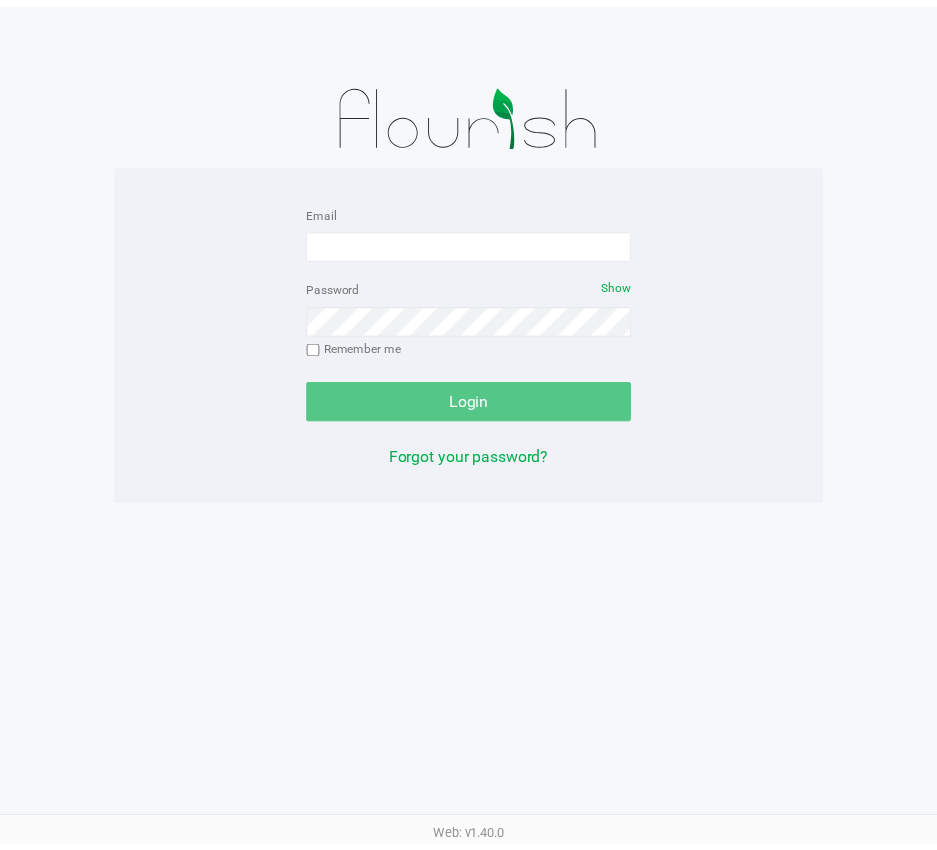 scroll, scrollTop: 0, scrollLeft: 0, axis: both 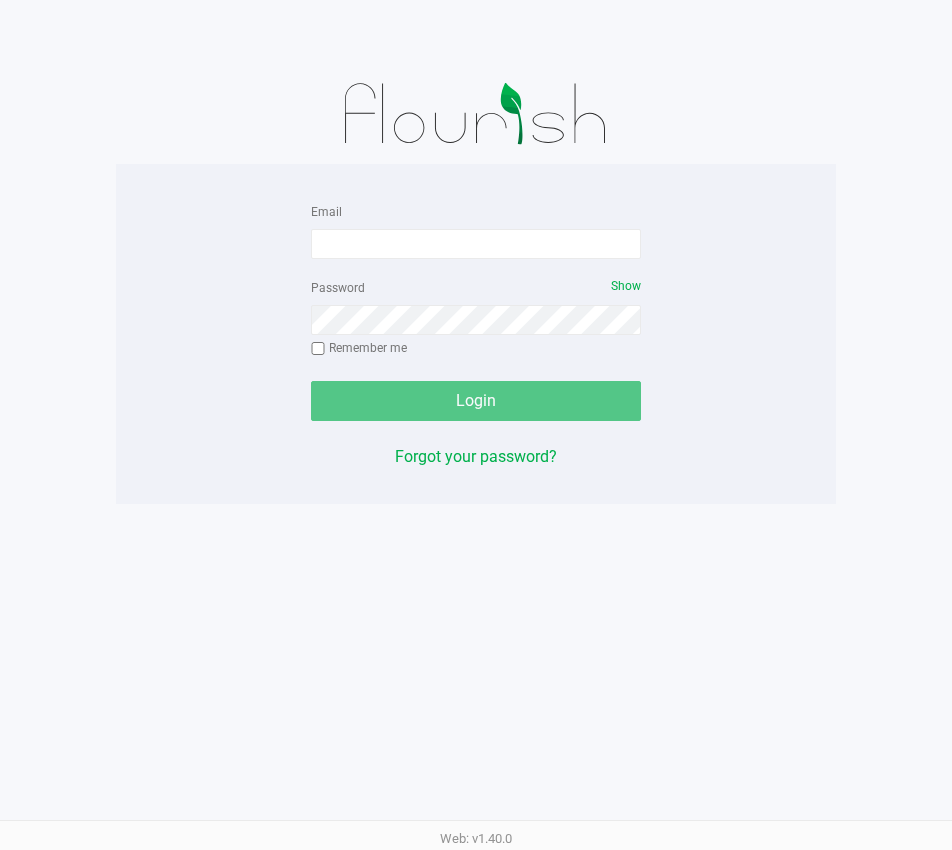 click on "Email   Password   Show  Remember me   Login" 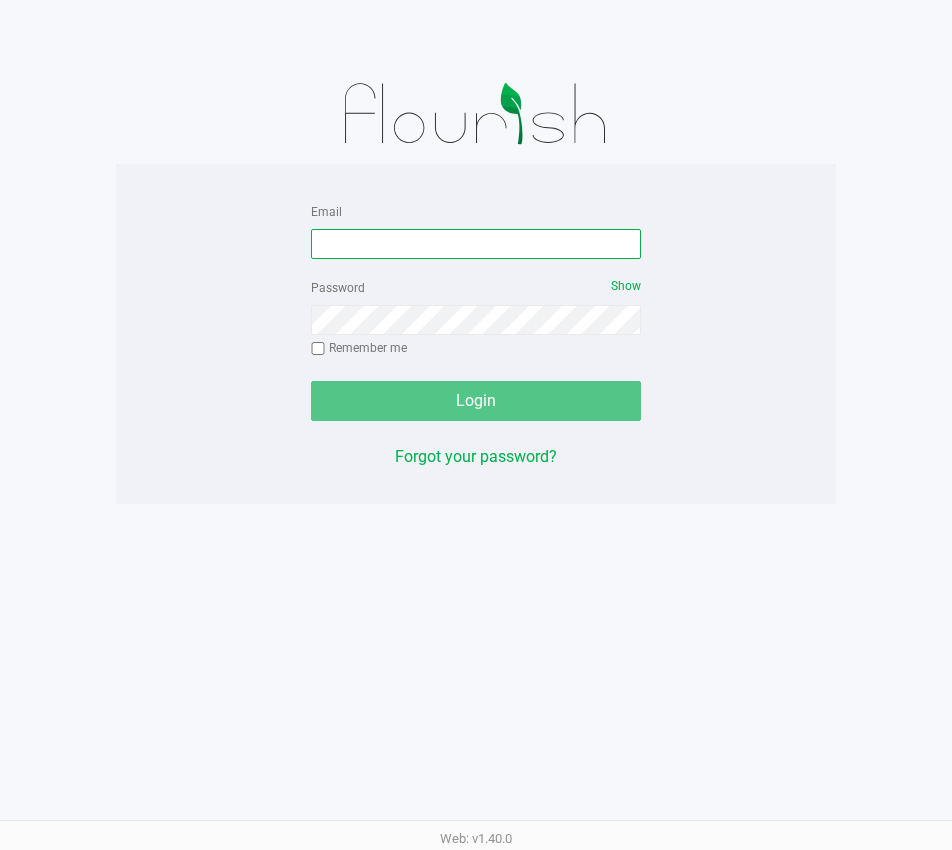 click on "Email" at bounding box center [476, 244] 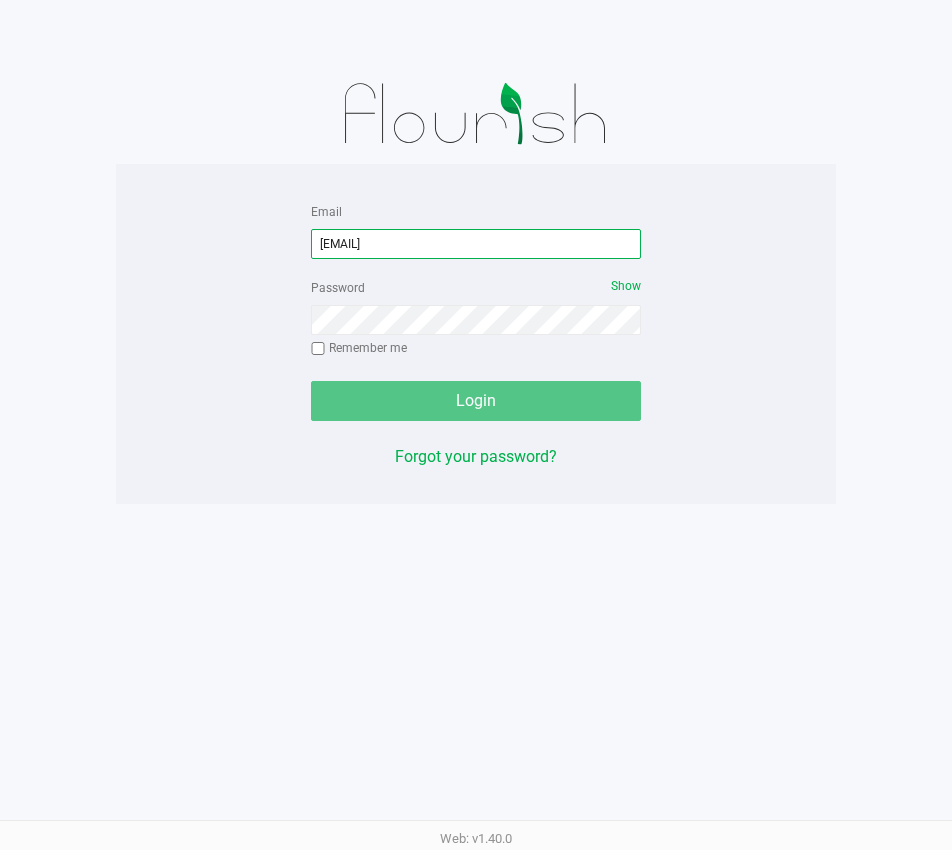 type on "[EMAIL]" 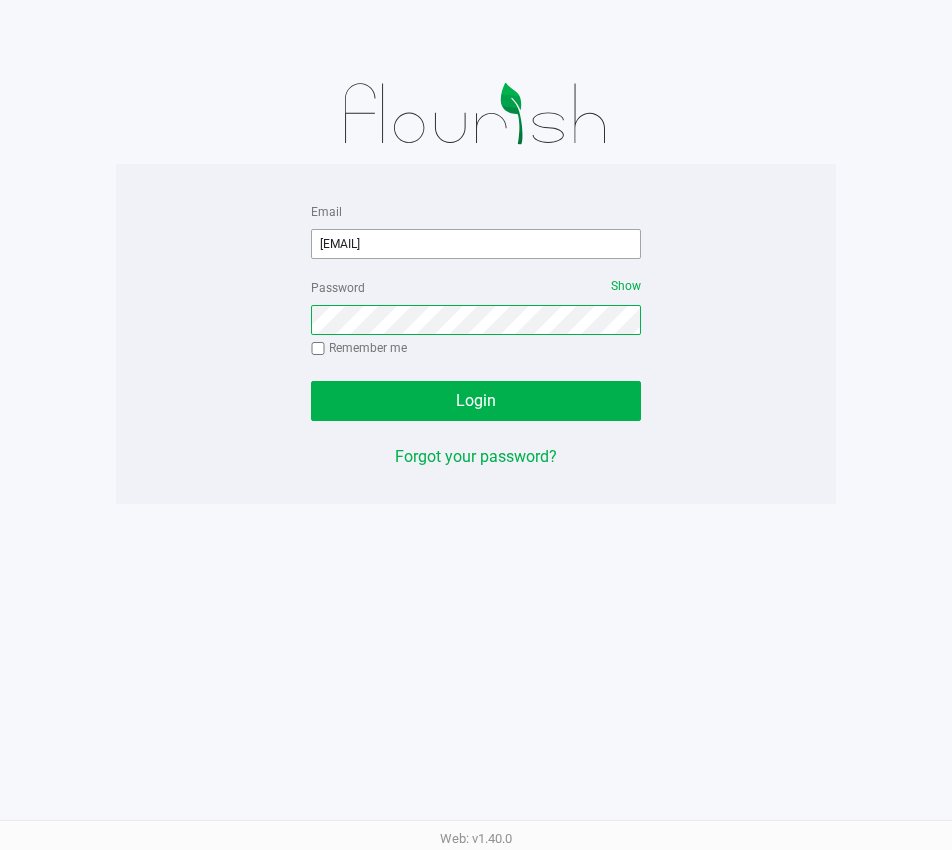 click on "Login" 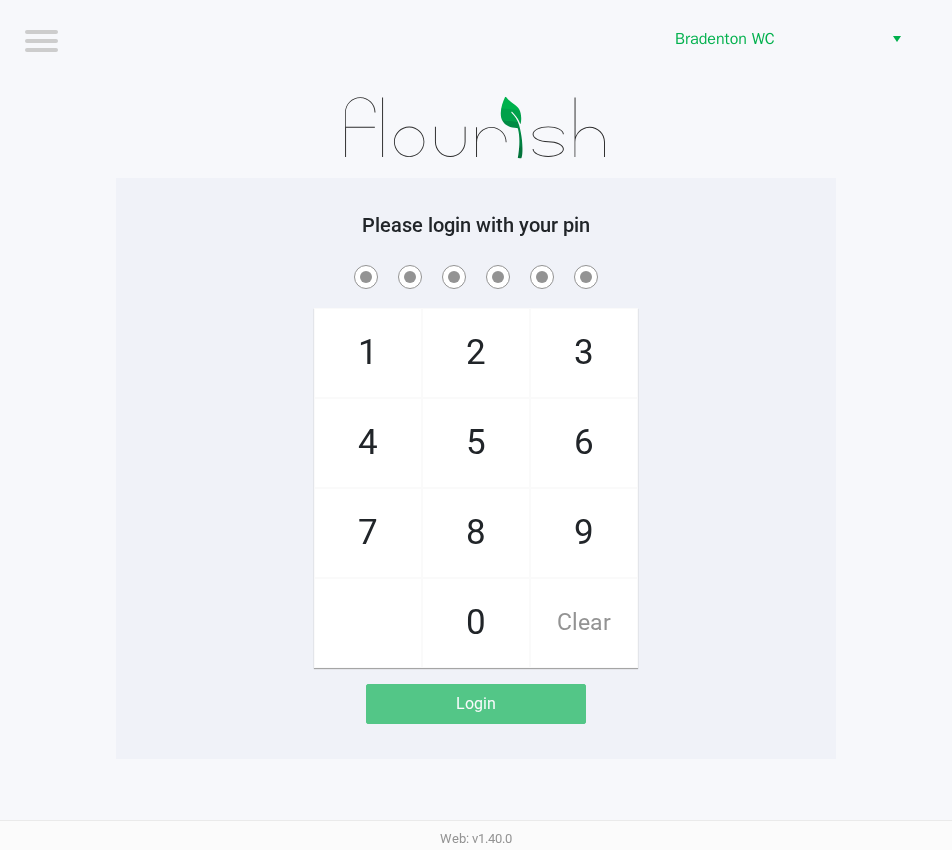 click on "Please login with your pin  1   4   7       2   5   8   0   3   6   9   Clear   Login" 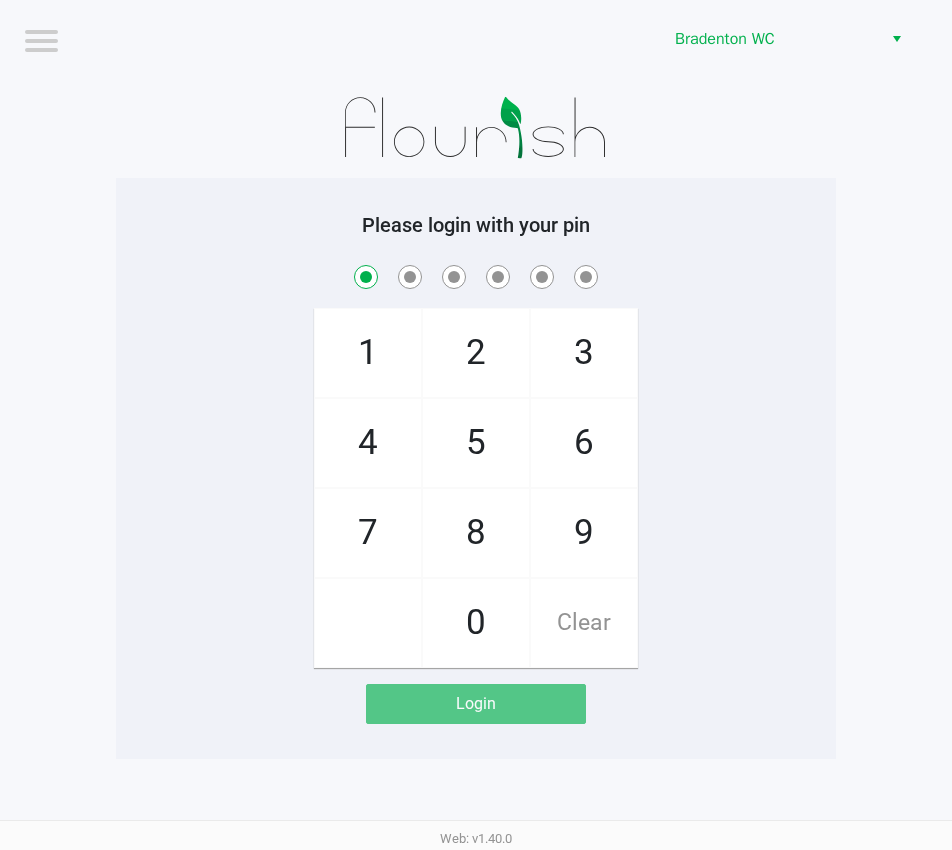 checkbox on "true" 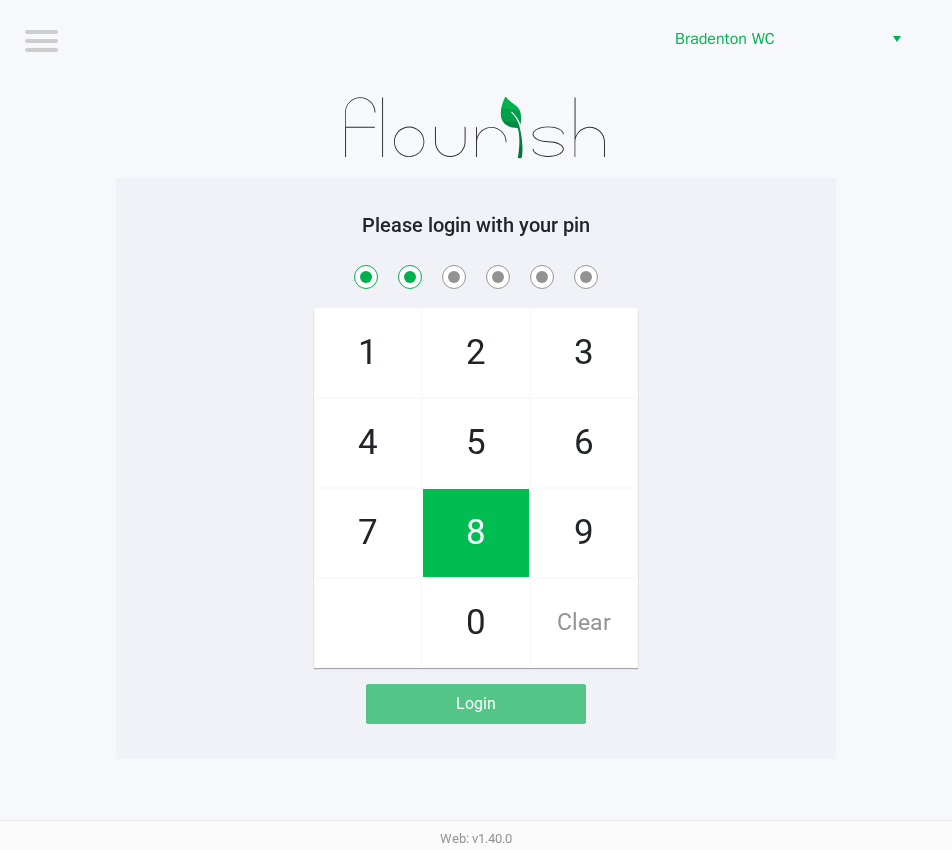 checkbox on "true" 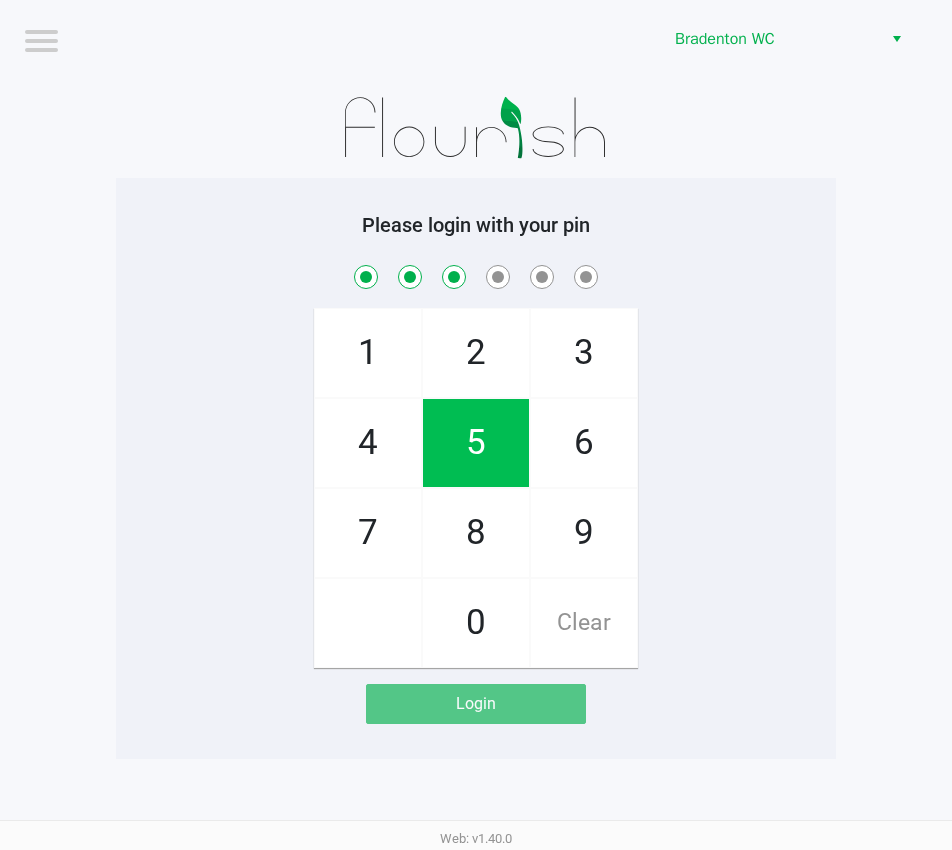 checkbox on "true" 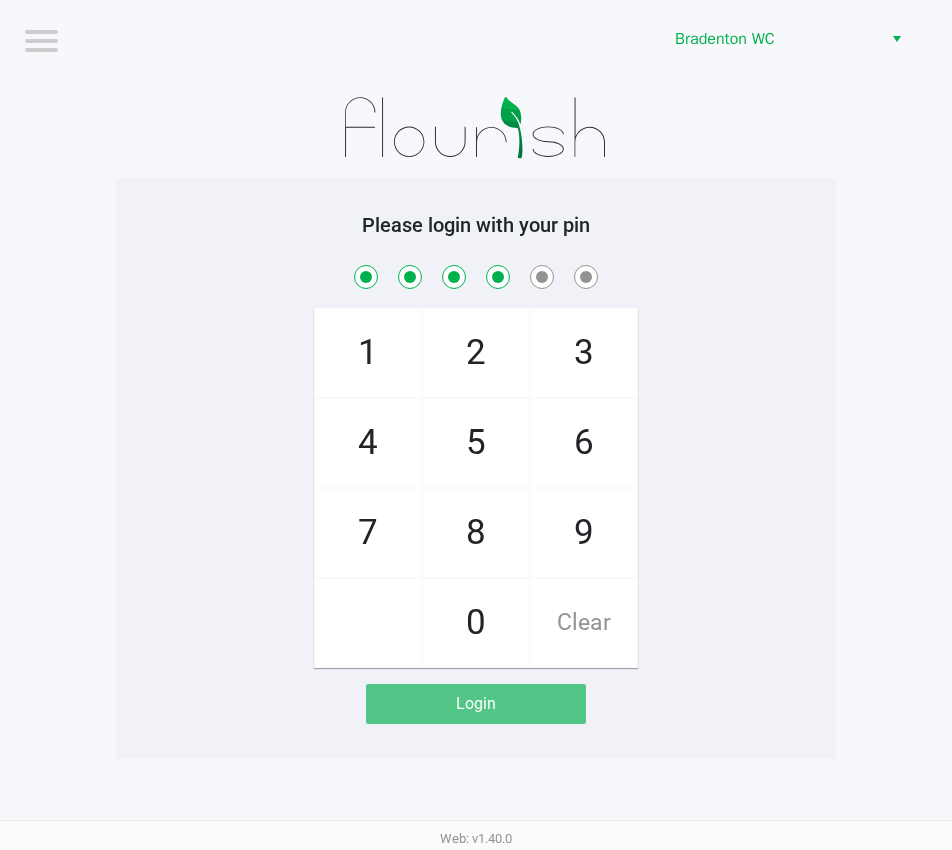 checkbox on "true" 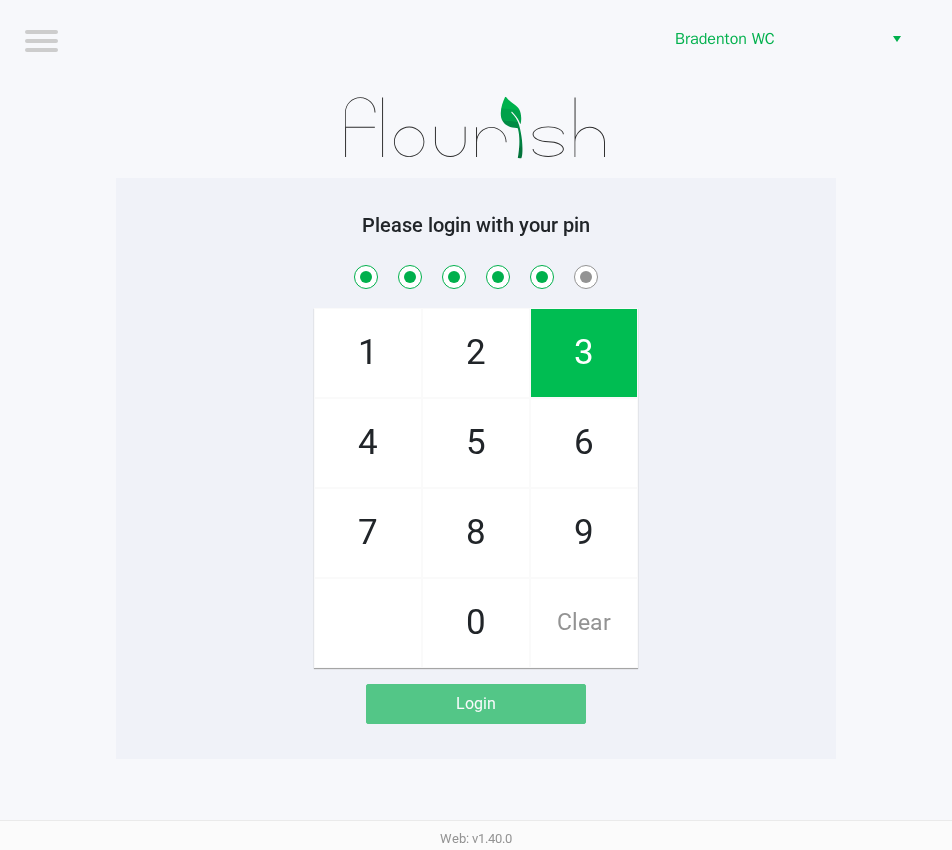 checkbox on "true" 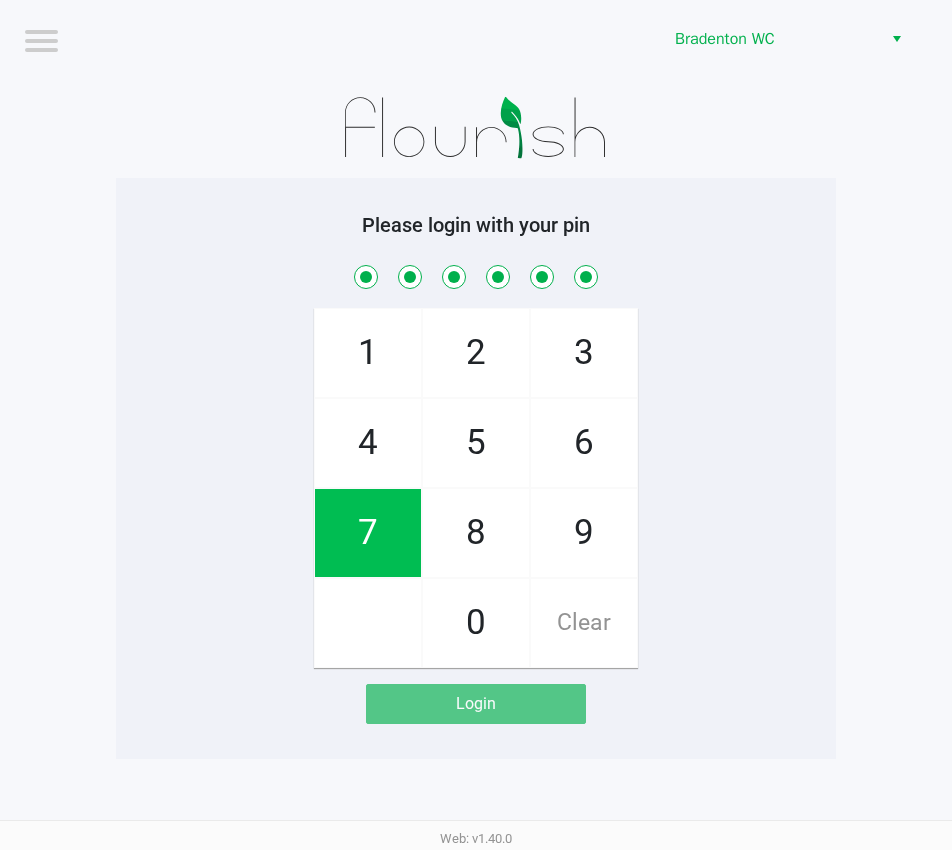 checkbox on "true" 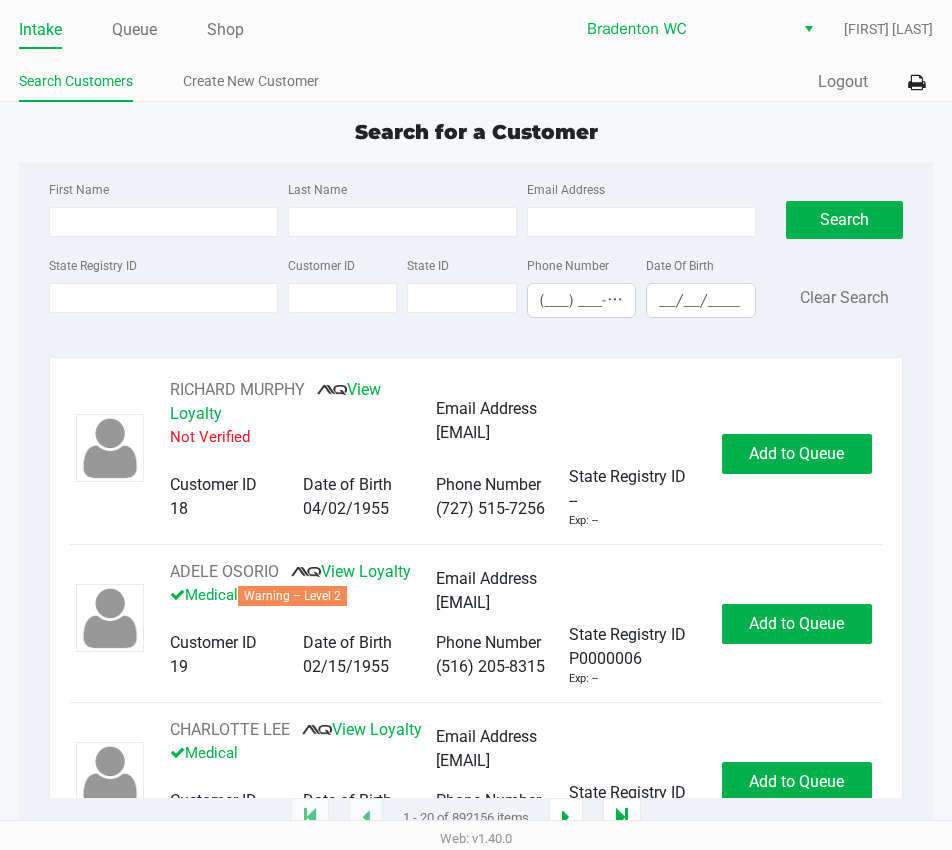 click on "Search for a Customer" 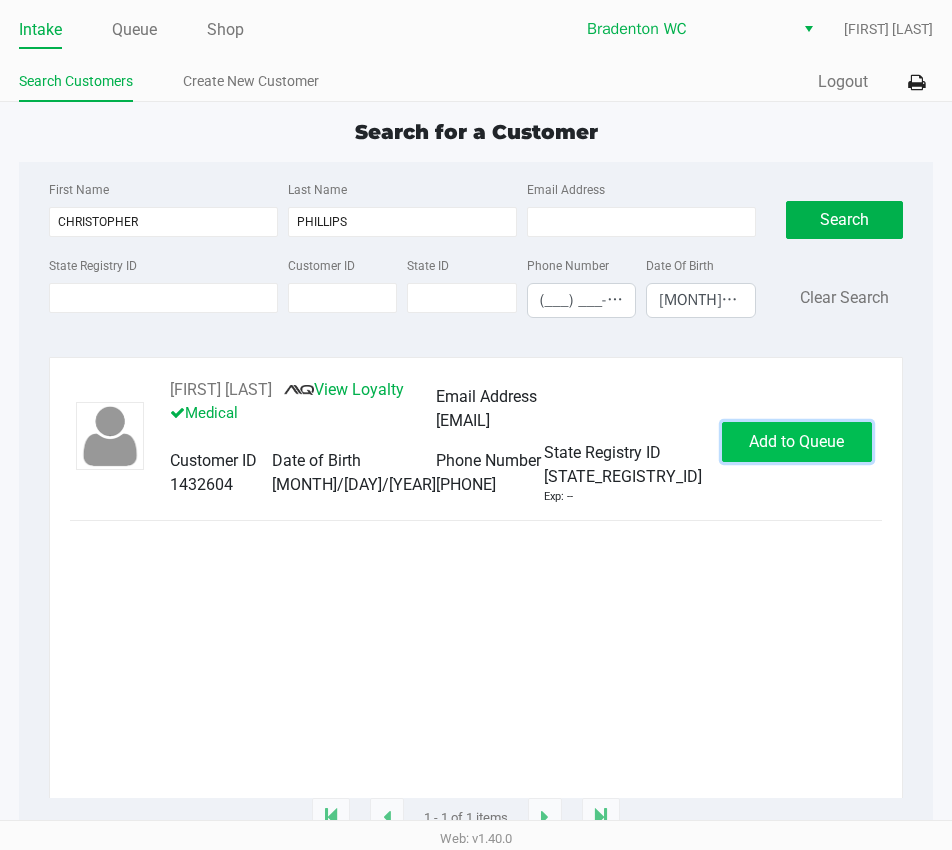 click on "Add to Queue" 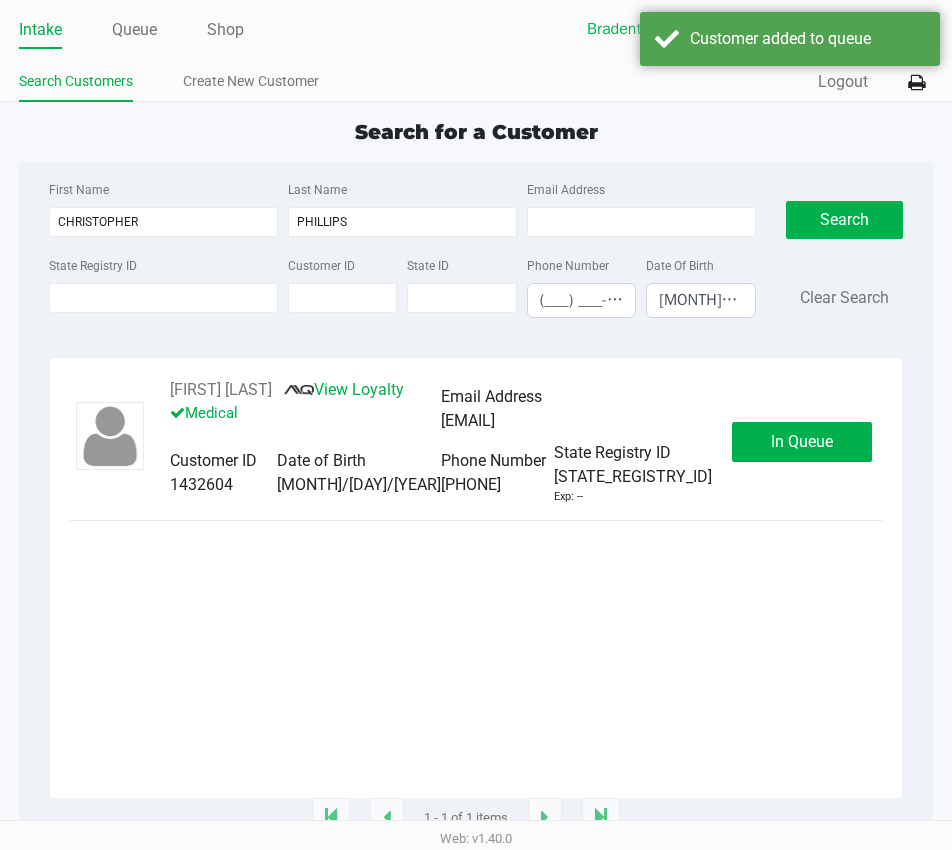 click on "In Queue" 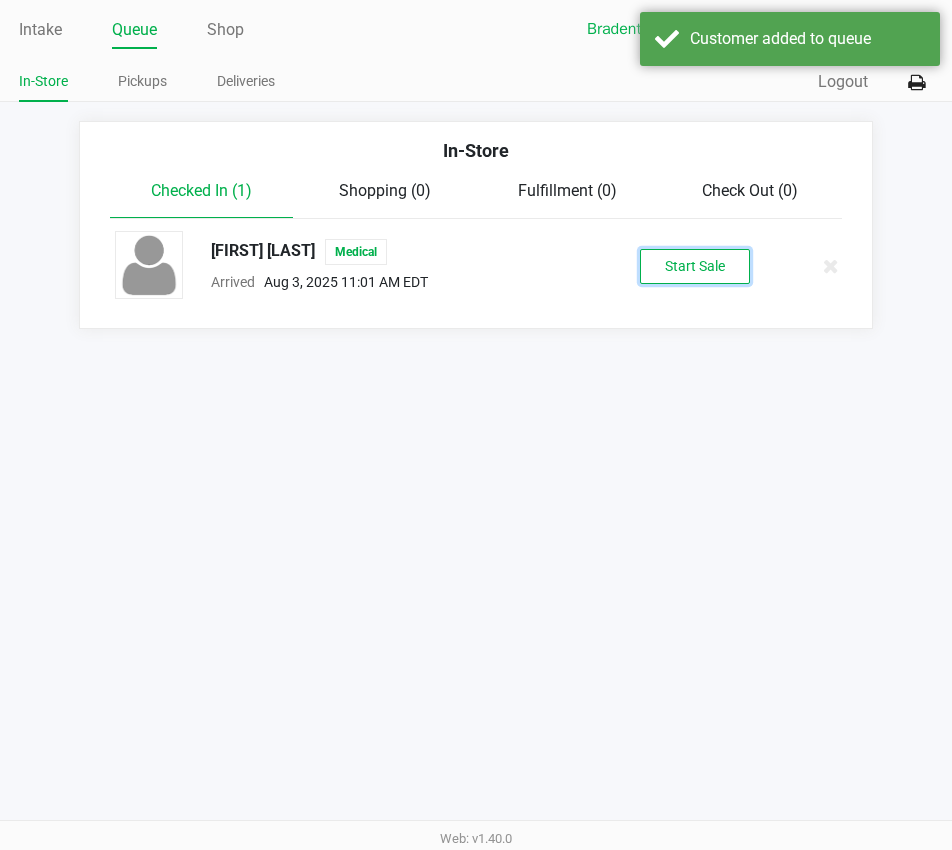 click on "Start Sale" 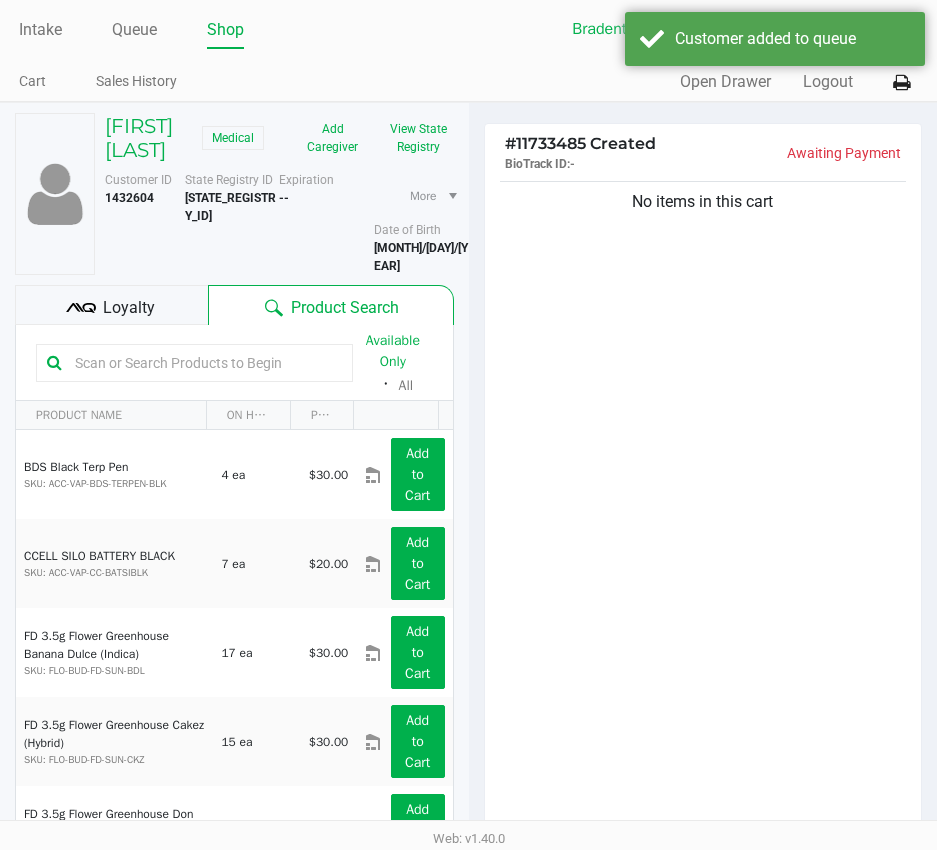 click on "Loyalty" 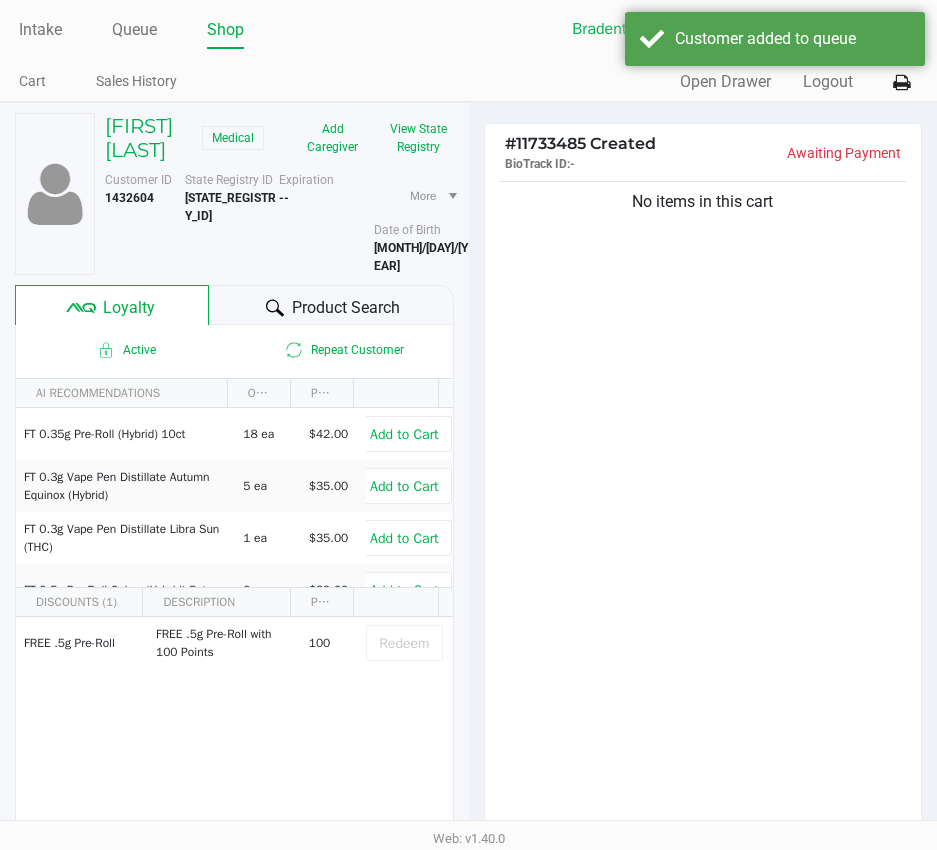 click on "Product Search" 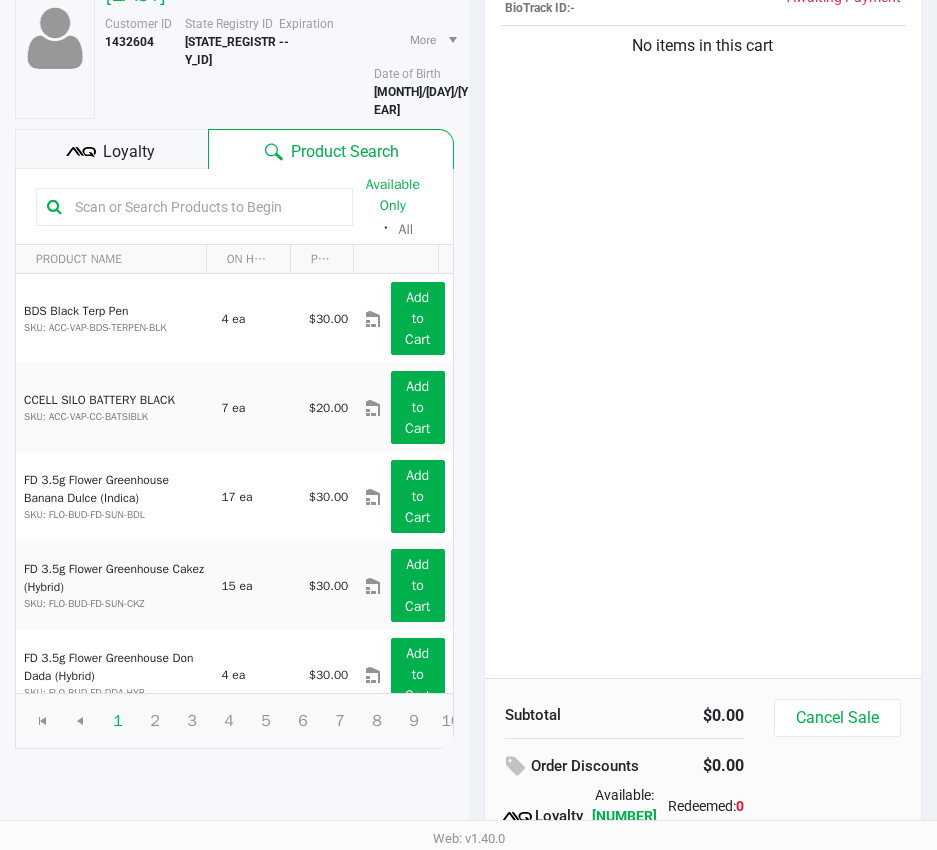 scroll, scrollTop: 0, scrollLeft: 0, axis: both 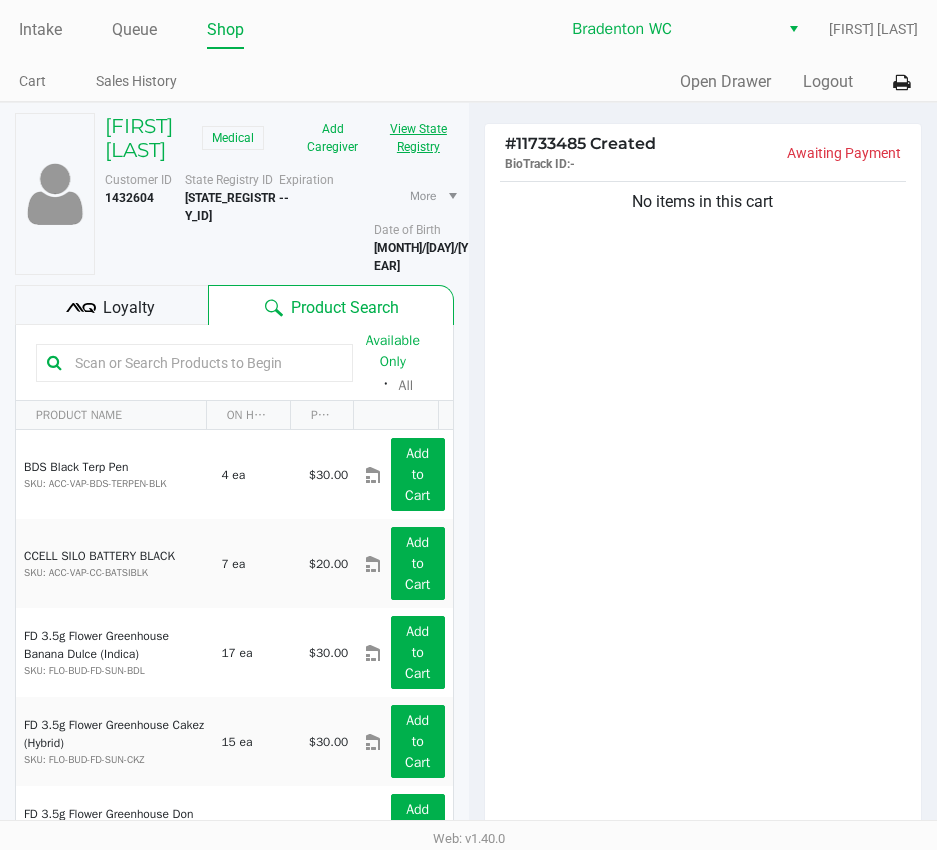 click on "View State Registry" 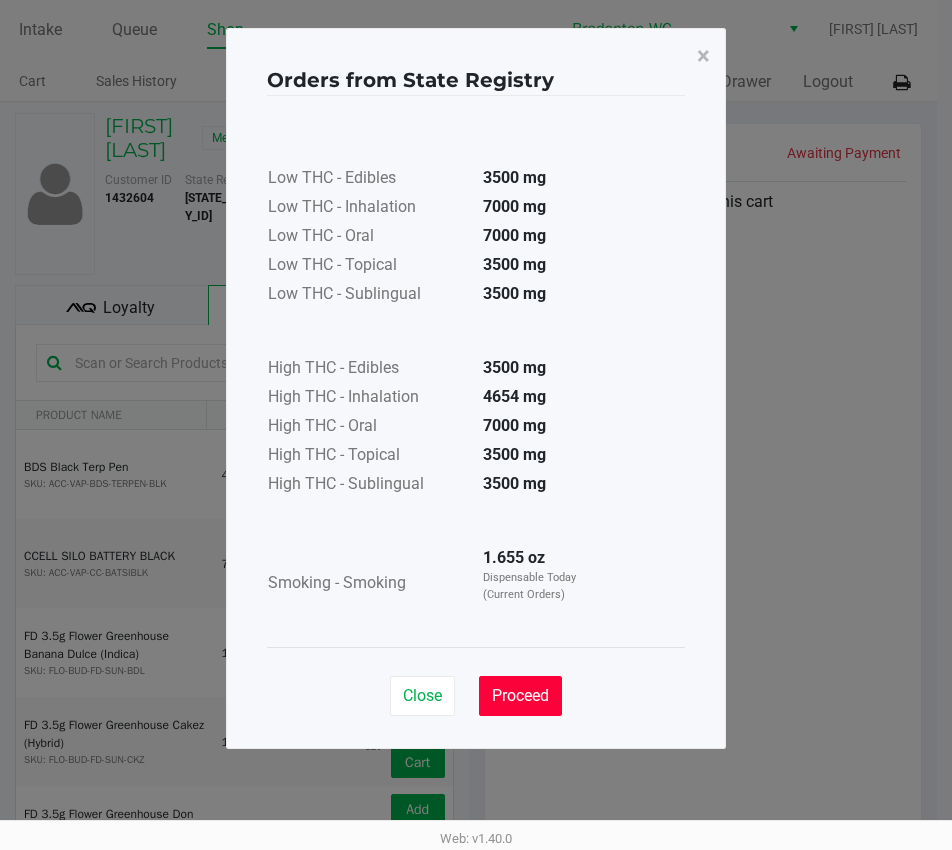 click on "Proceed" 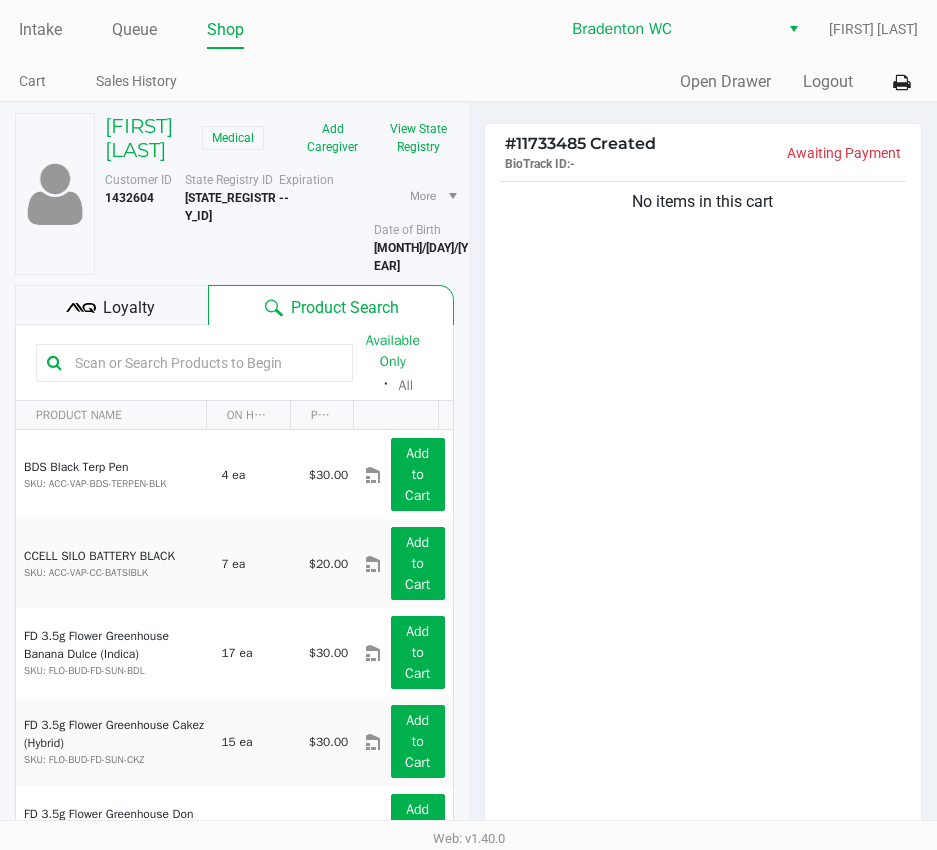 click on "Loyalty" 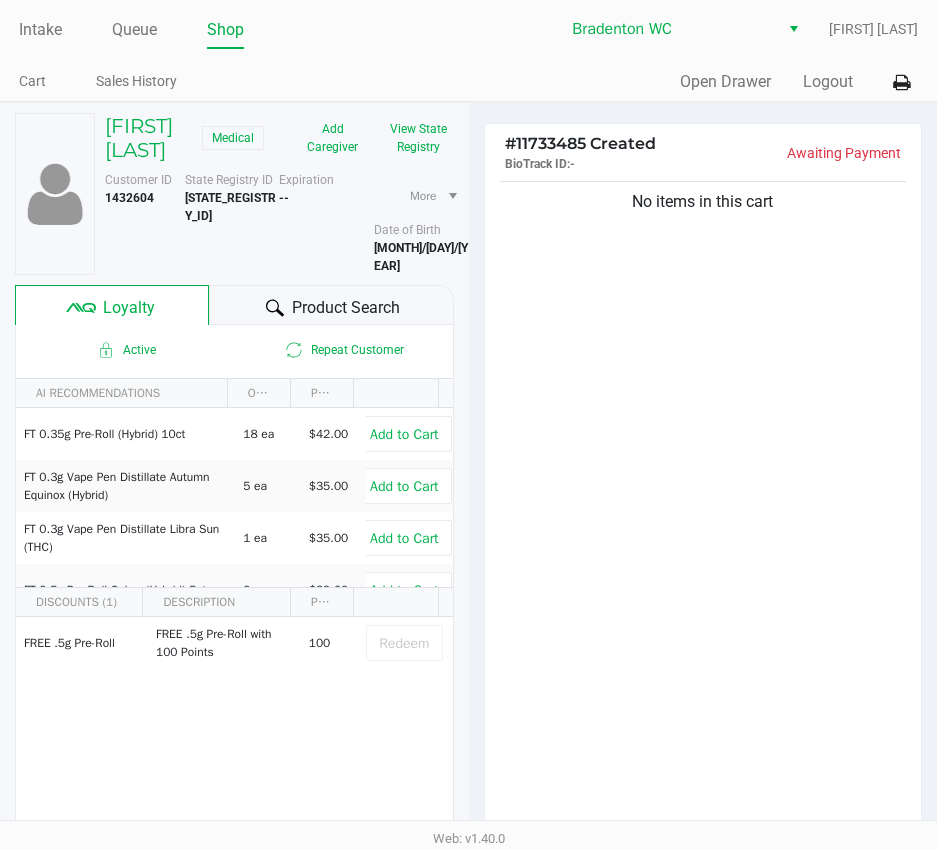 click on "Product Search" 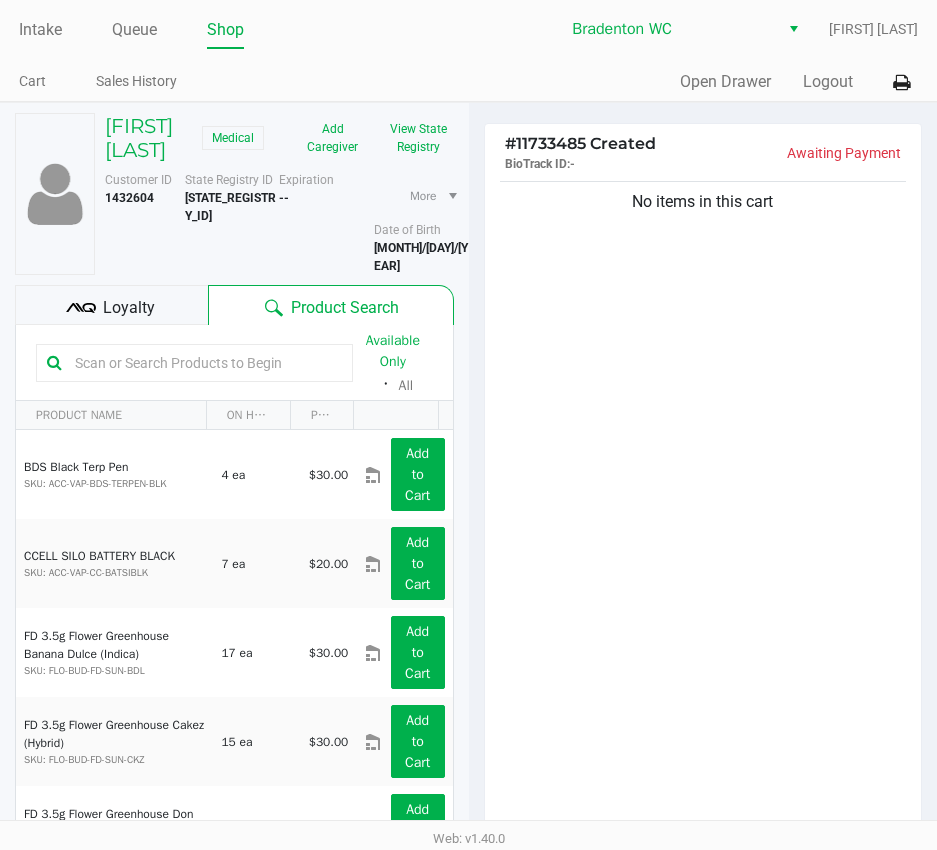 click 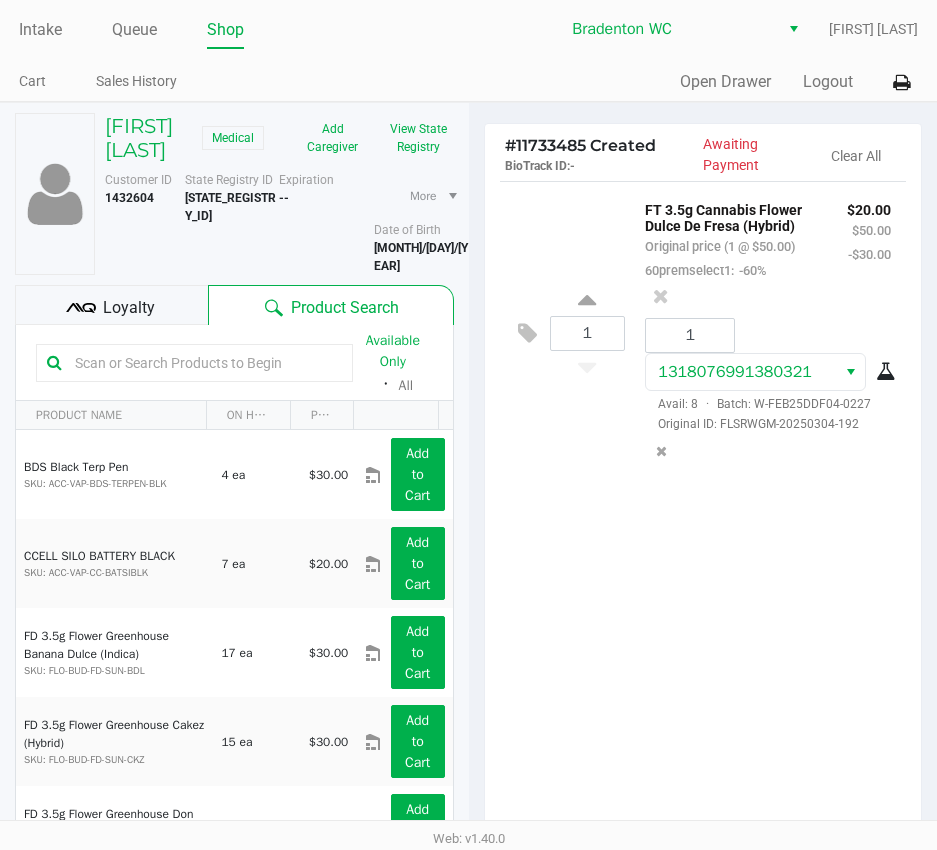 click on "Loyalty" 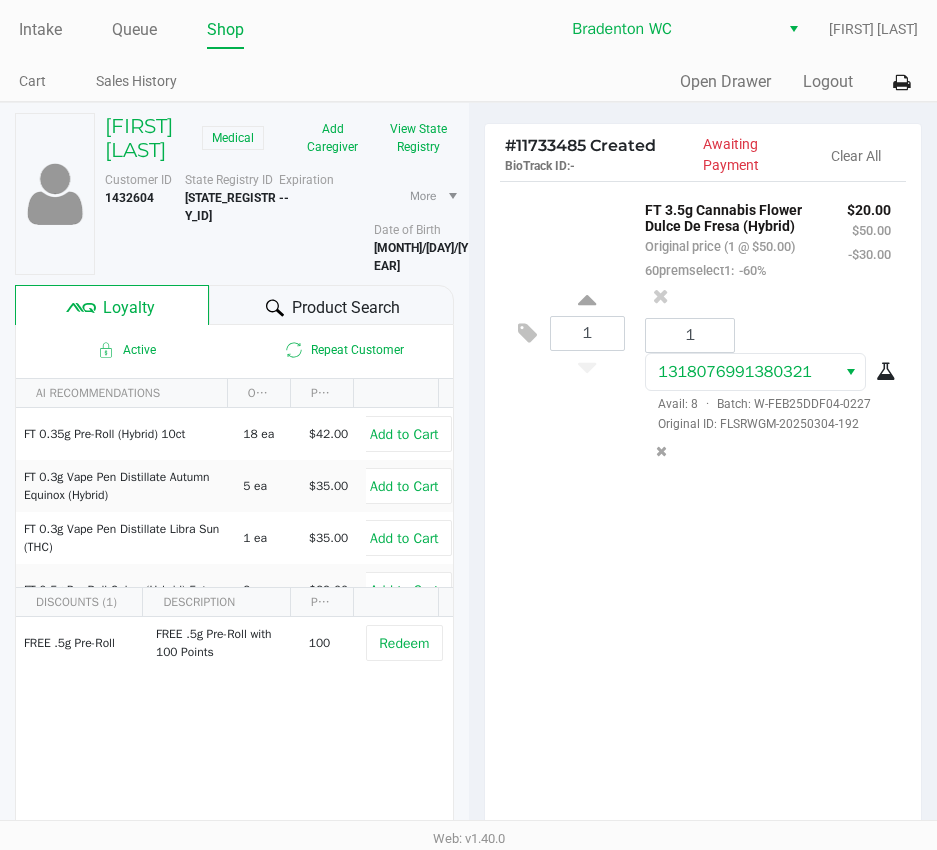 click 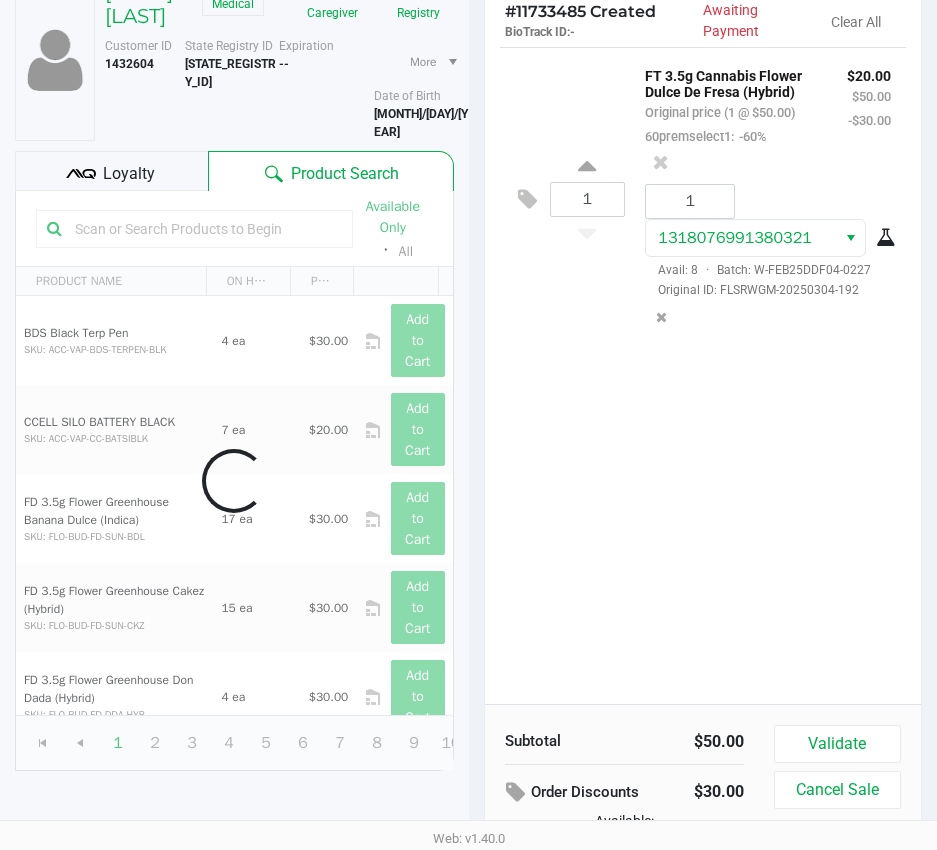scroll, scrollTop: 251, scrollLeft: 0, axis: vertical 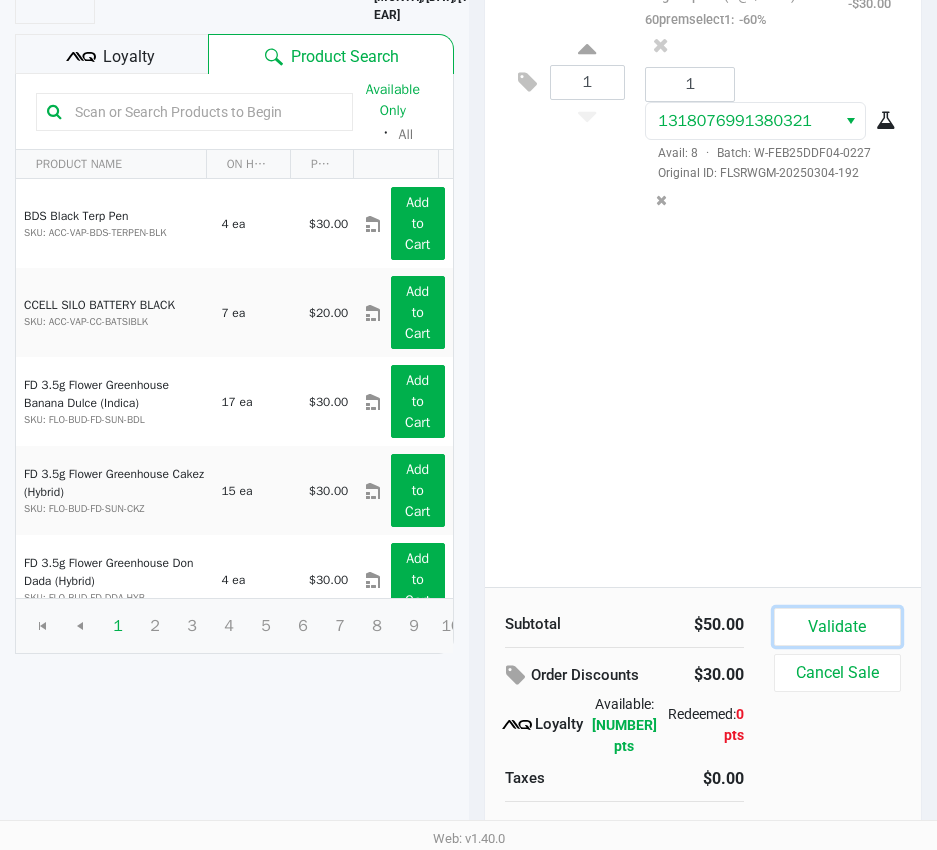 click on "Validate" 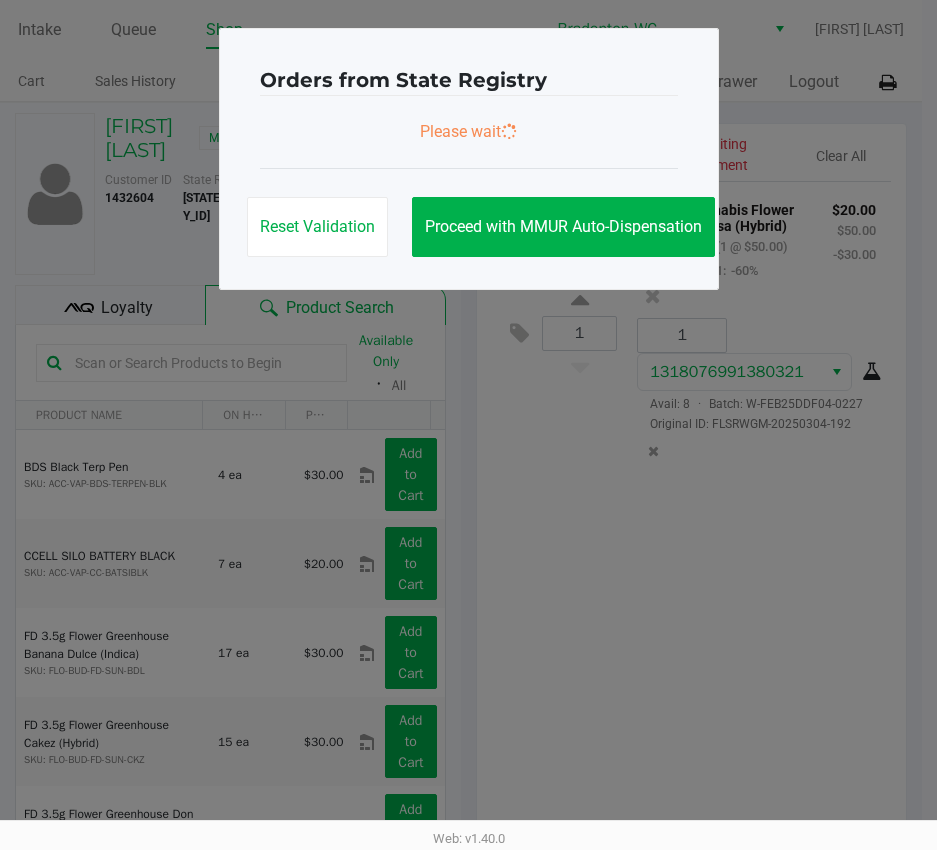 scroll, scrollTop: 0, scrollLeft: 0, axis: both 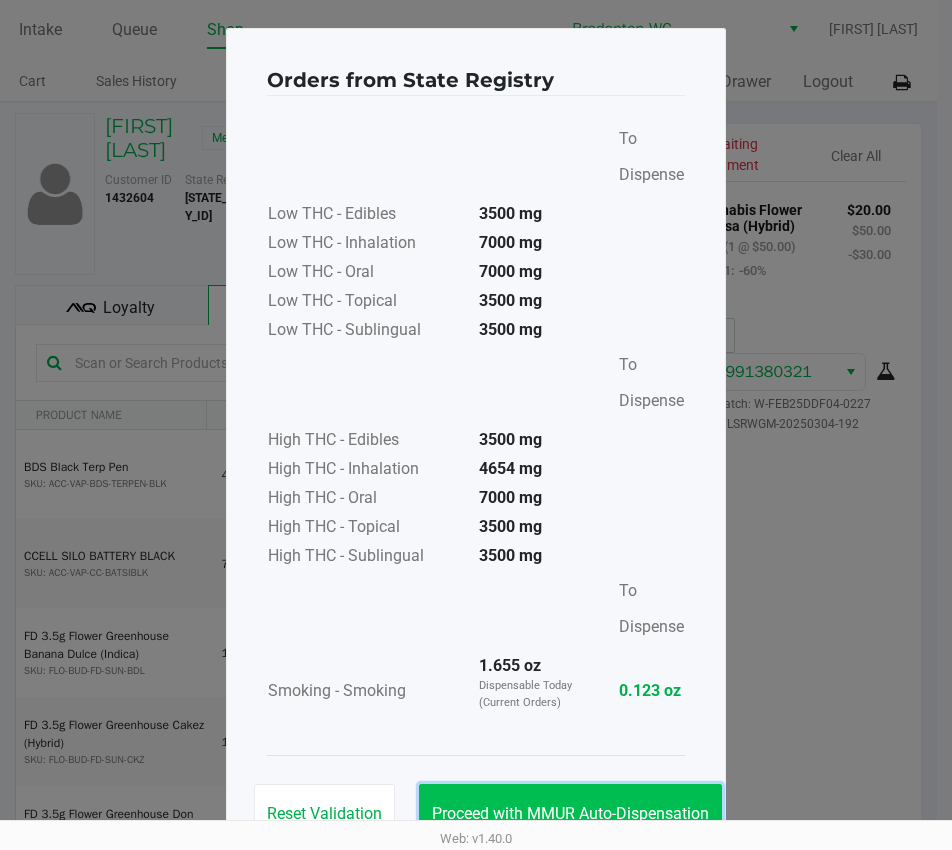 click on "Proceed with MMUR Auto-Dispensation" 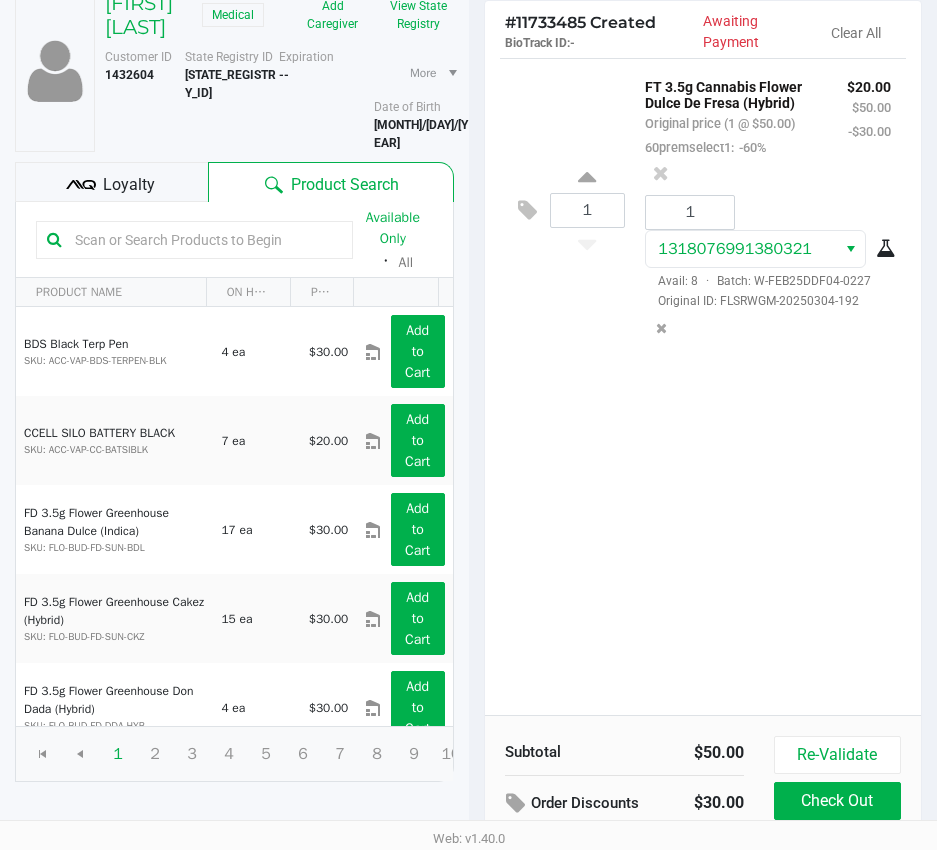 scroll, scrollTop: 254, scrollLeft: 0, axis: vertical 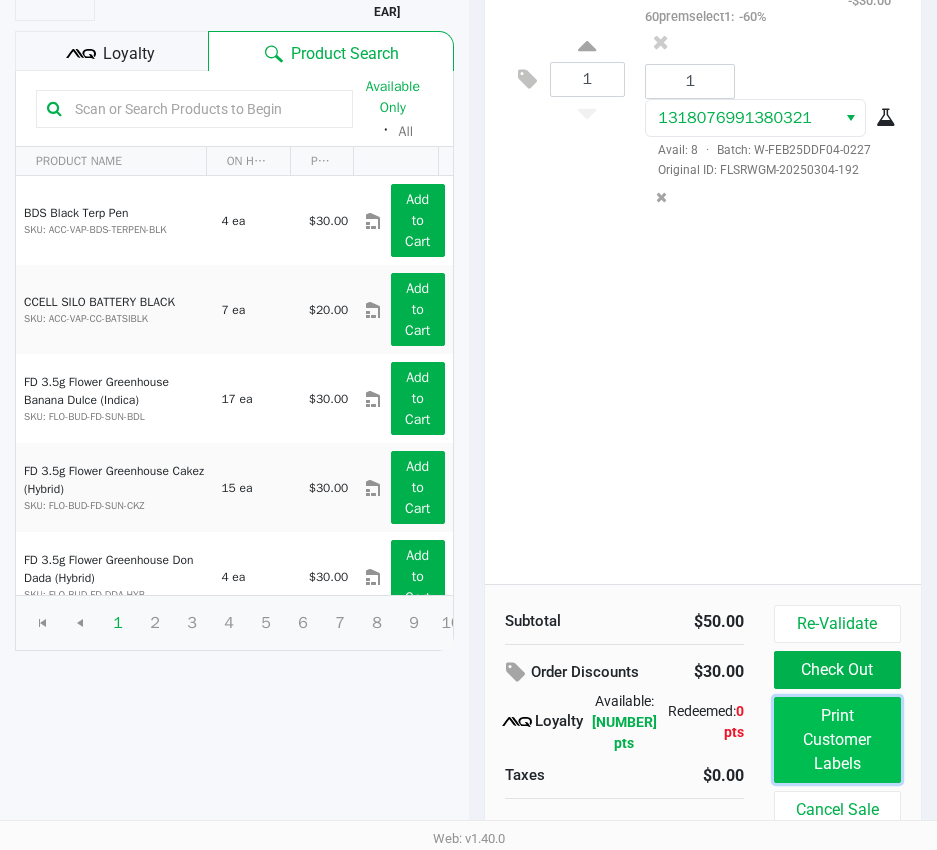 click on "Print Customer Labels" 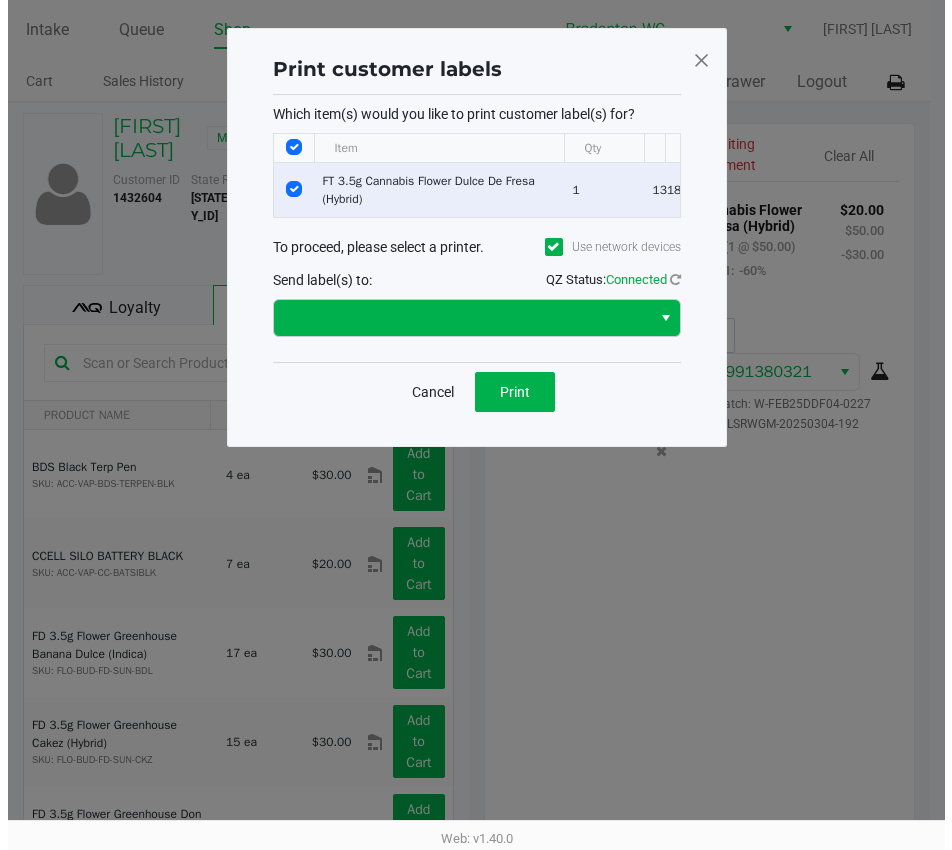 scroll, scrollTop: 0, scrollLeft: 0, axis: both 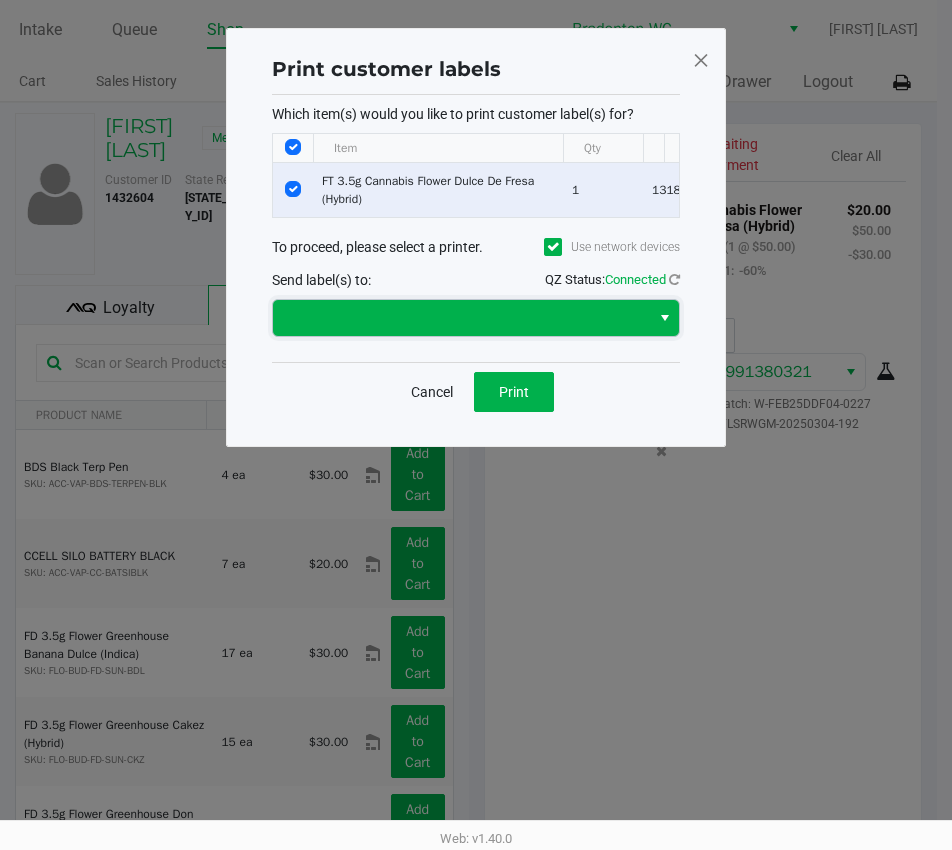 click at bounding box center [461, 318] 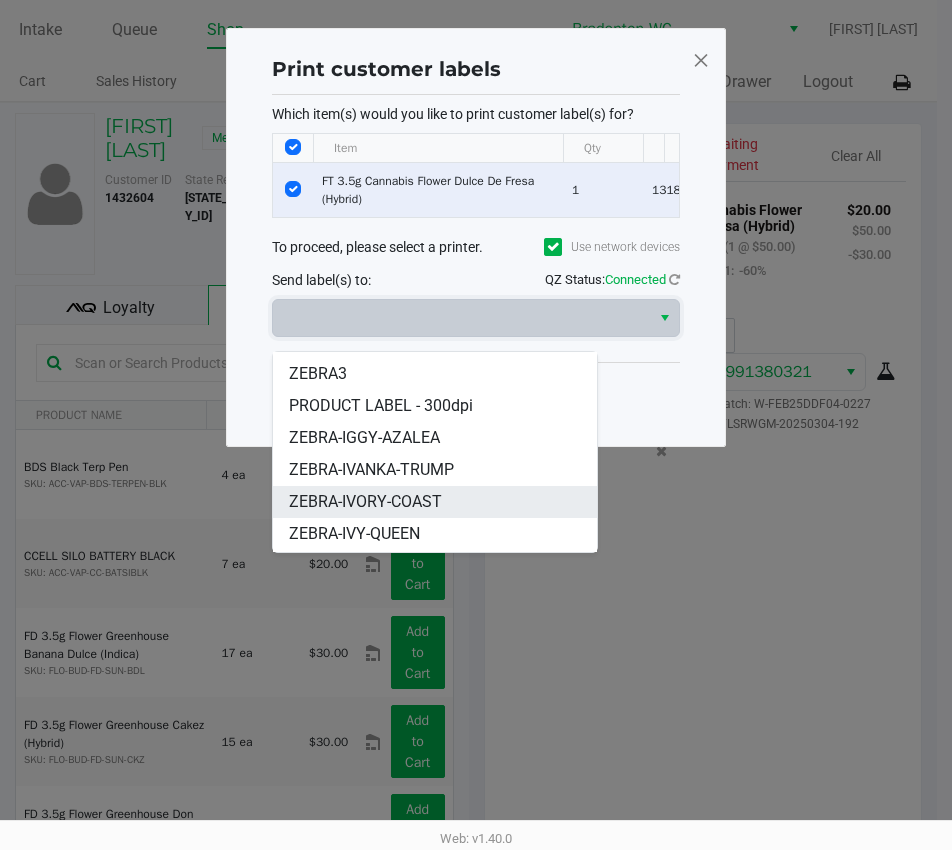 scroll, scrollTop: 120, scrollLeft: 0, axis: vertical 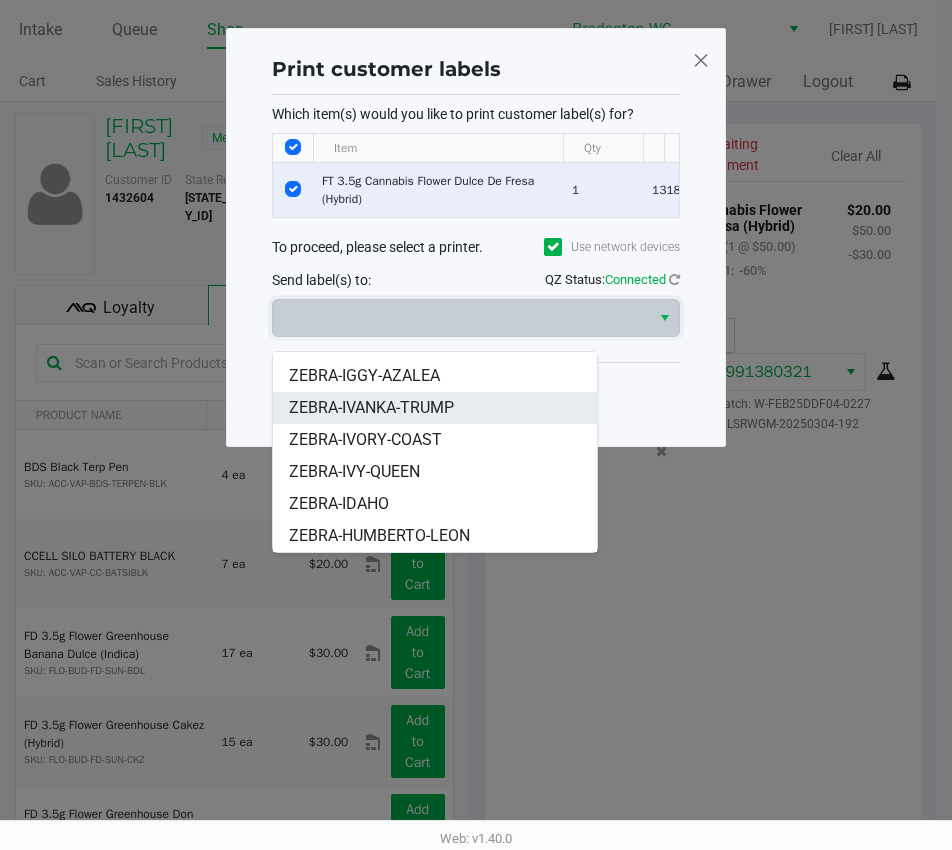 click on "ZEBRA-IVANKA-TRUMP" at bounding box center (371, 408) 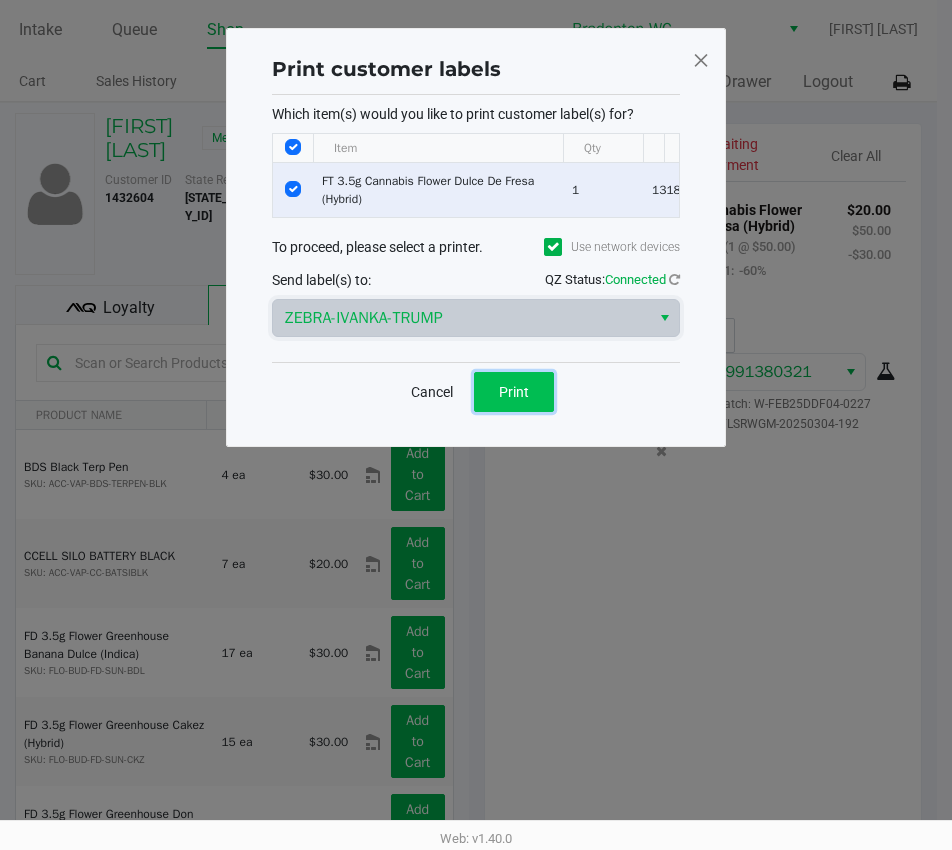 click on "Print" 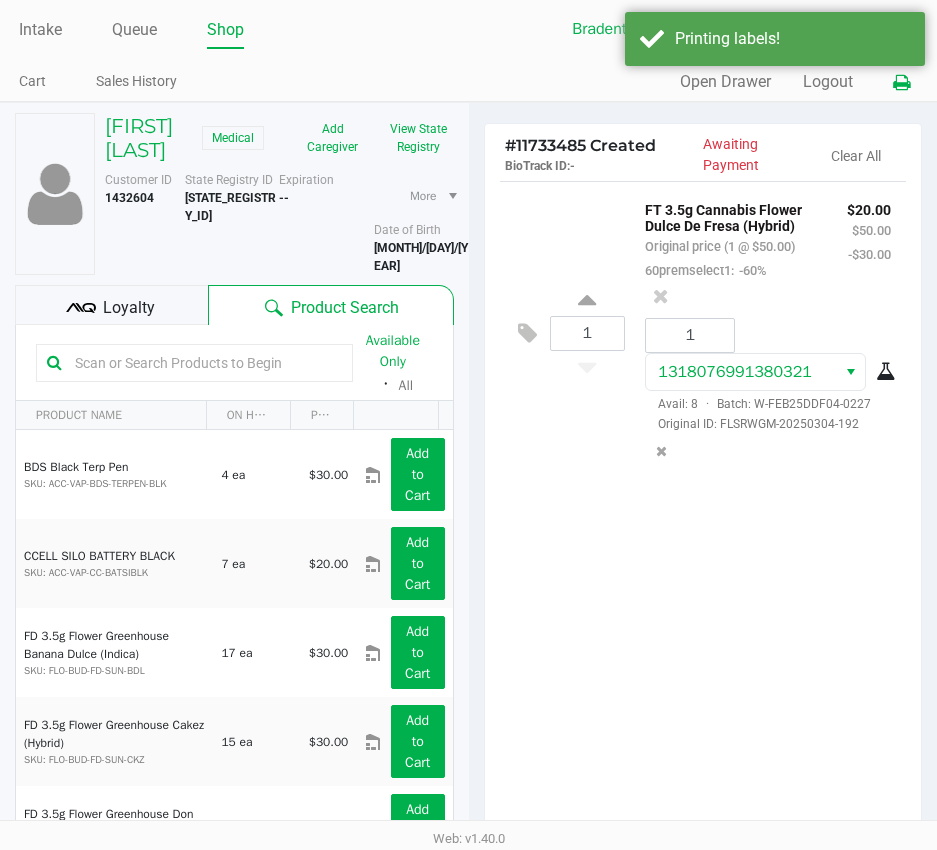 click 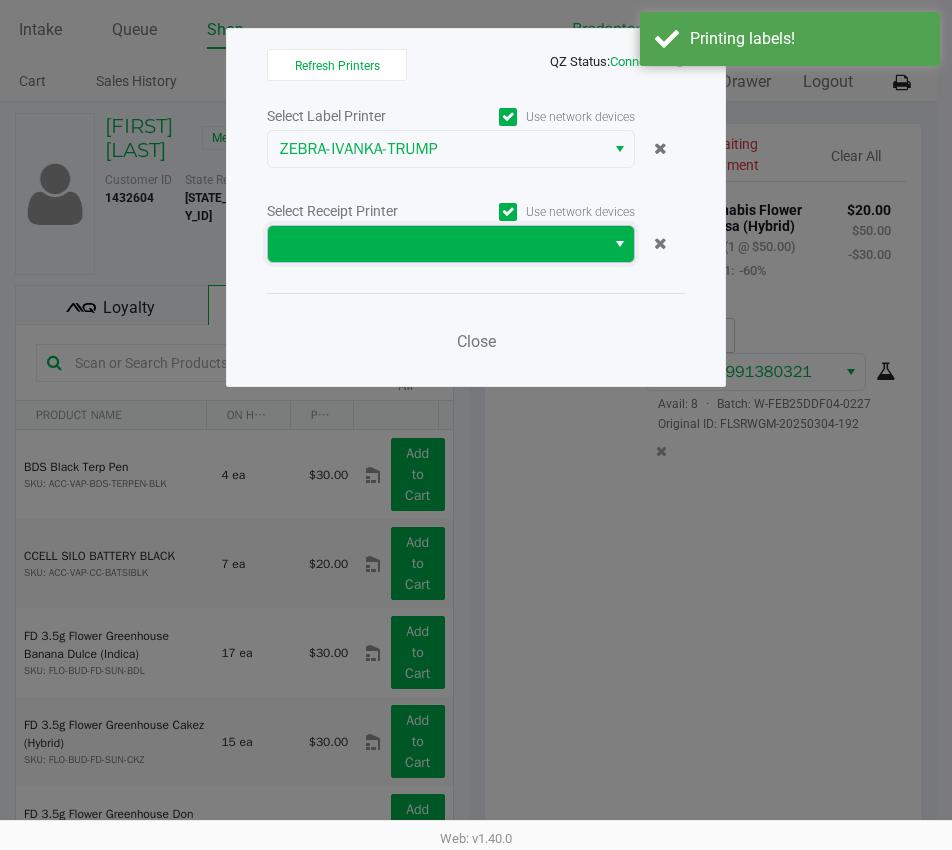 click at bounding box center [436, 244] 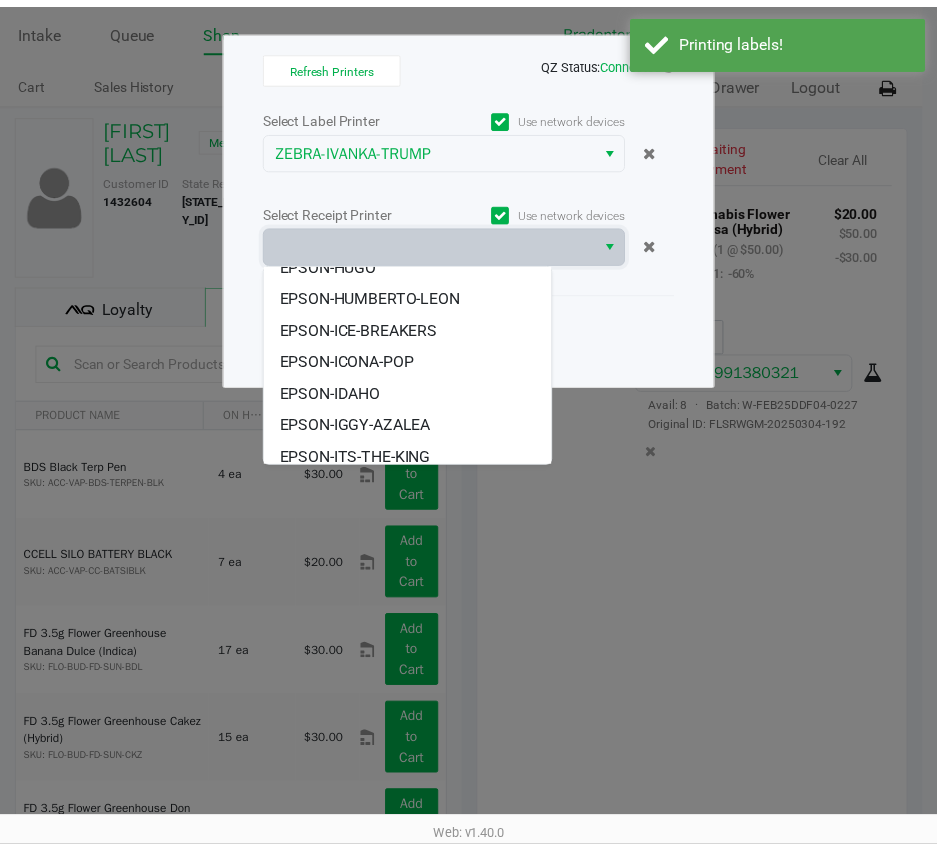 scroll, scrollTop: 184, scrollLeft: 0, axis: vertical 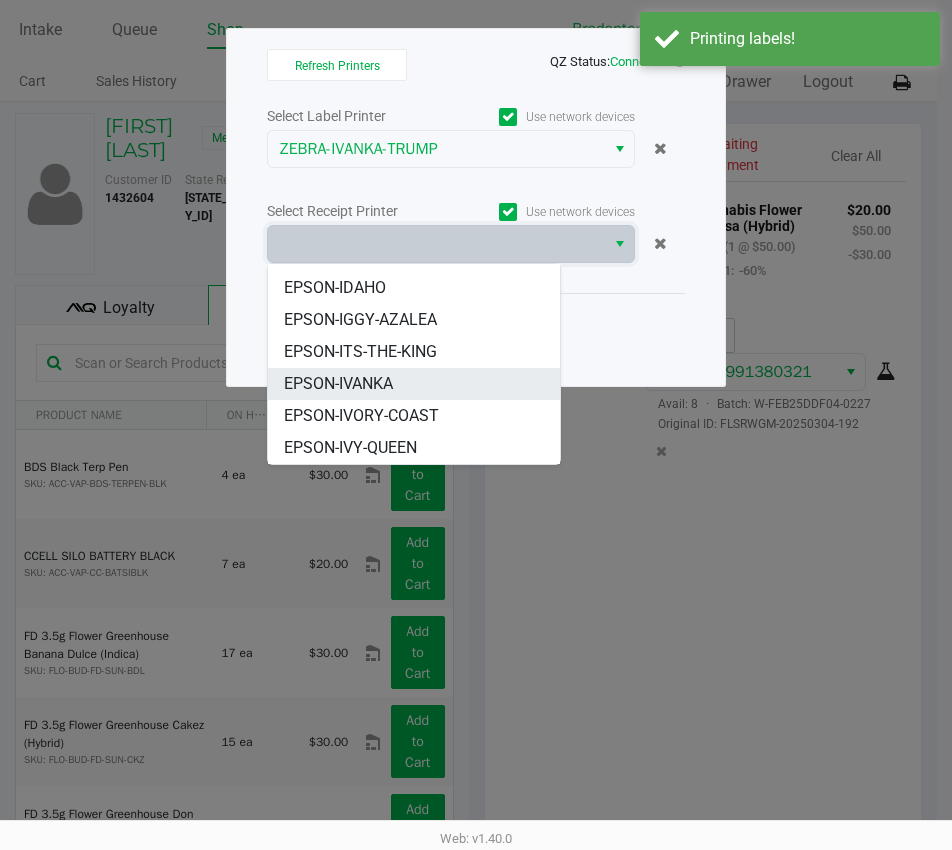 click on "EPSON-IVANKA" at bounding box center (414, 384) 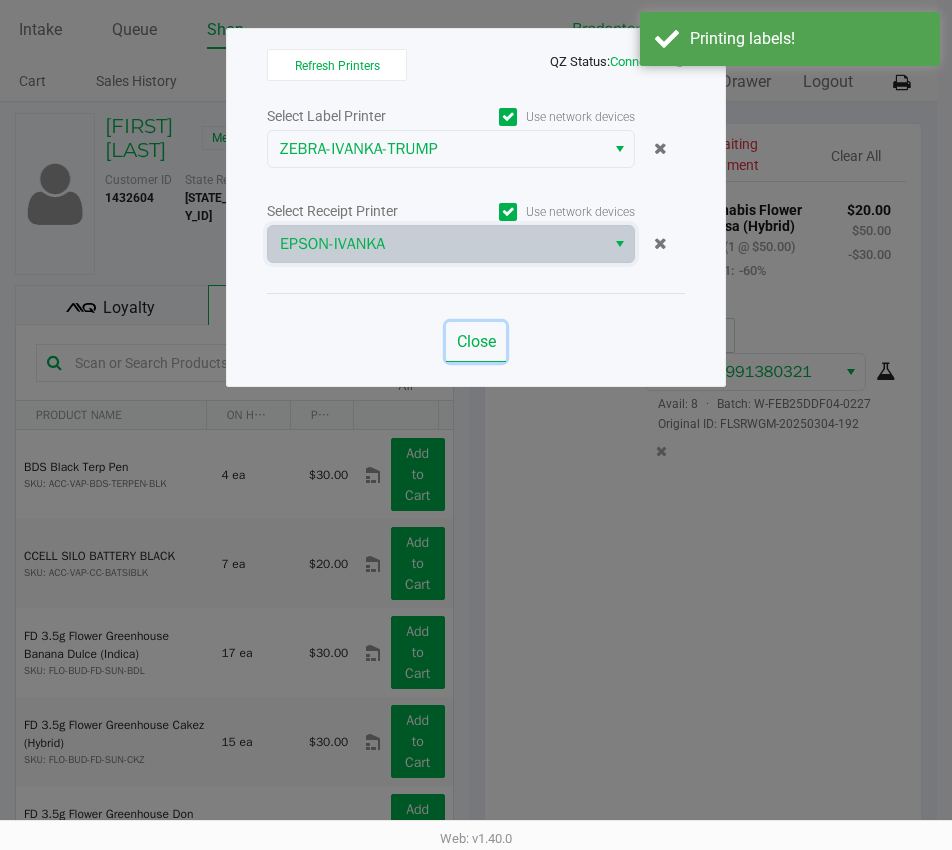 click on "Close" 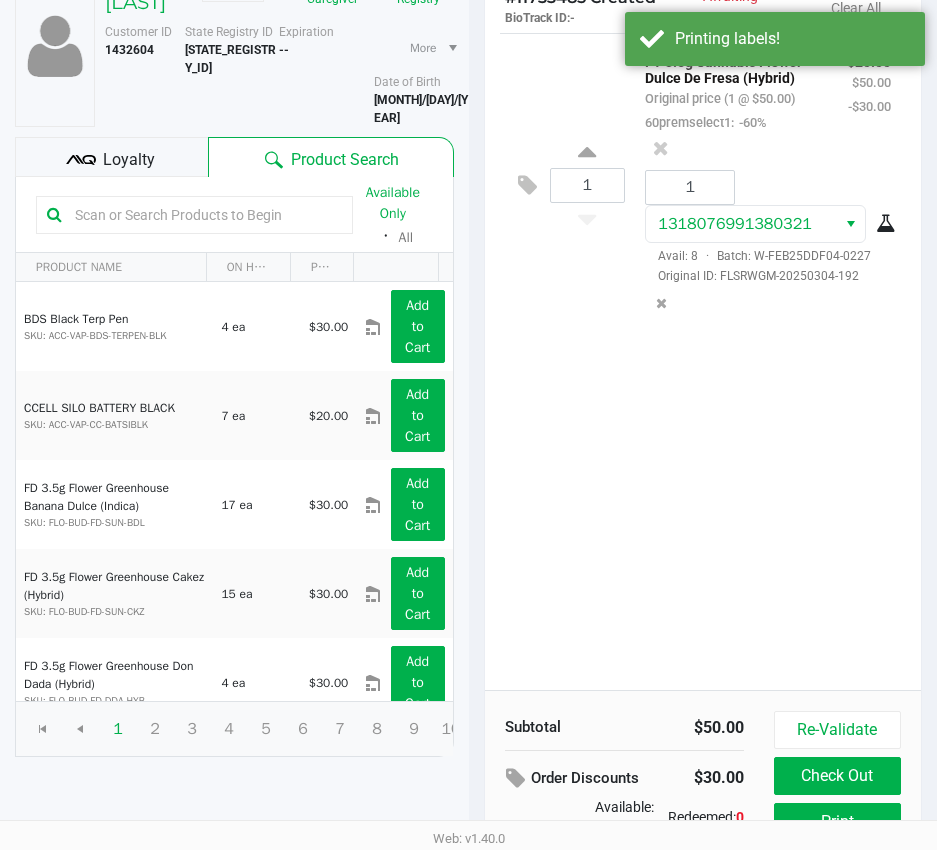 scroll, scrollTop: 254, scrollLeft: 0, axis: vertical 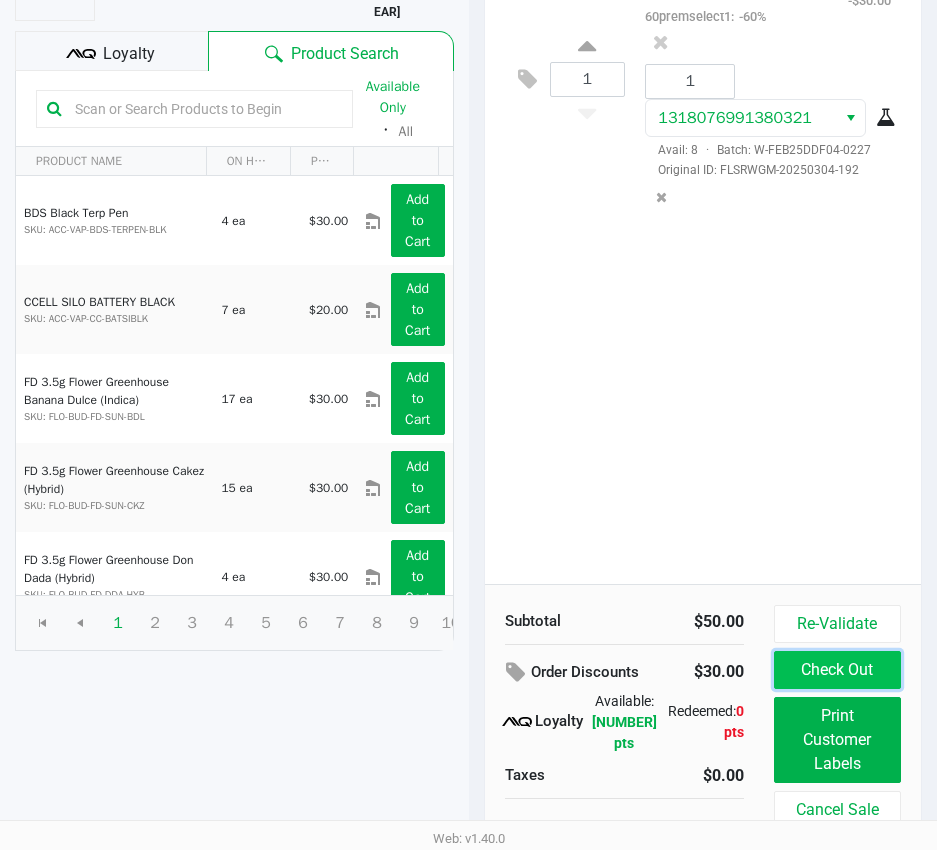 click on "Check Out" 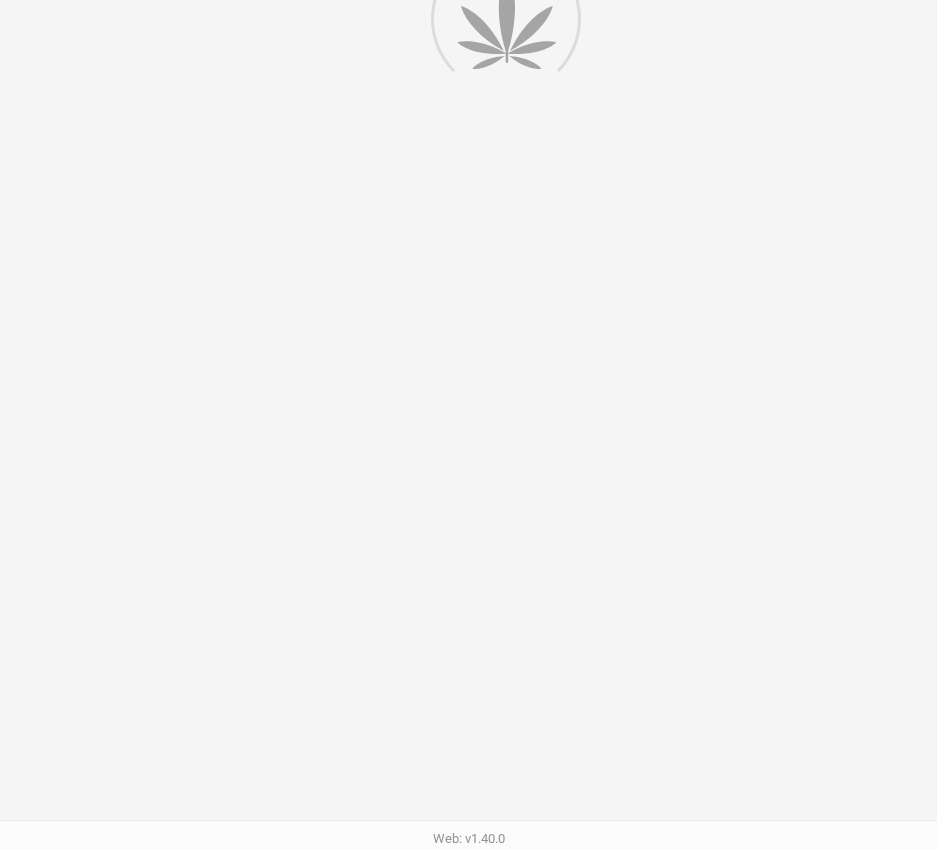 scroll, scrollTop: 0, scrollLeft: 0, axis: both 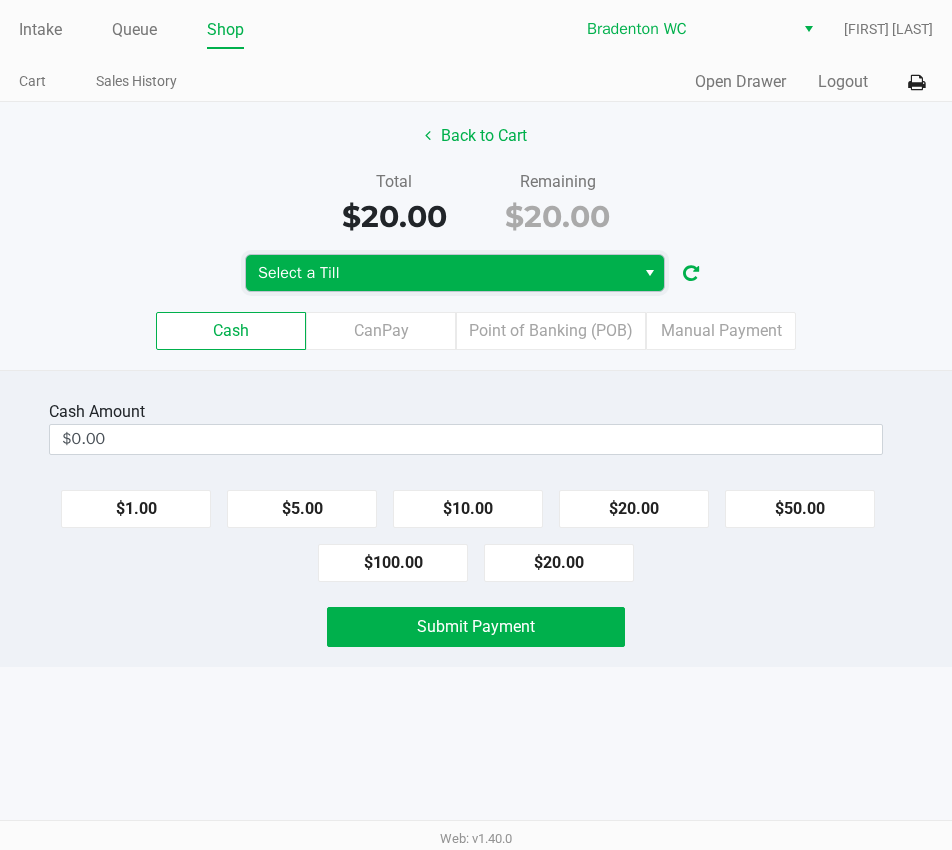 click on "Select a Till" at bounding box center (440, 273) 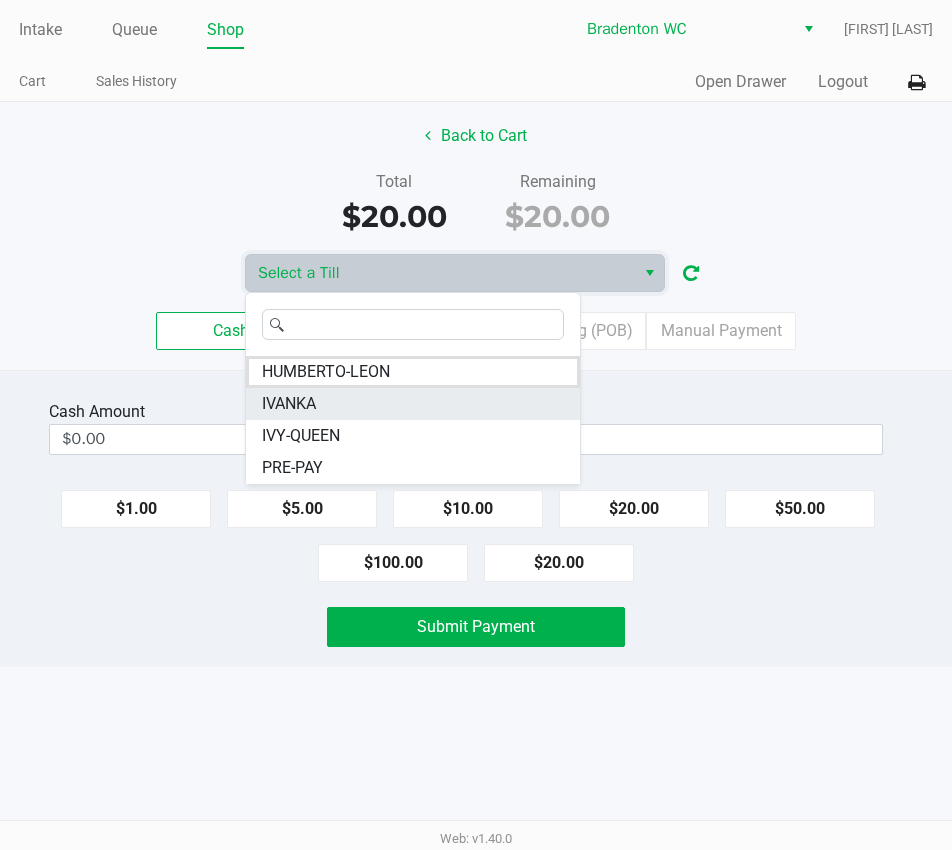 click on "IVANKA" at bounding box center [413, 404] 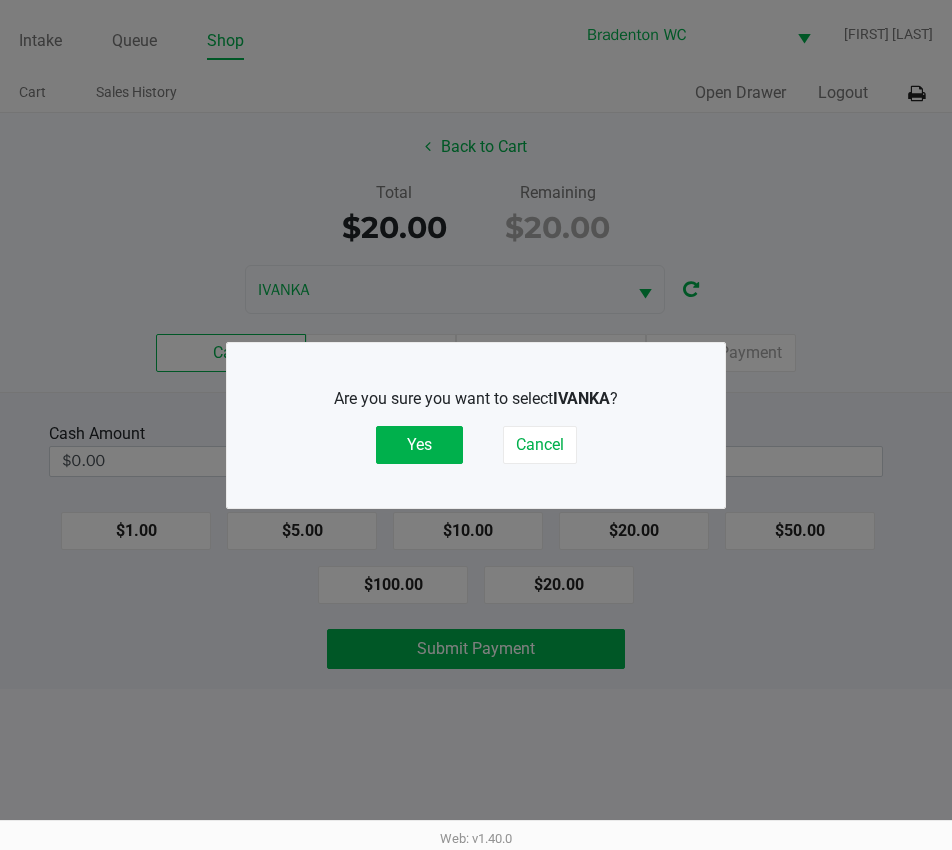 click on "Are you sure you want to select  IVANKA ?   Yes   Cancel" 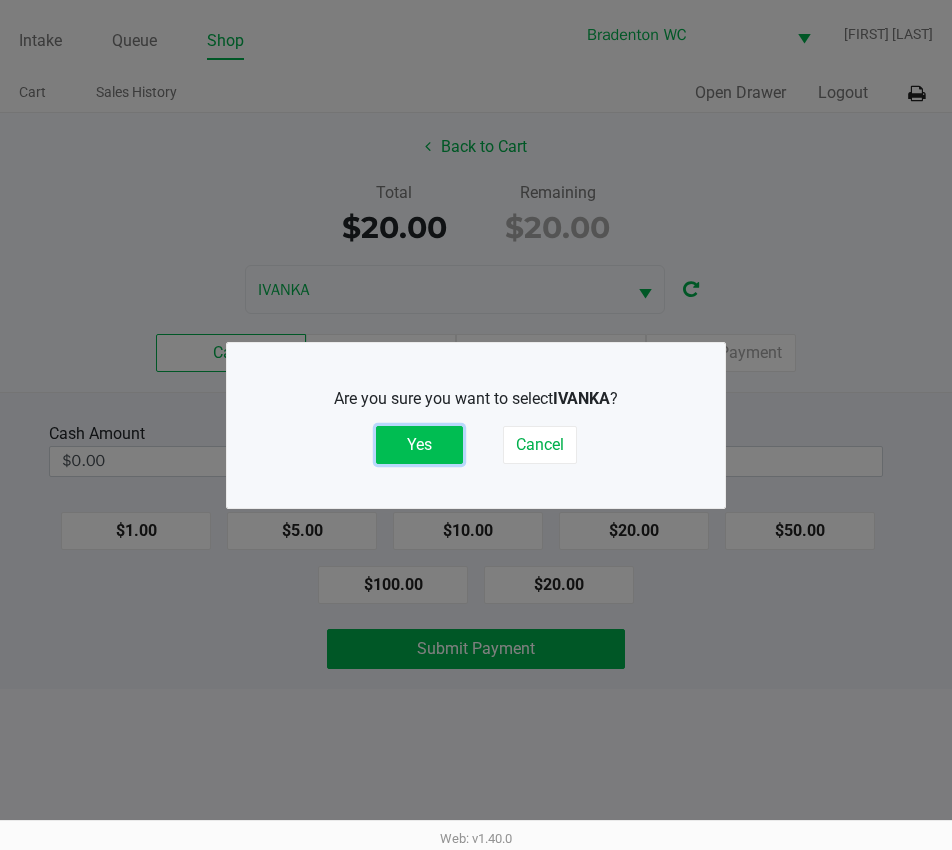 click on "Yes" 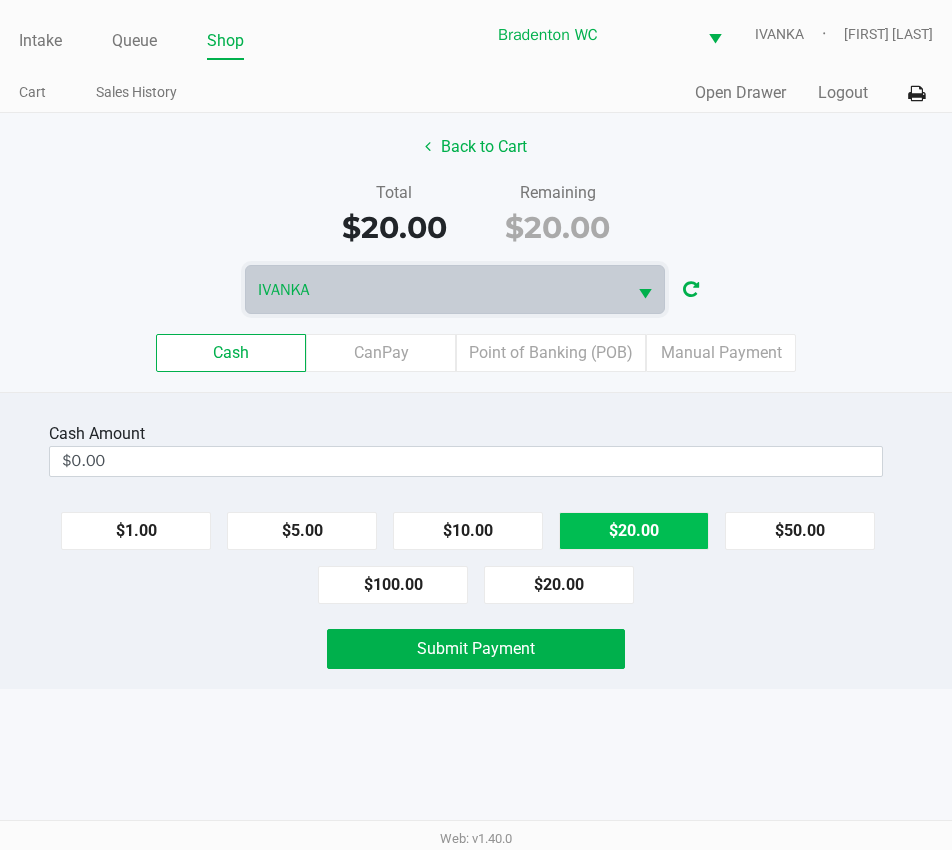 click on "$20.00" 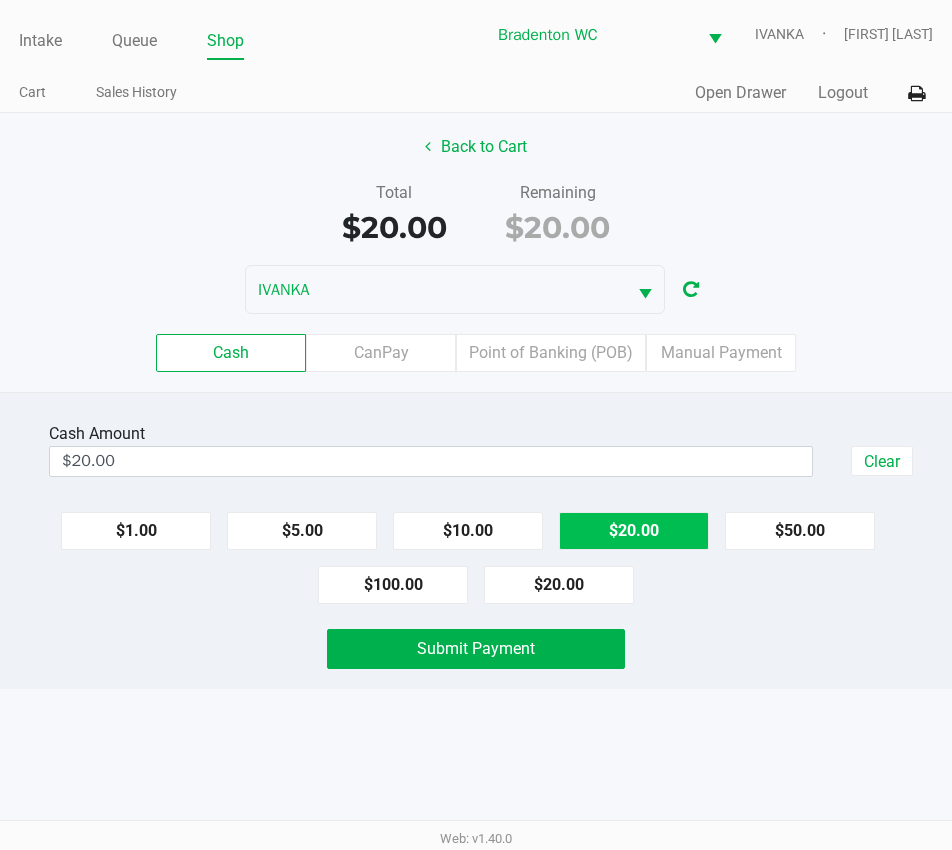click on "$20.00" 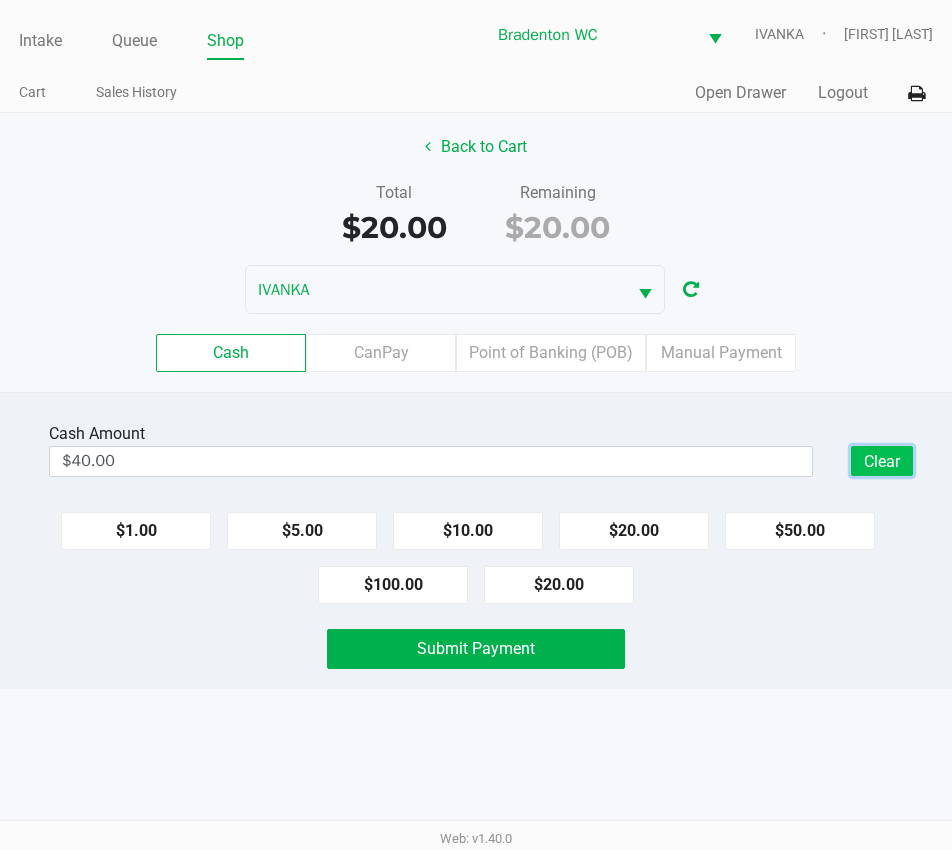 click on "Clear" 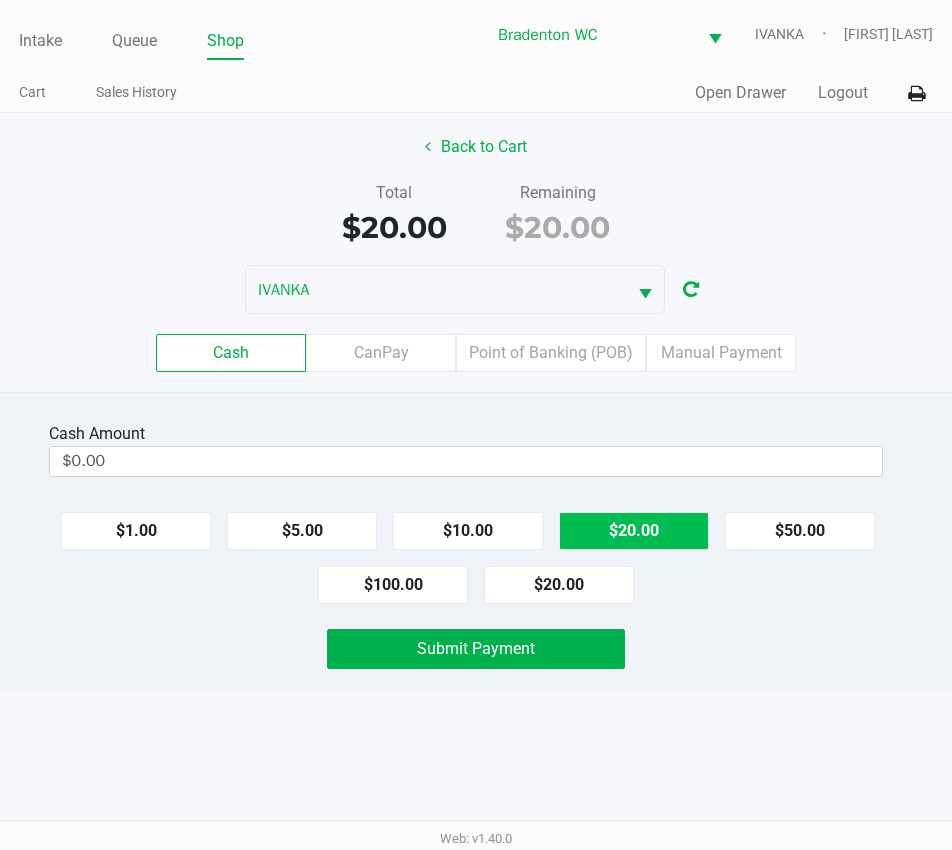 click on "$20.00" 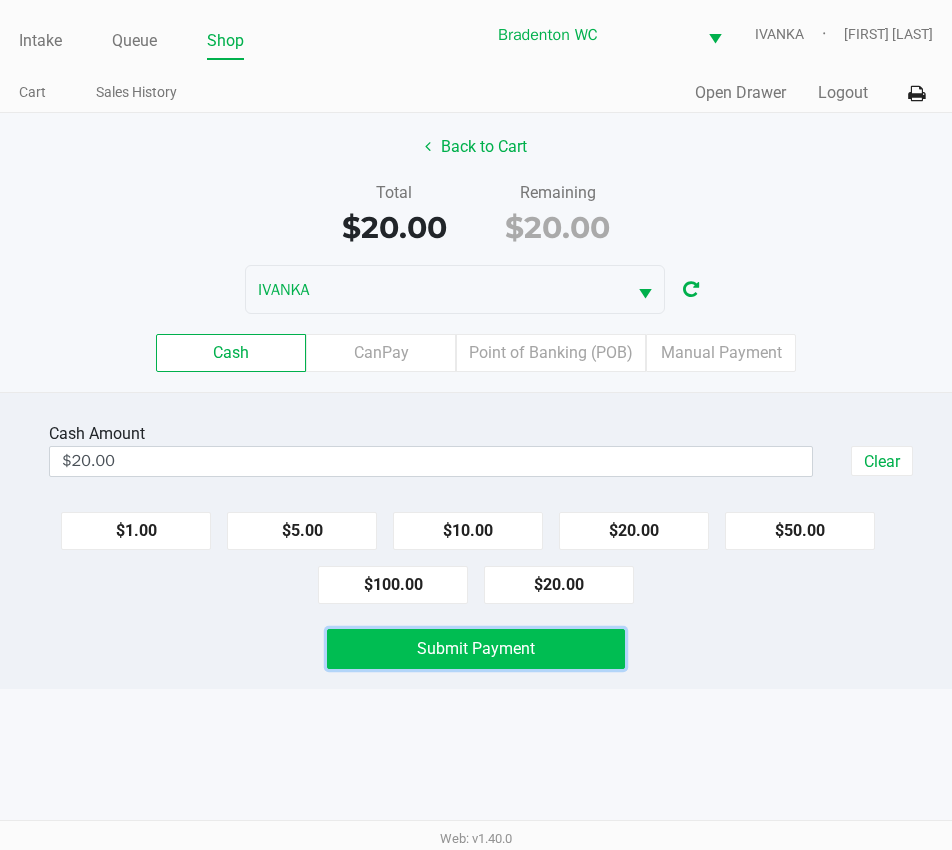 click on "Submit Payment" 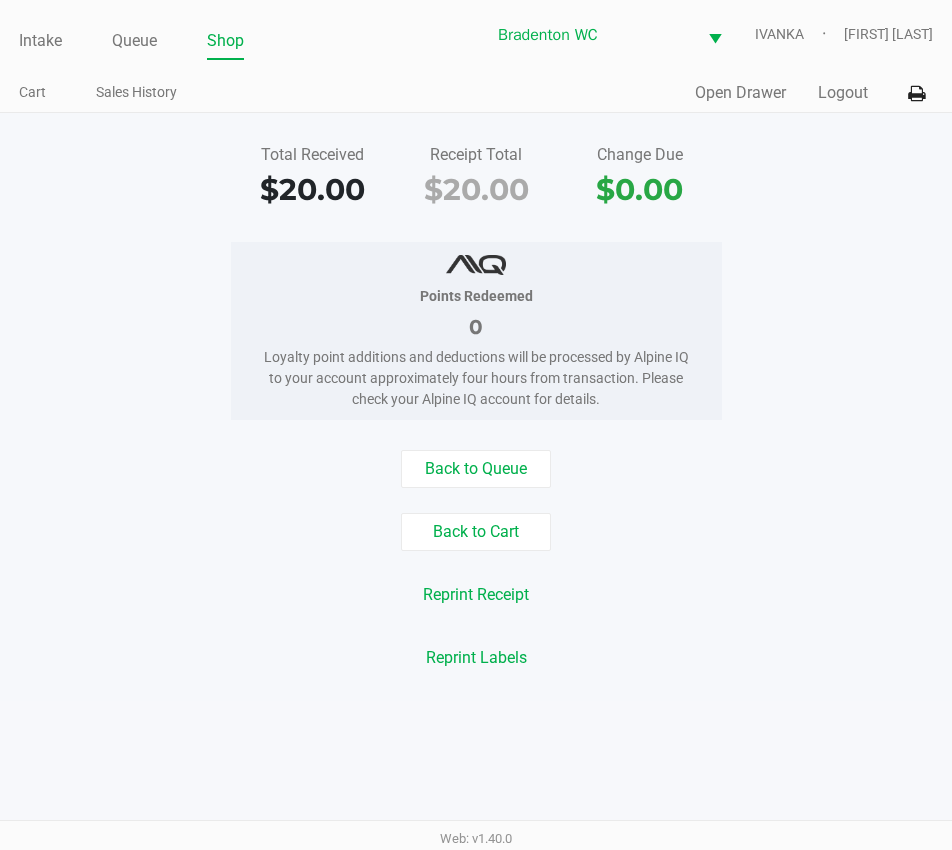 click on "Points Redeemed   0   Loyalty point additions and deductions will be processed by Alpine IQ to your account approximately four hours from transaction. Please check your Alpine IQ account for details." 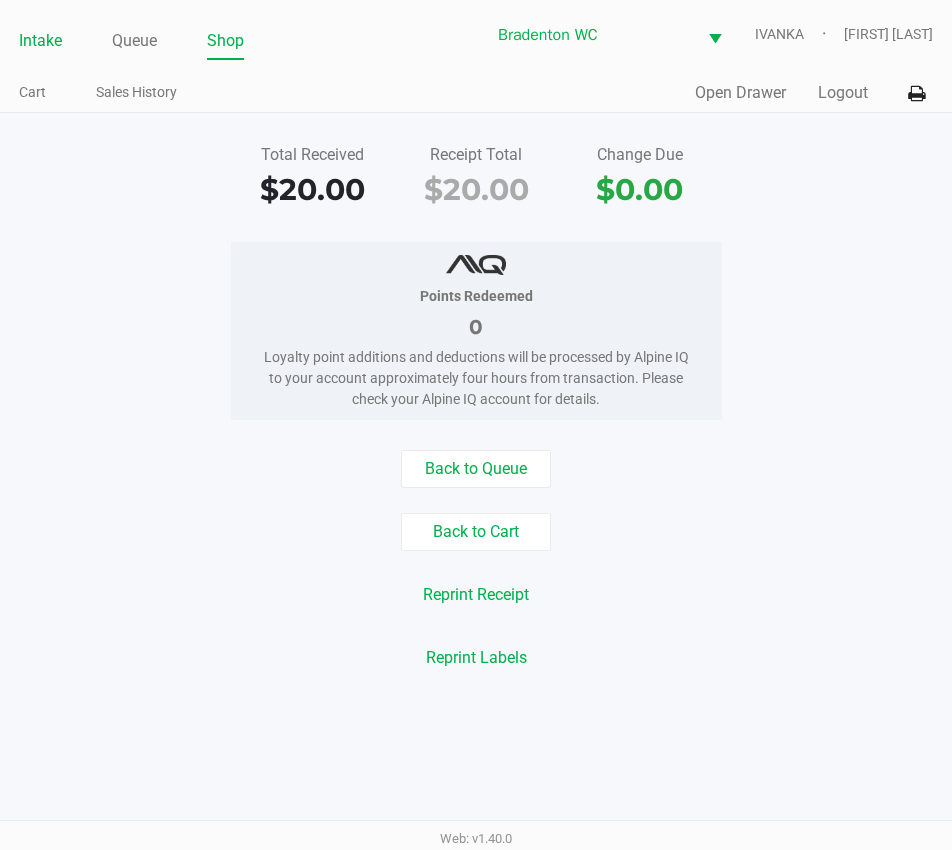 drag, startPoint x: 122, startPoint y: 44, endPoint x: 62, endPoint y: 41, distance: 60.074955 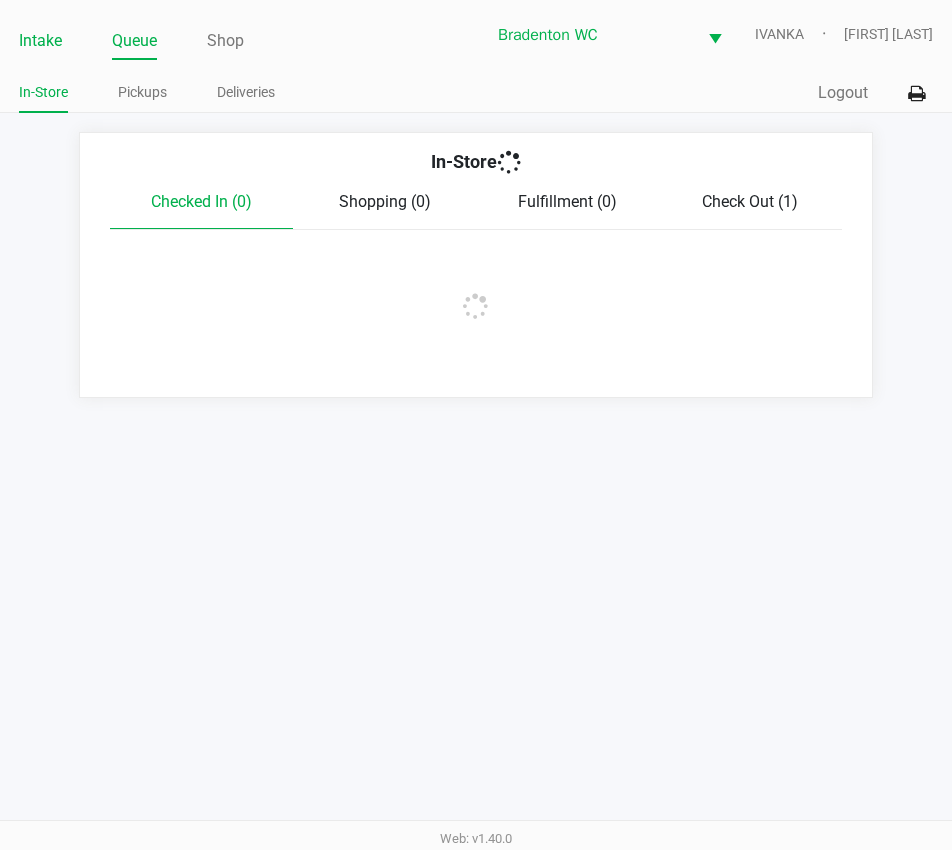 click on "Intake" 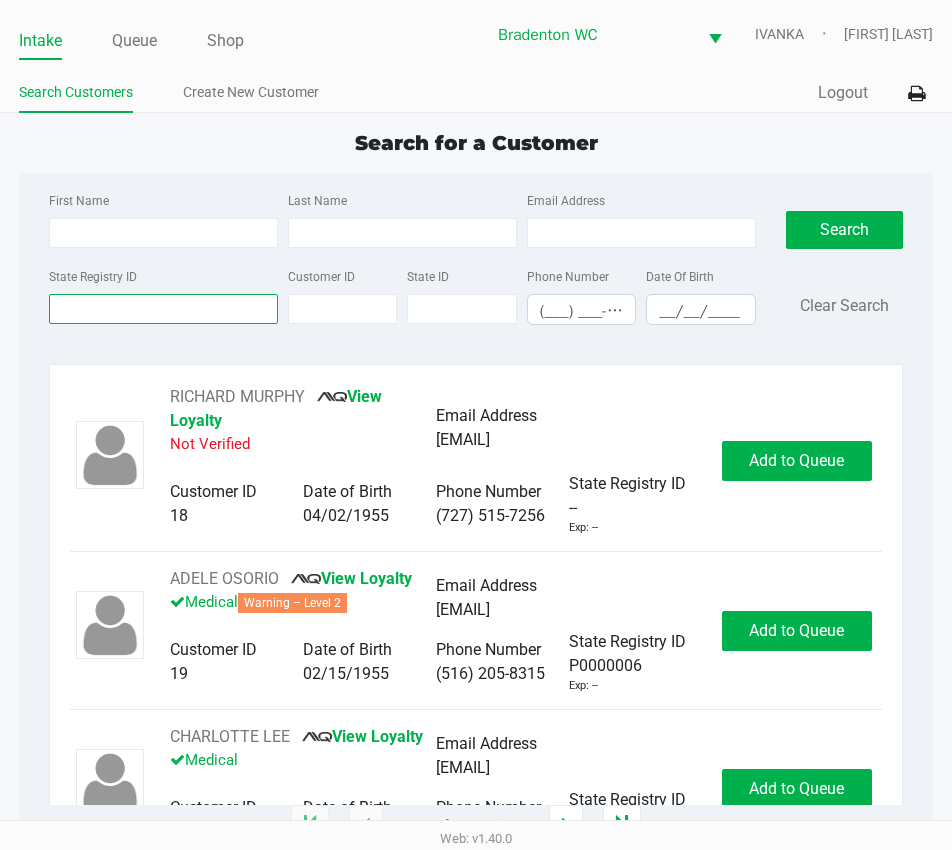 click on "State Registry ID" at bounding box center [163, 309] 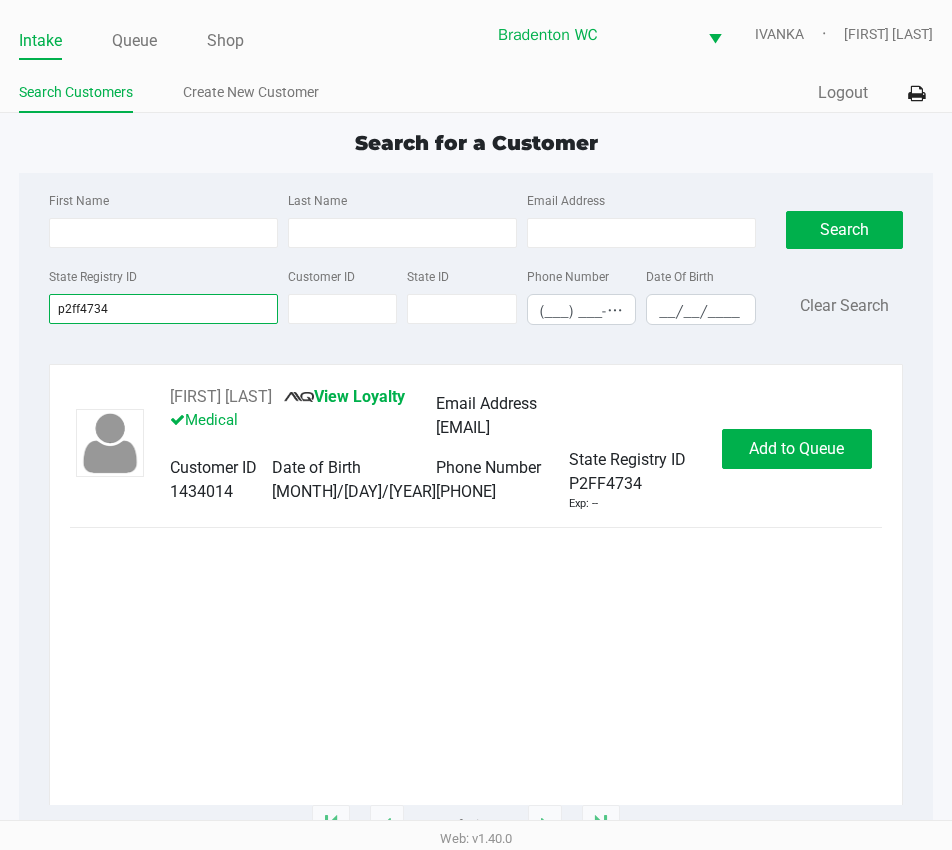 type on "p2ff4734" 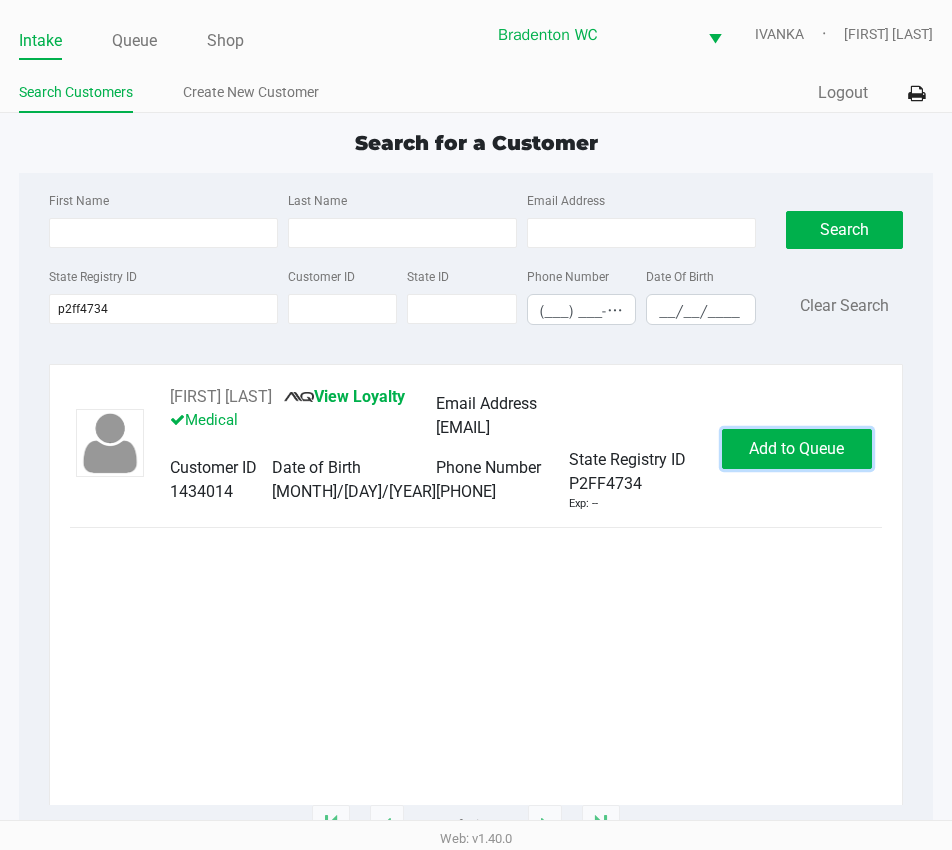click on "Add to Queue" 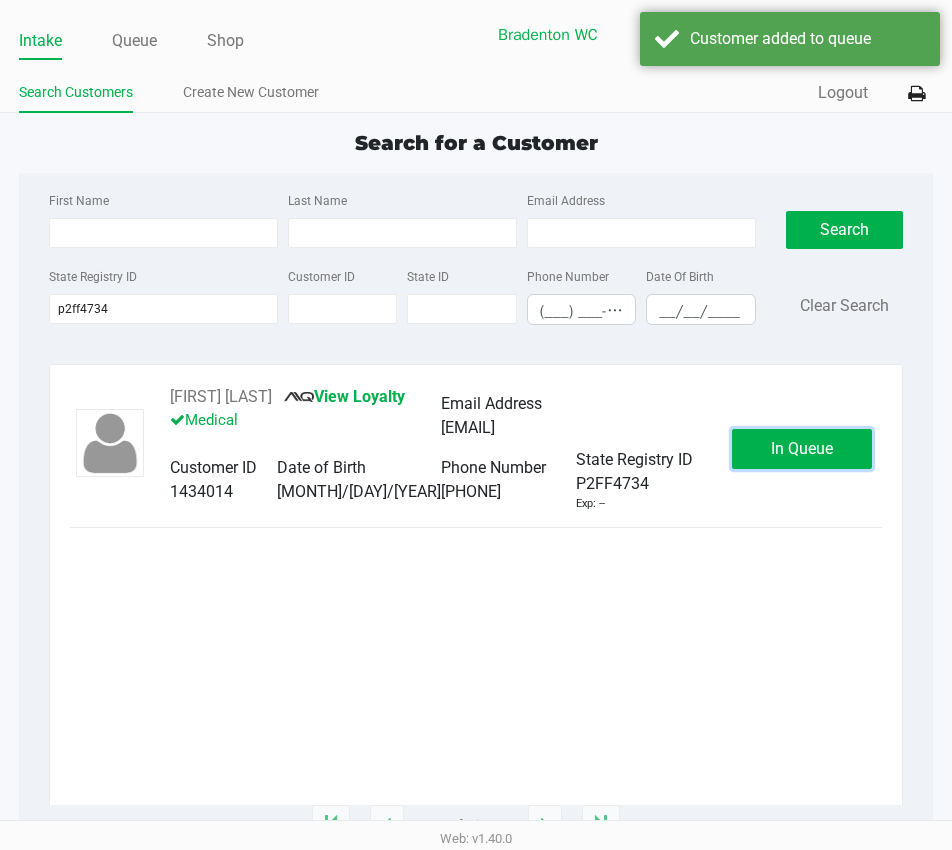 click on "In Queue" 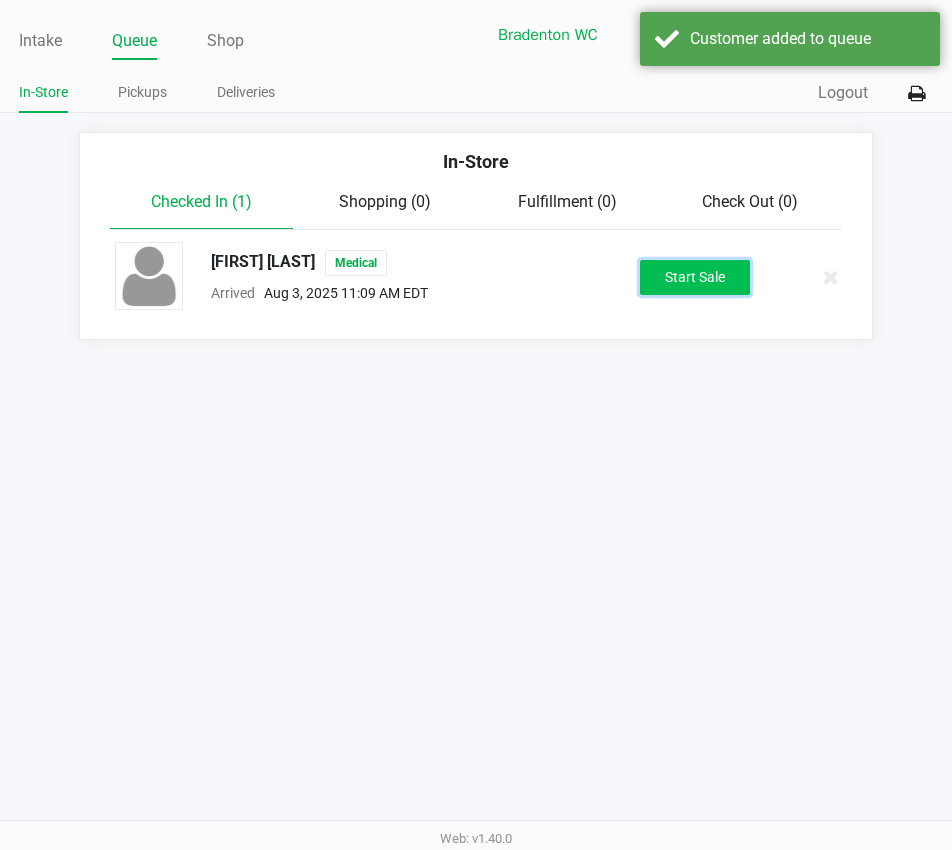 click on "Start Sale" 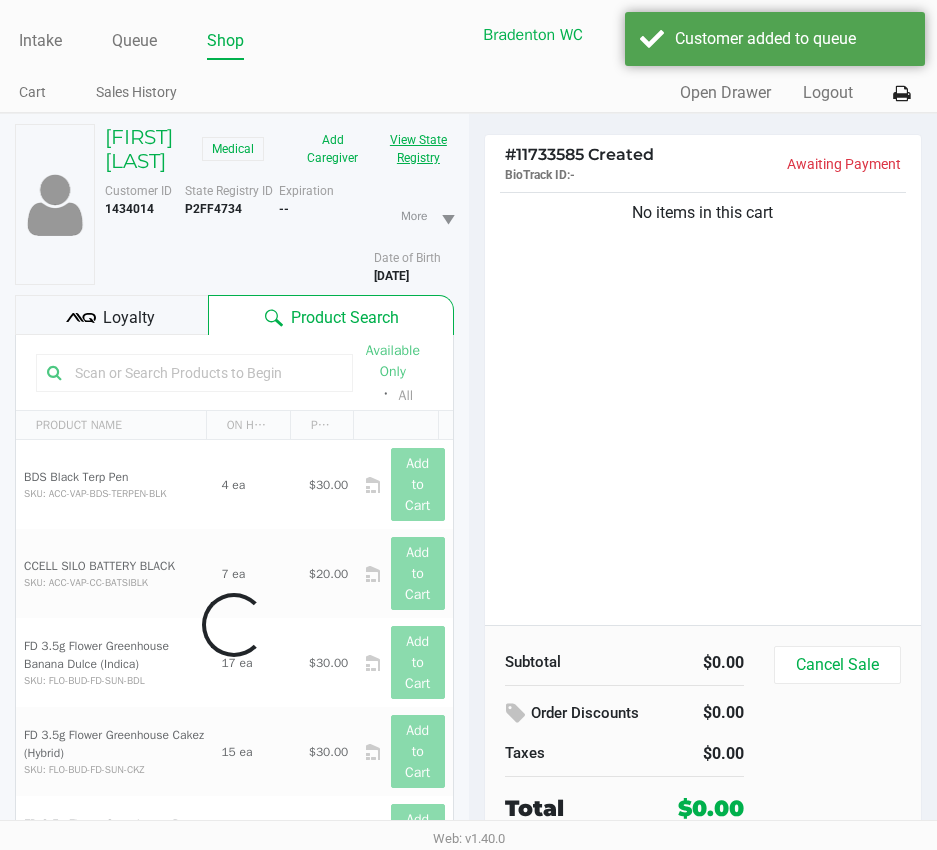 click on "View State Registry" 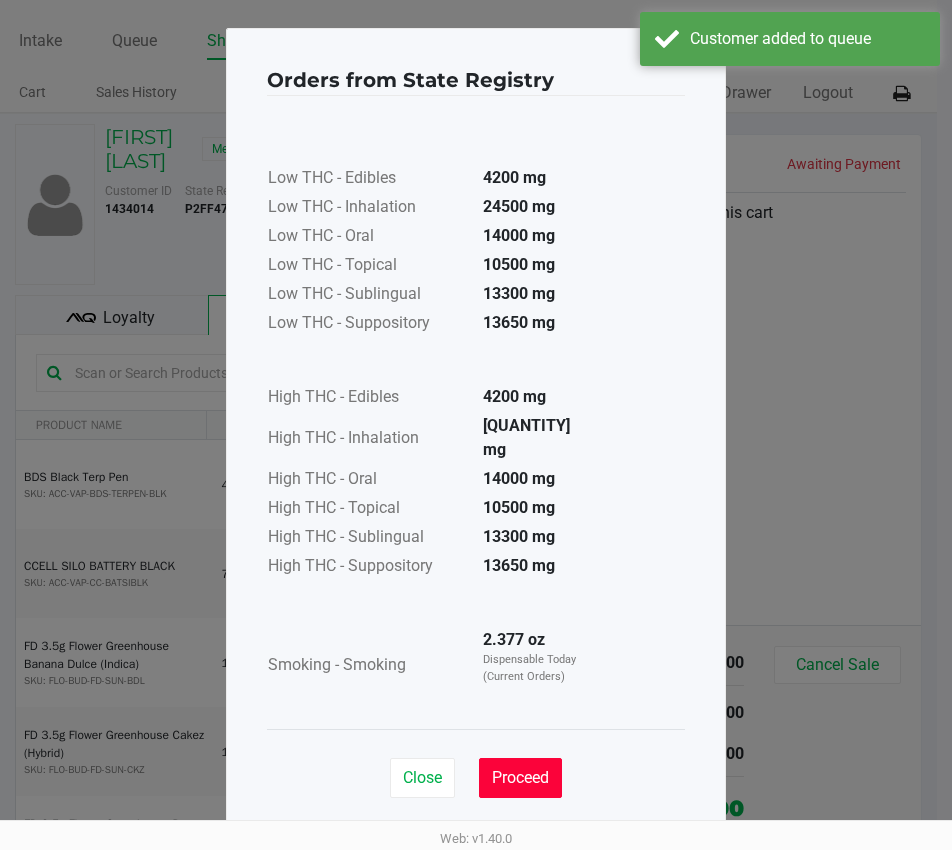 click on "Proceed" 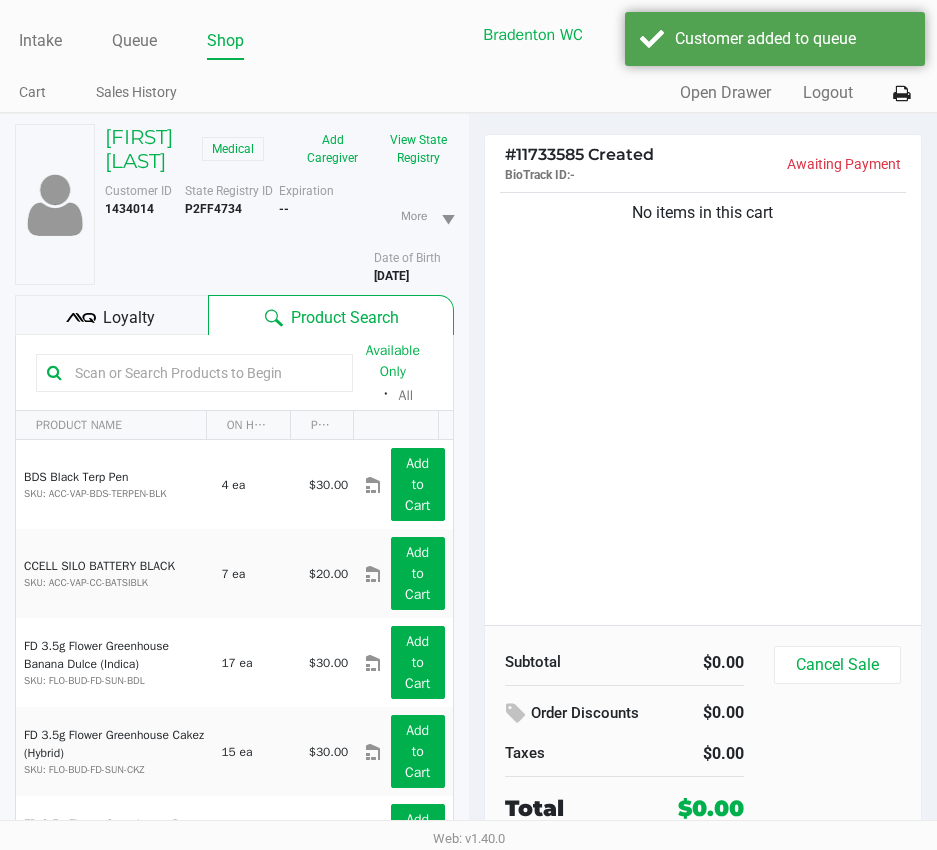 click on "Loyalty" 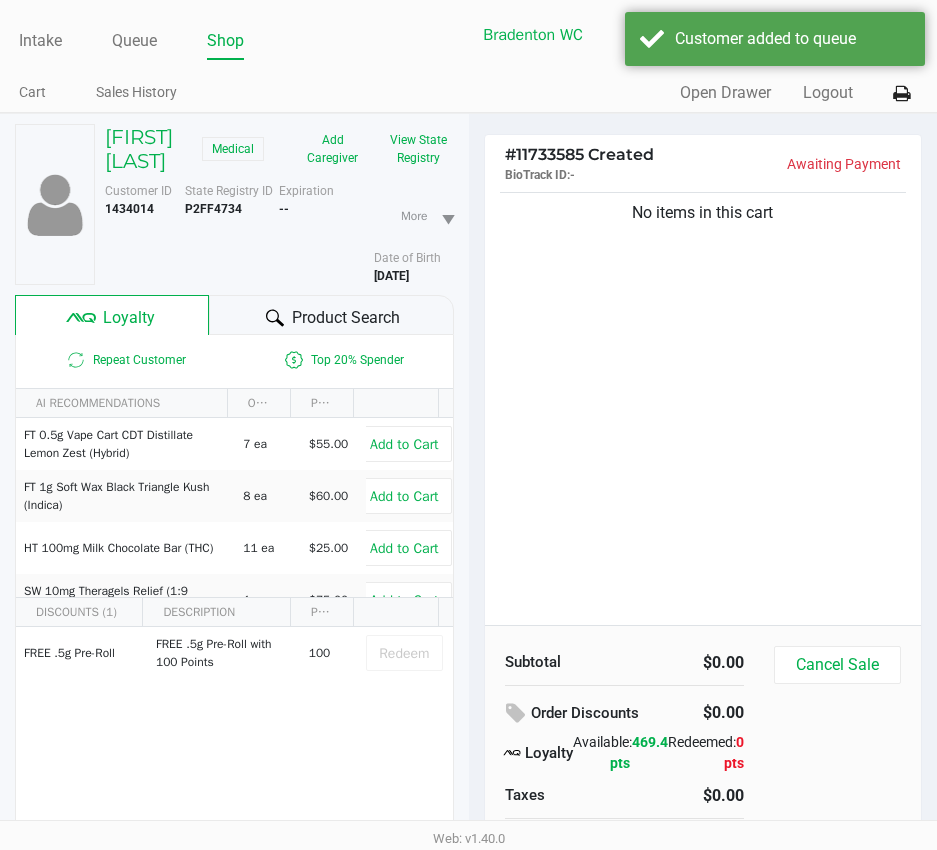 click on "Product Search" 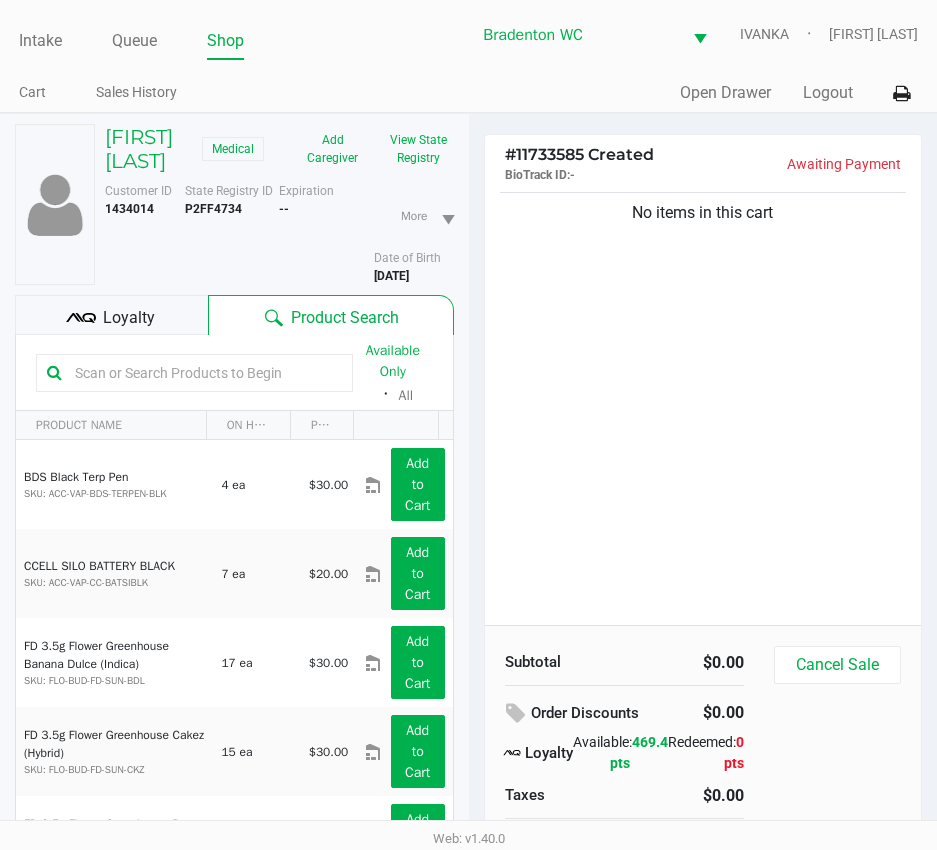 click 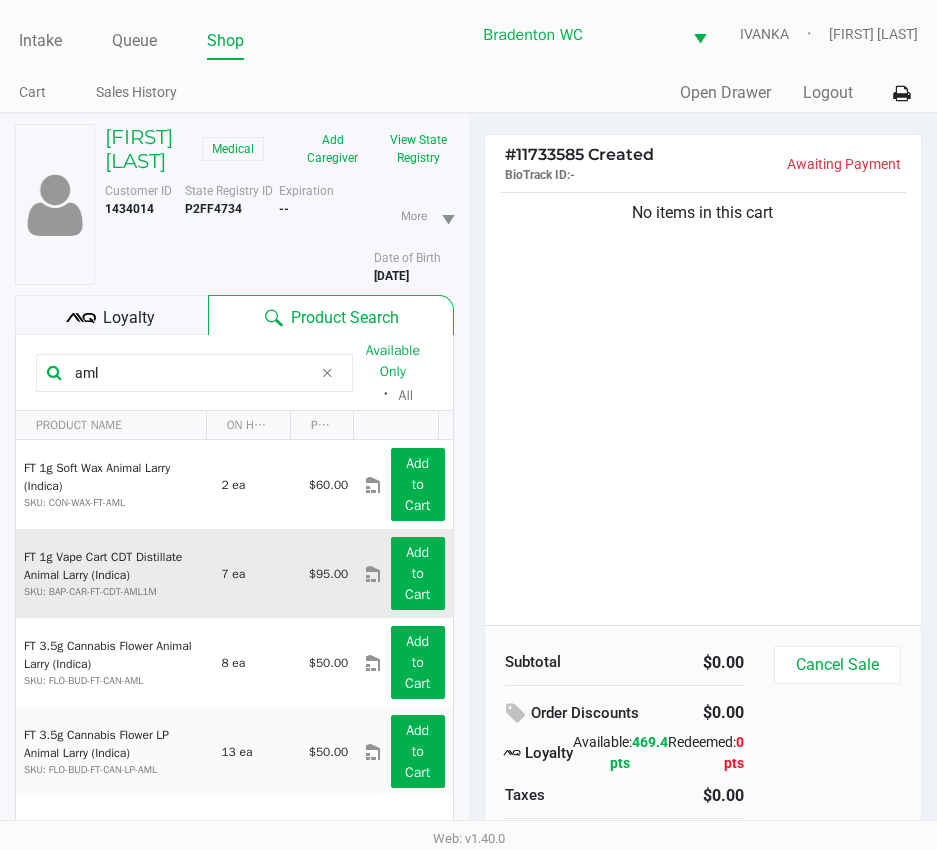 scroll, scrollTop: 99, scrollLeft: 0, axis: vertical 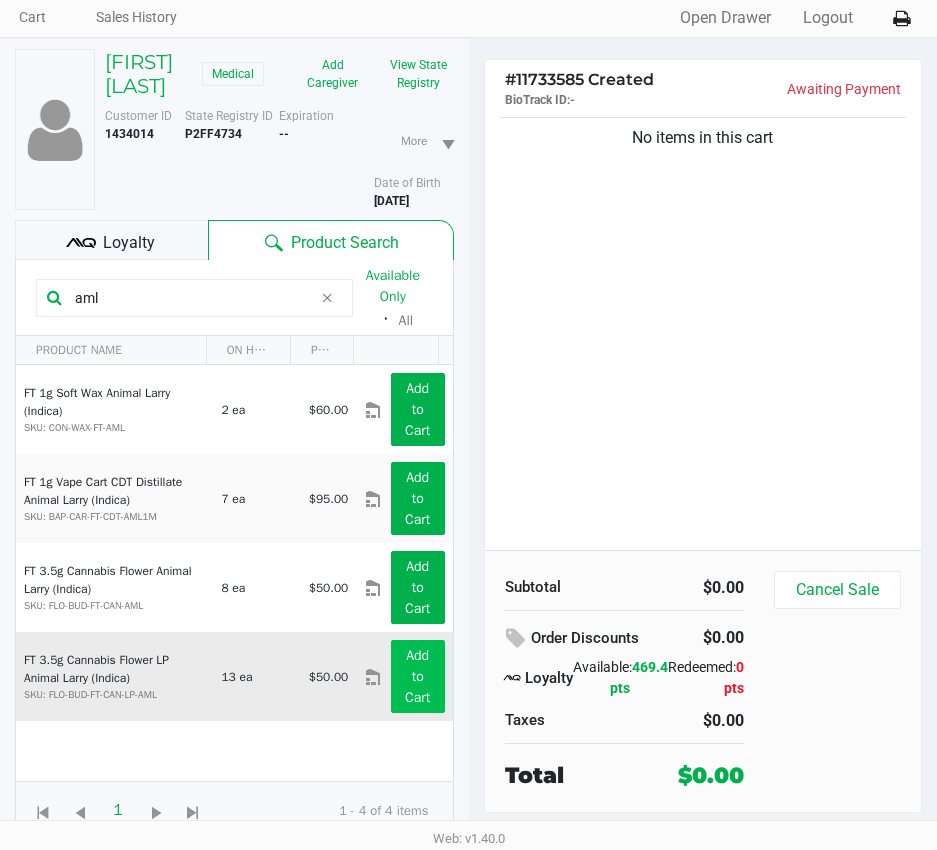 type on "aml" 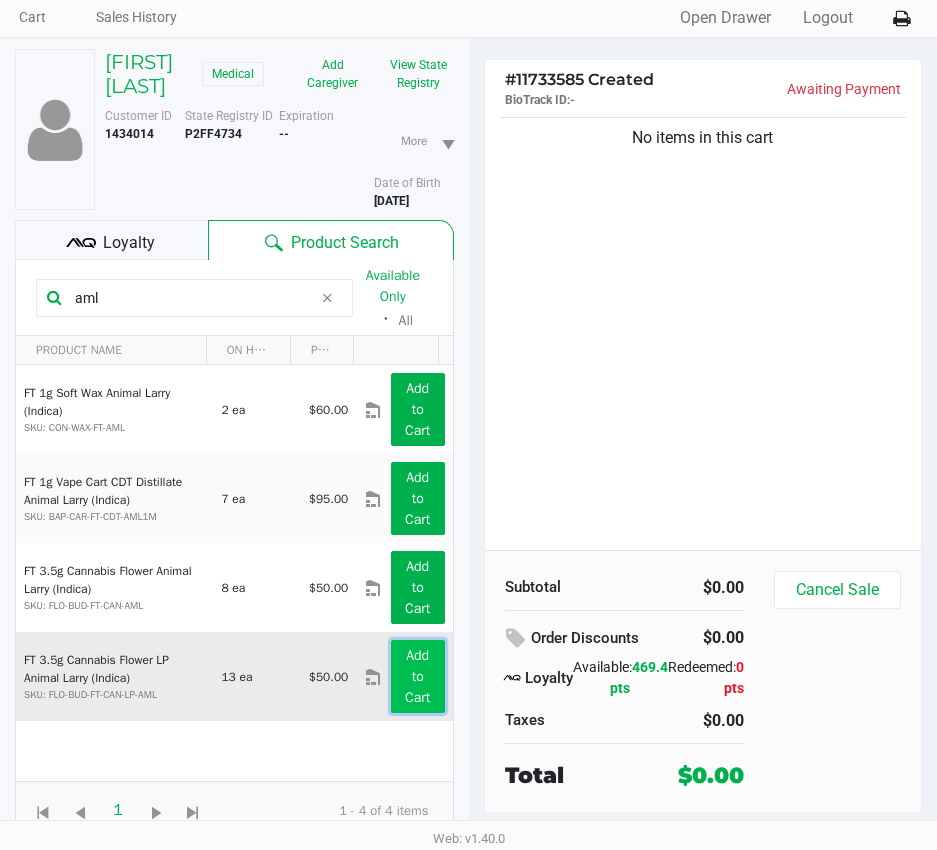 click on "Add to Cart" 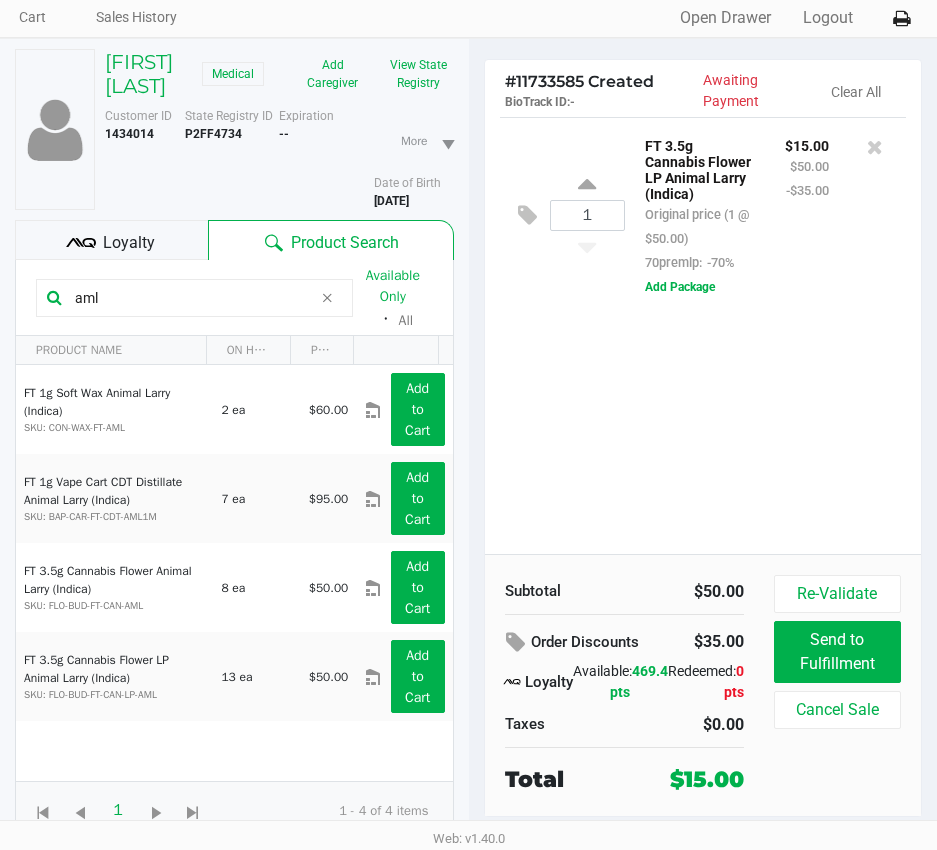 click 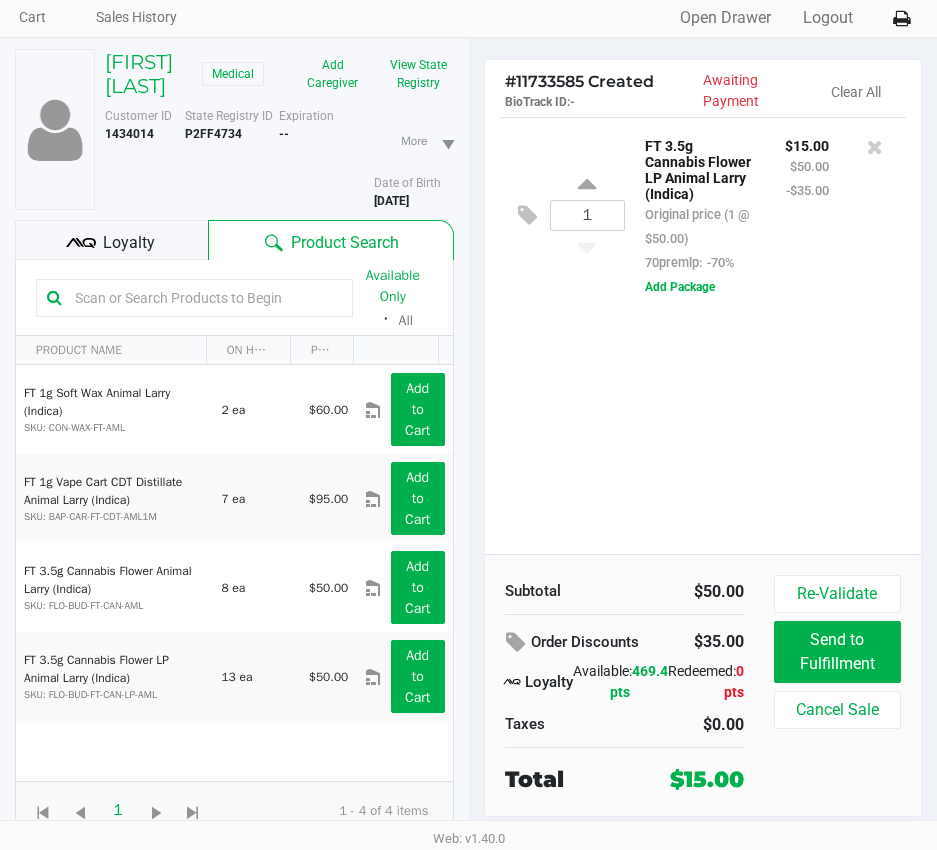click 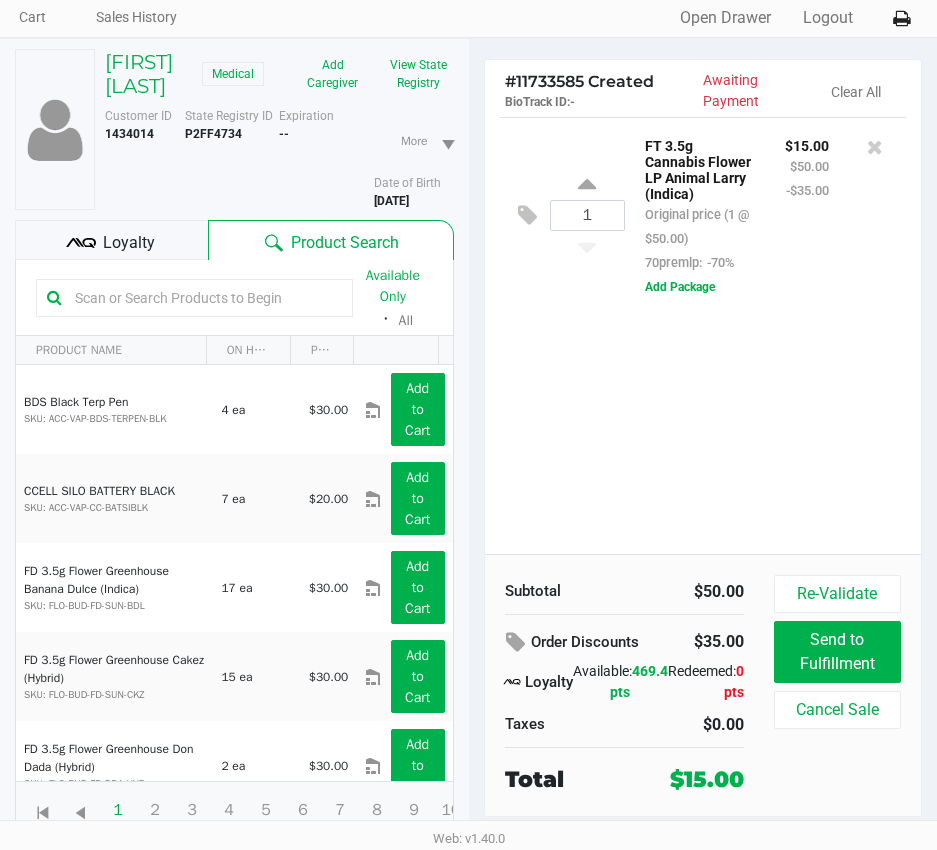 click 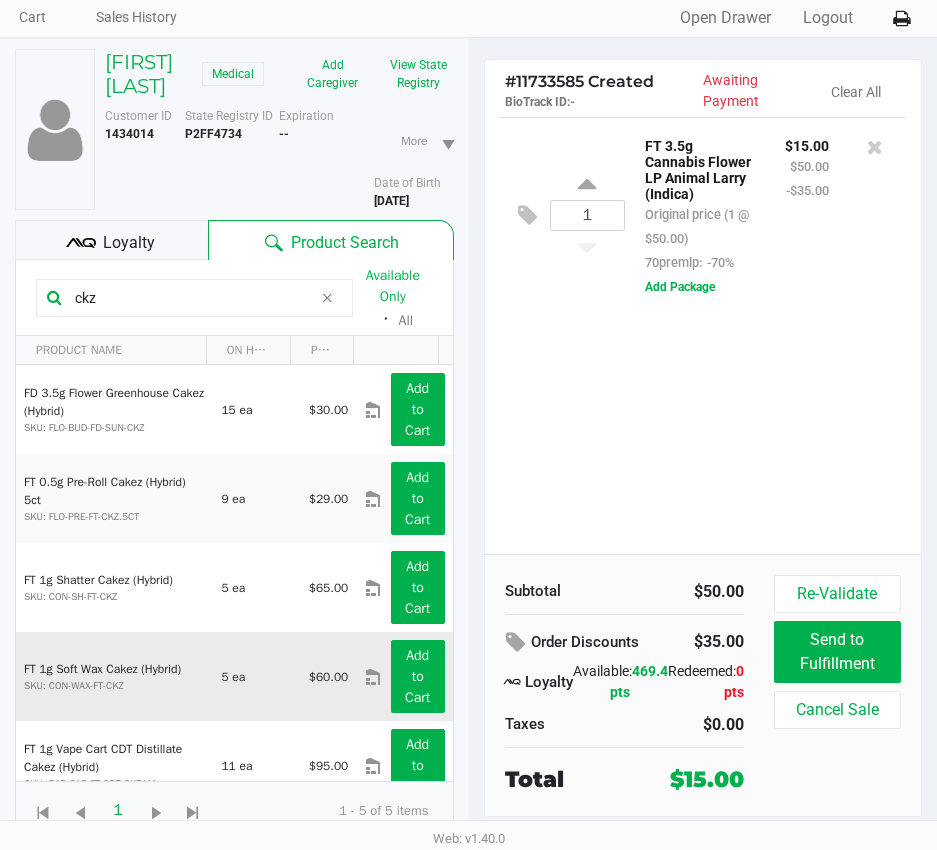 scroll, scrollTop: 28, scrollLeft: 0, axis: vertical 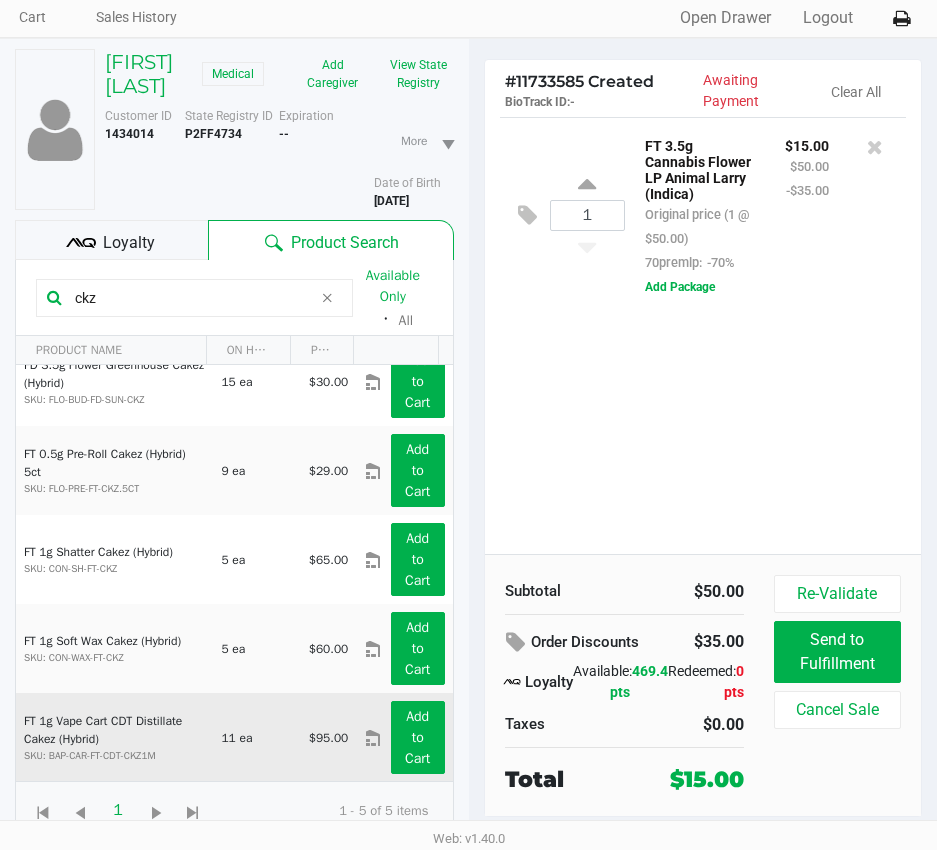 type on "ckz" 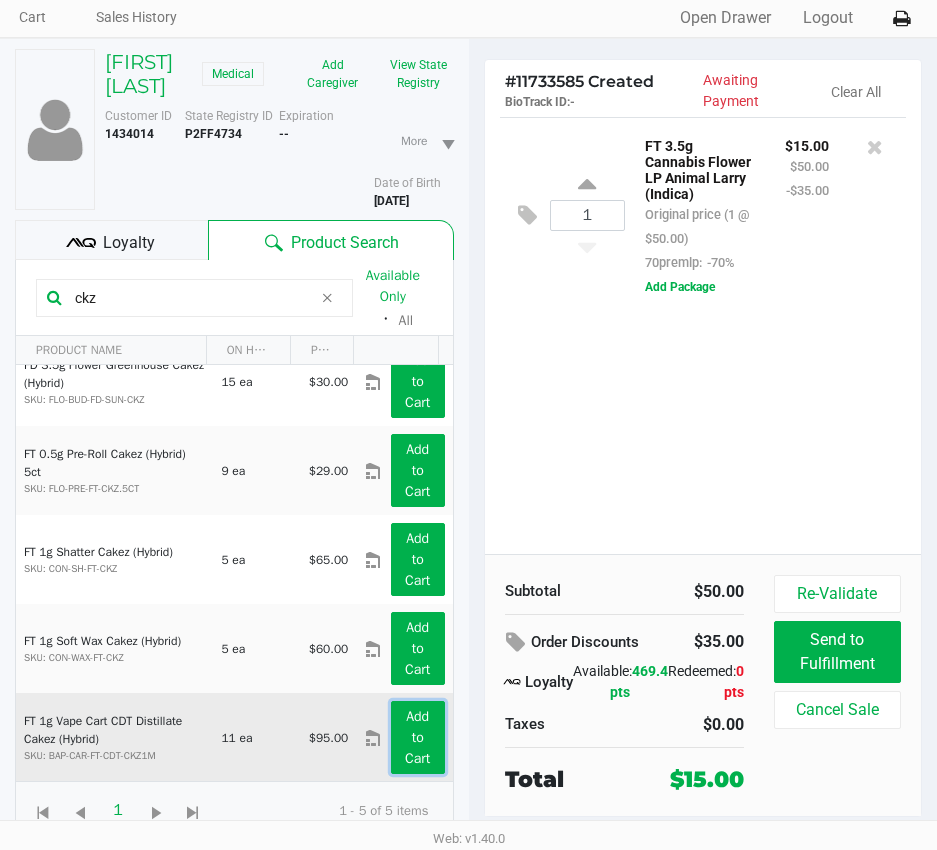 click on "Add to Cart" 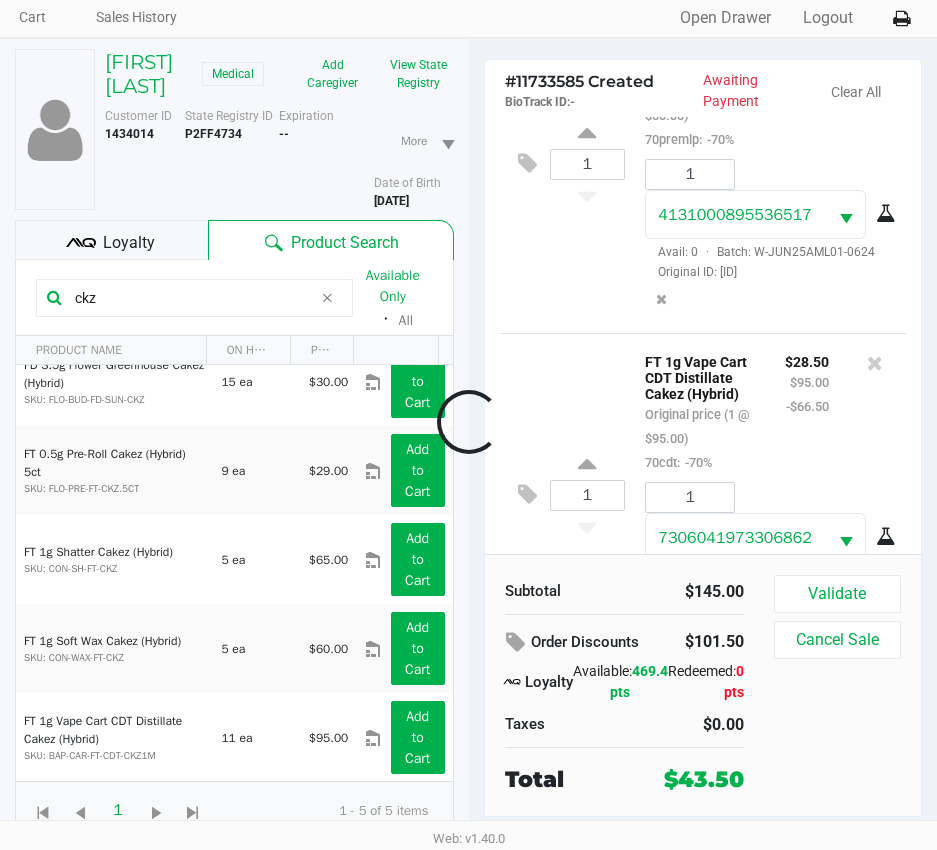 scroll, scrollTop: 266, scrollLeft: 0, axis: vertical 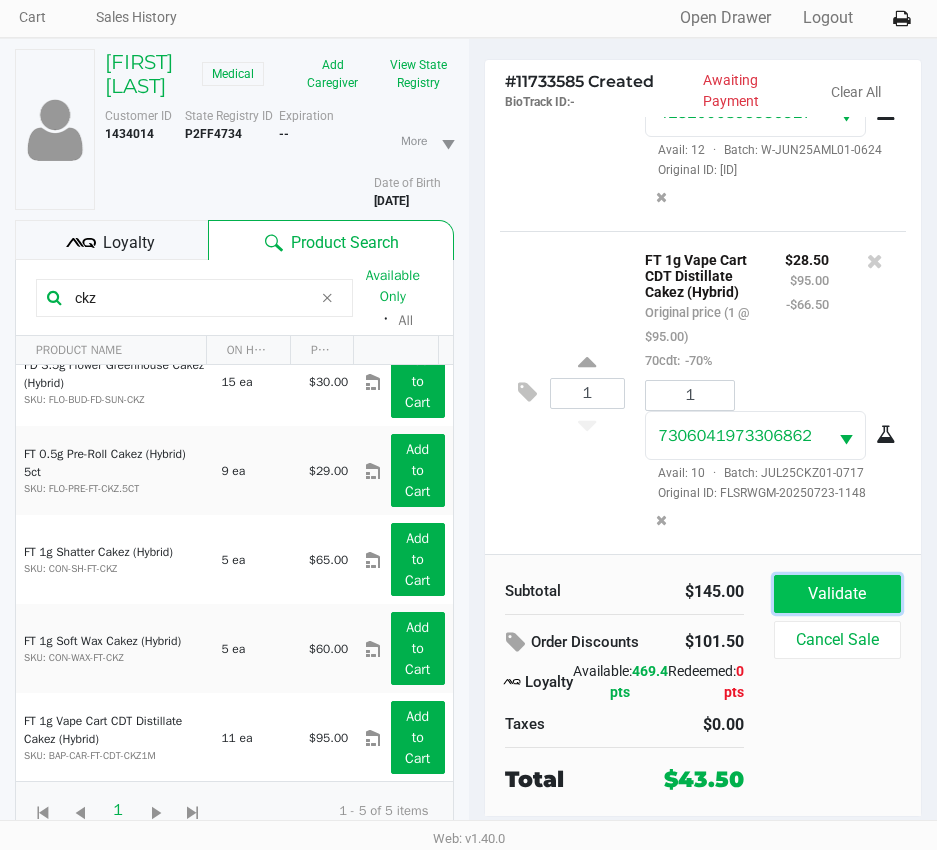 click on "Validate" 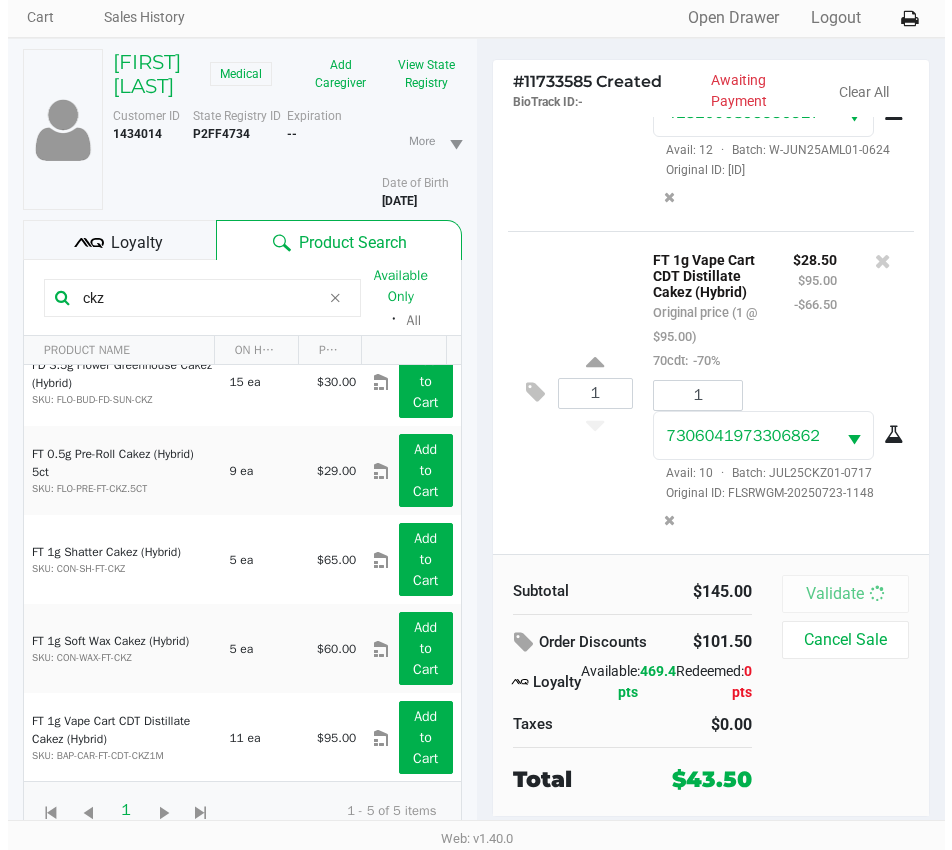 scroll, scrollTop: 0, scrollLeft: 0, axis: both 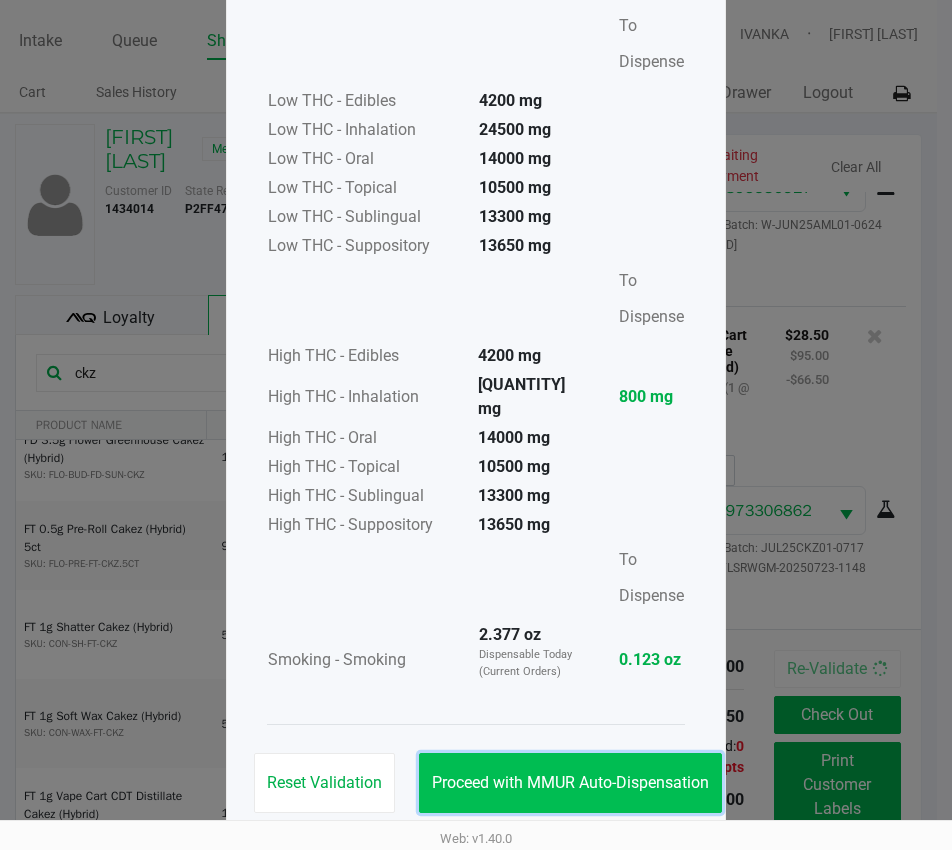 click on "Proceed with MMUR Auto-Dispensation" 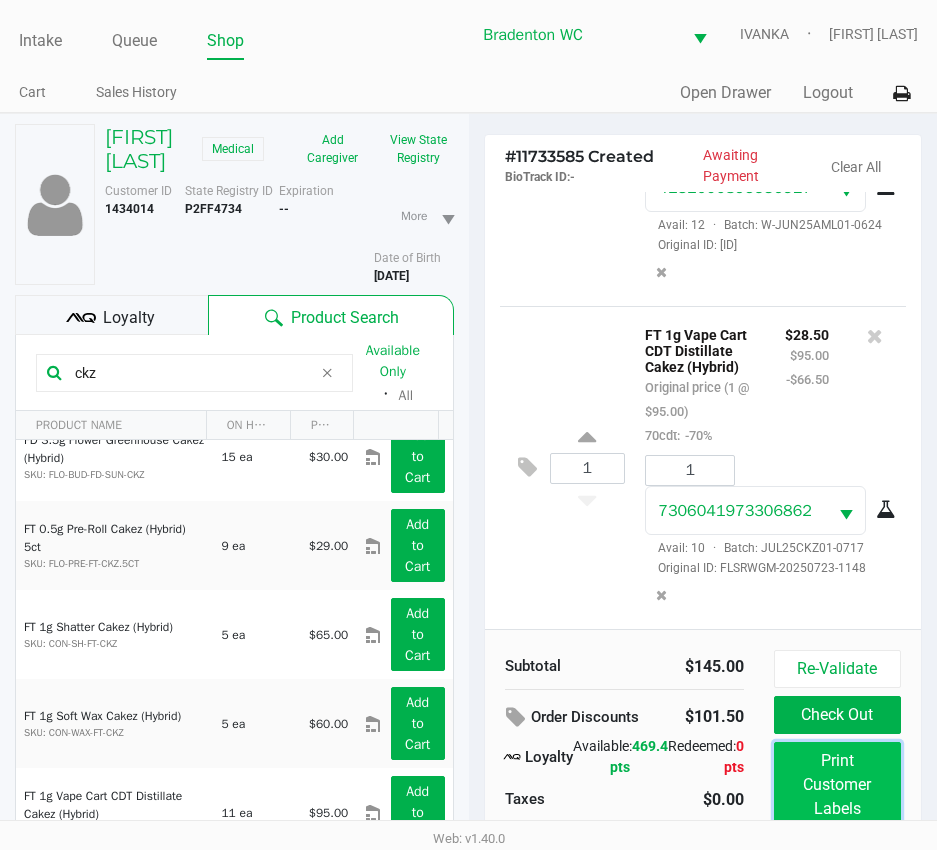 click on "Print Customer Labels" 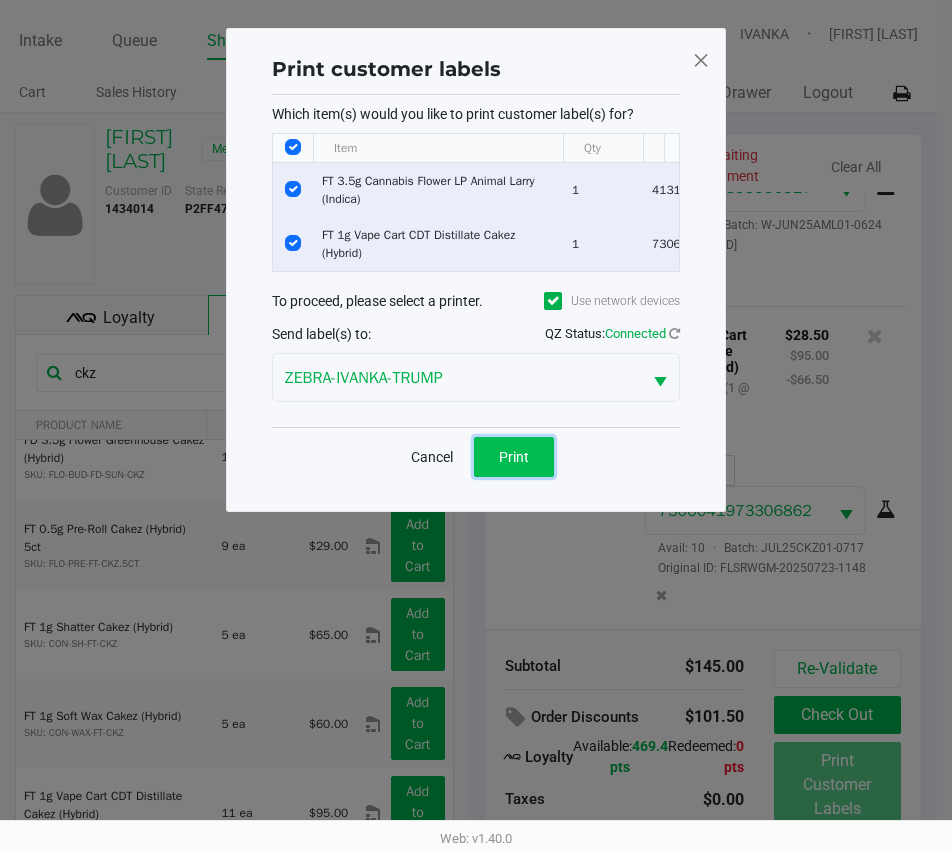 click on "Print" 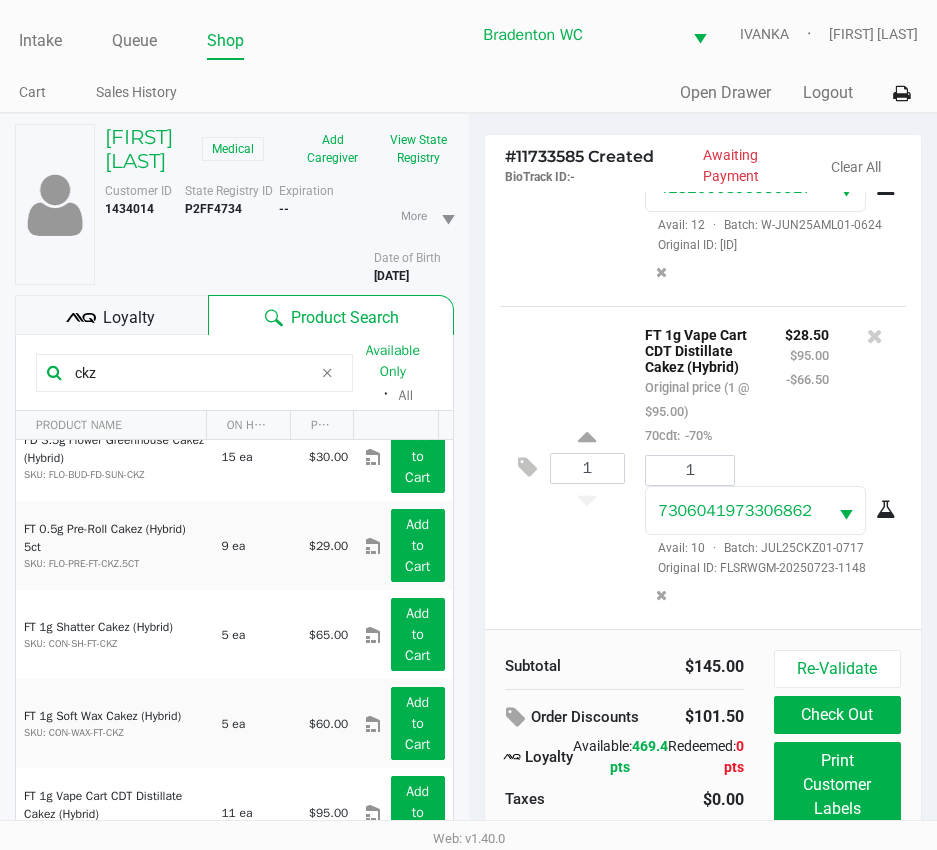 click on "Loyalty" 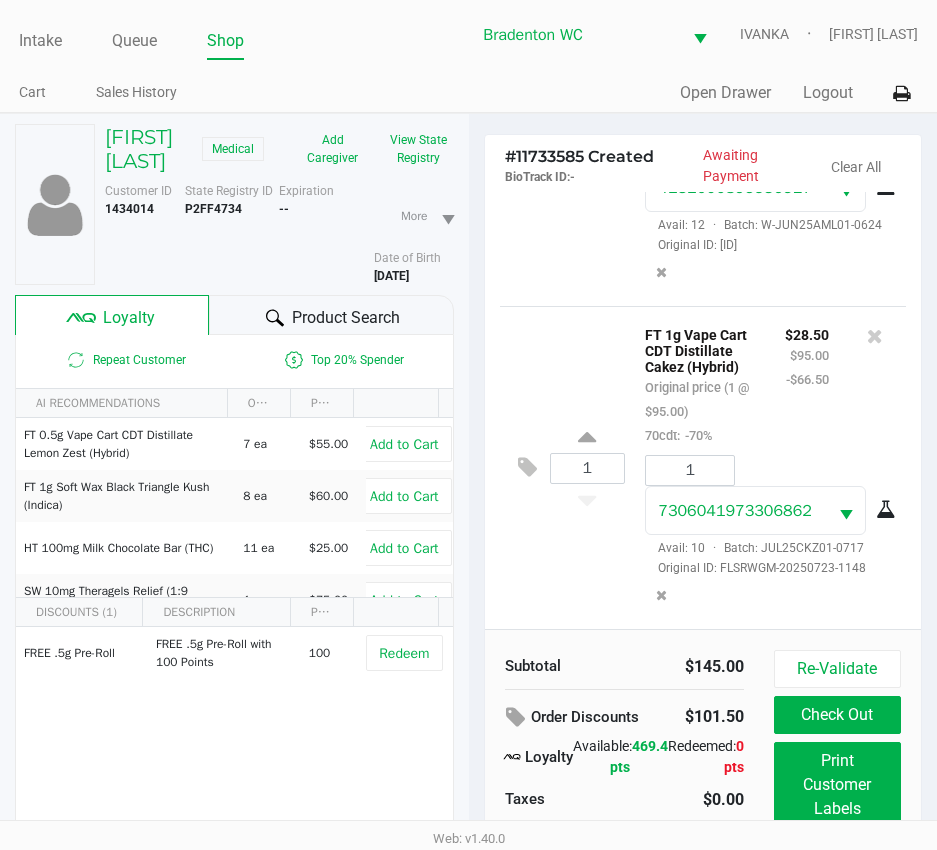scroll, scrollTop: 99, scrollLeft: 0, axis: vertical 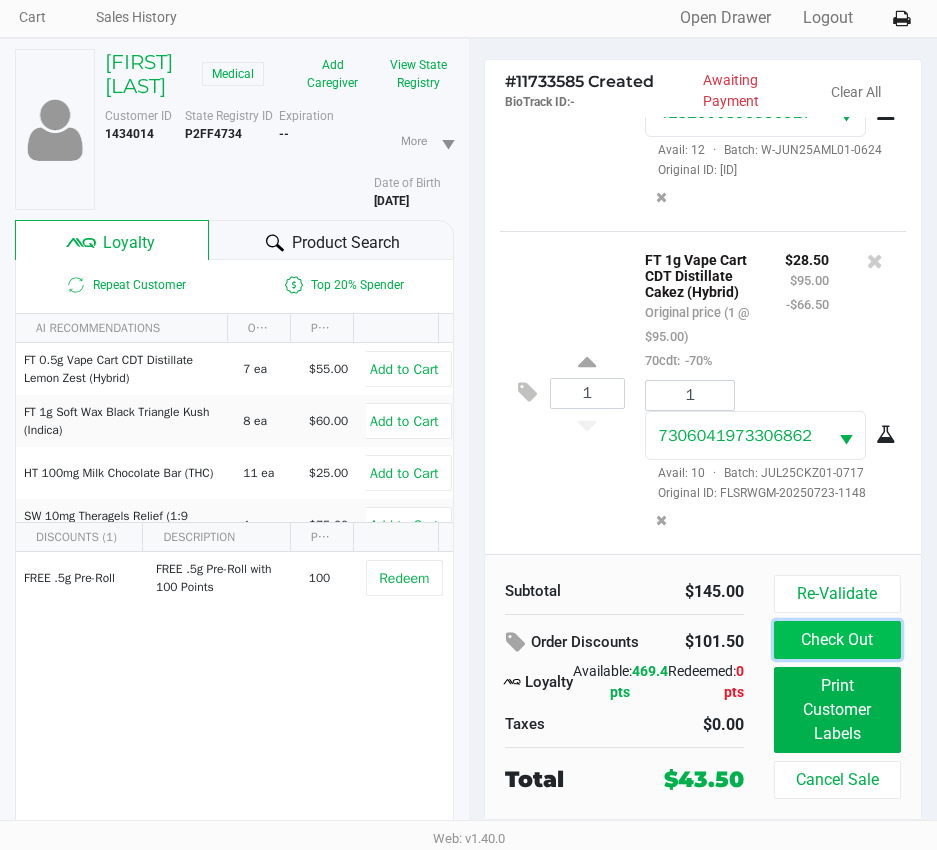 click on "Check Out" 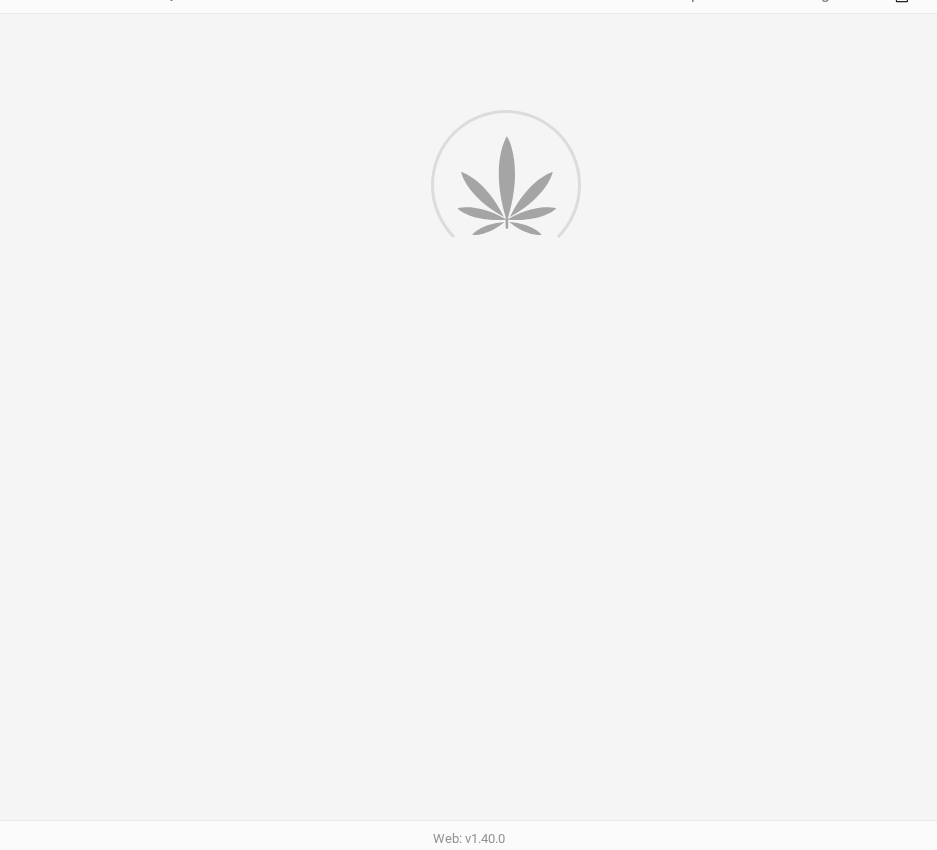 scroll, scrollTop: 0, scrollLeft: 0, axis: both 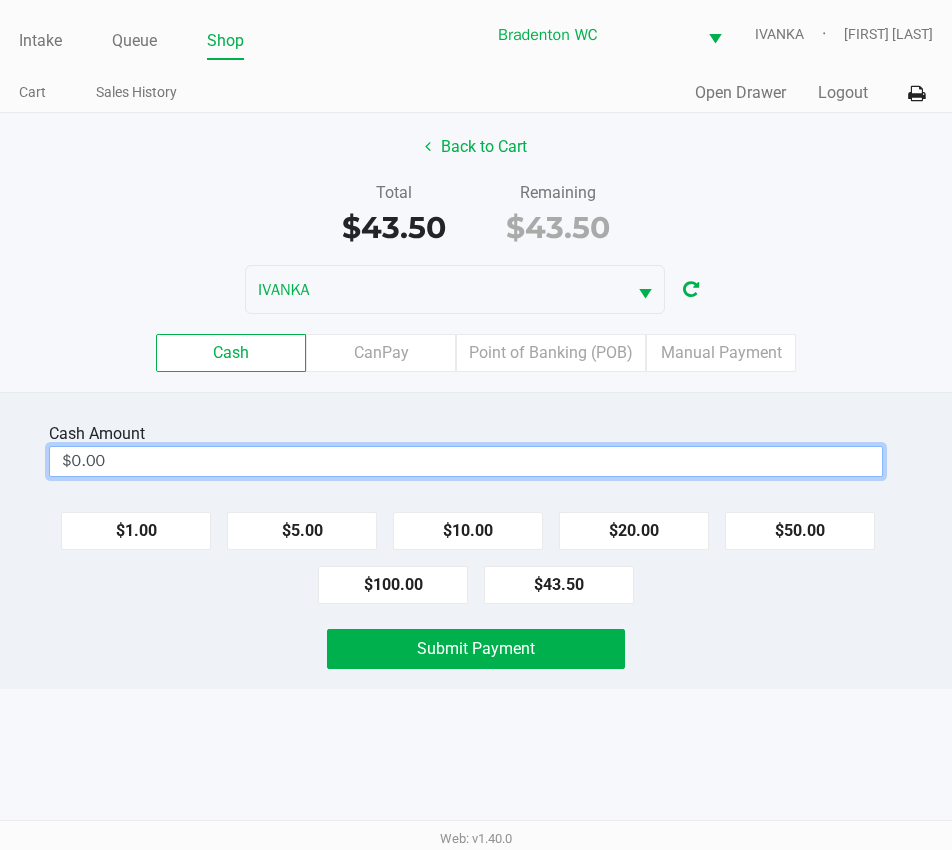 click on "$0.00" at bounding box center [466, 461] 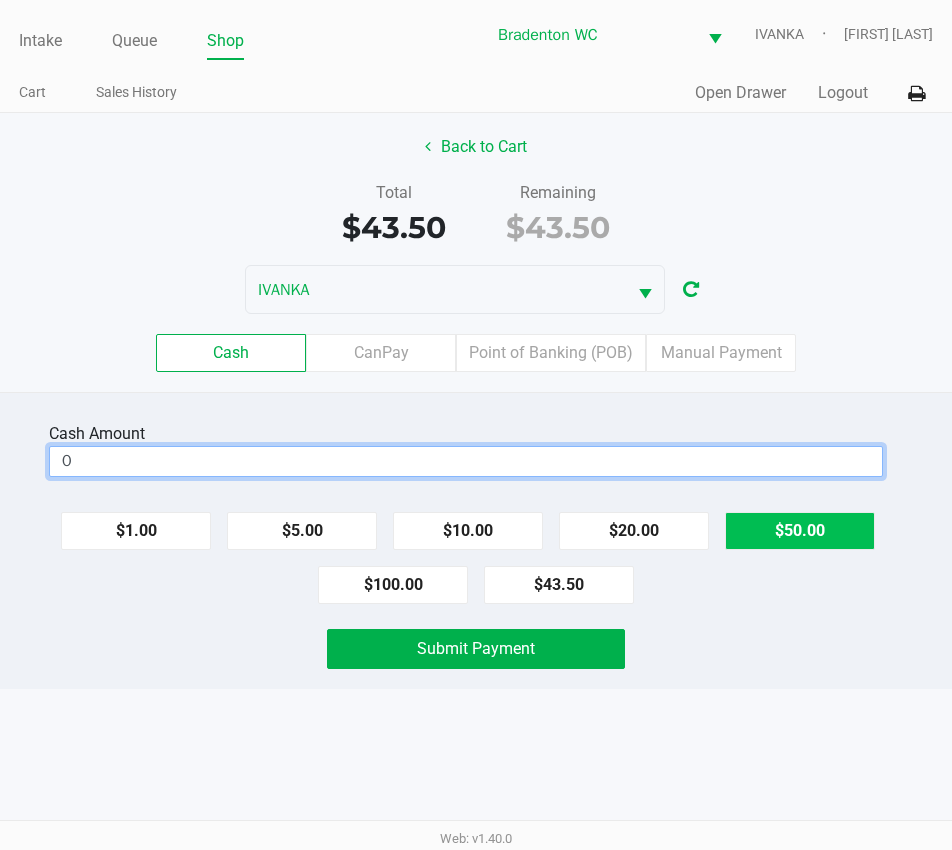 click on "$50.00" 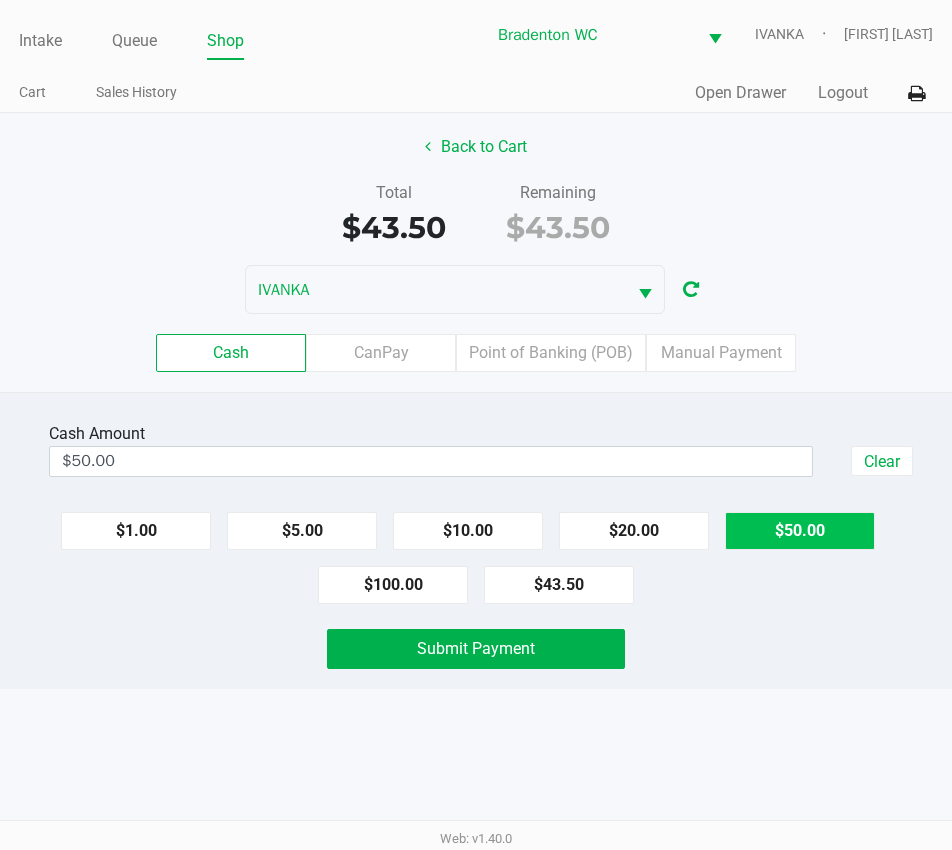 click on "Submit Payment" 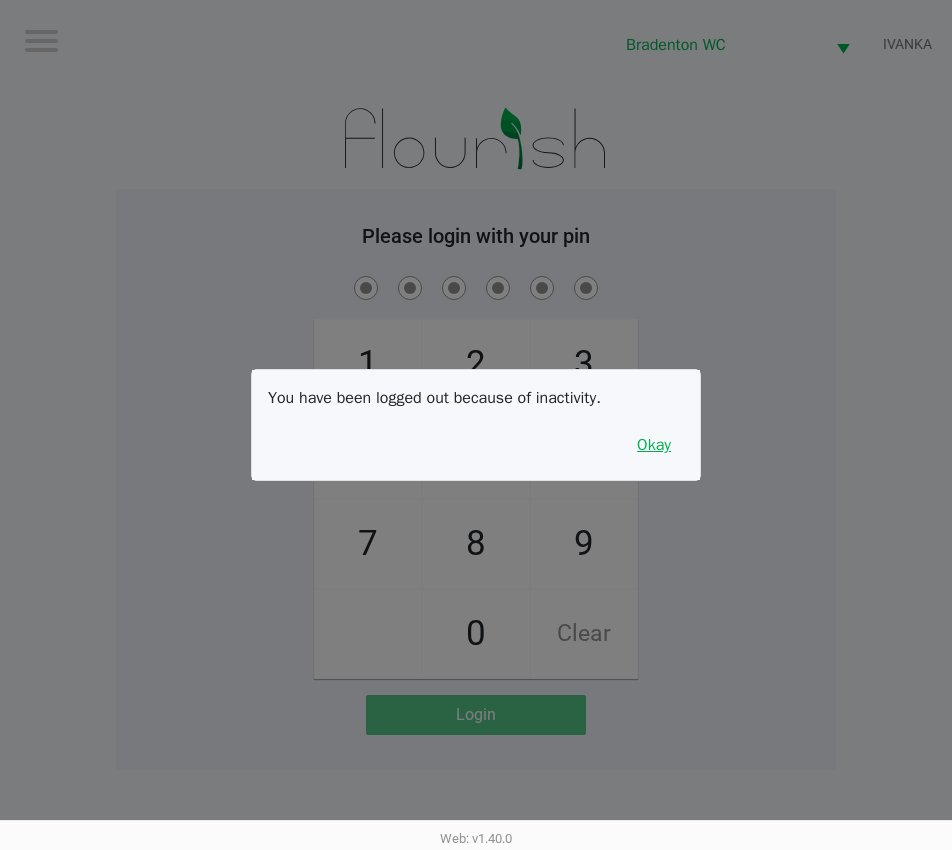 click on "Okay" at bounding box center (654, 445) 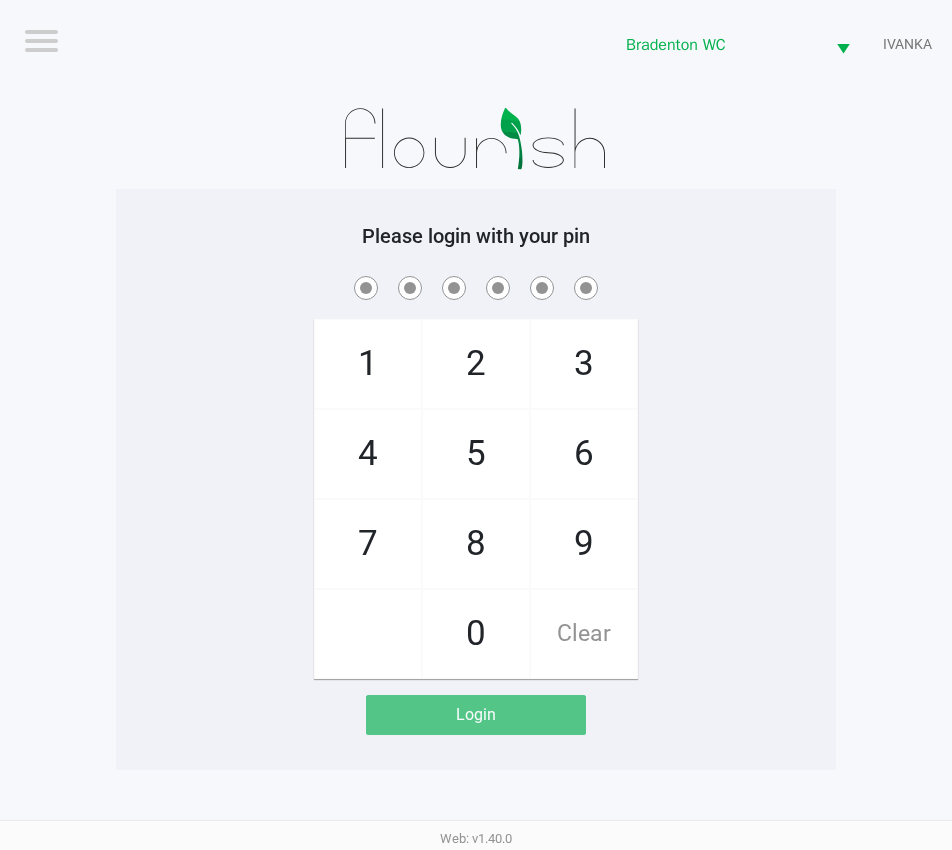 click on "1   4   7       2   5   8   0   3   6   9   Clear" 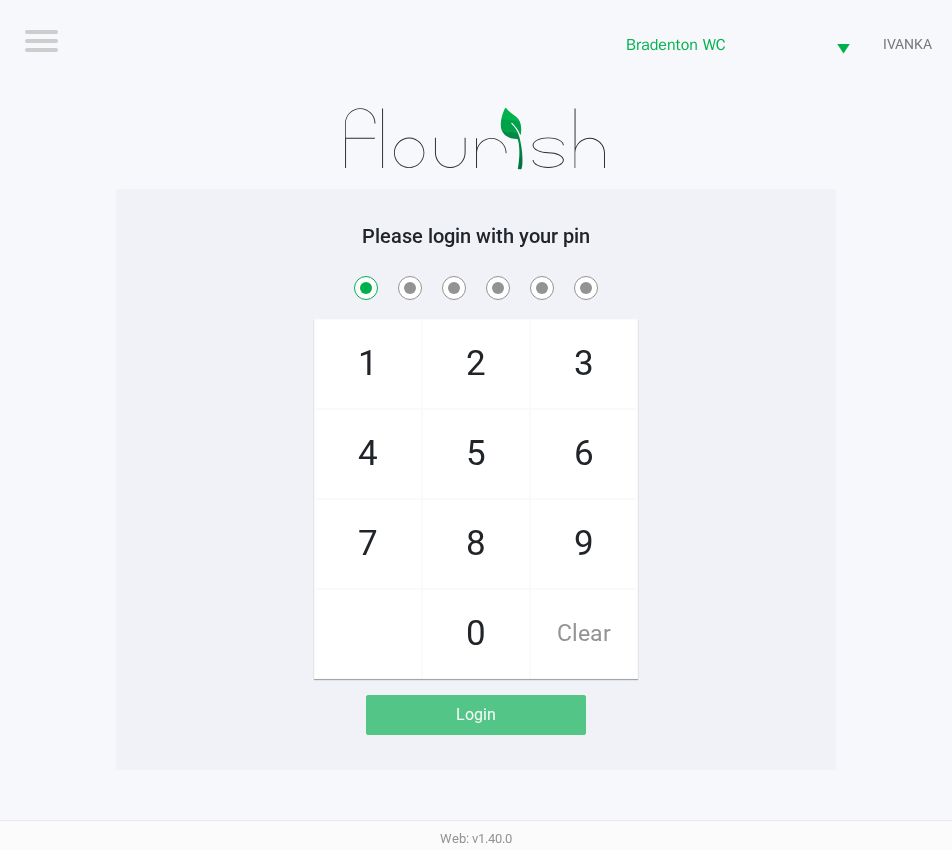 checkbox on "true" 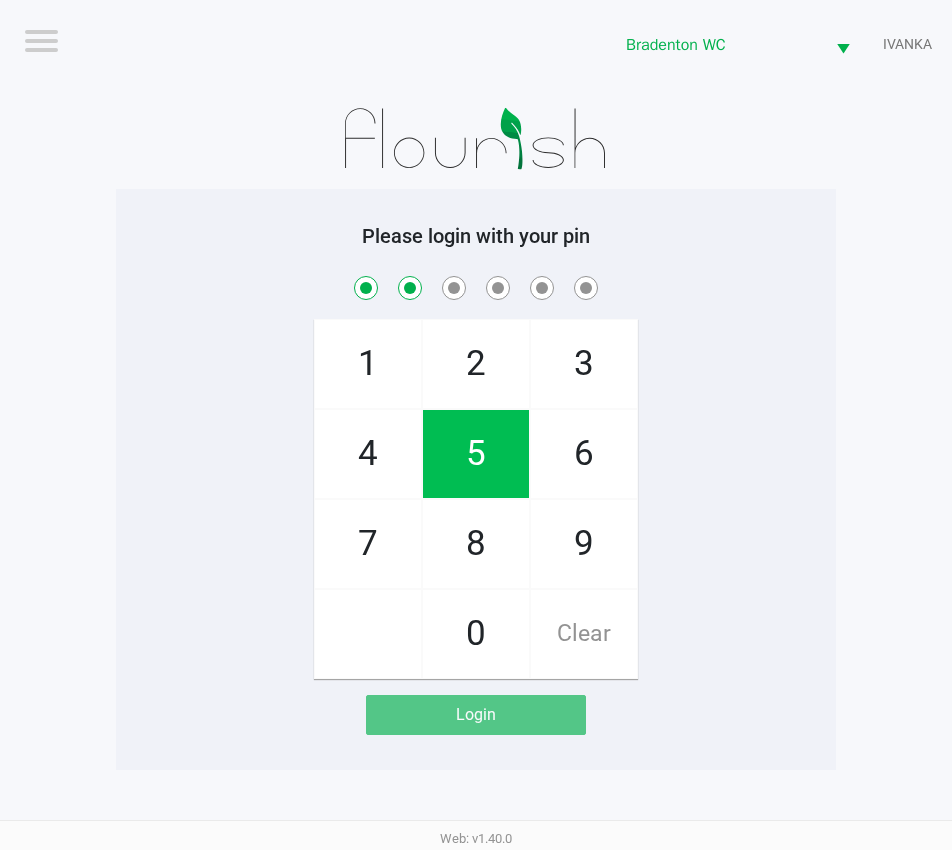 checkbox on "true" 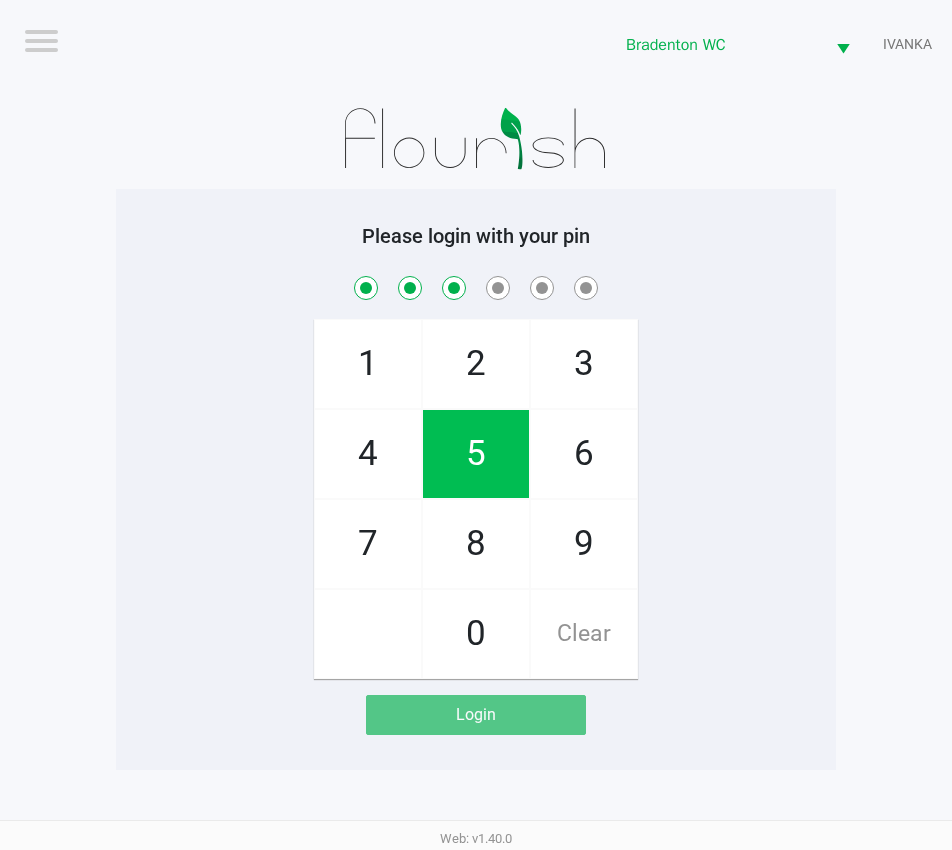 checkbox on "true" 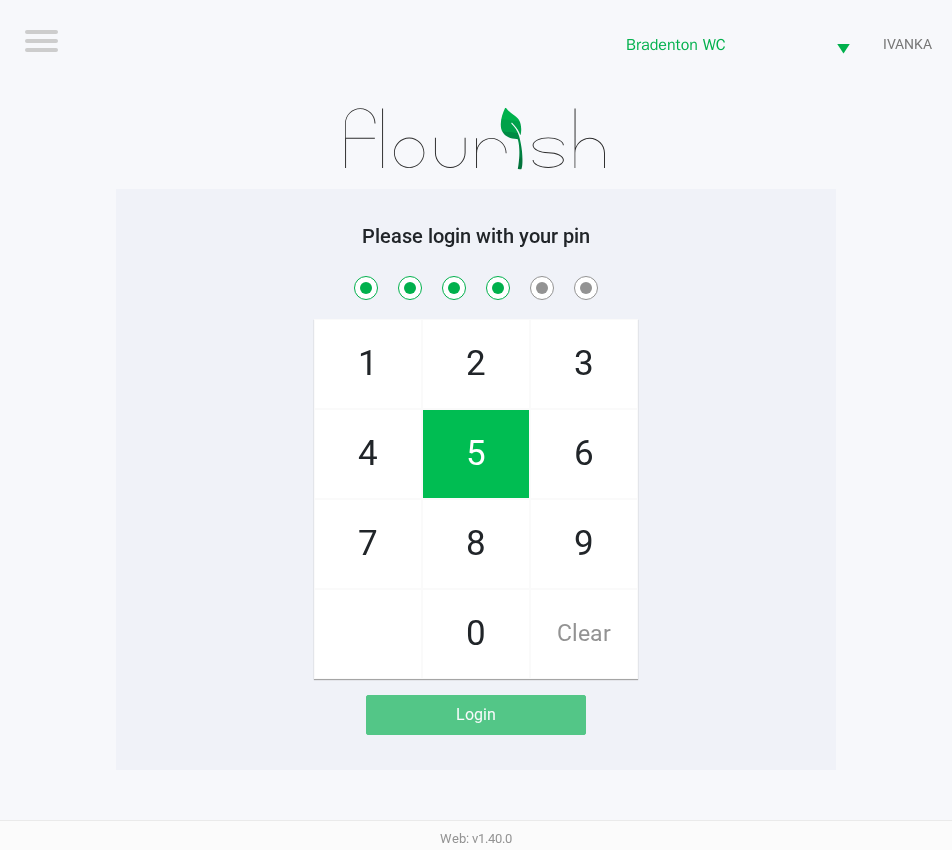 checkbox on "true" 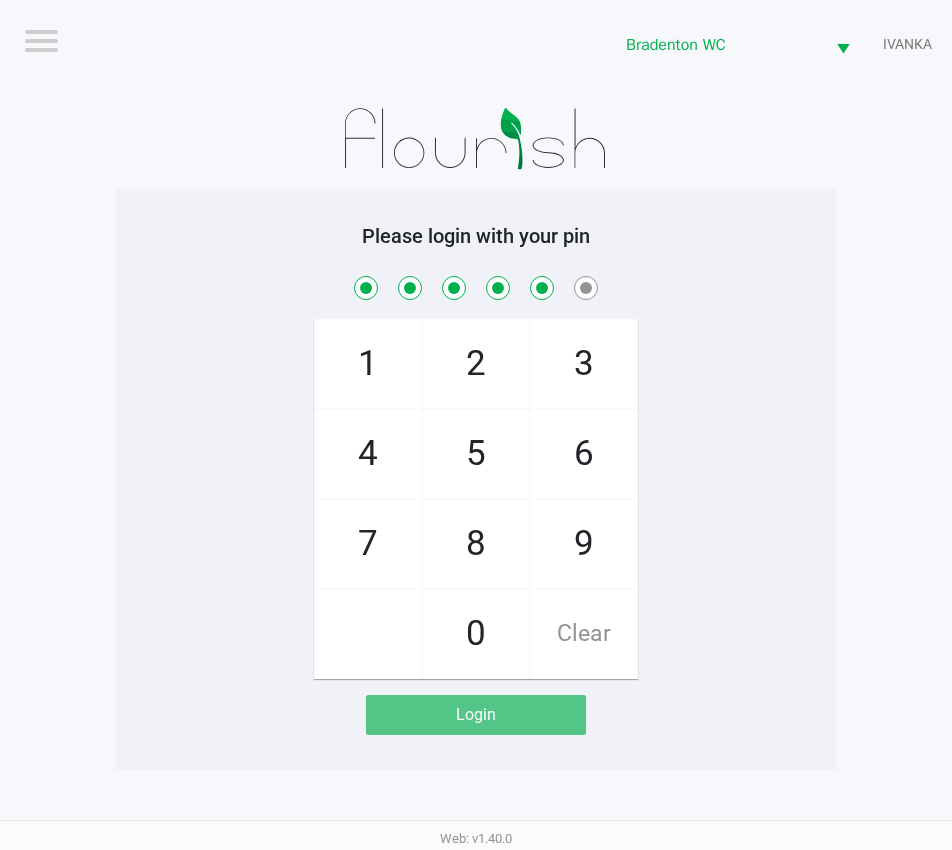 checkbox on "true" 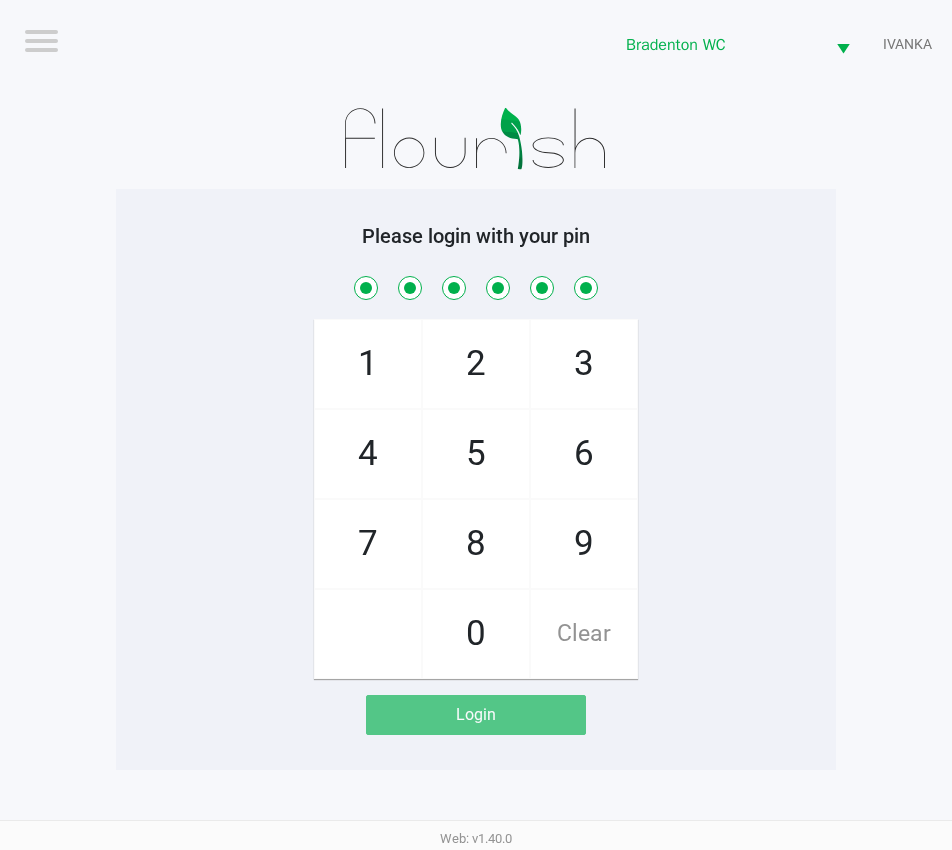 checkbox on "true" 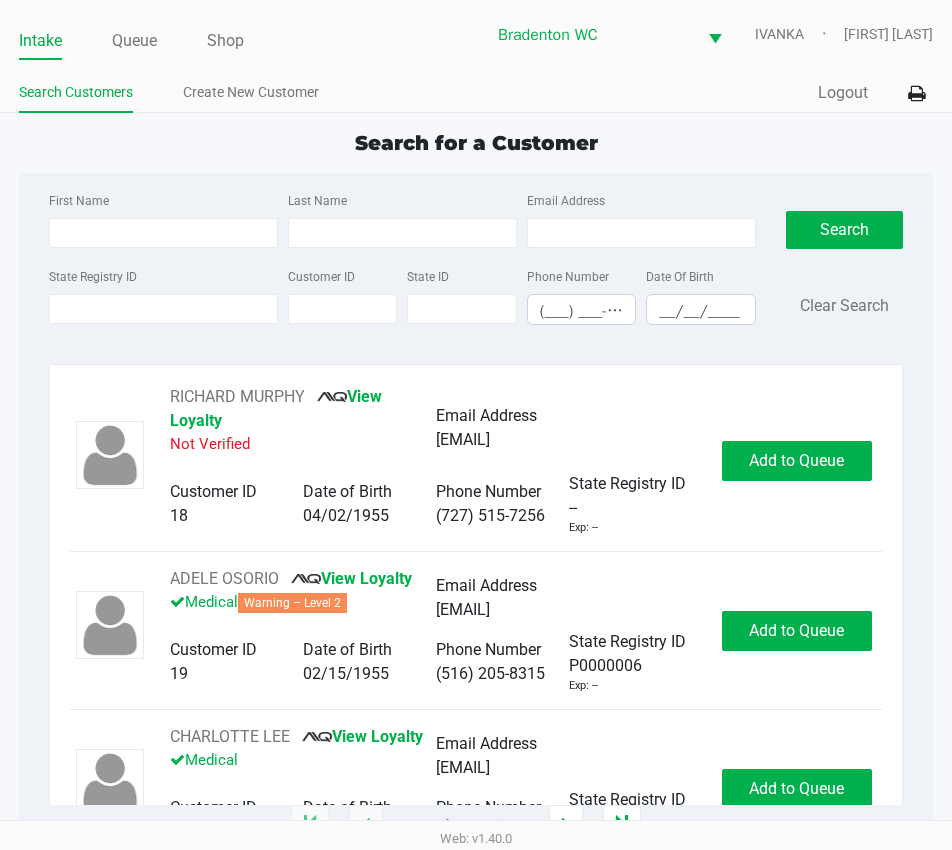 click on "Search for a Customer" 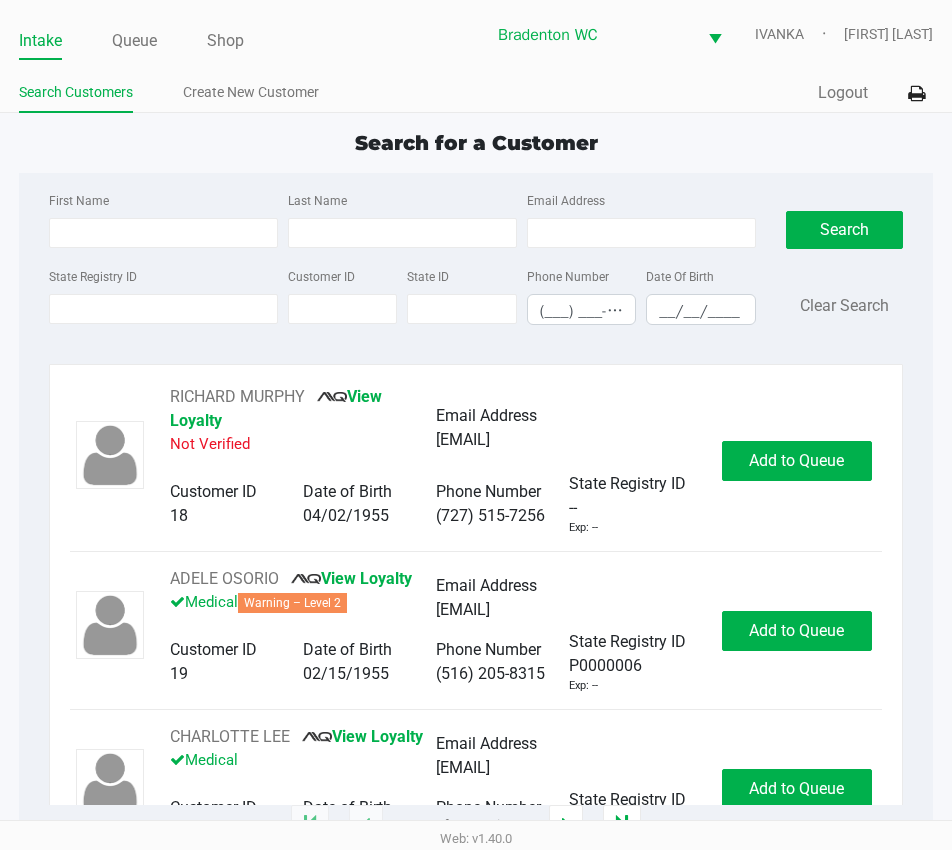 type on "VAL" 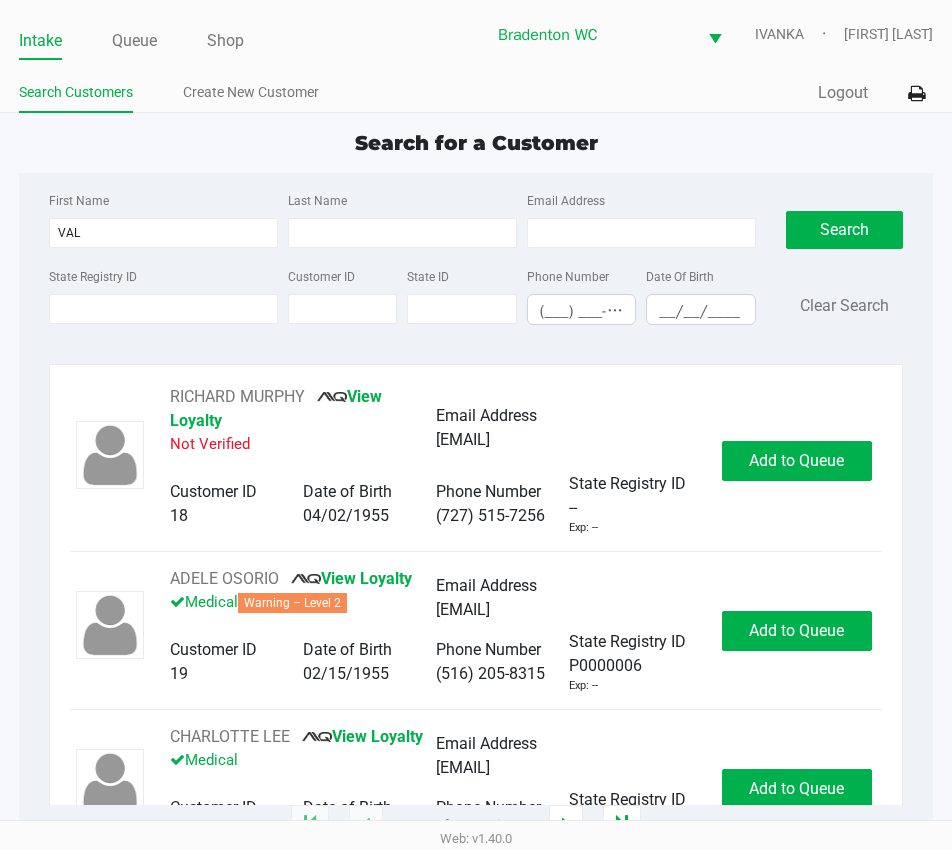 type on "MIKESELL" 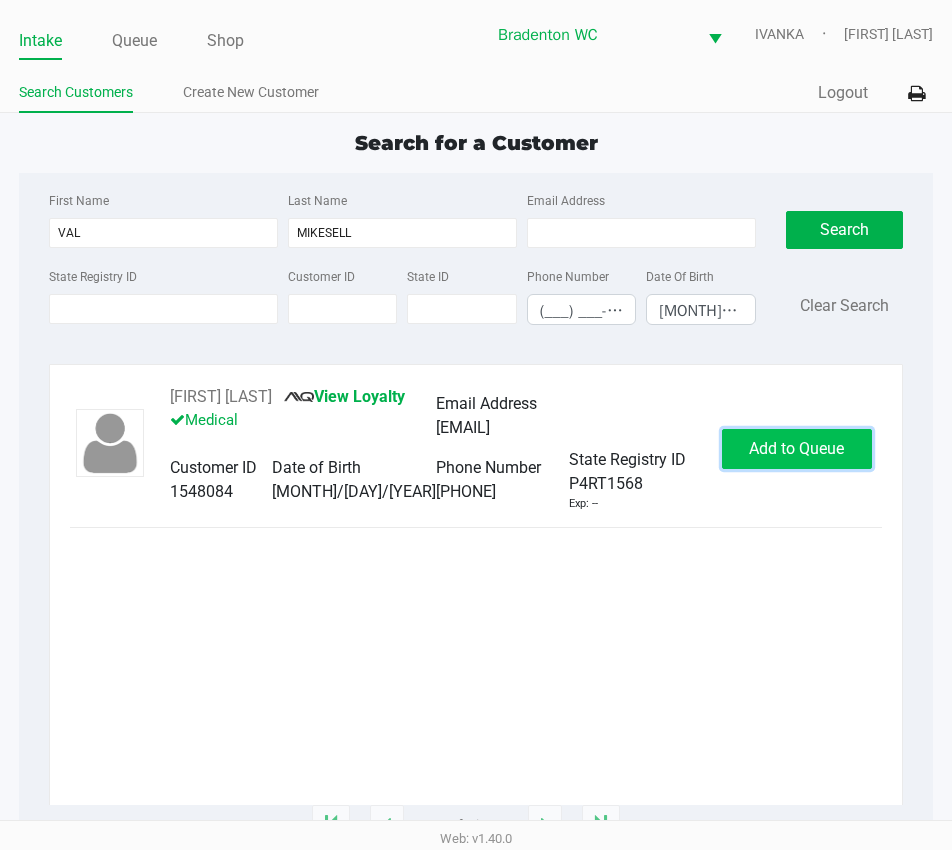 click on "Add to Queue" 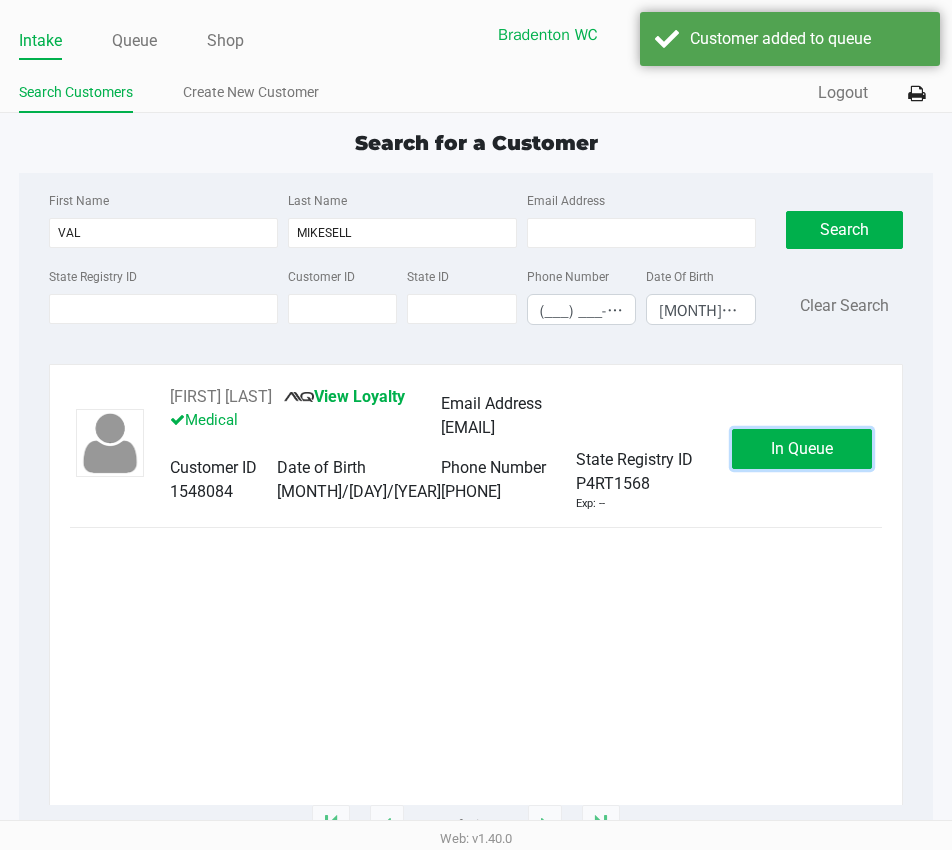 click on "In Queue" 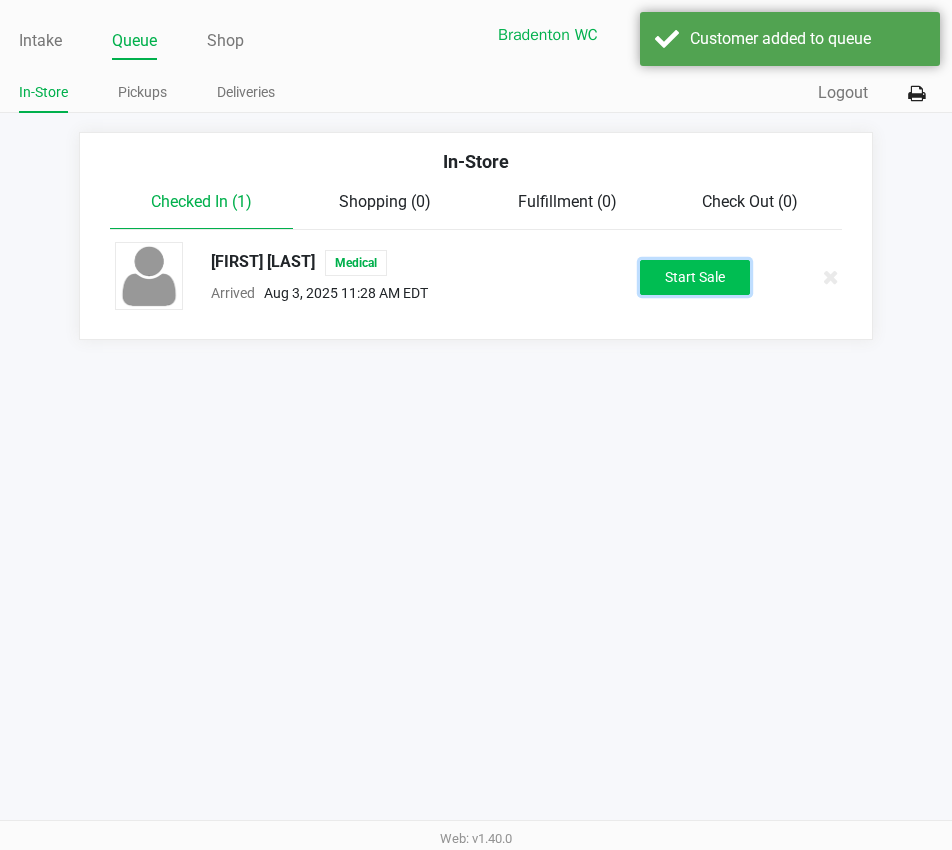 click on "Start Sale" 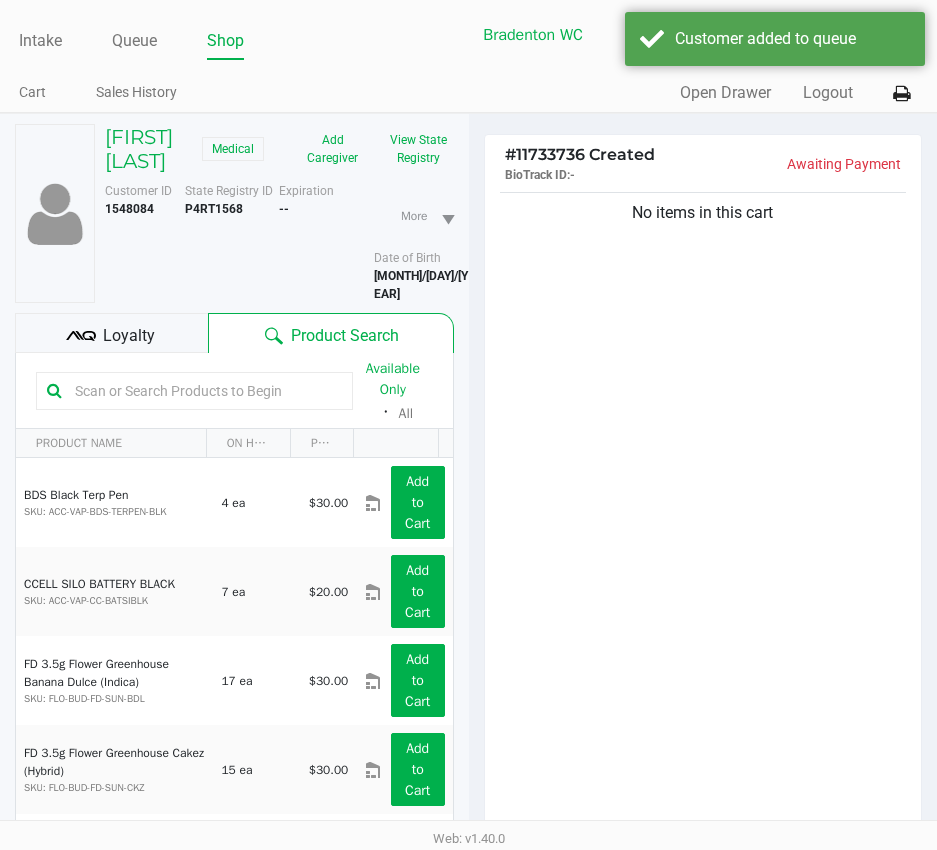 click on "Loyalty" 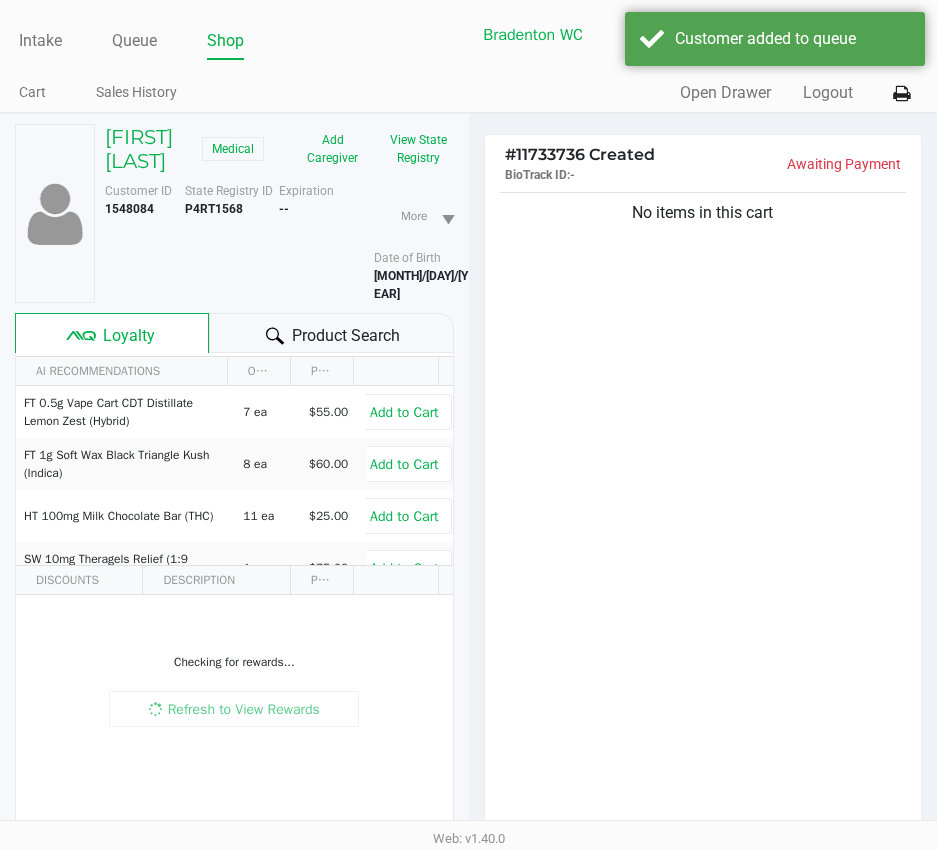 click 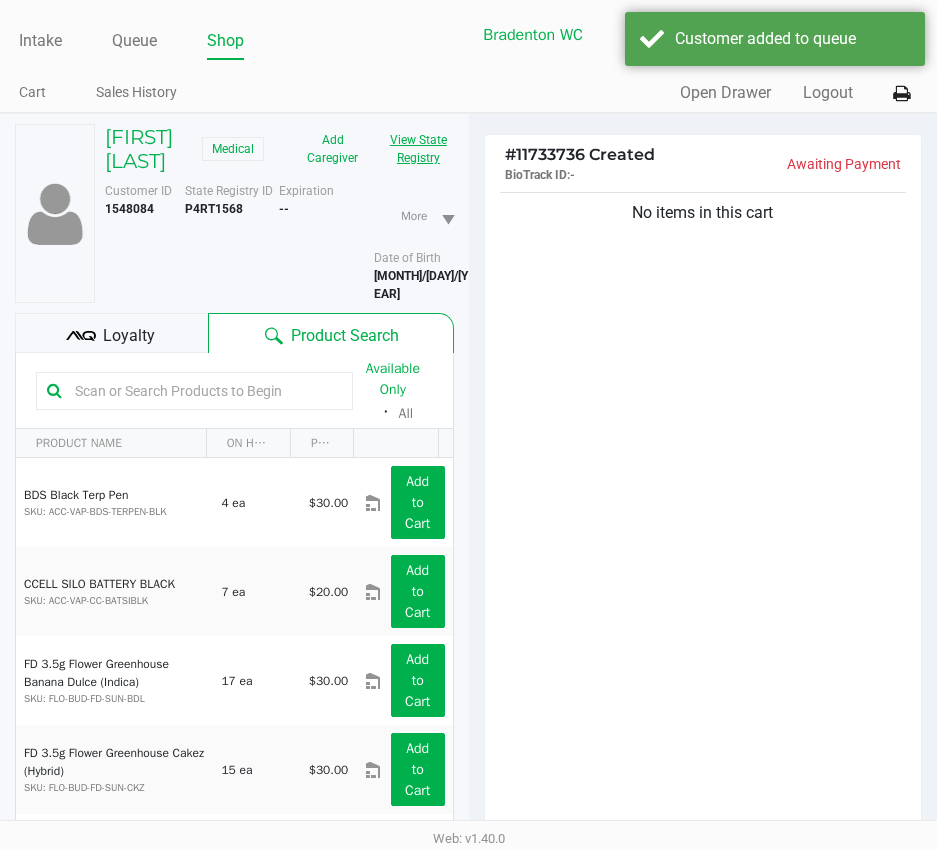 click on "View State Registry" 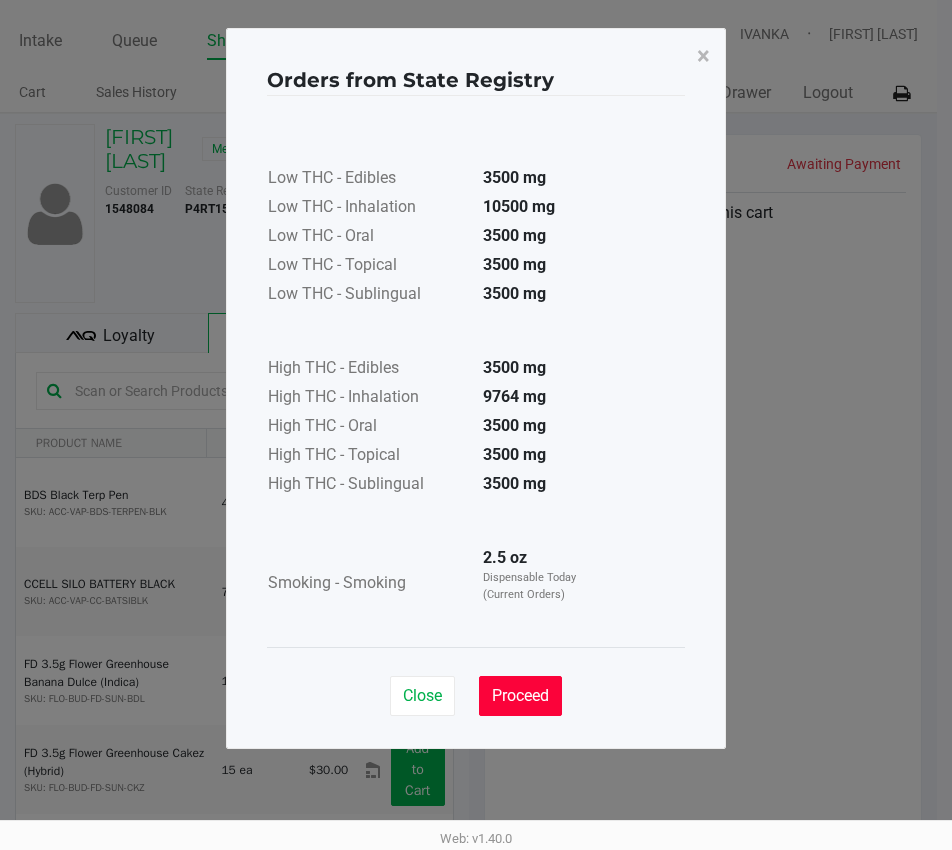 click on "Proceed" 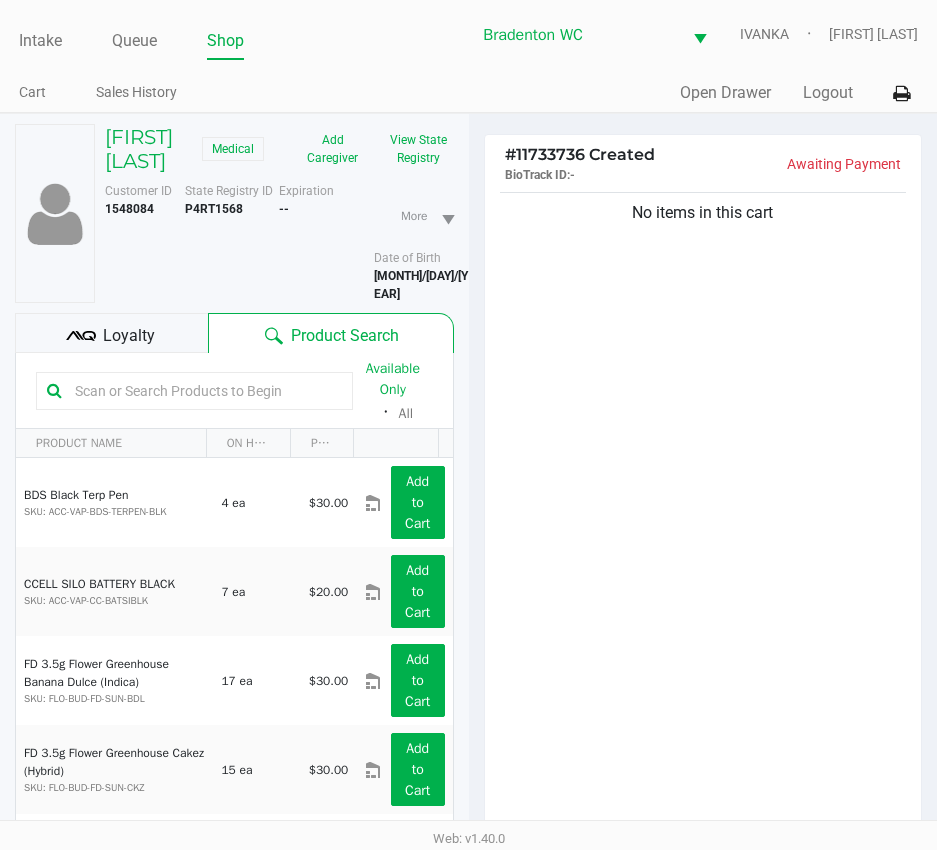 click on "Loyalty" 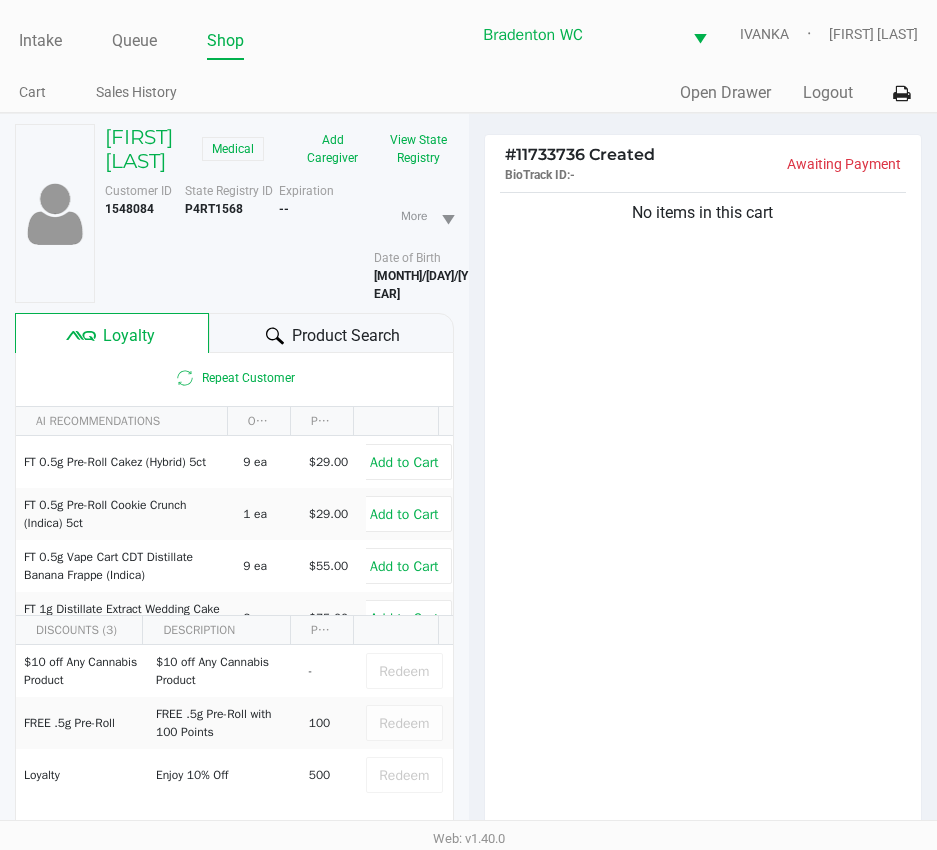 click on "Product Search" 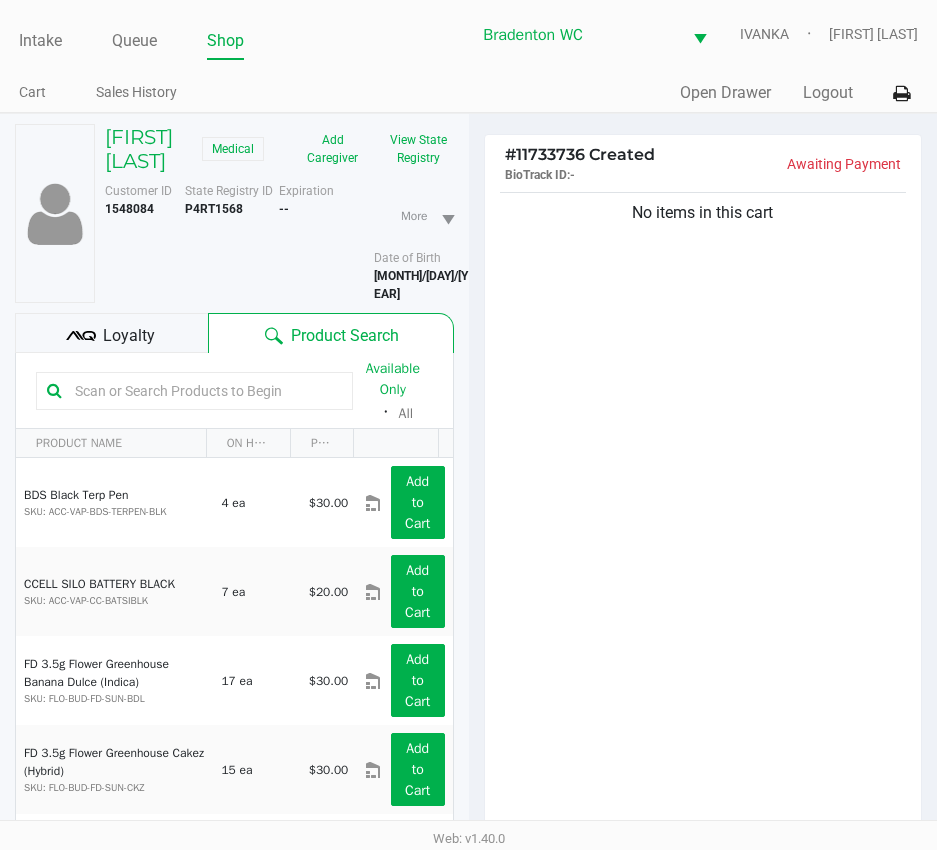 click on "No items in this cart" 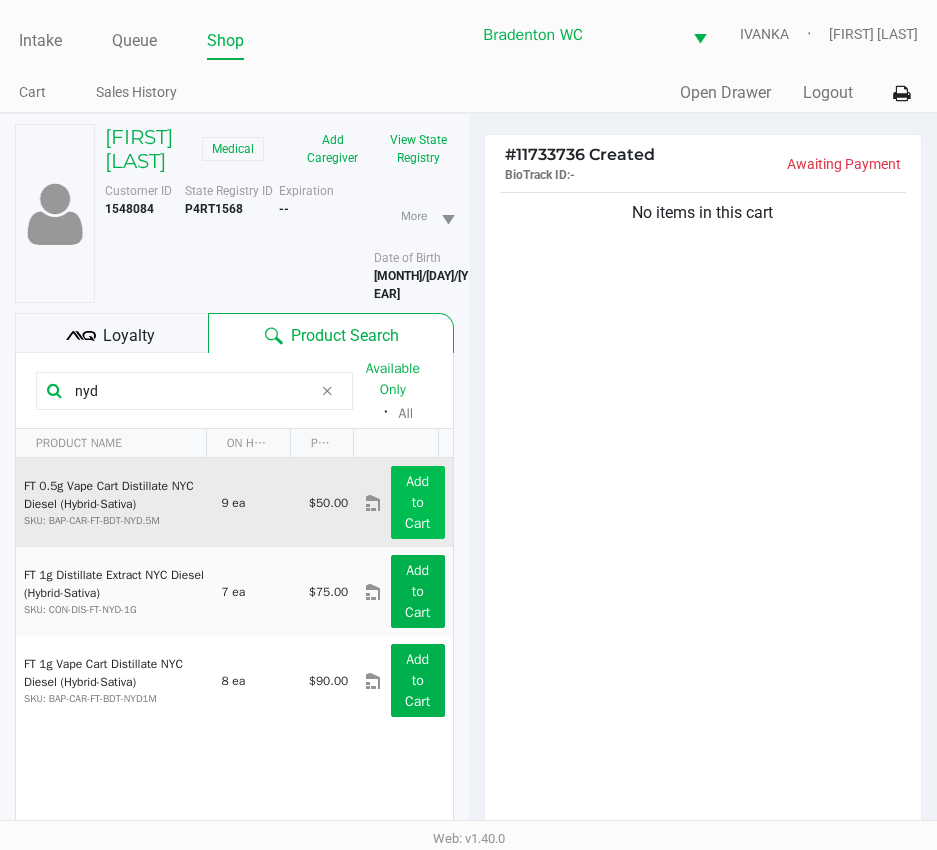 type on "nyd" 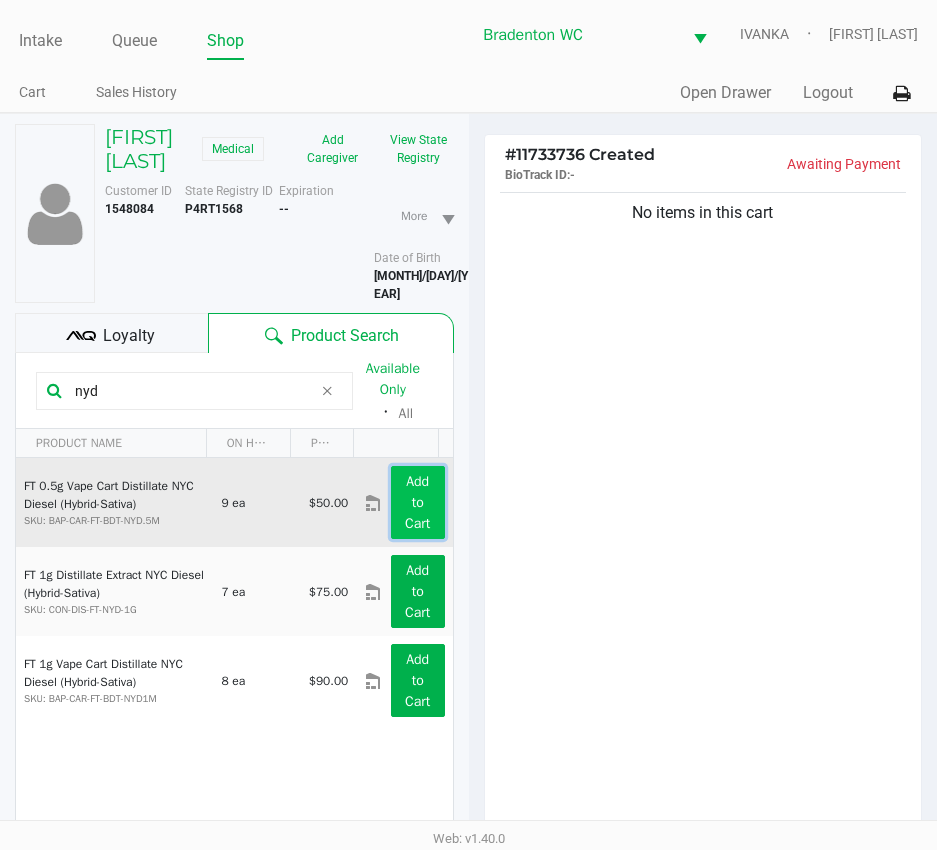click on "Add to Cart" 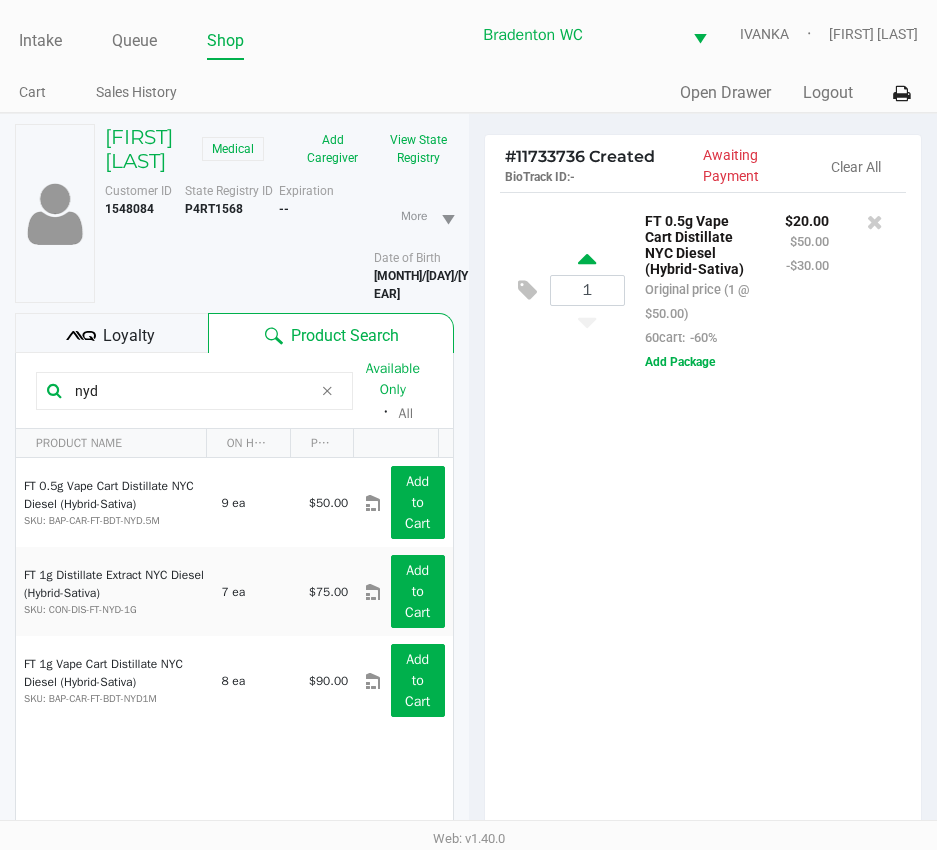 click 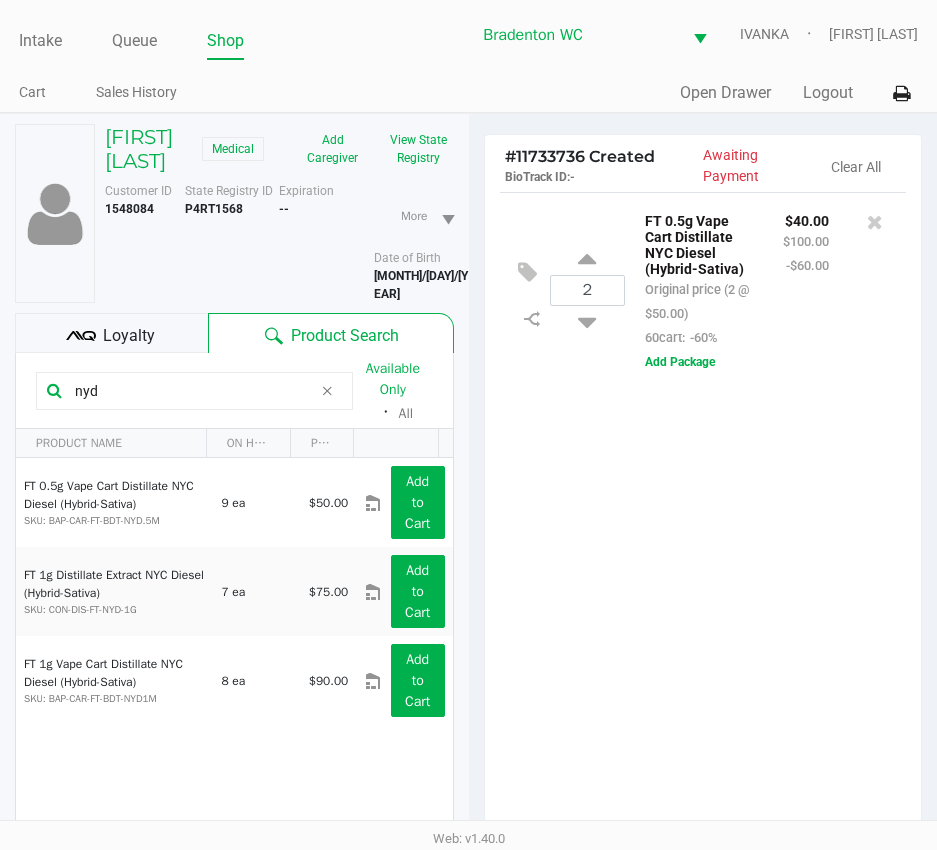 click 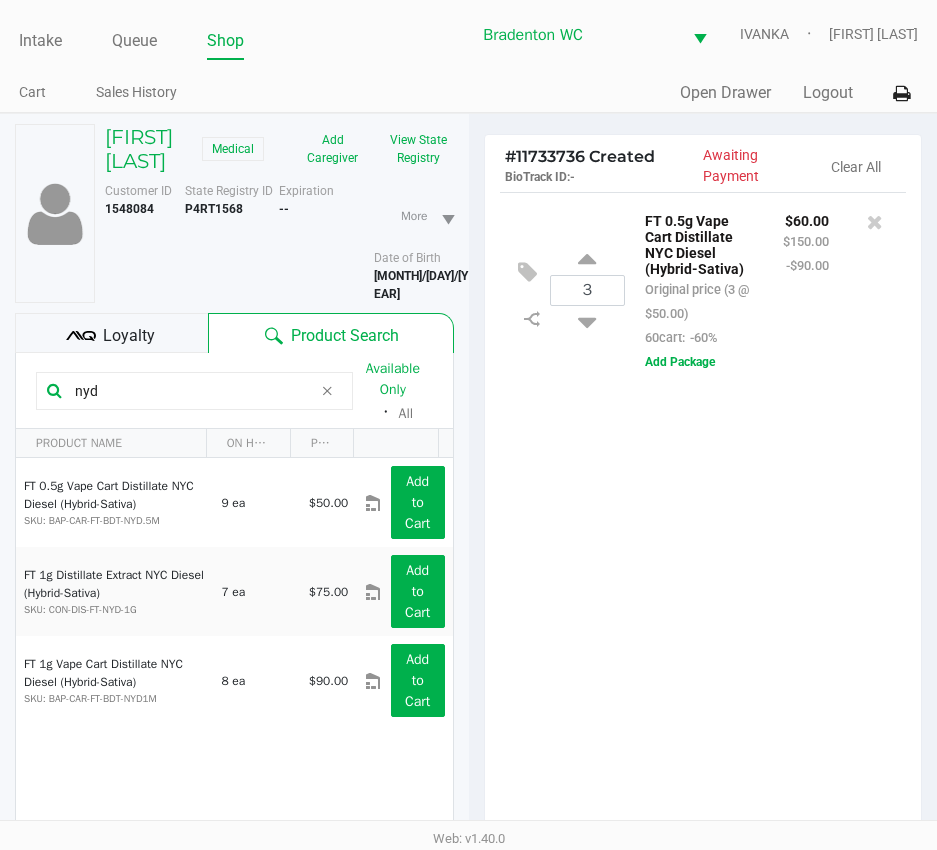 click on "Loyalty" 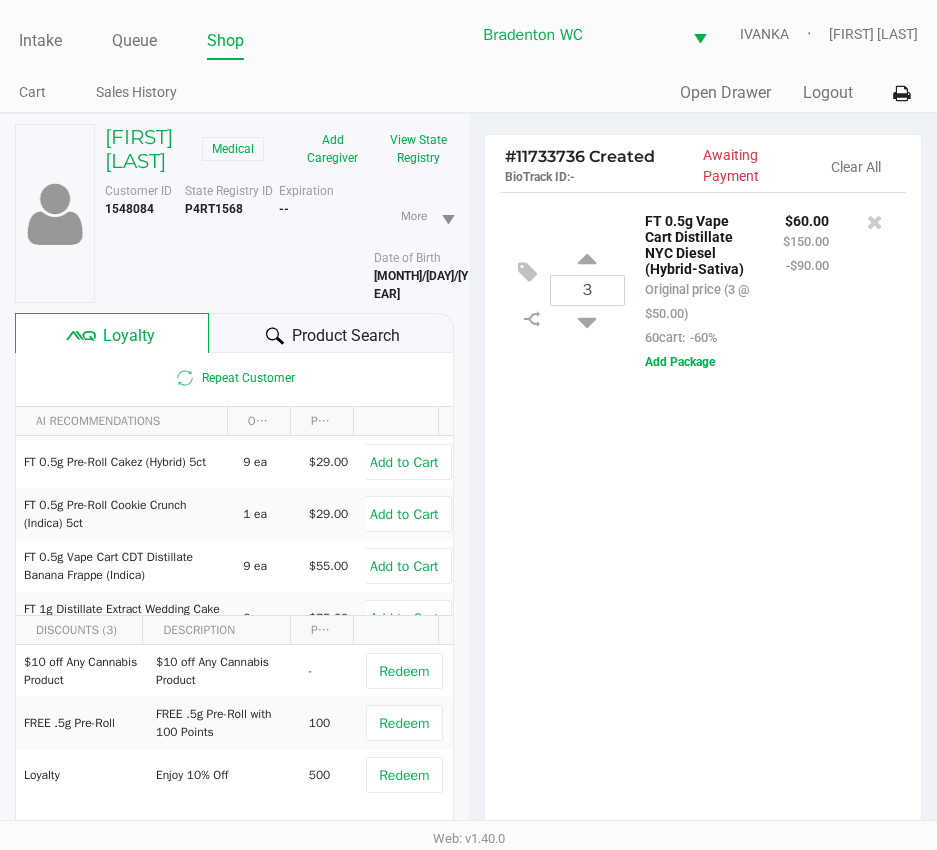 click on "Product Search" 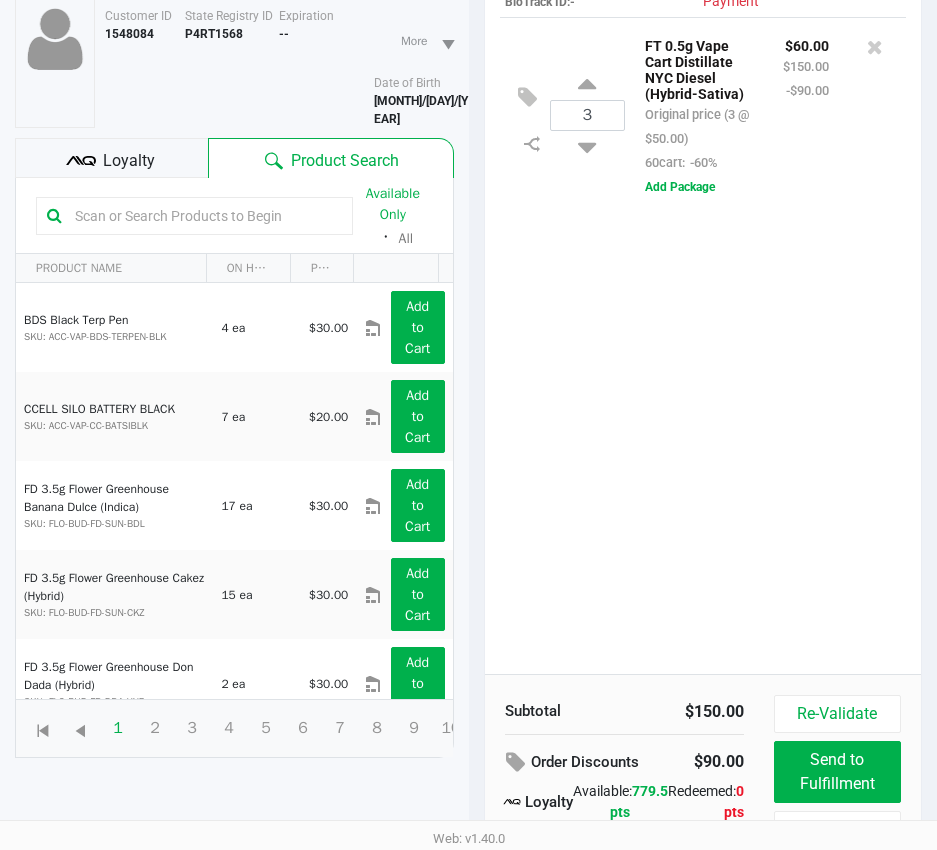 scroll, scrollTop: 0, scrollLeft: 0, axis: both 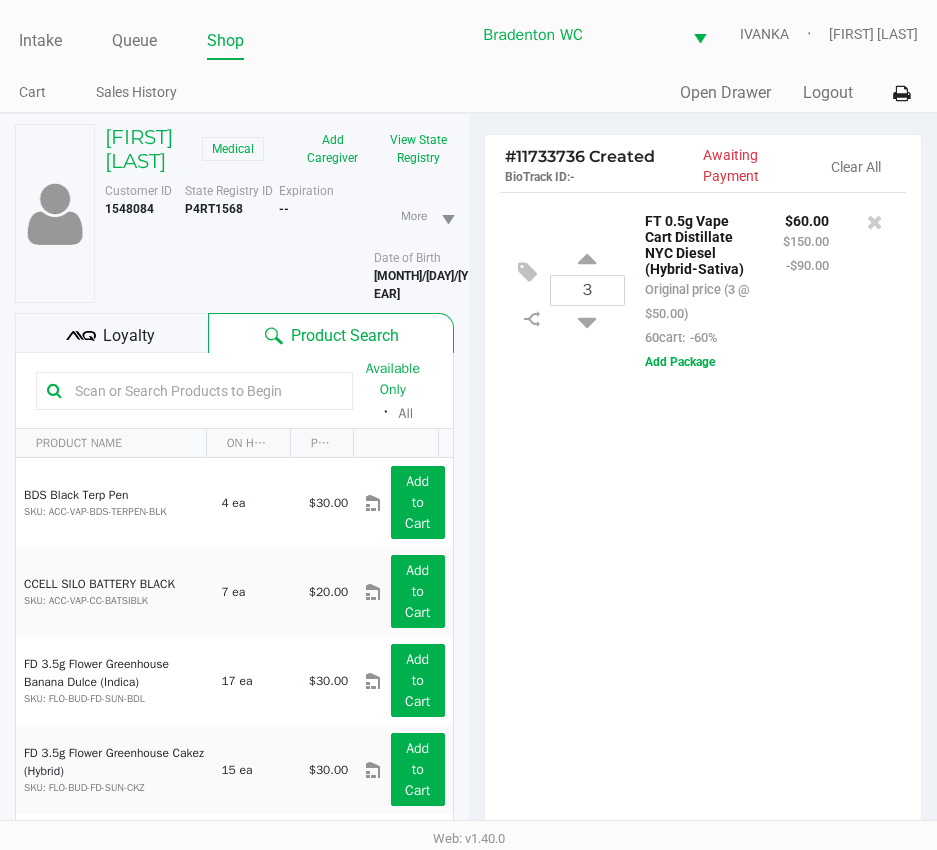 click 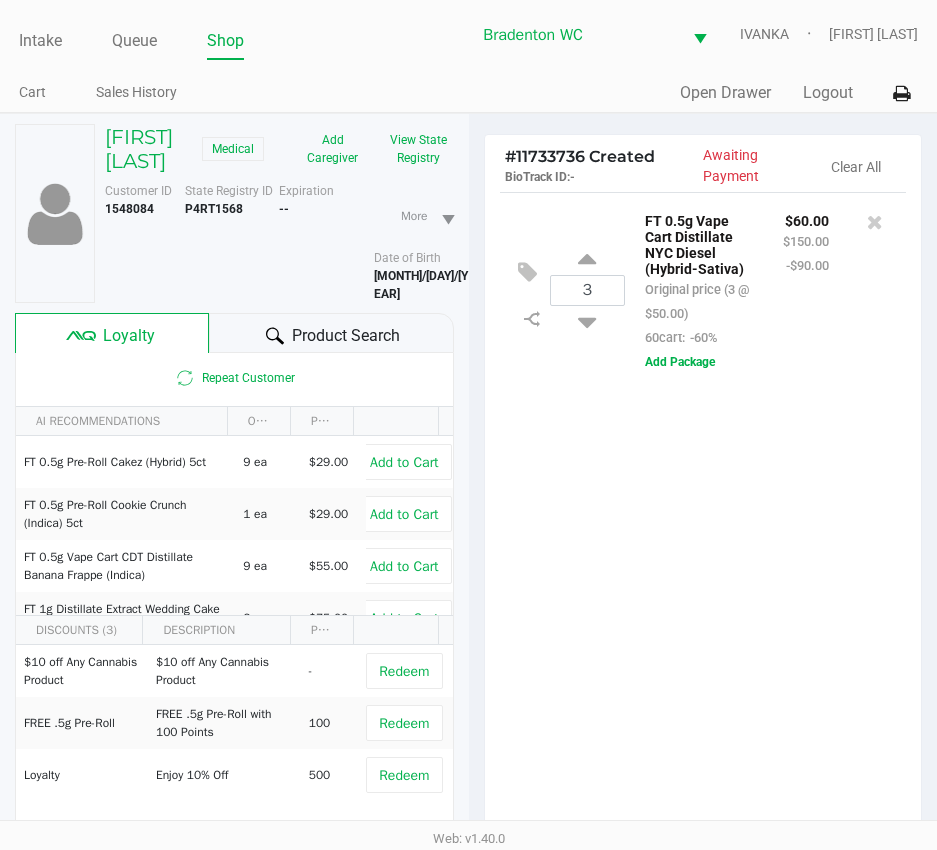 click on "Product Search" 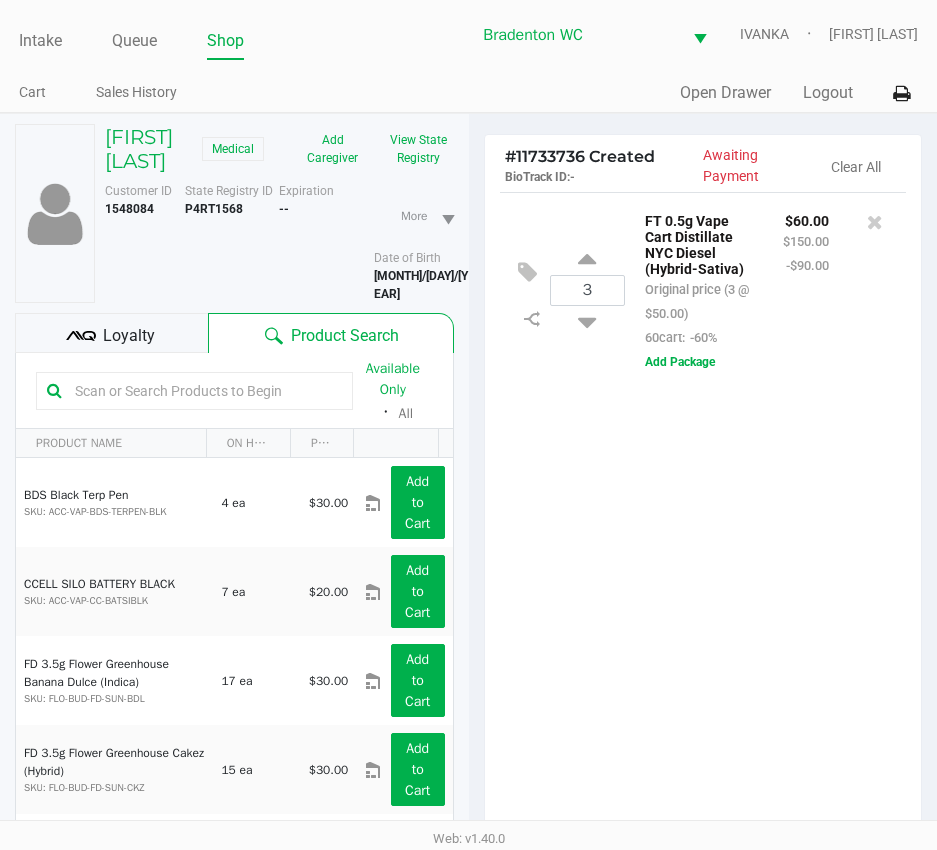 click on "Loyalty" 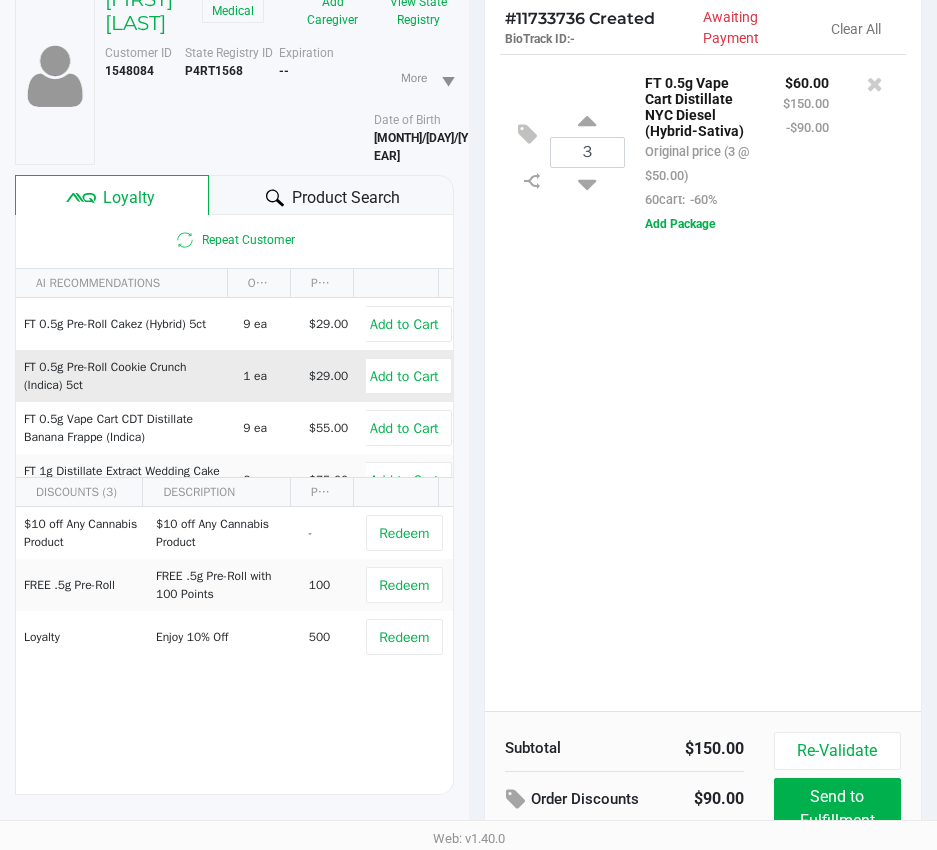 scroll, scrollTop: 0, scrollLeft: 0, axis: both 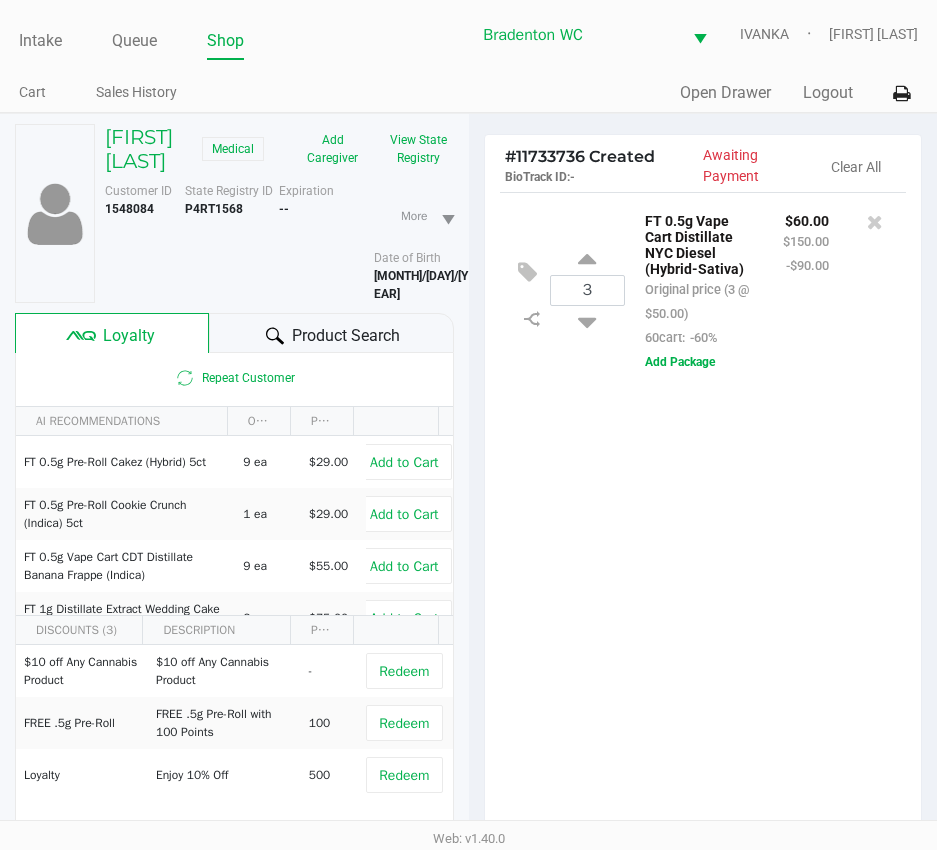 click on "Product Search" 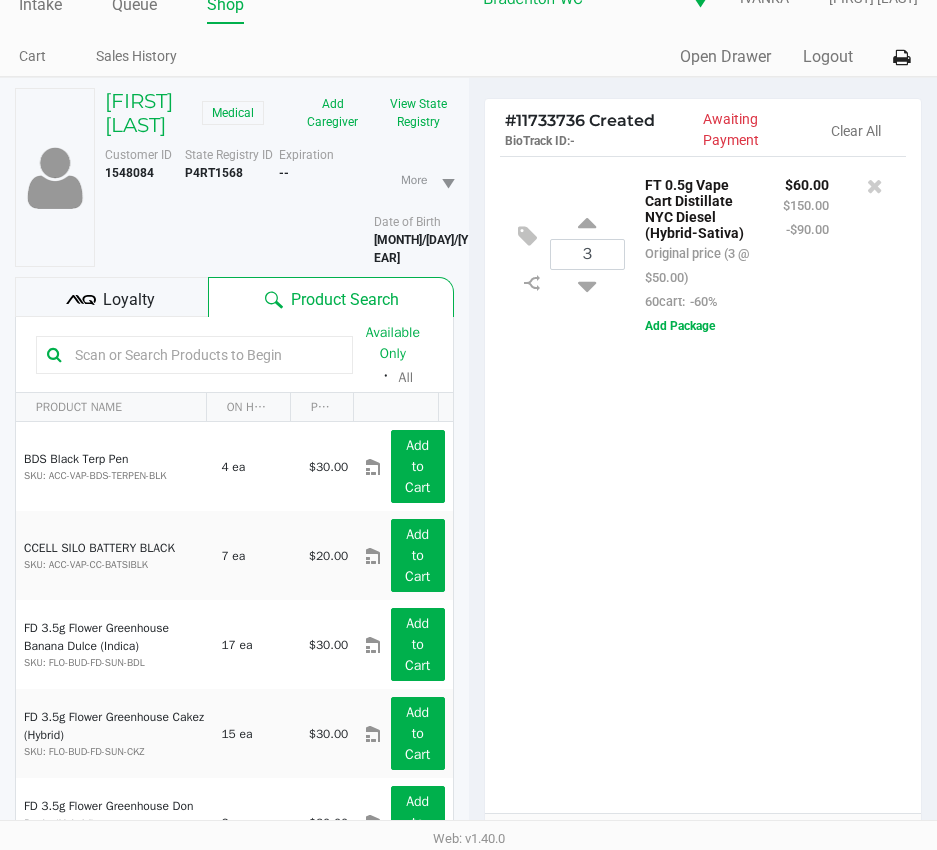 scroll, scrollTop: 0, scrollLeft: 0, axis: both 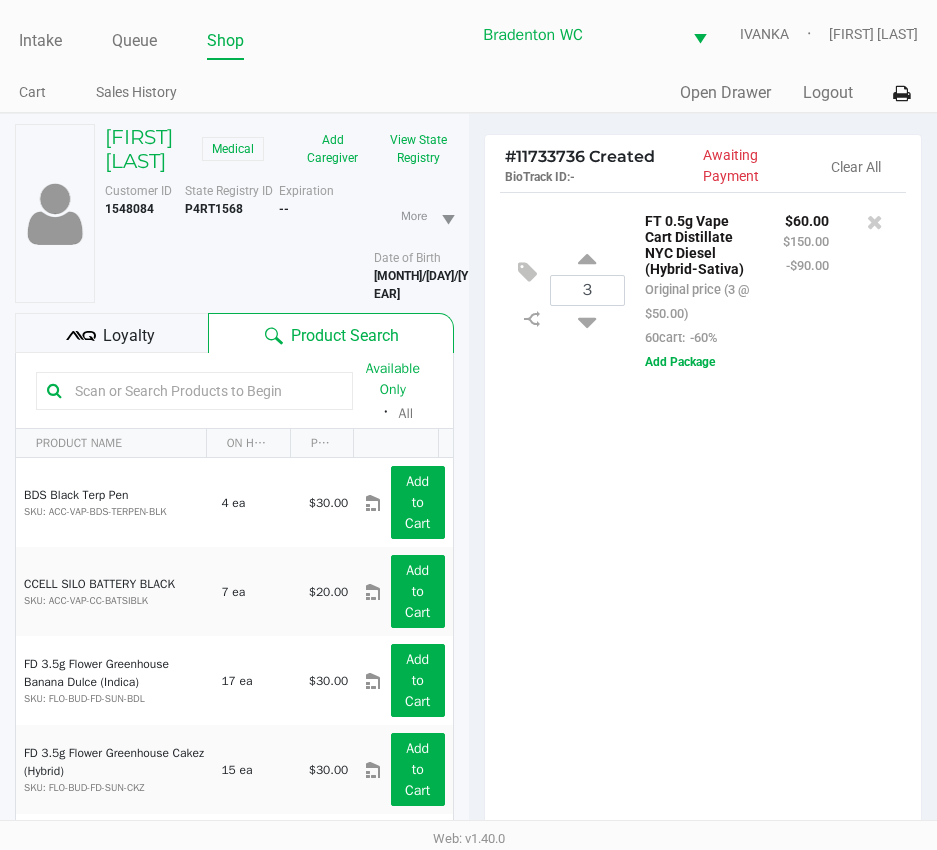 click 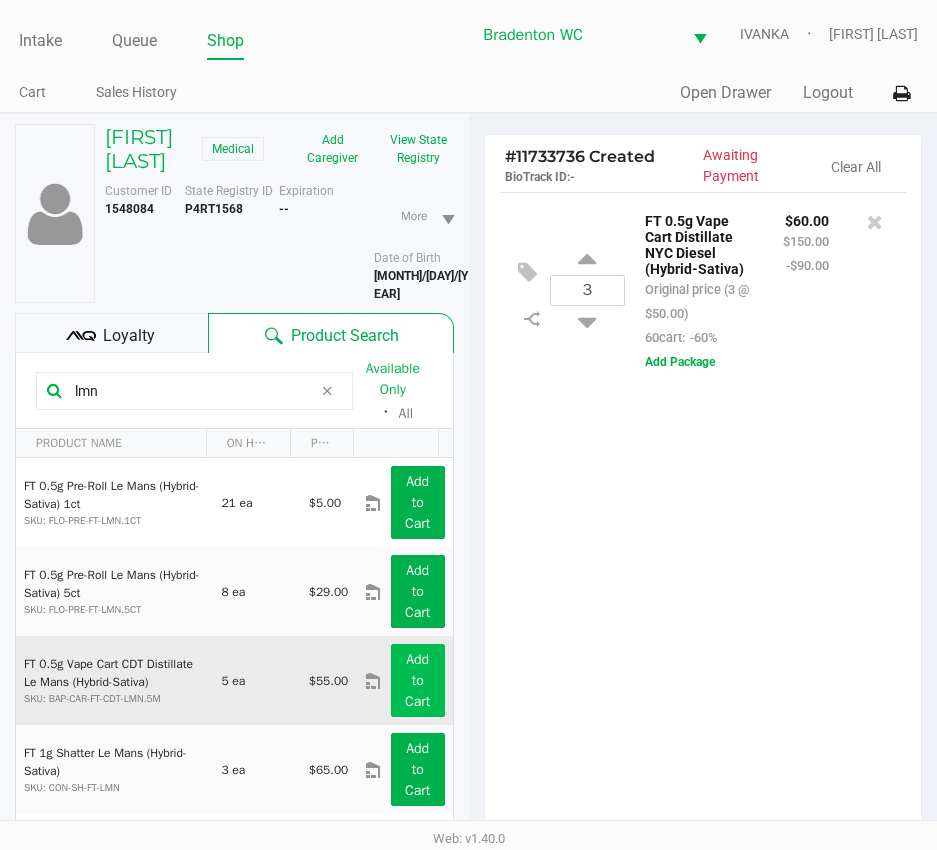 type on "lmn" 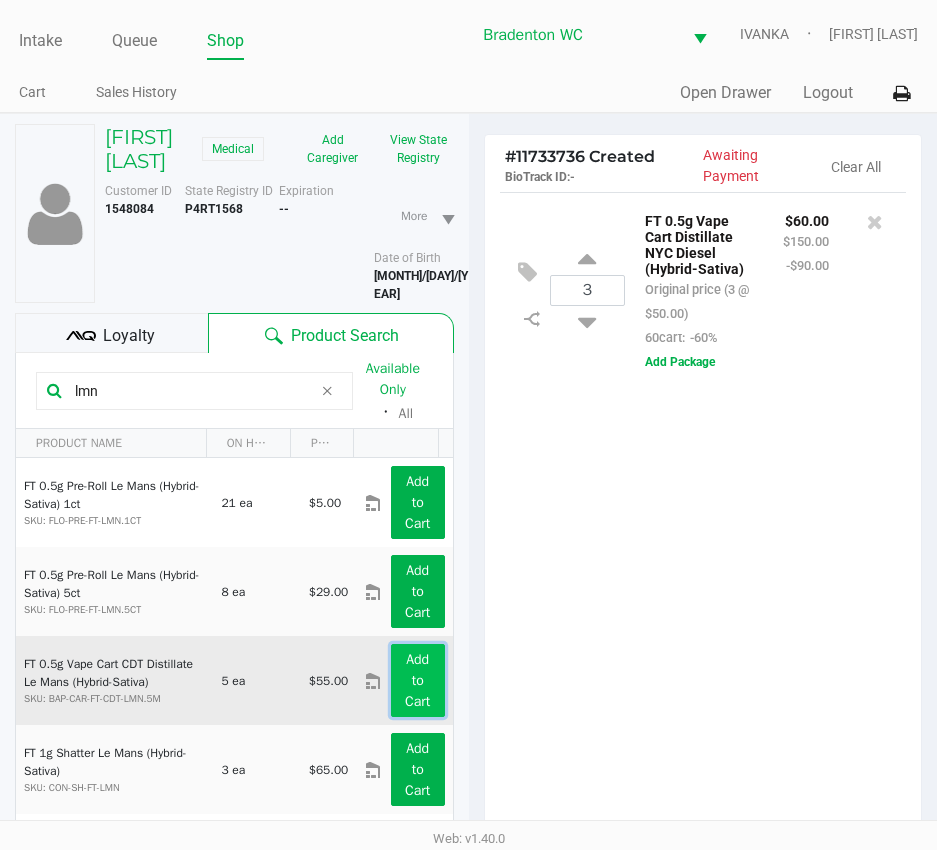 click on "Add to Cart" 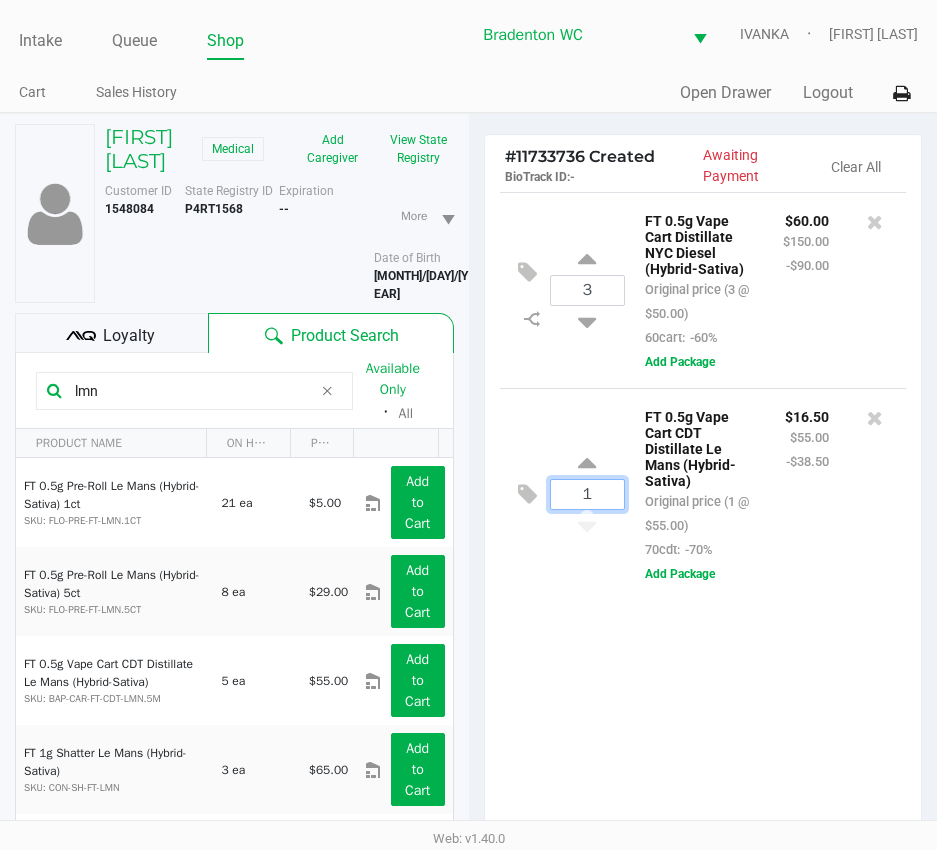 click on "1" at bounding box center [588, 494] 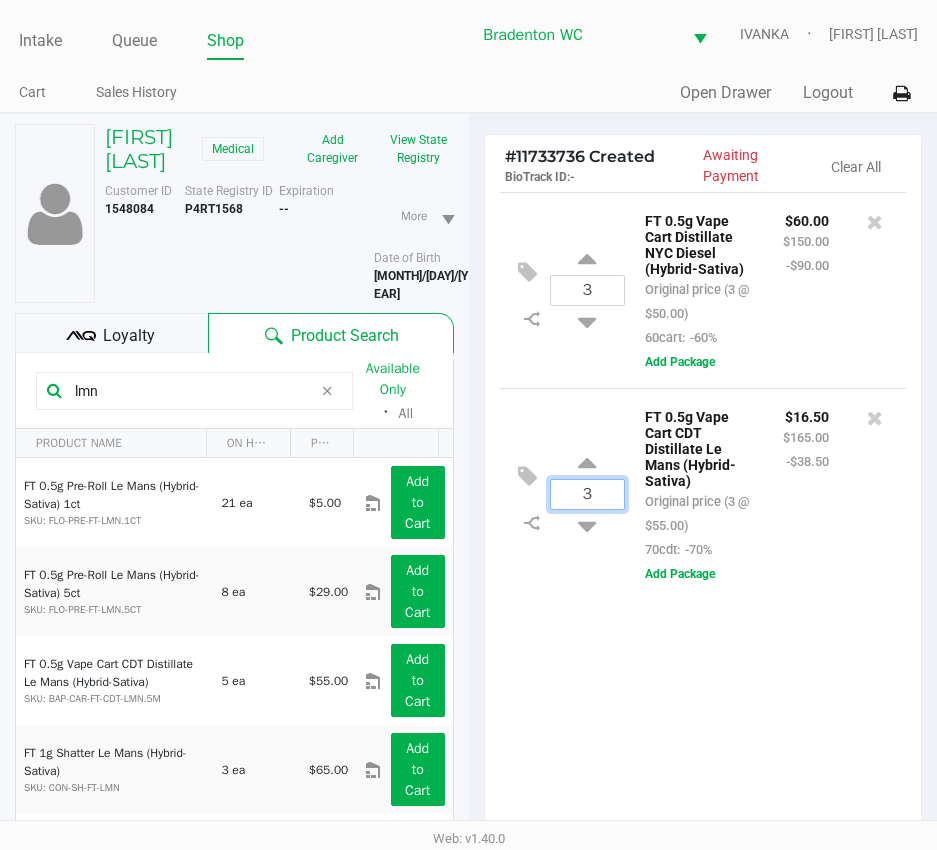 type on "3" 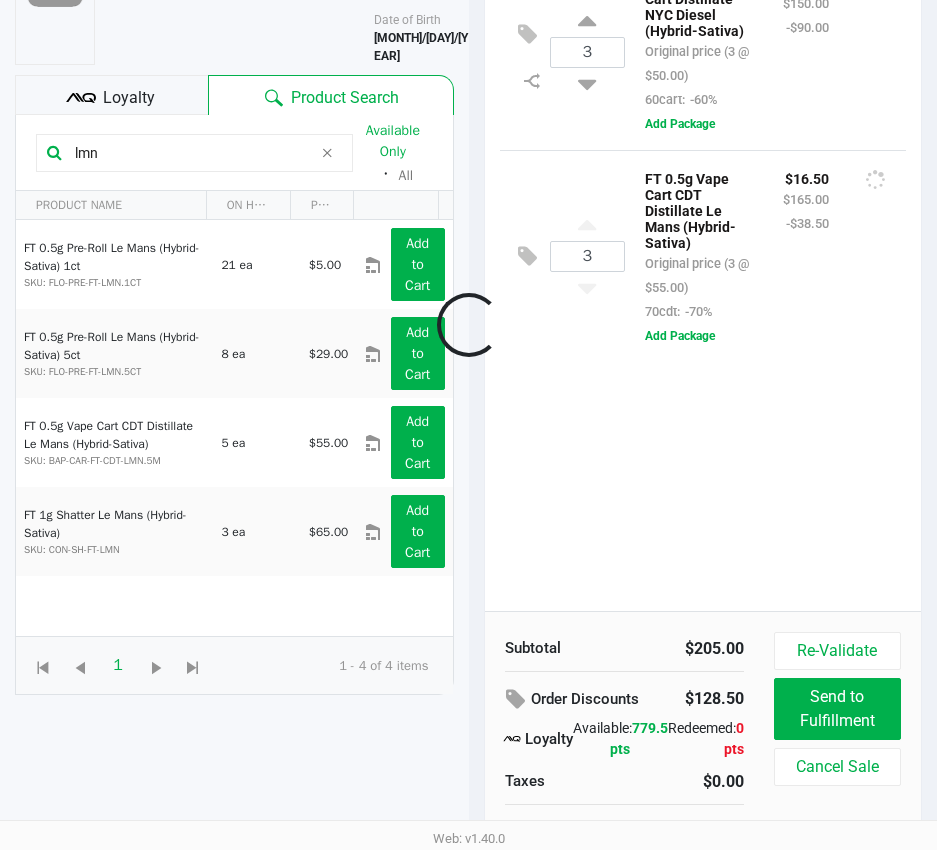 scroll, scrollTop: 262, scrollLeft: 0, axis: vertical 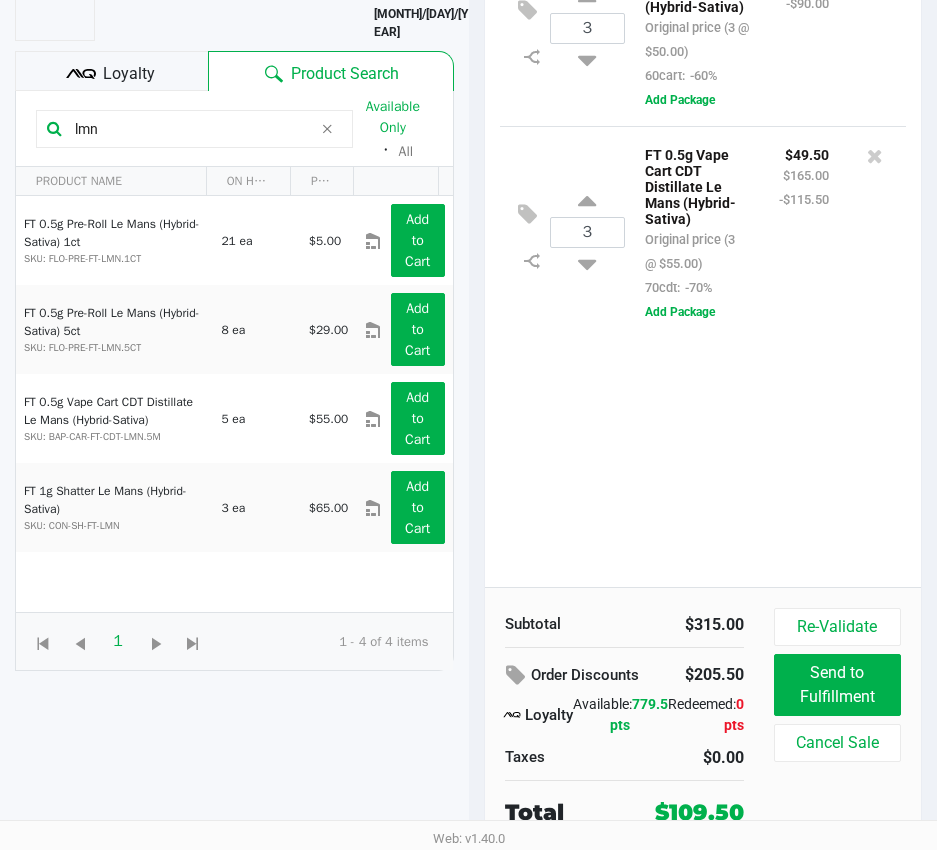 click on "Loyalty" 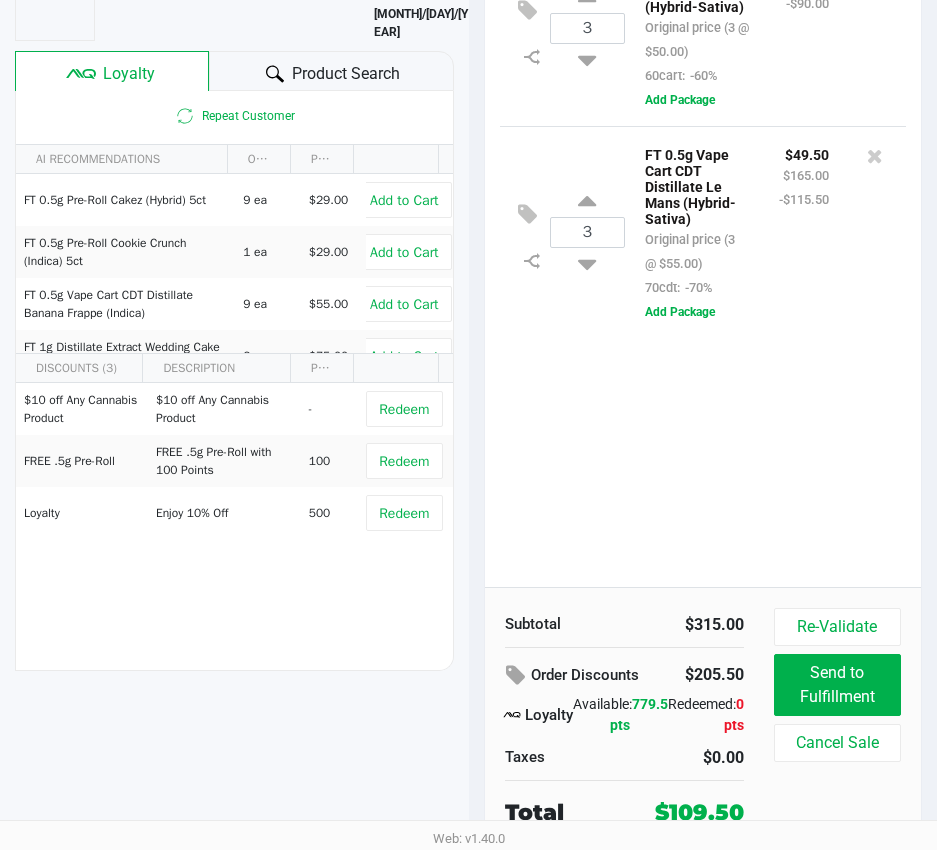click 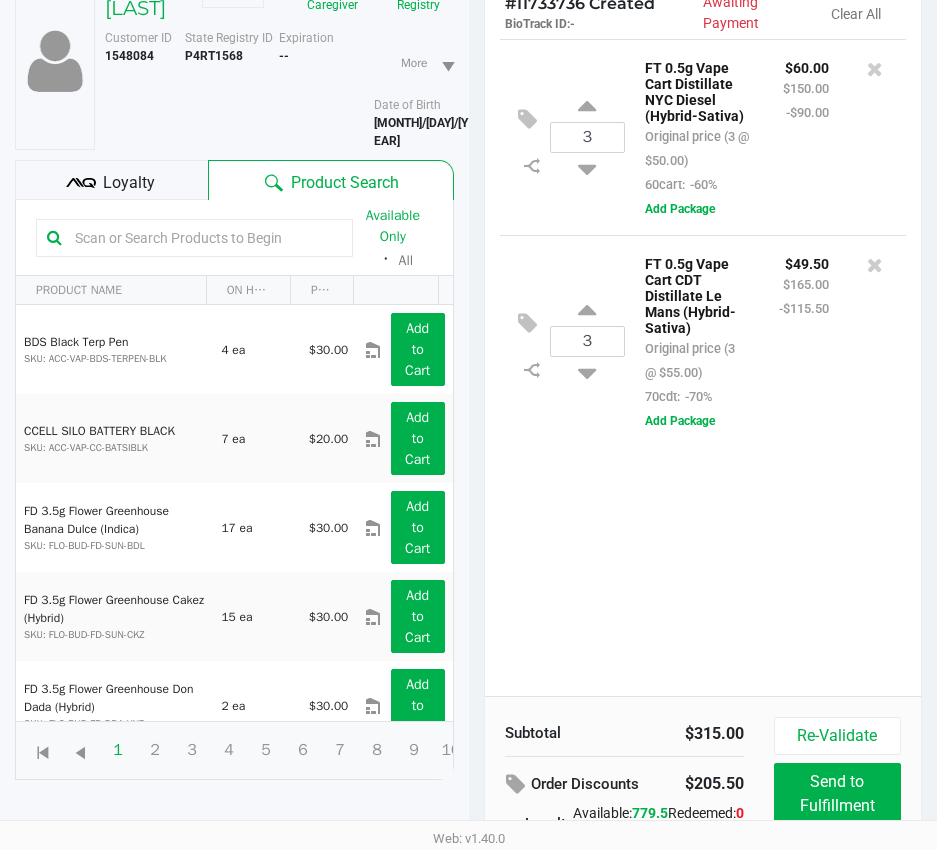 scroll, scrollTop: 0, scrollLeft: 0, axis: both 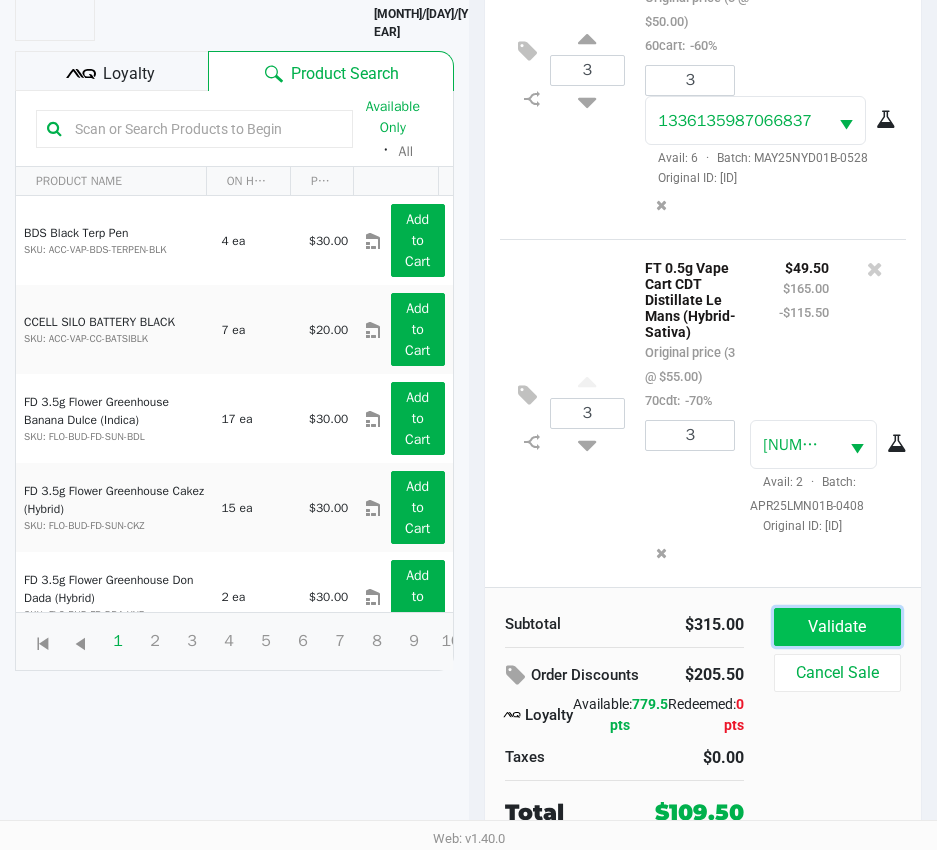click on "Validate" 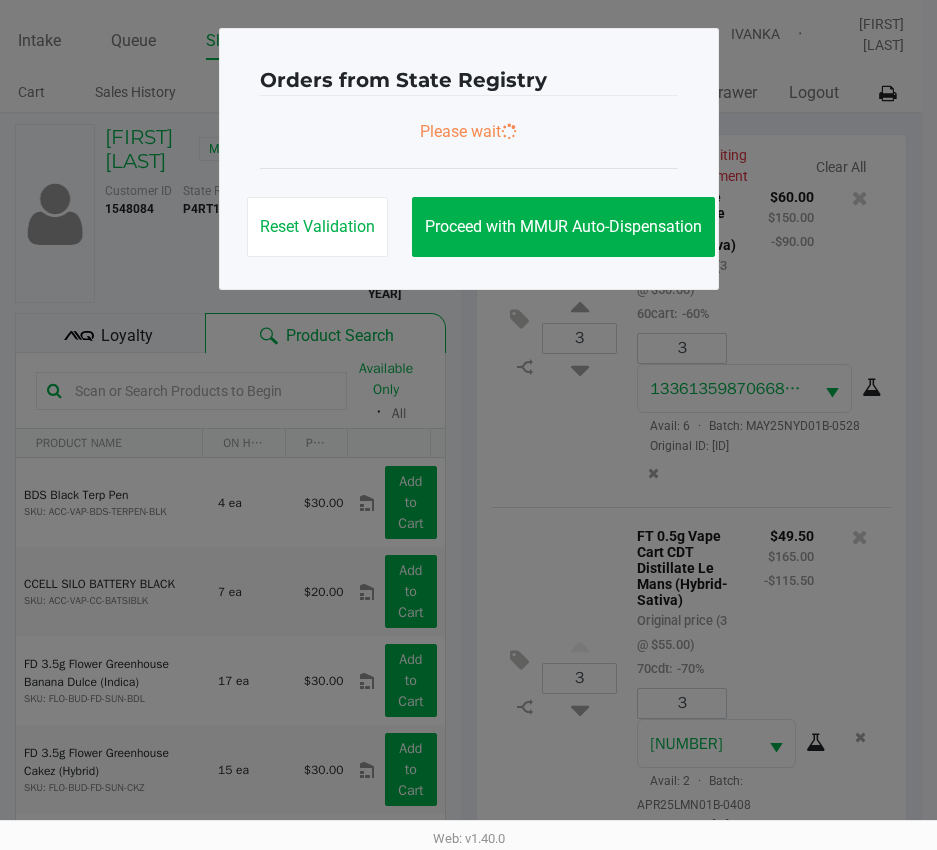 scroll, scrollTop: 0, scrollLeft: 0, axis: both 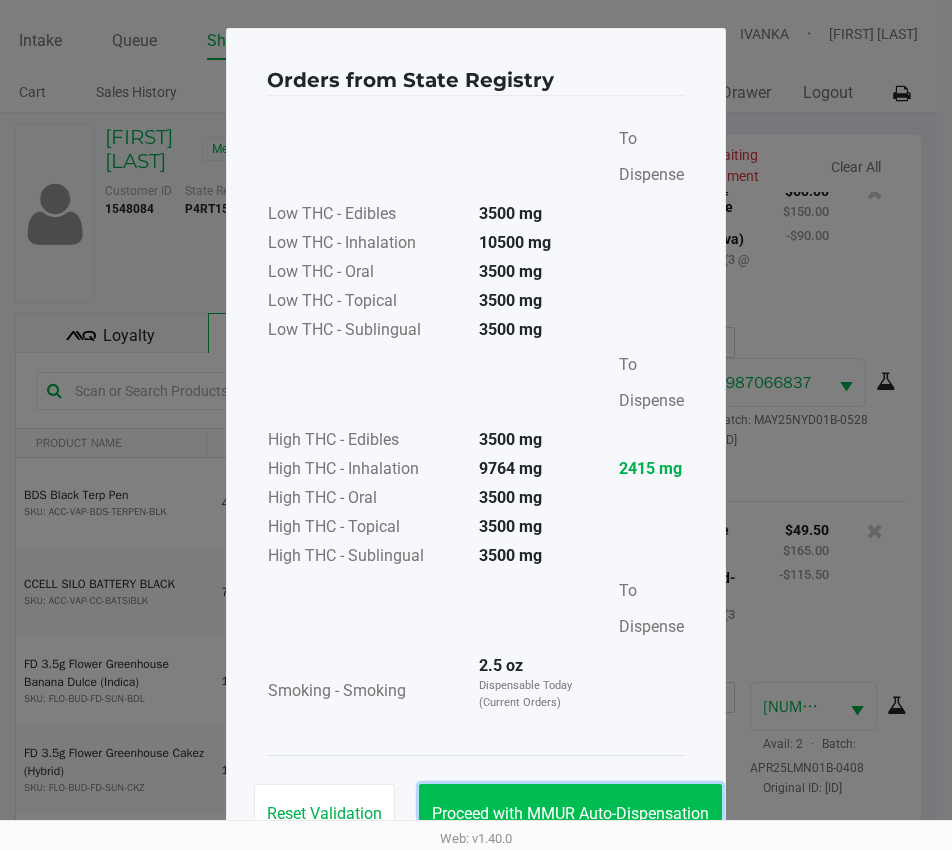 click on "Proceed with MMUR Auto-Dispensation" 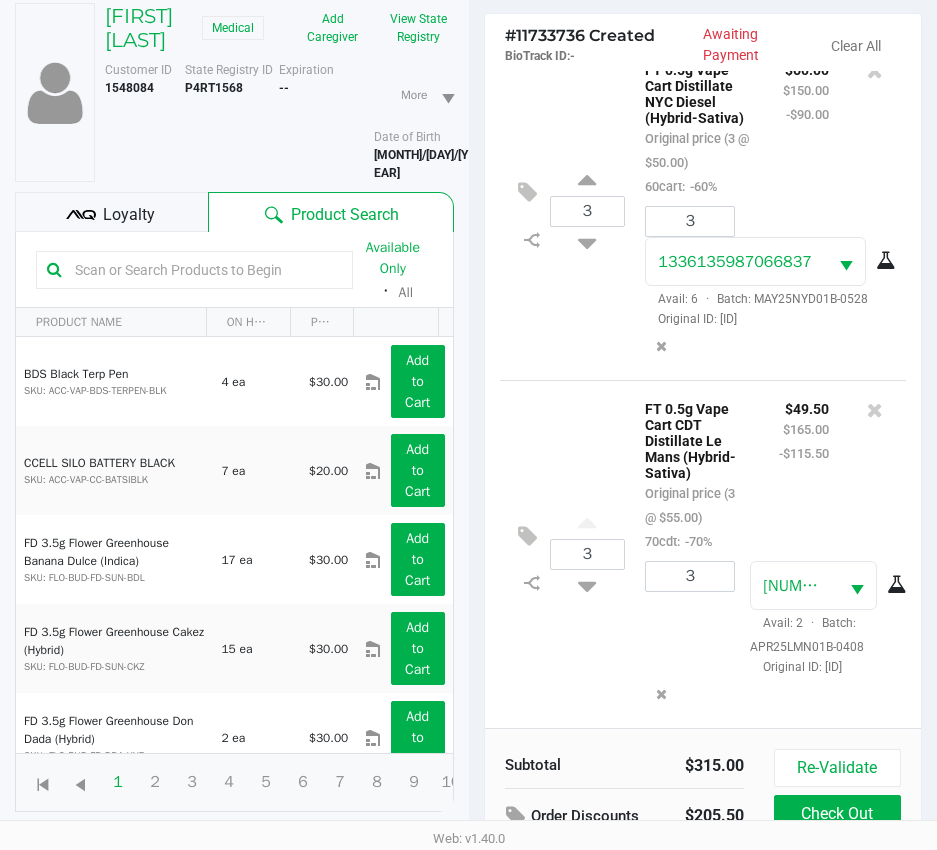 scroll, scrollTop: 265, scrollLeft: 0, axis: vertical 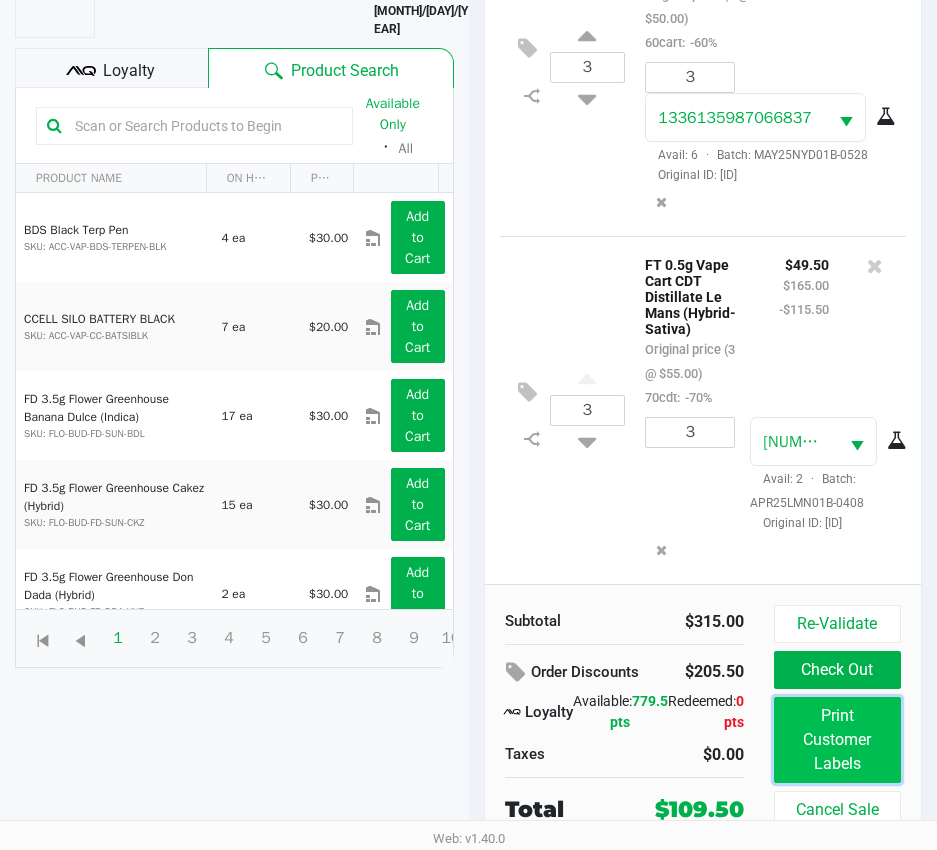 click on "Print Customer Labels" 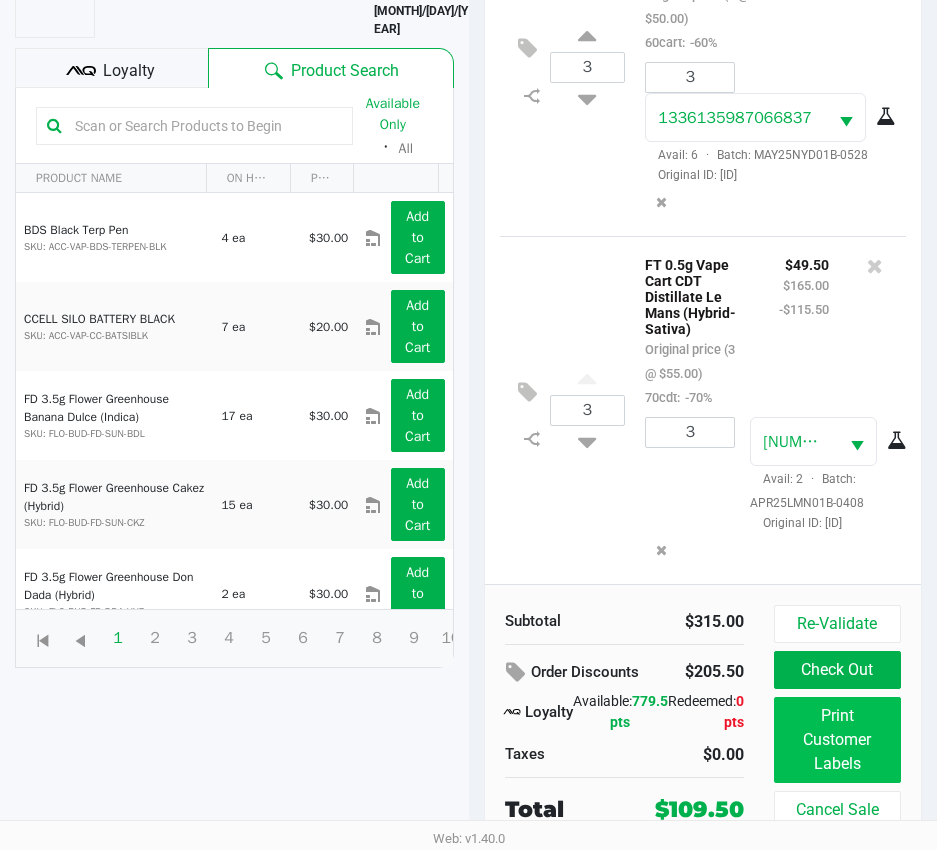 scroll, scrollTop: 0, scrollLeft: 0, axis: both 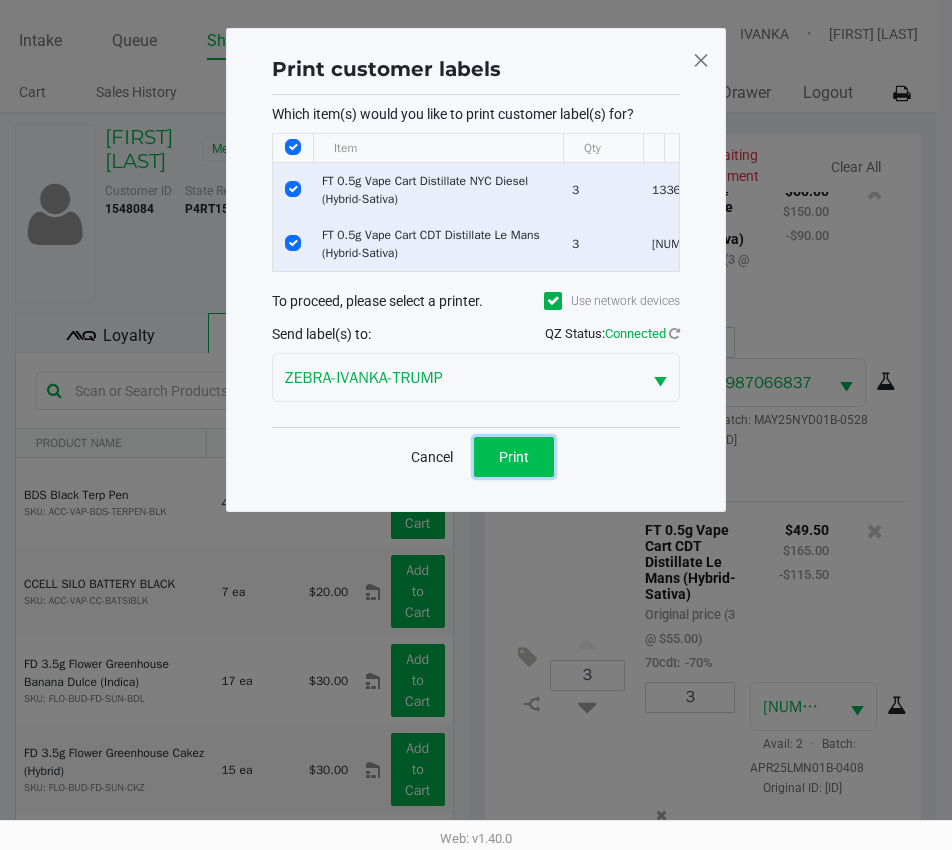 click on "Print" 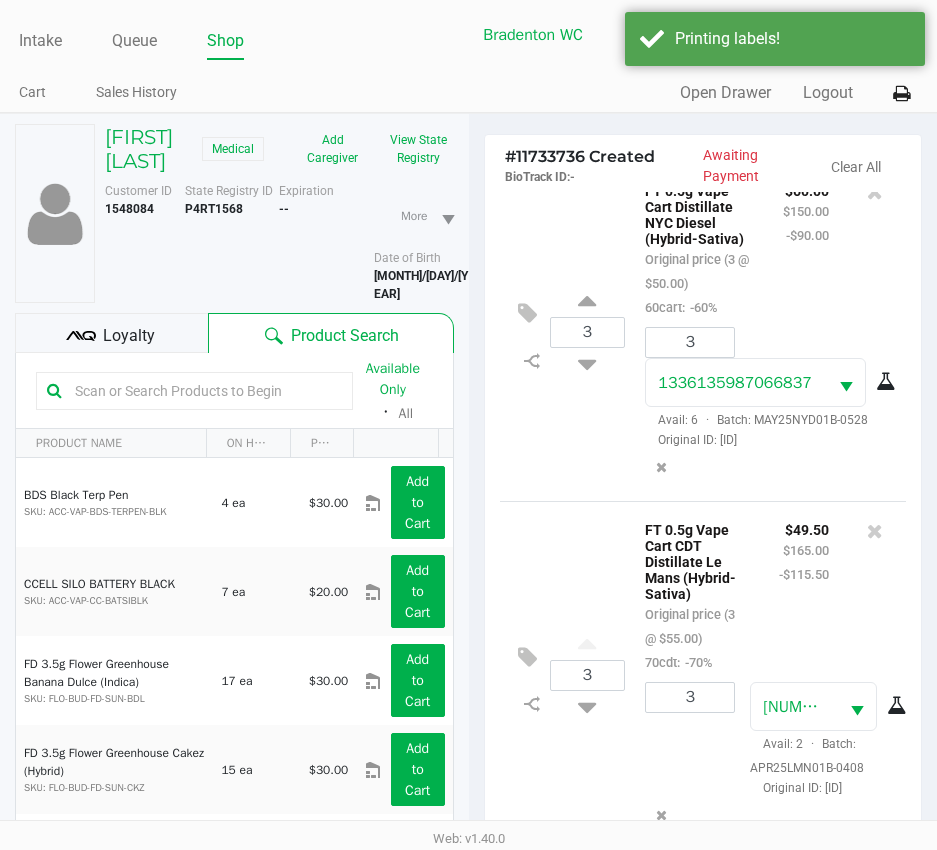 click on "Loyalty" 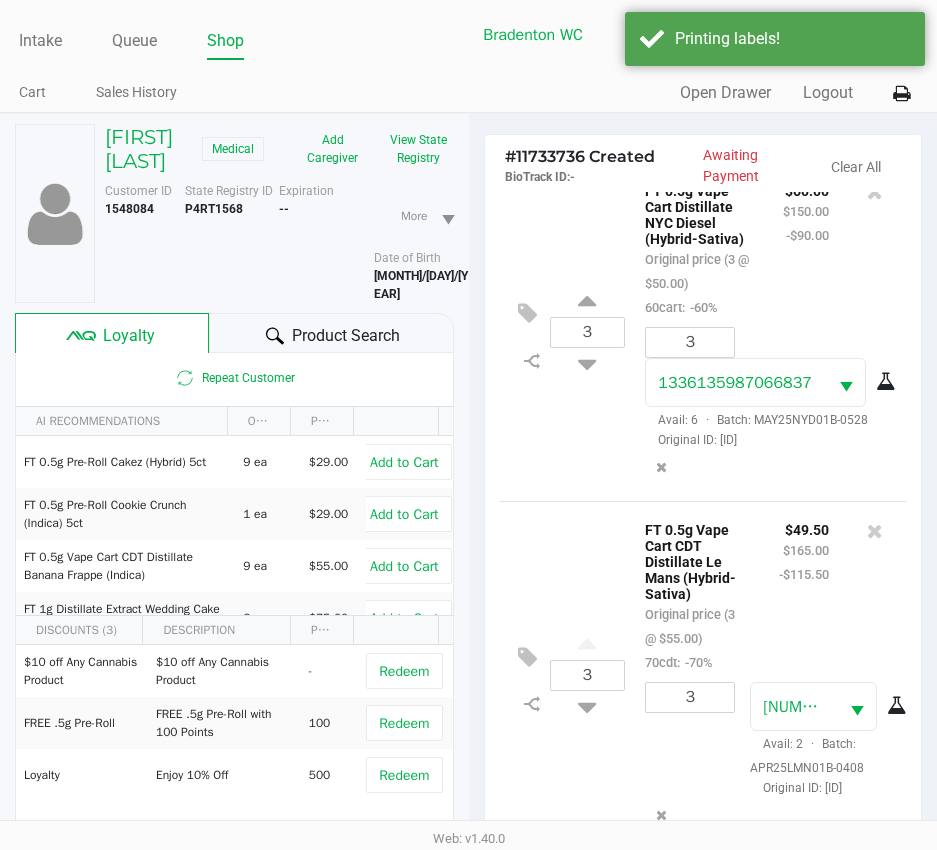 click 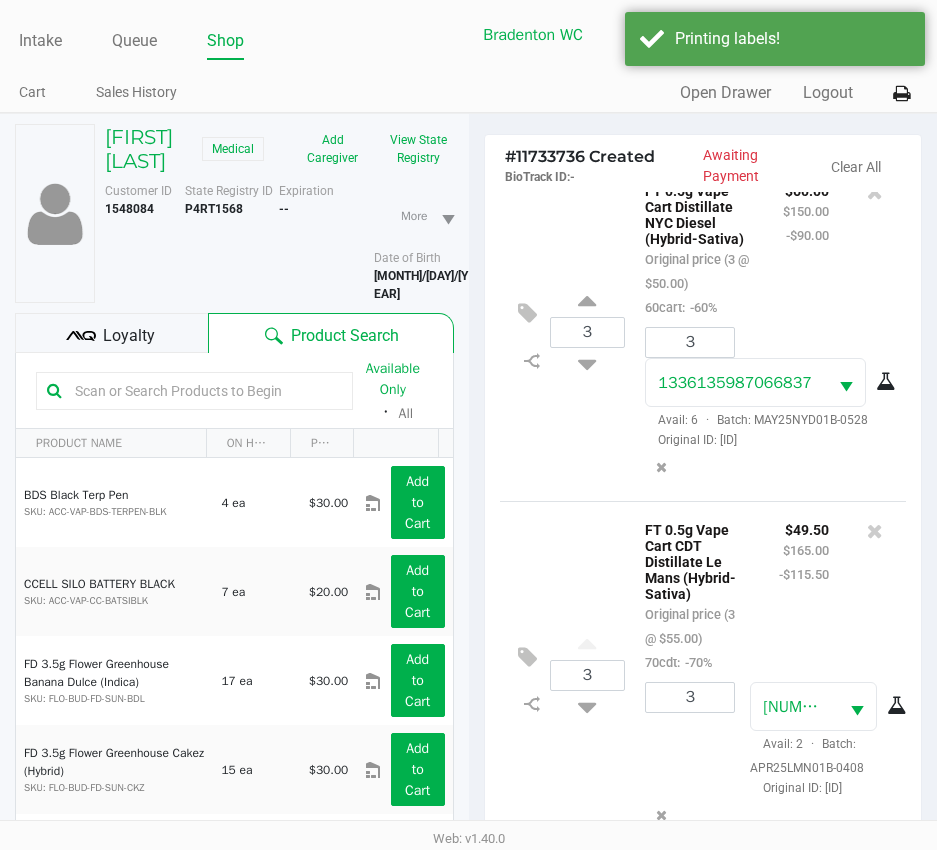 scroll, scrollTop: 265, scrollLeft: 0, axis: vertical 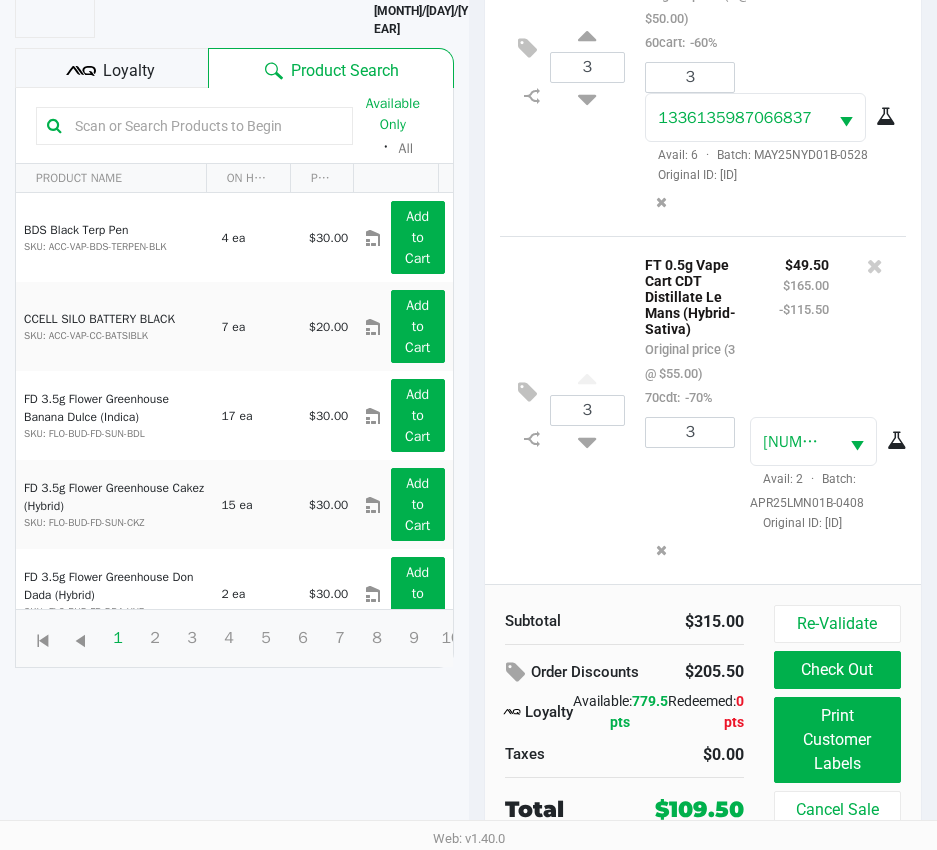 click on "Check Out" 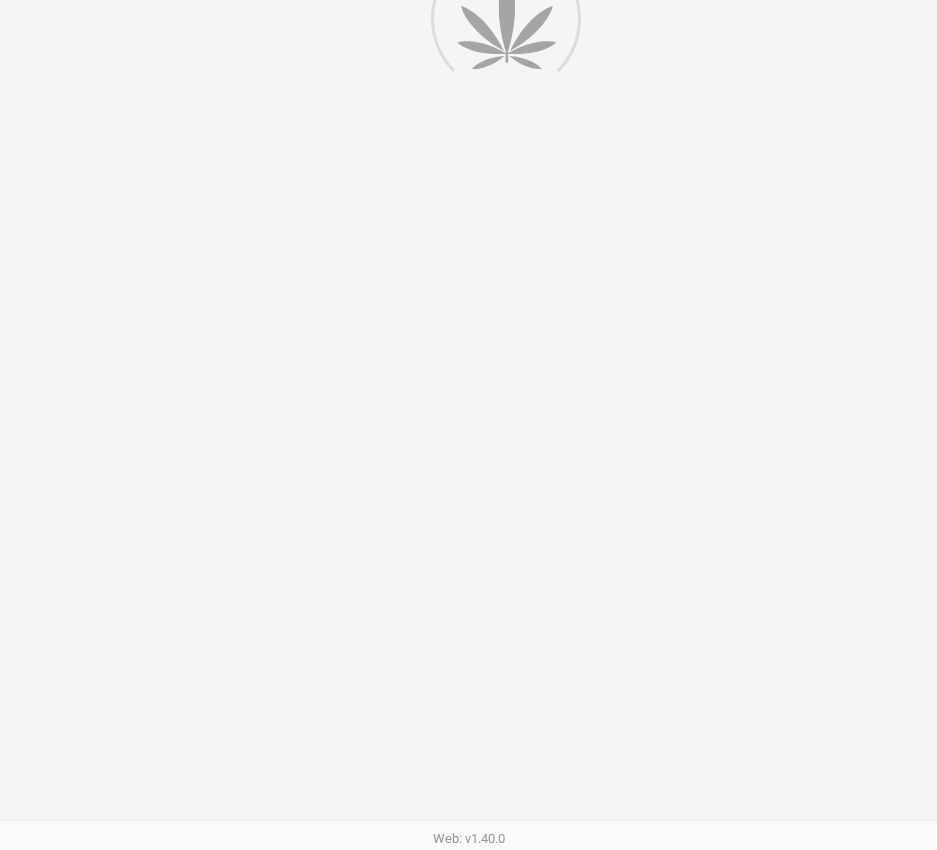 scroll, scrollTop: 0, scrollLeft: 0, axis: both 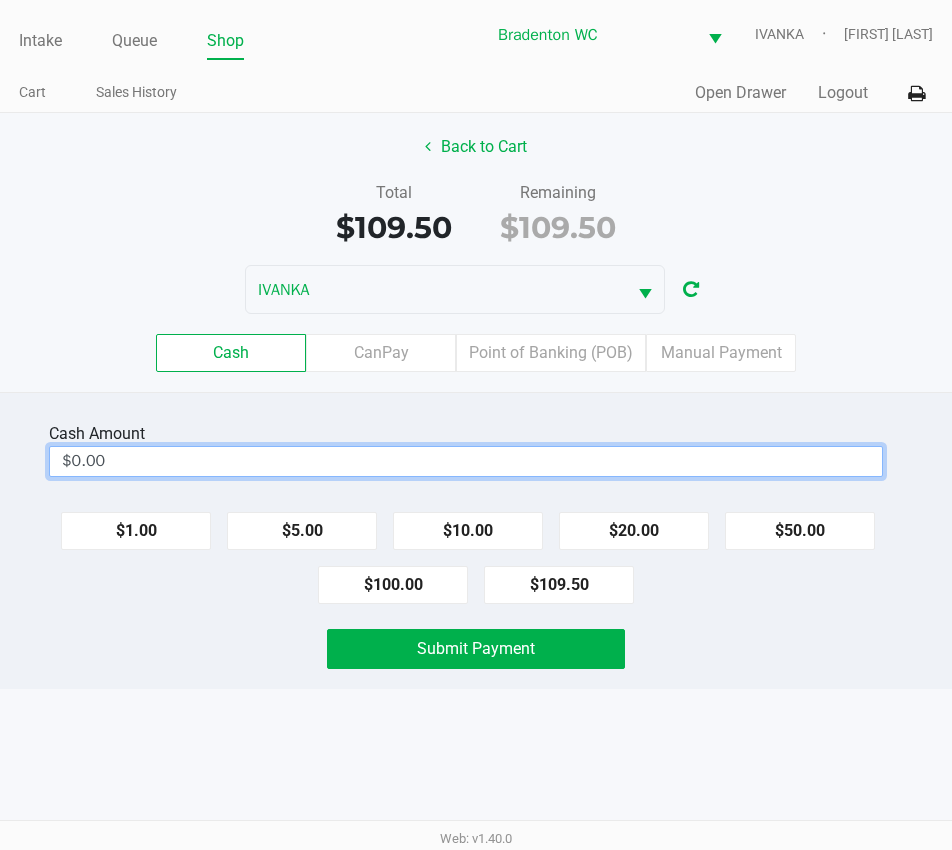 click on "$0.00" at bounding box center [466, 461] 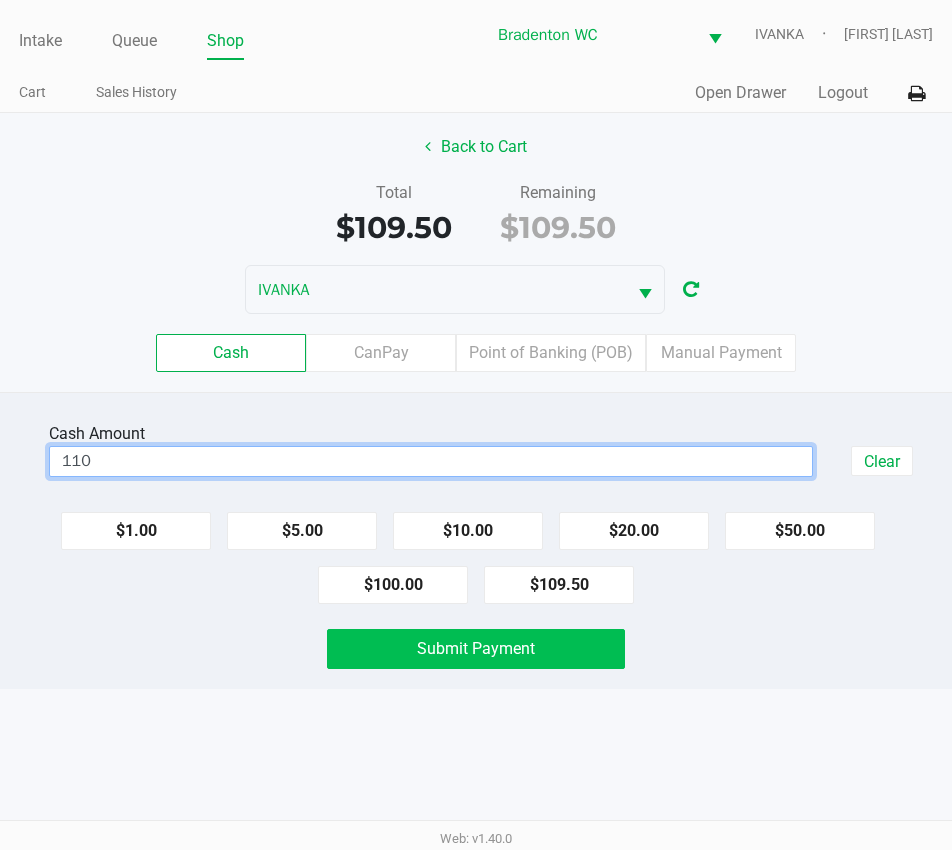 click on "Submit Payment" 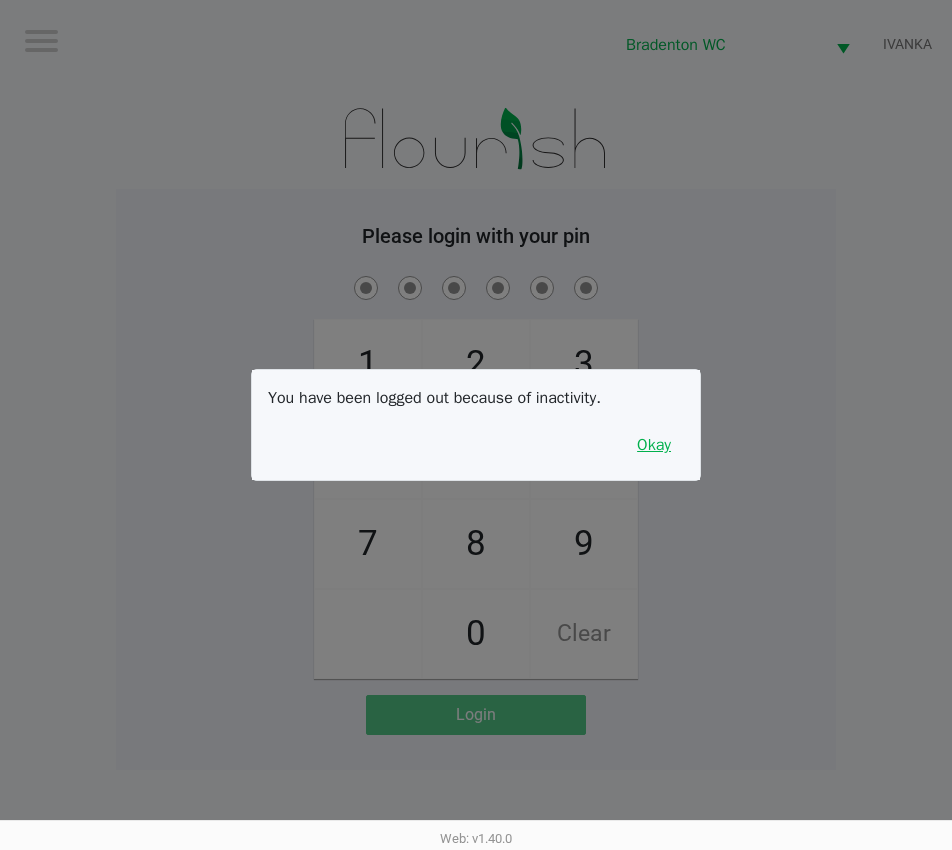 click on "Okay" at bounding box center [654, 445] 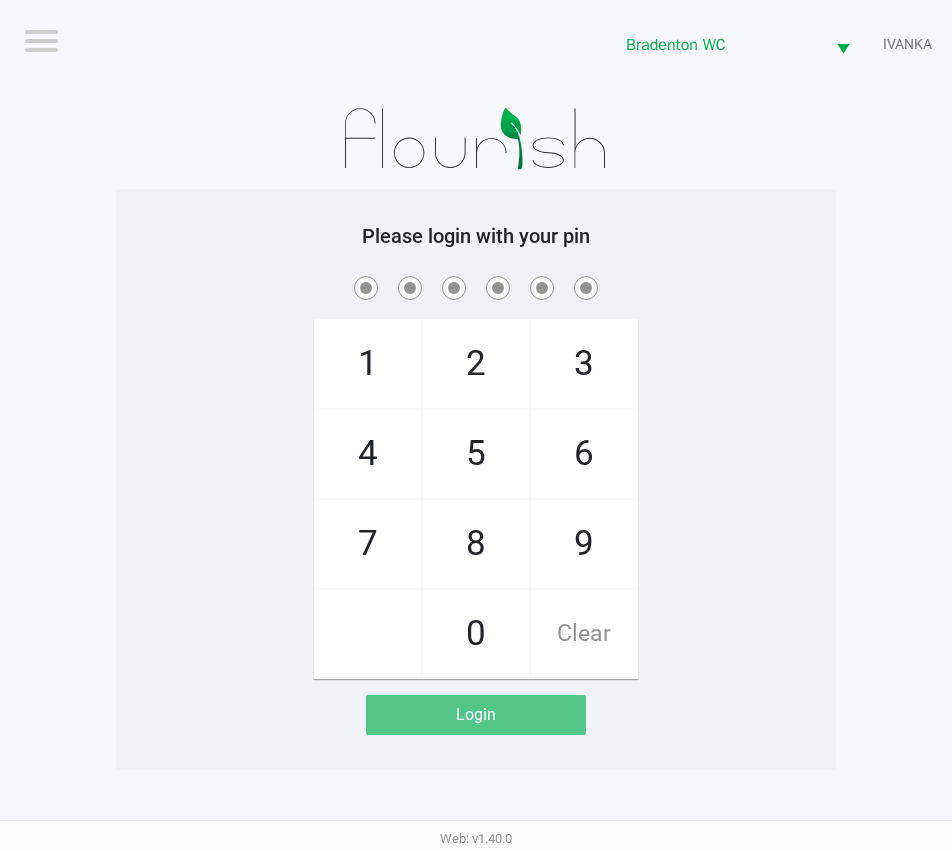 click on "1   4   7       2   5   8   0   3   6   9   Clear" 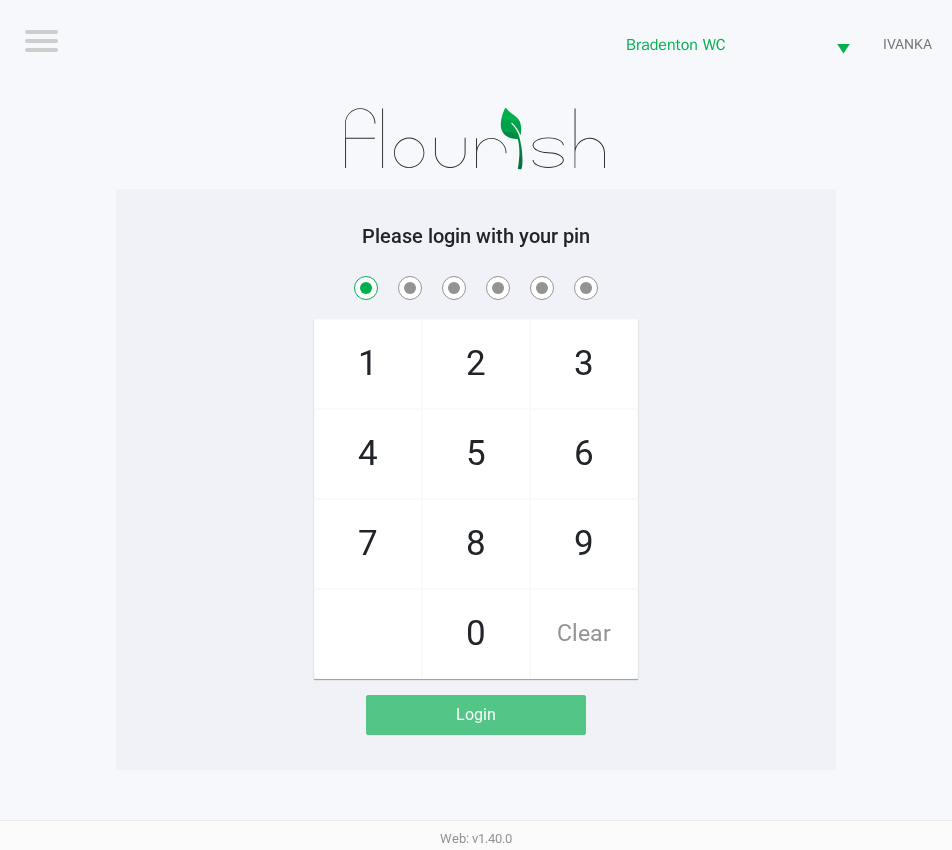checkbox on "true" 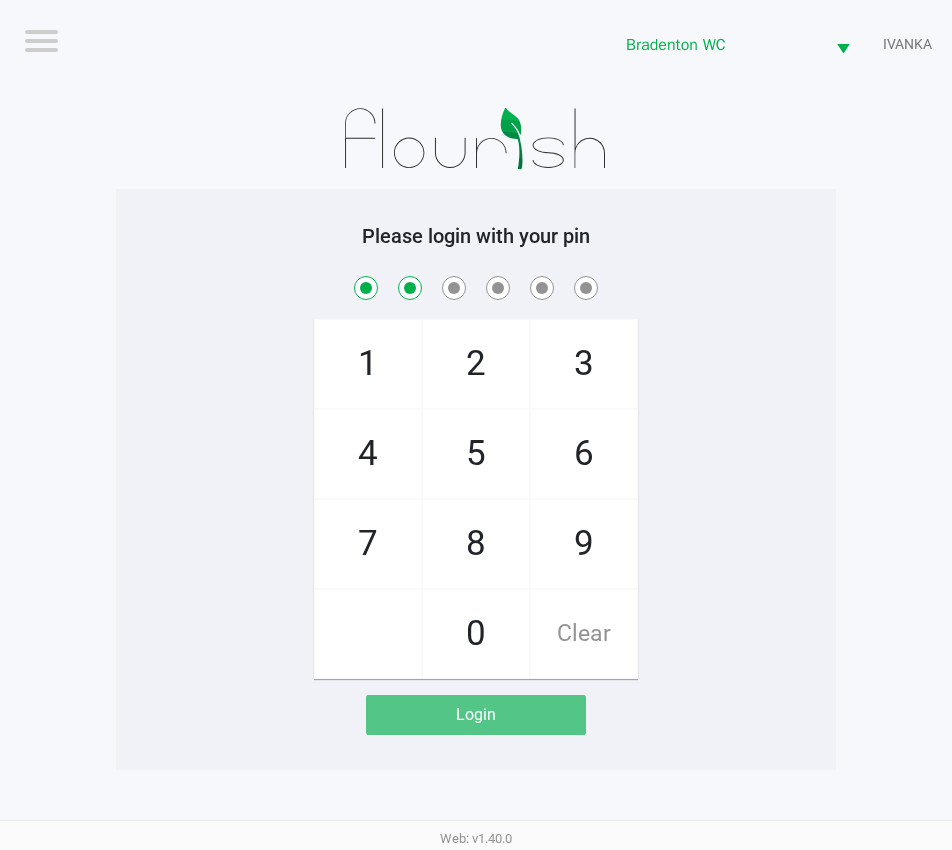 checkbox on "true" 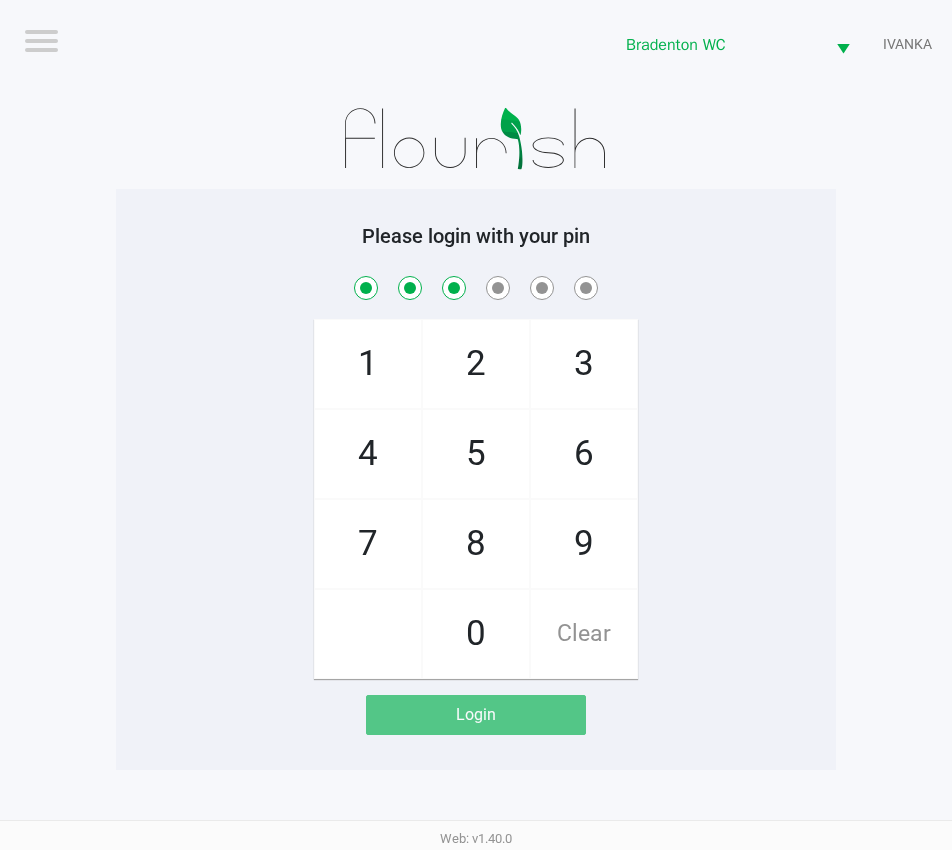 checkbox on "true" 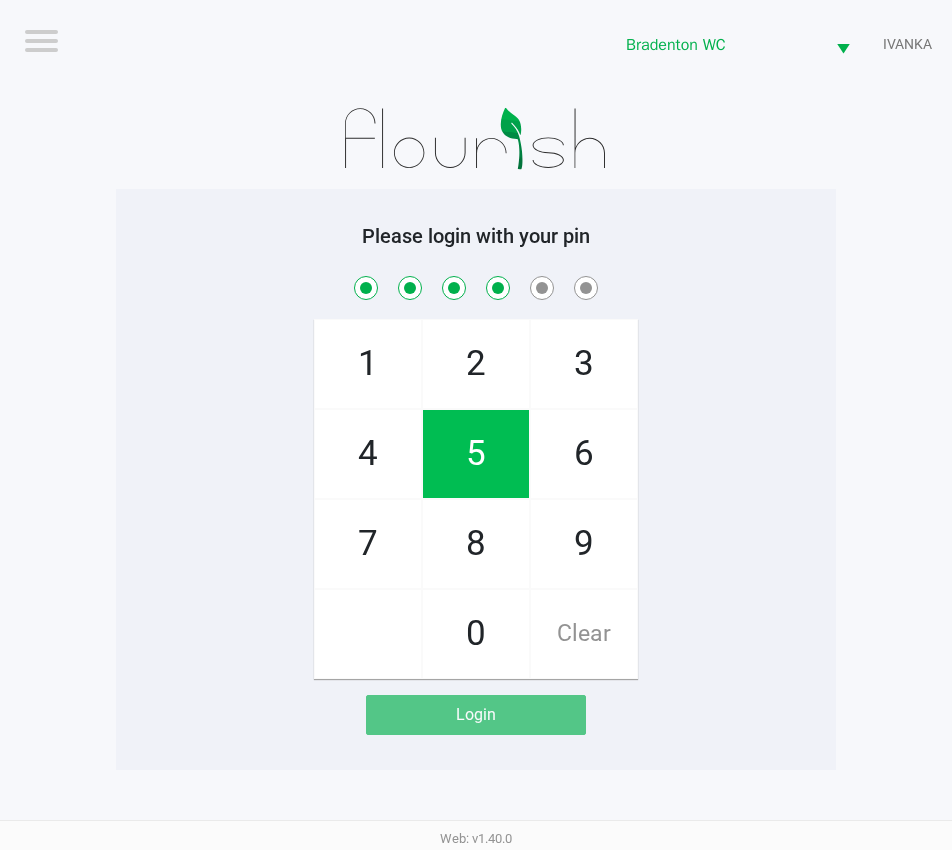 checkbox on "true" 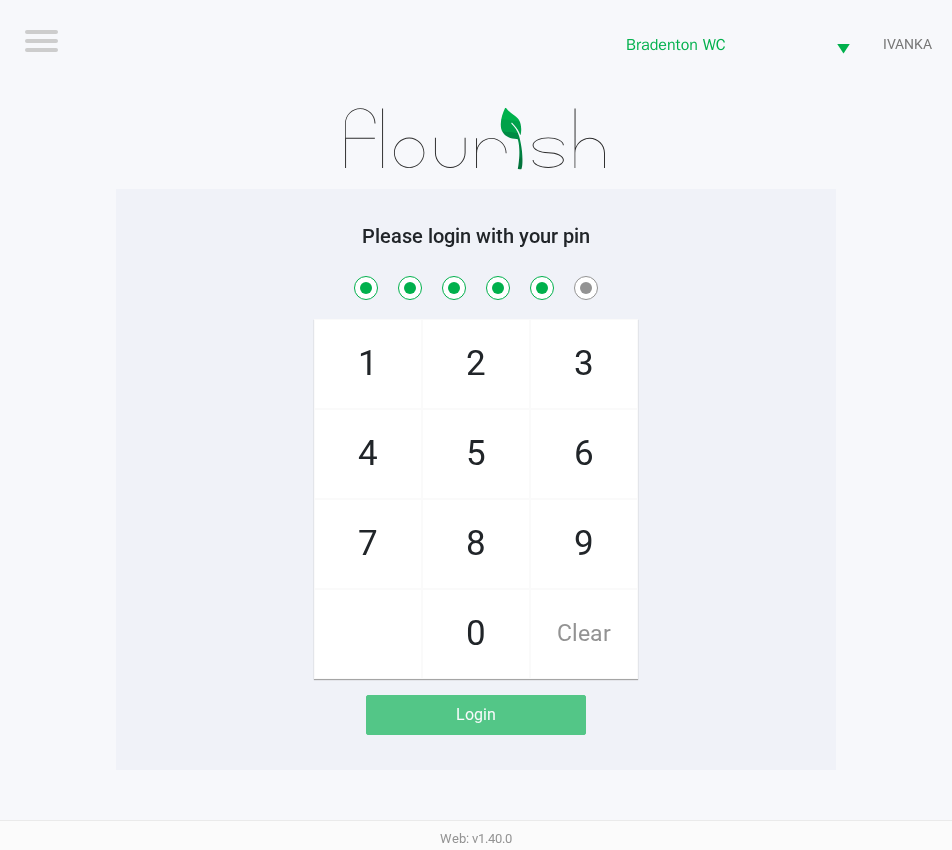 checkbox on "true" 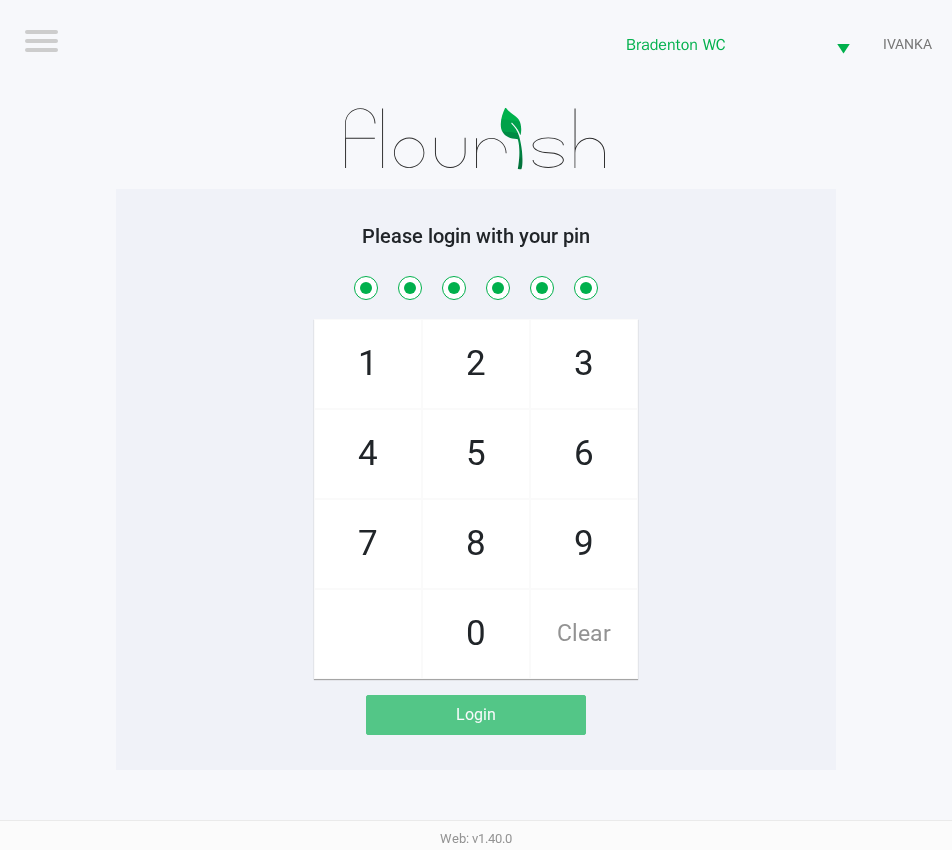 checkbox on "true" 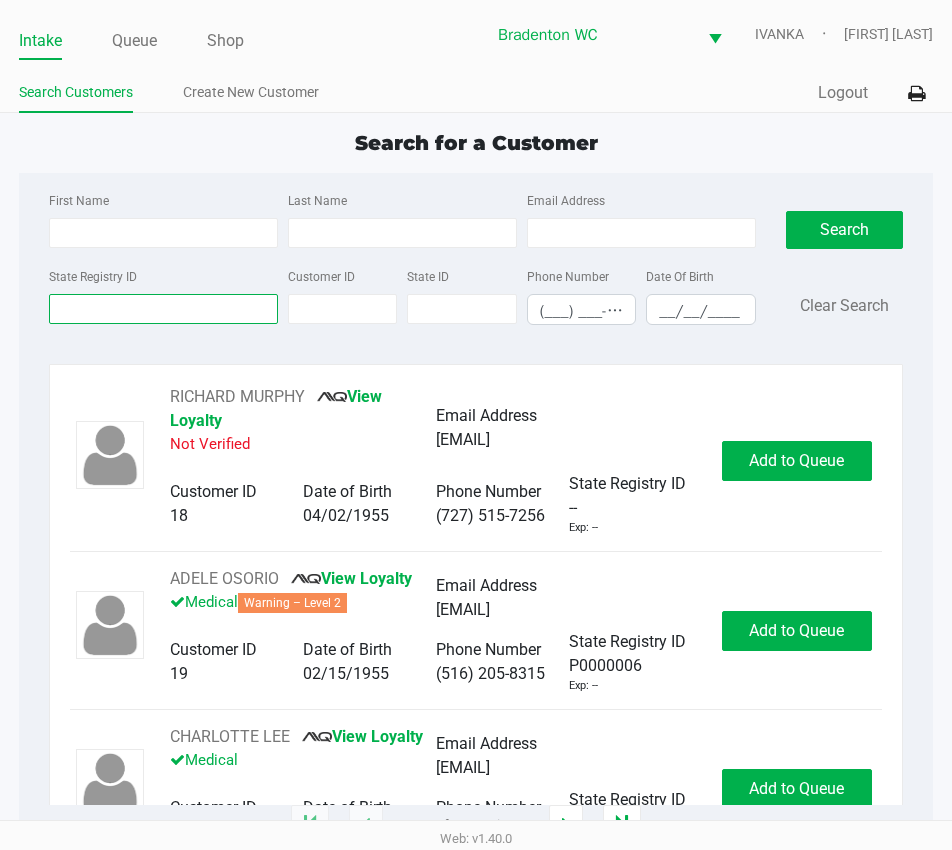 click on "State Registry ID" at bounding box center [163, 309] 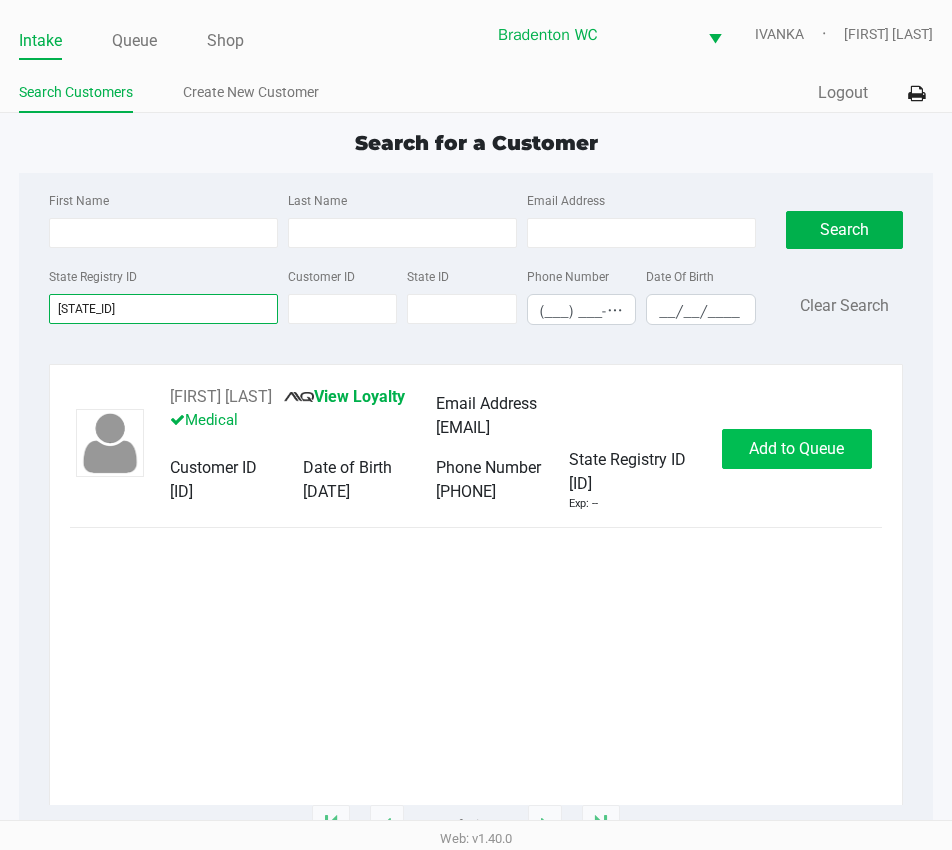 type on "p2av8859" 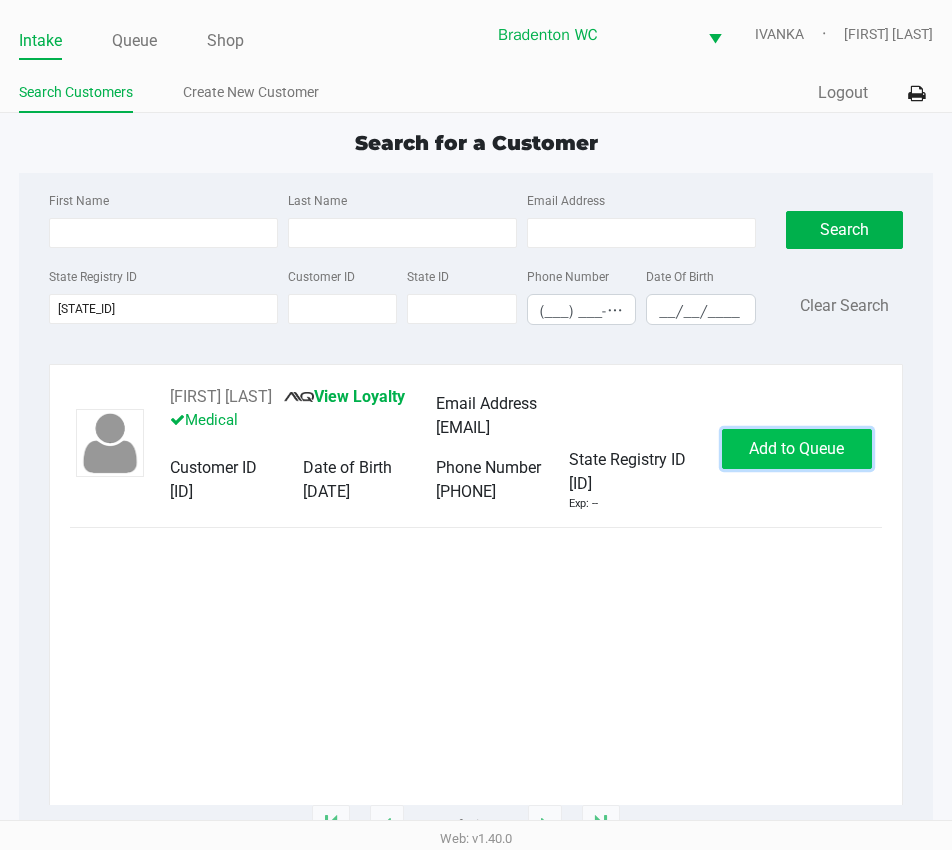 click on "Add to Queue" 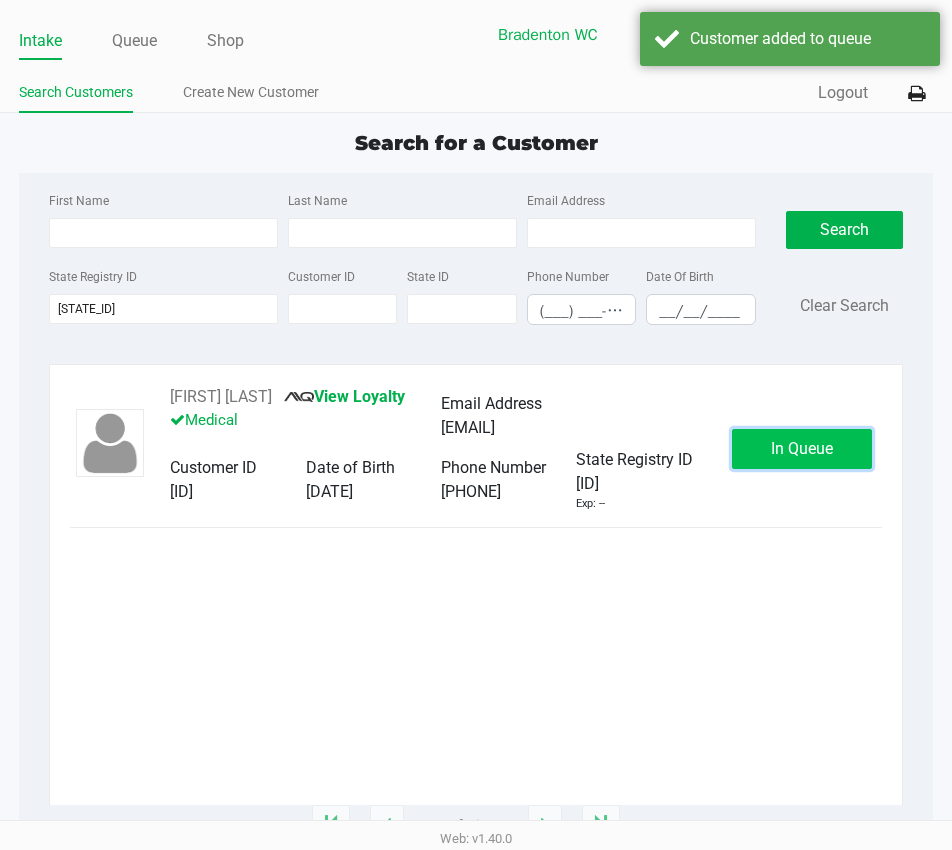 click on "In Queue" 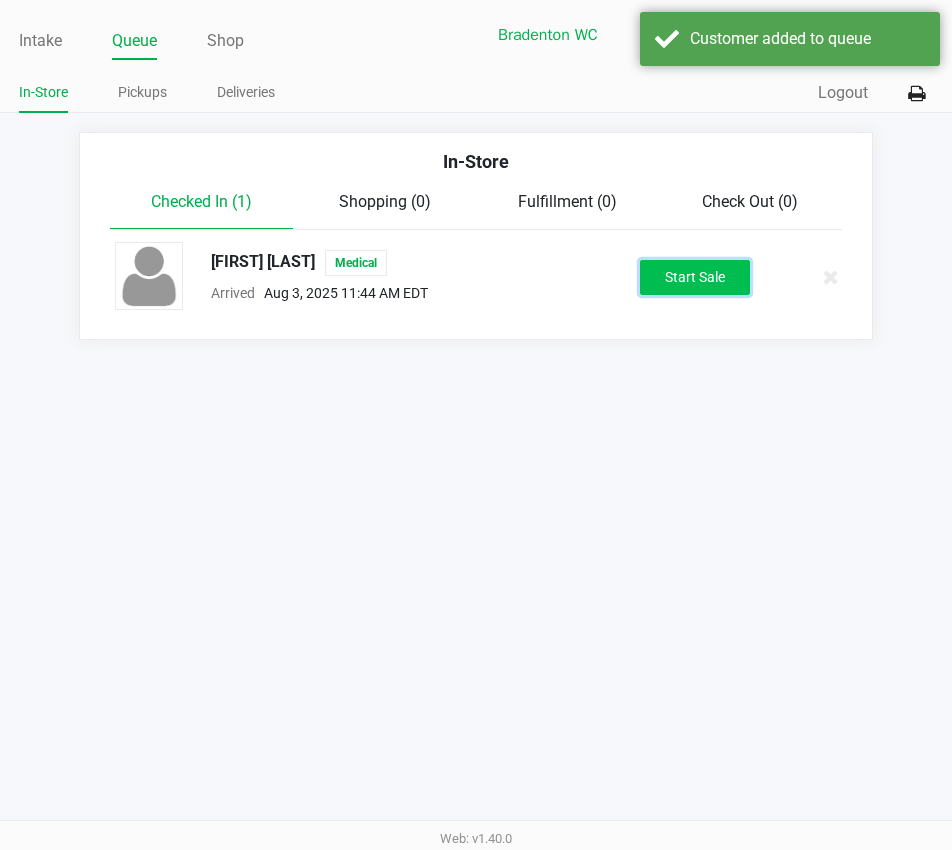 click on "Start Sale" 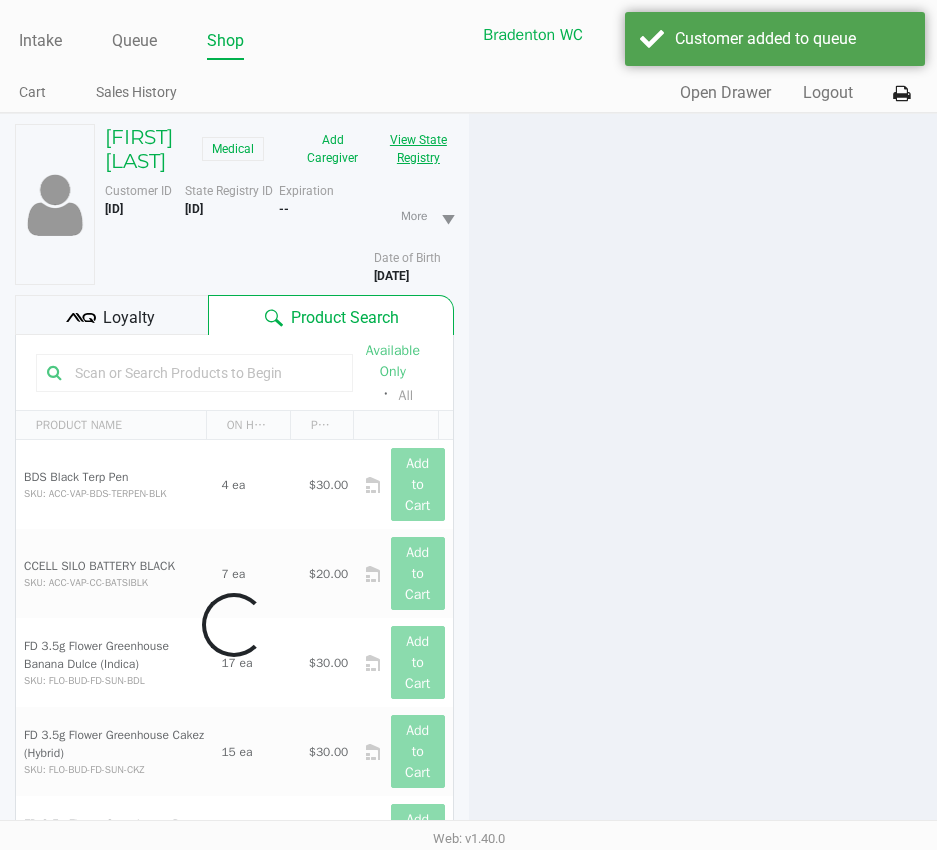click on "View State Registry" 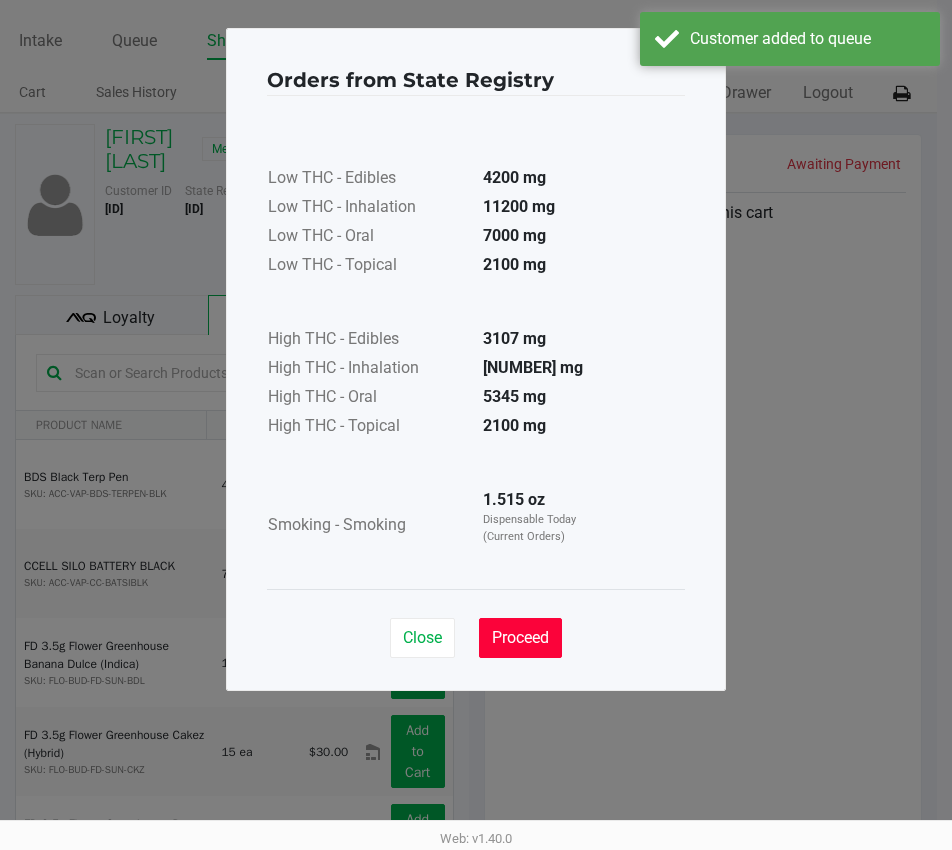 click on "Proceed" 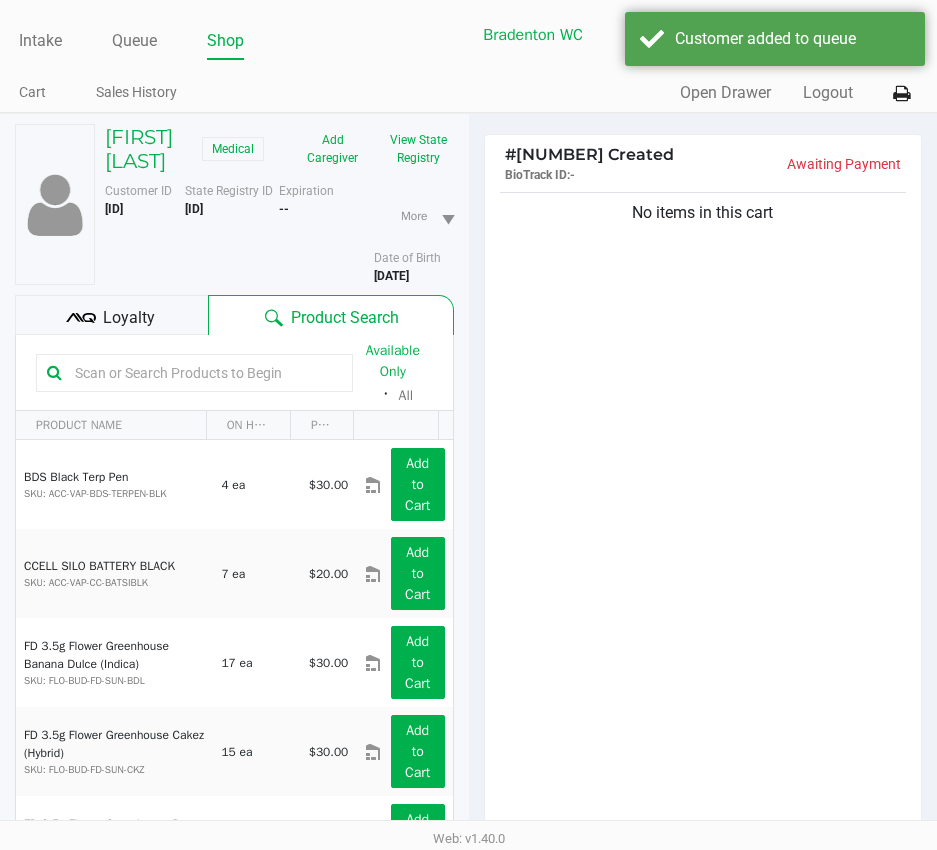 click on "Loyalty" 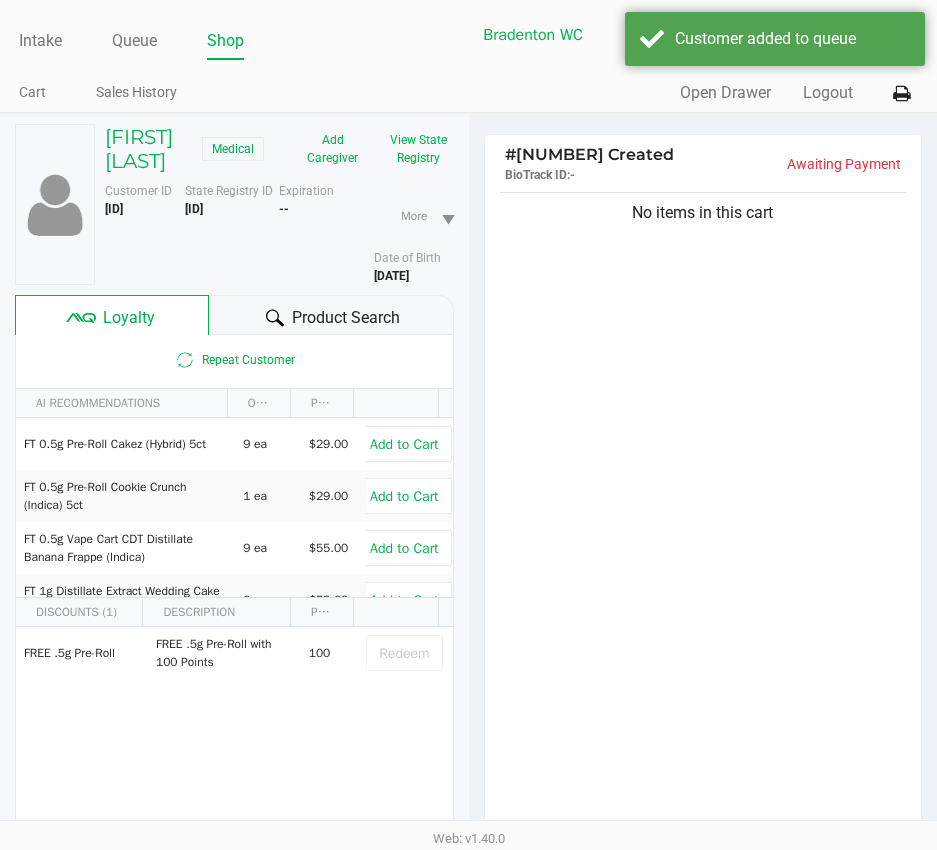 click 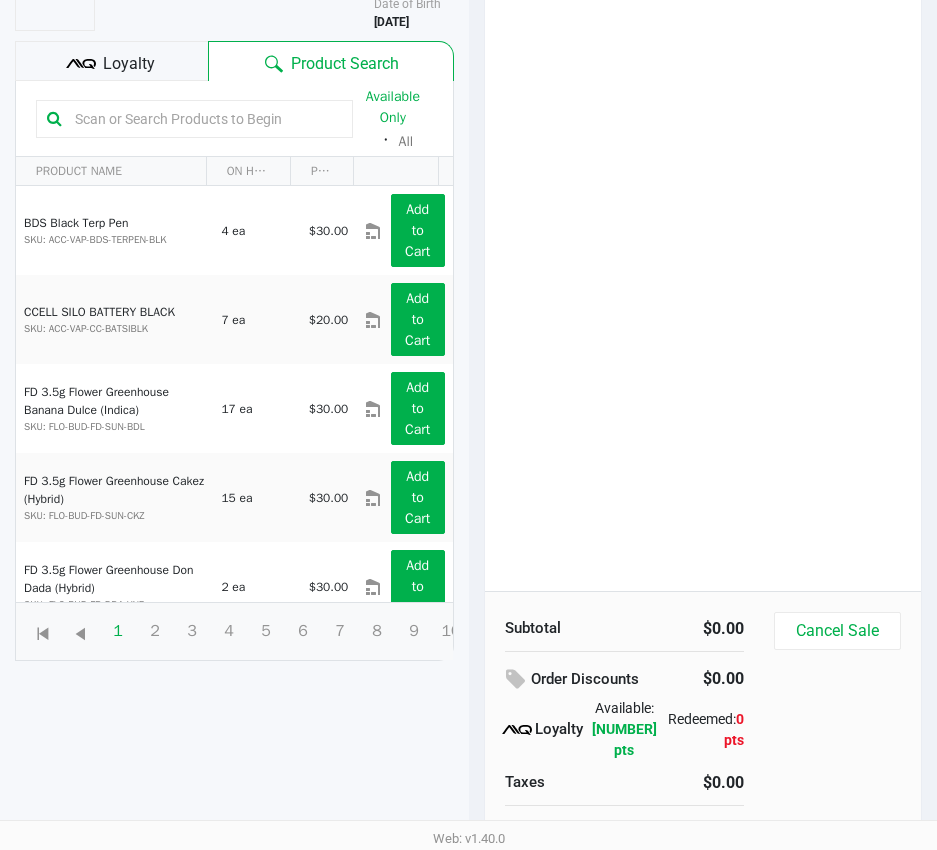 scroll, scrollTop: 258, scrollLeft: 0, axis: vertical 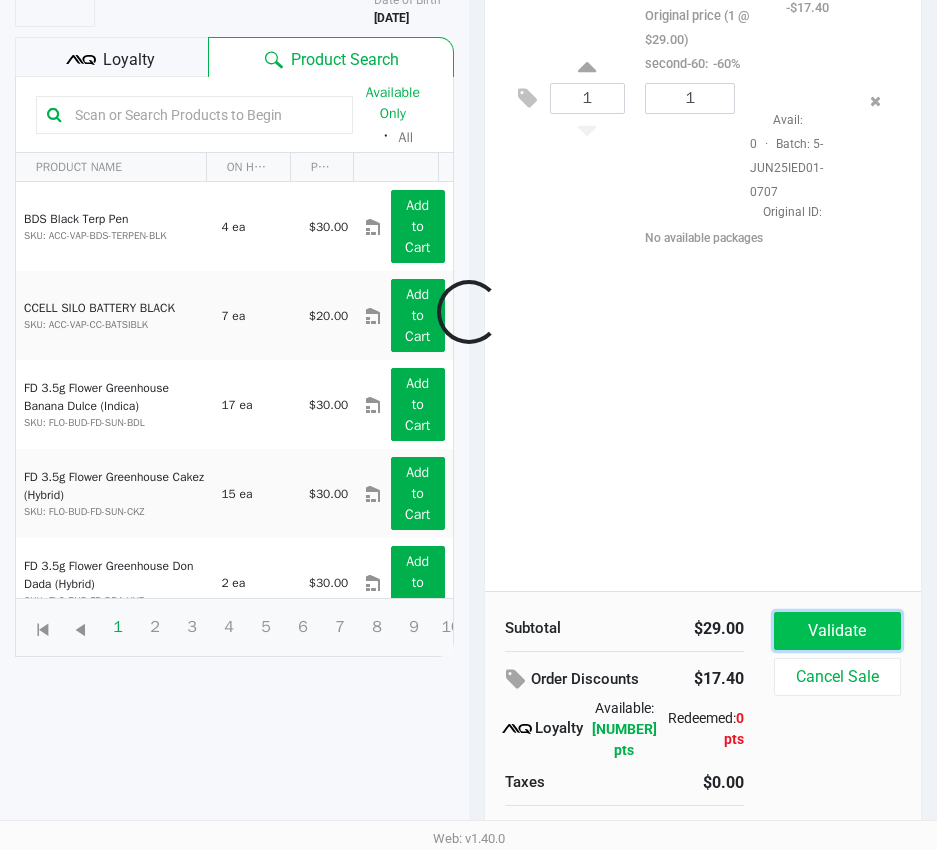 click on "Validate" 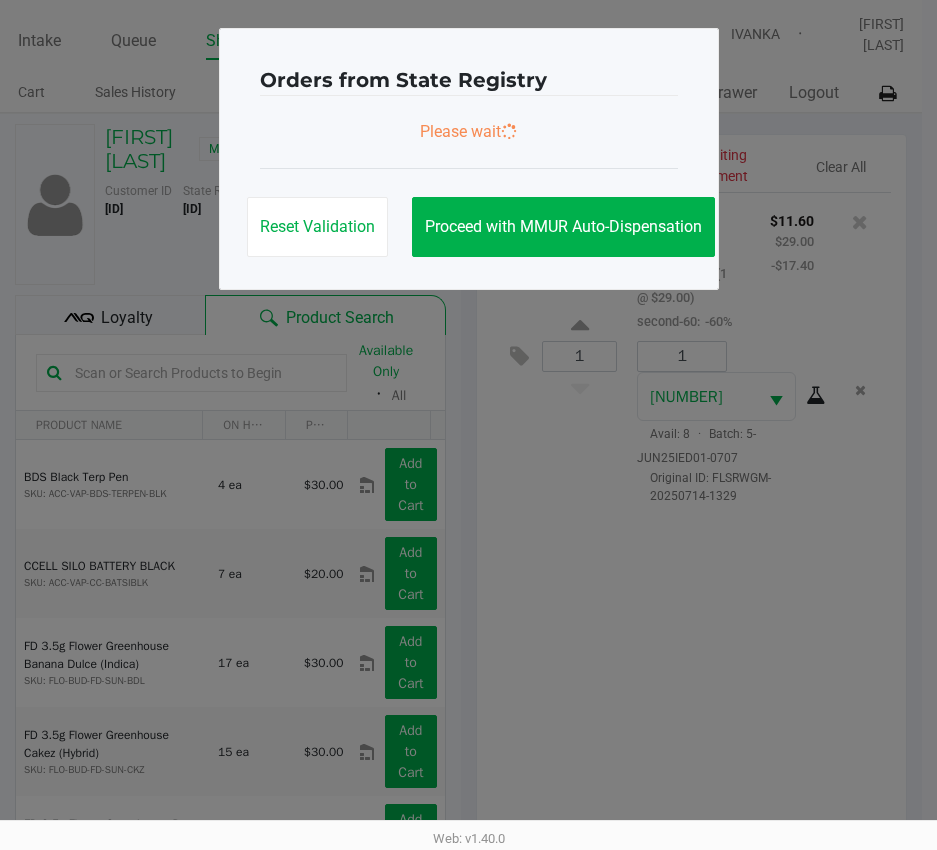 scroll, scrollTop: 0, scrollLeft: 0, axis: both 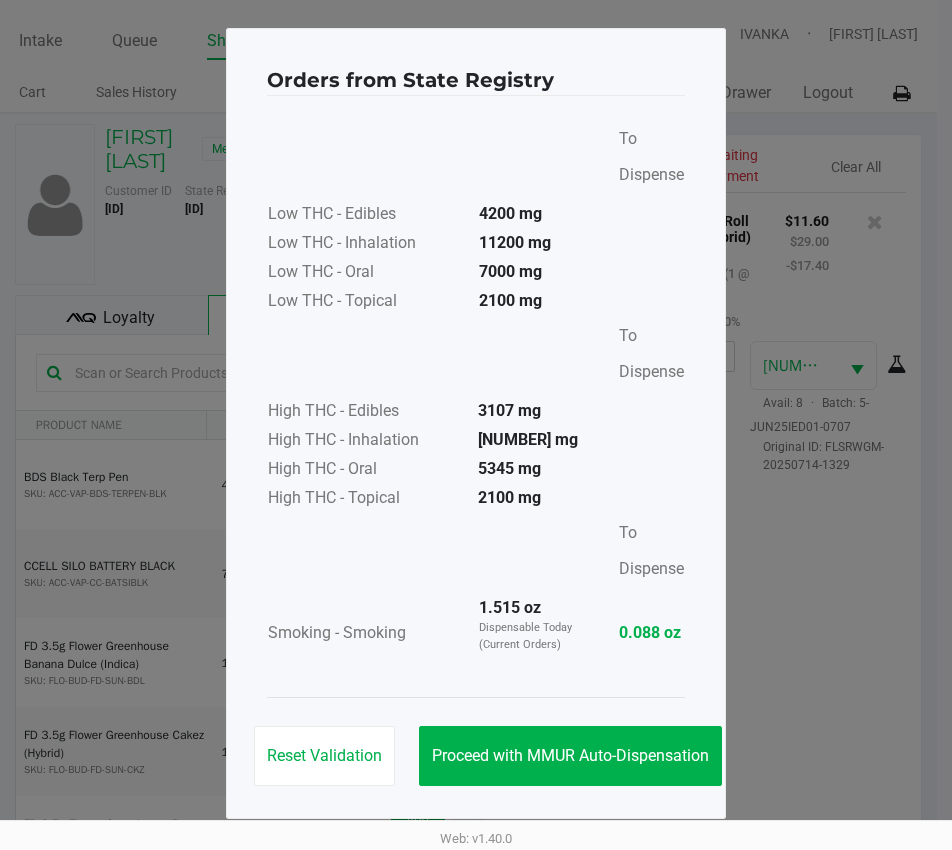 click on "Reset Validation   Proceed with MMUR Auto-Dispensation" 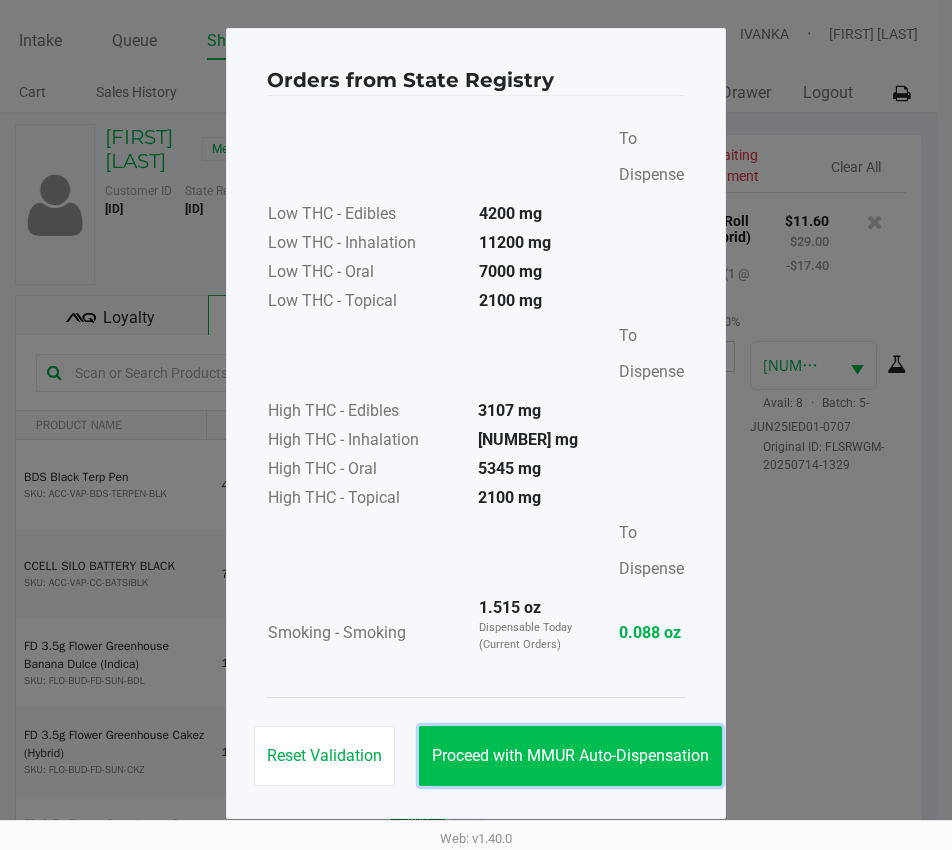 click on "Proceed with MMUR Auto-Dispensation" 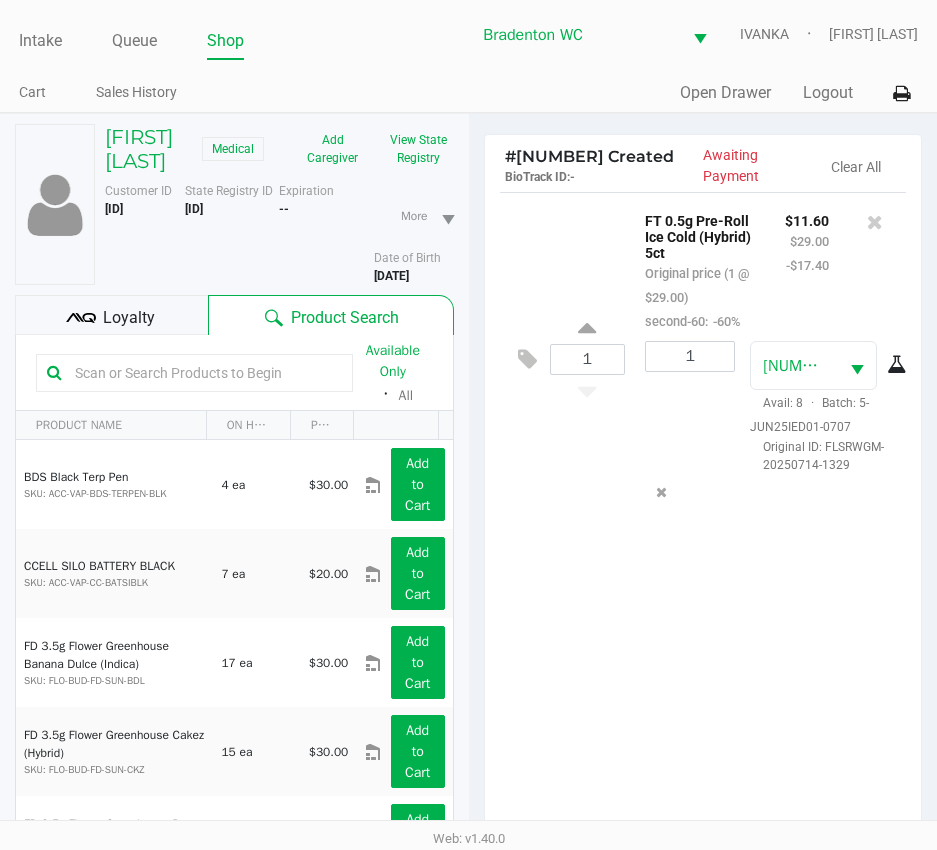click on "HEATHER ZACHARY   Medical   Add Caregiver   View State Registry   Customer ID   1610461  State Registry ID  P2AV8859   Expiration  -- More  Date of Birth   11/30/1978
Loyalty
Product Search   Available Only  ᛫  All   PRODUCT NAME  ON HAND PRICE  BDS Black Terp Pen  SKU: ACC-VAP-BDS-TERPEN-BLK  4 ea   $30.00  Add to Cart  CCELL SILO BATTERY BLACK  SKU: ACC-VAP-CC-BATSIBLK  7 ea   $20.00  Add to Cart  FD 3.5g Flower Greenhouse Banana Dulce (Indica)  SKU: FLO-BUD-FD-SUN-BDL  17 ea   $30.00  Add to Cart  FD 3.5g Flower Greenhouse Cakez (Hybrid)  SKU: FLO-BUD-FD-SUN-CKZ  15 ea   $30.00  Add to Cart  FD 3.5g Flower Greenhouse Don Dada (Hybrid)  SKU: FLO-BUD-FD-DDA-HYB  2 ea   $30.00  Add to Cart  FD 3.5g Flower Greenhouse Hot Mess (Hybrid)  SKU: FLO-BUD-FD-SUN-HTM  3 ea   $30.00  Add to Cart  FD 3.5g Flower Greenhouse Lemon Zest (Hybrid)  SKU: FLO-BUD-FD-SUN-LMZ  3 ea   $30.00  Add to Cart  10 ea" 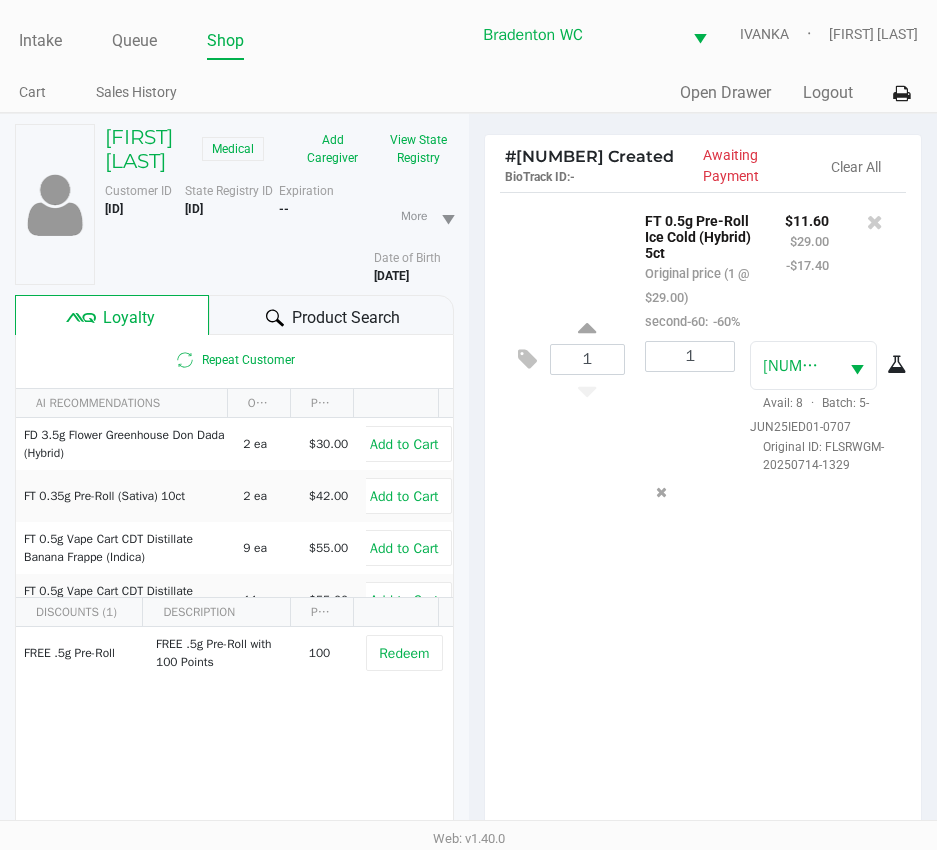 click 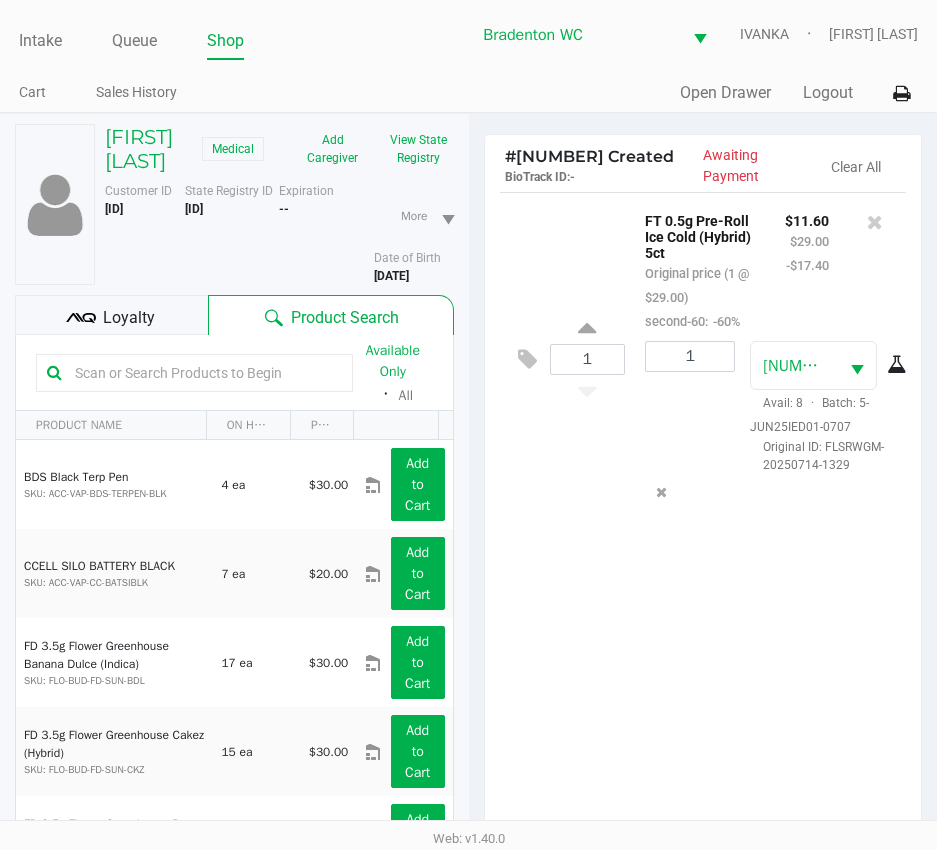 scroll, scrollTop: 265, scrollLeft: 0, axis: vertical 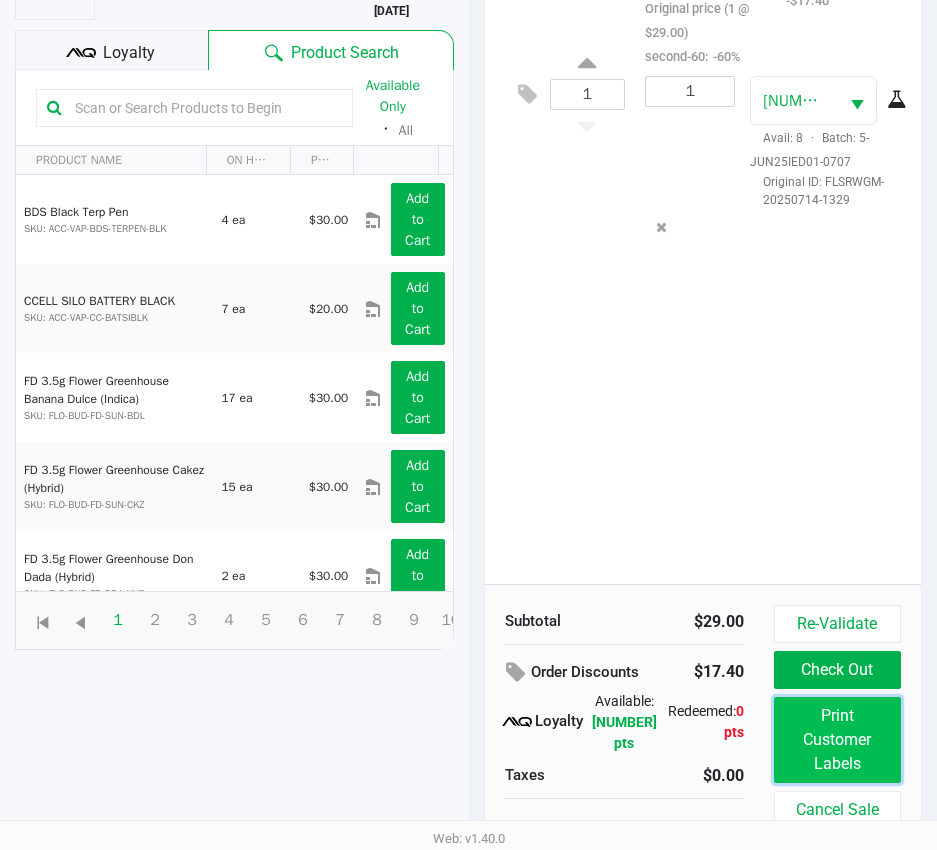 click on "Print Customer Labels" 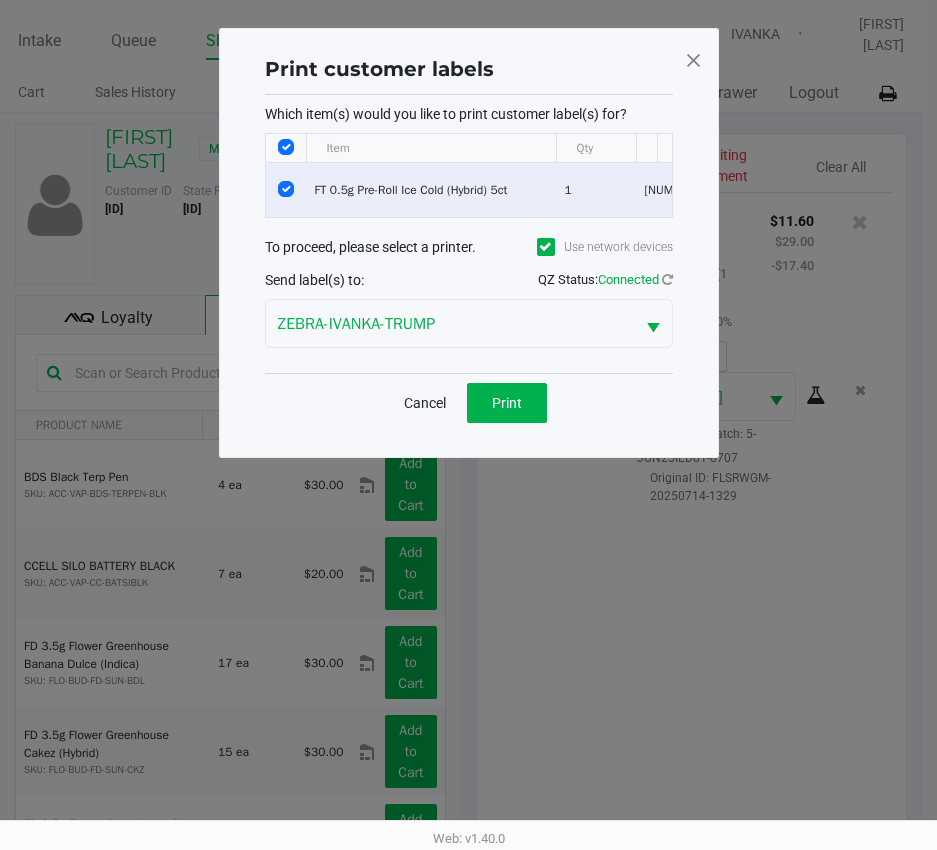 scroll, scrollTop: 0, scrollLeft: 0, axis: both 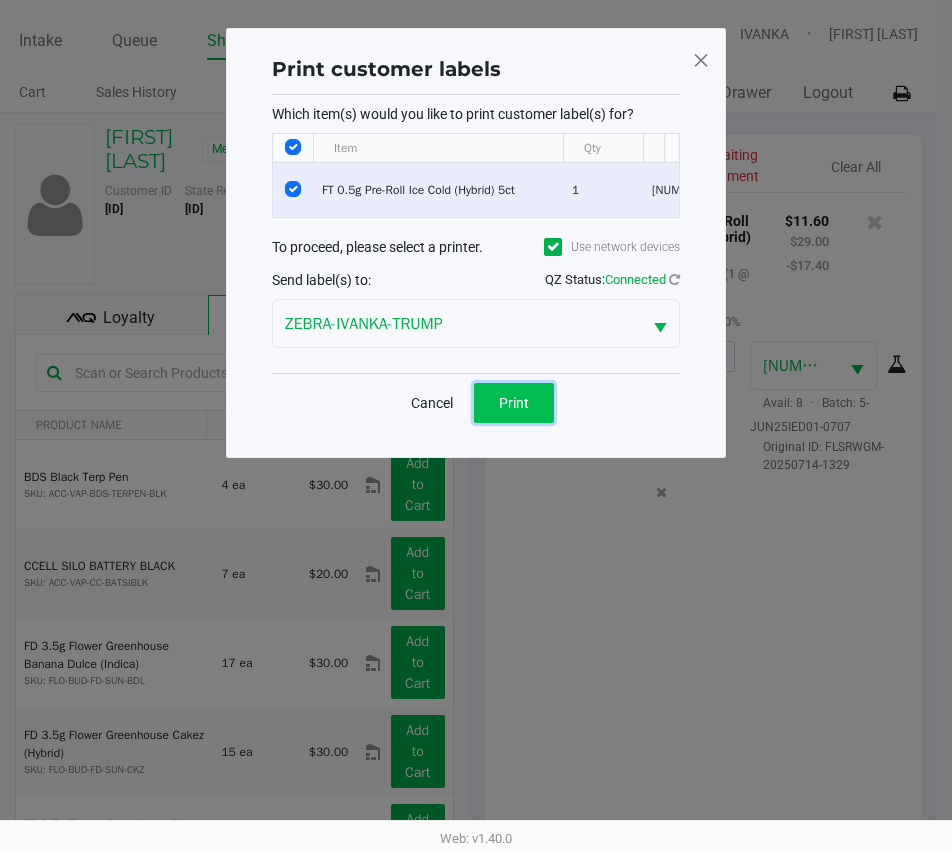 click on "Print" 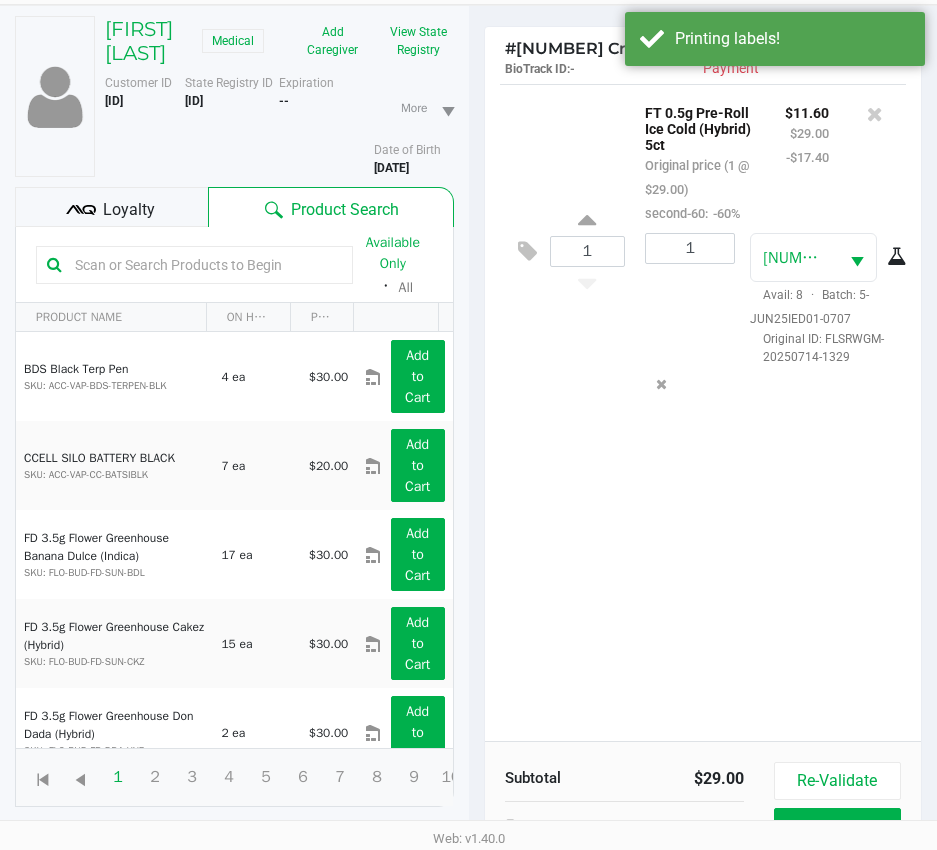 scroll, scrollTop: 0, scrollLeft: 0, axis: both 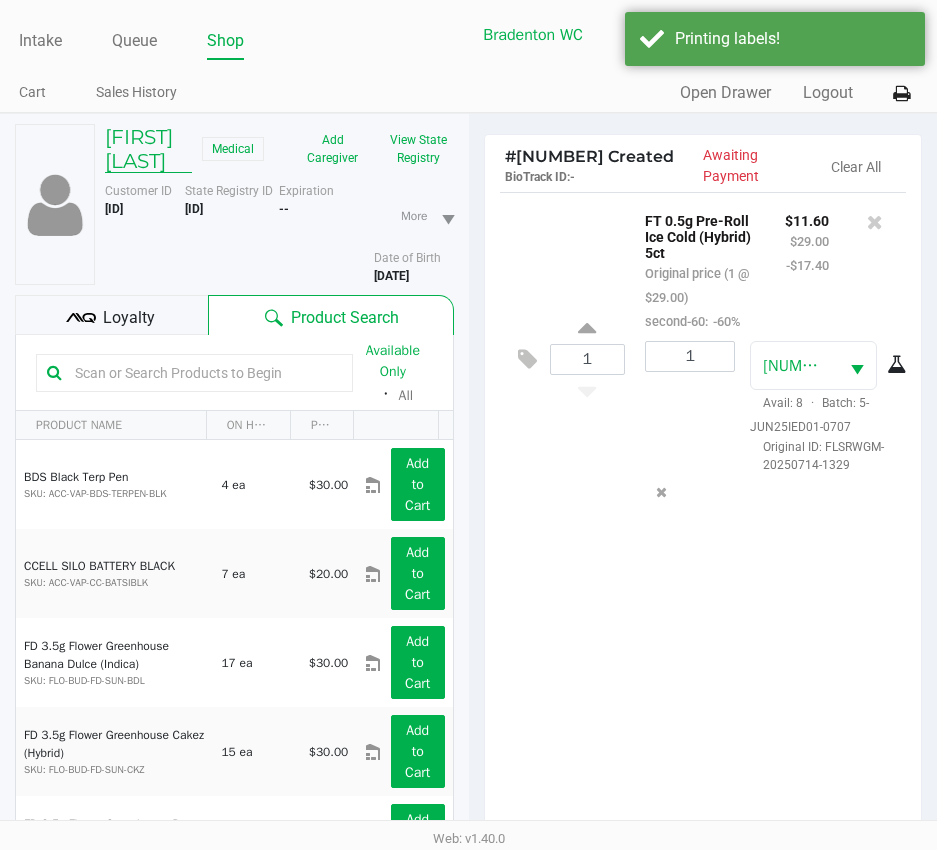 click on "HEATHER ZACHARY" 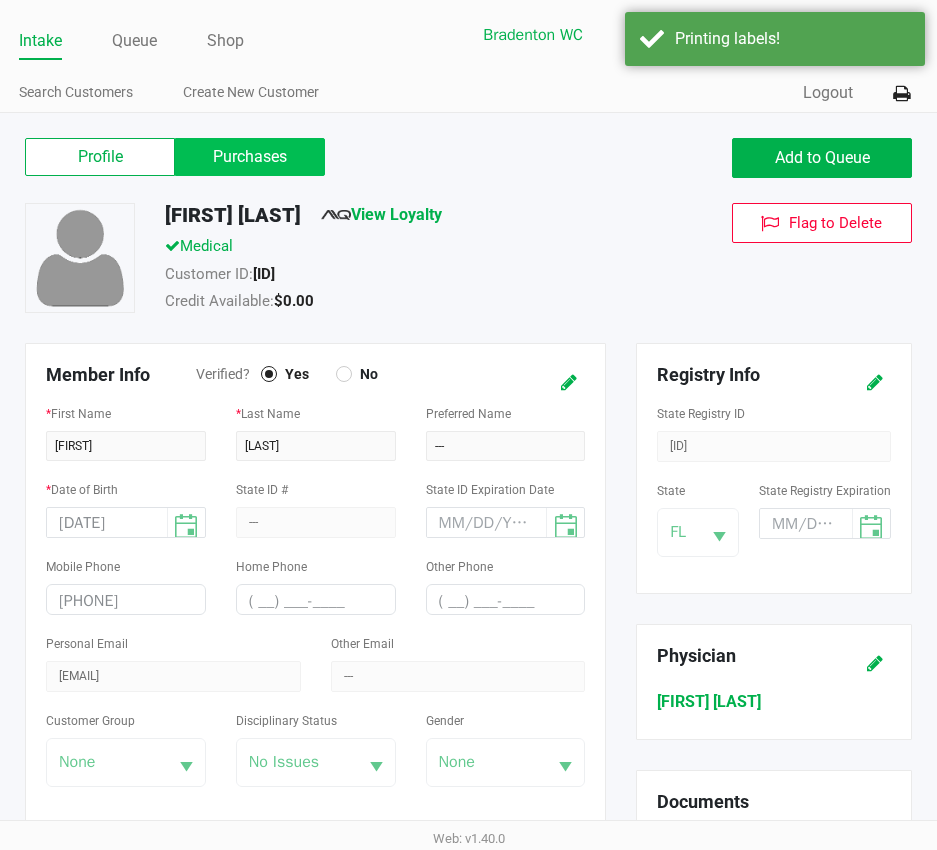 click on "Purchases" 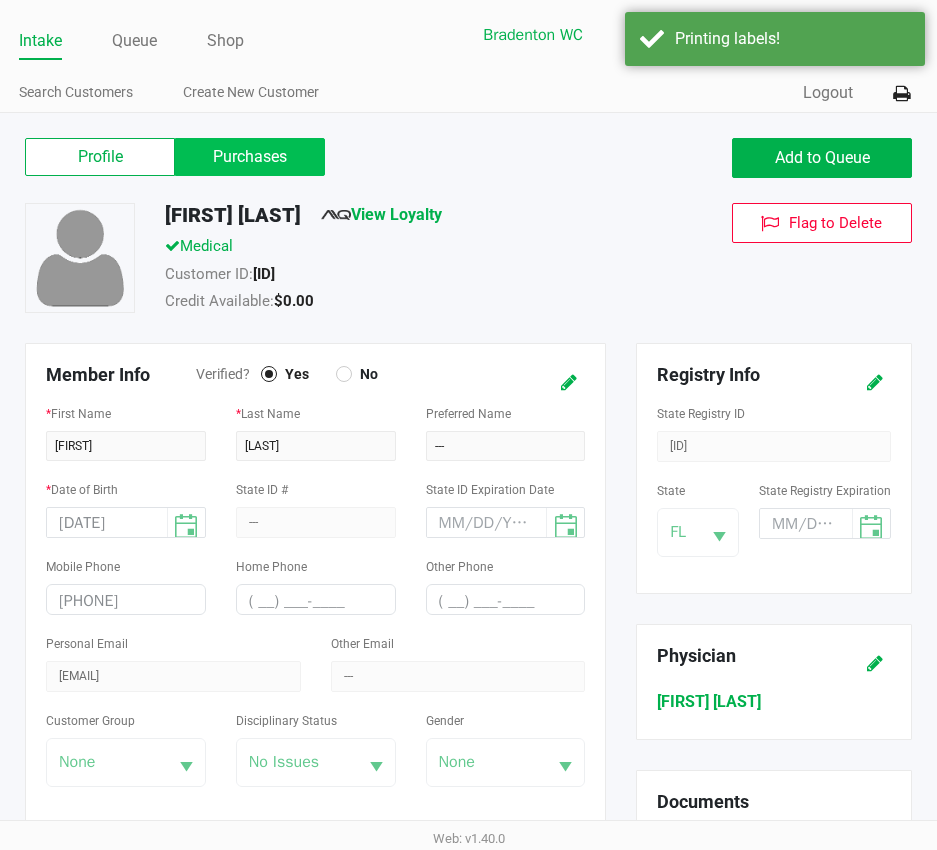 click on "Purchases" at bounding box center (0, 0) 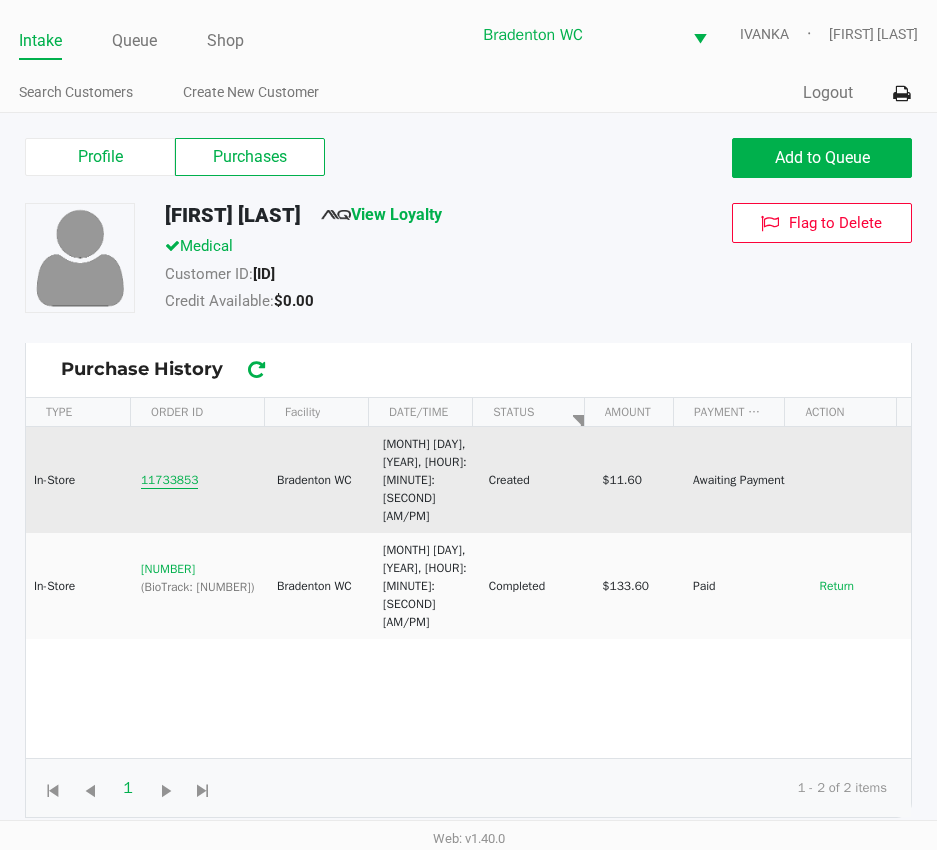 click on "11733853" 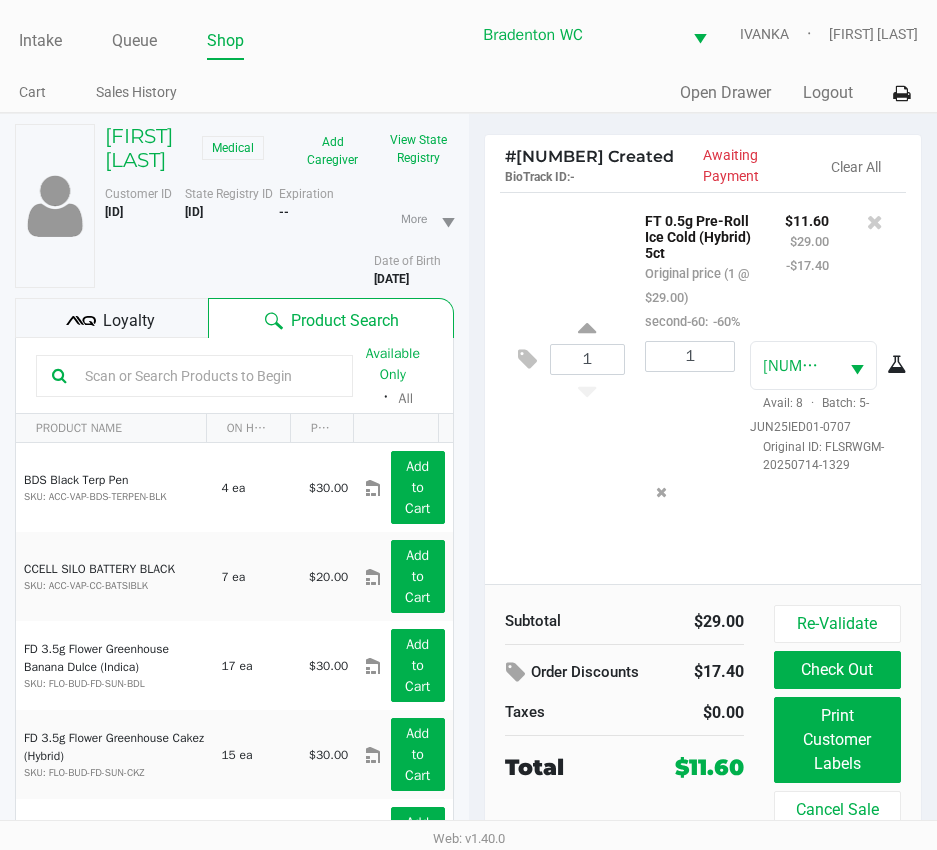 click on "Loyalty" 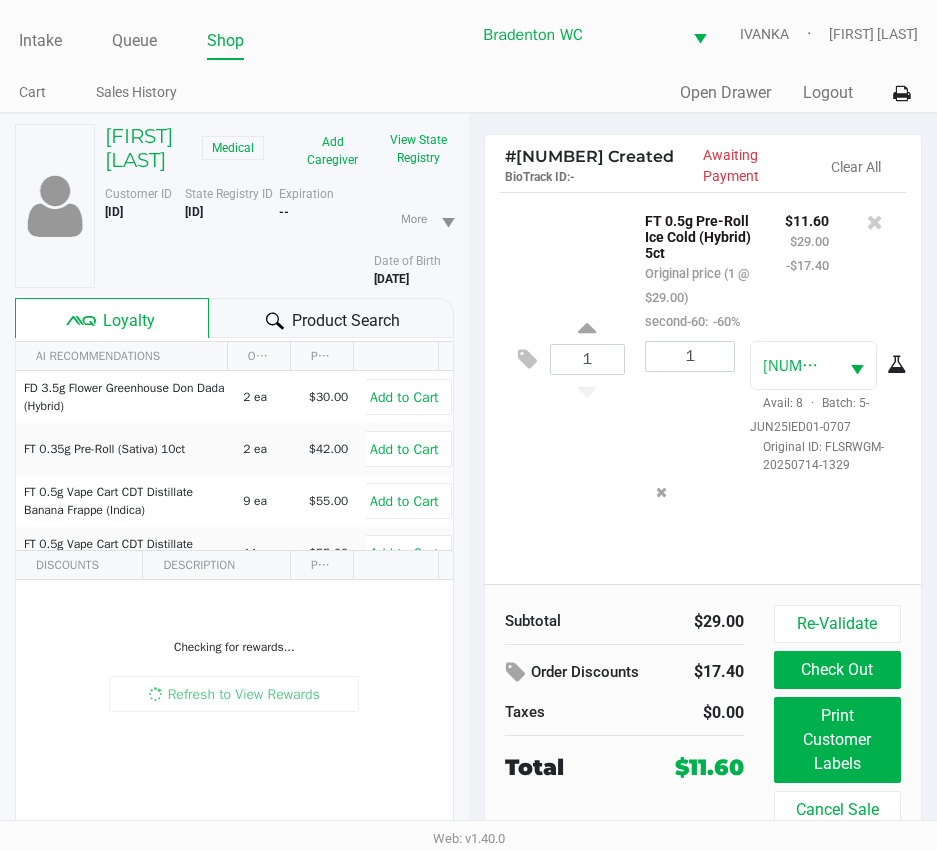 click on "Product Search" 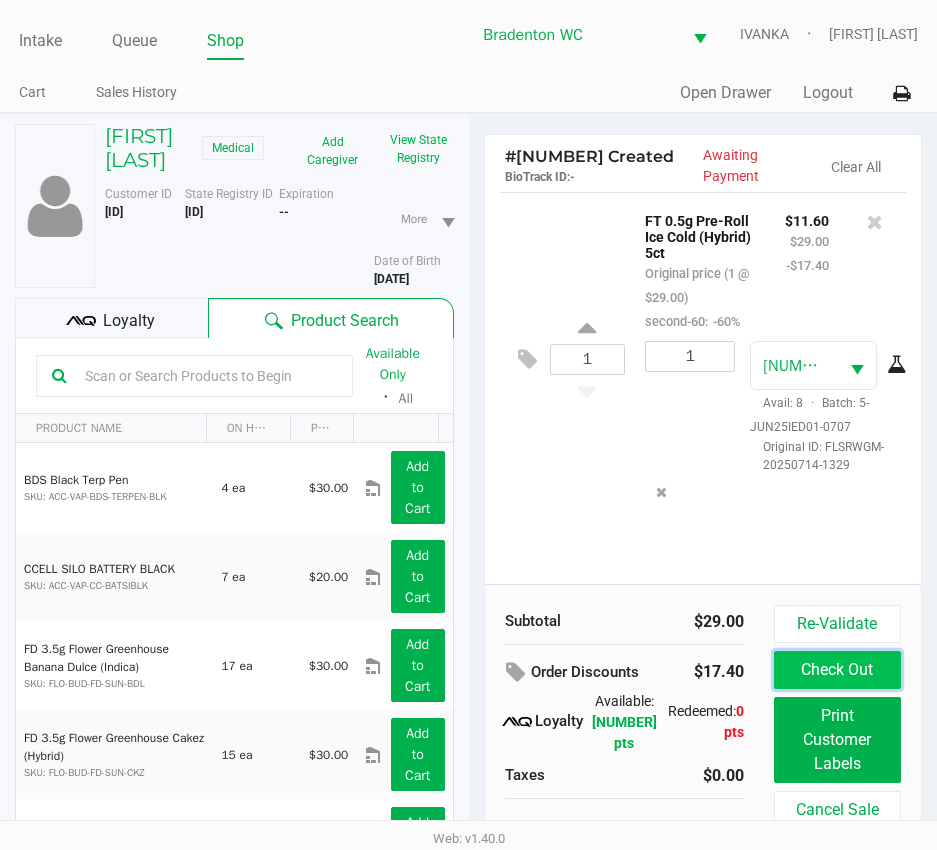click on "Check Out" 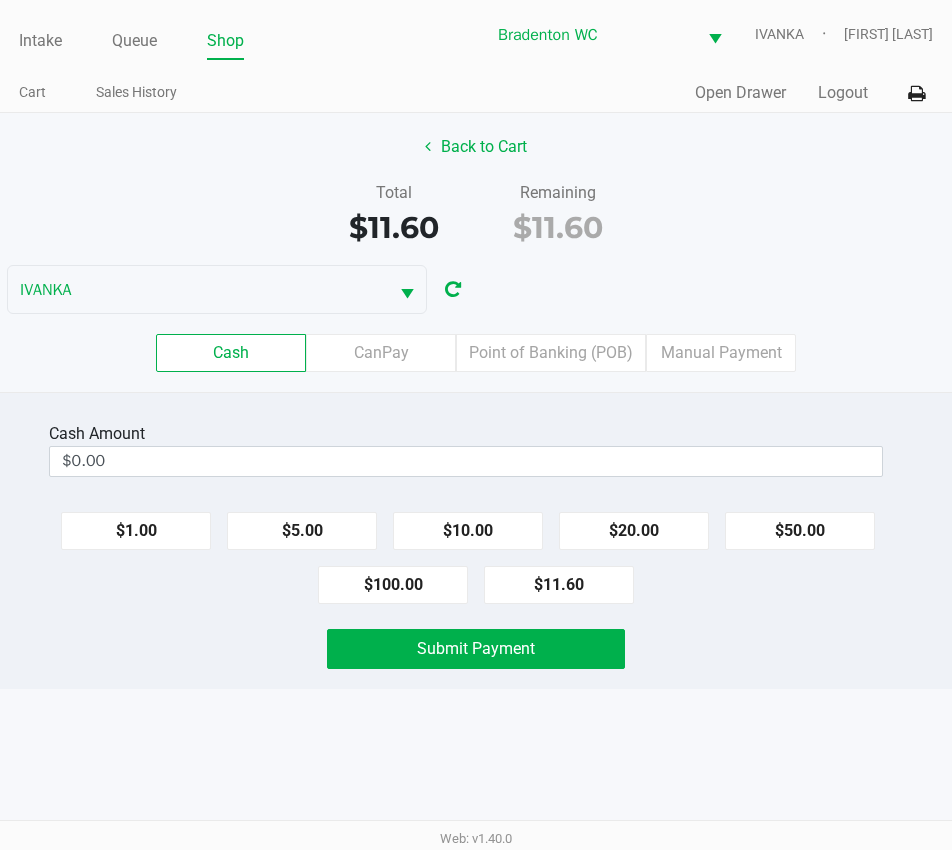 click on "Cash  Amount  $0.00  $1.00   $5.00   $10.00   $20.00   $50.00   $100.00   $11.60   Submit Payment" 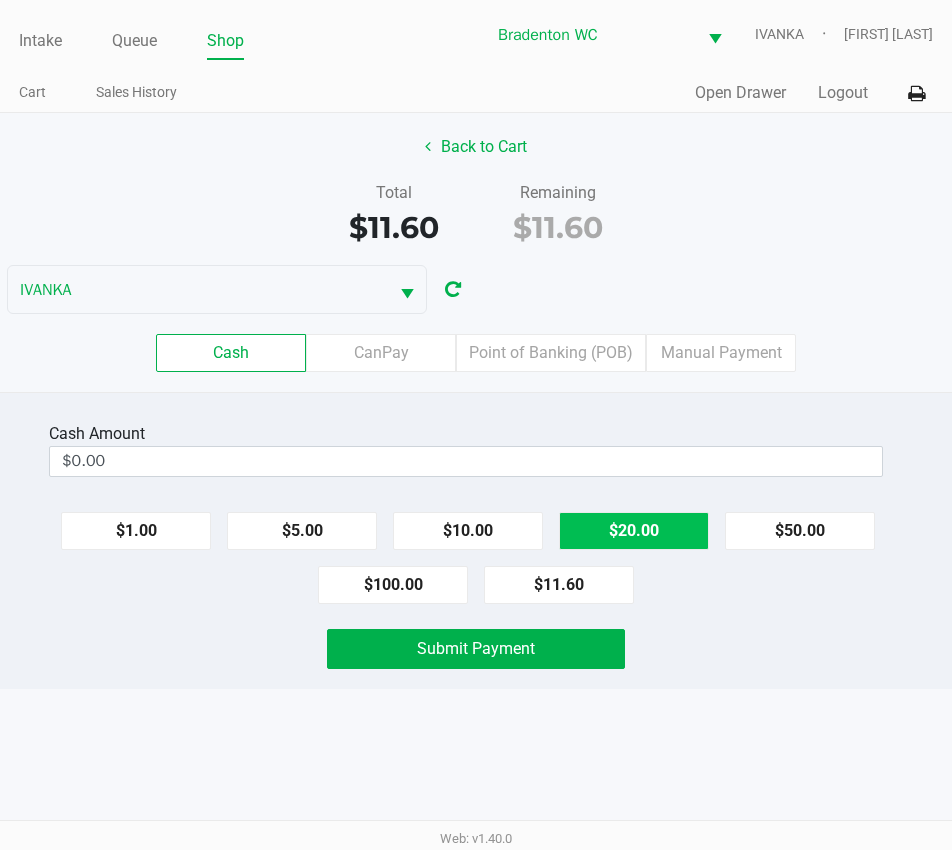 click on "$20.00" 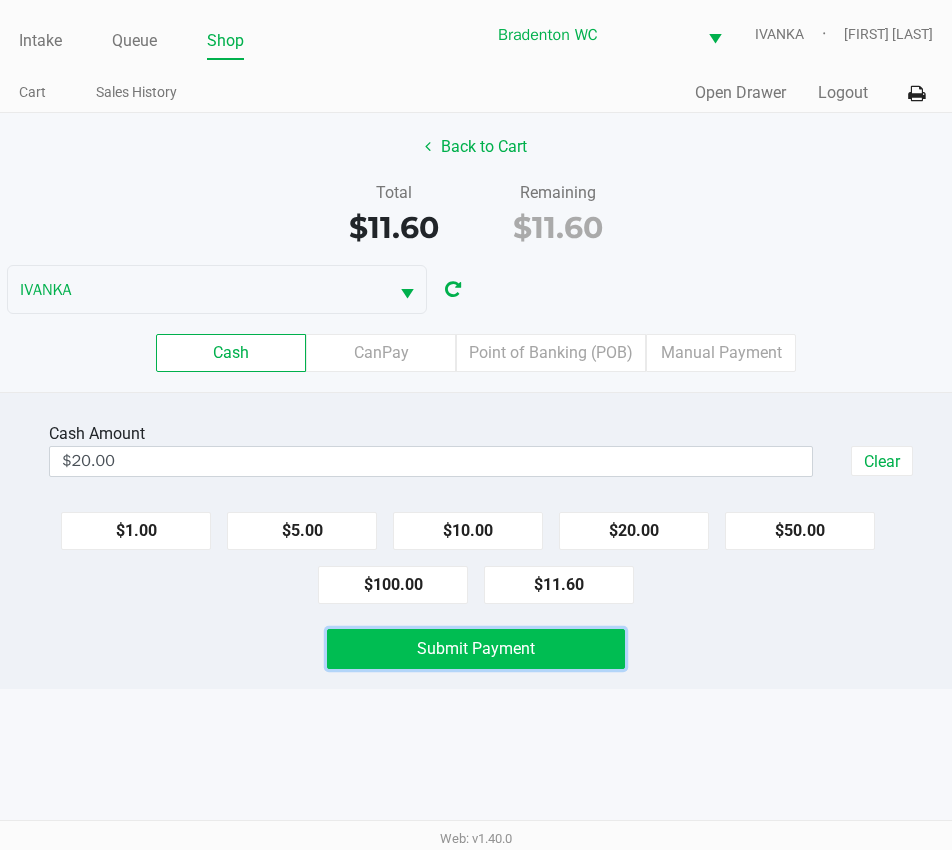 click on "Submit Payment" 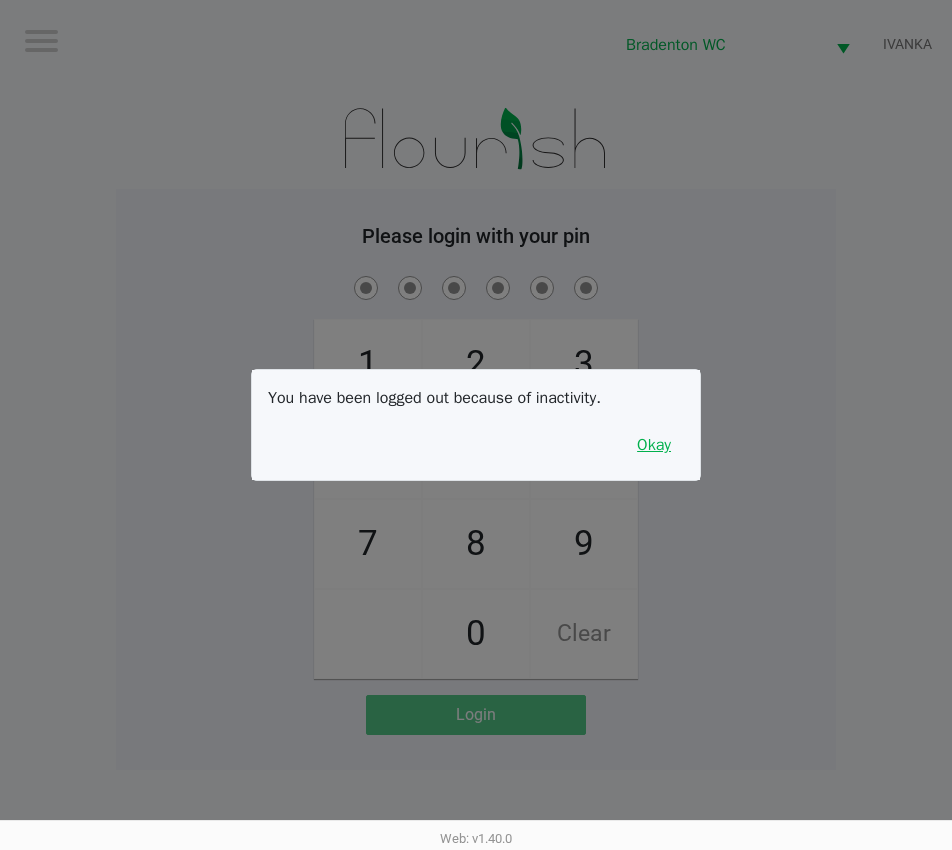 click on "Okay" at bounding box center (654, 445) 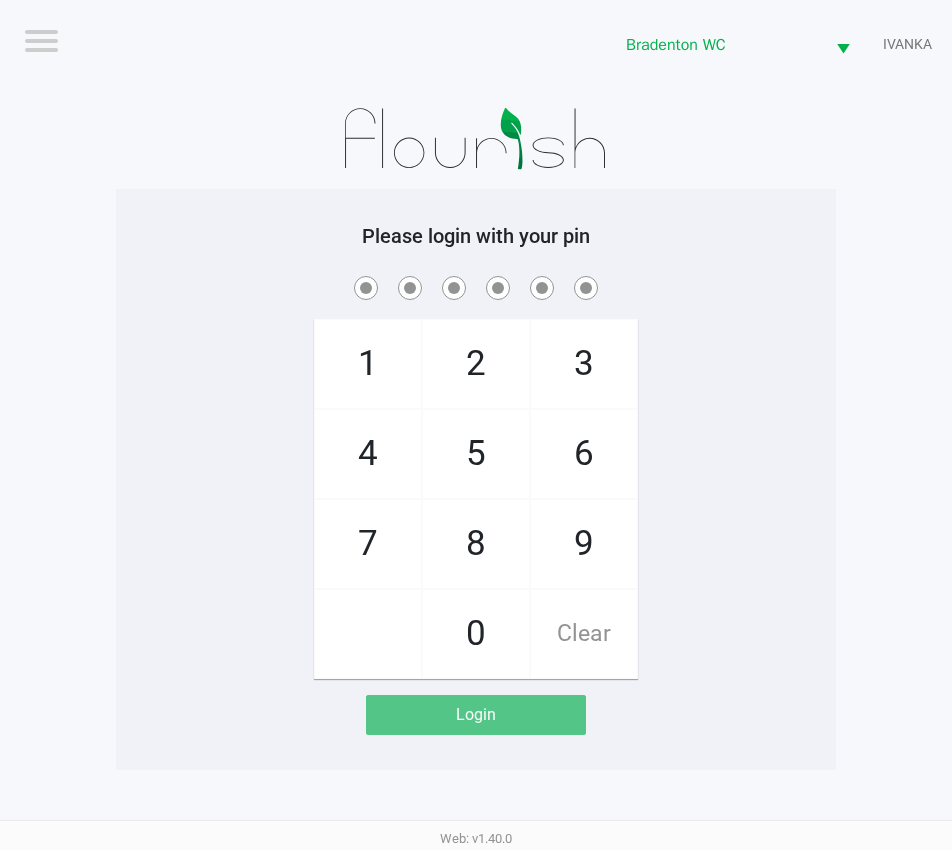 click on "1   4   7       2   5   8   0   3   6   9   Clear" 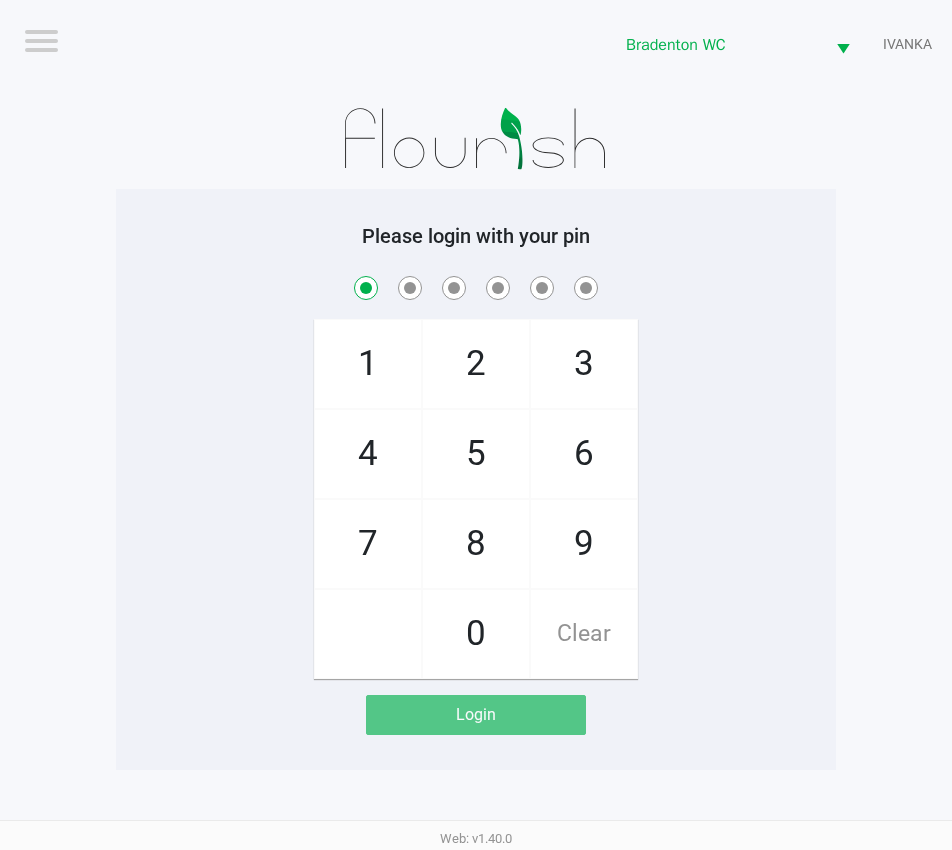 checkbox on "true" 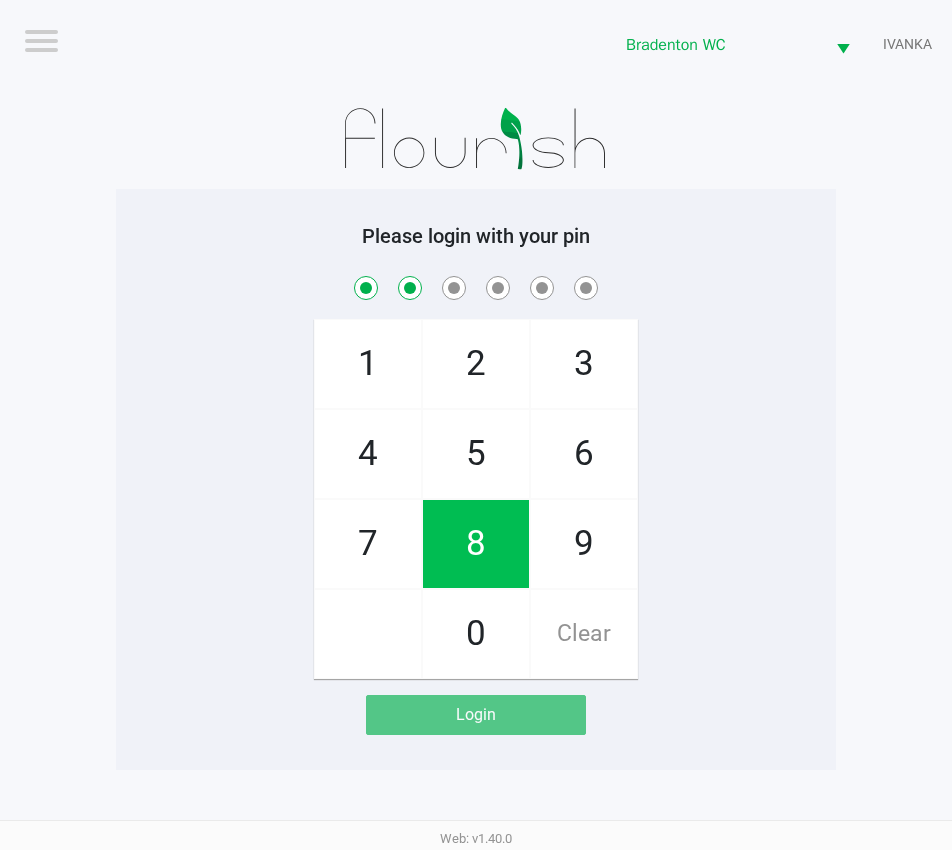 checkbox on "true" 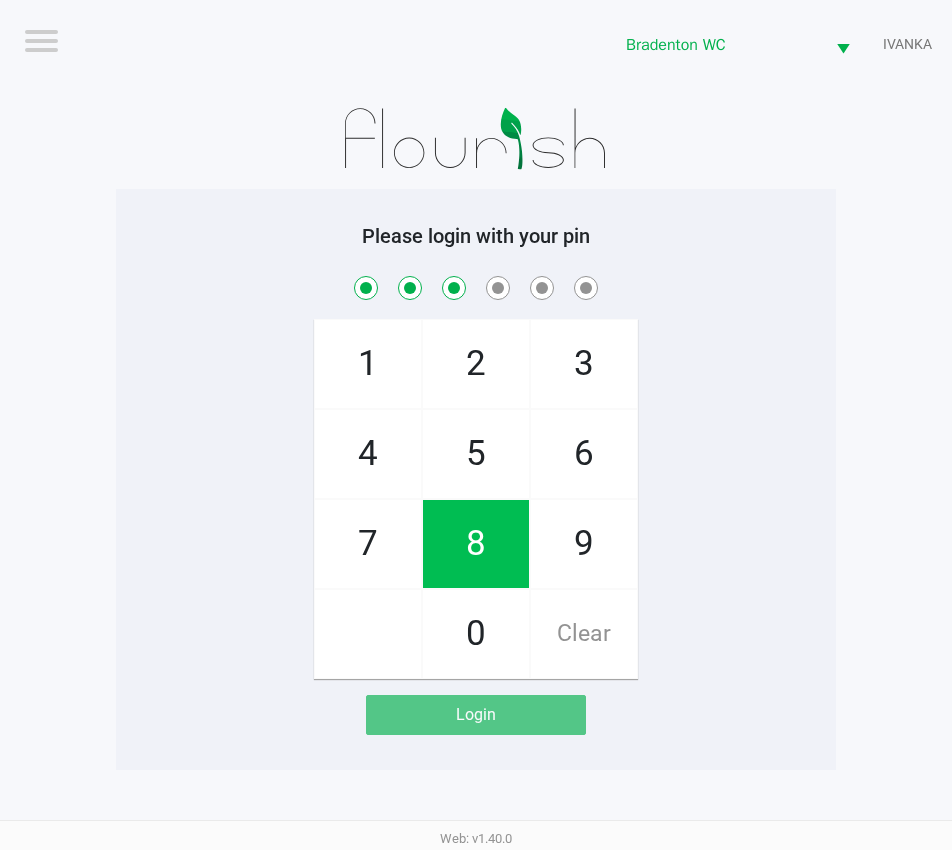 checkbox on "true" 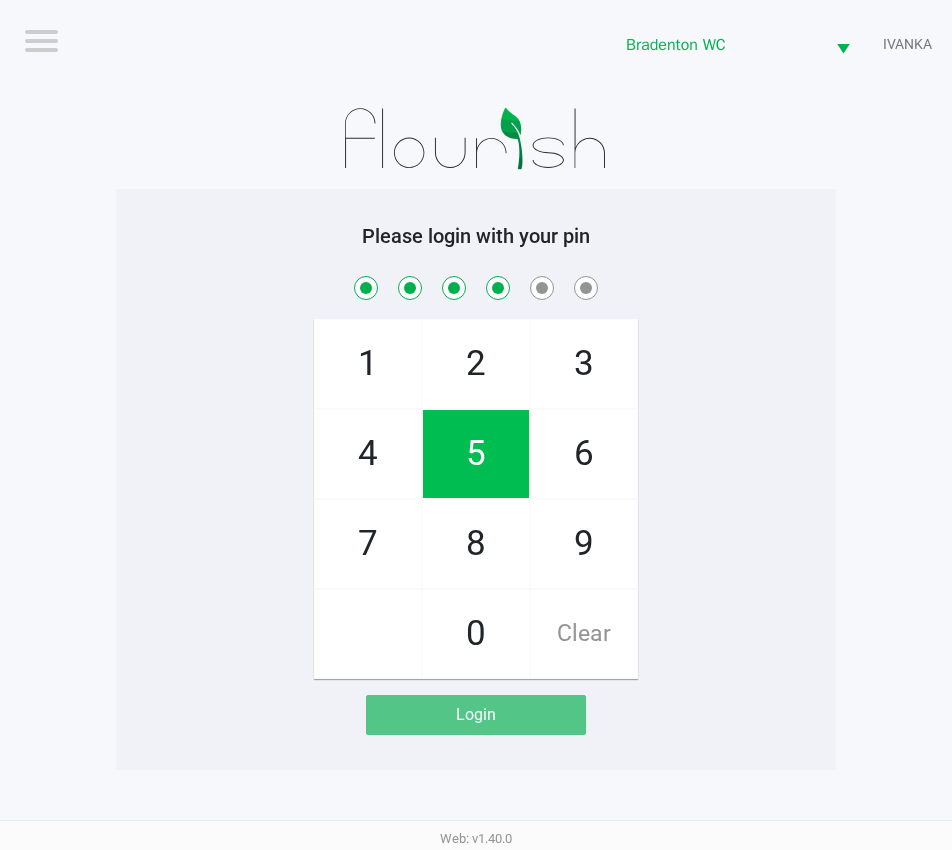 checkbox on "true" 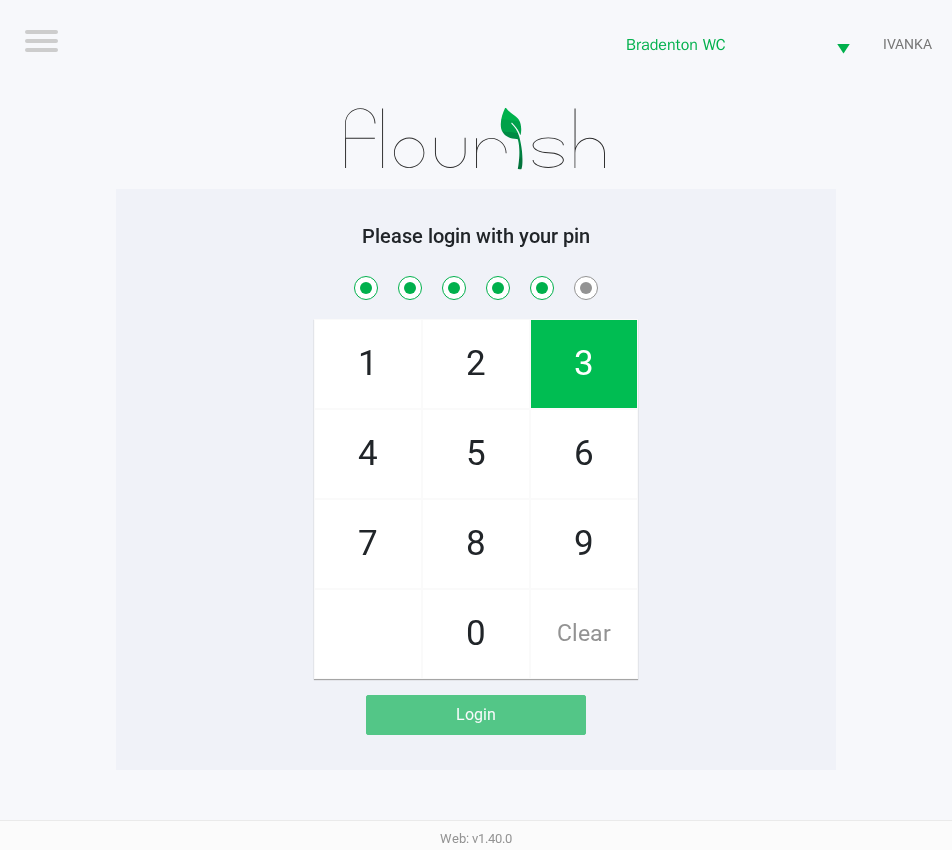checkbox on "true" 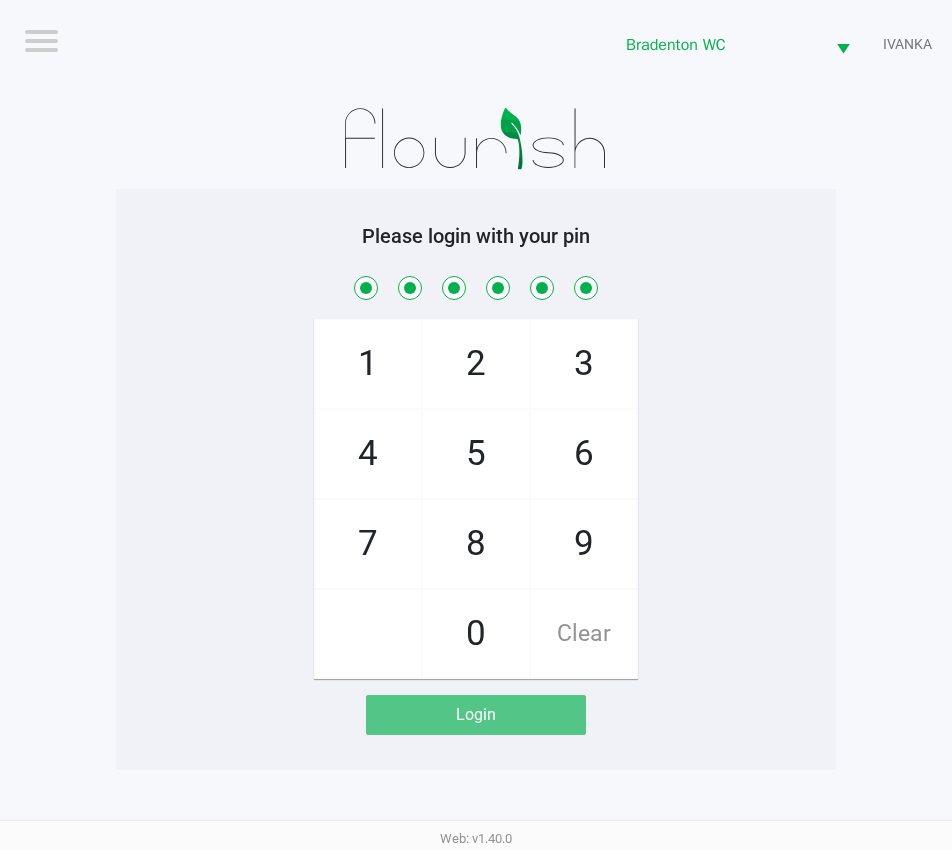 checkbox on "true" 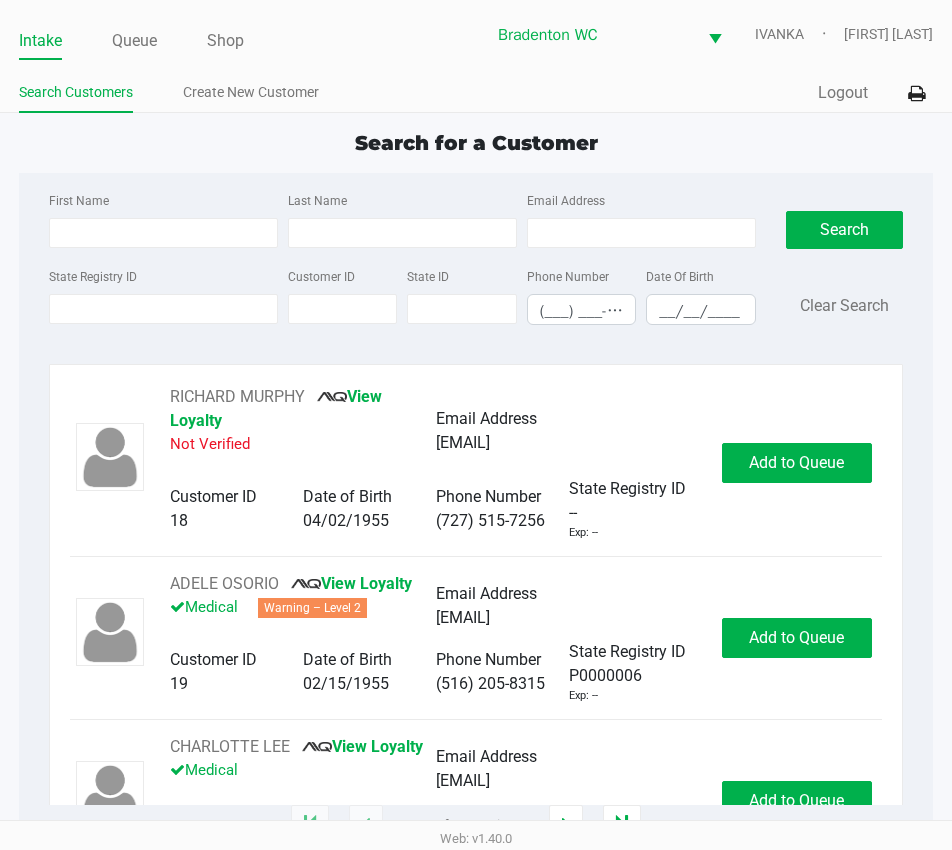 click on "State Registry ID" 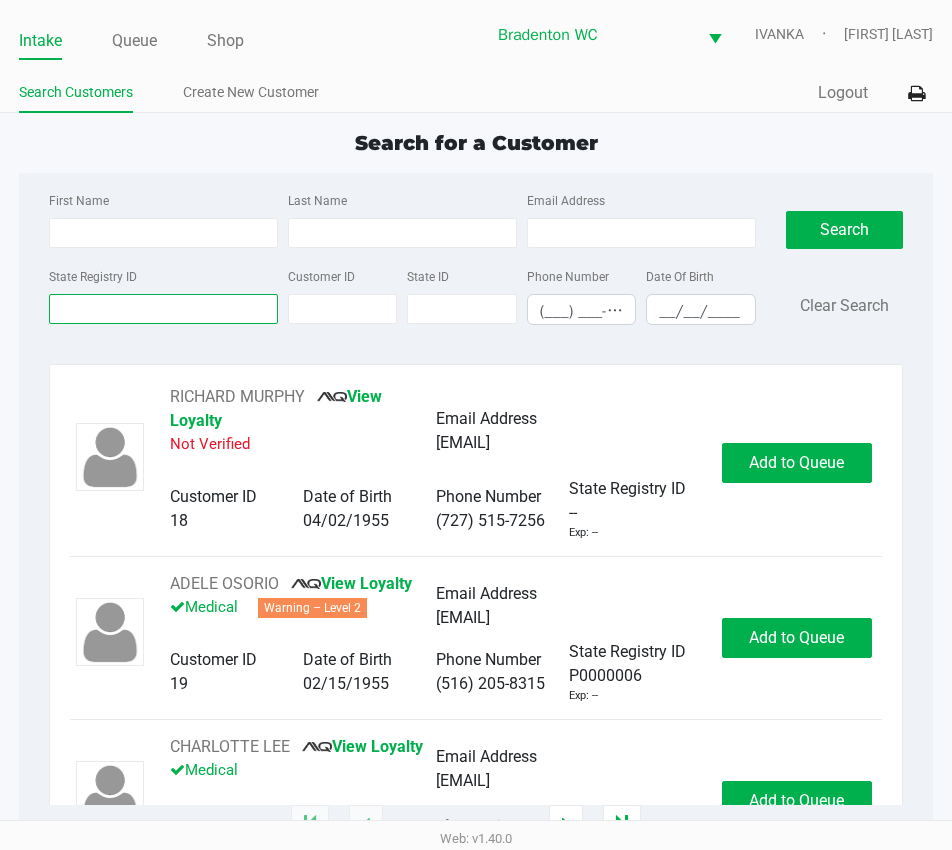 click on "State Registry ID" at bounding box center [163, 309] 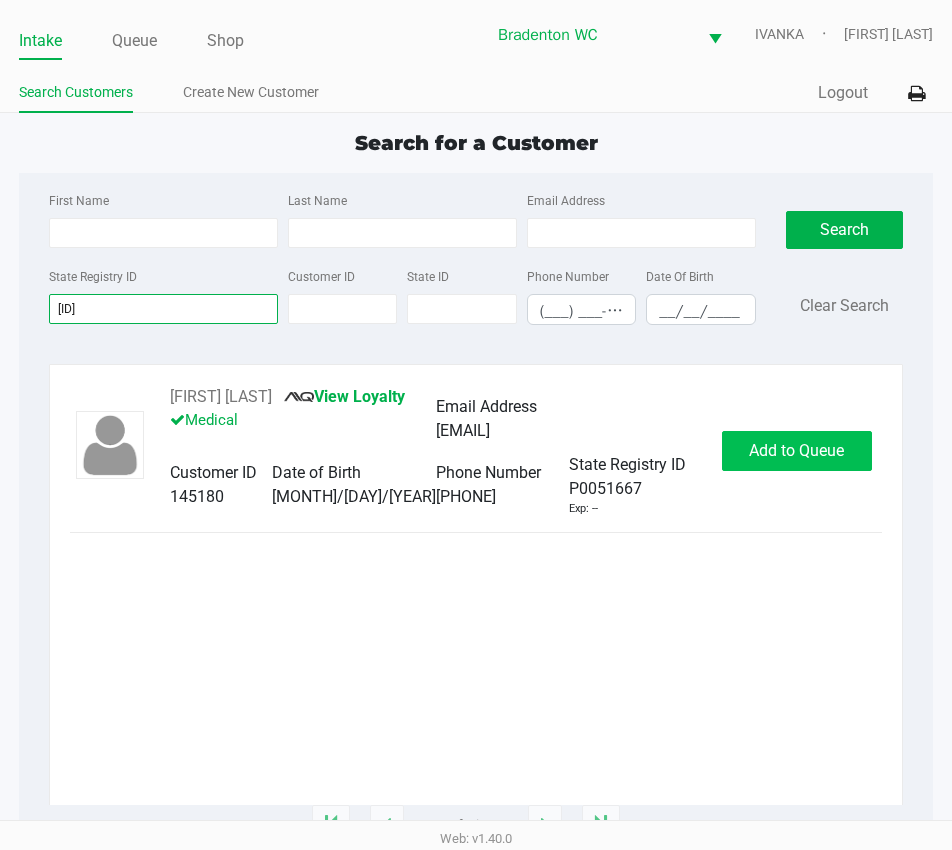 type on "p0051667" 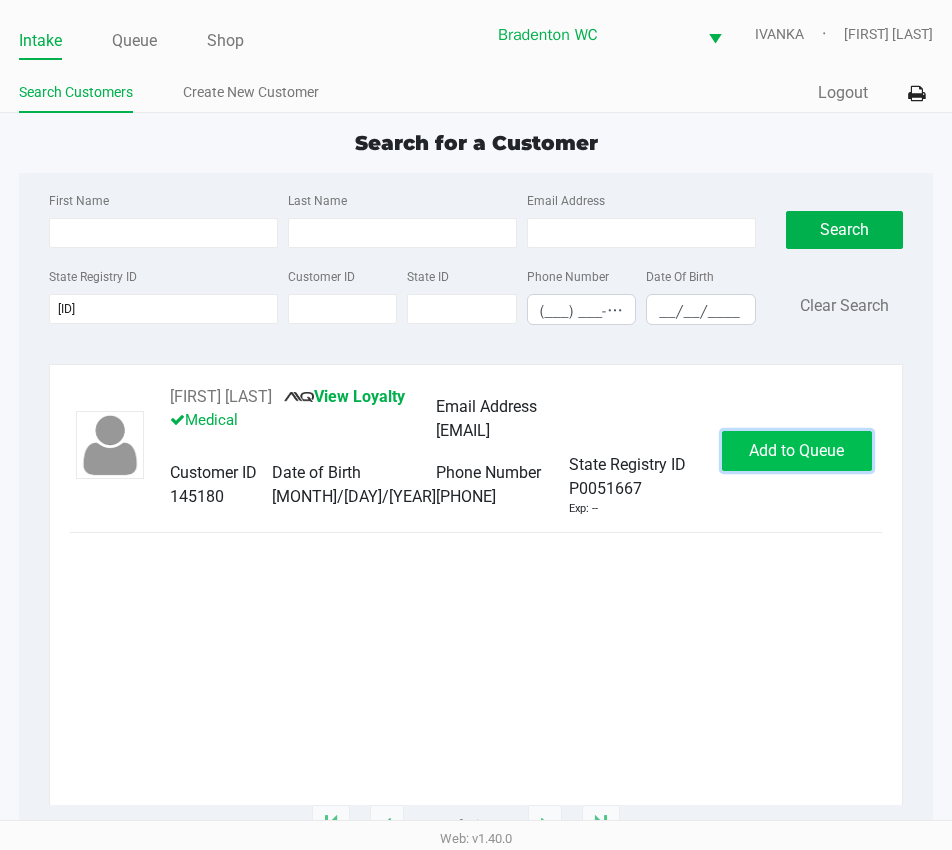 click on "Add to Queue" 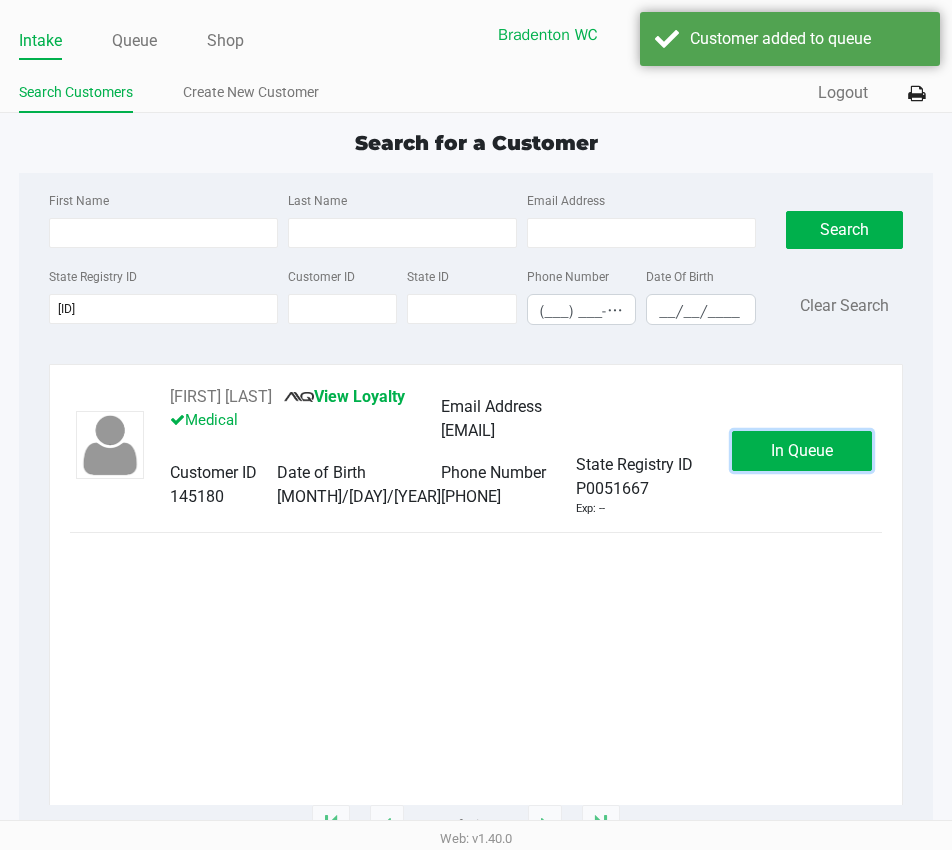 click on "In Queue" 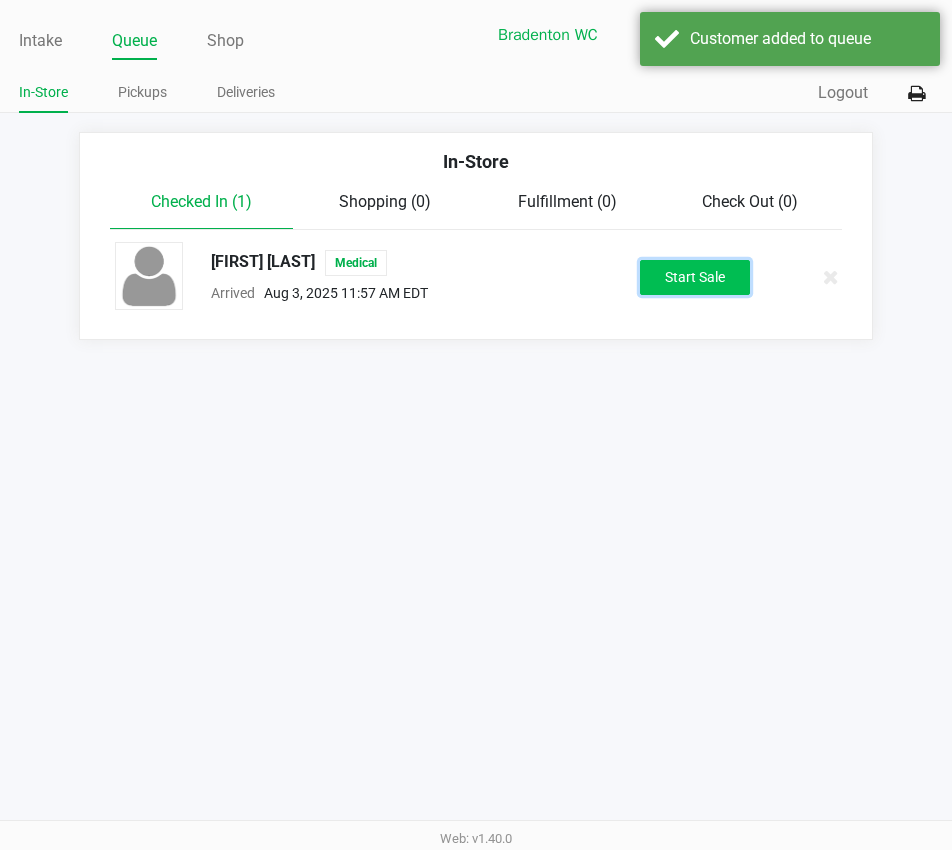 click on "Start Sale" 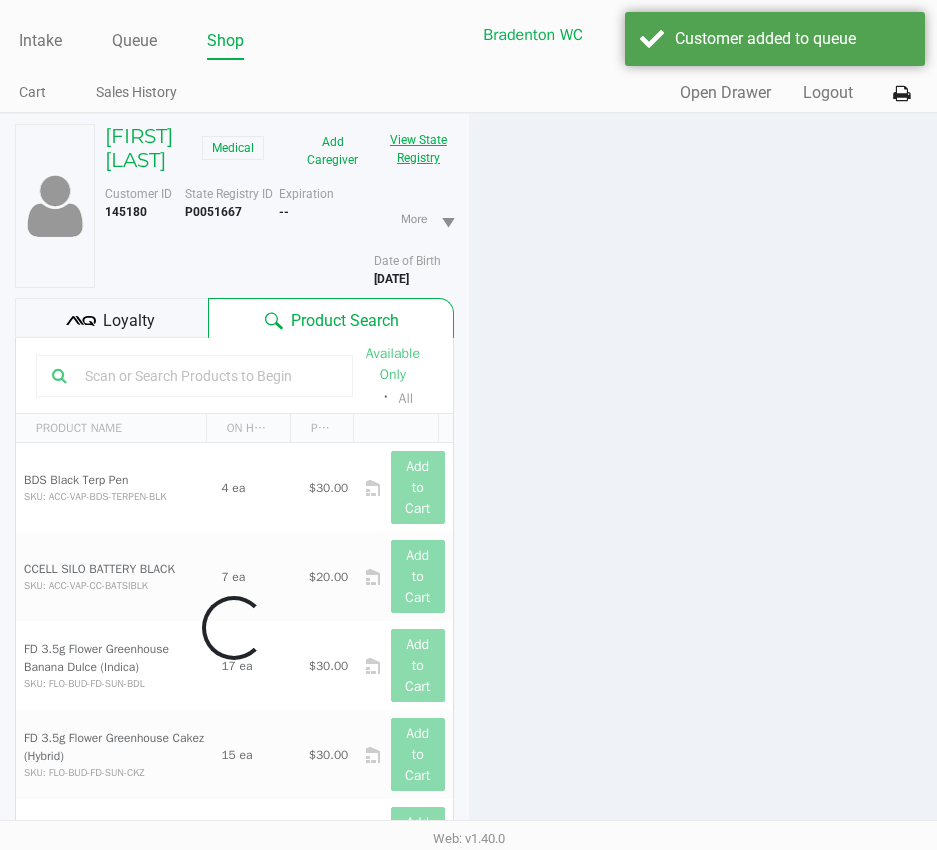 click on "View State Registry" 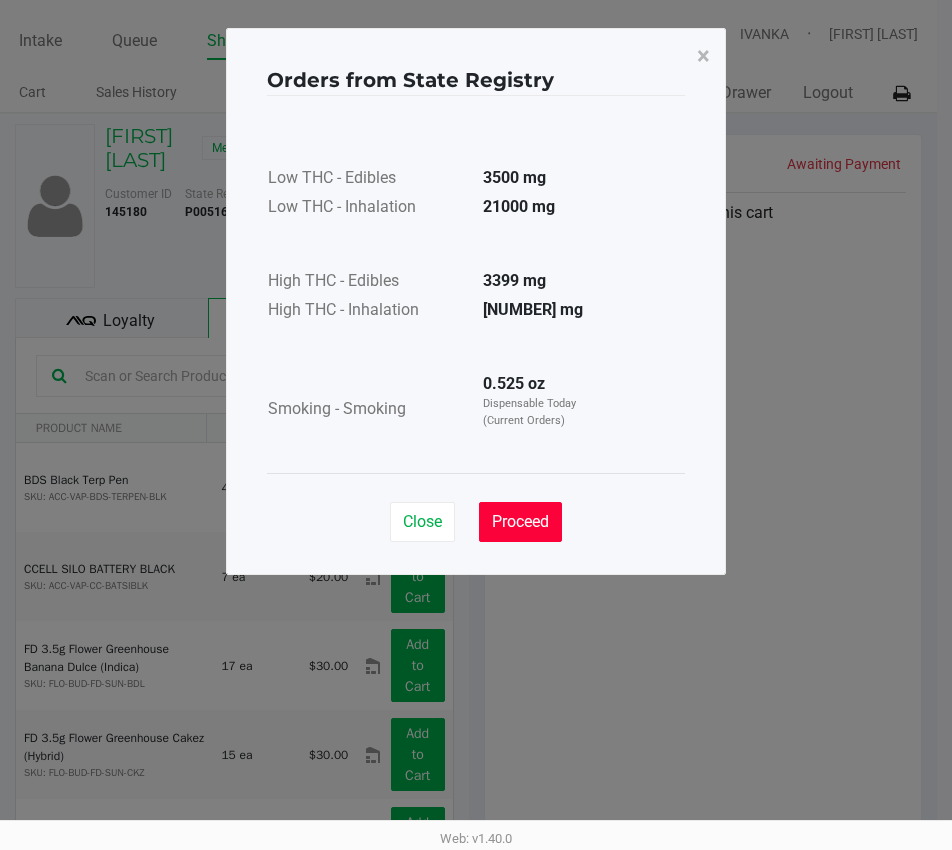 click on "Proceed" 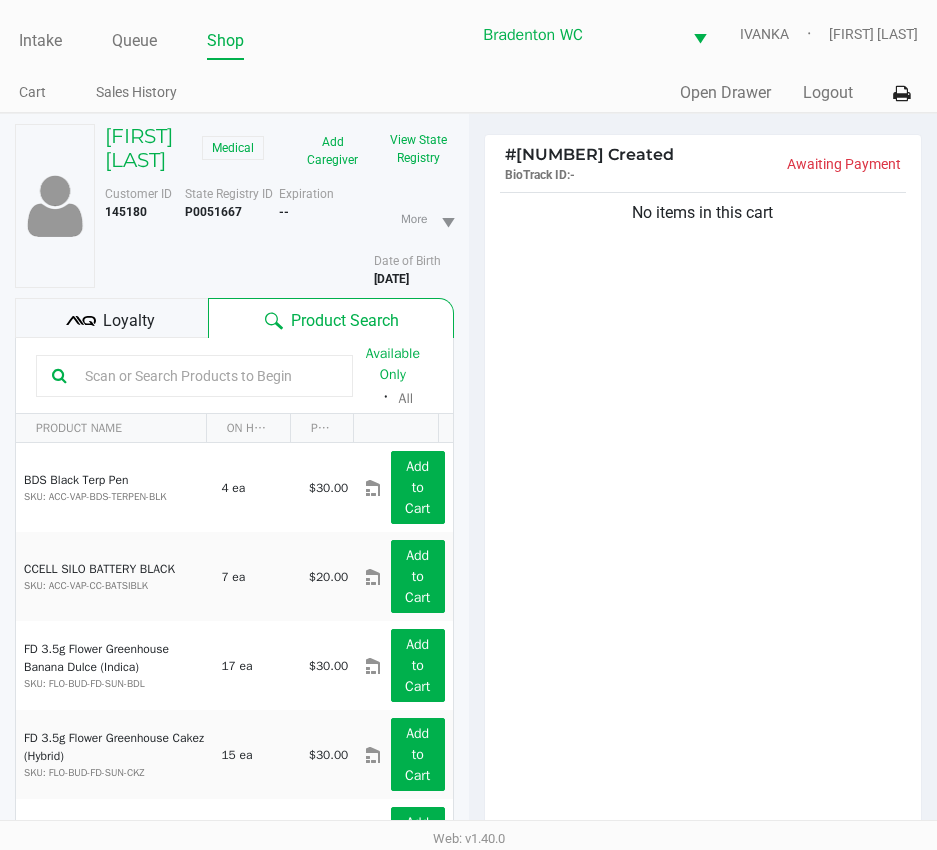 click 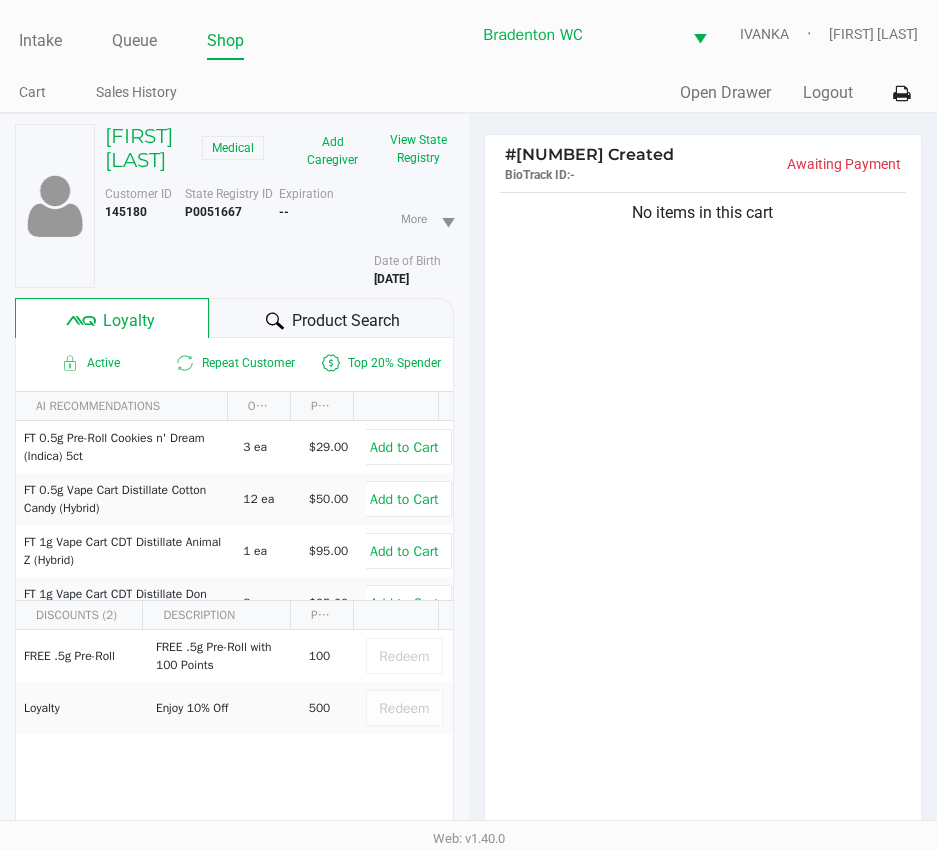 click on "Product Search" 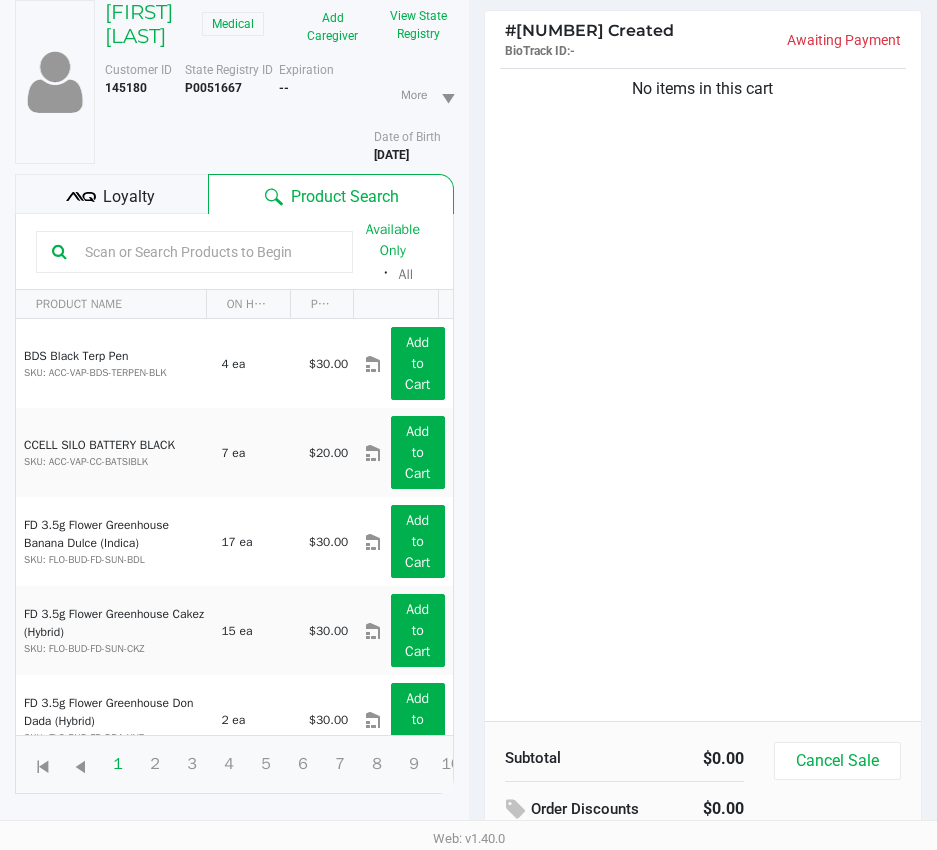 scroll, scrollTop: 0, scrollLeft: 0, axis: both 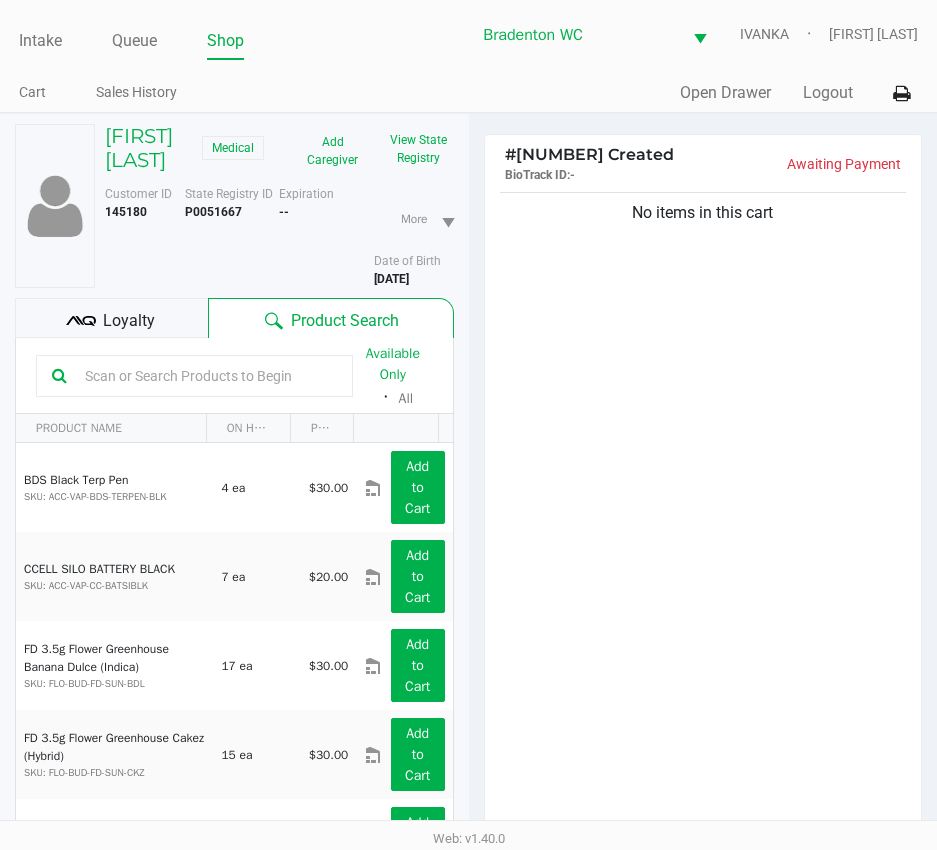 click 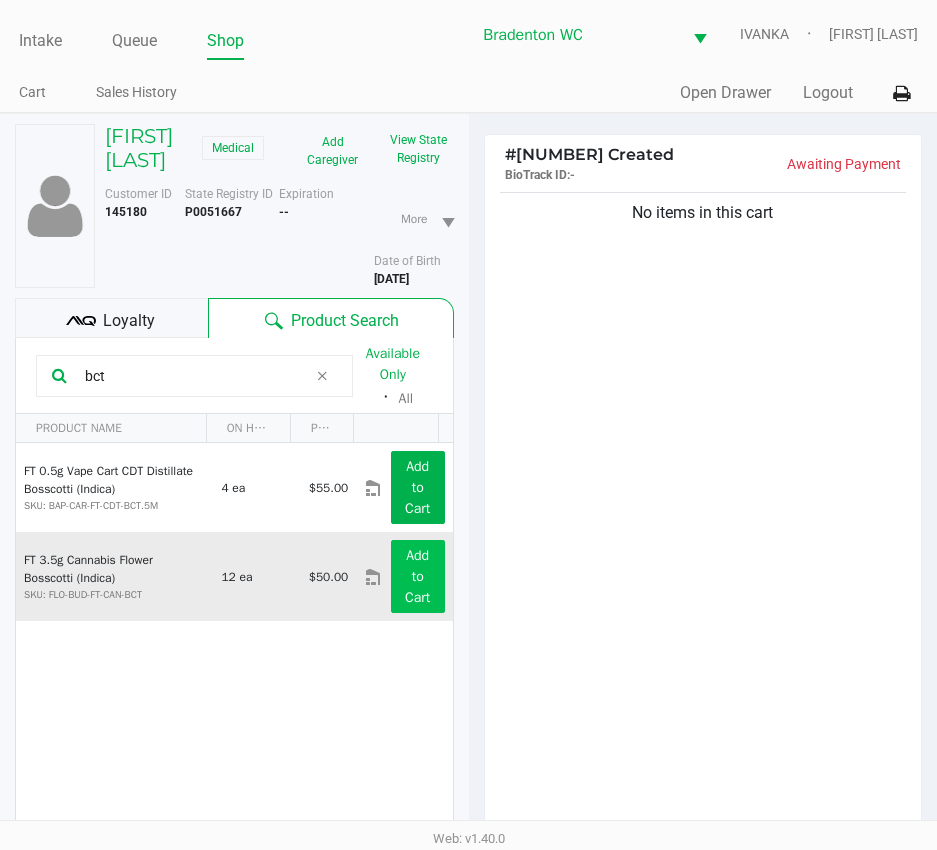 type on "bct" 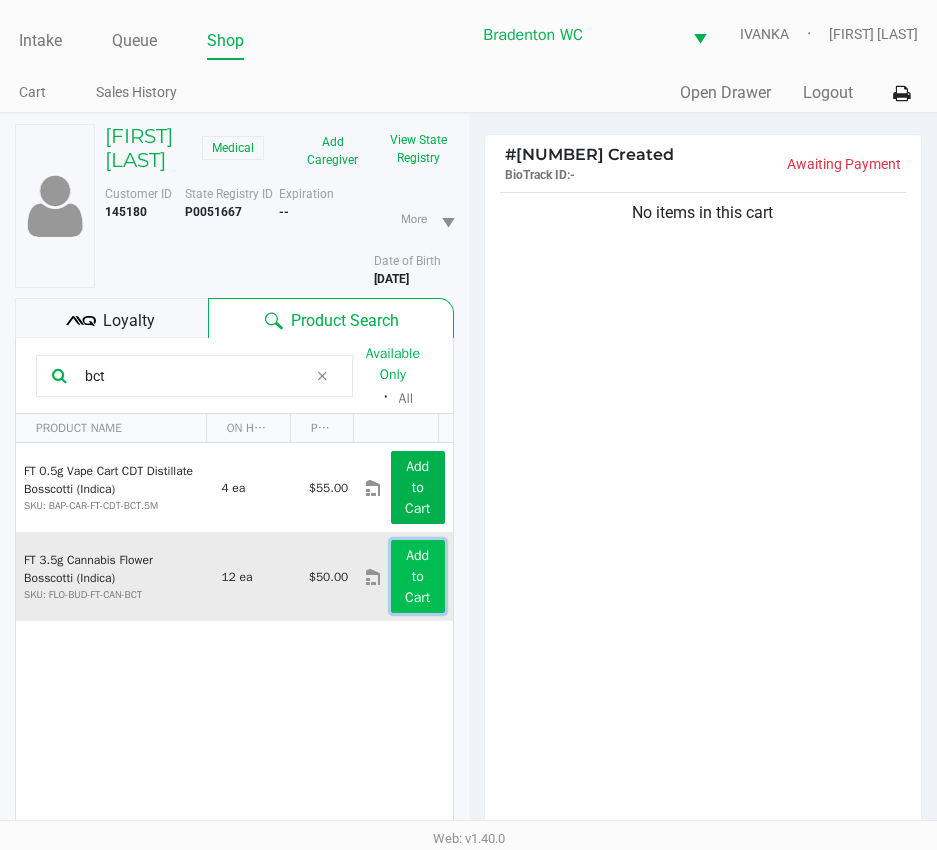 click on "Add to Cart" 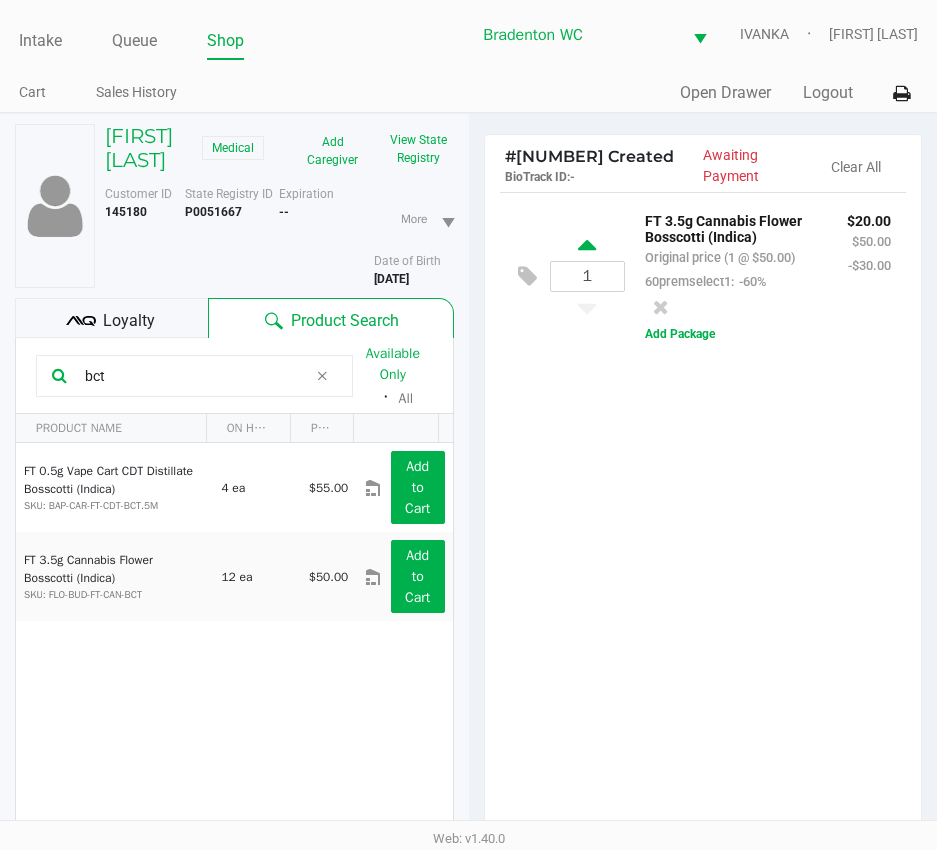 click 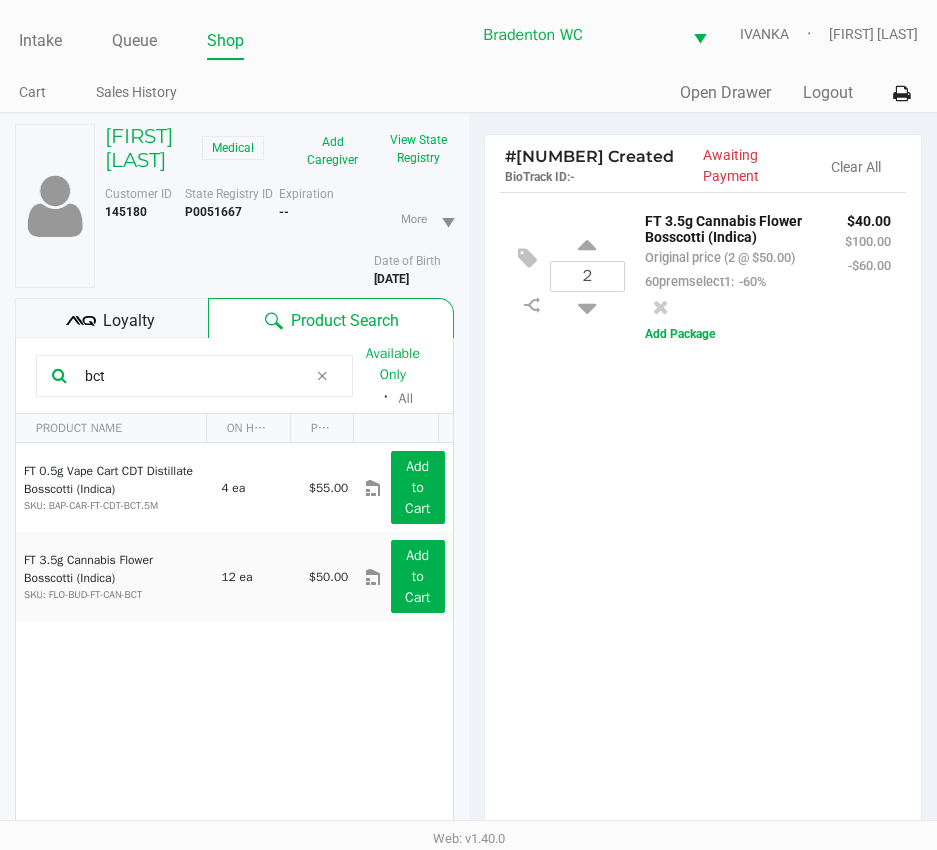 click 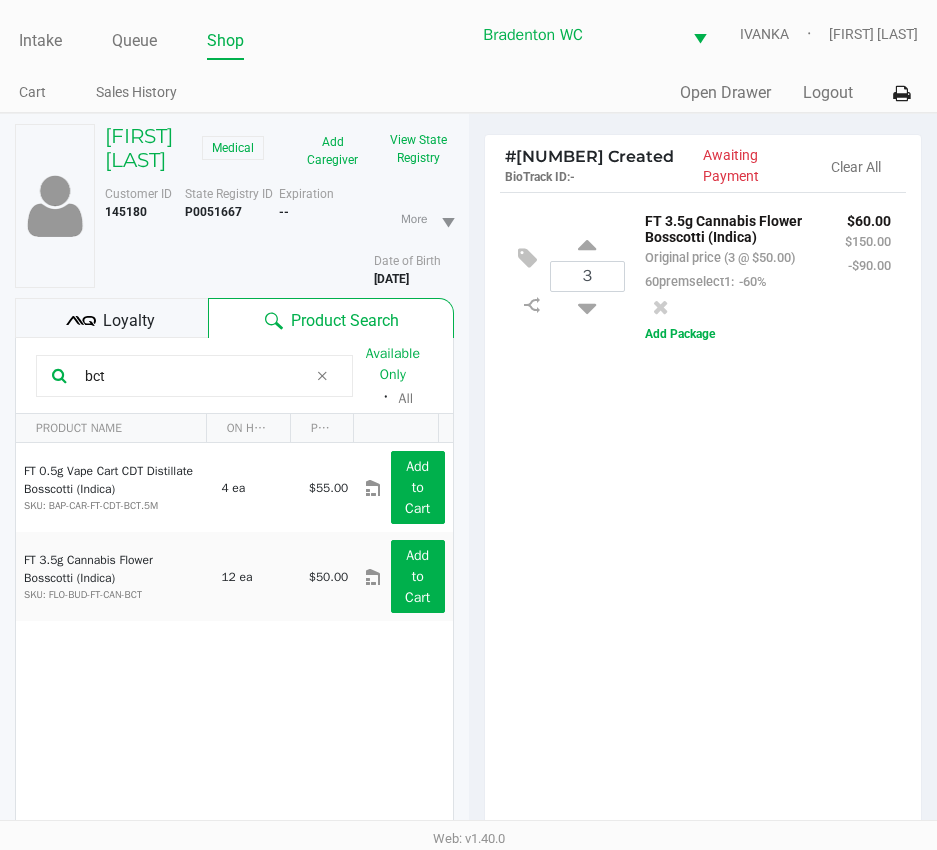 click 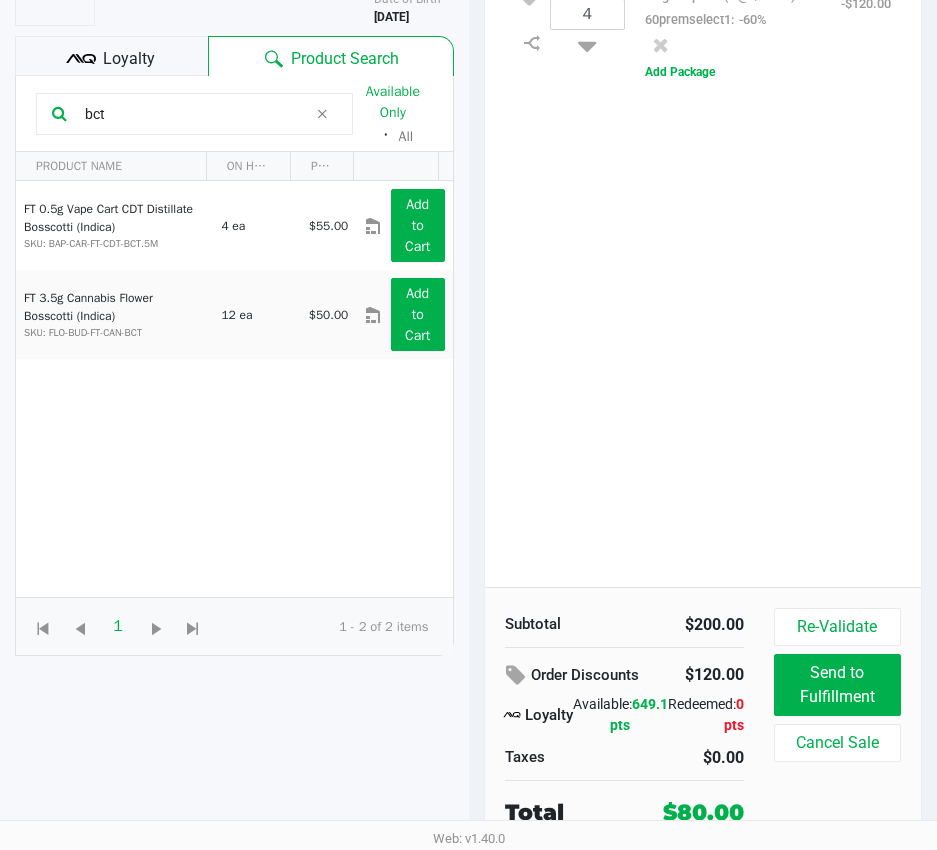 scroll, scrollTop: 62, scrollLeft: 0, axis: vertical 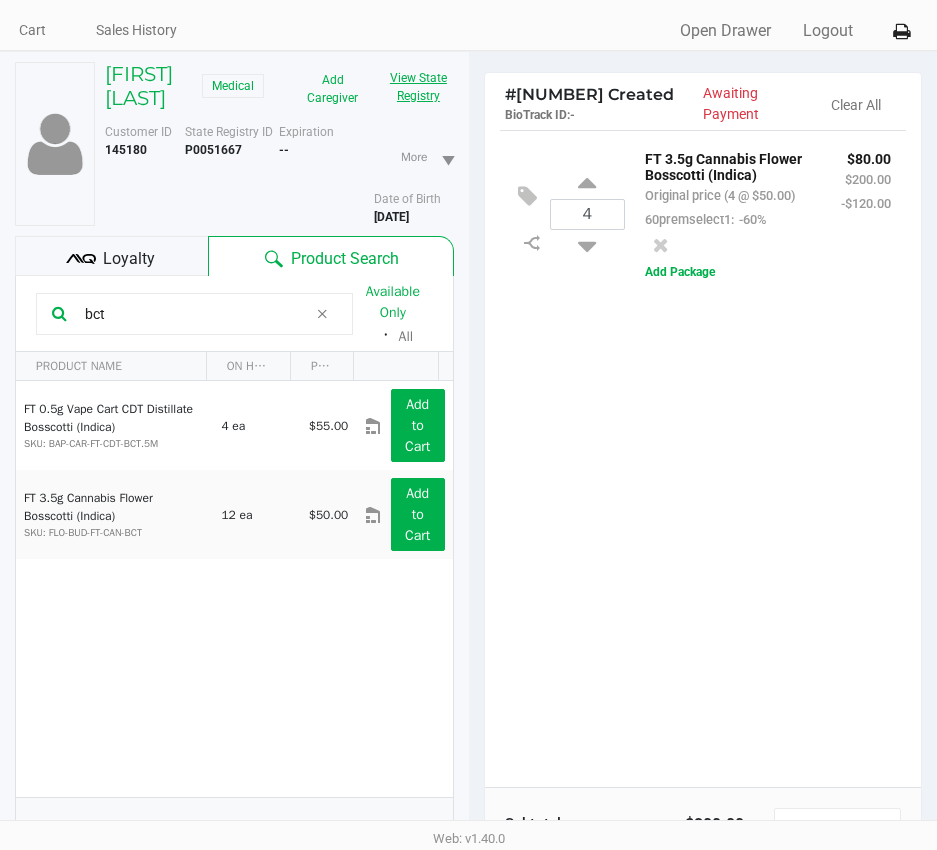 click on "View State Registry" 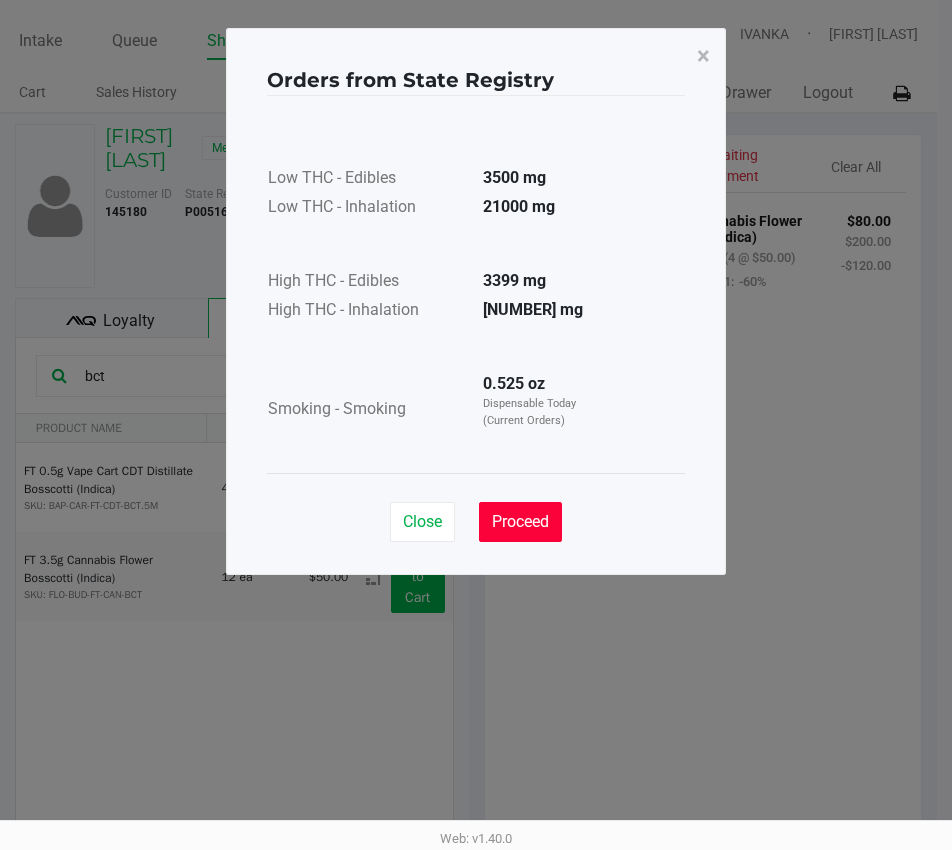 click on "Proceed" 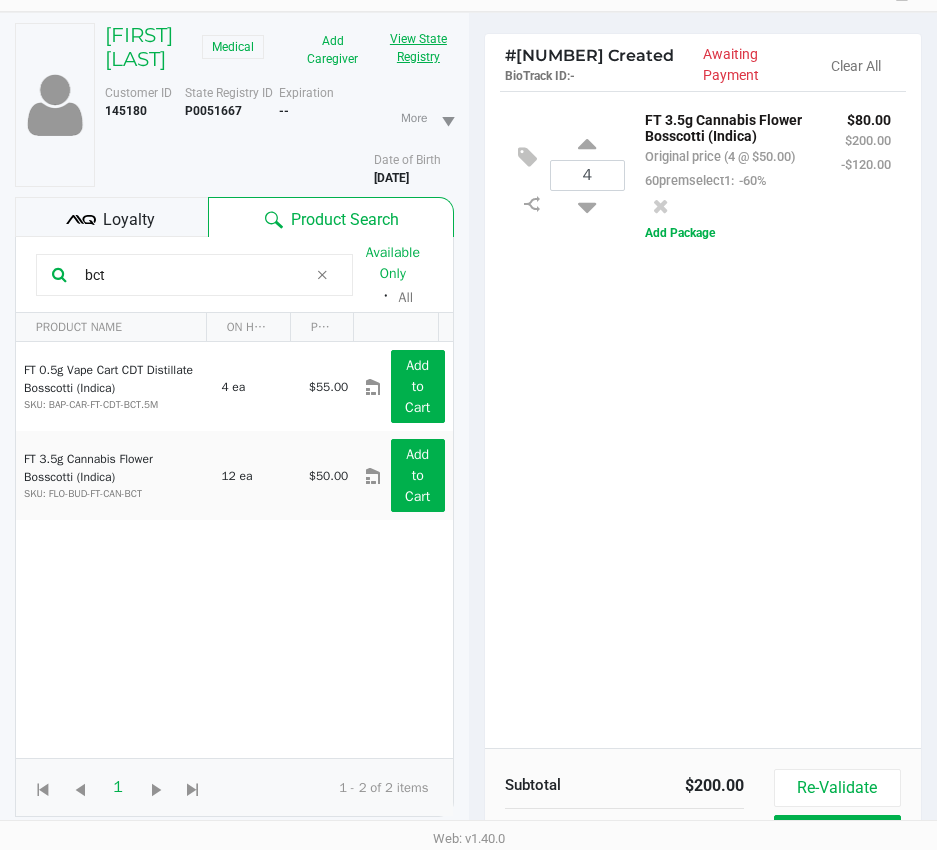 scroll, scrollTop: 262, scrollLeft: 0, axis: vertical 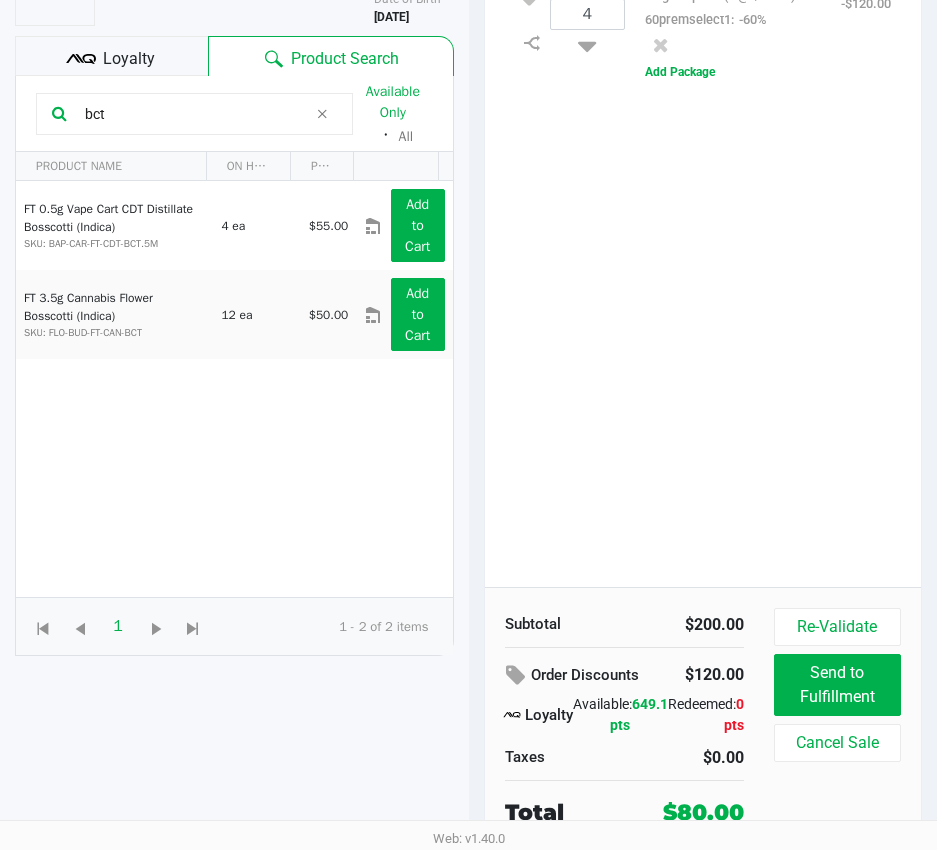 click on "4  FT 3.5g Cannabis Flower Bosscotti (Indica)   Original price (4 @ $50.00)  60premselect1:  -60% $80.00 $200.00 -$120.00  Add Package" 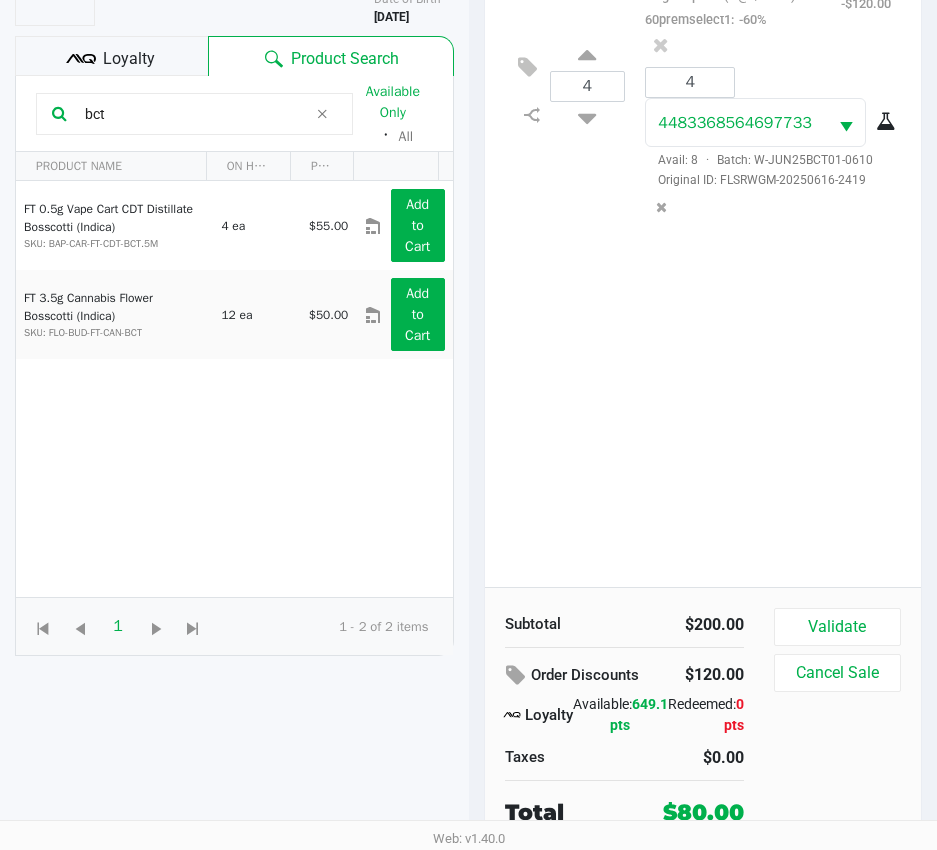 click on "Subtotal   $200.00   Order Discounts   $120.00
Loyalty   Available:   649.1 pts   Redeemed:   0 pts   Taxes   $0.00   Total   $80.00   Validate   Cancel Sale" 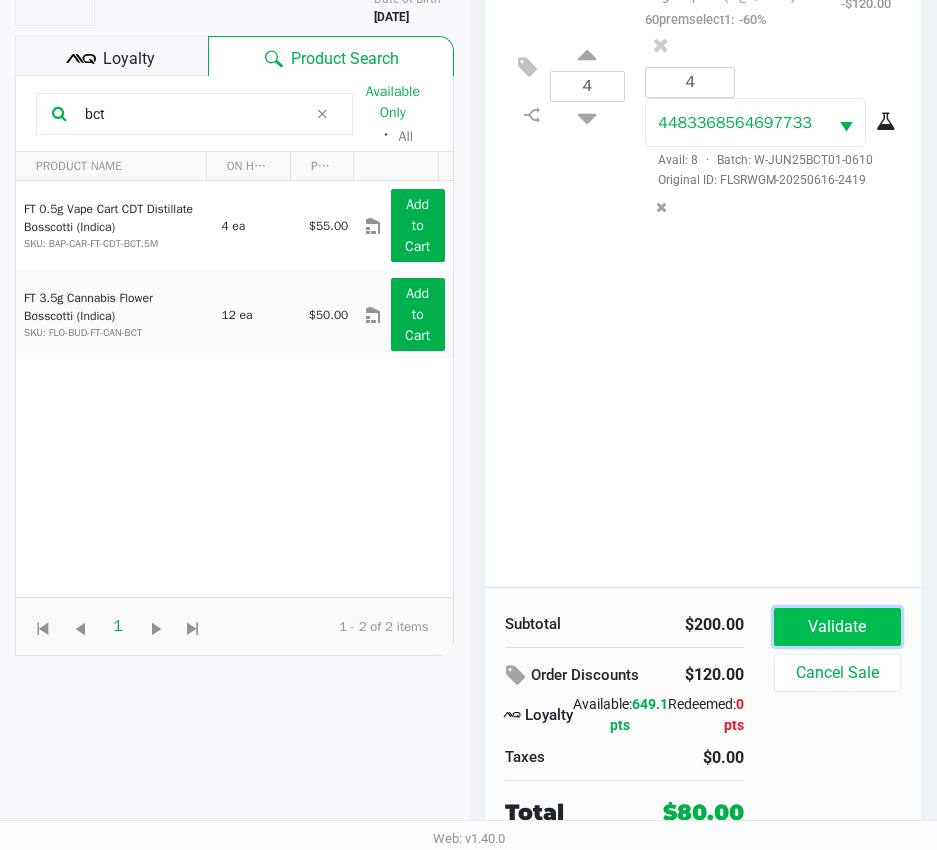 click on "Validate" 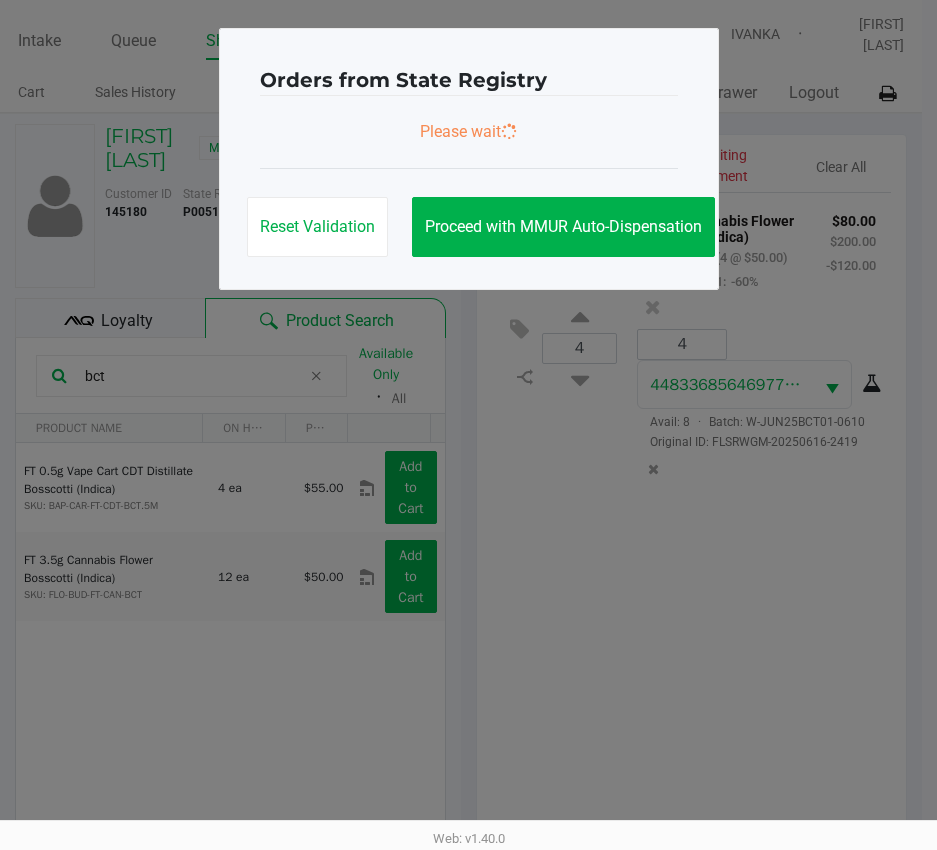 scroll, scrollTop: 0, scrollLeft: 0, axis: both 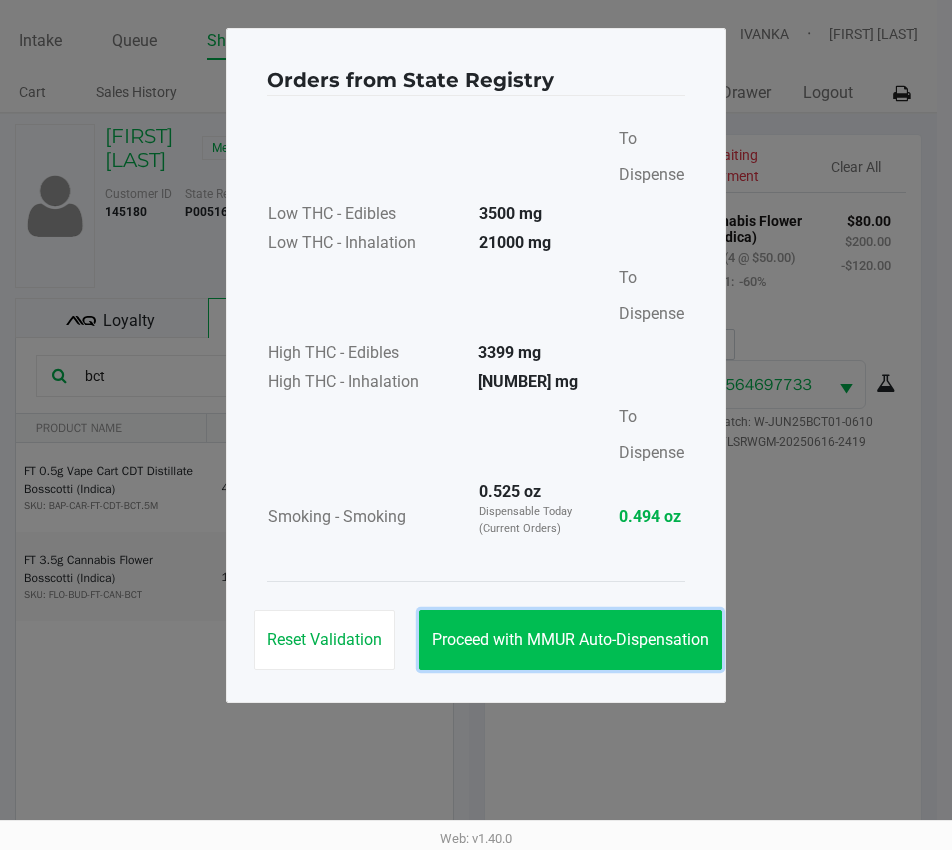 click on "Proceed with MMUR Auto-Dispensation" 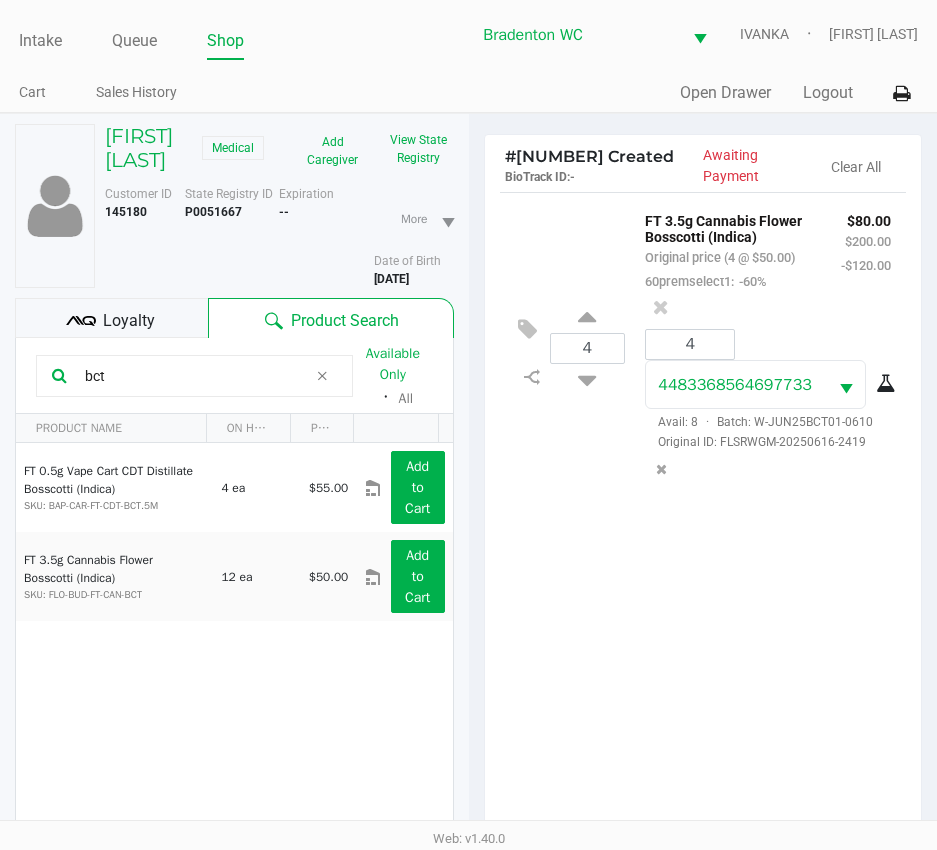 click on "Loyalty" 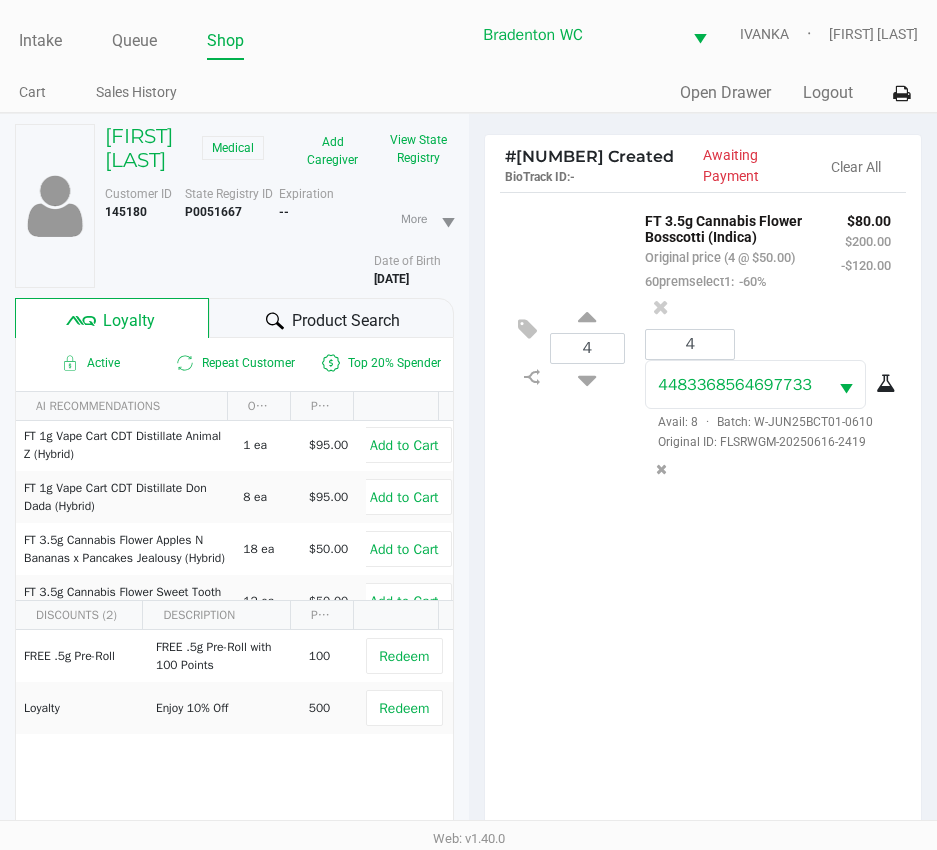 scroll, scrollTop: 255, scrollLeft: 0, axis: vertical 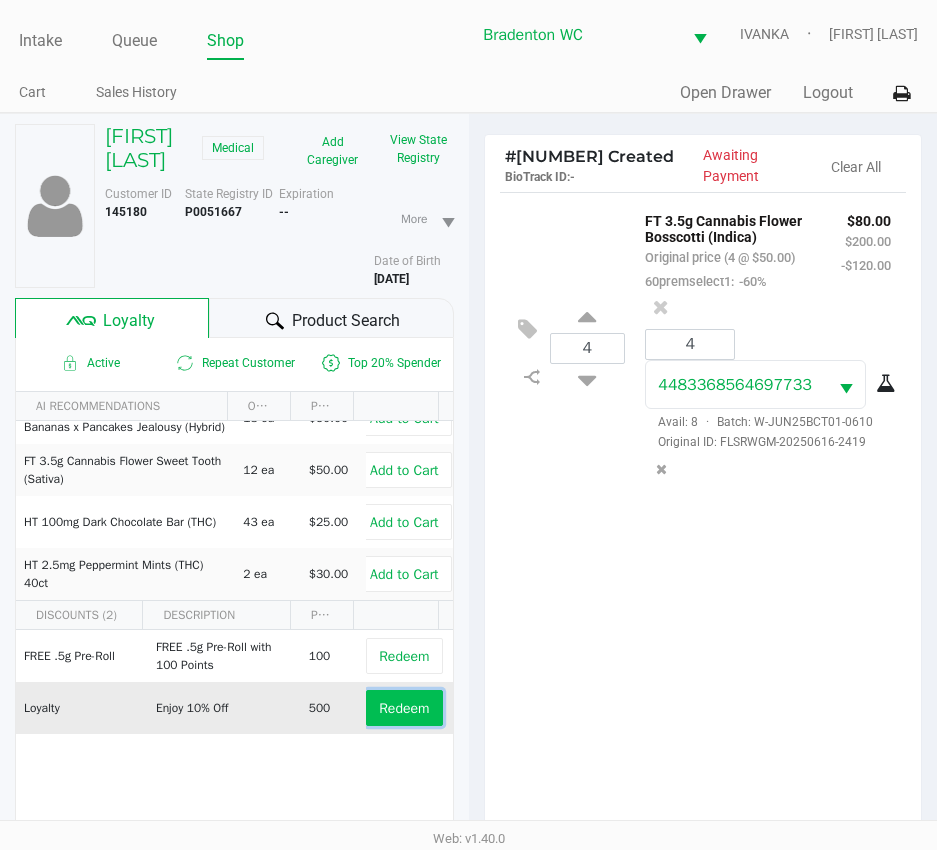 click on "Redeem" 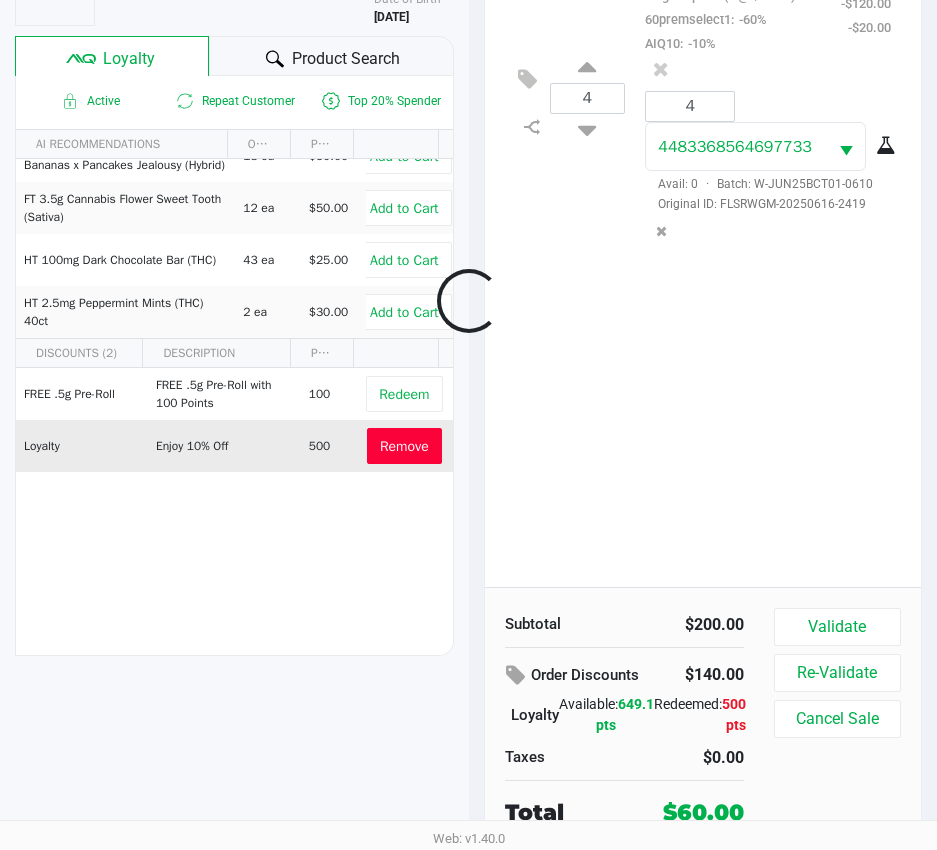 scroll, scrollTop: 262, scrollLeft: 0, axis: vertical 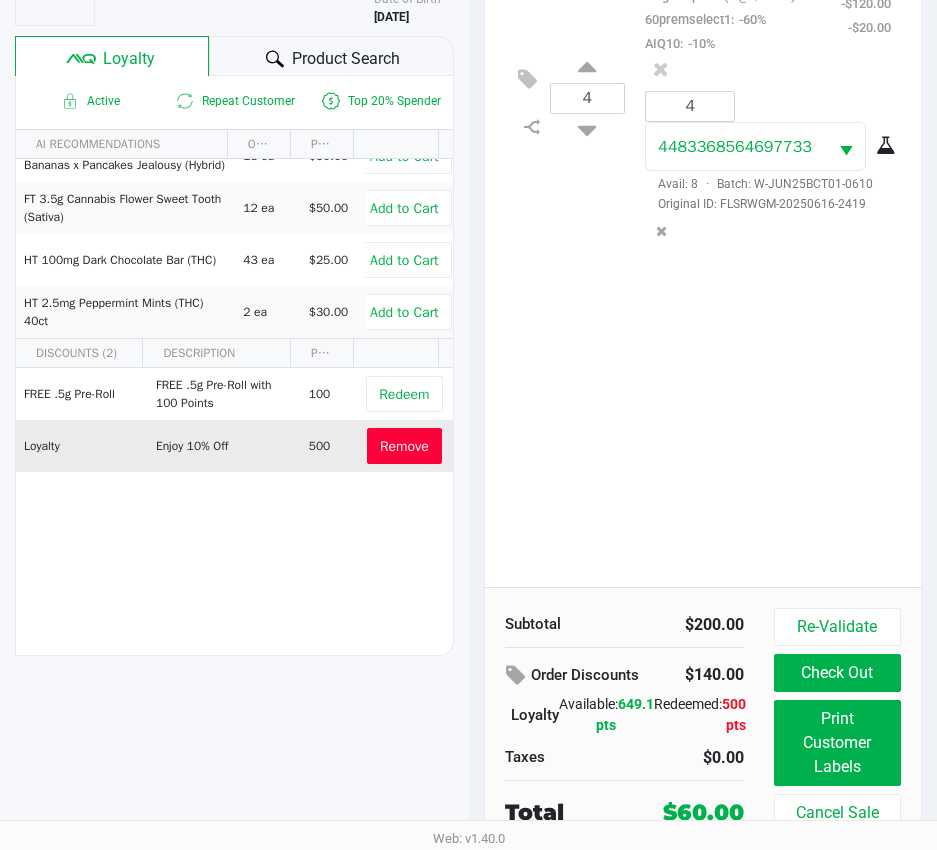 click on "Remove" 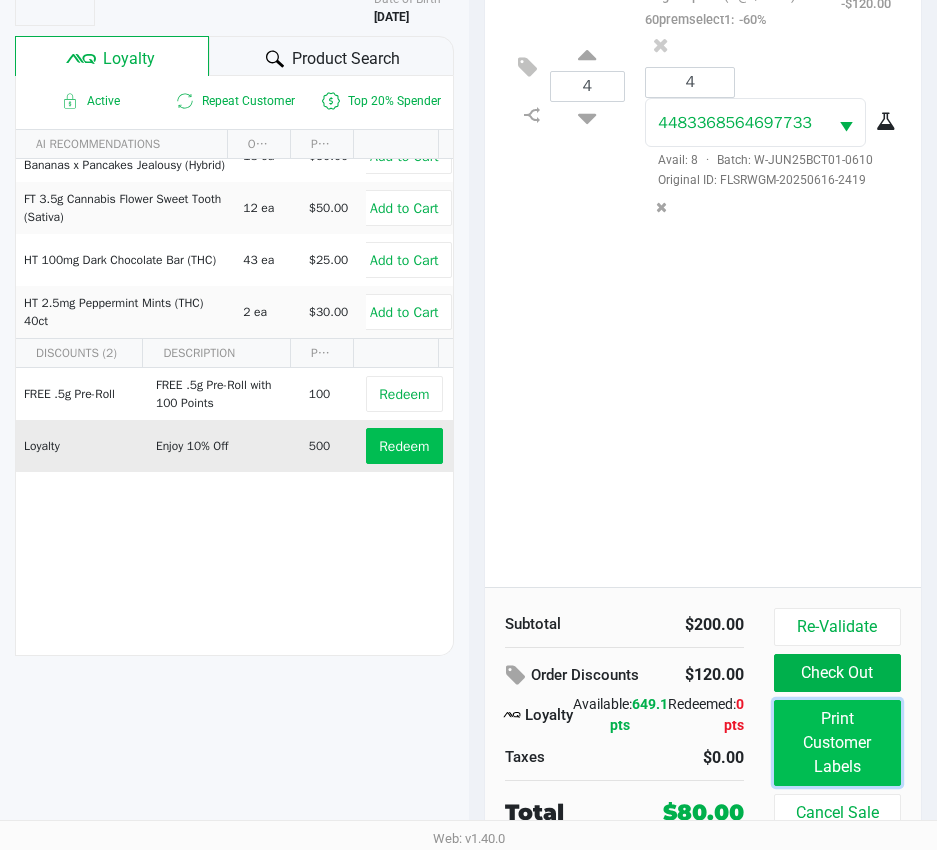 click on "Print Customer Labels" 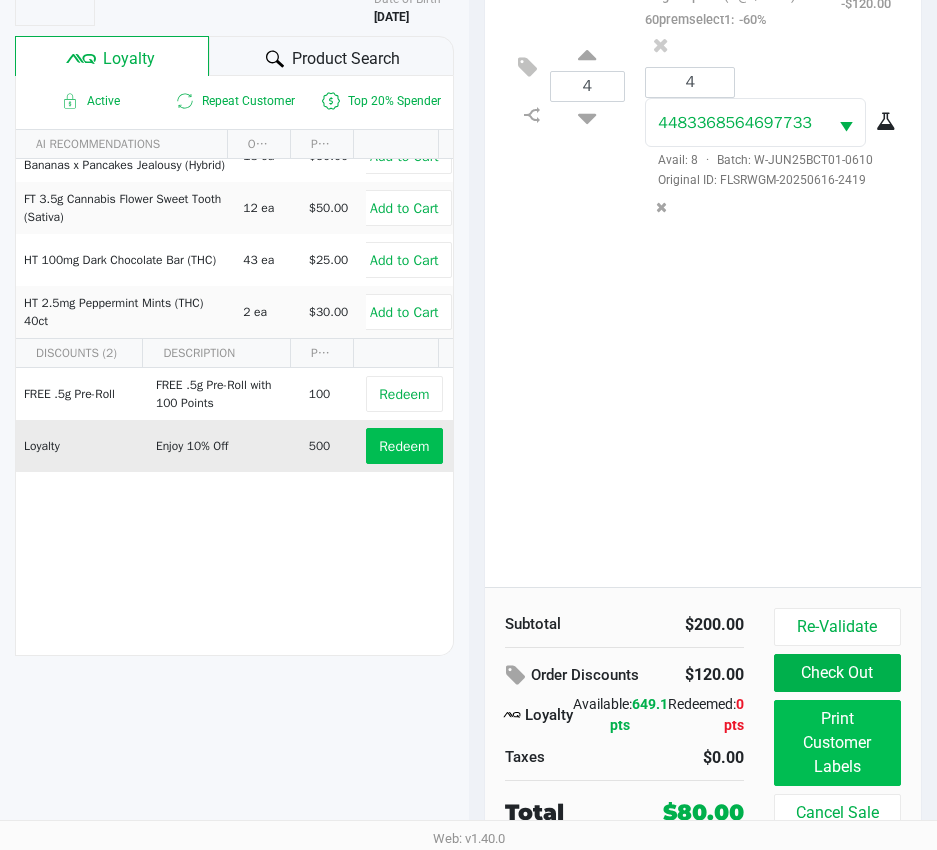 scroll, scrollTop: 0, scrollLeft: 0, axis: both 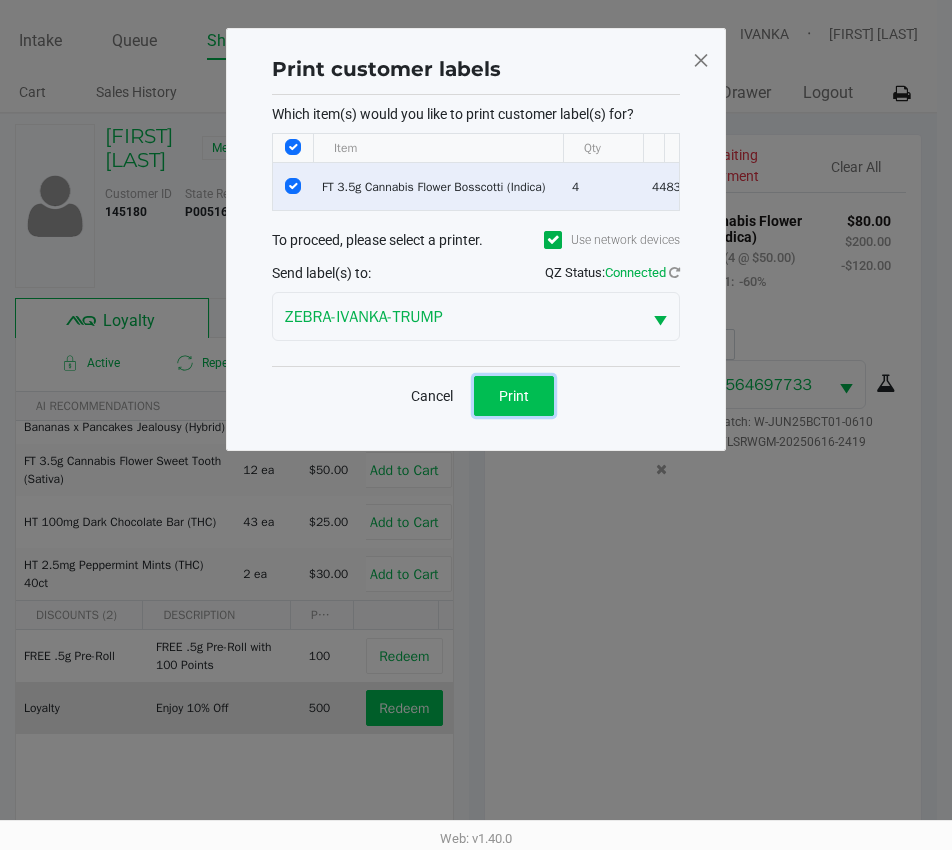 click on "Print" 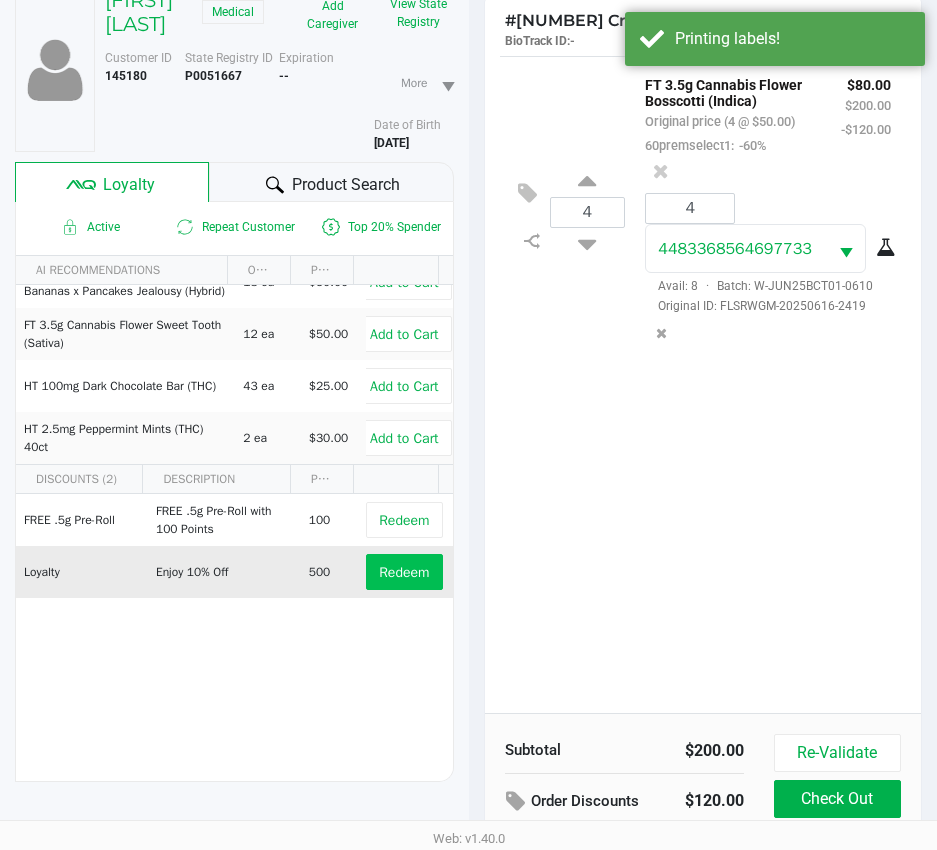 scroll, scrollTop: 265, scrollLeft: 0, axis: vertical 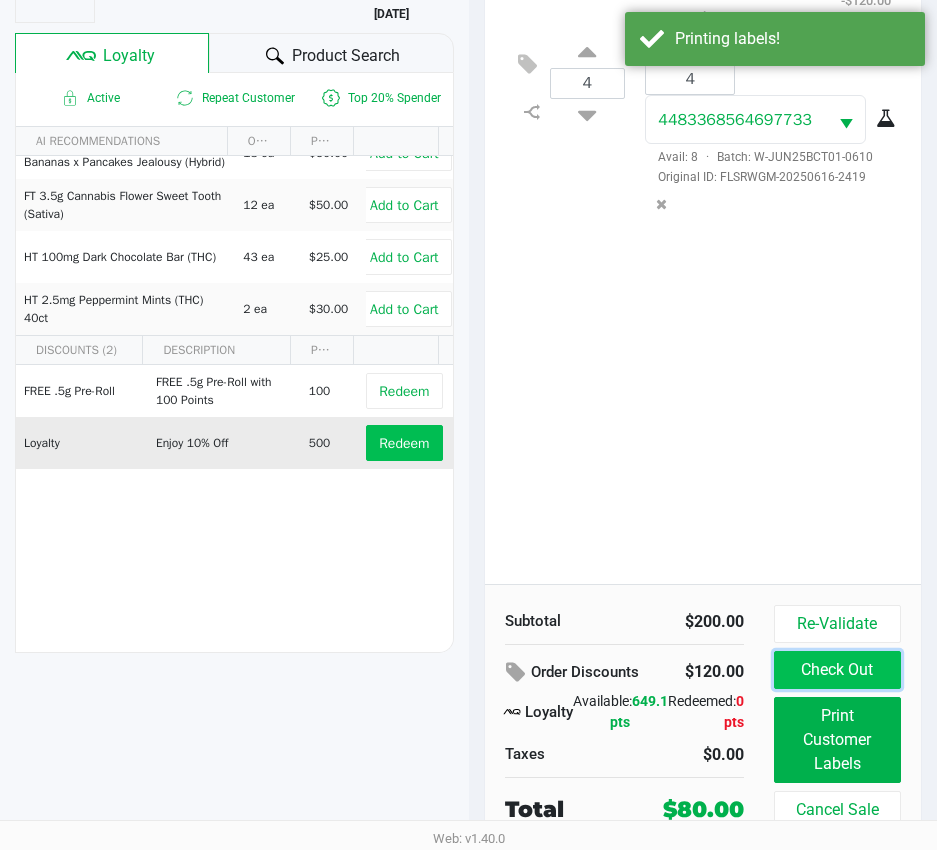 click on "Check Out" 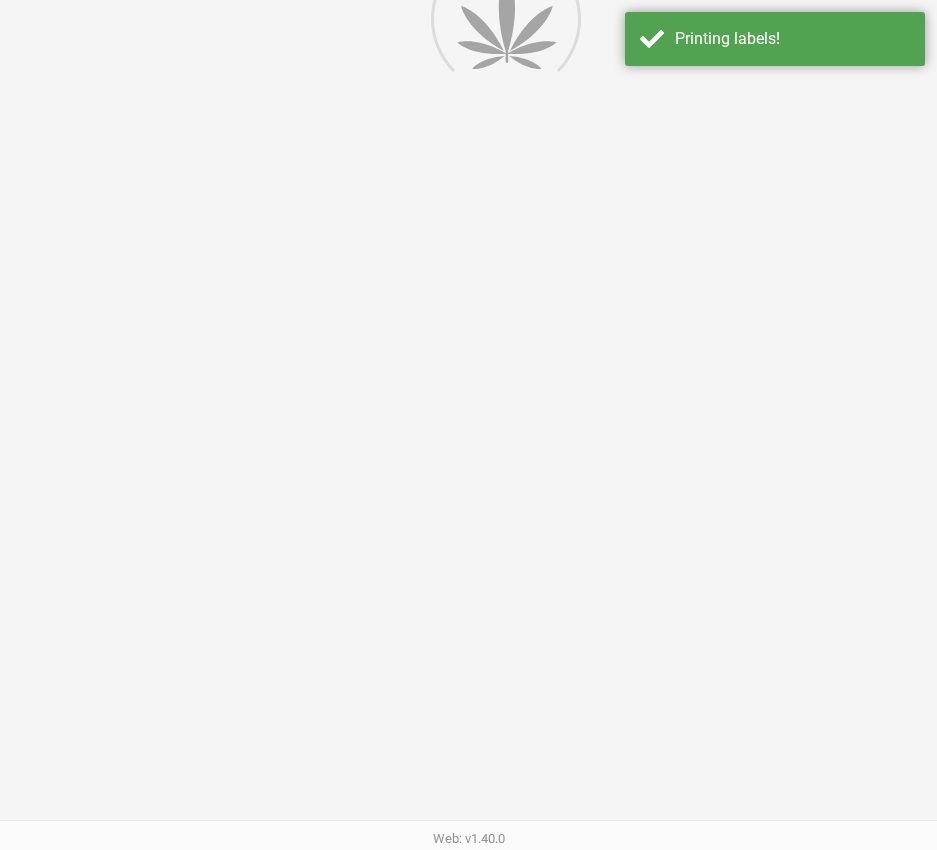 scroll, scrollTop: 0, scrollLeft: 0, axis: both 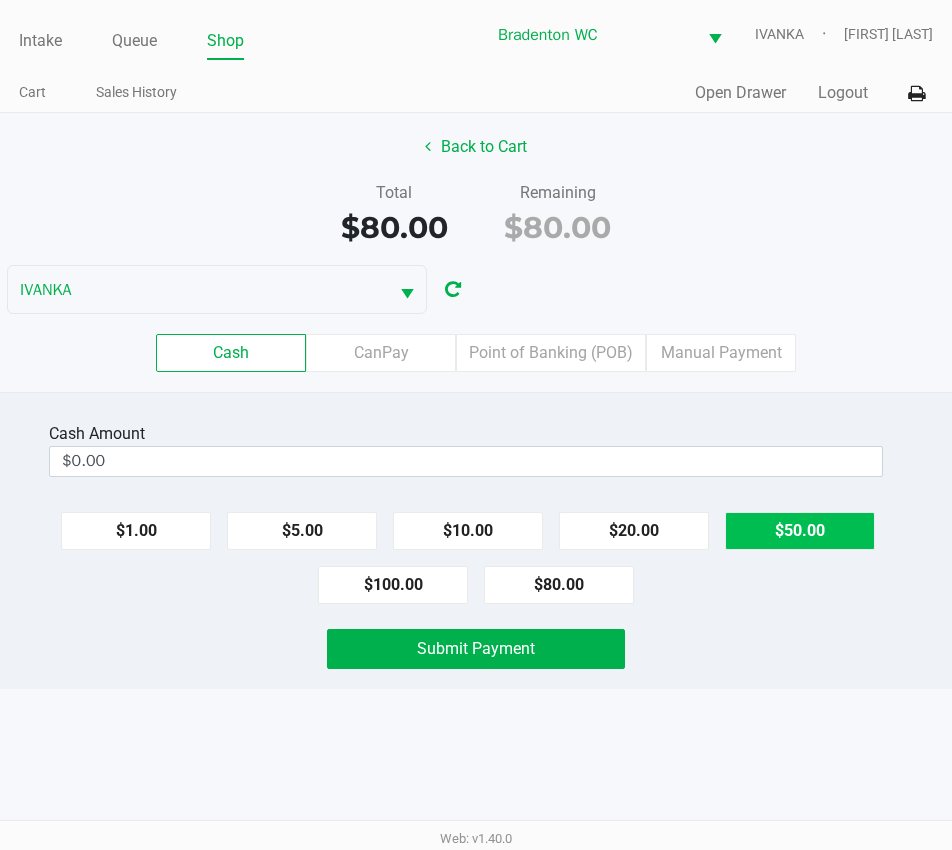 click on "$50.00" 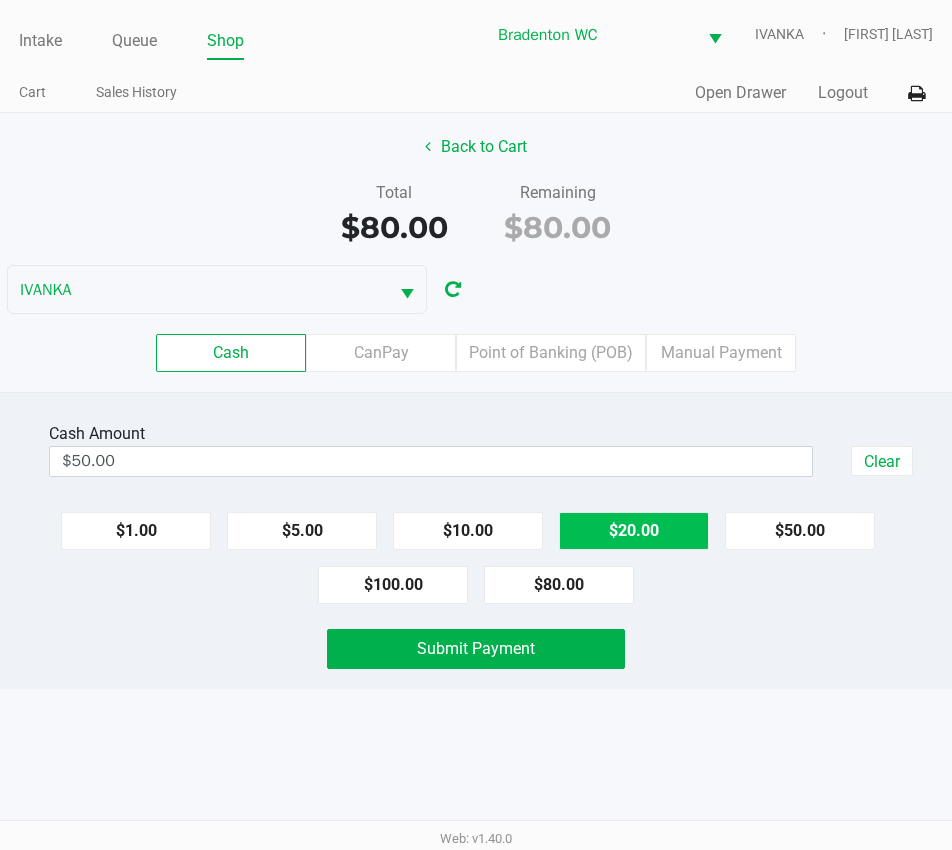 click on "$20.00" 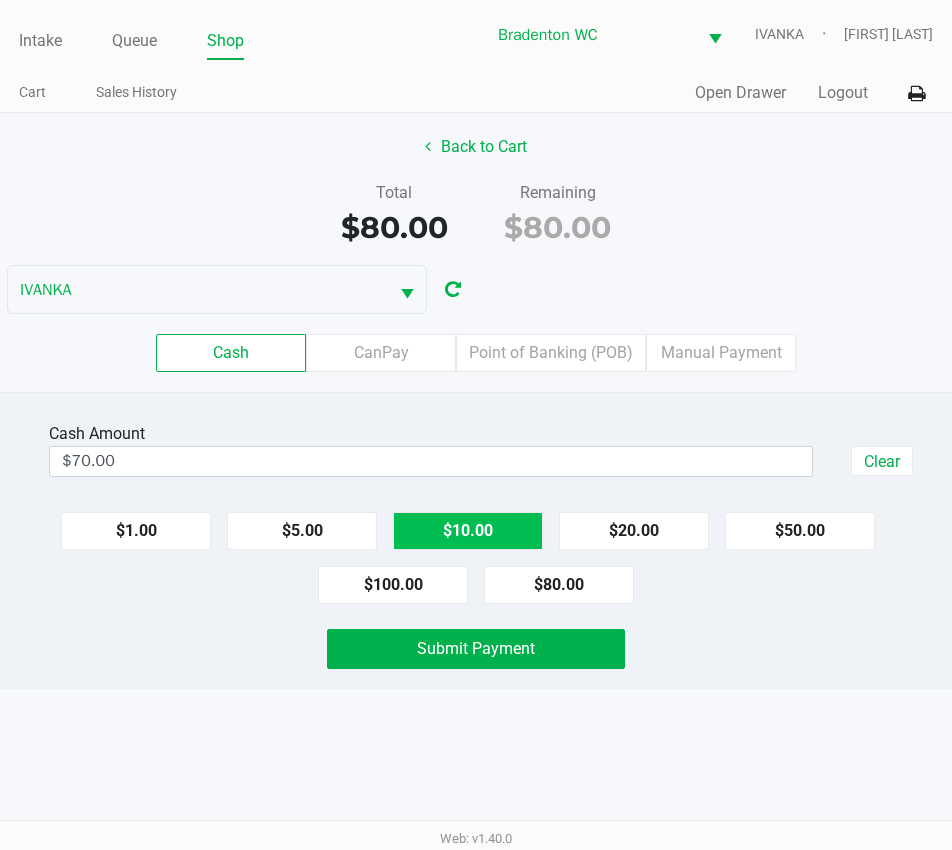 click on "$10.00" 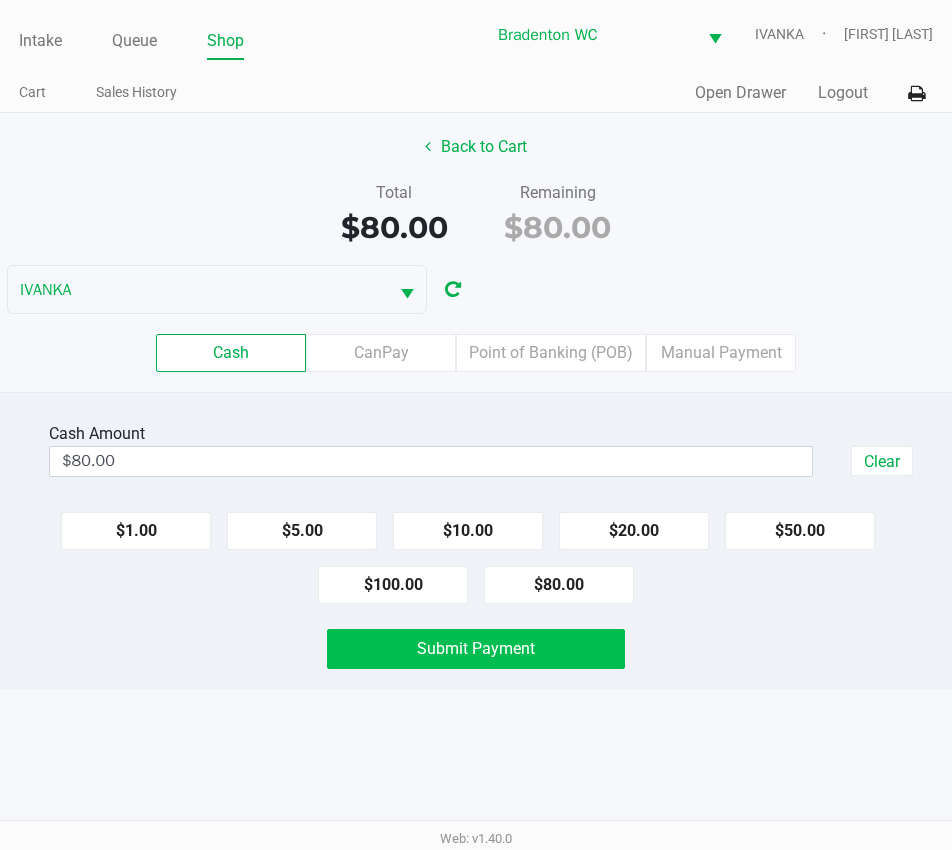 click on "Submit Payment" 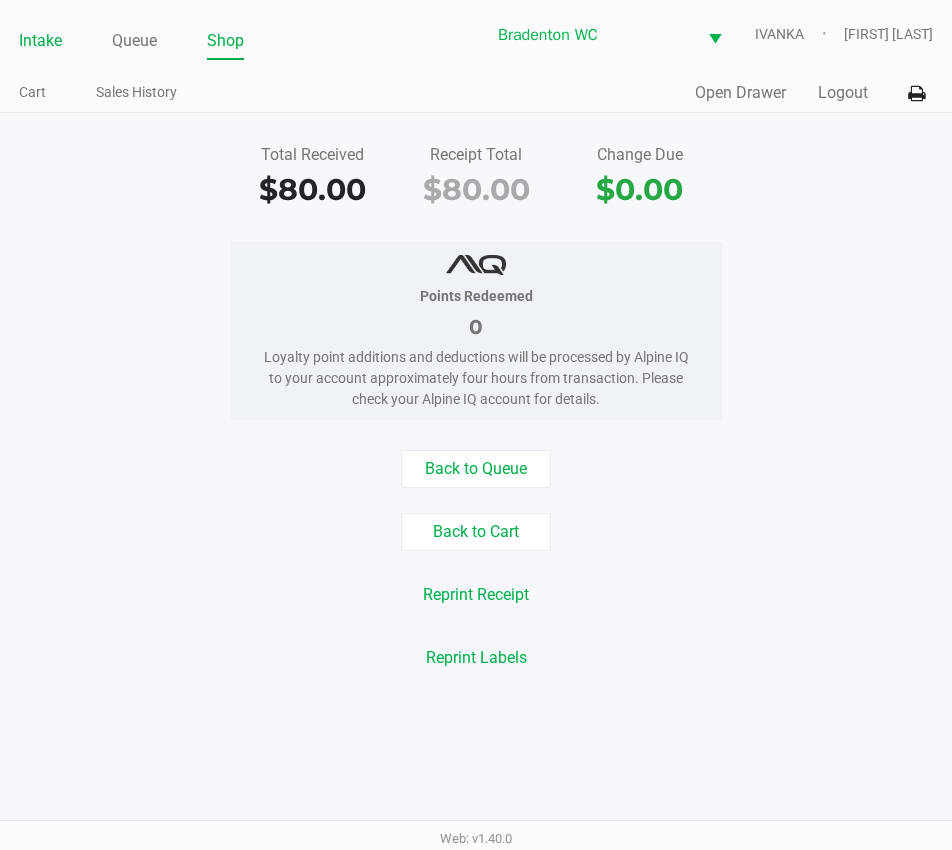 click on "Intake" 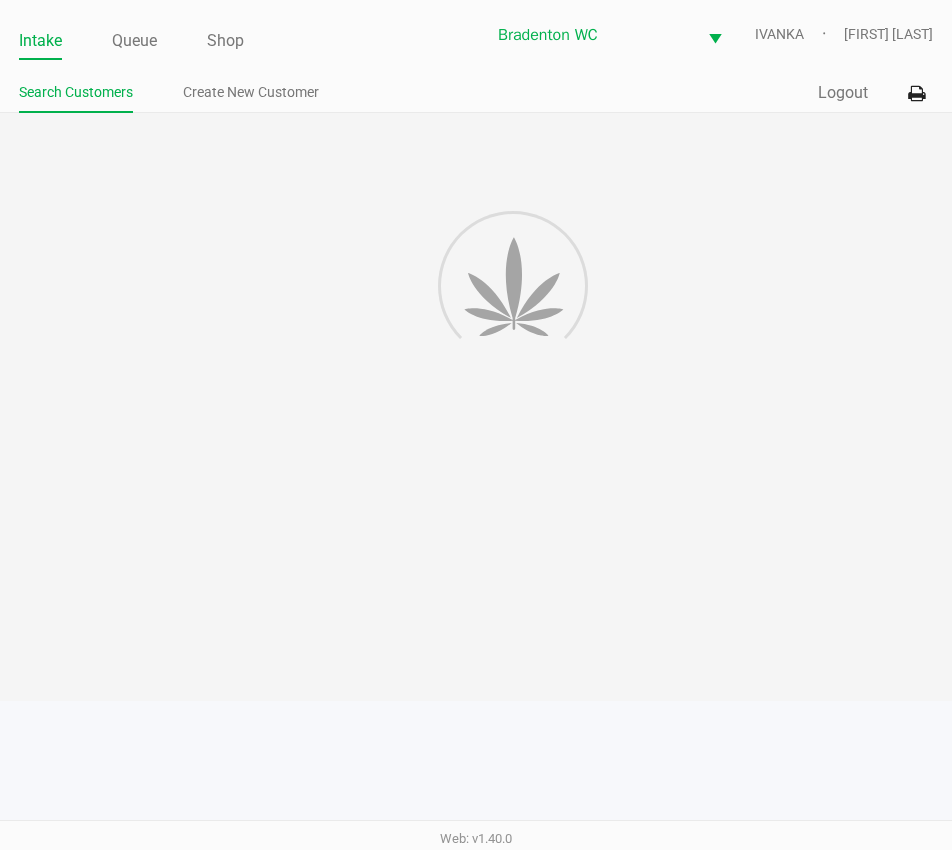 click on "Search Customers Create New Customer" 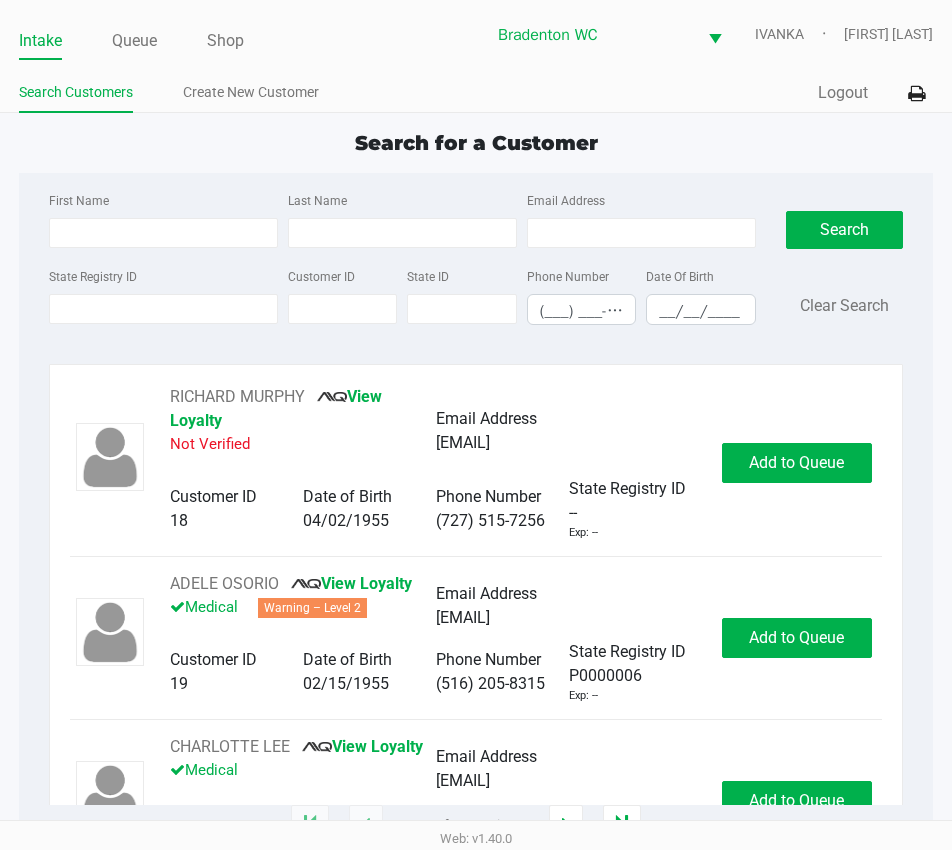click on "First Name Last Name Email Address State Registry ID Customer ID State ID Phone Number (___) ___-____ Date Of Birth __/__/____  Search   Clear Search" 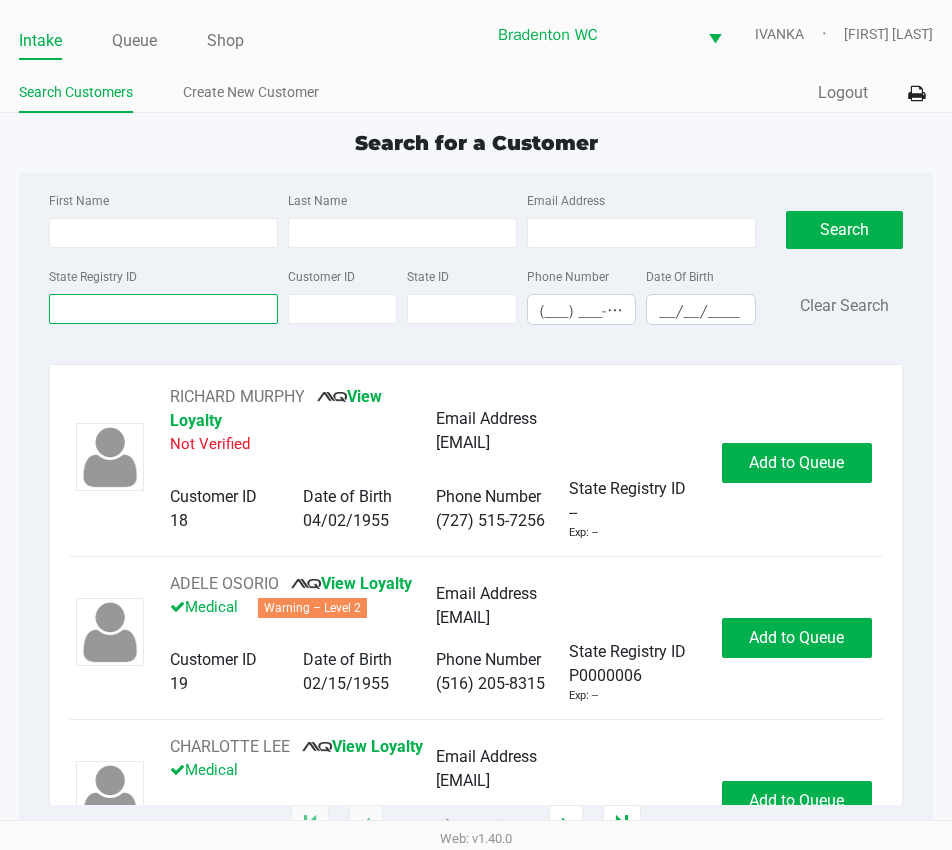 click on "State Registry ID" at bounding box center (163, 309) 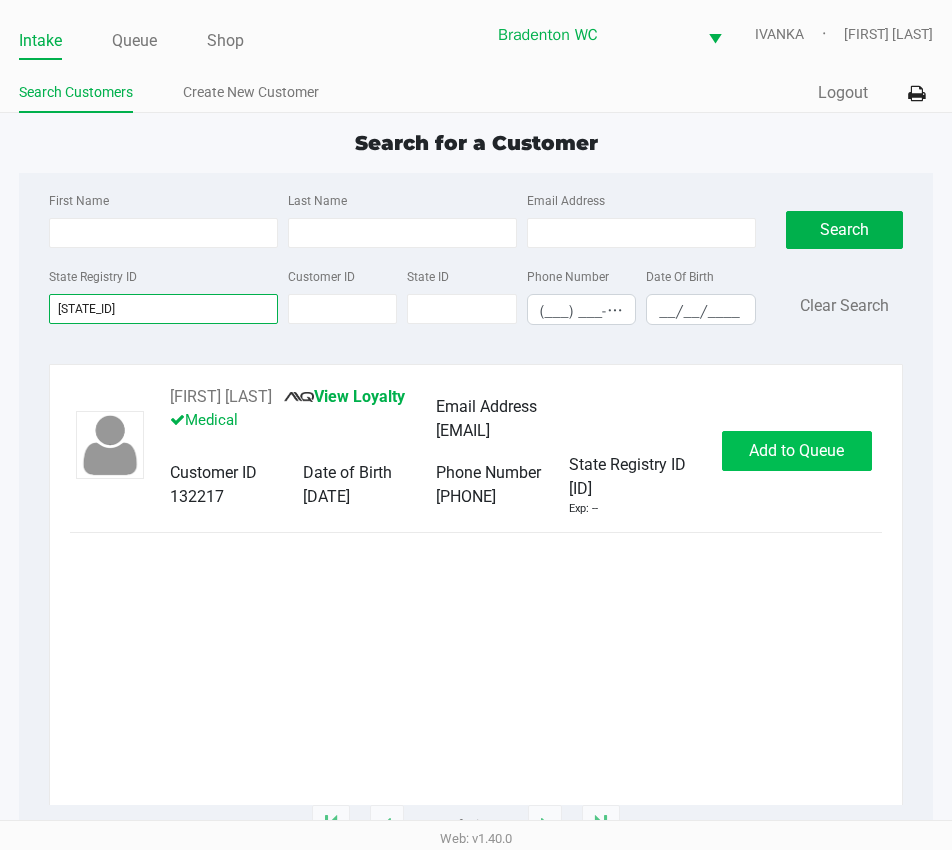 type on "p3xm6692" 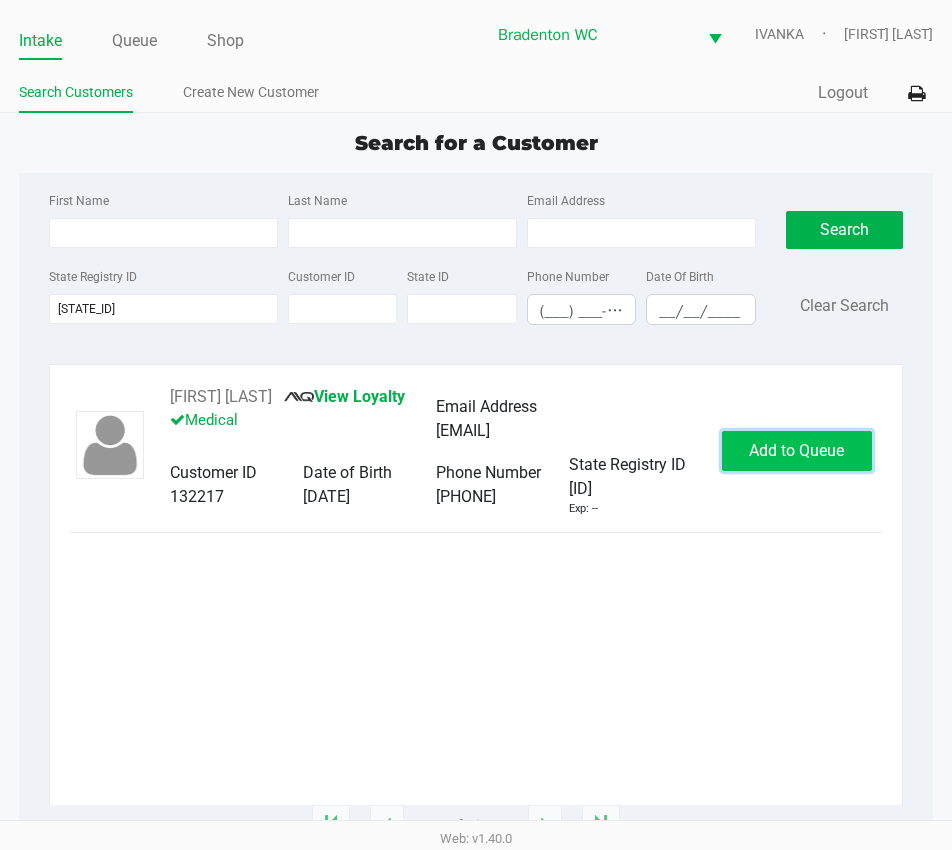 click on "Add to Queue" 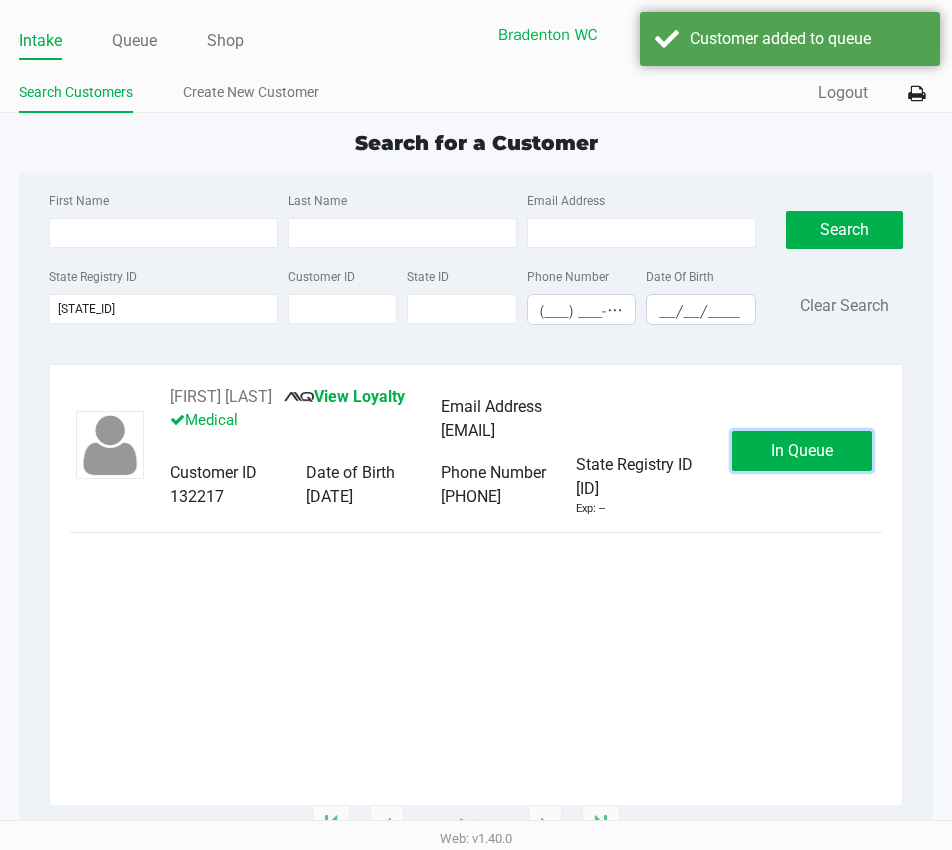 click on "In Queue" 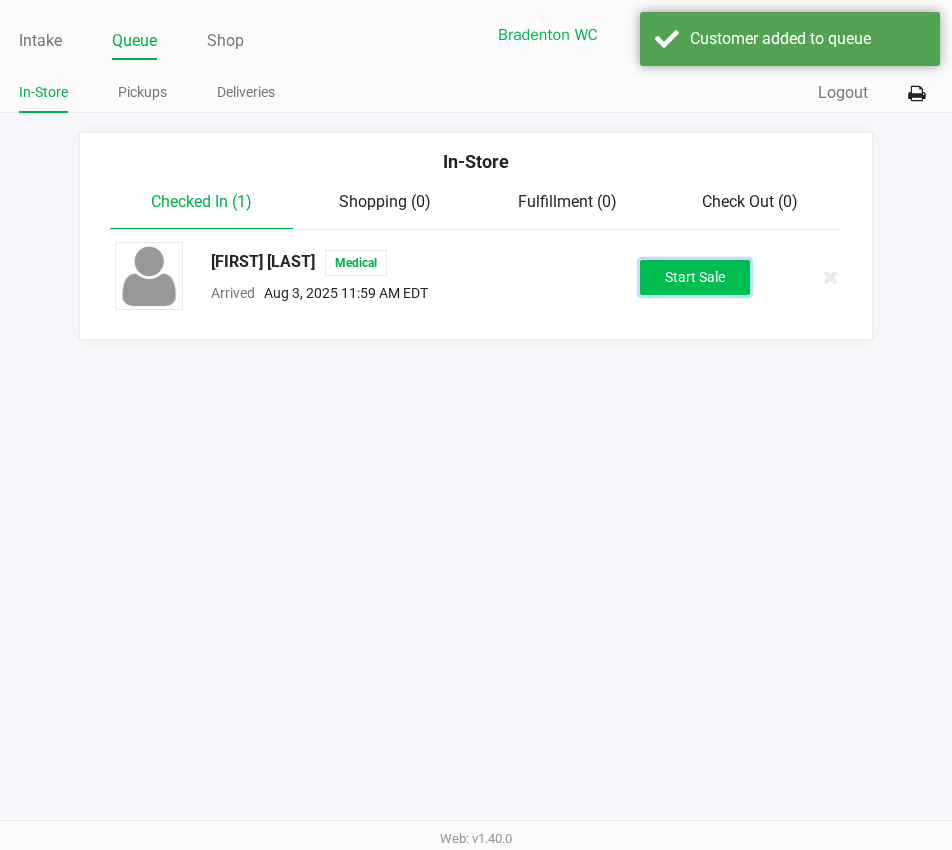 click on "Start Sale" 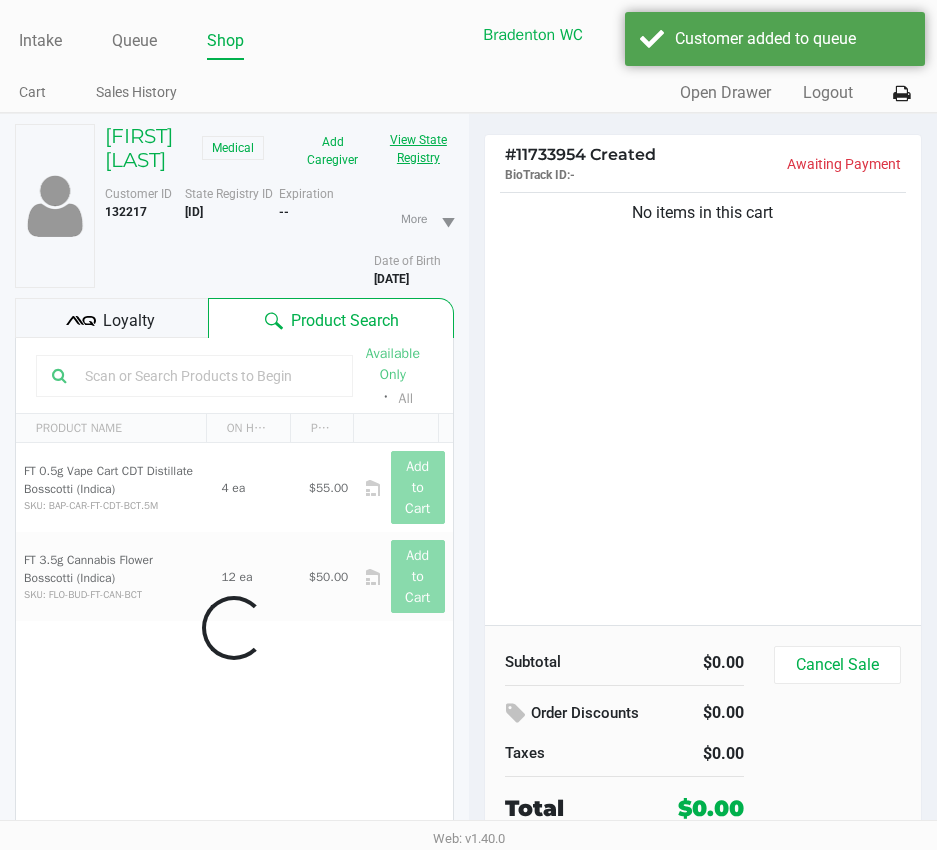 click on "View State Registry" 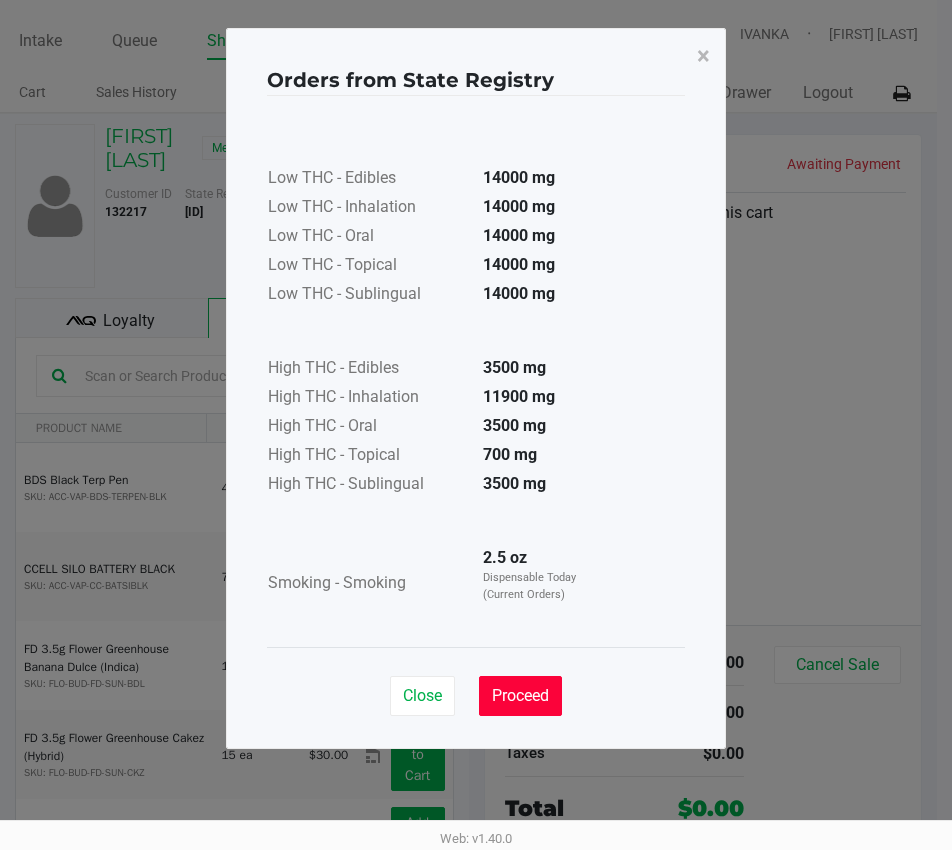 click on "Proceed" 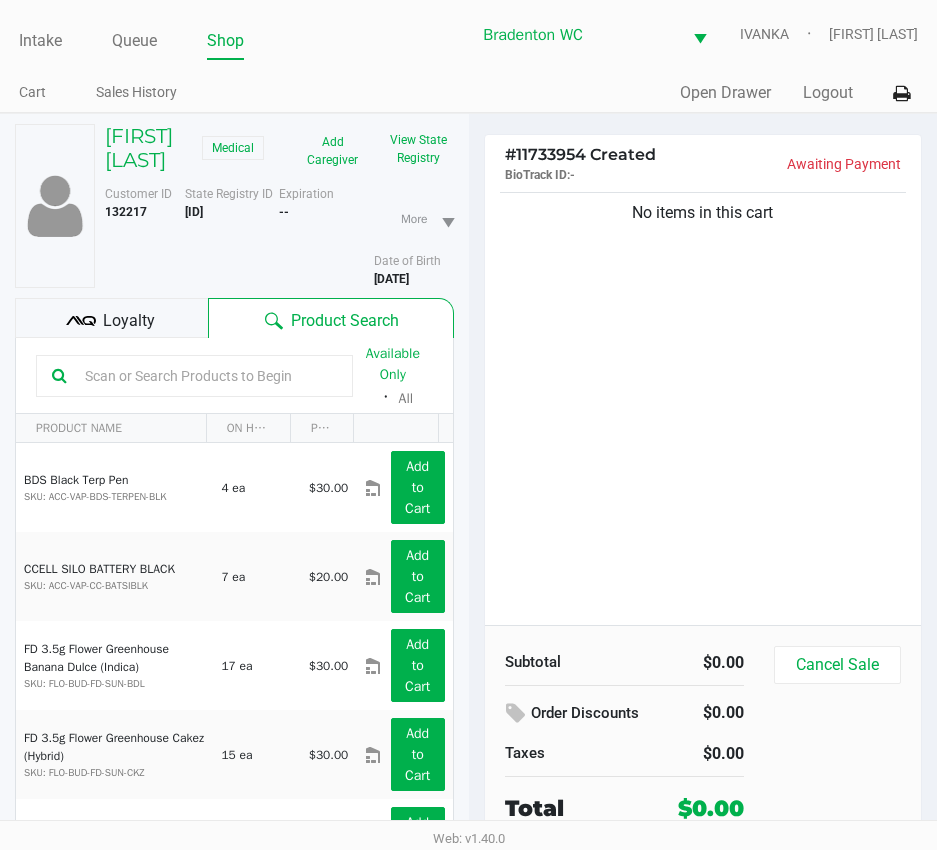 click on "Loyalty" 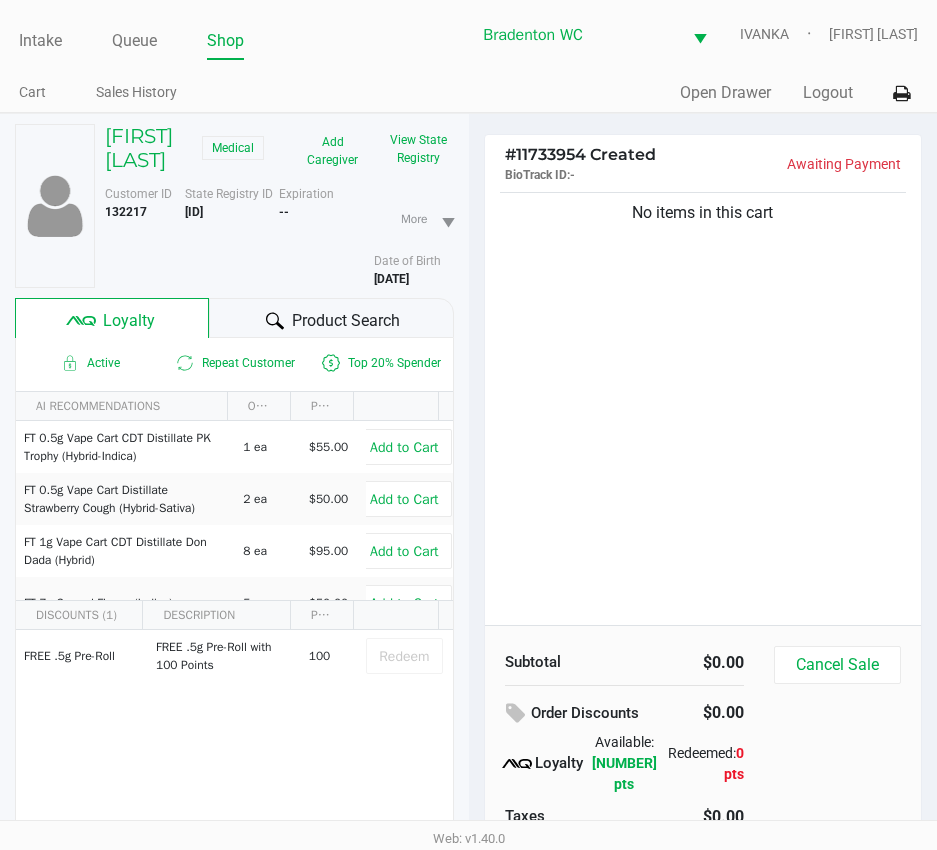 click on "Product Search" 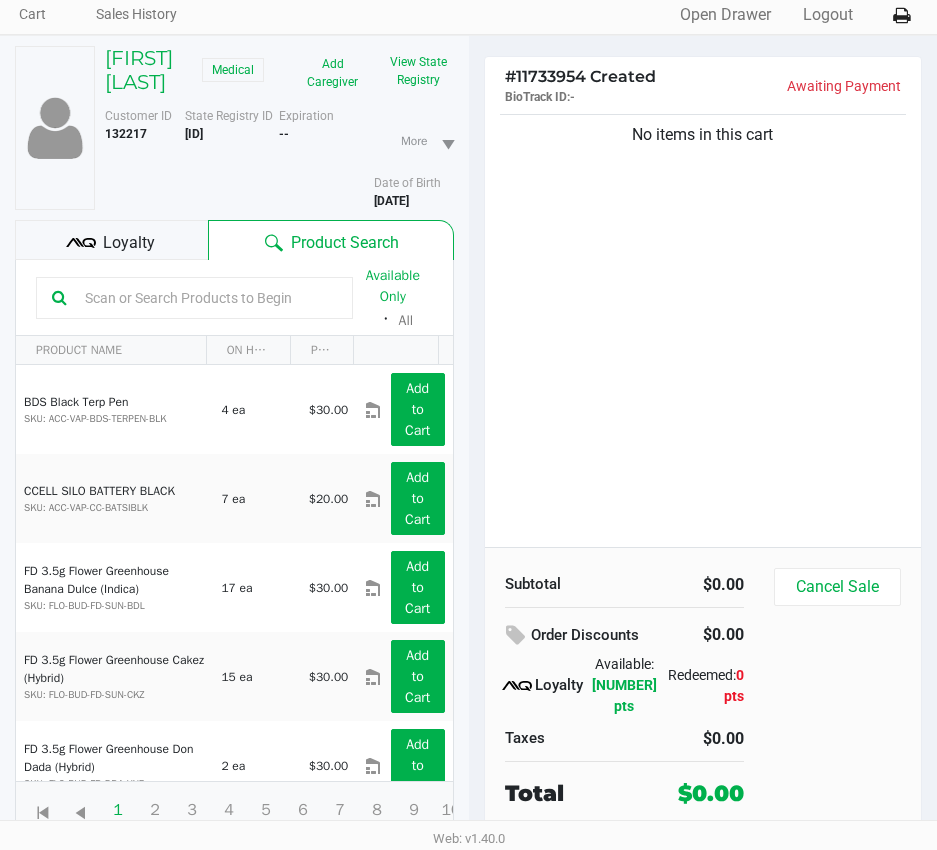 scroll, scrollTop: 0, scrollLeft: 0, axis: both 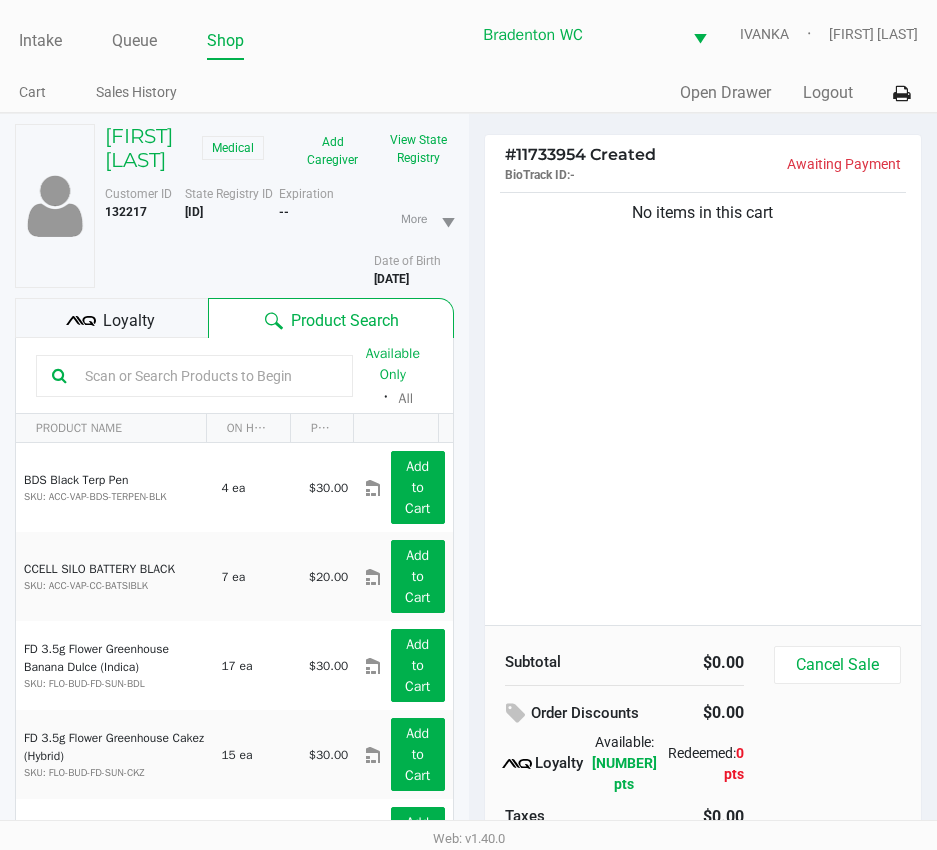 click 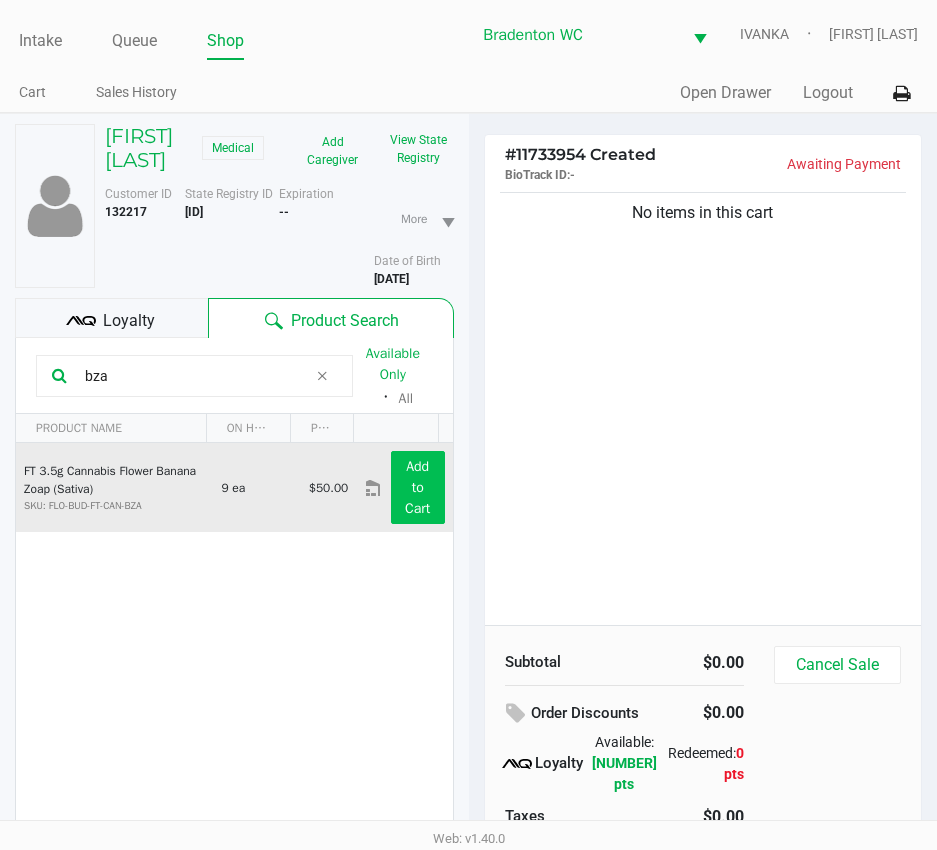 type on "bza" 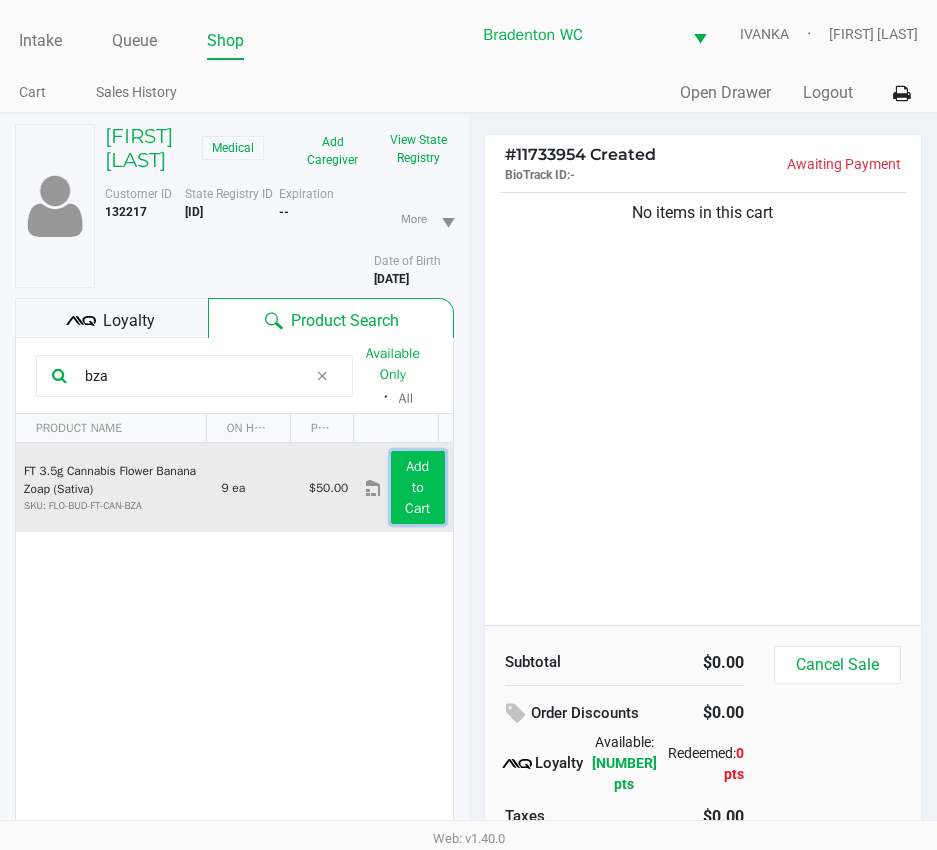 click on "Add to Cart" 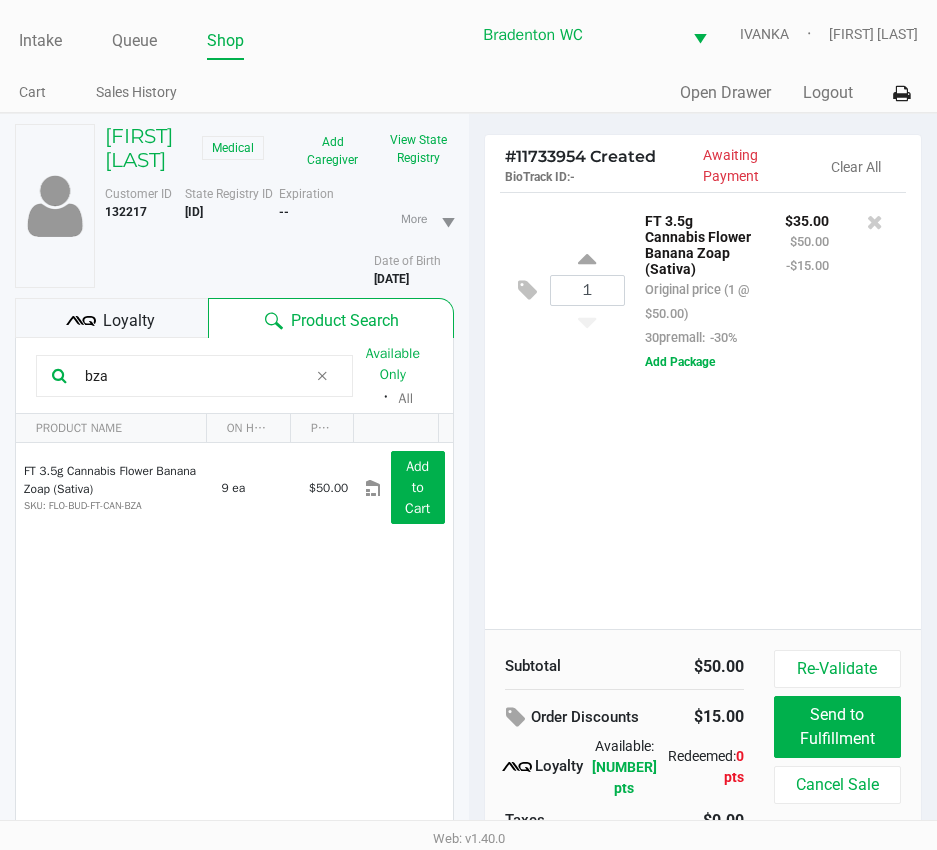 click on "Loyalty" 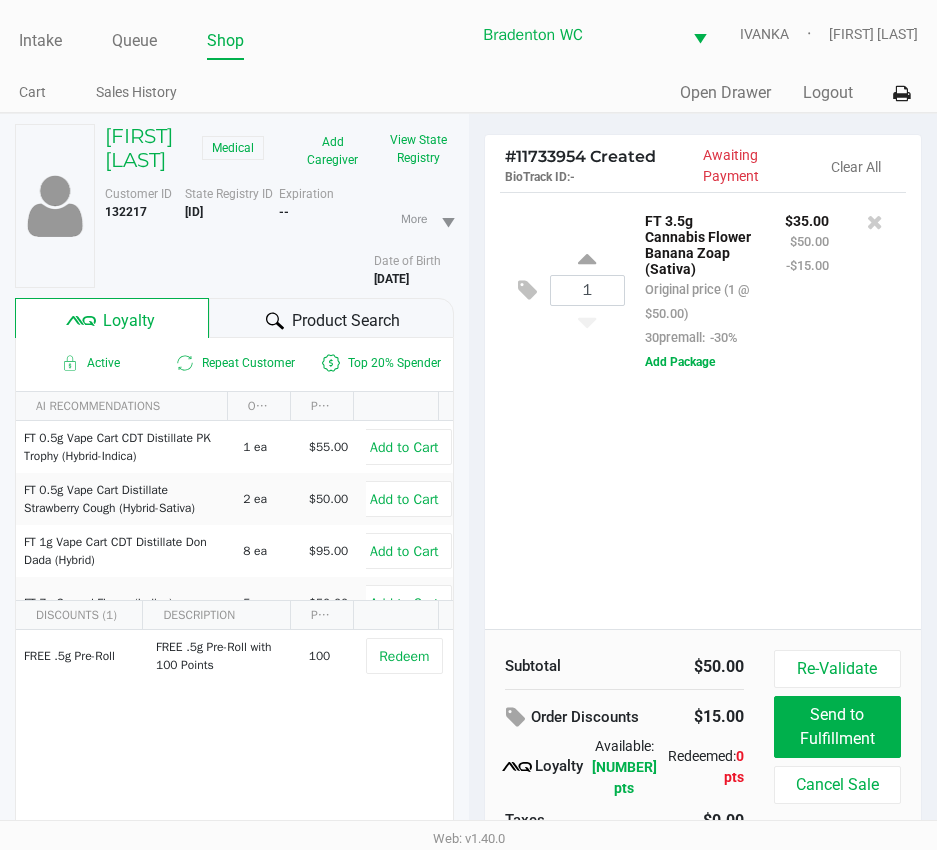 click 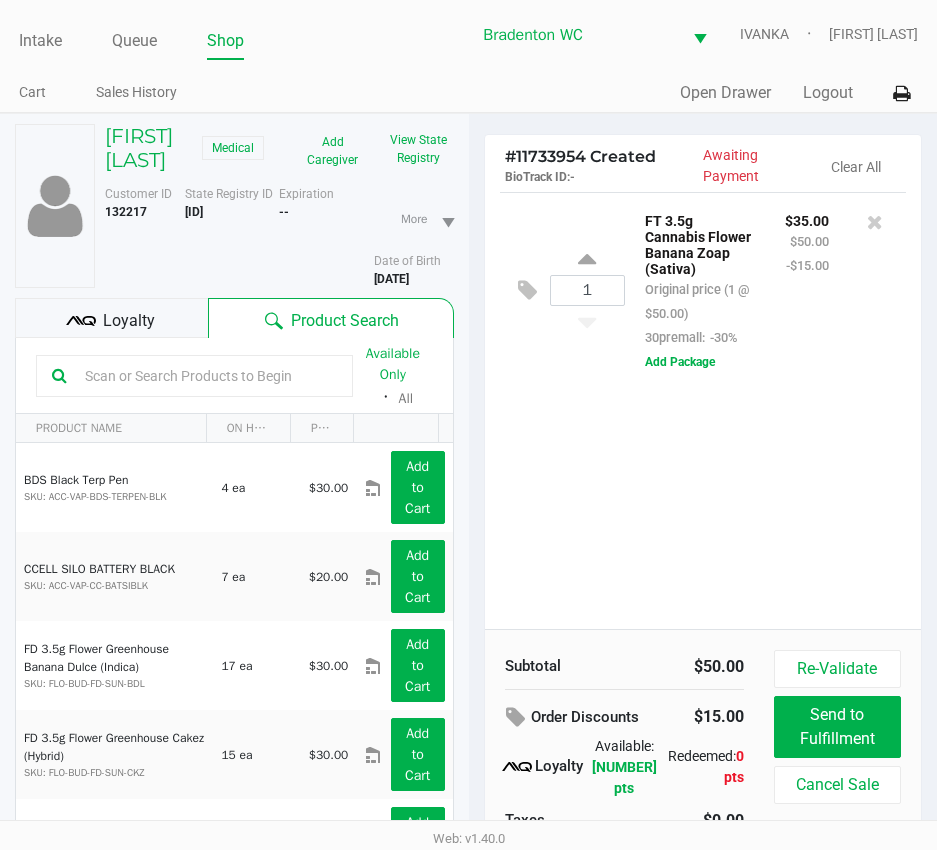 click on "1  FT 3.5g Cannabis Flower Banana Zoap (Sativa)   Original price (1 @ $50.00)  30premall:  -30% $35.00 $50.00 -$15.00  Add Package" 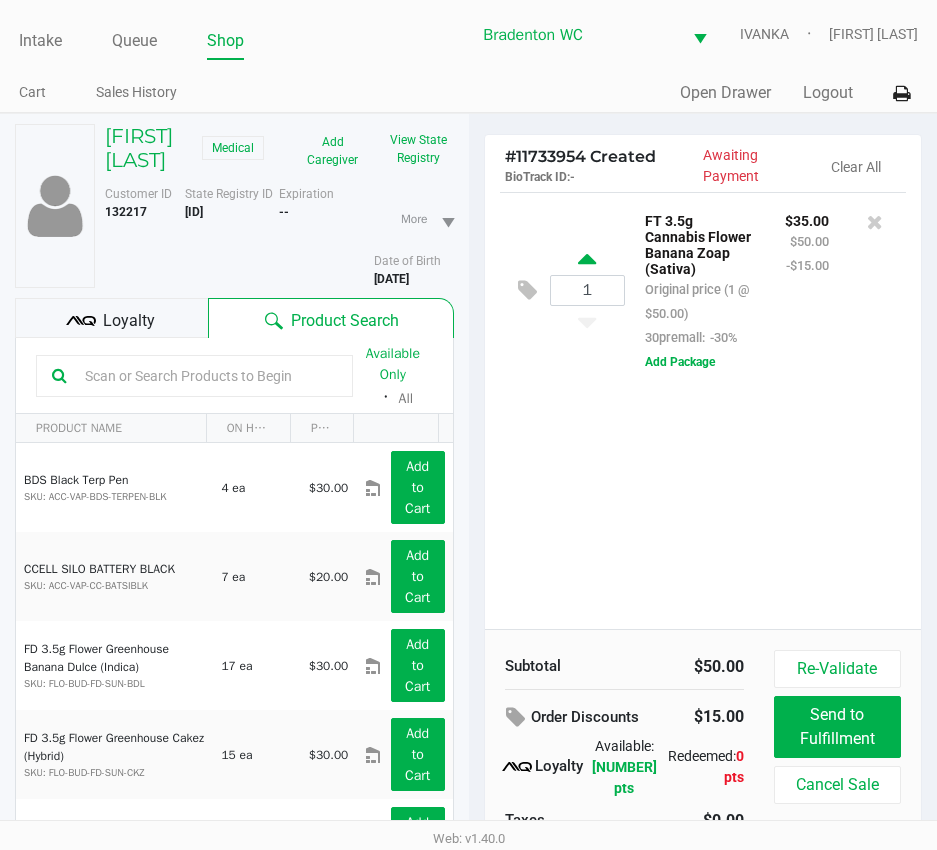 click 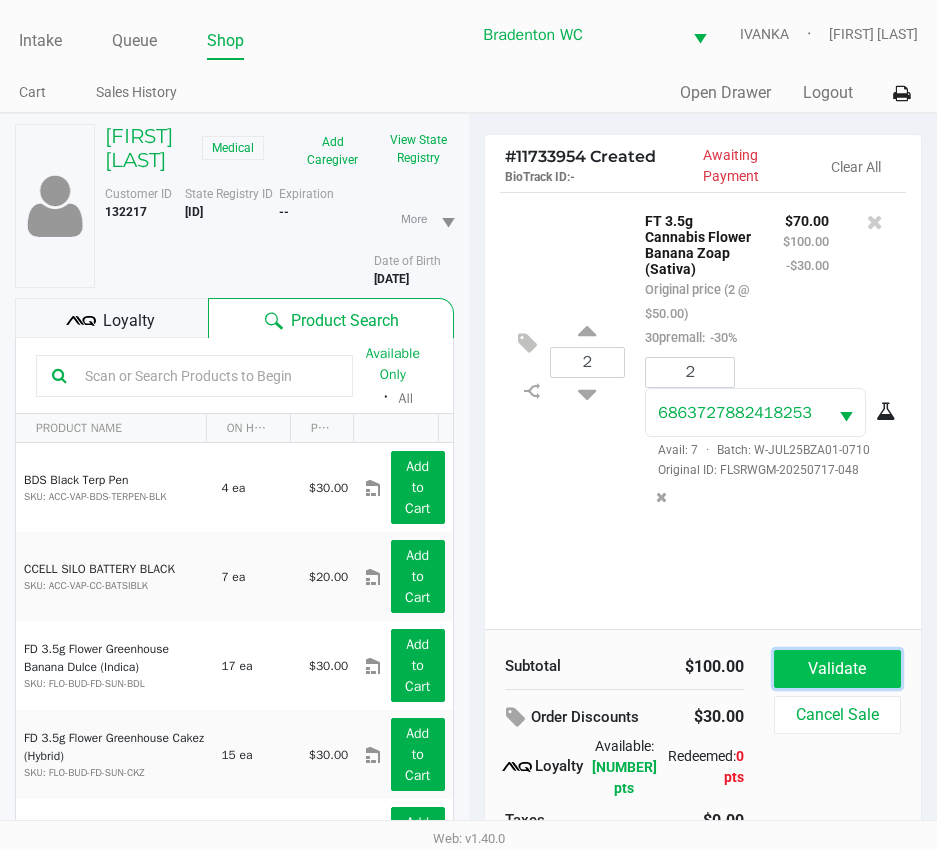 click on "Validate" 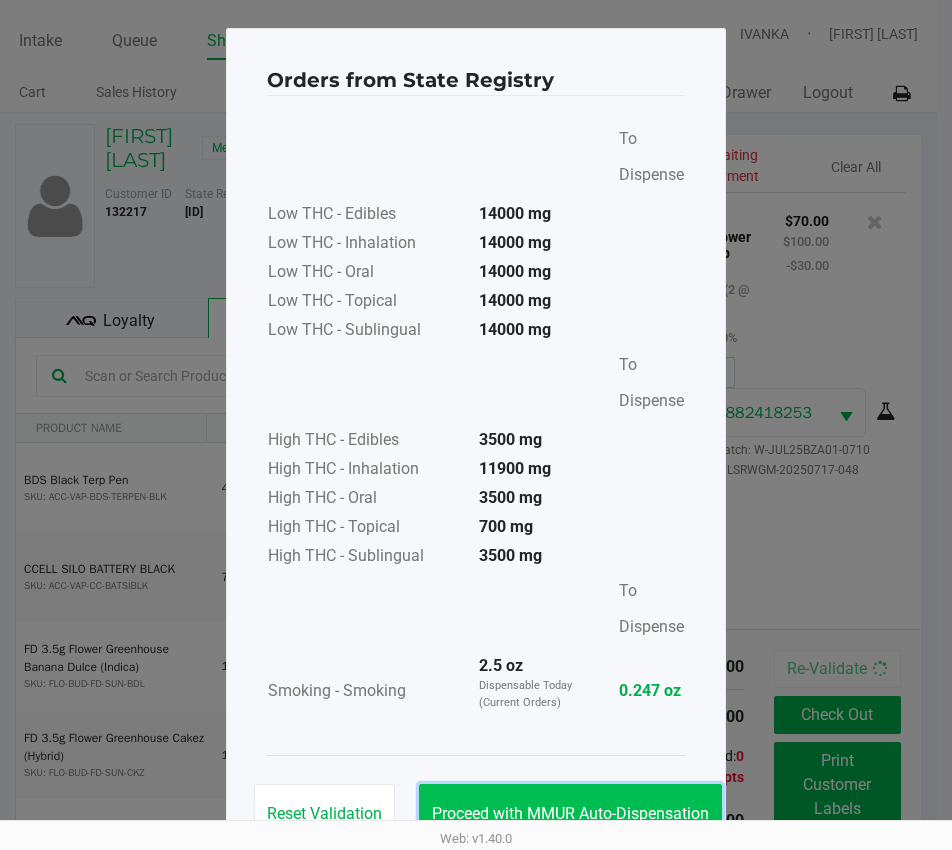 click on "Proceed with MMUR Auto-Dispensation" 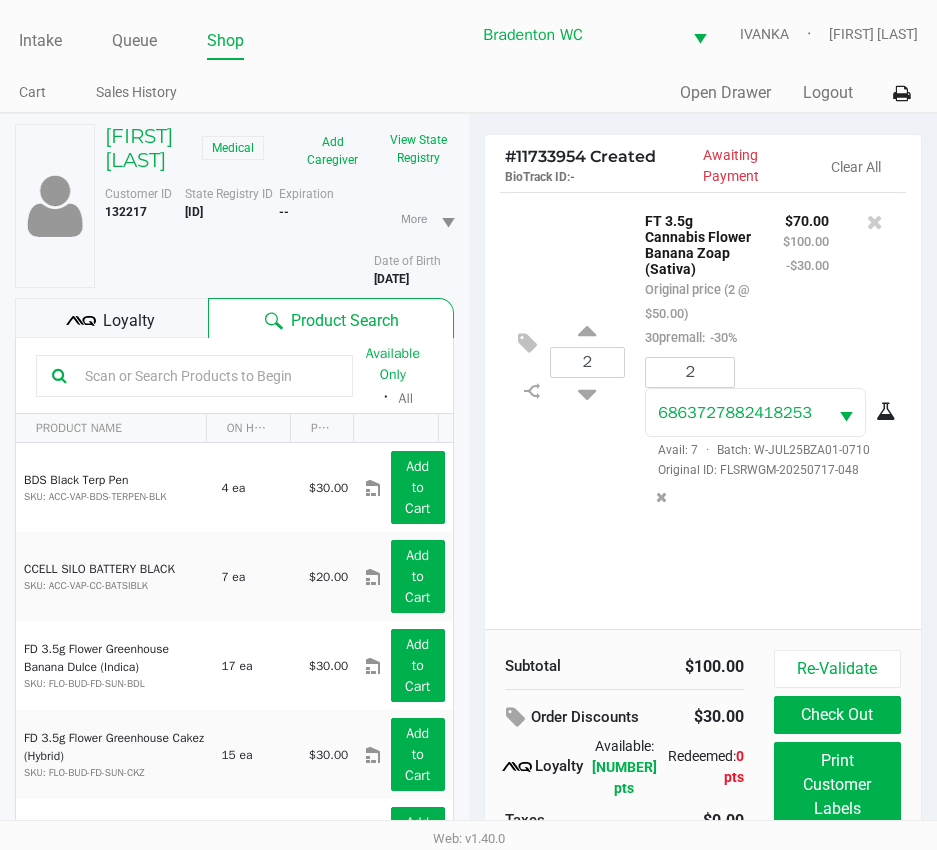 click on "Loyalty" 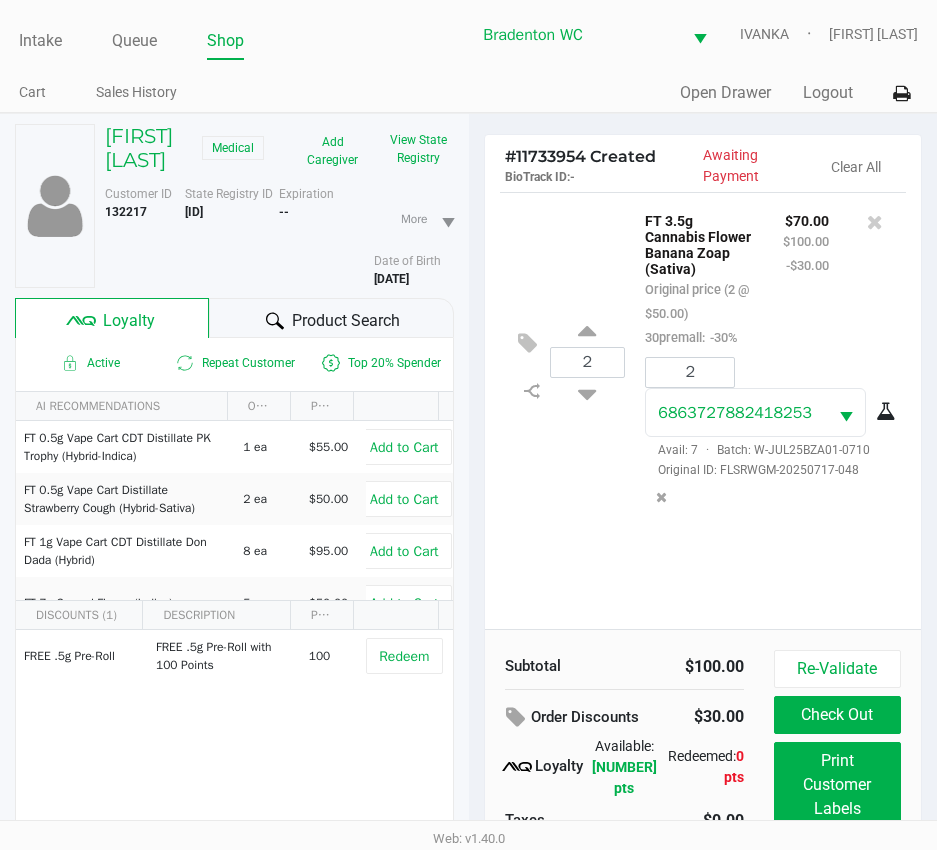 scroll, scrollTop: 104, scrollLeft: 0, axis: vertical 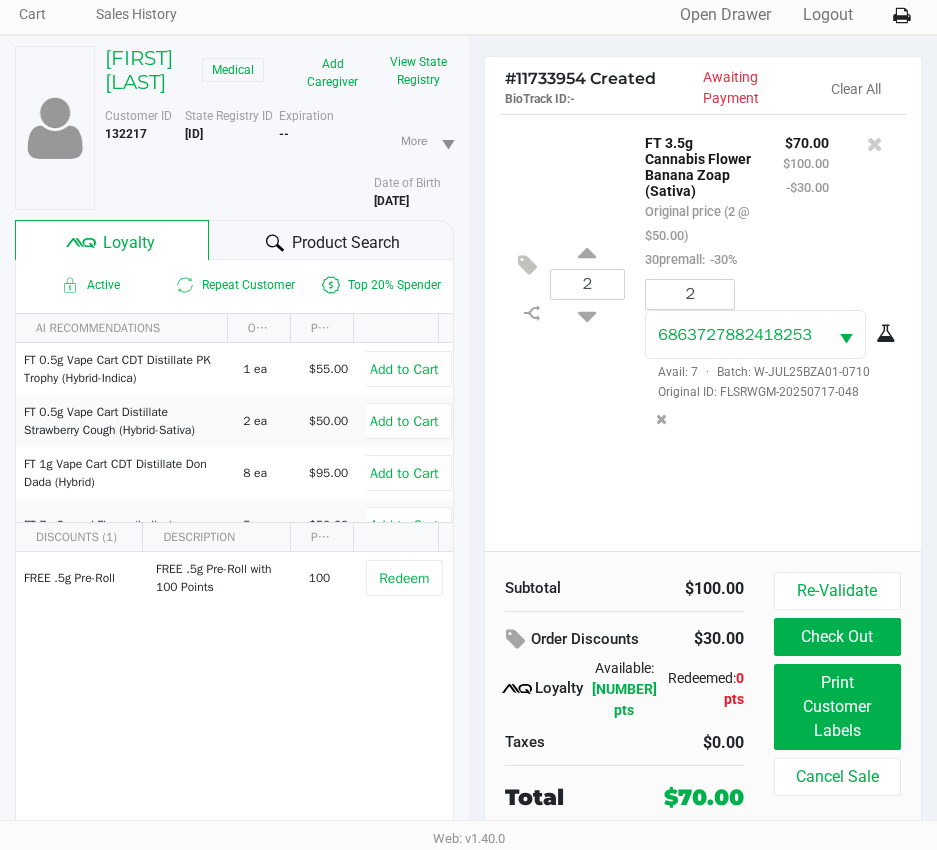 click on "Re-Validate   Check Out   Print Customer Labels   Cancel Sale" 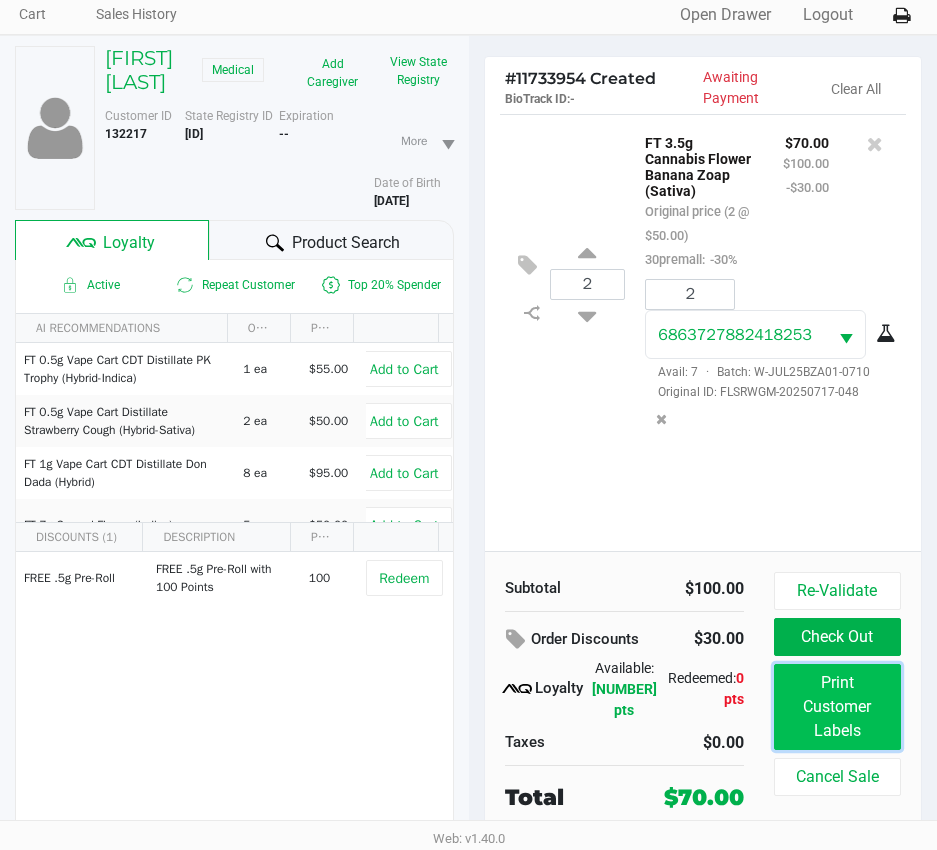 click on "Print Customer Labels" 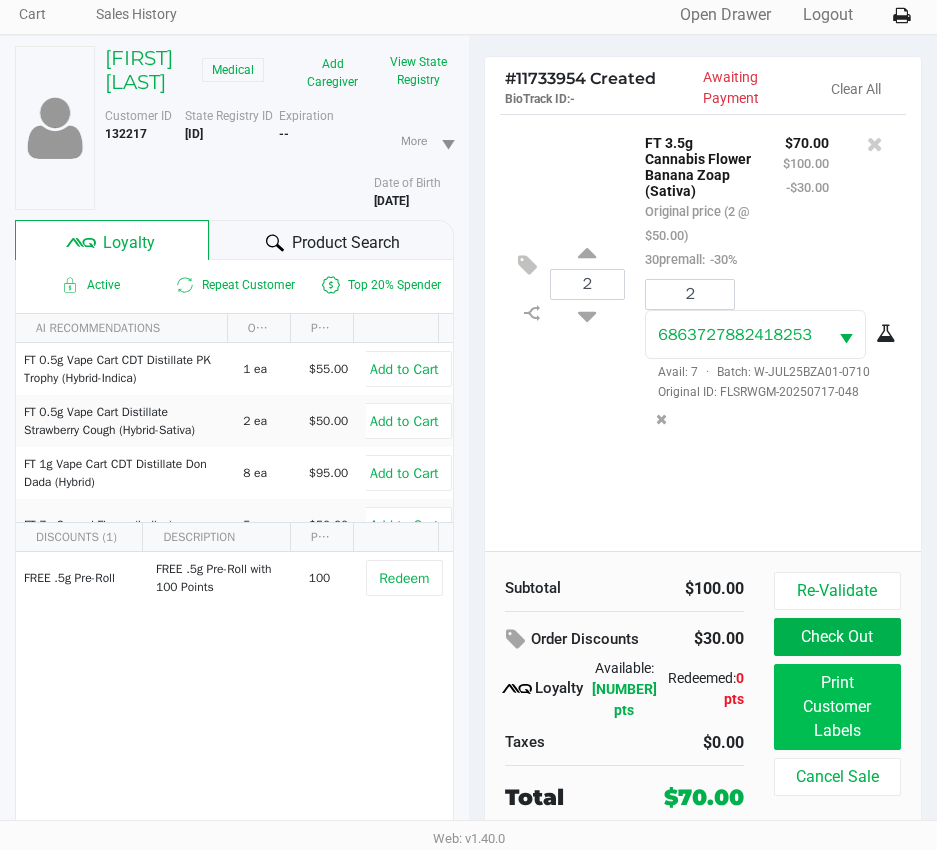 scroll, scrollTop: 0, scrollLeft: 0, axis: both 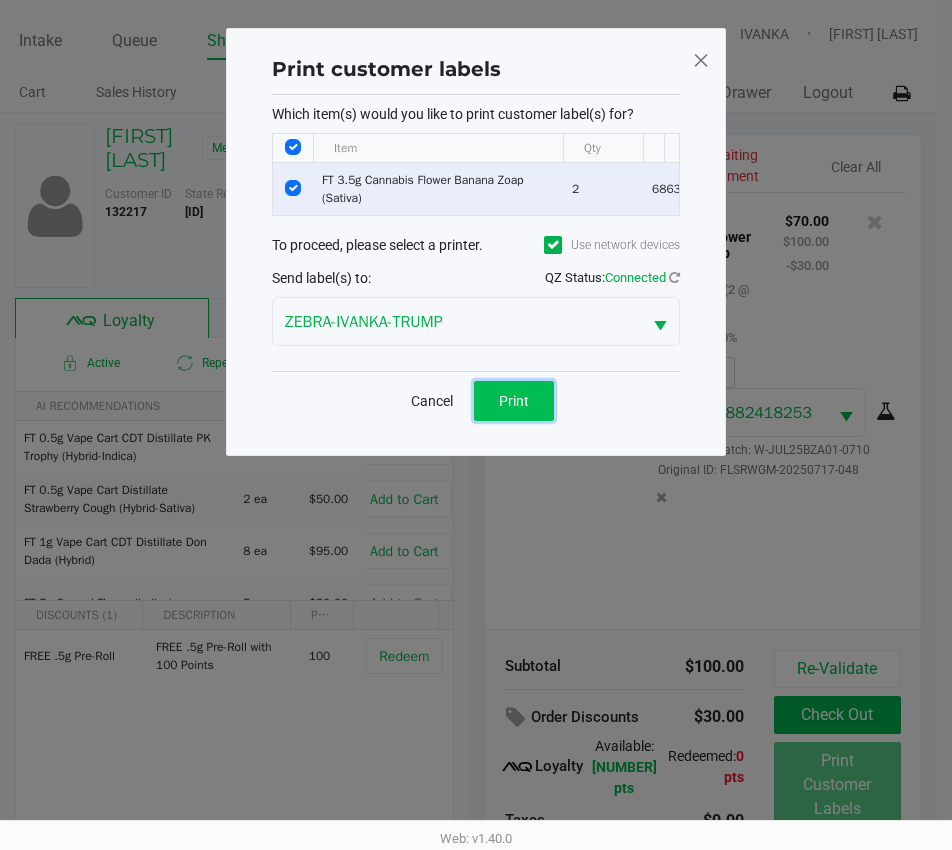 click on "Print" 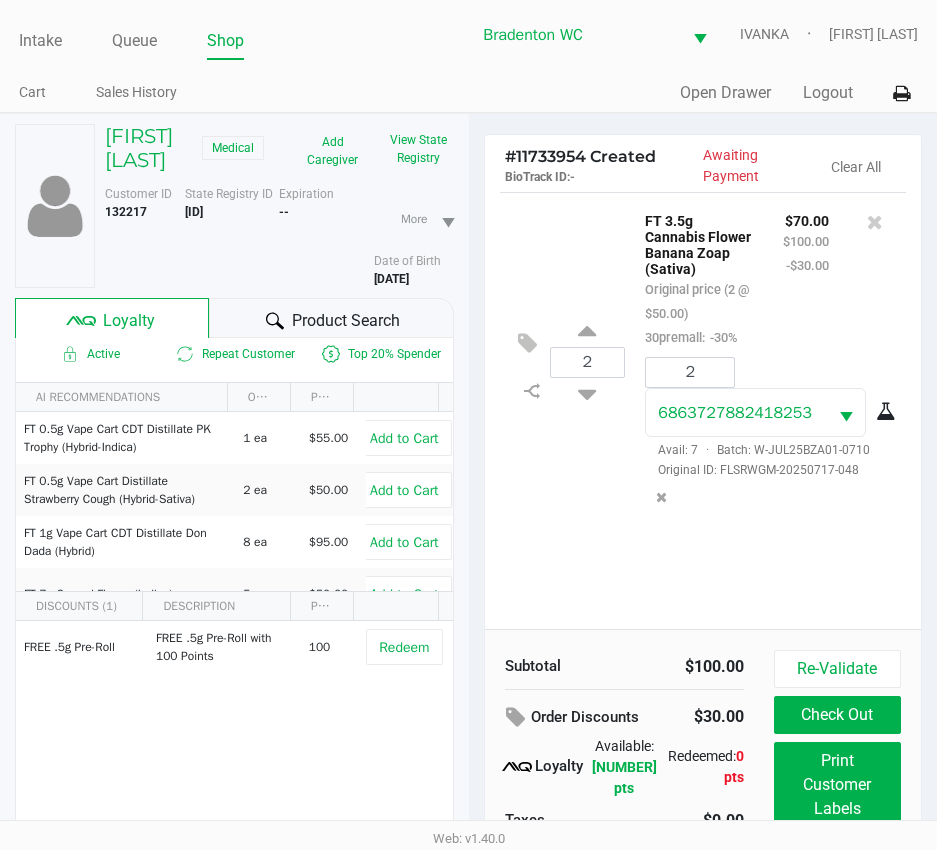 scroll, scrollTop: 14, scrollLeft: 0, axis: vertical 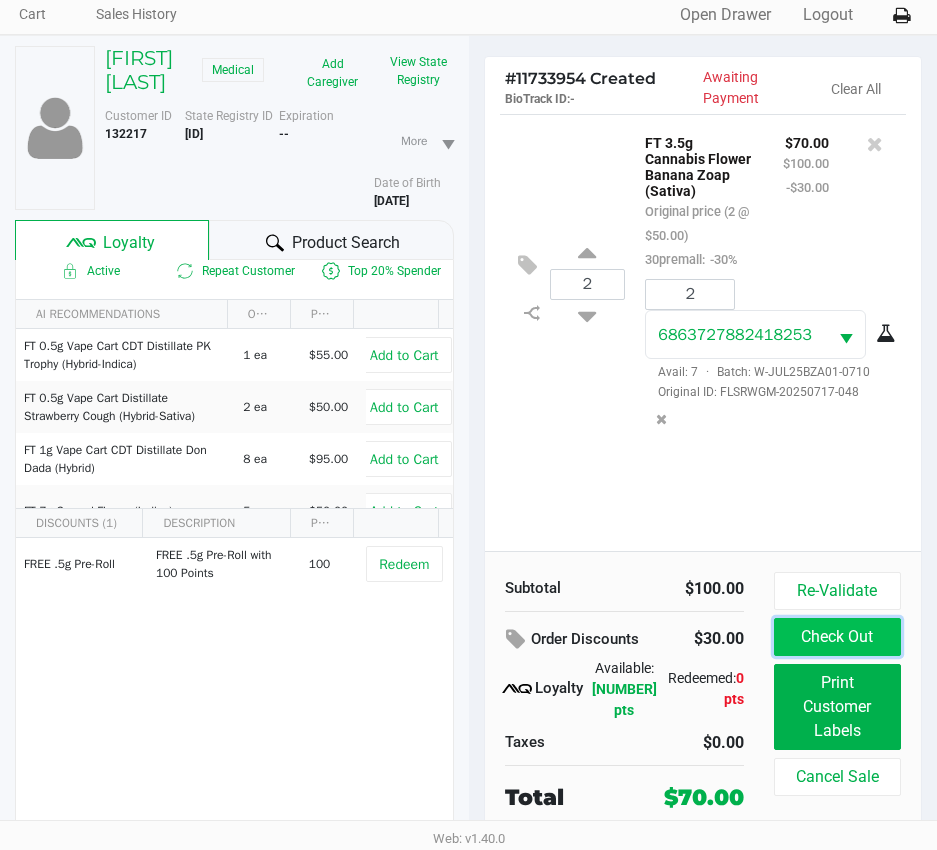 click on "Check Out" 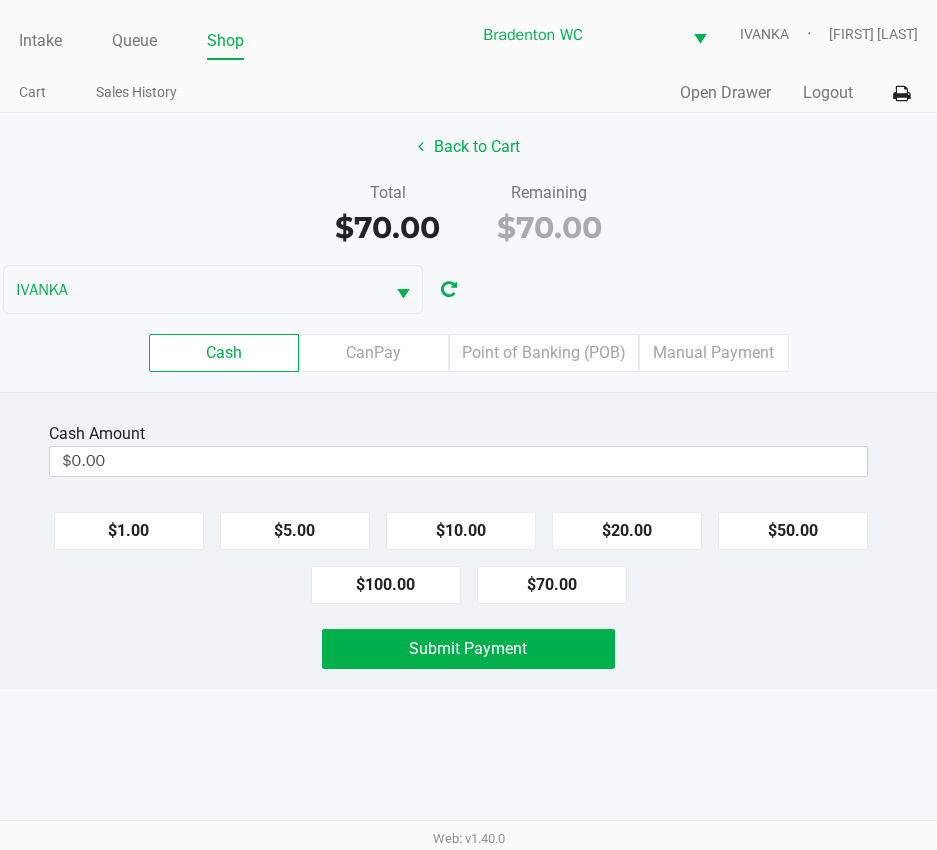 scroll, scrollTop: 0, scrollLeft: 0, axis: both 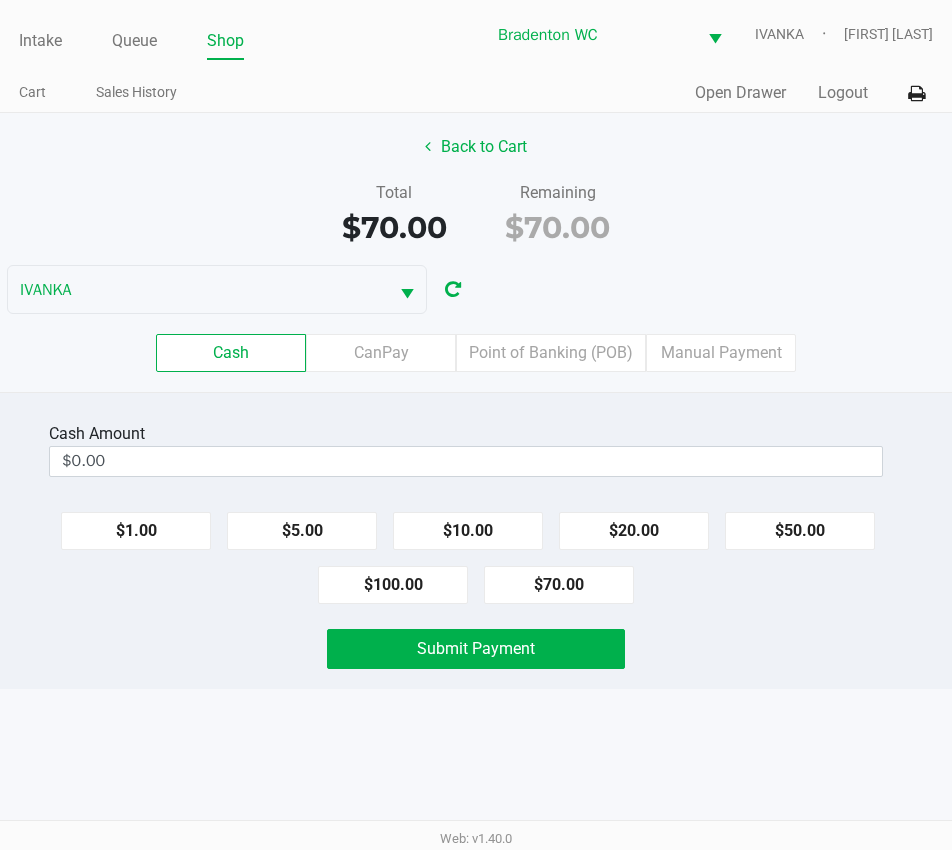 click on "Point of Banking (POB)" 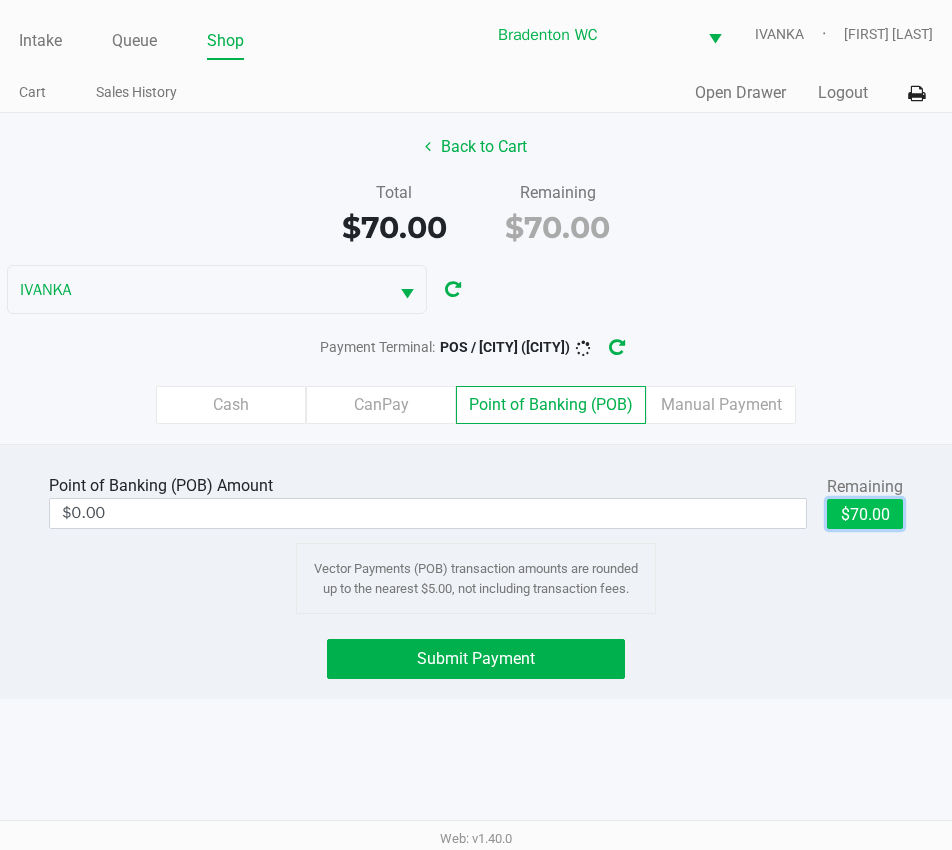 click on "$70.00" 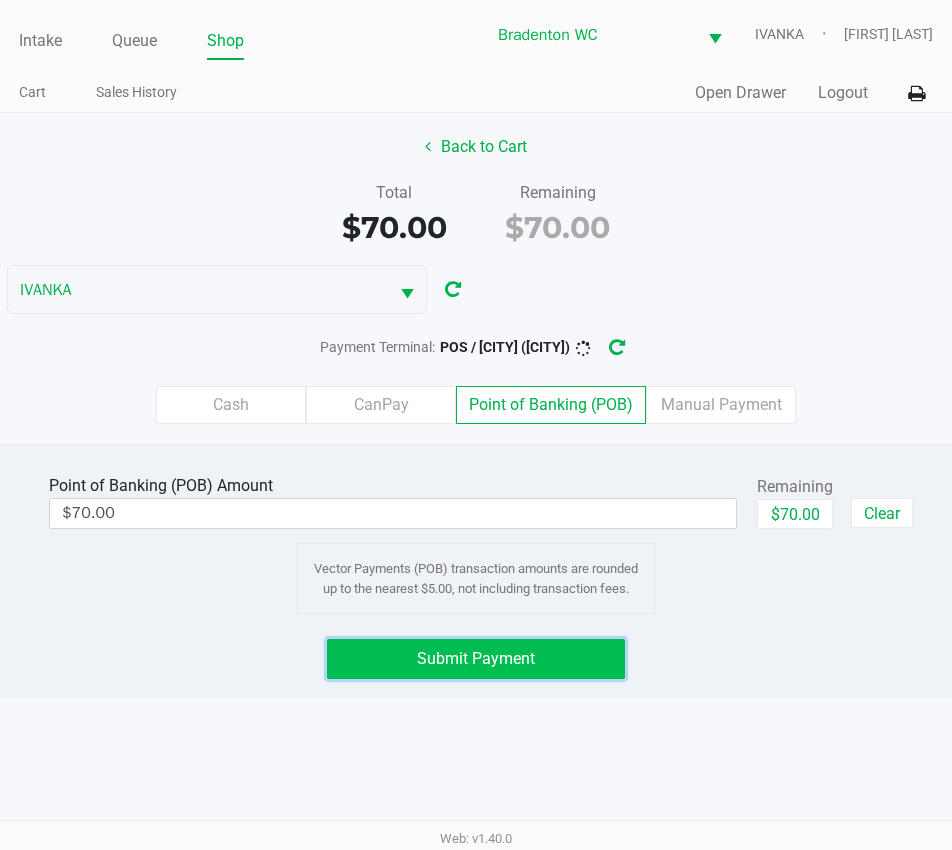 click on "Submit Payment" 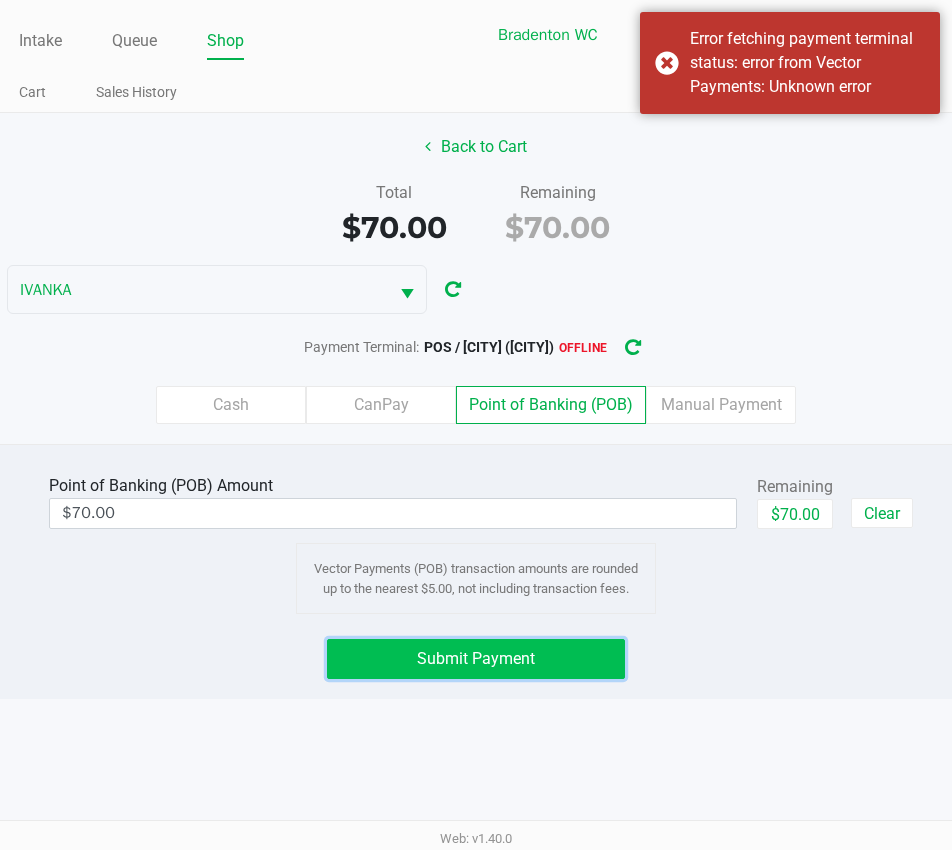 click on "Submit Payment" 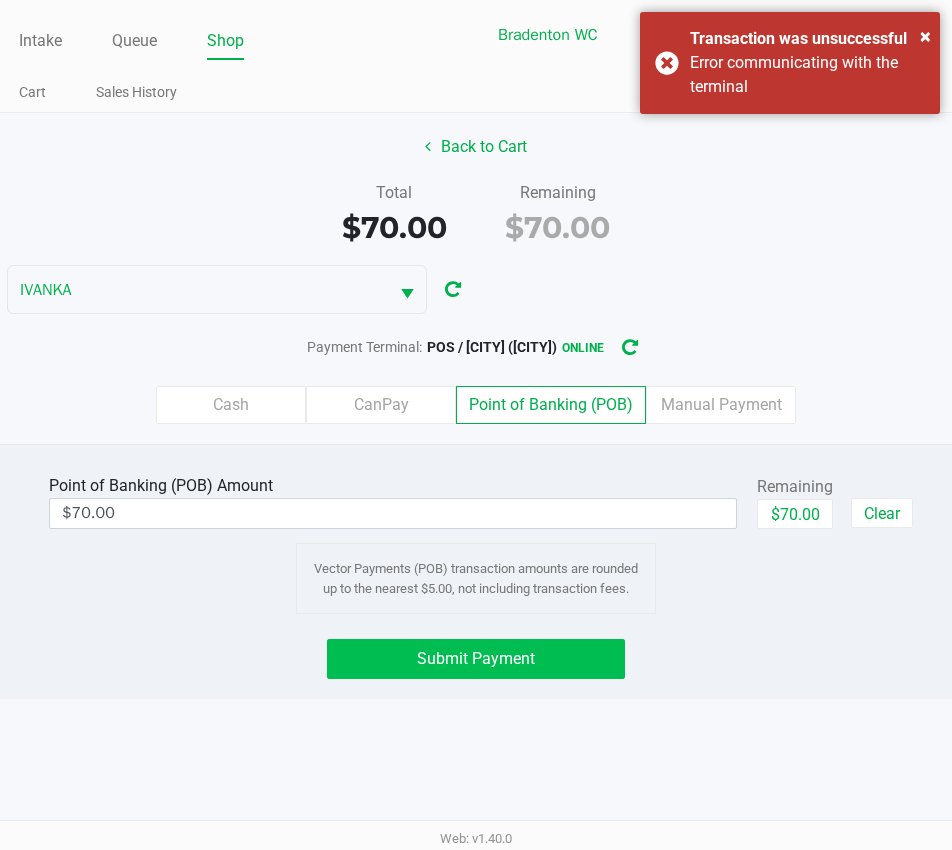 click on "Submit Payment" 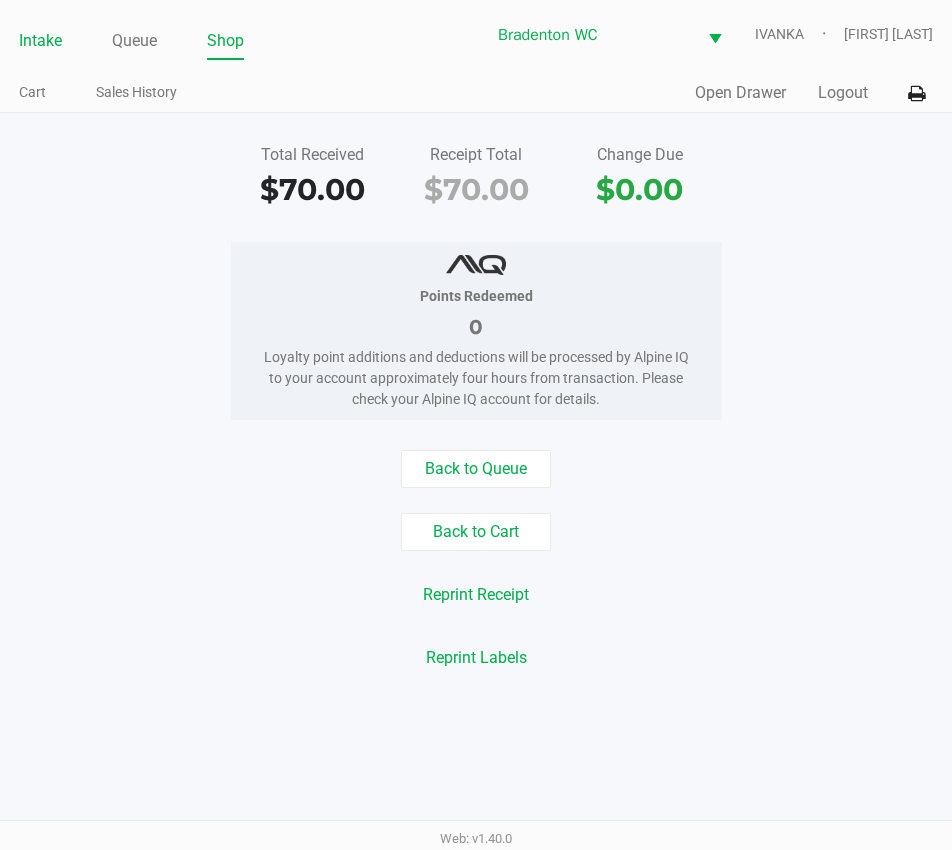 click on "Intake" 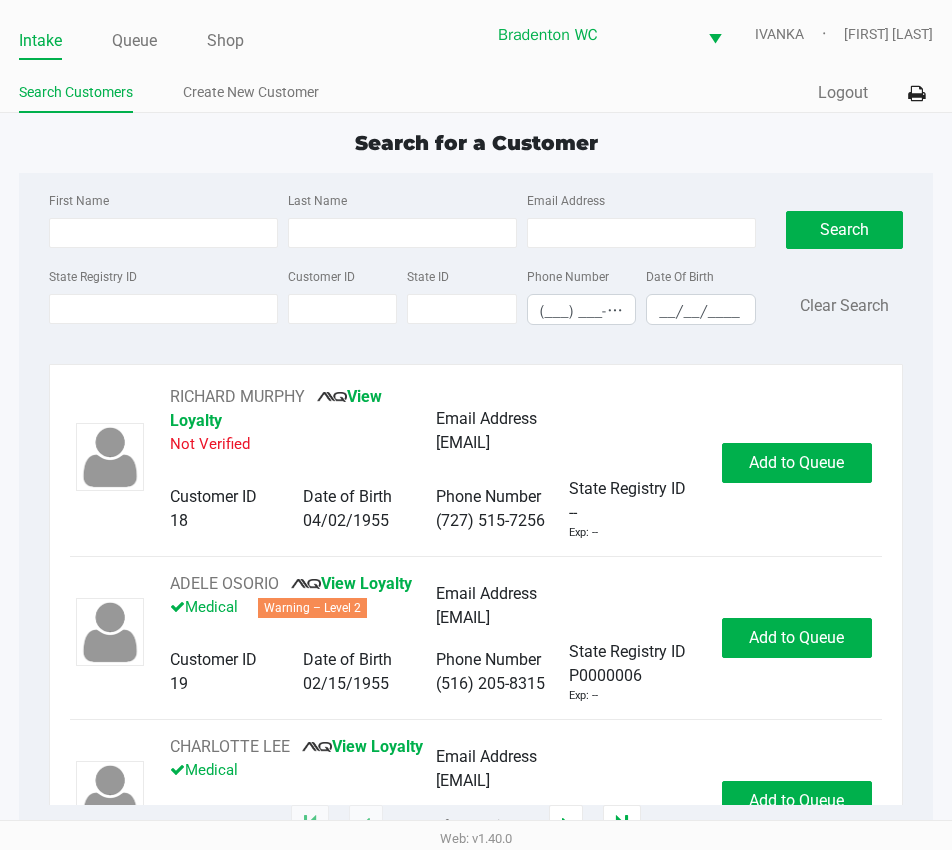 drag, startPoint x: 245, startPoint y: 152, endPoint x: 258, endPoint y: 125, distance: 29.966648 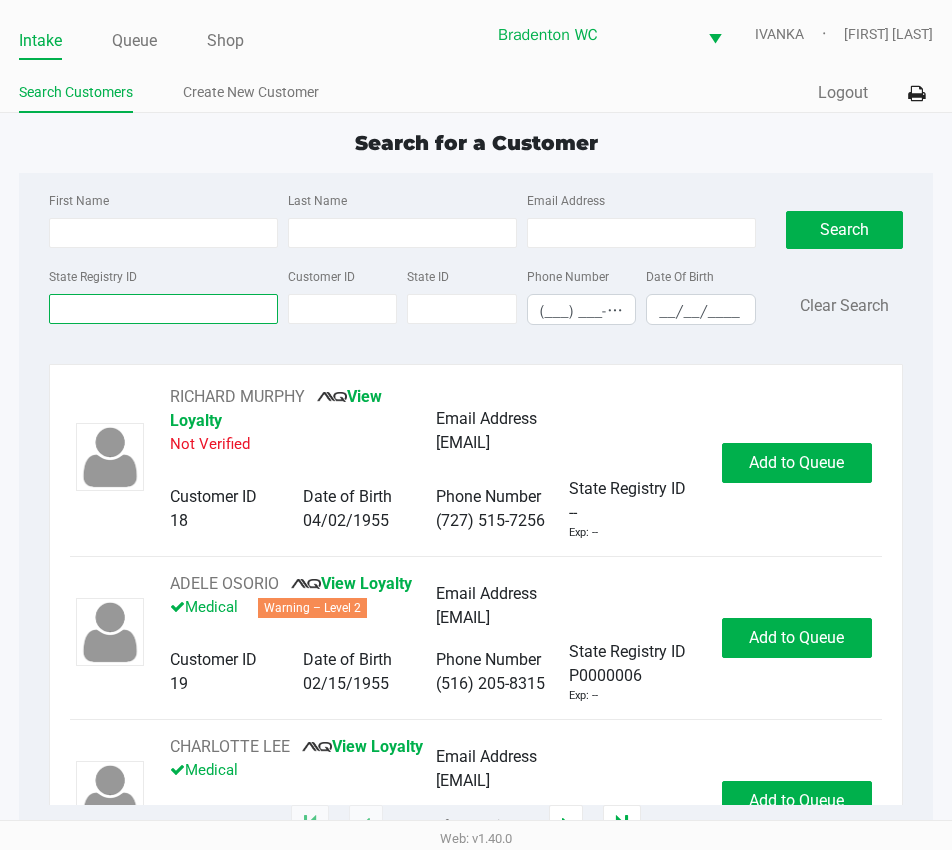 click on "State Registry ID" at bounding box center (163, 309) 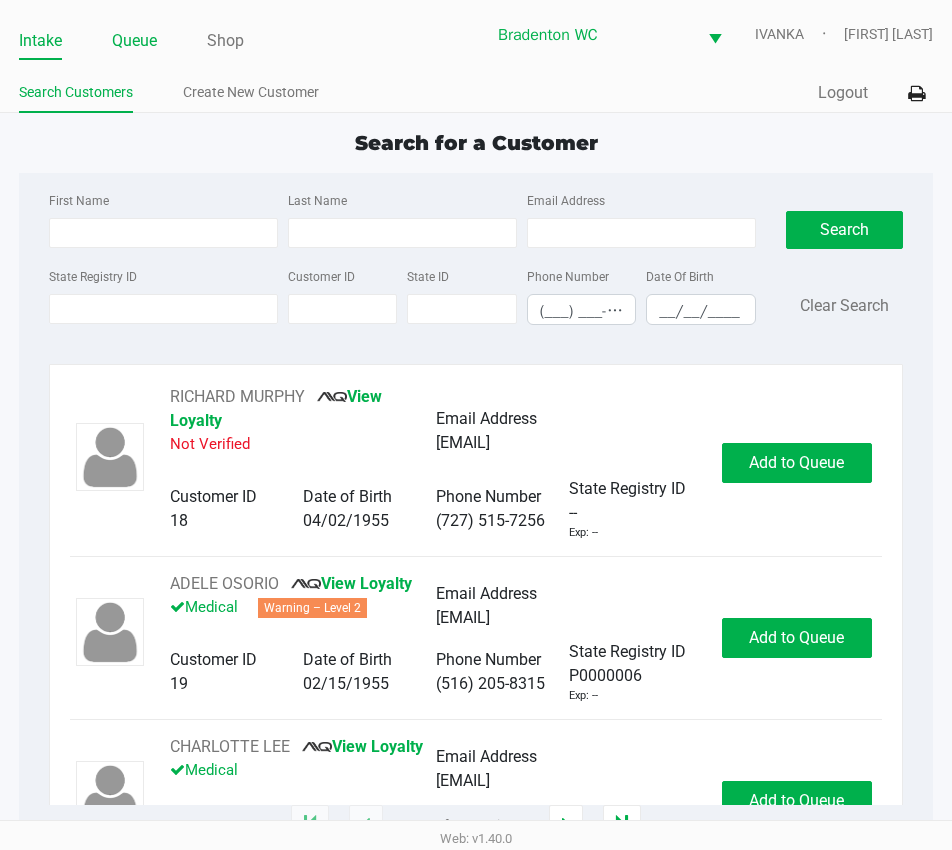 click on "Queue" 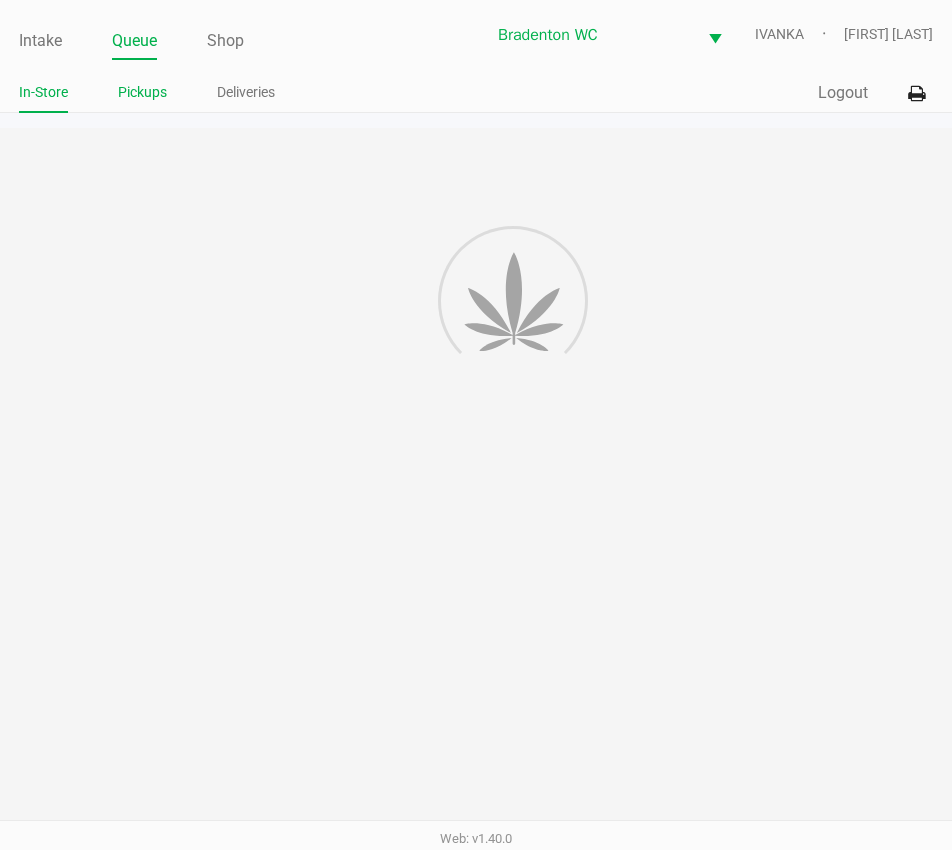 click on "Pickups" 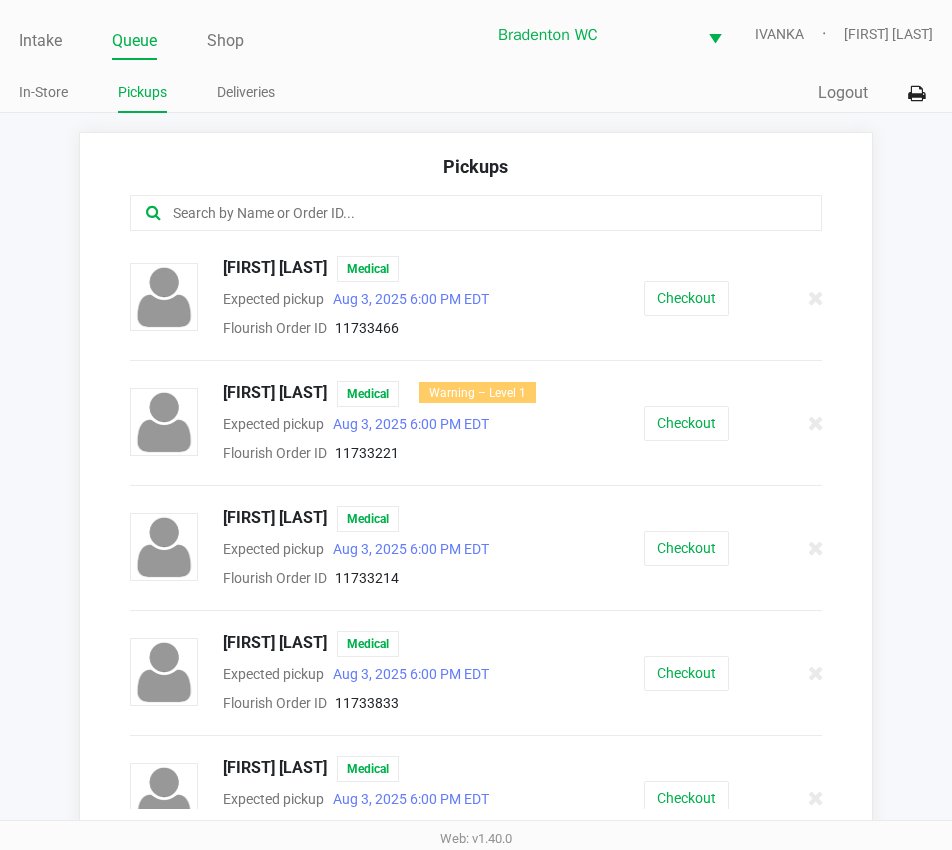click 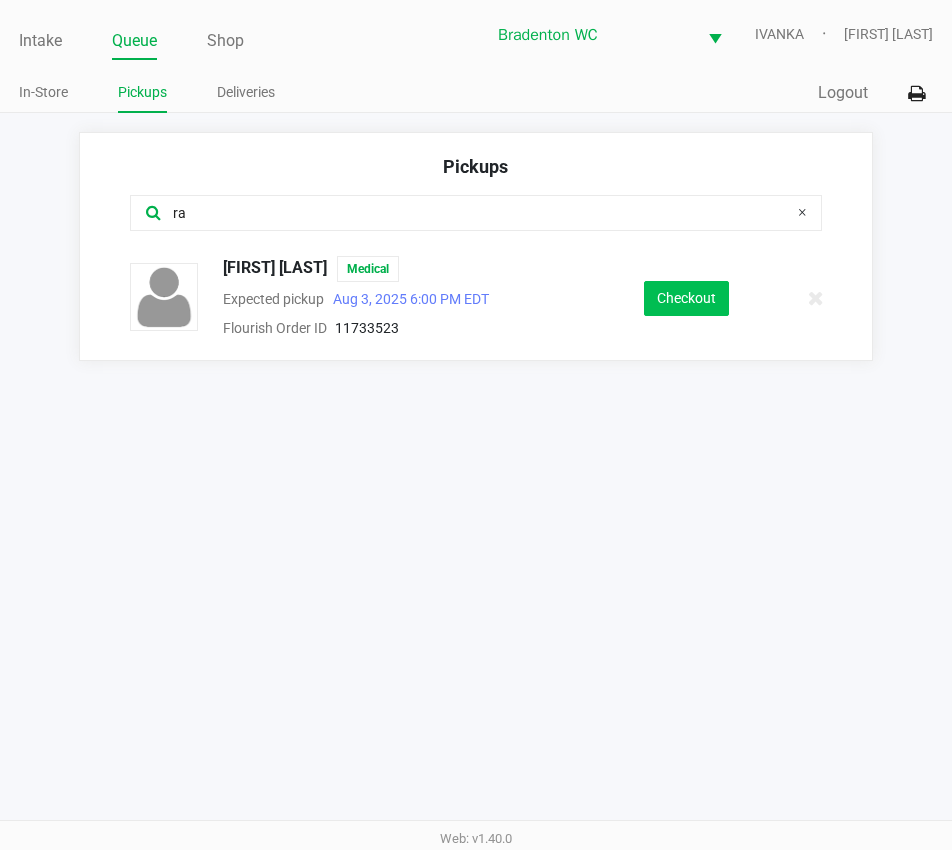 type on "ra" 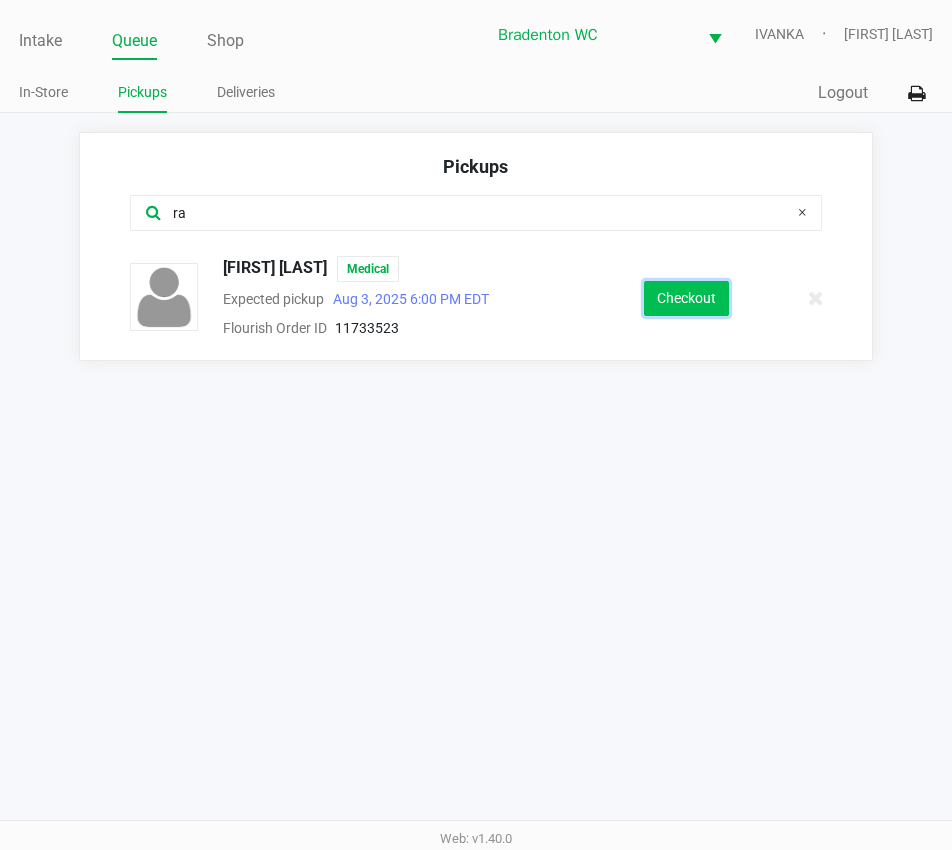 click on "Checkout" 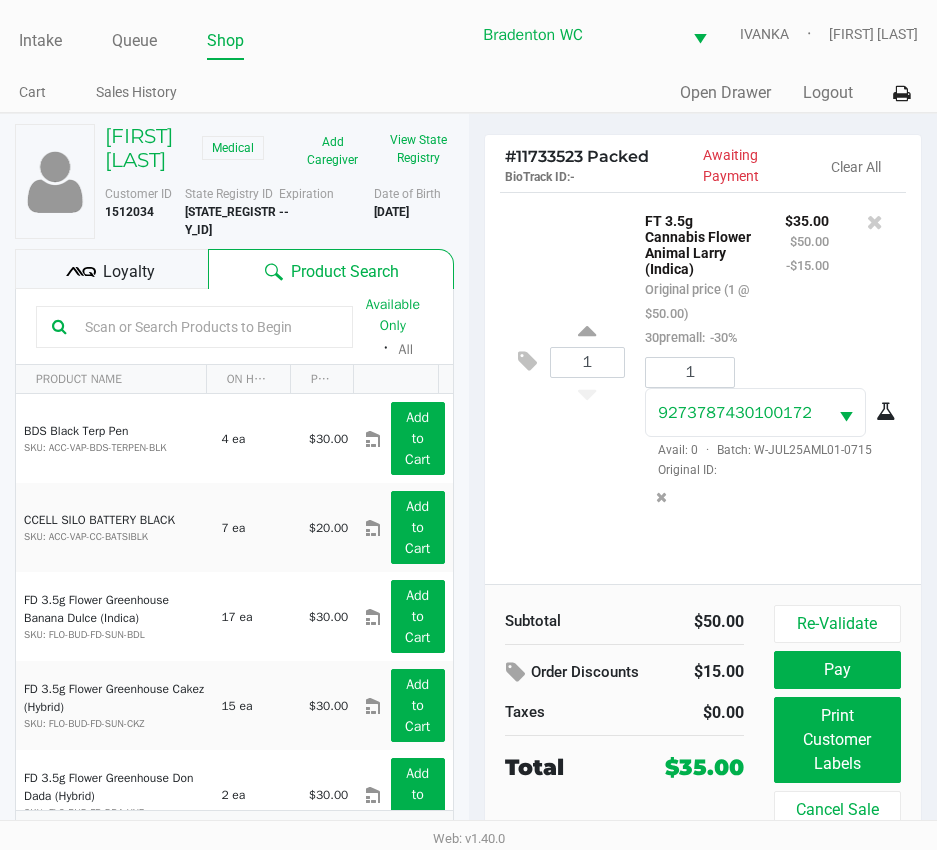 click on "Loyalty" 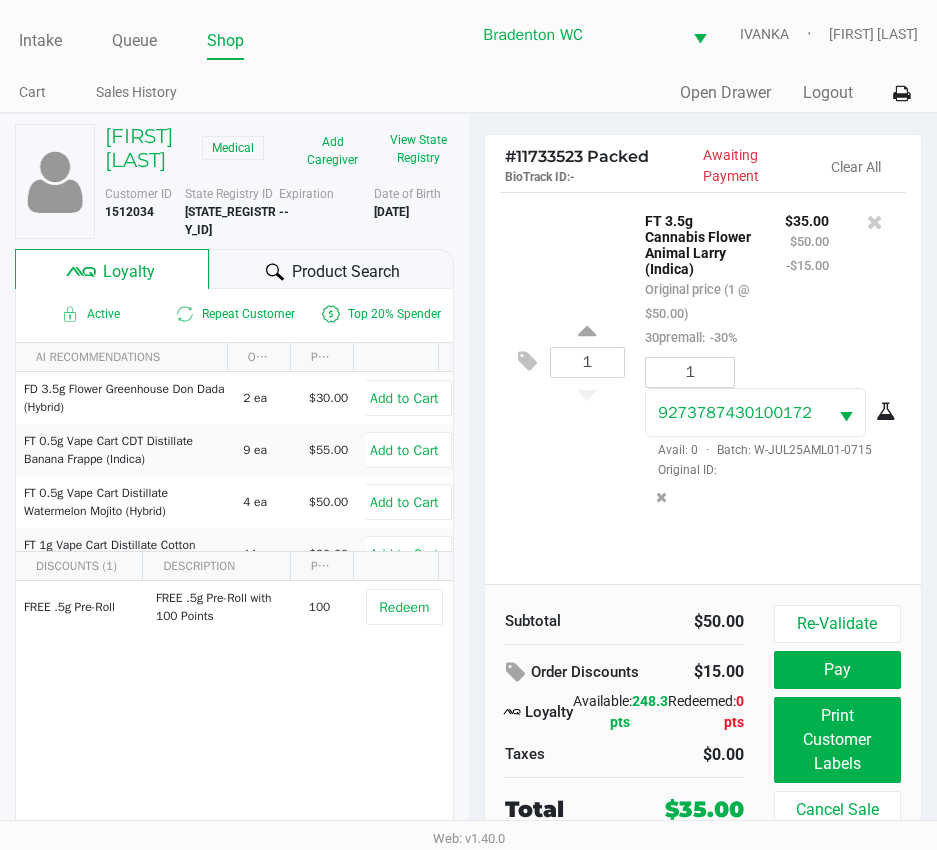 click on "Product Search" 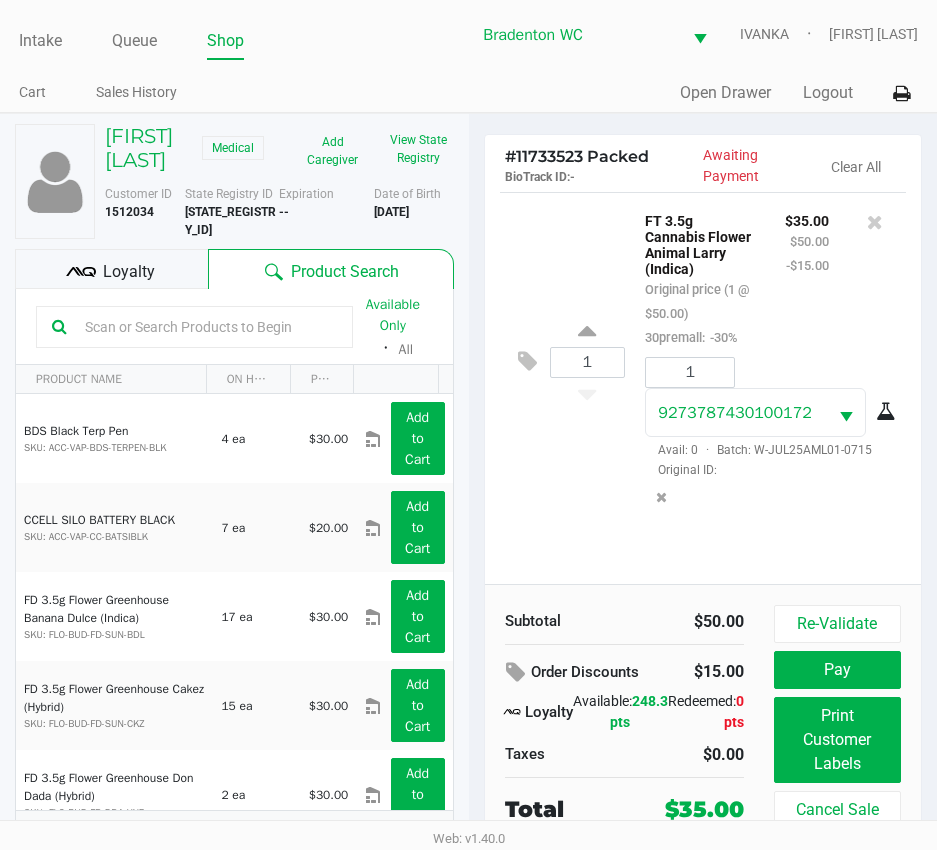 scroll, scrollTop: 37, scrollLeft: 0, axis: vertical 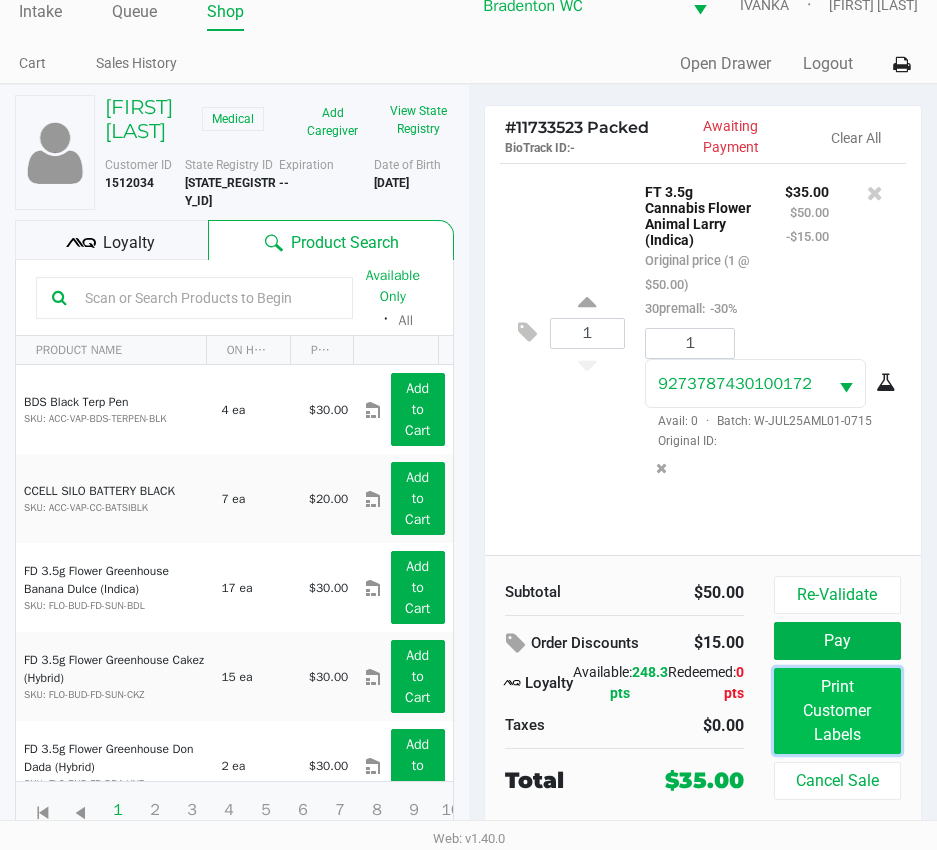 click on "Print Customer Labels" 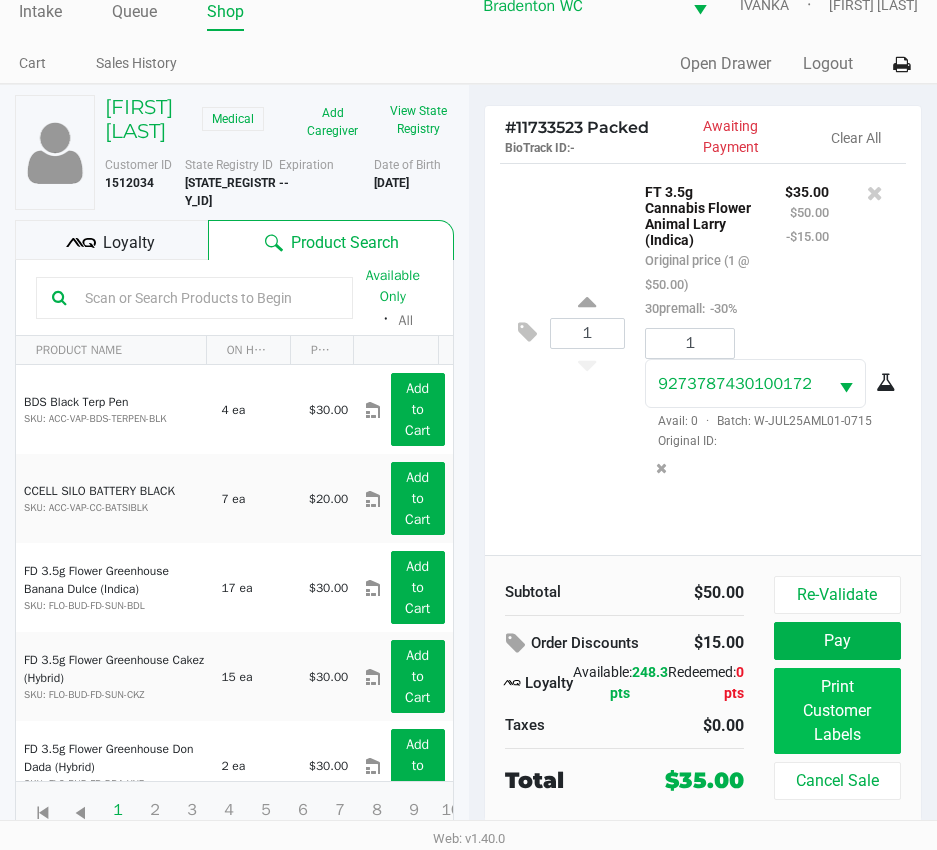 scroll, scrollTop: 0, scrollLeft: 0, axis: both 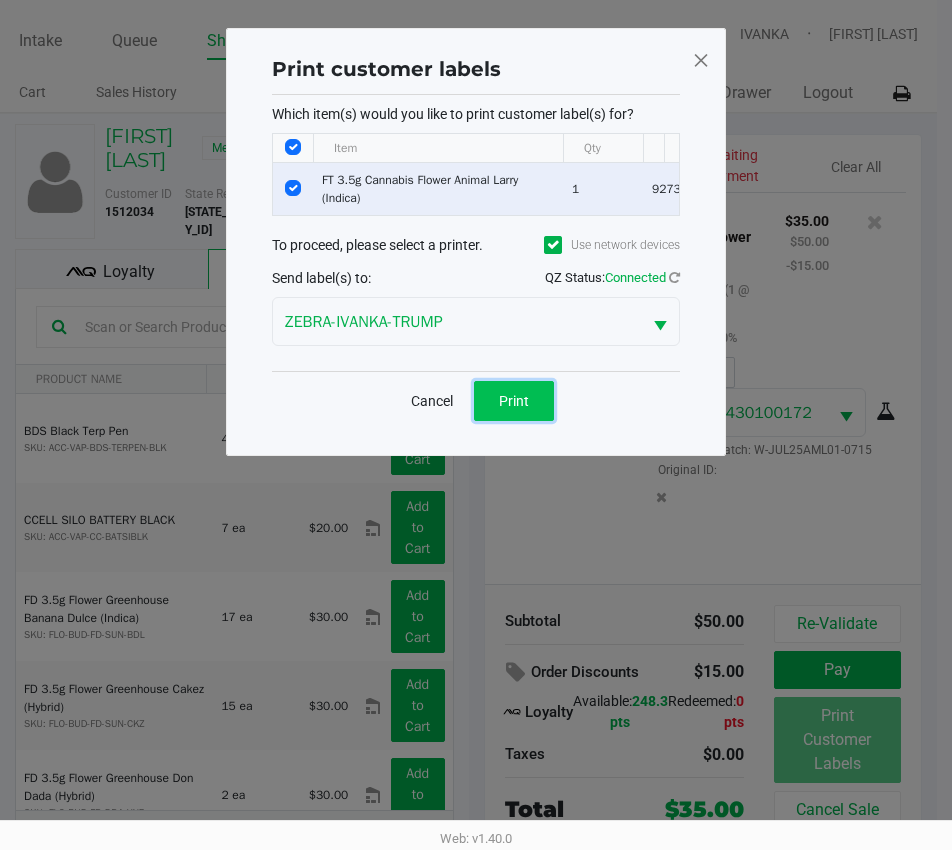 click on "Print" 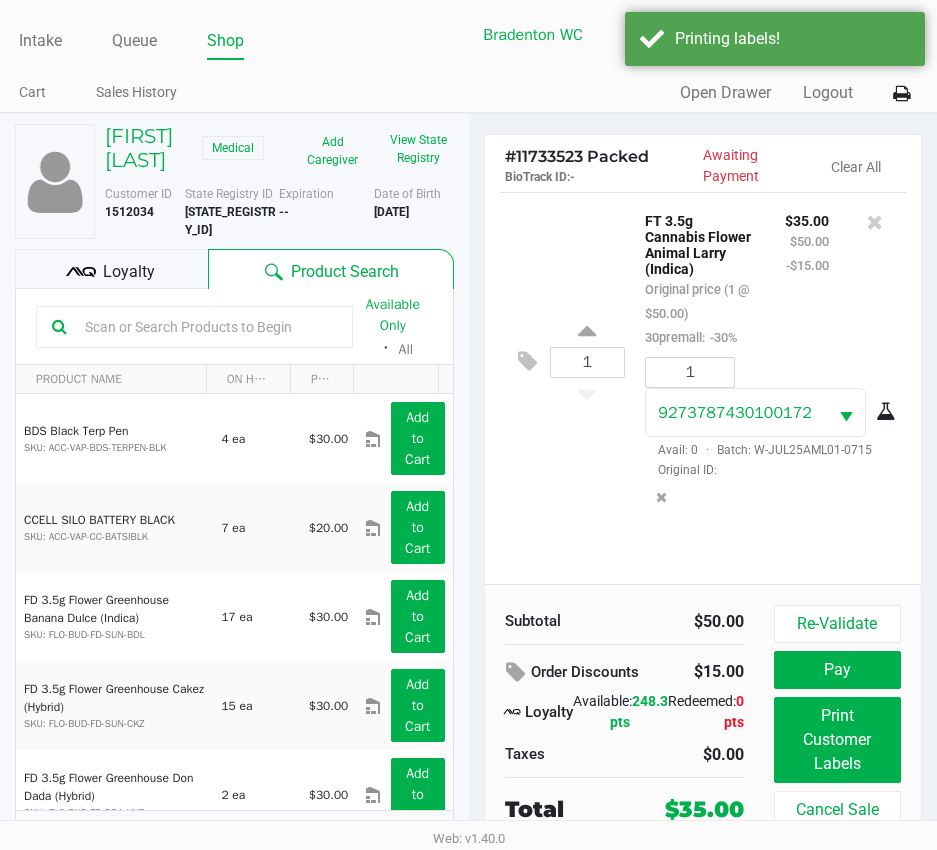 click on "Loyalty" 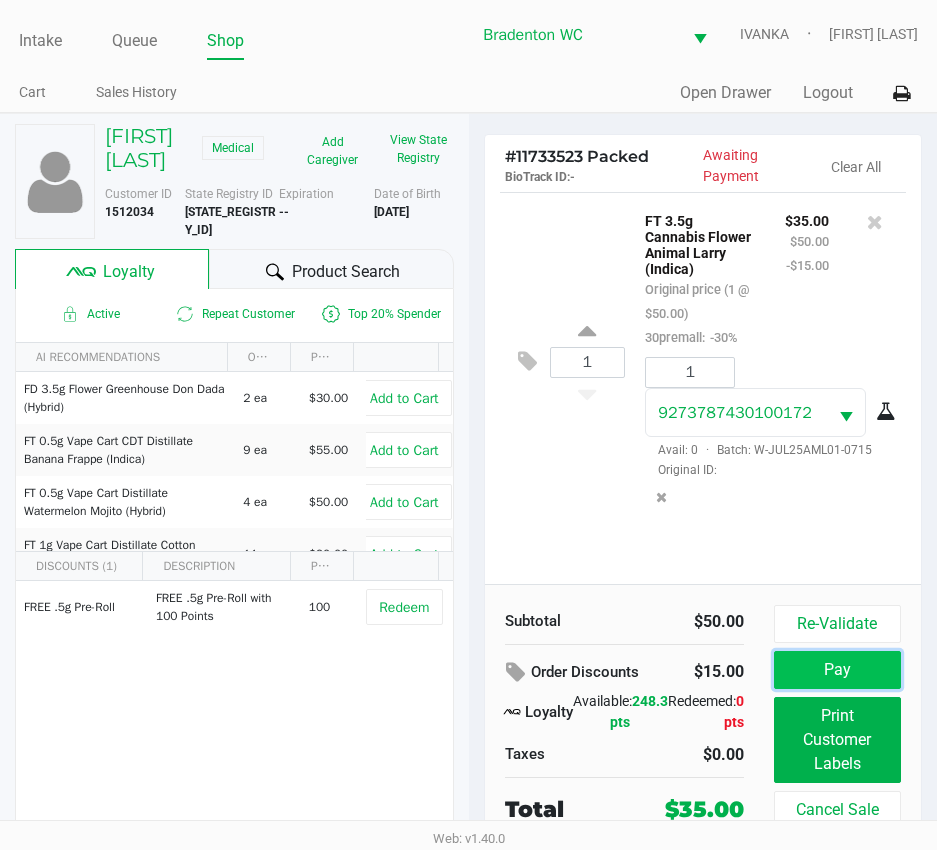 click on "Pay" 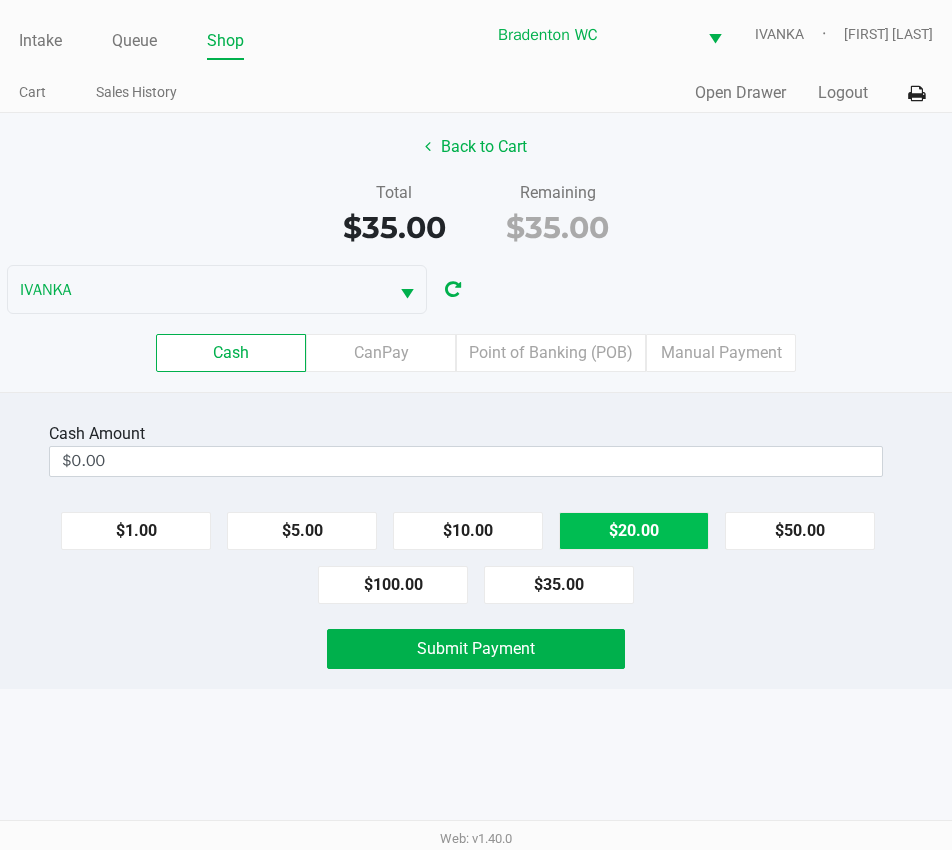 click on "$20.00" 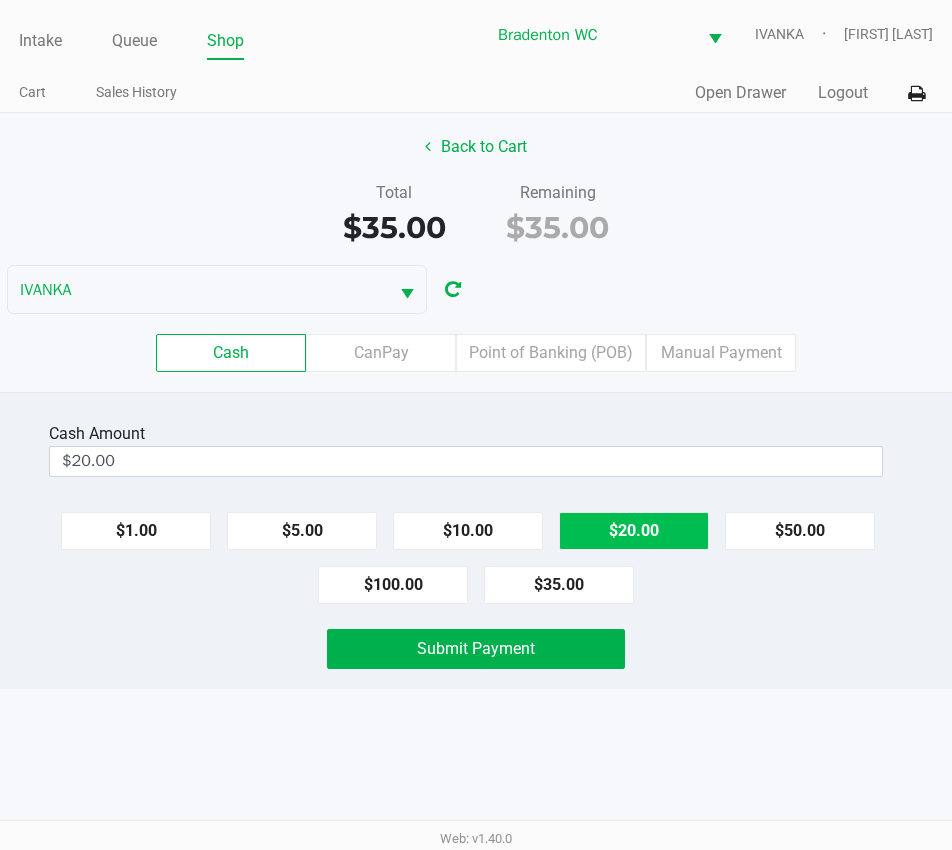 click on "$20.00" 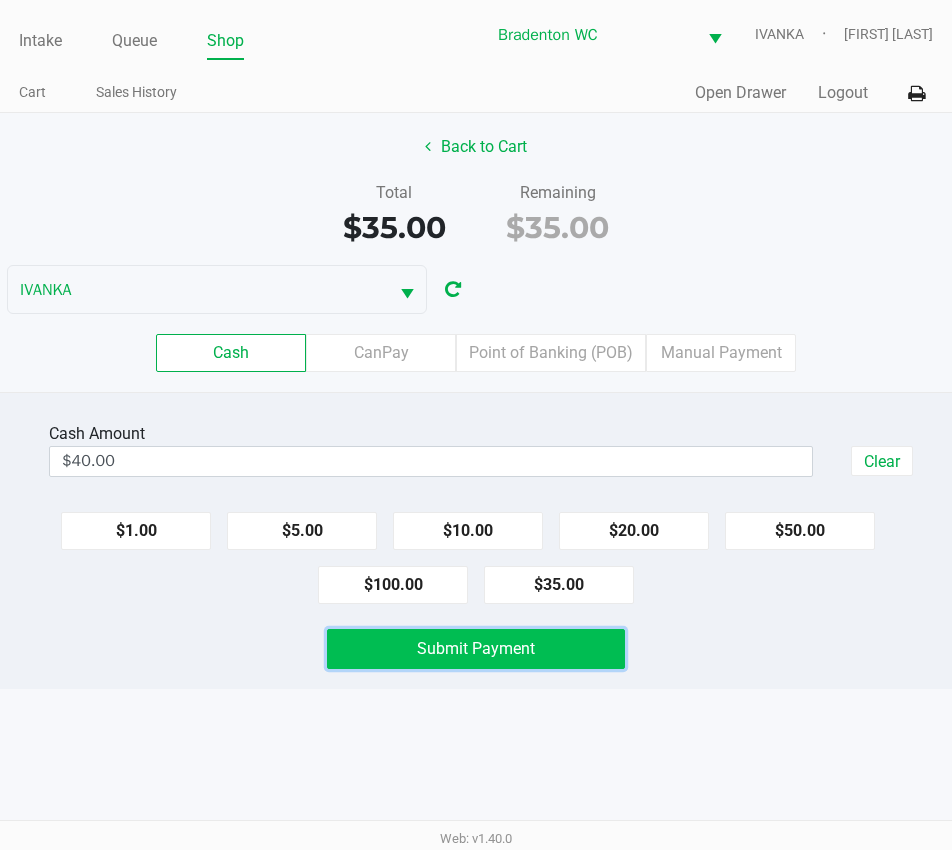 click on "Submit Payment" 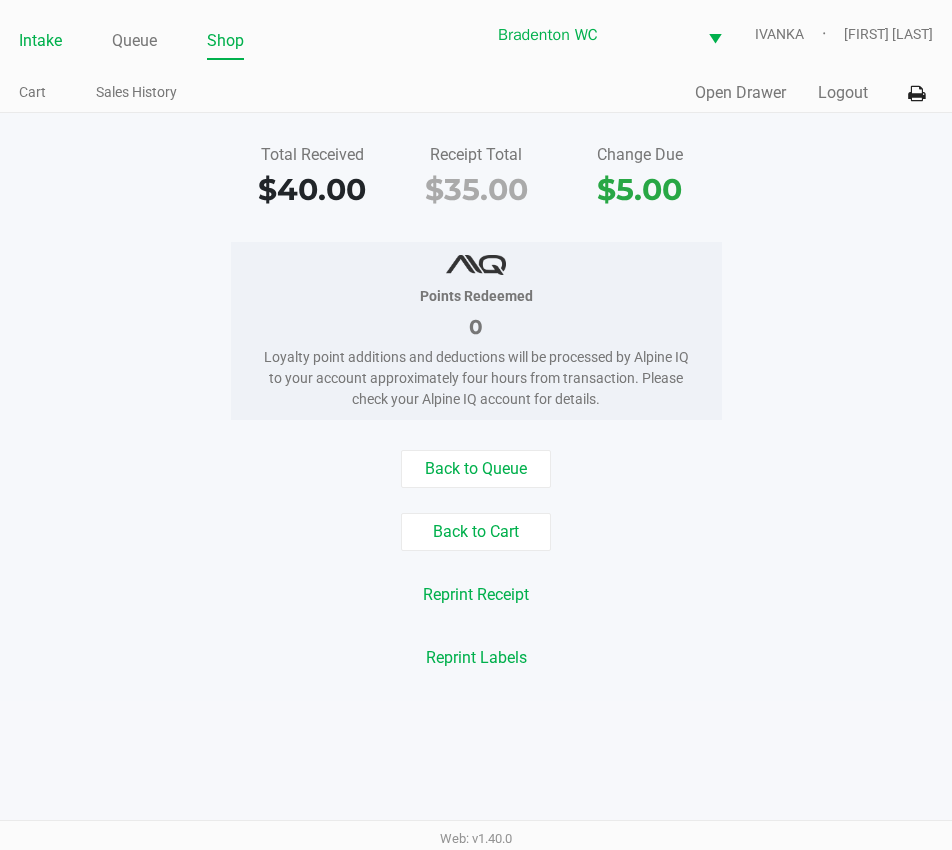 click on "Intake" 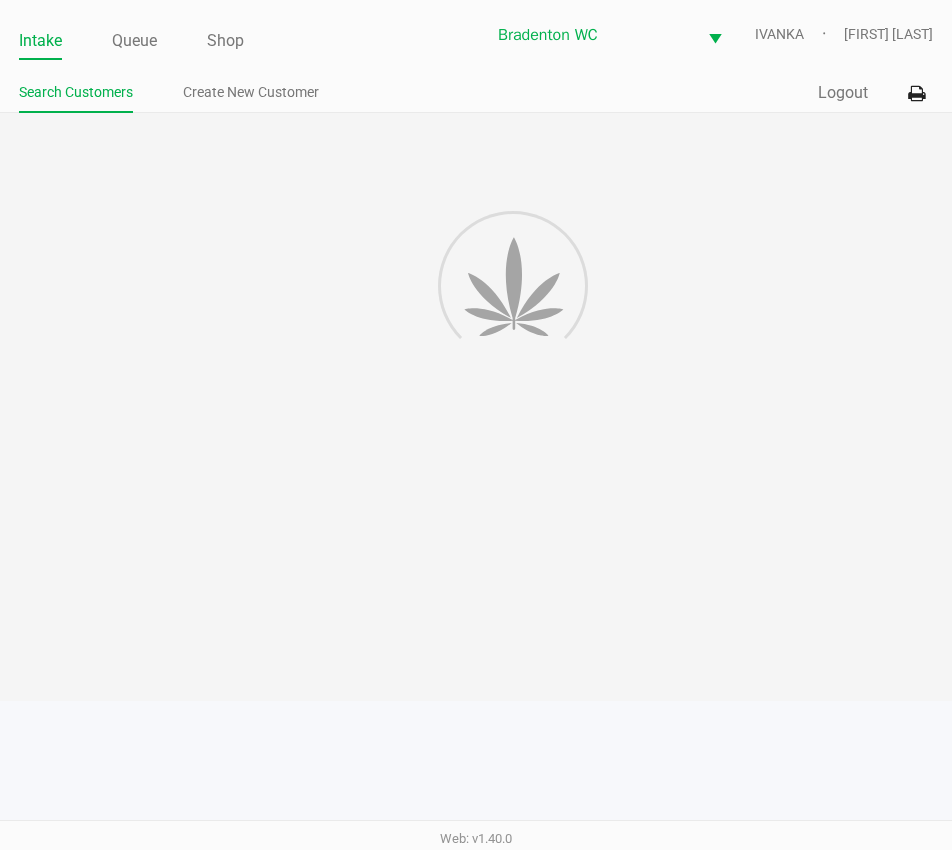 click on "Search Customers Create New Customer" 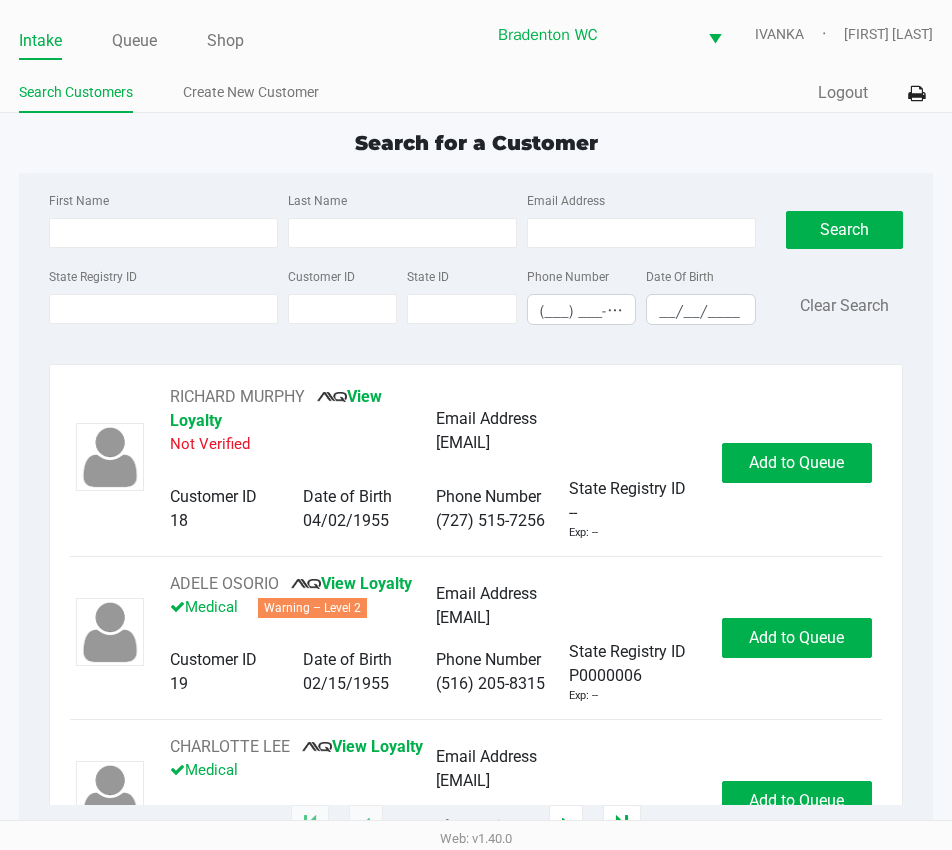 click on "Search for a Customer First Name Last Name Email Address State Registry ID Customer ID State ID Phone Number (___) ___-____ Date Of Birth __/__/____  Search   Clear Search   RICHARD MURPHY       View Loyalty   Not Verified   Email Address   ms1111111111@hotmail.com   Customer ID   18   Date of Birth   04/02/1955   Phone Number   (727) 515-7256   State Registry ID   --   Exp: --   Add to Queue   ADELE OSORIO       View Loyalty   Medical   Warning – Level 2   Email Address   floatingonmycloud@gmail.com   Customer ID   19   Date of Birth   02/15/1955   Phone Number   (516) 205-8315   State Registry ID   P0000006   Exp: --   Add to Queue   CHARLOTTE LEE       View Loyalty   Medical   Email Address   cblee0915@gmail.com   Customer ID   21   Date of Birth   09/15/1961   Phone Number   (609) 792-5321   State Registry ID   P0000014   Exp: --   Add to Queue   CRAWFORD KER       Loyalty Signup   Medical   Email Address   --   Customer ID   23   Date of Birth   07/27/2006   Phone Number   (727) 409-2778" 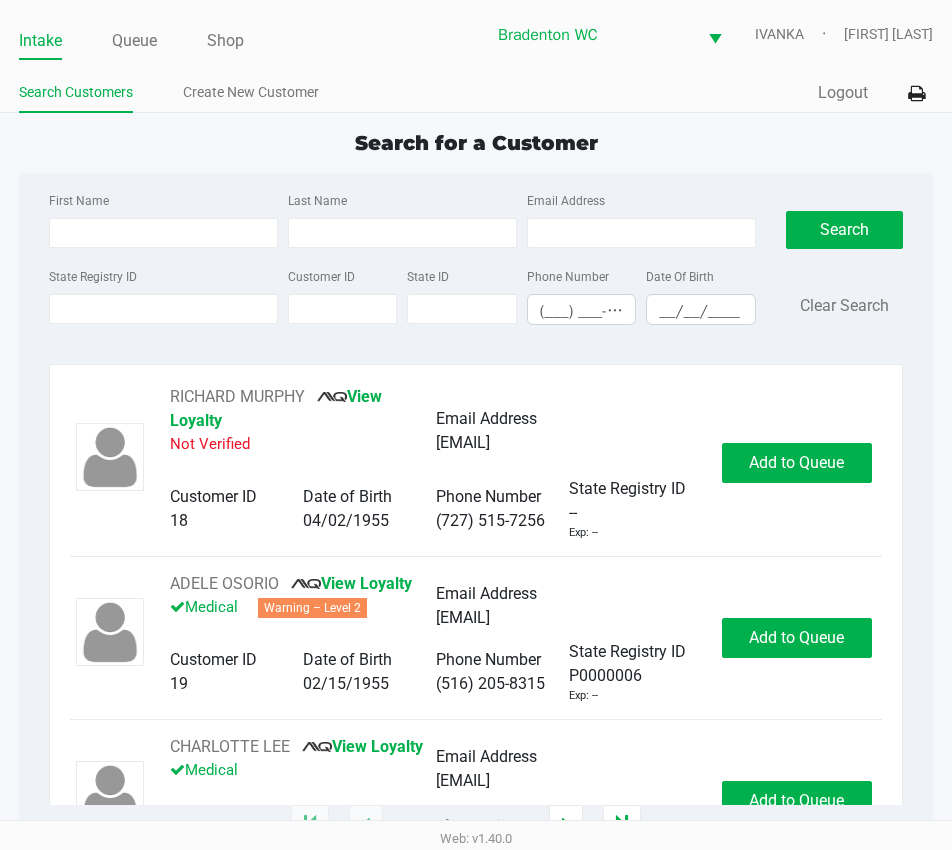 click on "Search for a Customer" 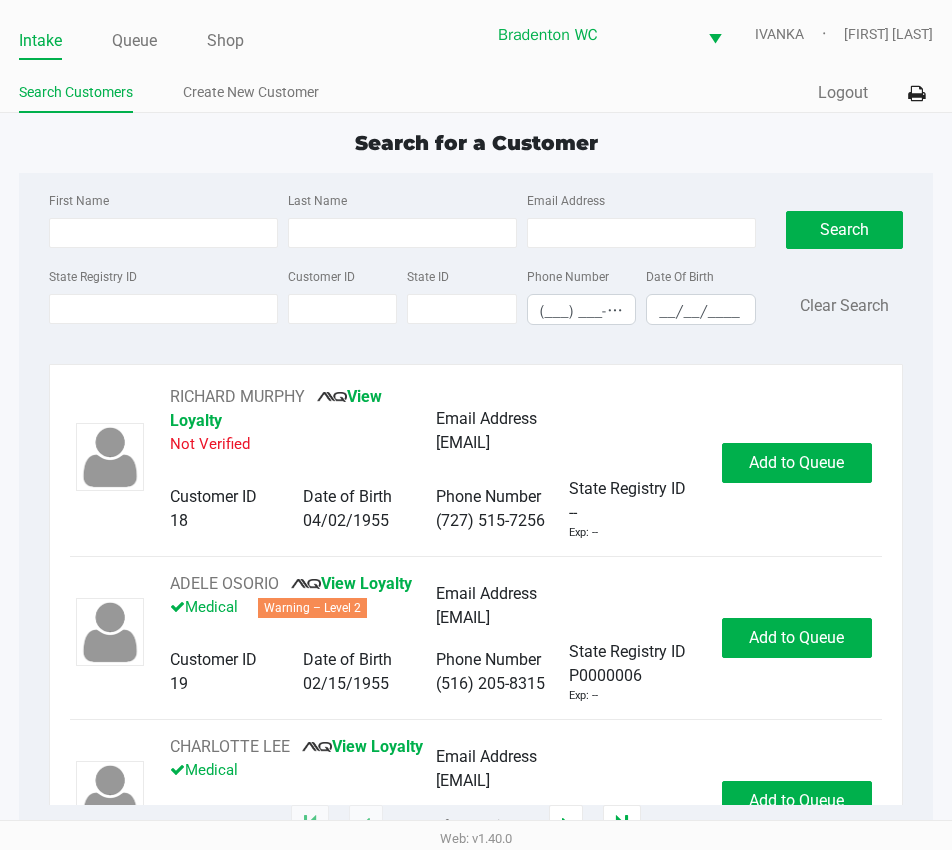 type on "DANIEL" 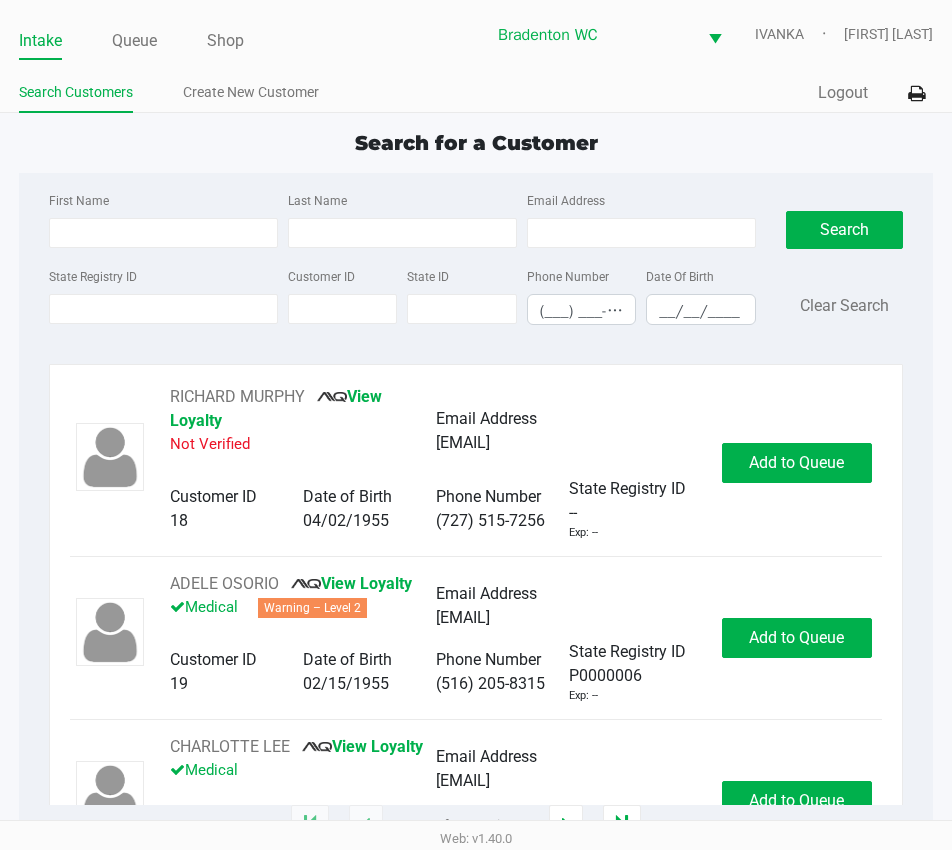 type on "FERRIGAN" 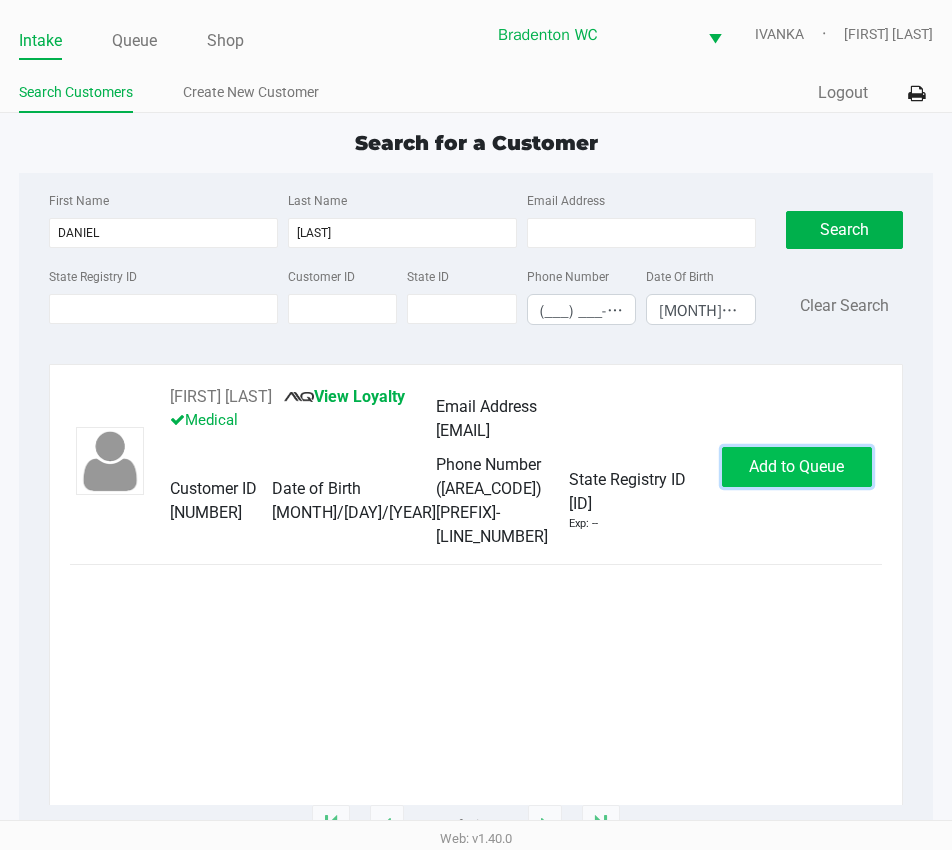 click on "Add to Queue" 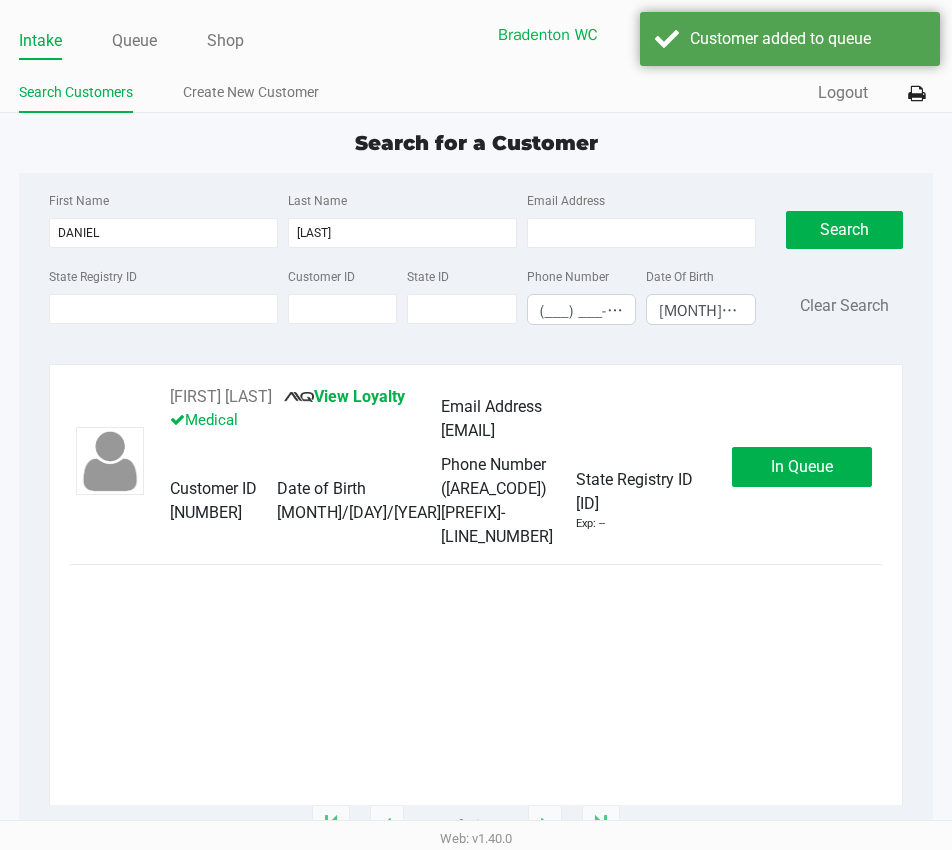 click on "In Queue" 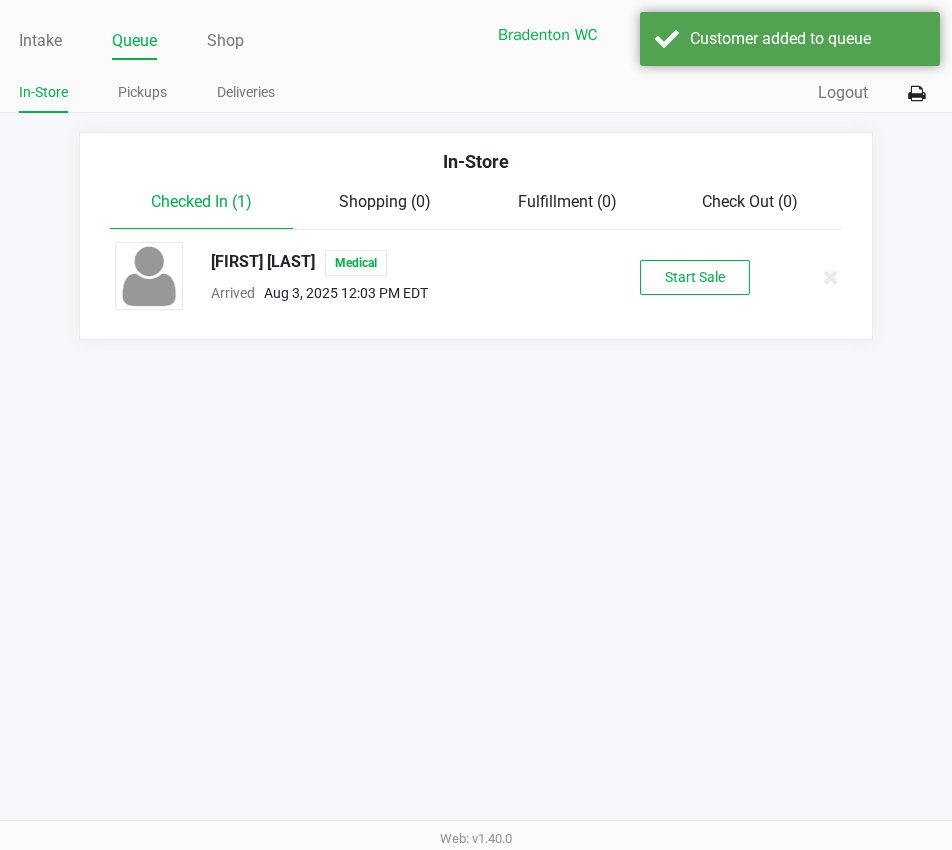 click on "Start Sale" 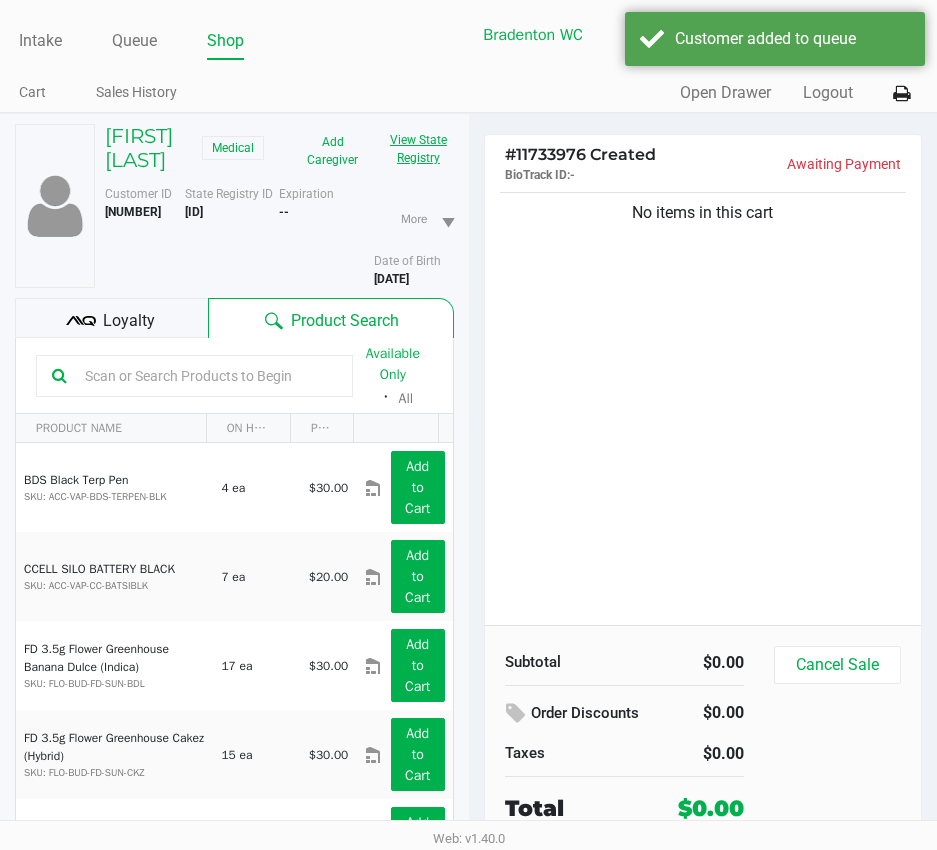 click on "View State Registry" 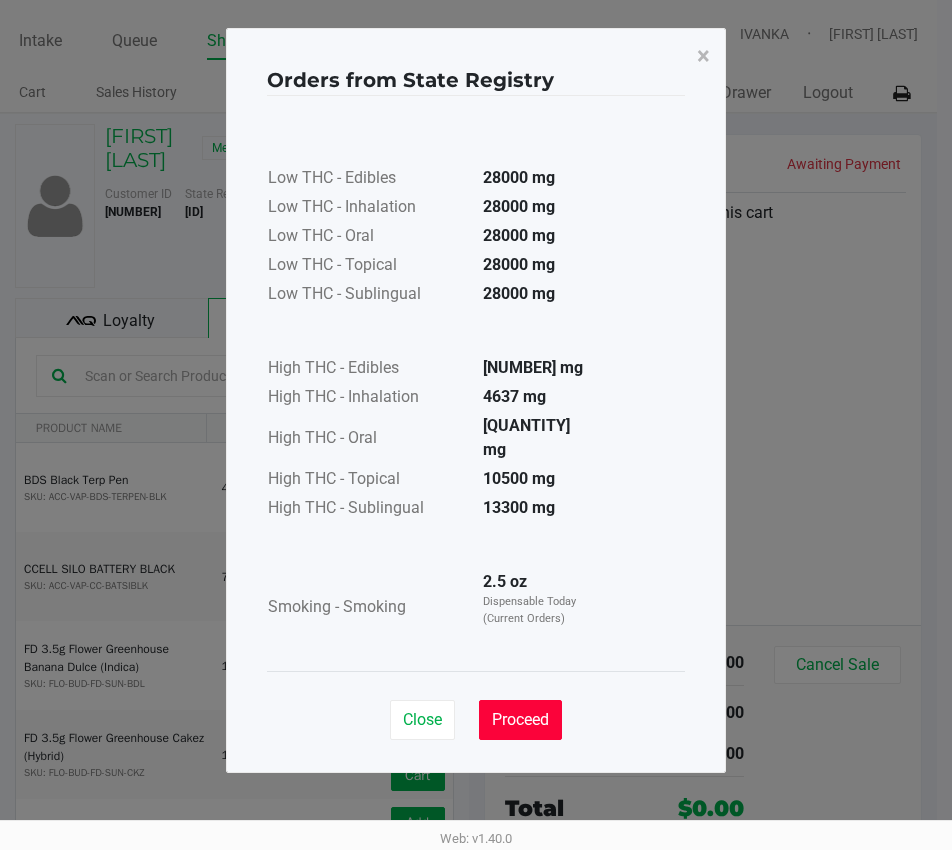 click on "Proceed" 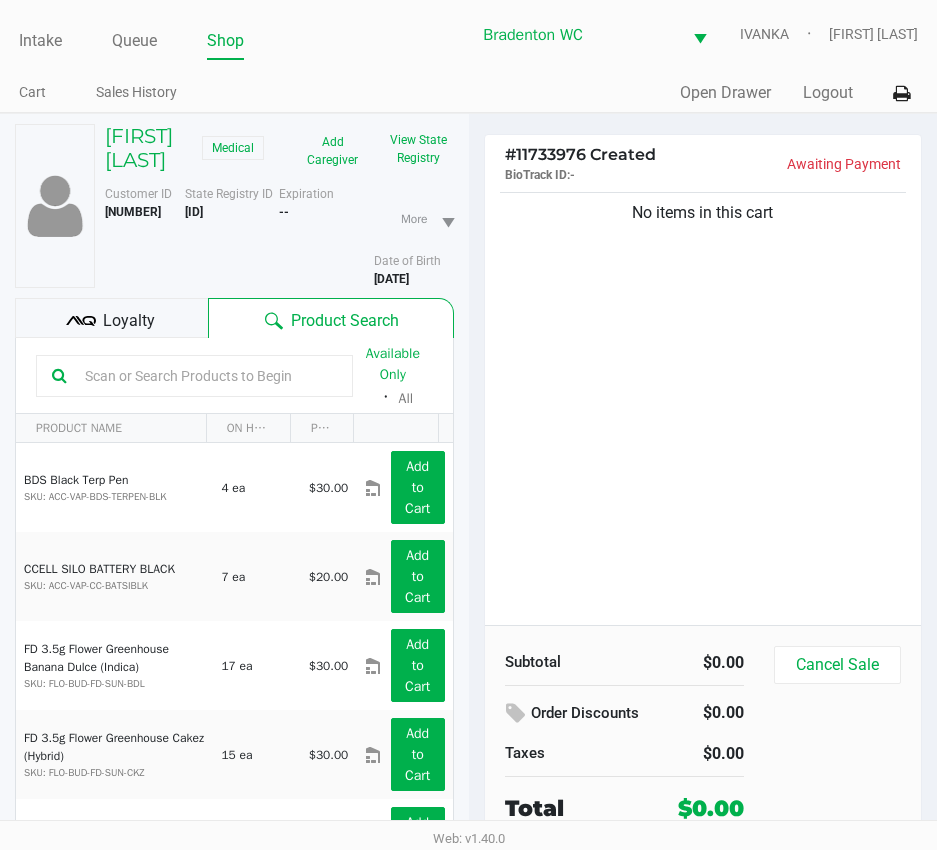 click on "Loyalty" 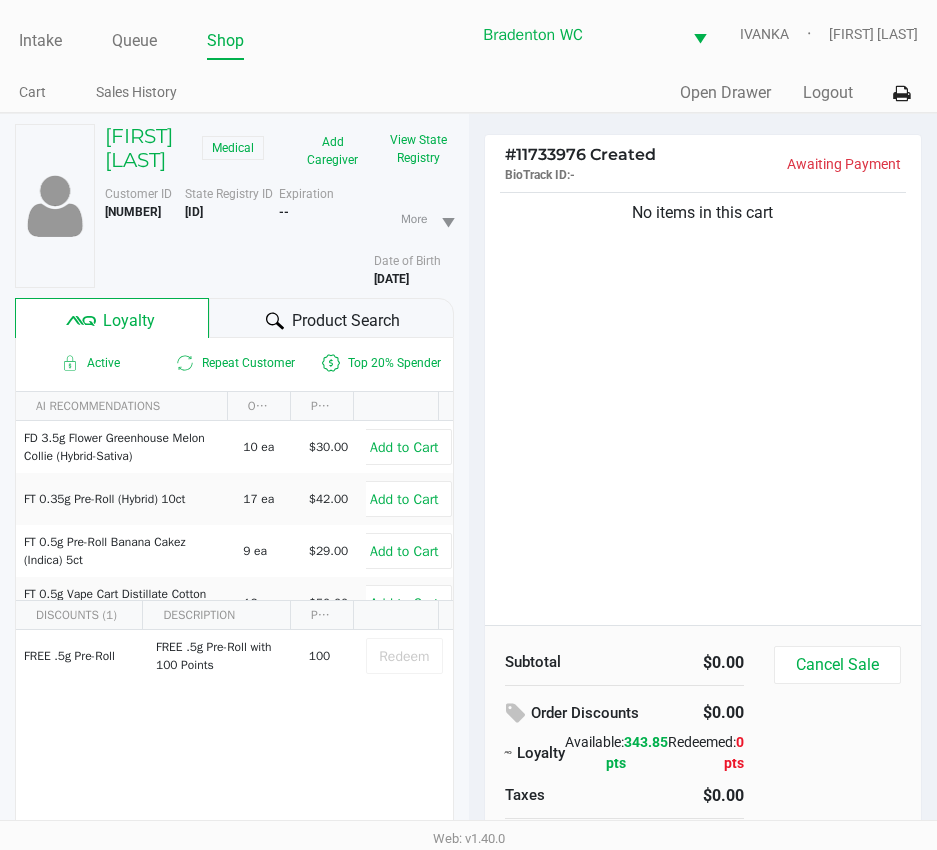 click 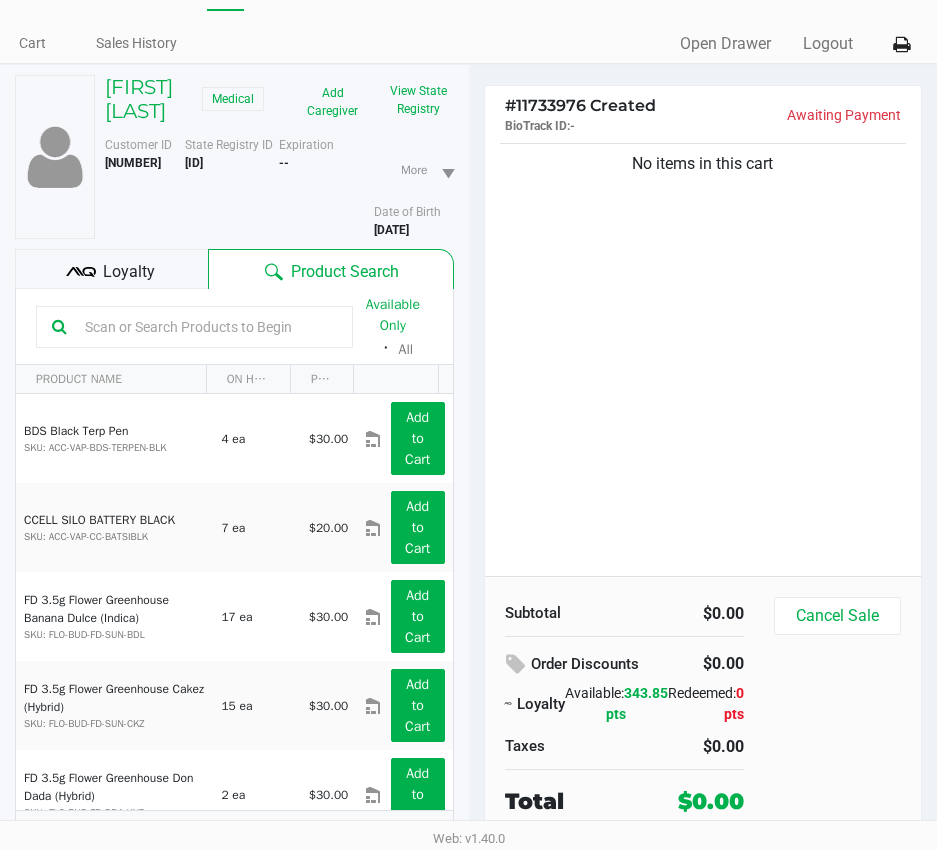 scroll, scrollTop: 0, scrollLeft: 0, axis: both 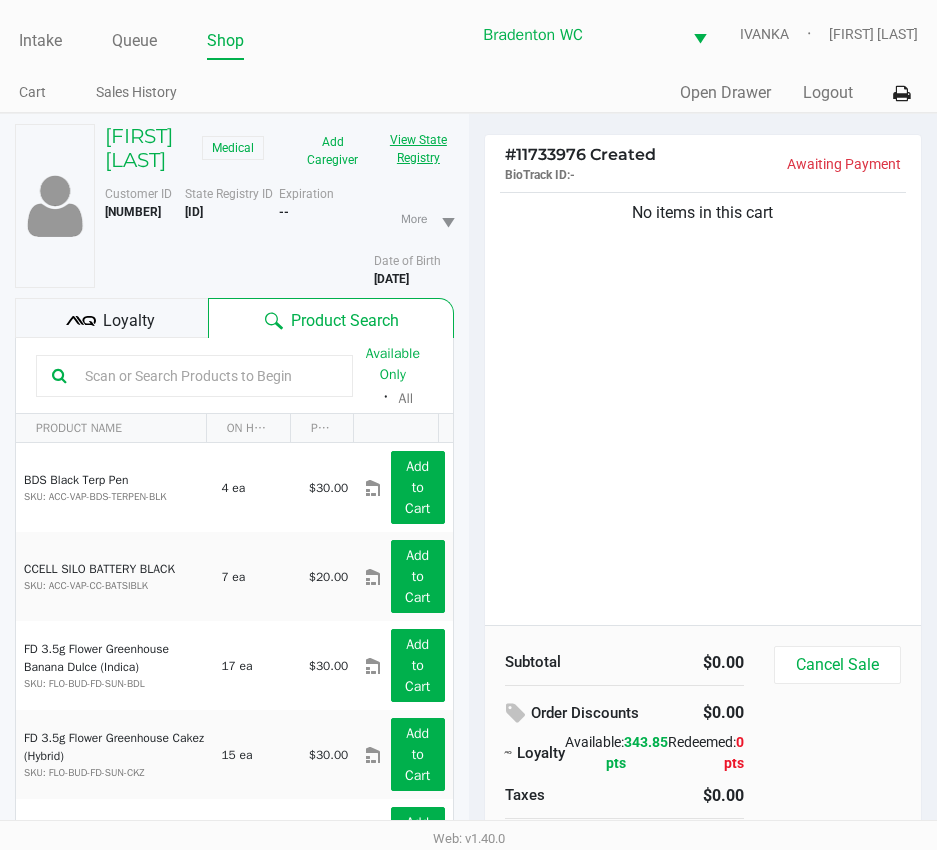 click on "View State Registry" 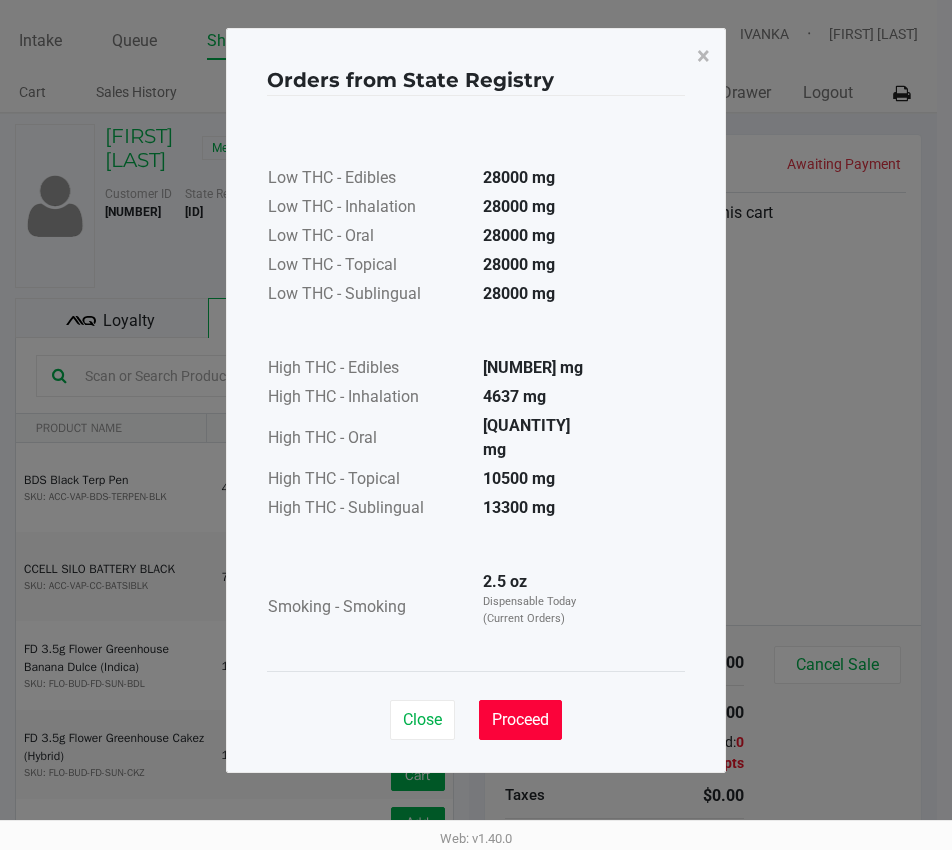 click on "Proceed" 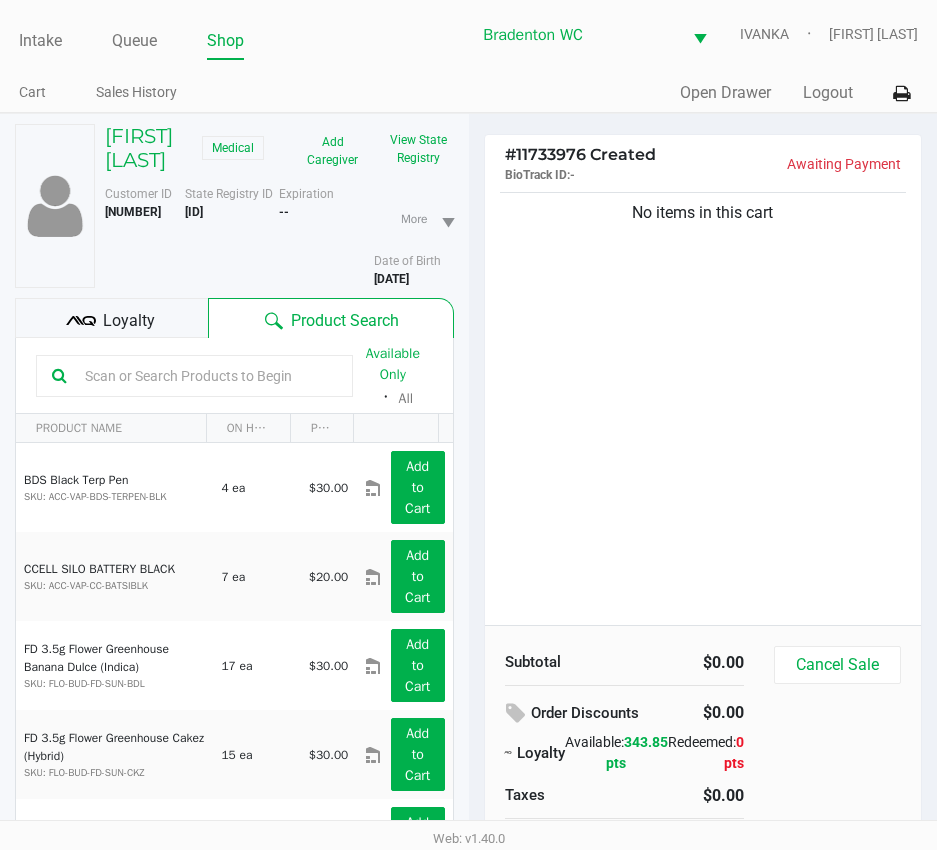 click 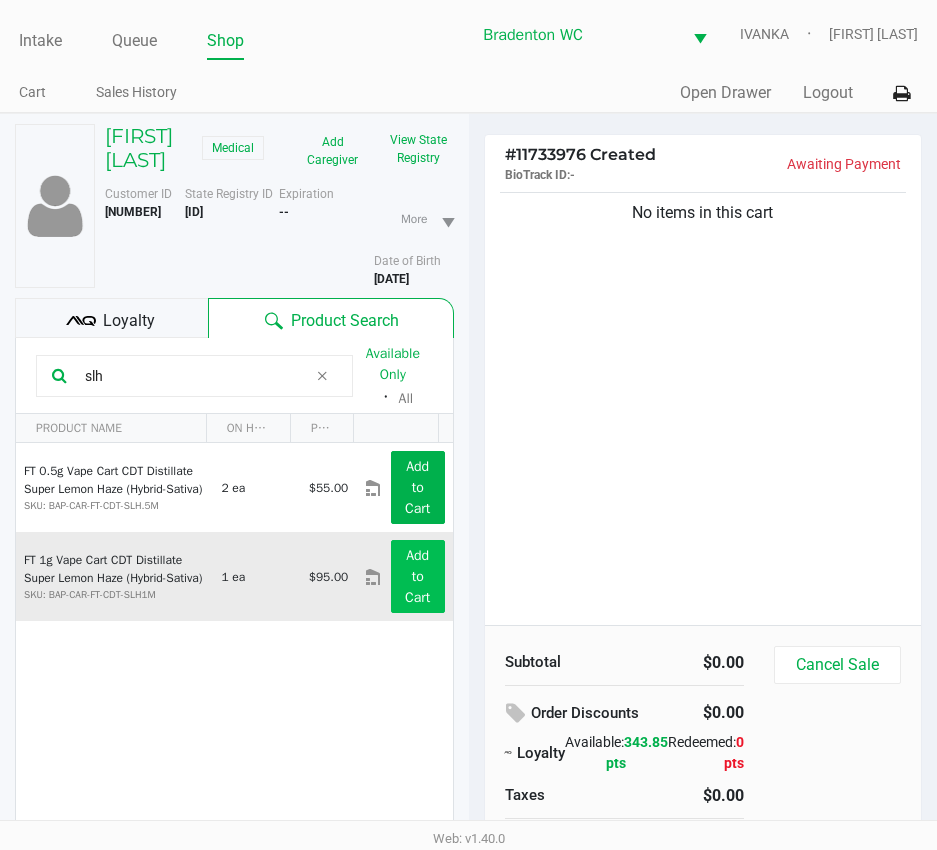 type on "slh" 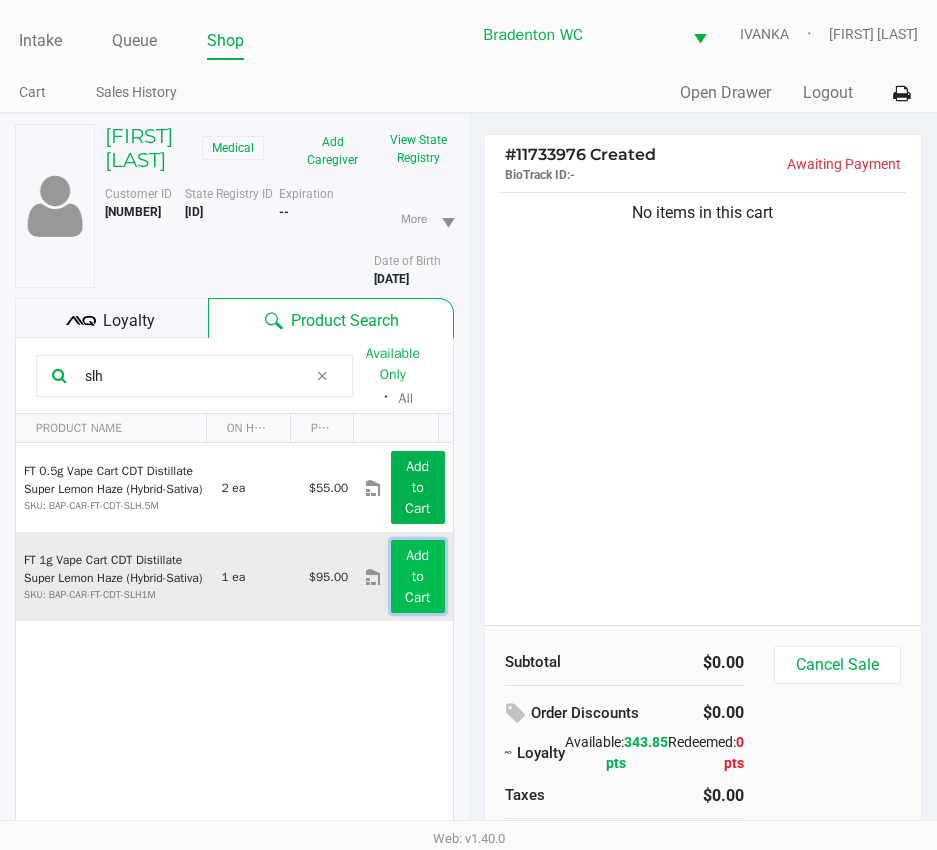 click on "Add to Cart" 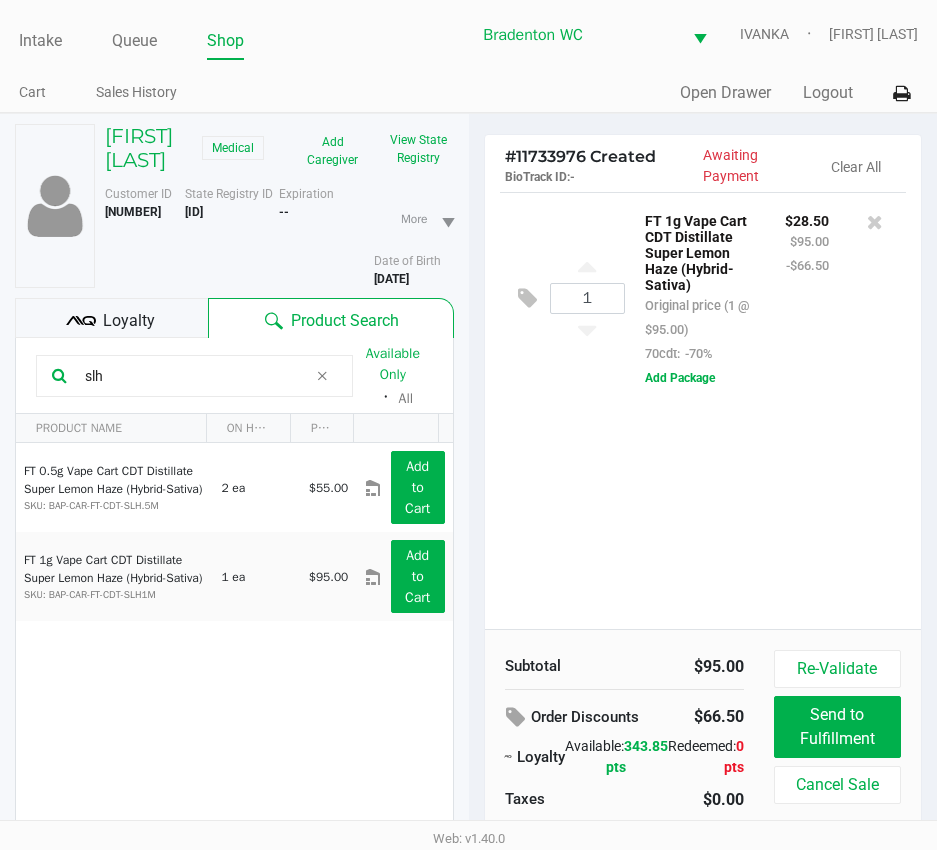 click 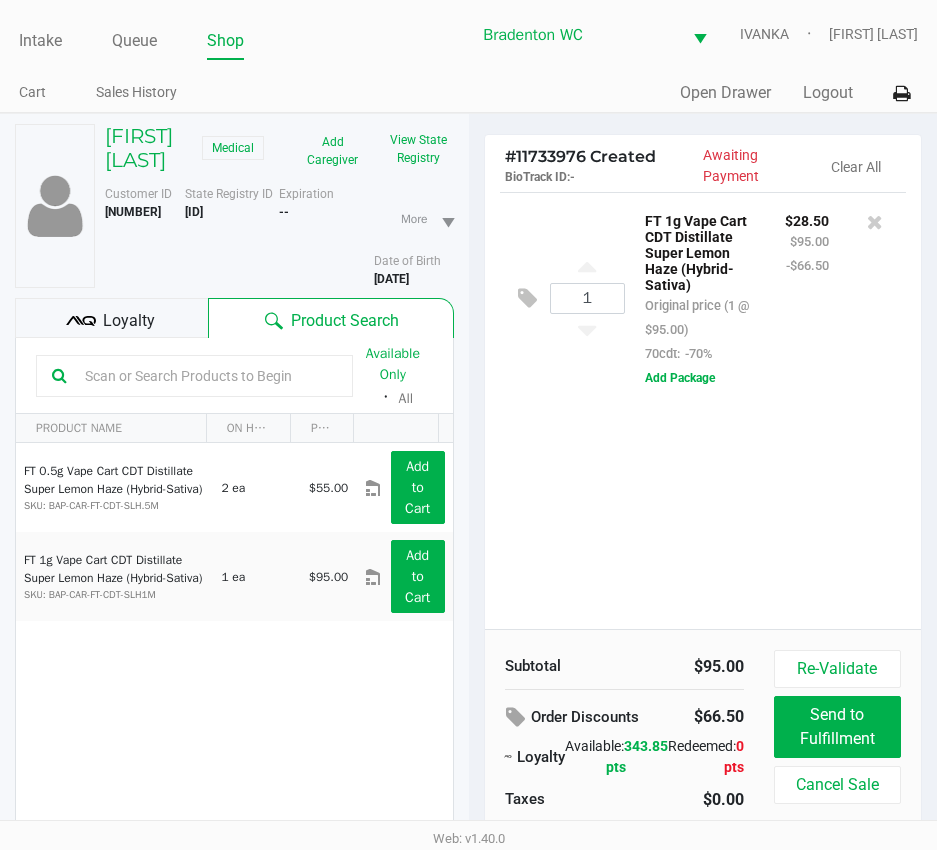 click 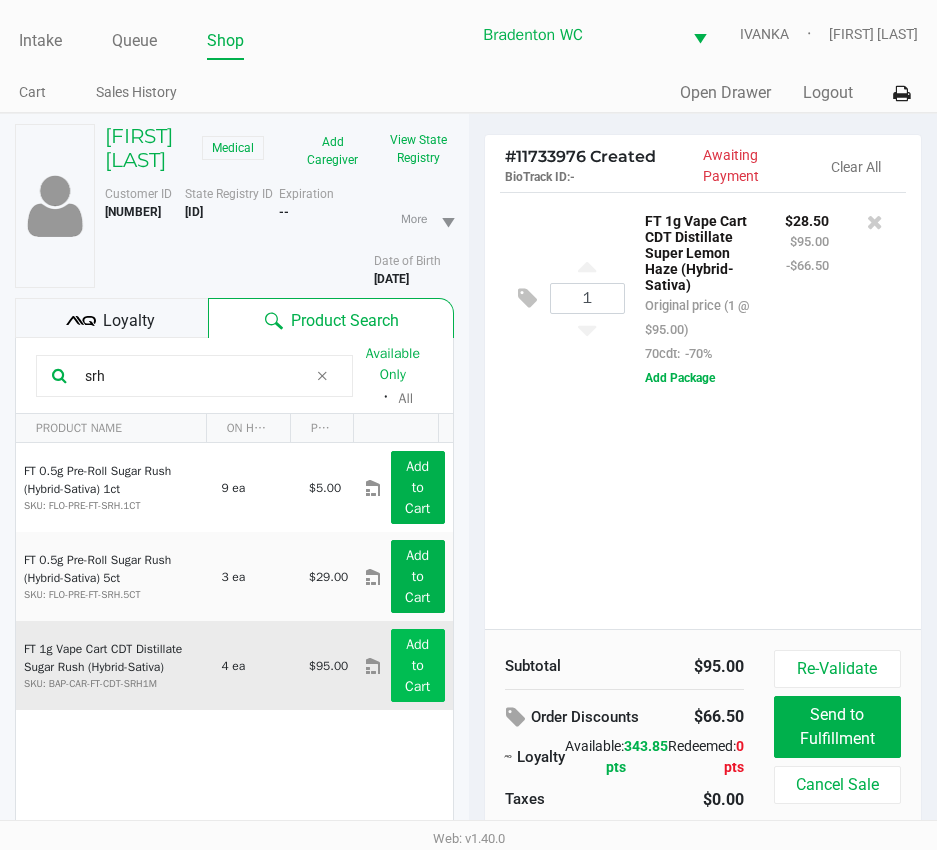 type on "srh" 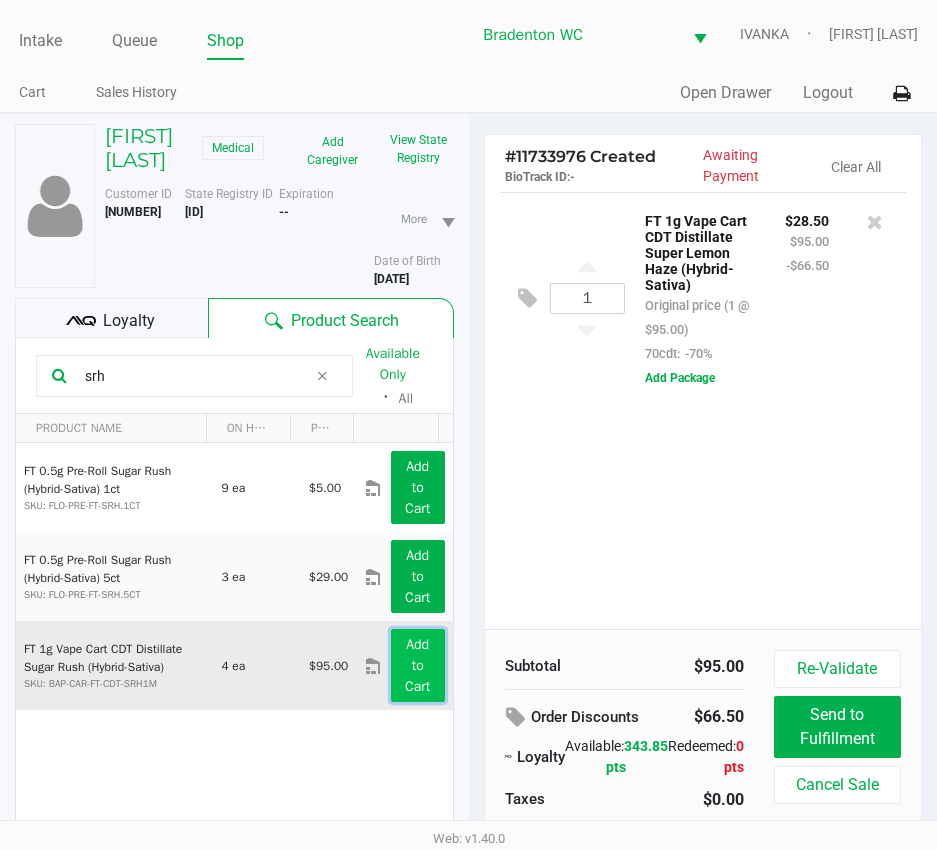 click on "Add to Cart" 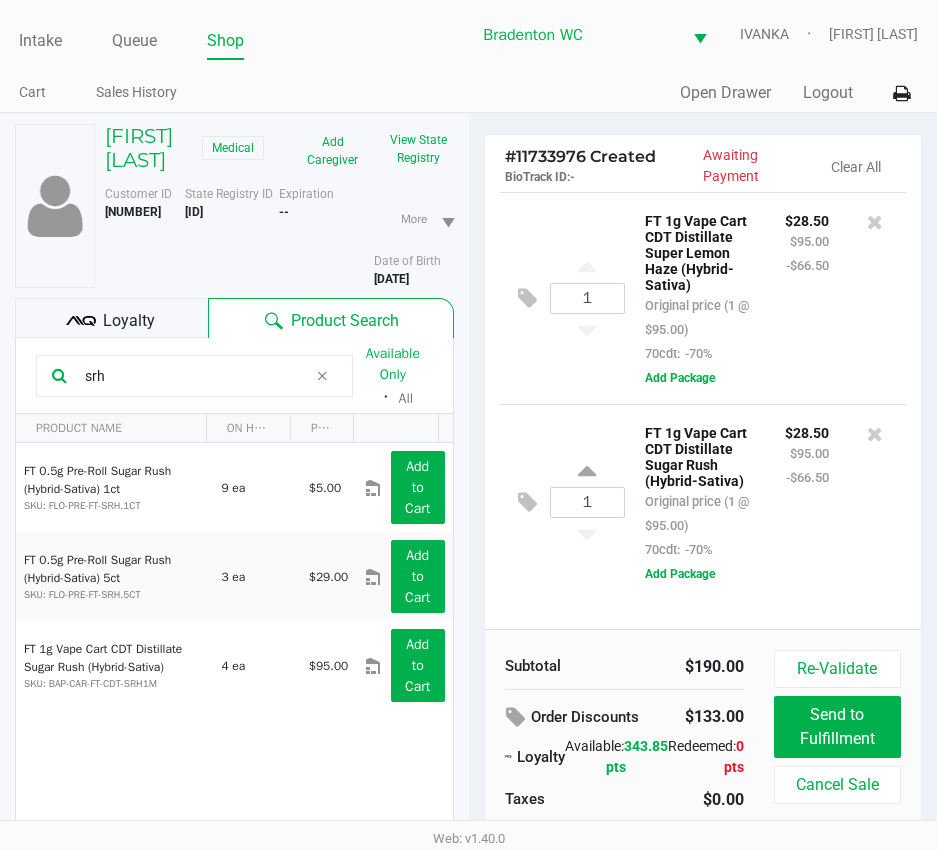 click 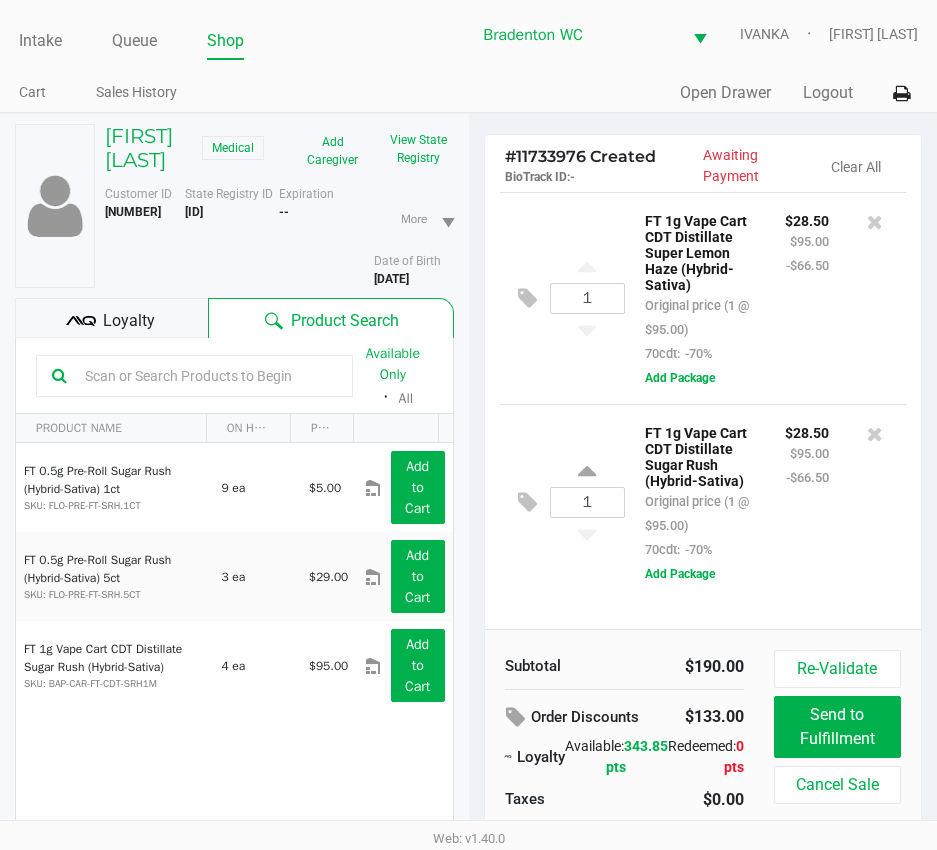 click 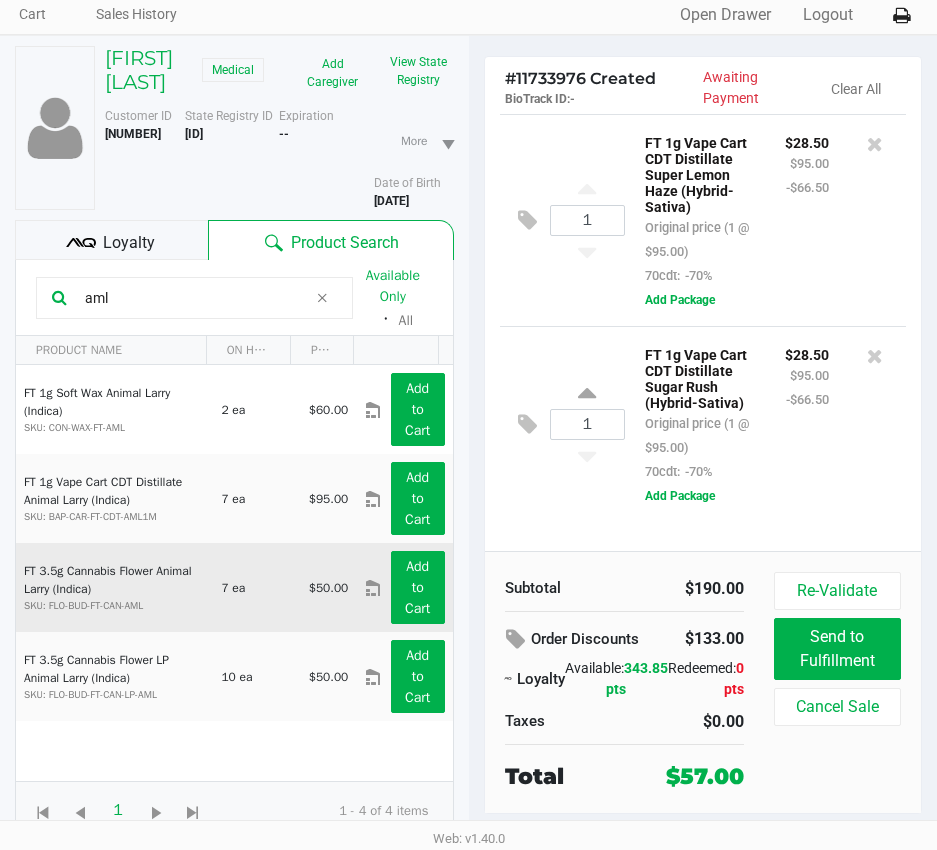 scroll, scrollTop: 104, scrollLeft: 0, axis: vertical 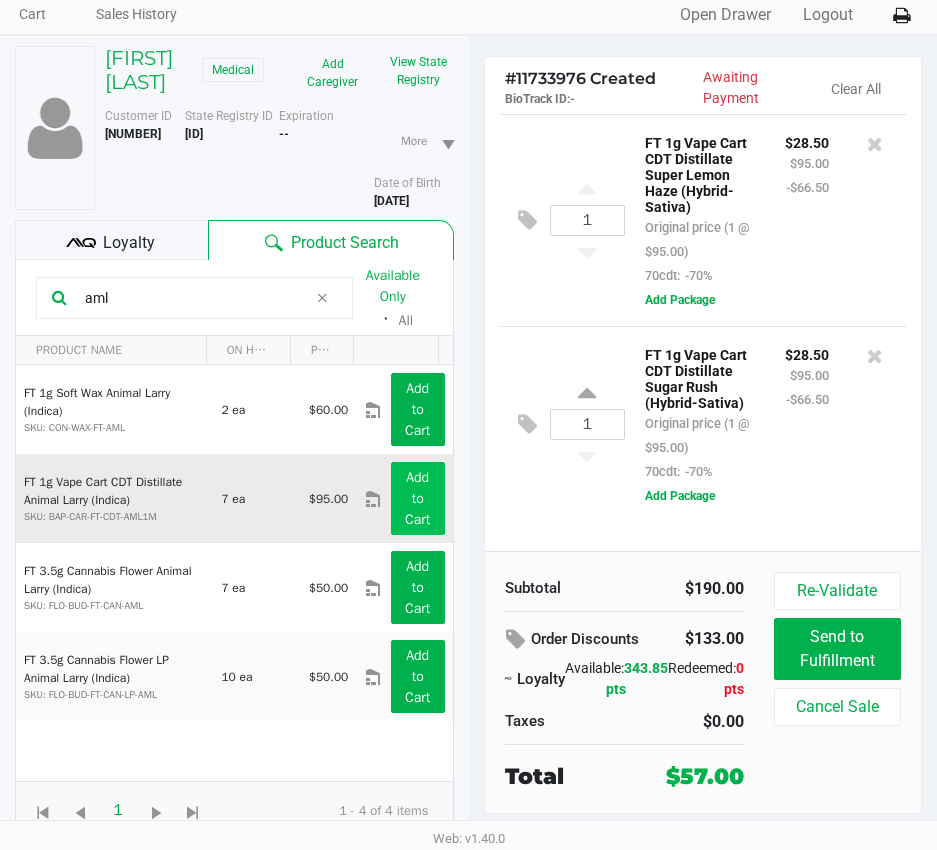 type on "aml" 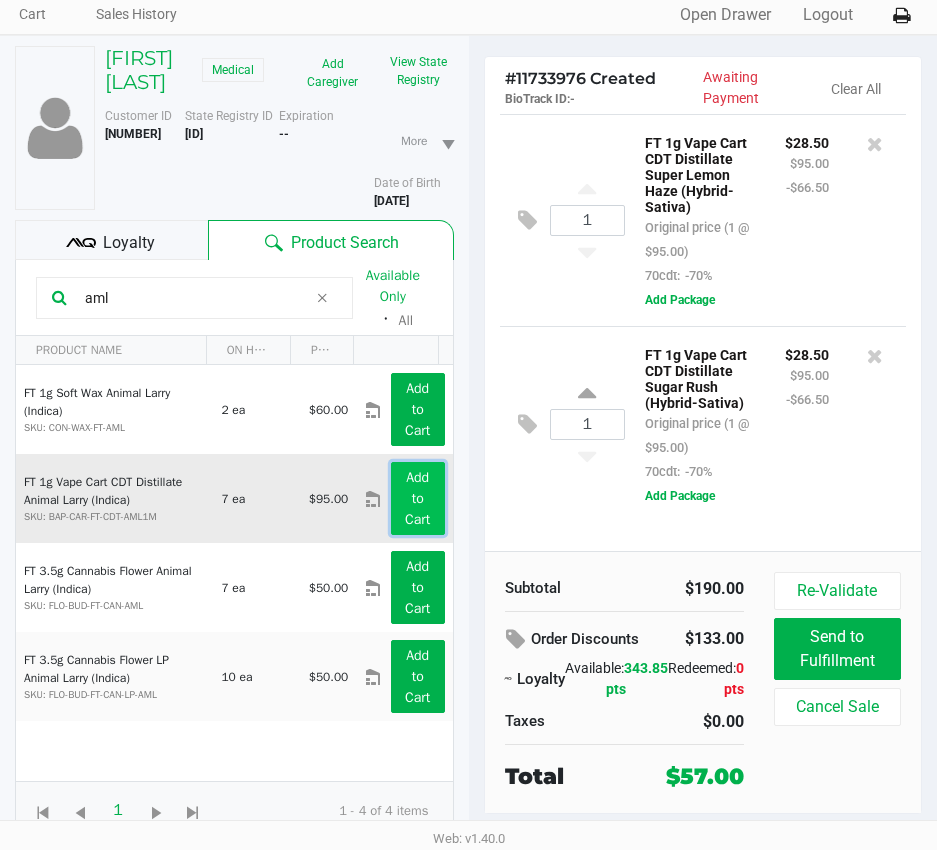 click on "Add to Cart" 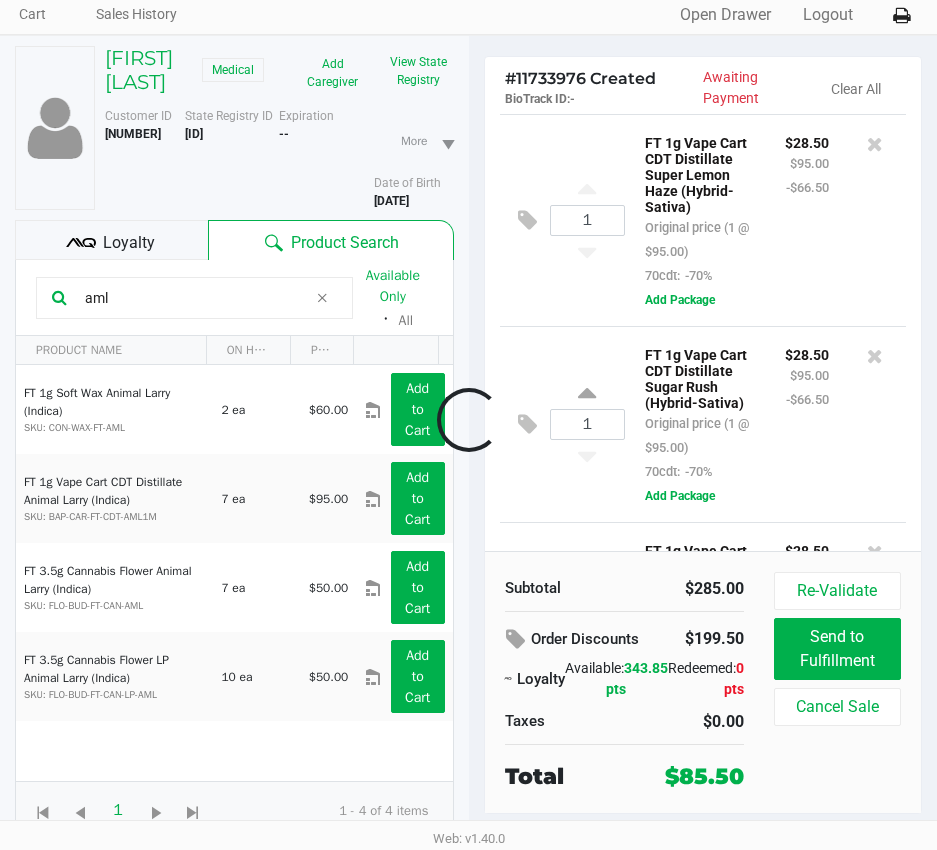 scroll, scrollTop: 248, scrollLeft: 0, axis: vertical 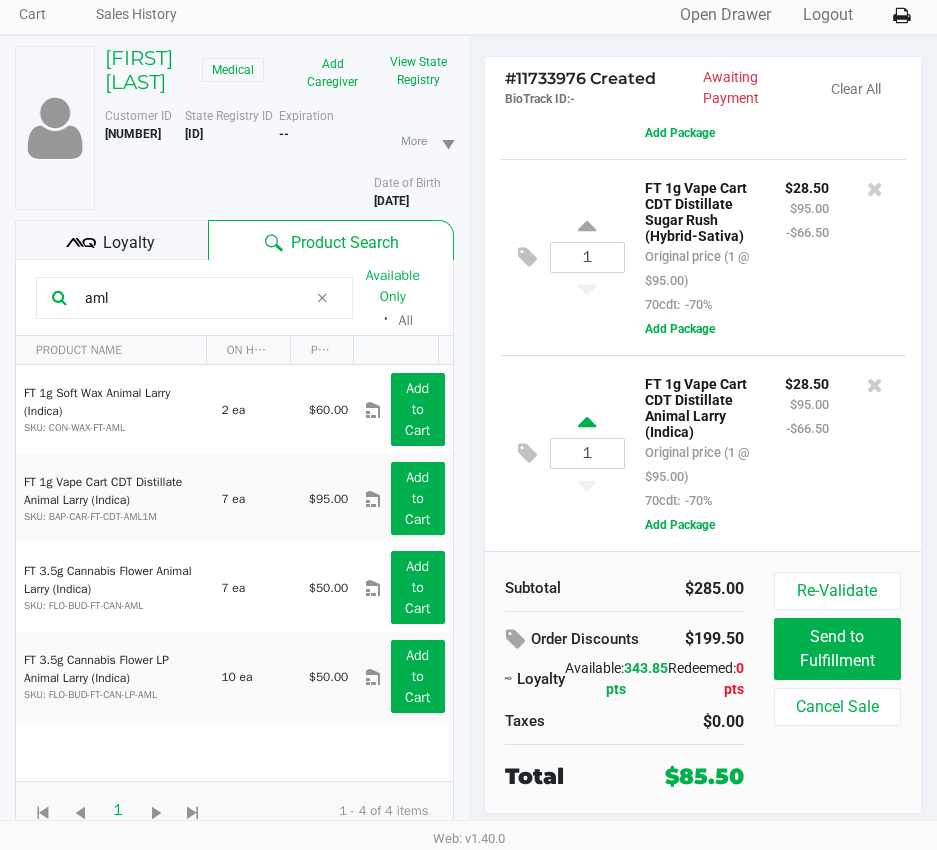 click 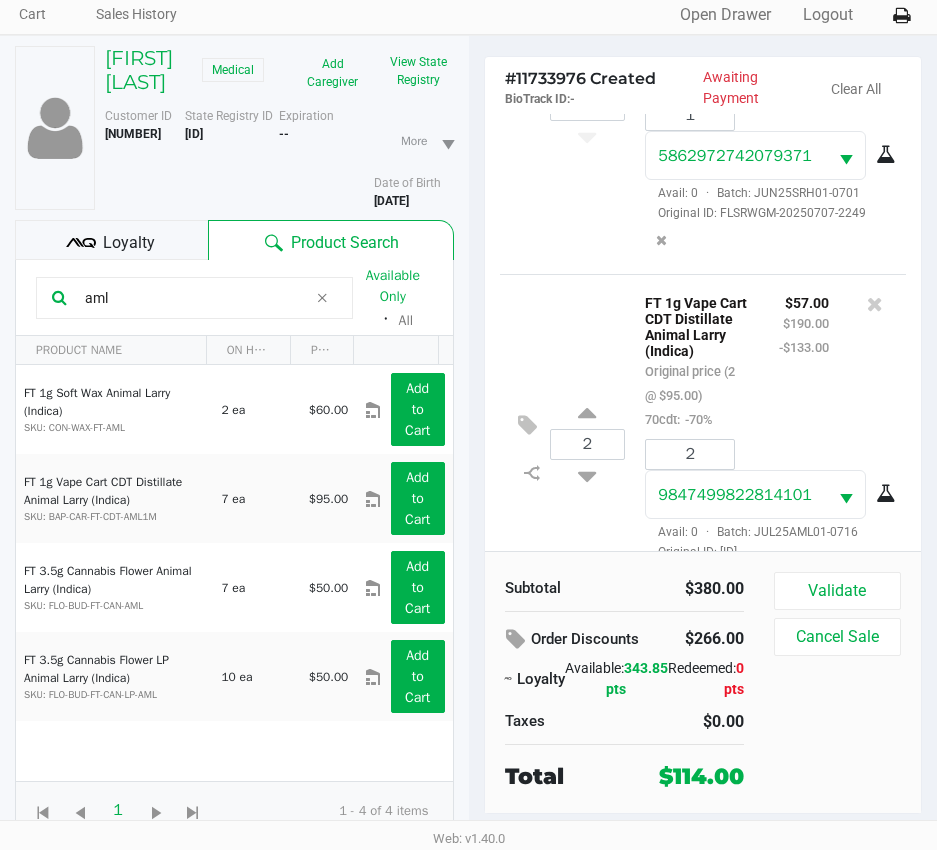 scroll, scrollTop: 677, scrollLeft: 0, axis: vertical 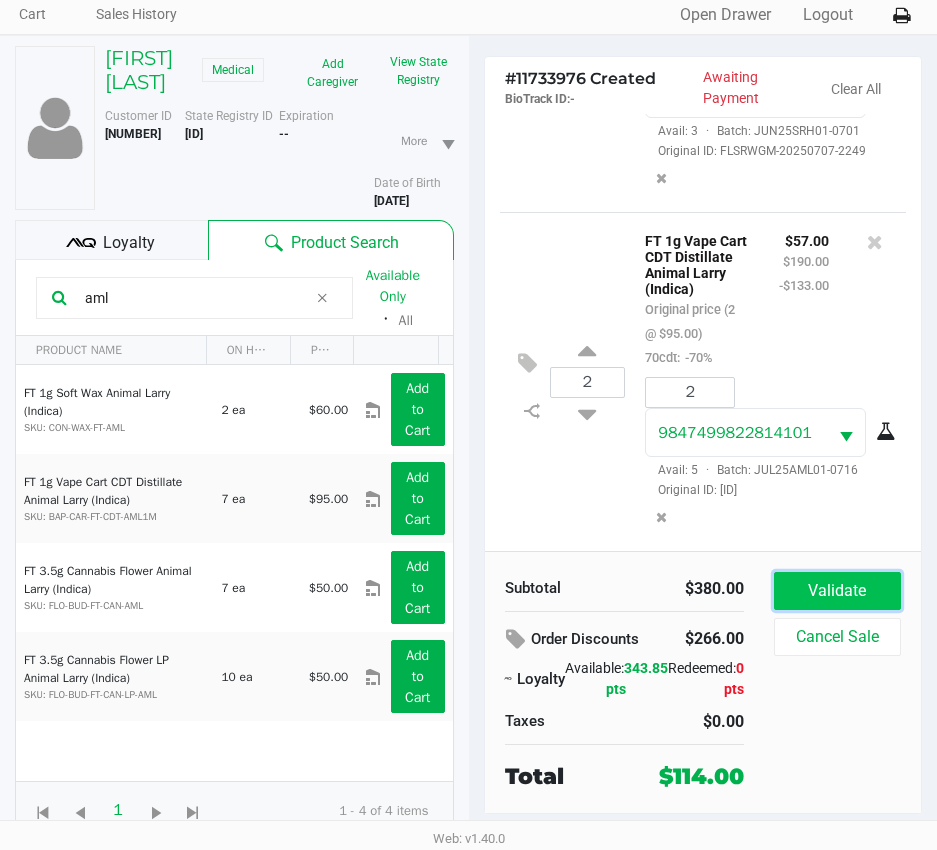 click on "Validate" 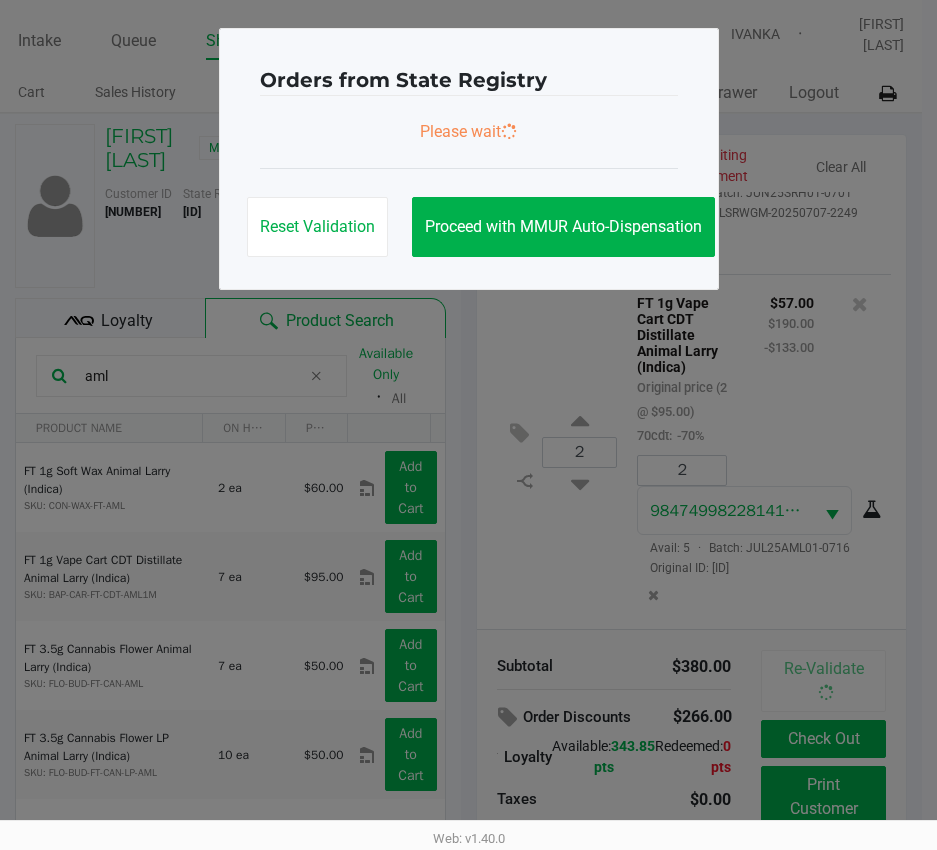 scroll, scrollTop: 0, scrollLeft: 0, axis: both 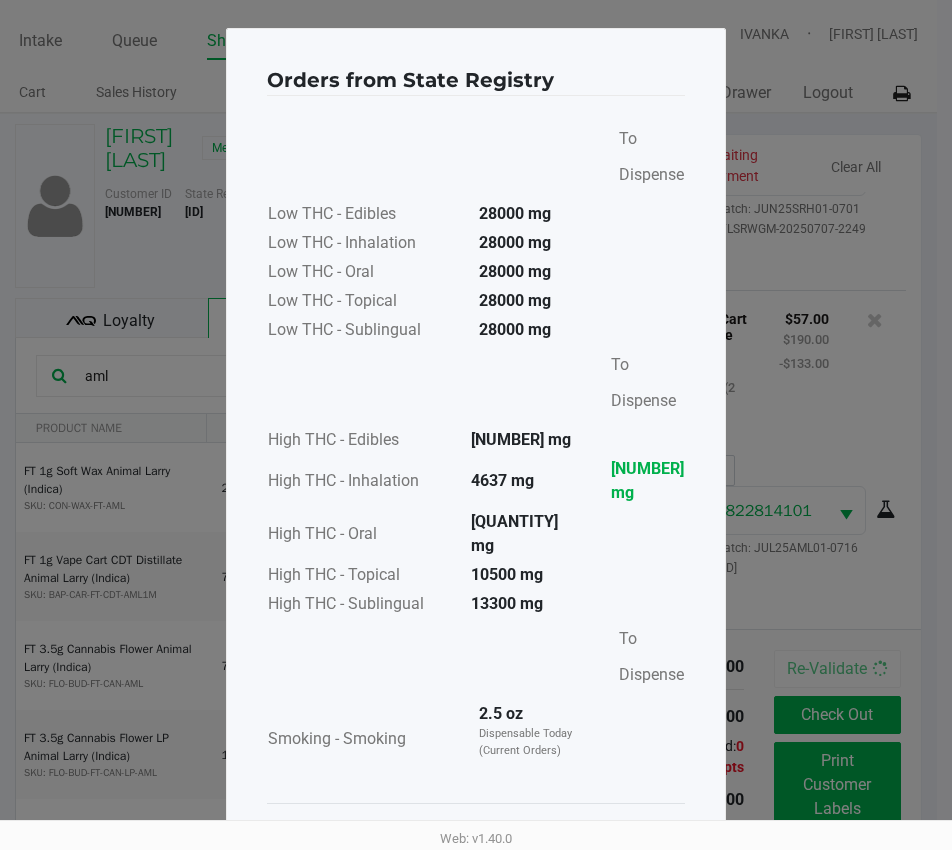 click on "Proceed with MMUR Auto-Dispensation" 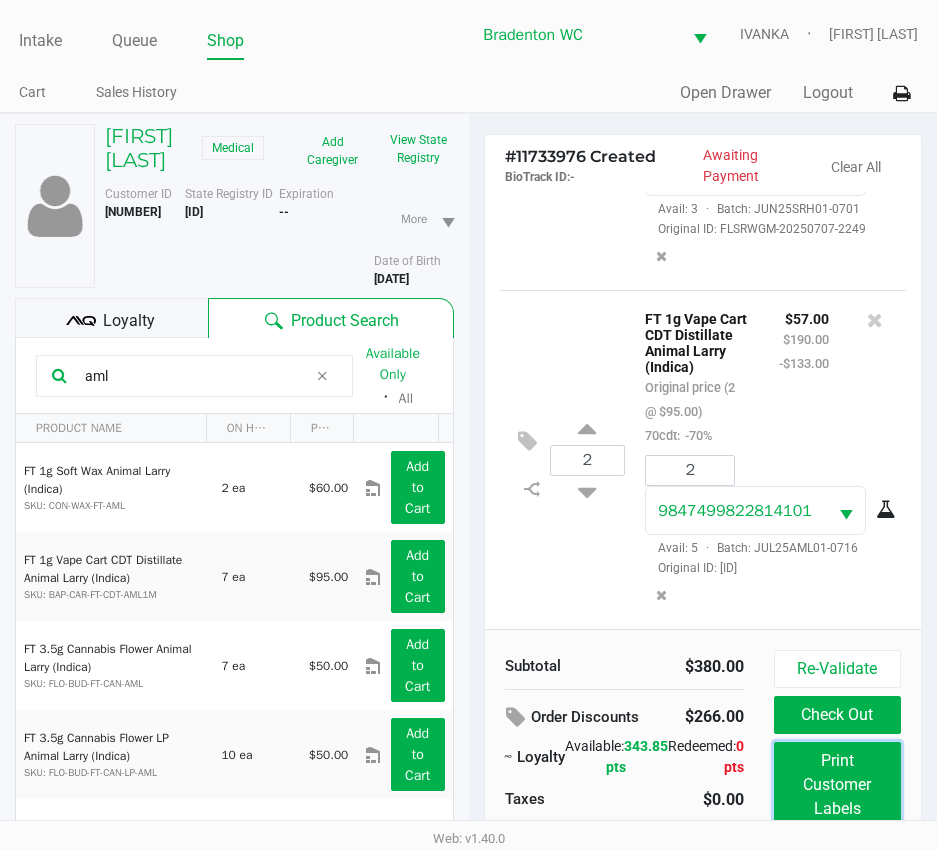 click on "Print Customer Labels" 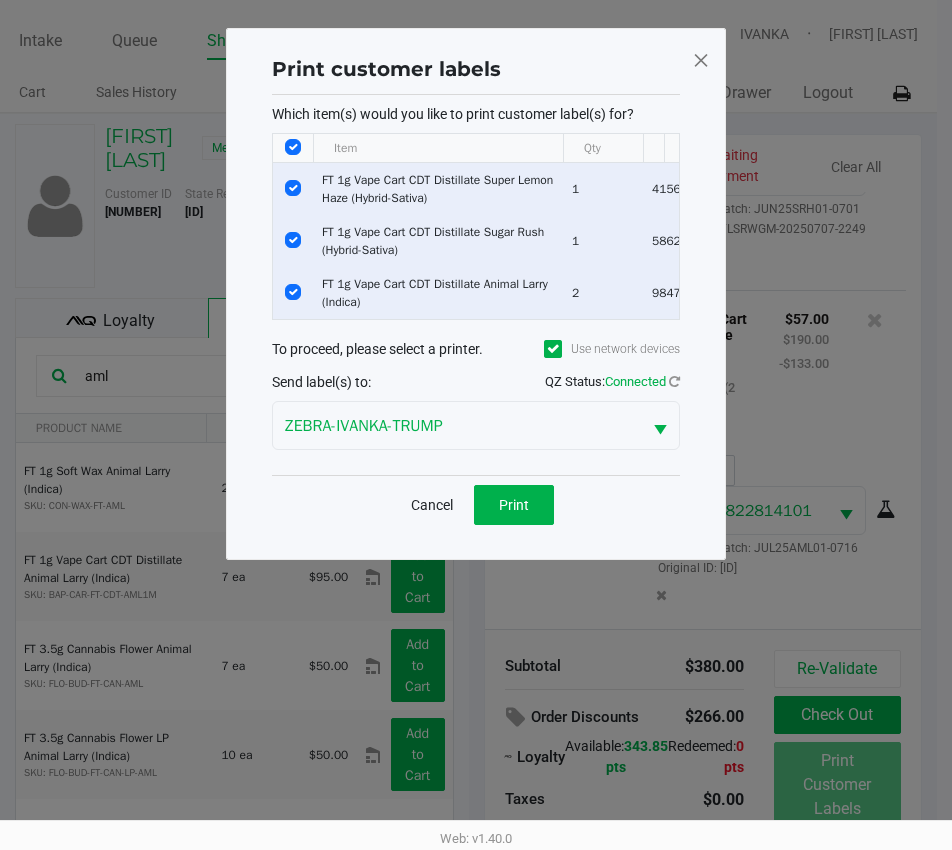 click on "Cancel   Print" 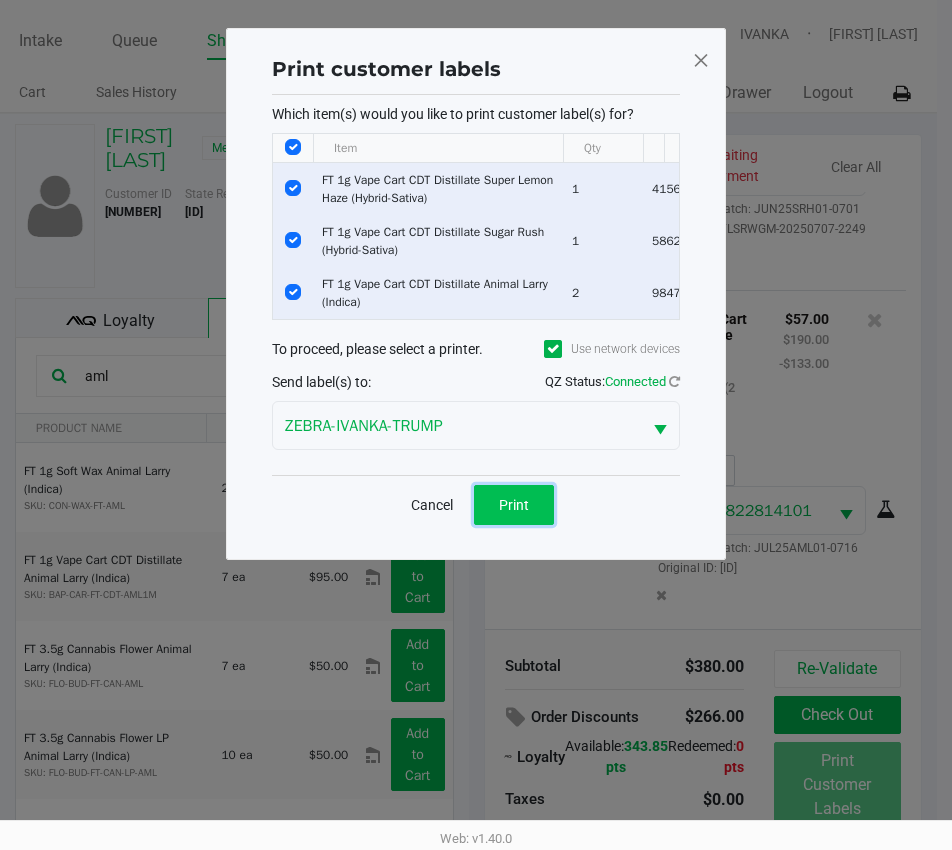 click on "Print" 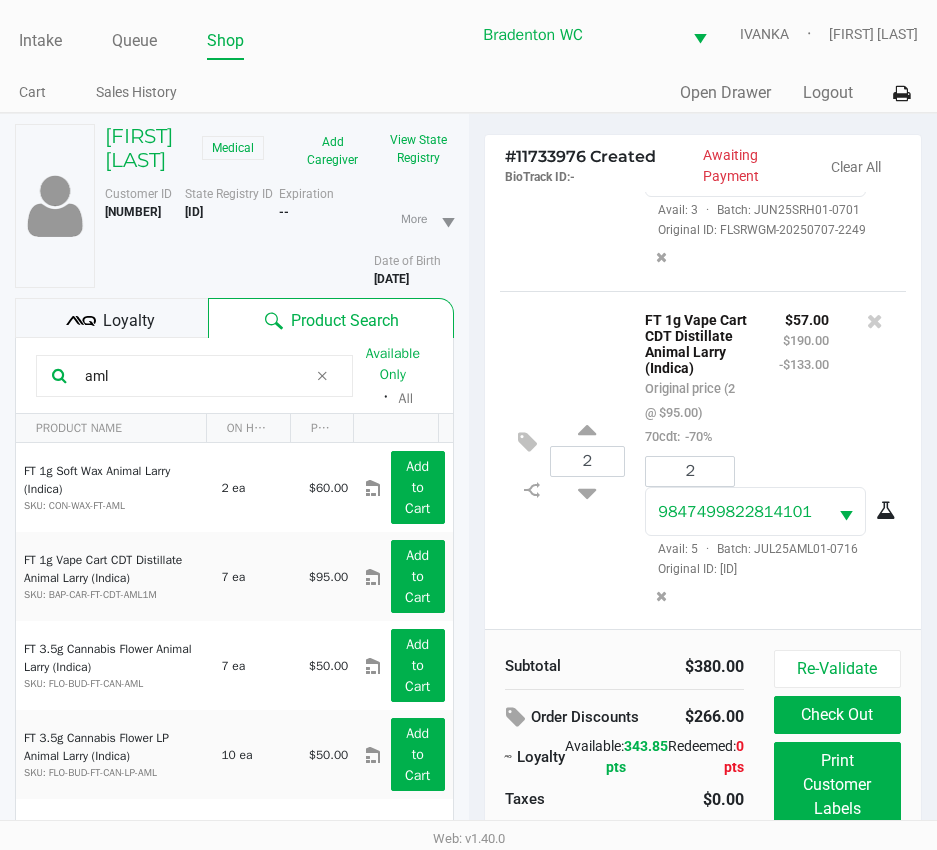 scroll, scrollTop: 677, scrollLeft: 0, axis: vertical 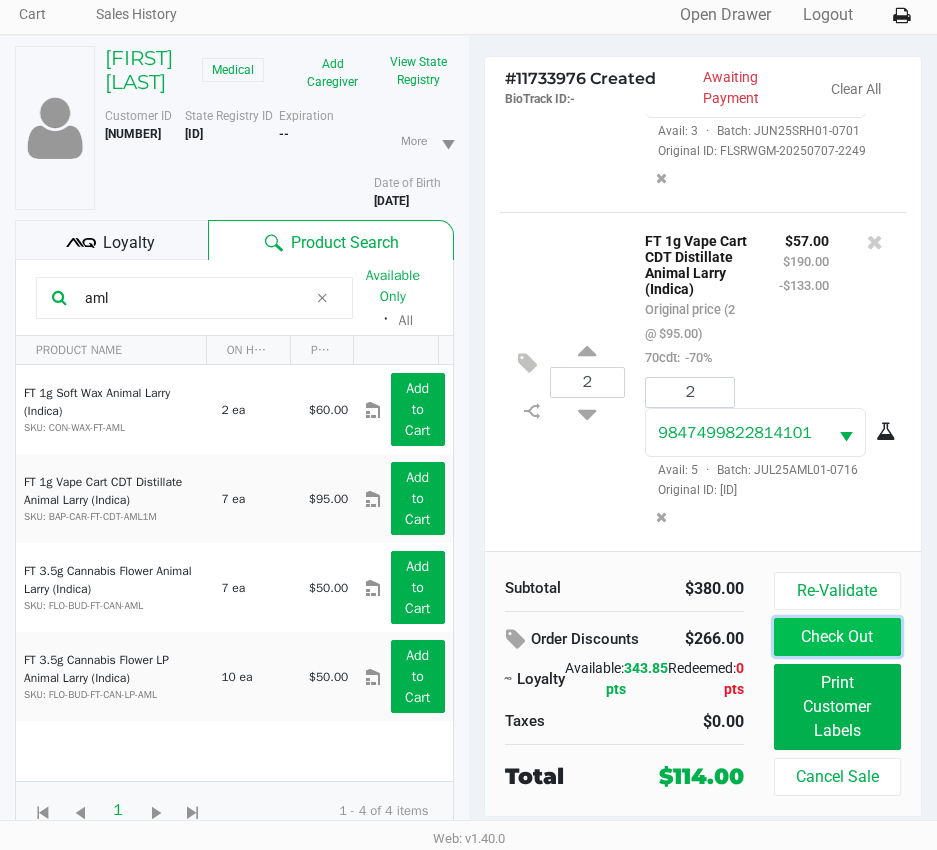 click on "Check Out" 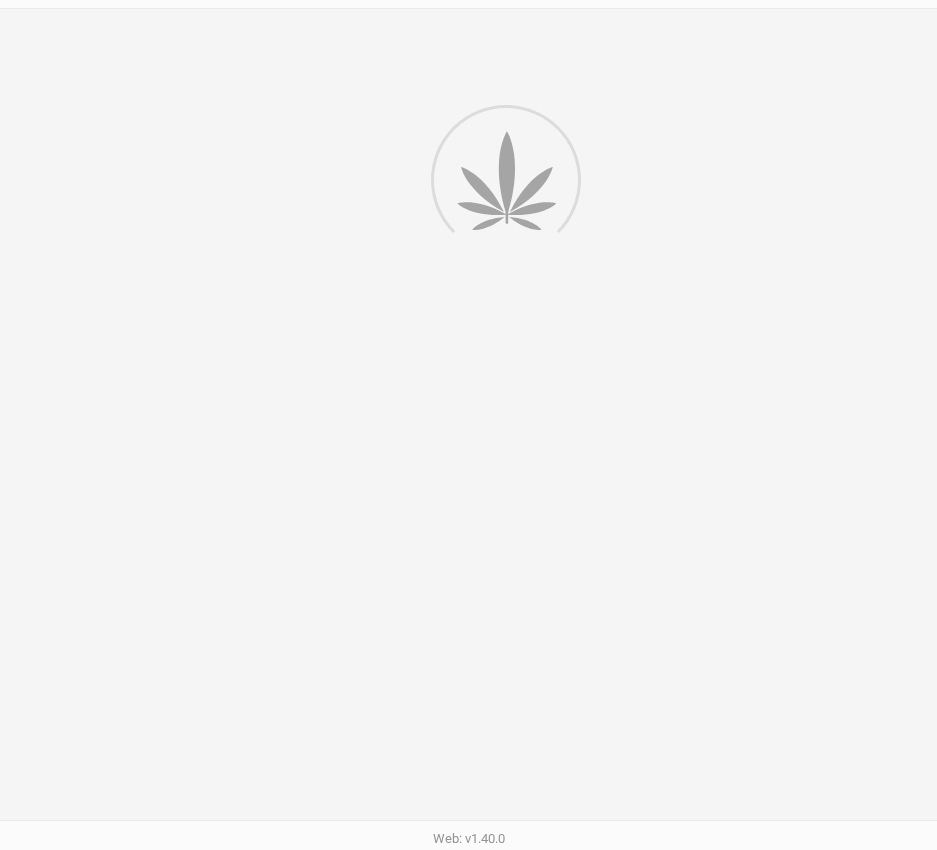 scroll, scrollTop: 0, scrollLeft: 0, axis: both 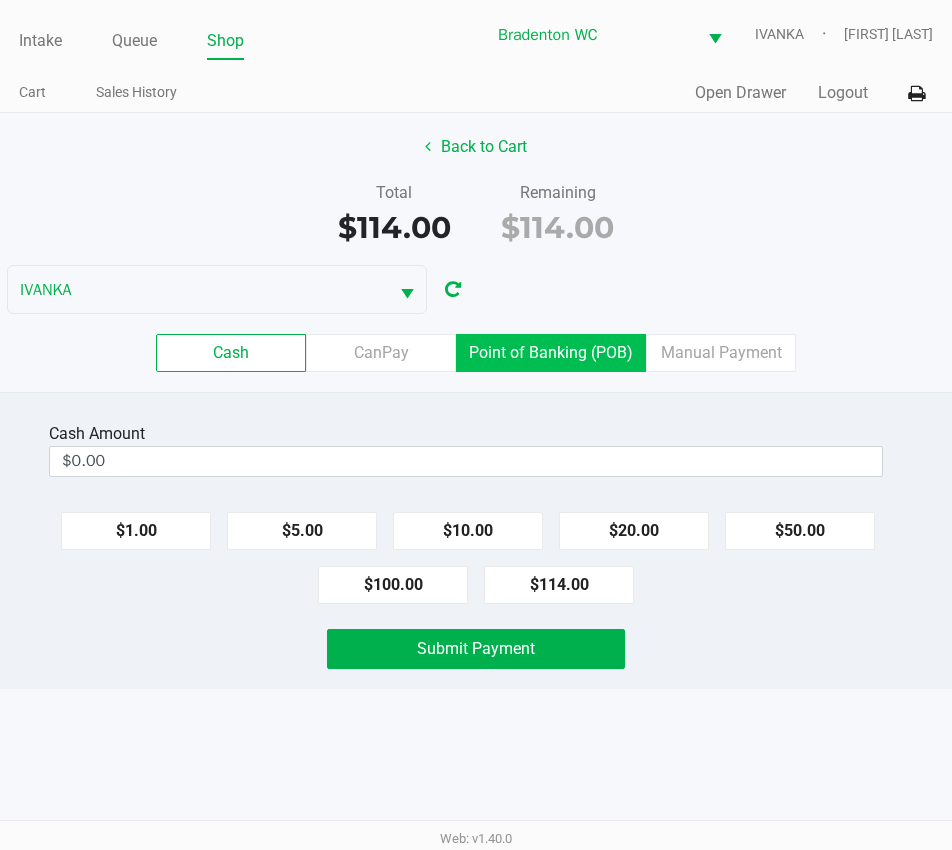 click on "Point of Banking (POB)" 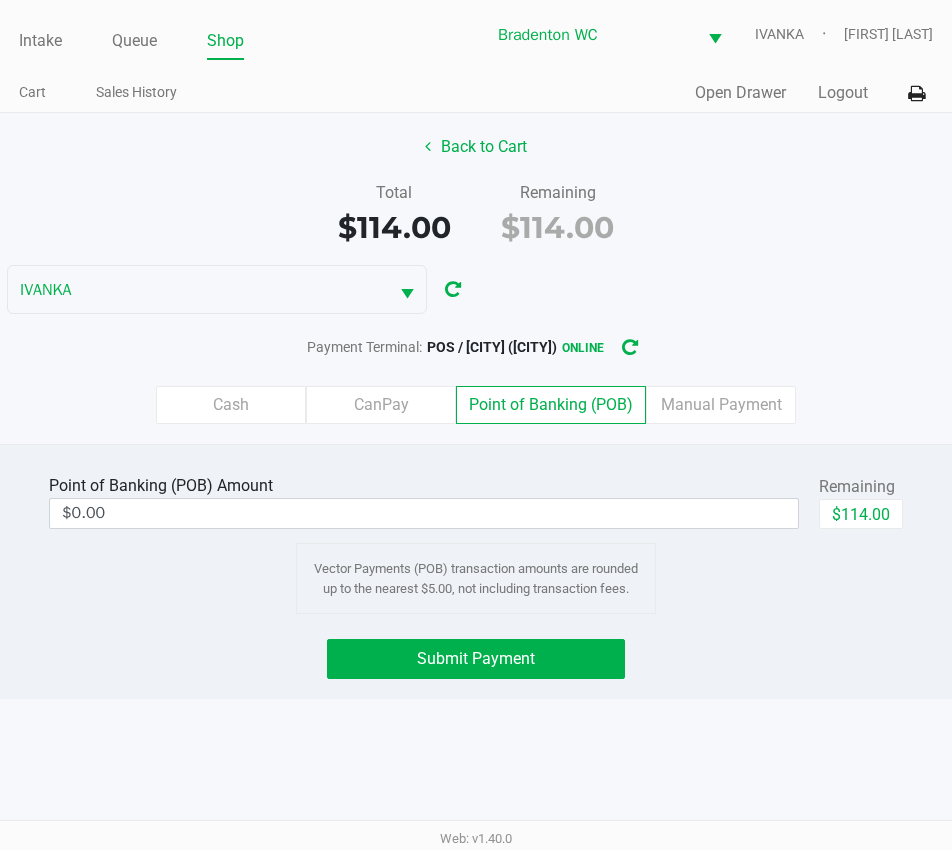 click on "Remaining" 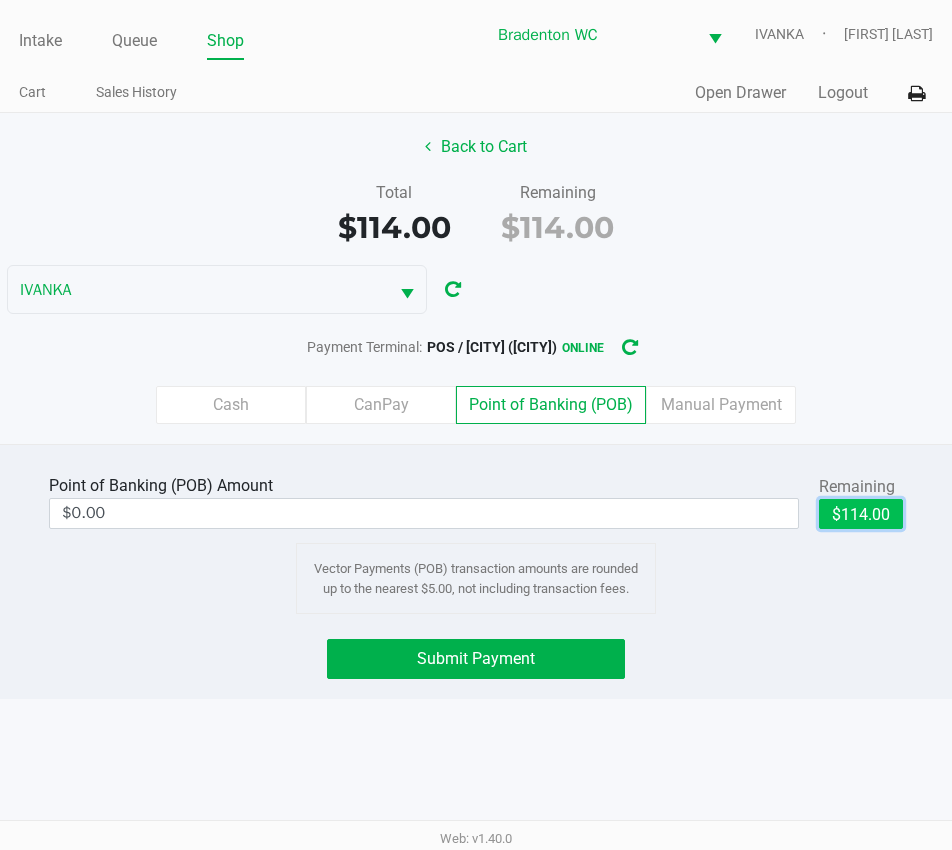 click on "$114.00" 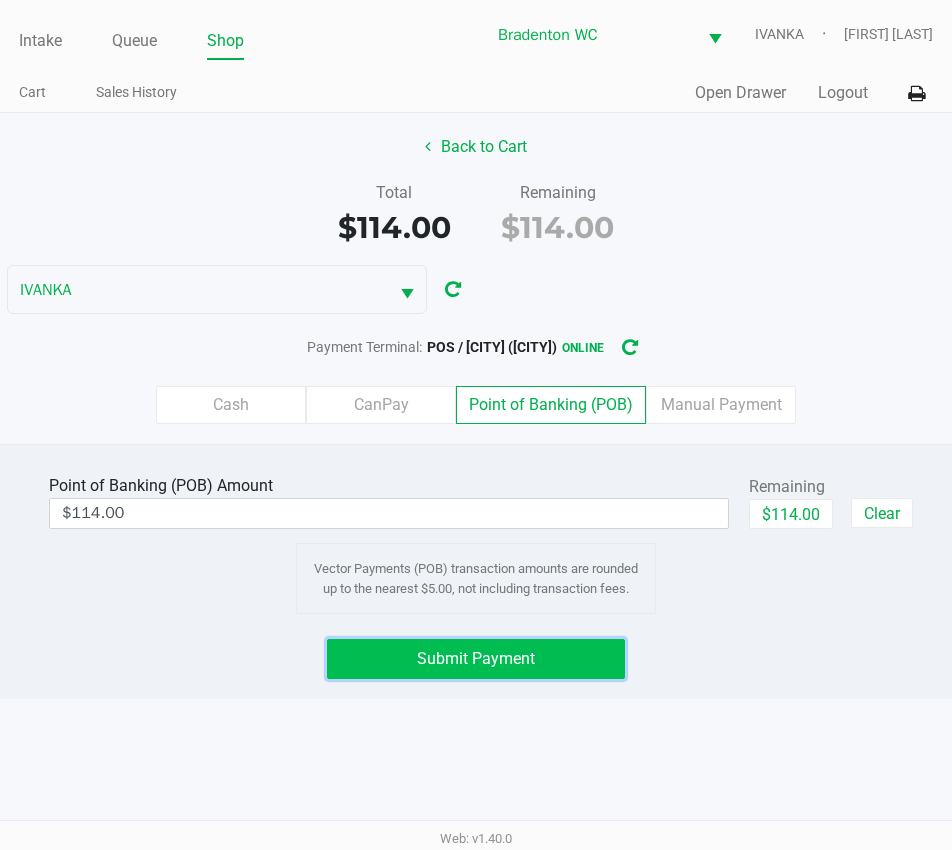 click on "Submit Payment" 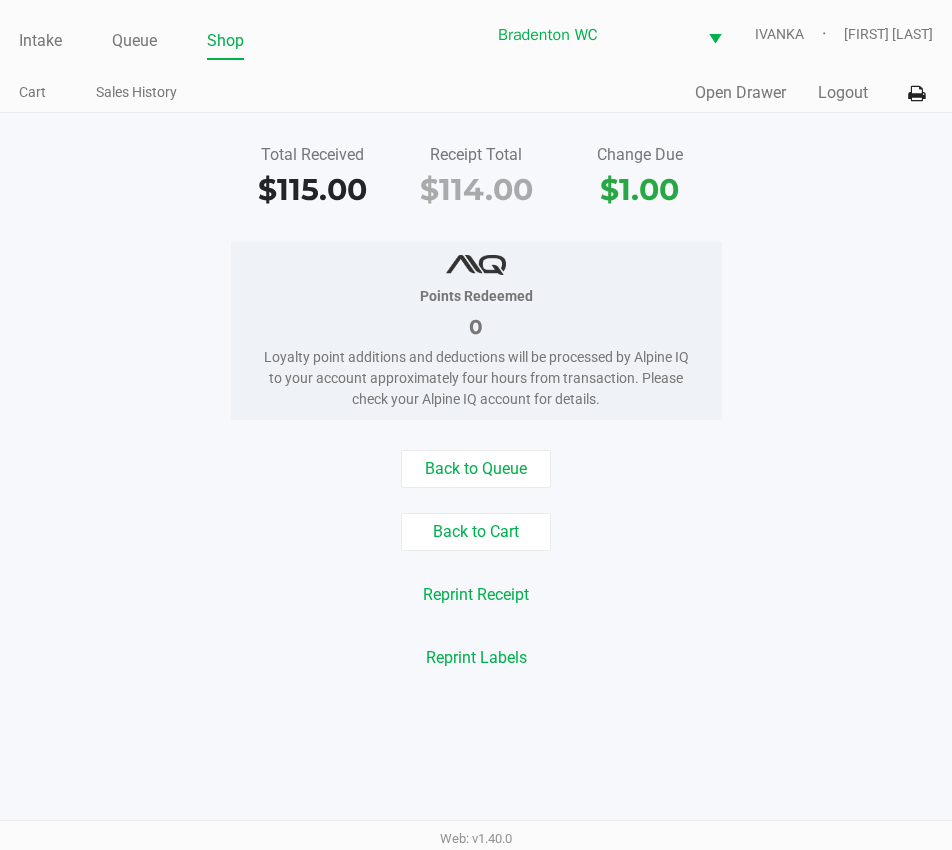 click on "Intake" 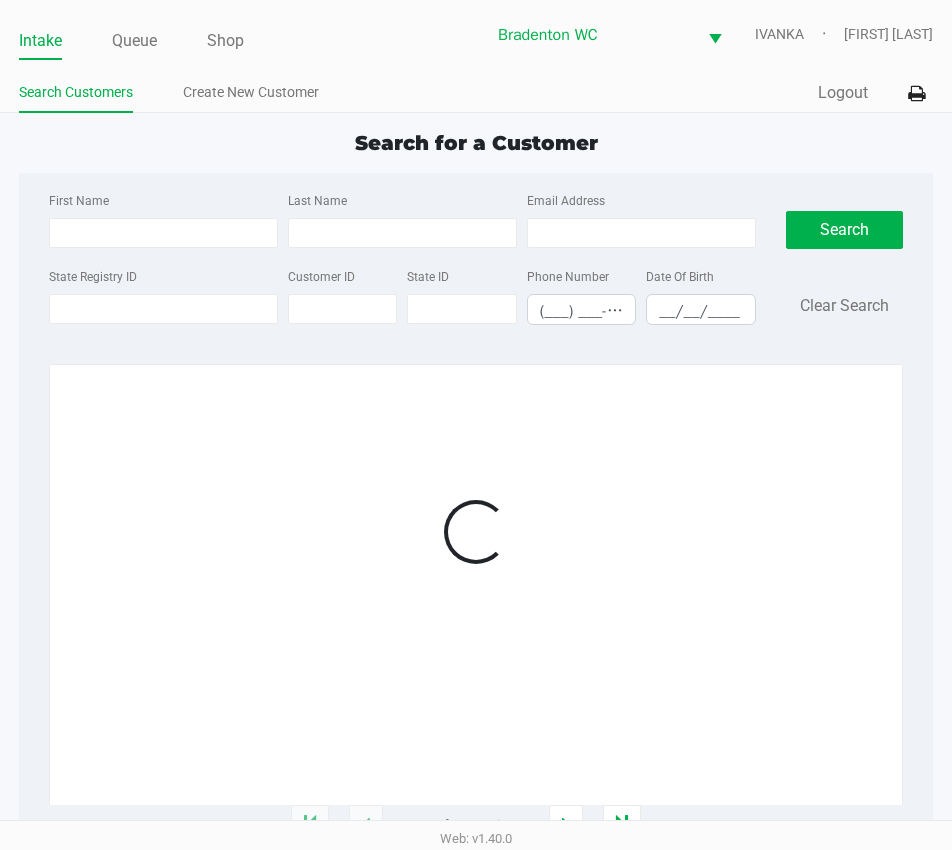 click on "Intake Queue Shop Bradenton WC  IVANKA   Olivia Benjamin  Search Customers Create New Customer  Quick Sale   Logout" 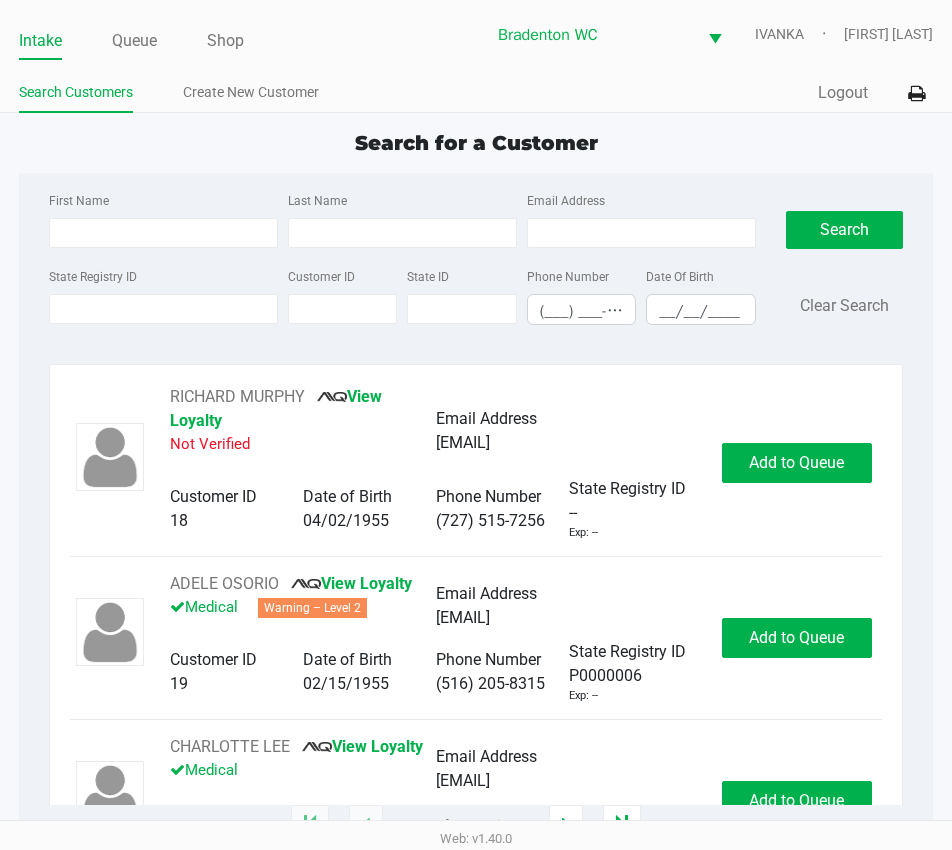 click on "Search for a Customer" 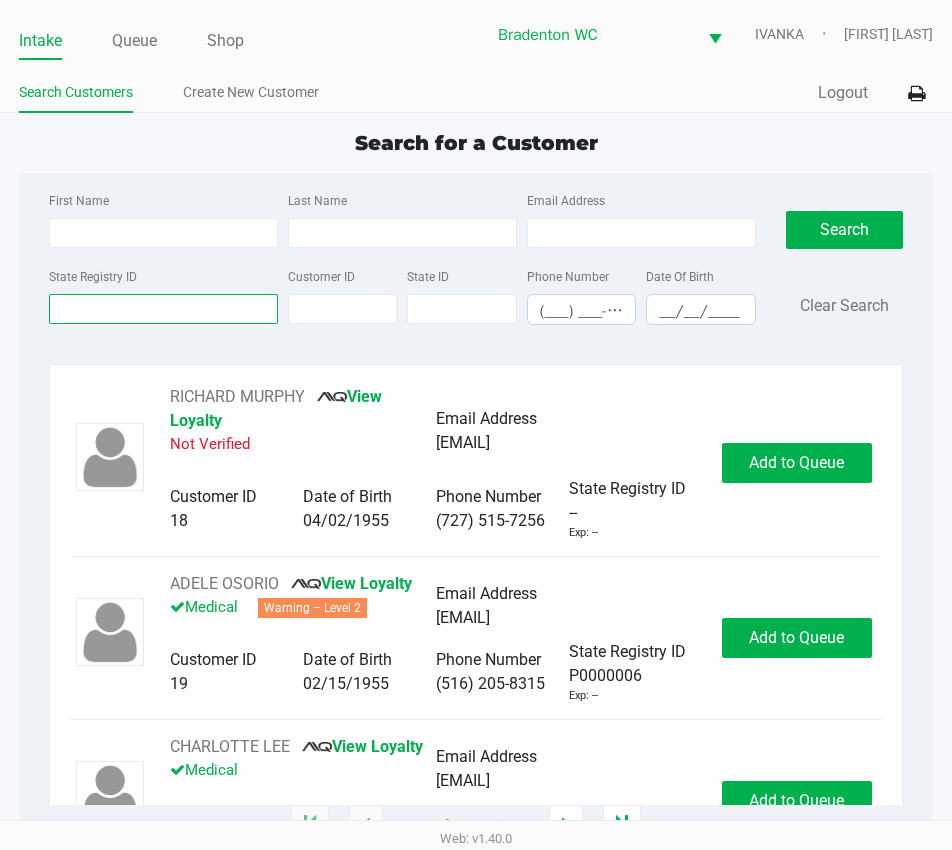 click on "State Registry ID" at bounding box center (163, 309) 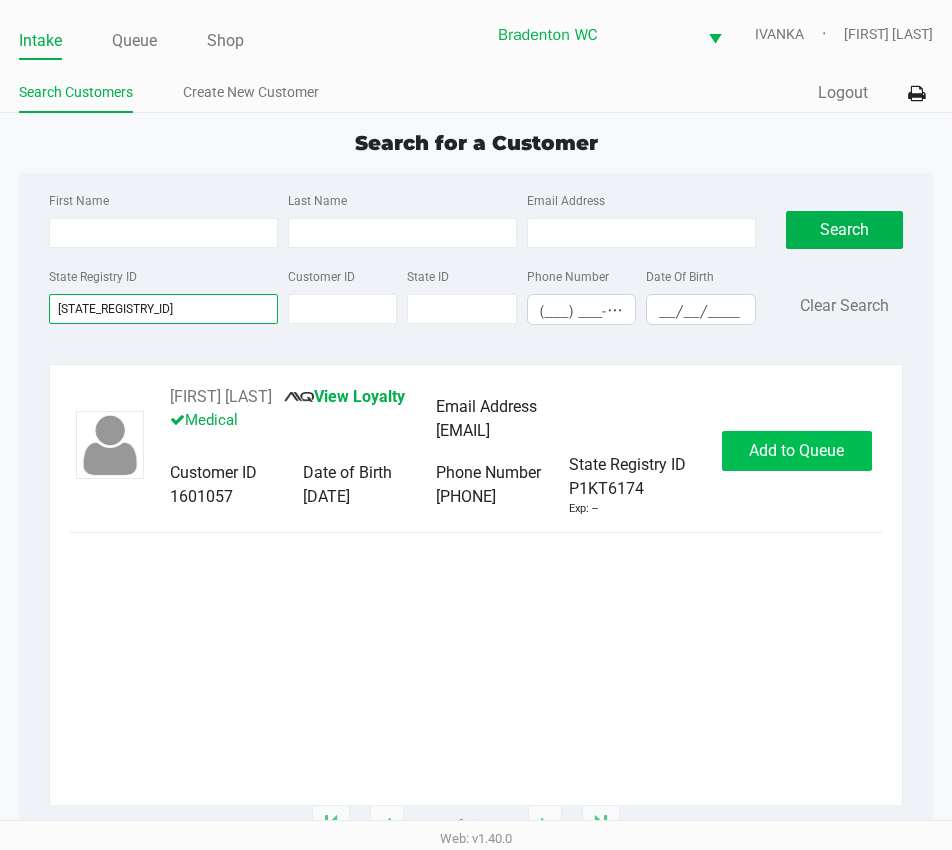 type on "p1kt6174" 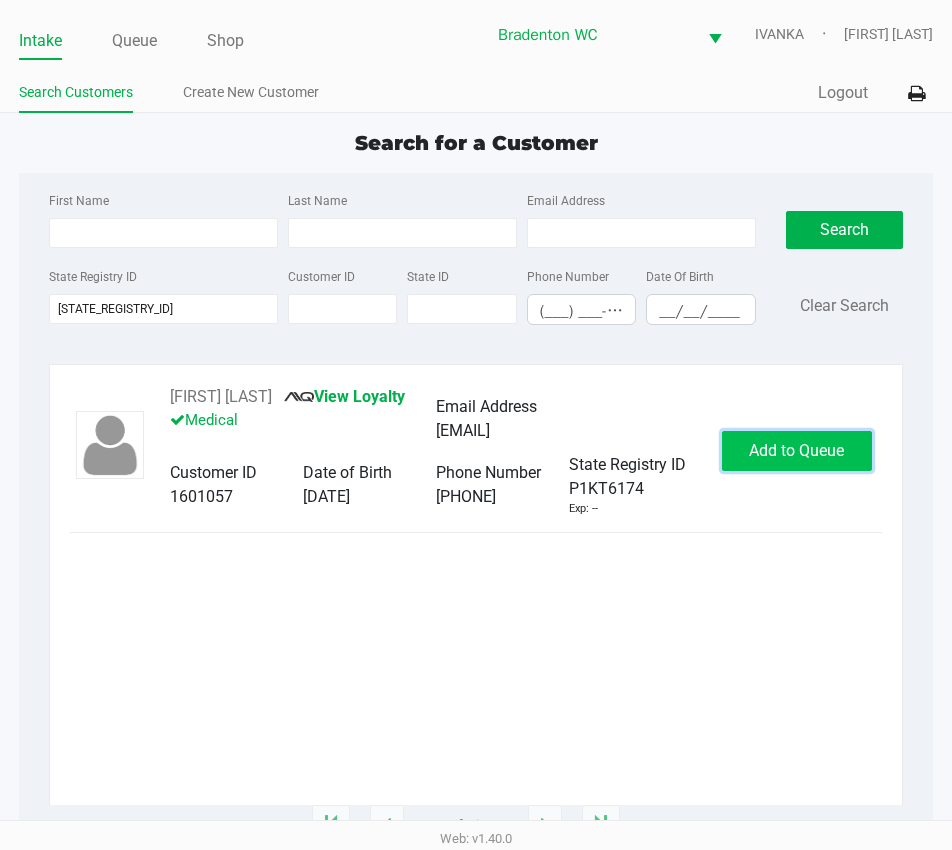 click on "Add to Queue" 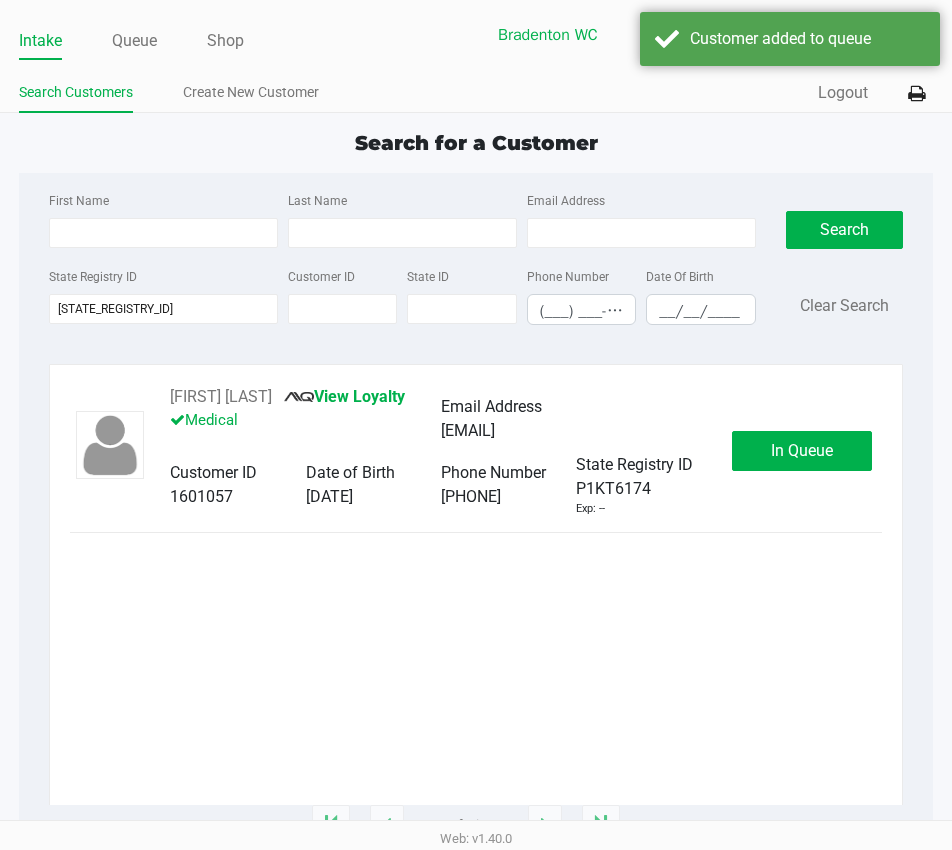 click on "In Queue" 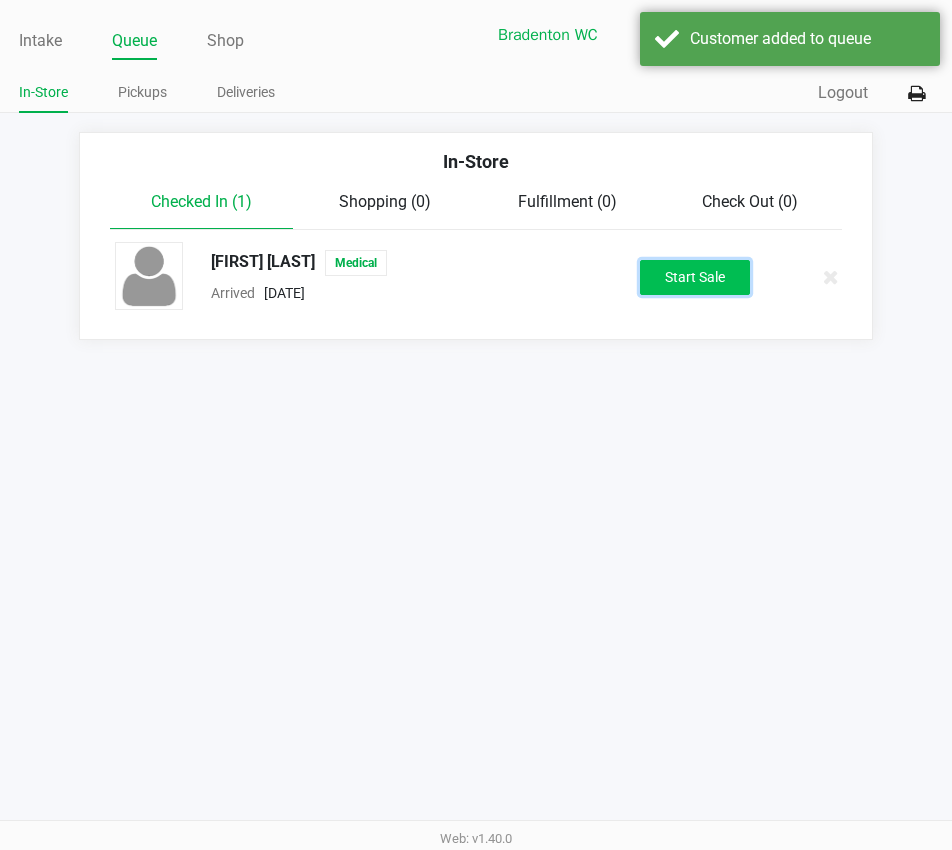 click on "Start Sale" 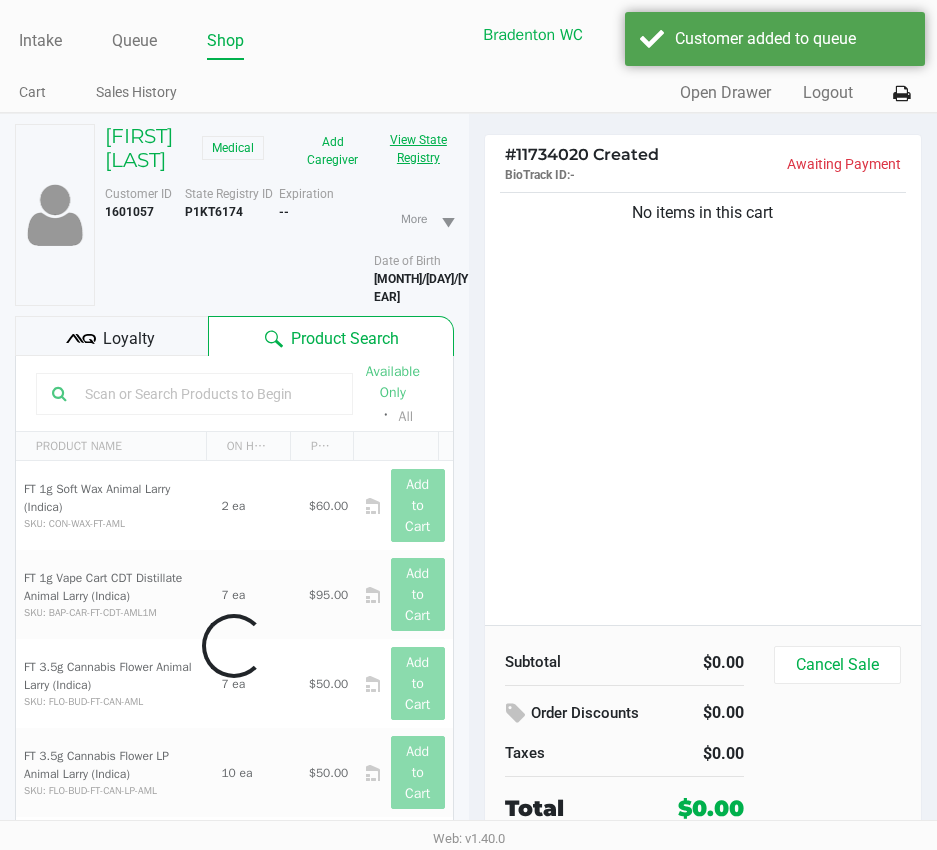 click on "View State Registry" 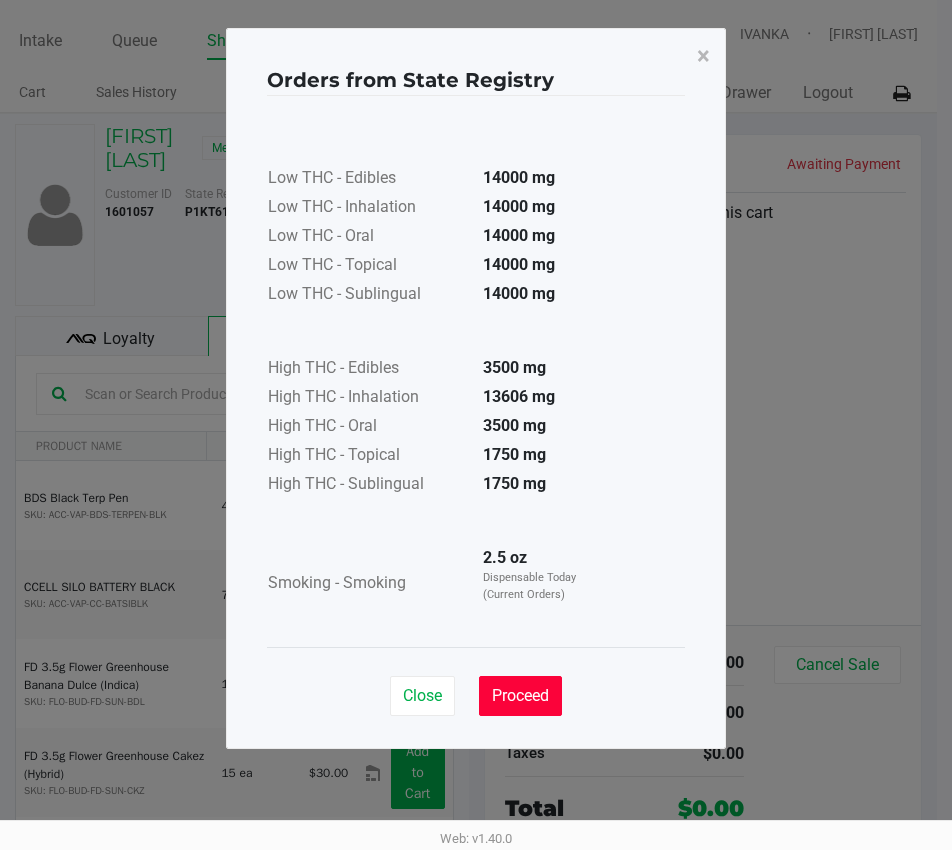 click on "Proceed" 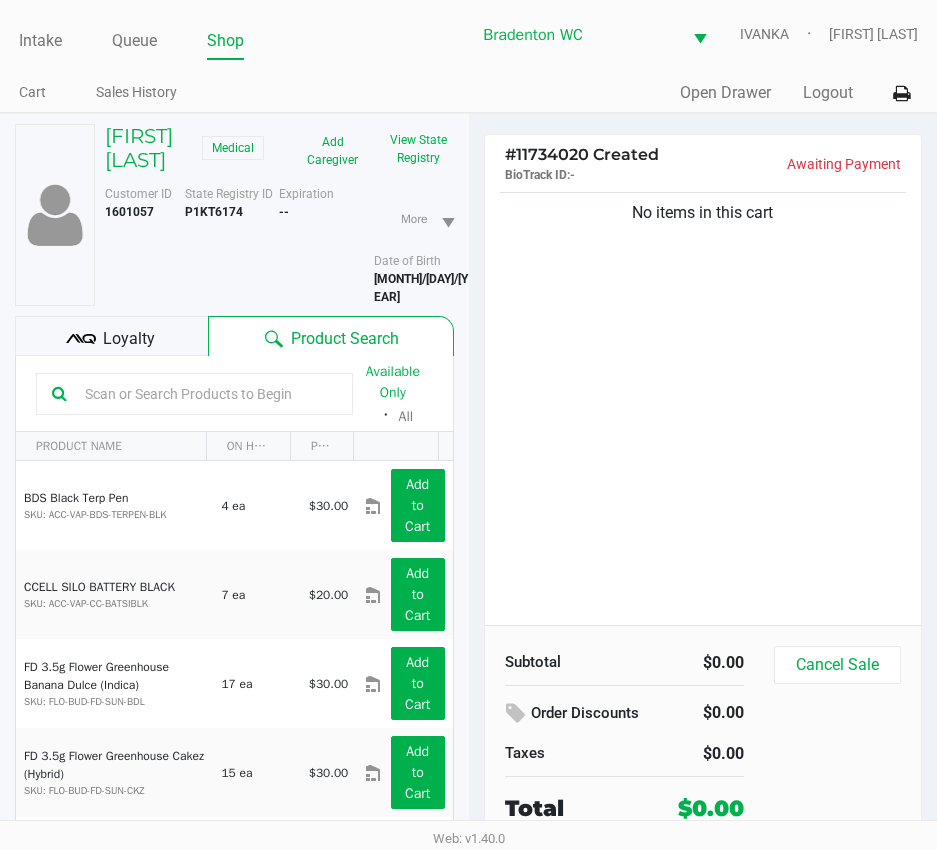 click on "Loyalty" 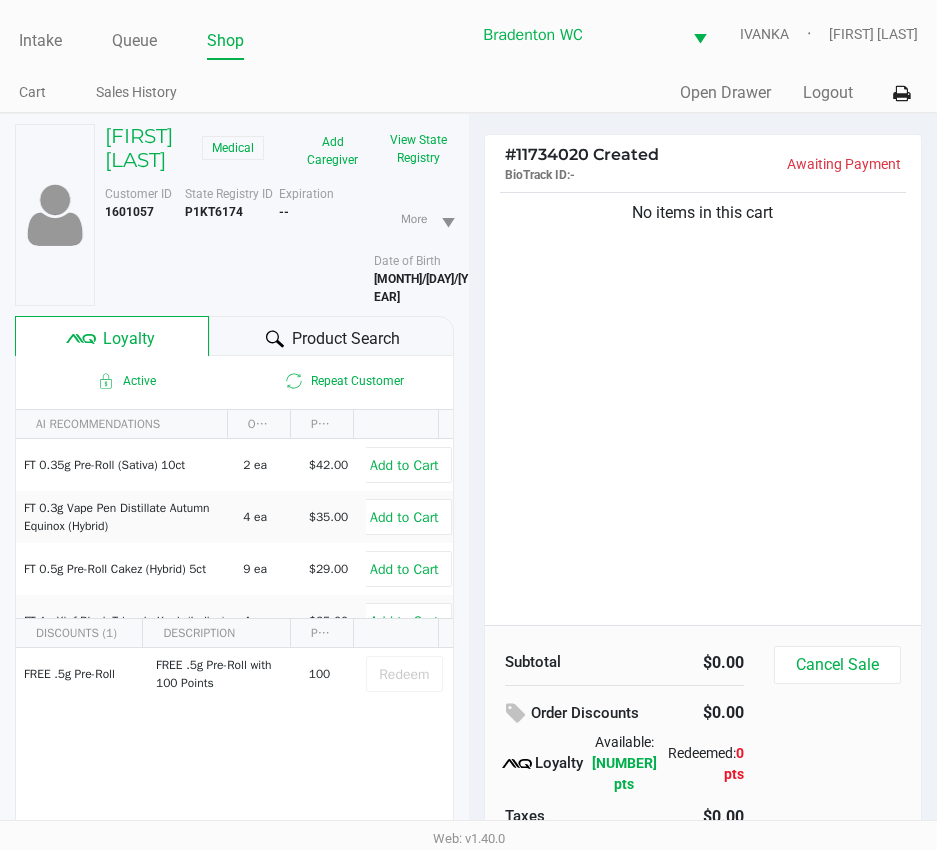 click on "Product Search" 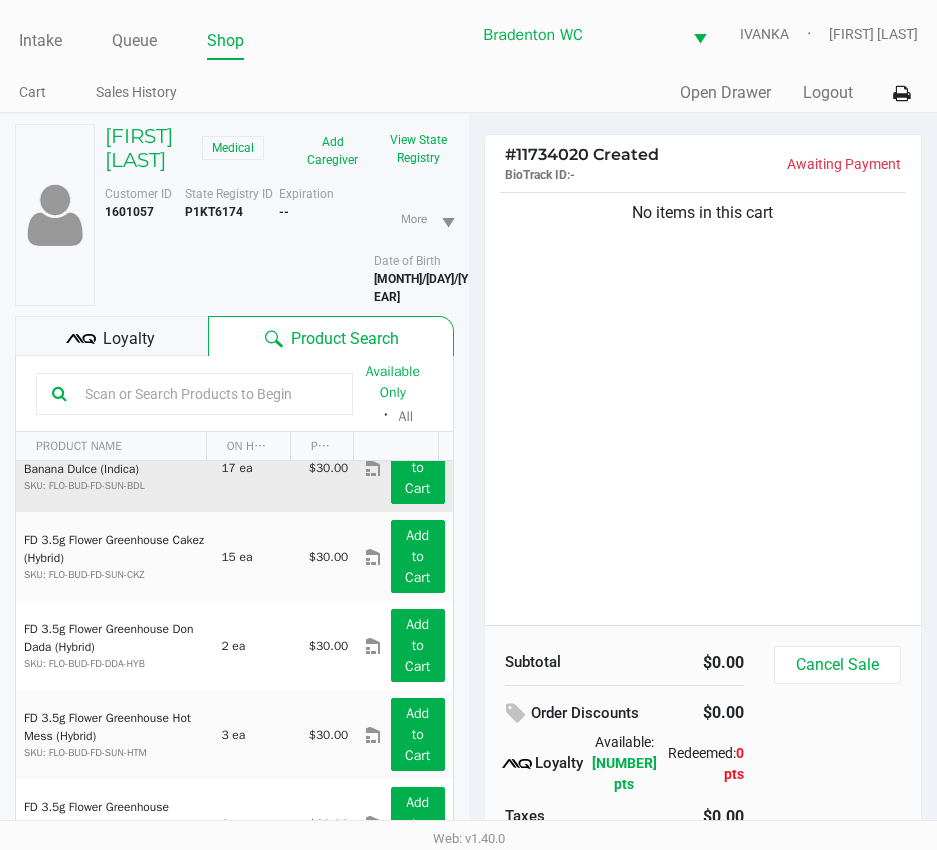 scroll, scrollTop: 0, scrollLeft: 0, axis: both 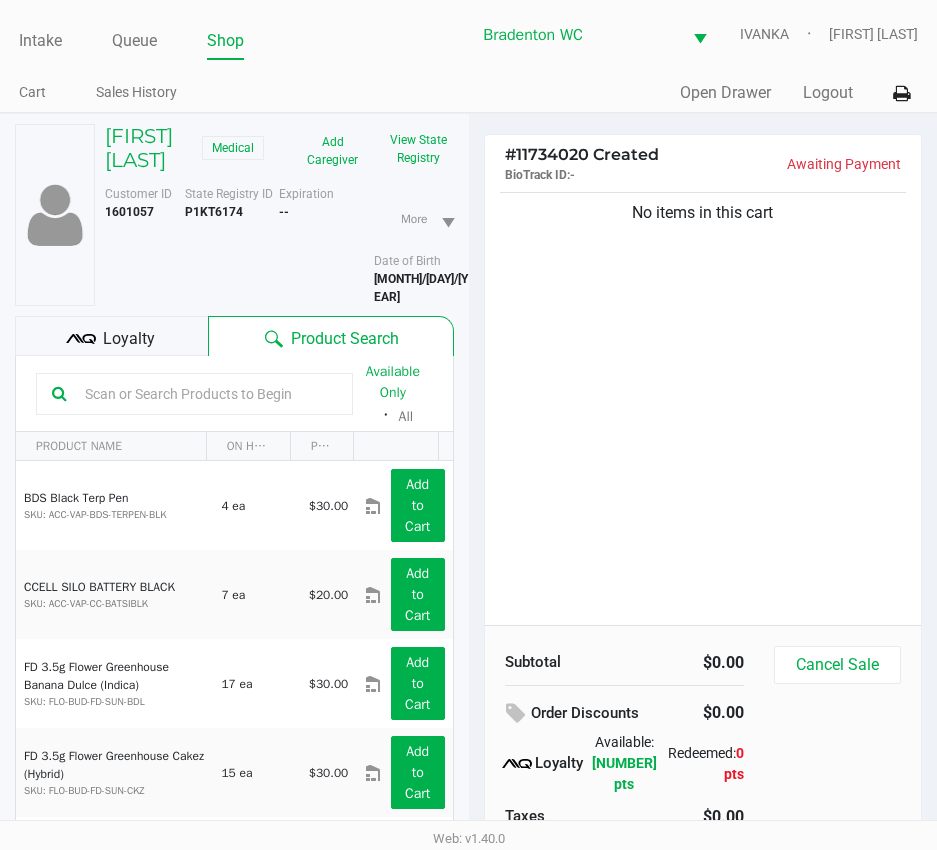 click 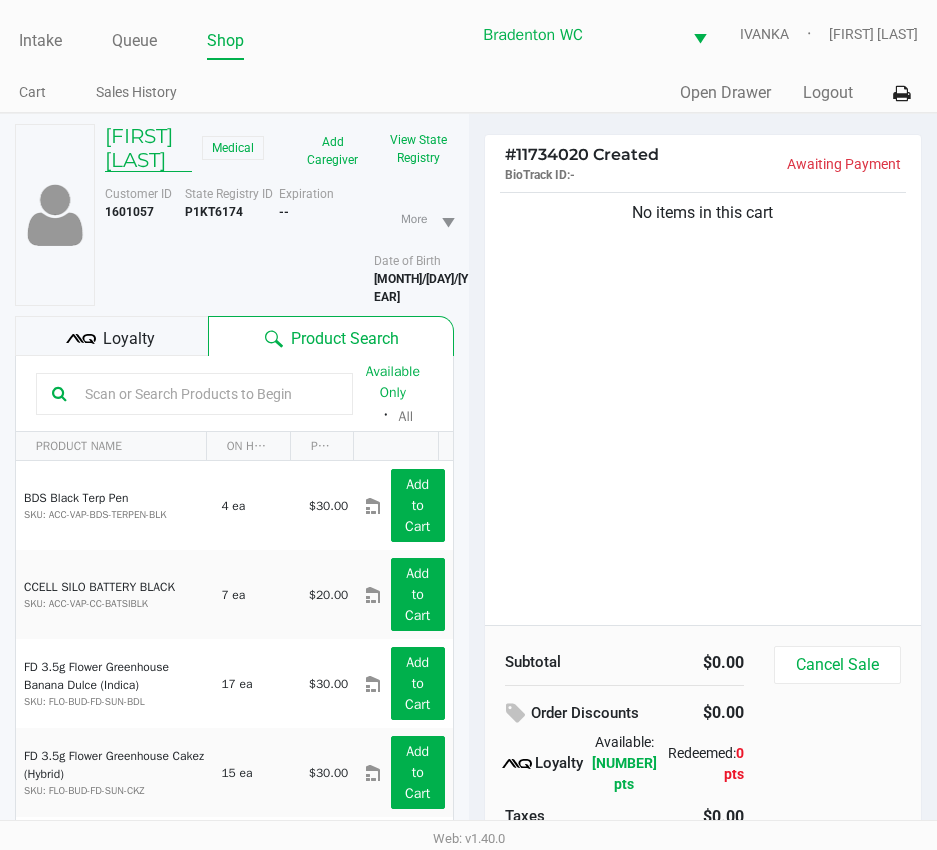 click on "REESE WELLANDER" 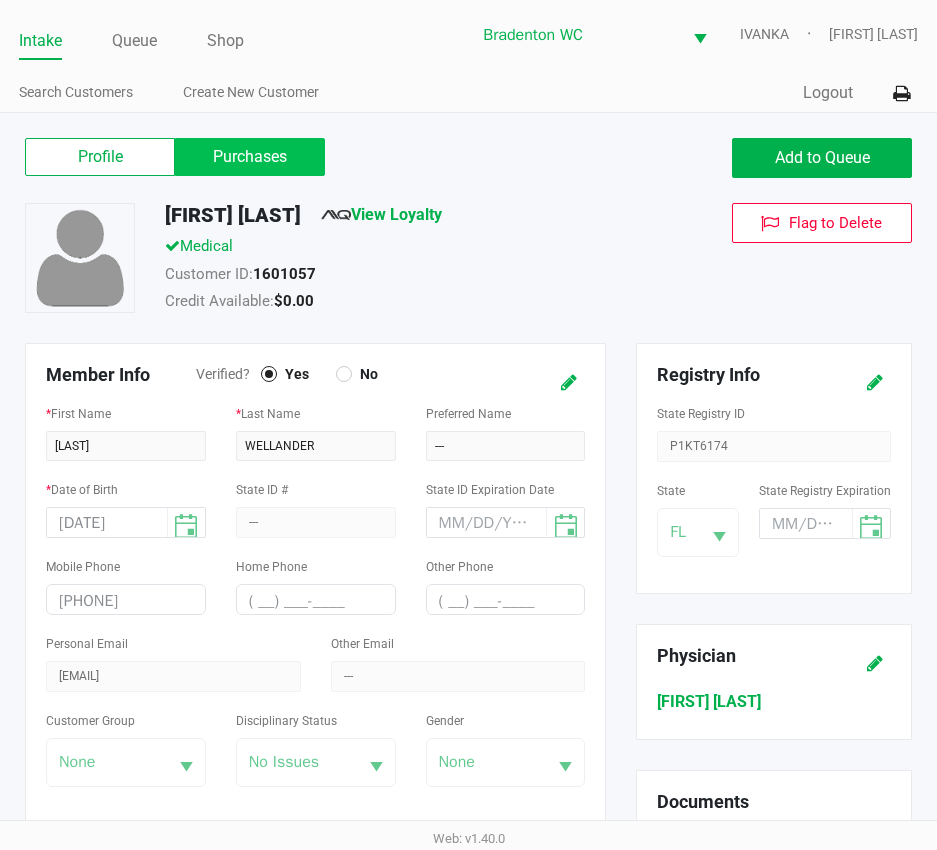 click on "Purchases" 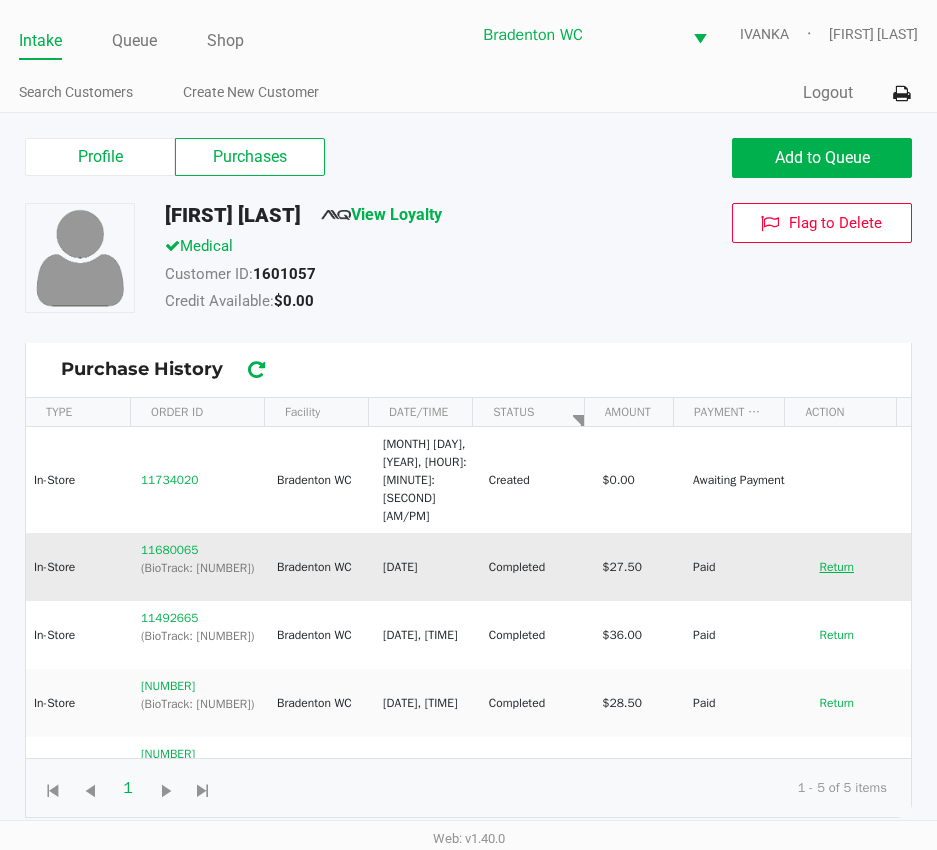 click on "Return" 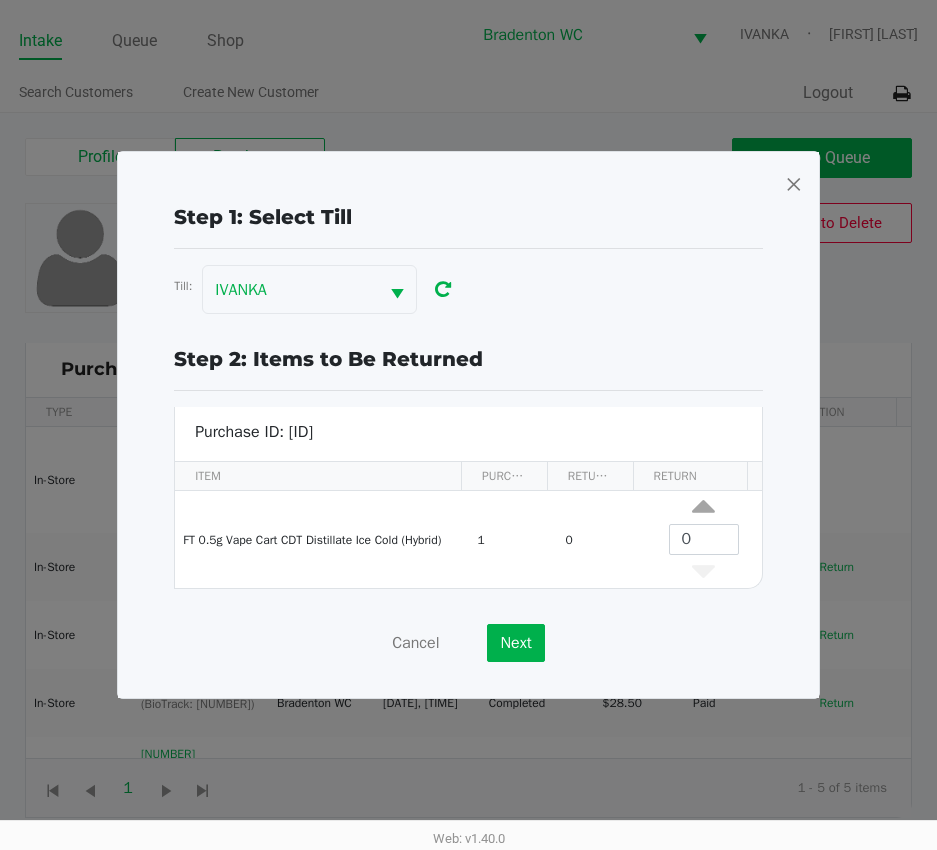 scroll, scrollTop: 8, scrollLeft: 0, axis: vertical 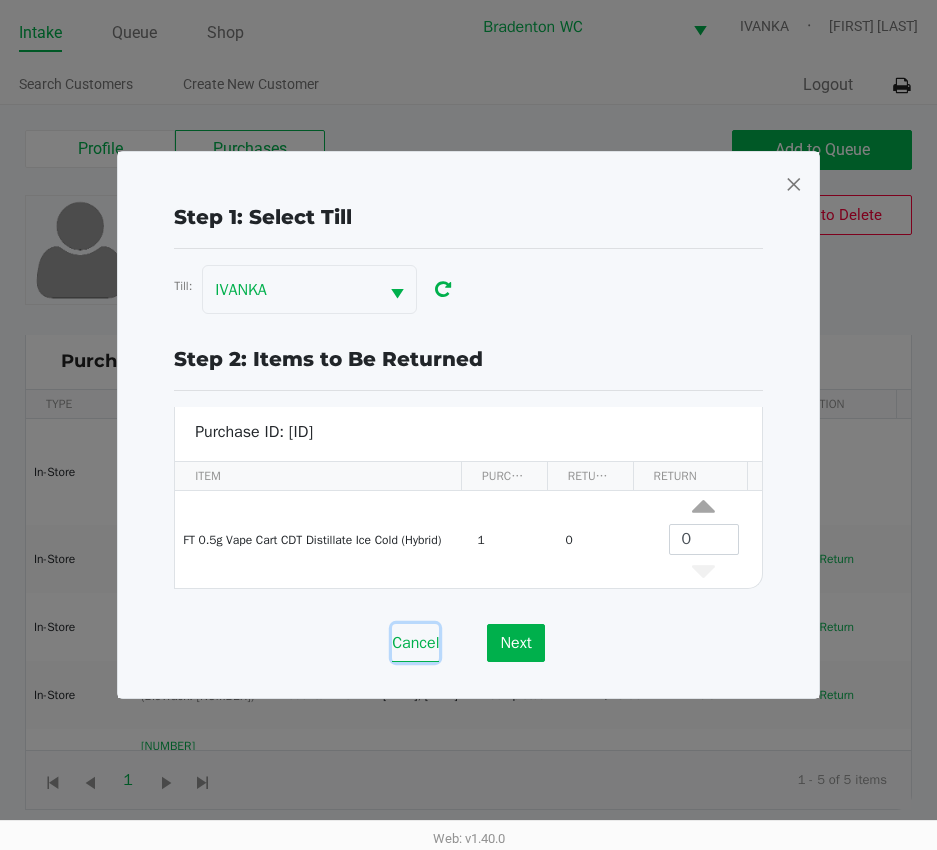 click on "Cancel" at bounding box center (415, 643) 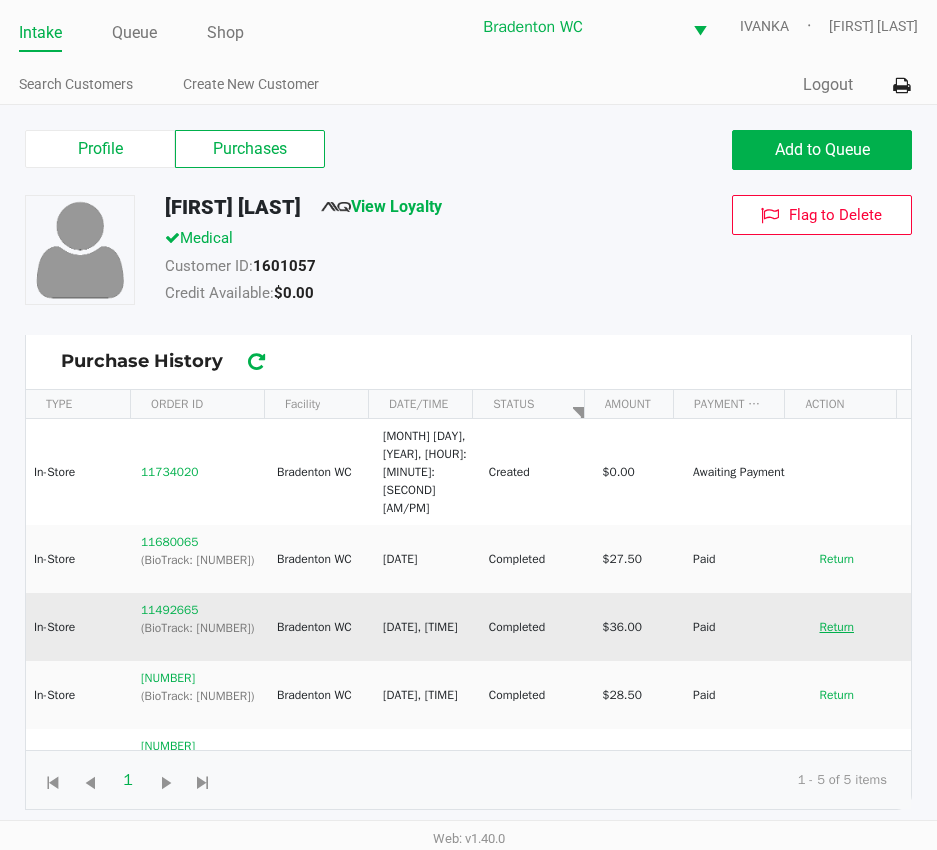 click on "Return" 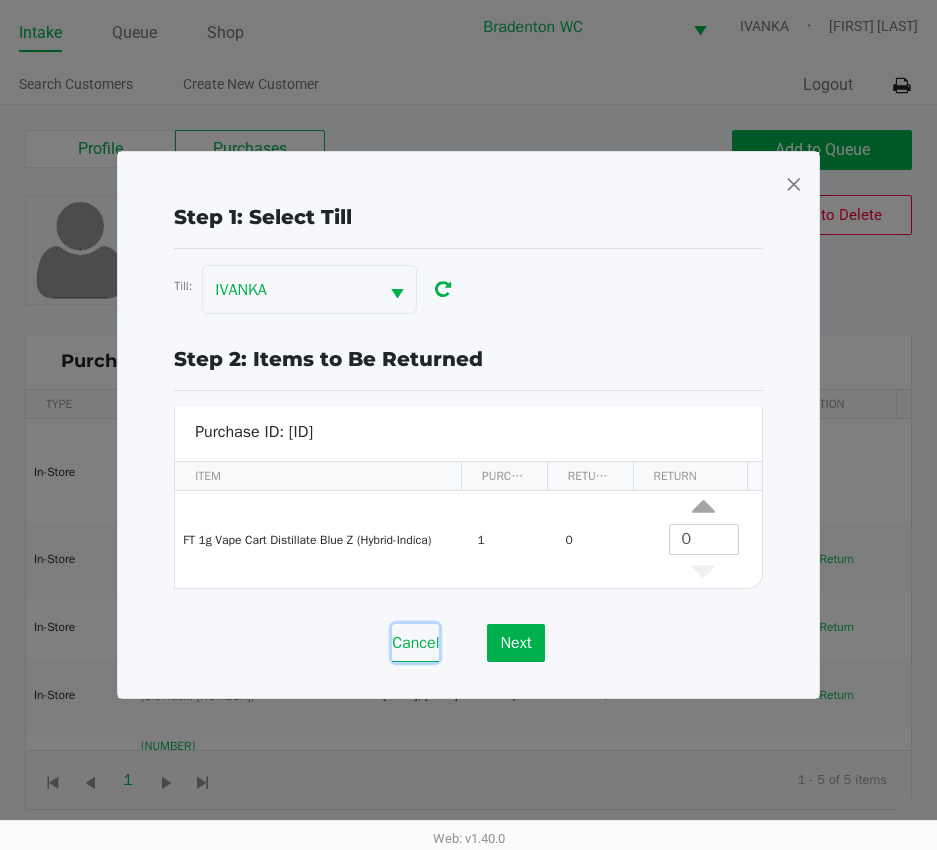 click on "Cancel" at bounding box center (415, 643) 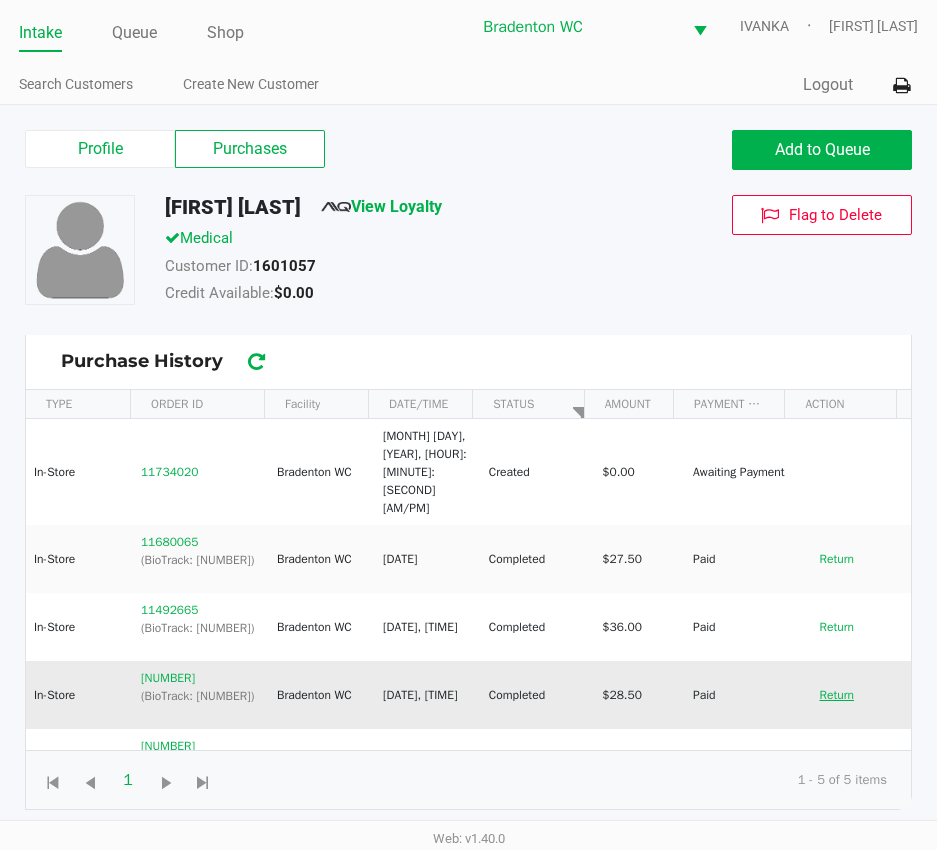 click on "Return" 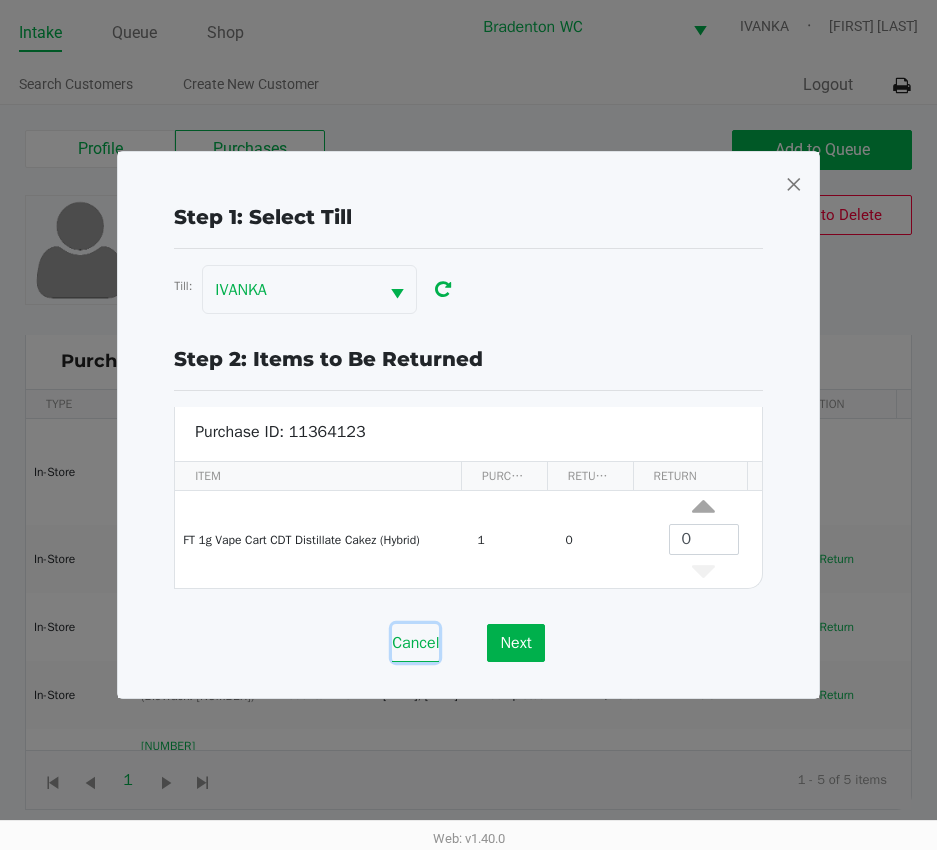 click on "Cancel" at bounding box center [415, 643] 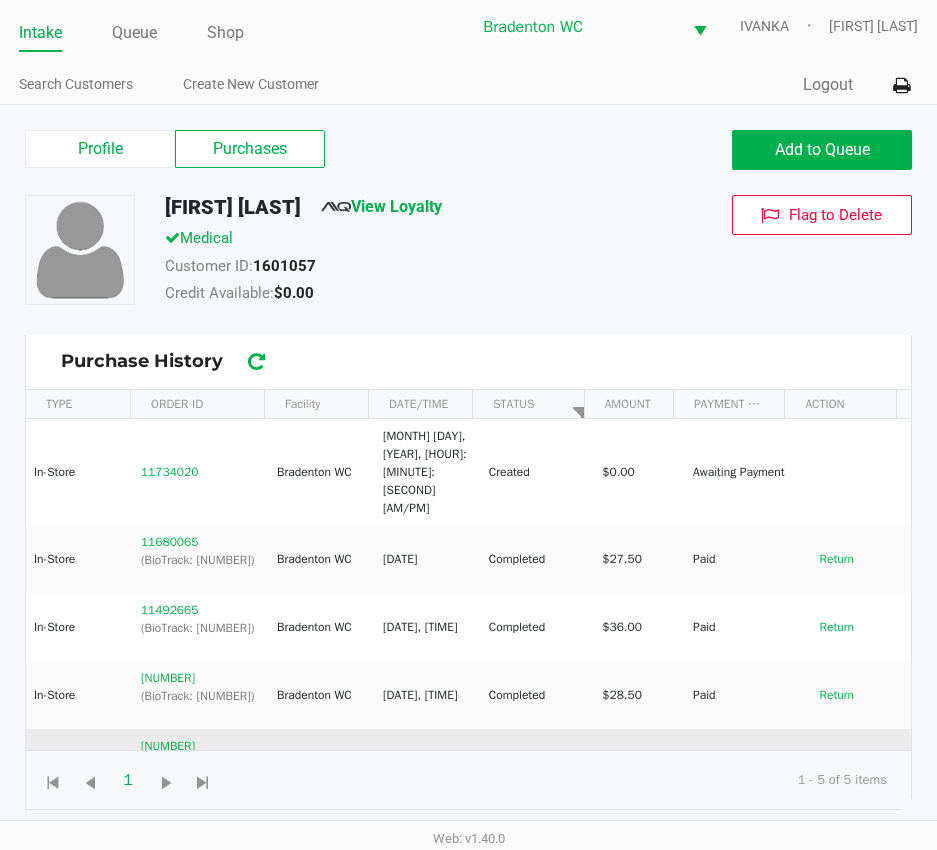 click on "Return" 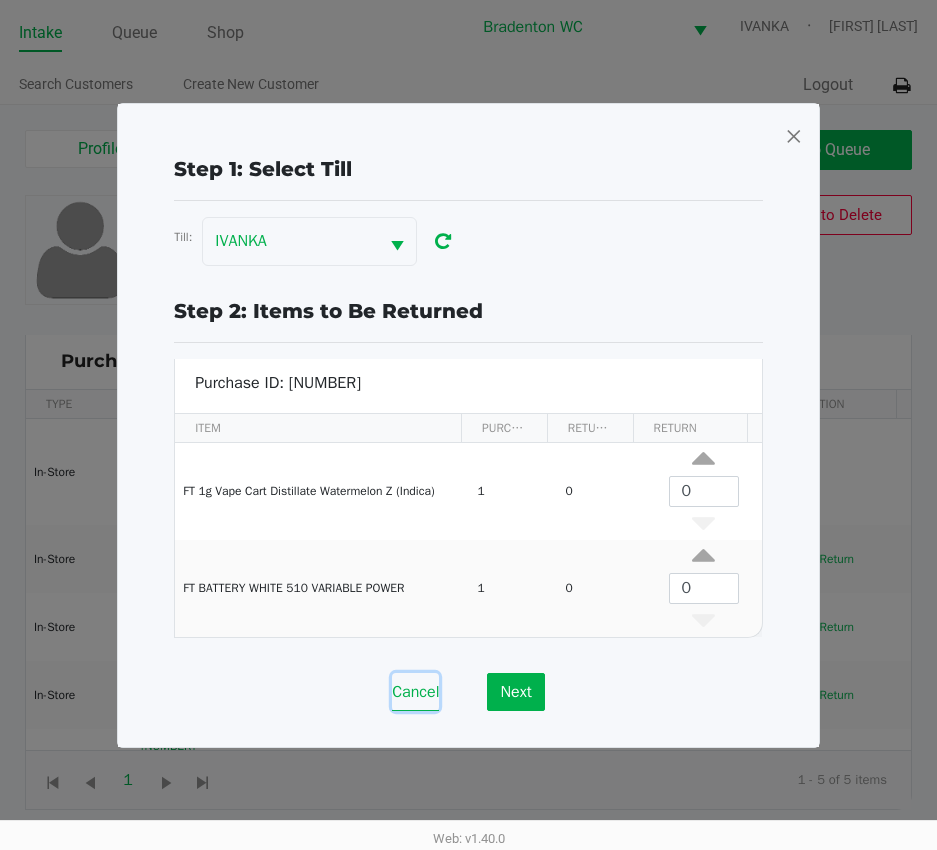 click on "Cancel" at bounding box center [415, 692] 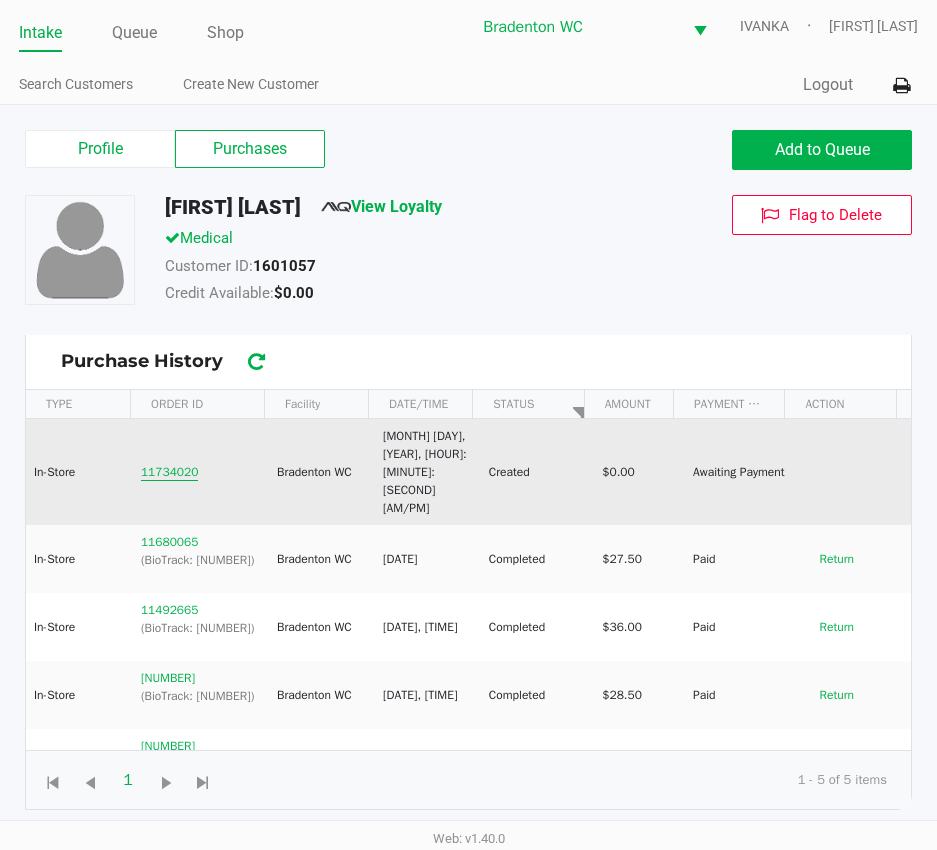 click on "11734020" 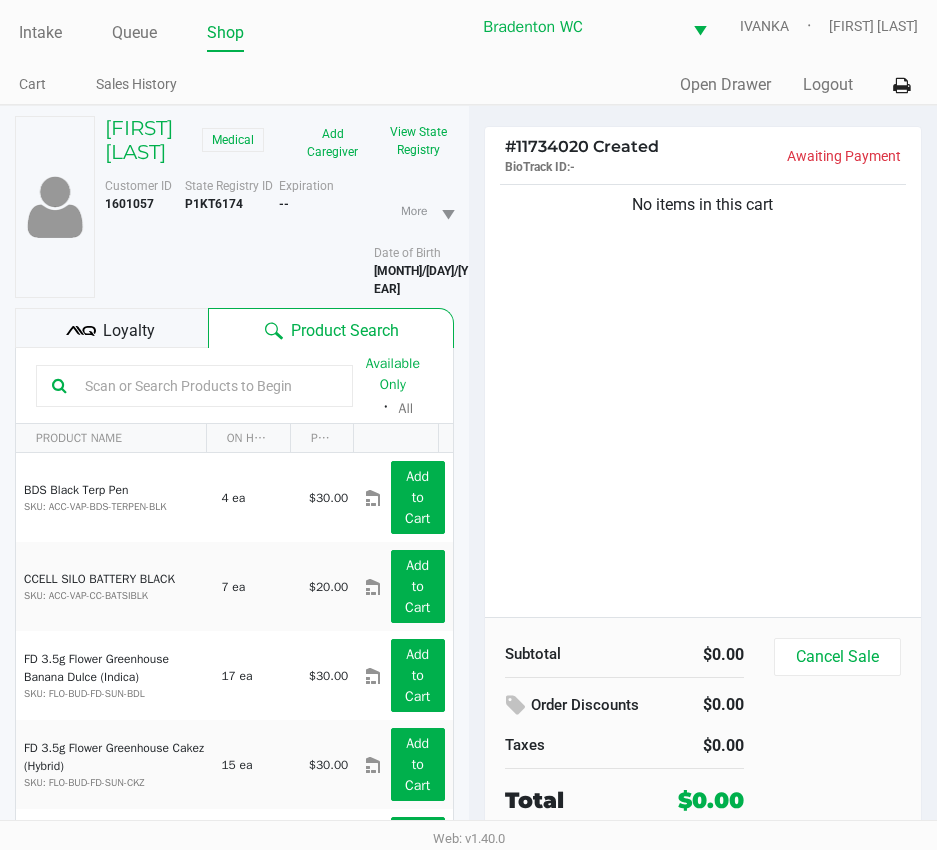 click 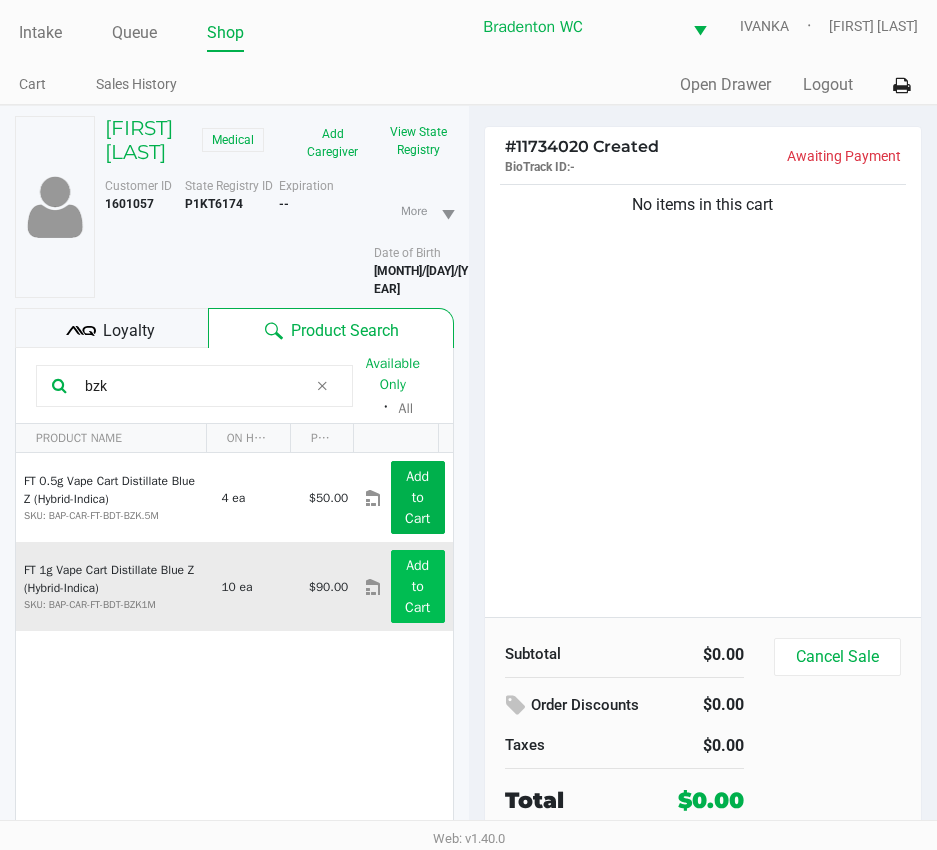 type on "bzk" 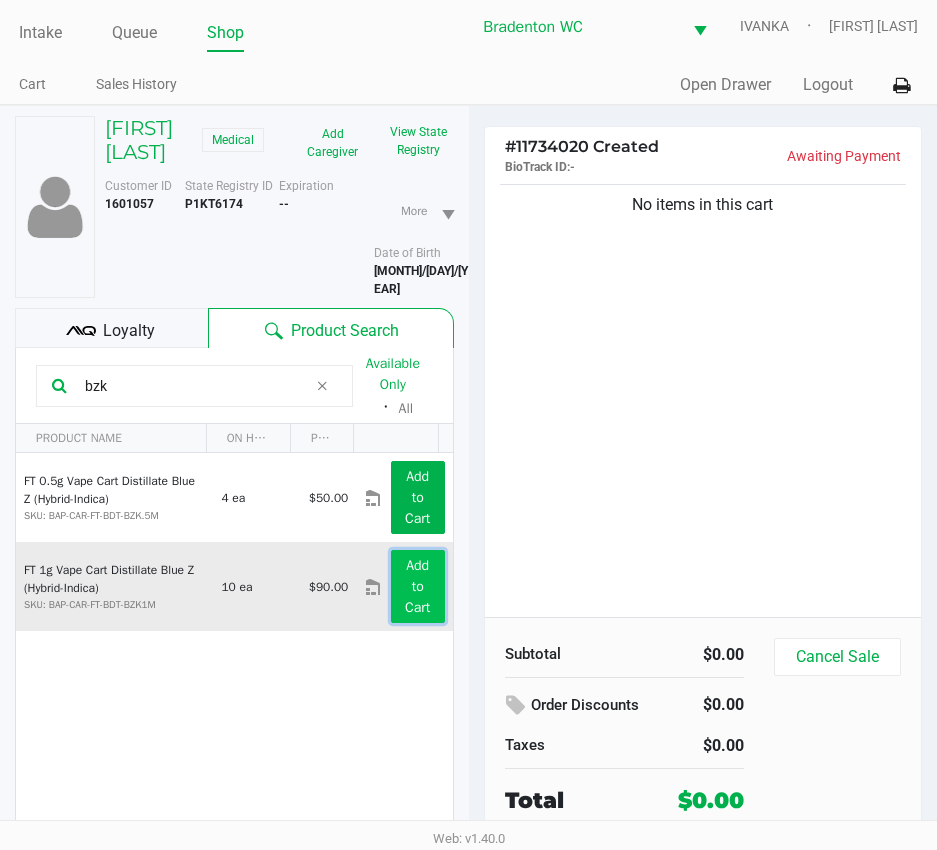 click on "Add to Cart" 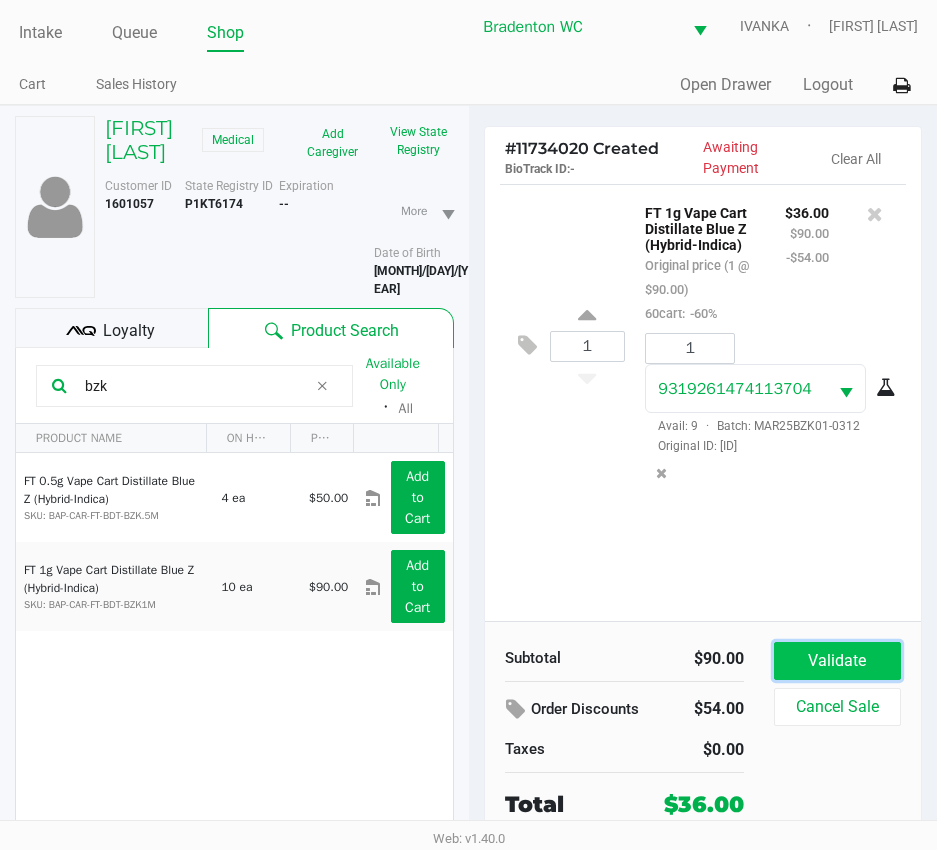 click on "Validate" 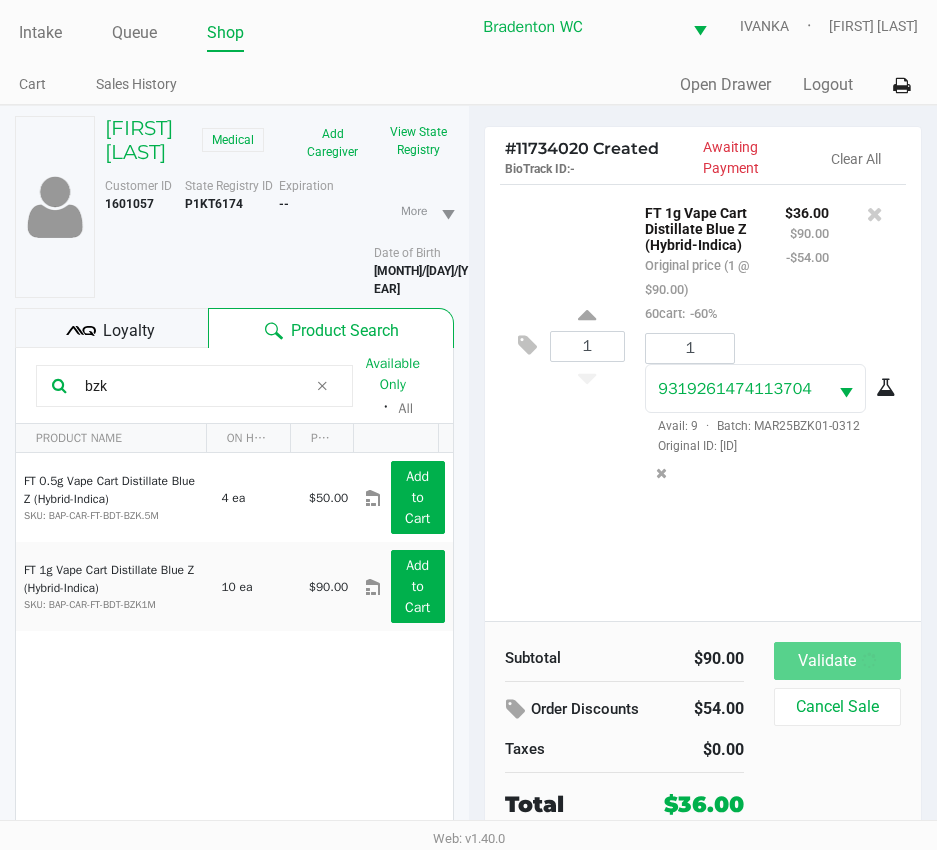 scroll, scrollTop: 0, scrollLeft: 0, axis: both 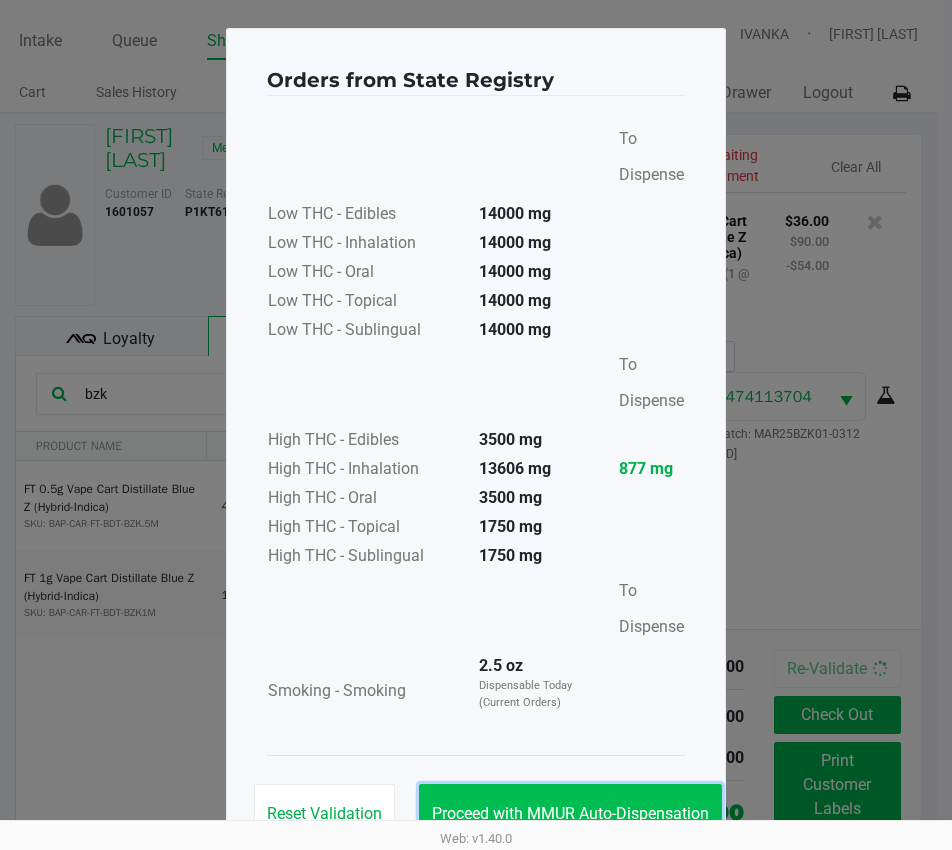 click on "Proceed with MMUR Auto-Dispensation" 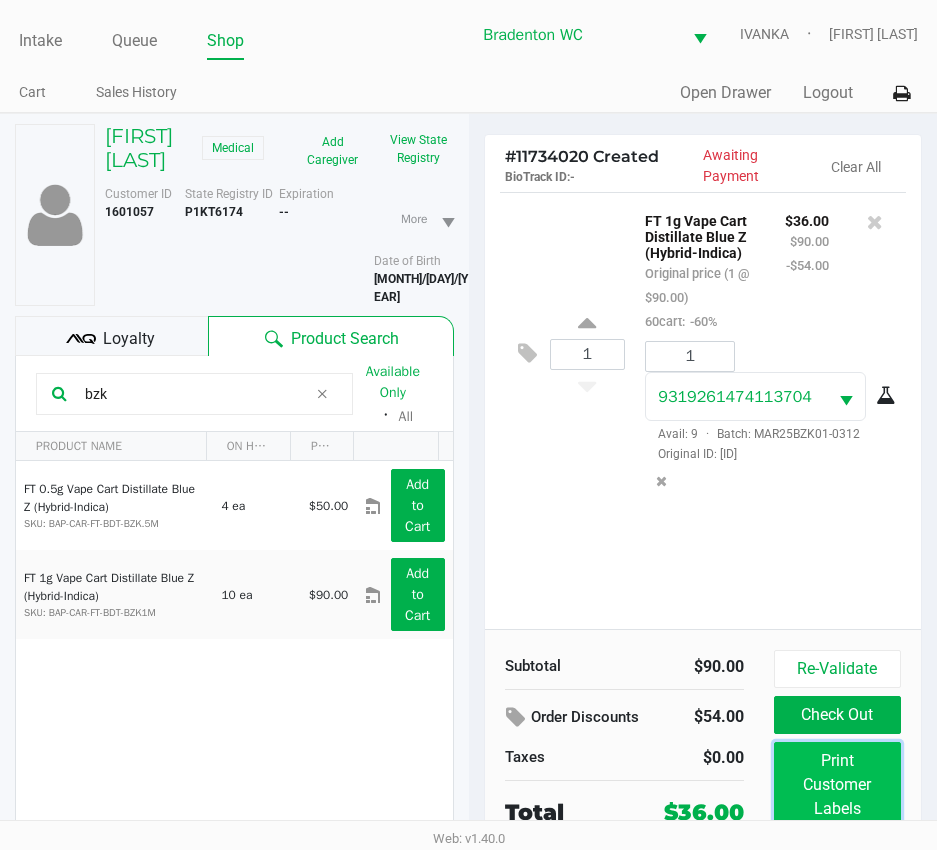 click on "Print Customer Labels" 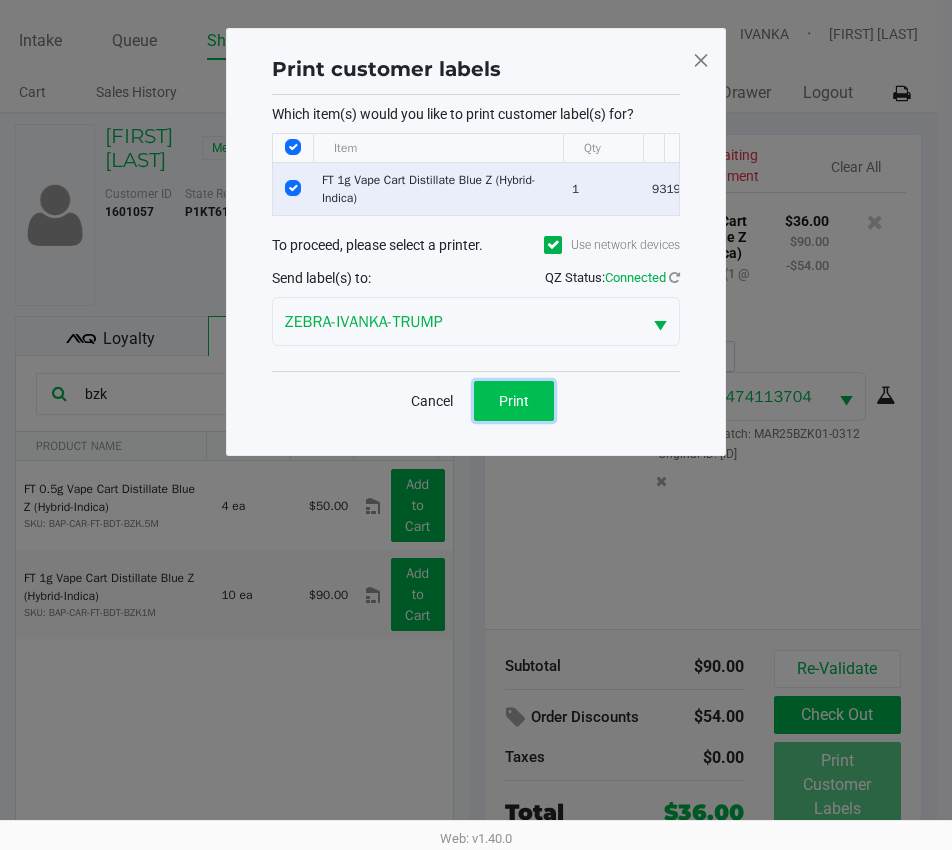 click on "Print" 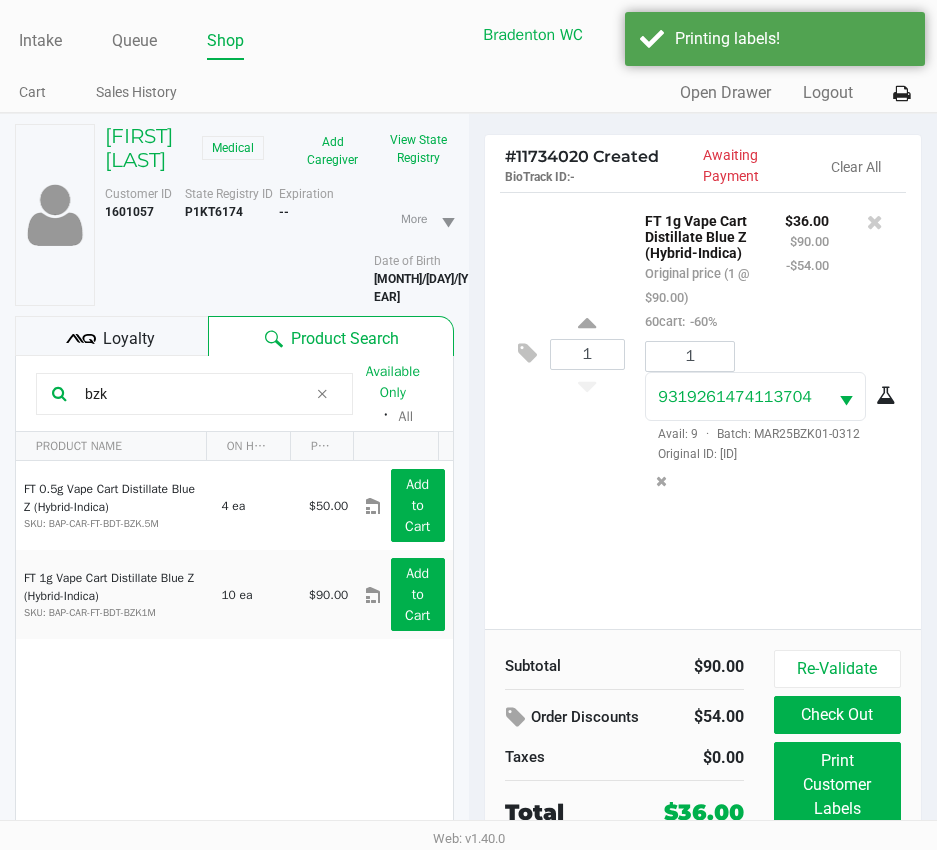 click 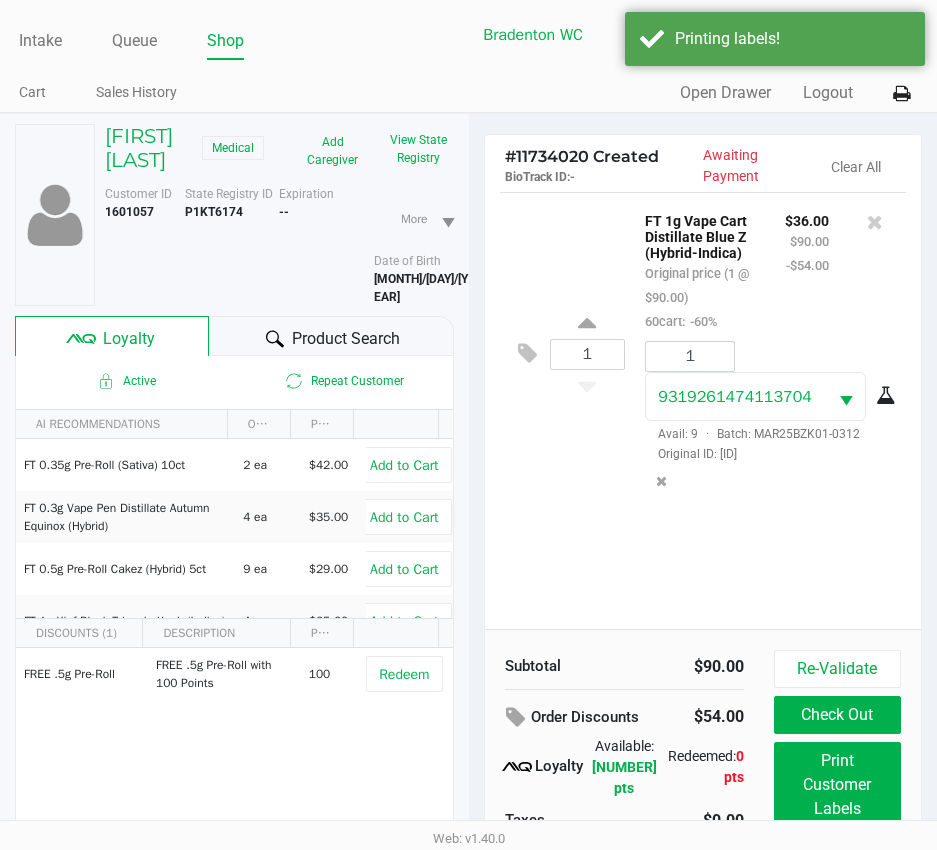 click 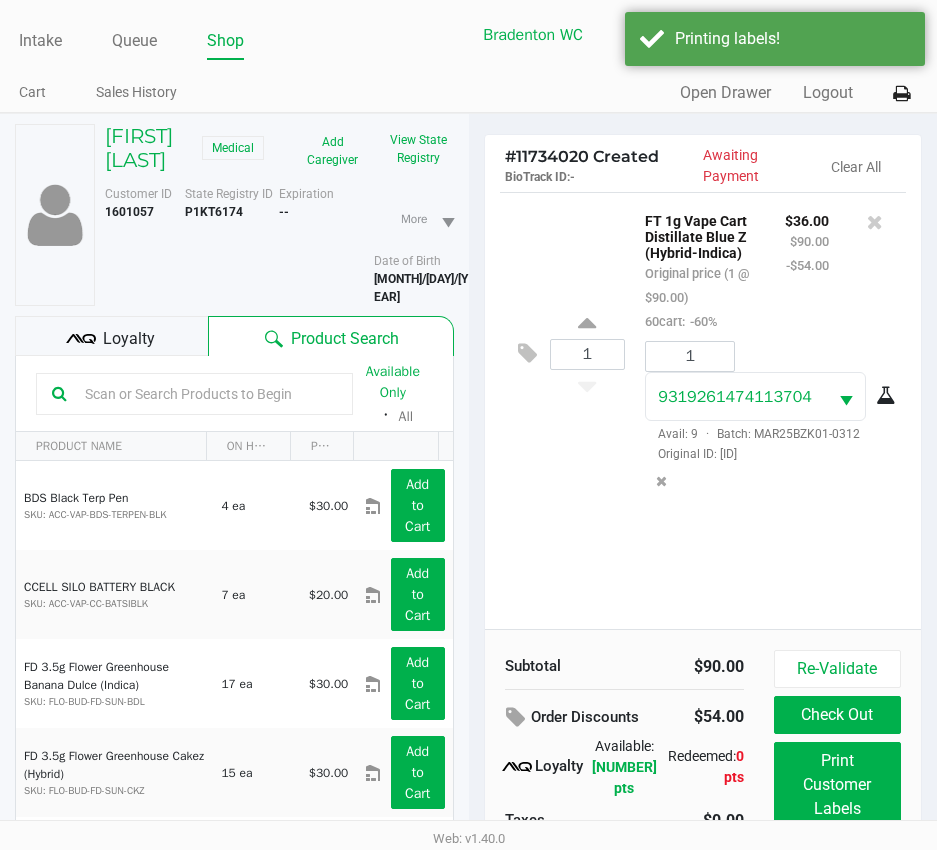 scroll, scrollTop: 104, scrollLeft: 0, axis: vertical 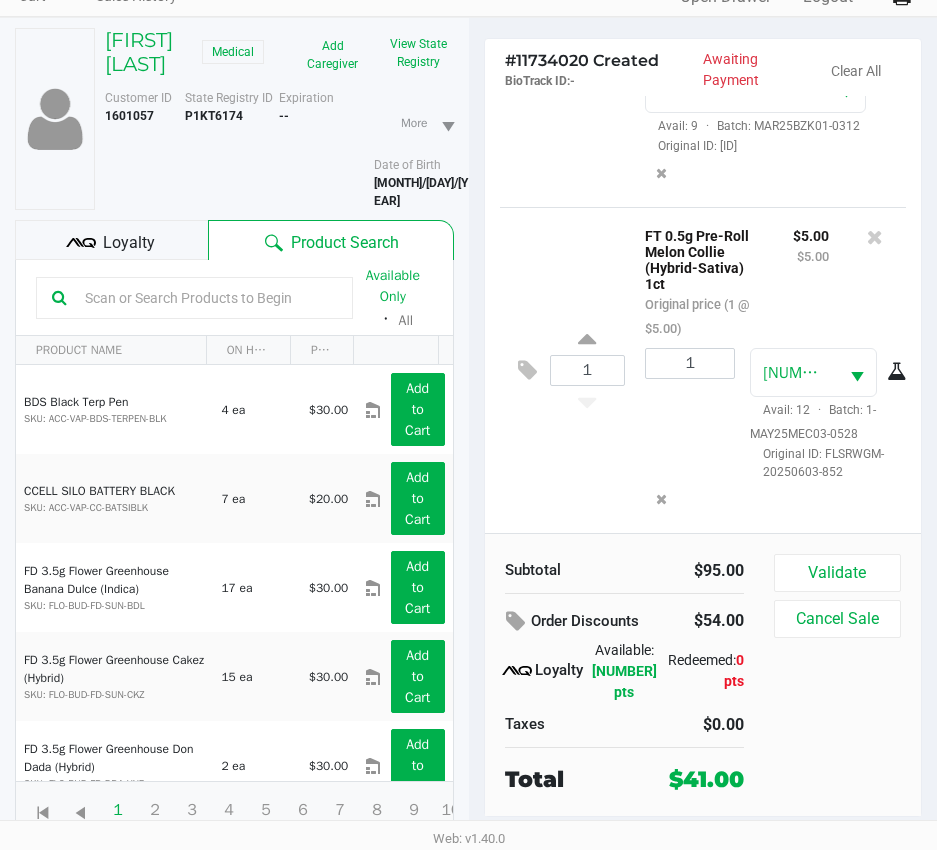 click on "Loyalty" 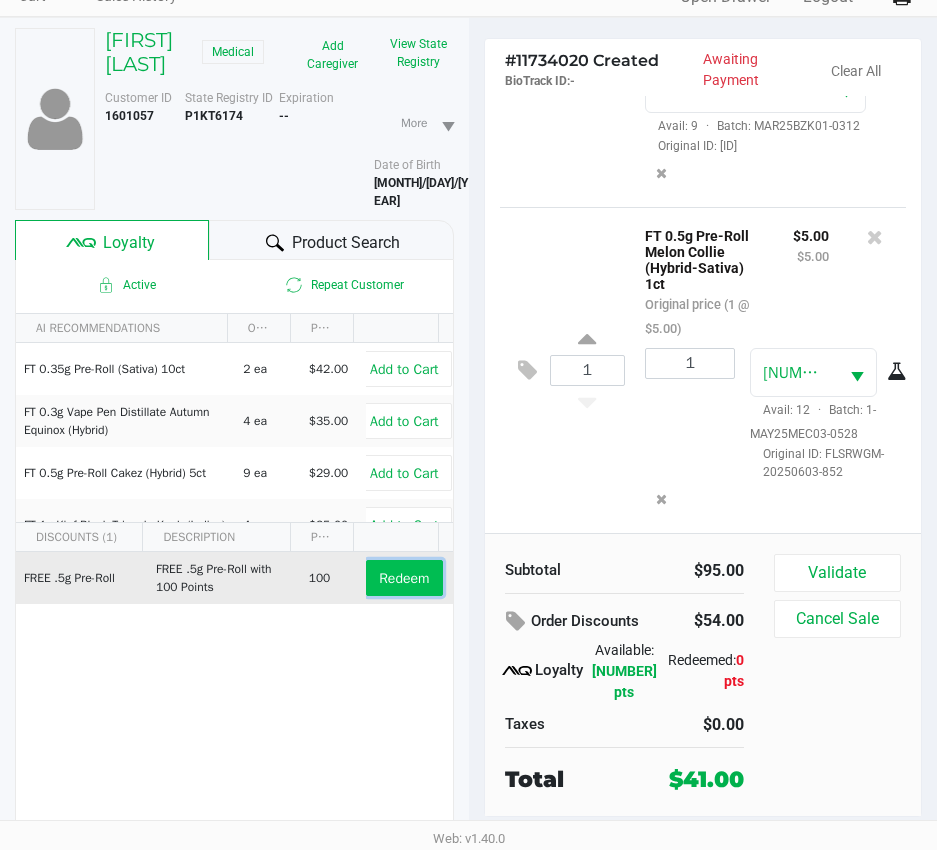 click on "Redeem" 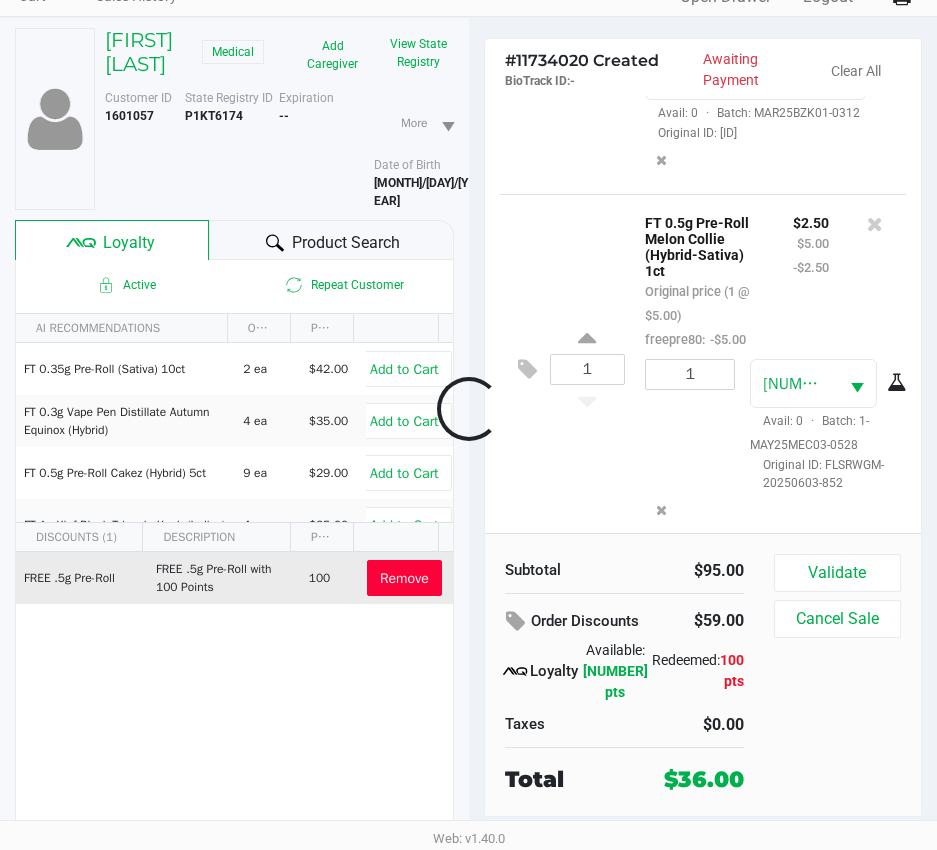 scroll, scrollTop: 321, scrollLeft: 0, axis: vertical 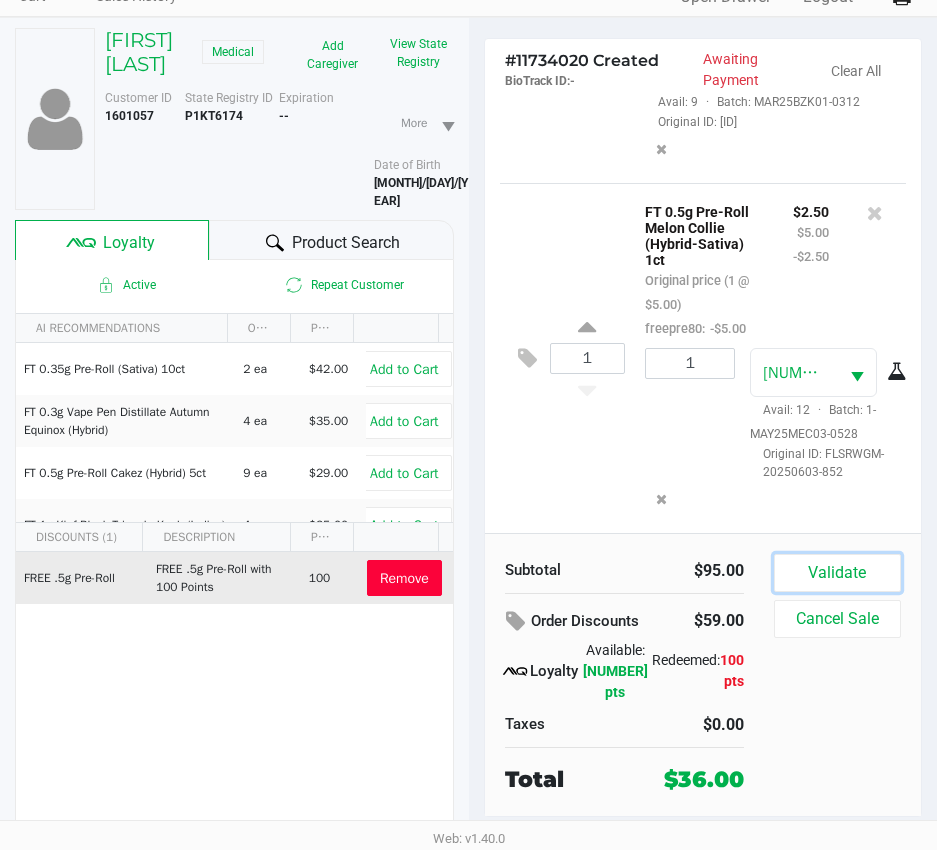 click on "Validate" 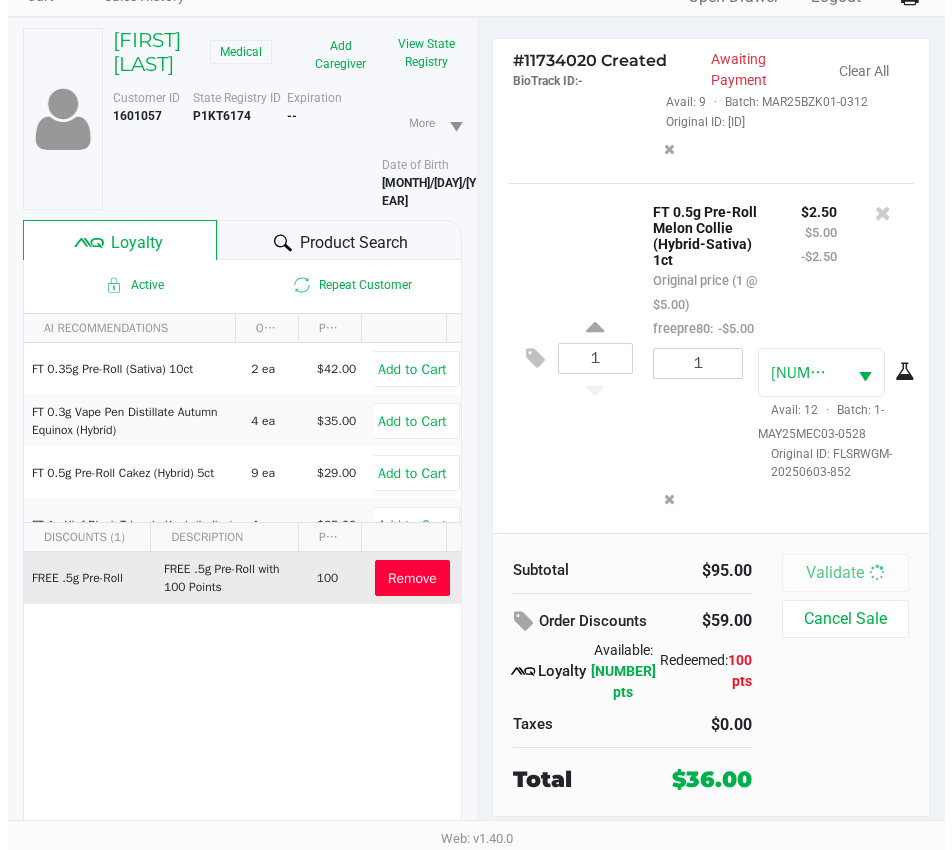 scroll, scrollTop: 0, scrollLeft: 0, axis: both 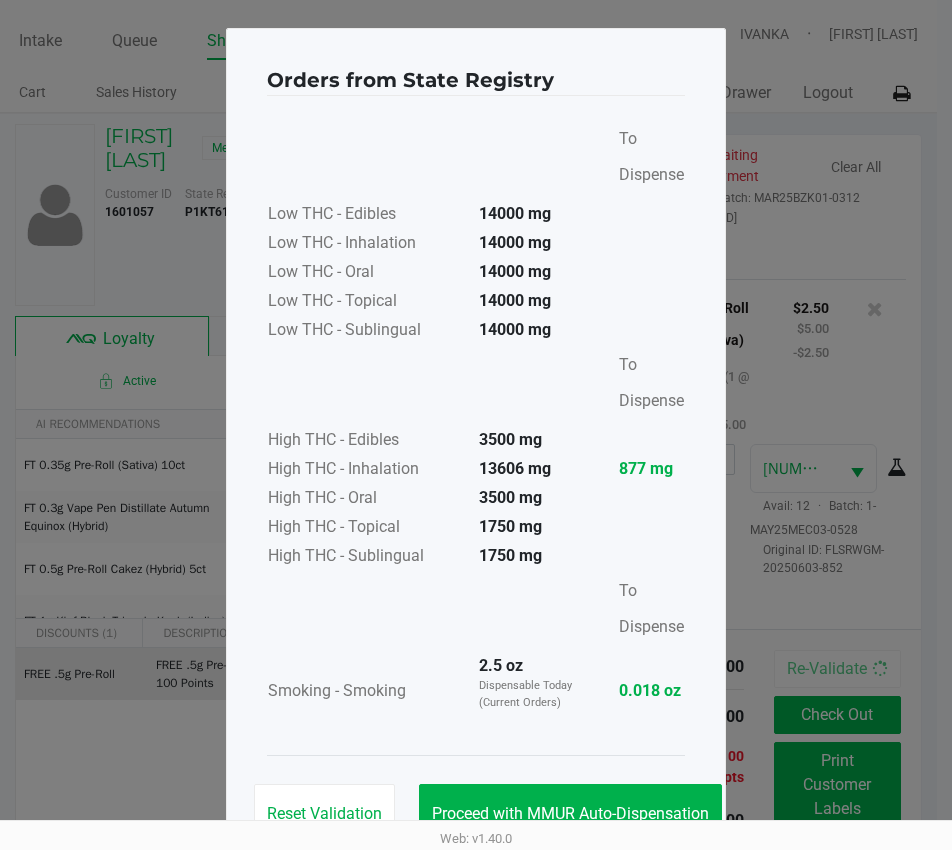 click on "Reset Validation   Proceed with MMUR Auto-Dispensation" 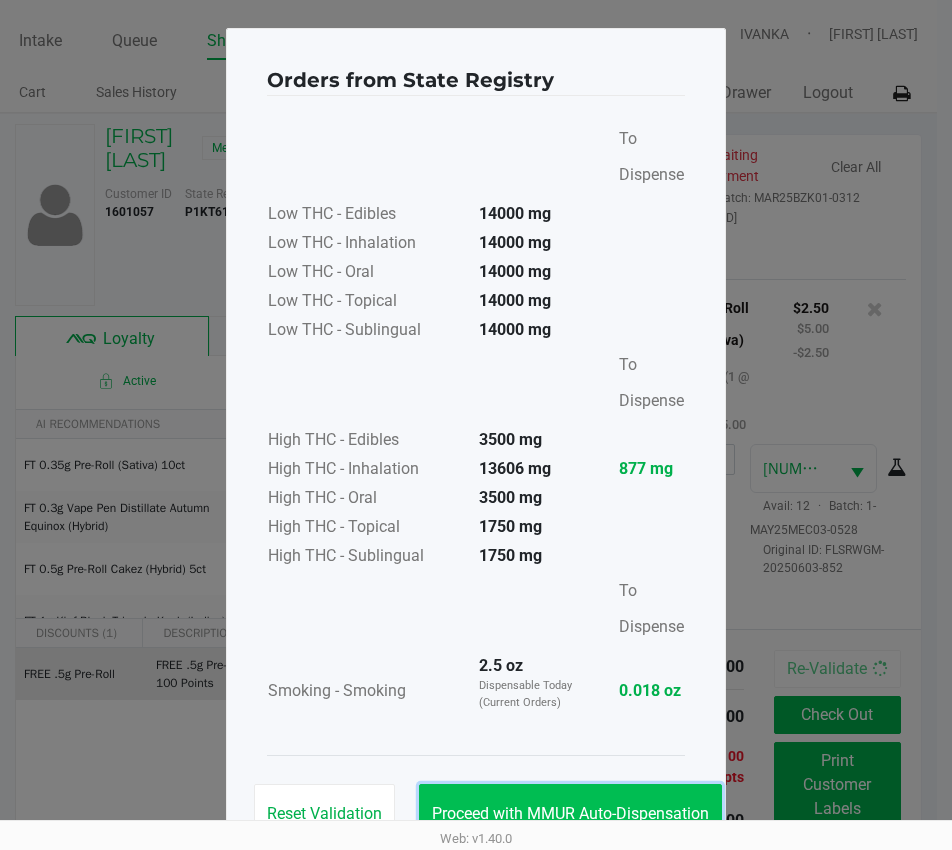 click on "Proceed with MMUR Auto-Dispensation" 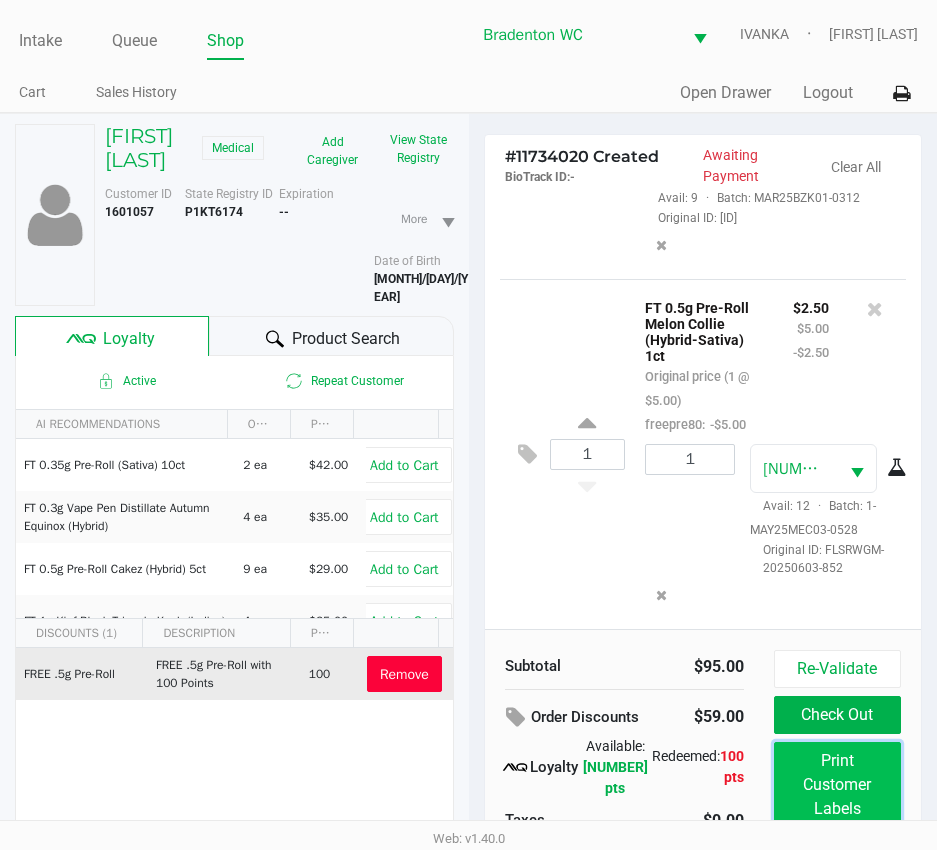 click on "Print Customer Labels" 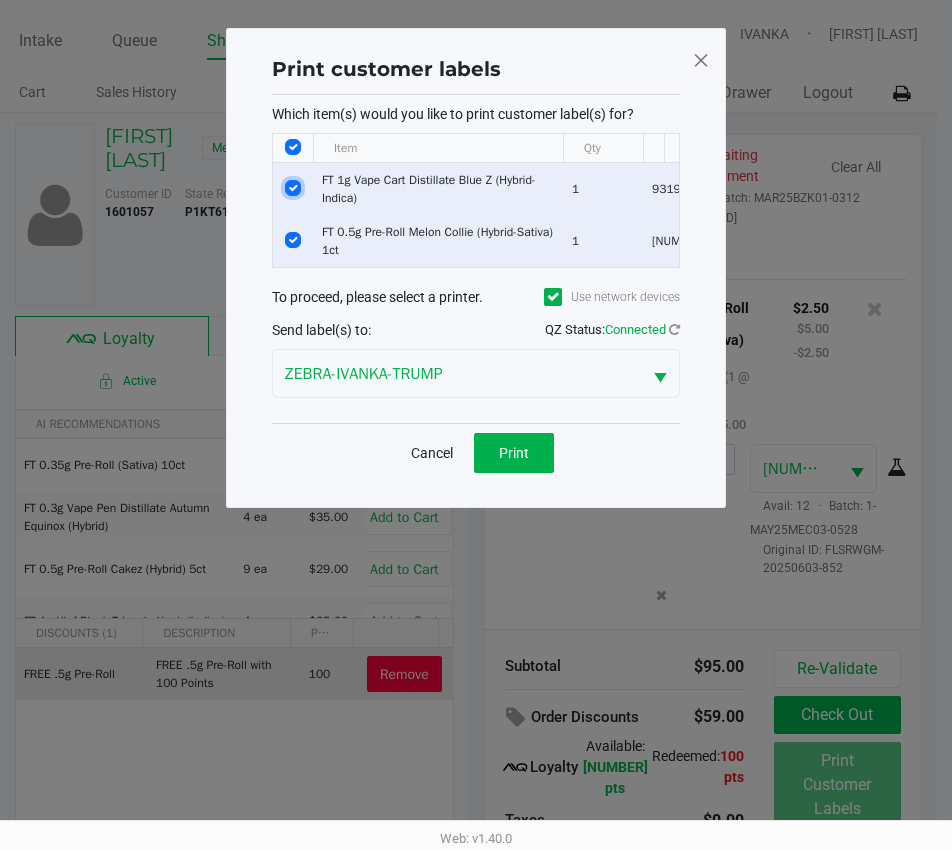 click at bounding box center (293, 188) 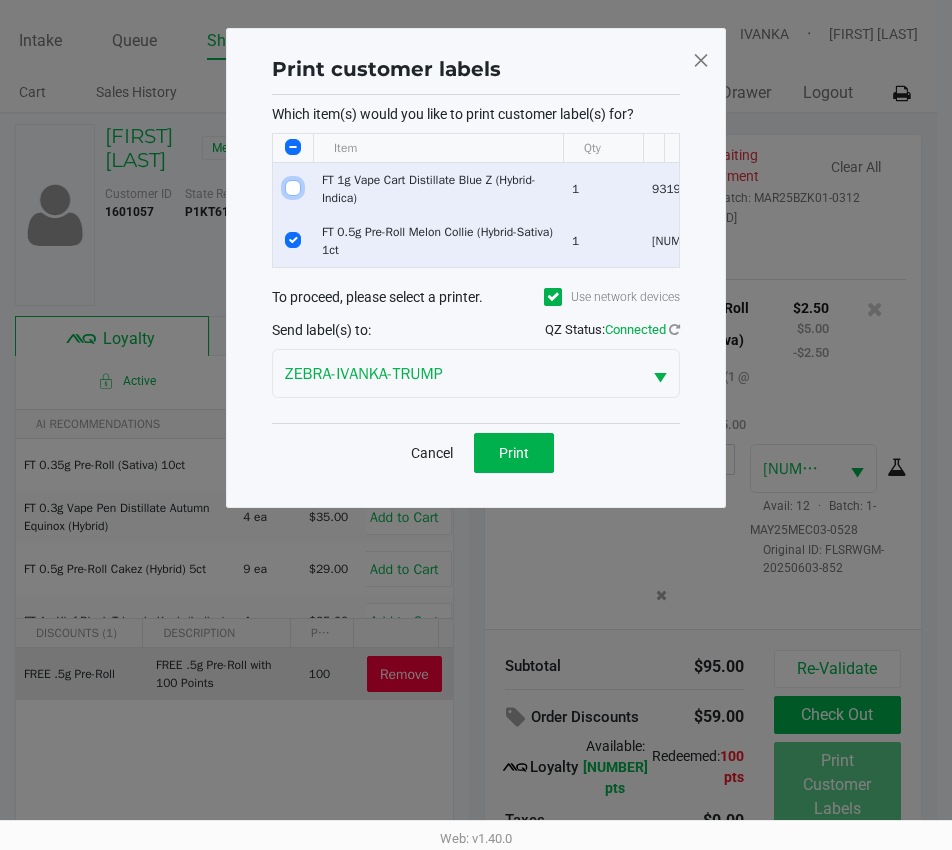 checkbox on "false" 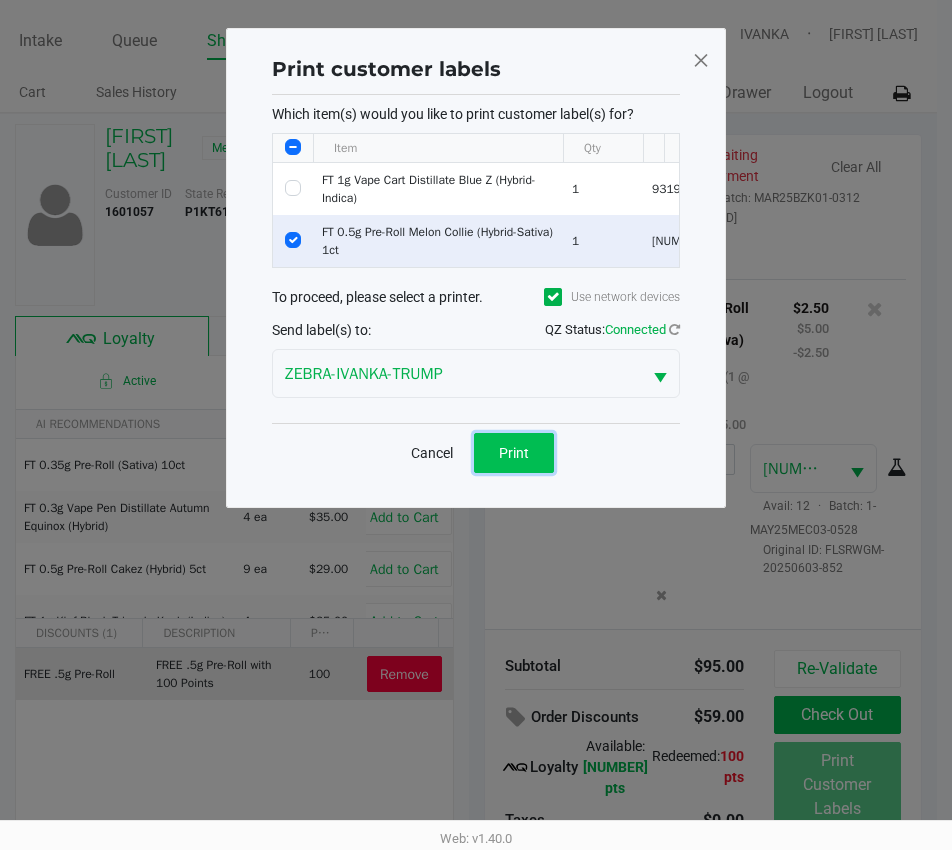 click on "Print" 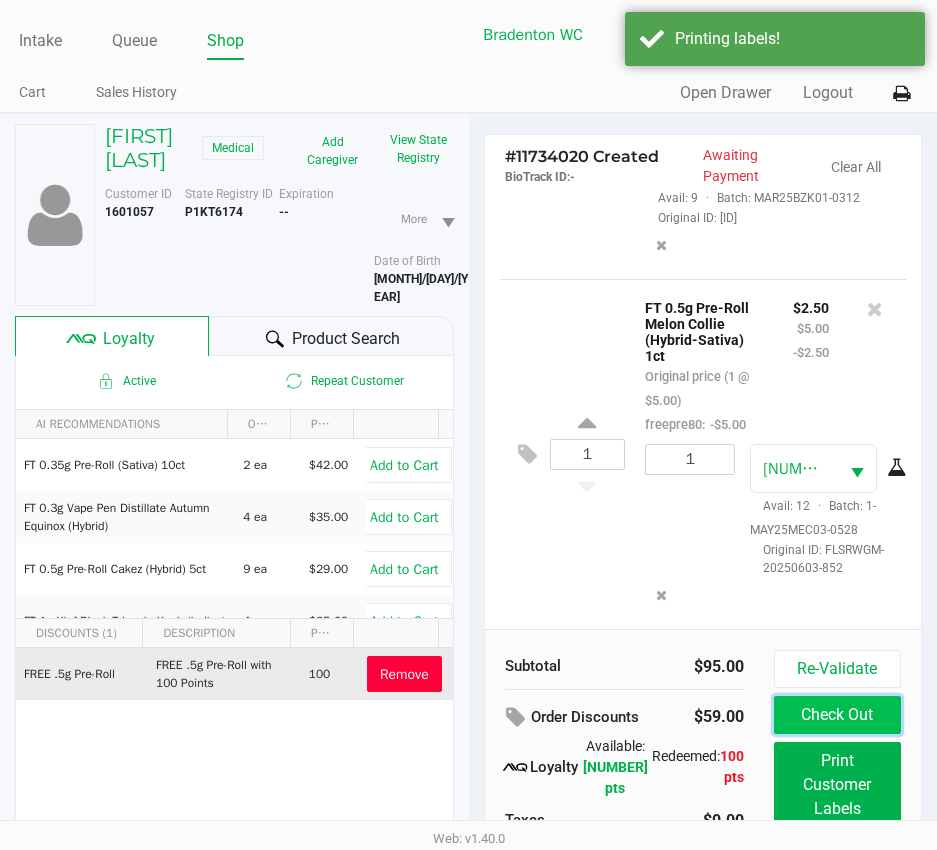 click on "Check Out" 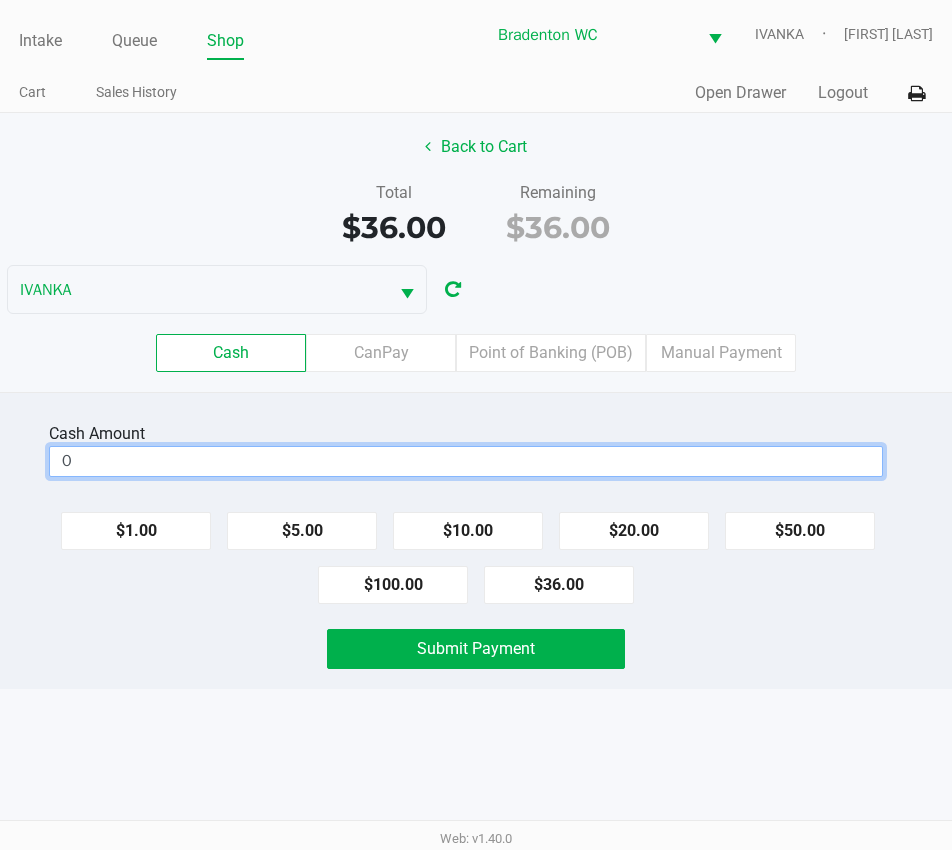 click on "0" at bounding box center [466, 461] 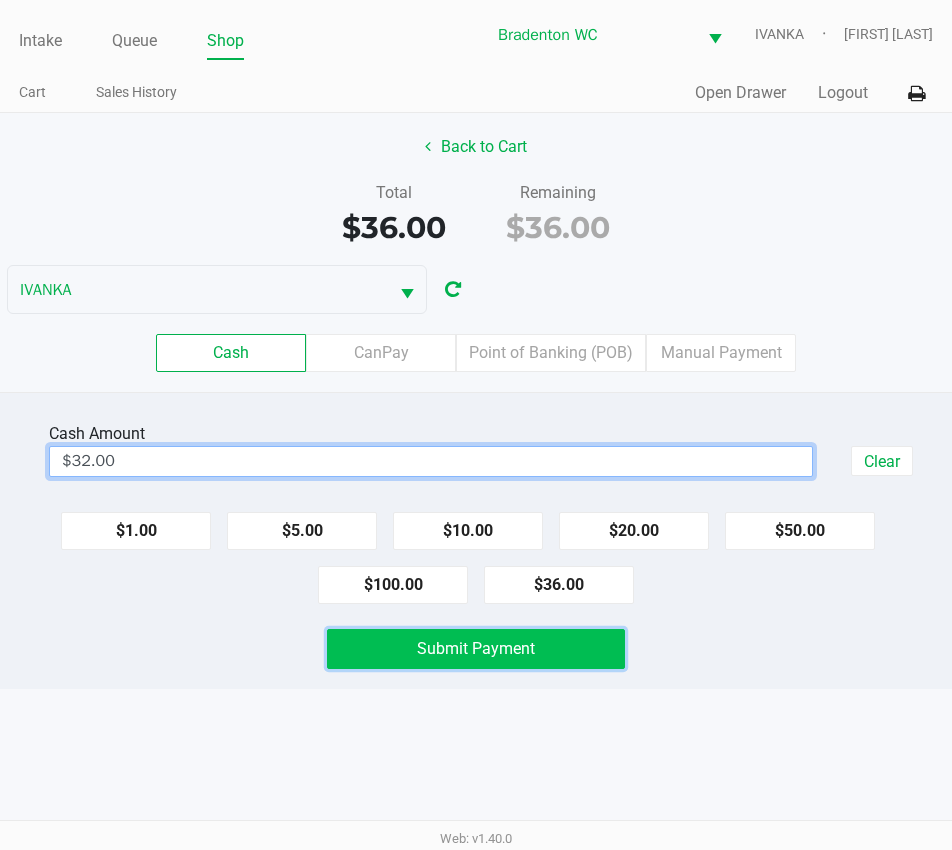click on "Submit Payment" 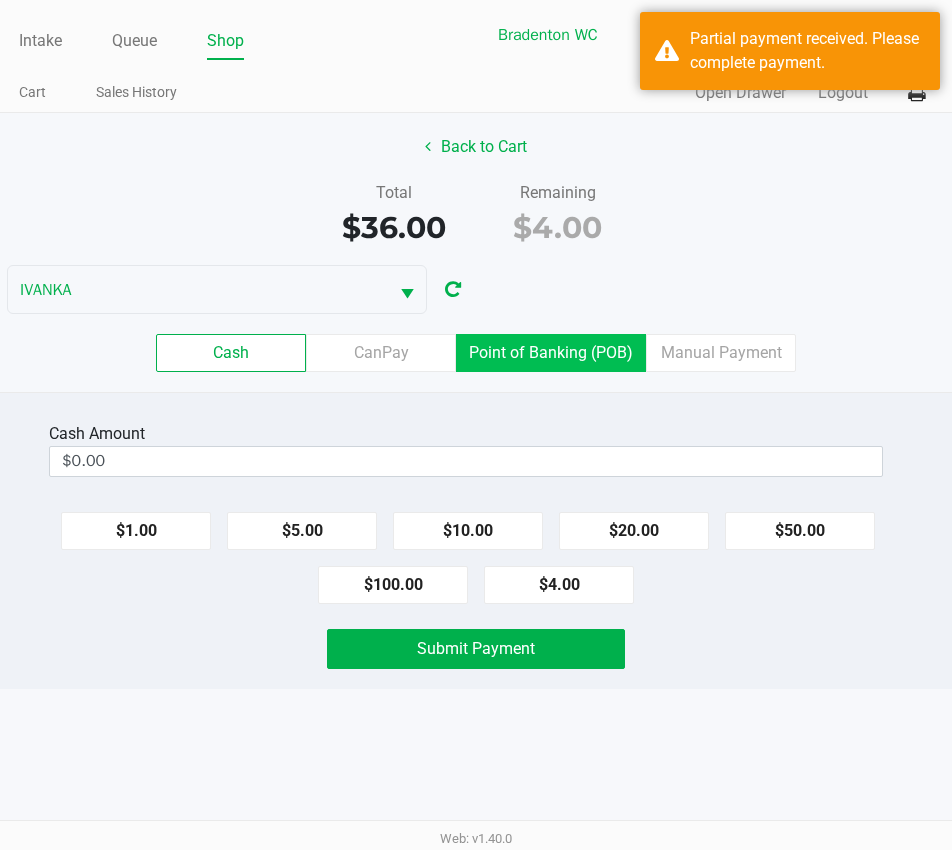 click on "Point of Banking (POB)" 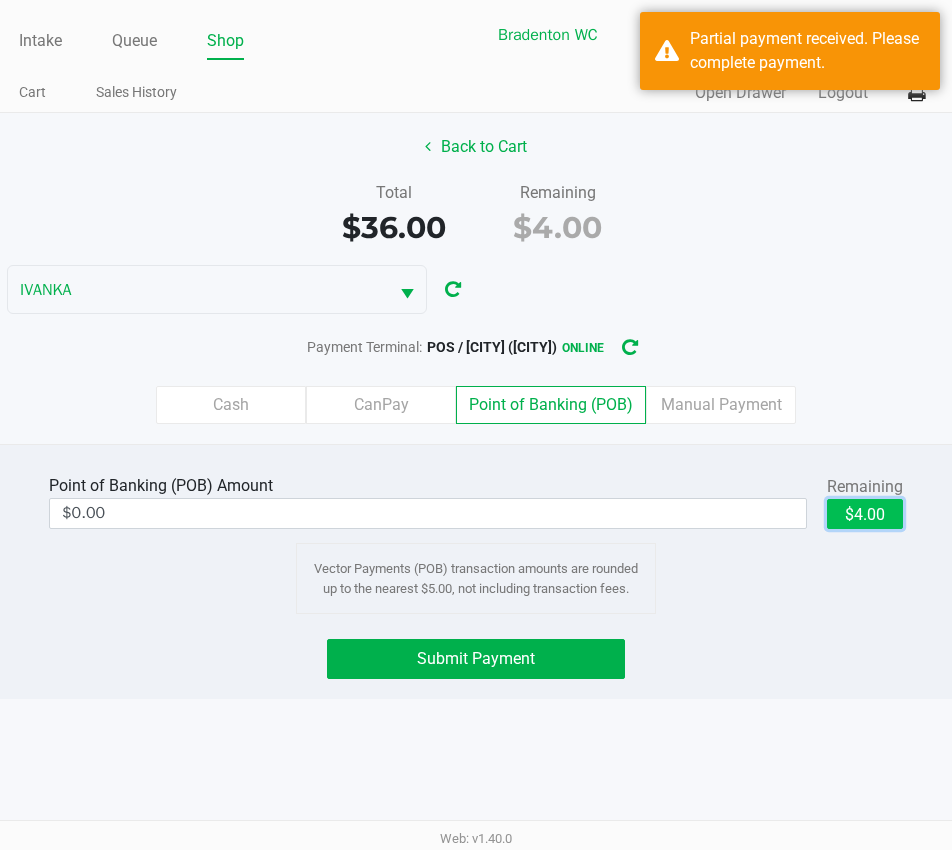 click on "$4.00" 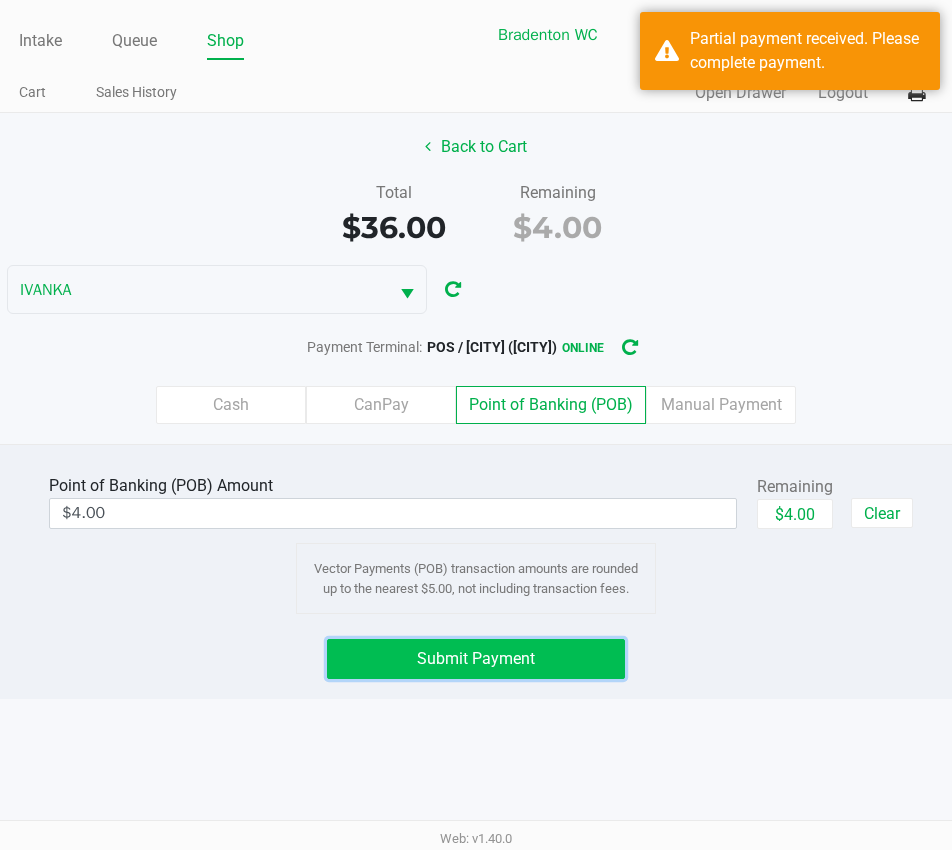 click on "Submit Payment" 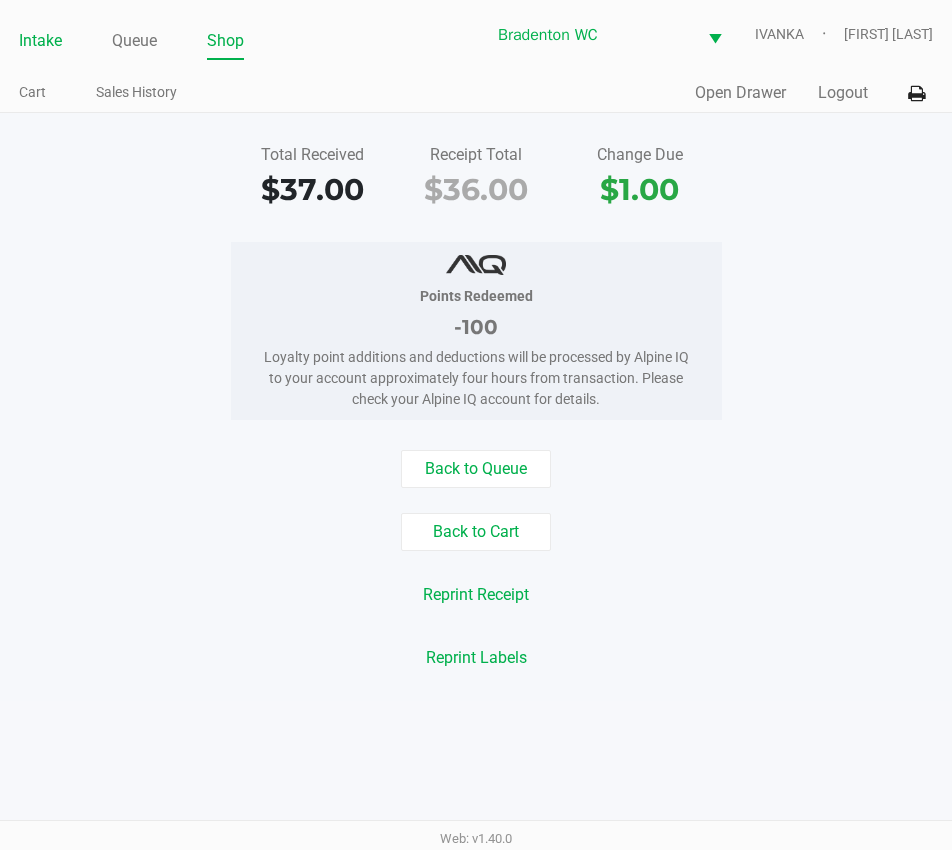 click on "Intake" 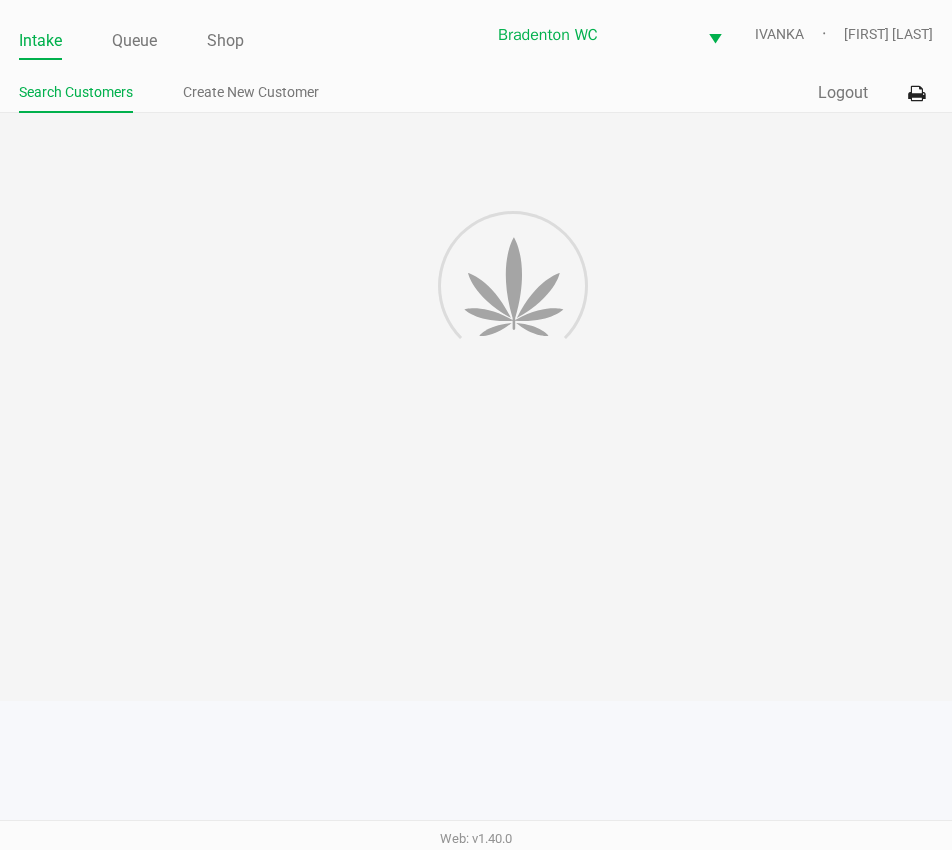 click on "Search Customers Create New Customer" 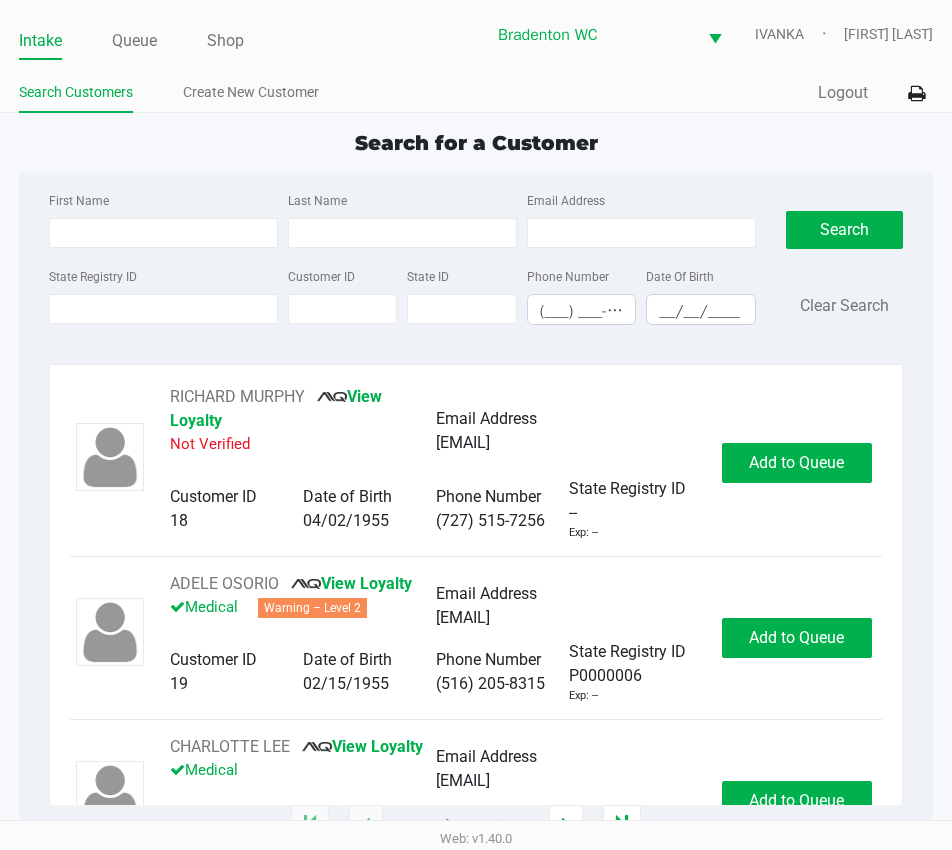 click on "Search for a Customer First Name Last Name Email Address State Registry ID Customer ID State ID Phone Number (___) ___-____ Date Of Birth __/__/____  Search   Clear Search   RICHARD MURPHY       View Loyalty   Not Verified   Email Address   ms1111111111@hotmail.com   Customer ID   18   Date of Birth   04/02/1955   Phone Number   (727) 515-7256   State Registry ID   --   Exp: --   Add to Queue   ADELE OSORIO       View Loyalty   Medical   Warning – Level 2   Email Address   floatingonmycloud@gmail.com   Customer ID   19   Date of Birth   02/15/1955   Phone Number   (516) 205-8315   State Registry ID   P0000006   Exp: --   Add to Queue   CHARLOTTE LEE       View Loyalty   Medical   Email Address   cblee0915@gmail.com   Customer ID   21   Date of Birth   09/15/1961   Phone Number   (609) 792-5321   State Registry ID   P0000014   Exp: --   Add to Queue   CRAWFORD KER       Loyalty Signup   Medical   Email Address   --   Customer ID   23   Date of Birth   07/27/2006   Phone Number   (727) 409-2778" 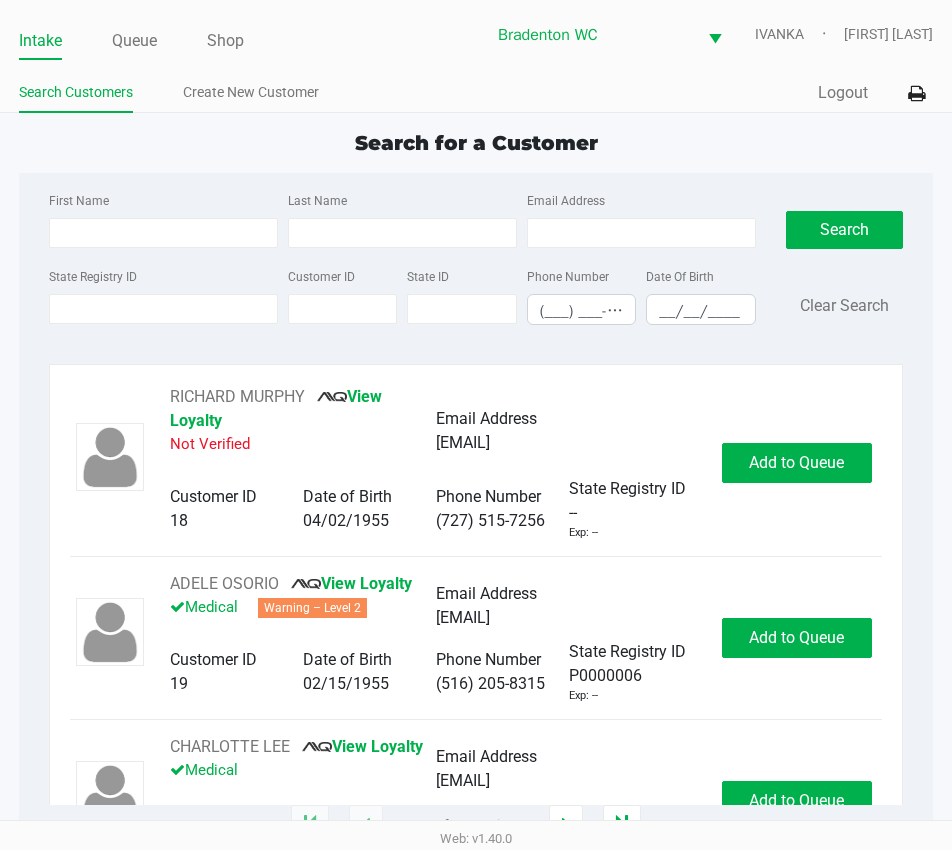 type on "DARIAN" 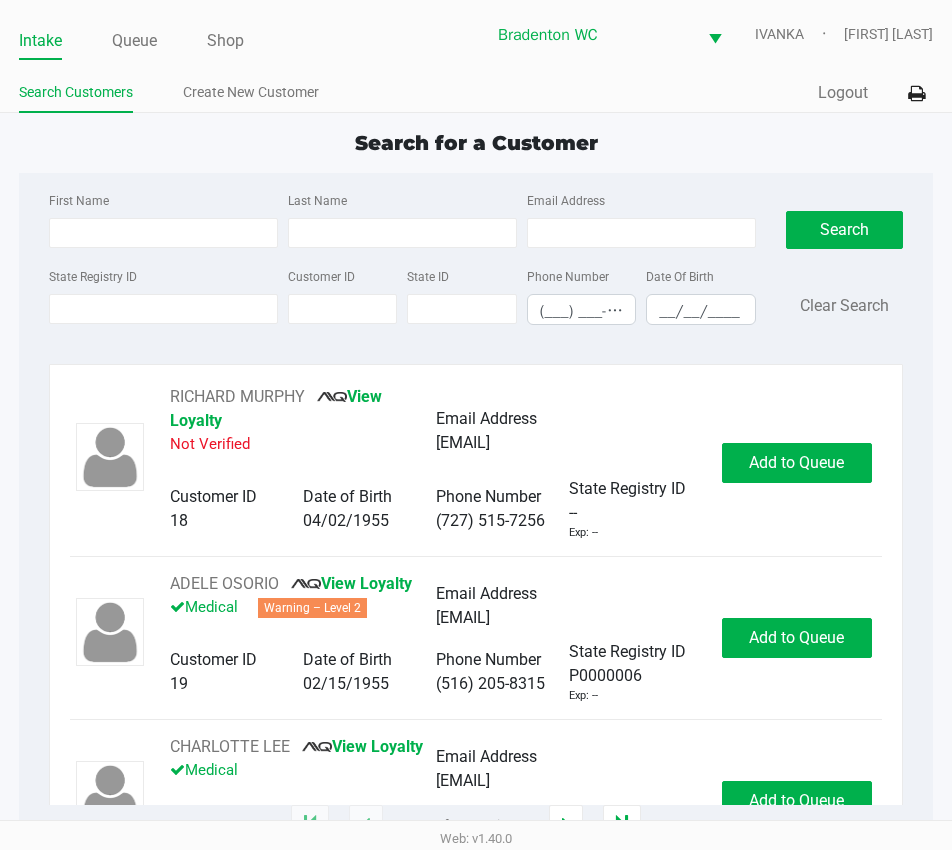 type on "CASANOVA" 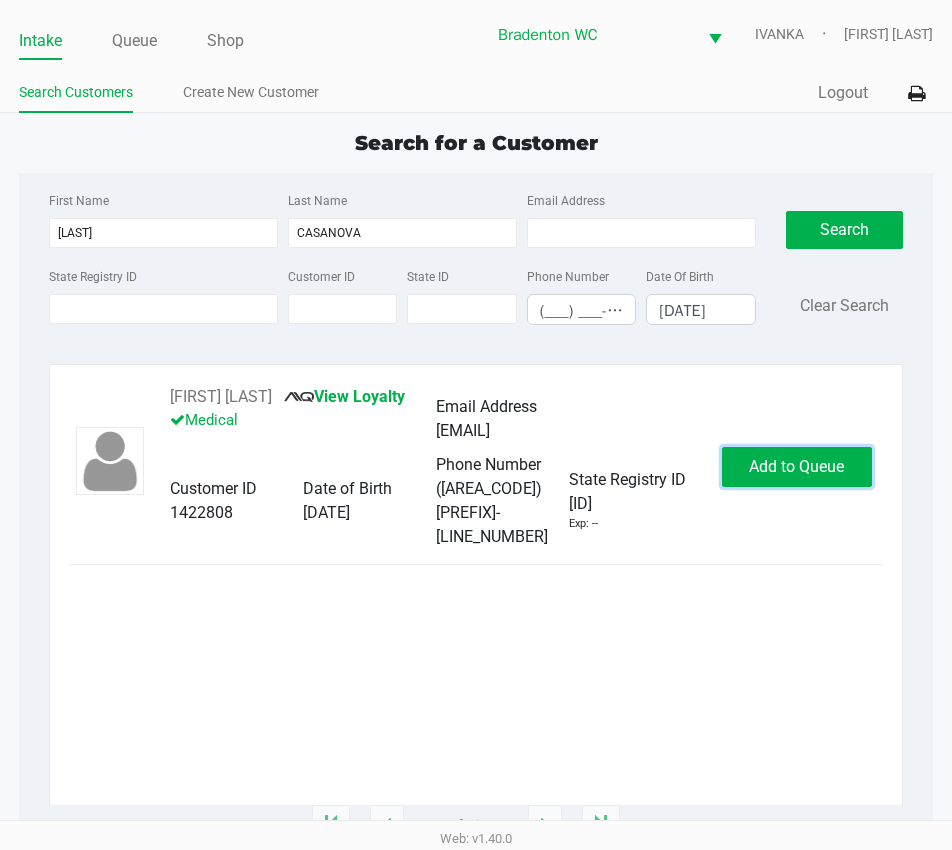 click on "Add to Queue" 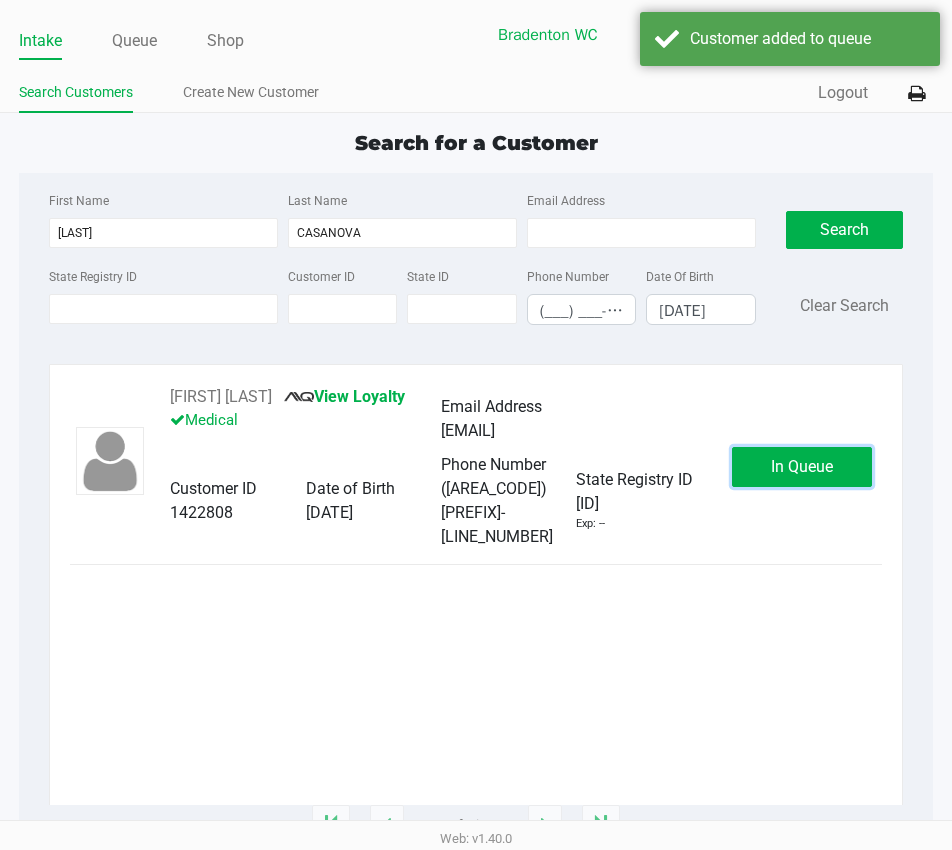 click on "In Queue" 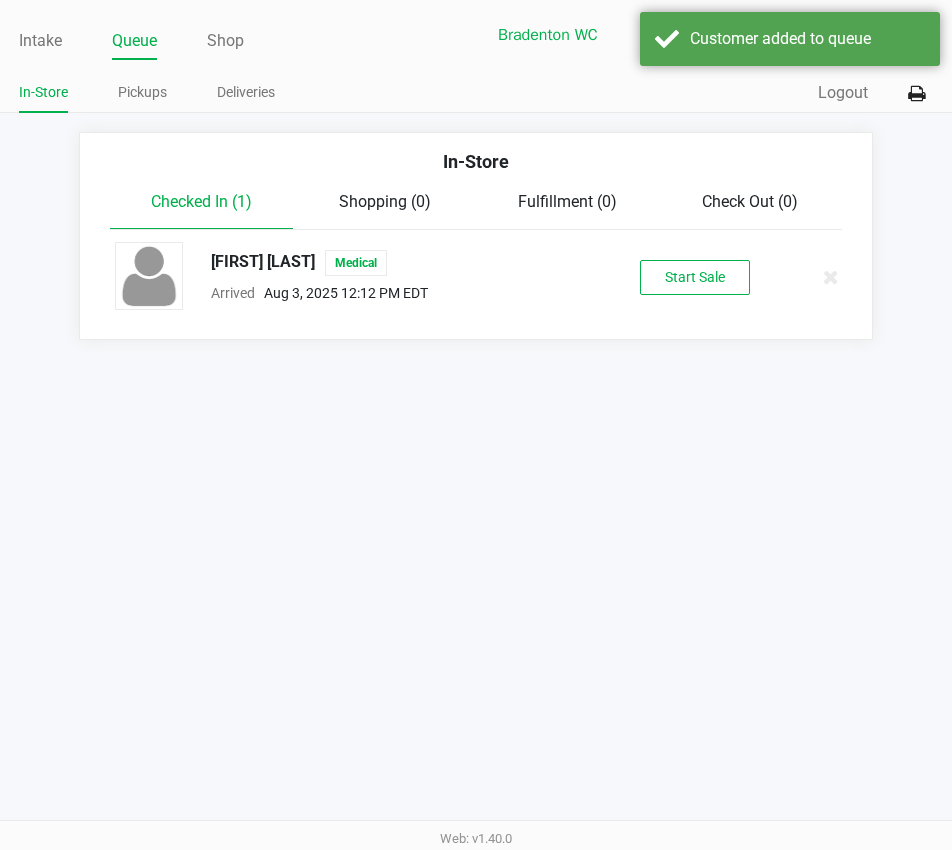 click on "Start Sale" 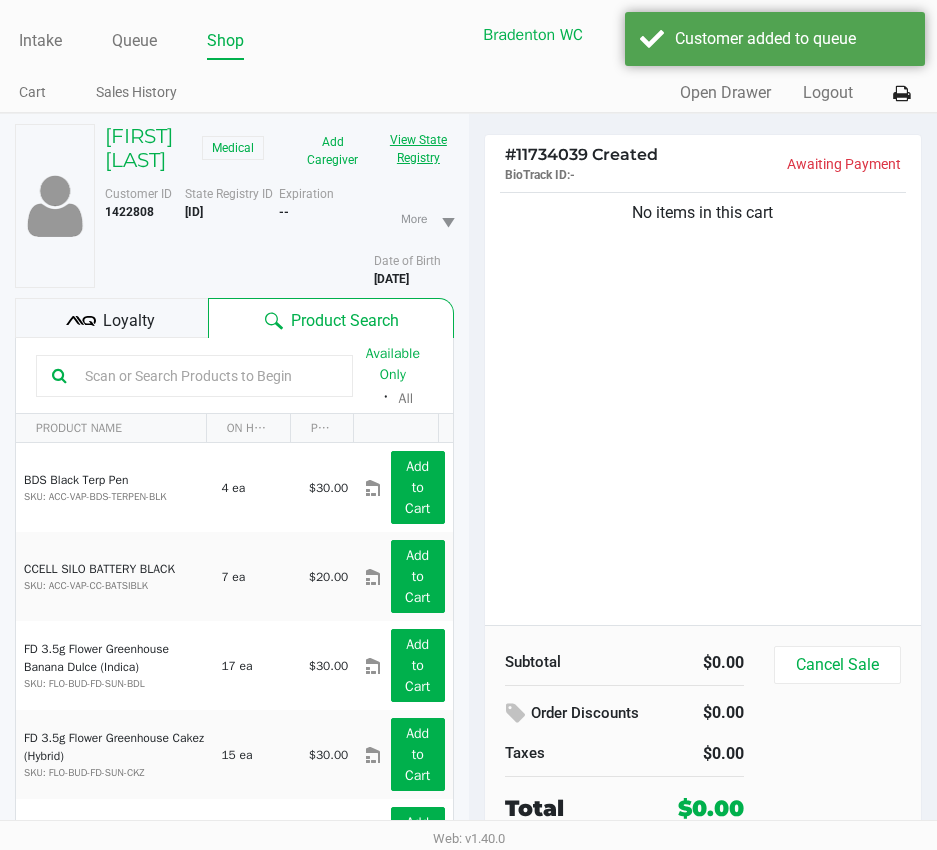 click on "View State Registry" 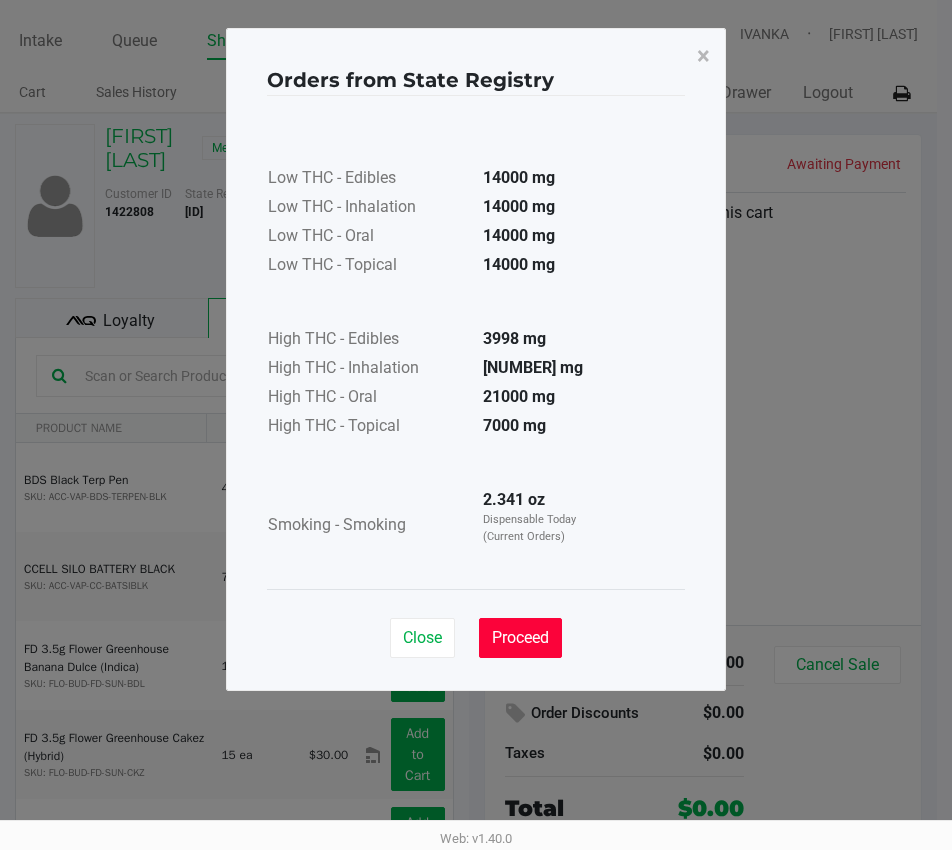 click on "Proceed" 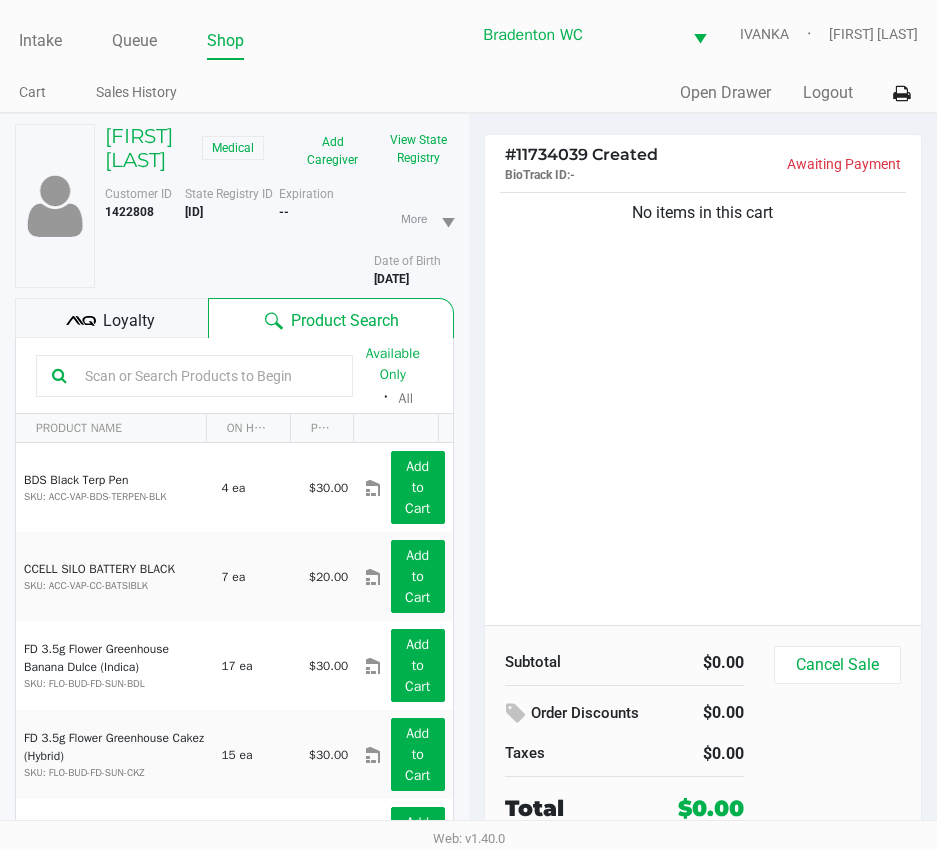click on "Loyalty" 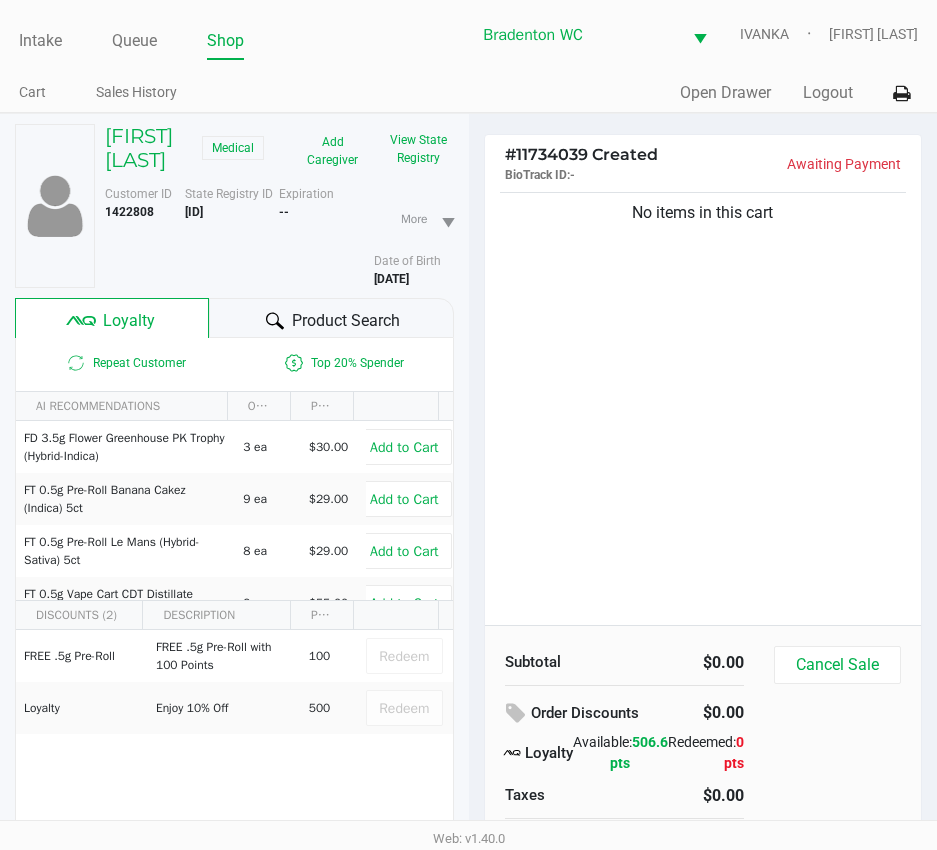 click on "Product Search" 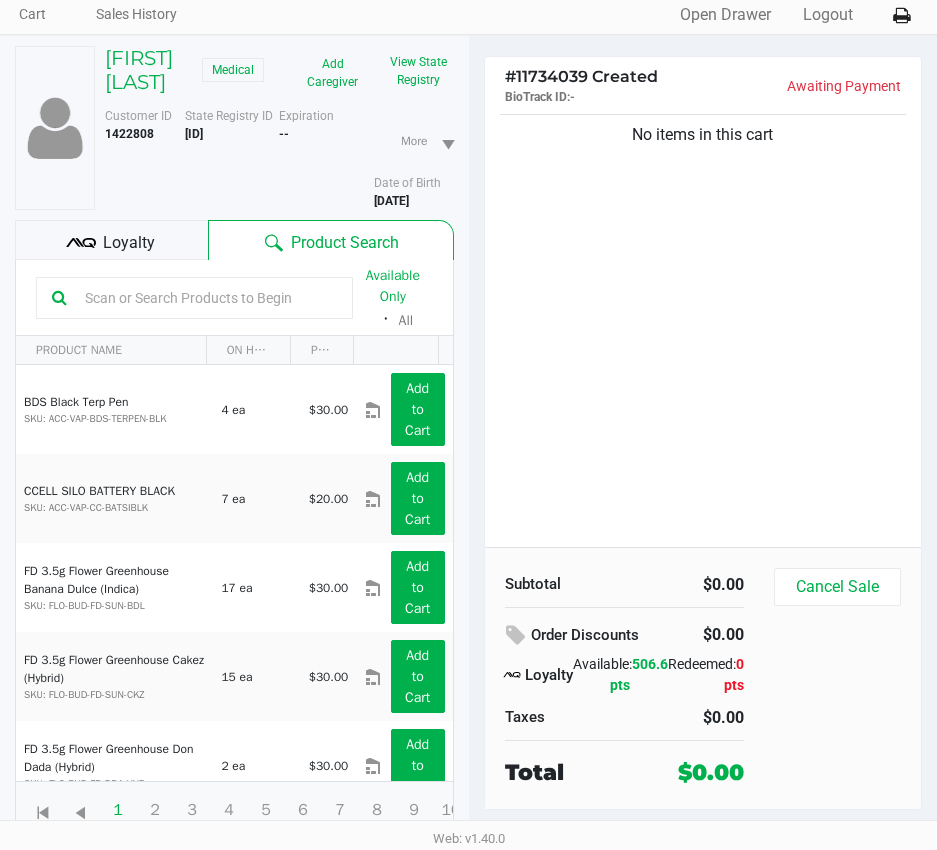scroll, scrollTop: 0, scrollLeft: 0, axis: both 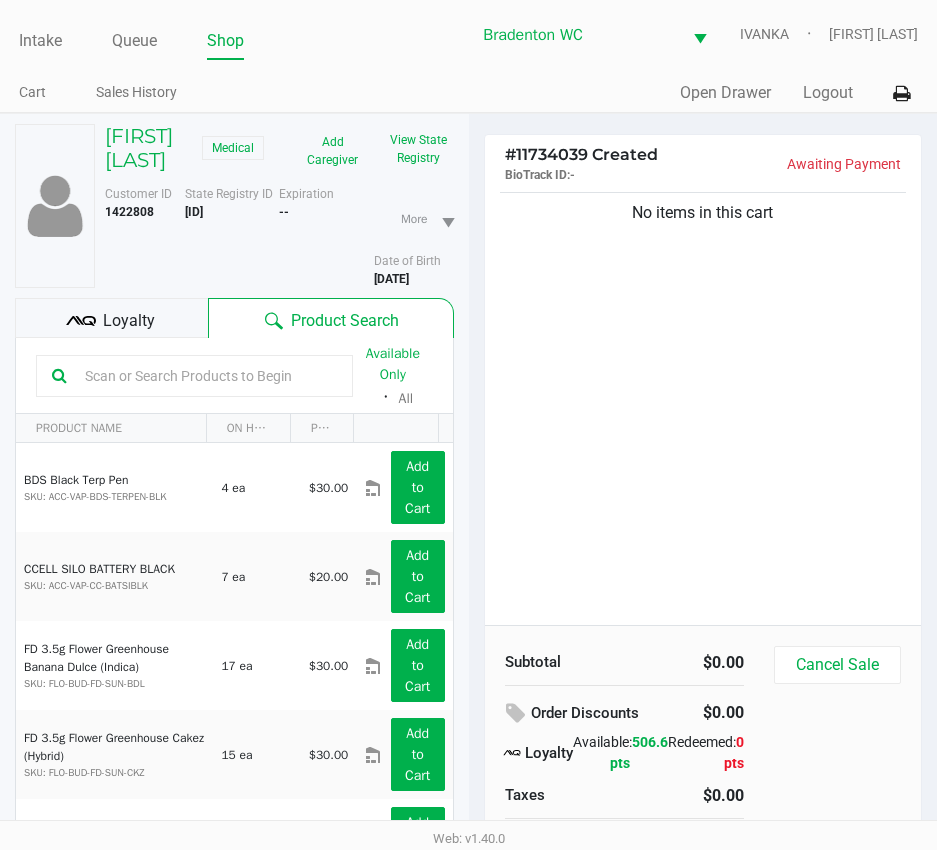 click 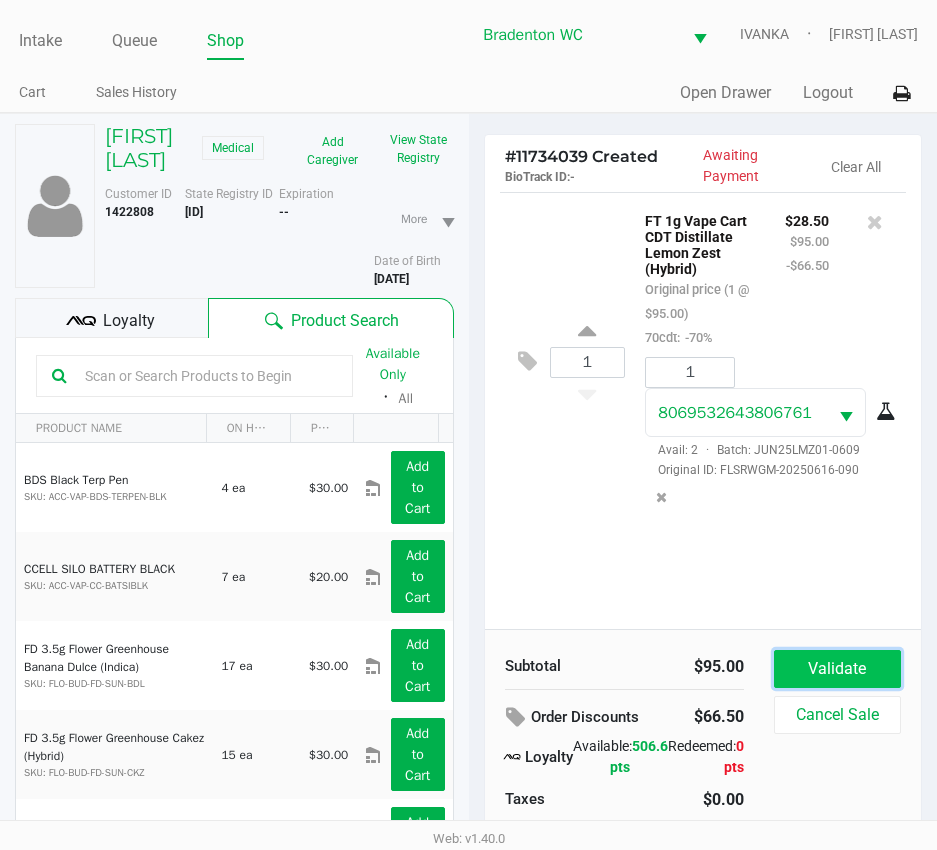 click on "Validate" 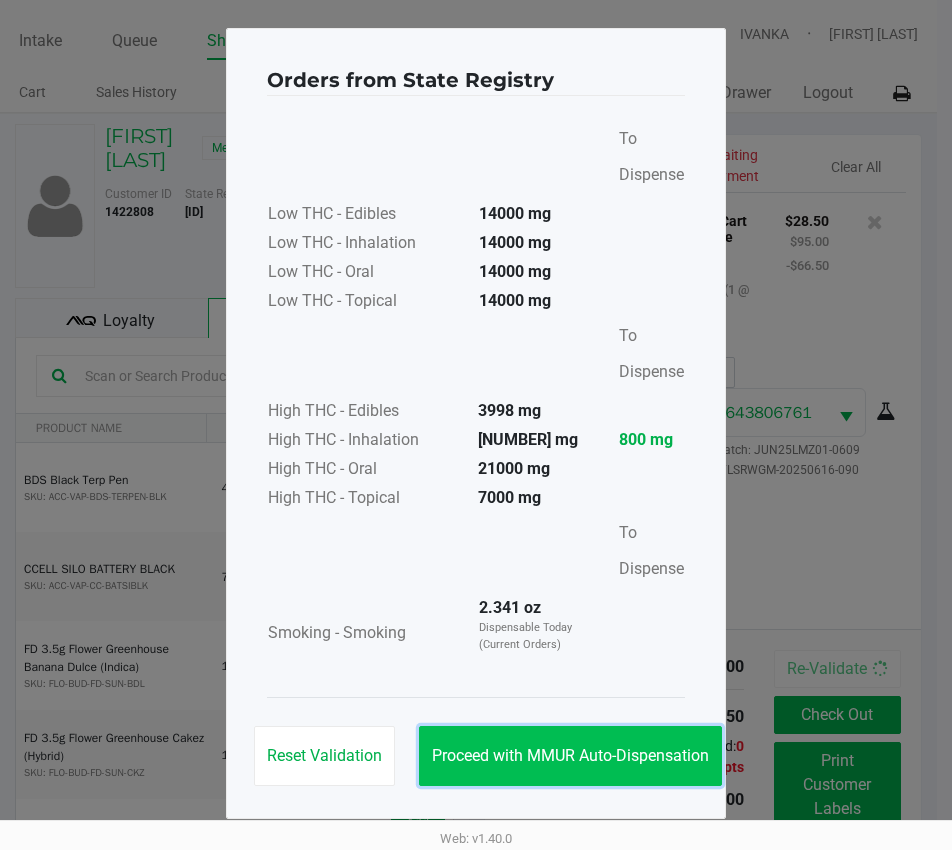 click on "Proceed with MMUR Auto-Dispensation" 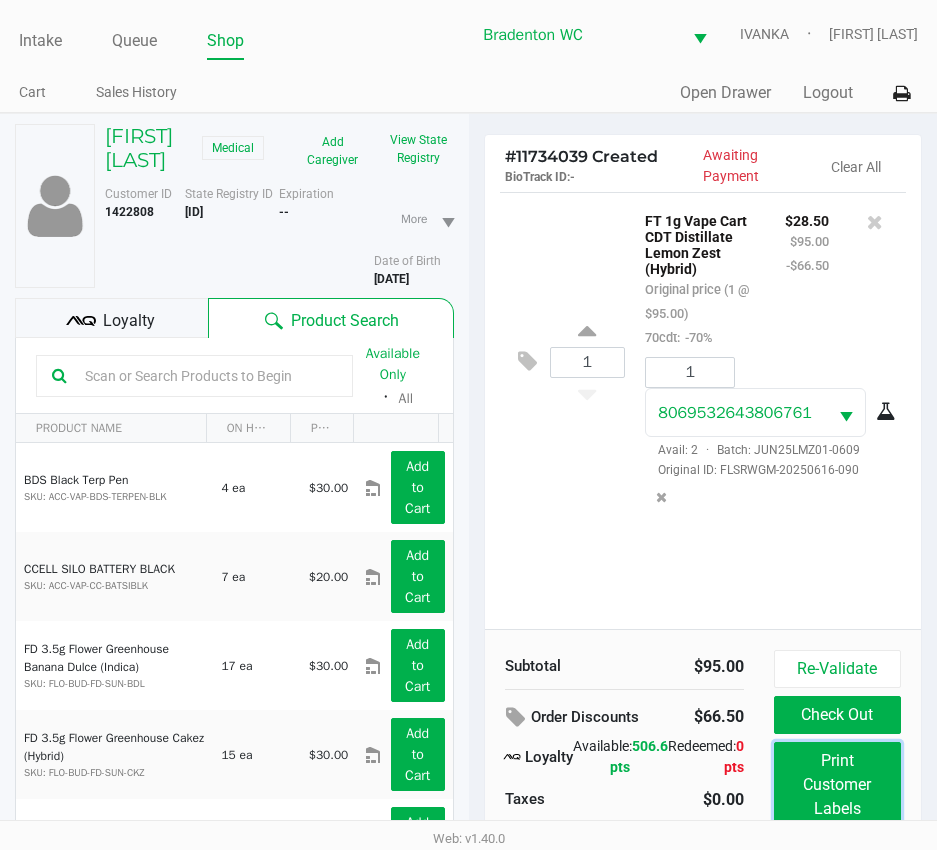 click on "Print Customer Labels" 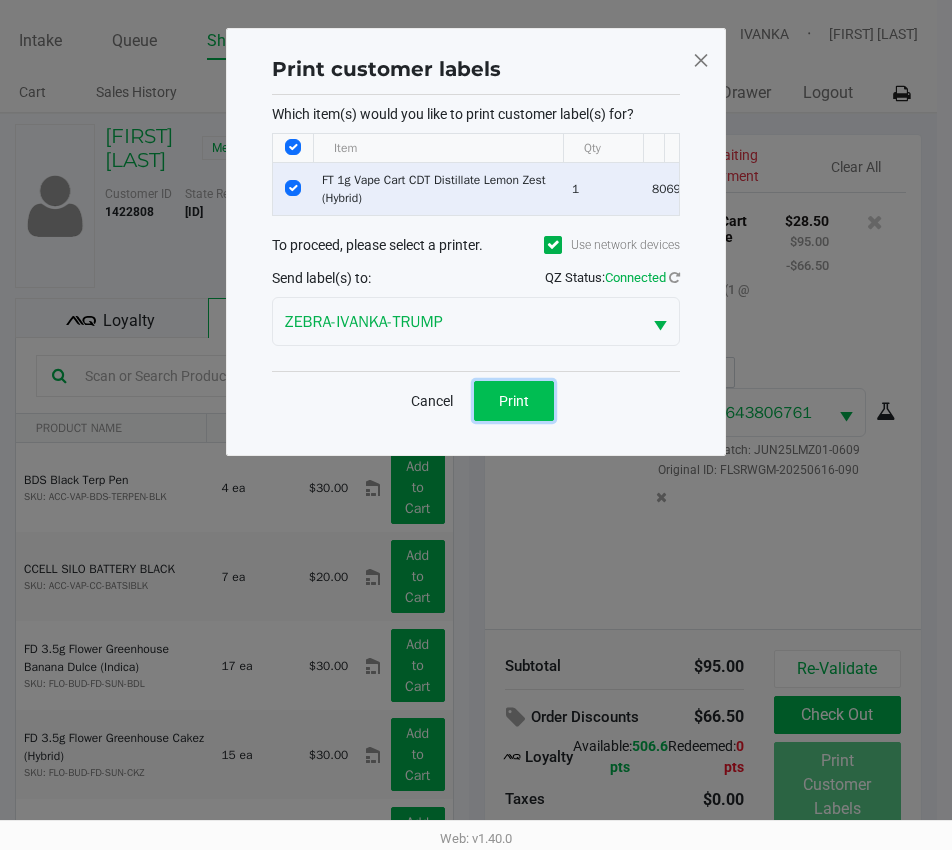 click on "Print" 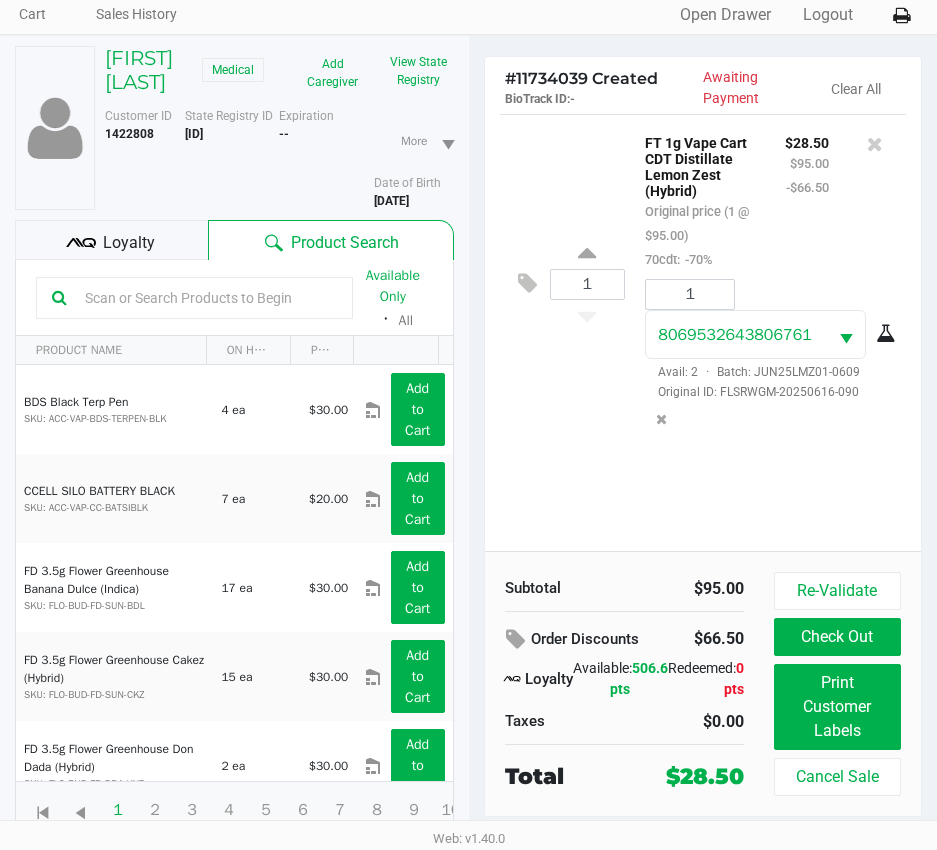 scroll, scrollTop: 104, scrollLeft: 0, axis: vertical 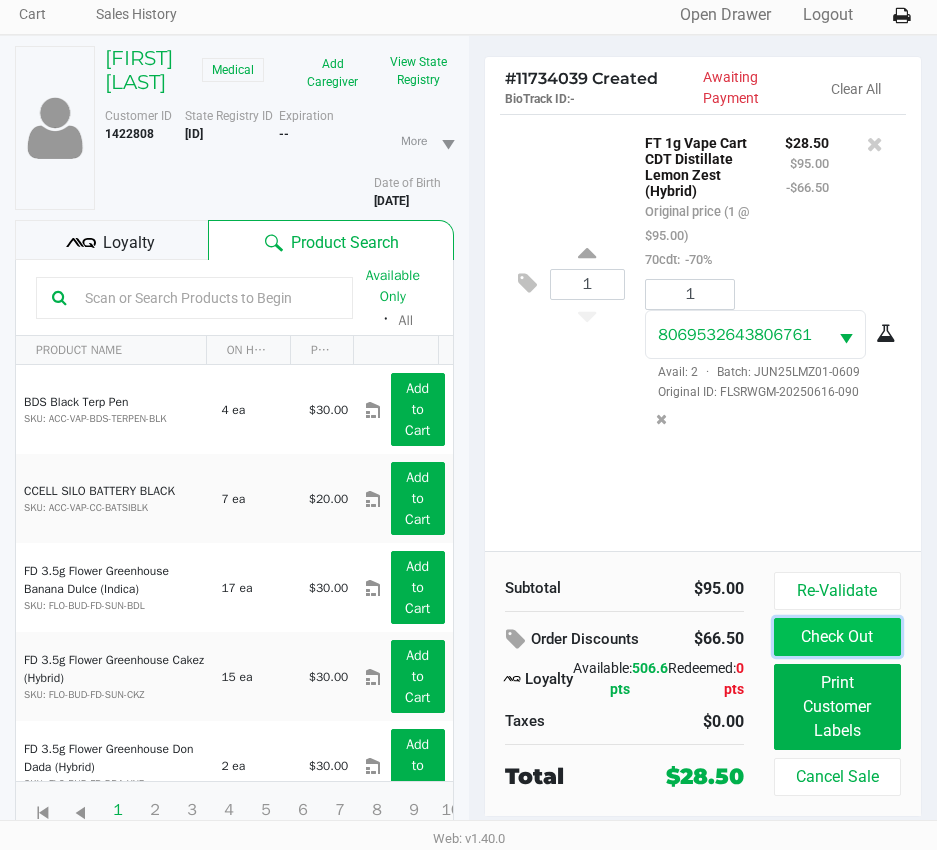 click on "Check Out" 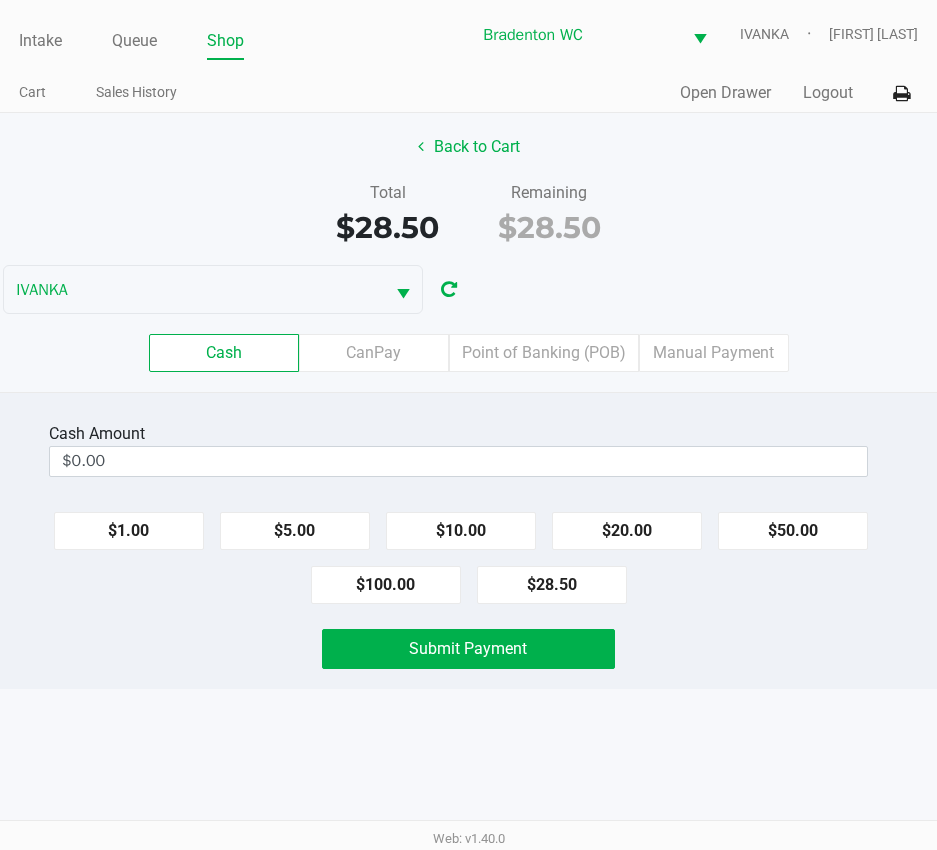 scroll, scrollTop: 0, scrollLeft: 0, axis: both 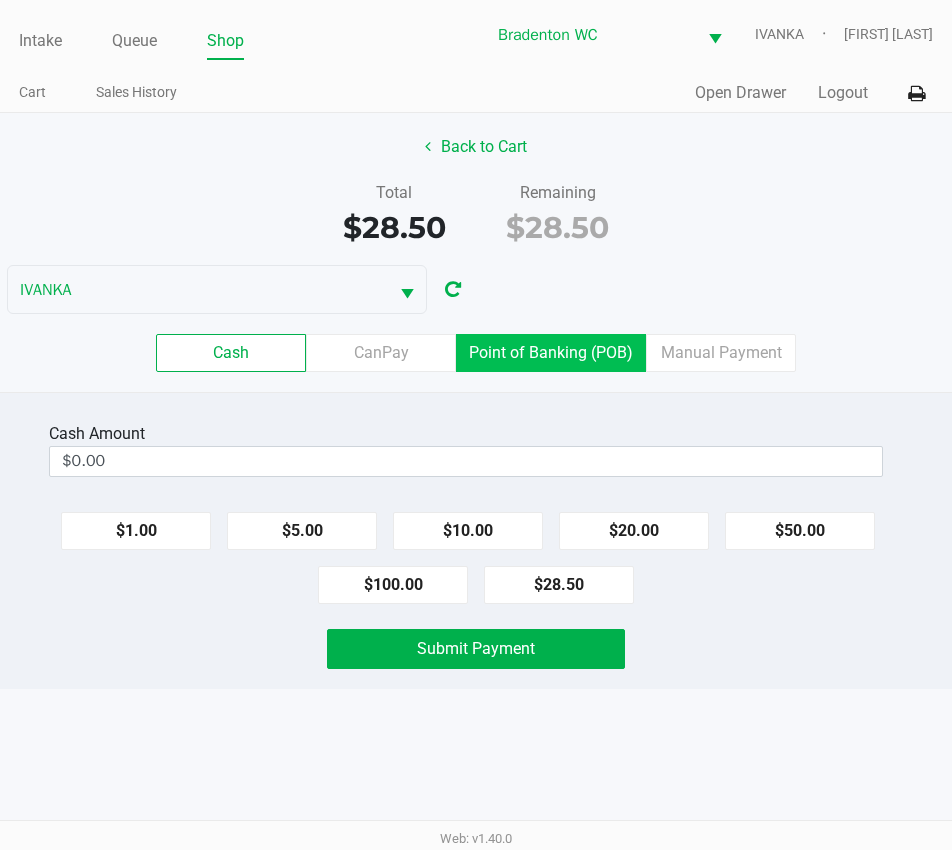 click on "Point of Banking (POB)" 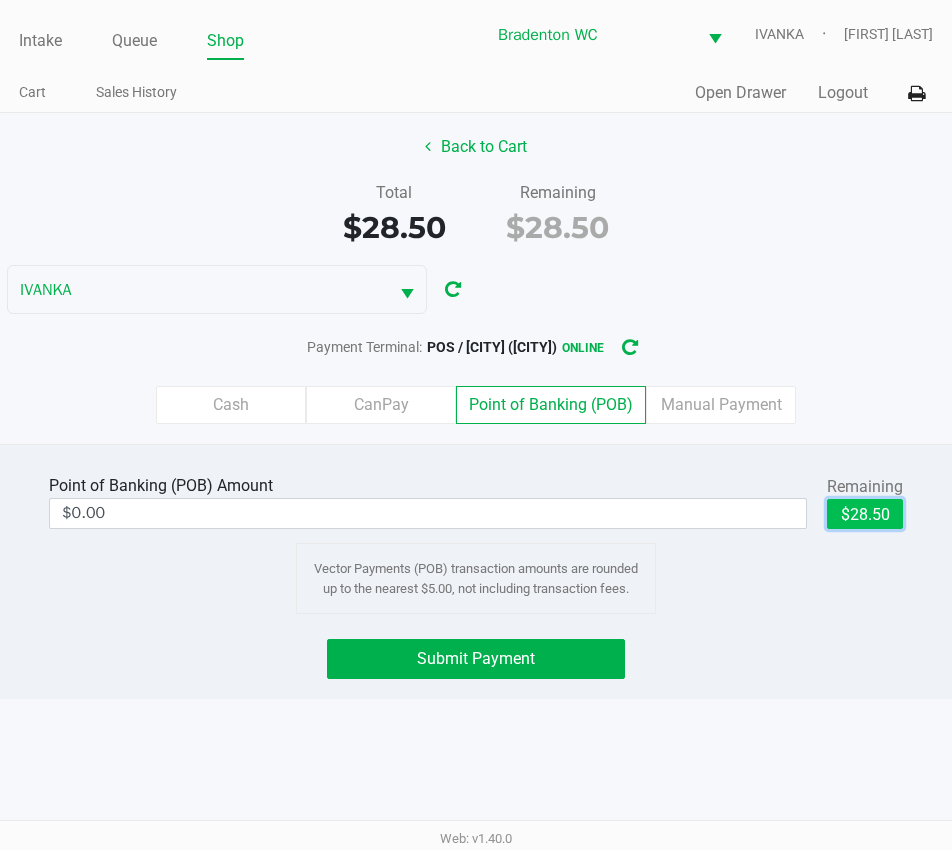 click on "$28.50" 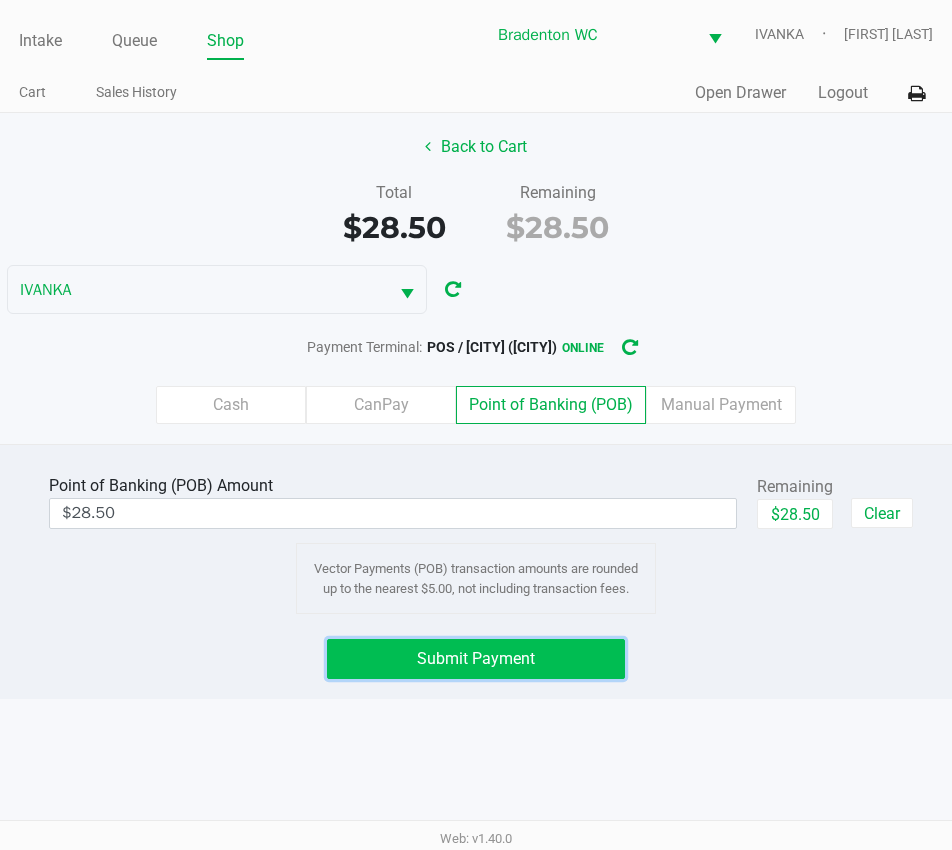 click on "Submit Payment" 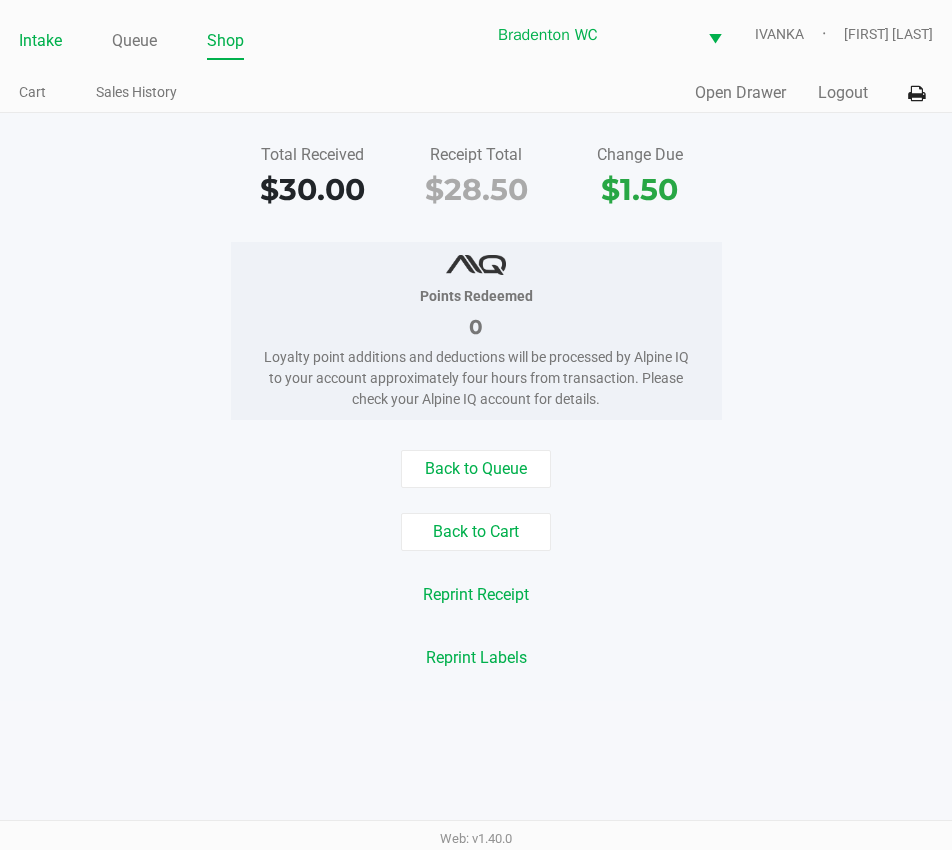 click on "Intake" 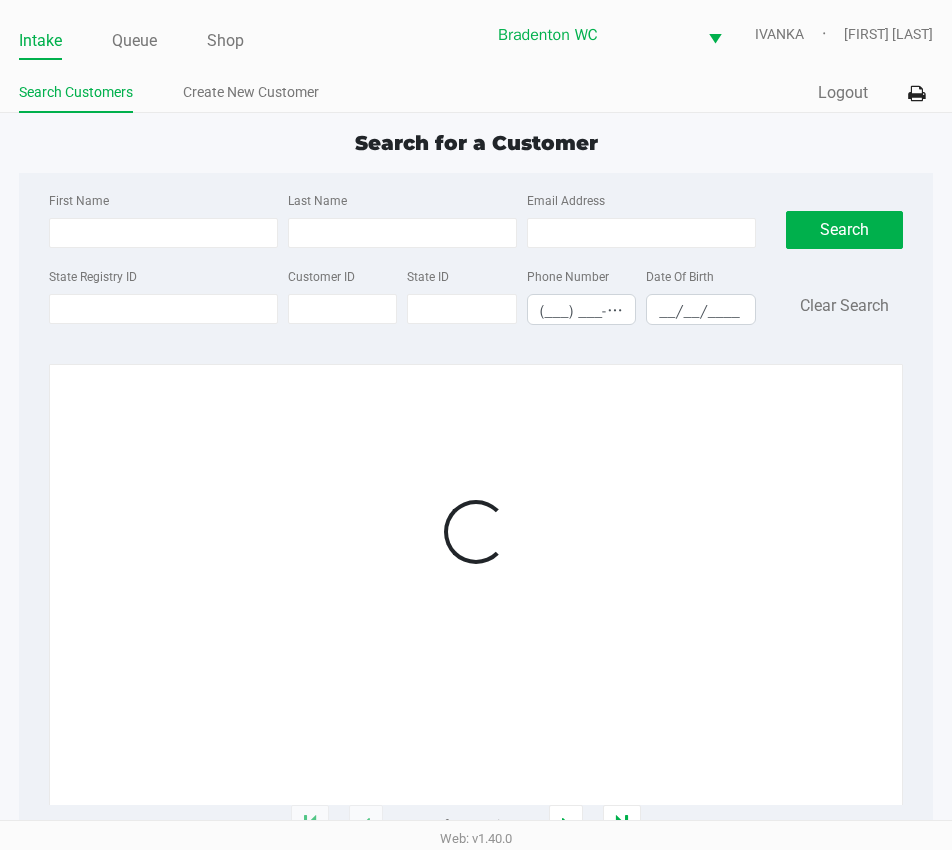 click on "Search Customers Create New Customer" 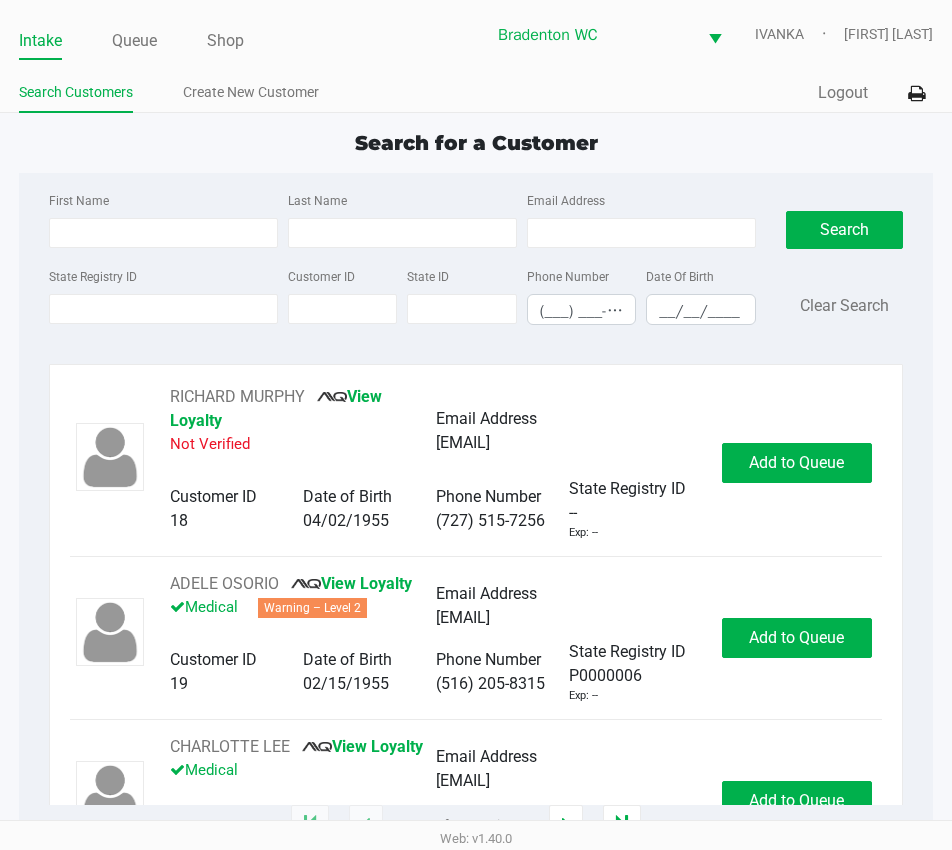 click on "Search for a Customer" 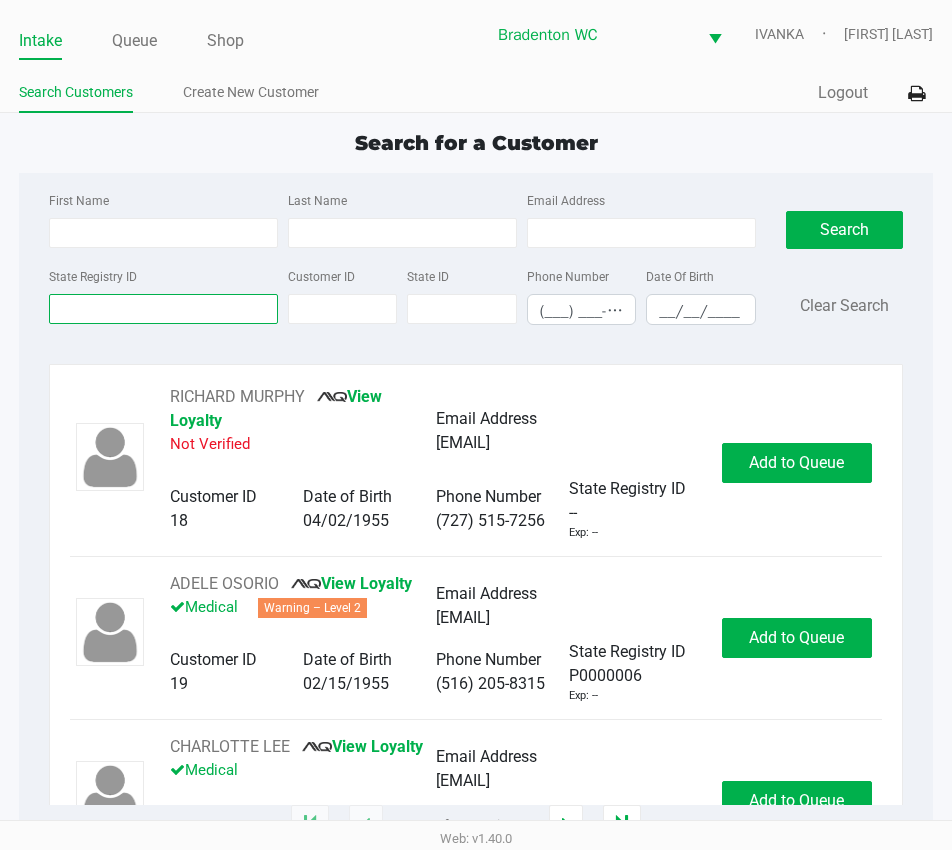 click on "State Registry ID" at bounding box center (163, 309) 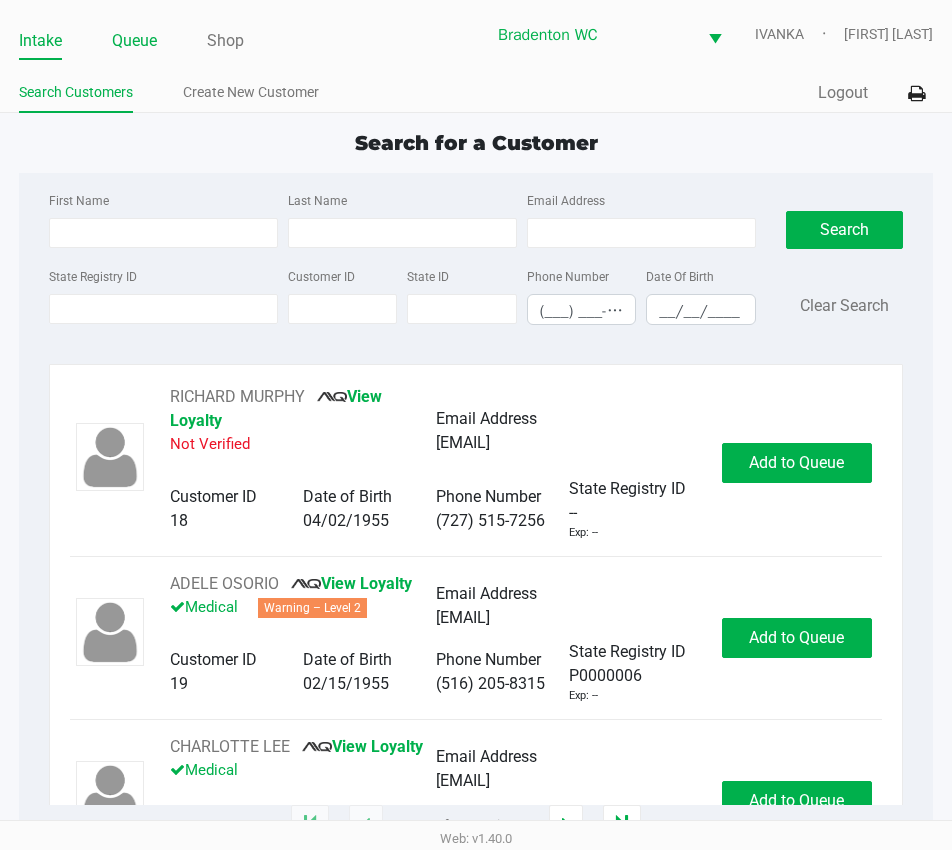 click on "Queue" 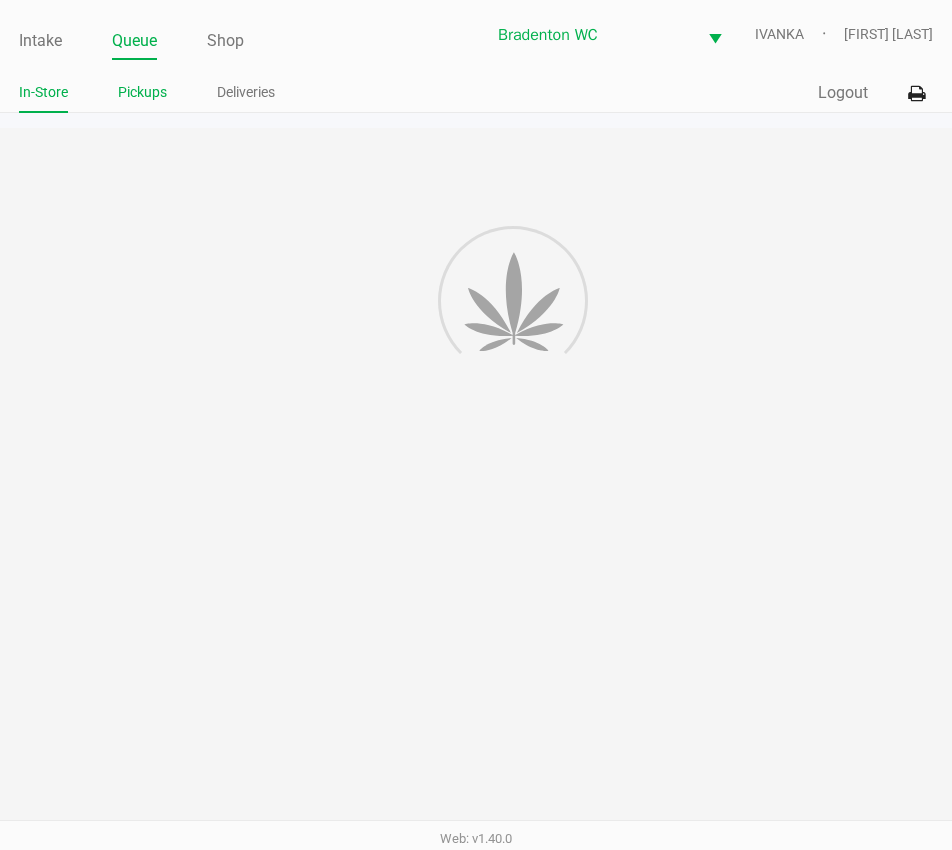 click on "Pickups" 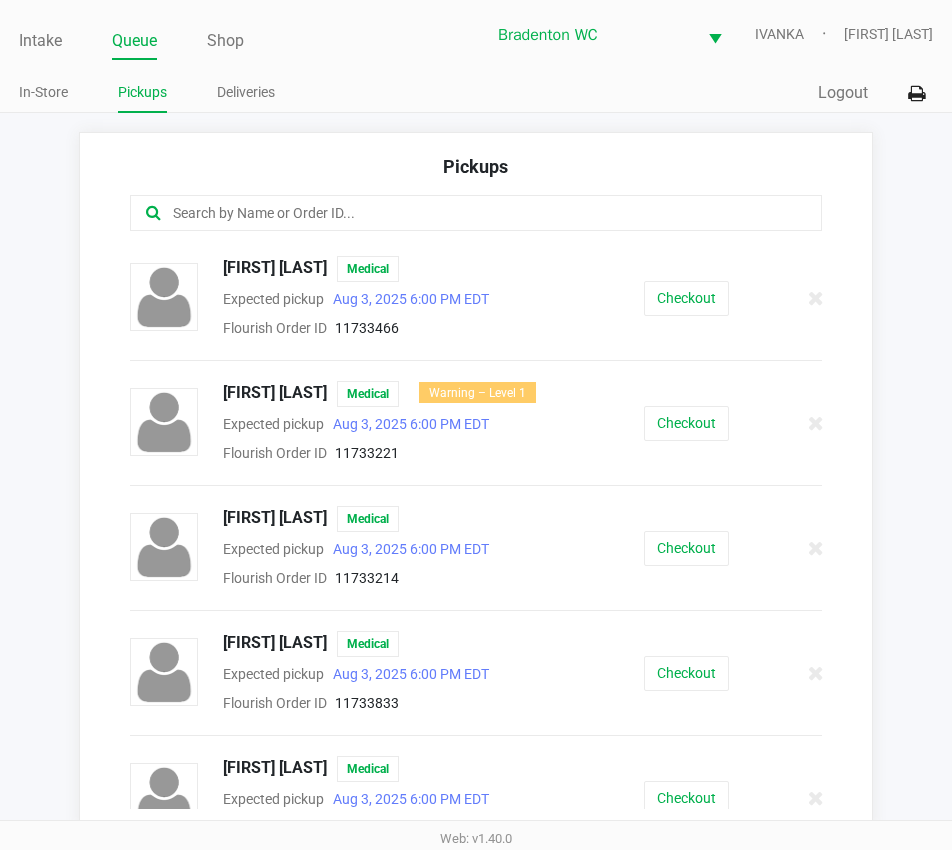 click 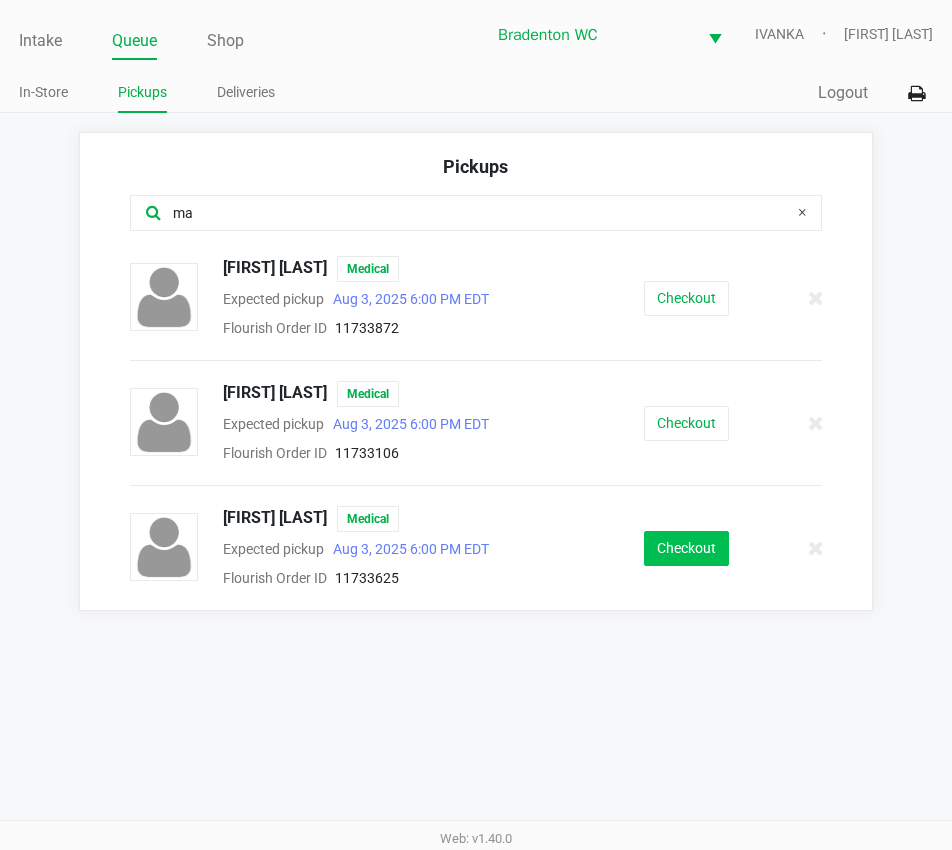 type on "ma" 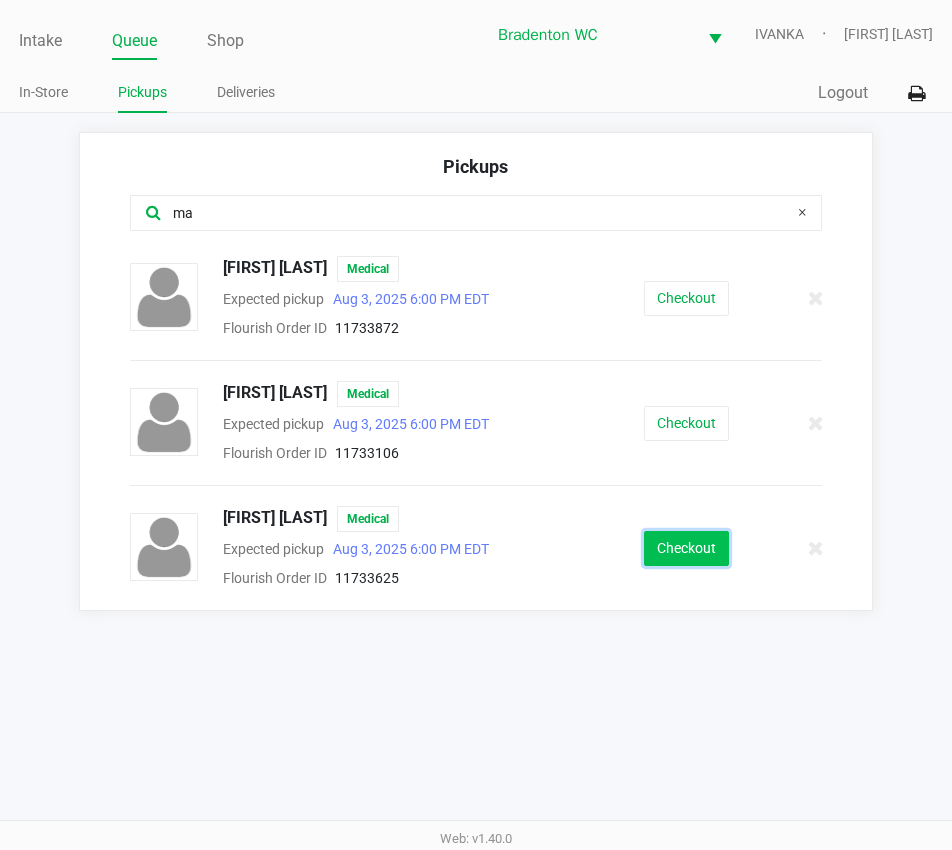 click on "Checkout" 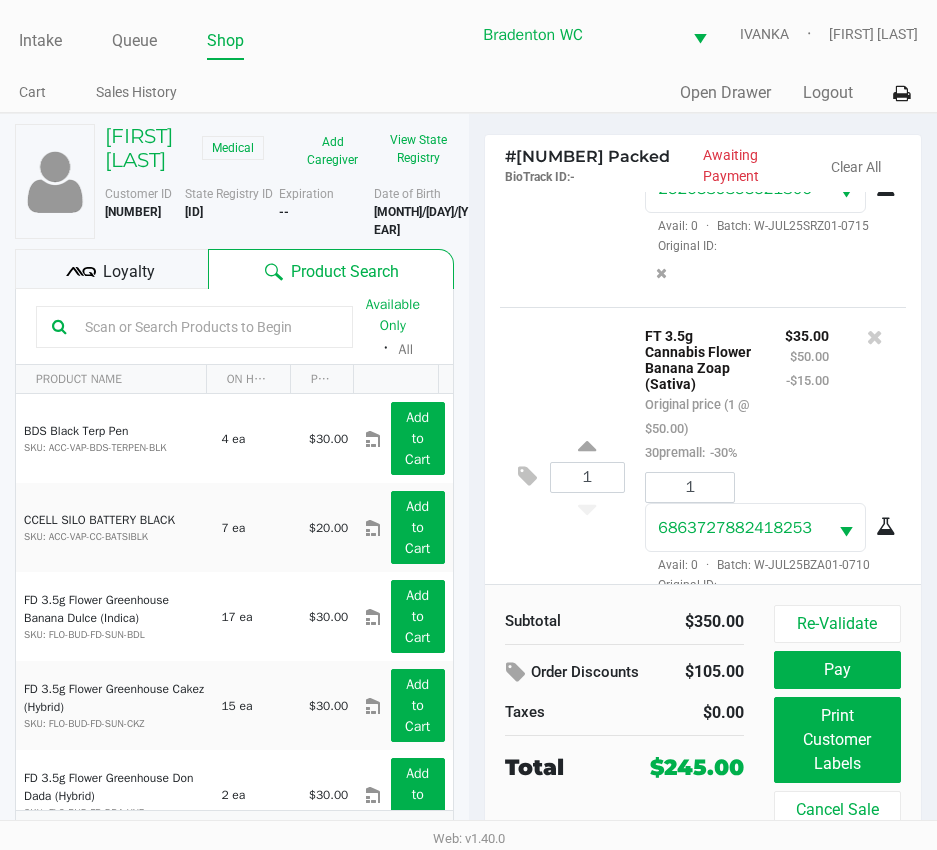 scroll, scrollTop: 0, scrollLeft: 0, axis: both 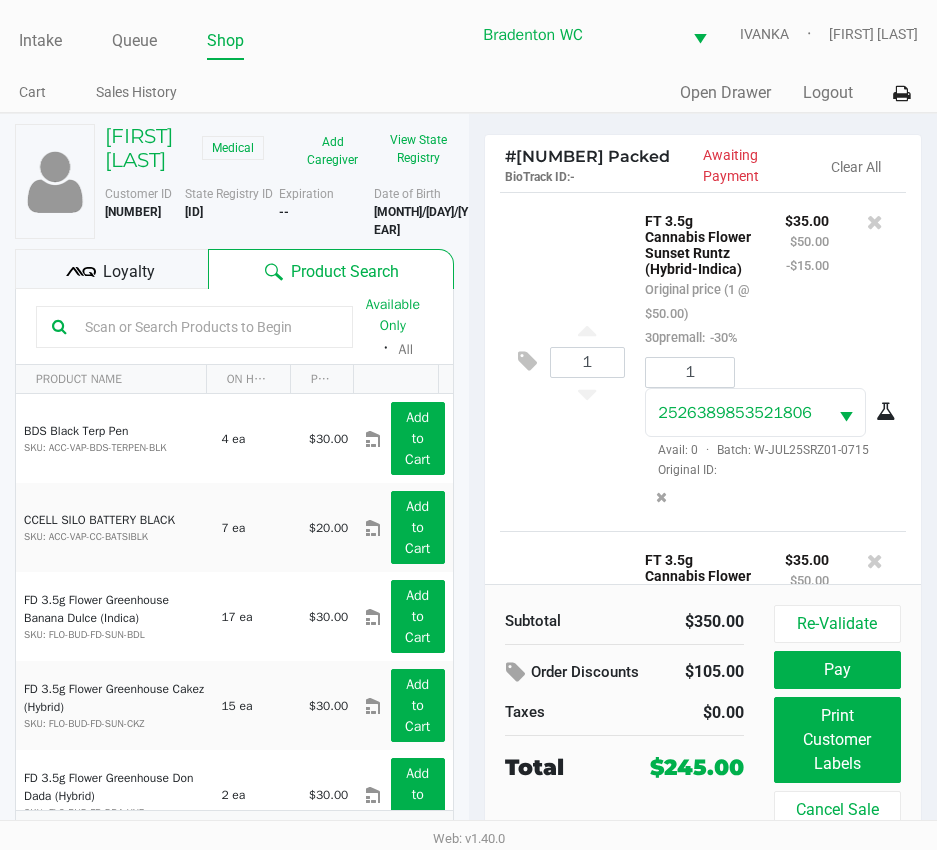 click on "Loyalty" 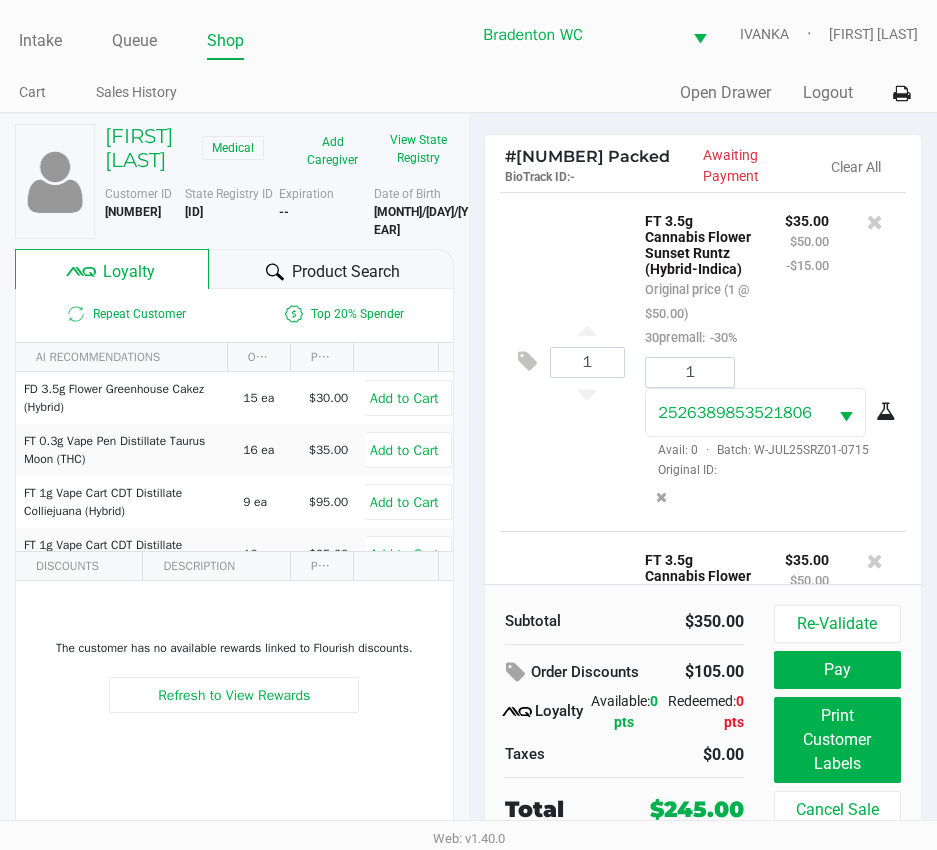 click on "Product Search" 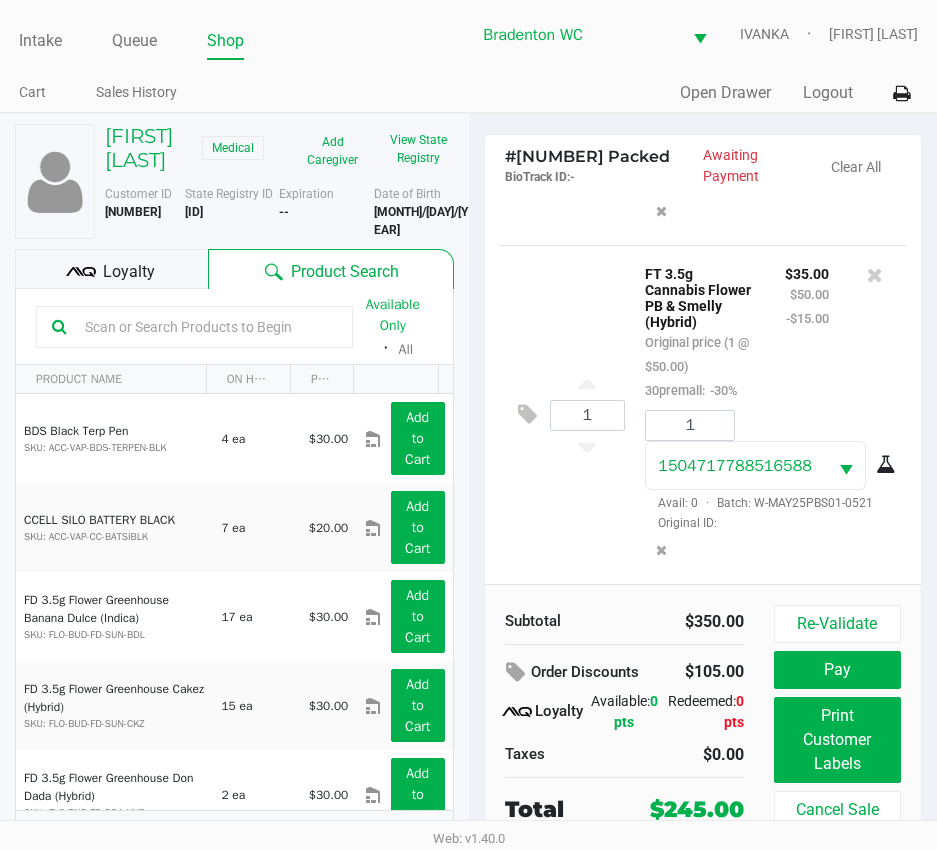 scroll, scrollTop: 2269, scrollLeft: 0, axis: vertical 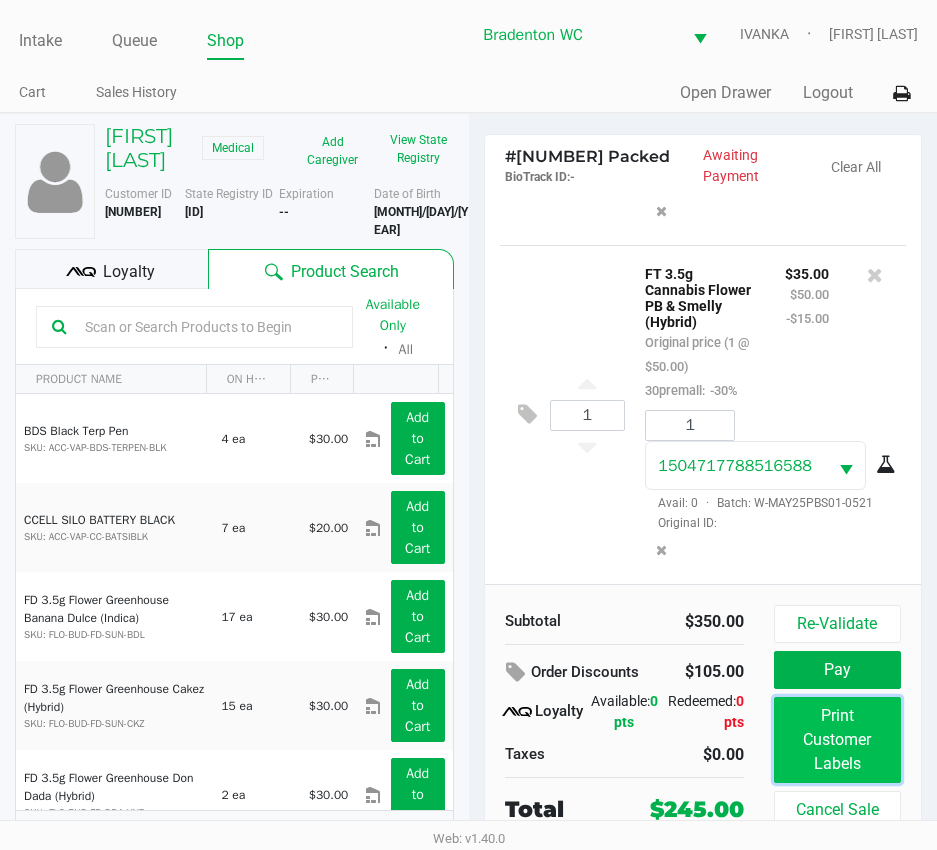click on "Print Customer Labels" 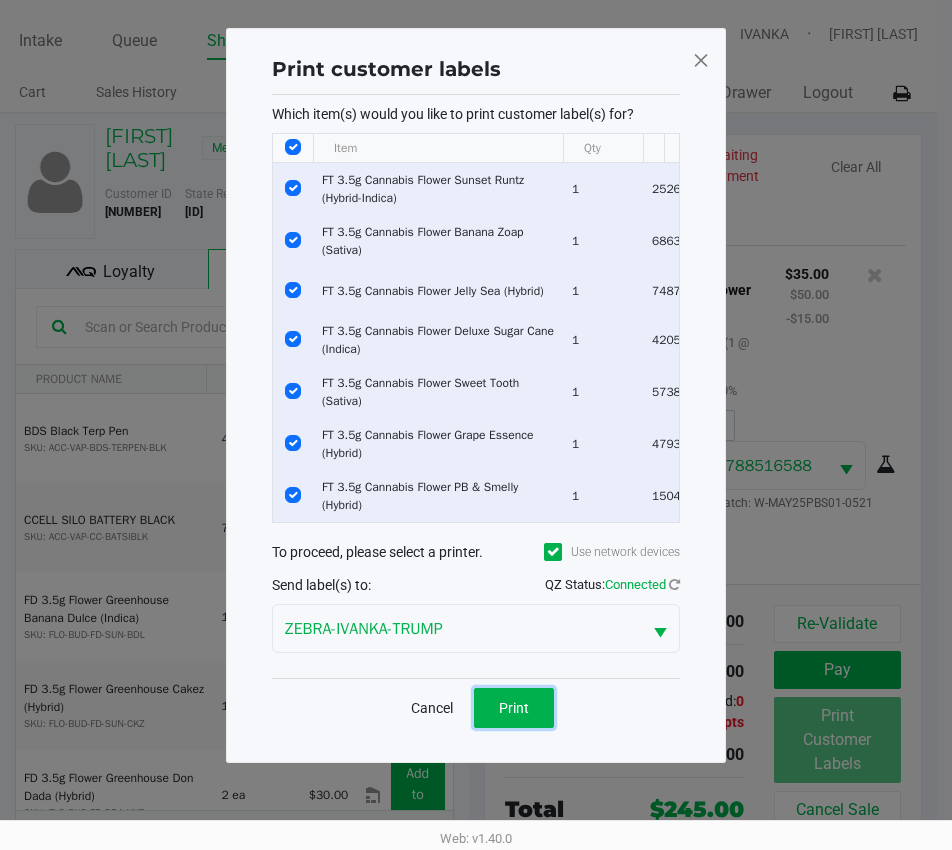 click on "Print" 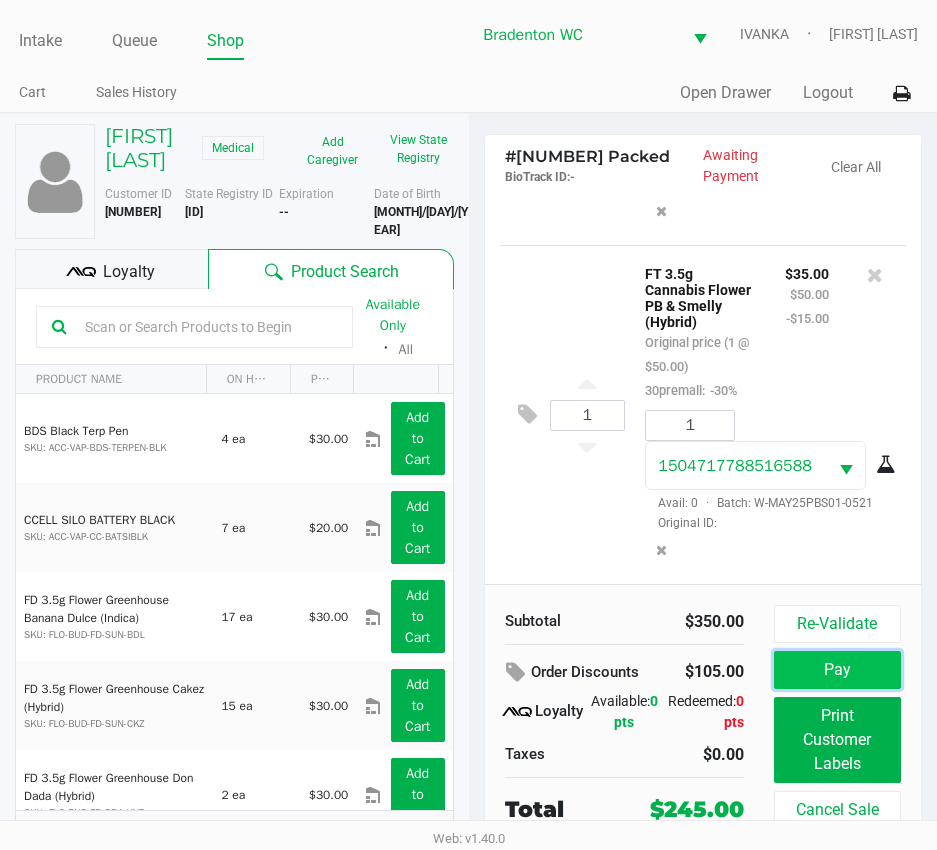 click on "Pay" 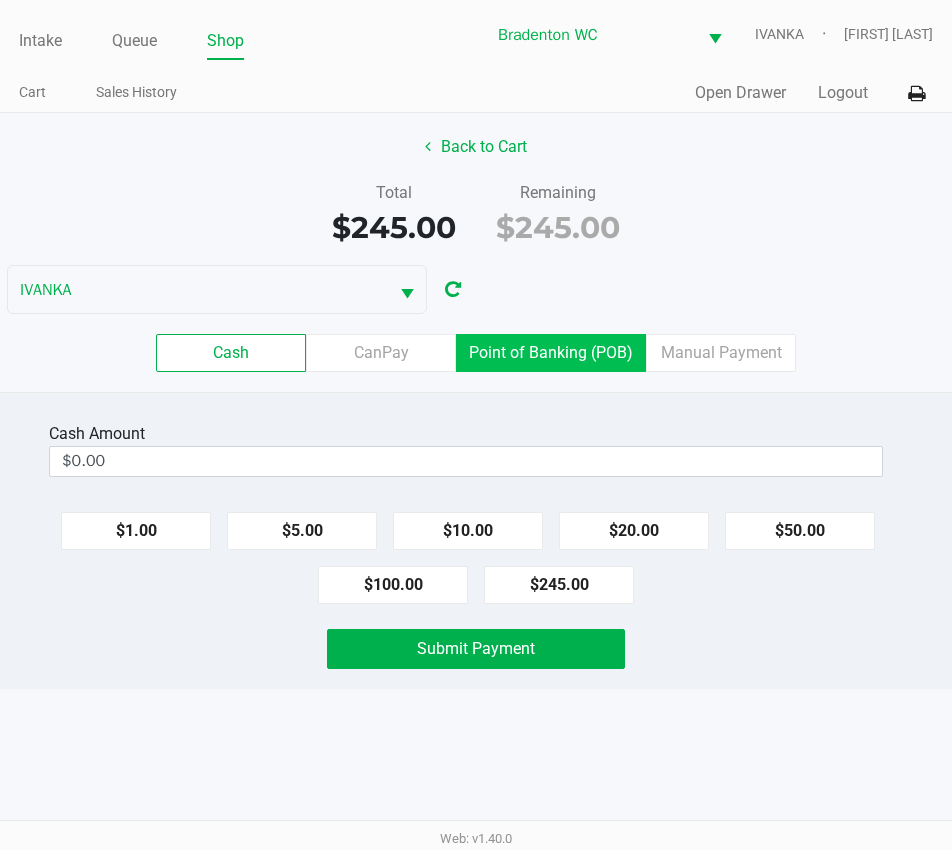 click on "Point of Banking (POB)" 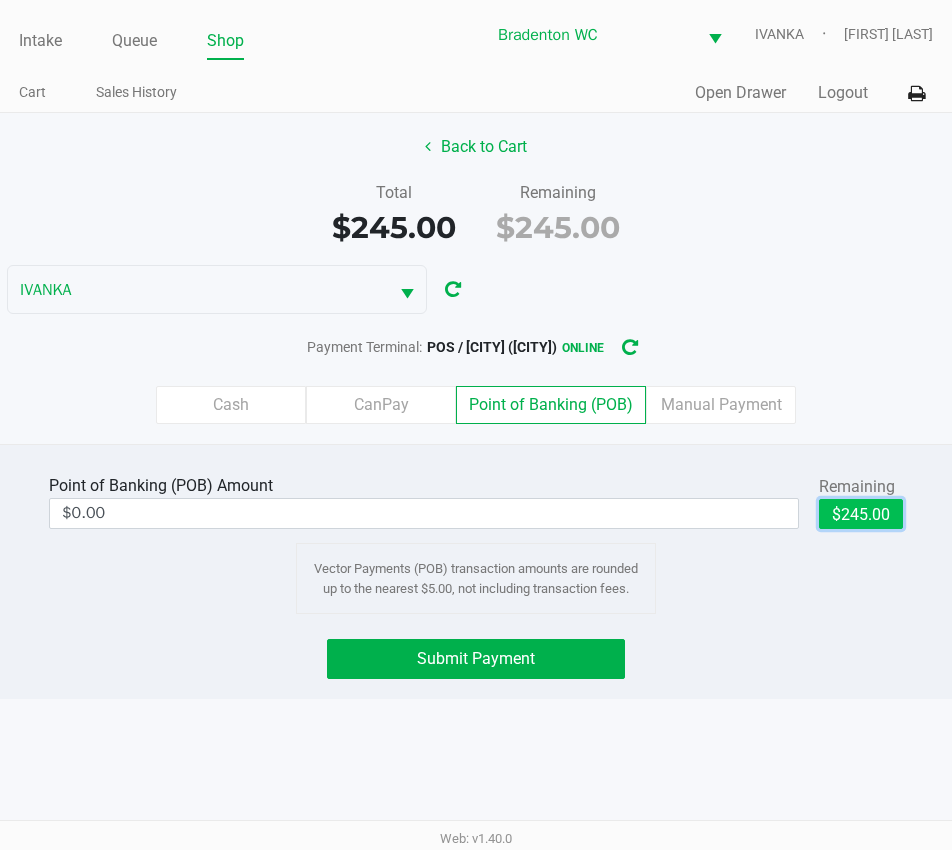 click on "$245.00" 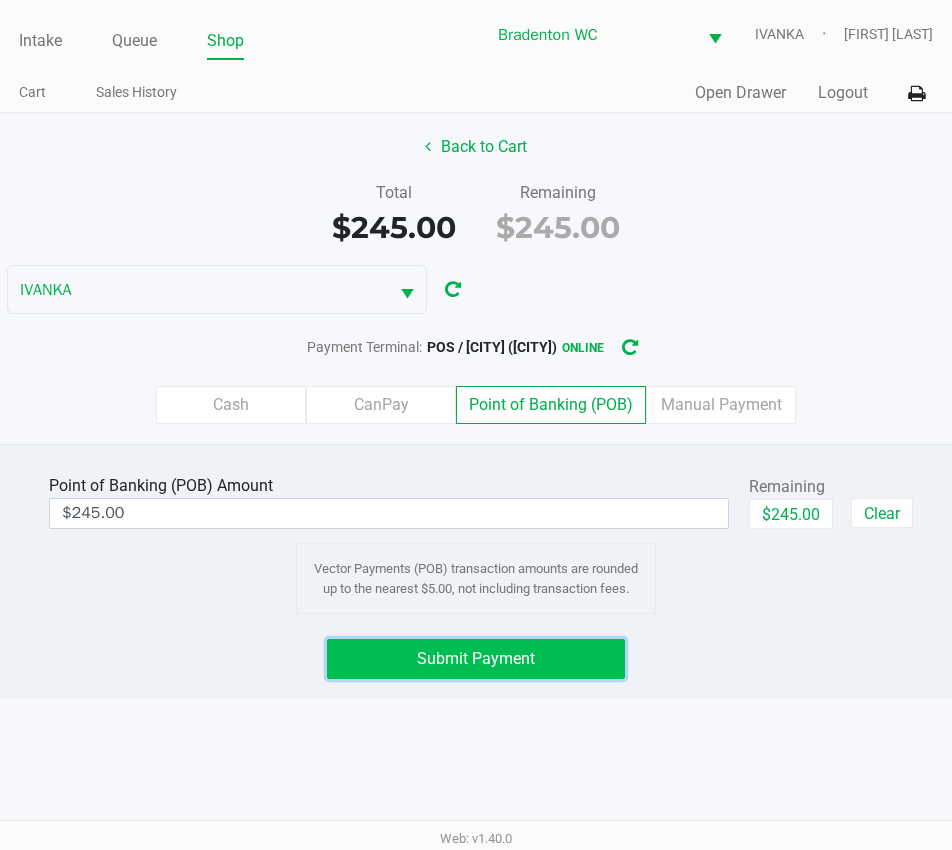 click on "Submit Payment" 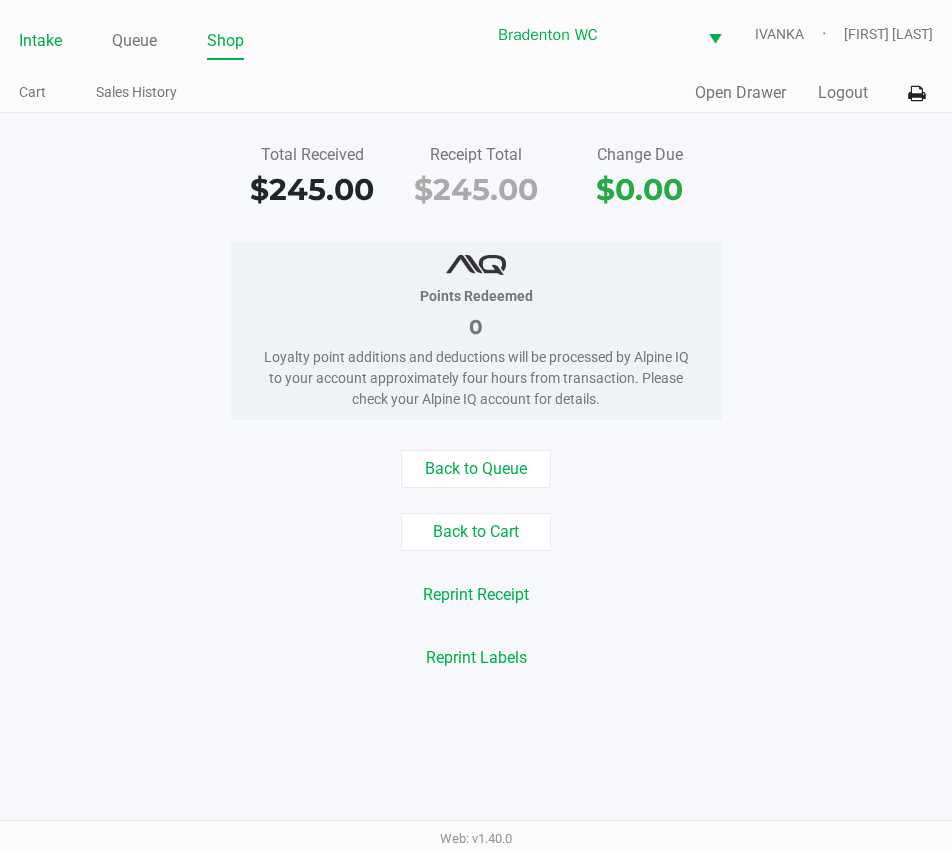 click on "Intake" 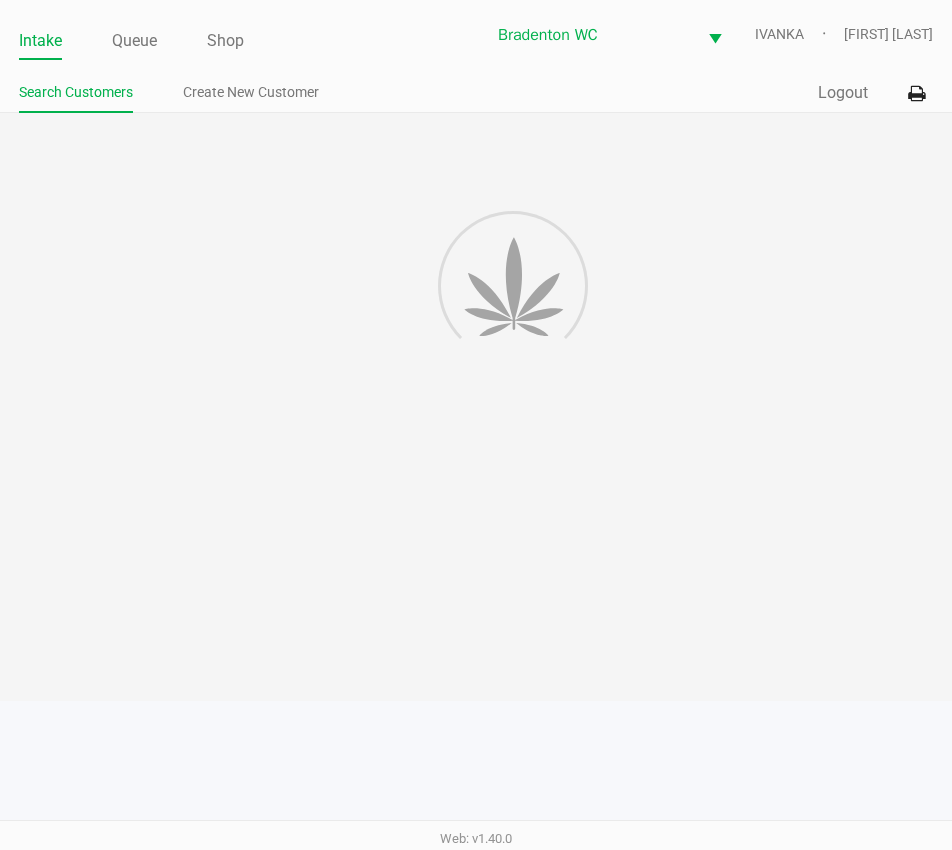 click on "Intake Queue Shop" 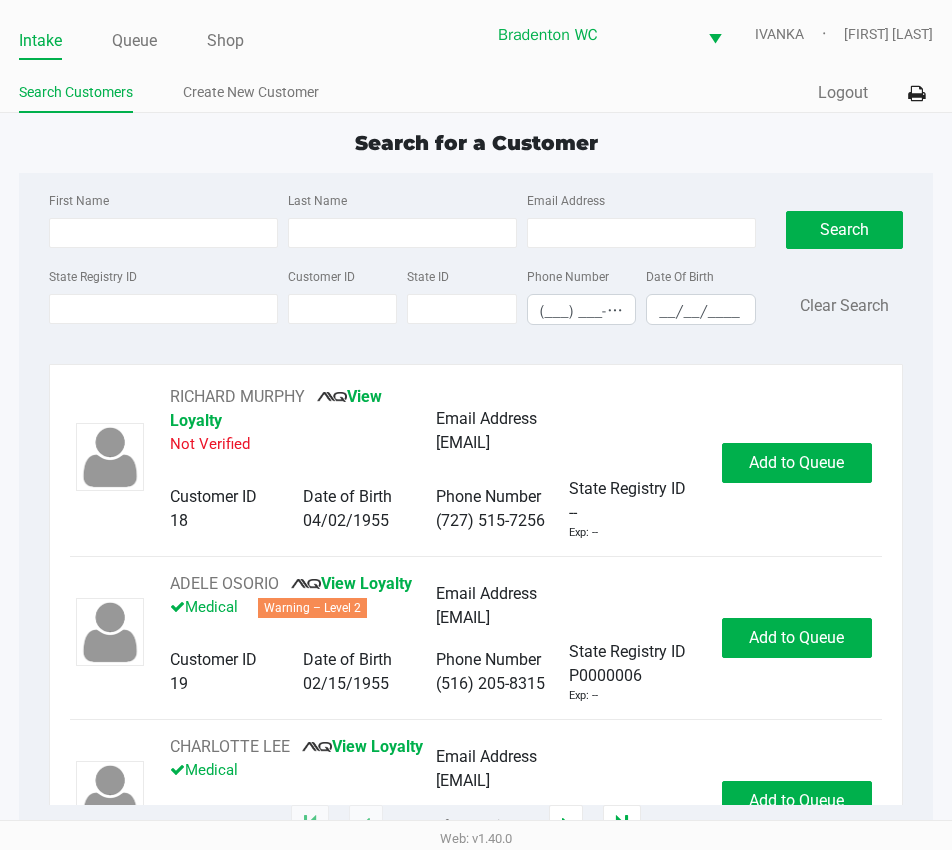 click on "Search for a Customer" 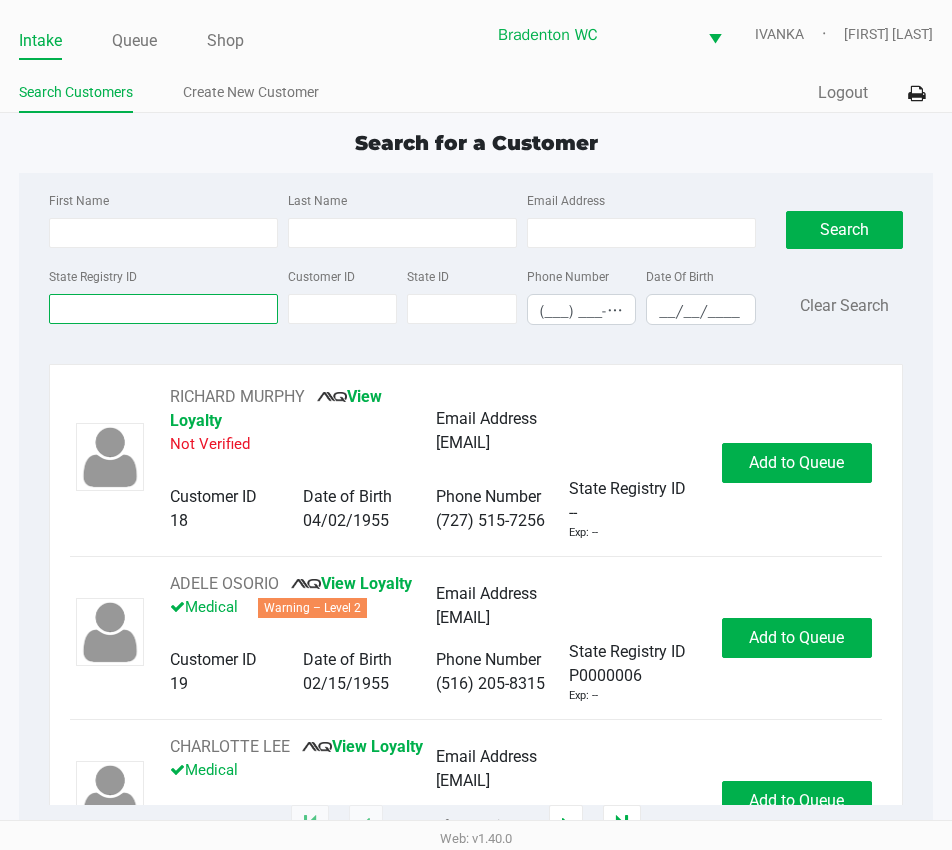 click on "State Registry ID" at bounding box center [163, 309] 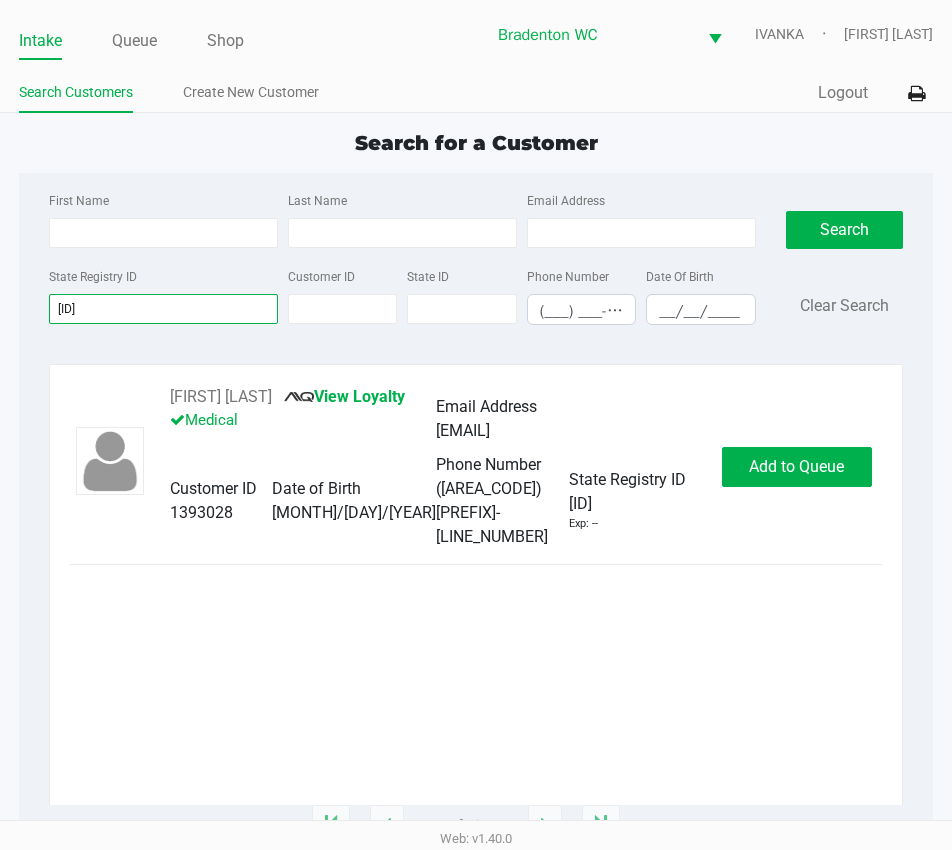 type on "p1ff7895" 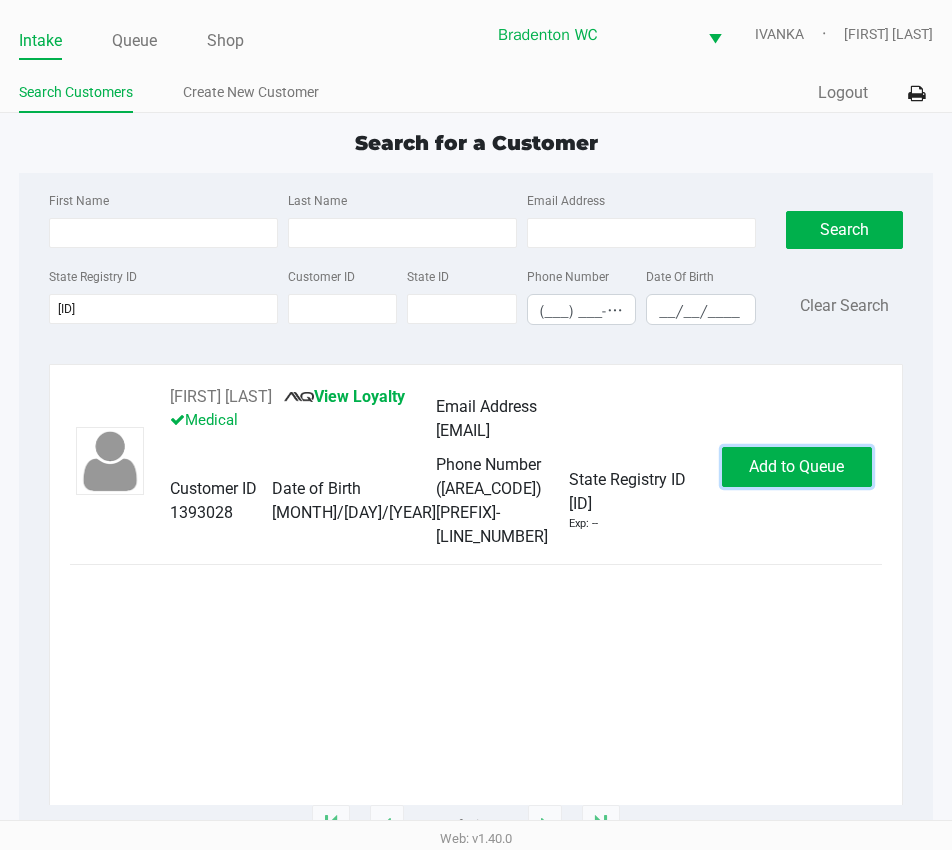 click on "Add to Queue" 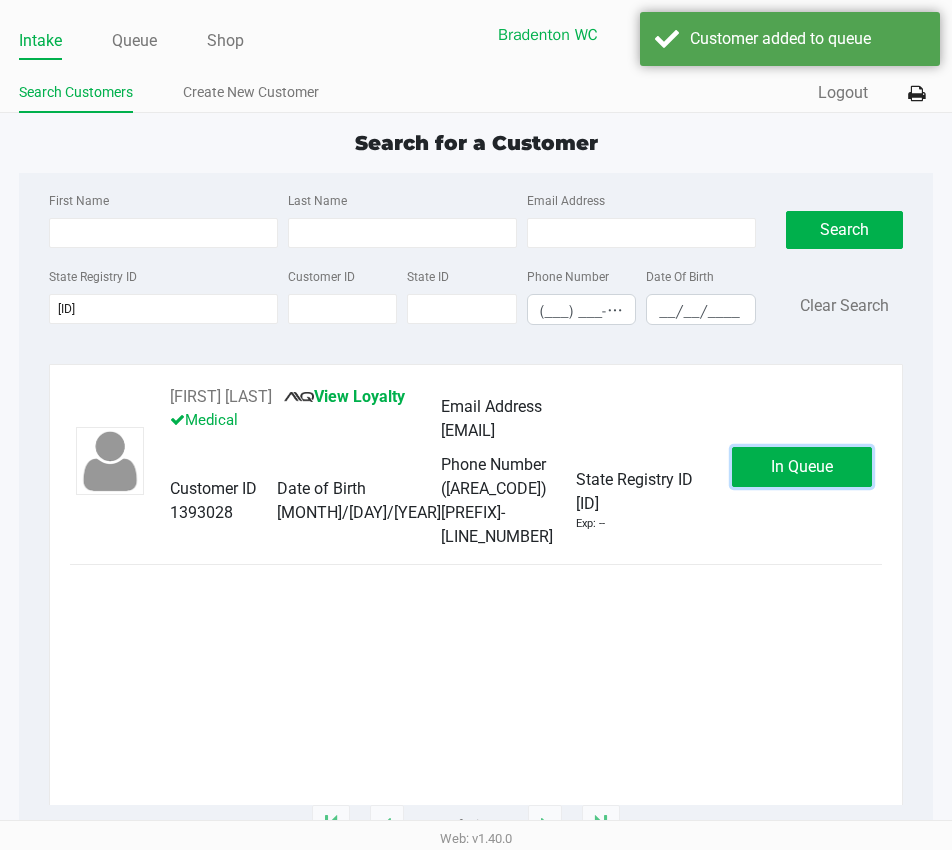 click on "In Queue" 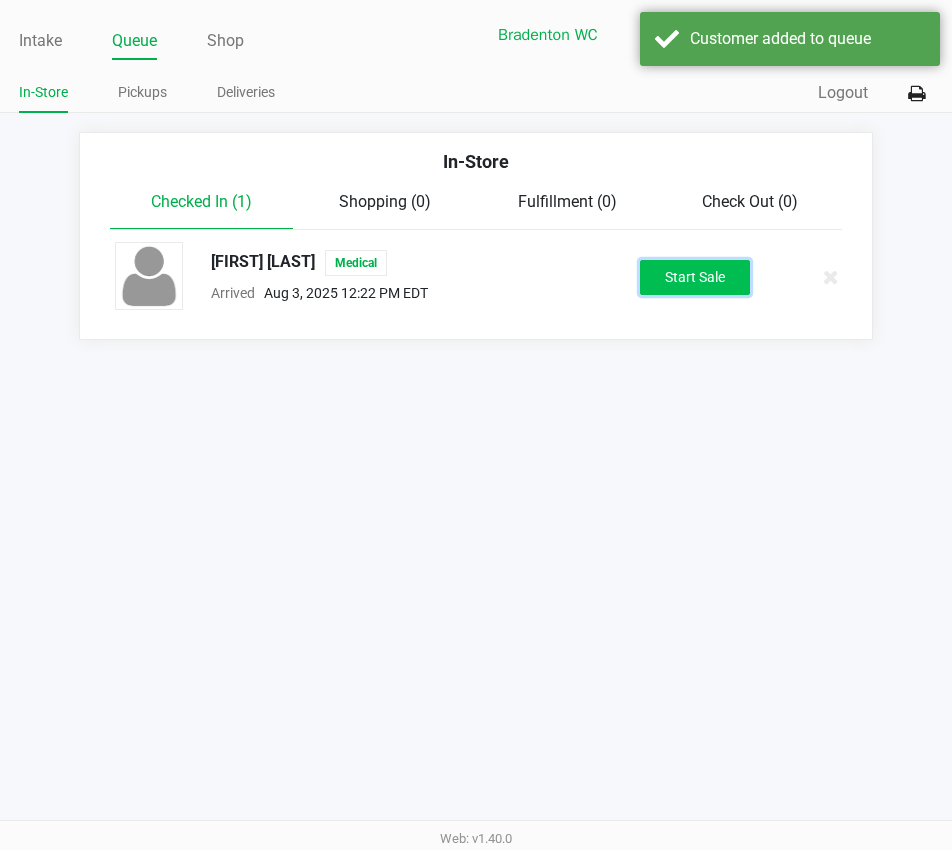 click on "Start Sale" 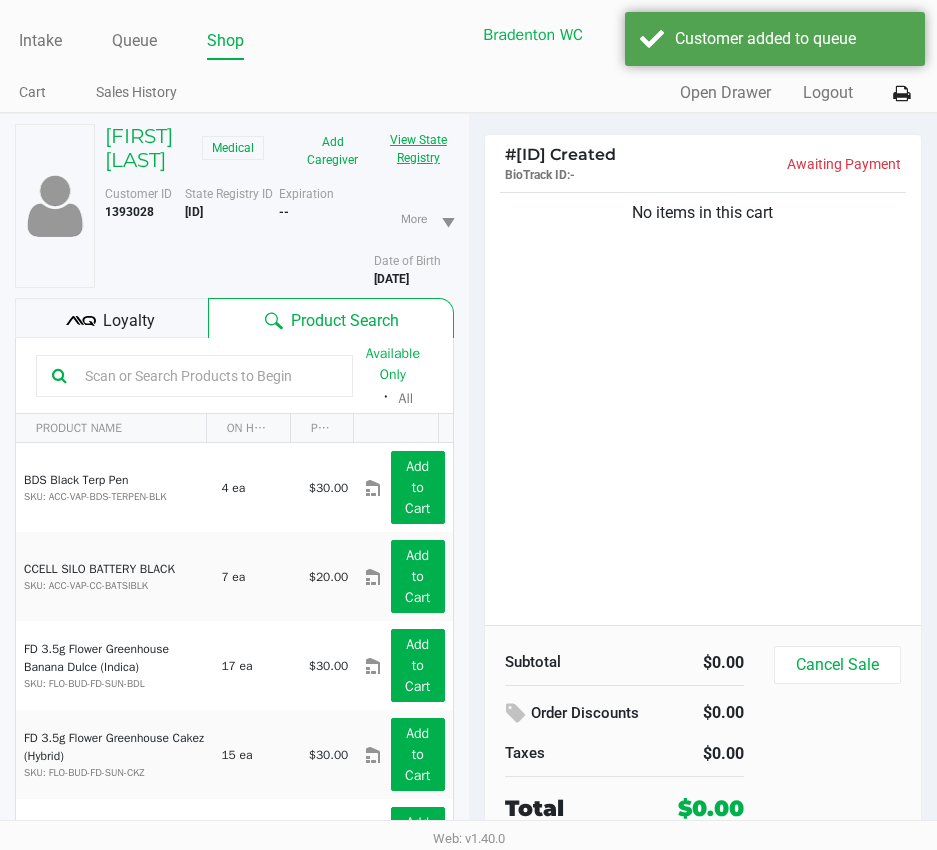 click on "View State Registry" 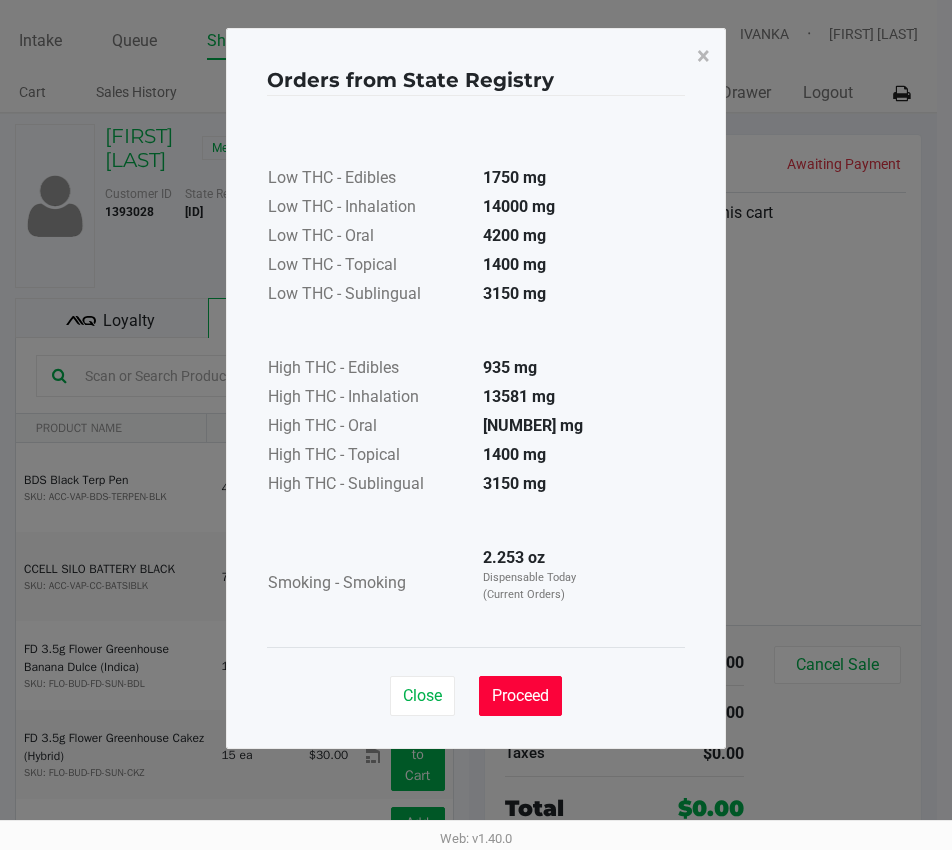 click on "Proceed" 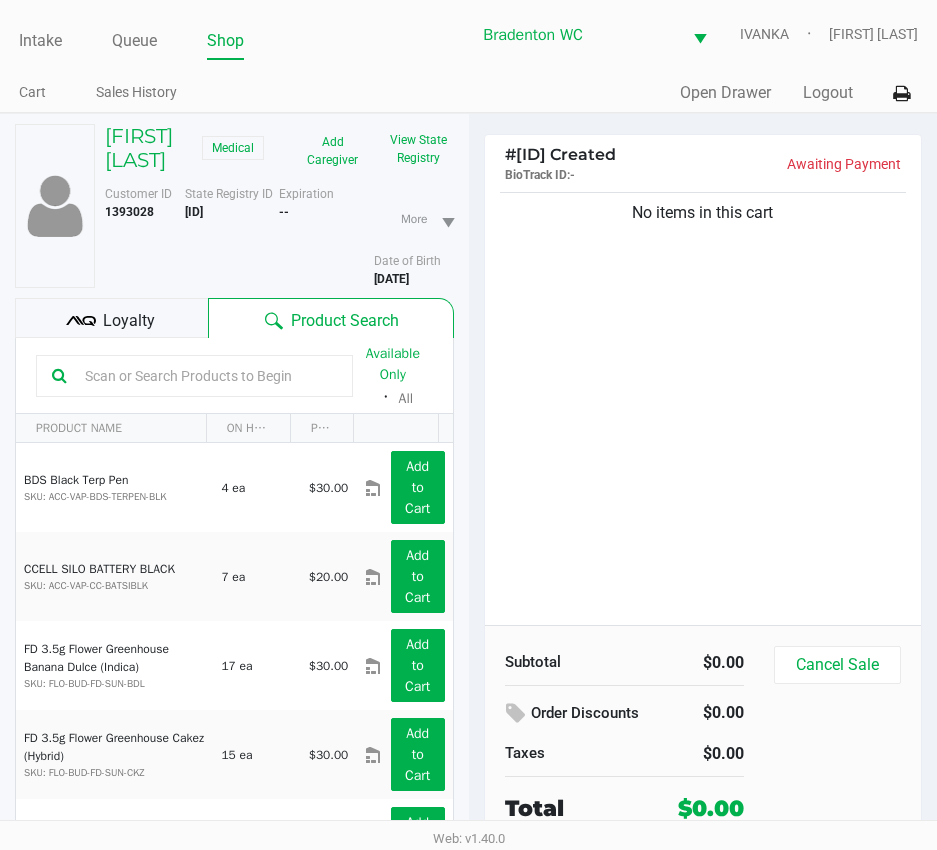 click on "Loyalty" 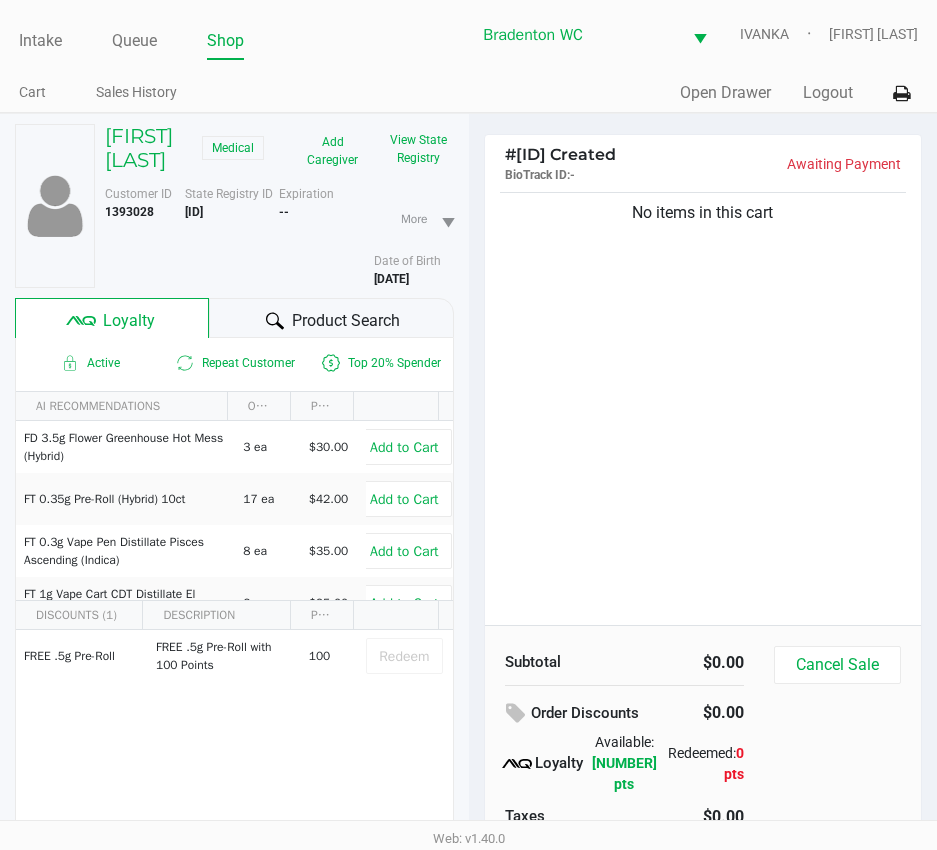 click on "Product Search" 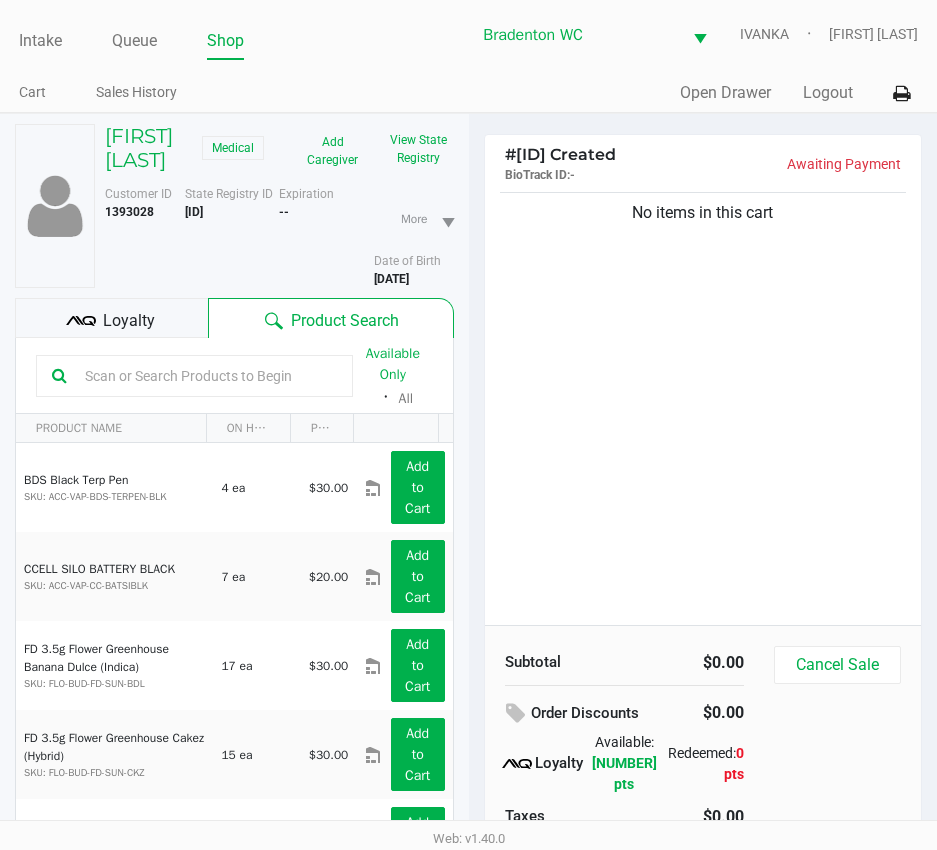 click on "No items in this cart" 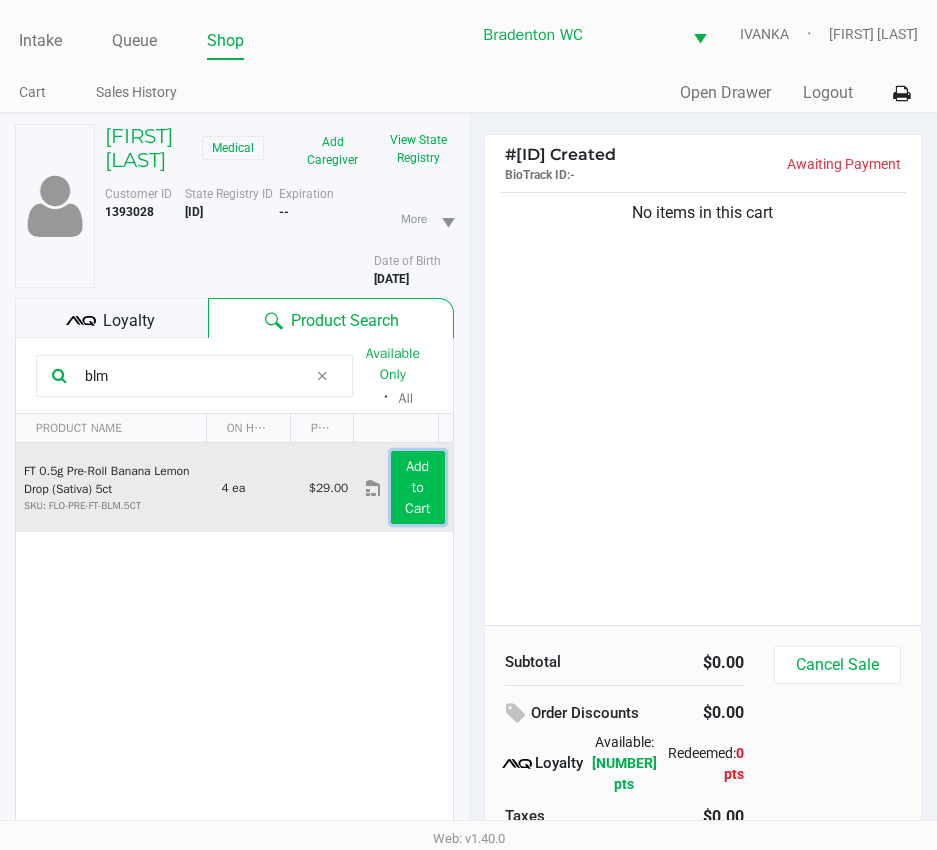 click on "Add to Cart" 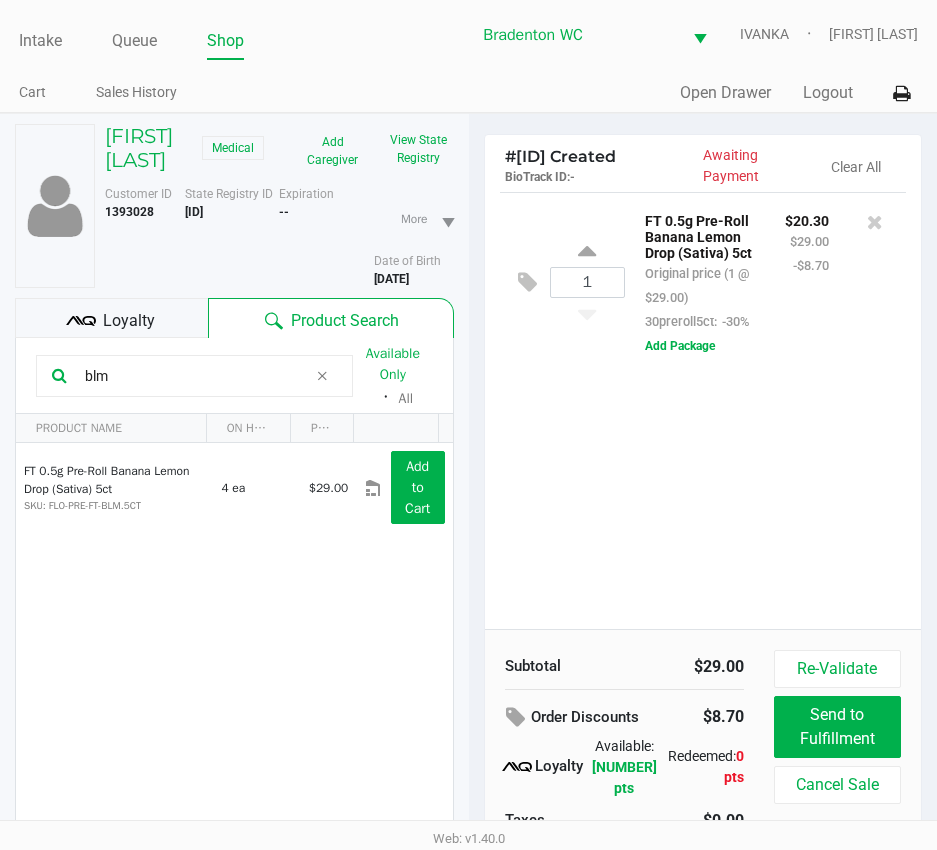 drag, startPoint x: 724, startPoint y: 542, endPoint x: 692, endPoint y: 533, distance: 33.24154 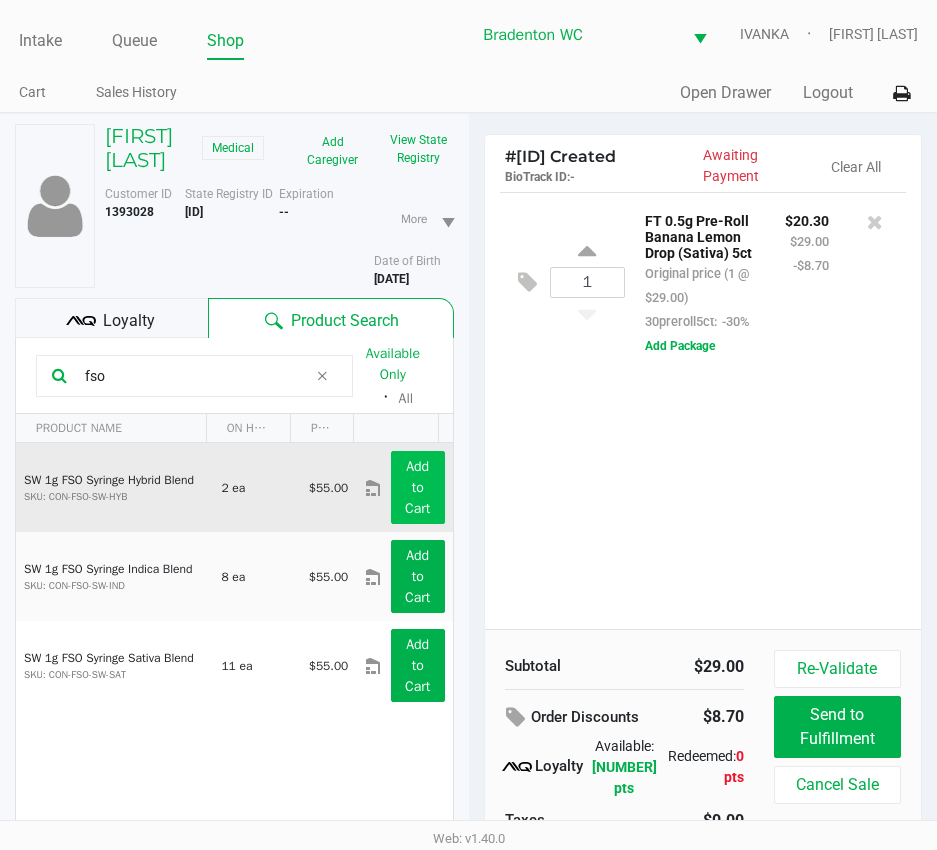 type on "fso" 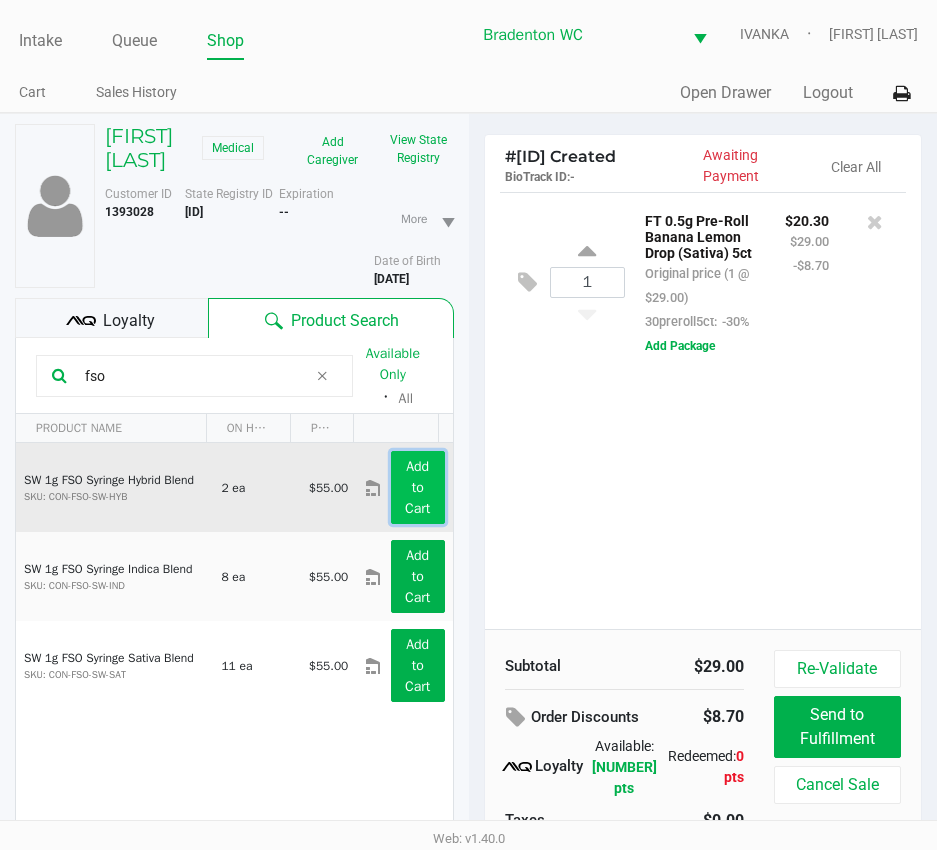 click on "Add to Cart" 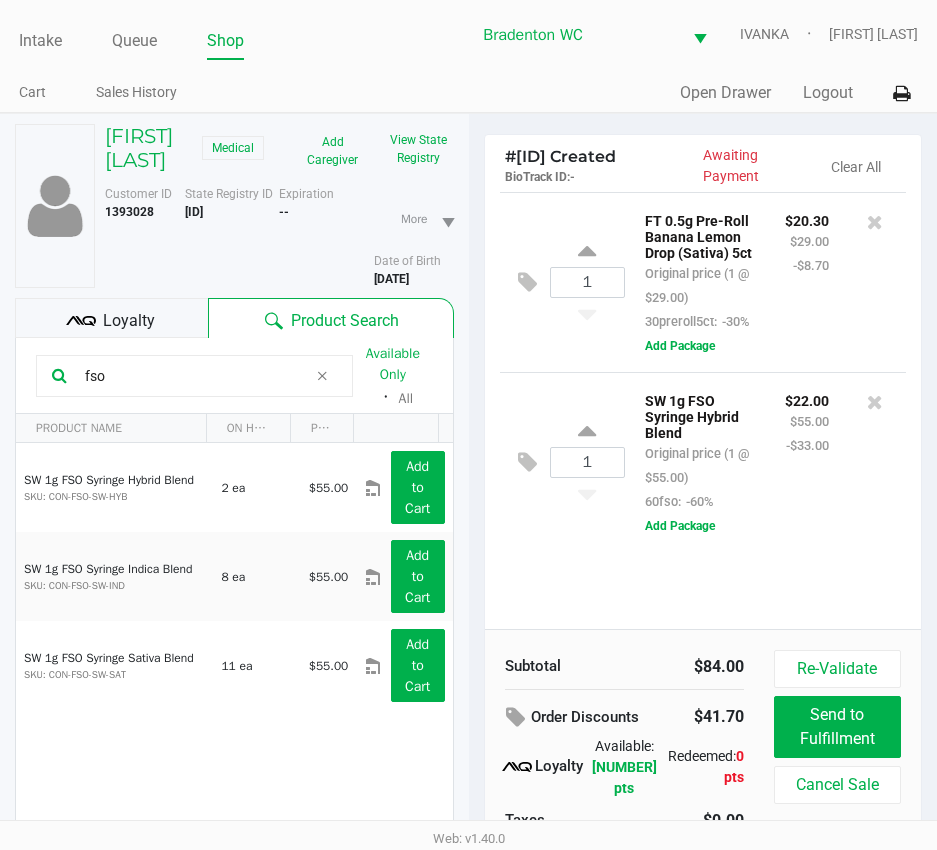 click 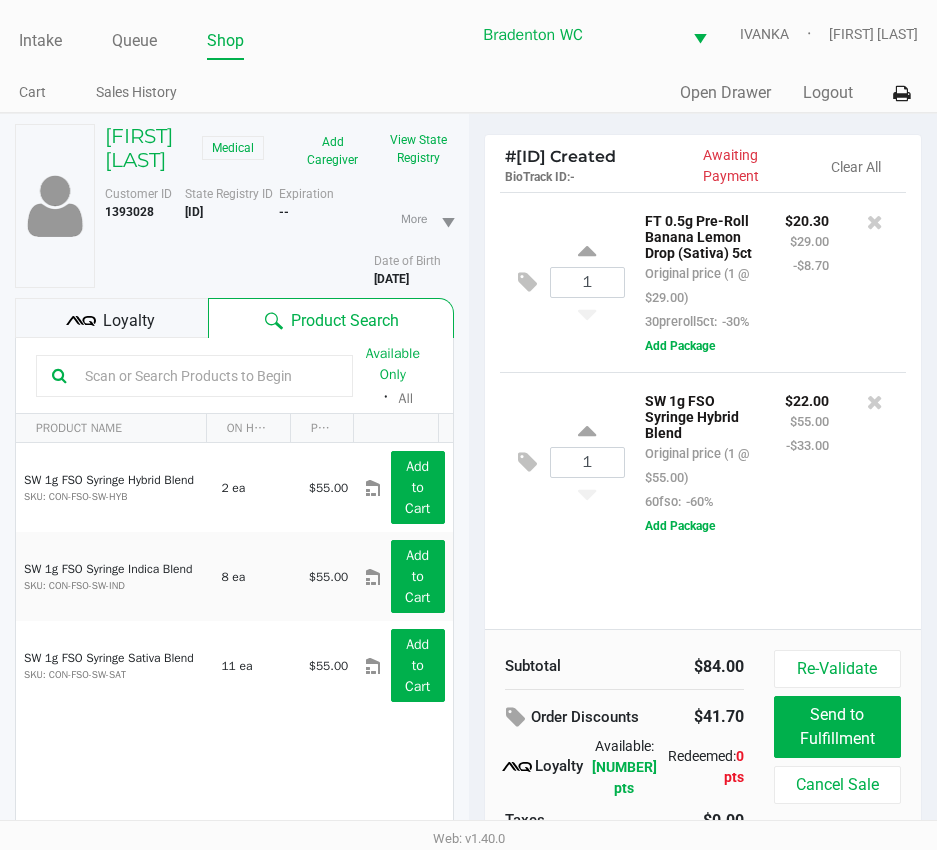 click 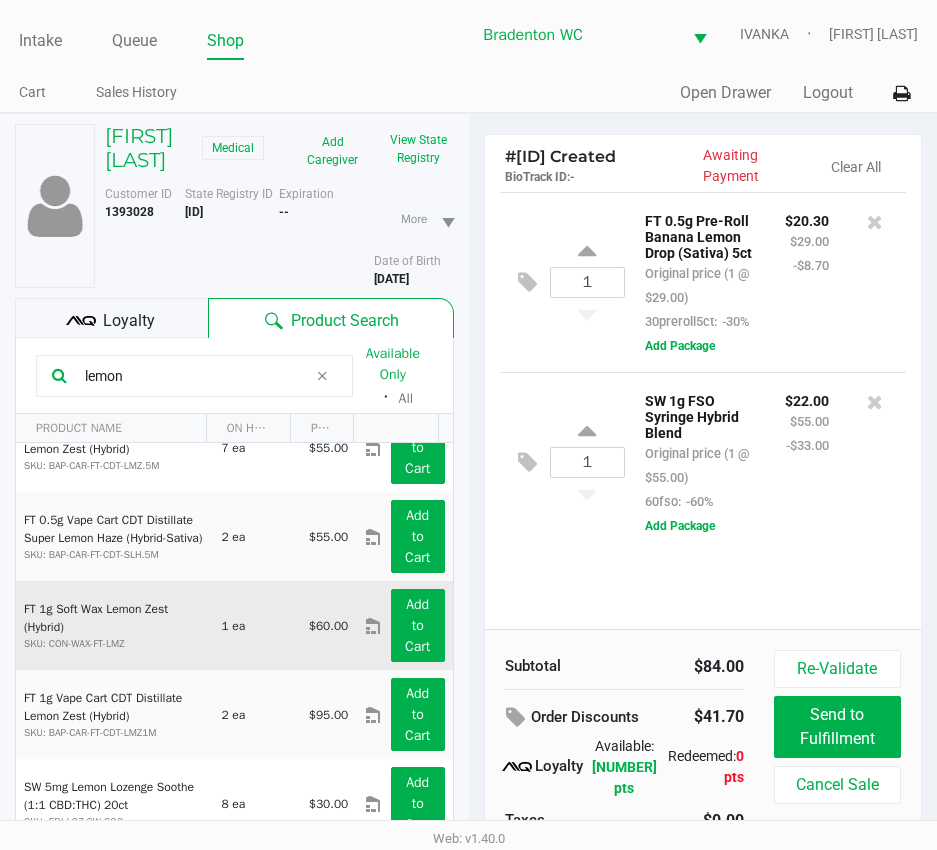scroll, scrollTop: 562, scrollLeft: 0, axis: vertical 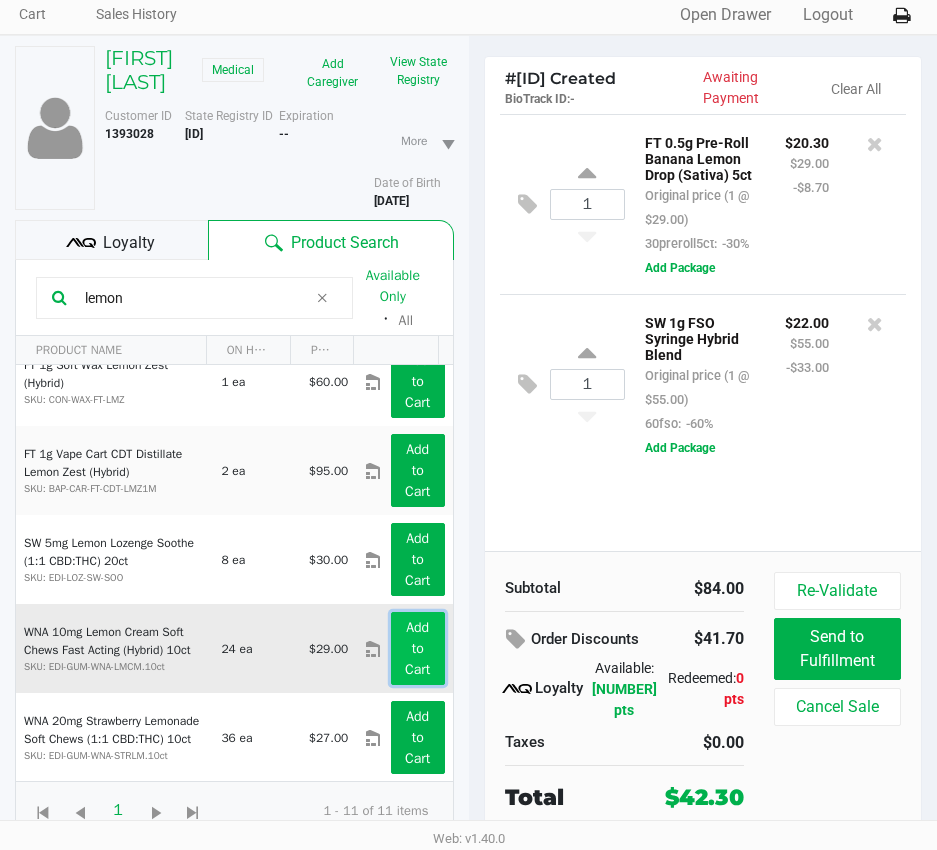 click on "Add to Cart" 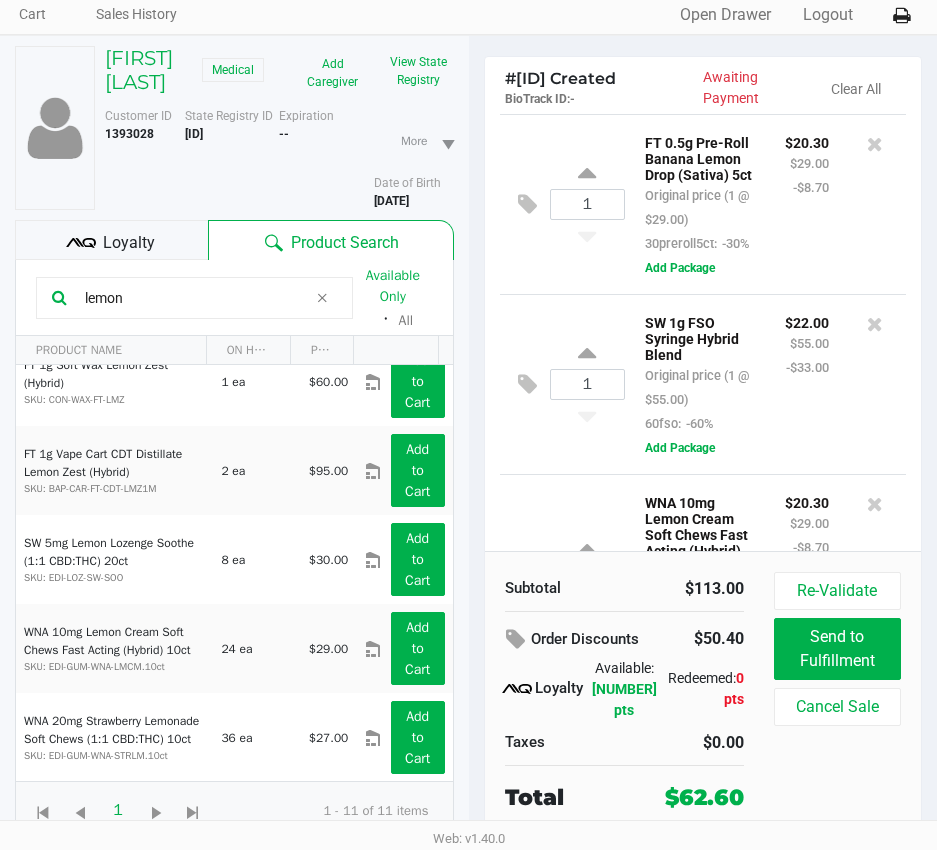 scroll, scrollTop: 187, scrollLeft: 0, axis: vertical 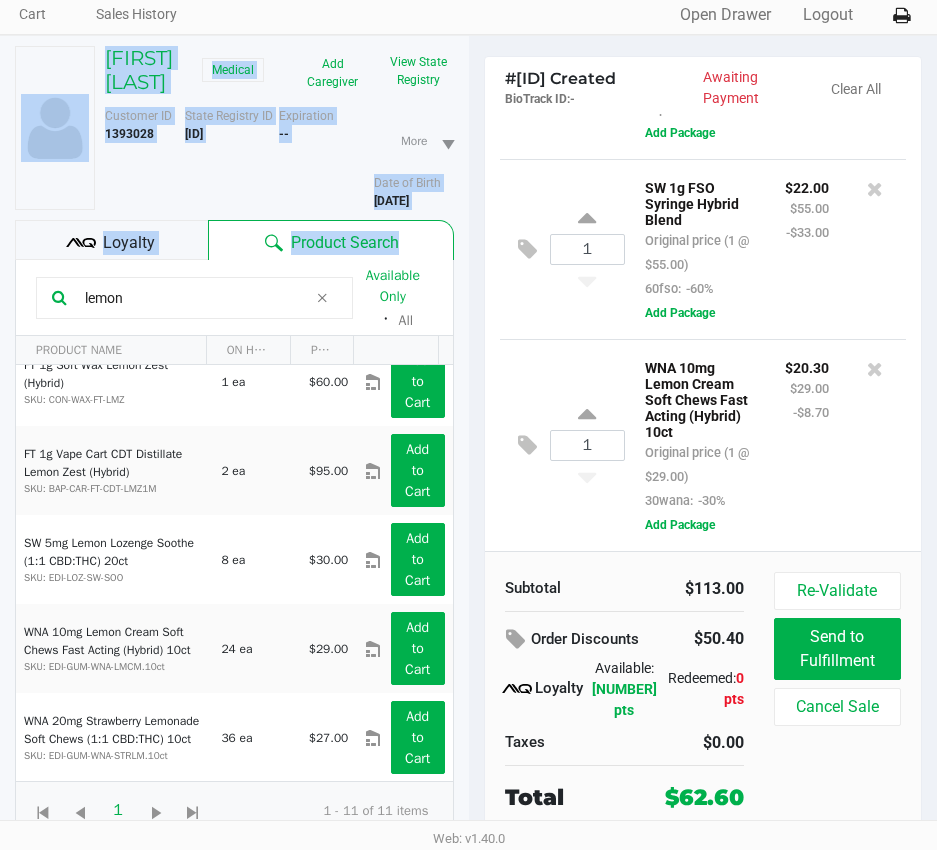 drag, startPoint x: 130, startPoint y: 292, endPoint x: 13, endPoint y: 283, distance: 117.34564 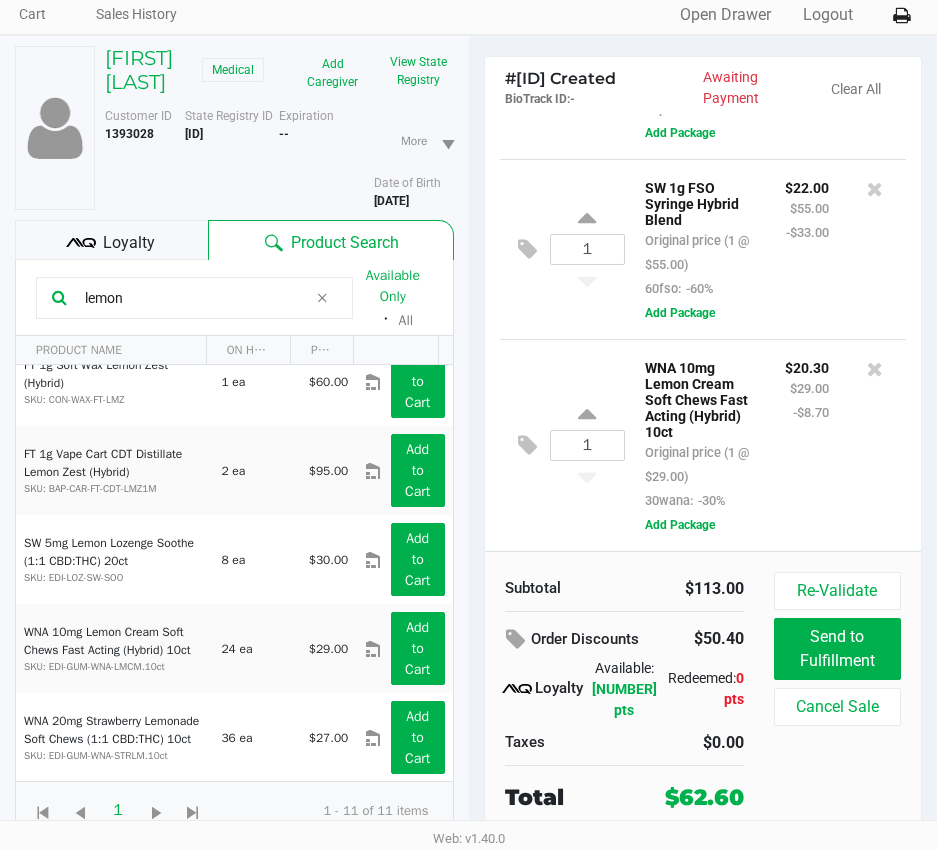 drag, startPoint x: 133, startPoint y: 293, endPoint x: 7, endPoint y: 277, distance: 127.01181 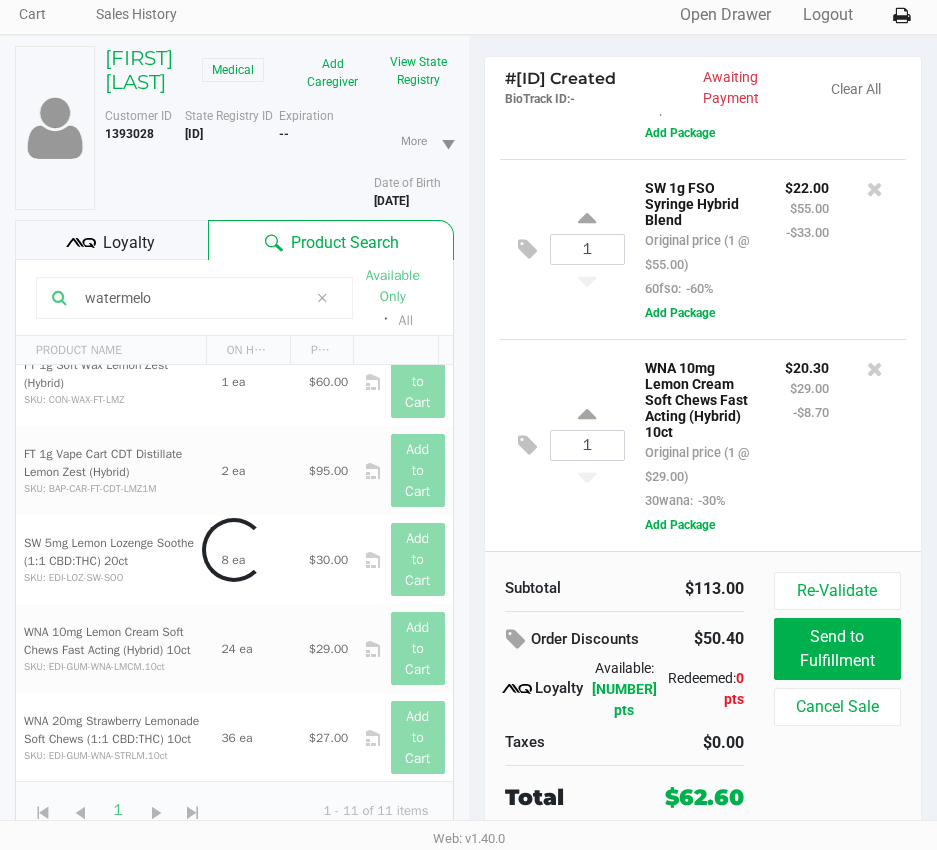 scroll, scrollTop: 295, scrollLeft: 0, axis: vertical 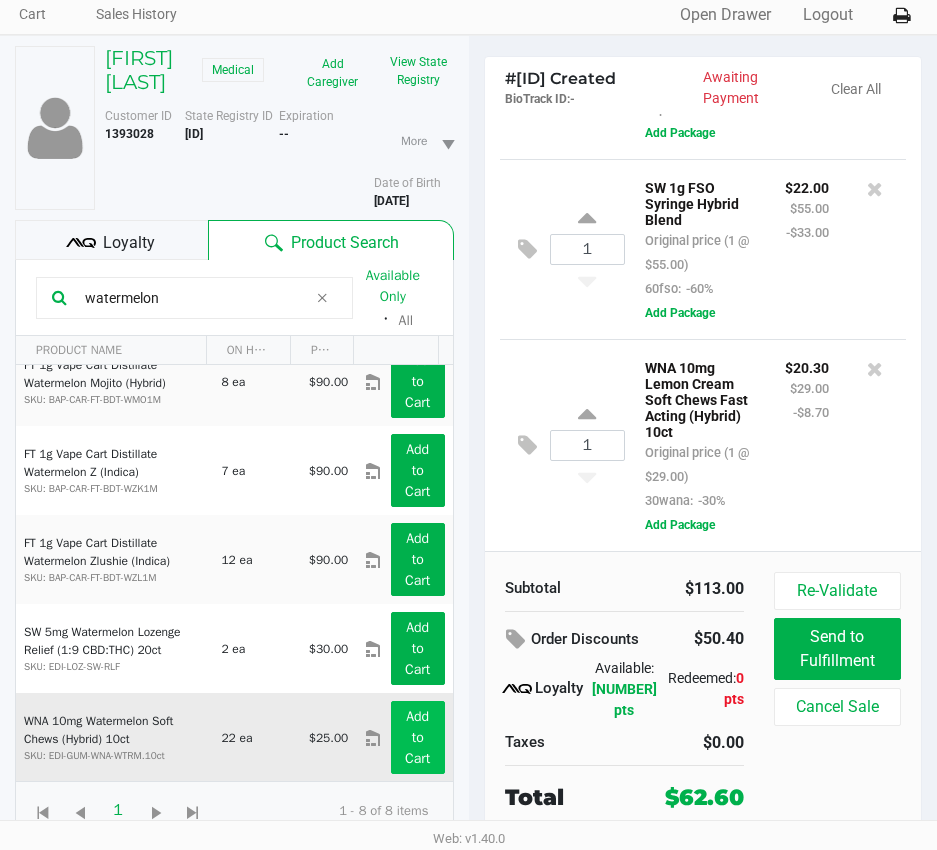 type on "watermelon" 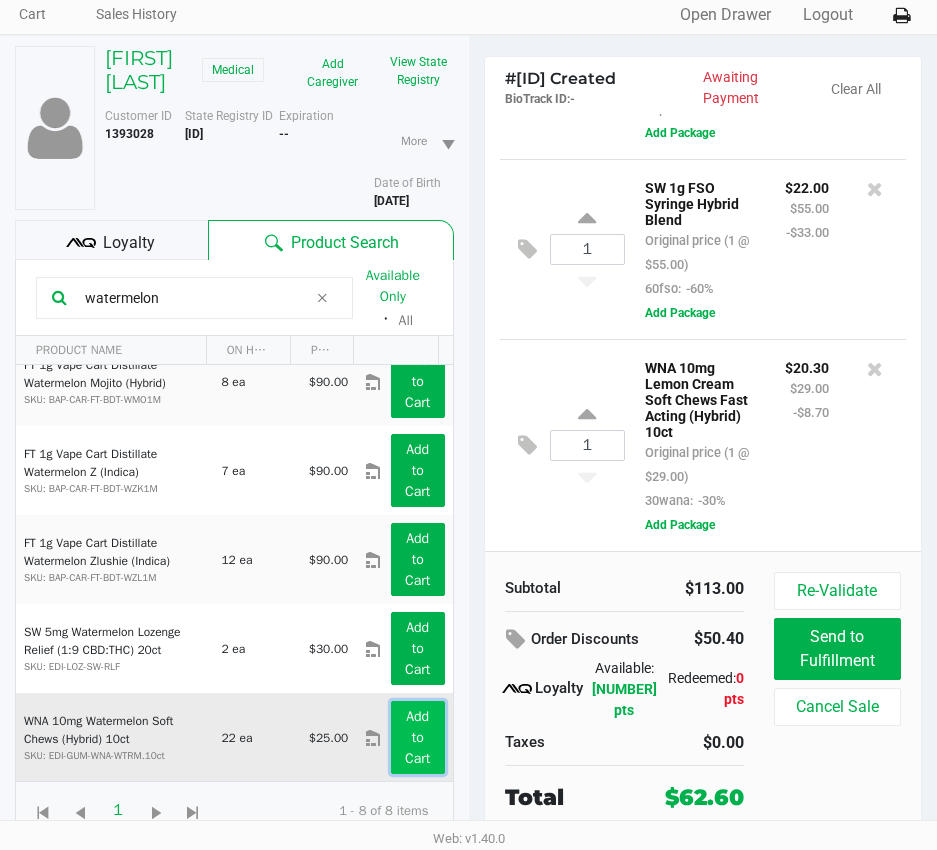 click on "Add to Cart" 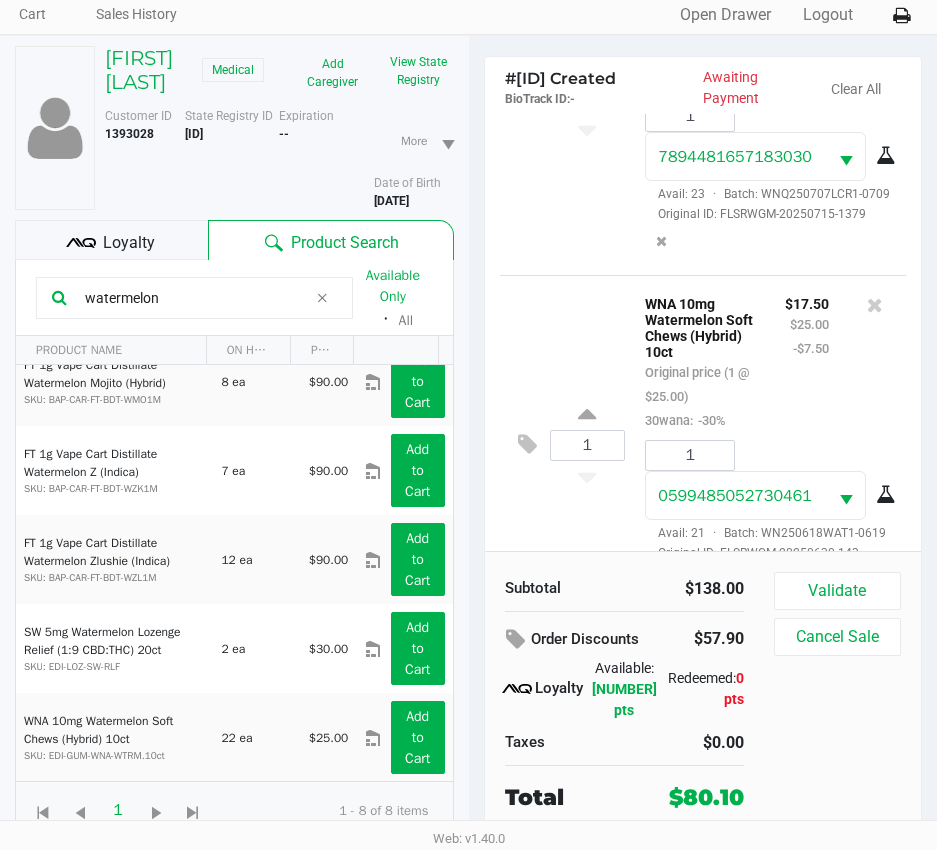 scroll, scrollTop: 1007, scrollLeft: 0, axis: vertical 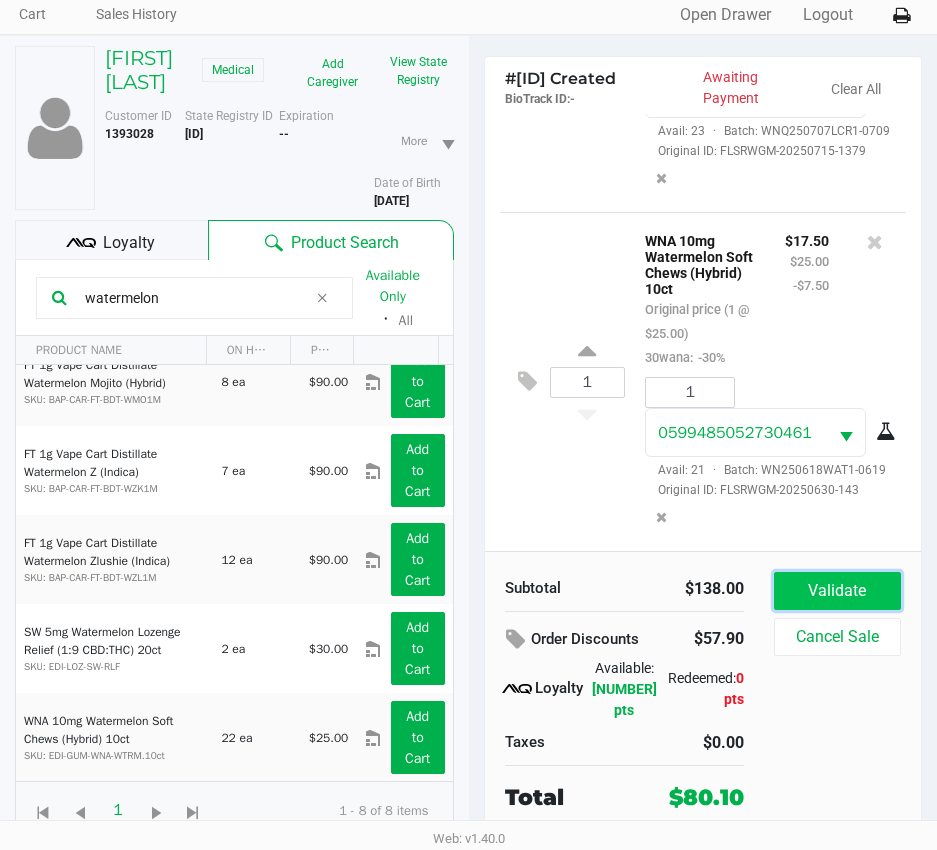 click on "Validate" 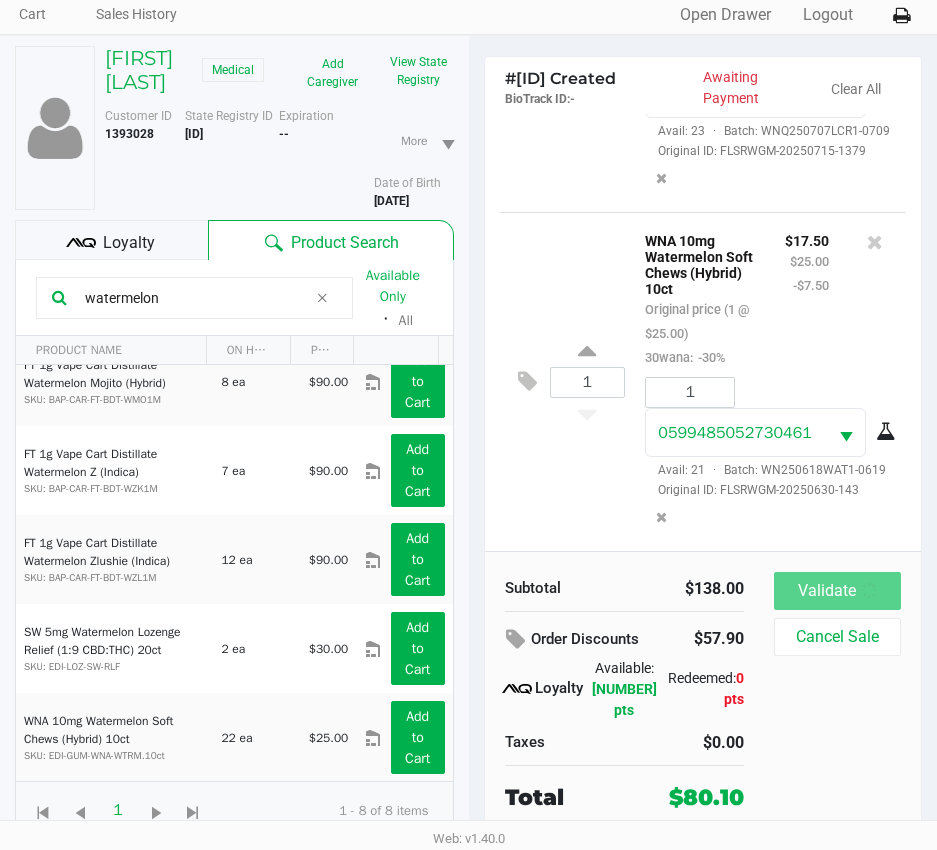 scroll, scrollTop: 0, scrollLeft: 0, axis: both 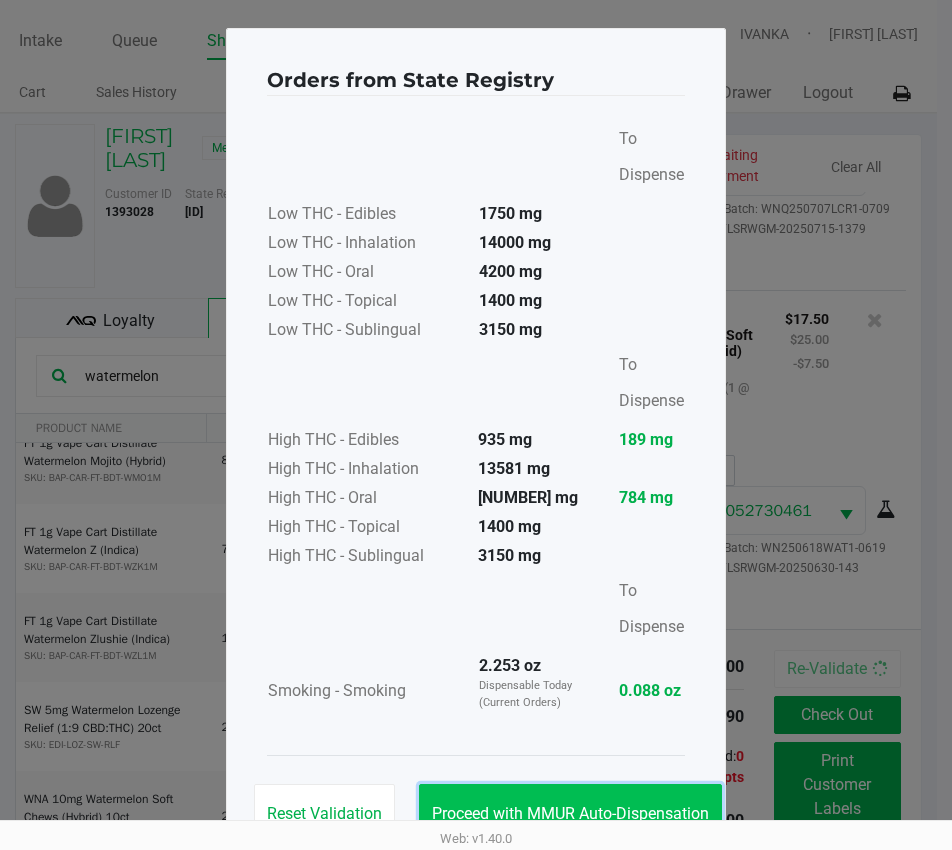 click on "Proceed with MMUR Auto-Dispensation" 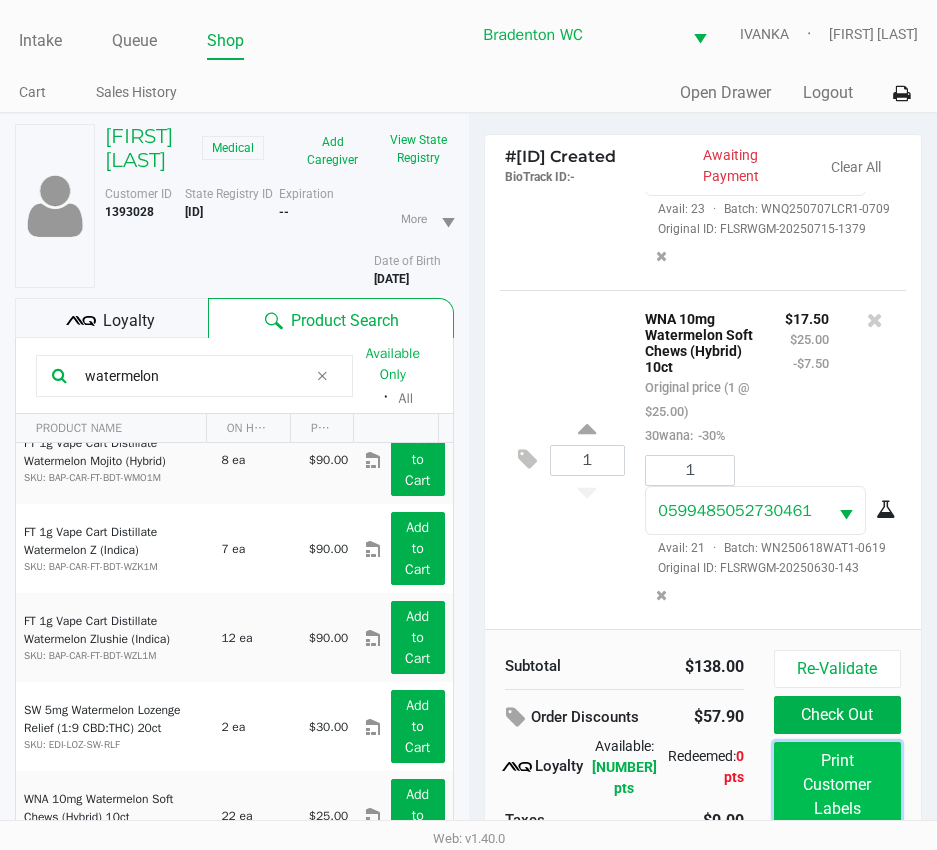 click on "Print Customer Labels" 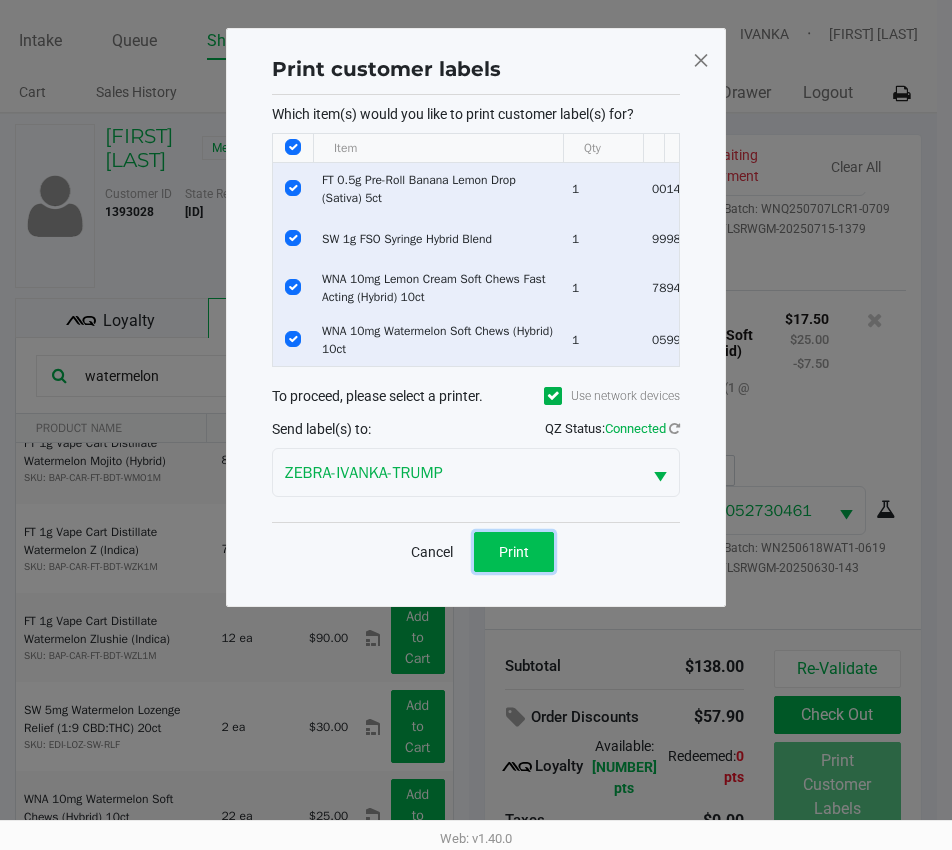 click on "Print" 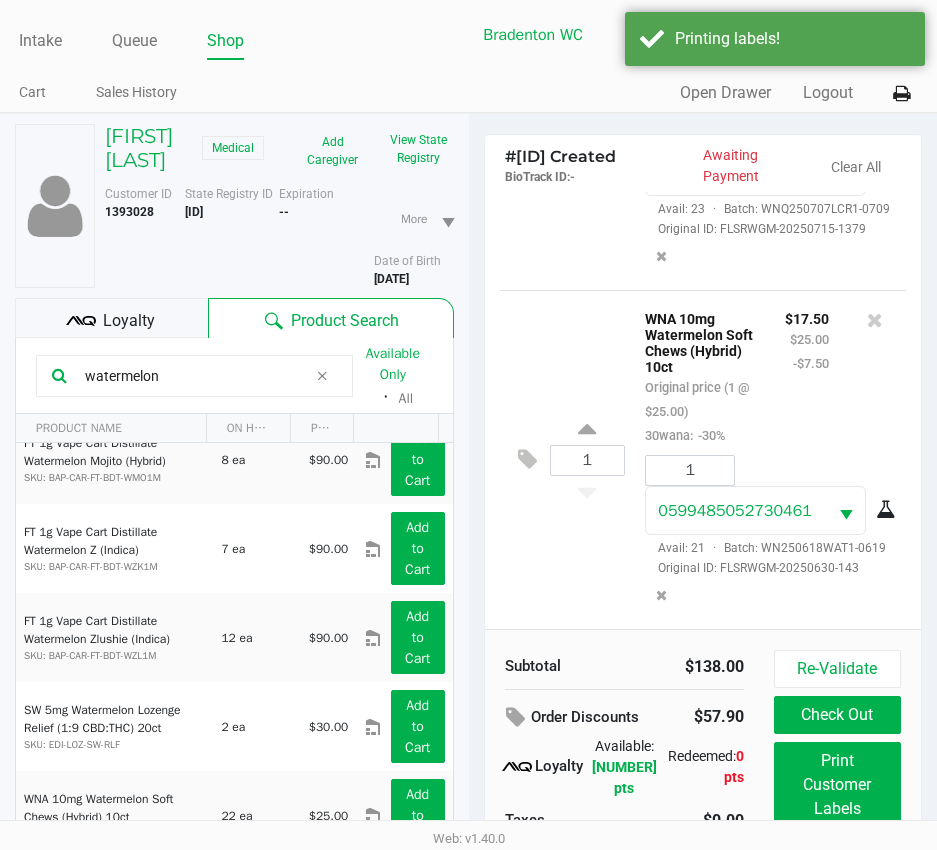 click on "Loyalty" 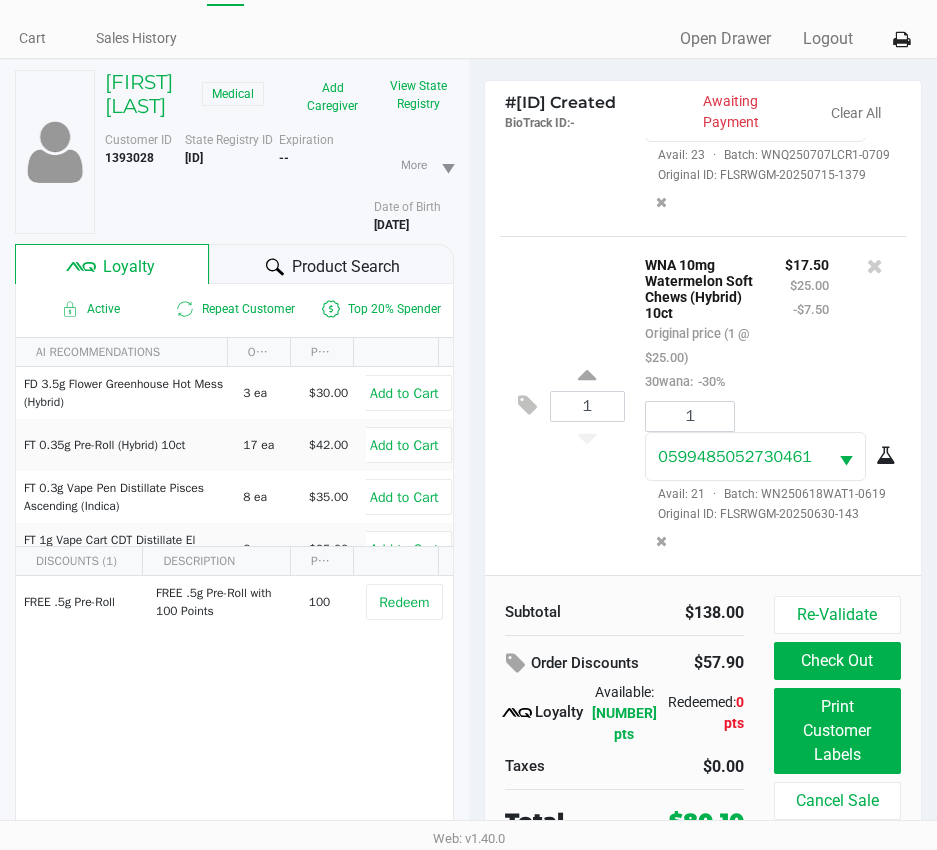 scroll, scrollTop: 104, scrollLeft: 0, axis: vertical 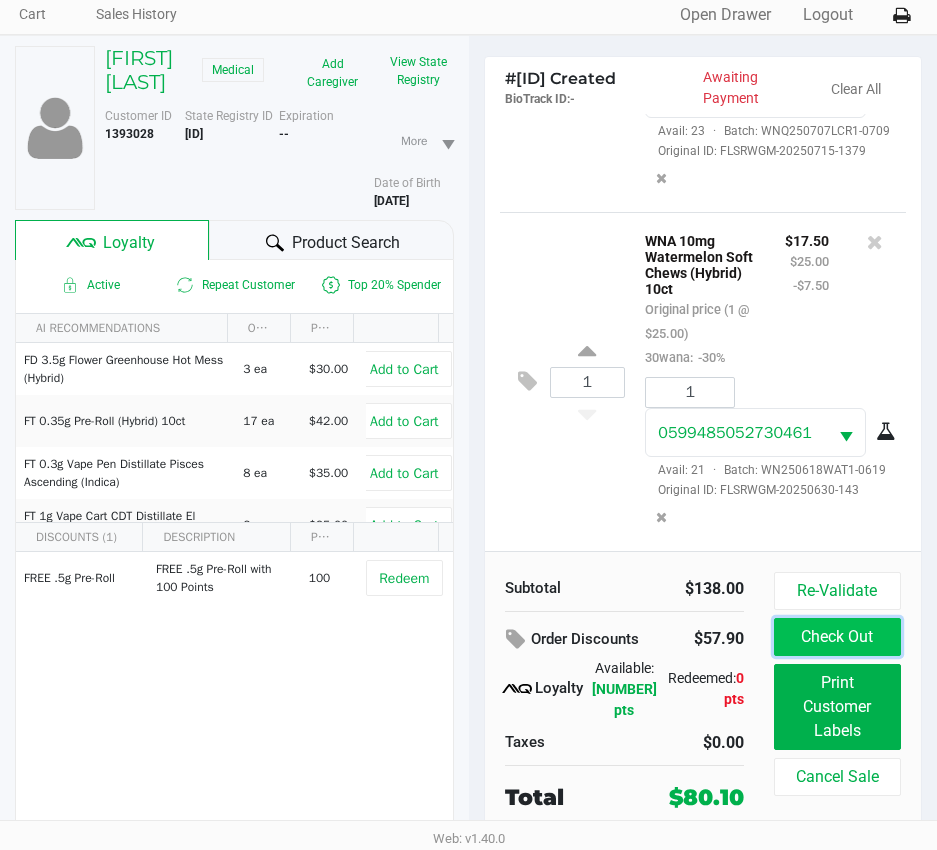 click on "Check Out" 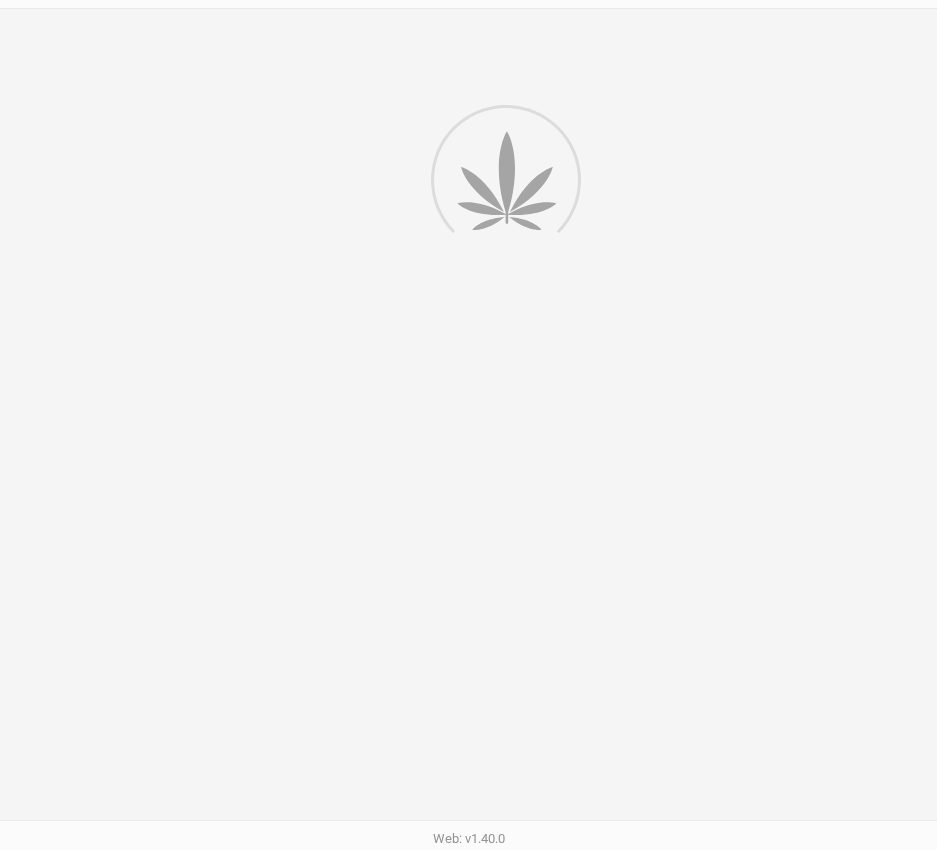 scroll, scrollTop: 0, scrollLeft: 0, axis: both 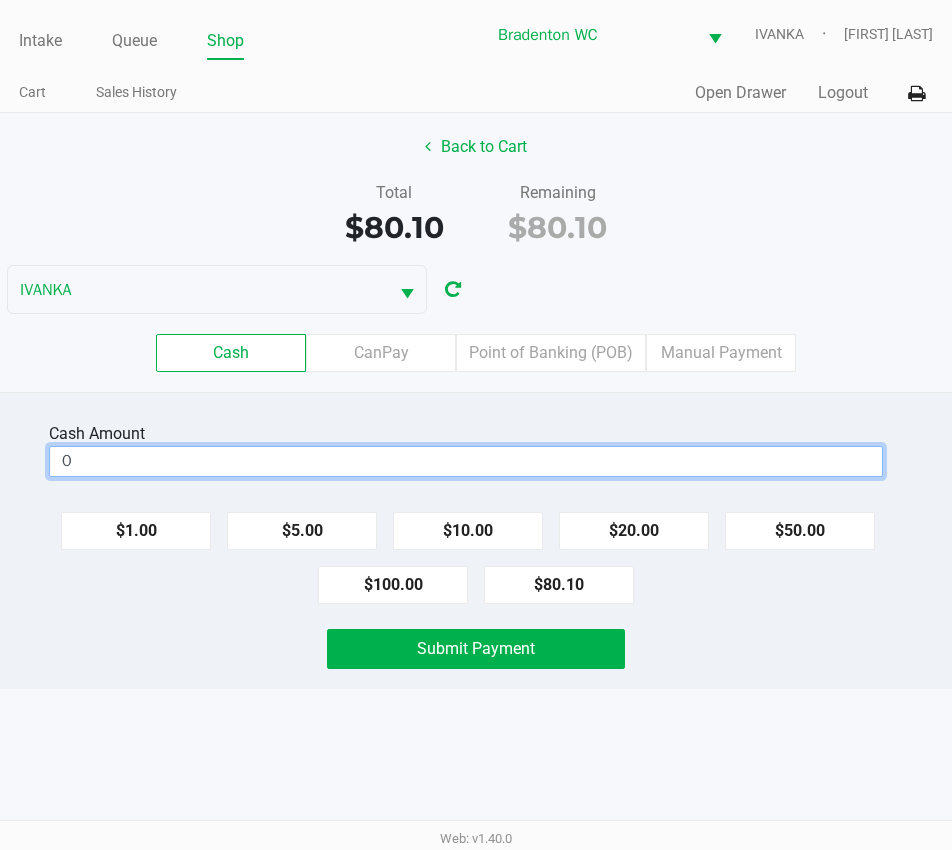click on "0" at bounding box center (466, 461) 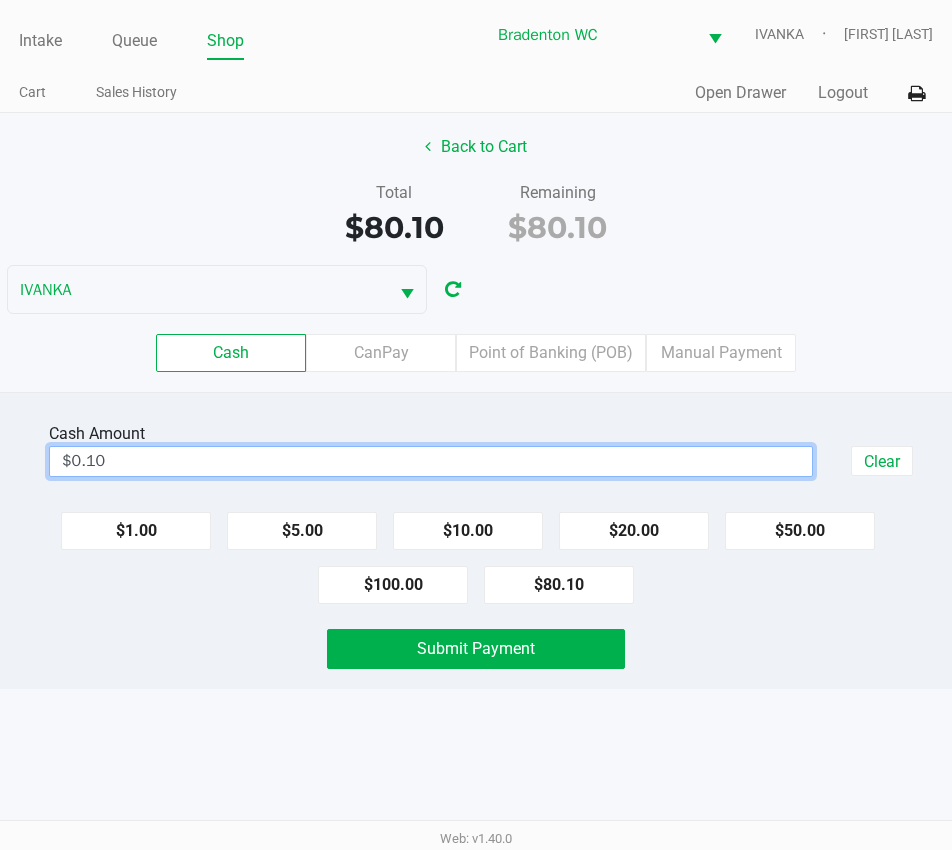 click on "Submit Payment" 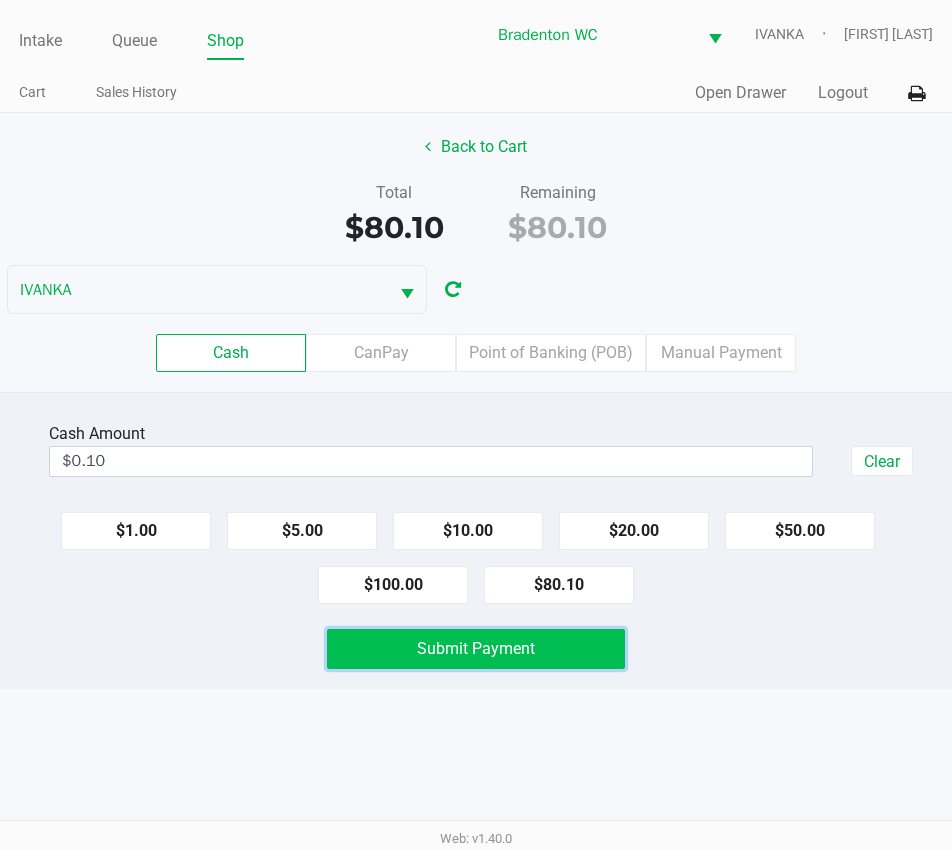 click on "Submit Payment" 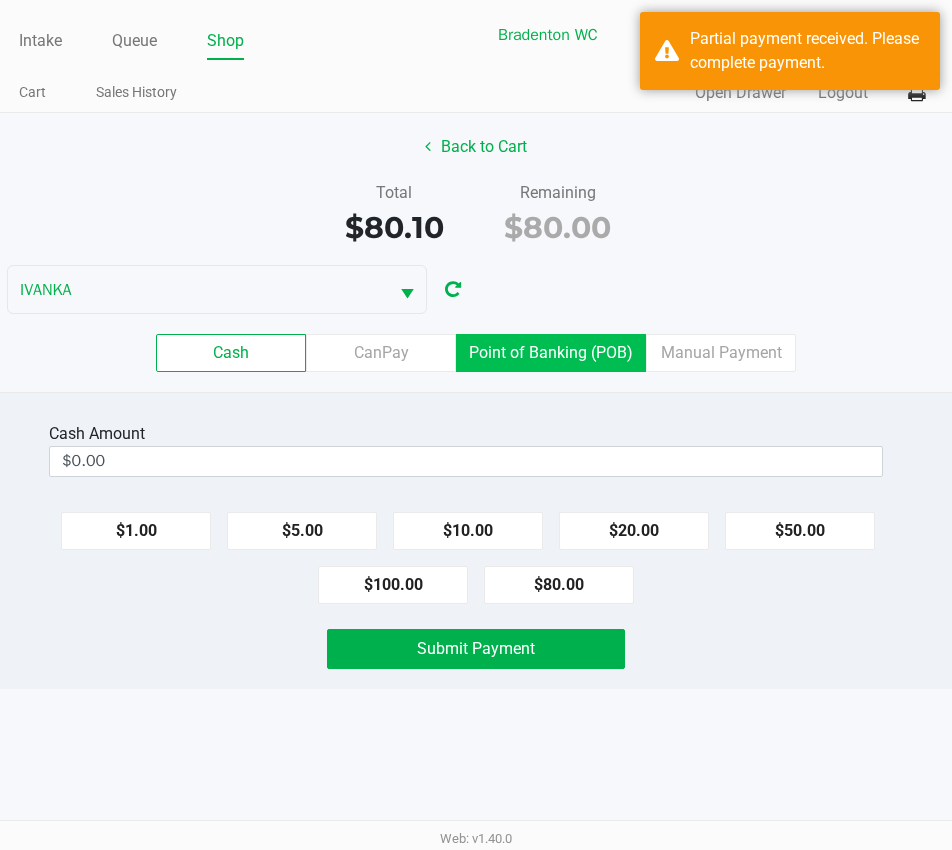 click on "Point of Banking (POB)" 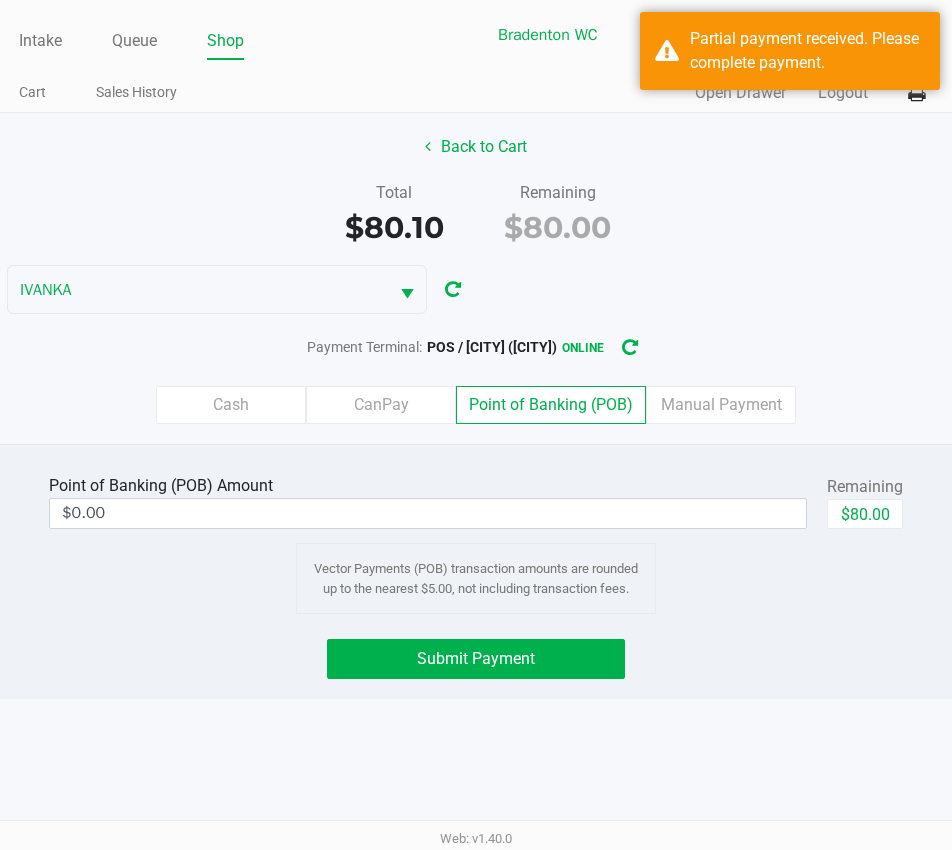 click on "Remaining" 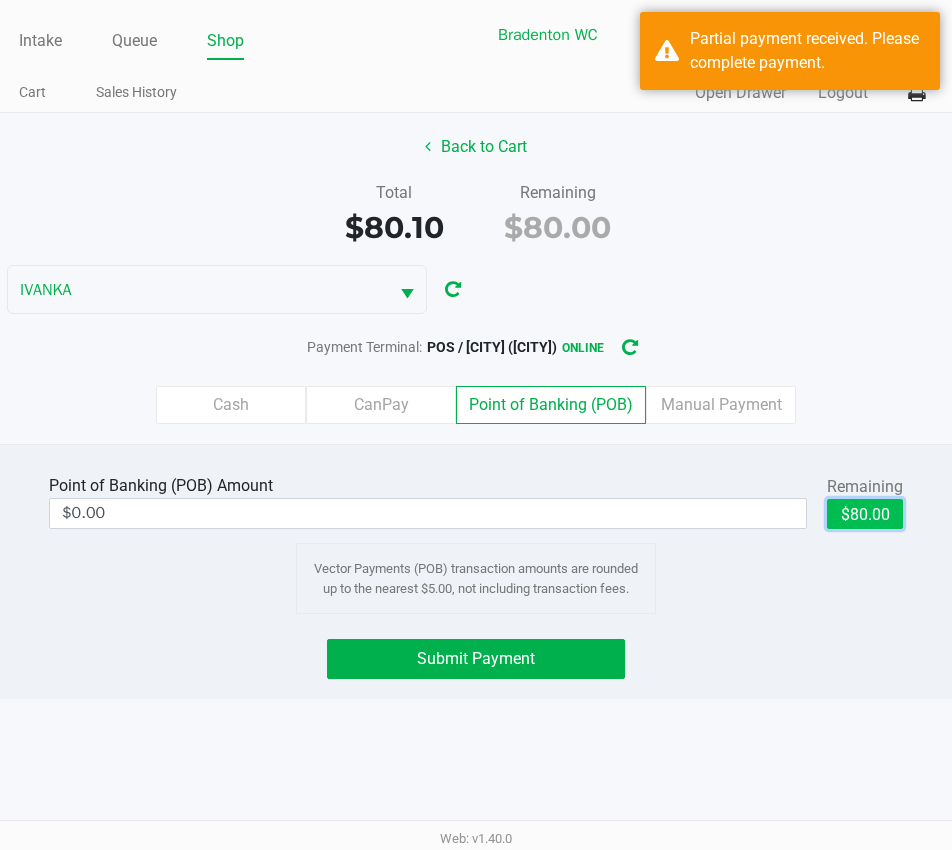 click on "$80.00" 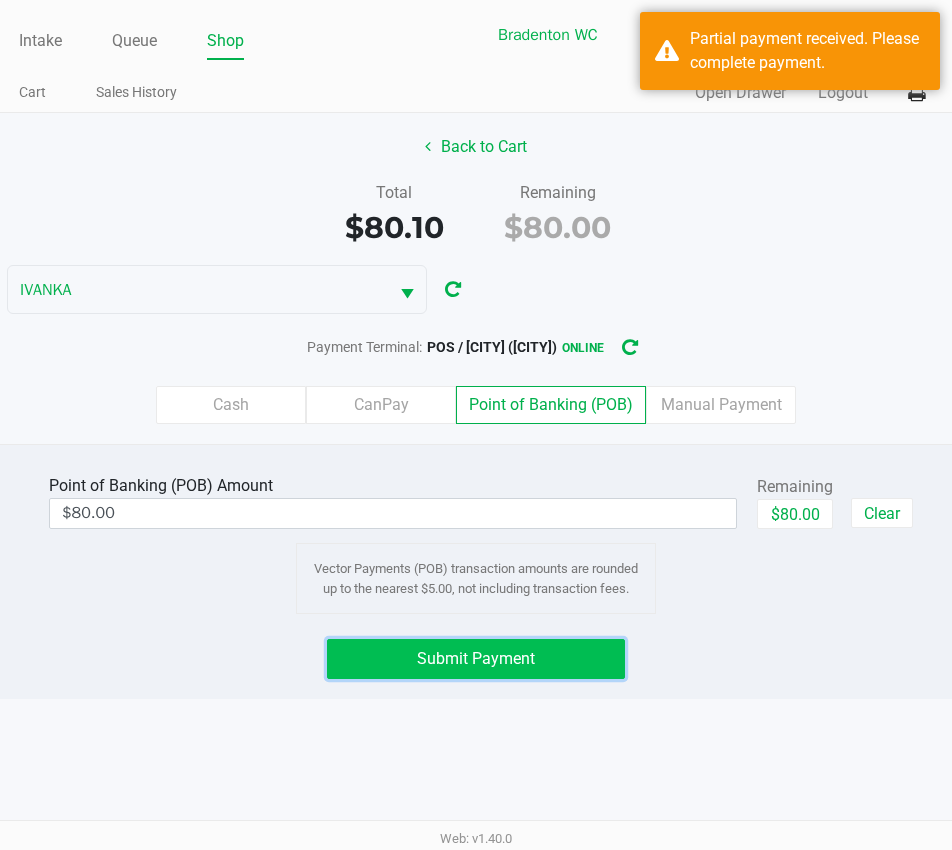 click on "Submit Payment" 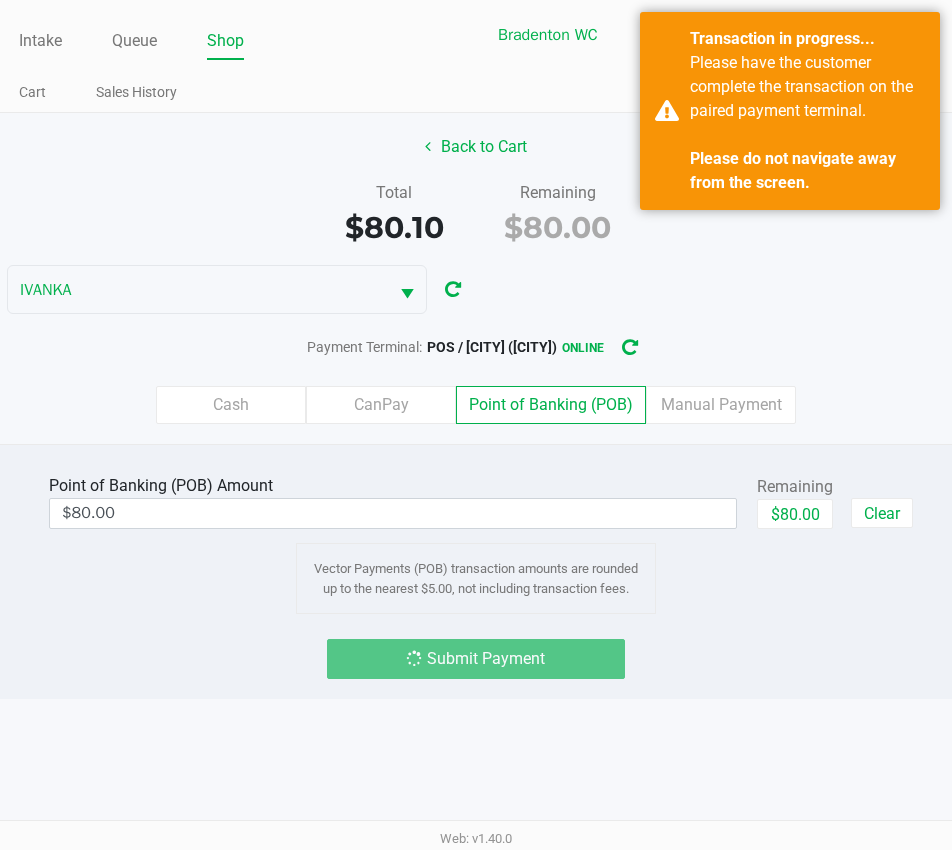 click on "Point of Banking (POB)  Amount  $80.00  Remaining   $80.00   Clear  Vector Payments (POB) transaction amounts are rounded up to the nearest $5.00, not including transaction fees.  Submit Payment" 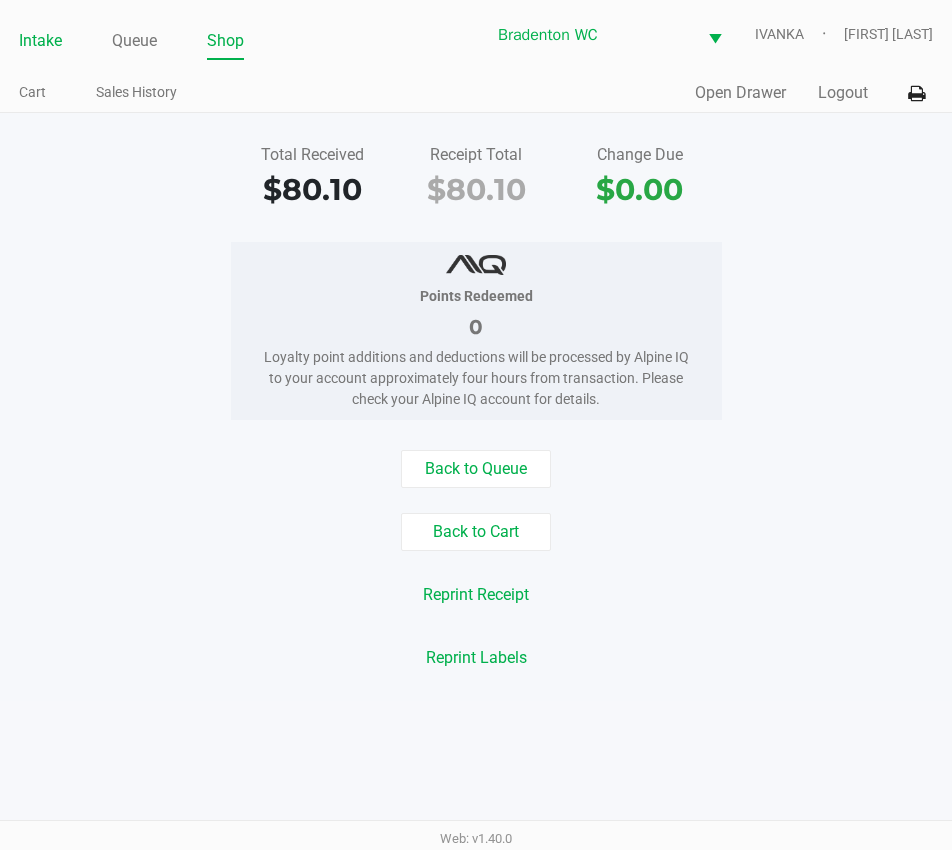 click on "Intake" 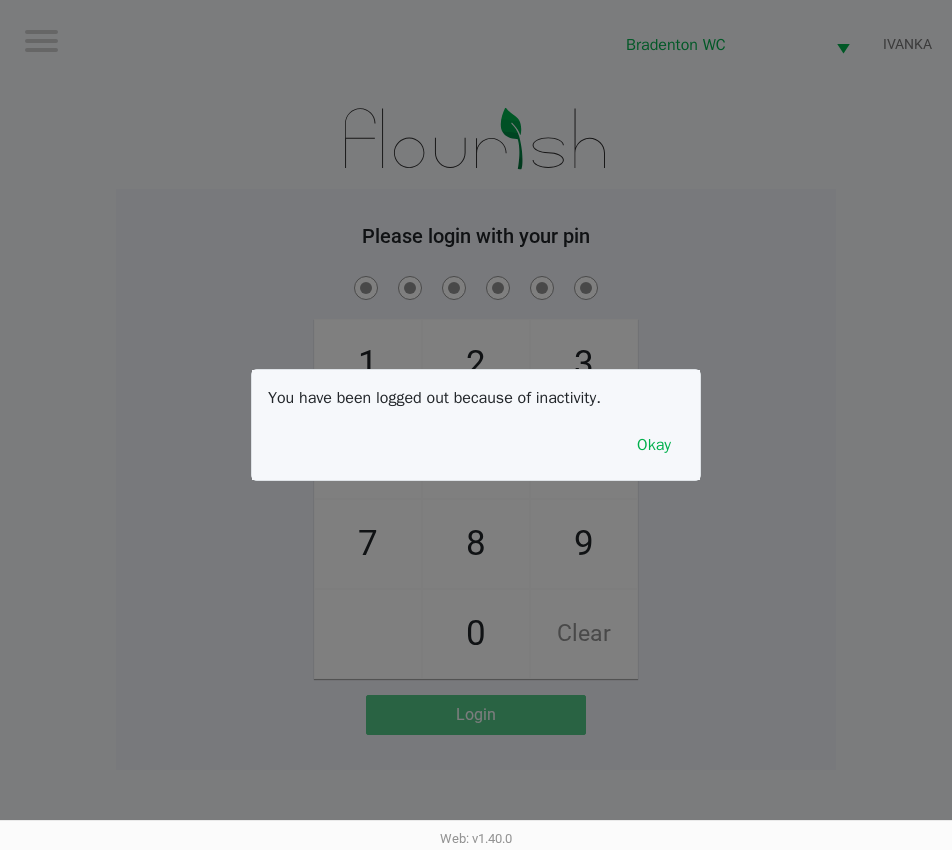 click on "You have been logged out because of inactivity. Okay" at bounding box center (476, 425) 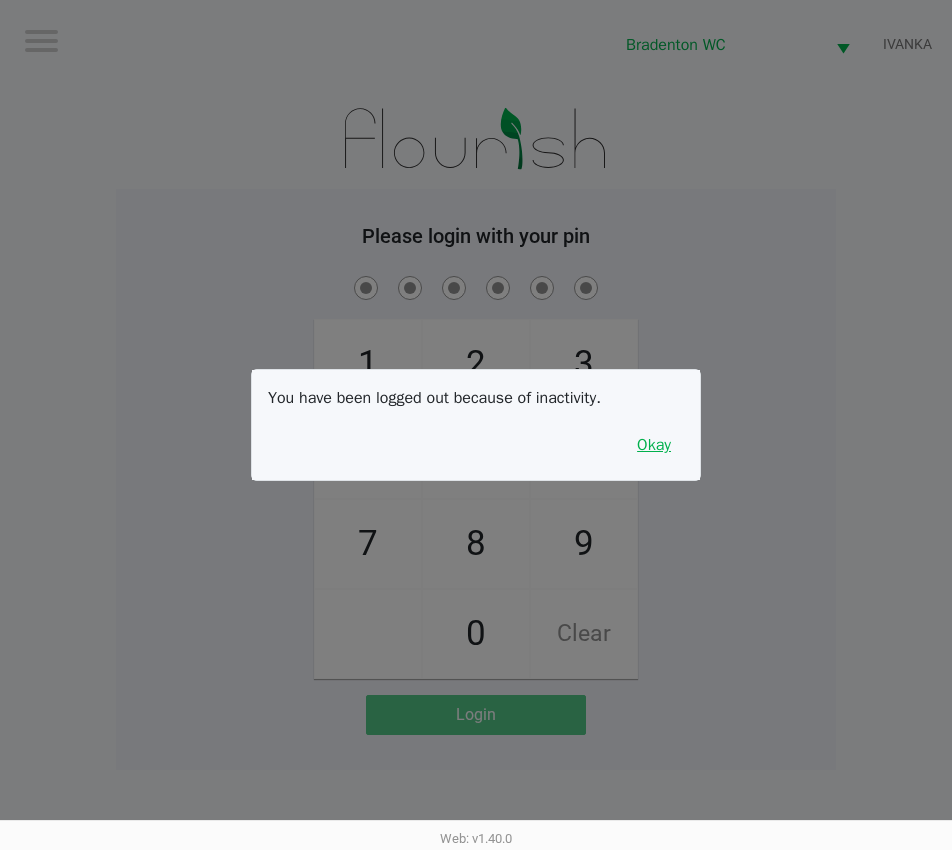 click on "Okay" at bounding box center [654, 445] 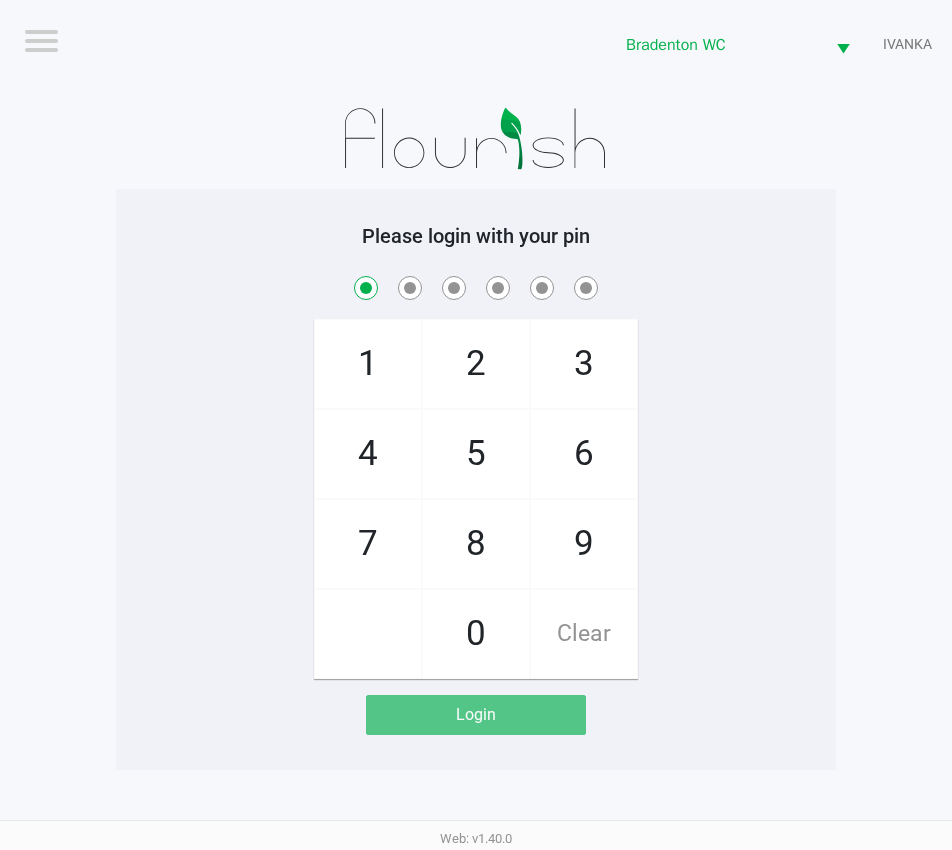 checkbox on "true" 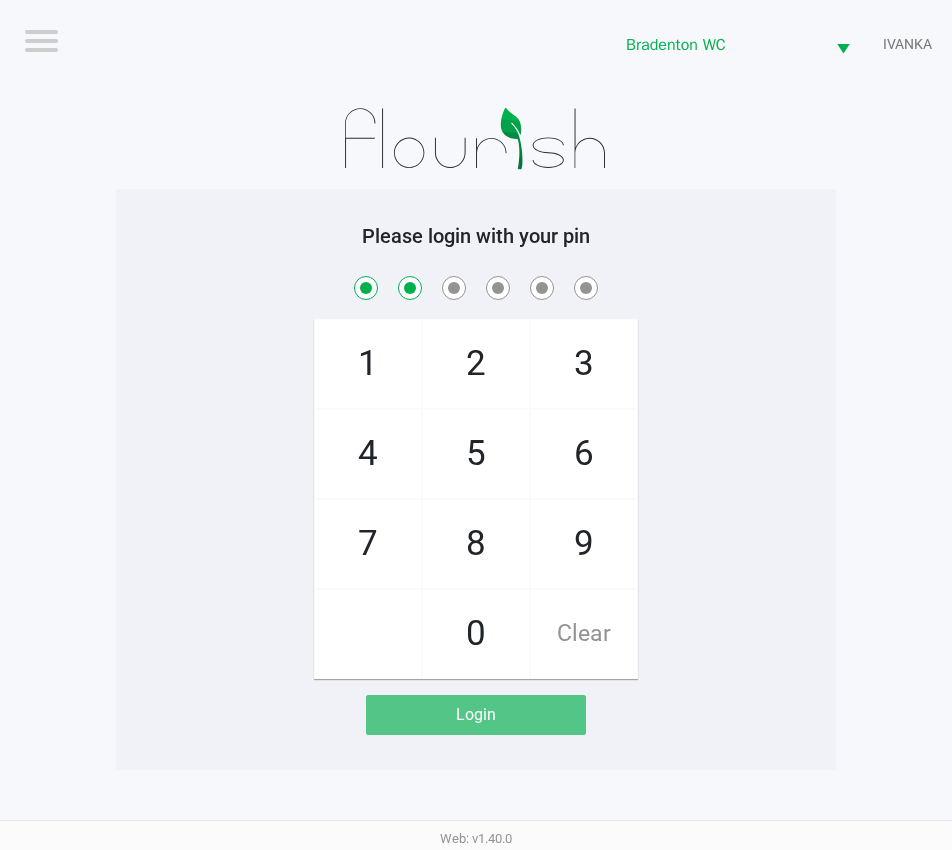 checkbox on "true" 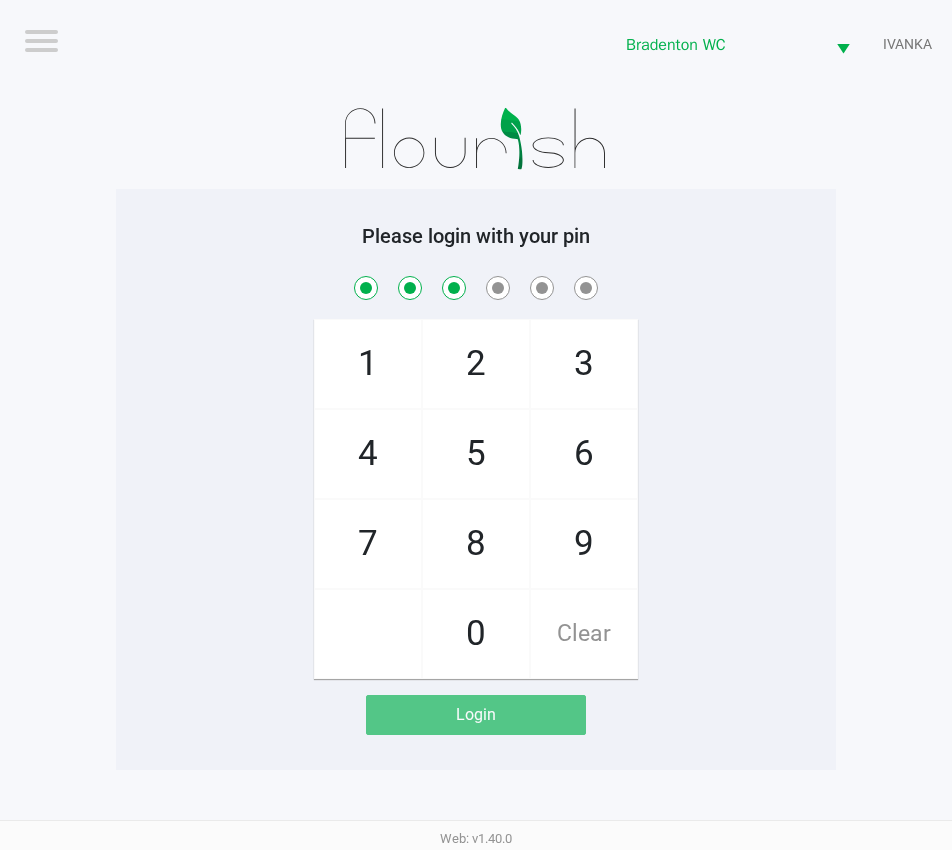checkbox on "true" 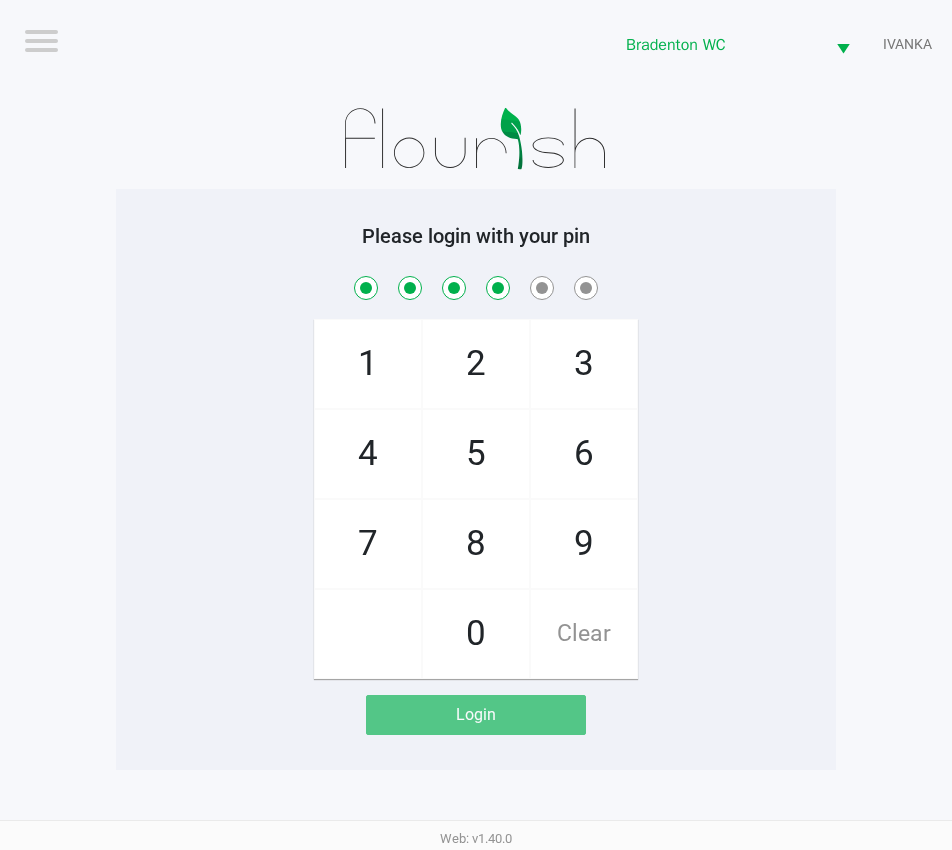 checkbox on "true" 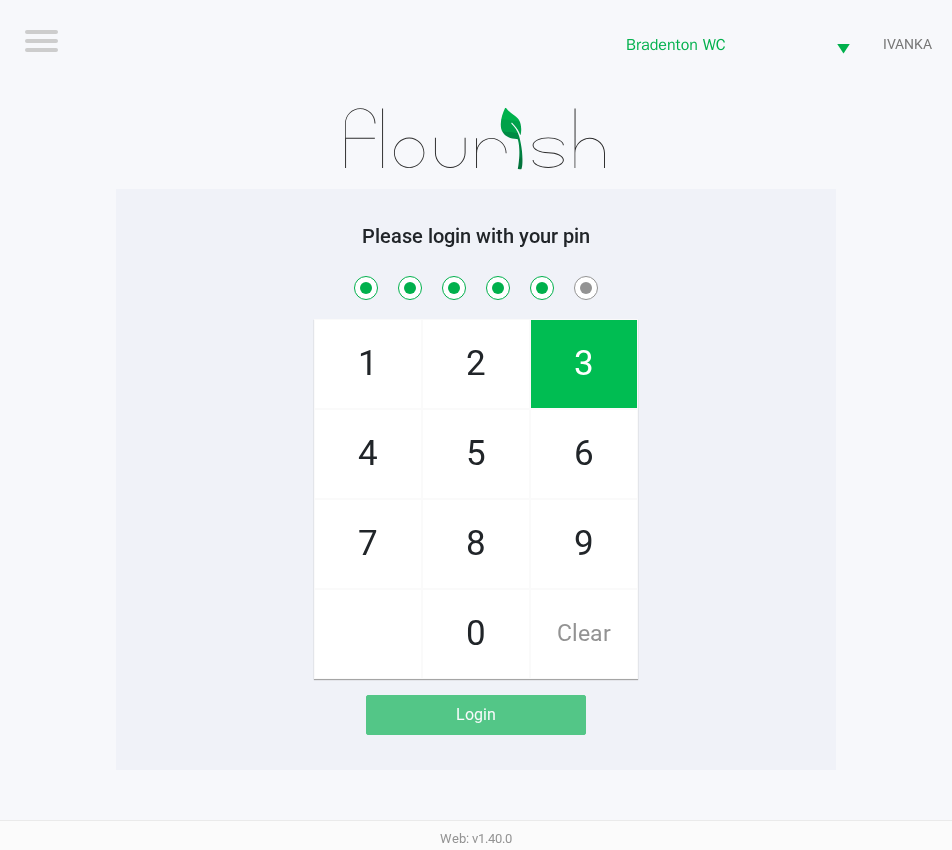 checkbox on "true" 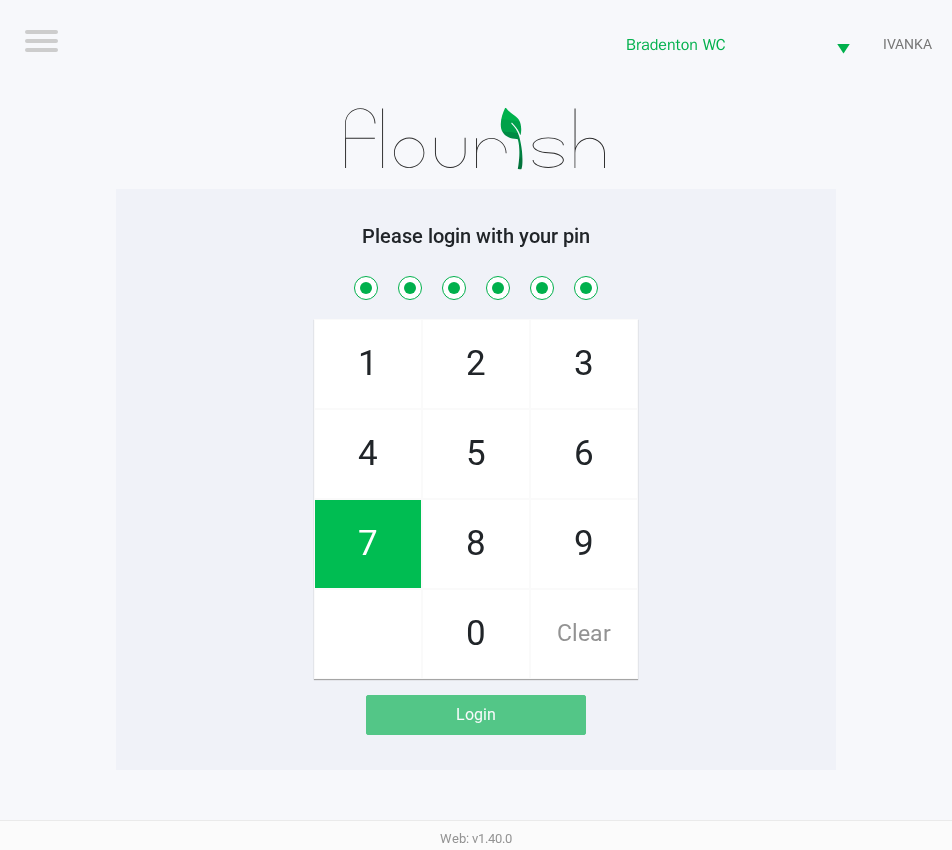 checkbox on "true" 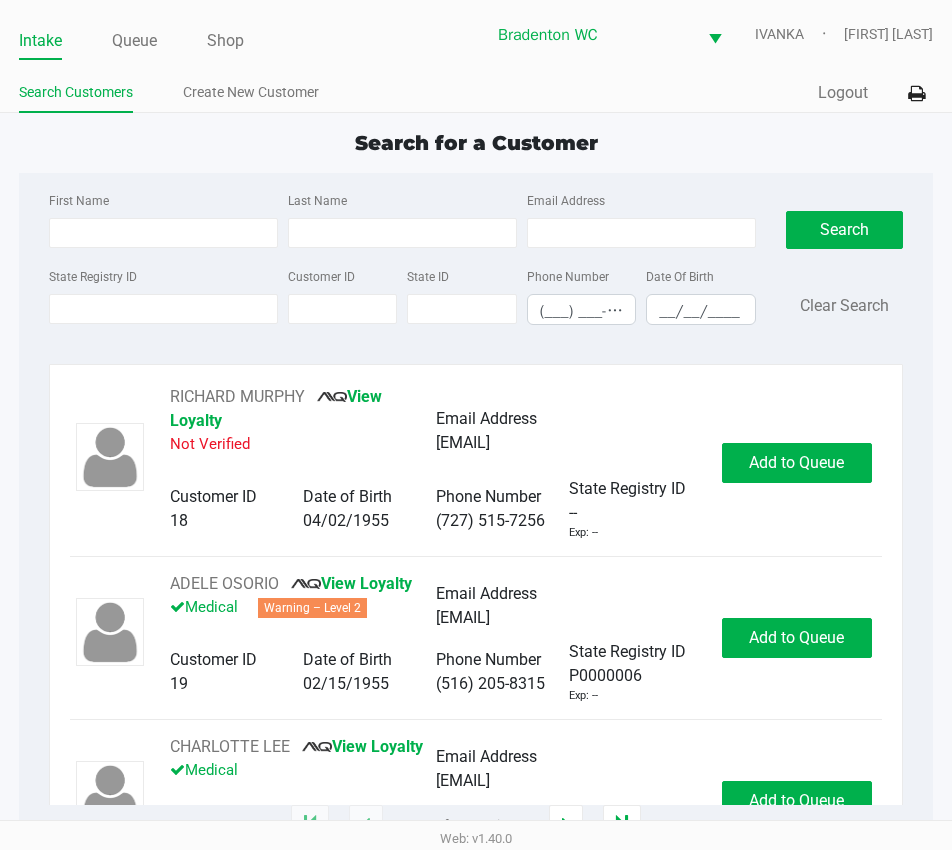 click on "First Name Last Name Email Address State Registry ID Customer ID State ID Phone Number (___) ___-____ Date Of Birth __/__/____  Search   Clear Search   RICHARD MURPHY       View Loyalty   Not Verified   Email Address   ms1111111111@hotmail.com   Customer ID   18   Date of Birth   04/02/1955   Phone Number   (727) 515-7256   State Registry ID   --   Exp: --   Add to Queue   ADELE OSORIO       View Loyalty   Medical   Warning – Level 2   Email Address   floatingonmycloud@gmail.com   Customer ID   19   Date of Birth   02/15/1955   Phone Number   (516) 205-8315   State Registry ID   P0000006   Exp: --   Add to Queue   CHARLOTTE LEE       View Loyalty   Medical   Email Address   cblee0915@gmail.com   Customer ID   21   Date of Birth   09/15/1961   Phone Number   (609) 792-5321   State Registry ID   P0000014   Exp: --   Add to Queue   CRAWFORD KER       Loyalty Signup   Medical   Email Address   --   Customer ID   23   Date of Birth   07/27/2006   Phone Number   (727) 409-2778   State Registry ID" 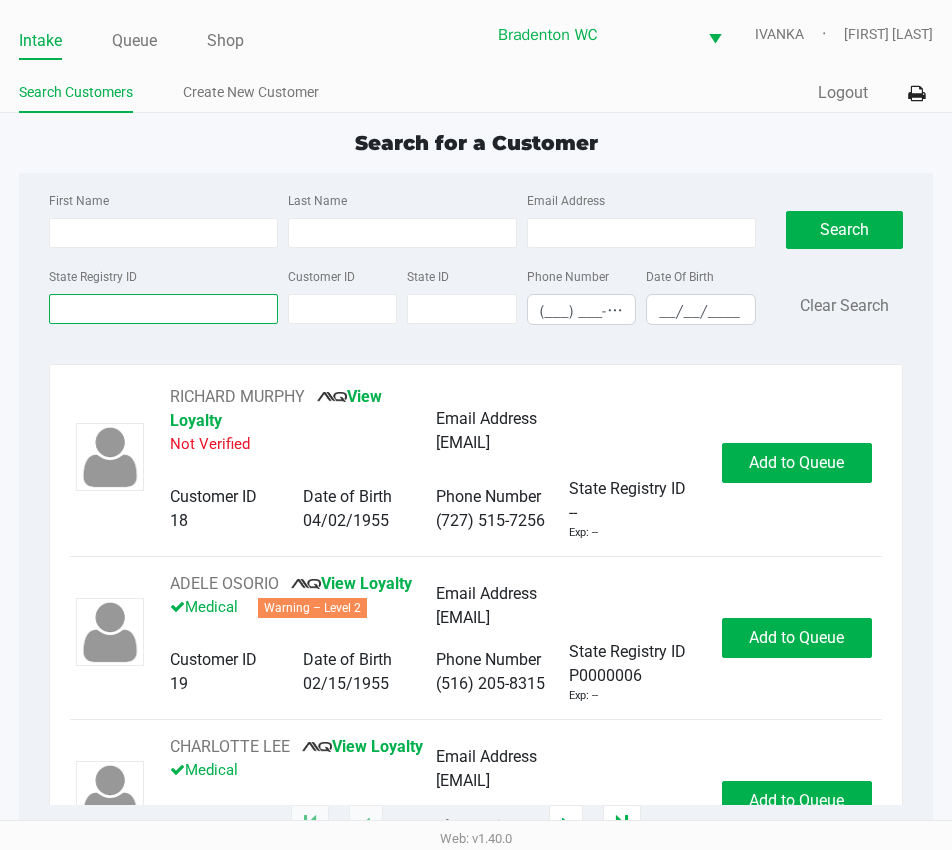 click on "State Registry ID" at bounding box center (163, 309) 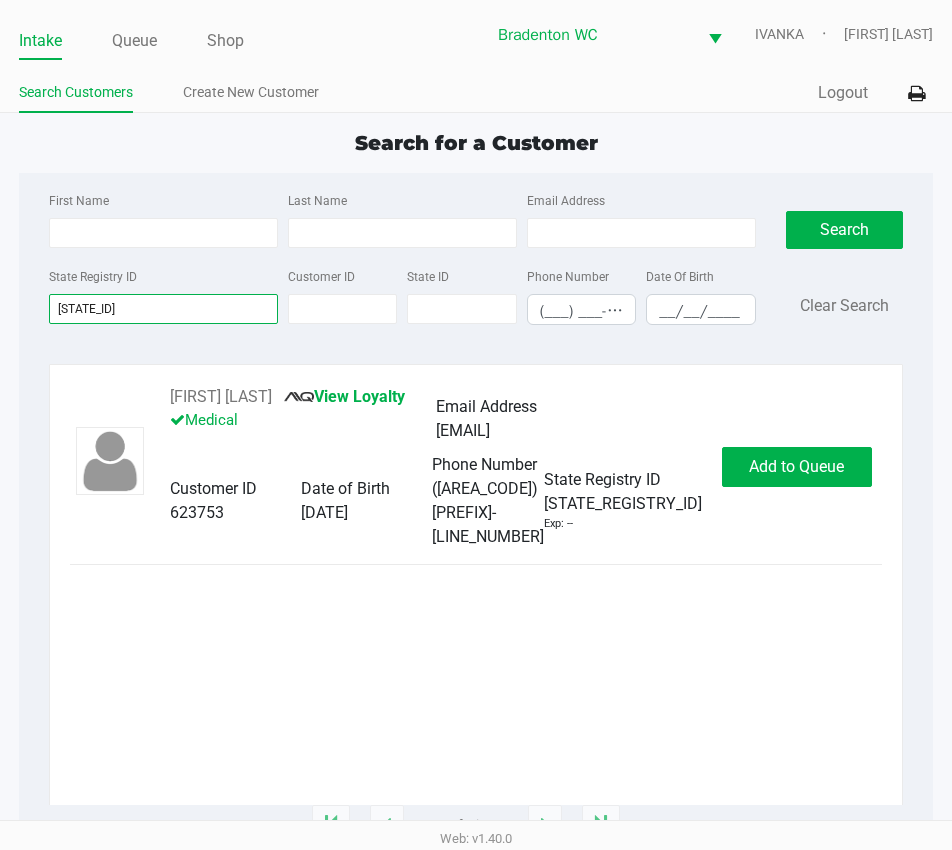 type on "p7kk4094" 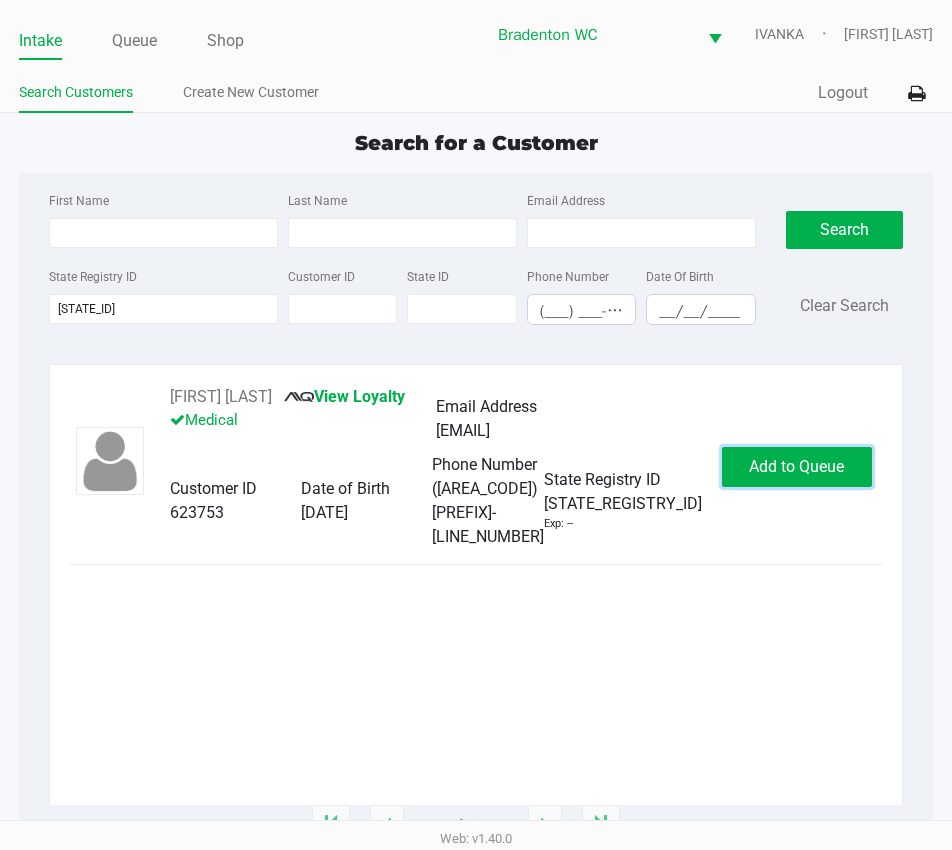 click on "Add to Queue" 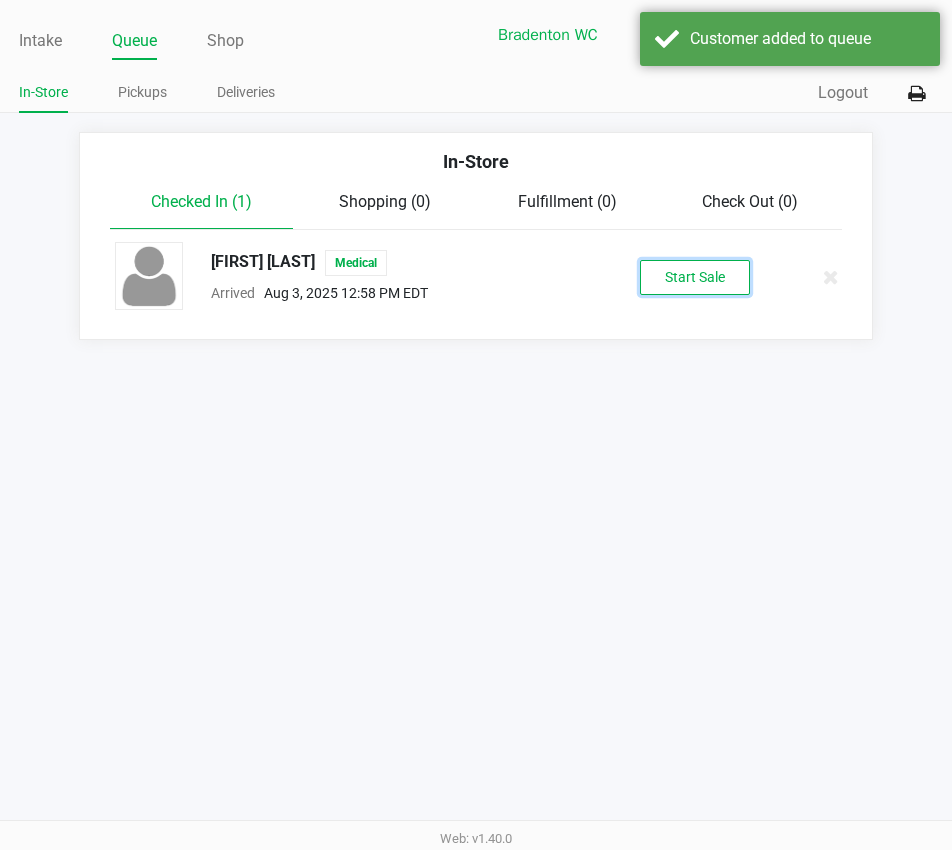 click on "Start Sale" 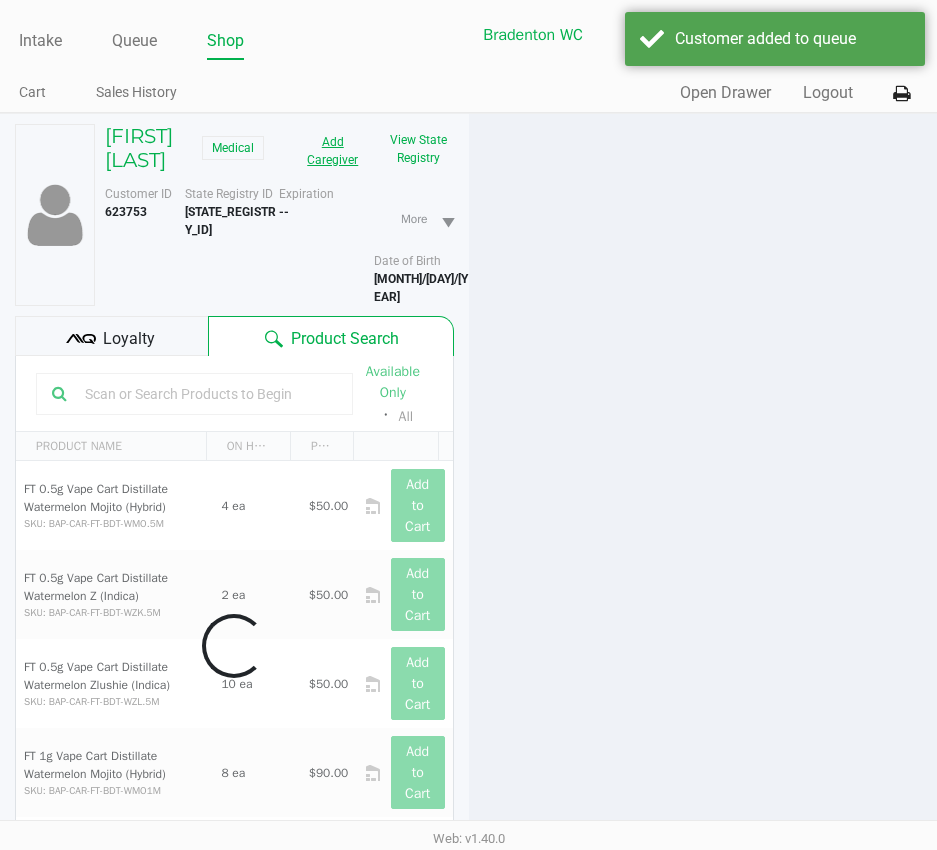 click on "Add Caregiver" 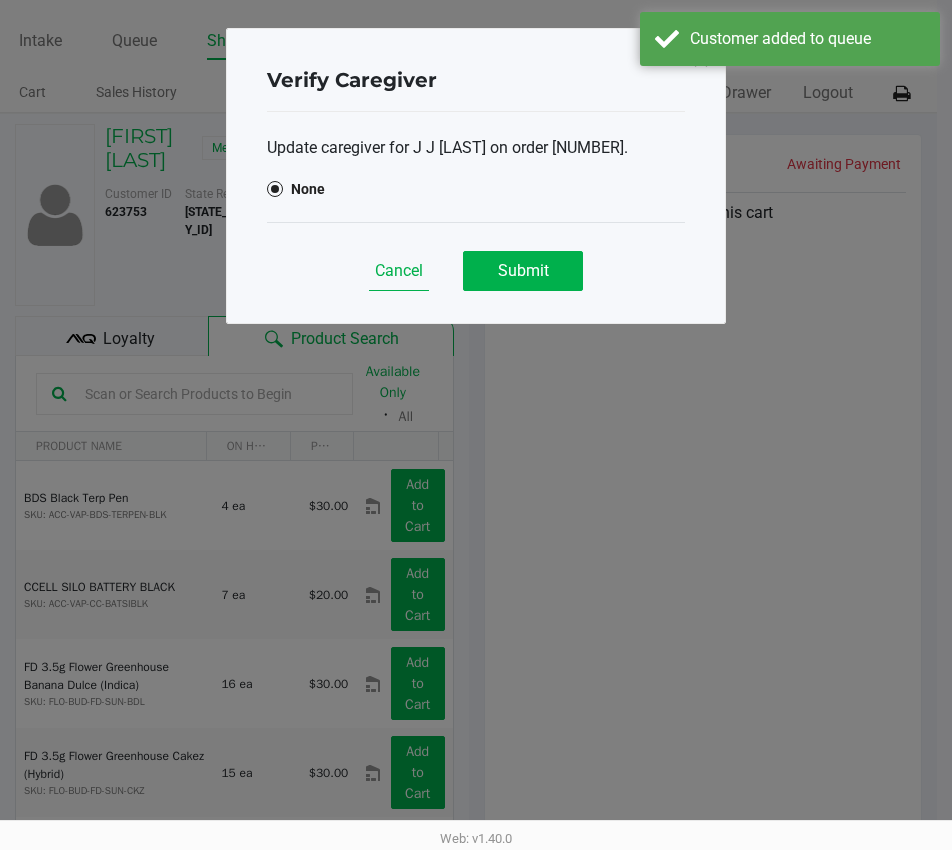 click on "Cancel" 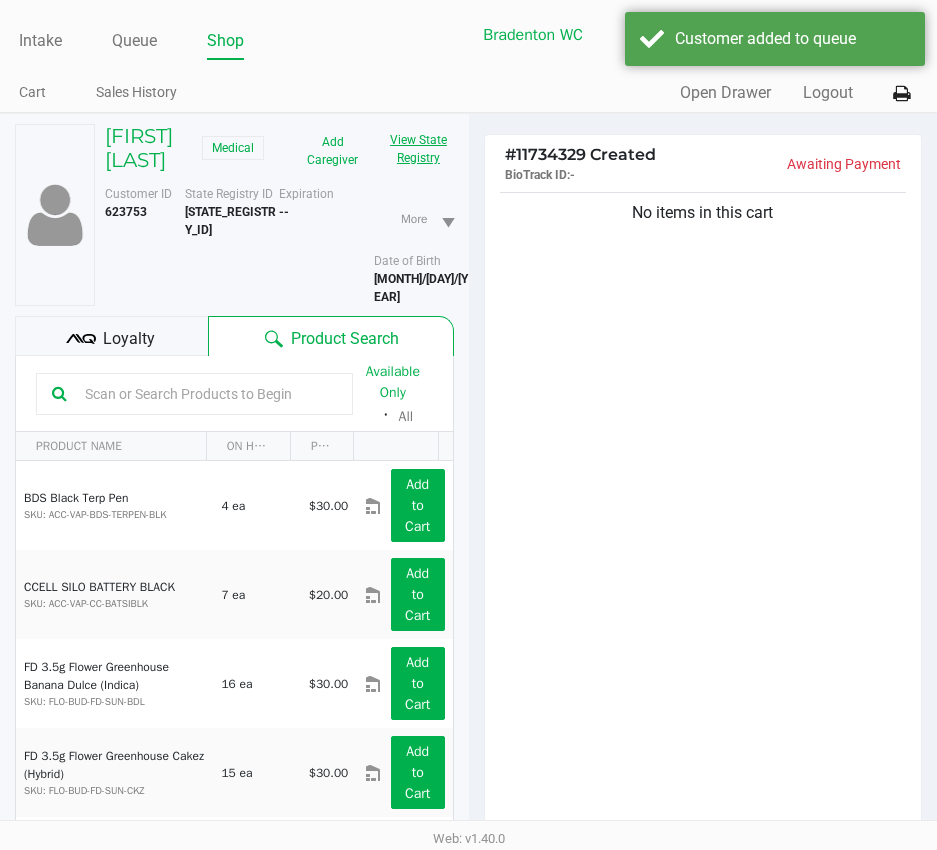 click on "View State Registry" 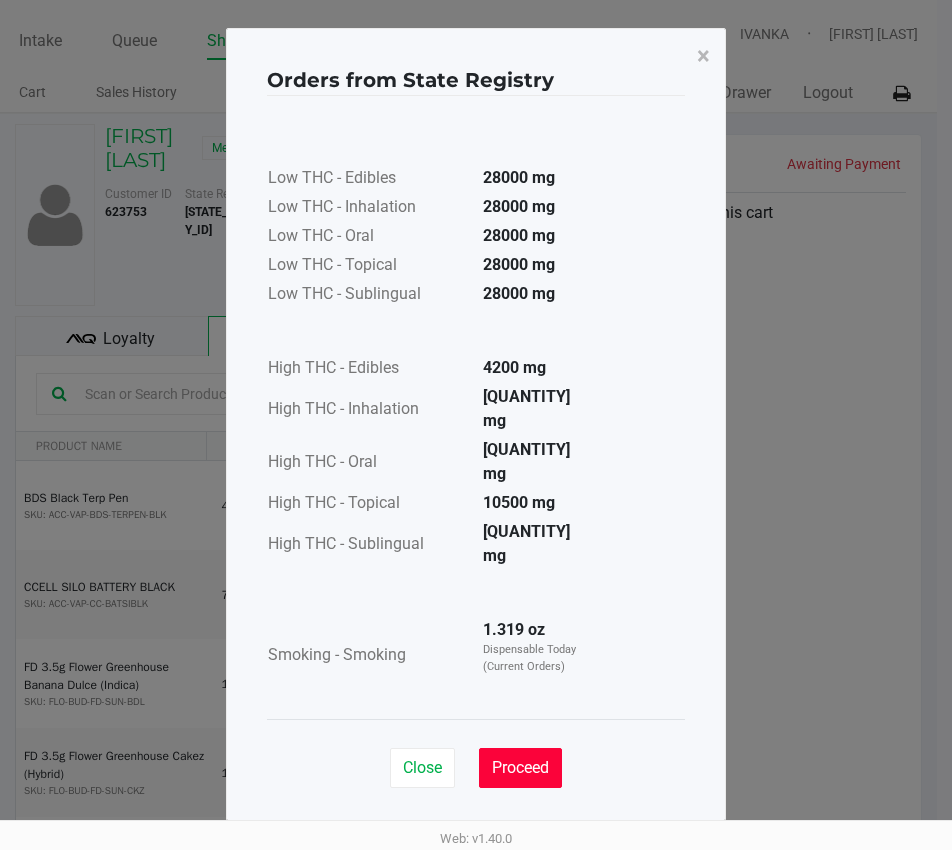 click on "Proceed" 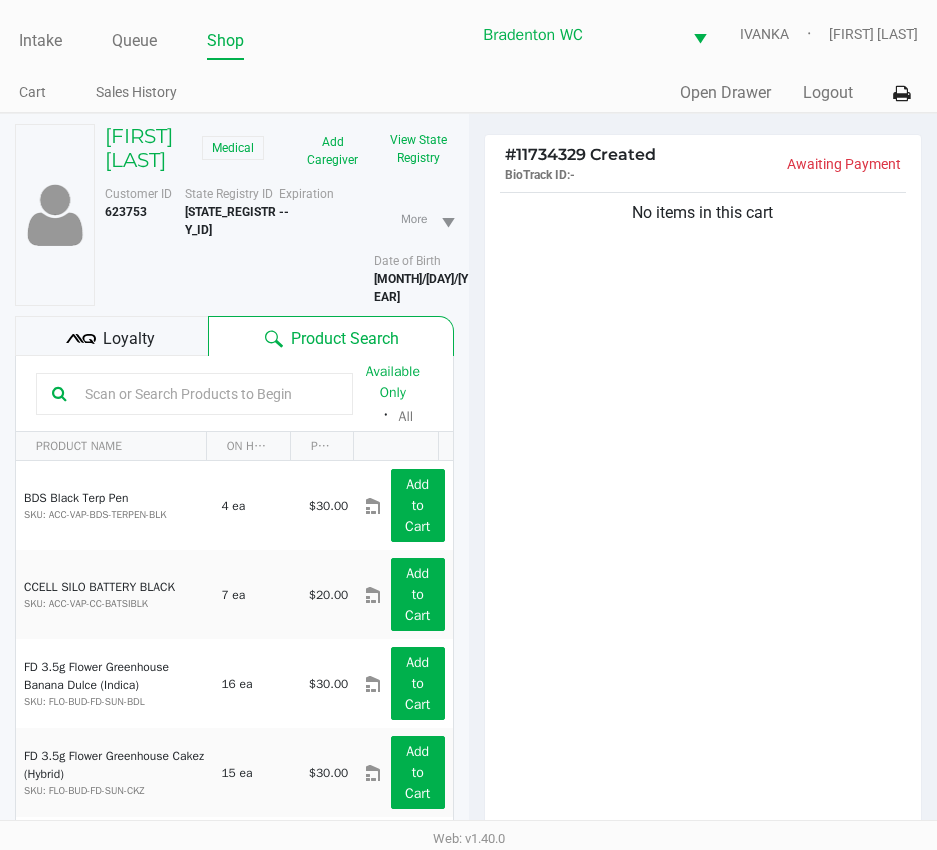 click on "Loyalty" 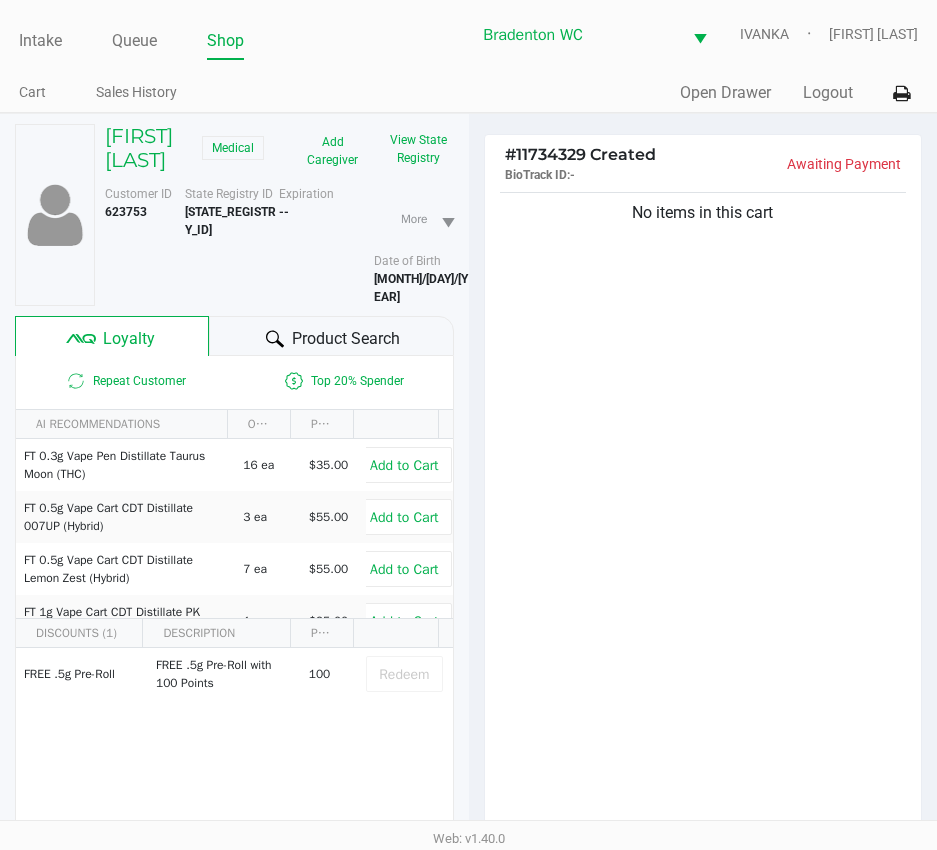 click on "Product Search" 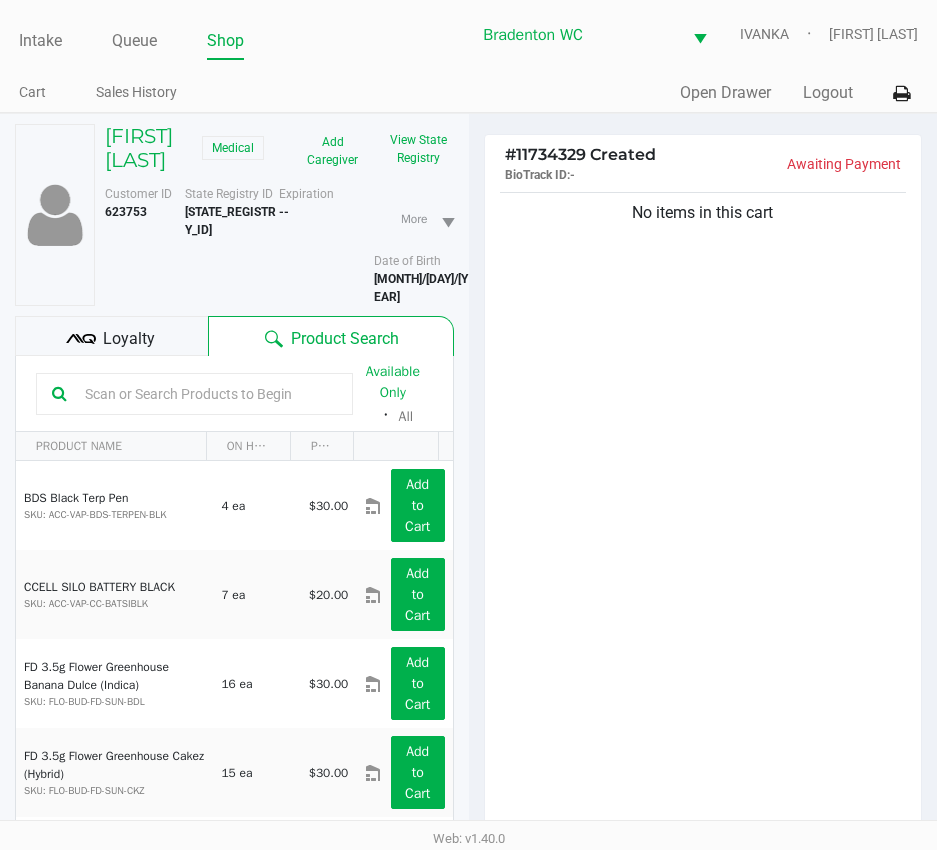 click on "No items in this cart" 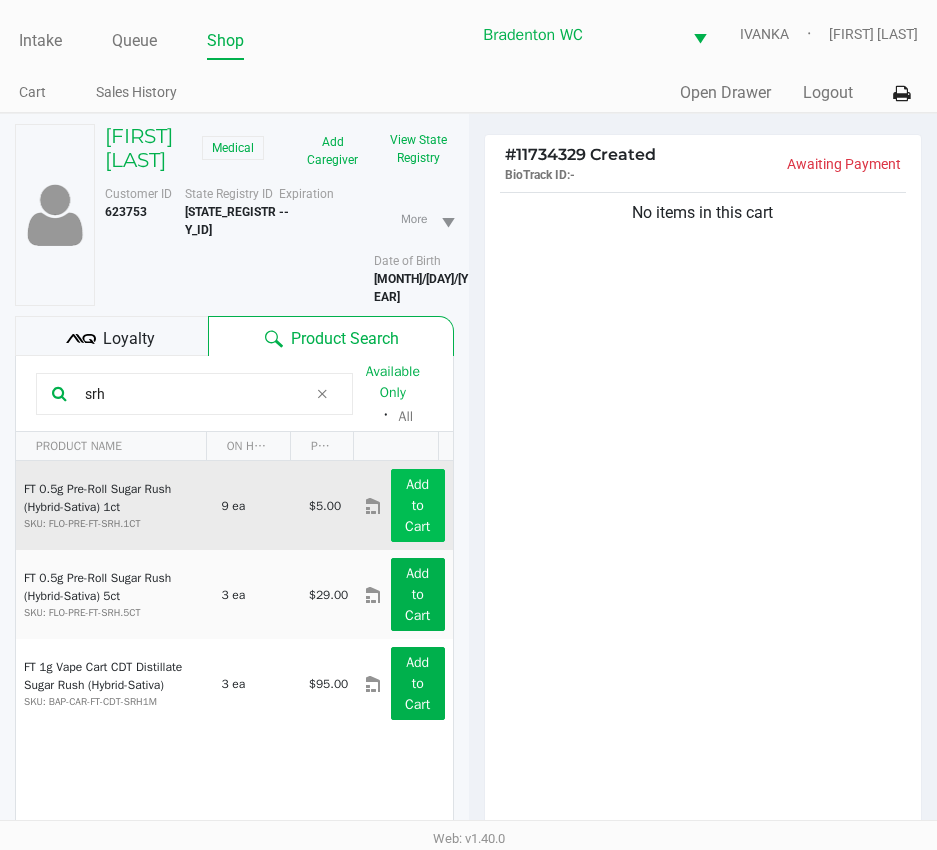 type on "srh" 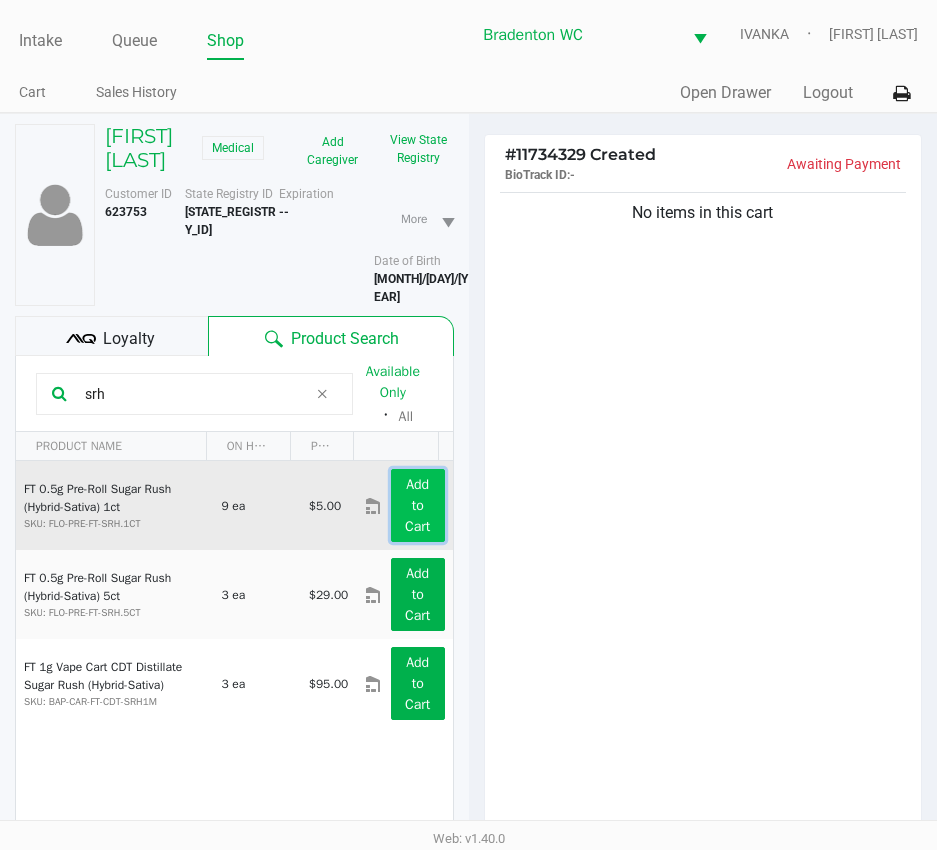click on "Add to Cart" 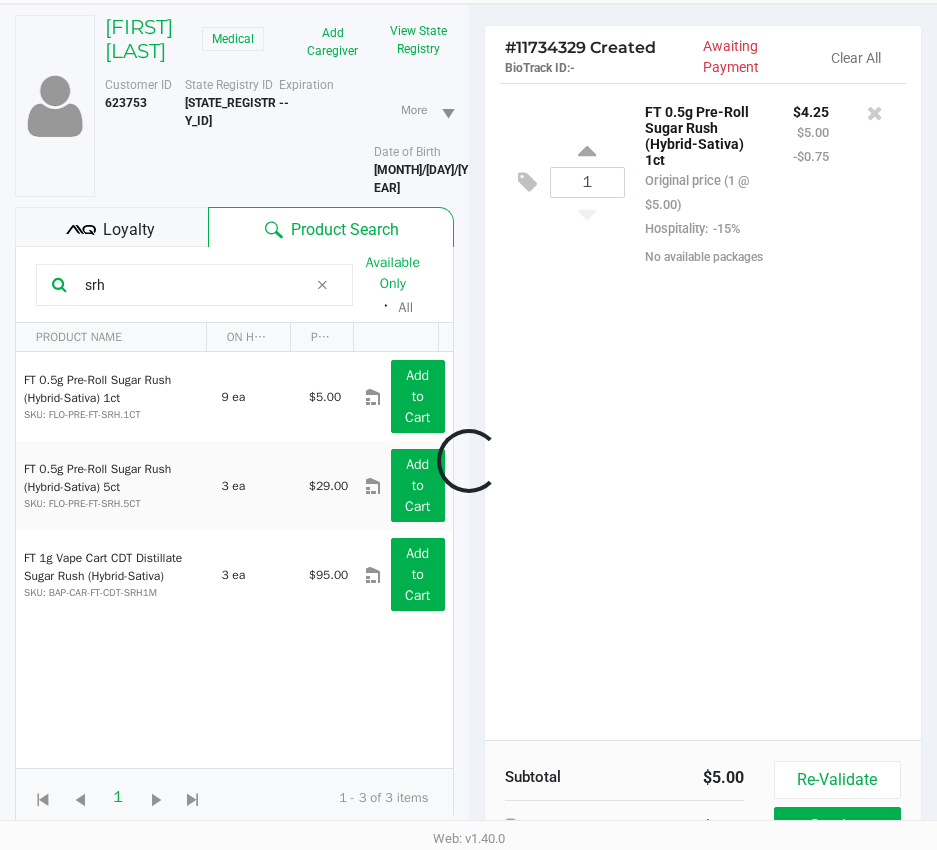 scroll, scrollTop: 0, scrollLeft: 0, axis: both 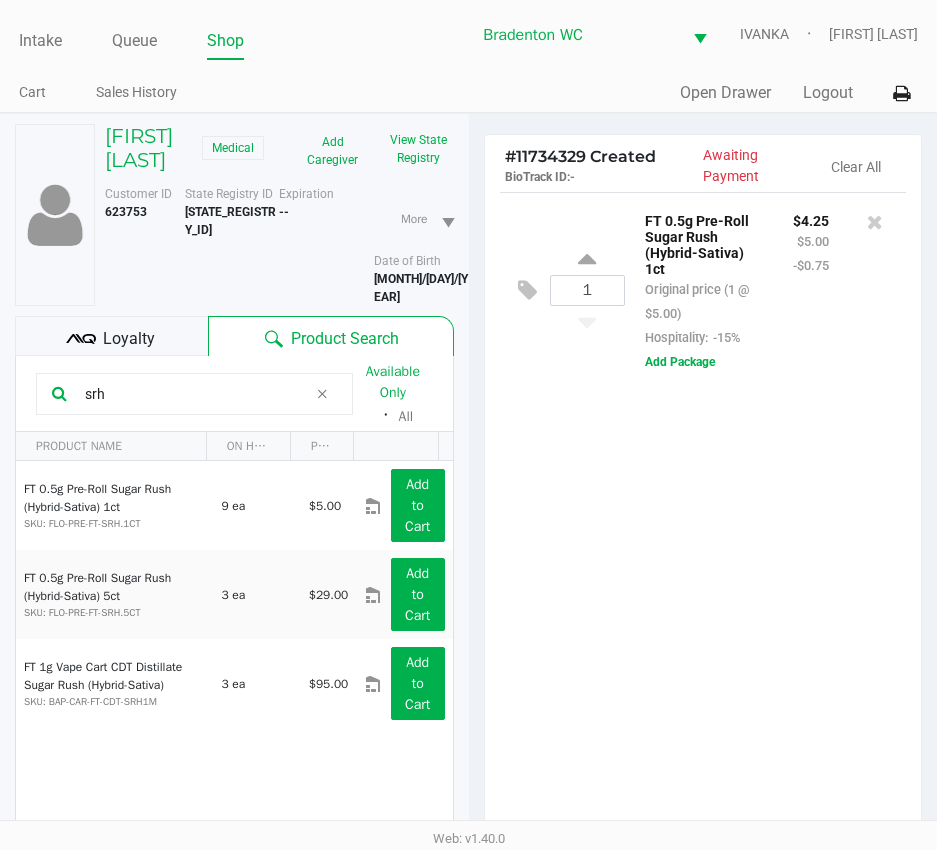 click on "Loyalty" 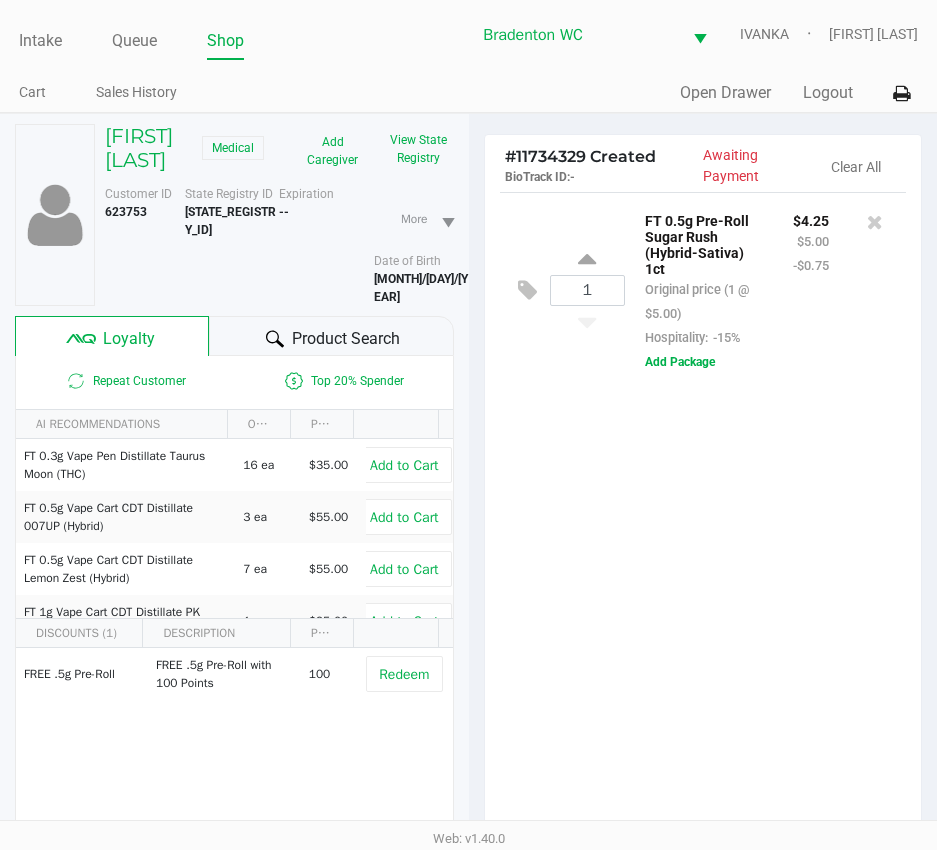 click on "Product Search" 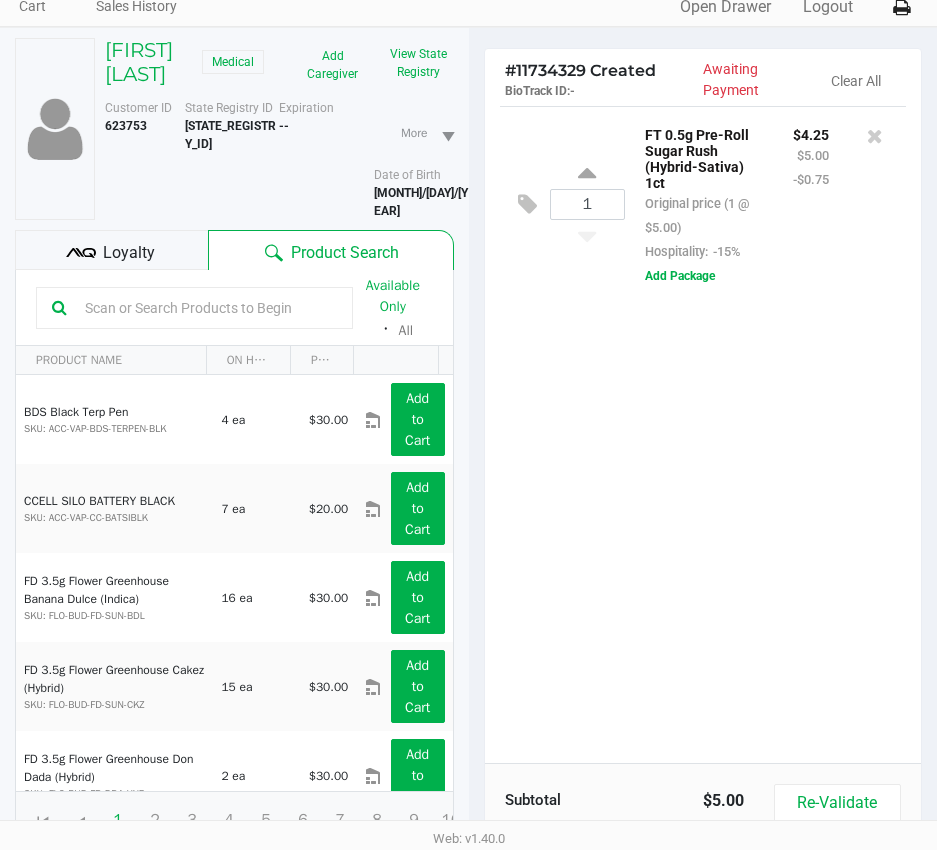 scroll, scrollTop: 262, scrollLeft: 0, axis: vertical 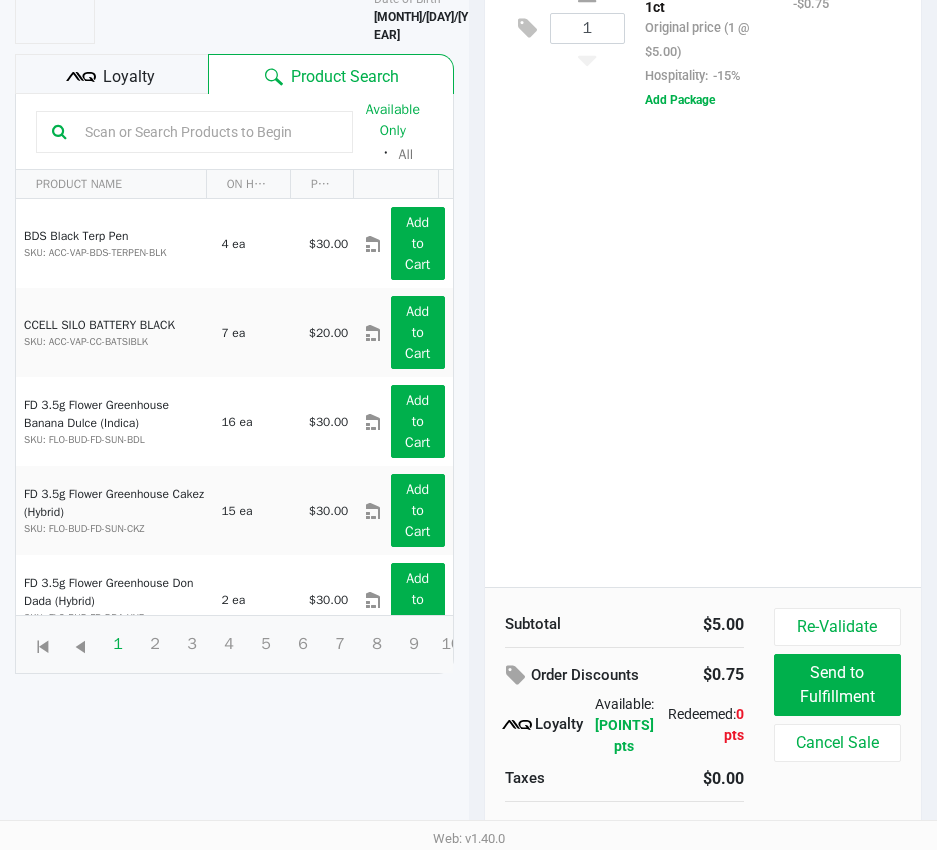 click 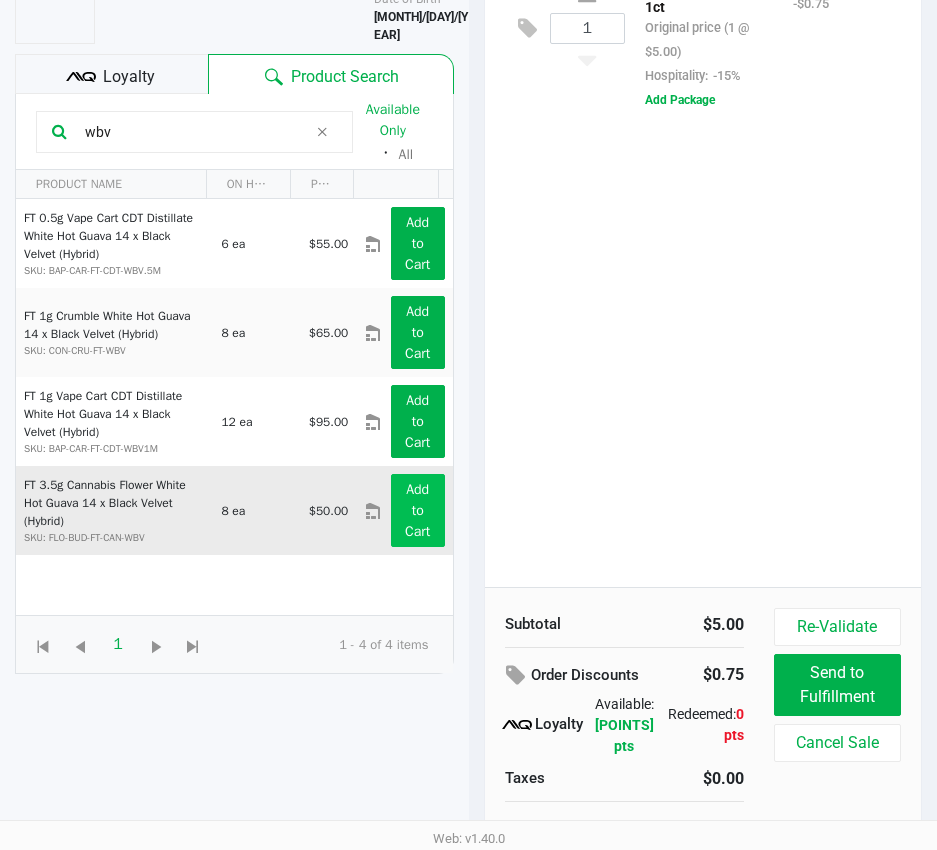 type on "wbv" 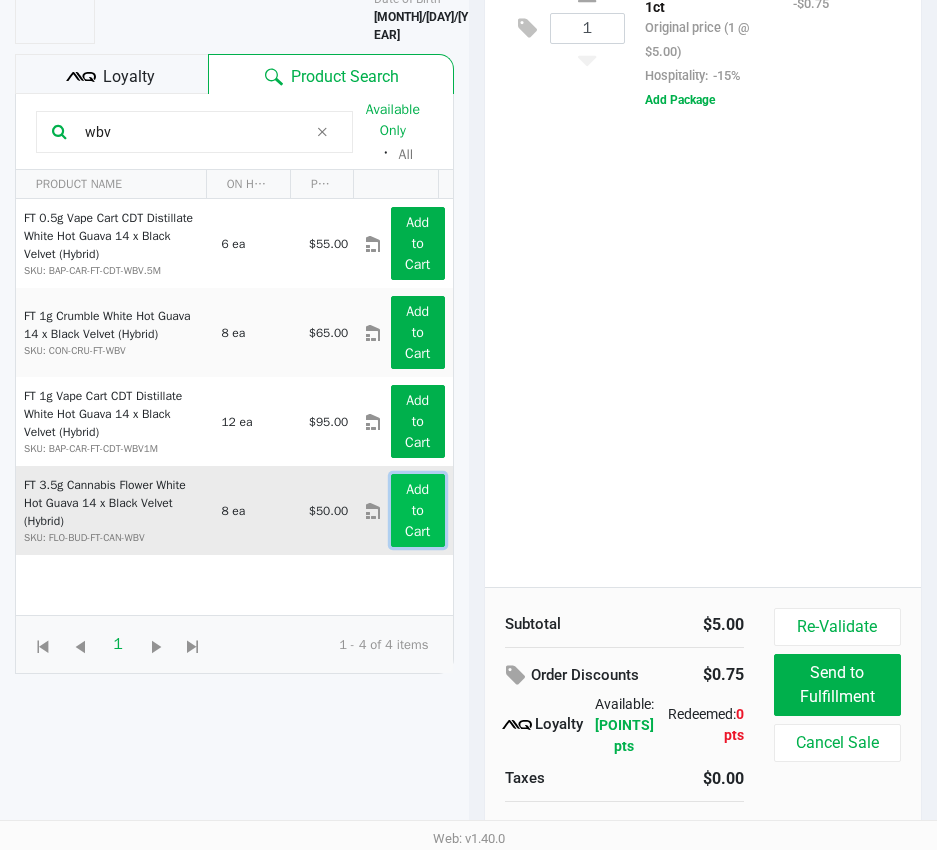 click on "Add to Cart" 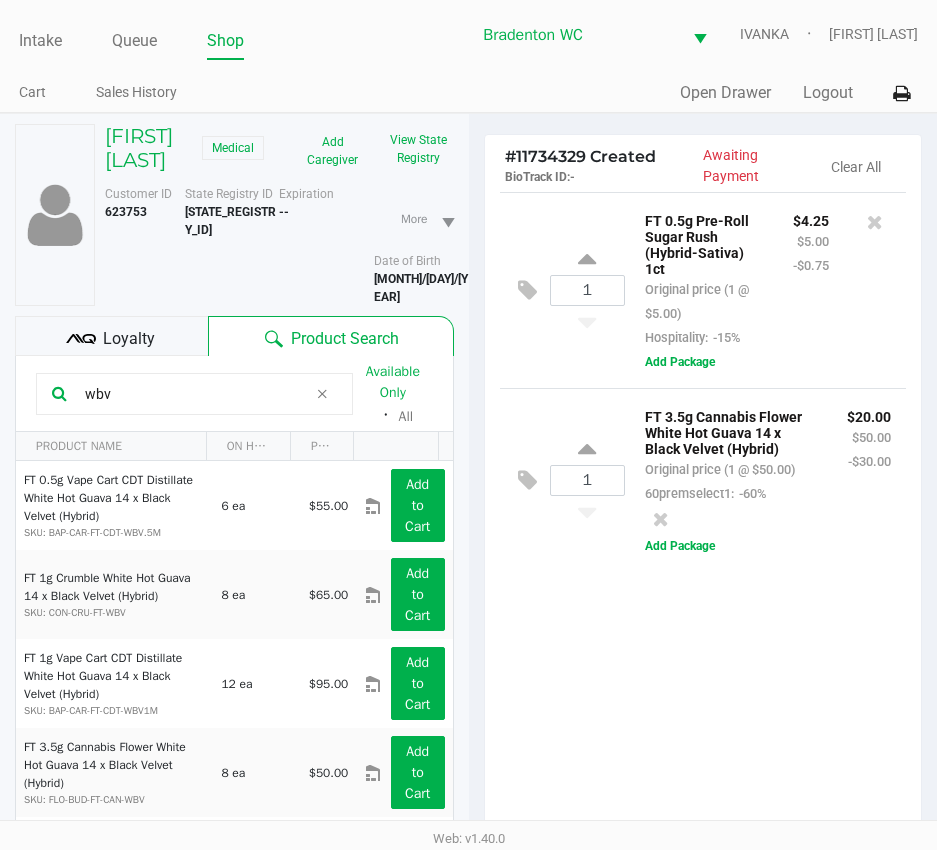scroll, scrollTop: 200, scrollLeft: 0, axis: vertical 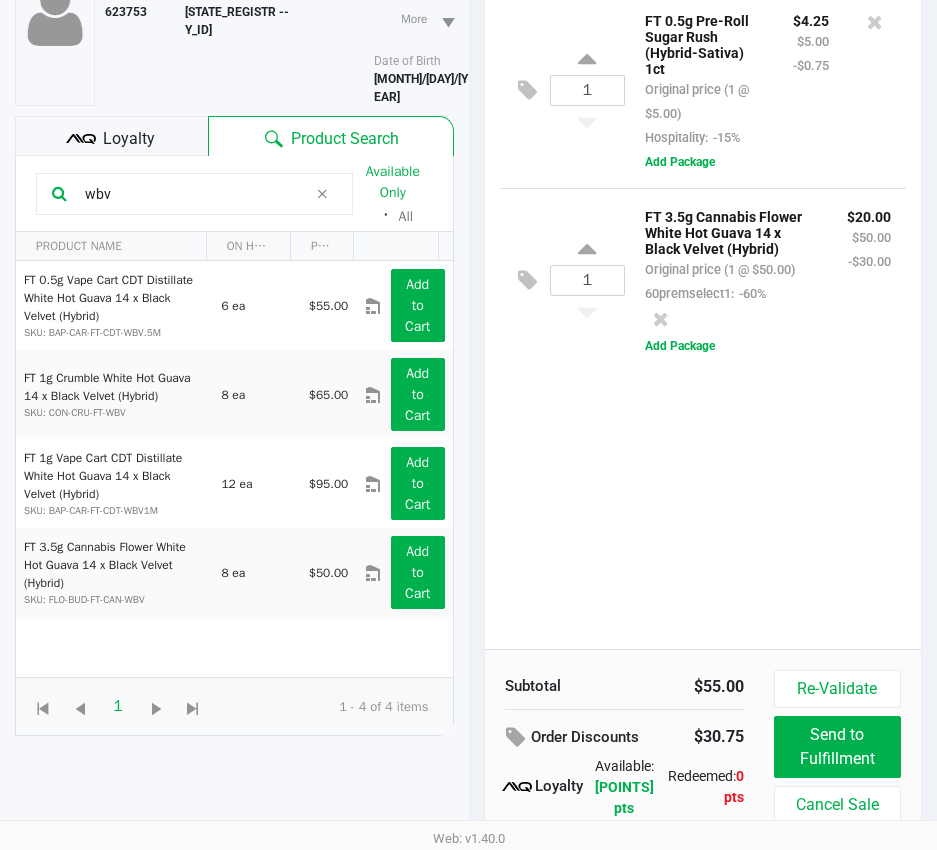 click on "Loyalty" 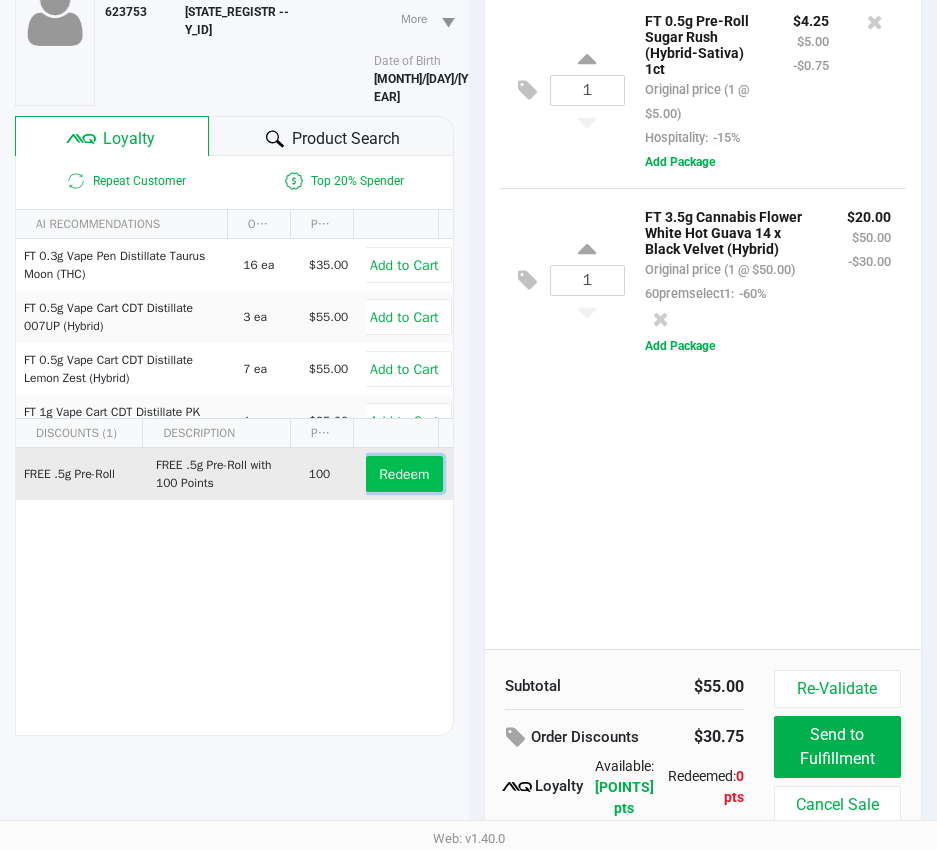 click on "Redeem" 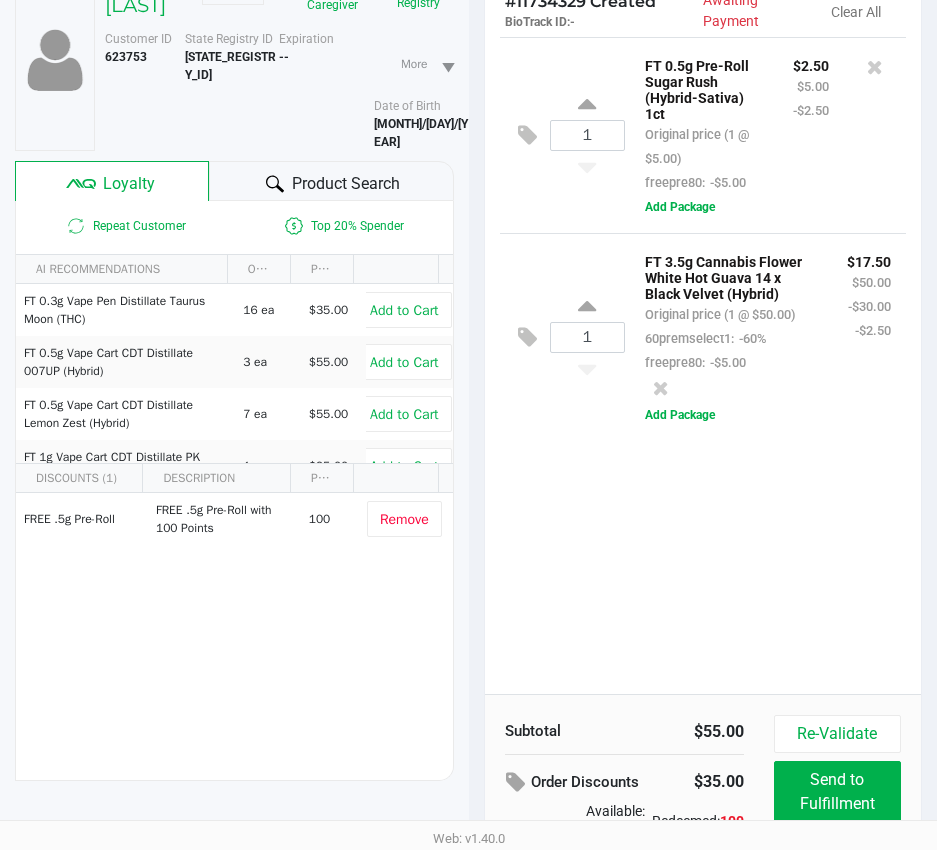 scroll, scrollTop: 0, scrollLeft: 0, axis: both 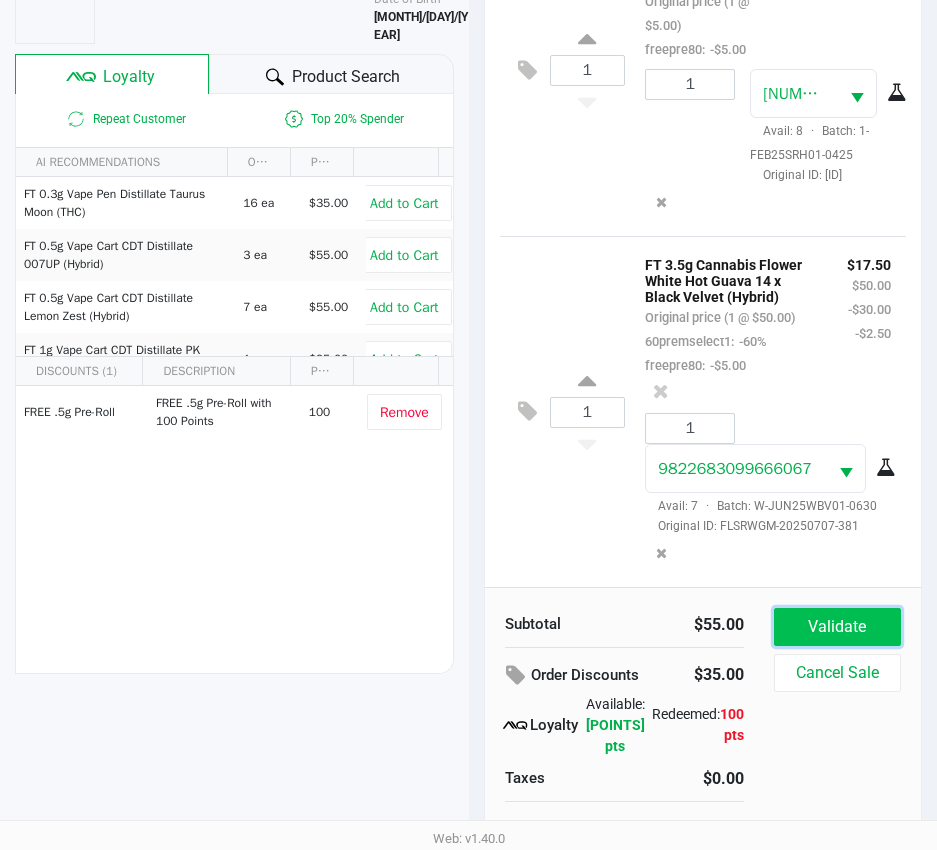 click on "Validate" 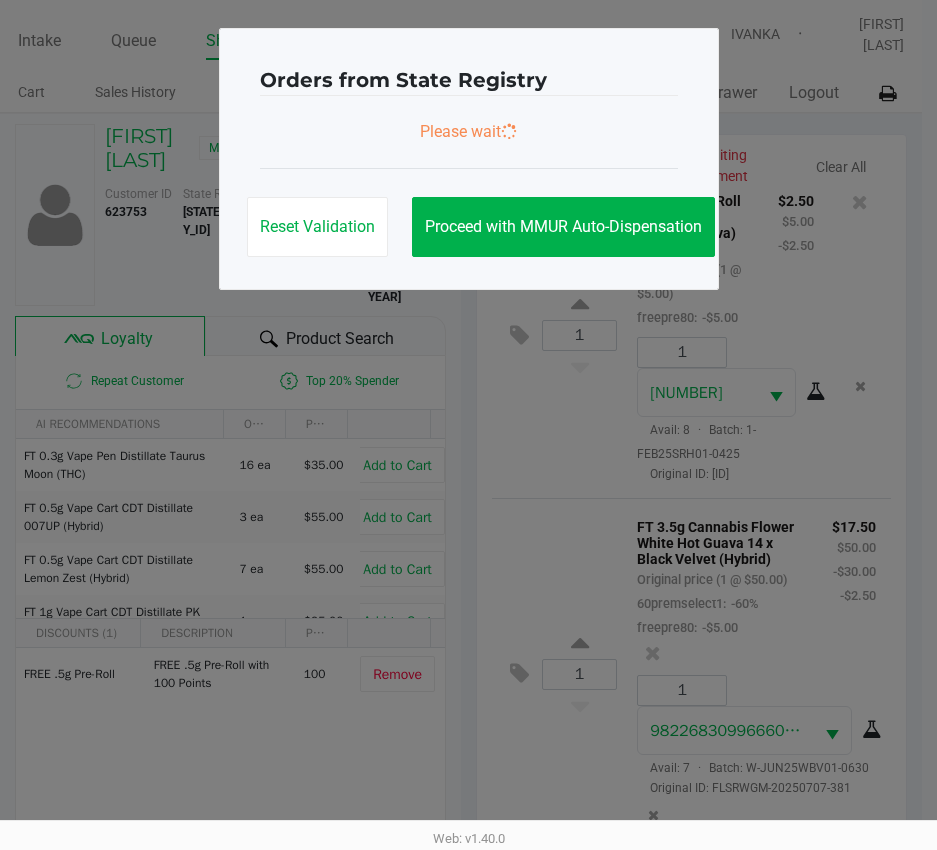 scroll, scrollTop: 0, scrollLeft: 0, axis: both 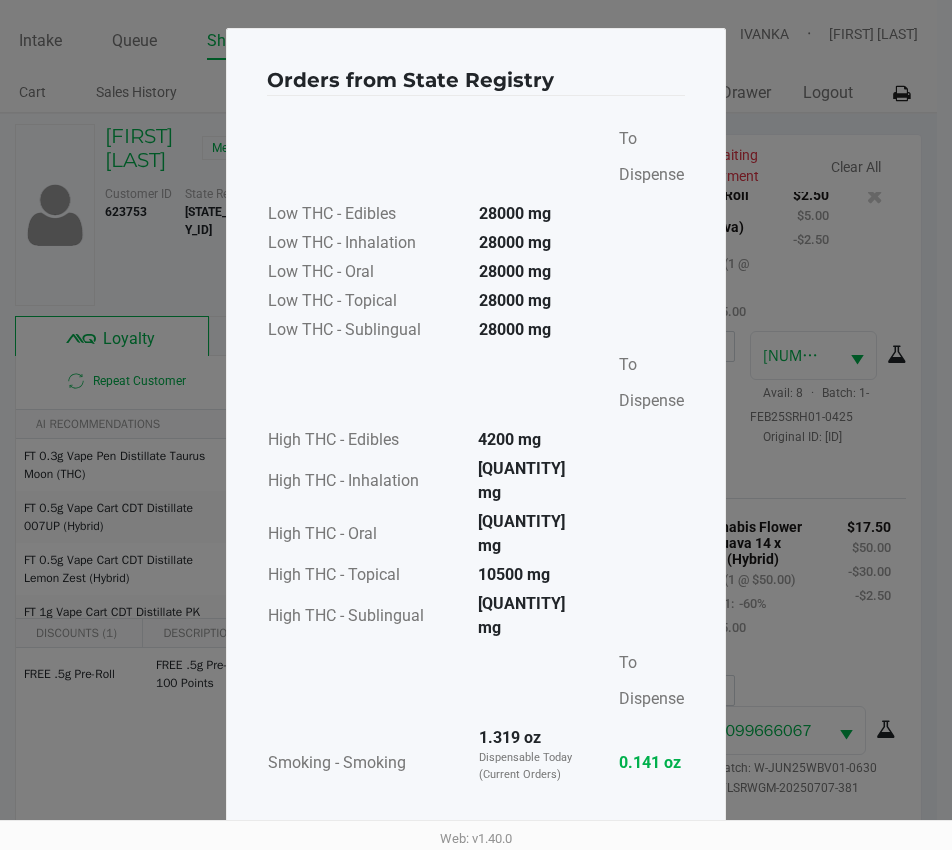 click on "Proceed with MMUR Auto-Dispensation" 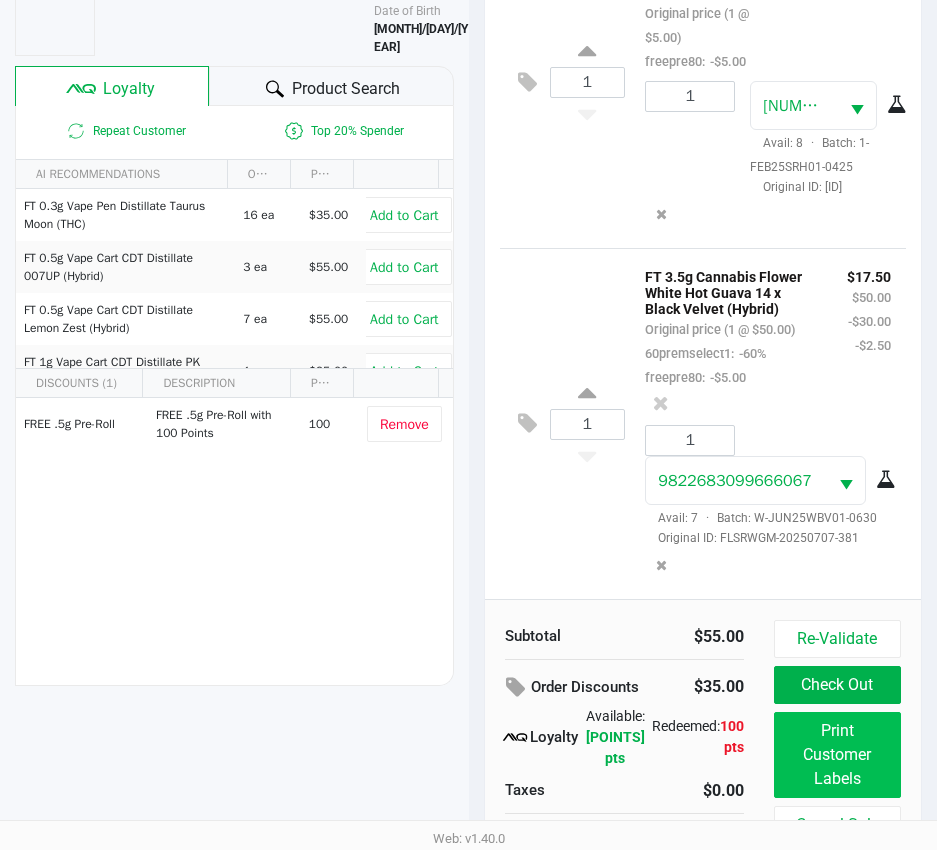 scroll, scrollTop: 265, scrollLeft: 0, axis: vertical 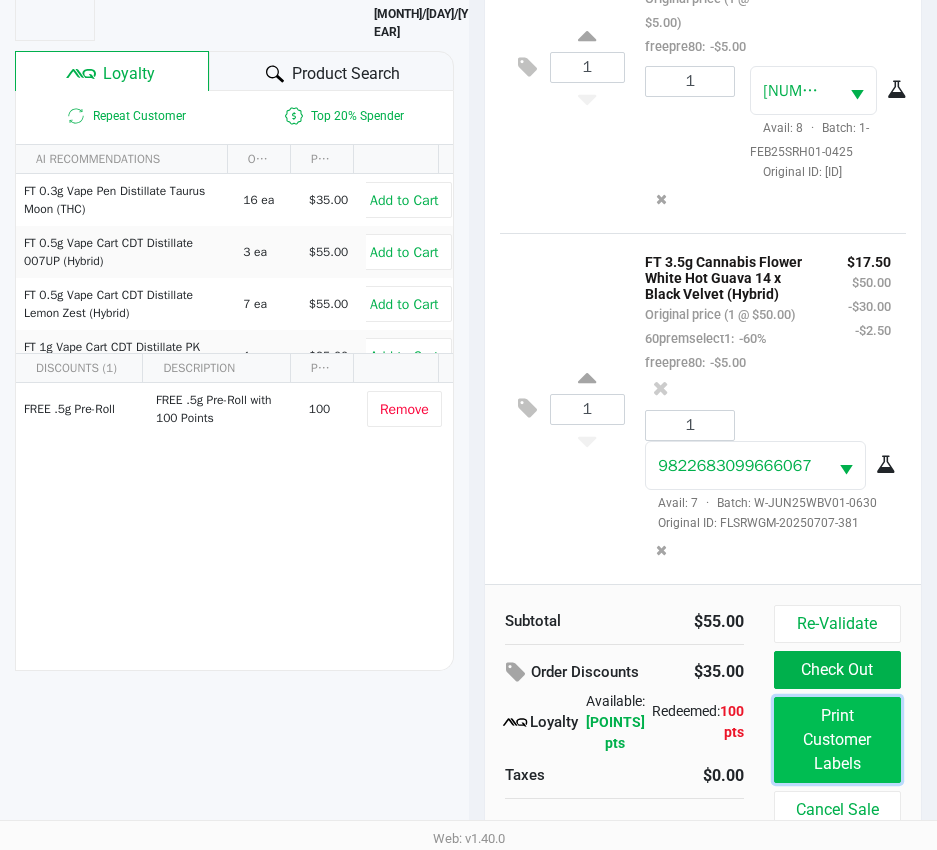 click on "Print Customer Labels" 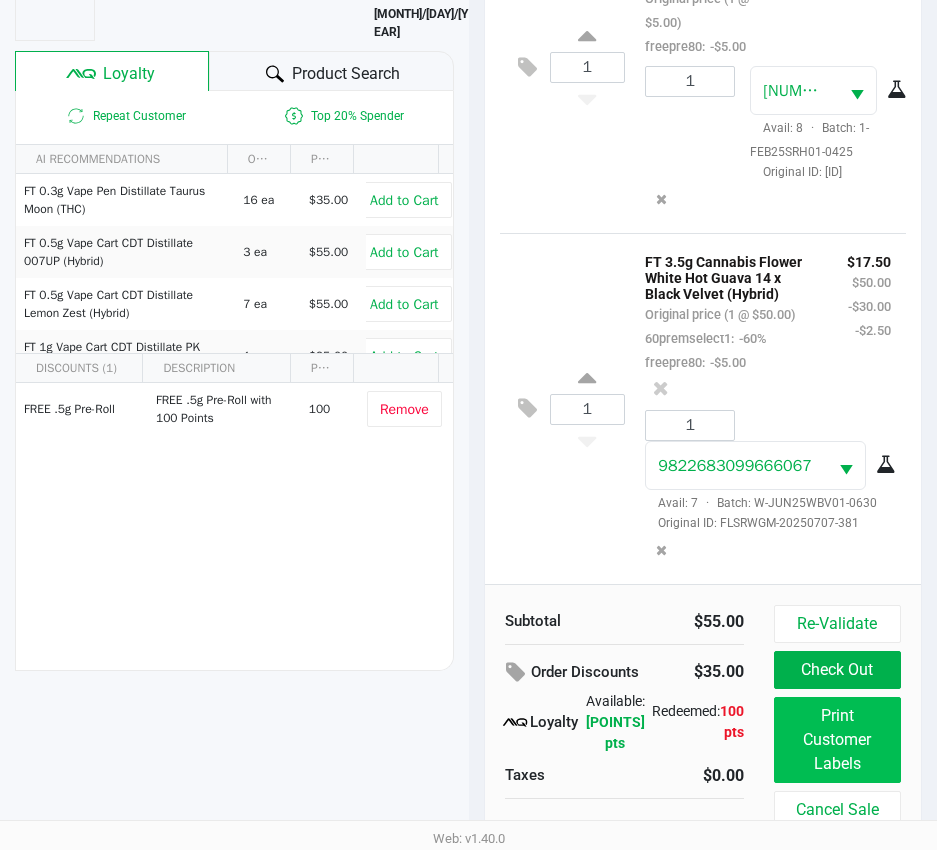 scroll, scrollTop: 0, scrollLeft: 0, axis: both 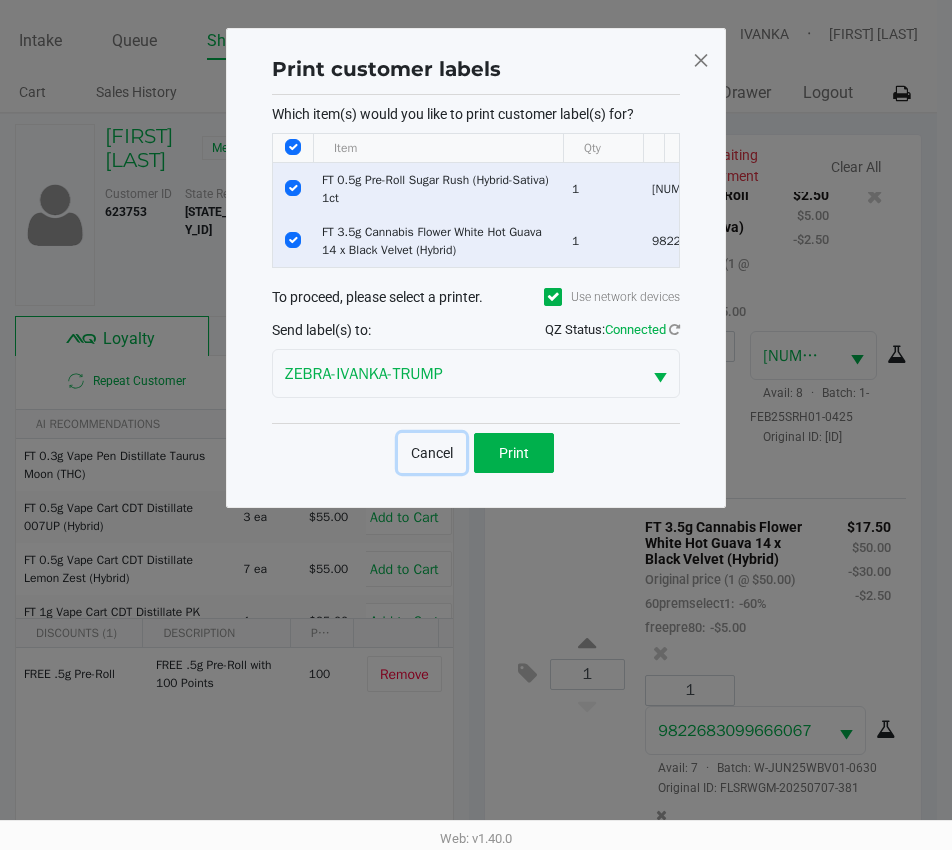 click on "Cancel" 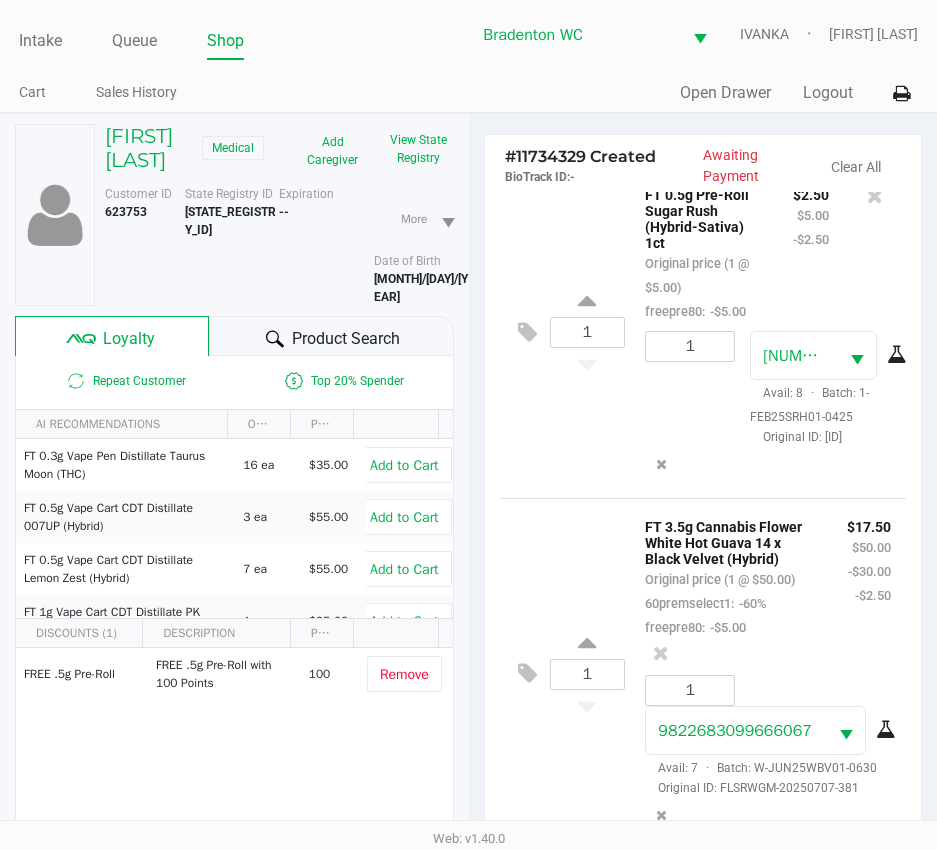 click on "Product Search" 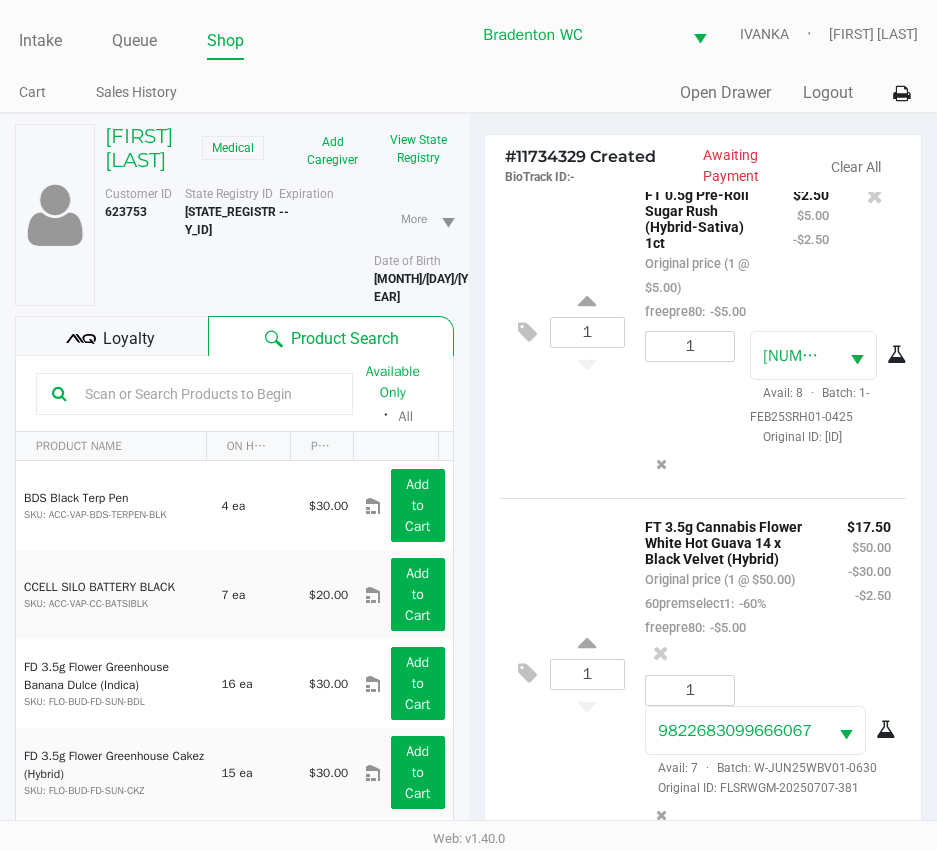 click on "1  FT 3.5g Cannabis Flower White Hot Guava 14 x Black Velvet (Hybrid)   Original price (1 @ $50.00)  60premselect1:  -60%  freepre80:  -$5.00 $17.50 $50.00 -$30.00 -$2.50 1 9822683099666067  Avail: 7  ·  Batch: W-JUN25WBV01-0630   Original ID: FLSRWGM-20250707-381" 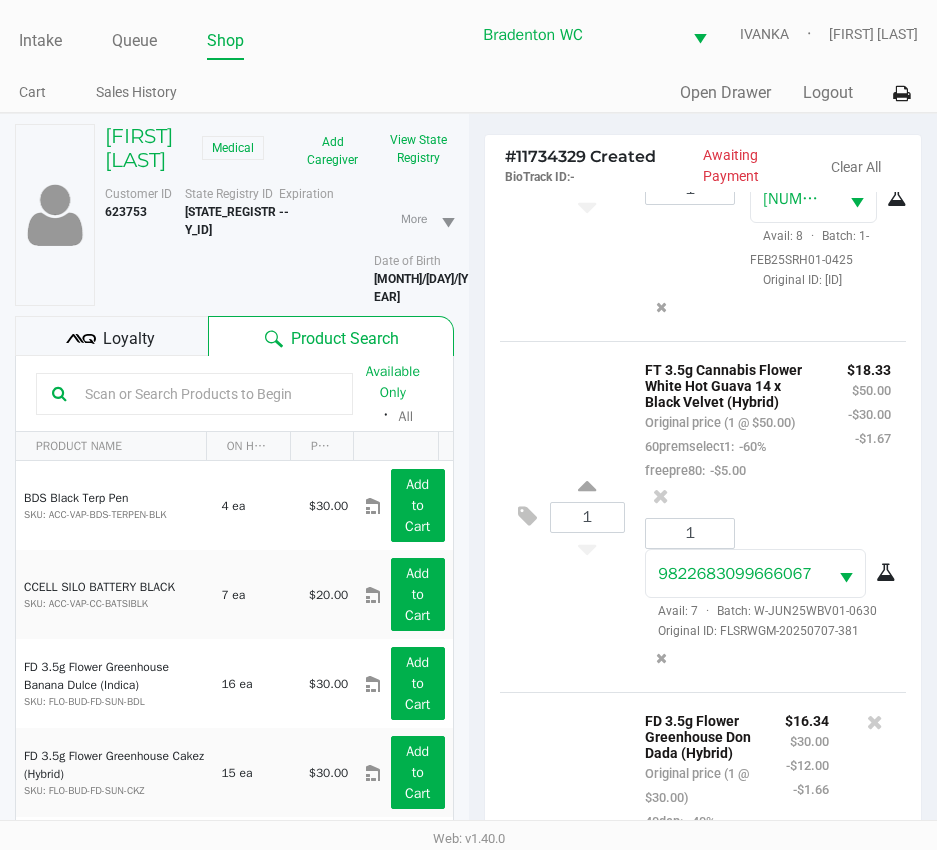 scroll, scrollTop: 574, scrollLeft: 0, axis: vertical 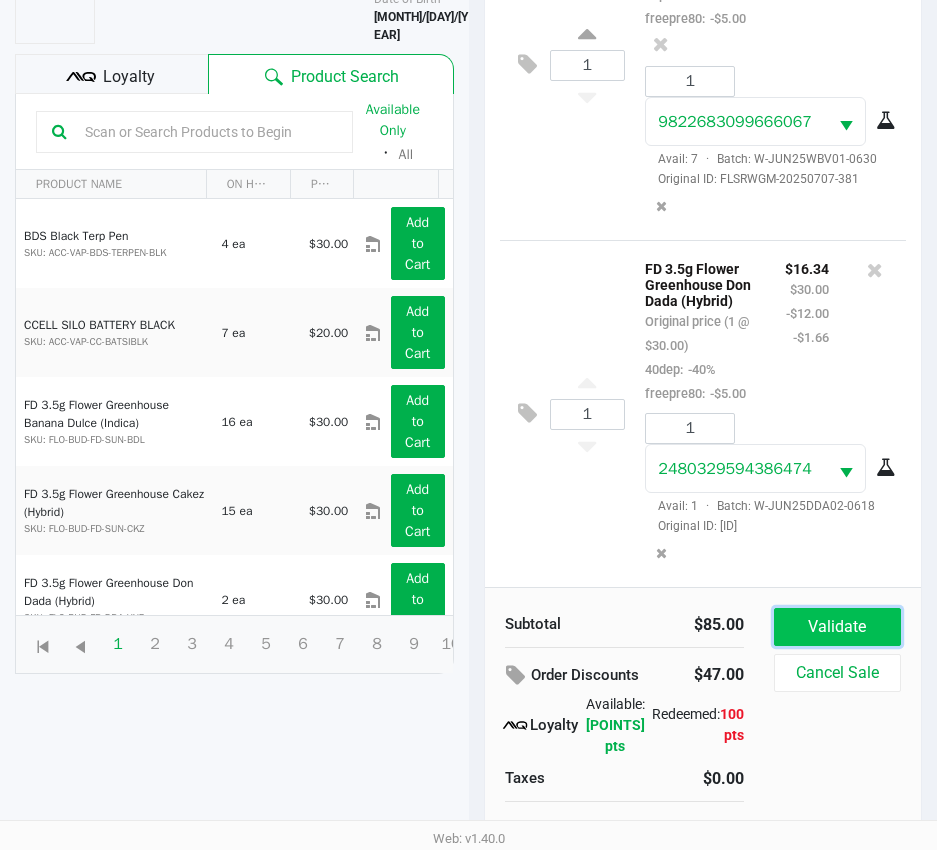 click on "Validate" 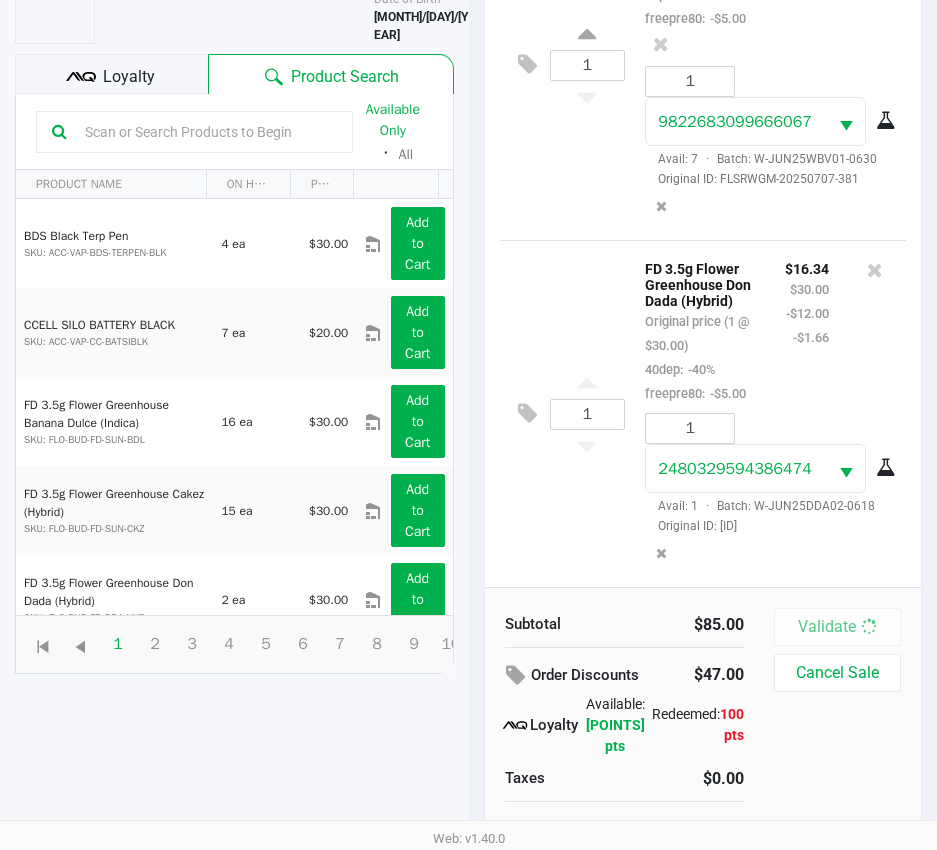 scroll, scrollTop: 0, scrollLeft: 0, axis: both 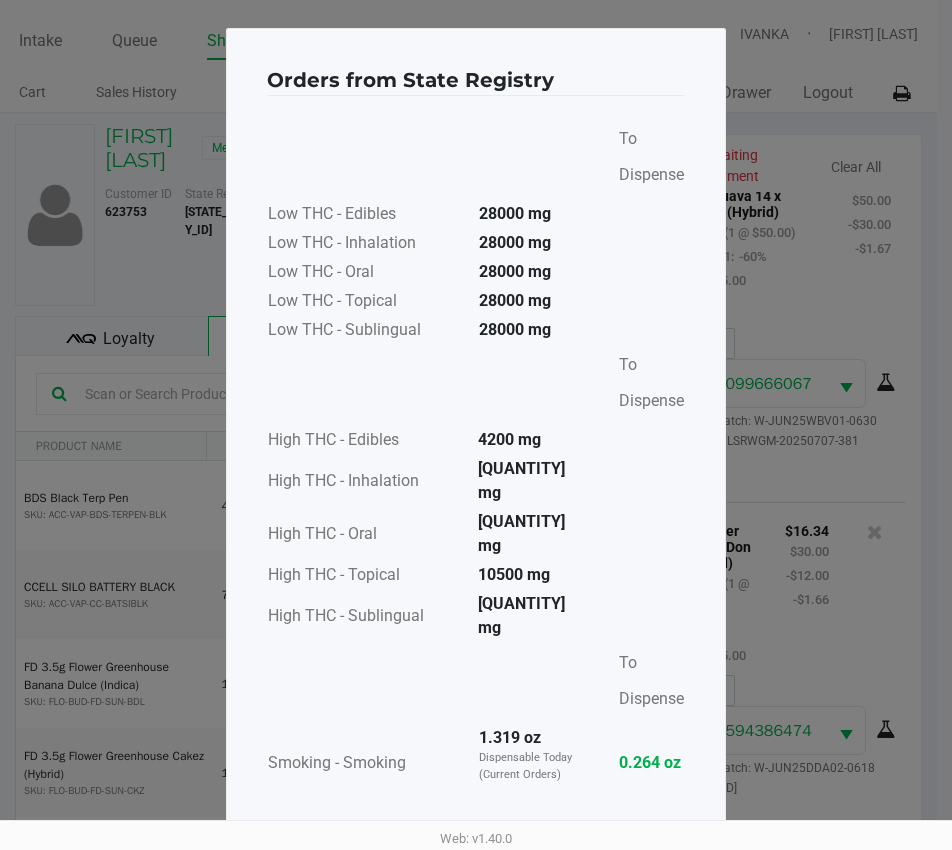 click on "Proceed with MMUR Auto-Dispensation" 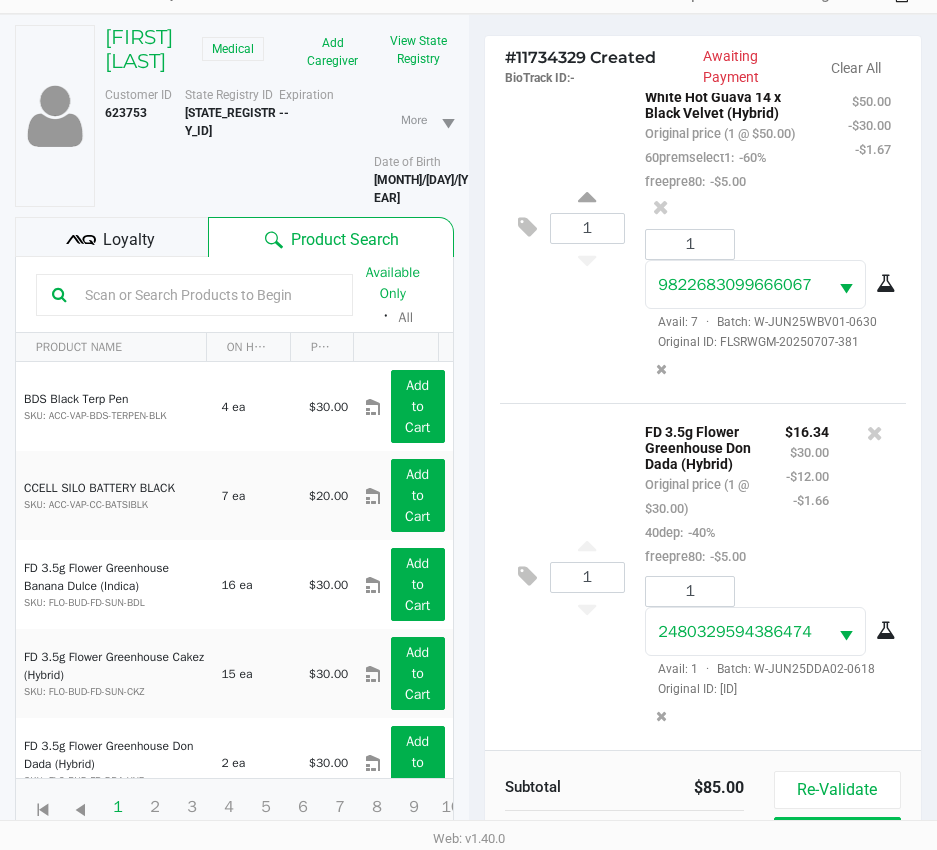 scroll, scrollTop: 265, scrollLeft: 0, axis: vertical 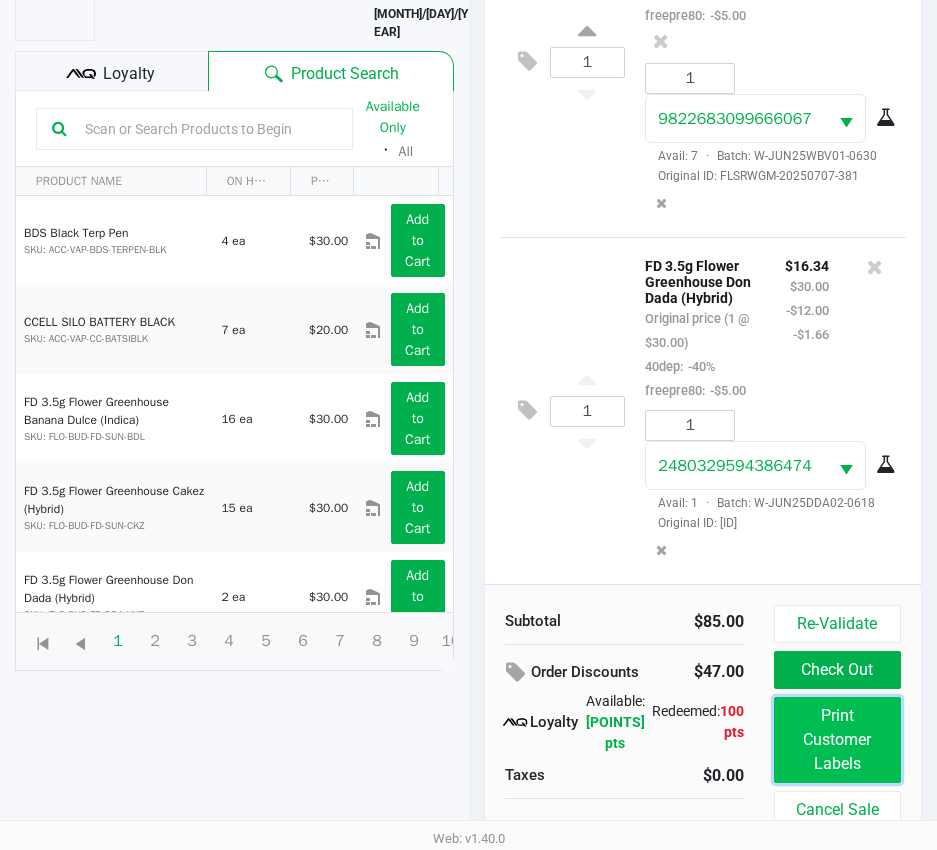 click on "Print Customer Labels" 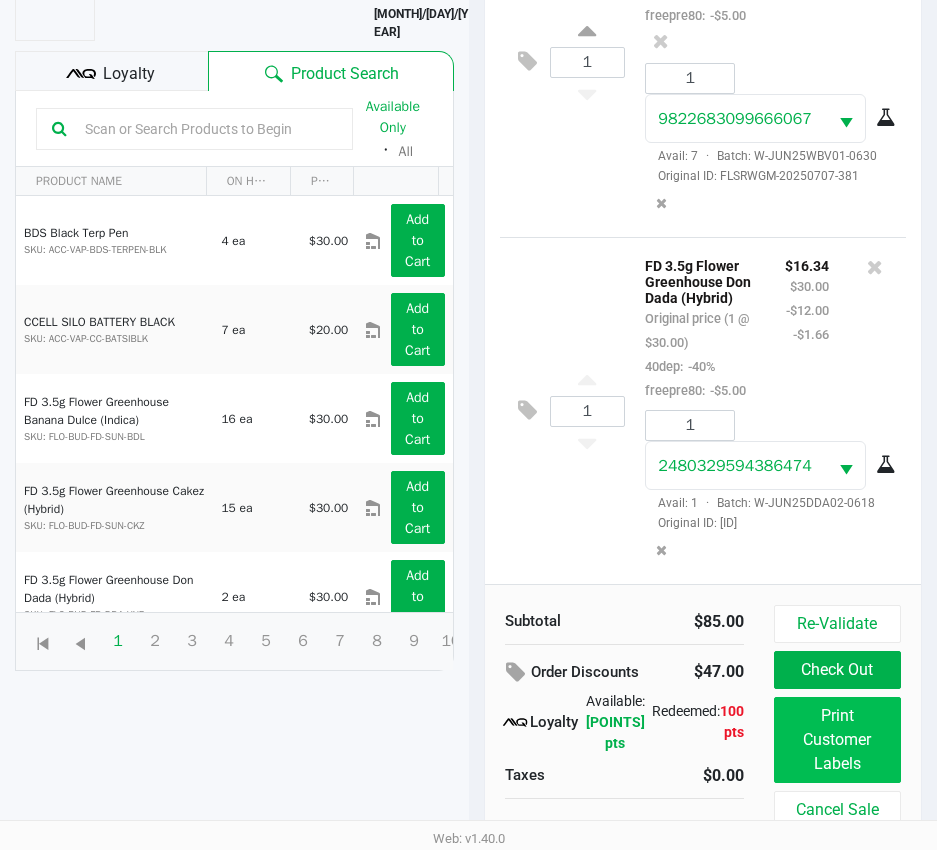 scroll, scrollTop: 0, scrollLeft: 0, axis: both 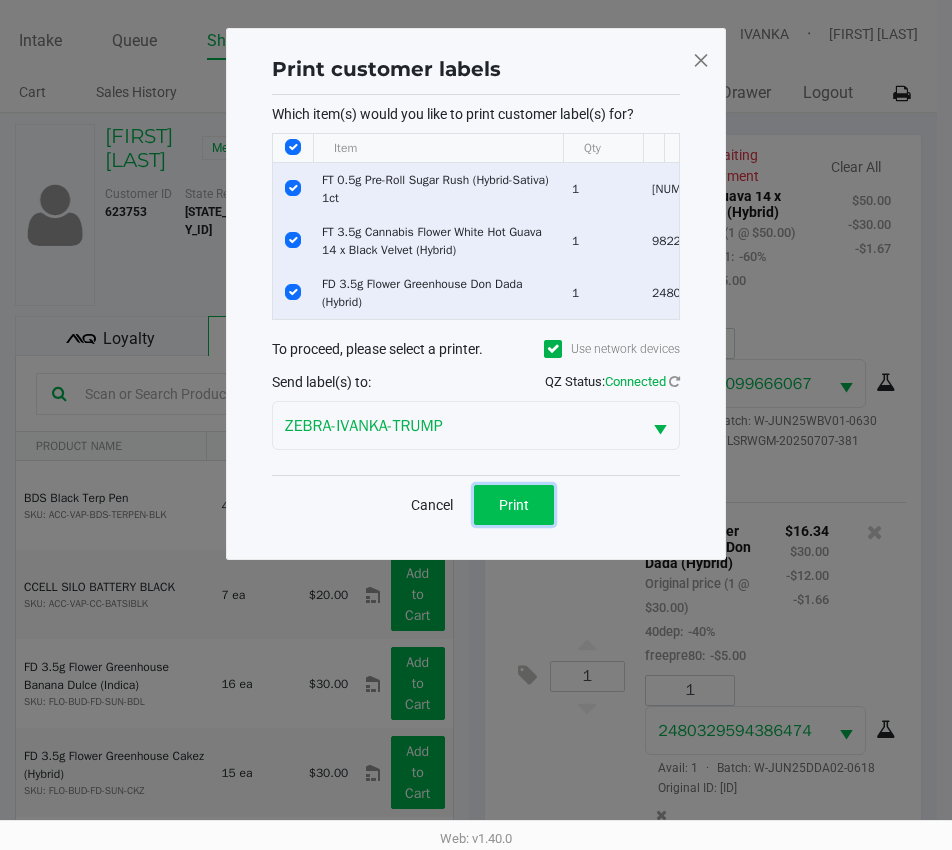 click on "Print" 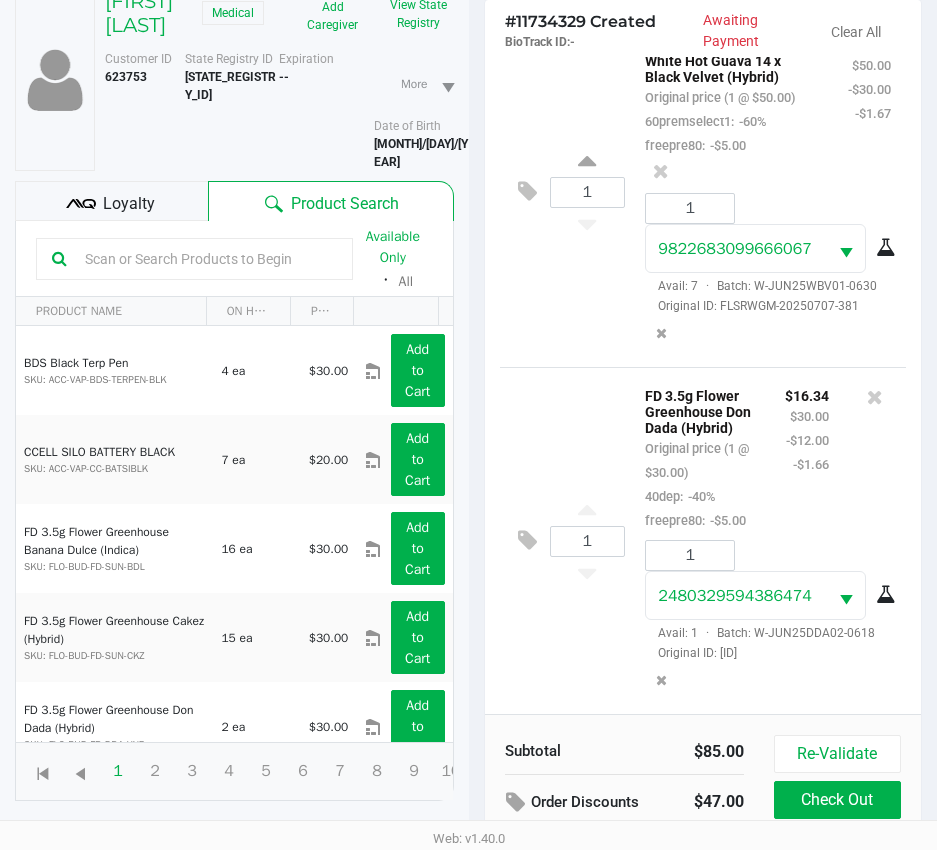 scroll, scrollTop: 265, scrollLeft: 0, axis: vertical 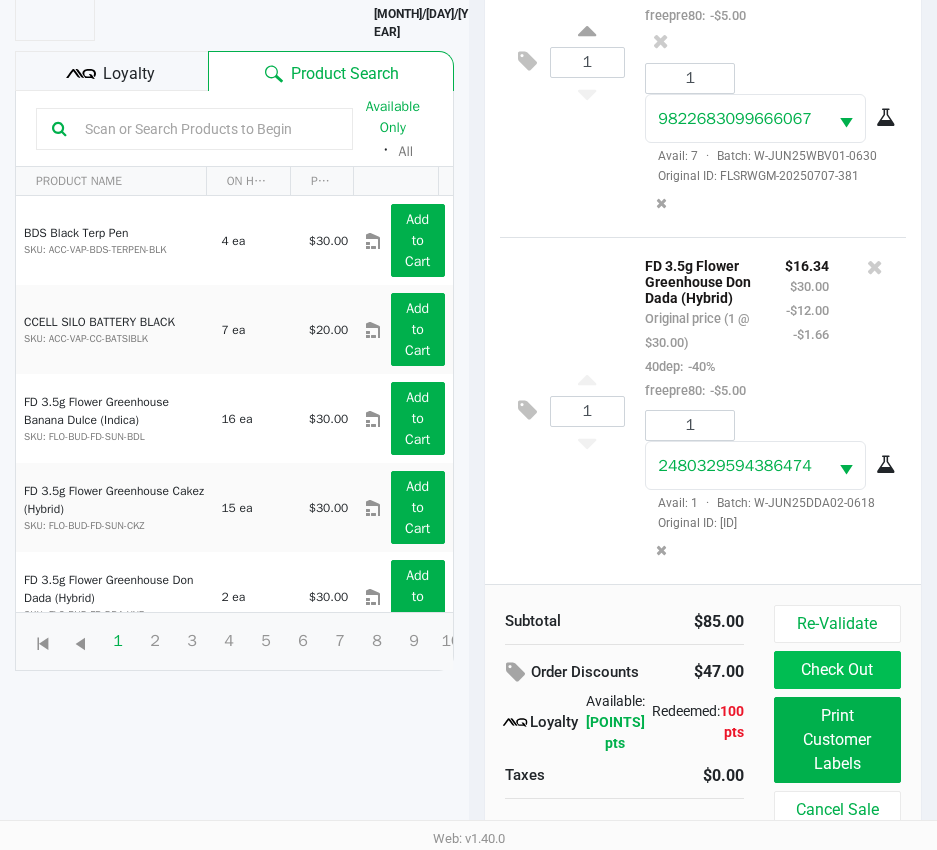 click on "Check Out" 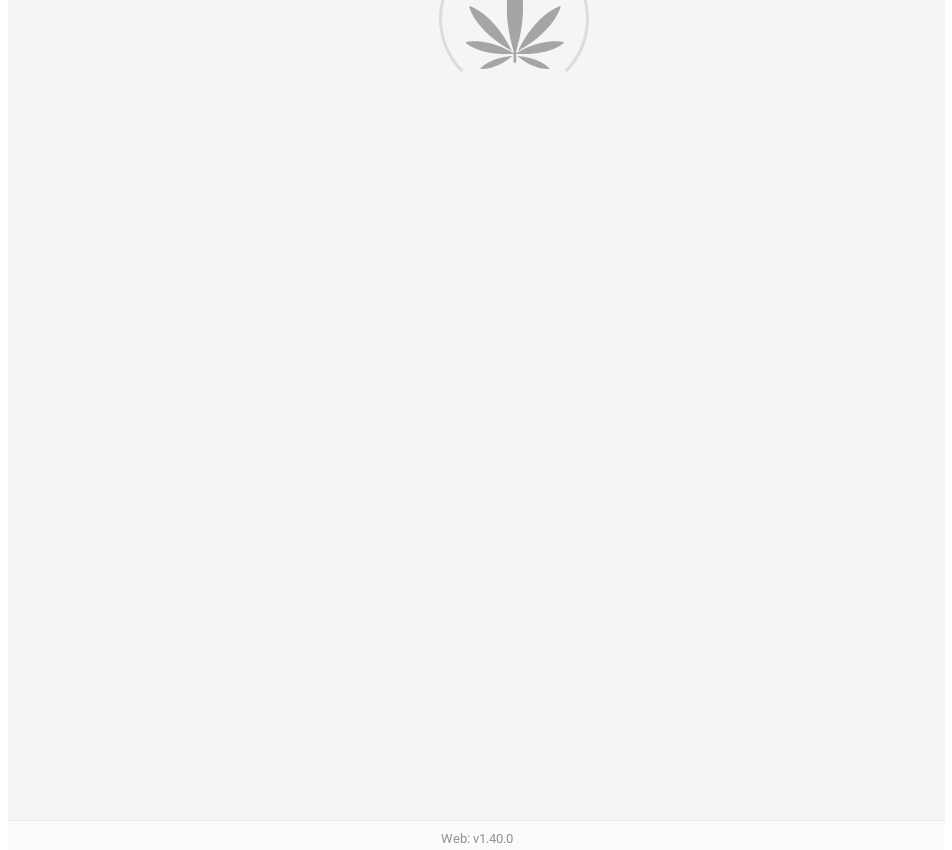 scroll, scrollTop: 0, scrollLeft: 0, axis: both 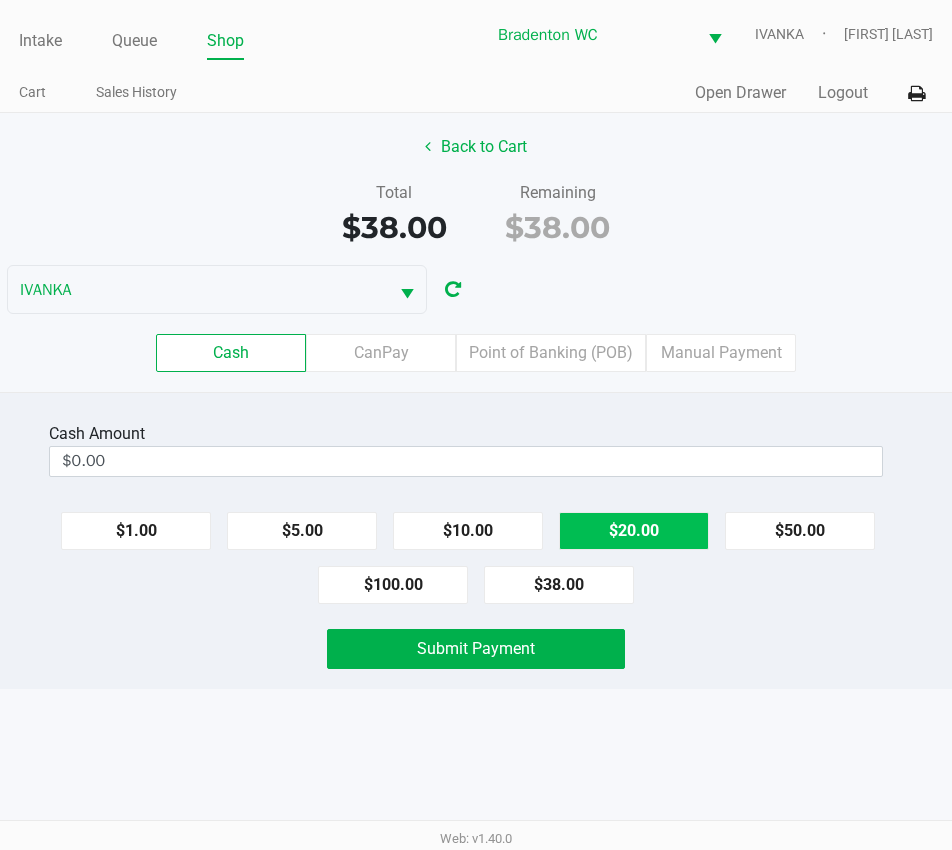 click on "$20.00" 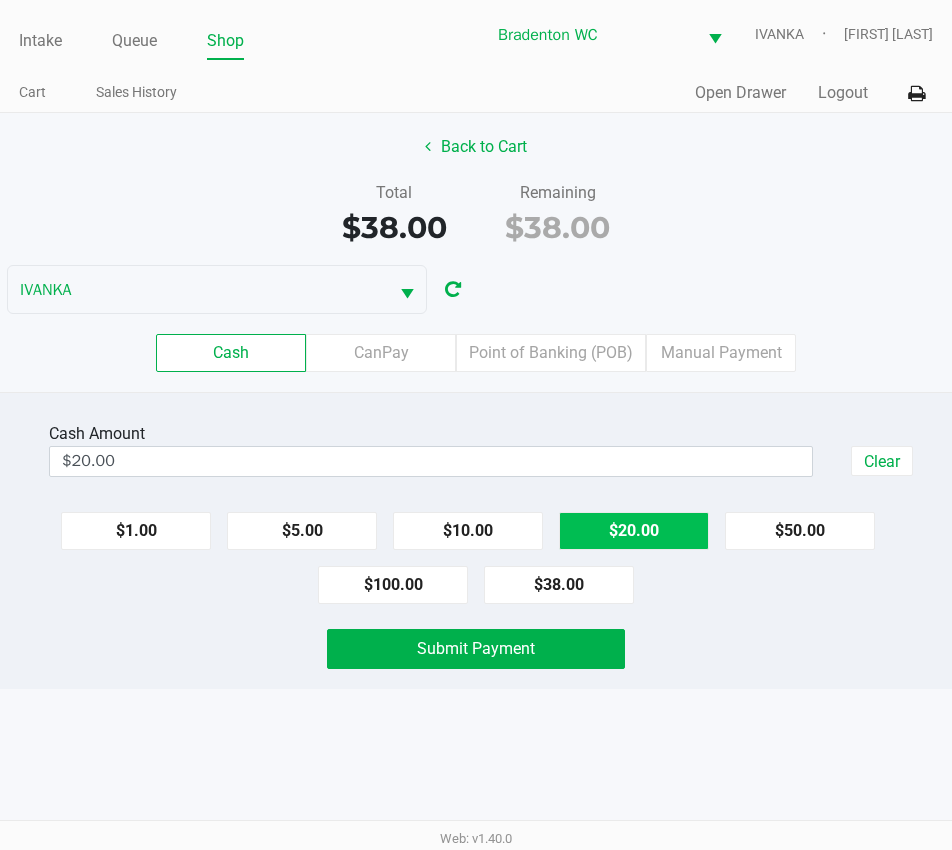 click on "$20.00" 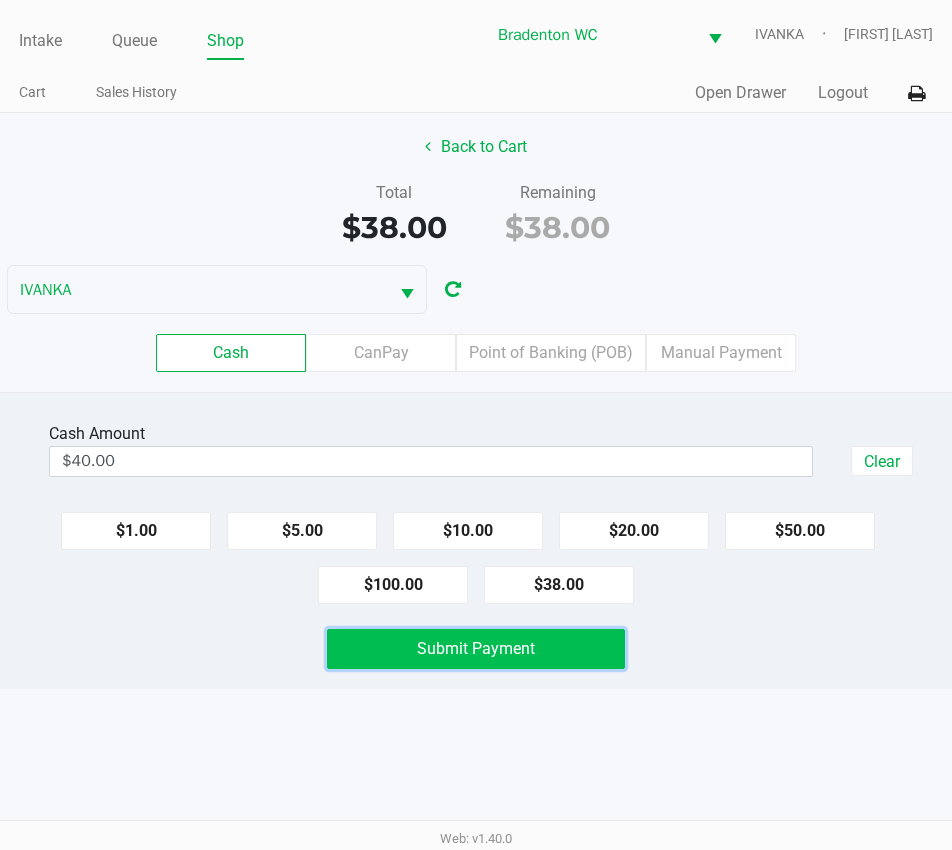 click on "Submit Payment" 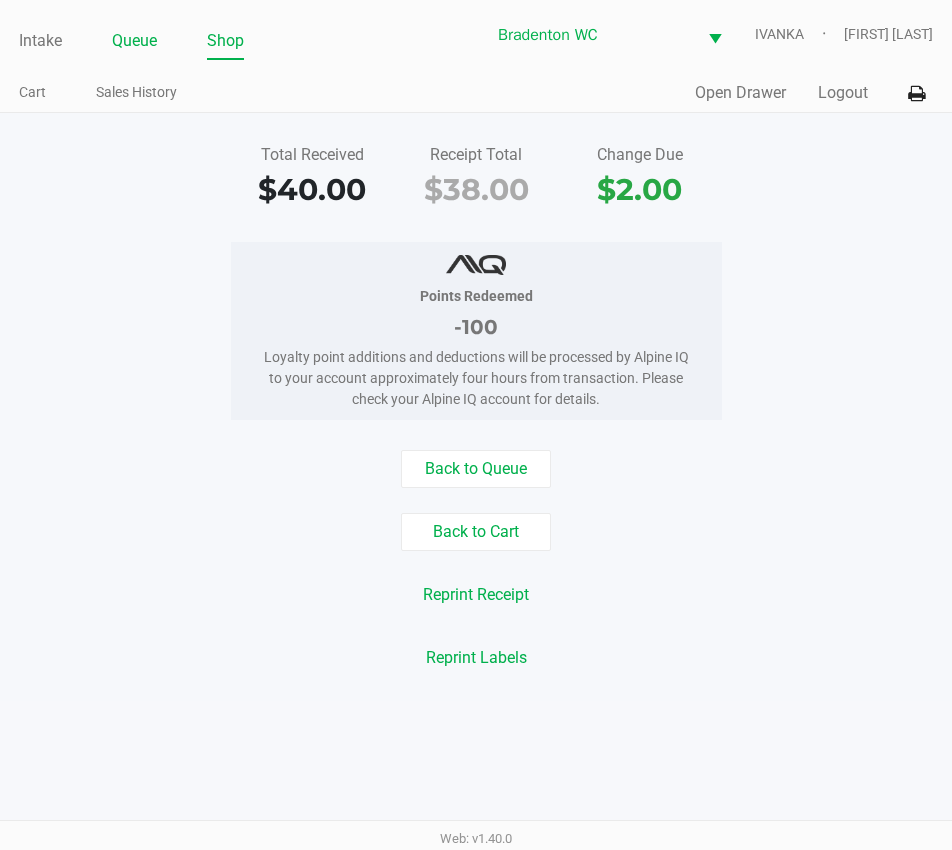 click on "Queue" 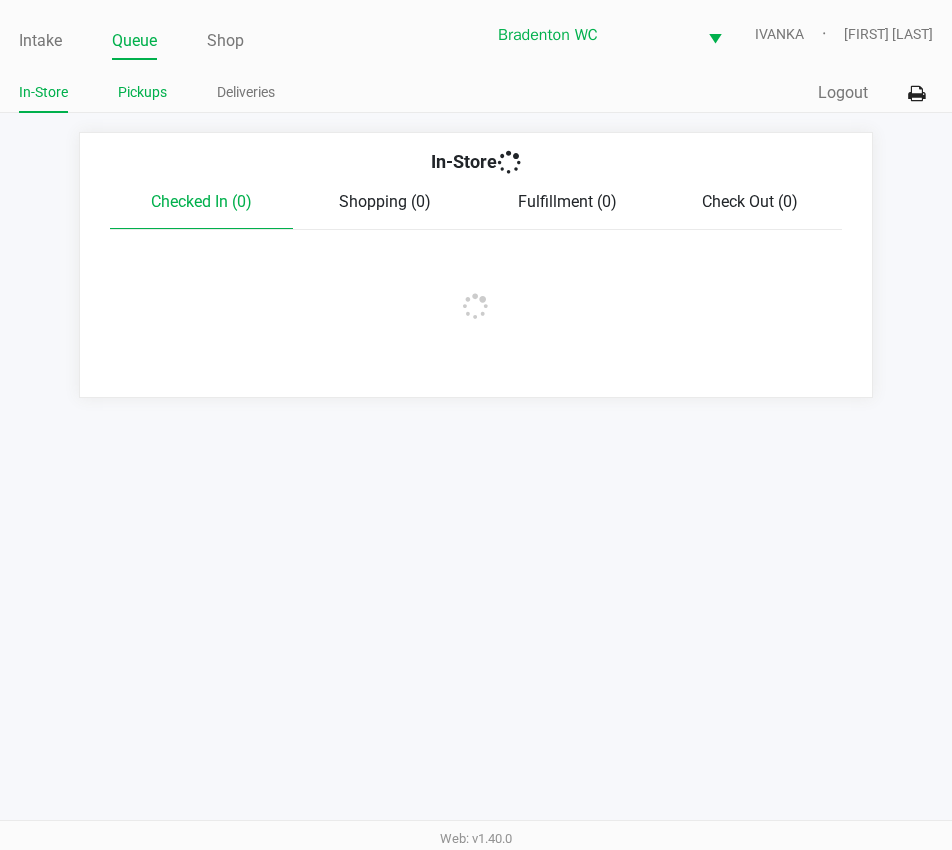 click on "Pickups" 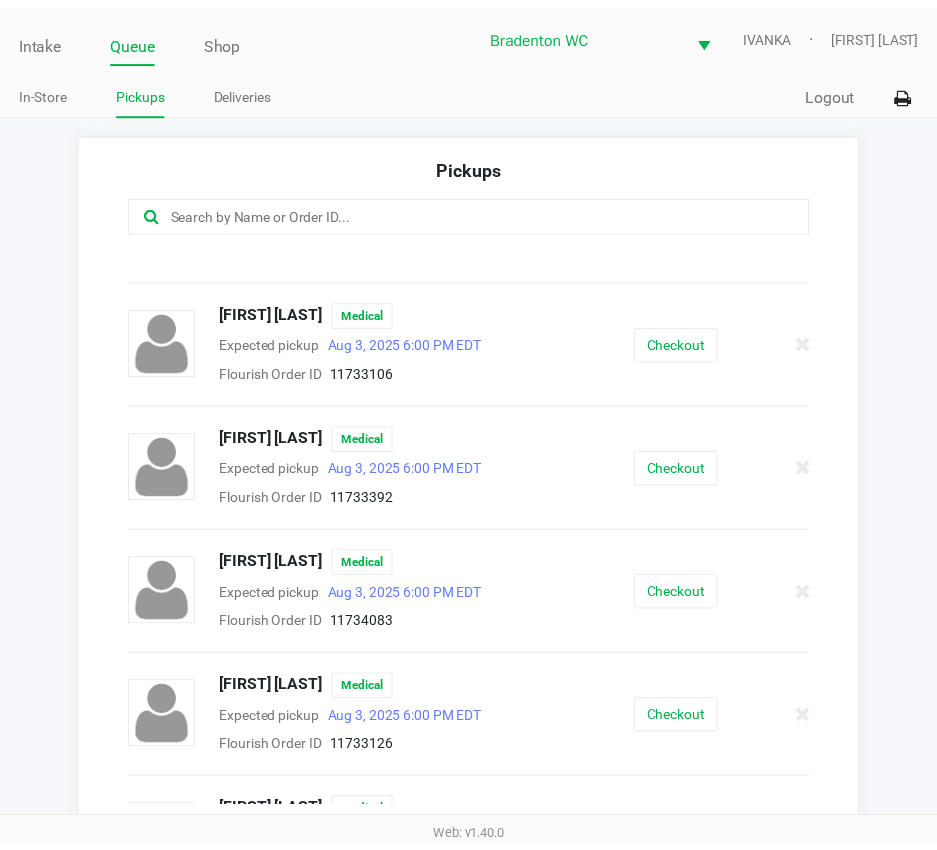 scroll, scrollTop: 1053, scrollLeft: 0, axis: vertical 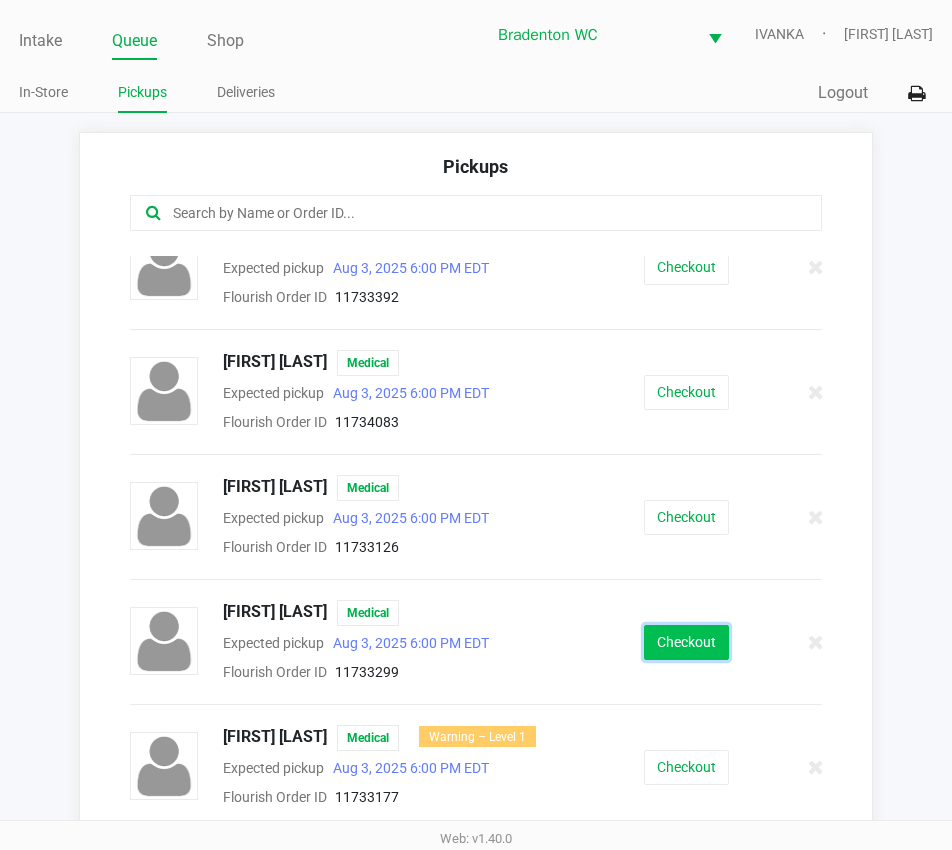 click on "Checkout" 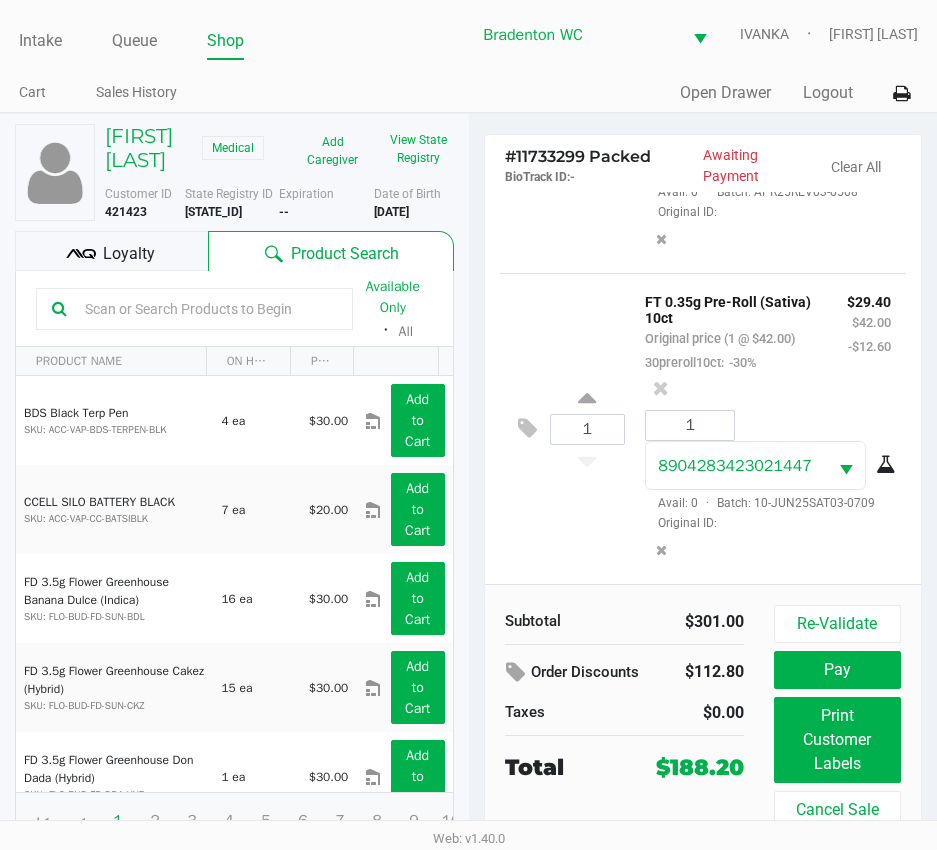 scroll, scrollTop: 1450, scrollLeft: 0, axis: vertical 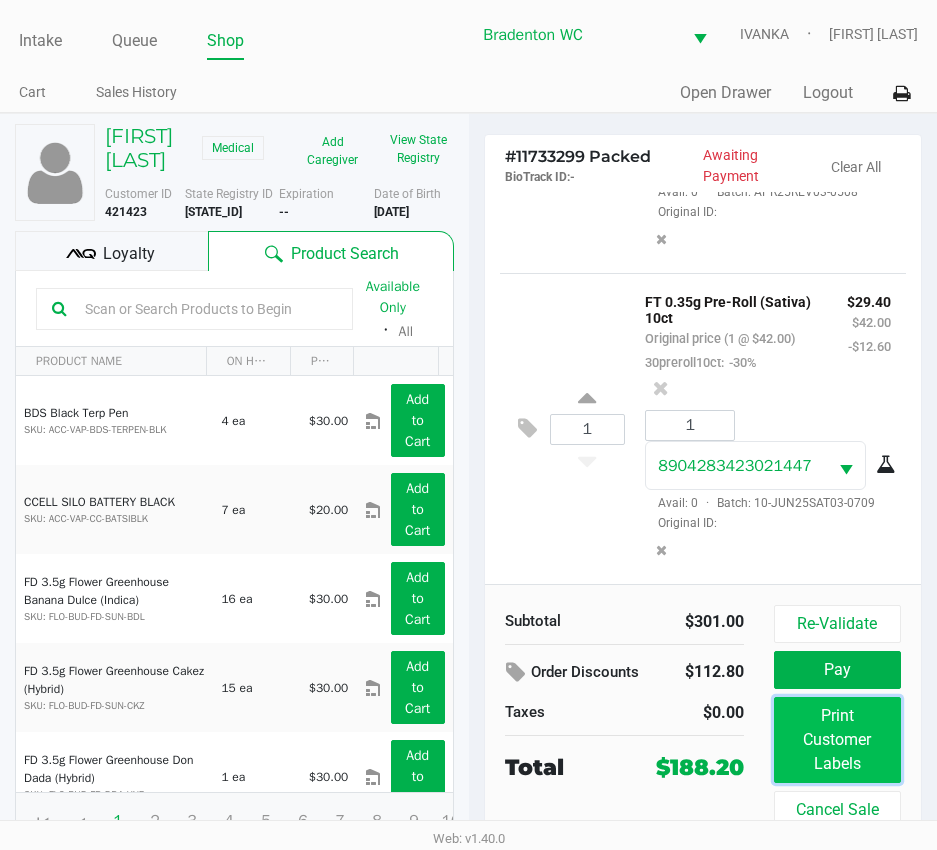 click on "Print Customer Labels" 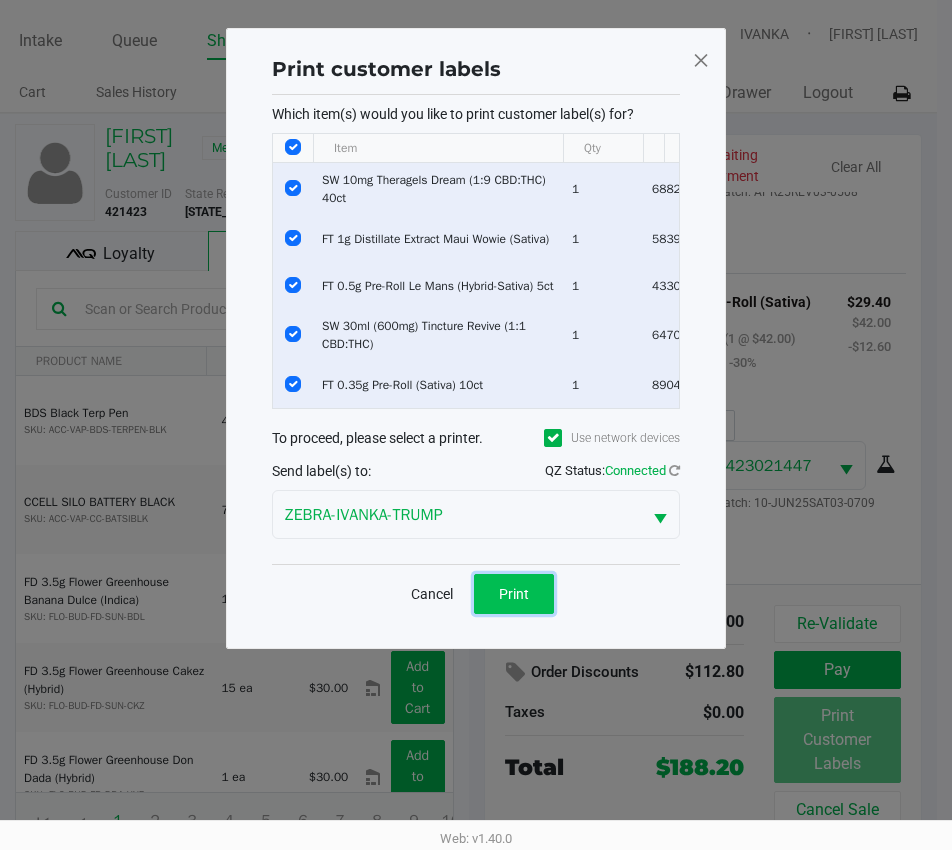 click on "Print" 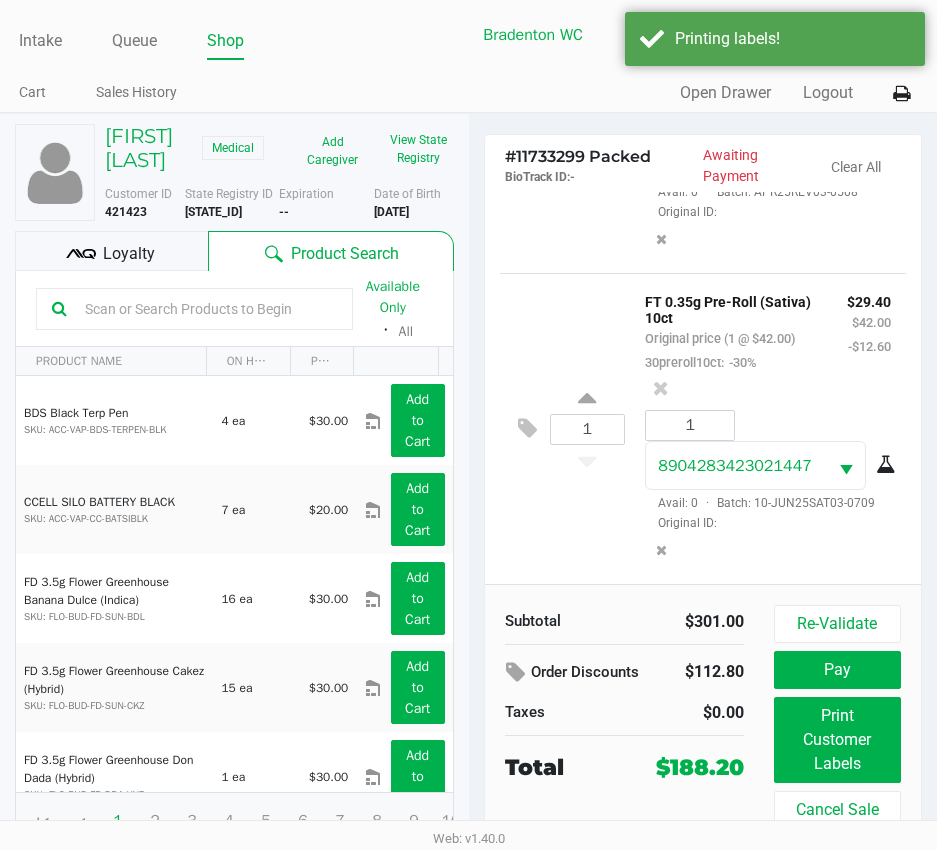 click on "Loyalty" 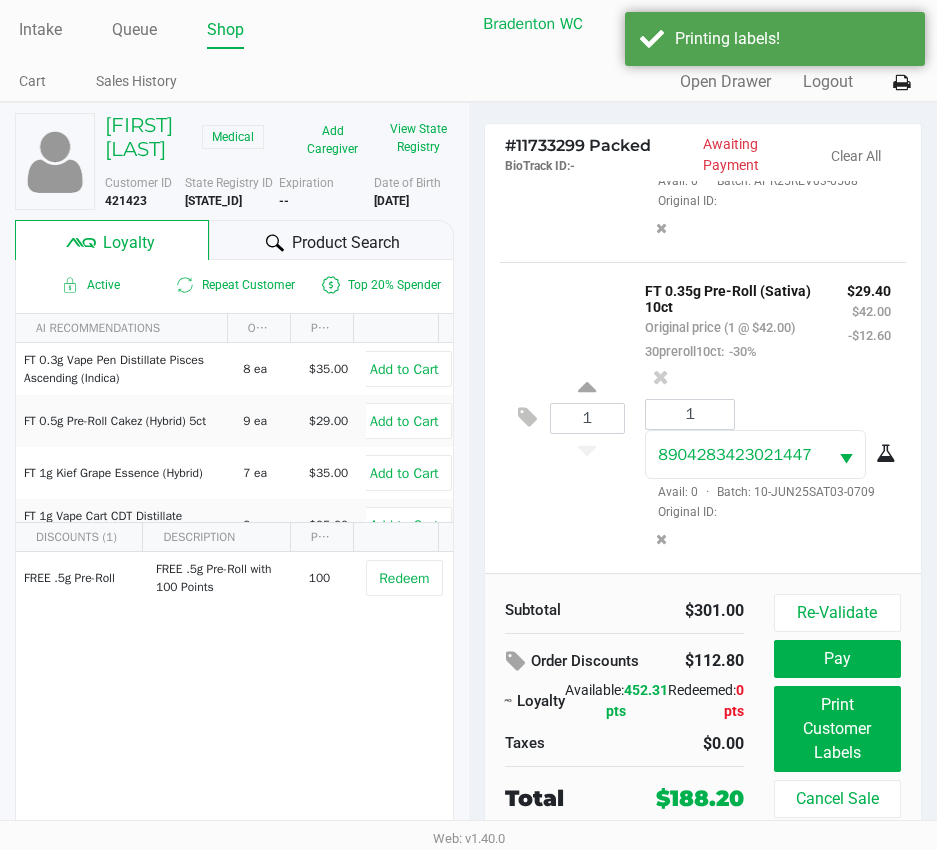 scroll, scrollTop: 37, scrollLeft: 0, axis: vertical 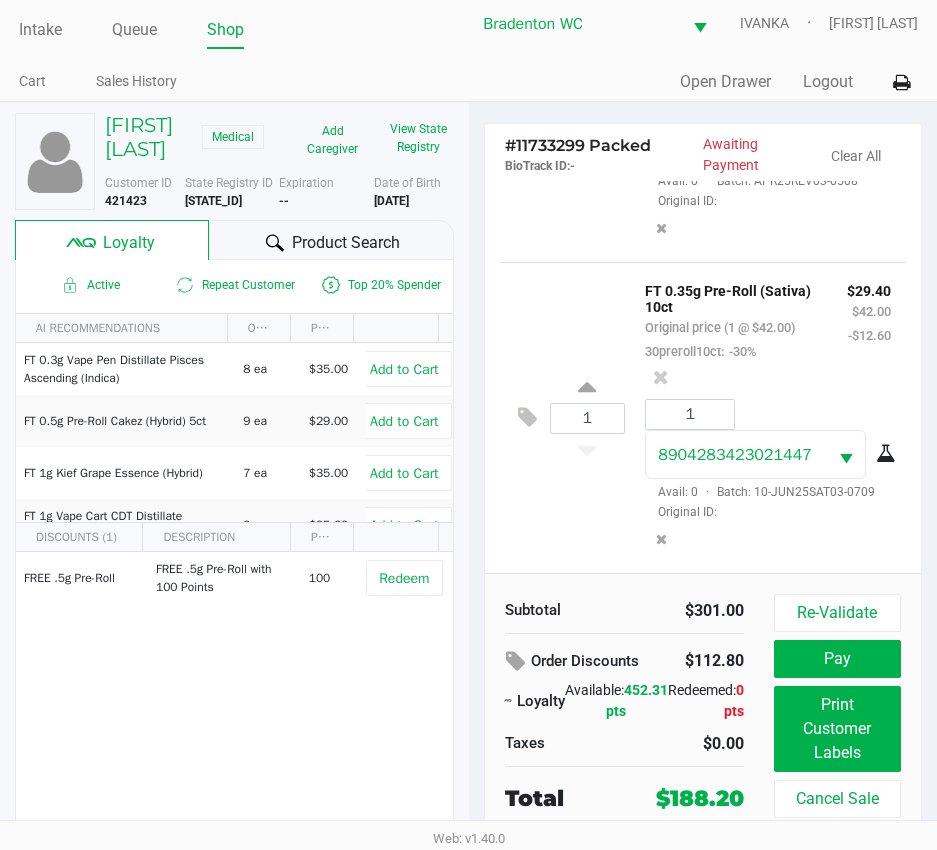 click on "Product Search" 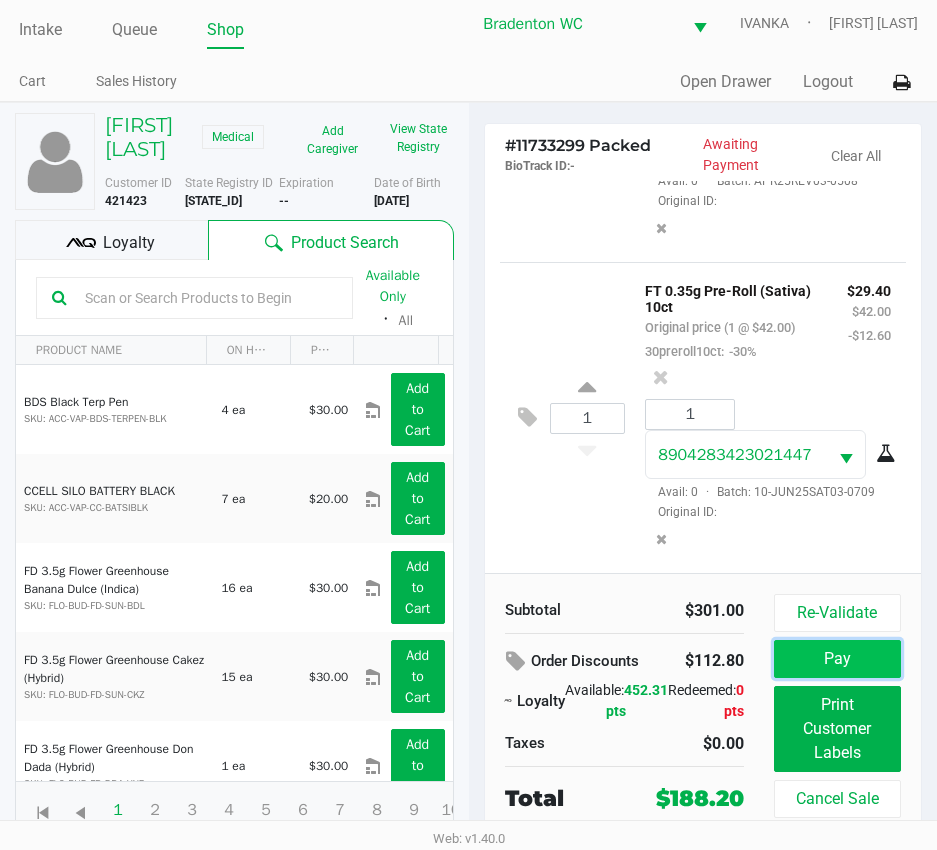 click on "Pay" 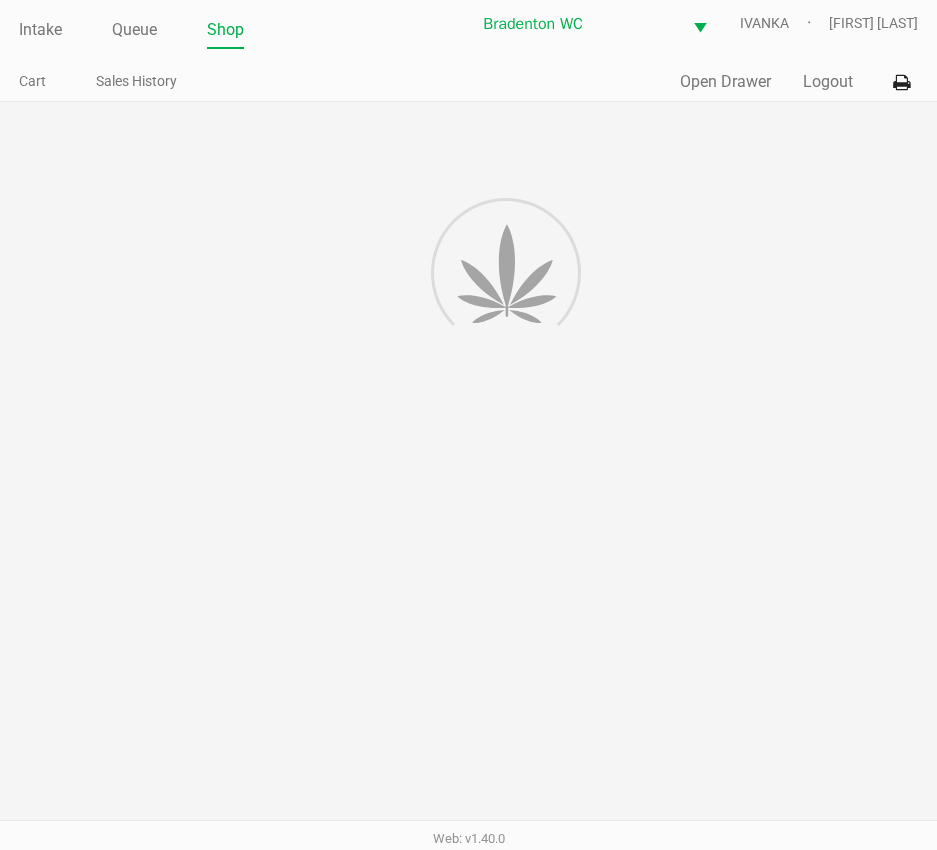 scroll, scrollTop: 0, scrollLeft: 0, axis: both 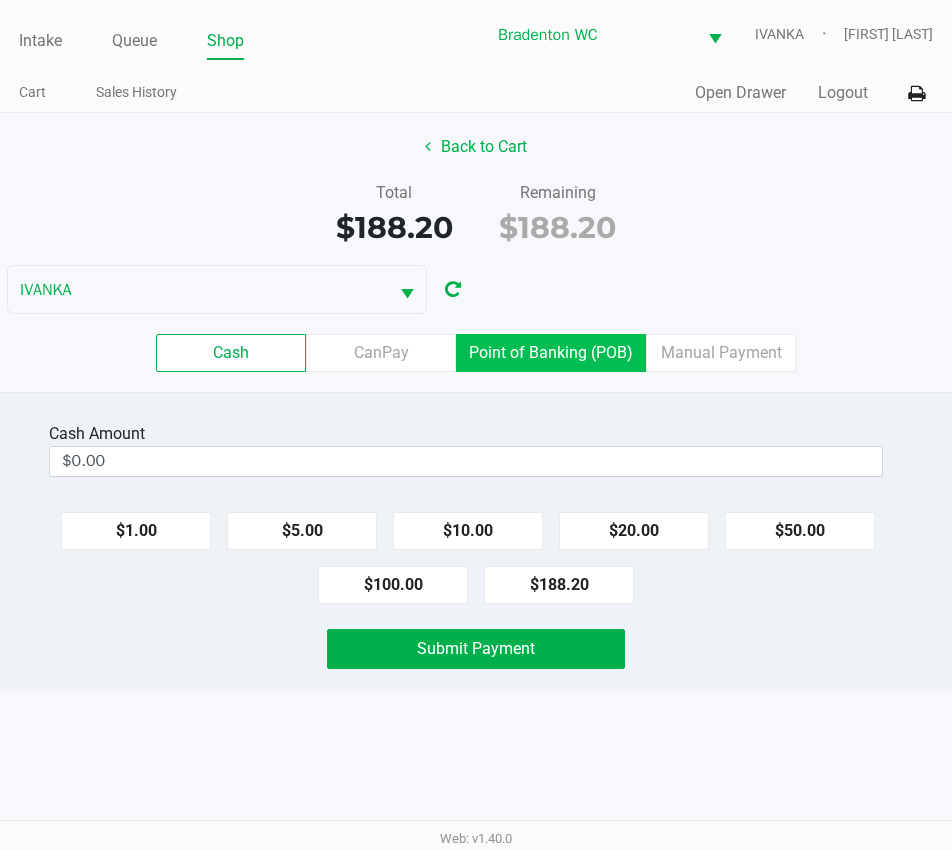 click on "Point of Banking (POB)" 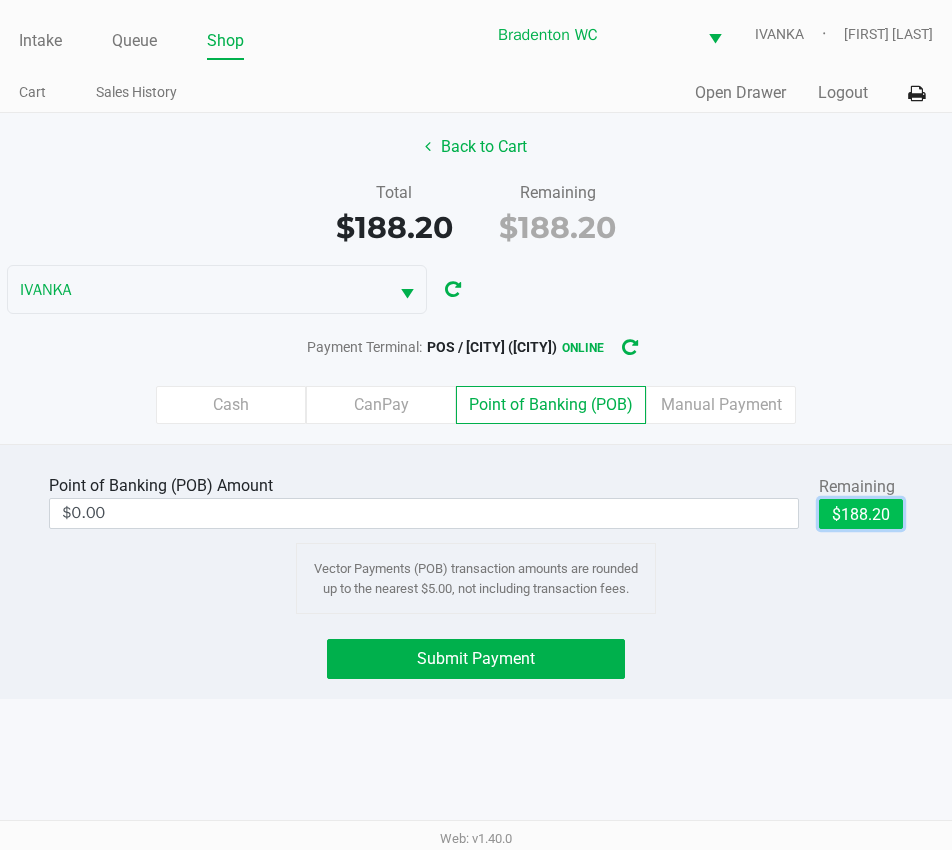 click on "$188.20" 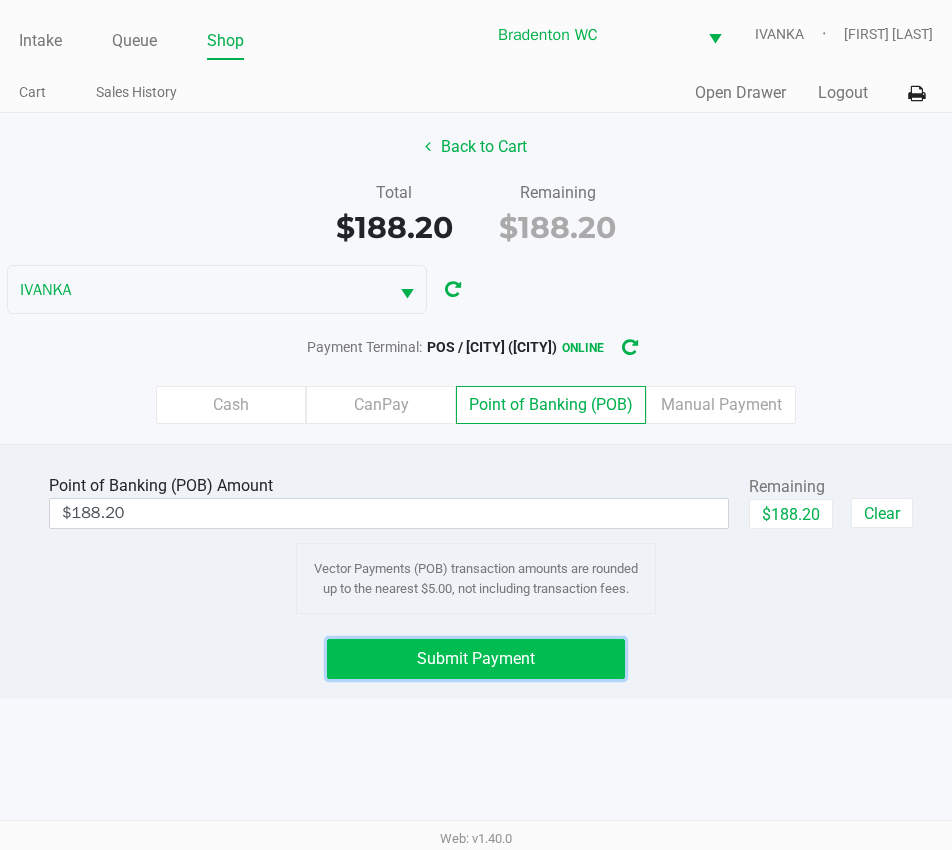 click on "Submit Payment" 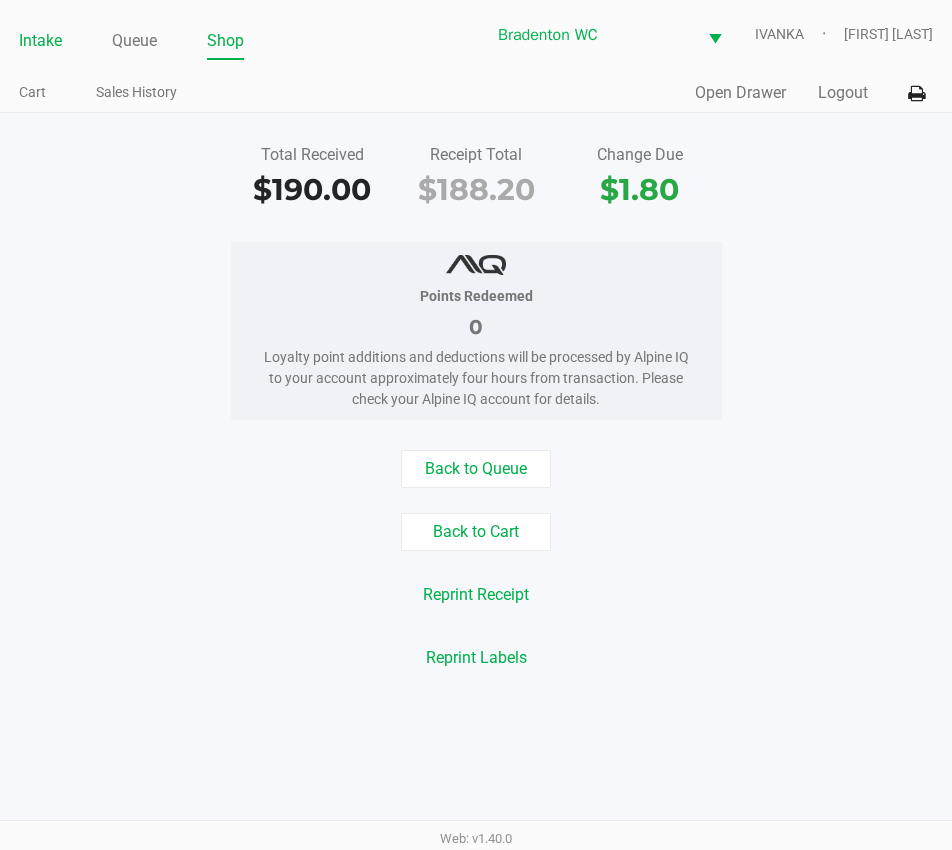 click on "Intake" 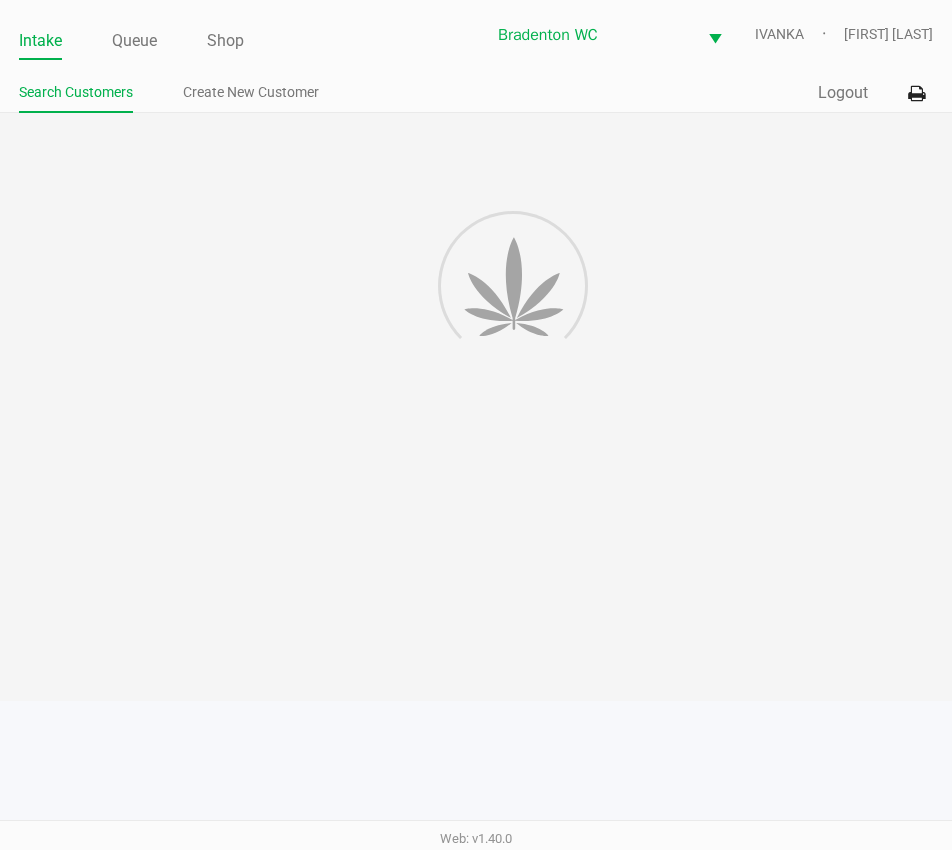click 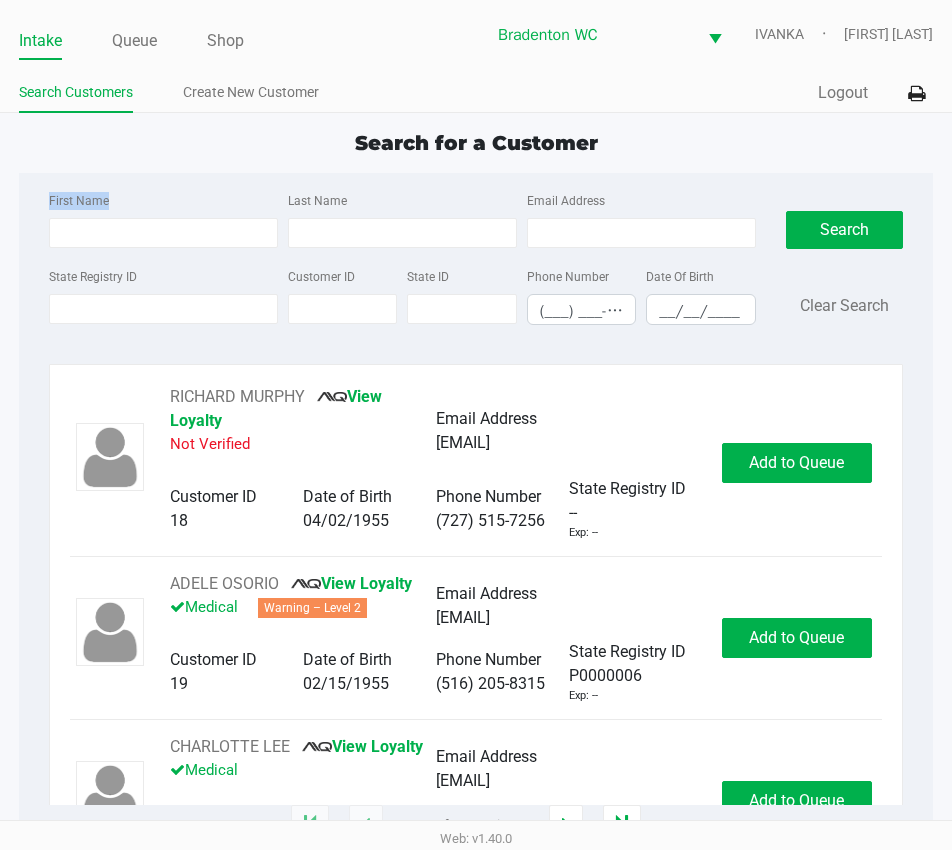 drag, startPoint x: 617, startPoint y: 146, endPoint x: 289, endPoint y: 159, distance: 328.2575 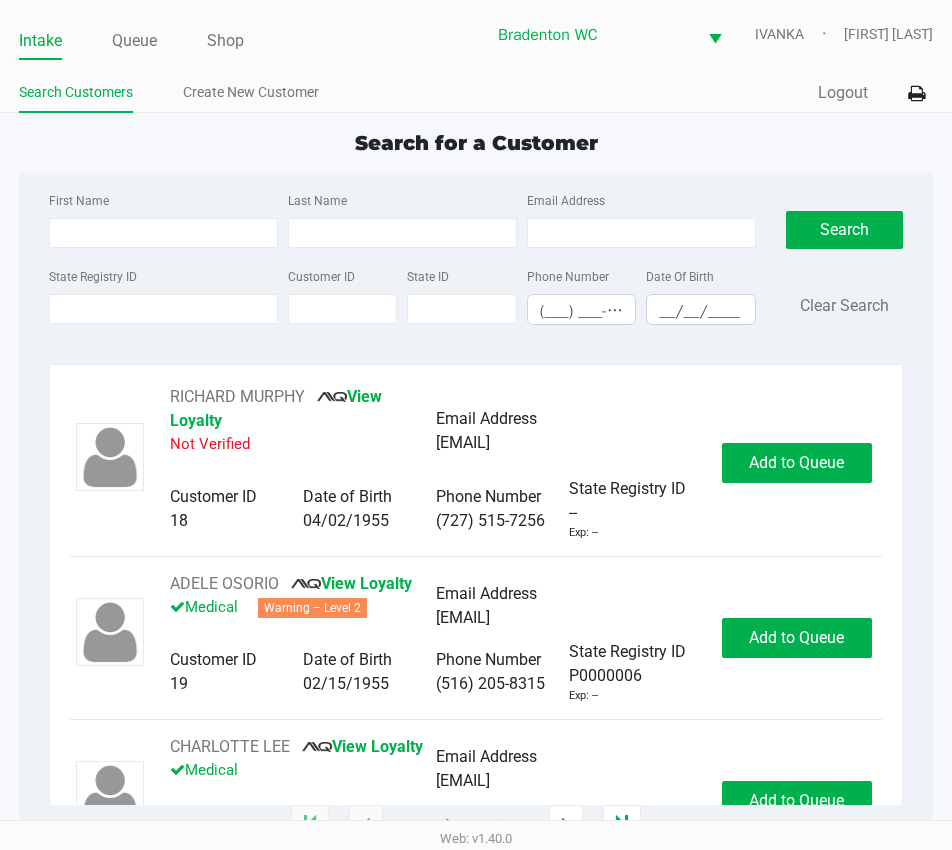 click on "Search for a Customer" 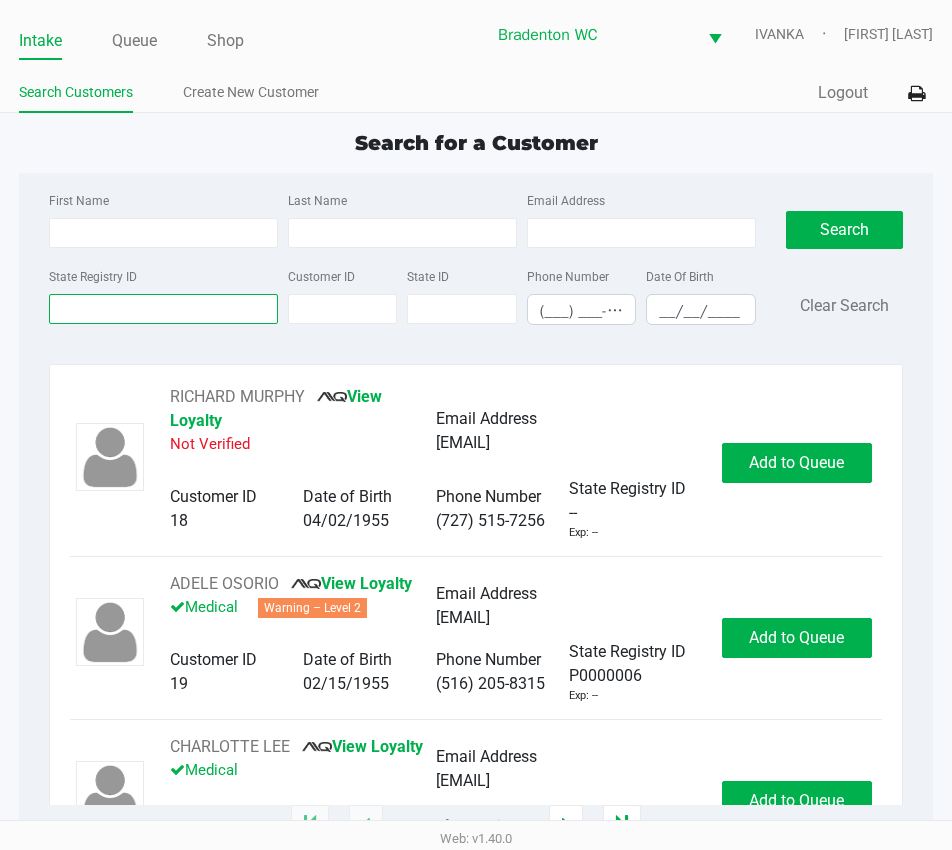 click on "State Registry ID" at bounding box center (163, 309) 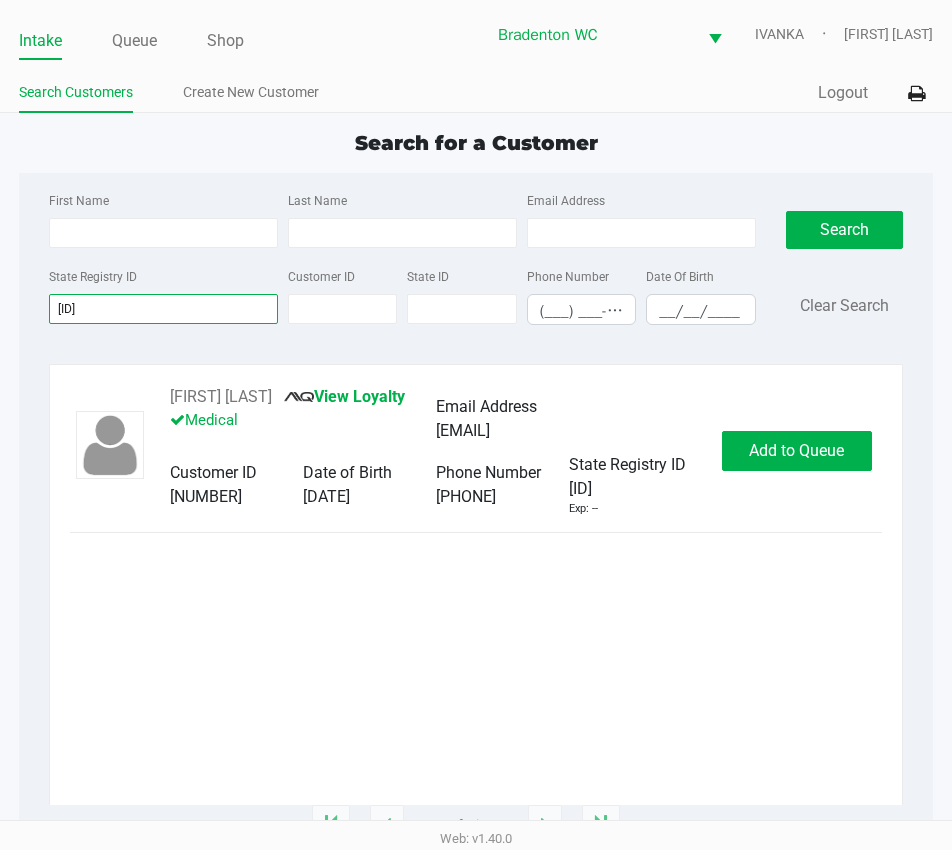 type on "p0tx3245" 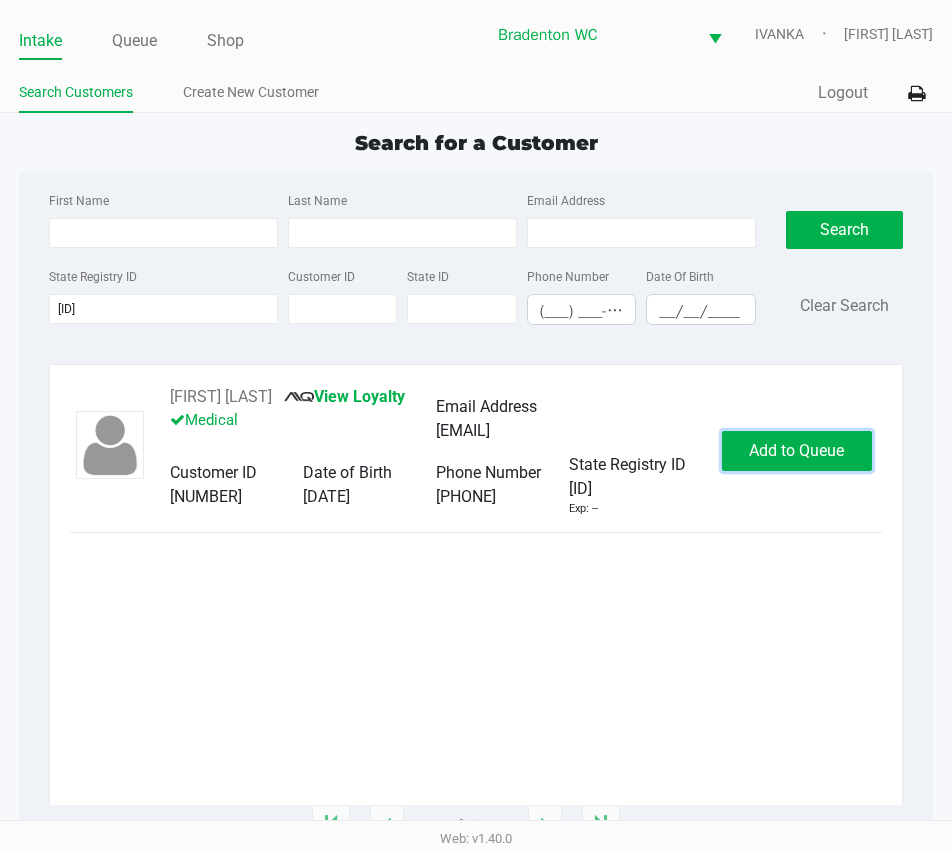 click on "Add to Queue" 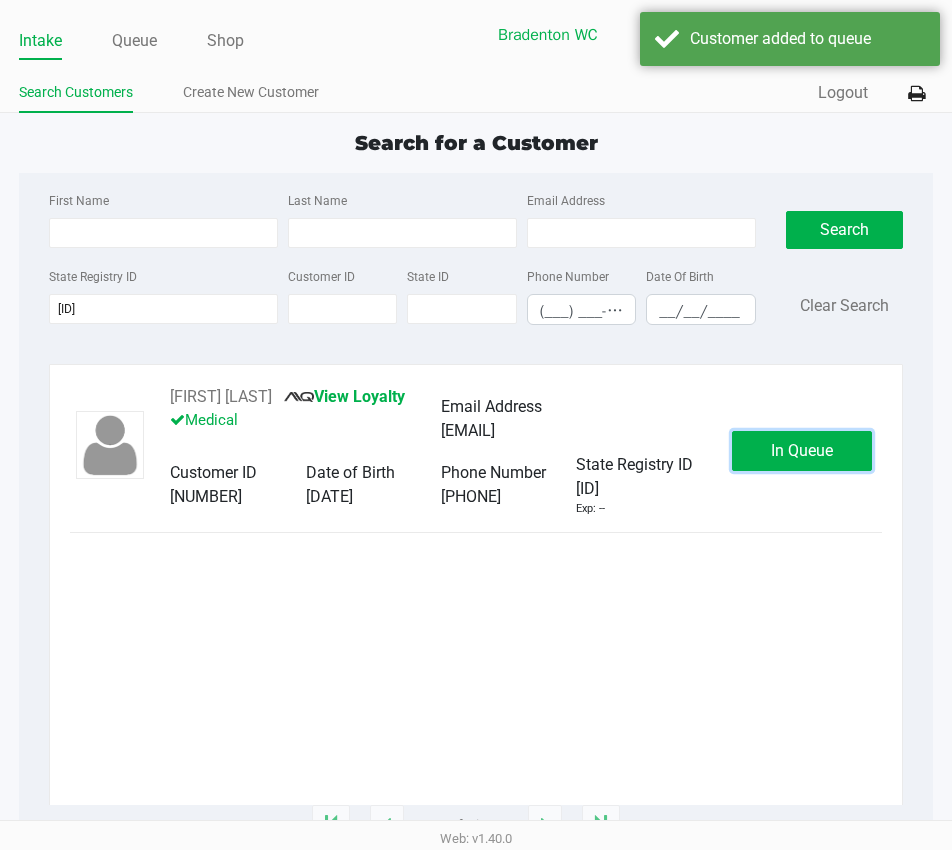 click on "In Queue" 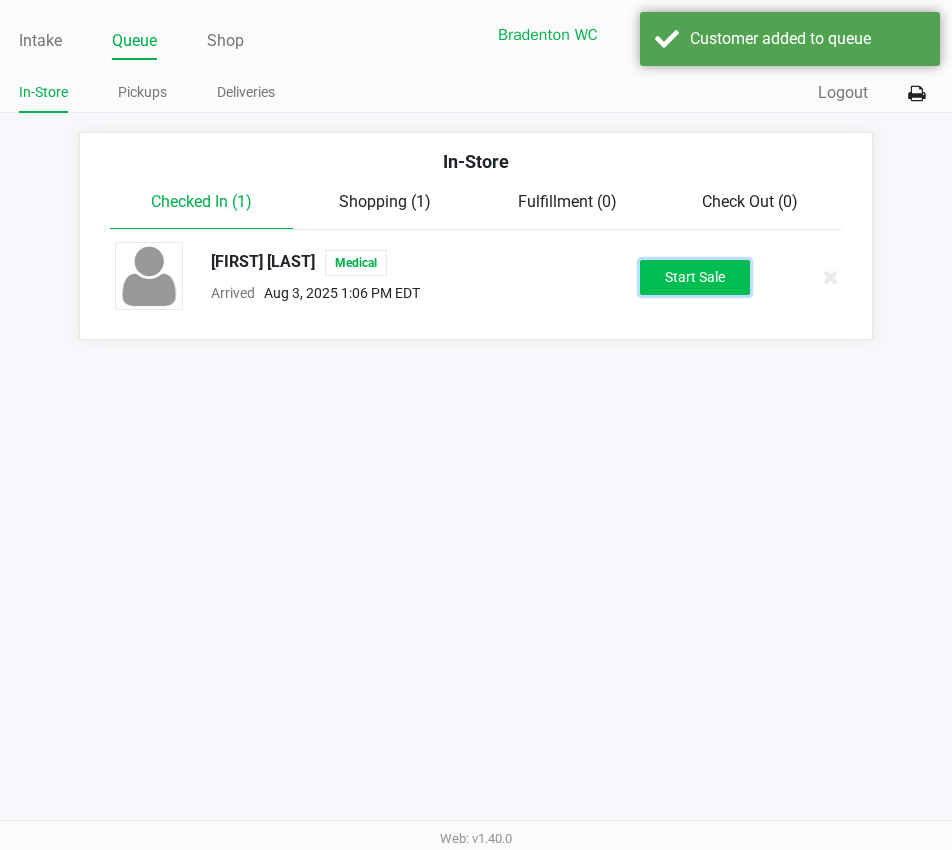 click on "Start Sale" 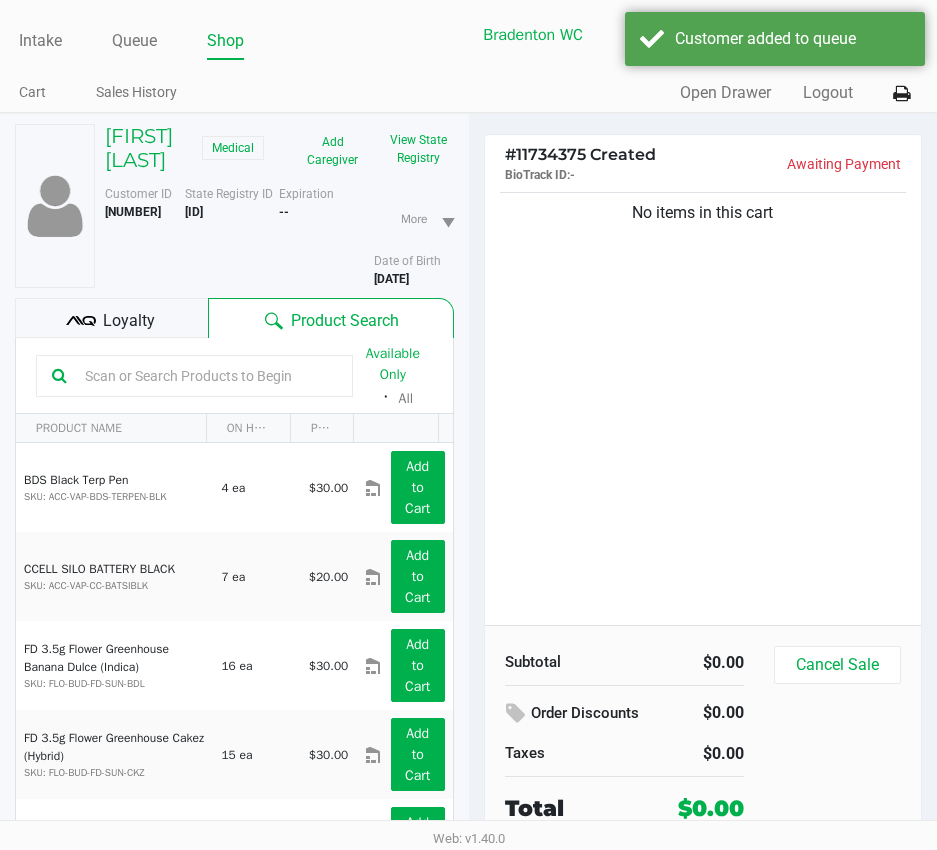 click on "Loyalty" 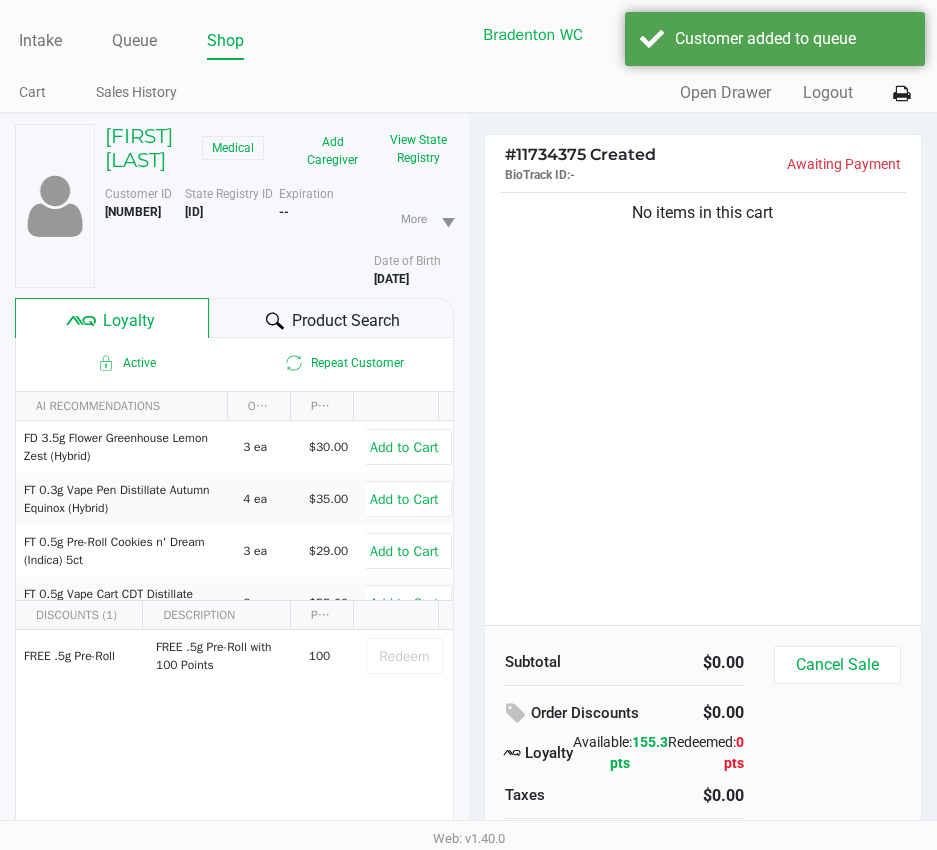 click on "Product Search" 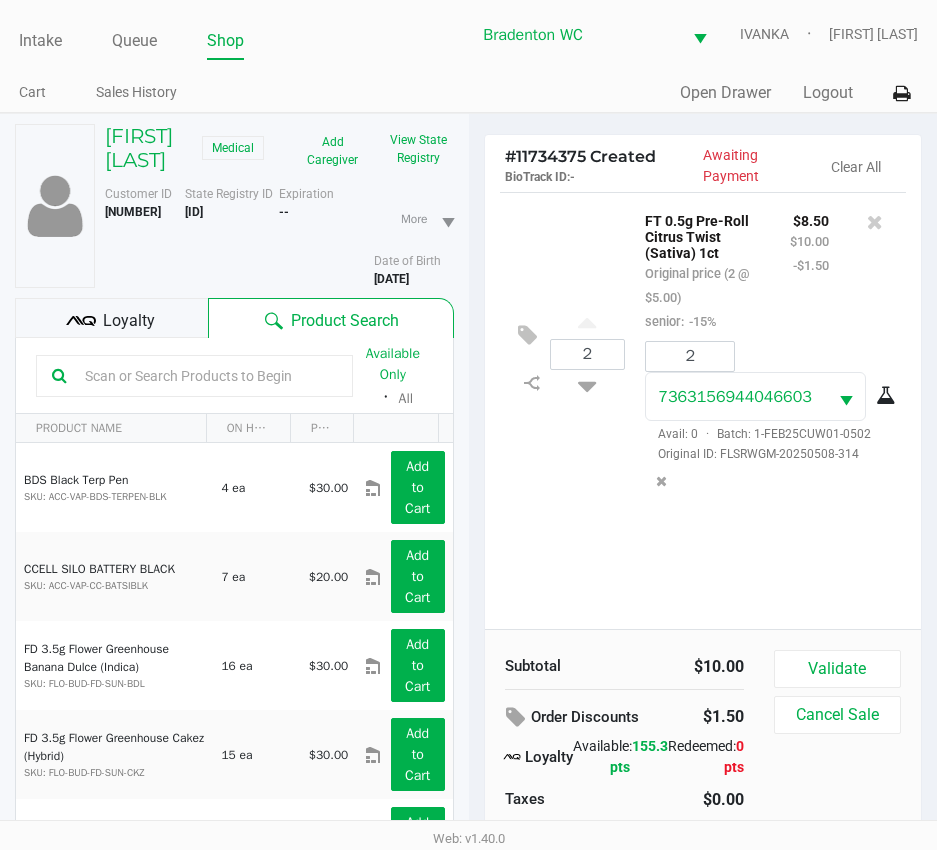 click on "Loyalty" 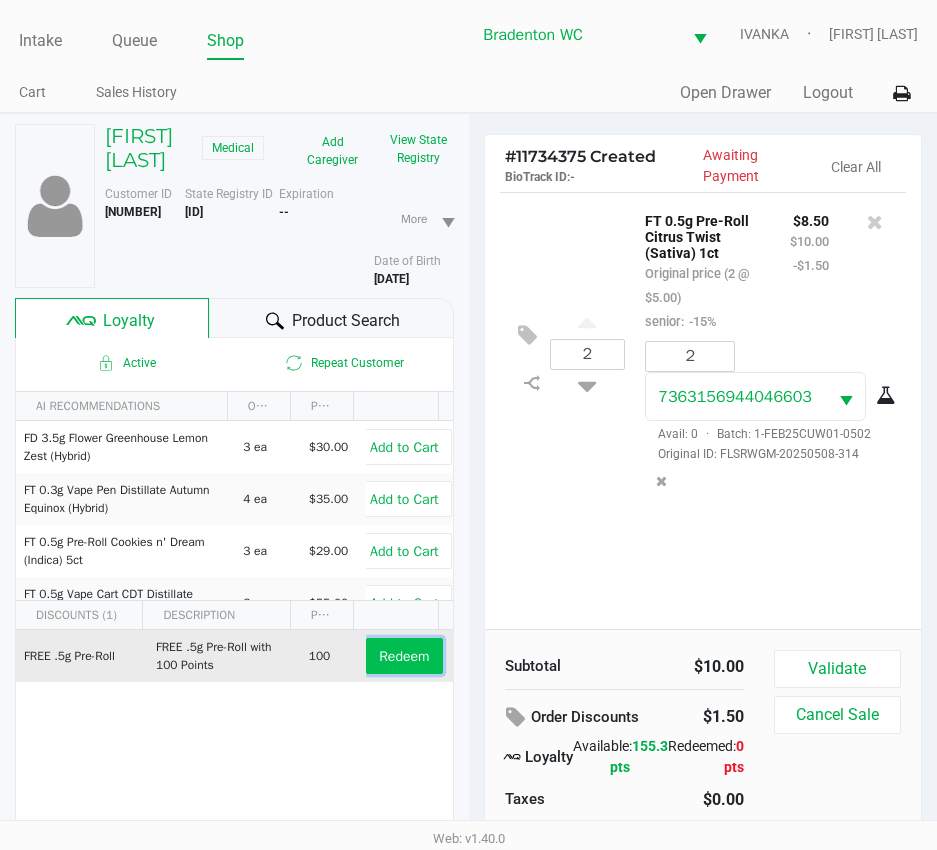 click on "Redeem" 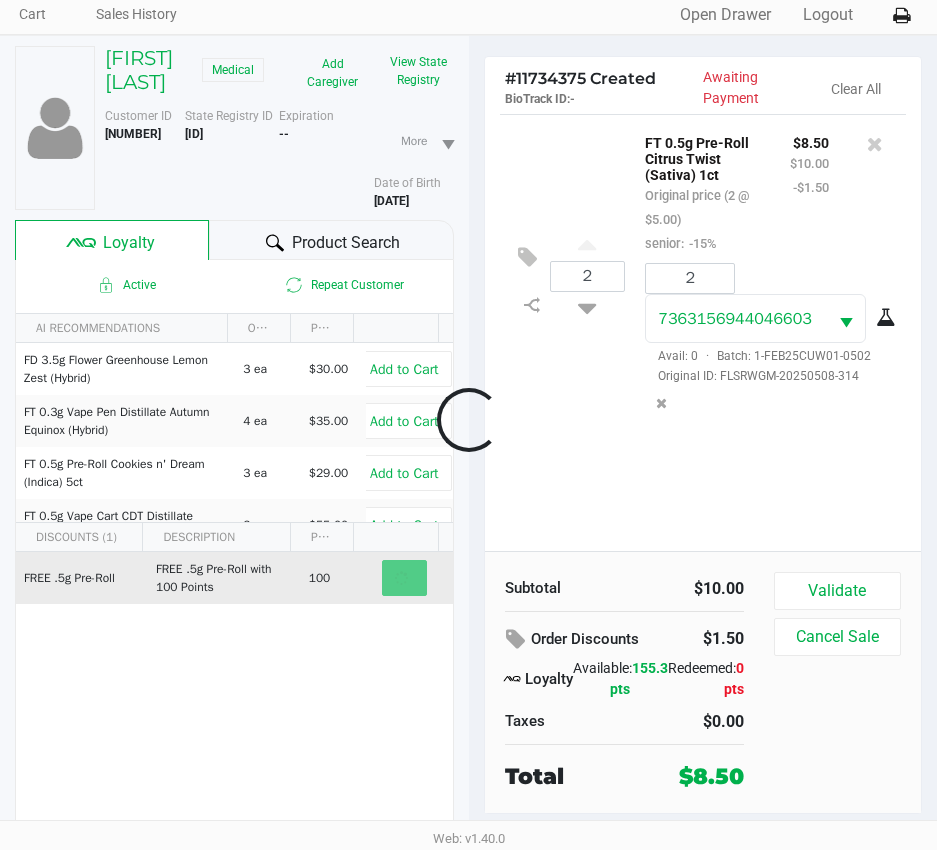 scroll, scrollTop: 104, scrollLeft: 0, axis: vertical 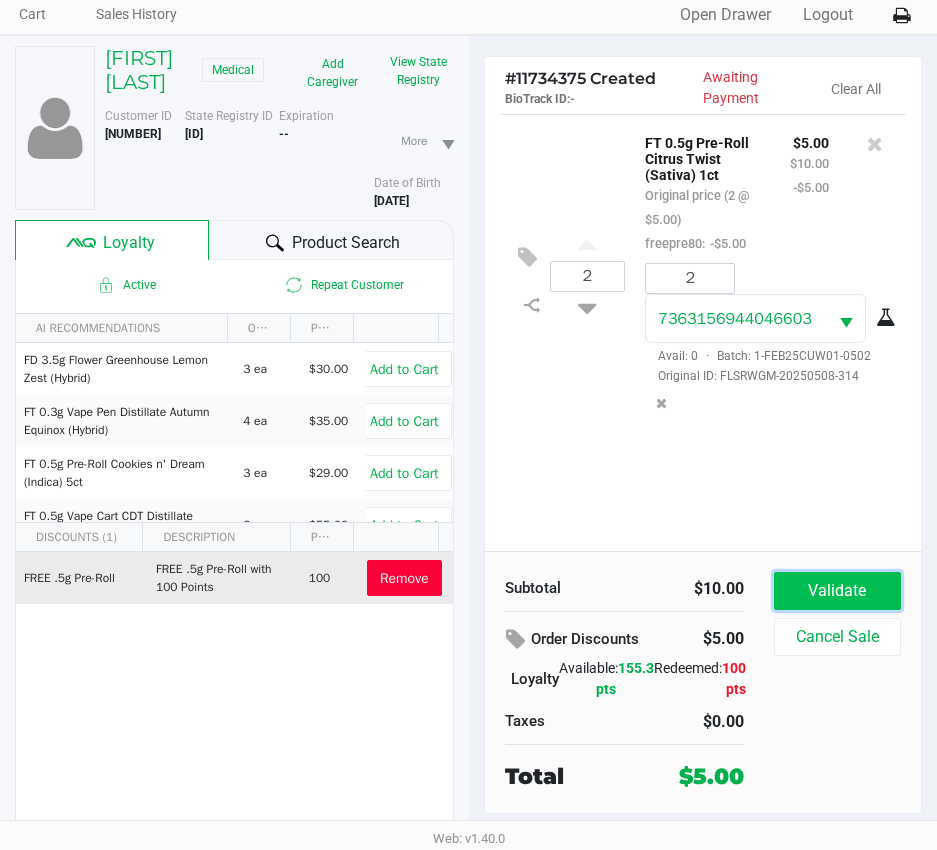 click on "Validate" 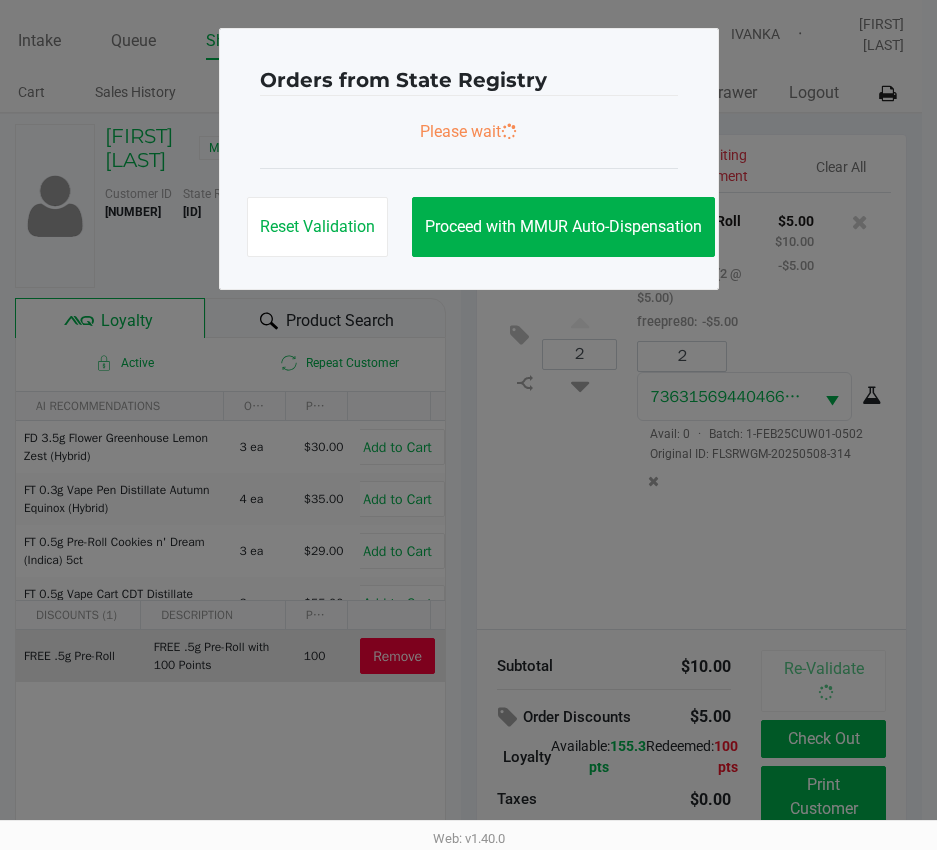 scroll, scrollTop: 0, scrollLeft: 0, axis: both 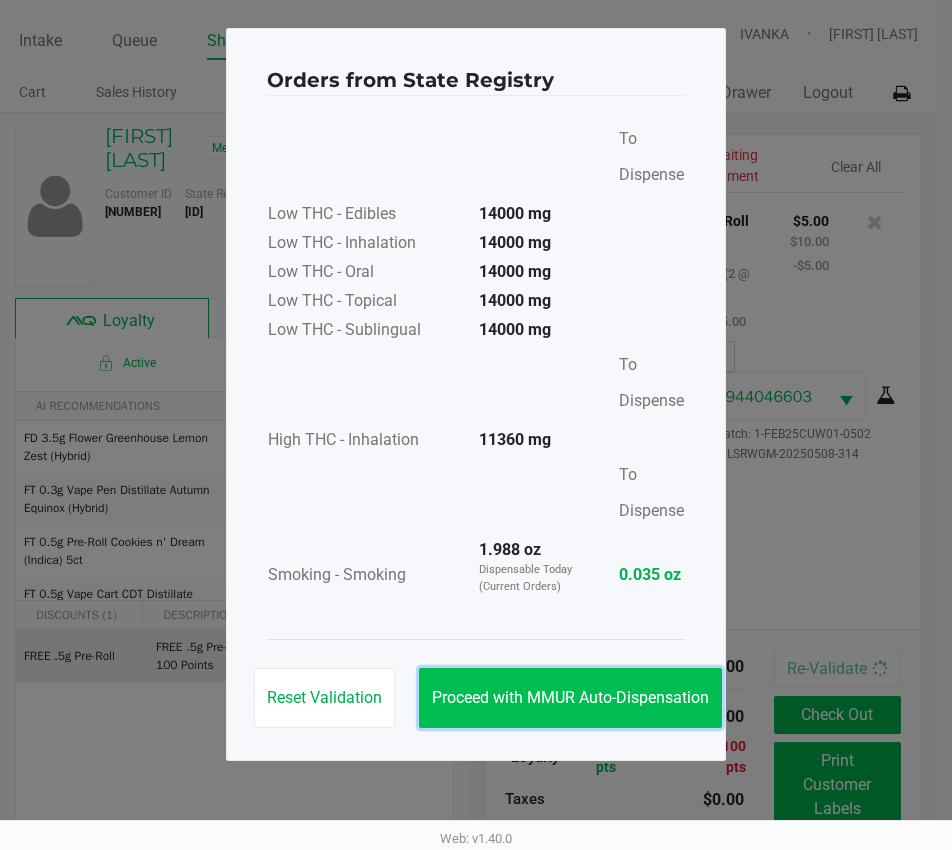 click on "Proceed with MMUR Auto-Dispensation" 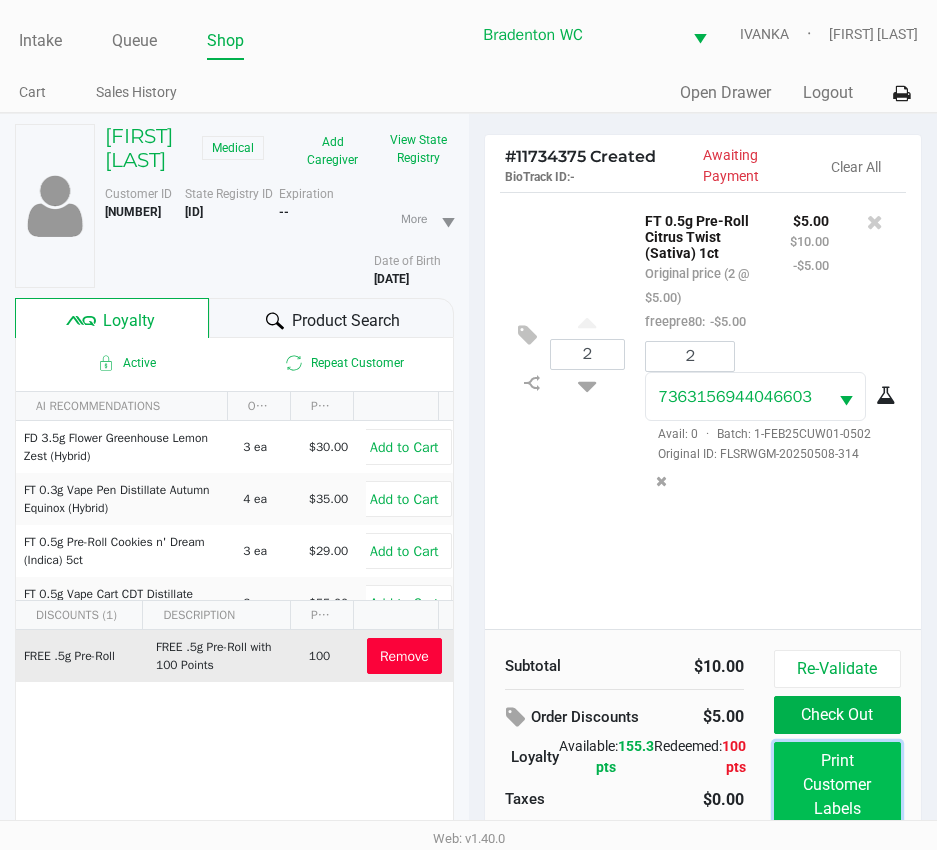 click on "Print Customer Labels" 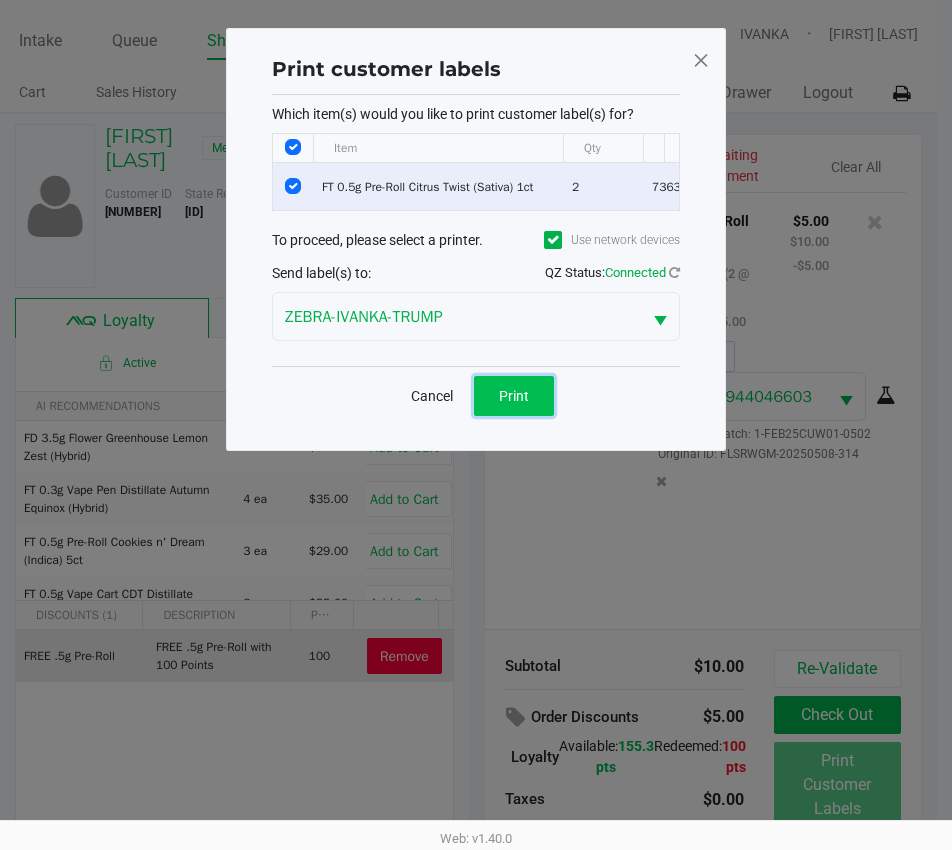 click on "Print" 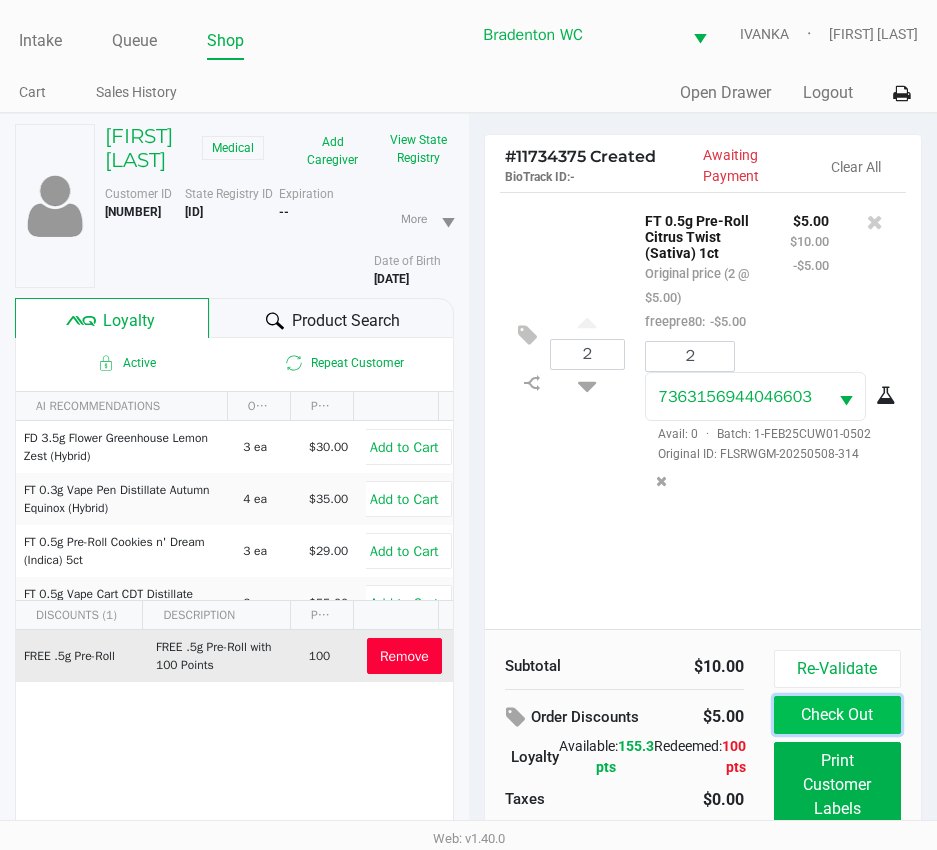 click on "Check Out" 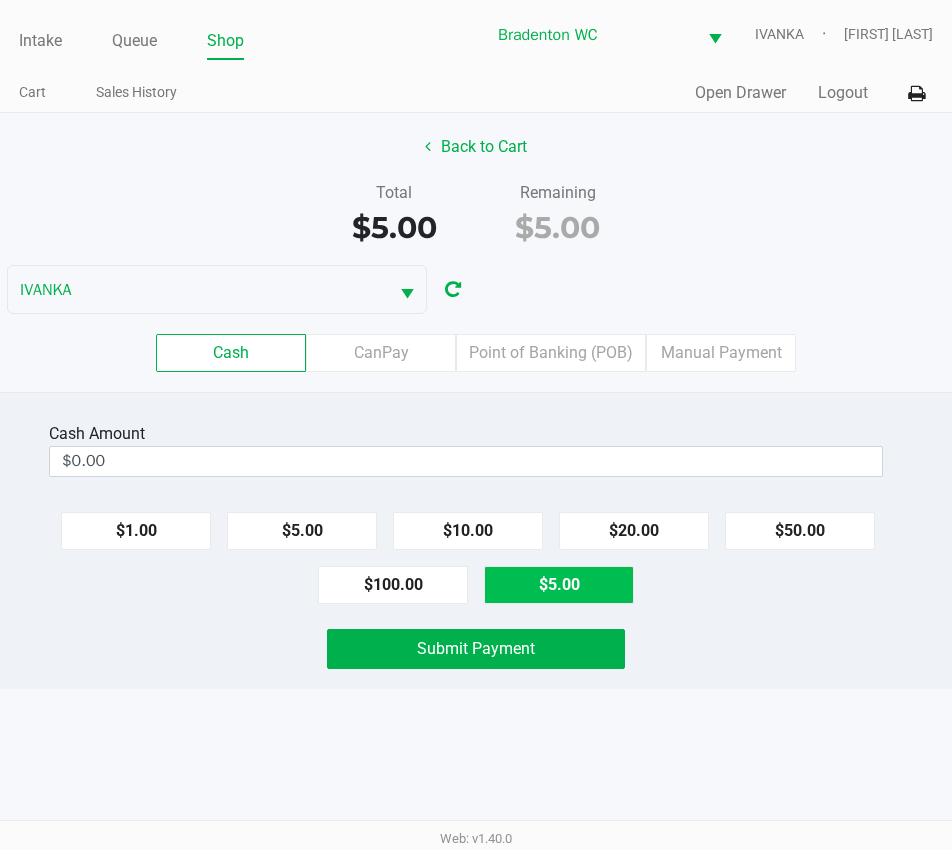 click on "$5.00" 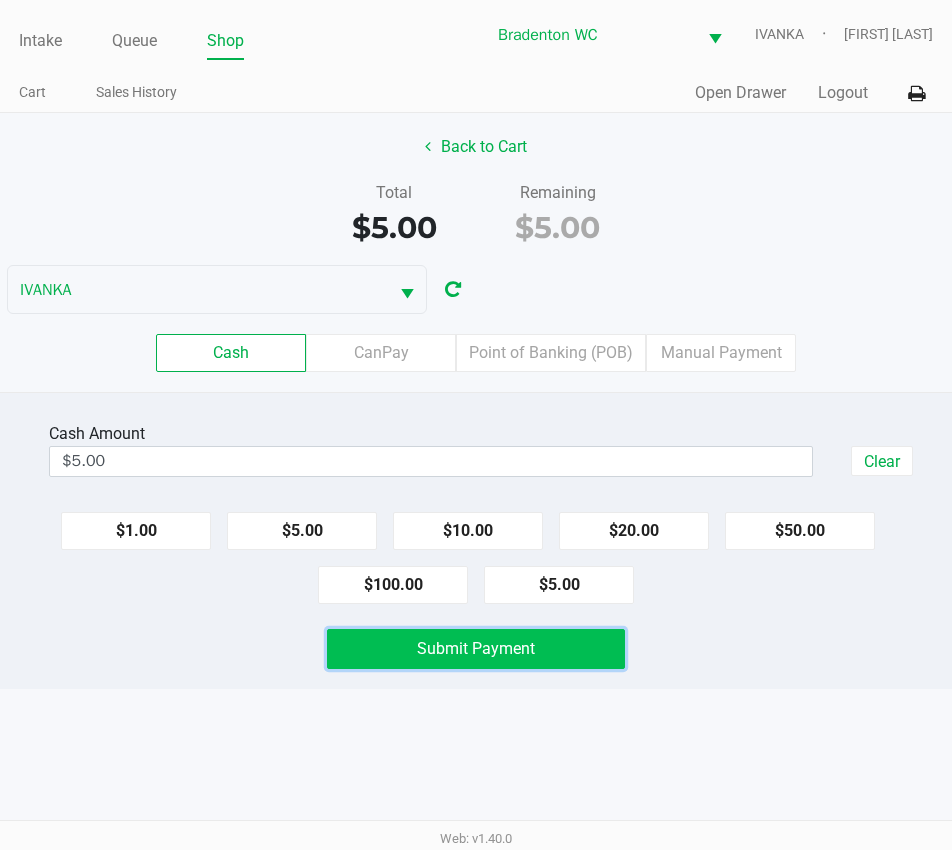 click on "Submit Payment" 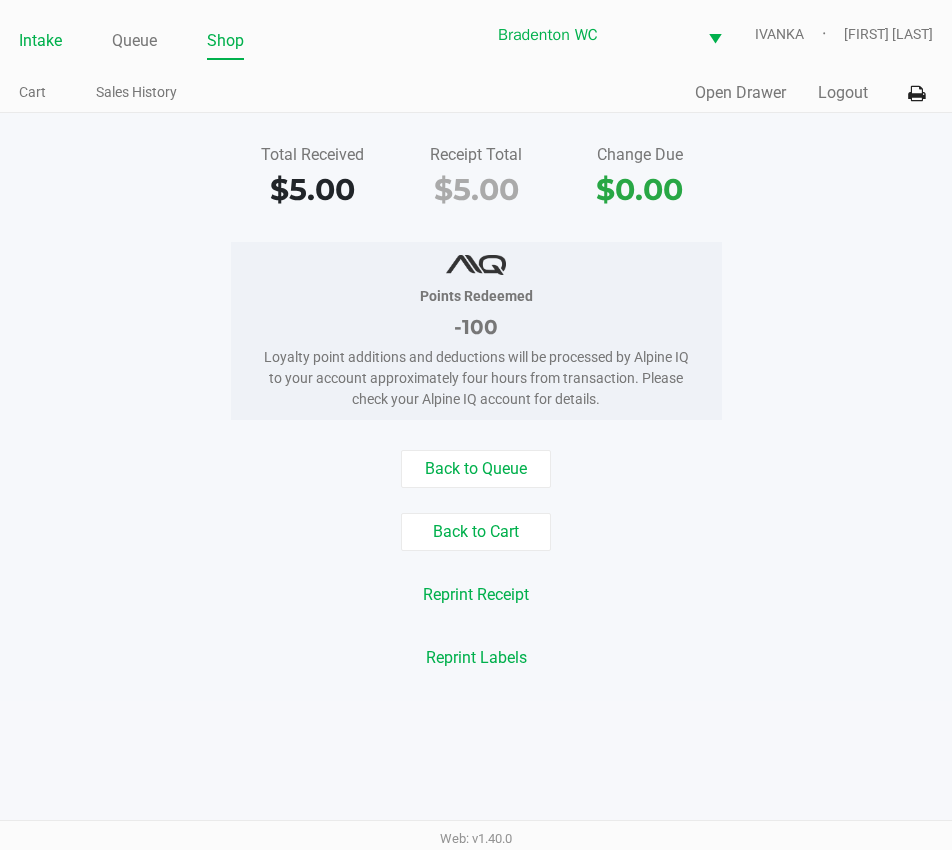click on "Intake" 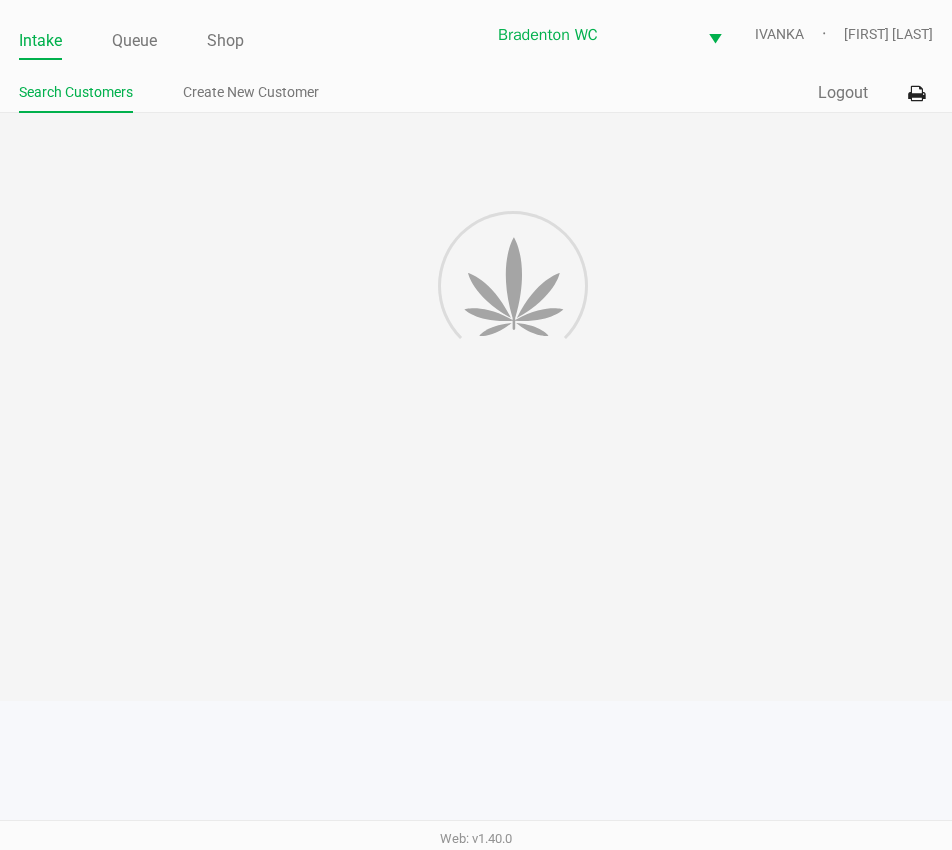 click on "Search Customers Create New Customer" 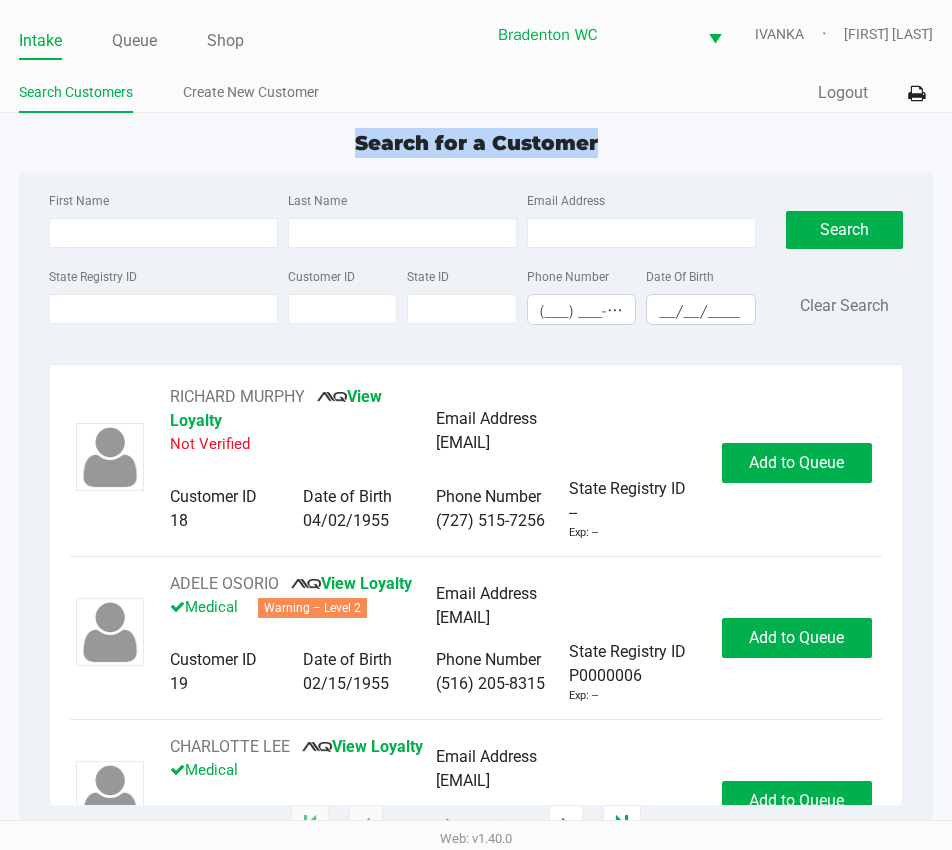 drag, startPoint x: 619, startPoint y: 150, endPoint x: 292, endPoint y: 123, distance: 328.1128 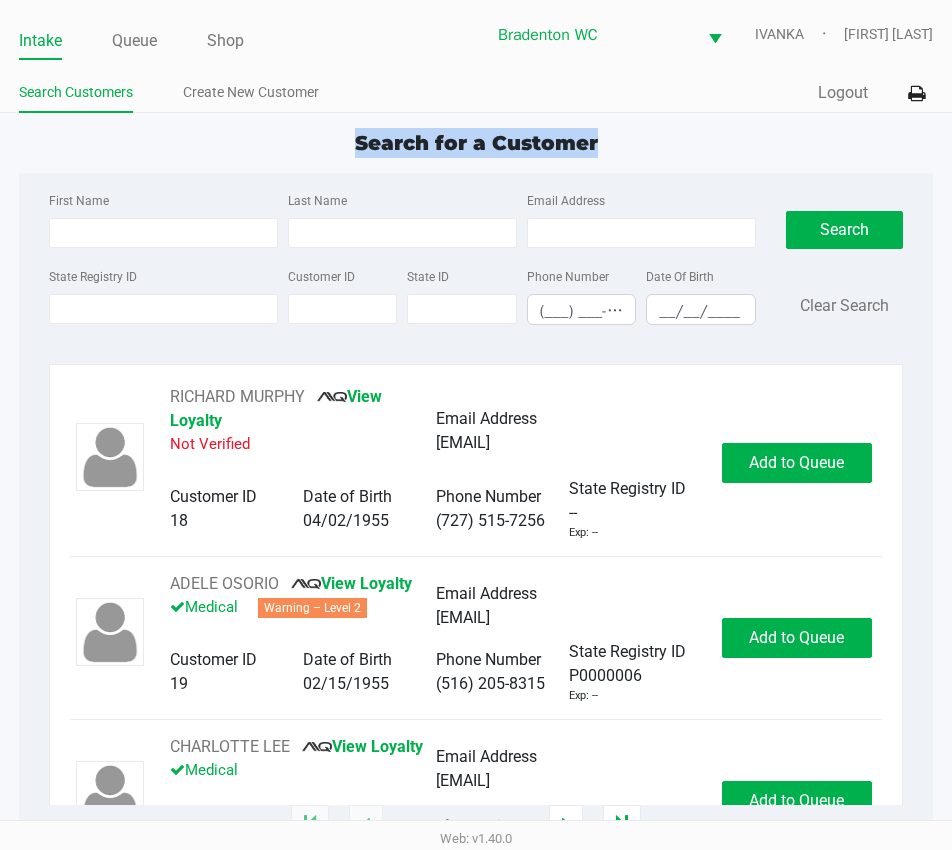 click on "Intake Queue Shop Bradenton WC  IVANKA   Olivia Benjamin  Search Customers Create New Customer  Quick Sale   Logout  Search for a Customer First Name Last Name Email Address State Registry ID Customer ID State ID Phone Number (___) ___-____ Date Of Birth __/__/____  Search   Clear Search   RICHARD MURPHY       View Loyalty   Not Verified   Email Address   ms1111111111@hotmail.com   Customer ID   18   Date of Birth   04/02/1955   Phone Number   (727) 515-7256   State Registry ID   --   Exp: --   Add to Queue   ADELE OSORIO       View Loyalty   Medical   Warning – Level 2   Email Address   floatingonmycloud@gmail.com   Customer ID   19   Date of Birth   02/15/1955   Phone Number   (516) 205-8315   State Registry ID   P0000006   Exp: --   Add to Queue   CHARLOTTE LEE       View Loyalty   Medical   Email Address   cblee0915@gmail.com   Customer ID   21   Date of Birth   09/15/1961   Phone Number   (609) 792-5321   State Registry ID   P0000014   Exp: --   Add to Queue   CRAWFORD KER       Medical   --" 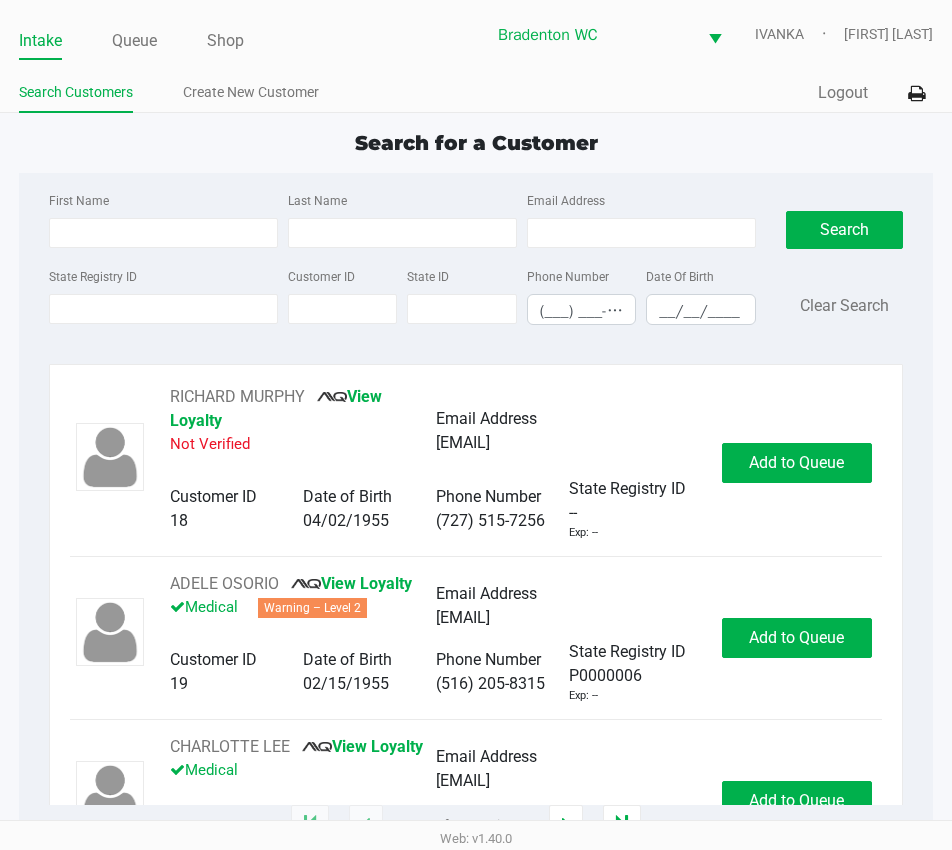click on "Search for a Customer First Name Last Name Email Address State Registry ID Customer ID State ID Phone Number (___) ___-____ Date Of Birth __/__/____  Search   Clear Search   RICHARD MURPHY       View Loyalty   Not Verified   Email Address   ms1111111111@hotmail.com   Customer ID   18   Date of Birth   04/02/1955   Phone Number   (727) 515-7256   State Registry ID   --   Exp: --   Add to Queue   ADELE OSORIO       View Loyalty   Medical   Warning – Level 2   Email Address   floatingonmycloud@gmail.com   Customer ID   19   Date of Birth   02/15/1955   Phone Number   (516) 205-8315   State Registry ID   P0000006   Exp: --   Add to Queue   CHARLOTTE LEE       View Loyalty   Medical   Email Address   cblee0915@gmail.com   Customer ID   21   Date of Birth   09/15/1961   Phone Number   (609) 792-5321   State Registry ID   P0000014   Exp: --   Add to Queue   CRAWFORD KER       Loyalty Signup   Medical   Email Address   --   Customer ID   23   Date of Birth   07/27/2006   Phone Number   (727) 409-2778" 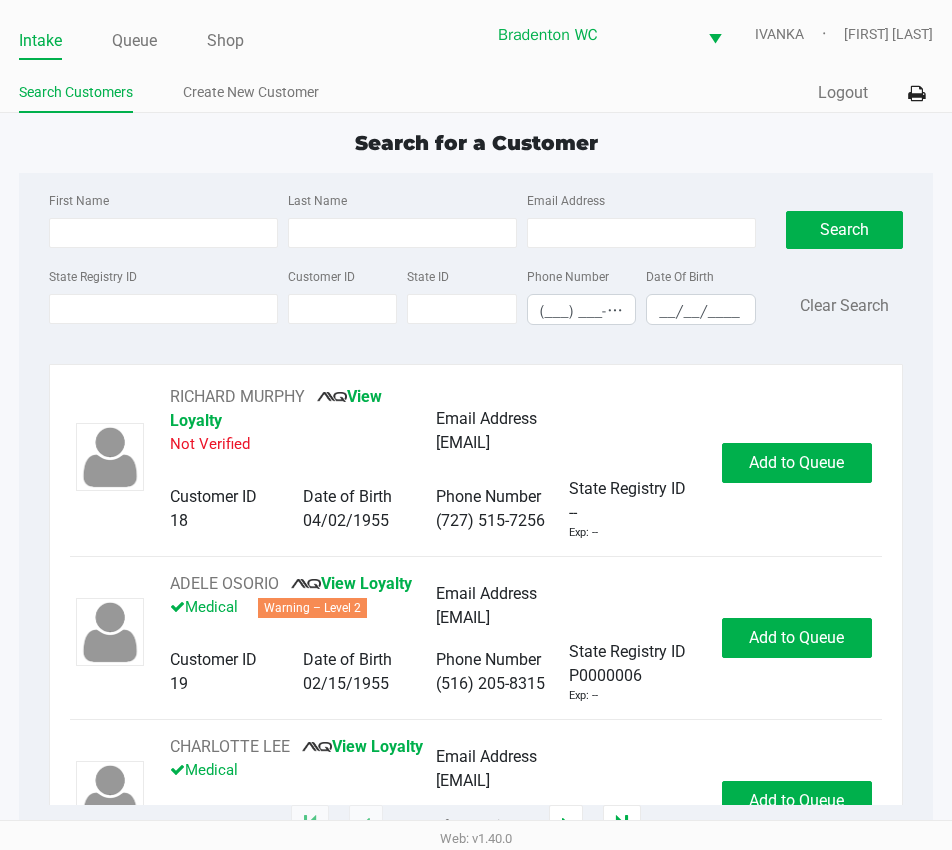 type on "KELLY" 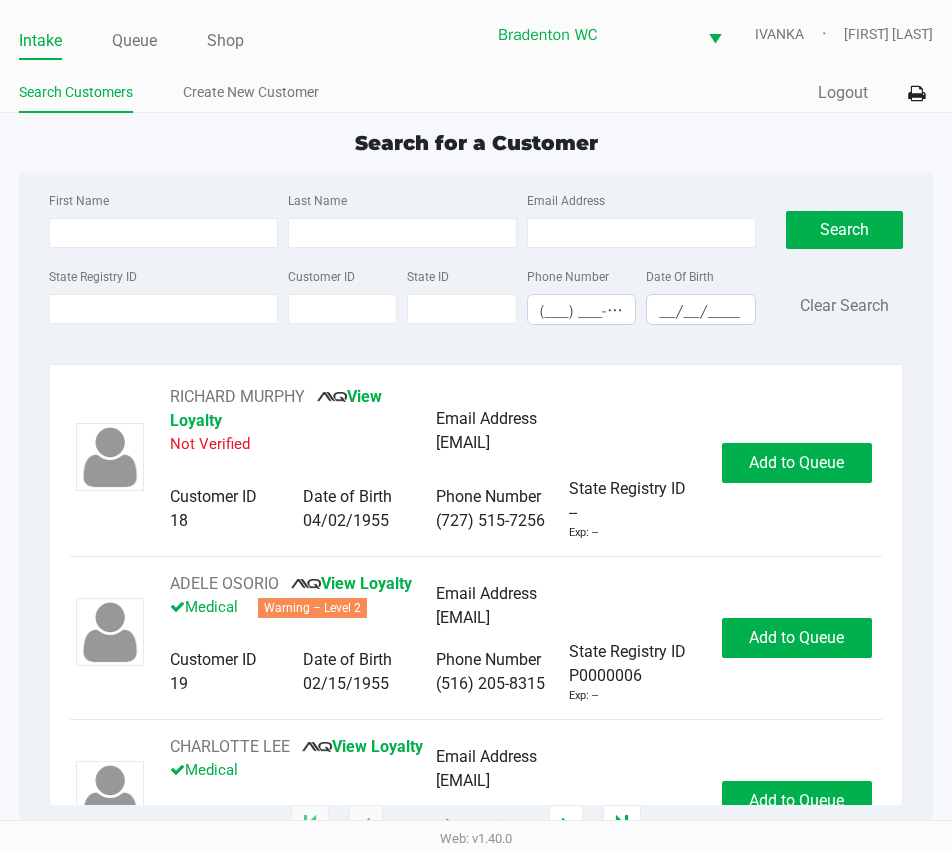 type on "SCHWEERS" 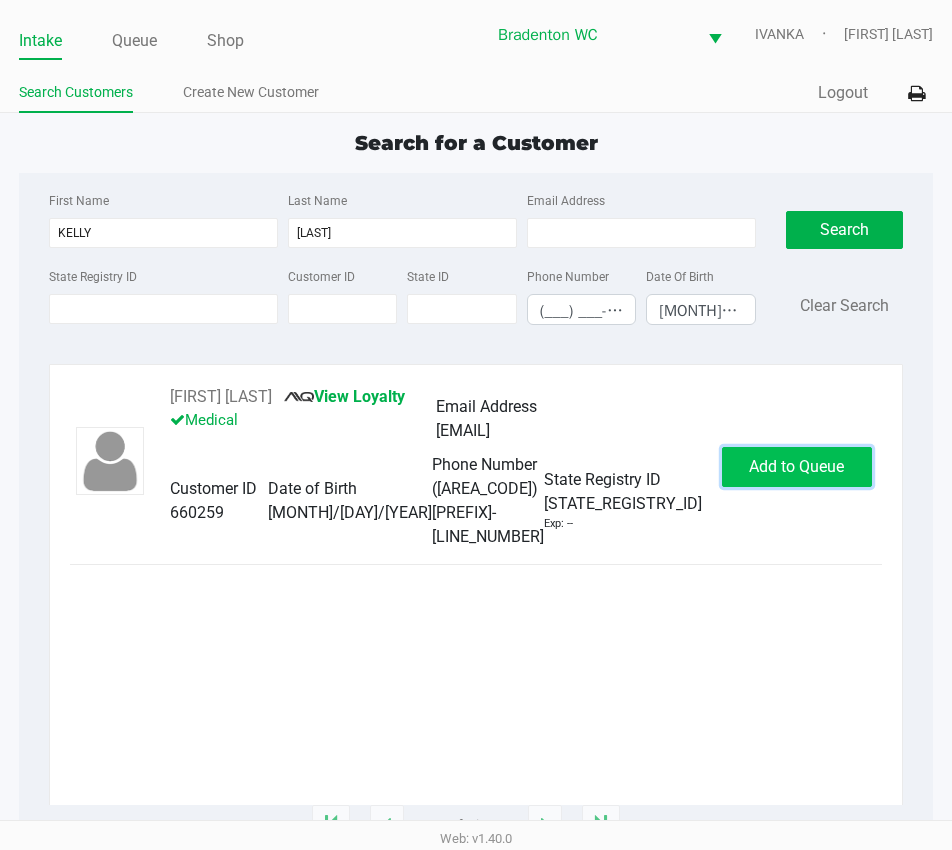 click on "Add to Queue" 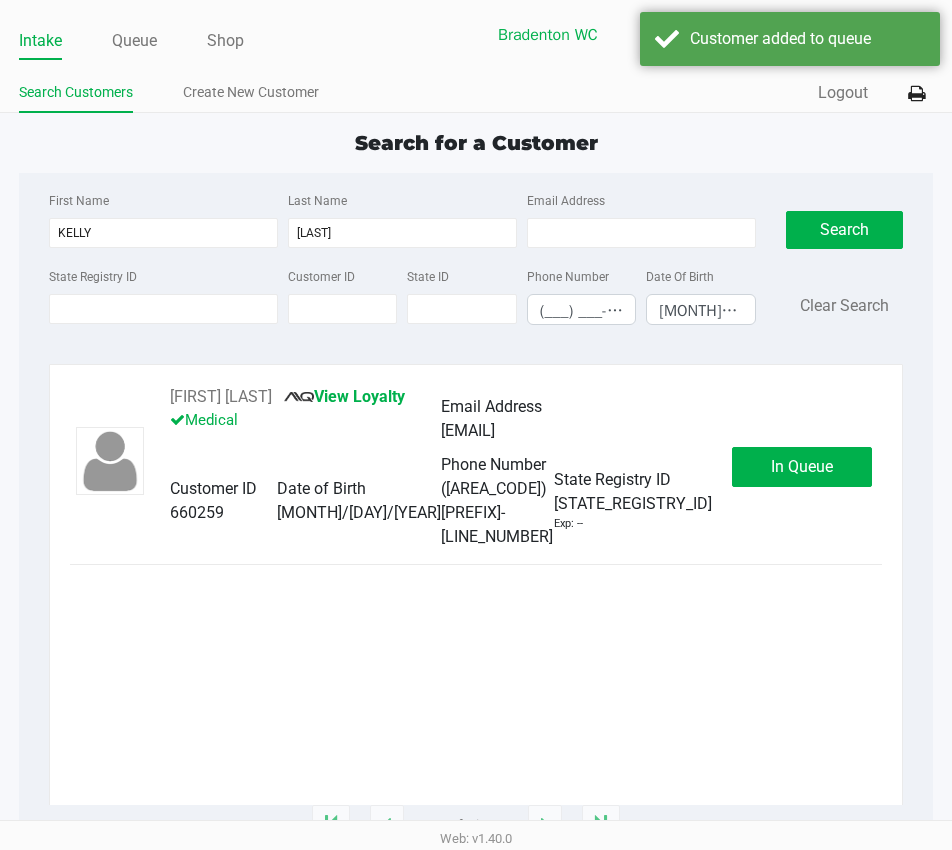 click on "KELLY SCHWEERS       View Loyalty   Medical   Email Address   kellylynne621@gmail.com   Customer ID   660259   Date of Birth   06/21/1989   Phone Number   (941) 448-8361   State Registry ID   P4TT6622   Exp: --   In Queue" 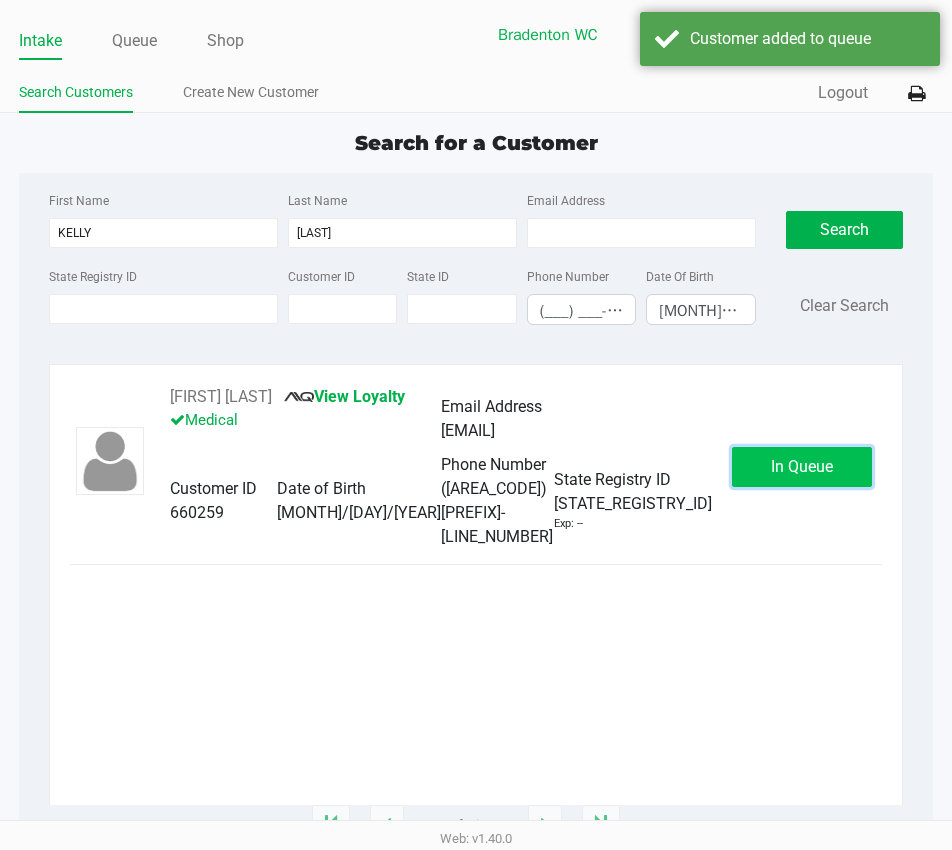 click on "In Queue" 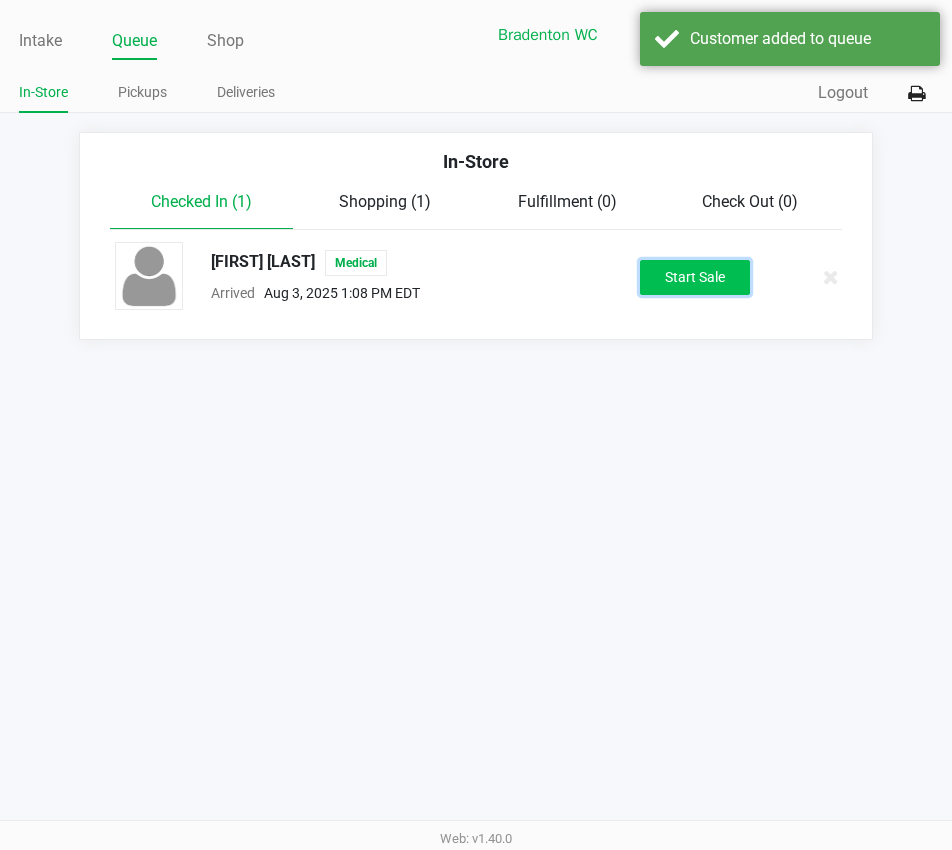 click on "Start Sale" 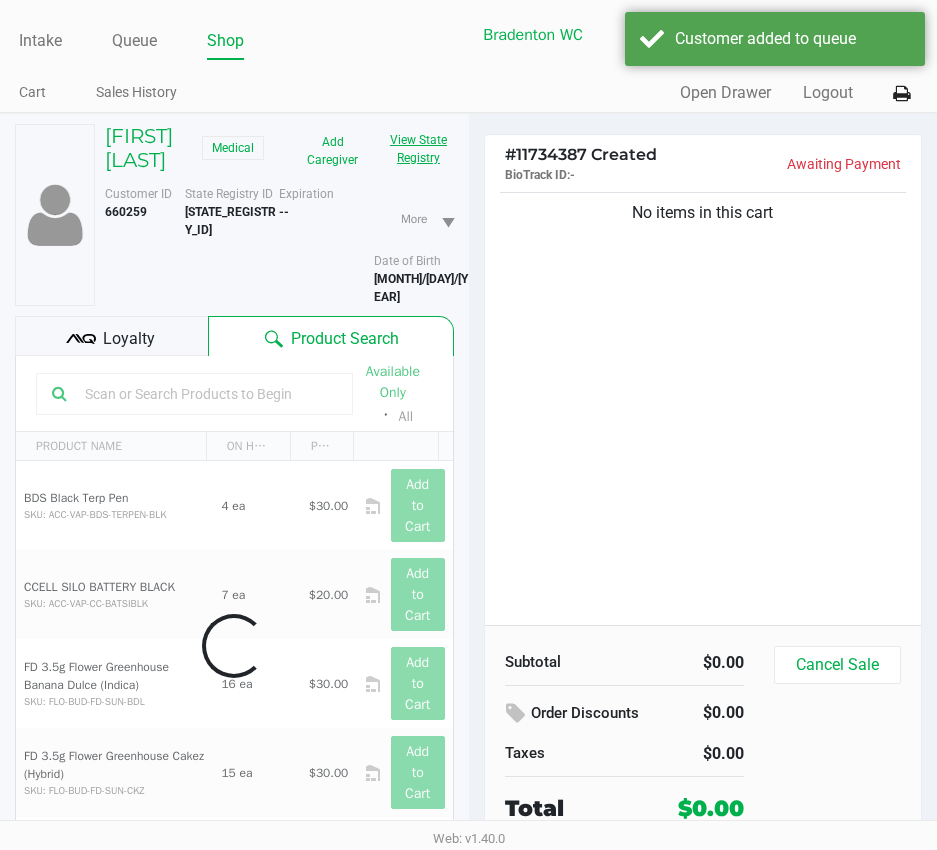 click on "View State Registry" 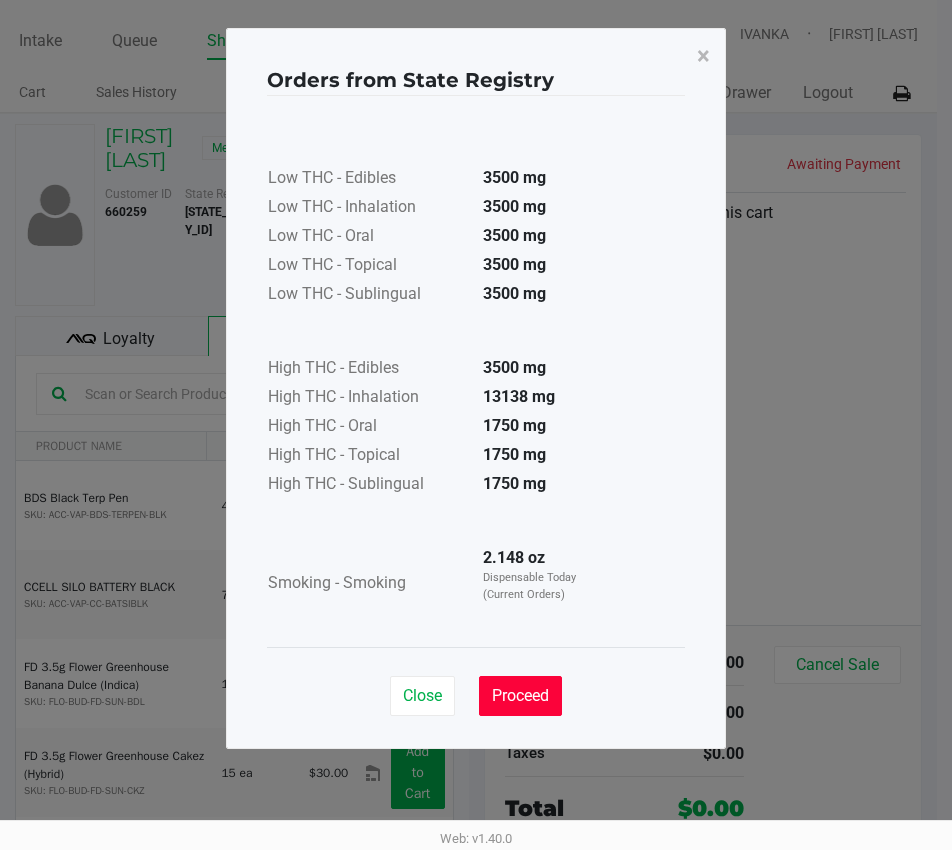 click on "Proceed" 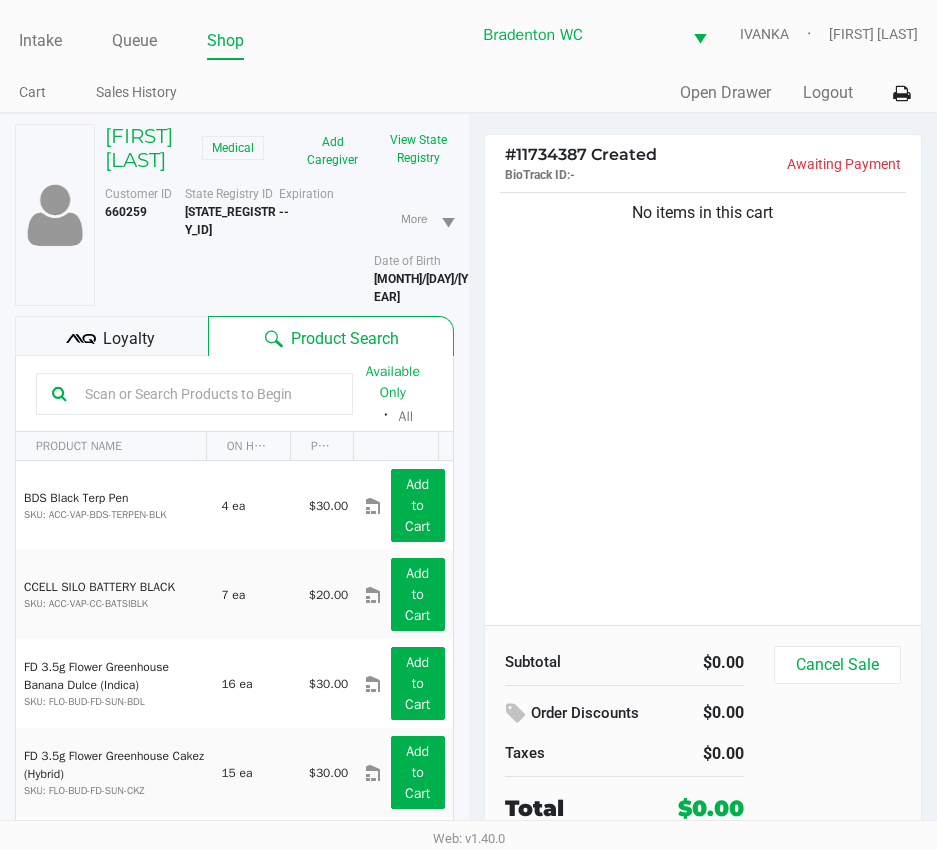 click 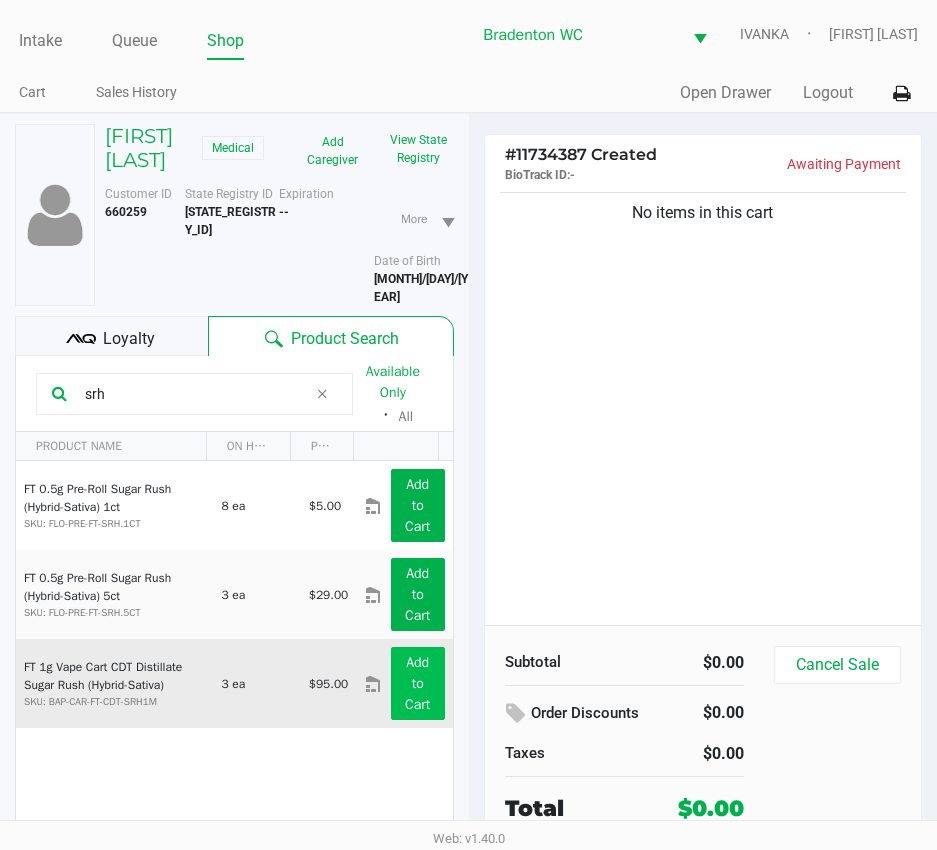 type on "srh" 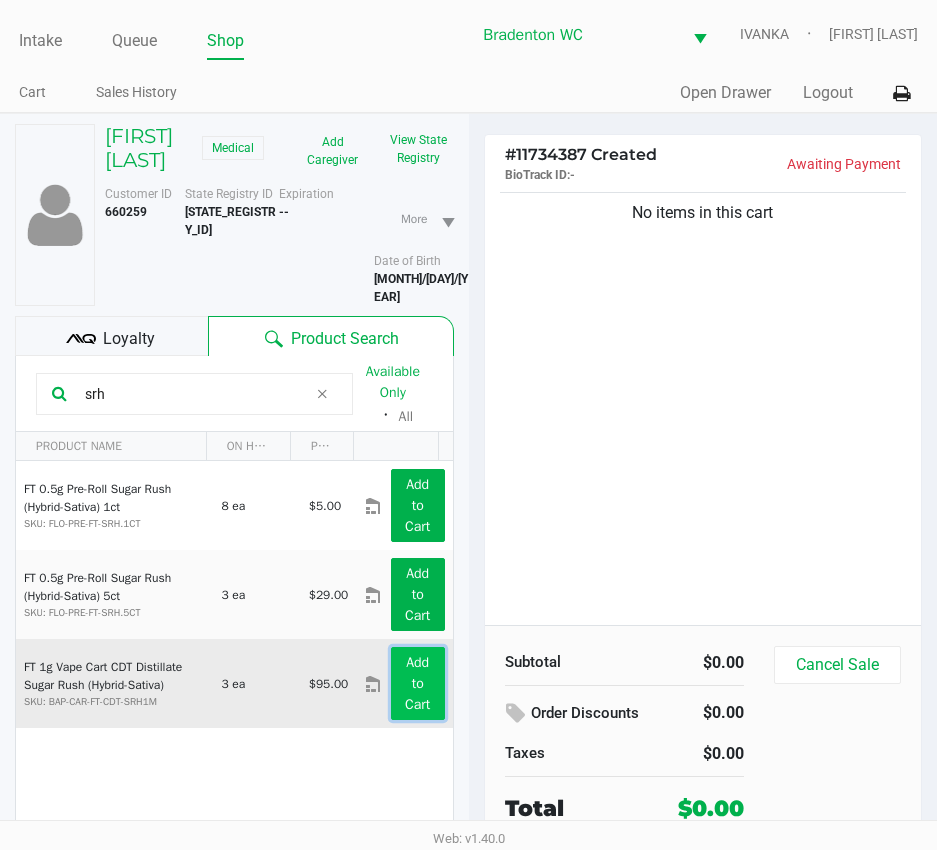 click on "Add to Cart" 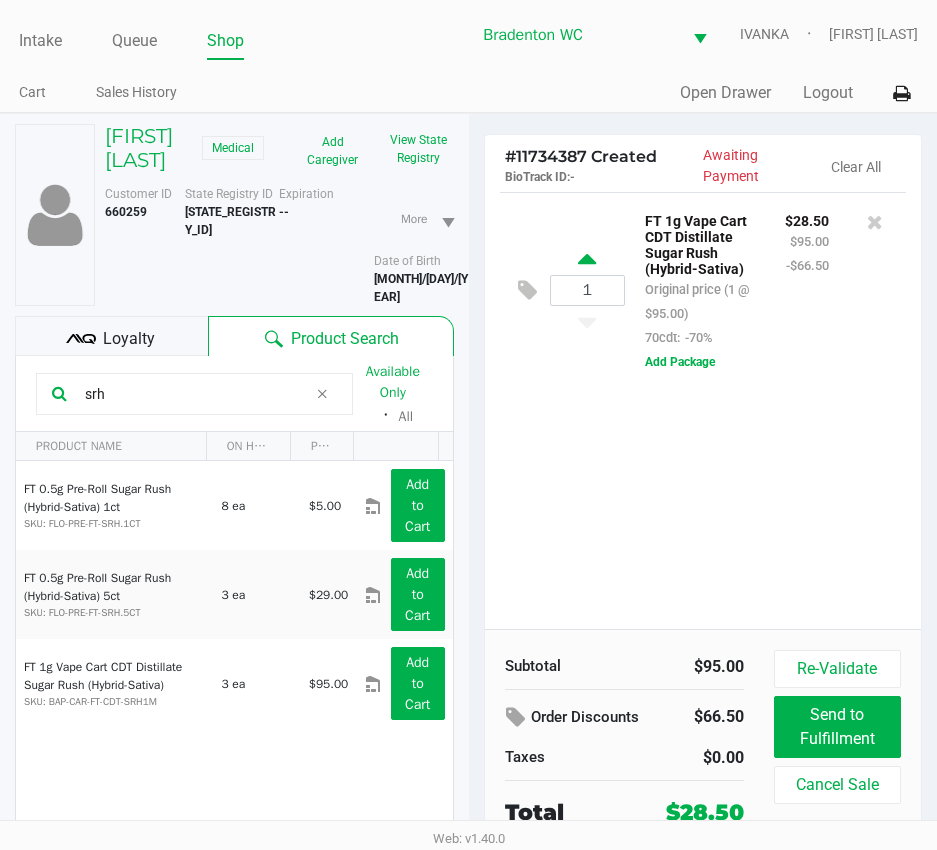 click 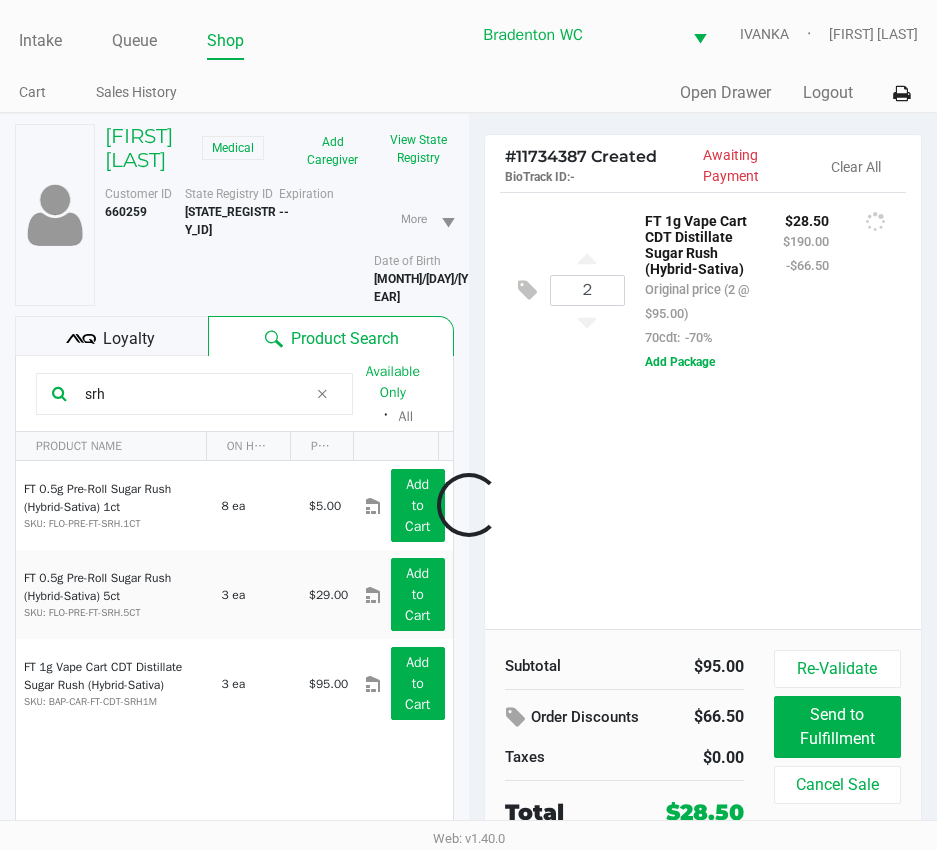 click 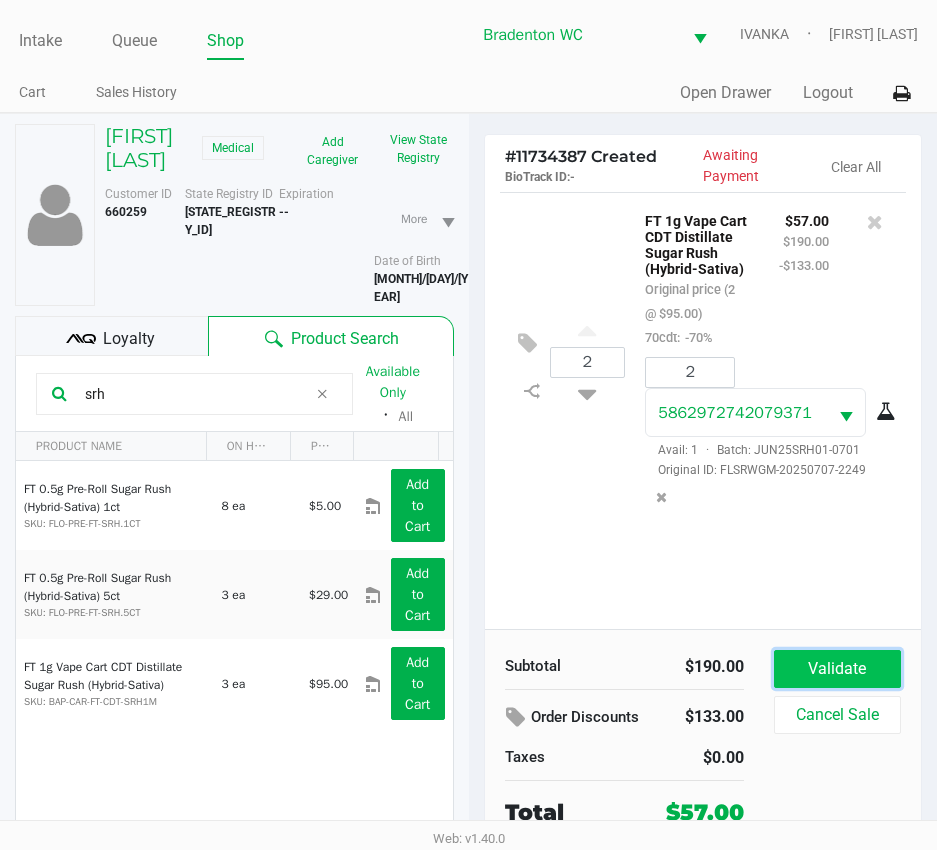 click on "Validate" 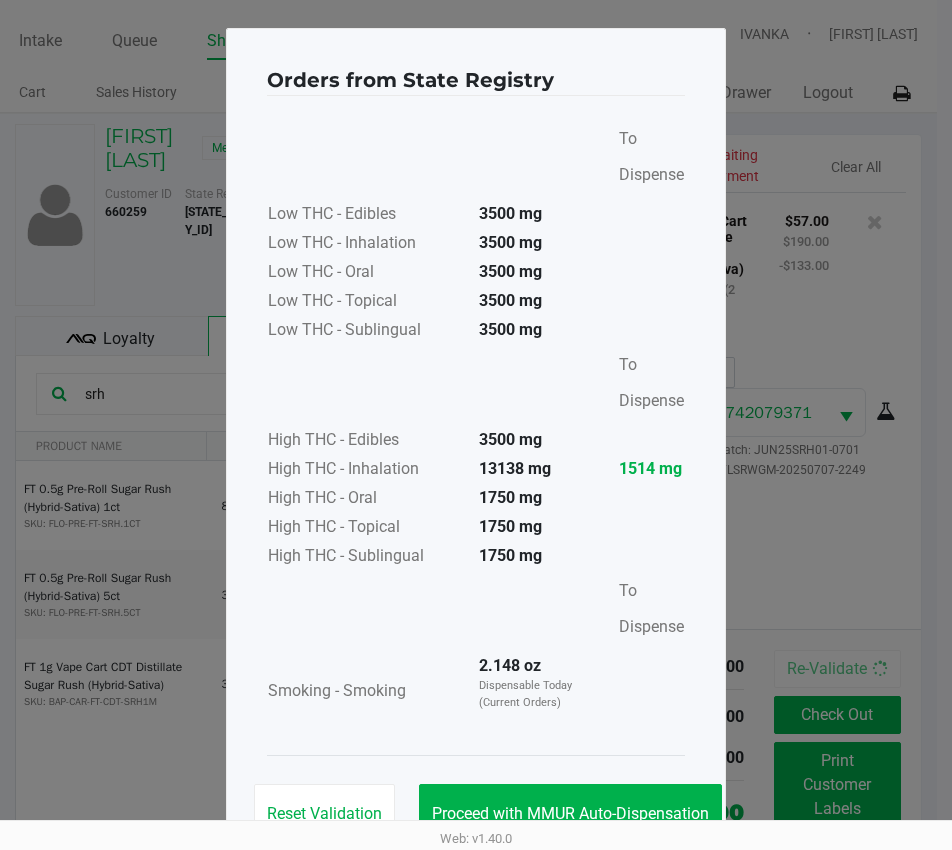 click on "Reset Validation   Proceed with MMUR Auto-Dispensation" 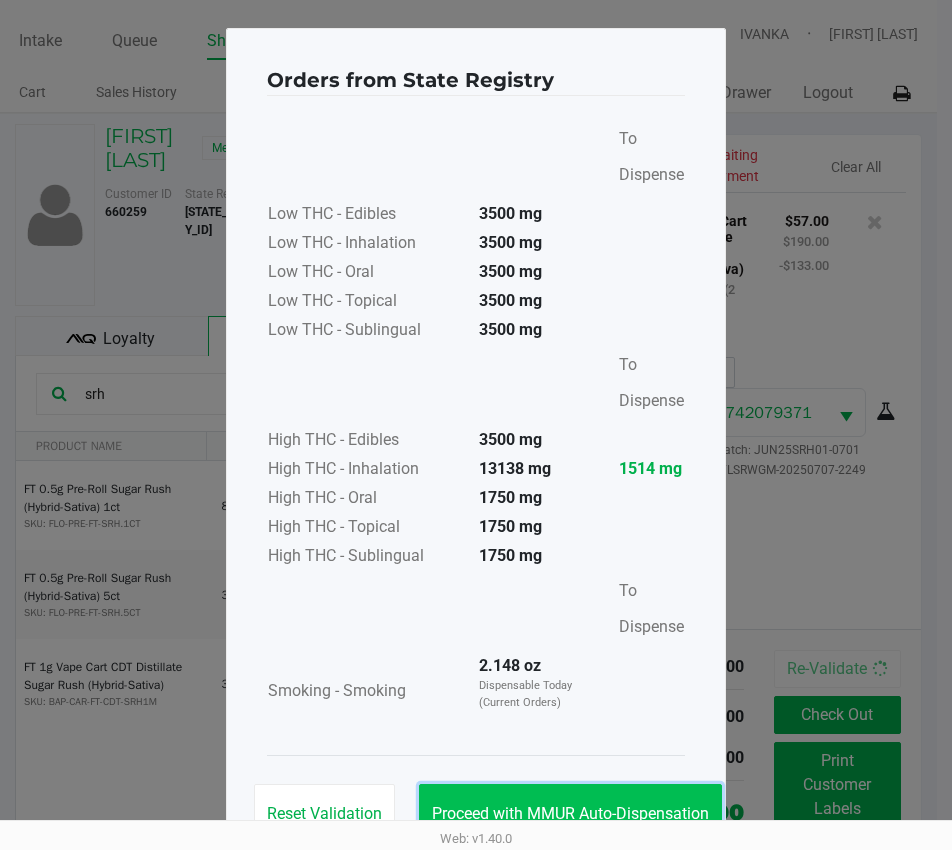 click on "Proceed with MMUR Auto-Dispensation" 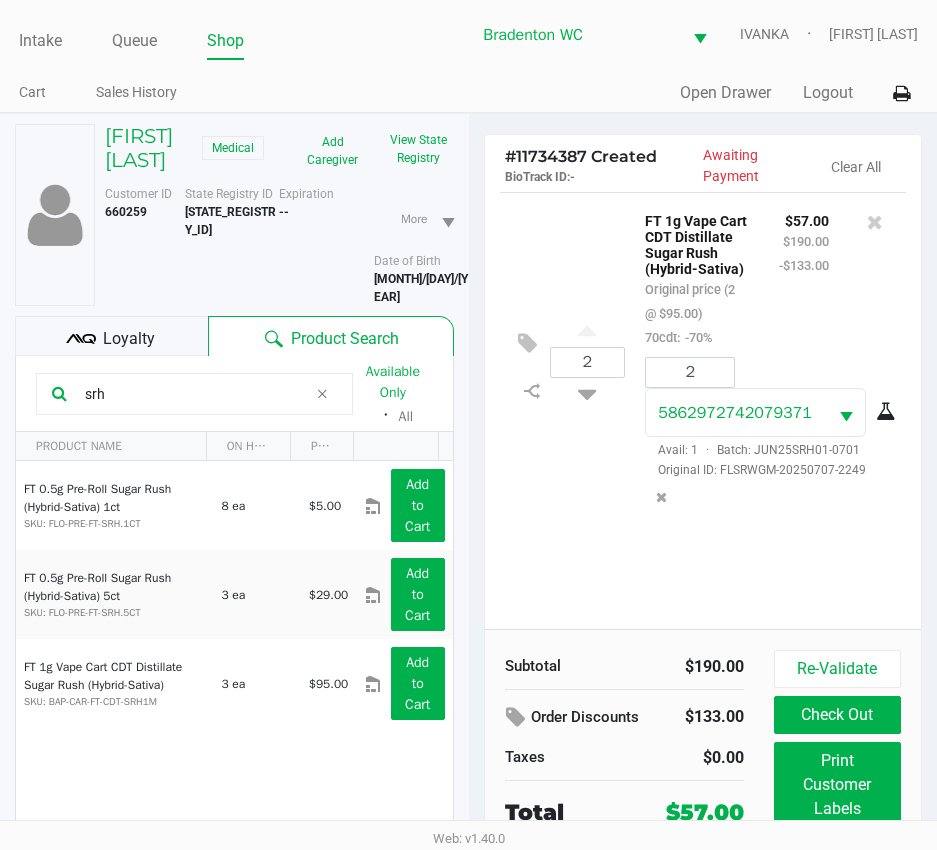 click on "Loyalty" 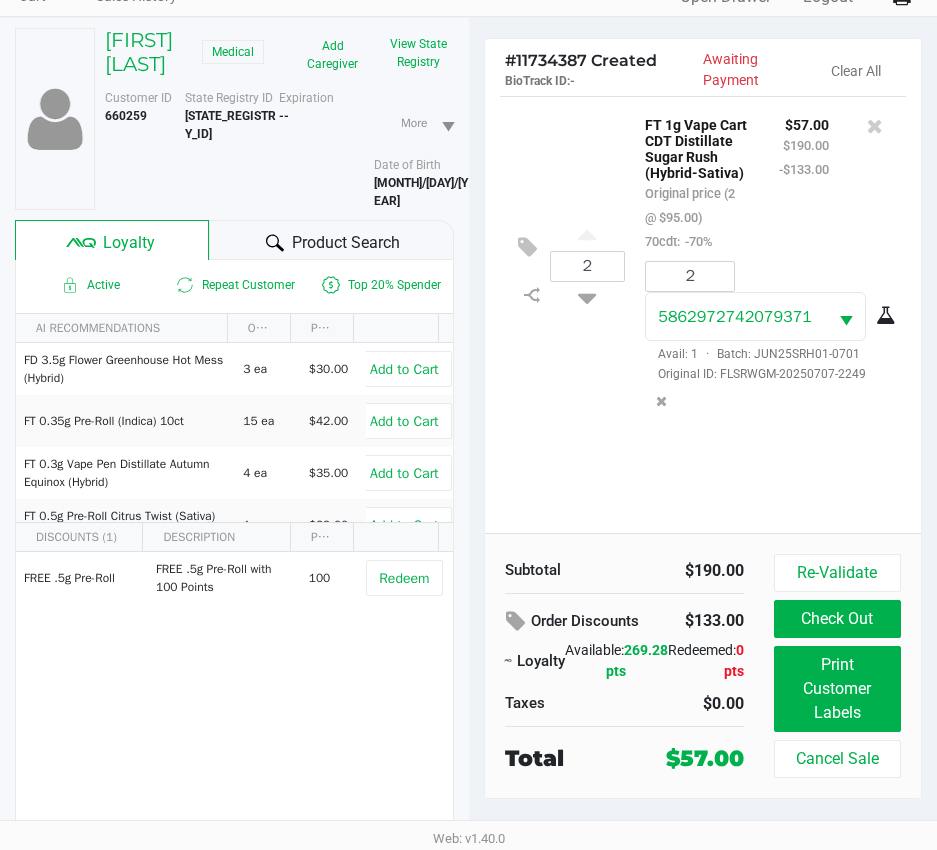 scroll, scrollTop: 104, scrollLeft: 0, axis: vertical 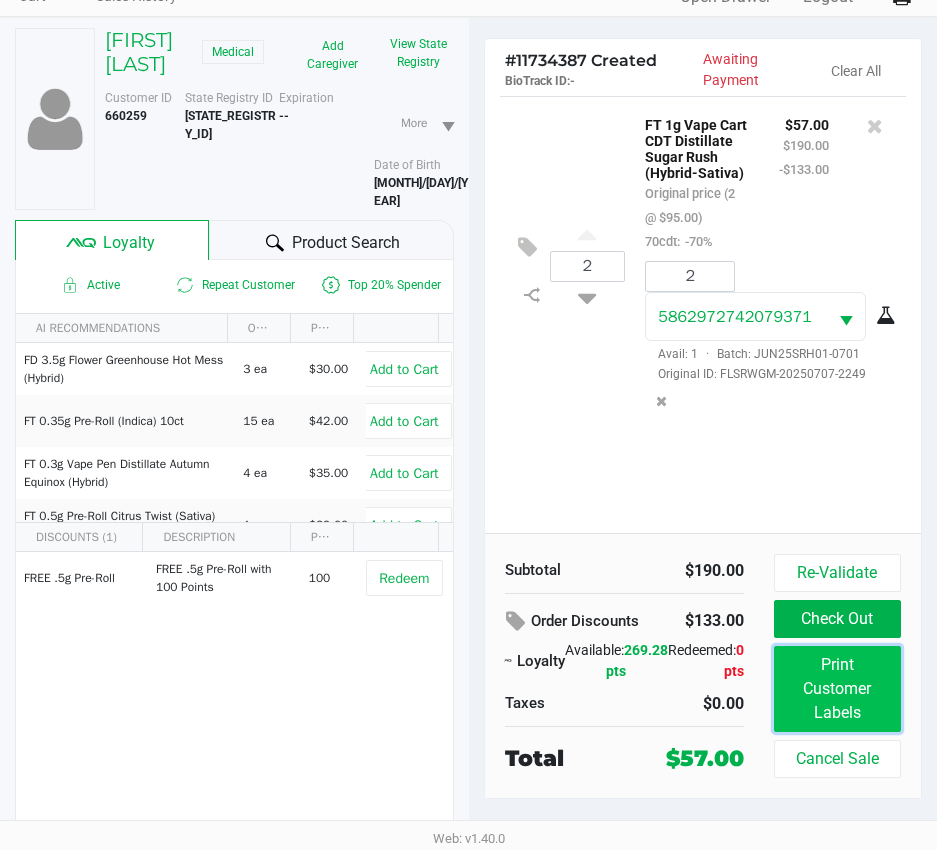 click on "Print Customer Labels" 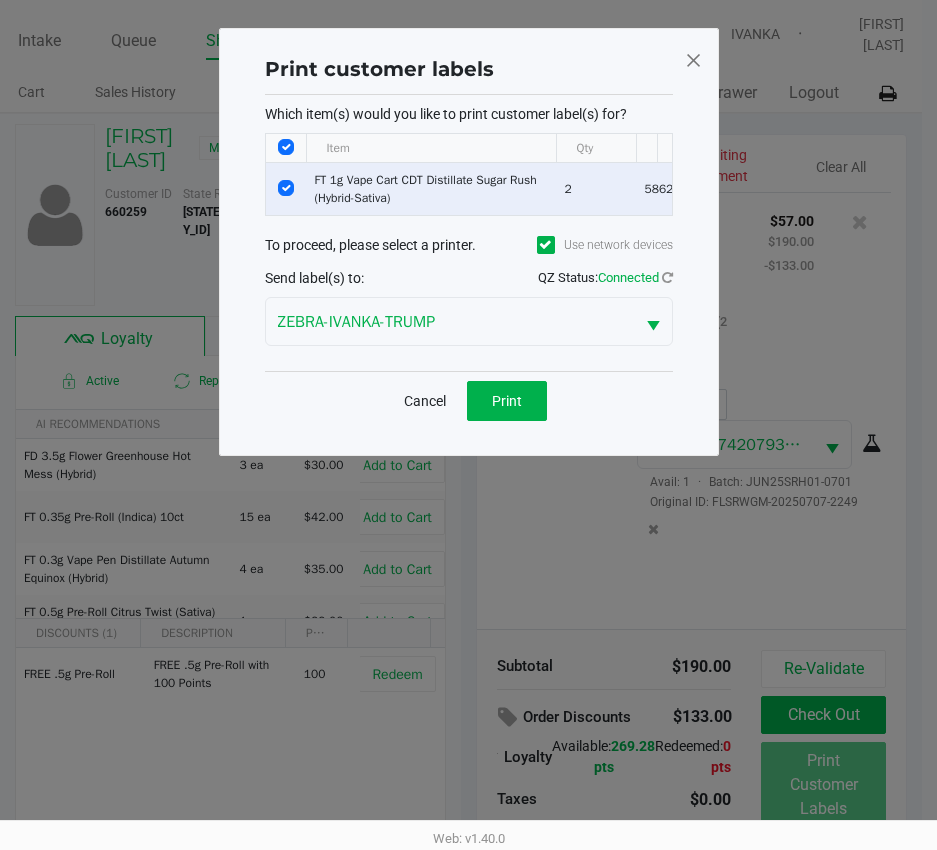 scroll, scrollTop: 0, scrollLeft: 0, axis: both 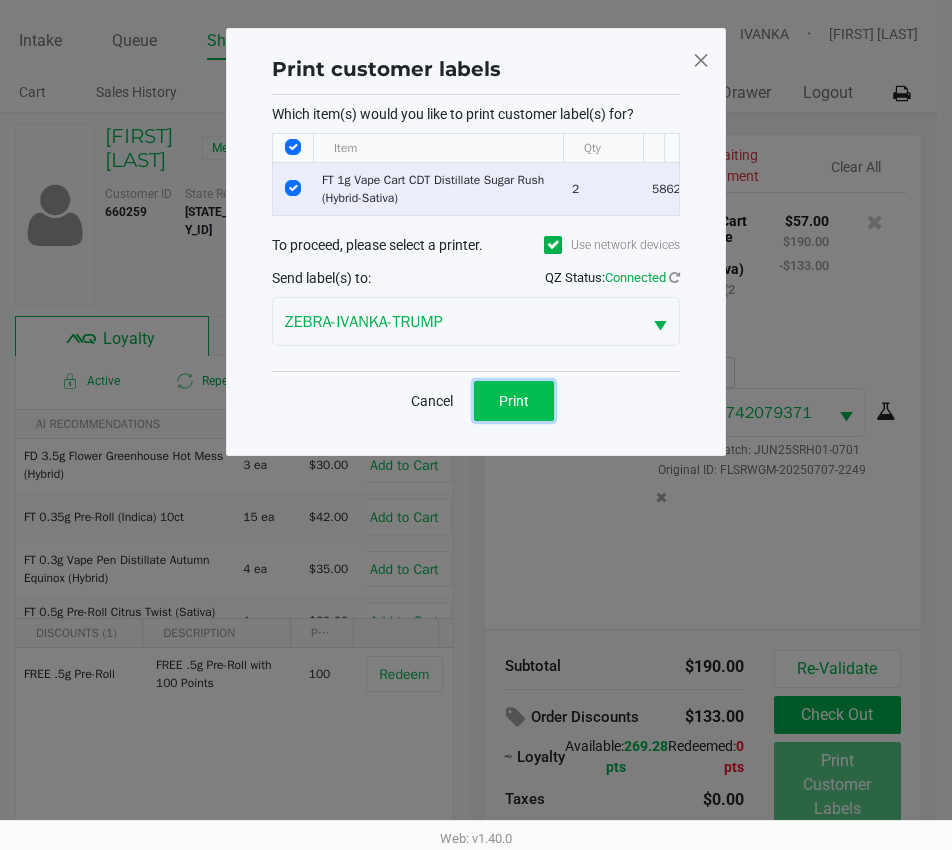 click on "Print" 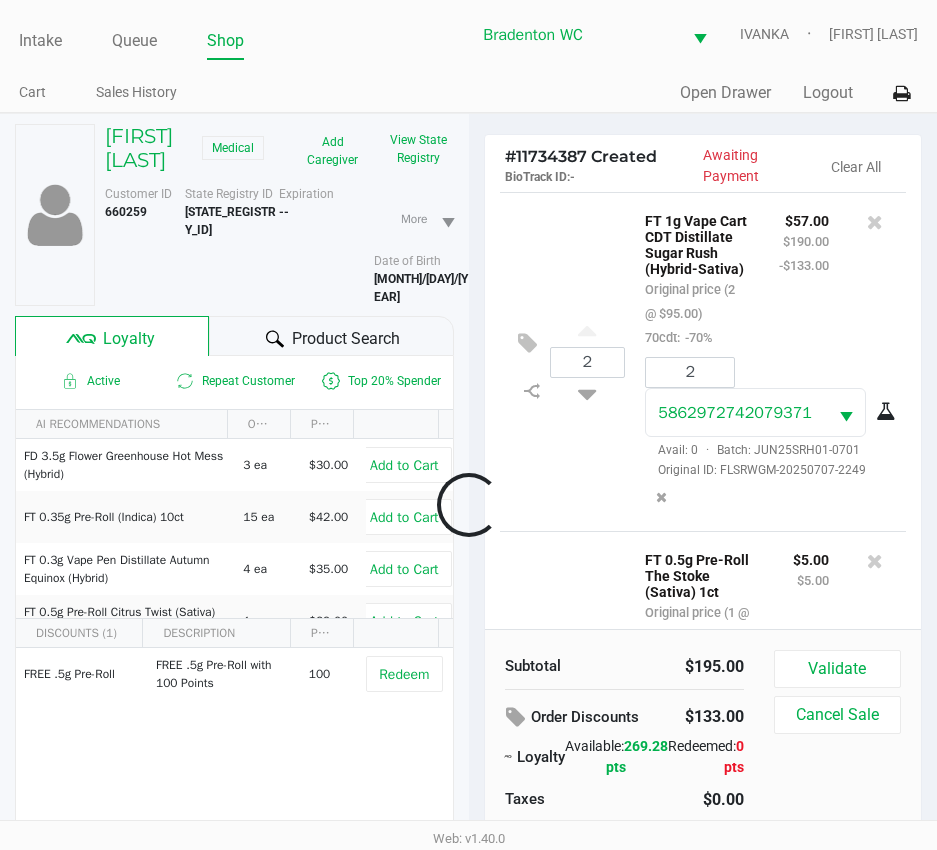 scroll, scrollTop: 236, scrollLeft: 0, axis: vertical 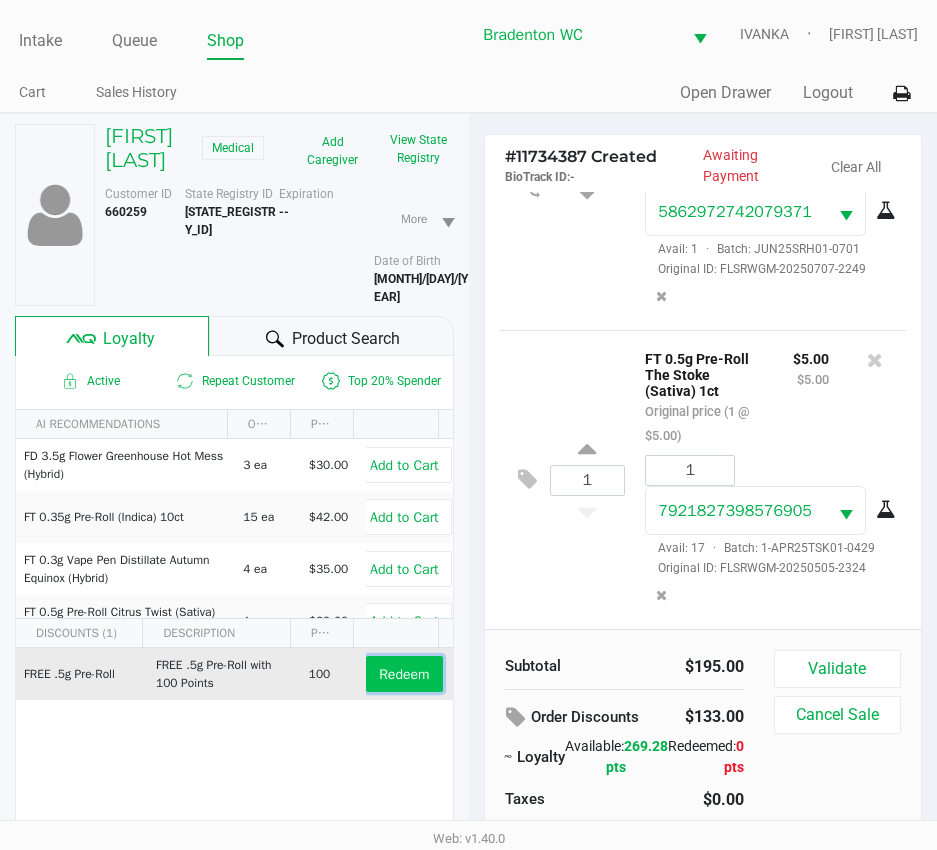 click on "Redeem" 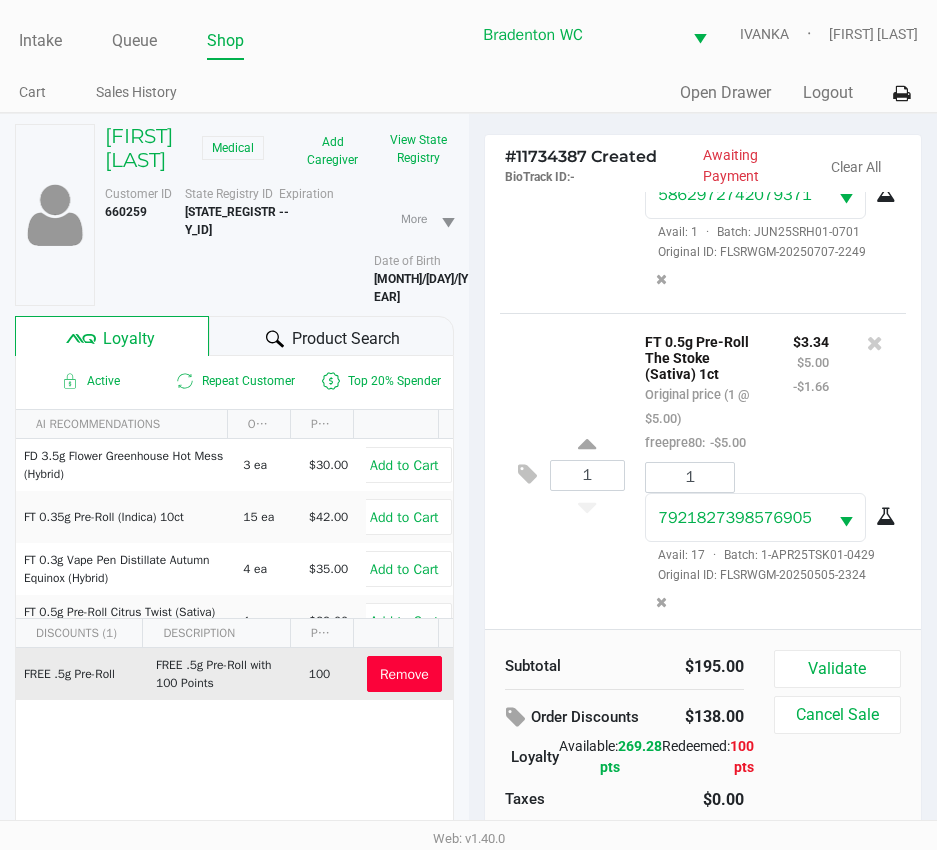 scroll, scrollTop: 338, scrollLeft: 0, axis: vertical 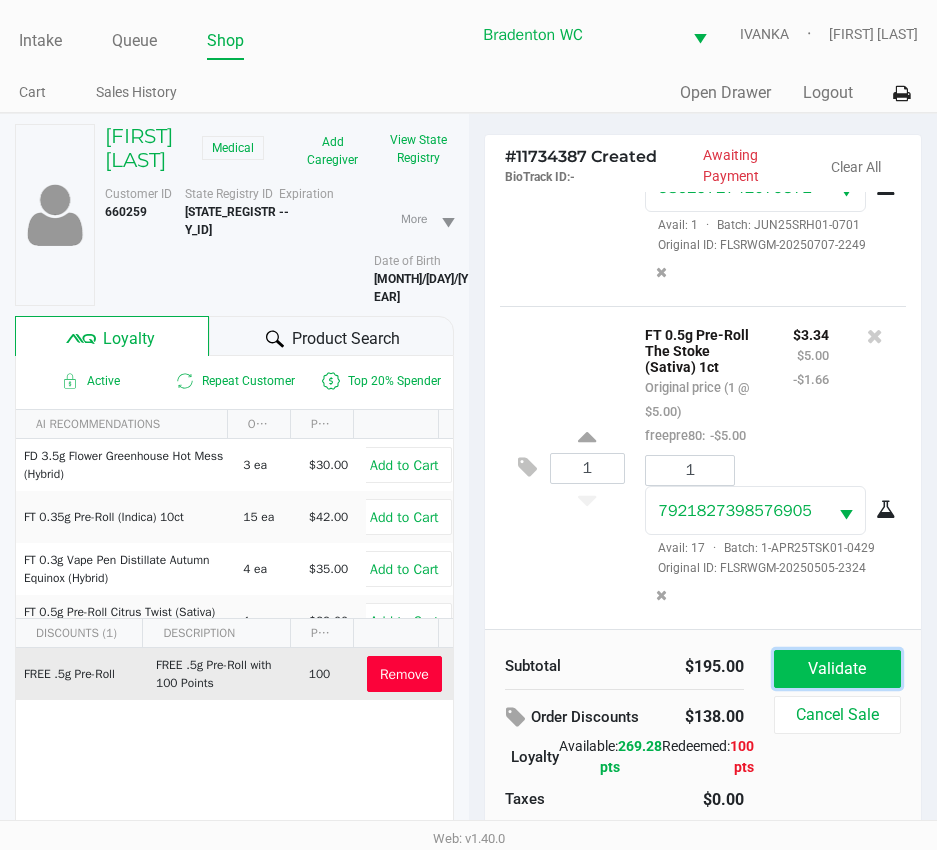 click on "Validate" 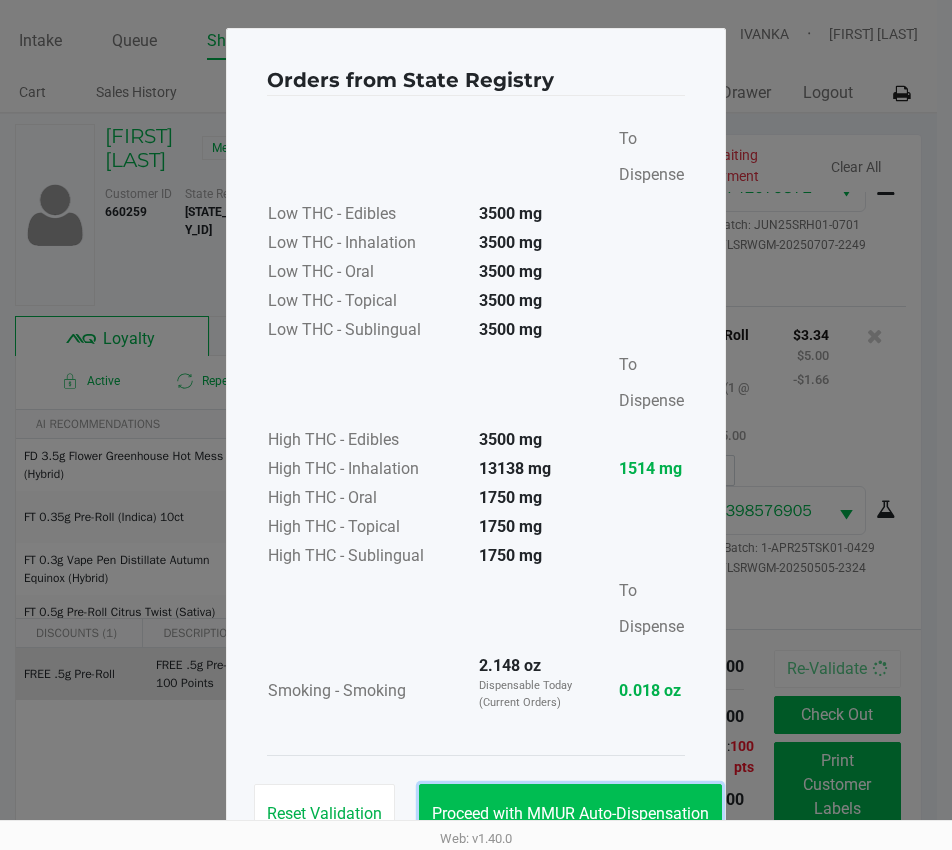 click on "Proceed with MMUR Auto-Dispensation" 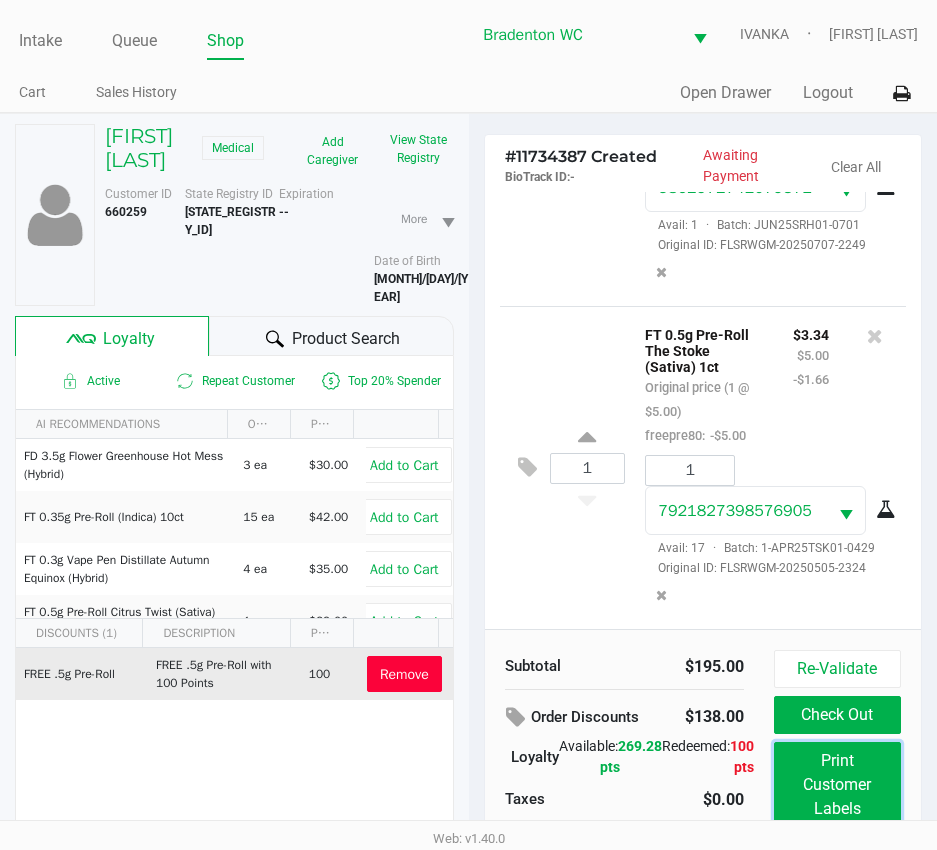click on "Print Customer Labels" 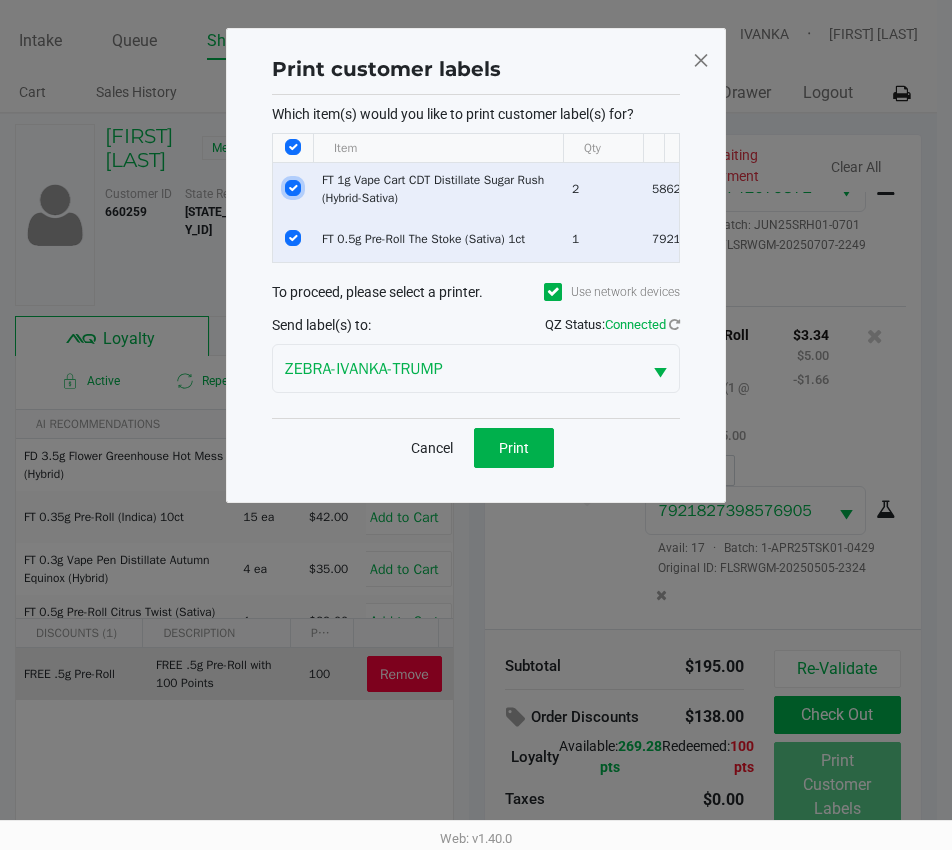 click at bounding box center (293, 188) 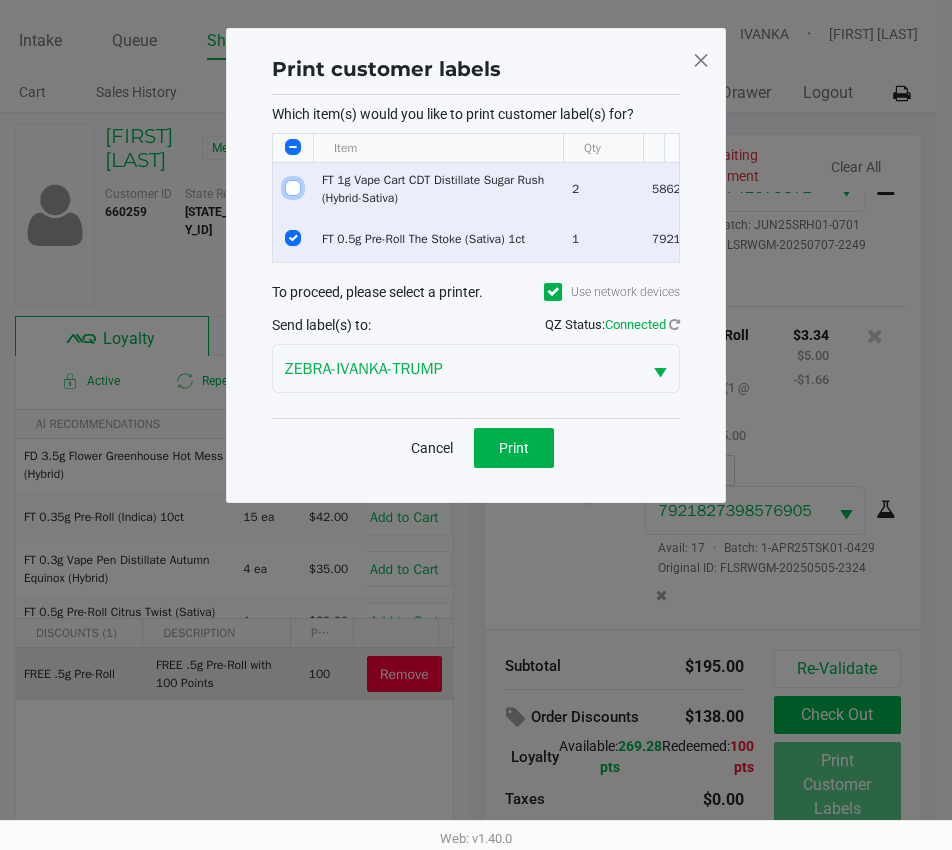 checkbox on "false" 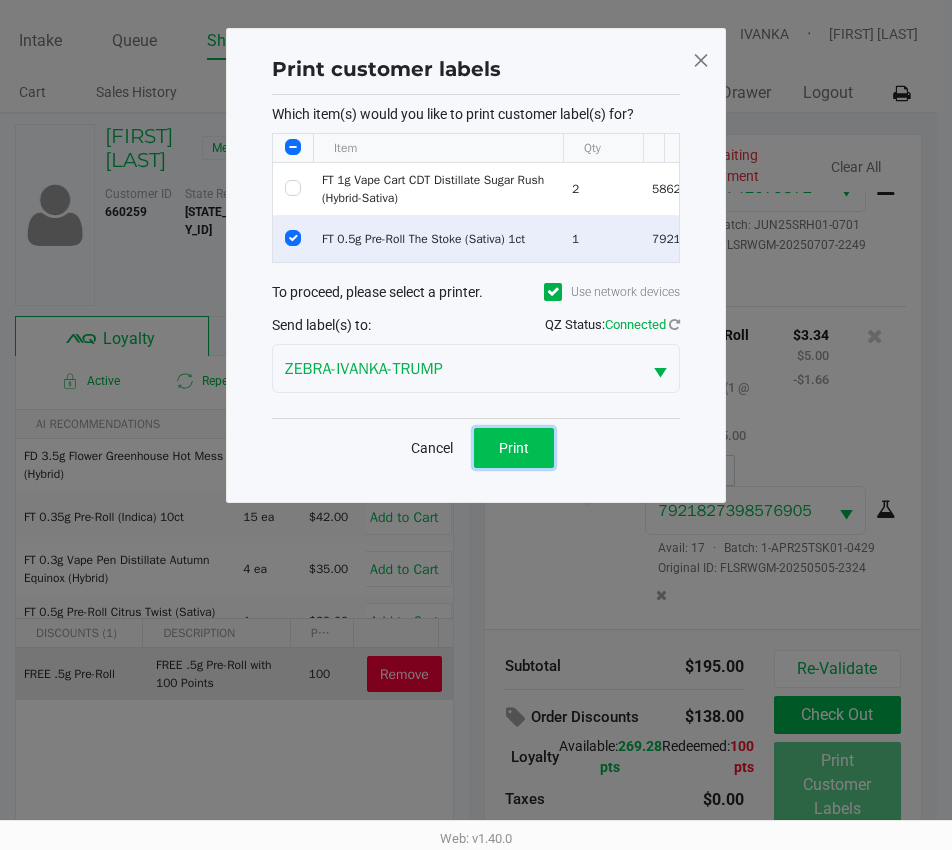 click on "Print" 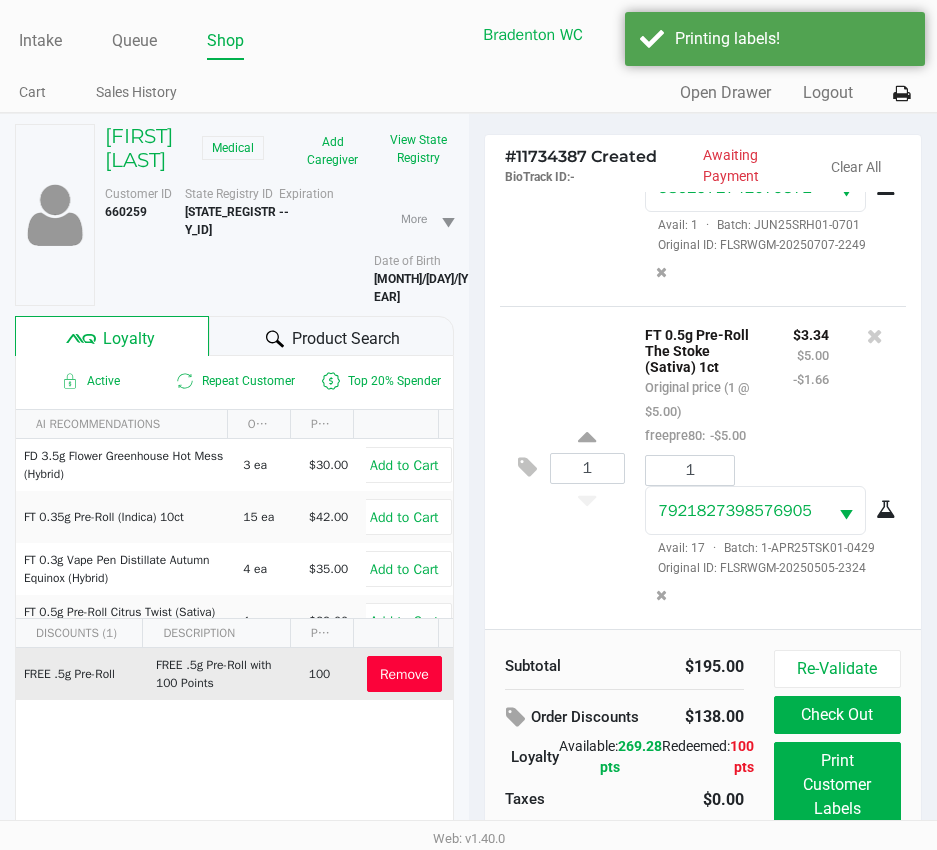 scroll, scrollTop: 104, scrollLeft: 0, axis: vertical 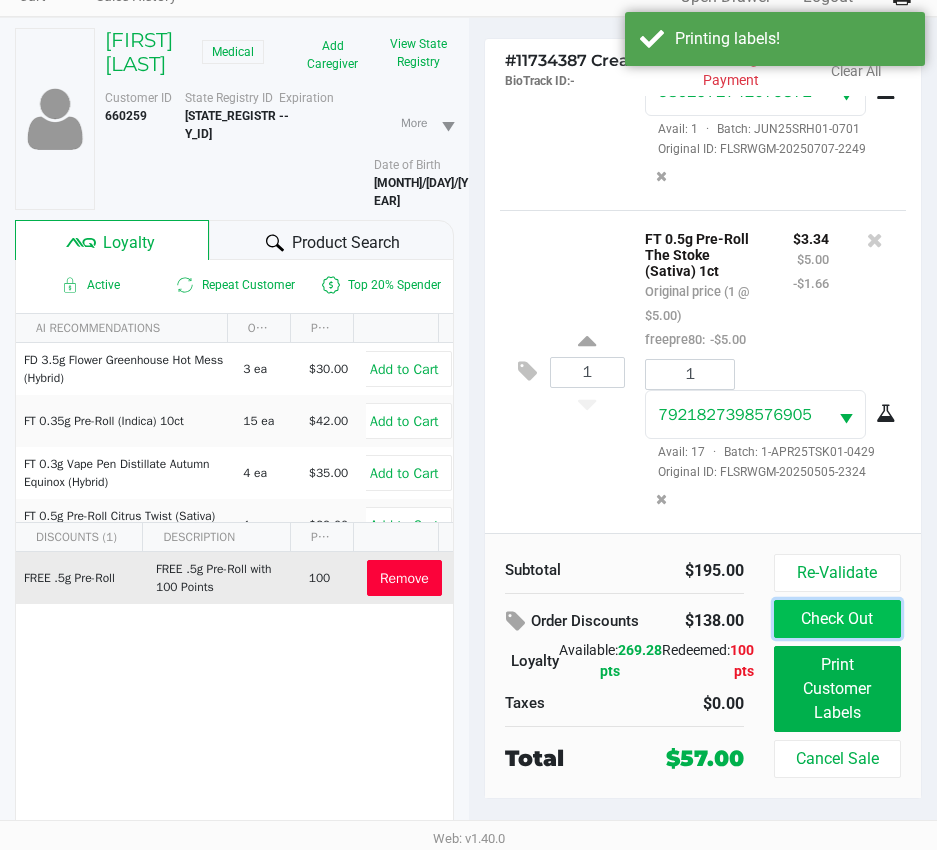 click on "Check Out" 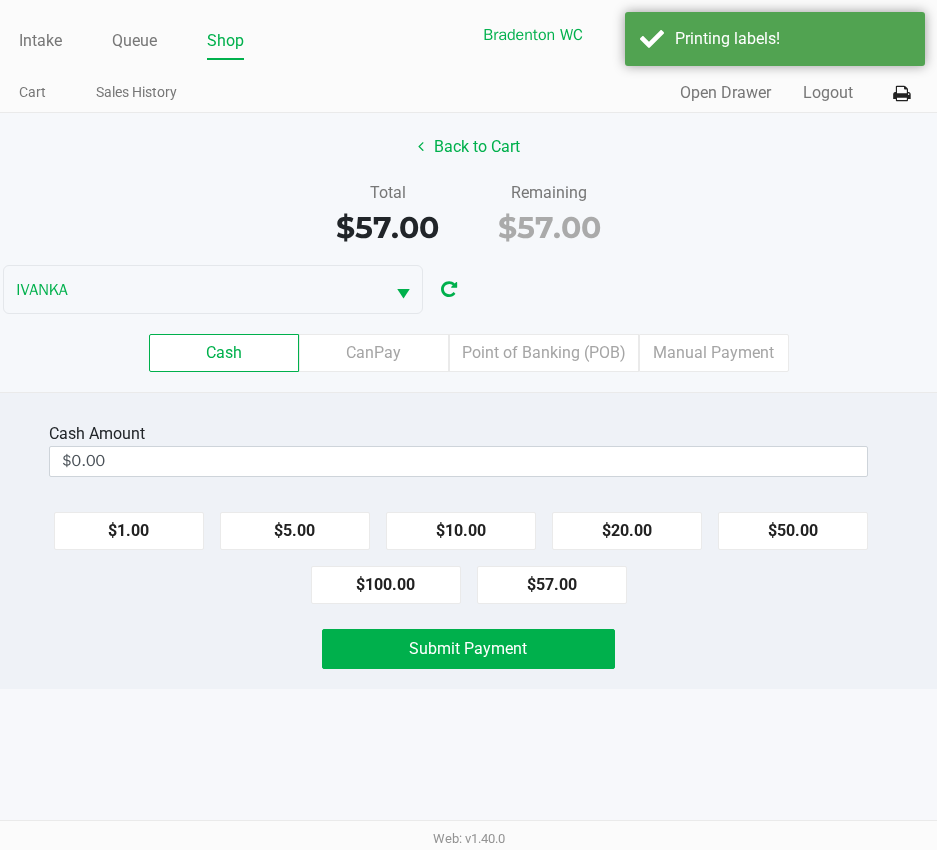 scroll, scrollTop: 0, scrollLeft: 0, axis: both 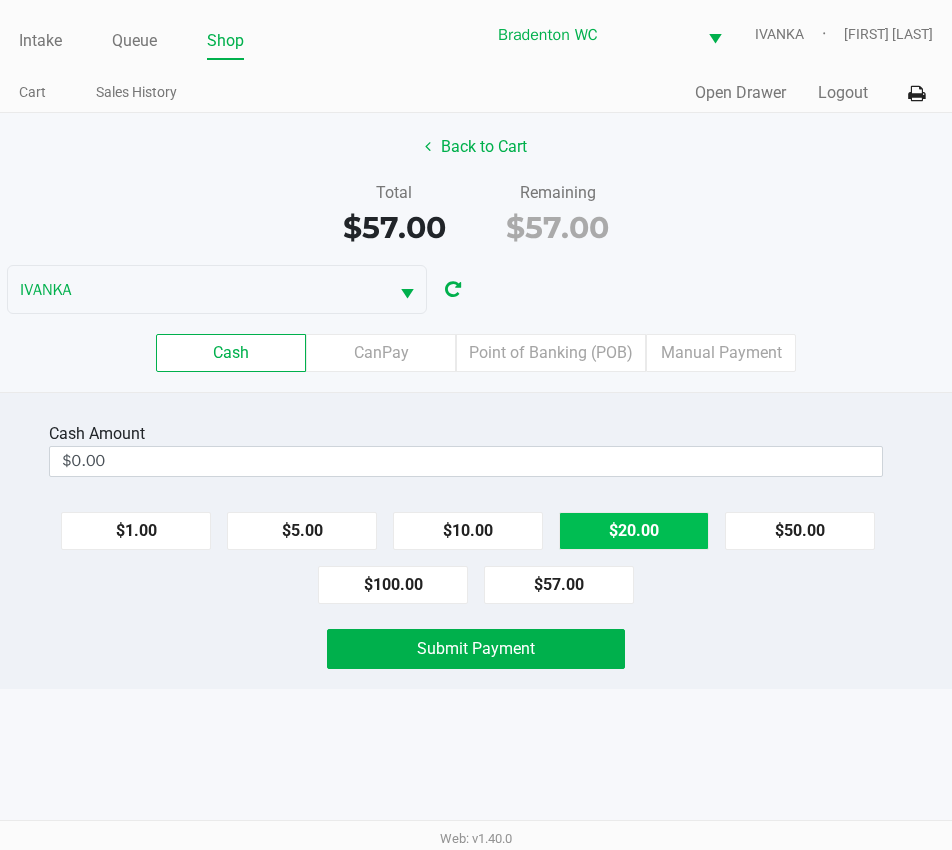 click on "$20.00" 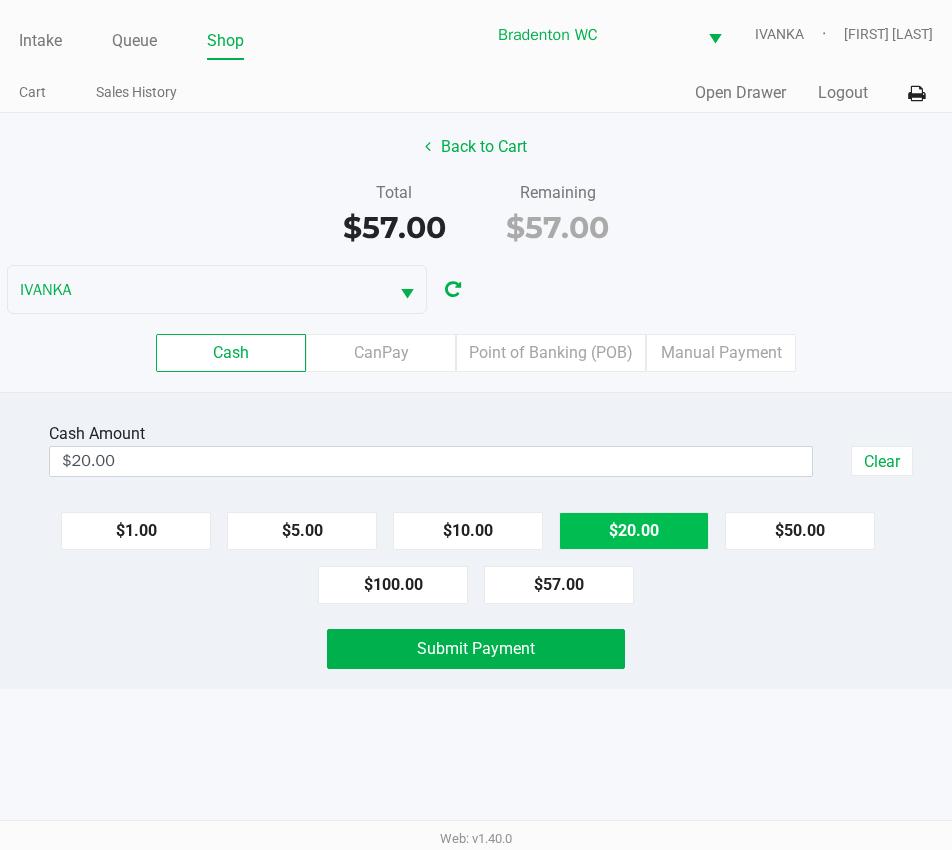 click on "$20.00" 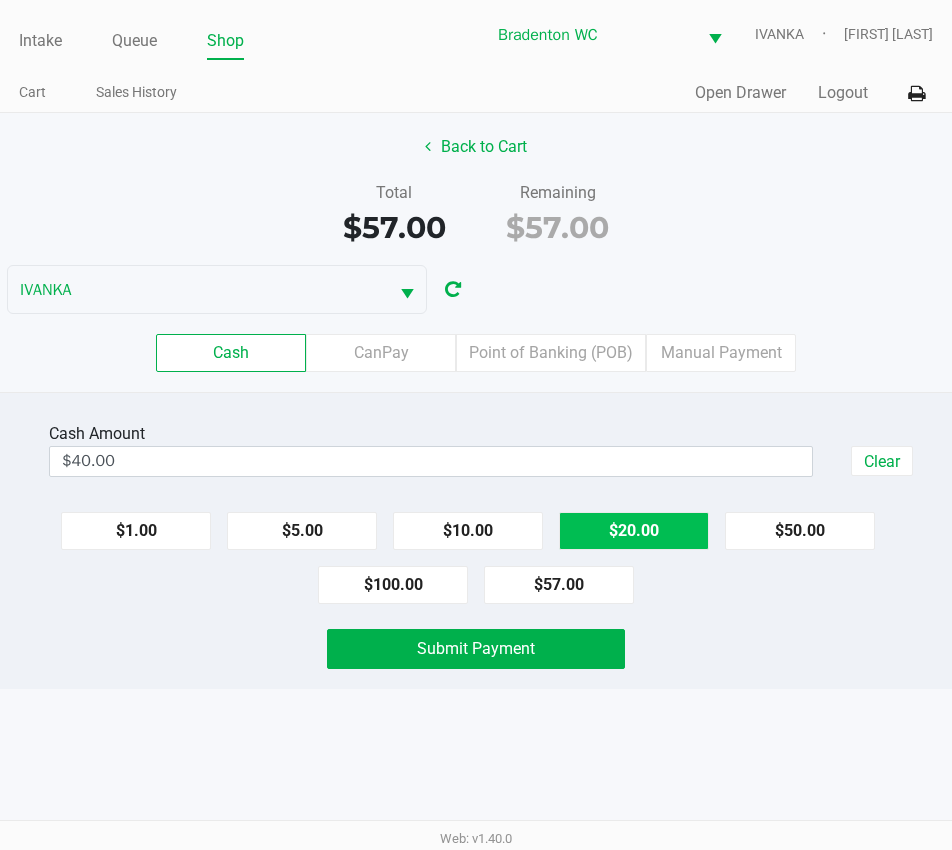 click on "$20.00" 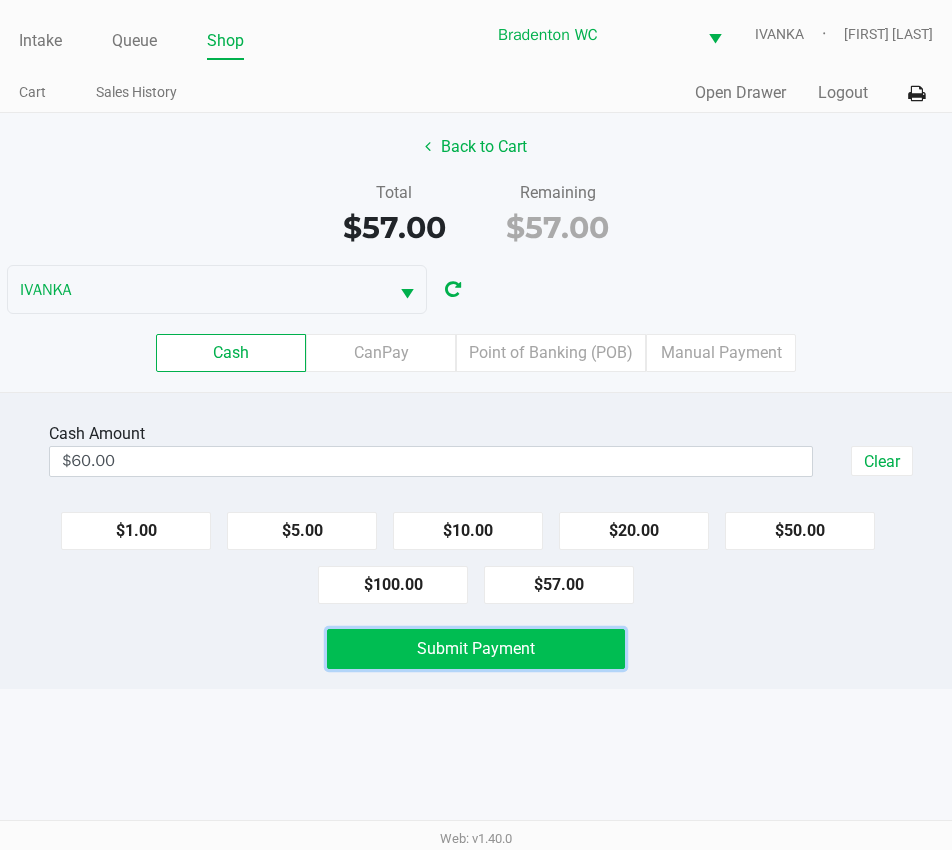 click on "Submit Payment" 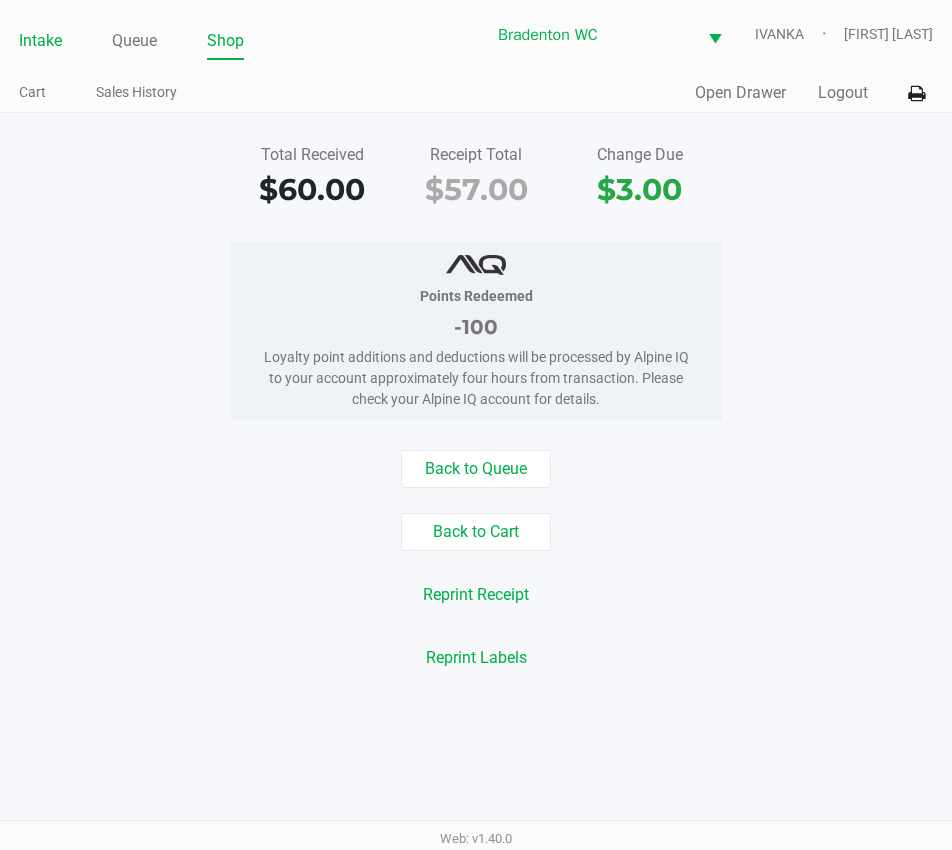click on "Intake" 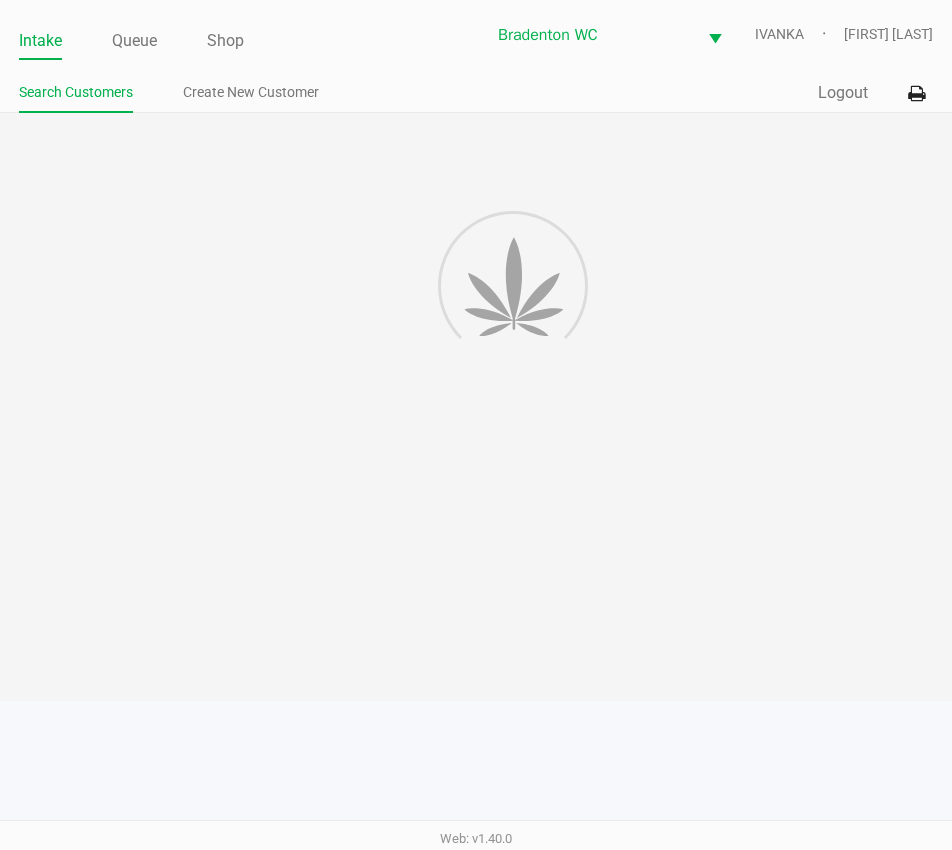 click on "Search Customers Create New Customer" 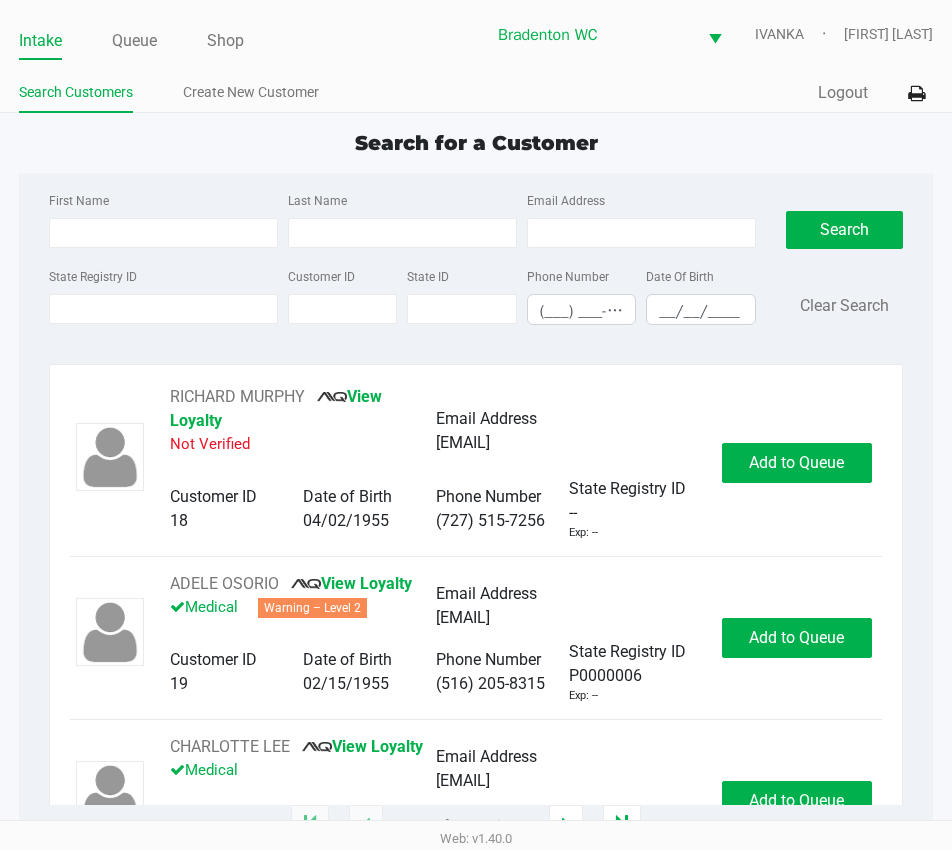 click on "Search for a Customer First Name Last Name Email Address State Registry ID Customer ID State ID Phone Number (___) ___-____ Date Of Birth __/__/____  Search   Clear Search   RICHARD MURPHY       View Loyalty   Not Verified   Email Address   ms1111111111@hotmail.com   Customer ID   18   Date of Birth   04/02/1955   Phone Number   (727) 515-7256   State Registry ID   --   Exp: --   Add to Queue   ADELE OSORIO       View Loyalty   Medical   Warning – Level 2   Email Address   floatingonmycloud@gmail.com   Customer ID   19   Date of Birth   02/15/1955   Phone Number   (516) 205-8315   State Registry ID   P0000006   Exp: --   Add to Queue   CHARLOTTE LEE       View Loyalty   Medical   Email Address   cblee0915@gmail.com   Customer ID   21   Date of Birth   09/15/1961   Phone Number   (609) 792-5321   State Registry ID   P0000014   Exp: --   Add to Queue   CRAWFORD KER       Loyalty Signup   Medical   Email Address   --   Customer ID   23   Date of Birth   07/27/2006   Phone Number   (727) 409-2778" 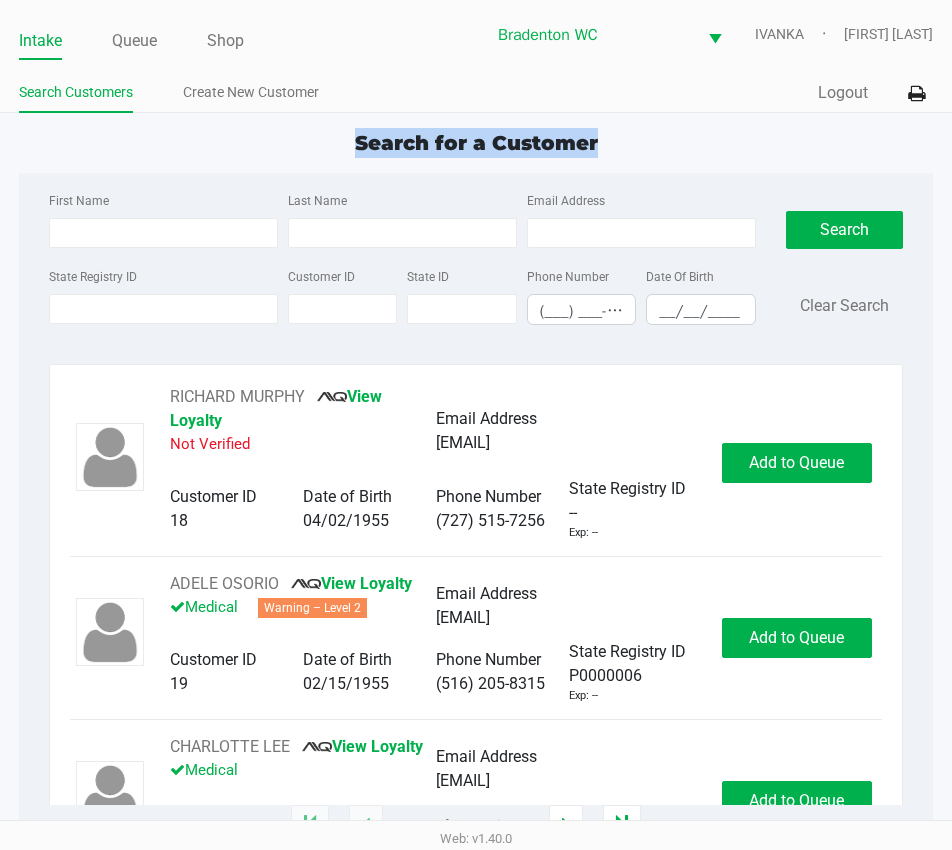 drag, startPoint x: 317, startPoint y: 138, endPoint x: 622, endPoint y: 143, distance: 305.041 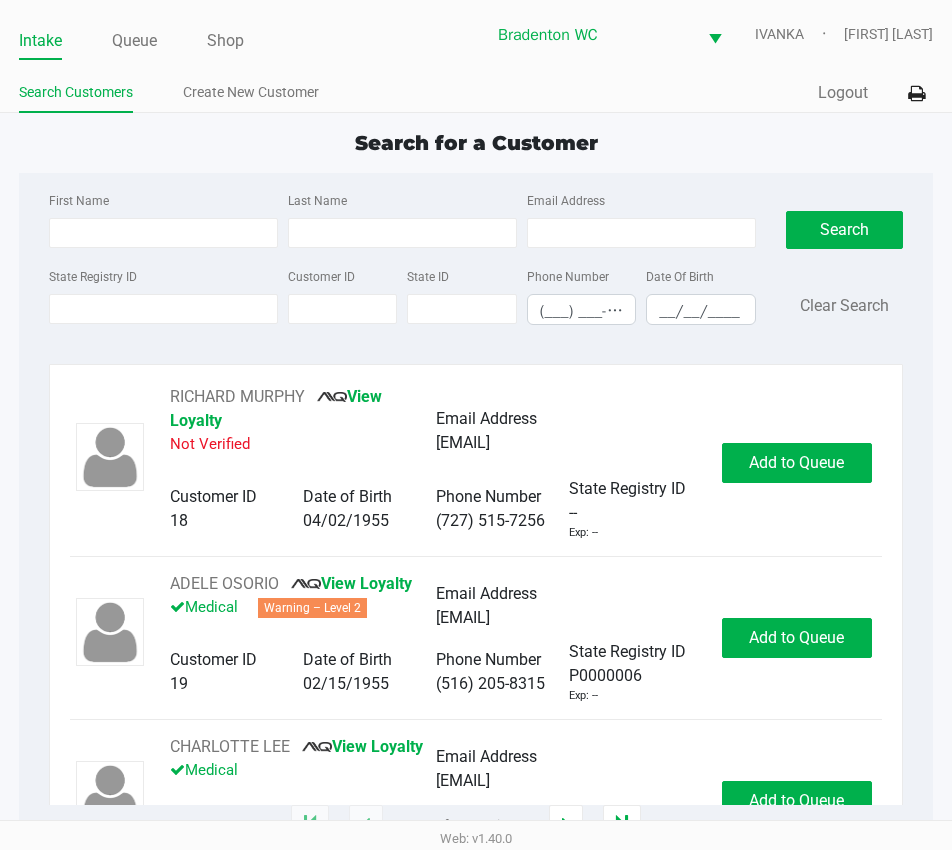 click on "Search for a Customer First Name Last Name Email Address State Registry ID Customer ID State ID Phone Number (___) ___-____ Date Of Birth __/__/____  Search   Clear Search   RICHARD MURPHY       View Loyalty   Not Verified   Email Address   ms1111111111@hotmail.com   Customer ID   18   Date of Birth   04/02/1955   Phone Number   (727) 515-7256   State Registry ID   --   Exp: --   Add to Queue   ADELE OSORIO       View Loyalty   Medical   Warning – Level 2   Email Address   floatingonmycloud@gmail.com   Customer ID   19   Date of Birth   02/15/1955   Phone Number   (516) 205-8315   State Registry ID   P0000006   Exp: --   Add to Queue   CHARLOTTE LEE       View Loyalty   Medical   Email Address   cblee0915@gmail.com   Customer ID   21   Date of Birth   09/15/1961   Phone Number   (609) 792-5321   State Registry ID   P0000014   Exp: --   Add to Queue   CRAWFORD KER       Loyalty Signup   Medical   Email Address   --   Customer ID   23   Date of Birth   07/27/2006   Phone Number   (727) 409-2778" 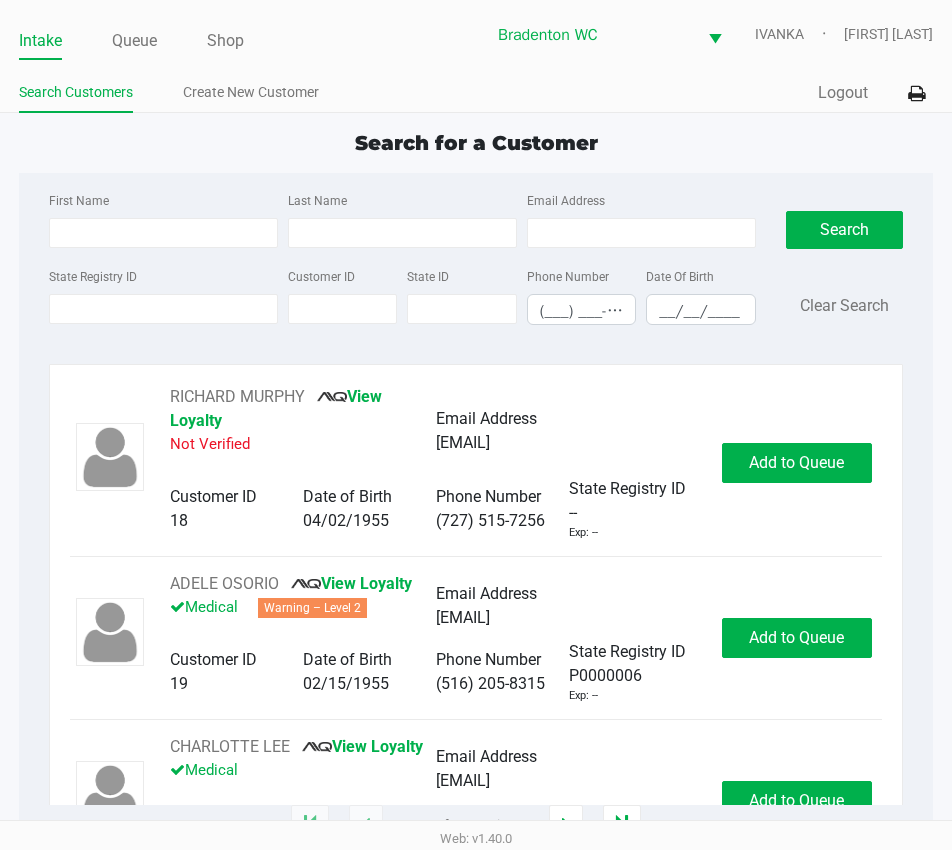 type on "YOUSSI" 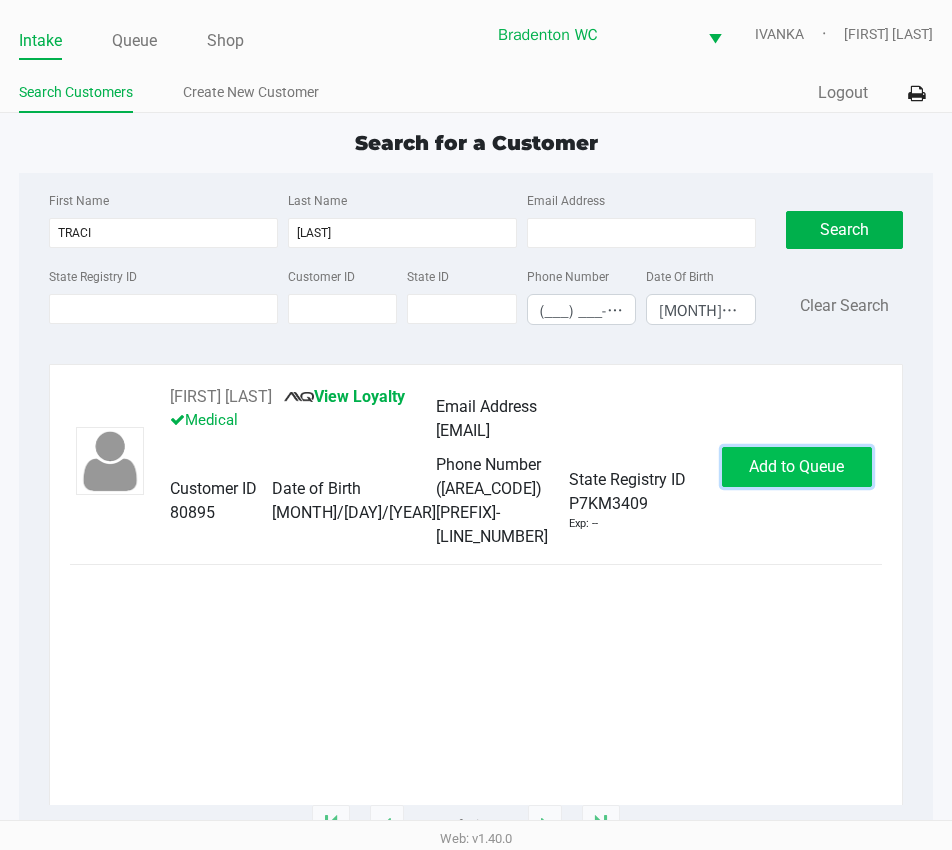 click on "Add to Queue" 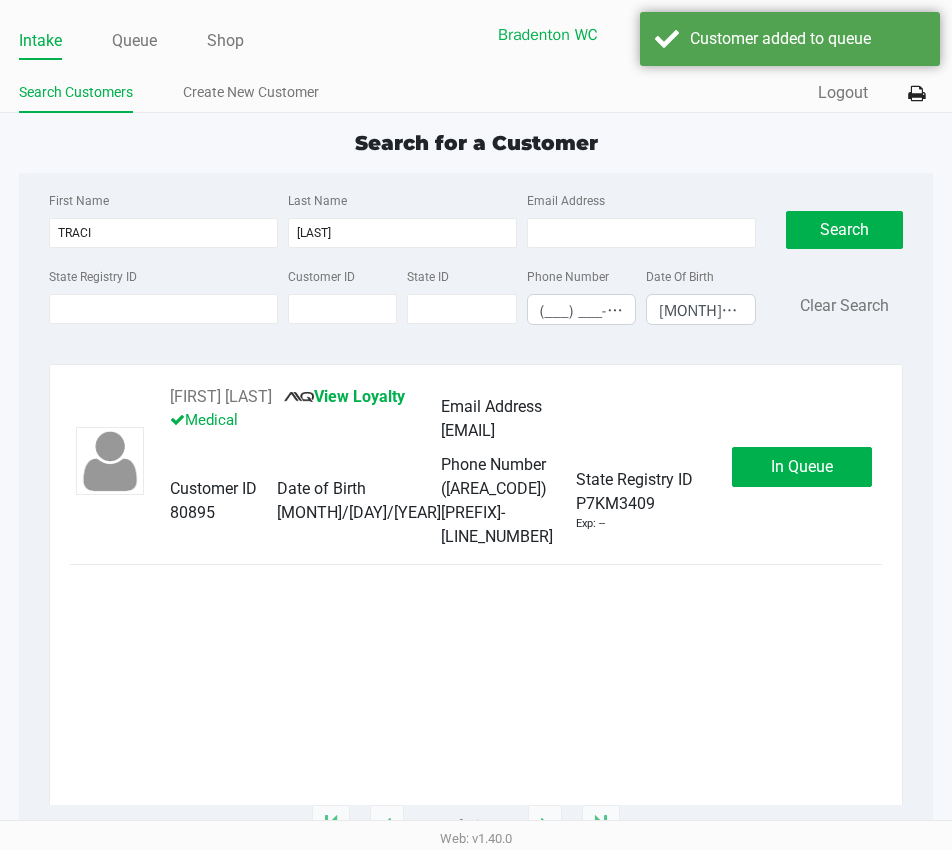 click on "In Queue" 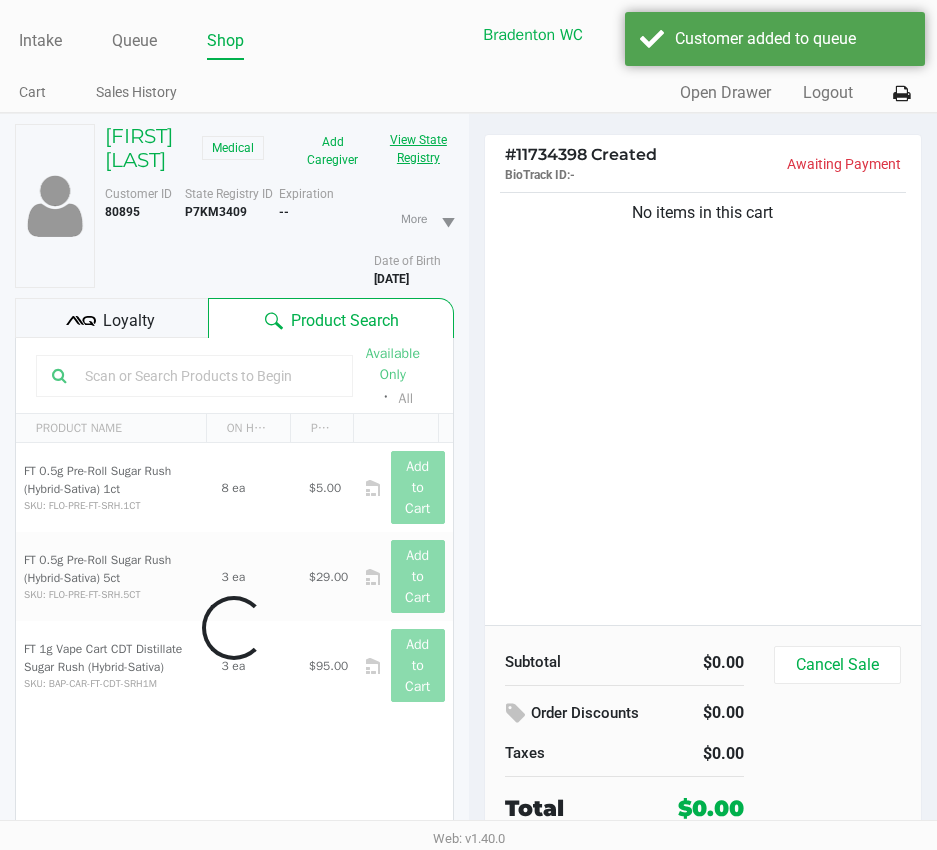 click on "View State Registry" 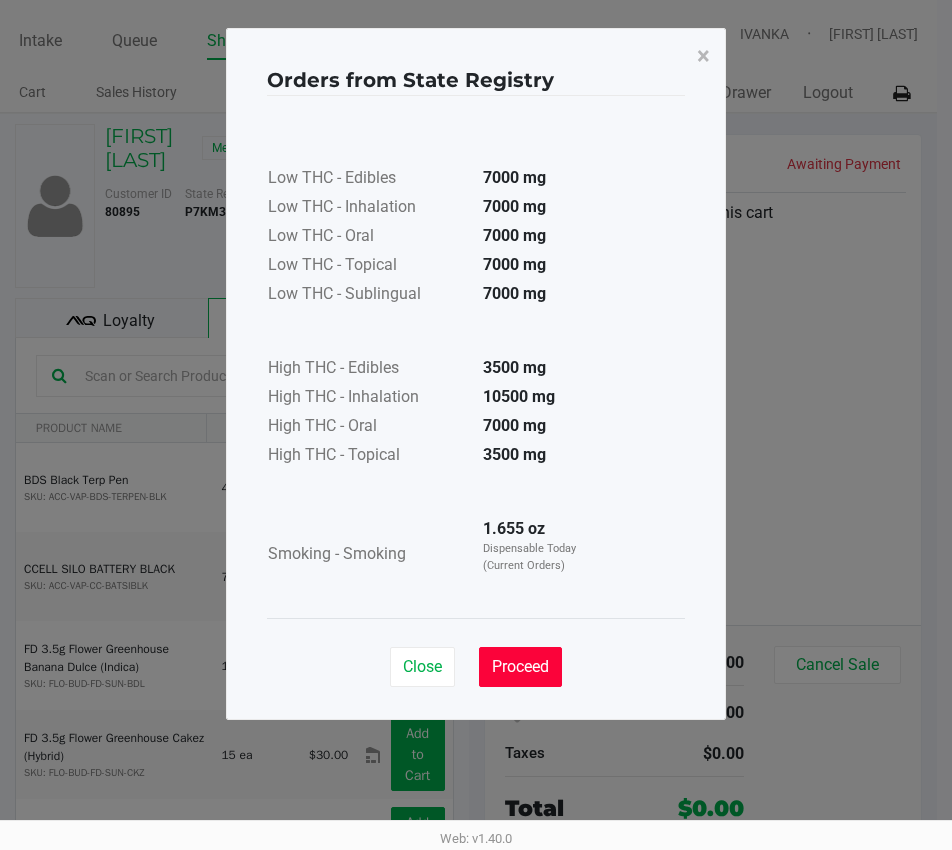 drag, startPoint x: 520, startPoint y: 671, endPoint x: 439, endPoint y: 576, distance: 124.8439 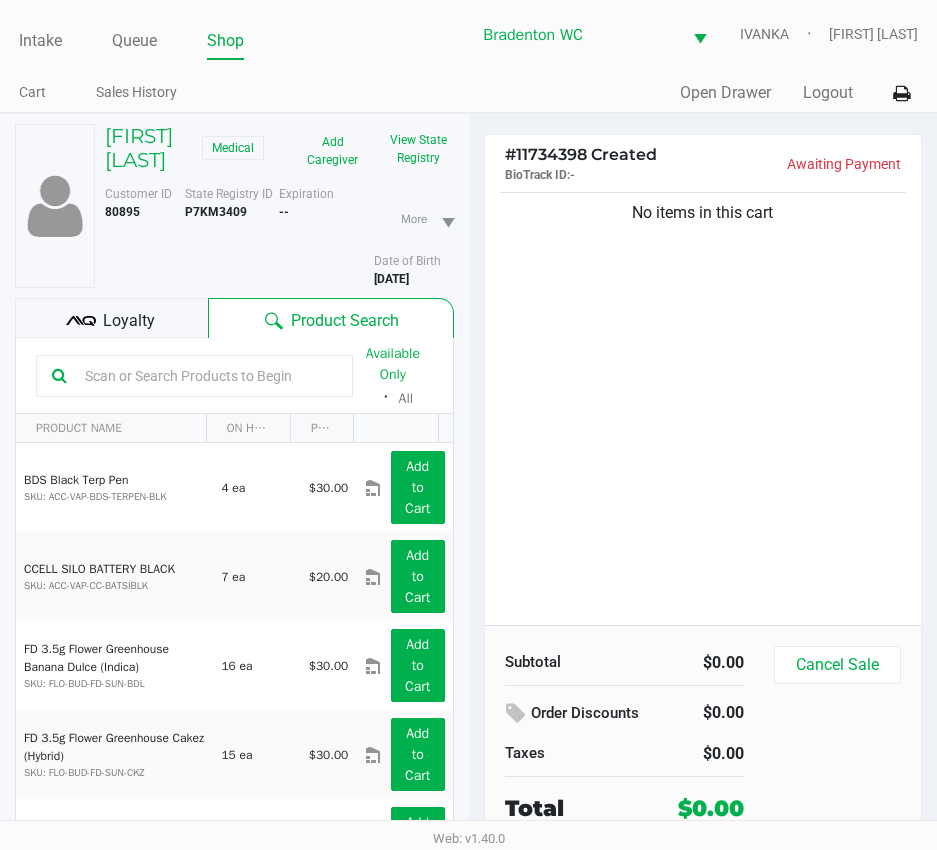 click on "Loyalty" 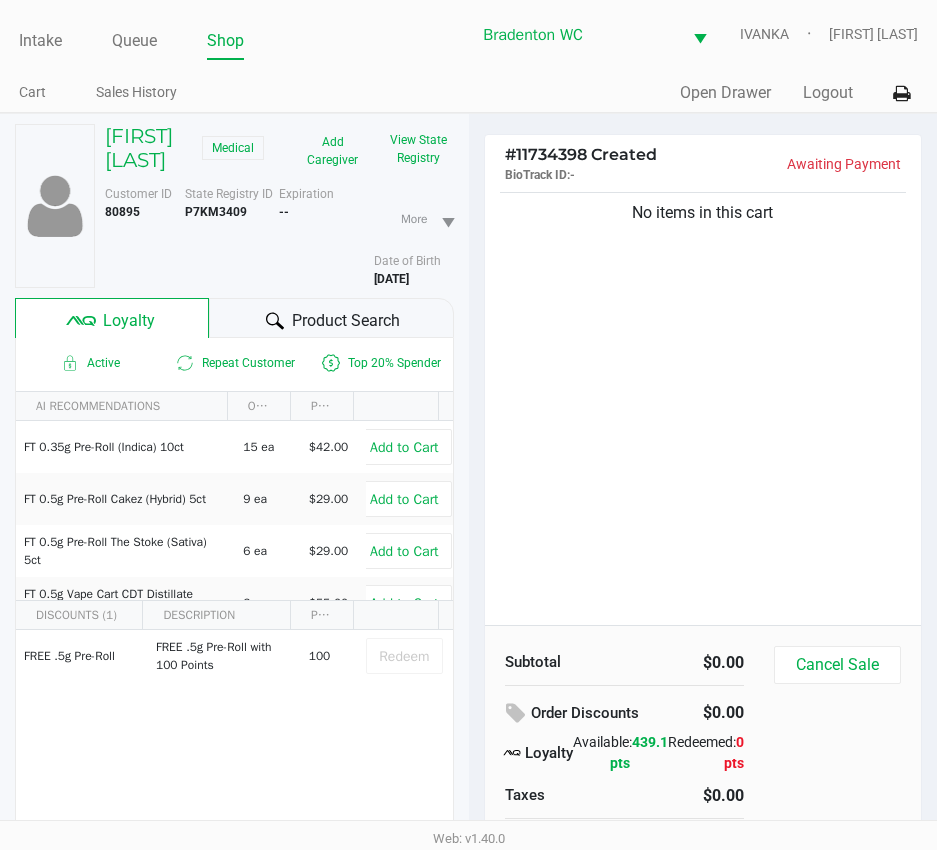 click 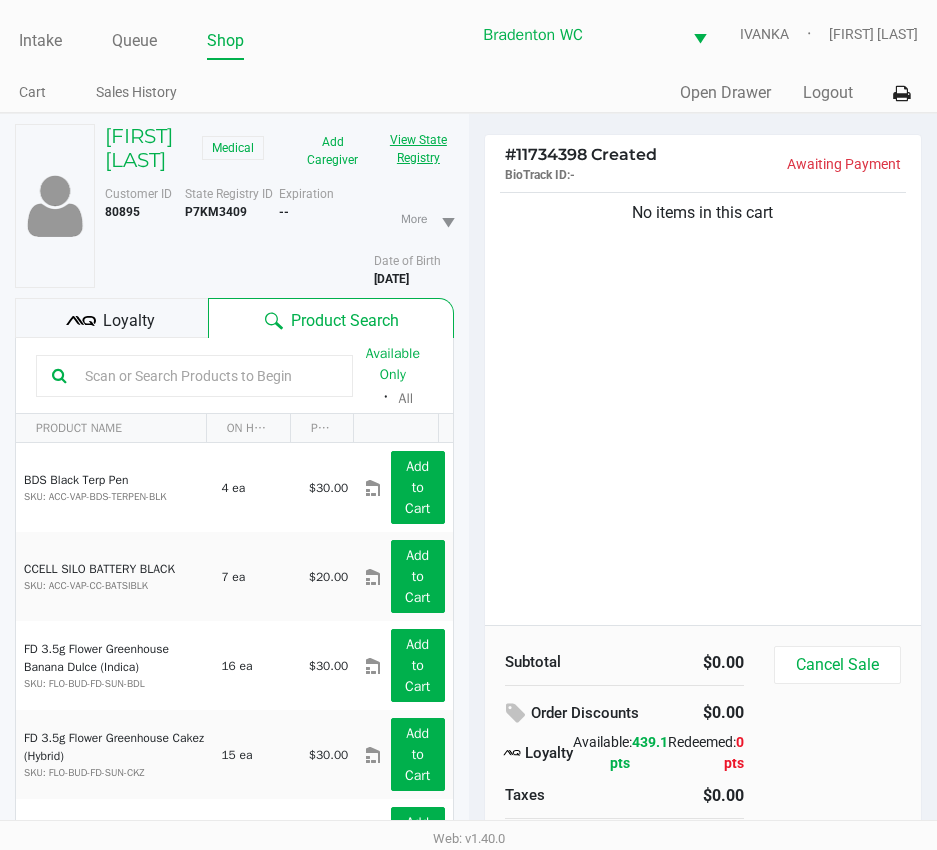 click on "View State Registry" 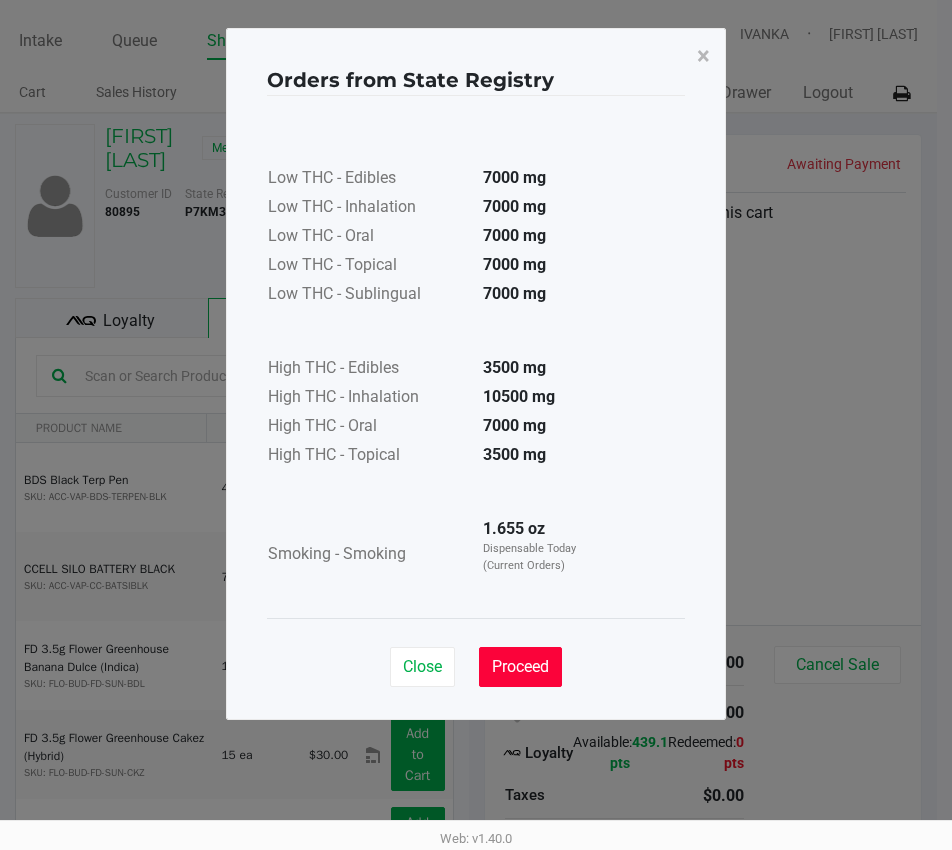 click on "Proceed" 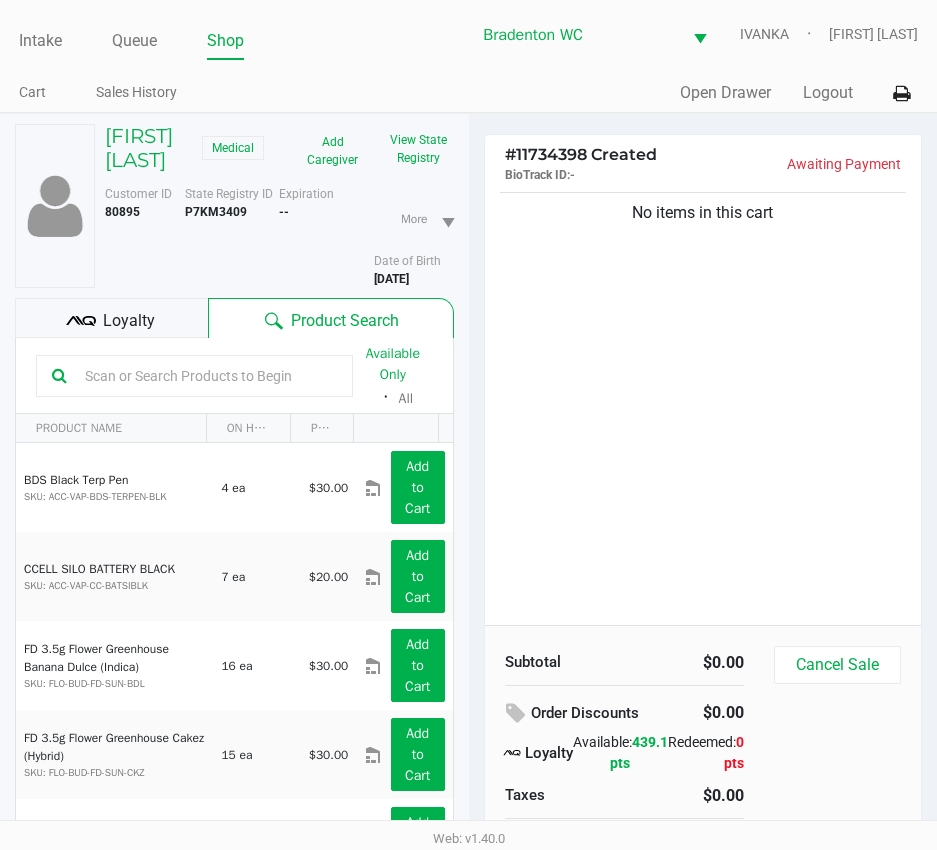 click 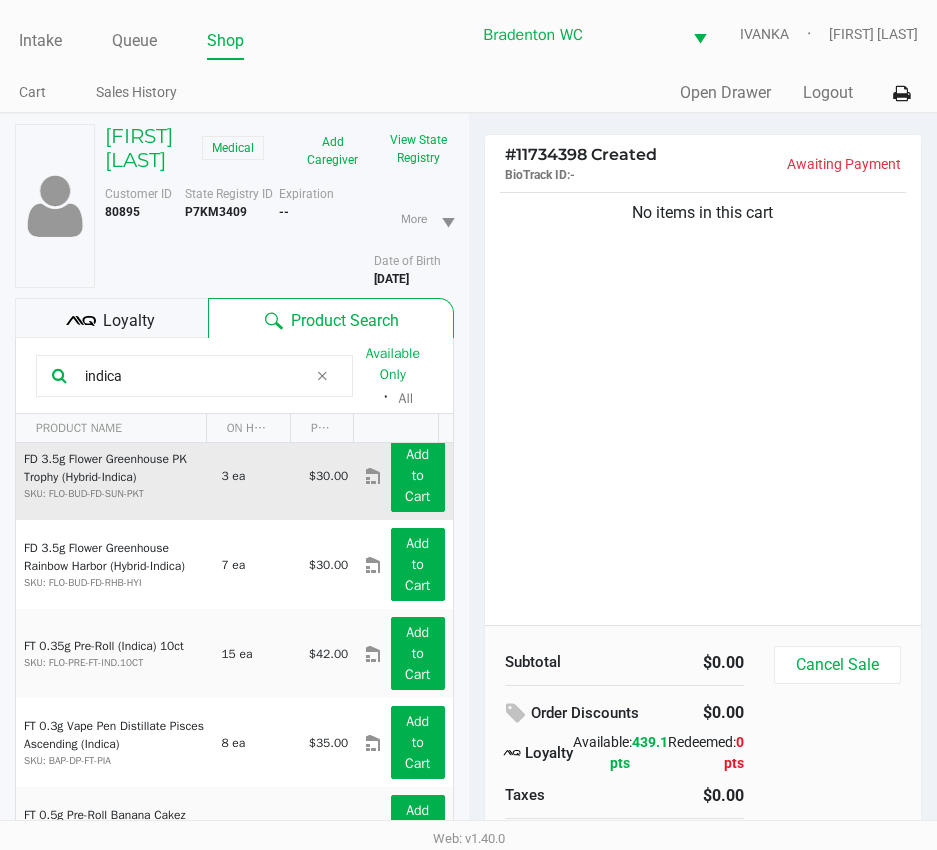 scroll, scrollTop: 100, scrollLeft: 0, axis: vertical 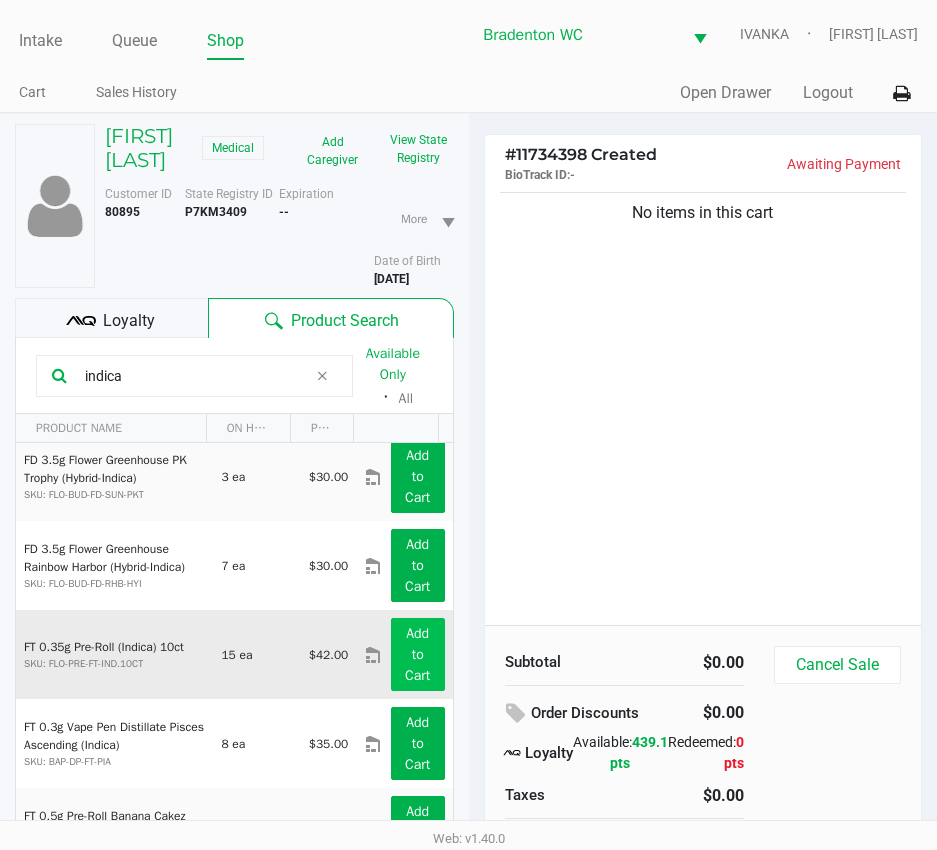 type on "indica" 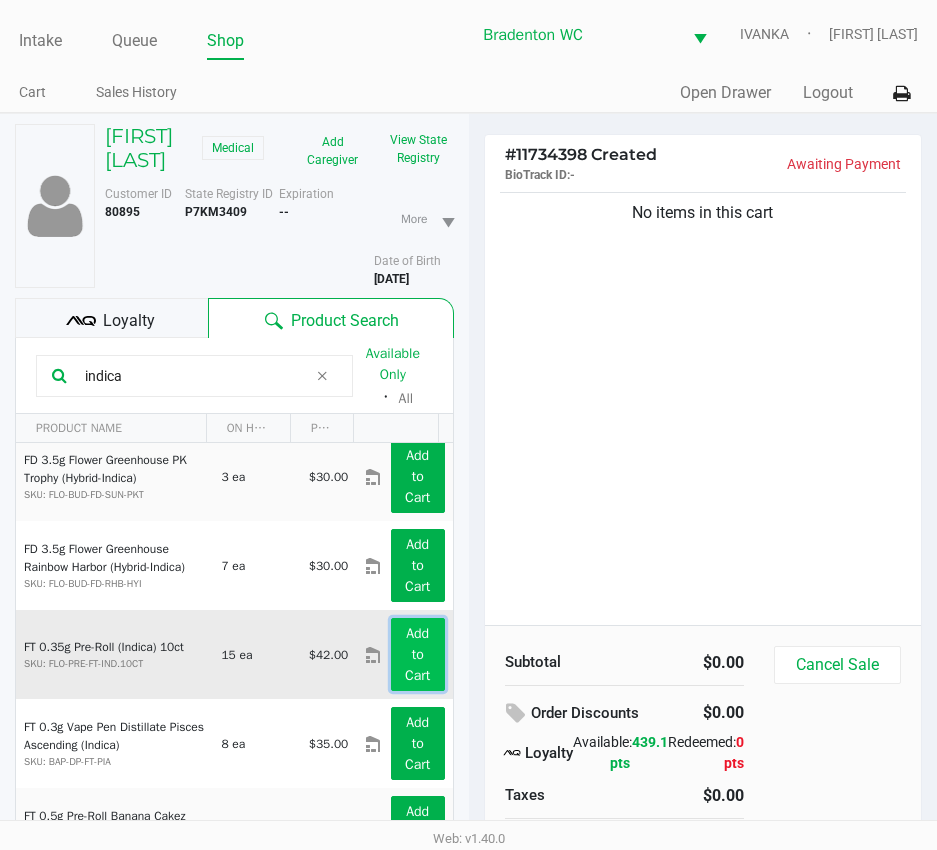click on "Add to Cart" 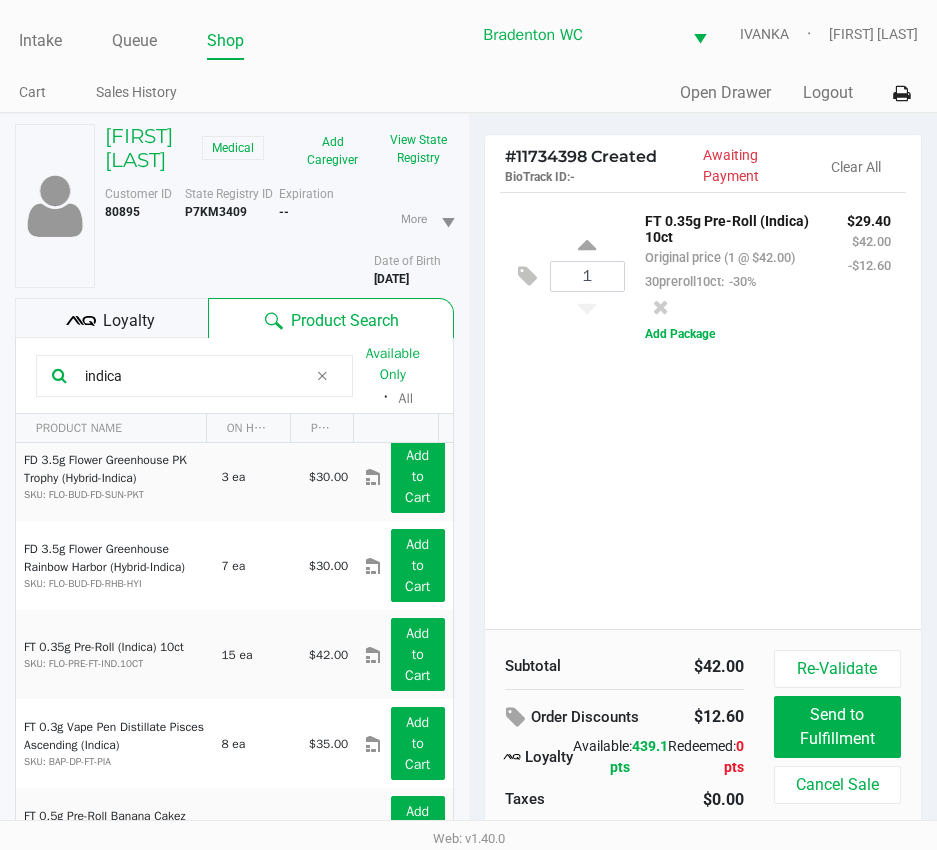 click on "1  FT 0.35g Pre-Roll (Indica) 10ct   Original price (1 @ $42.00)  30preroll10ct:  -30% $29.40 $42.00 -$12.60  Add Package" 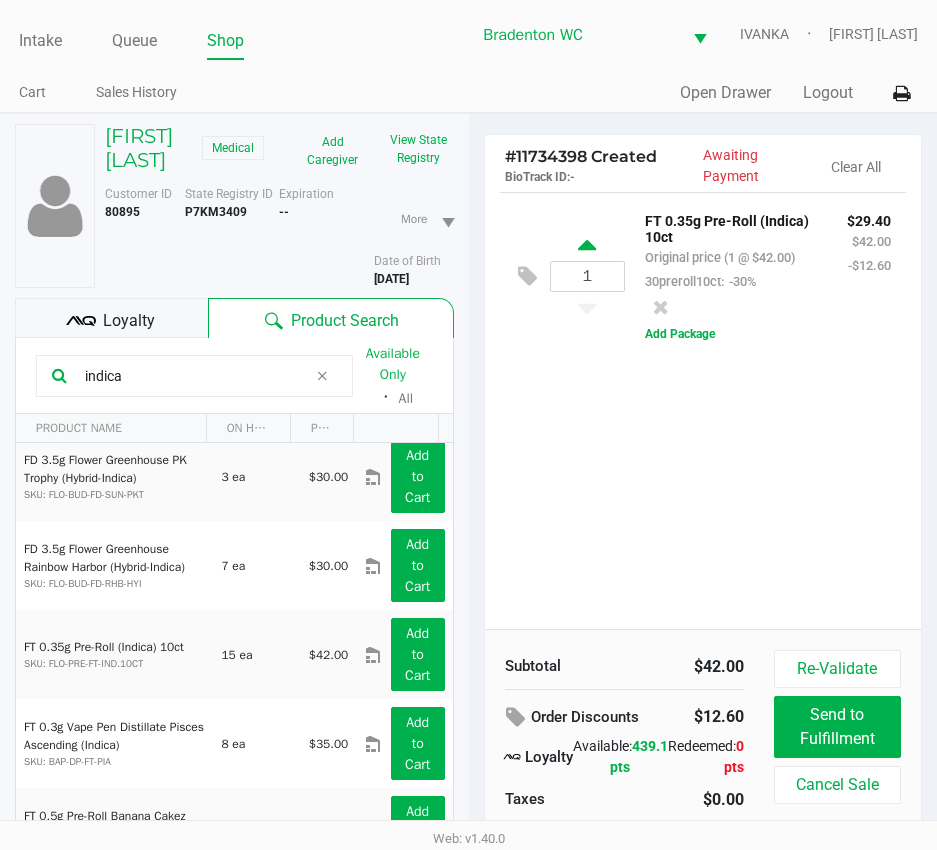 click 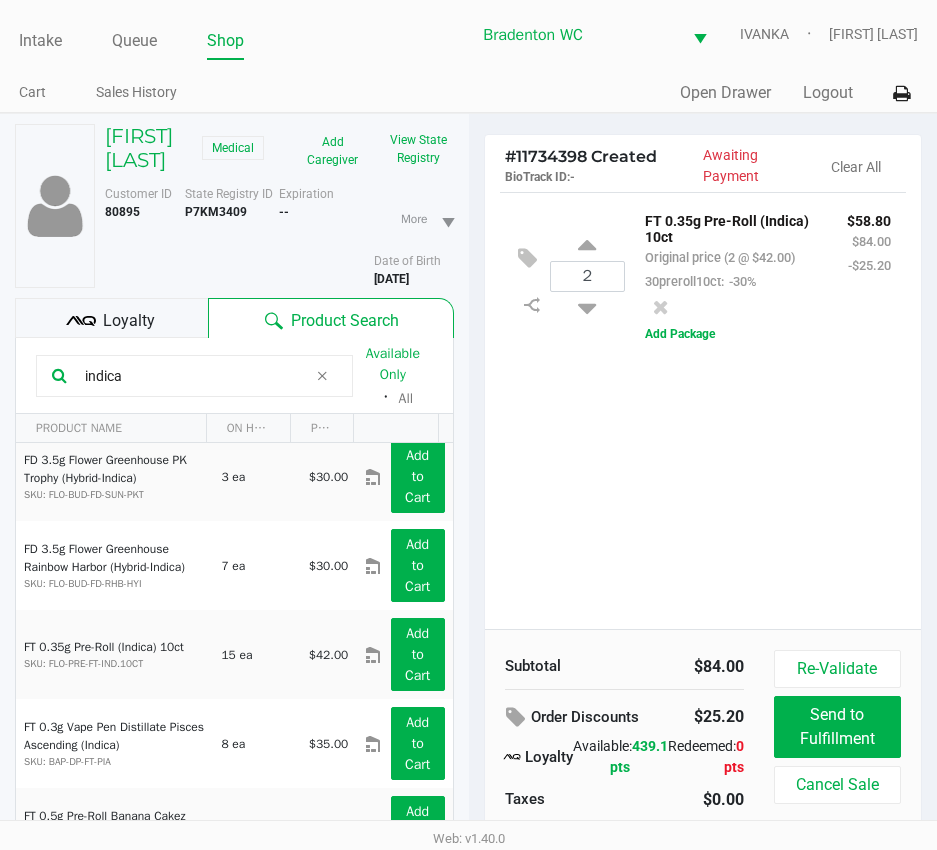 click 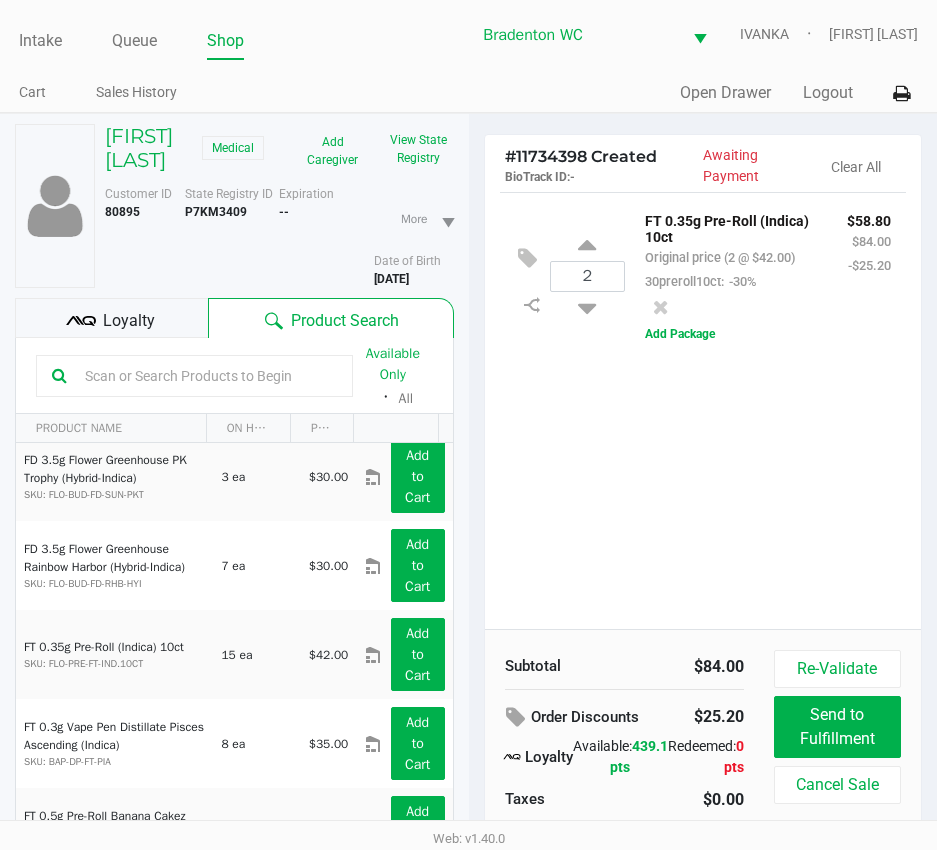 click 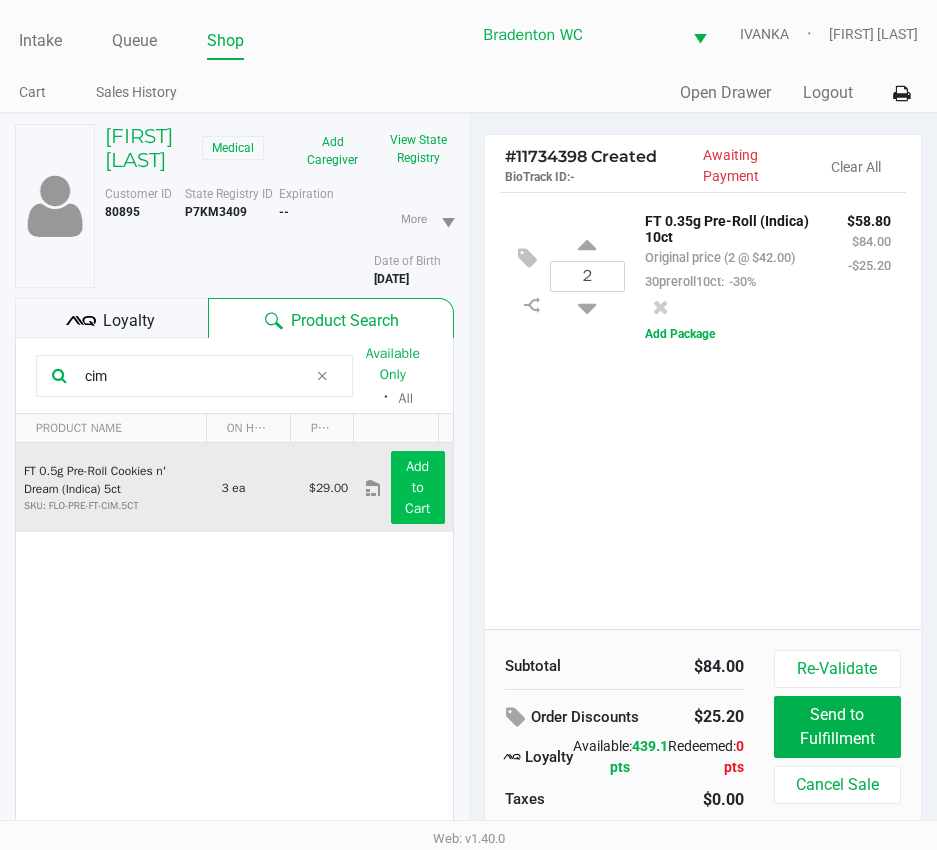 scroll, scrollTop: 0, scrollLeft: 0, axis: both 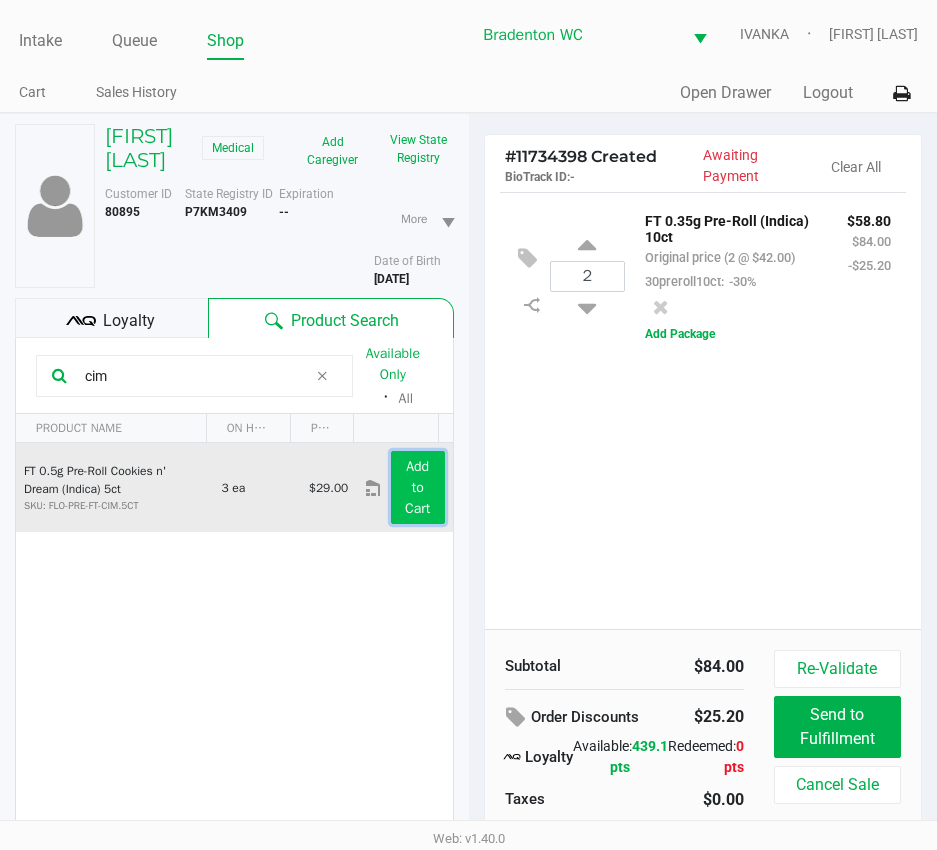 click on "Add to Cart" 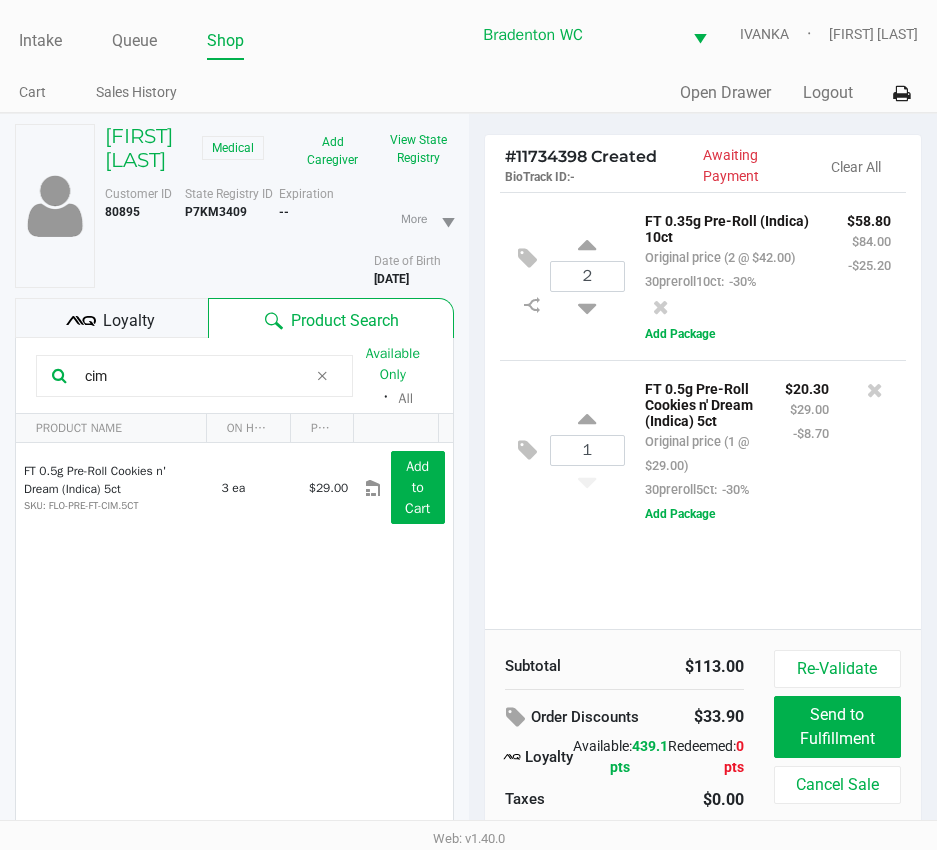 drag, startPoint x: 167, startPoint y: 407, endPoint x: 1, endPoint y: 301, distance: 196.95685 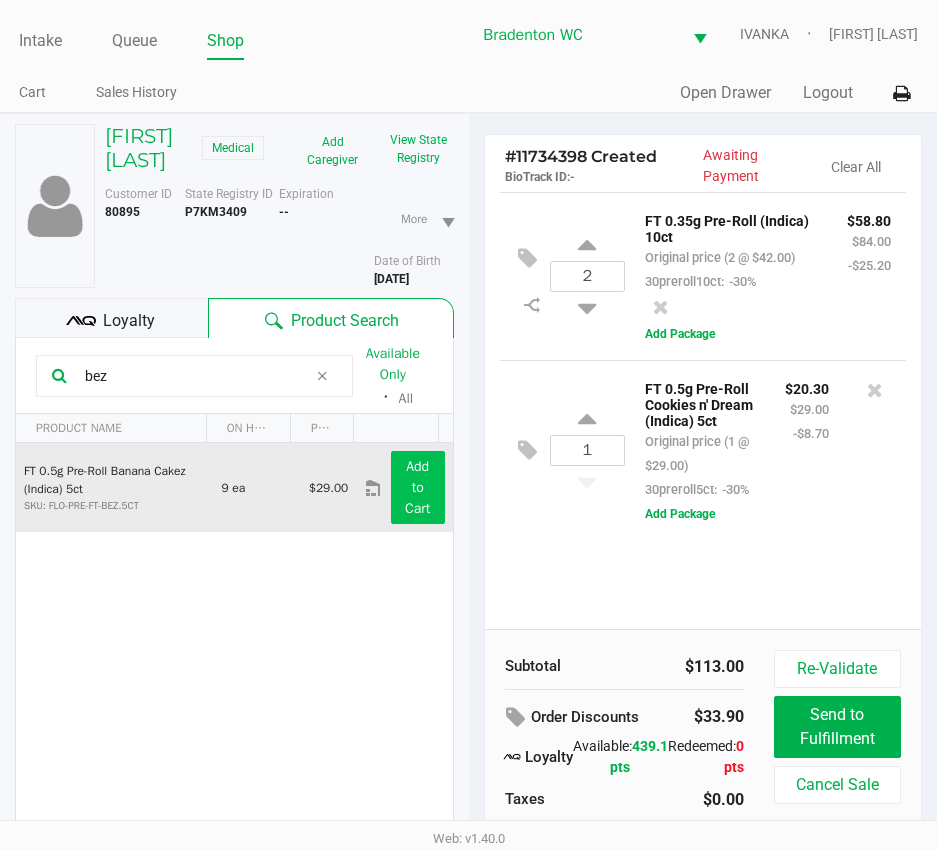 type on "bez" 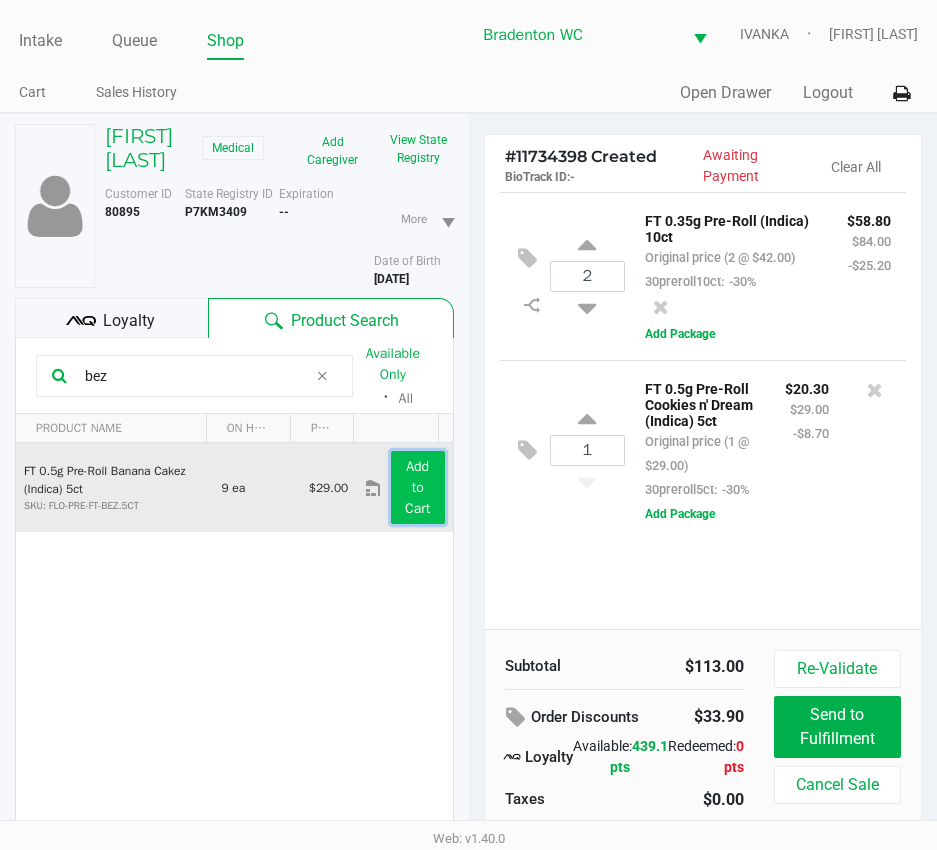 click on "Add to Cart" 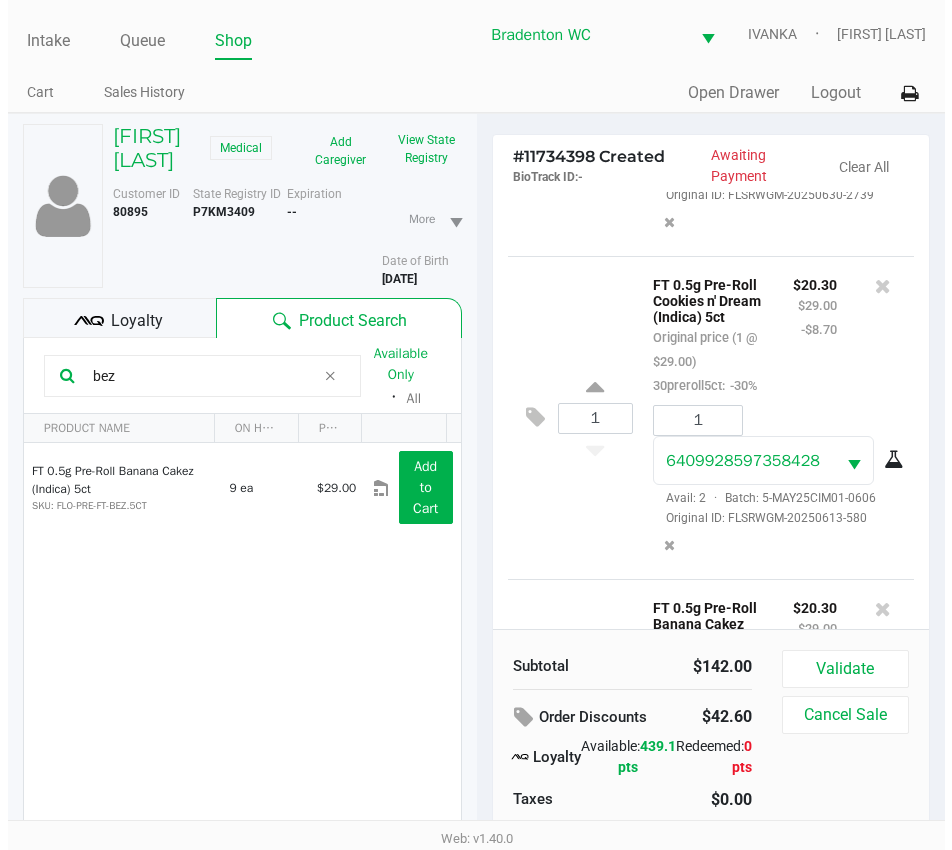 scroll, scrollTop: 0, scrollLeft: 0, axis: both 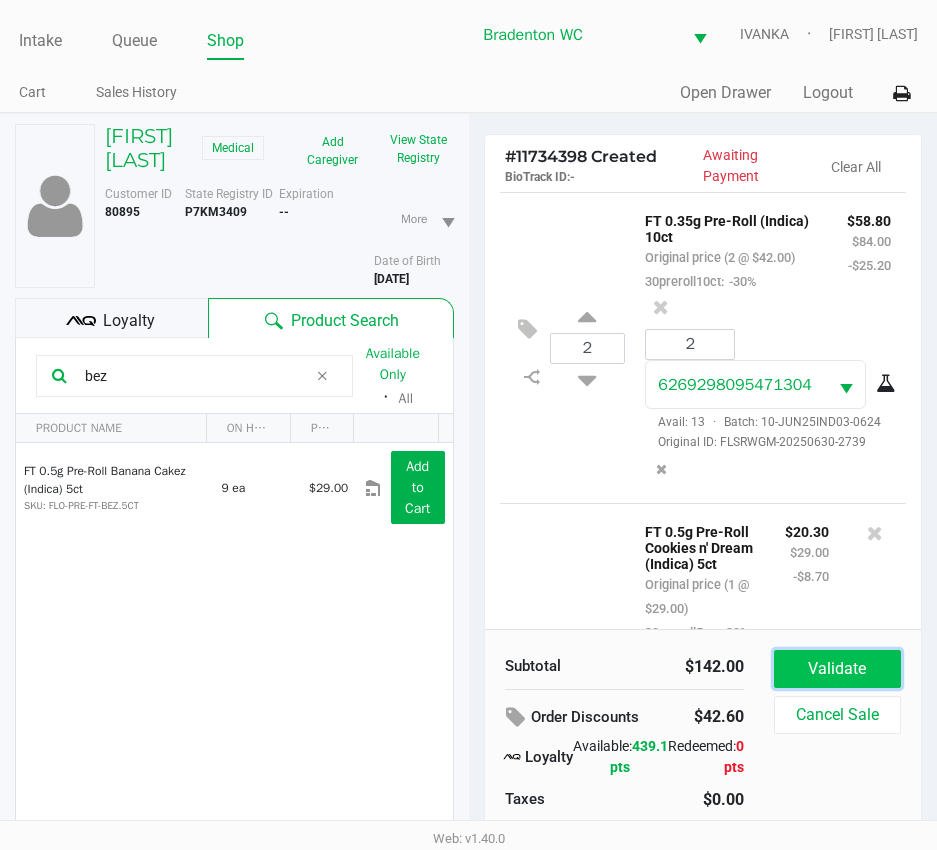 click on "Validate" 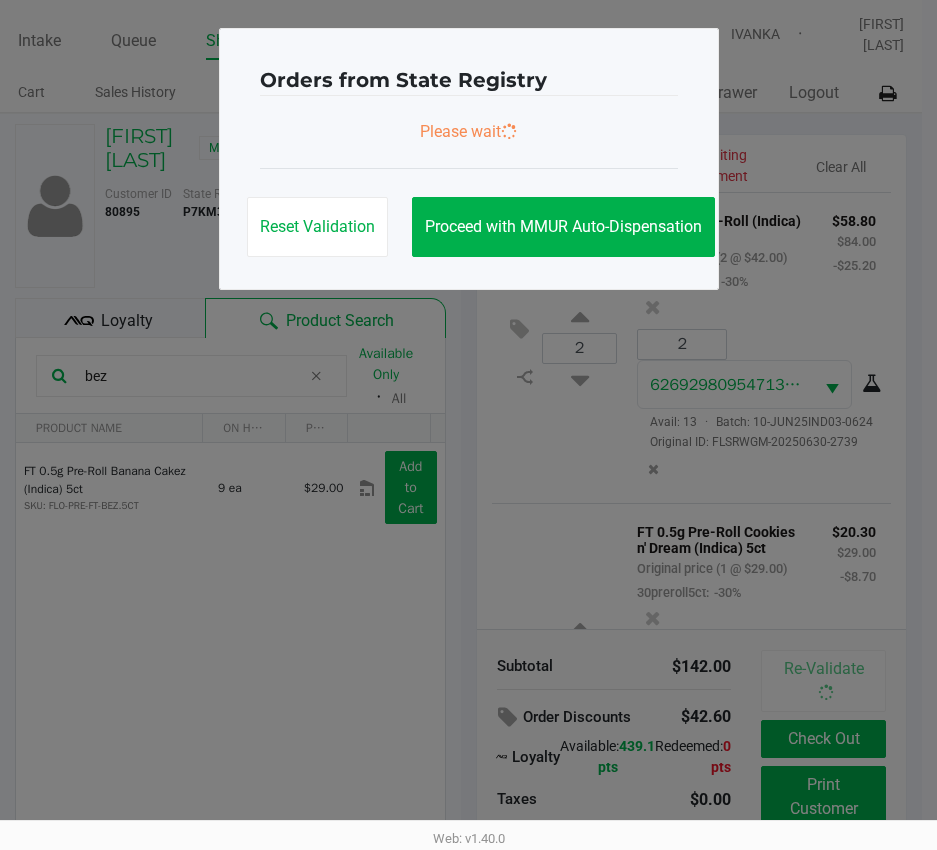 scroll, scrollTop: 671, scrollLeft: 0, axis: vertical 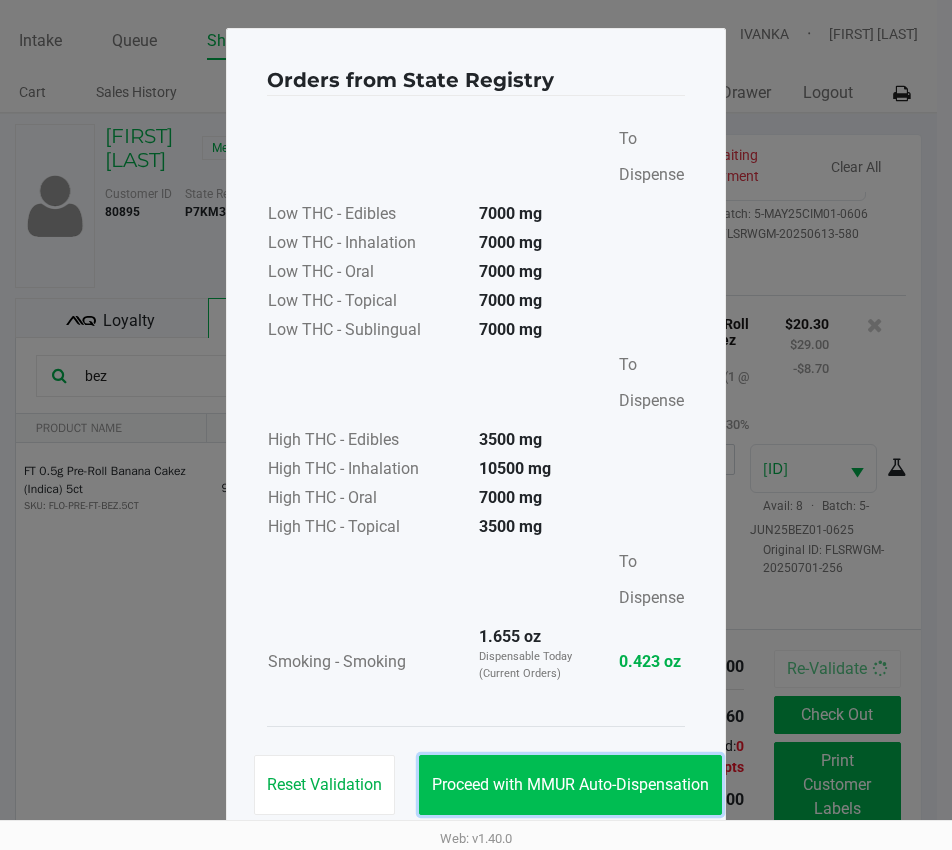 click on "Proceed with MMUR Auto-Dispensation" 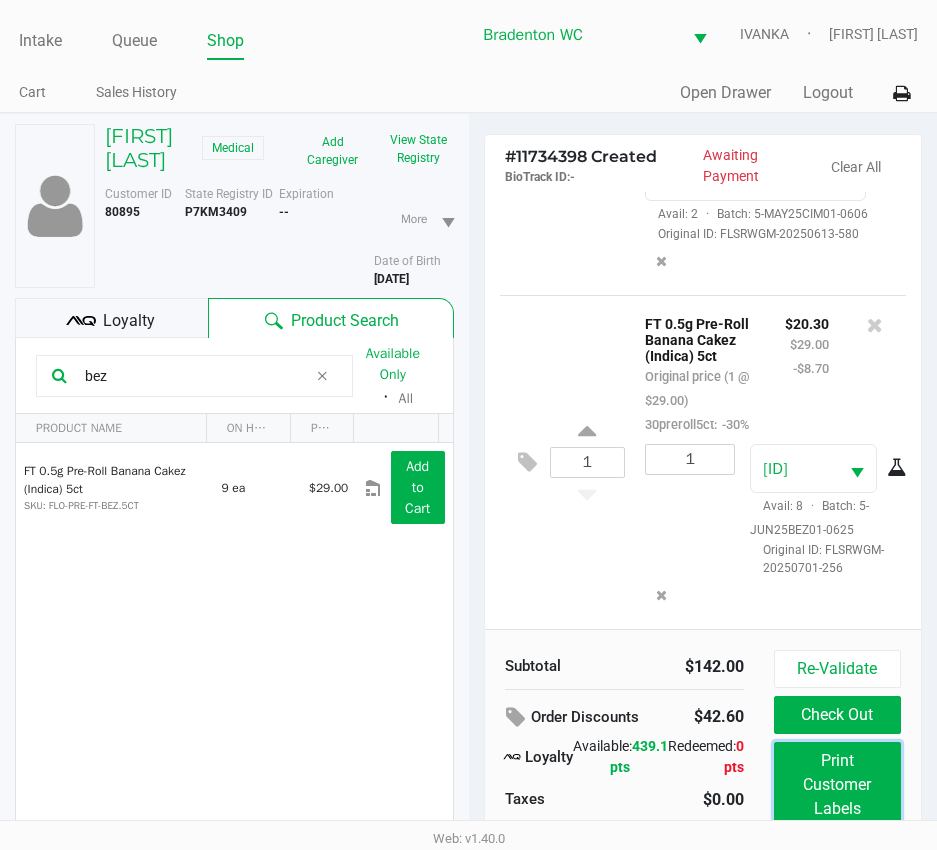 click on "Print Customer Labels" 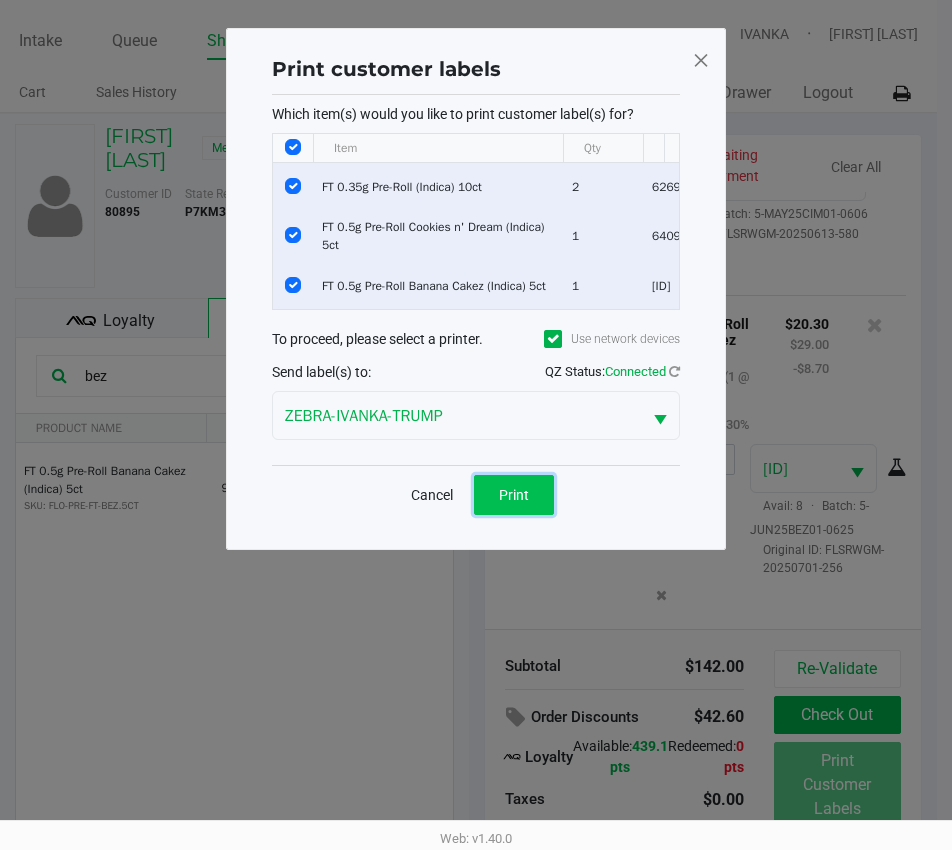 click on "Print" 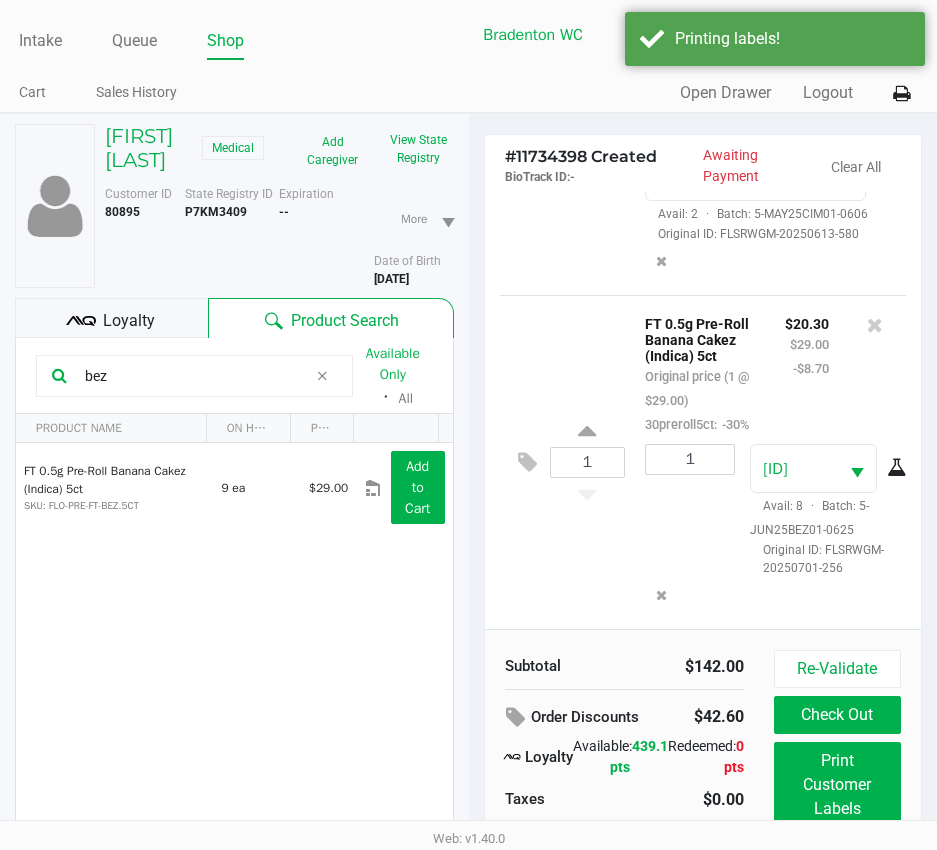 click on "Loyalty" 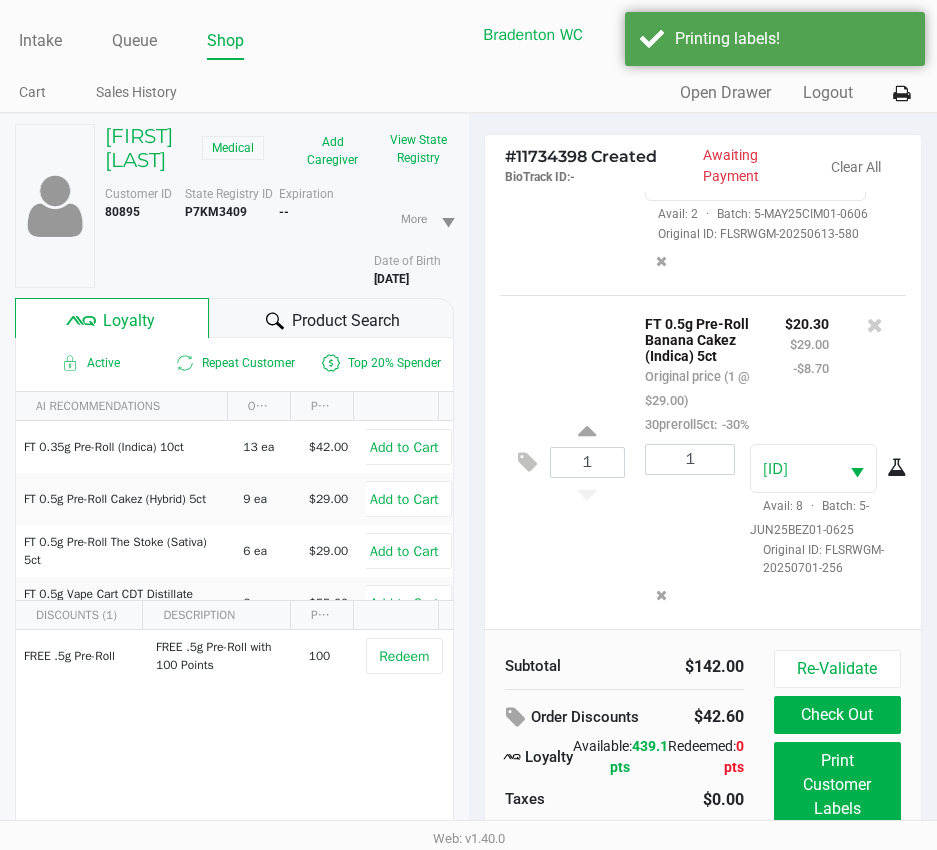 click 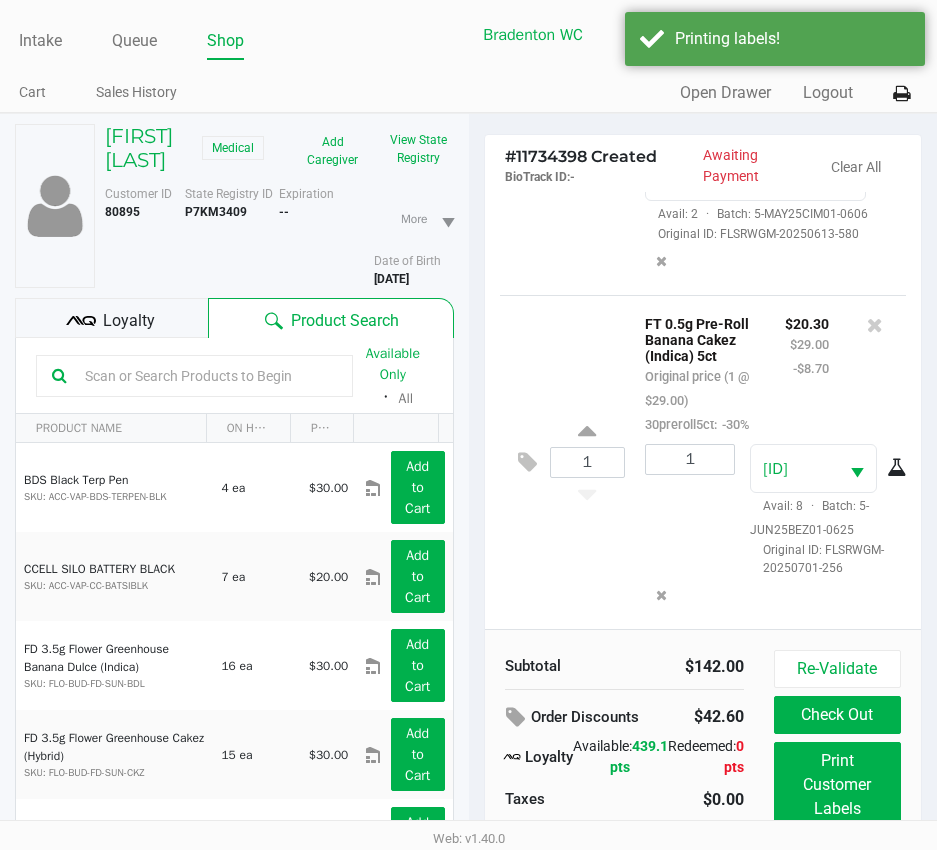 scroll, scrollTop: 104, scrollLeft: 0, axis: vertical 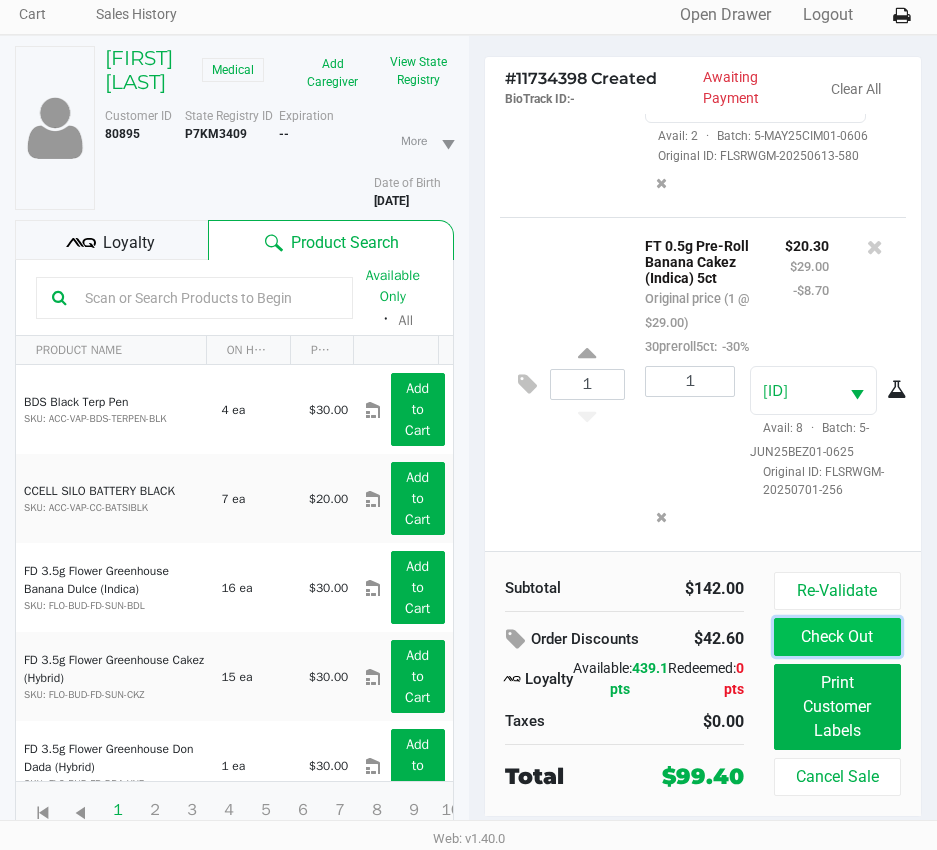 click on "Check Out" 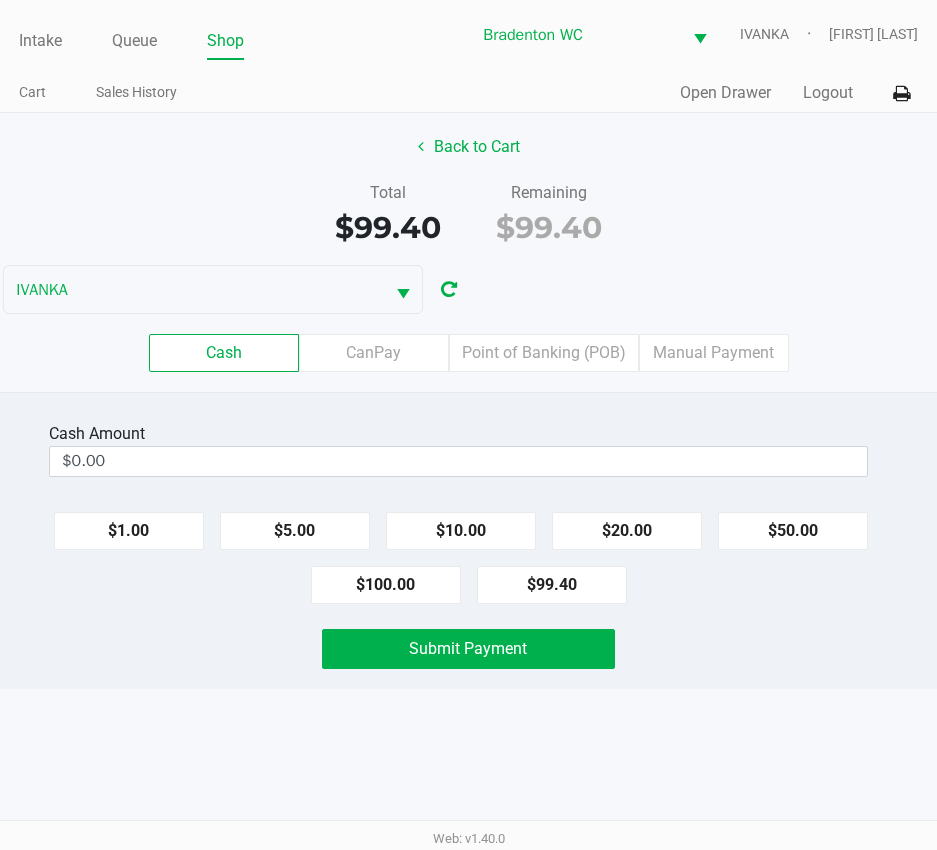 scroll, scrollTop: 0, scrollLeft: 0, axis: both 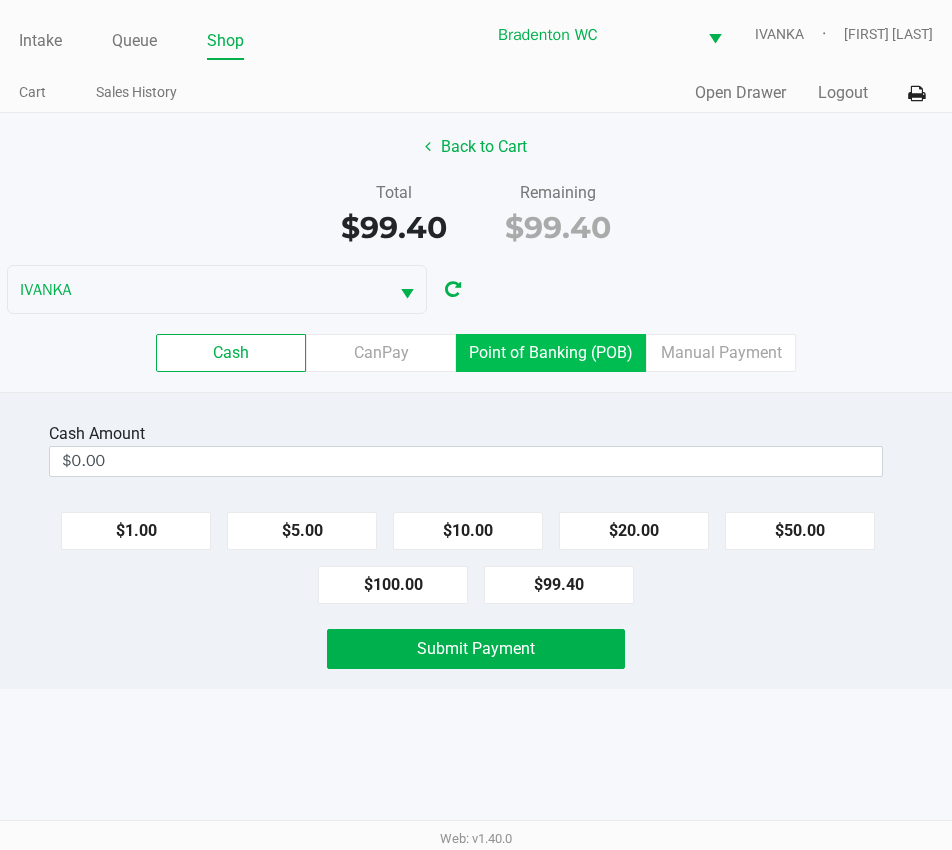 click on "Point of Banking (POB)" 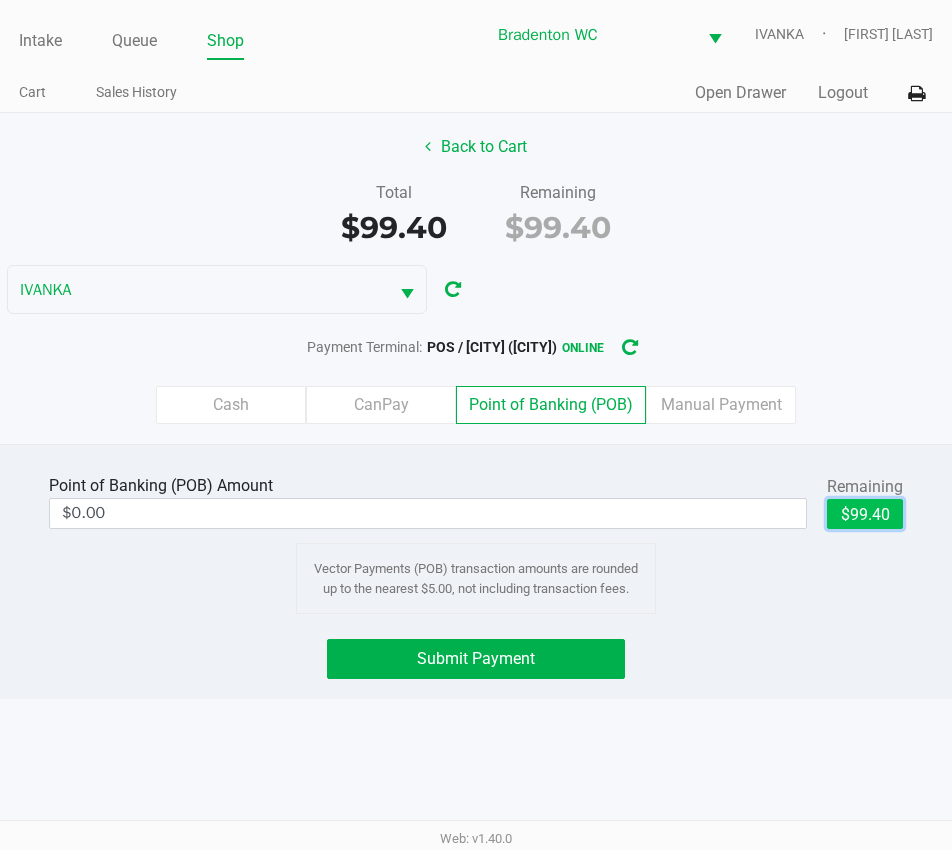 click on "$99.40" 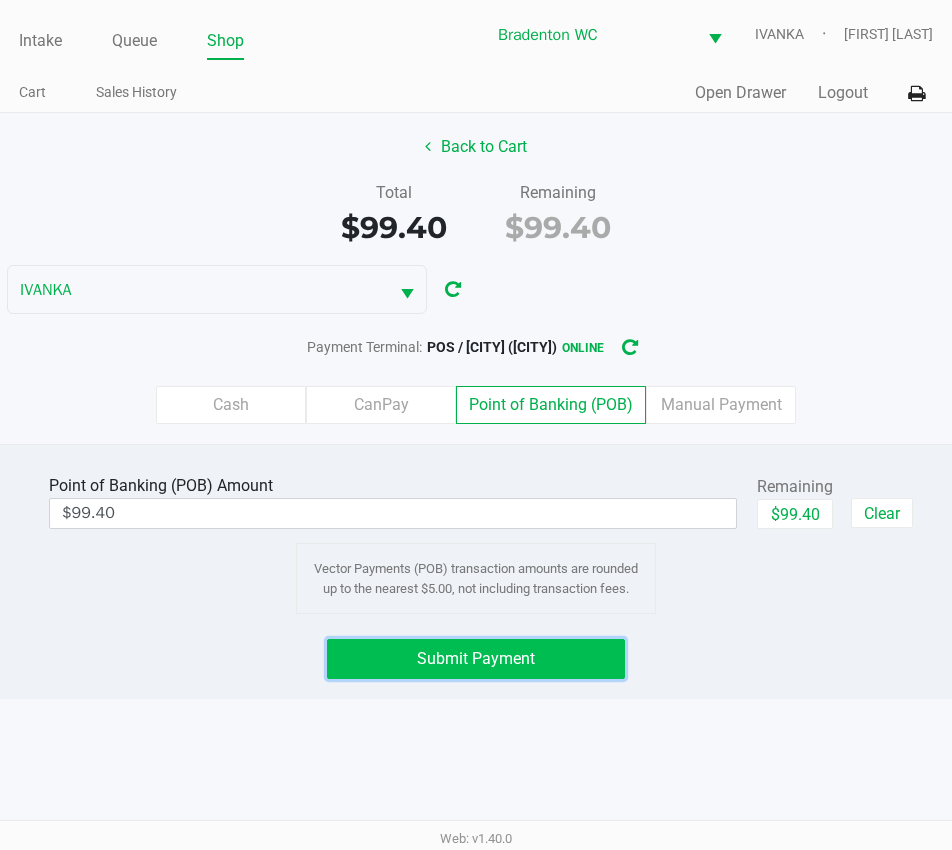 click on "Submit Payment" 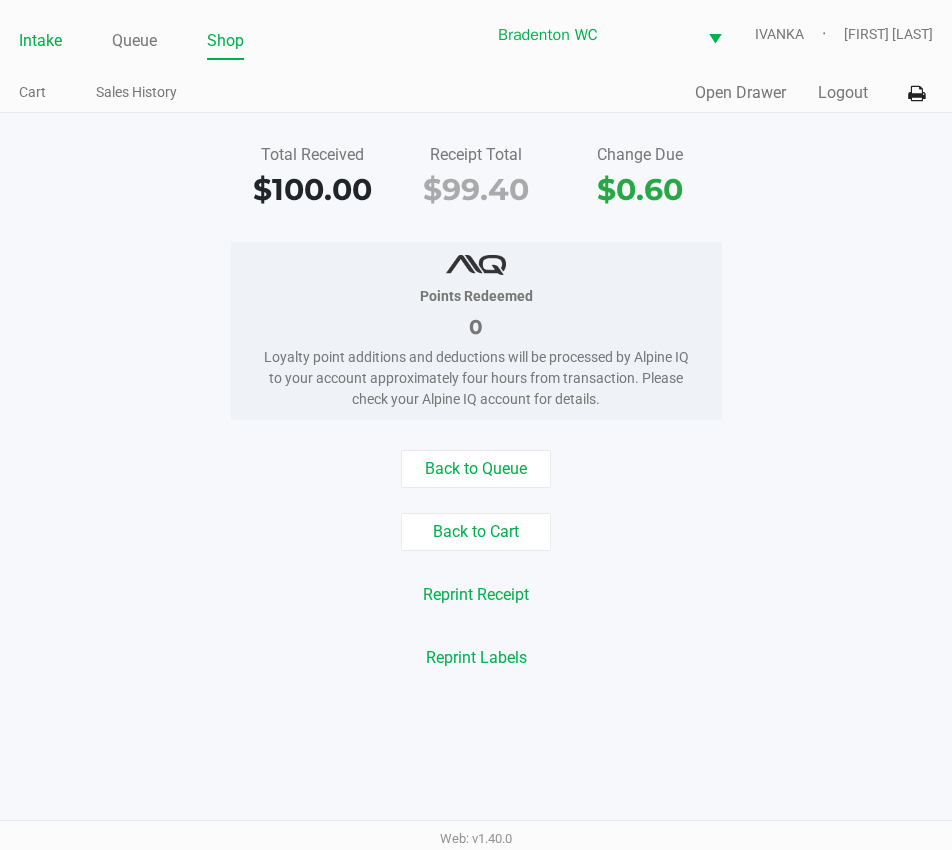 click on "Intake" 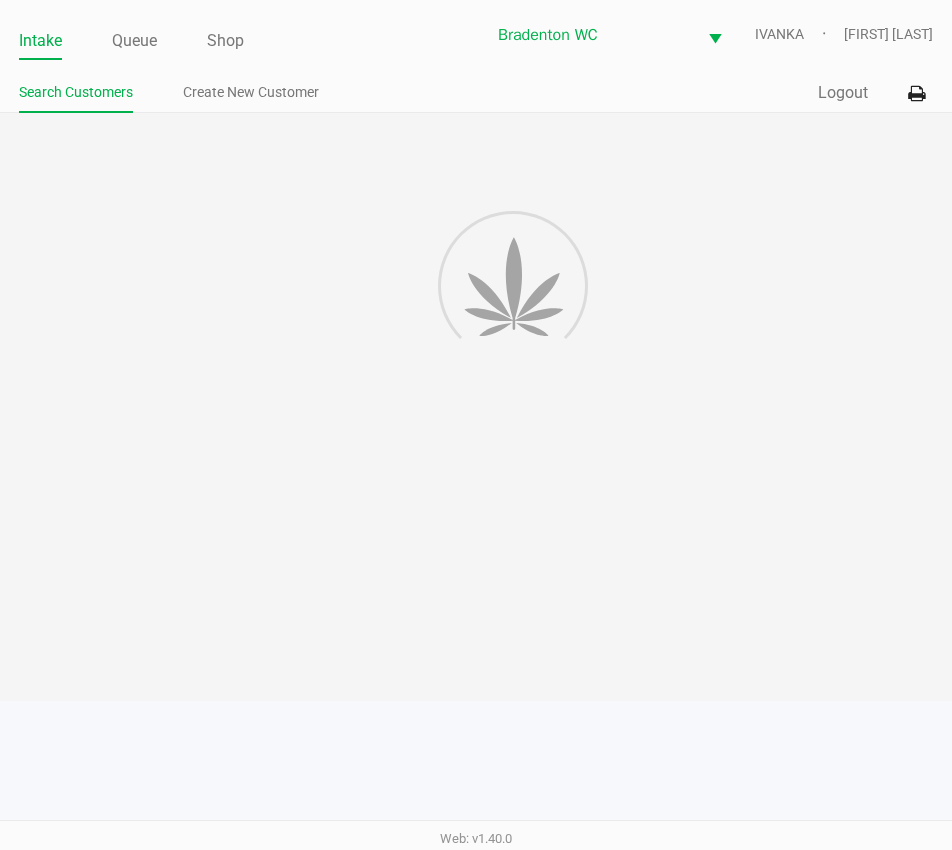click on "Search Customers Create New Customer" 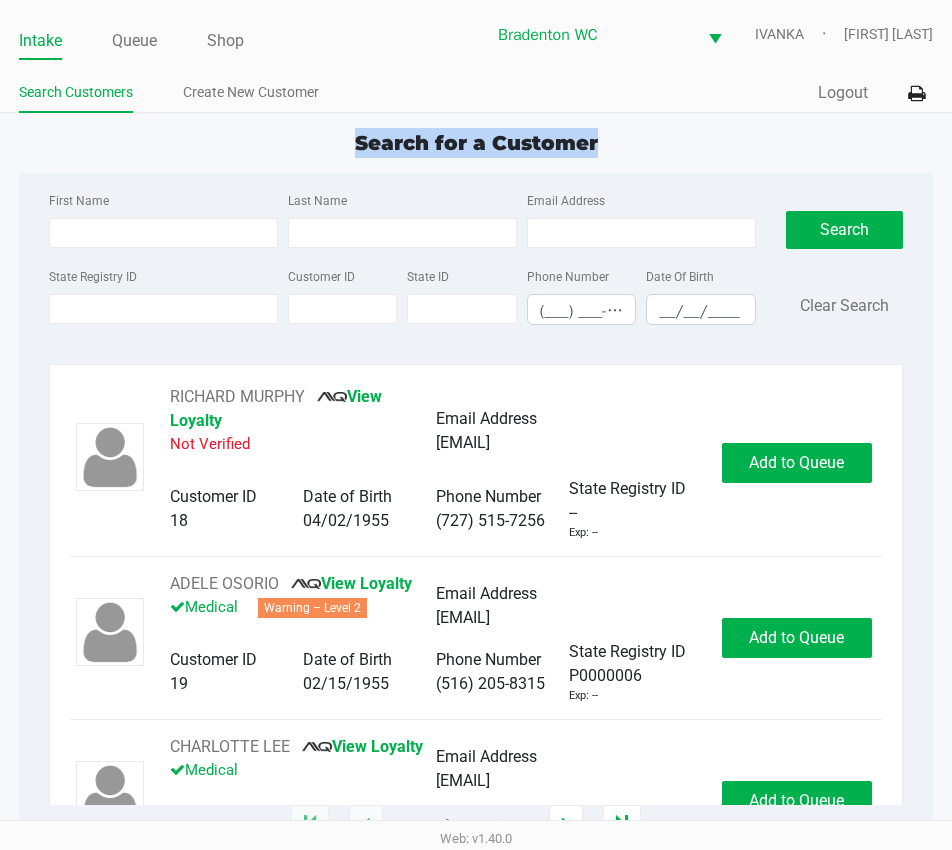 drag, startPoint x: 322, startPoint y: 150, endPoint x: 677, endPoint y: 148, distance: 355.00565 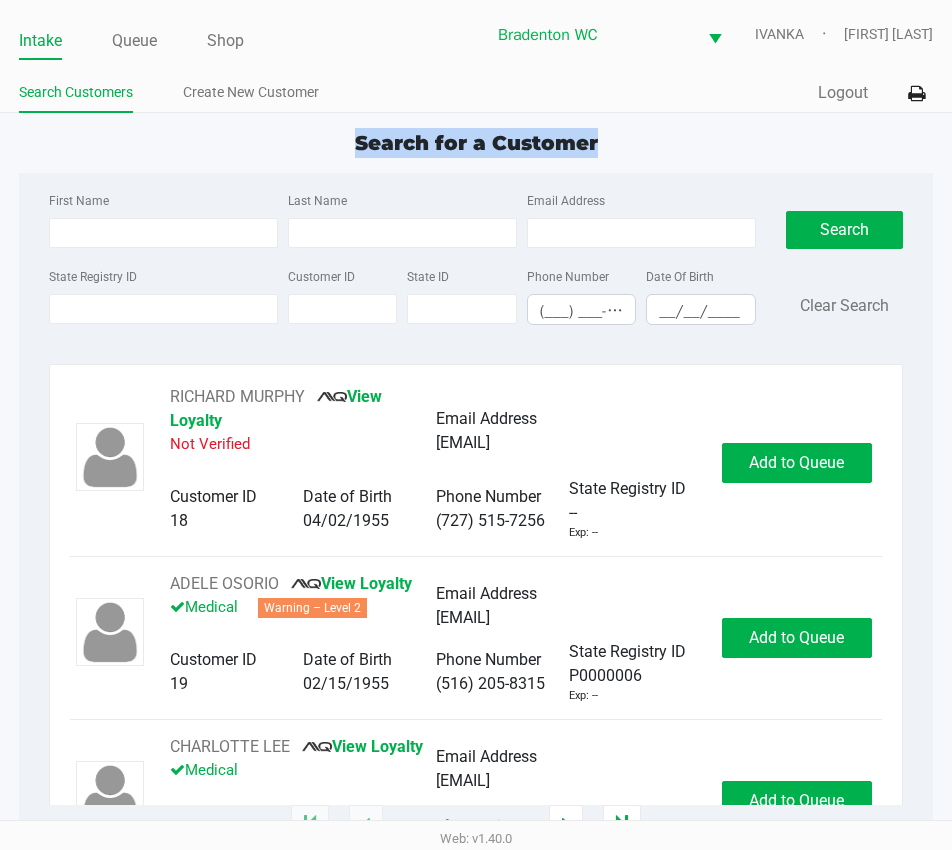 click on "Search for a Customer" 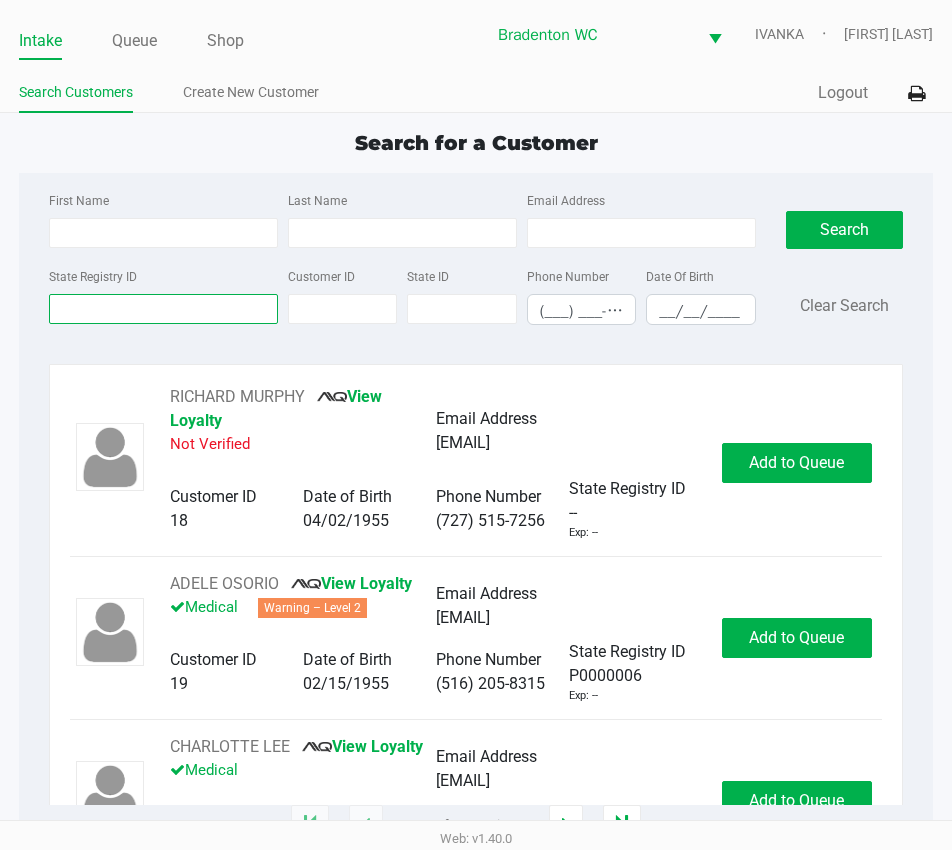 click on "State Registry ID" at bounding box center (163, 309) 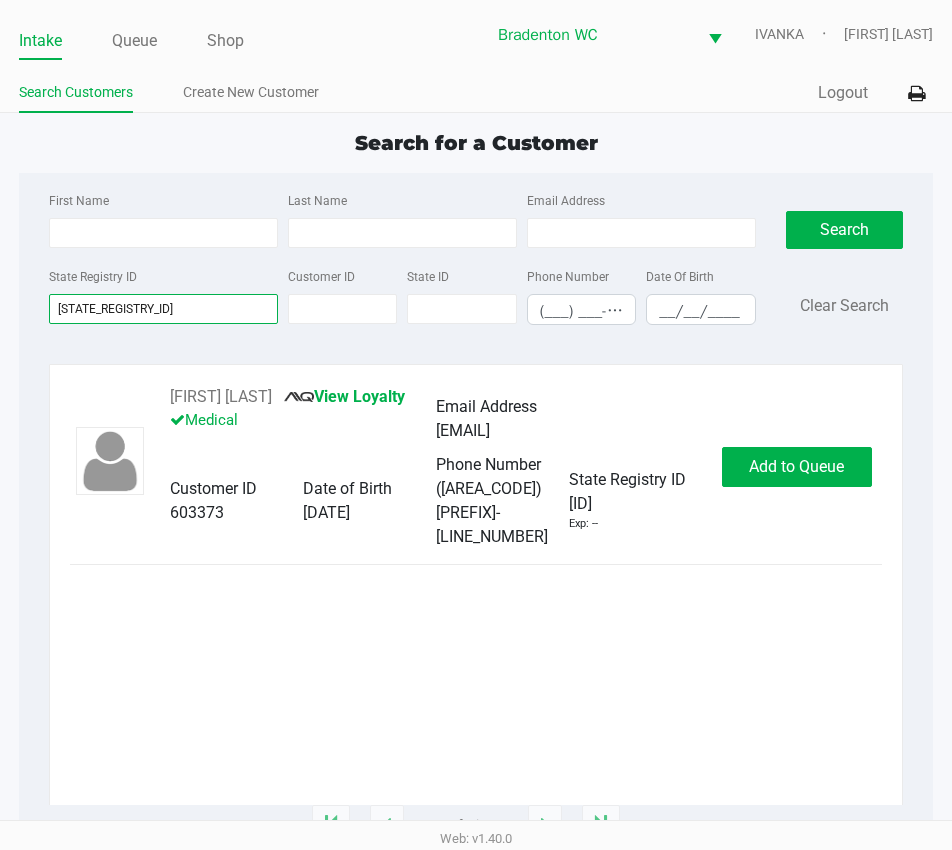 type on "p3xx4438" 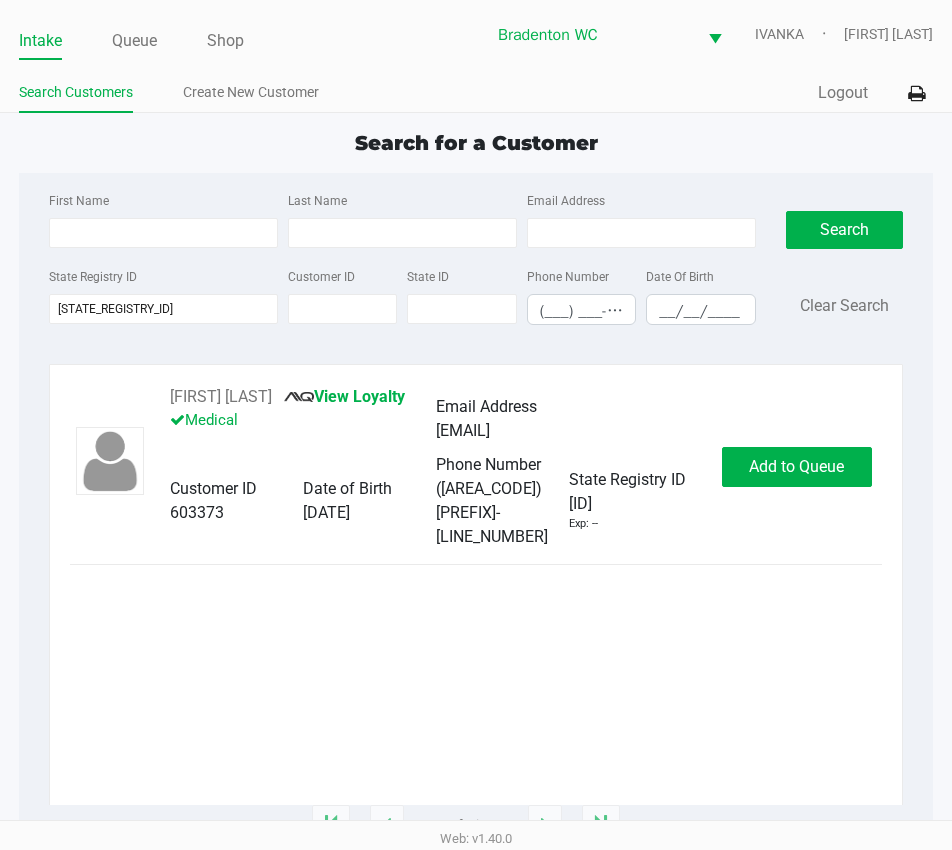 click on "Justin Storey       View Loyalty   Medical   Email Address   jstorey2@gmail.com   Customer ID   603373   Date of Birth   05/20/1989   Phone Number   (941) 387-4098   State Registry ID   P3XX4438   Exp: --   Add to Queue" 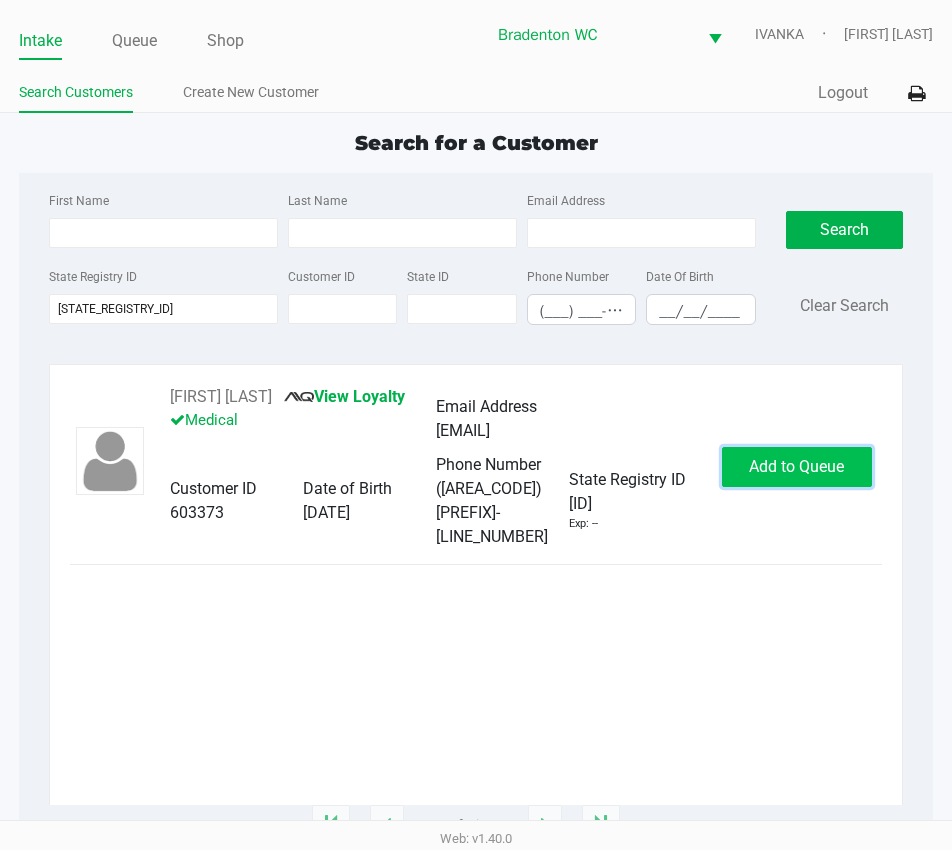click on "Add to Queue" 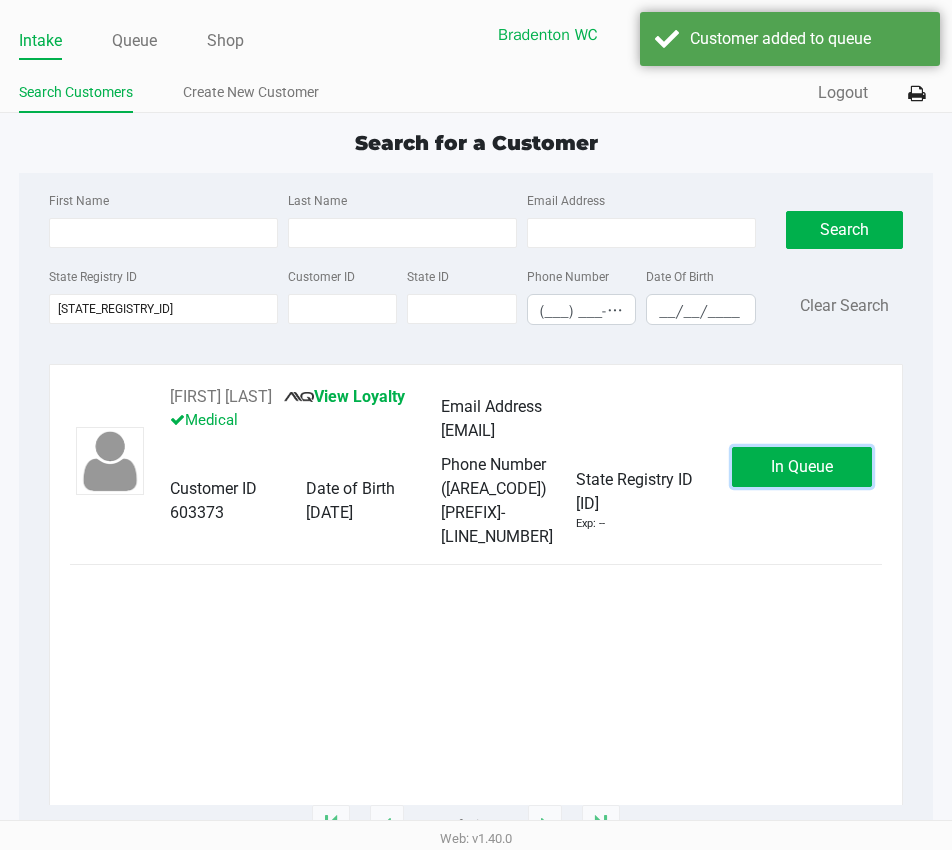 click on "In Queue" 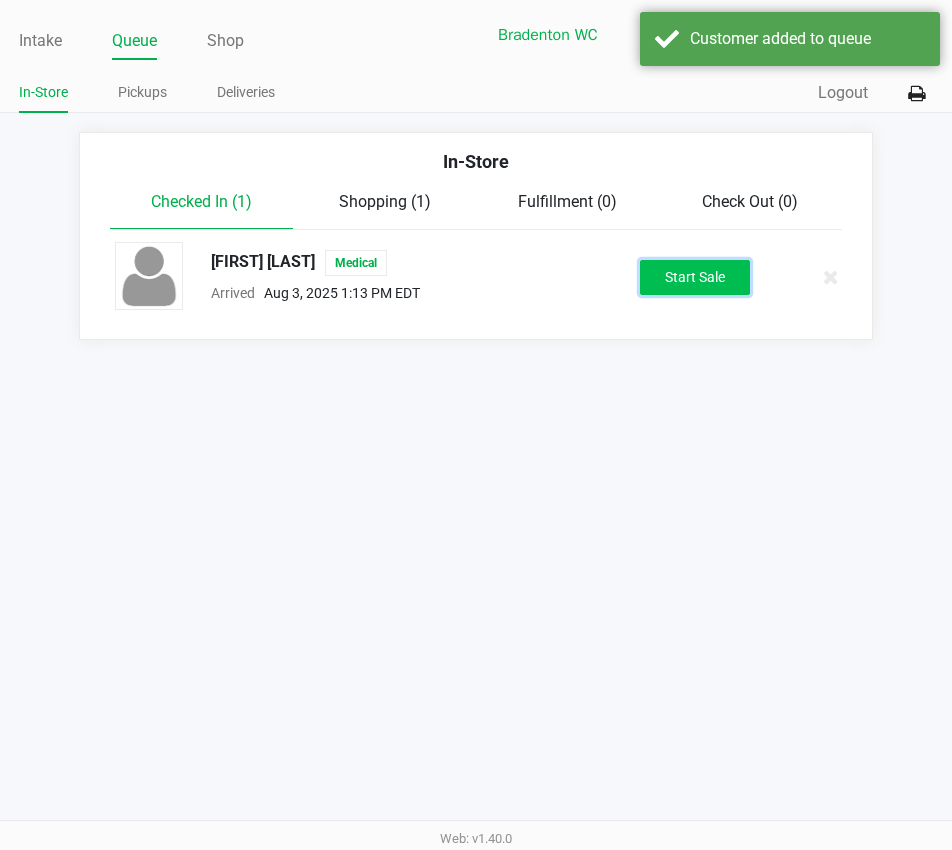 click on "Start Sale" 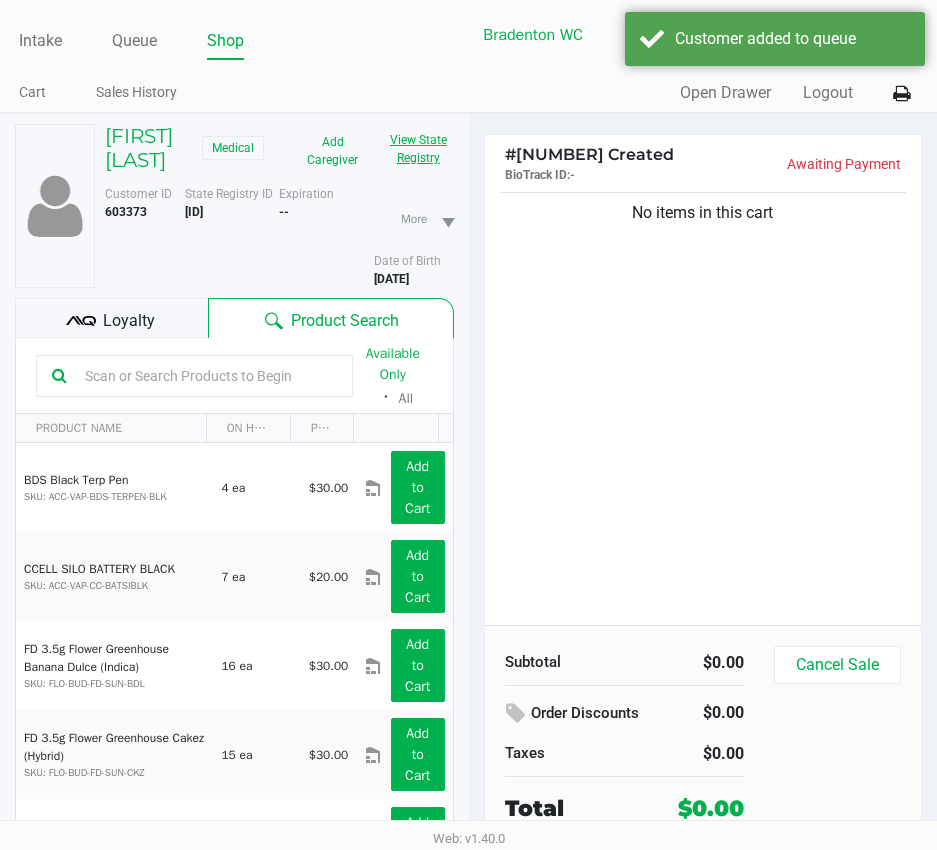 click on "View State Registry" 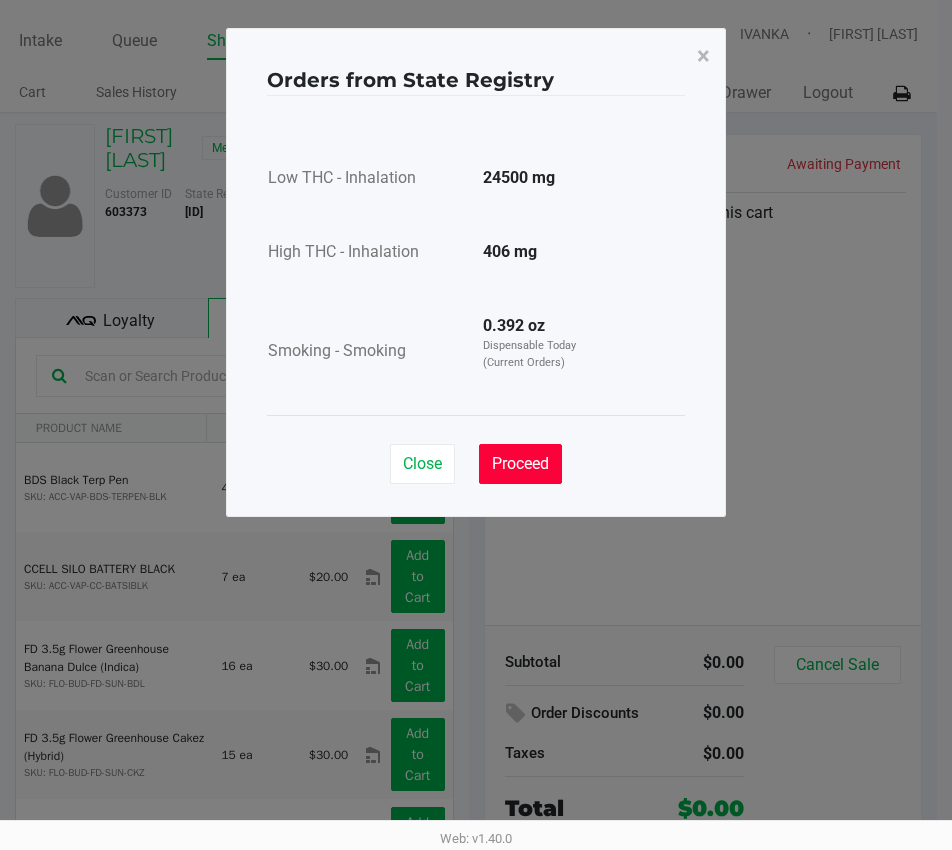 click on "Proceed" 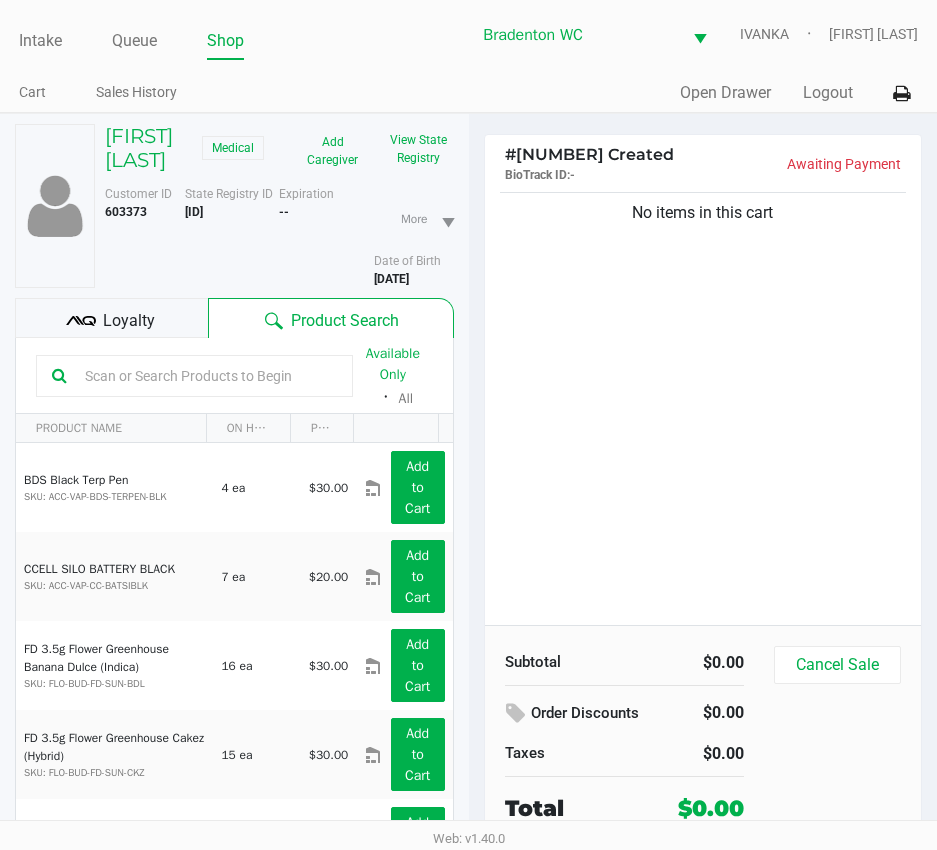 click on "Loyalty" 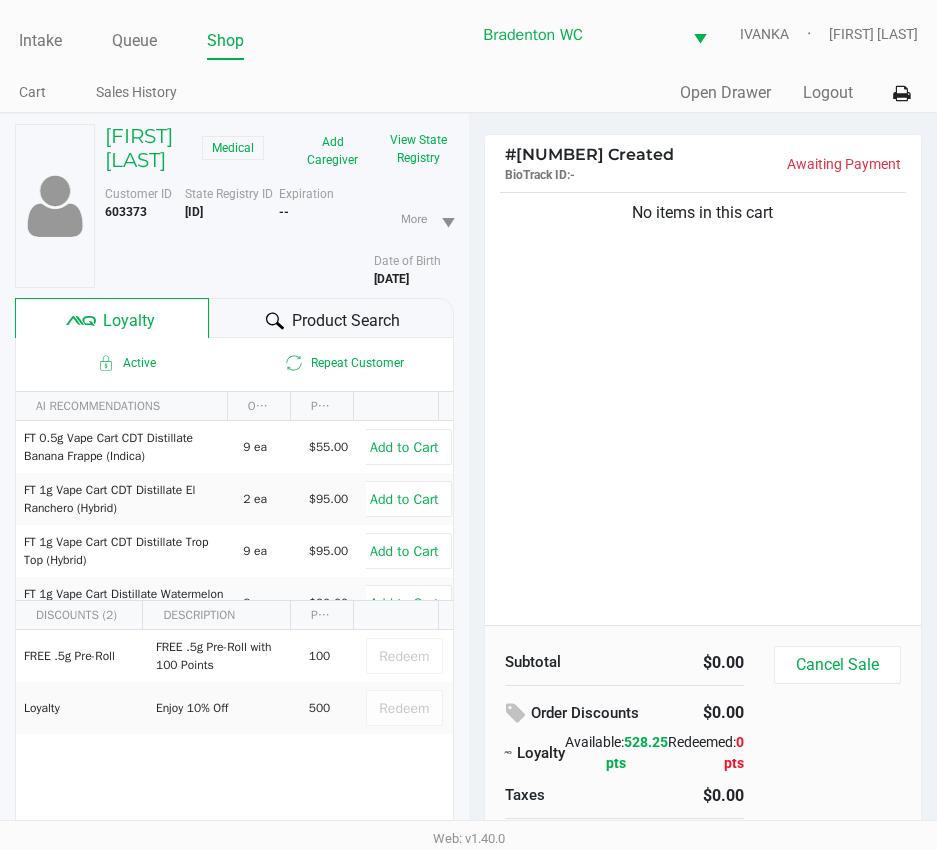 click 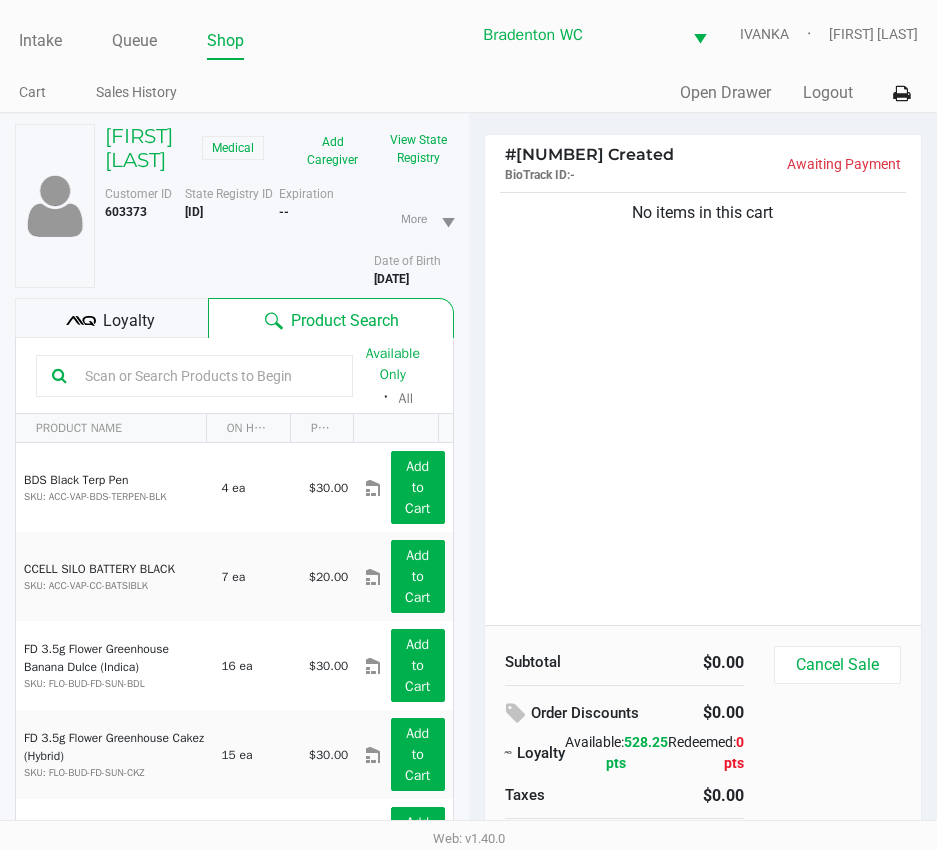 click 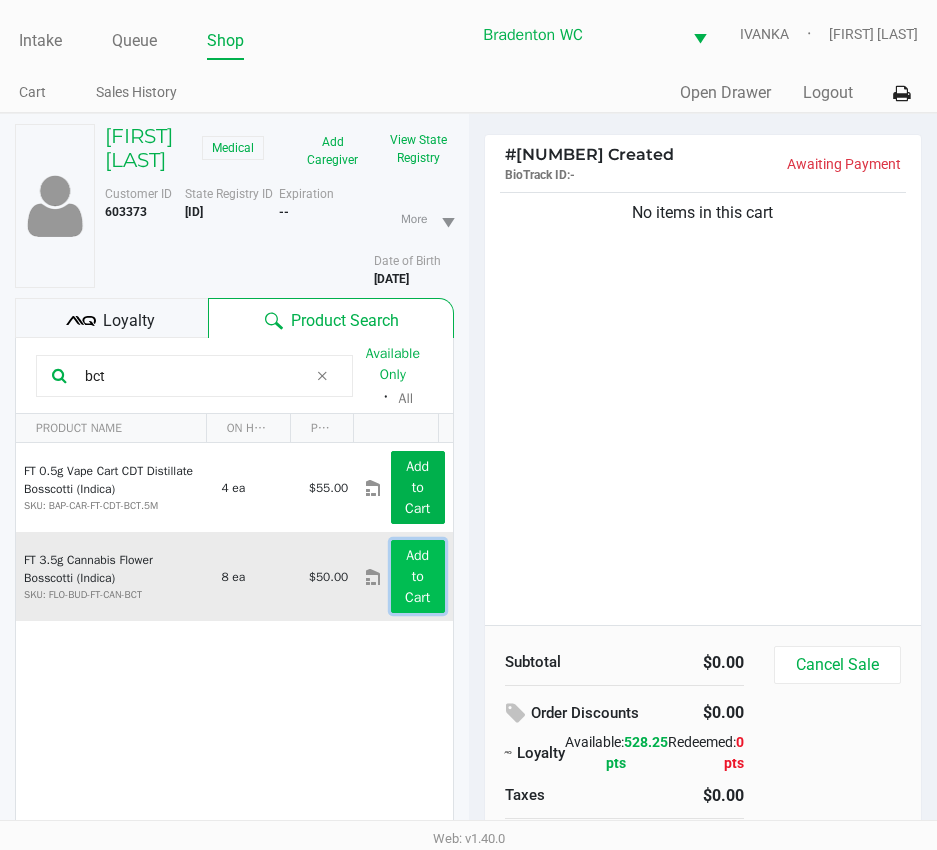 click on "Add to Cart" 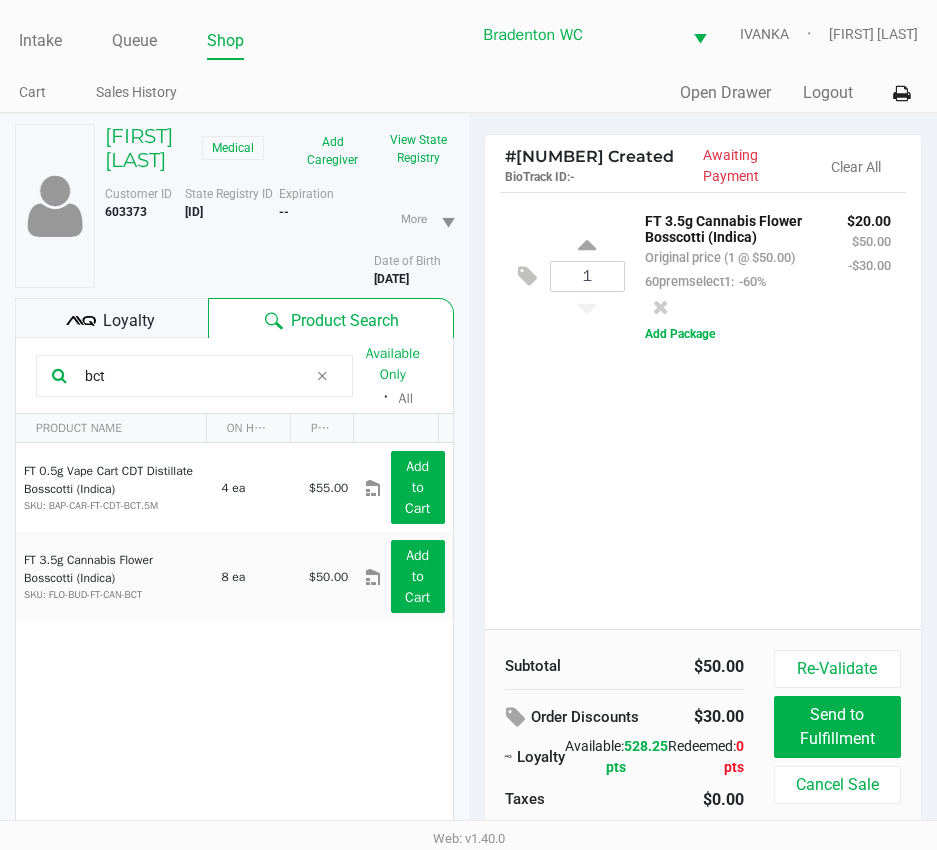 drag, startPoint x: 178, startPoint y: 402, endPoint x: 12, endPoint y: 391, distance: 166.36406 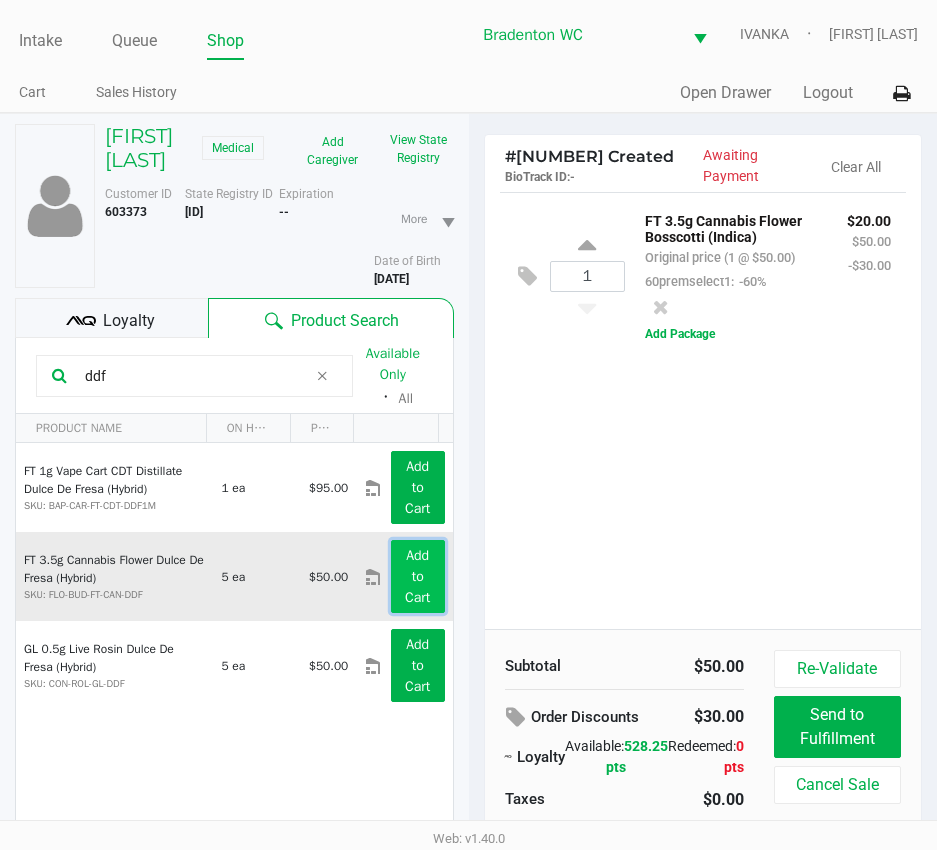 click on "Add to Cart" 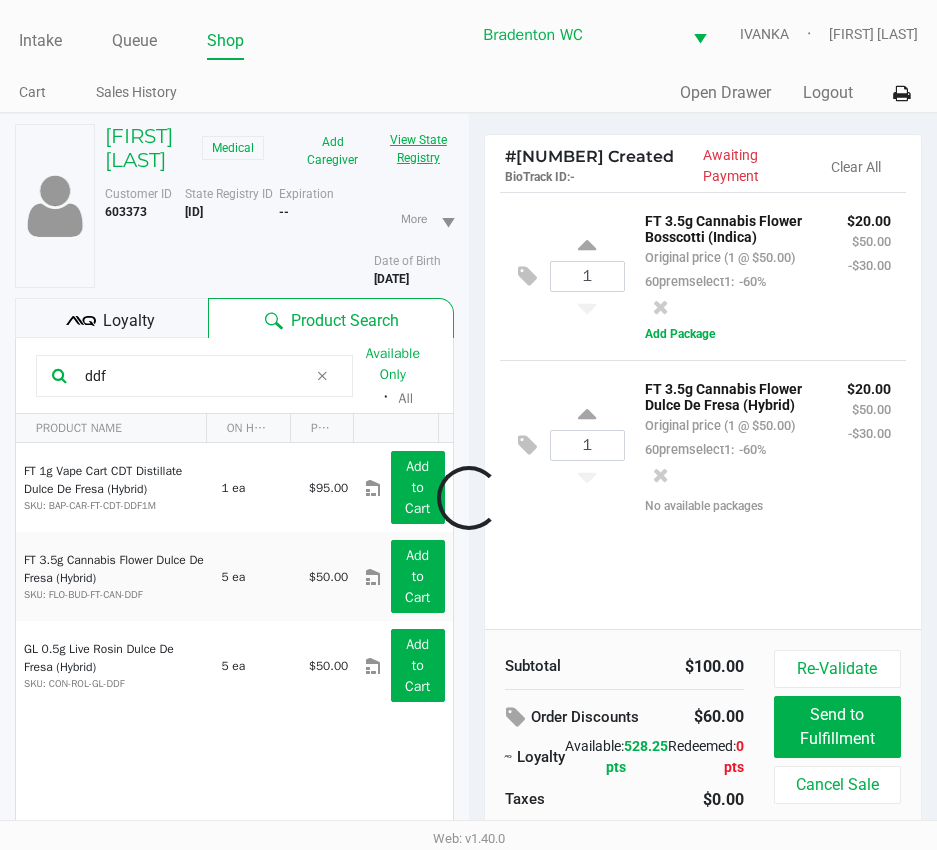 scroll, scrollTop: 45, scrollLeft: 0, axis: vertical 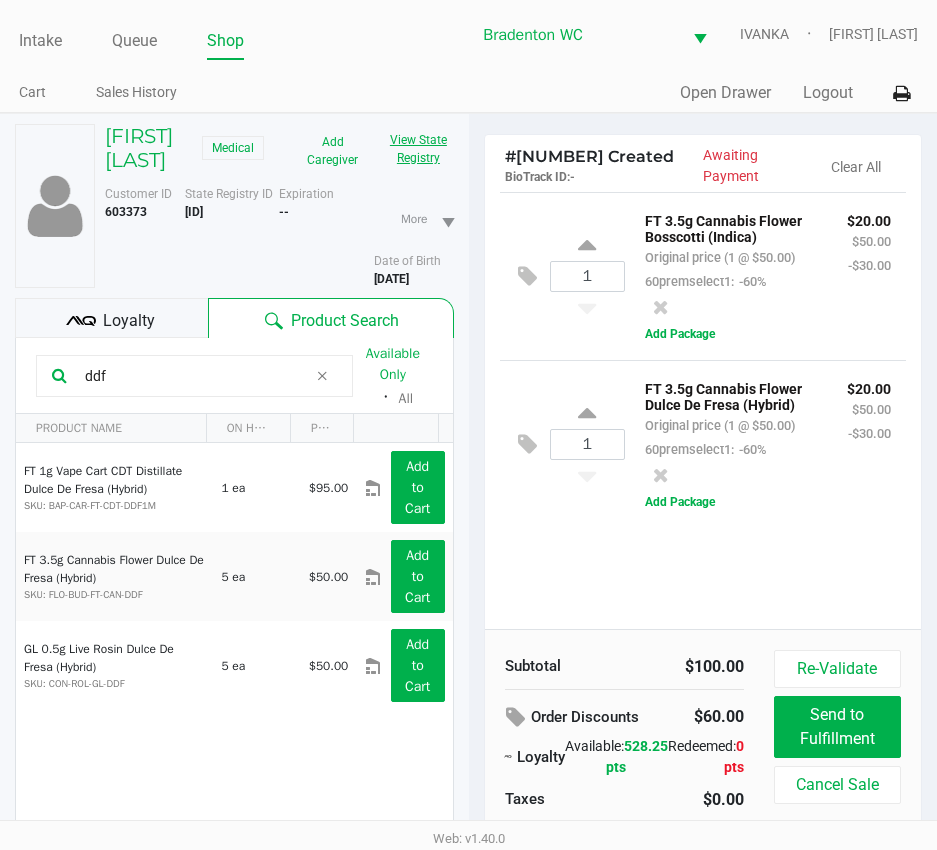 click on "View State Registry" 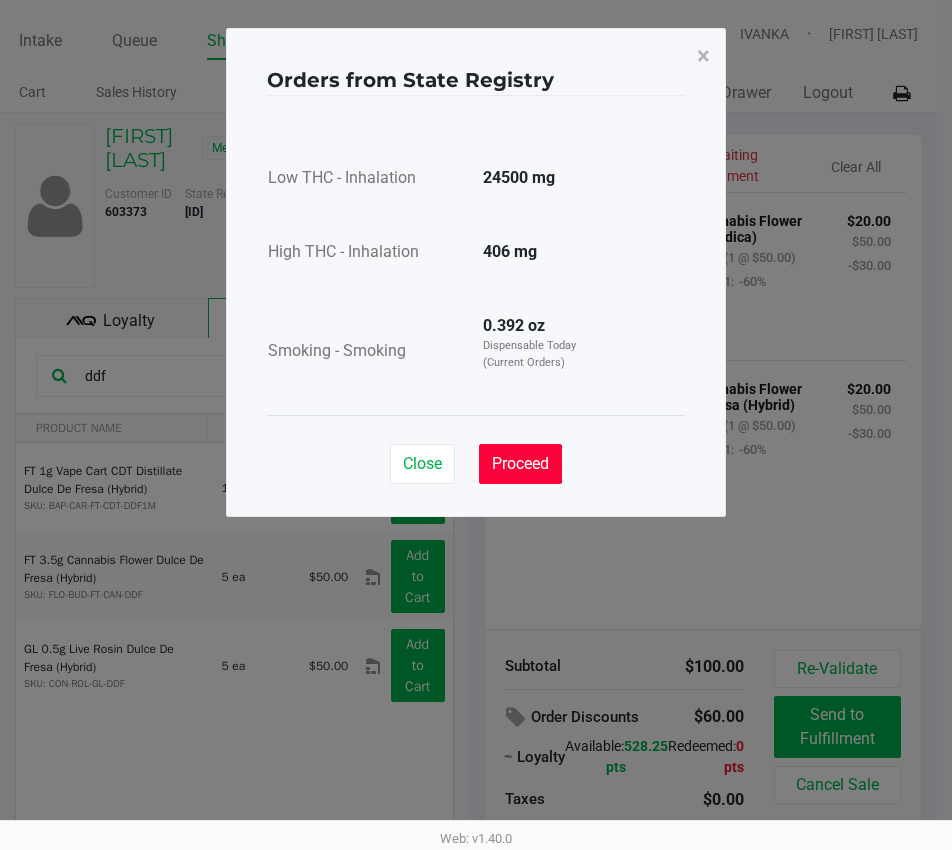 click on "Proceed" 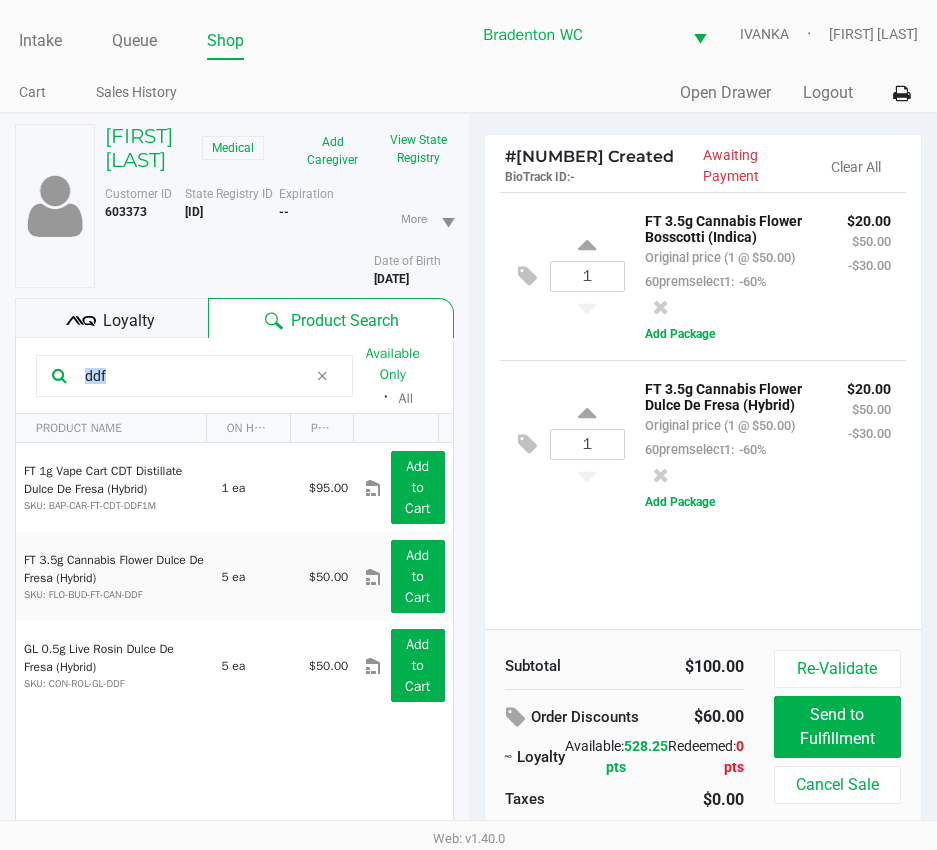 drag, startPoint x: 217, startPoint y: 381, endPoint x: 1, endPoint y: 384, distance: 216.02083 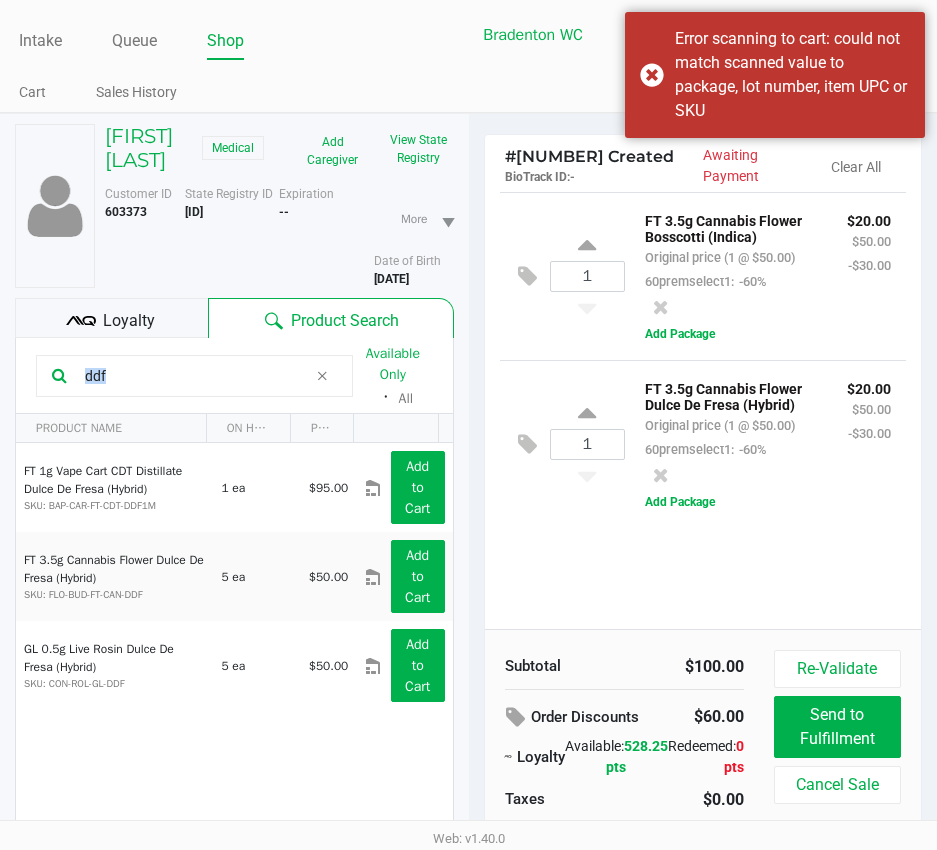 click on "ddf" 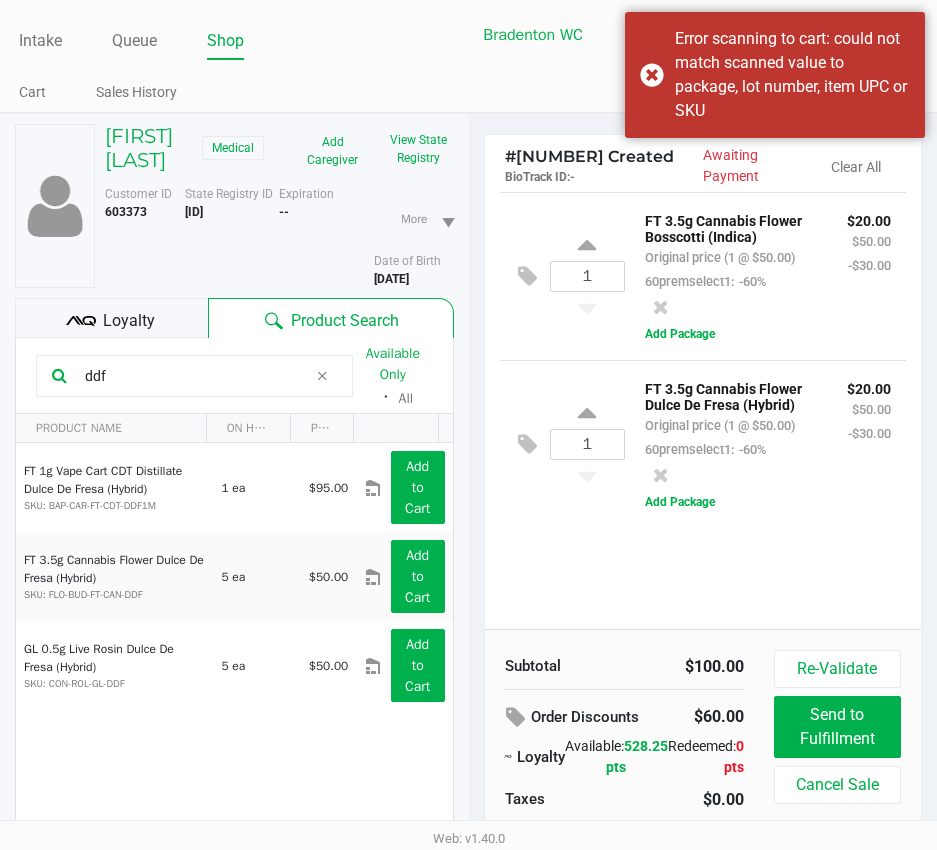drag, startPoint x: 138, startPoint y: 398, endPoint x: 1, endPoint y: 305, distance: 165.58382 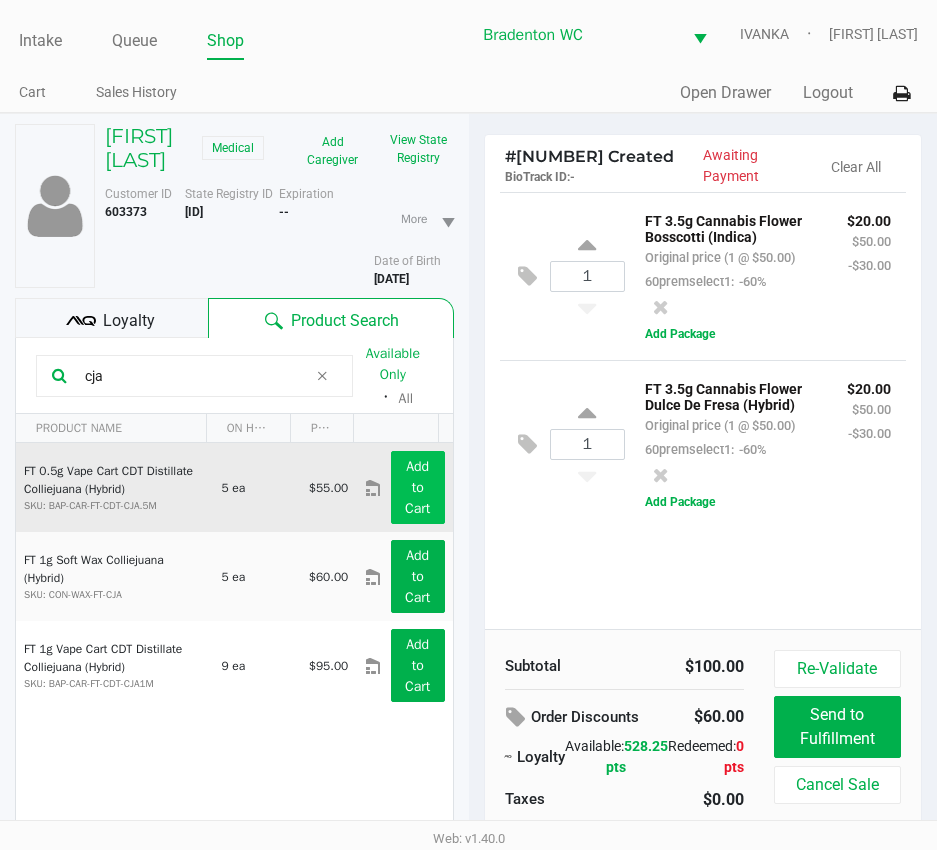 type on "cja" 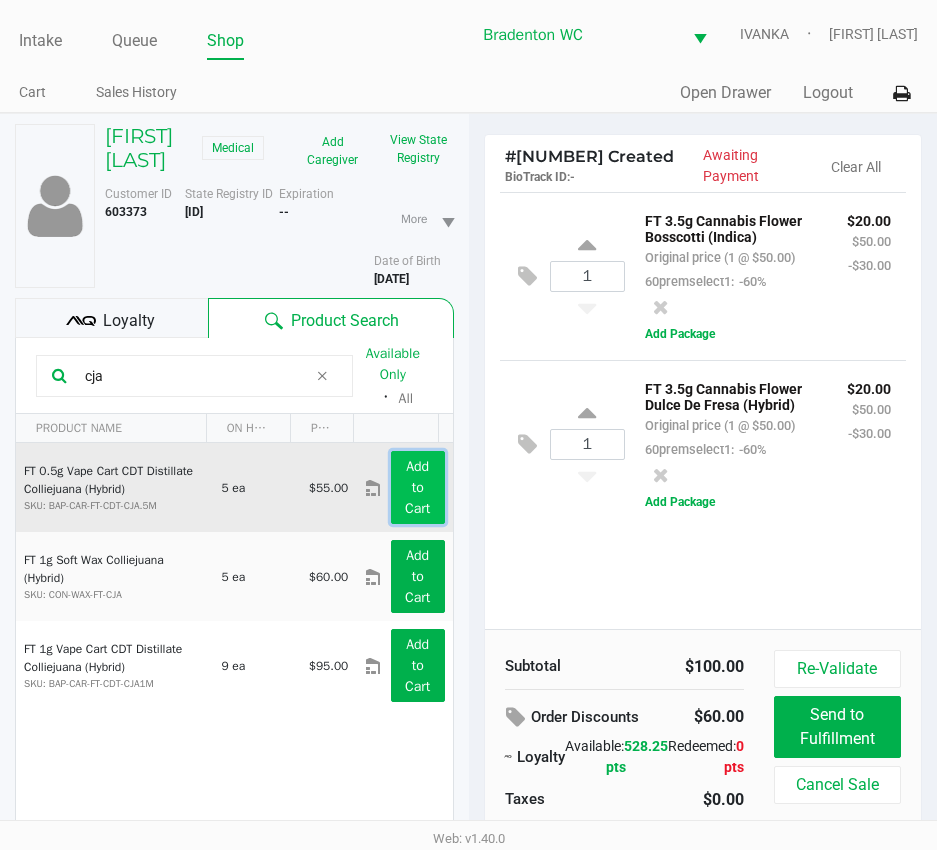 click on "Add to Cart" 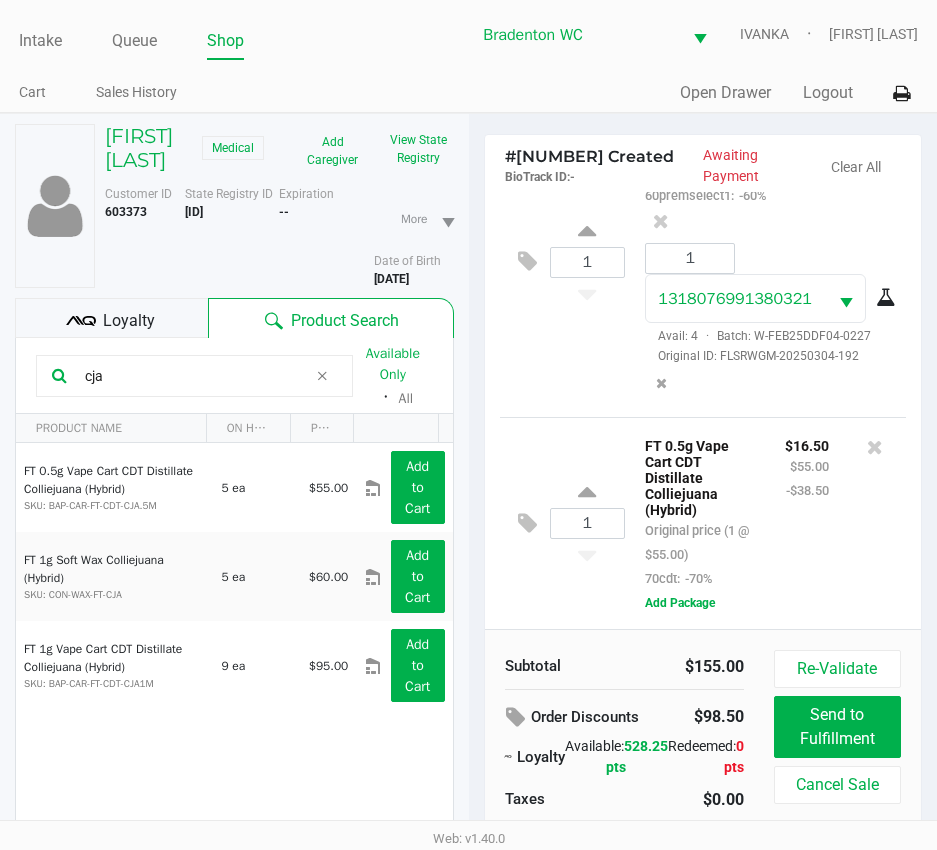 scroll, scrollTop: 548, scrollLeft: 0, axis: vertical 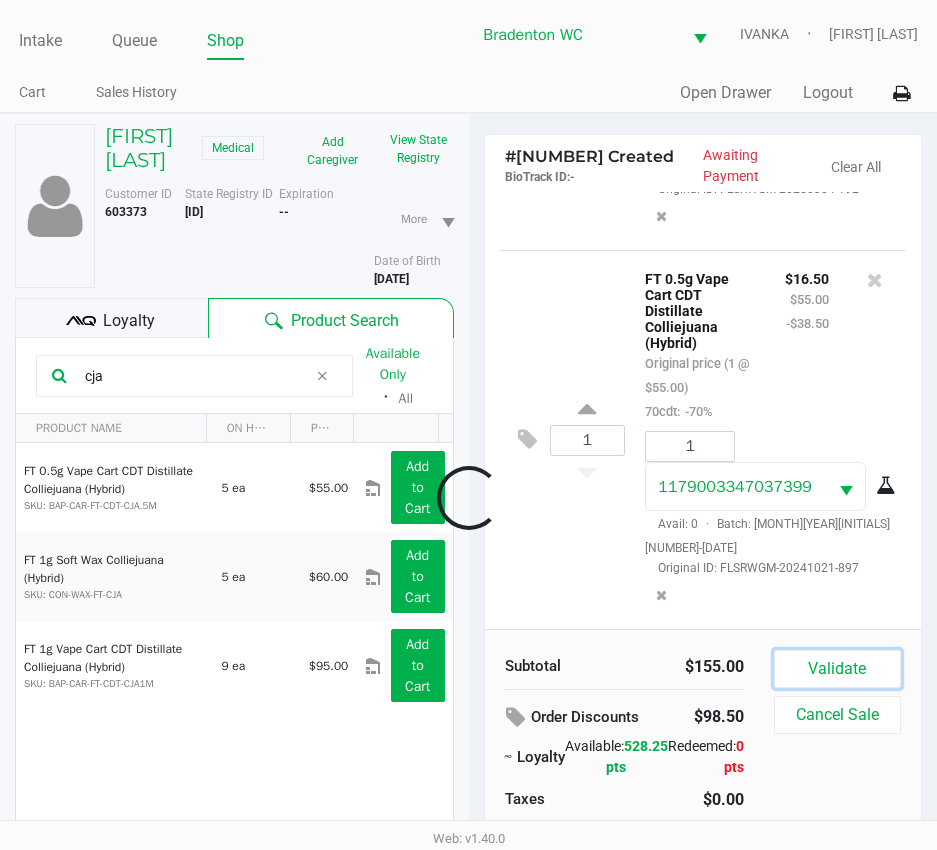 click on "Validate" 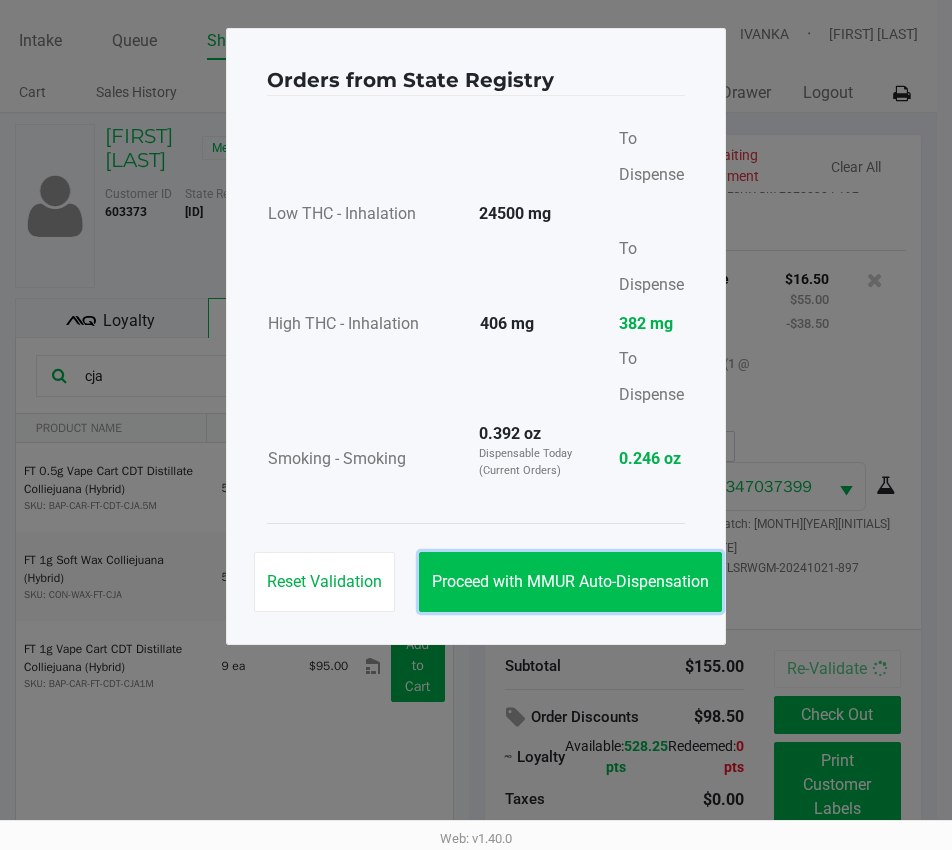 click on "Proceed with MMUR Auto-Dispensation" 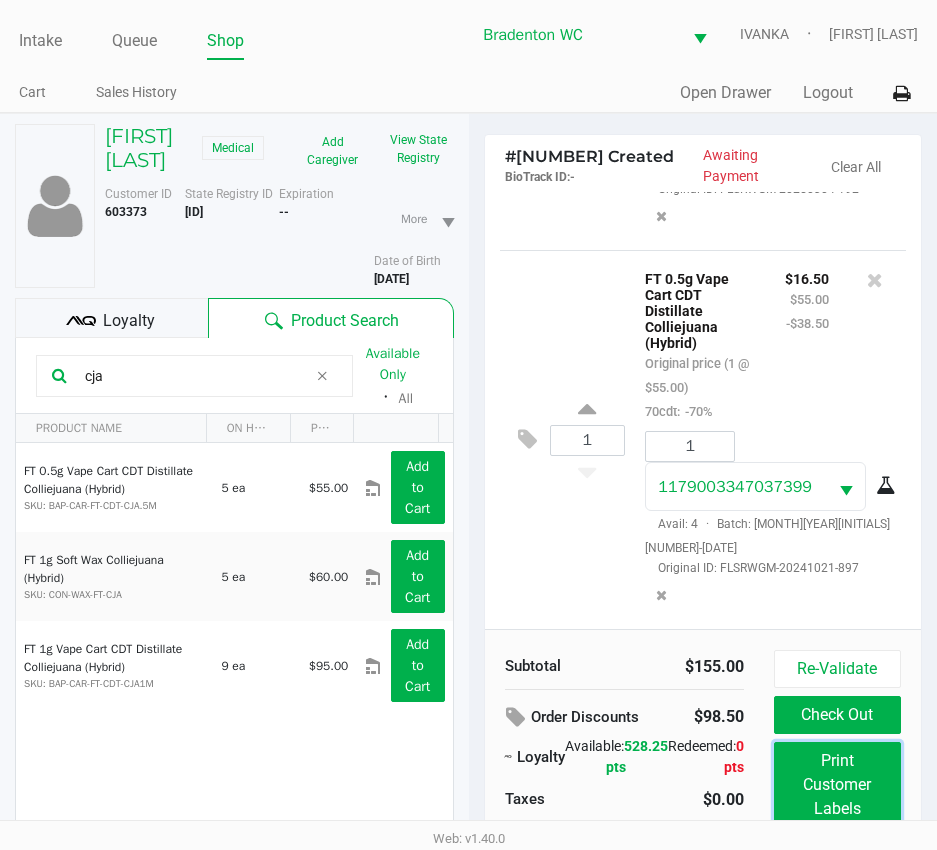 click on "Print Customer Labels" 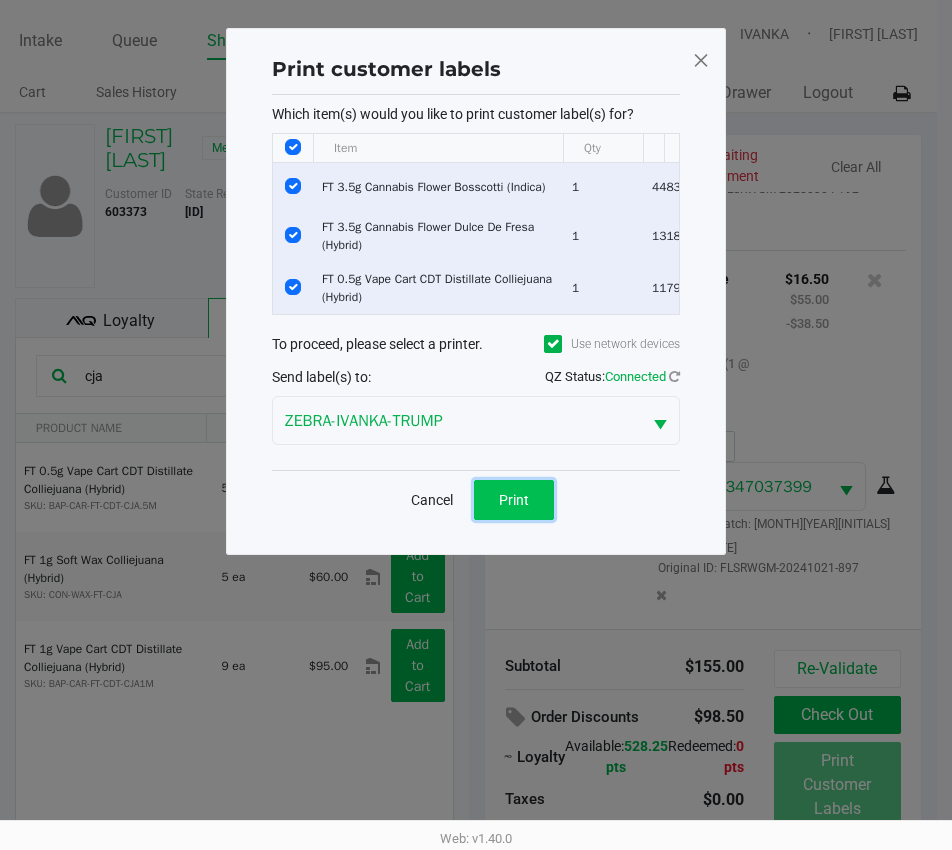 click on "Print" 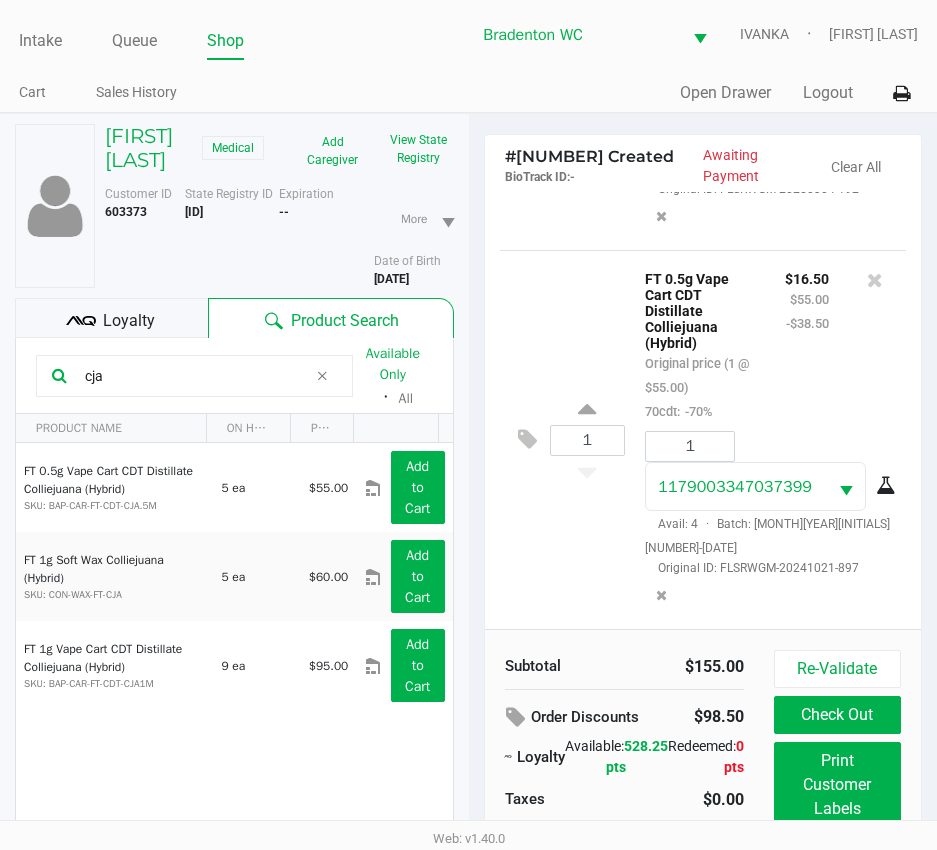 click on "Loyalty" 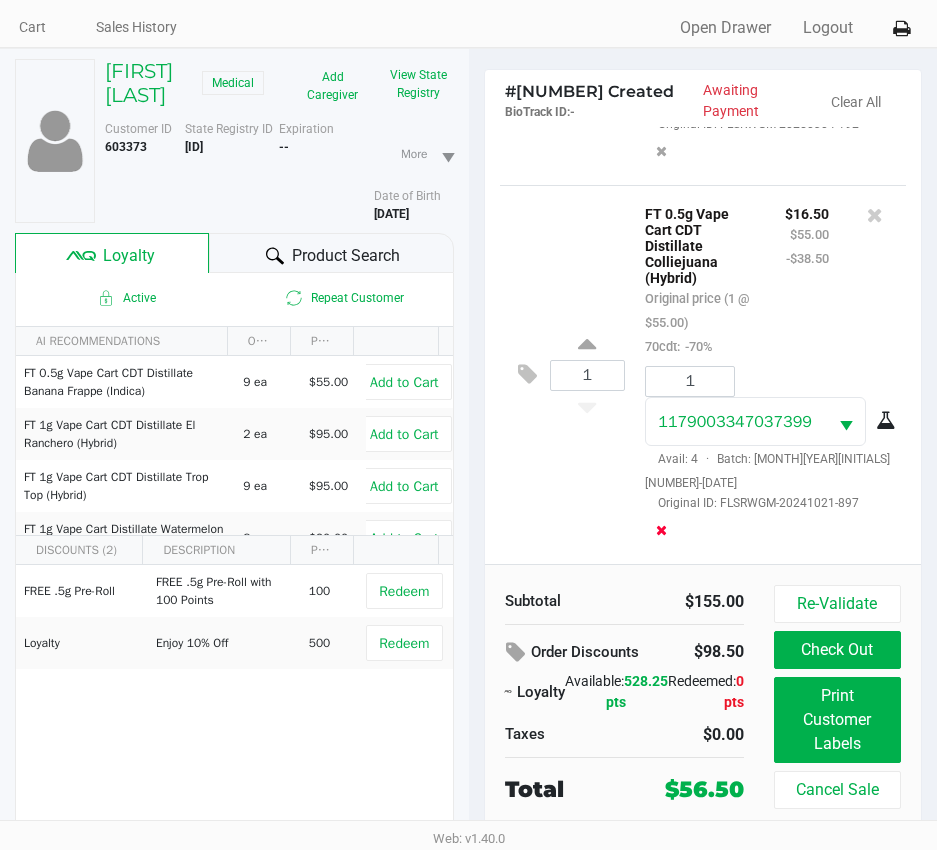 scroll, scrollTop: 104, scrollLeft: 0, axis: vertical 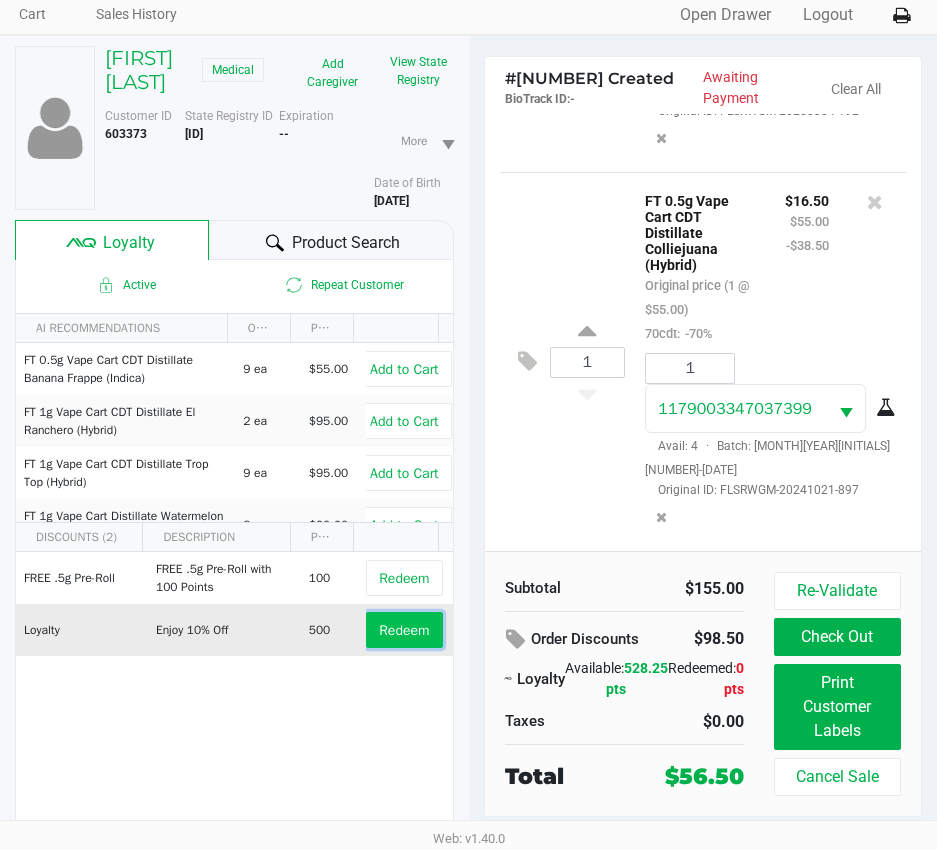click on "Redeem" 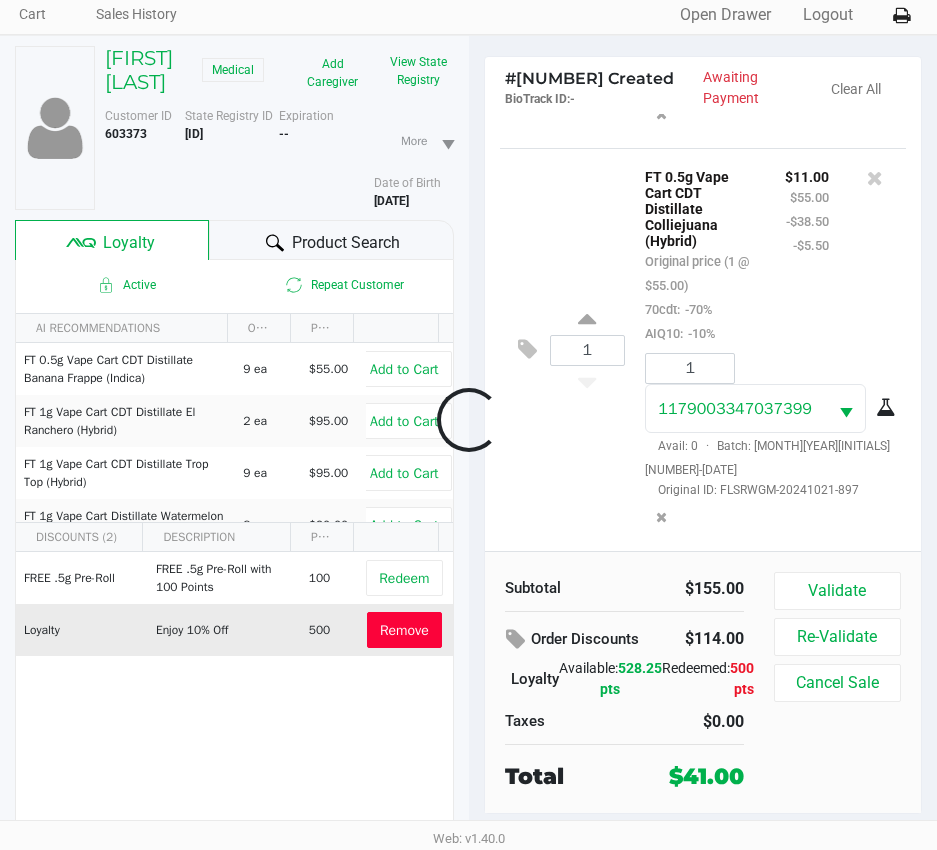 scroll, scrollTop: 763, scrollLeft: 0, axis: vertical 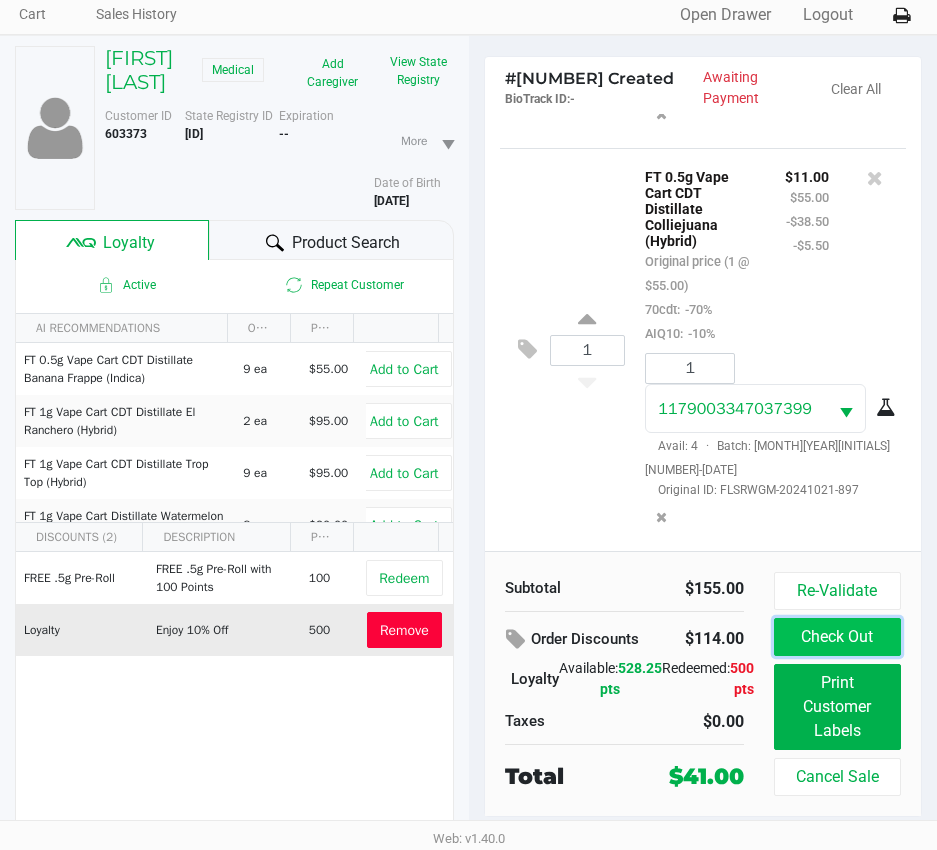 click on "Check Out" 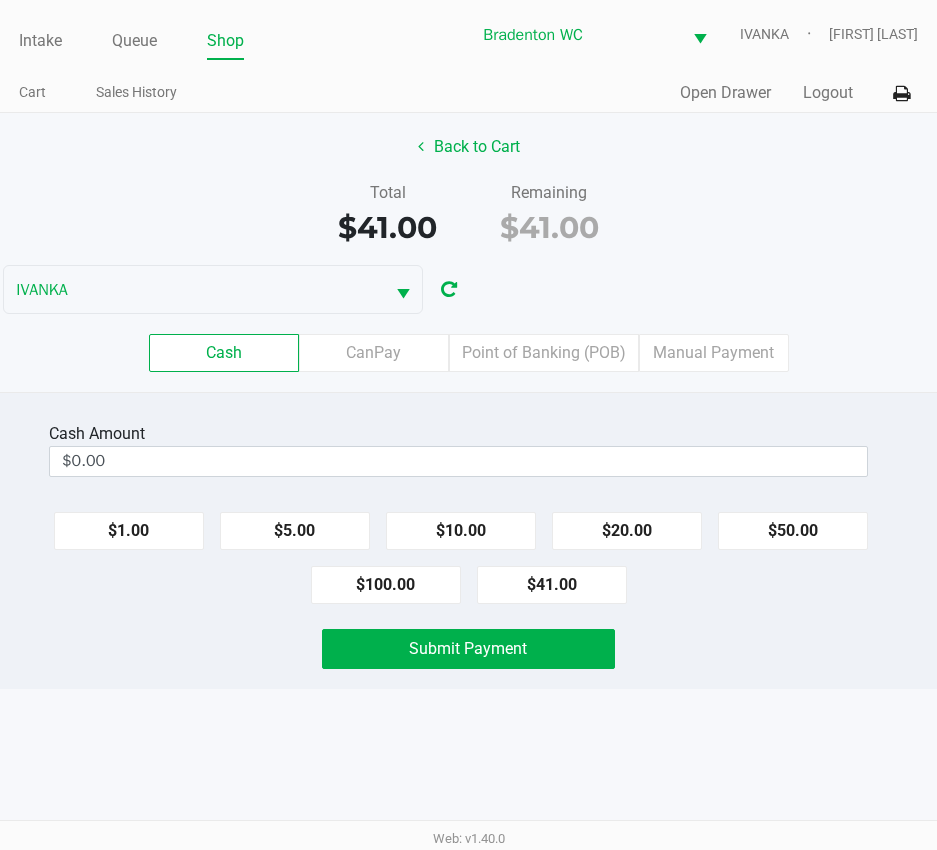 scroll, scrollTop: 0, scrollLeft: 0, axis: both 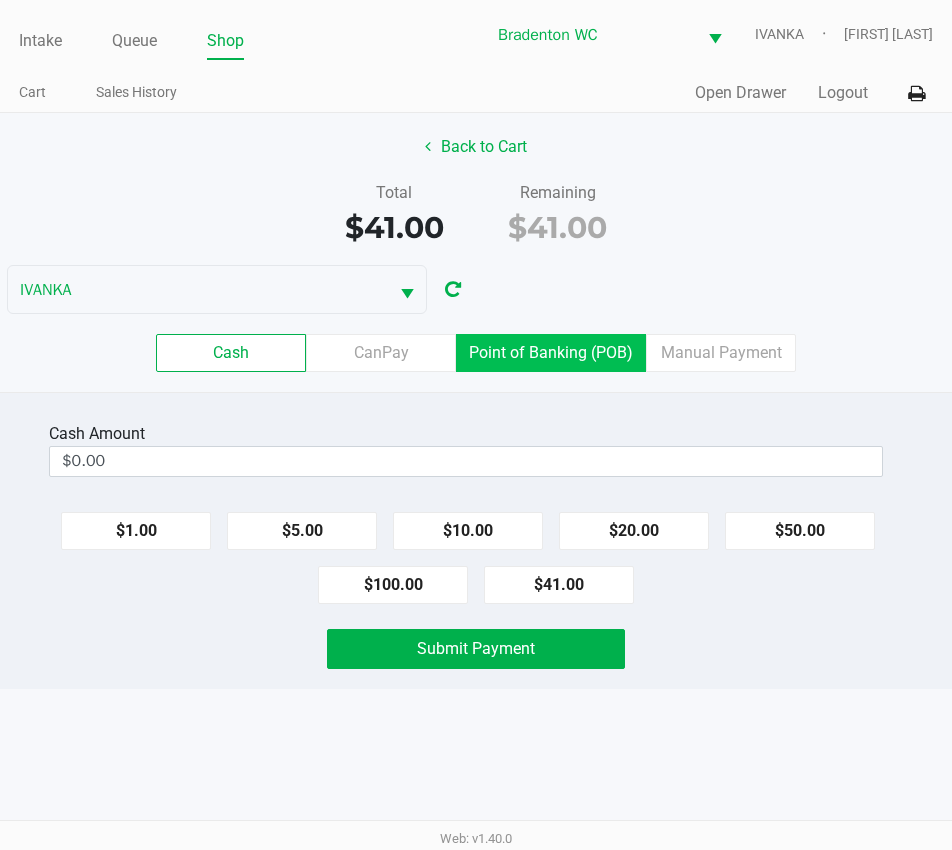 click on "Point of Banking (POB)" 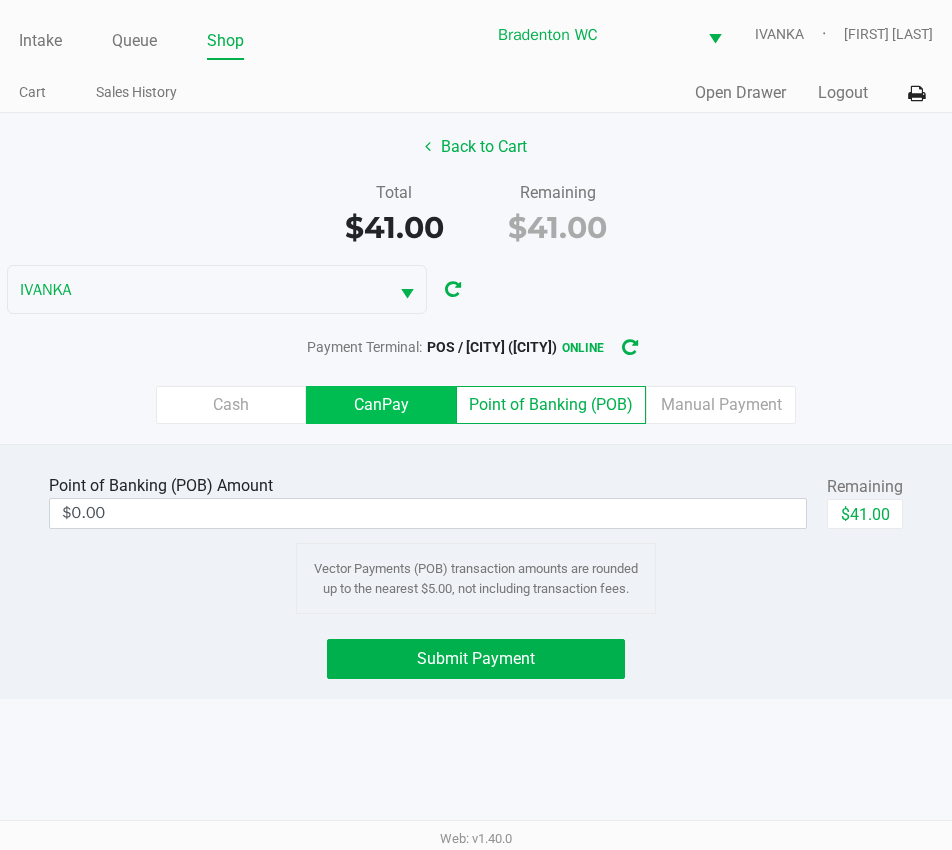 click on "CanPay" 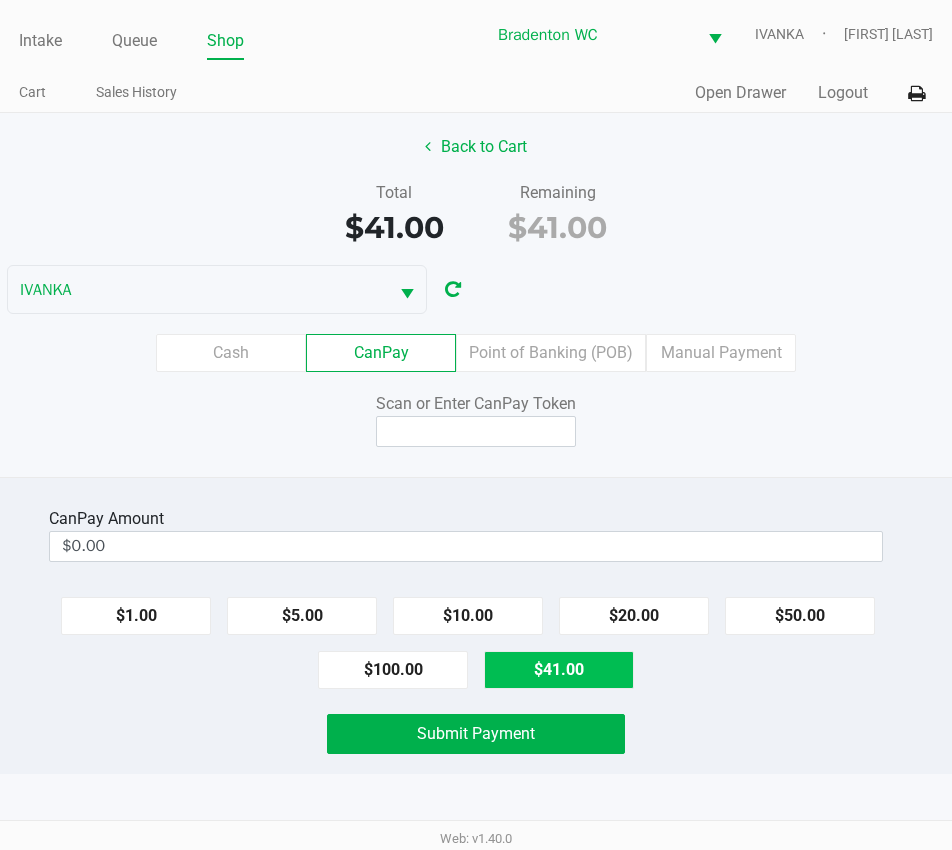 click on "$41.00" 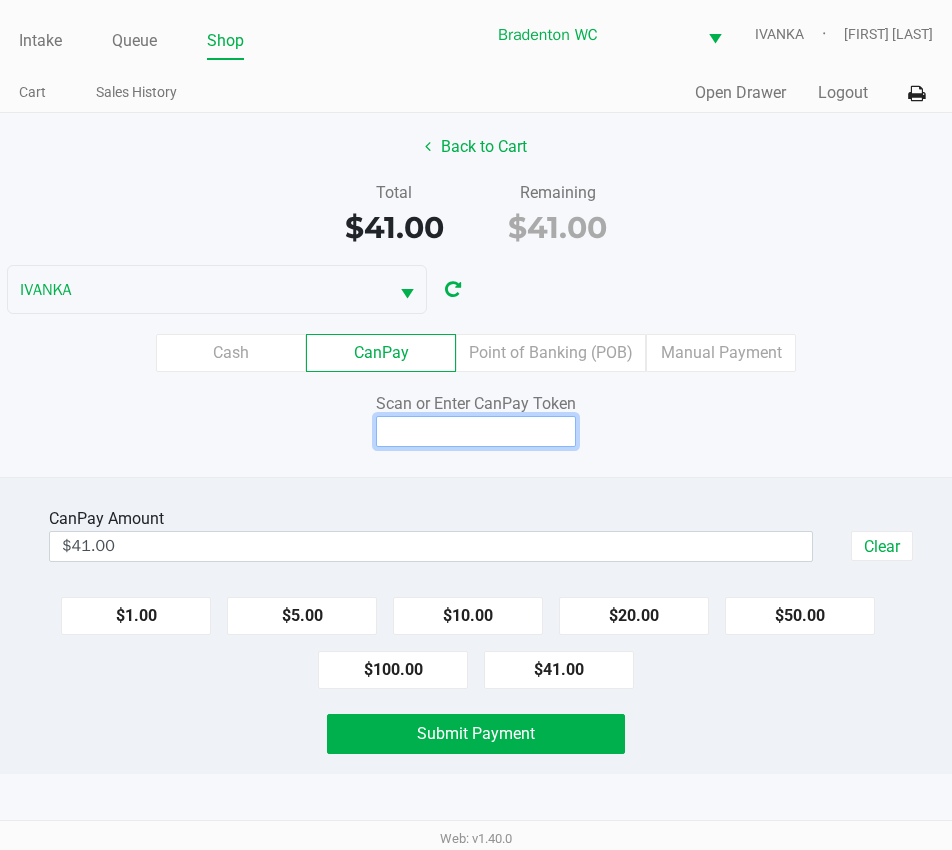 click 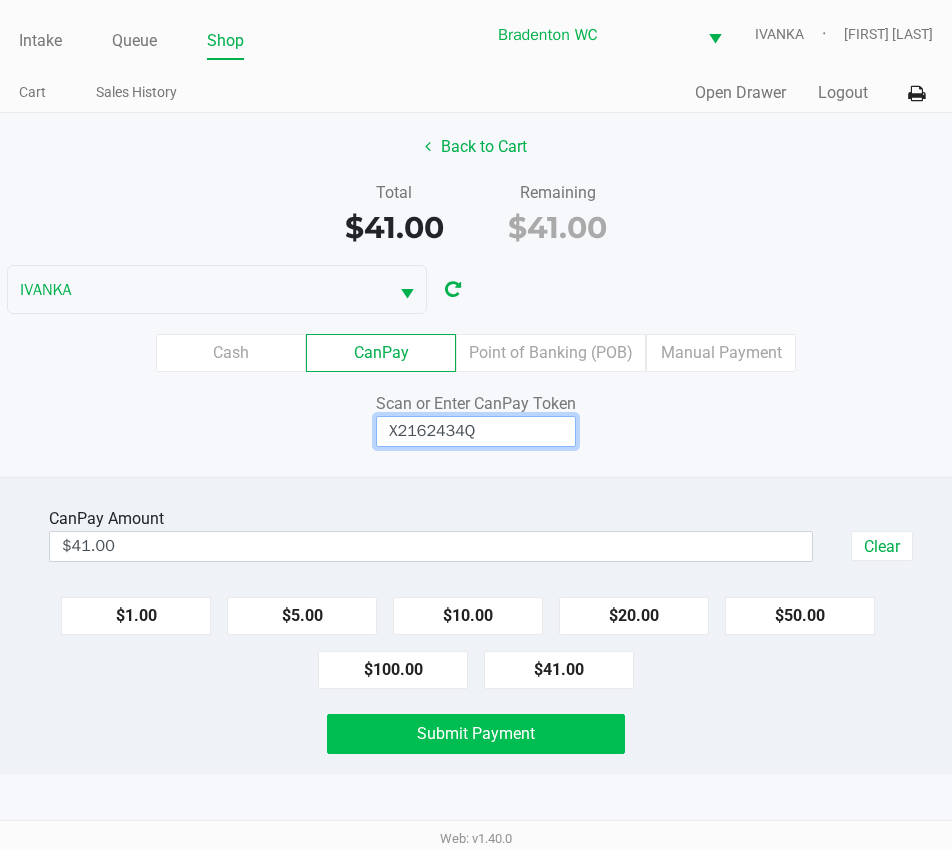 type on "X2162434Q" 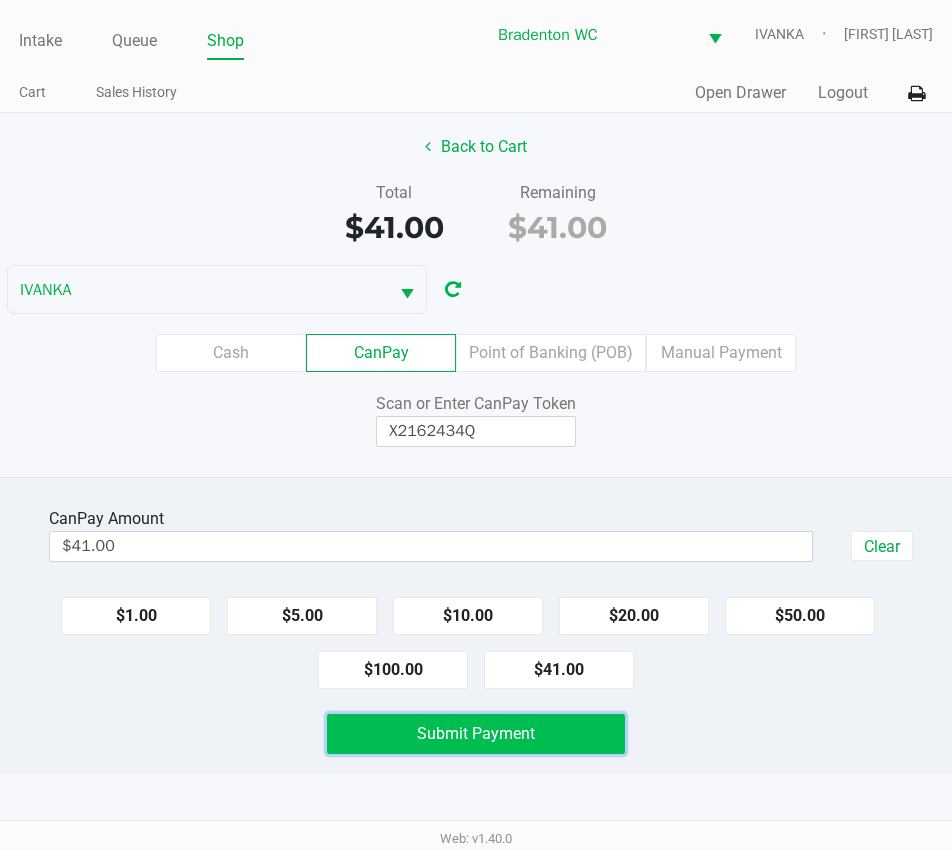 click on "Submit Payment" 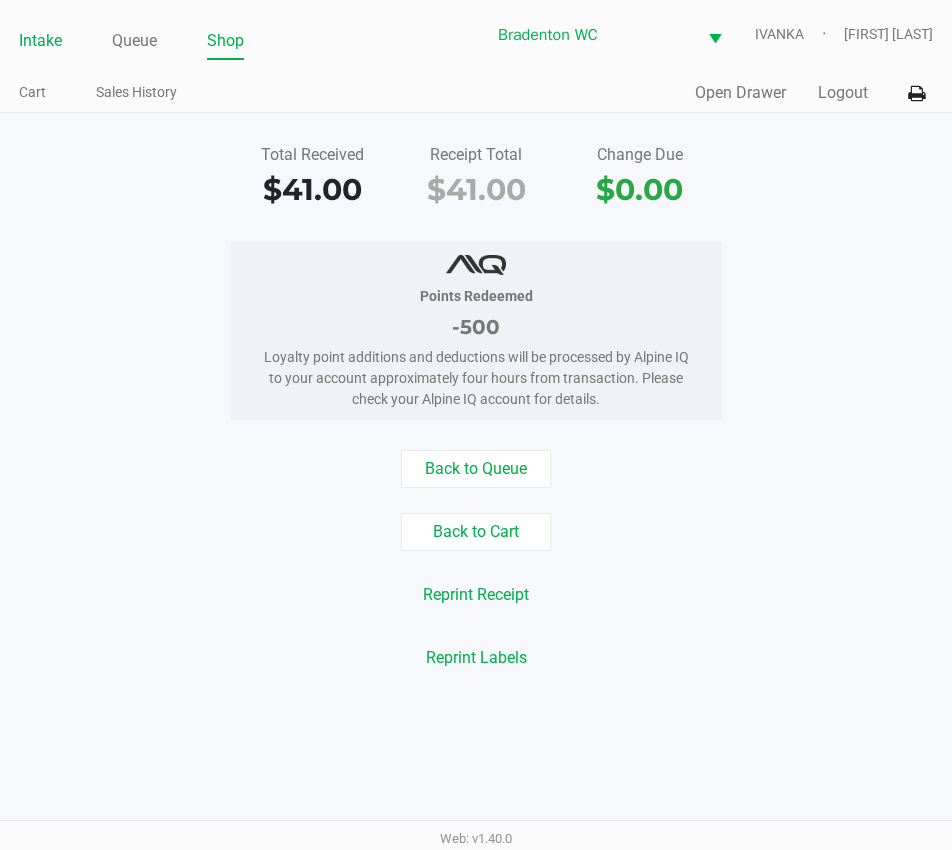 click on "Intake" 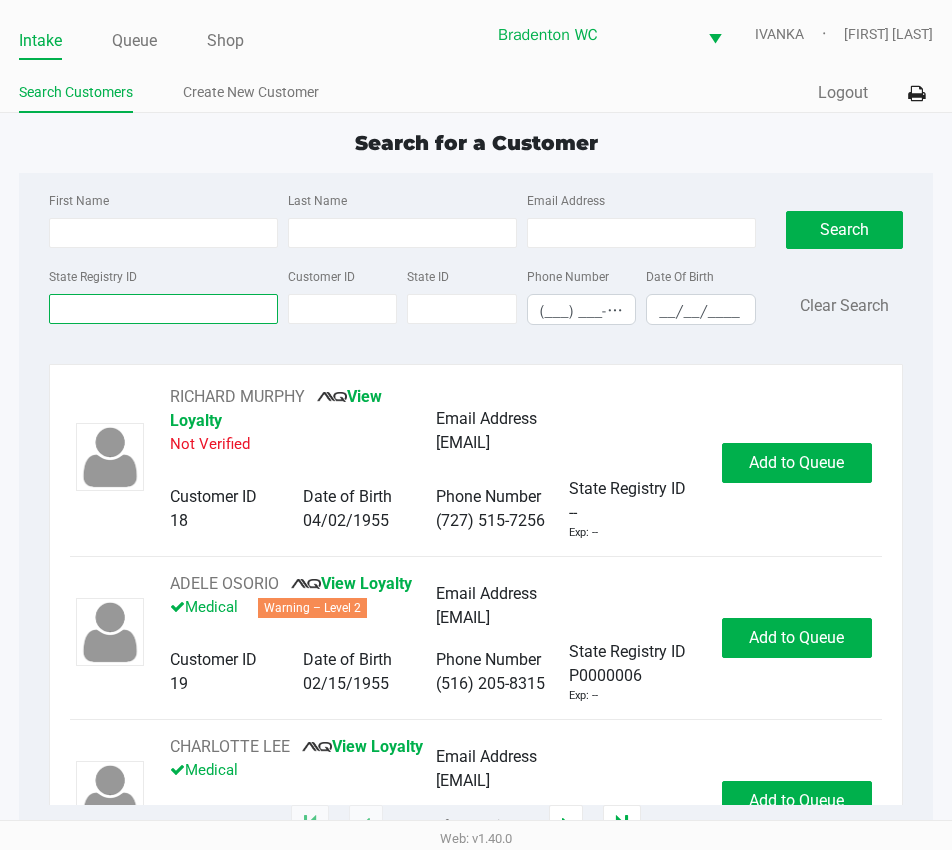click on "State Registry ID" at bounding box center (163, 309) 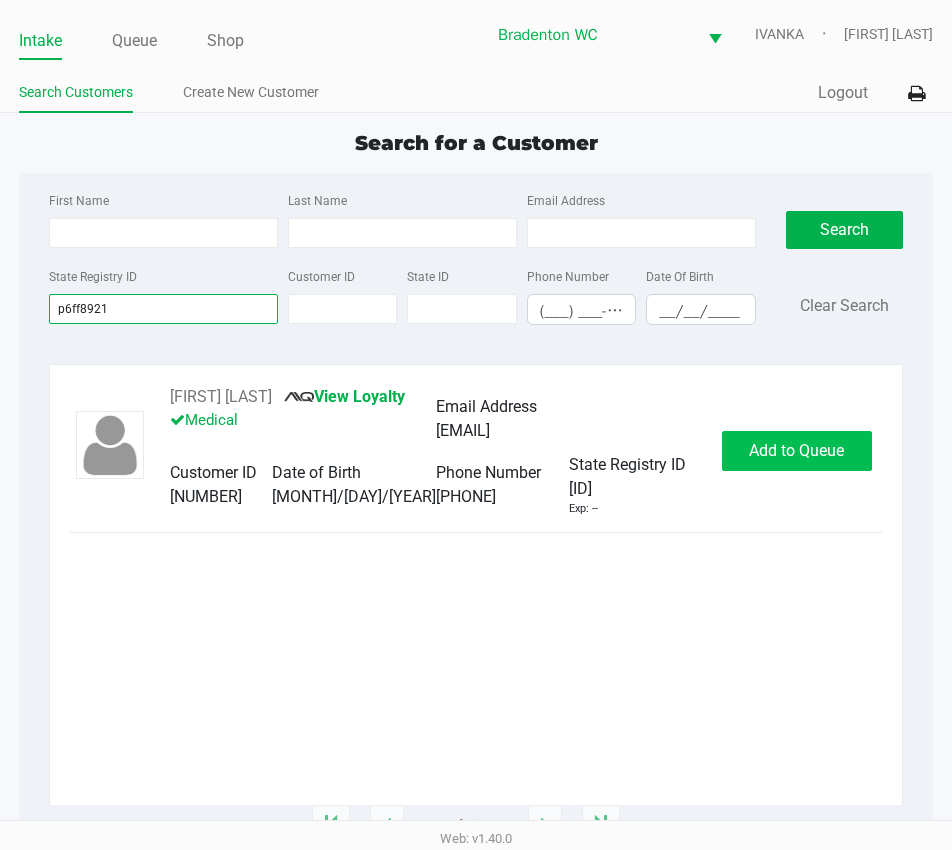 type on "p6ff8921" 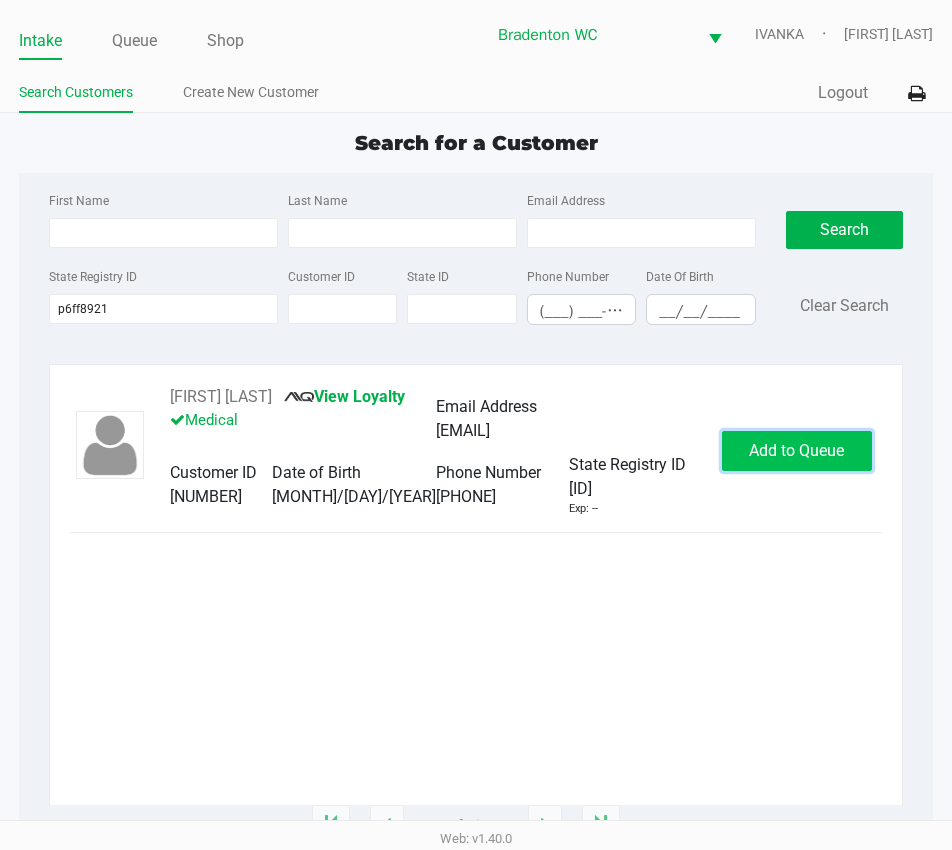click on "Add to Queue" 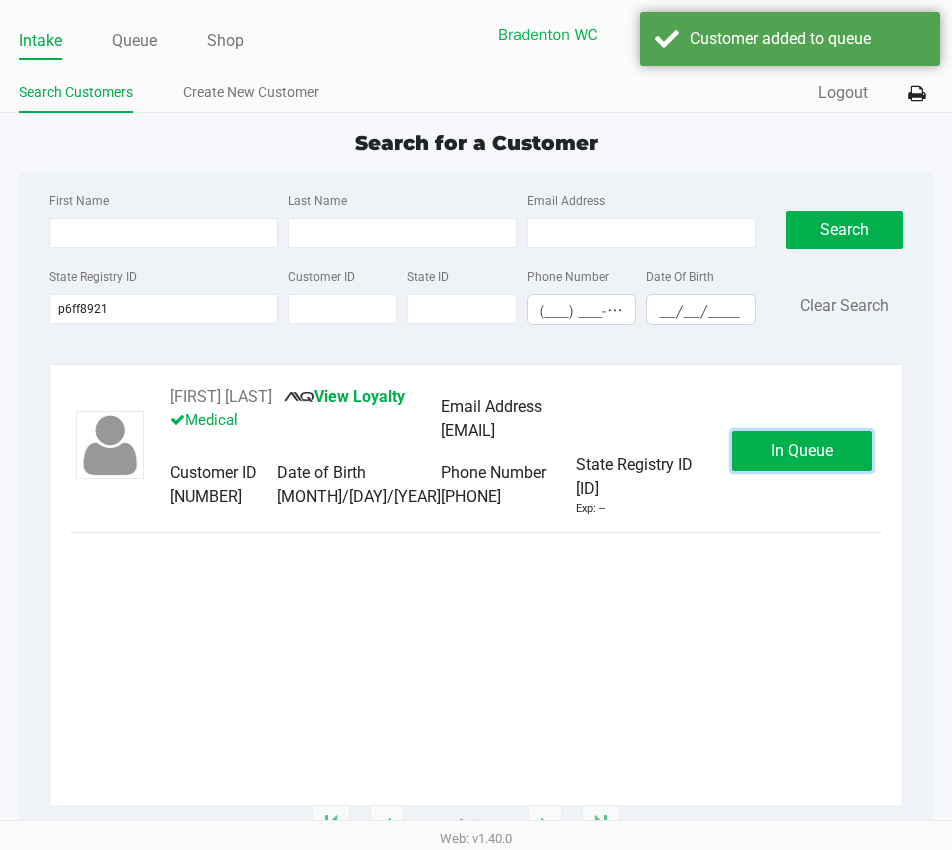 click on "In Queue" 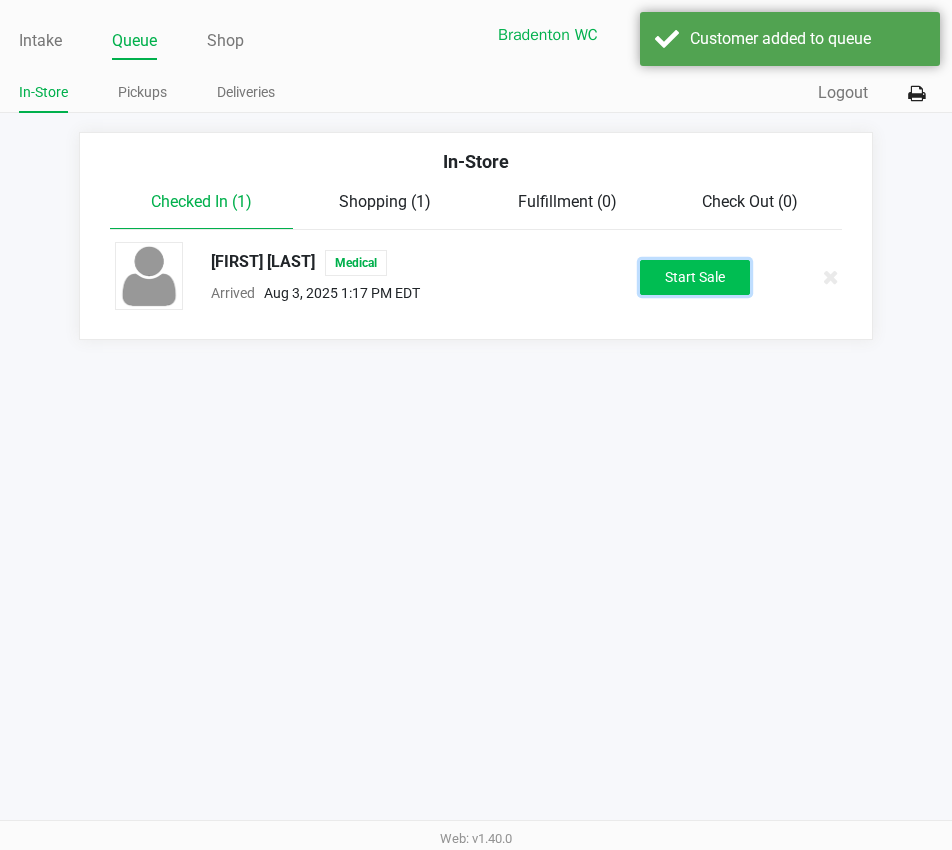 click on "Start Sale" 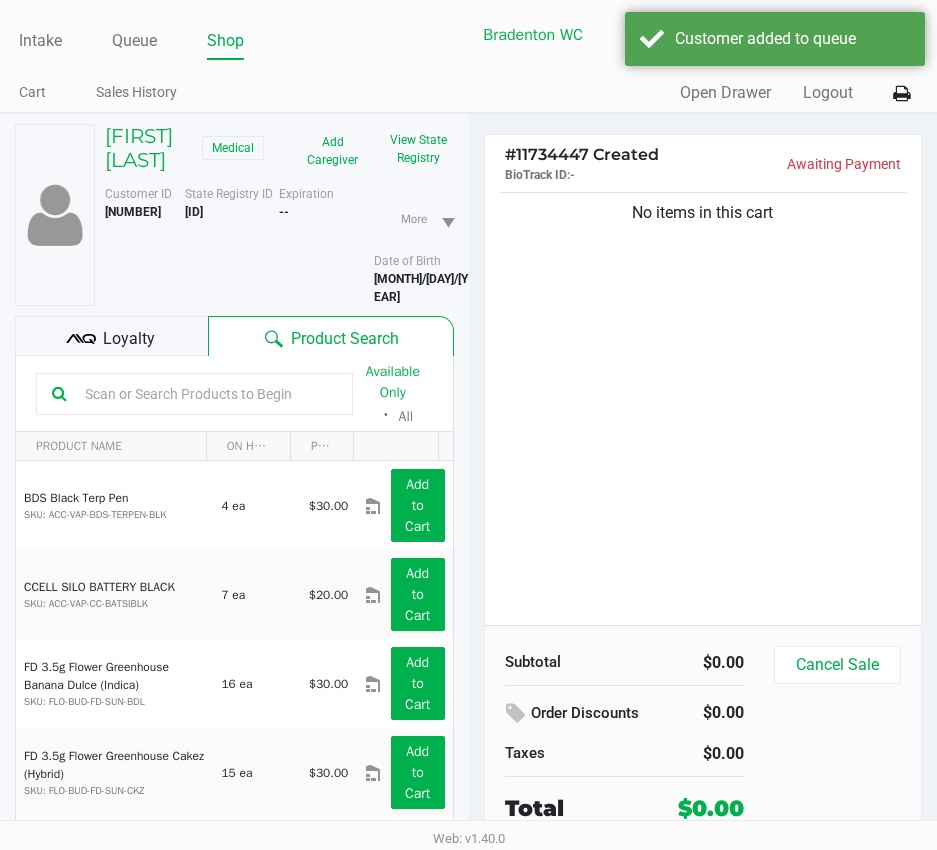 click on "Loyalty" 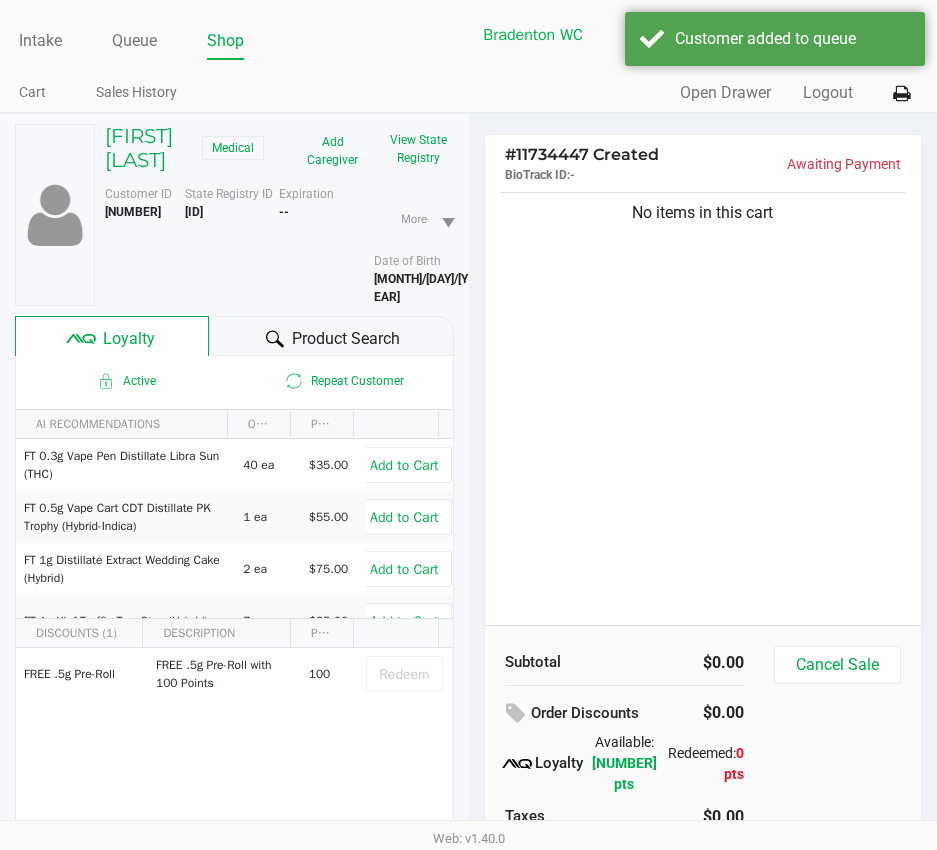 click on "Product Search" 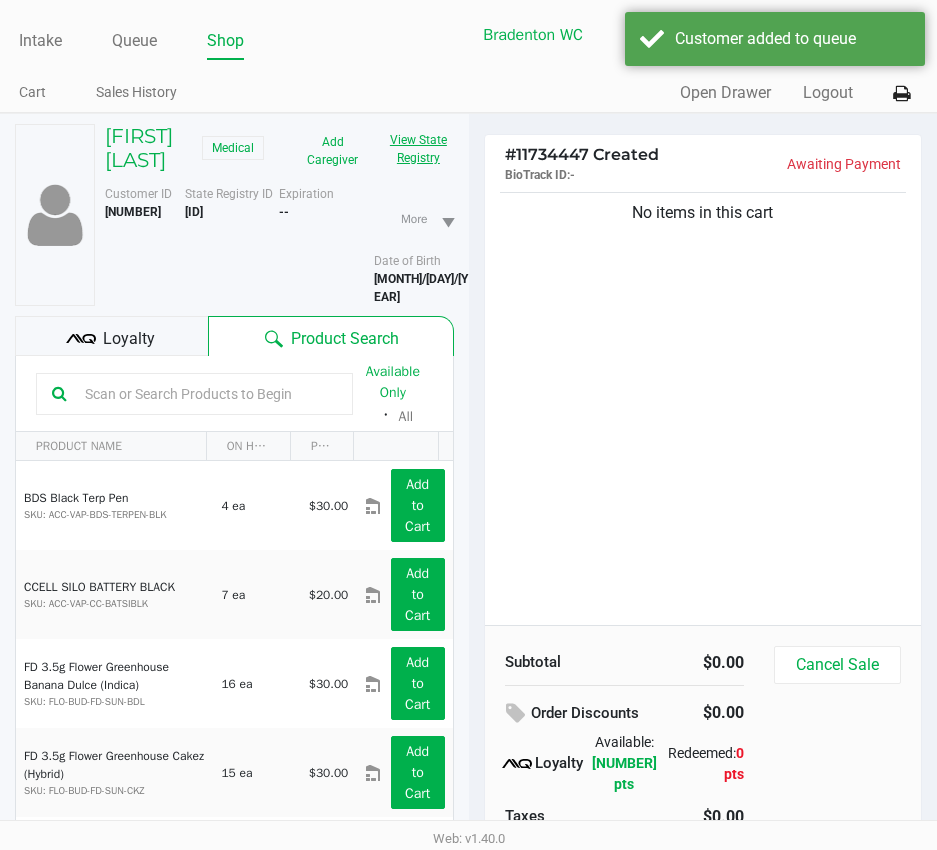 click on "View State Registry" 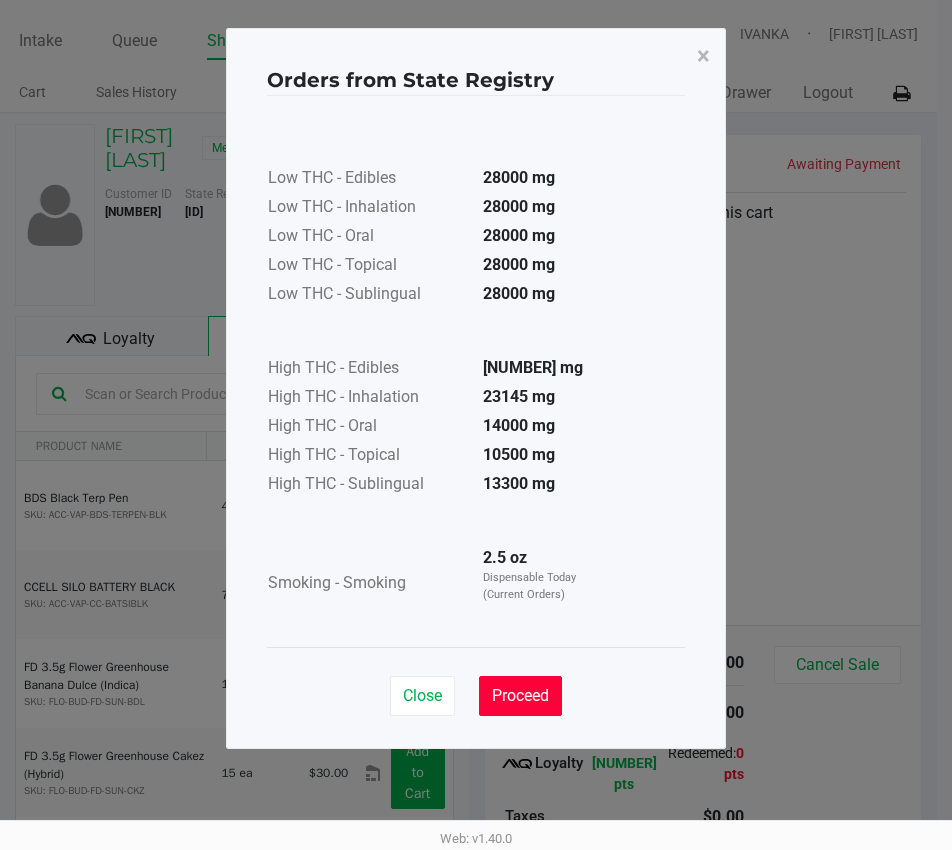 click on "Close   Proceed" 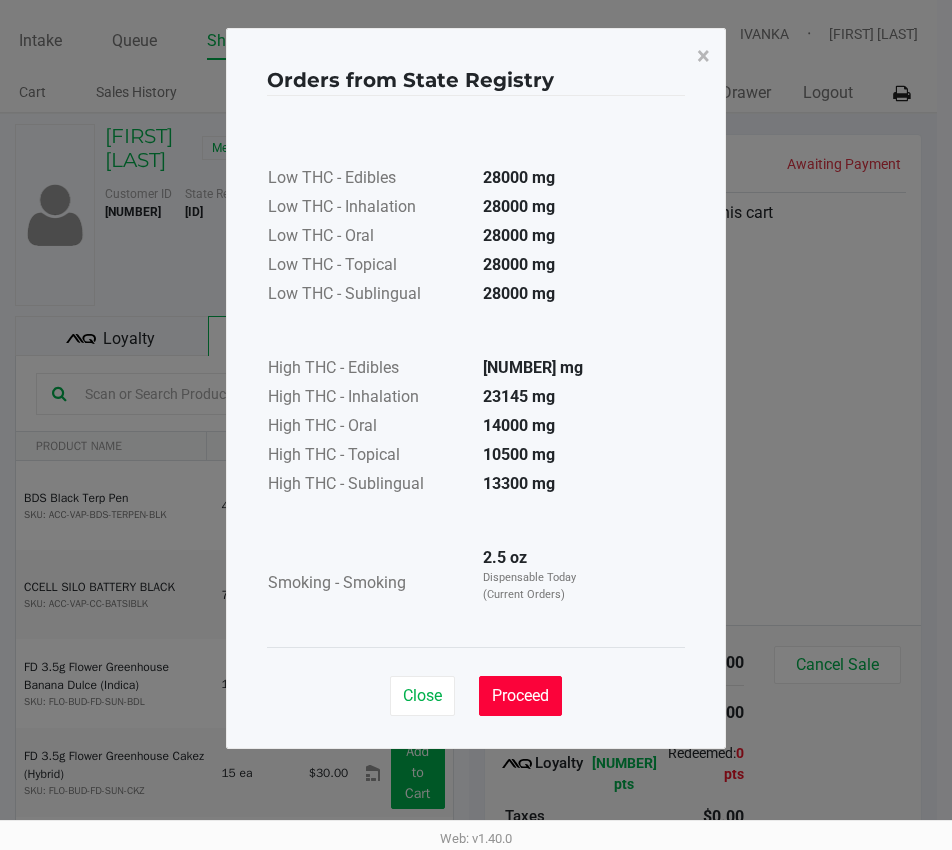 click on "Proceed" 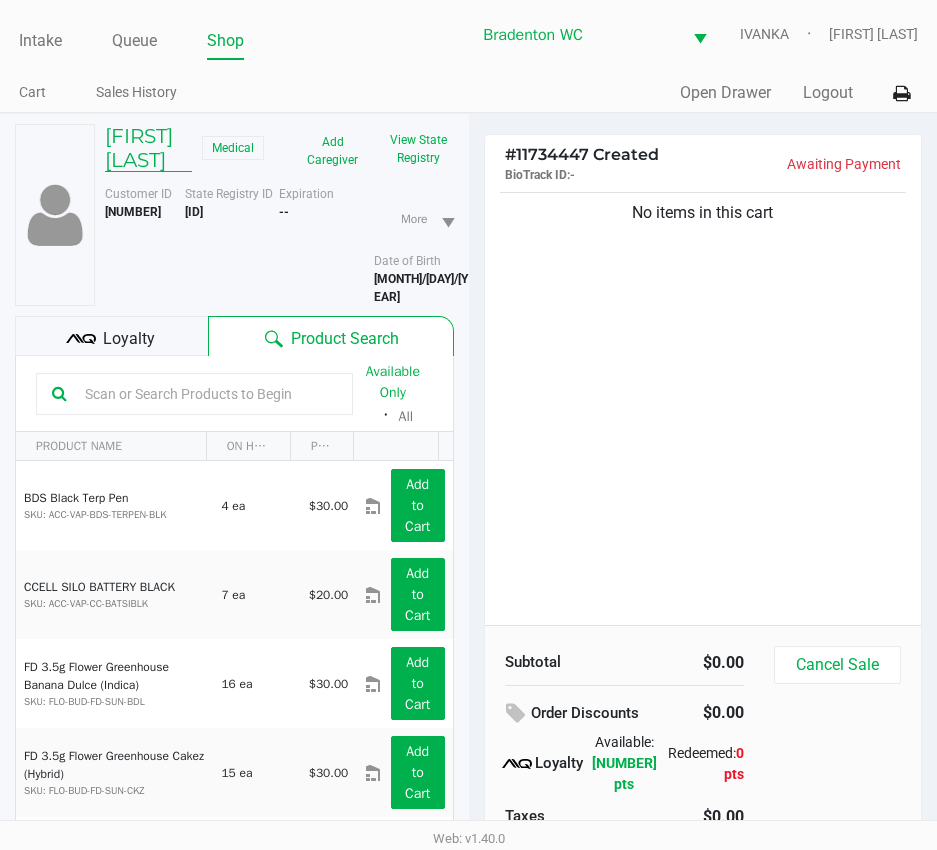 click on "Tracy Tuite" 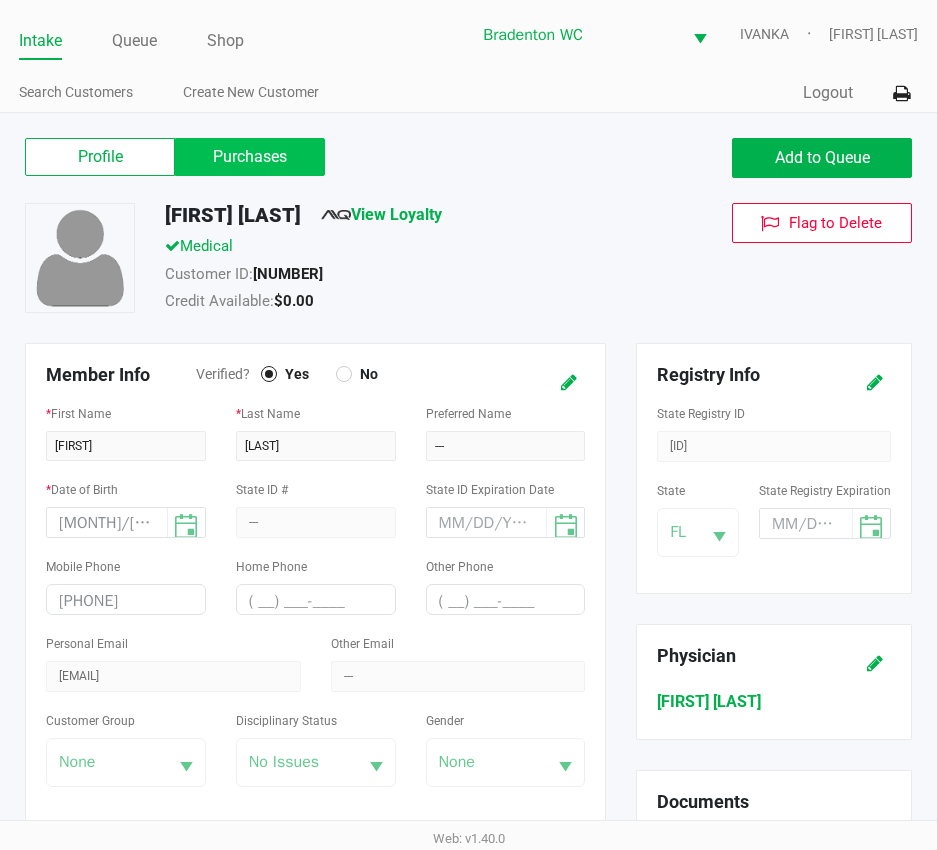 click on "Purchases" 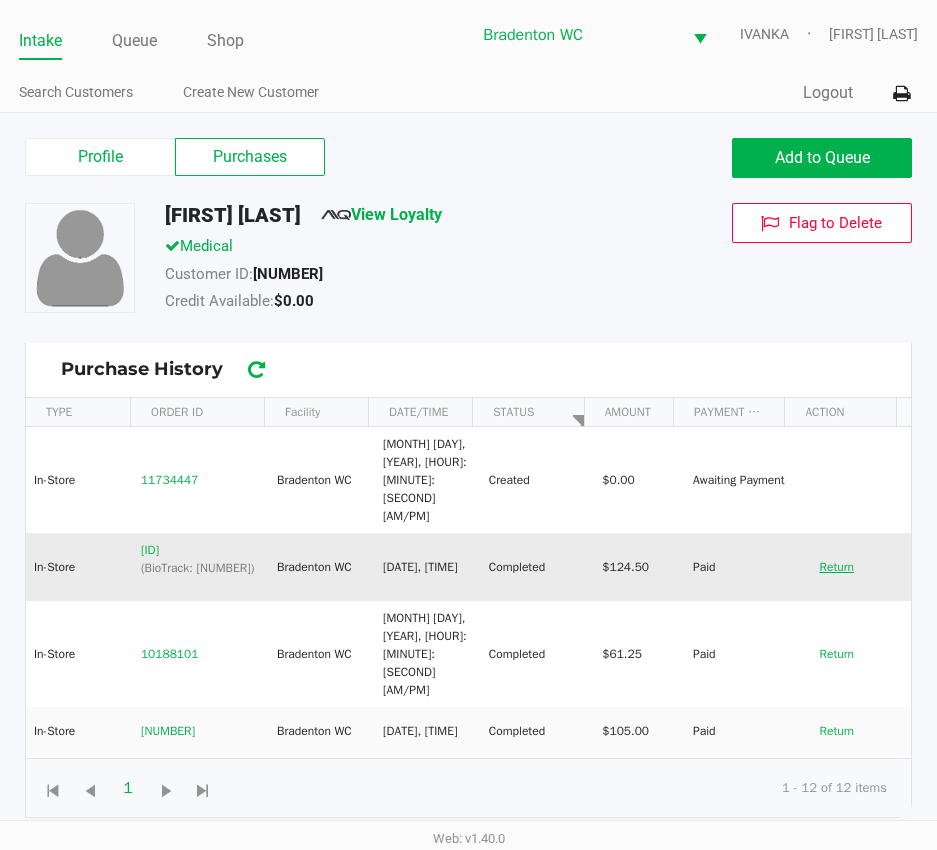 click on "Return" 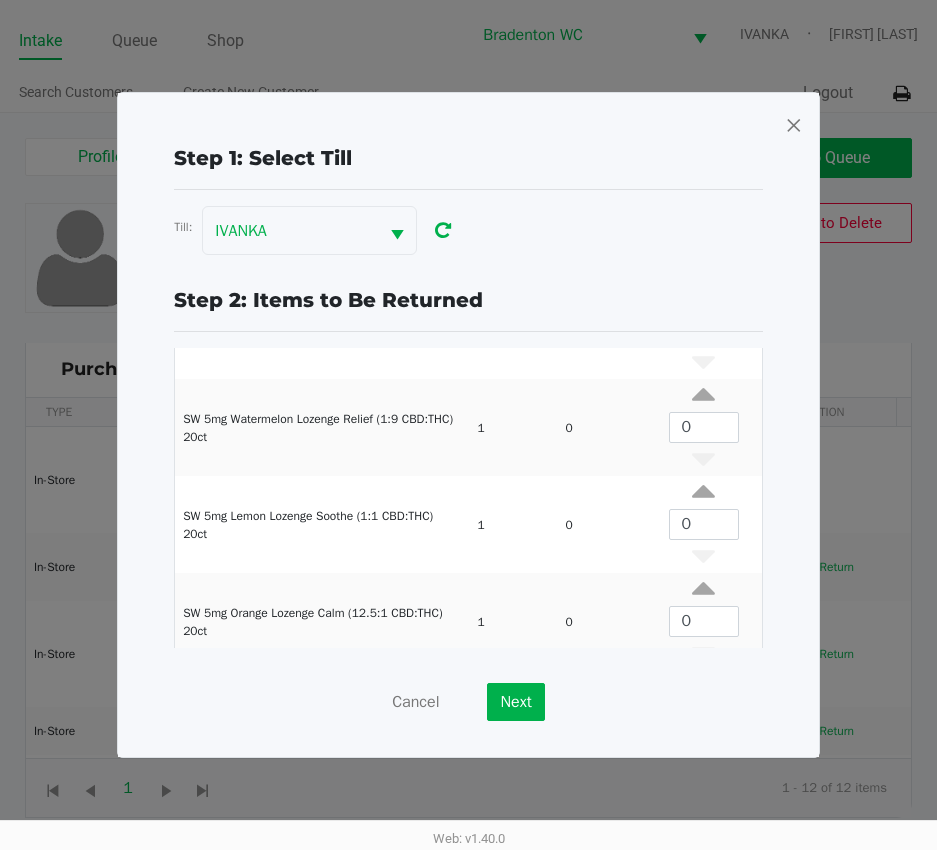 scroll, scrollTop: 0, scrollLeft: 0, axis: both 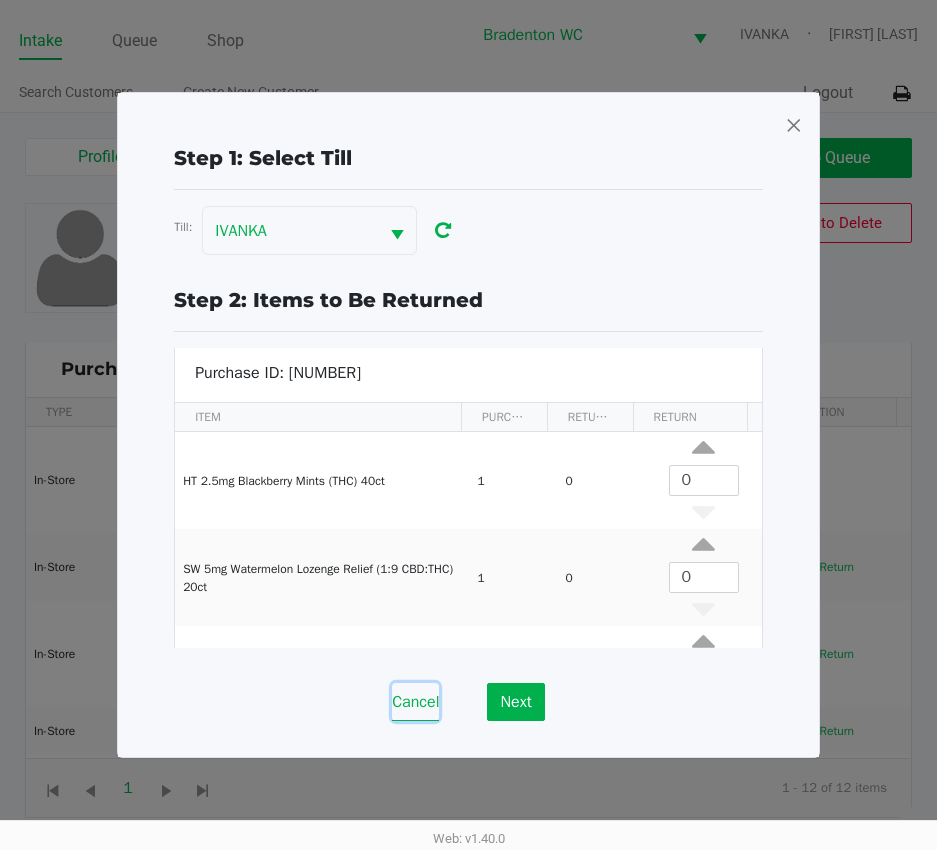 click on "Cancel" at bounding box center [415, 702] 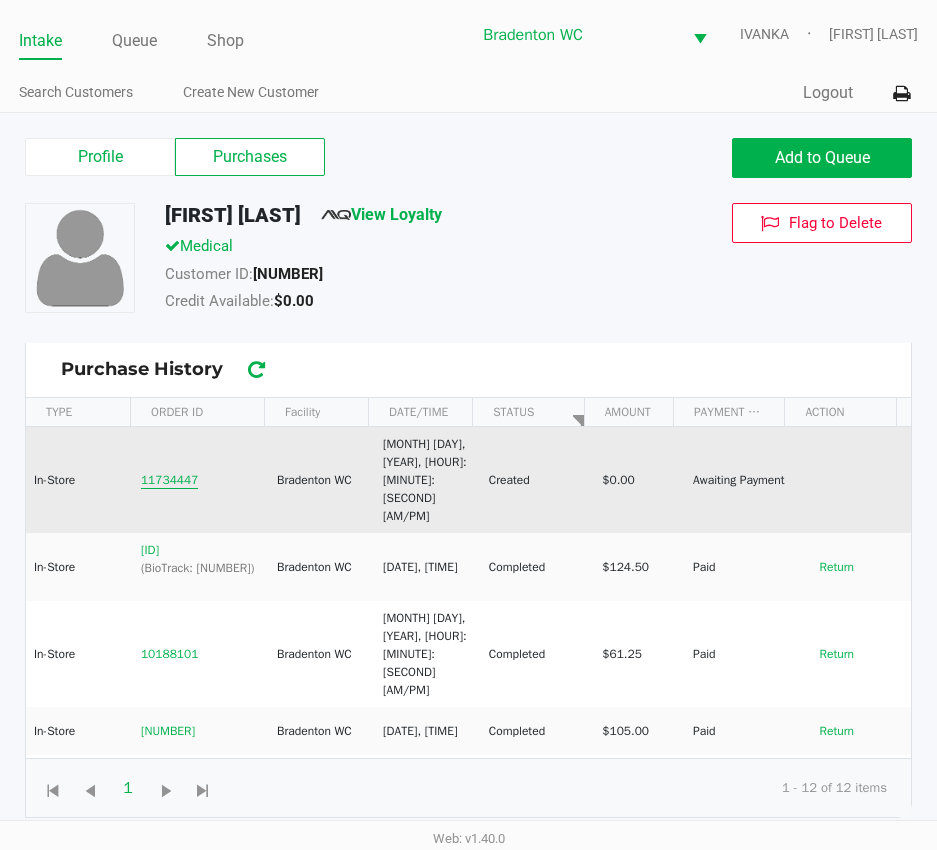 click on "11734447" 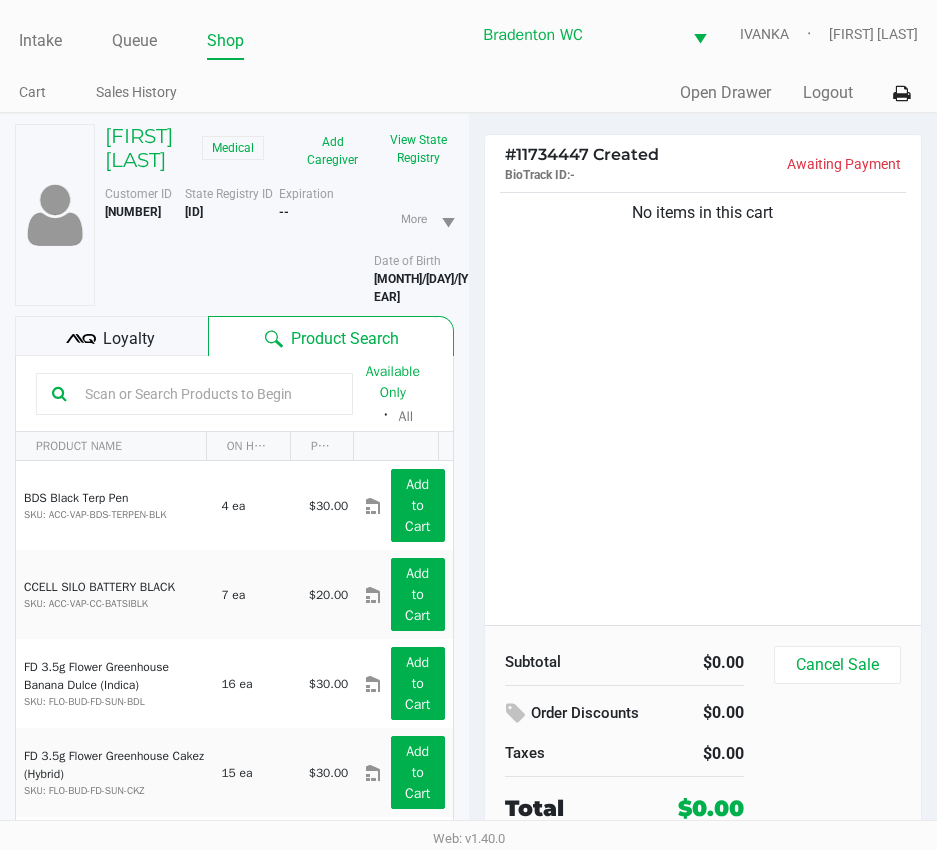 click 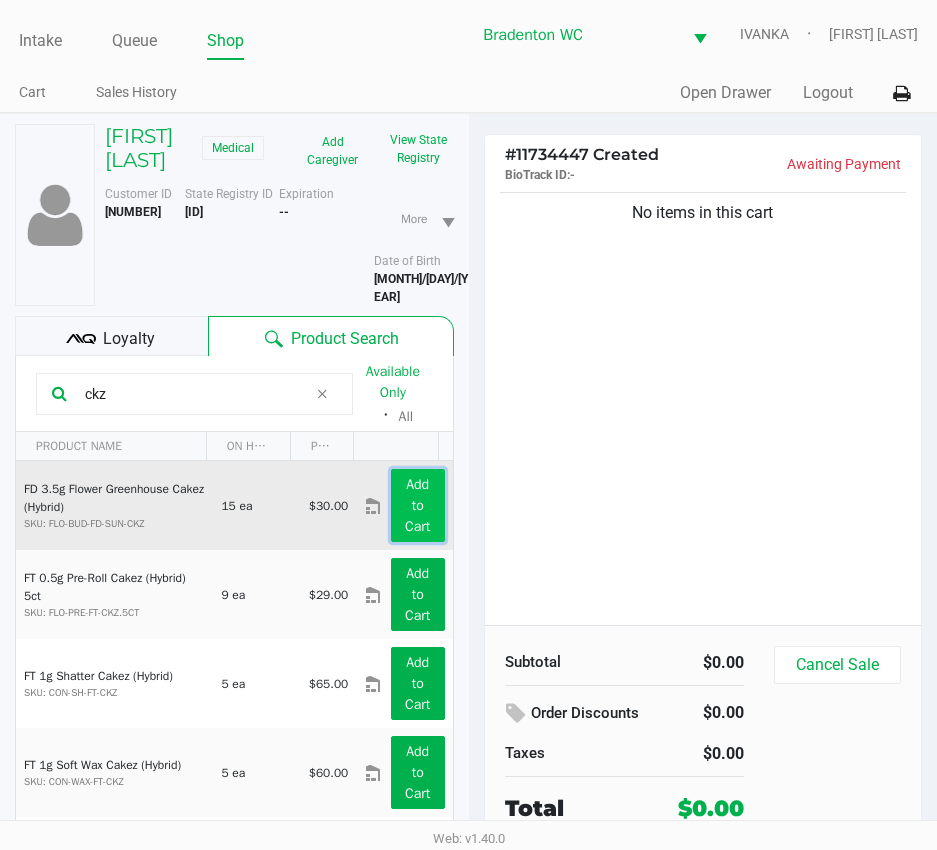 click on "Add to Cart" 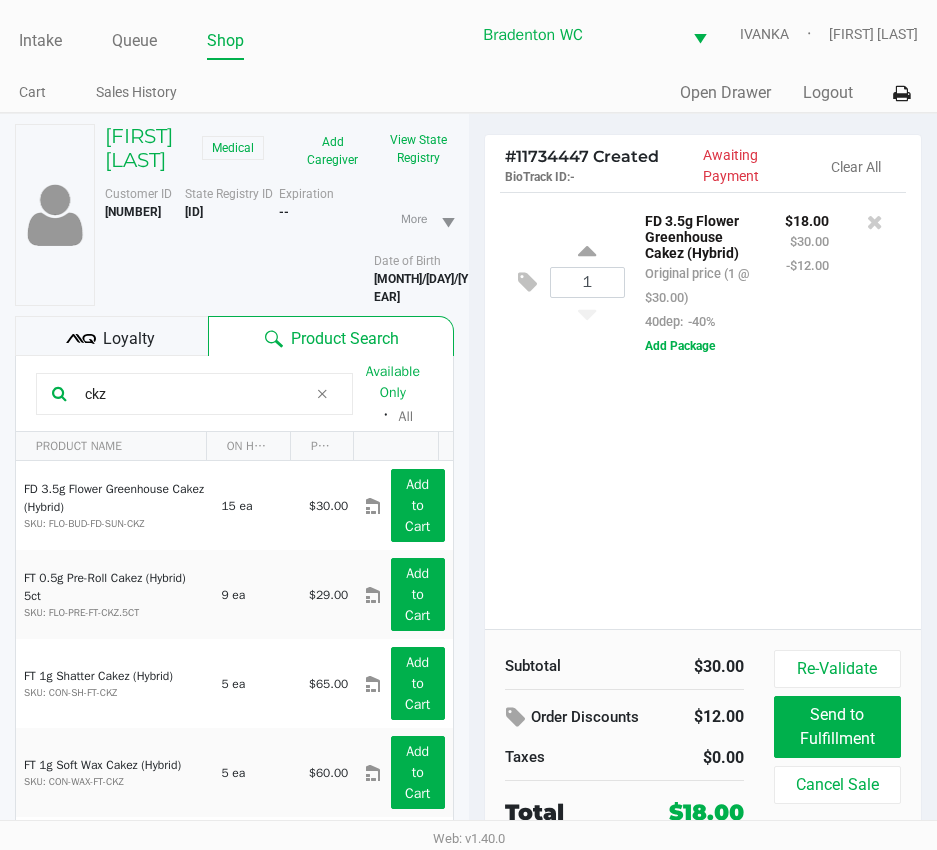 click on "ckz" 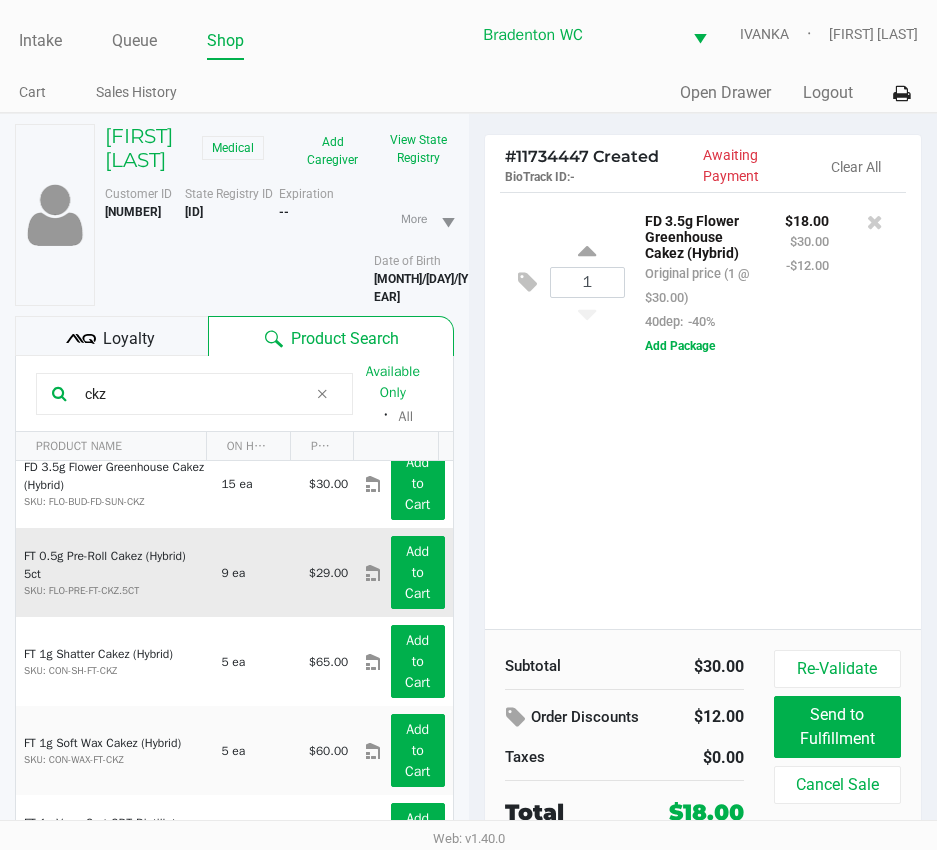 scroll, scrollTop: 28, scrollLeft: 0, axis: vertical 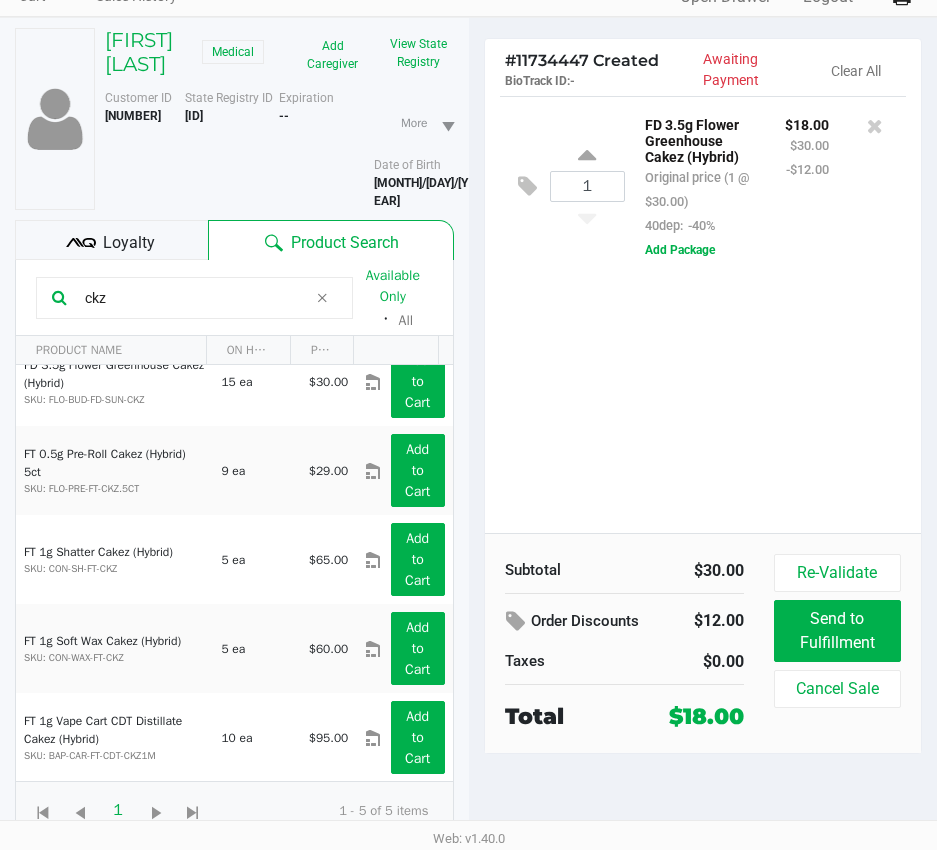 click on "ckz" 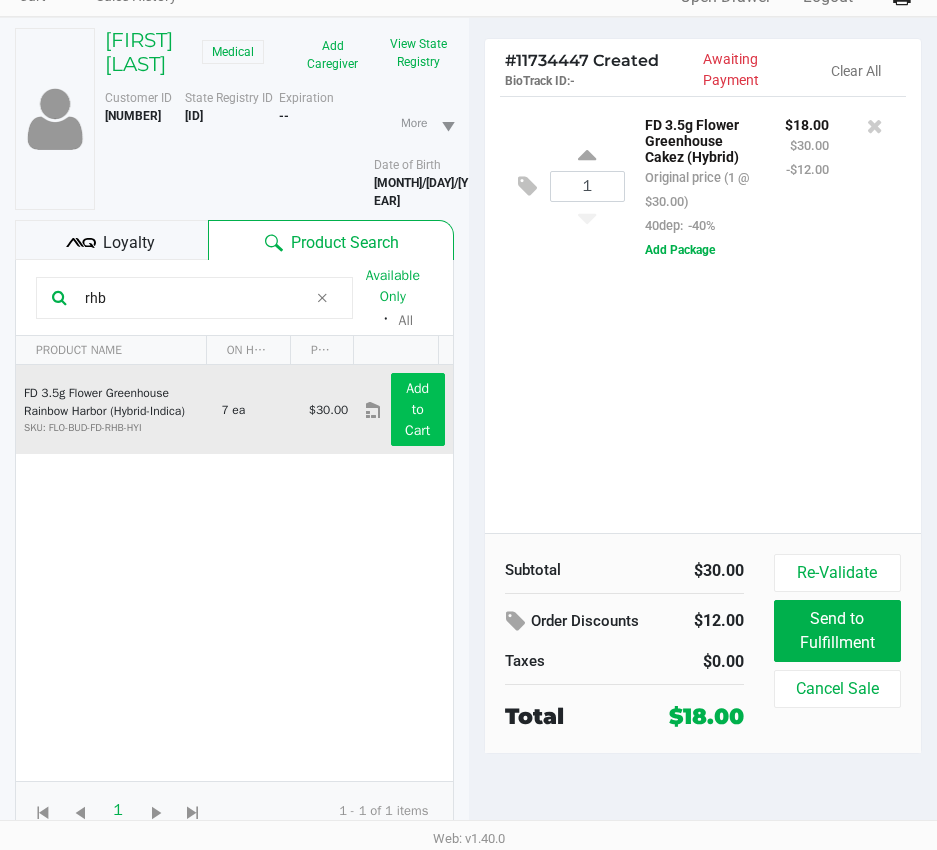 scroll, scrollTop: 0, scrollLeft: 0, axis: both 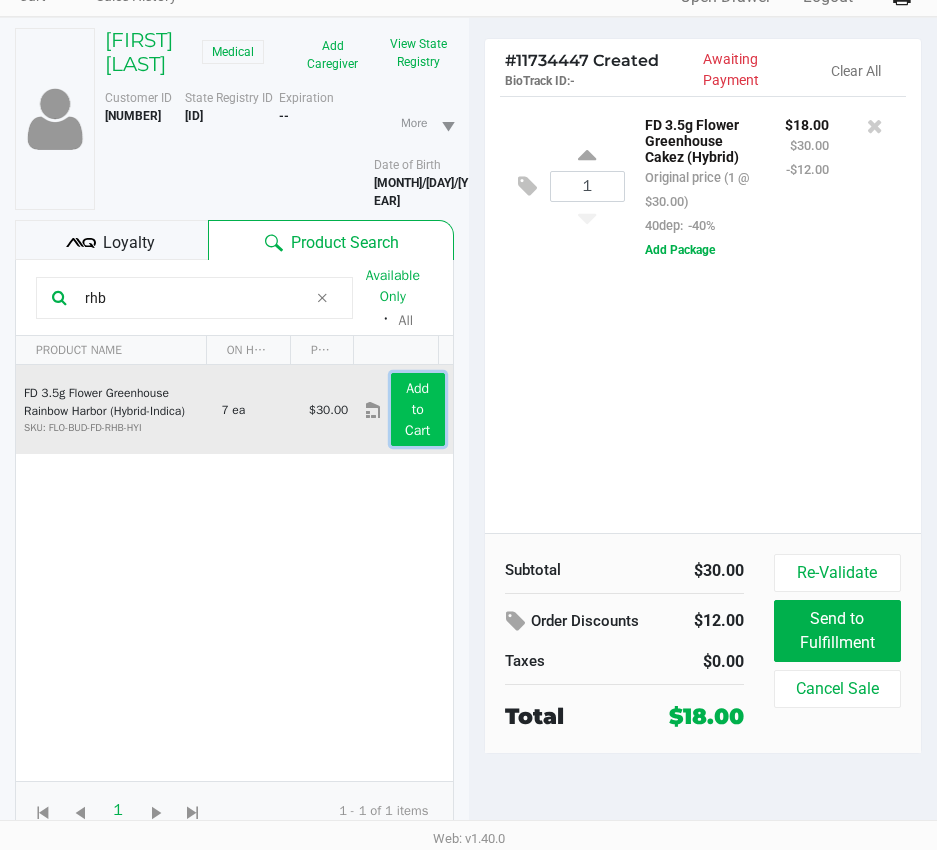 click on "Add to Cart" 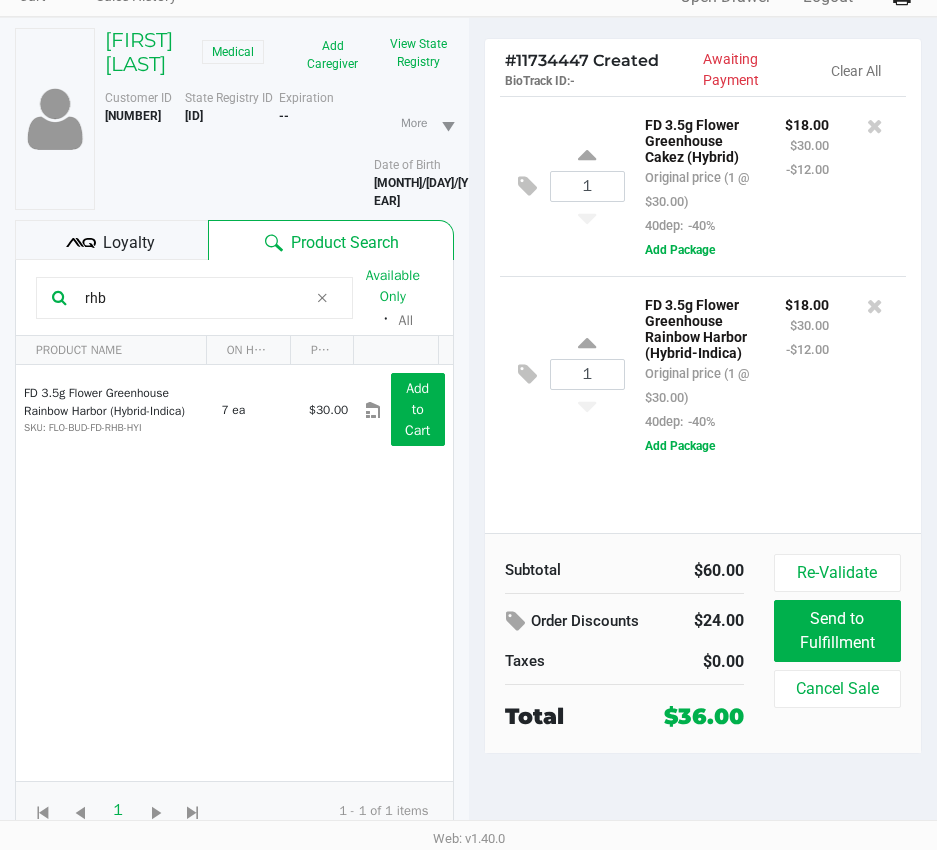 drag, startPoint x: 120, startPoint y: 294, endPoint x: 6, endPoint y: 294, distance: 114 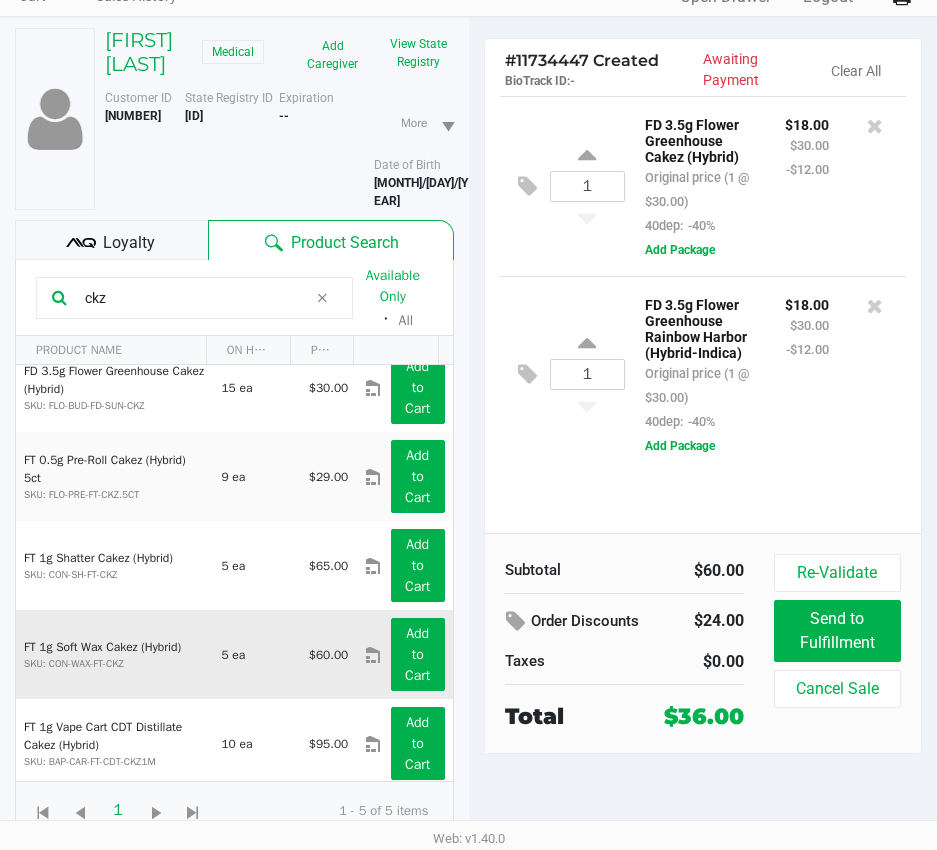 scroll, scrollTop: 28, scrollLeft: 0, axis: vertical 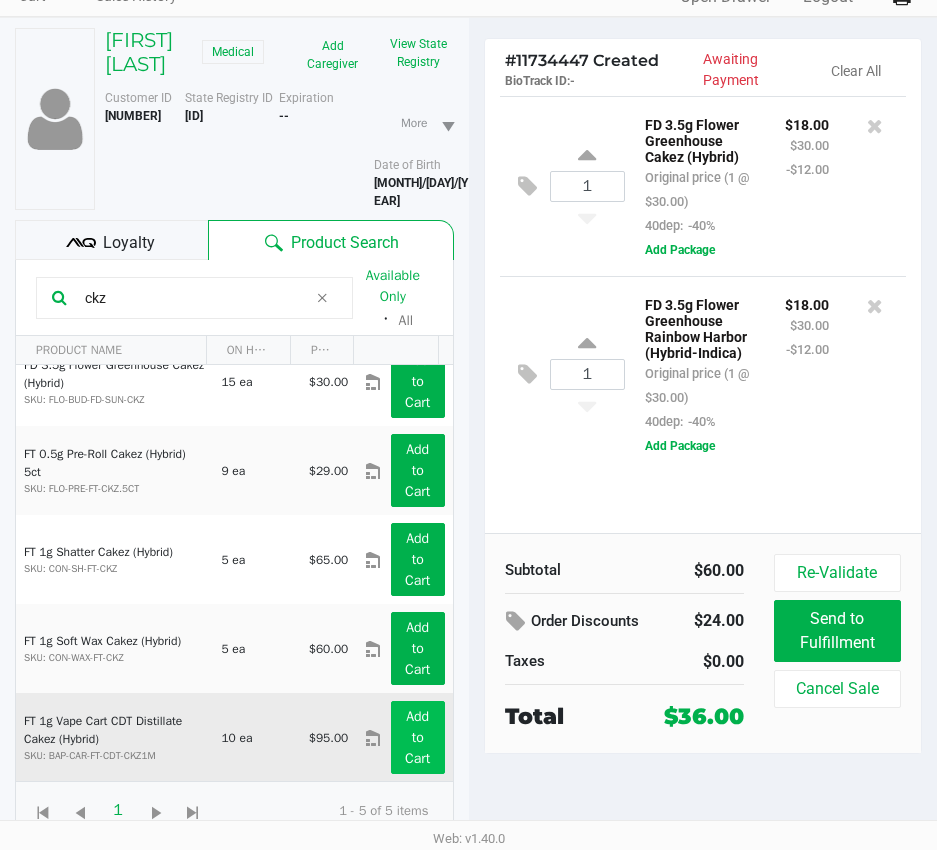 type on "ckz" 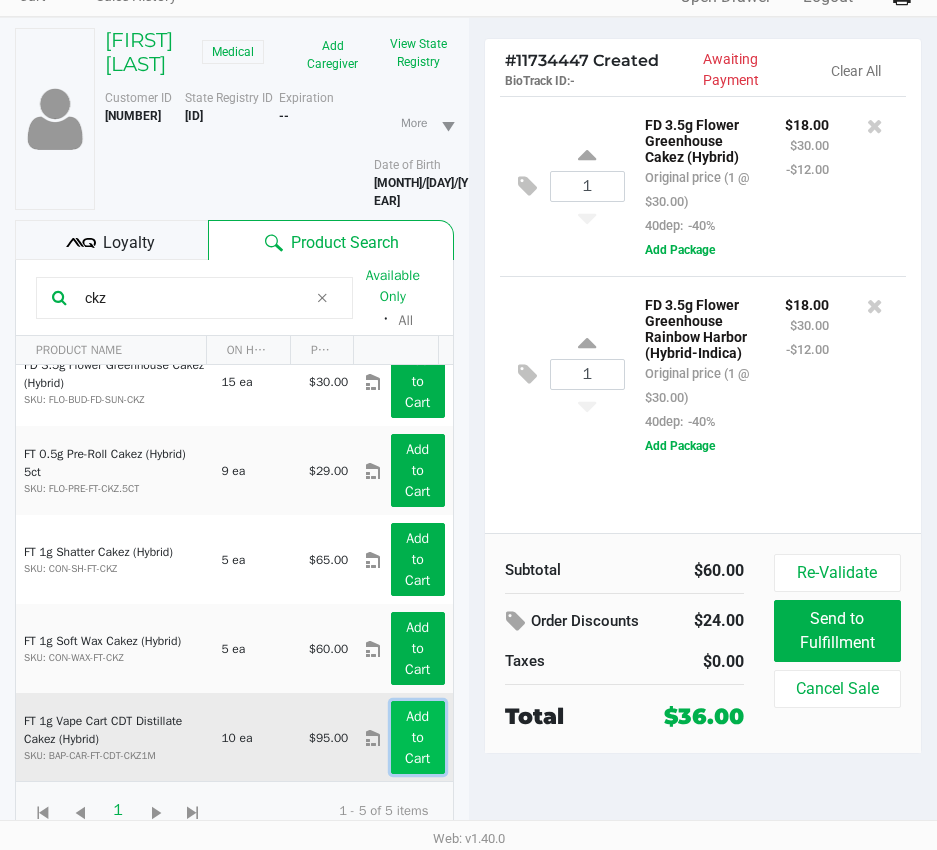 click on "Add to Cart" 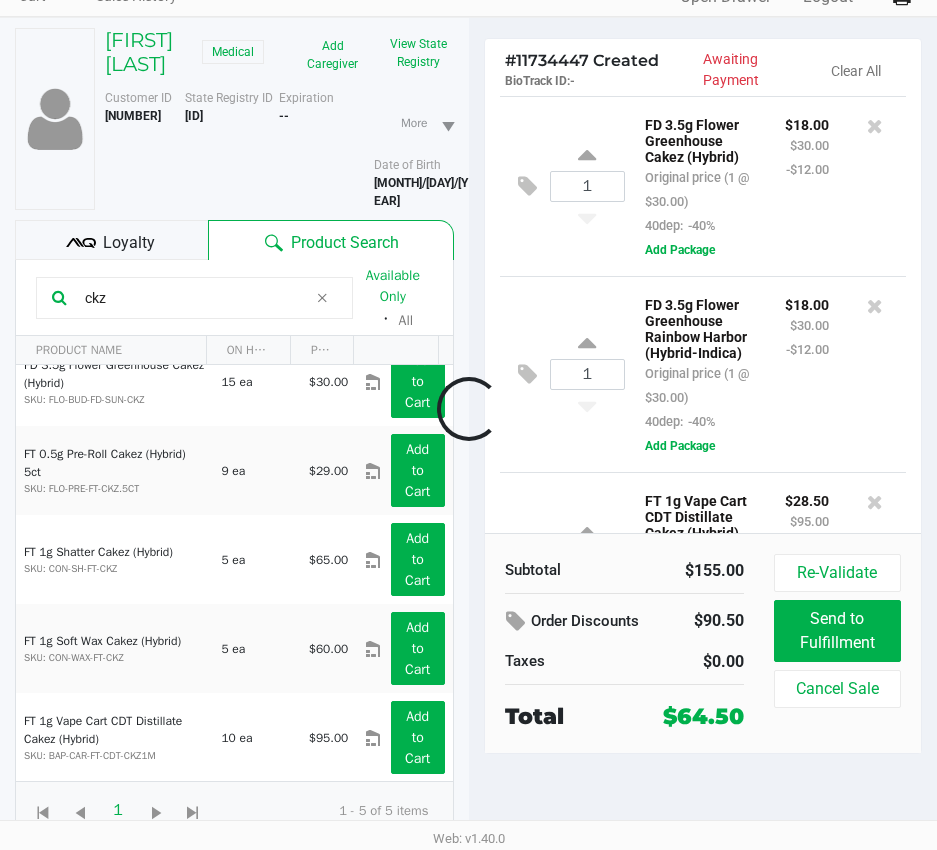 scroll, scrollTop: 163, scrollLeft: 0, axis: vertical 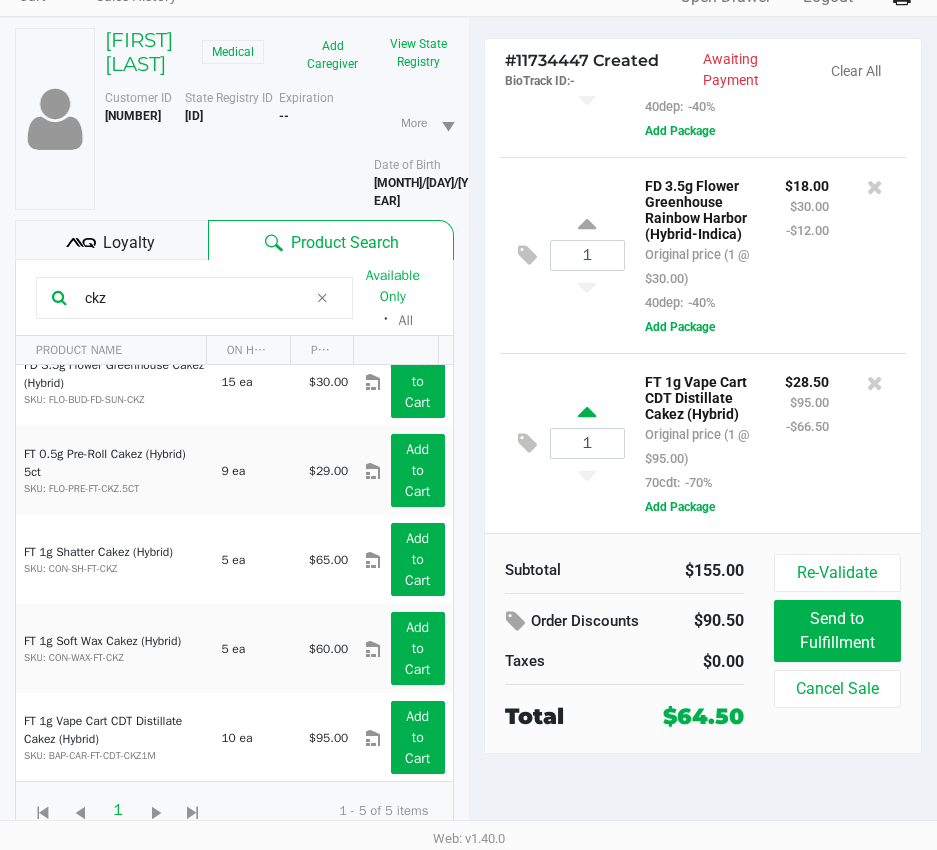 click 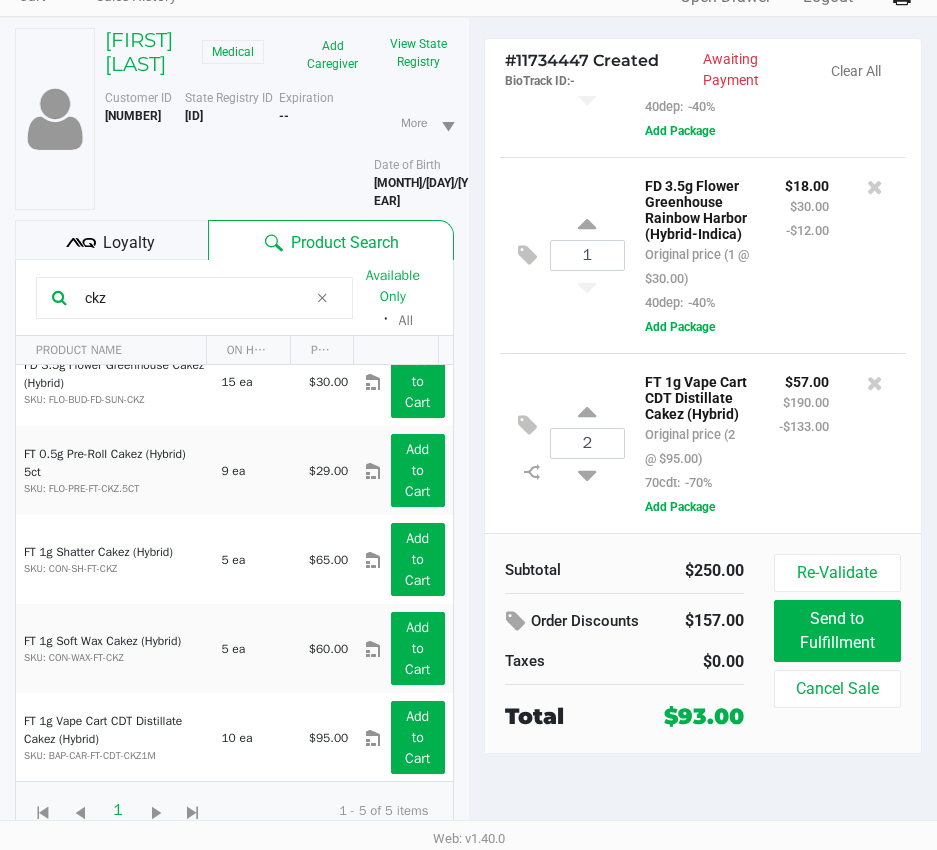 scroll, scrollTop: 180, scrollLeft: 0, axis: vertical 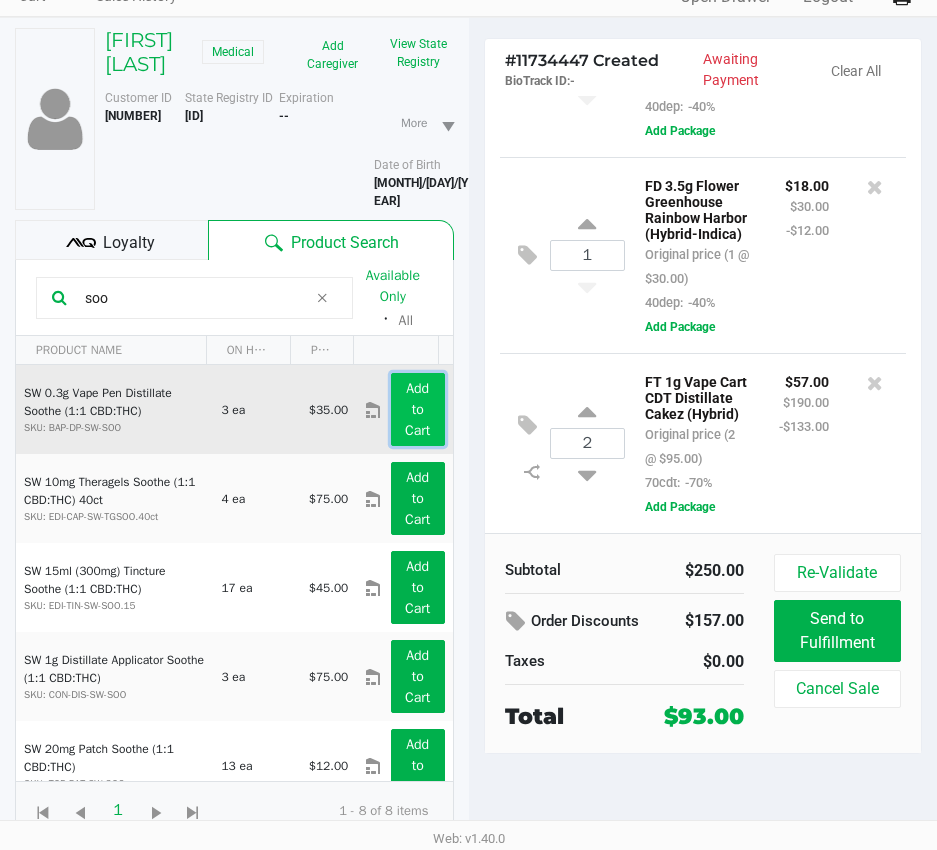 click on "Add to Cart" 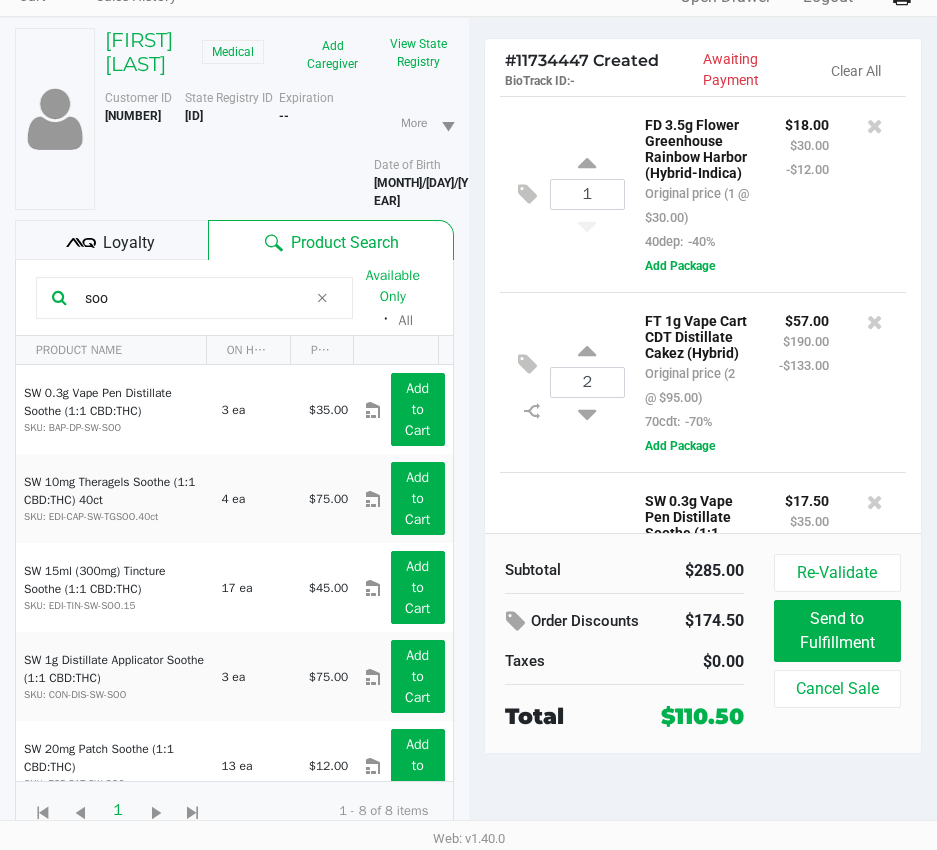 scroll, scrollTop: 380, scrollLeft: 0, axis: vertical 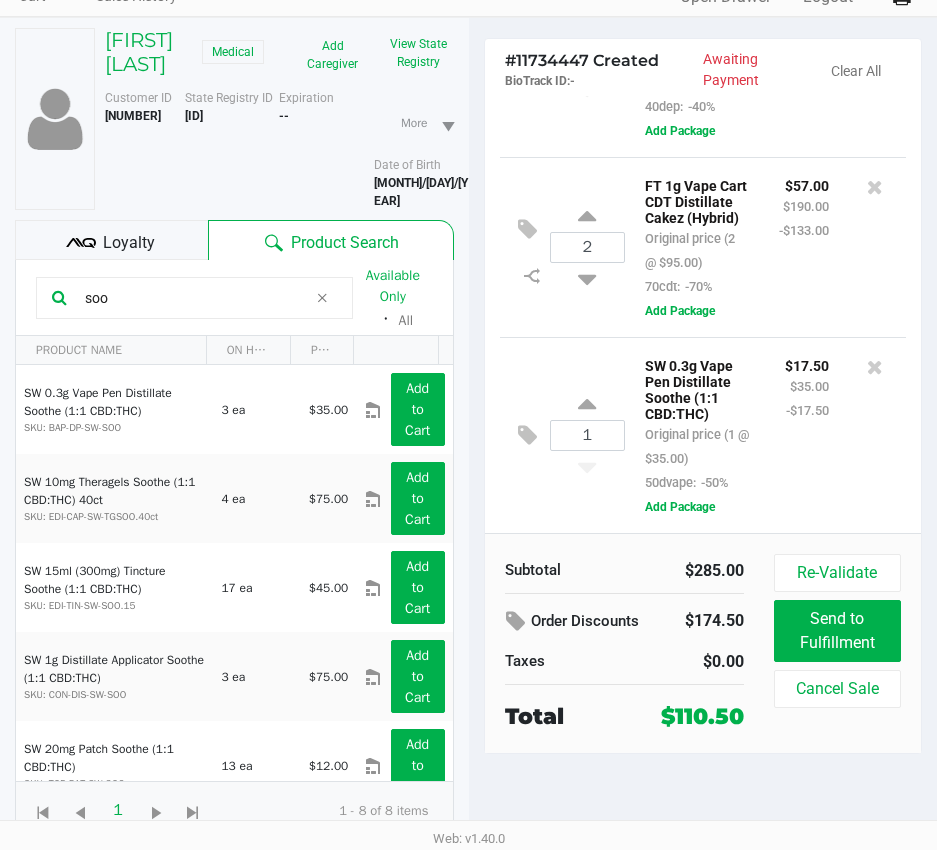 drag, startPoint x: 156, startPoint y: 301, endPoint x: 54, endPoint y: 297, distance: 102.0784 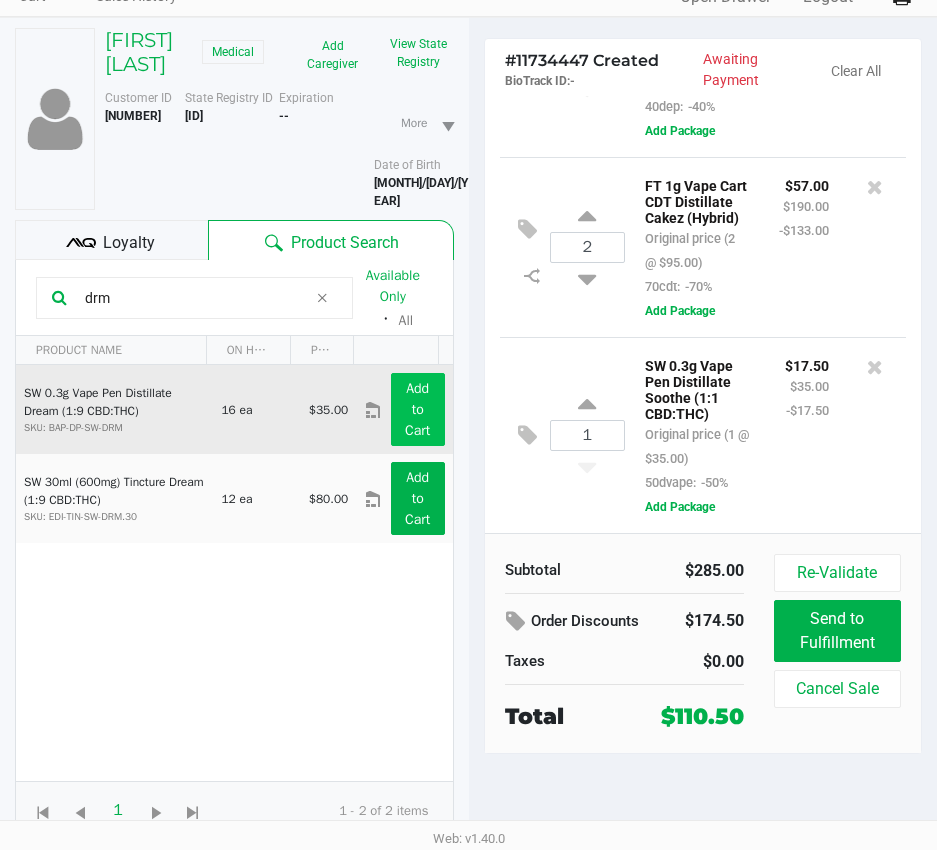 type on "drm" 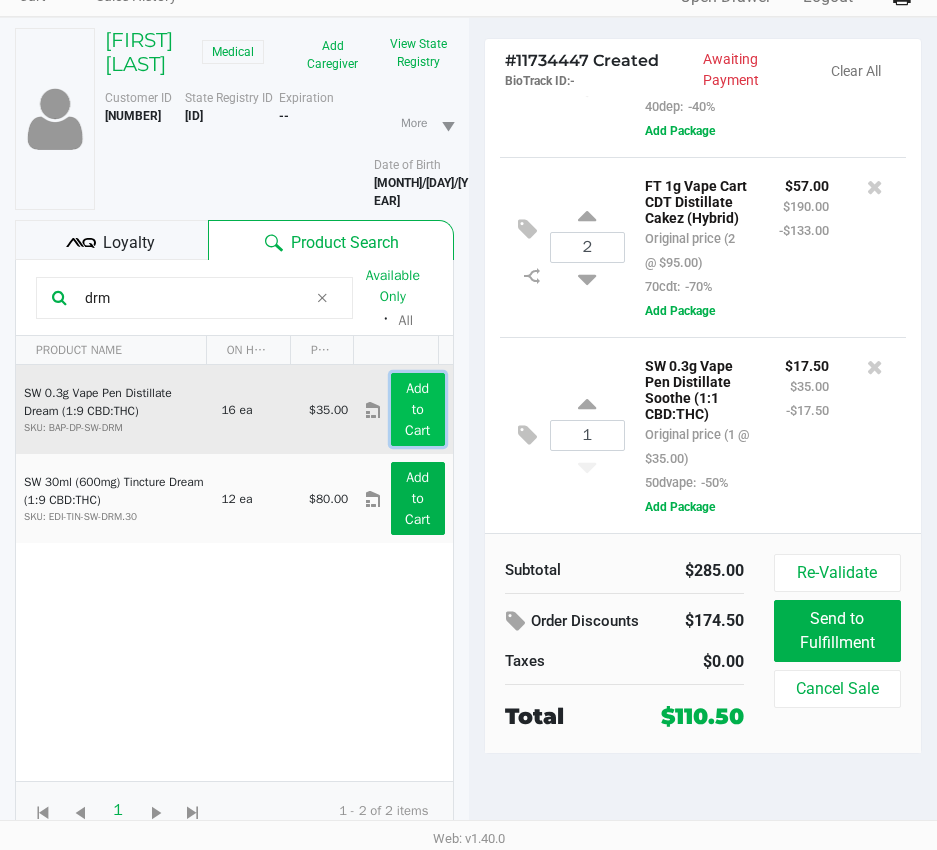 click on "Add to Cart" 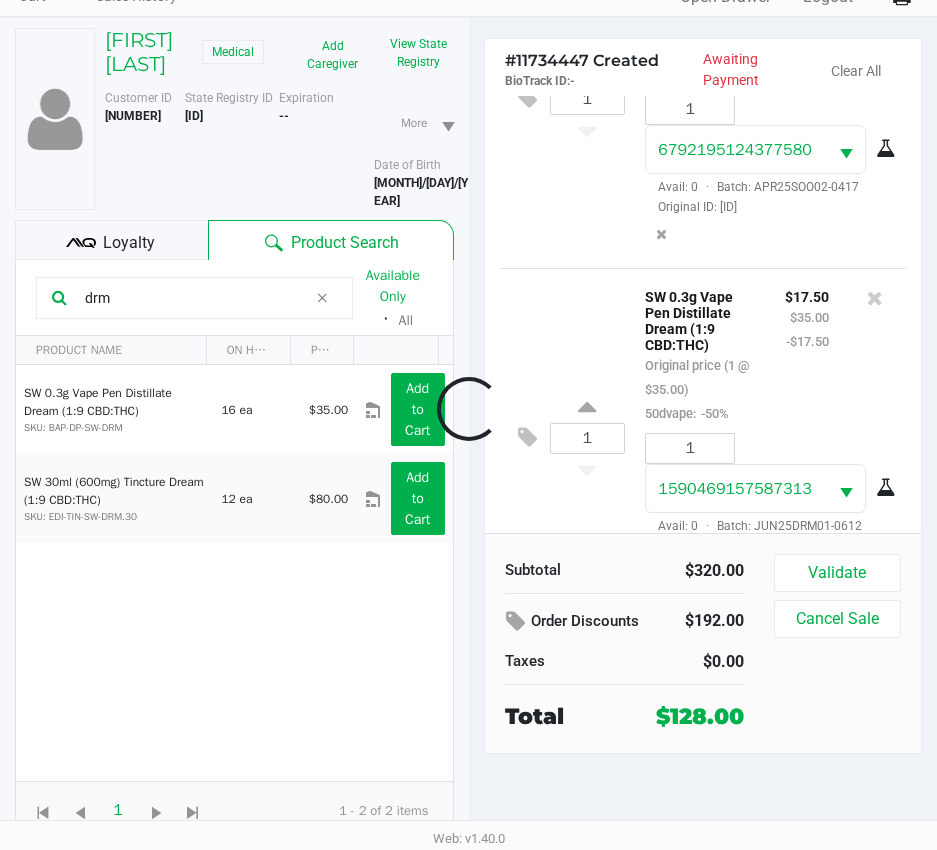 scroll, scrollTop: 1295, scrollLeft: 0, axis: vertical 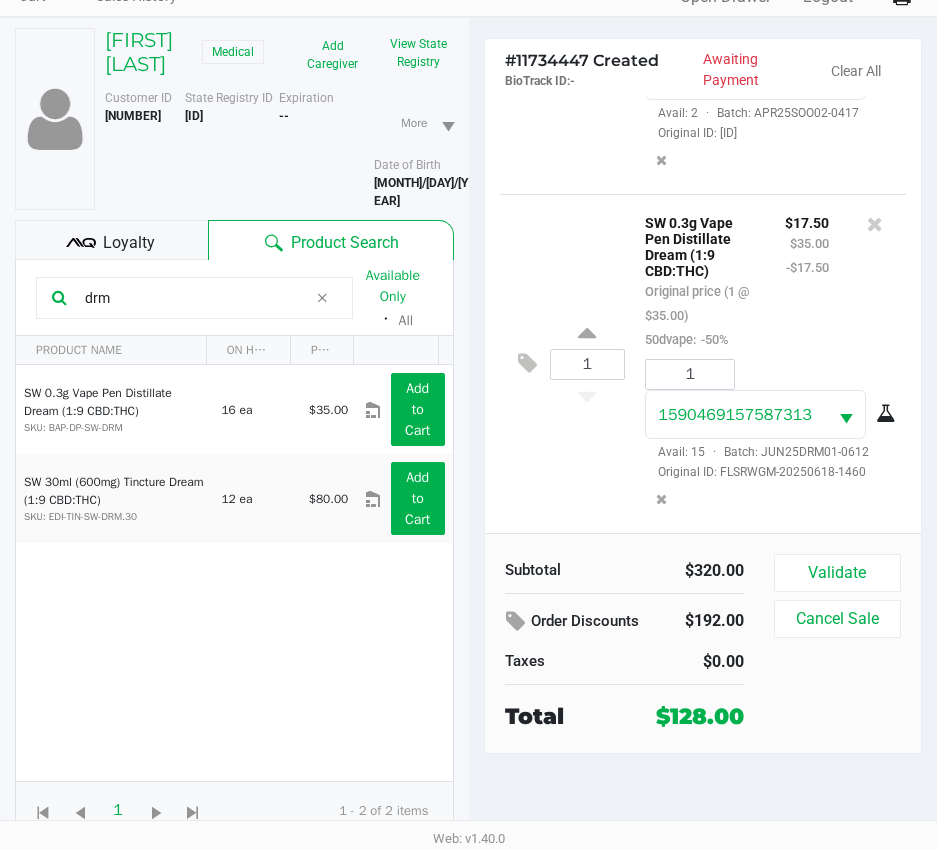 click on "Loyalty" 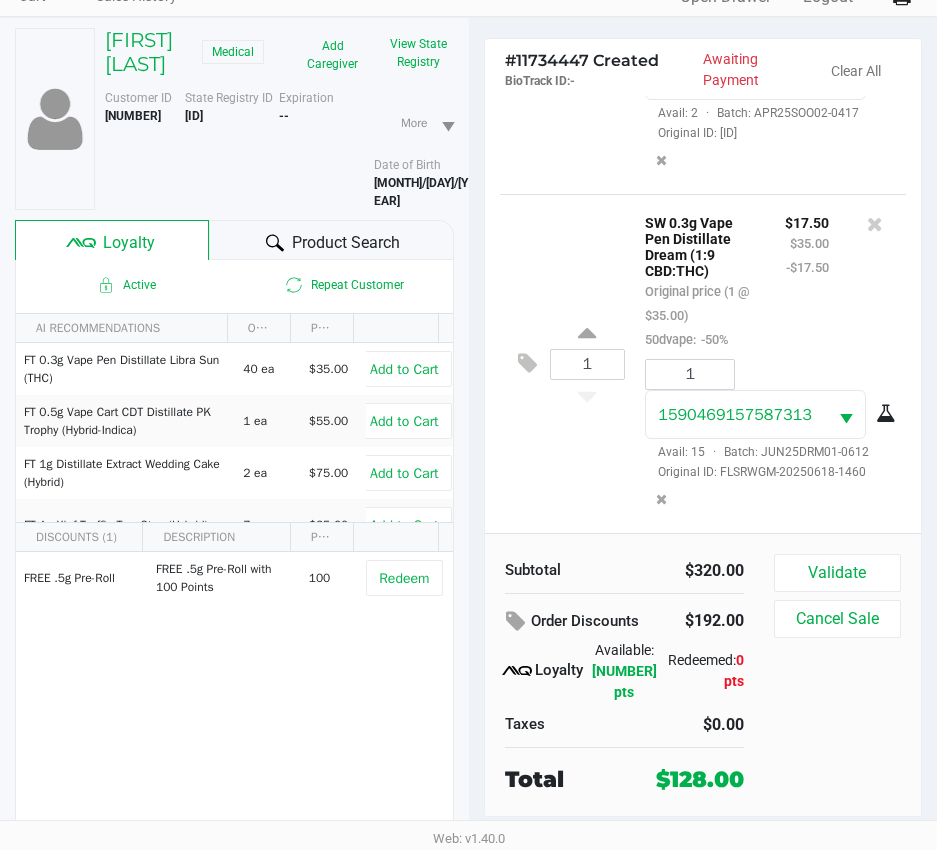 click 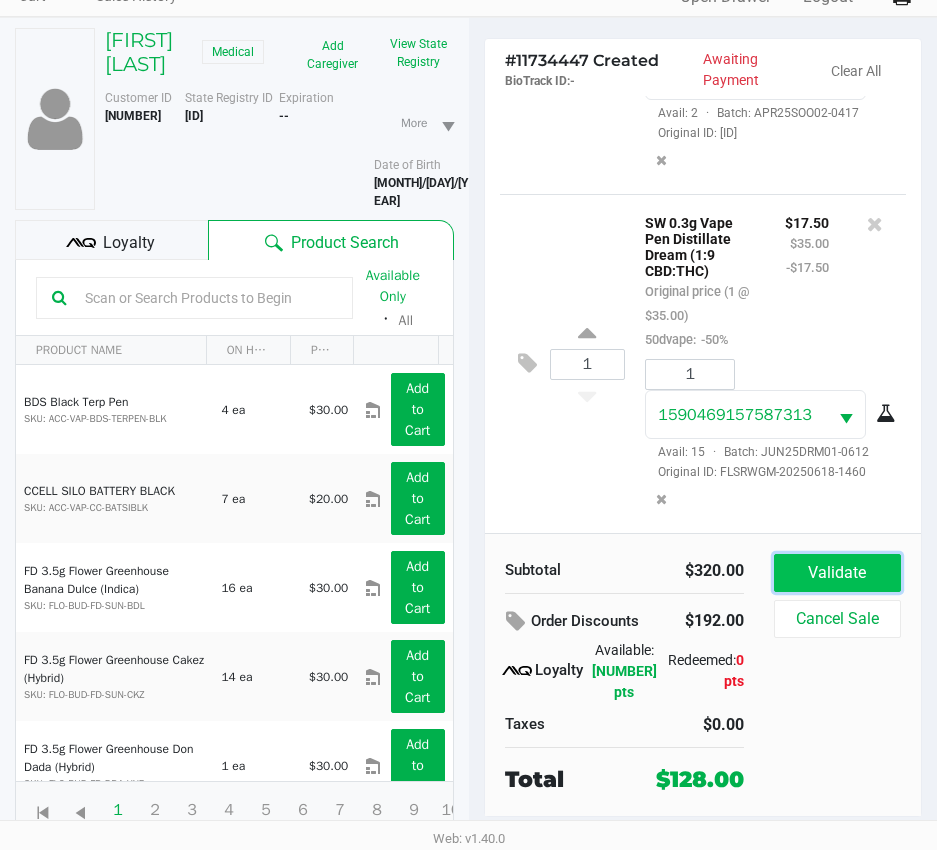 click on "Validate" 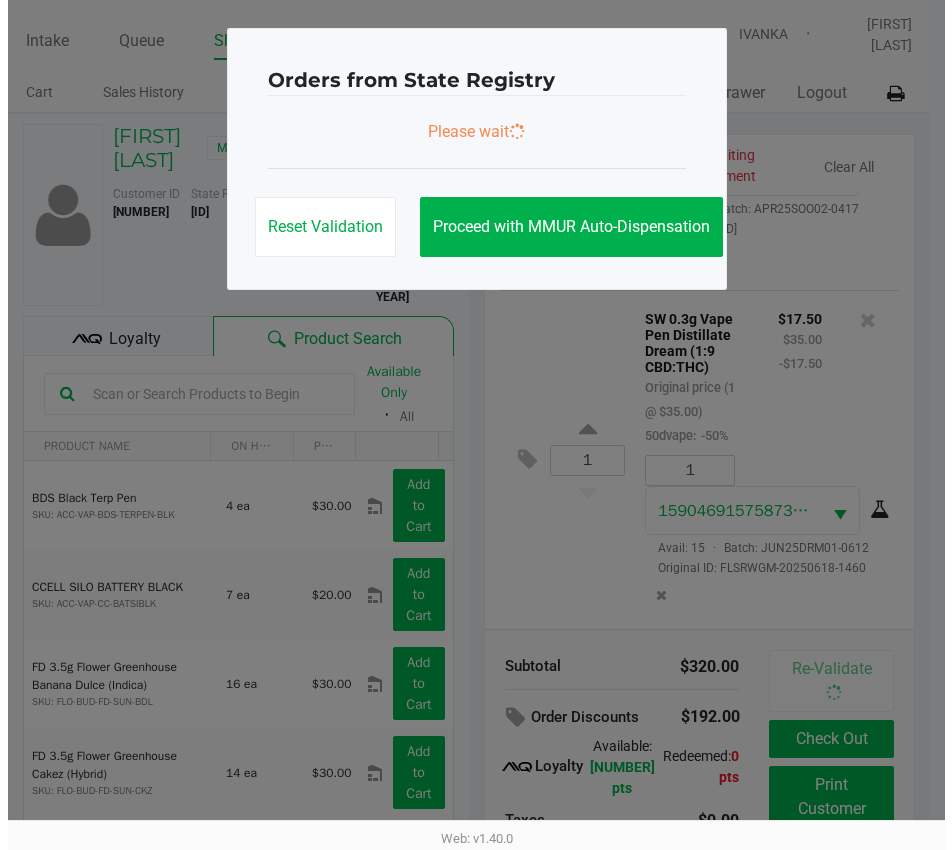 scroll, scrollTop: 0, scrollLeft: 0, axis: both 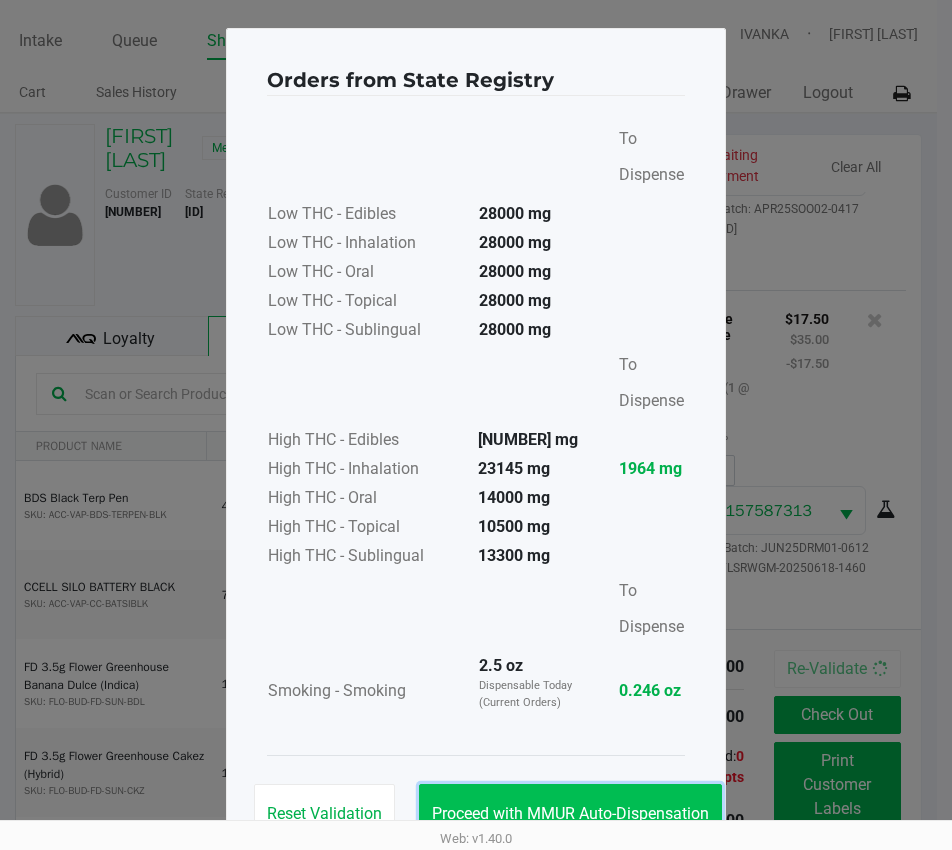click on "Proceed with MMUR Auto-Dispensation" 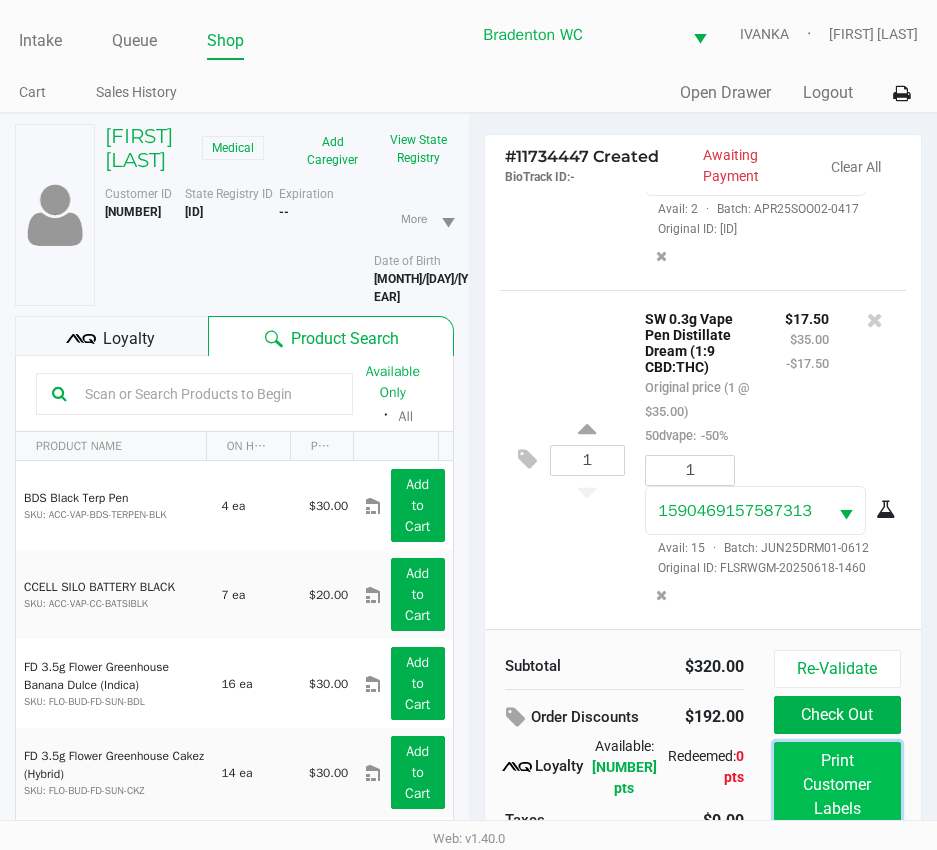 click on "Print Customer Labels" 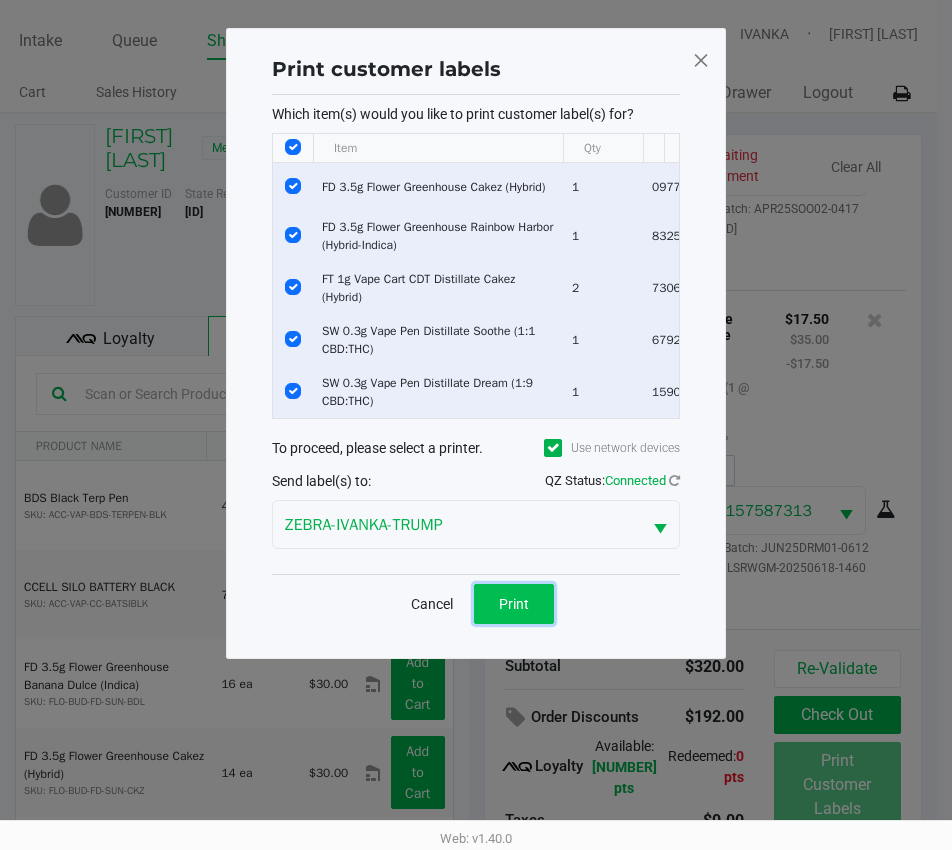 click on "Print" 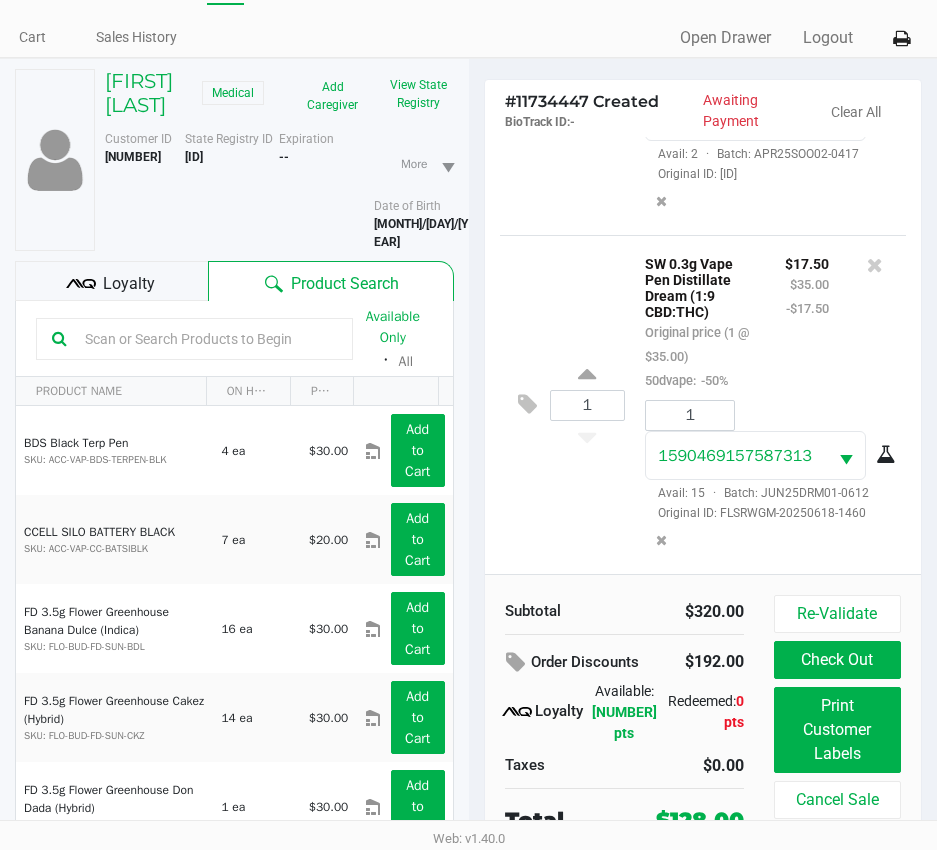 scroll, scrollTop: 104, scrollLeft: 0, axis: vertical 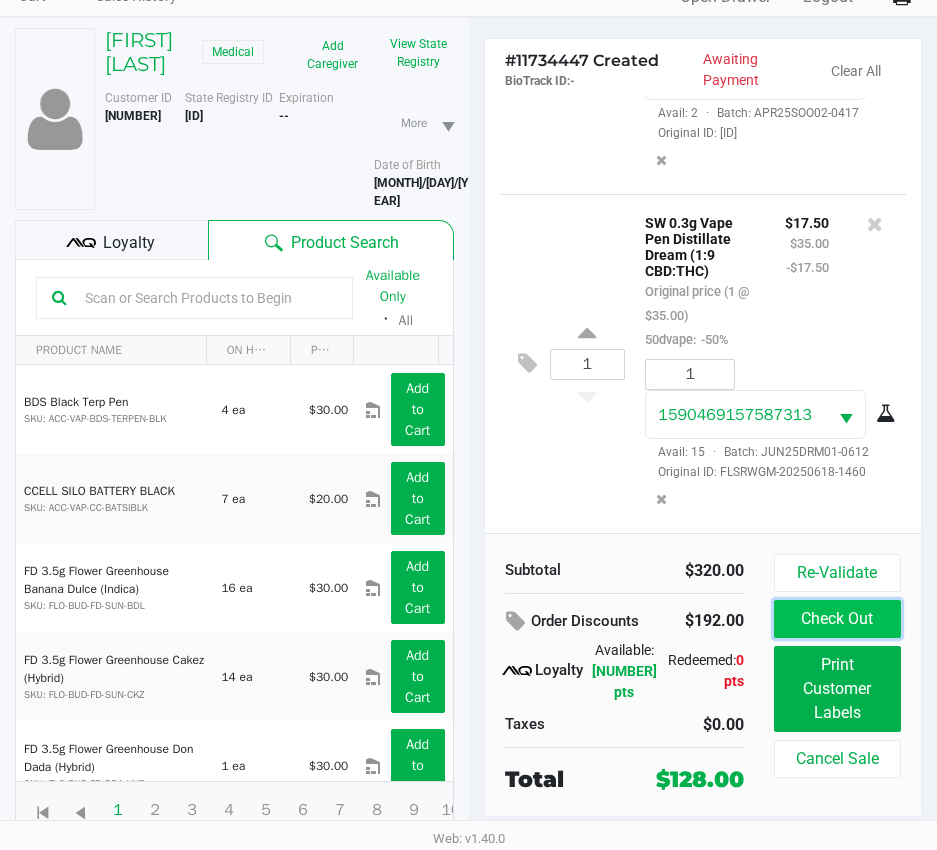 click on "Check Out" 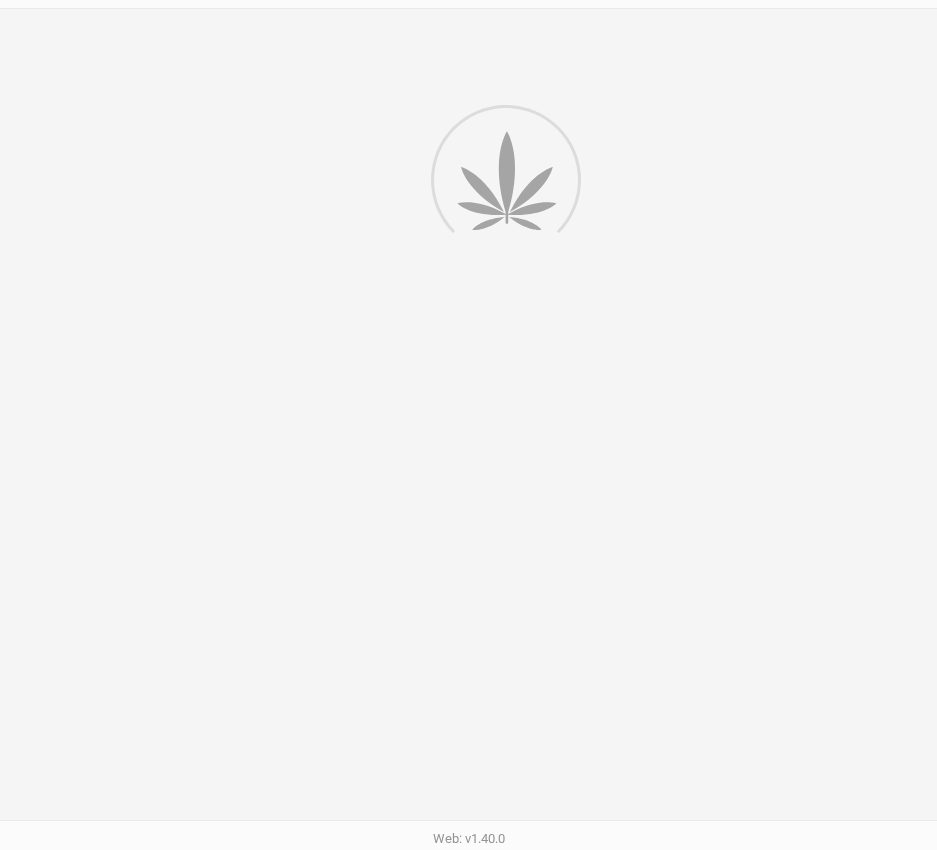 scroll, scrollTop: 0, scrollLeft: 0, axis: both 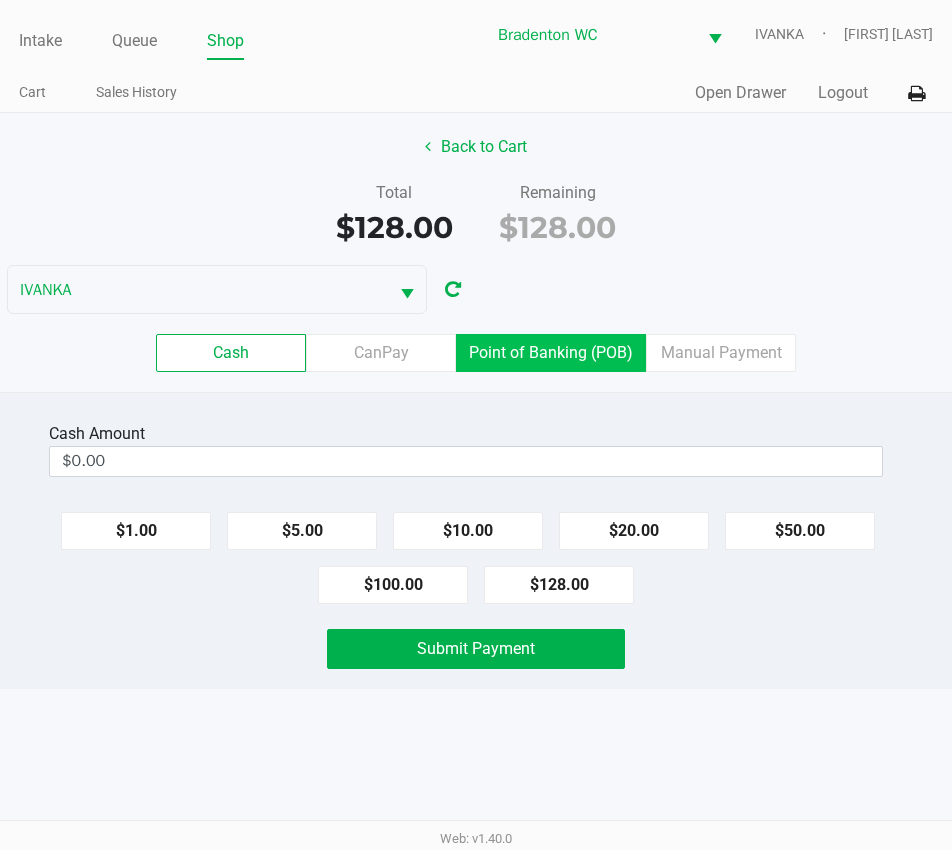 click on "Point of Banking (POB)" 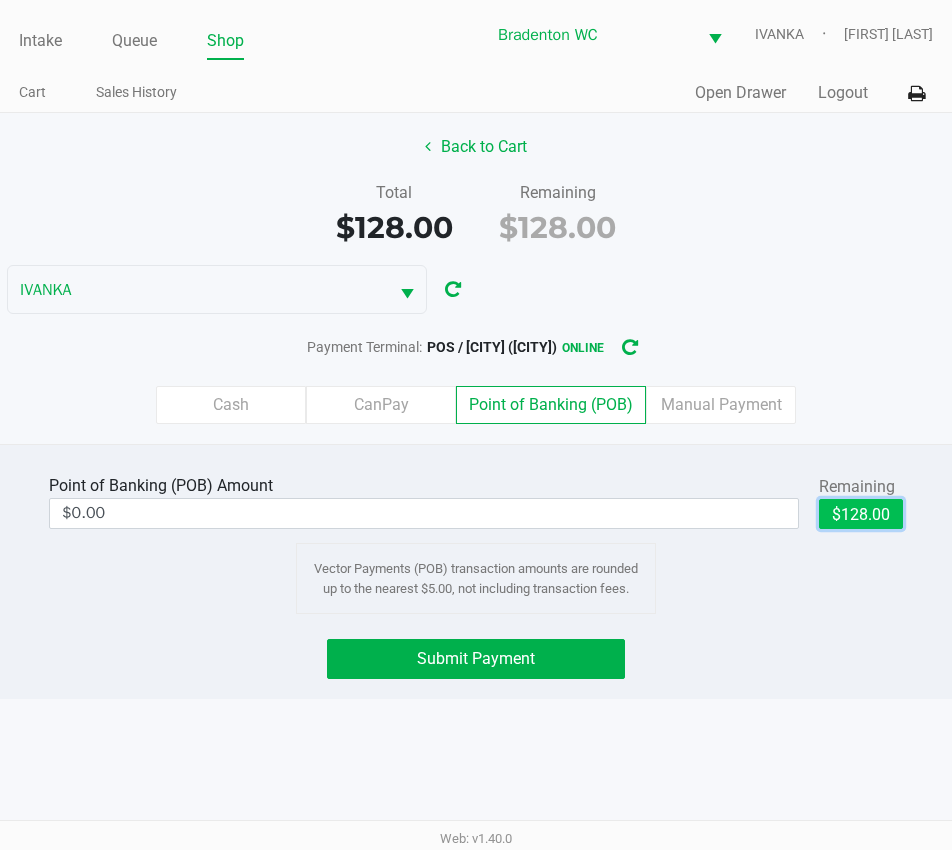 click on "$128.00" 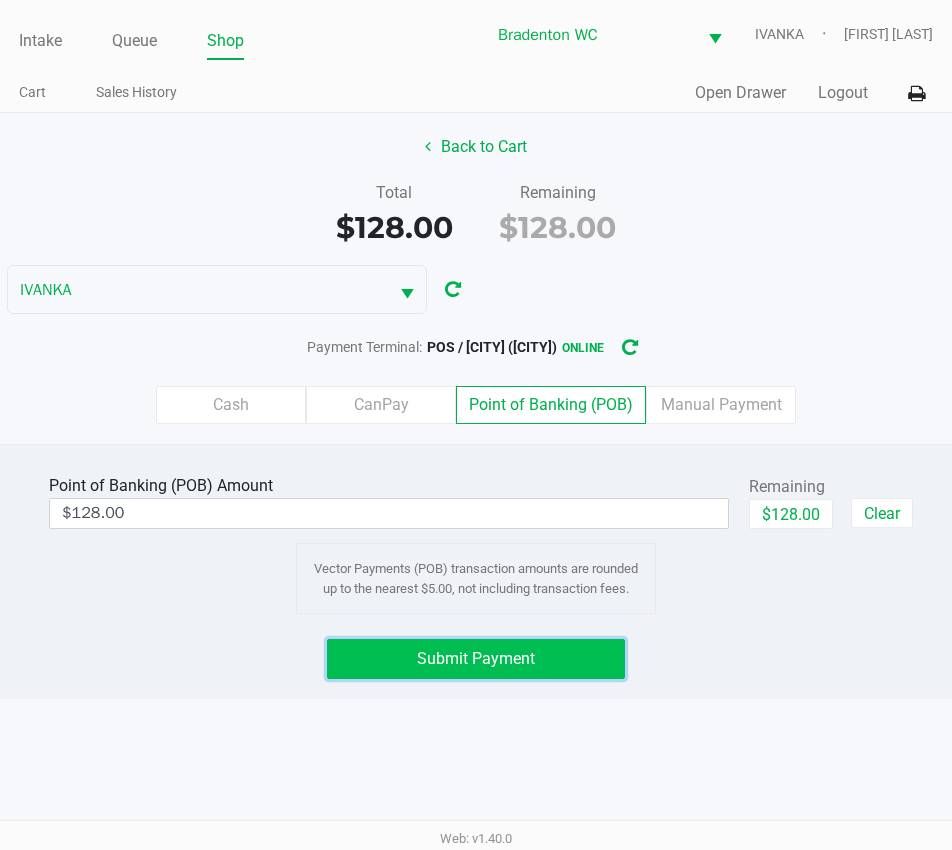 click on "Submit Payment" 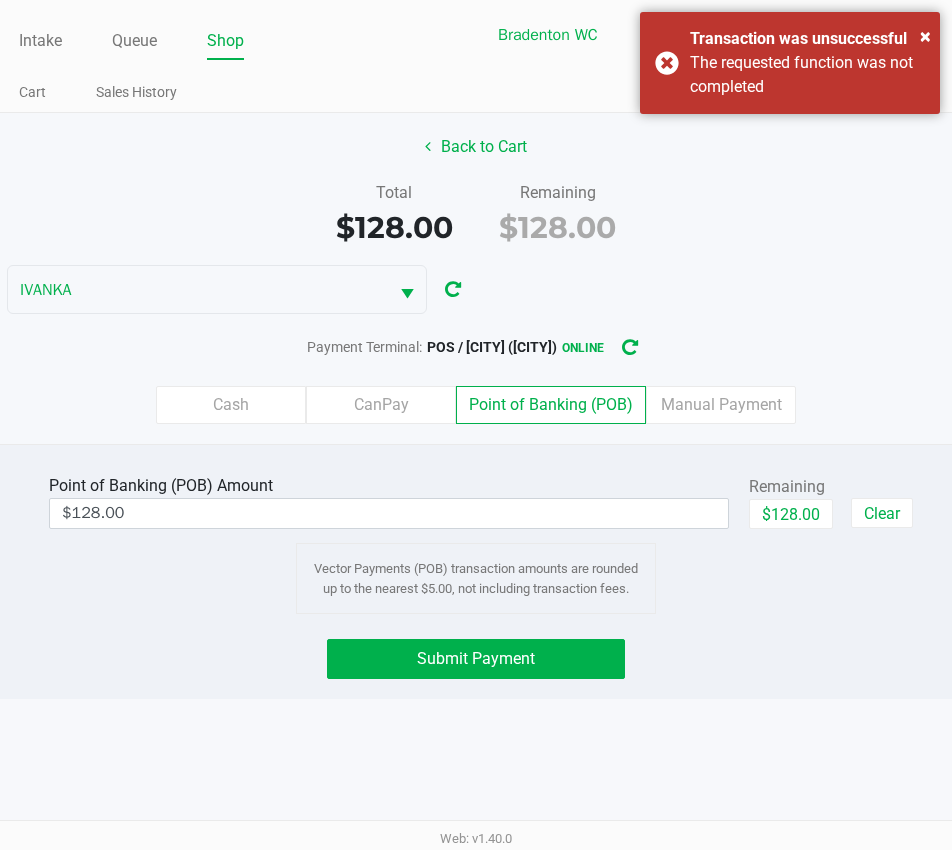 click on "Back to Cart   Total   $128.00   Remaining   $128.00  IVANKA  Payment Terminal:   POS / IVANKA (Bradenton)   online   Cash   CanPay   Point of Banking (POB)   Manual Payment" 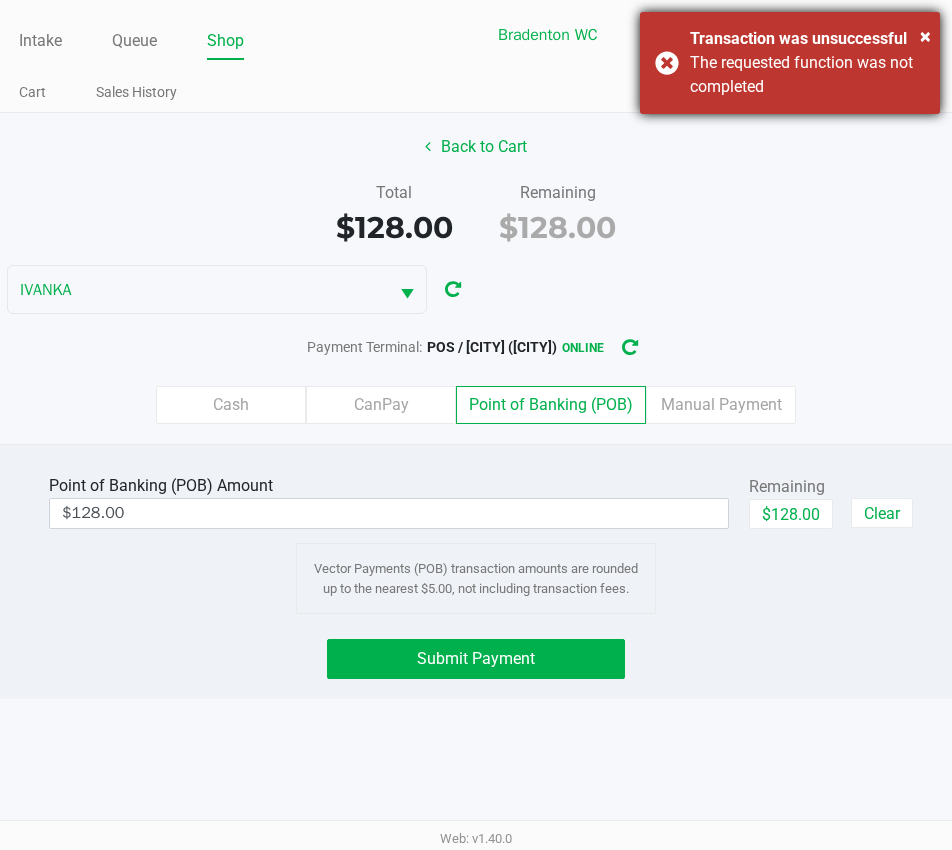 click on "×  Transaction was unsuccessful   The requested function was not completed" at bounding box center [790, 63] 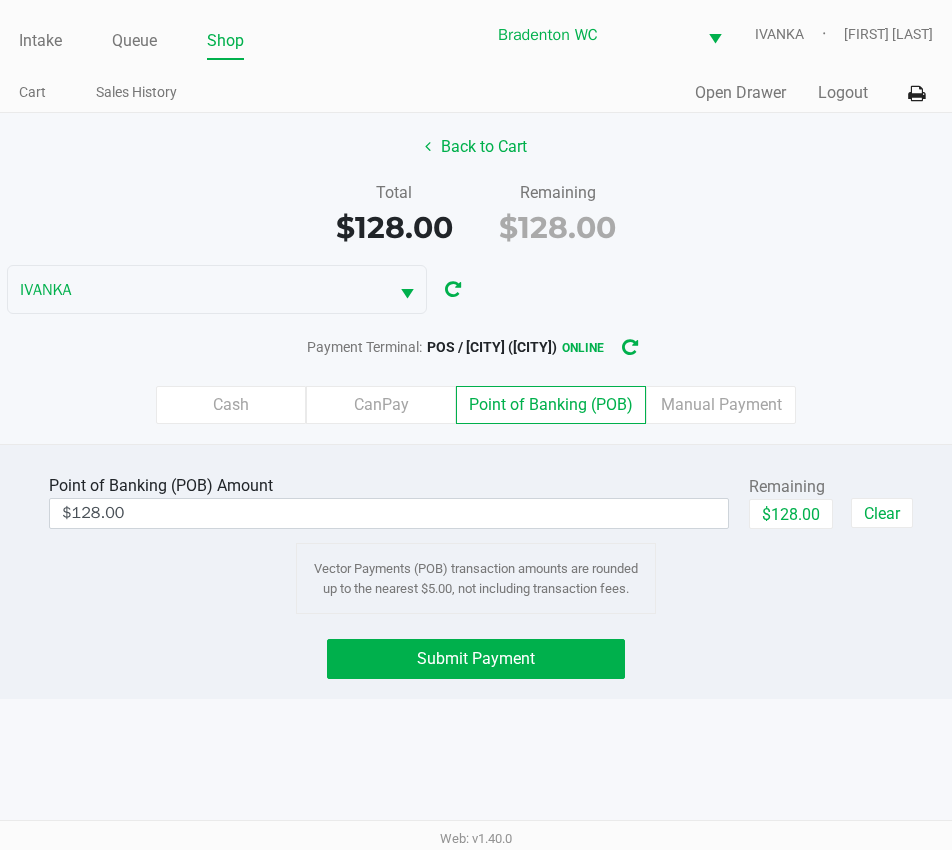click on "Back to Cart   Total   $128.00   Remaining   $128.00  IVANKA  Payment Terminal:   POS / IVANKA (Bradenton)   online   Cash   CanPay   Point of Banking (POB)   Manual Payment" 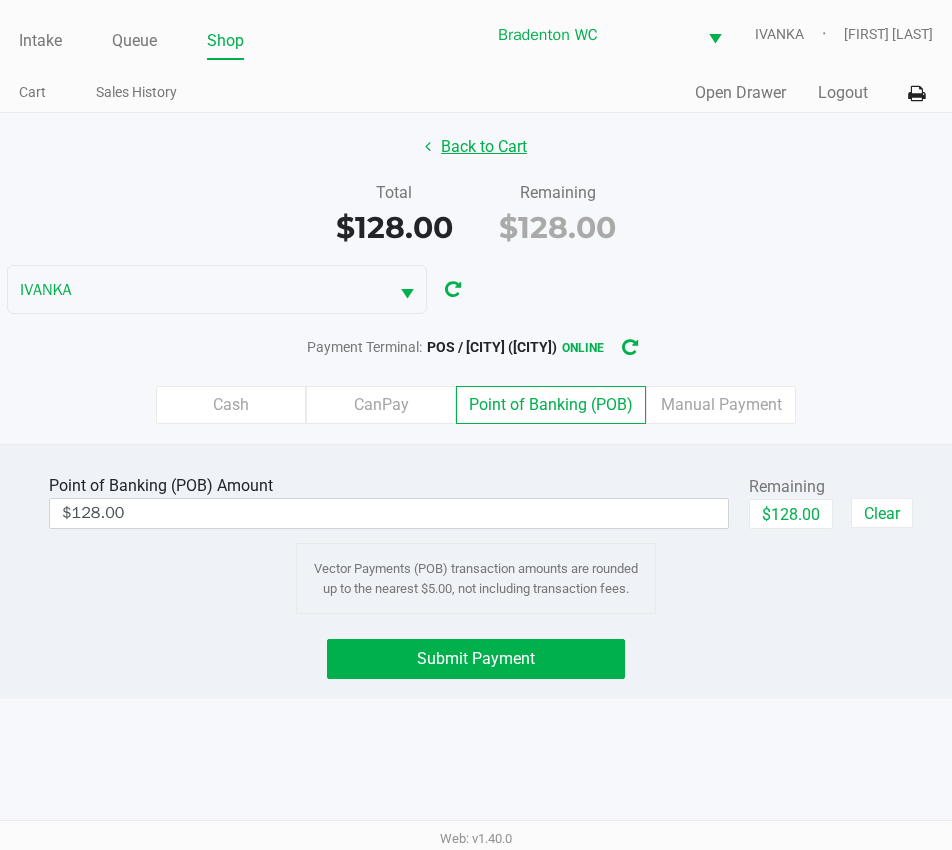 click on "Back to Cart" 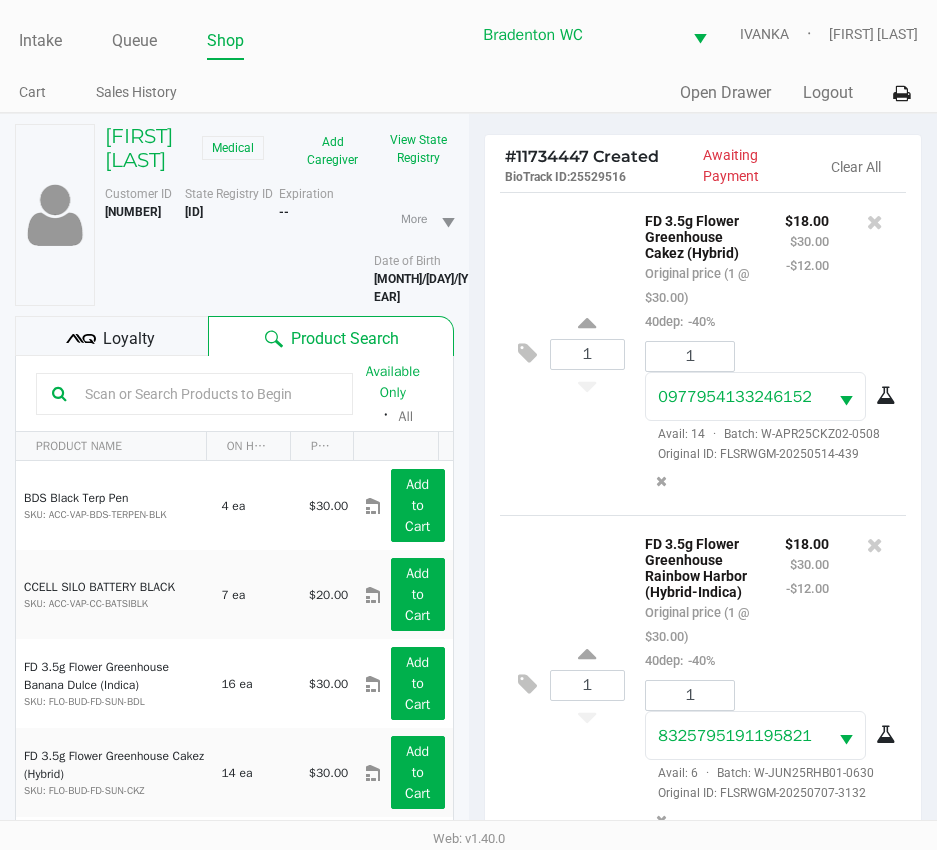 drag, startPoint x: 250, startPoint y: 235, endPoint x: 186, endPoint y: 238, distance: 64.070274 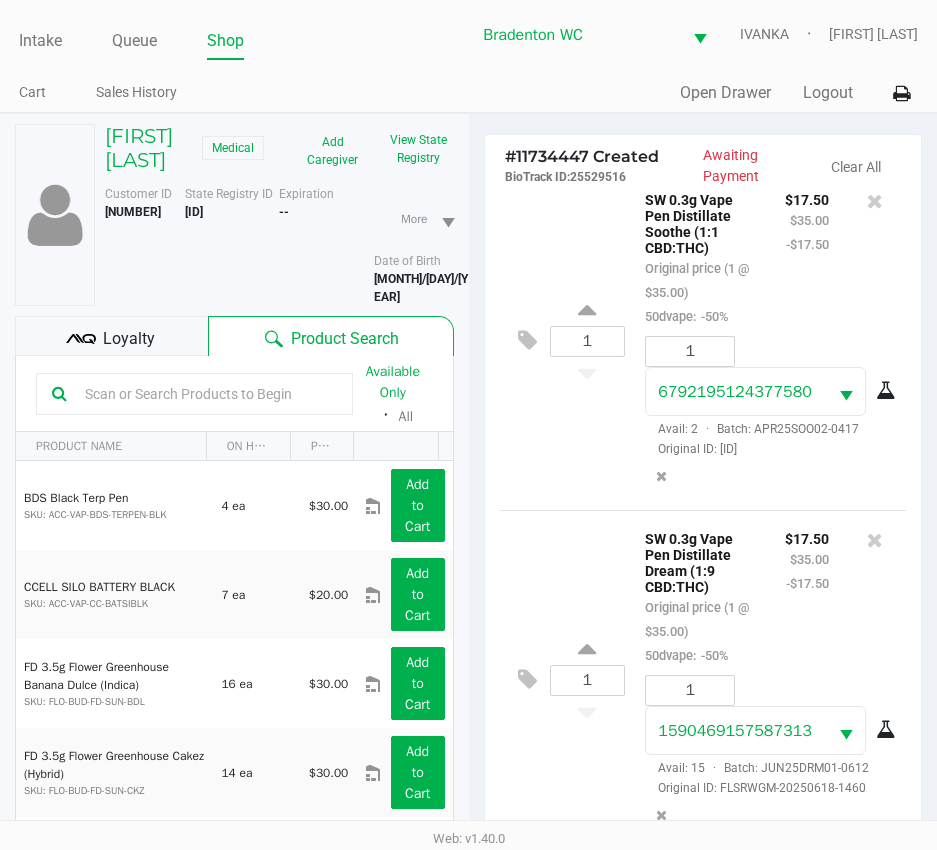 scroll, scrollTop: 1099, scrollLeft: 0, axis: vertical 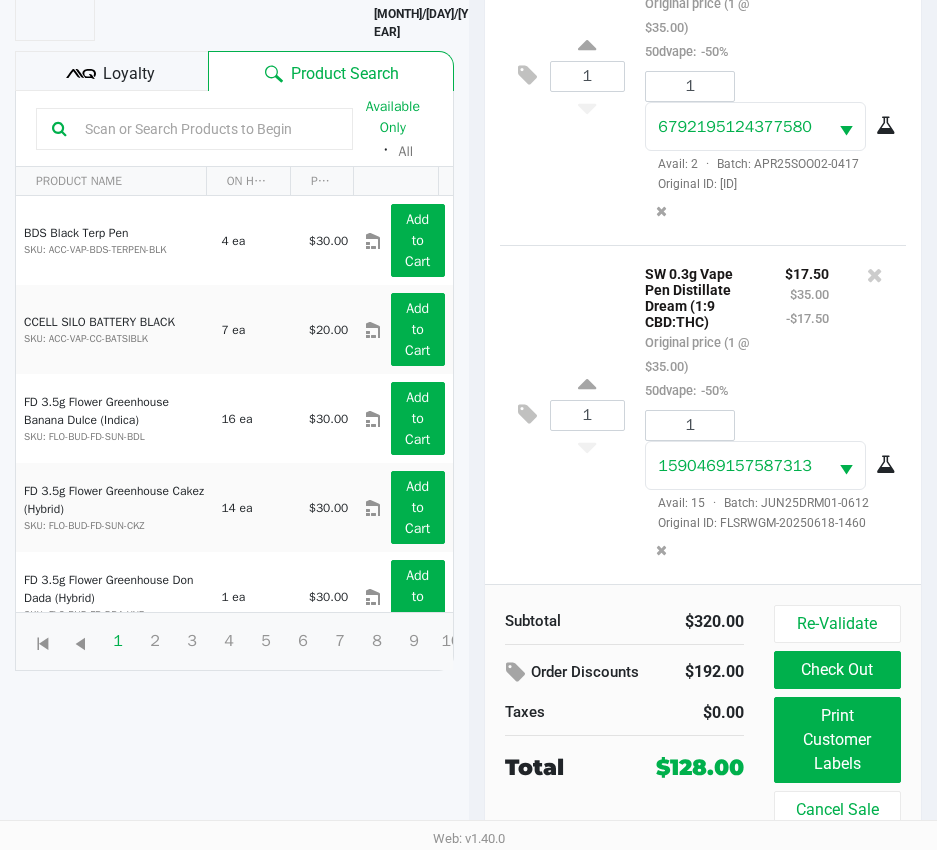 click 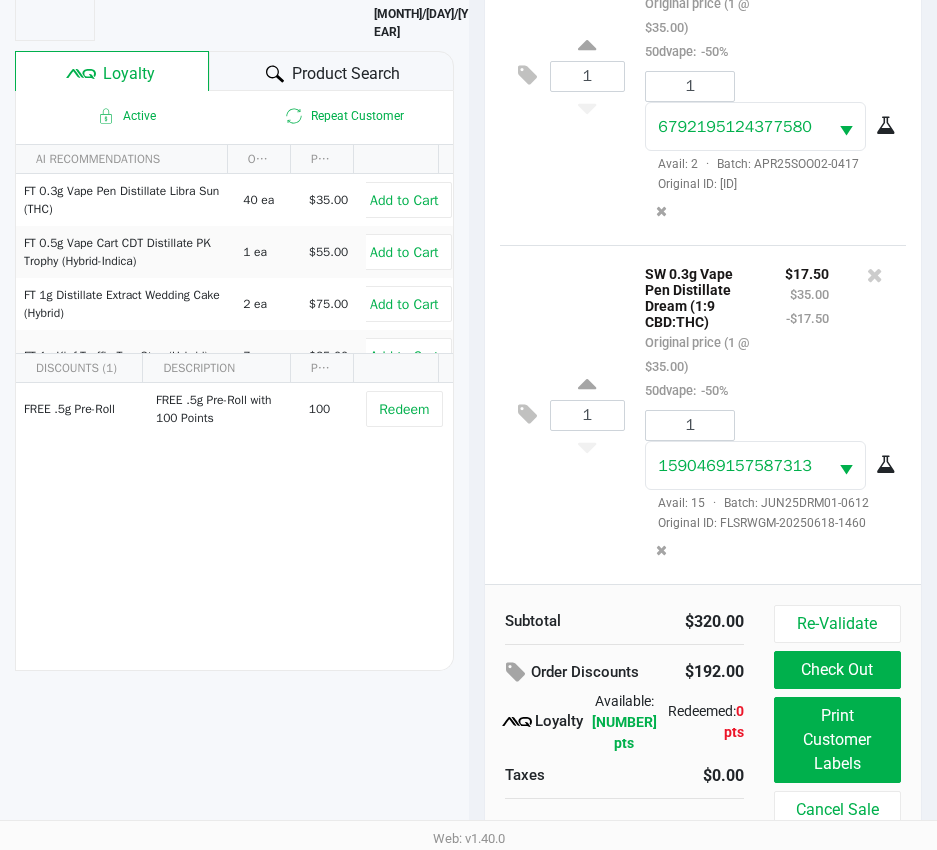 click 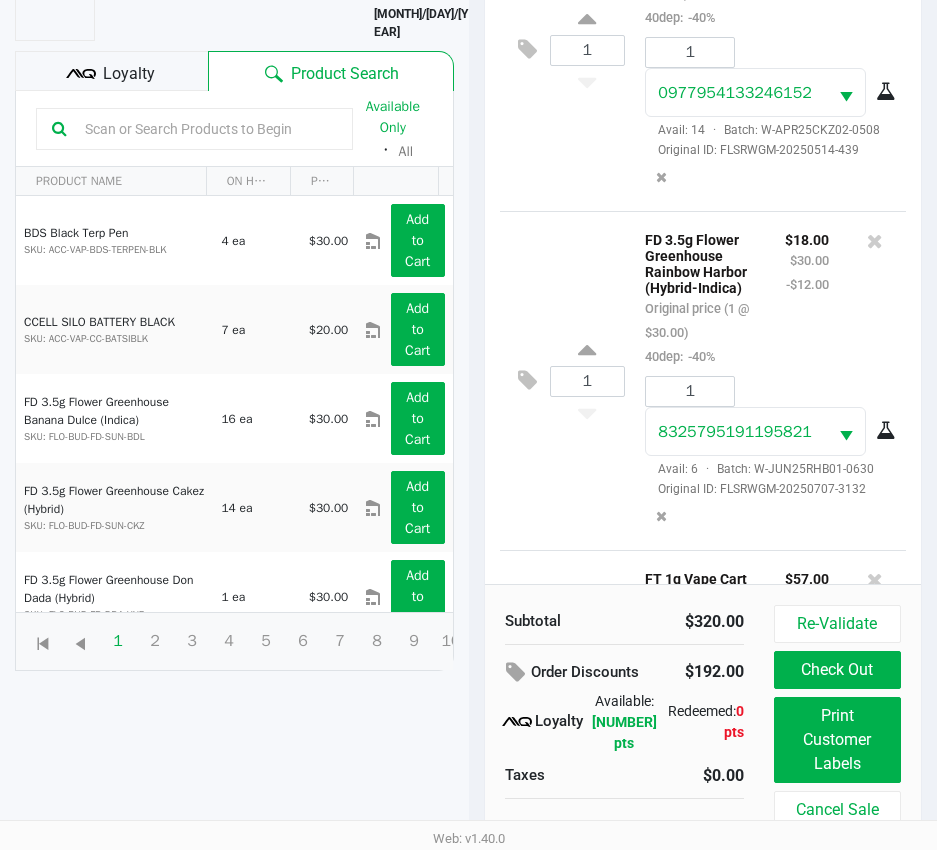 scroll, scrollTop: 0, scrollLeft: 0, axis: both 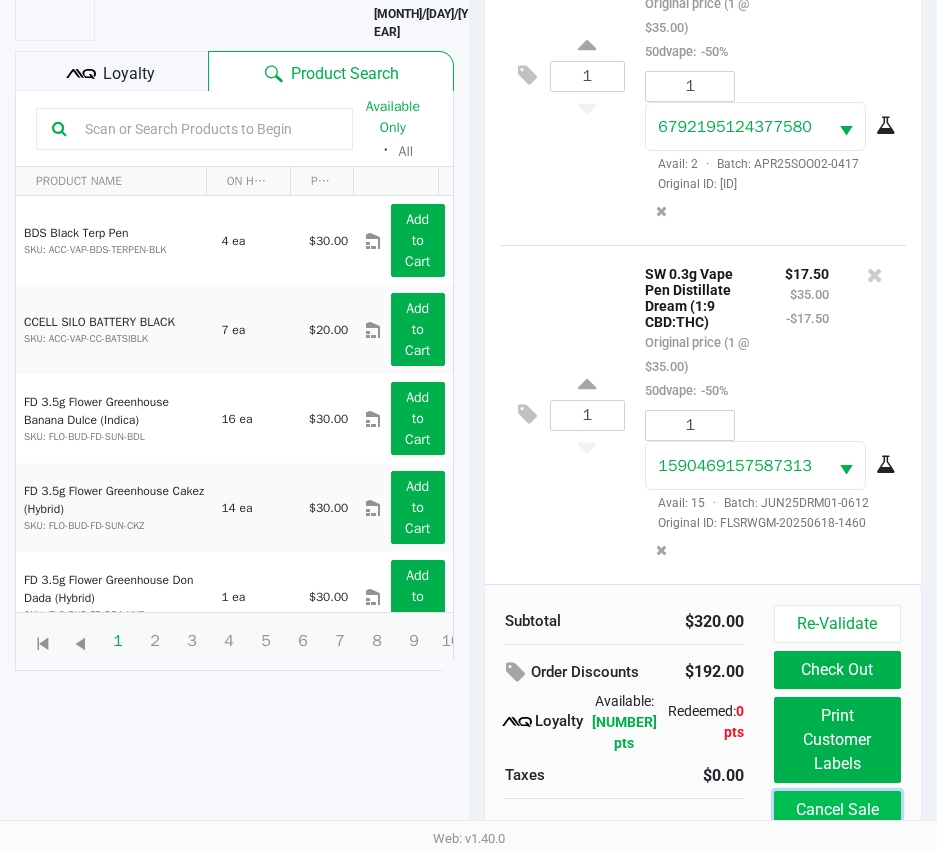 click on "Cancel Sale" 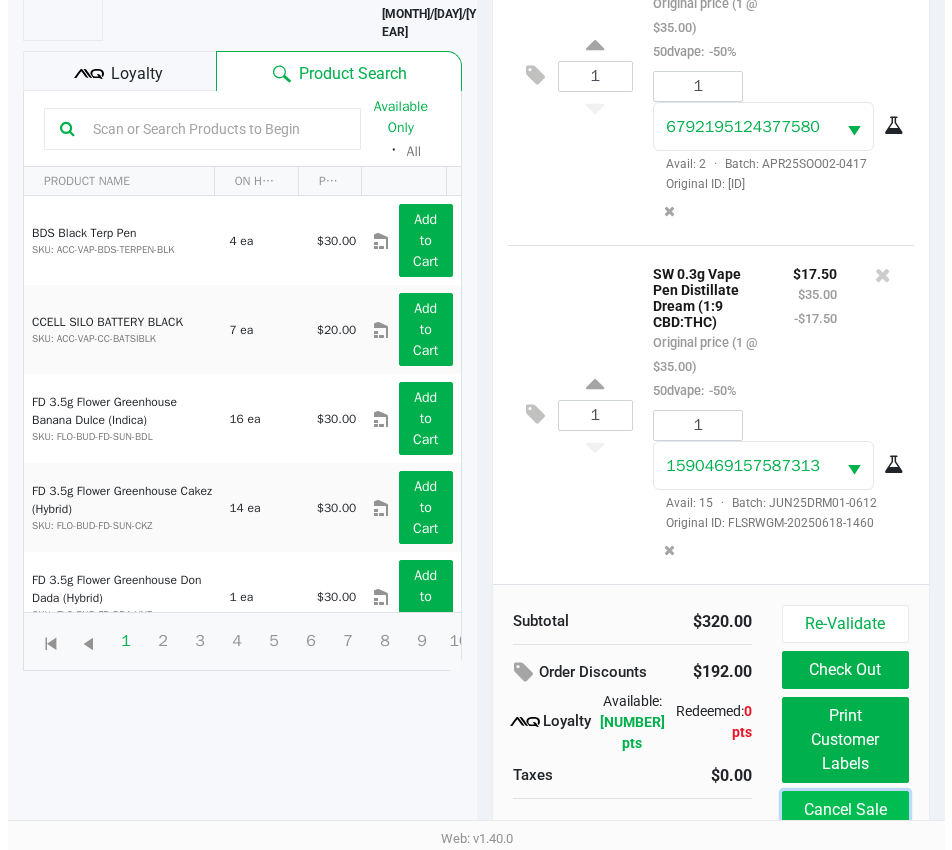scroll, scrollTop: 0, scrollLeft: 0, axis: both 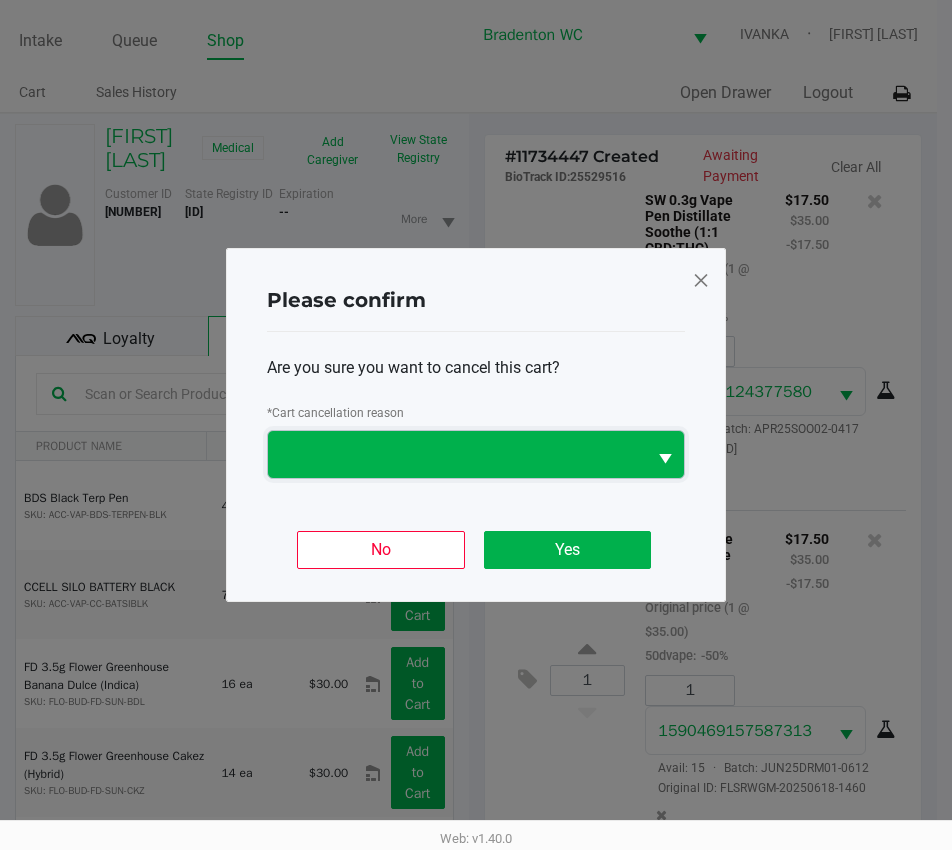 click at bounding box center (476, 454) 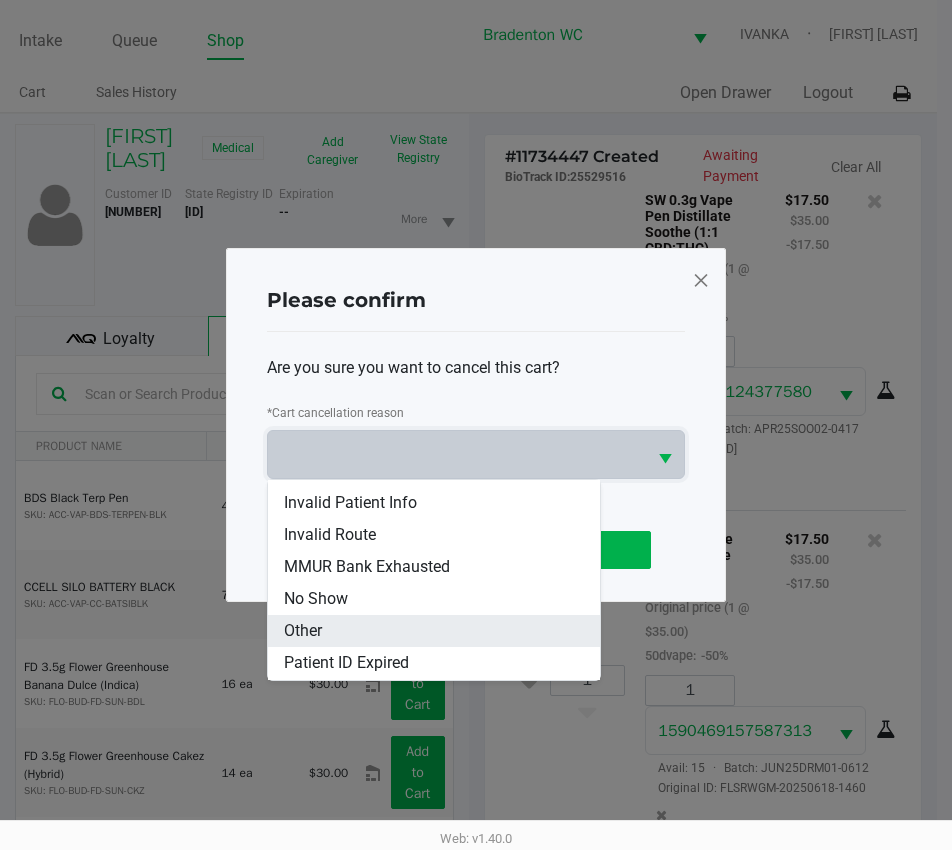 scroll, scrollTop: 88, scrollLeft: 0, axis: vertical 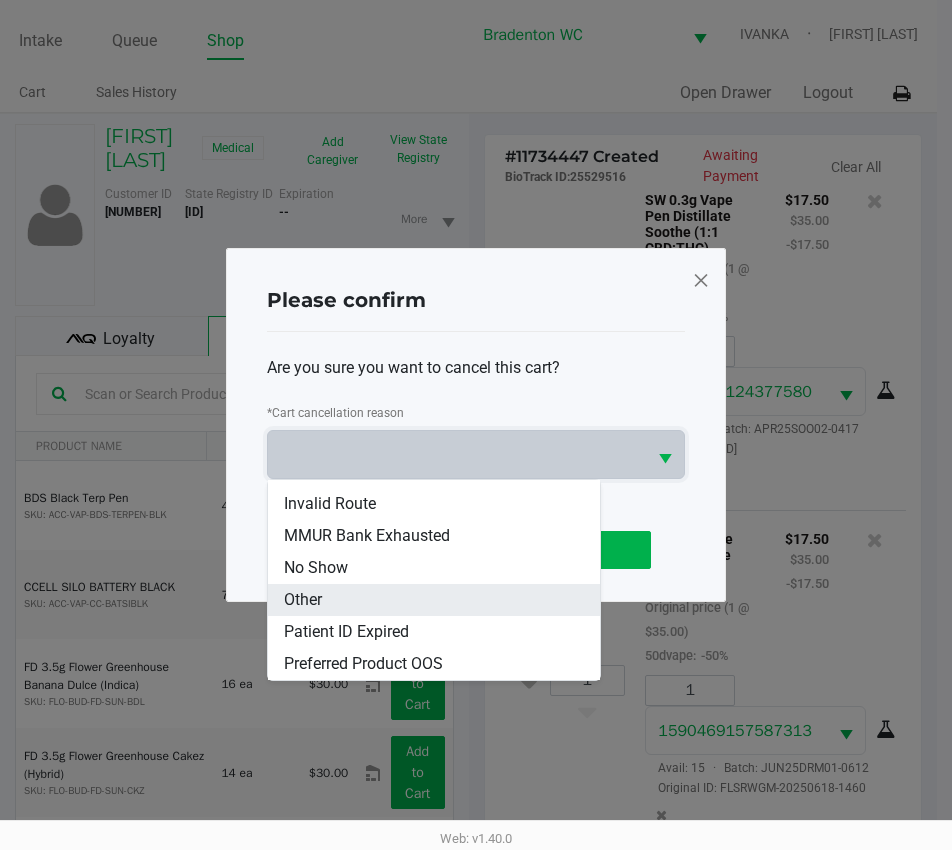 click on "Other" at bounding box center (434, 600) 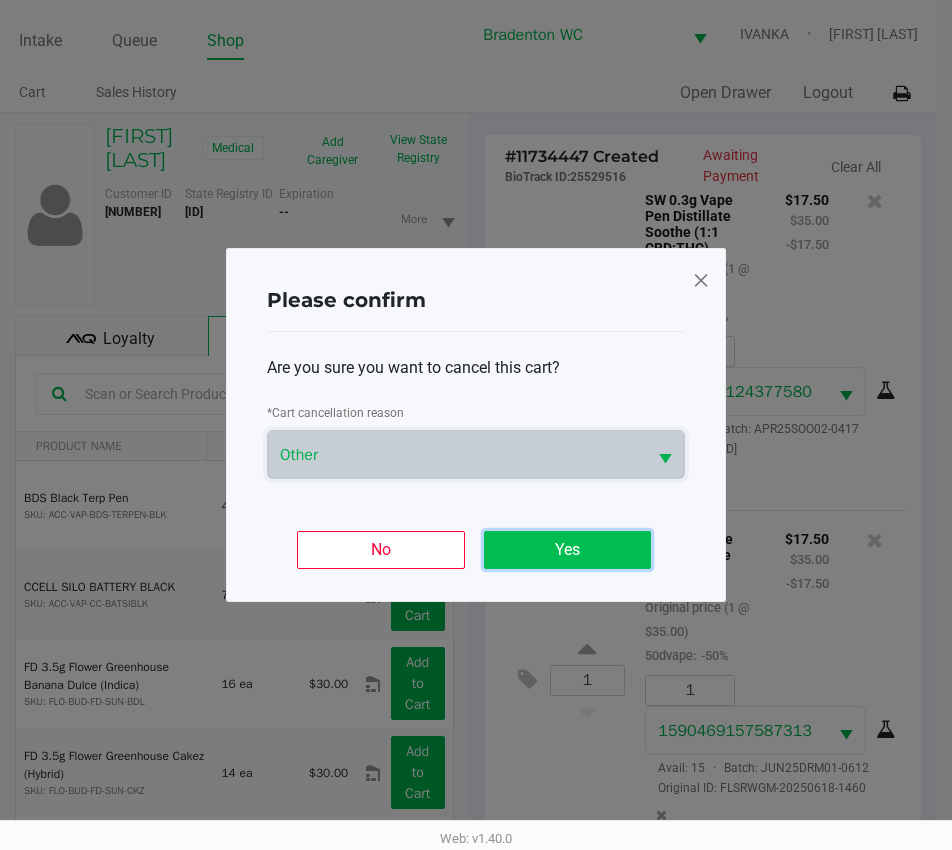 click on "Yes" 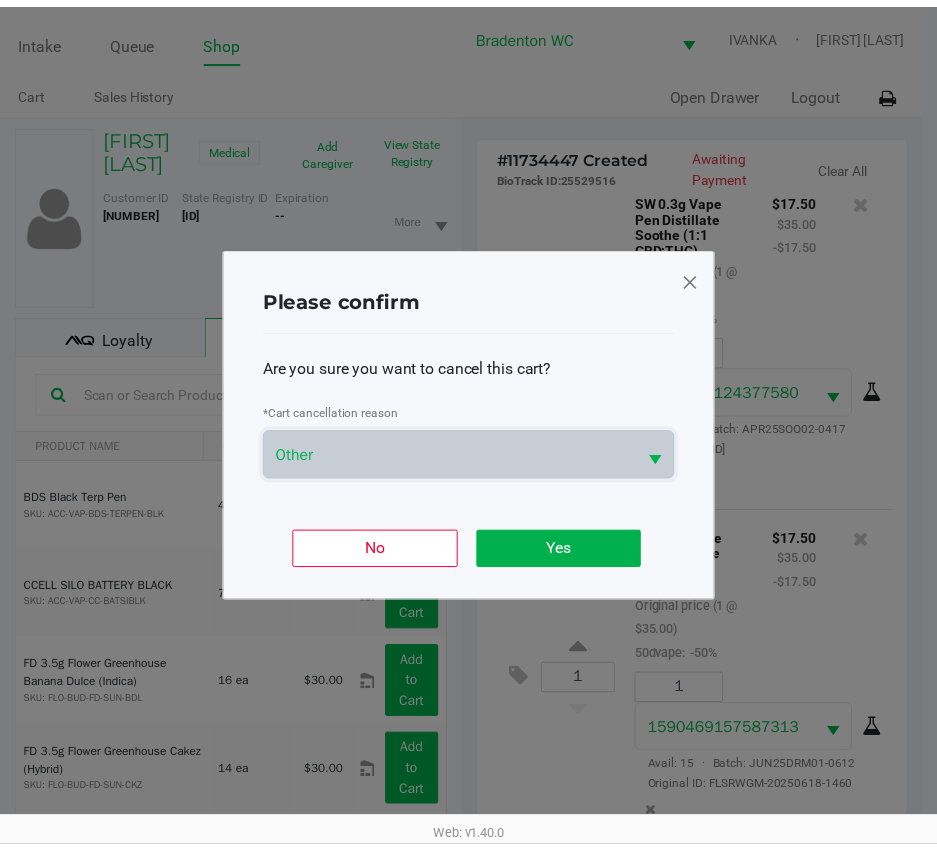 scroll, scrollTop: 265, scrollLeft: 0, axis: vertical 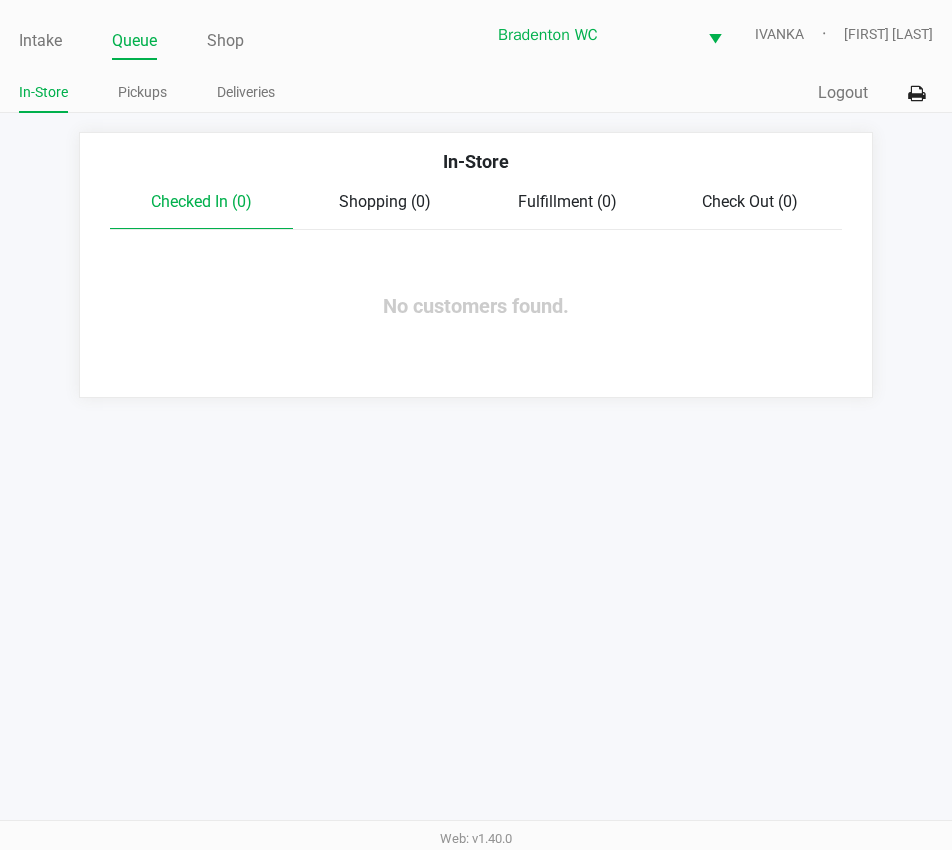 drag, startPoint x: 51, startPoint y: 32, endPoint x: 72, endPoint y: 37, distance: 21.587032 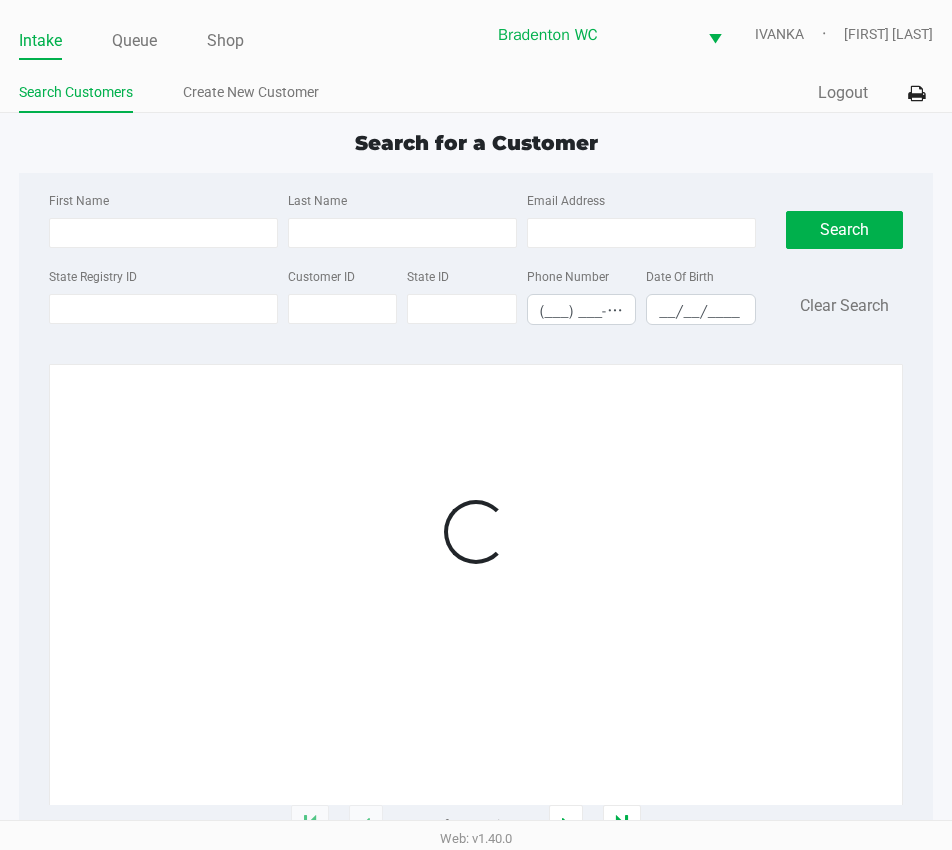 click on "Quick Sale   Logout" 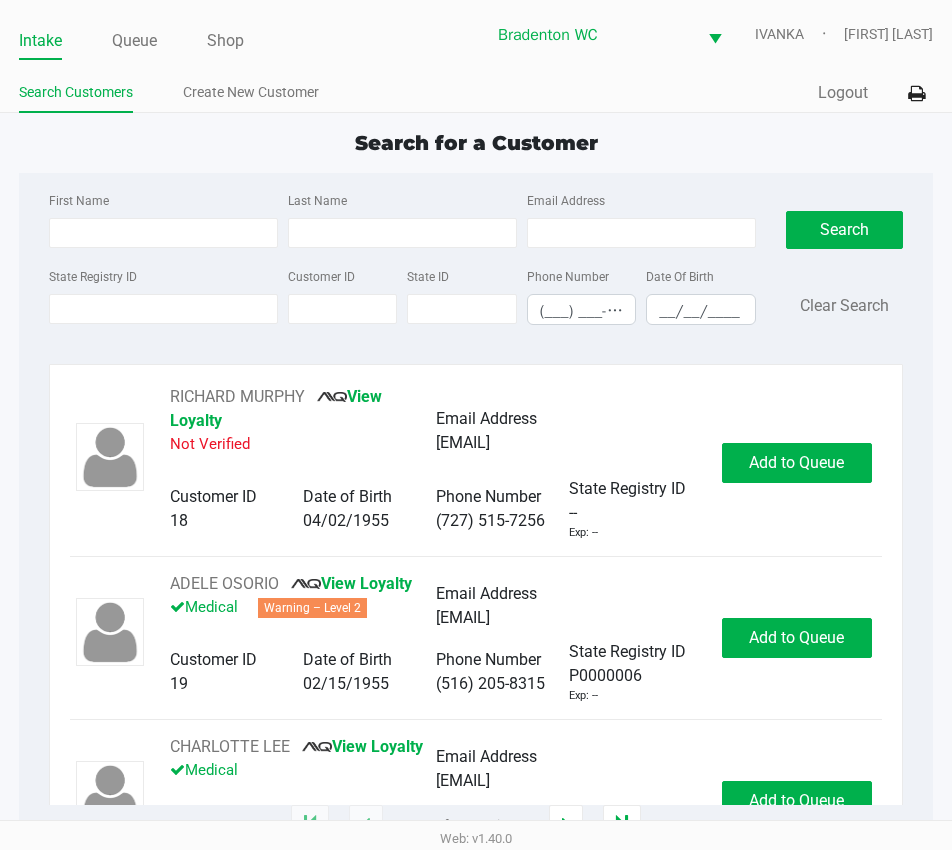 click on "Search for a Customer" 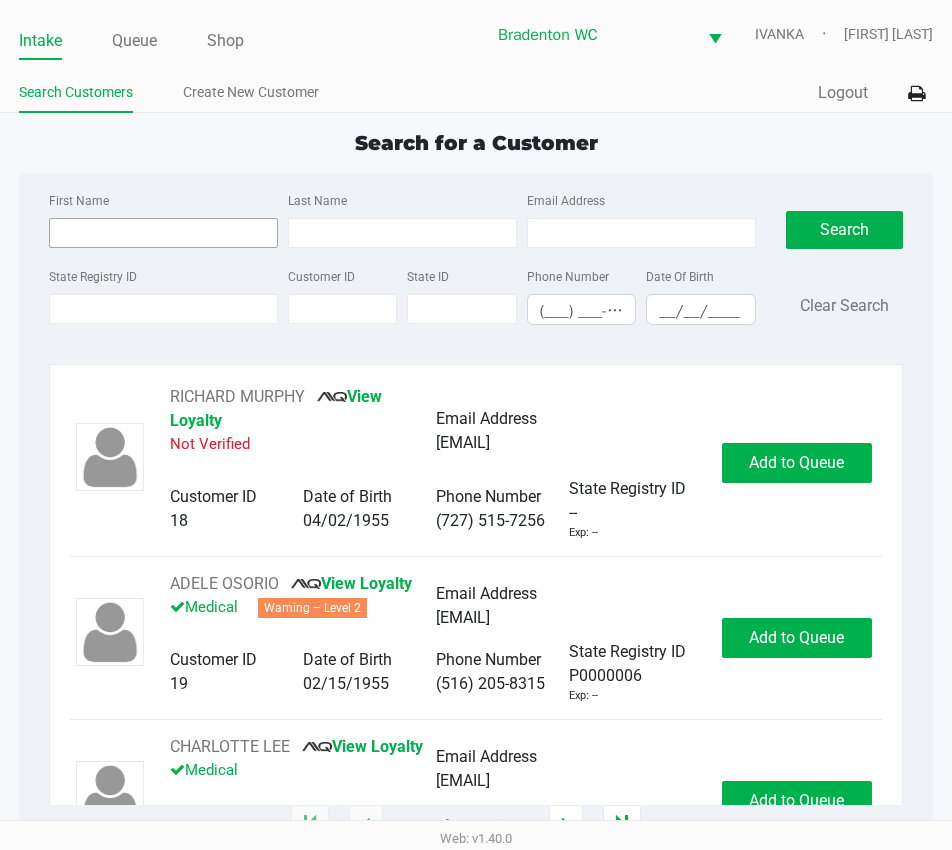 type on "HEATHER" 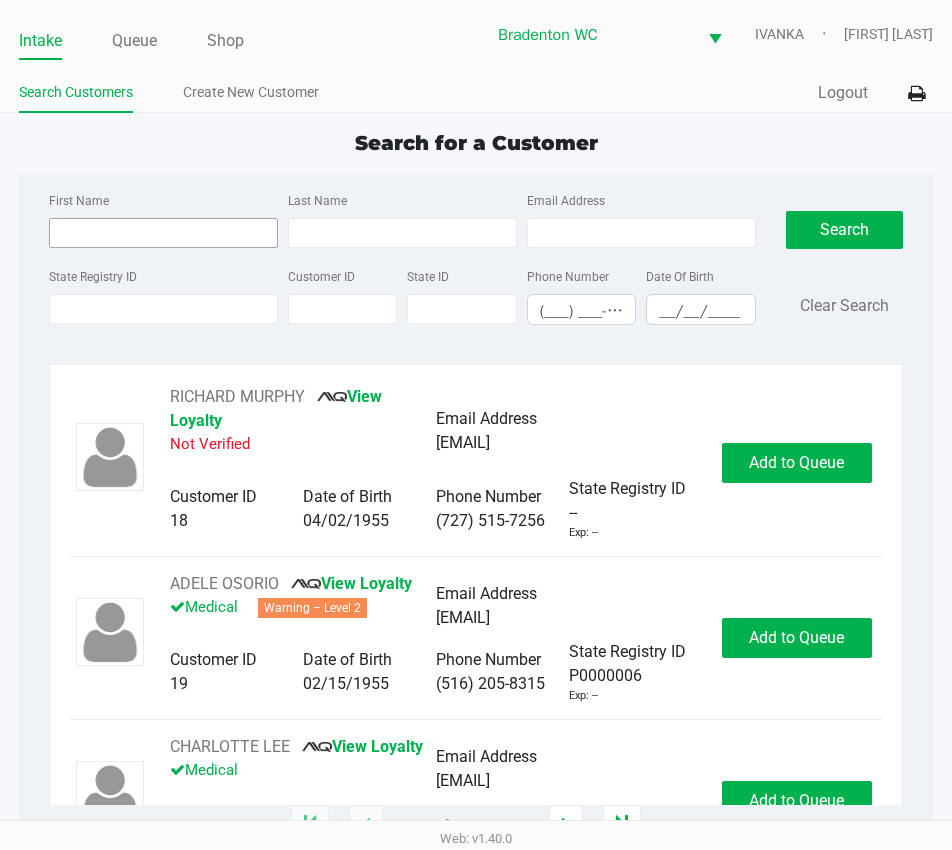 type on "MURPHY" 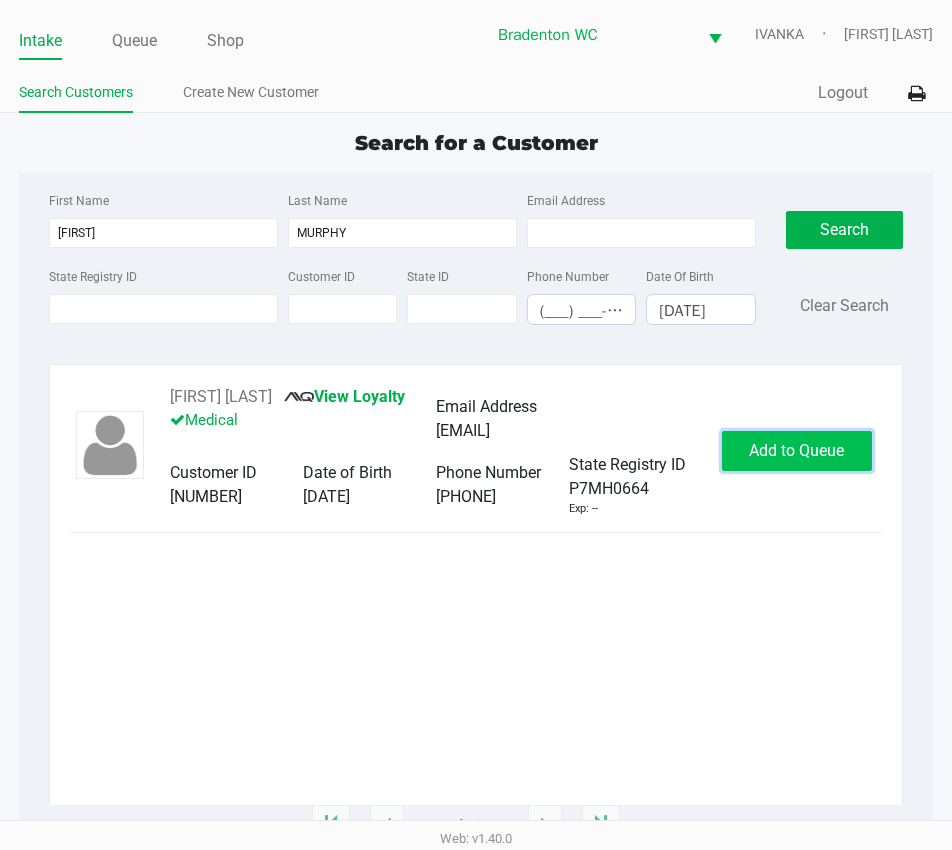 click on "Add to Queue" 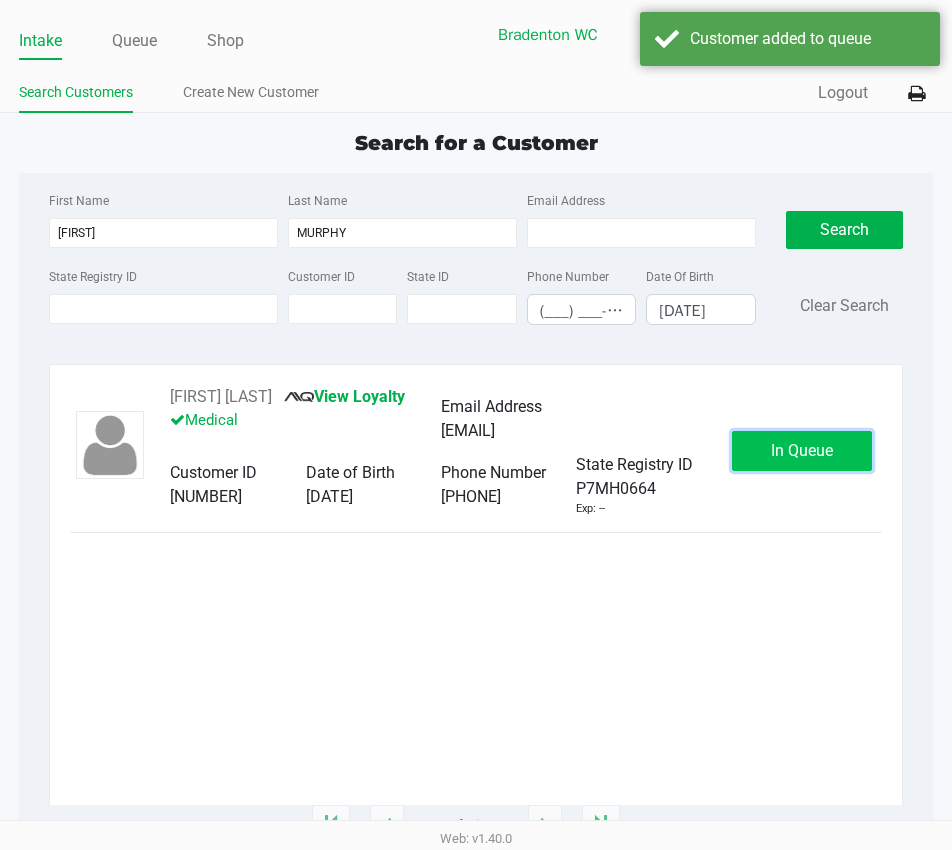 click on "In Queue" 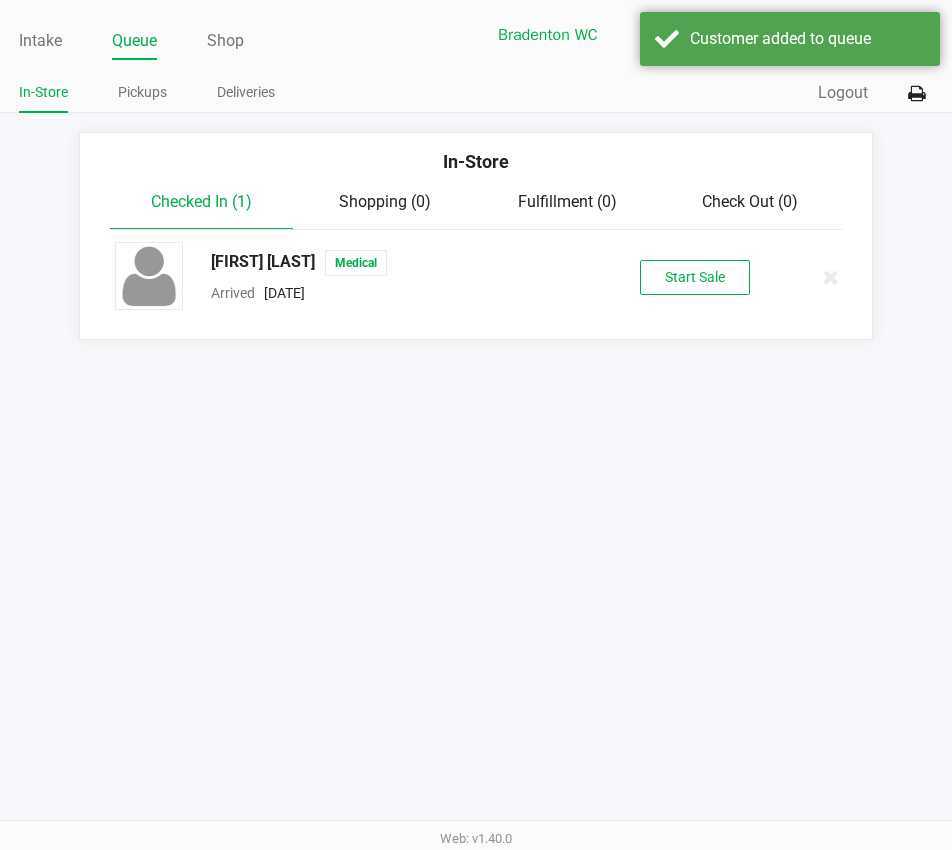 click on "Heather Murphy   Medical  Arrived      Aug 3, 2025 1:37 PM EDT   Start Sale" 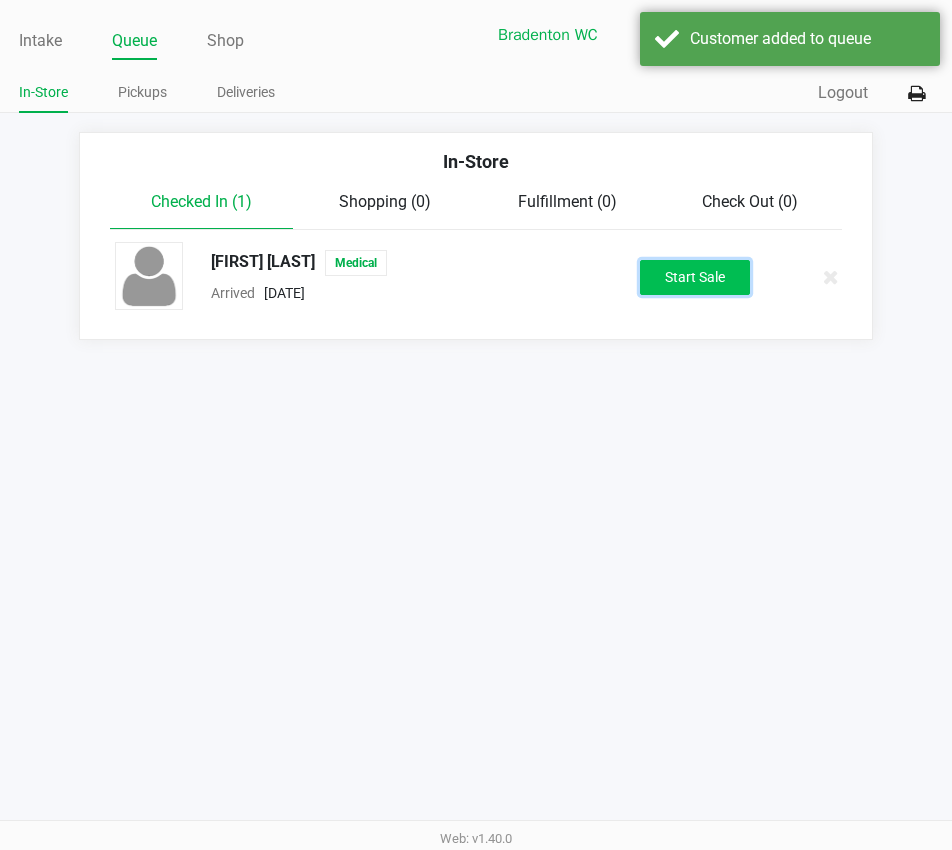 click on "Start Sale" 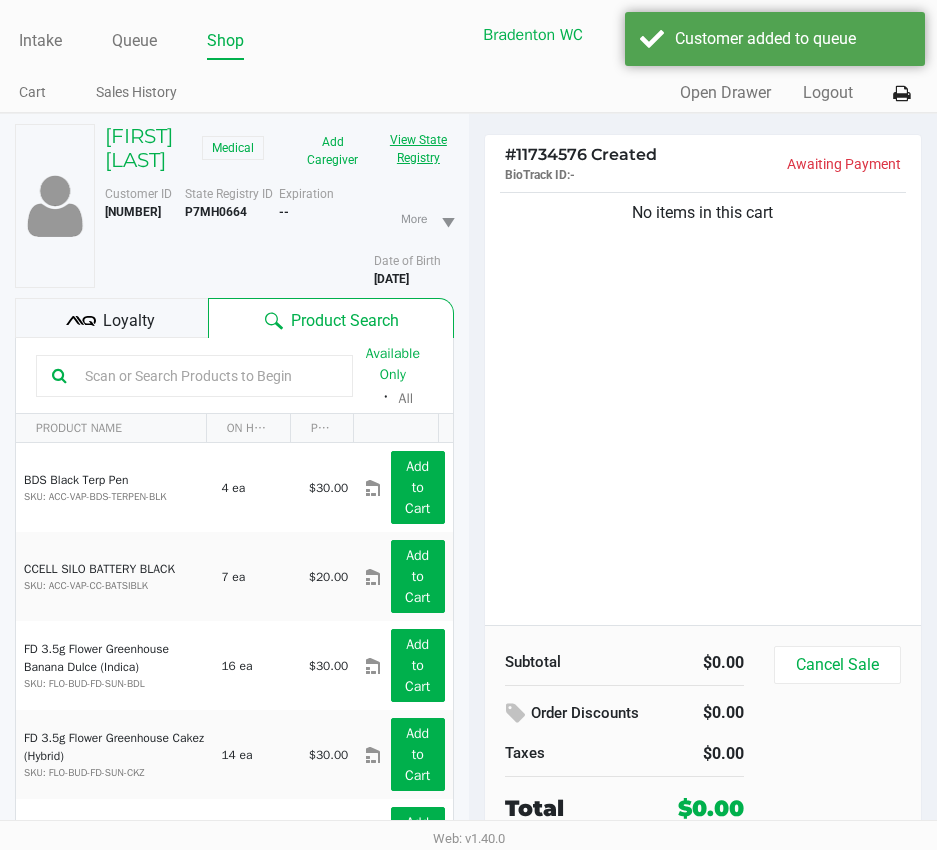click on "View State Registry" 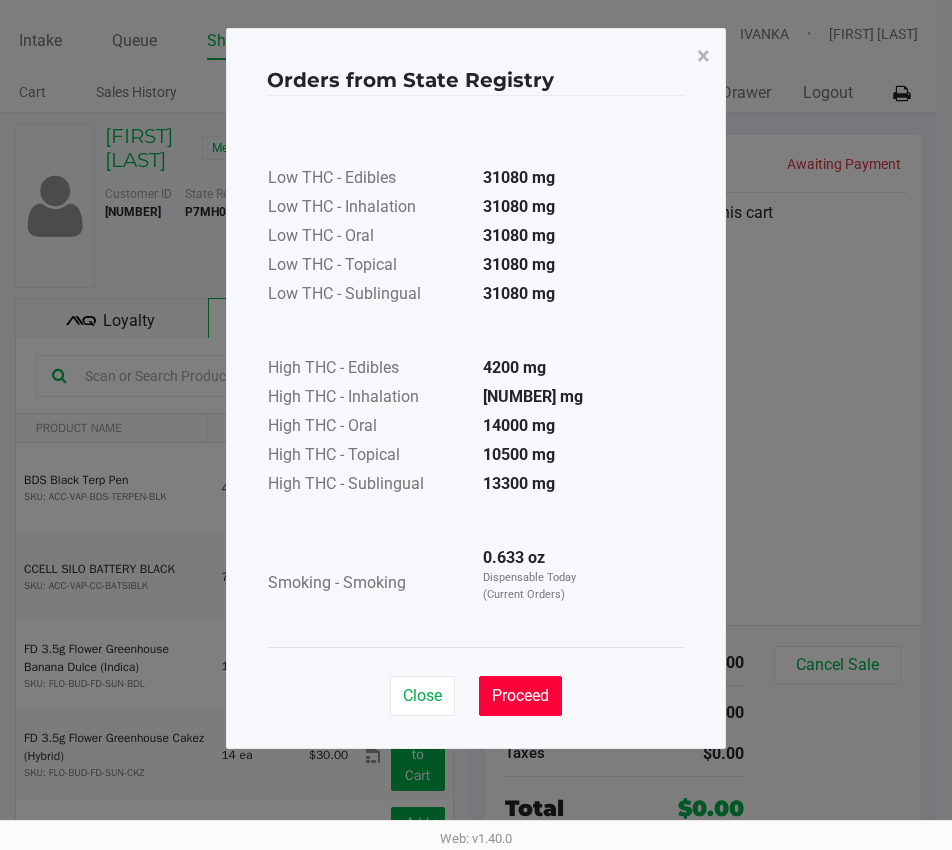 drag, startPoint x: 532, startPoint y: 709, endPoint x: 267, endPoint y: 510, distance: 331.40005 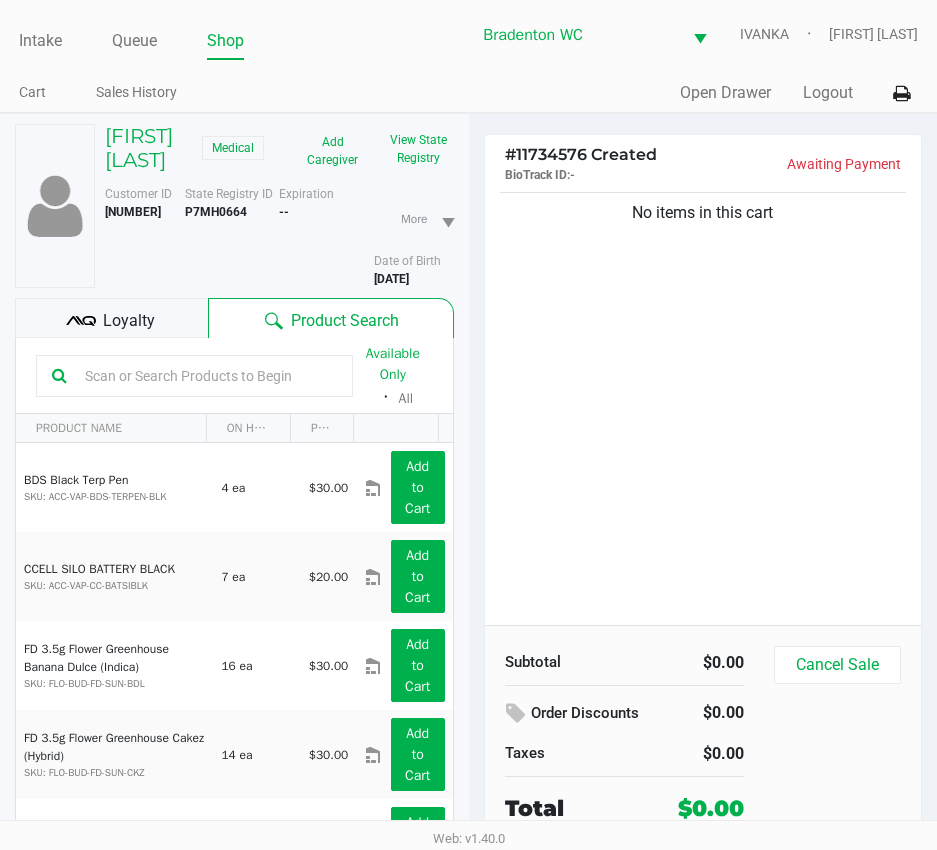click on "Loyalty" 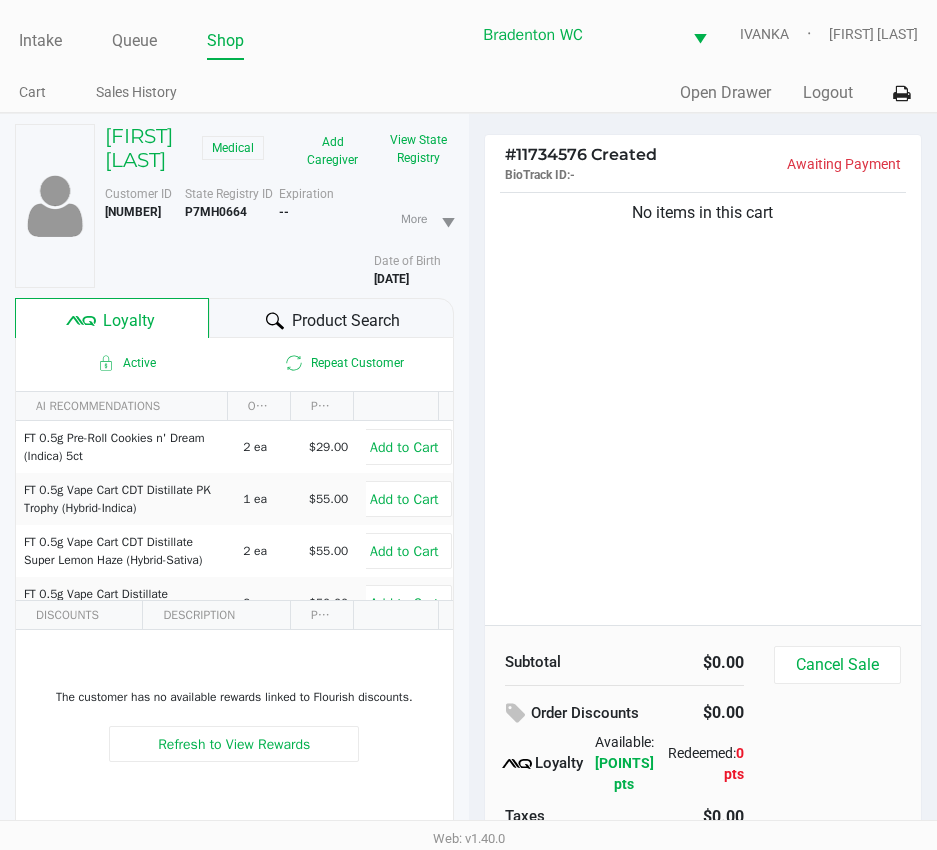 click on "Product Search" 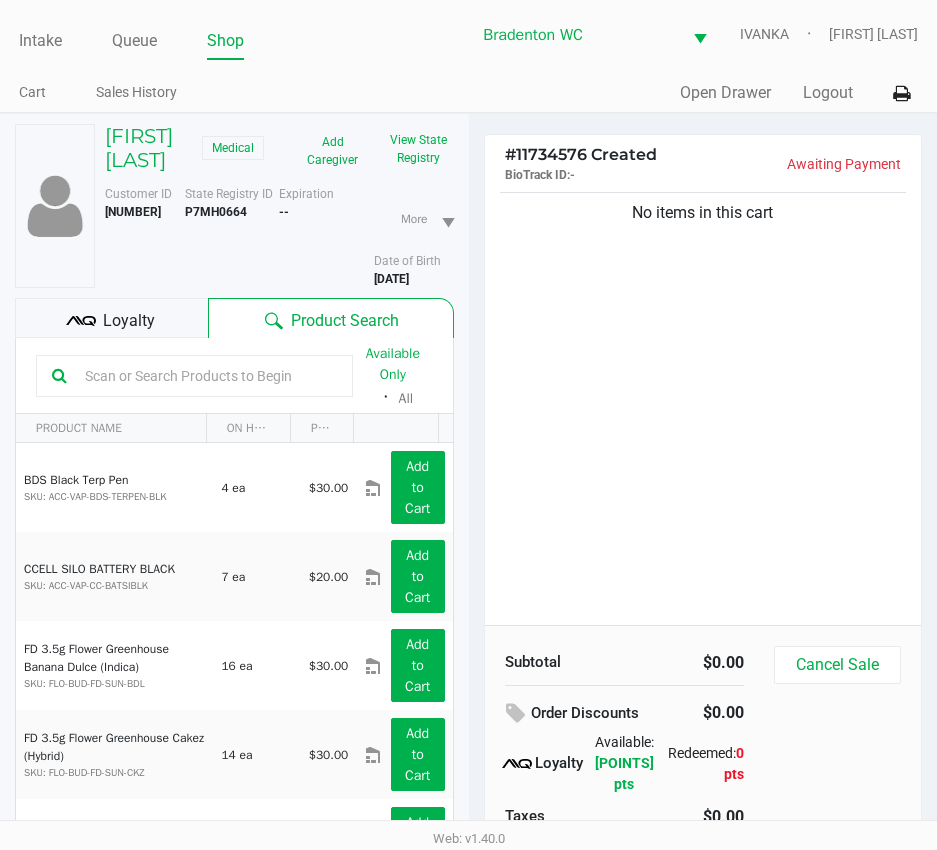 click on "No items in this cart" 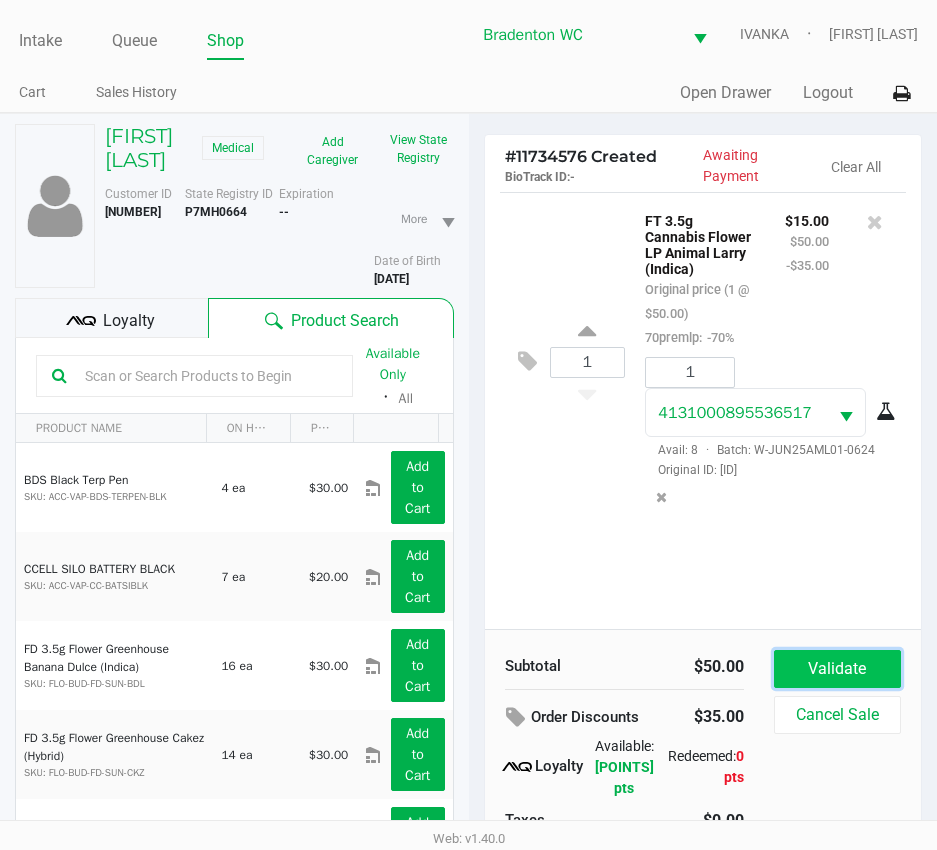 click on "Validate" 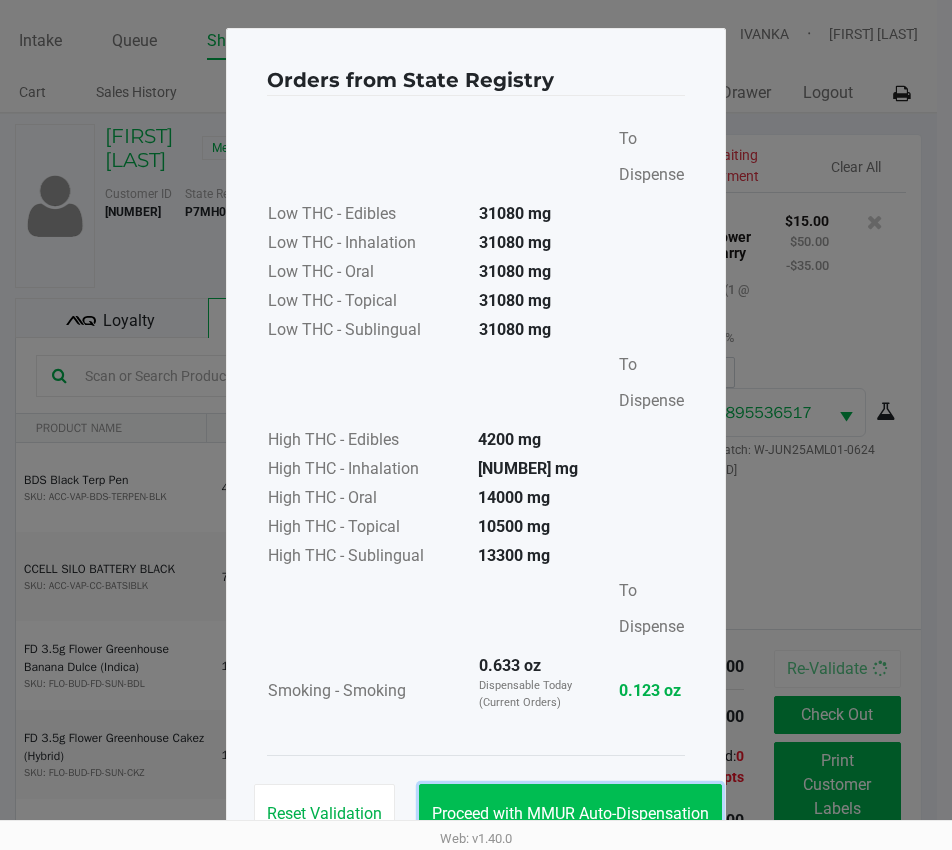 click on "Proceed with MMUR Auto-Dispensation" 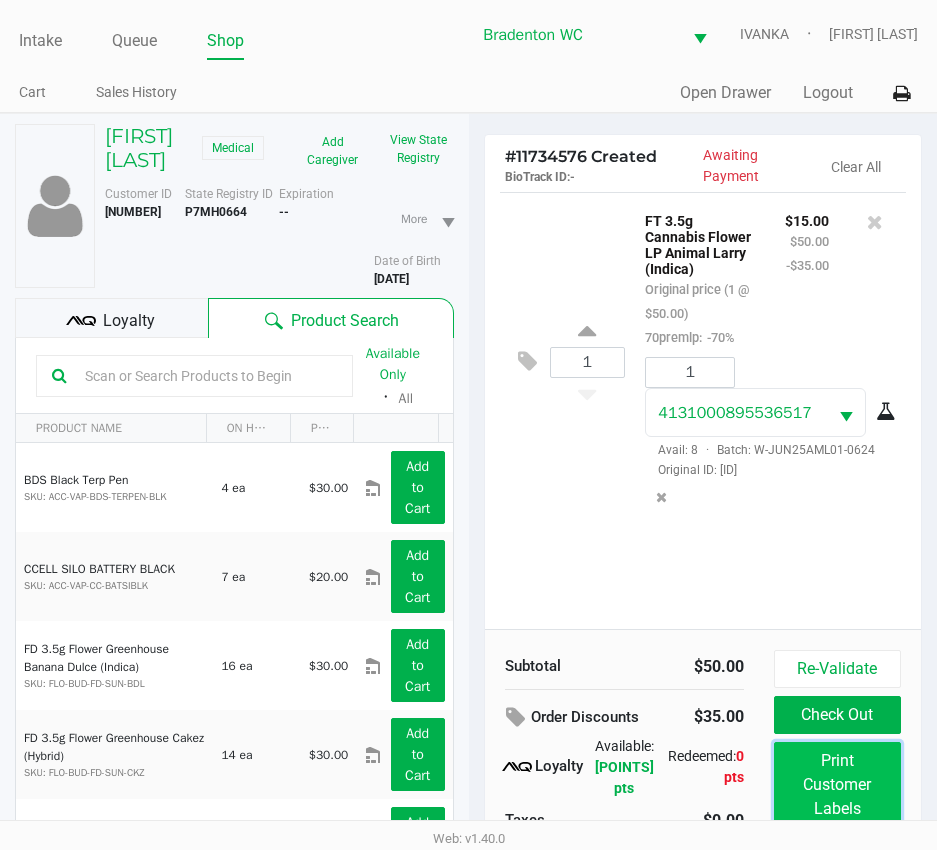 click on "Print Customer Labels" 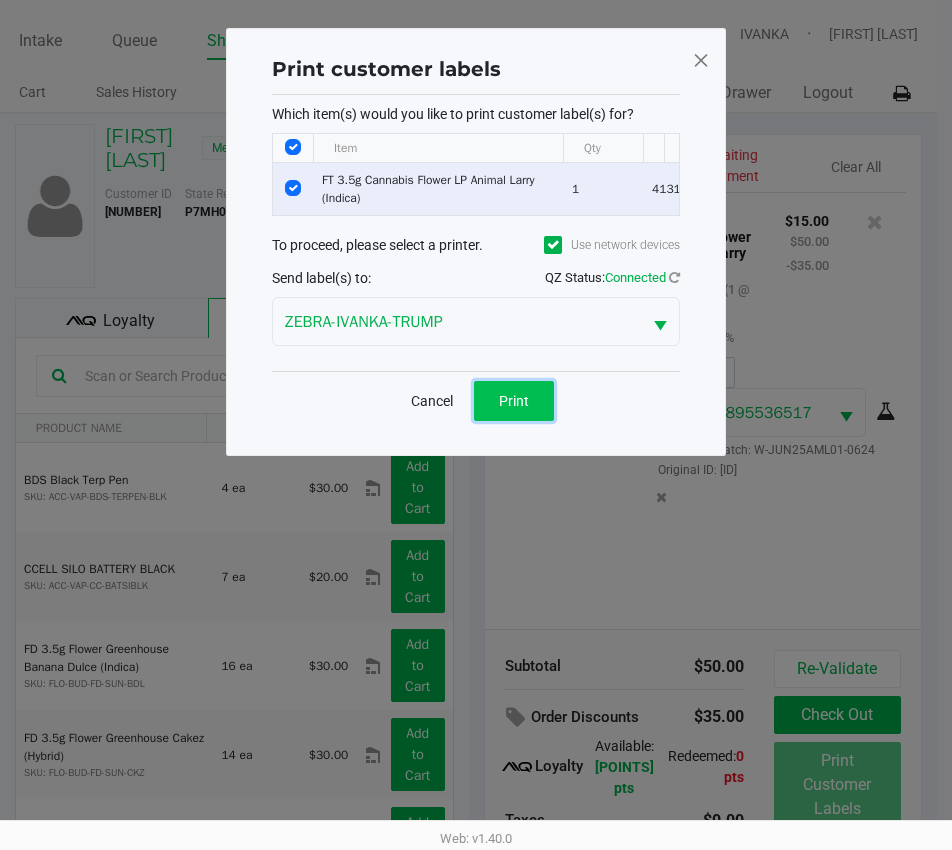click on "Print" 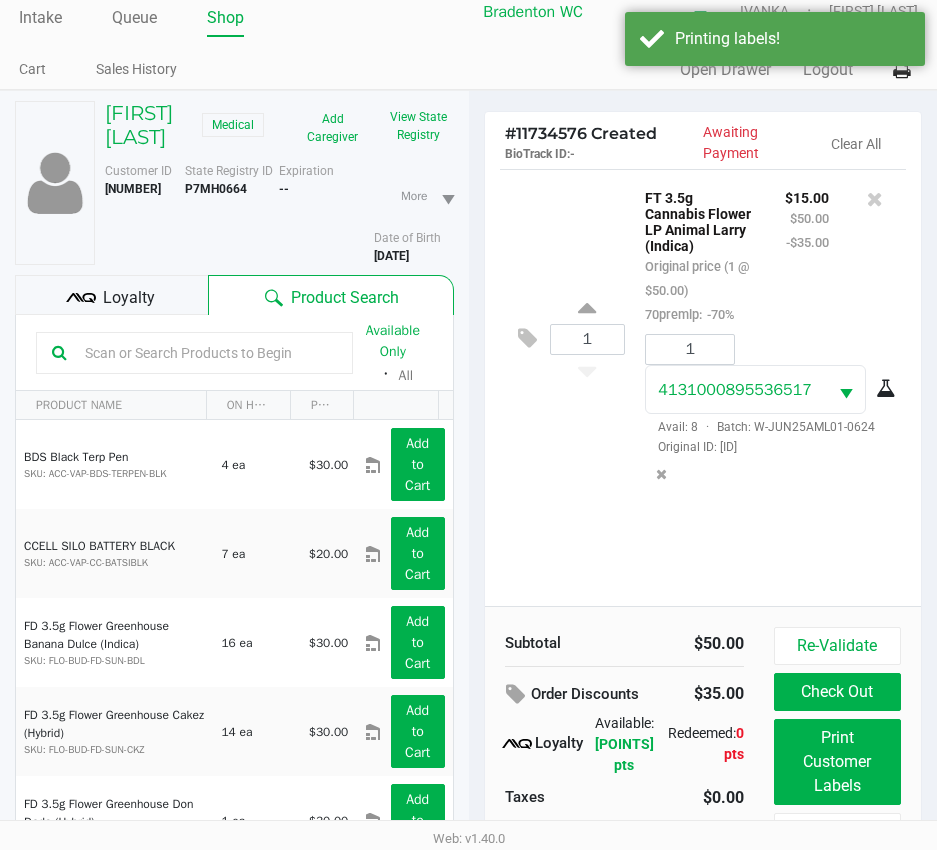 scroll, scrollTop: 104, scrollLeft: 0, axis: vertical 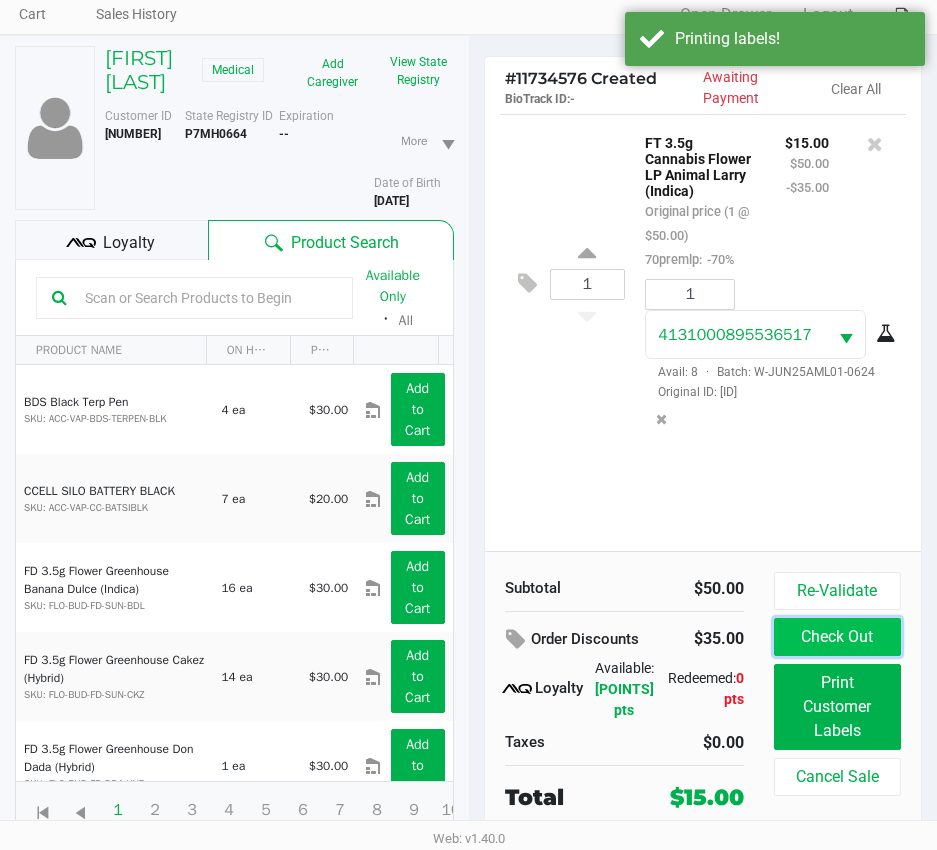 click on "Check Out" 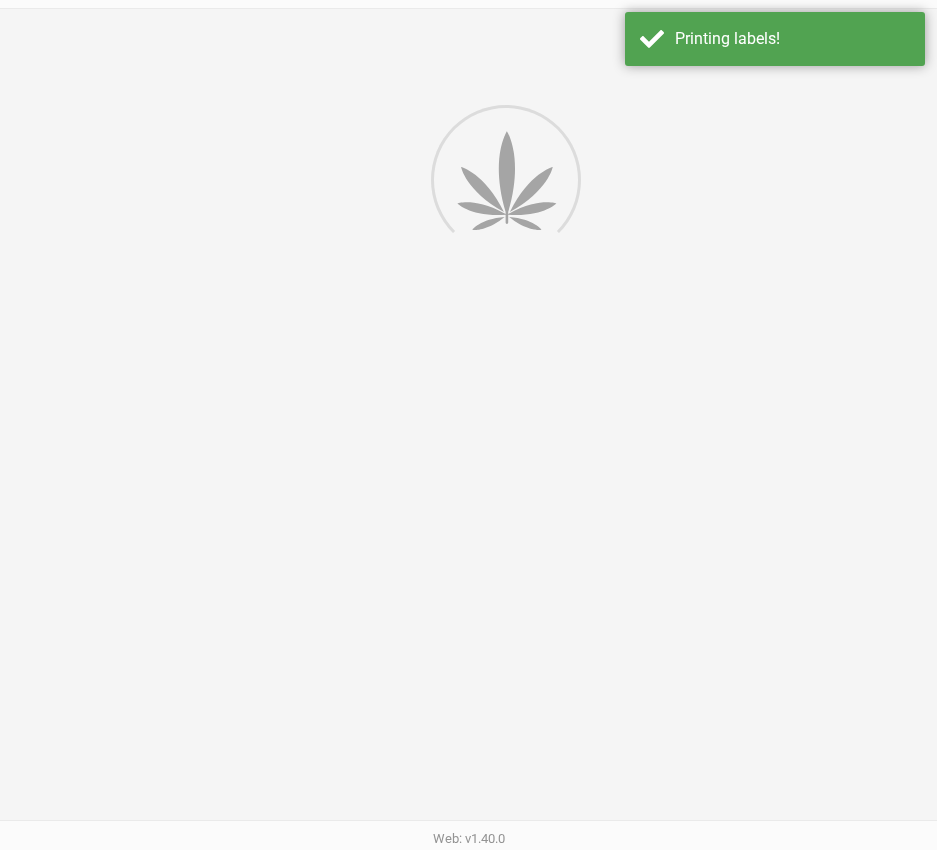 scroll, scrollTop: 0, scrollLeft: 0, axis: both 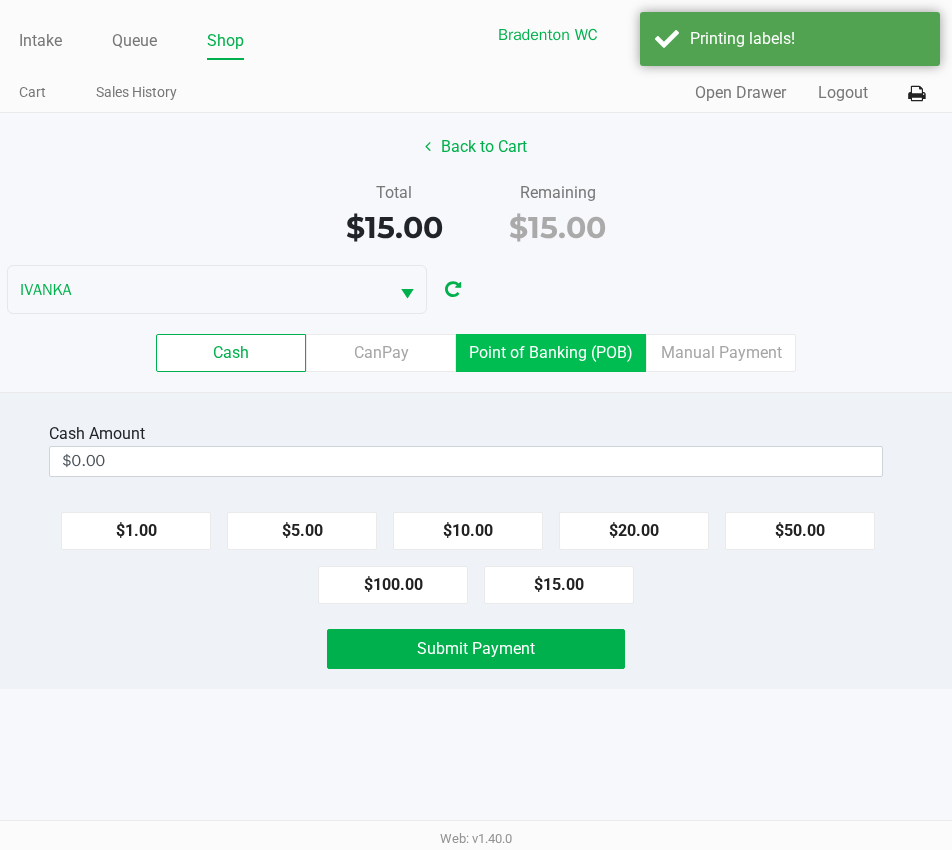 click on "Point of Banking (POB)" 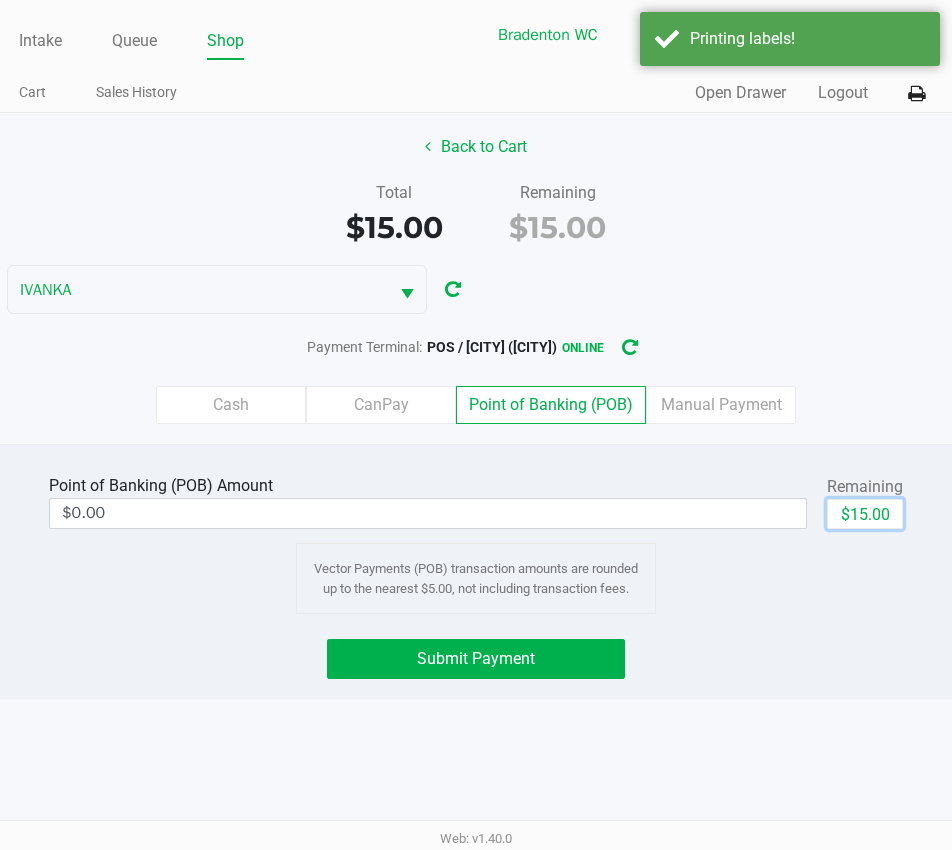 click on "$15.00" 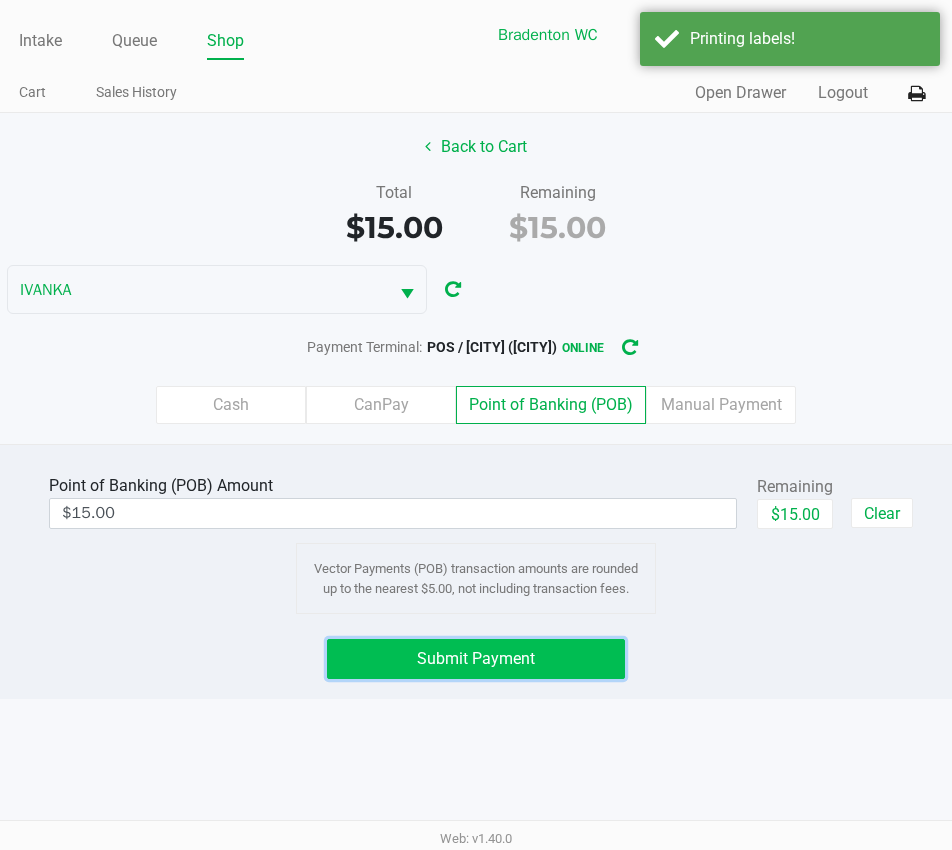 click on "Submit Payment" 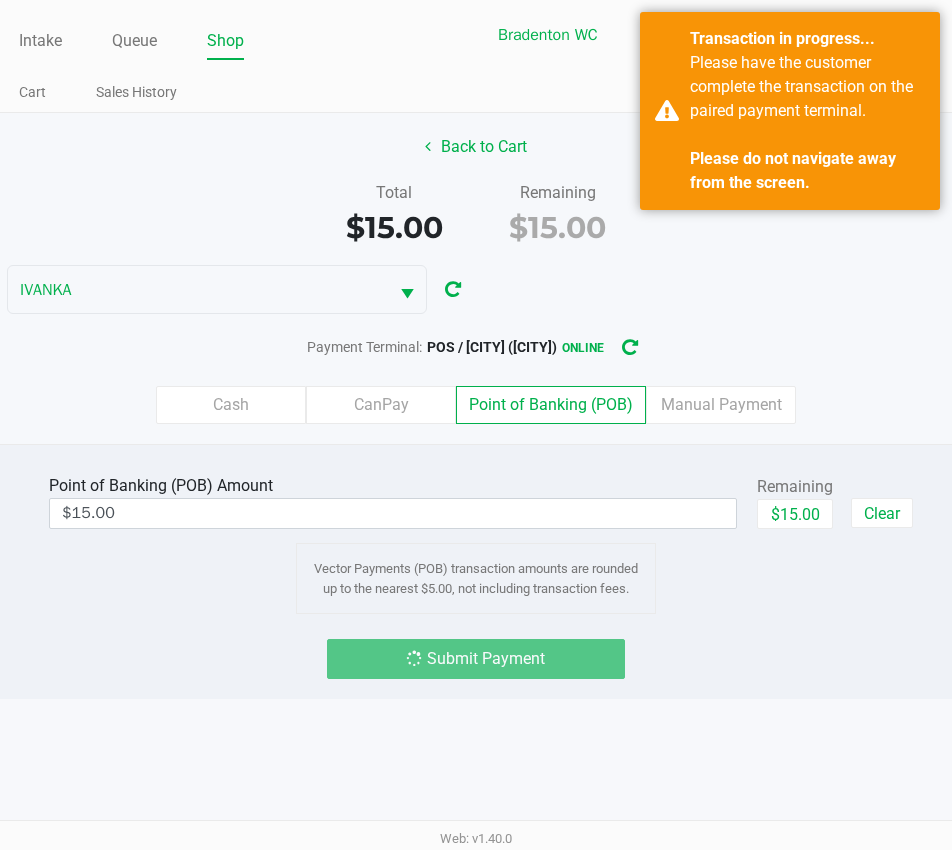 click on "Back to Cart   Total   $15.00   Remaining   $15.00  IVANKA  Payment Terminal:   POS / IVANKA (Bradenton)   online   Cash   CanPay   Point of Banking (POB)   Manual Payment" 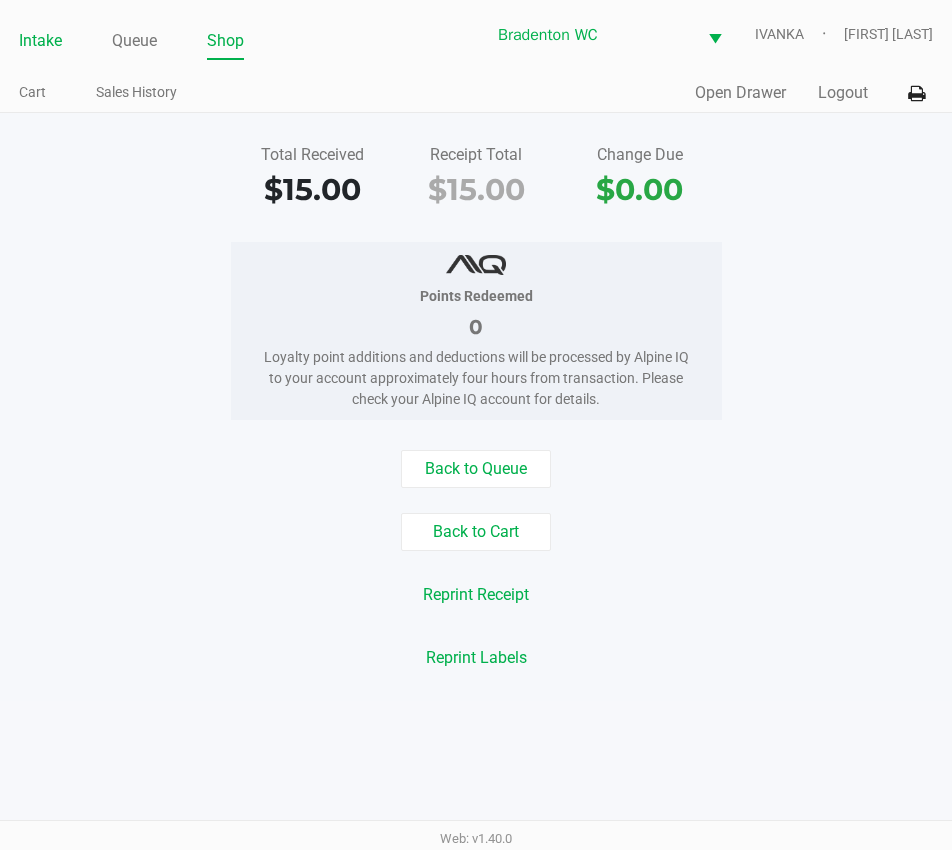 click on "Intake" 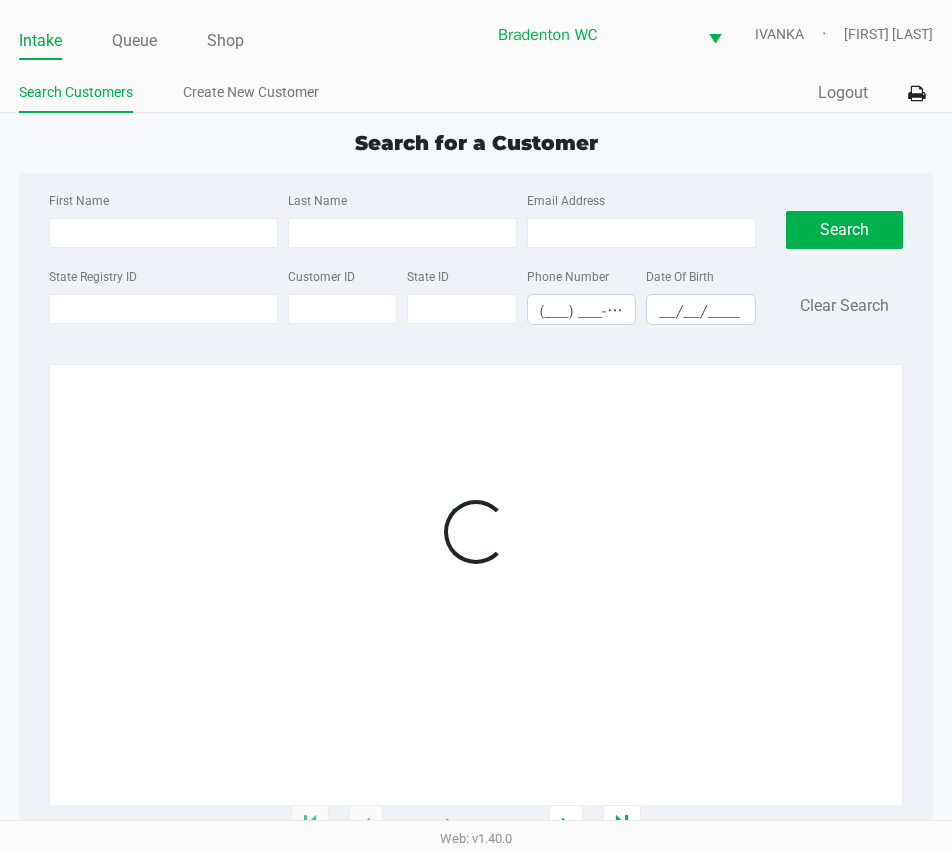 click on "Search Customers Create New Customer" 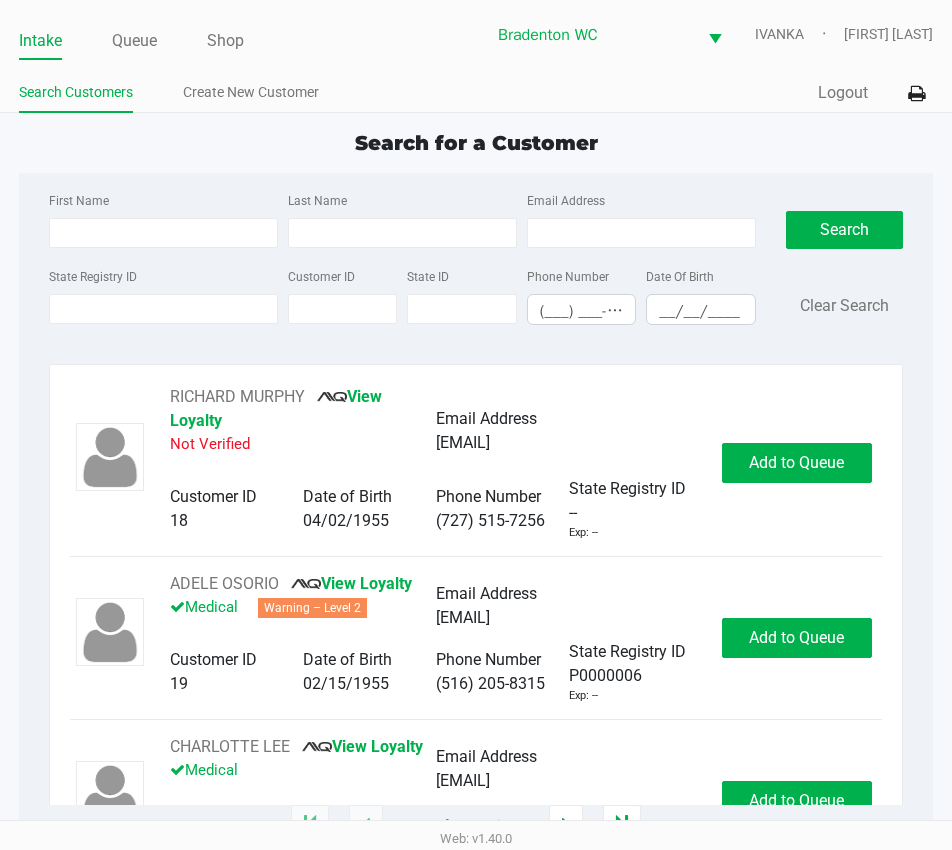 click on "Intake Queue Shop Bradenton WC  IVANKA   Olivia Benjamin  Search Customers Create New Customer  Quick Sale   Logout  Search for a Customer First Name Last Name Email Address State Registry ID Customer ID State ID Phone Number (___) ___-____ Date Of Birth __/__/____  Search   Clear Search   RICHARD MURPHY       View Loyalty   Not Verified   Email Address   ms1111111111@hotmail.com   Customer ID   18   Date of Birth   04/02/1955   Phone Number   (727) 515-7256   State Registry ID   --   Exp: --   Add to Queue   ADELE OSORIO       View Loyalty   Medical   Warning – Level 2   Email Address   floatingonmycloud@gmail.com   Customer ID   19   Date of Birth   02/15/1955   Phone Number   (516) 205-8315   State Registry ID   P0000006   Exp: --   Add to Queue   CHARLOTTE LEE       View Loyalty   Medical   Email Address   cblee0915@gmail.com   Customer ID   21   Date of Birth   09/15/1961   Phone Number   (609) 792-5321   State Registry ID   P0000014   Exp: --   Add to Queue   CRAWFORD KER       Medical   --" 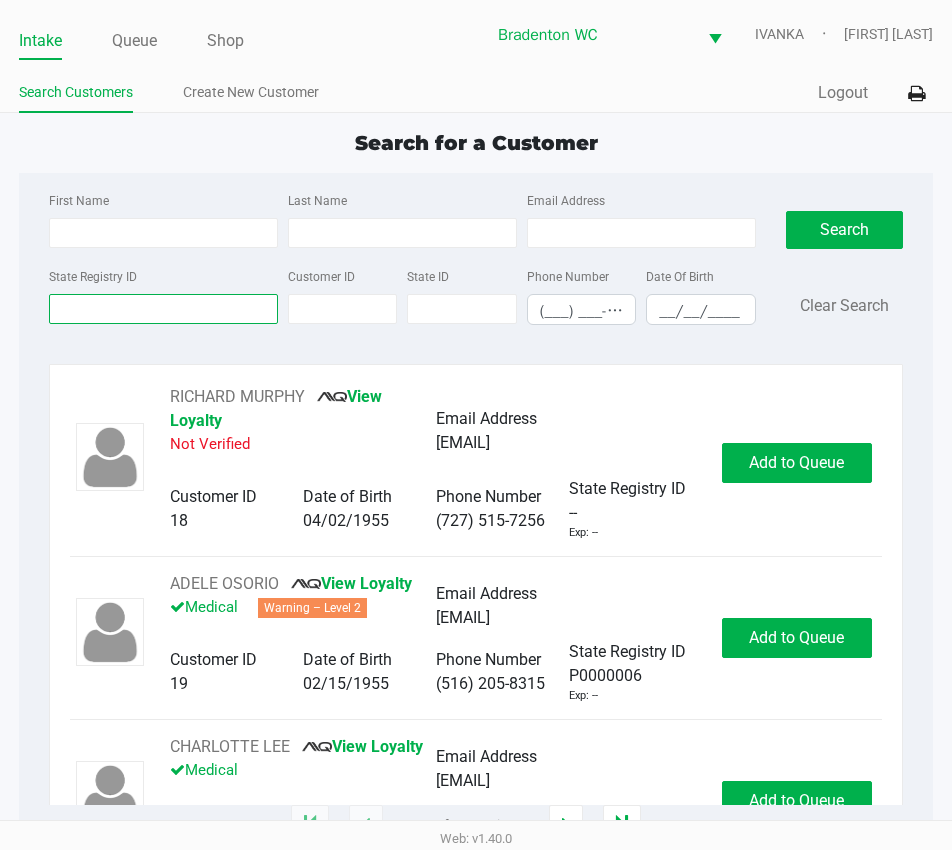 click on "State Registry ID" at bounding box center (163, 309) 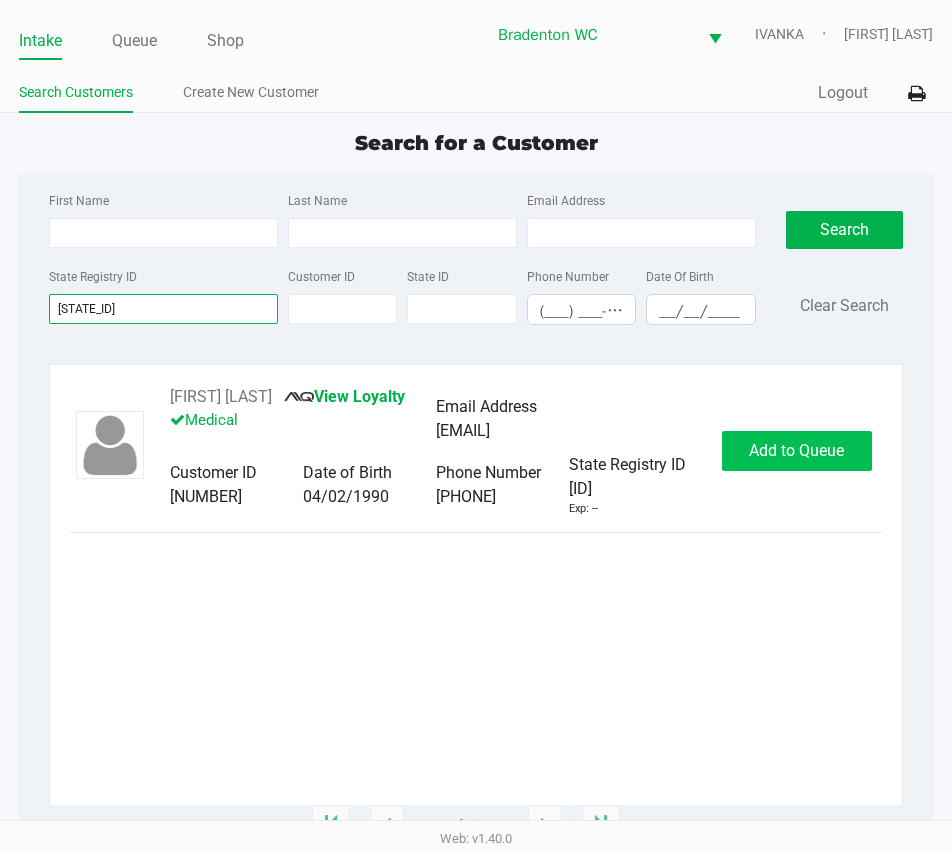 type on "p4tt8272" 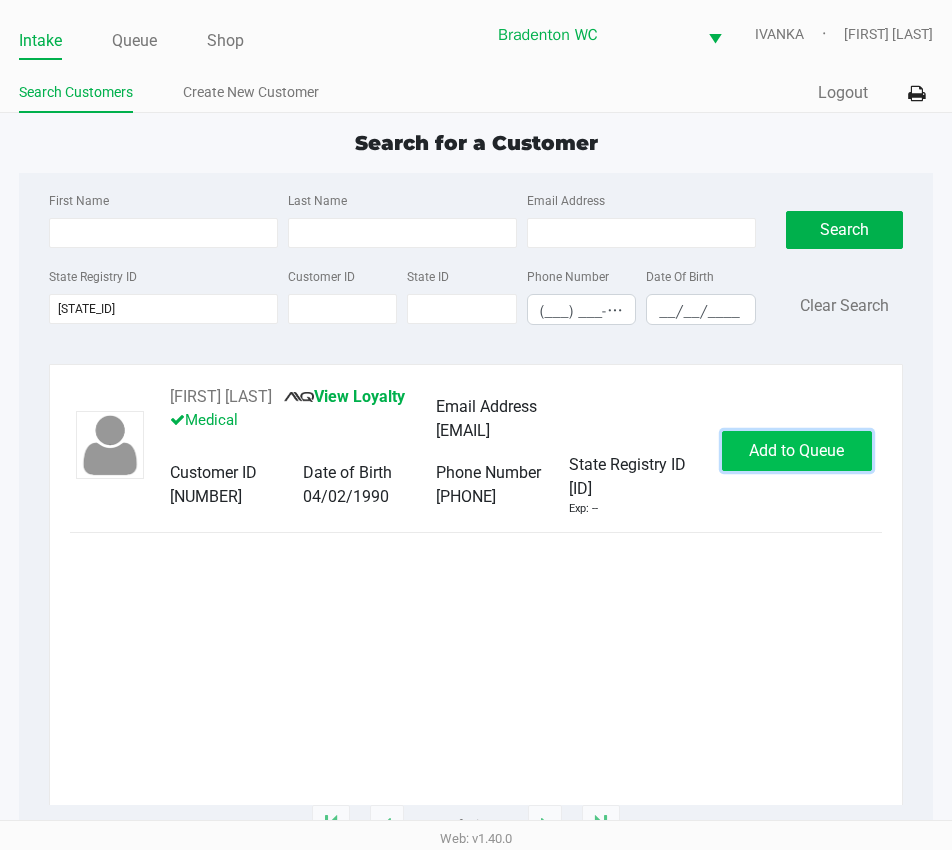 click on "Add to Queue" 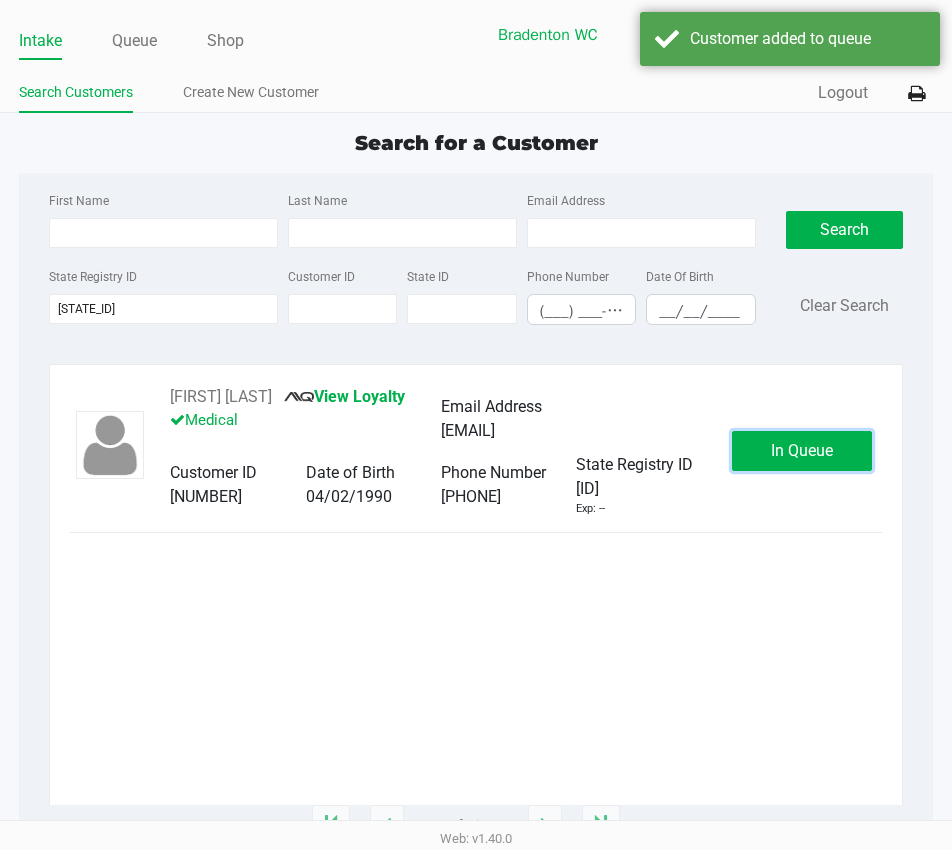 click on "In Queue" 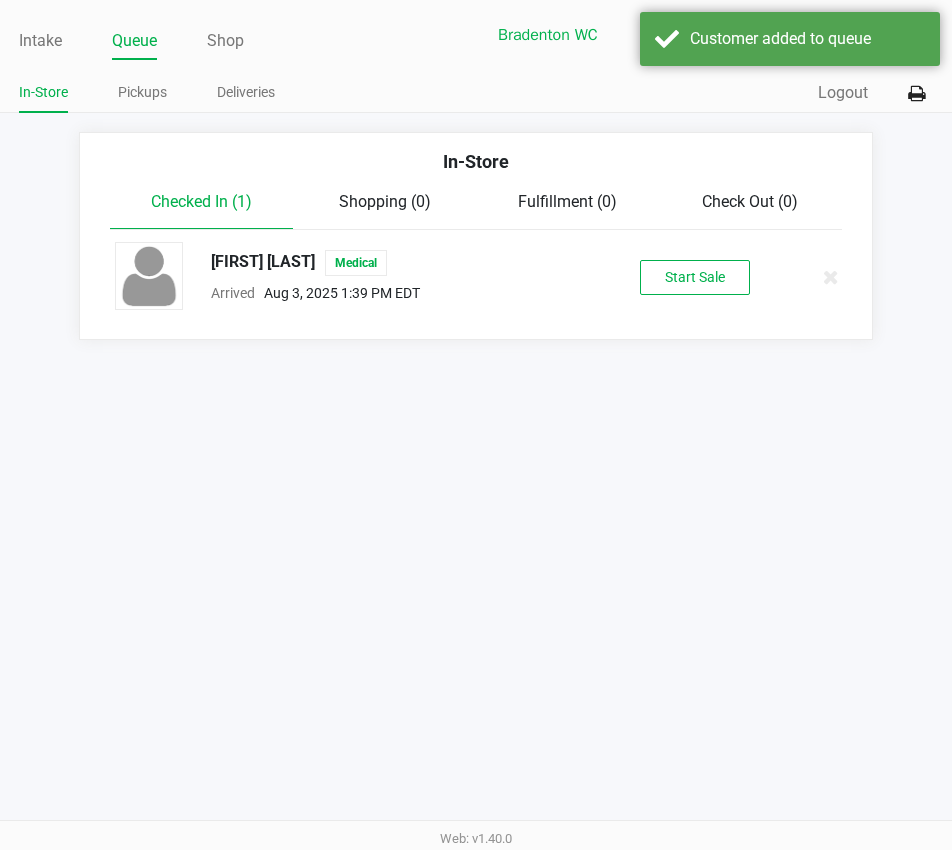 click on "Steven Mohamed   Medical  Arrived      Aug 3, 2025 1:39 PM EDT   Start Sale" 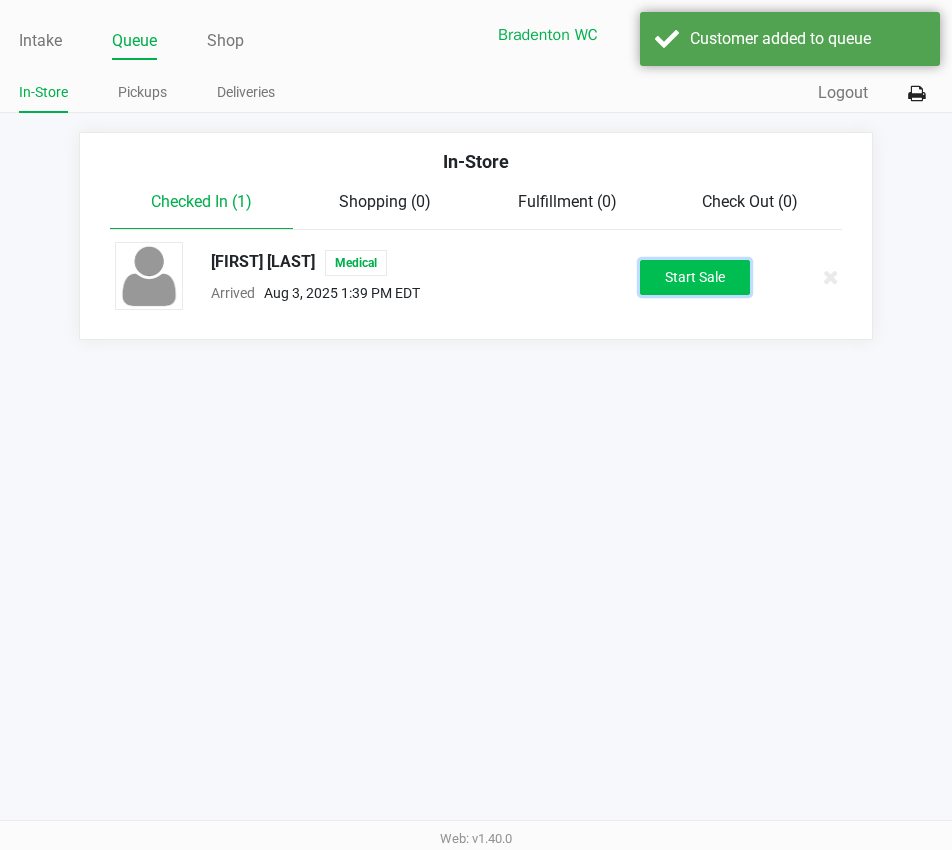 click on "Start Sale" 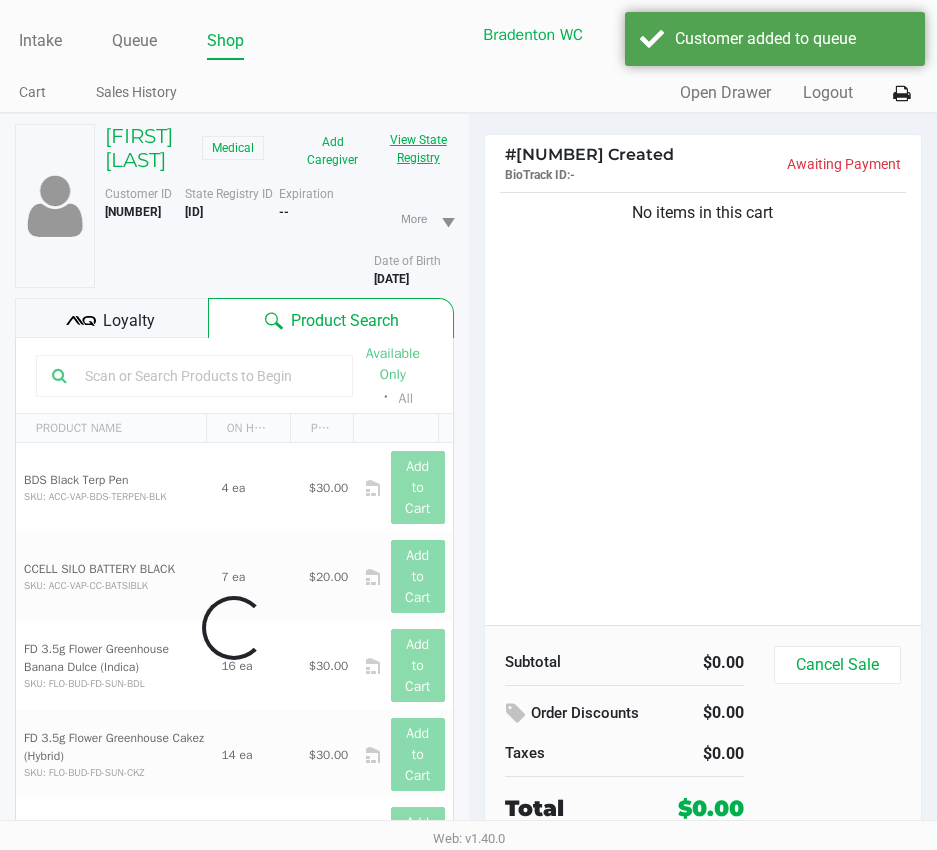drag, startPoint x: 287, startPoint y: 217, endPoint x: 231, endPoint y: 189, distance: 62.609905 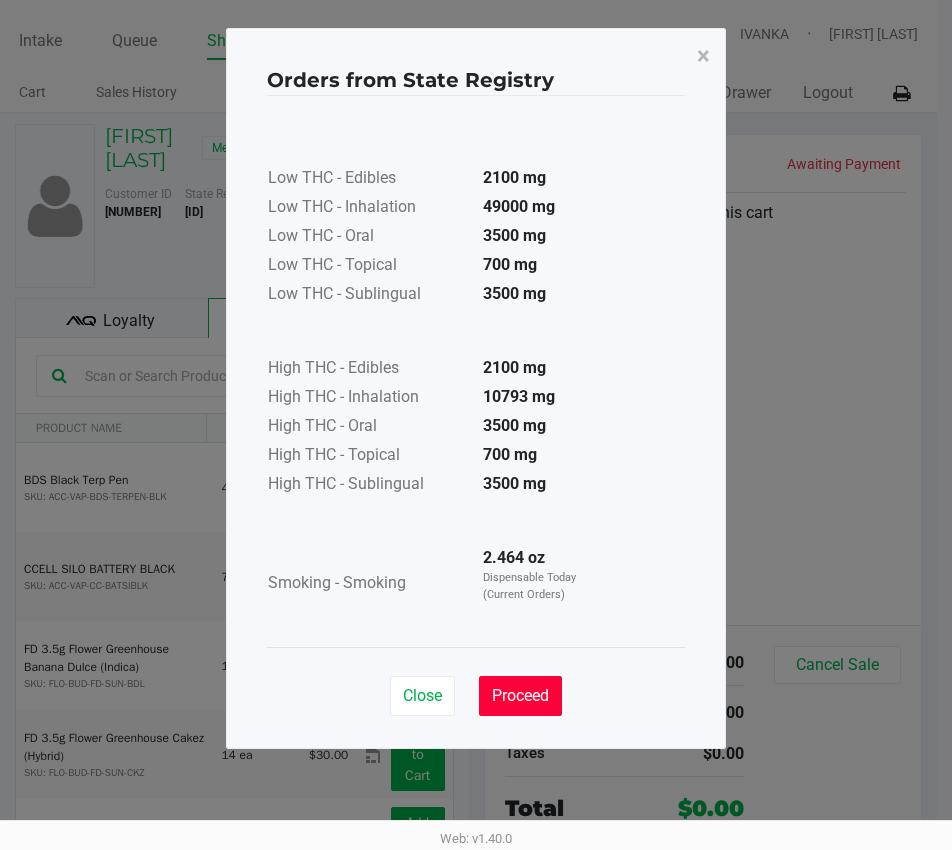 click on "Proceed" 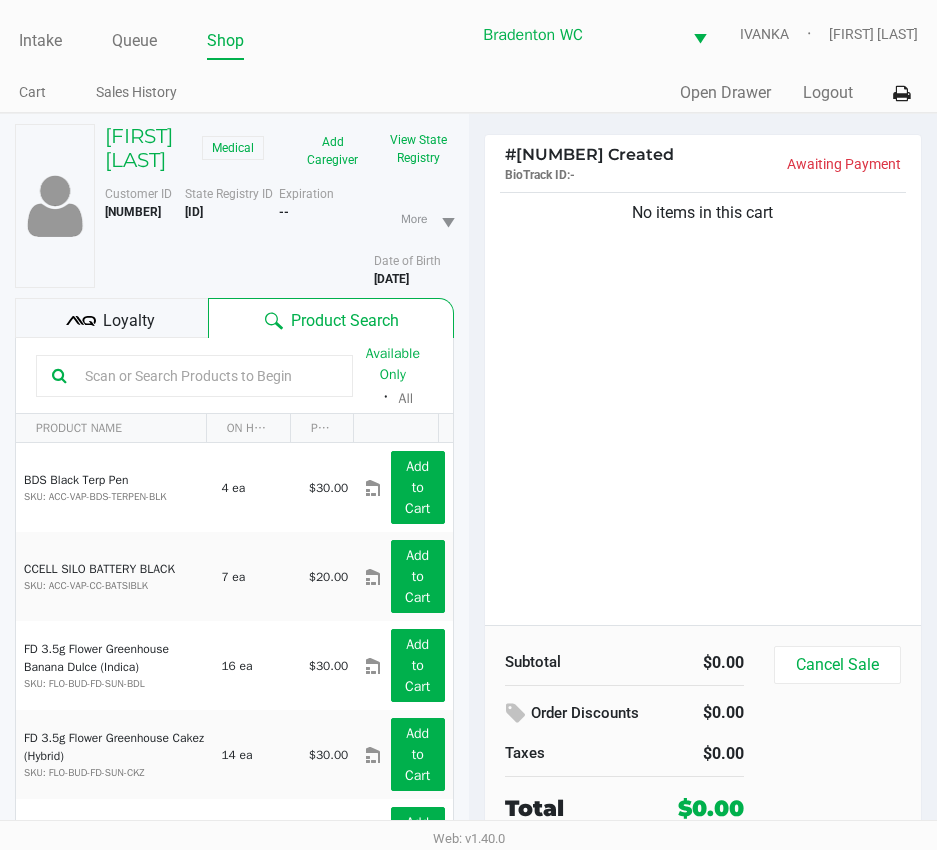 click on "Loyalty" 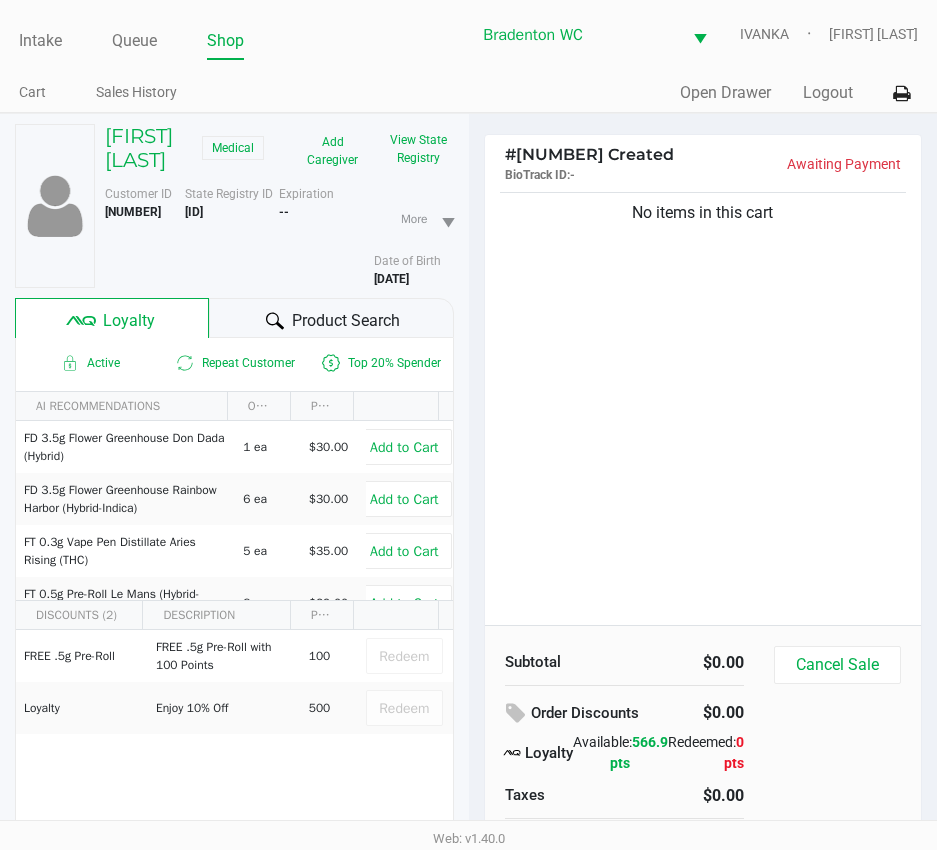 click on "Product Search" 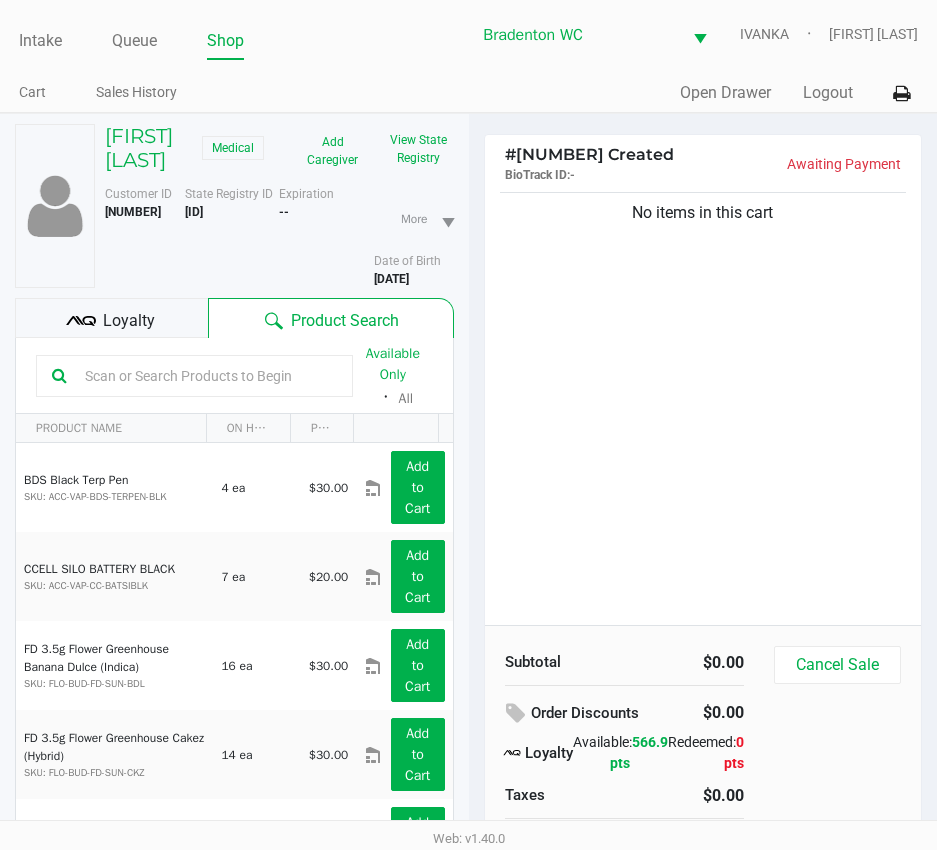 click on "No items in this cart" 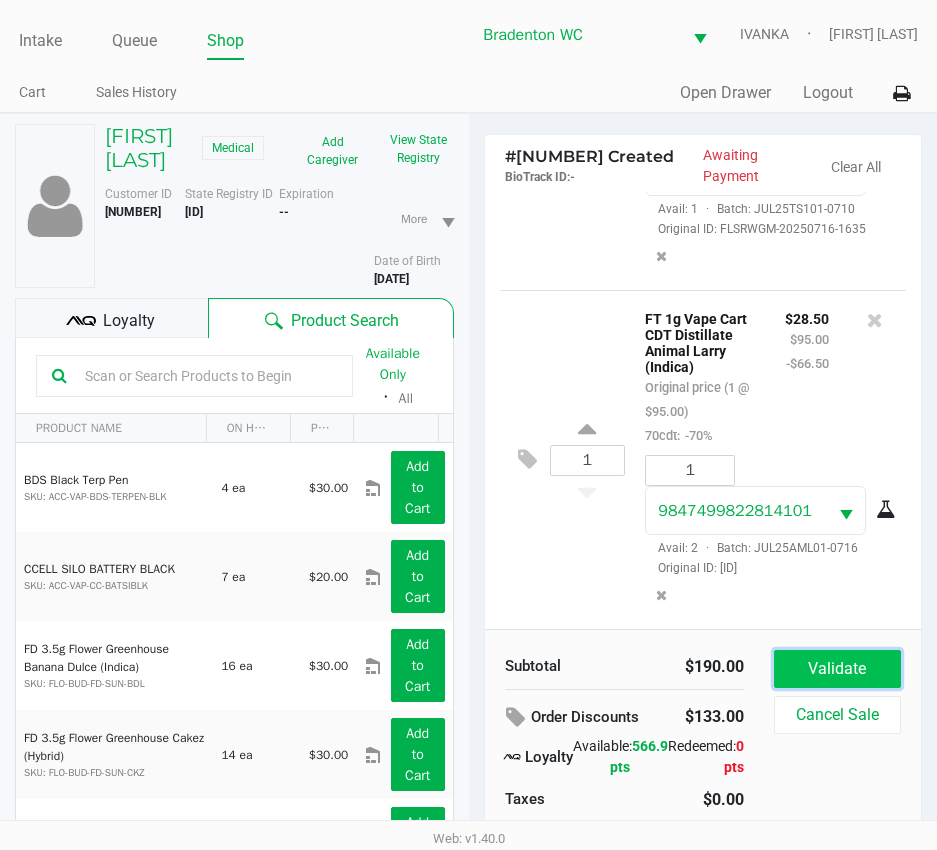 click on "Validate" 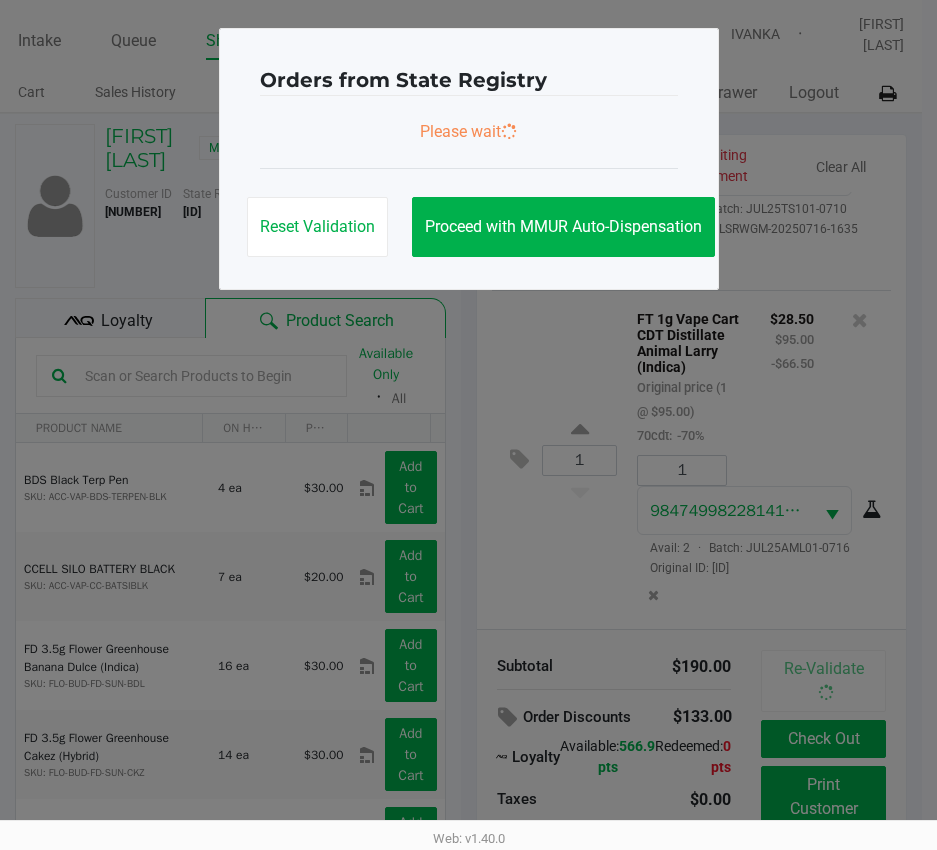 scroll, scrollTop: 283, scrollLeft: 0, axis: vertical 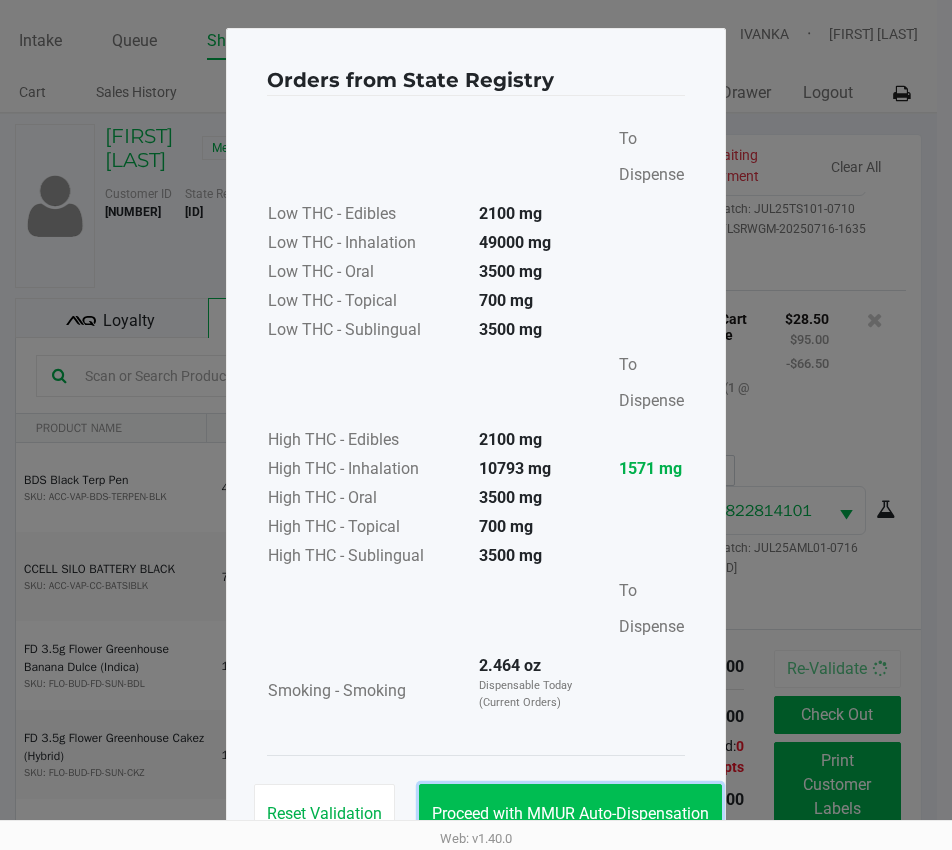 click on "Proceed with MMUR Auto-Dispensation" 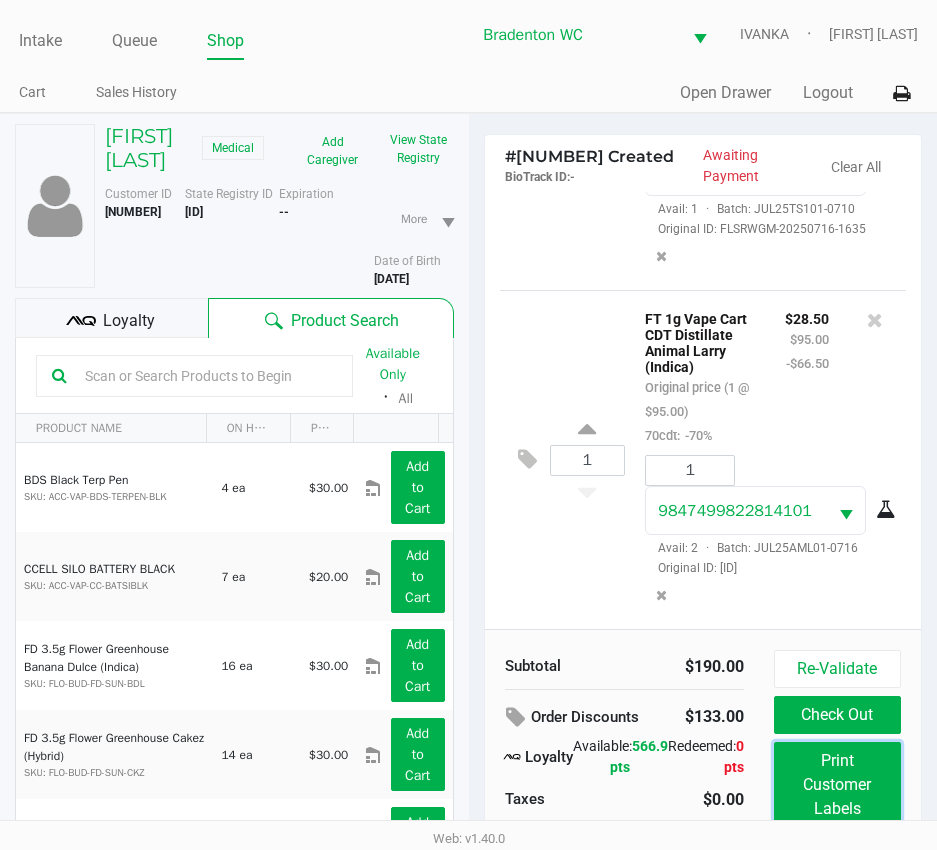 click on "Print Customer Labels" 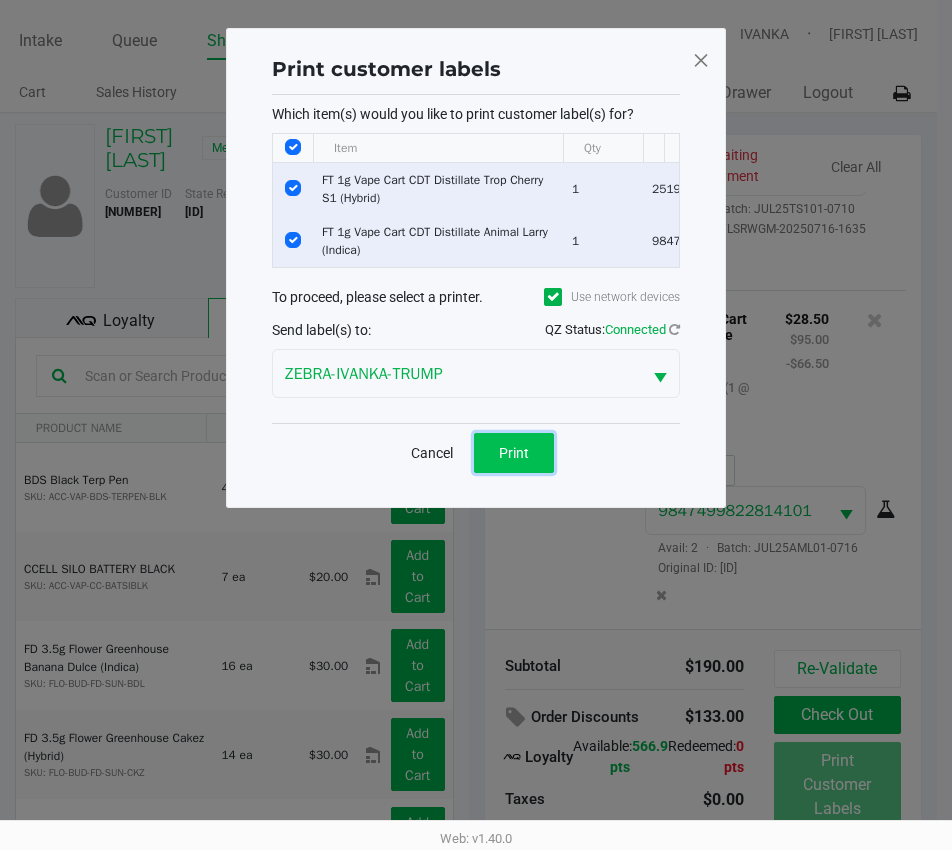 click on "Print" 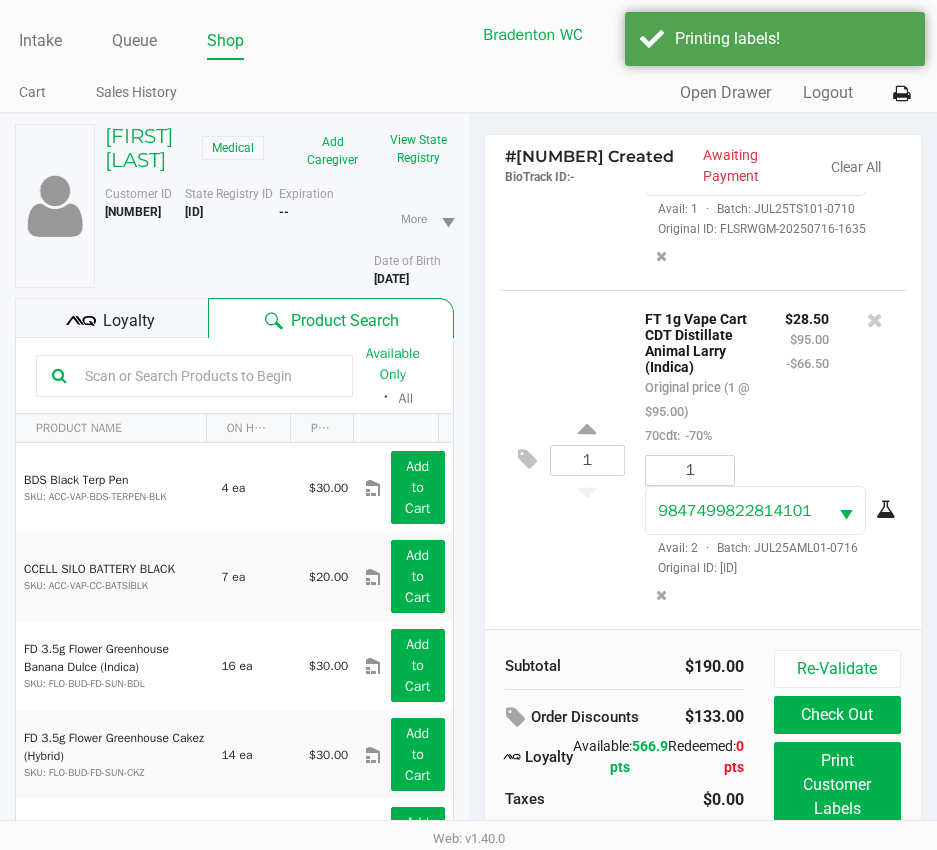 click on "Loyalty" 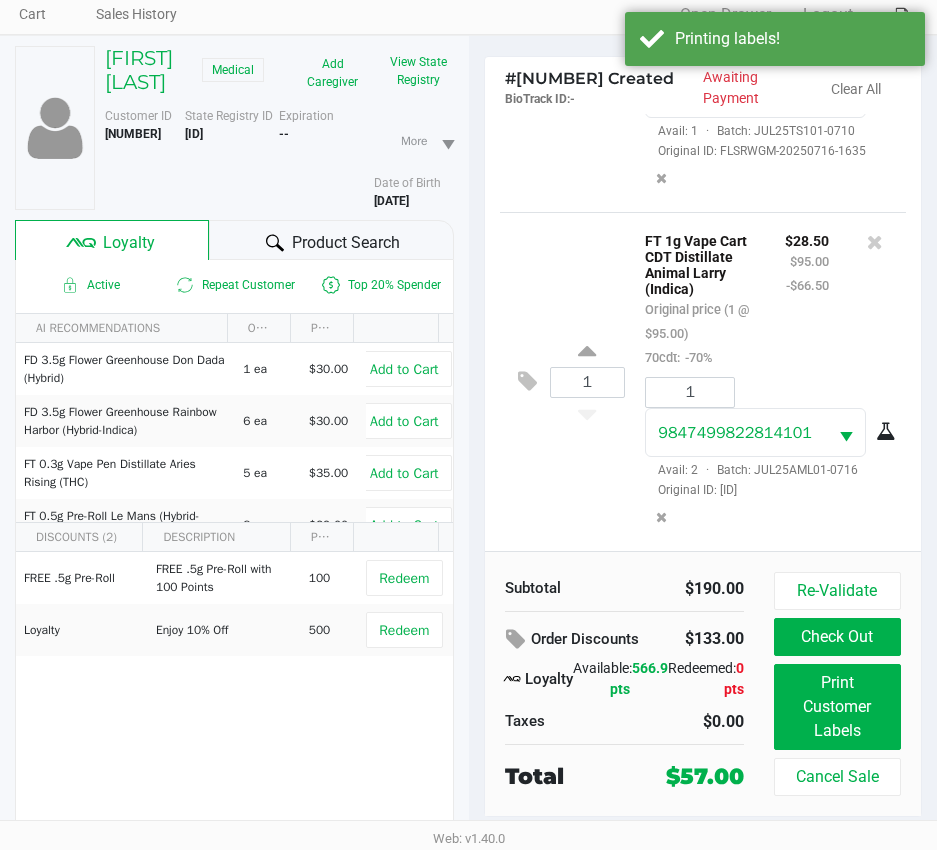scroll, scrollTop: 104, scrollLeft: 0, axis: vertical 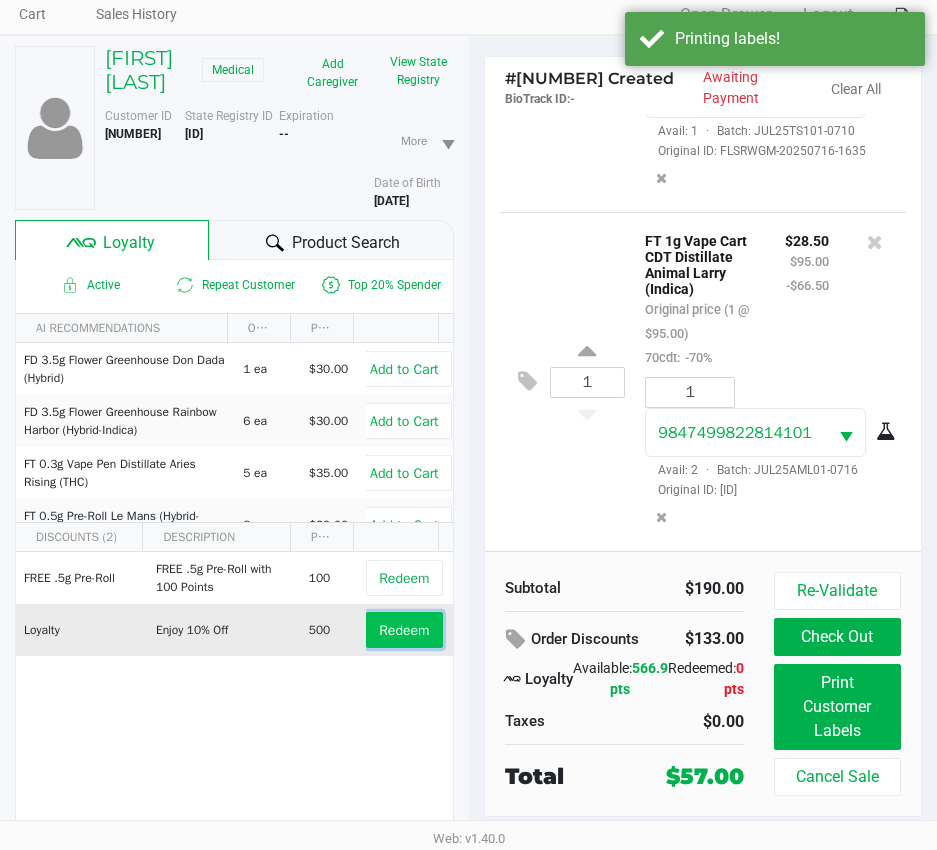 click on "Redeem" 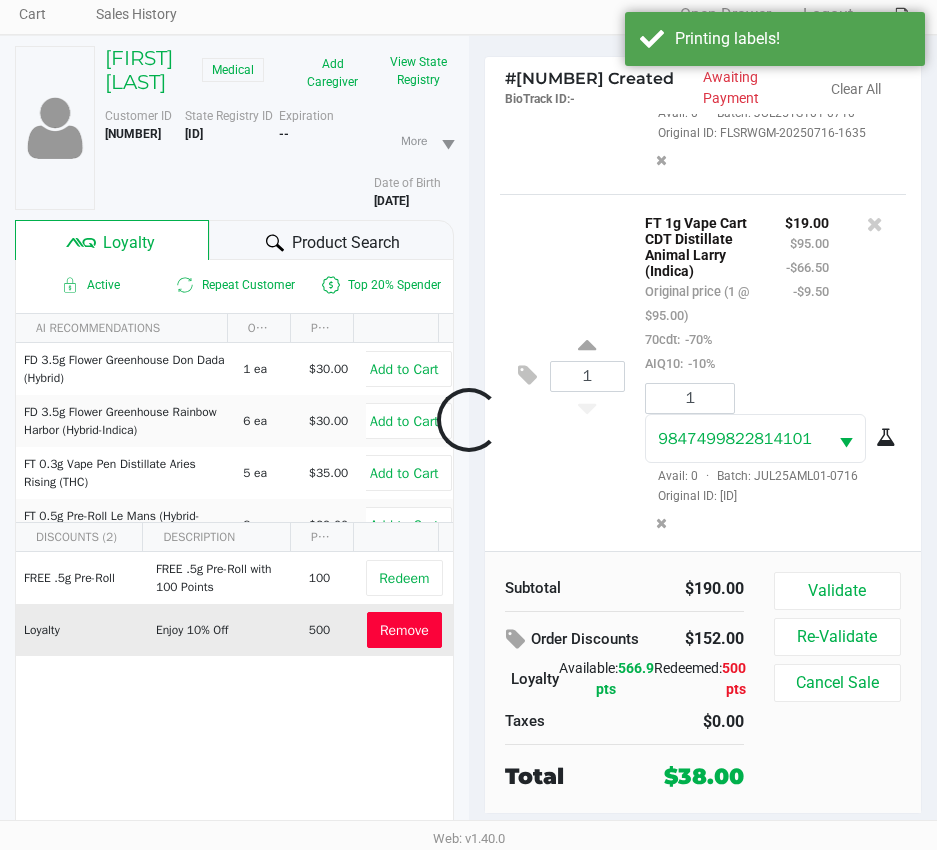scroll, scrollTop: 331, scrollLeft: 0, axis: vertical 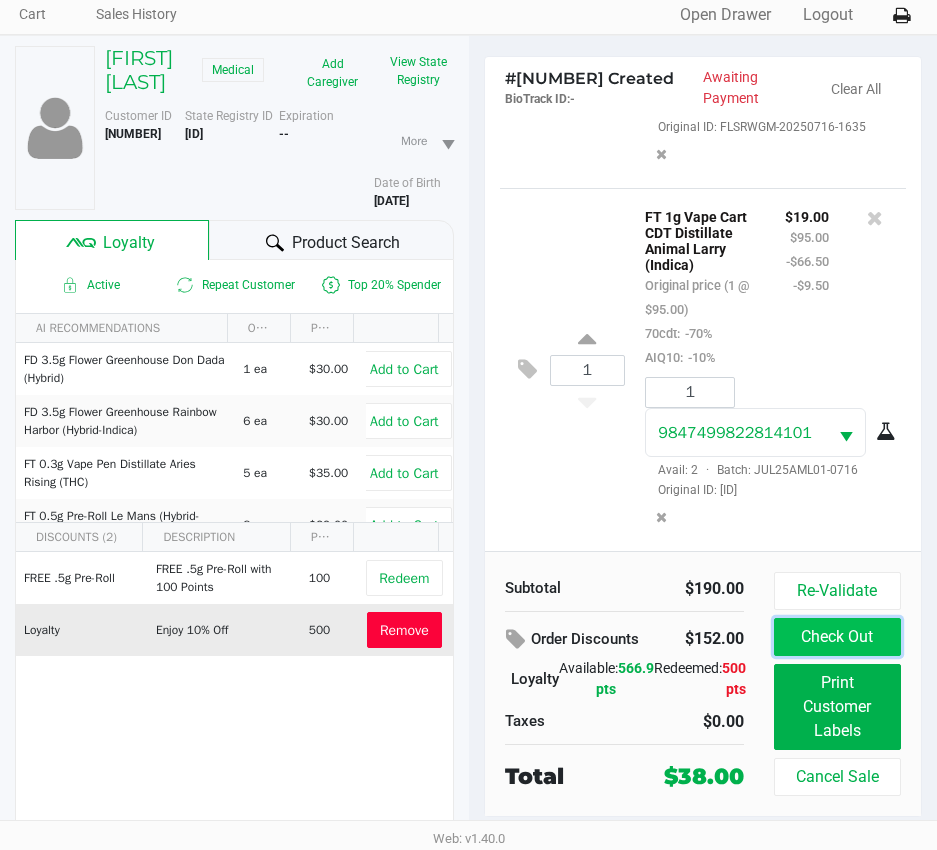 click on "Check Out" 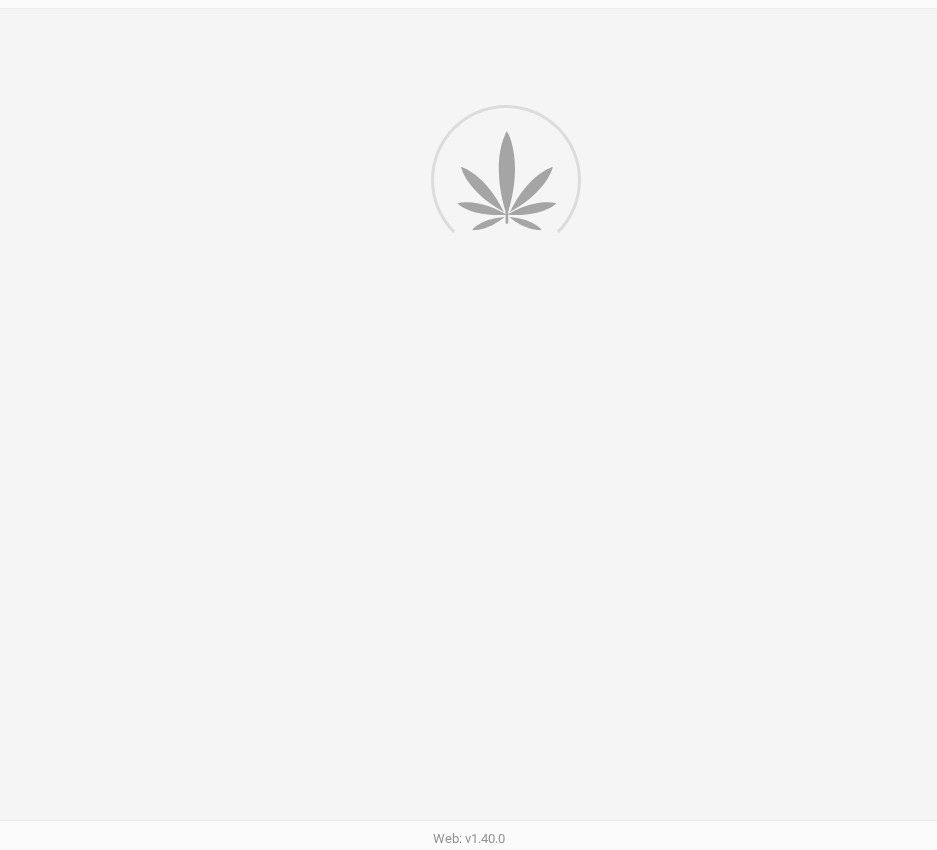 scroll, scrollTop: 0, scrollLeft: 0, axis: both 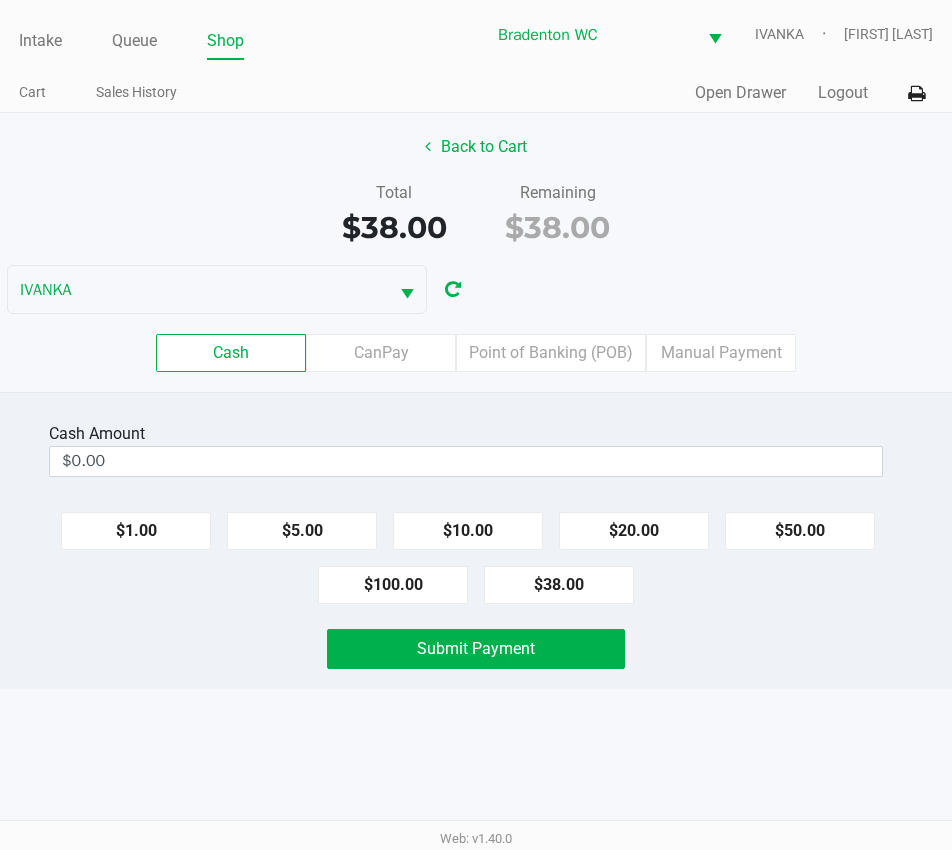 click on "Point of Banking (POB)" 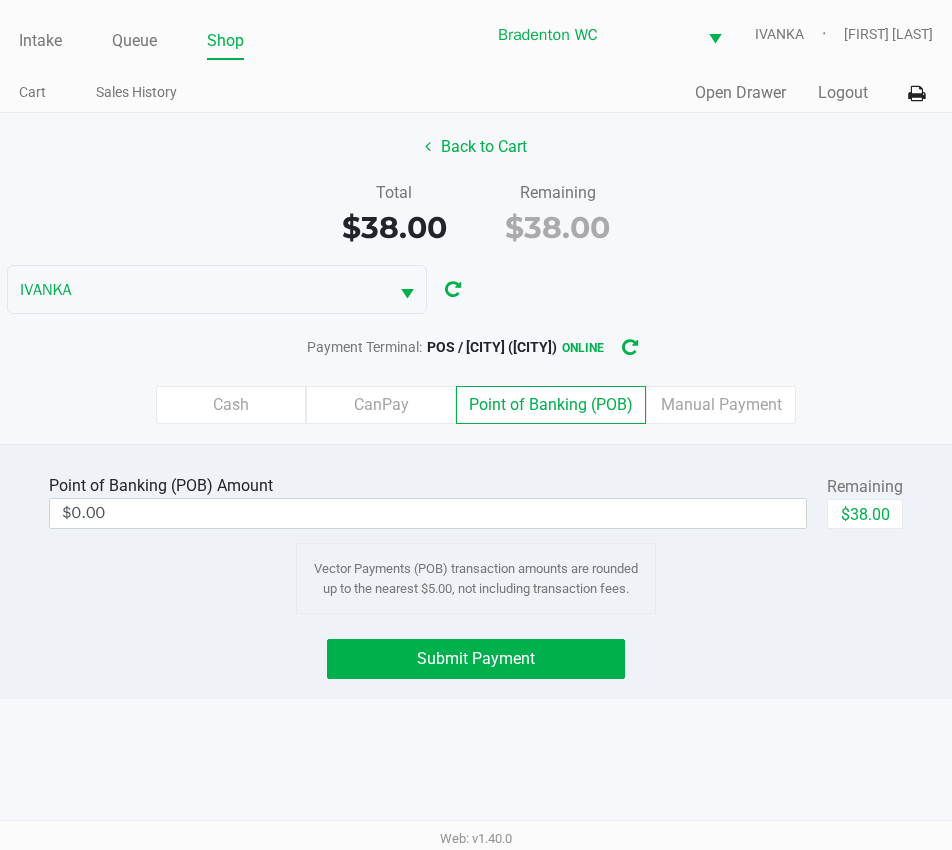 click on "$38.00" 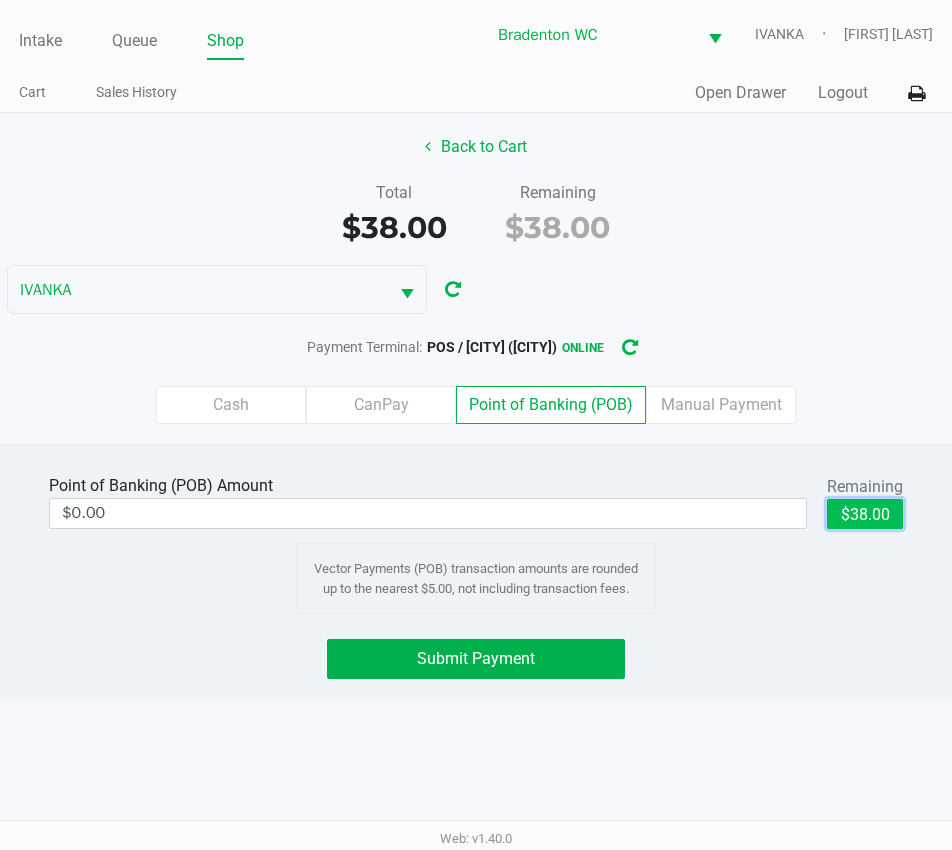 type on "$38.00" 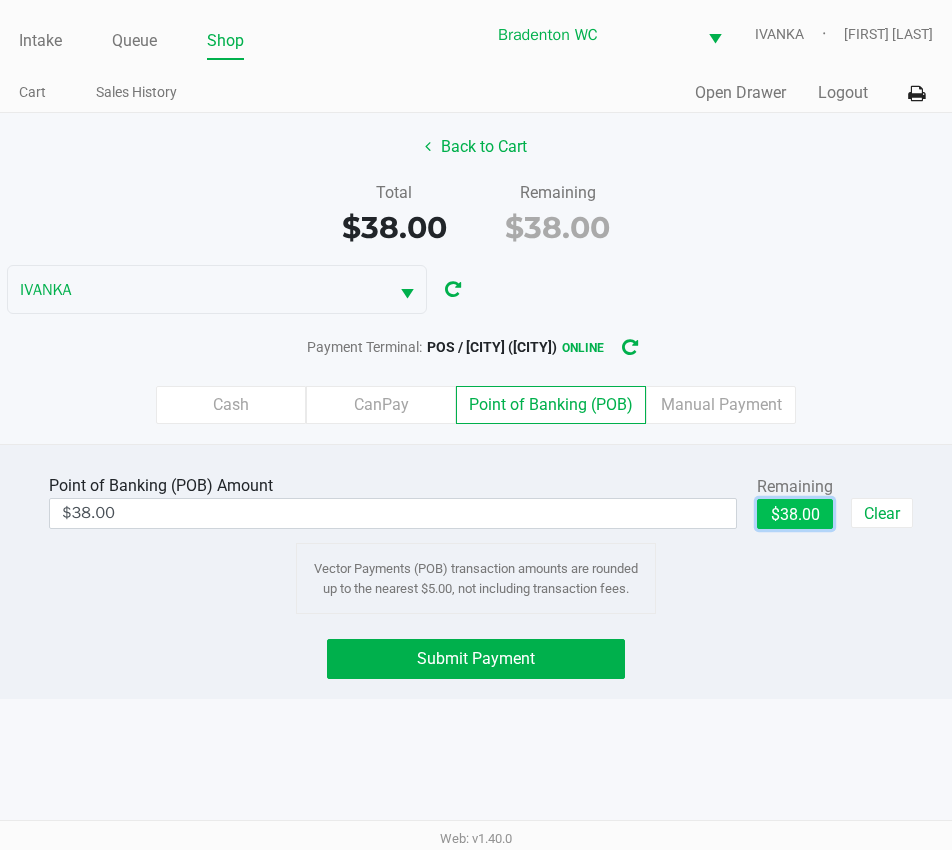 click on "Submit Payment" 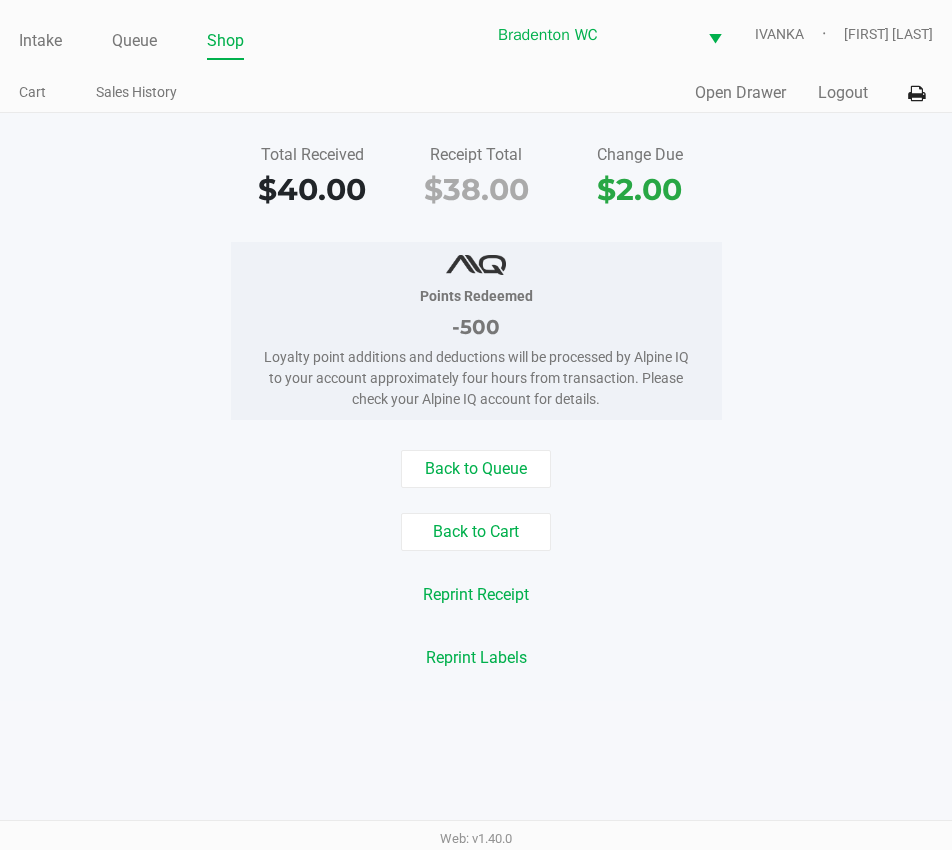 click on "Intake Queue Shop Bradenton WC  IVANKA   Olivia Benjamin  Cart Sales History  Quick Sale   Open Drawer   Logout" 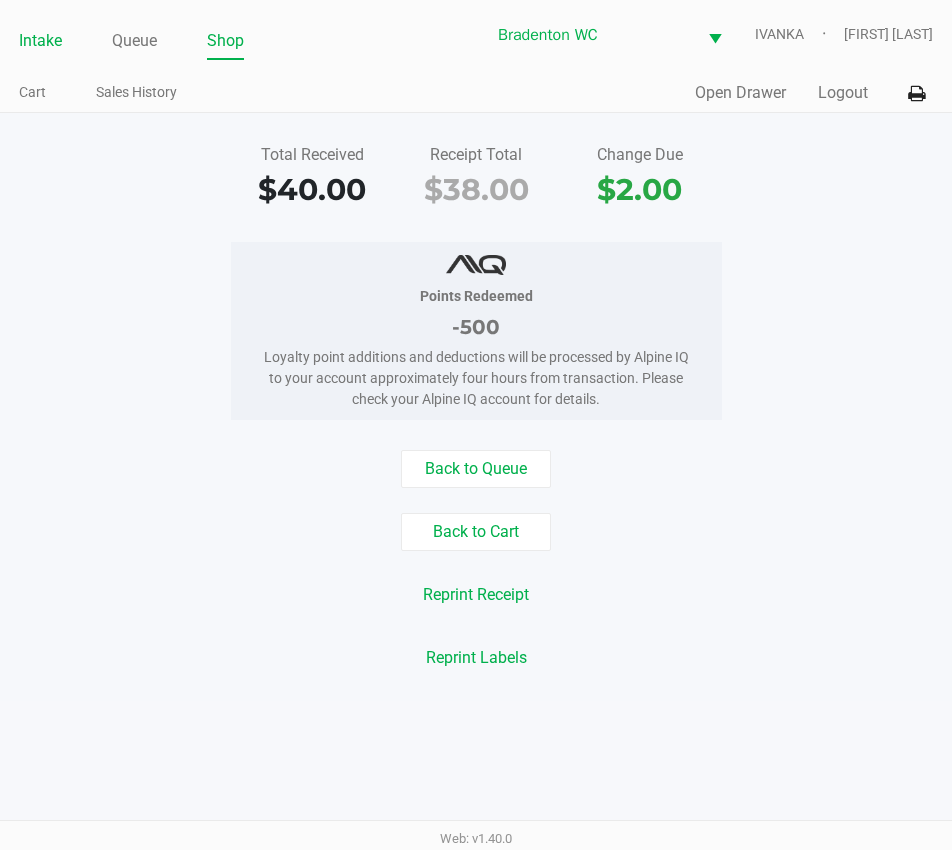 drag, startPoint x: 28, startPoint y: 41, endPoint x: 352, endPoint y: 89, distance: 327.53625 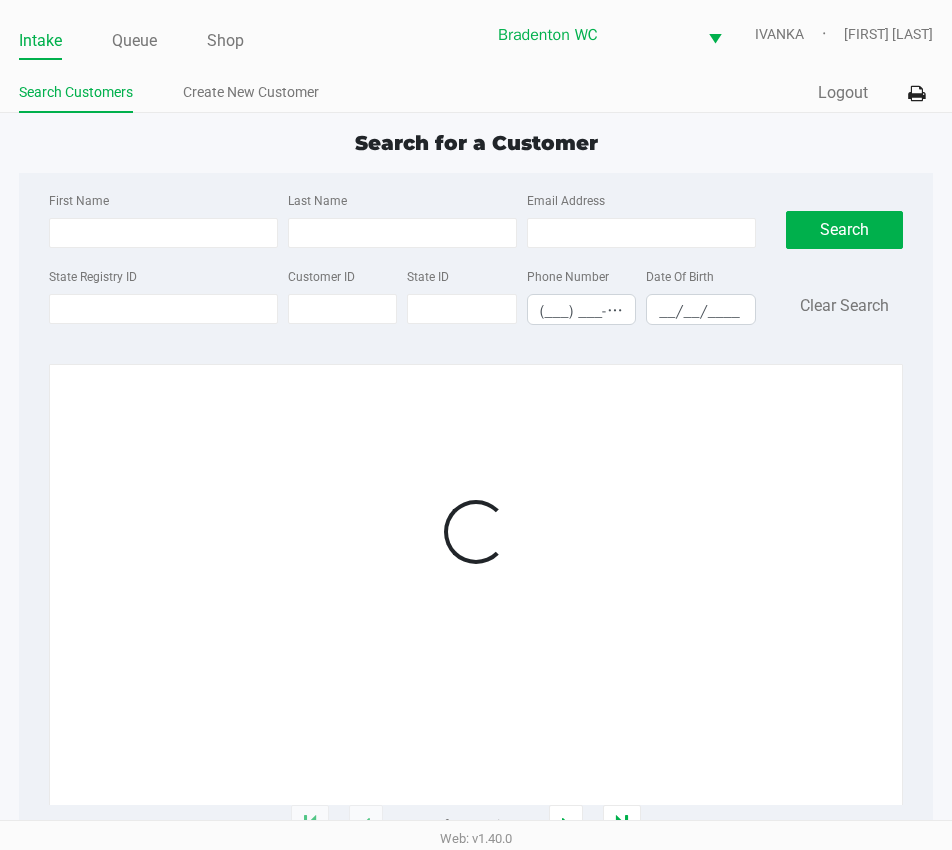 click on "Search Customers Create New Customer" 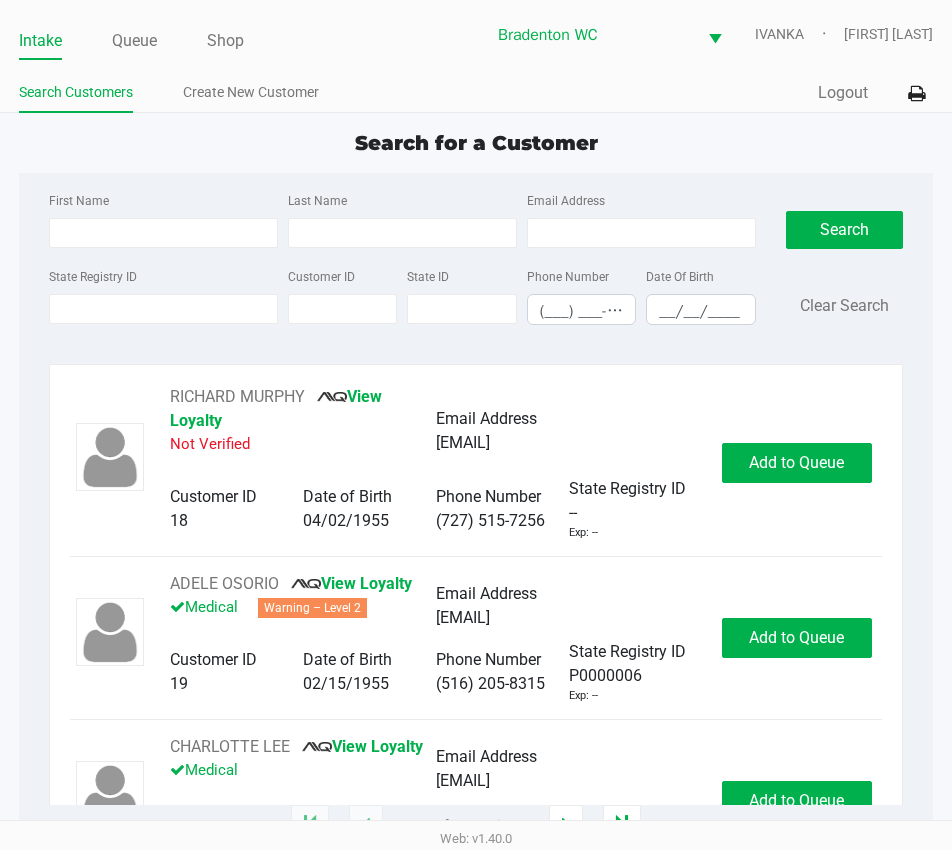 click on "Search for a Customer" 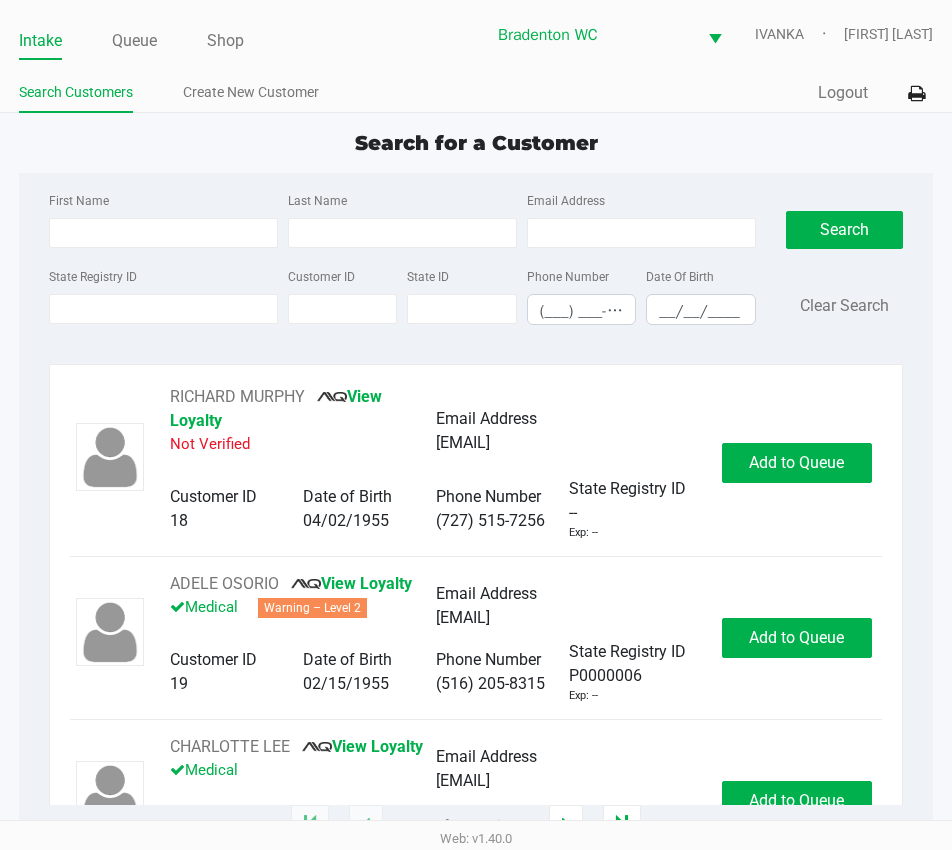 type on "EDMOND" 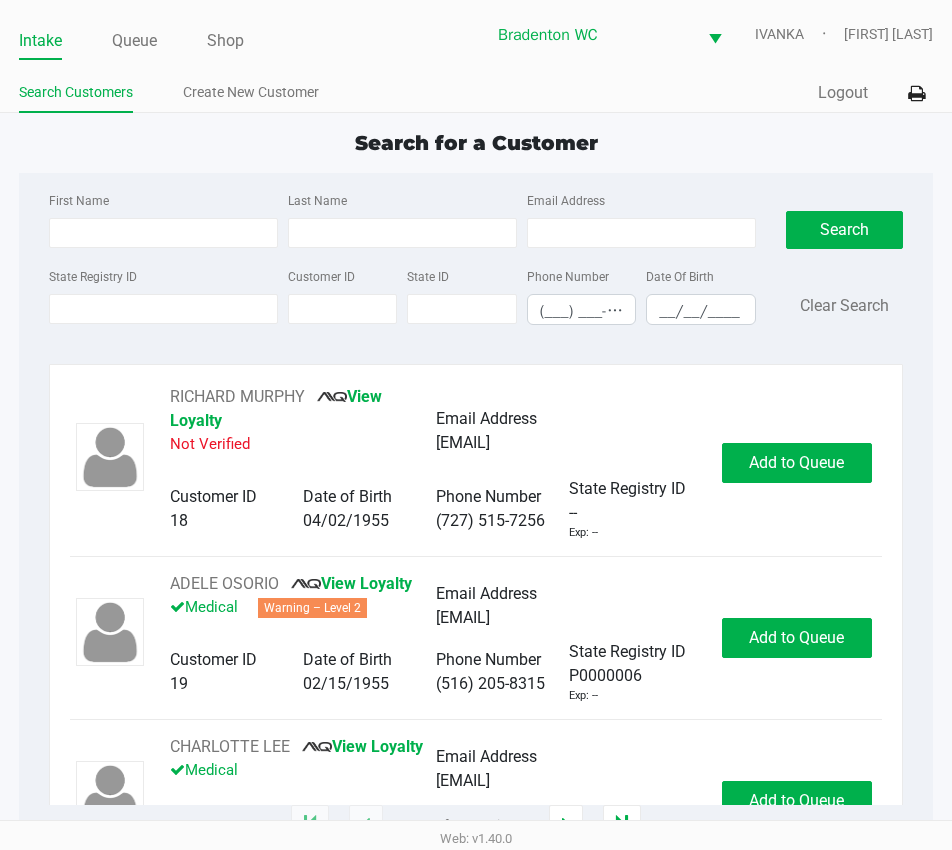 type on "TALMAN" 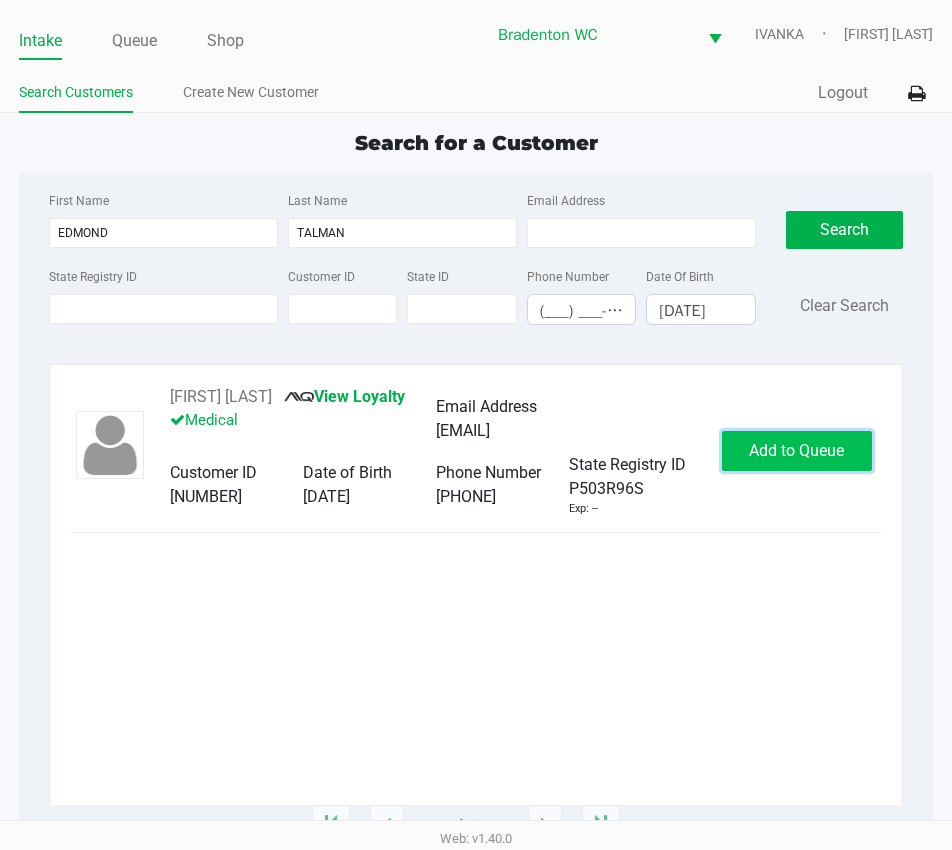 click on "Add to Queue" 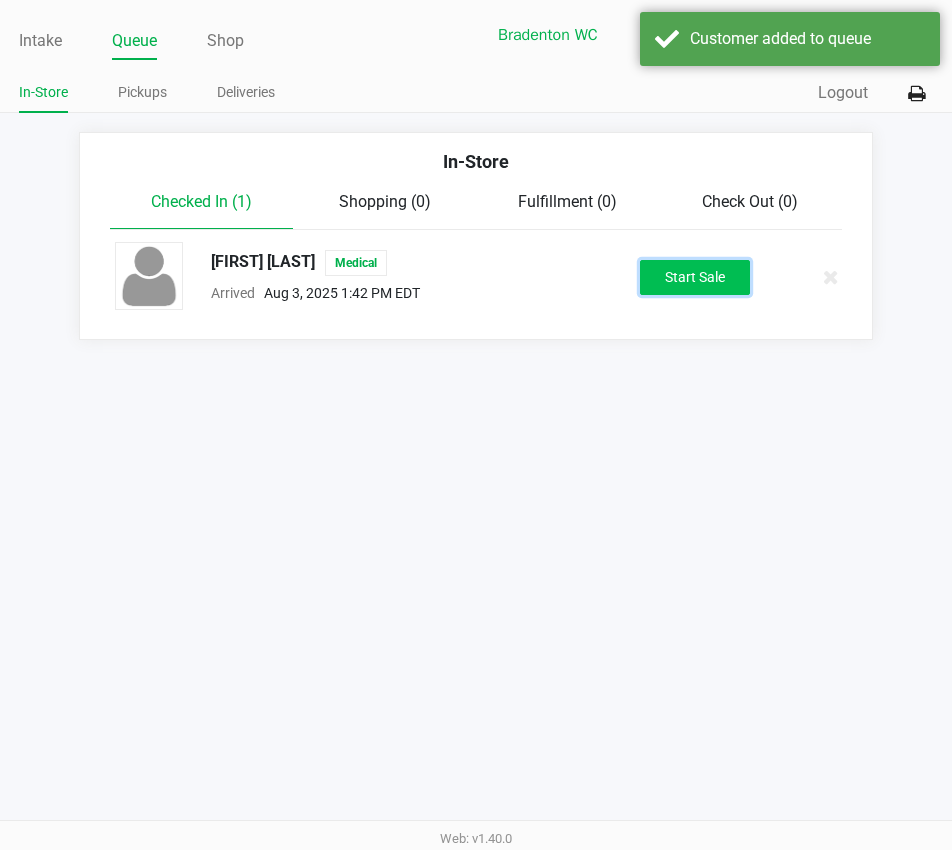 click on "Start Sale" 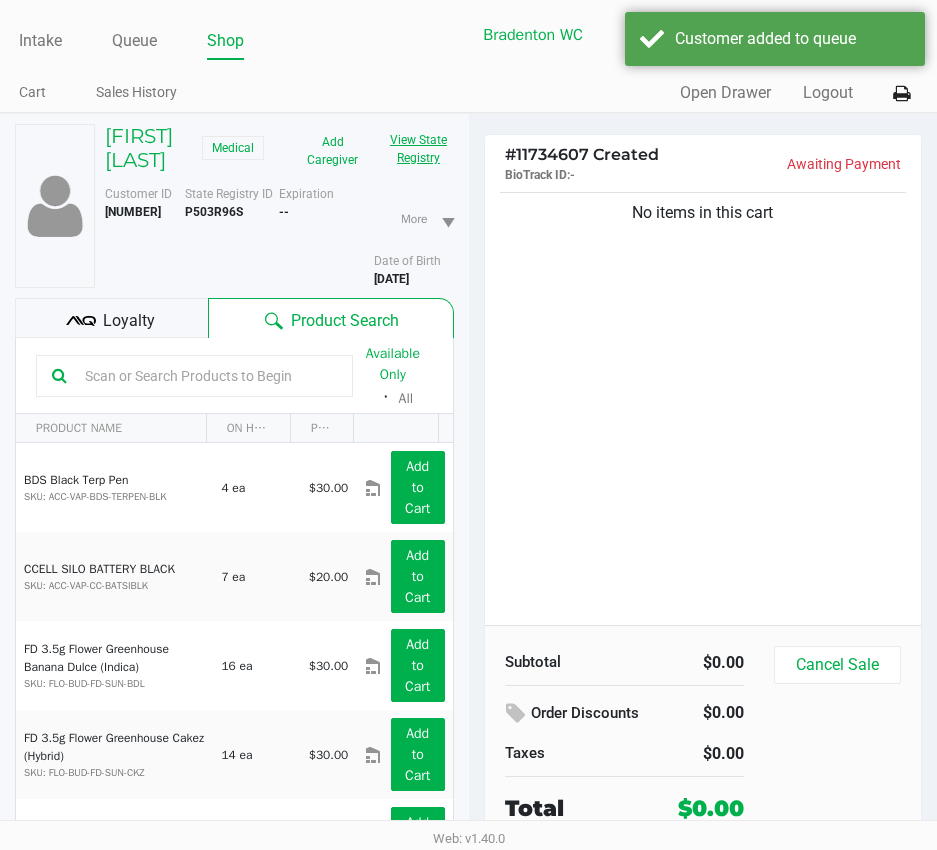 click on "View State Registry" 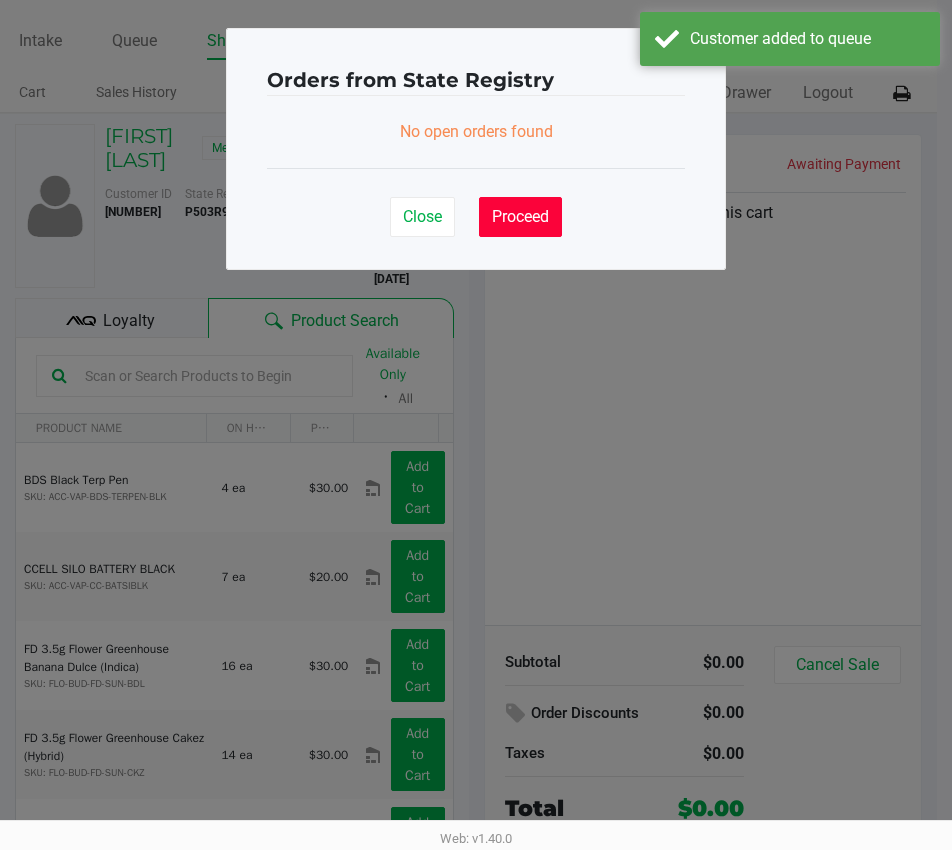 click on "Proceed" 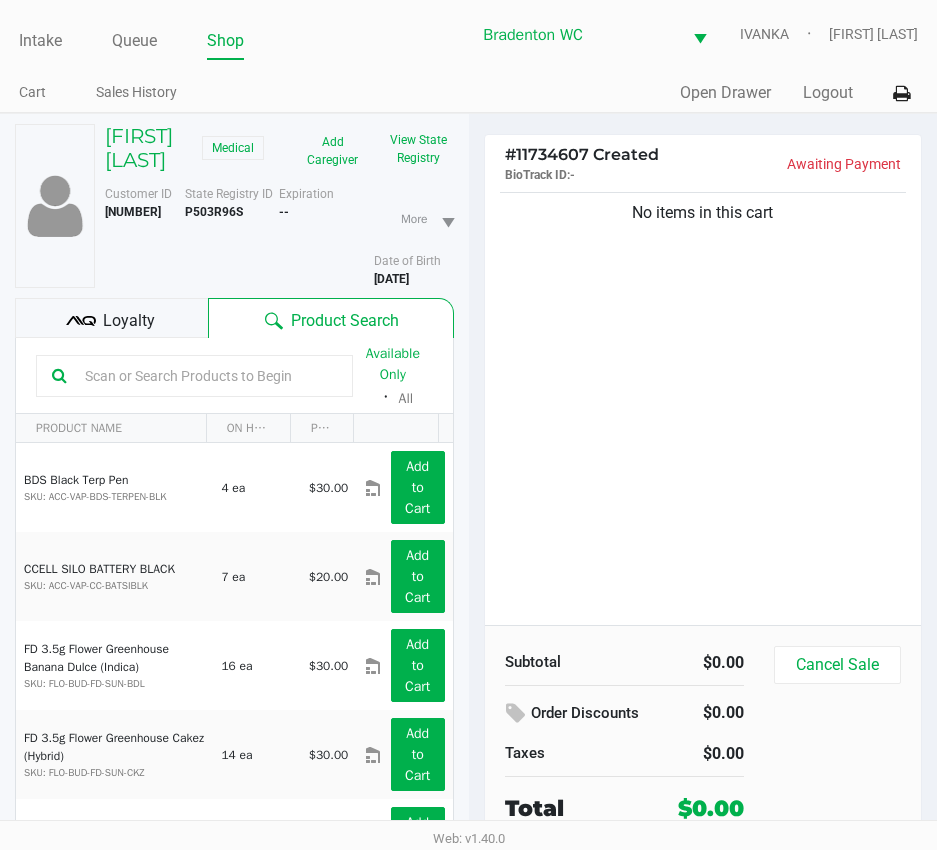 drag, startPoint x: 251, startPoint y: 238, endPoint x: 188, endPoint y: 244, distance: 63.28507 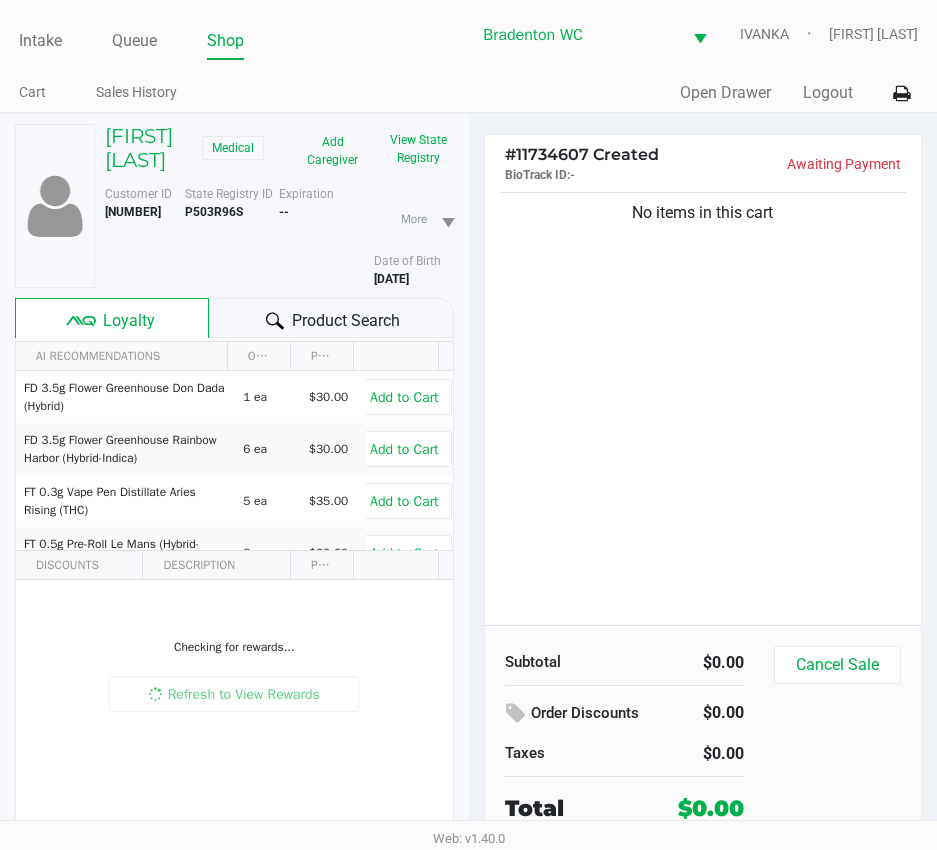click on "Product Search" 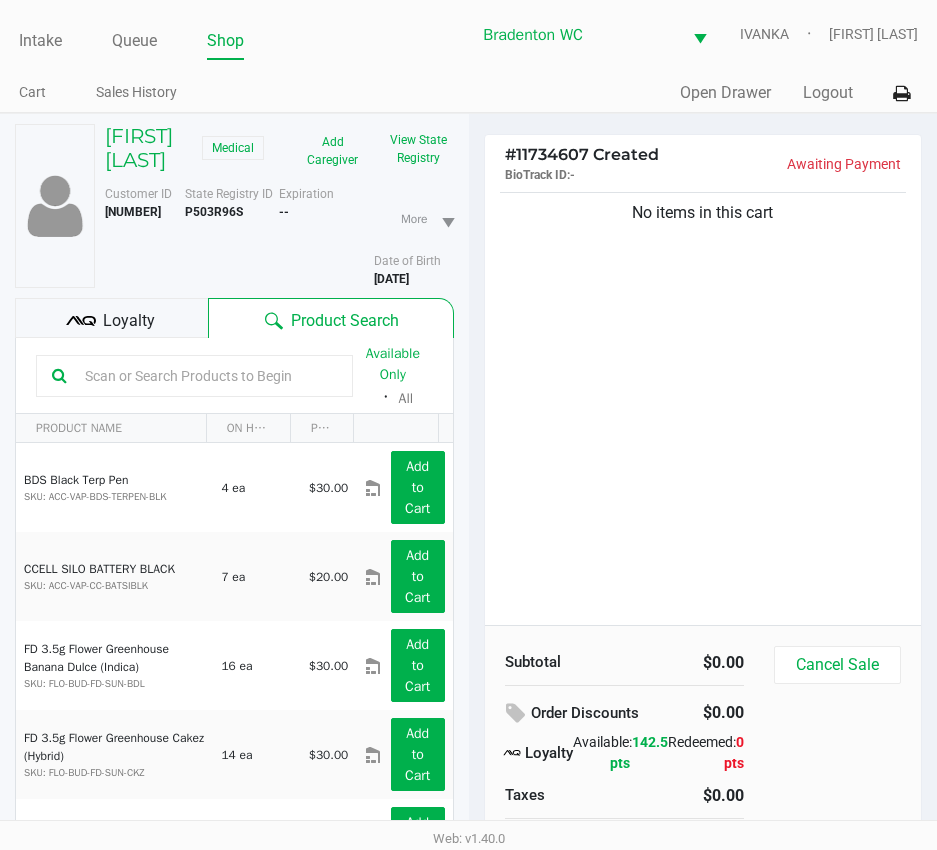 scroll, scrollTop: 104, scrollLeft: 0, axis: vertical 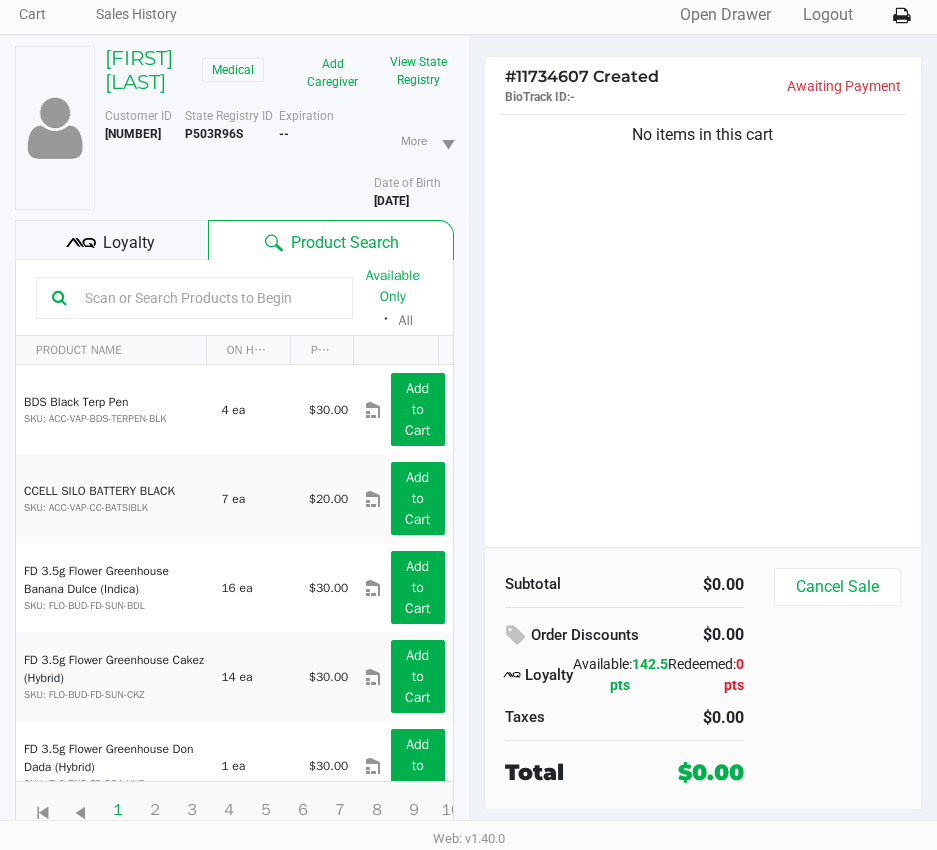 click on "Subtotal   $0.00   Order Discounts   $0.00
Loyalty   Available:   142.5 pts   Redeemed:   0 pts   Taxes   $0.00   Total   $0.00   Cancel Sale" 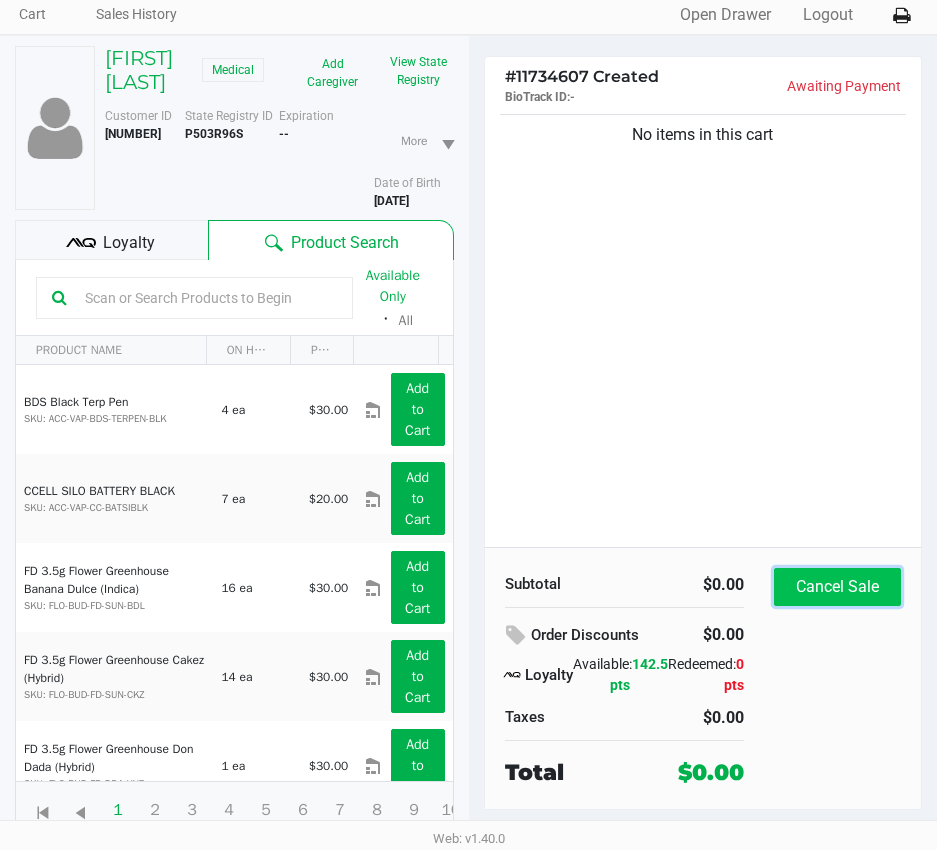 click on "Cancel Sale" 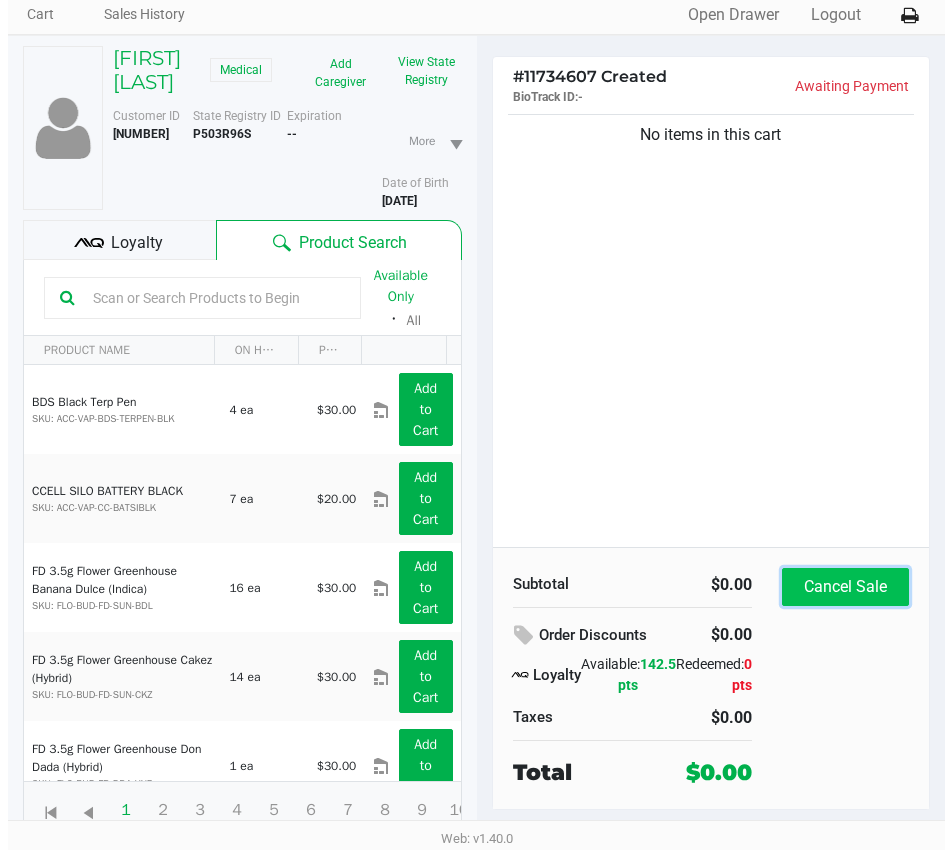 scroll, scrollTop: 0, scrollLeft: 0, axis: both 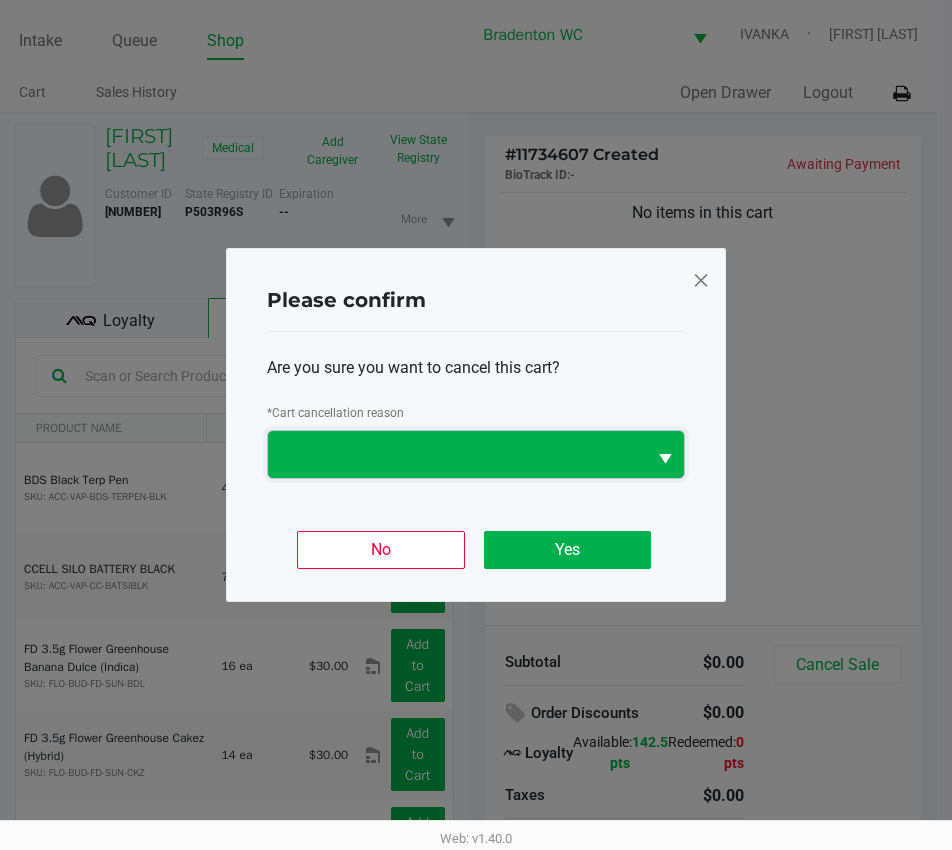 click at bounding box center (457, 455) 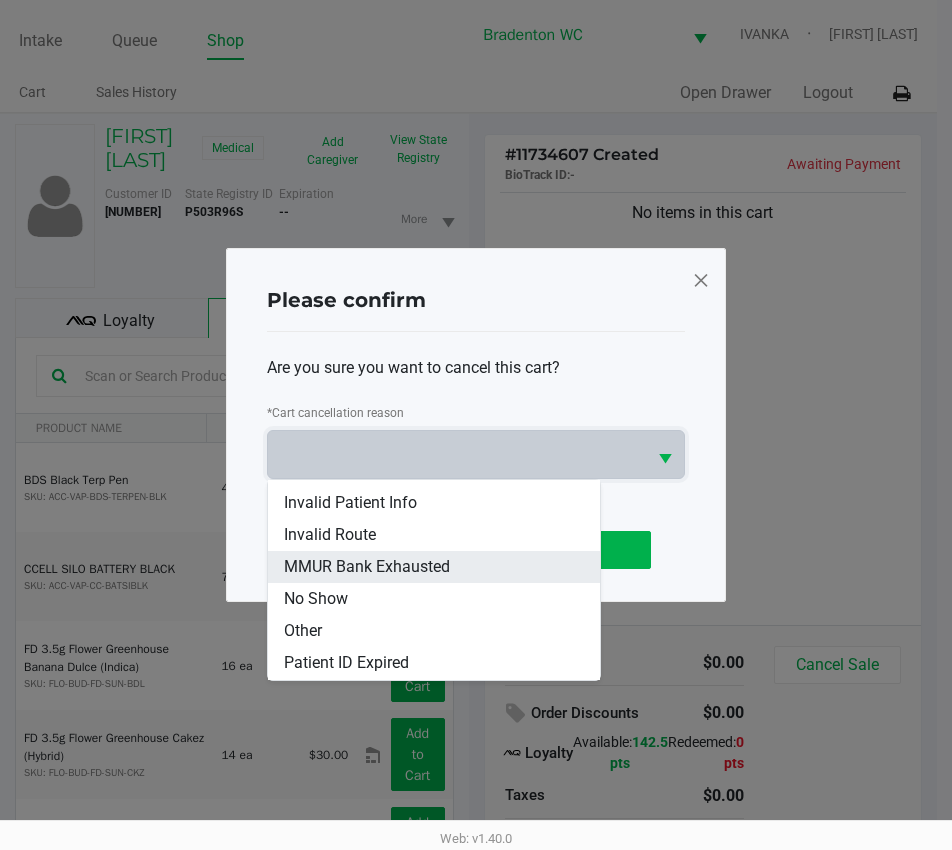 scroll, scrollTop: 88, scrollLeft: 0, axis: vertical 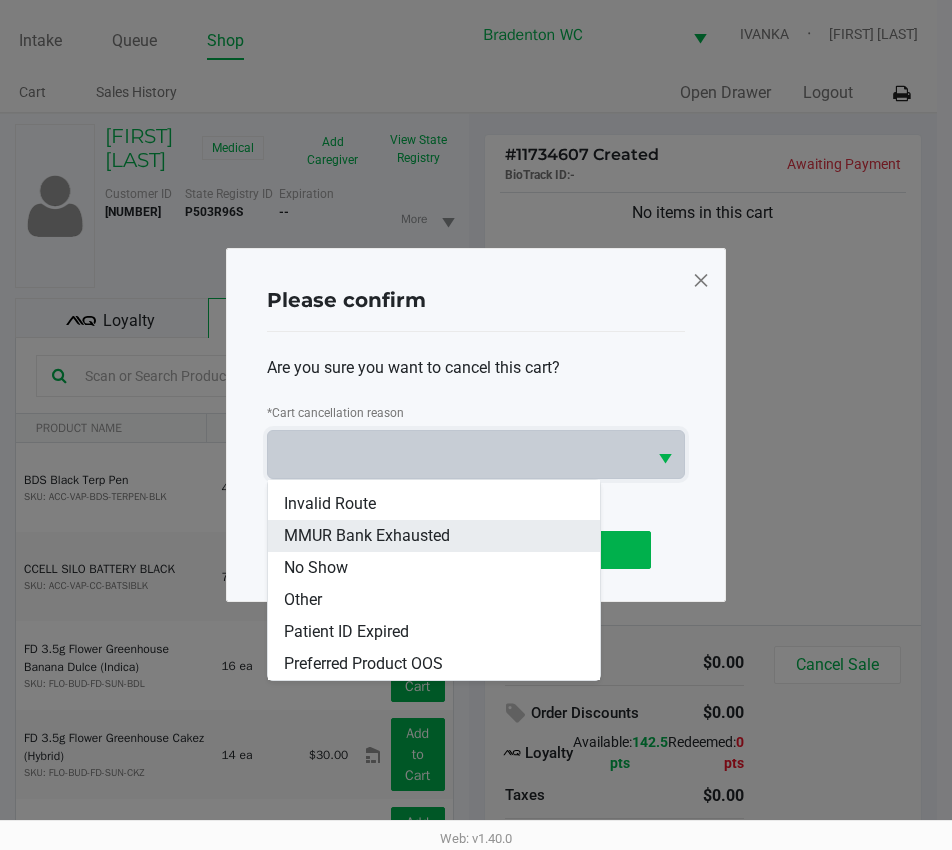 click on "MMUR Bank Exhausted" at bounding box center (367, 536) 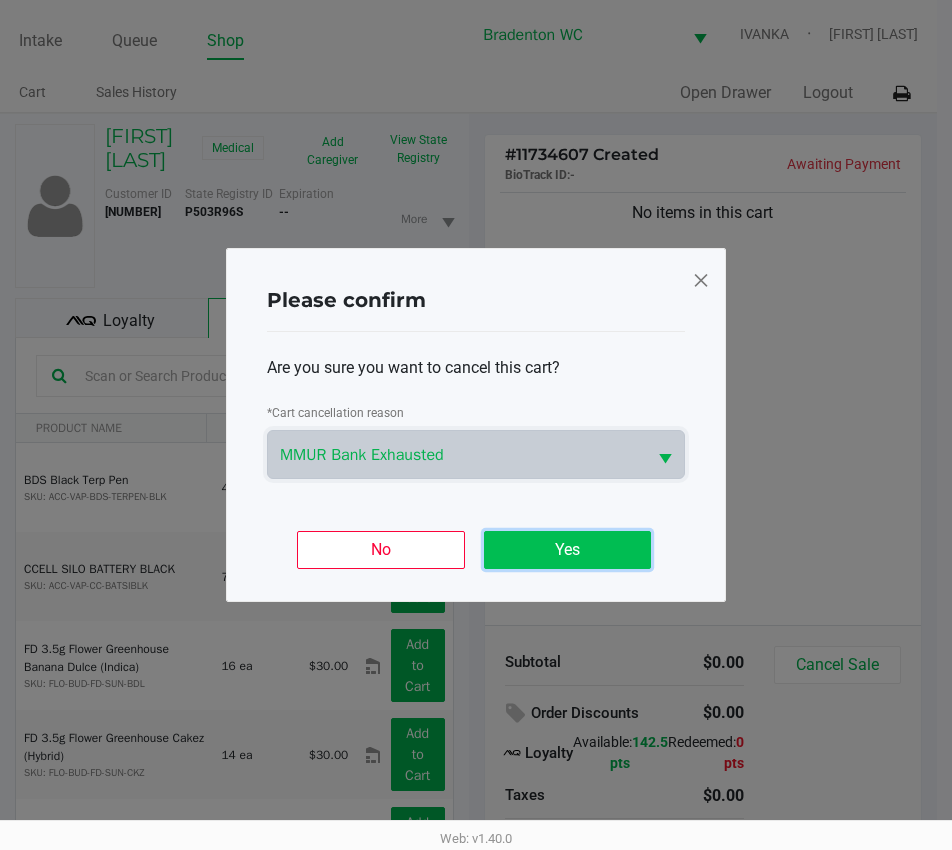 click on "Yes" 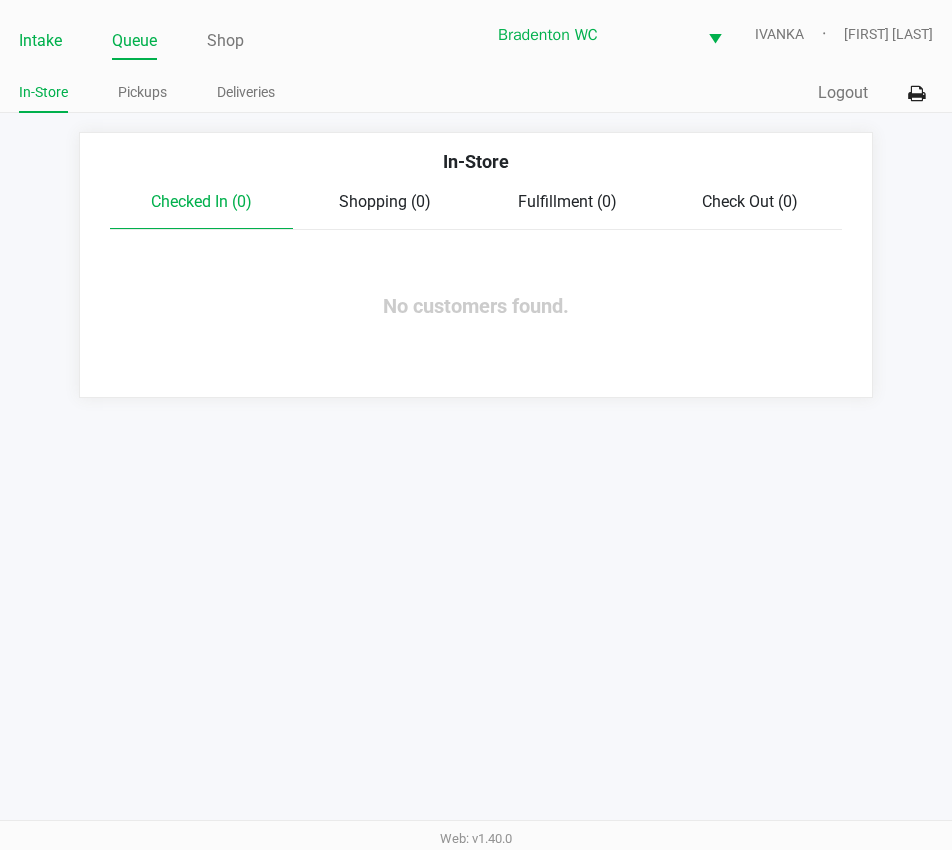 click on "Intake" 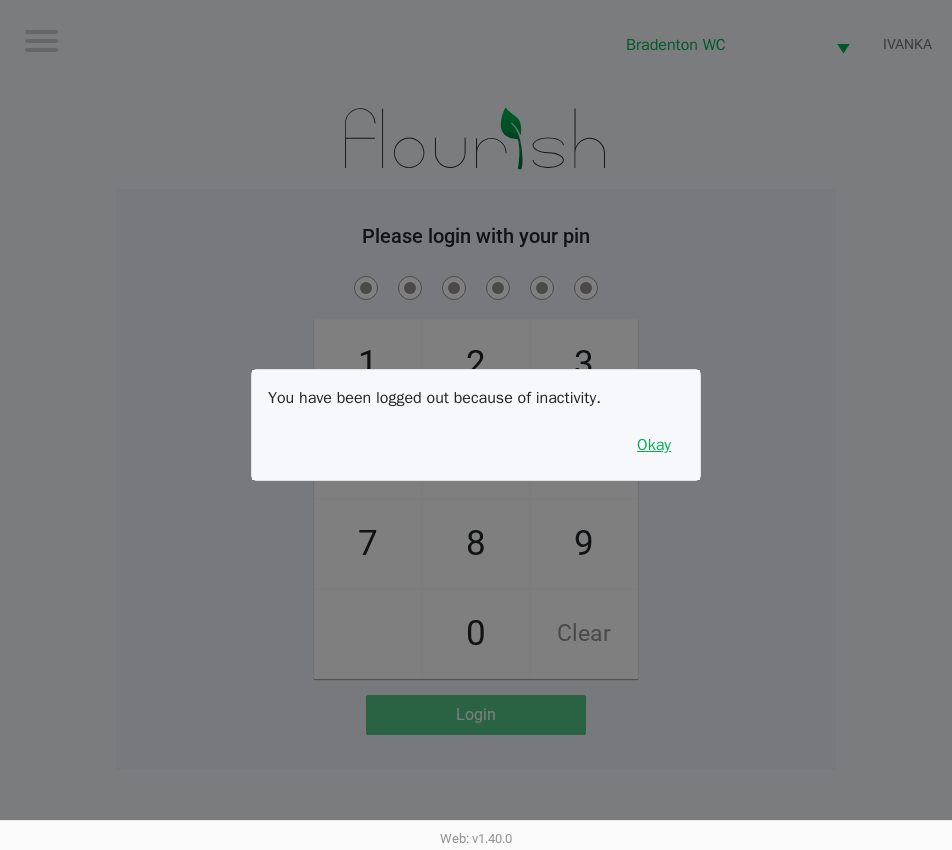 click on "Okay" at bounding box center (654, 445) 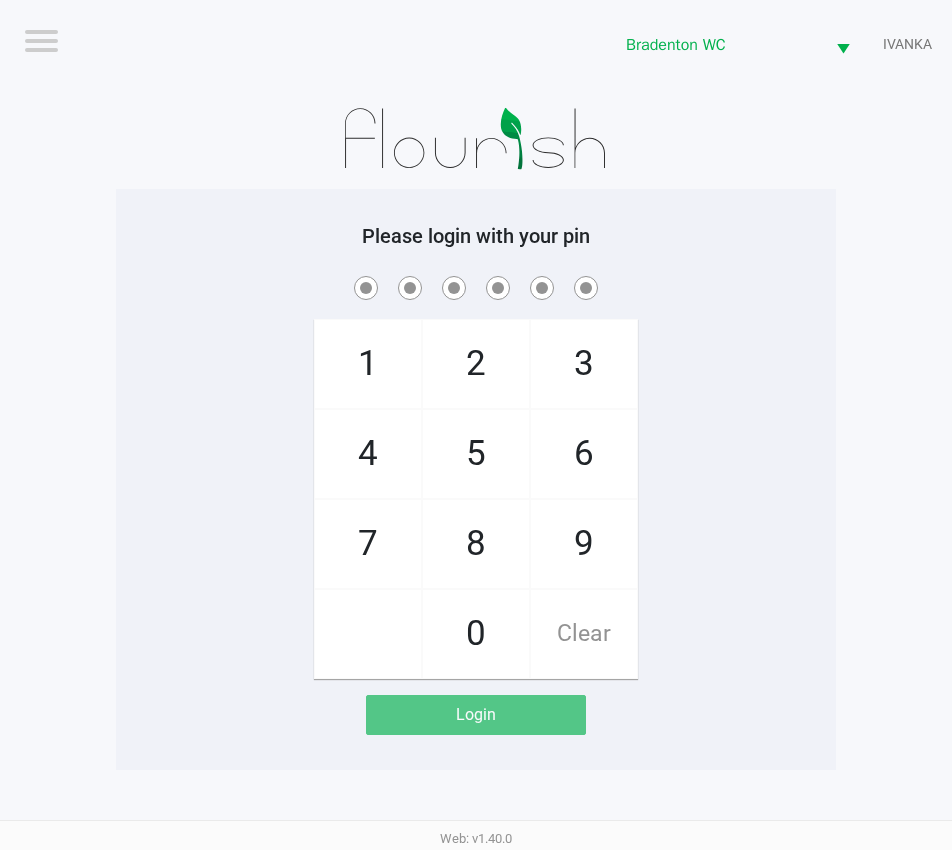 click on "Logout  Bradenton WC  IVANKA  Please login with your pin  1   4   7       2   5   8   0   3   6   9   Clear   Login" 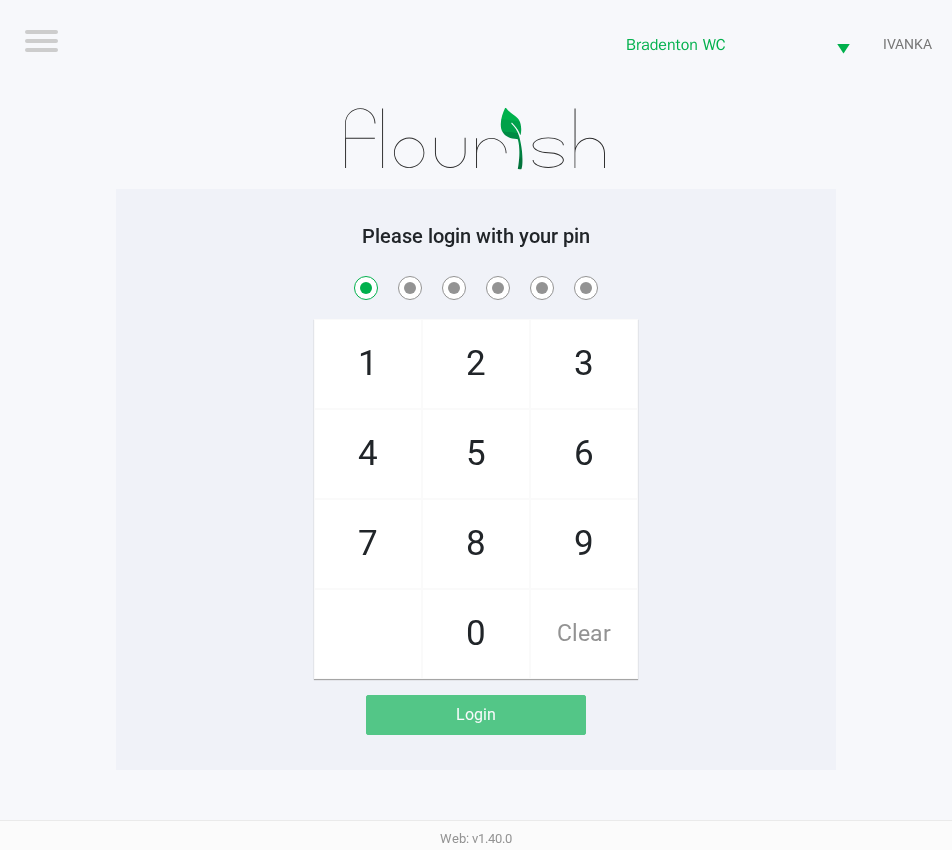 checkbox on "true" 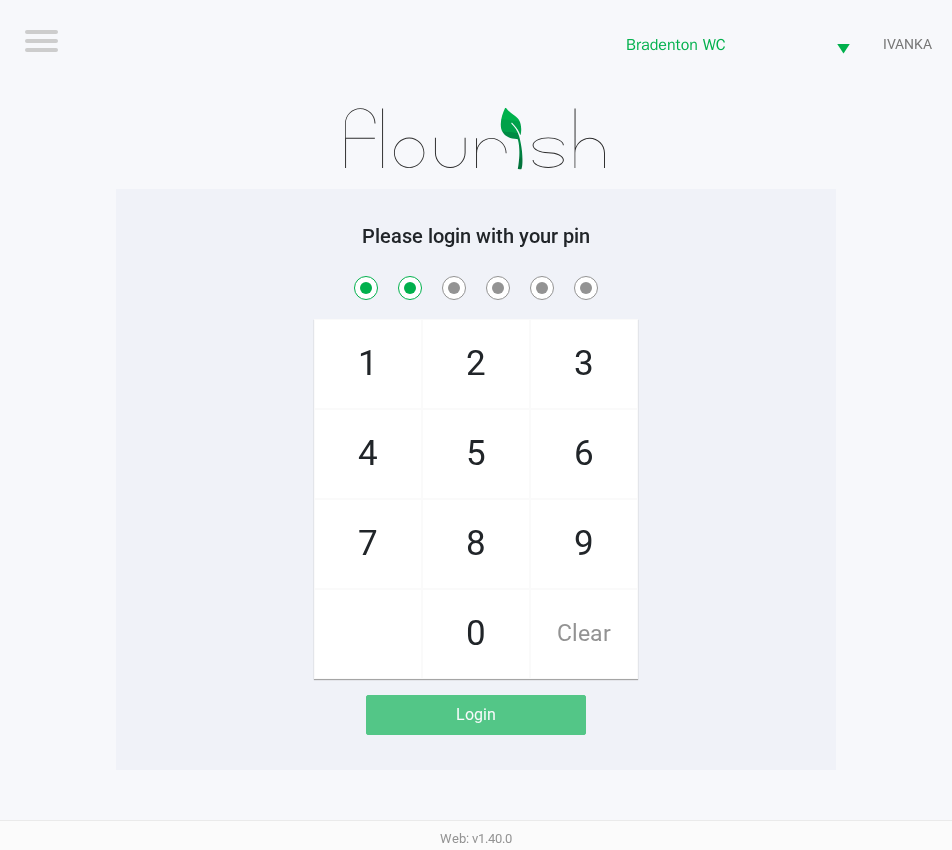 checkbox on "true" 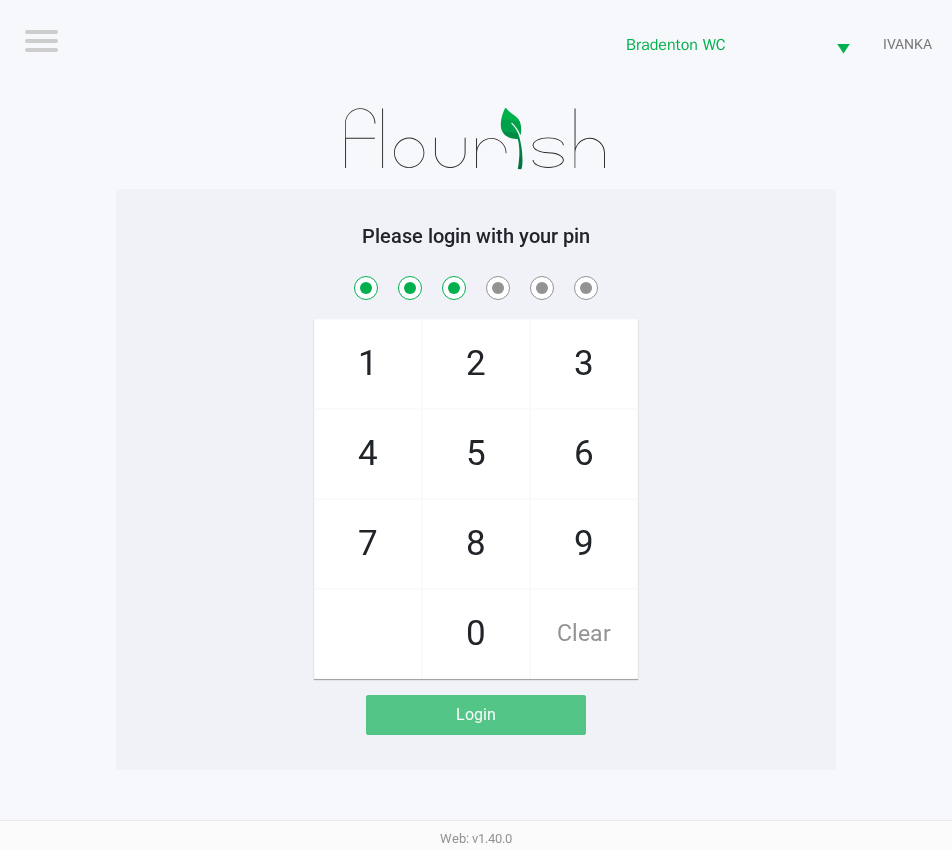 checkbox on "true" 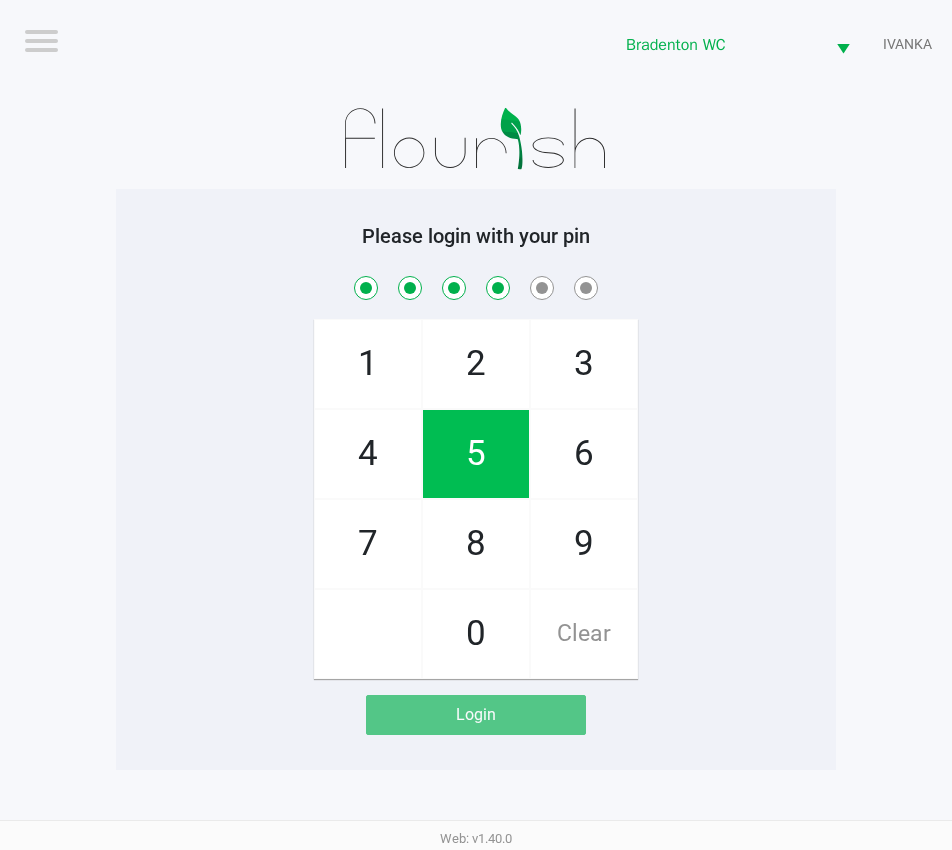 checkbox on "true" 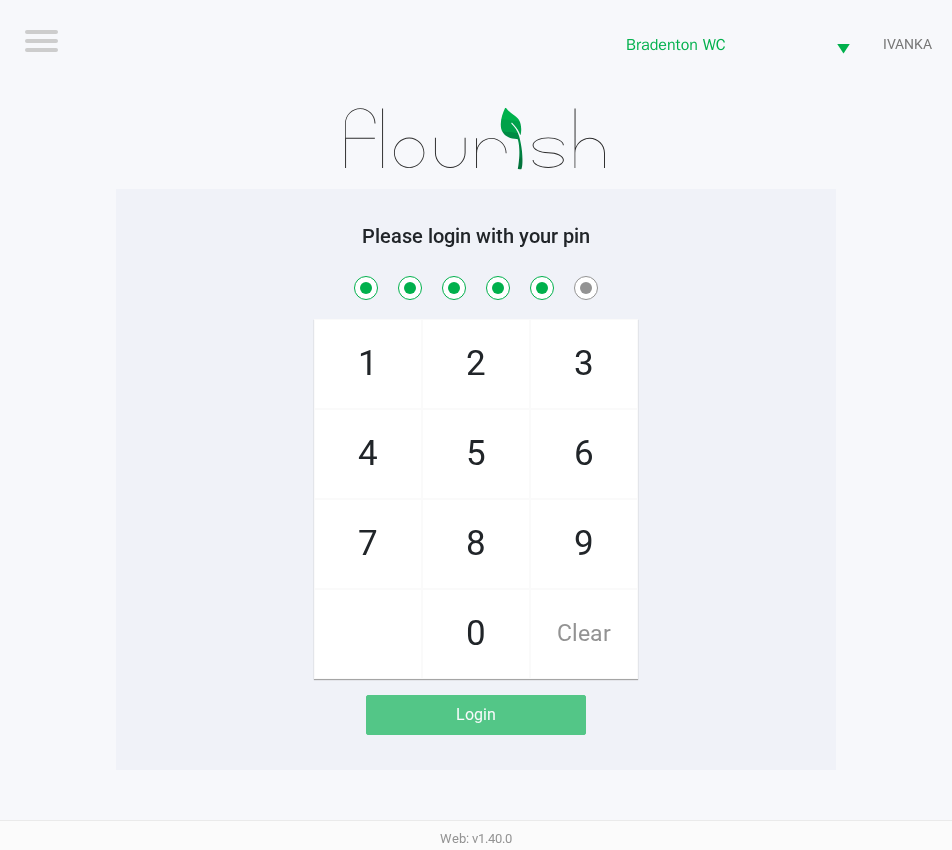 checkbox on "true" 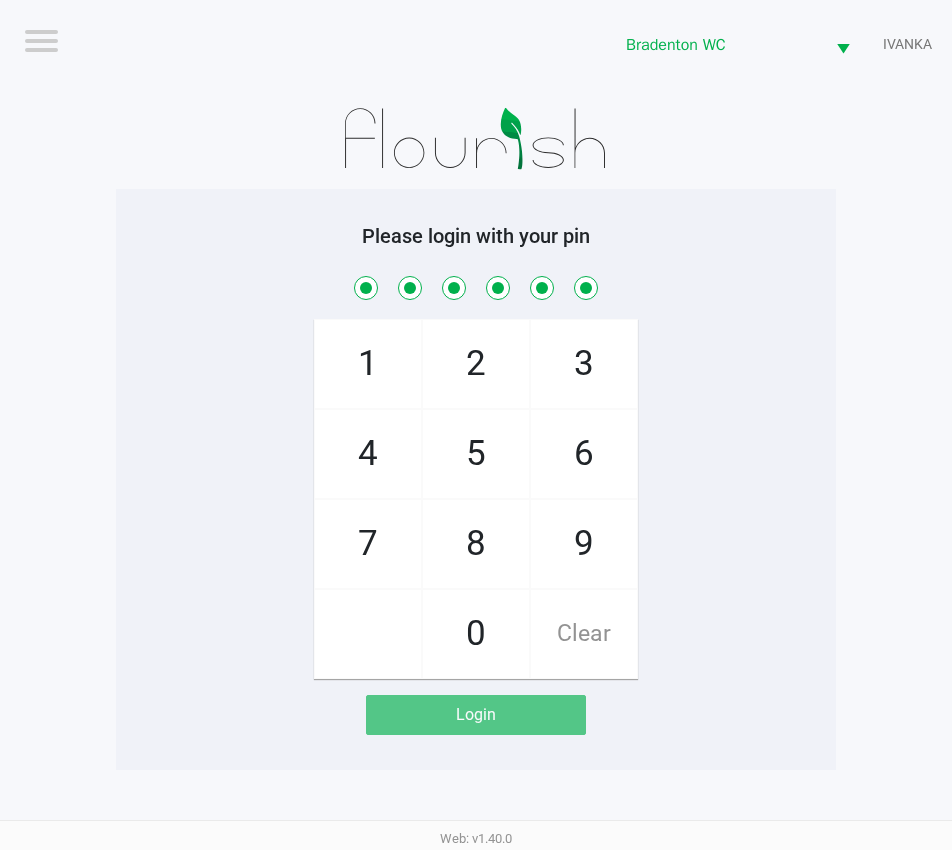 checkbox on "true" 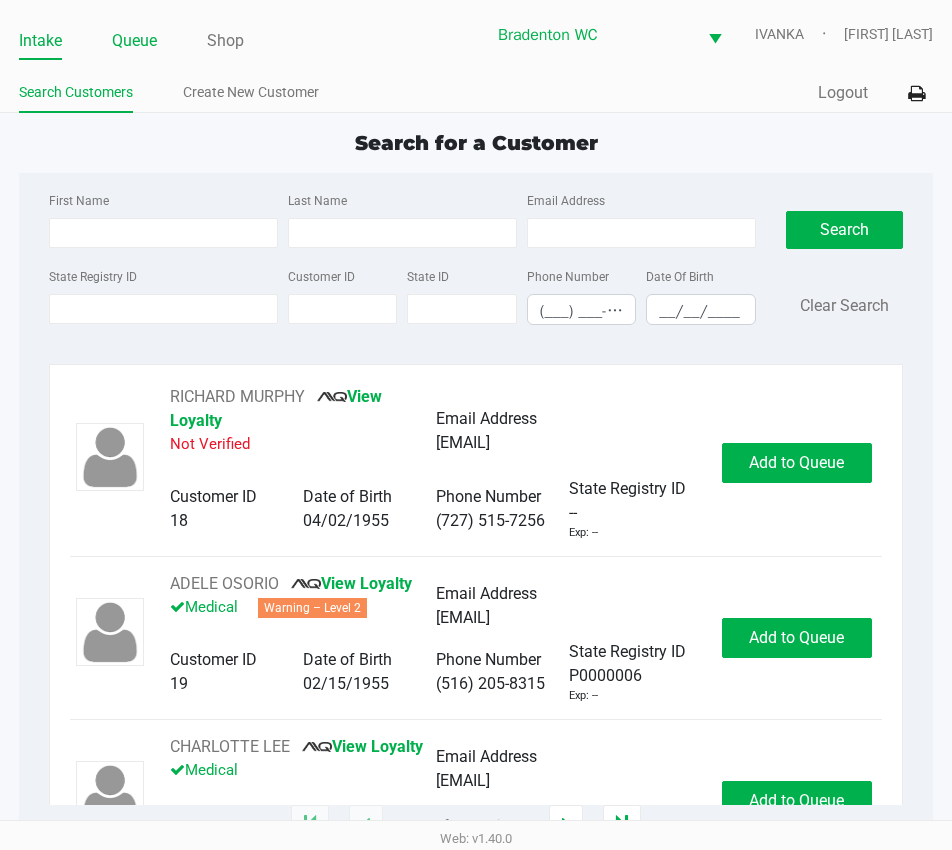 click on "Queue" 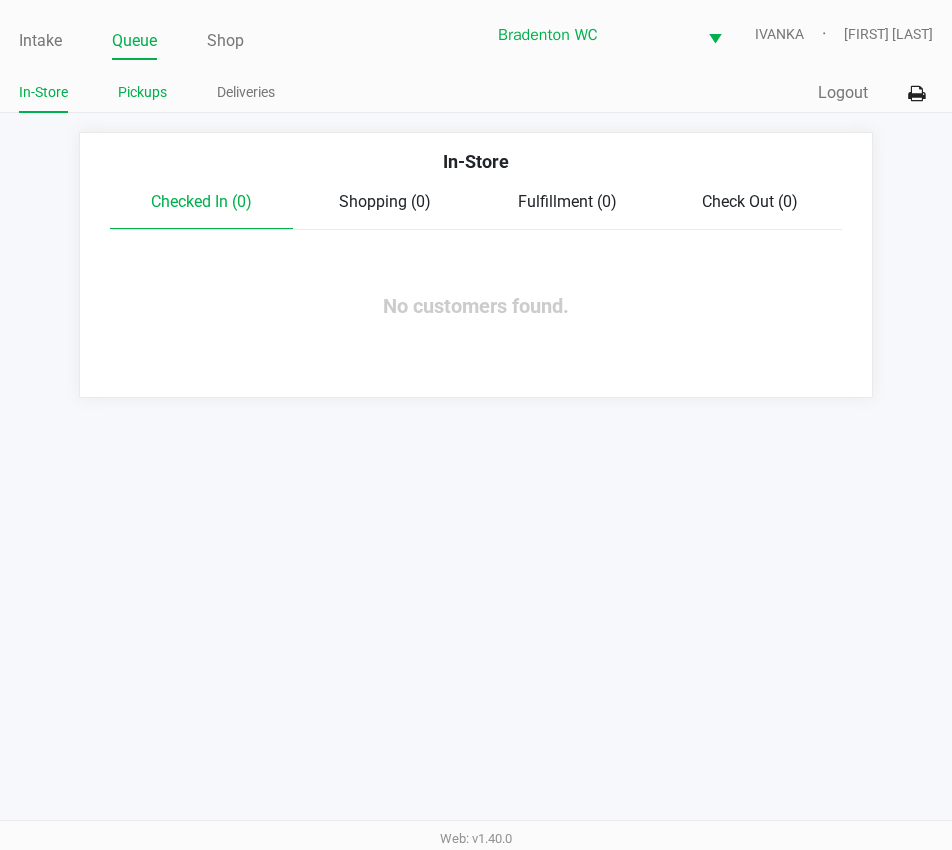 click on "Pickups" 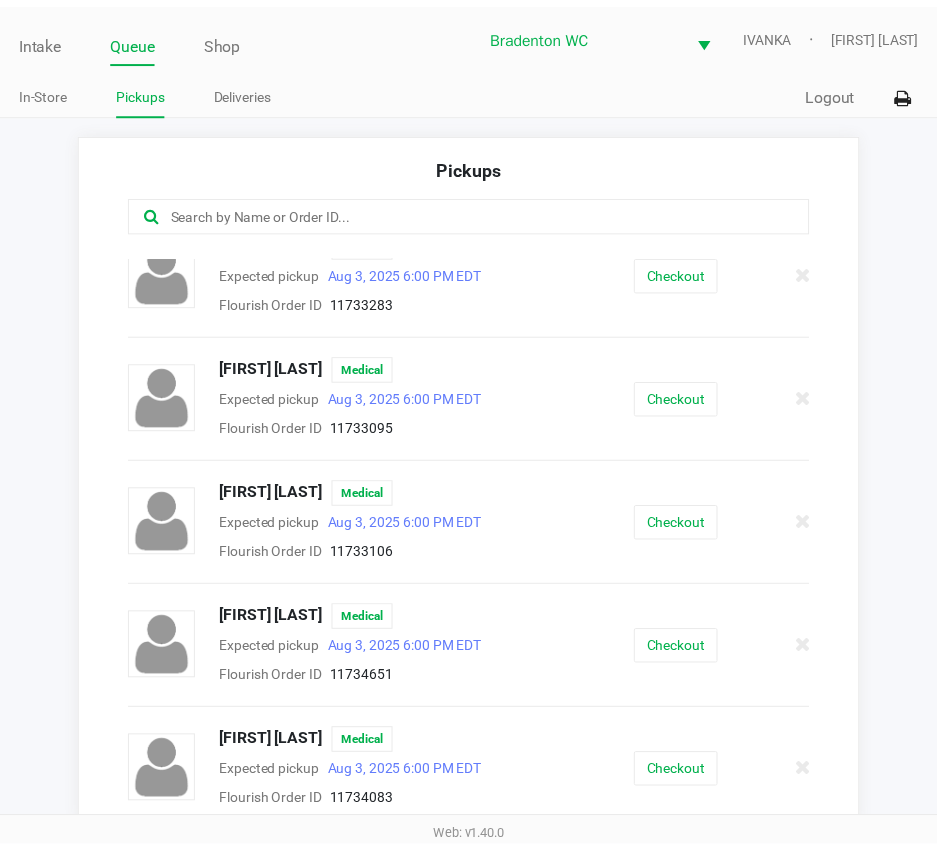 scroll, scrollTop: 781, scrollLeft: 0, axis: vertical 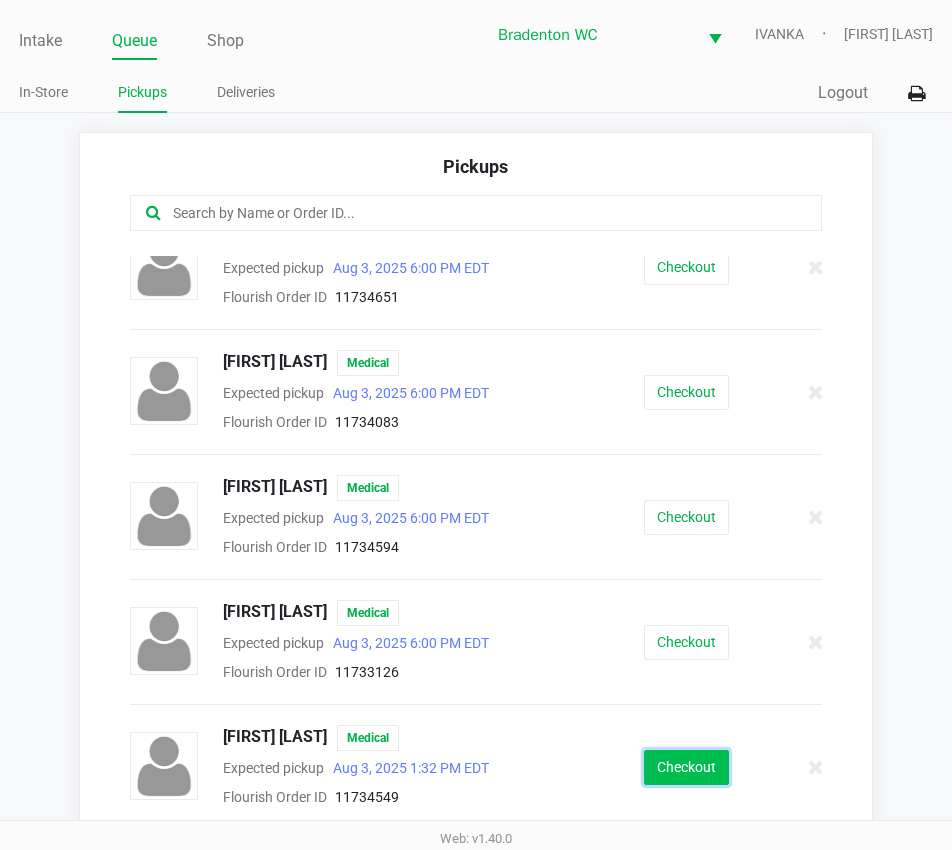 click on "Checkout" 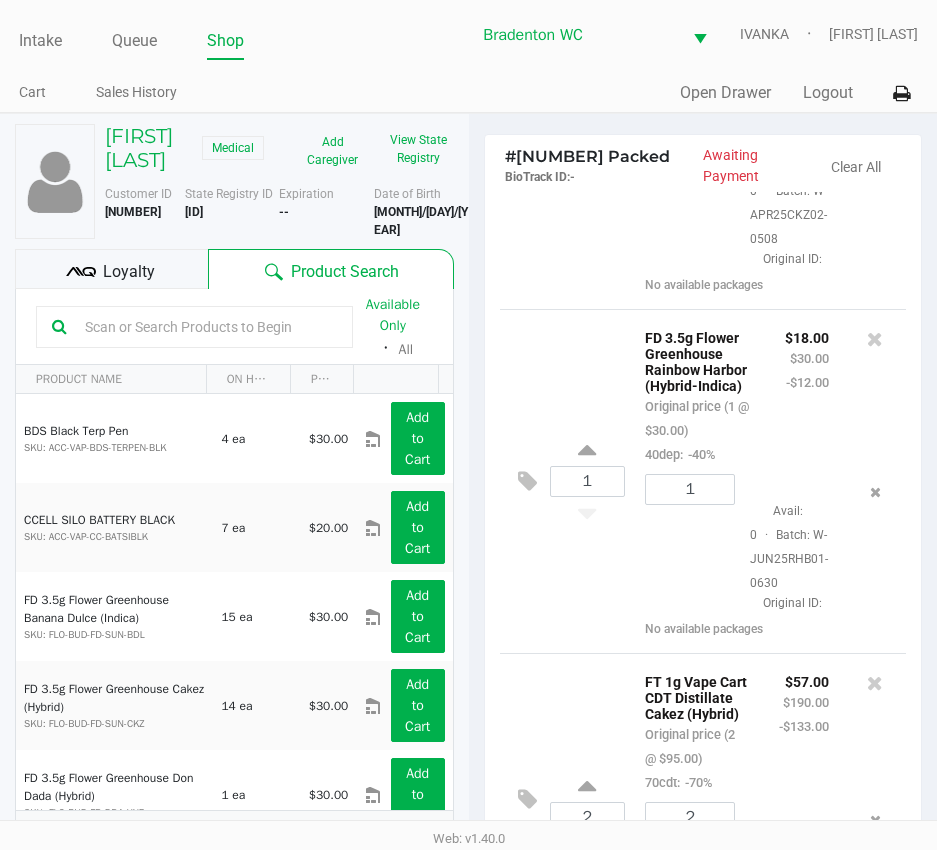 scroll, scrollTop: 0, scrollLeft: 0, axis: both 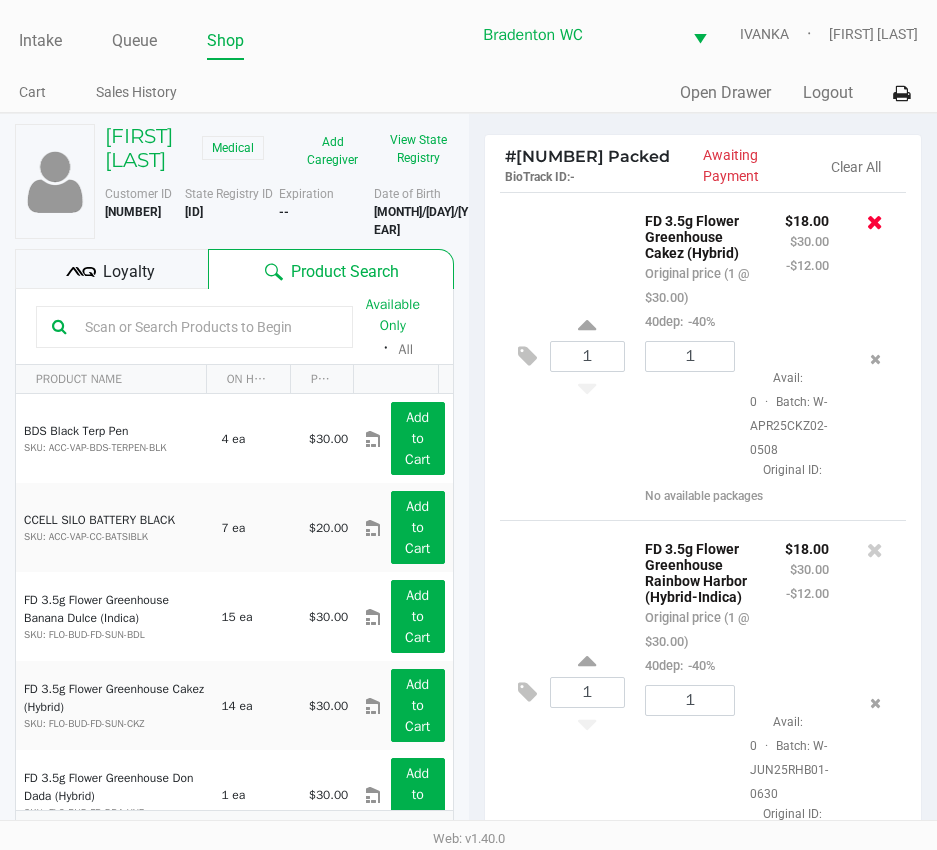click 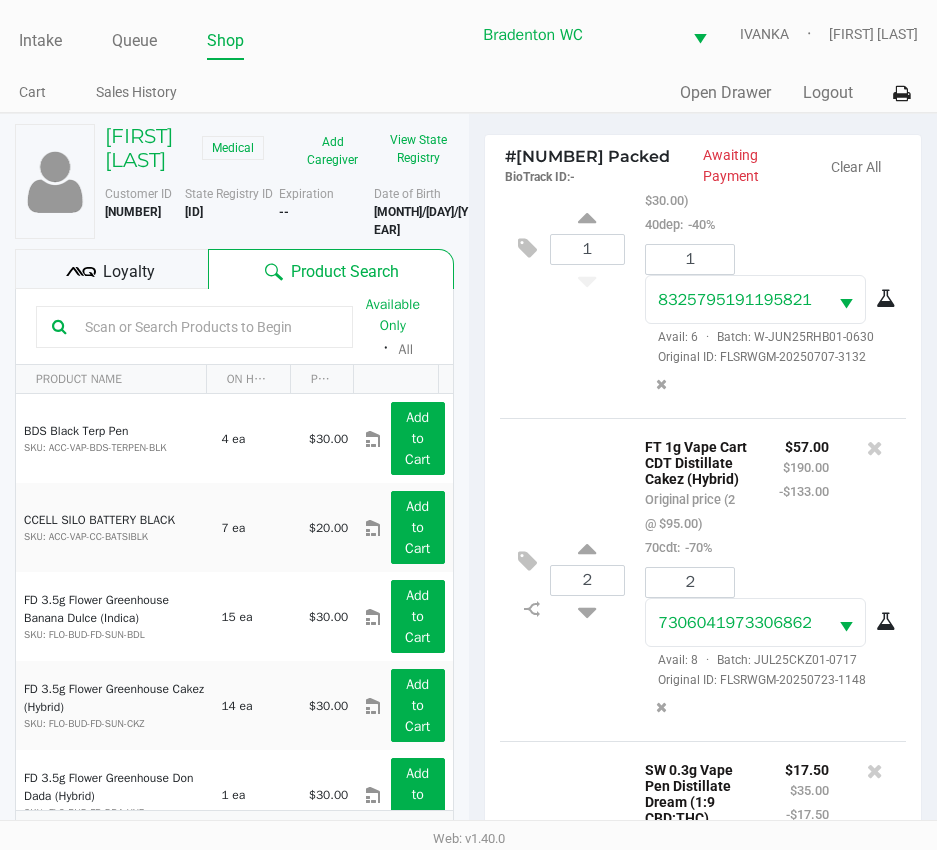 scroll, scrollTop: 0, scrollLeft: 0, axis: both 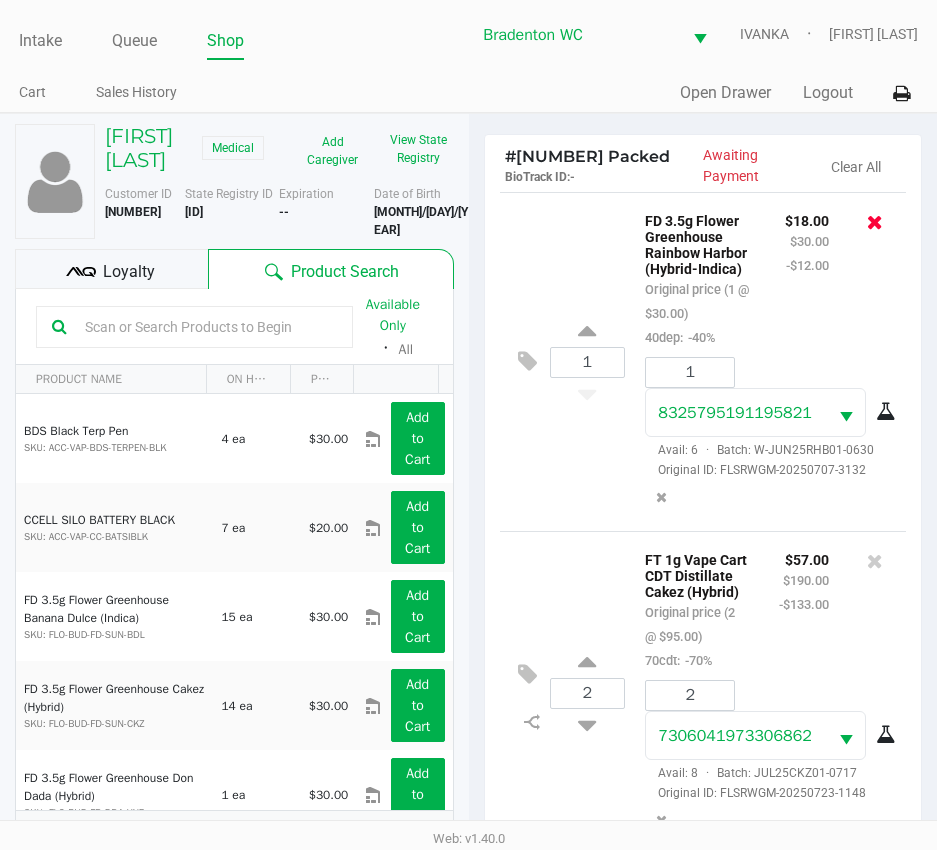click 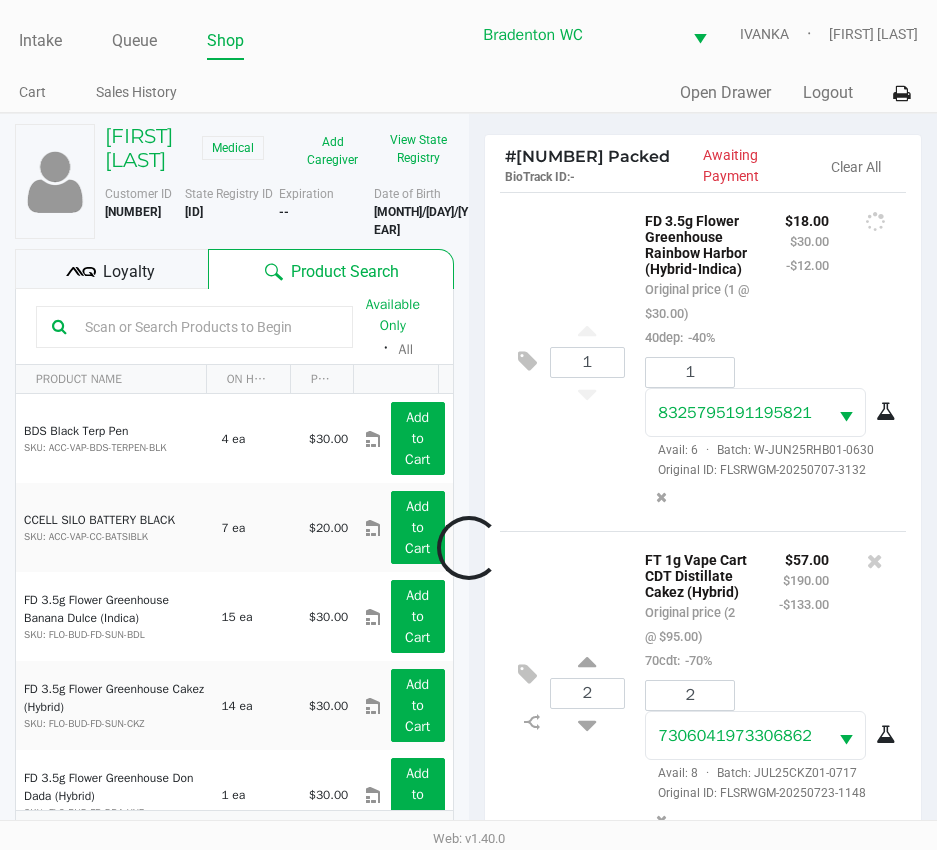 scroll, scrollTop: 389, scrollLeft: 0, axis: vertical 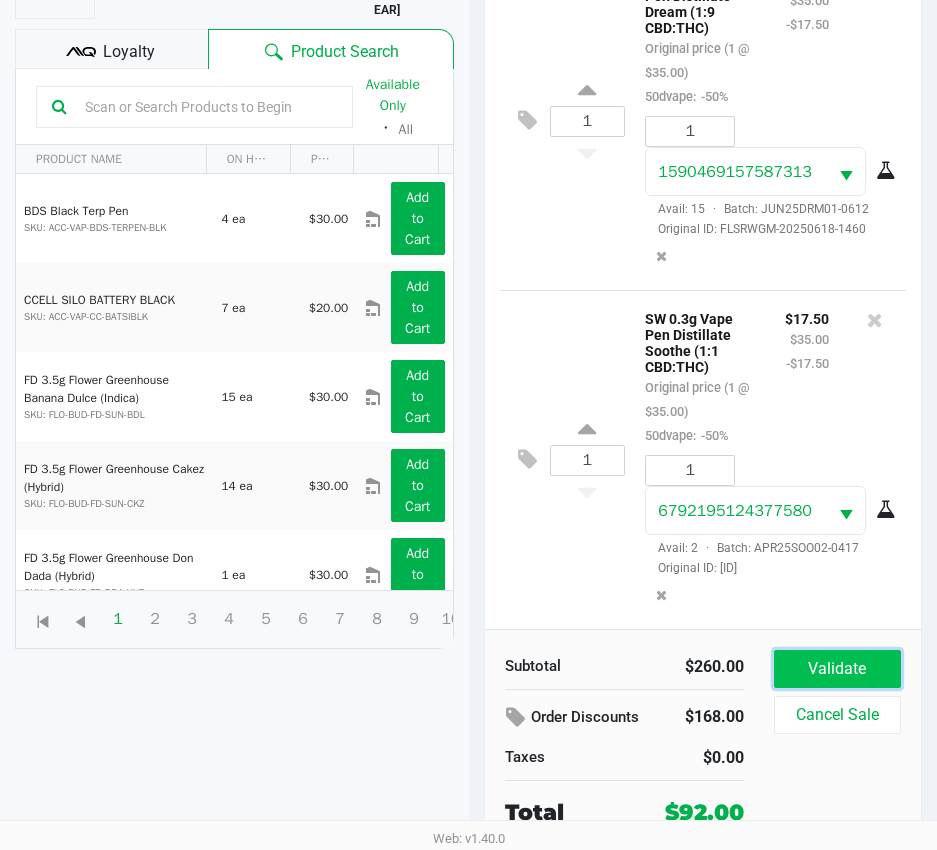 click on "Validate" 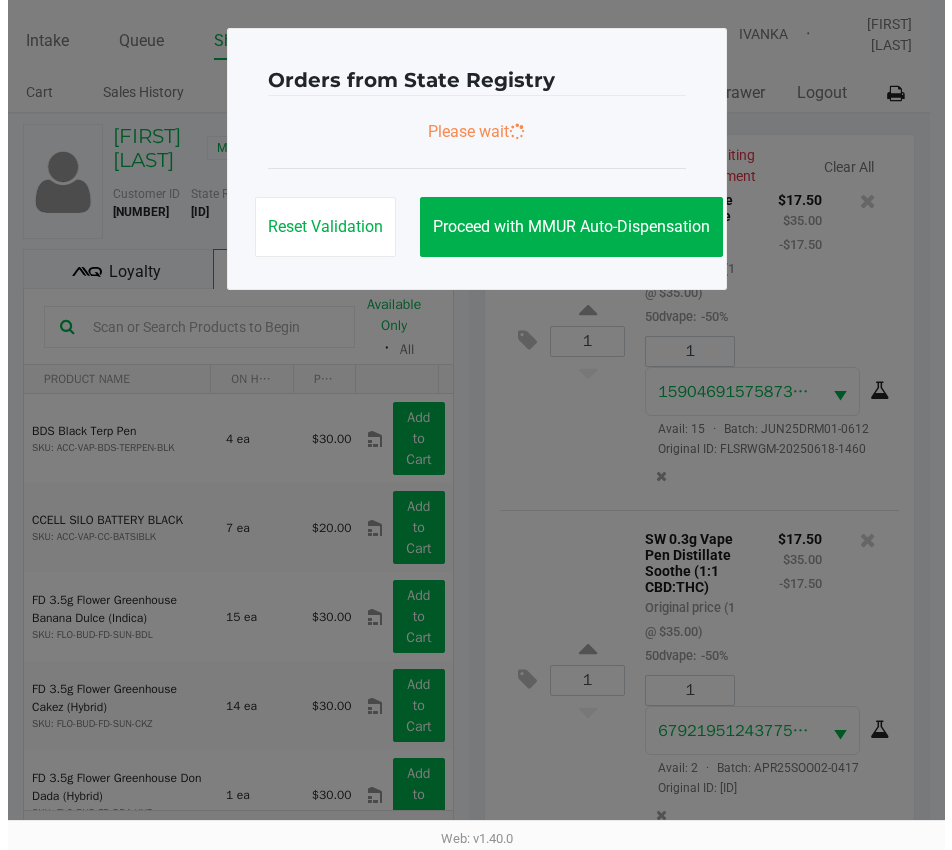 scroll, scrollTop: 0, scrollLeft: 0, axis: both 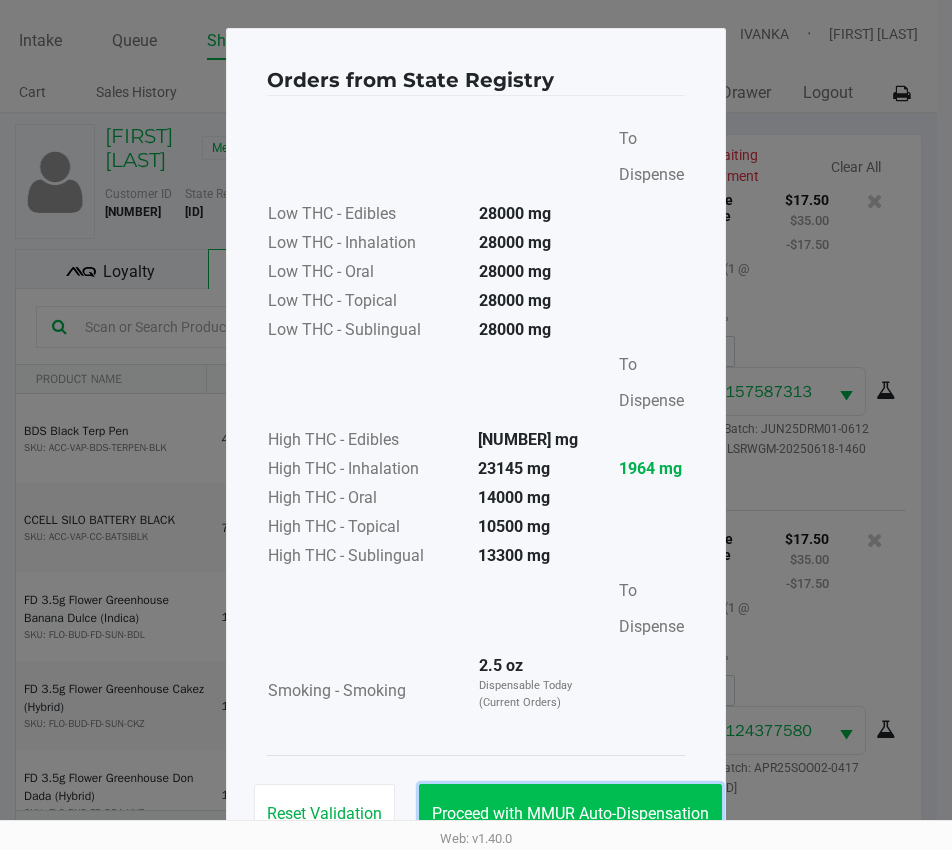 click on "Proceed with MMUR Auto-Dispensation" 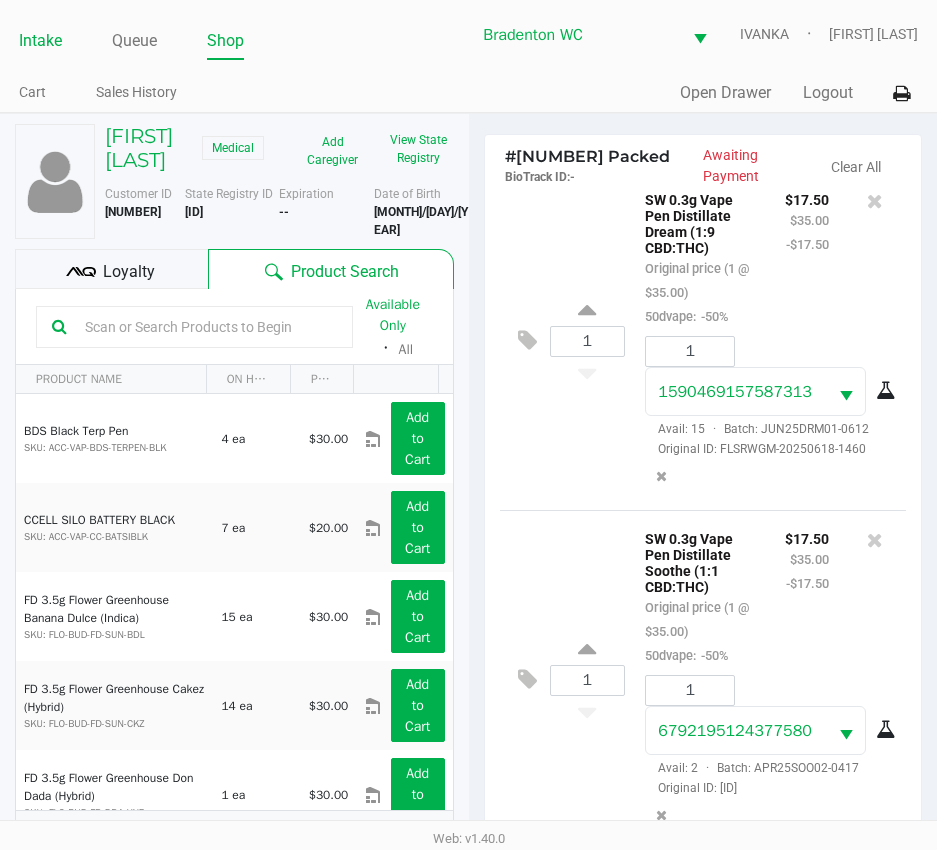 click on "Intake" 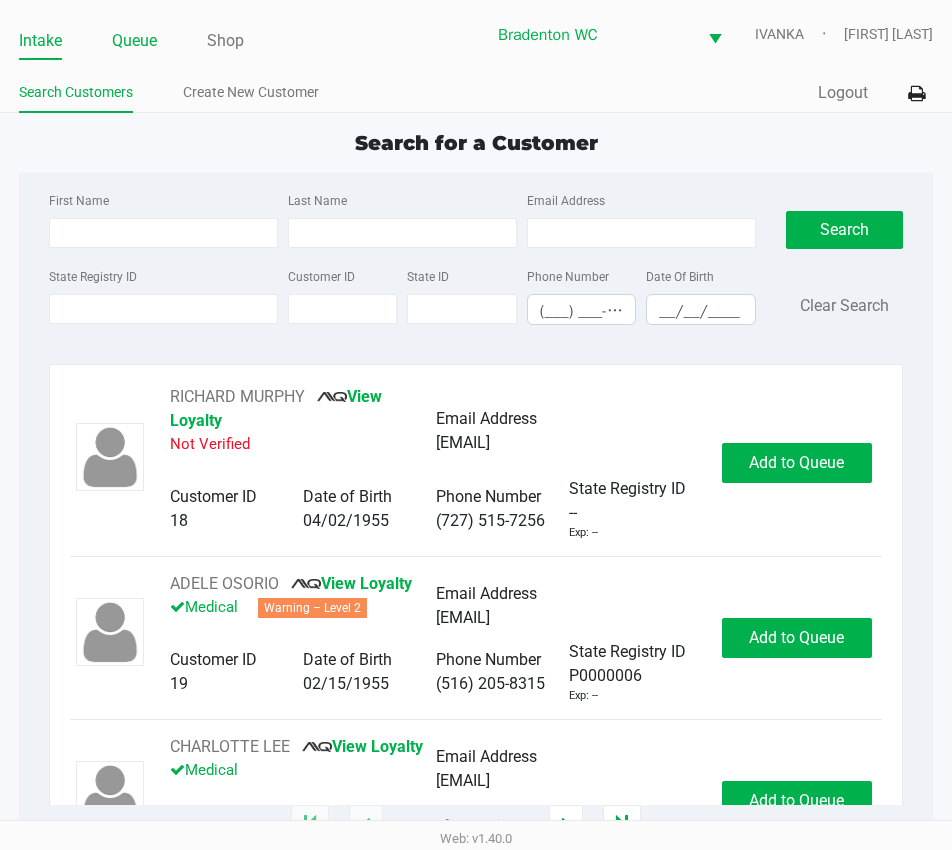 click on "Queue" 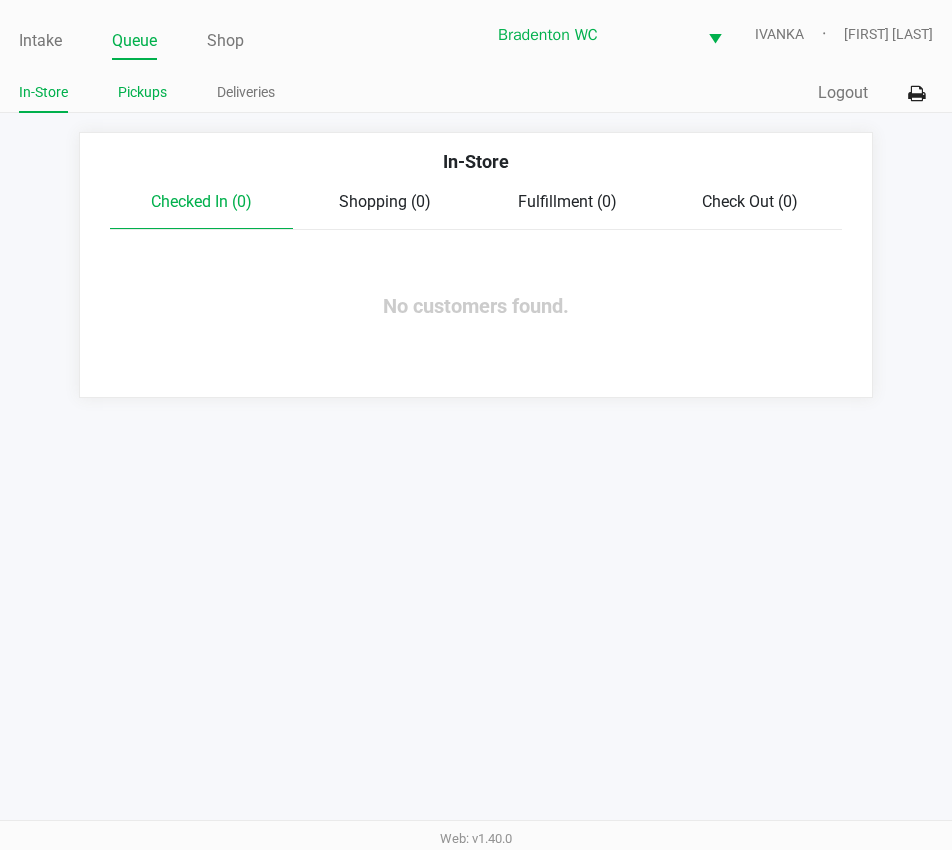 click on "Pickups" 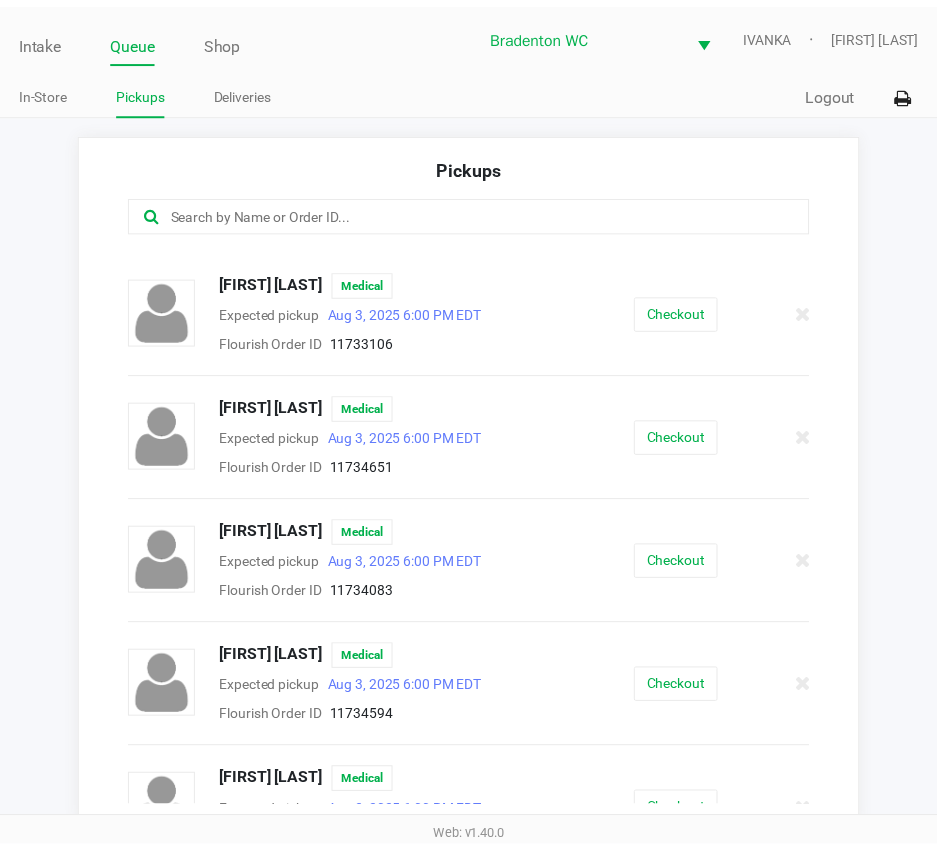 scroll, scrollTop: 781, scrollLeft: 0, axis: vertical 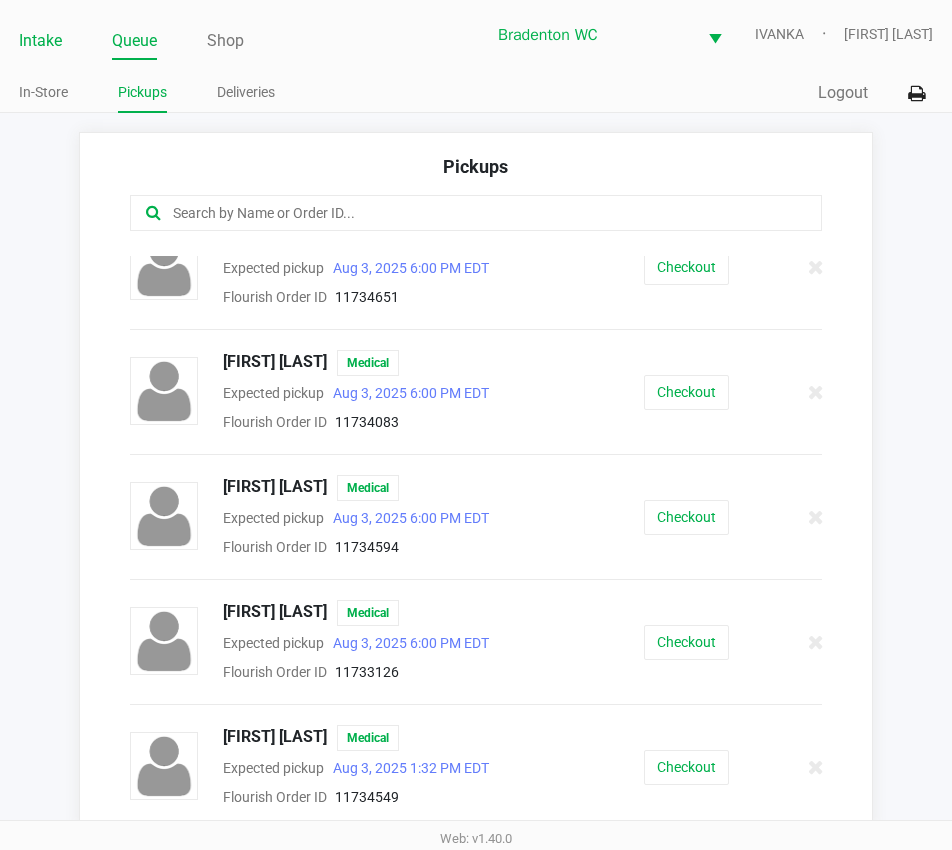 click on "Intake" 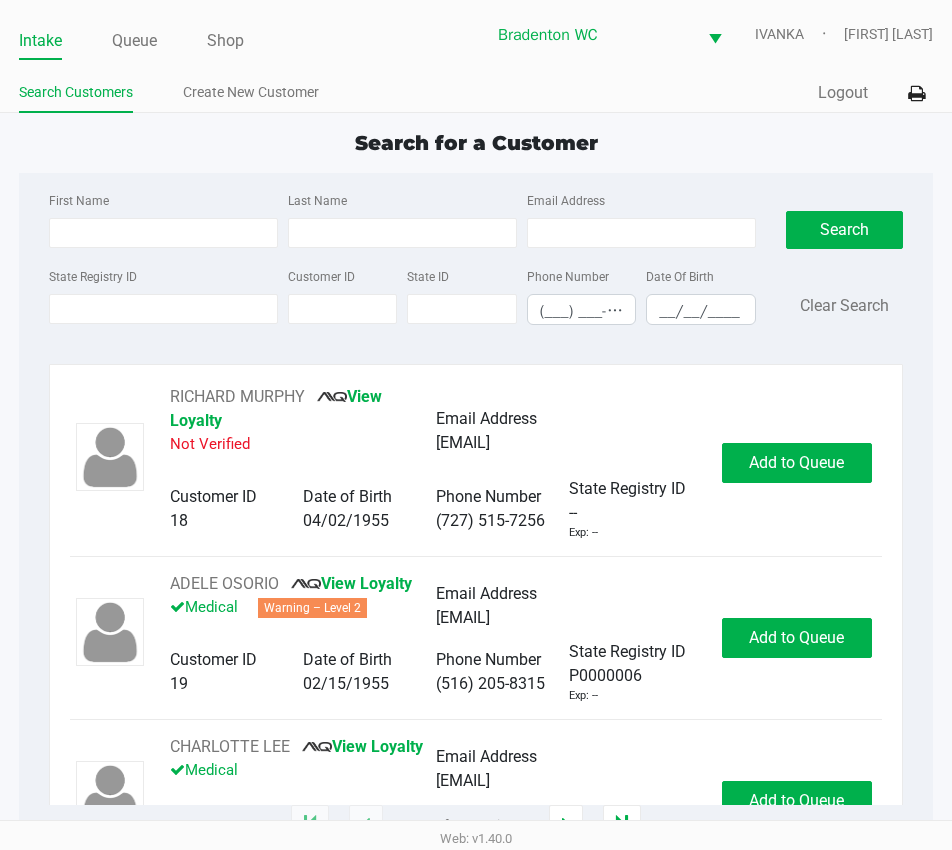 click on "Search for a Customer First Name Last Name Email Address State Registry ID Customer ID State ID Phone Number (___) ___-____ Date Of Birth __/__/____  Search   Clear Search   RICHARD MURPHY       View Loyalty   Not Verified   Email Address   ms1111111111@hotmail.com   Customer ID   18   Date of Birth   04/02/1955   Phone Number   (727) 515-7256   State Registry ID   --   Exp: --   Add to Queue   ADELE OSORIO       View Loyalty   Medical   Warning – Level 2   Email Address   floatingonmycloud@gmail.com   Customer ID   19   Date of Birth   02/15/1955   Phone Number   (516) 205-8315   State Registry ID   P0000006   Exp: --   Add to Queue   CHARLOTTE LEE       View Loyalty   Medical   Email Address   cblee0915@gmail.com   Customer ID   21   Date of Birth   09/15/1961   Phone Number   (609) 792-5321   State Registry ID   P0000014   Exp: --   Add to Queue   CRAWFORD KER       Loyalty Signup   Medical   Email Address   --   Customer ID   23   Date of Birth   07/27/2006   Phone Number   (727) 409-2778" 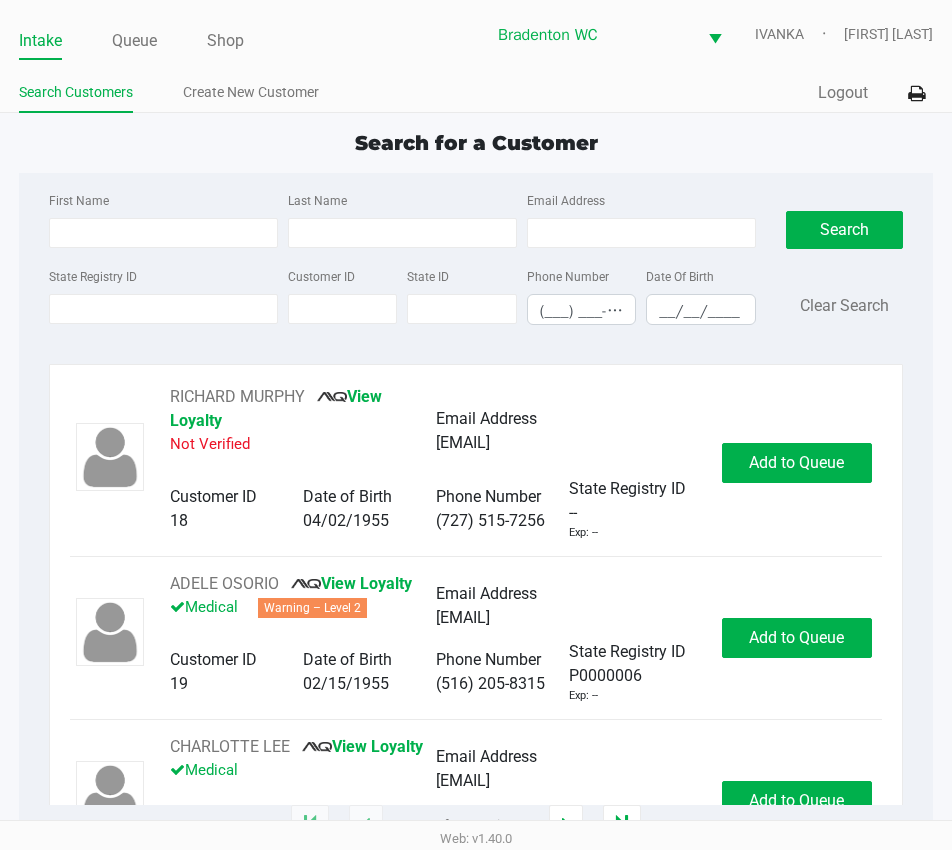 type on "MICHAEL" 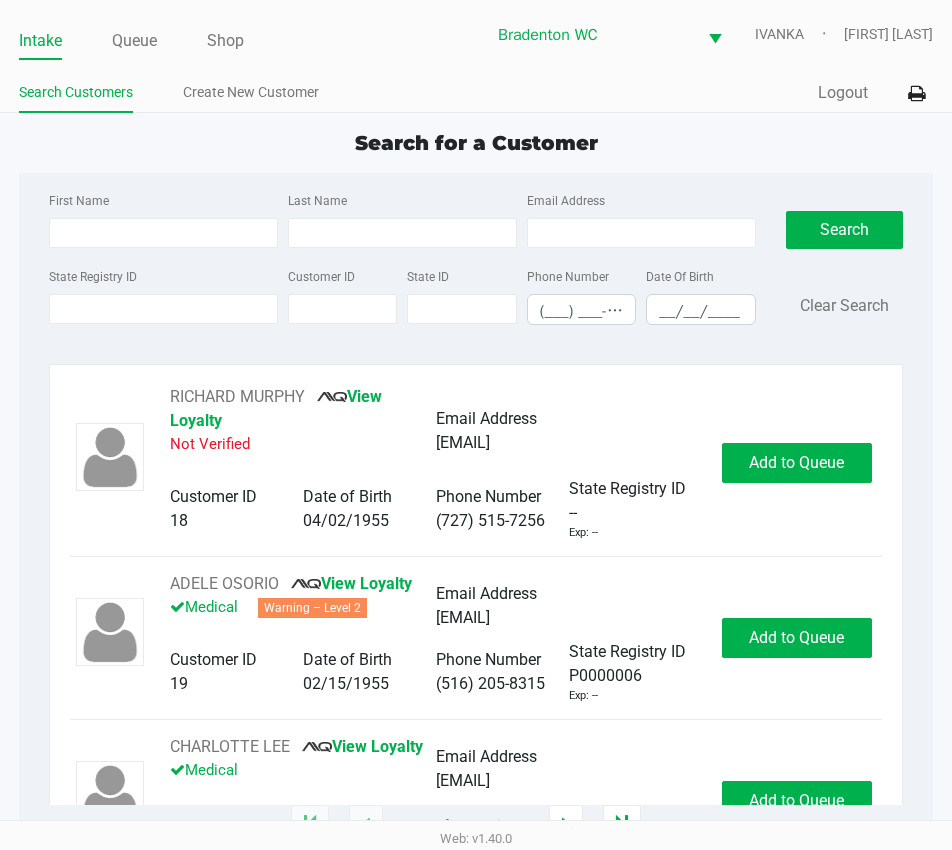 type on "LOLLI" 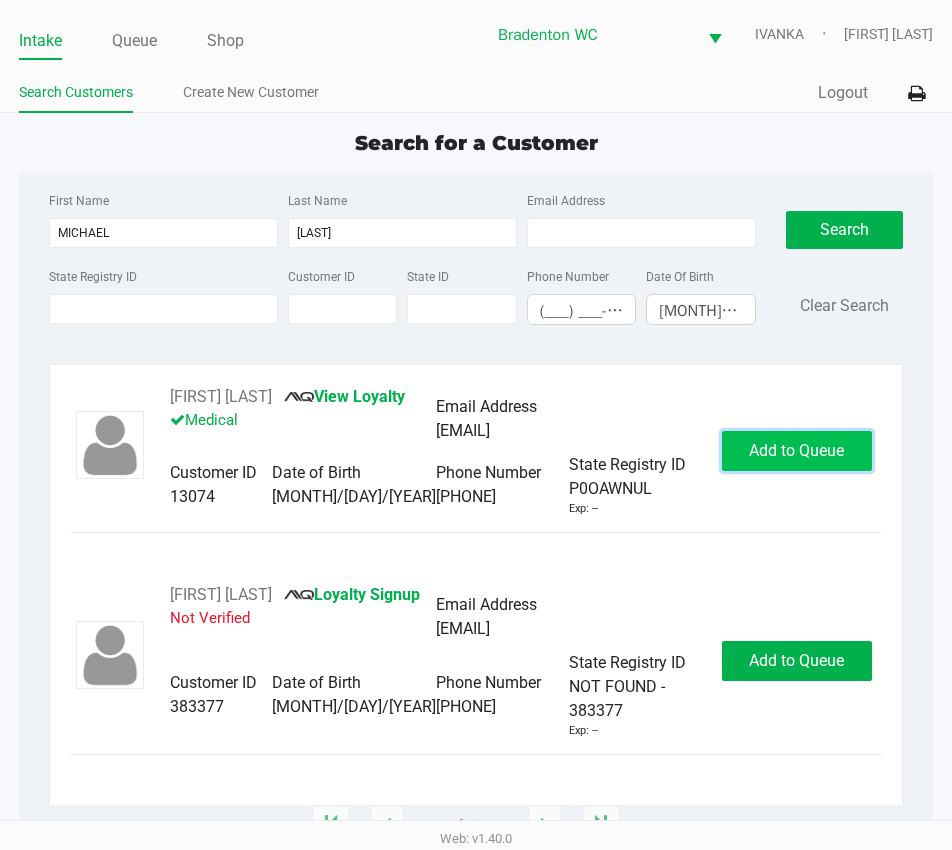 click on "Add to Queue" 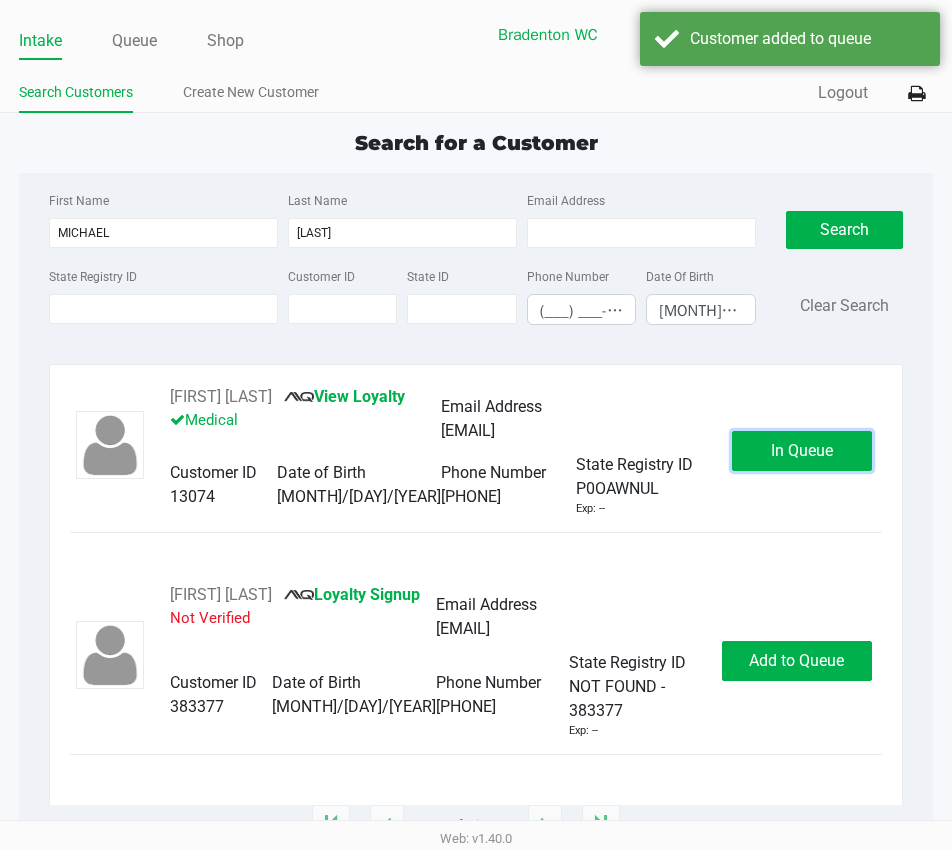 click on "In Queue" 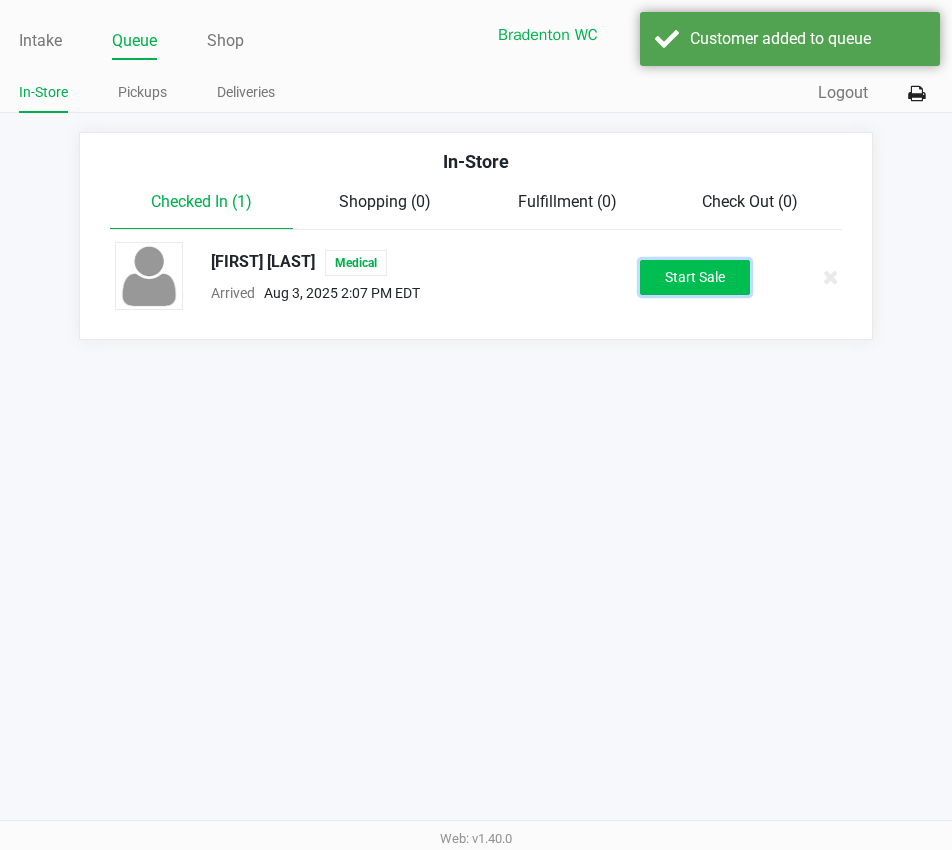 click on "Start Sale" 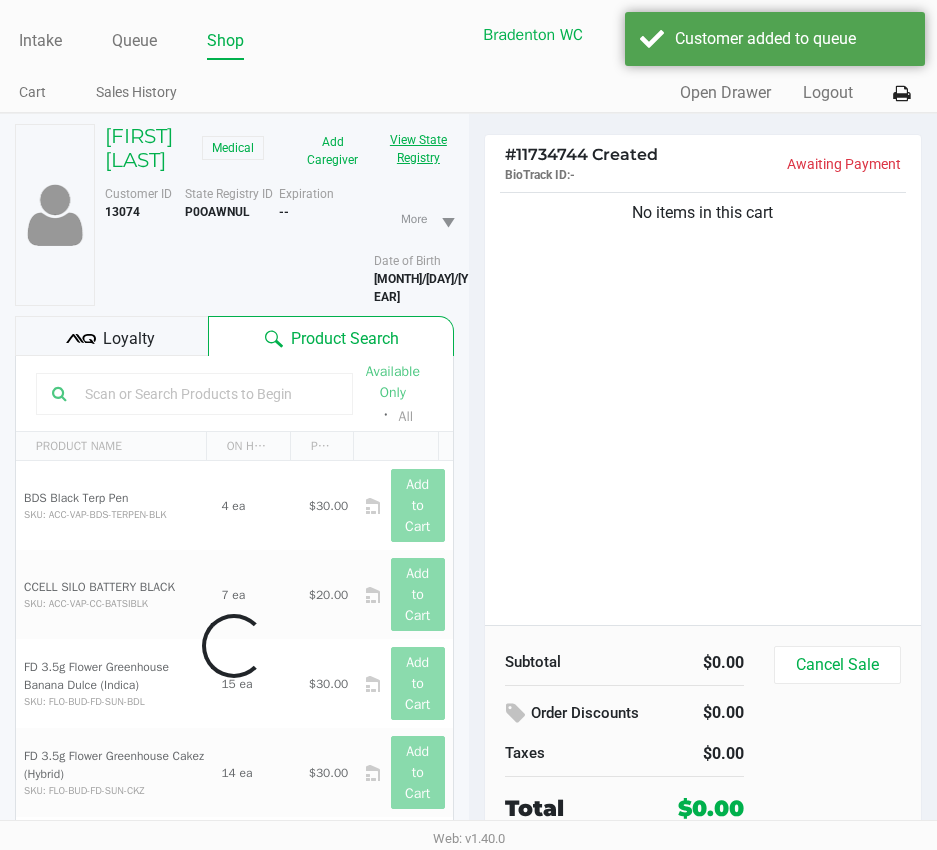 click on "View State Registry" 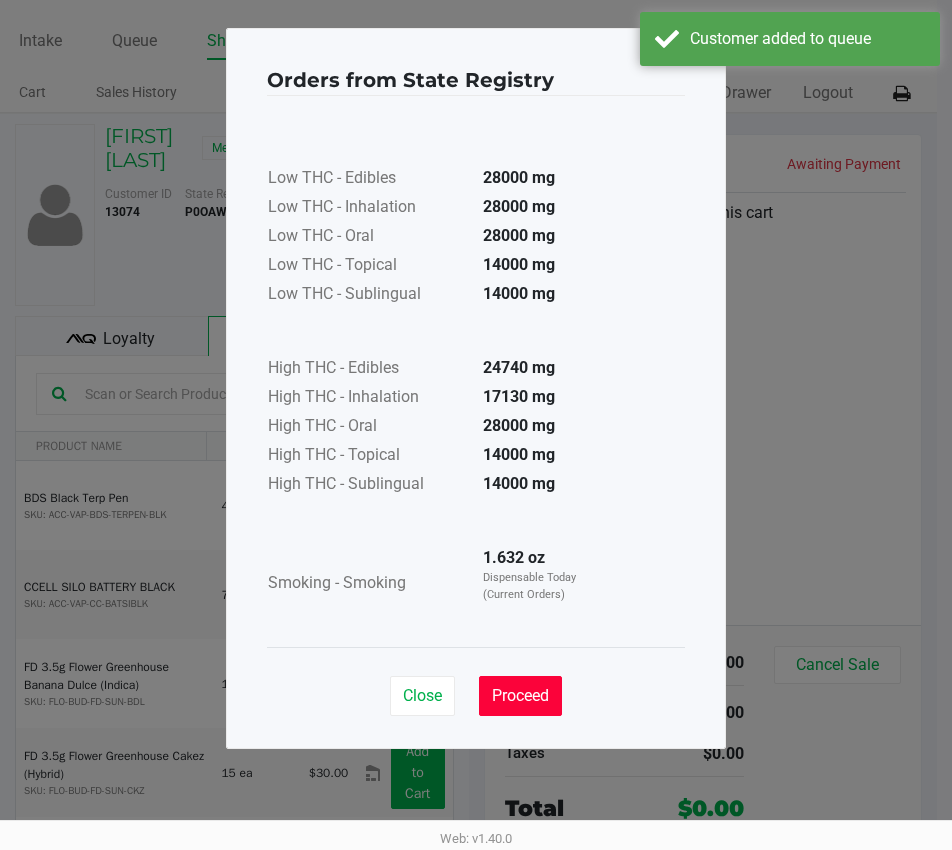click on "Proceed" 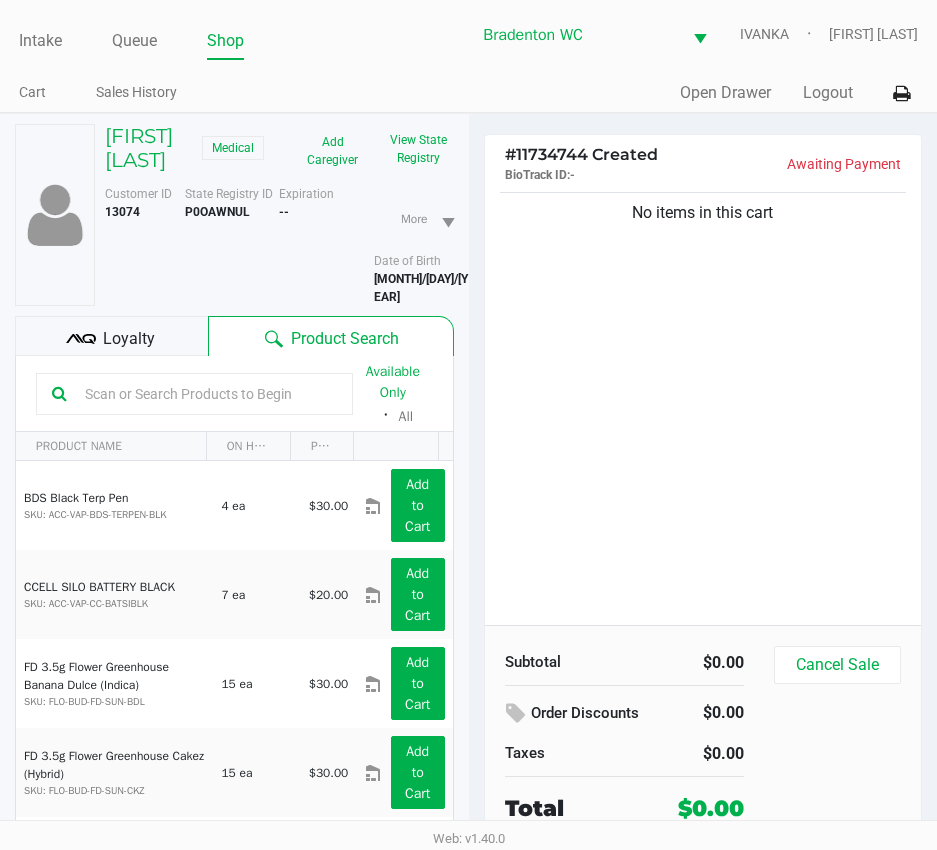 click on "Available Only  ᛫  All" 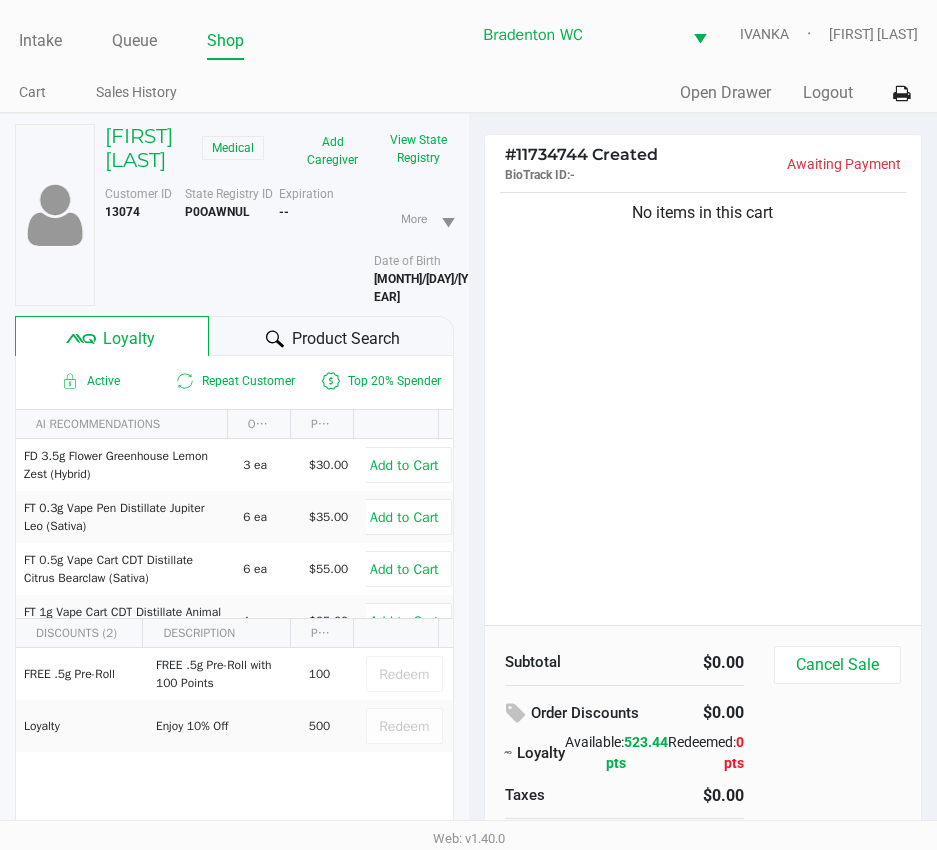 click 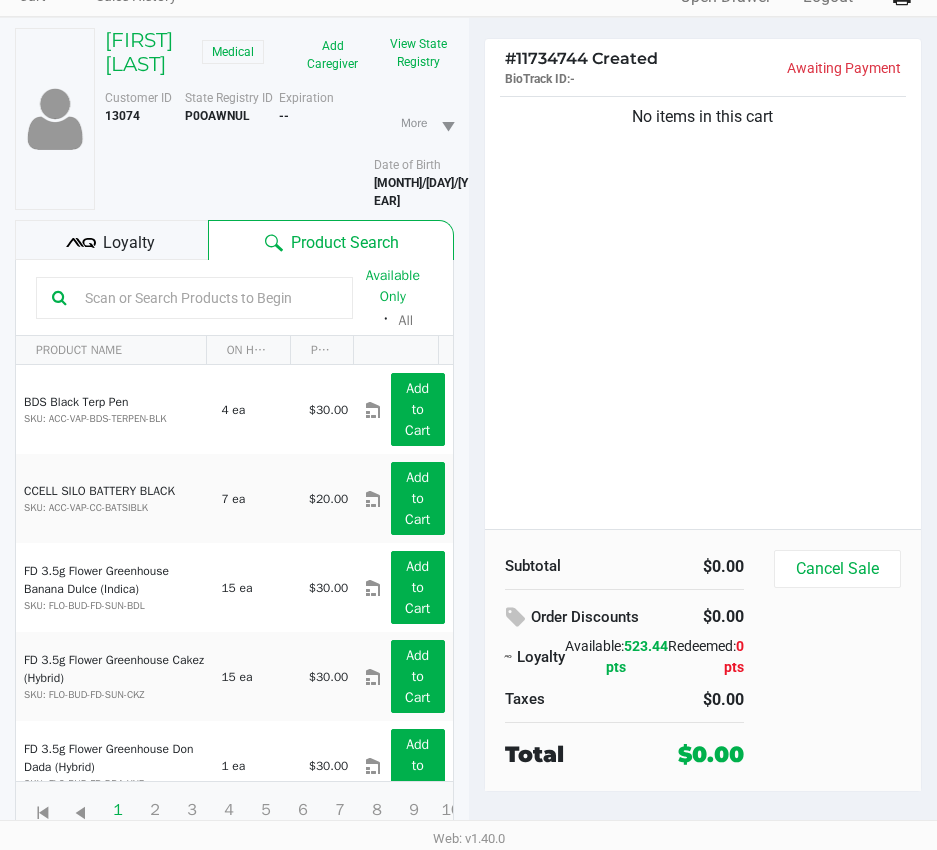 scroll, scrollTop: 0, scrollLeft: 0, axis: both 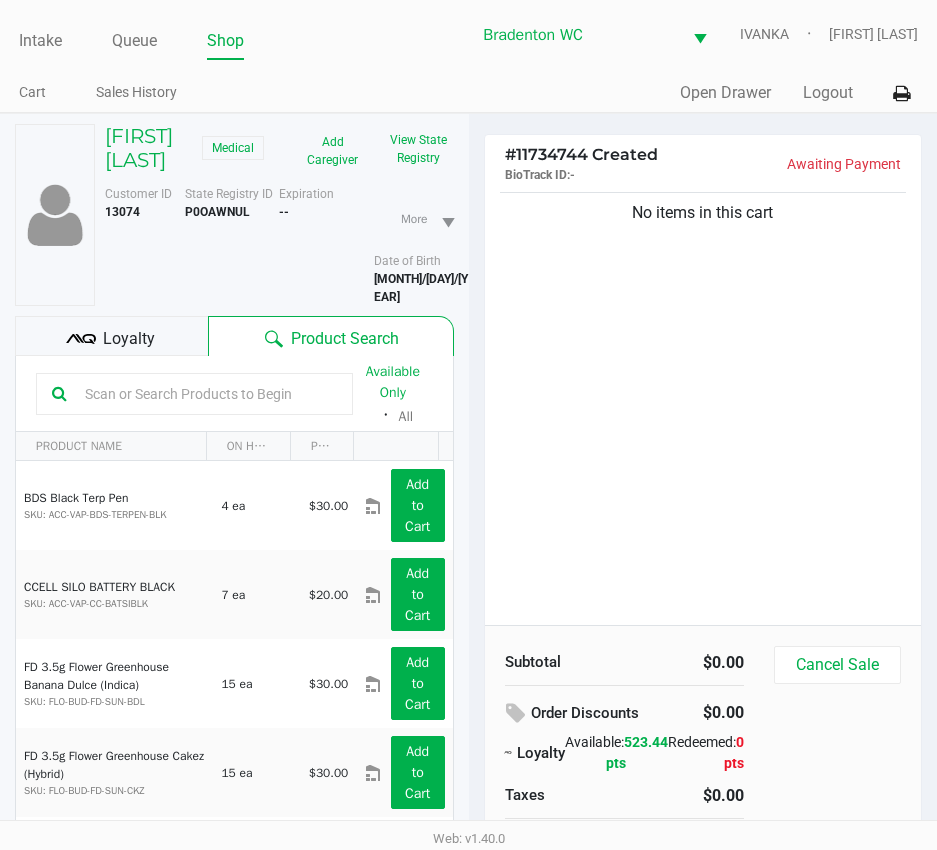 click 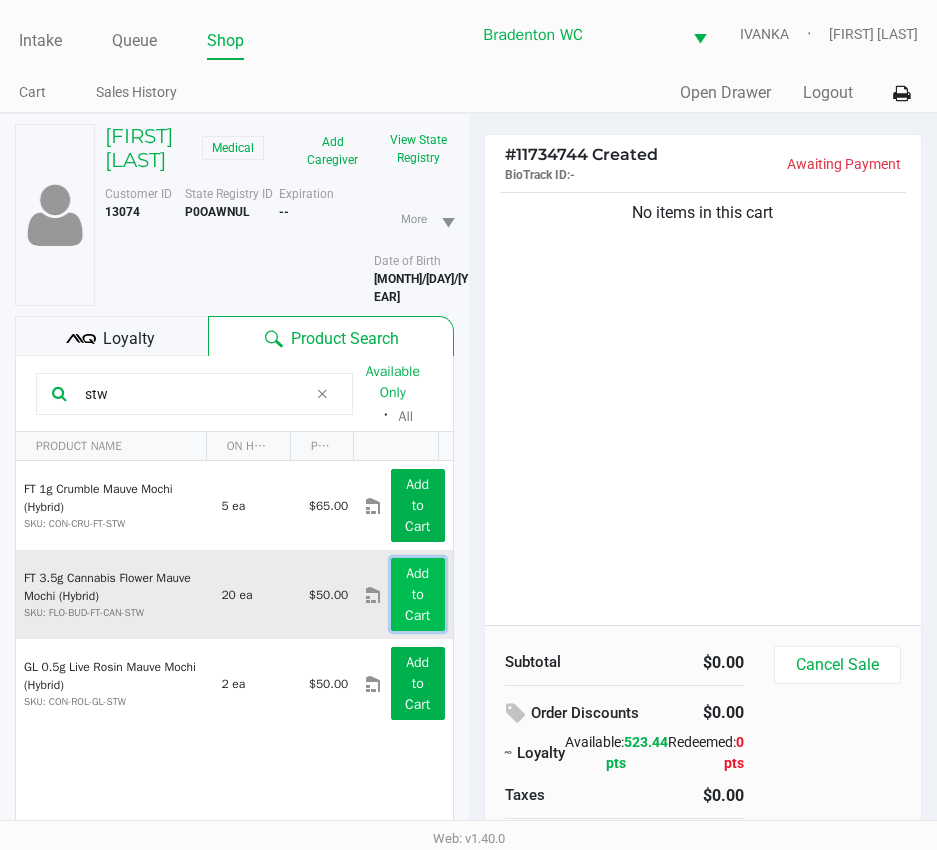 click on "Add to Cart" 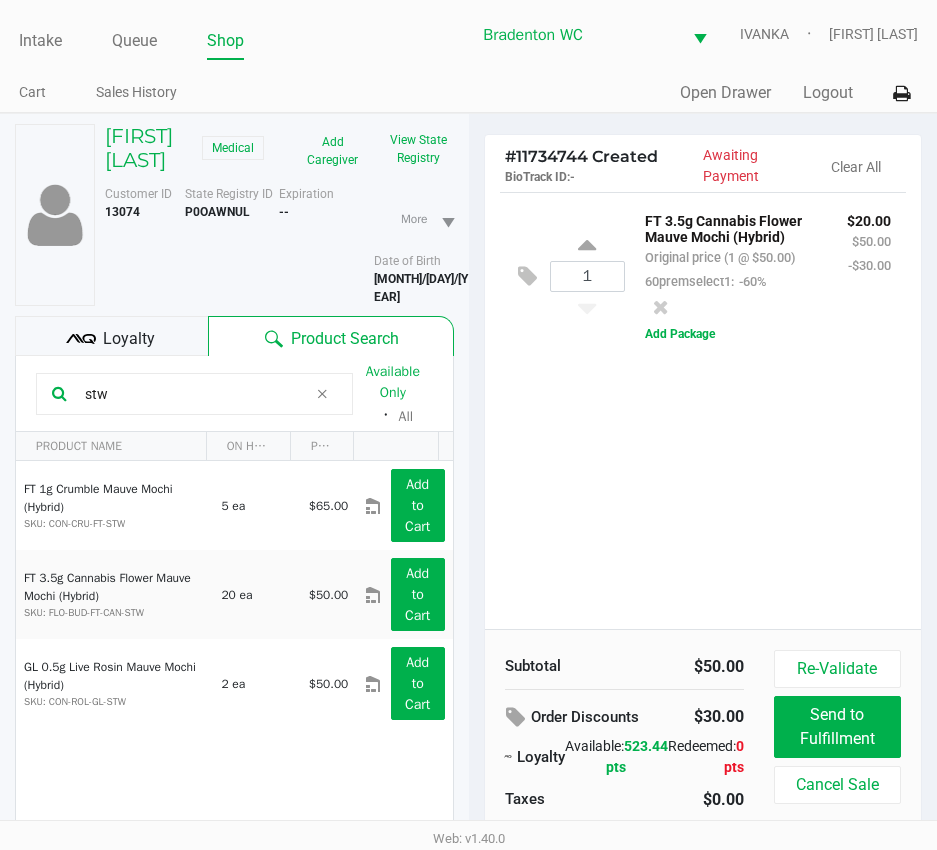 drag, startPoint x: 112, startPoint y: 406, endPoint x: 53, endPoint y: 415, distance: 59.682495 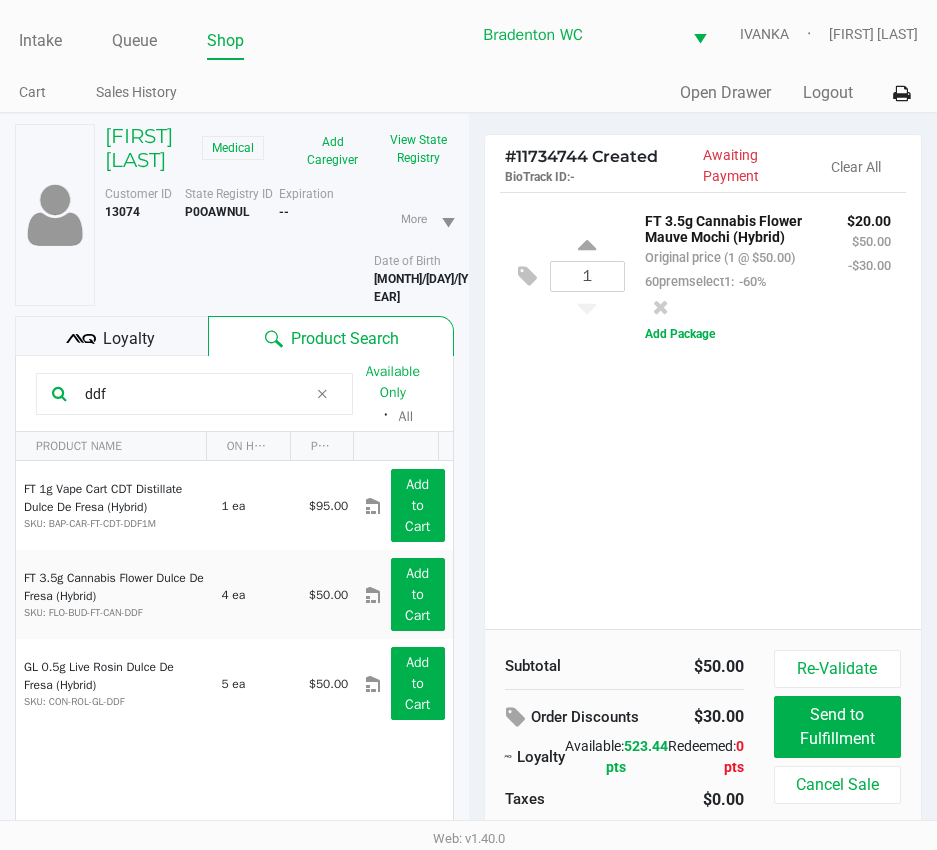 type on "ddf" 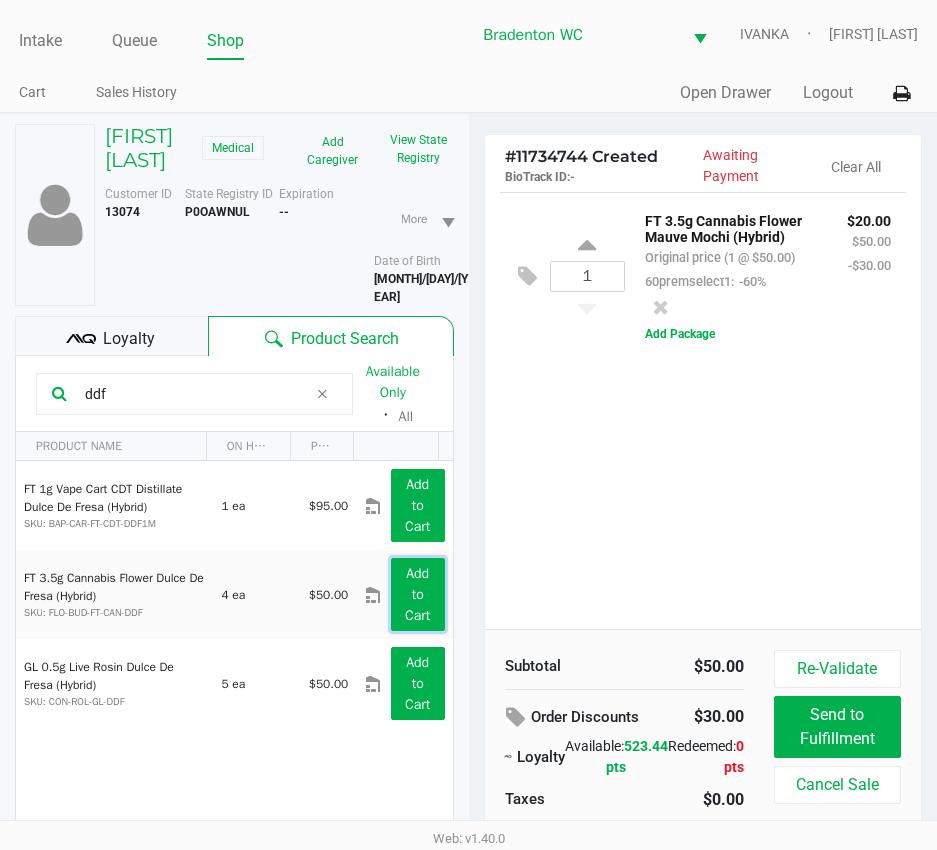 click on "Add to Cart" 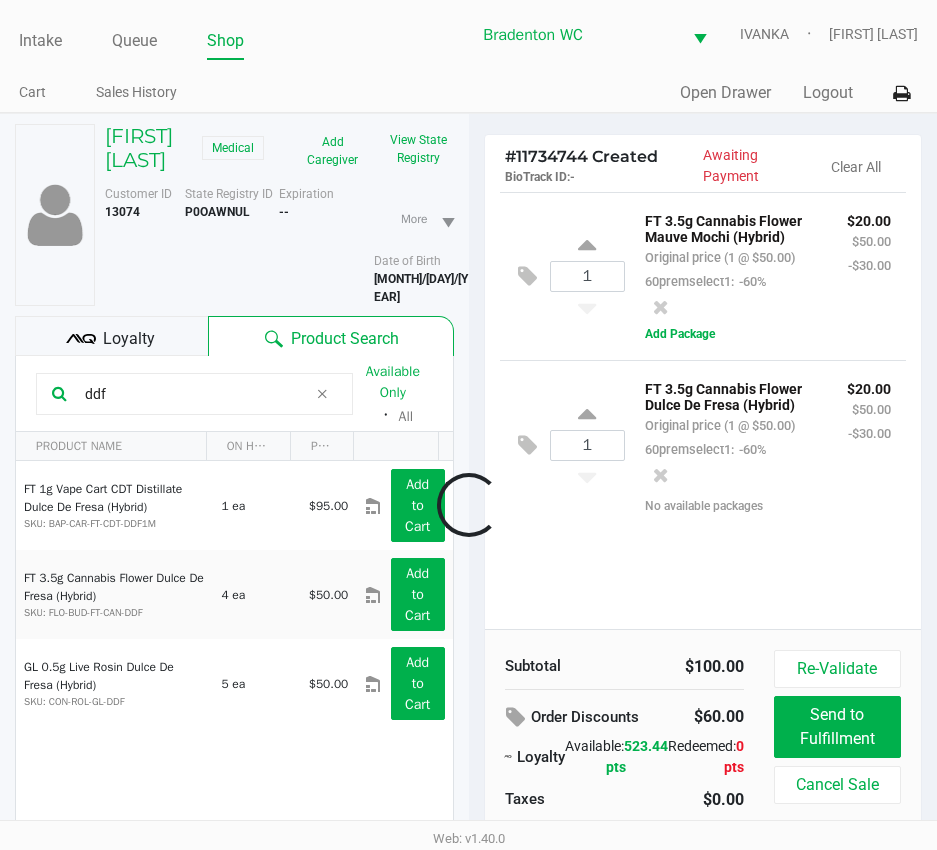 scroll, scrollTop: 28, scrollLeft: 0, axis: vertical 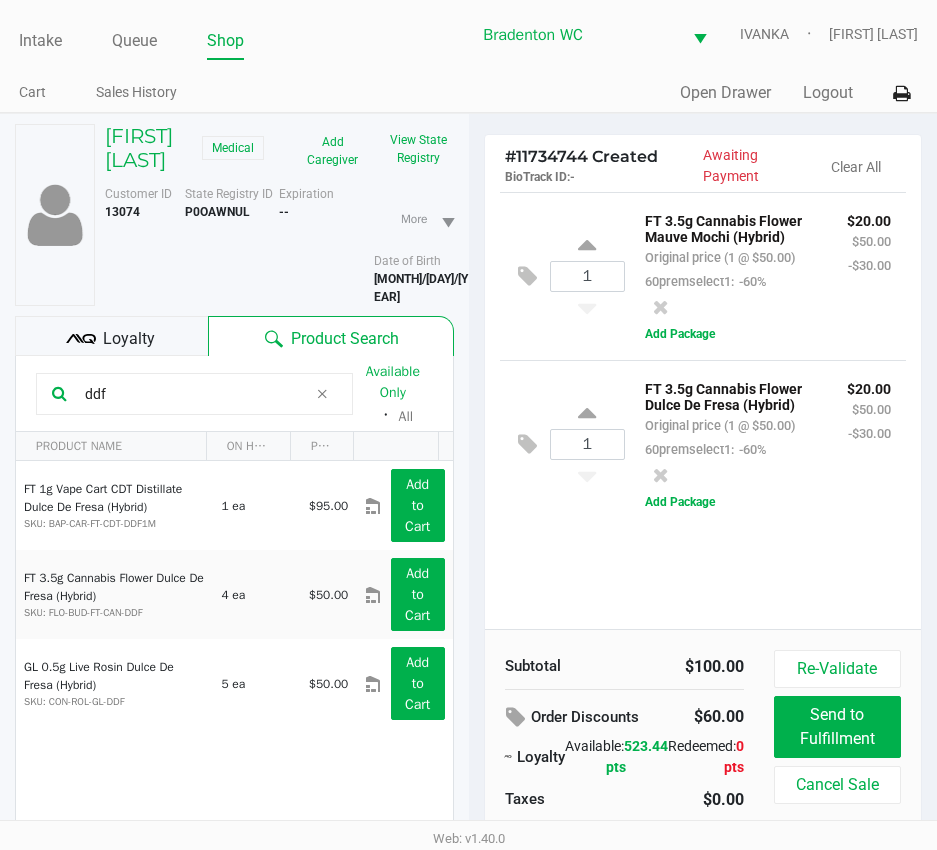 click 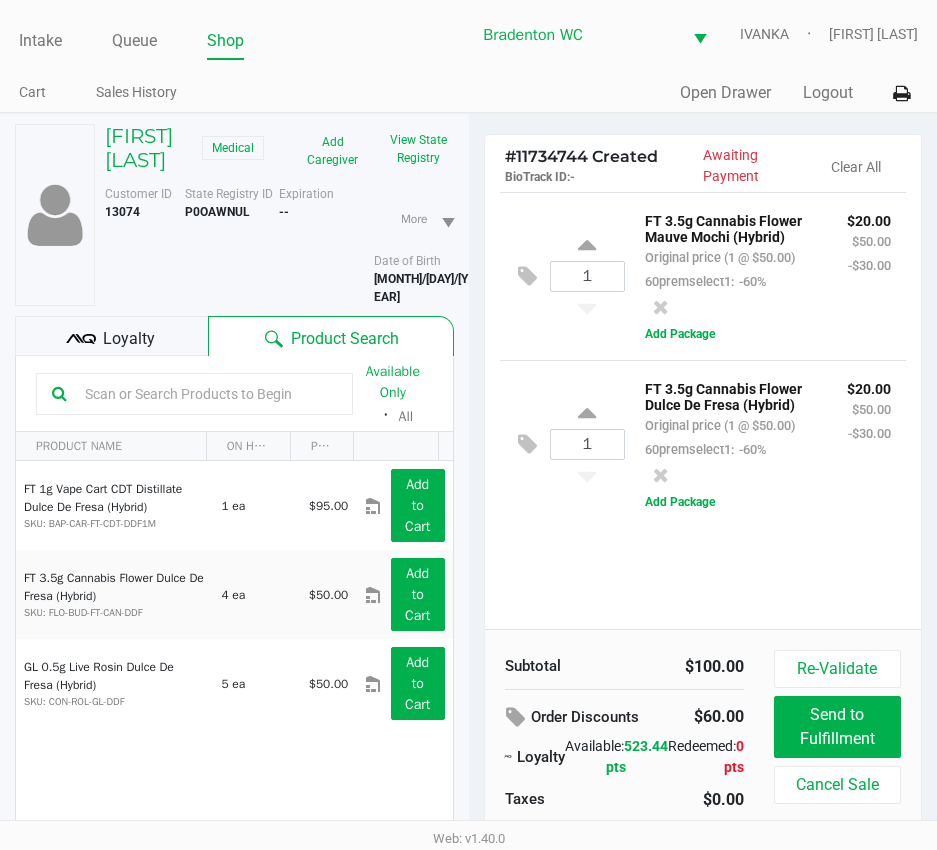 click 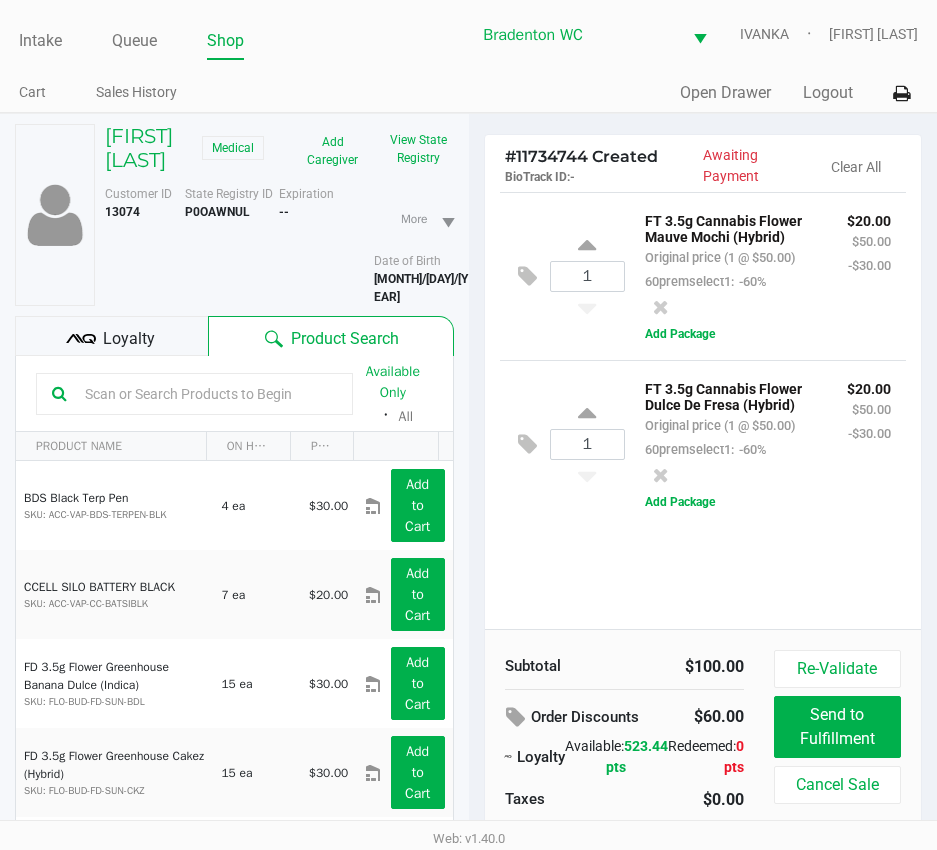 click on "1  FT 3.5g Cannabis Flower Mauve Mochi (Hybrid)   Original price (1 @ $50.00)  60premselect1:  -60% $20.00 $50.00 -$30.00  Add Package" 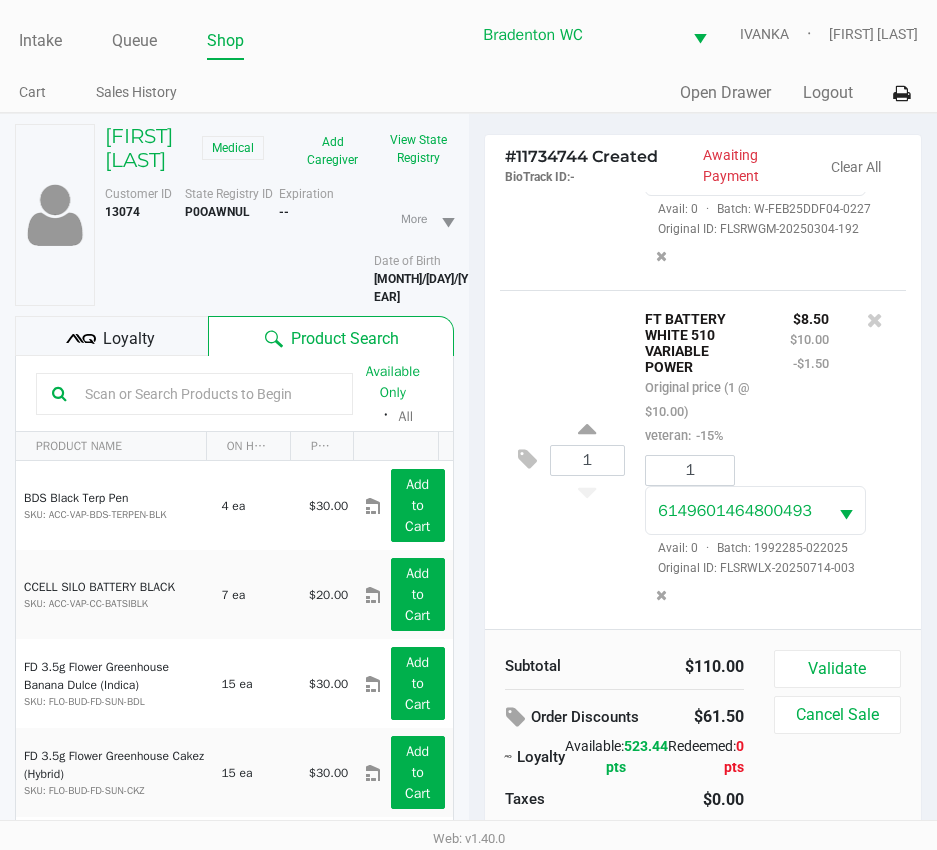 scroll, scrollTop: 681, scrollLeft: 0, axis: vertical 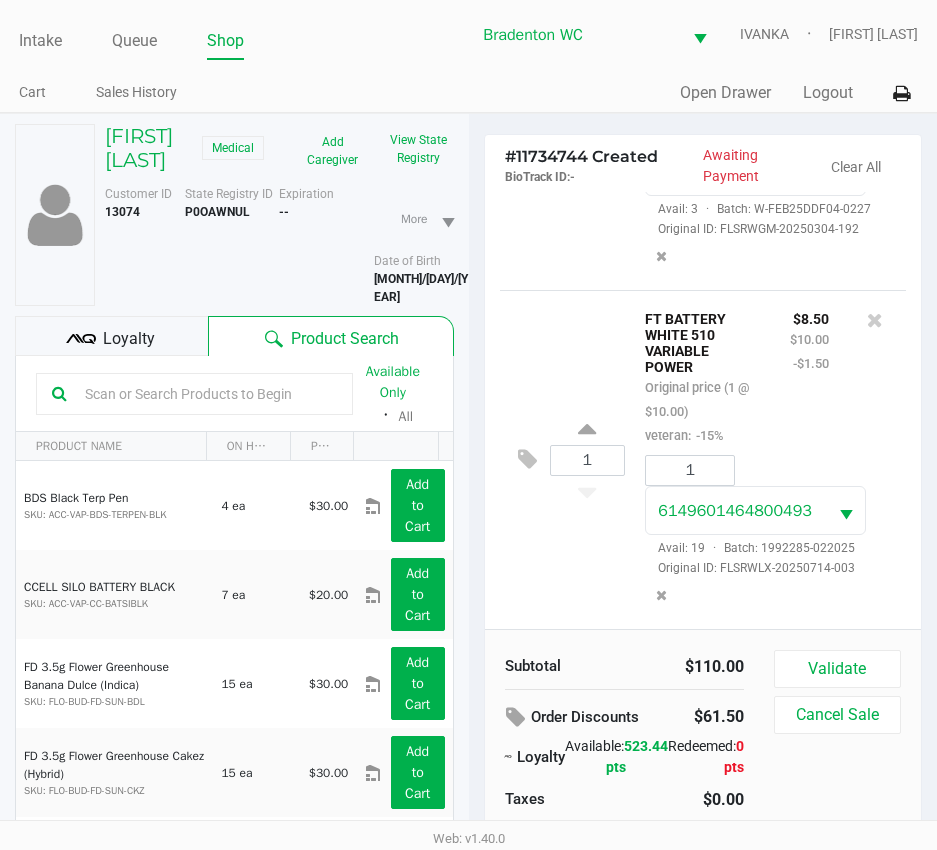 click on "1  FT BATTERY WHITE 510 VARIABLE POWER   Original price (1 @ $10.00)  veteran:  -15% $8.50 $10.00 -$1.50 1 6149601464800493  Avail: 19  ·  Batch: 1992285-022025   Original ID: FLSRWLX-20250714-003" 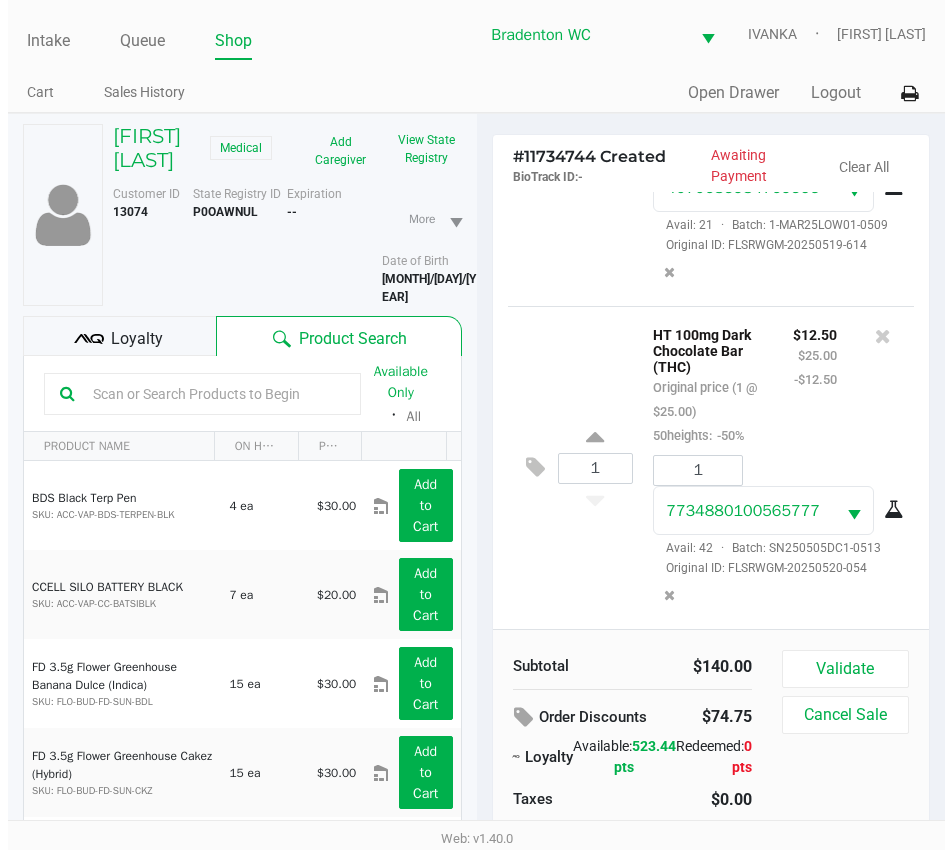 scroll, scrollTop: 1374, scrollLeft: 0, axis: vertical 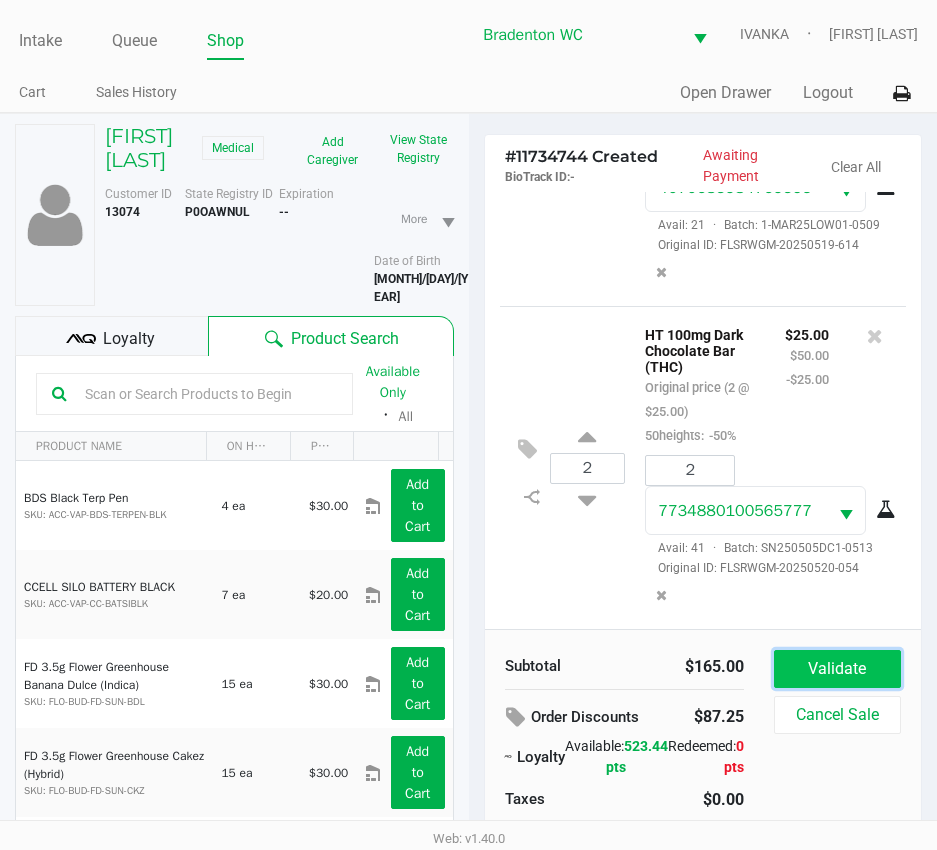 click on "Validate" 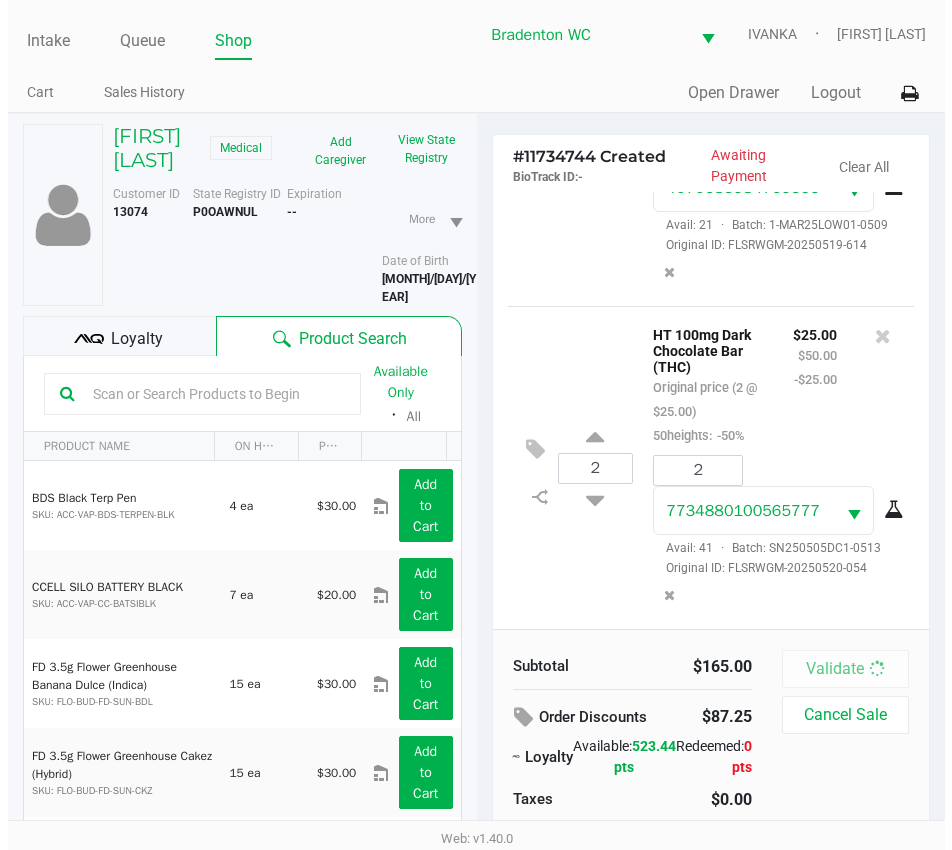 scroll, scrollTop: 1398, scrollLeft: 0, axis: vertical 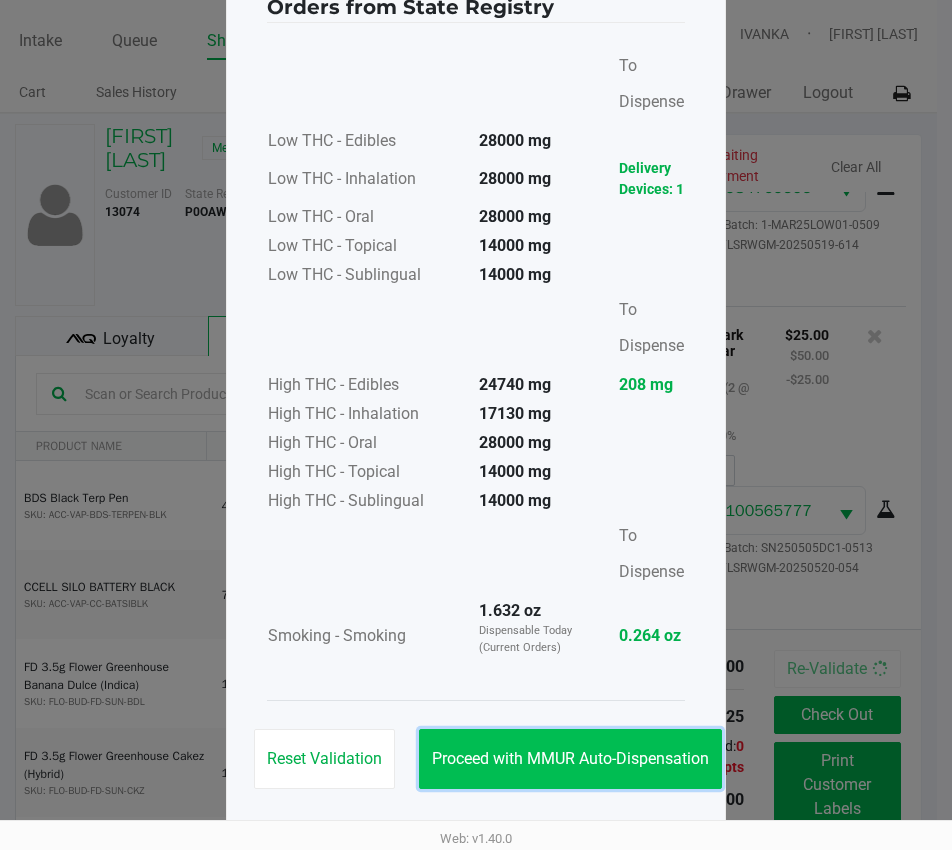 click on "Proceed with MMUR Auto-Dispensation" 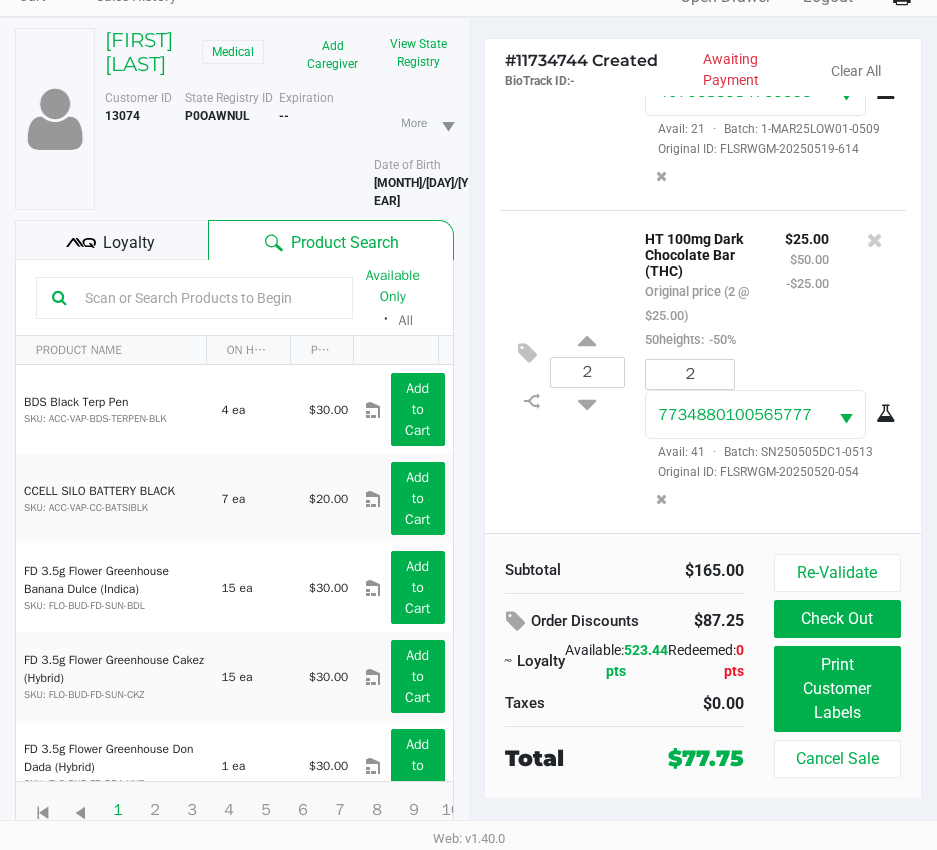 scroll, scrollTop: 104, scrollLeft: 0, axis: vertical 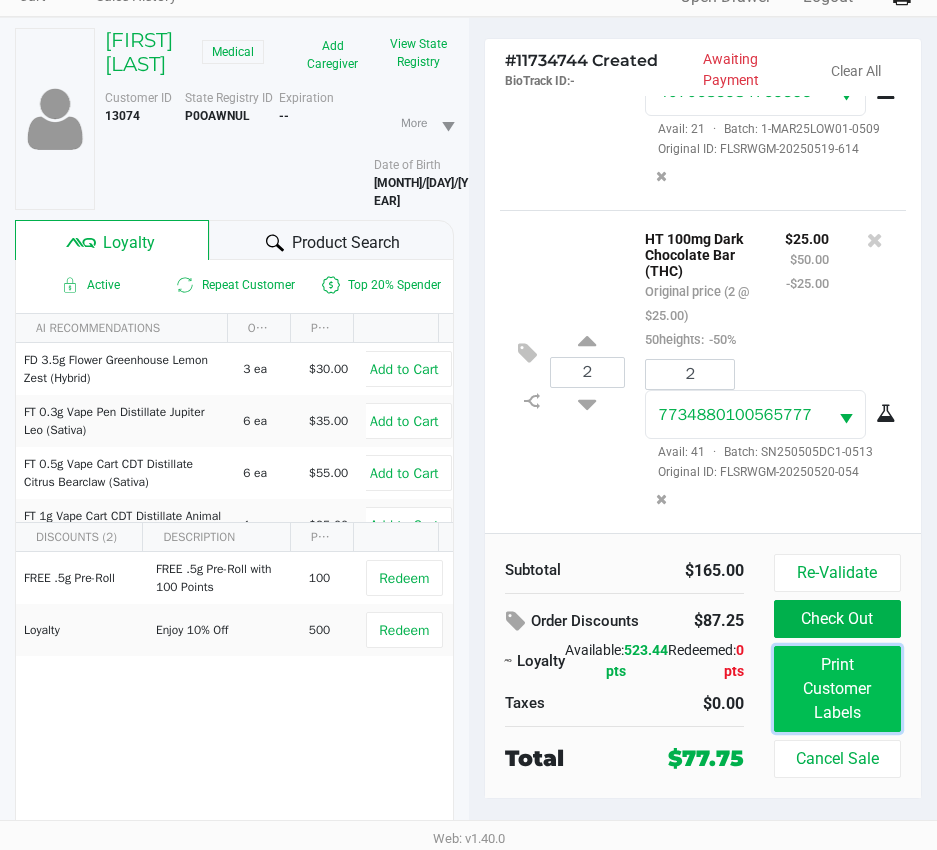 click on "Print Customer Labels" 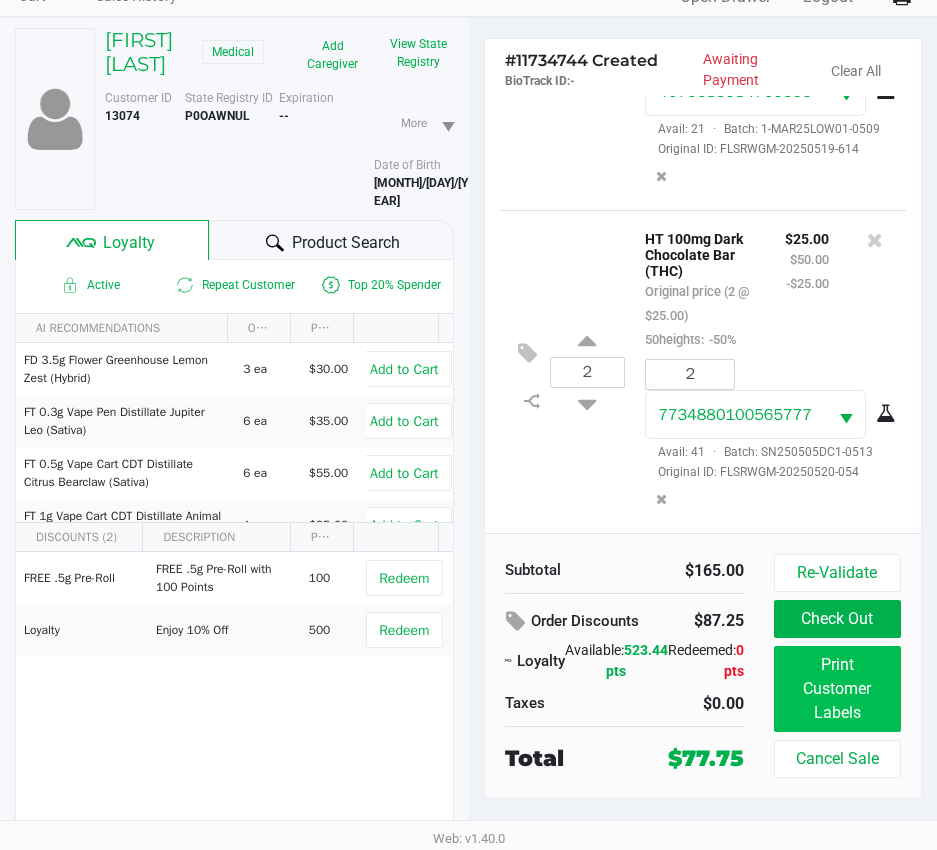 scroll, scrollTop: 0, scrollLeft: 0, axis: both 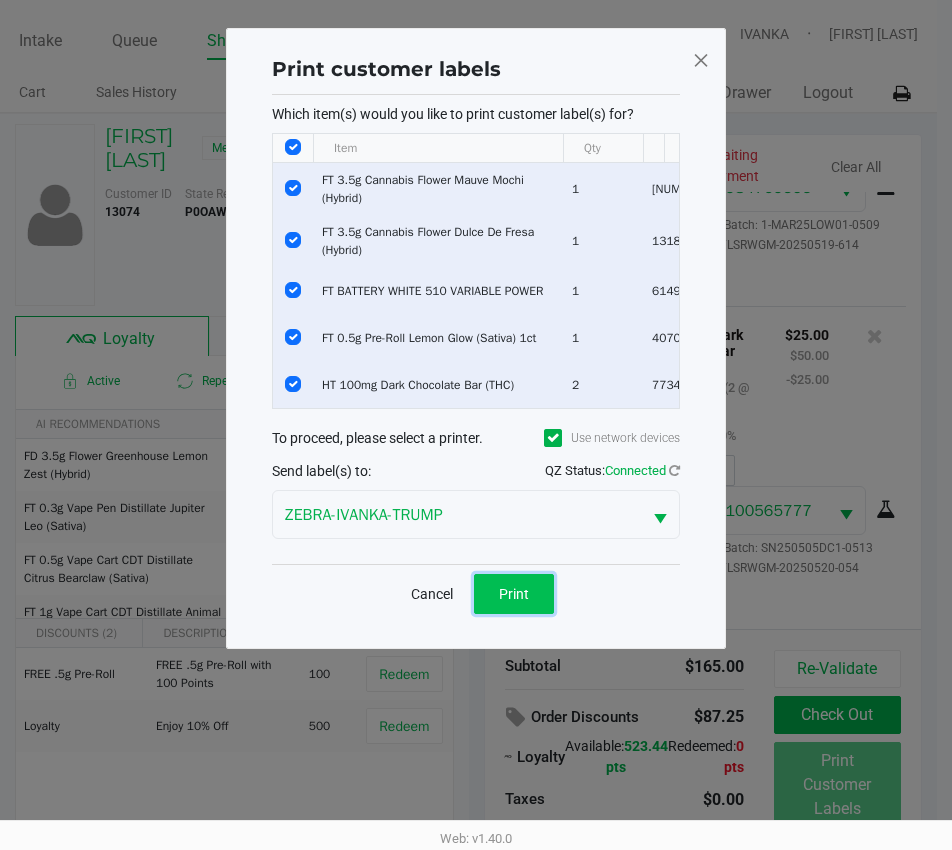 click on "Print" 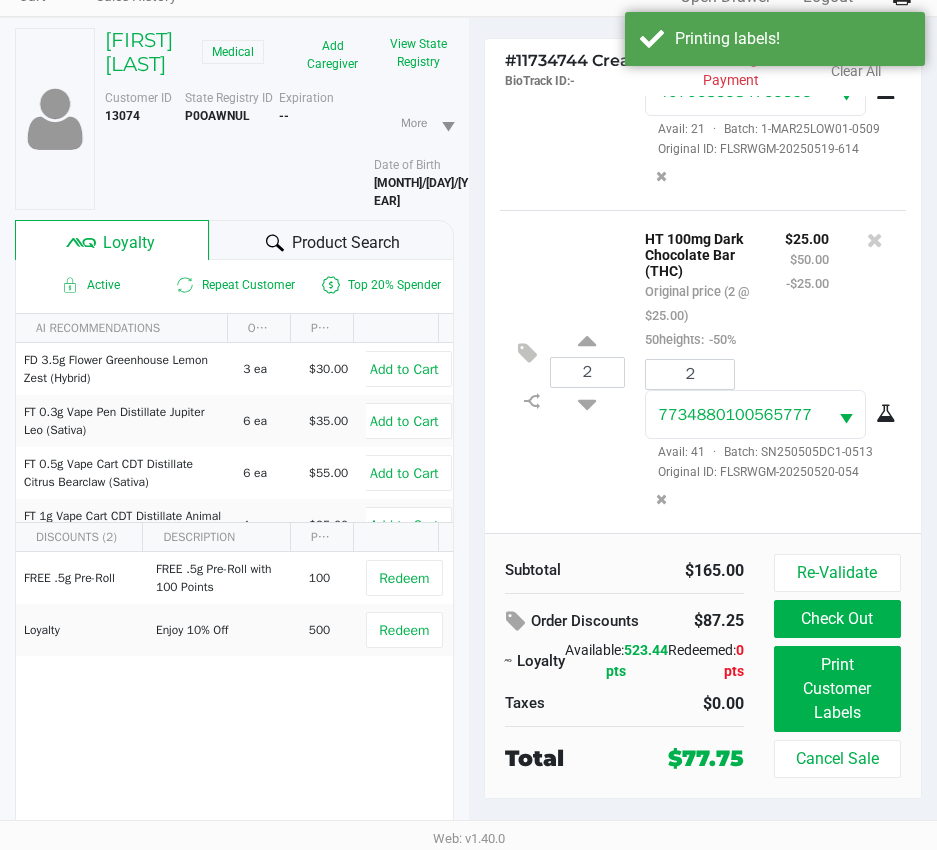 scroll, scrollTop: 104, scrollLeft: 0, axis: vertical 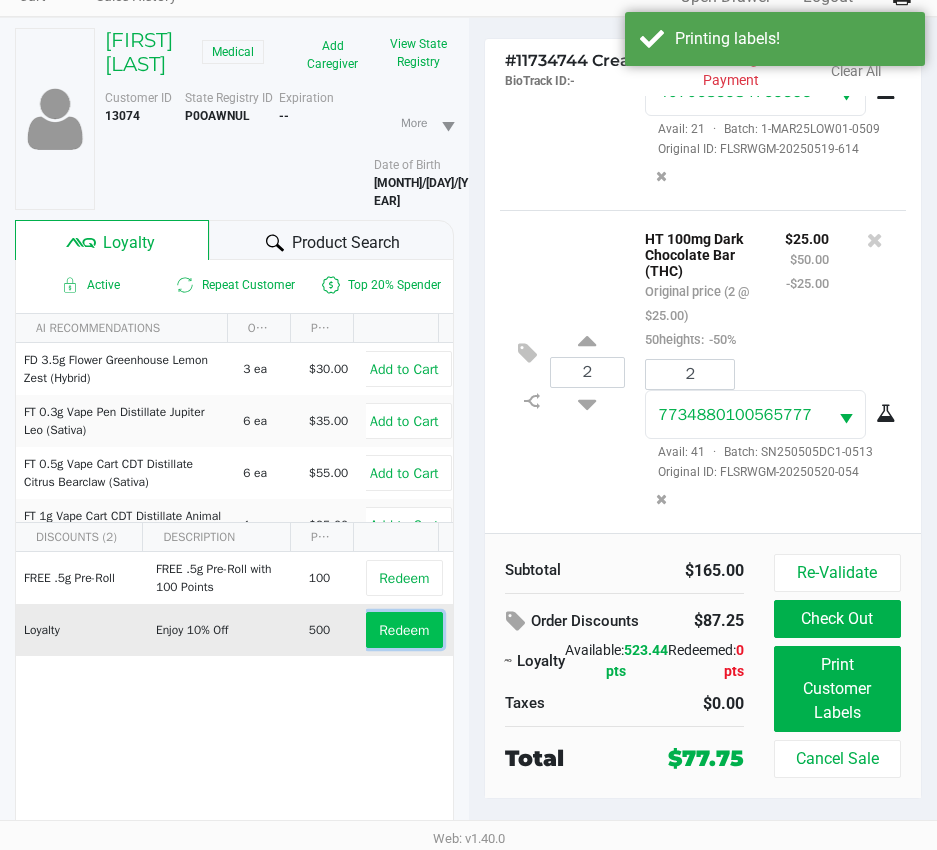 click on "Redeem" 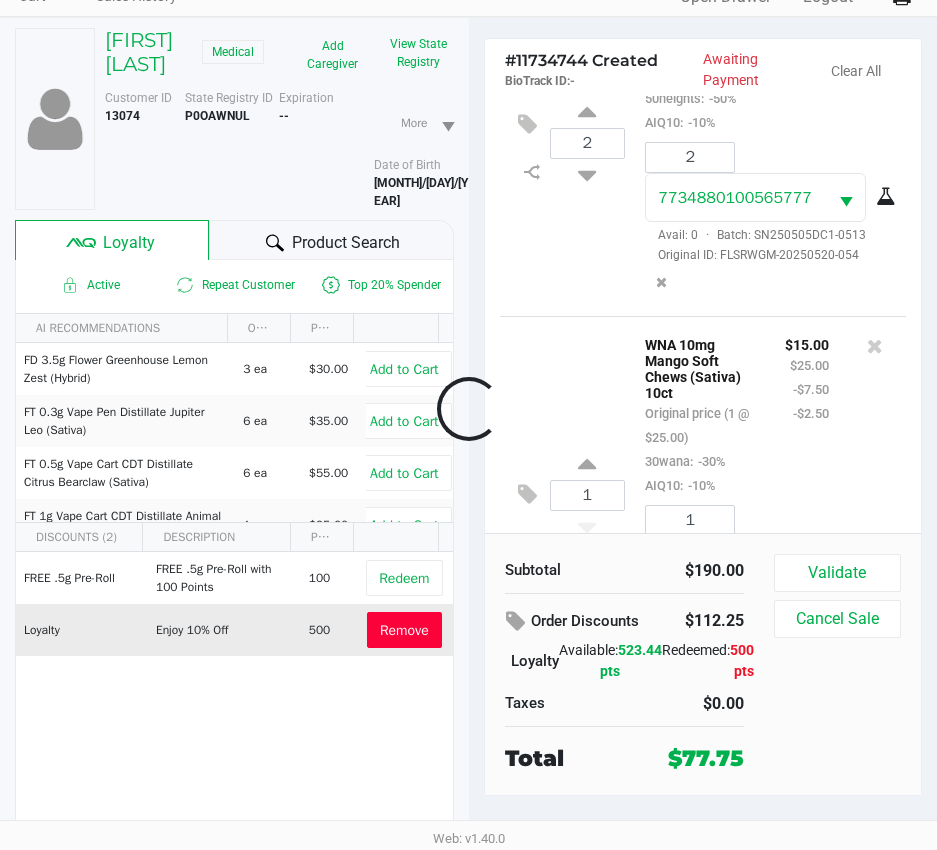 scroll, scrollTop: 1807, scrollLeft: 0, axis: vertical 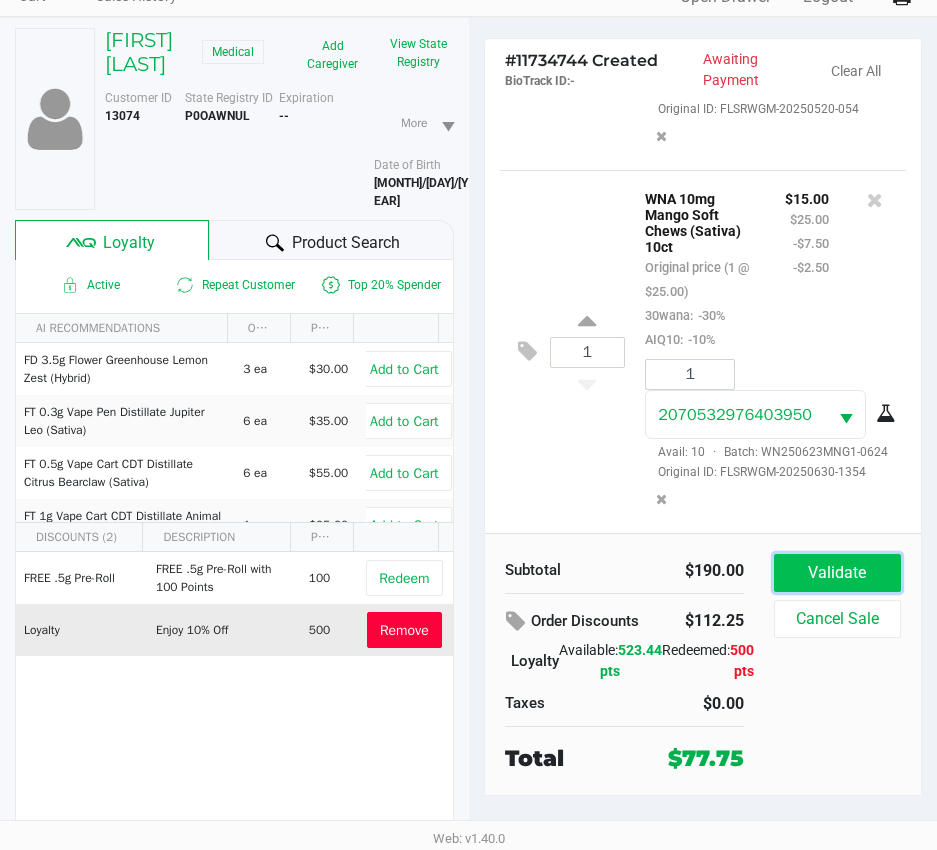 click on "Validate" 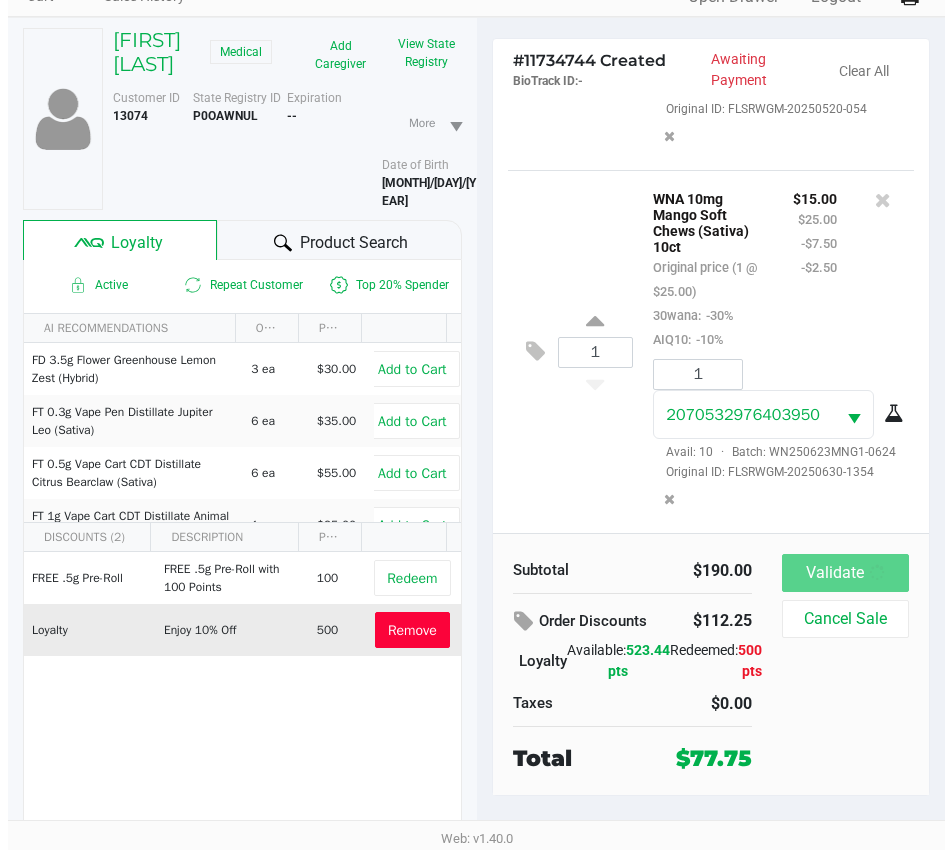 scroll, scrollTop: 0, scrollLeft: 0, axis: both 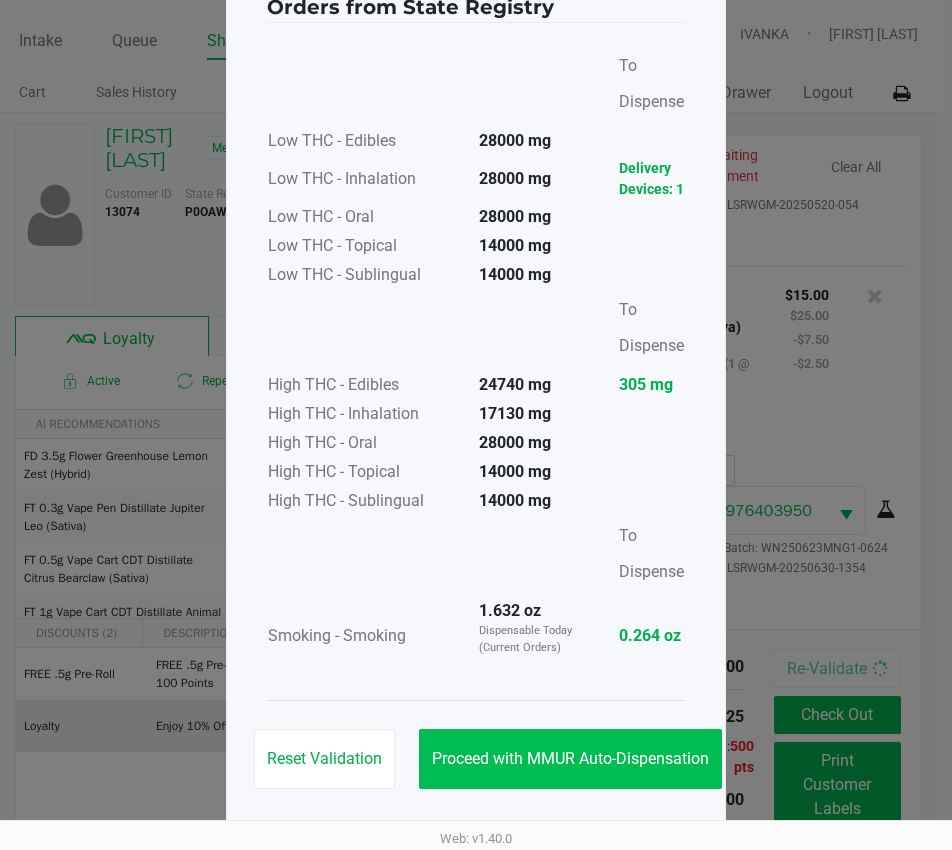 click on "Proceed with MMUR Auto-Dispensation" 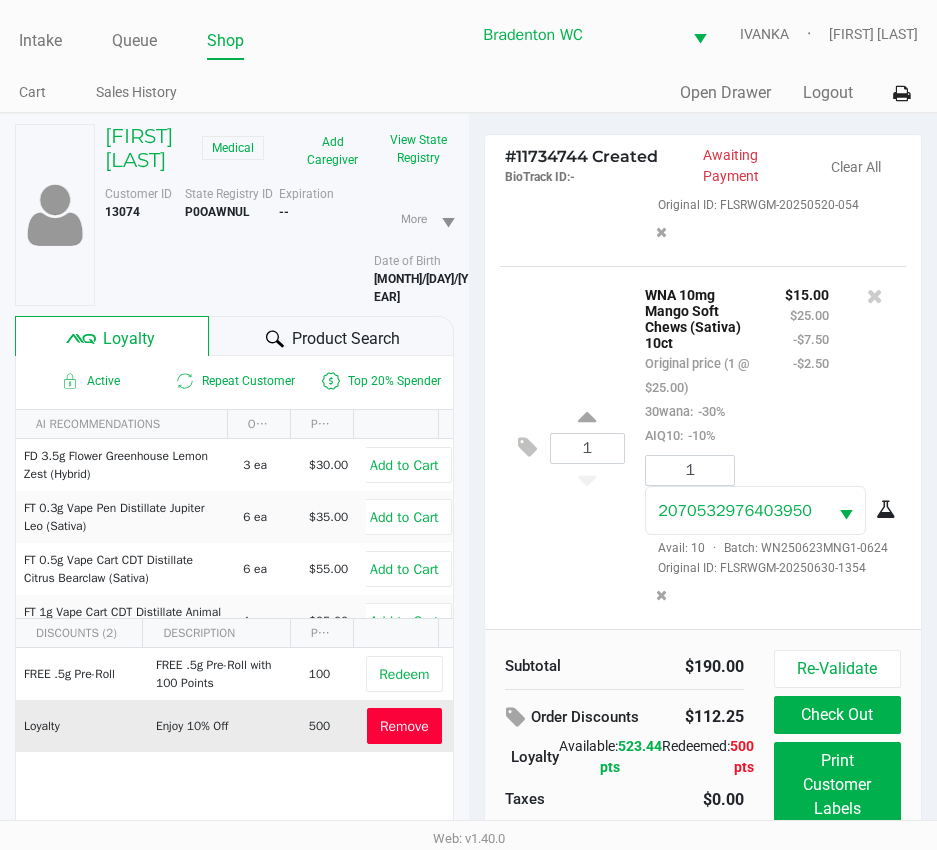 click on "Print Customer Labels" 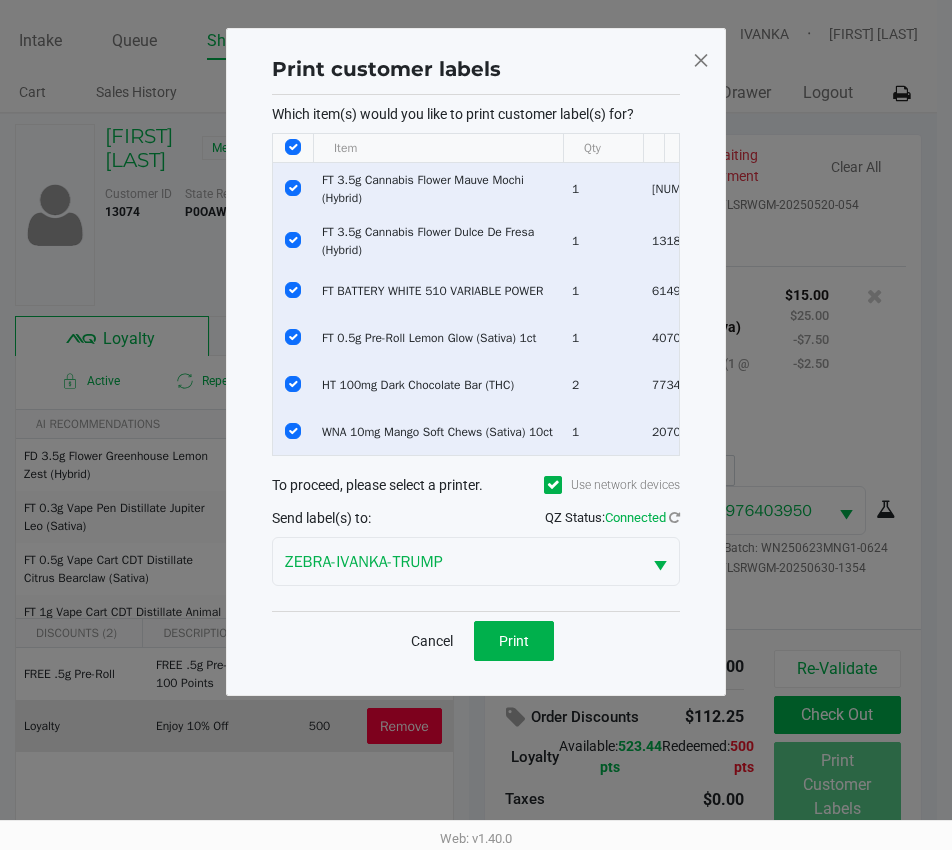 click 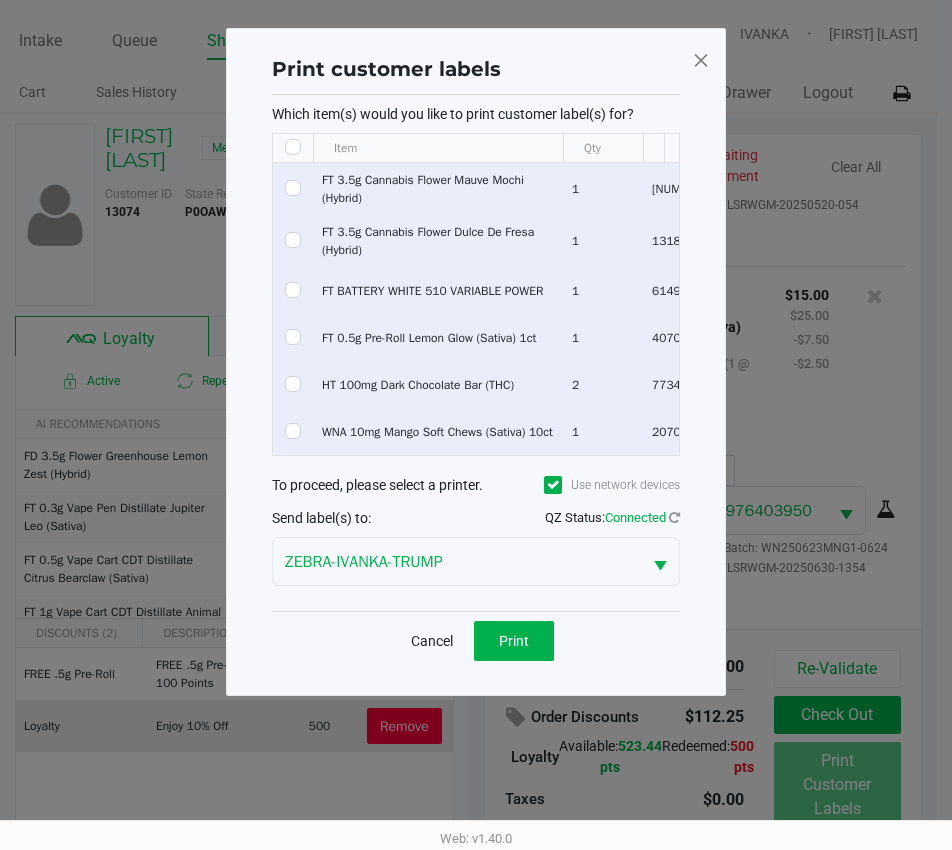 checkbox on "false" 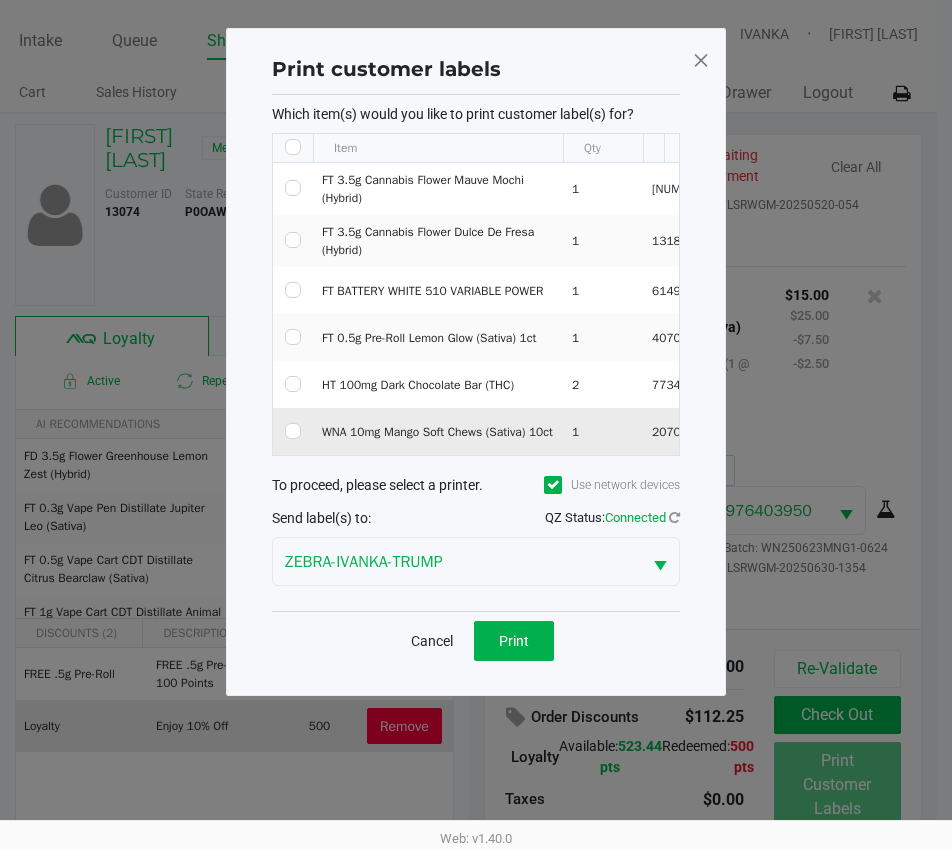 click at bounding box center (293, 431) 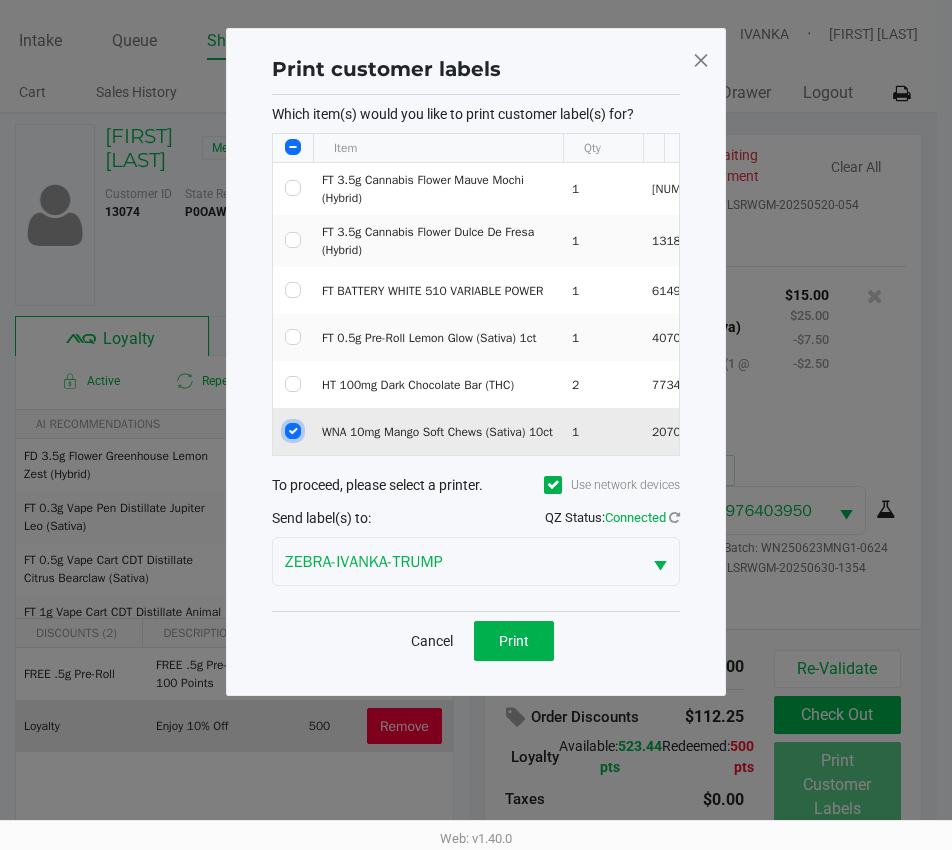 checkbox on "true" 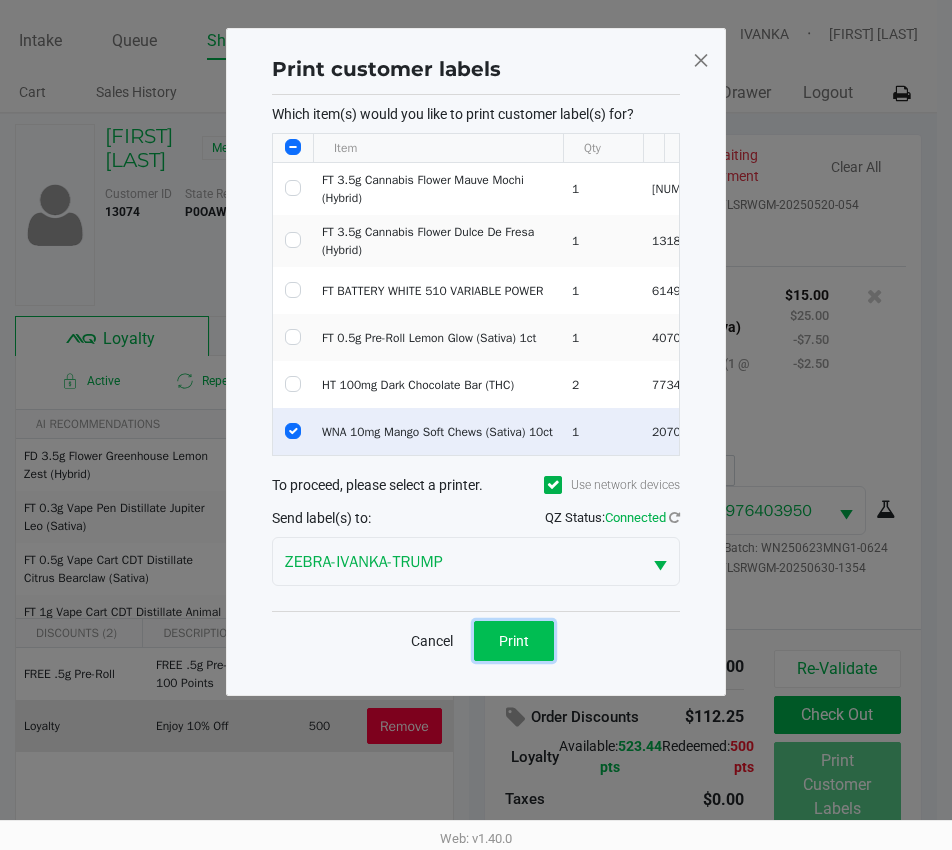 click on "Print" 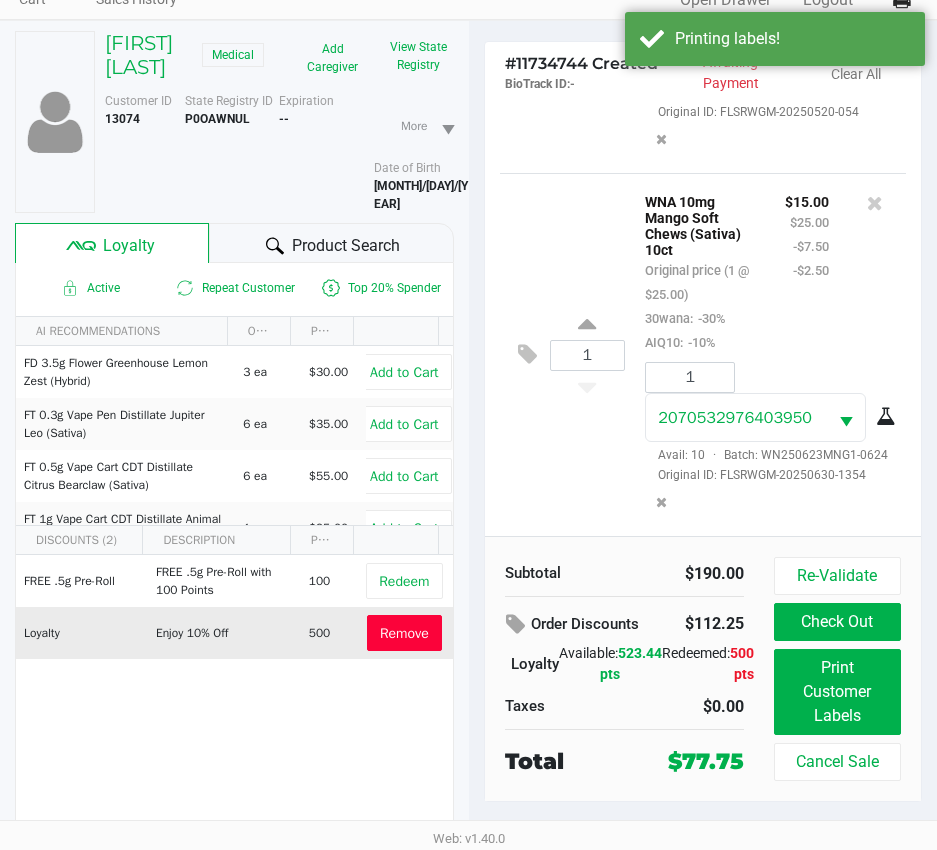 scroll, scrollTop: 104, scrollLeft: 0, axis: vertical 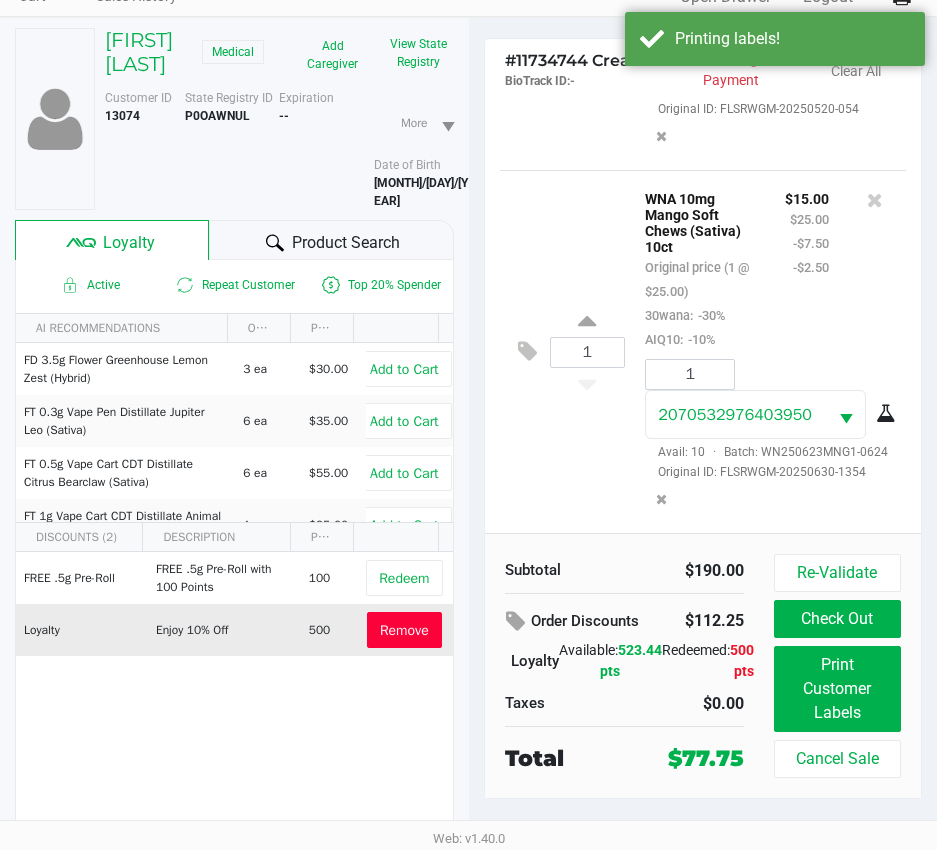 click on "Check Out" 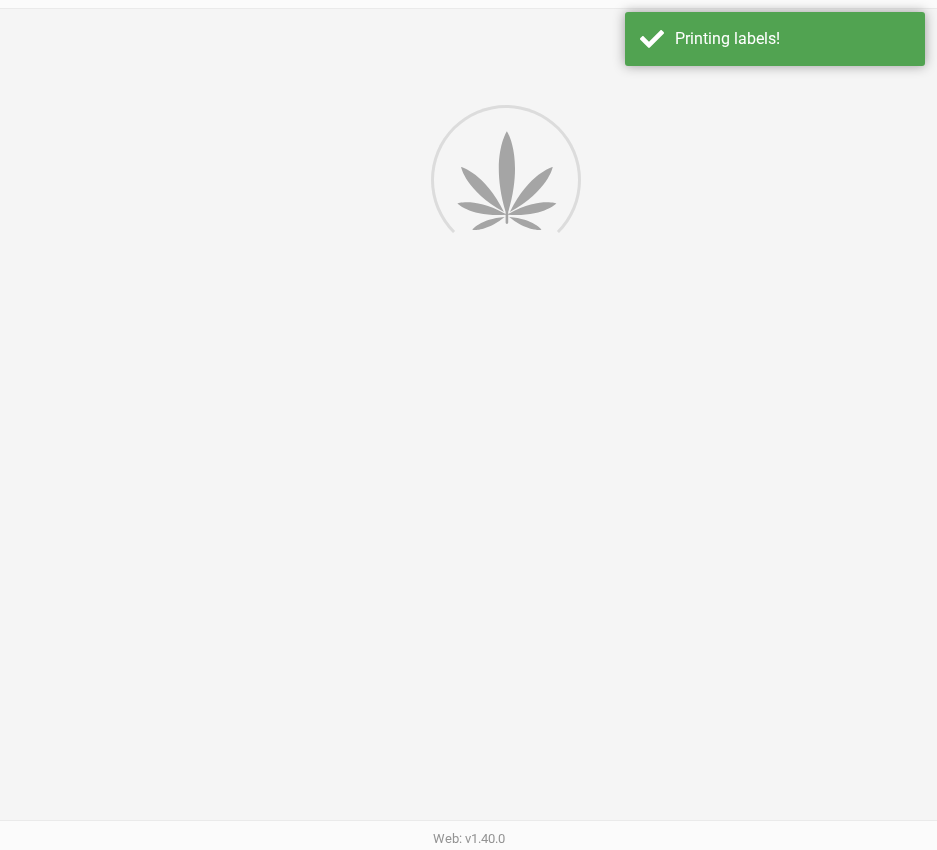 scroll, scrollTop: 0, scrollLeft: 0, axis: both 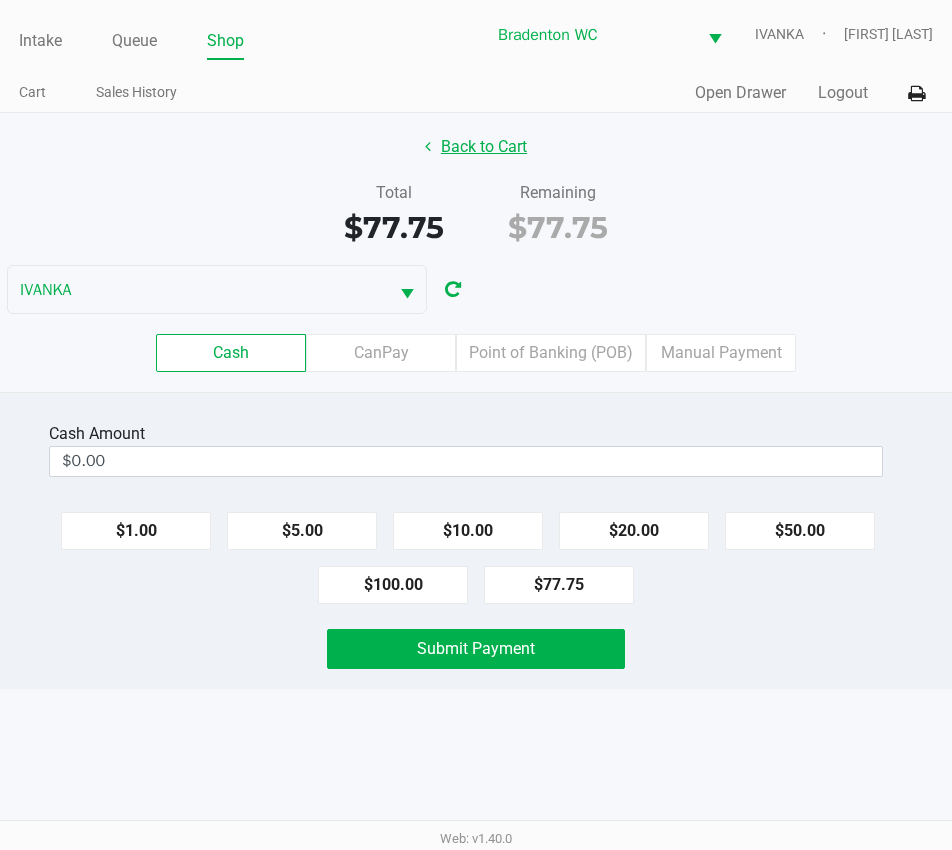 click on "Back to Cart" 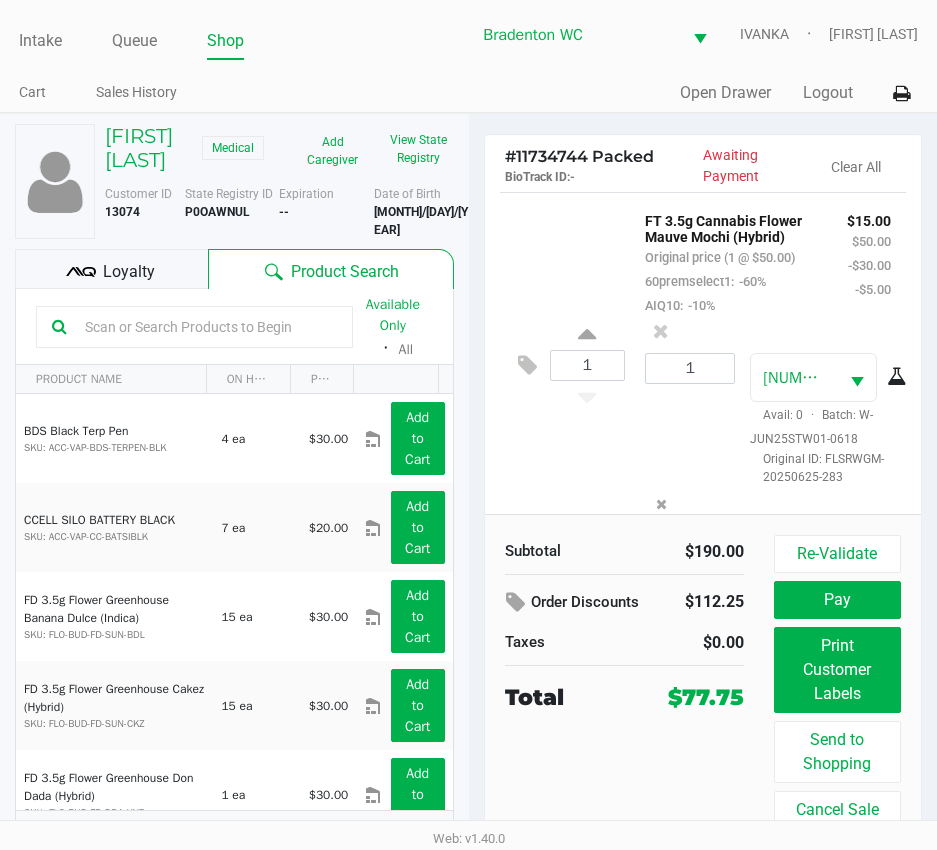 click 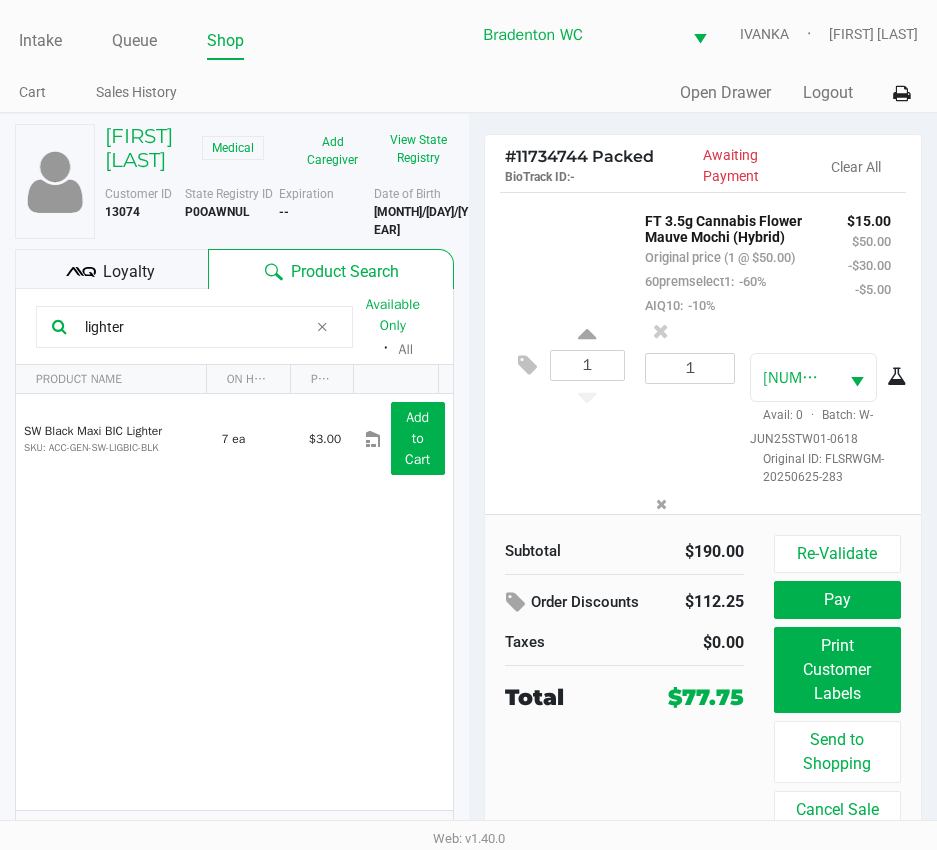 type on "lighter" 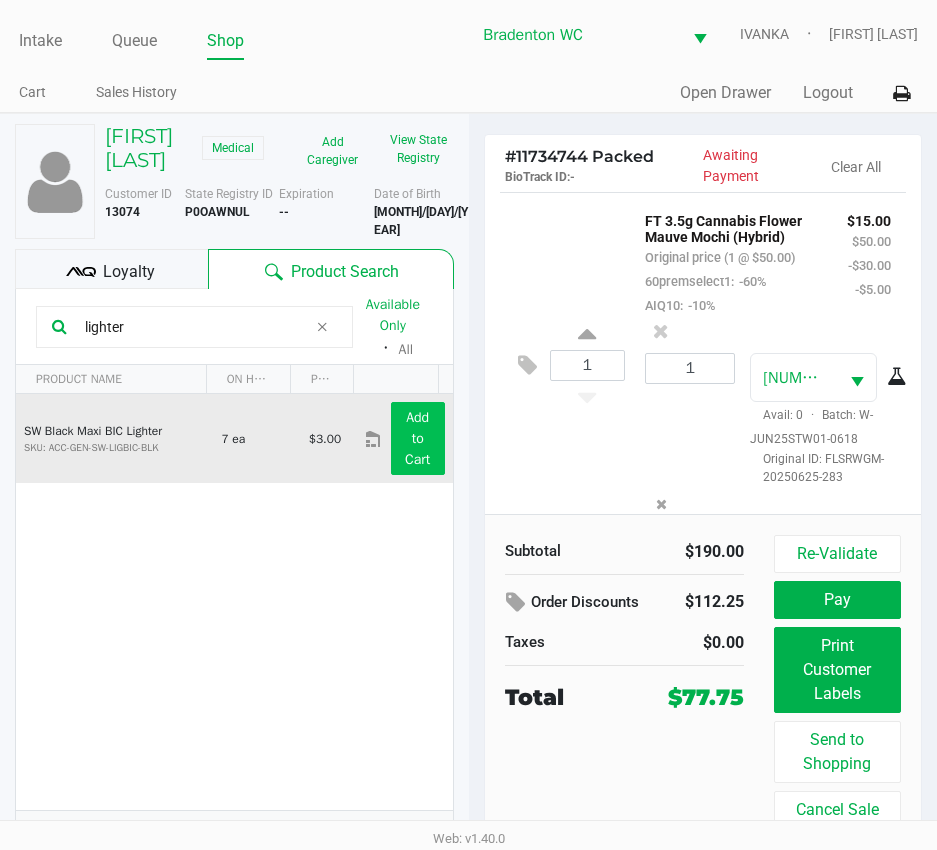 click on "Add to Cart" 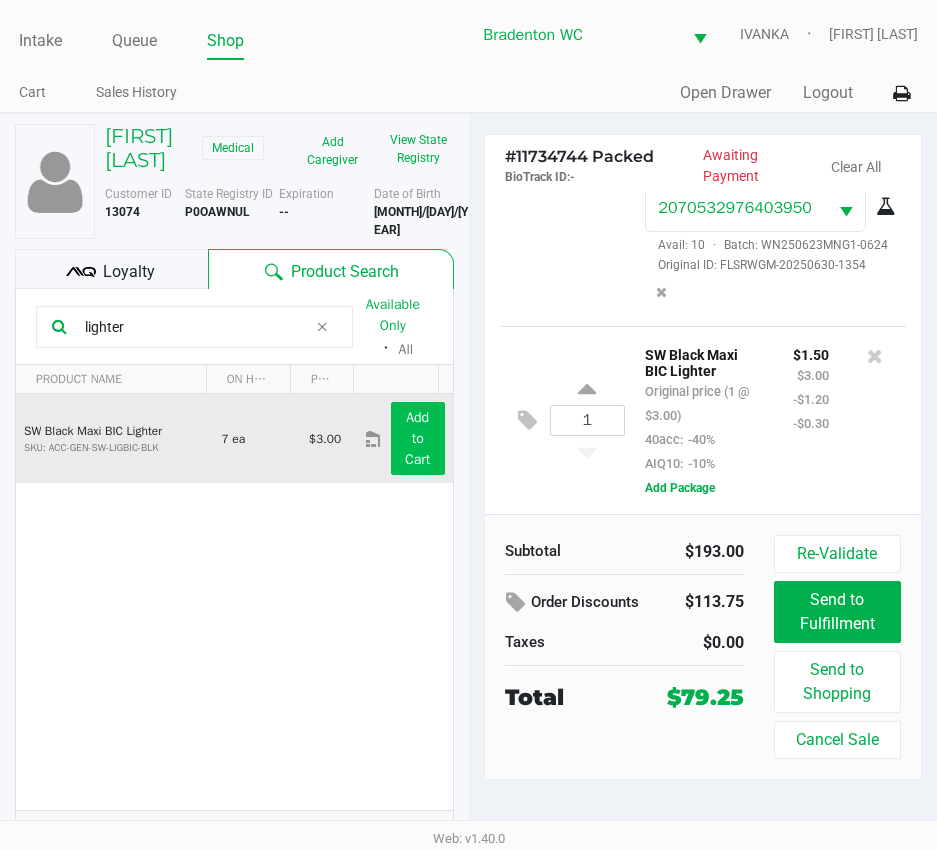 scroll, scrollTop: 2166, scrollLeft: 0, axis: vertical 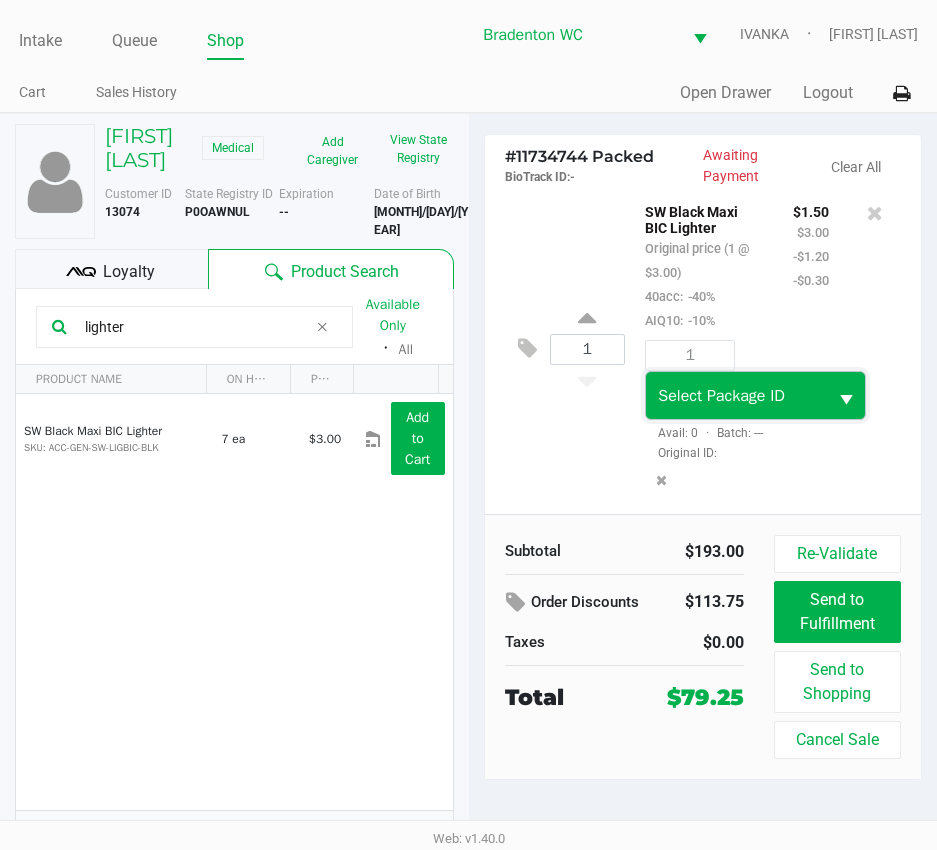 click on "Select Package ID" at bounding box center (736, 396) 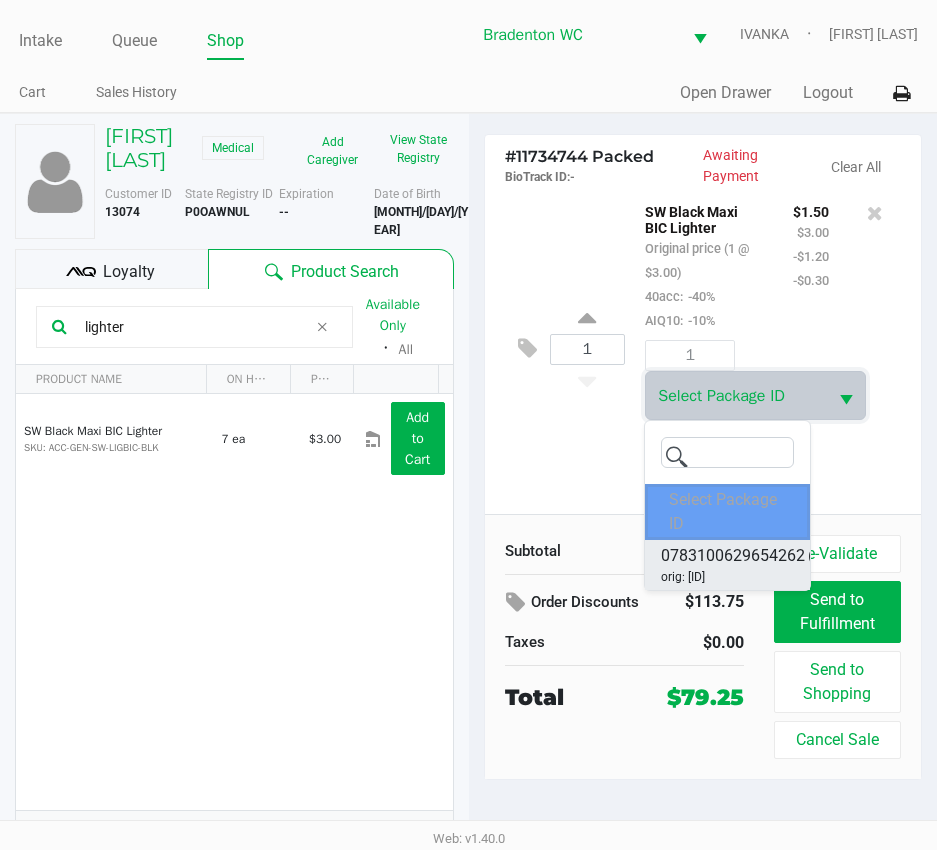 click on "0783100629654262" at bounding box center (733, 556) 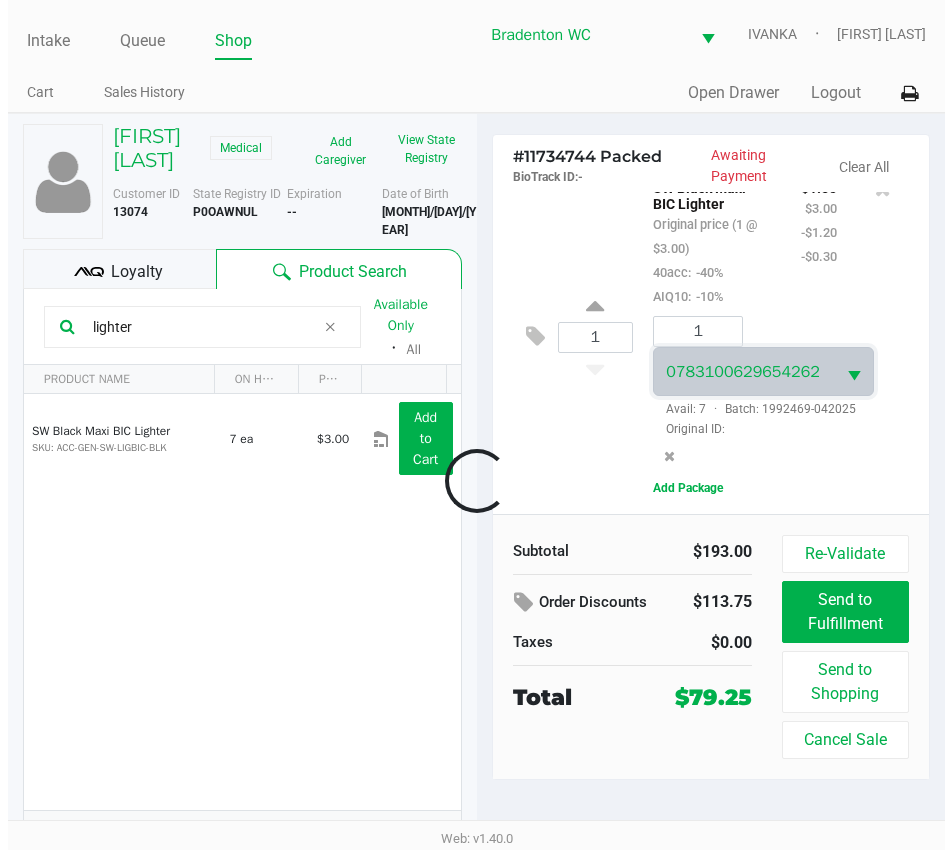 scroll, scrollTop: 2309, scrollLeft: 0, axis: vertical 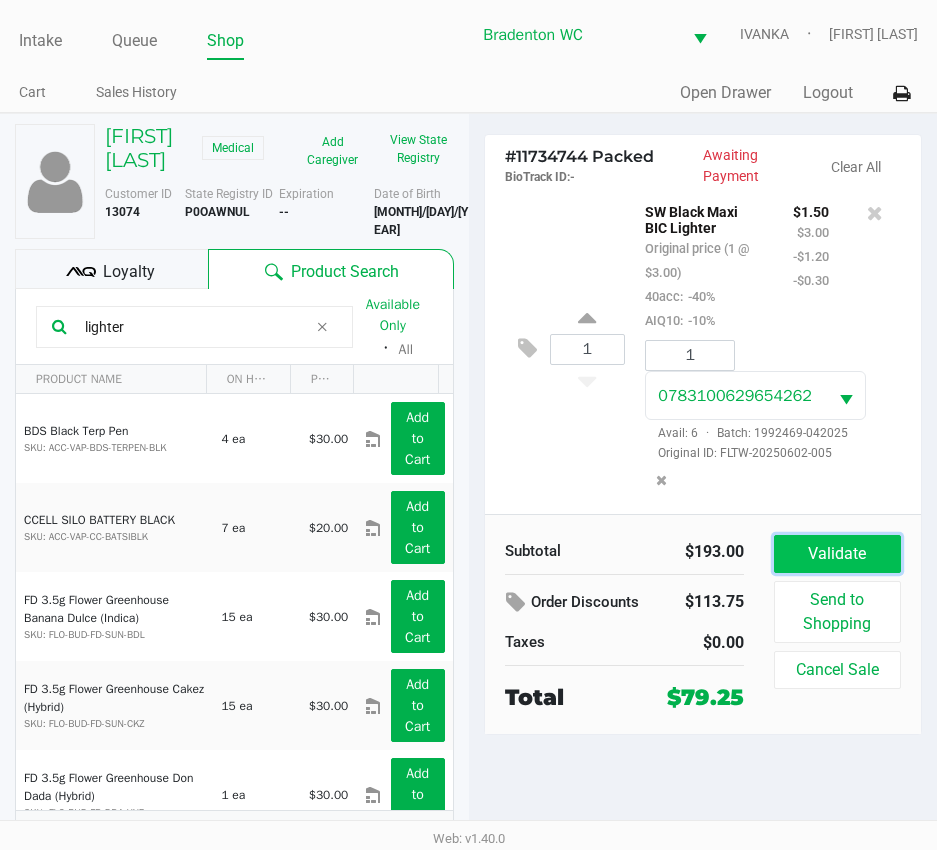click on "Validate" 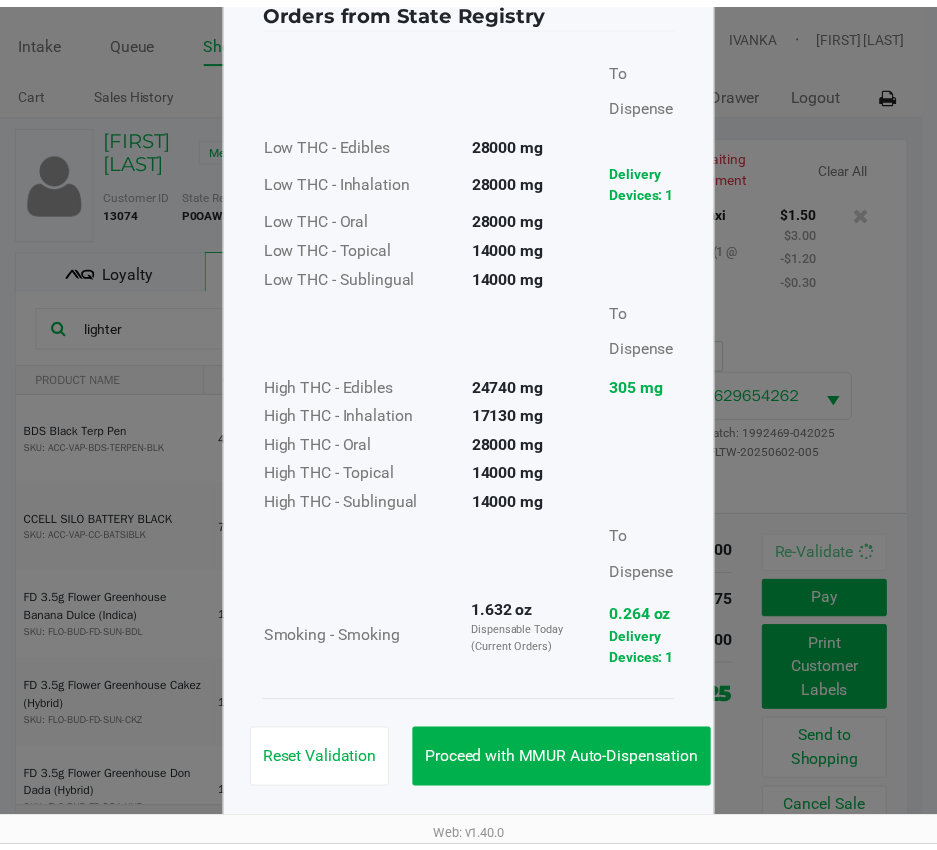 scroll, scrollTop: 73, scrollLeft: 0, axis: vertical 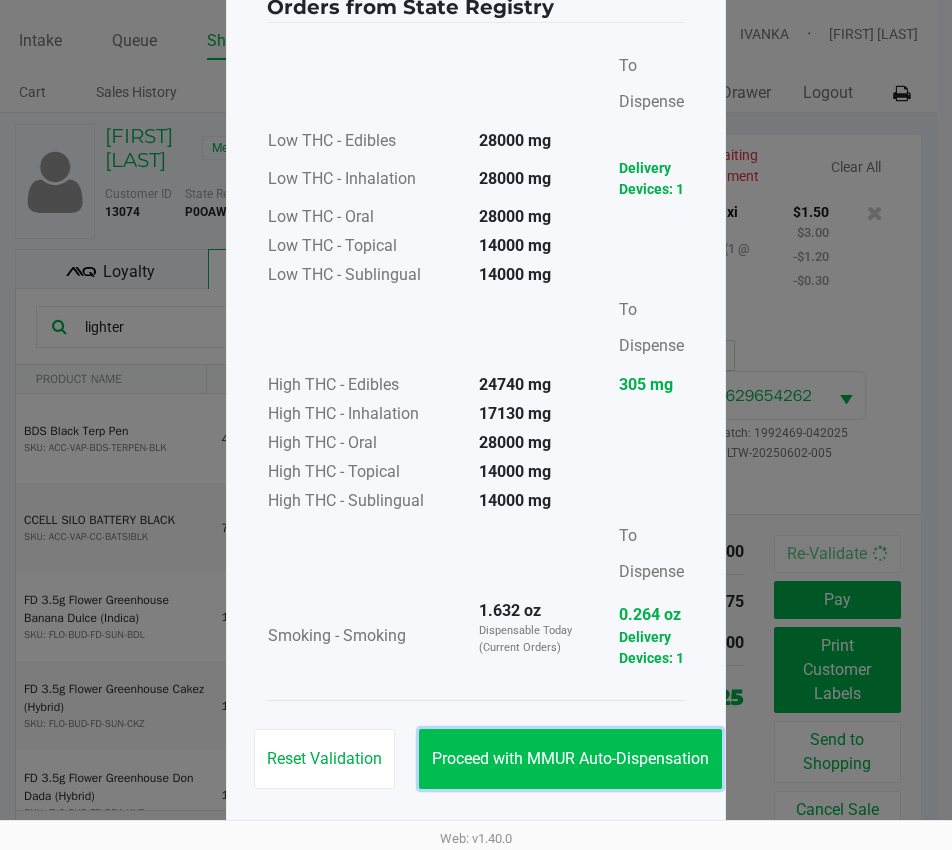 click on "Proceed with MMUR Auto-Dispensation" 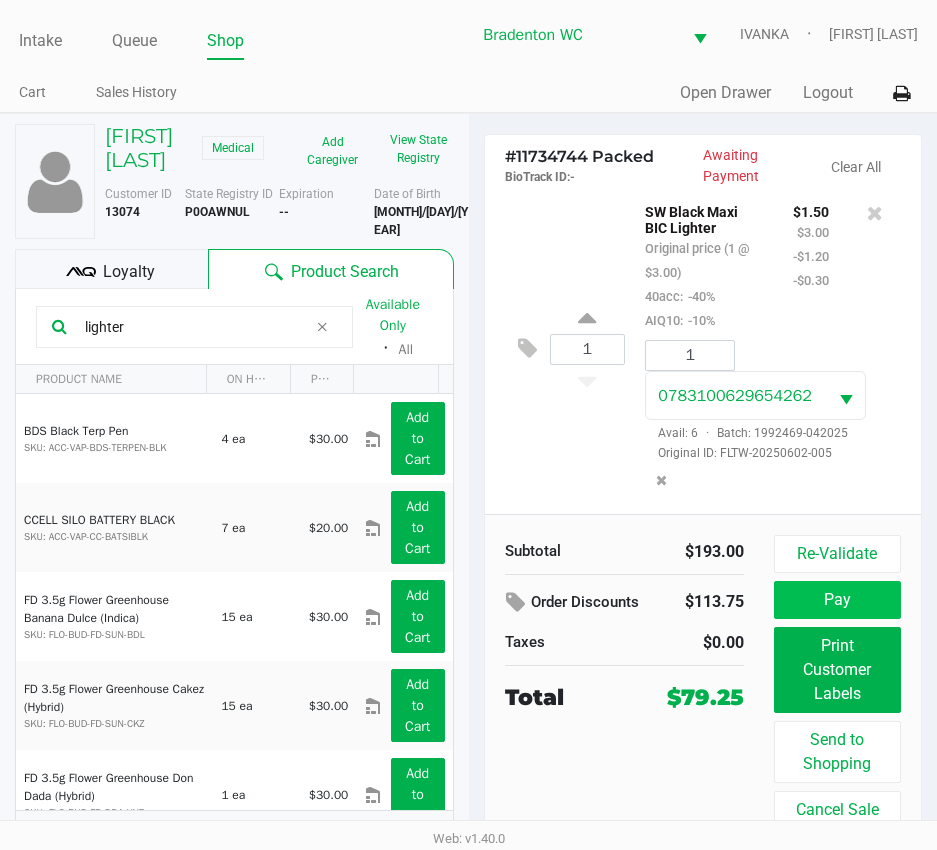 click on "Pay" 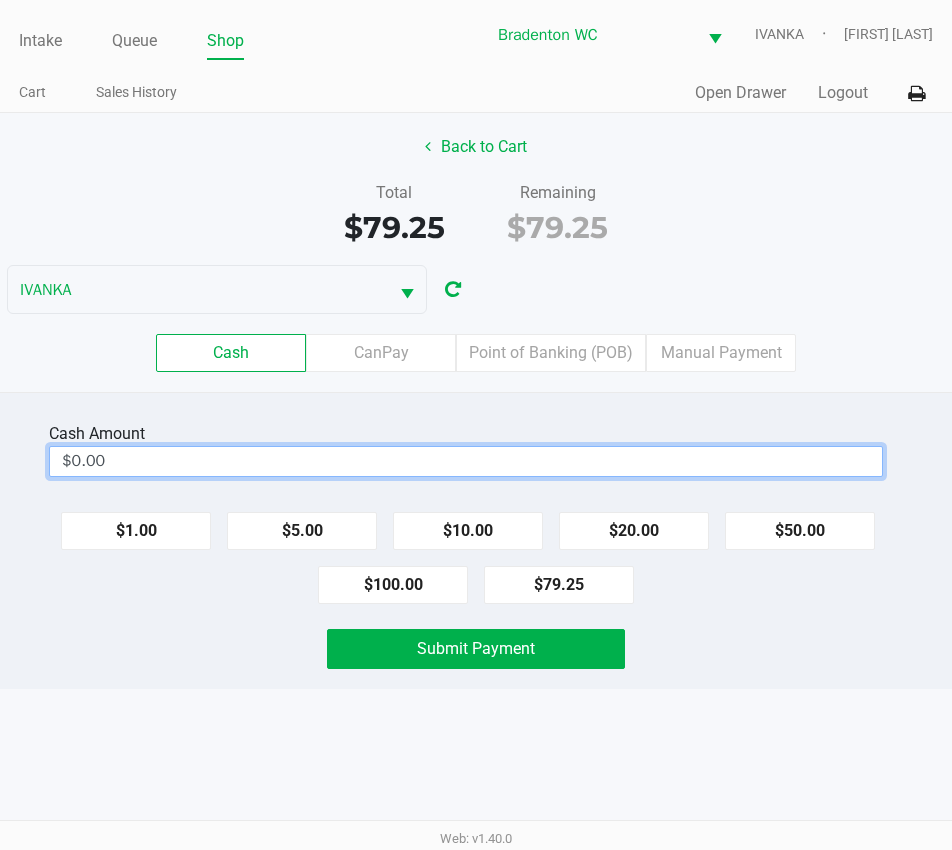 click on "$0.00" at bounding box center [466, 461] 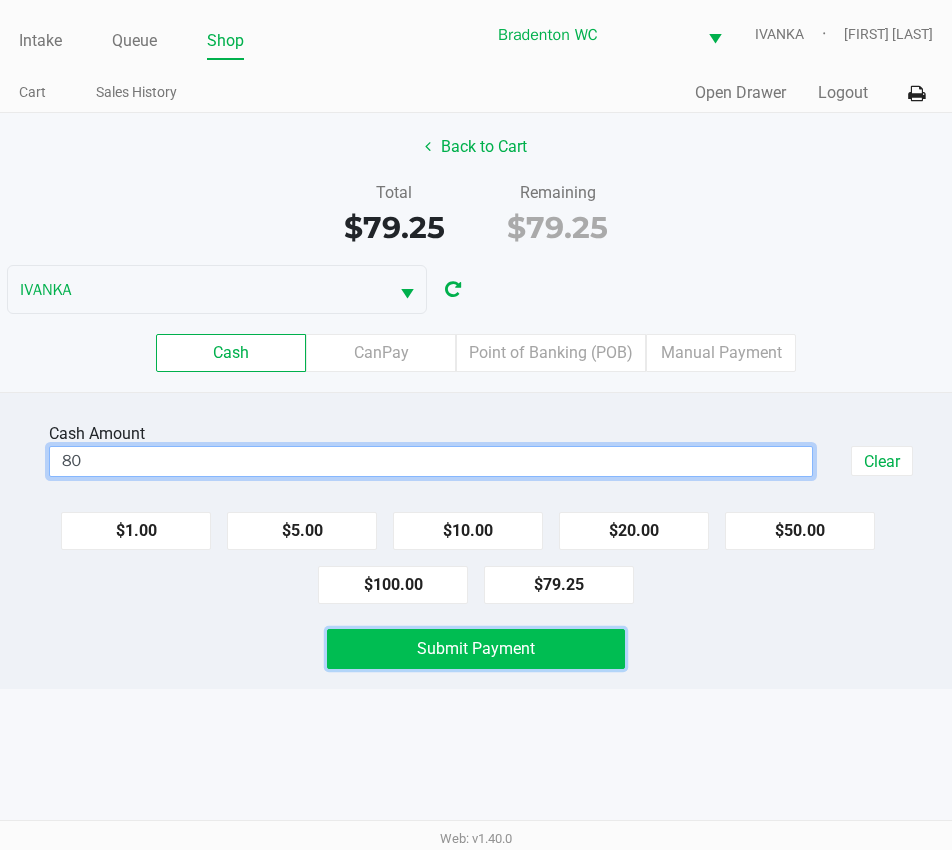 click on "Submit Payment" 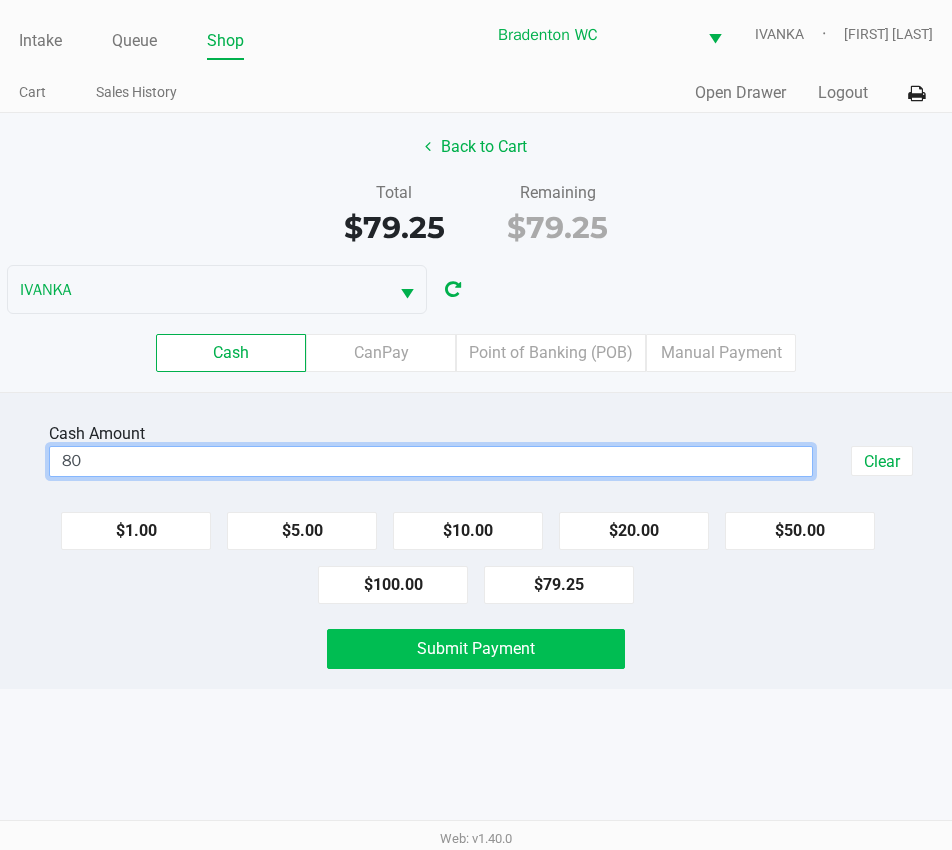 type on "$80.00" 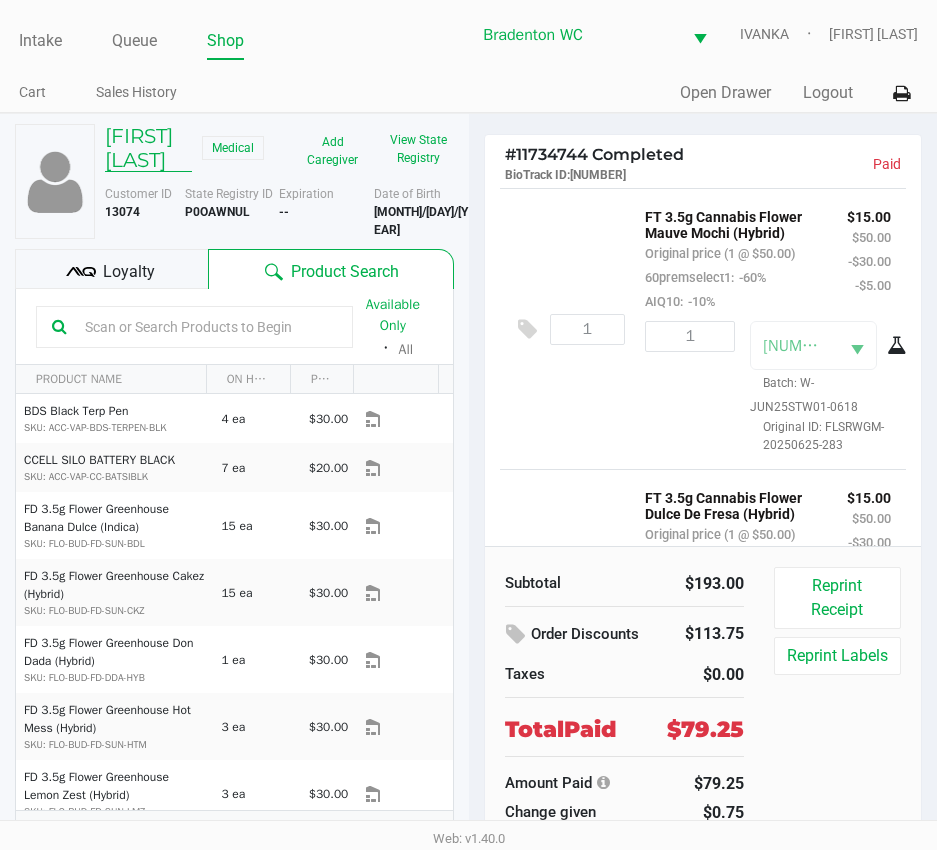 click on "Mike Lolli SR" 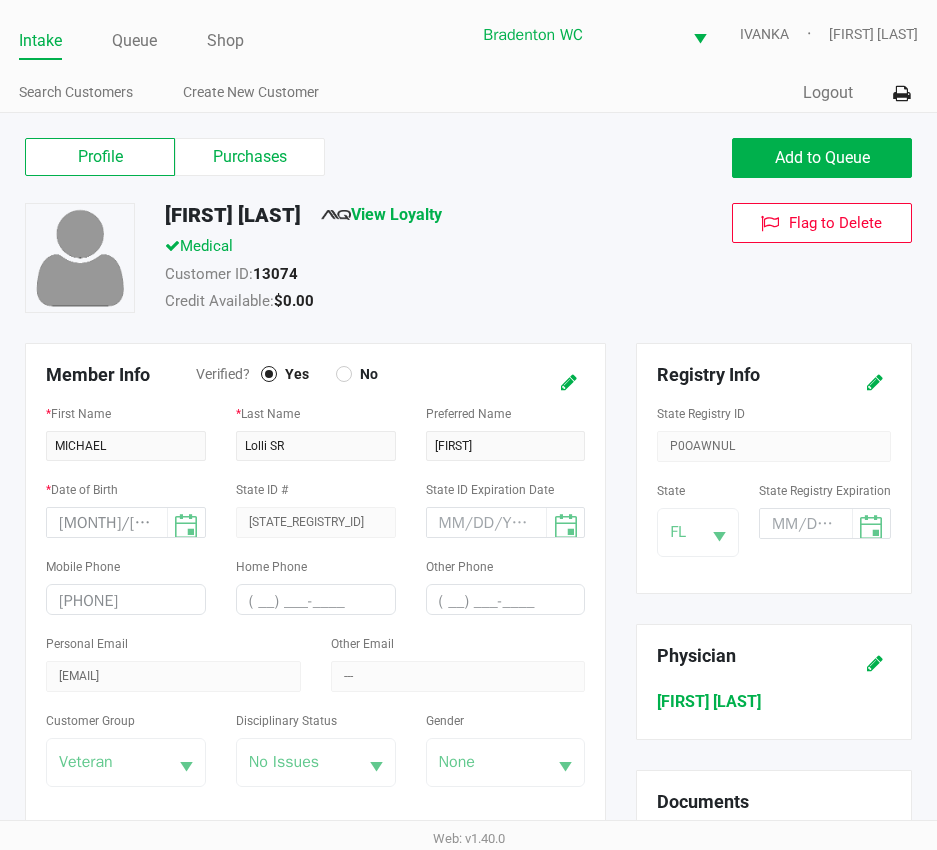 click on "Add to Queue" 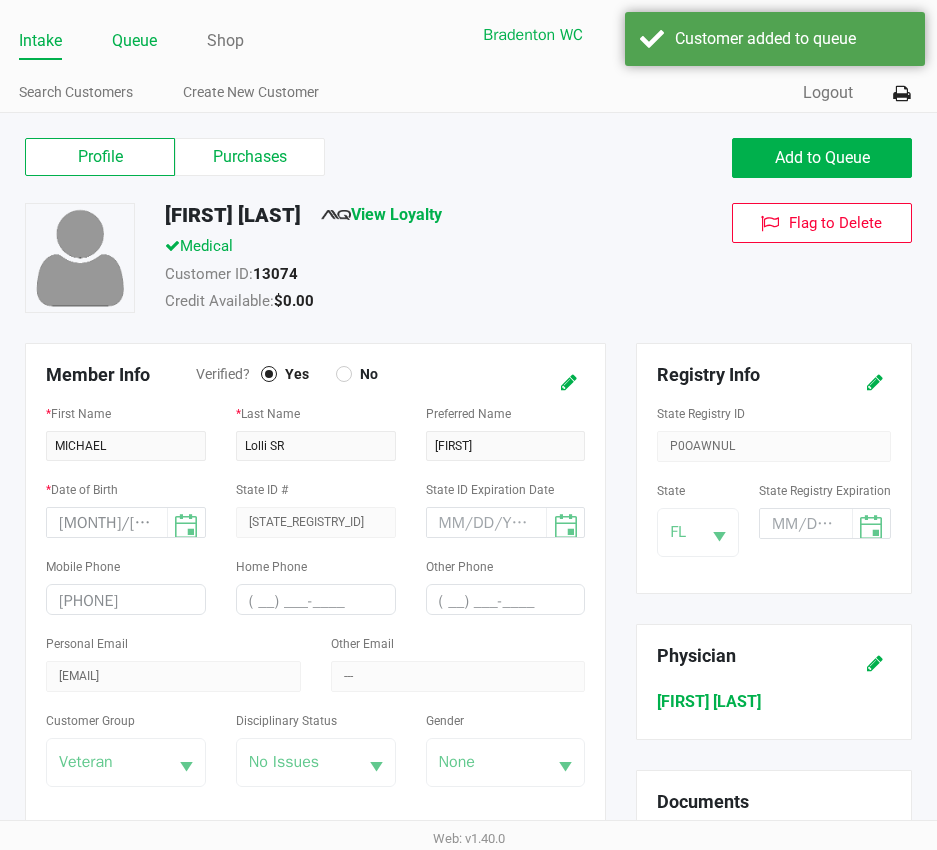 click on "Queue" 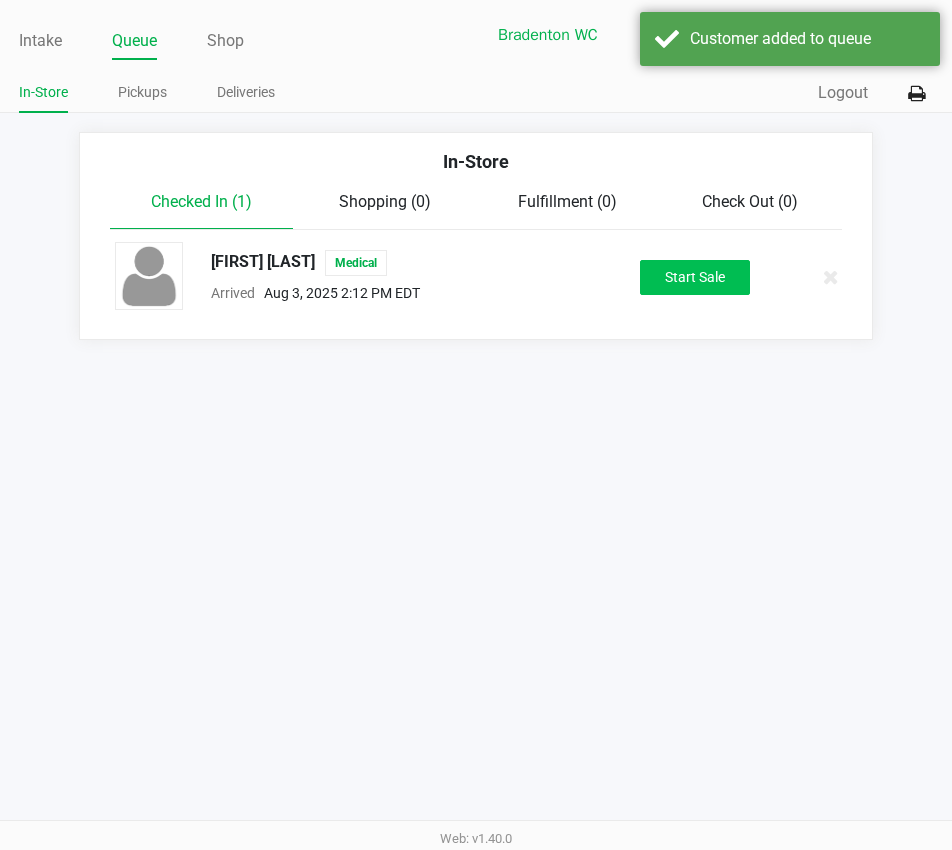 click on "Start Sale" 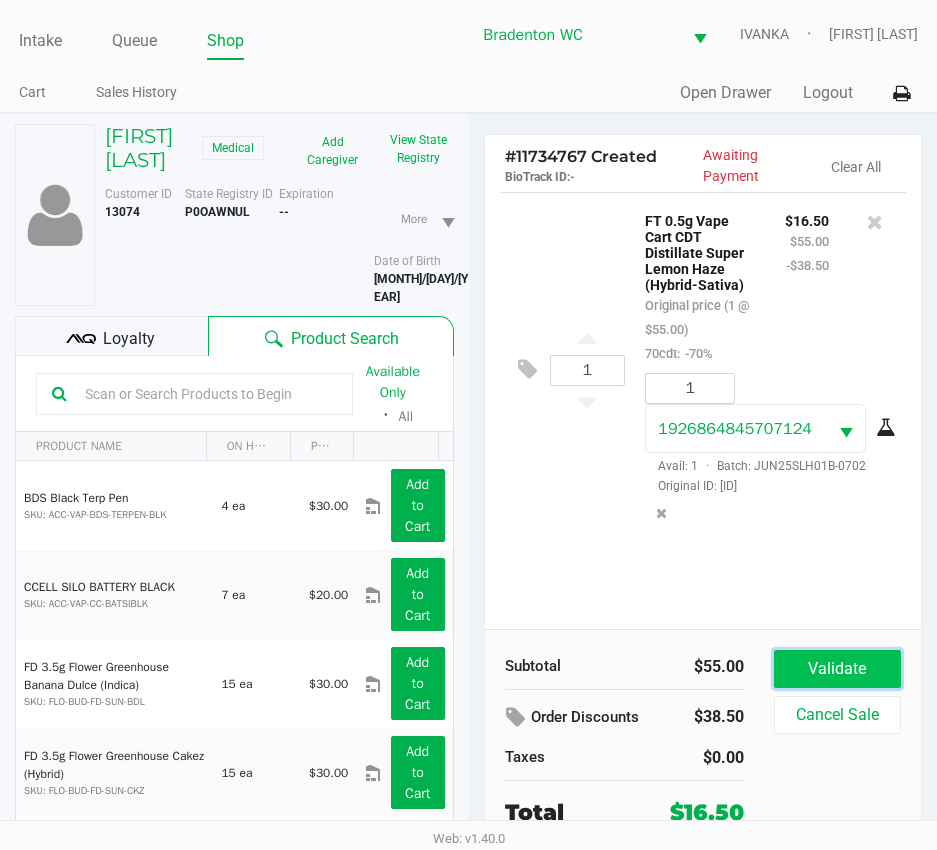 click on "Validate" 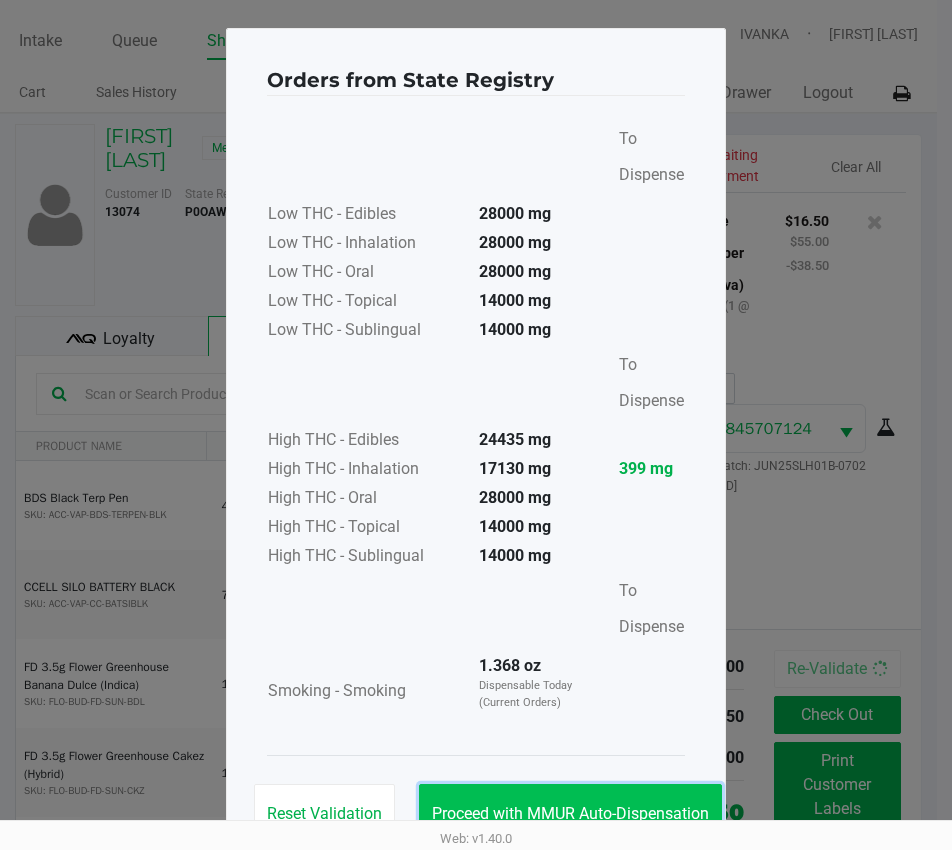 click on "Proceed with MMUR Auto-Dispensation" 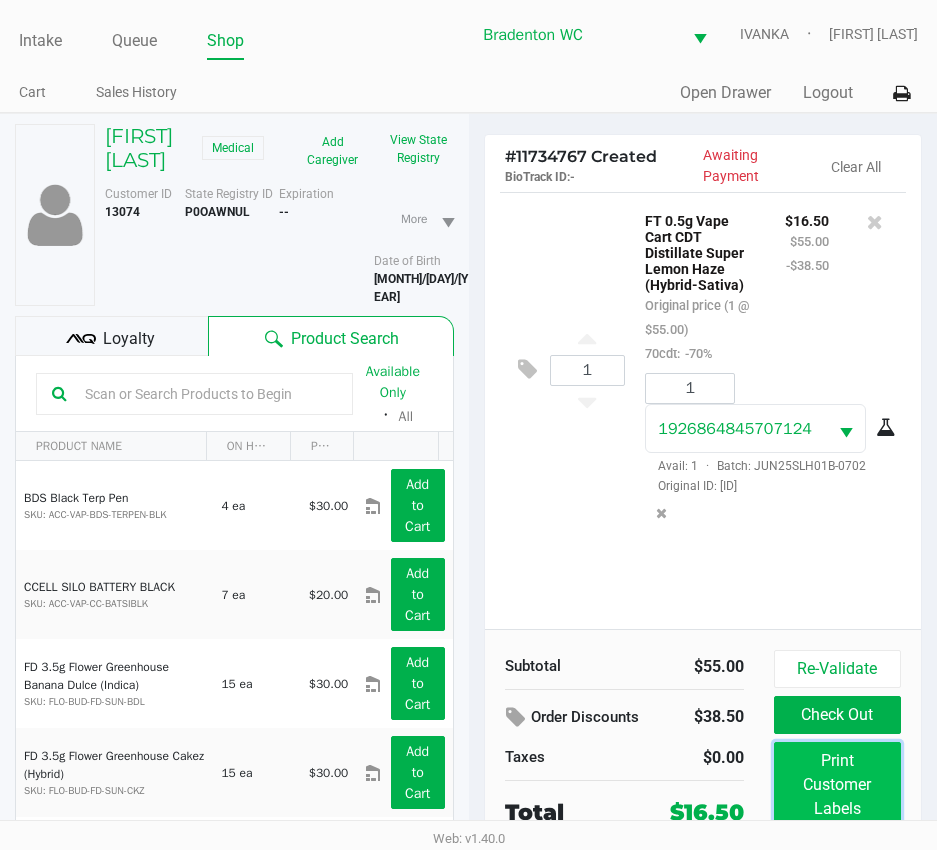 click on "Print Customer Labels" 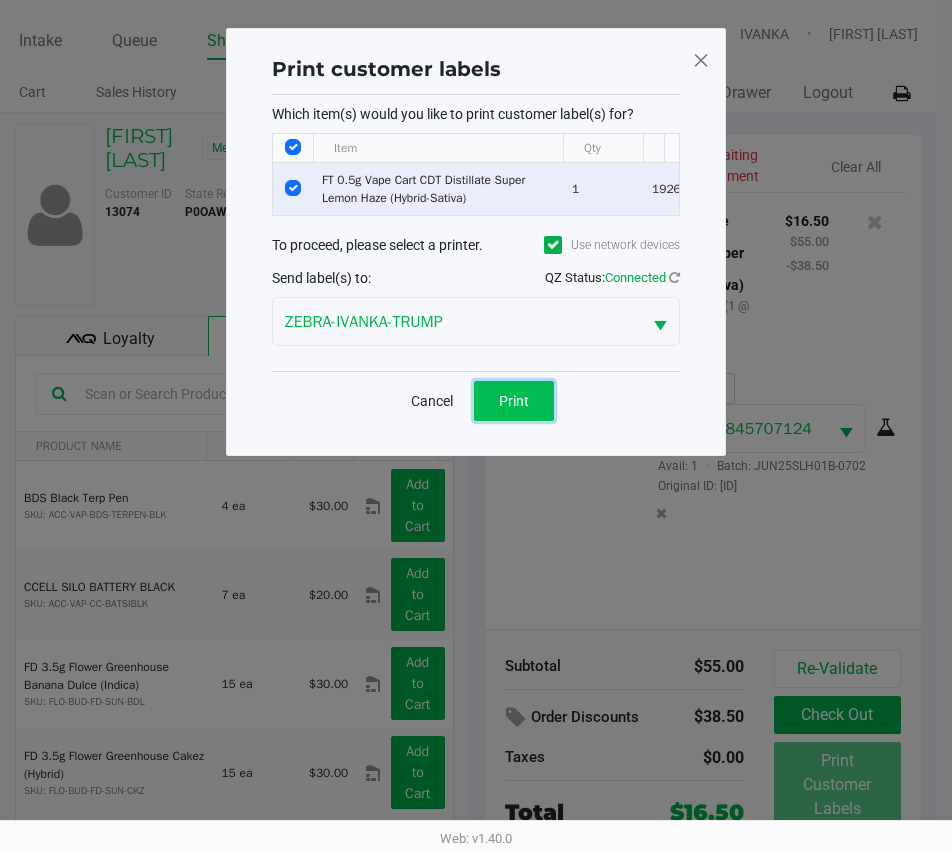 click on "Print" 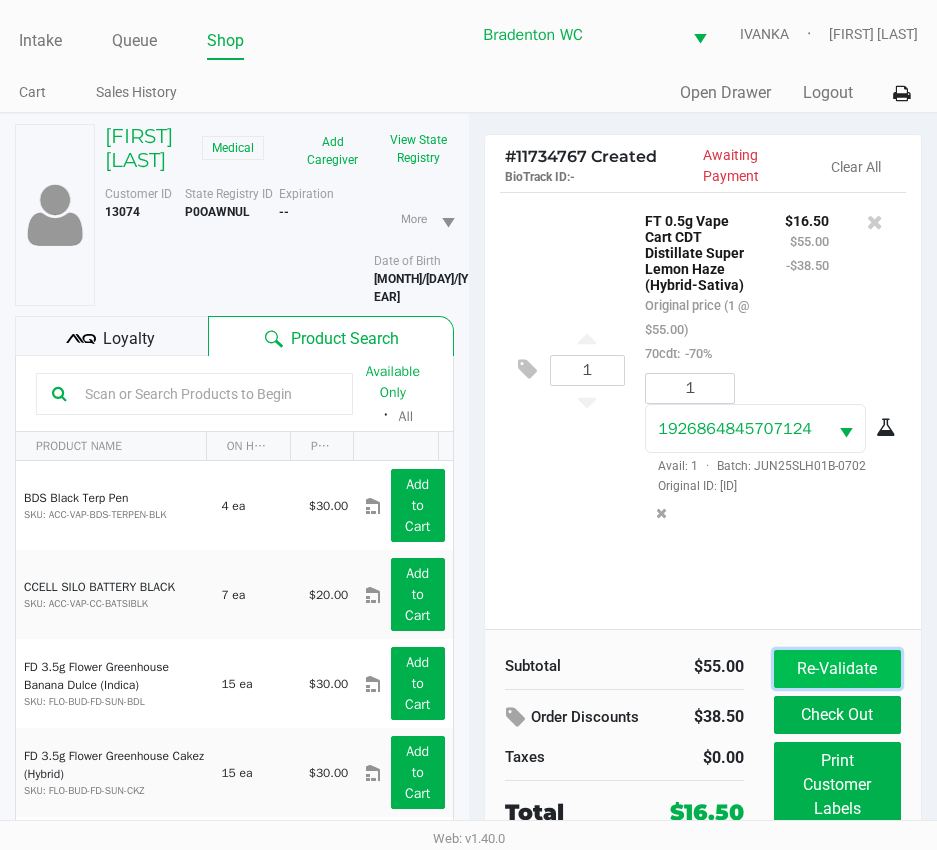 click on "Re-Validate" 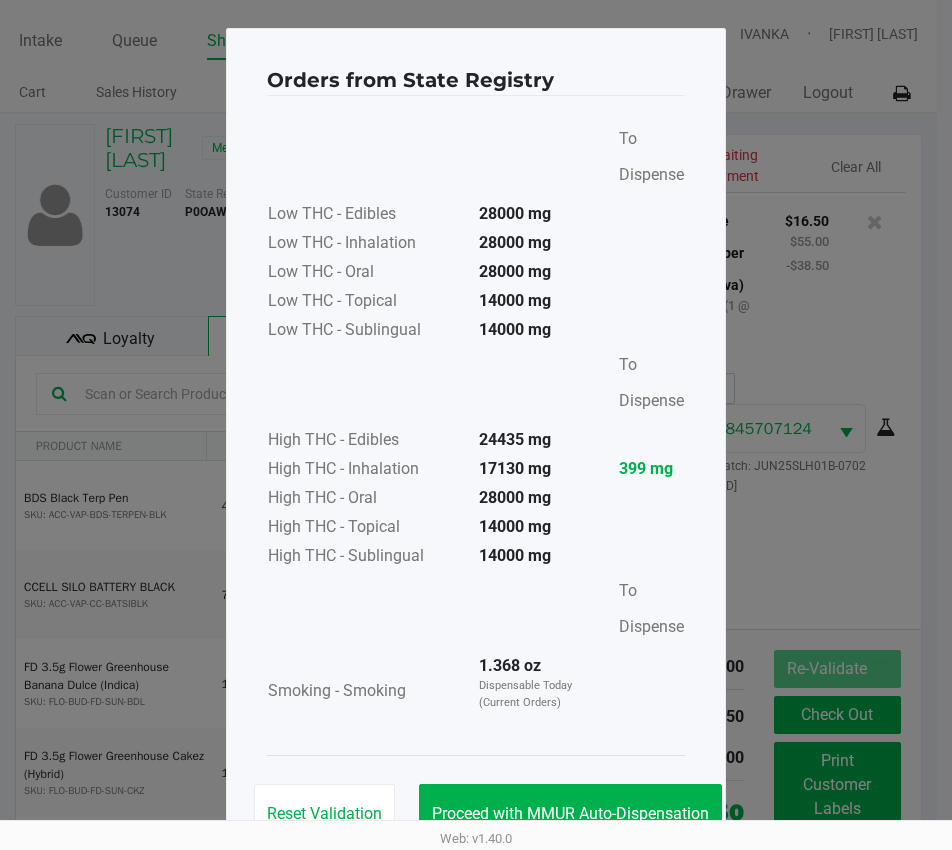 click on "Proceed with MMUR Auto-Dispensation" 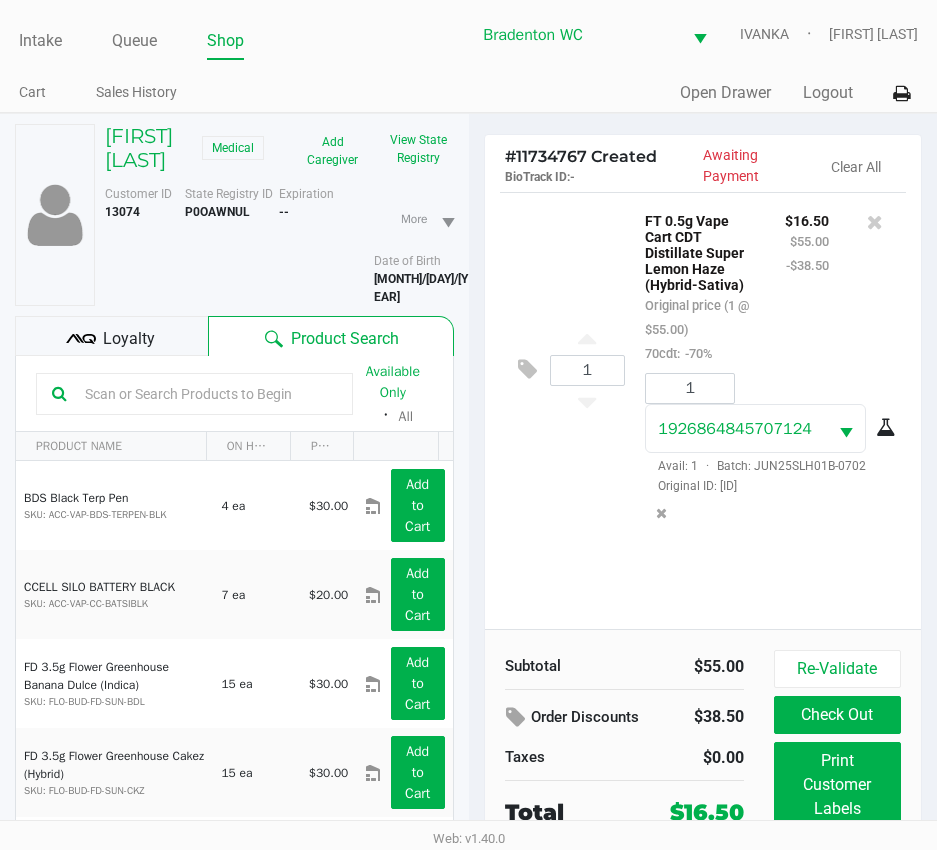 click on "Check Out" 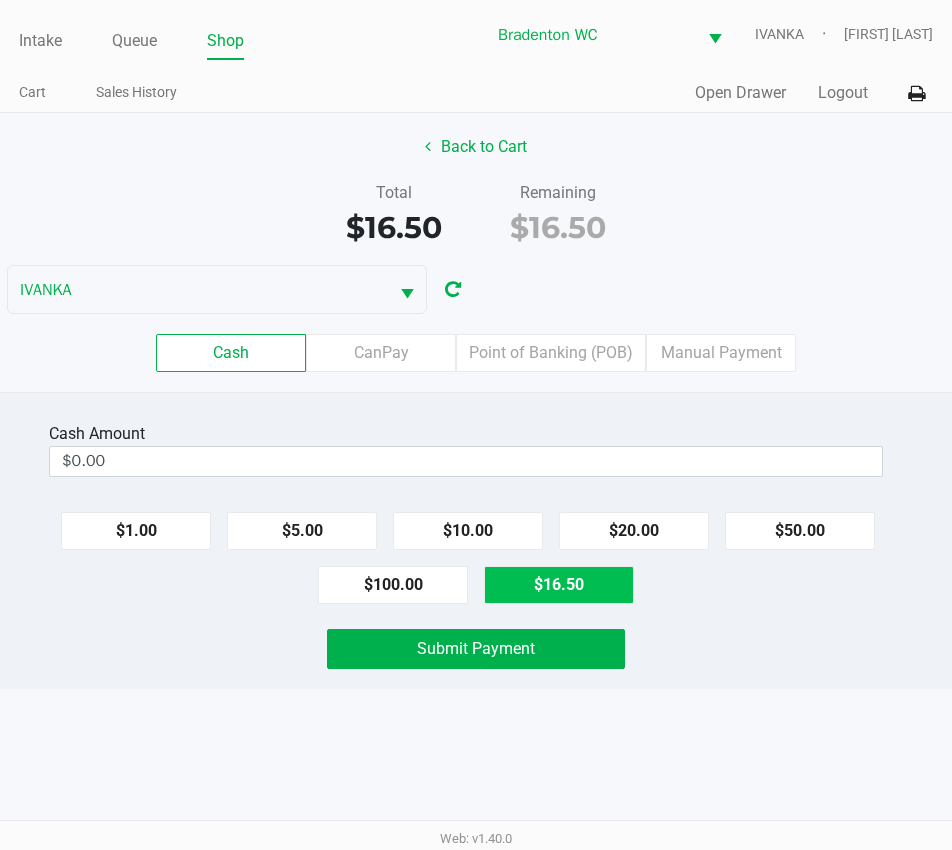 click on "$16.50" 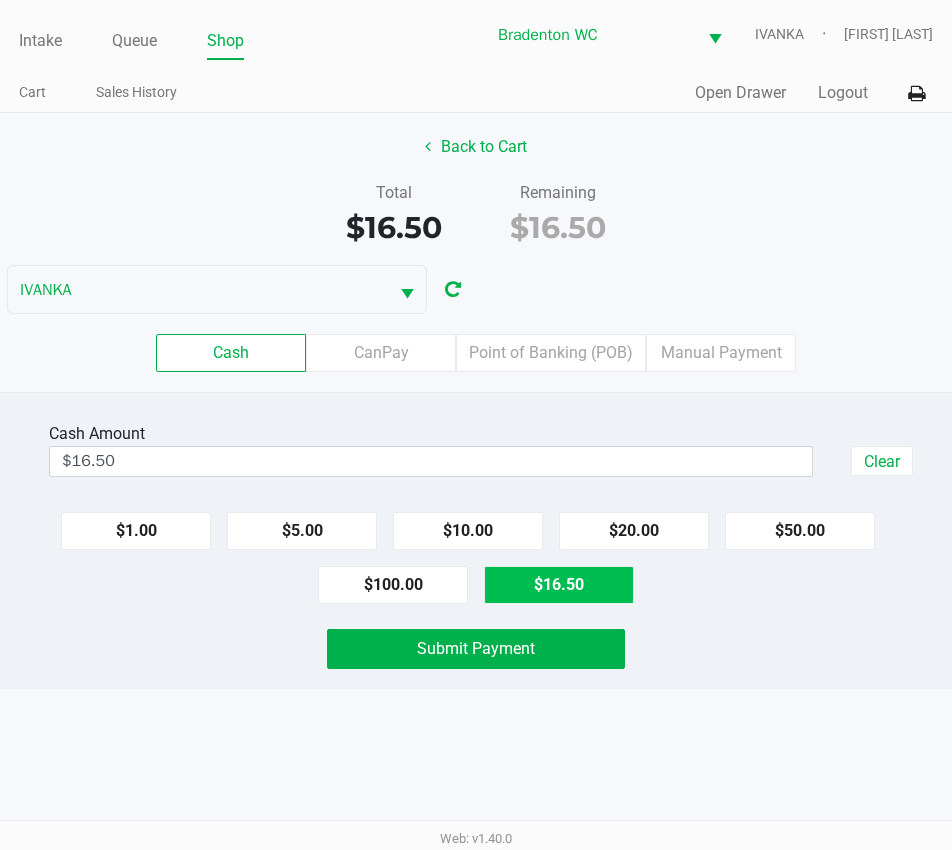 click on "Submit Payment" 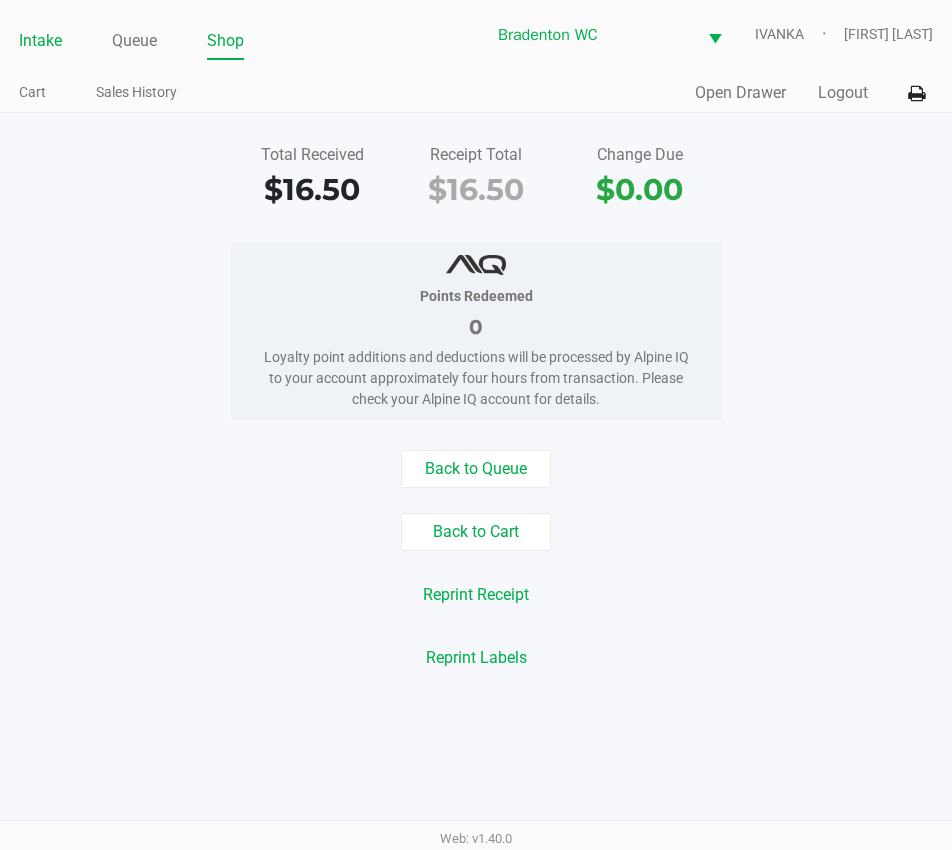 click on "Intake" 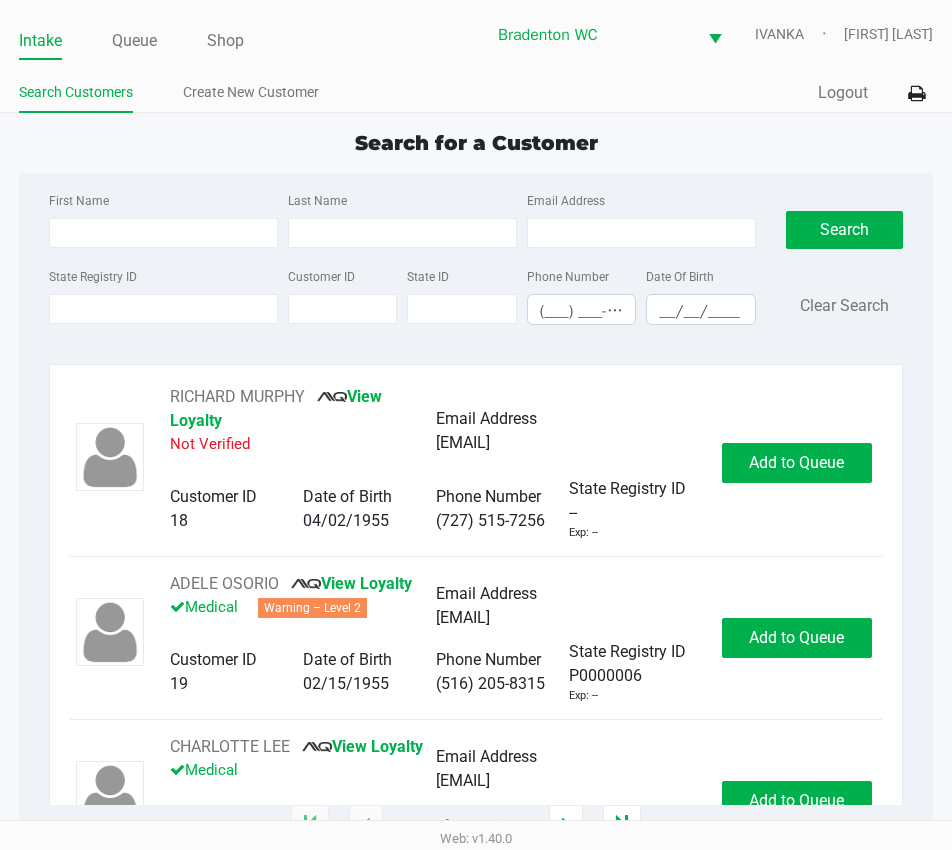 click on "Search Customers Create New Customer" 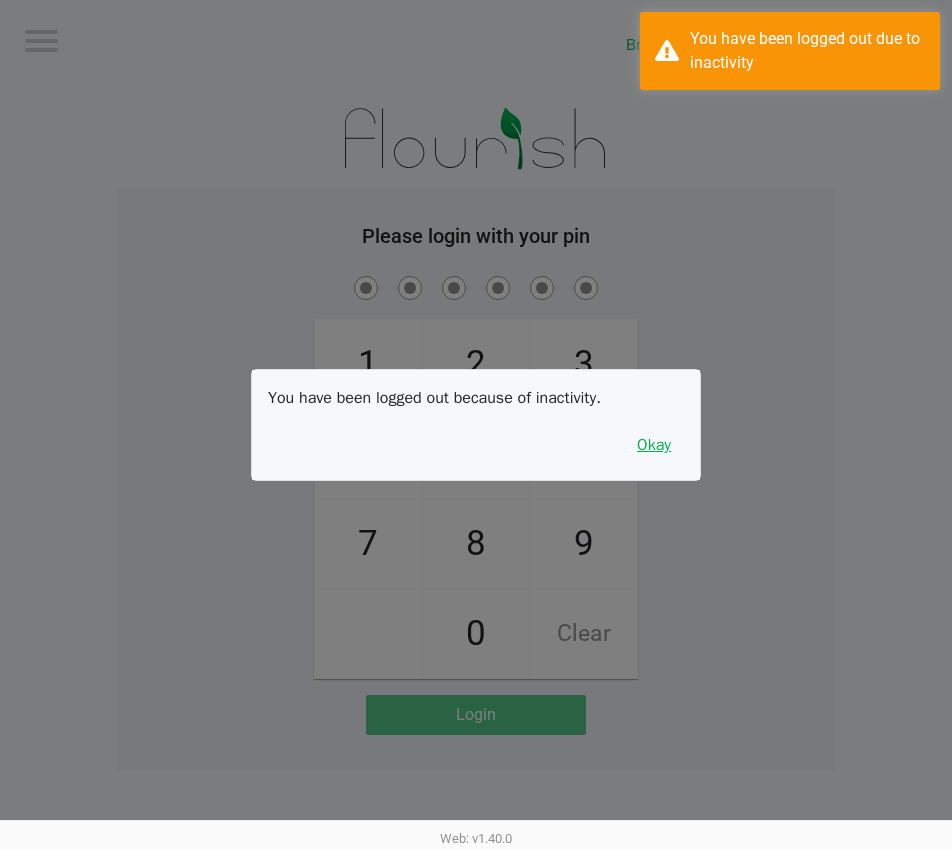 click on "Okay" at bounding box center [654, 445] 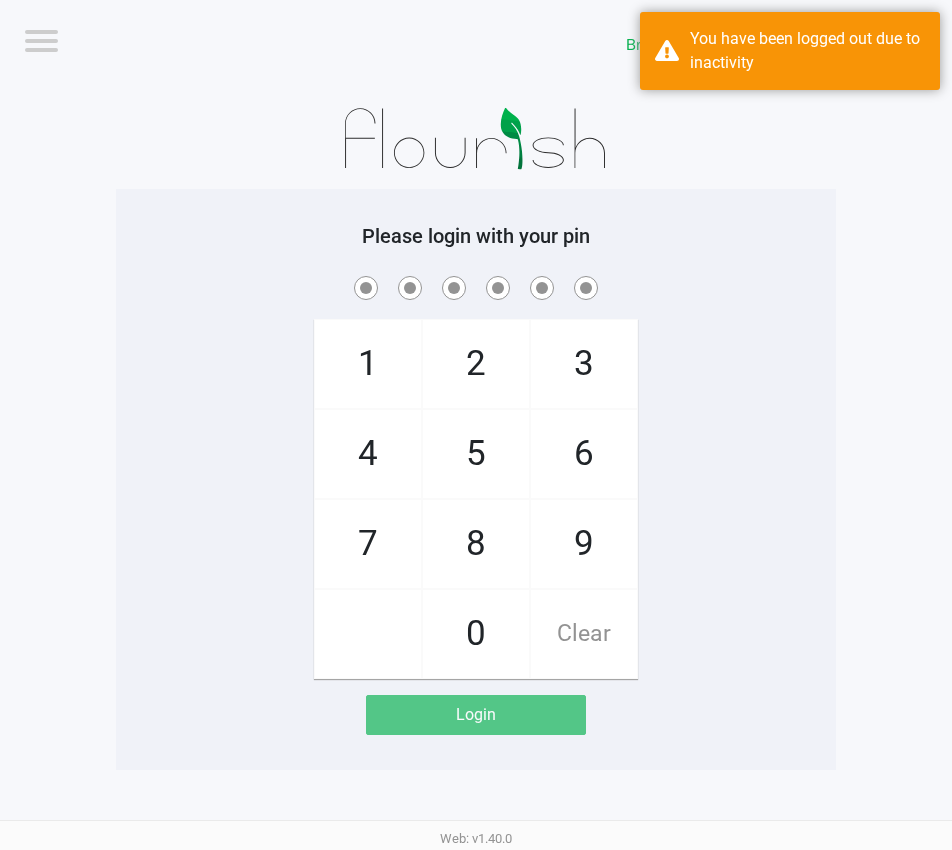 click on "1   4   7       2   5   8   0   3   6   9   Clear" 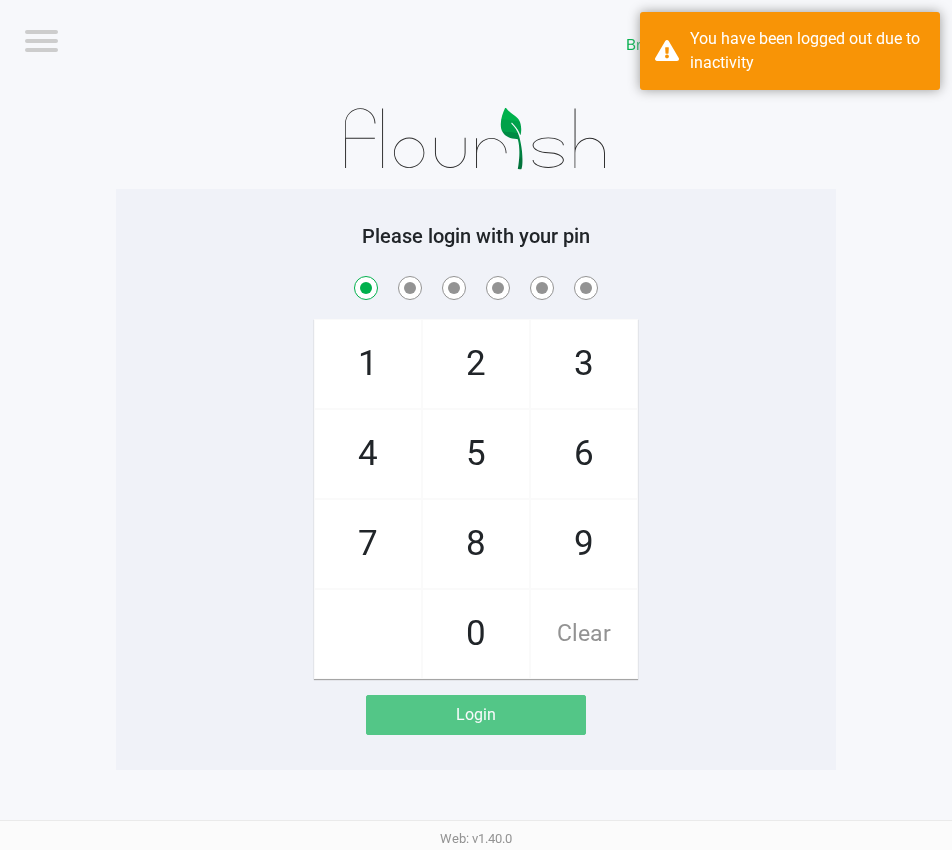 checkbox on "true" 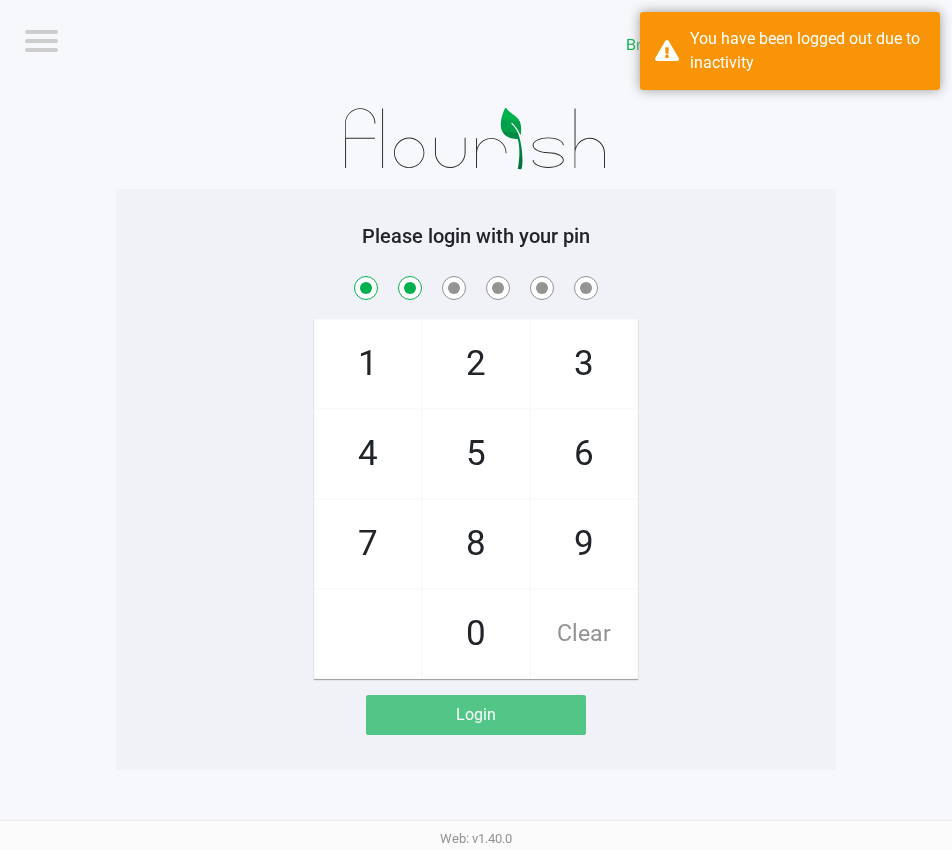 checkbox on "true" 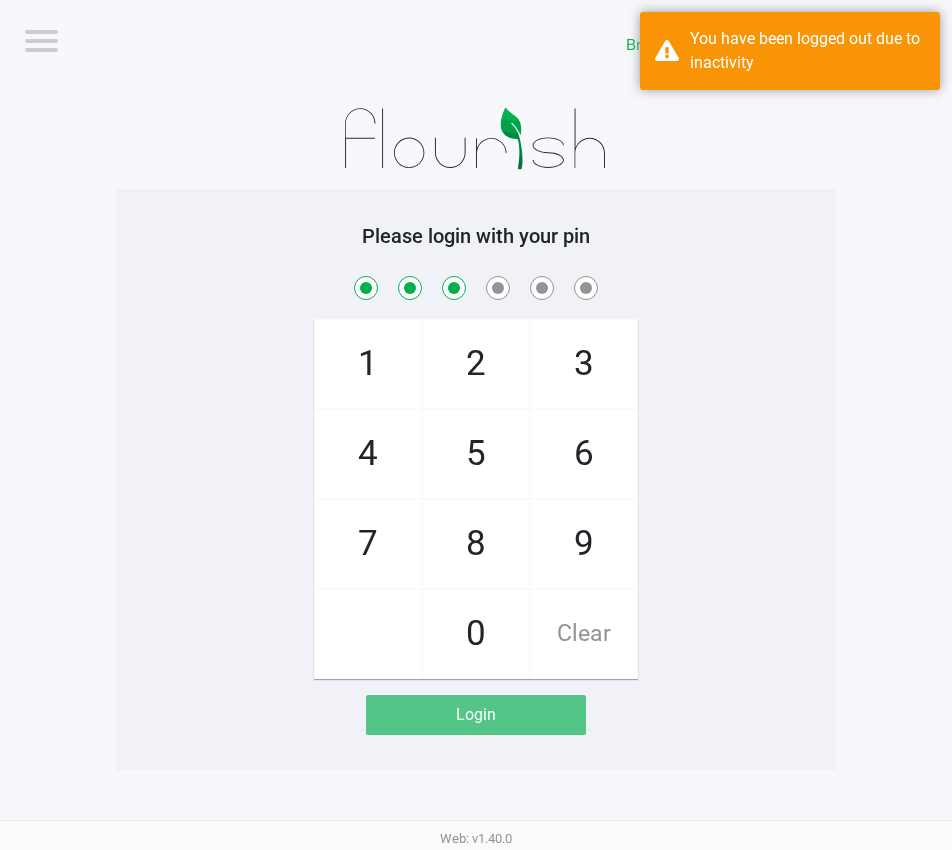 checkbox on "true" 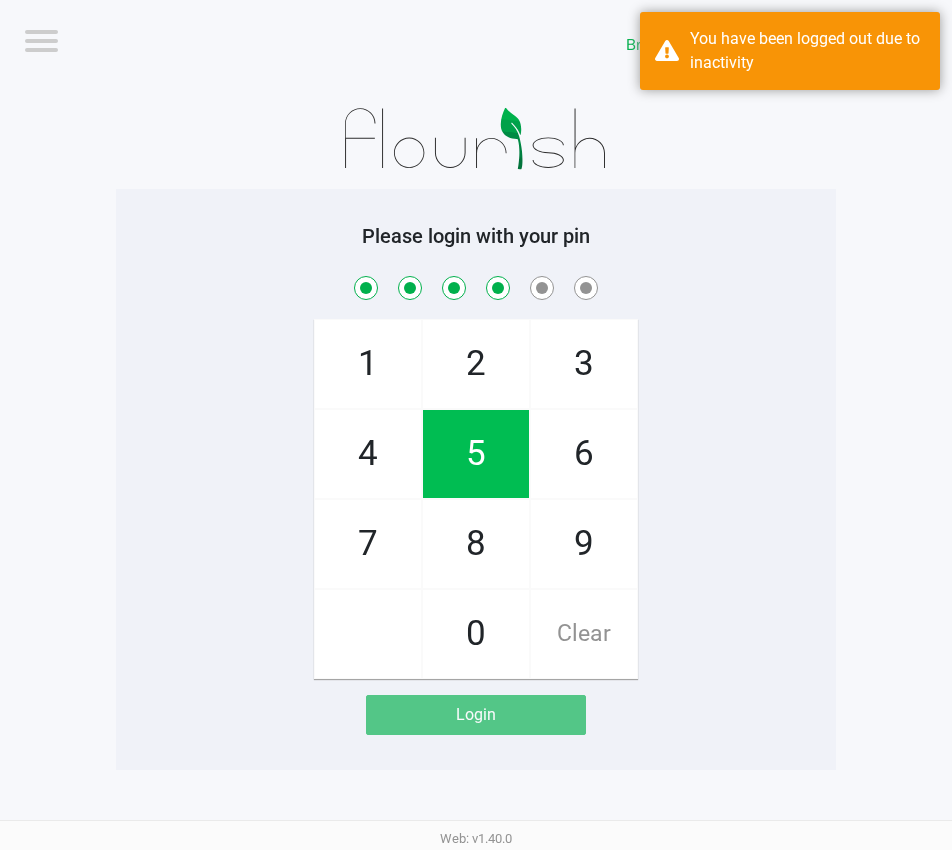 checkbox on "true" 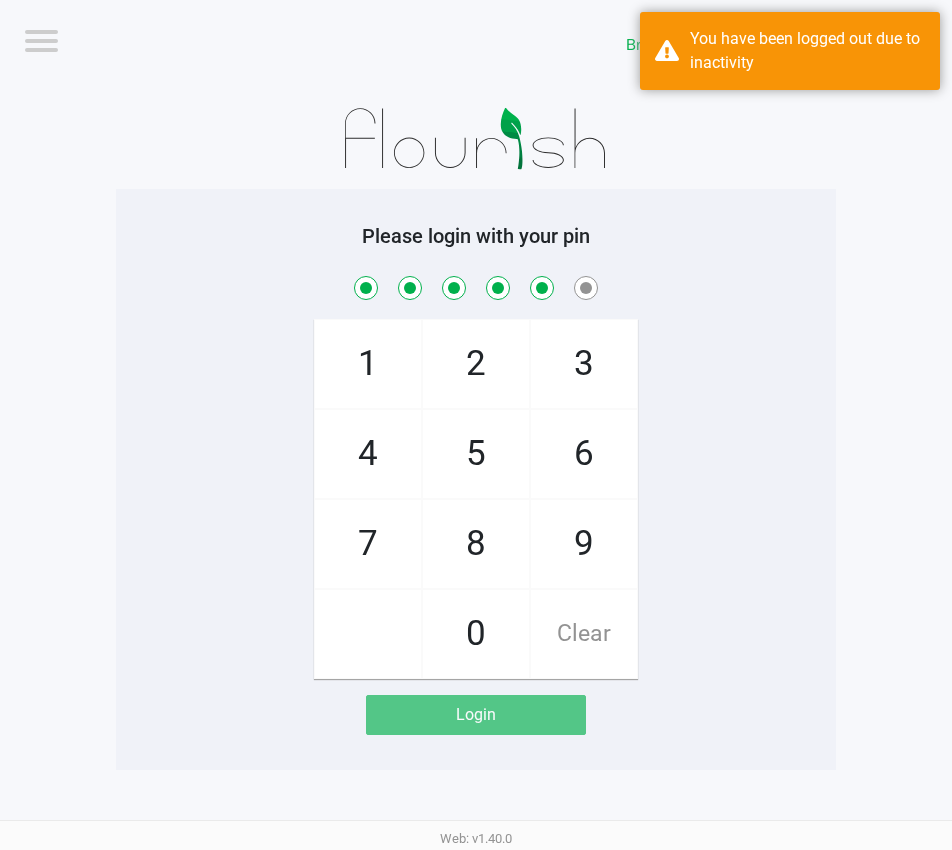 checkbox on "true" 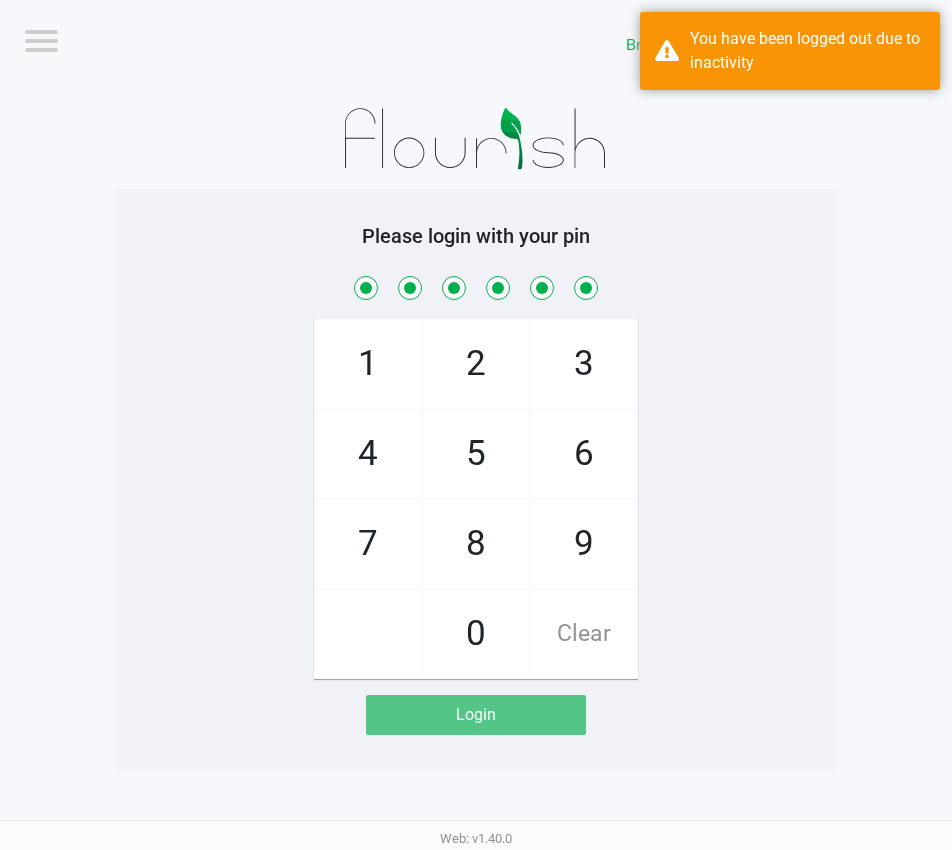 checkbox on "true" 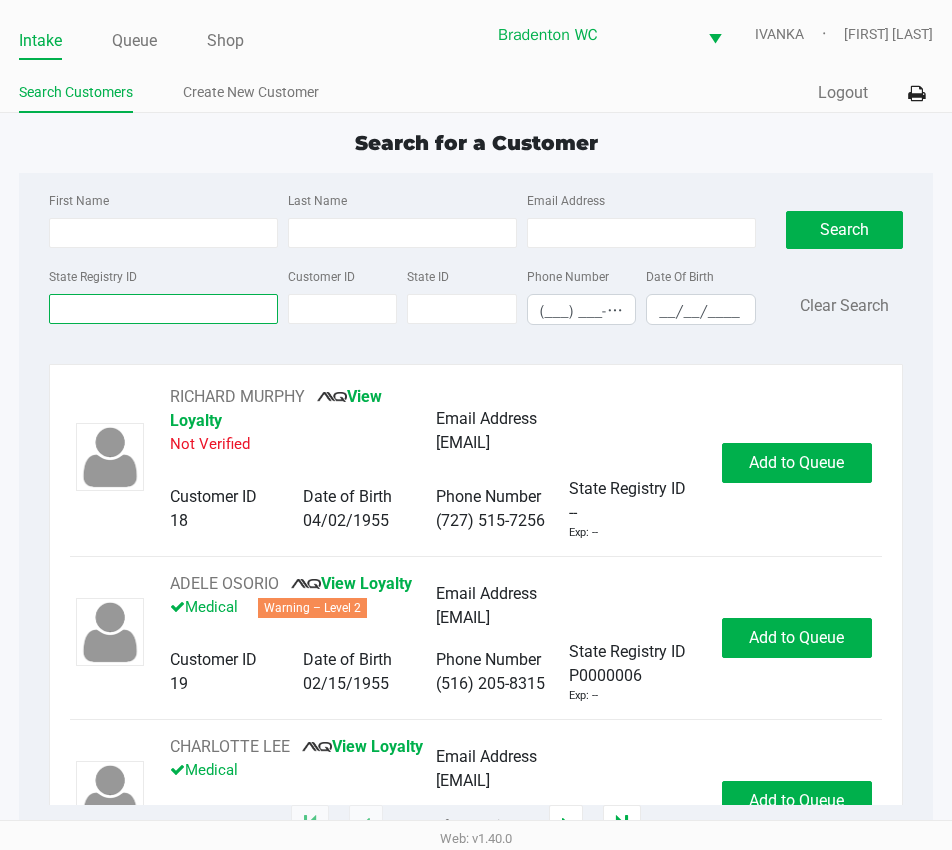 click on "State Registry ID" at bounding box center [163, 309] 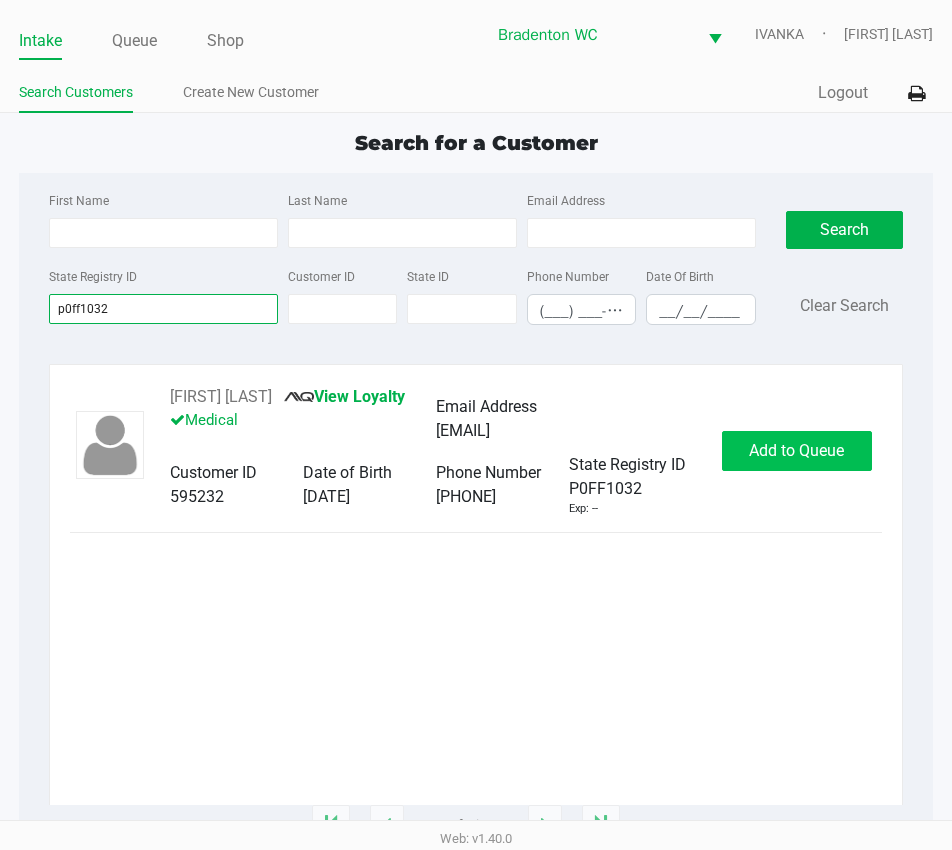 type on "p0ff1032" 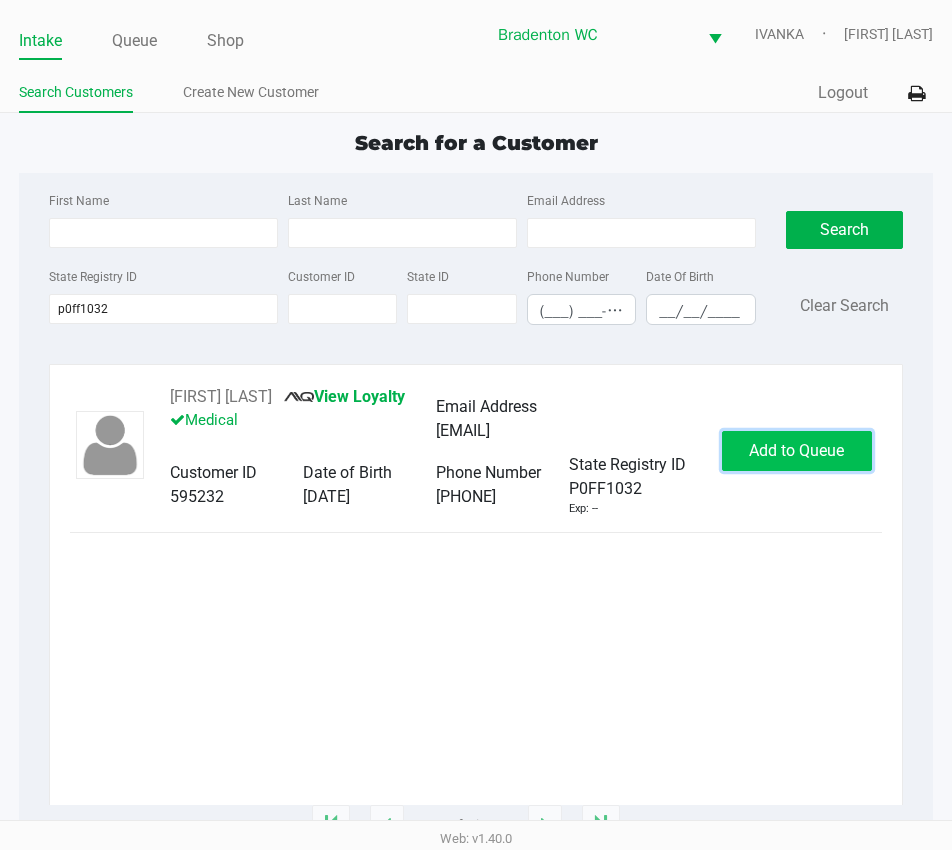 click on "Add to Queue" 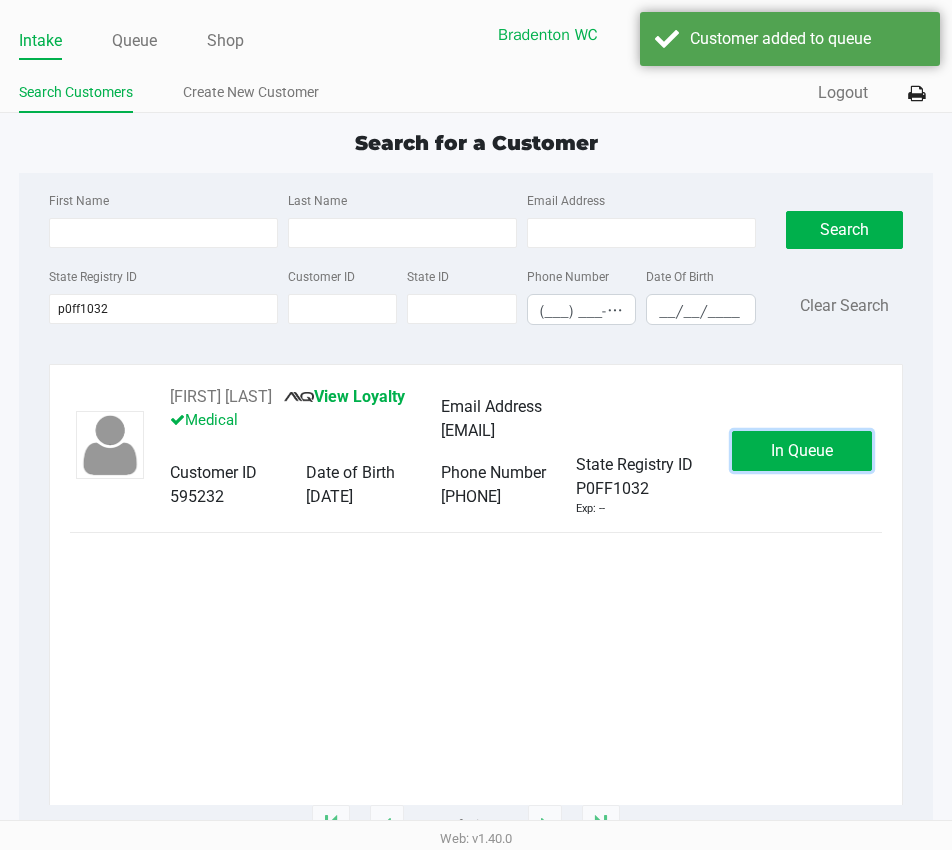 click on "In Queue" 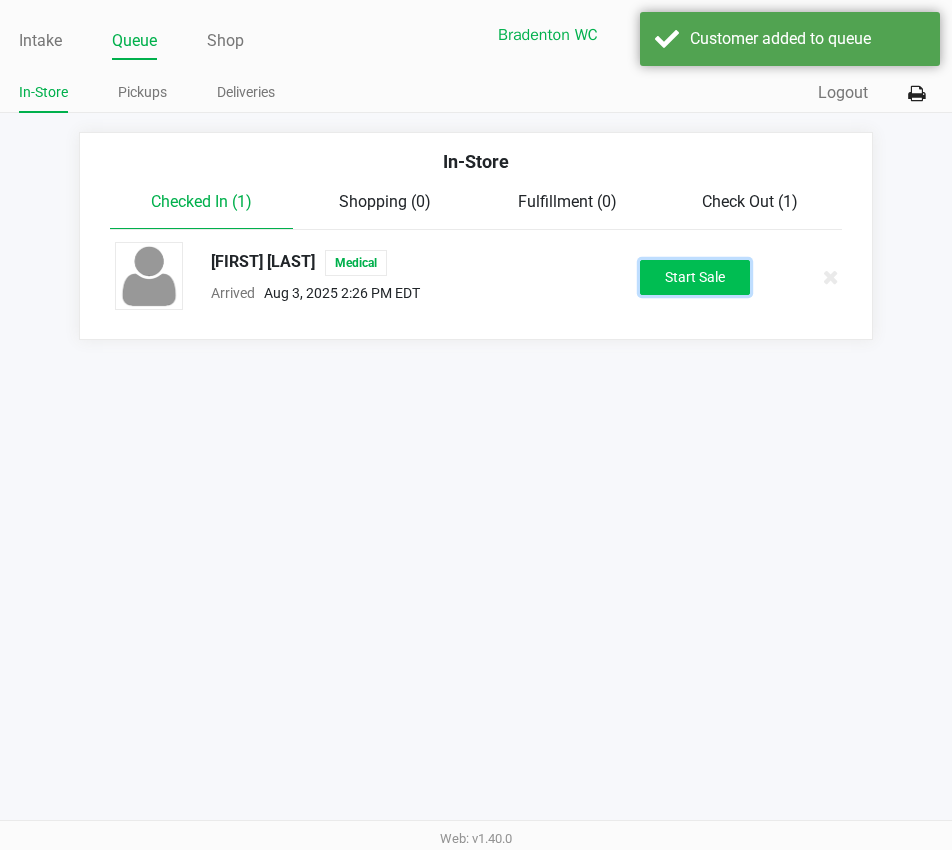 click on "Start Sale" 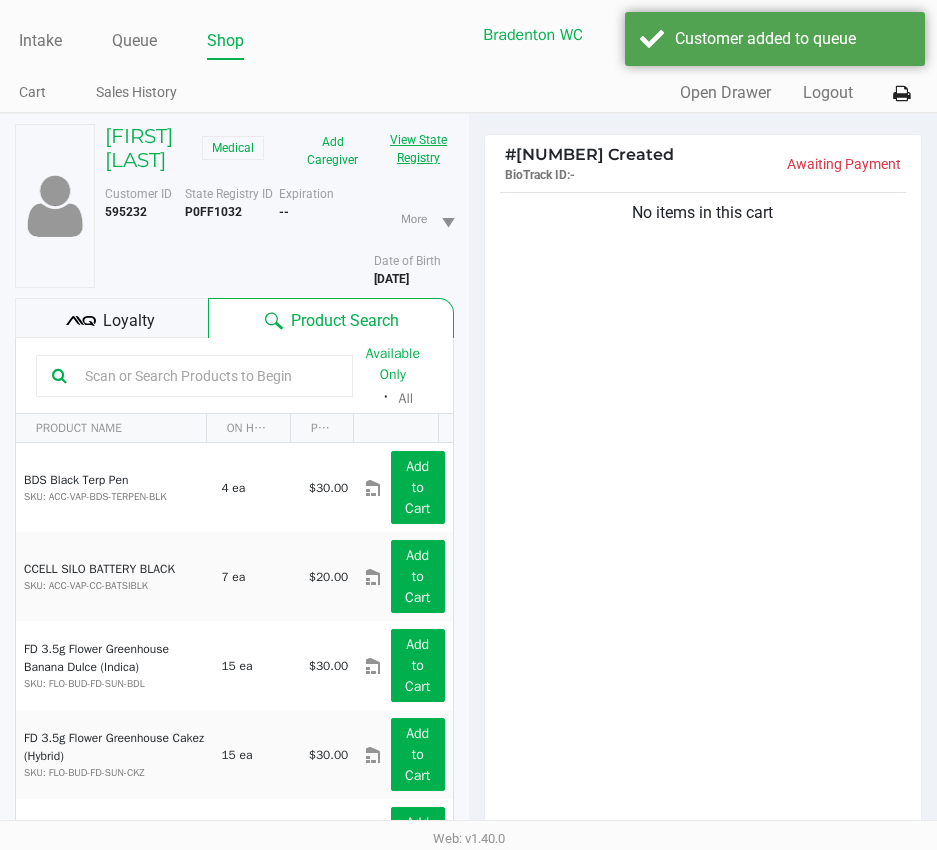 click on "View State Registry" 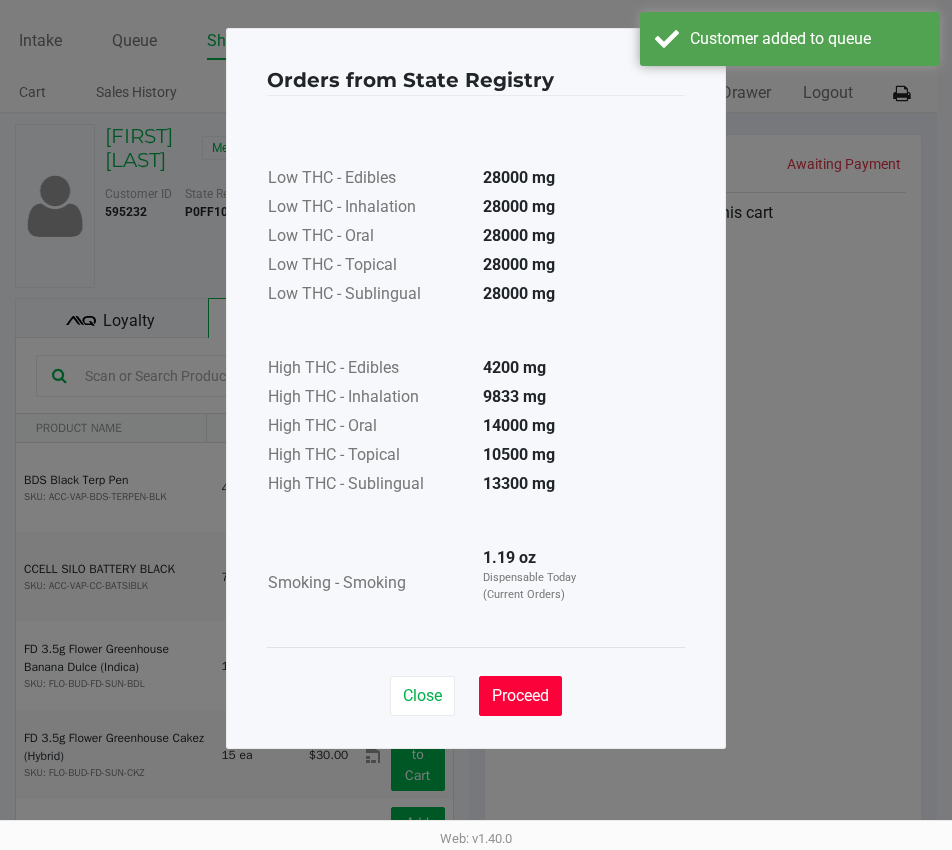 click on "Proceed" 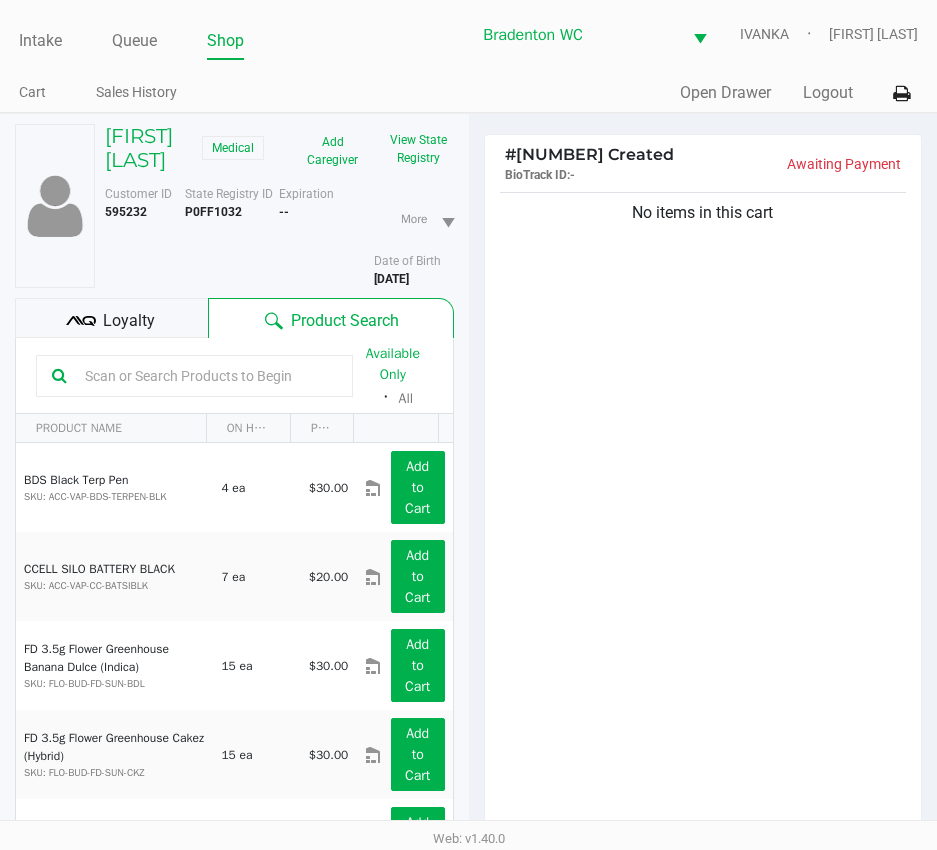 click on "Available Only  ᛫  All" 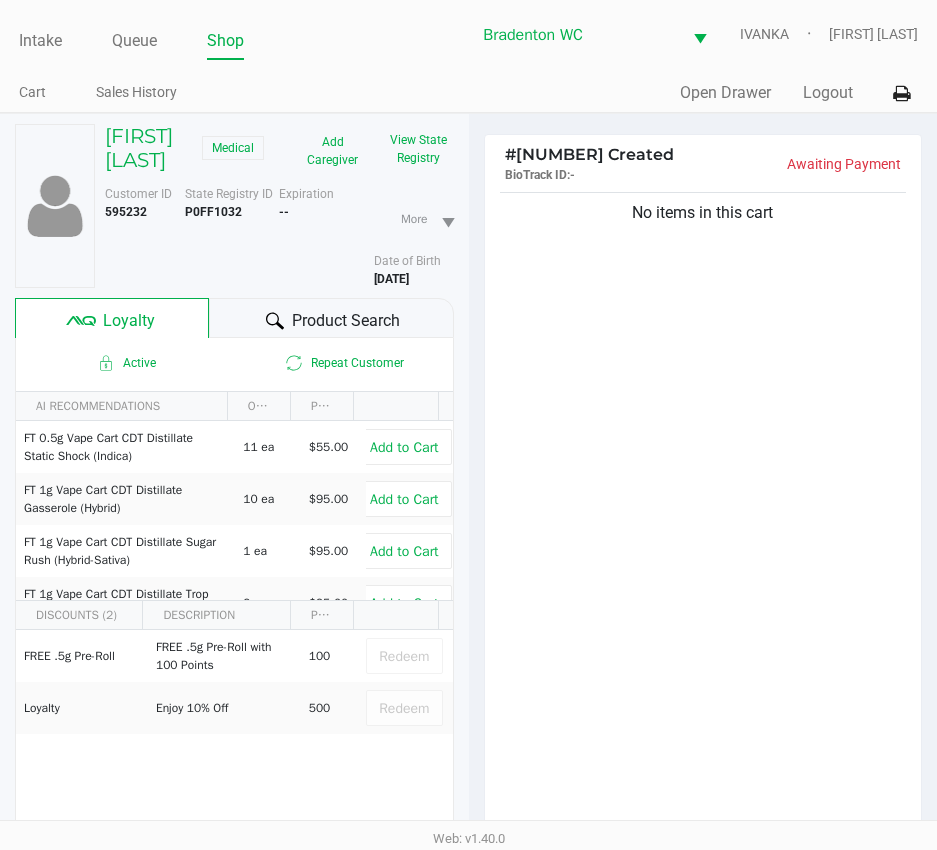 click 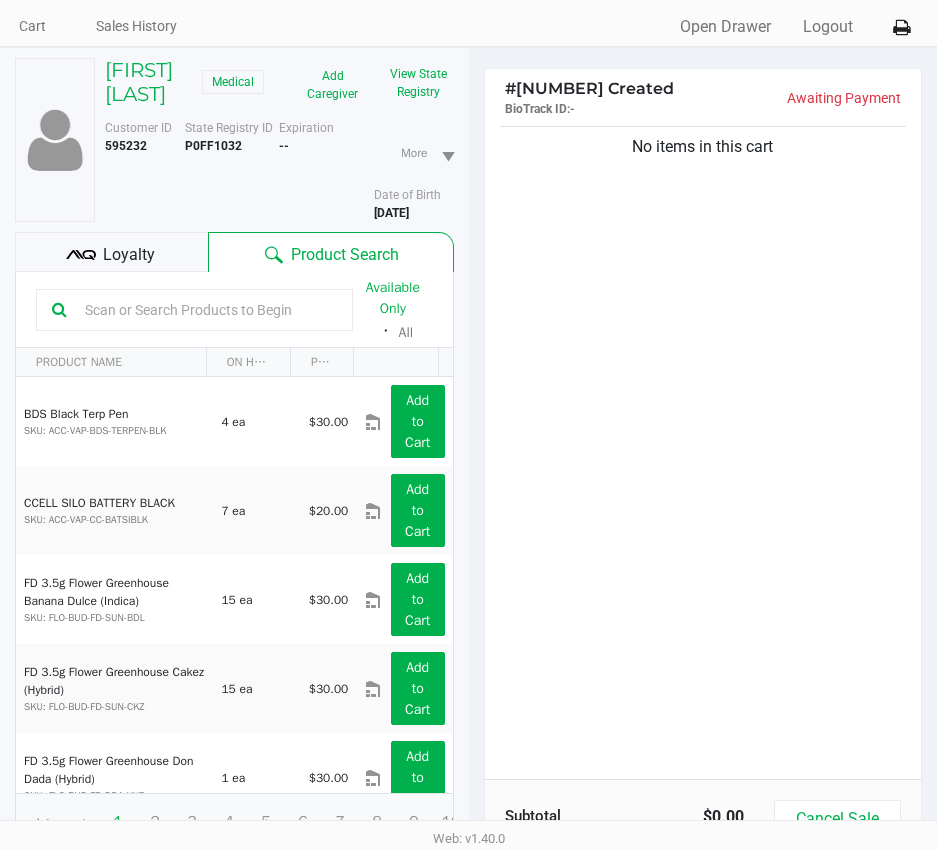 scroll, scrollTop: 58, scrollLeft: 0, axis: vertical 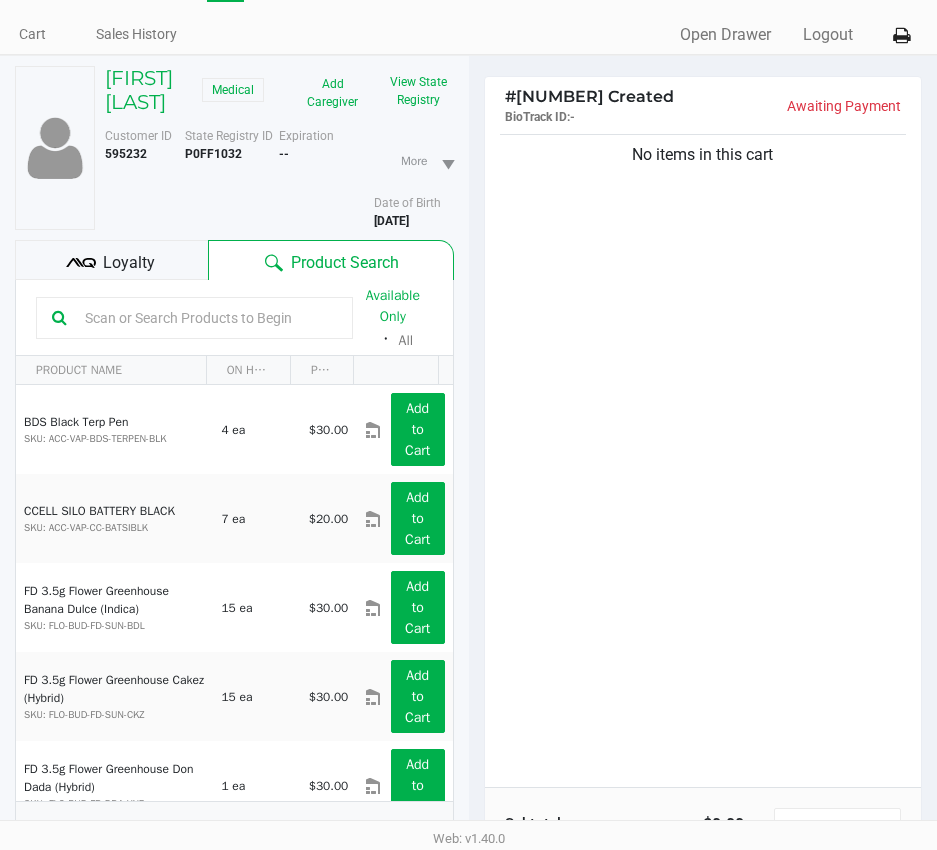 click 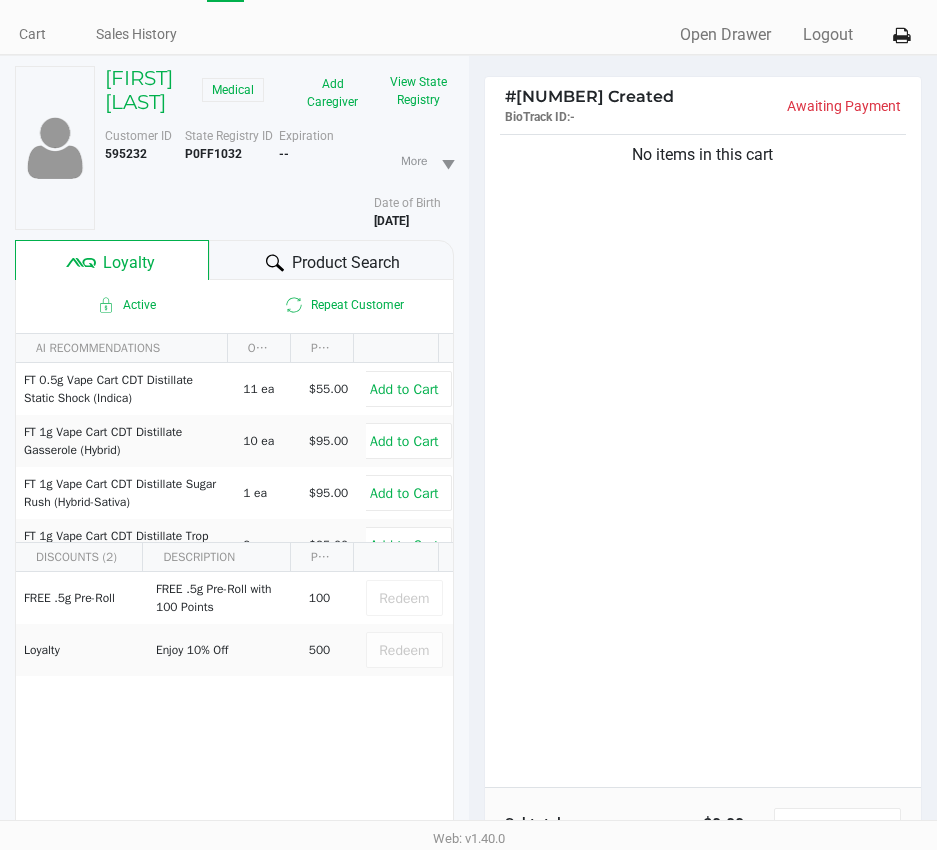 click on "Product Search" 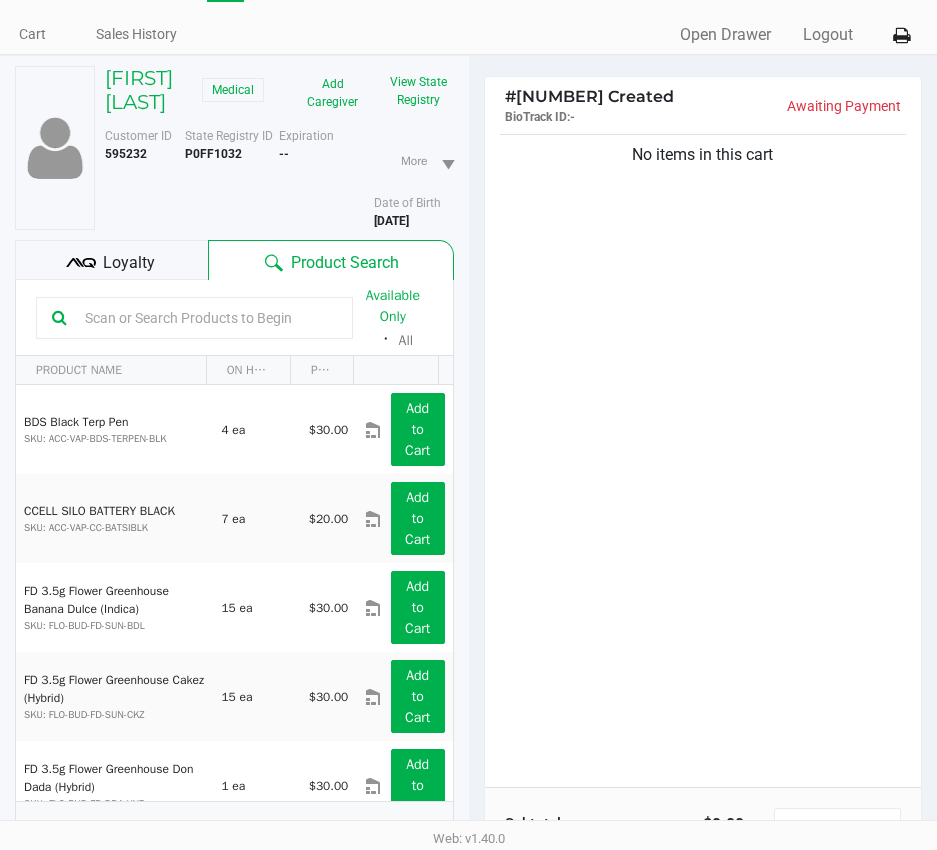 click 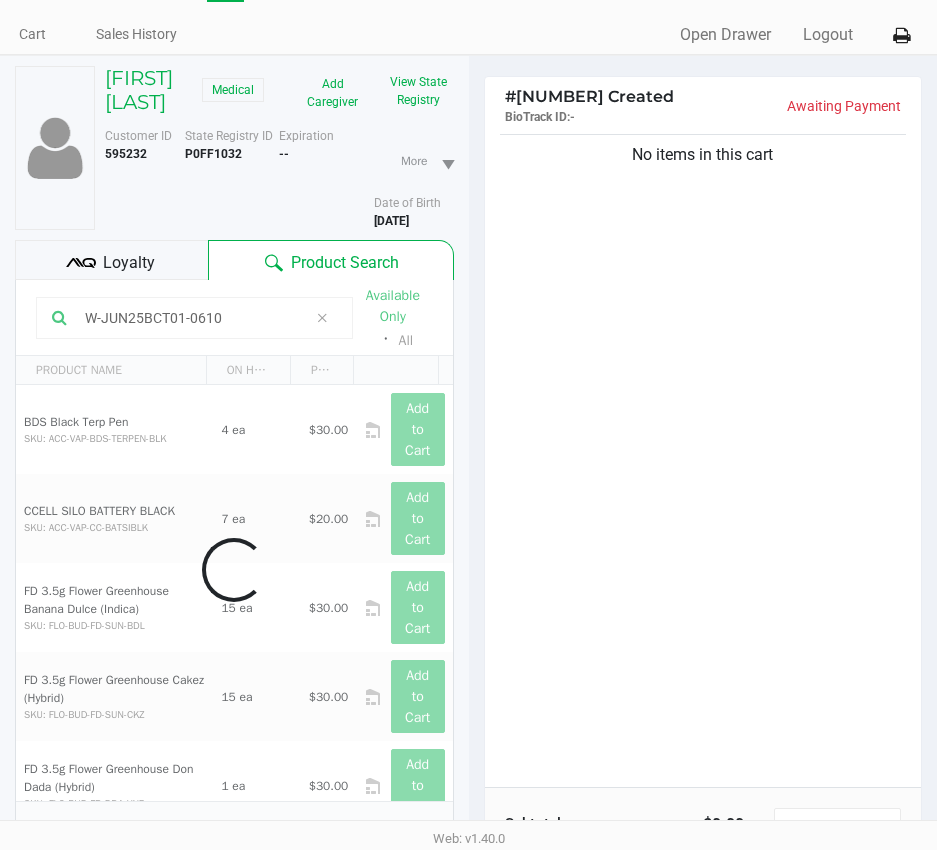 type on "W-JUN25BCT01-0610" 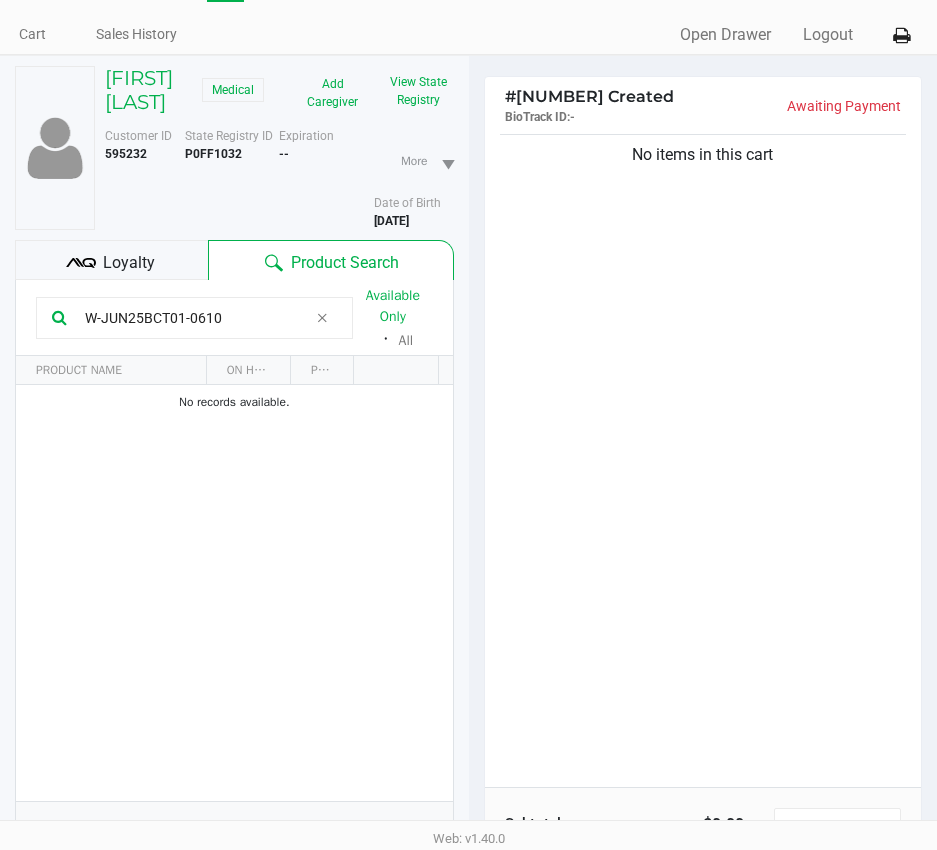 click 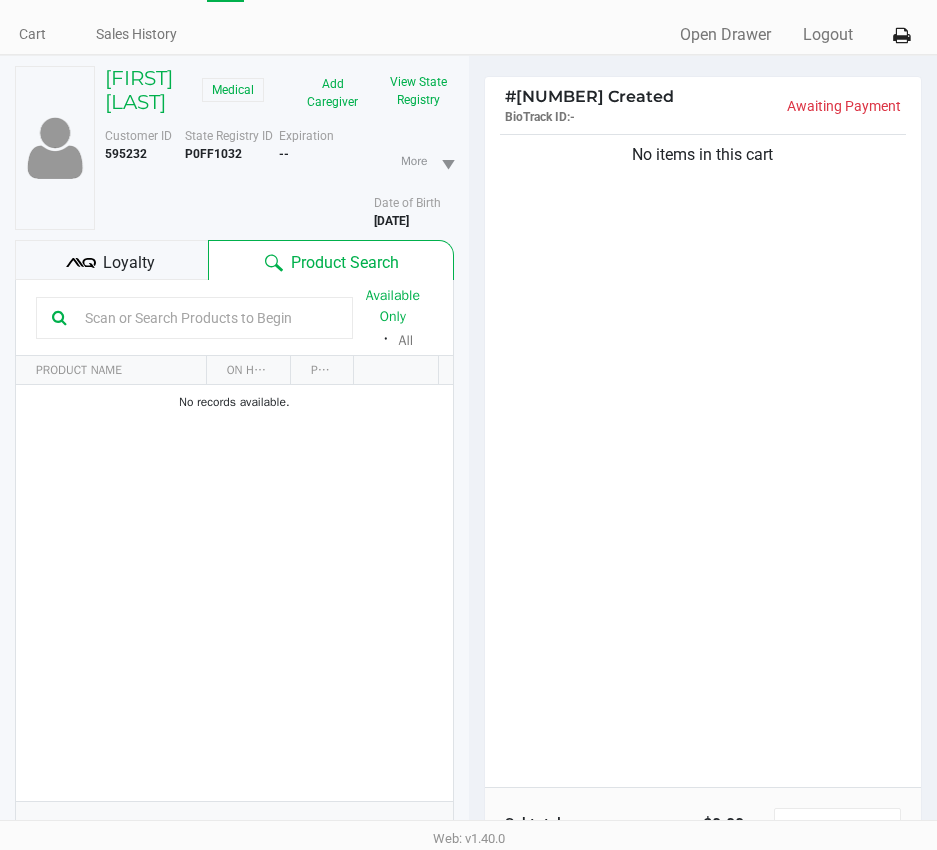 click on "No items in this cart" 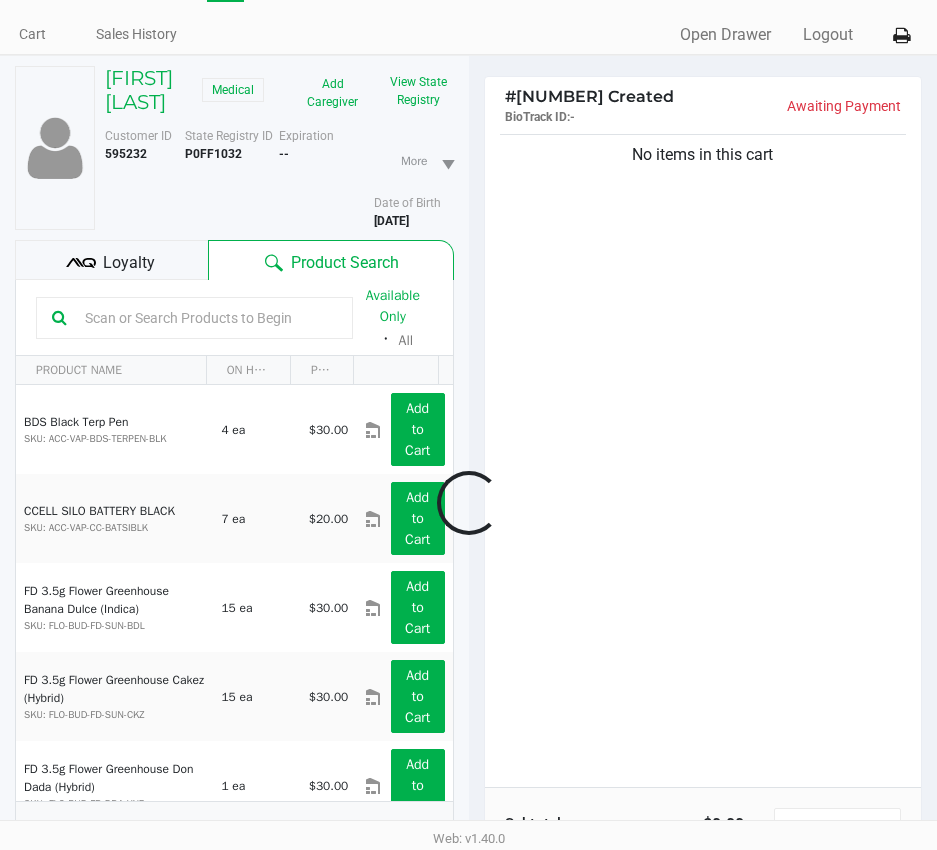 click 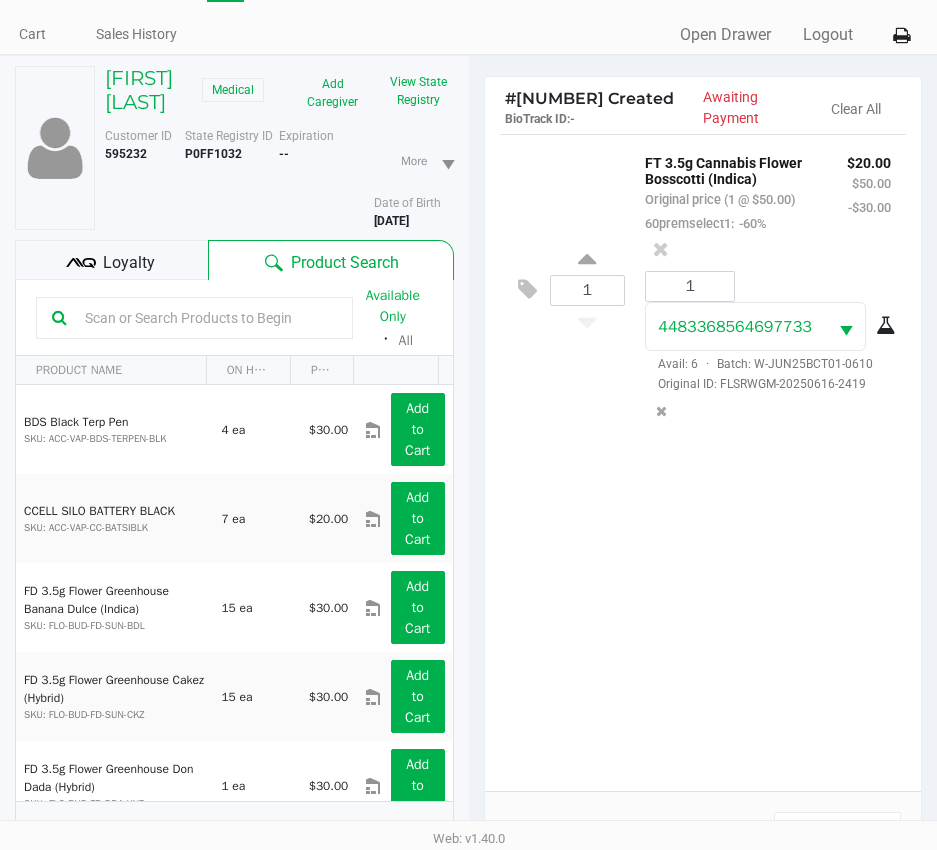 click on "Loyalty" 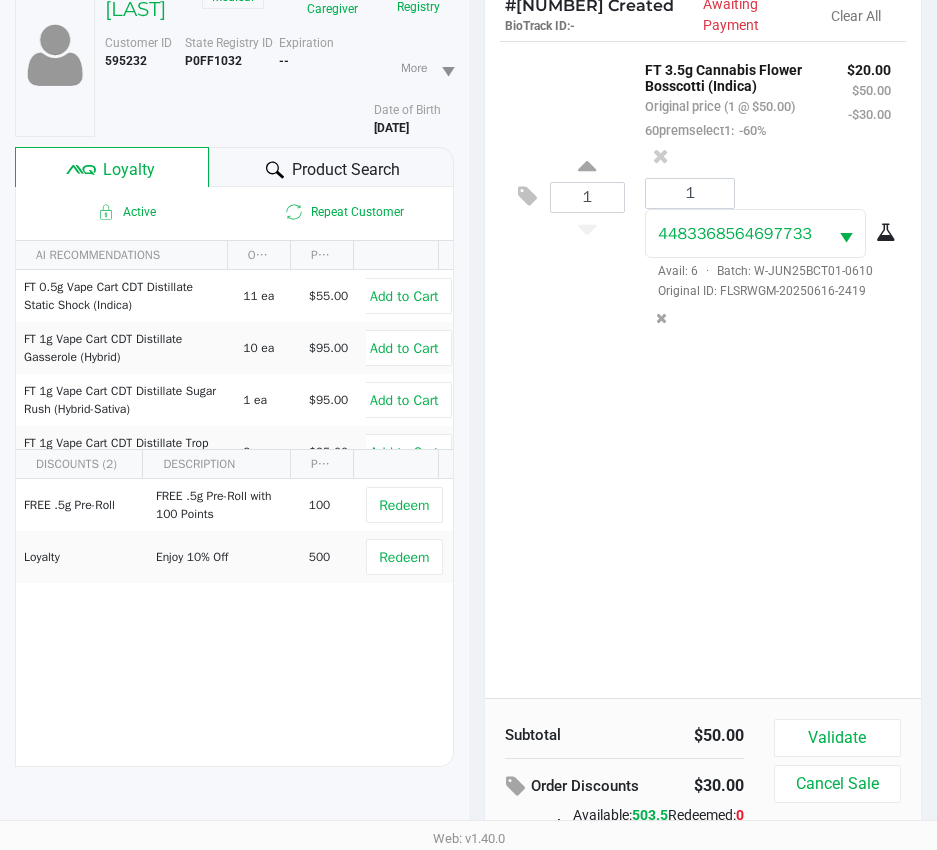 scroll, scrollTop: 262, scrollLeft: 0, axis: vertical 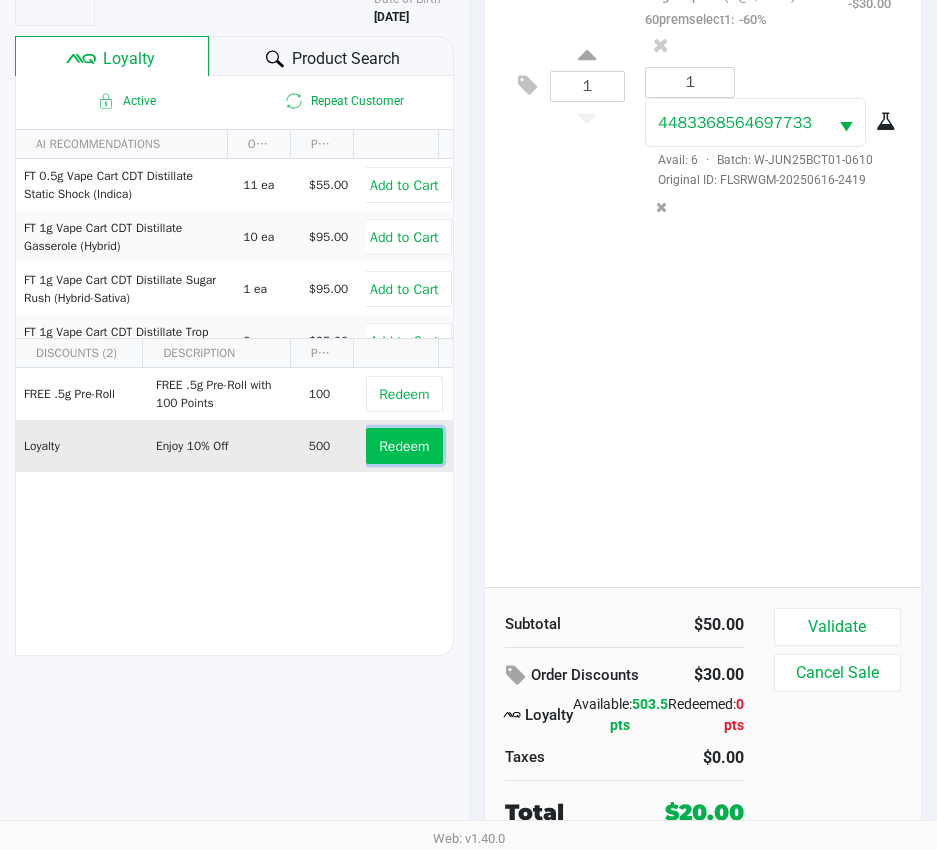 click on "Redeem" 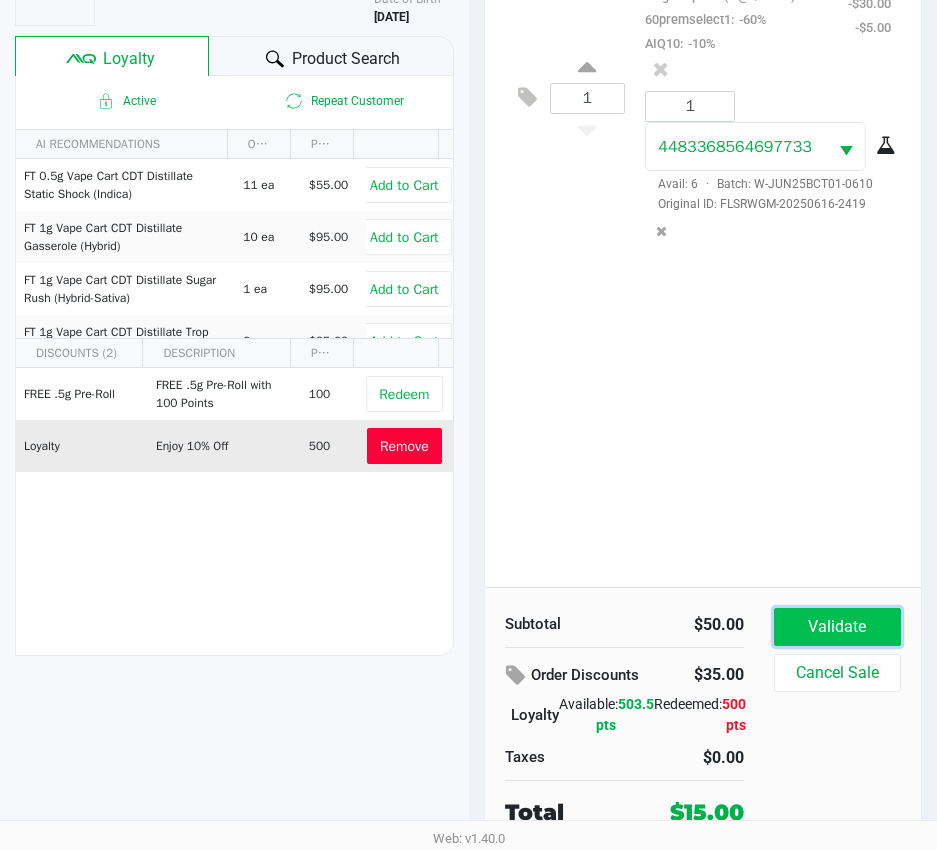 click on "Validate" 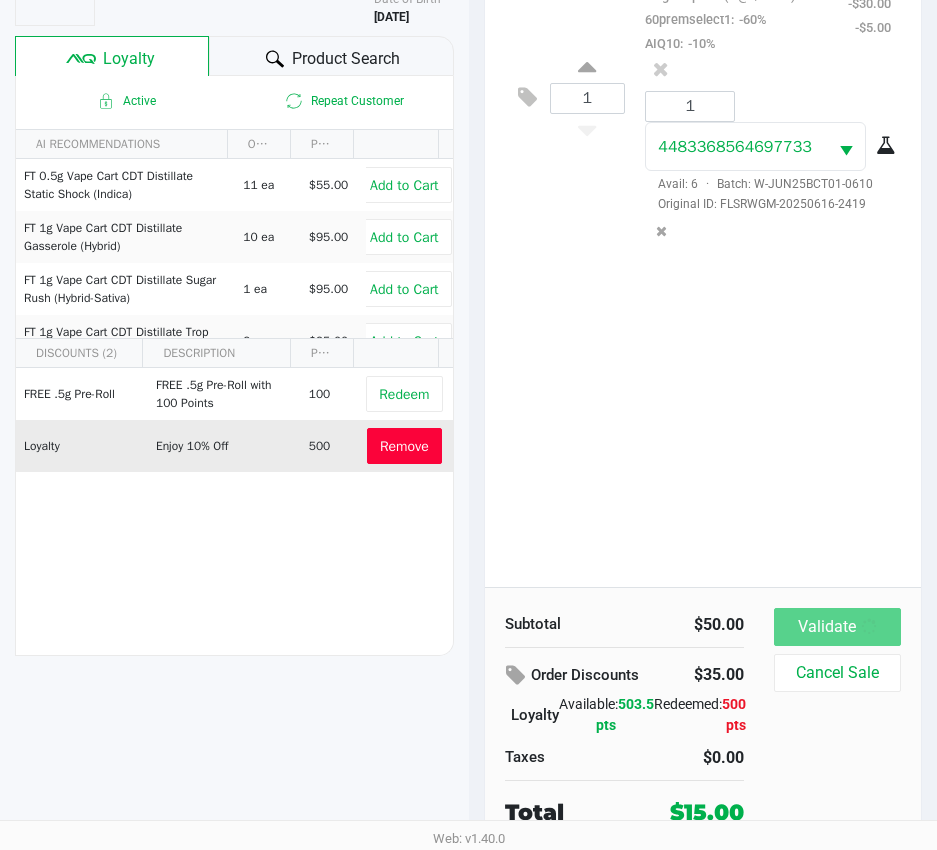 scroll, scrollTop: 0, scrollLeft: 0, axis: both 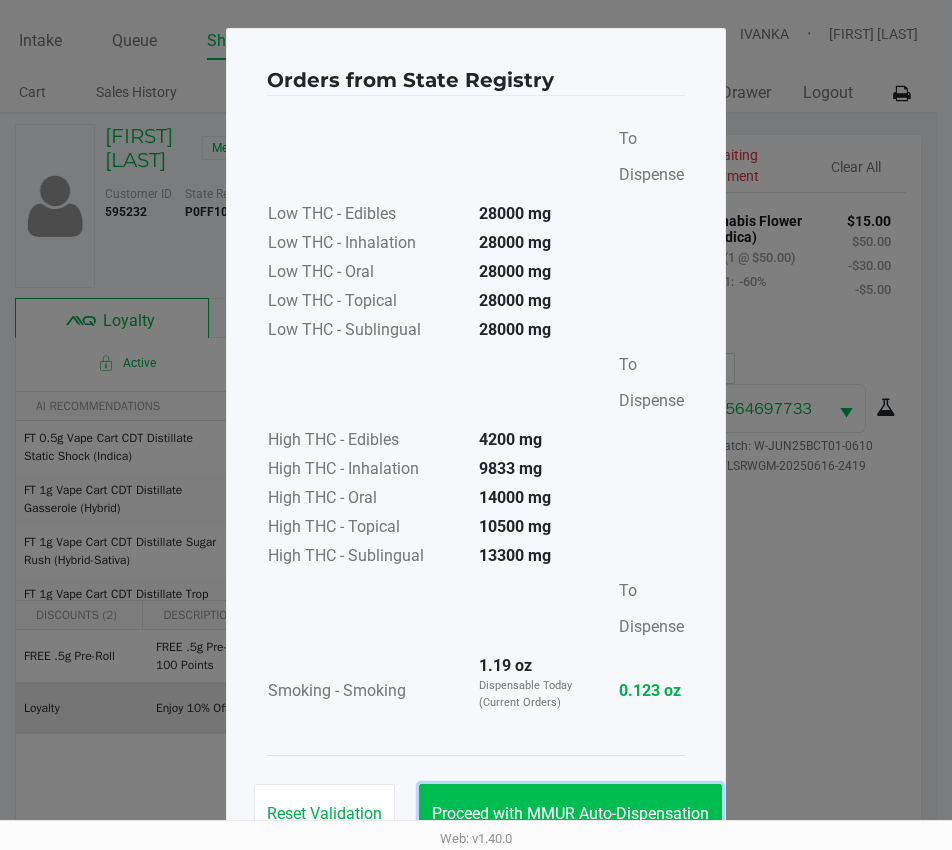 click on "Proceed with MMUR Auto-Dispensation" 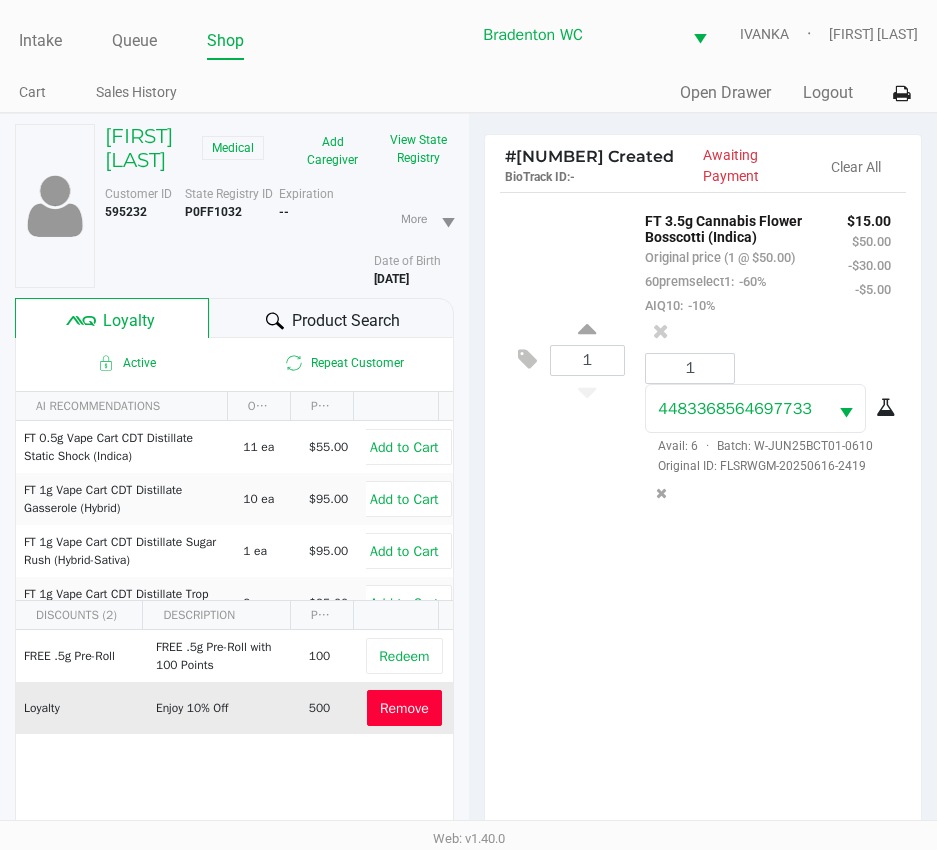 scroll, scrollTop: 265, scrollLeft: 0, axis: vertical 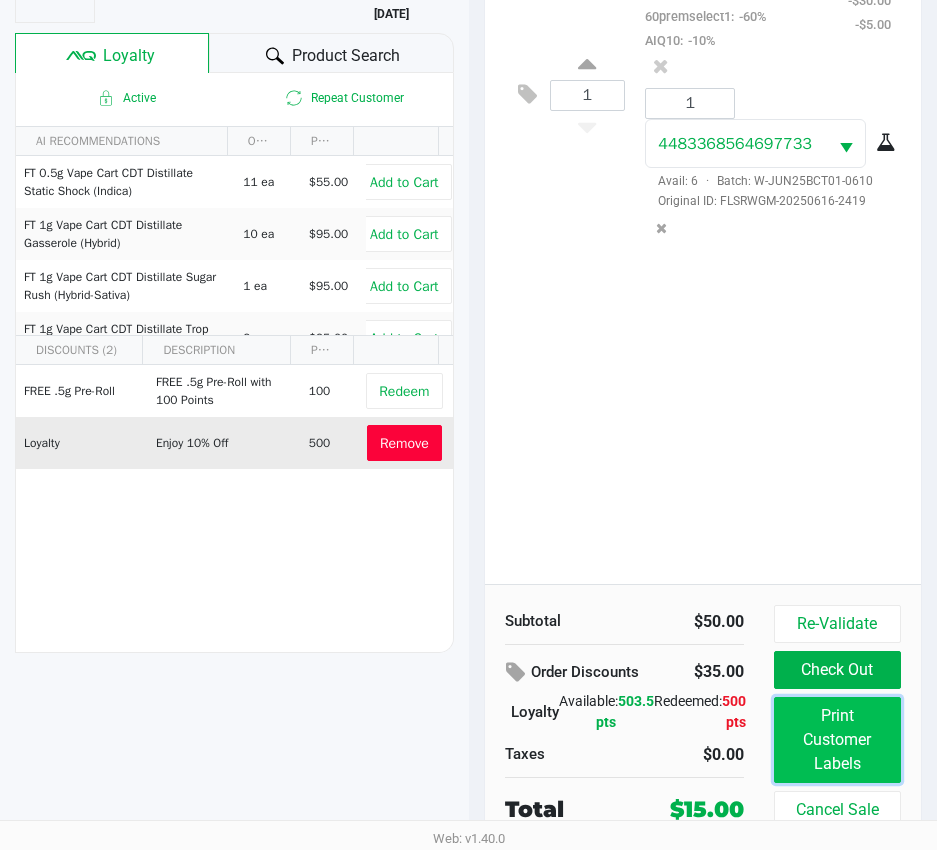 click on "Print Customer Labels" 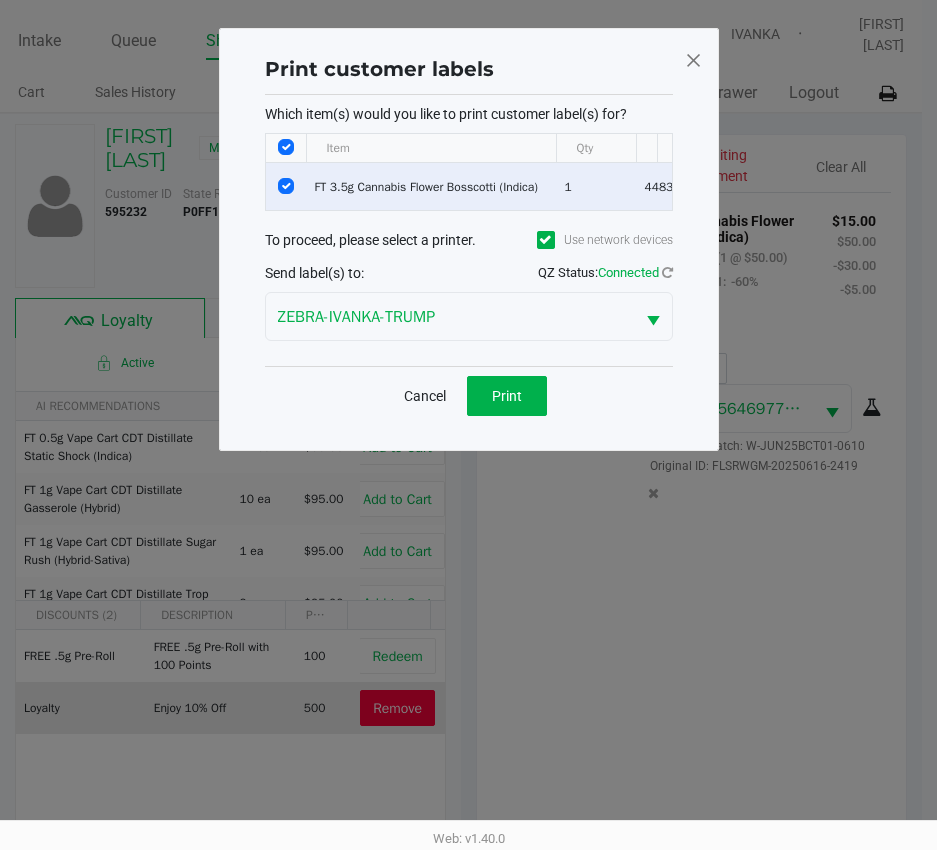 scroll, scrollTop: 0, scrollLeft: 0, axis: both 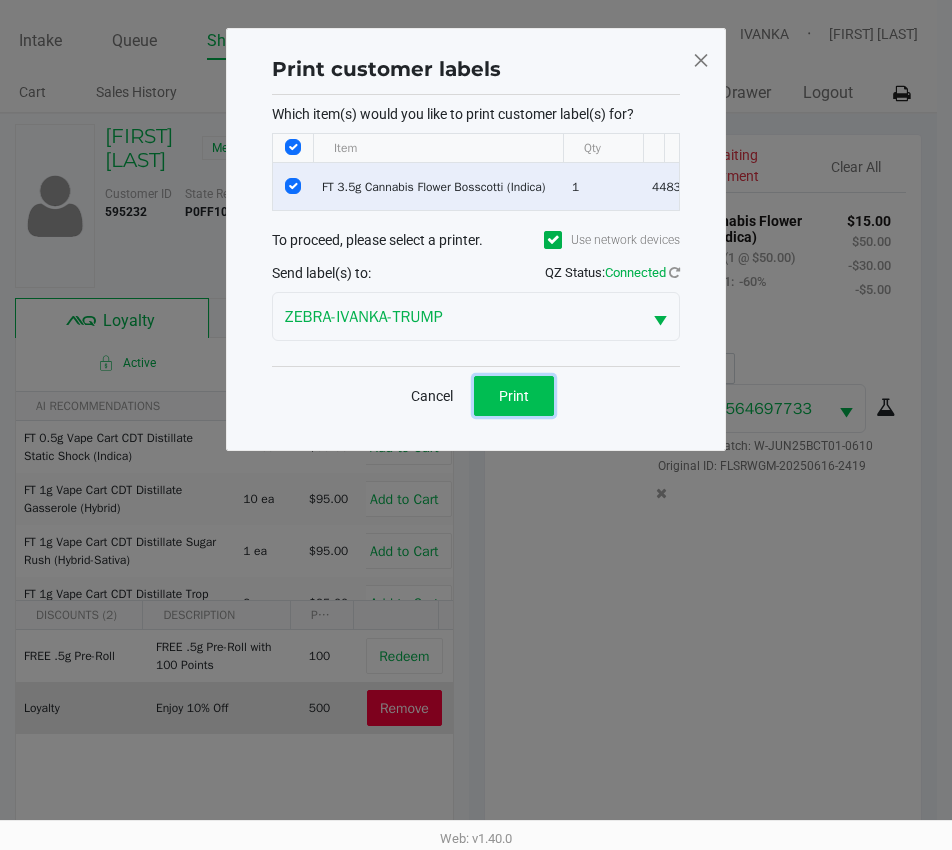 click on "Print" 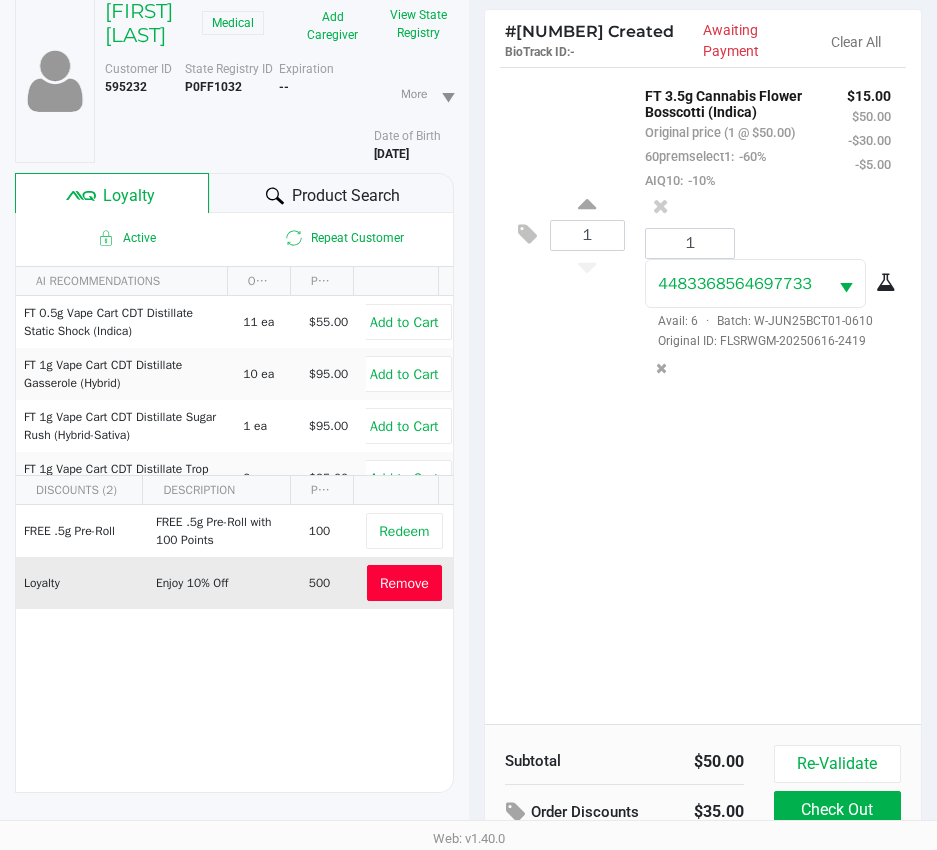 scroll, scrollTop: 265, scrollLeft: 0, axis: vertical 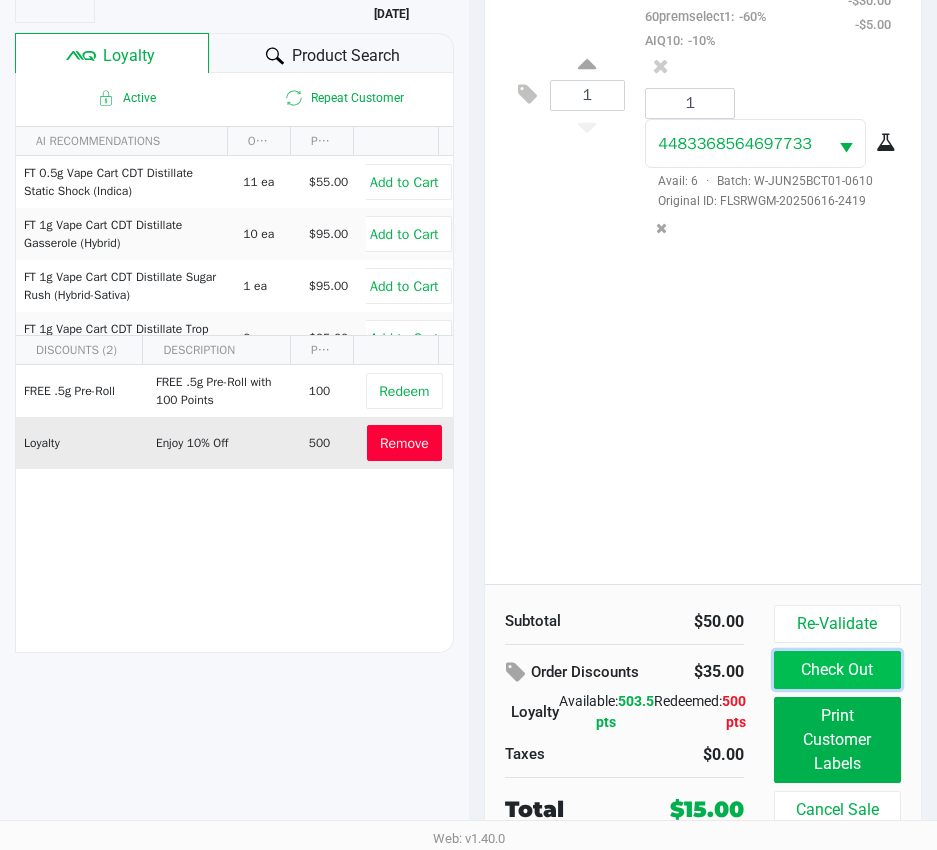 click on "Check Out" 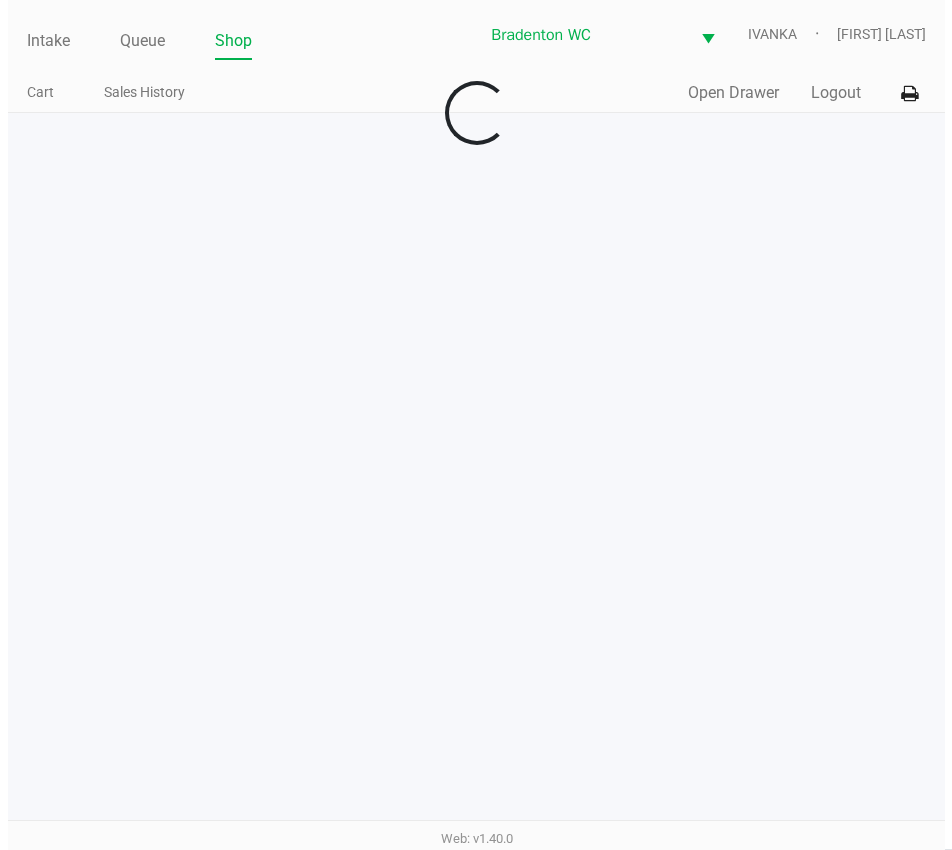 scroll, scrollTop: 0, scrollLeft: 0, axis: both 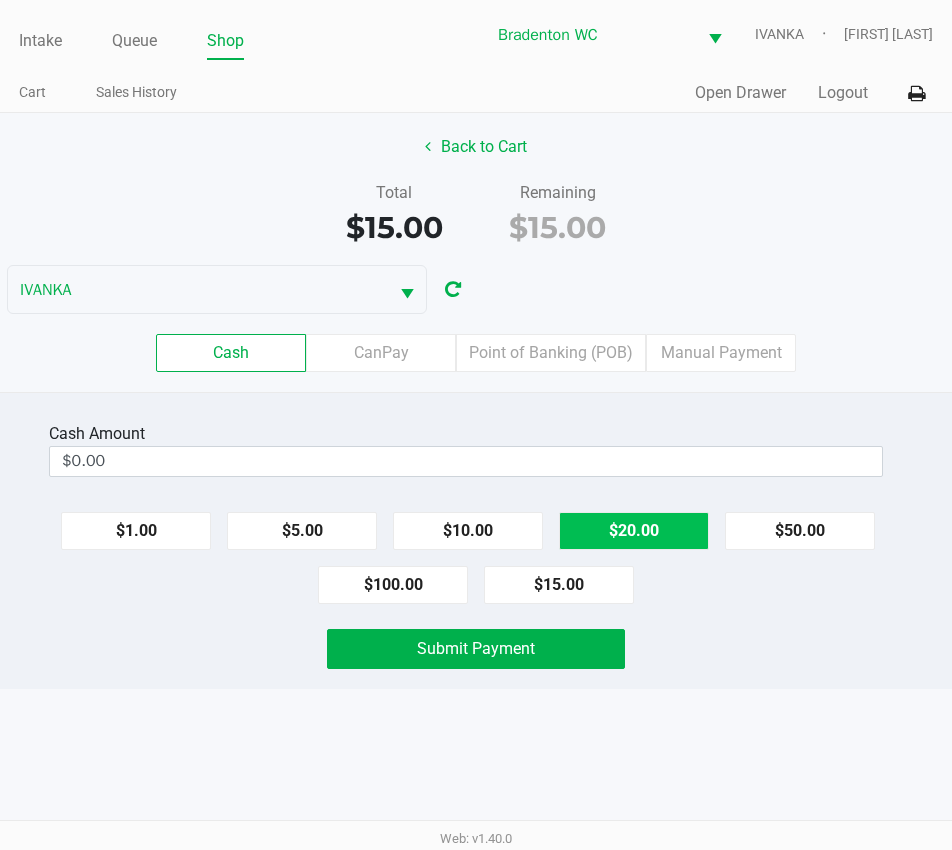 click on "$20.00" 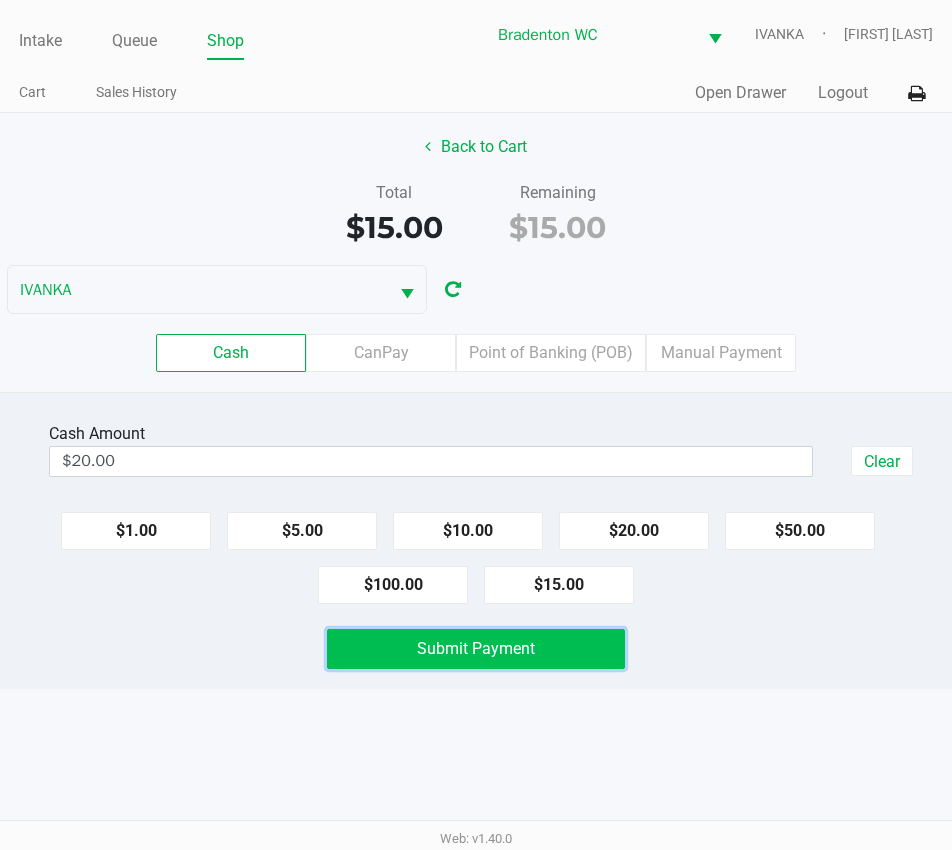 click on "Submit Payment" 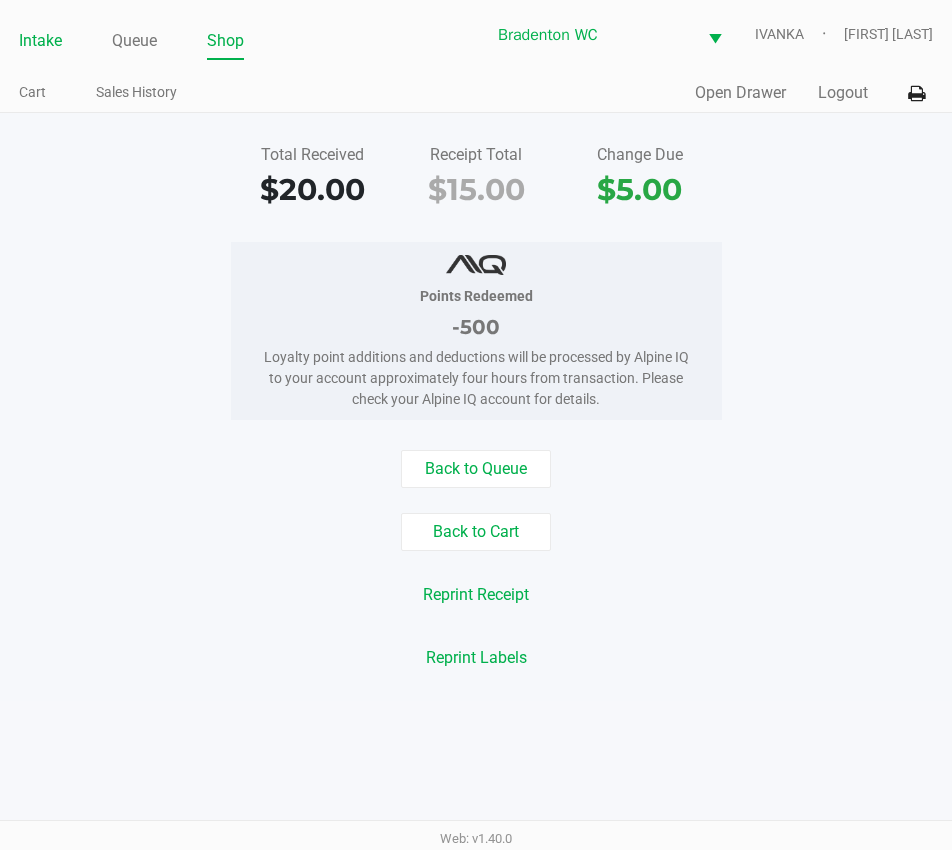 click on "Intake" 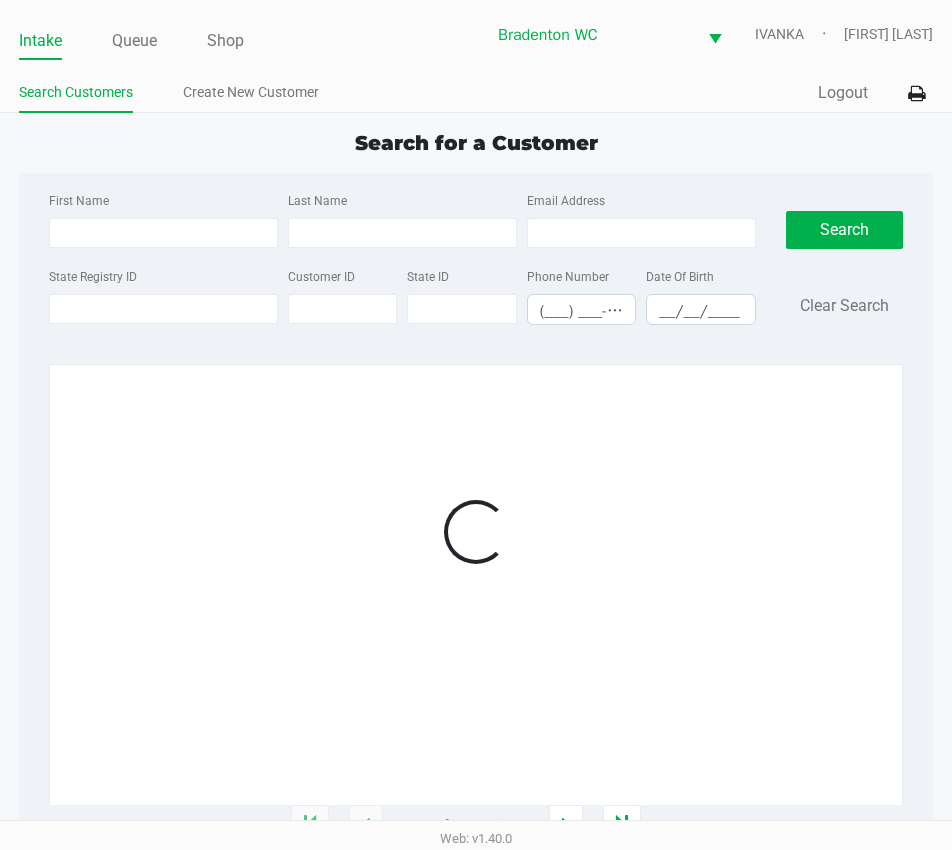 click on "Intake Queue Shop" 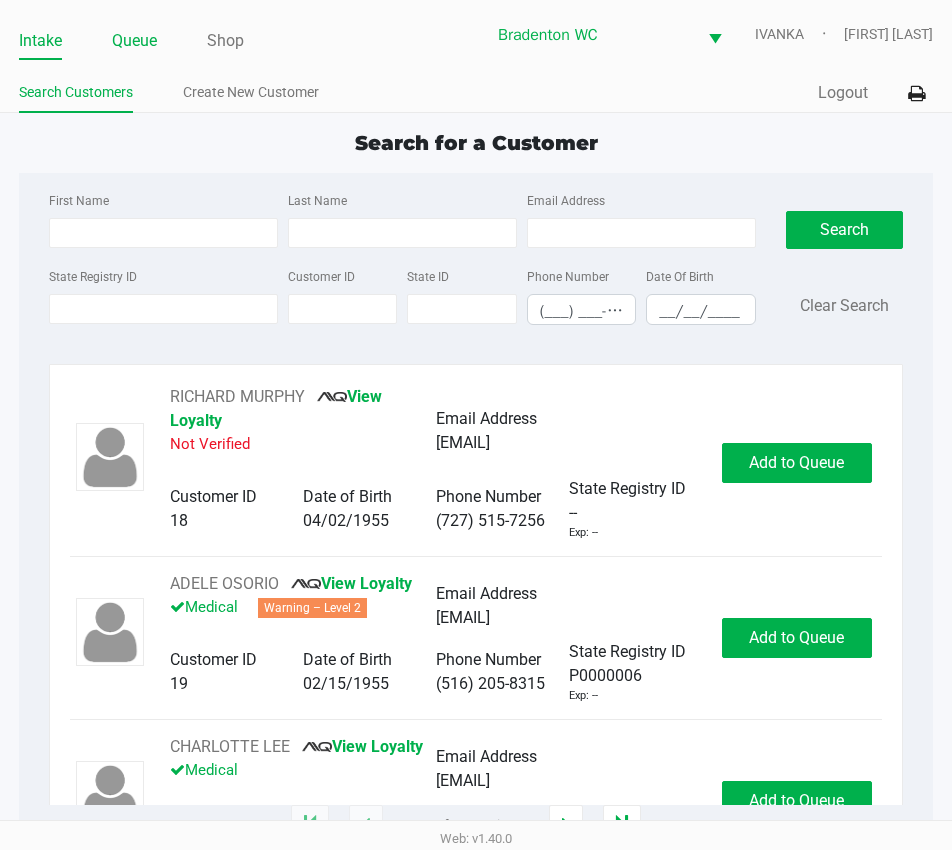 click on "Queue" 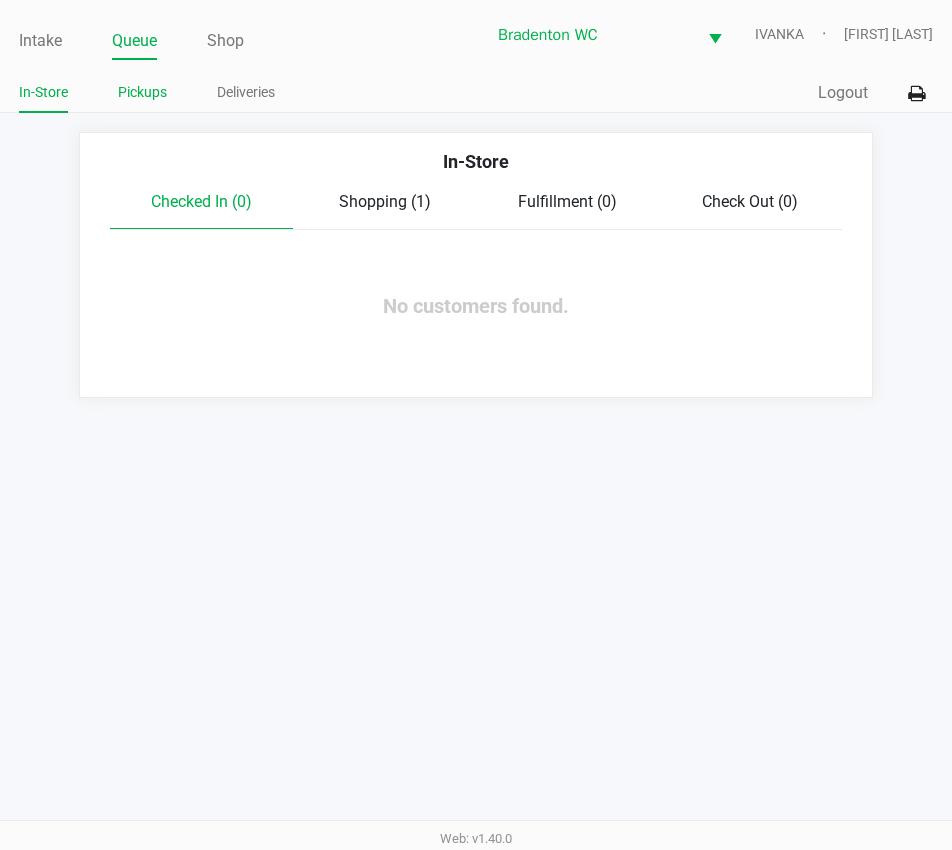 click on "Pickups" 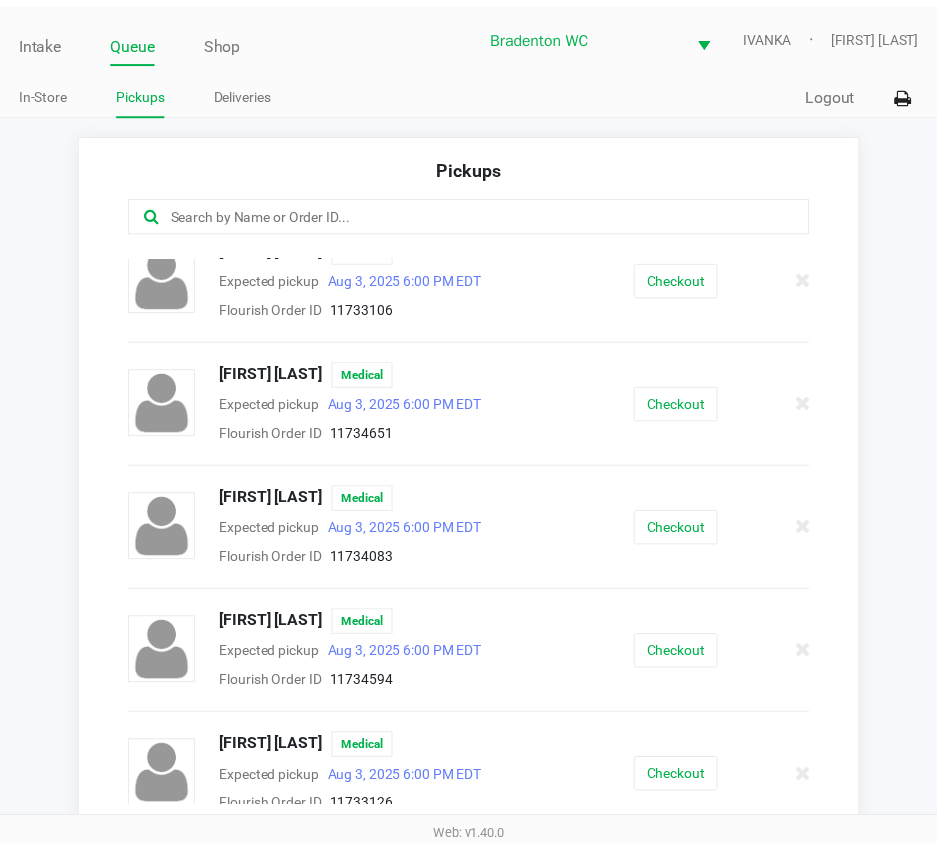 scroll, scrollTop: 781, scrollLeft: 0, axis: vertical 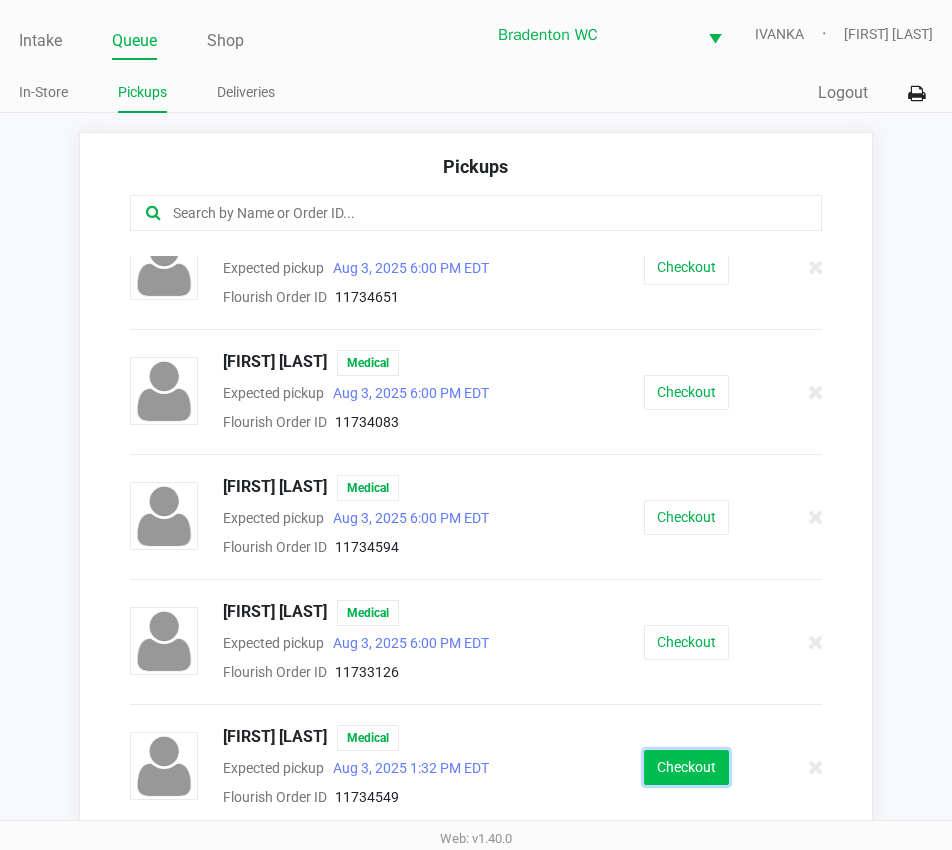 click on "Checkout" 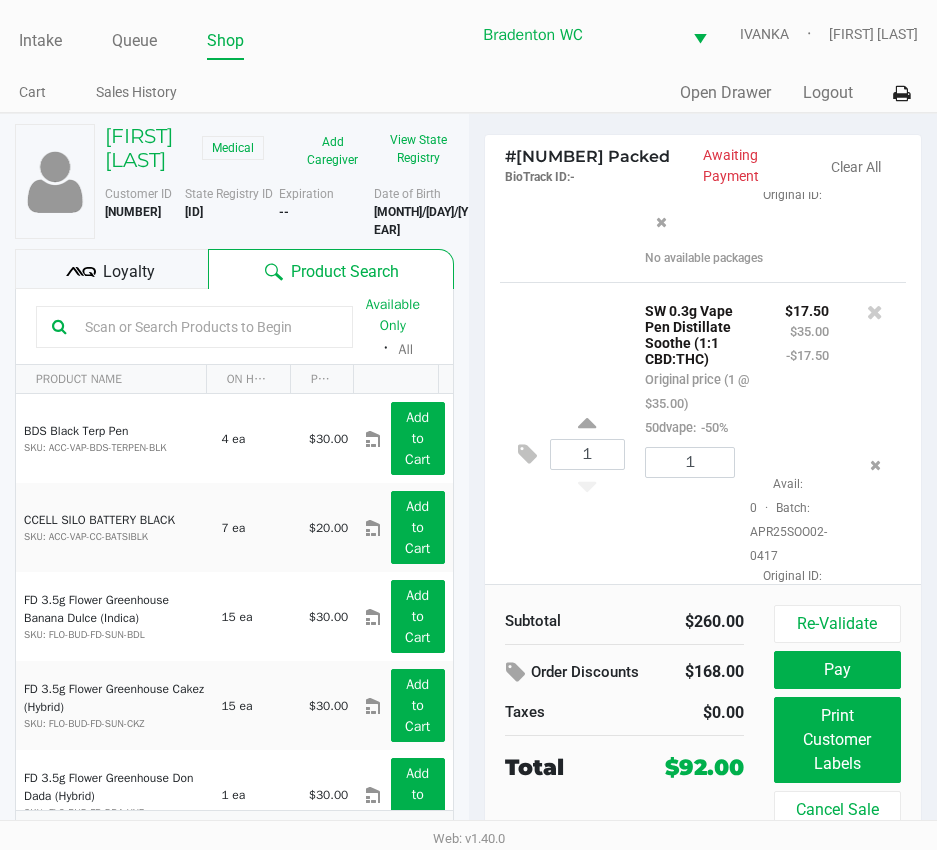 scroll, scrollTop: 636, scrollLeft: 0, axis: vertical 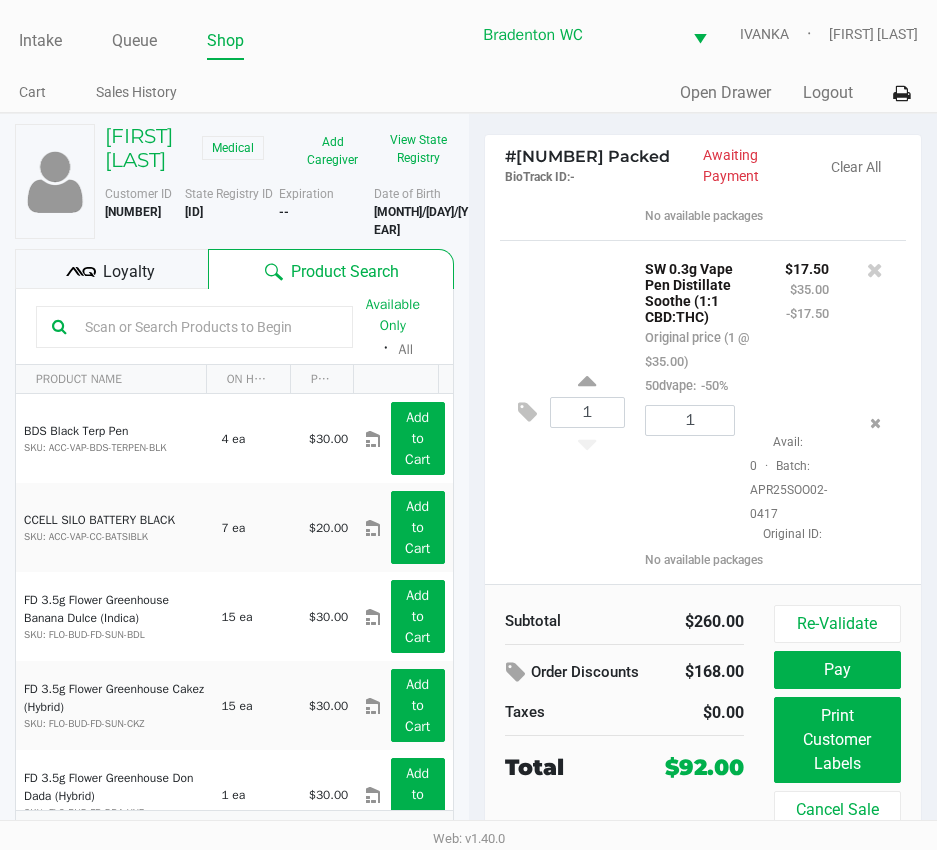 click on "Loyalty" 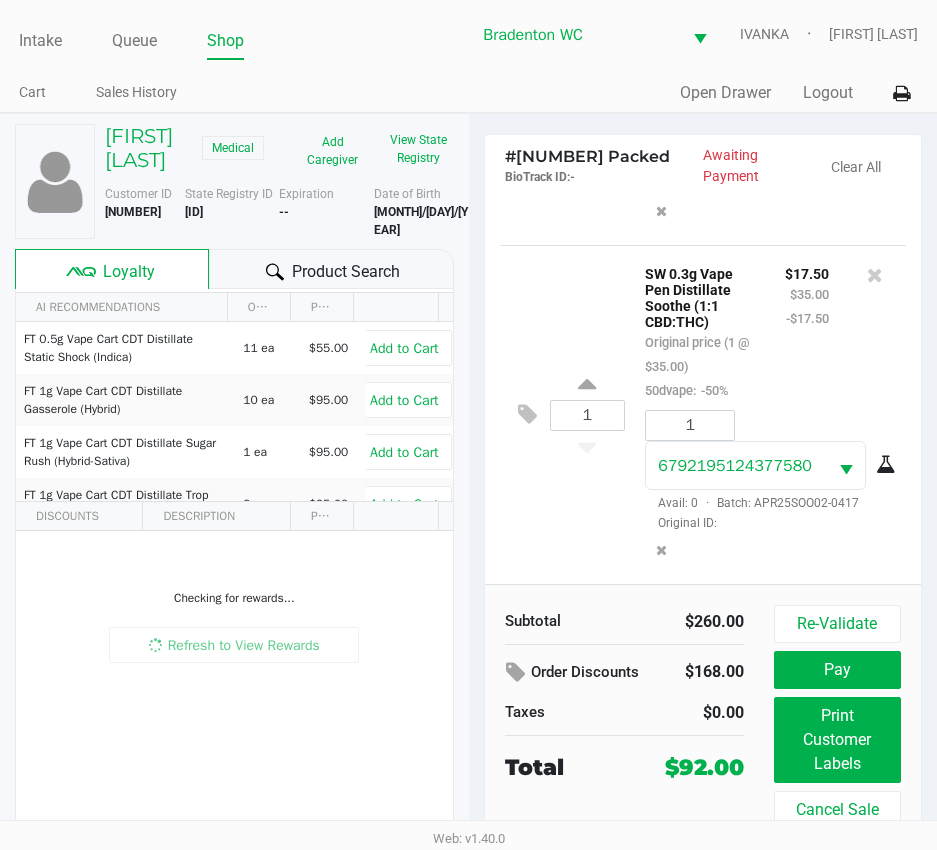 scroll, scrollTop: 654, scrollLeft: 0, axis: vertical 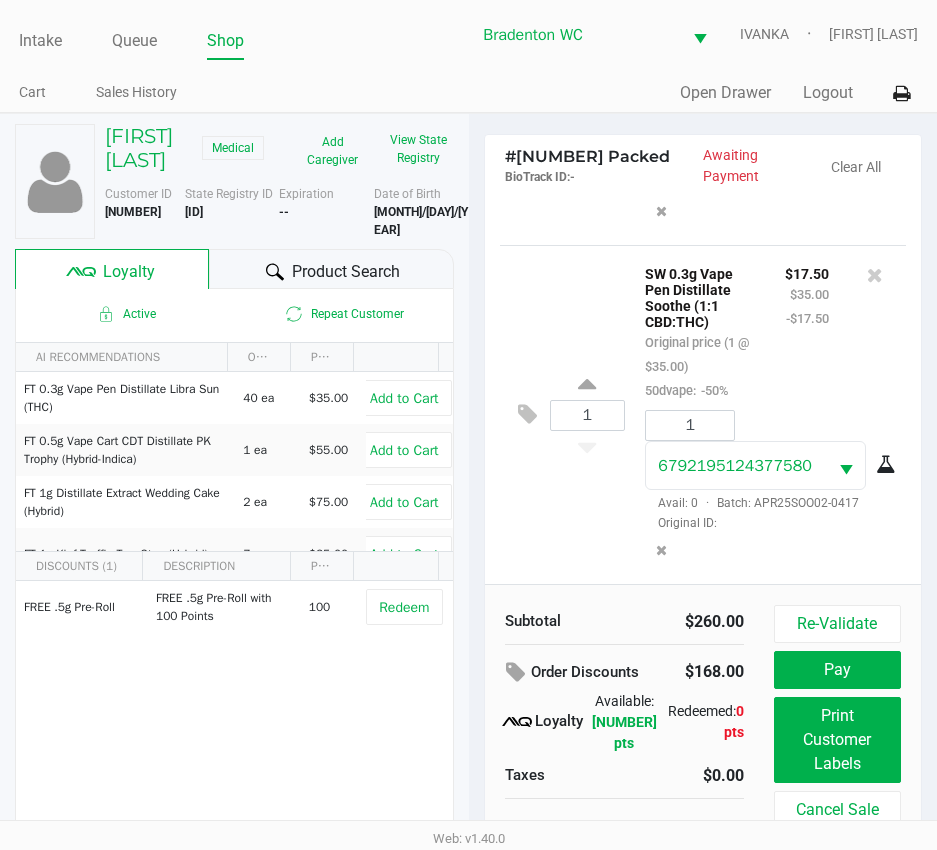 click on "Product Search" 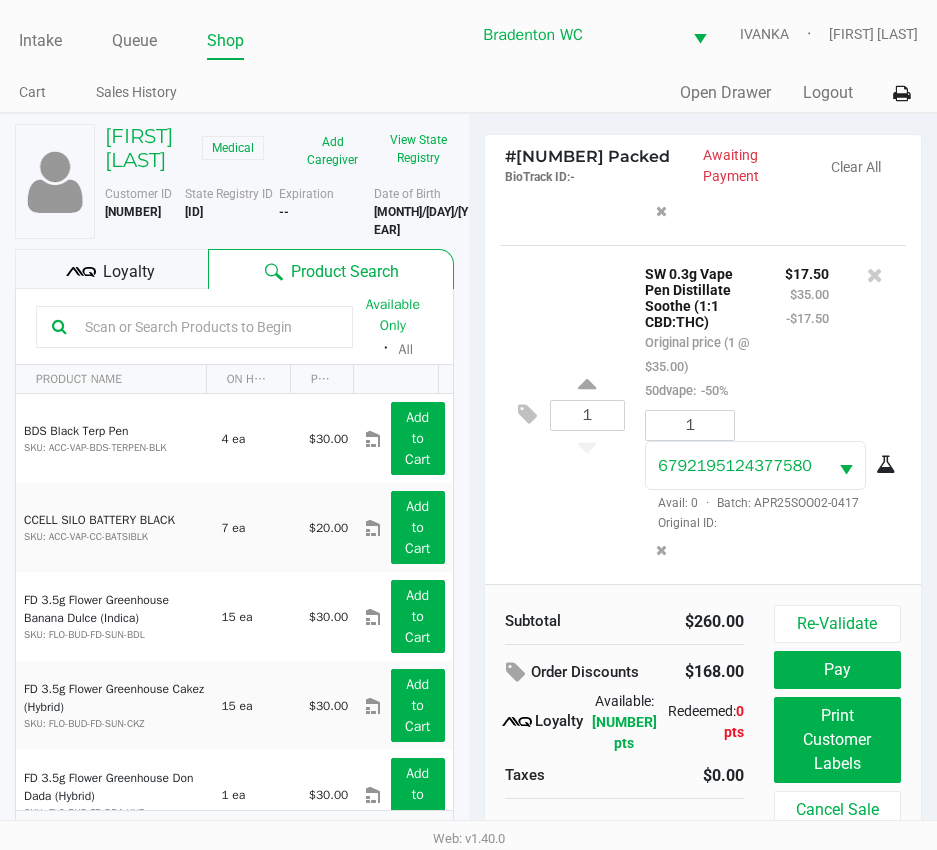click 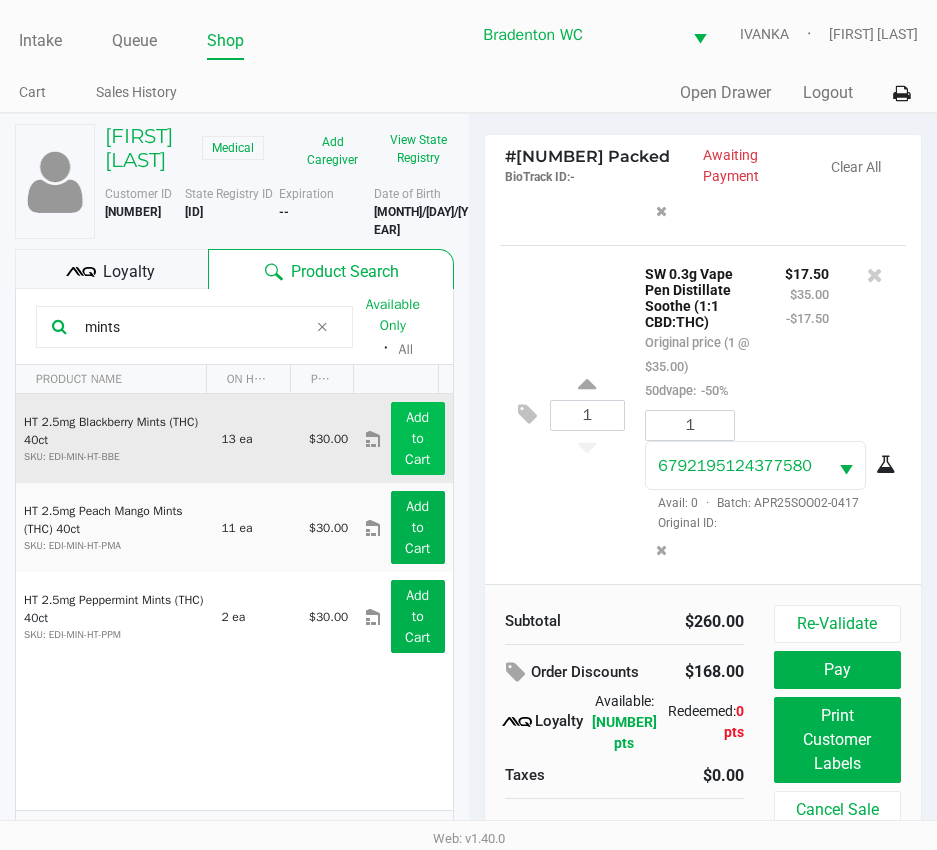 type on "mints" 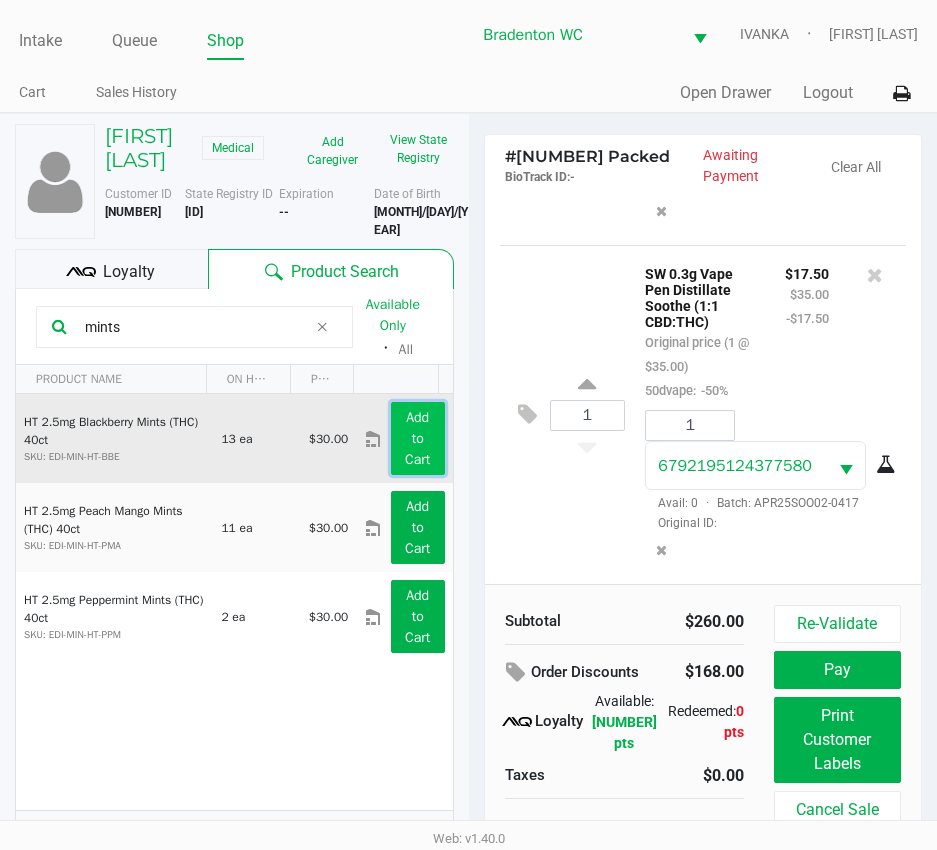click on "Add to Cart" 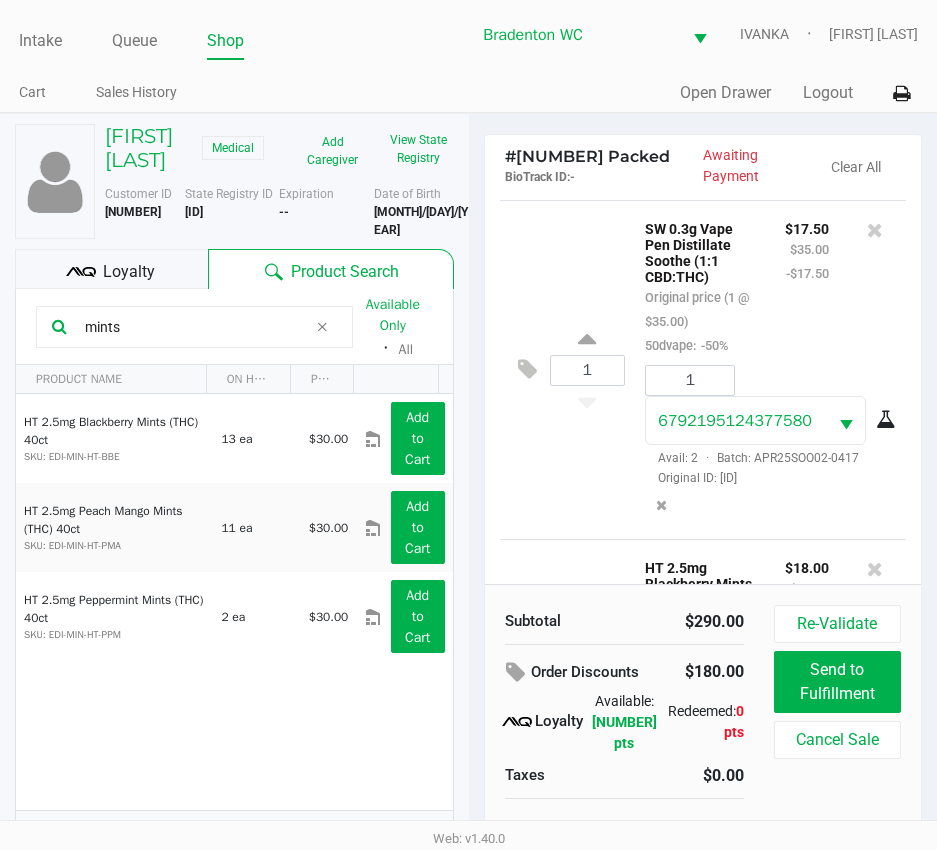 scroll, scrollTop: 854, scrollLeft: 0, axis: vertical 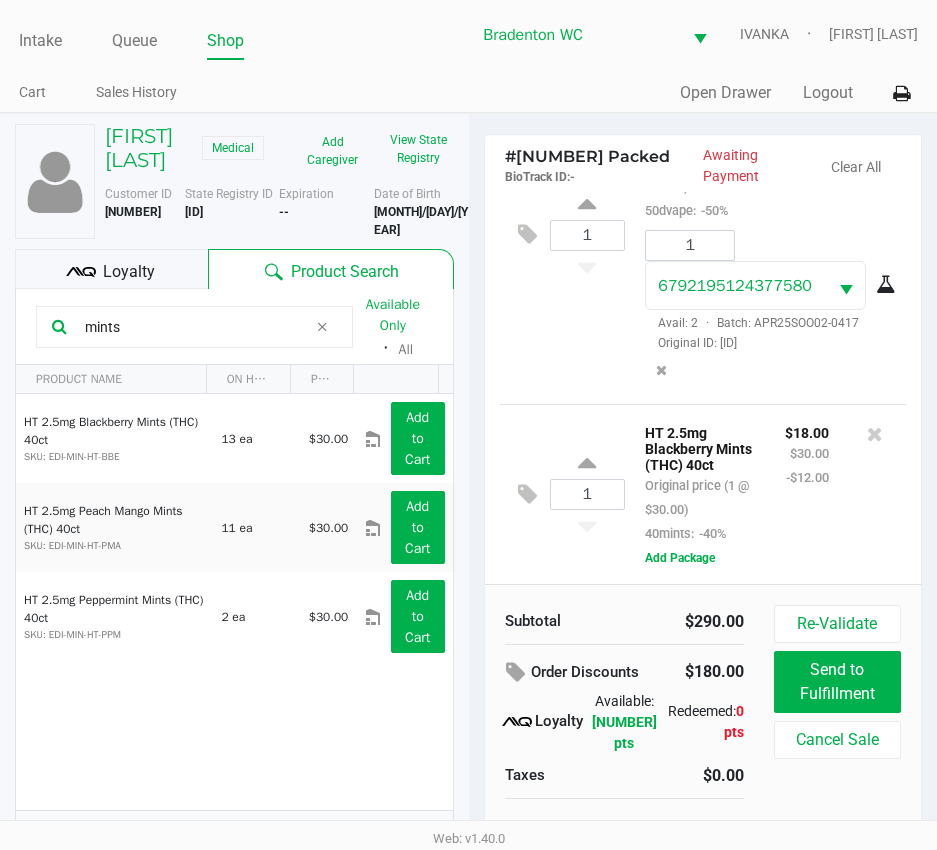 click 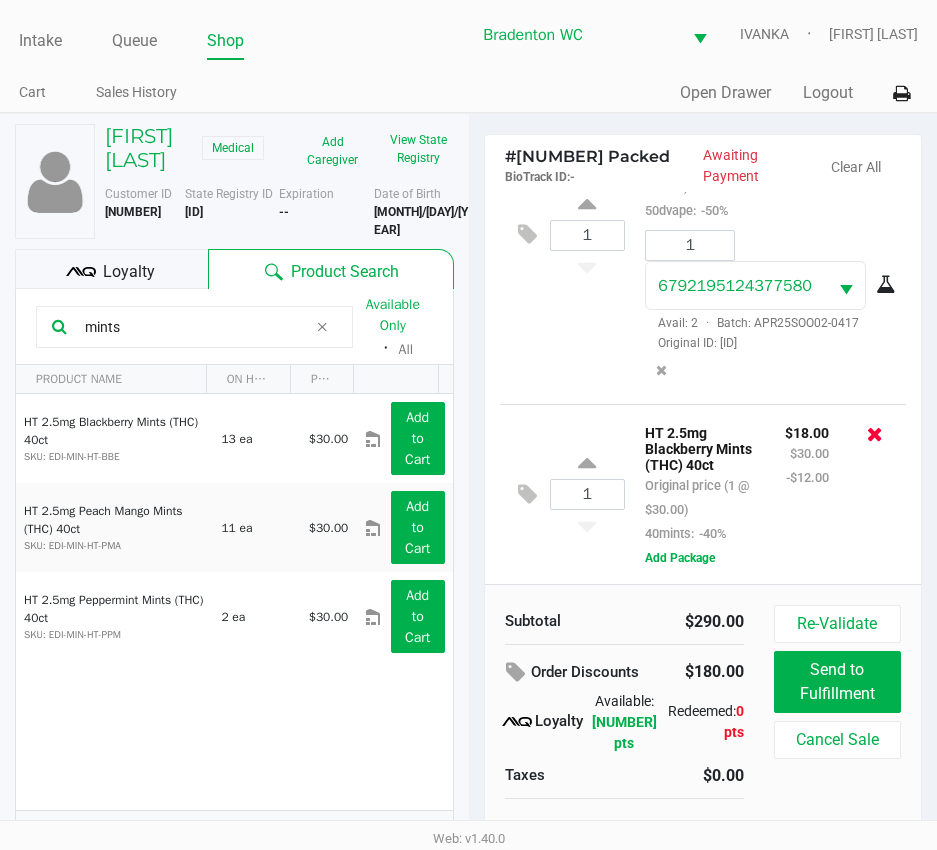 click 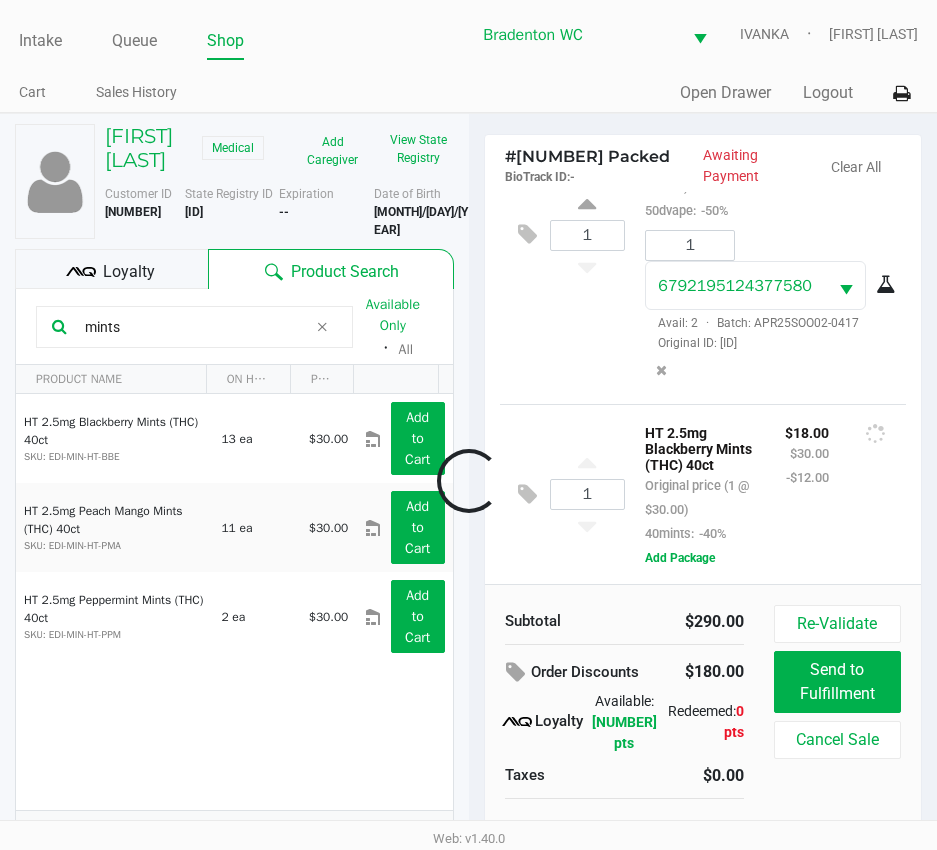 scroll, scrollTop: 654, scrollLeft: 0, axis: vertical 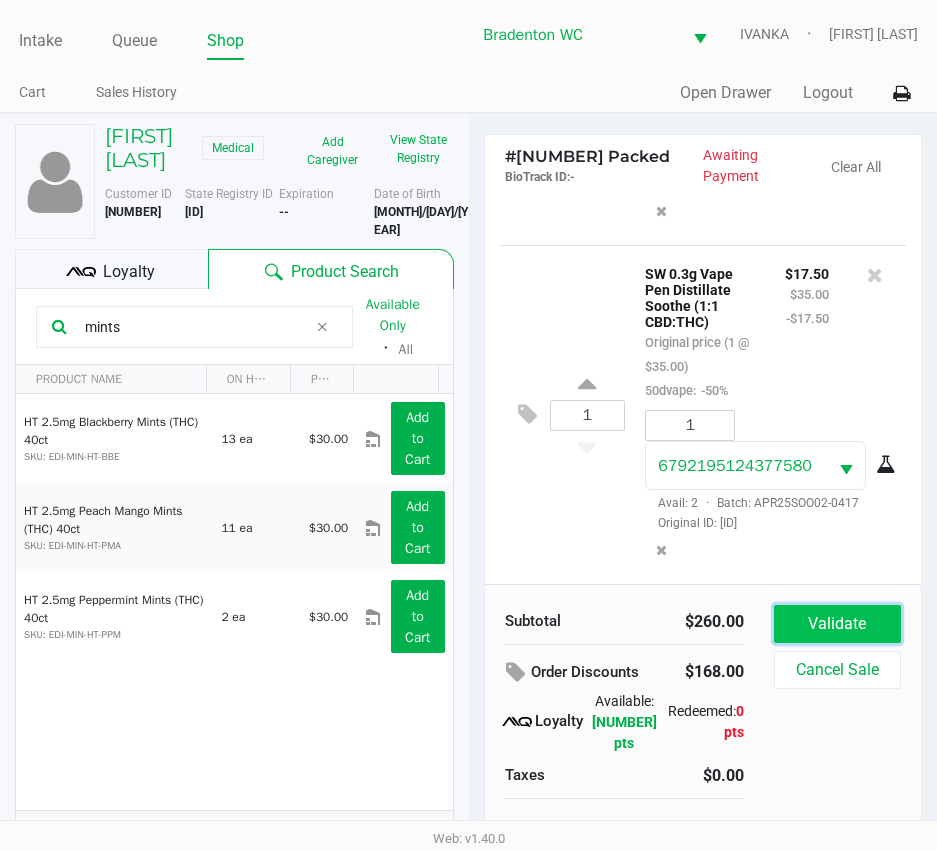 click on "Validate" 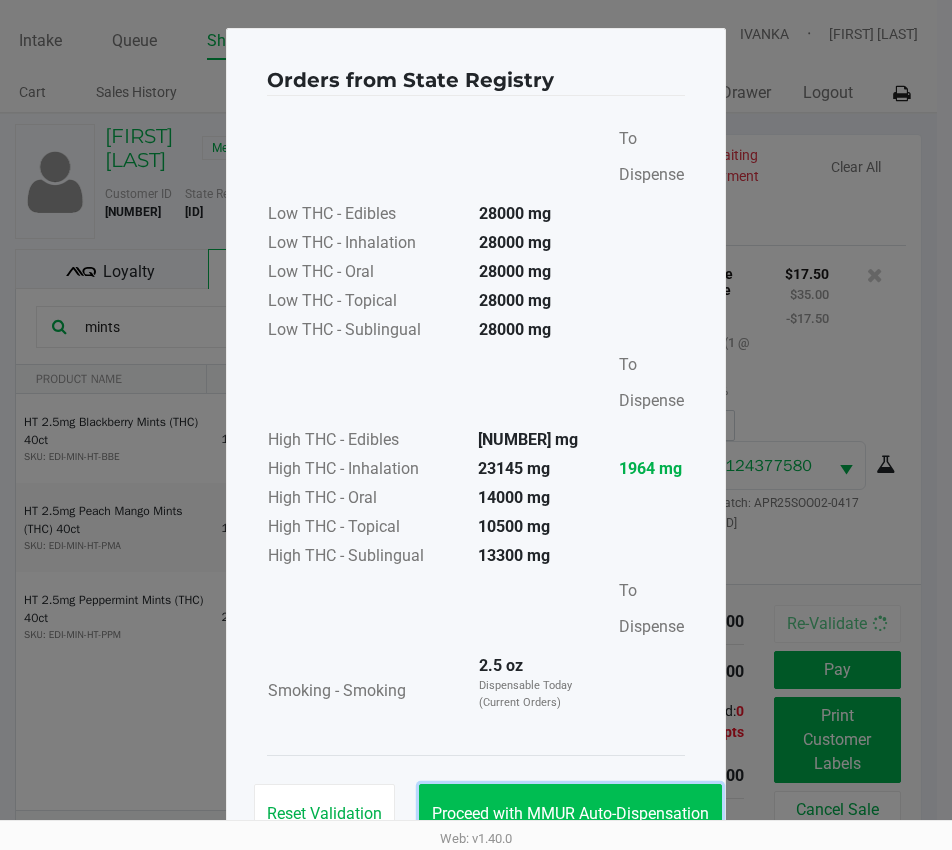 click on "Proceed with MMUR Auto-Dispensation" 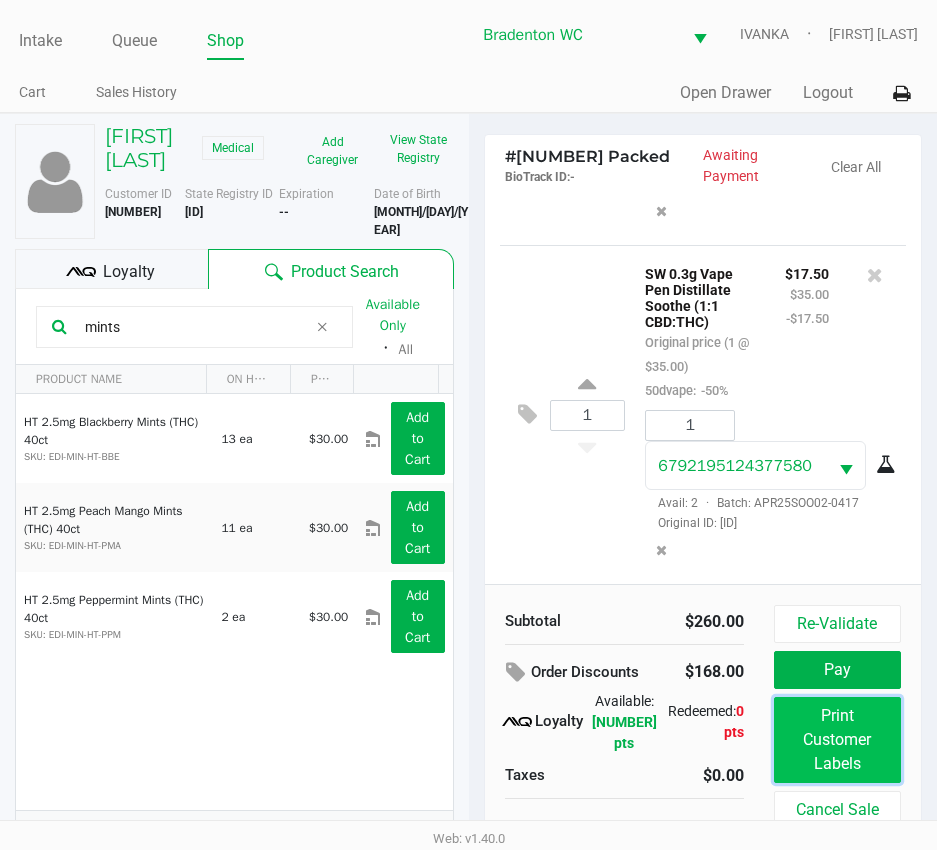 click on "Print Customer Labels" 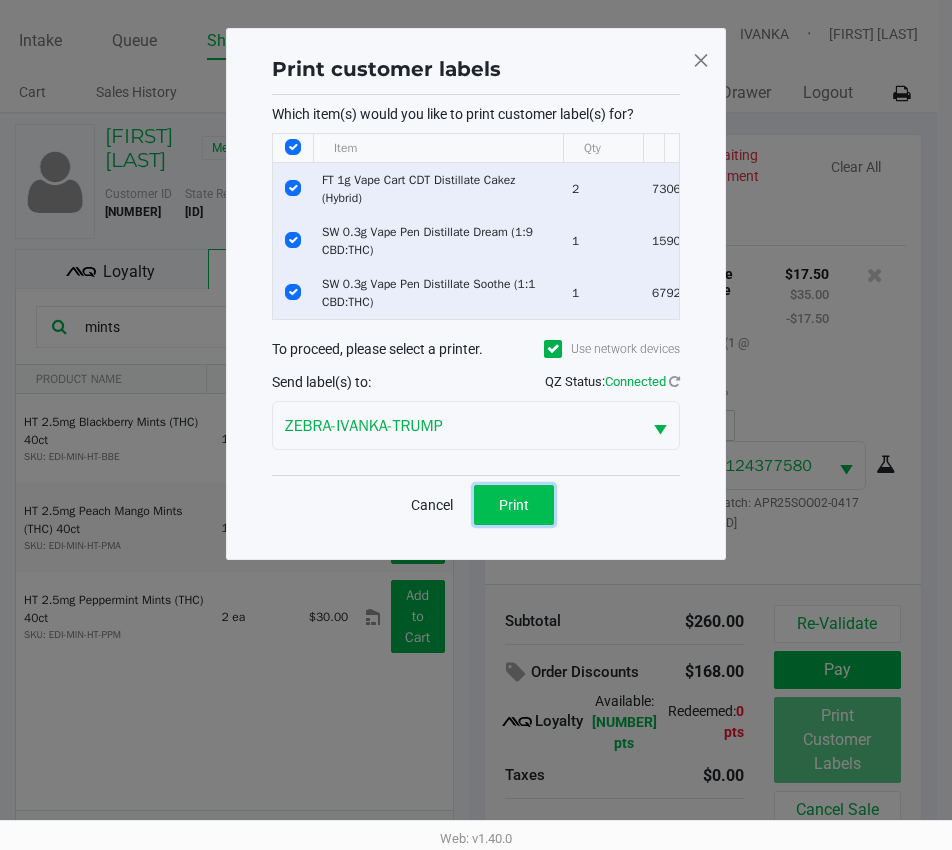 click on "Print" 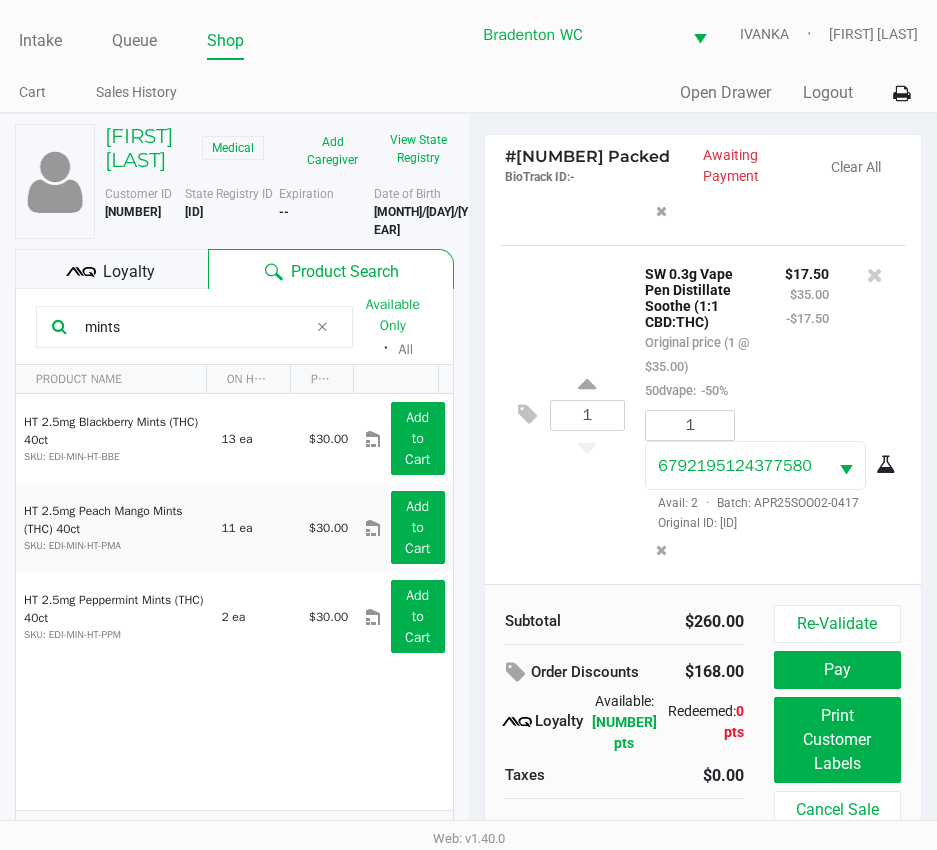 click on "Loyalty" 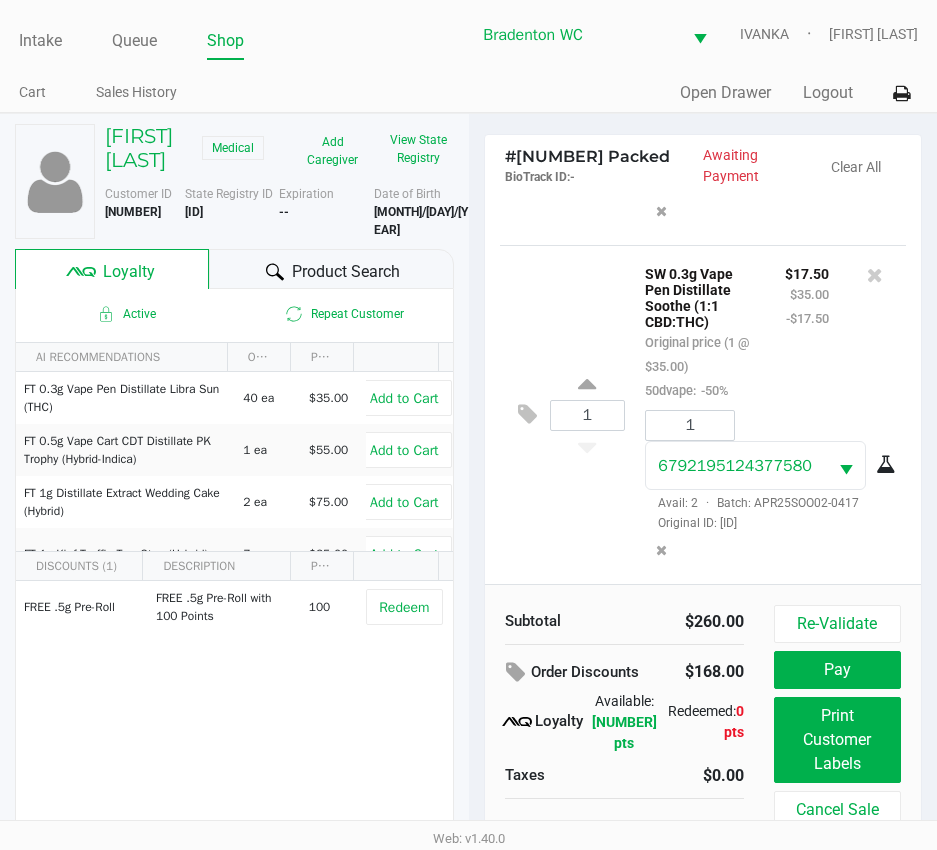 click on "Product Search" 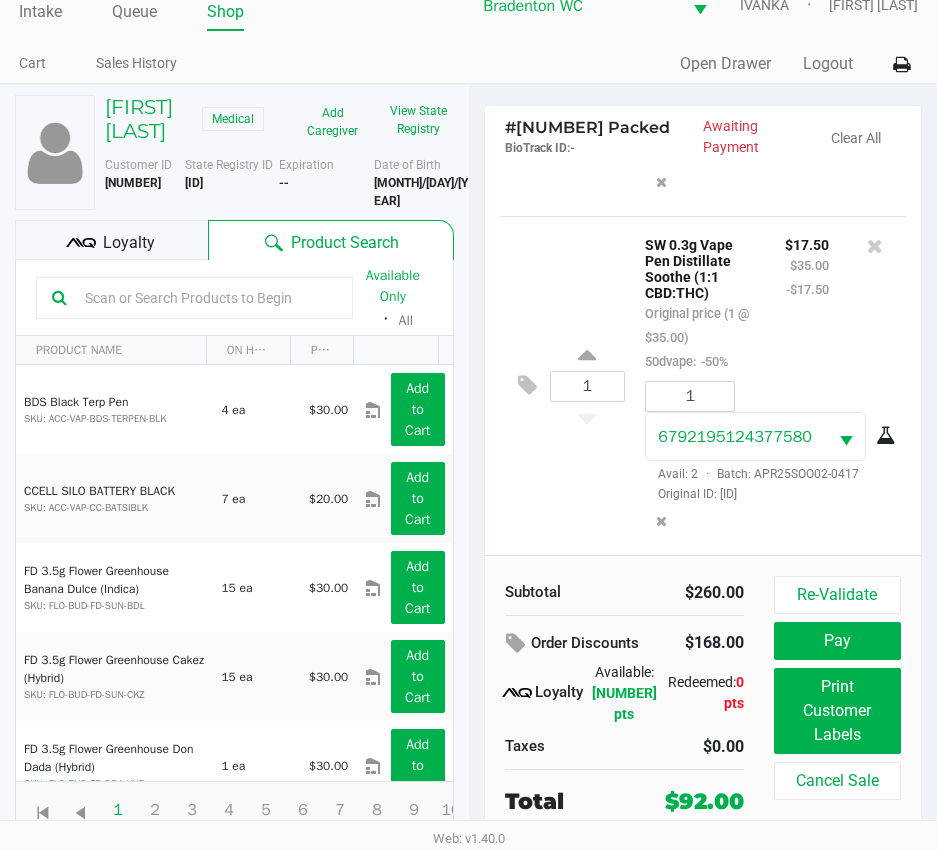 scroll, scrollTop: 37, scrollLeft: 0, axis: vertical 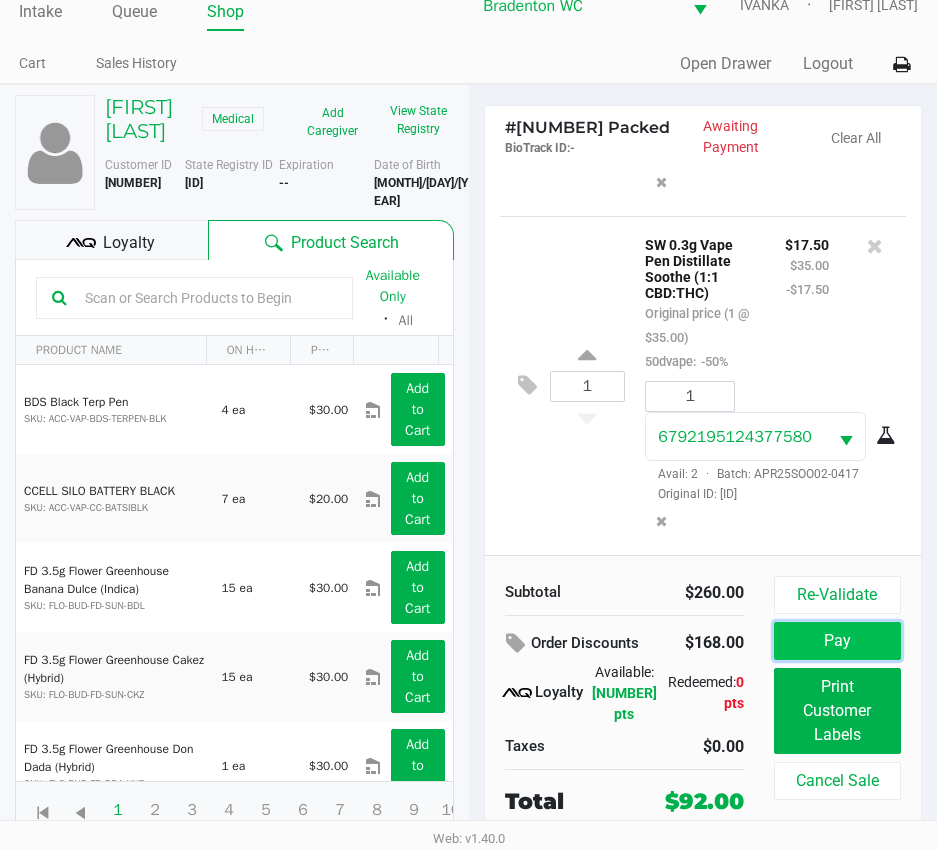 click on "Pay" 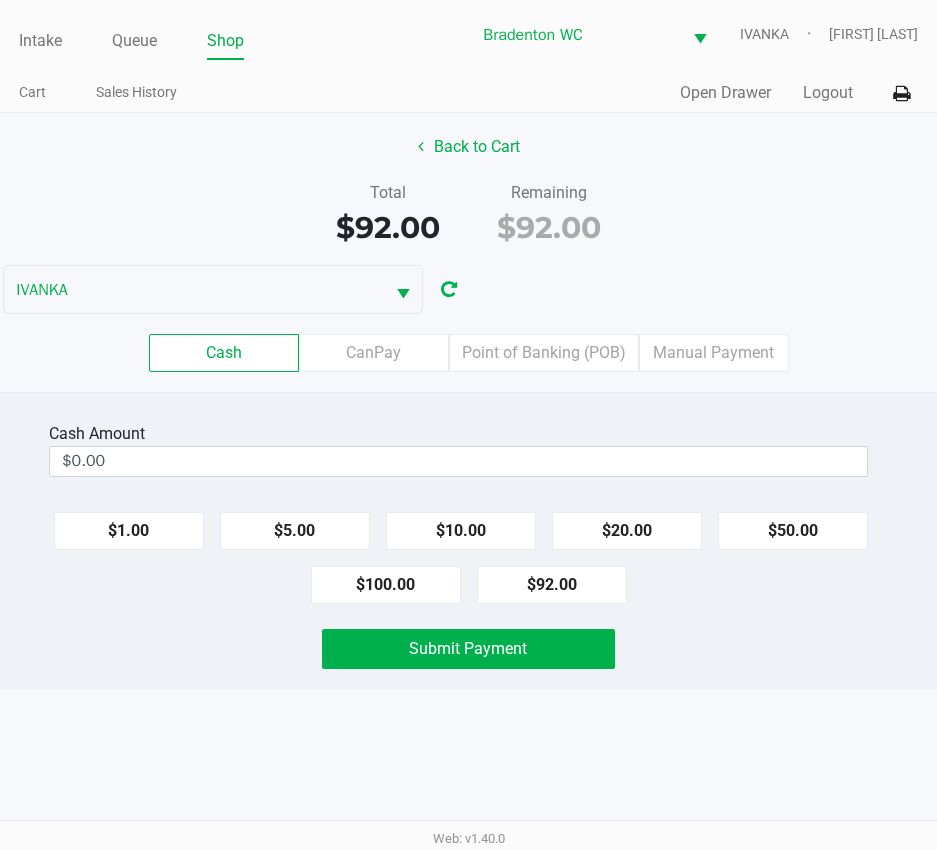 scroll, scrollTop: 0, scrollLeft: 0, axis: both 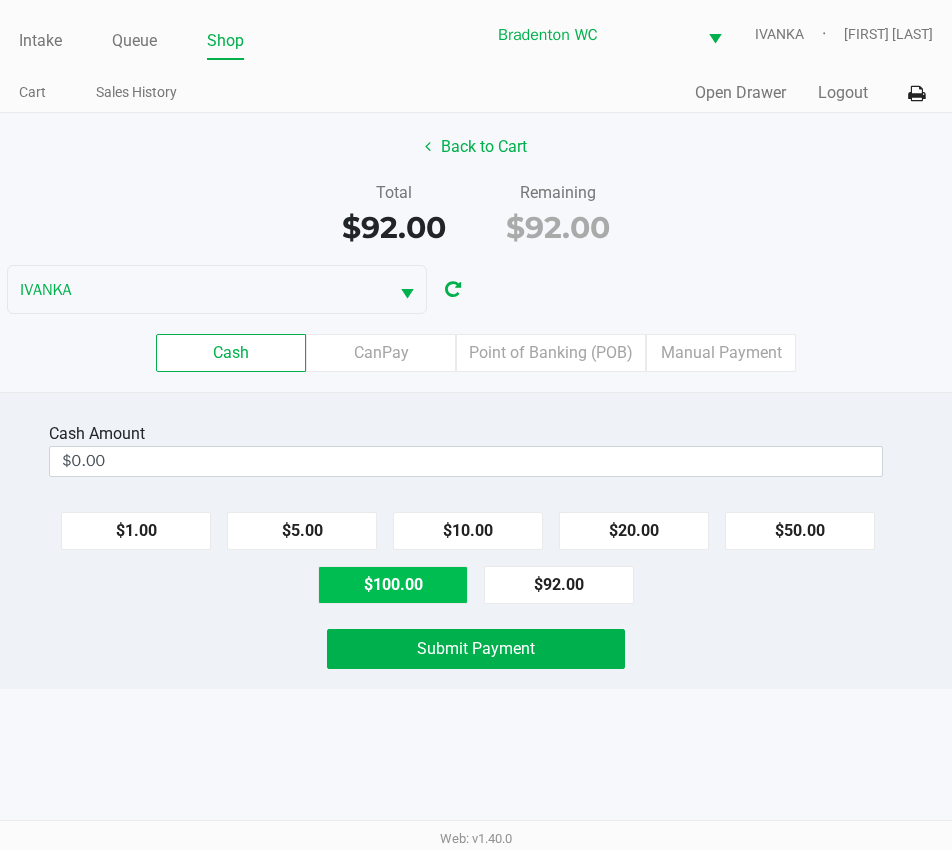 click on "$100.00" 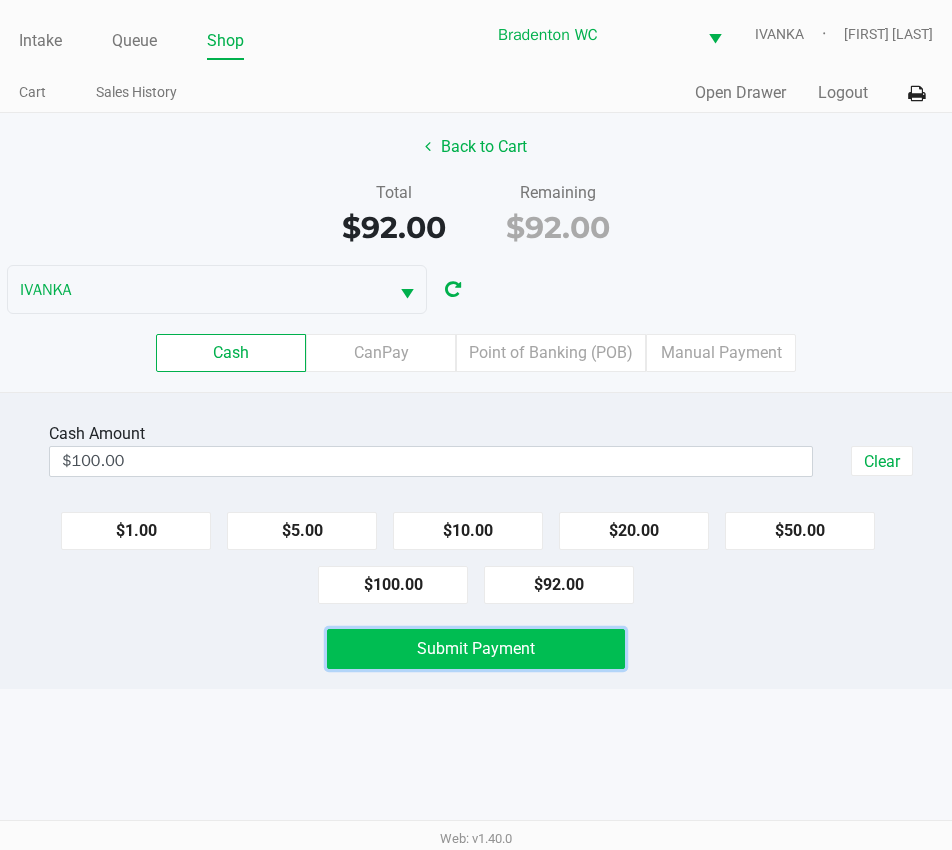 click on "Submit Payment" 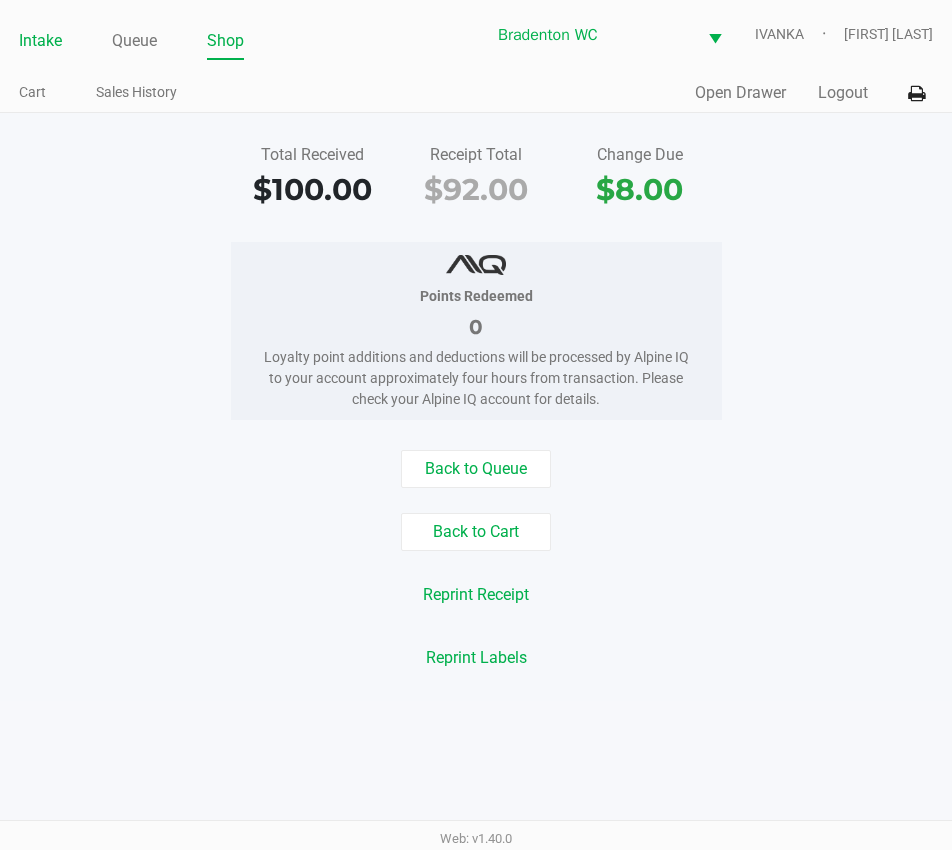 click on "Intake" 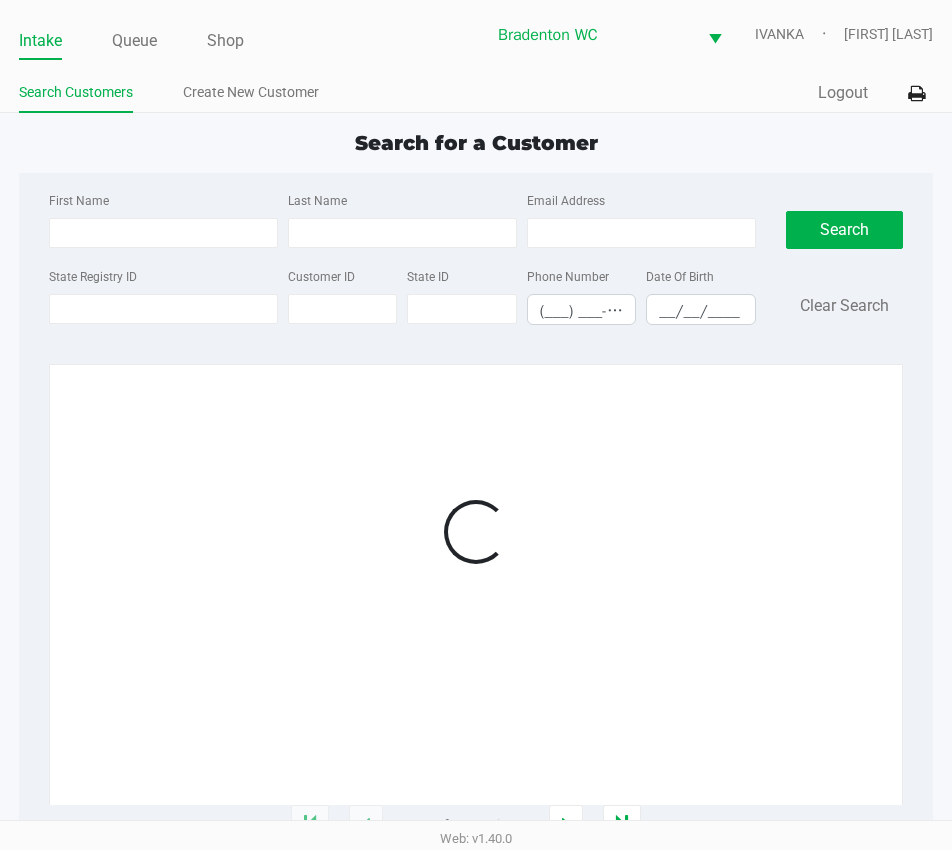 click on "Search Customers Create New Customer" 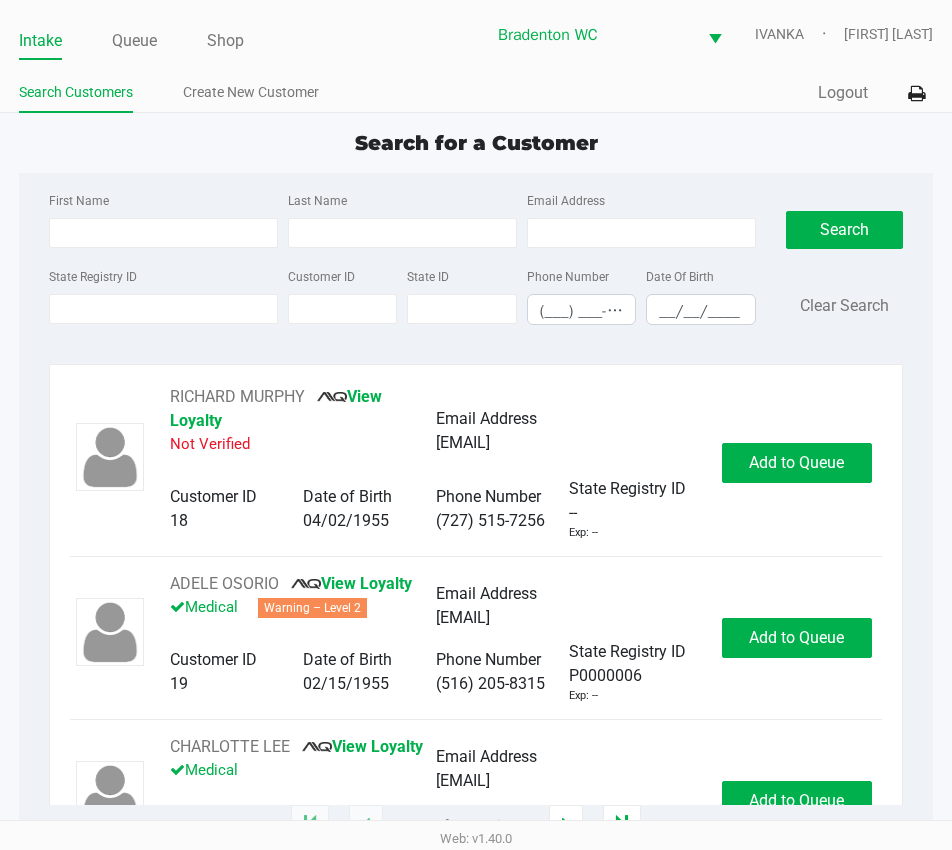 click on "Search for a Customer" 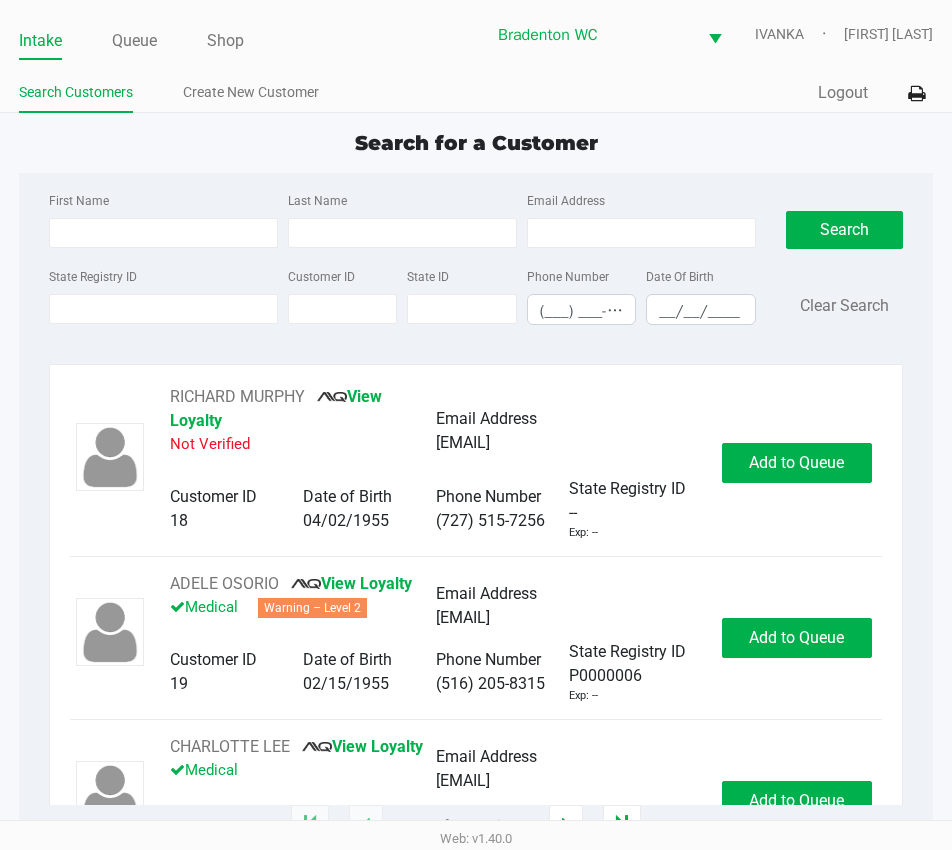 type on "KATHLEEN" 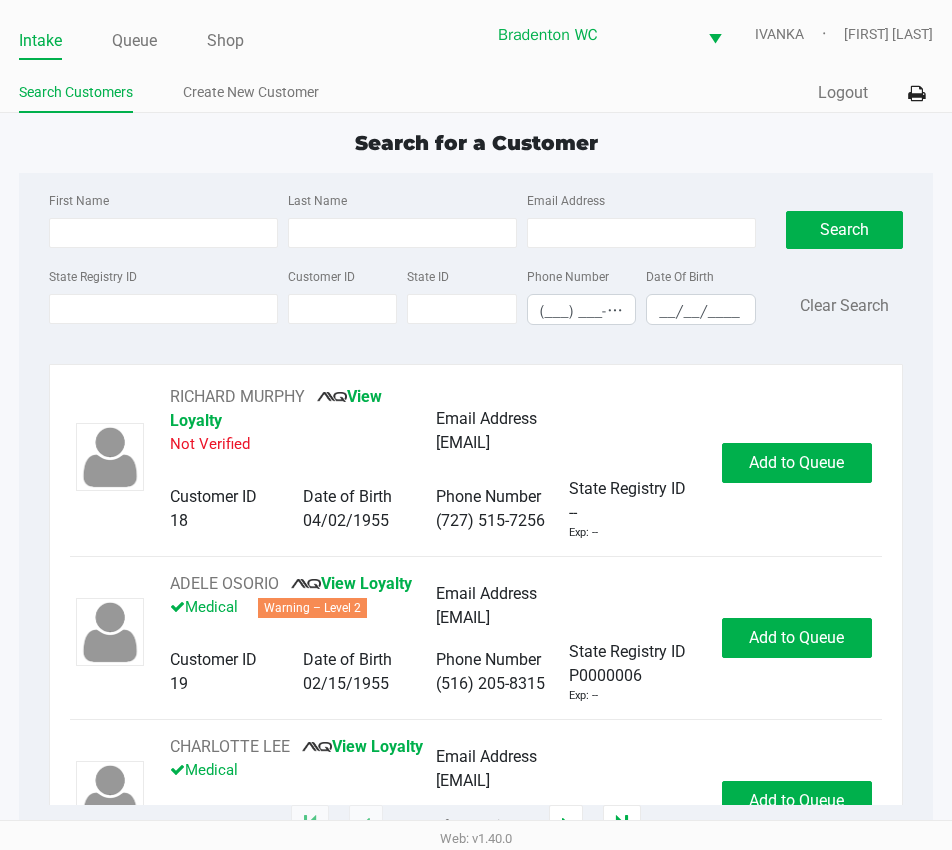 type on "GETCHELL" 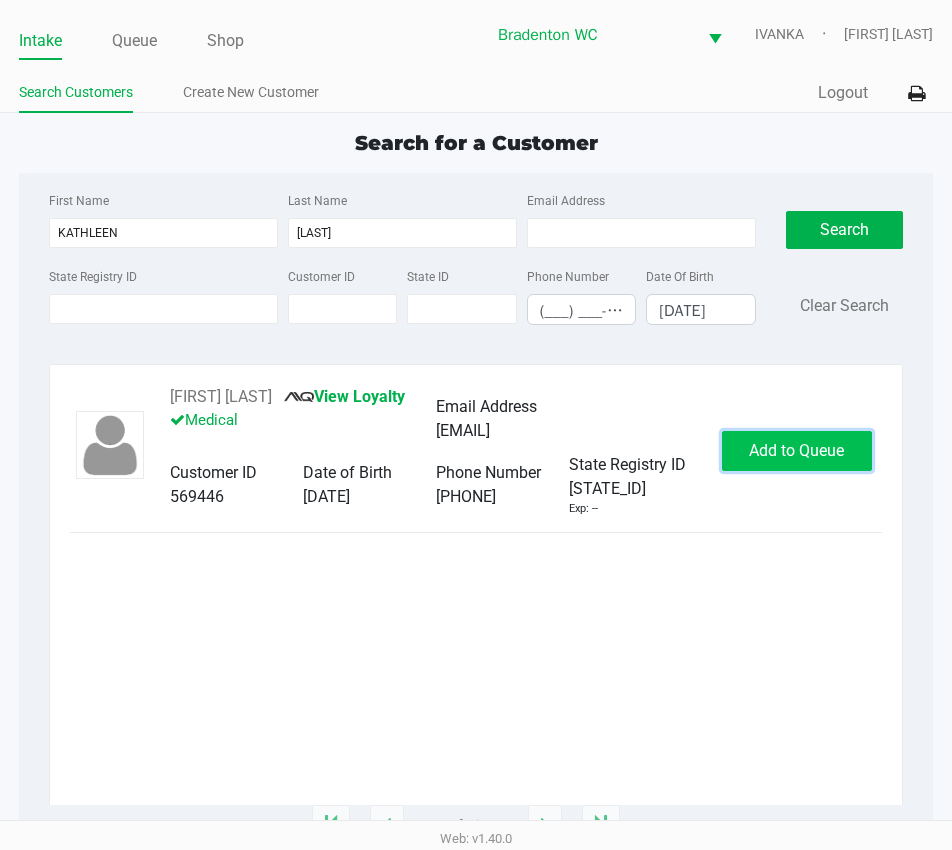 click on "Add to Queue" 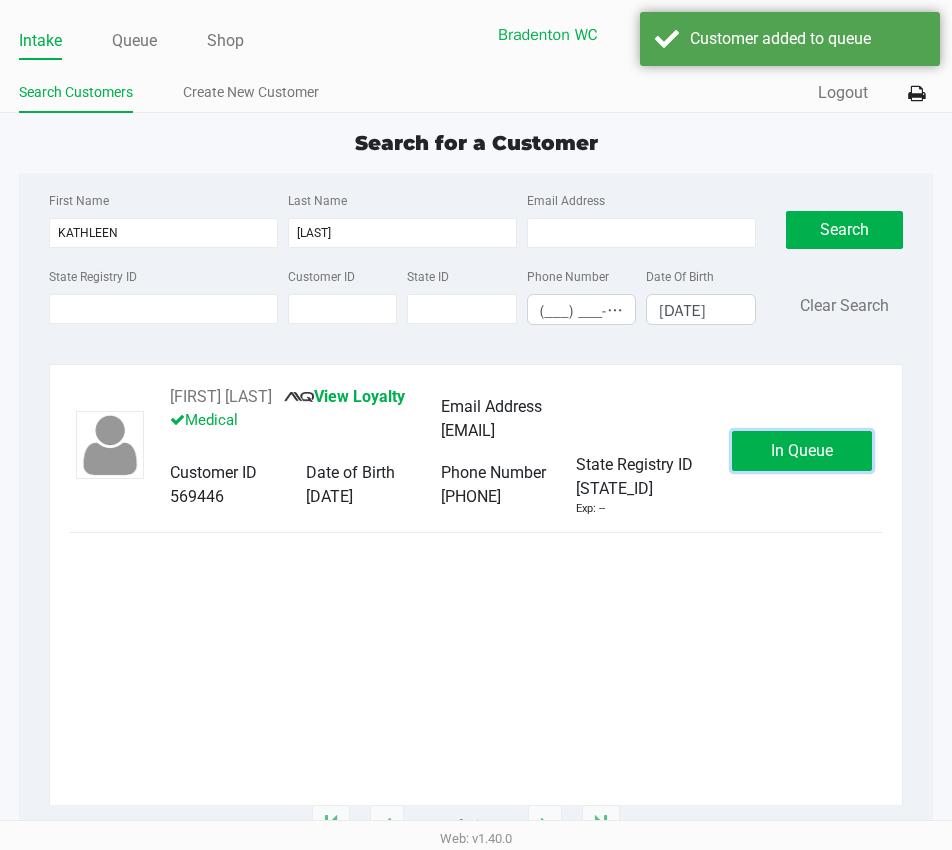 click on "In Queue" 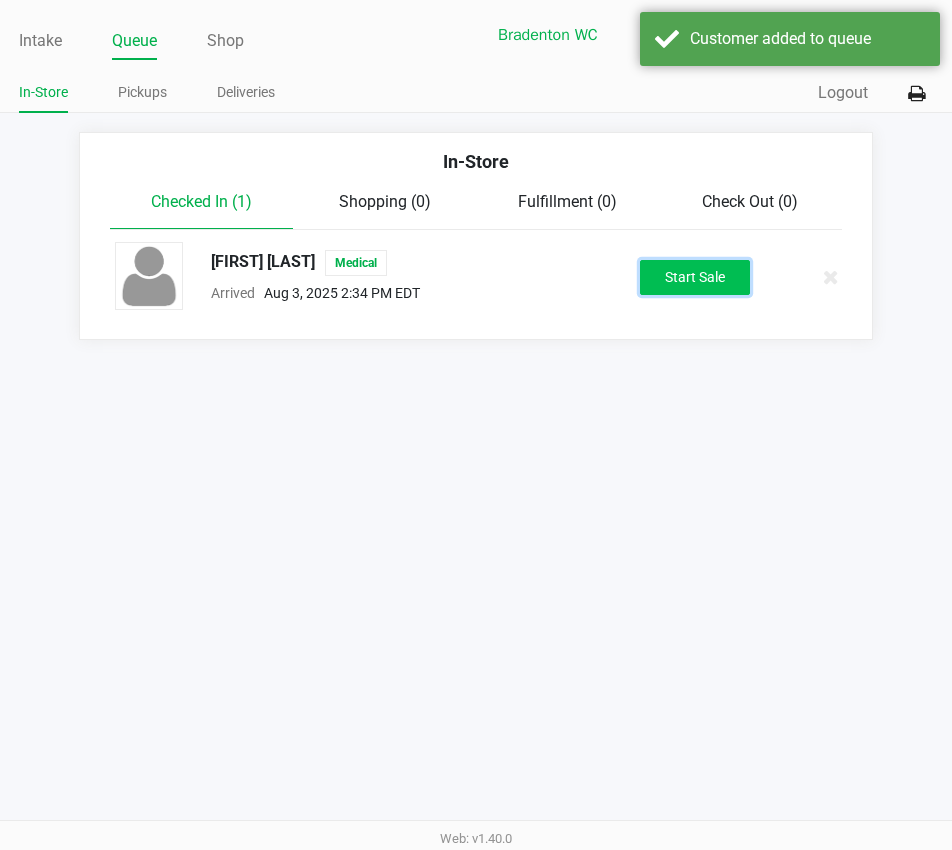 click on "Start Sale" 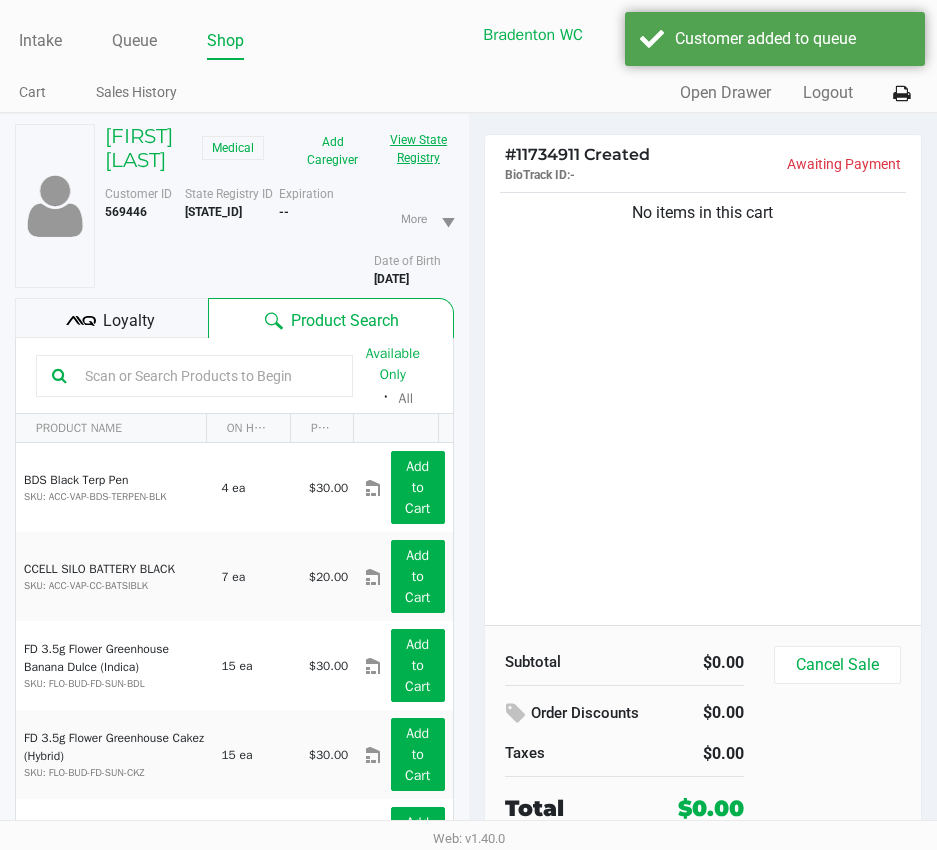 click on "View State Registry" 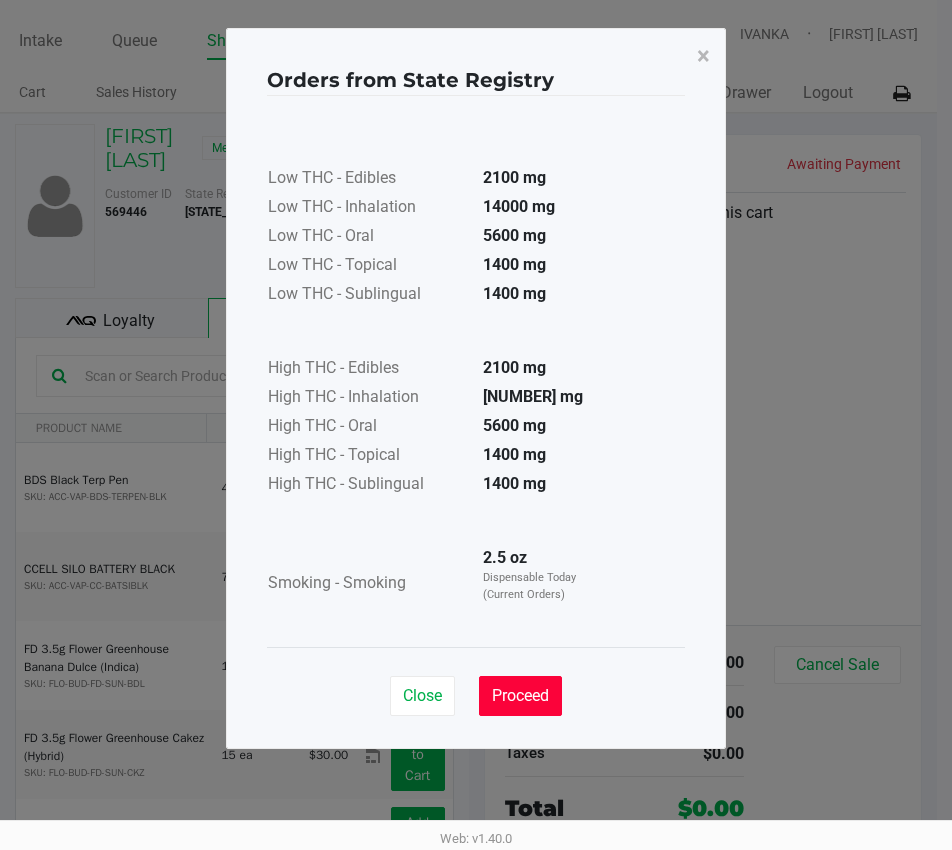 drag, startPoint x: 550, startPoint y: 707, endPoint x: 334, endPoint y: 450, distance: 335.71567 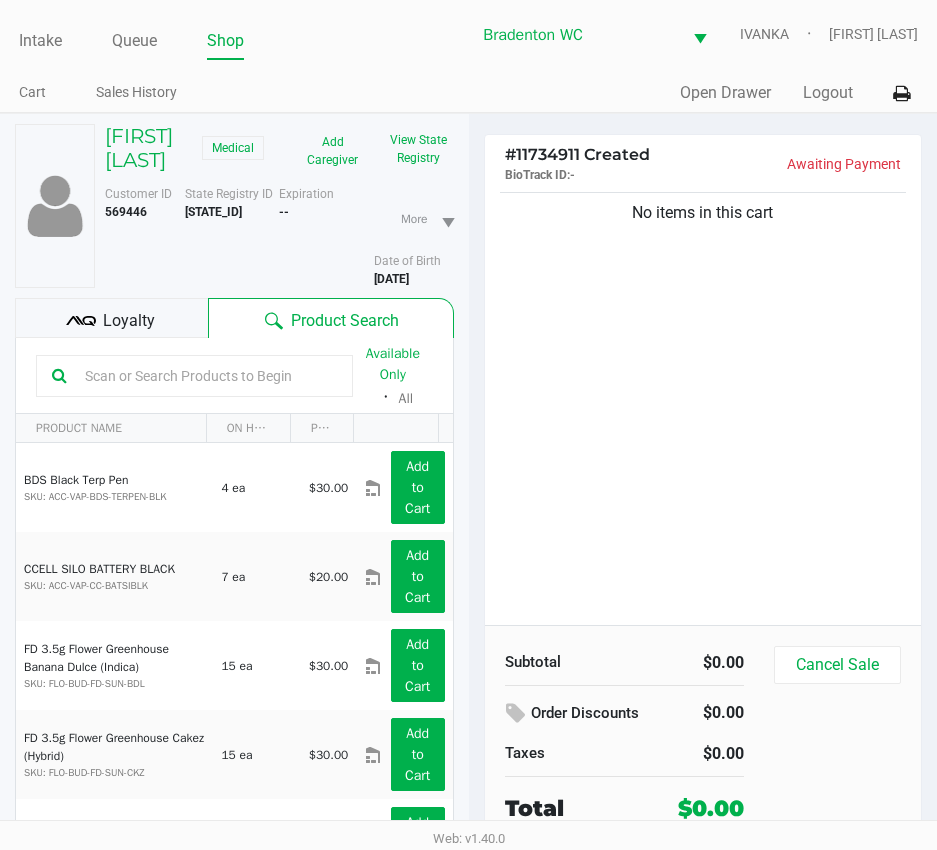 click on "Loyalty" 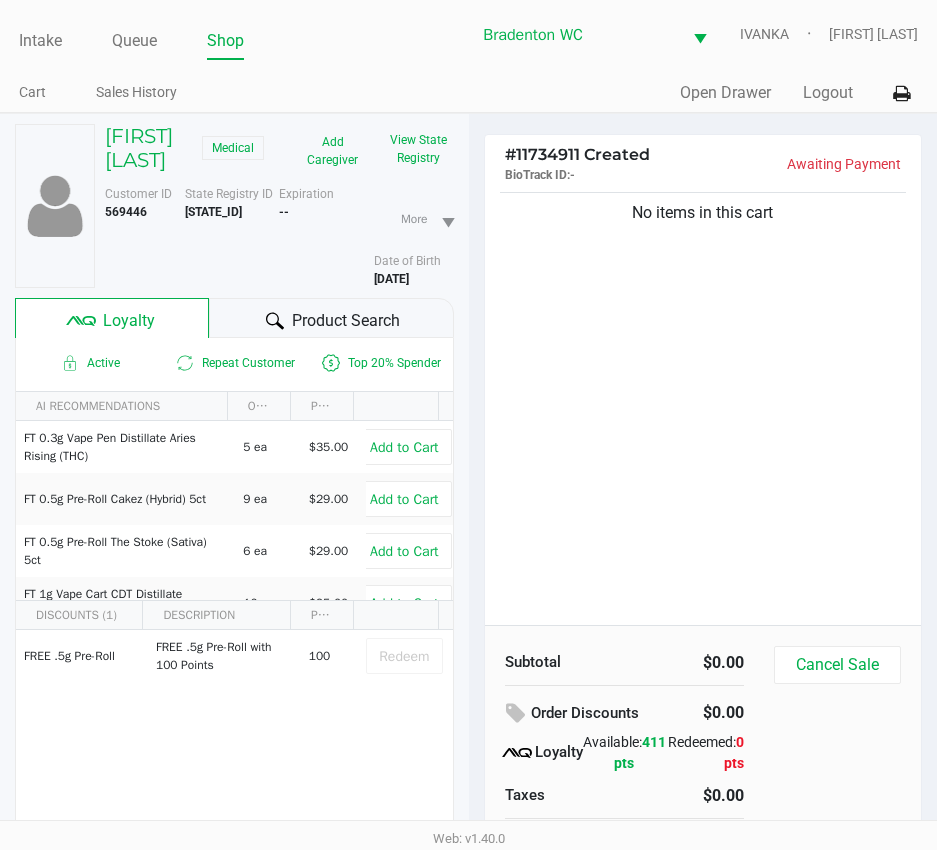click on "Product Search" 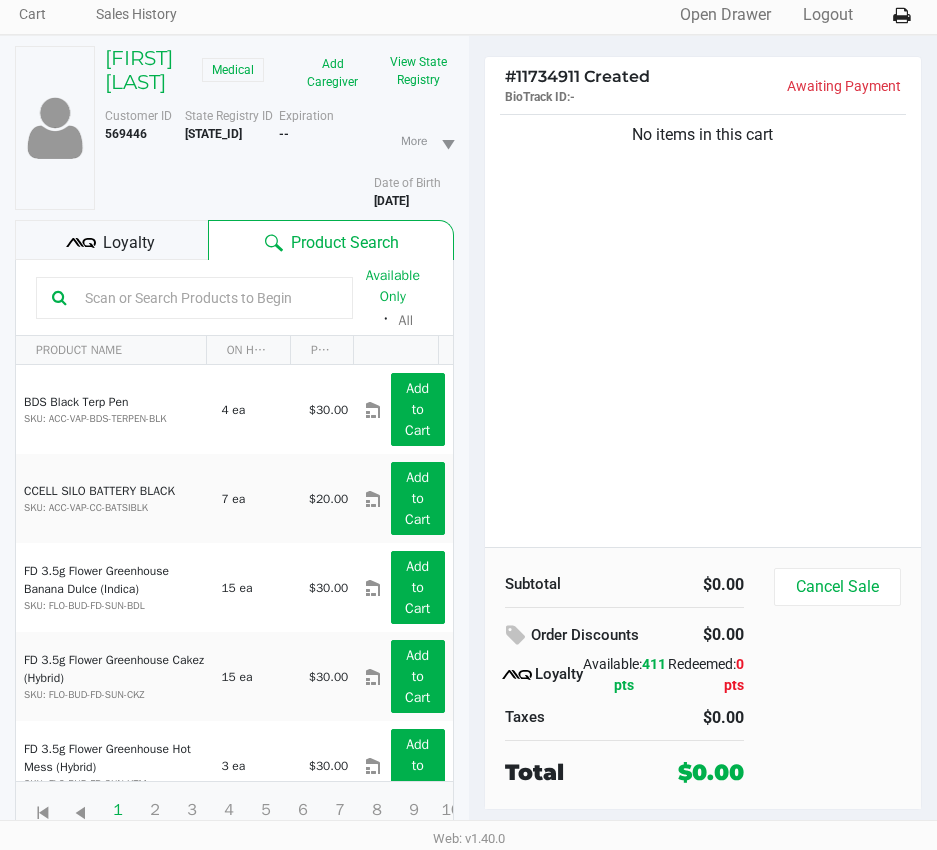 click on "No items in this cart" 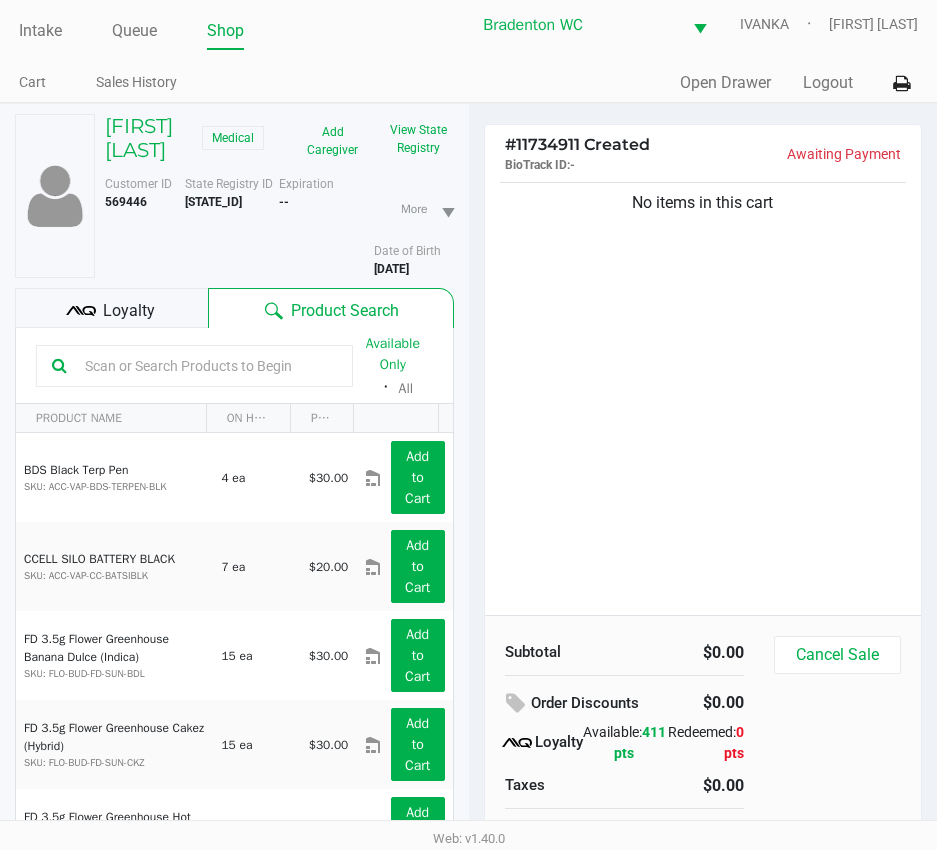 scroll, scrollTop: 0, scrollLeft: 0, axis: both 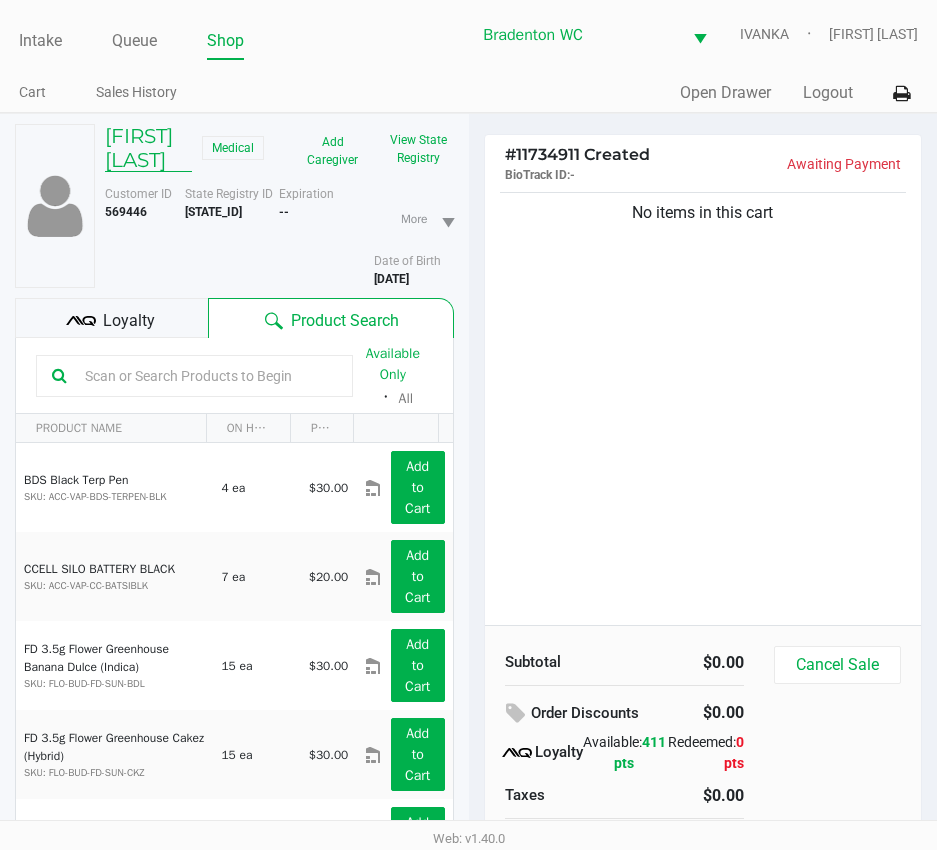 click on "KATHLEEN GETCHELL" 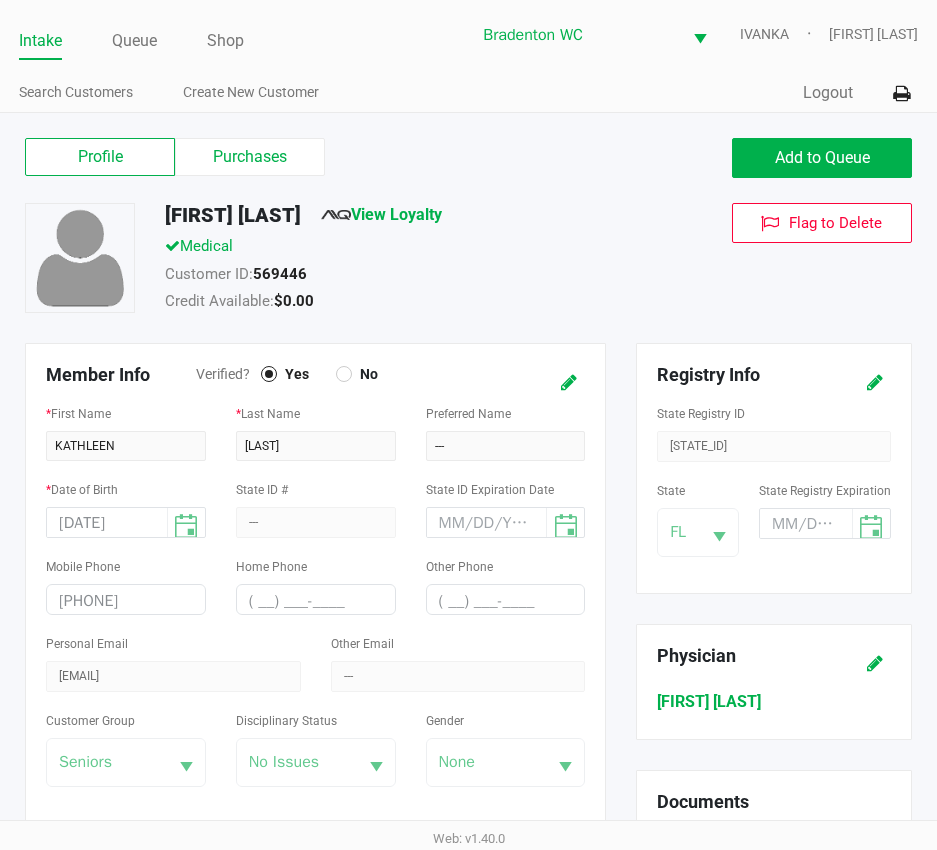 click on "Purchases" 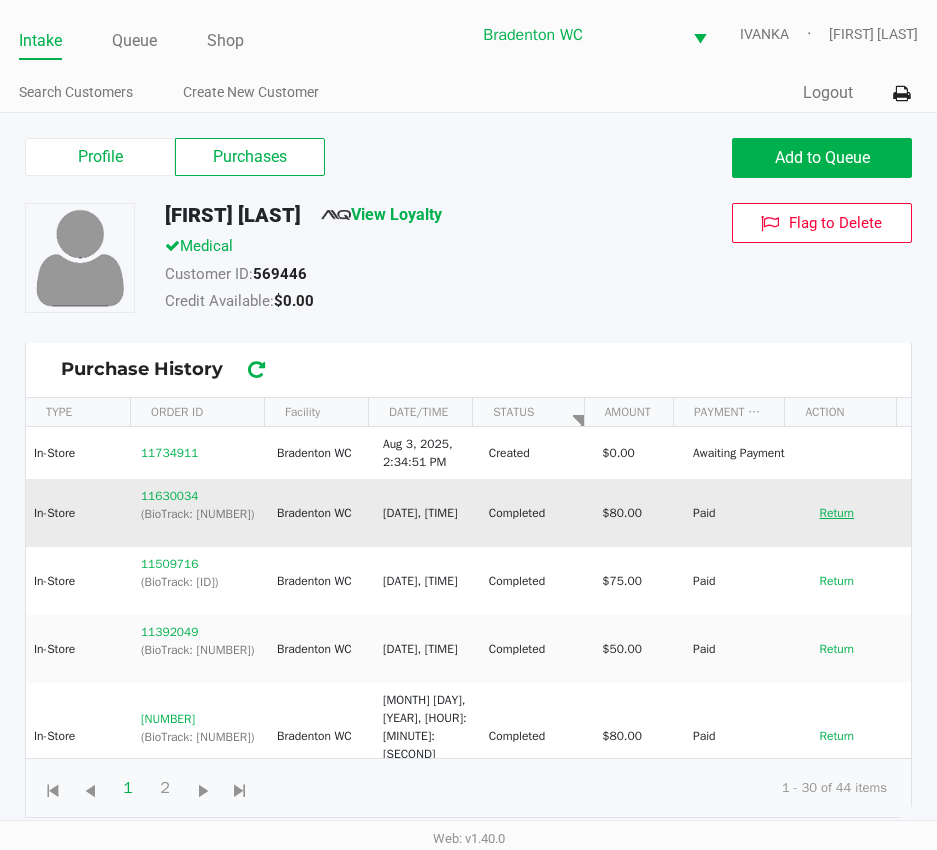click on "Return" 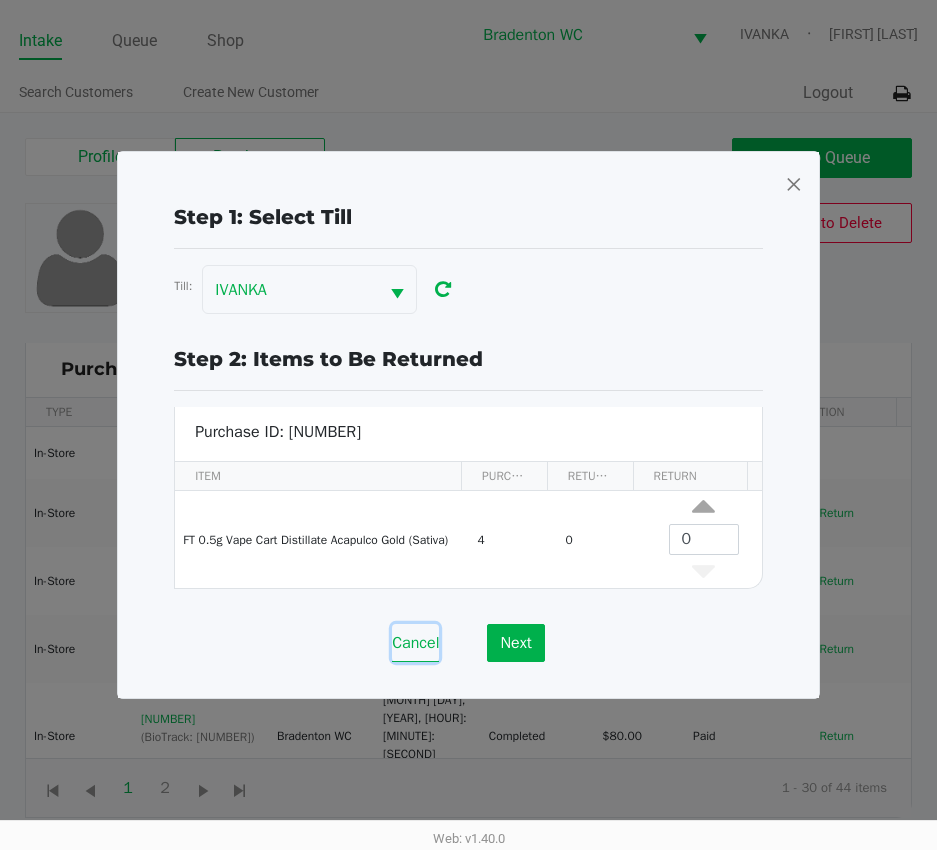 click on "Cancel" at bounding box center (415, 643) 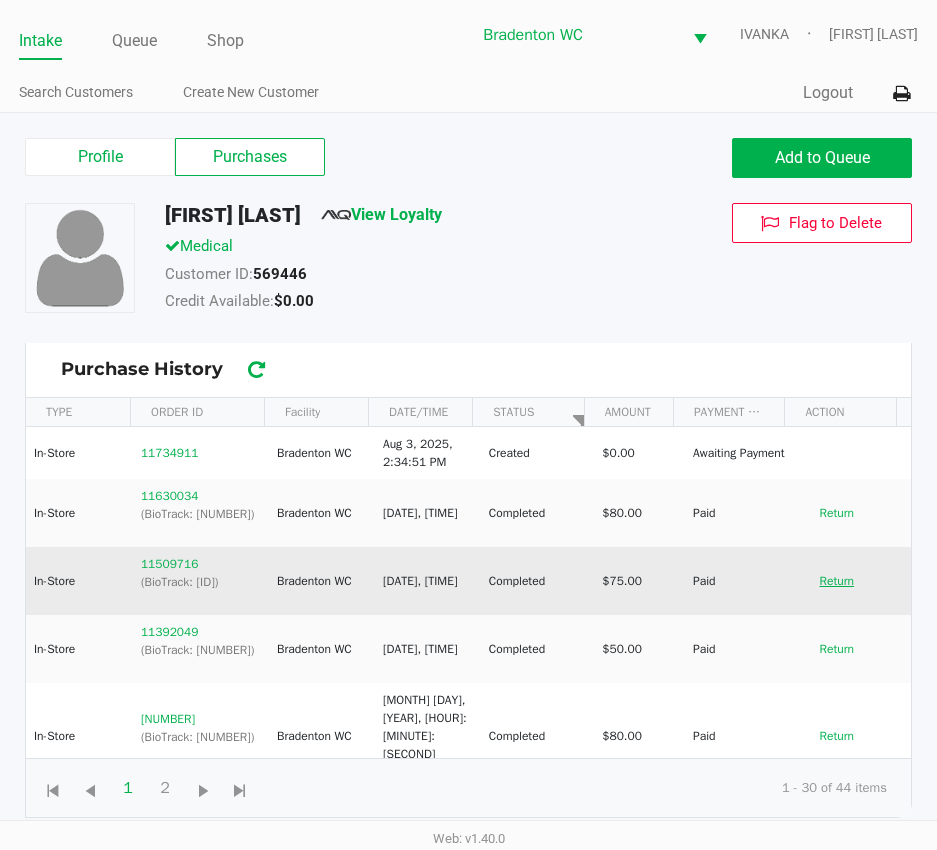 click on "Return" 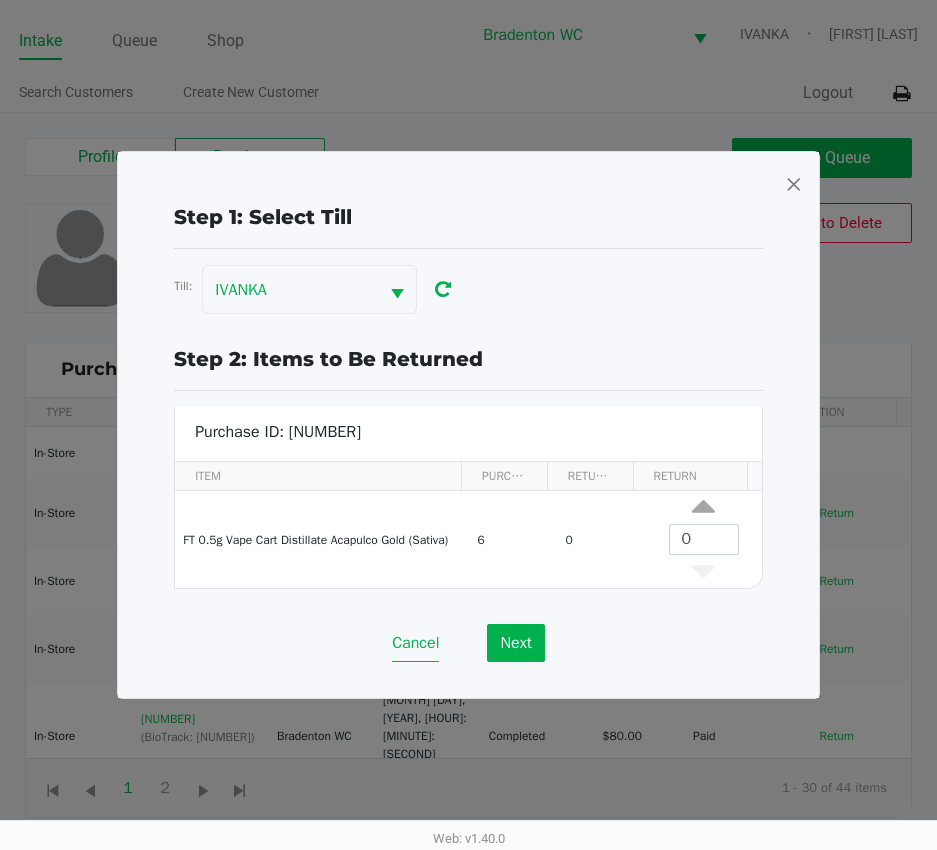 scroll, scrollTop: 8, scrollLeft: 0, axis: vertical 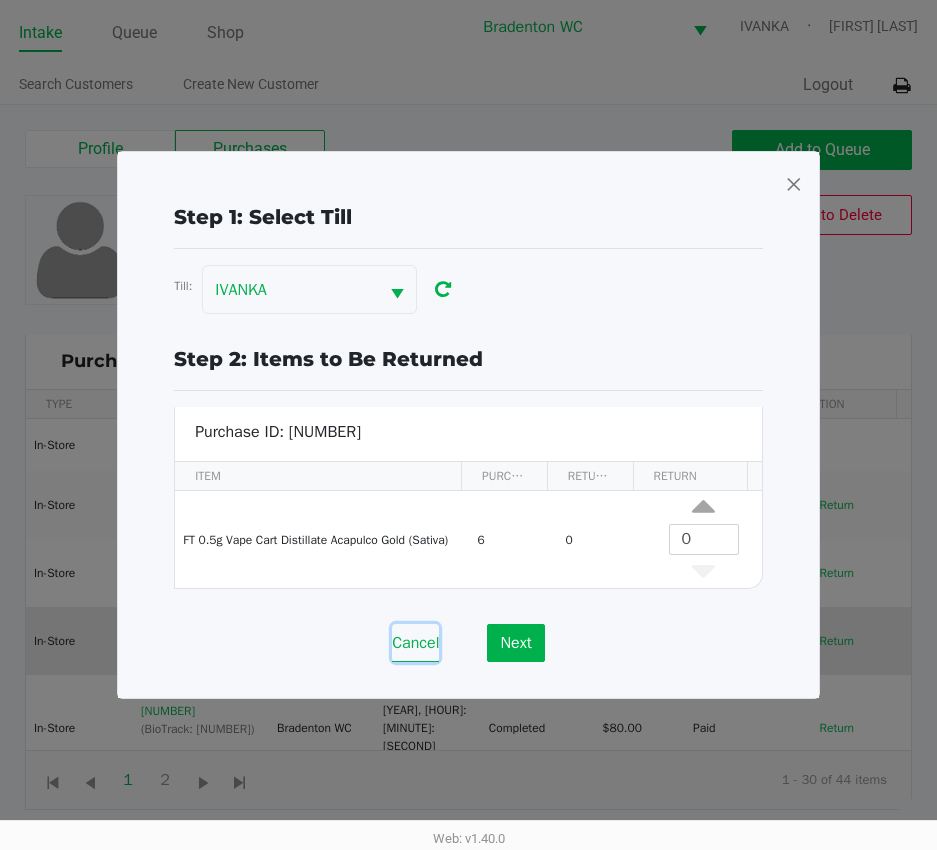 click on "Cancel" at bounding box center [415, 643] 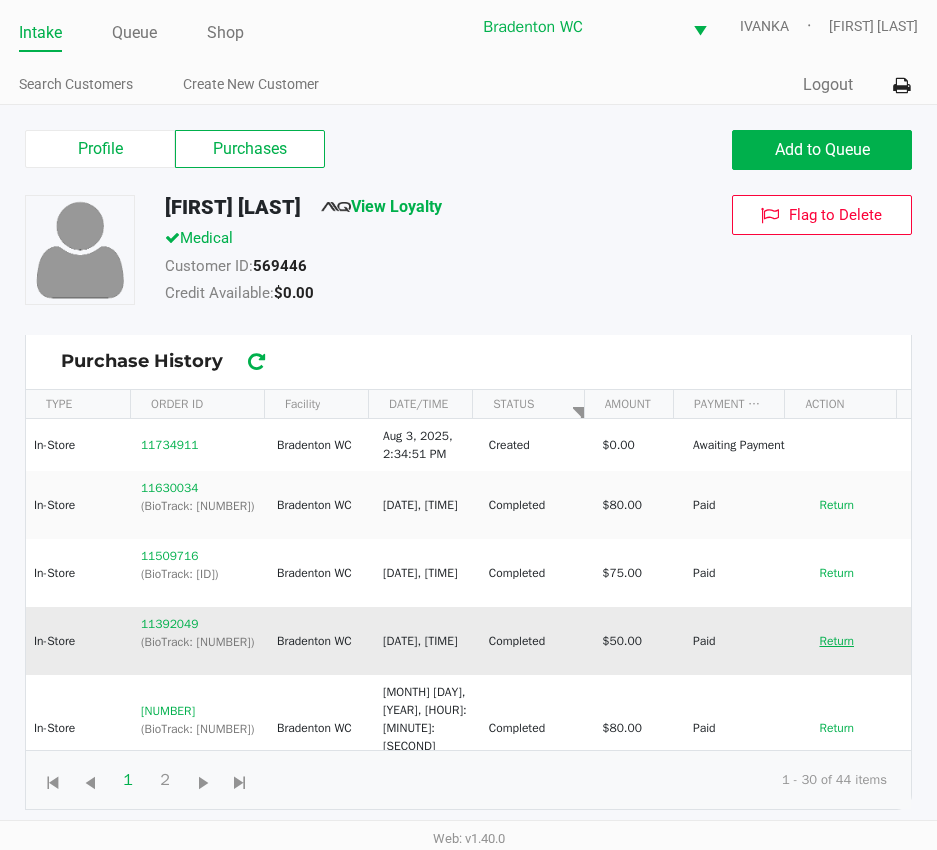click on "Return" 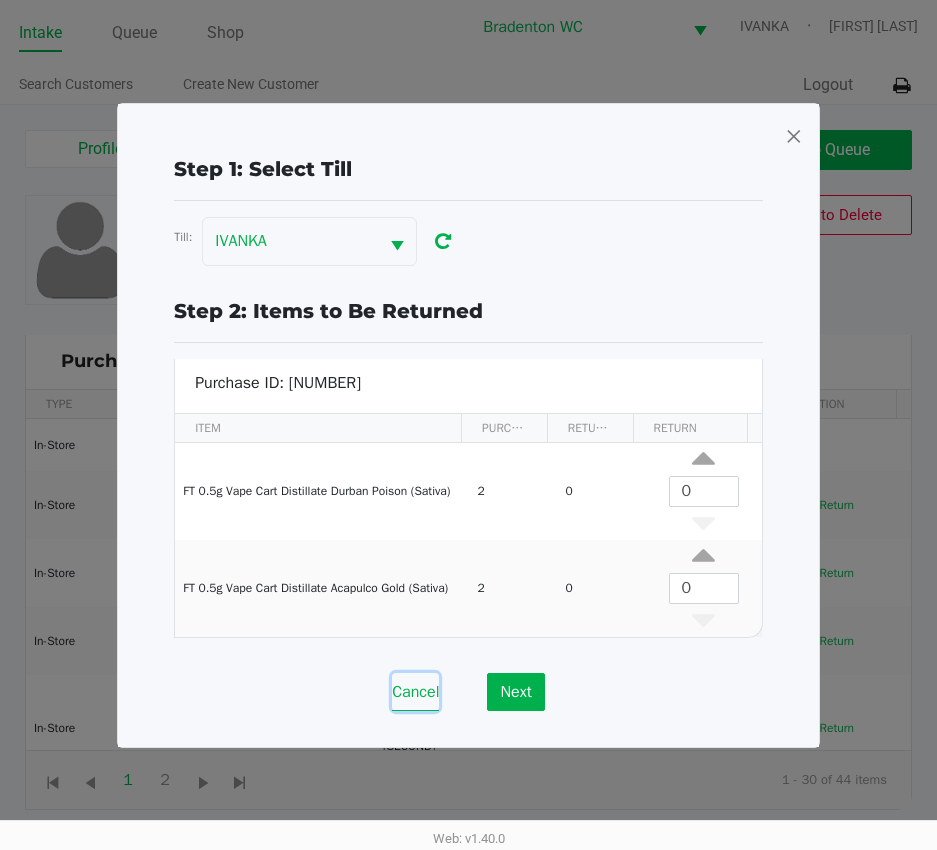 click on "Cancel" at bounding box center [415, 692] 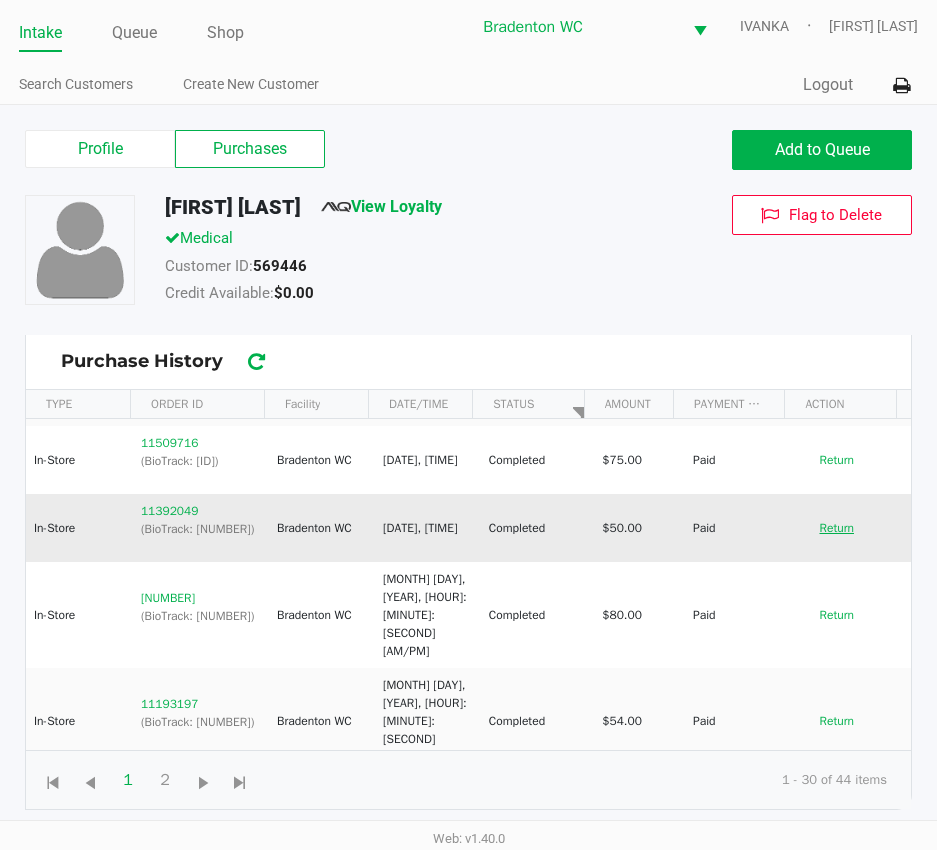 scroll, scrollTop: 100, scrollLeft: 0, axis: vertical 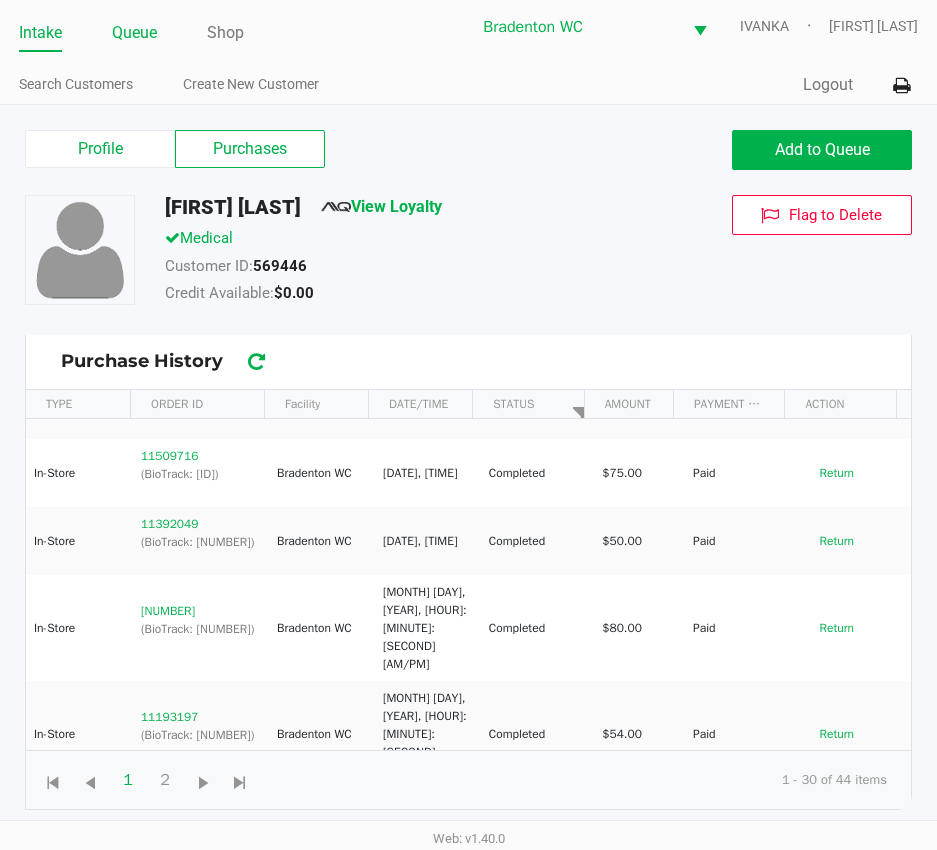 click on "Queue" 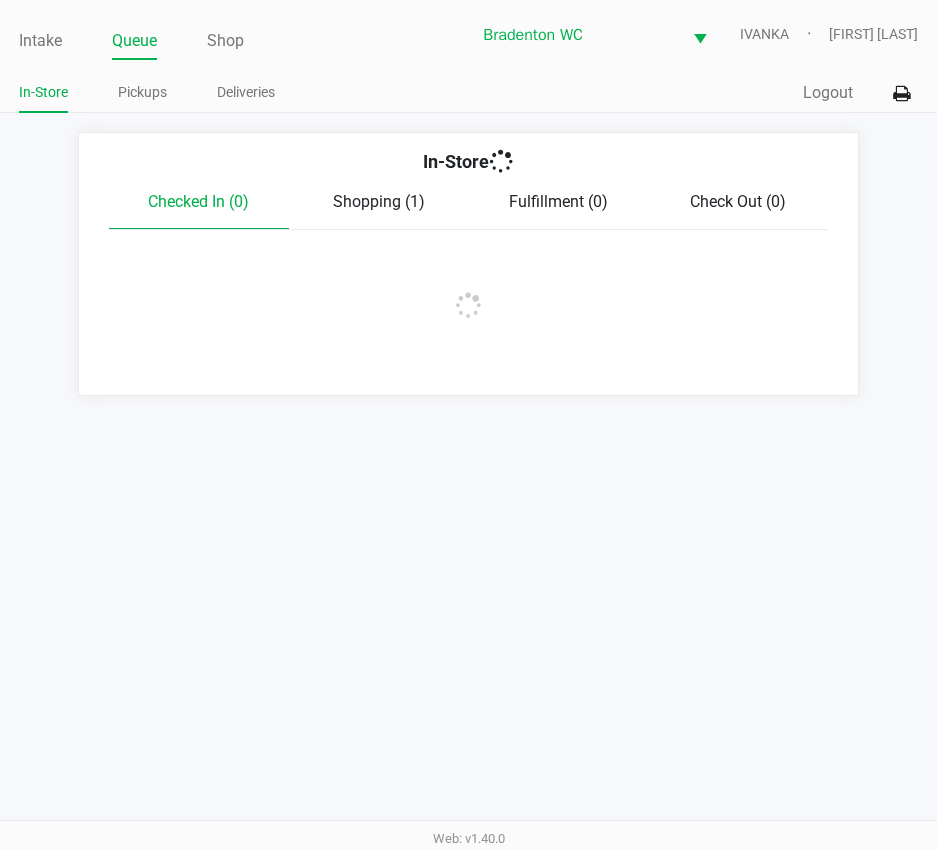 scroll, scrollTop: 0, scrollLeft: 0, axis: both 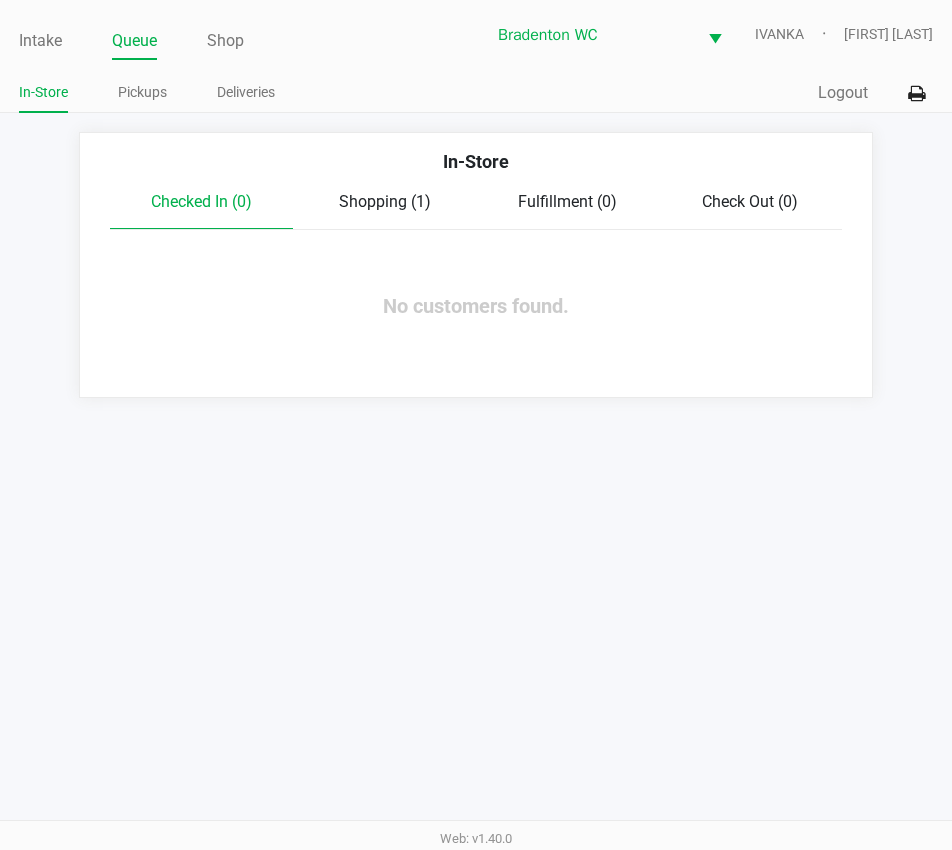click on "Shopping (1)" 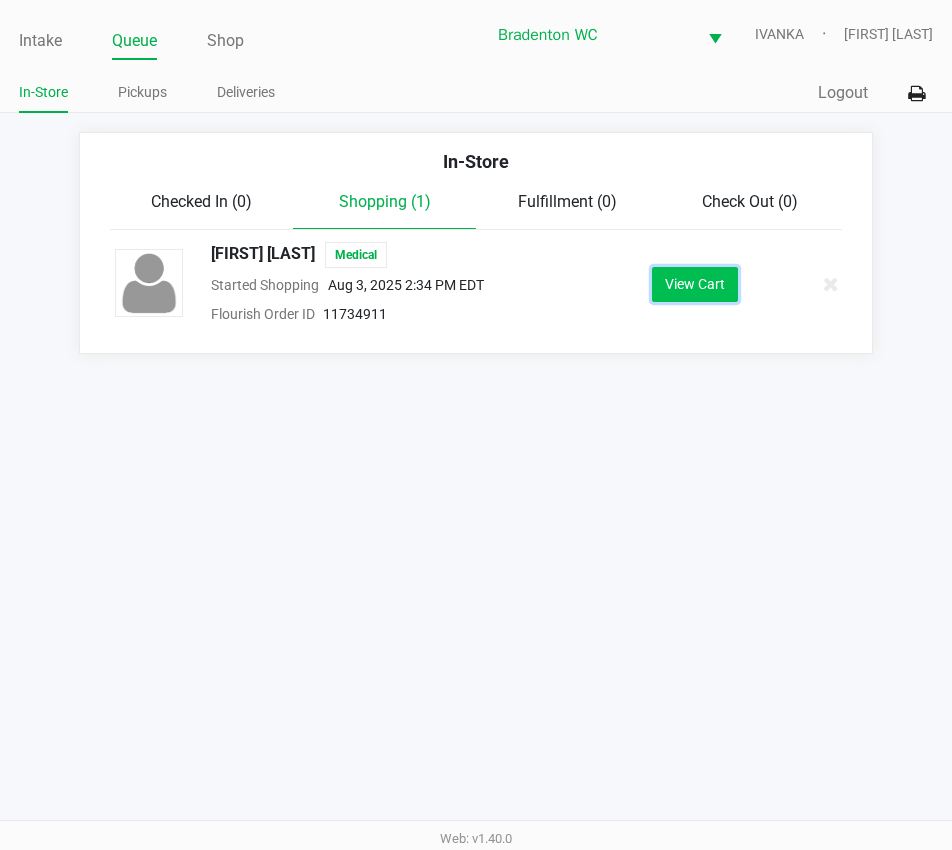 click on "View Cart" 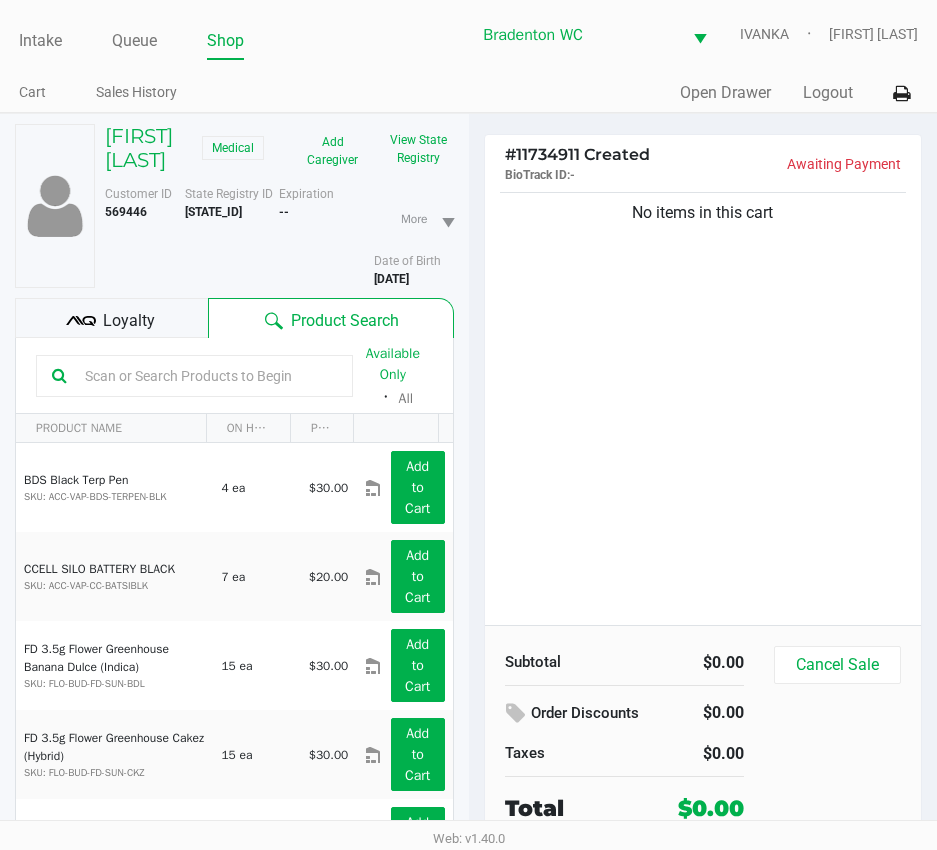 click 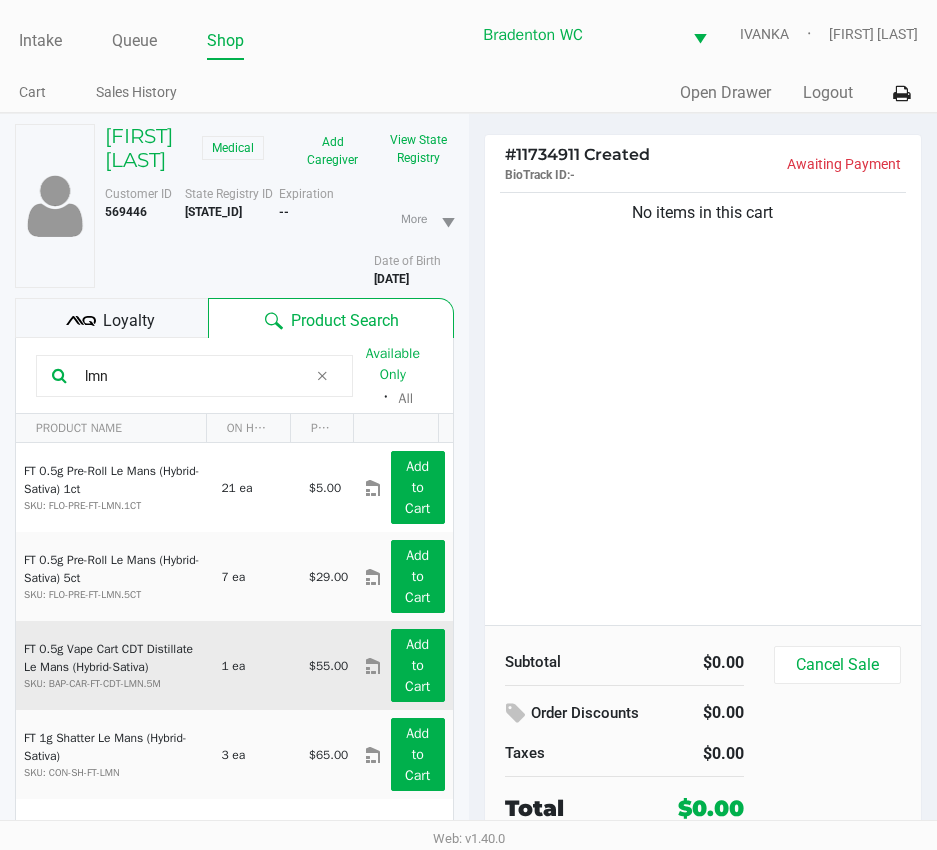 scroll, scrollTop: 100, scrollLeft: 0, axis: vertical 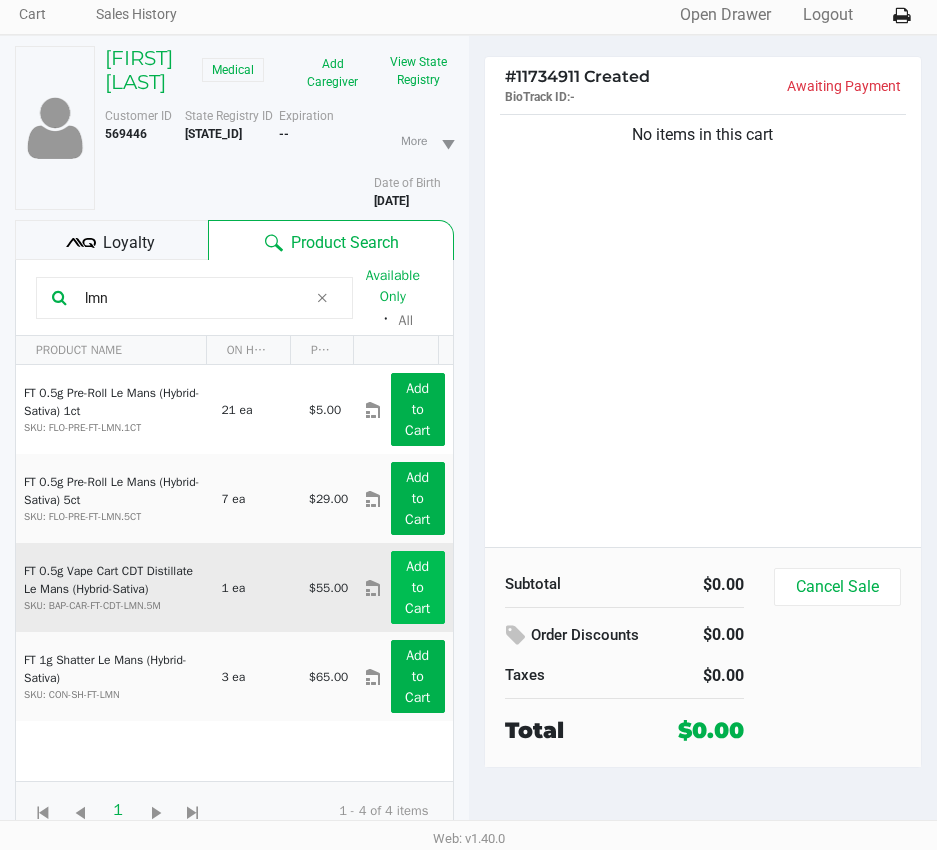 type on "lmn" 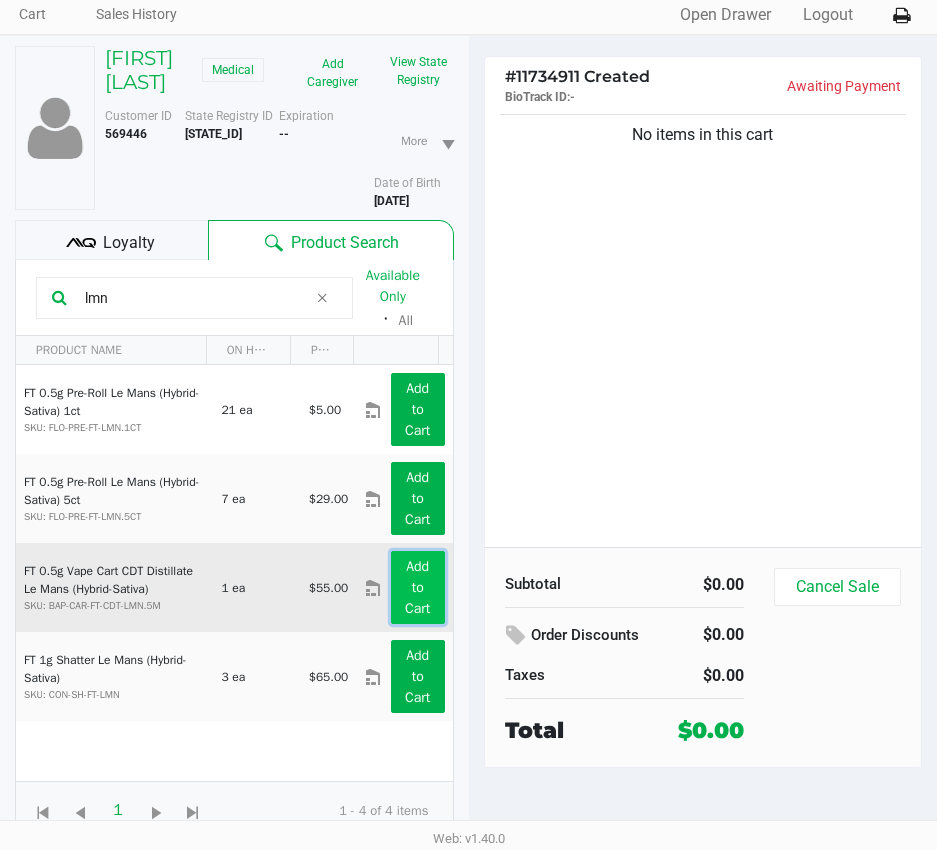 click on "Add to Cart" 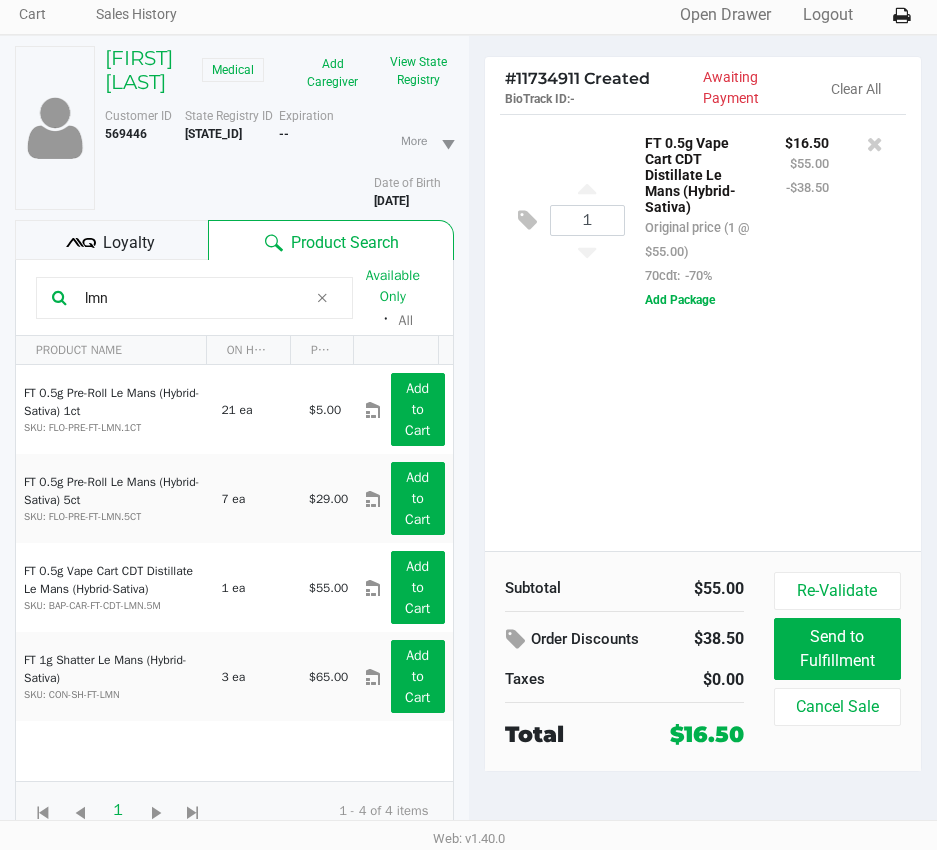 click on "View State Registry" 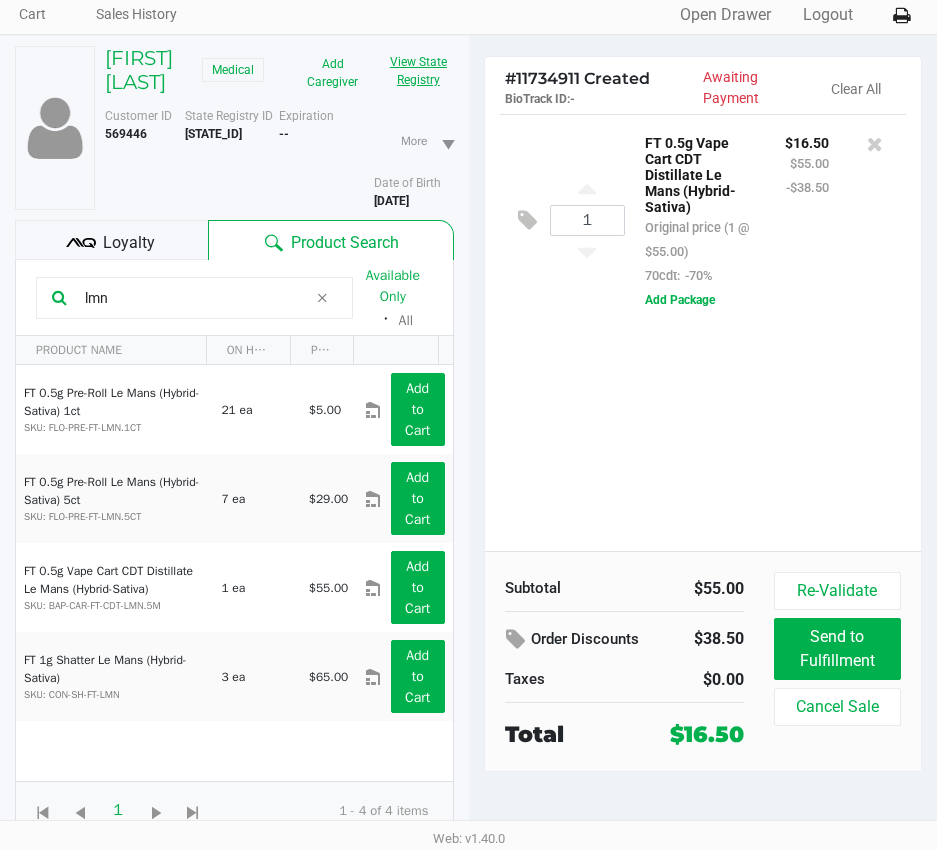 scroll, scrollTop: 0, scrollLeft: 0, axis: both 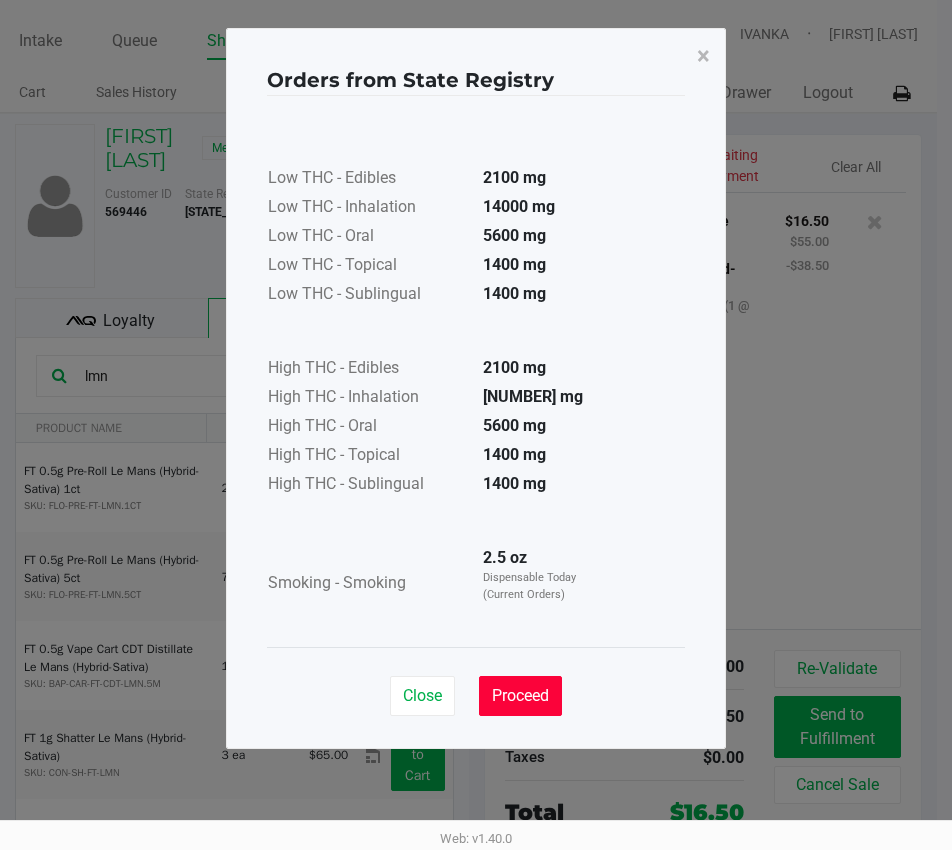 click on "Proceed" 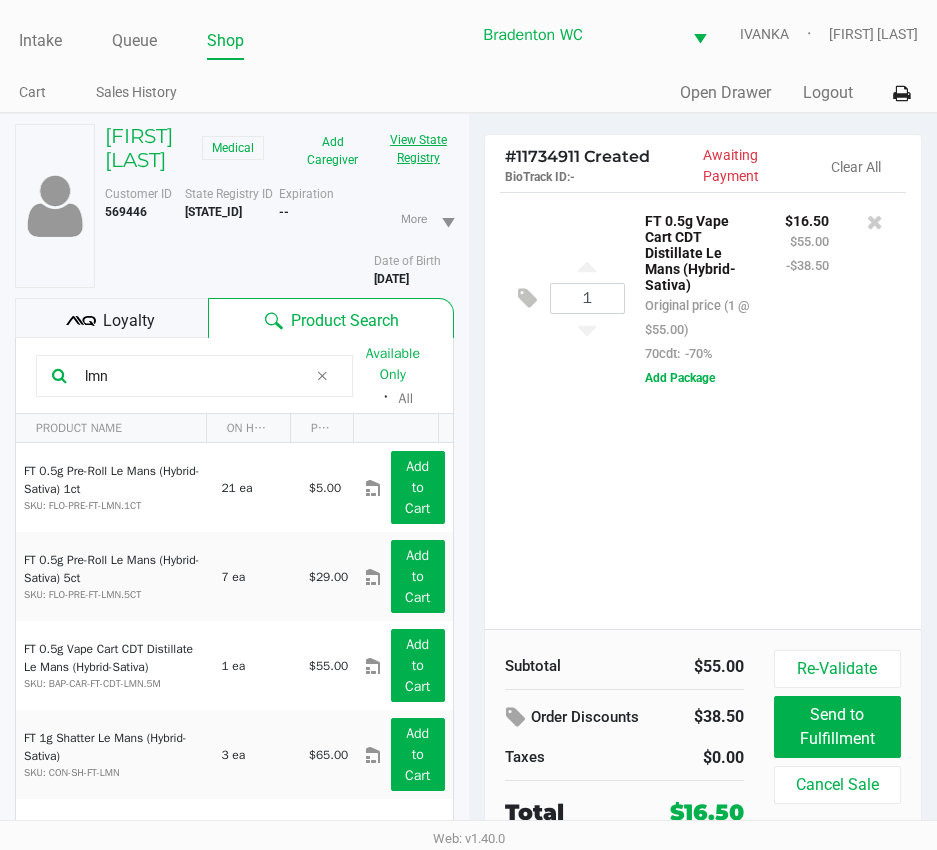 type 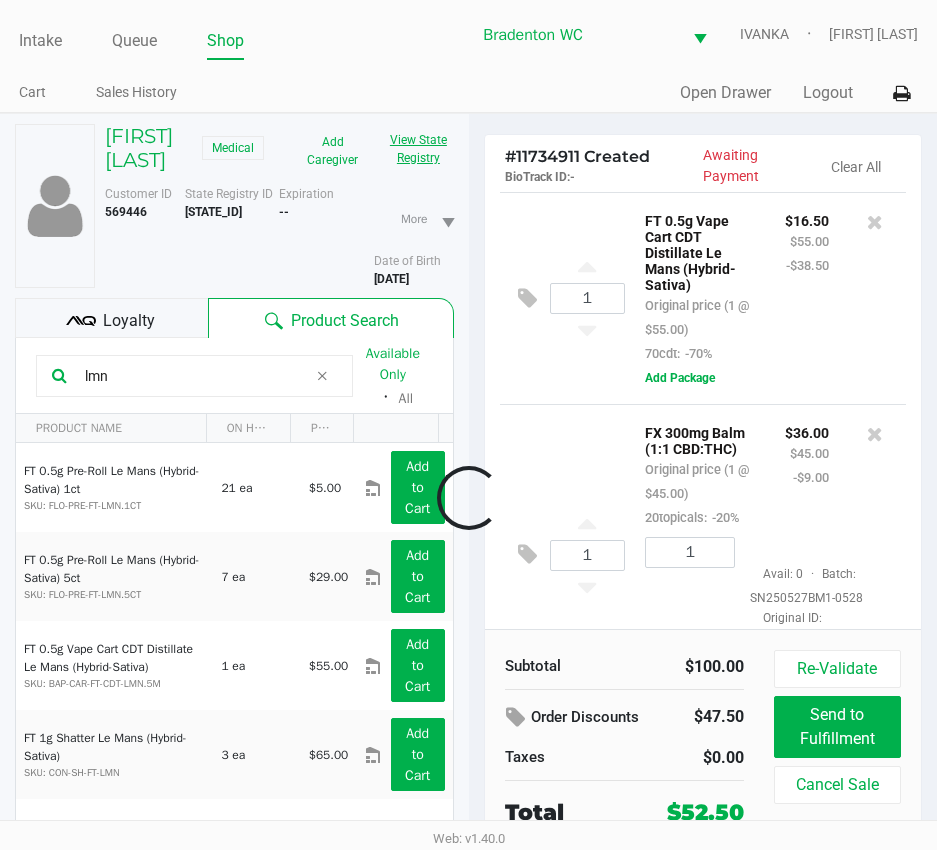 scroll, scrollTop: 124, scrollLeft: 0, axis: vertical 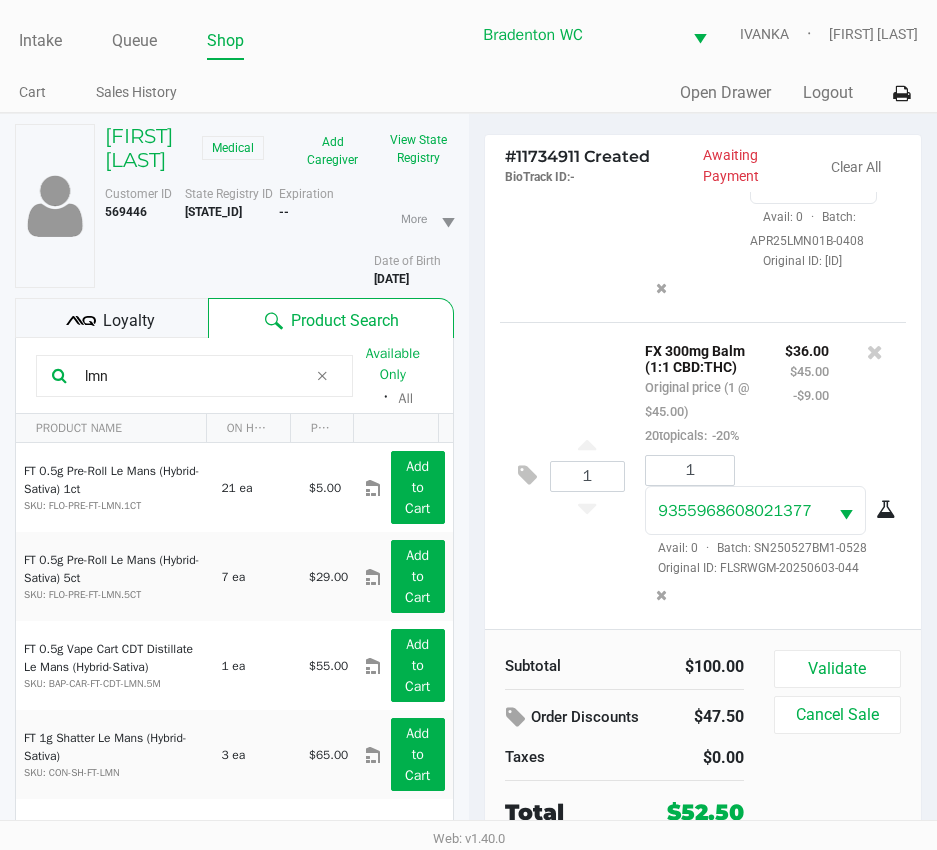 click on "Loyalty" 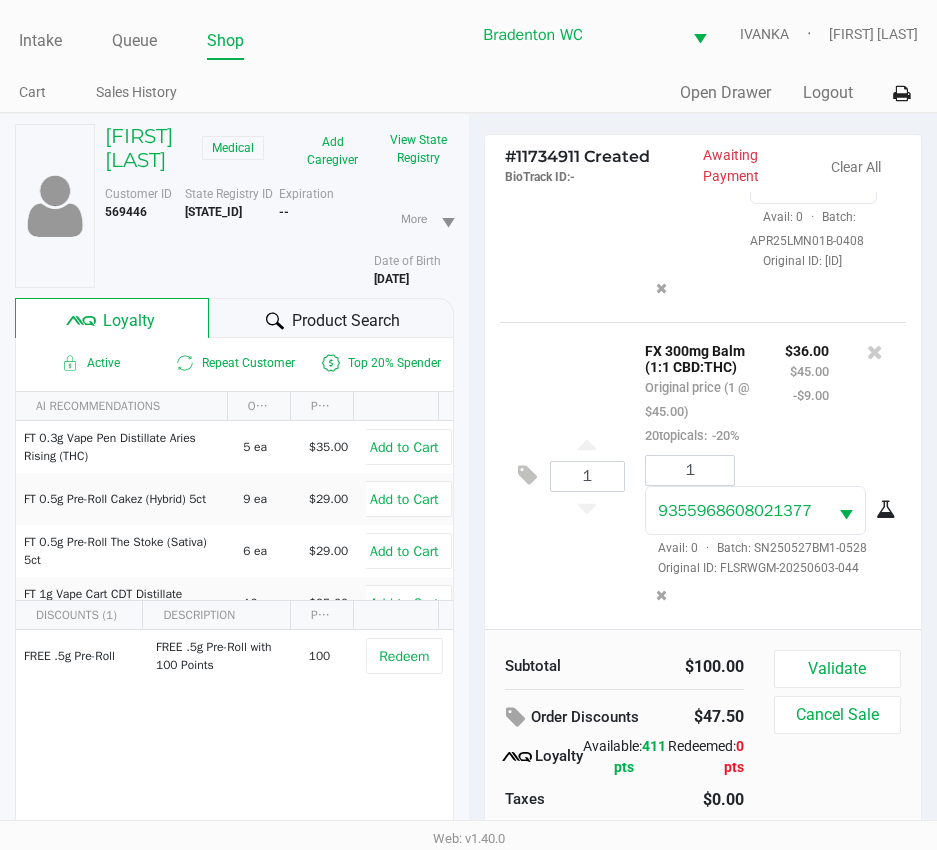 click on "Product Search" 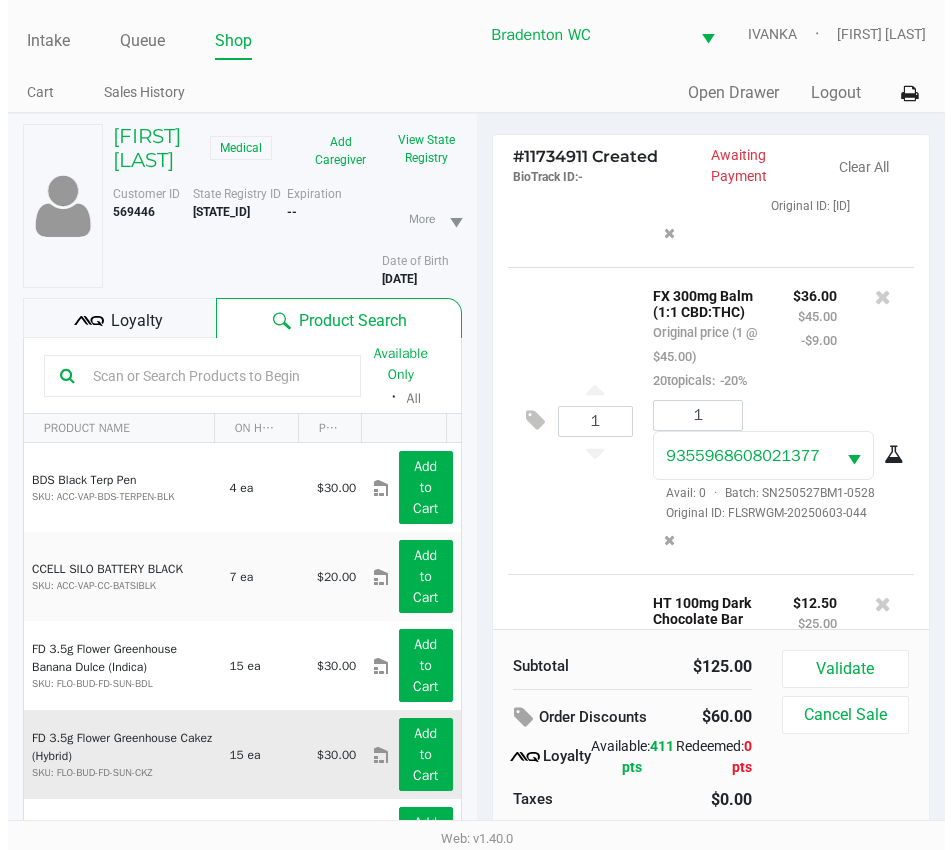 scroll, scrollTop: 634, scrollLeft: 0, axis: vertical 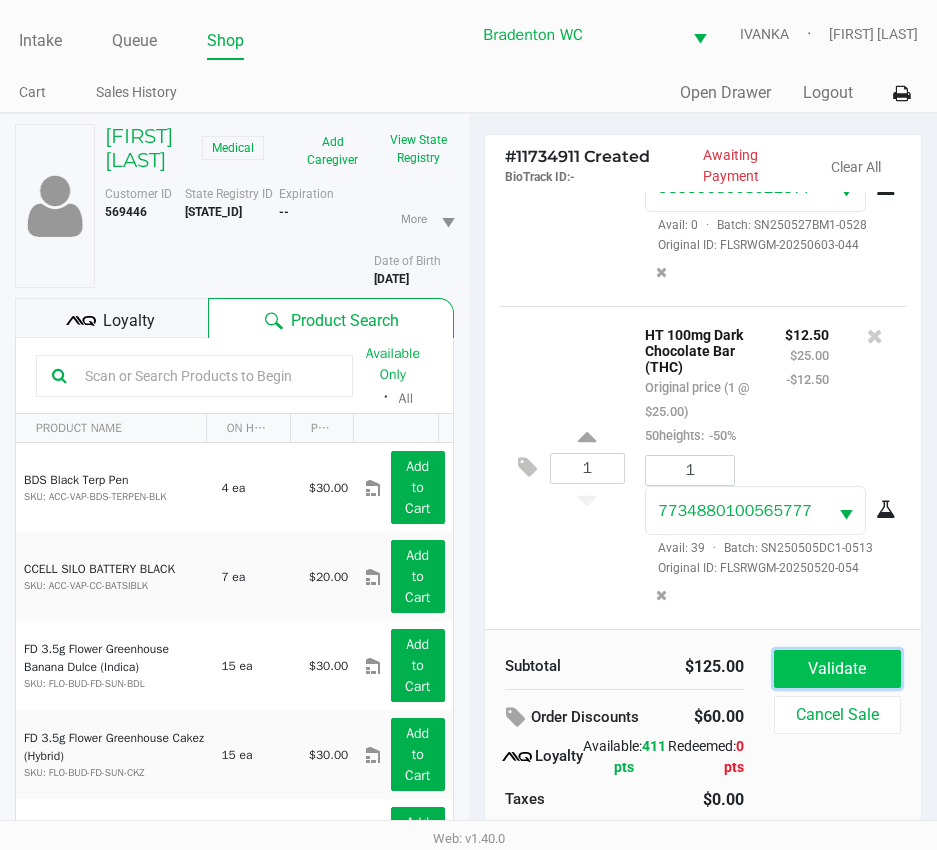 click on "Validate" 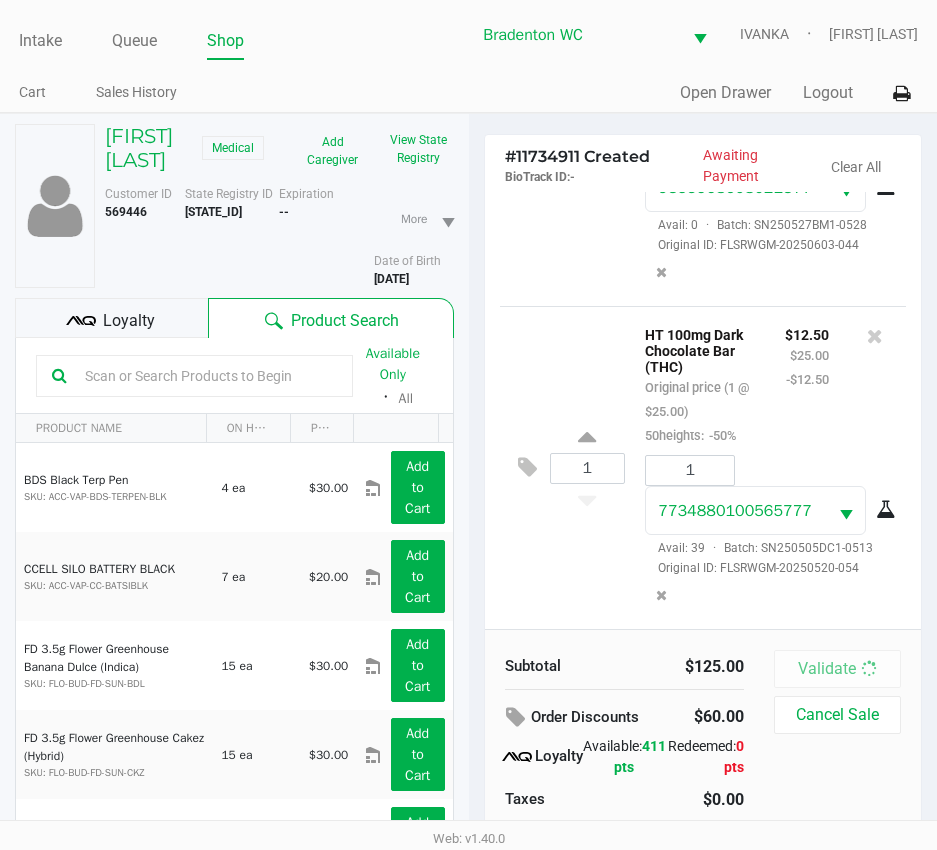 scroll, scrollTop: 640, scrollLeft: 0, axis: vertical 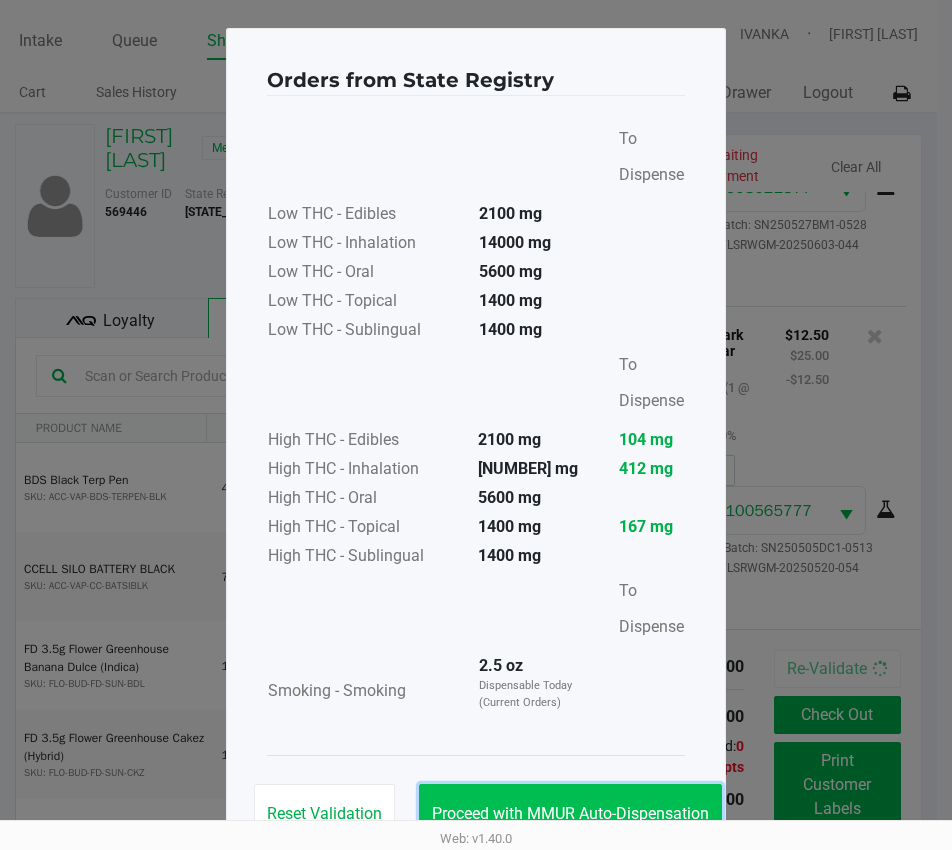 click on "Proceed with MMUR Auto-Dispensation" 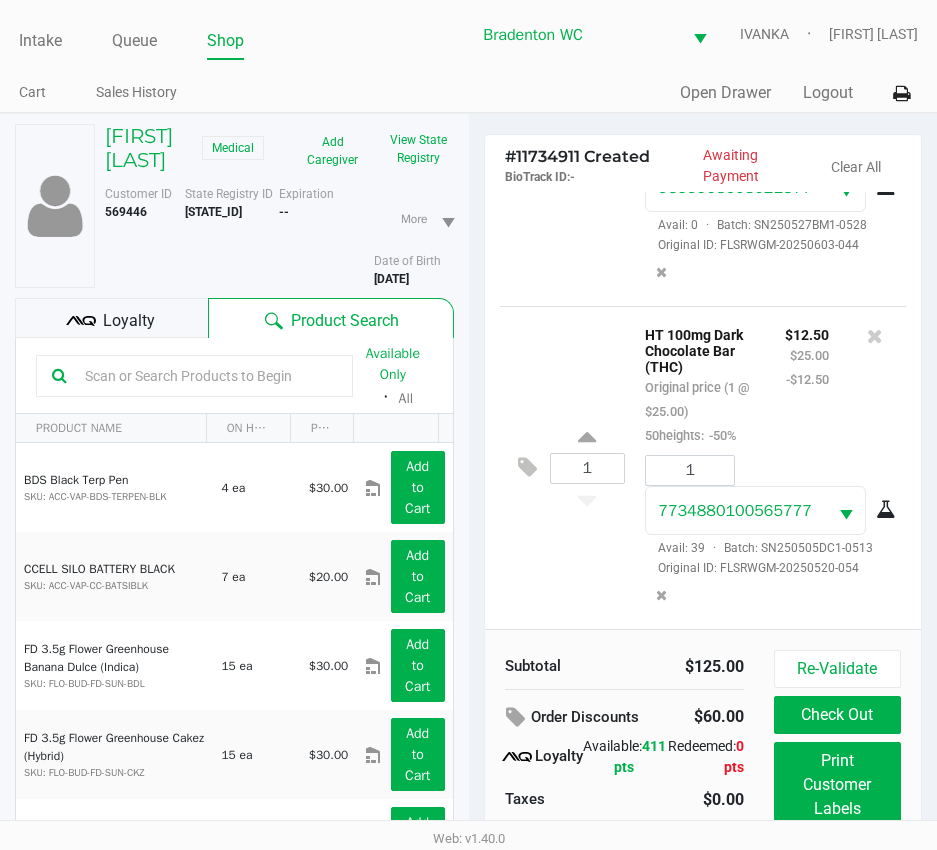 click on "Loyalty" 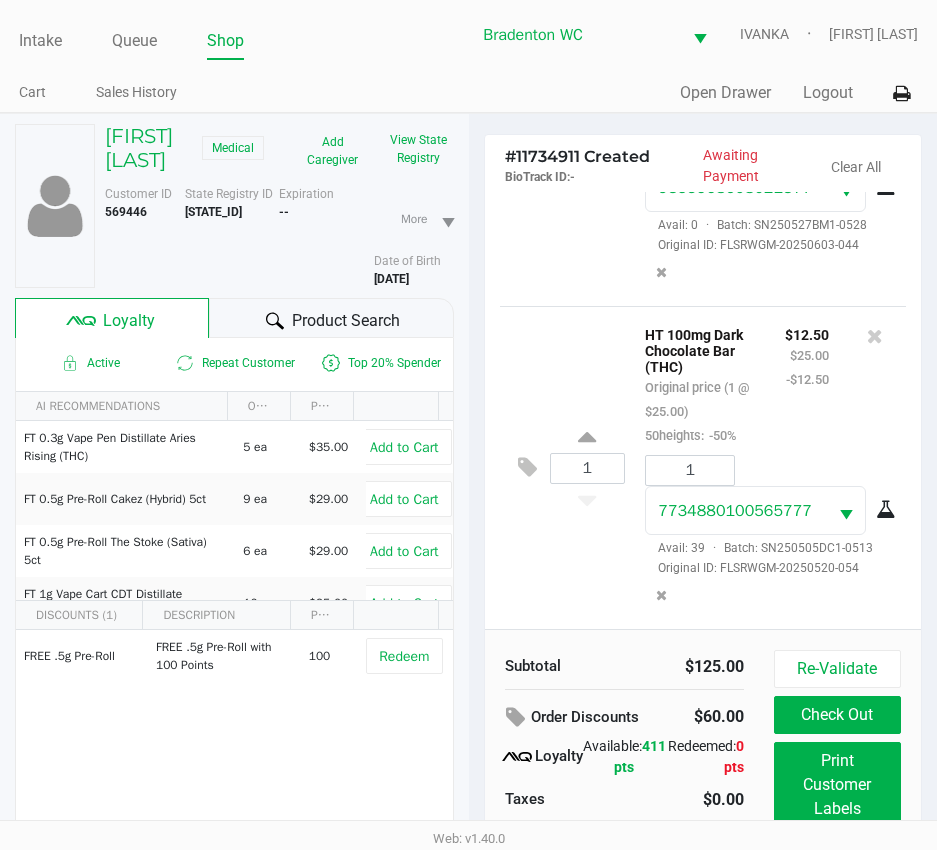 click on "Product Search" 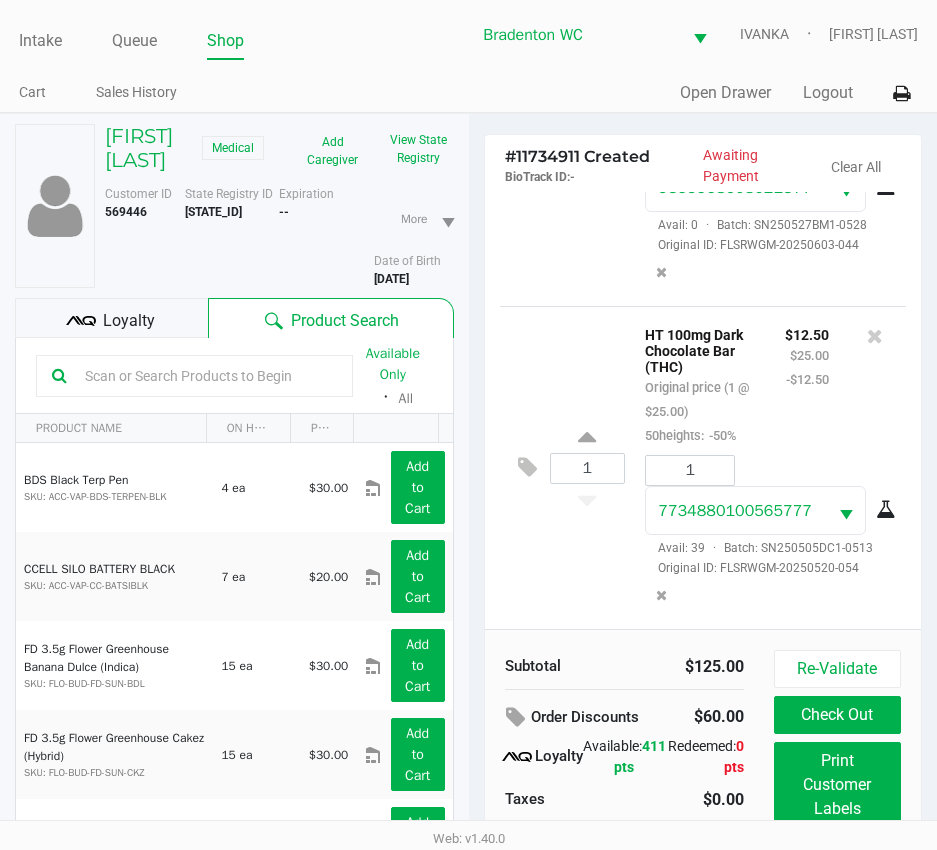 scroll, scrollTop: 640, scrollLeft: 0, axis: vertical 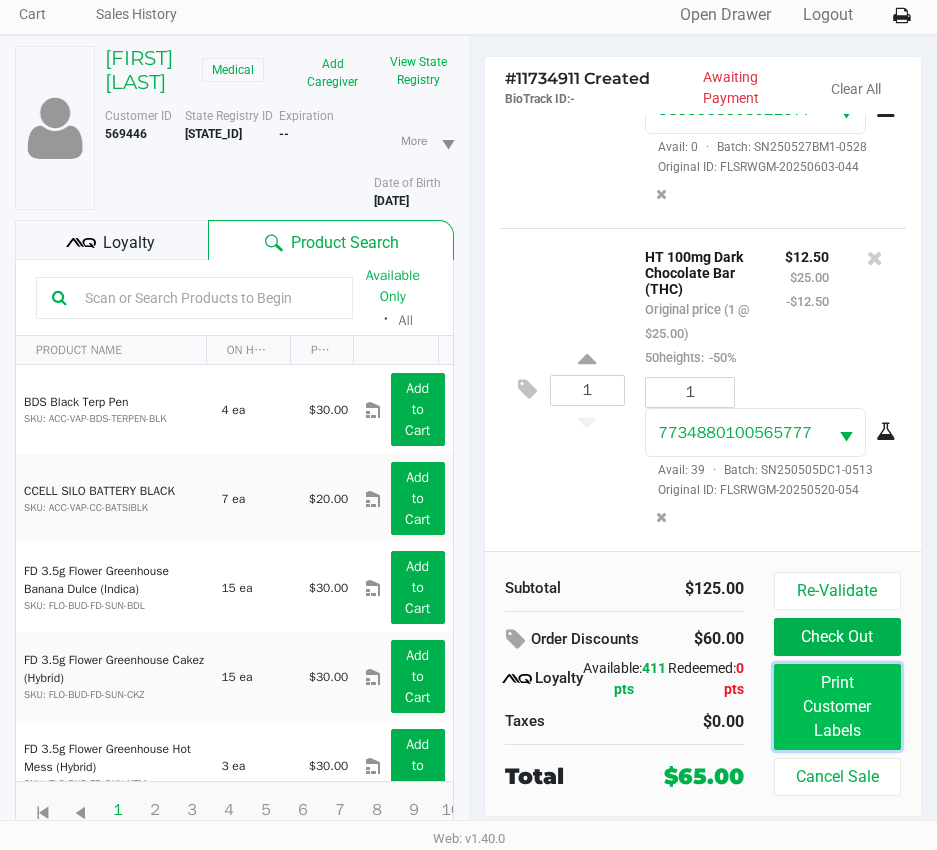 click on "Print Customer Labels" 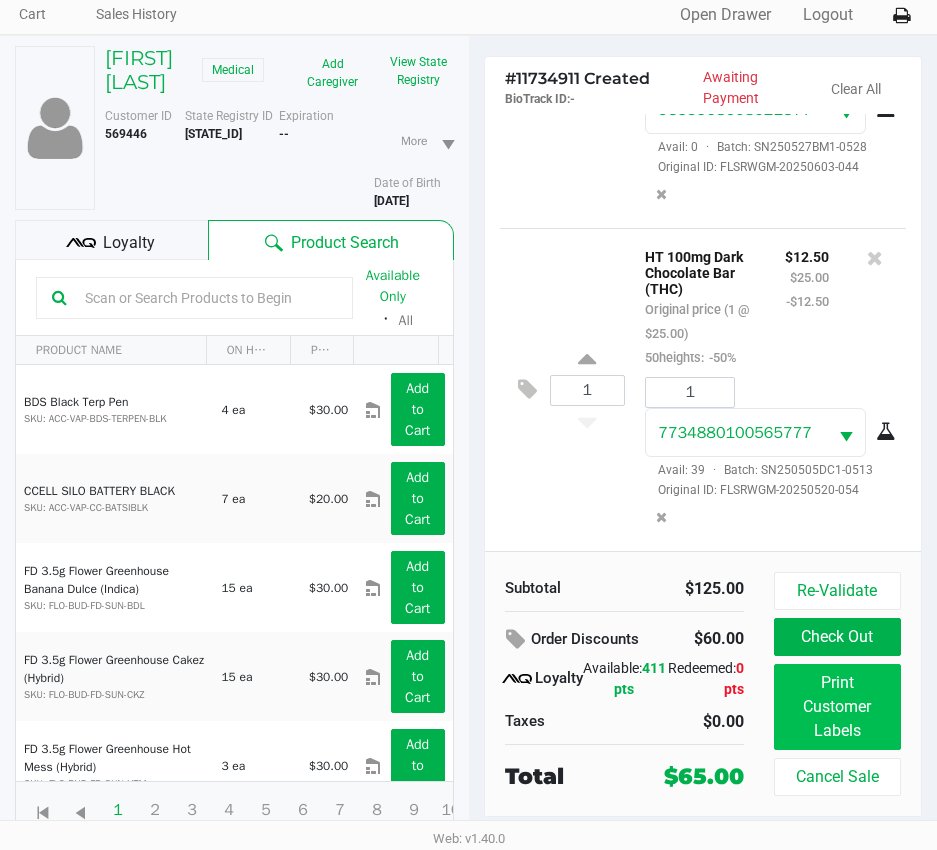scroll, scrollTop: 0, scrollLeft: 0, axis: both 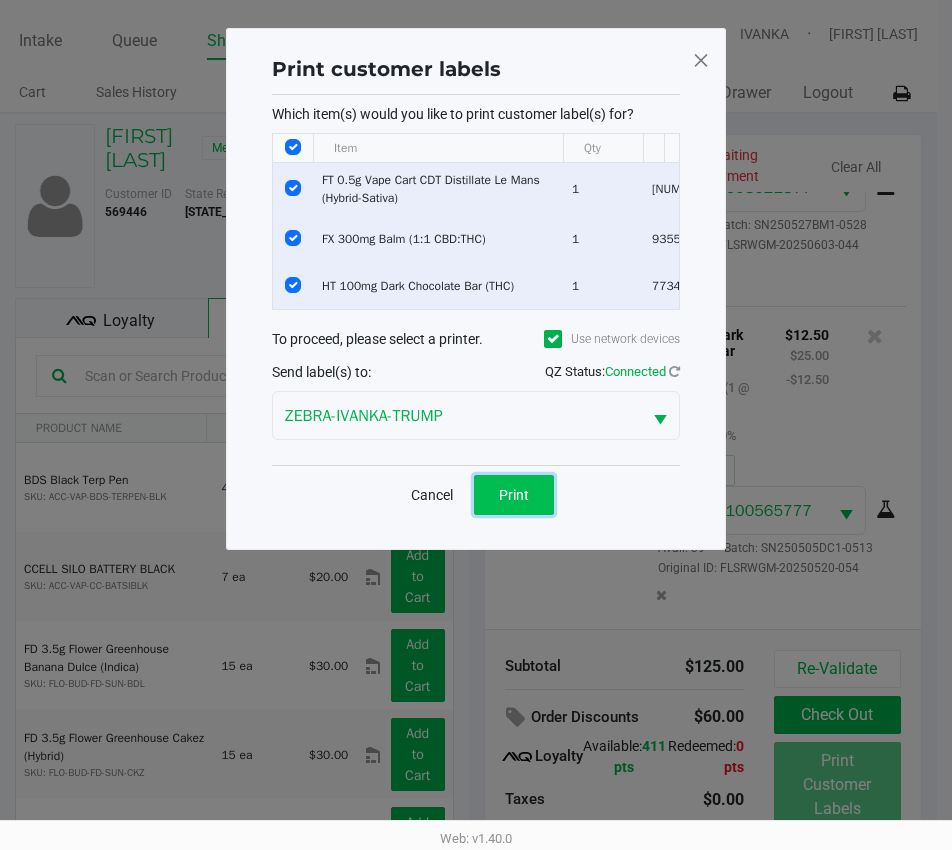 click on "Print" 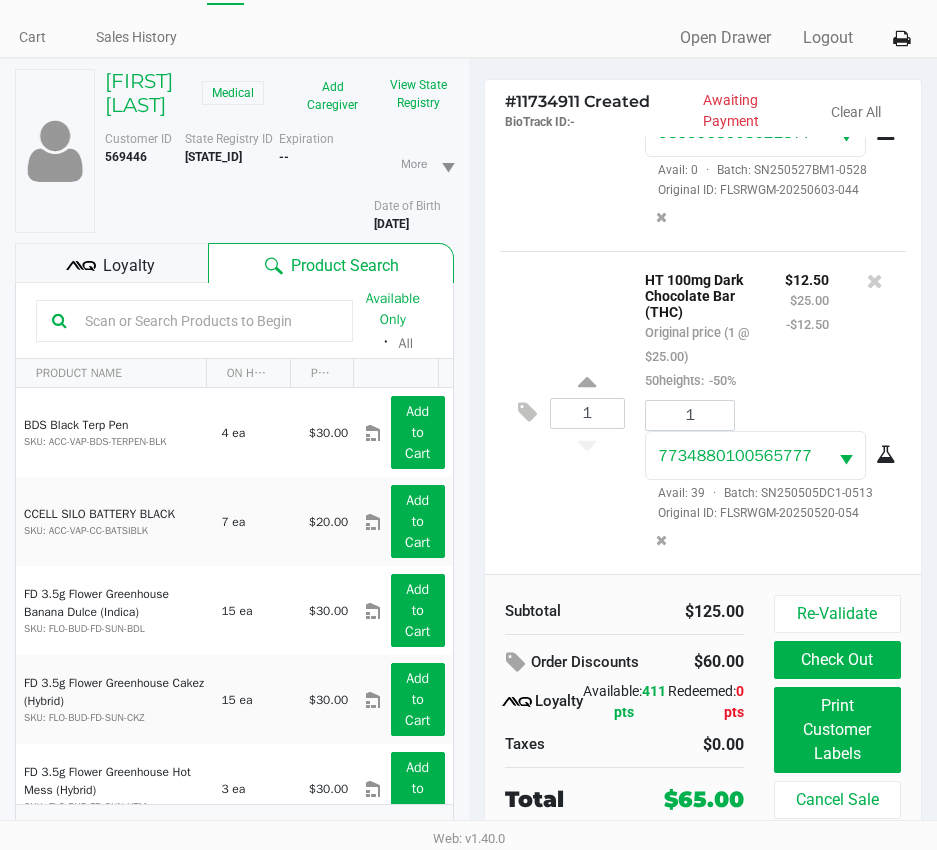 scroll, scrollTop: 104, scrollLeft: 0, axis: vertical 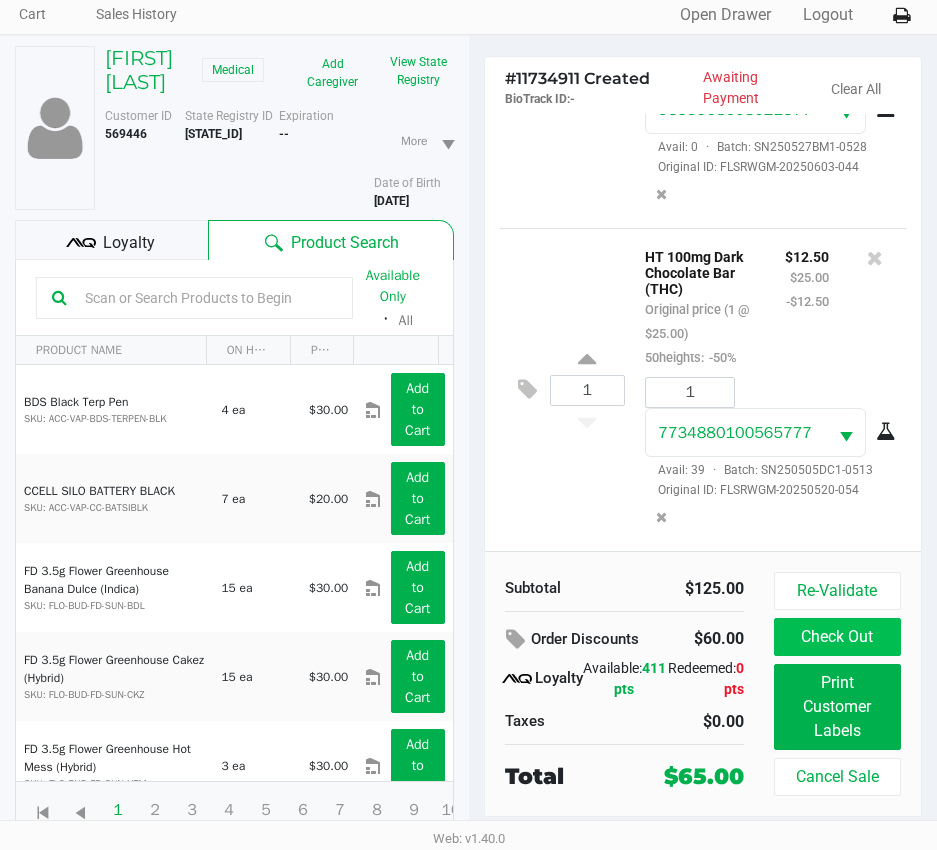 click on "Check Out" 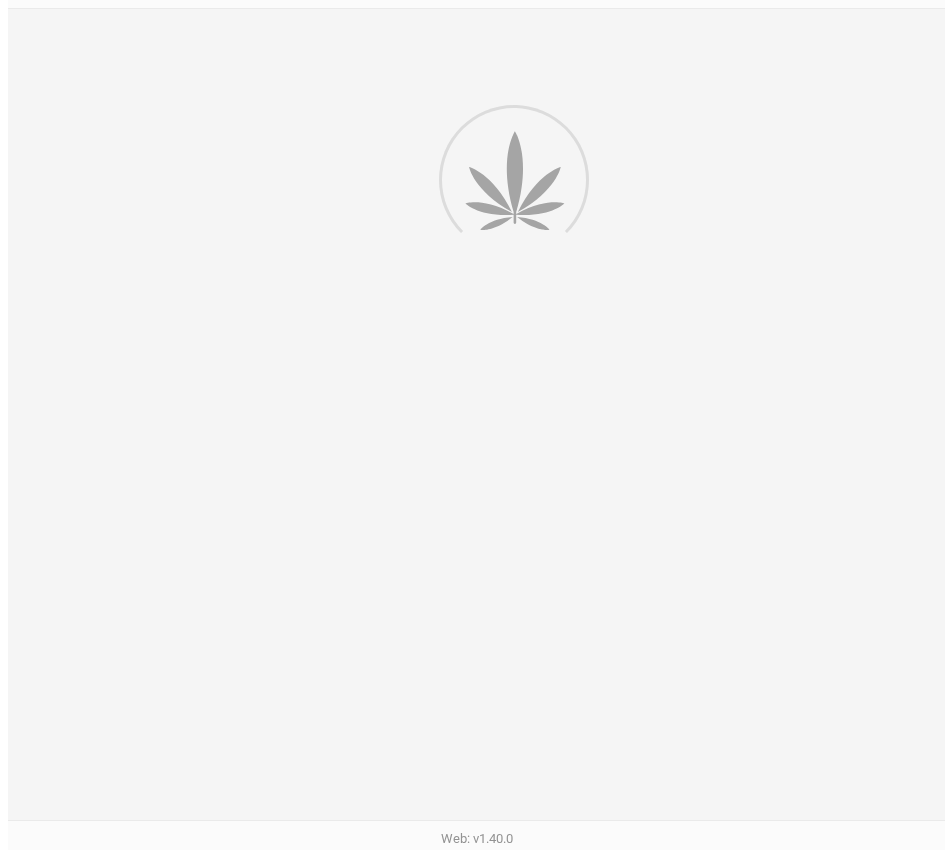 scroll, scrollTop: 0, scrollLeft: 0, axis: both 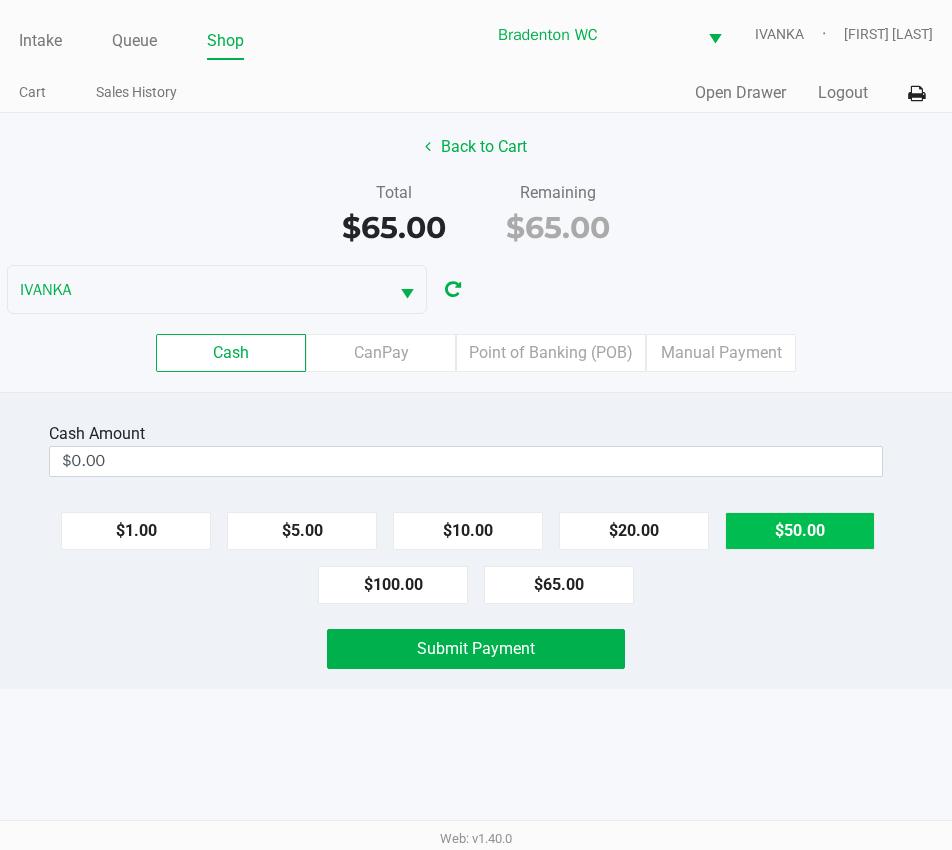 click on "$50.00" 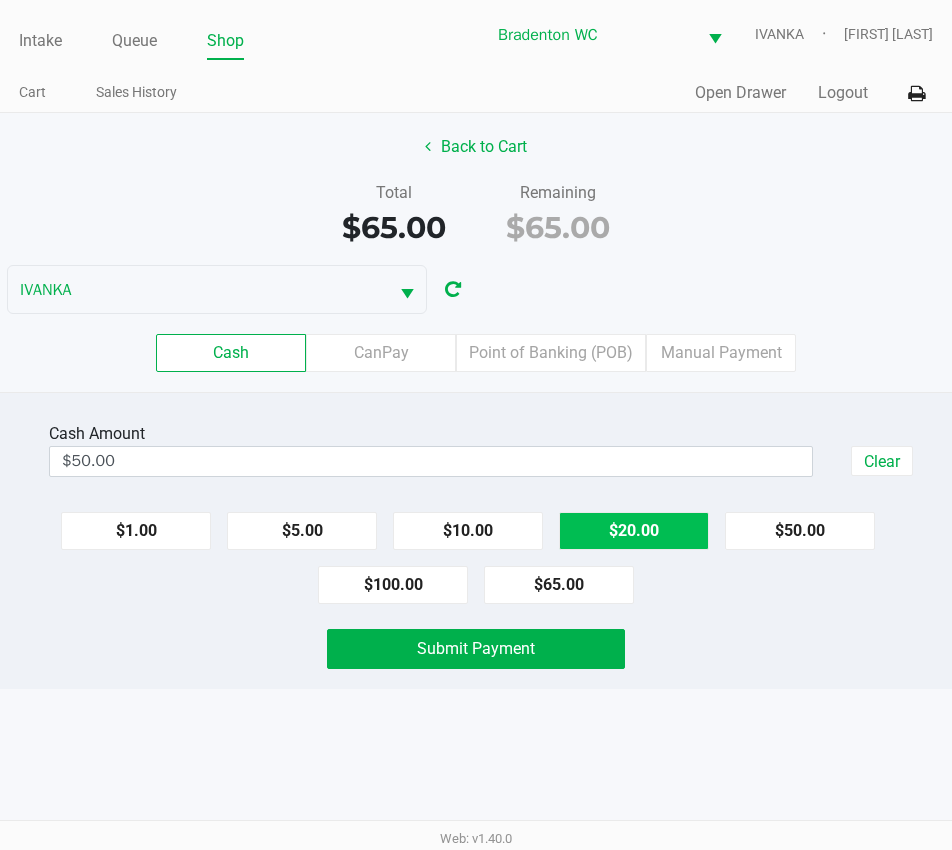 click on "$20.00" 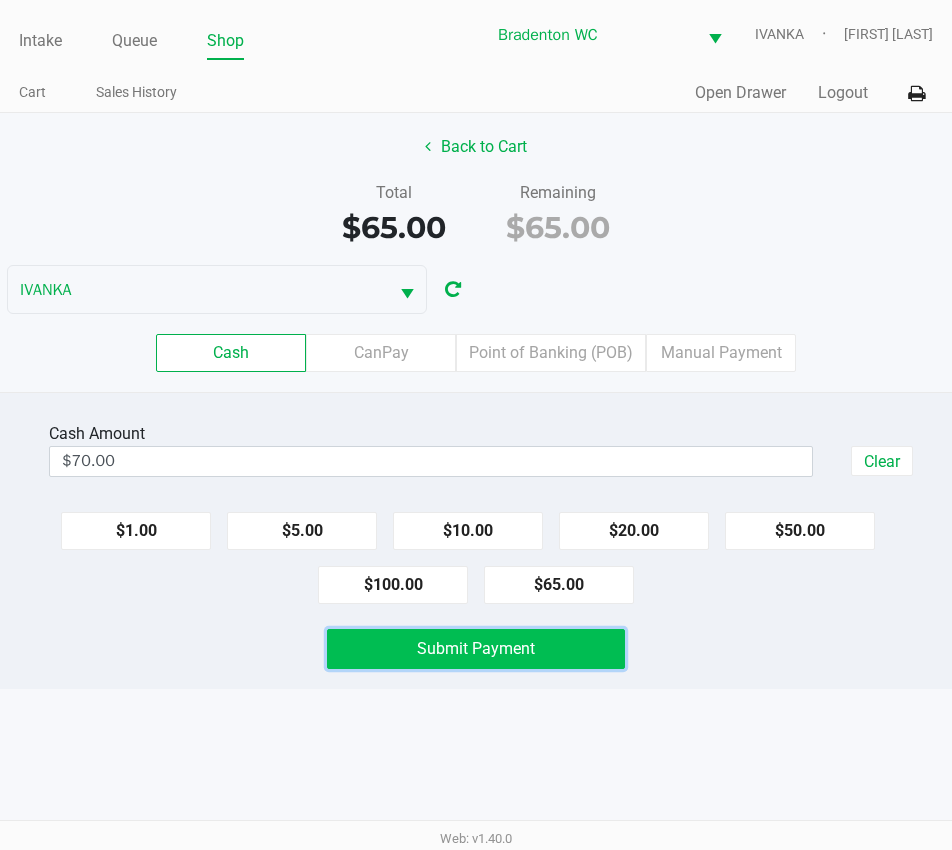 click on "Submit Payment" 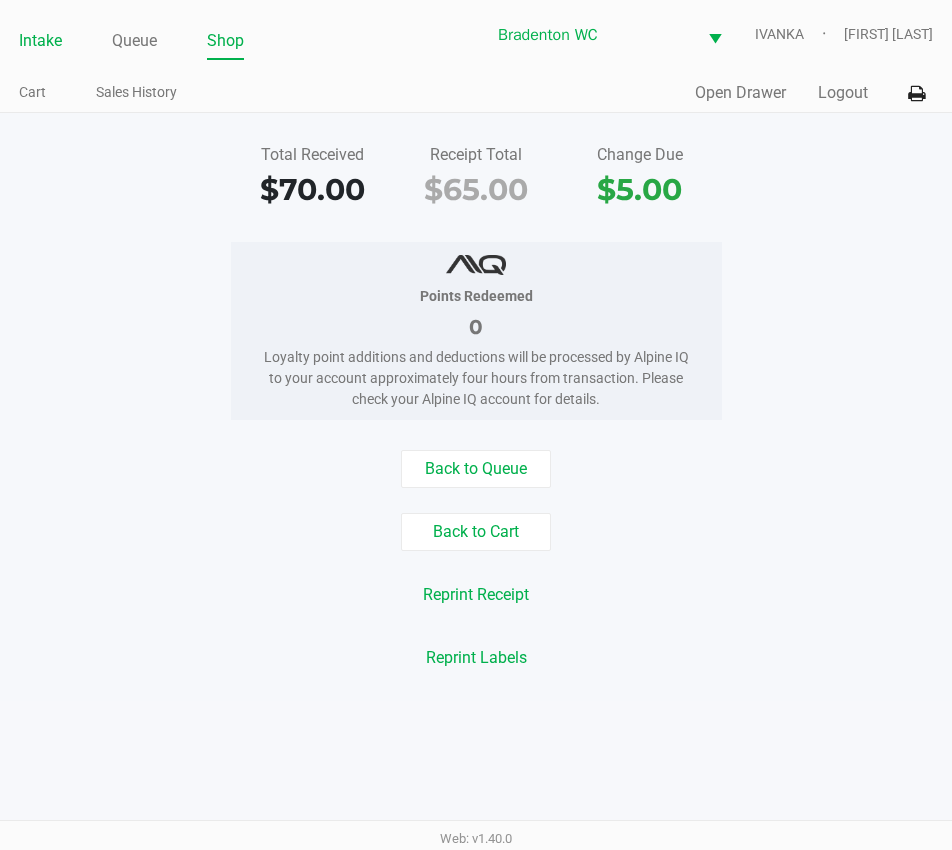 click on "Intake" 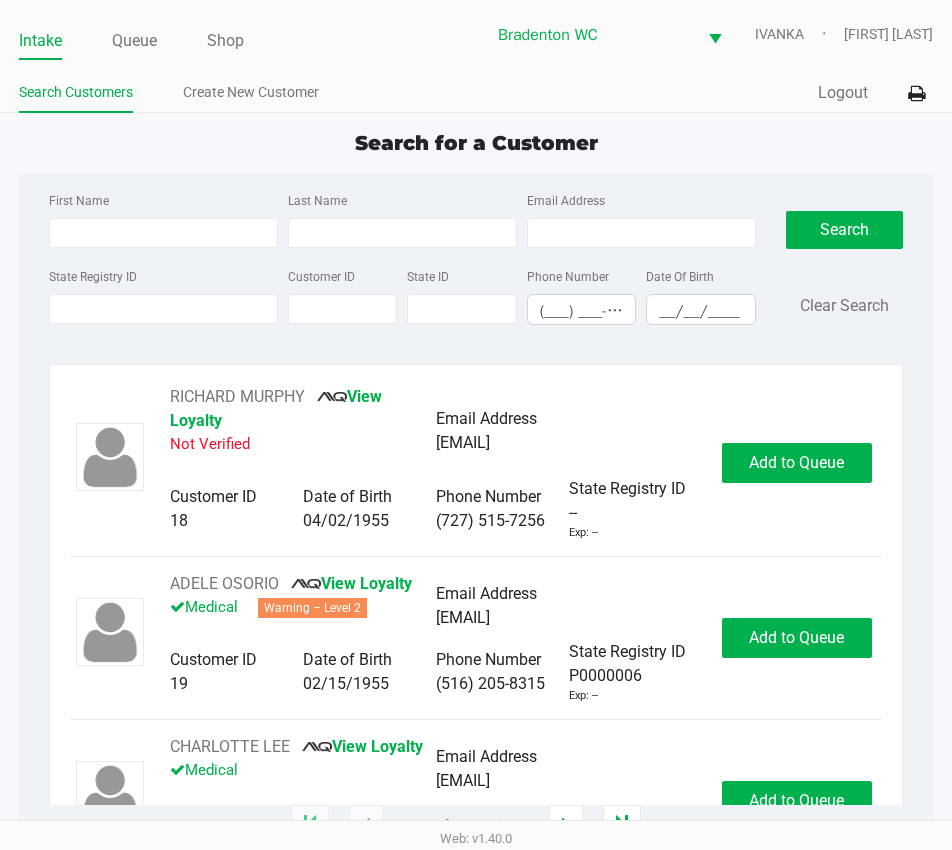 click on "First Name" at bounding box center [163, 233] 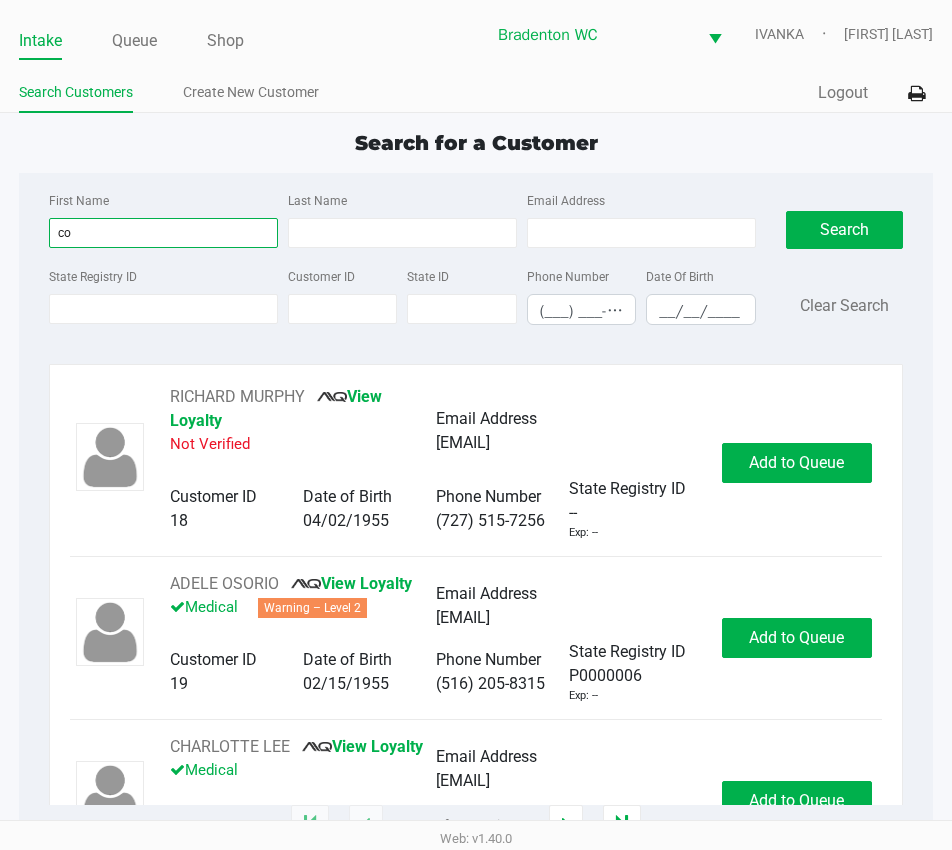 type on "co" 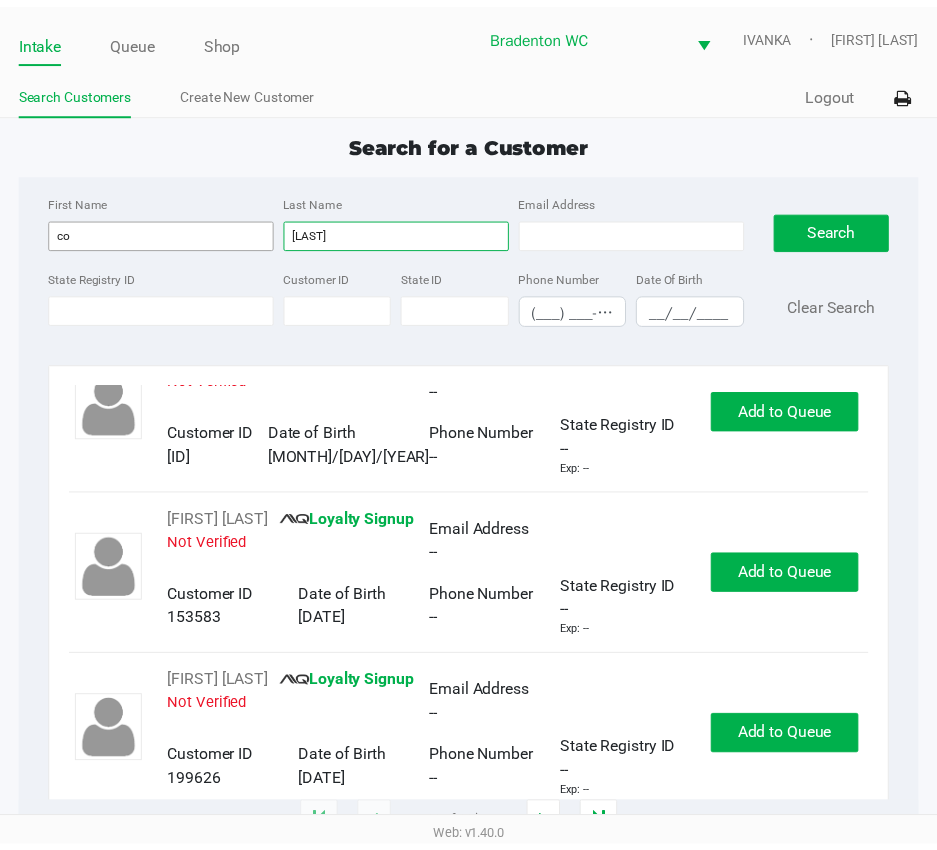 scroll, scrollTop: 3080, scrollLeft: 0, axis: vertical 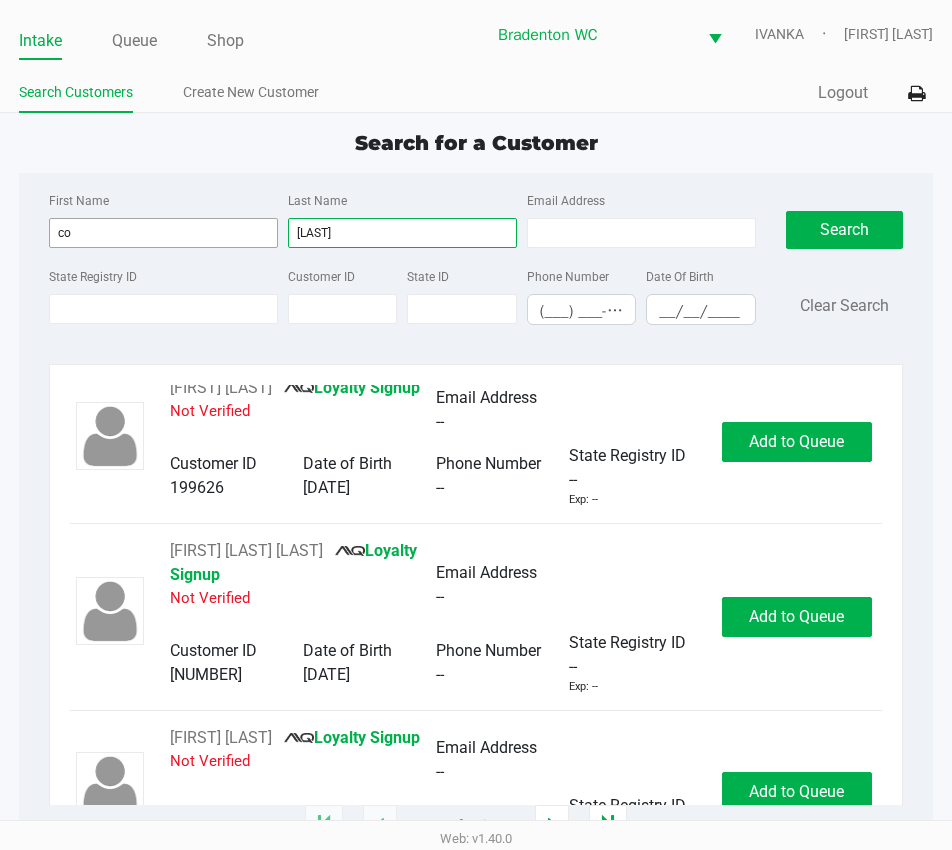 type on "davis" 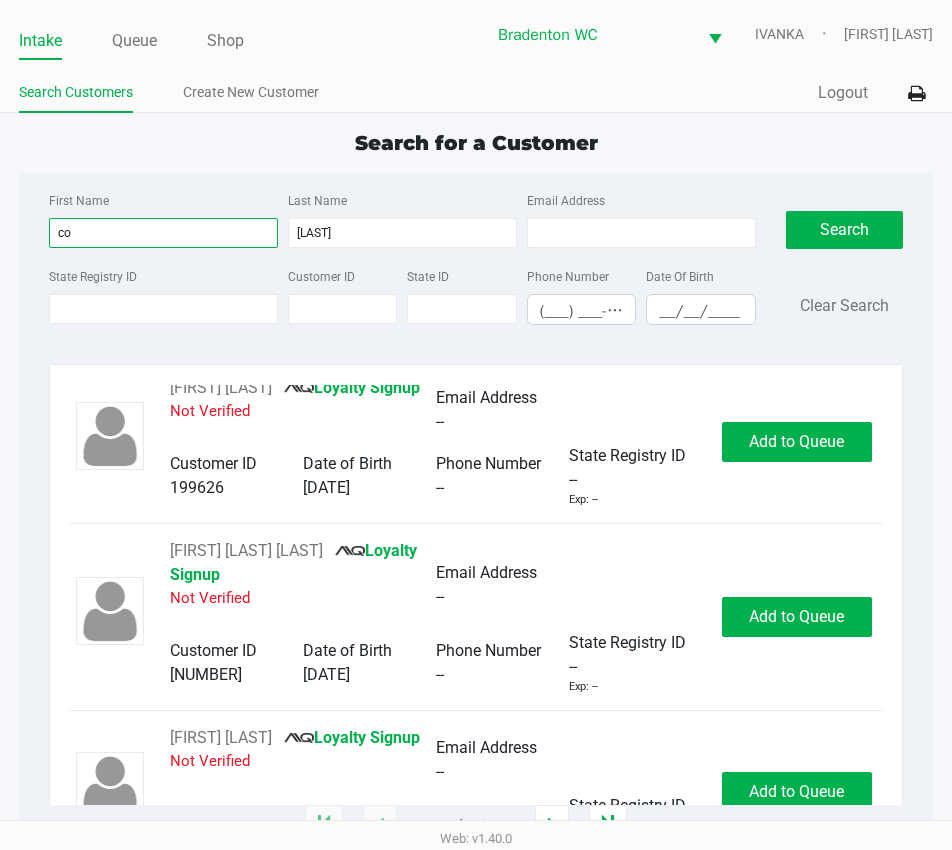 click on "co" at bounding box center (163, 233) 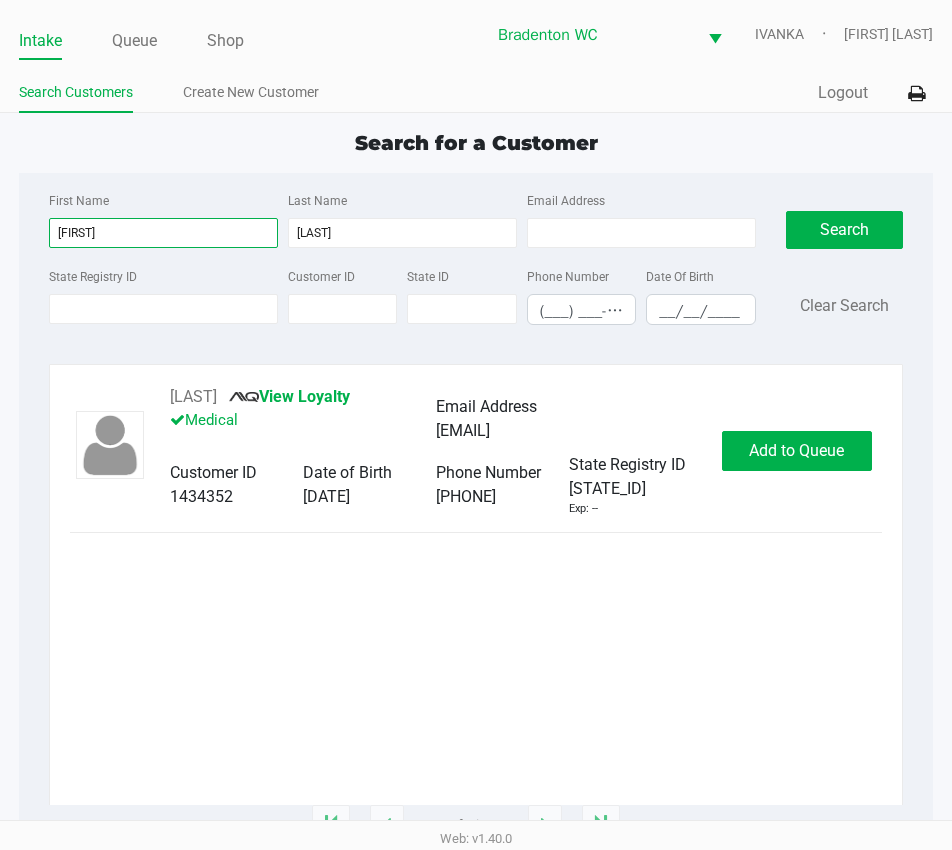 type on "corinna" 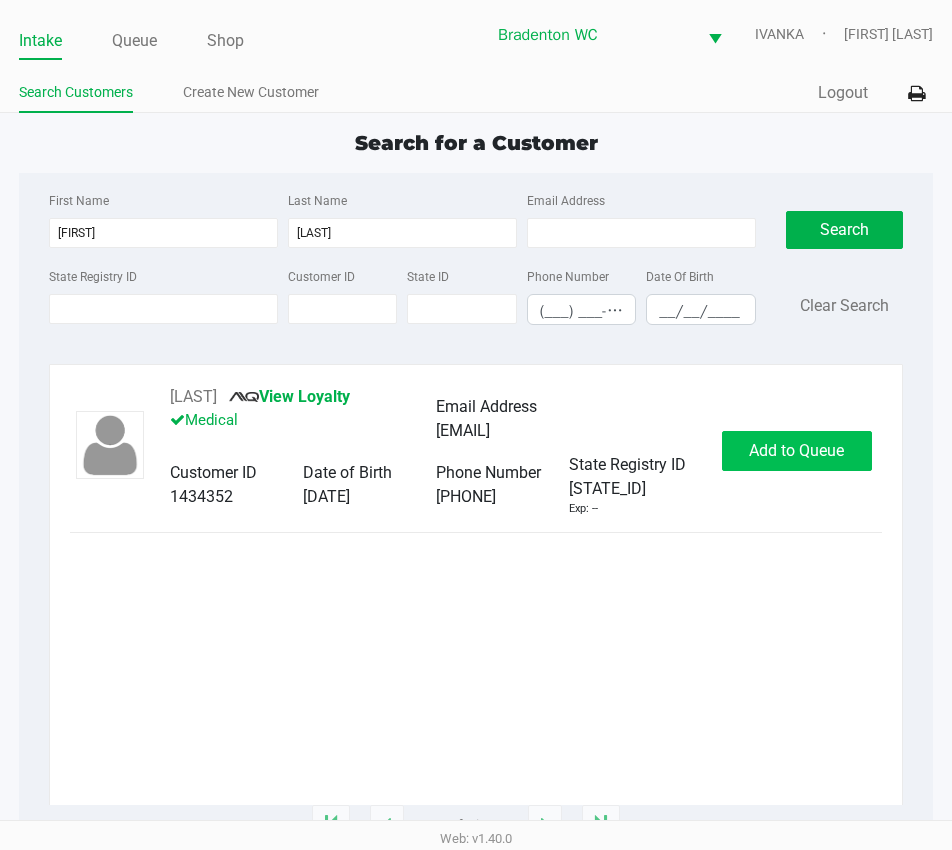 click on "Add to Queue" 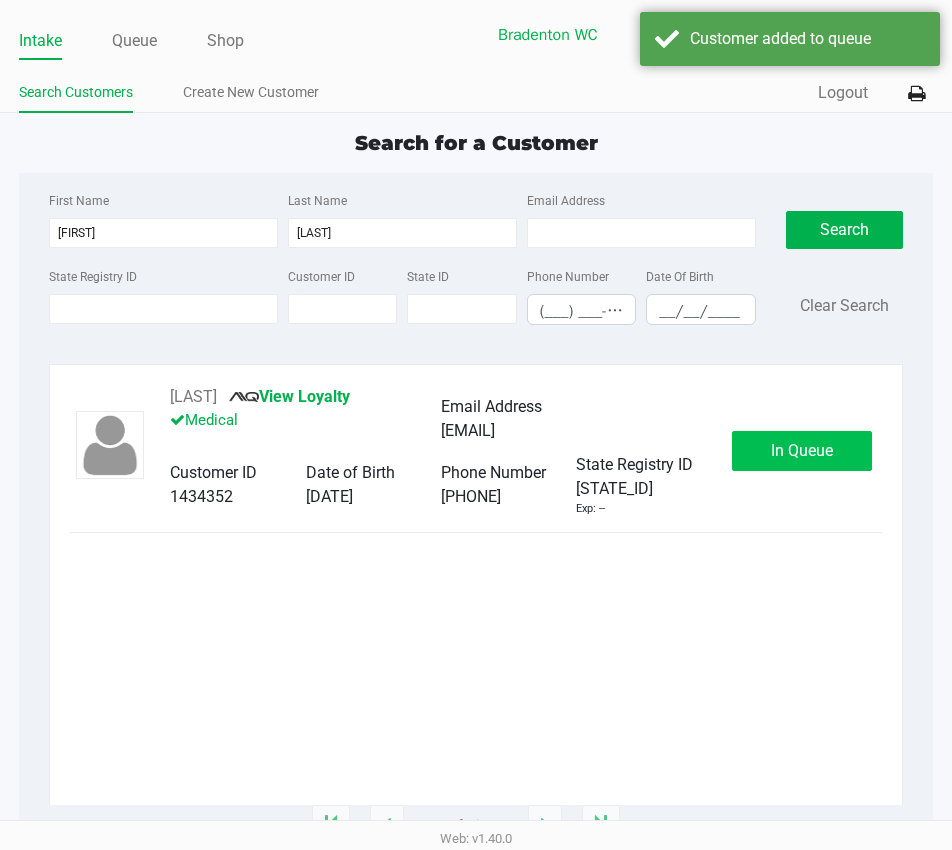 click on "In Queue" 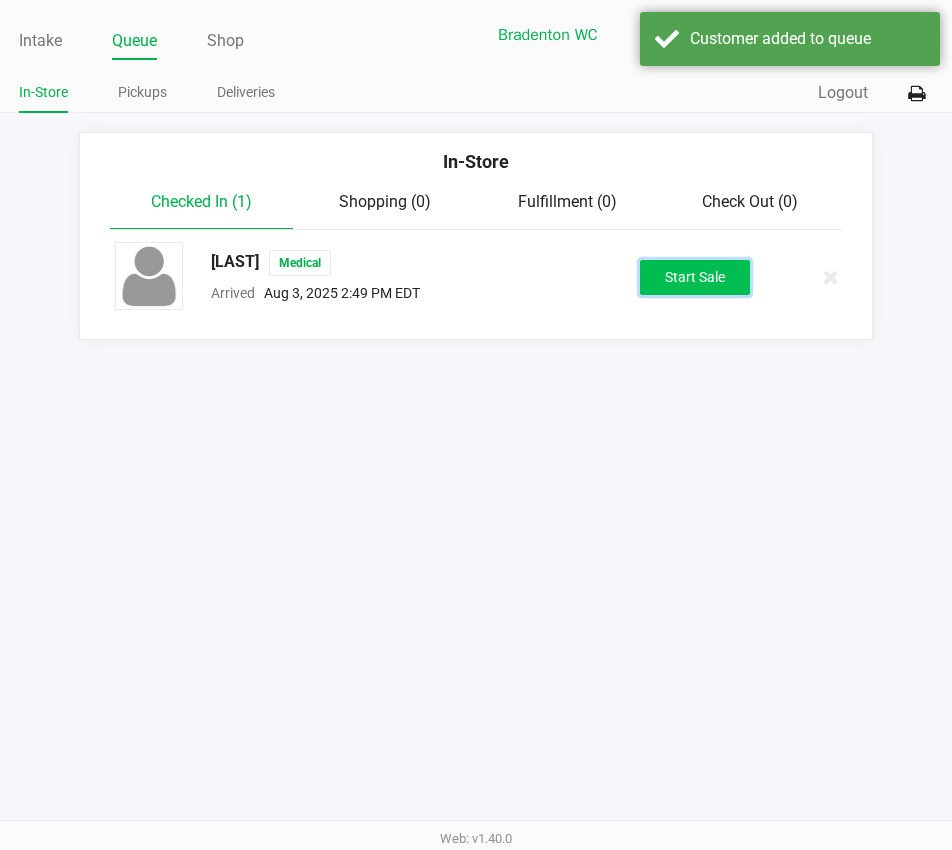 click on "Start Sale" 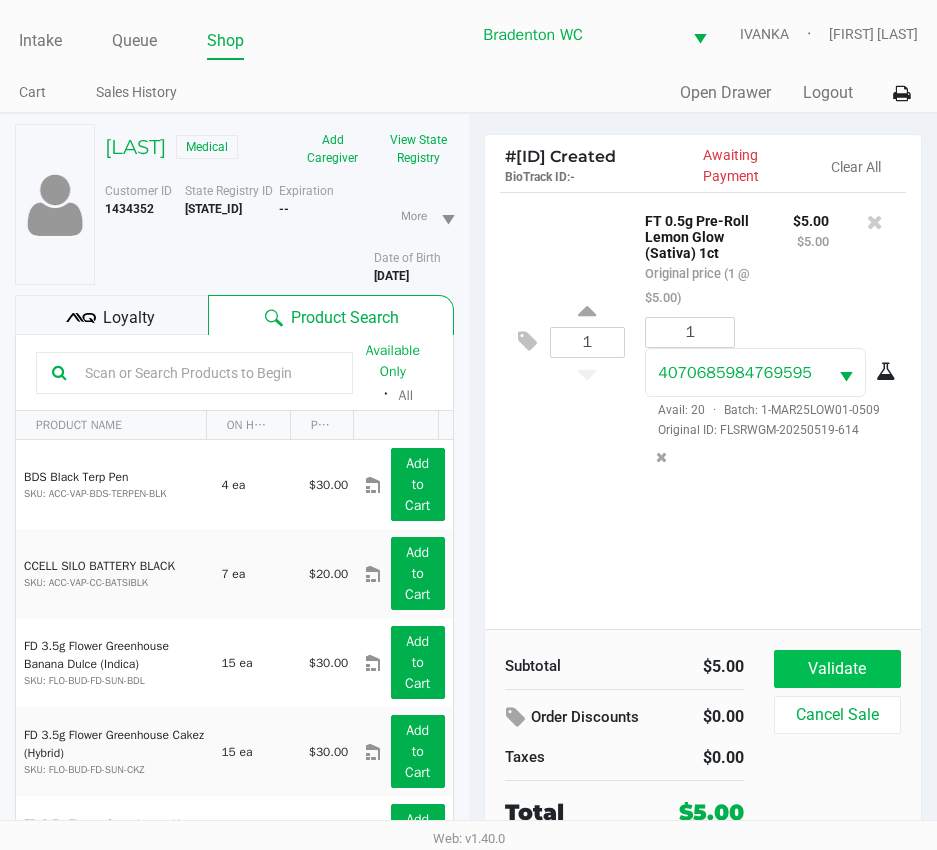 click on "Validate" 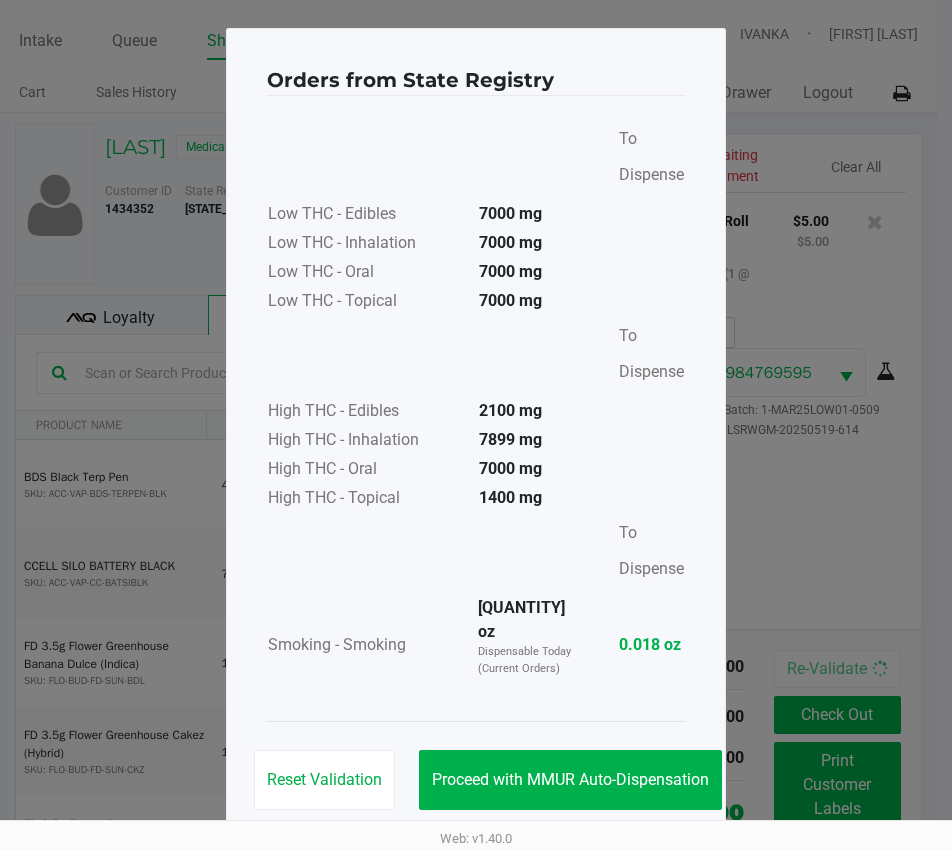 click on "Proceed with MMUR Auto-Dispensation" 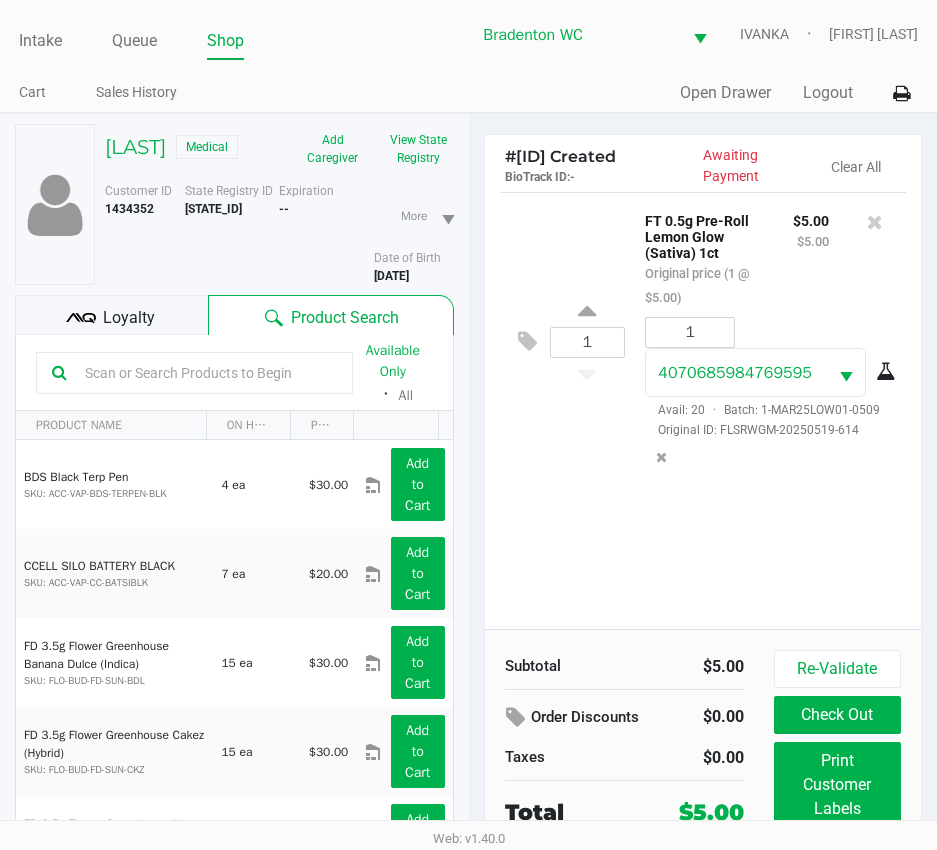 click on "Loyalty" 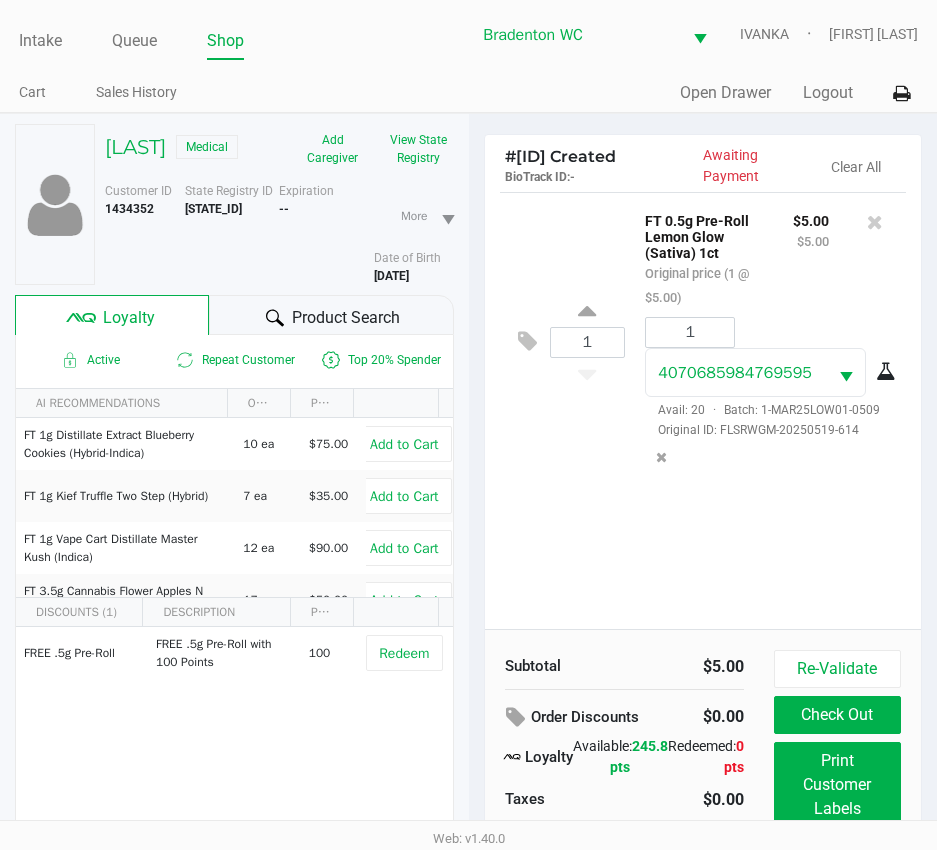 click on "Product Search" 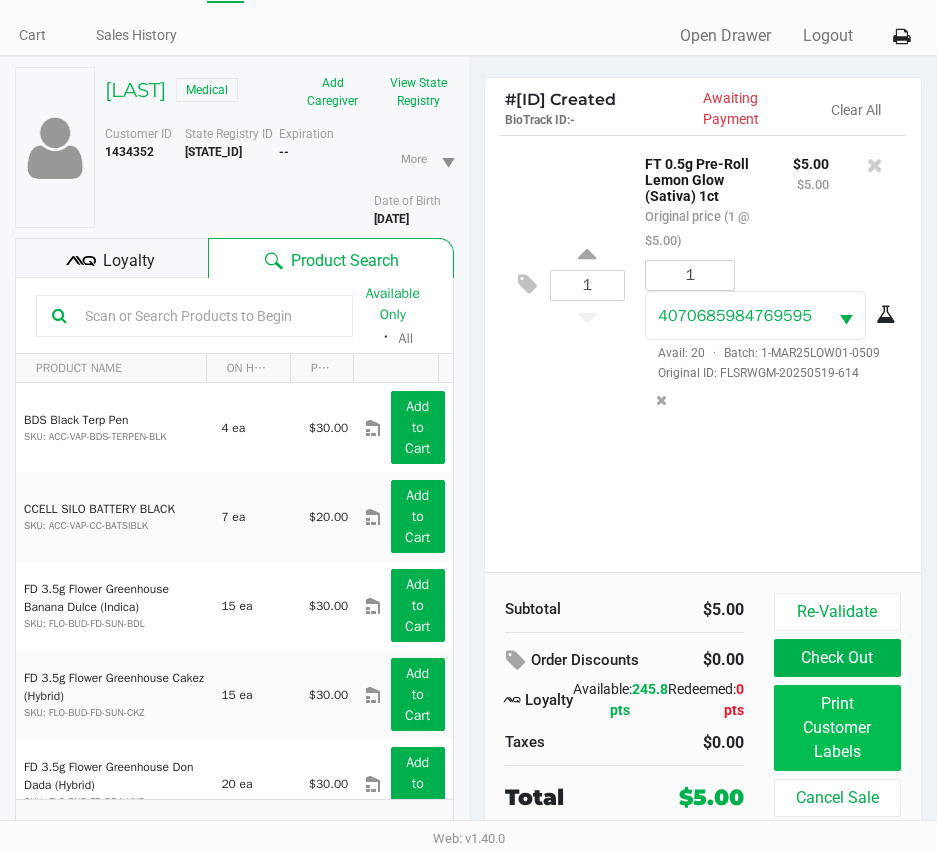 scroll, scrollTop: 104, scrollLeft: 0, axis: vertical 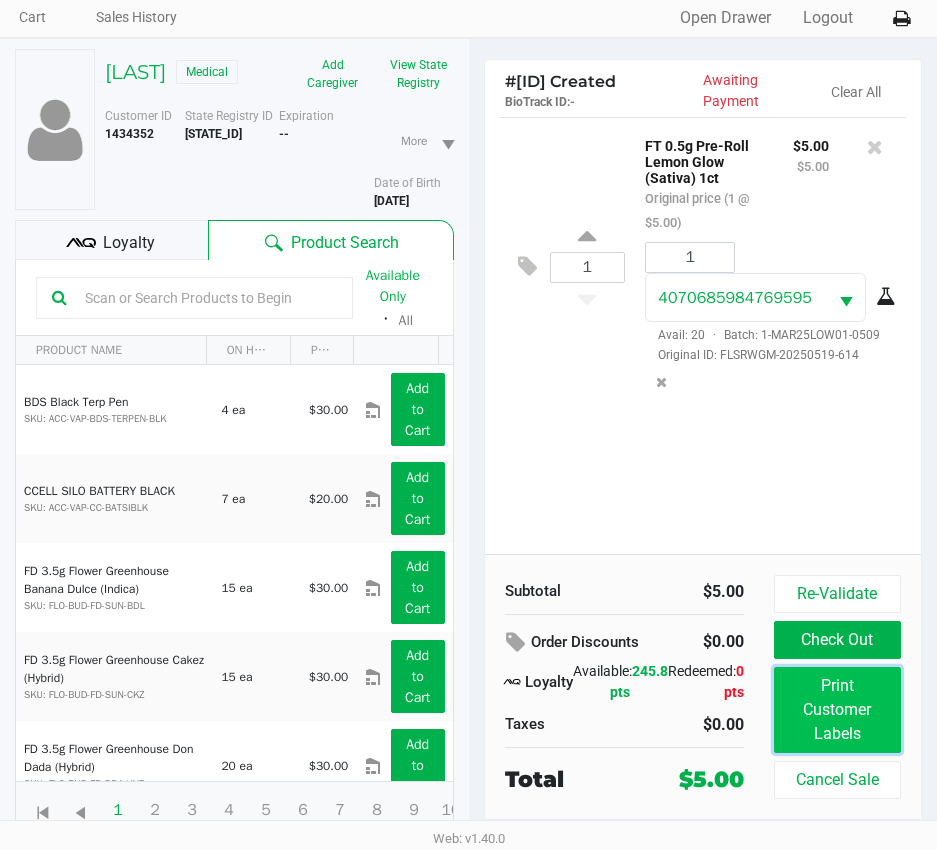 click on "Print Customer Labels" 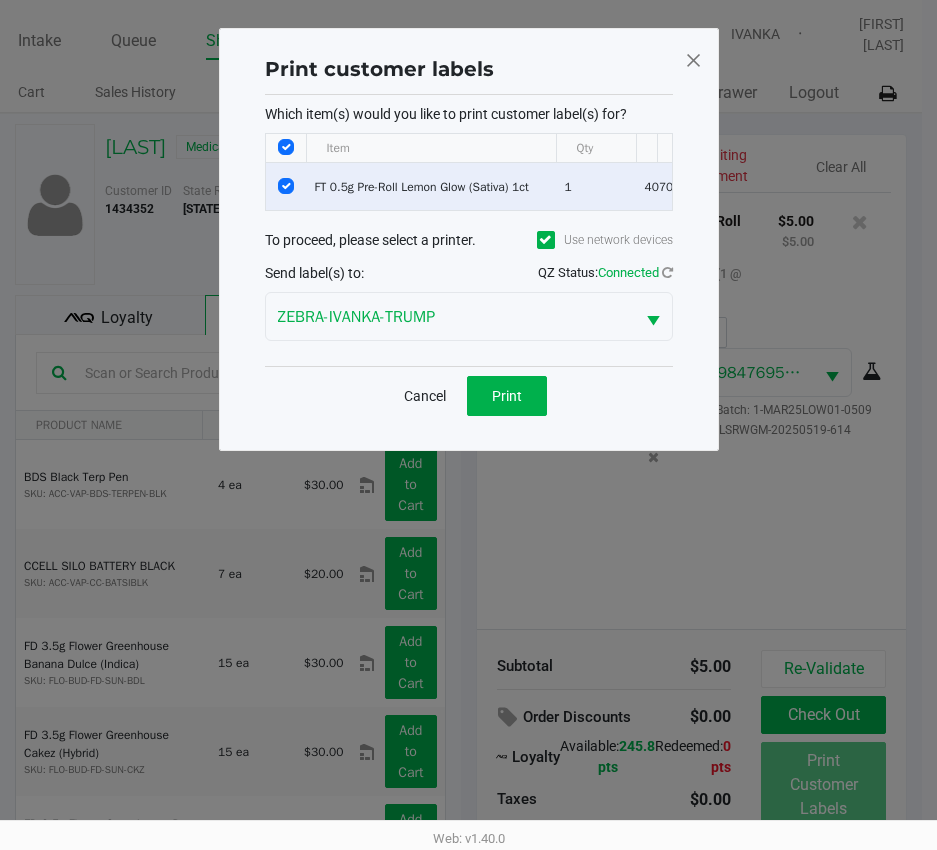 scroll, scrollTop: 0, scrollLeft: 0, axis: both 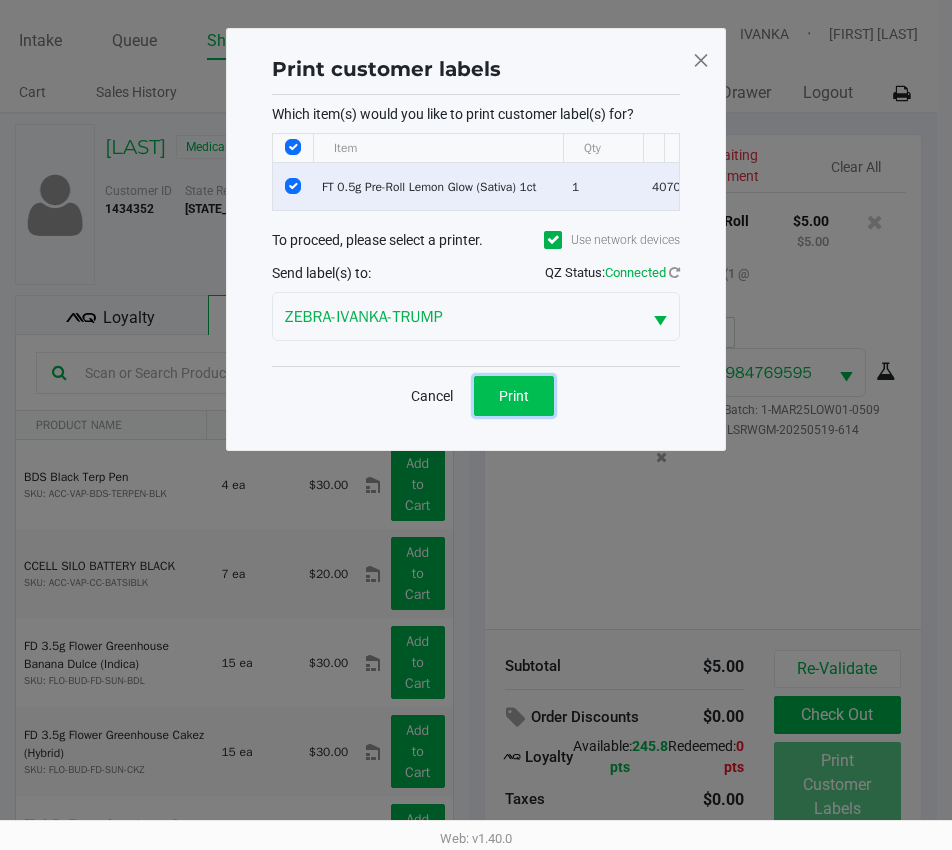 click on "Print" 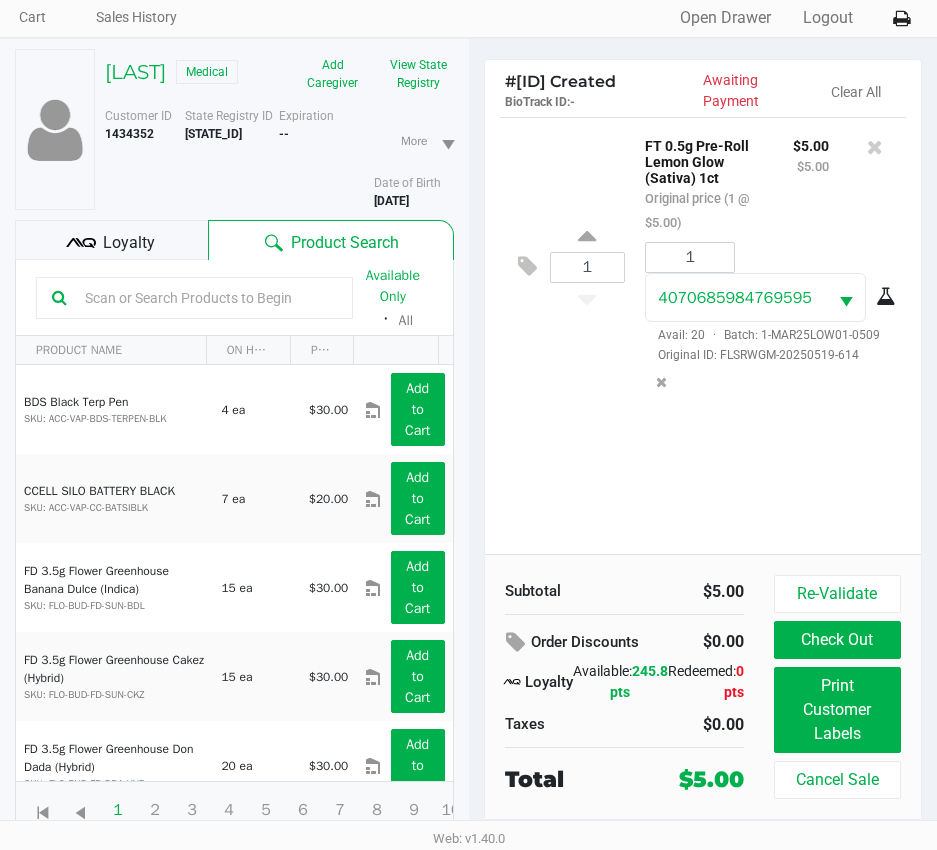 scroll, scrollTop: 104, scrollLeft: 0, axis: vertical 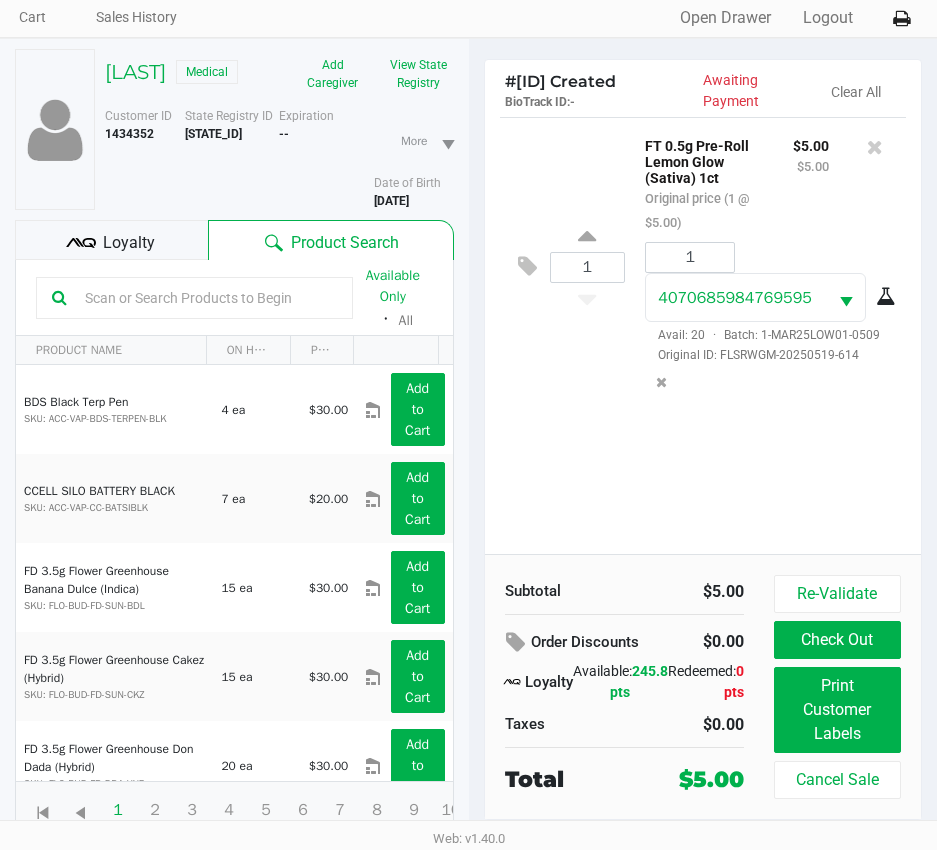 click on "Available Only  ᛫  All" 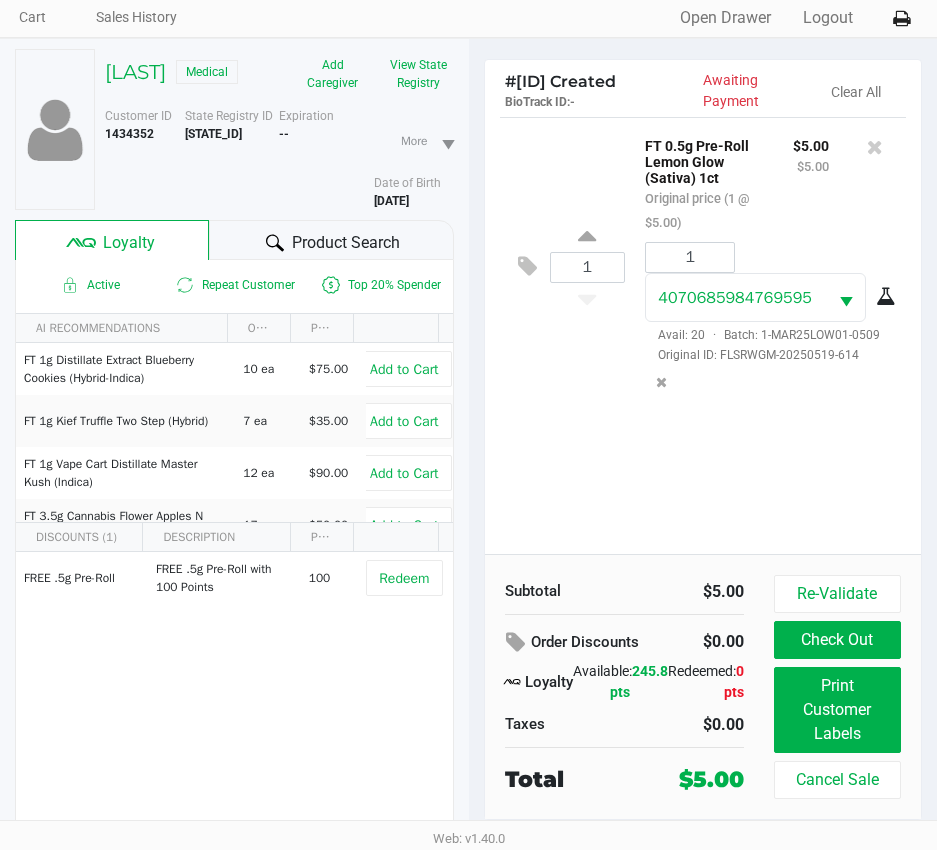 click on "Product Search" 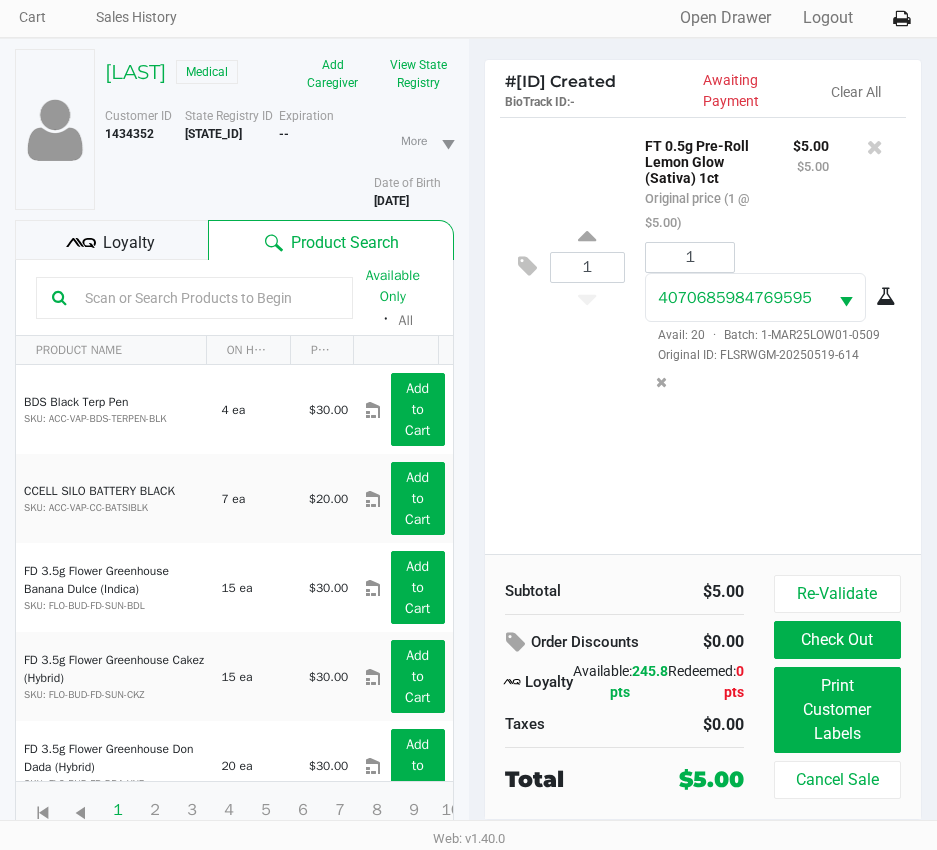 click on "Loyalty" 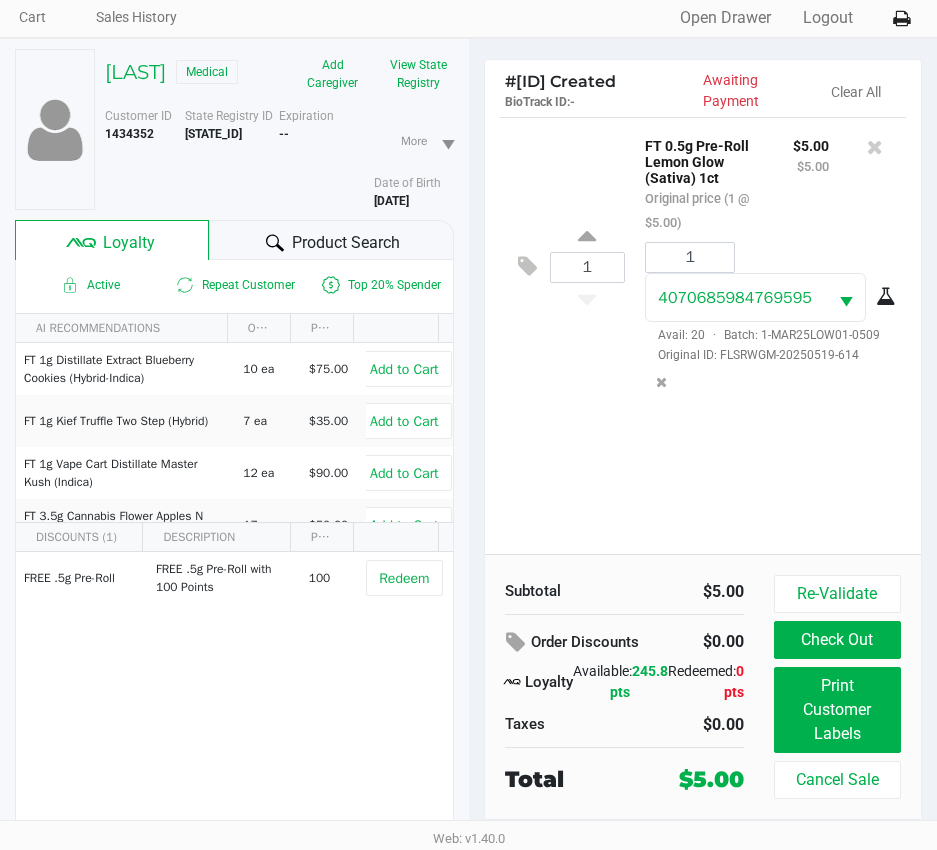 click on "Product Search" 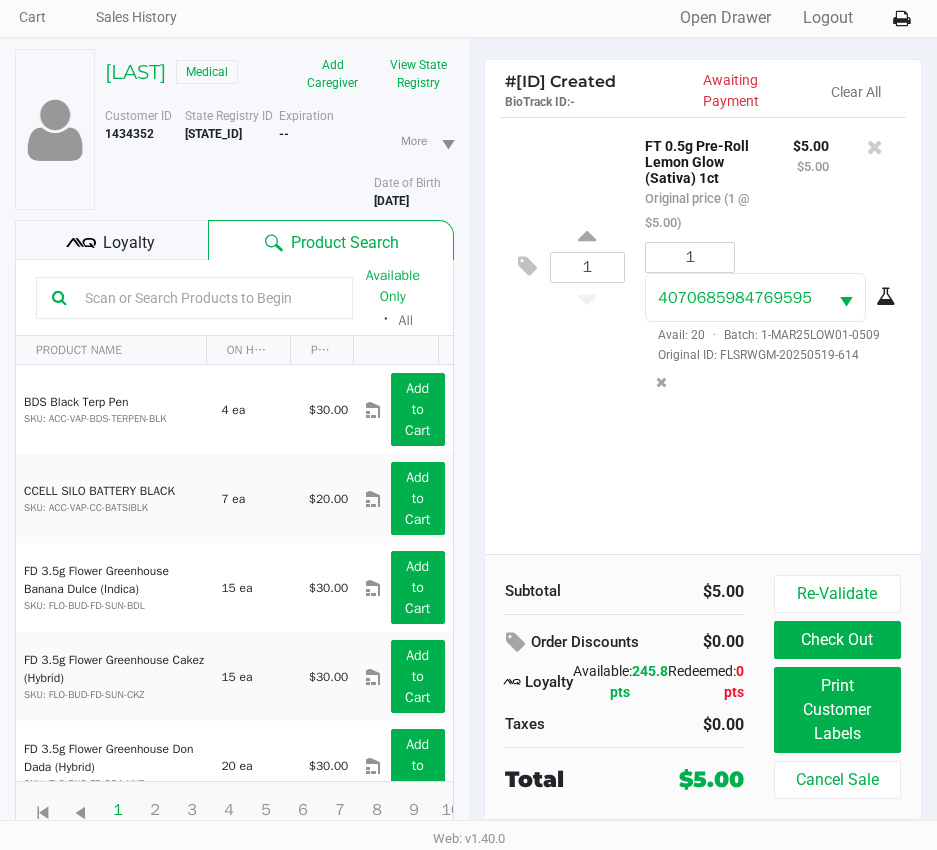 click on "1  FT 0.5g Pre-Roll Lemon Glow (Sativa) 1ct   Original price (1 @ $5.00) $5.00 $5.00 1 4070685984769595  Avail: 20  ·  Batch: 1-MAR25LOW01-0509   Original ID: FLSRWGM-20250519-614" 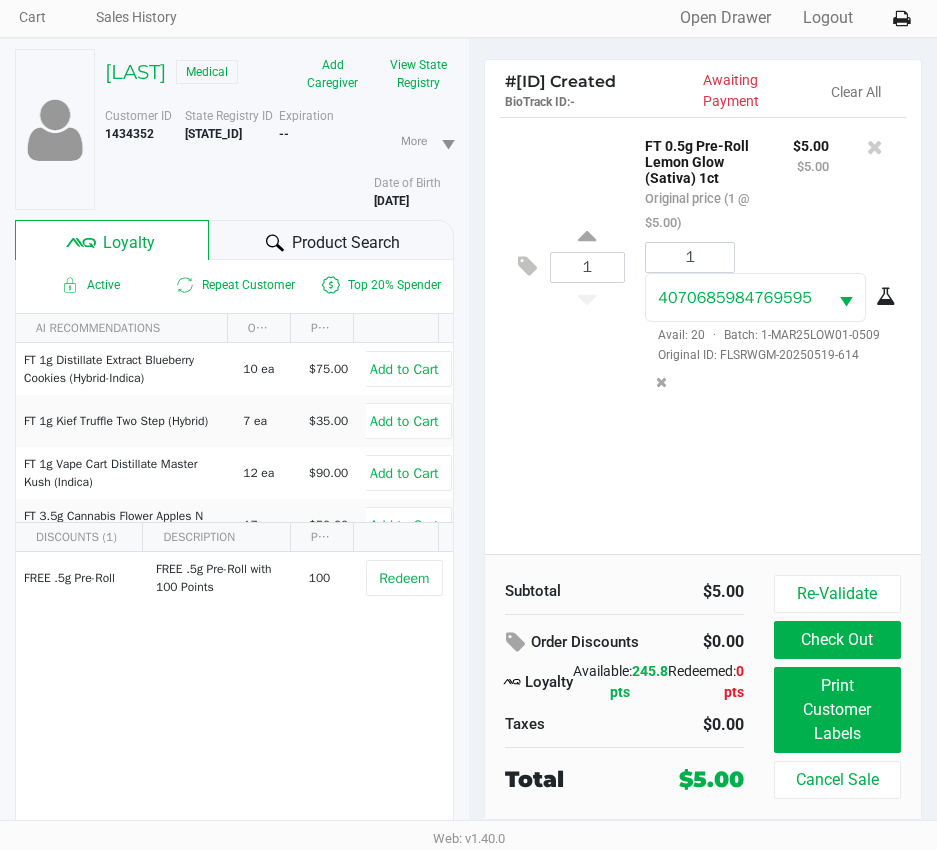 click on "Product Search" 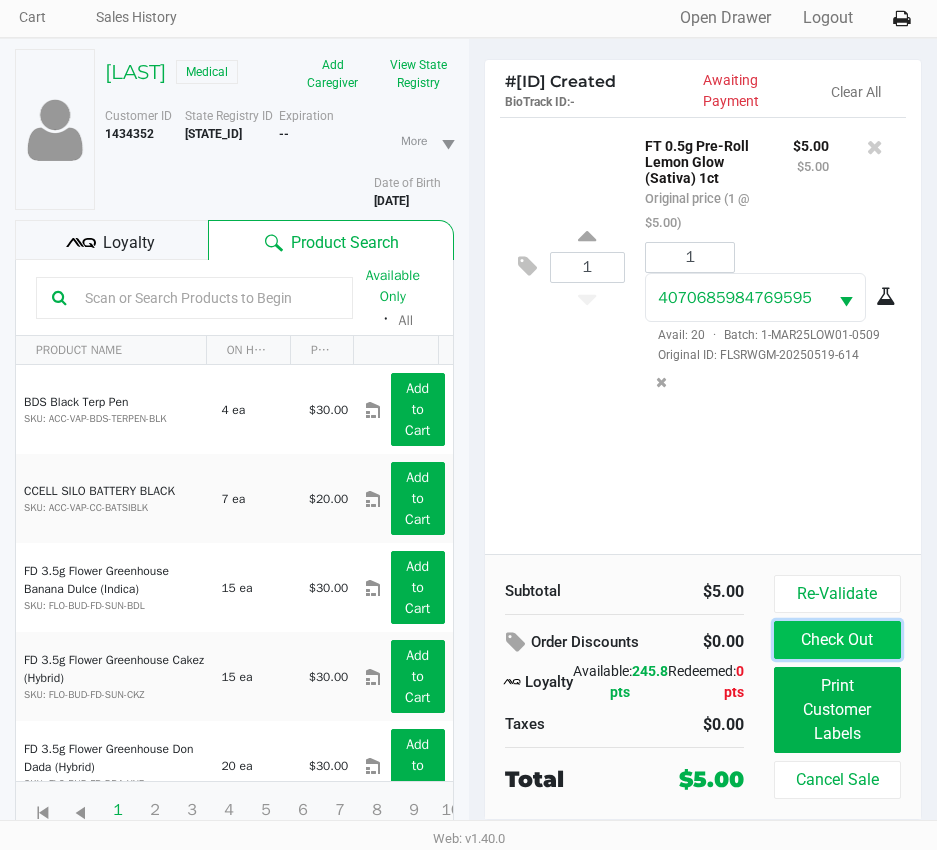 click on "Check Out" 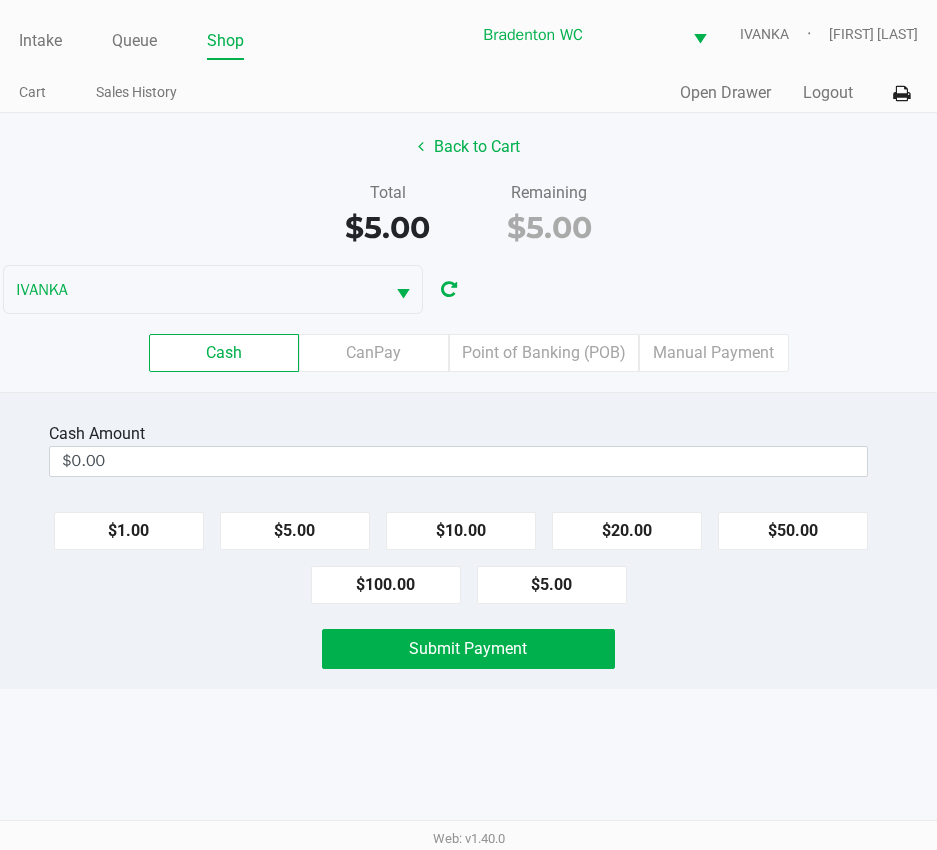 scroll, scrollTop: 0, scrollLeft: 0, axis: both 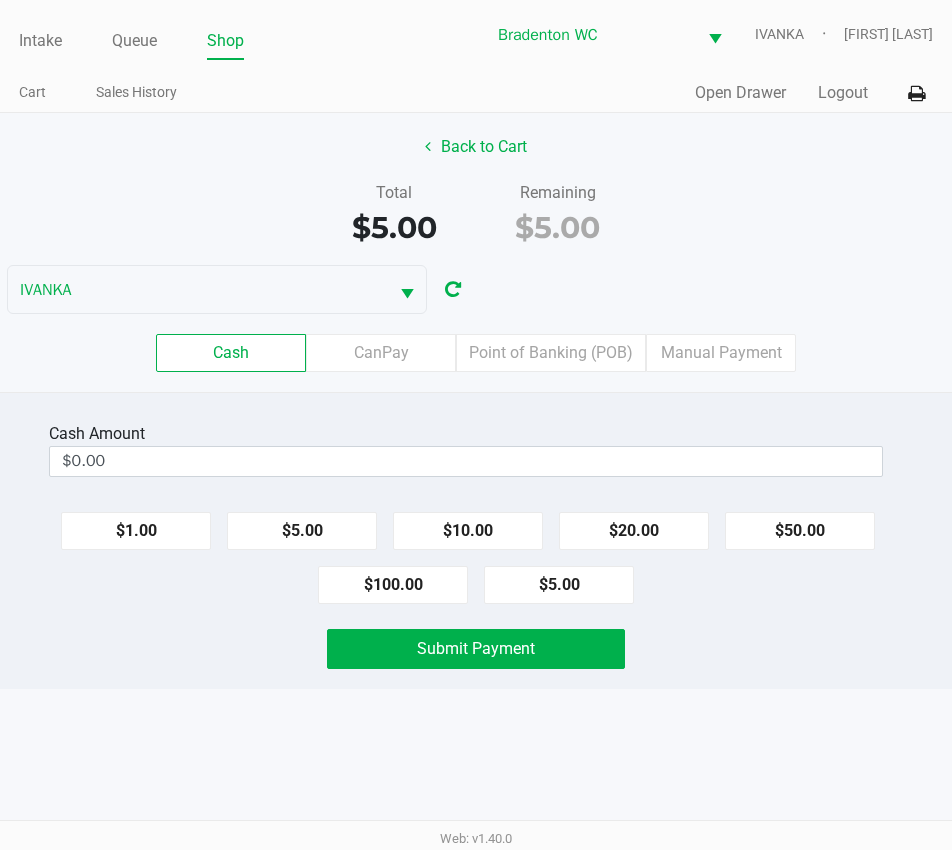 click on "$5.00" 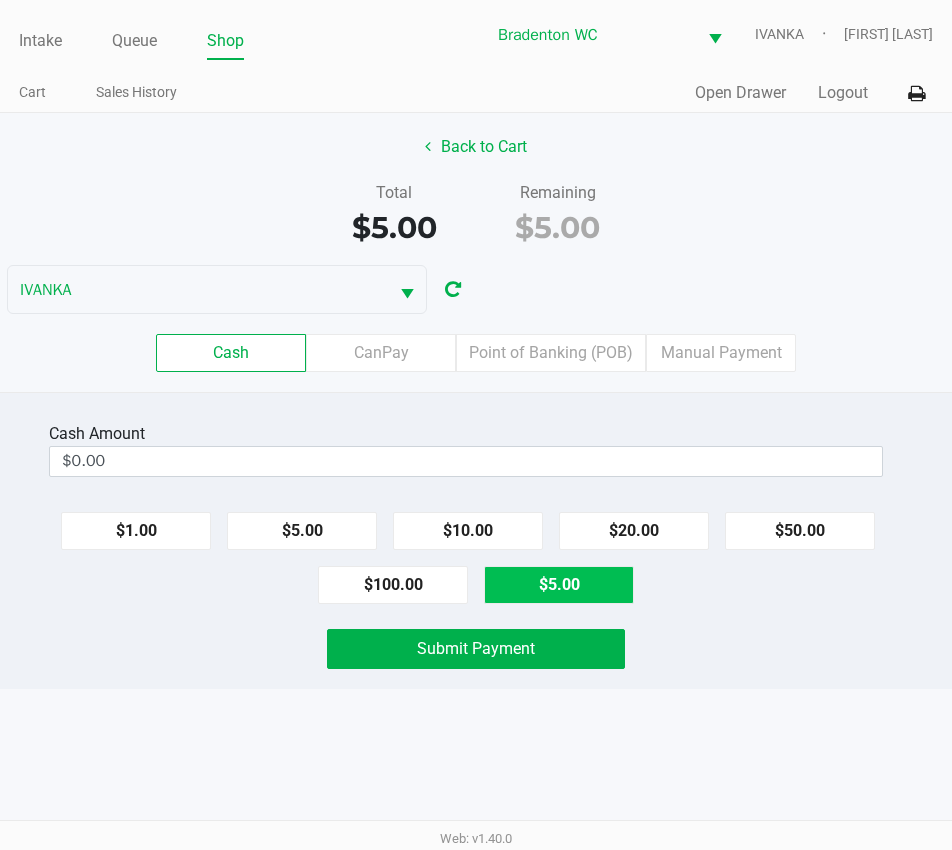 type on "$5.00" 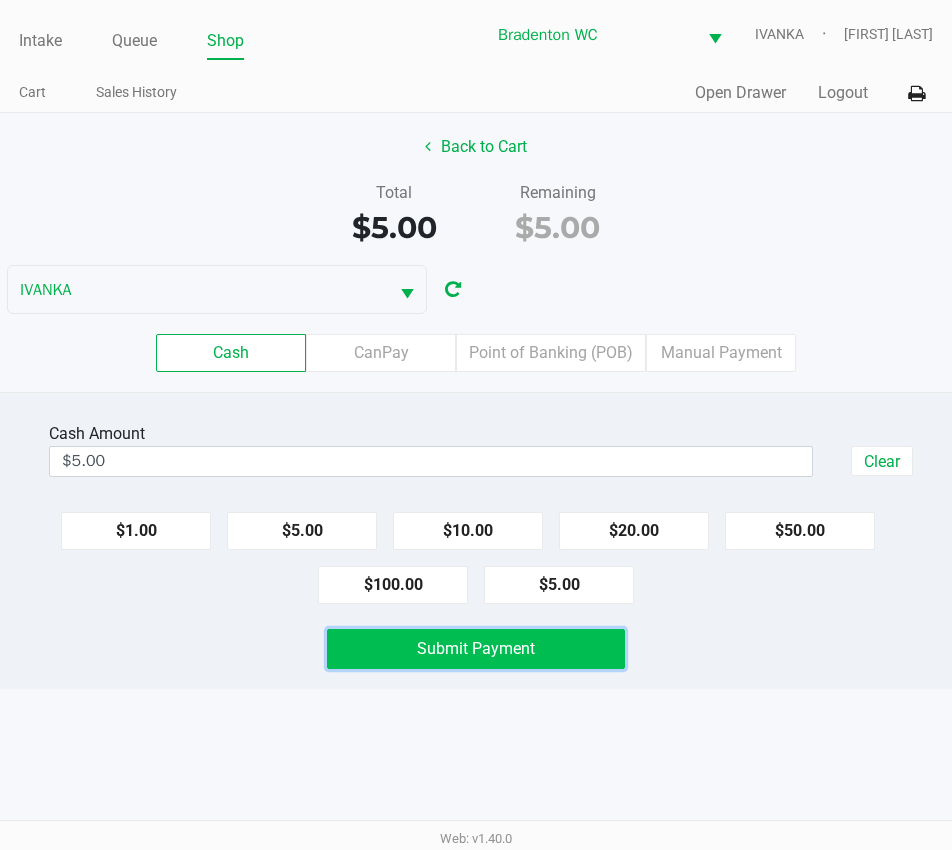 click on "Submit Payment" 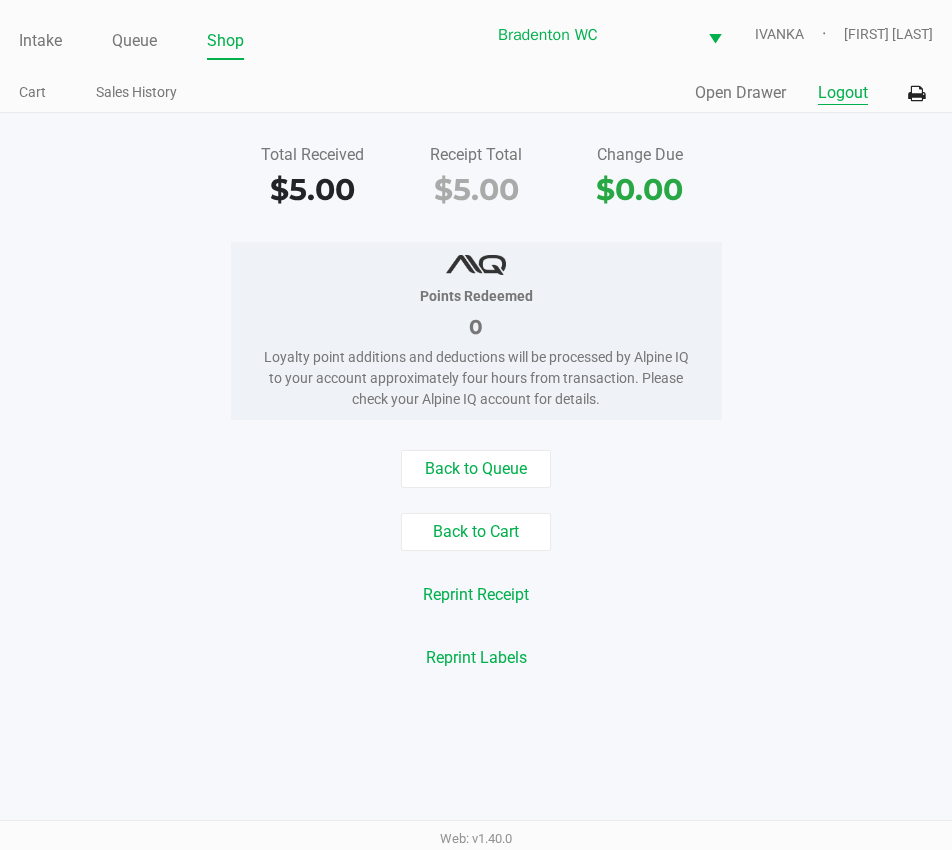 click on "Logout" 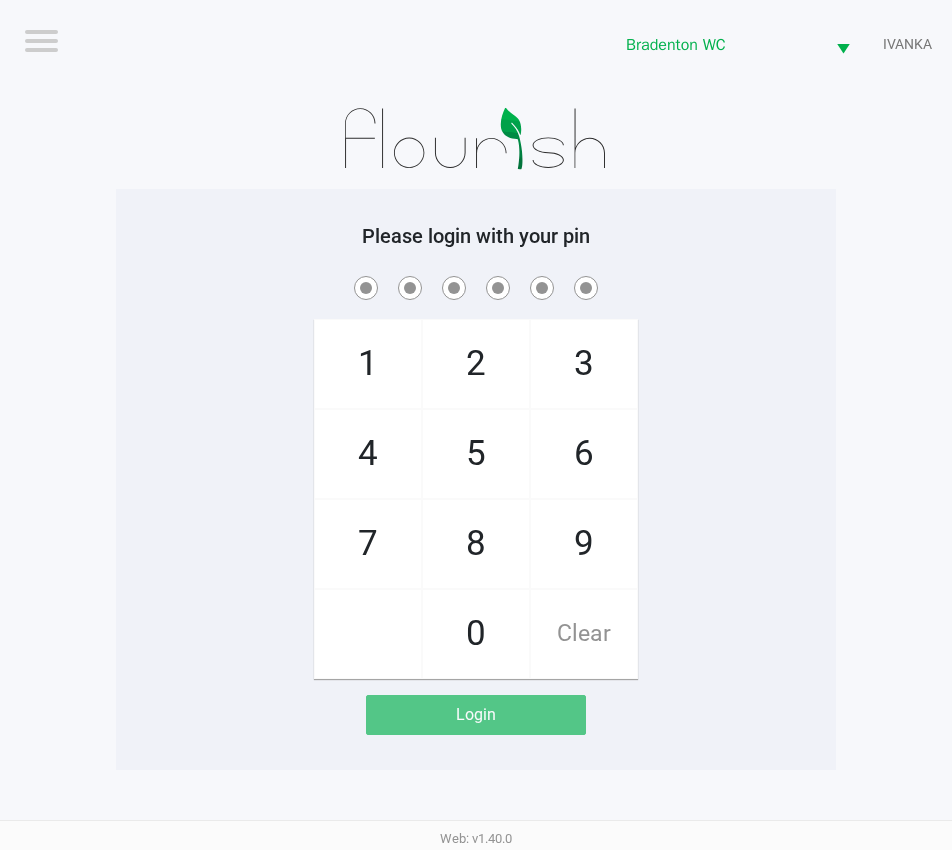 click on "Logout  Bradenton WC  IVANKA  Please login with your pin  1   4   7       2   5   8   0   3   6   9   Clear   Login" 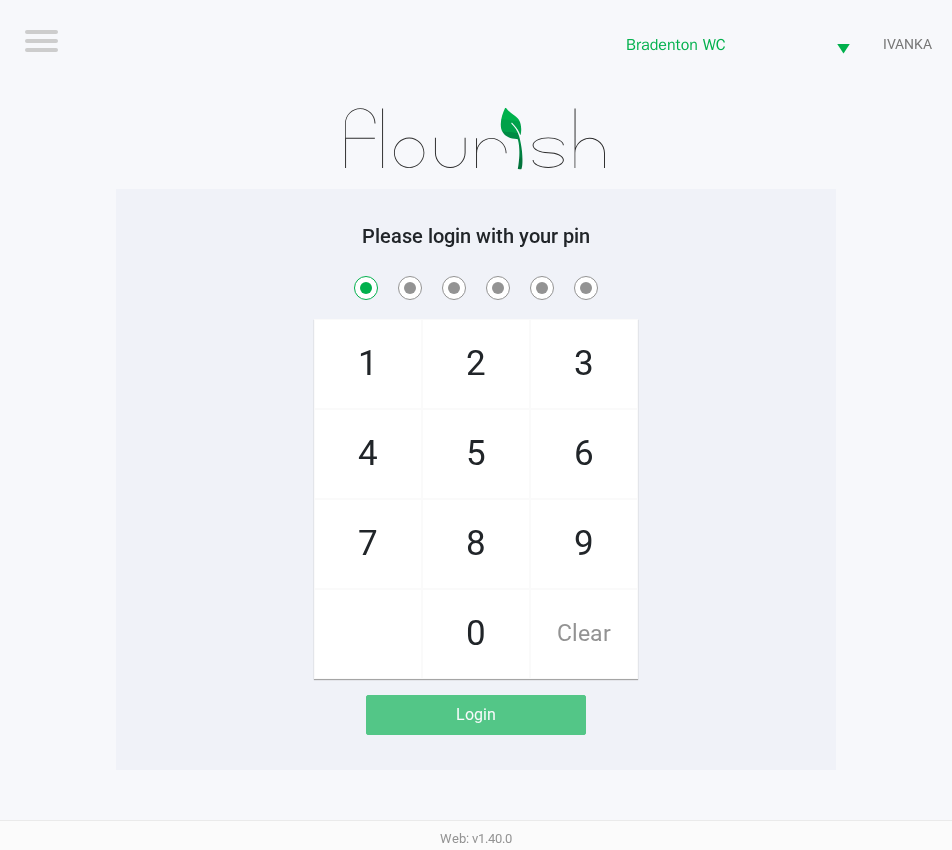 checkbox on "true" 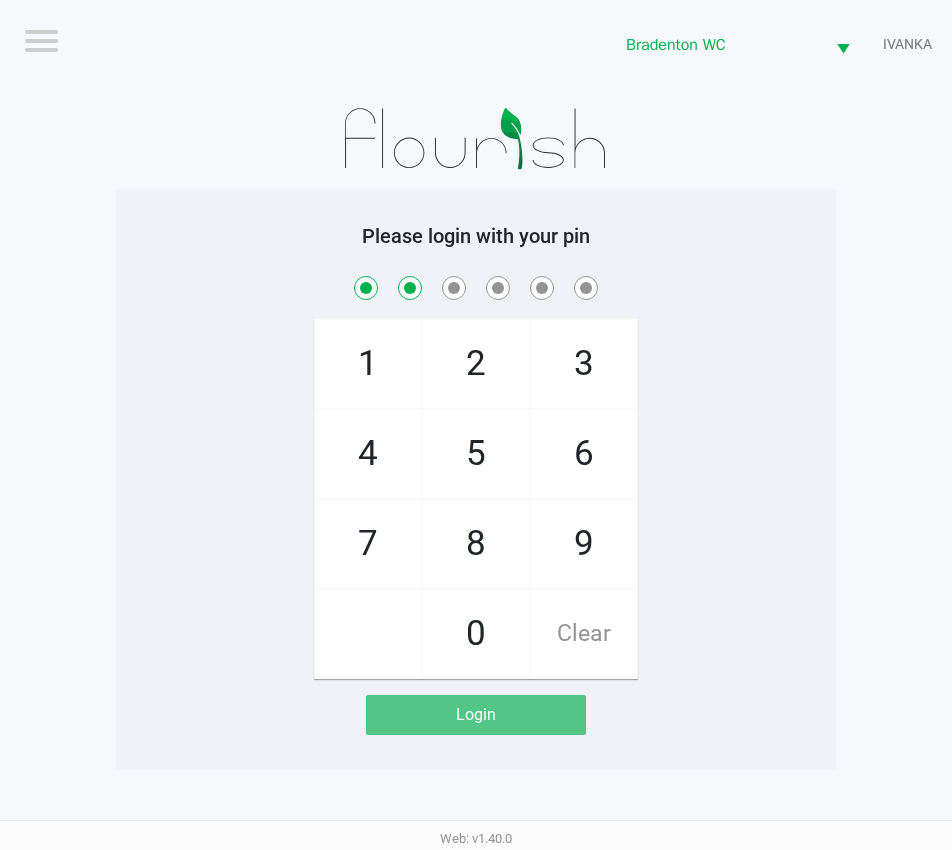 checkbox on "true" 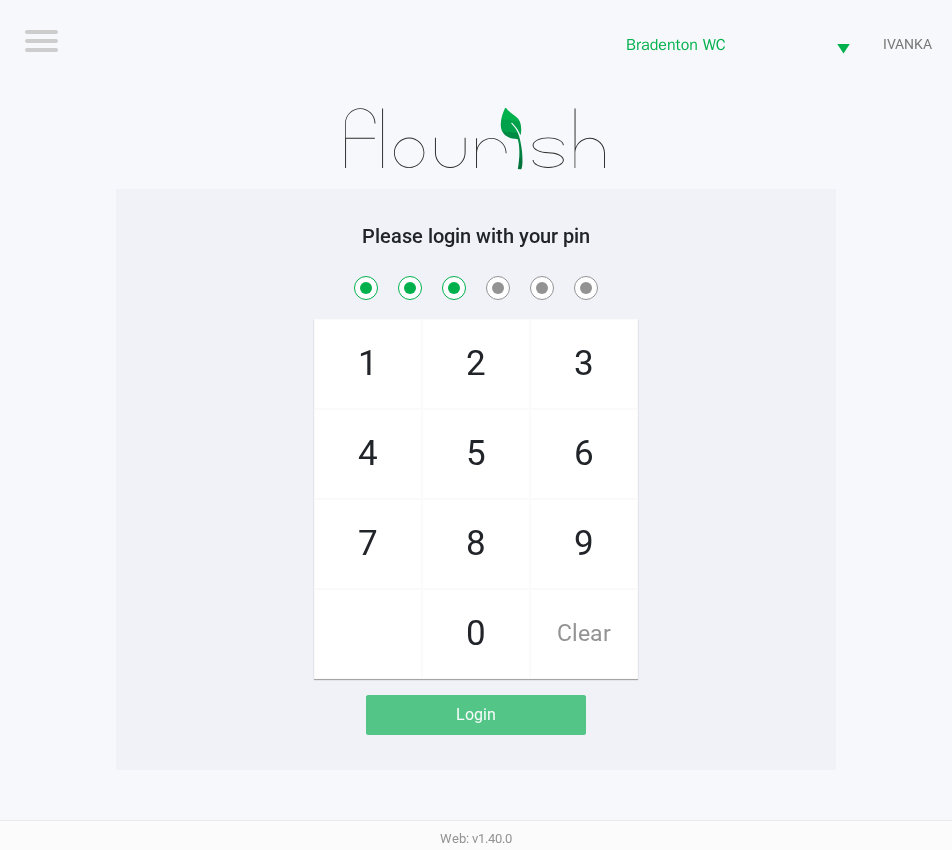 checkbox on "true" 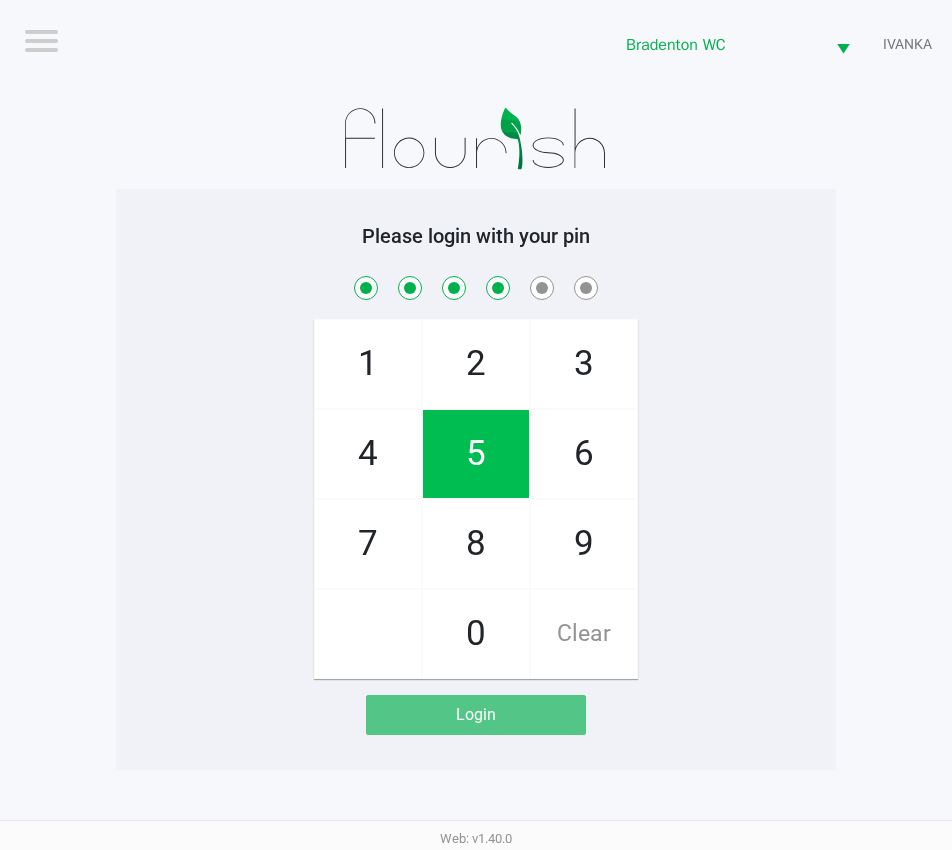 checkbox on "true" 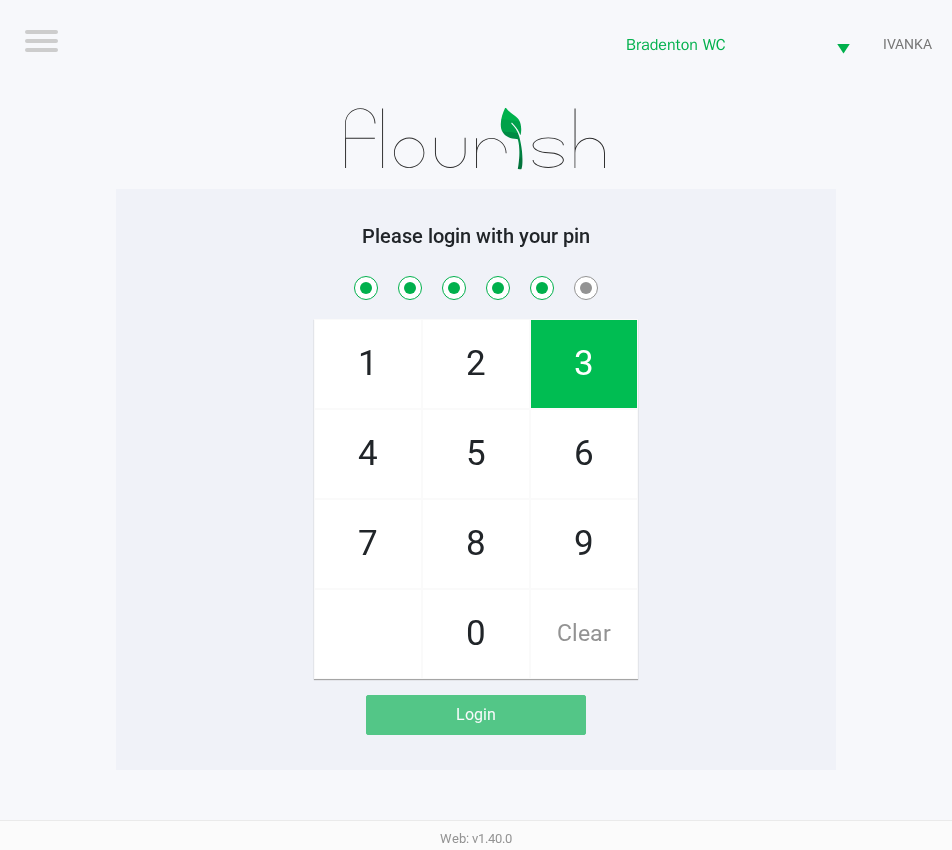 checkbox on "true" 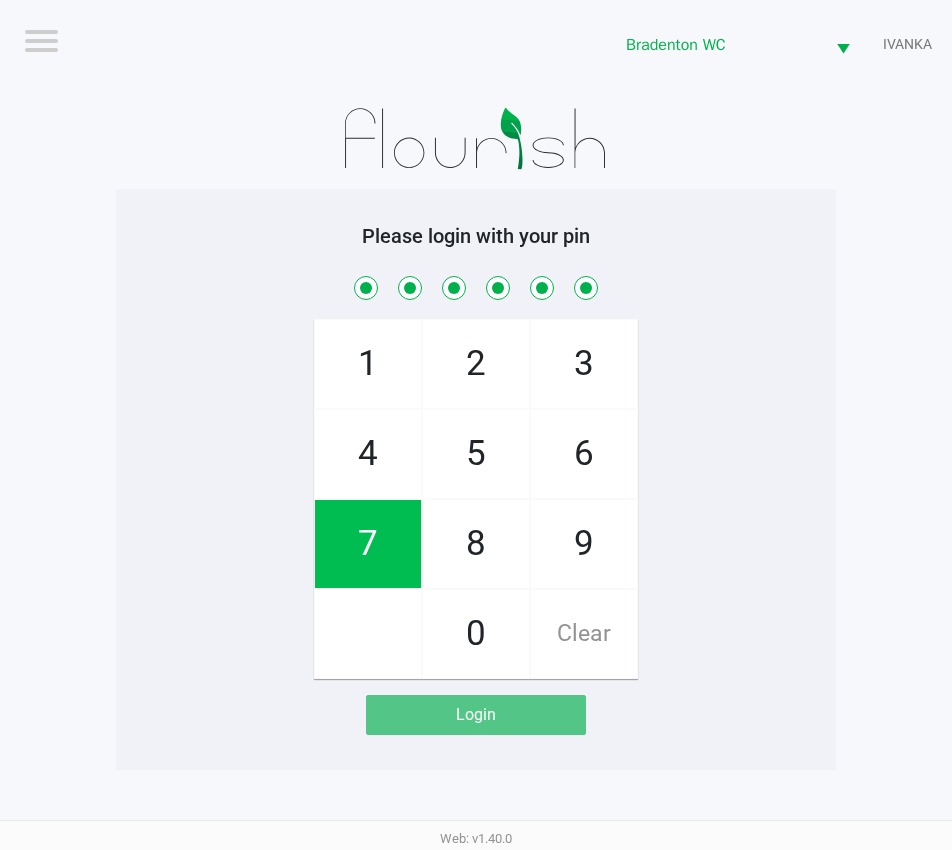 checkbox on "true" 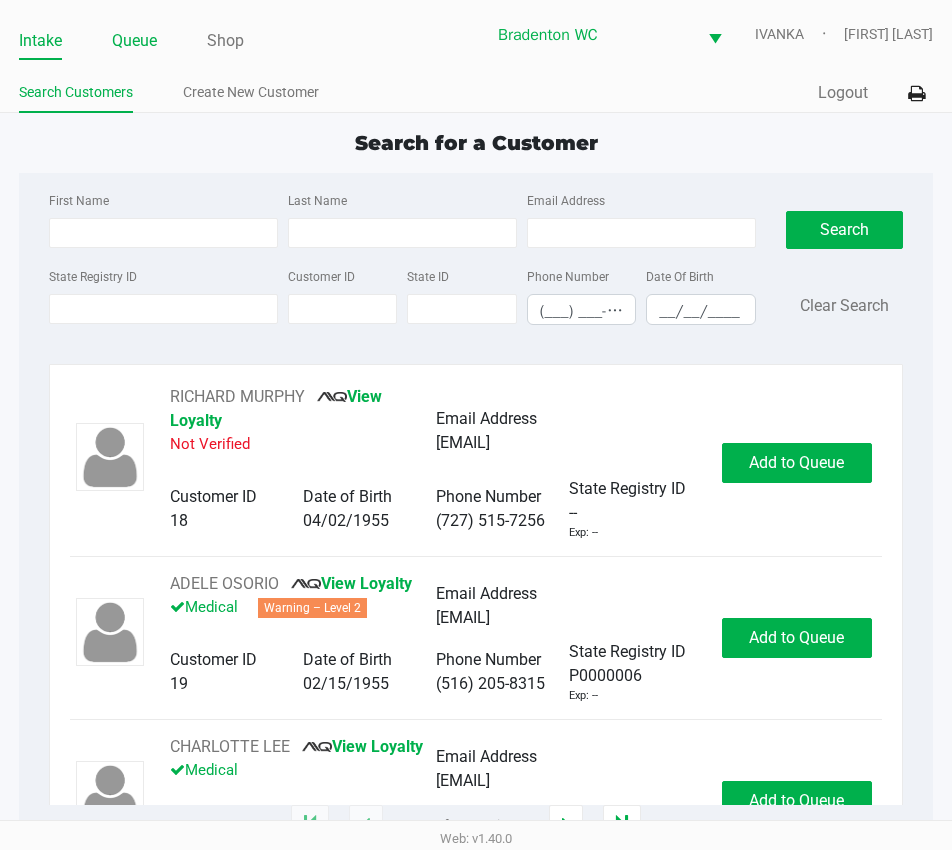 click on "Queue" 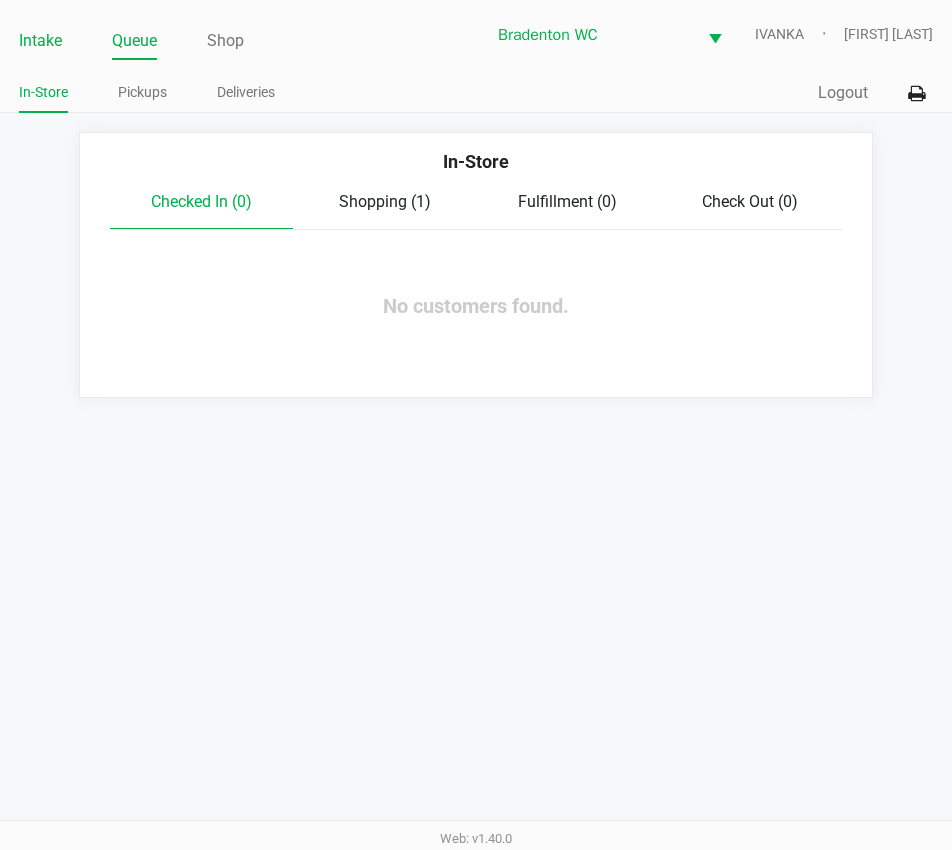click on "Intake" 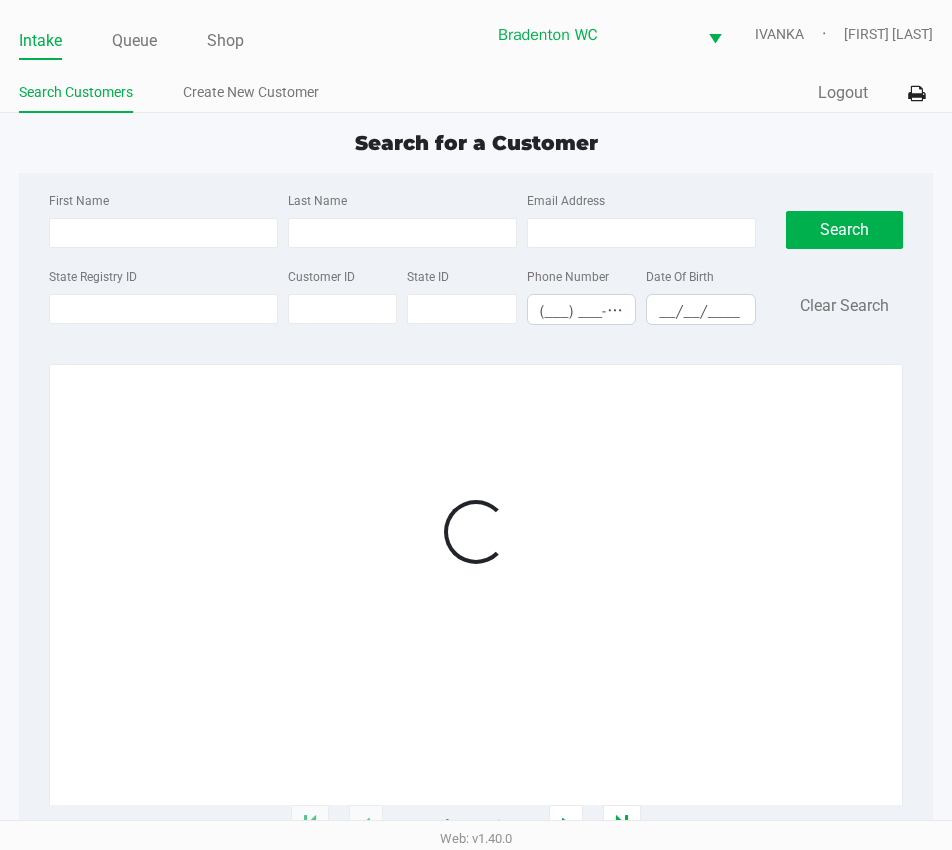 click on "Search Customers Create New Customer" 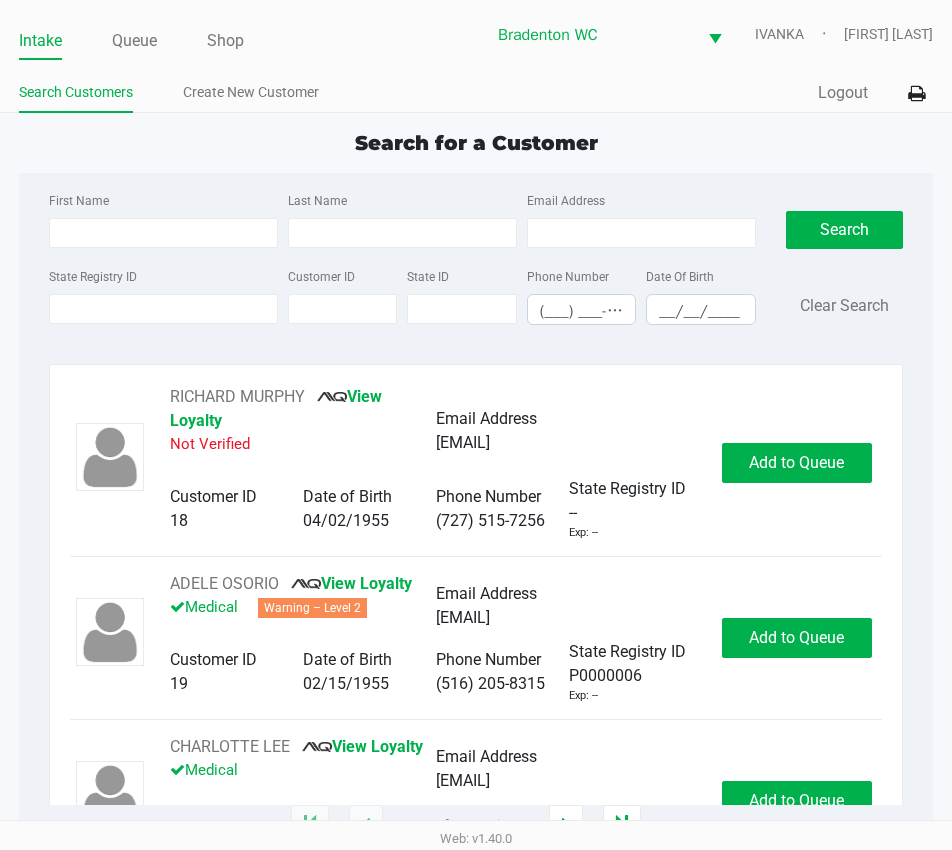 click on "Search for a Customer" 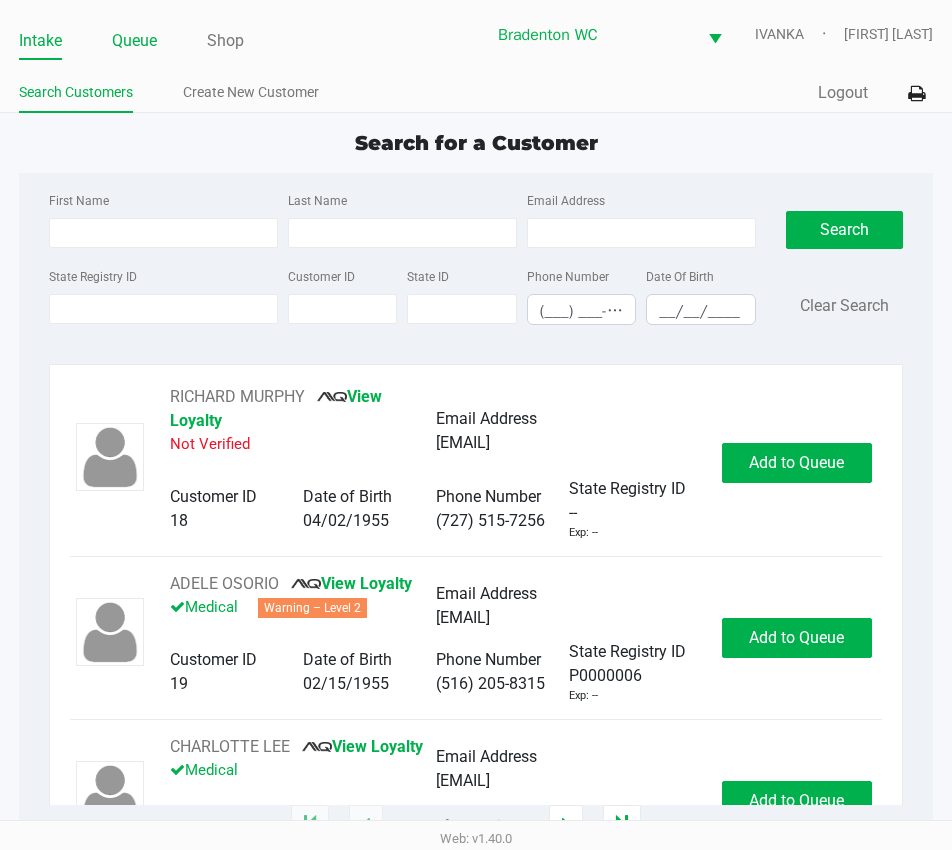 click on "Queue" 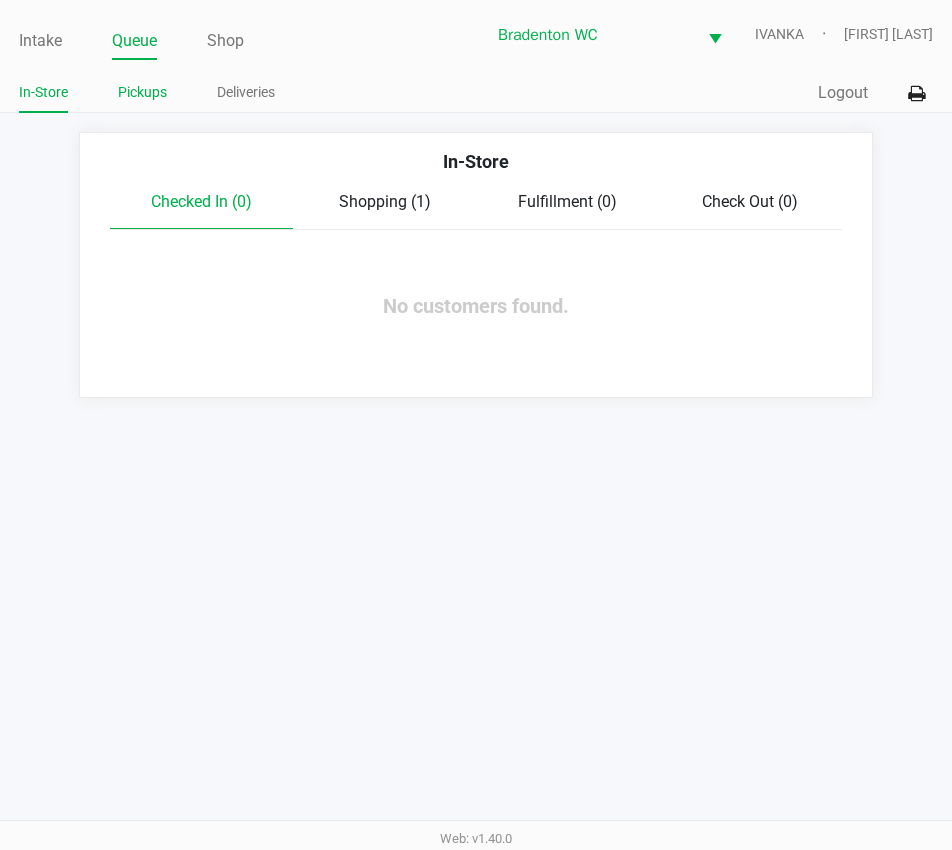 click on "Pickups" 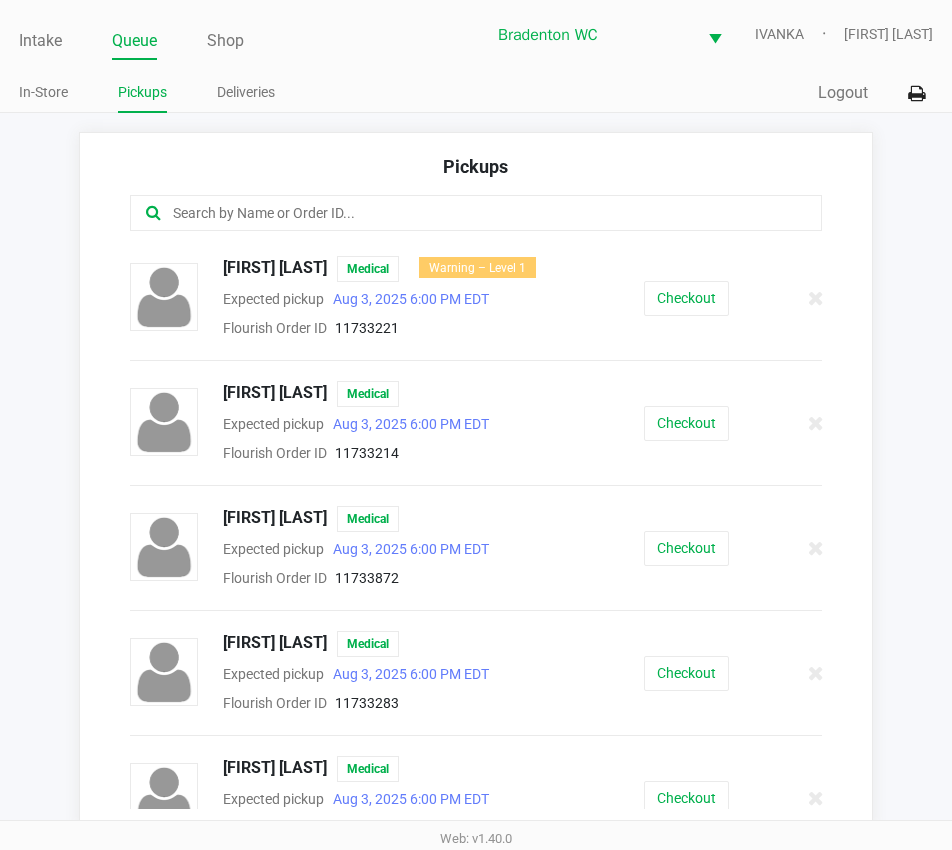 click 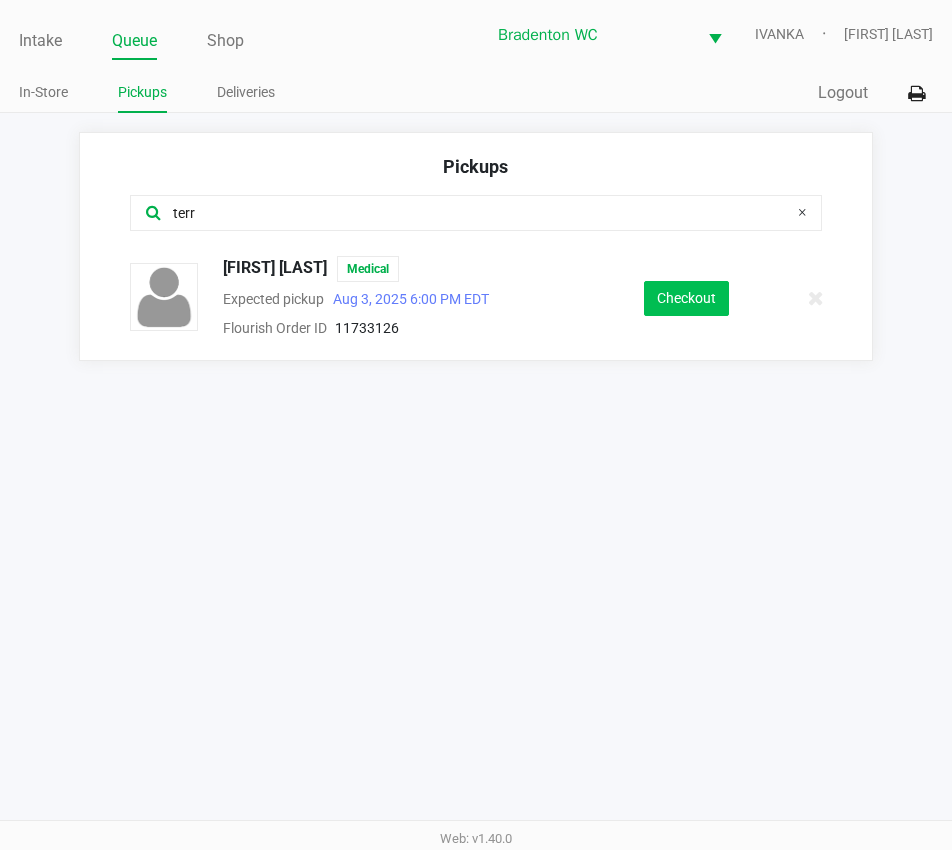 type on "terr" 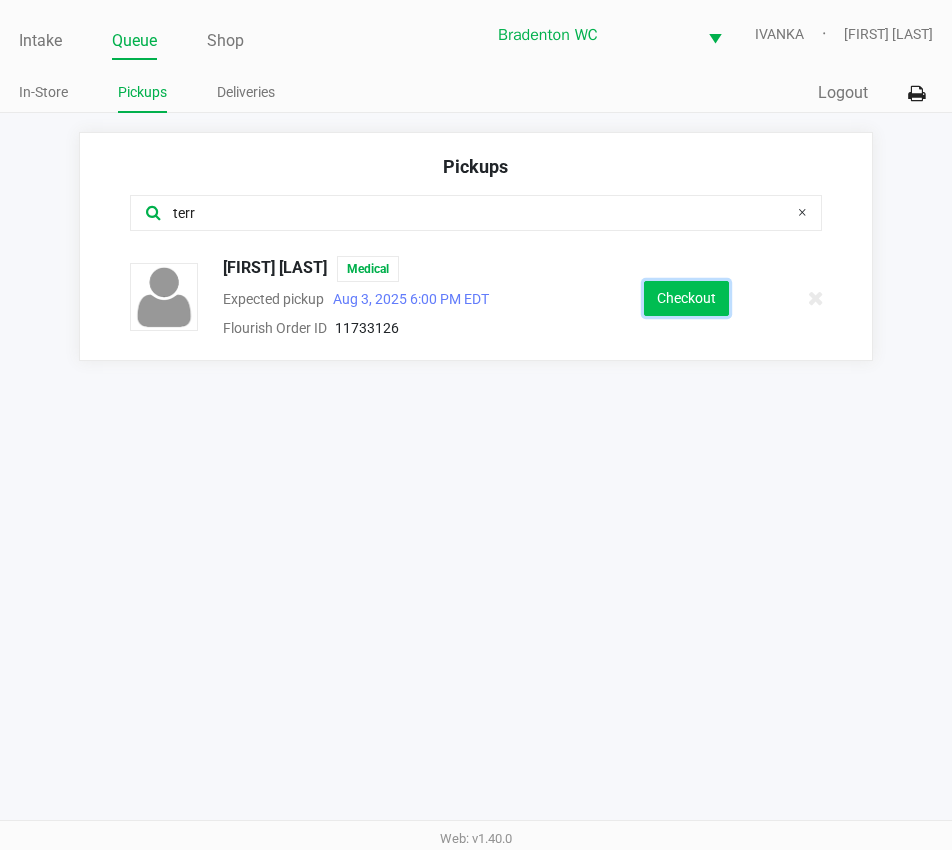 click on "Checkout" 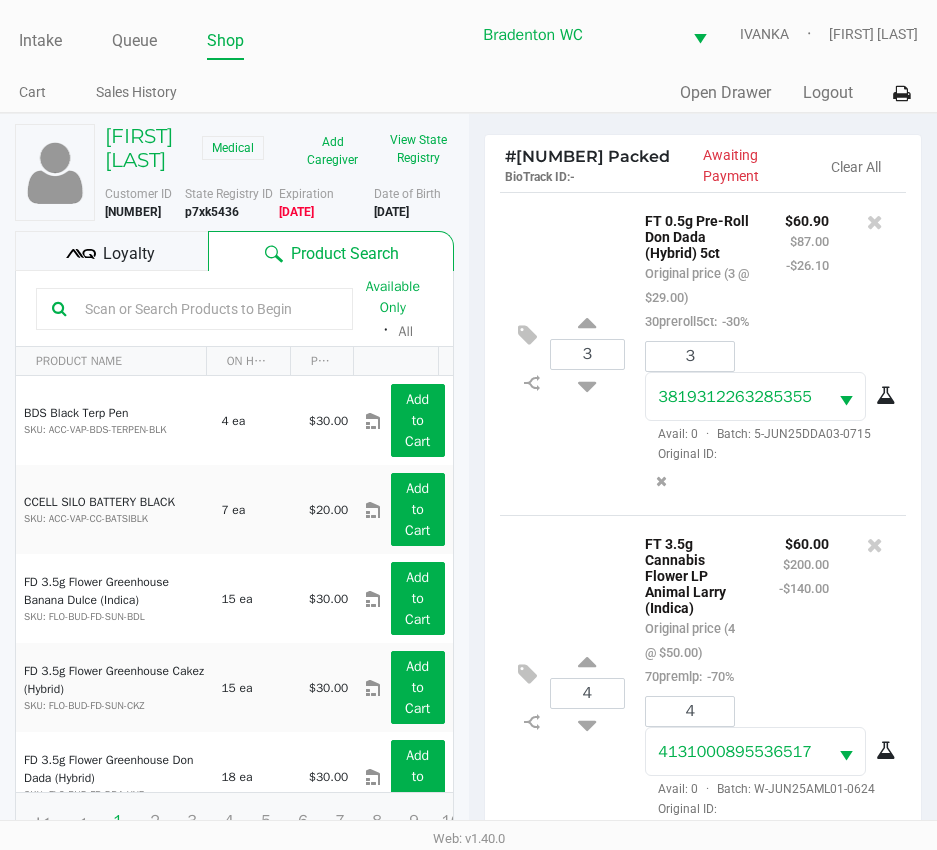scroll, scrollTop: 77, scrollLeft: 0, axis: vertical 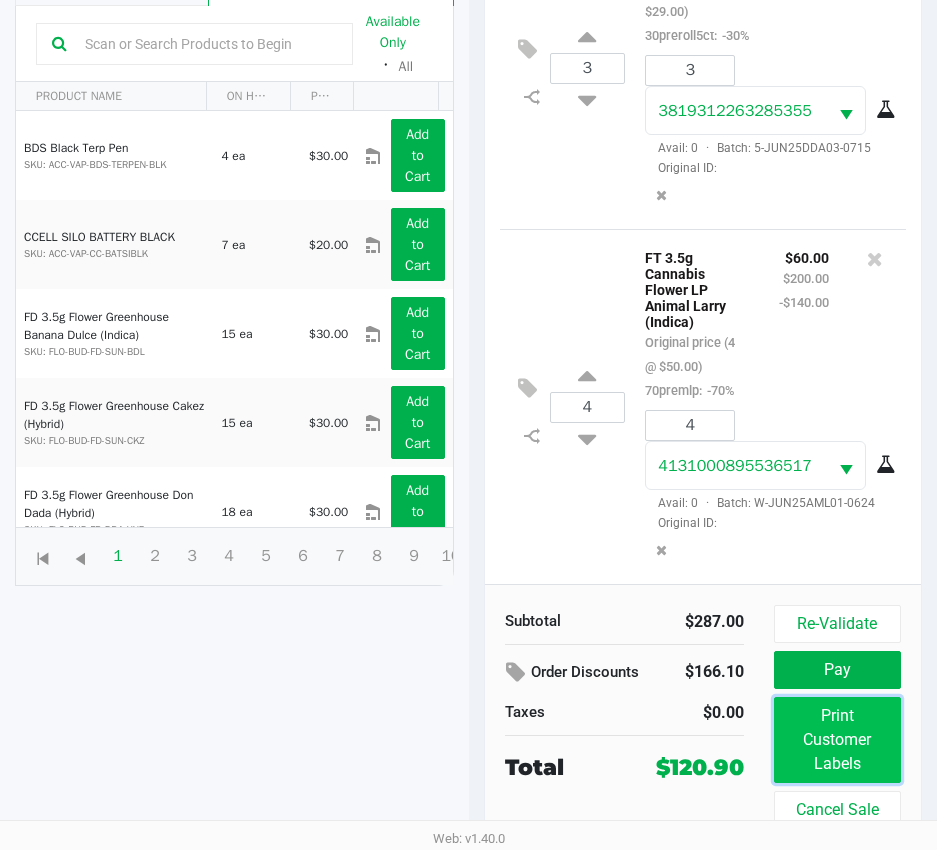 click on "Print Customer Labels" 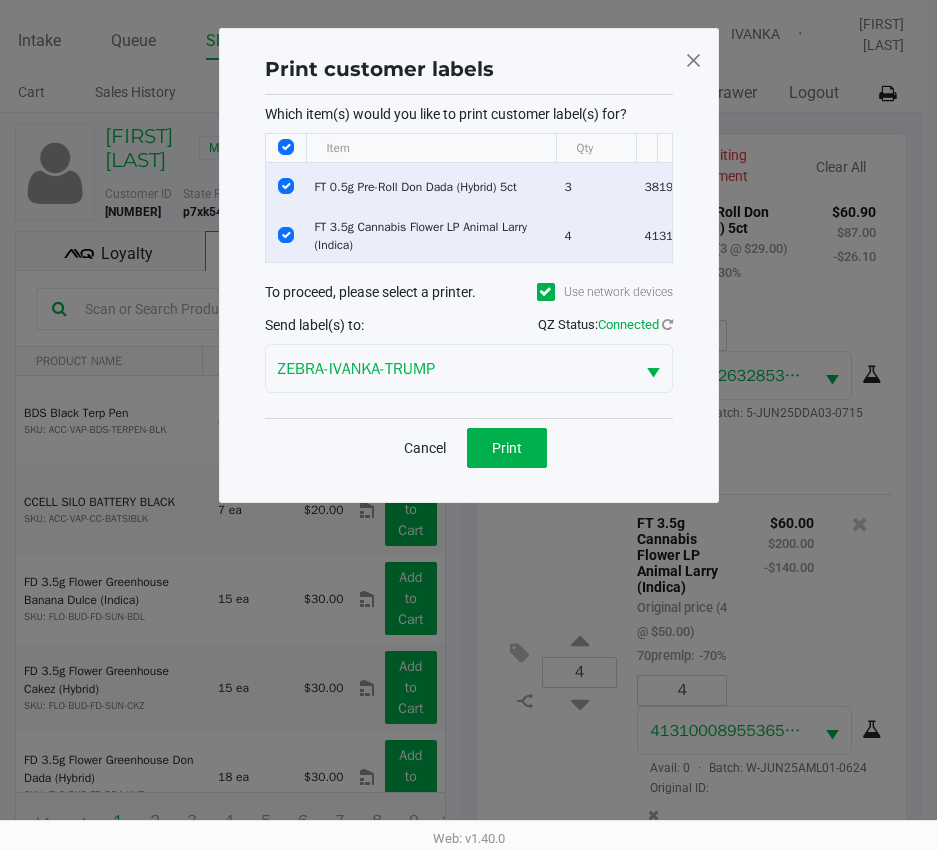 scroll, scrollTop: 0, scrollLeft: 0, axis: both 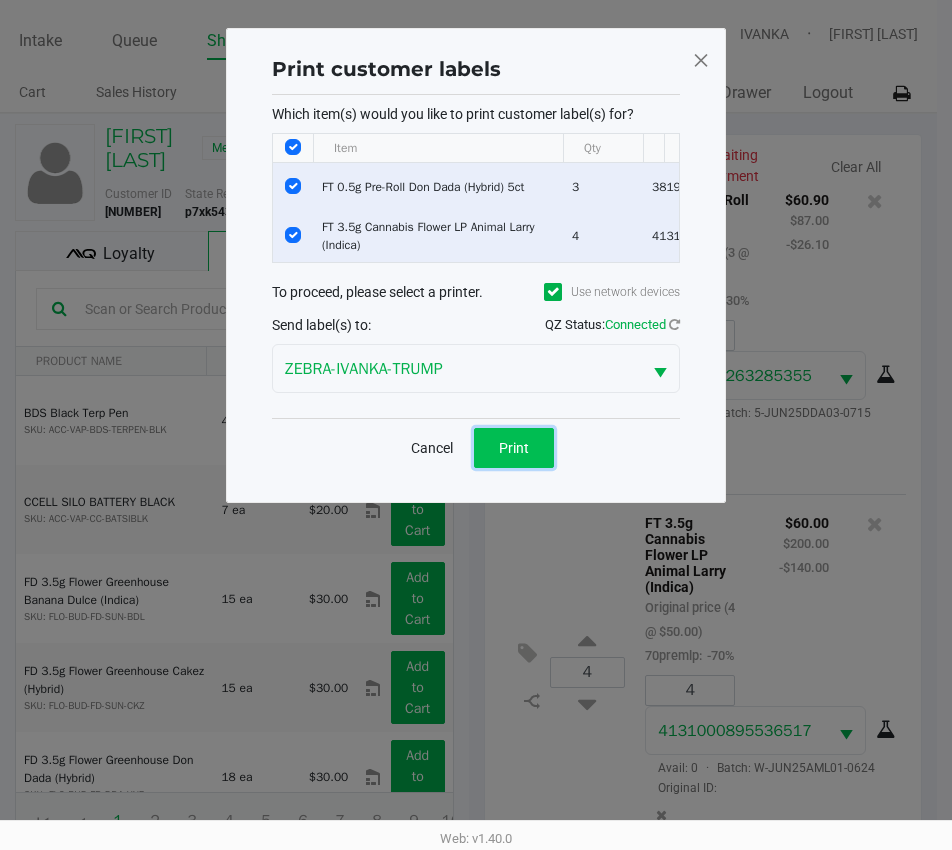 click on "Print" 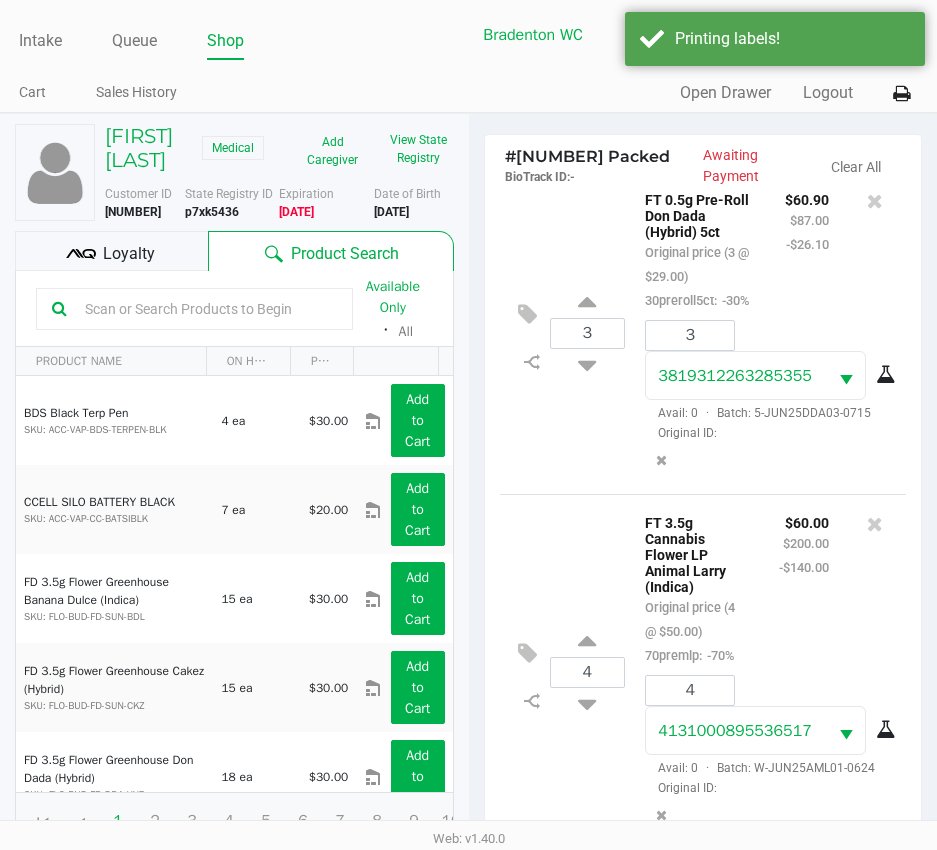 click on "Loyalty" 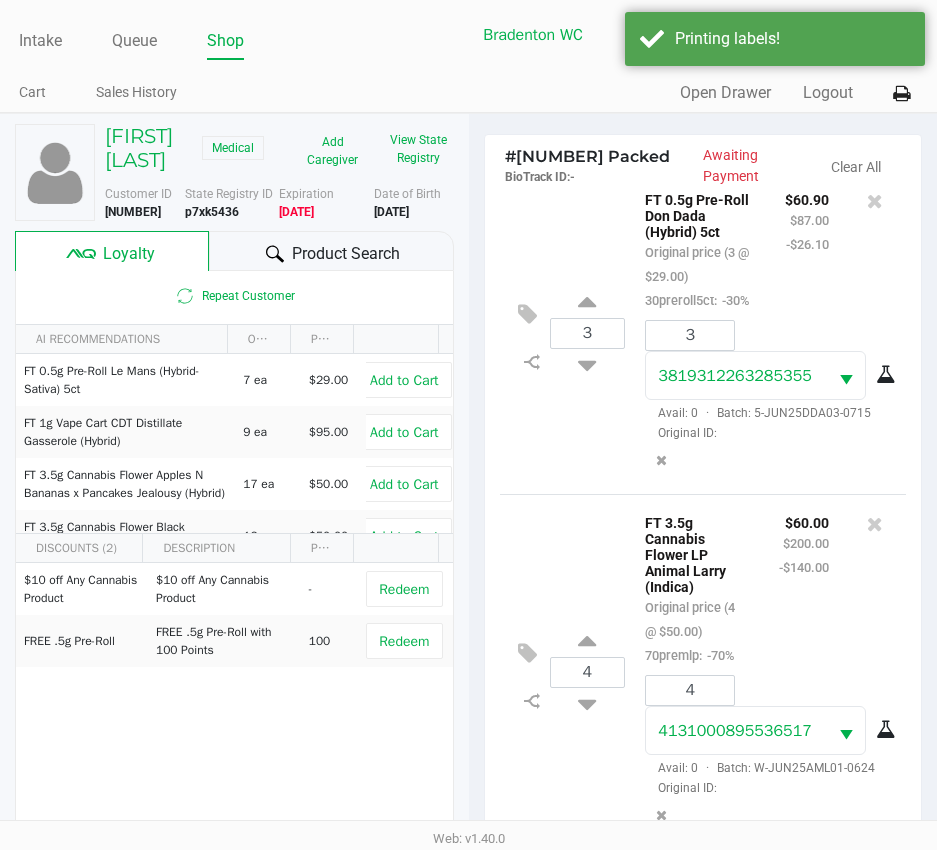 scroll, scrollTop: 265, scrollLeft: 0, axis: vertical 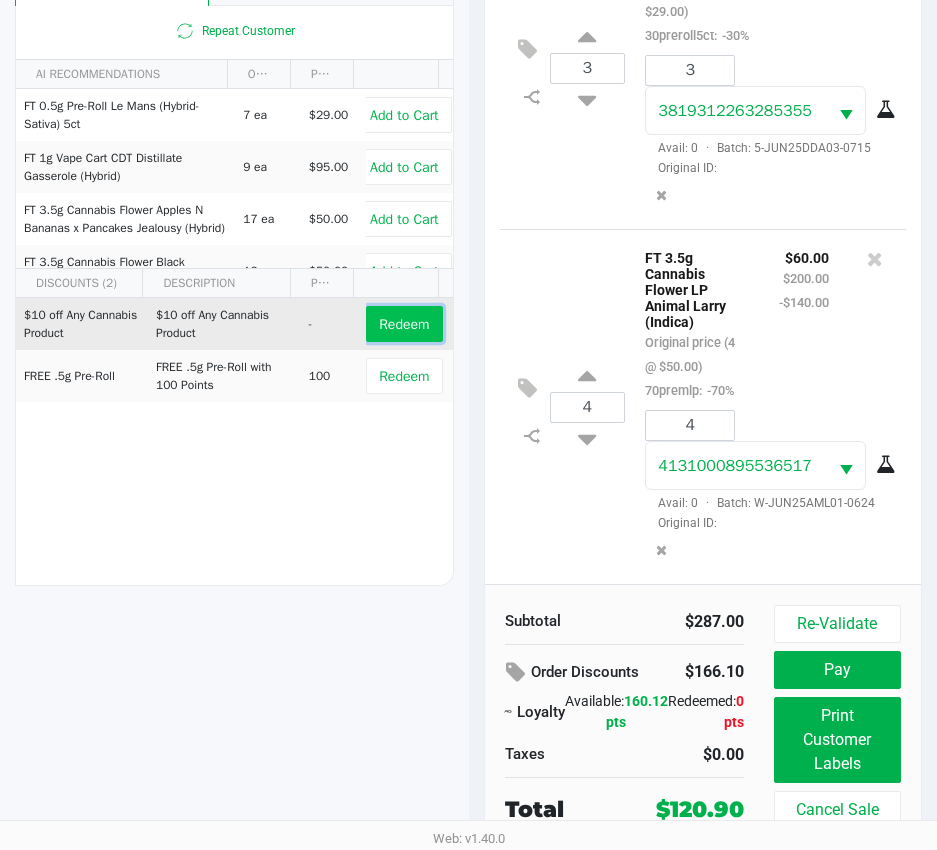 click on "Redeem" 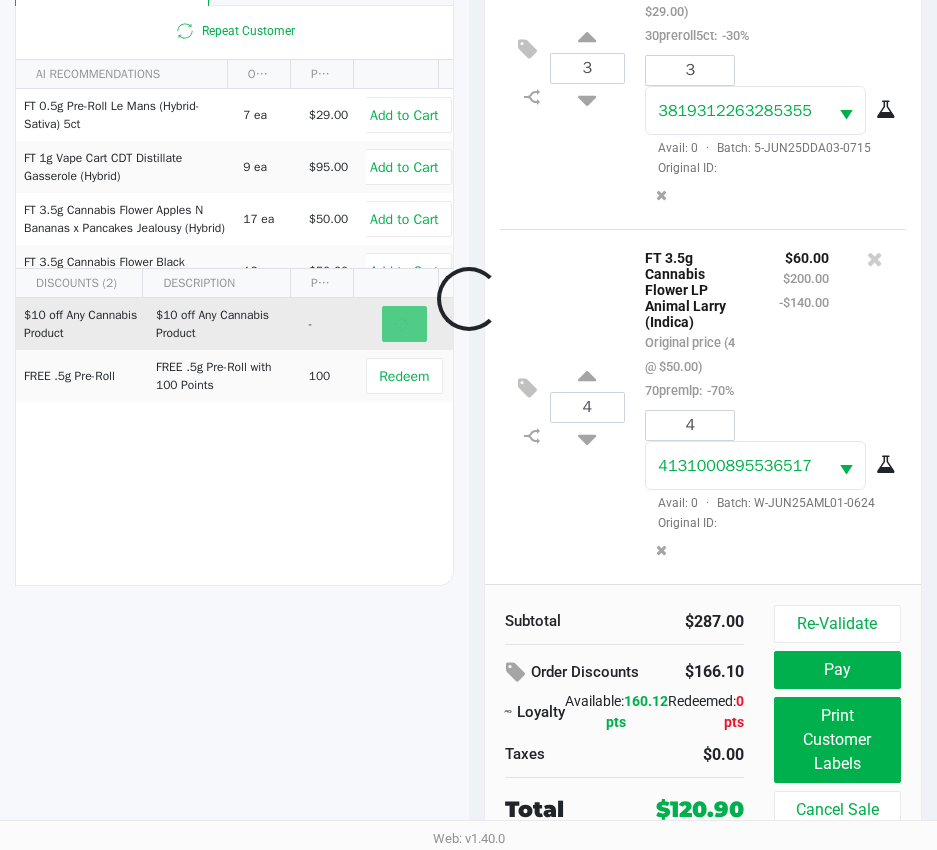scroll, scrollTop: 262, scrollLeft: 0, axis: vertical 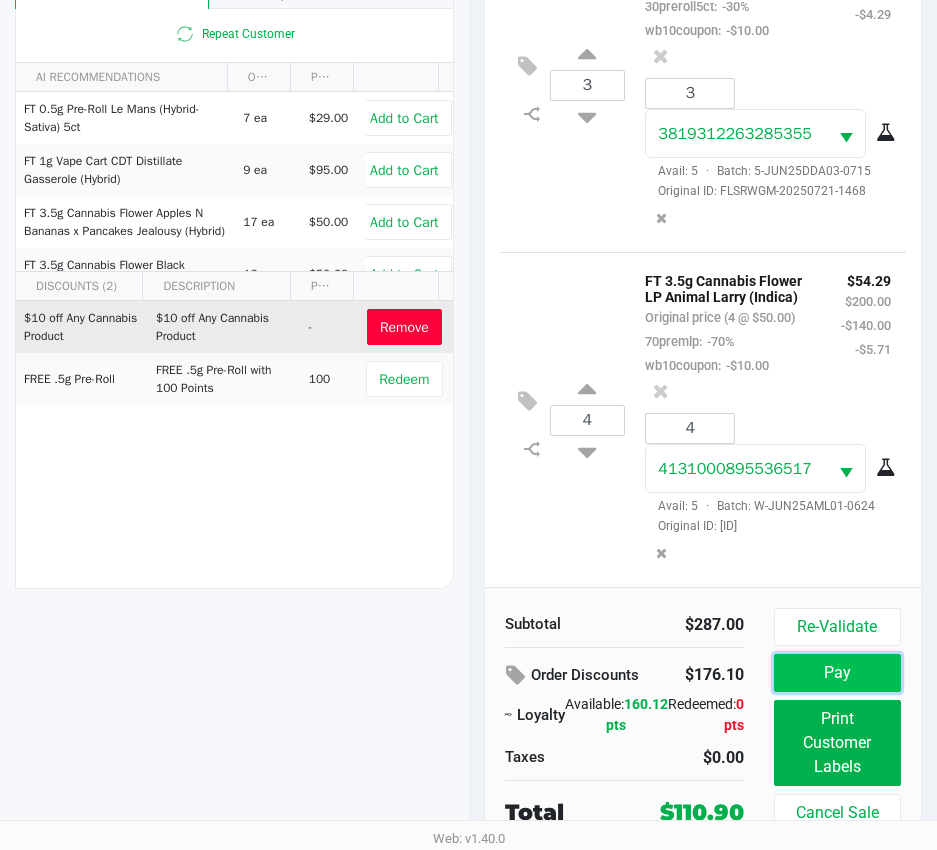 click on "Pay" 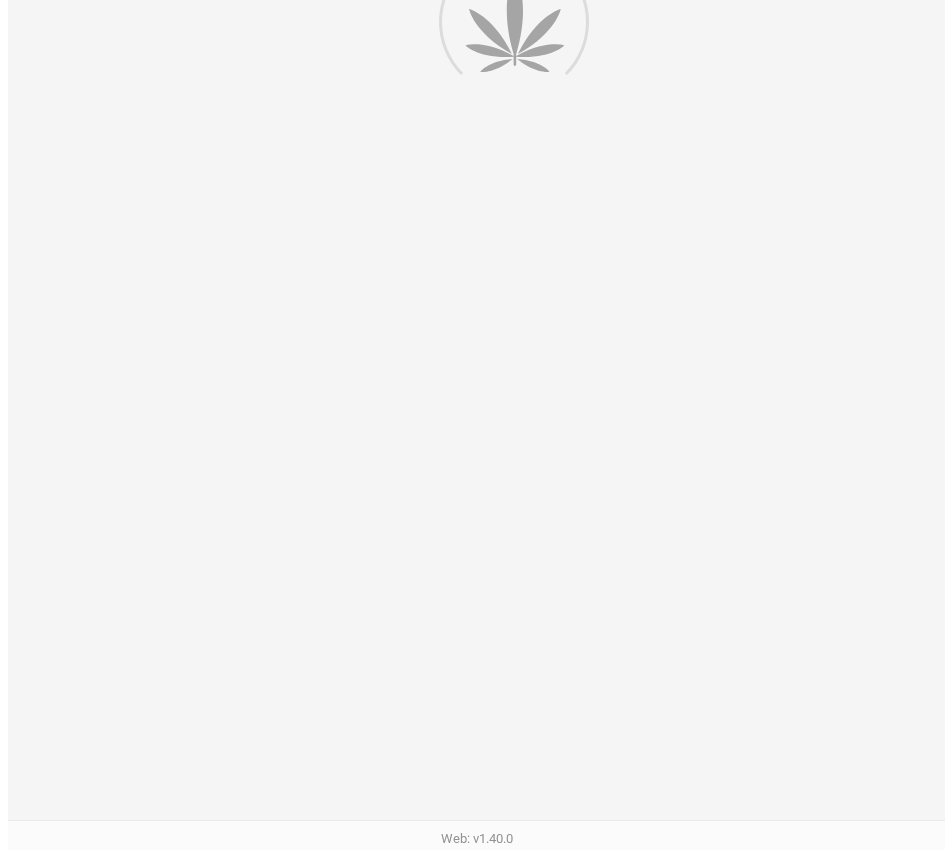 scroll, scrollTop: 0, scrollLeft: 0, axis: both 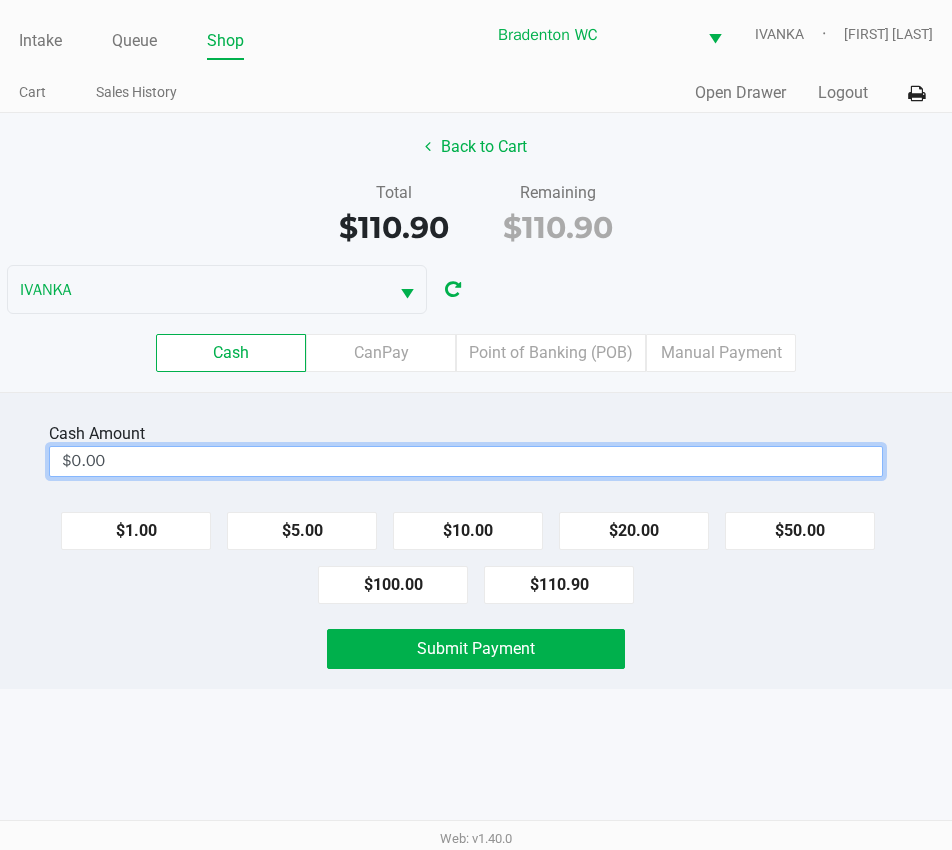 click on "$0.00" at bounding box center (466, 461) 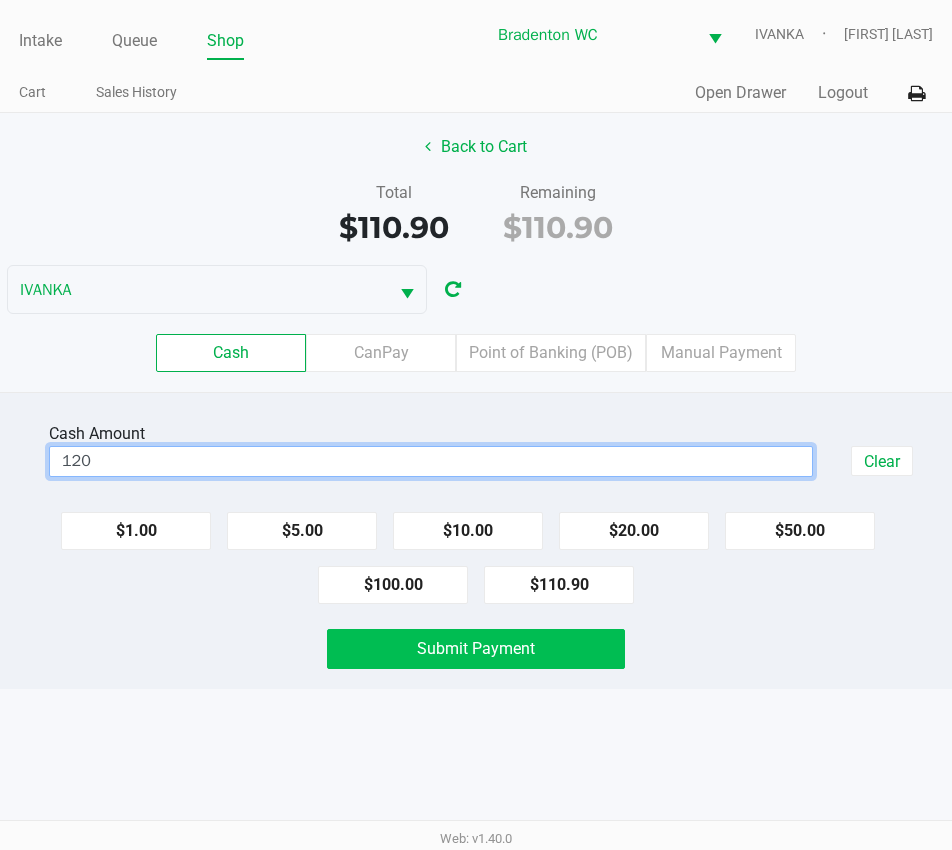 click on "Submit Payment" 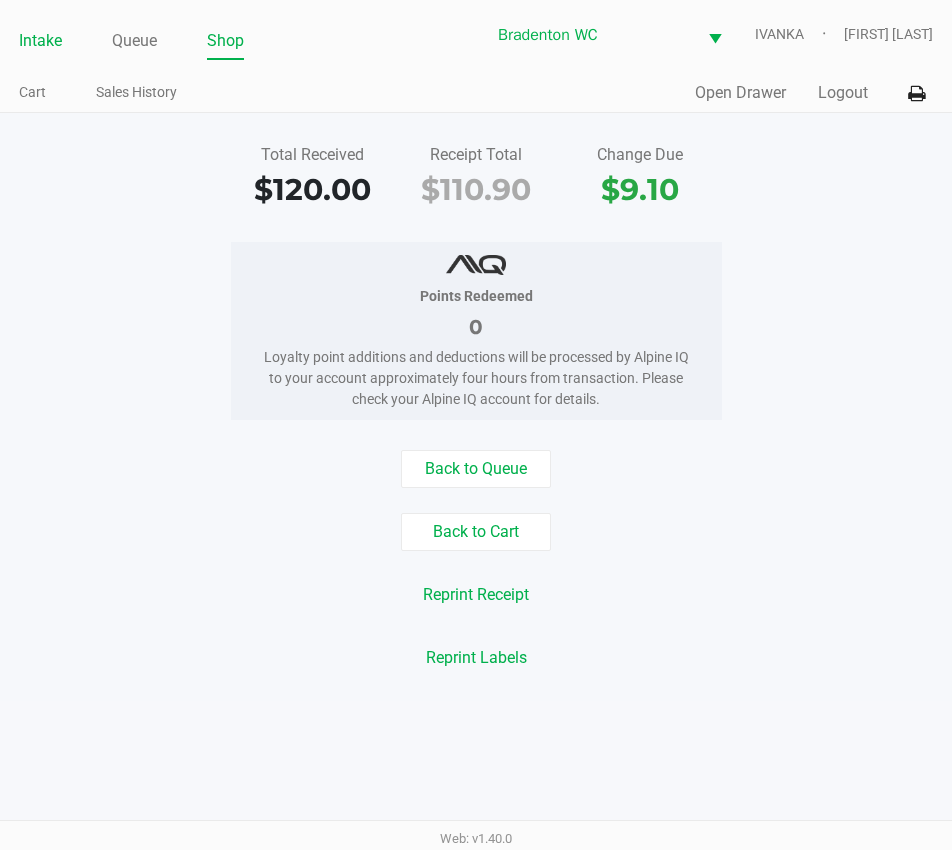 click on "Intake" 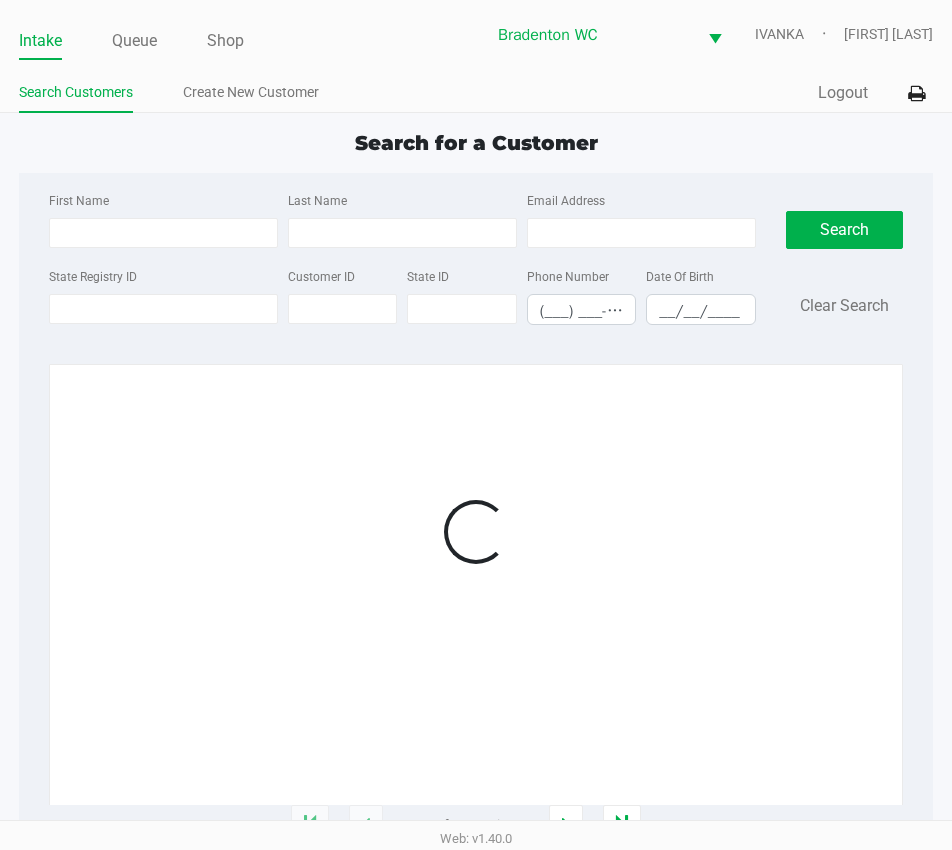 click on "Search for a Customer" 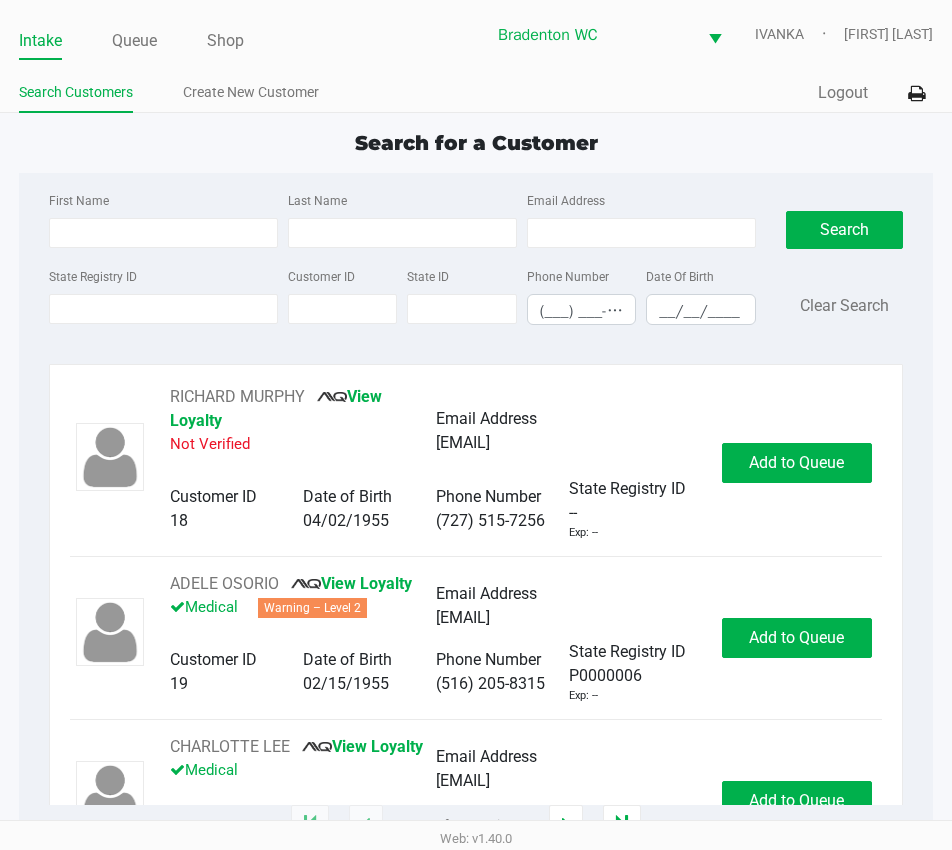 click on "Logout" 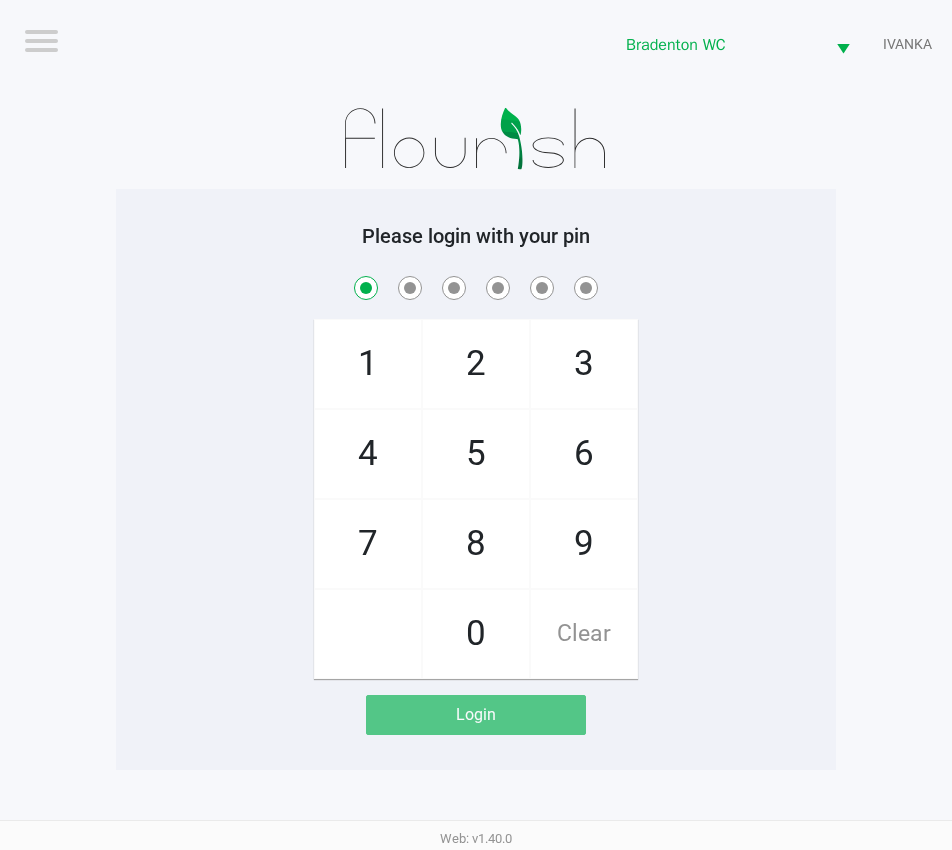 checkbox on "true" 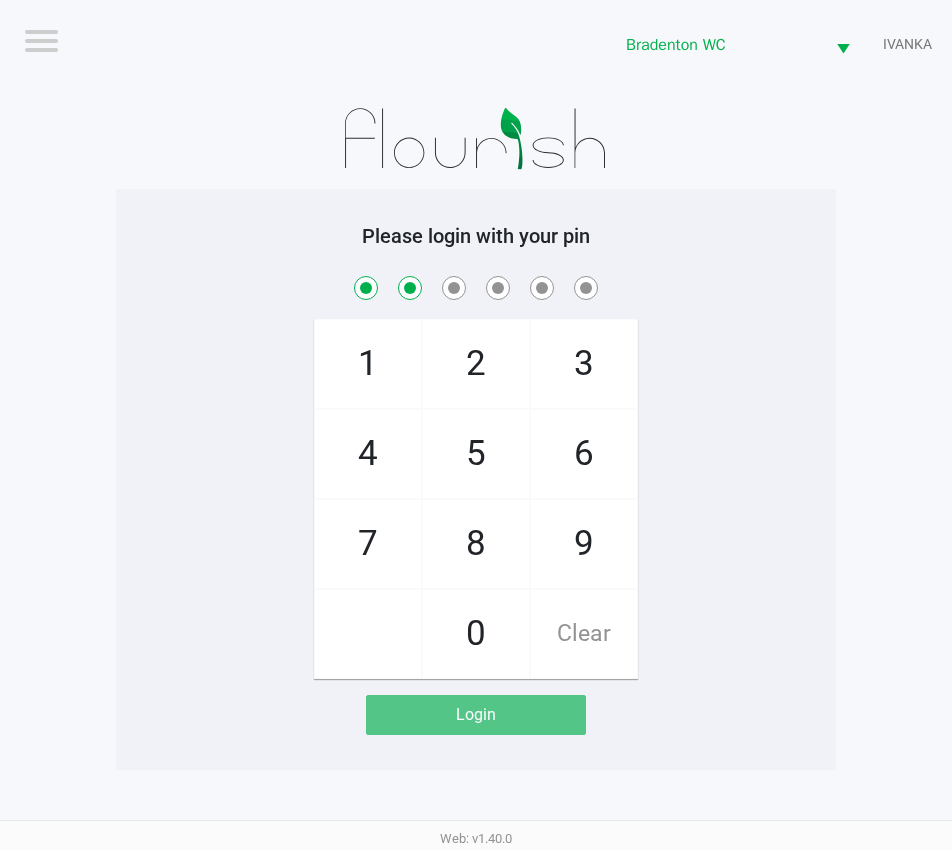 checkbox on "true" 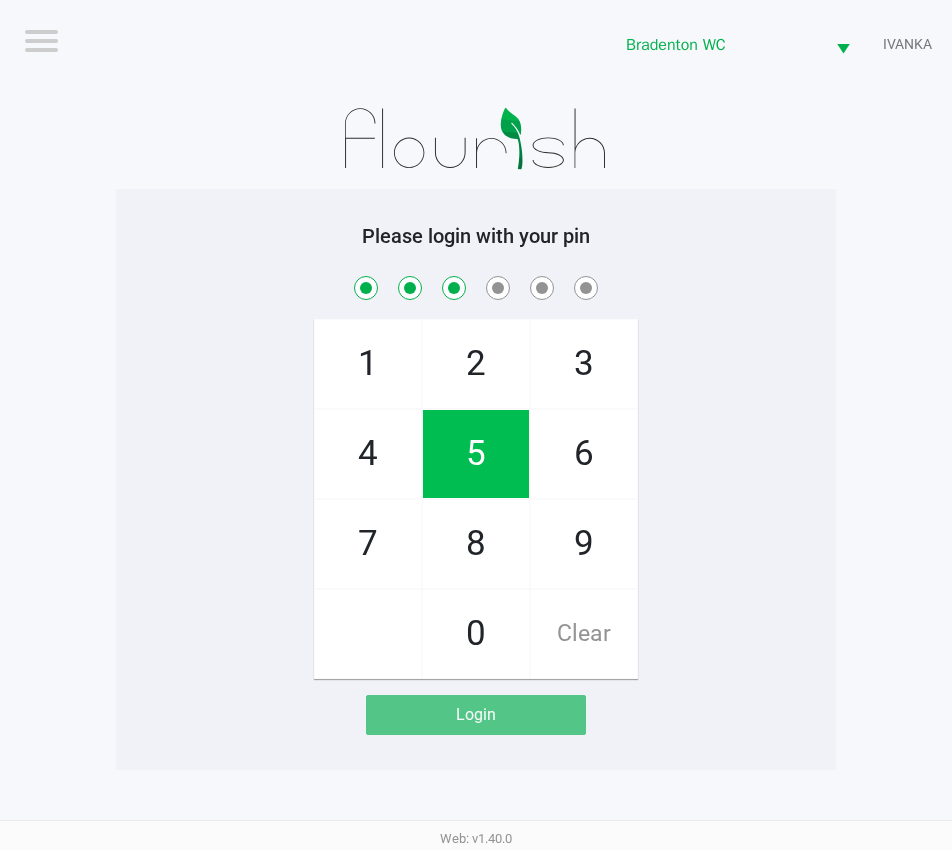 checkbox on "true" 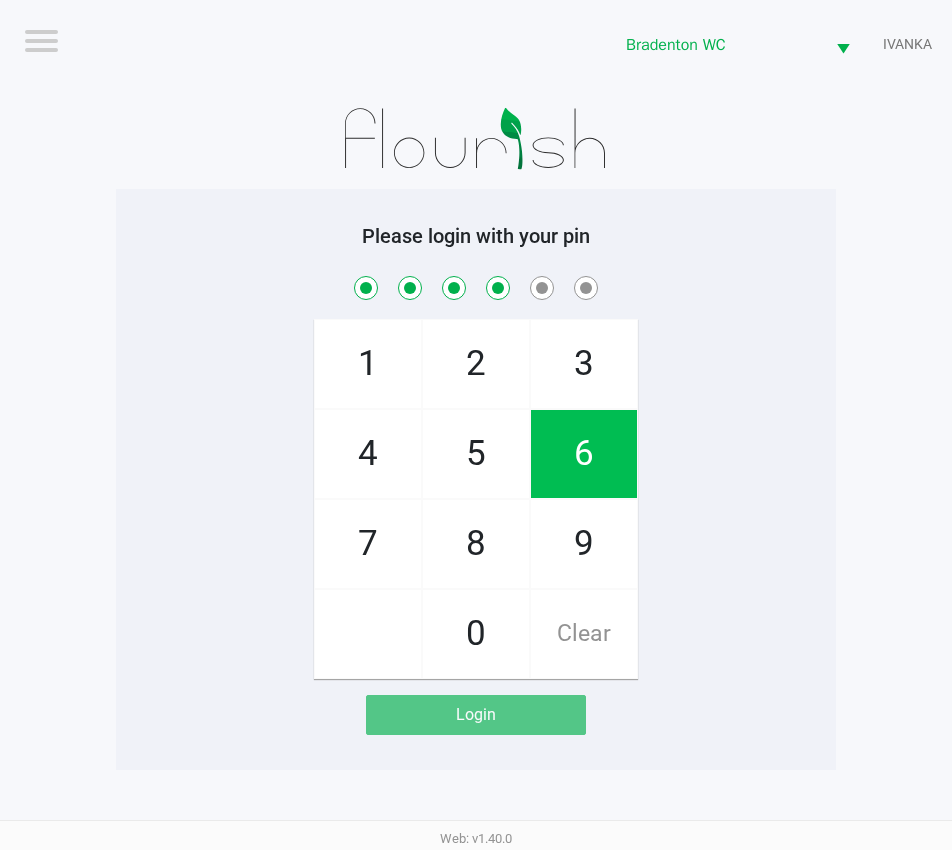 checkbox on "true" 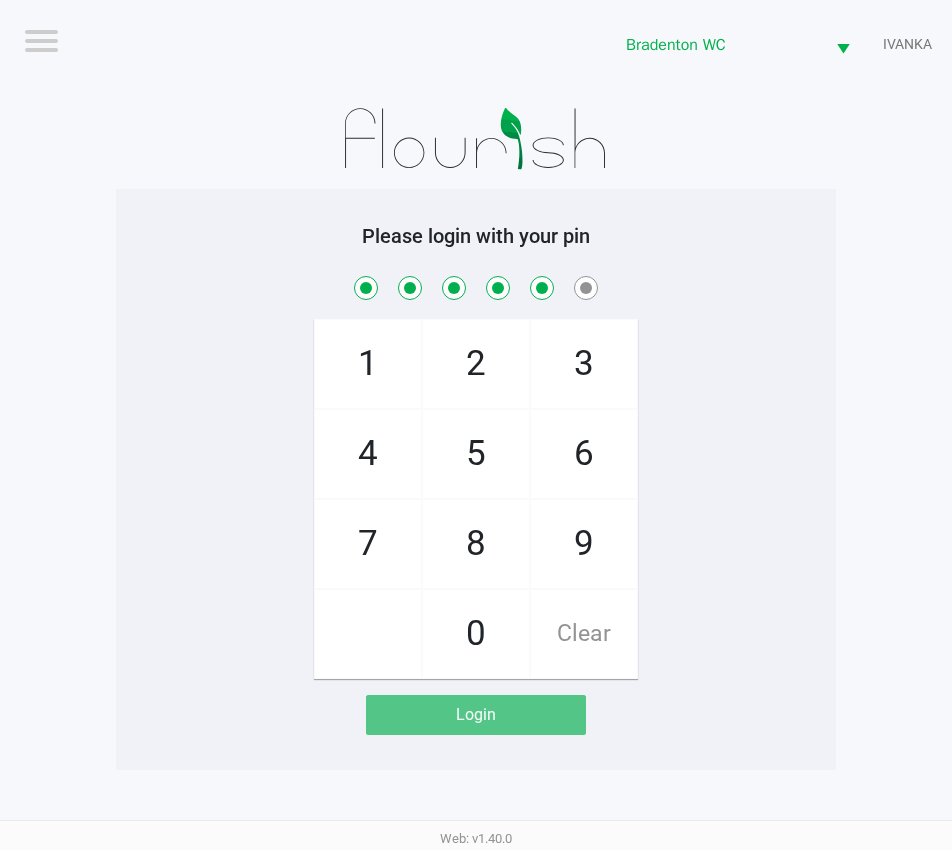 checkbox on "true" 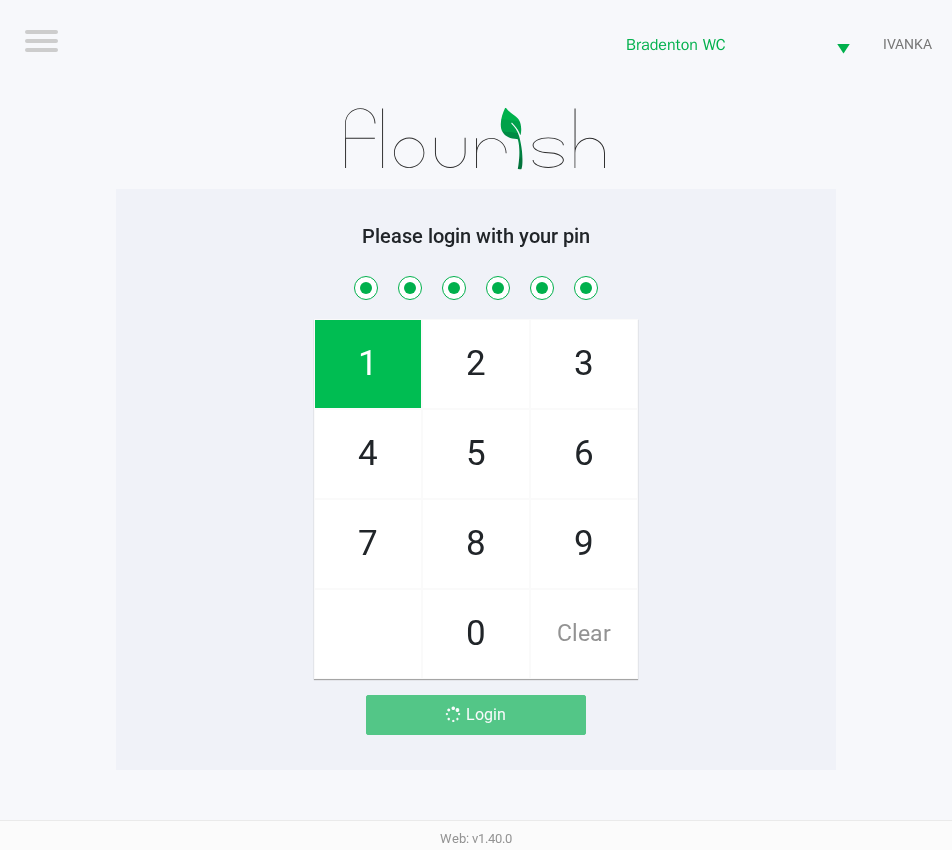checkbox on "true" 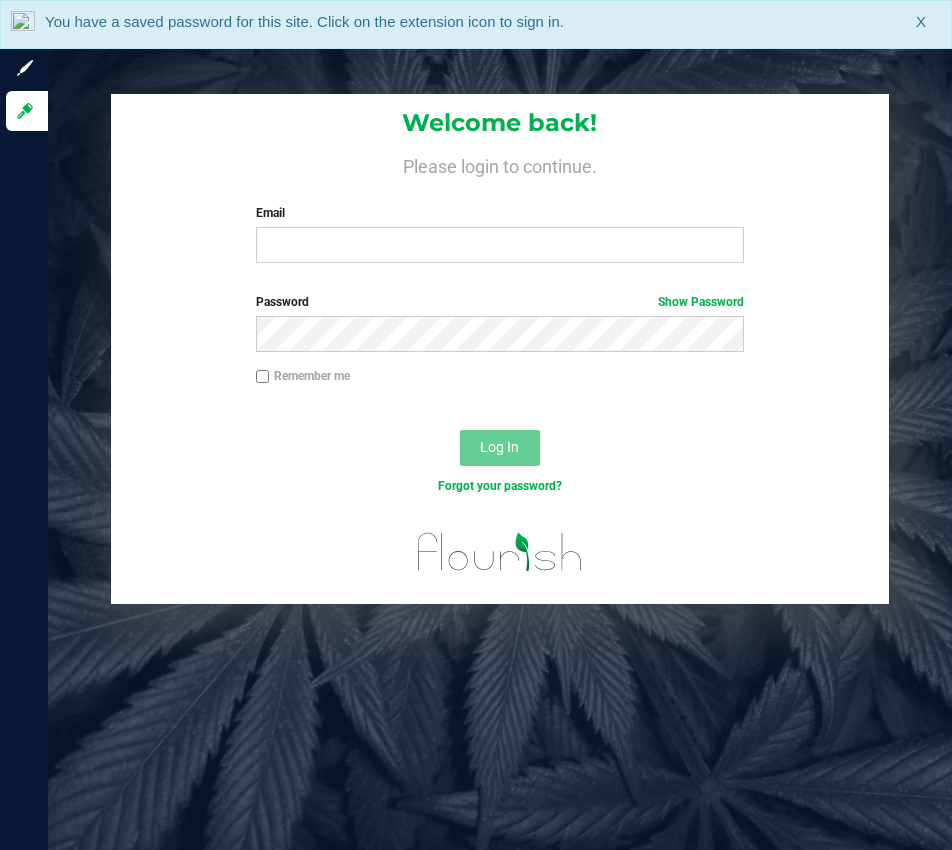 scroll, scrollTop: 0, scrollLeft: 0, axis: both 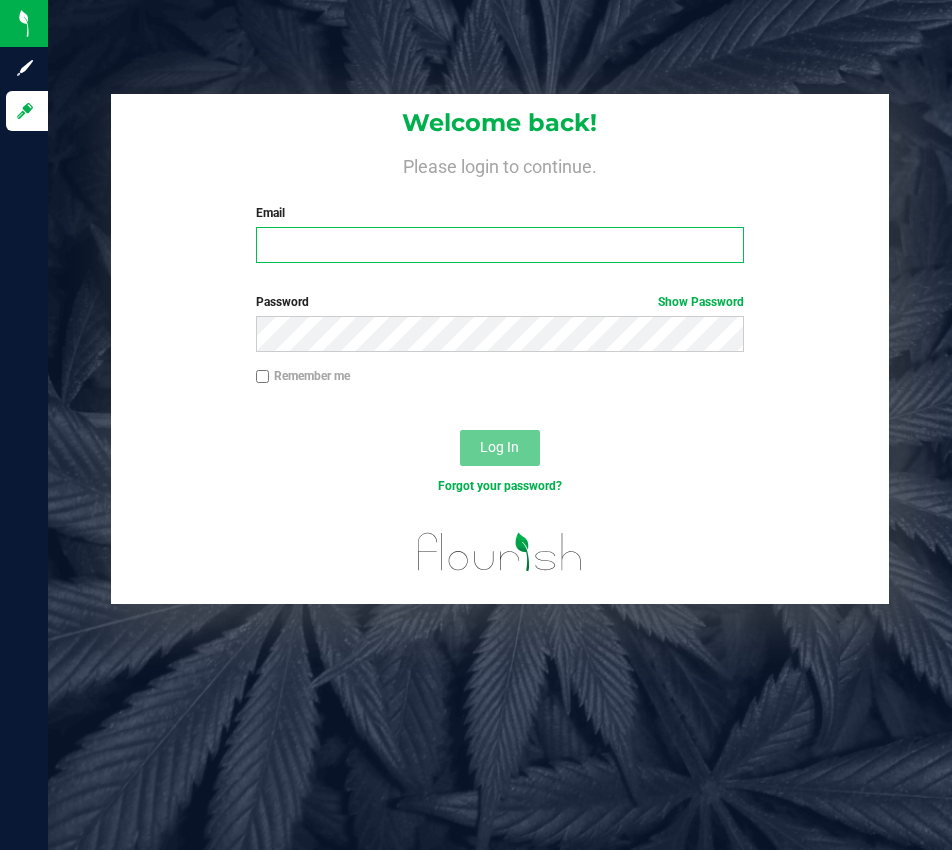 click on "Email" at bounding box center (500, 245) 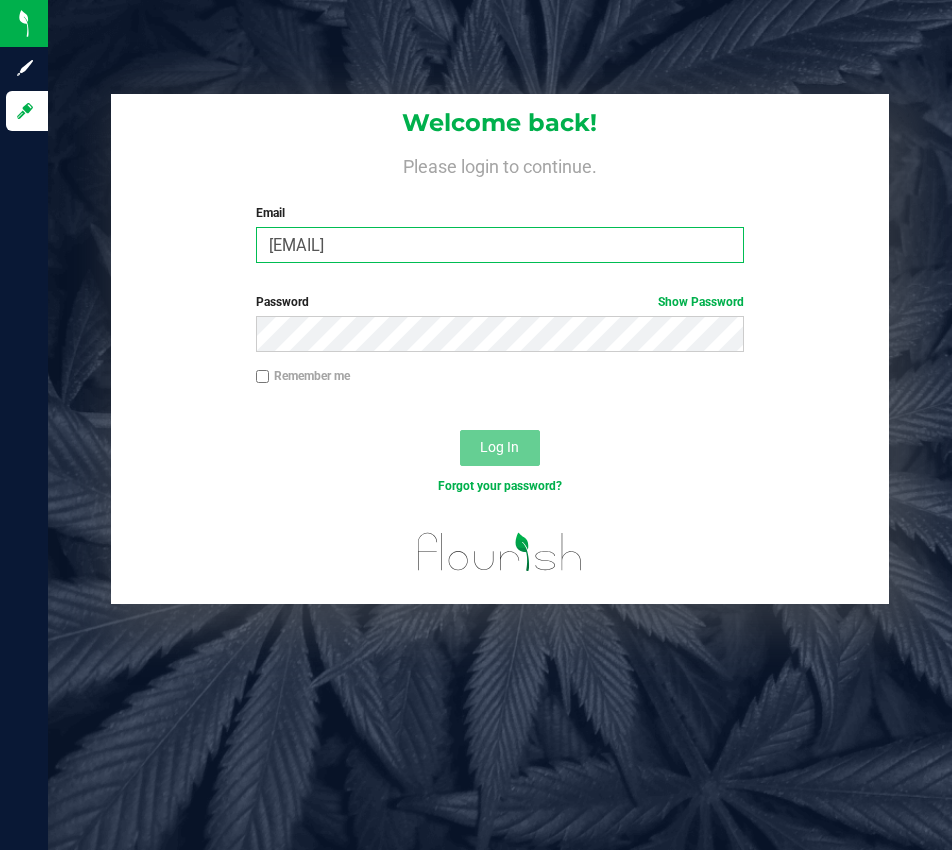 type on "[EMAIL]" 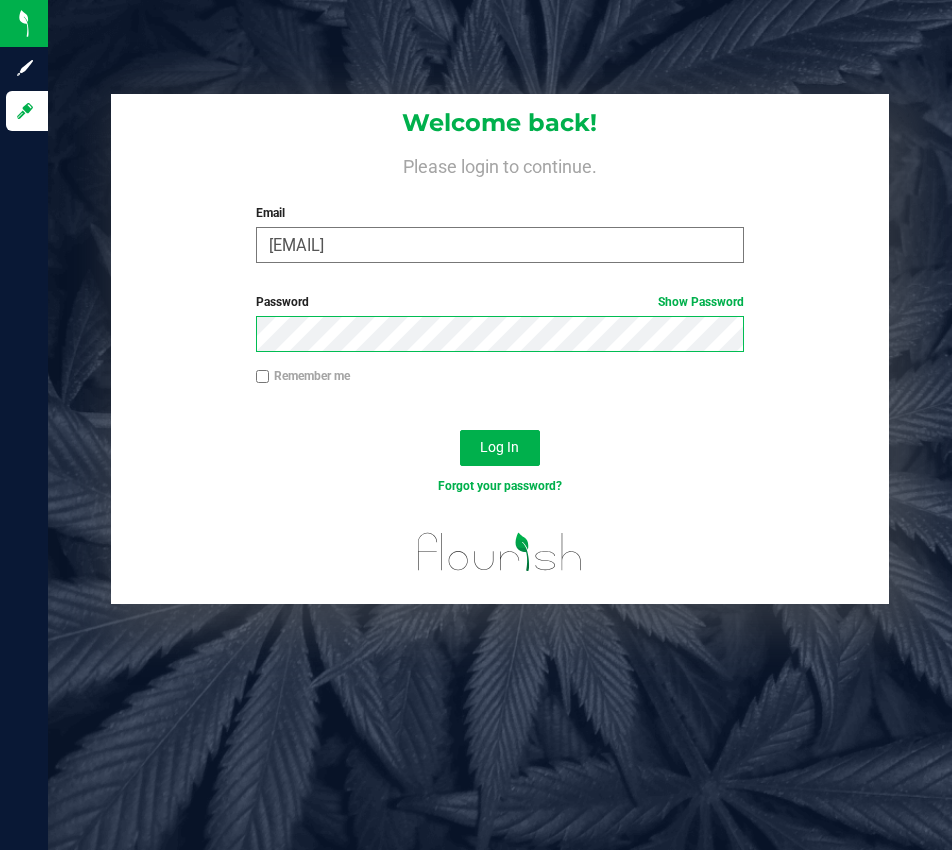 click on "Log In" at bounding box center (500, 448) 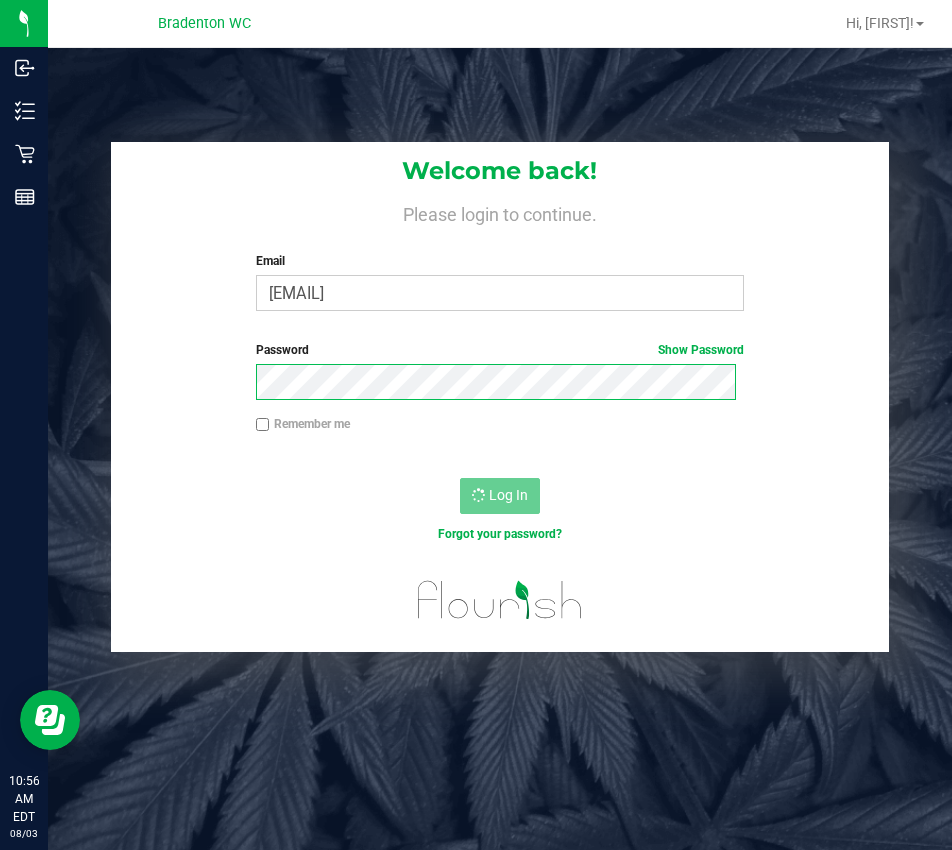 scroll, scrollTop: 0, scrollLeft: 0, axis: both 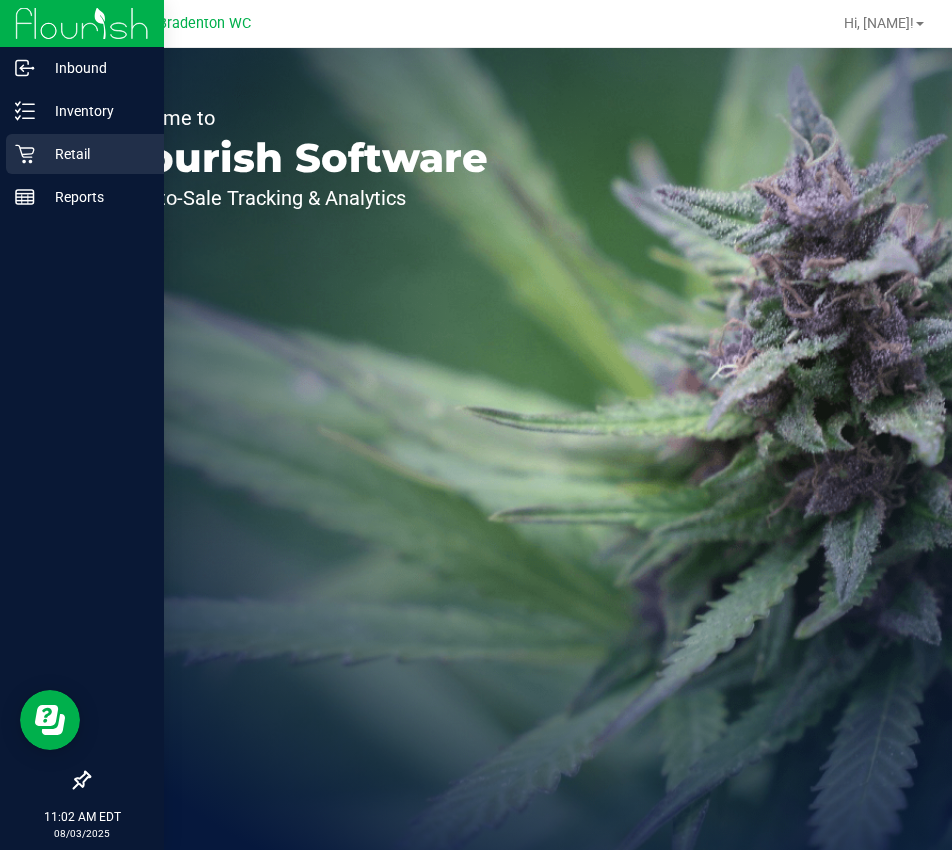 click on "Retail" at bounding box center (95, 154) 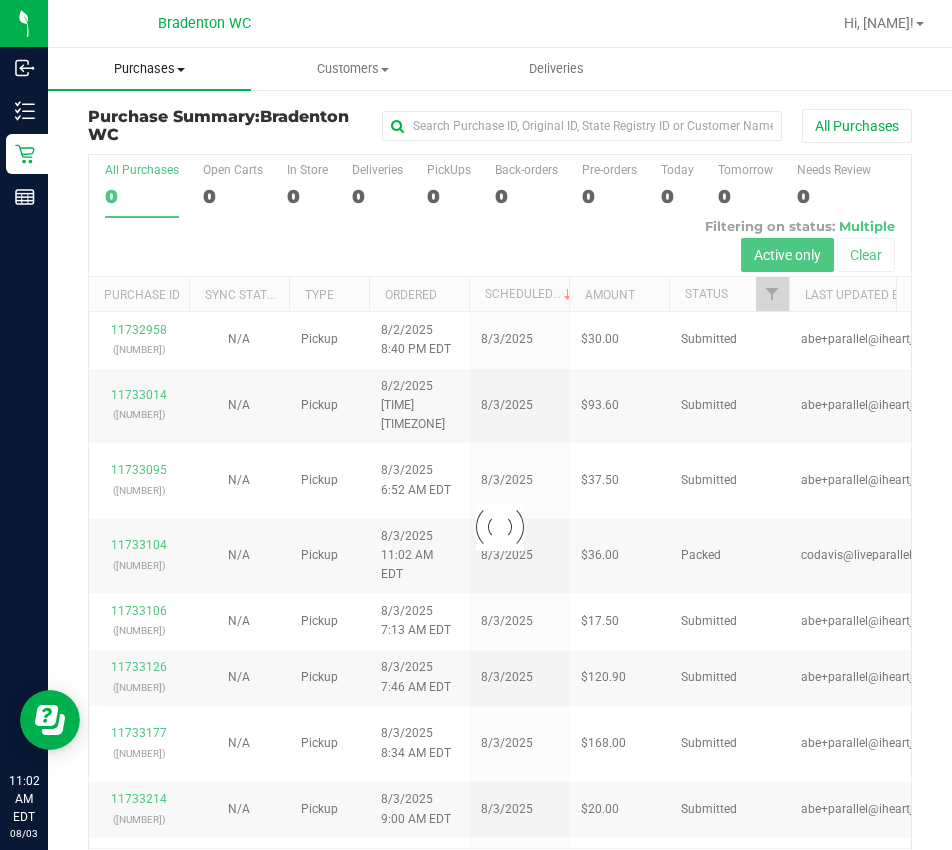 click on "Purchases" at bounding box center [149, 69] 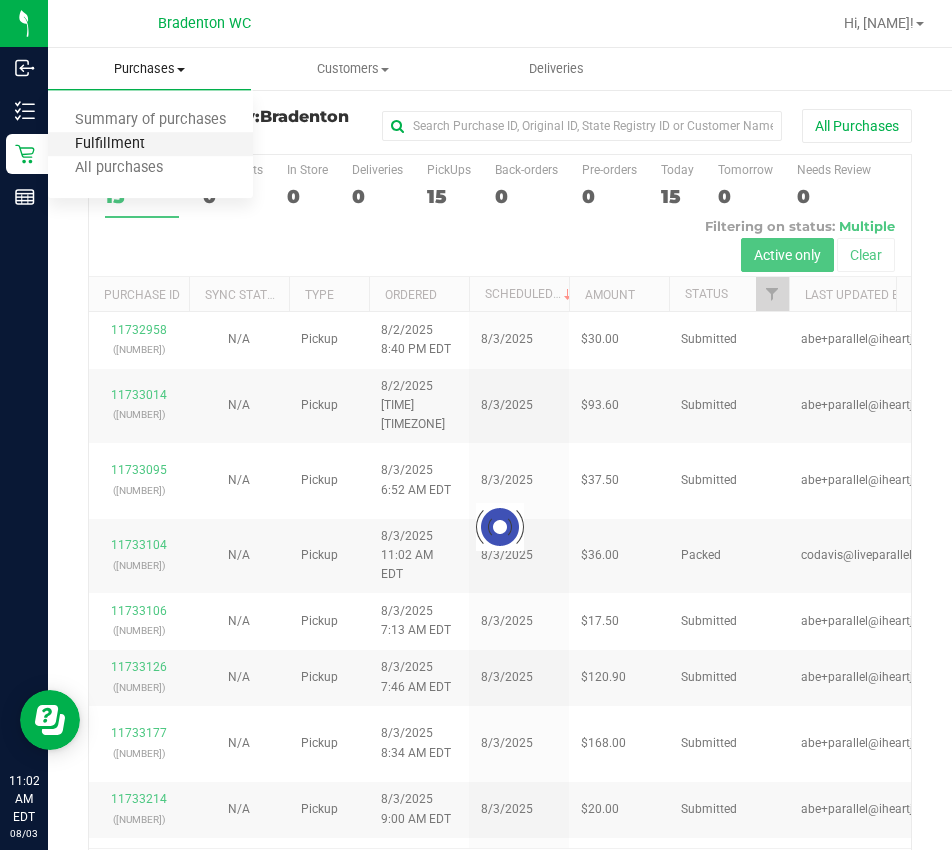 click on "Fulfillment" at bounding box center (110, 144) 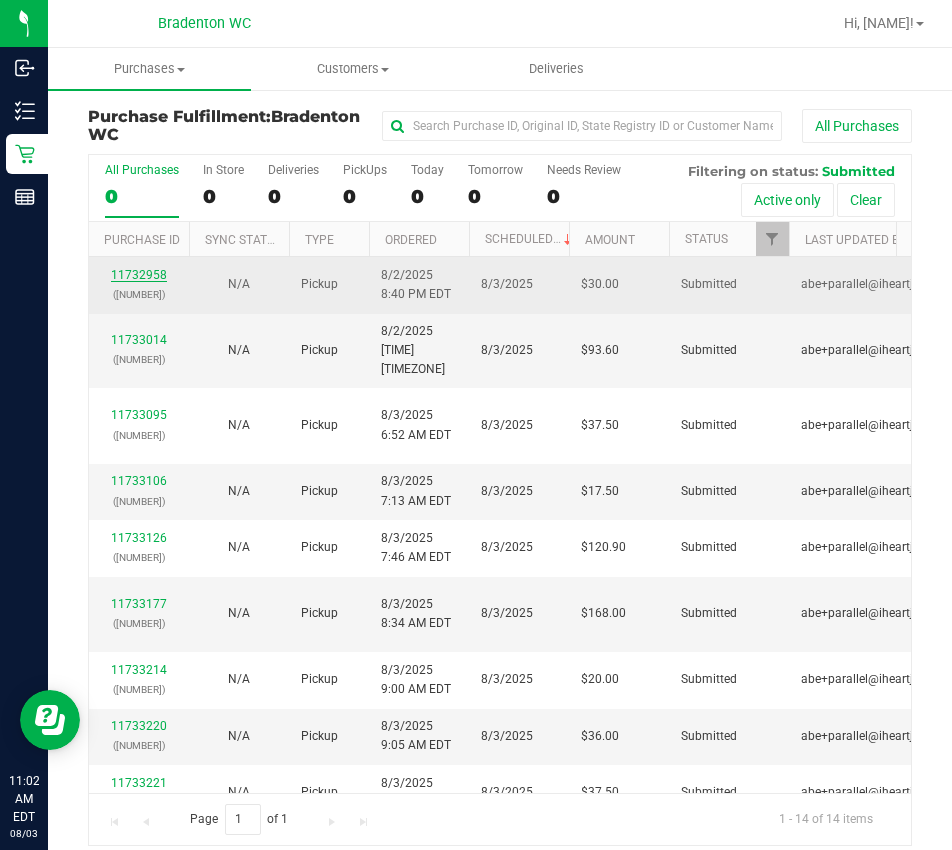 click on "11732958" at bounding box center (139, 275) 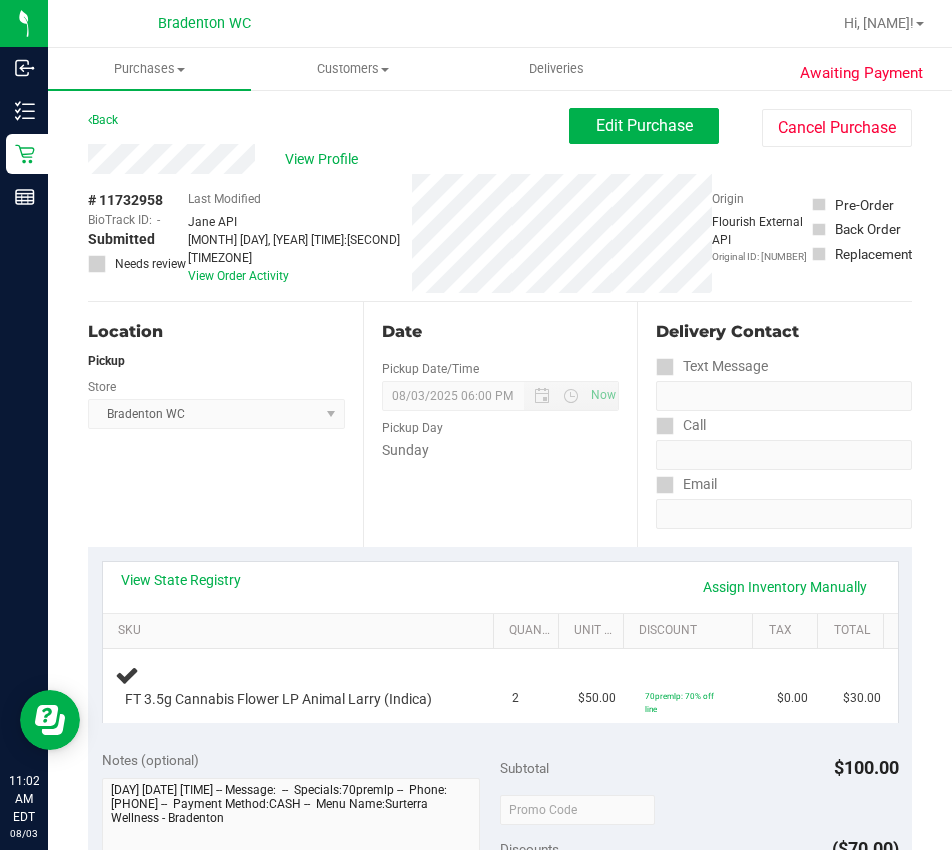 click on "View State Registry" at bounding box center [181, 580] 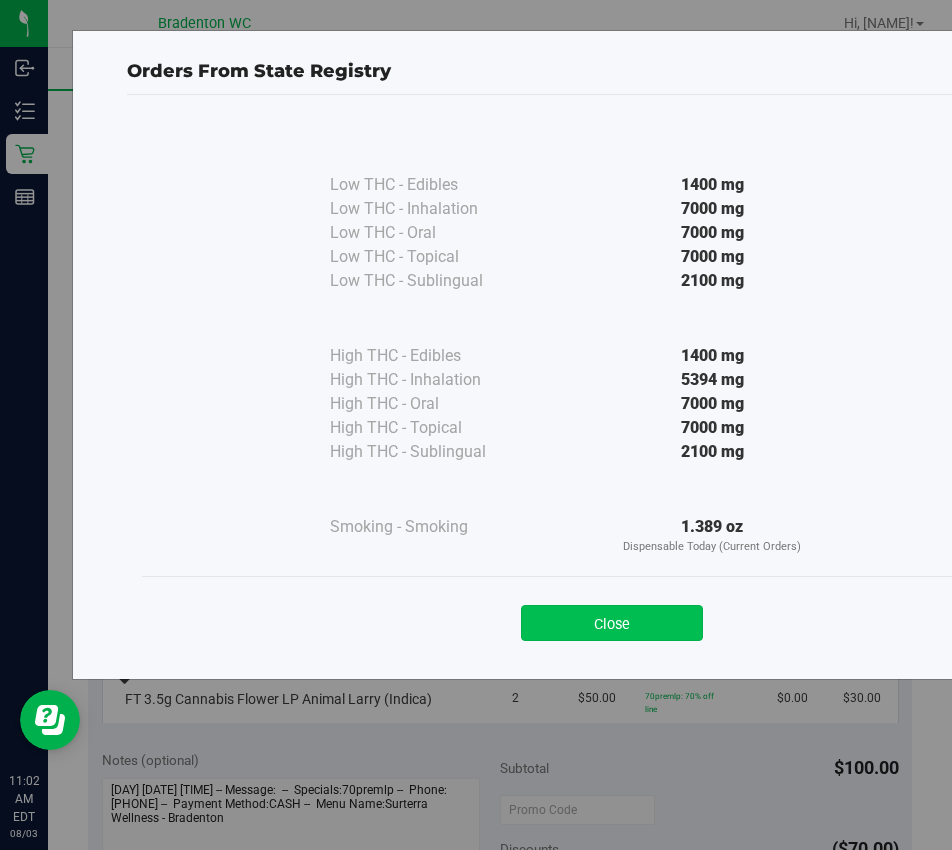 click on "Close" at bounding box center (612, 623) 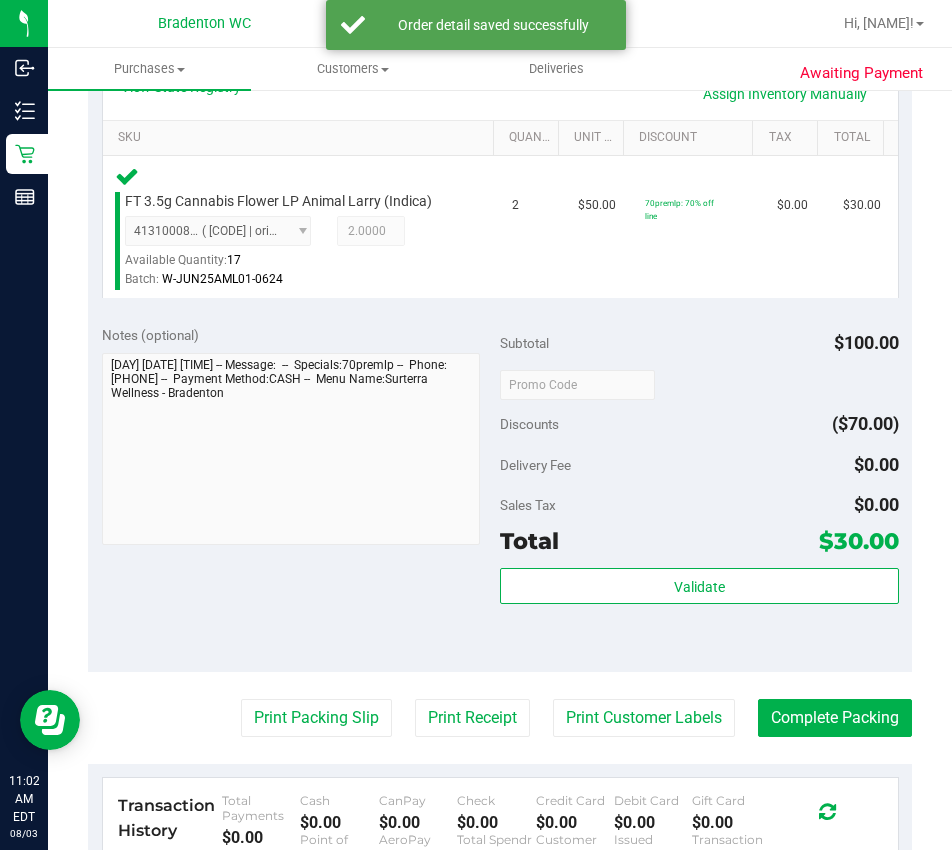 scroll, scrollTop: 482, scrollLeft: 0, axis: vertical 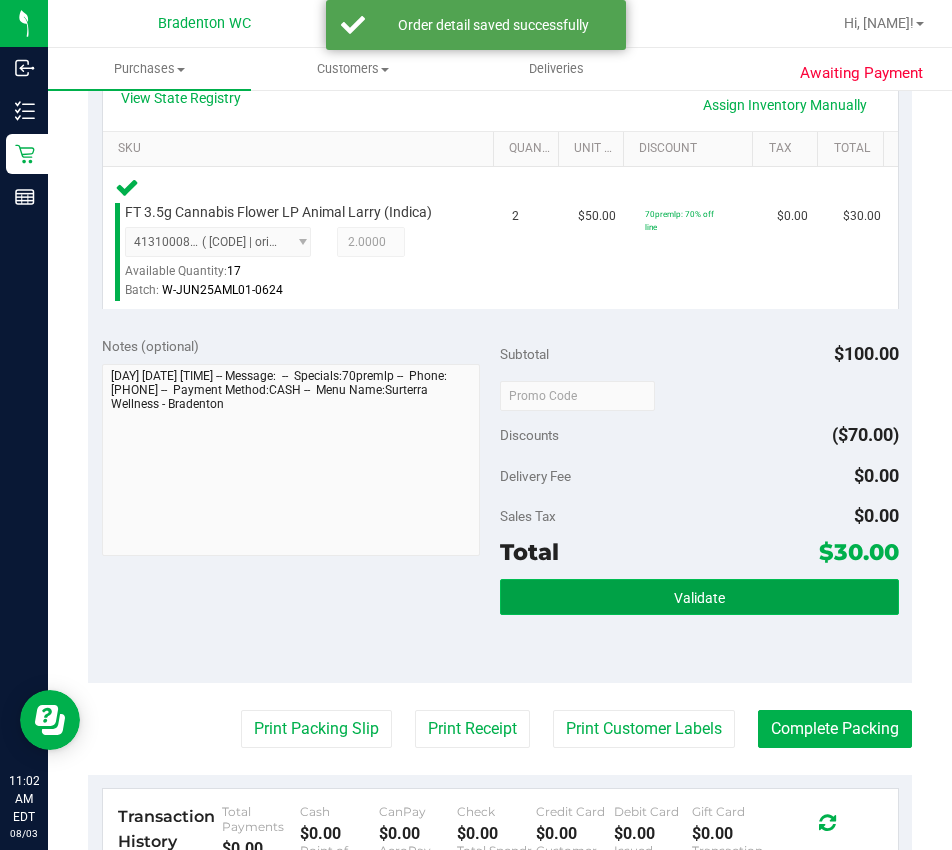 click on "Validate" at bounding box center (699, 597) 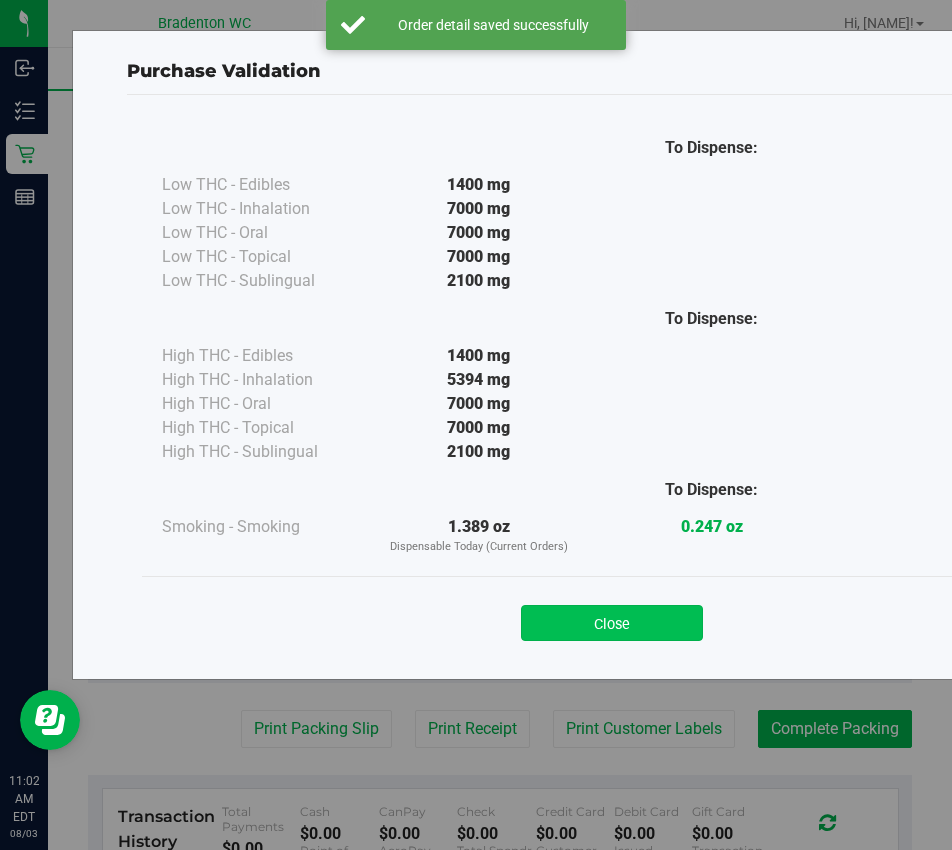 click on "Close" at bounding box center [612, 623] 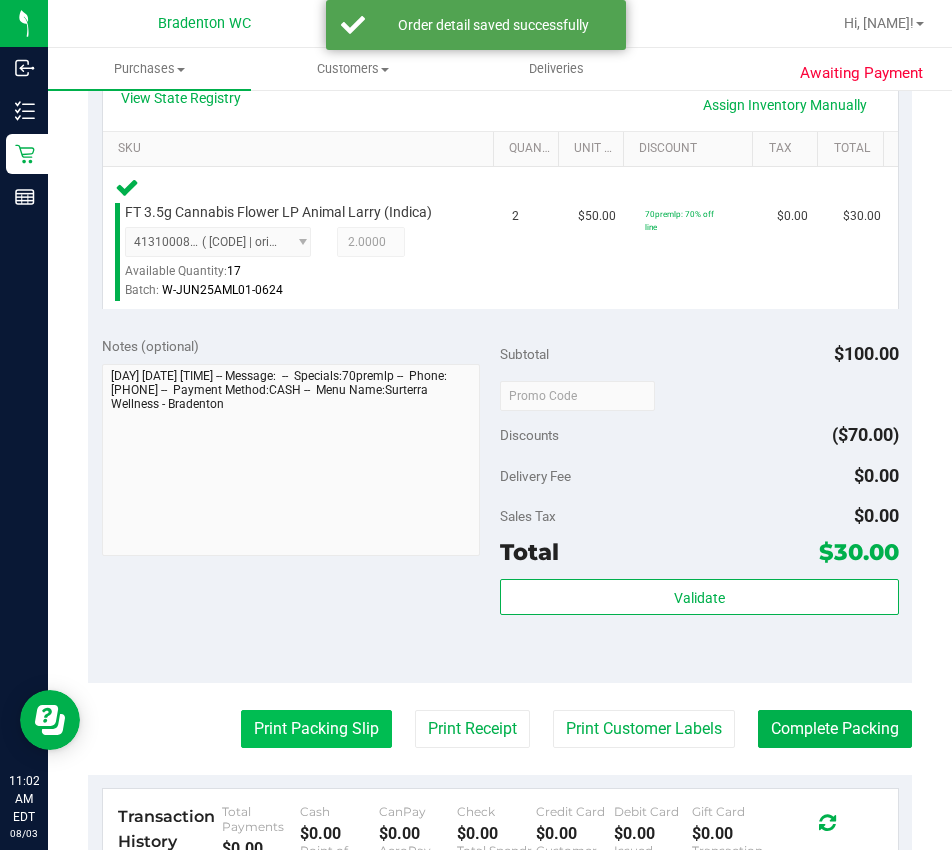 click on "Print Packing Slip" at bounding box center (316, 729) 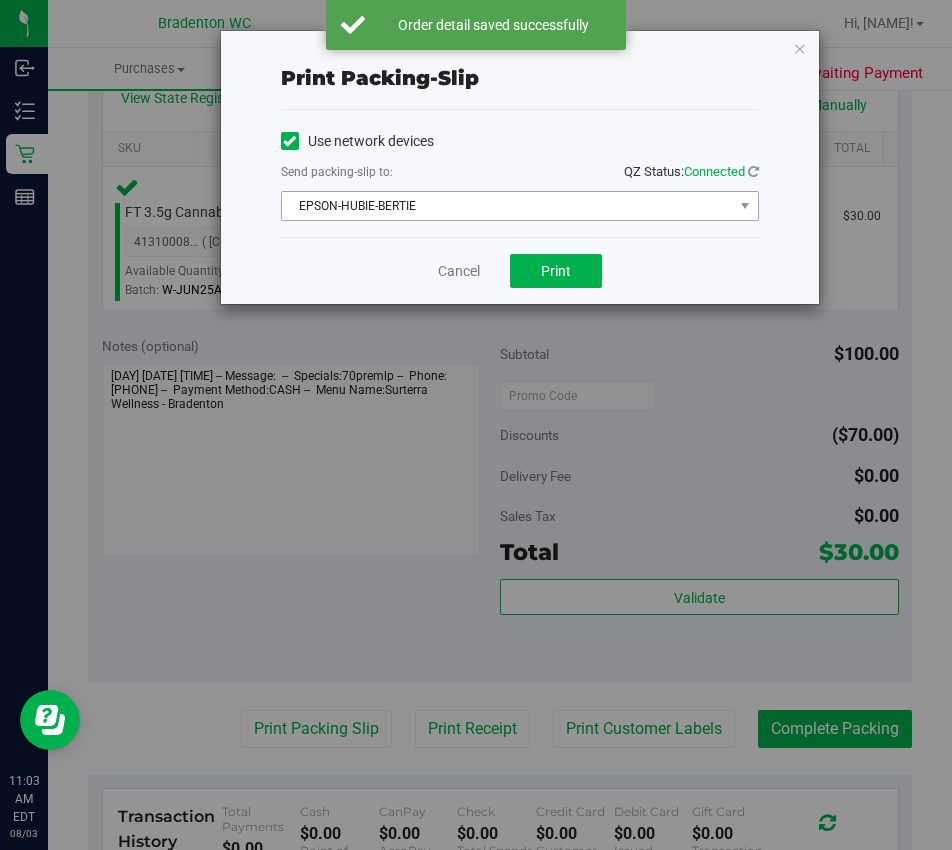 click on "EPSON-HUBIE-BERTIE" at bounding box center (507, 206) 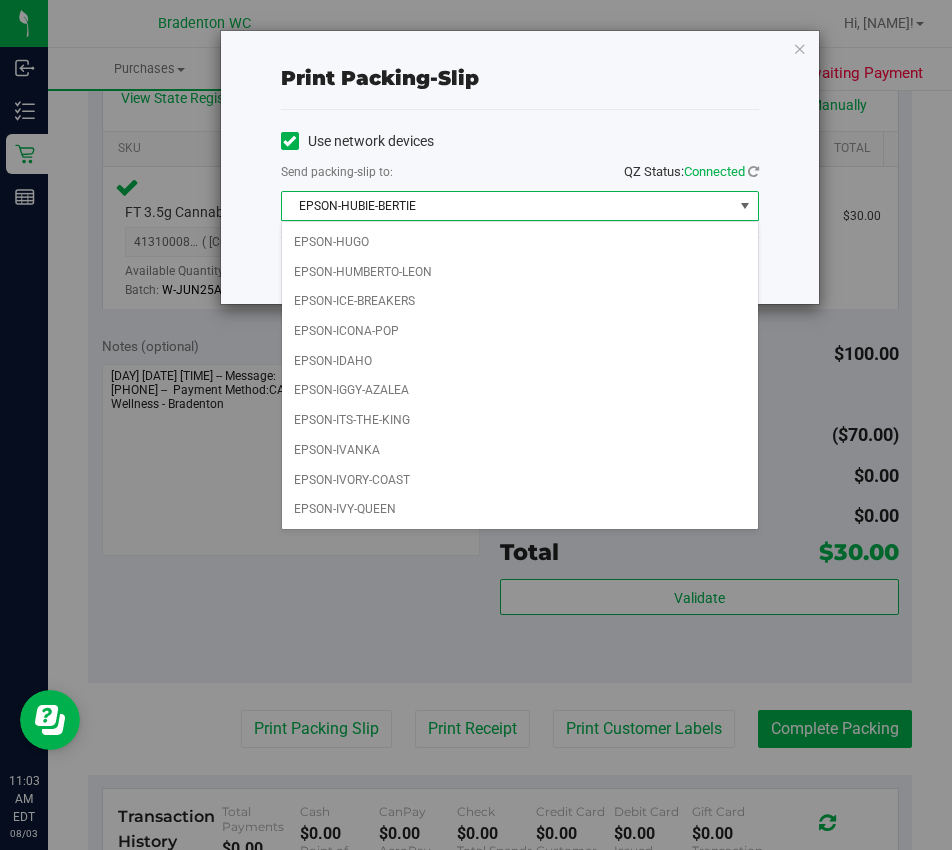 scroll, scrollTop: 56, scrollLeft: 0, axis: vertical 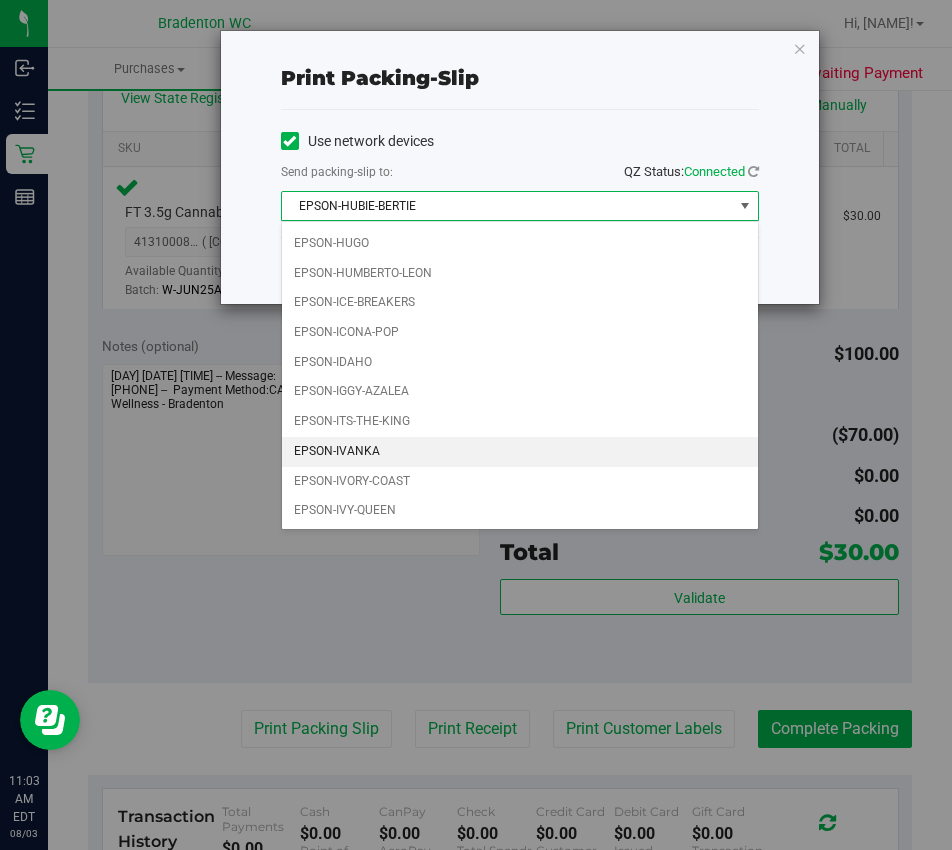 click on "EPSON-IVANKA" at bounding box center (520, 452) 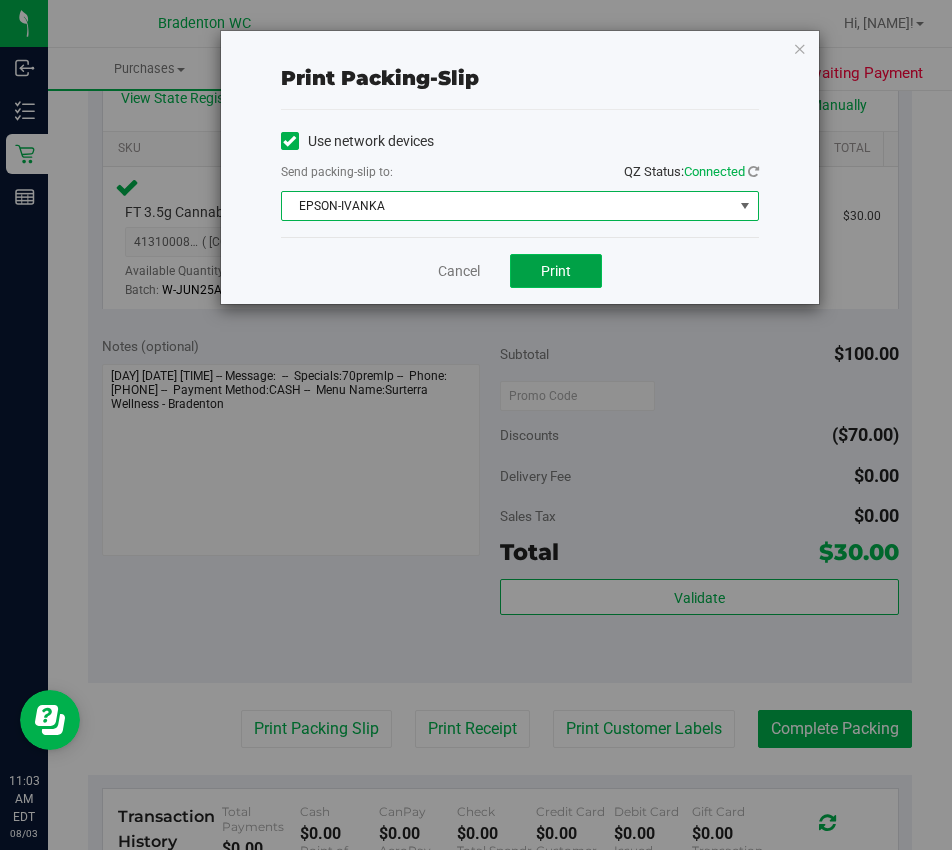 click on "Print" at bounding box center (556, 271) 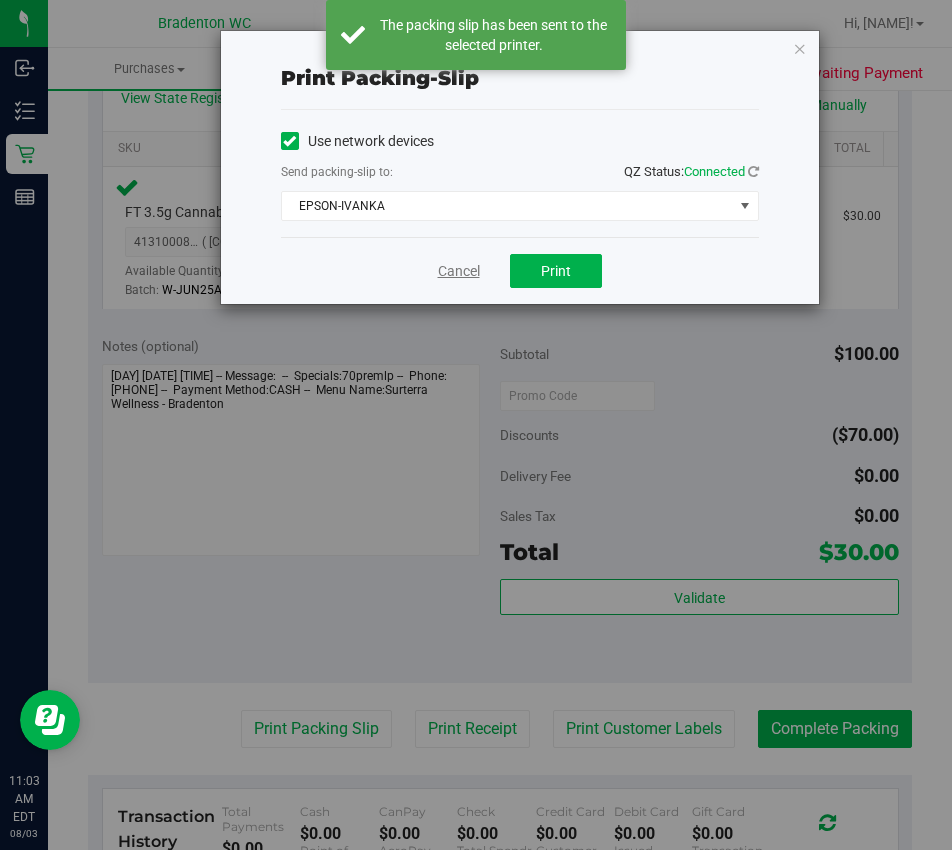 click on "Cancel" at bounding box center [459, 271] 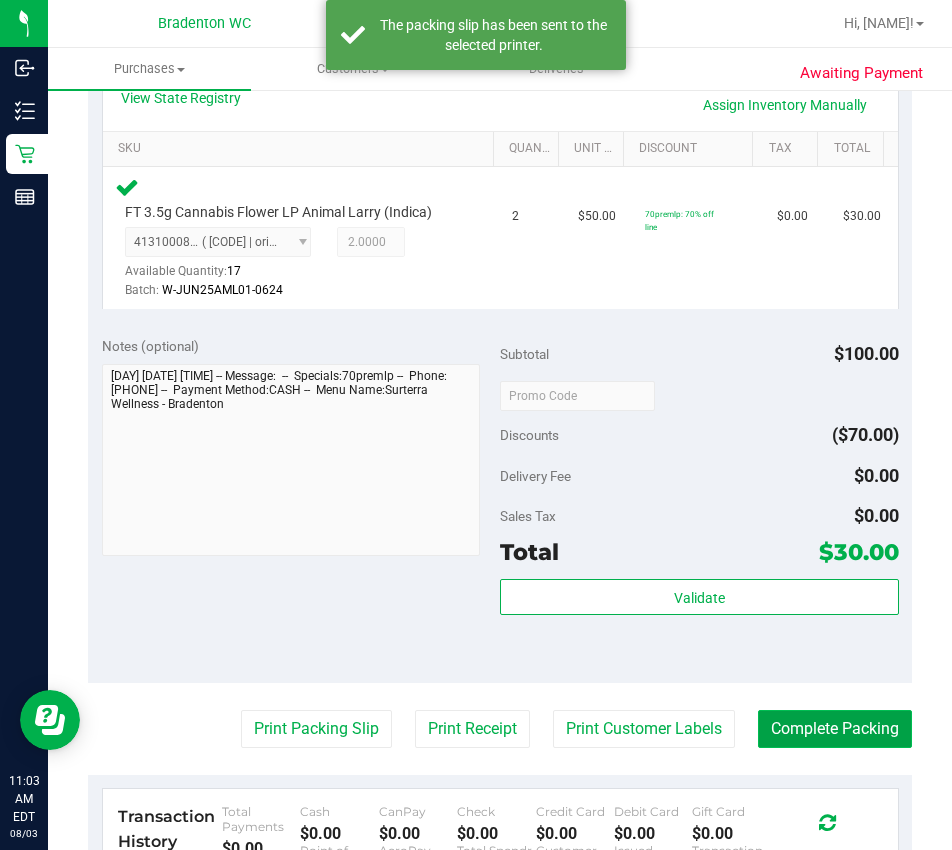 click on "Complete Packing" at bounding box center (835, 729) 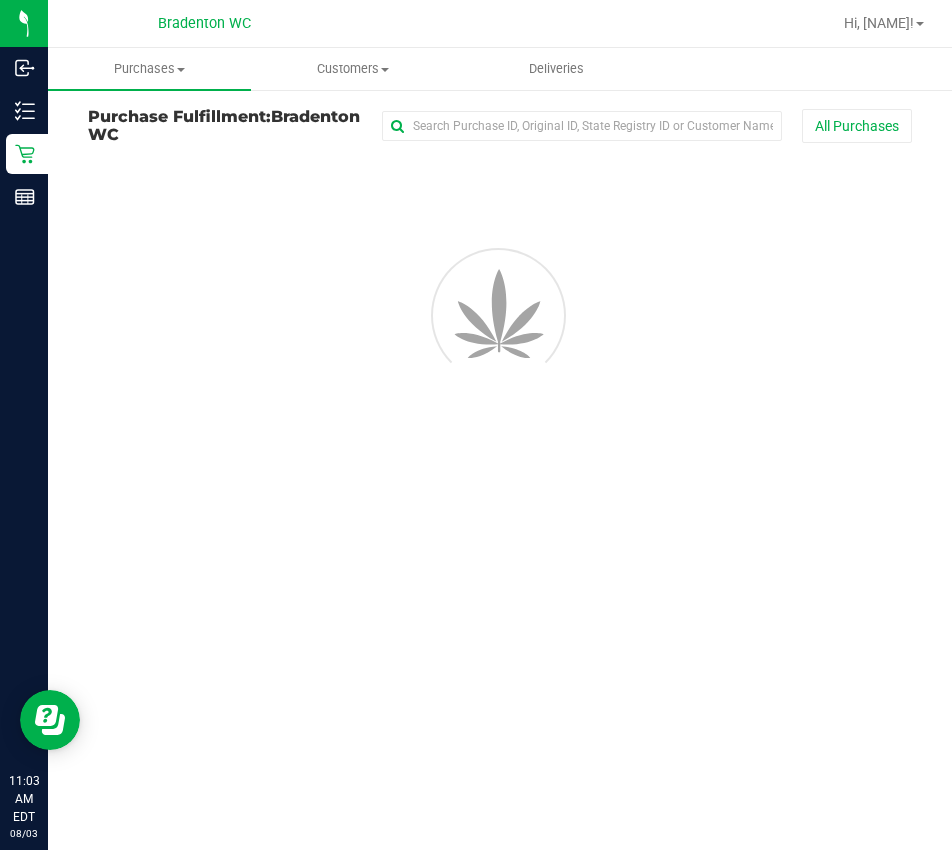 scroll, scrollTop: 0, scrollLeft: 0, axis: both 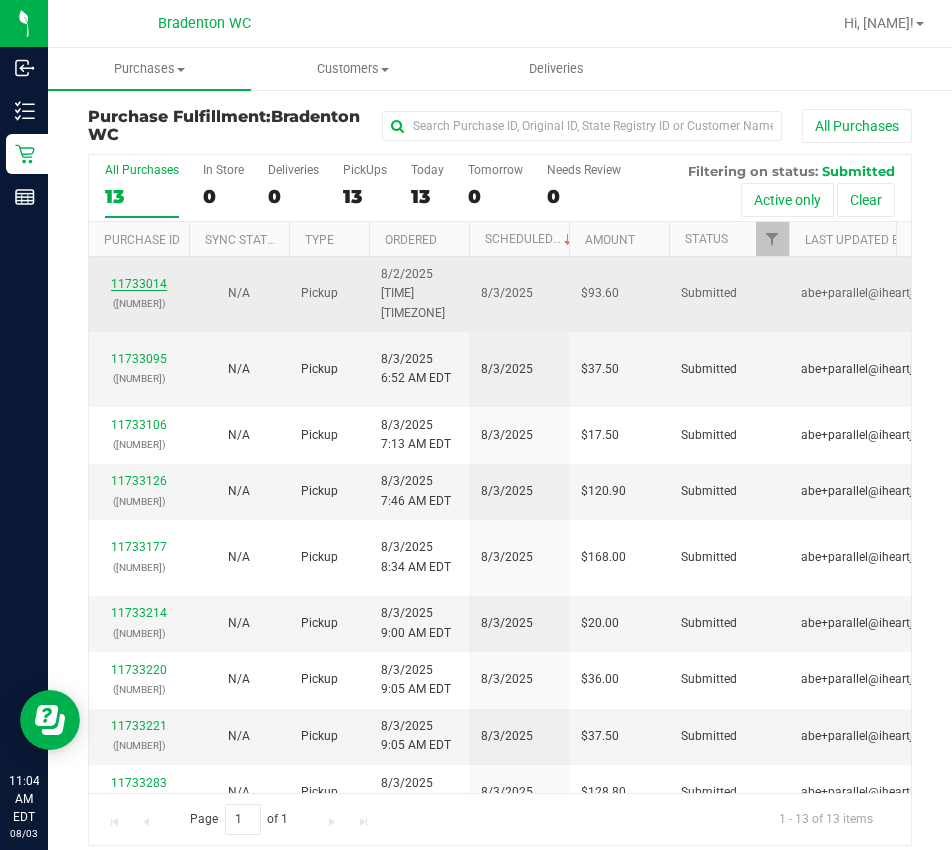 click on "11733014" at bounding box center (139, 284) 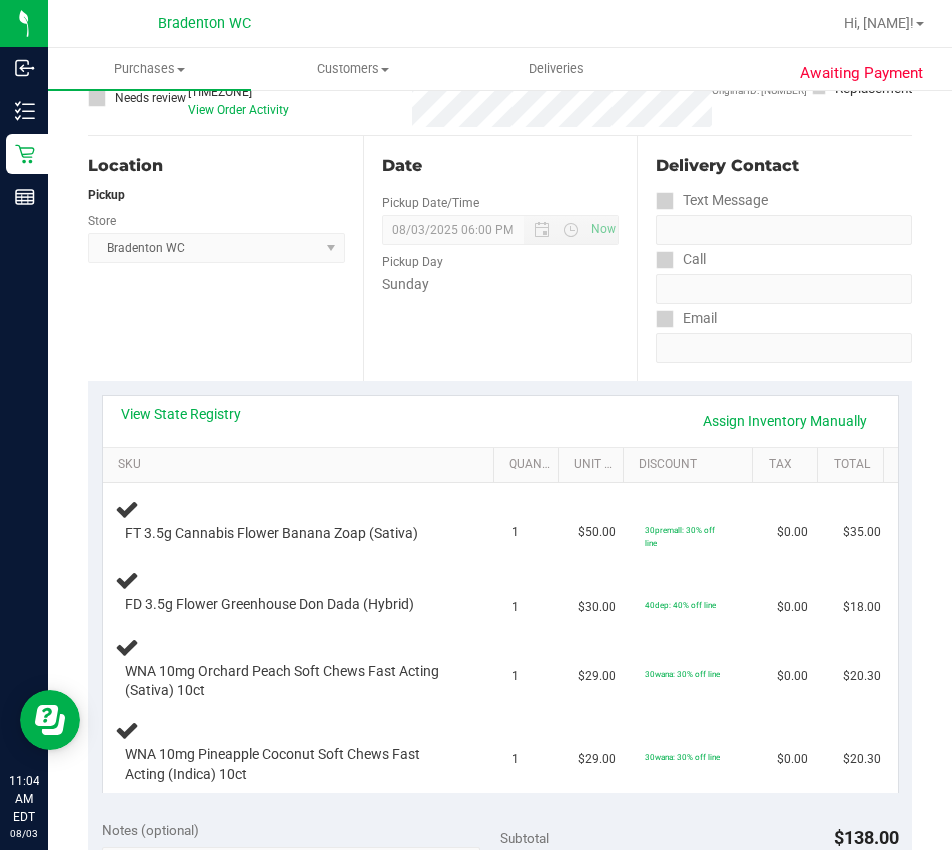 scroll, scrollTop: 190, scrollLeft: 0, axis: vertical 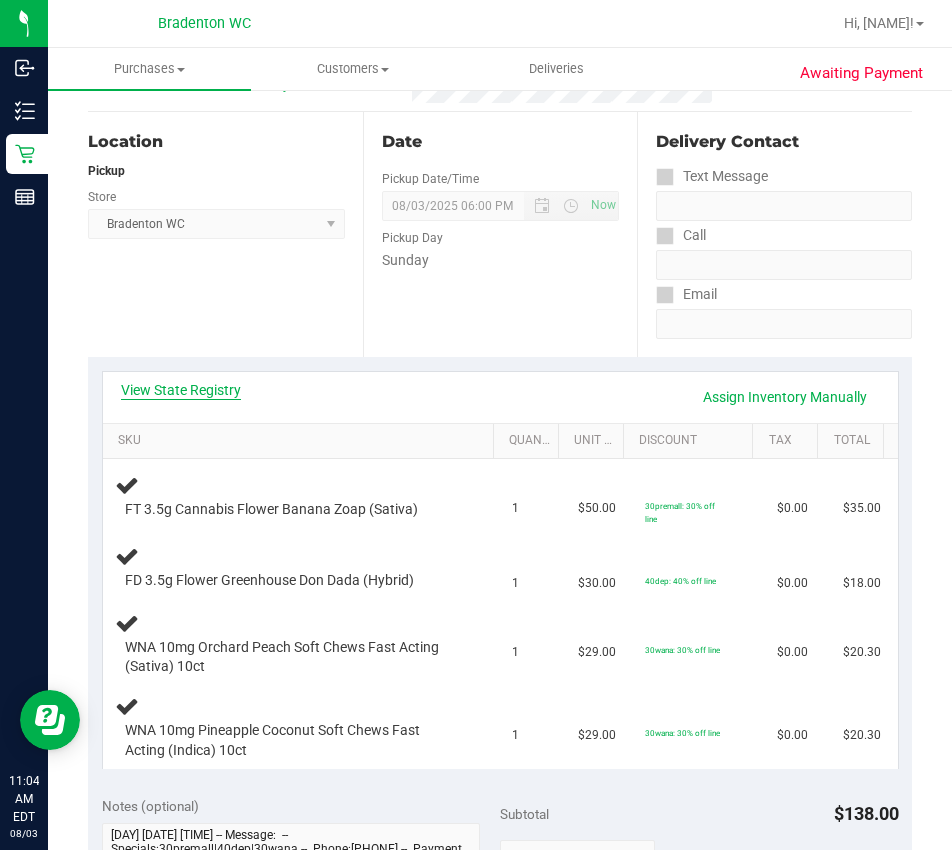 click on "View State Registry" at bounding box center [181, 390] 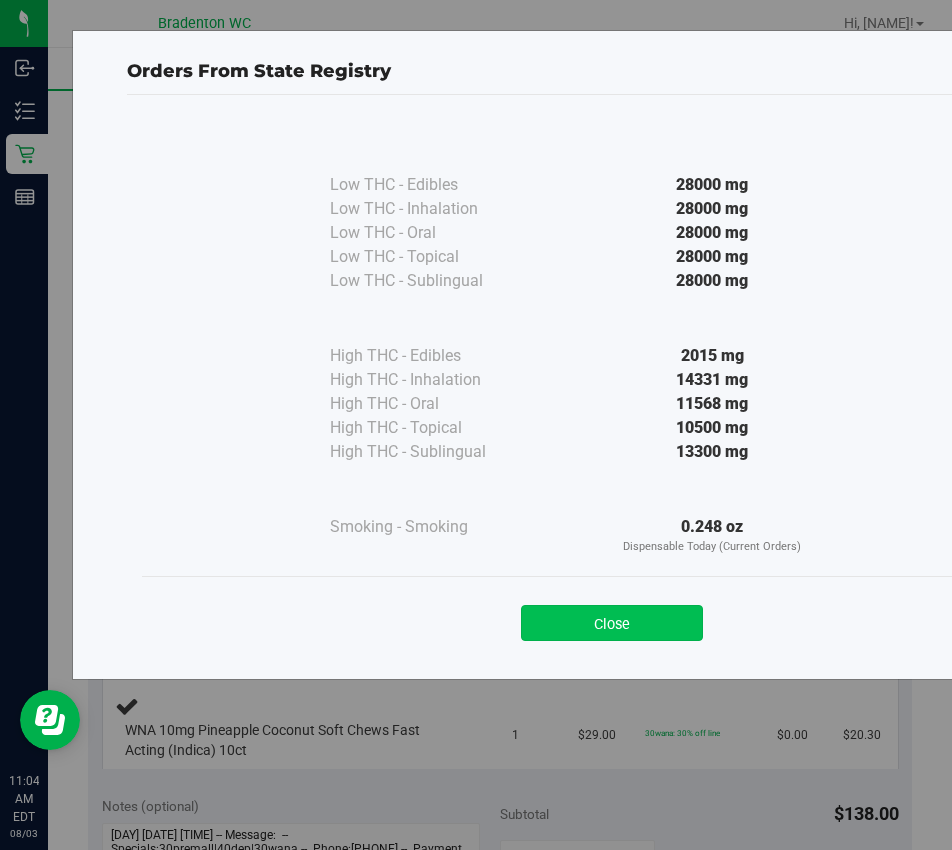 click on "Close" at bounding box center (612, 623) 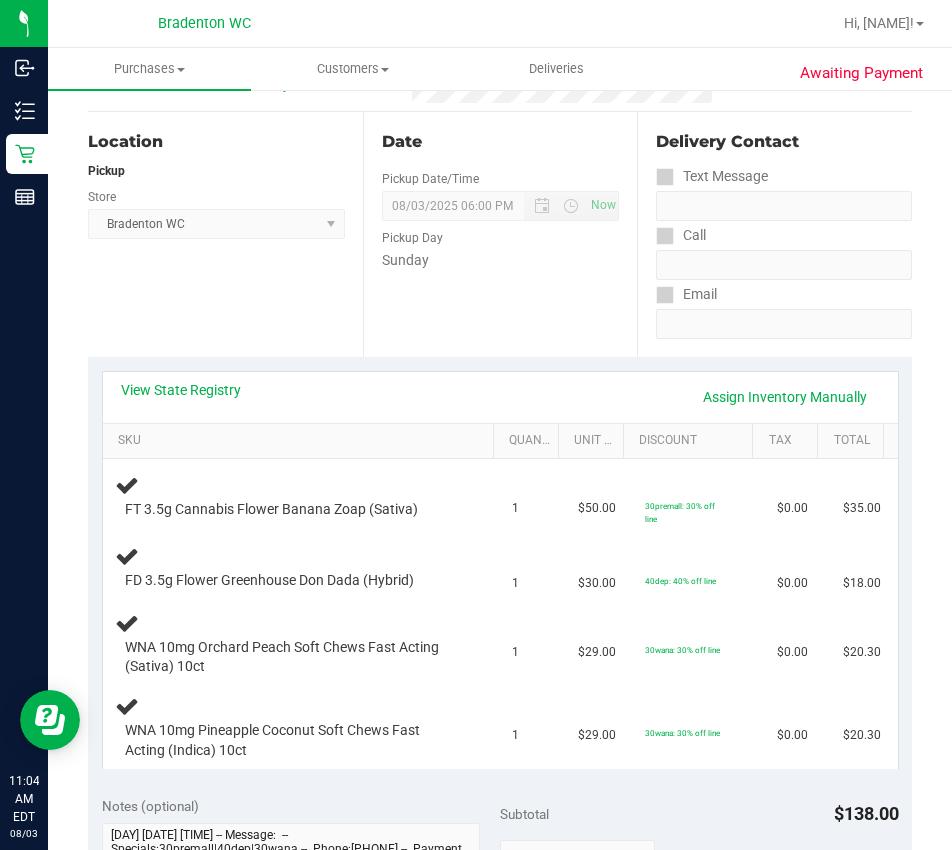 click on "View State Registry
Assign Inventory Manually" at bounding box center [500, 397] 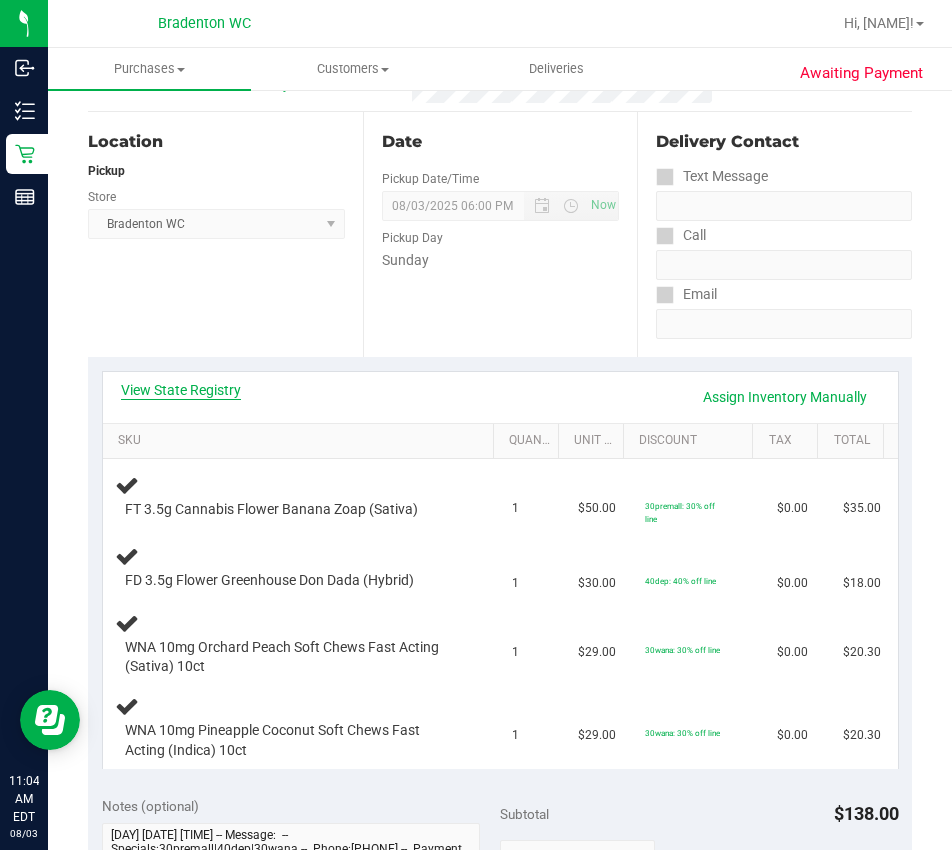 click on "View State Registry" at bounding box center [181, 390] 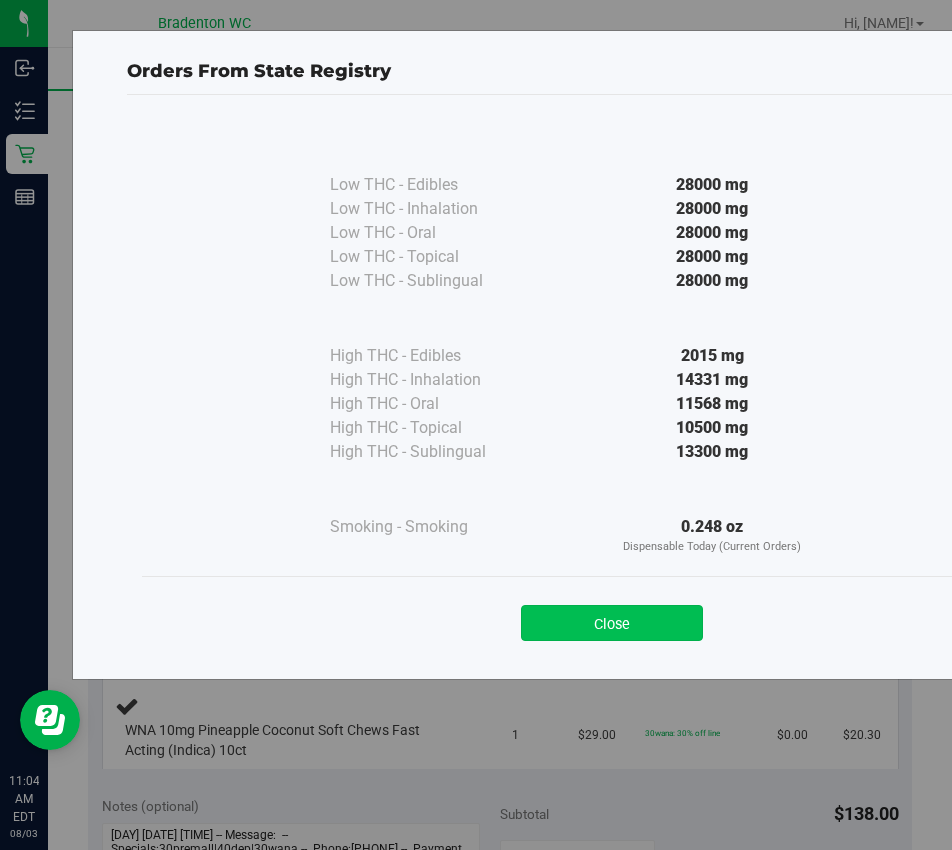 click on "Close" at bounding box center (612, 623) 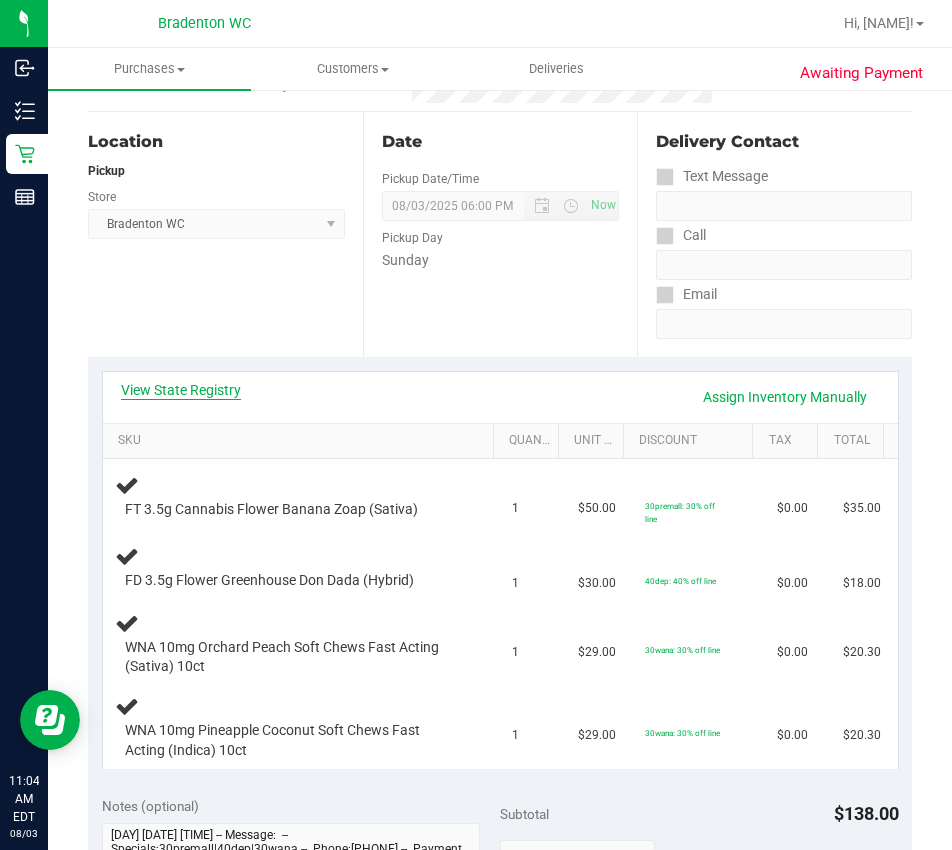 click on "View State Registry" at bounding box center (181, 390) 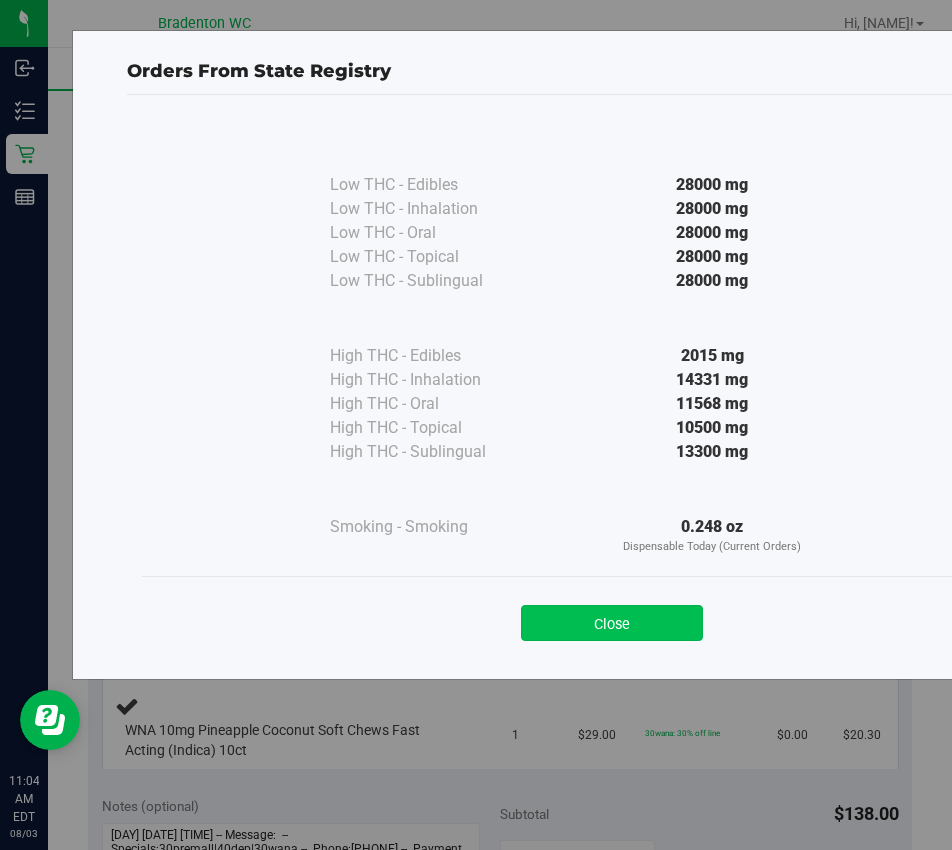 click on "Close" at bounding box center (612, 623) 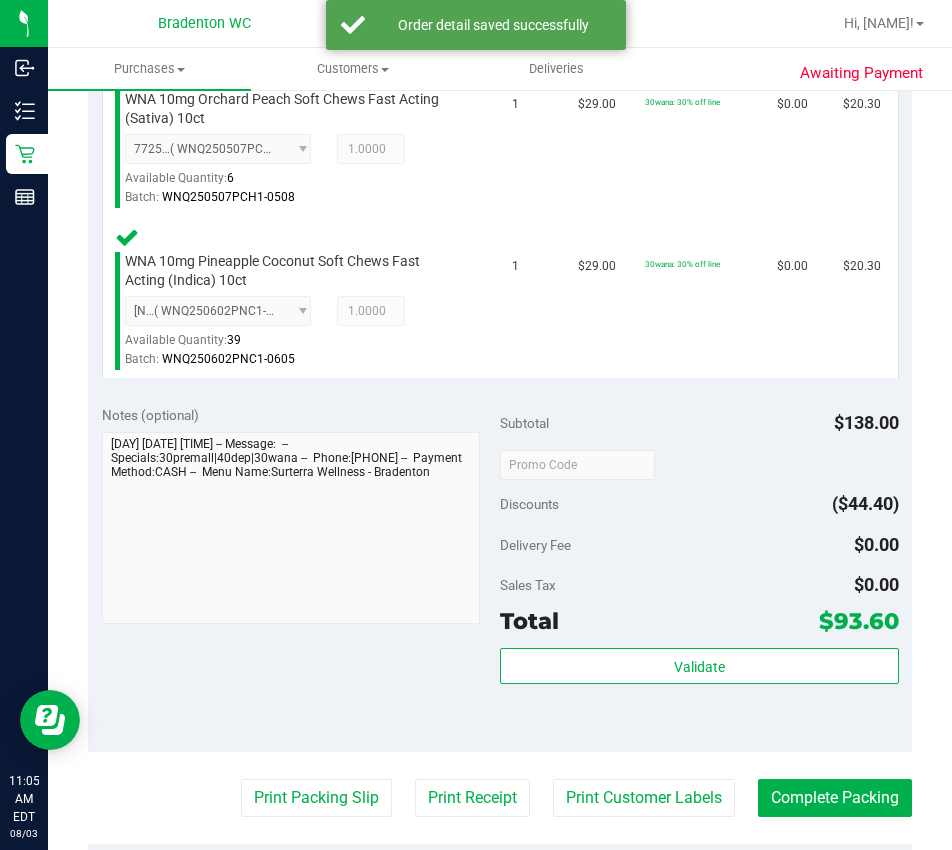scroll, scrollTop: 886, scrollLeft: 0, axis: vertical 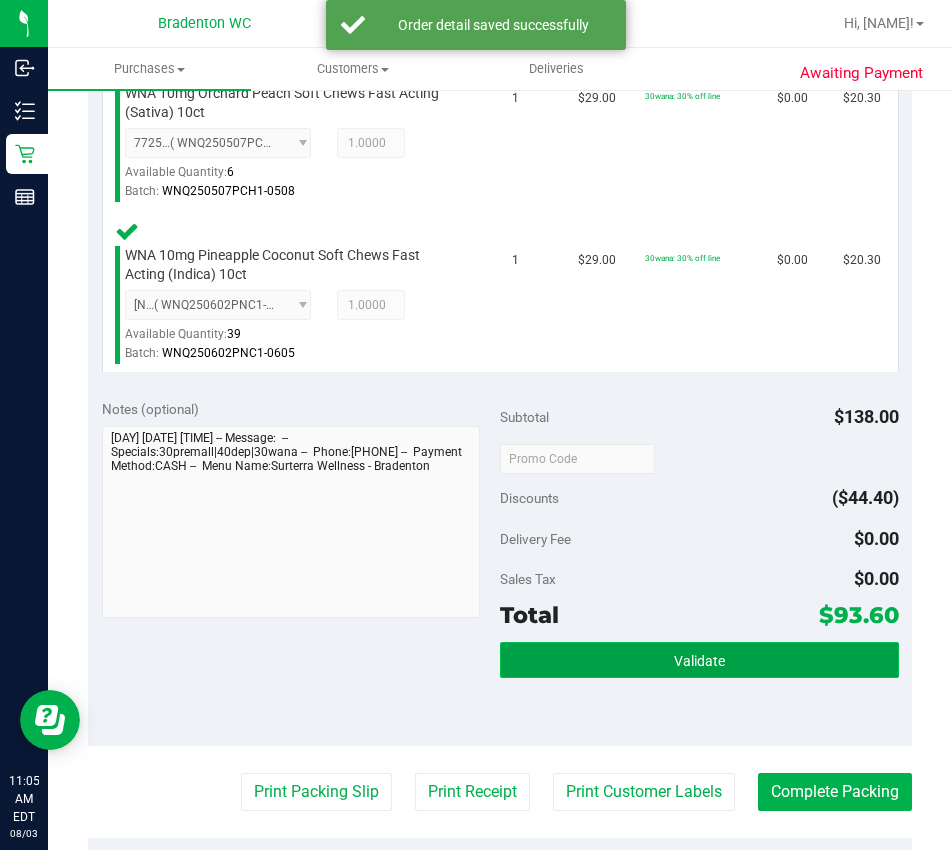 click on "Validate" at bounding box center (699, 660) 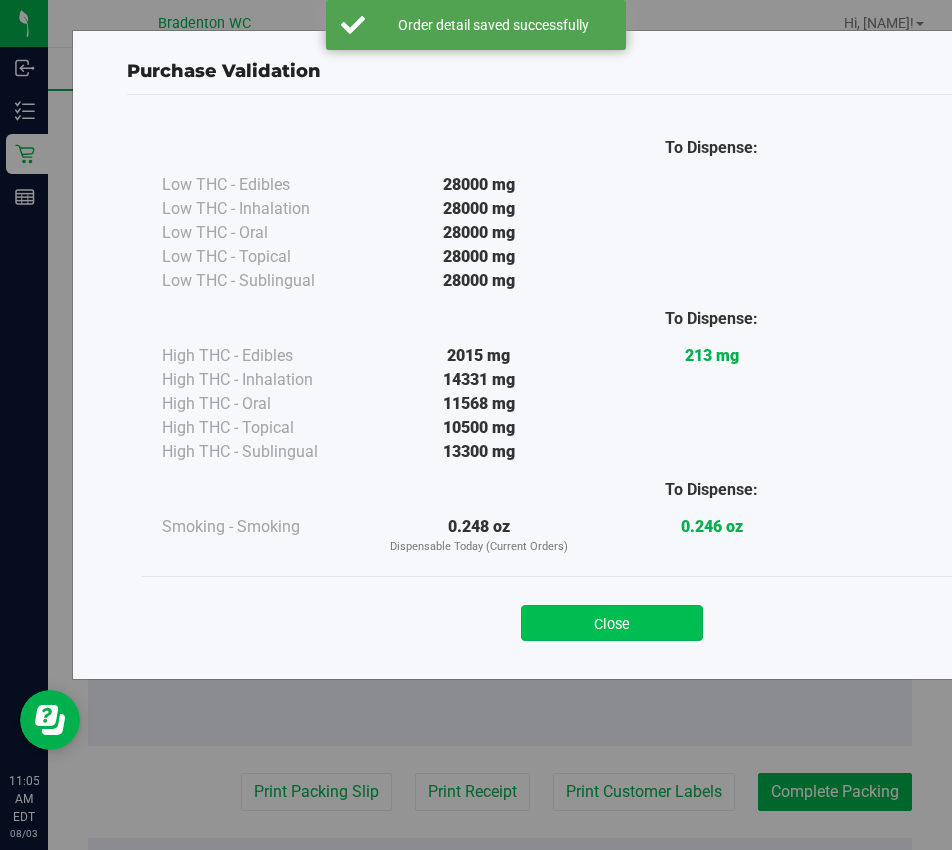 click on "Close" at bounding box center [612, 623] 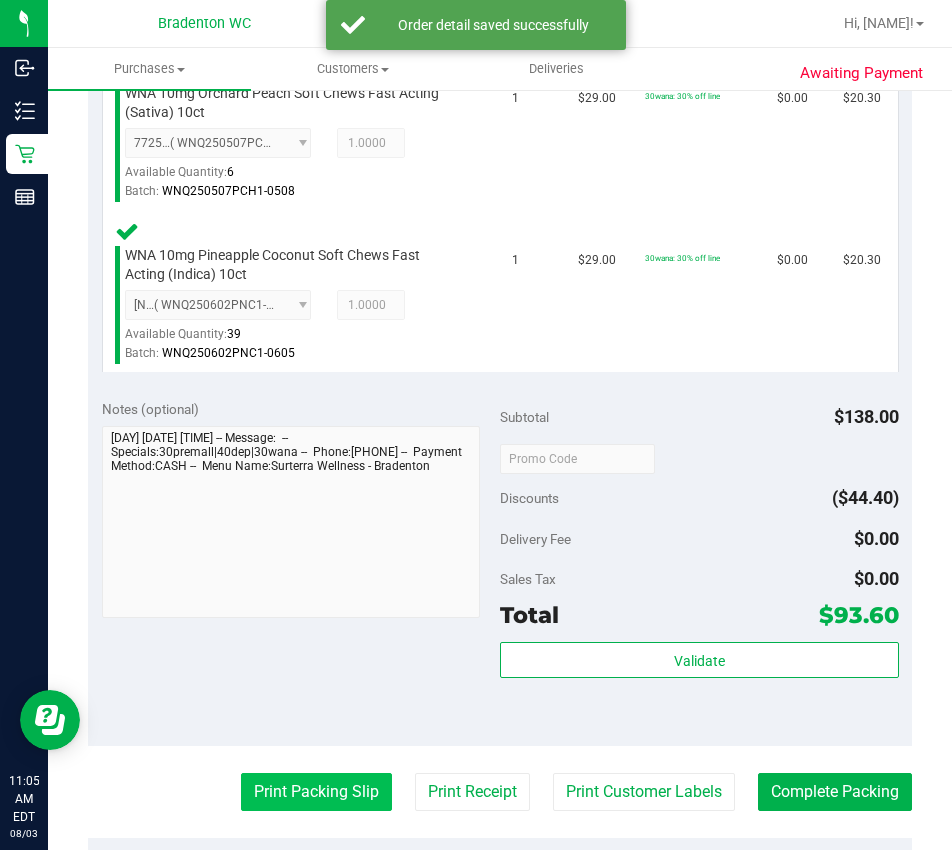 click on "Print Packing Slip" at bounding box center (316, 792) 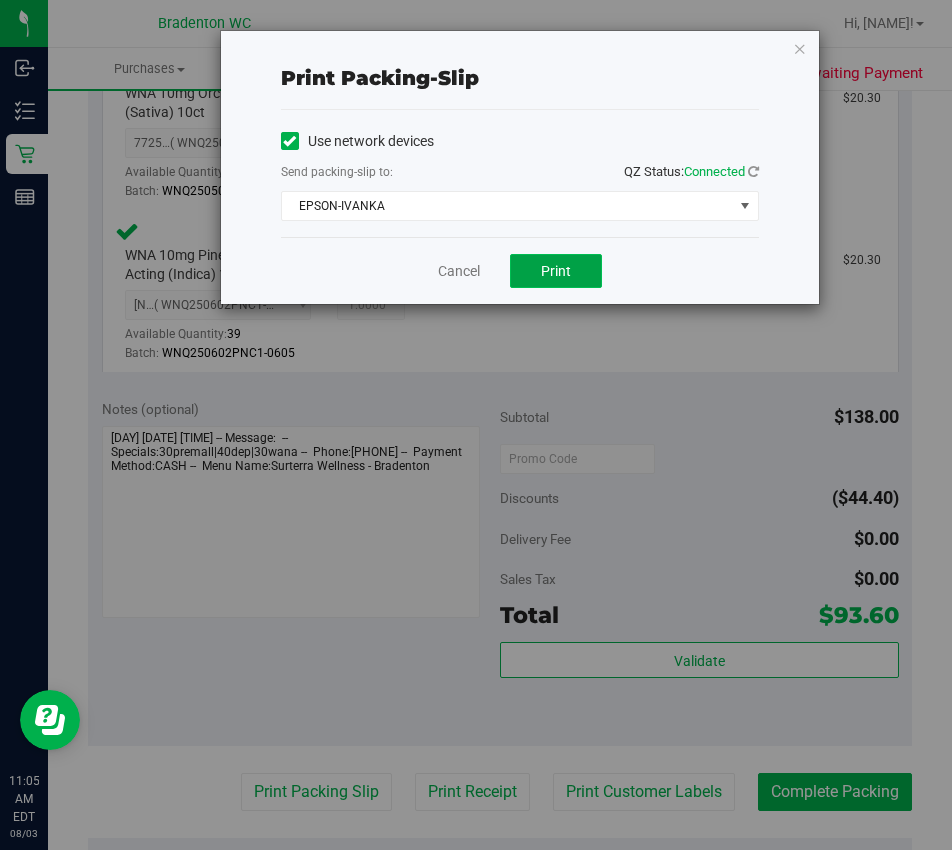 click on "Print" at bounding box center [556, 271] 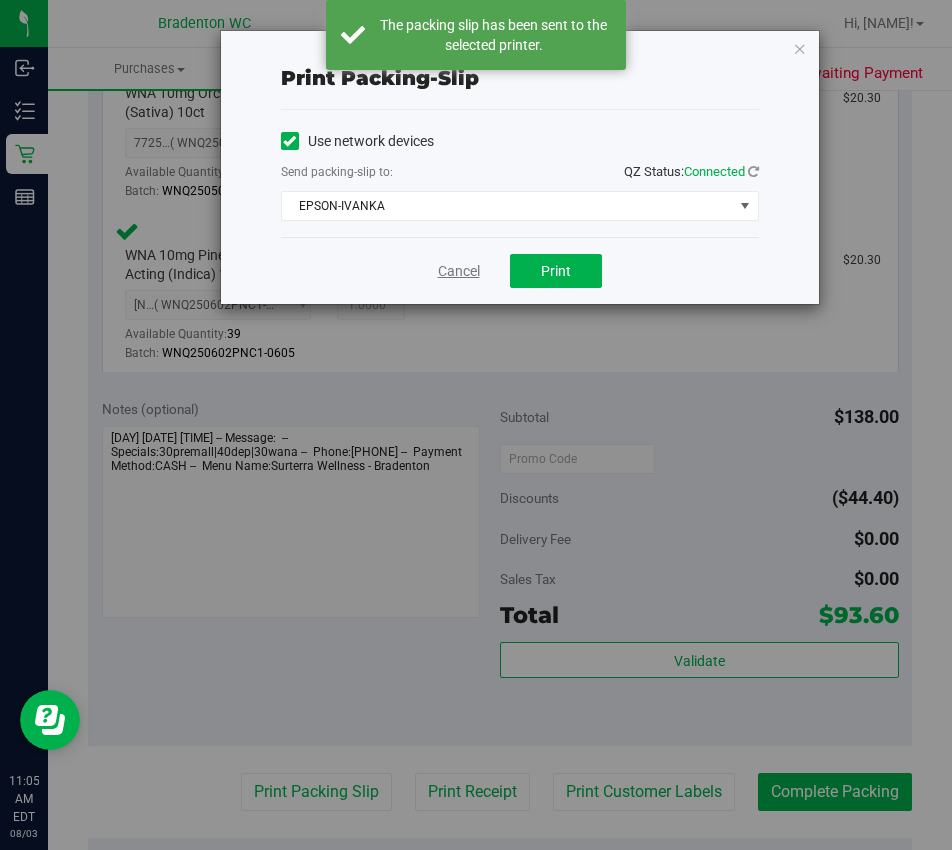click on "Cancel" at bounding box center [459, 271] 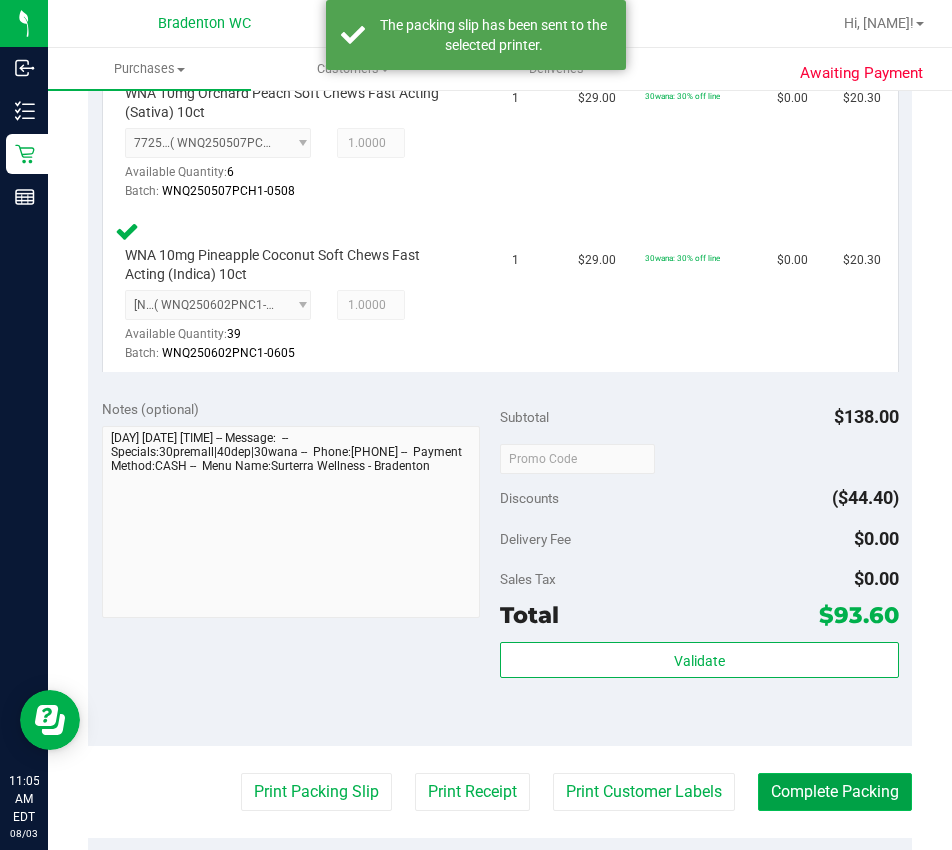 click on "Complete Packing" at bounding box center [835, 792] 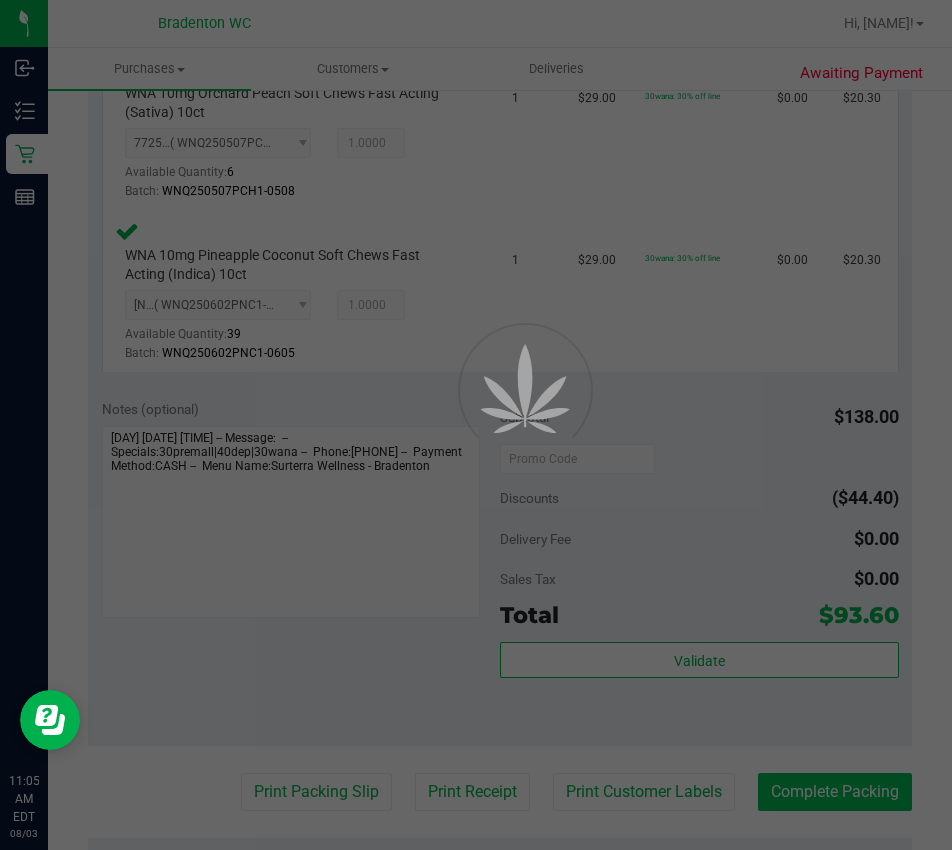scroll, scrollTop: 0, scrollLeft: 0, axis: both 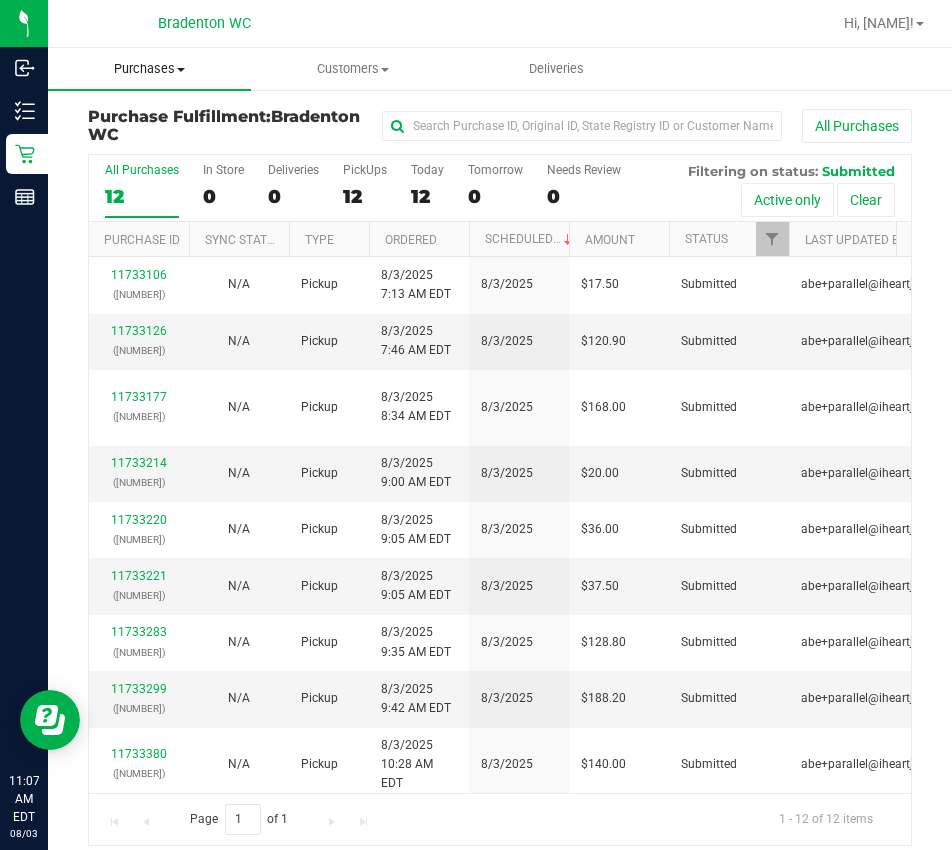 drag, startPoint x: 148, startPoint y: 68, endPoint x: 144, endPoint y: 118, distance: 50.159744 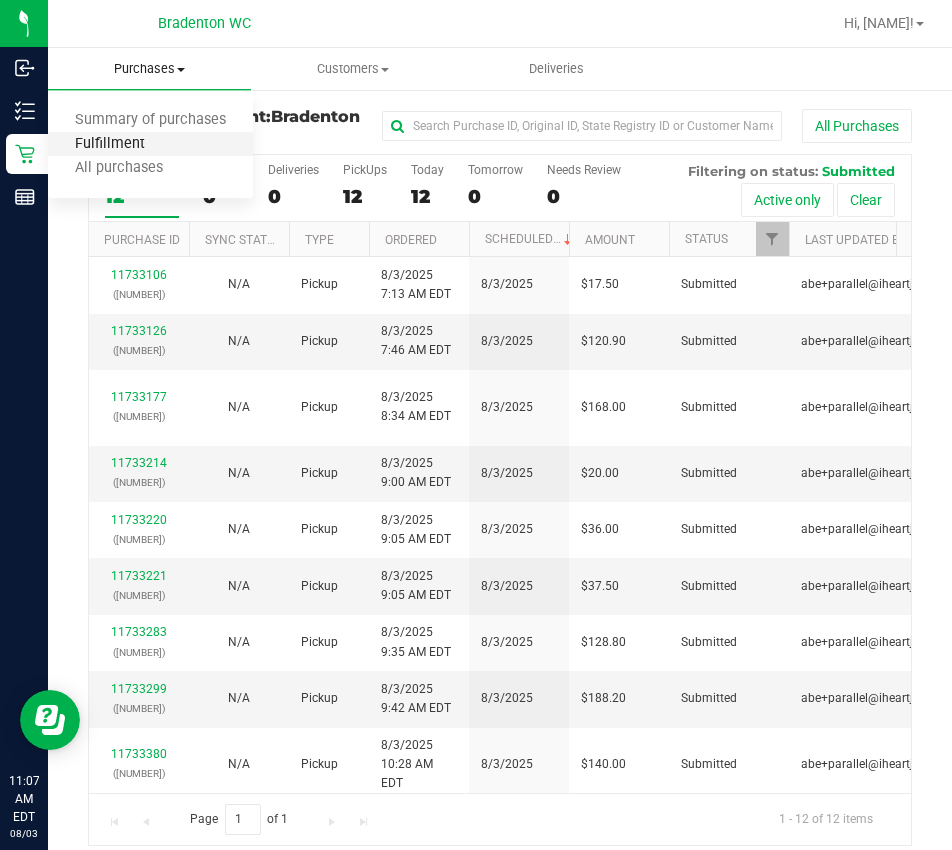 click on "Fulfillment" at bounding box center [110, 144] 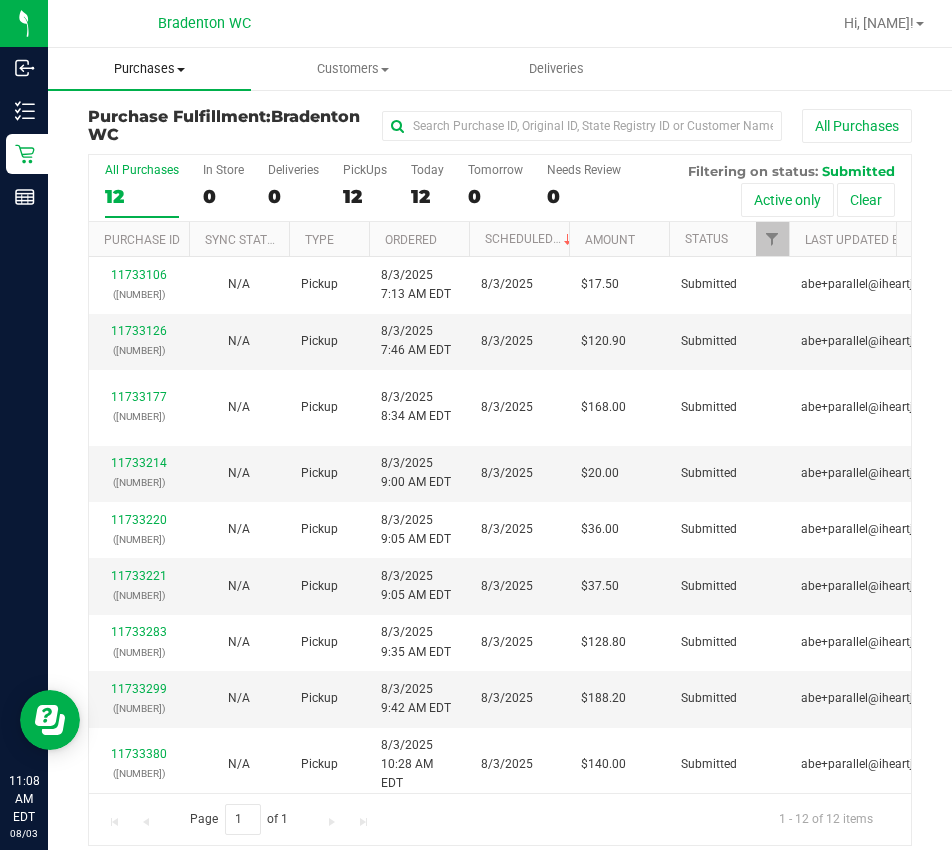 click on "Purchases
Summary of purchases
Fulfillment
All purchases" at bounding box center [149, 69] 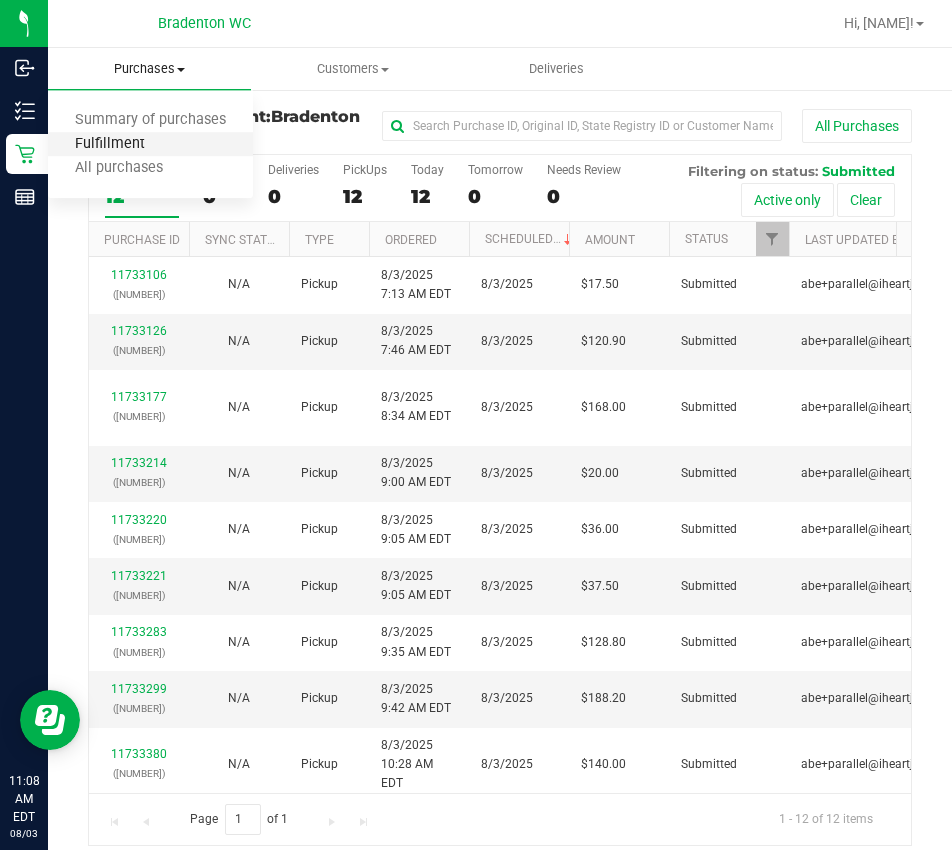click on "Fulfillment" at bounding box center [110, 144] 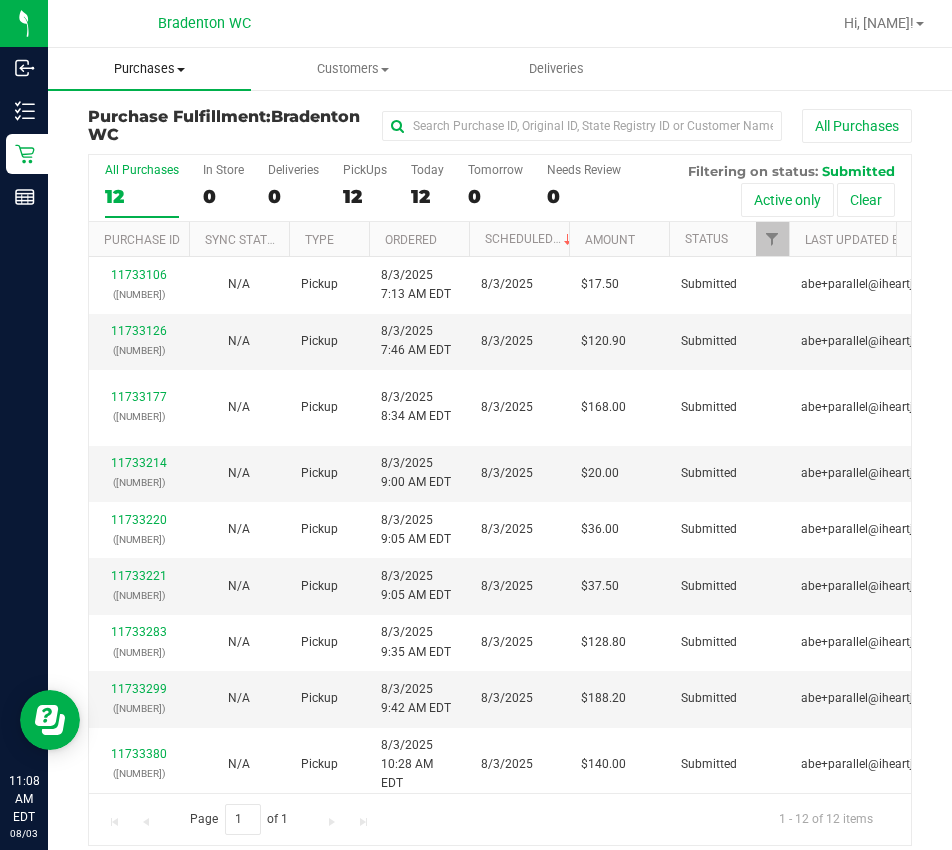 click on "Purchases" at bounding box center [149, 69] 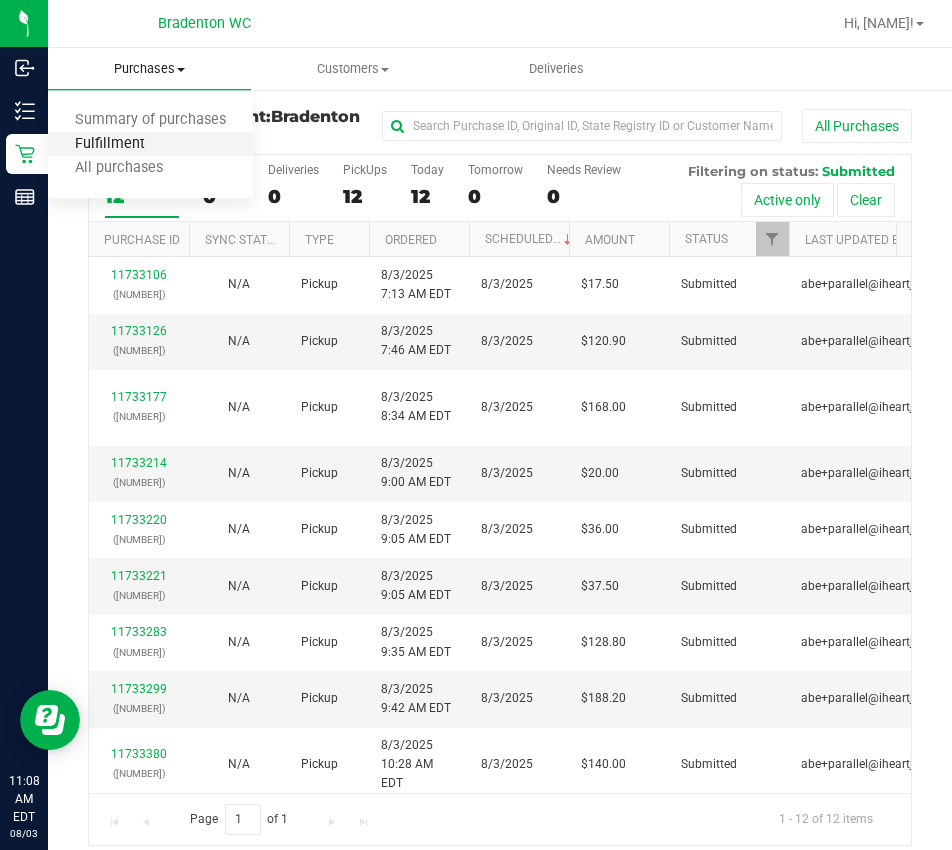 click on "Fulfillment" at bounding box center (110, 144) 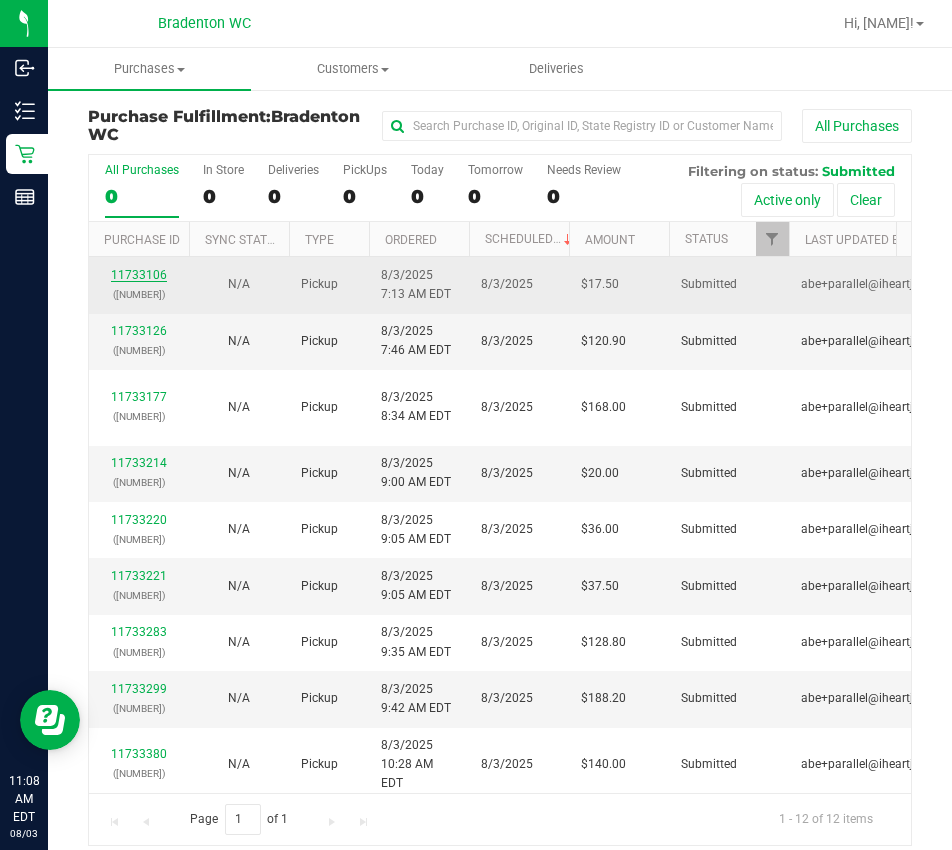 click on "11733106" at bounding box center [139, 275] 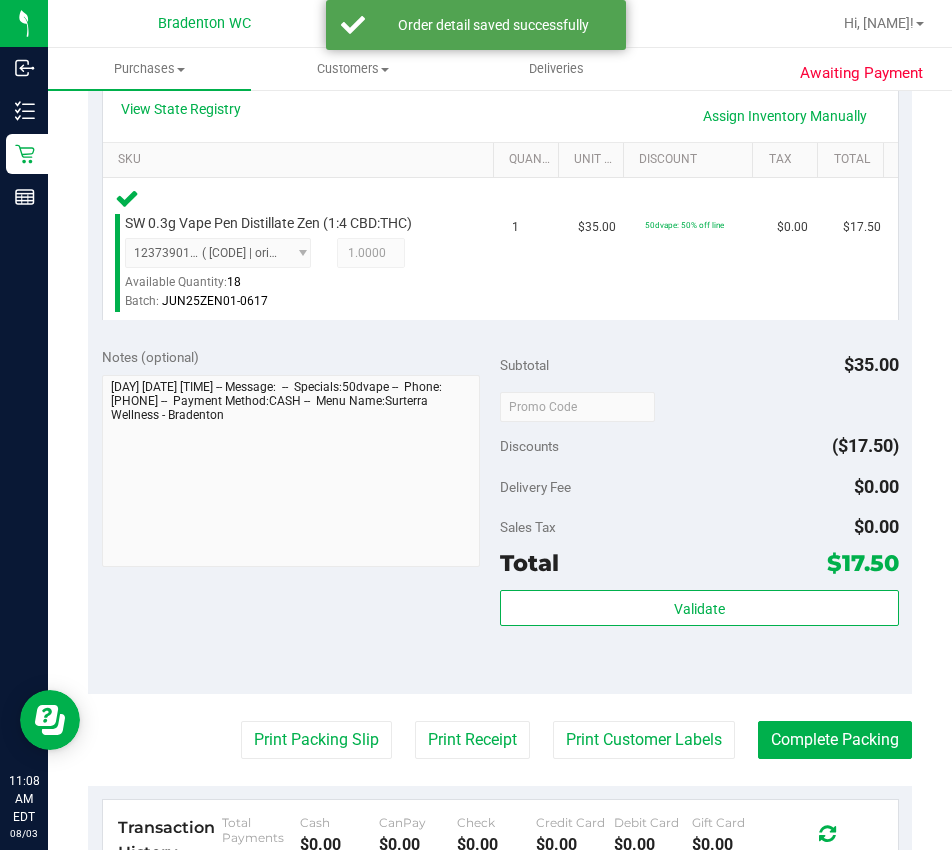 scroll, scrollTop: 473, scrollLeft: 0, axis: vertical 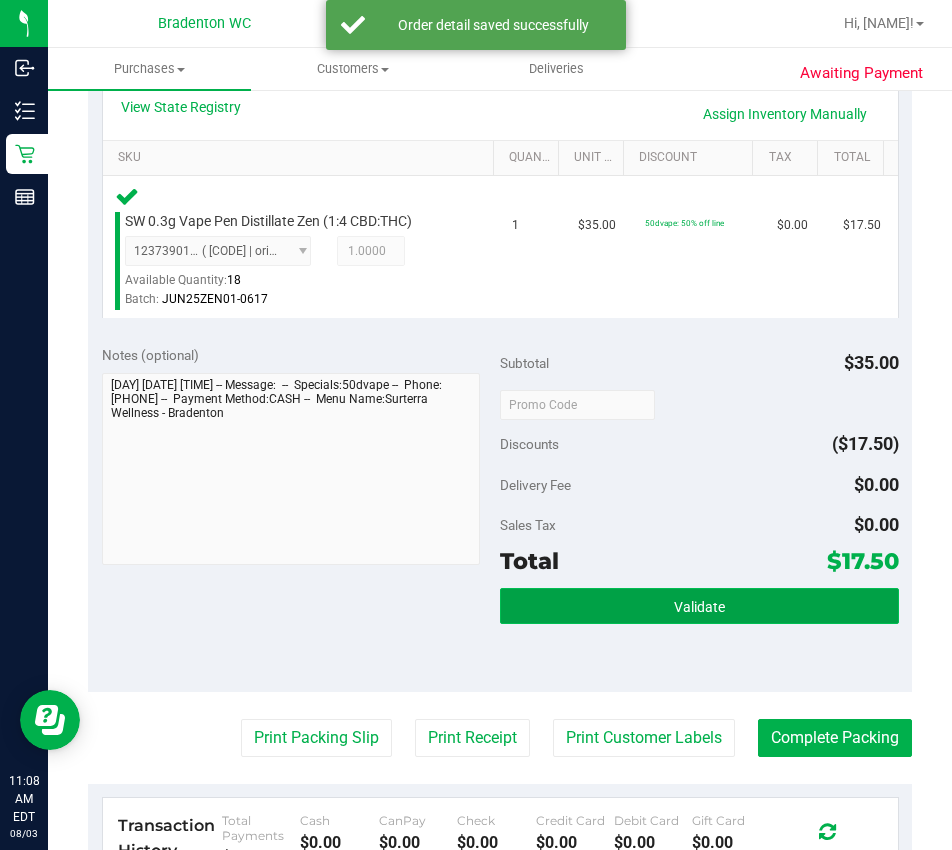 click on "Validate" at bounding box center (699, 606) 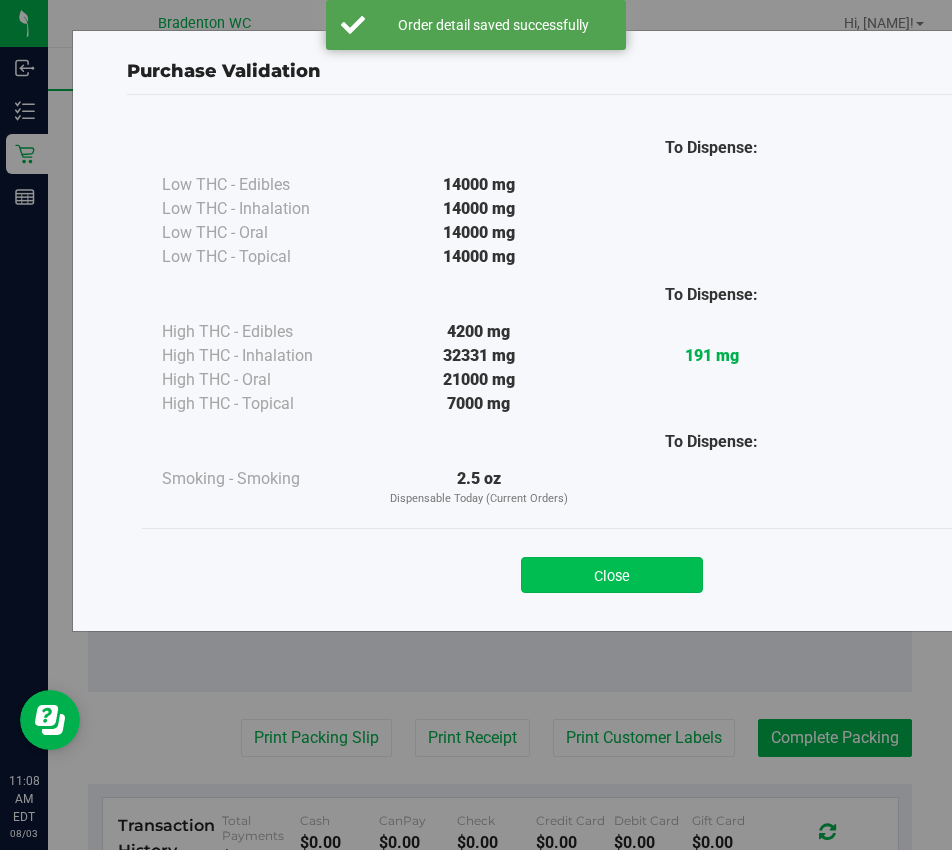 click on "Close" at bounding box center (612, 575) 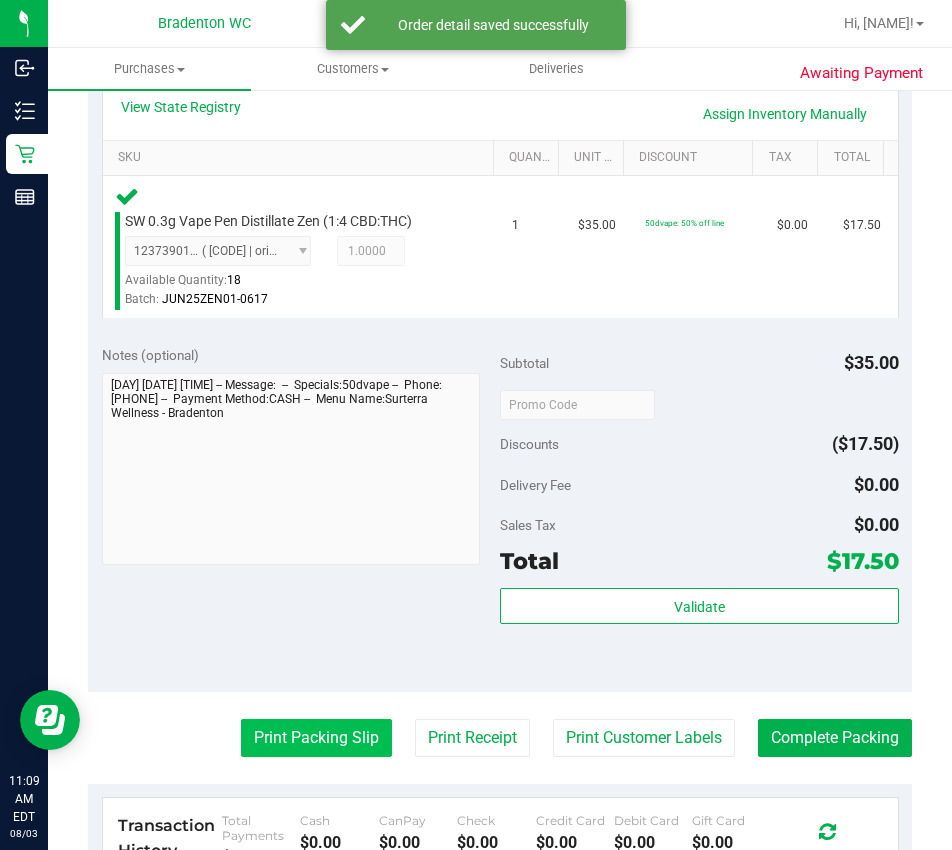 click on "Print Packing Slip" at bounding box center [316, 738] 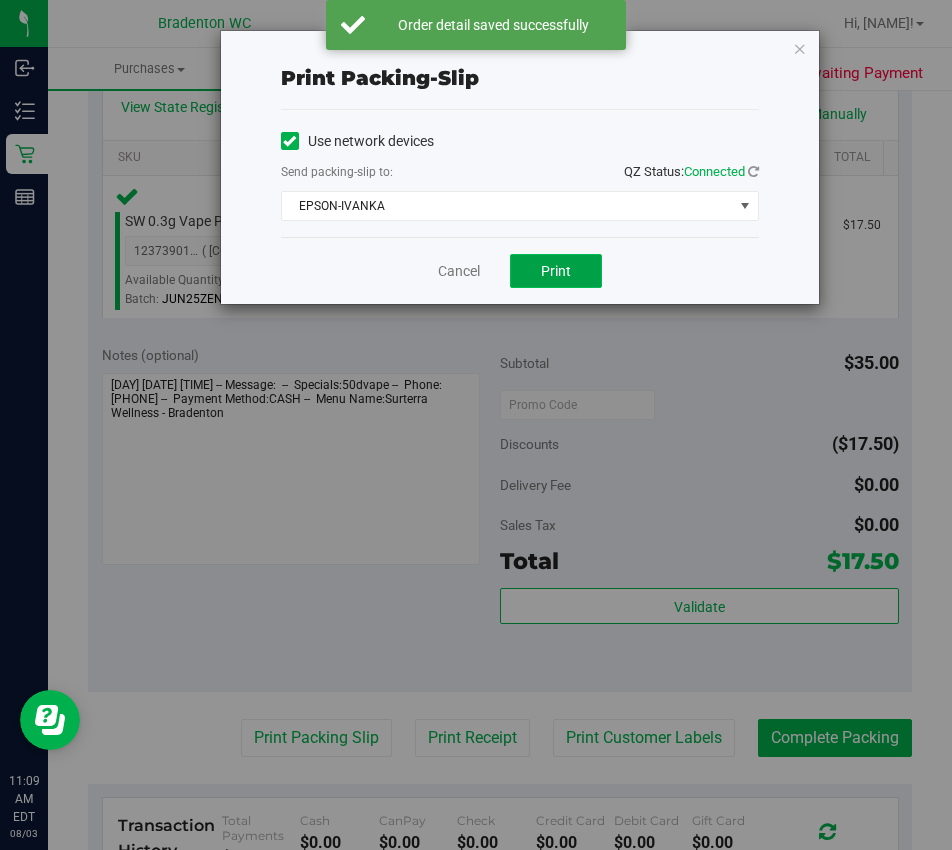 click on "Print" at bounding box center (556, 271) 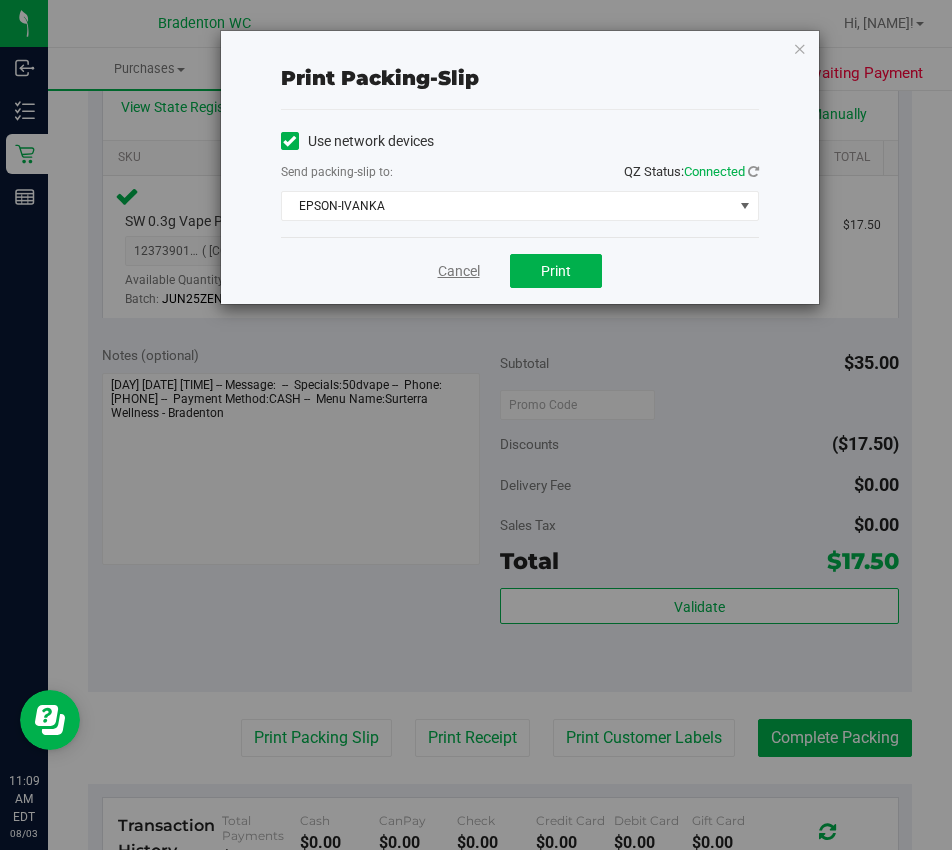 click on "Cancel" at bounding box center (459, 271) 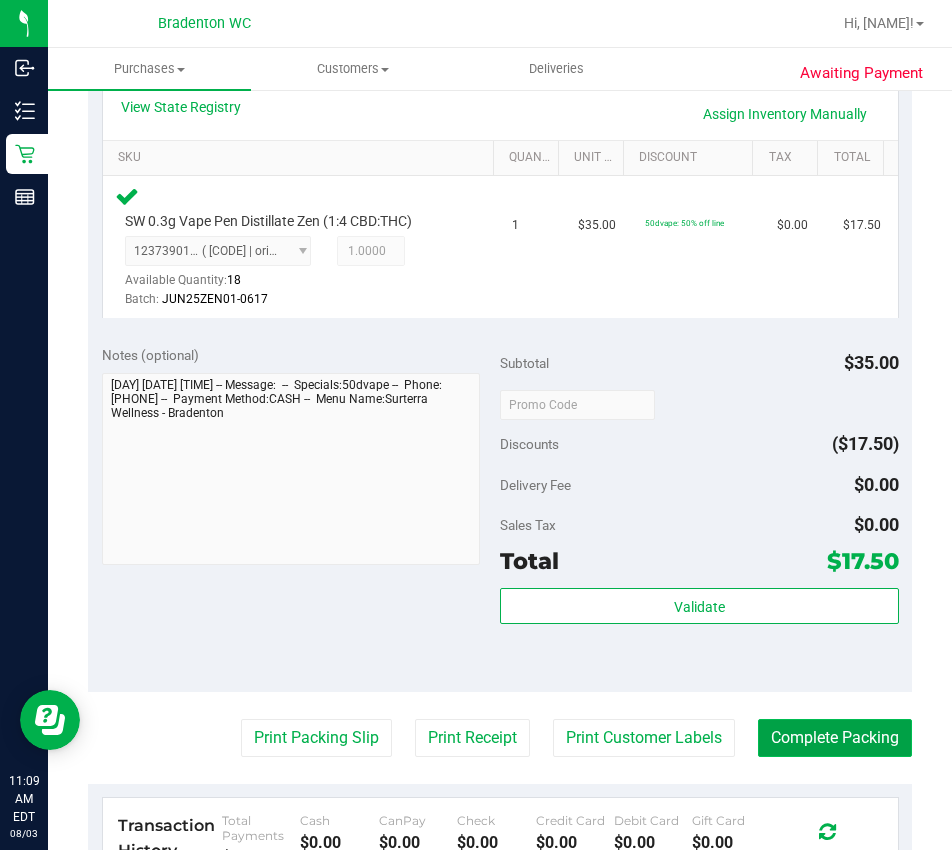 click on "Complete Packing" at bounding box center (835, 738) 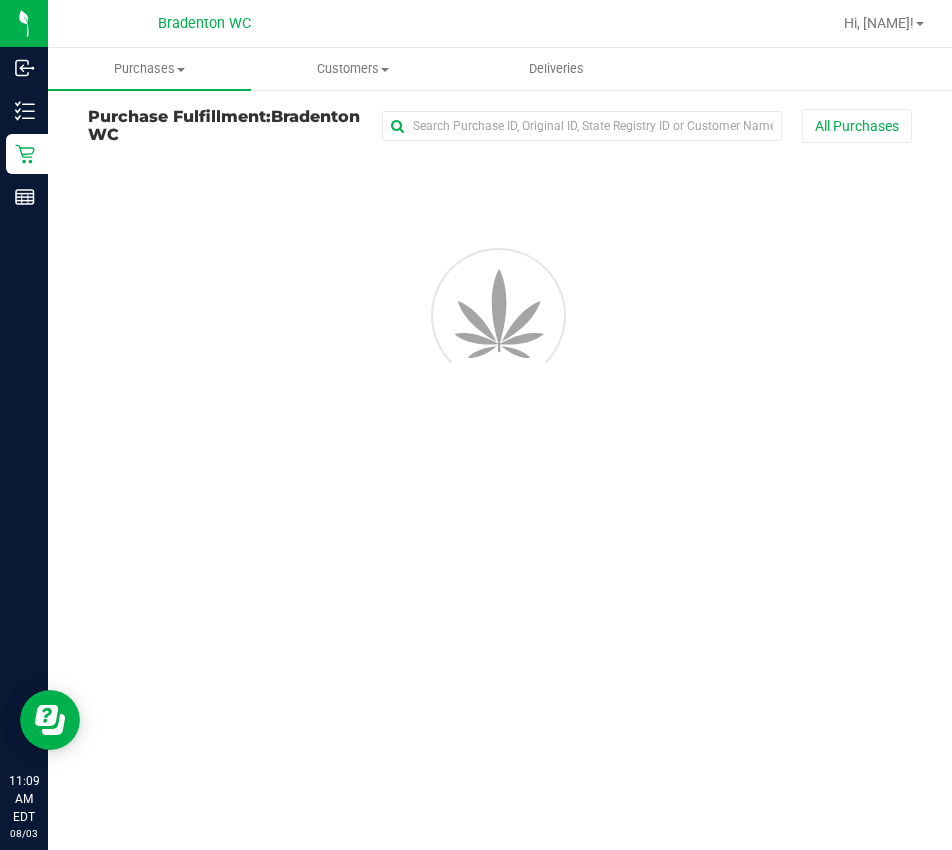 scroll, scrollTop: 0, scrollLeft: 0, axis: both 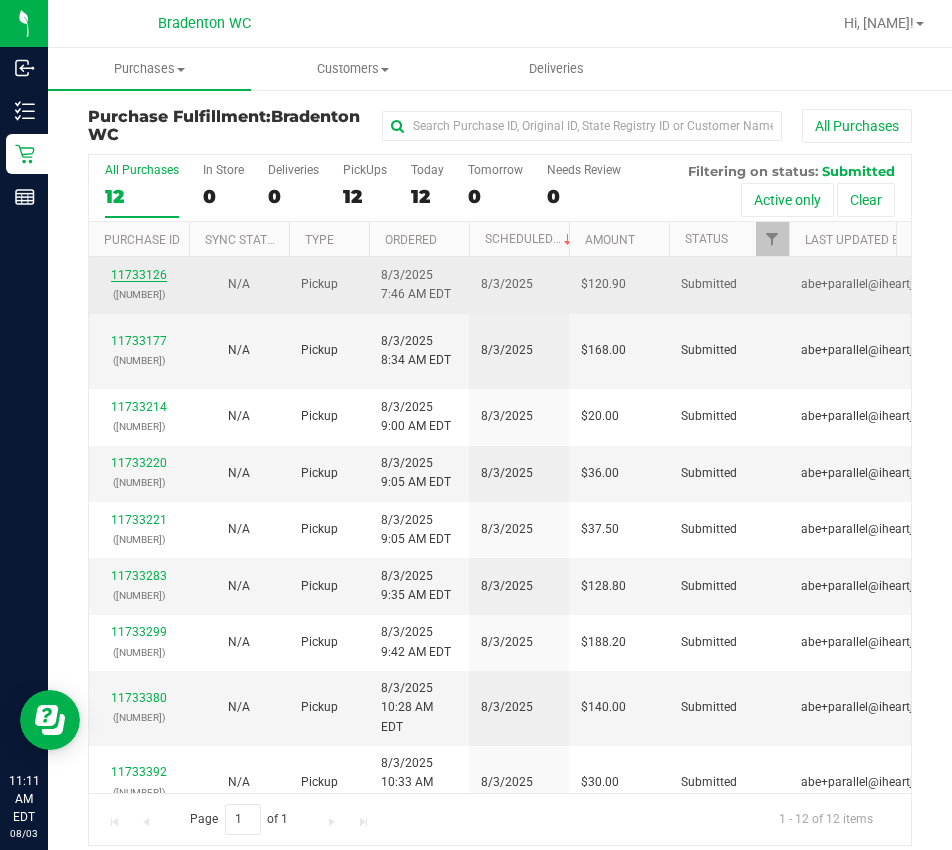 click on "11733126" at bounding box center (139, 275) 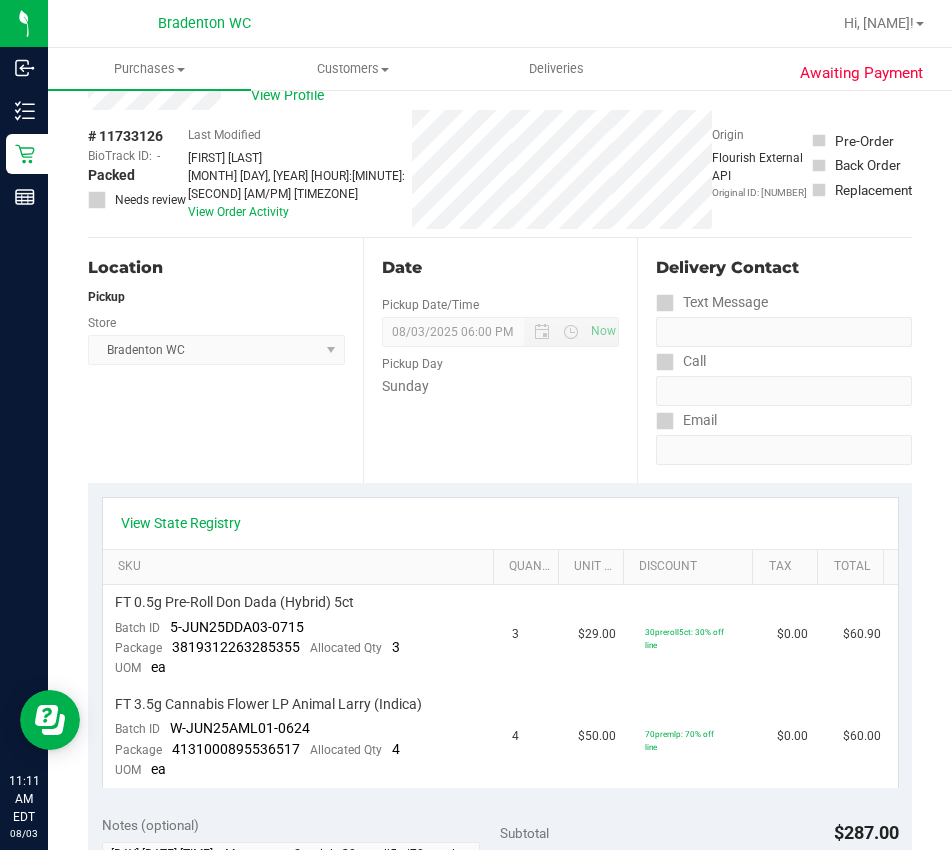 scroll, scrollTop: 0, scrollLeft: 0, axis: both 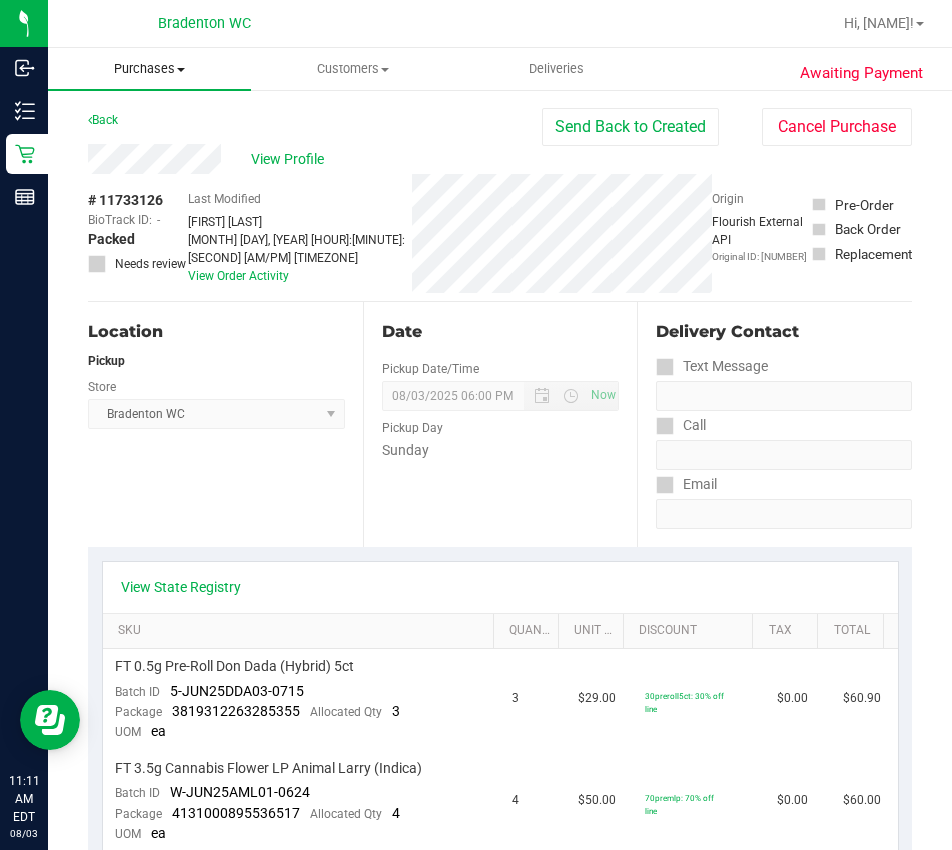 click on "Purchases" at bounding box center [149, 69] 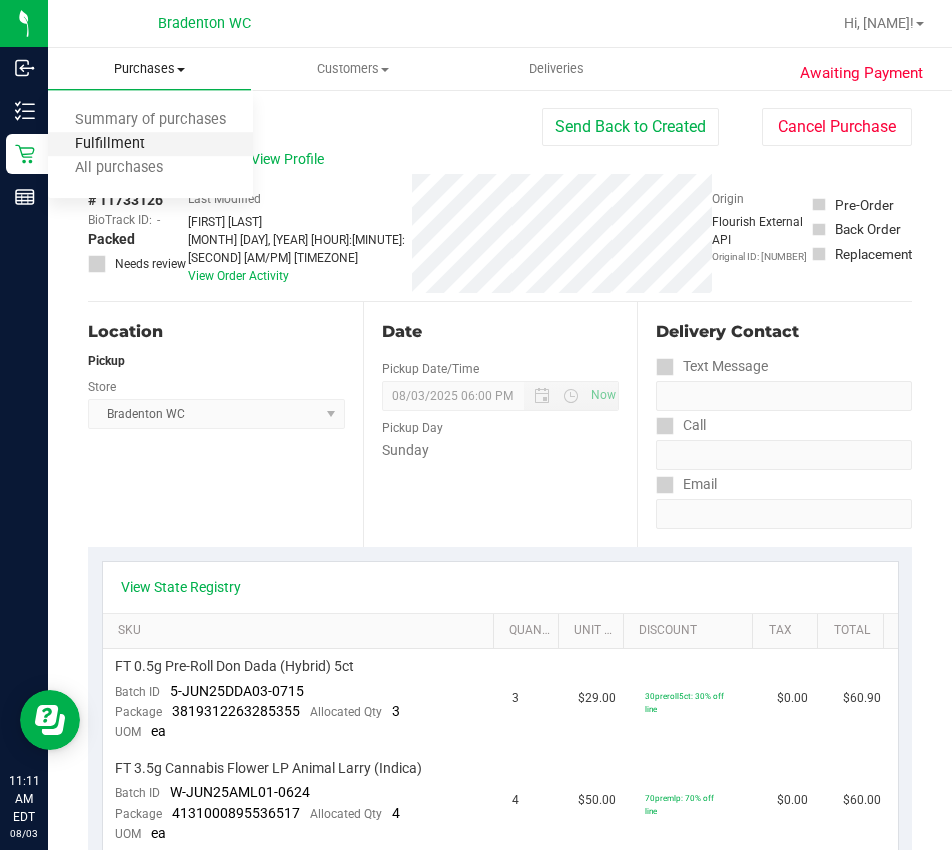 click on "Fulfillment" at bounding box center (110, 144) 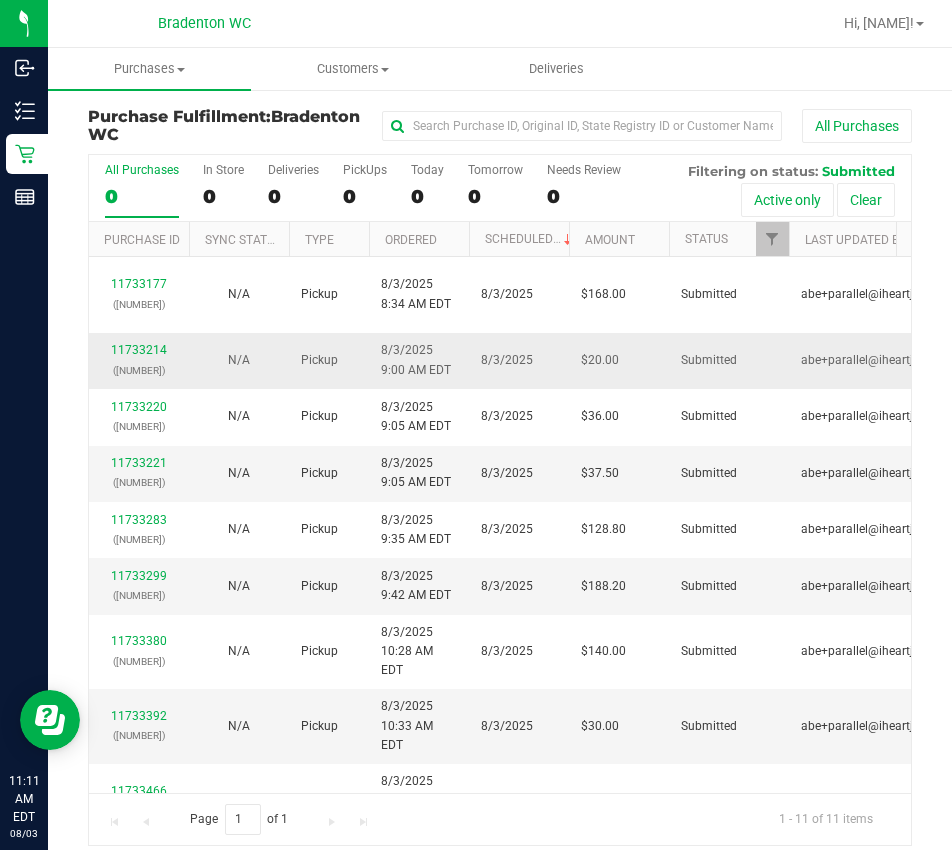 click on "11733214
(312043174)" at bounding box center (139, 360) 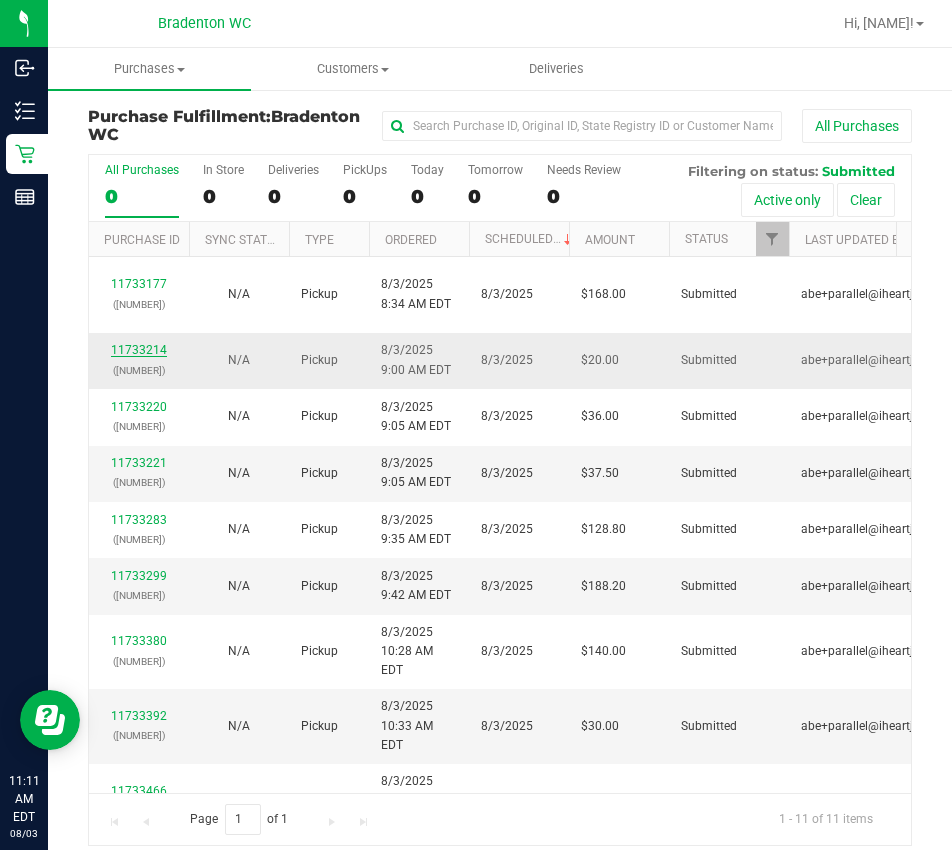 click on "11733214" at bounding box center [139, 350] 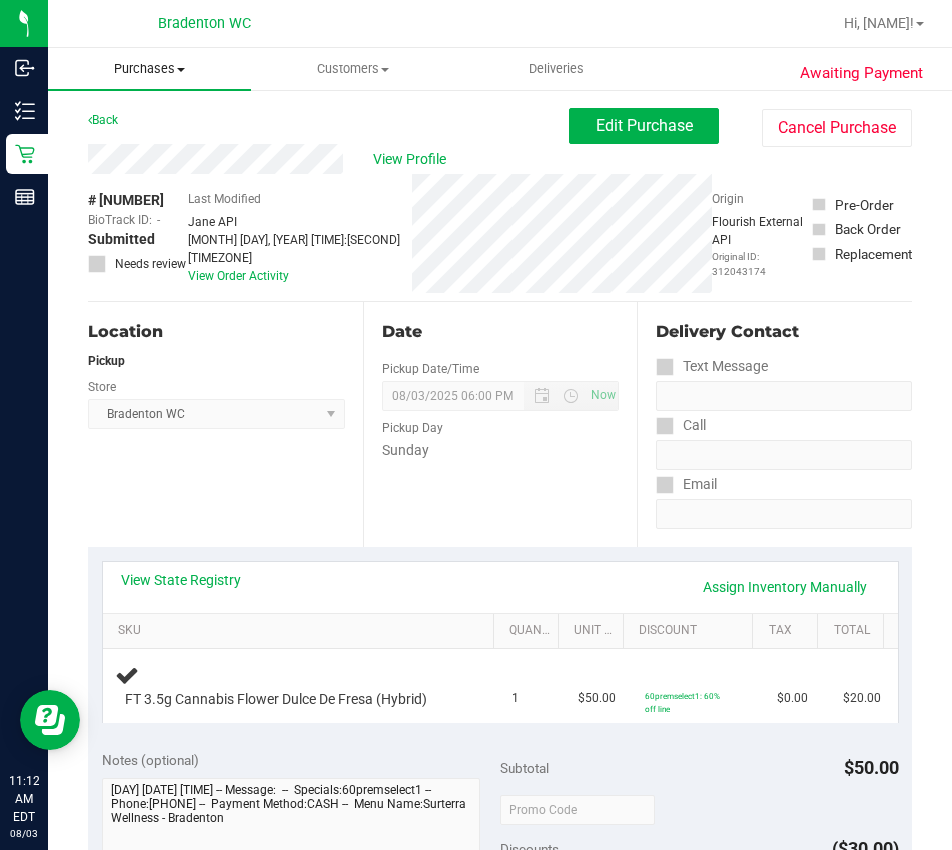 click on "Purchases
Summary of purchases
Fulfillment
All purchases" at bounding box center [149, 69] 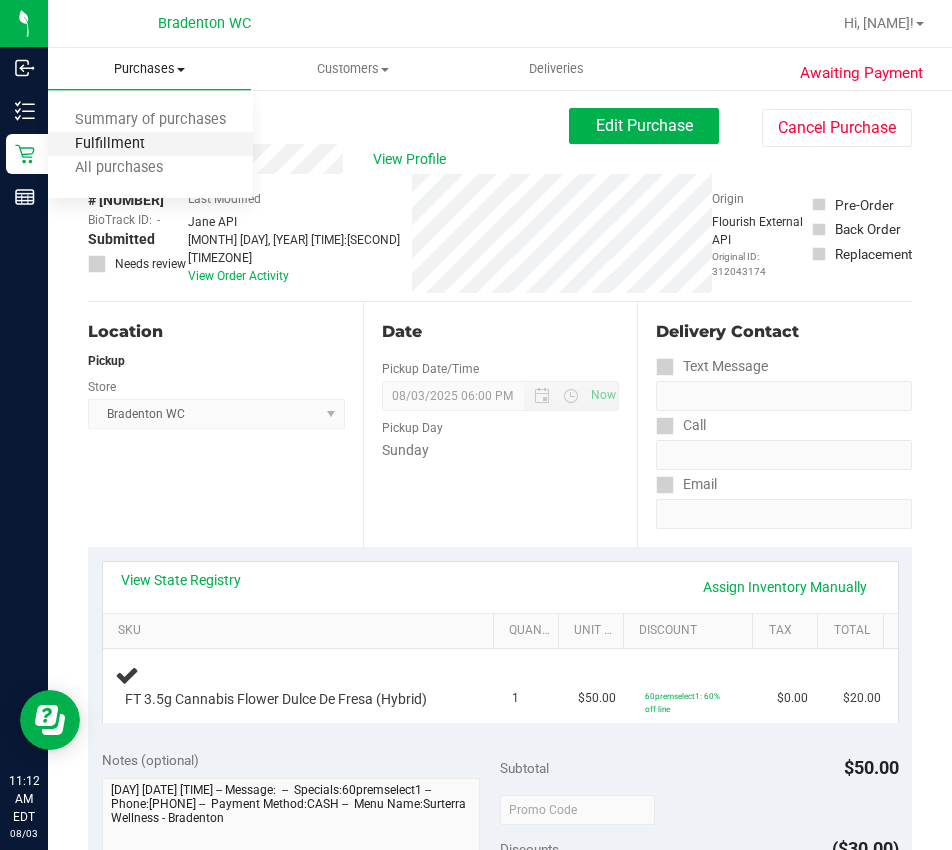 click on "Fulfillment" at bounding box center (110, 144) 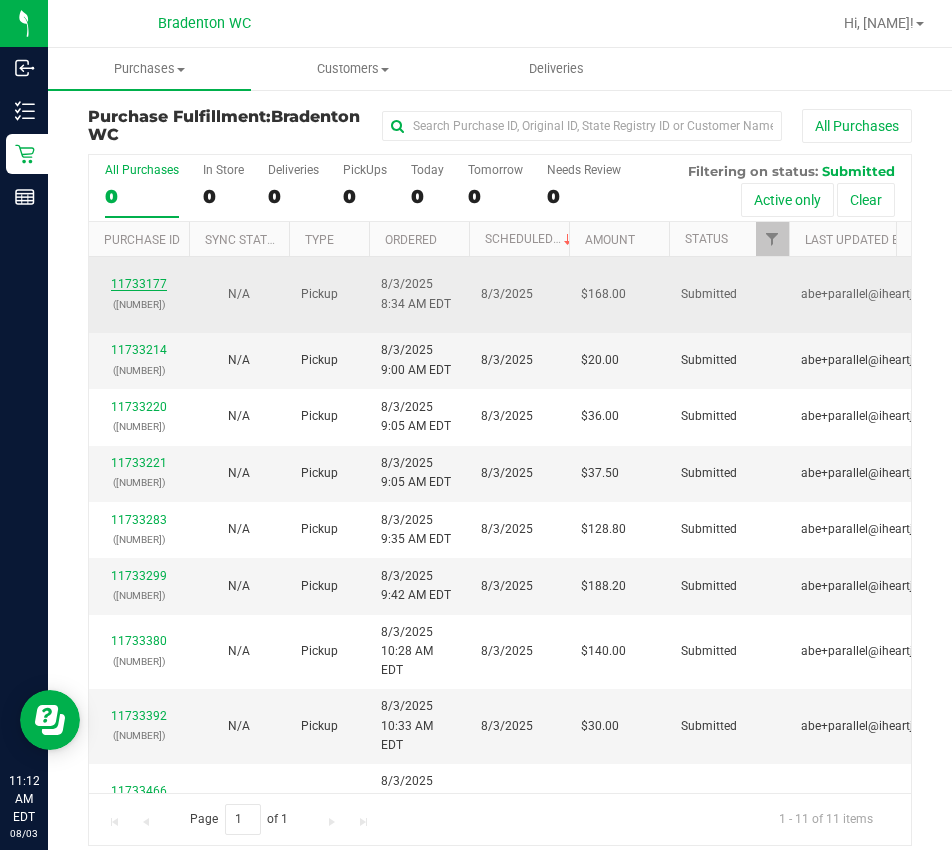click on "11733177" at bounding box center (139, 284) 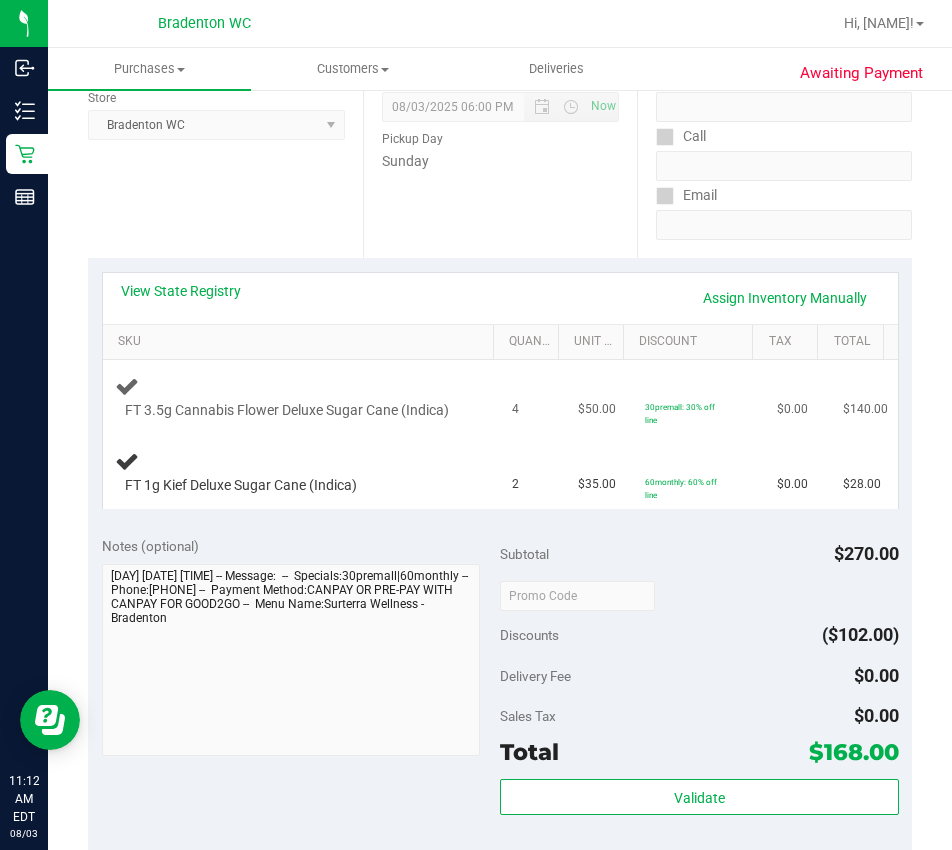 scroll, scrollTop: 300, scrollLeft: 0, axis: vertical 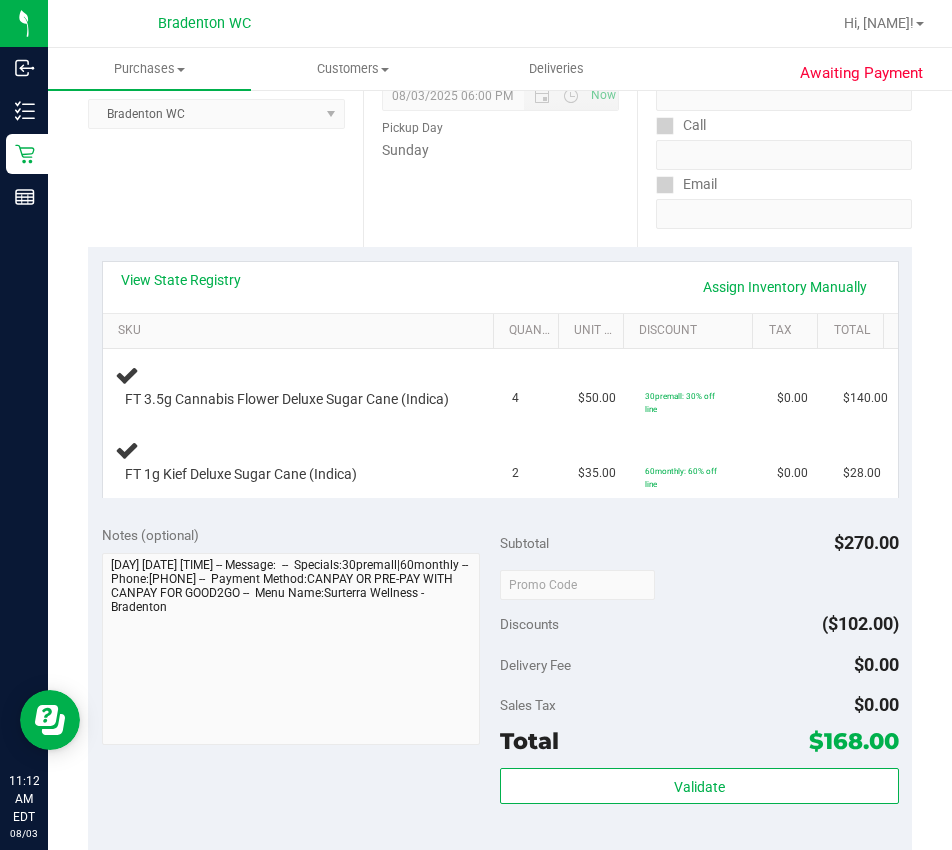 click on "View State Registry
Assign Inventory Manually" at bounding box center (500, 287) 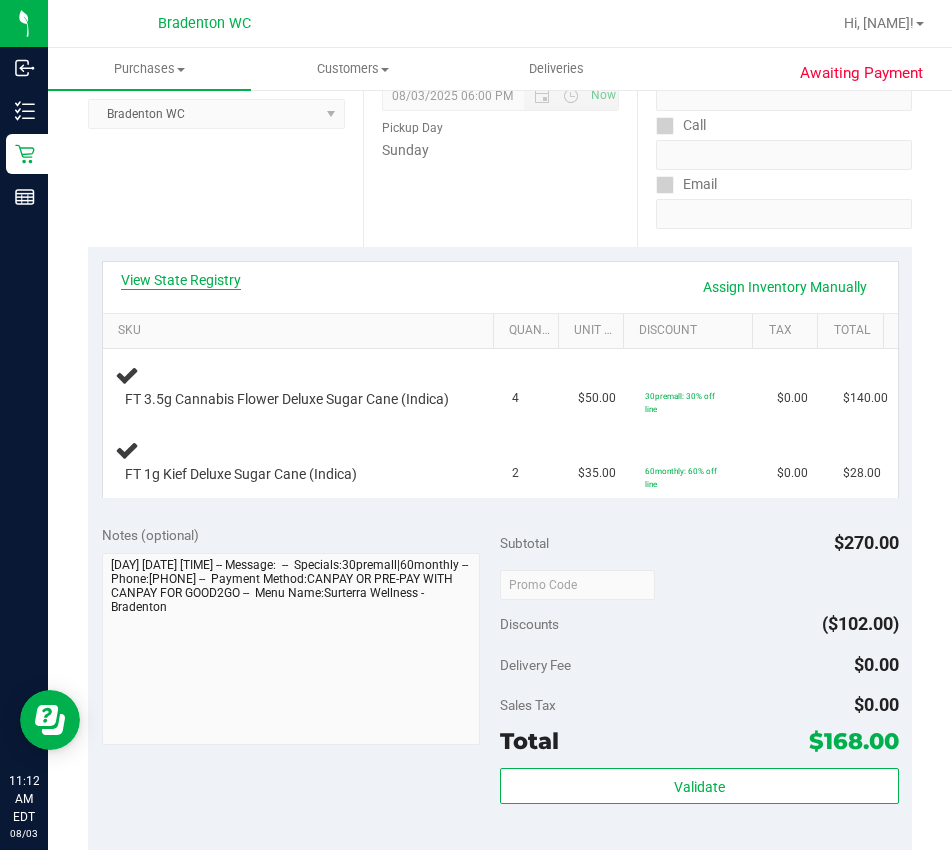 click on "View State Registry" at bounding box center (181, 280) 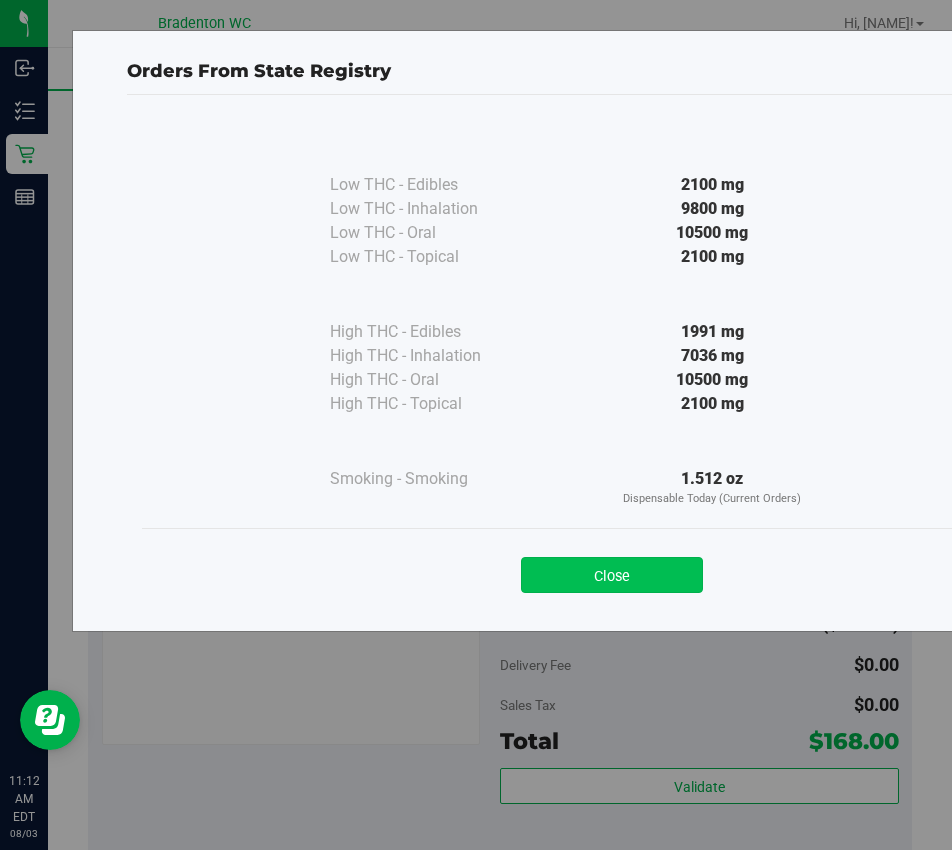 click on "Close" at bounding box center (612, 575) 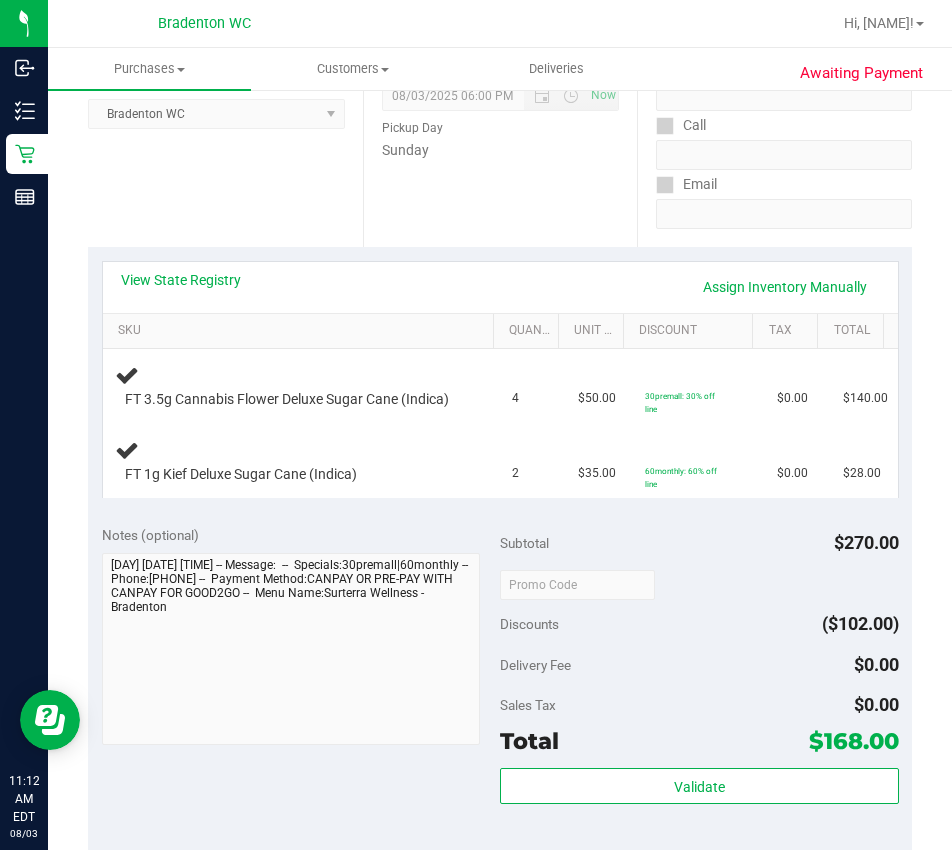 scroll, scrollTop: 0, scrollLeft: 0, axis: both 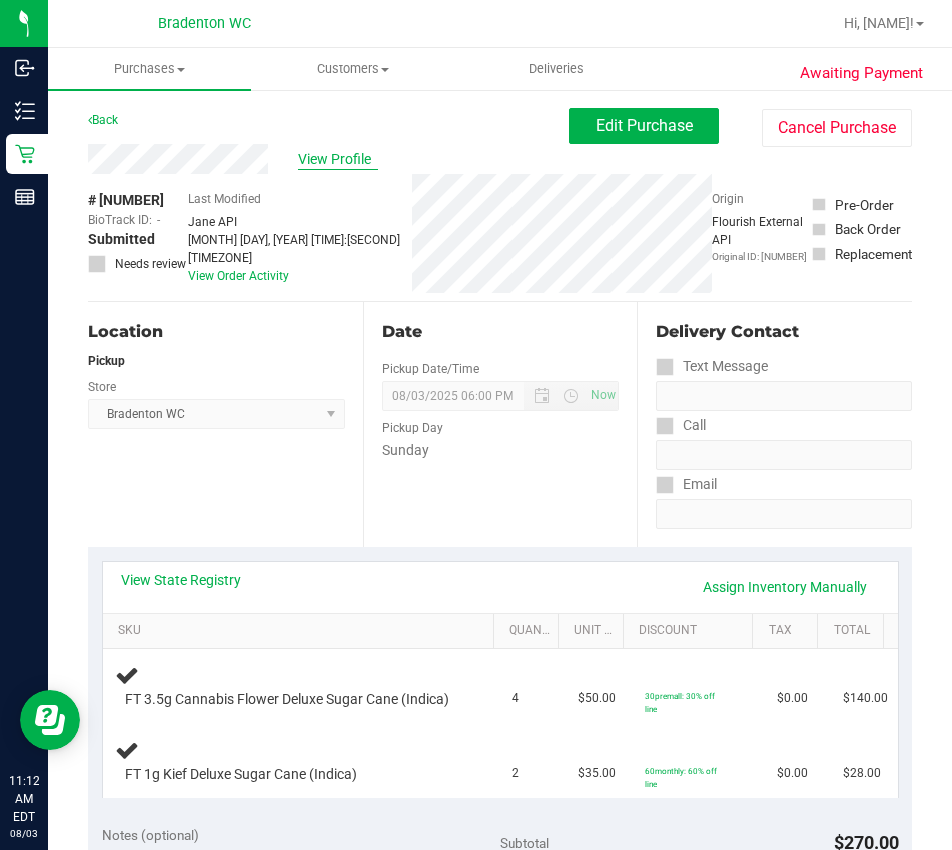 click on "View Profile" at bounding box center [338, 159] 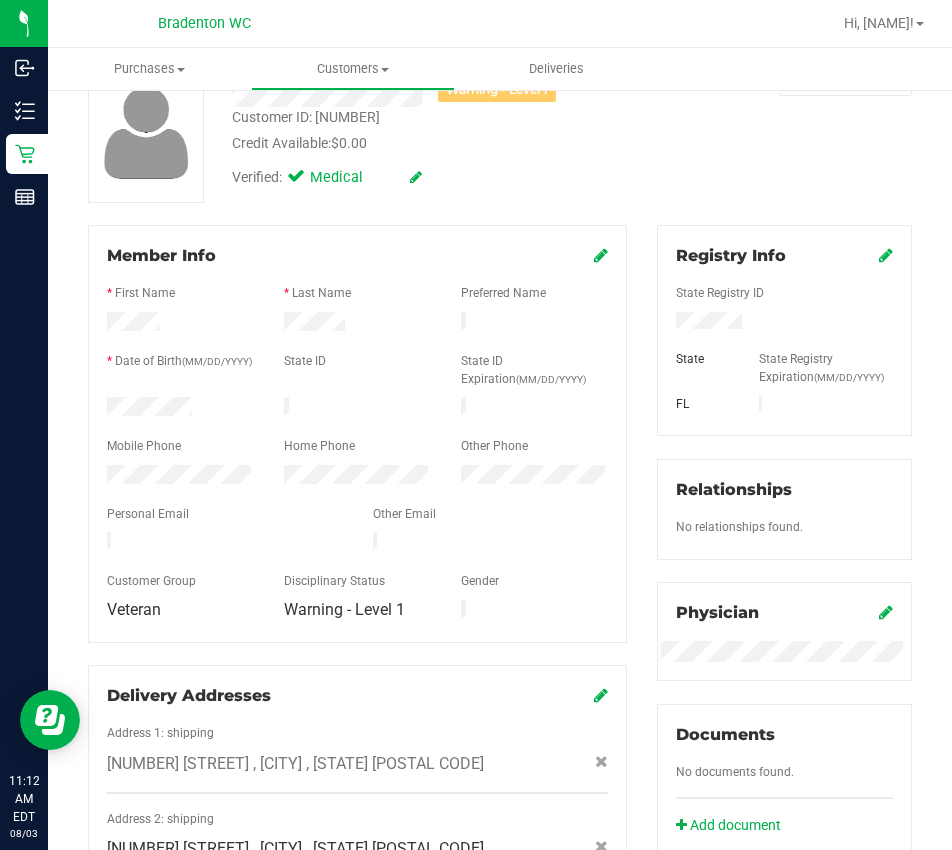 scroll, scrollTop: 0, scrollLeft: 0, axis: both 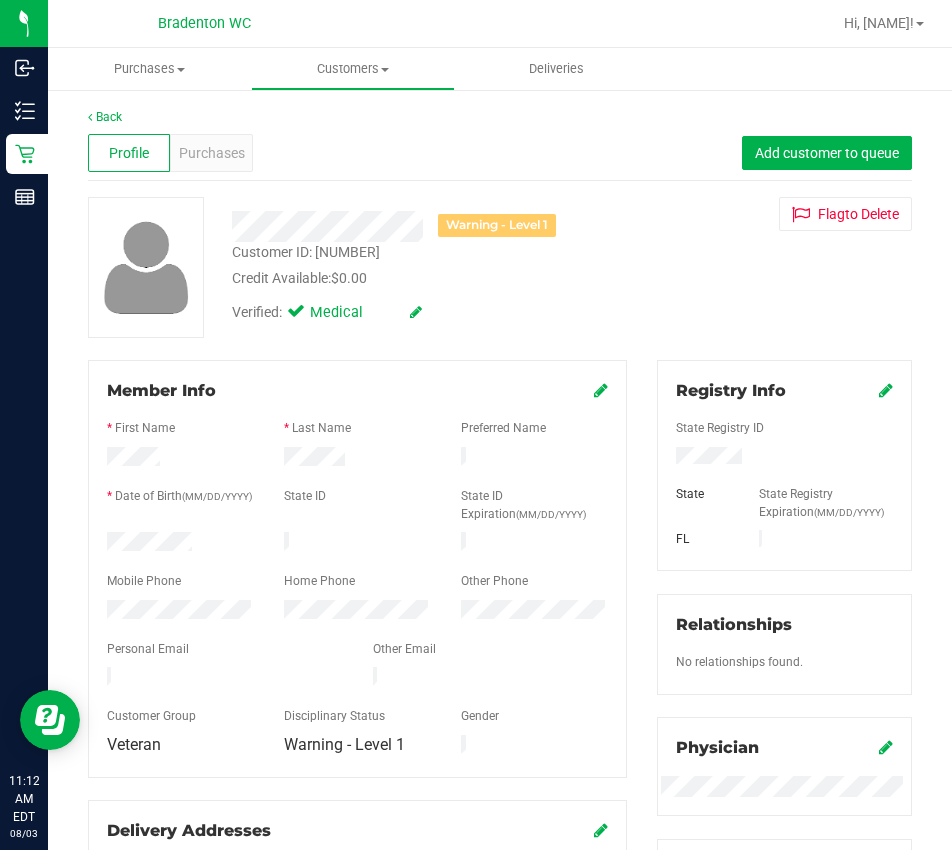 click on "Profile
Purchases
Add customer to queue" at bounding box center [500, 153] 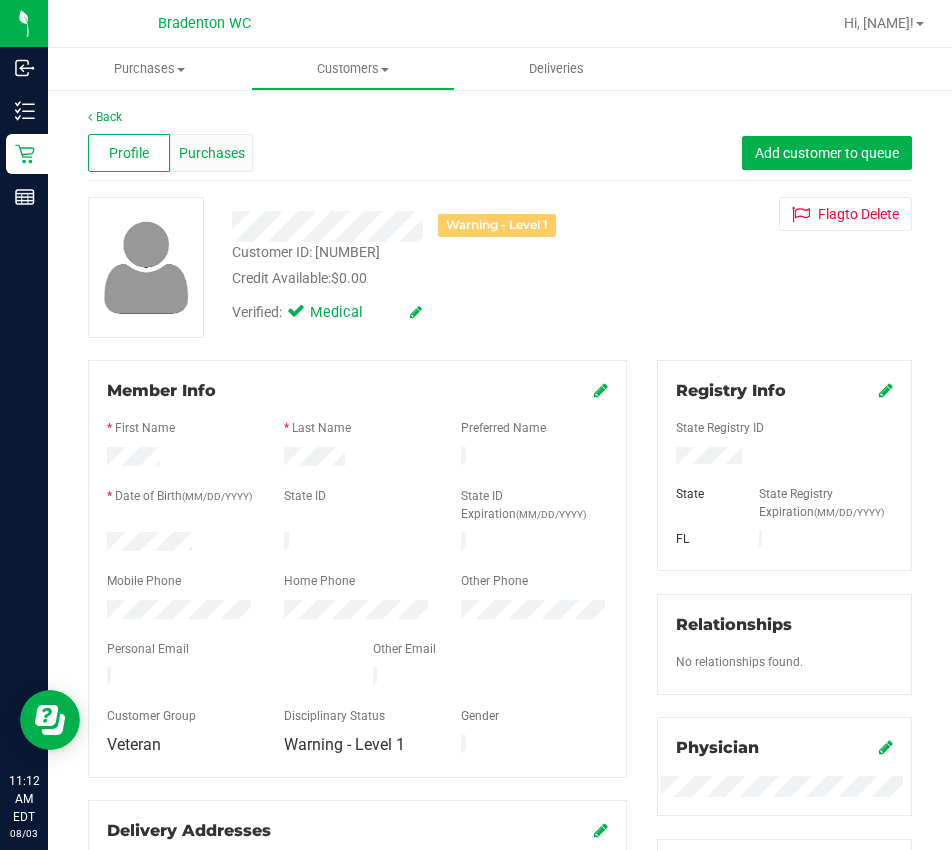 click on "Purchases" at bounding box center (211, 153) 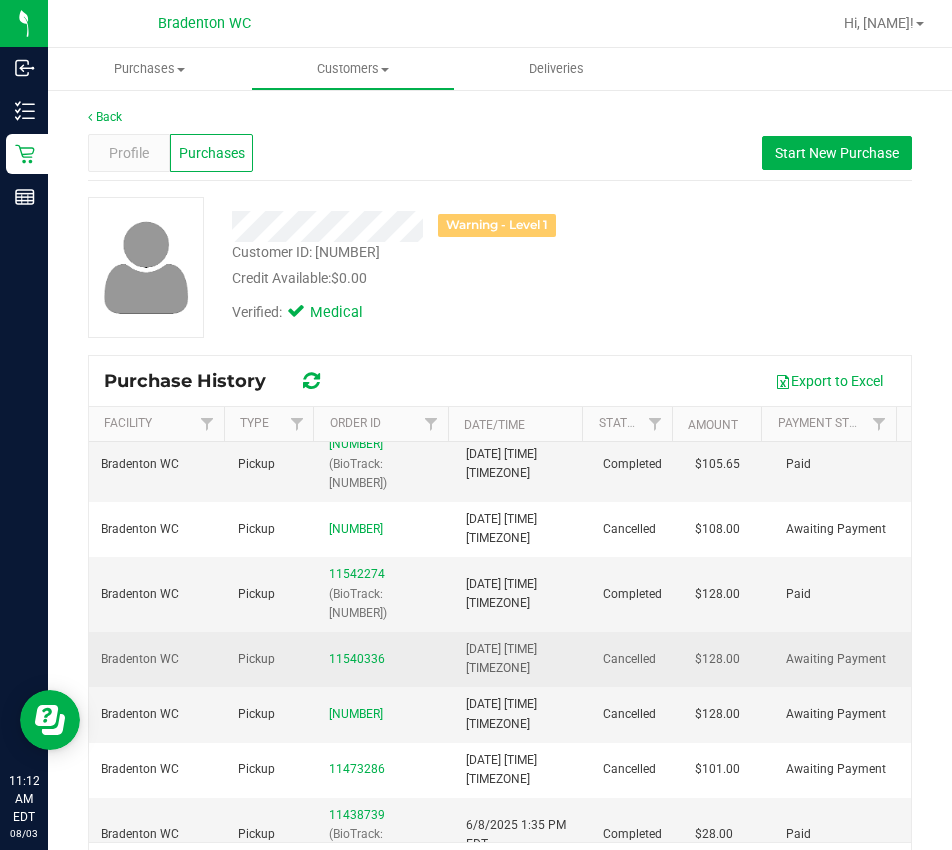 scroll, scrollTop: 0, scrollLeft: 0, axis: both 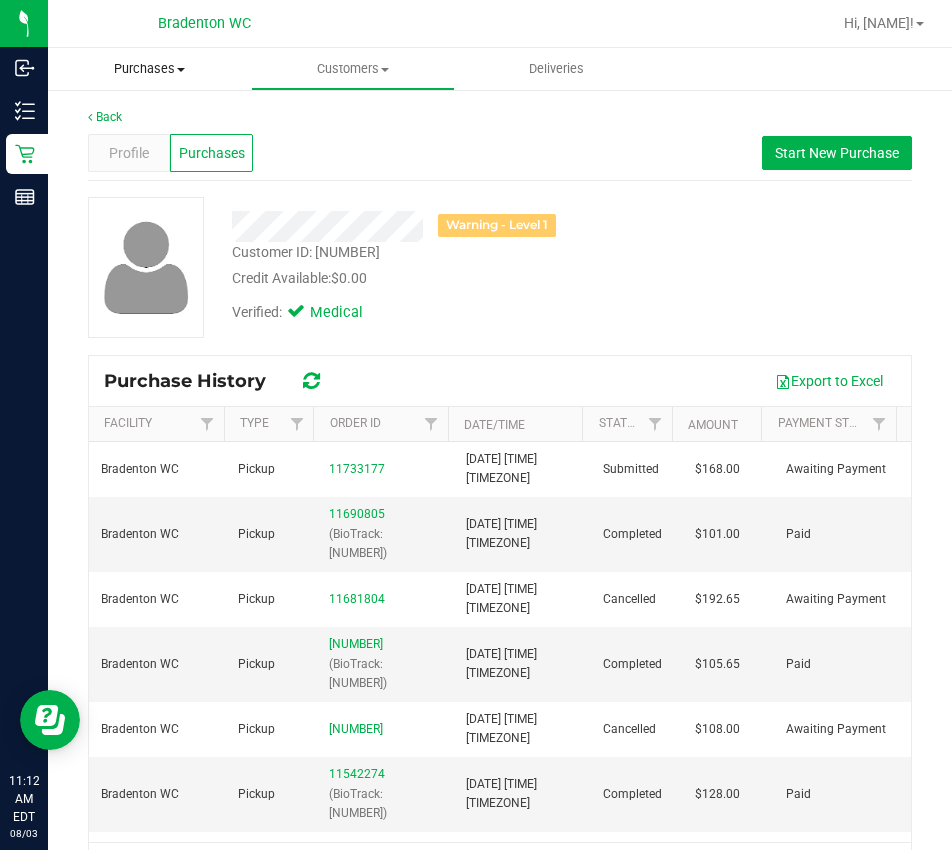 click on "Purchases" at bounding box center [149, 69] 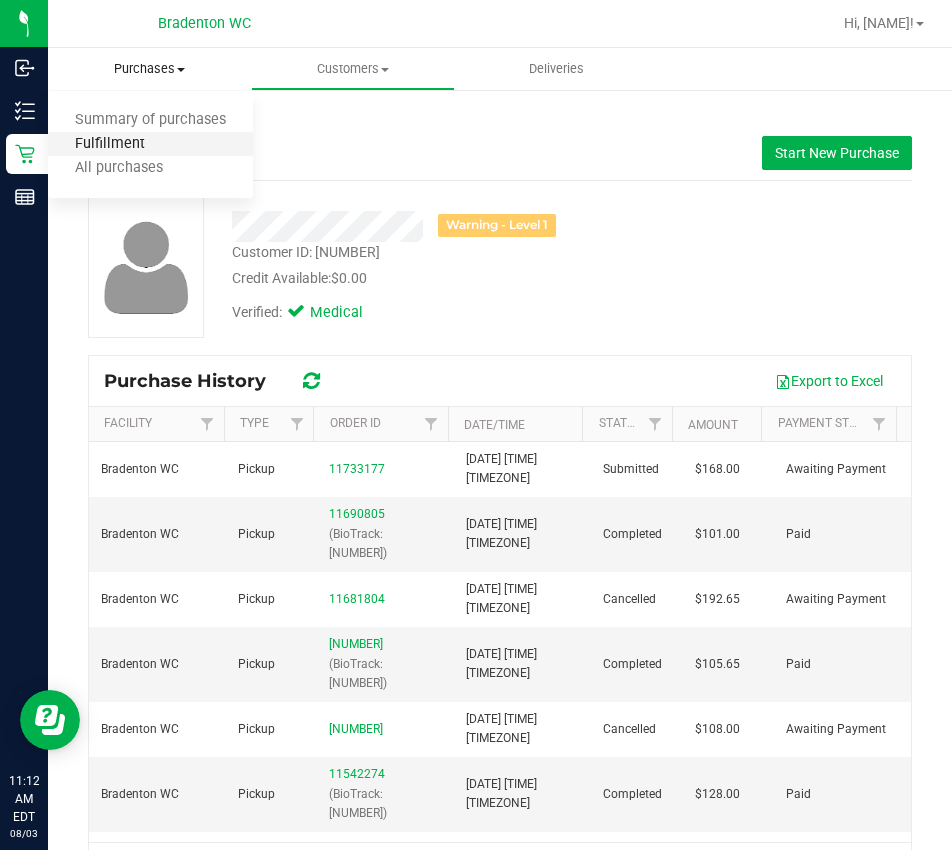click on "Fulfillment" at bounding box center (110, 144) 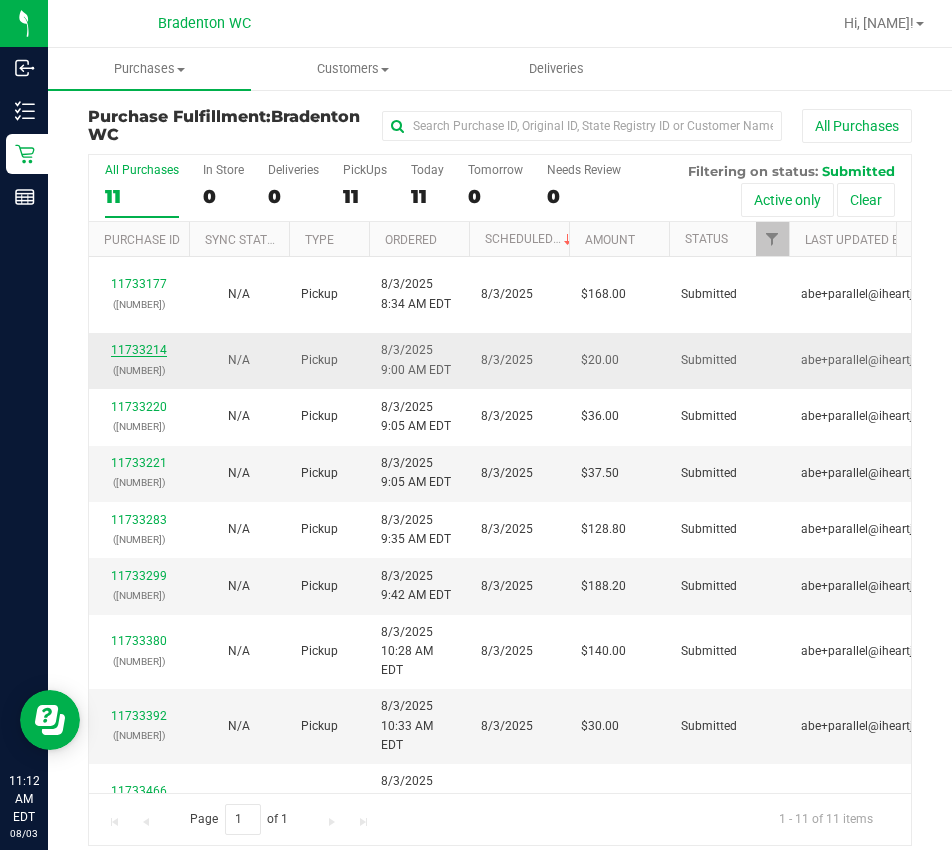 click on "11733214" at bounding box center (139, 350) 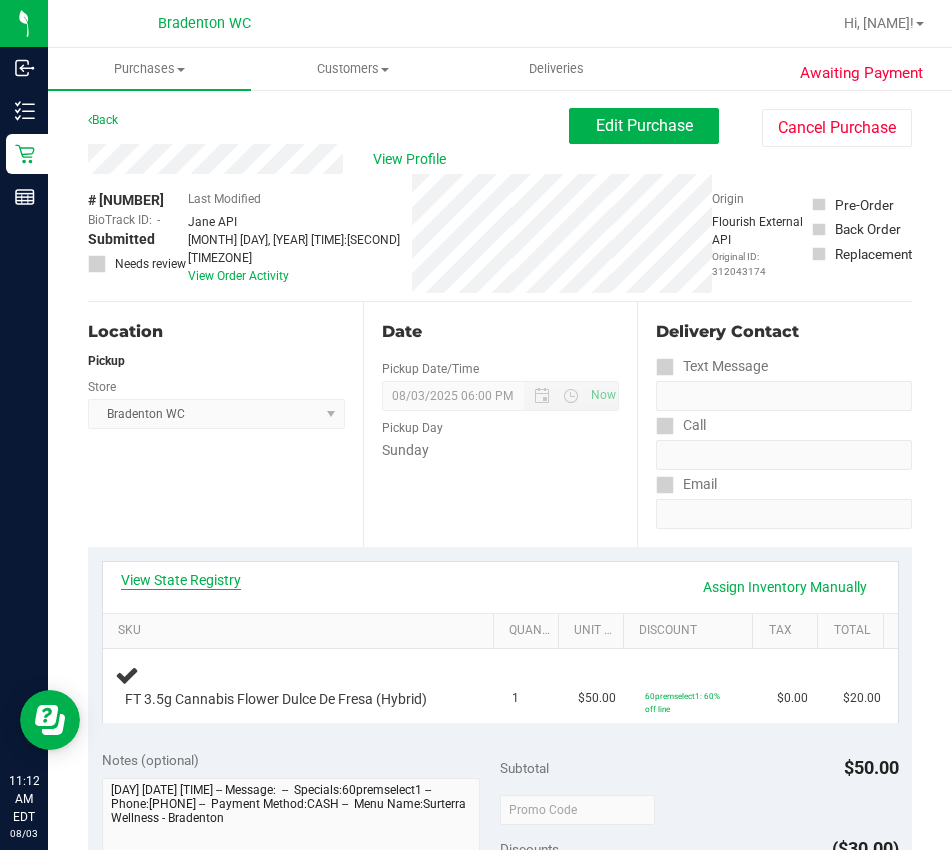 click on "View State Registry" at bounding box center [181, 580] 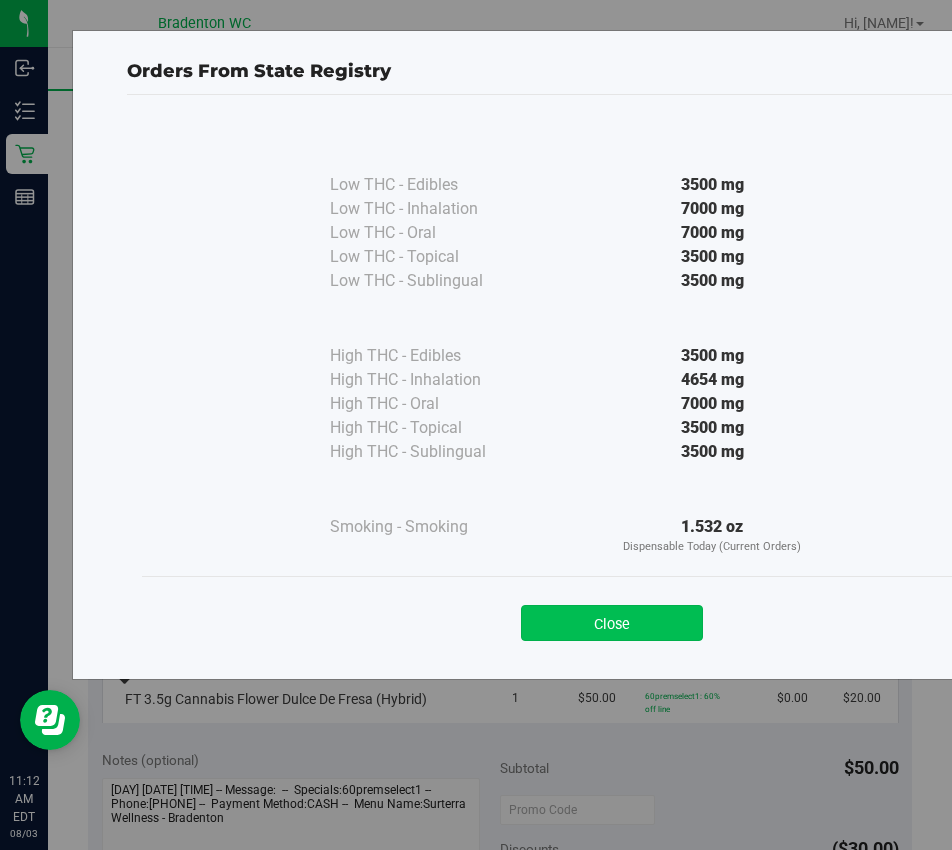 click on "Close" at bounding box center (612, 623) 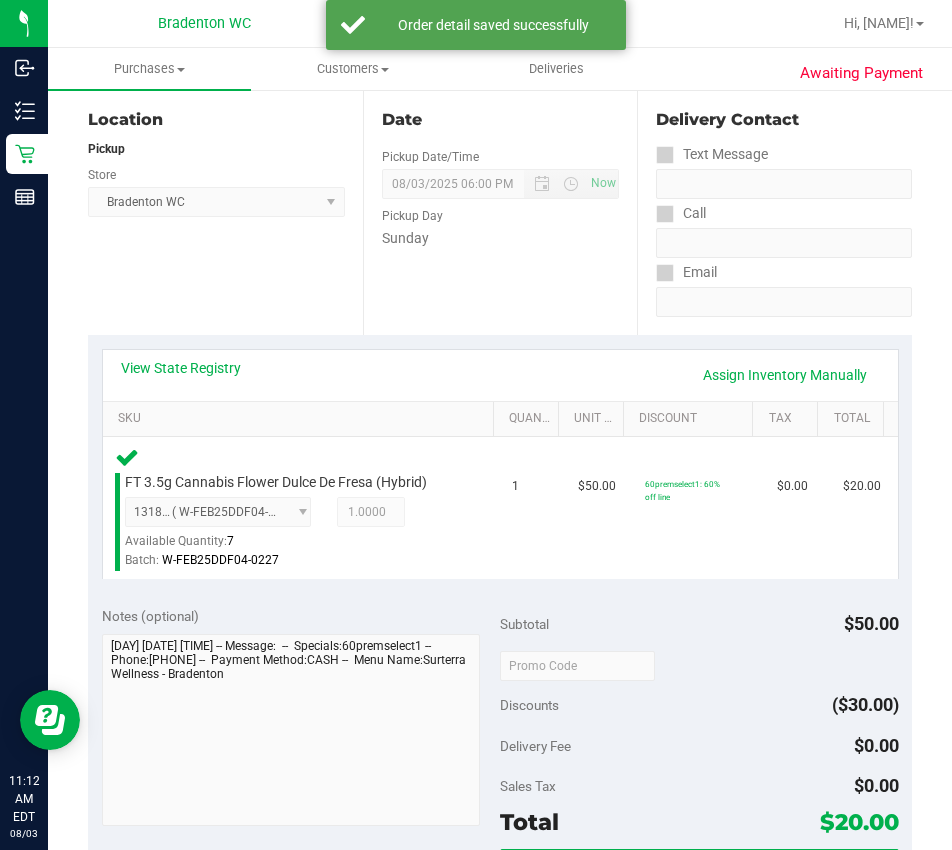 scroll, scrollTop: 500, scrollLeft: 0, axis: vertical 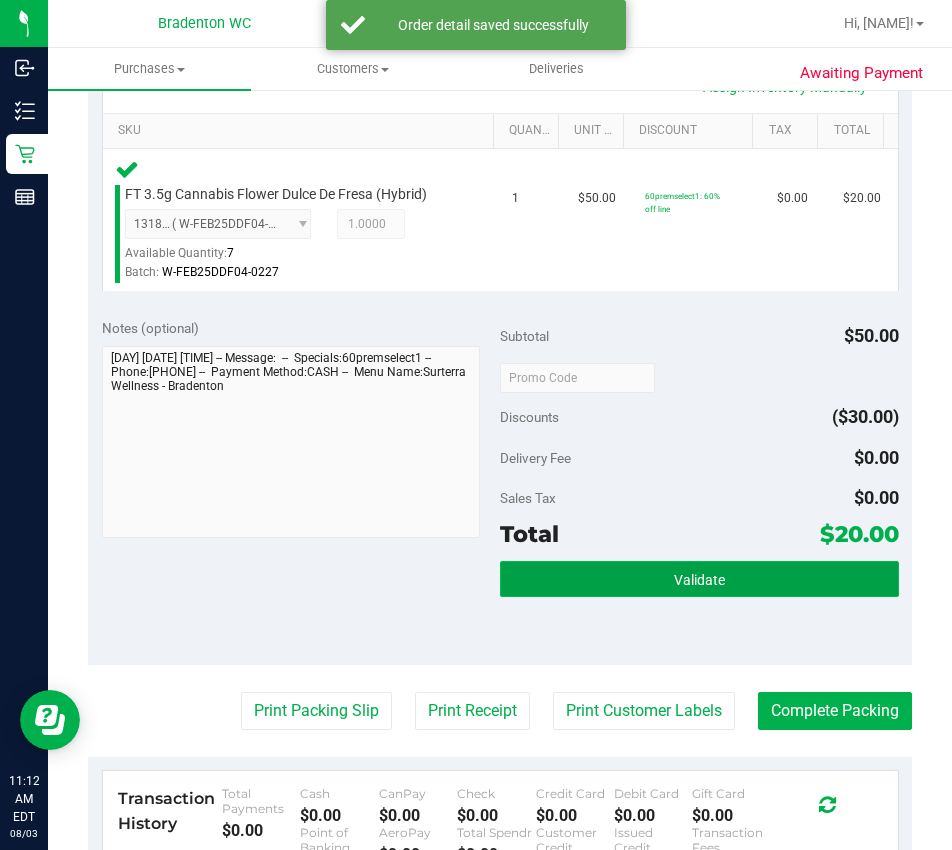 click on "Validate" at bounding box center [699, 579] 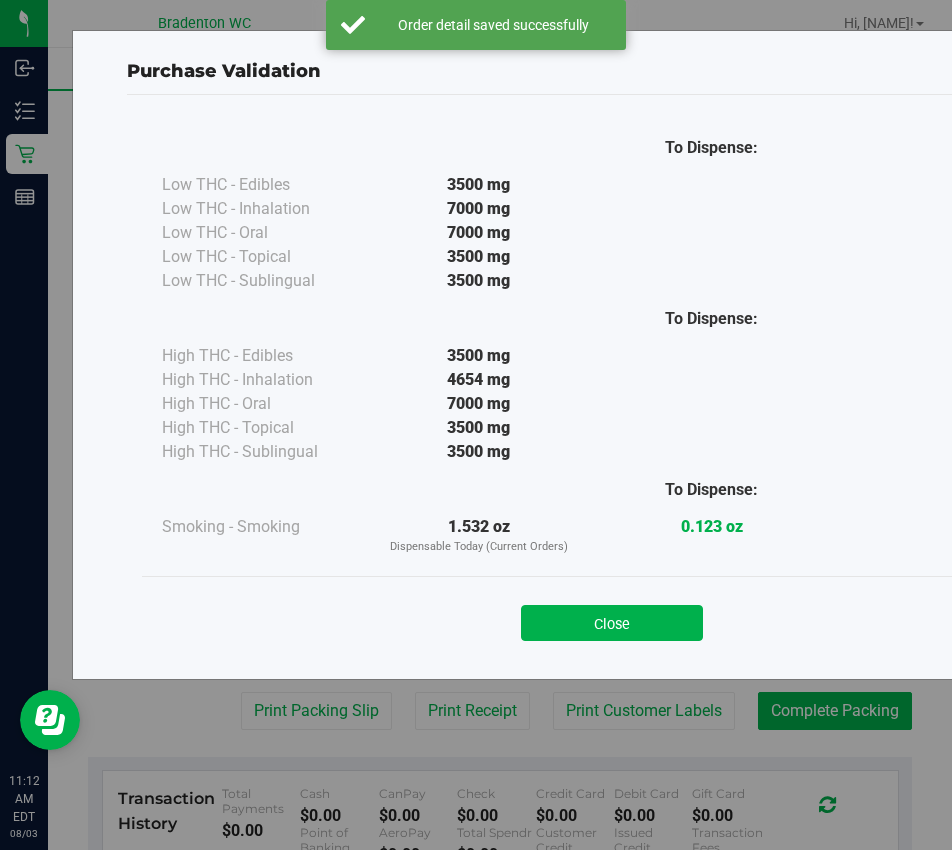 click on "Close" at bounding box center (612, 623) 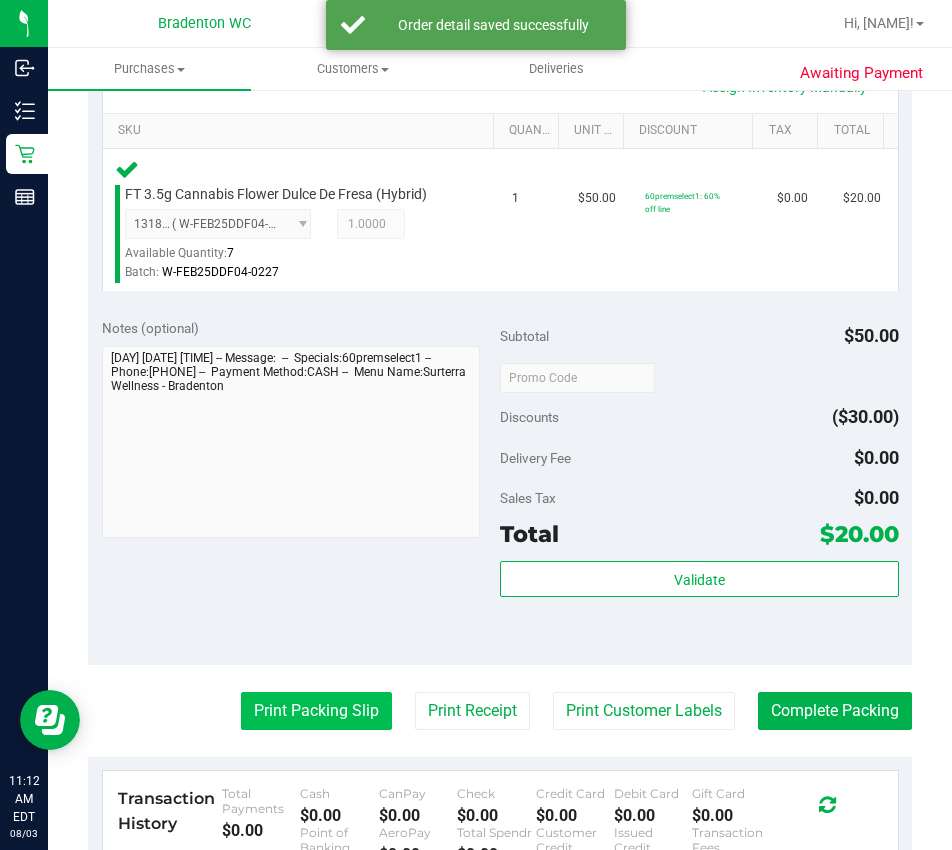 click on "Print Packing Slip" at bounding box center (316, 711) 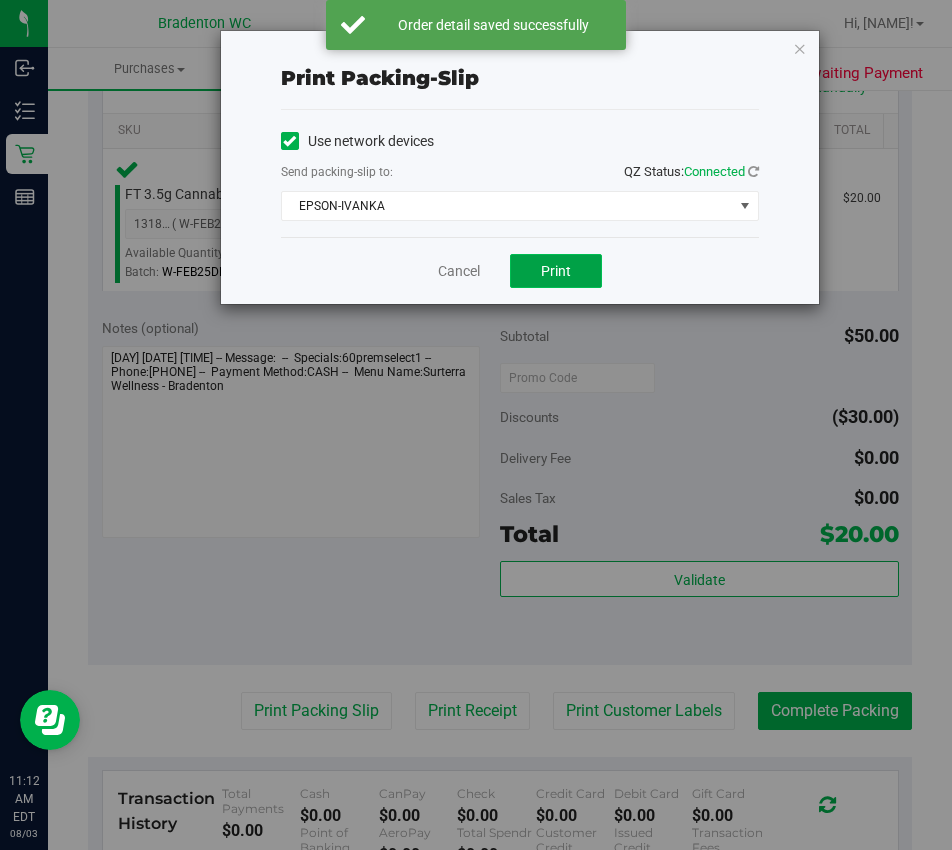 click on "Print" at bounding box center [556, 271] 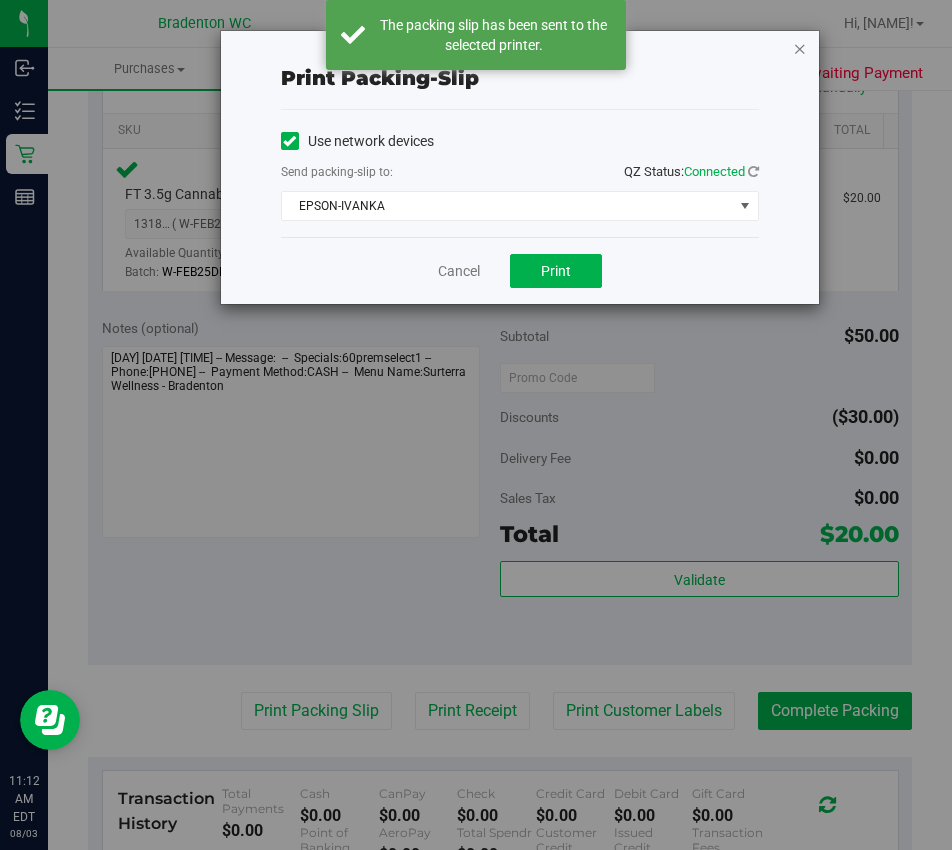 click at bounding box center (800, 48) 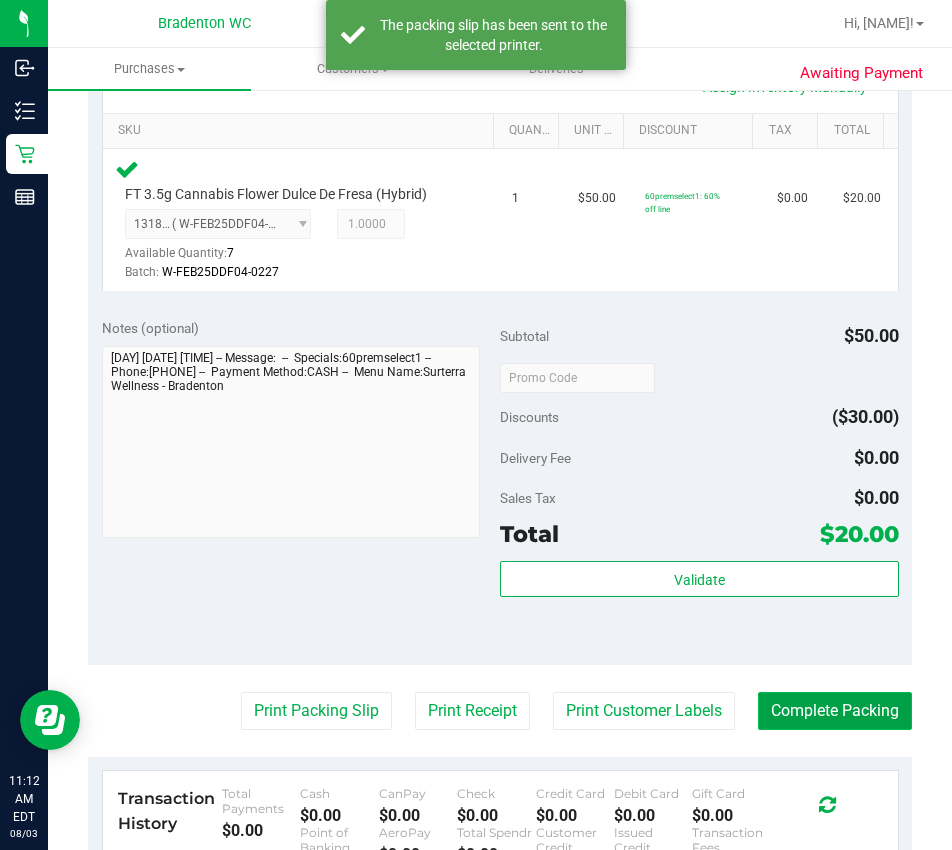 click on "Complete Packing" at bounding box center (835, 711) 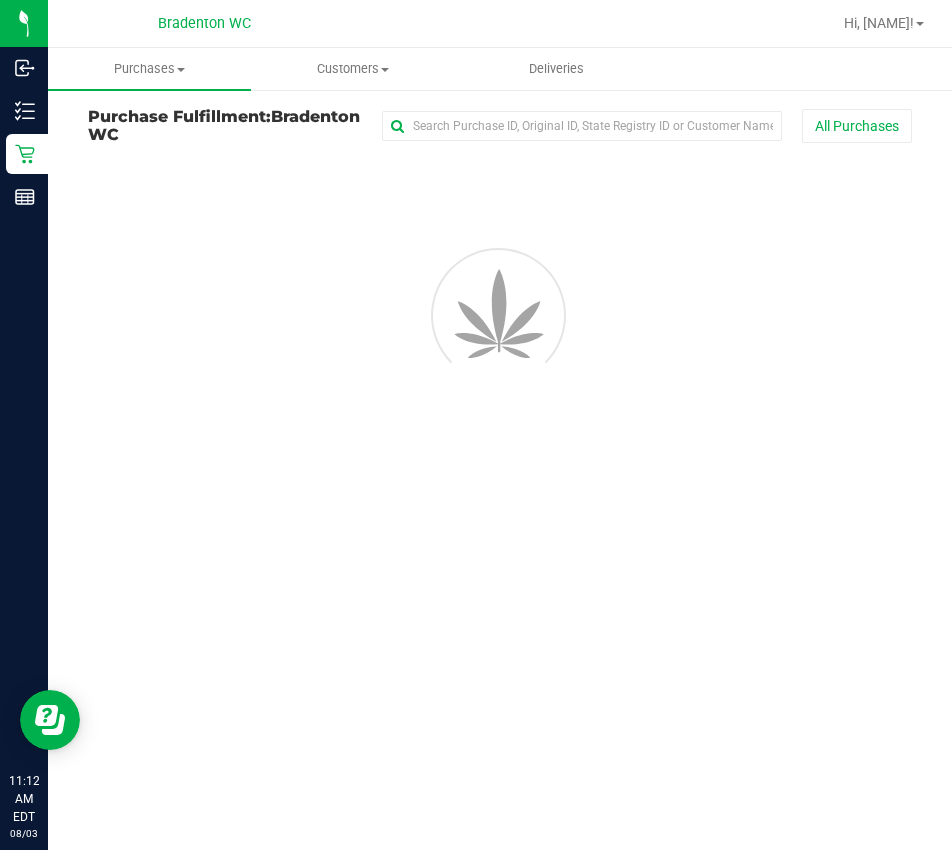 scroll, scrollTop: 0, scrollLeft: 0, axis: both 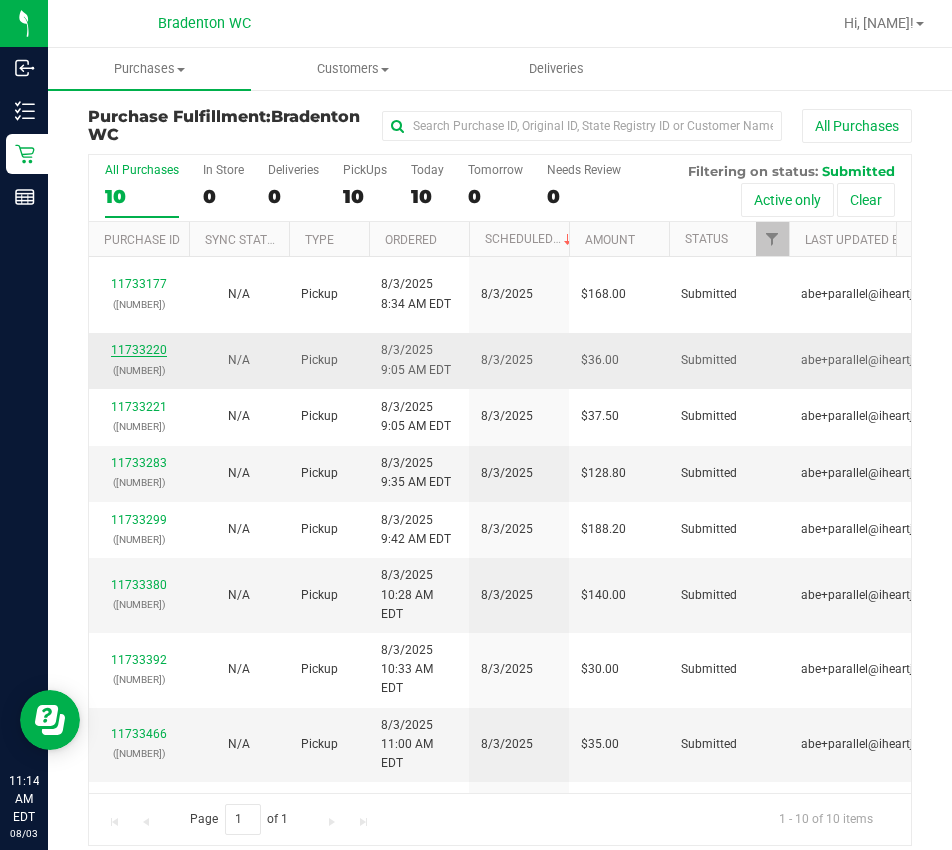 click on "11733220" at bounding box center [139, 350] 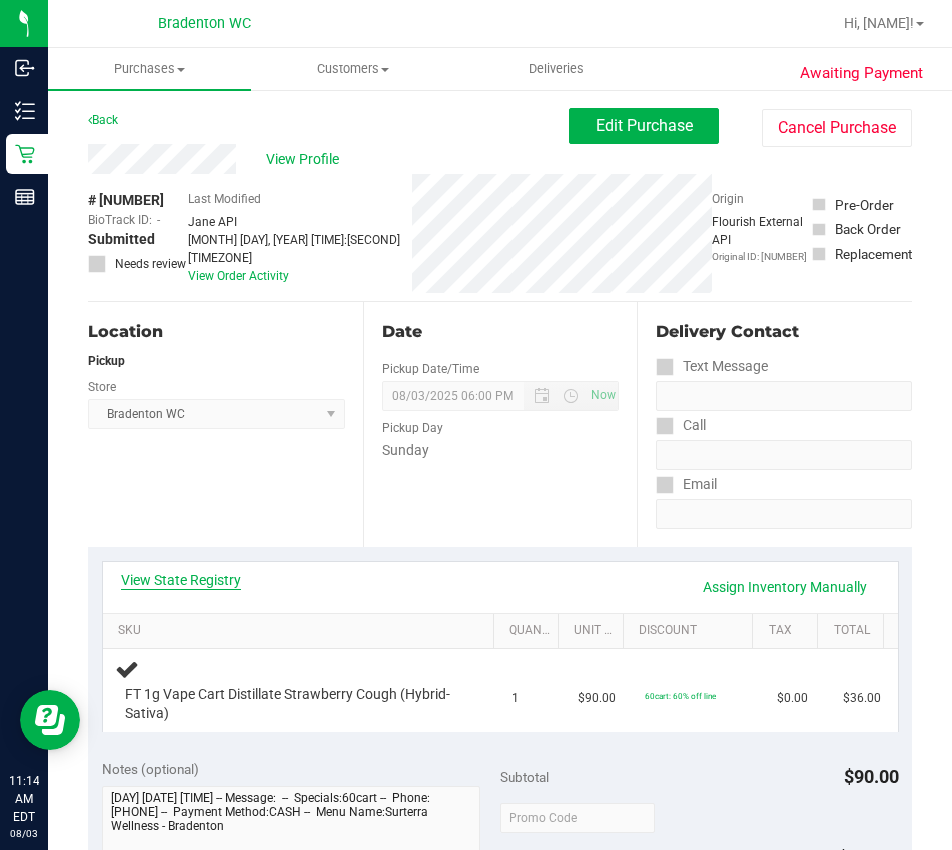 click on "View State Registry" at bounding box center [181, 580] 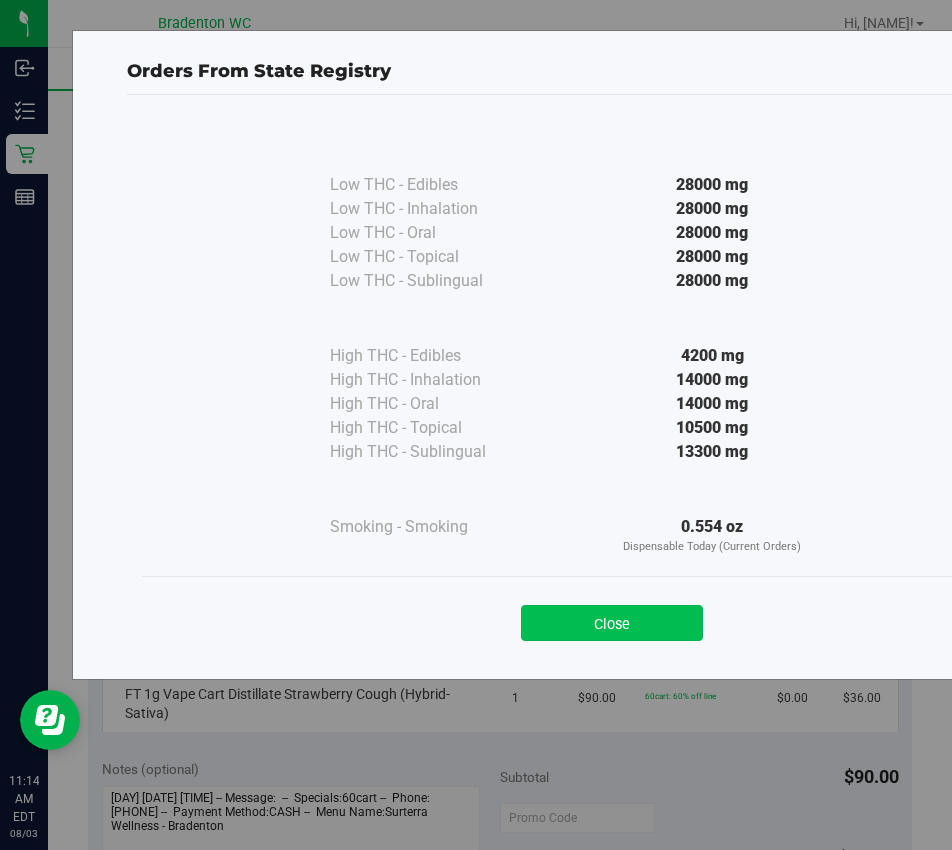 click on "Close" at bounding box center [612, 623] 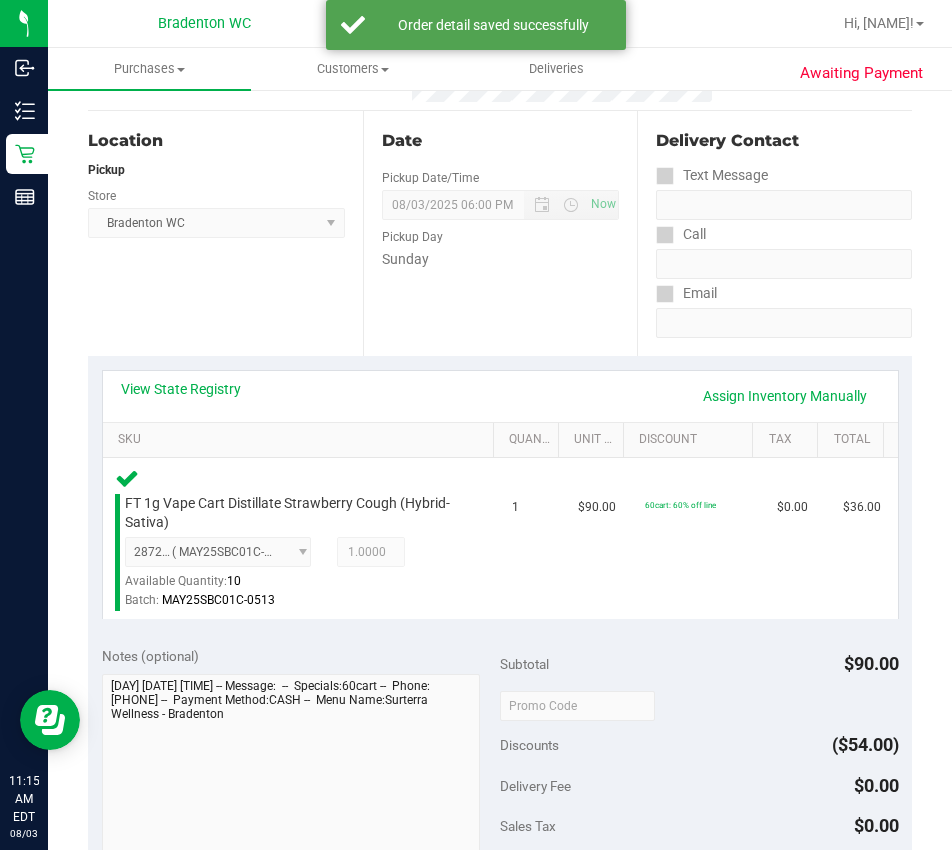 scroll, scrollTop: 500, scrollLeft: 0, axis: vertical 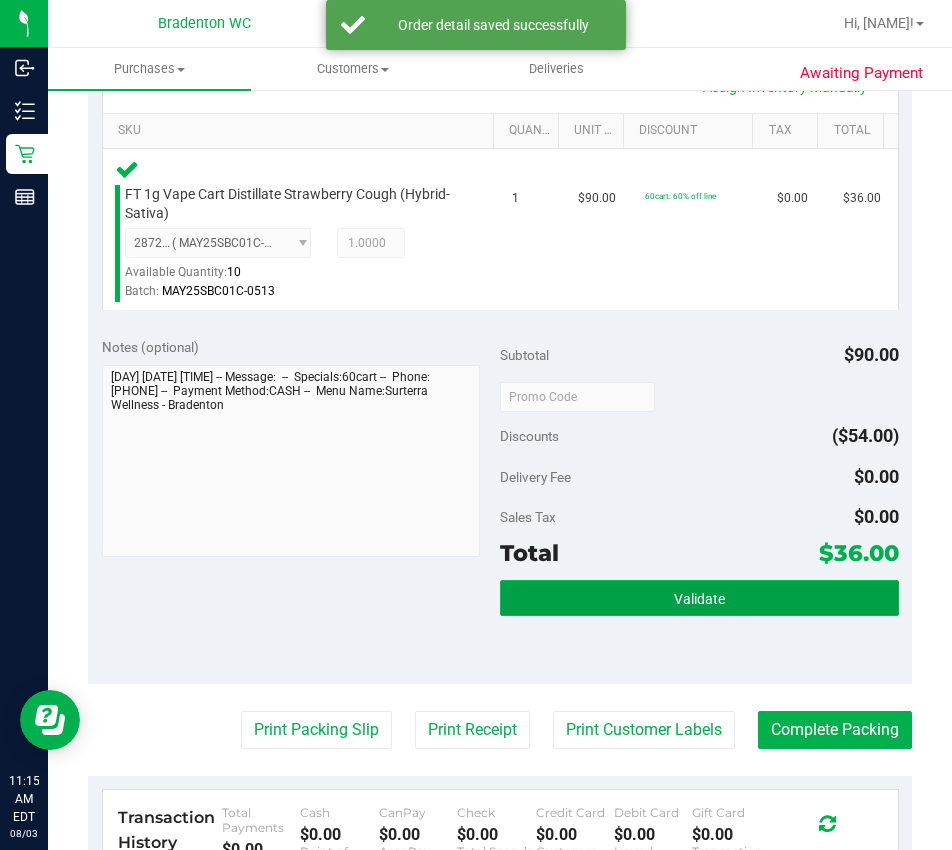click on "Validate" at bounding box center (699, 598) 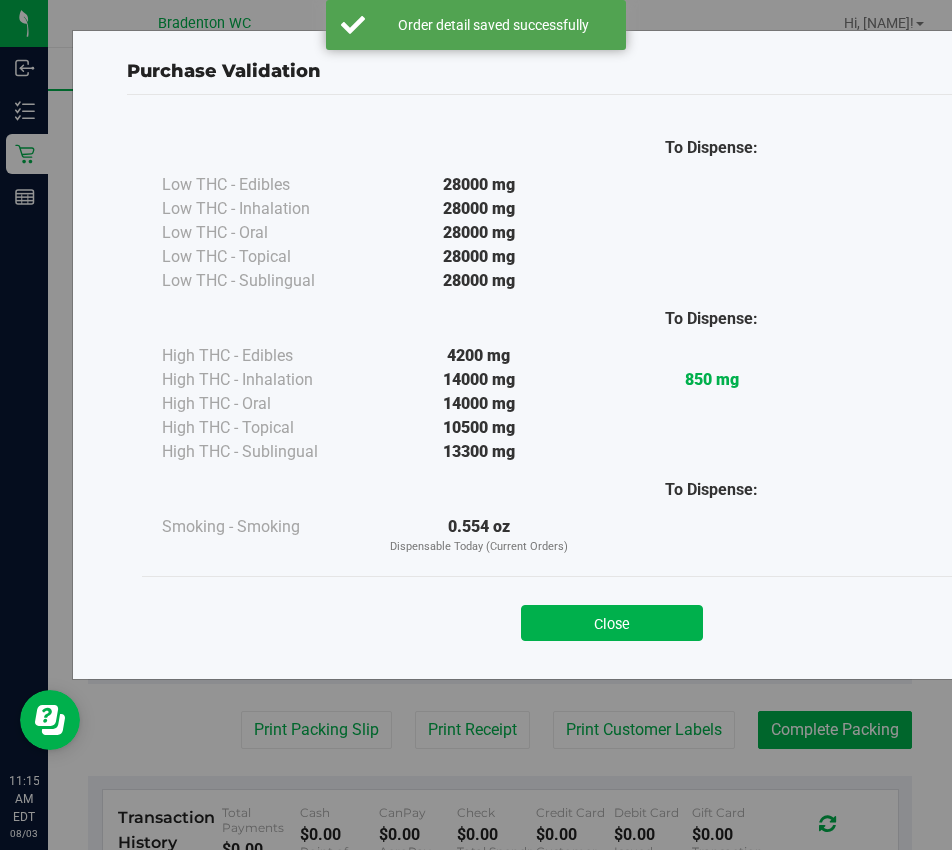 click on "Close" at bounding box center [612, 616] 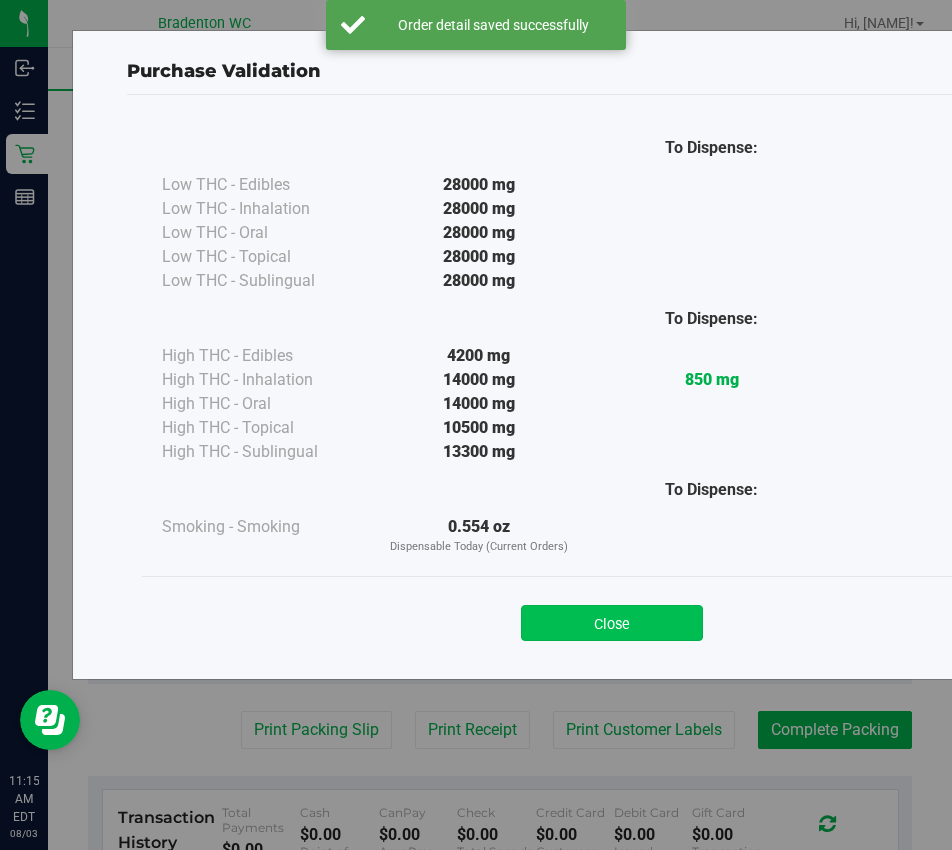 click on "Close" at bounding box center [612, 623] 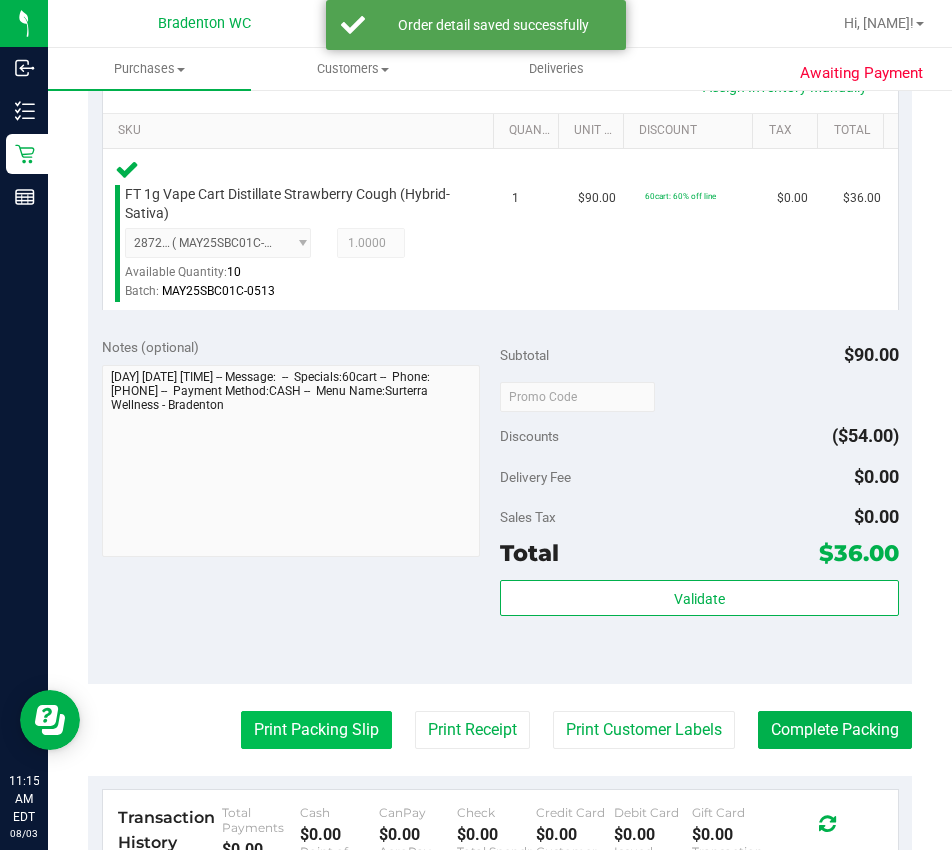click on "Print Packing Slip" at bounding box center [316, 730] 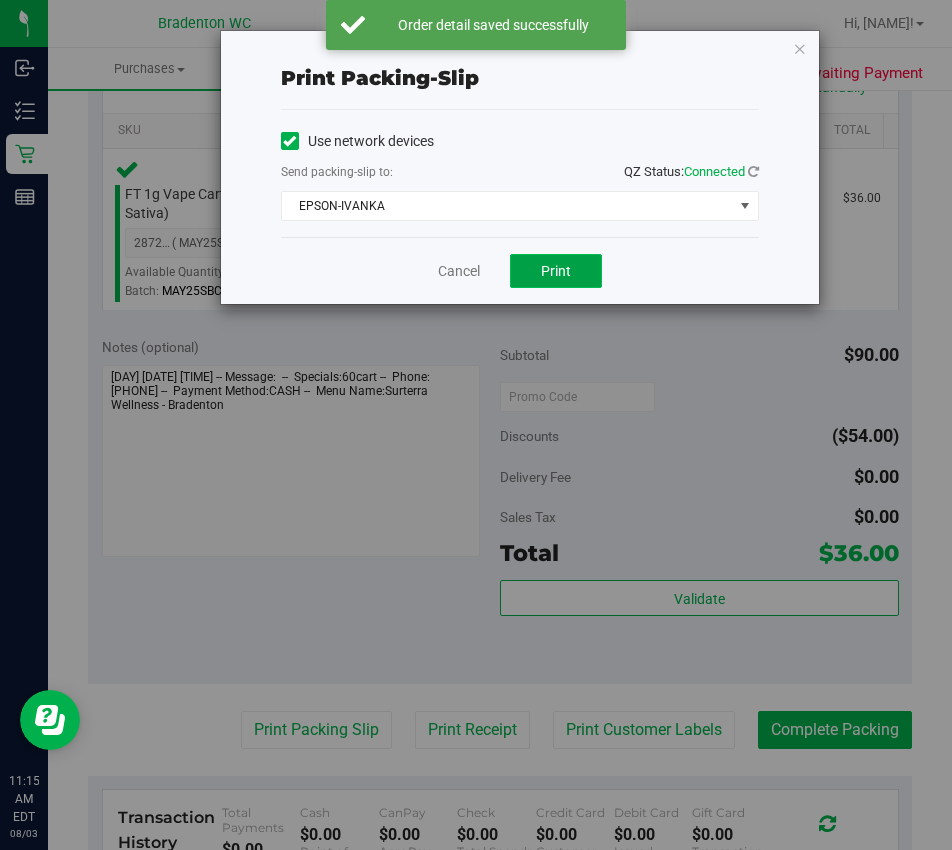 click on "Print" at bounding box center (556, 271) 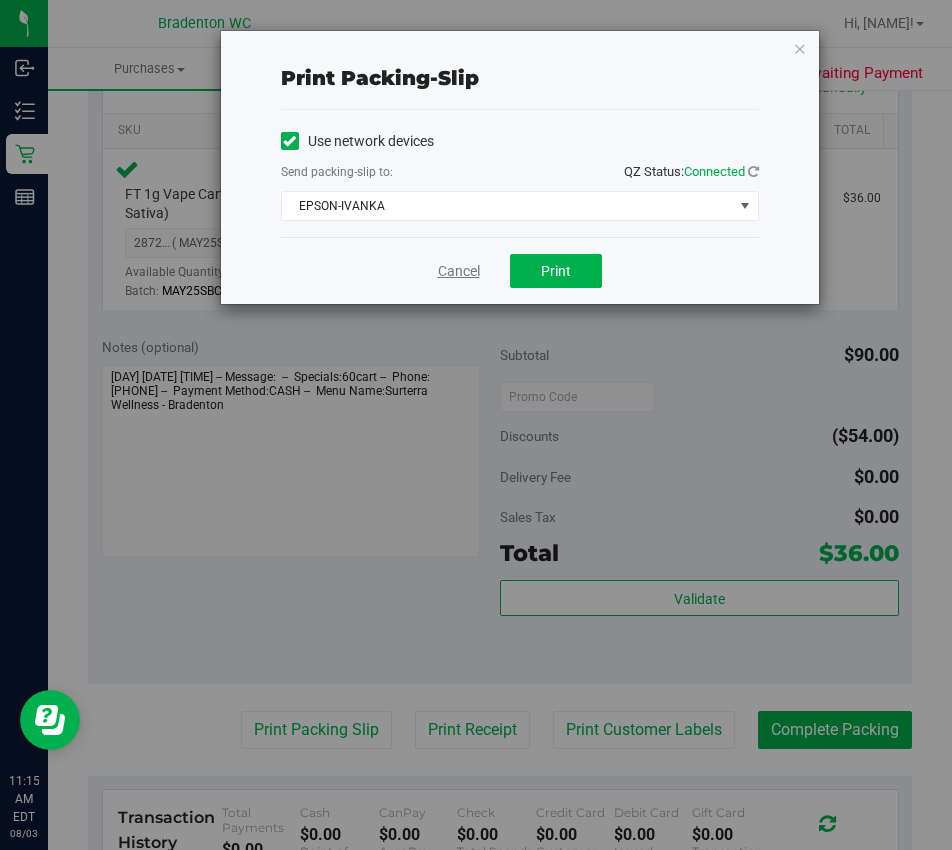 click on "Cancel" at bounding box center [459, 271] 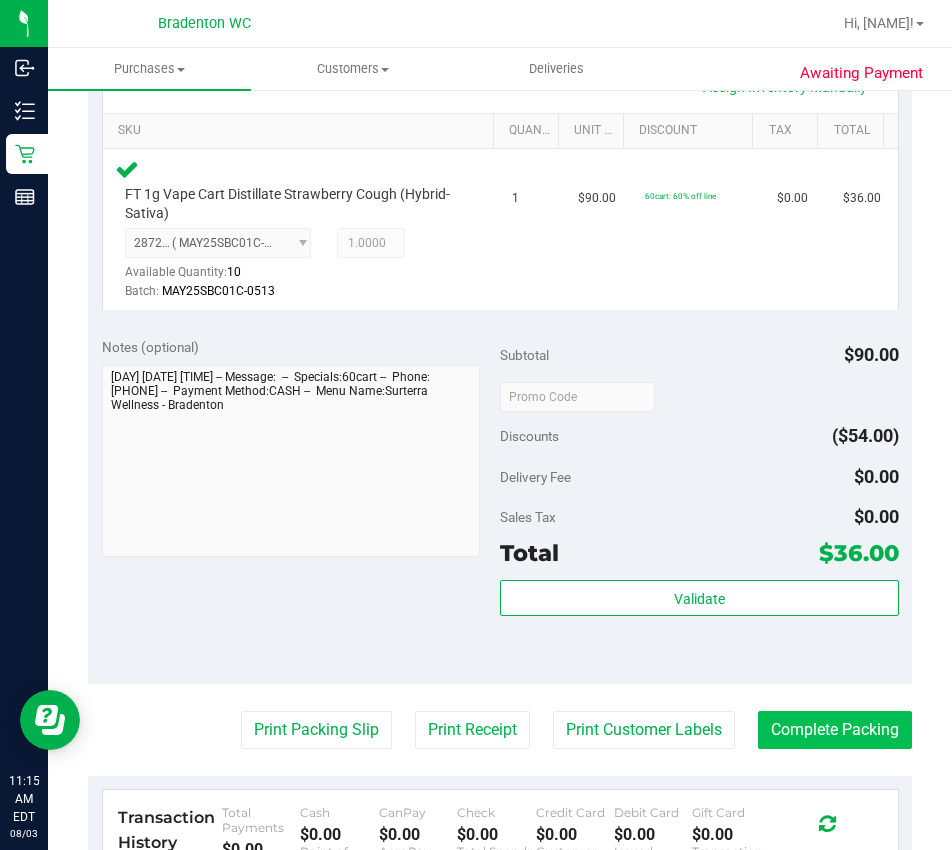 click on "Complete Packing" at bounding box center (835, 730) 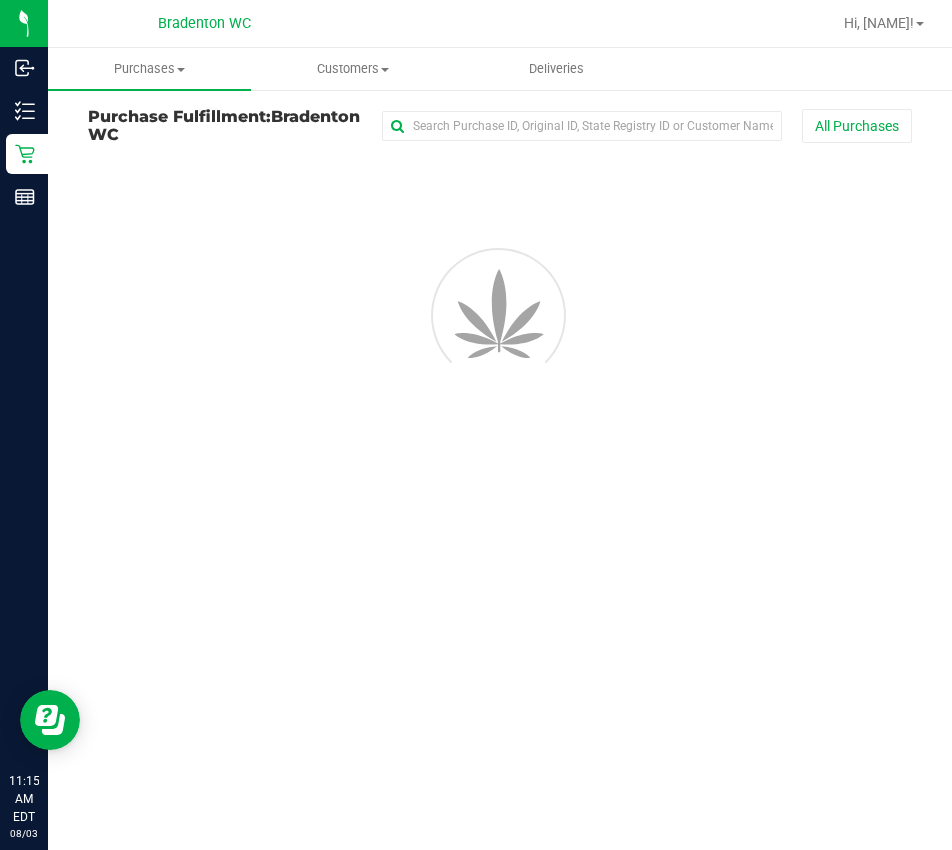 scroll, scrollTop: 0, scrollLeft: 0, axis: both 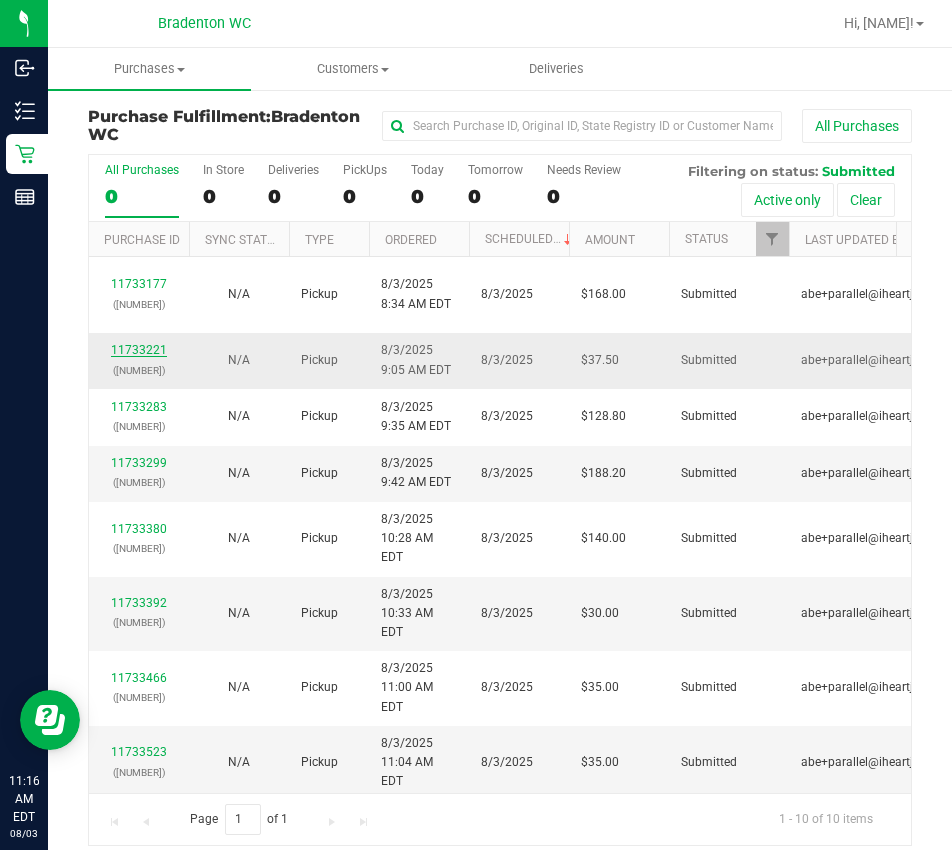 click on "11733221" at bounding box center [139, 350] 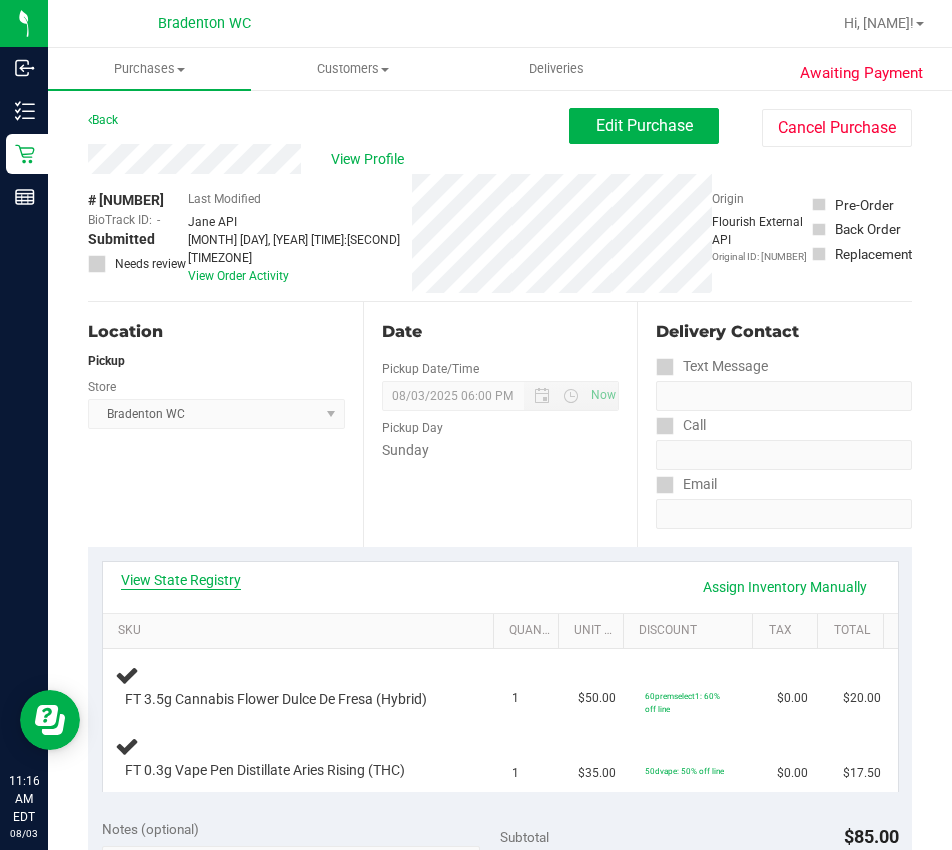click on "View State Registry" at bounding box center (181, 580) 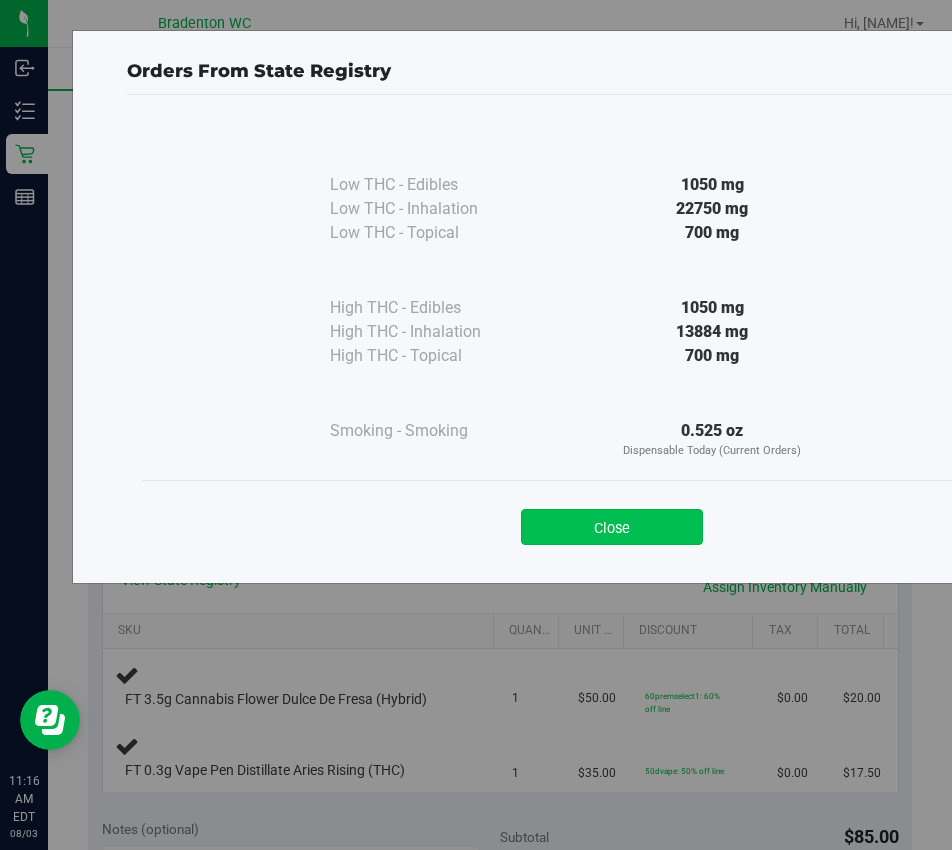 click on "Close" at bounding box center (612, 527) 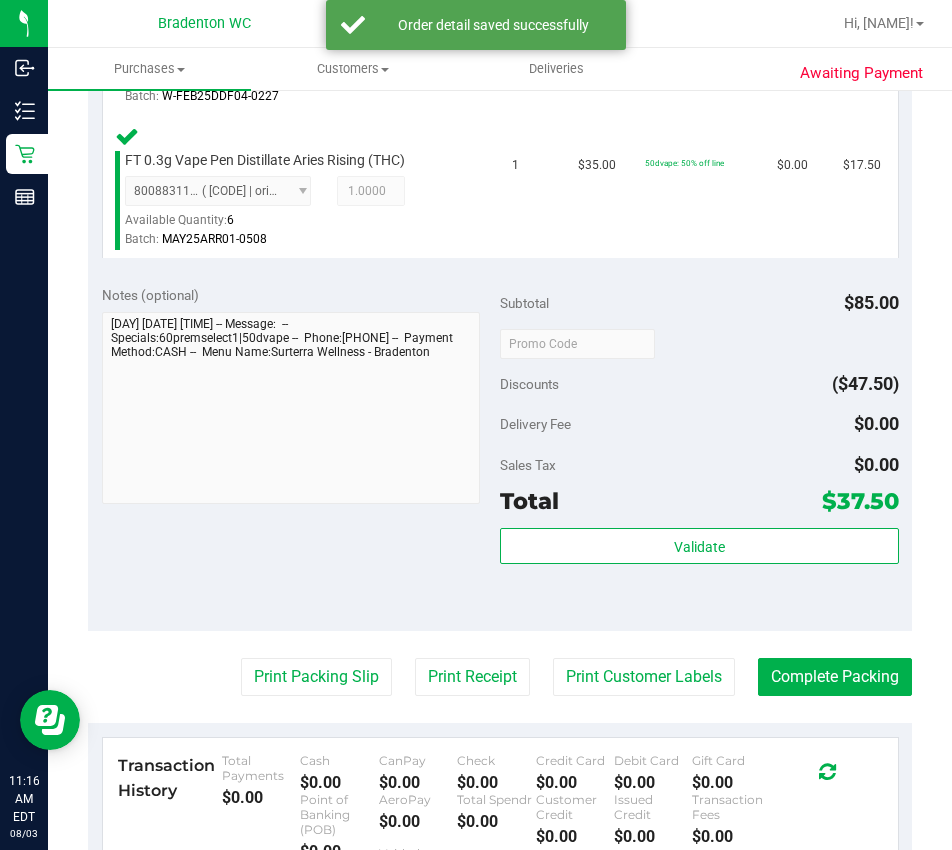 scroll, scrollTop: 677, scrollLeft: 0, axis: vertical 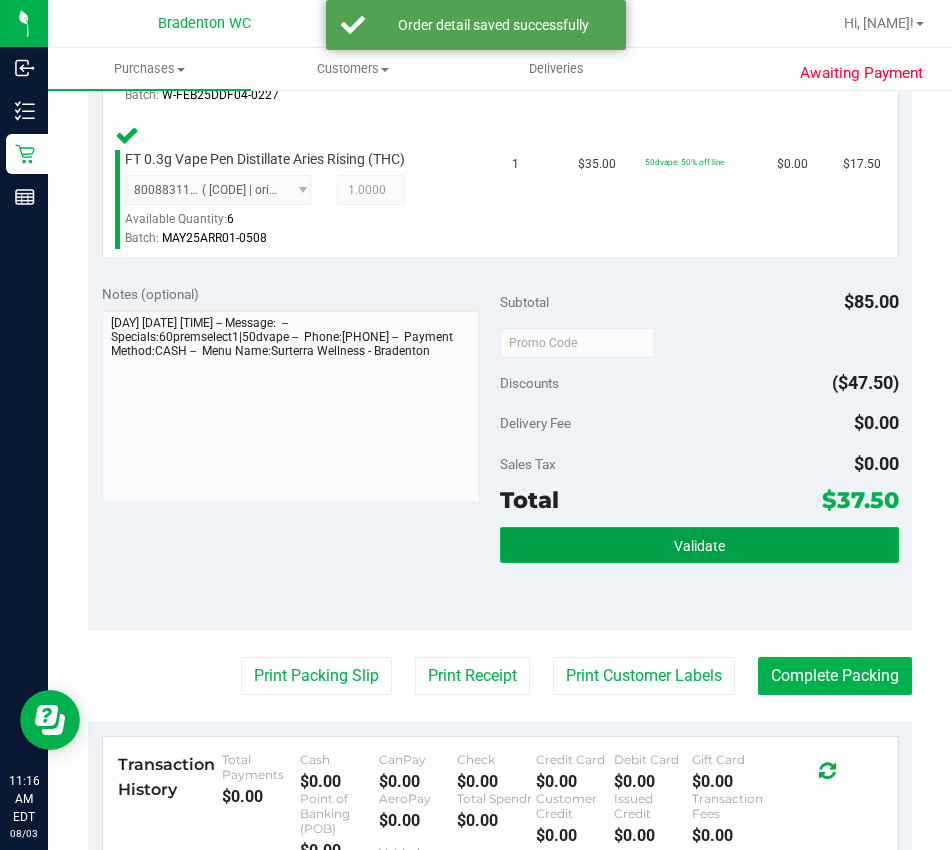 click on "Validate" at bounding box center [699, 545] 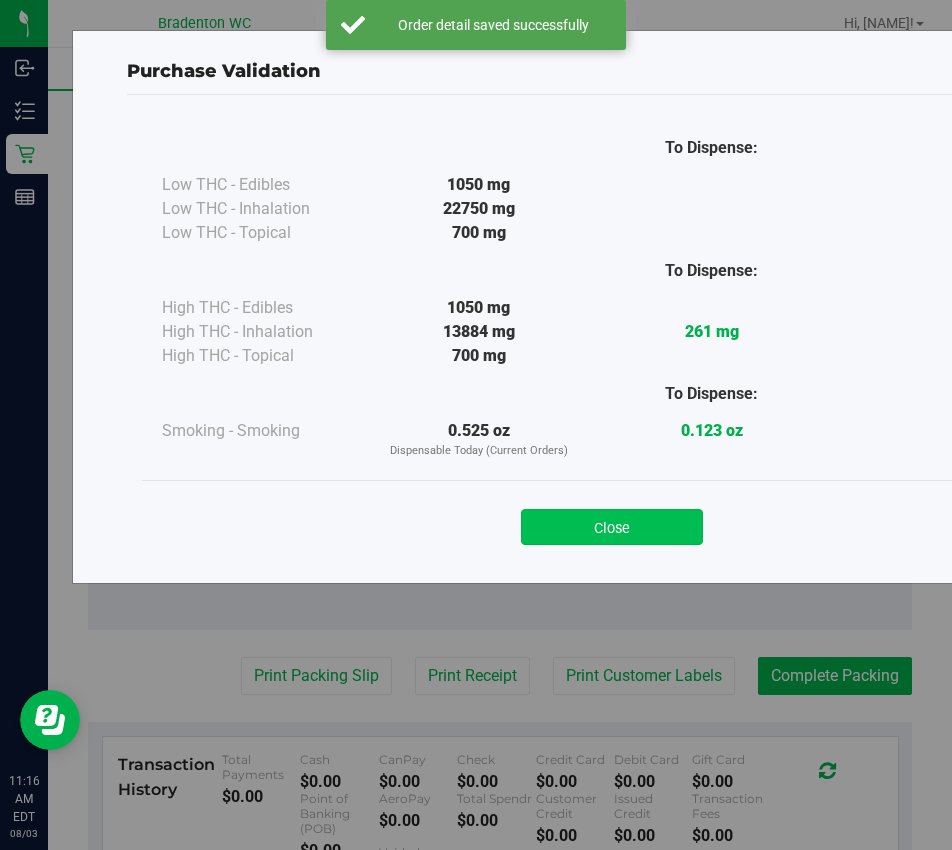 click on "Close" at bounding box center [612, 527] 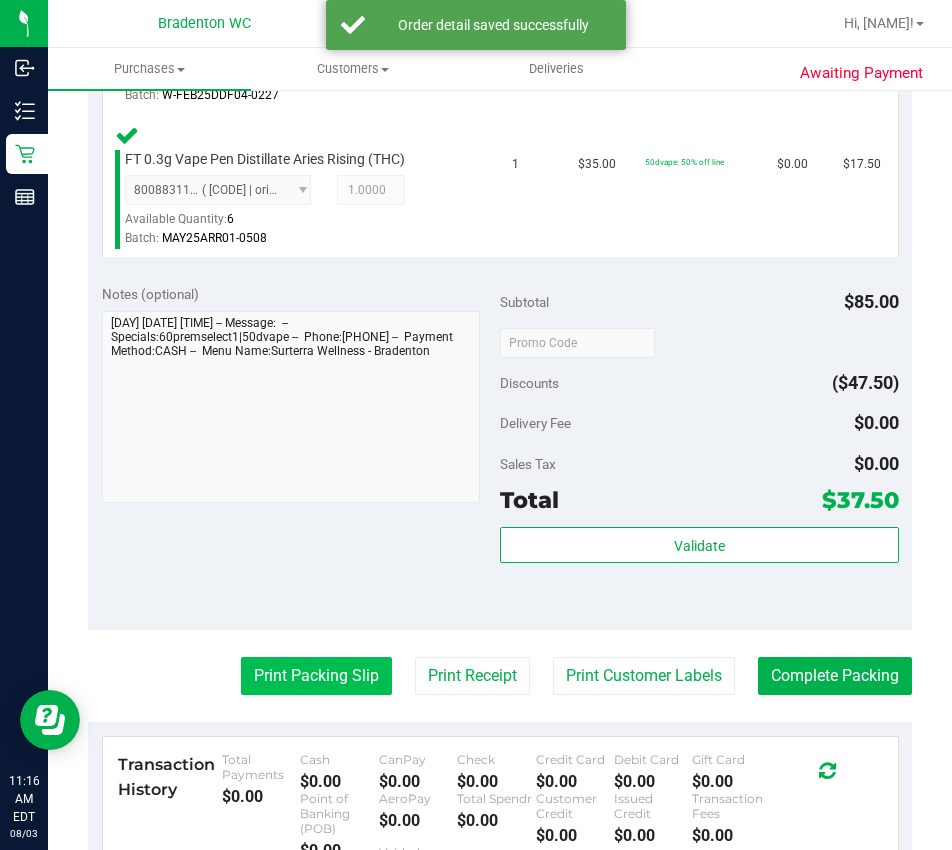 click on "Print Packing Slip" at bounding box center (316, 676) 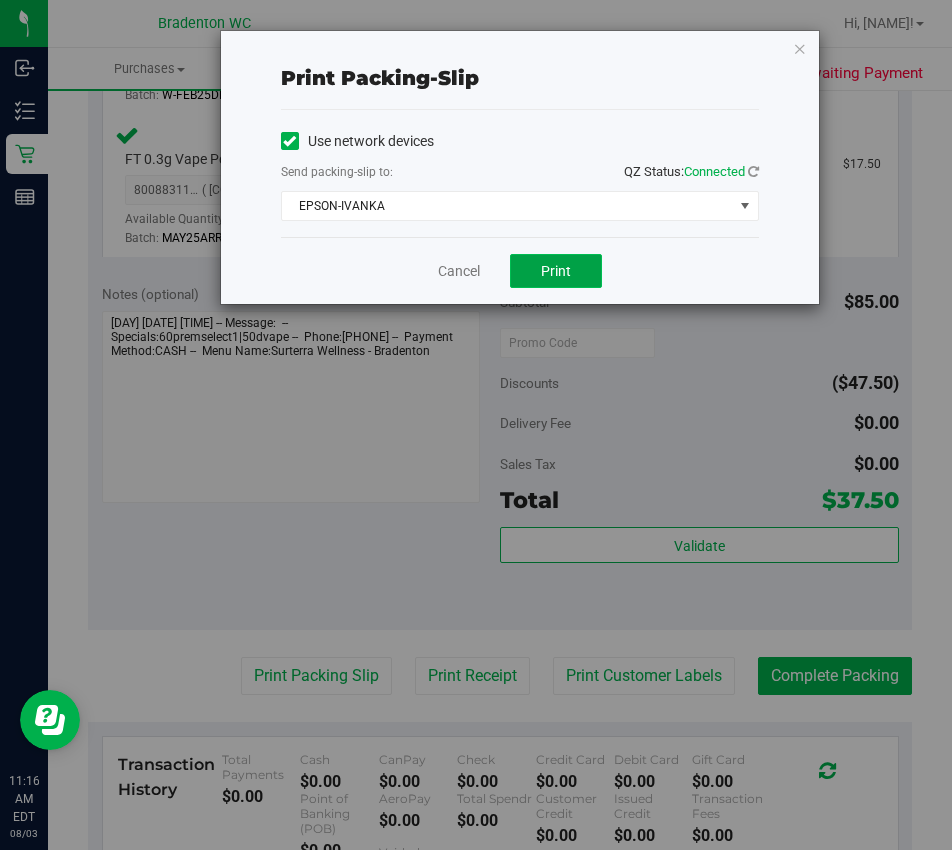 click on "Print" at bounding box center (556, 271) 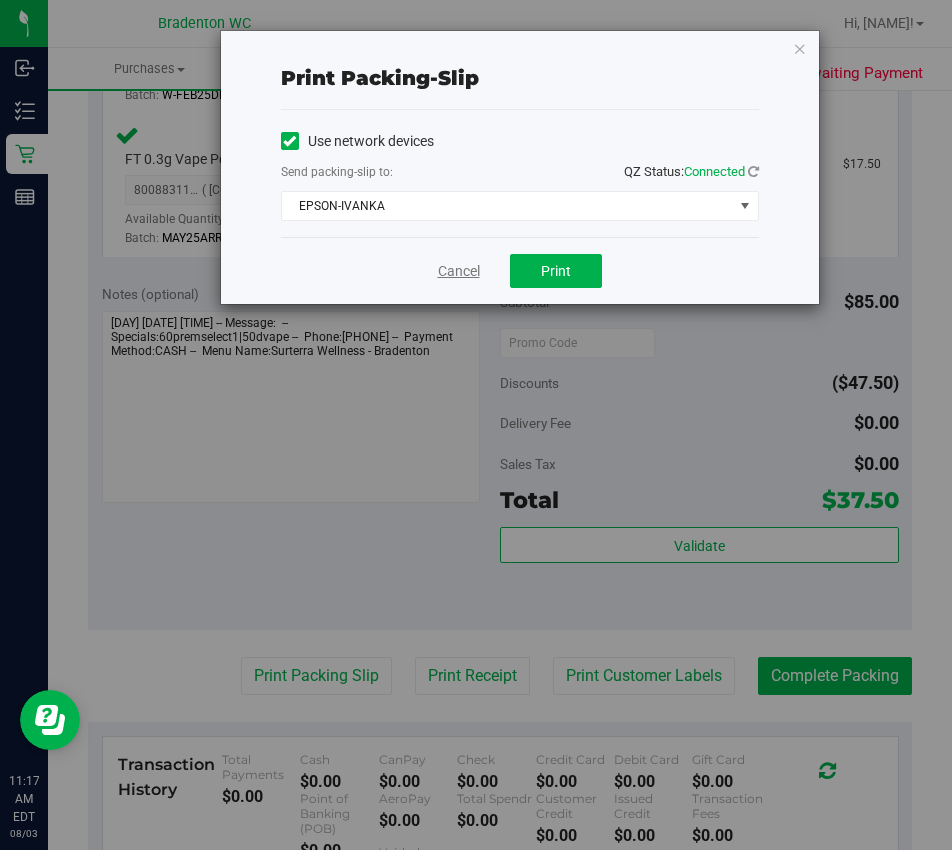 click on "Cancel" at bounding box center (459, 271) 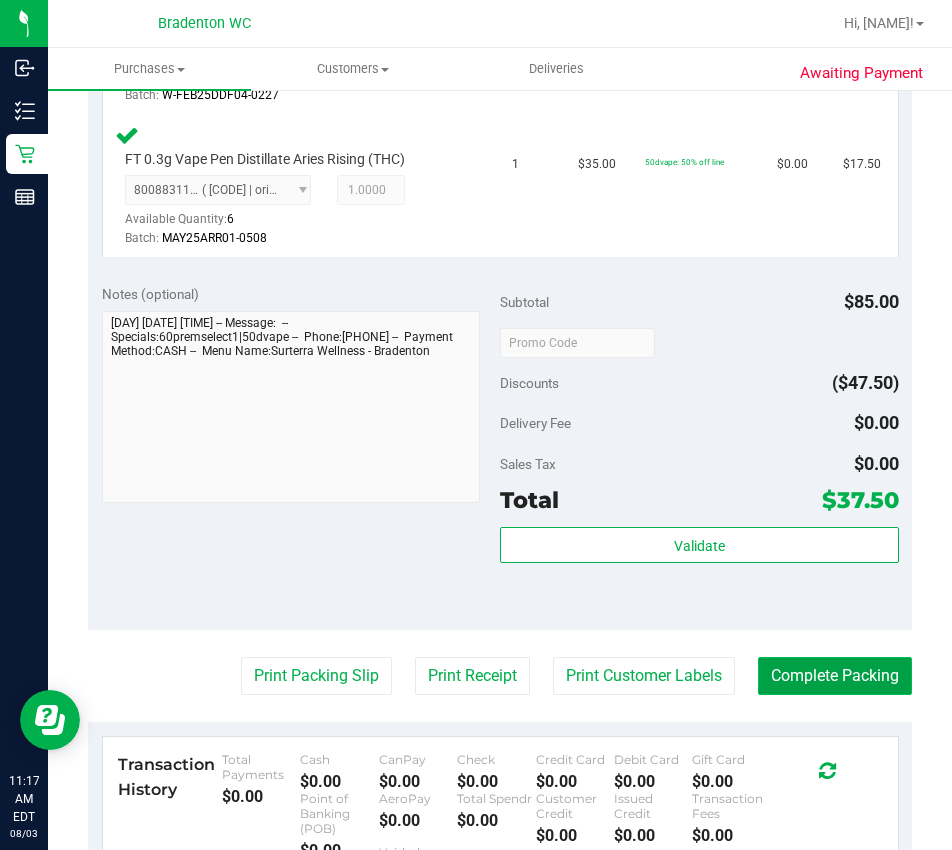 click on "Complete Packing" at bounding box center (835, 676) 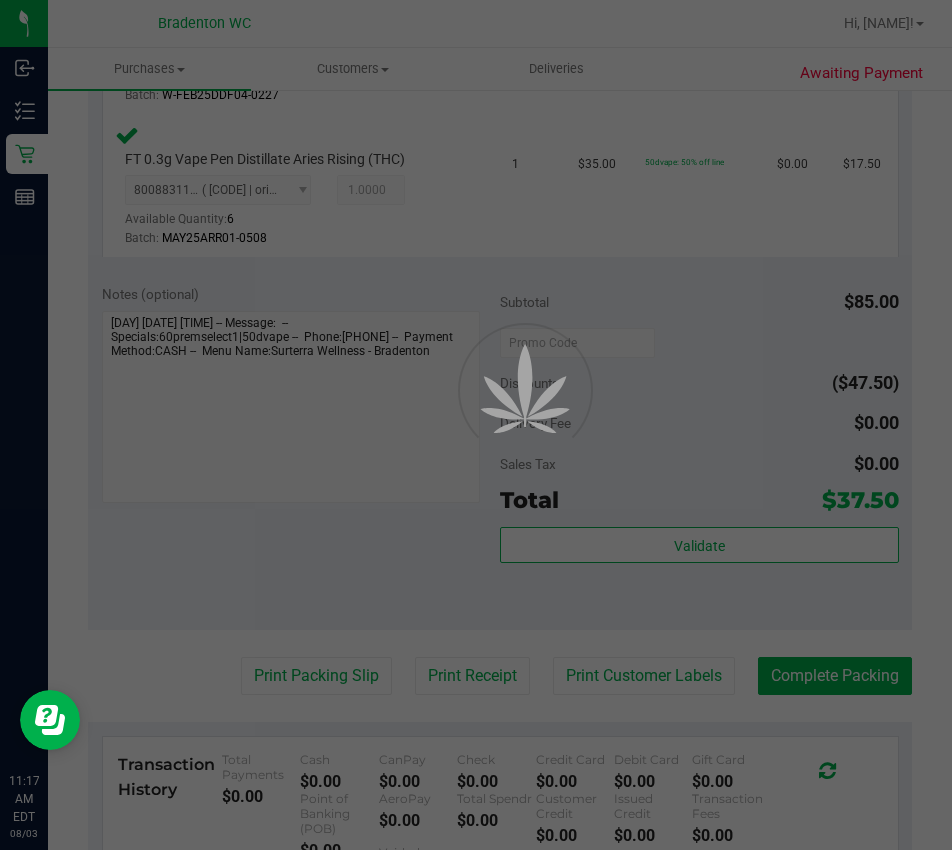 scroll, scrollTop: 0, scrollLeft: 0, axis: both 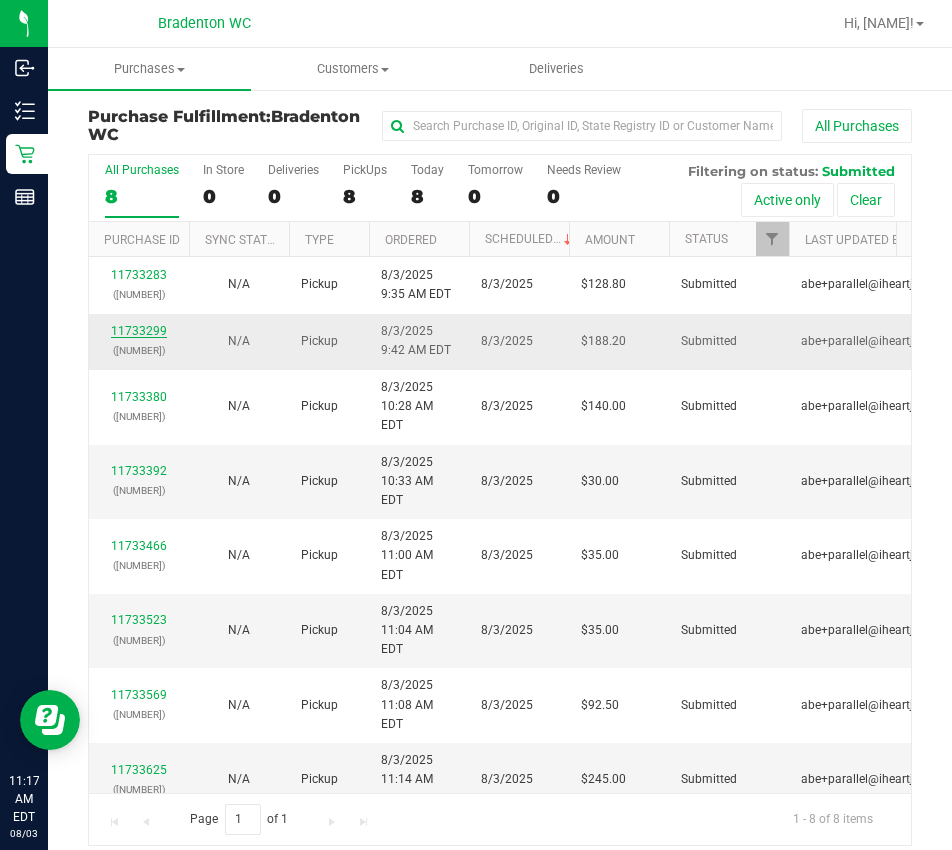click on "11733299" at bounding box center [139, 331] 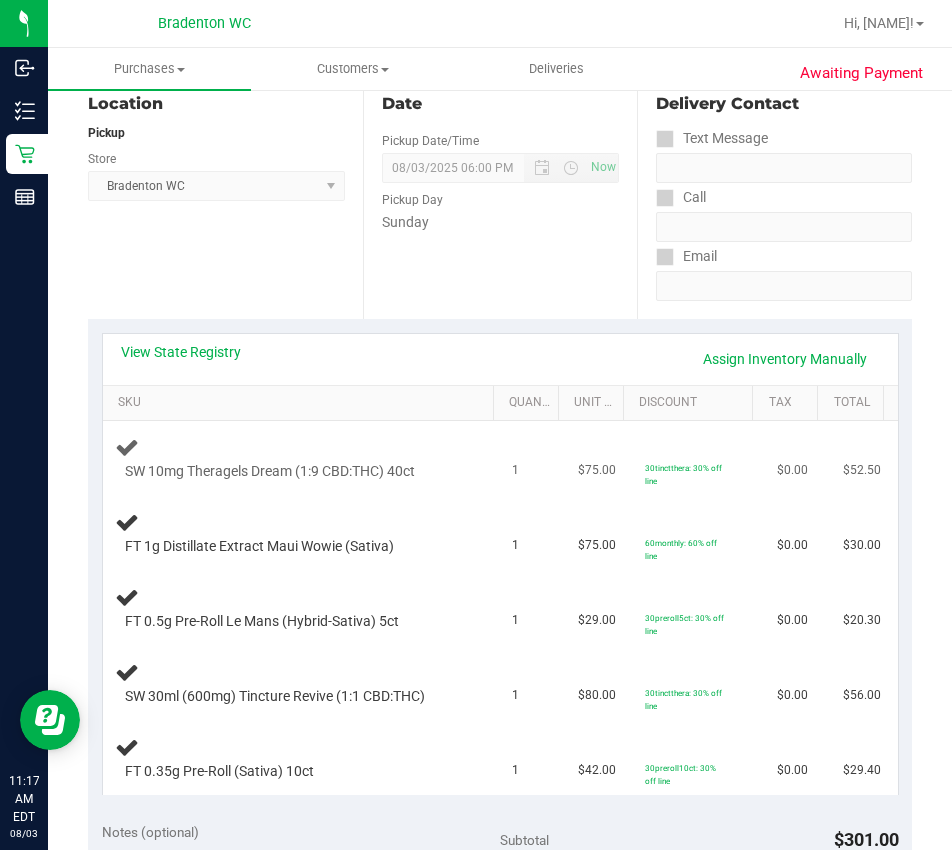 scroll, scrollTop: 300, scrollLeft: 0, axis: vertical 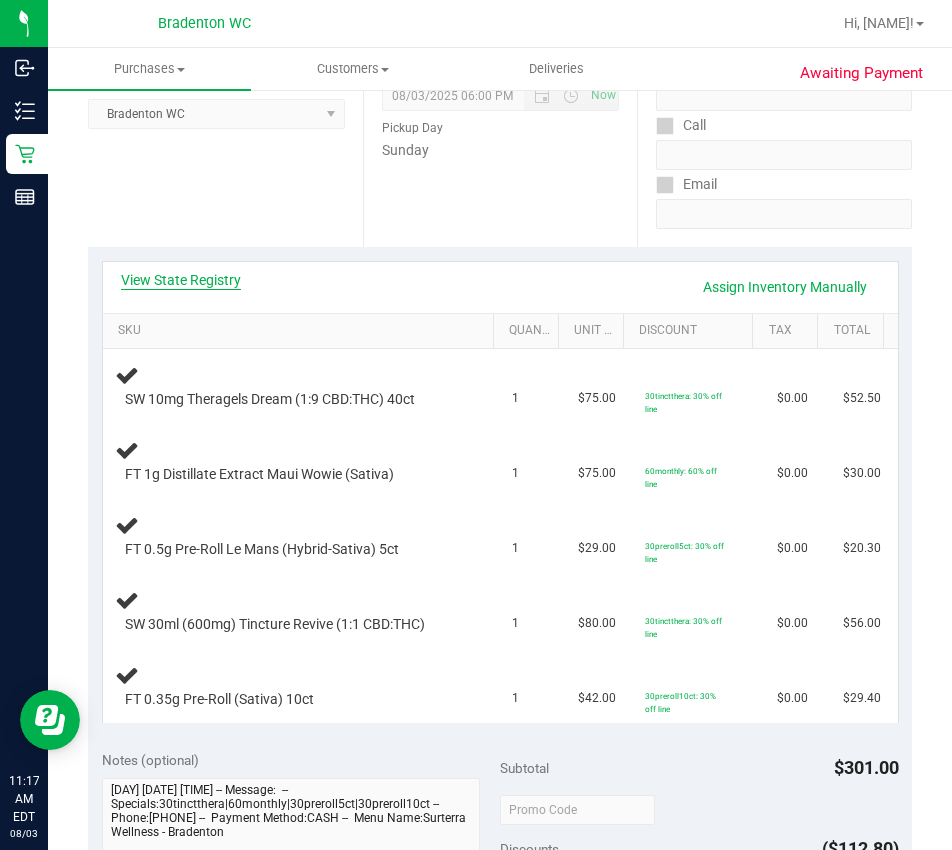 click on "View State Registry" at bounding box center (181, 280) 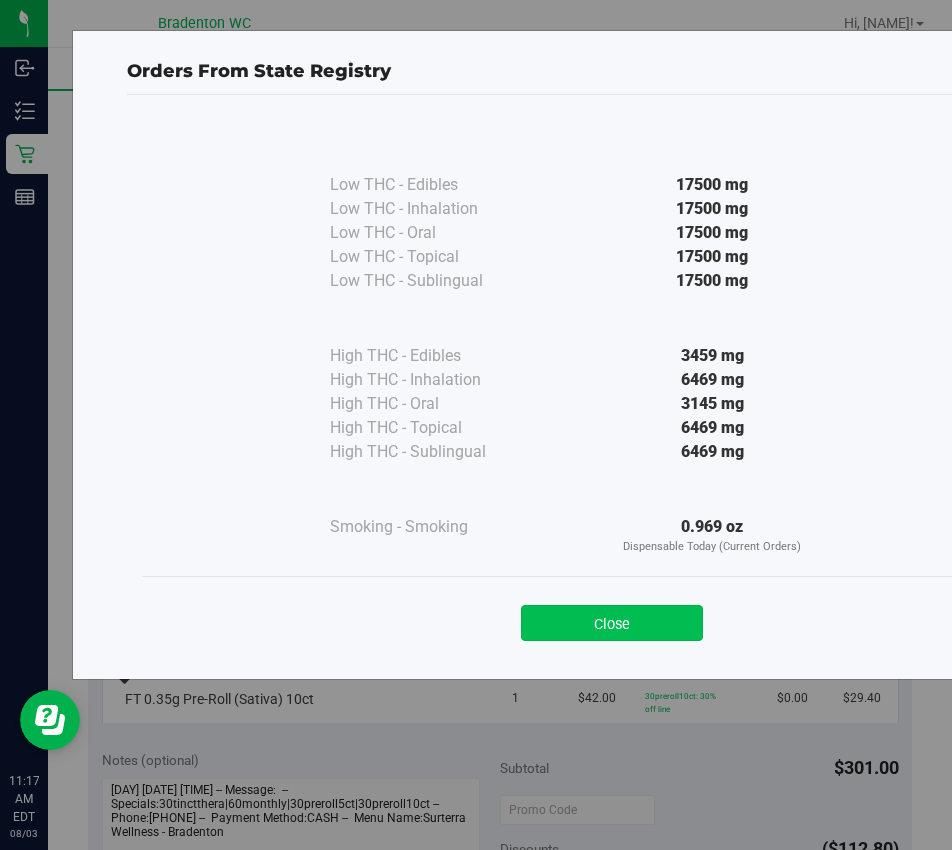 click on "Close" at bounding box center [612, 623] 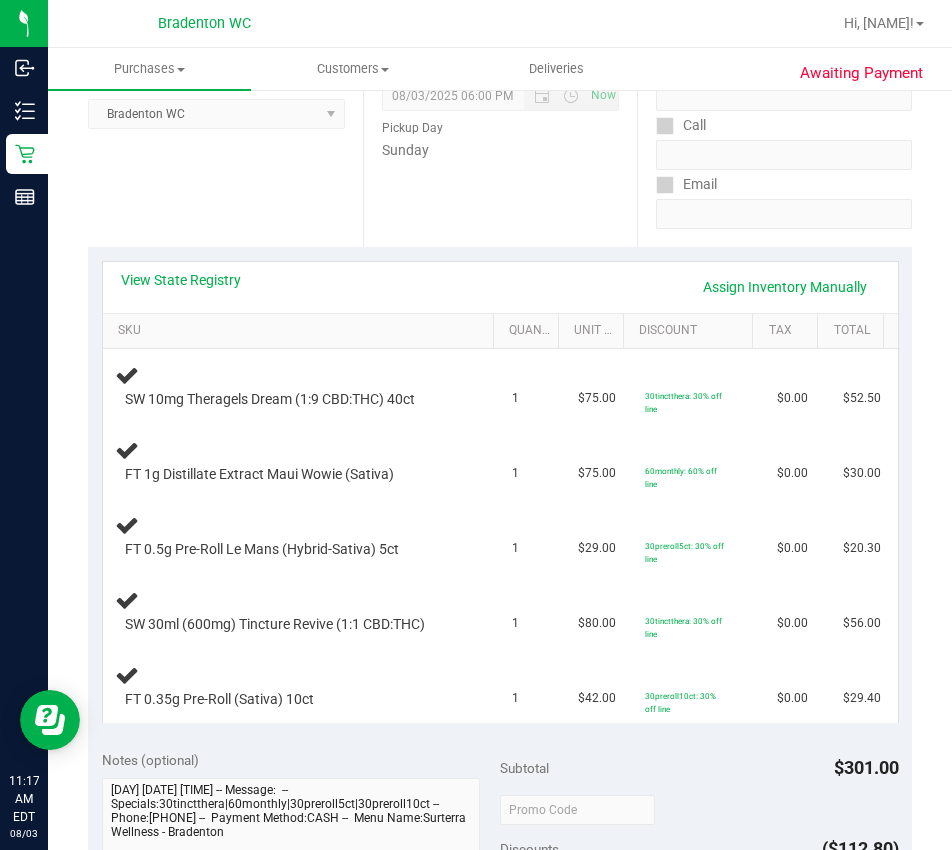 click on "View State Registry
Assign Inventory Manually" at bounding box center (500, 287) 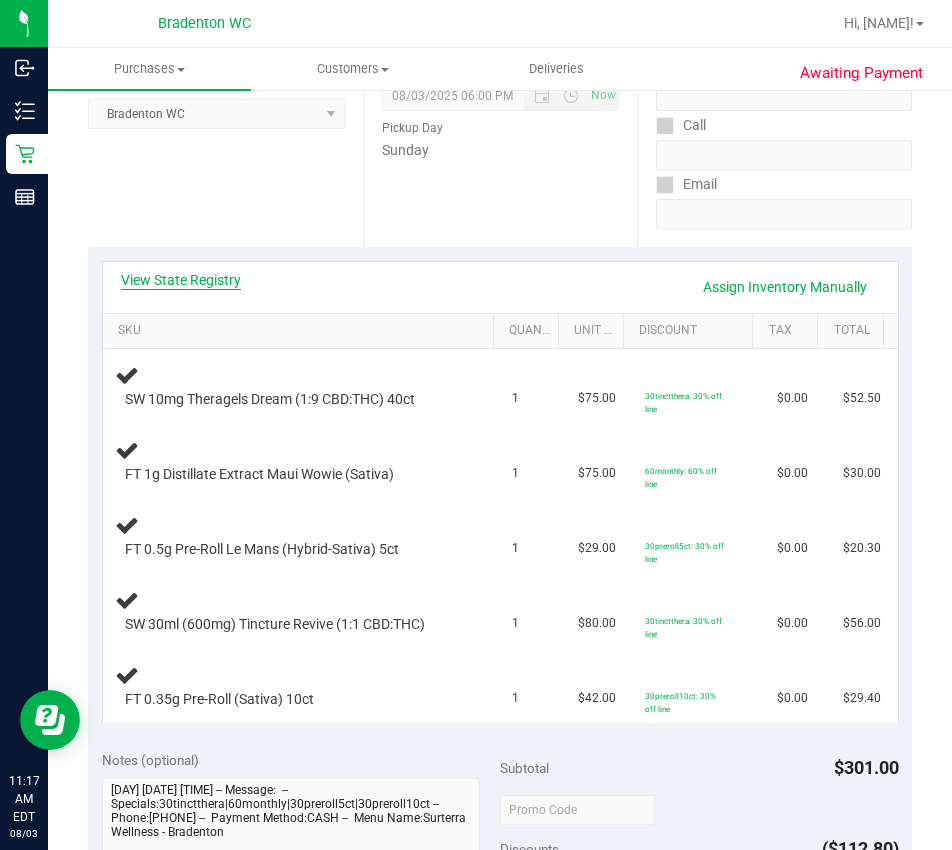 click on "View State Registry" at bounding box center (181, 280) 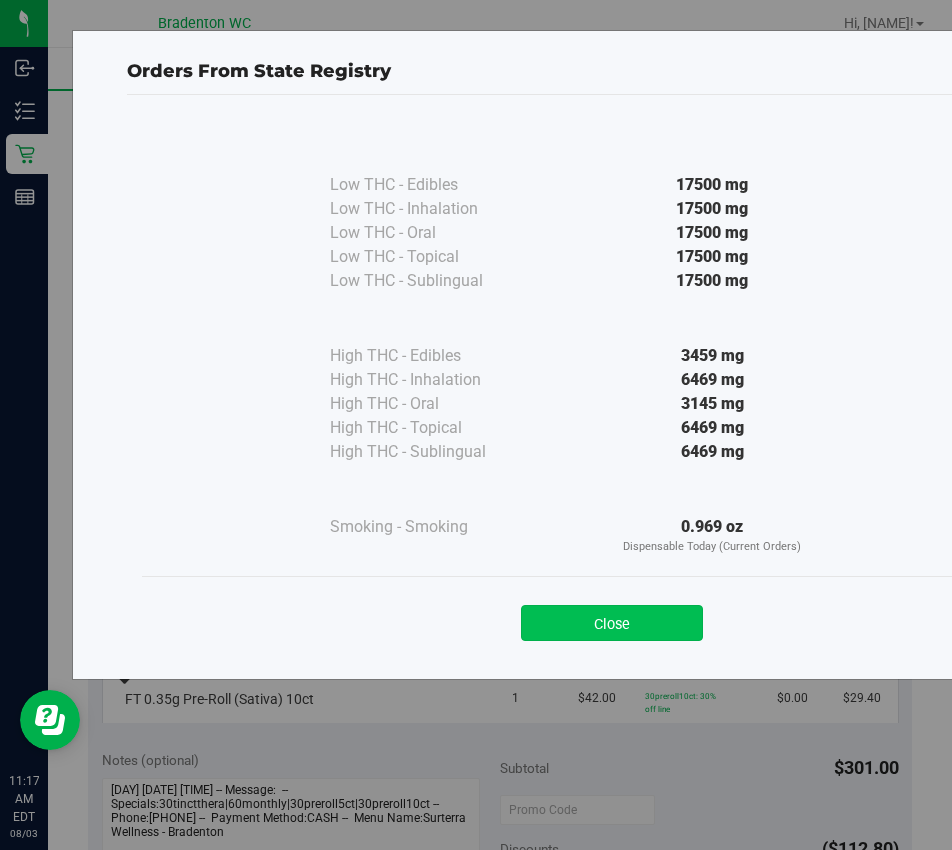 click on "Close" at bounding box center [612, 623] 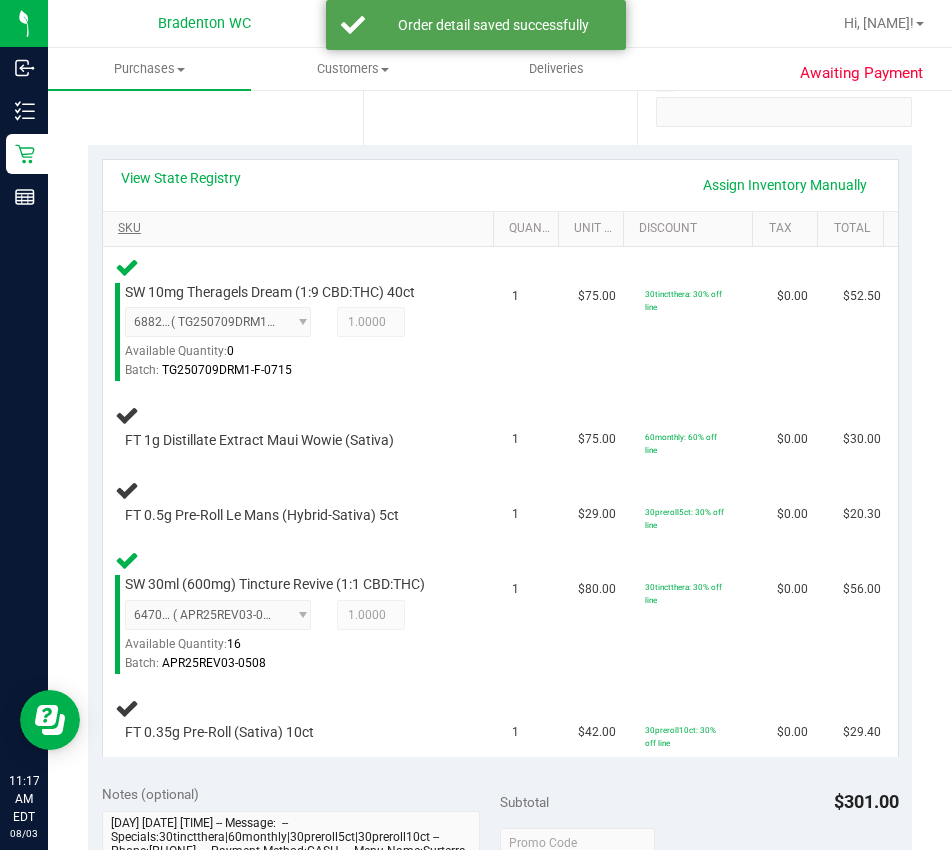scroll, scrollTop: 400, scrollLeft: 0, axis: vertical 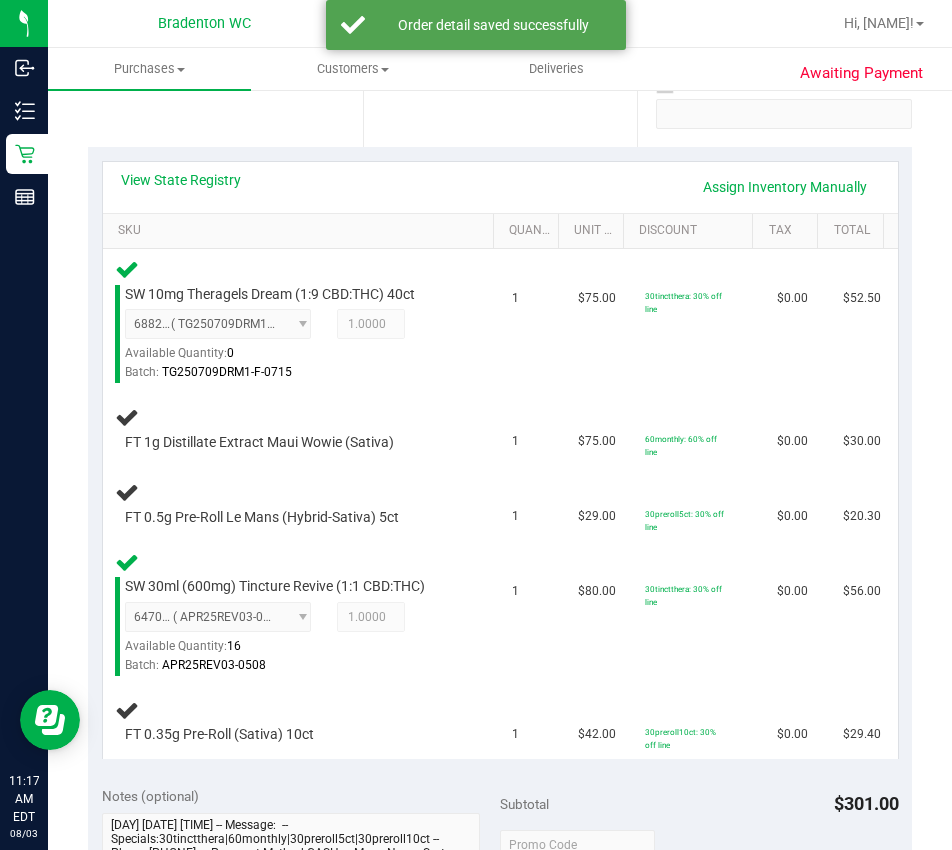 click on "View State Registry
Assign Inventory Manually" at bounding box center (500, 187) 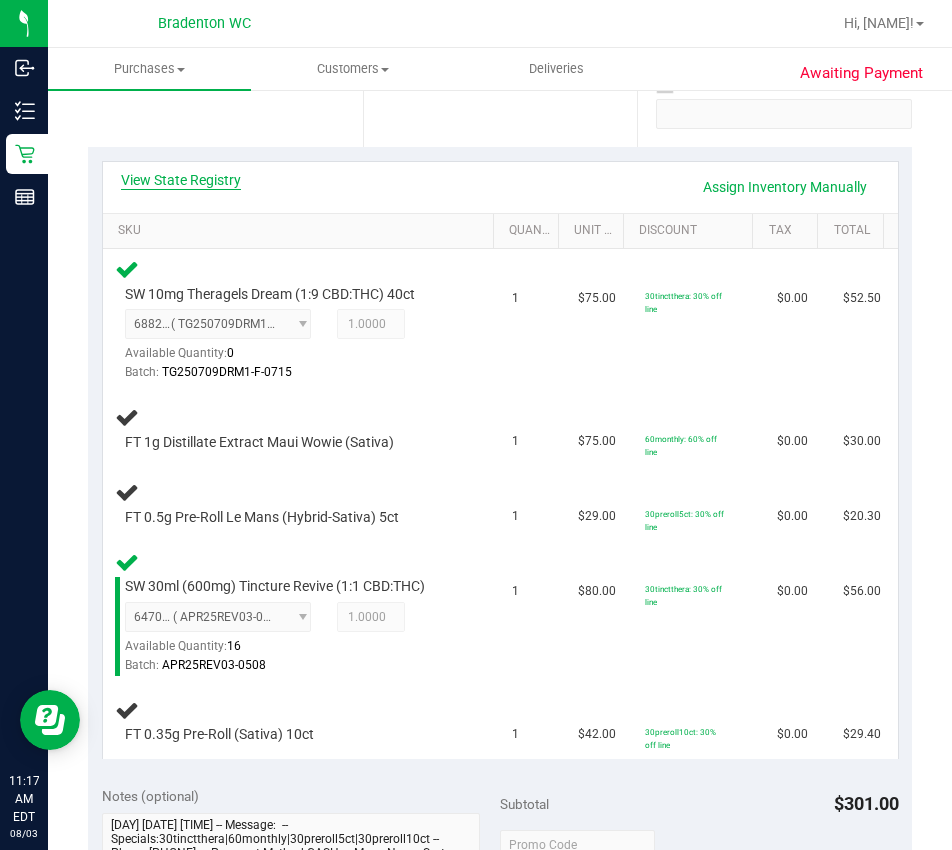 click on "View State Registry" at bounding box center (181, 180) 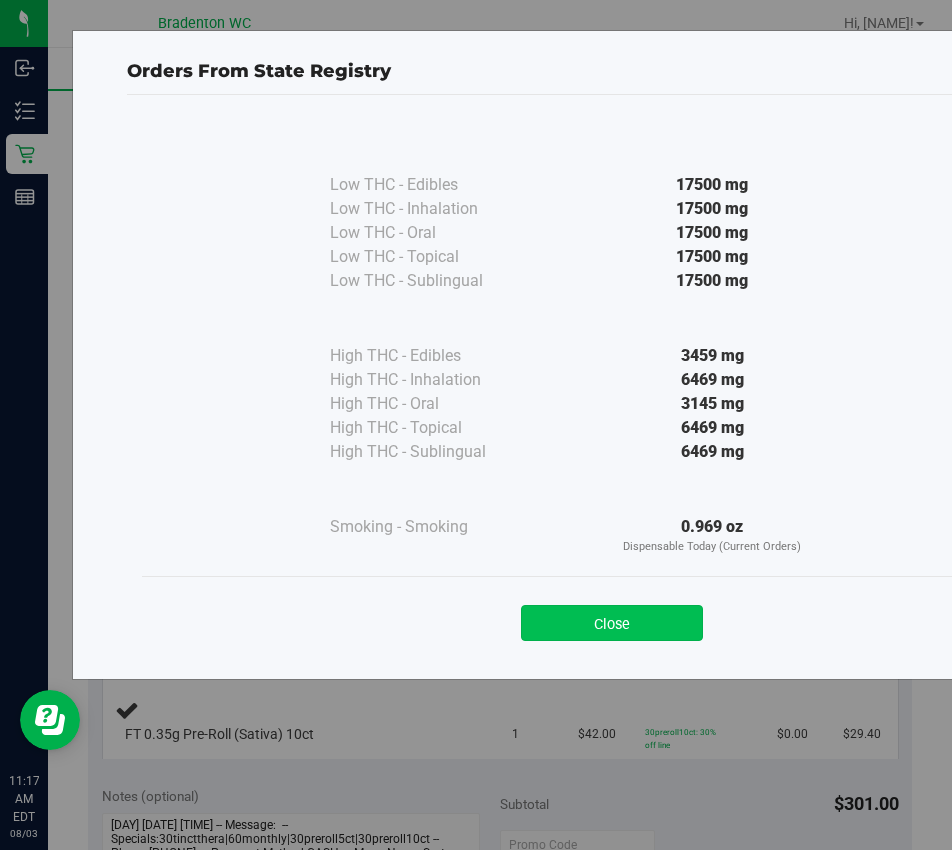 click on "Close" at bounding box center (612, 623) 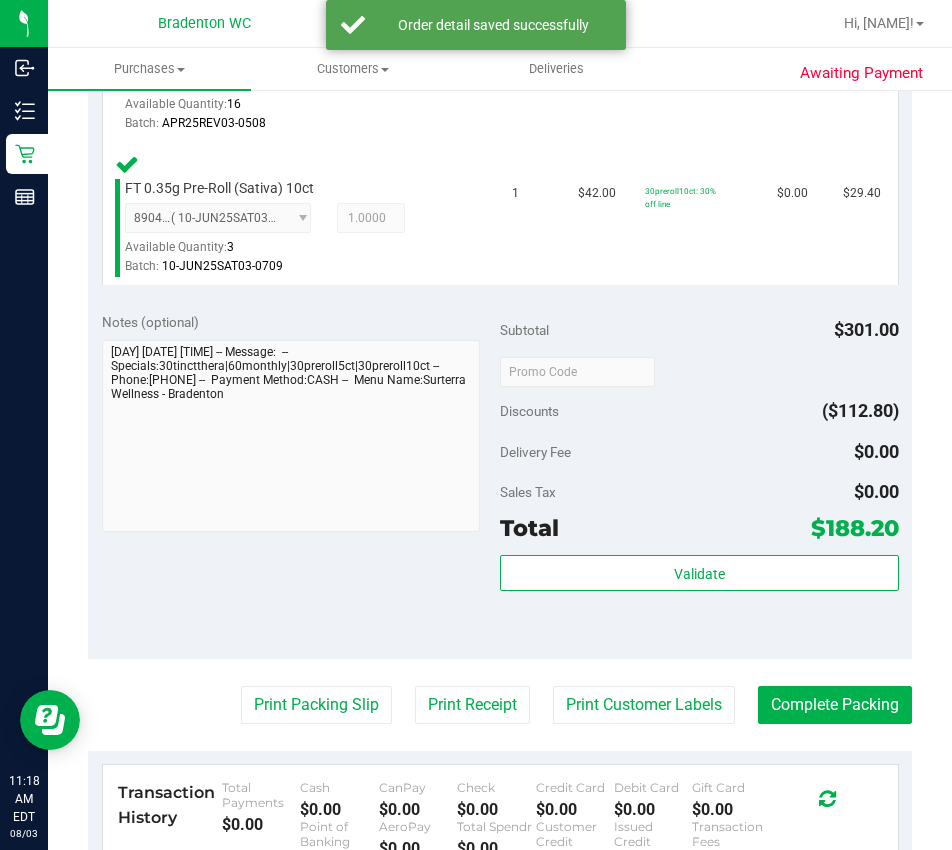 scroll, scrollTop: 1088, scrollLeft: 0, axis: vertical 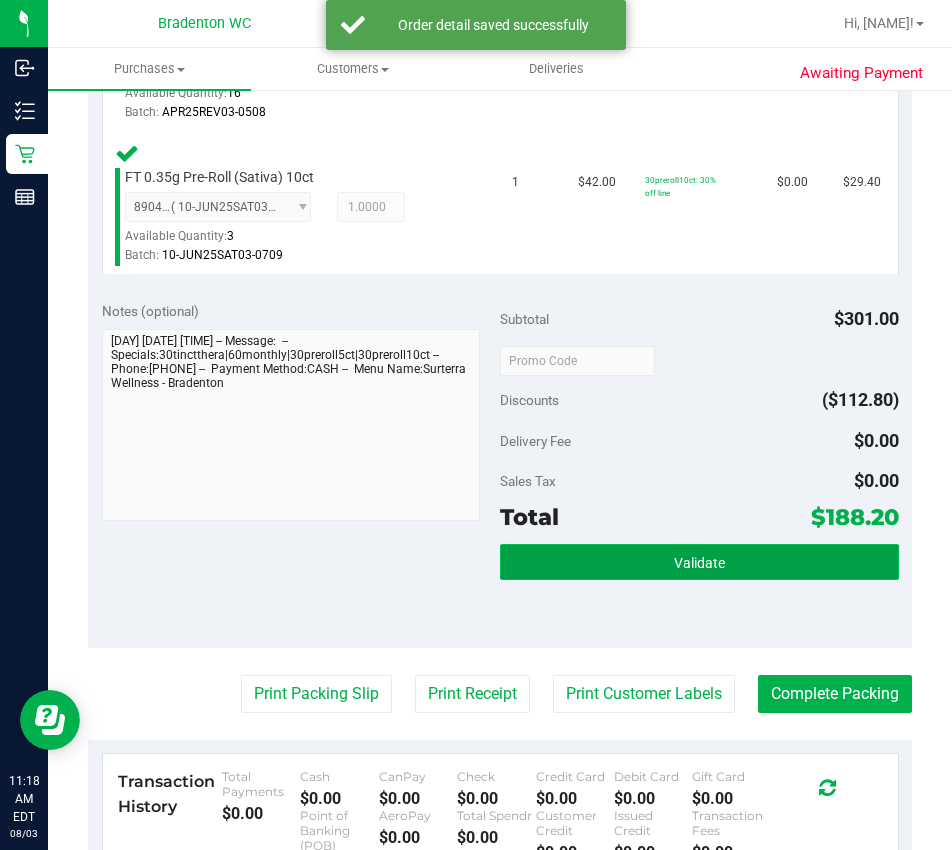 click on "Validate" at bounding box center (699, 563) 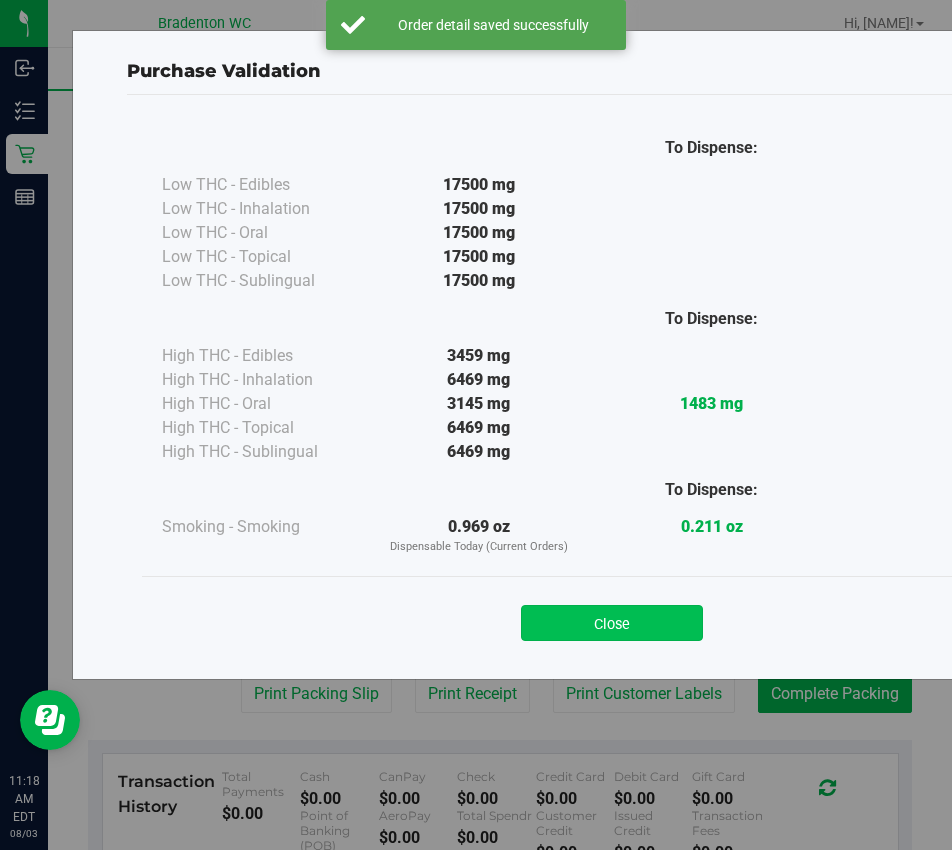 click on "Close" at bounding box center (612, 623) 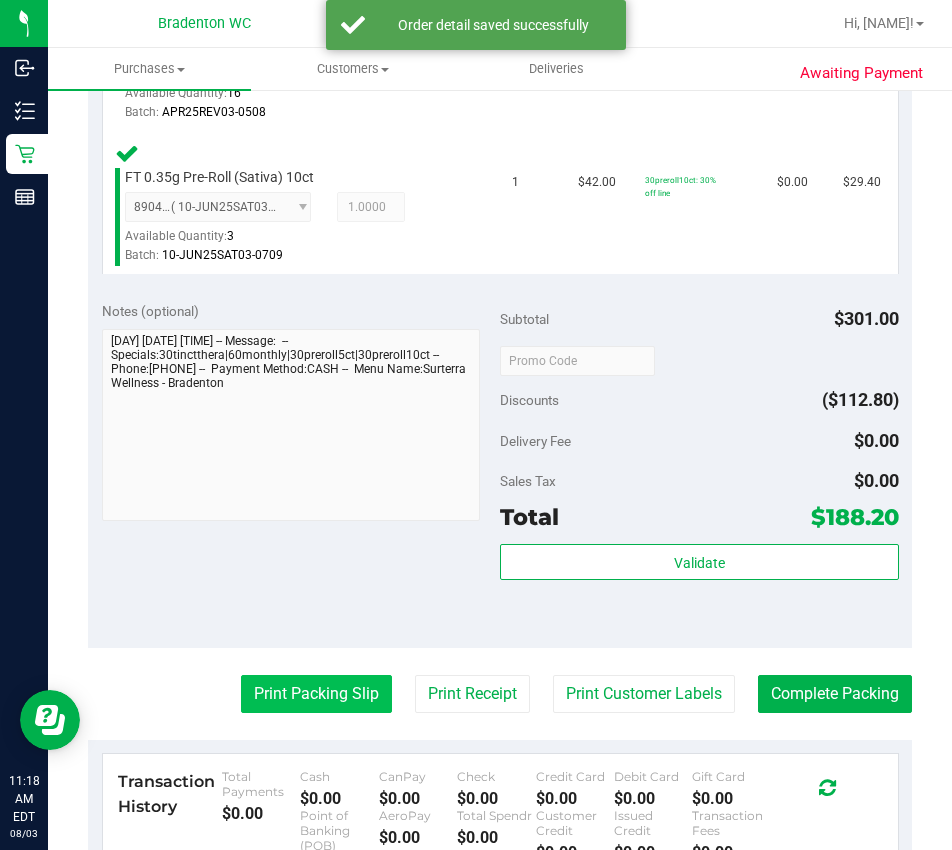 click on "Print Packing Slip" at bounding box center [316, 694] 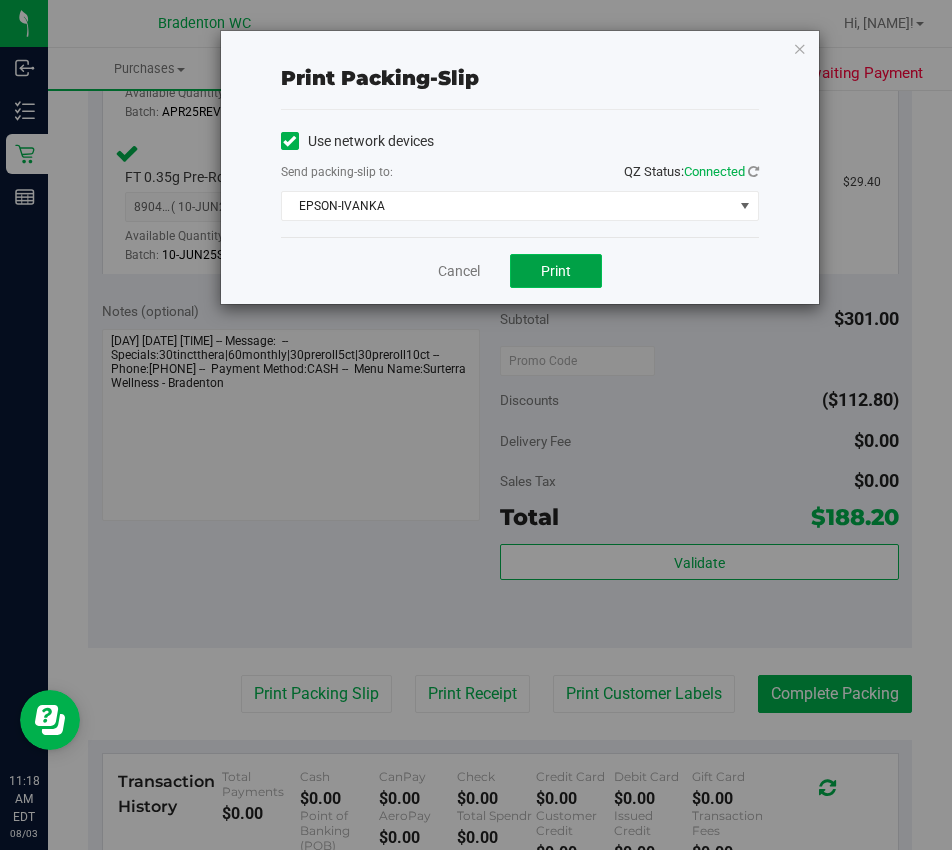click on "Print" at bounding box center (556, 271) 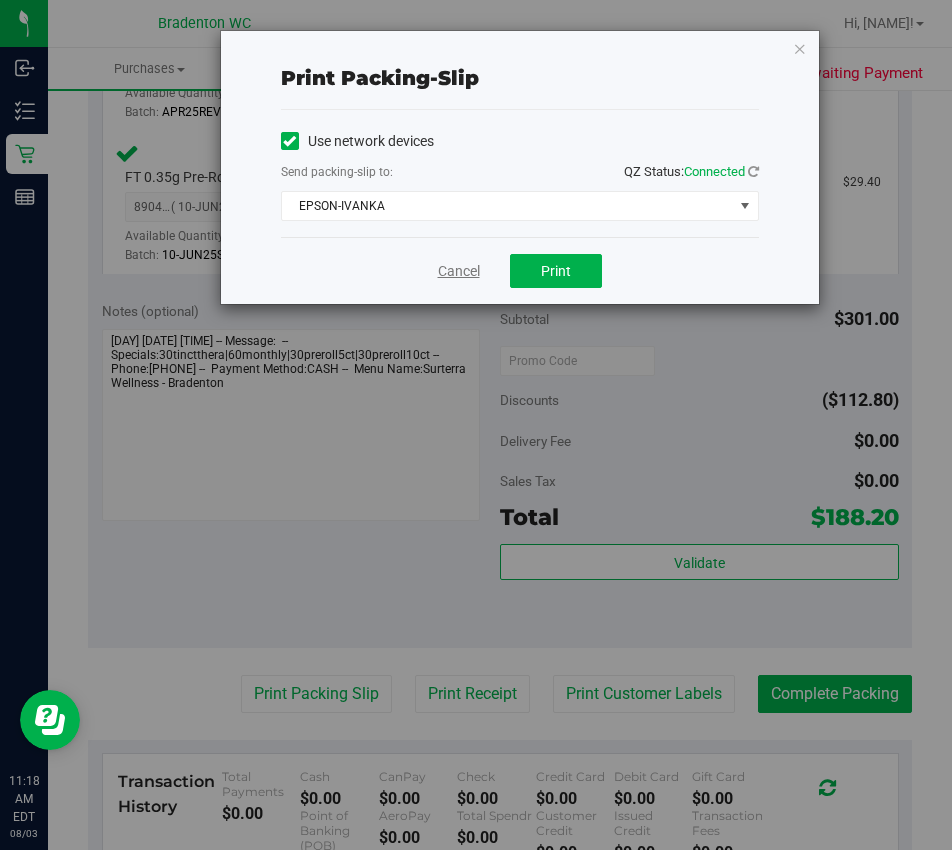 click on "Cancel" at bounding box center (459, 271) 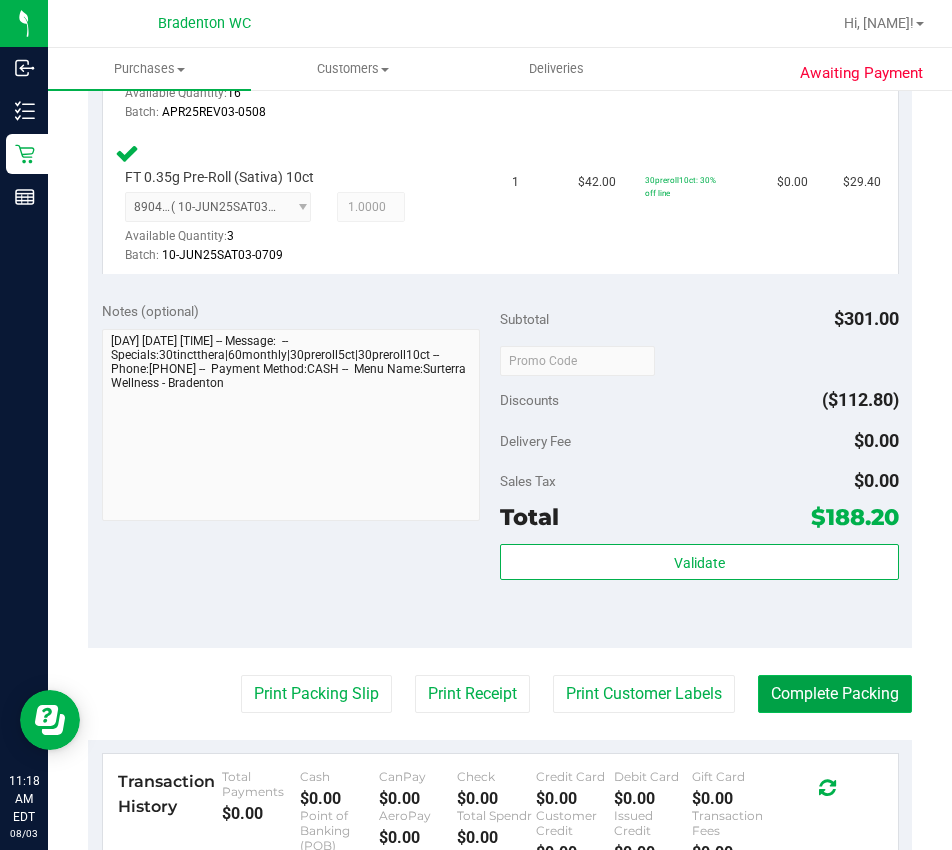click on "Complete Packing" at bounding box center [835, 694] 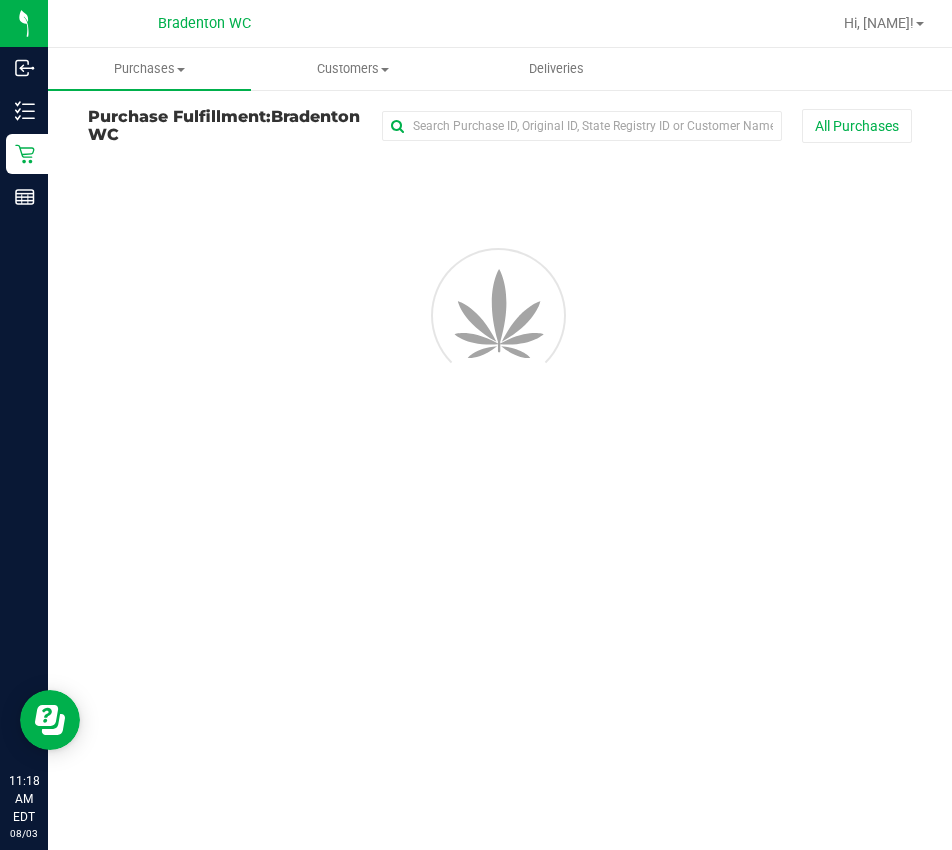 scroll, scrollTop: 0, scrollLeft: 0, axis: both 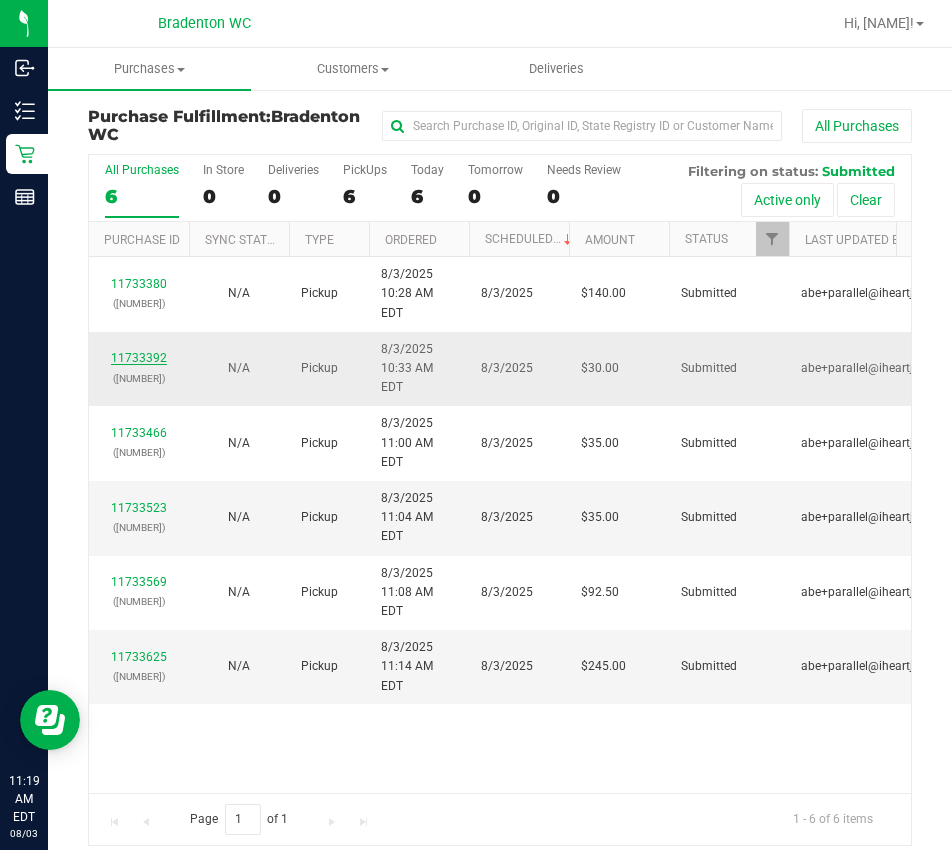 click on "11733392" at bounding box center (139, 358) 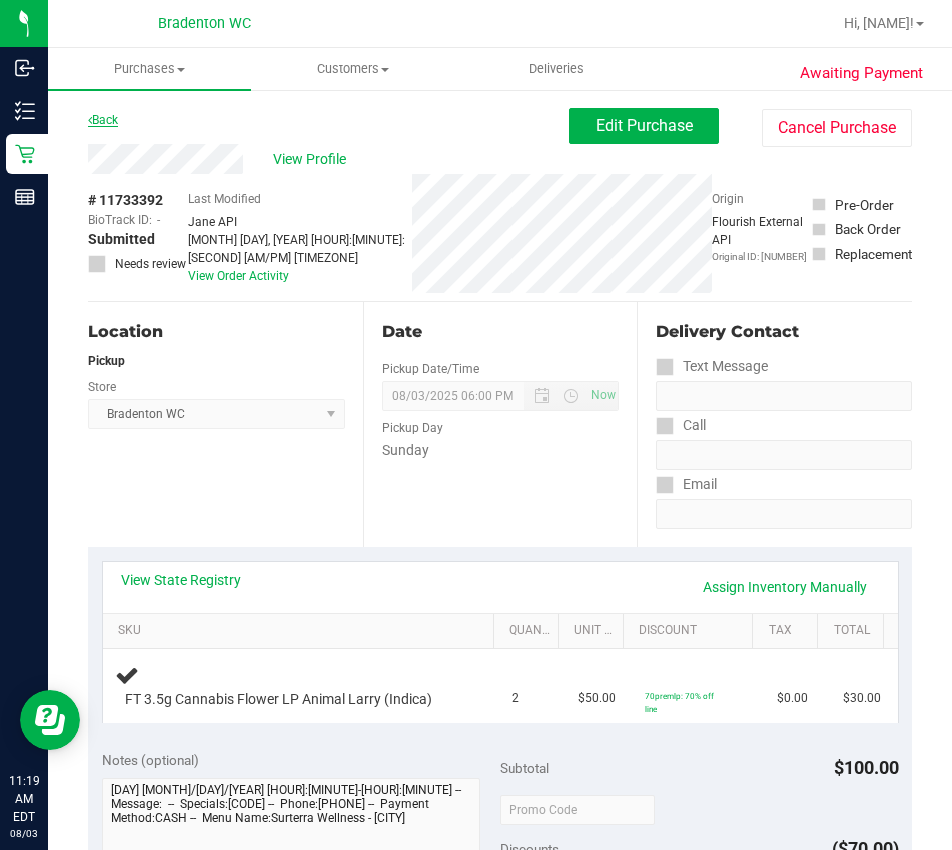 click on "Back" at bounding box center (103, 120) 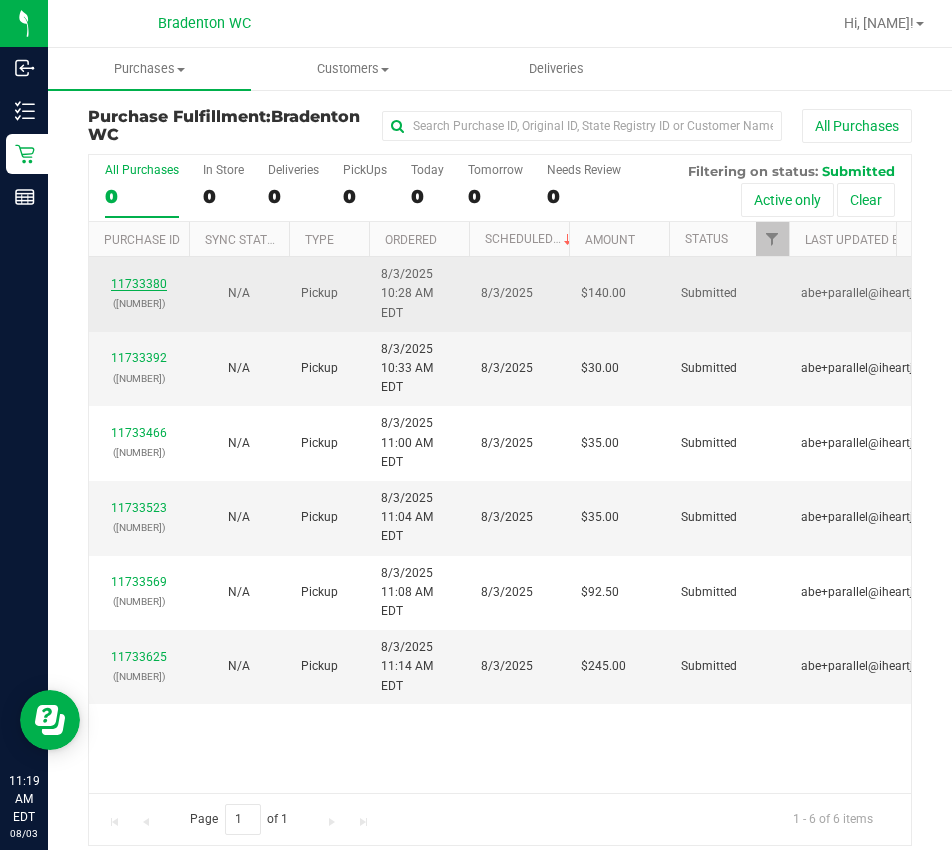 click on "11733380" at bounding box center [139, 284] 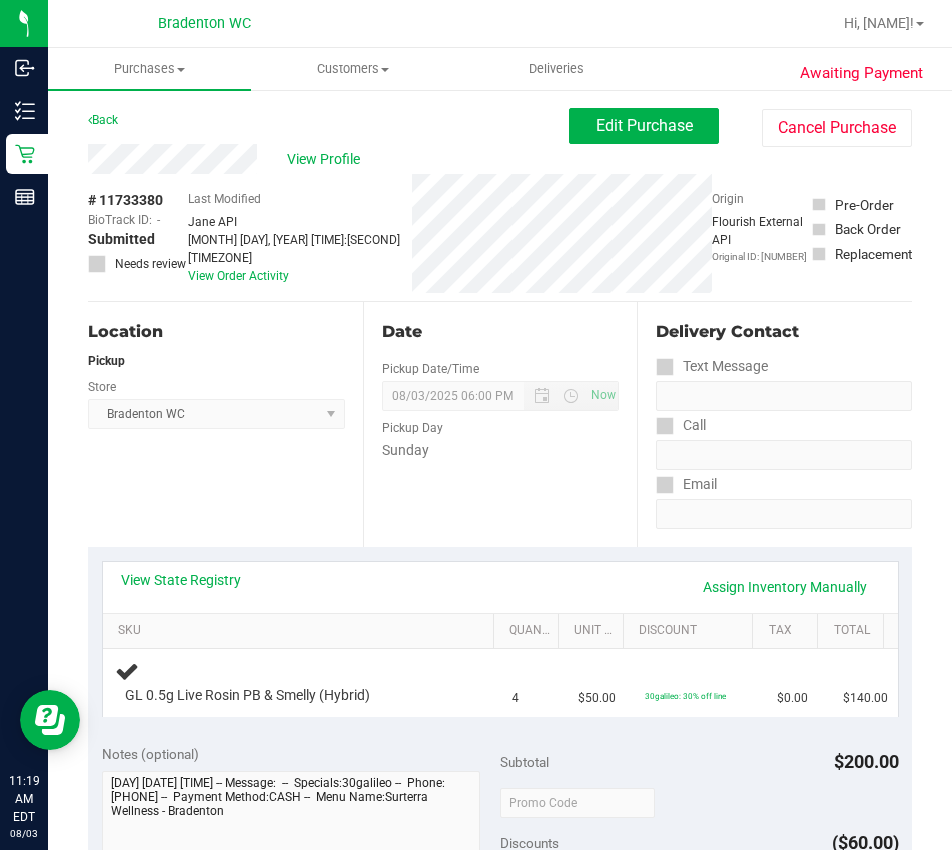 click on "View State Registry
Assign Inventory Manually" at bounding box center [500, 587] 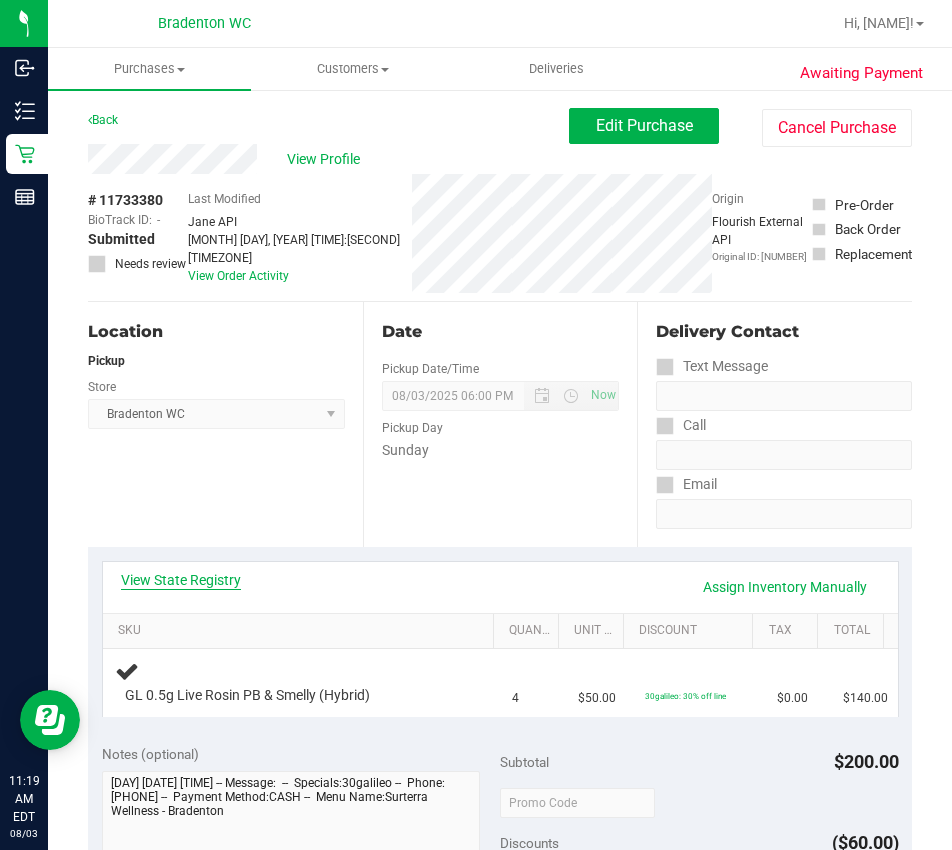 click on "View State Registry" at bounding box center (181, 580) 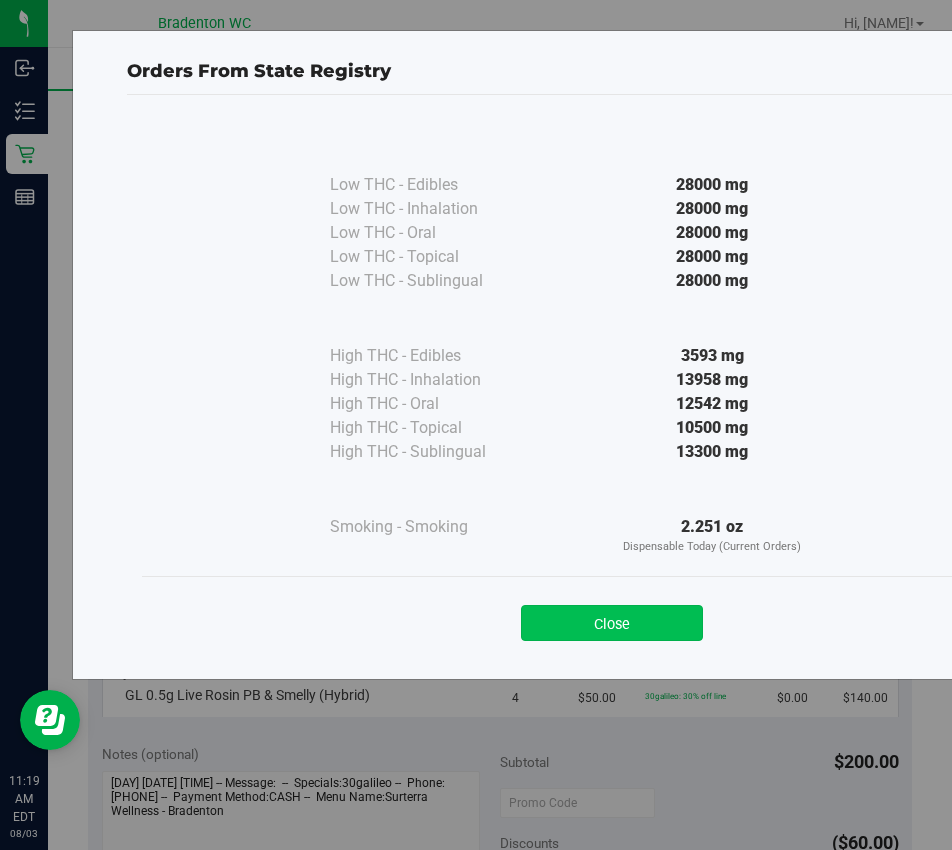 click on "Close" at bounding box center (612, 623) 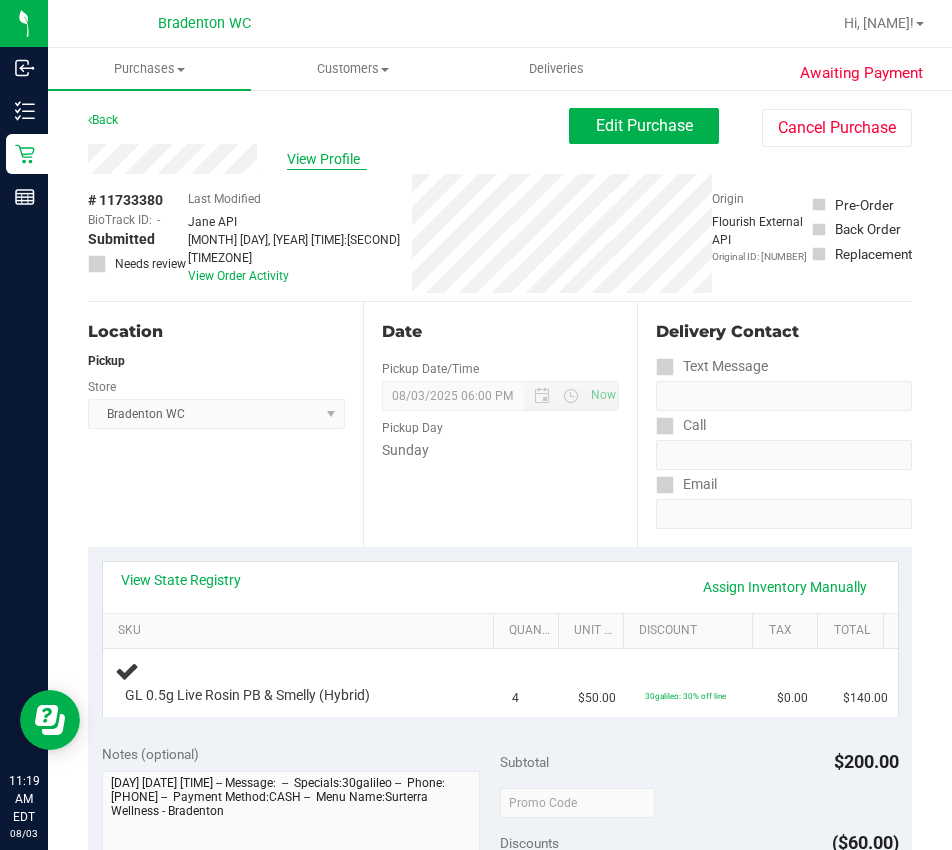 click on "View Profile" at bounding box center [327, 159] 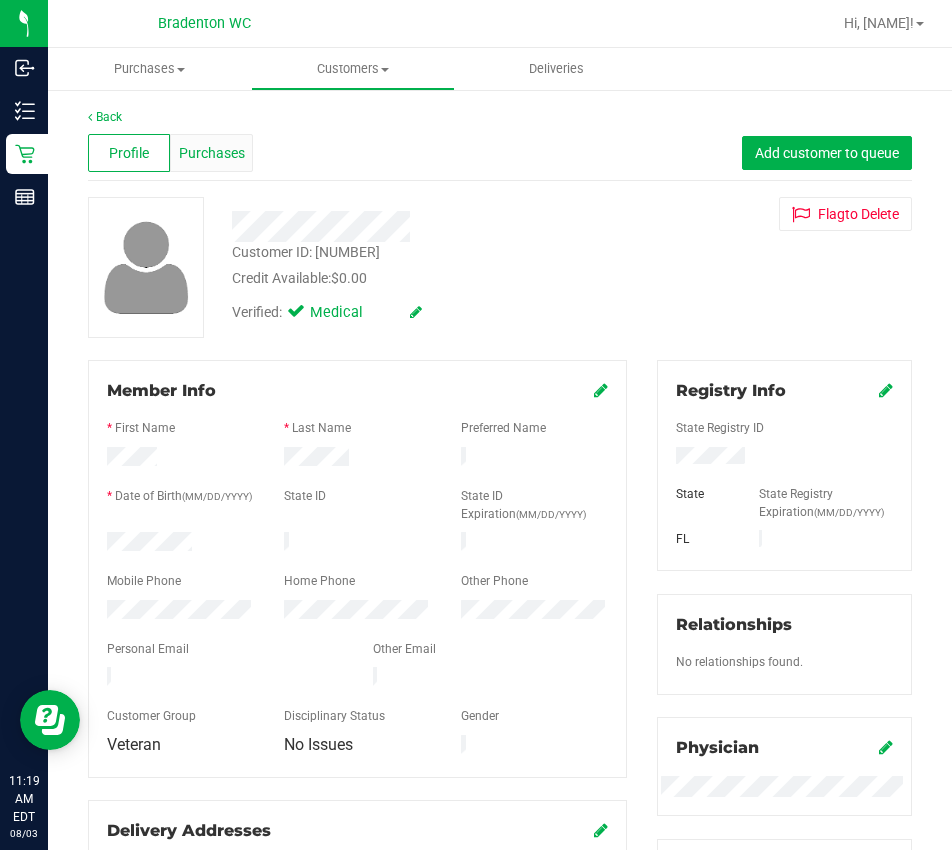 click on "Purchases" at bounding box center (212, 153) 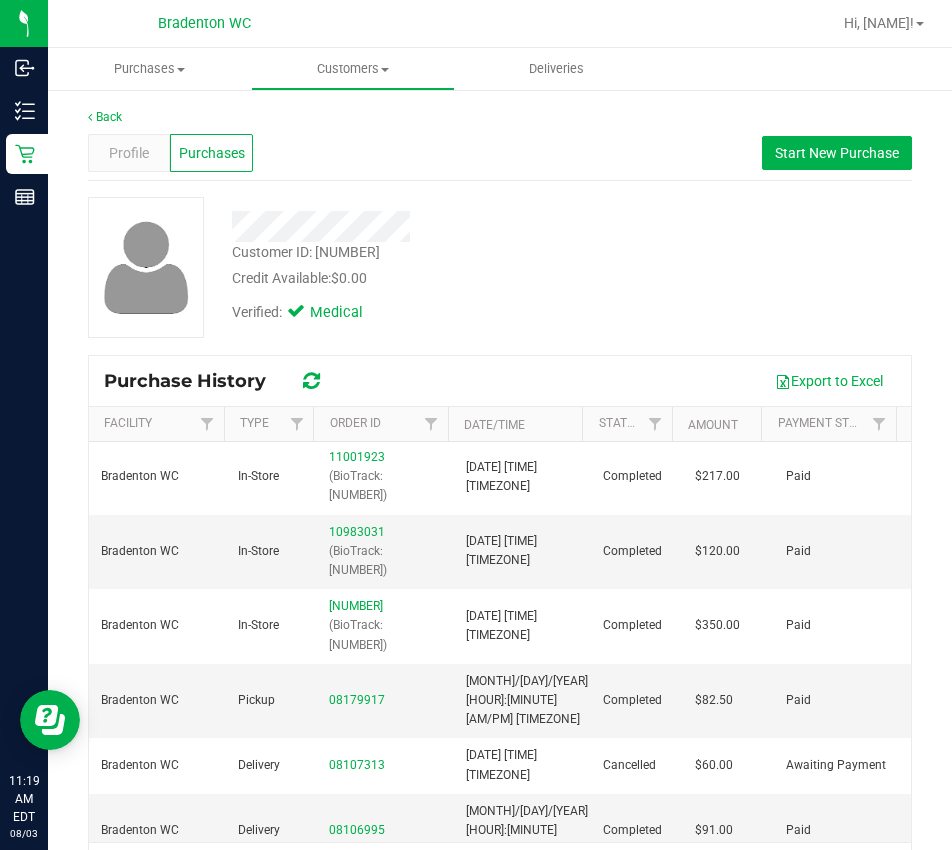 scroll, scrollTop: 0, scrollLeft: 0, axis: both 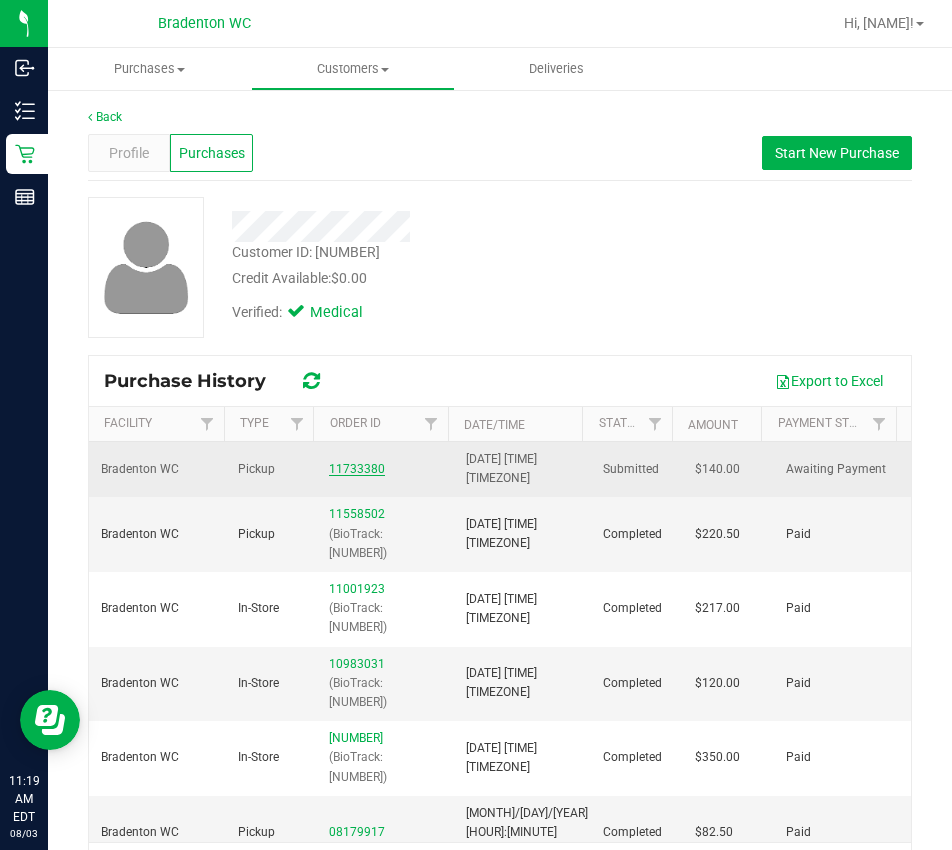 click on "11733380" at bounding box center (357, 469) 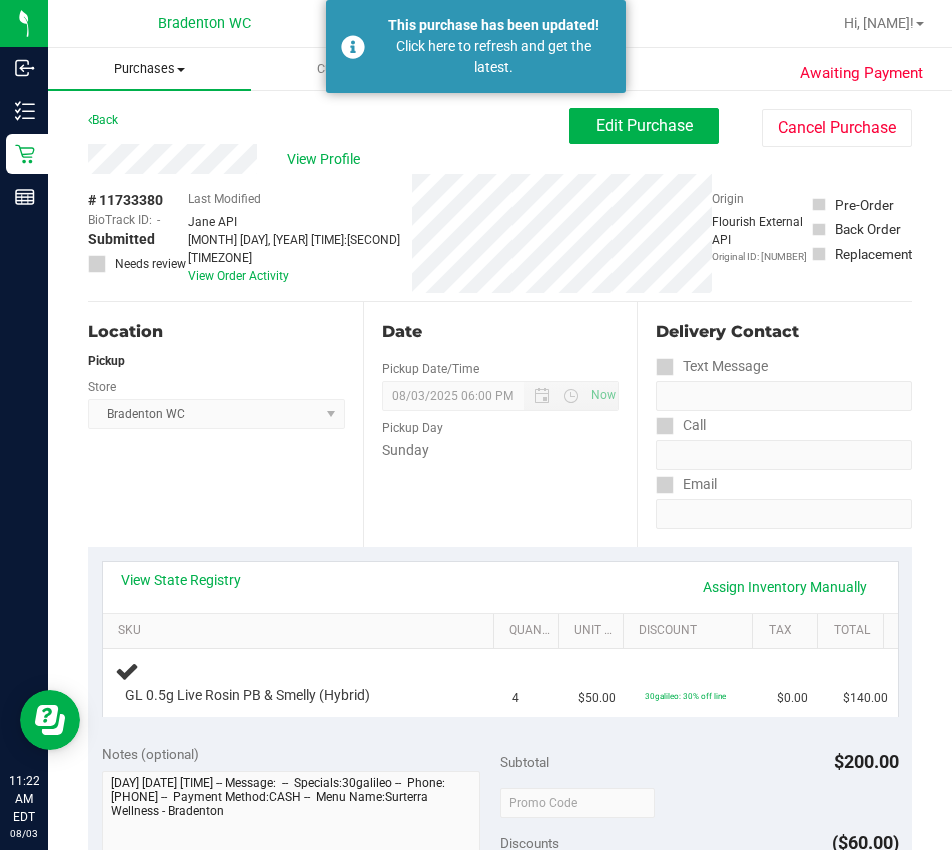 click on "Purchases" at bounding box center [149, 69] 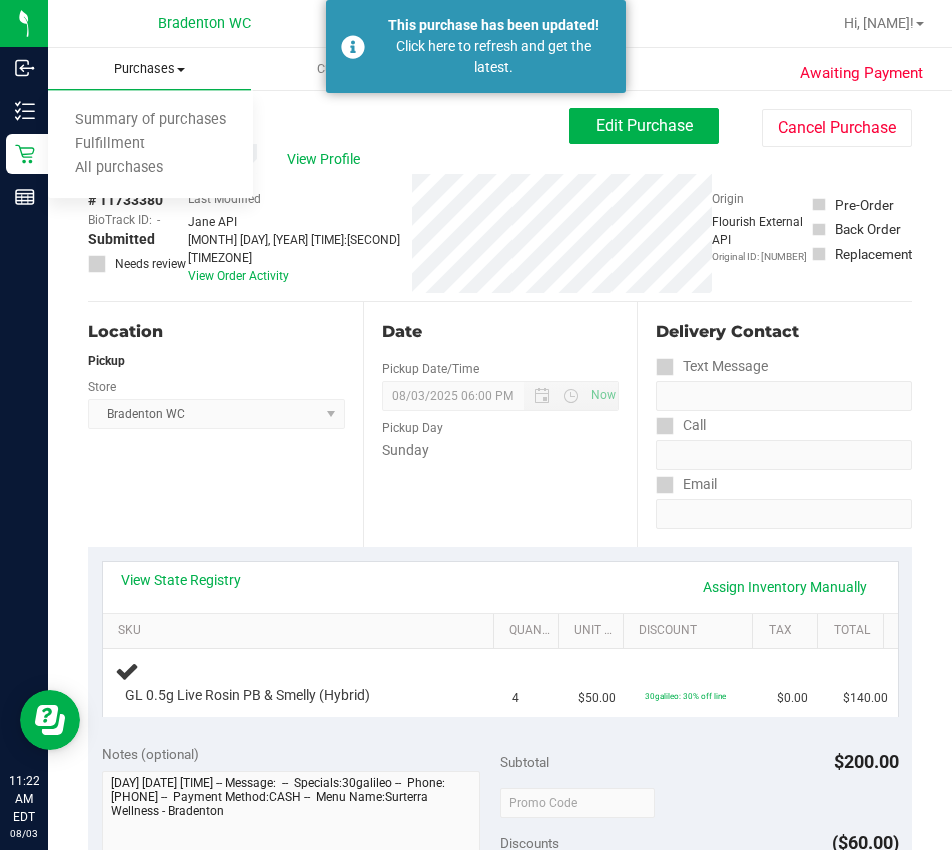 click on "Fulfillment" at bounding box center (110, 144) 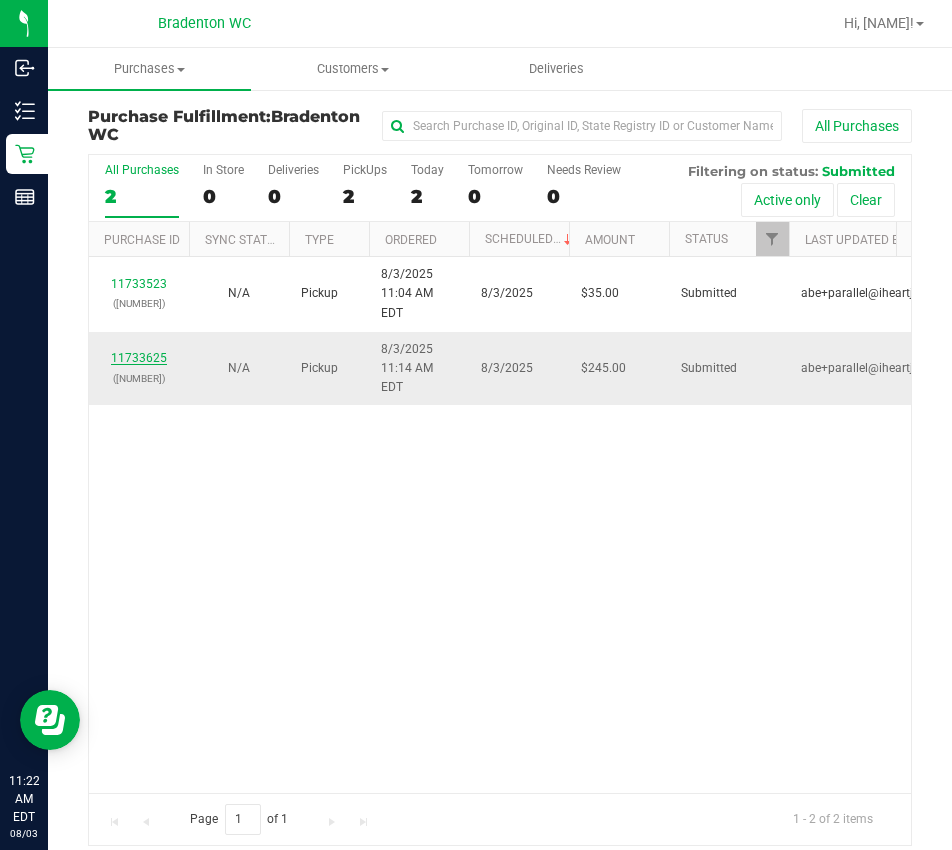 click on "11733625" at bounding box center [139, 358] 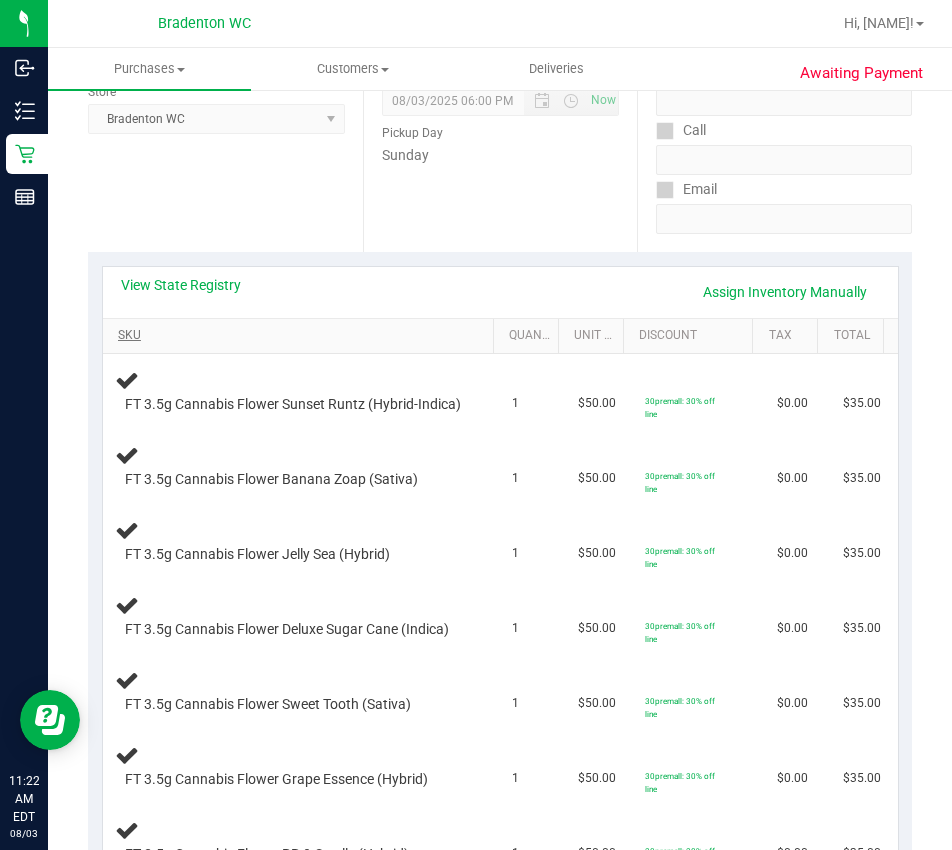 scroll, scrollTop: 300, scrollLeft: 0, axis: vertical 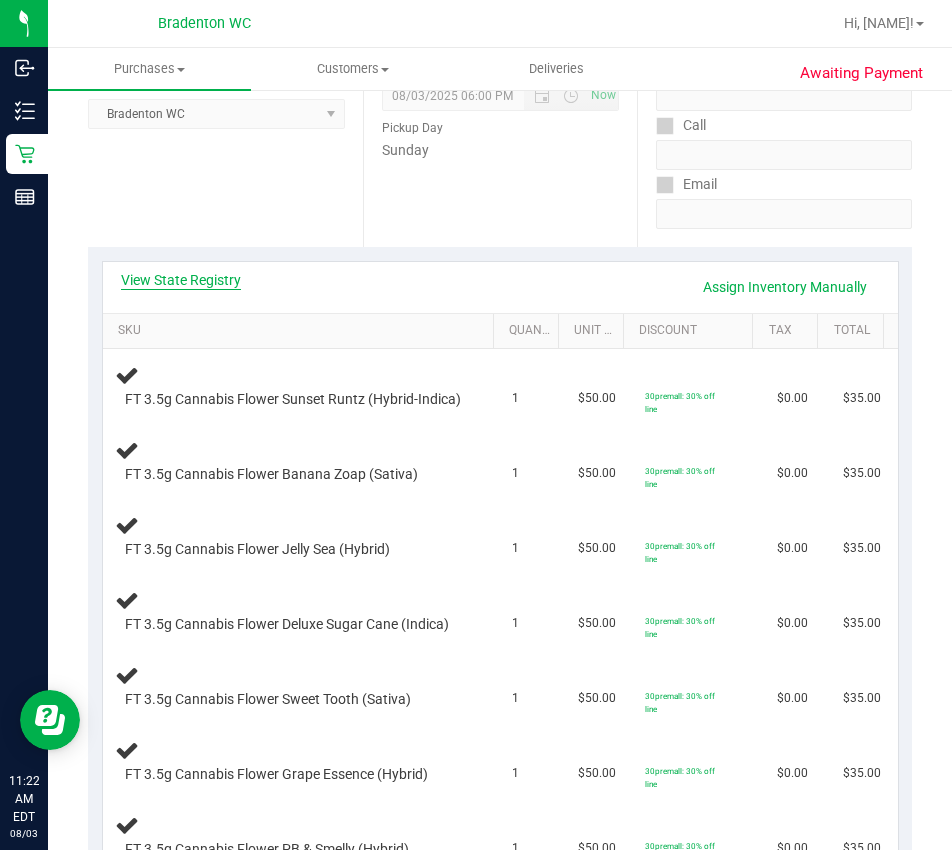 click on "View State Registry" at bounding box center (181, 280) 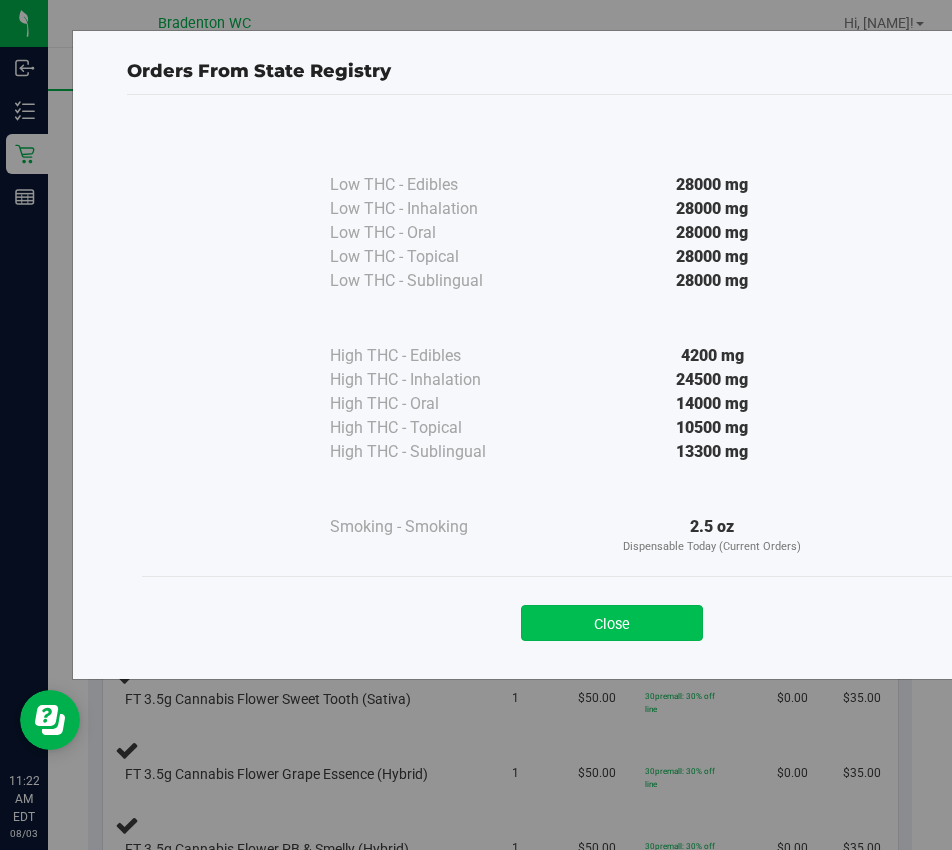 click on "Close" at bounding box center (612, 623) 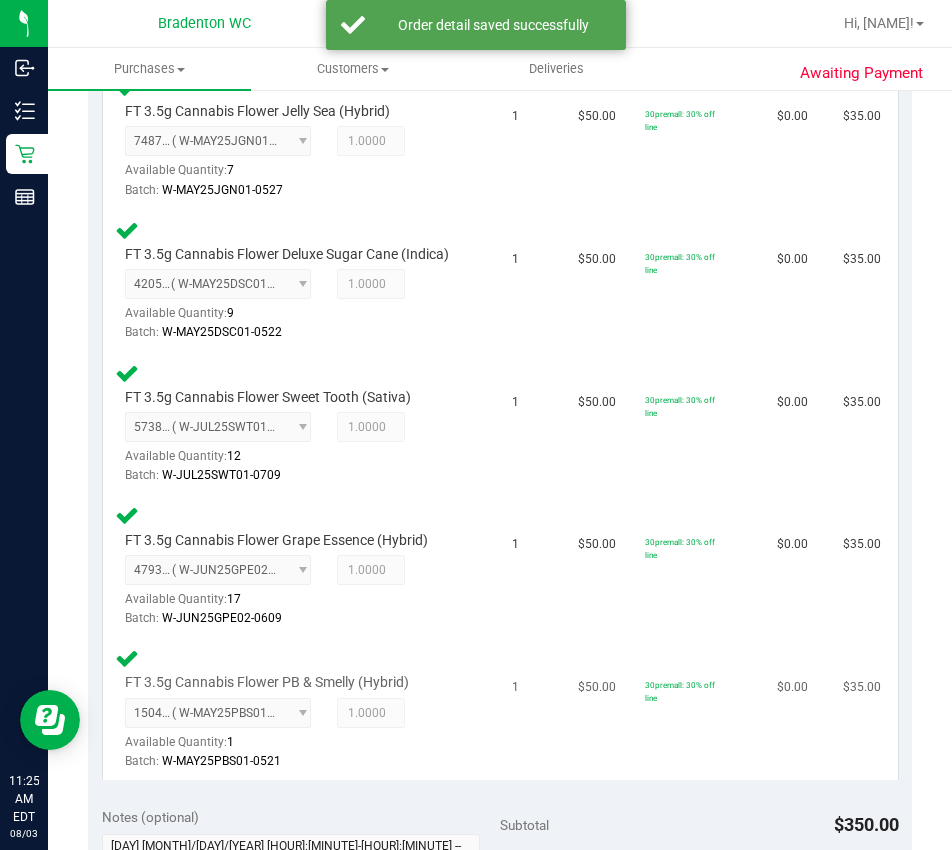 scroll, scrollTop: 1218, scrollLeft: 0, axis: vertical 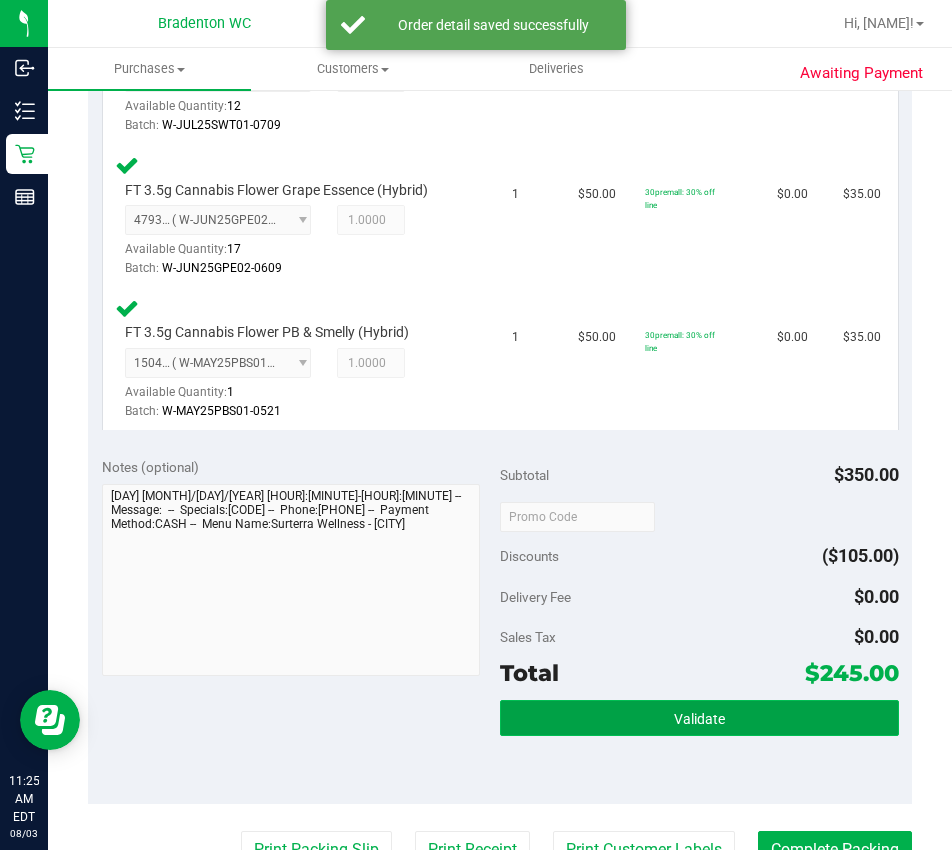 click on "Validate" at bounding box center (699, 718) 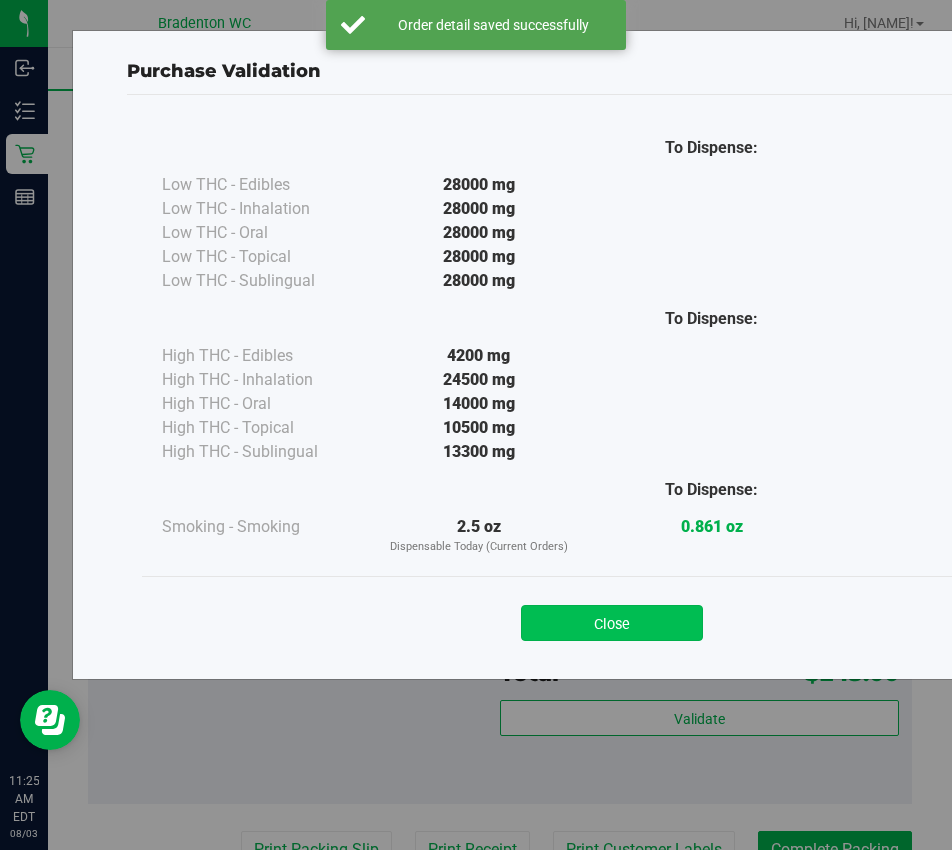 click on "Close" at bounding box center (612, 623) 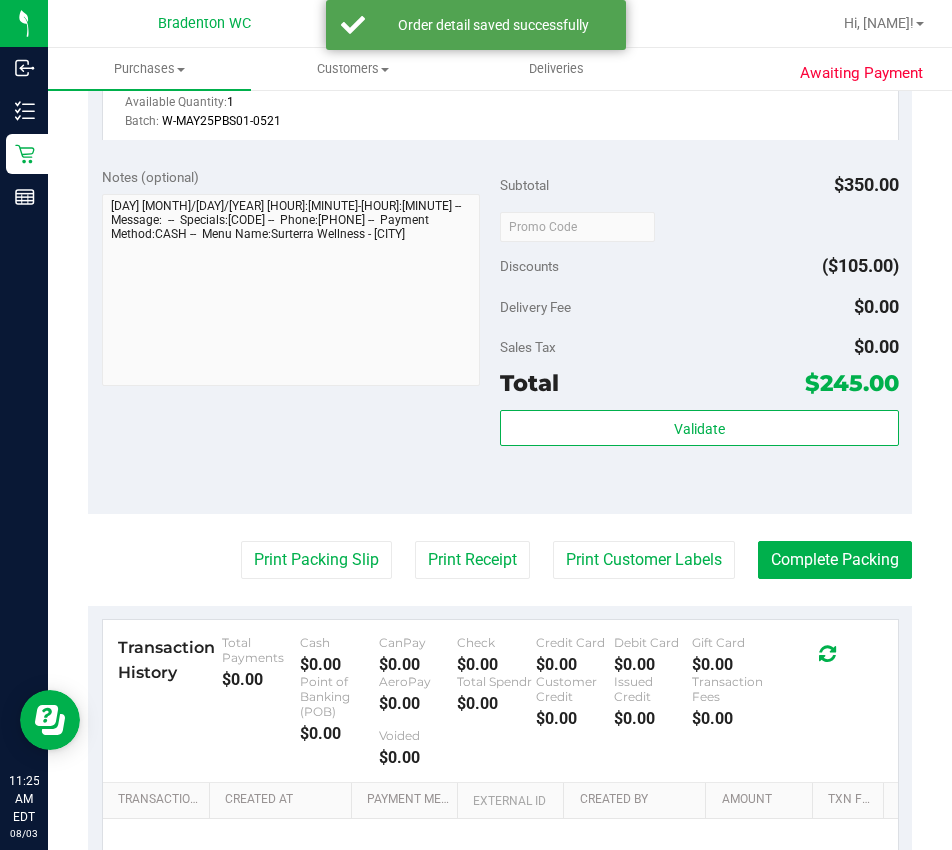 scroll, scrollTop: 1518, scrollLeft: 0, axis: vertical 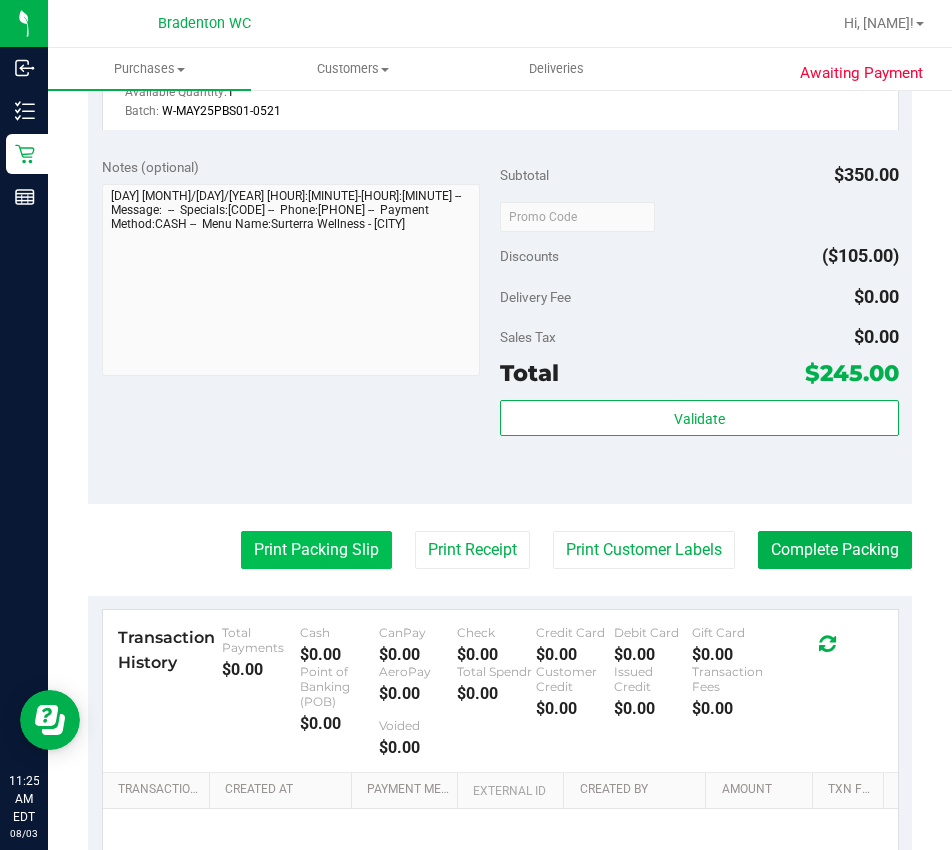 click on "Print Packing Slip" at bounding box center (316, 550) 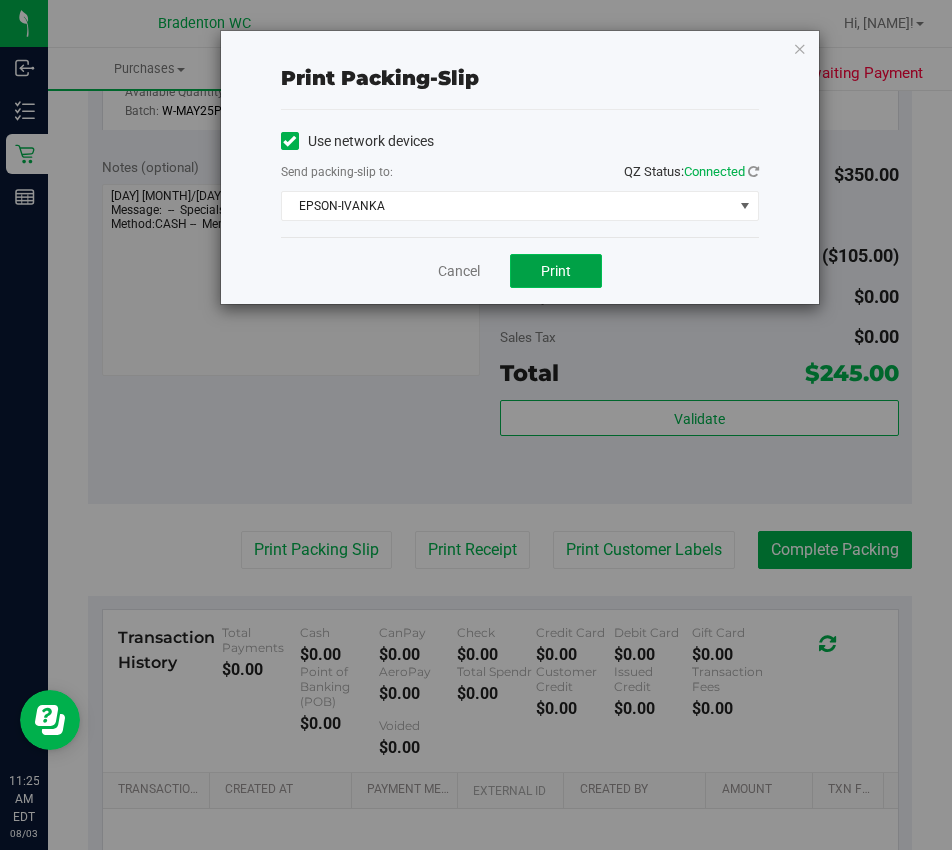 click on "Print" at bounding box center [556, 271] 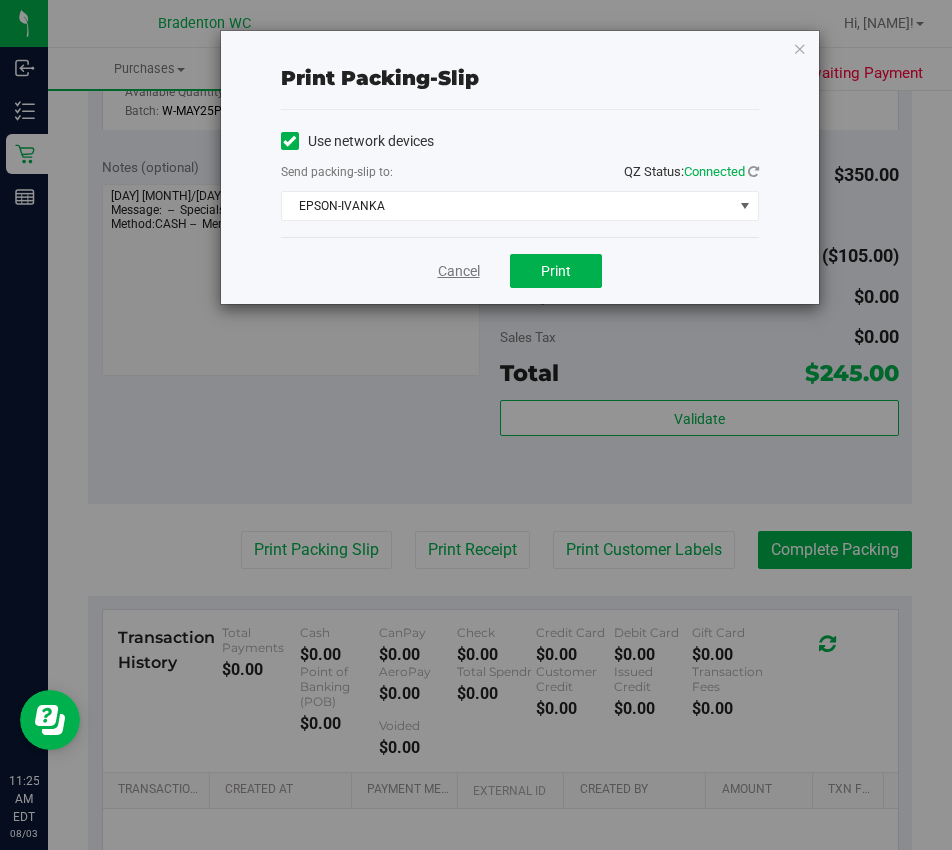 click on "Cancel" at bounding box center [459, 271] 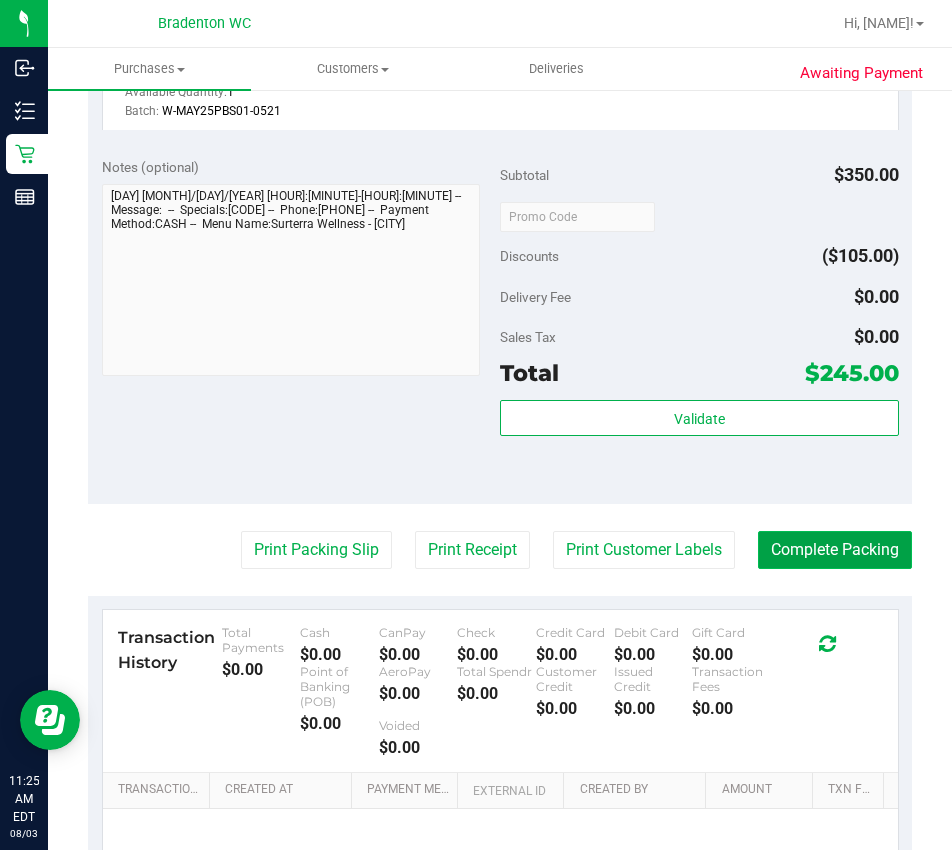 click on "Complete Packing" at bounding box center [835, 550] 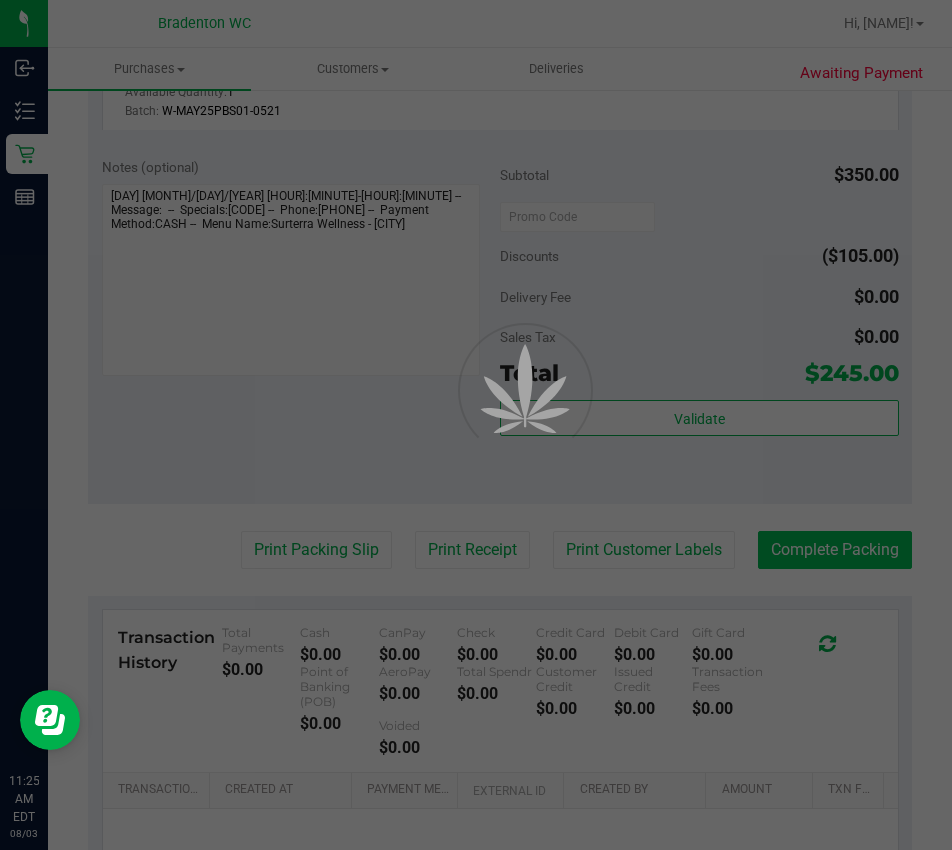 scroll, scrollTop: 0, scrollLeft: 0, axis: both 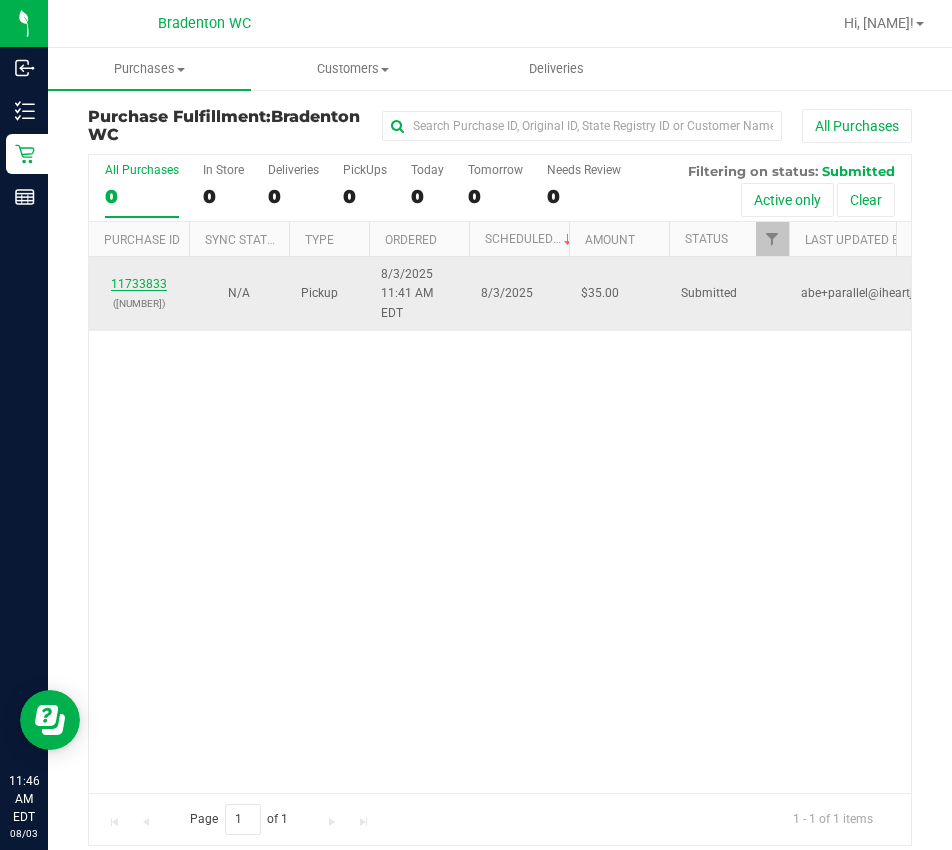 click on "11733833" at bounding box center (139, 284) 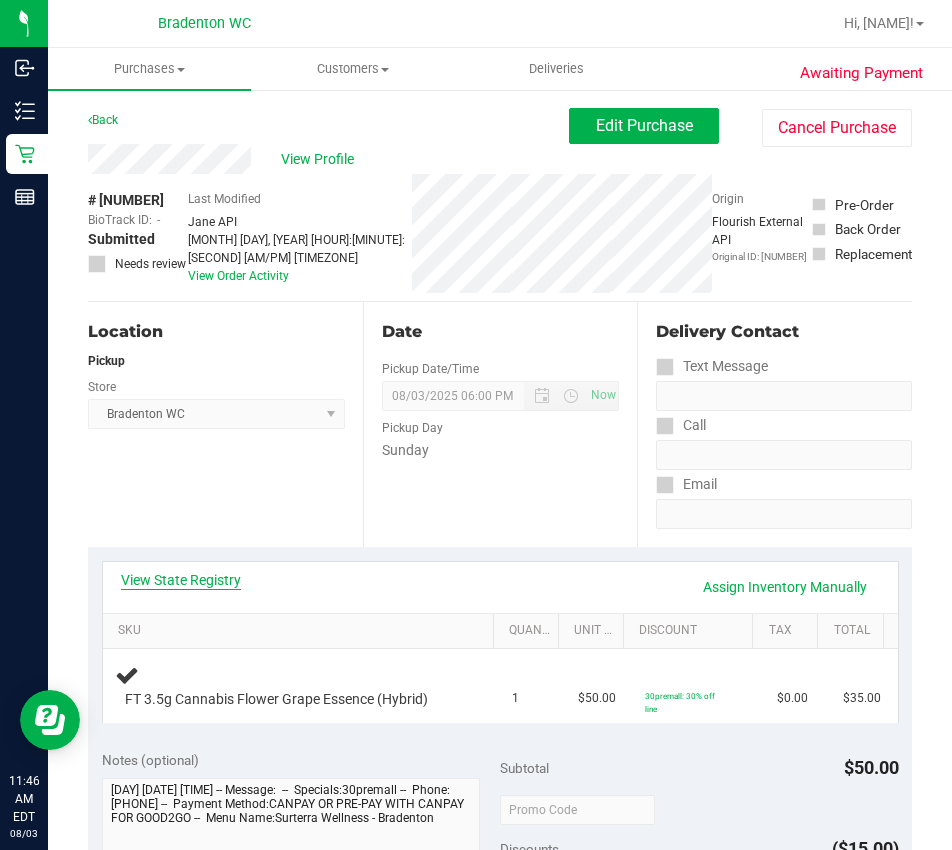 click on "View State Registry" at bounding box center [181, 580] 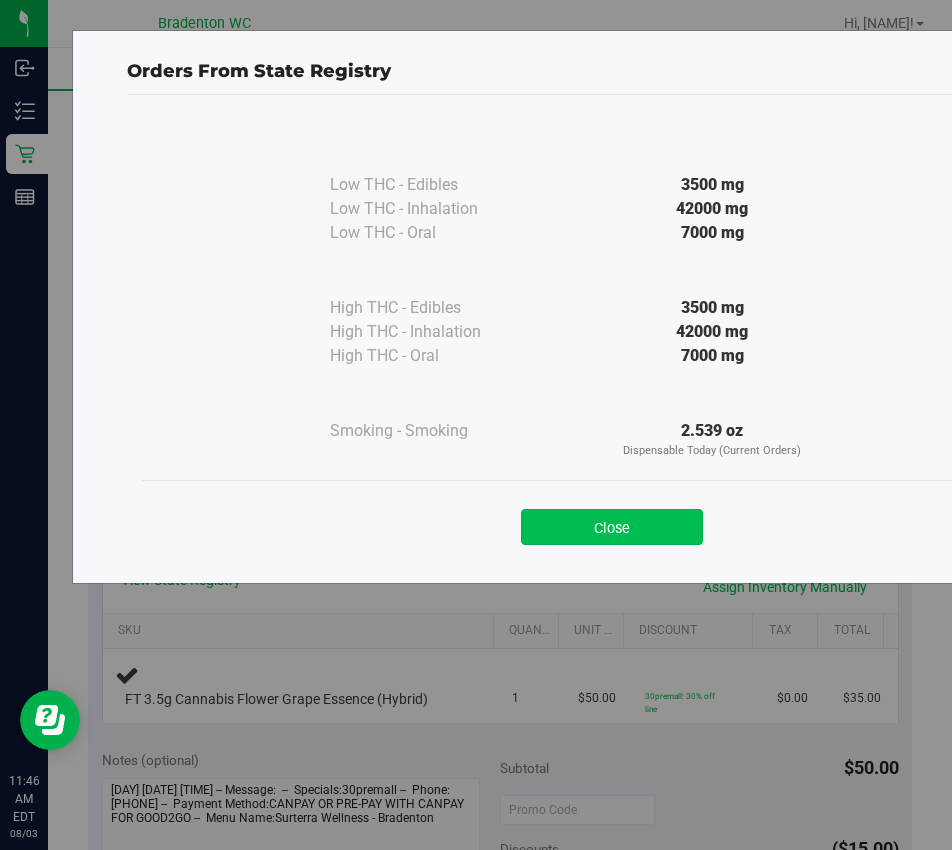 click on "Close" at bounding box center [612, 527] 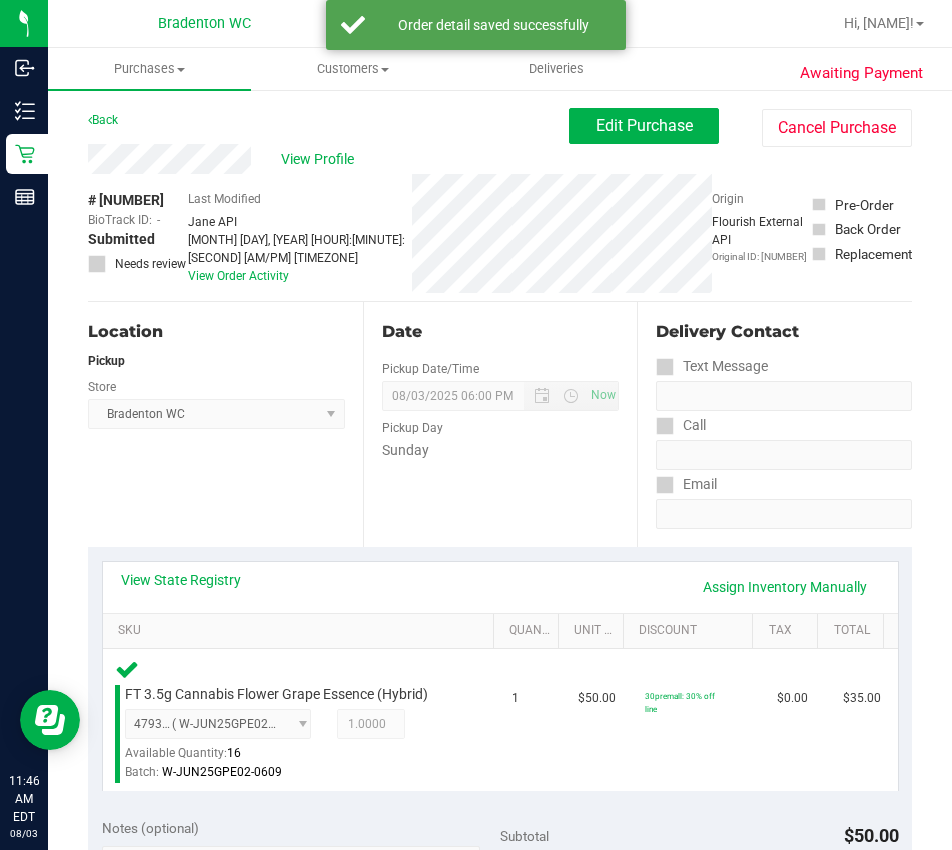 scroll, scrollTop: 400, scrollLeft: 0, axis: vertical 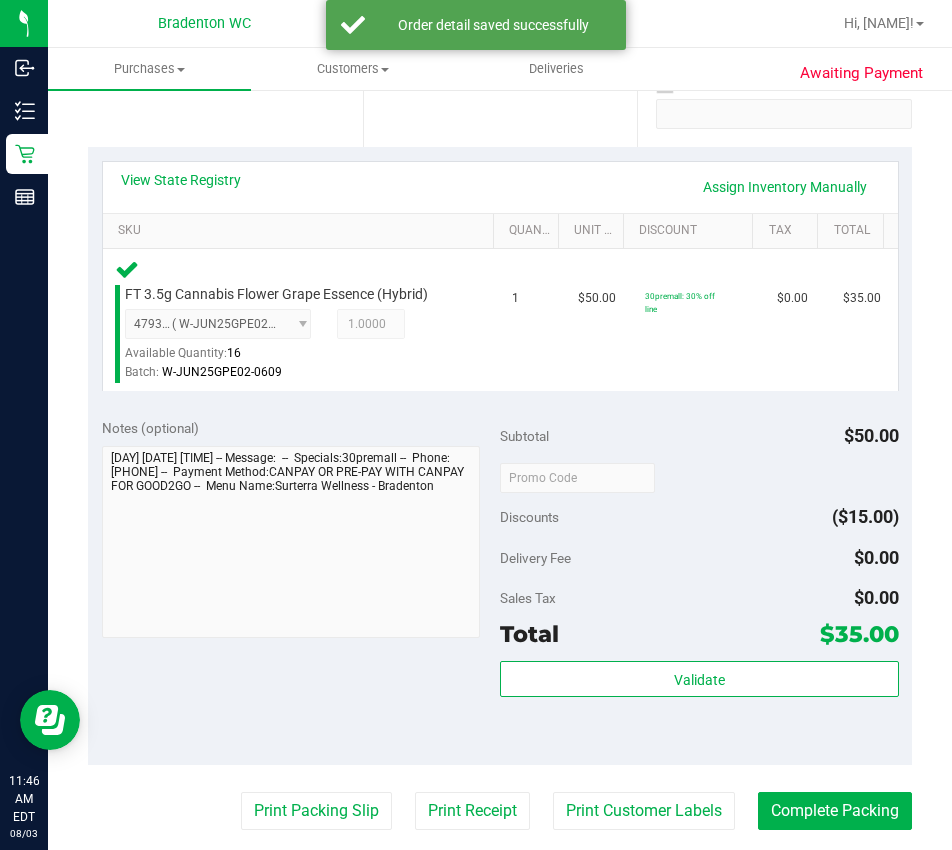 click on "Total
$35.00" at bounding box center (699, 634) 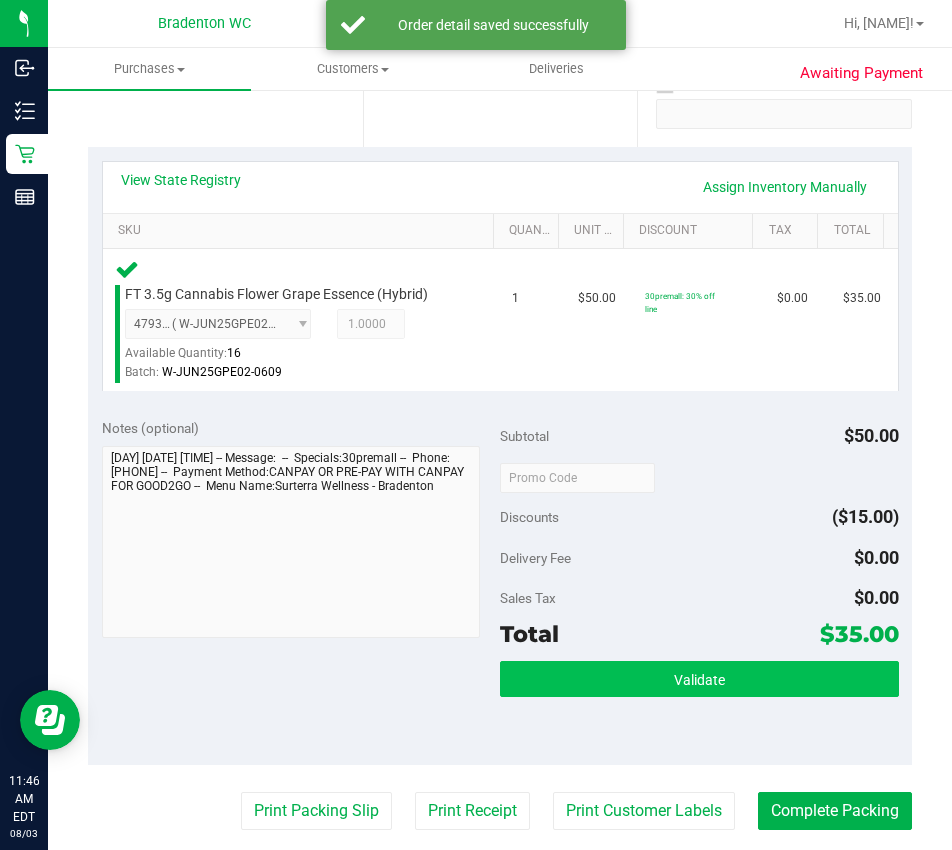 click on "Subtotal
$50.00
Discounts
($15.00)
Delivery Fee
$0.00
Sales Tax
$0.00
Total
$35.00
Validate" at bounding box center (699, 584) 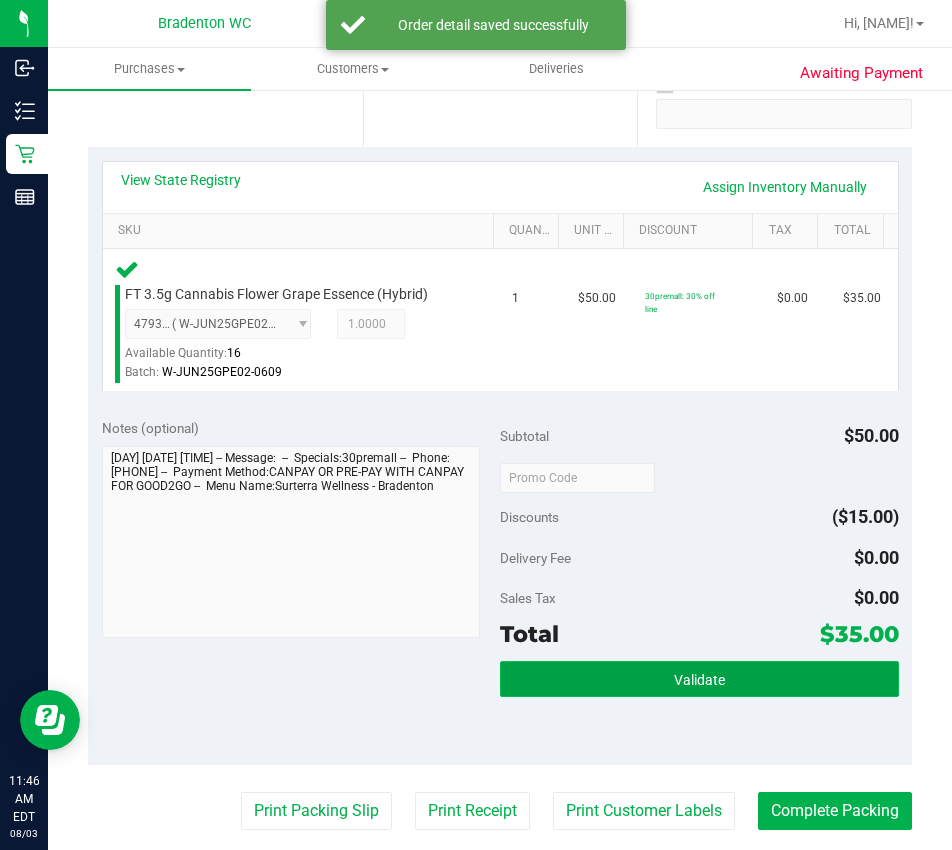 click on "Validate" at bounding box center [699, 679] 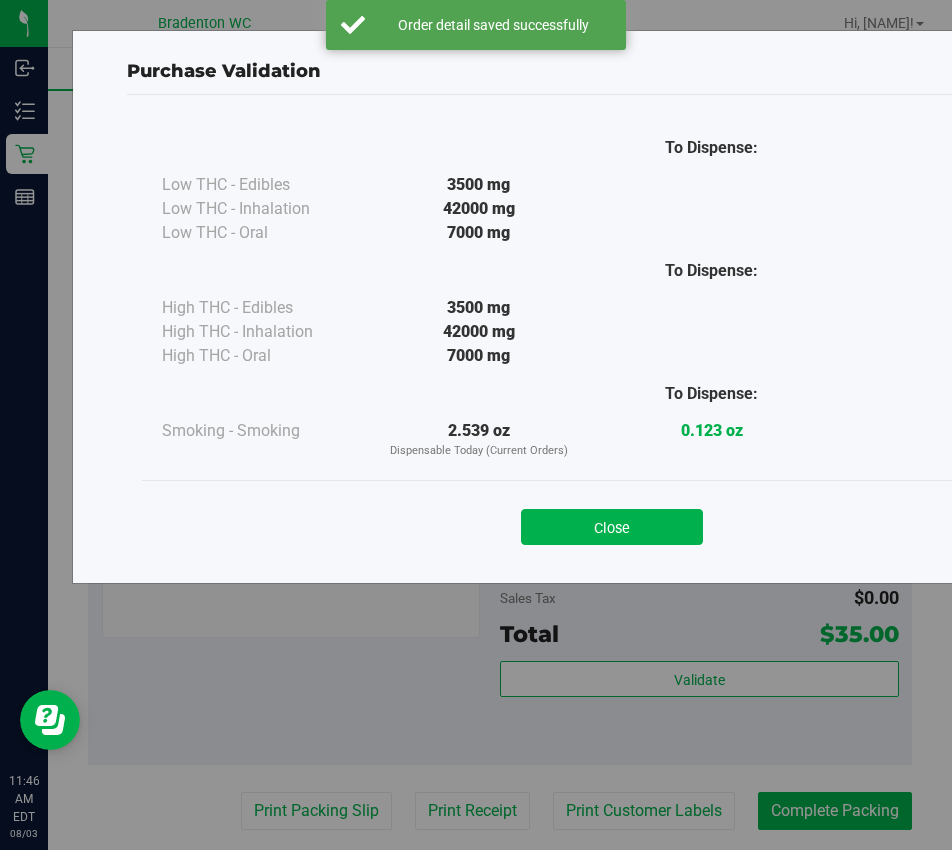 click on "Close" at bounding box center [612, 527] 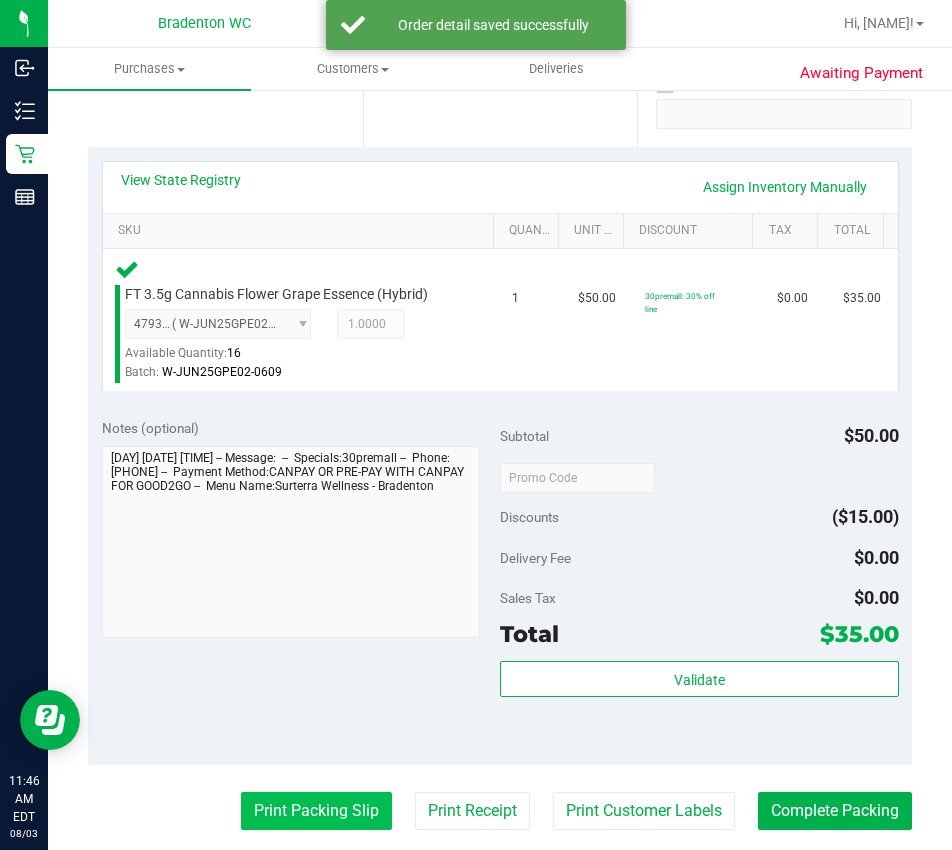 click on "Print Packing Slip" at bounding box center [316, 811] 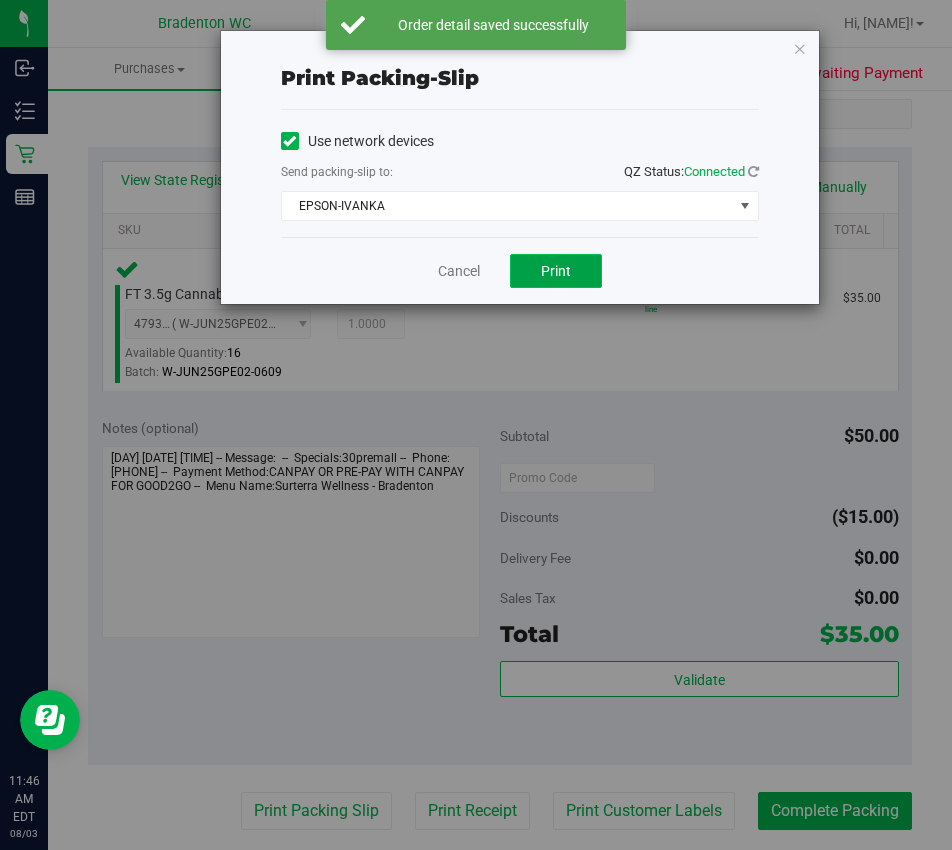 click on "Print" at bounding box center [556, 271] 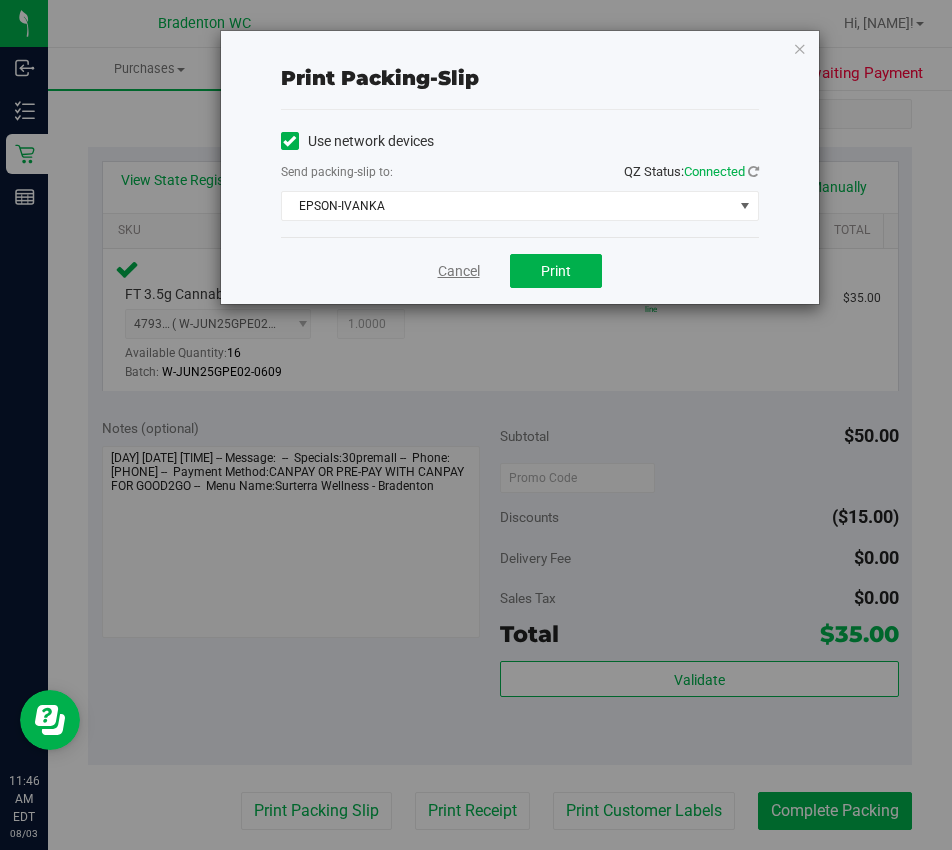click on "Cancel" at bounding box center [459, 271] 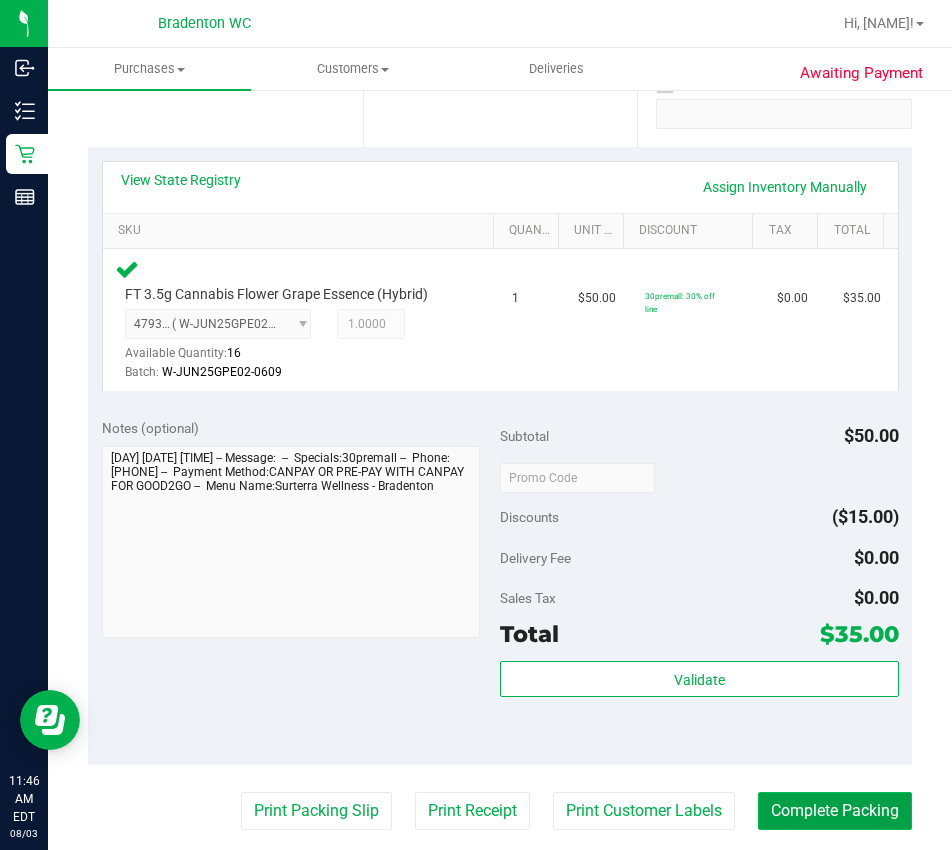 click on "Complete Packing" at bounding box center [835, 811] 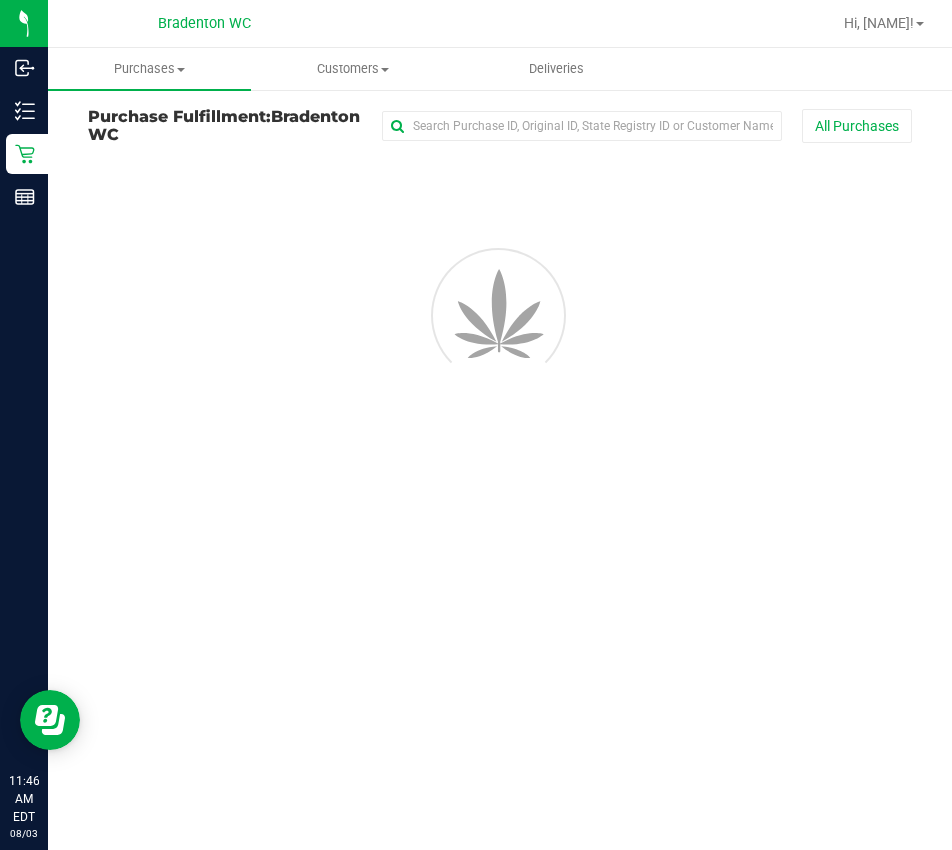scroll, scrollTop: 0, scrollLeft: 0, axis: both 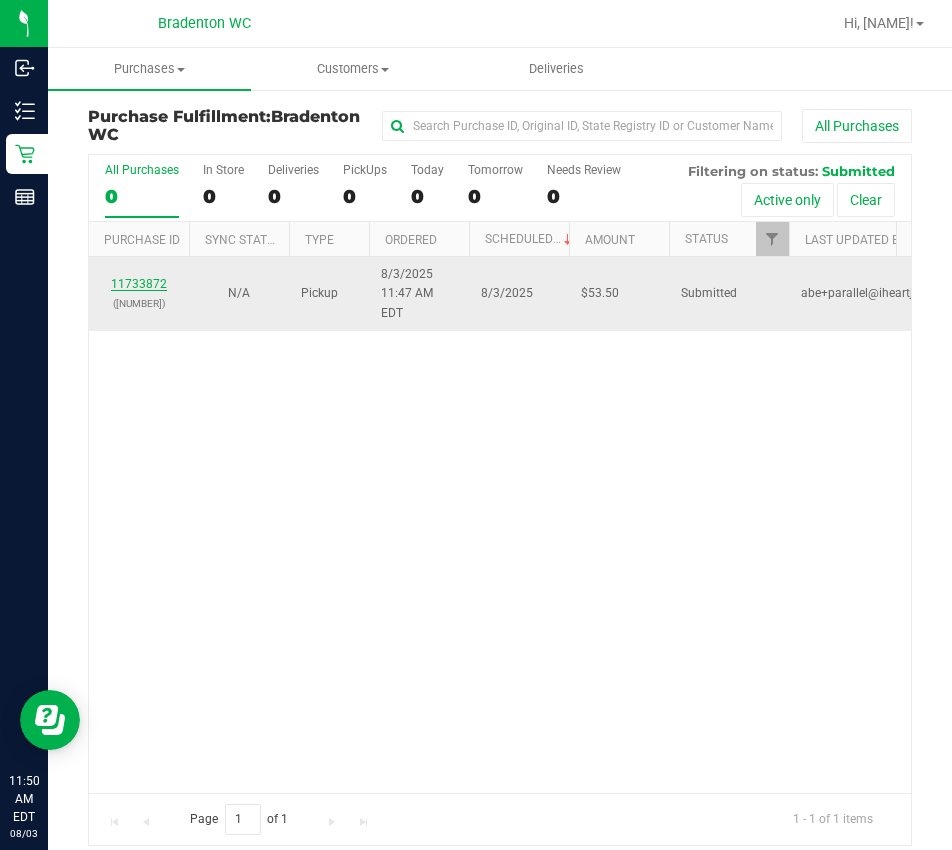 click on "11733872" at bounding box center [139, 284] 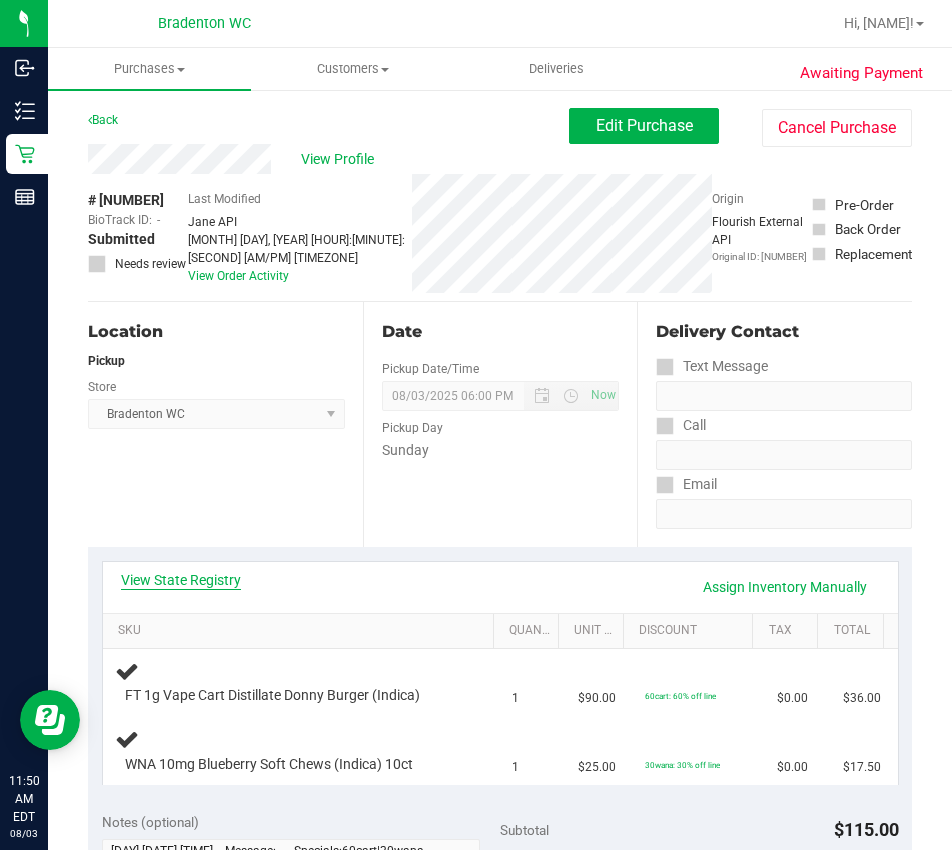 click on "View State Registry" at bounding box center (181, 580) 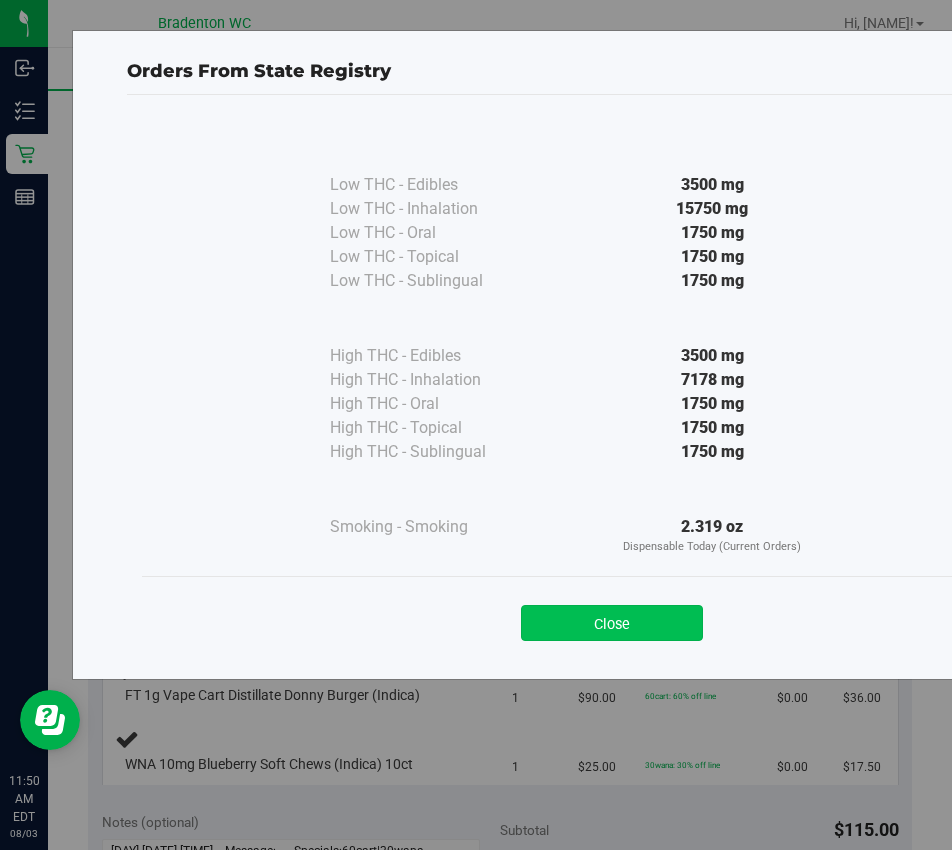 click on "Close" at bounding box center [612, 623] 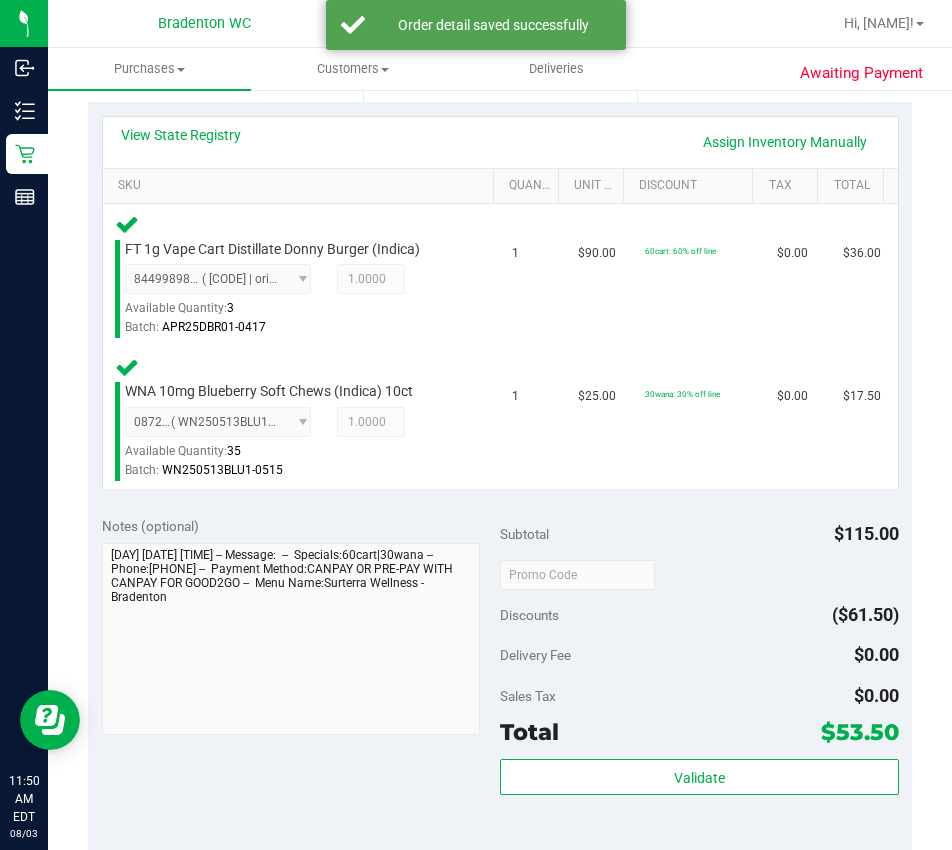scroll, scrollTop: 474, scrollLeft: 0, axis: vertical 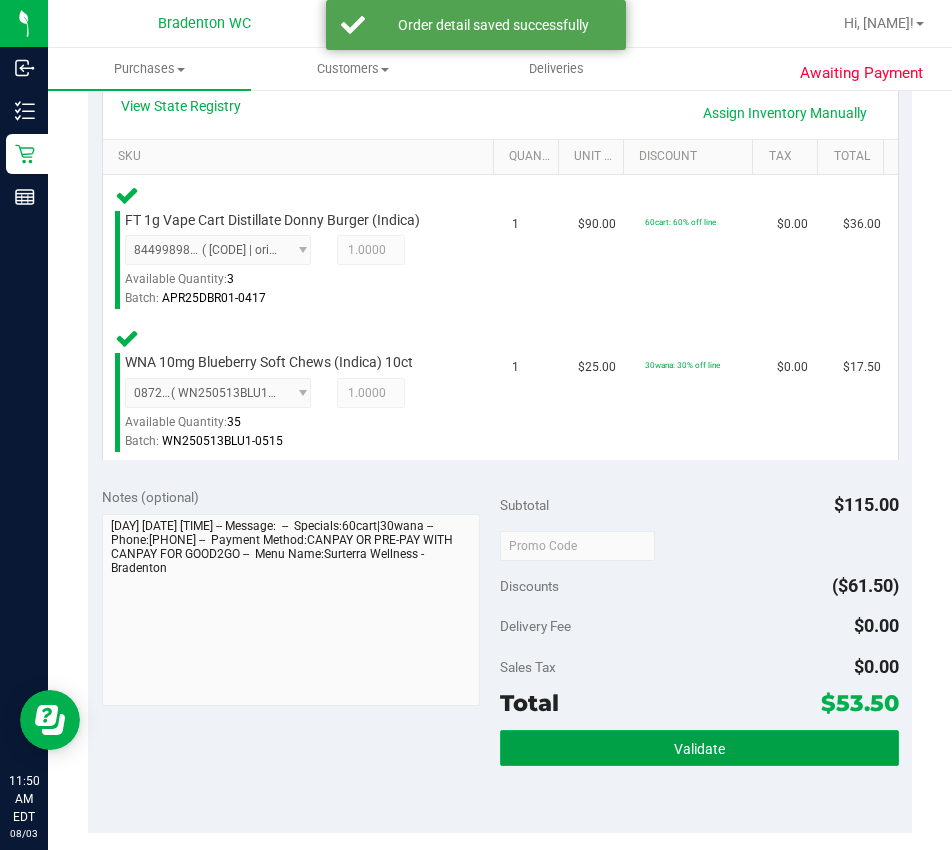 click on "Validate" at bounding box center [699, 748] 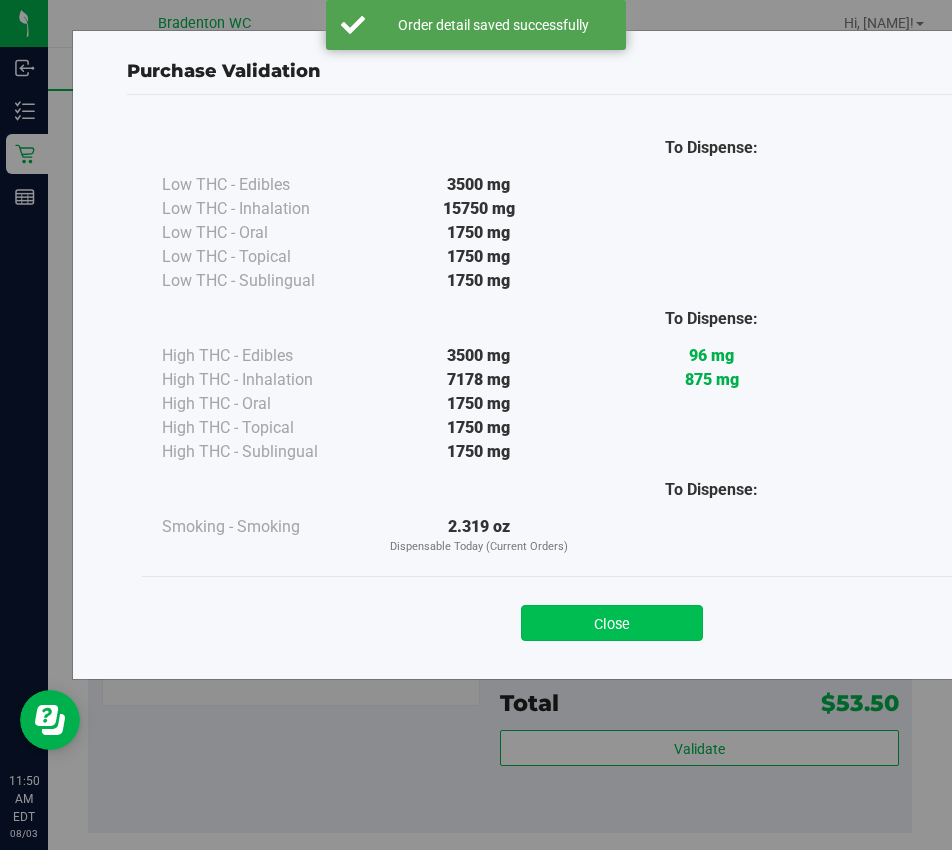 click on "Close" at bounding box center (612, 623) 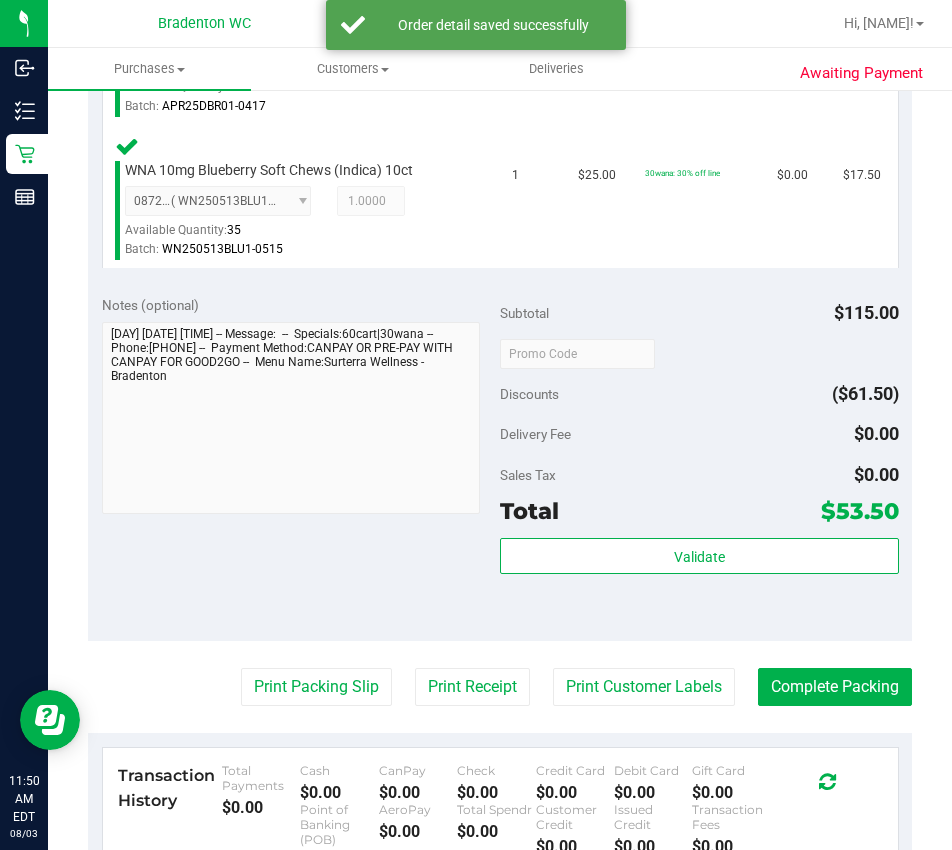 scroll, scrollTop: 700, scrollLeft: 0, axis: vertical 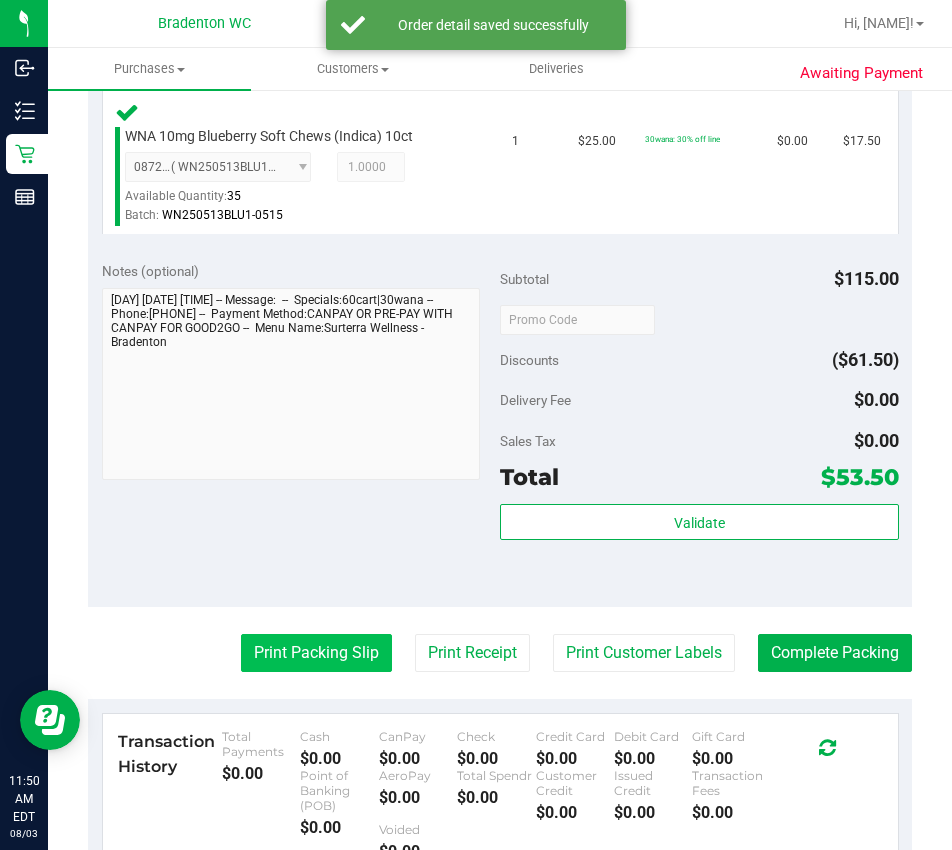 click on "Print Packing Slip" at bounding box center [316, 653] 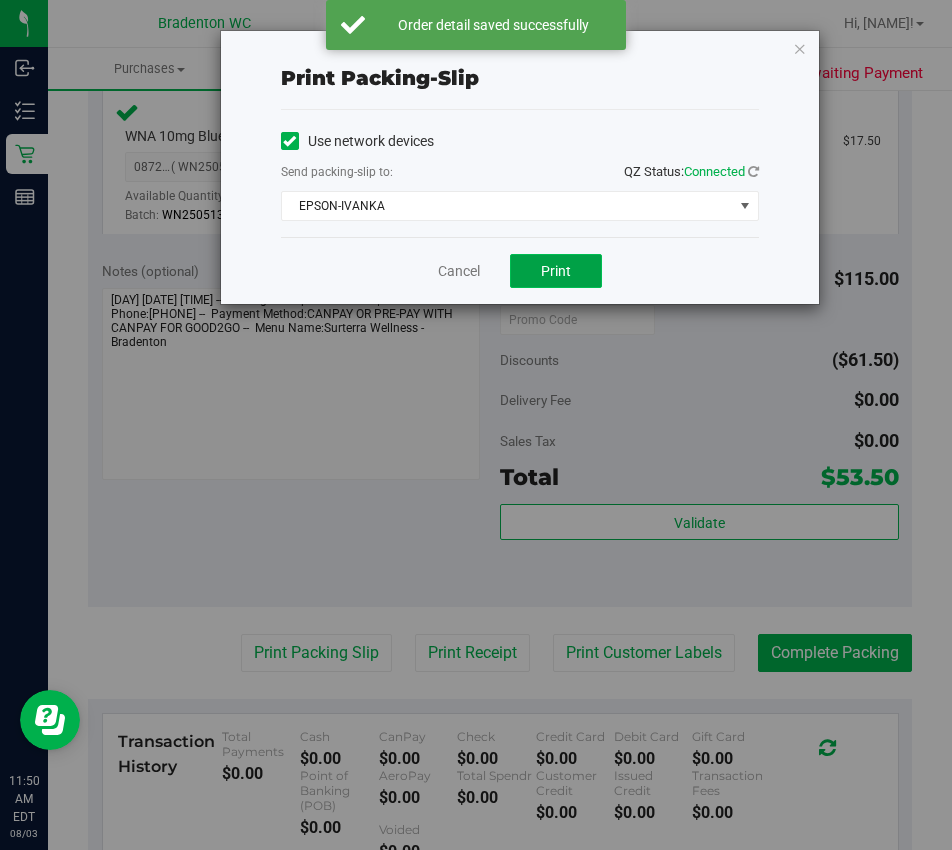 click on "Print" at bounding box center (556, 271) 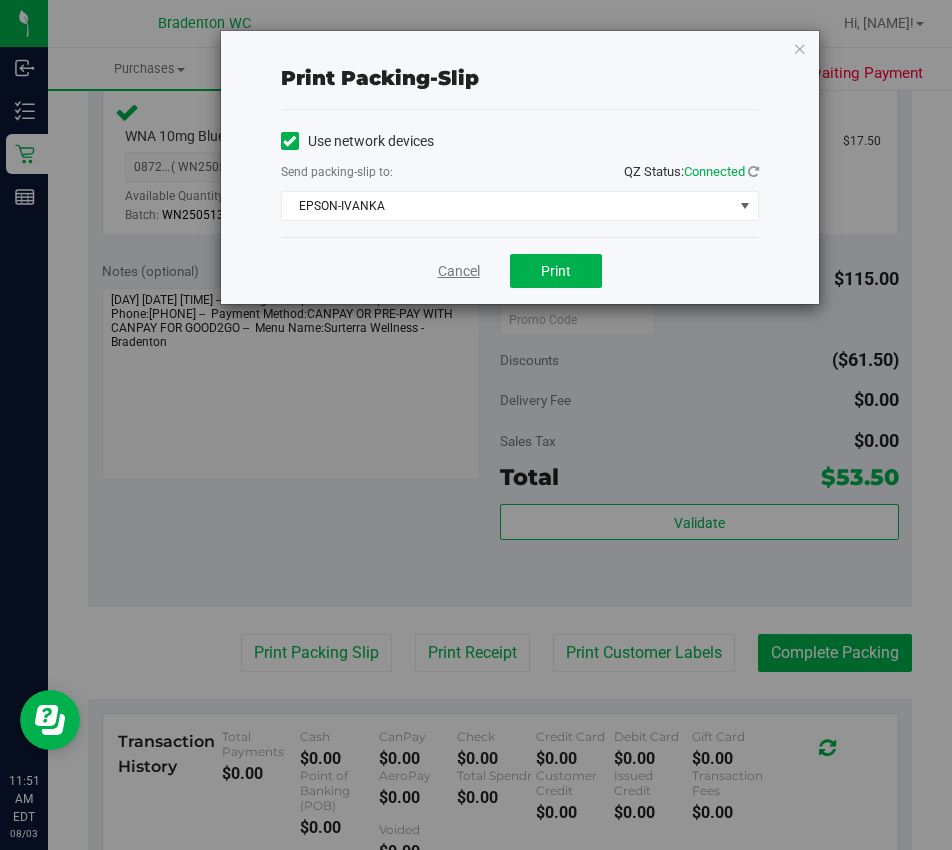 click on "Cancel" at bounding box center [459, 271] 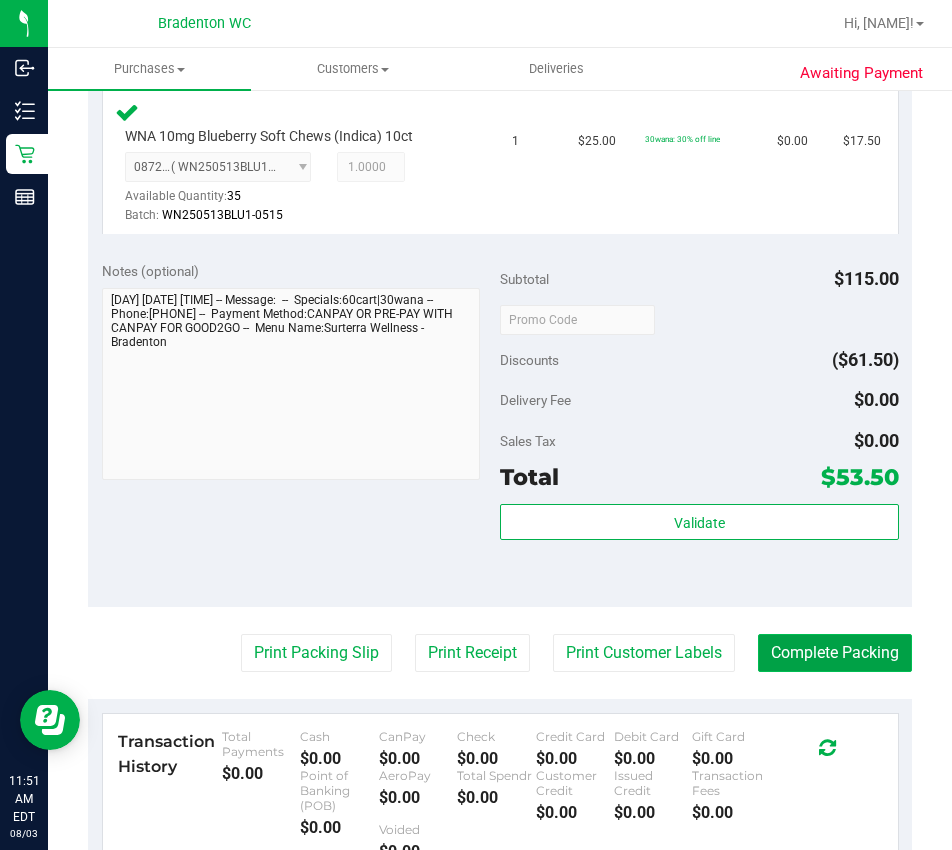 click on "Complete Packing" at bounding box center [835, 653] 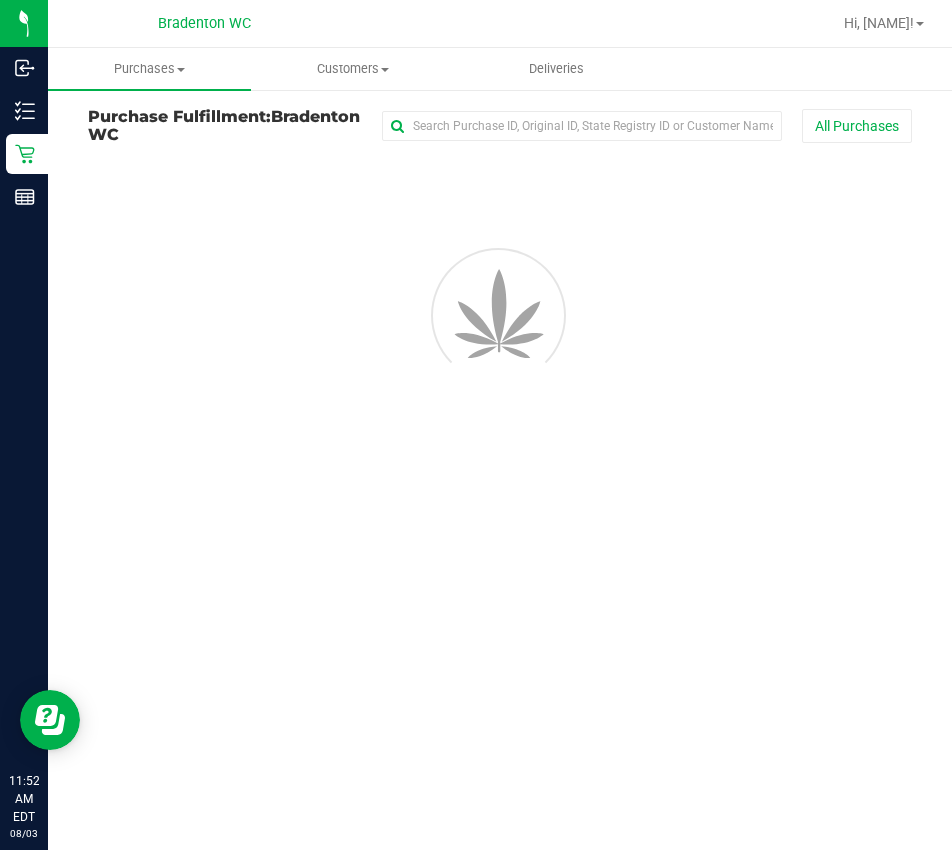 scroll, scrollTop: 0, scrollLeft: 0, axis: both 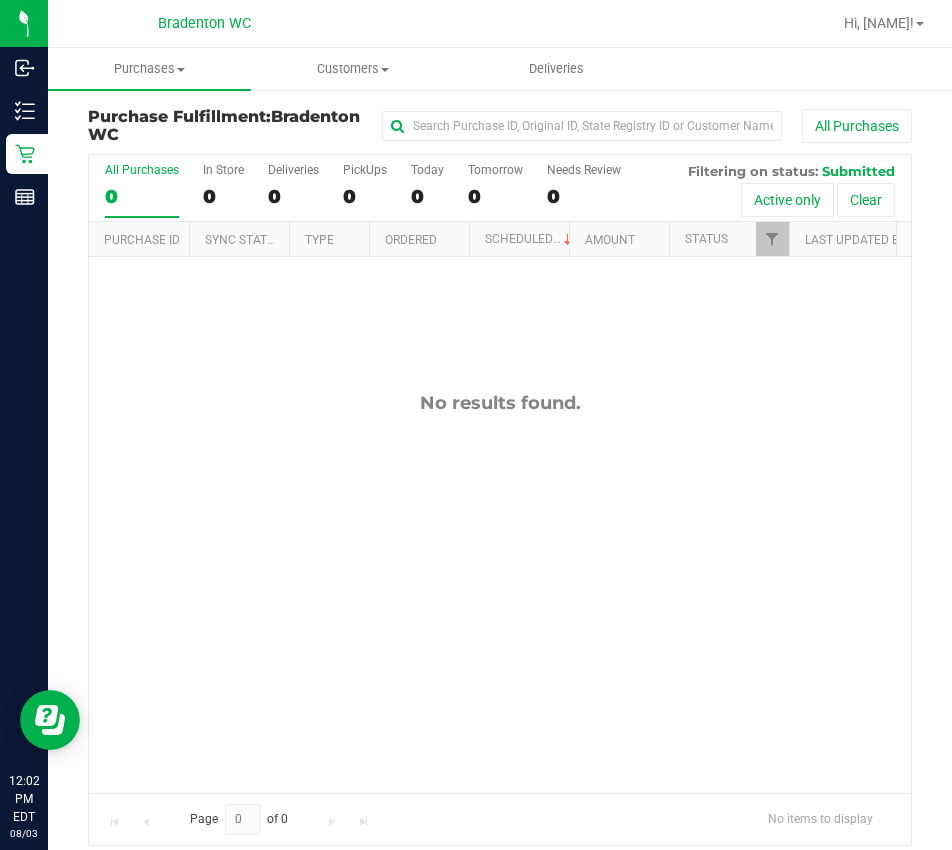 click on "No results found." at bounding box center [500, 403] 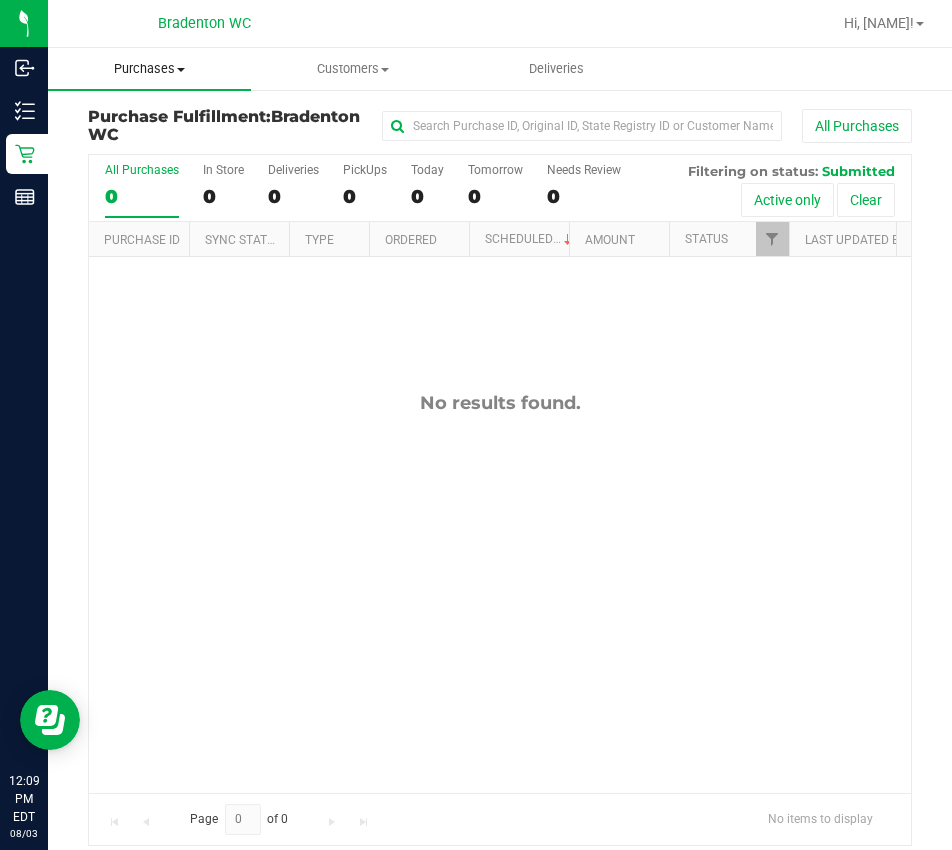 click on "Purchases" at bounding box center (149, 69) 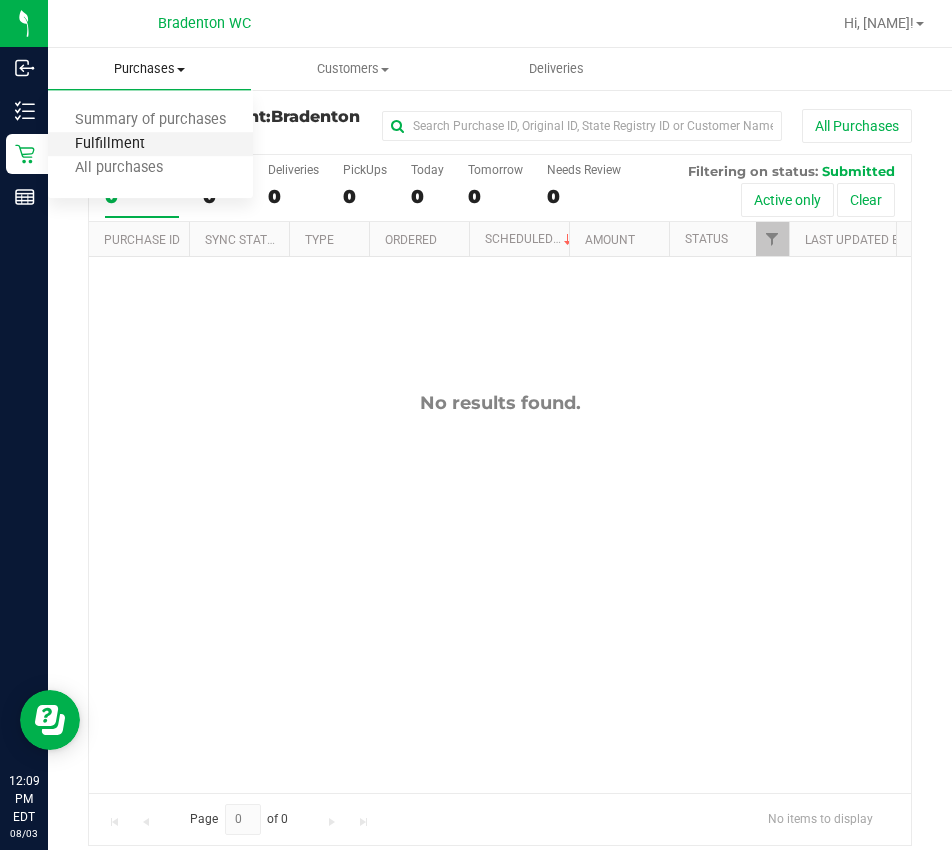 click on "Fulfillment" at bounding box center [110, 144] 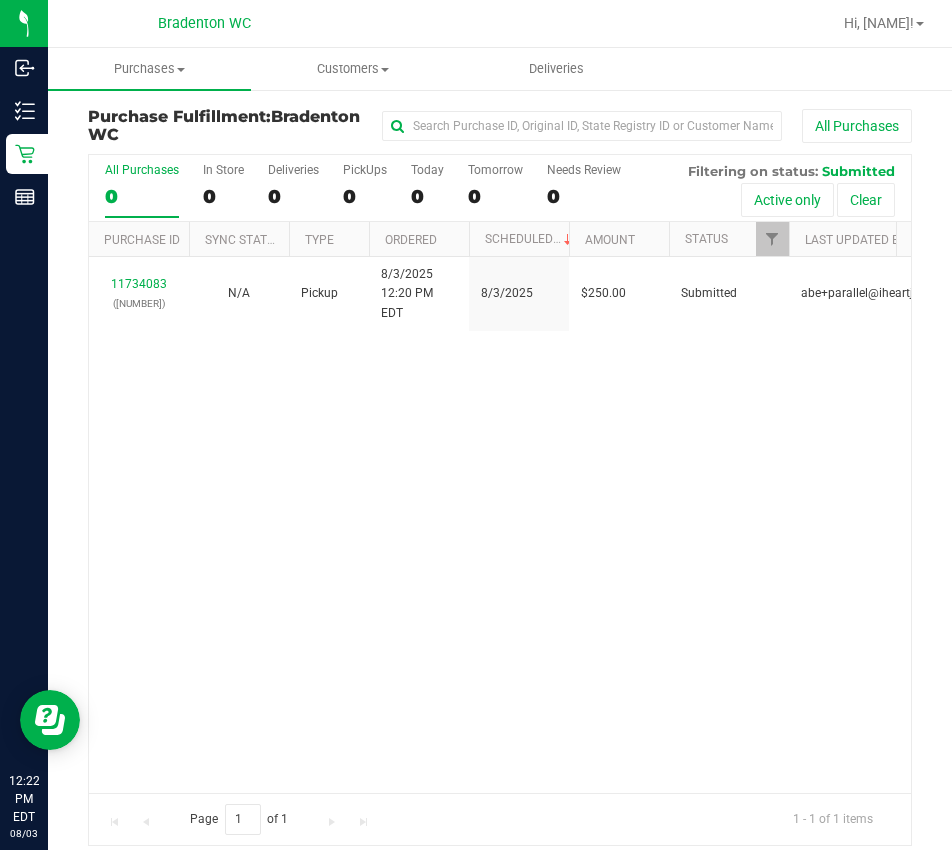 drag, startPoint x: 281, startPoint y: 433, endPoint x: 247, endPoint y: 403, distance: 45.343136 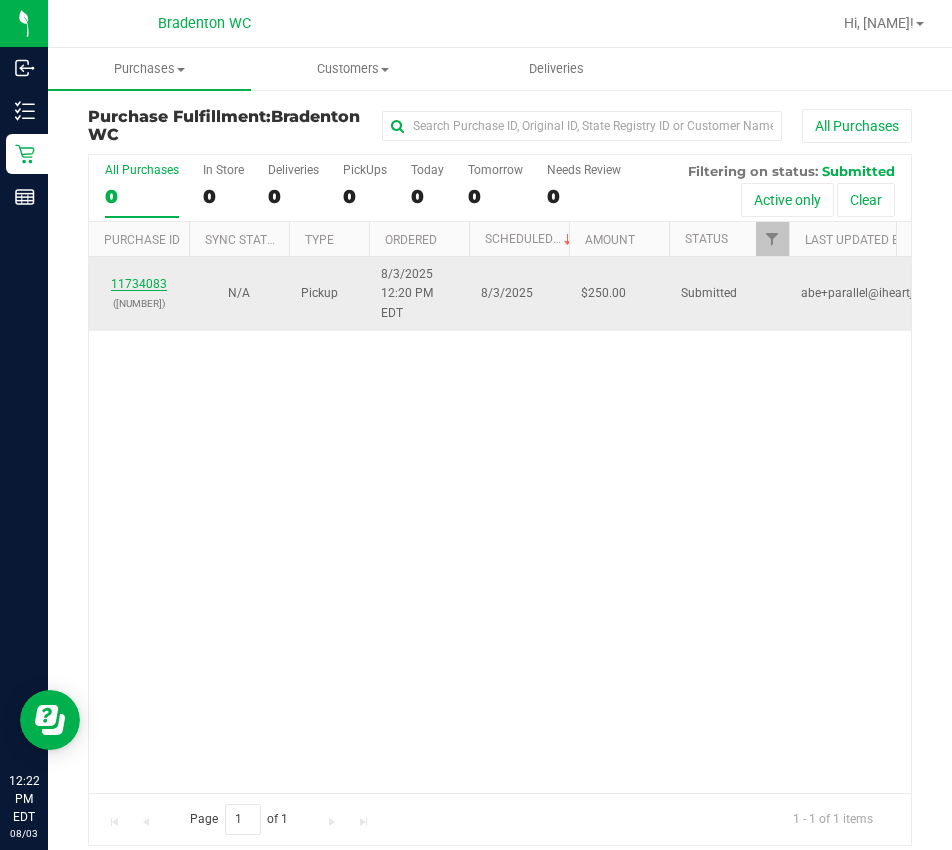click on "11734083" at bounding box center (139, 284) 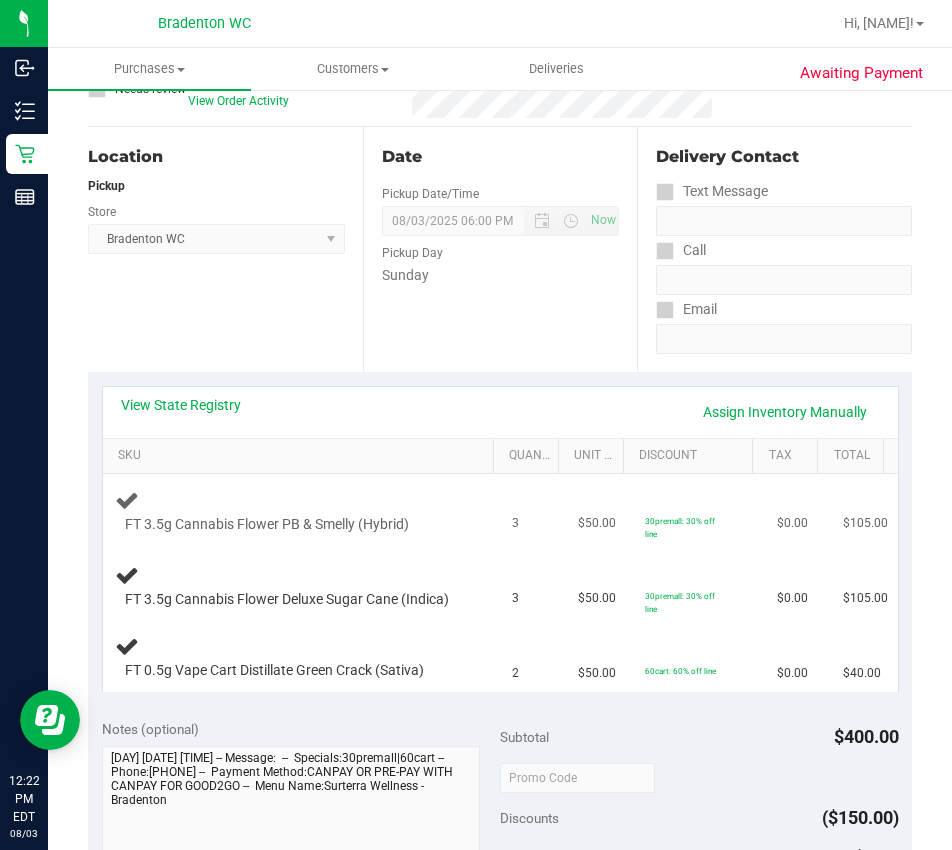 scroll, scrollTop: 200, scrollLeft: 0, axis: vertical 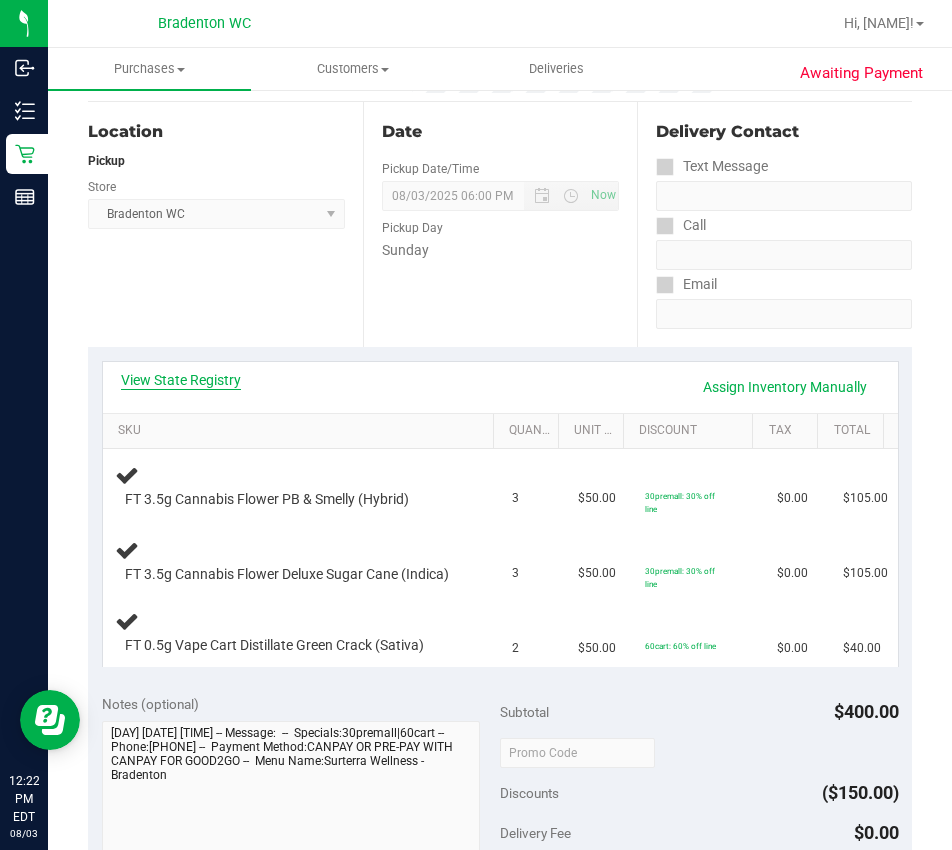 click on "View State Registry" at bounding box center [181, 380] 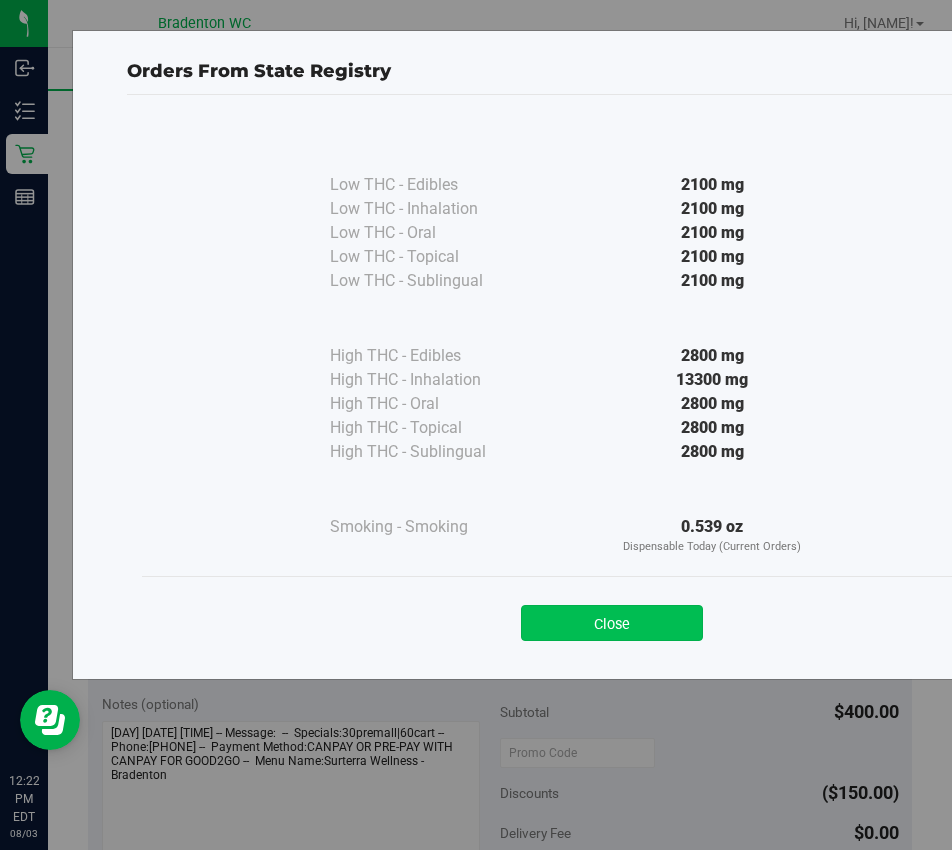 click on "Close" at bounding box center (612, 623) 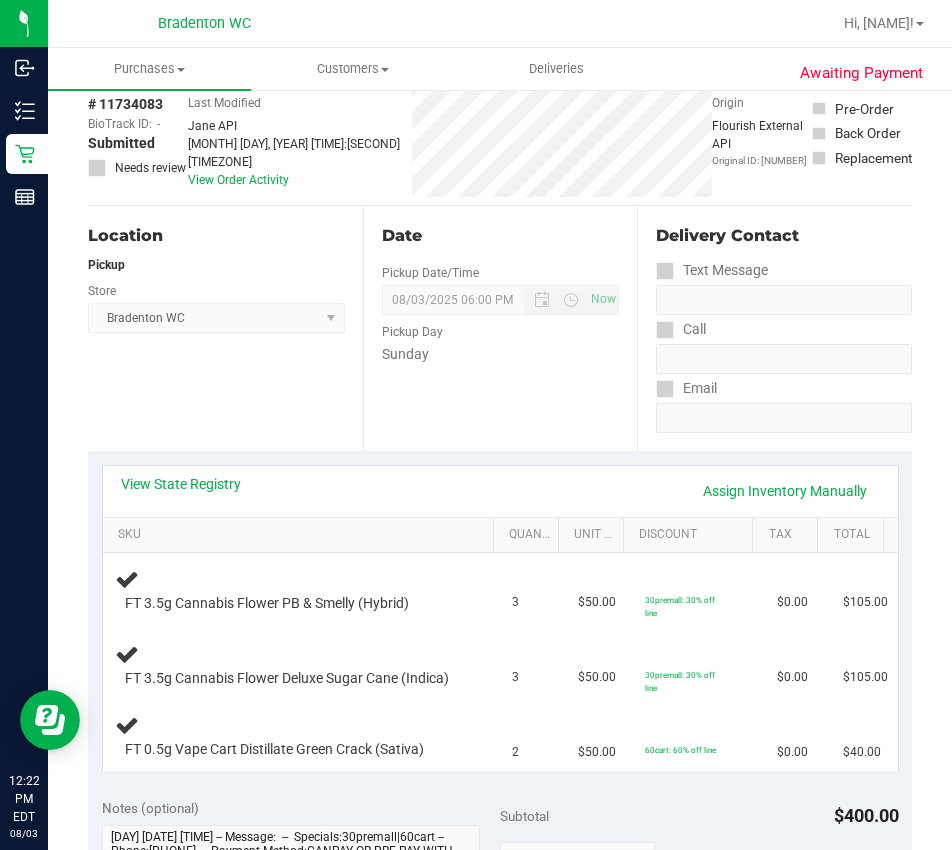 scroll, scrollTop: 0, scrollLeft: 0, axis: both 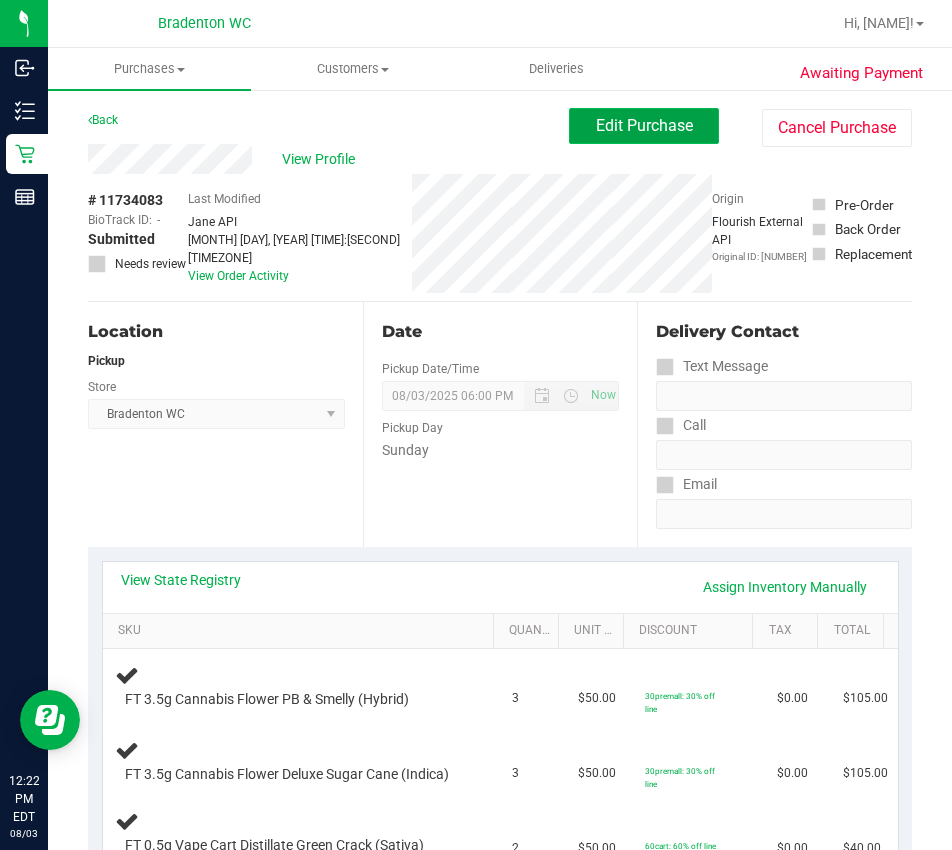 click on "Edit Purchase" at bounding box center (644, 125) 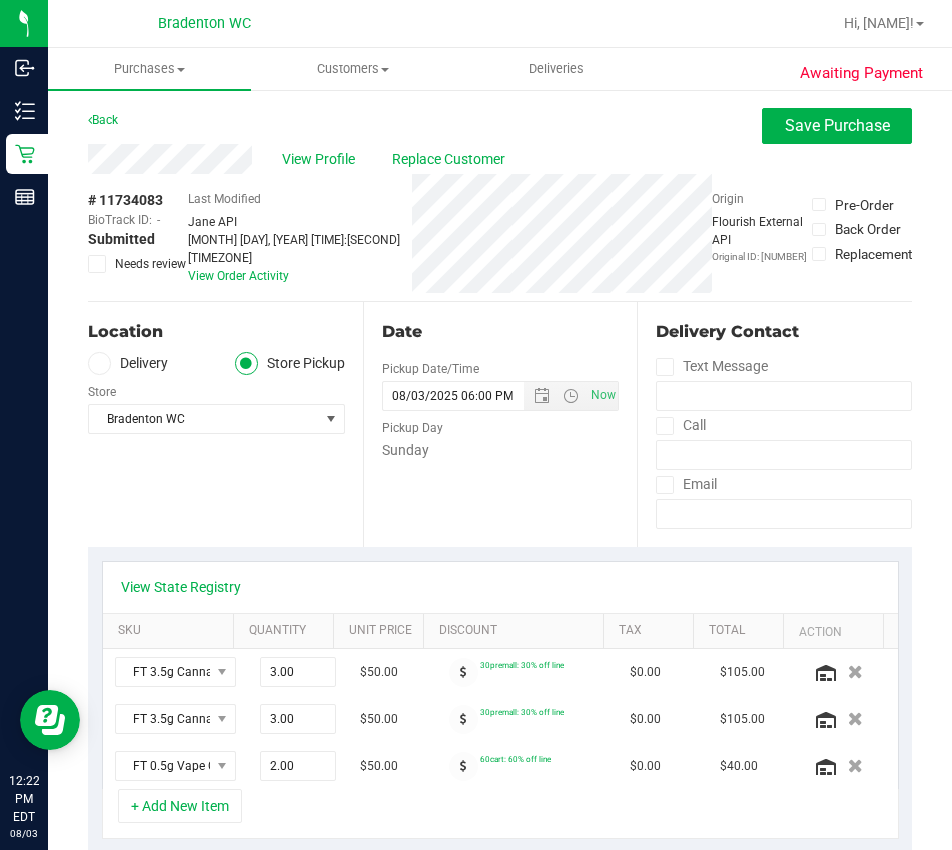 click at bounding box center (97, 264) 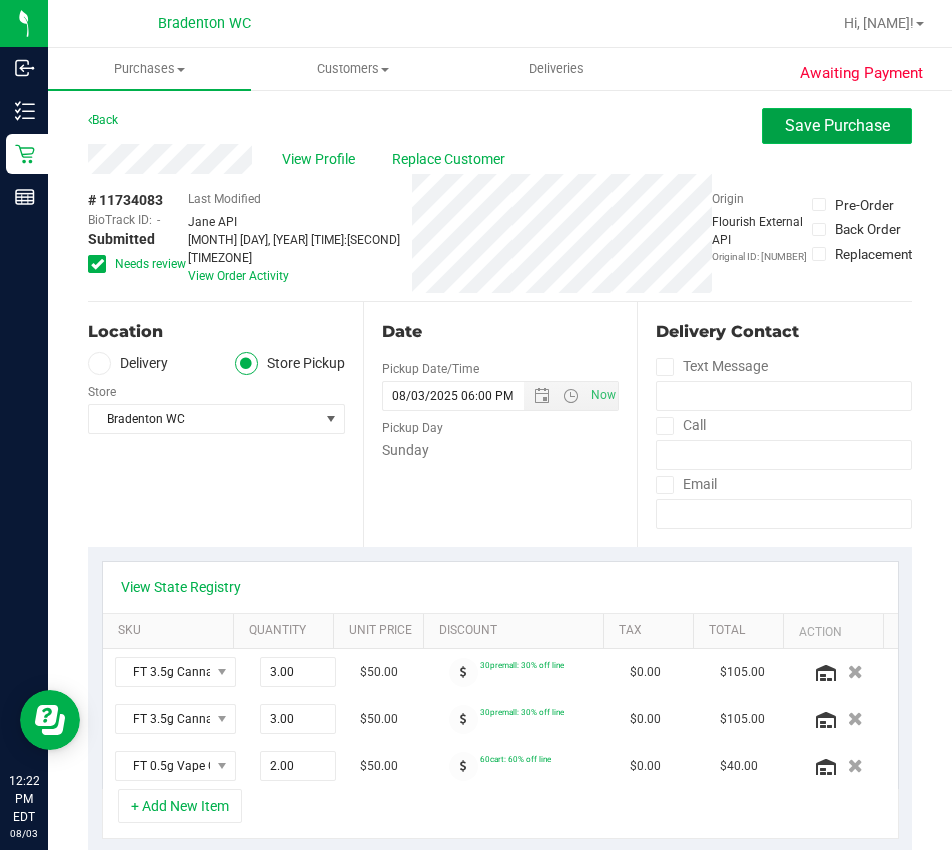 click on "Save Purchase" at bounding box center (837, 126) 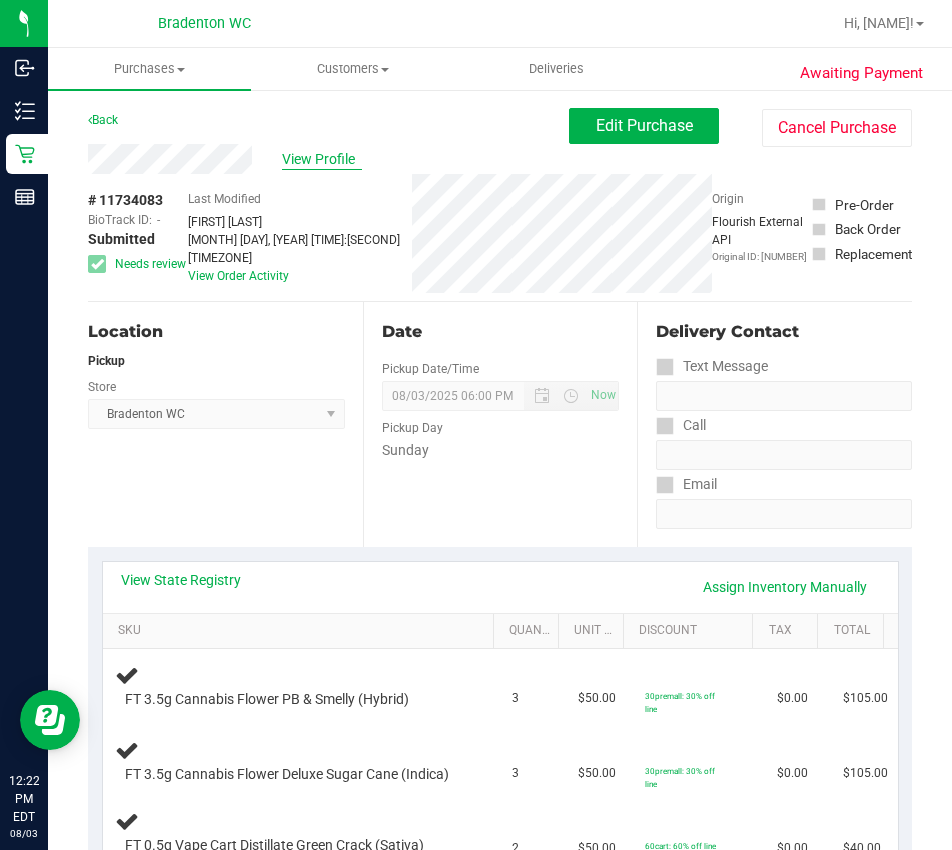 click on "View Profile" at bounding box center [322, 159] 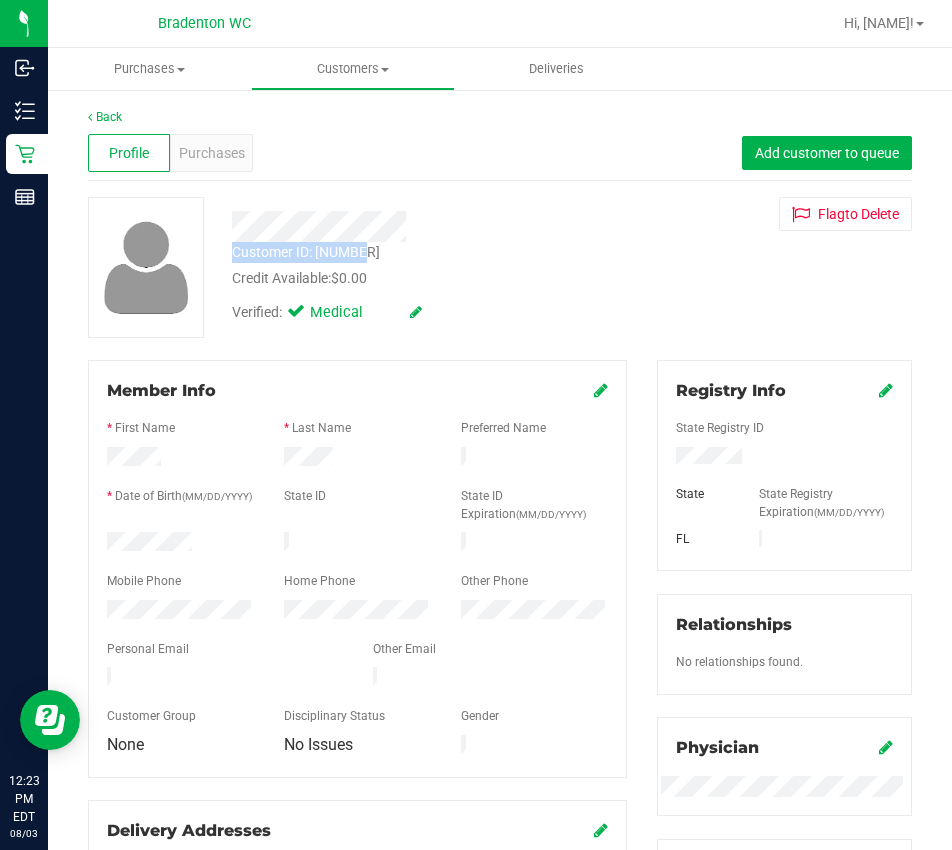 drag, startPoint x: 375, startPoint y: 251, endPoint x: 227, endPoint y: 254, distance: 148.0304 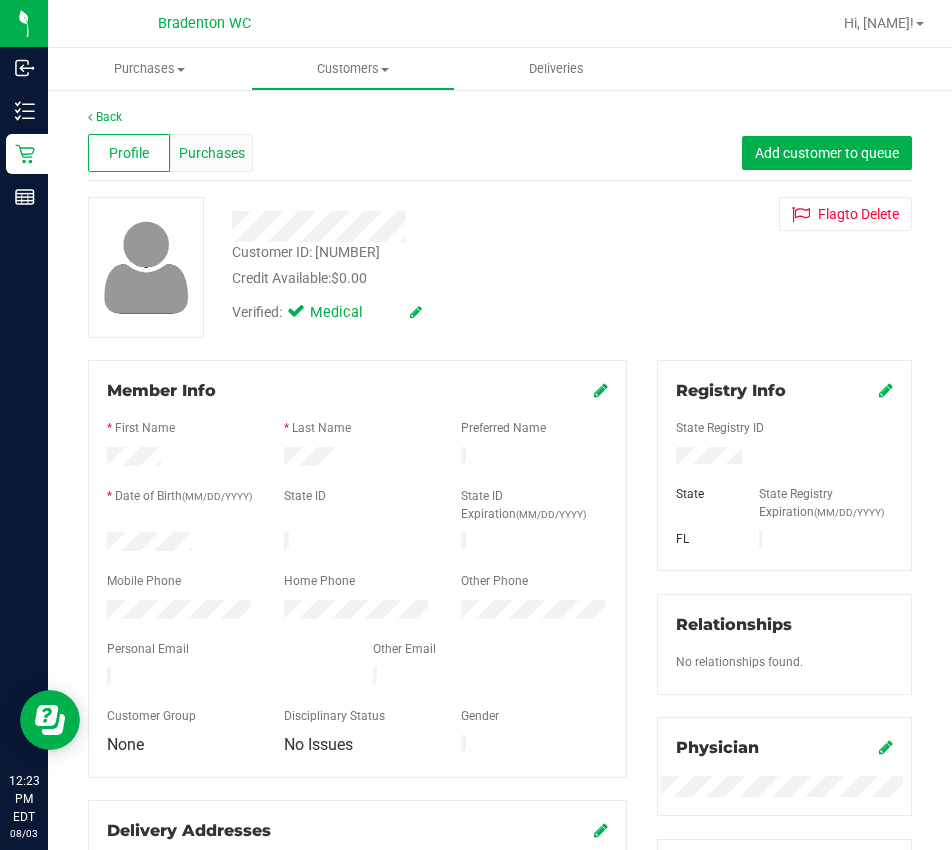 click on "Purchases" at bounding box center (211, 153) 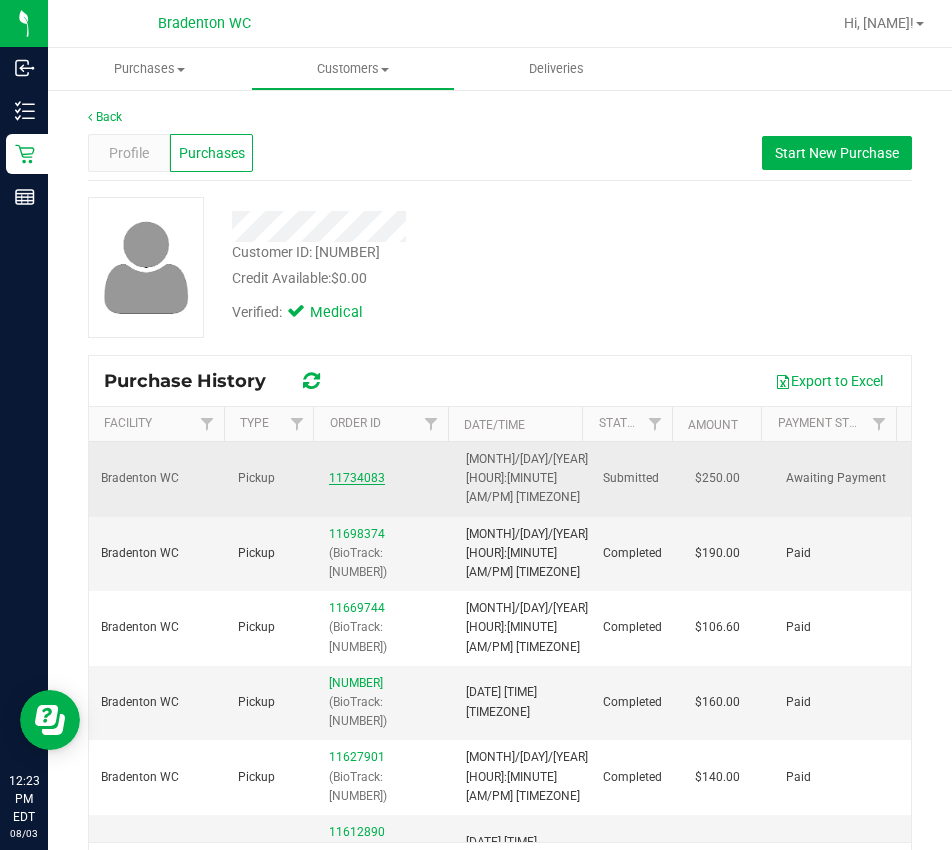 click on "11734083" at bounding box center (357, 478) 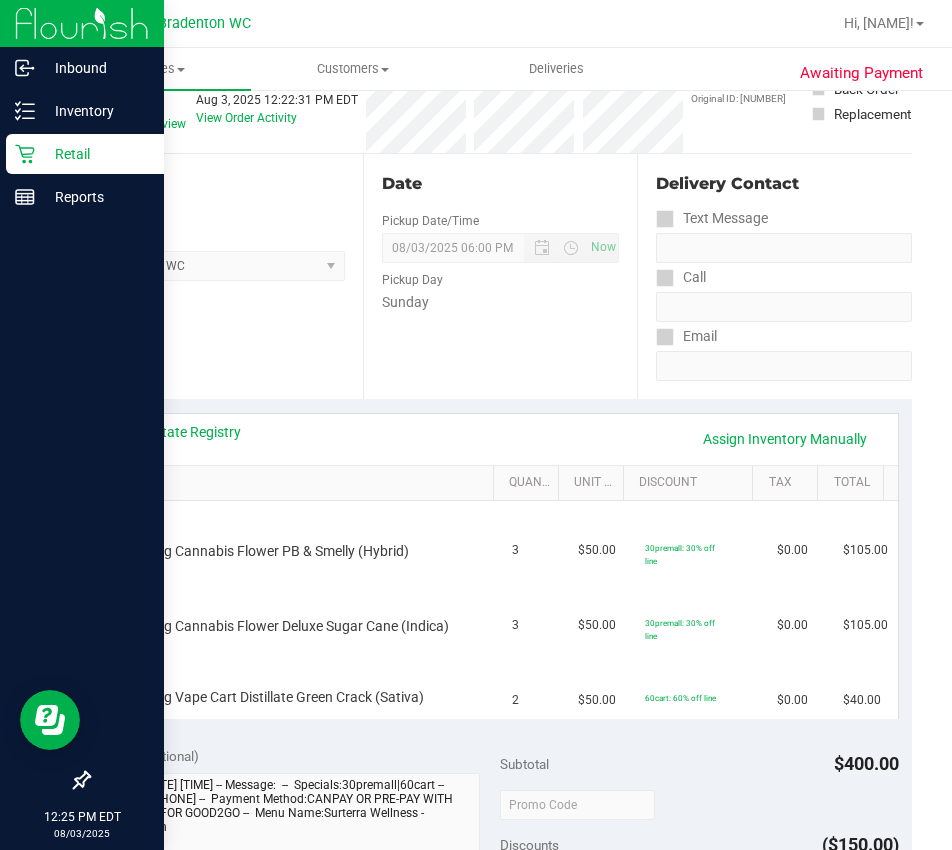 scroll, scrollTop: 0, scrollLeft: 0, axis: both 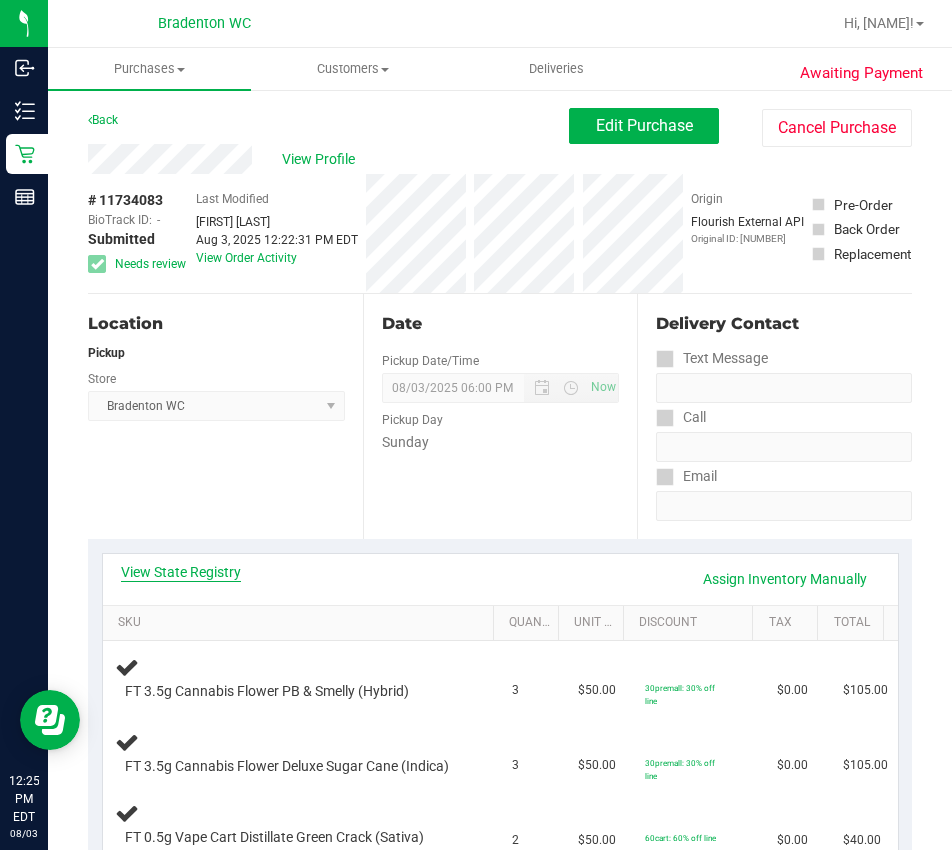 click on "View State Registry" at bounding box center (181, 572) 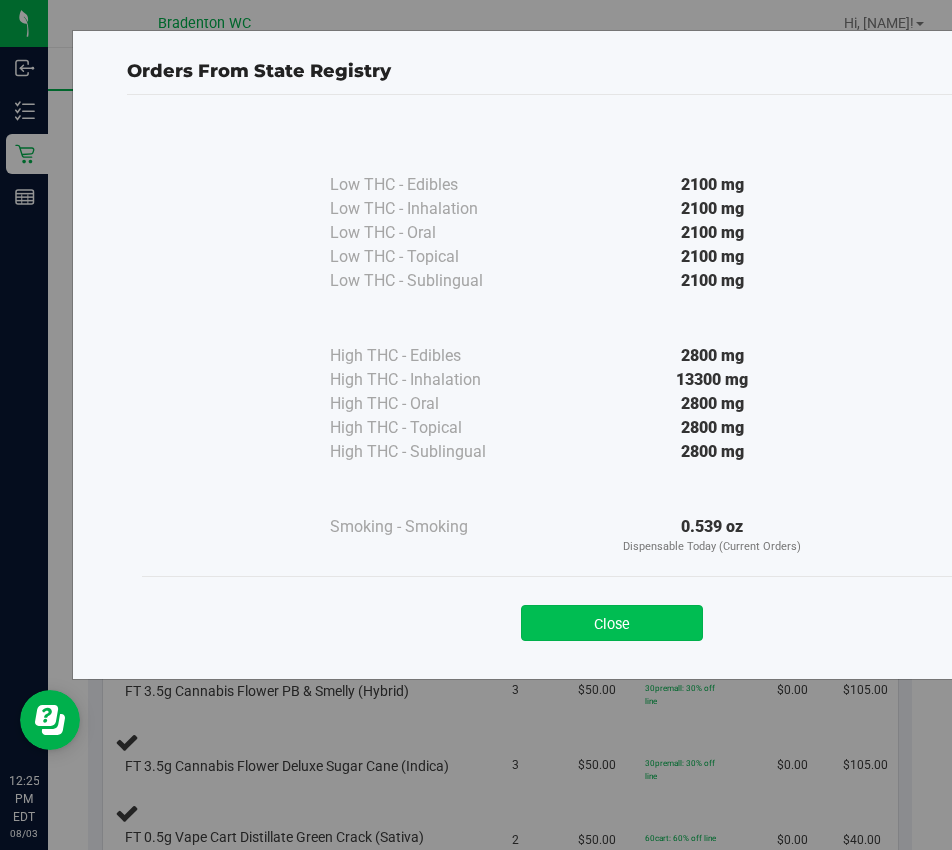click on "Close" at bounding box center (612, 623) 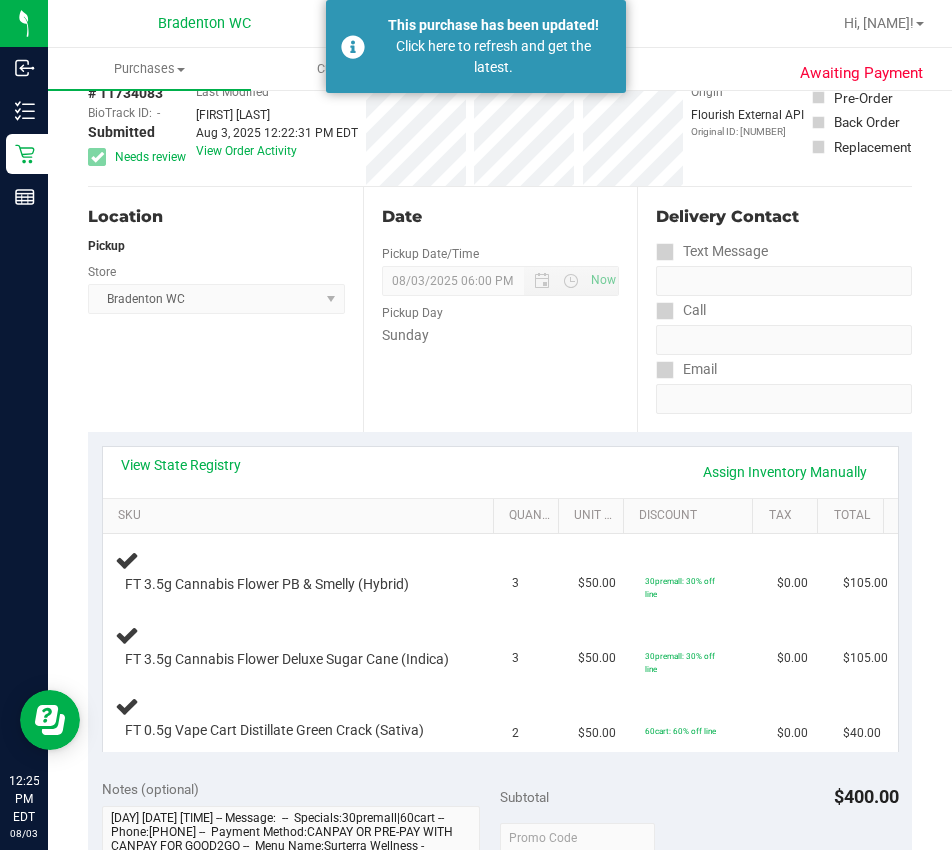 scroll, scrollTop: 118, scrollLeft: 0, axis: vertical 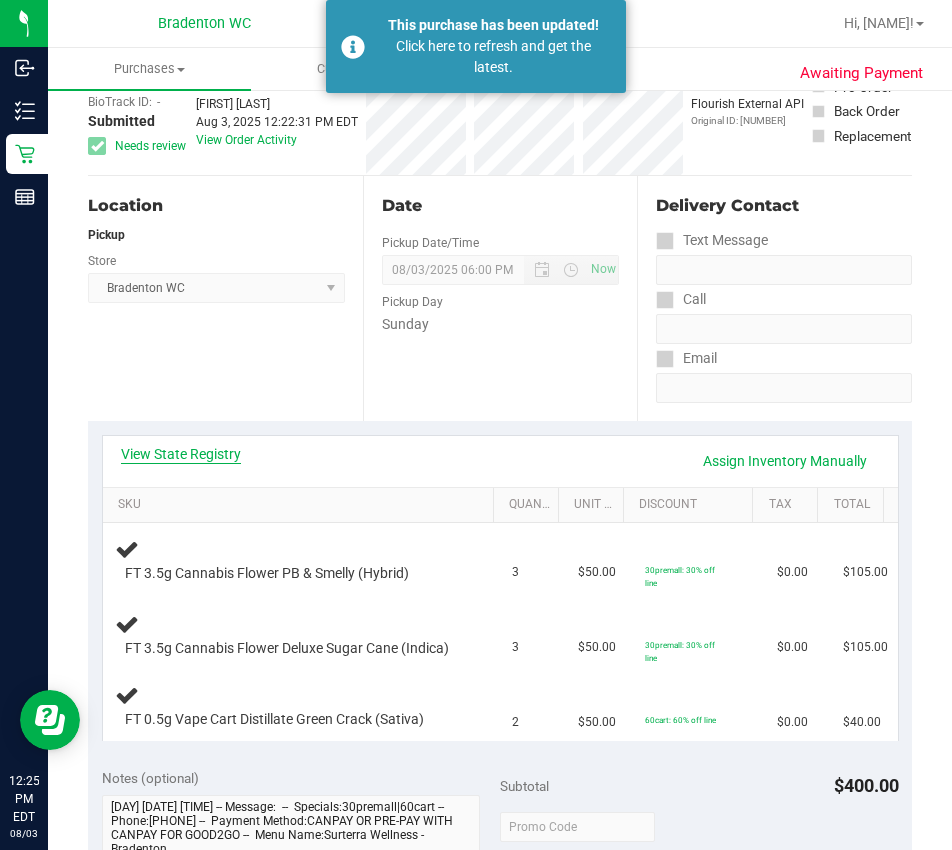 click on "View State Registry" at bounding box center [181, 454] 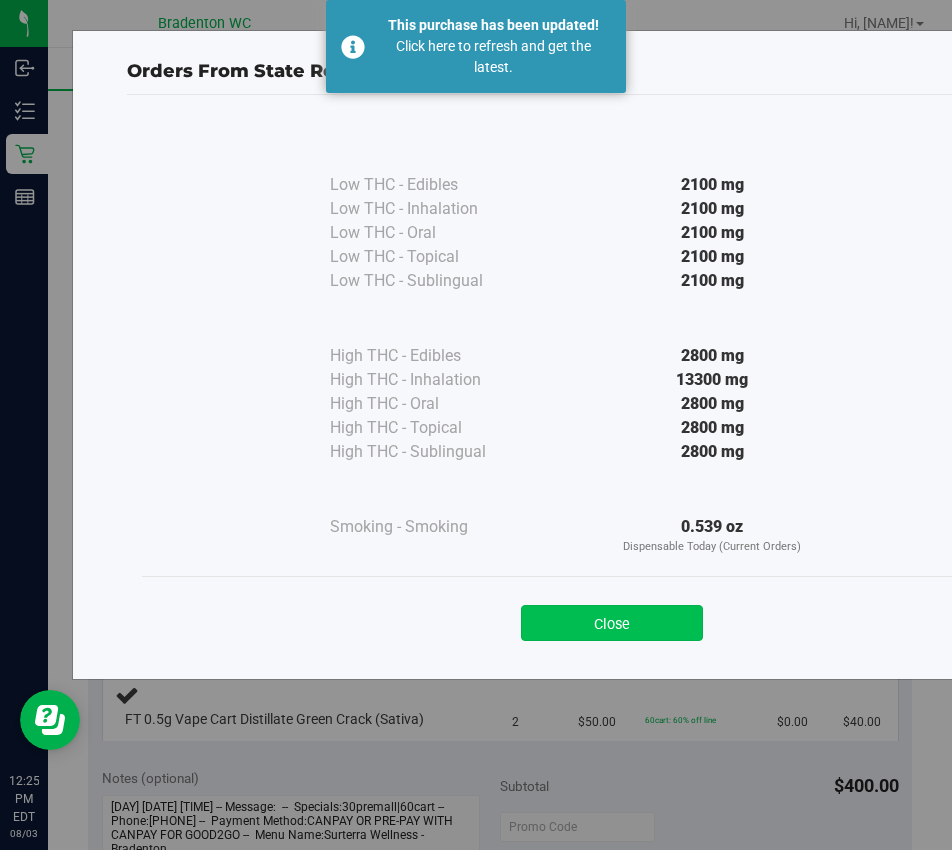 click on "Close" at bounding box center (612, 623) 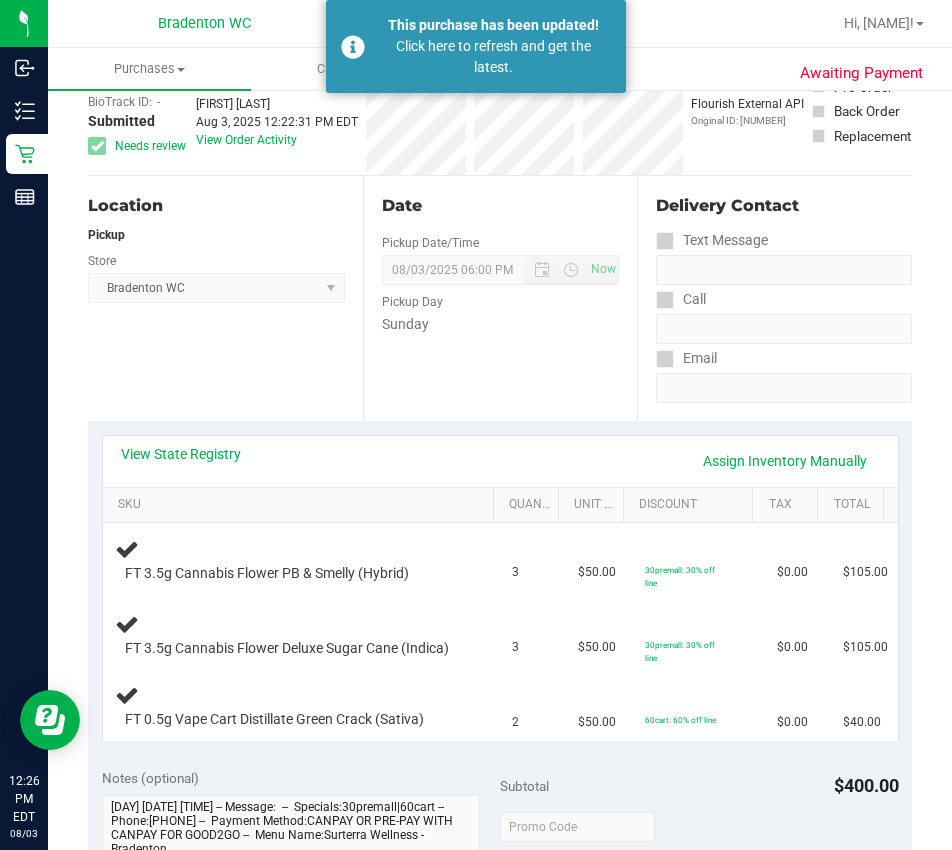 click on "View State Registry
Assign Inventory Manually" at bounding box center (500, 461) 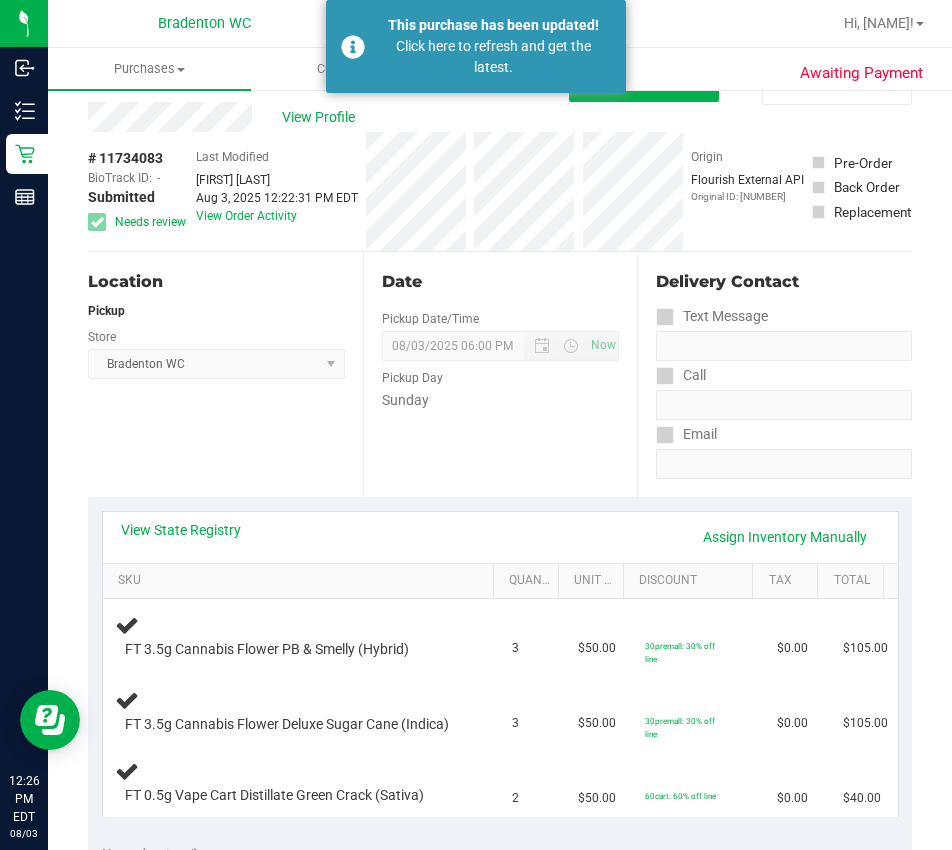 scroll, scrollTop: 0, scrollLeft: 0, axis: both 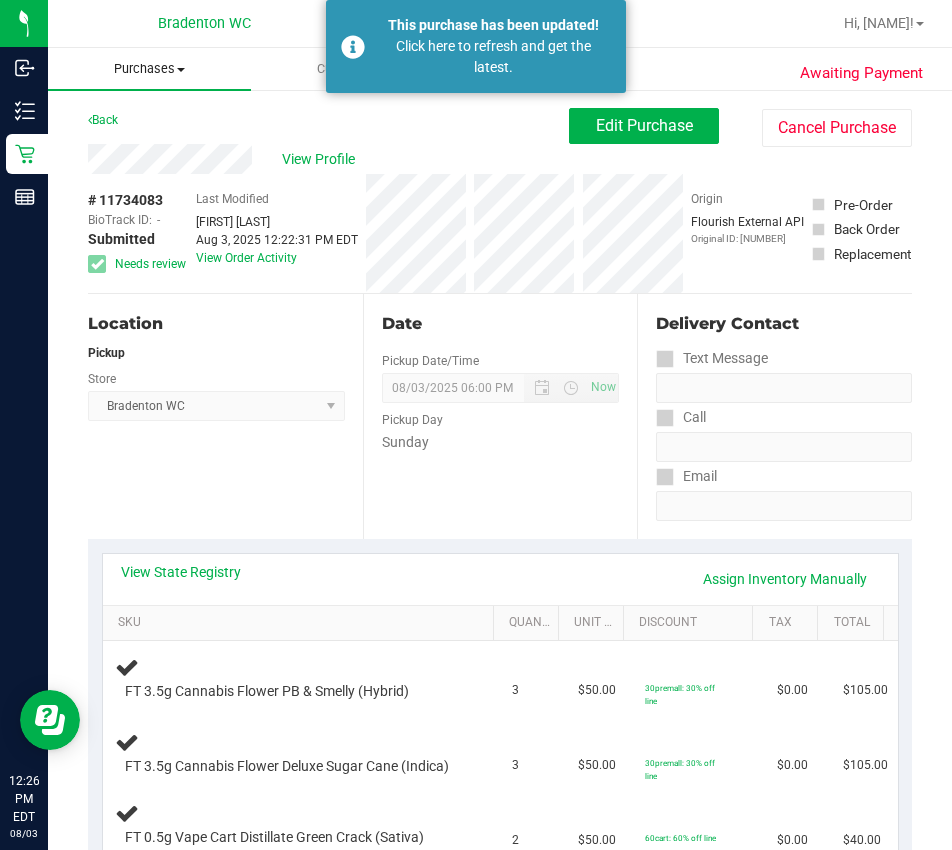 click on "Purchases" at bounding box center [149, 69] 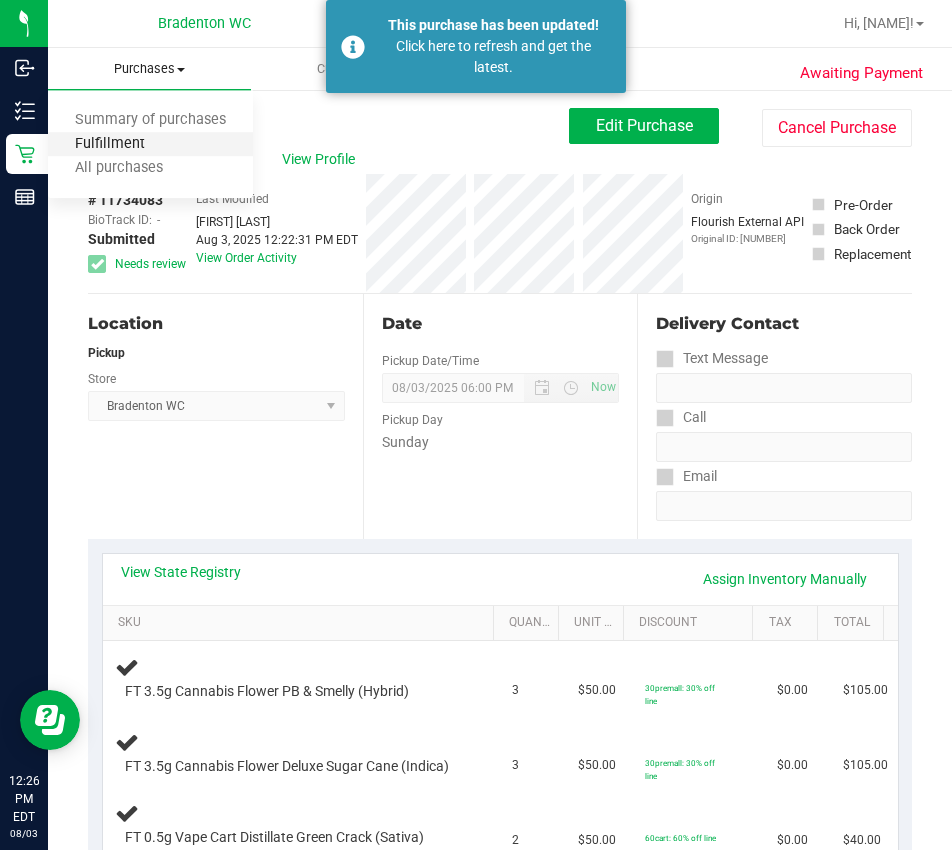 click on "Fulfillment" at bounding box center [110, 144] 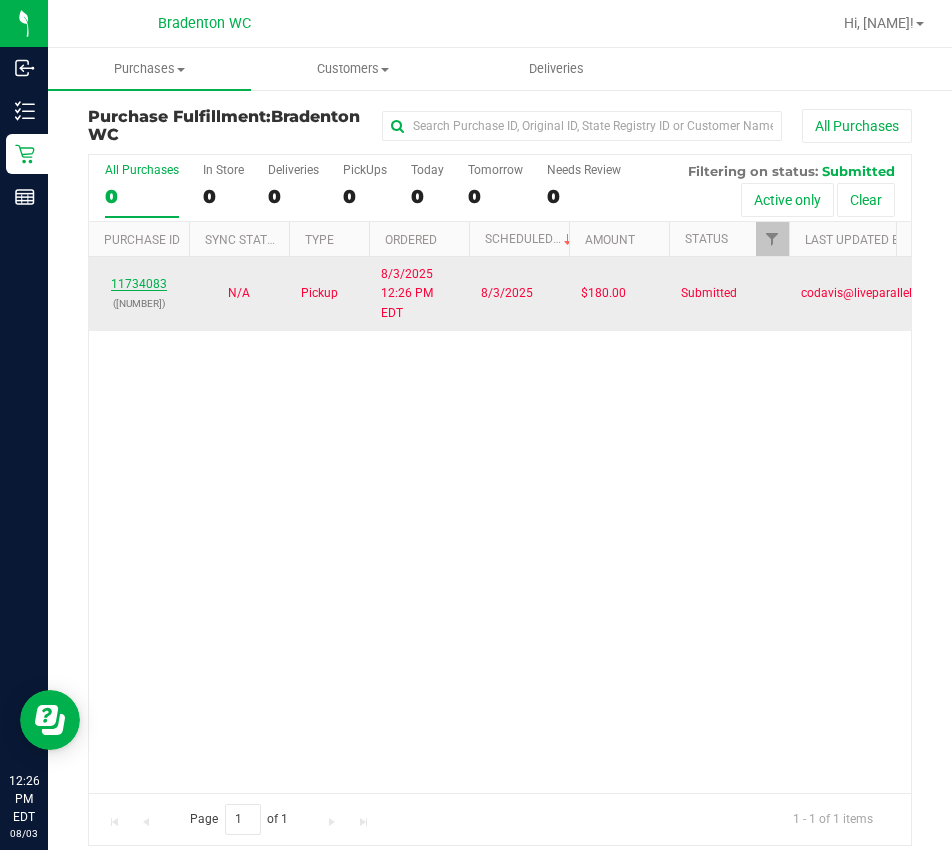 click on "11734083" at bounding box center [139, 284] 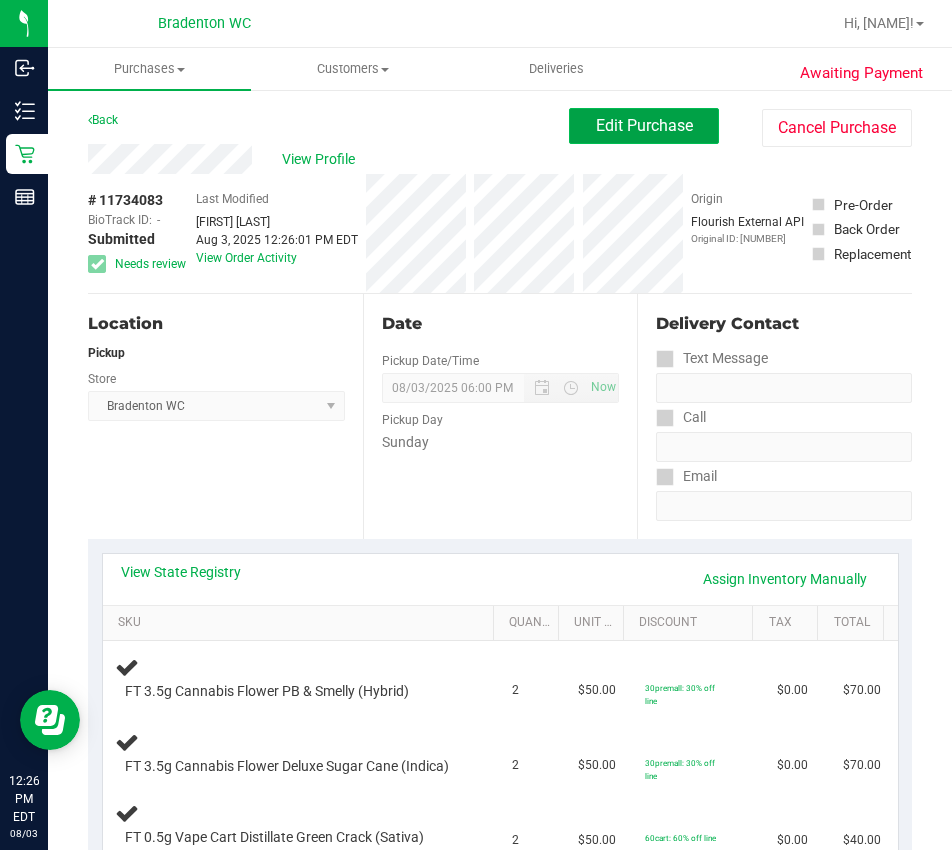 click on "Edit Purchase" at bounding box center [644, 126] 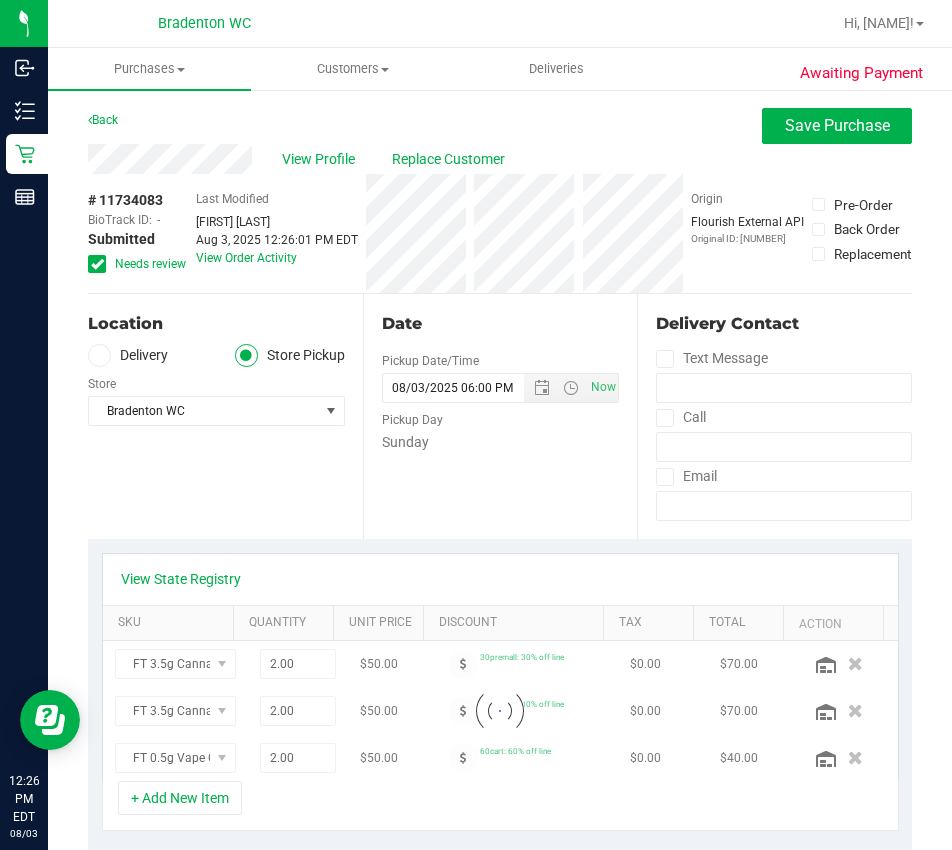 click at bounding box center [97, 264] 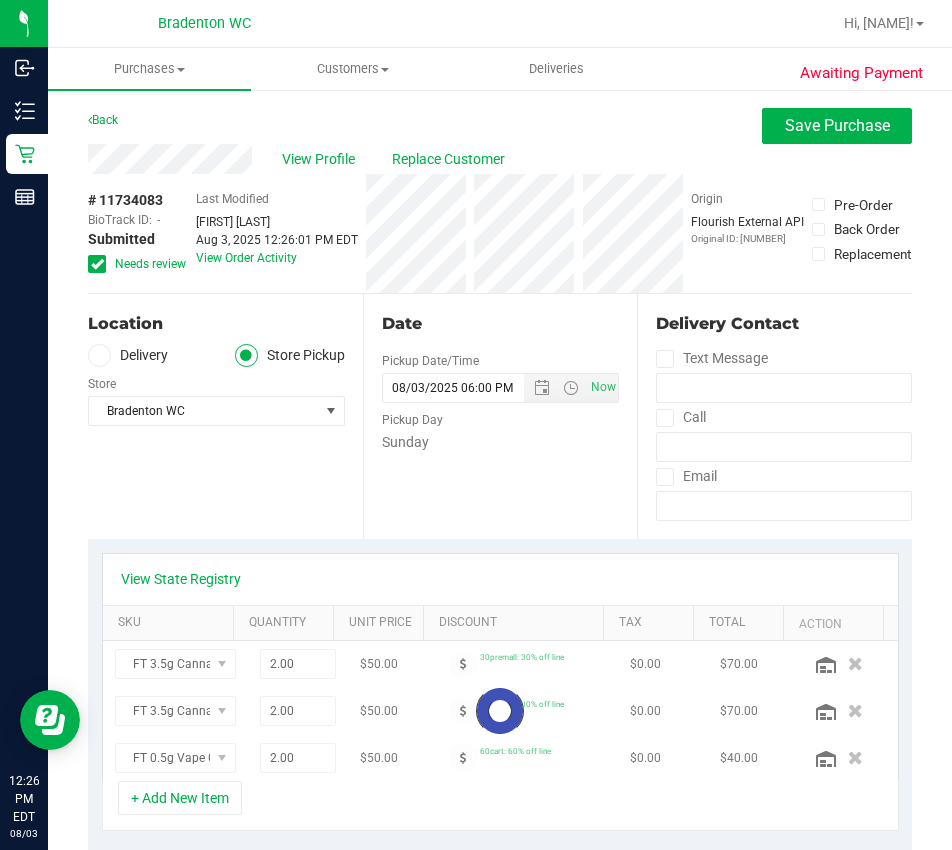 click on "Needs review" at bounding box center [0, 0] 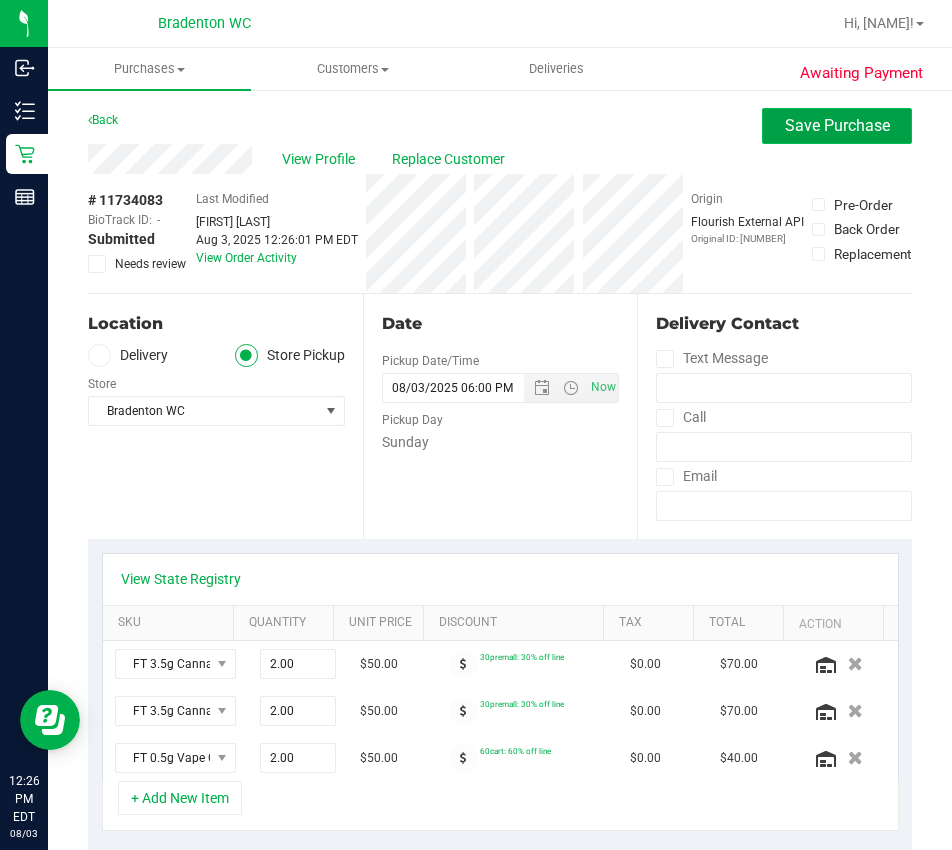 click on "Save Purchase" at bounding box center (837, 126) 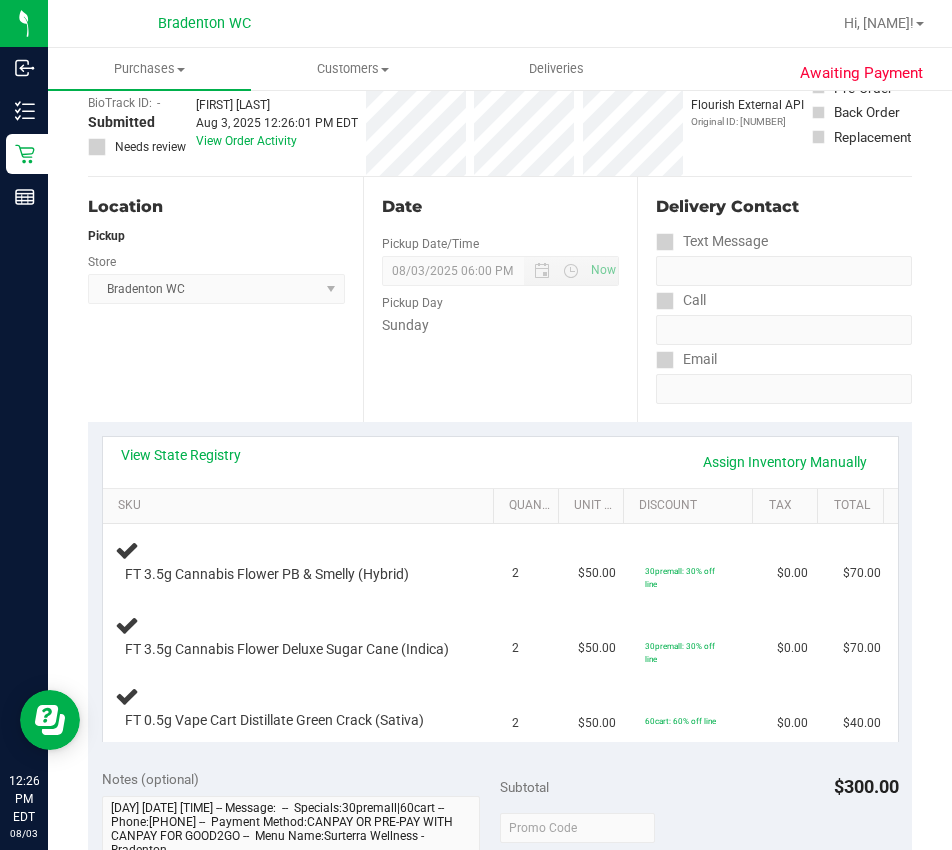 scroll, scrollTop: 100, scrollLeft: 0, axis: vertical 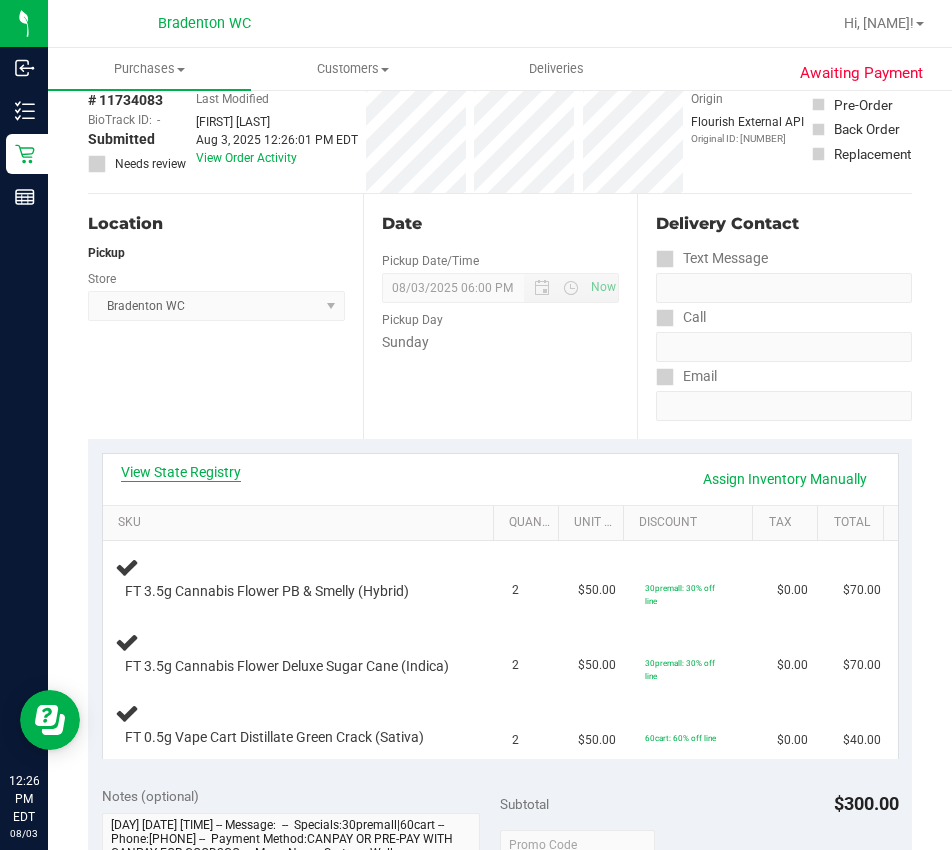 click on "View State Registry" at bounding box center [181, 472] 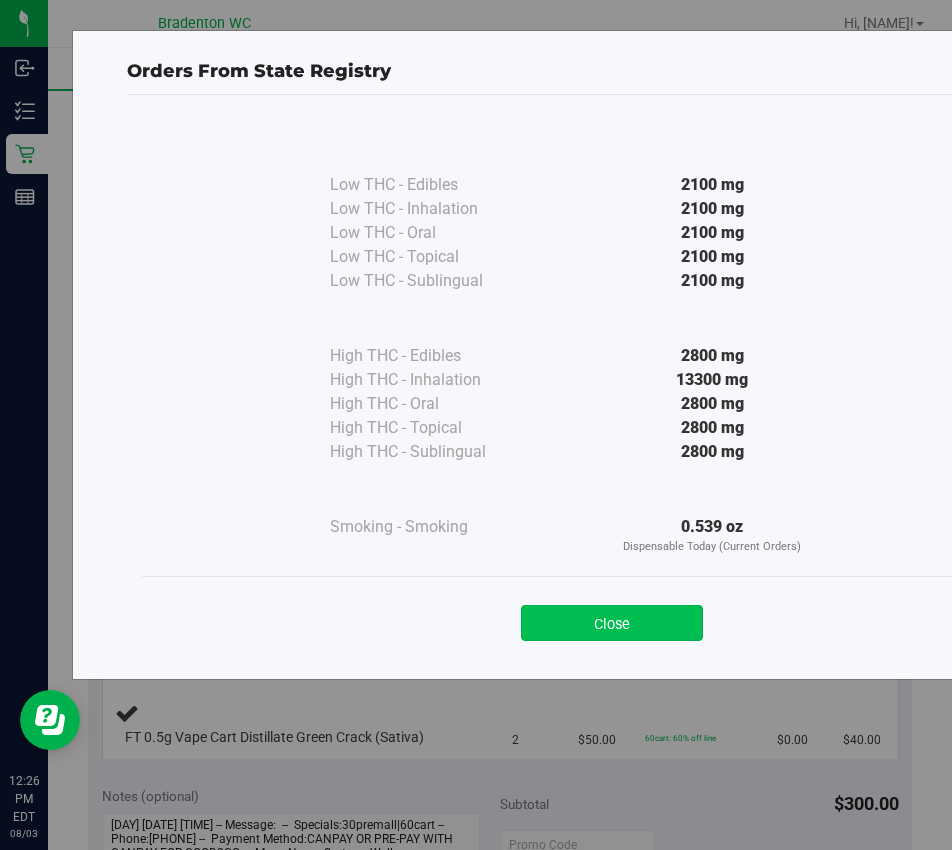 click on "Close" at bounding box center [612, 623] 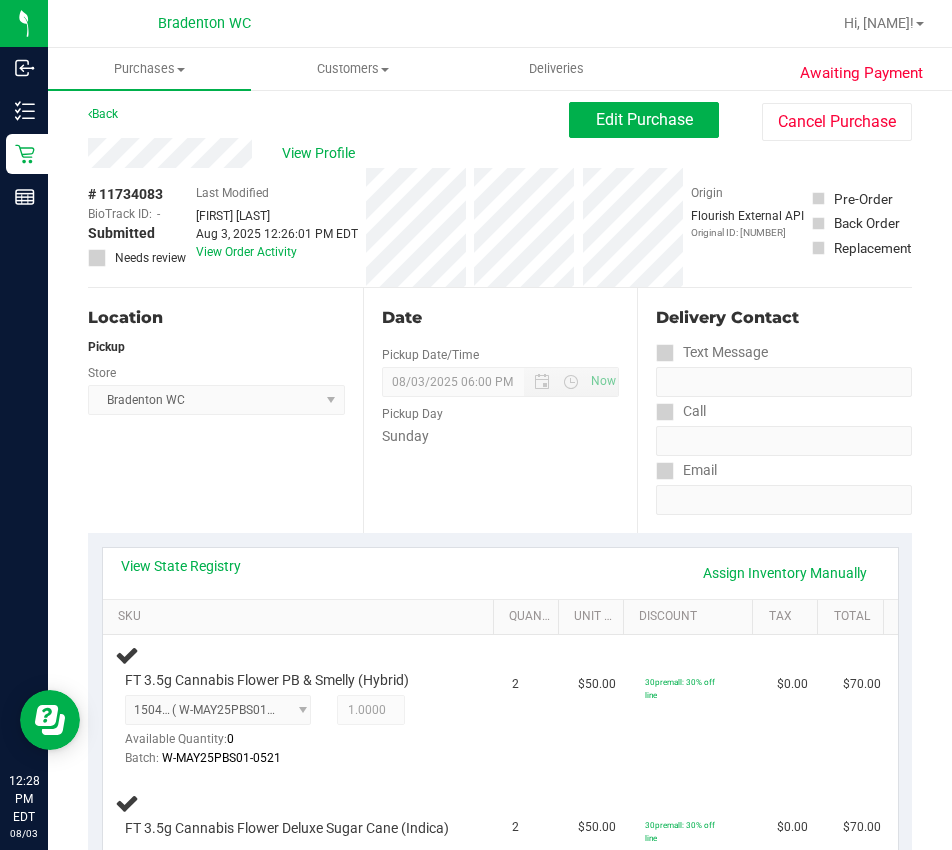 scroll, scrollTop: 8, scrollLeft: 0, axis: vertical 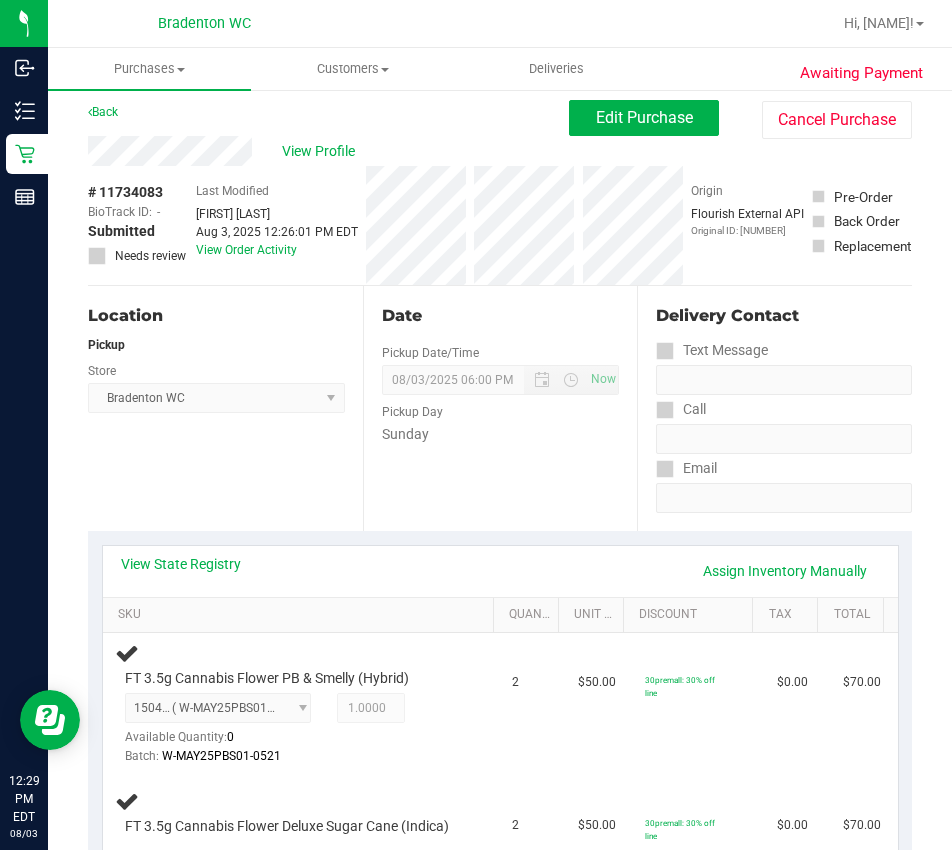 drag, startPoint x: 290, startPoint y: 485, endPoint x: 283, endPoint y: 460, distance: 25.96151 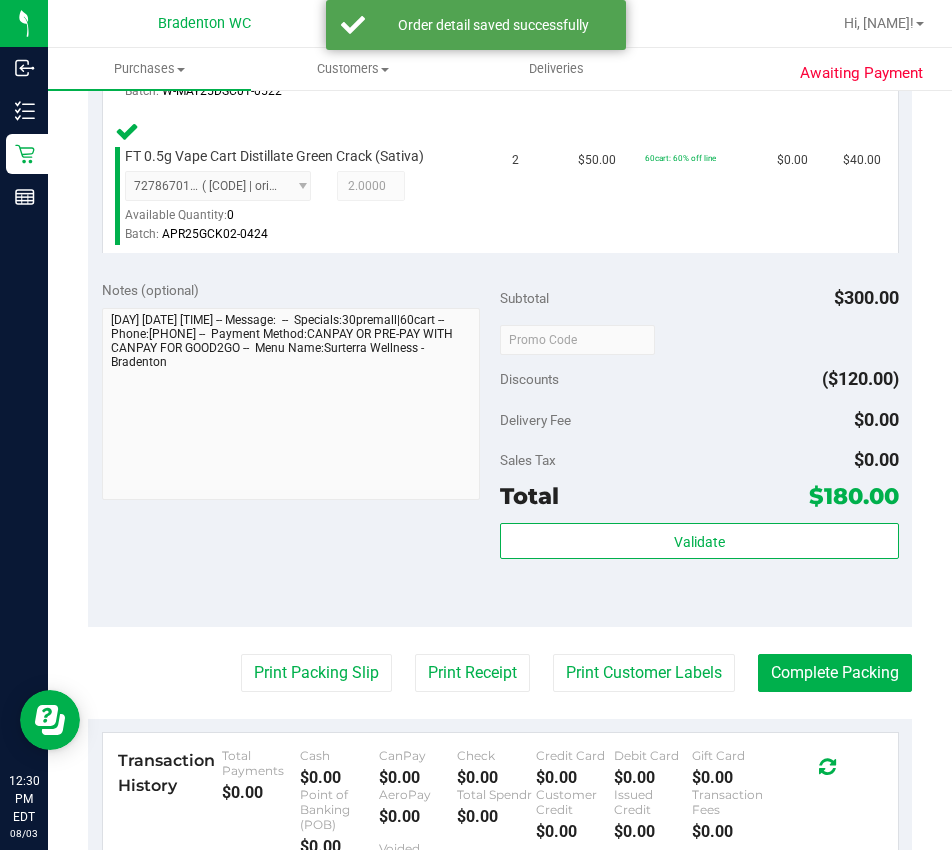 scroll, scrollTop: 905, scrollLeft: 0, axis: vertical 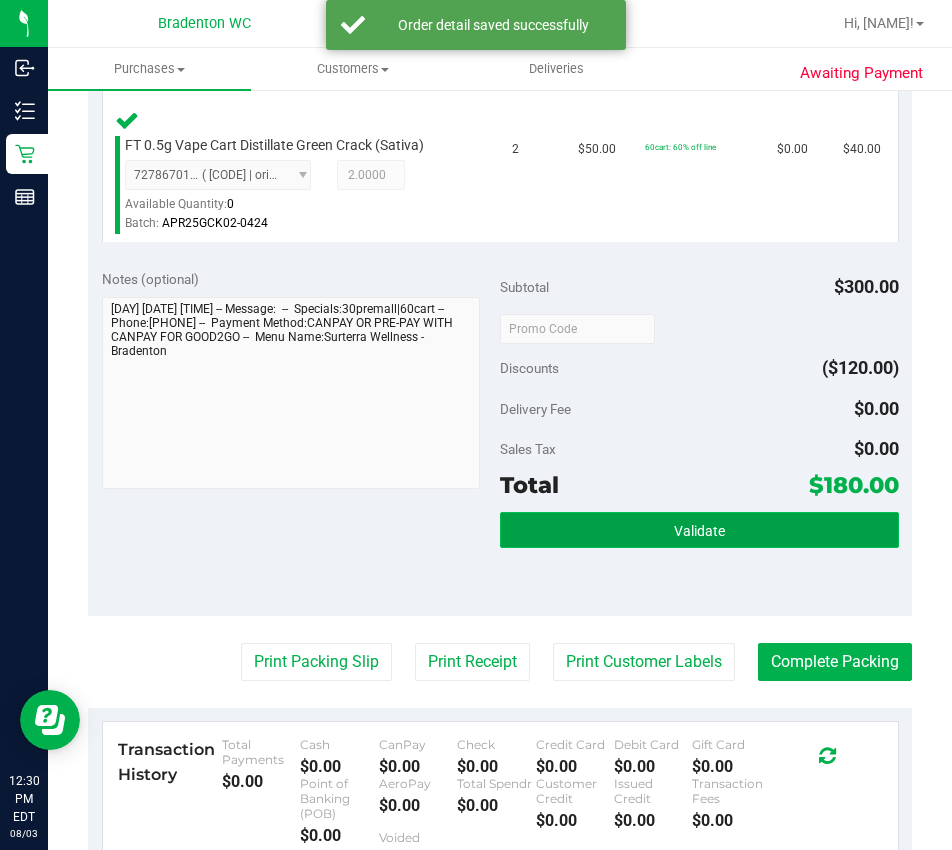 click on "Validate" at bounding box center [699, 530] 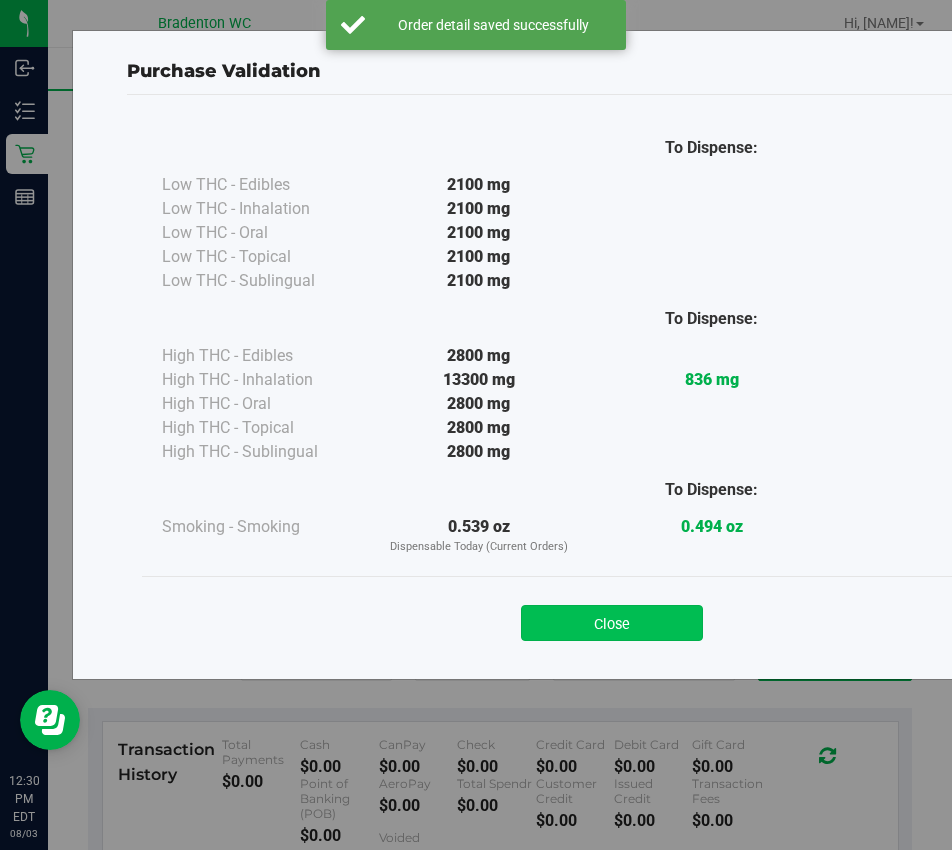 click on "Close" at bounding box center [612, 623] 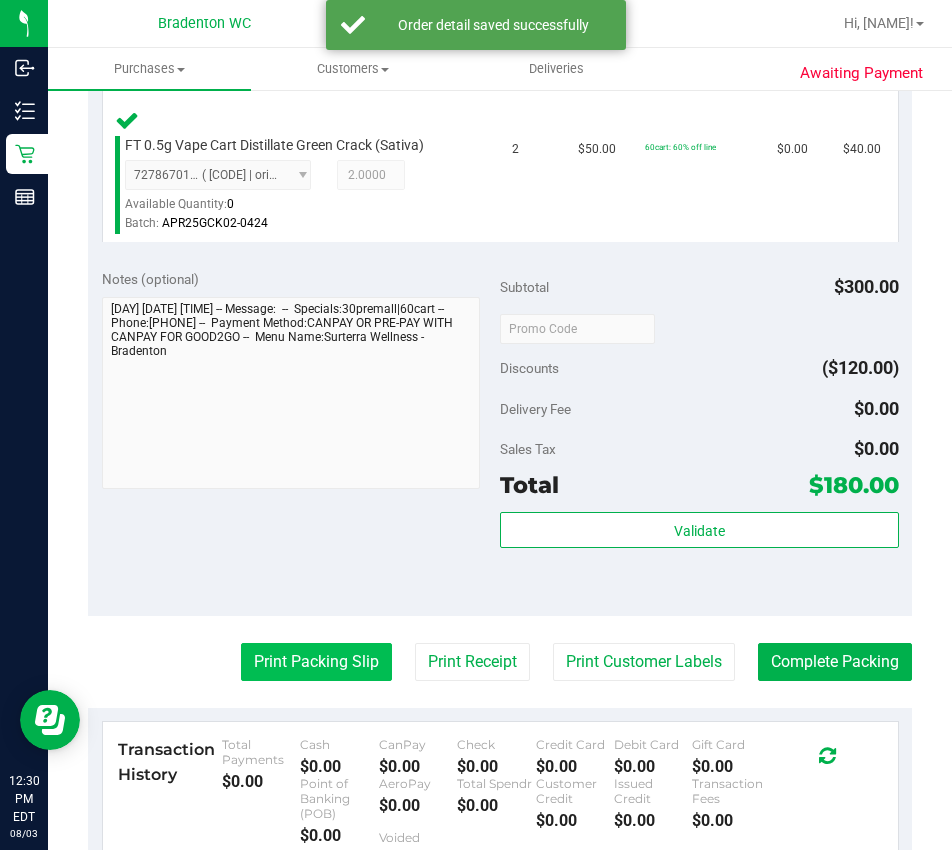 click on "Print Packing Slip" at bounding box center (316, 662) 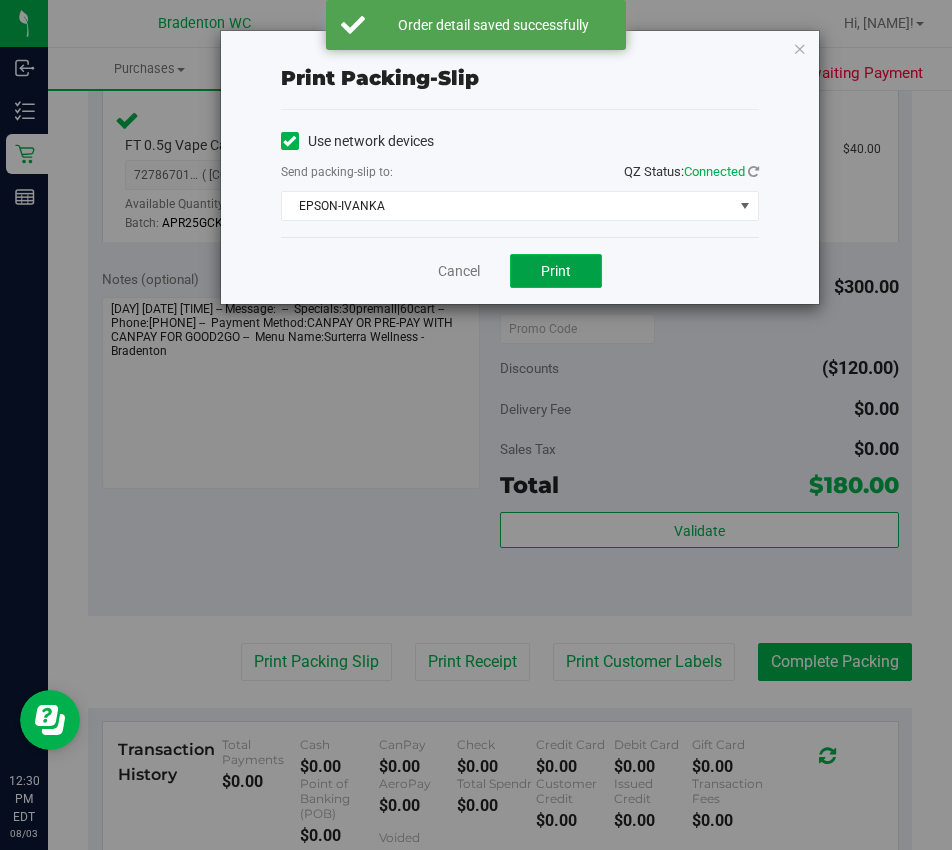 click on "Print" at bounding box center [556, 271] 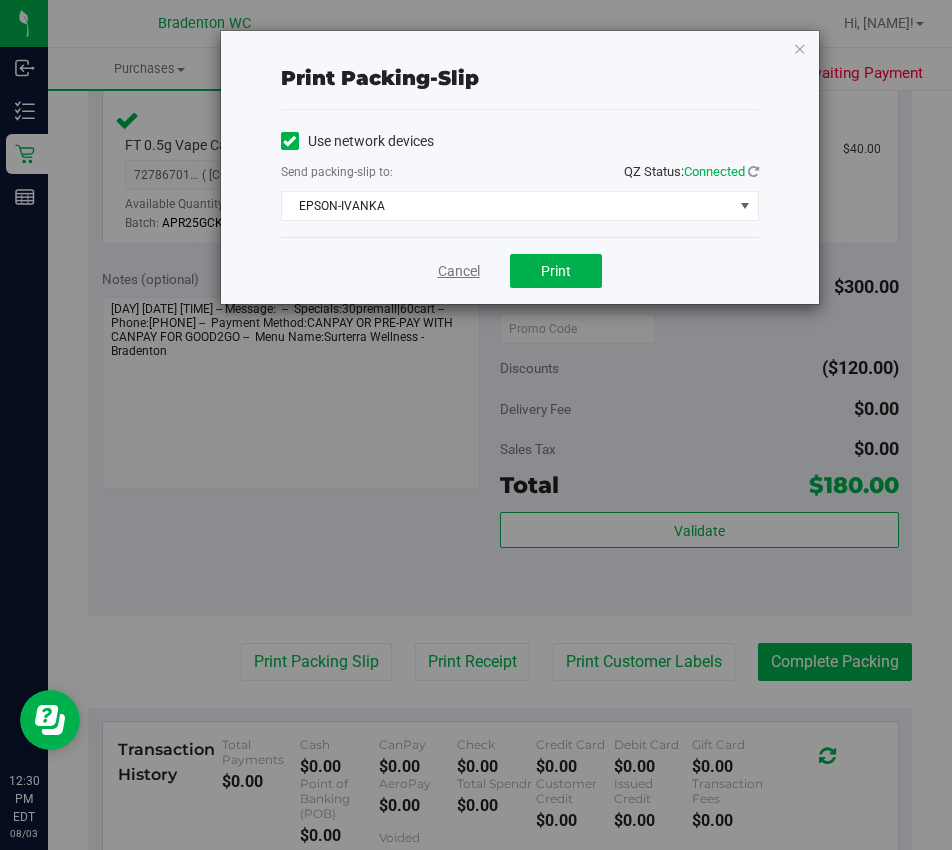 click on "Cancel" at bounding box center (459, 271) 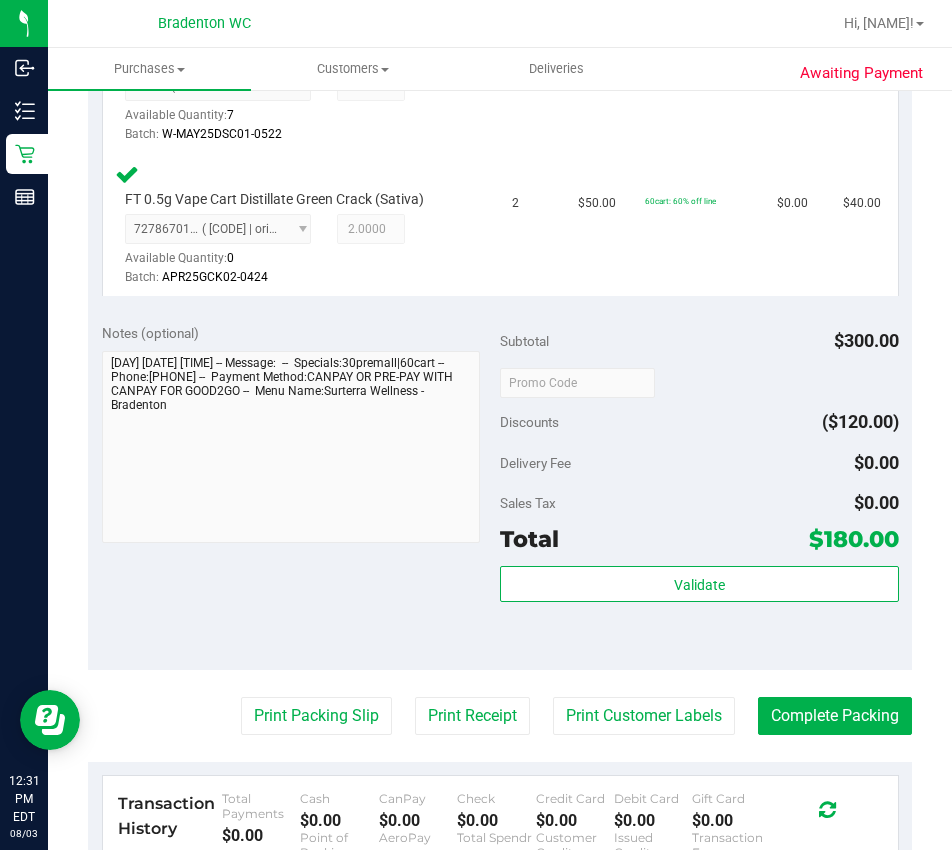 scroll, scrollTop: 951, scrollLeft: 0, axis: vertical 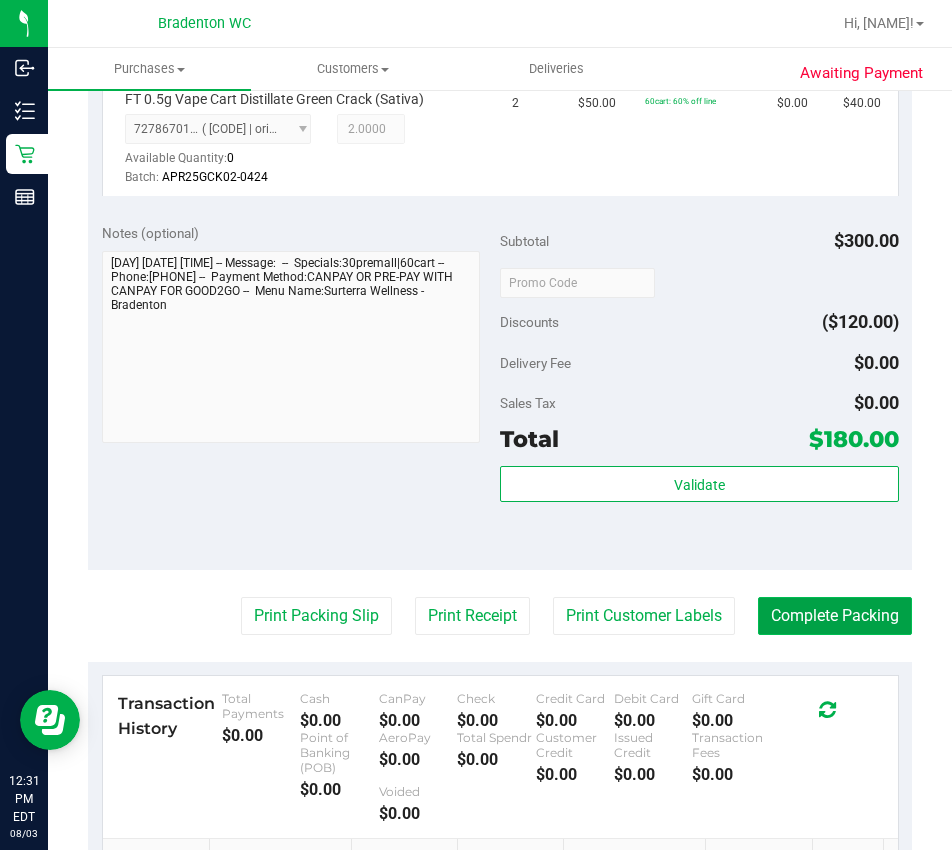 click on "Complete Packing" at bounding box center [835, 616] 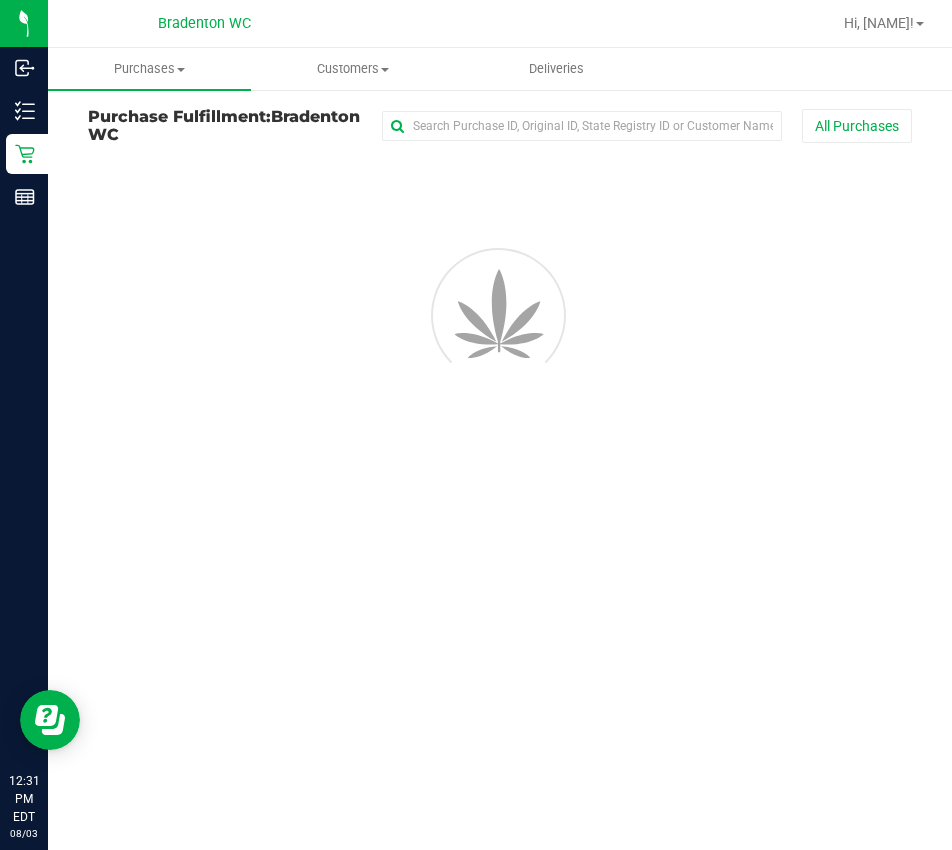 scroll, scrollTop: 0, scrollLeft: 0, axis: both 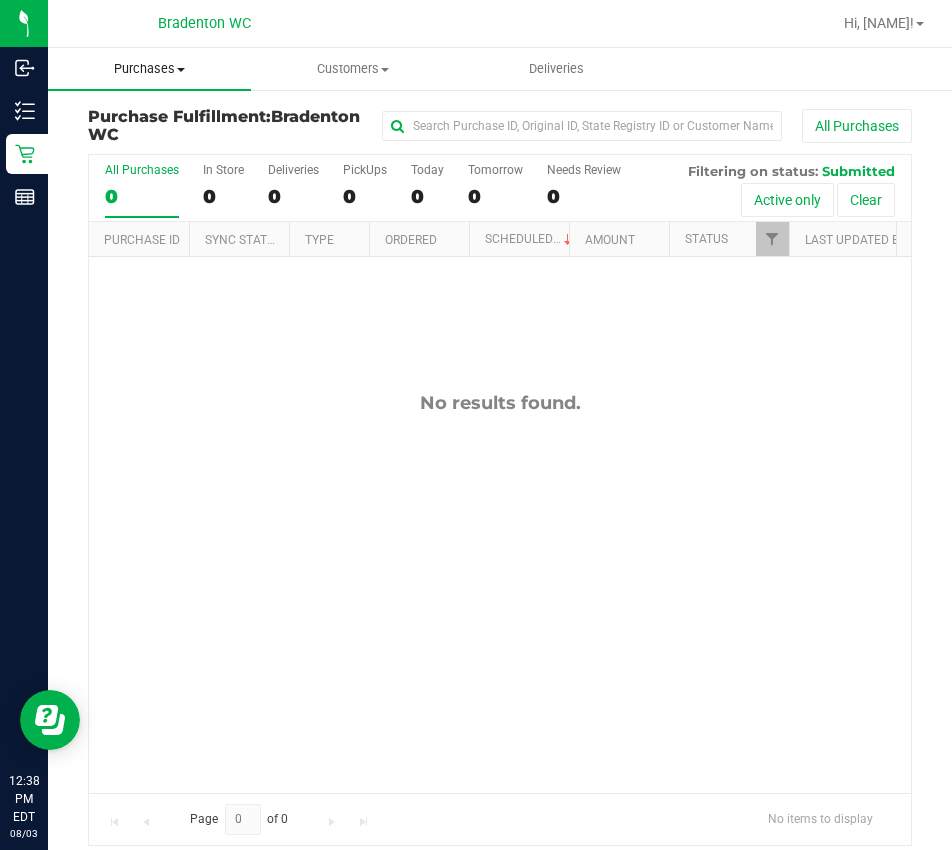 click on "Purchases" at bounding box center (149, 69) 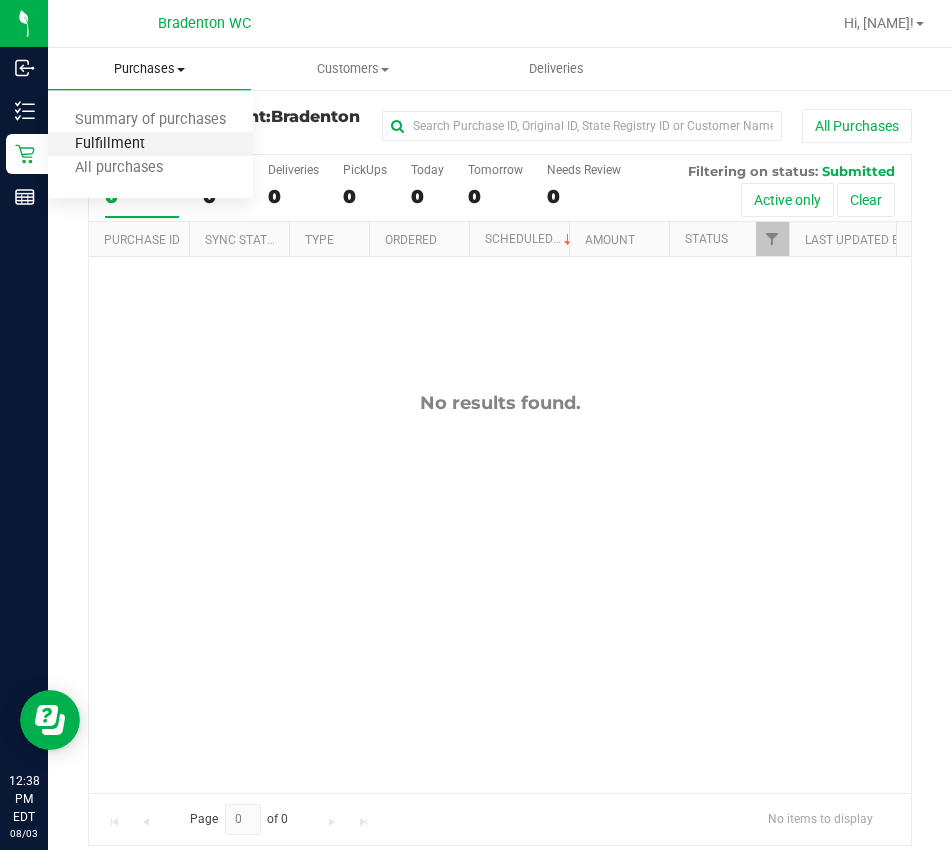 click on "Fulfillment" at bounding box center [110, 144] 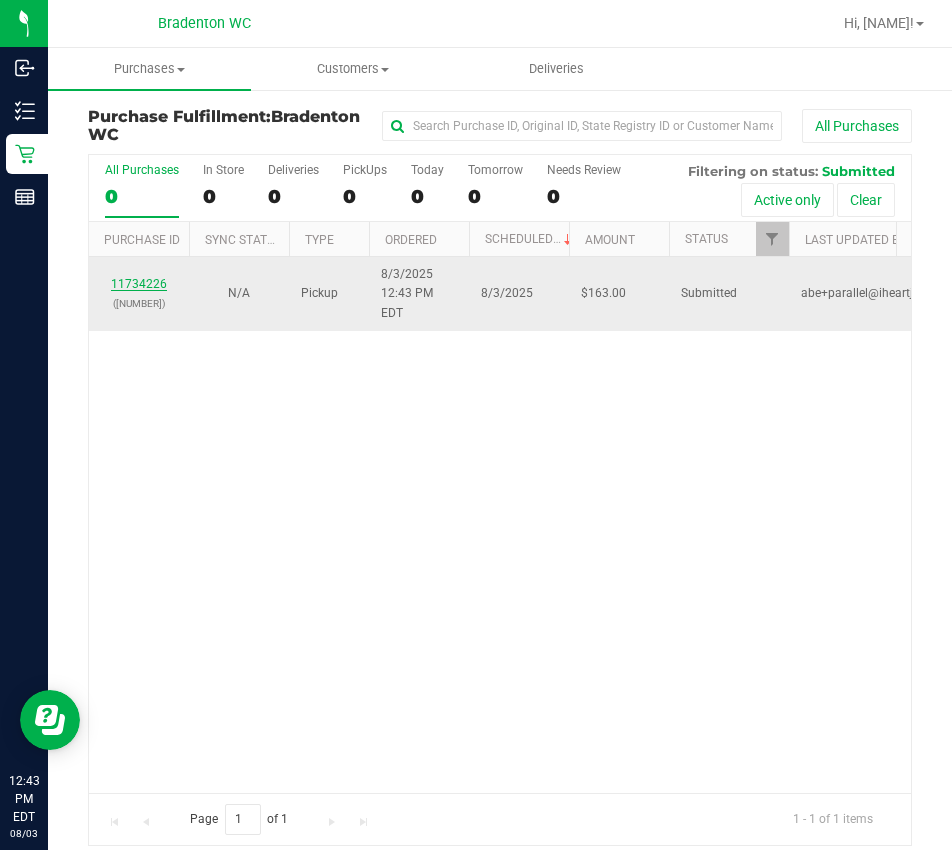 click on "11734226" at bounding box center (139, 284) 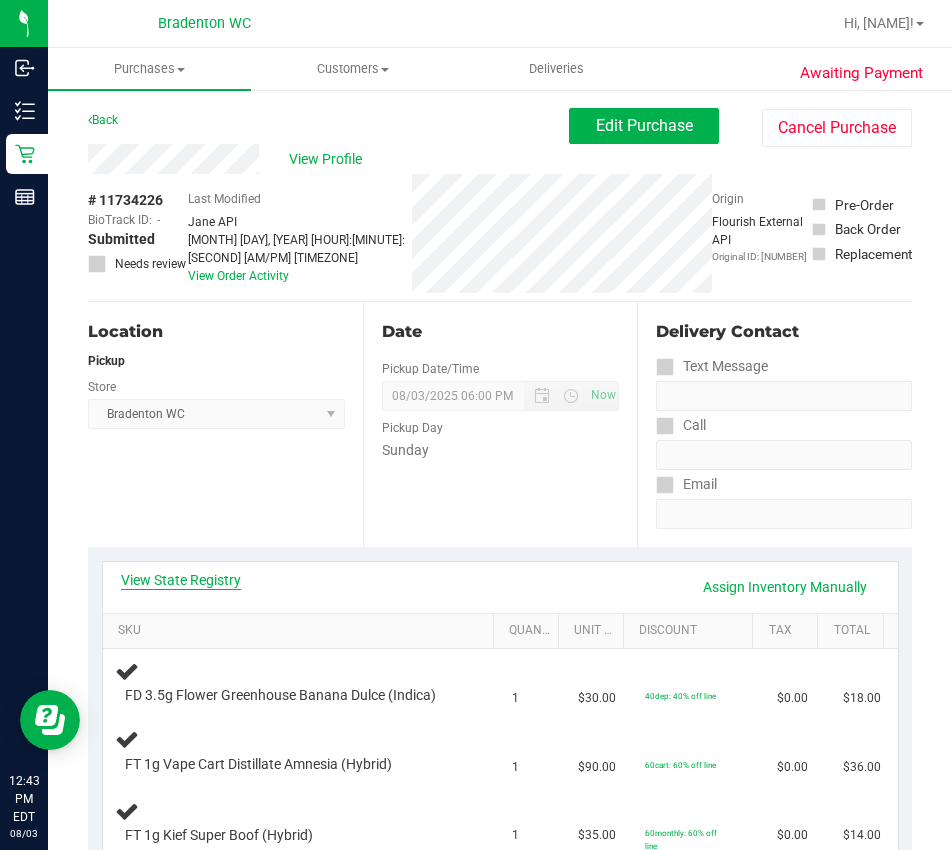click on "View State Registry" at bounding box center (181, 580) 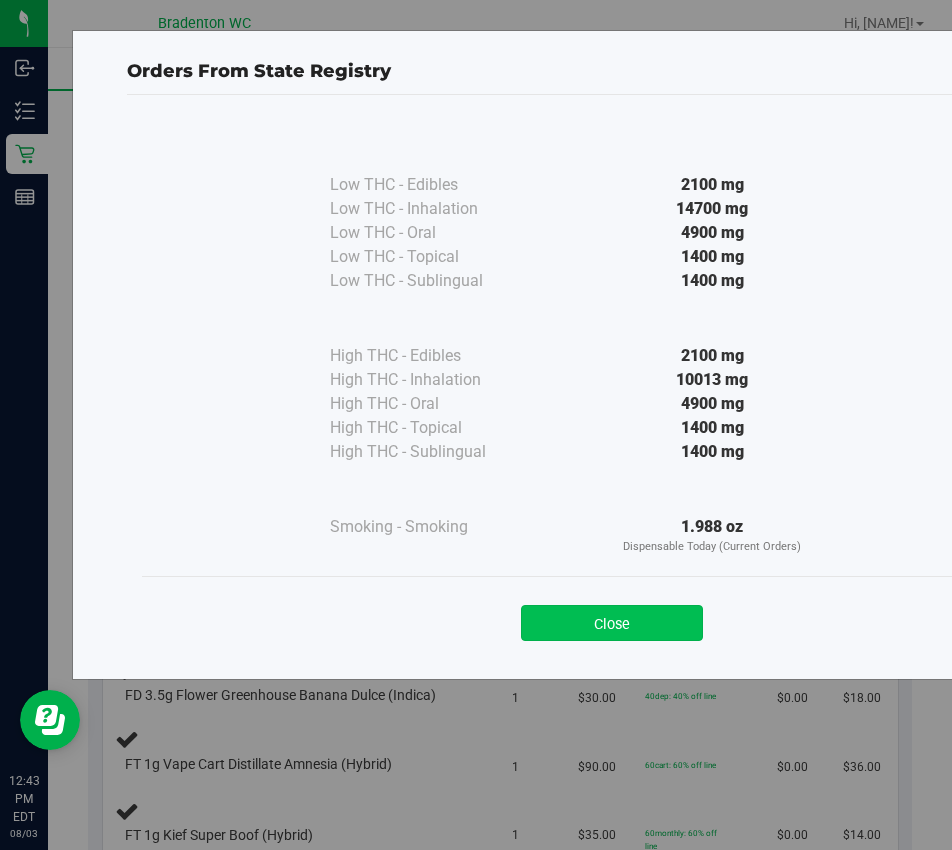 click on "Close" at bounding box center (612, 623) 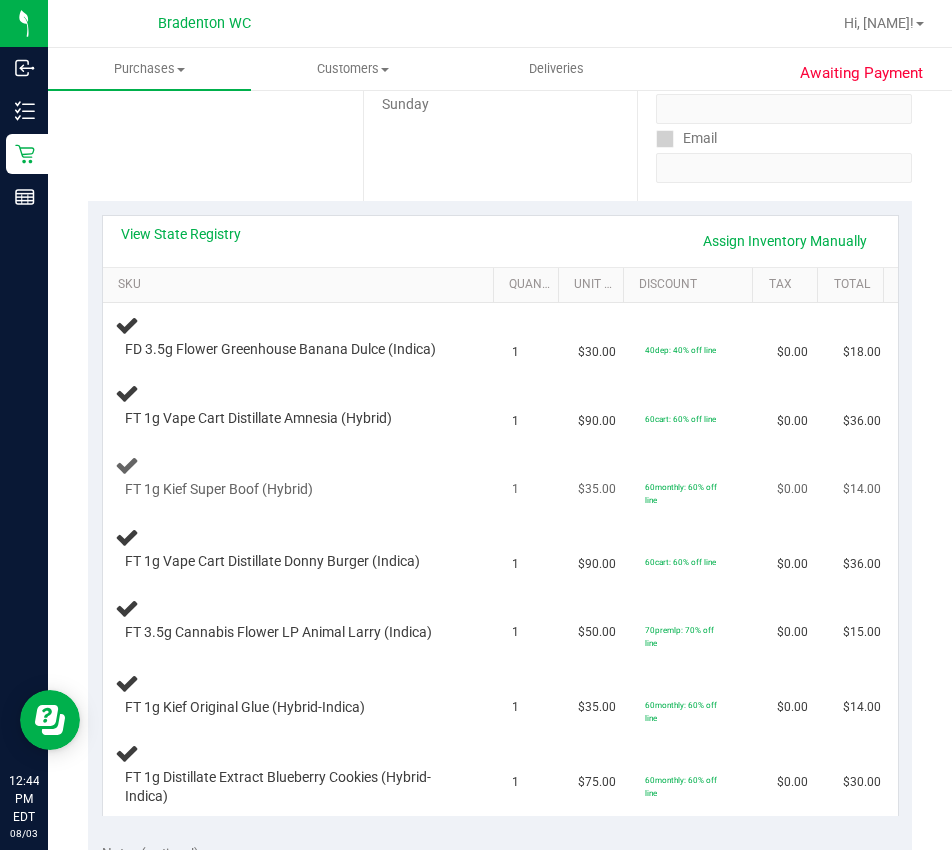 scroll, scrollTop: 300, scrollLeft: 0, axis: vertical 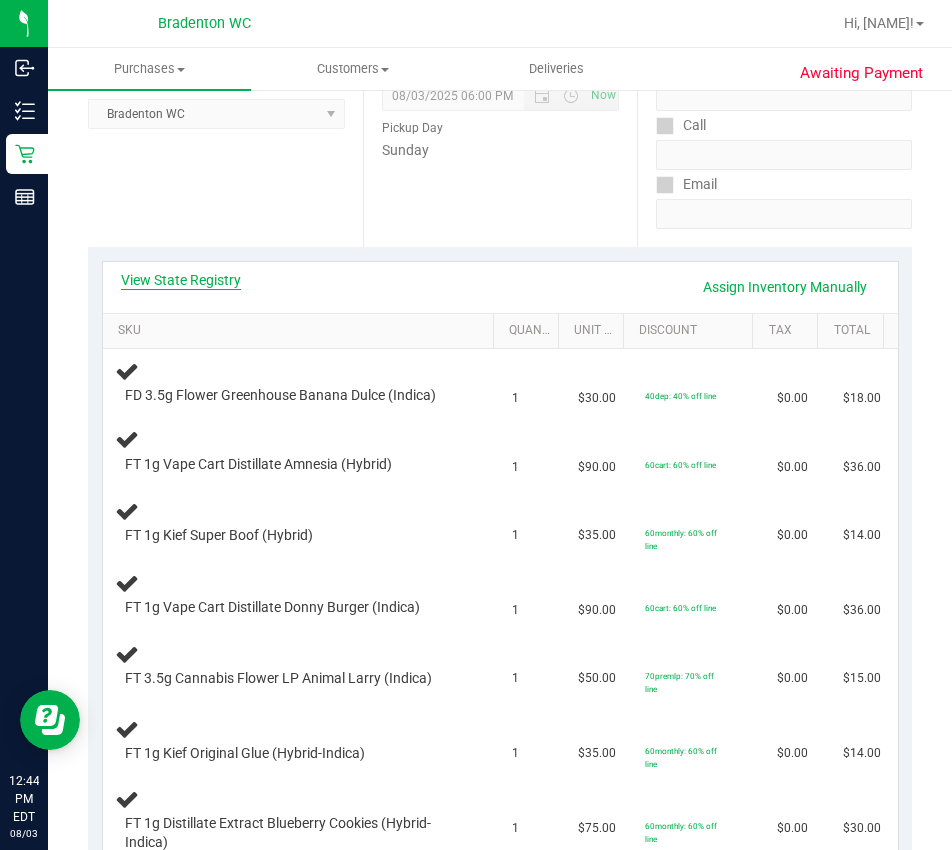 click on "View State Registry" at bounding box center [181, 280] 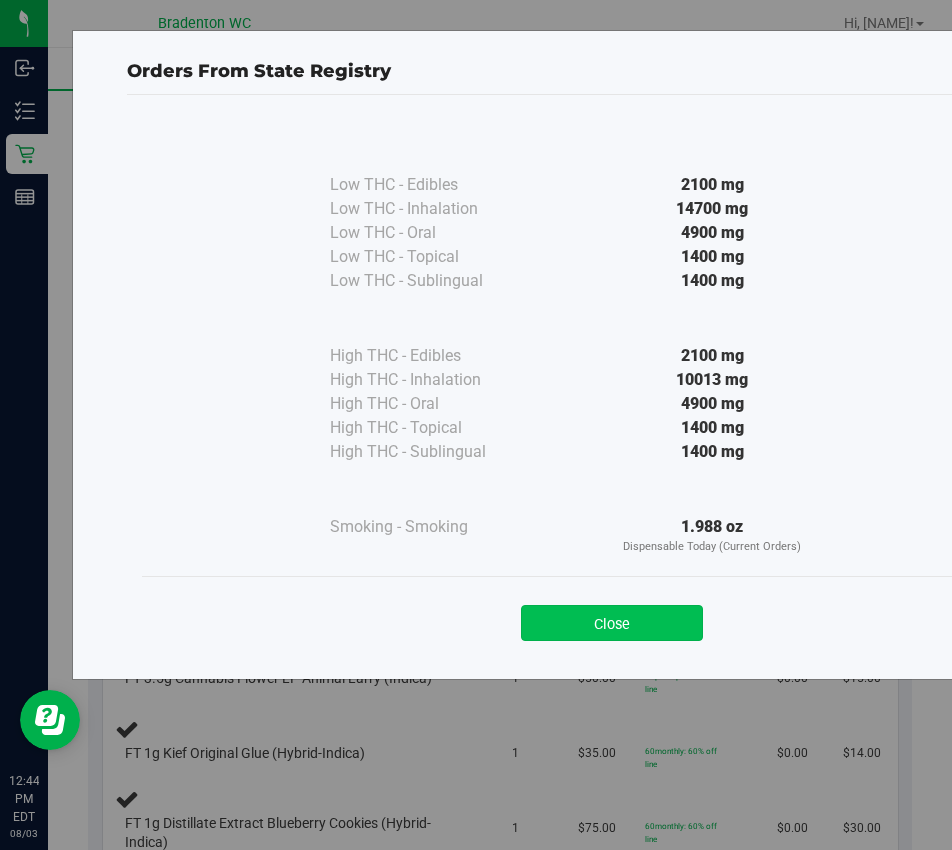 click on "Close" at bounding box center [612, 623] 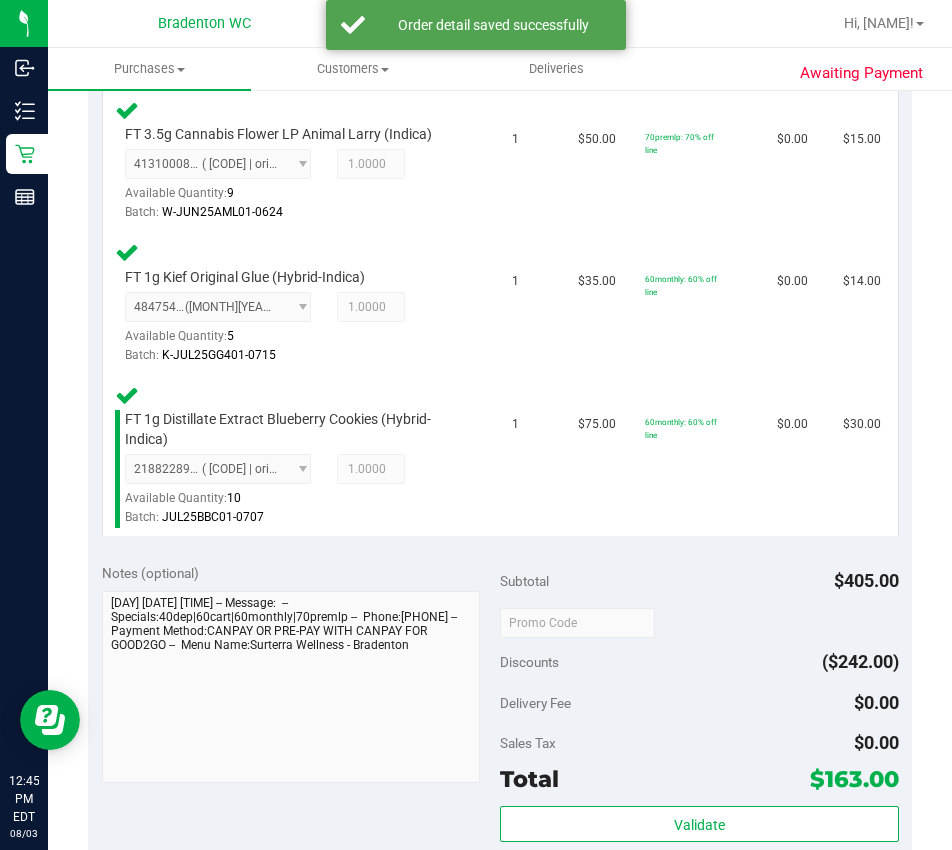 scroll, scrollTop: 1397, scrollLeft: 0, axis: vertical 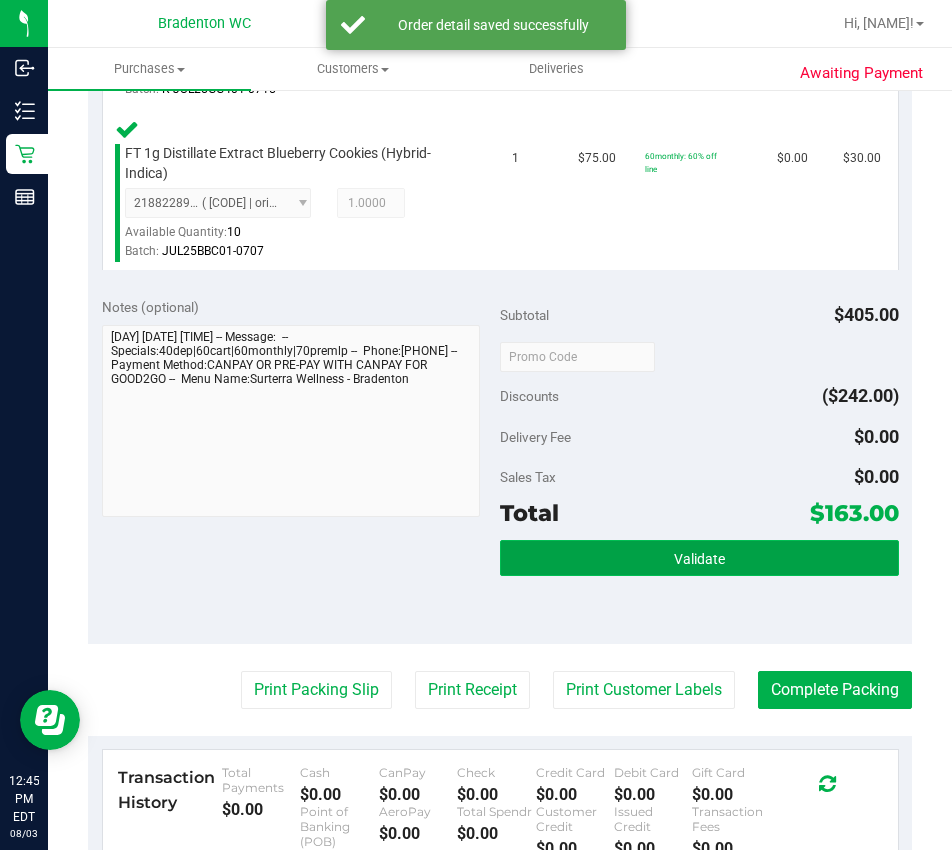 click on "Validate" at bounding box center [699, 558] 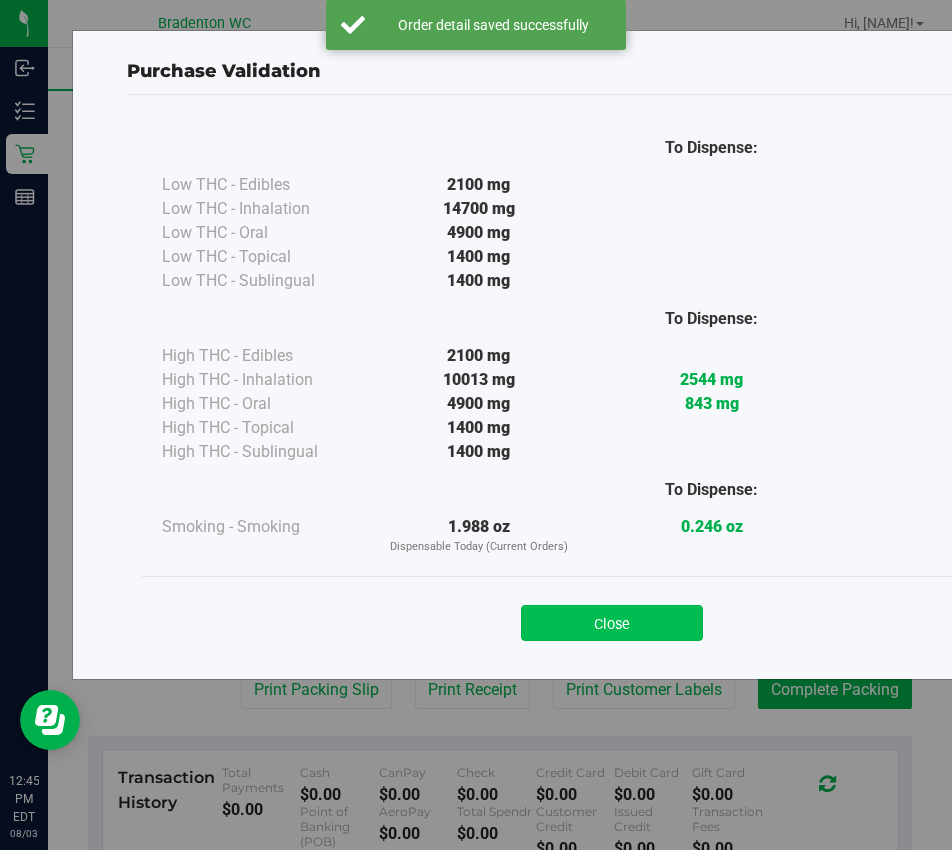 click on "Close" at bounding box center [612, 623] 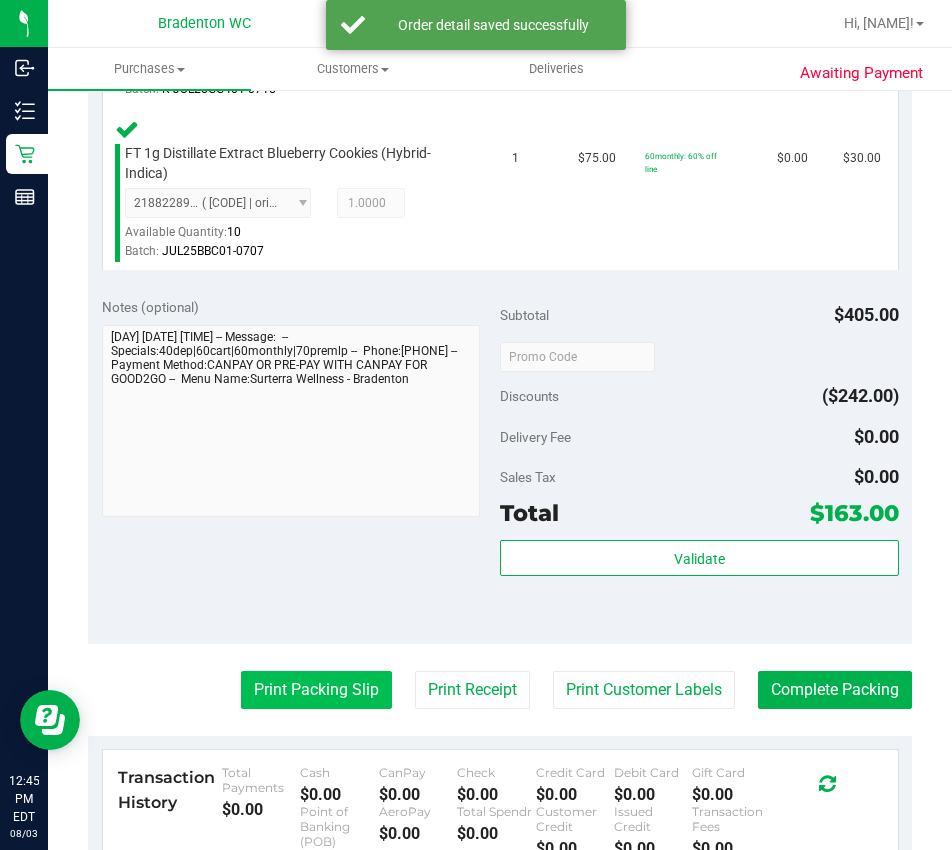 click on "Print Packing Slip" at bounding box center (316, 690) 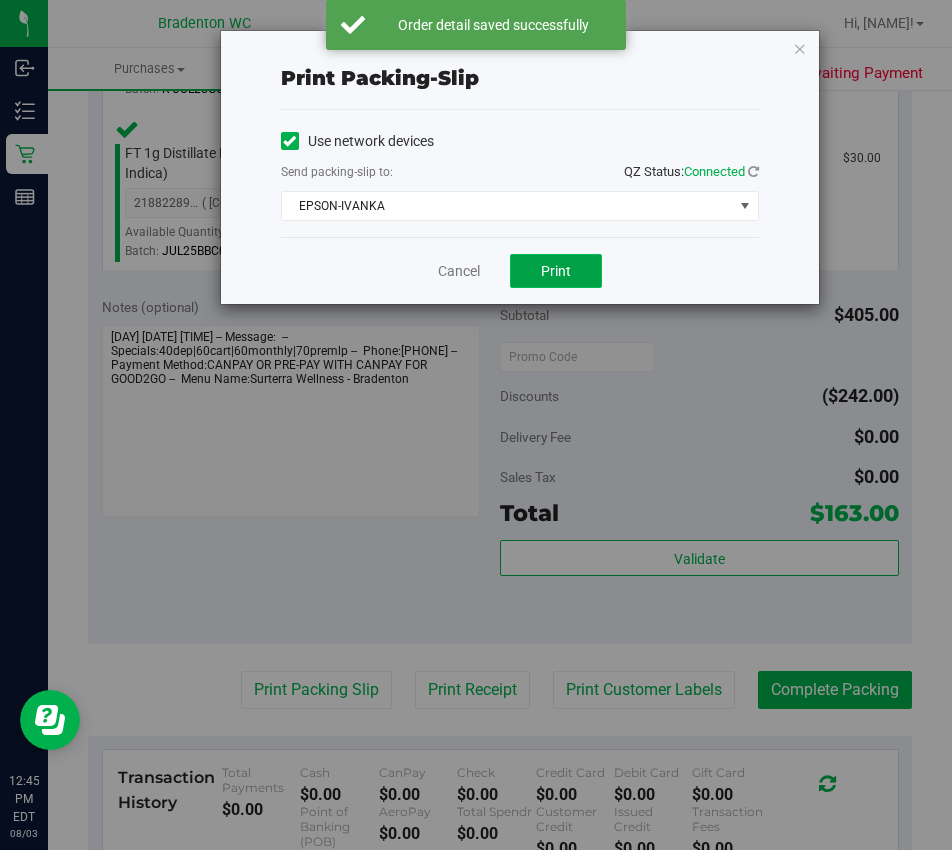click on "Print" at bounding box center (556, 271) 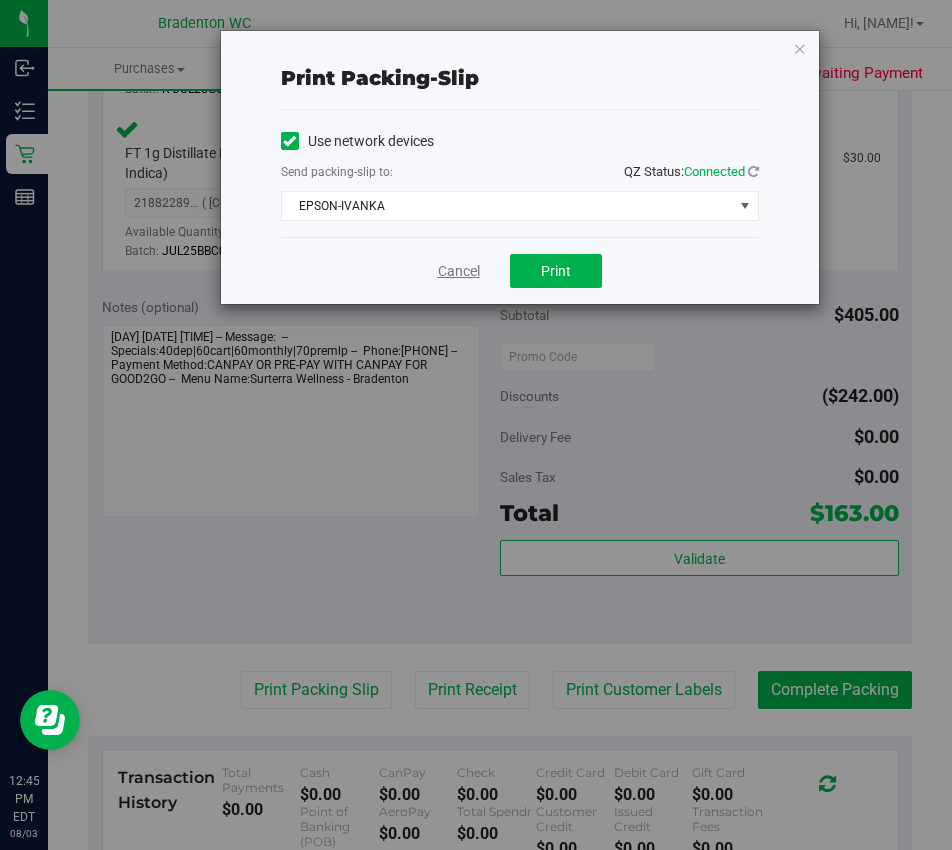 click on "Cancel" at bounding box center (459, 271) 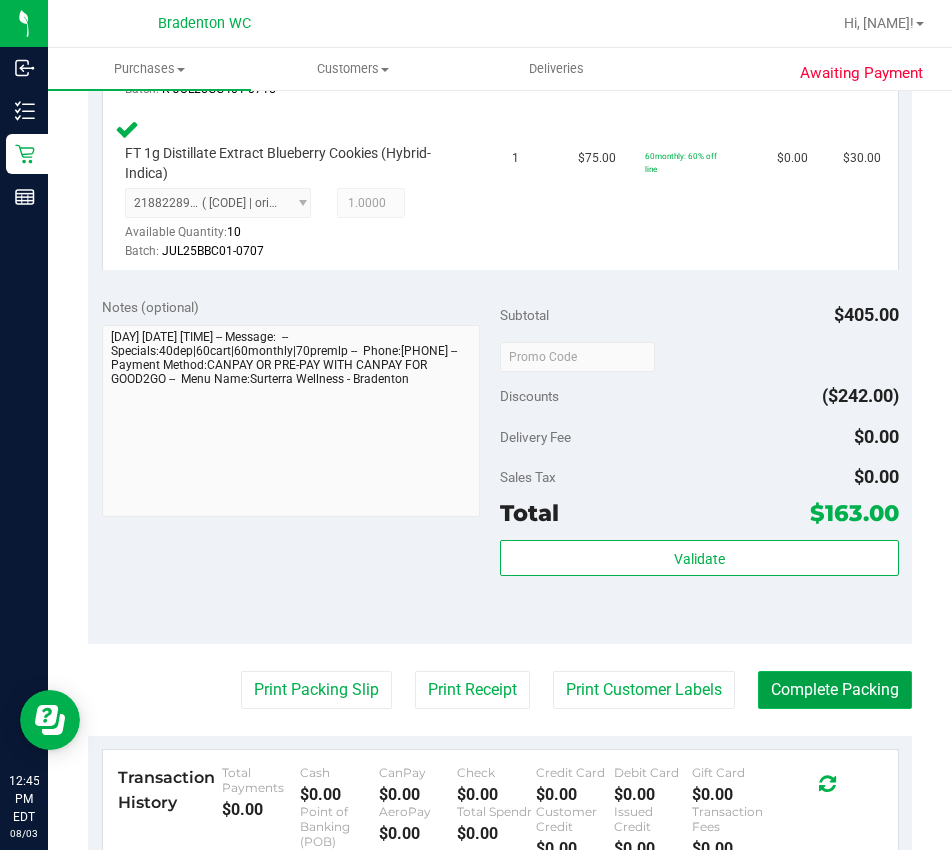 click on "Complete Packing" at bounding box center (835, 690) 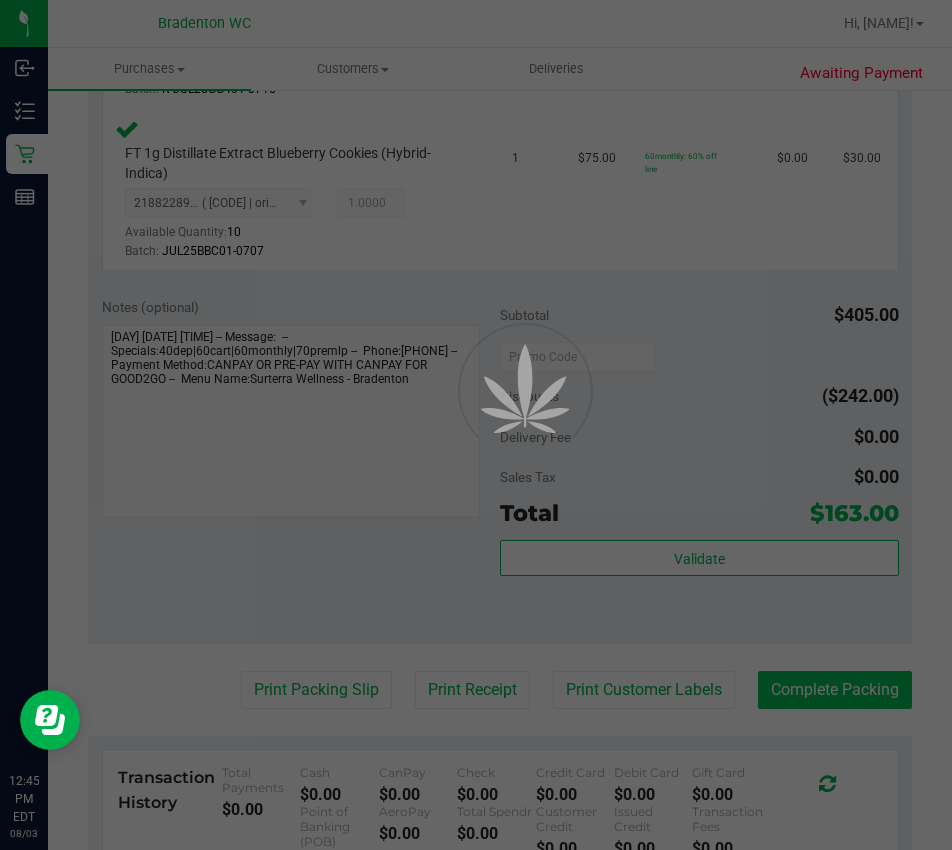 scroll, scrollTop: 0, scrollLeft: 0, axis: both 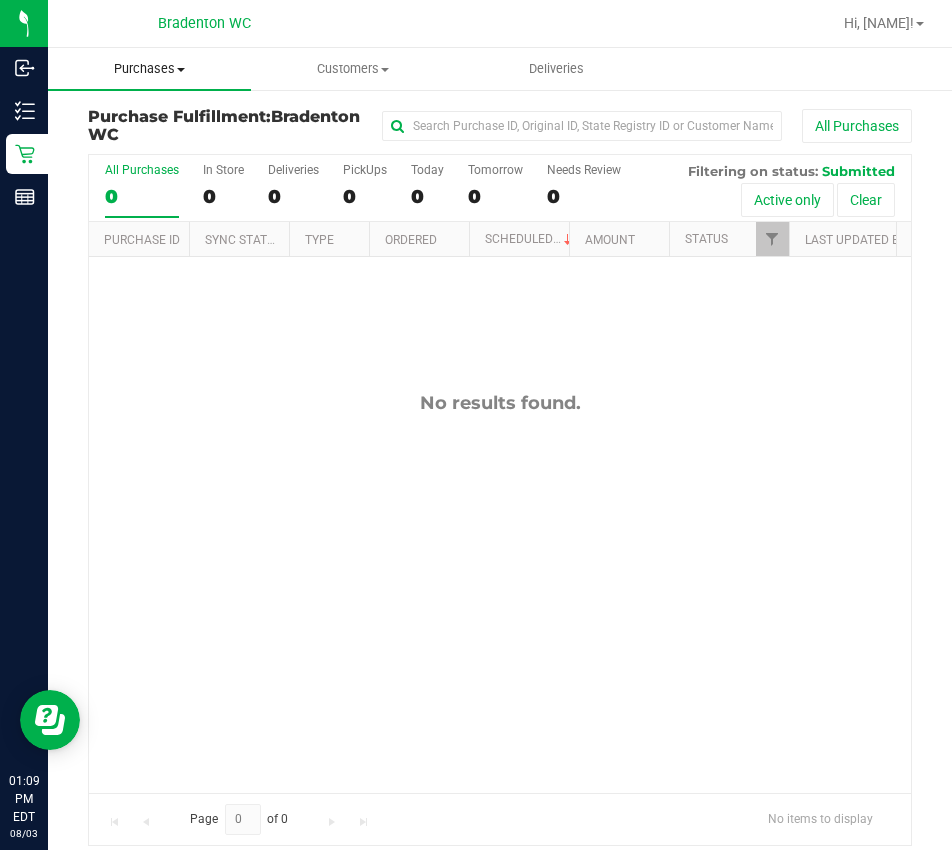 click on "Purchases" at bounding box center [149, 69] 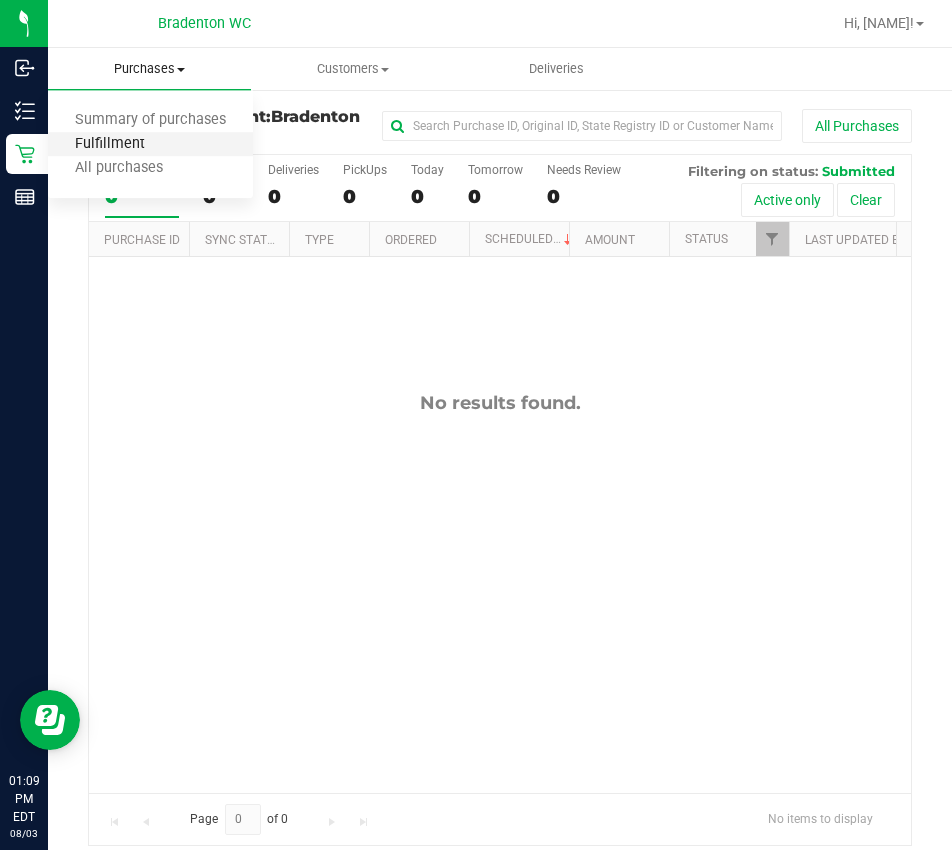 click on "Fulfillment" at bounding box center [110, 144] 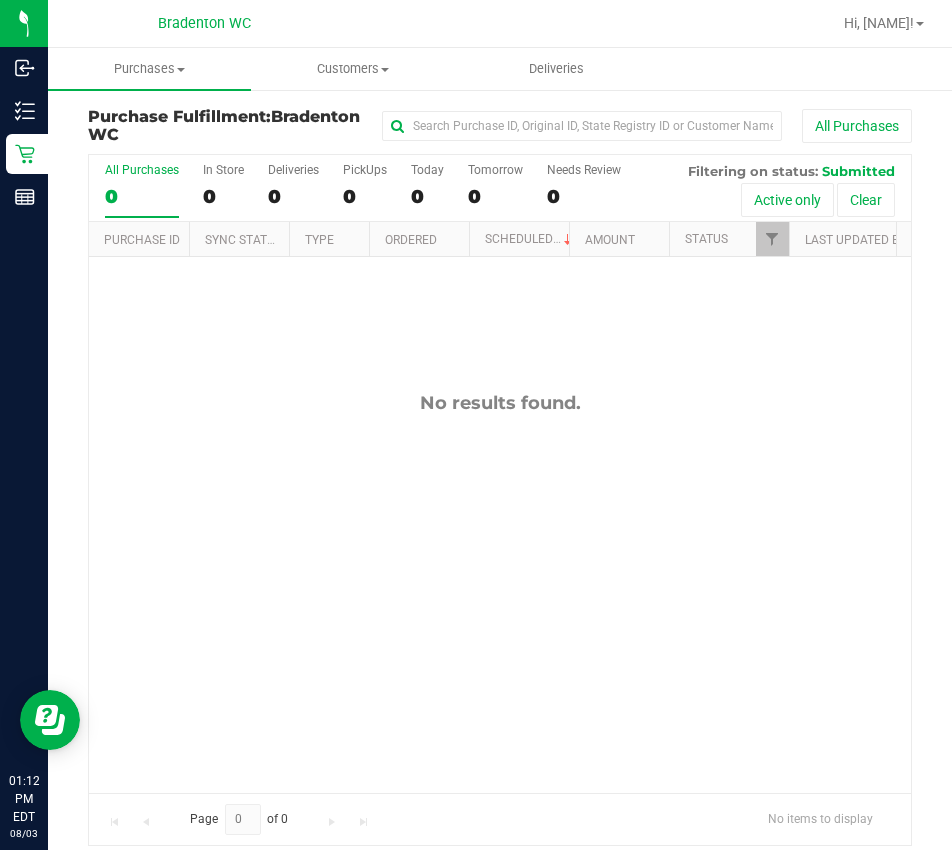 drag, startPoint x: 313, startPoint y: 445, endPoint x: 210, endPoint y: 314, distance: 166.64333 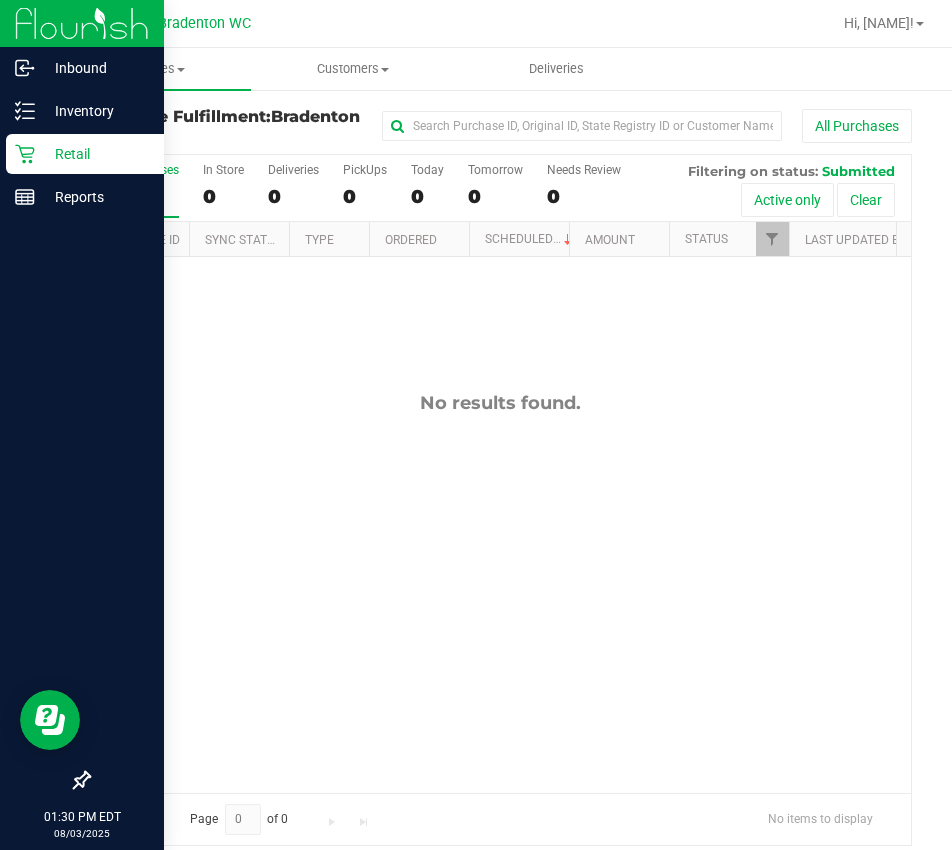 click 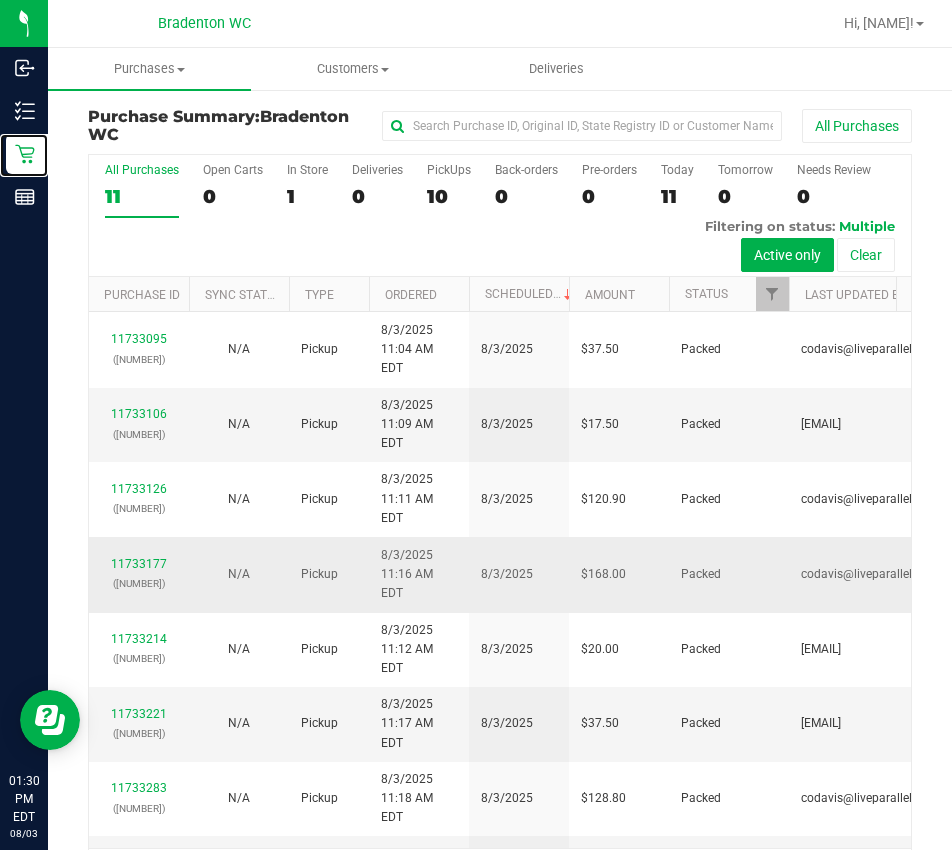 scroll, scrollTop: 203, scrollLeft: 0, axis: vertical 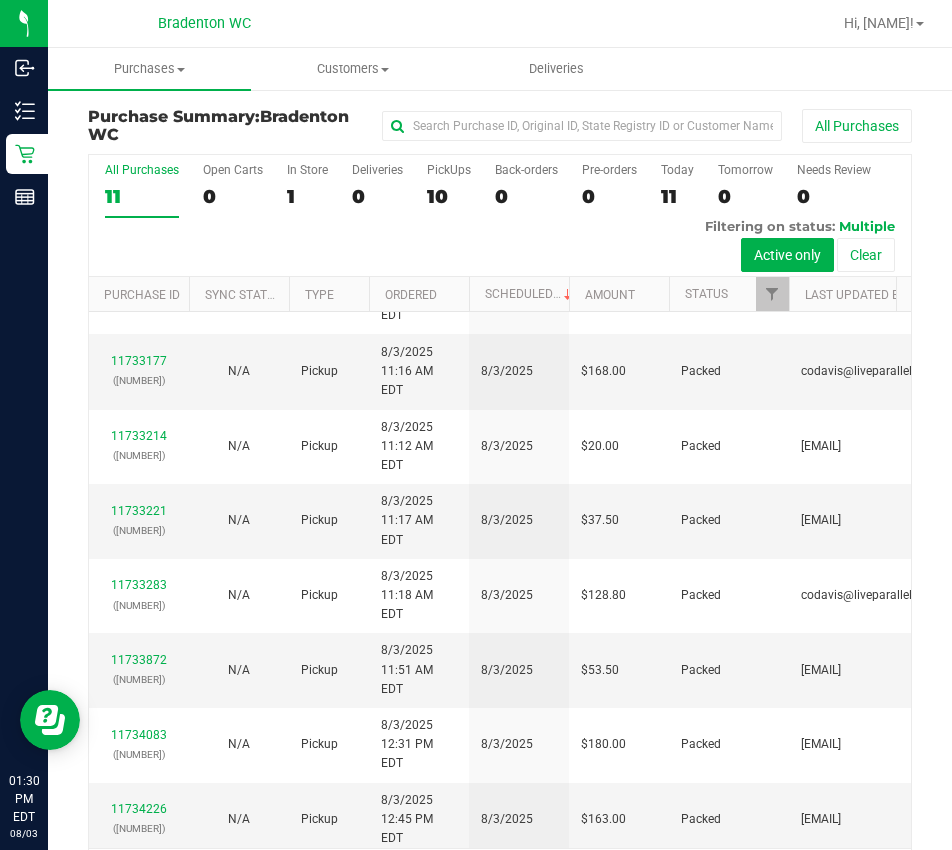 click on "11734447" at bounding box center [139, 884] 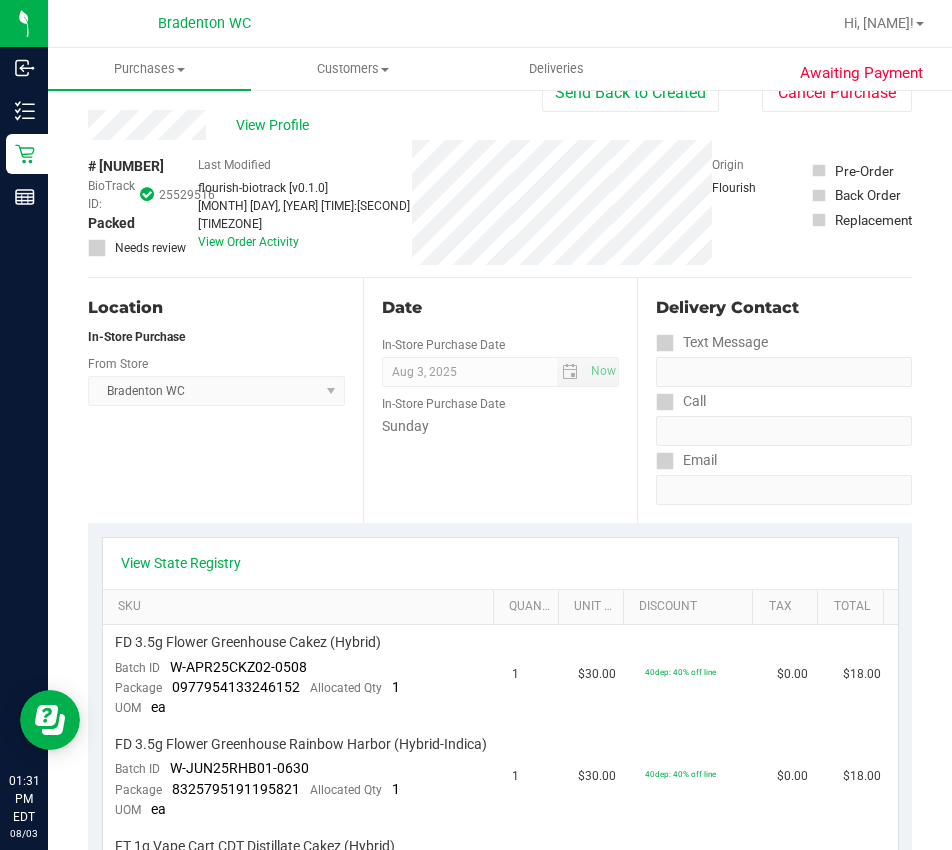scroll, scrollTop: 0, scrollLeft: 0, axis: both 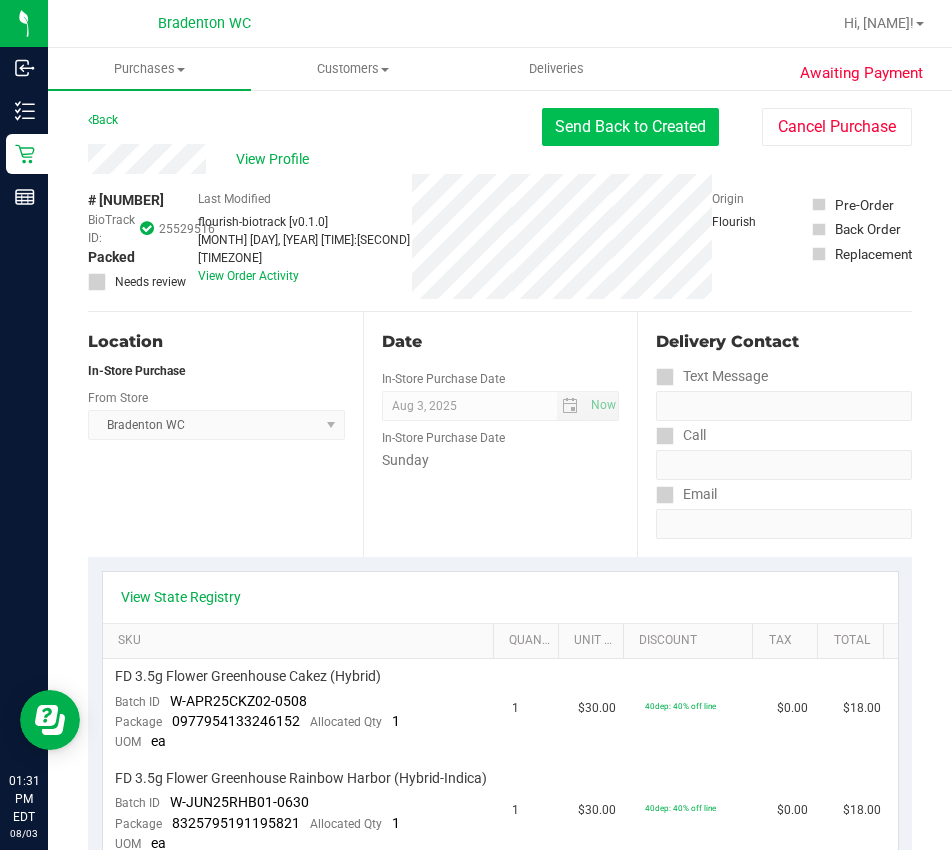 click on "Send Back to Created" at bounding box center (630, 127) 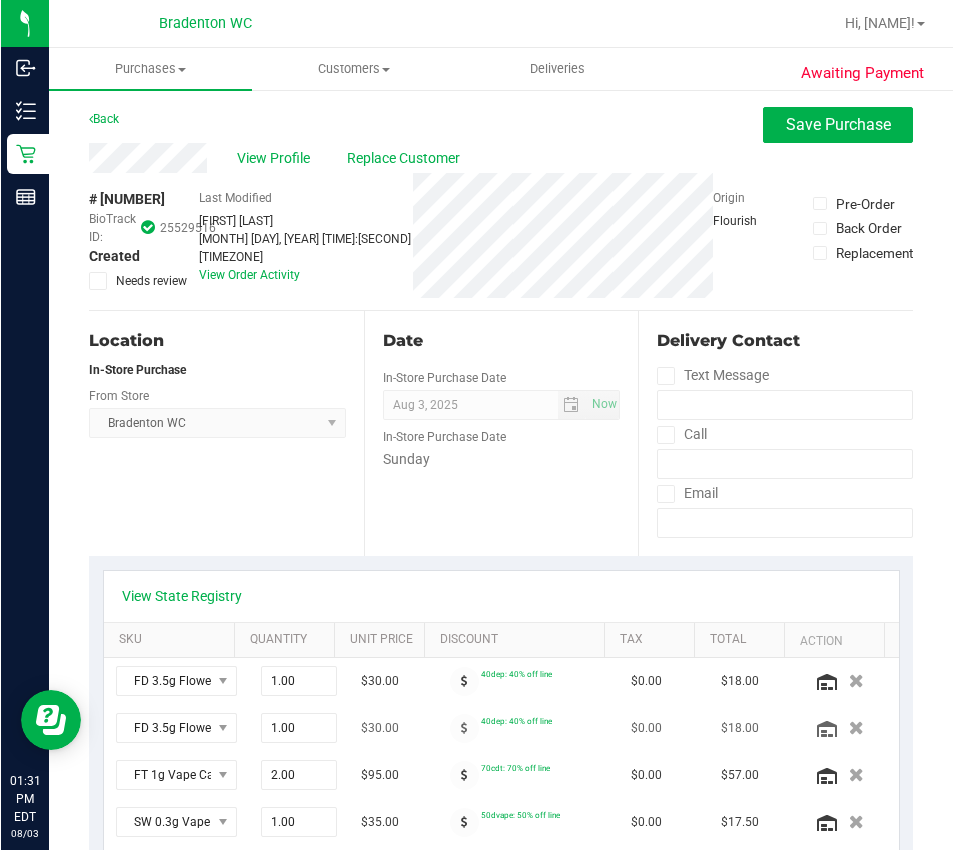 scroll, scrollTop: 0, scrollLeft: 0, axis: both 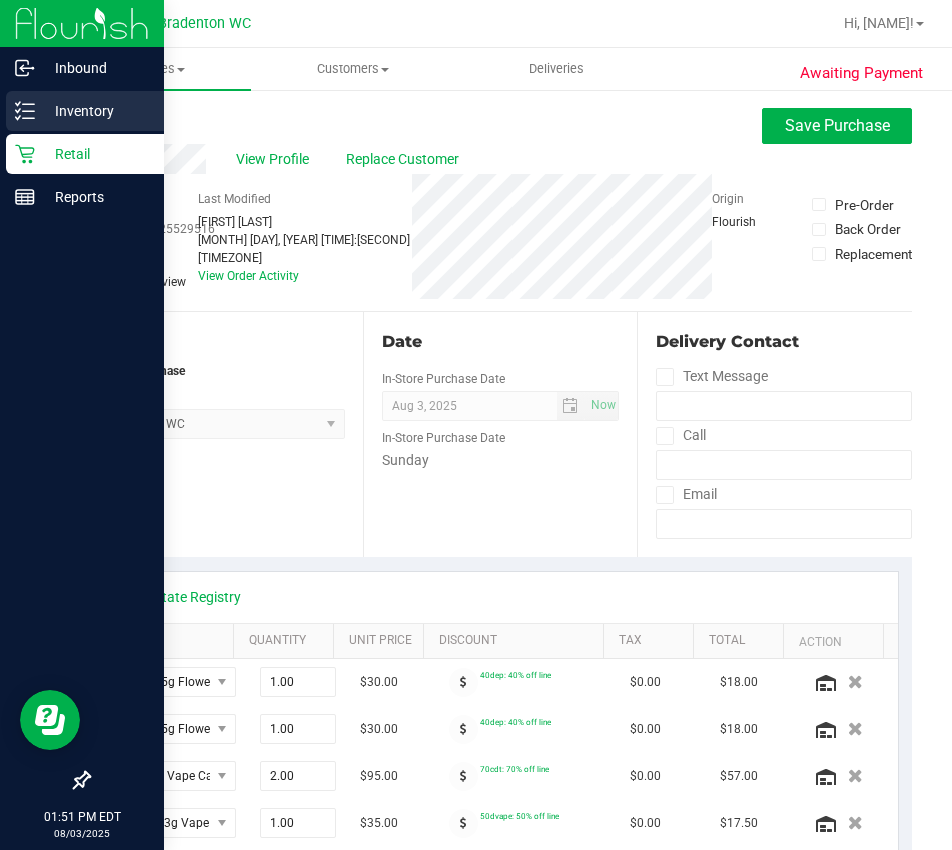 click 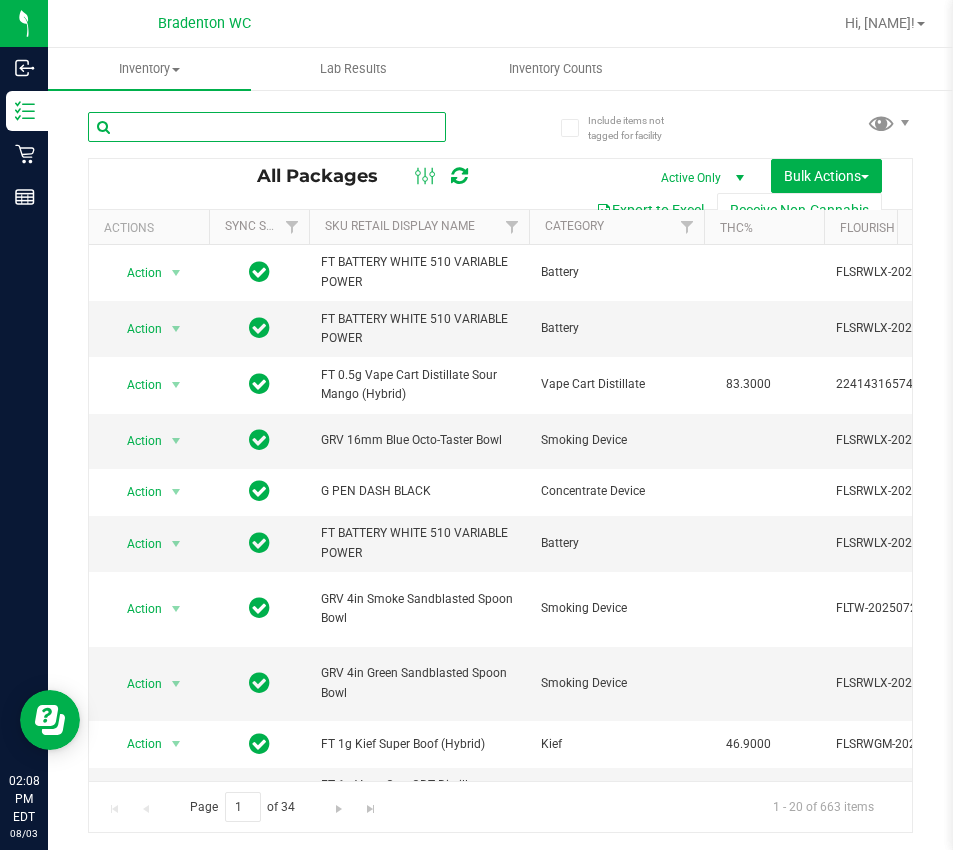 click at bounding box center (267, 127) 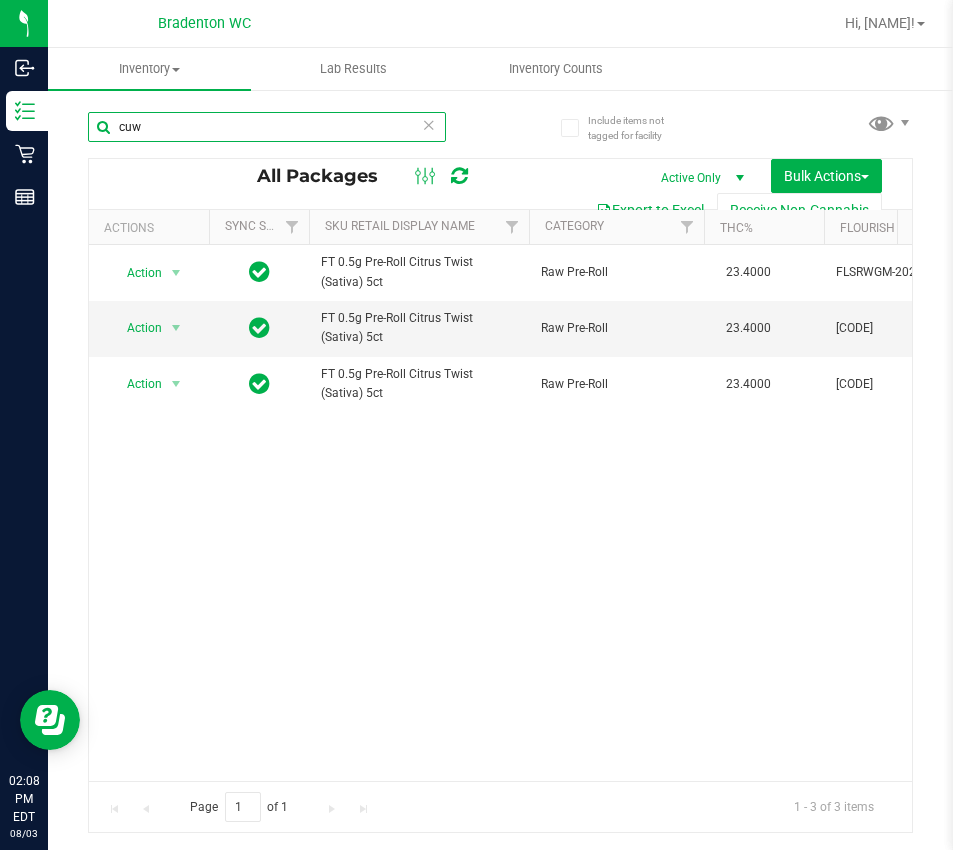 scroll, scrollTop: 0, scrollLeft: 157, axis: horizontal 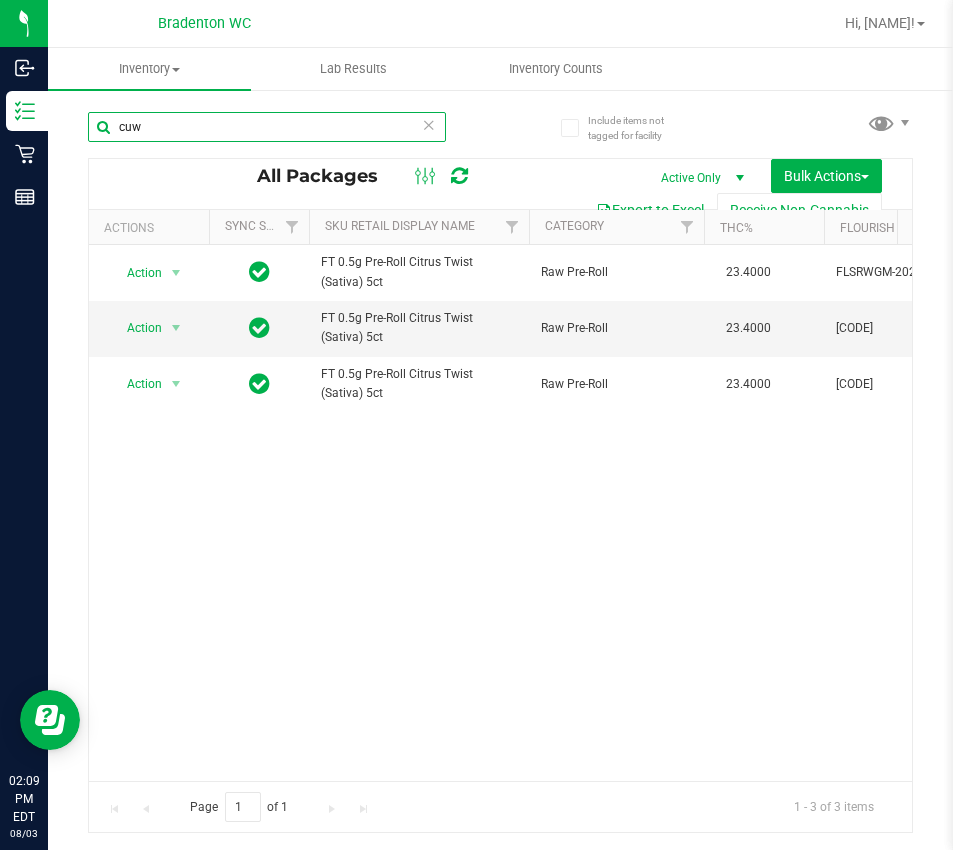 type on "cuw" 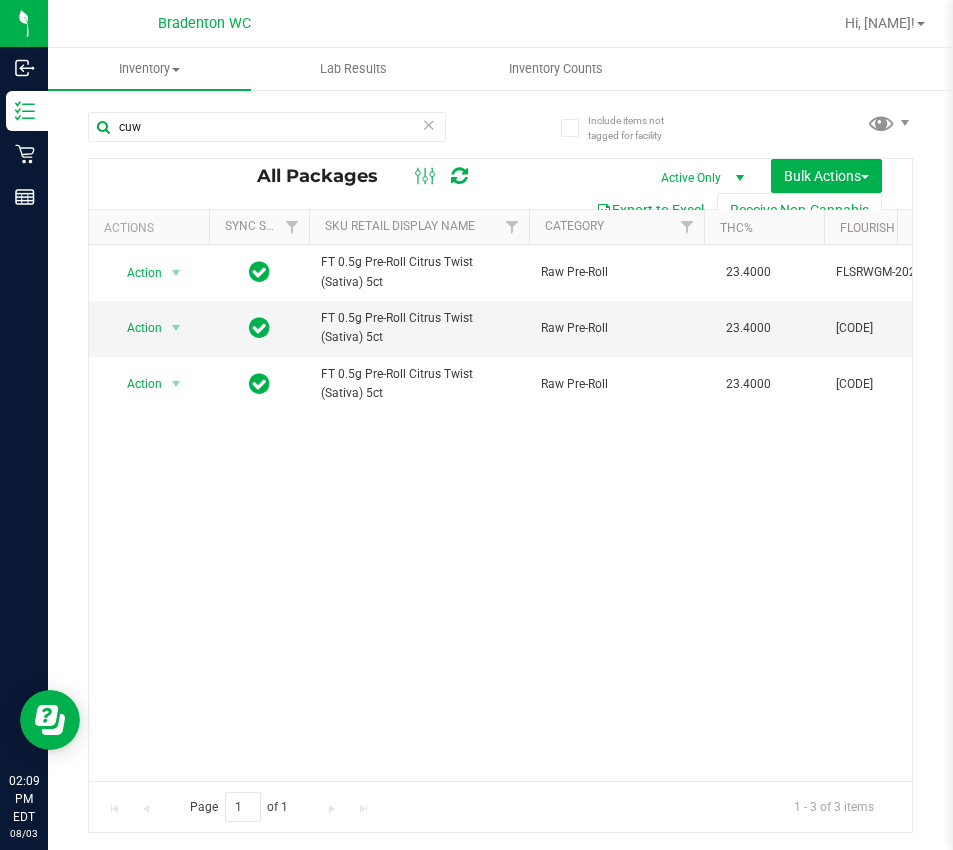 click at bounding box center [429, 124] 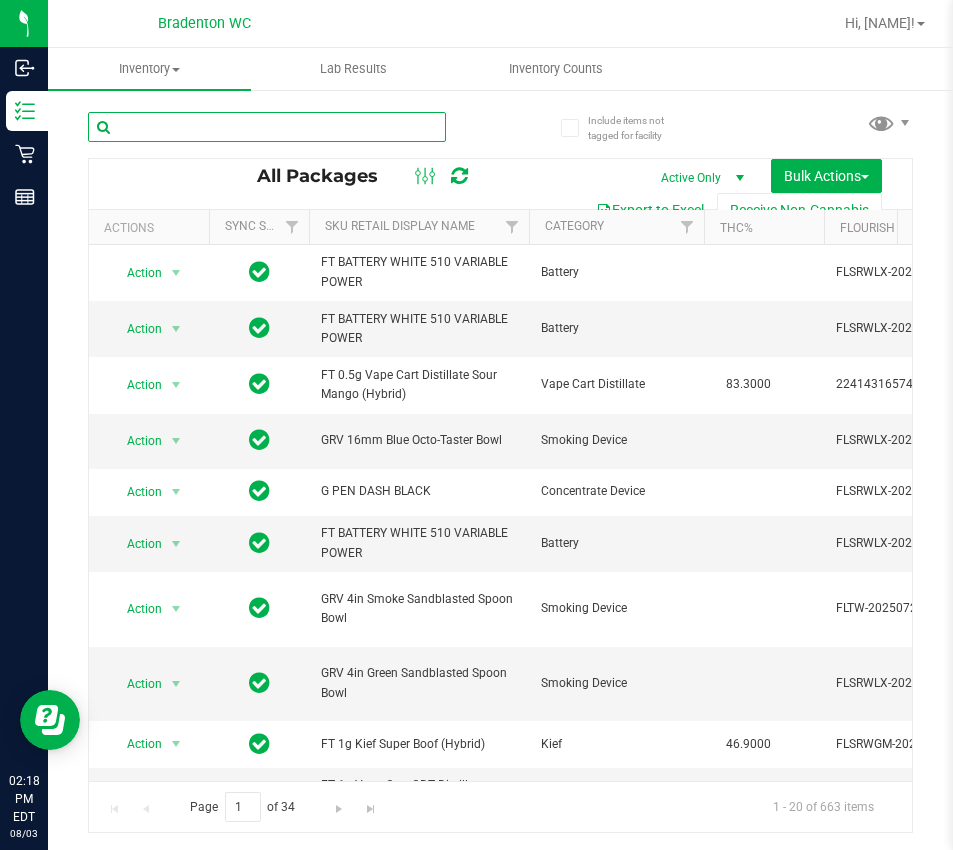 click at bounding box center (267, 127) 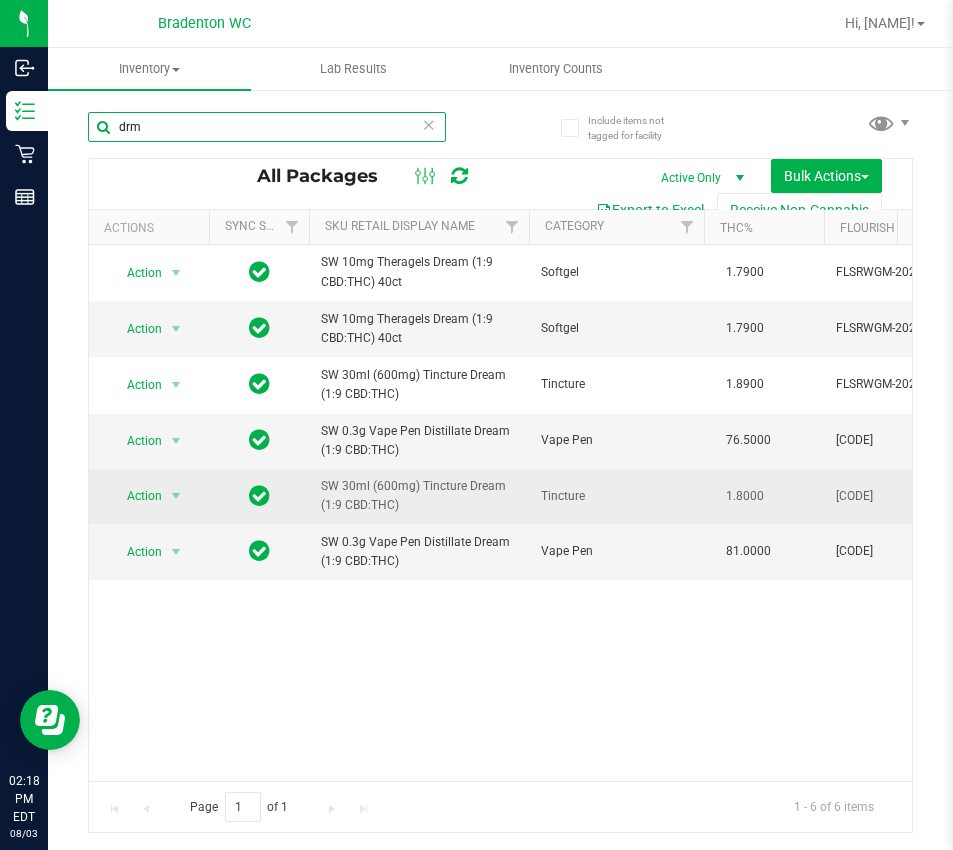 scroll, scrollTop: 0, scrollLeft: 277, axis: horizontal 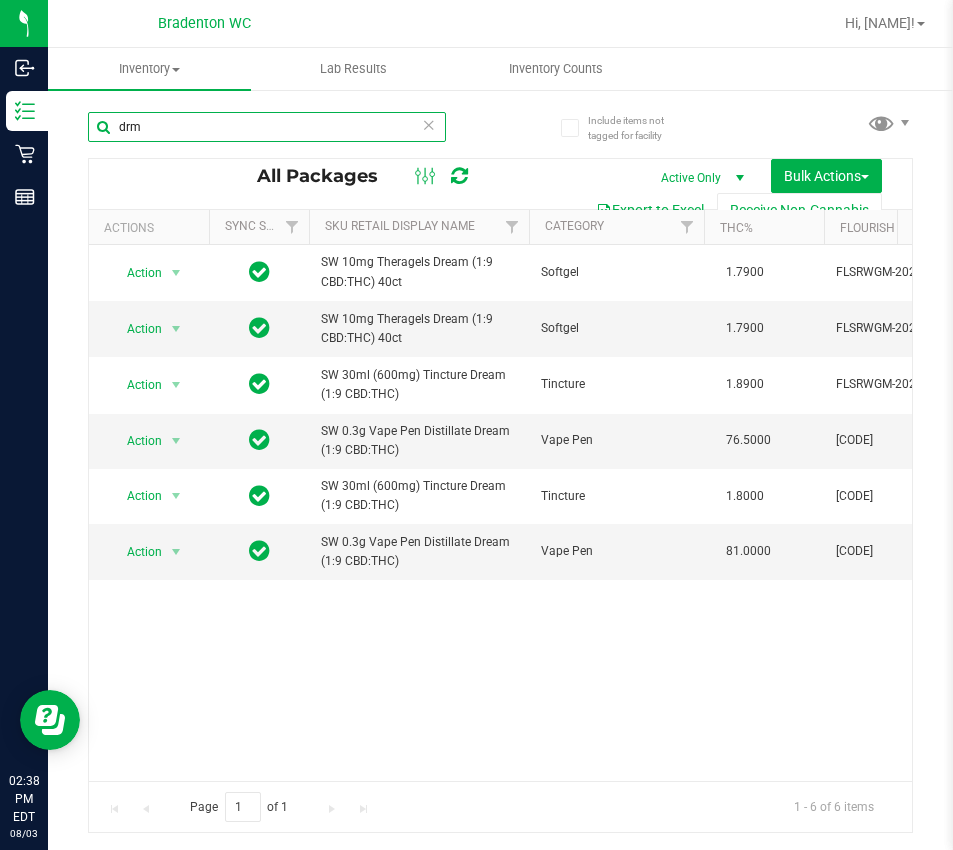 drag, startPoint x: 215, startPoint y: 115, endPoint x: 71, endPoint y: 129, distance: 144.67896 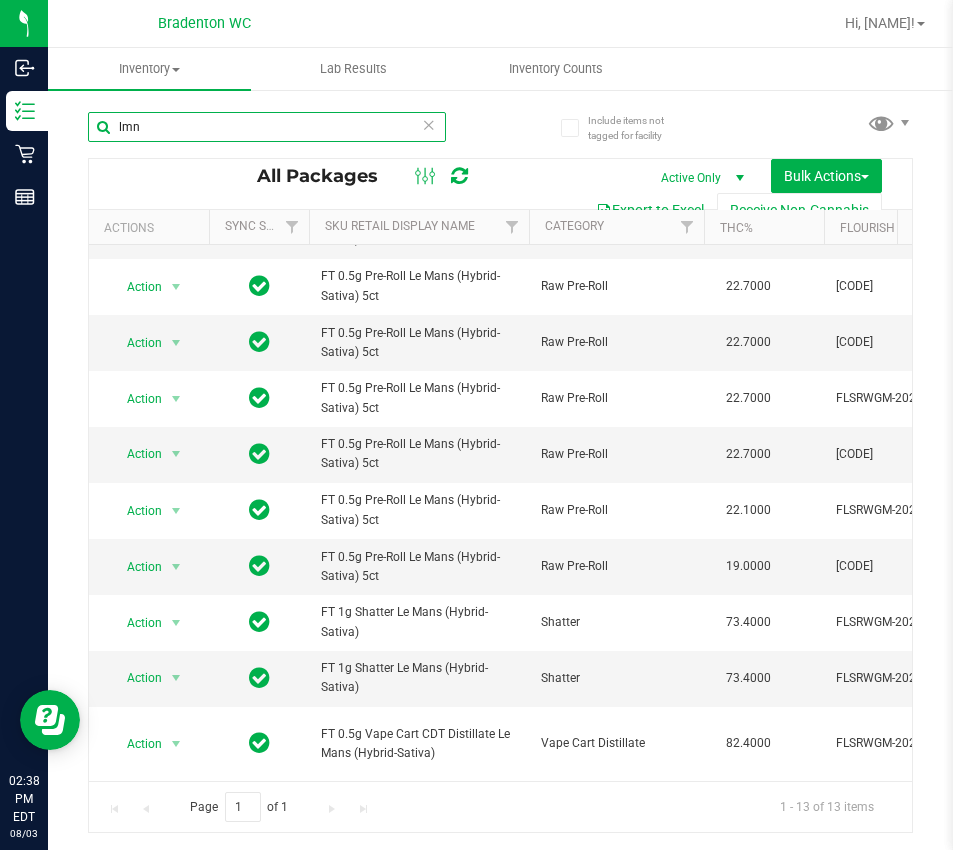 scroll, scrollTop: 225, scrollLeft: 0, axis: vertical 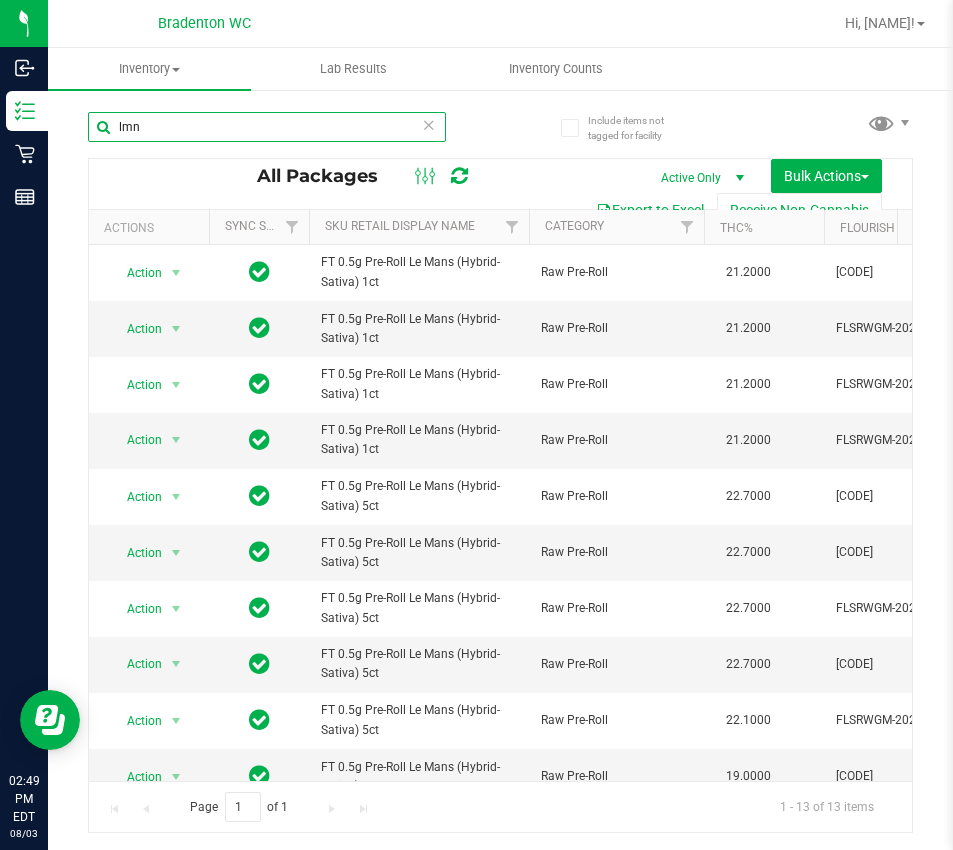 drag, startPoint x: 185, startPoint y: 124, endPoint x: -559, endPoint y: 77, distance: 745.4831 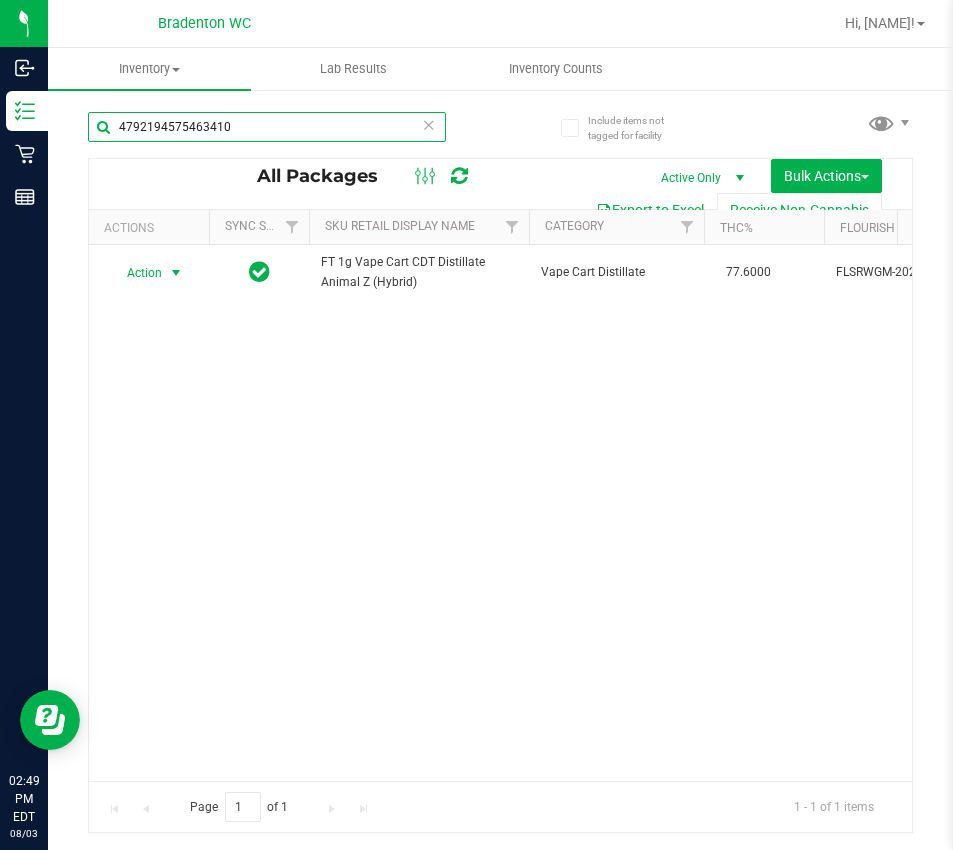 type on "4792194575463410" 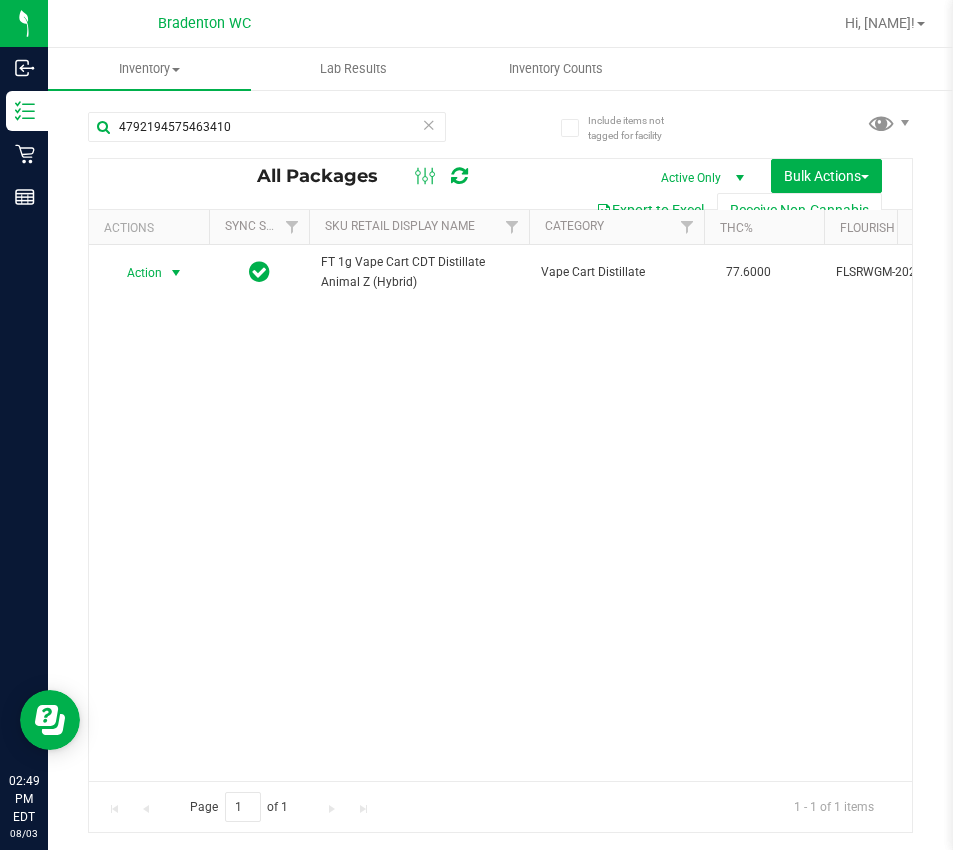 click on "Action" at bounding box center (136, 273) 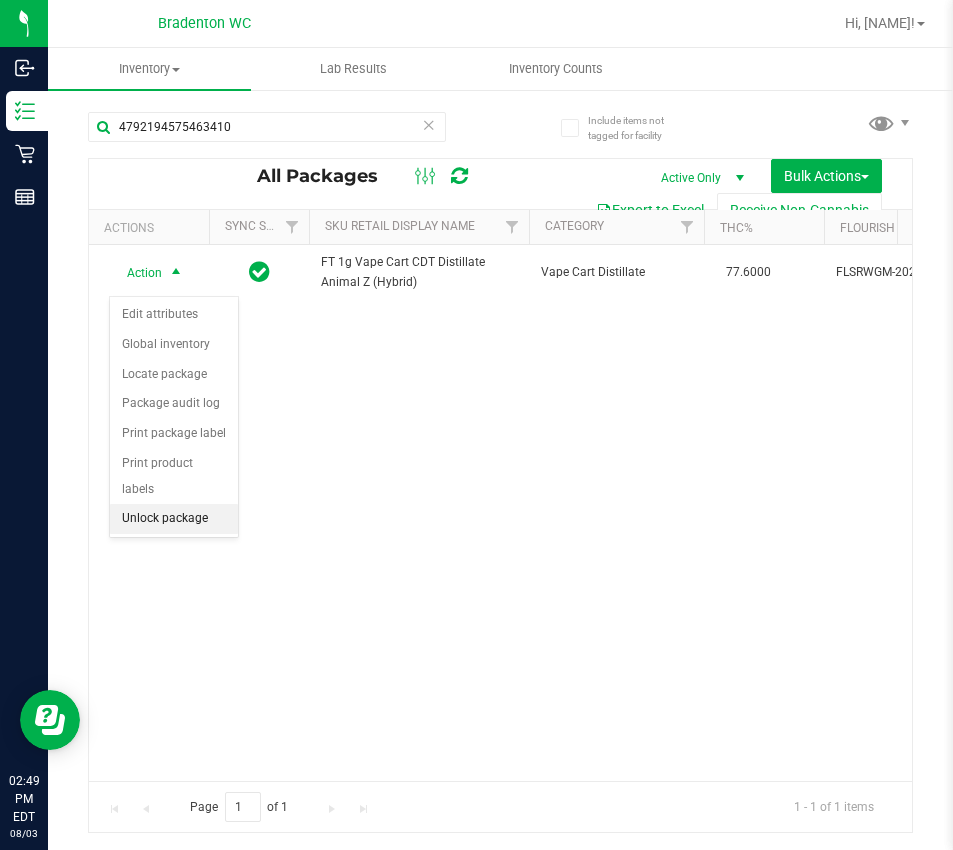 click on "Unlock package" at bounding box center [174, 519] 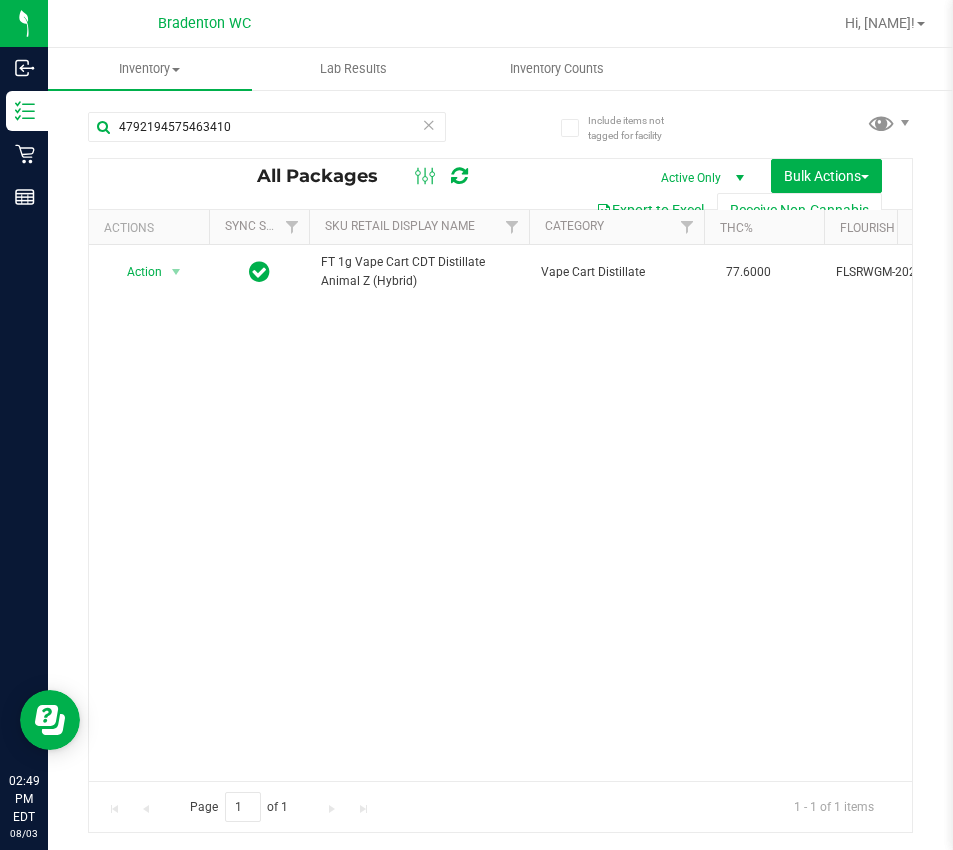 click on "Action Action Create package Edit attributes Global inventory Locate package Lock package Package audit log Print package label Print product labels Schedule for destruction
FT 1g Vape Cart CDT Distillate Animal Z (Hybrid)
Vape Cart Distillate
77.6000
FLSRWGM-20250716-1938
4792194575463410
12
0
12
JUN25AZK01-0703
BAP-CAR-FT-CDT-AZK1M
Animal Z
FT - VAPE CART CDT DISTILLATE - 1G - AZK - HYB
Jul 16, 2025 16:03:00 EDT
Pantry" at bounding box center (500, 513) 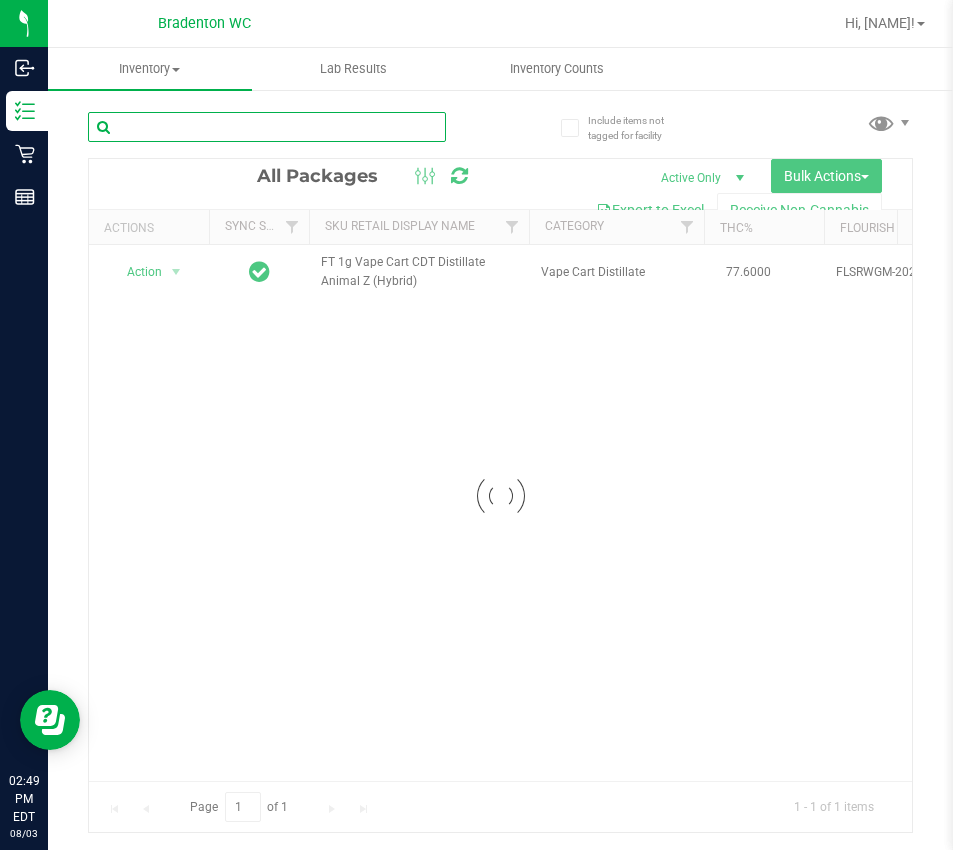 click at bounding box center [267, 127] 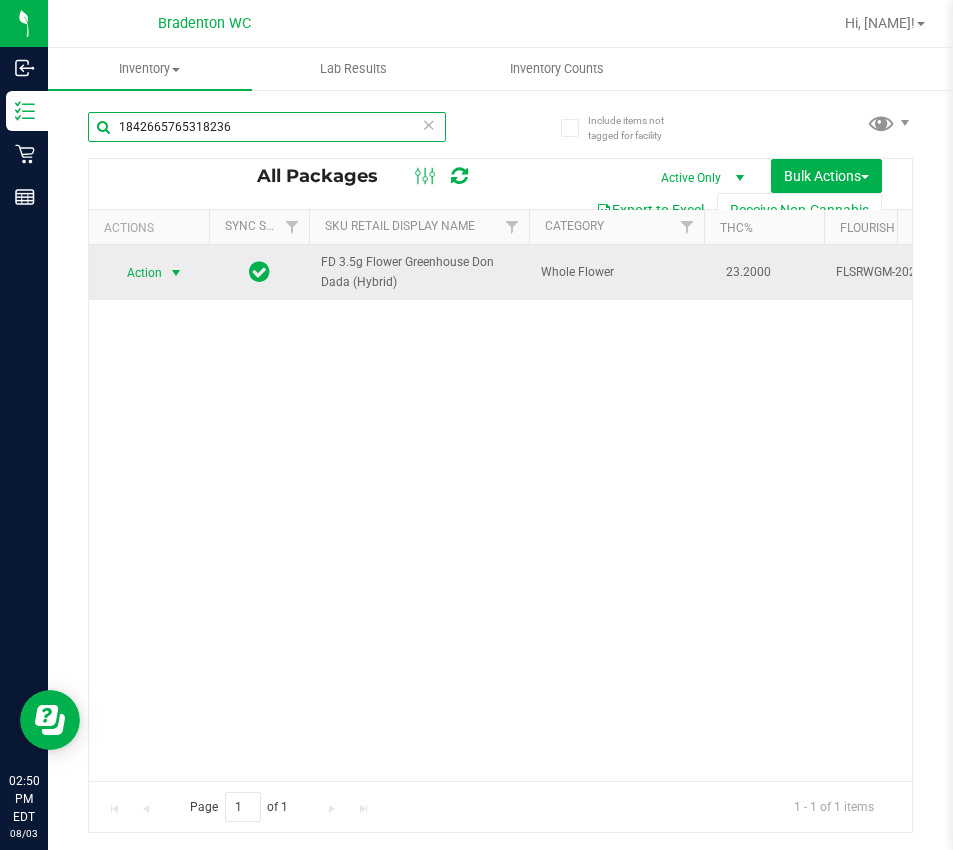 type on "1842665765318236" 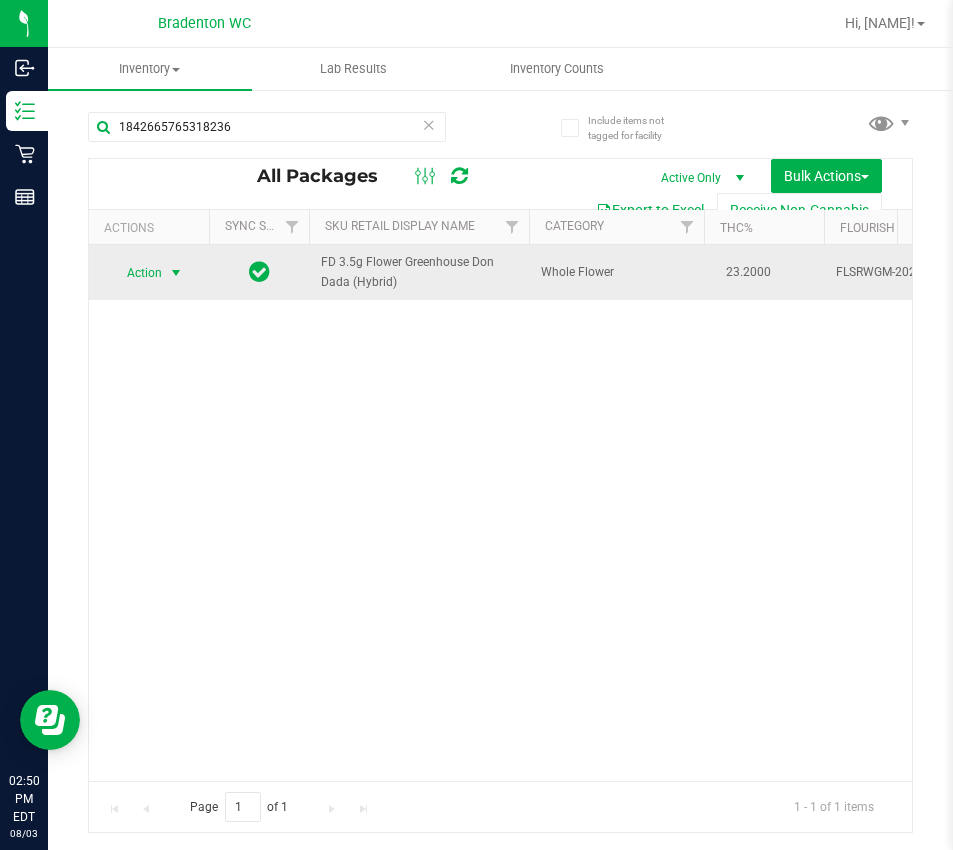 click at bounding box center [176, 273] 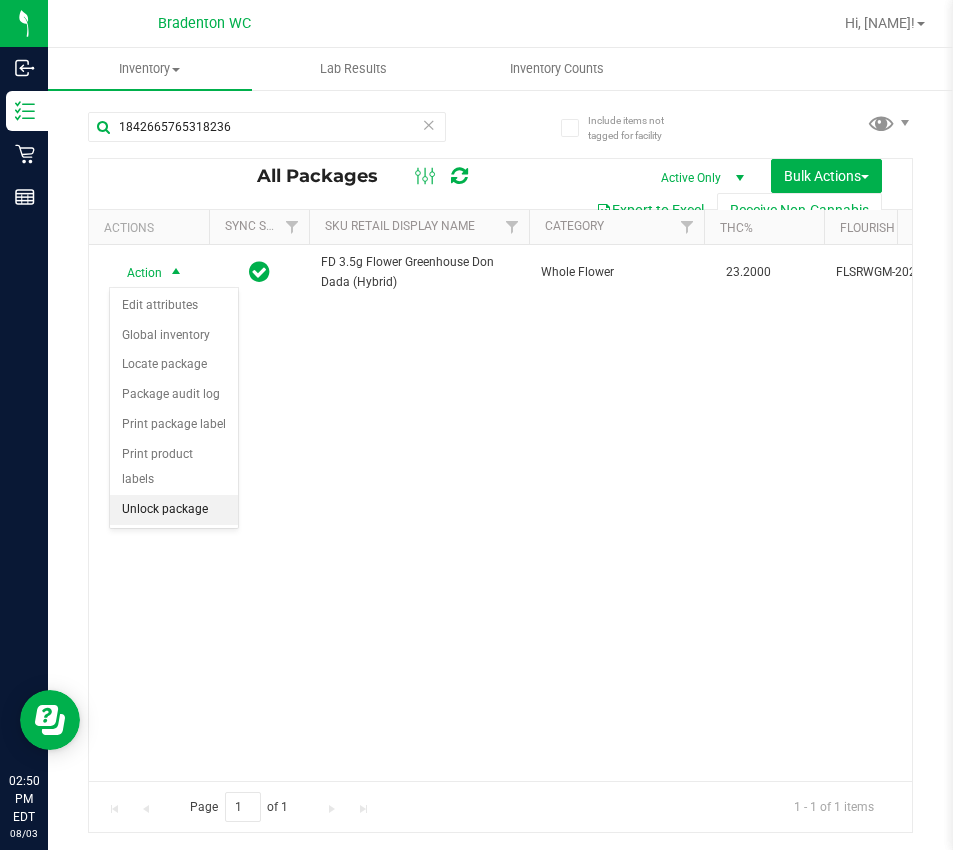 click on "Unlock package" at bounding box center (174, 510) 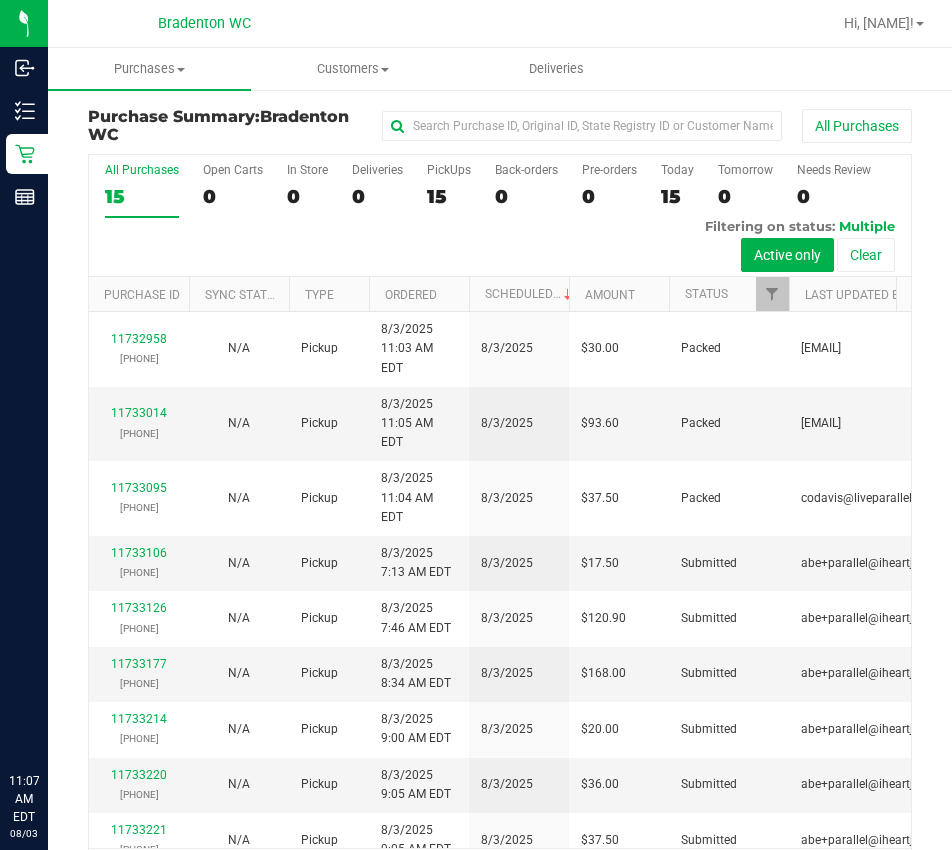 scroll, scrollTop: 0, scrollLeft: 0, axis: both 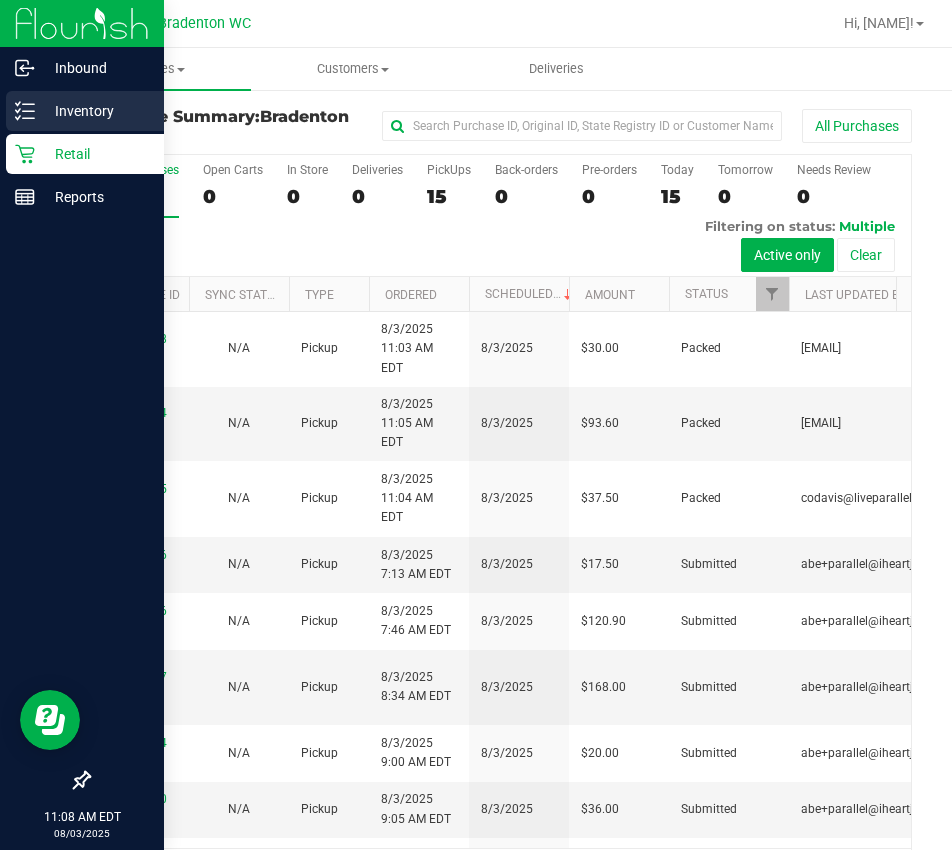 click 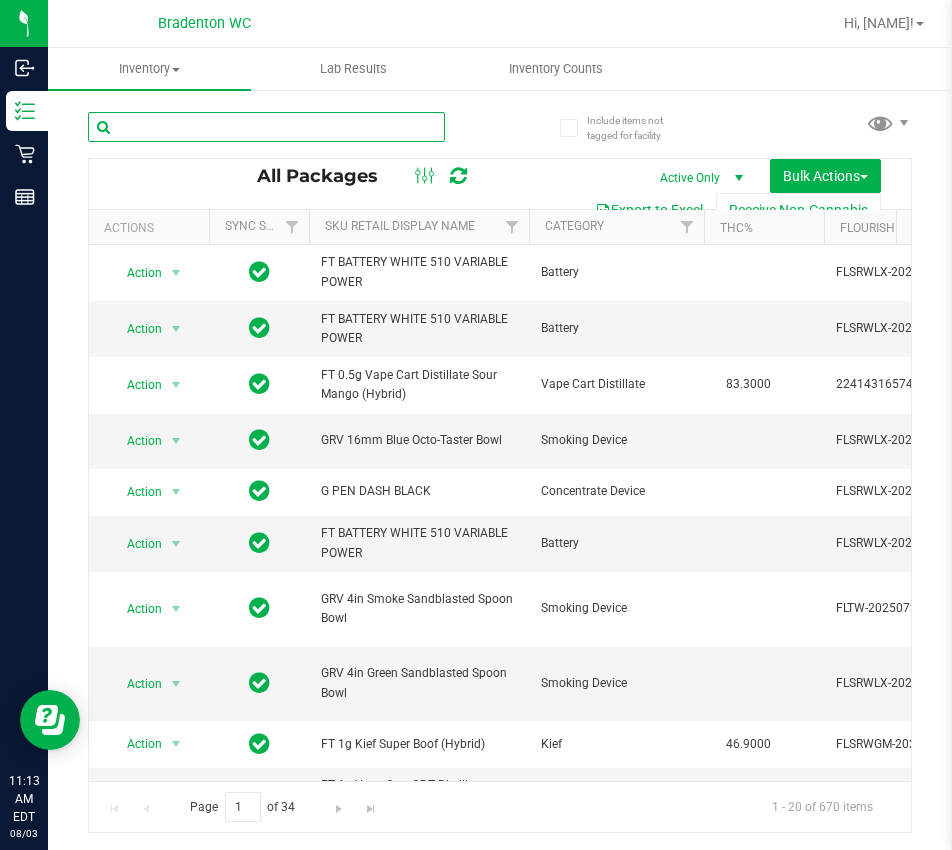 click at bounding box center [266, 127] 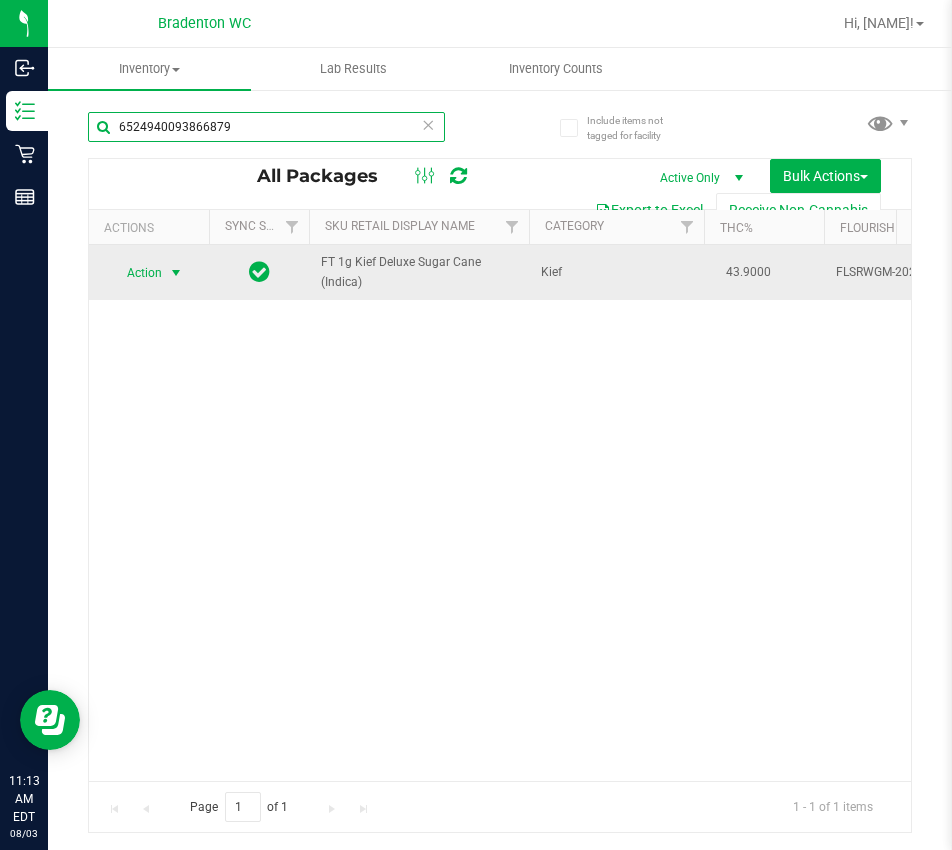 type on "6524940093866879" 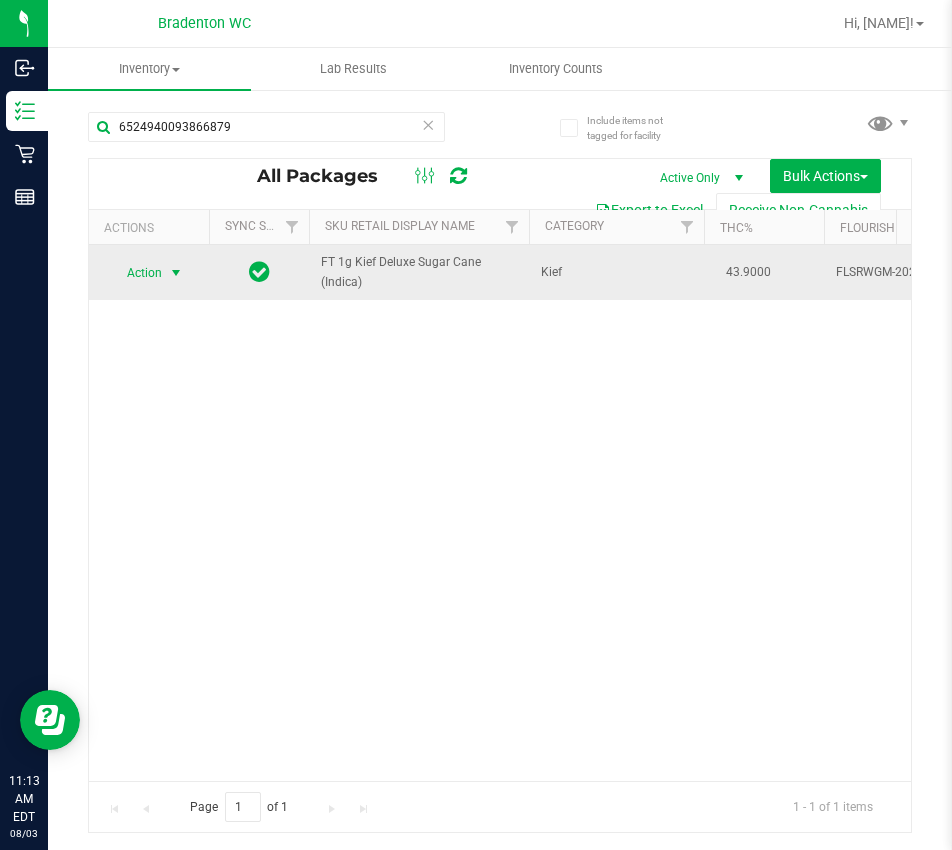 click at bounding box center [176, 273] 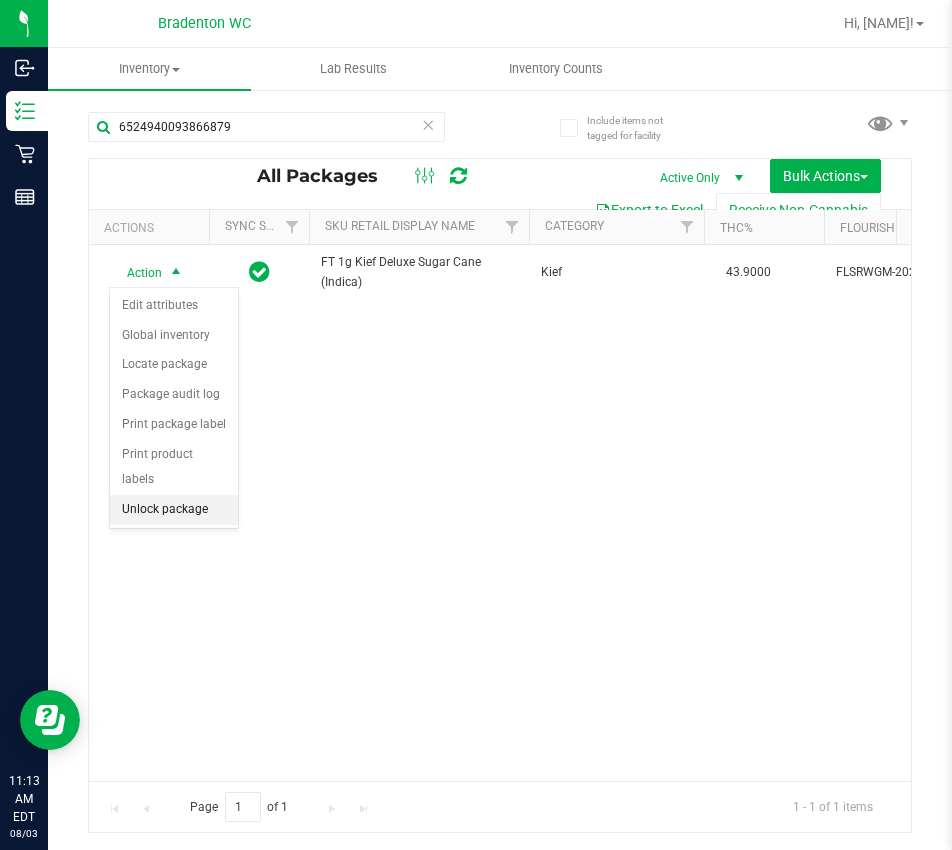 click on "Unlock package" at bounding box center (174, 510) 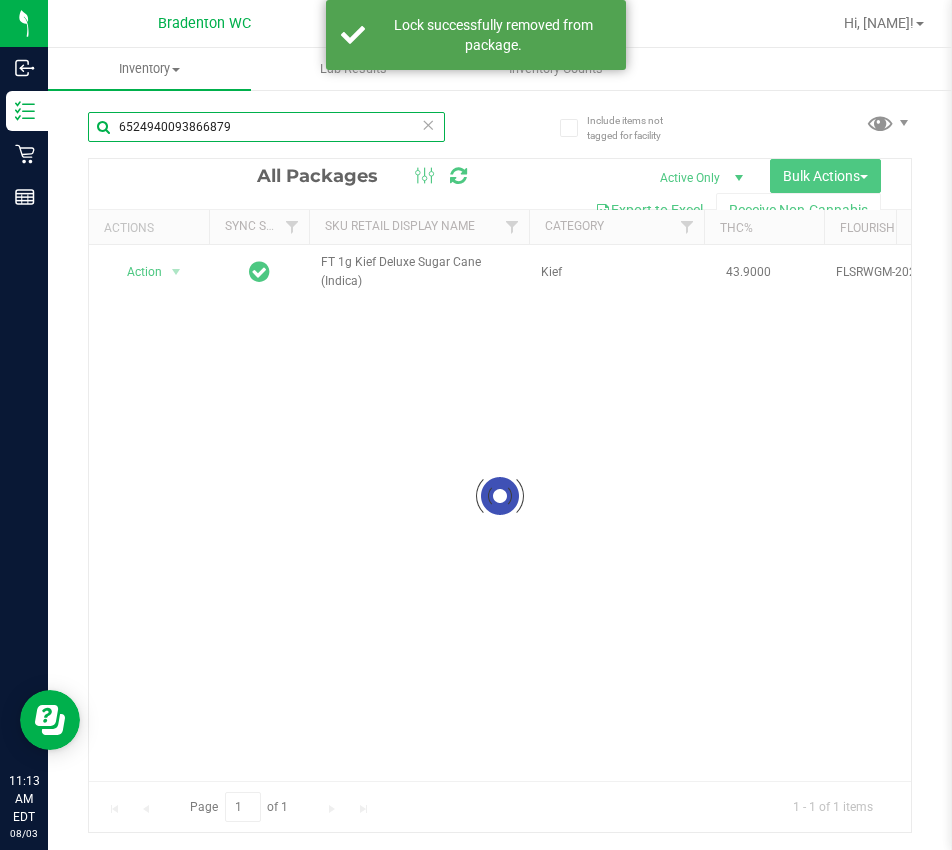 click on "6524940093866879" at bounding box center [266, 127] 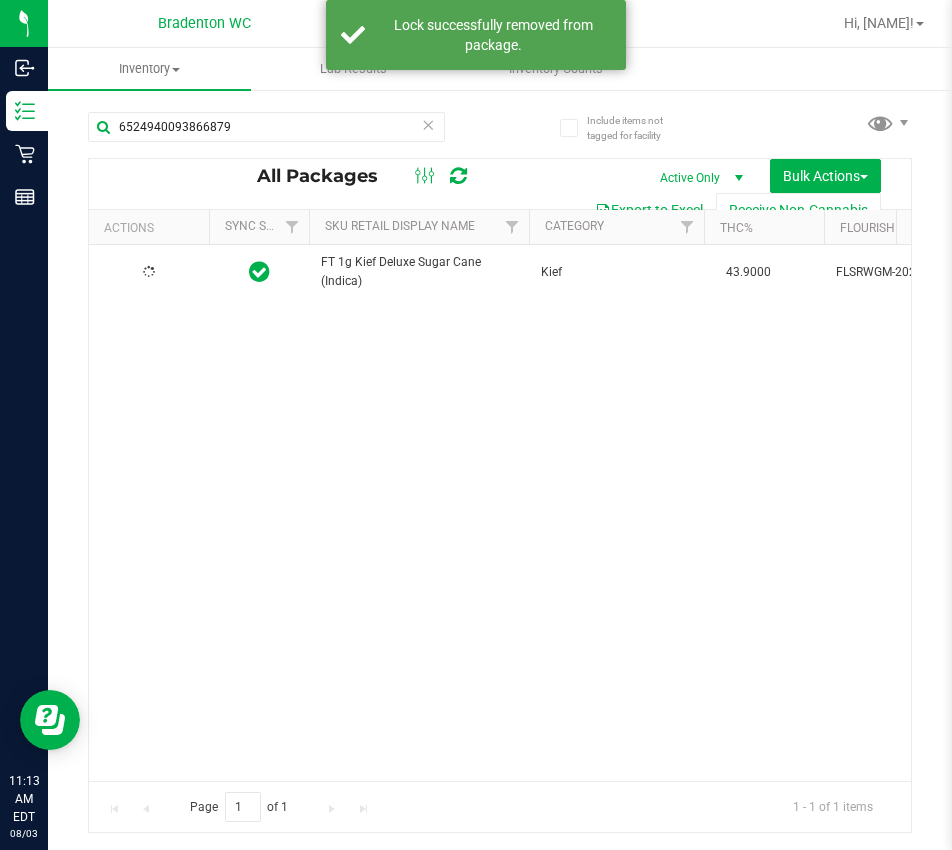 click at bounding box center (429, 124) 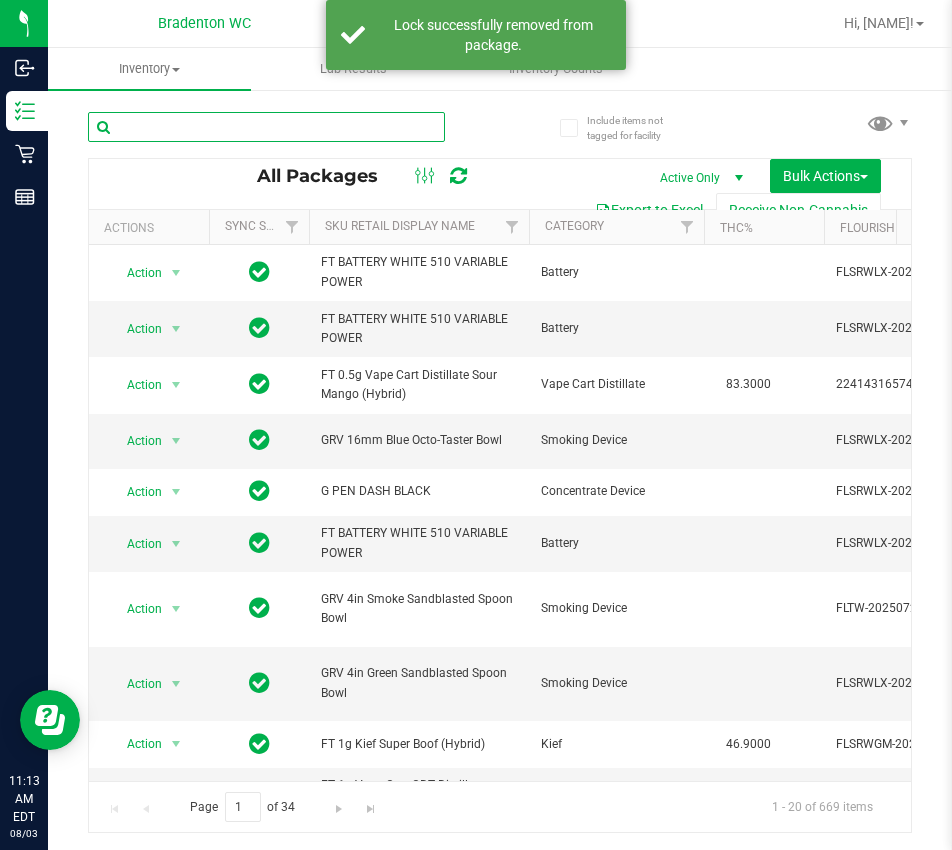 click at bounding box center (266, 127) 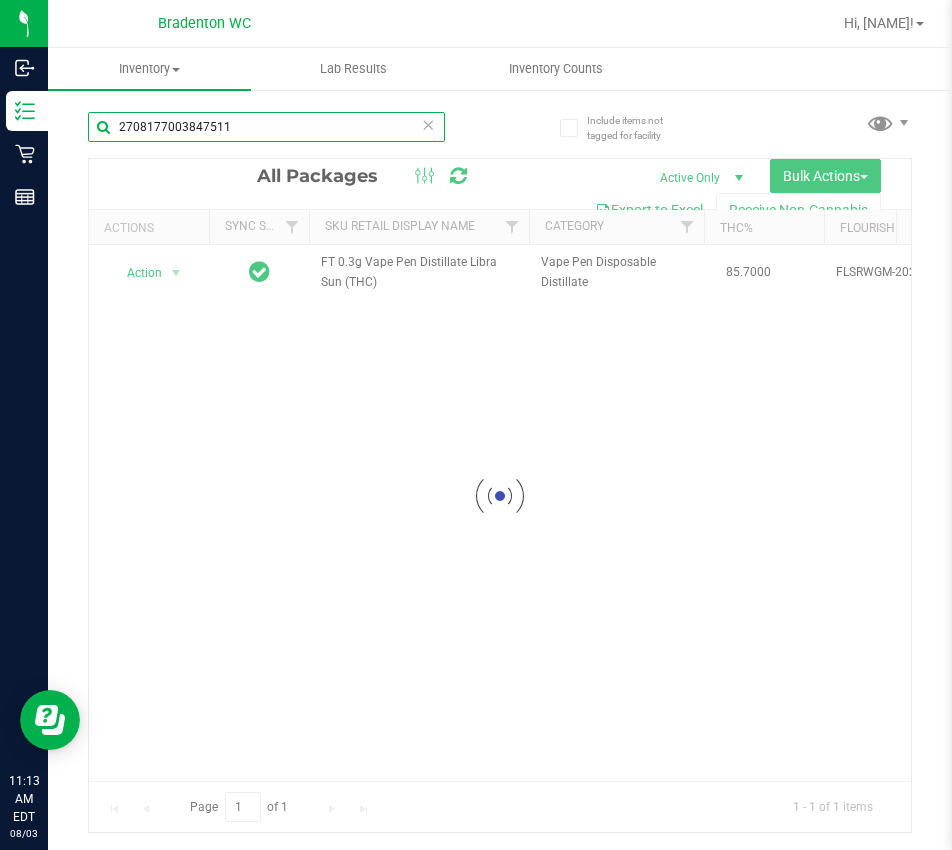 type on "2708177003847511" 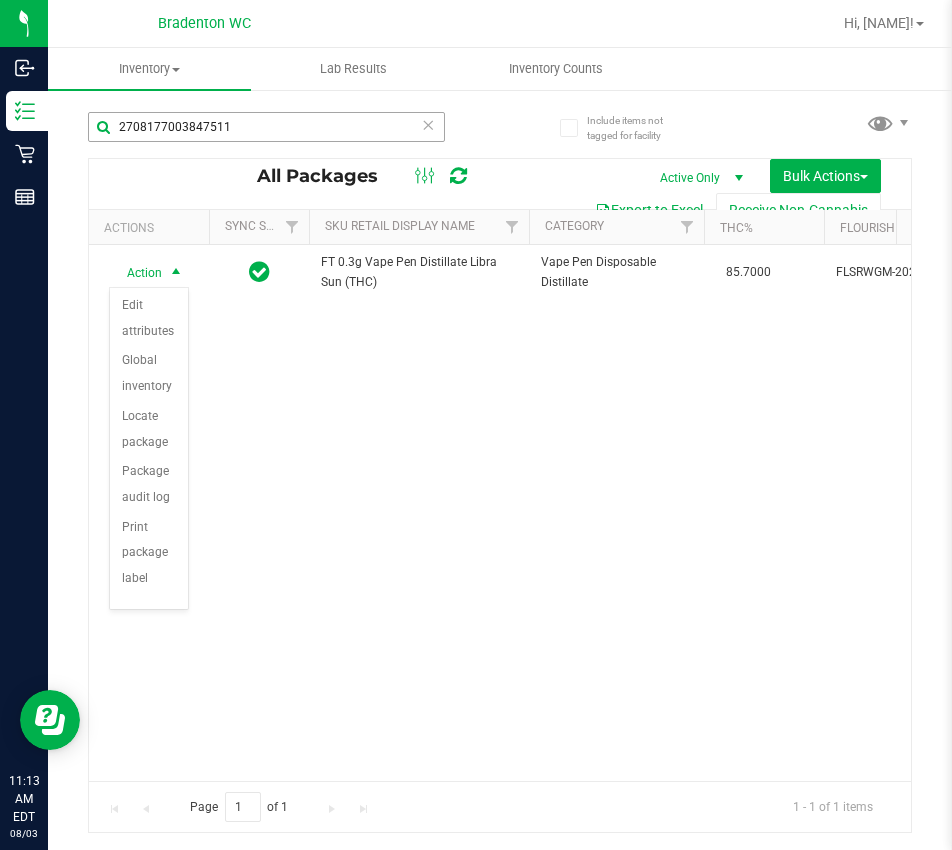 scroll, scrollTop: 144, scrollLeft: 0, axis: vertical 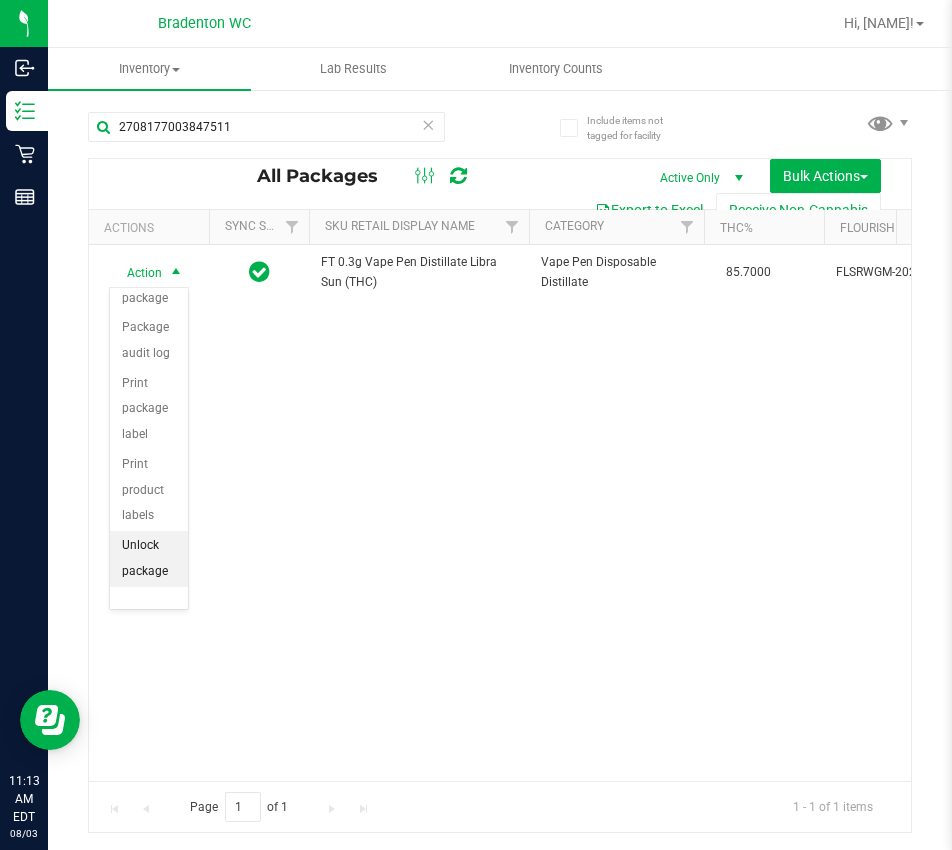 click on "Unlock package" at bounding box center (149, 558) 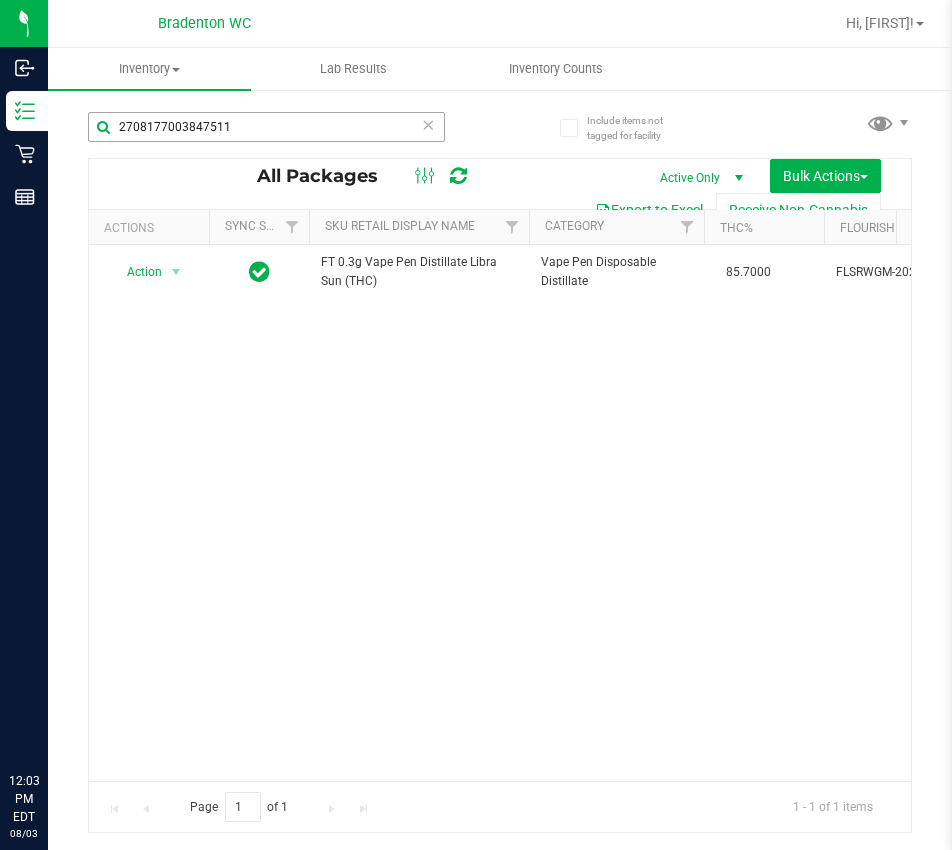 scroll, scrollTop: 0, scrollLeft: 0, axis: both 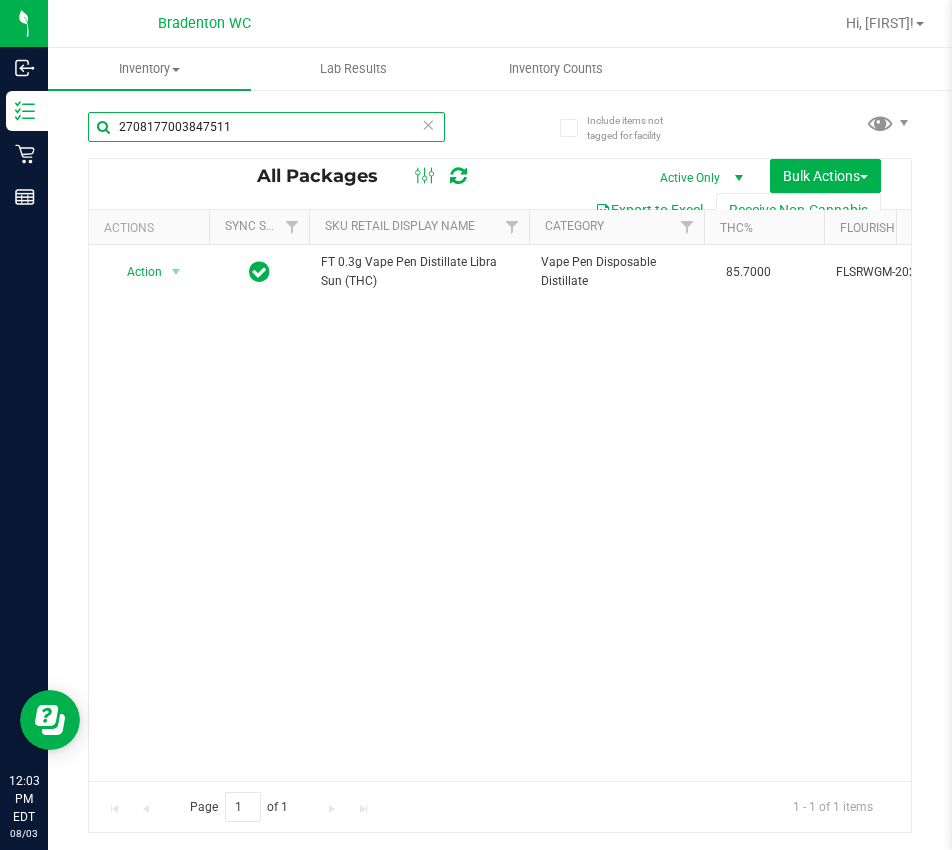 drag, startPoint x: 235, startPoint y: 122, endPoint x: -16, endPoint y: 129, distance: 251.0976 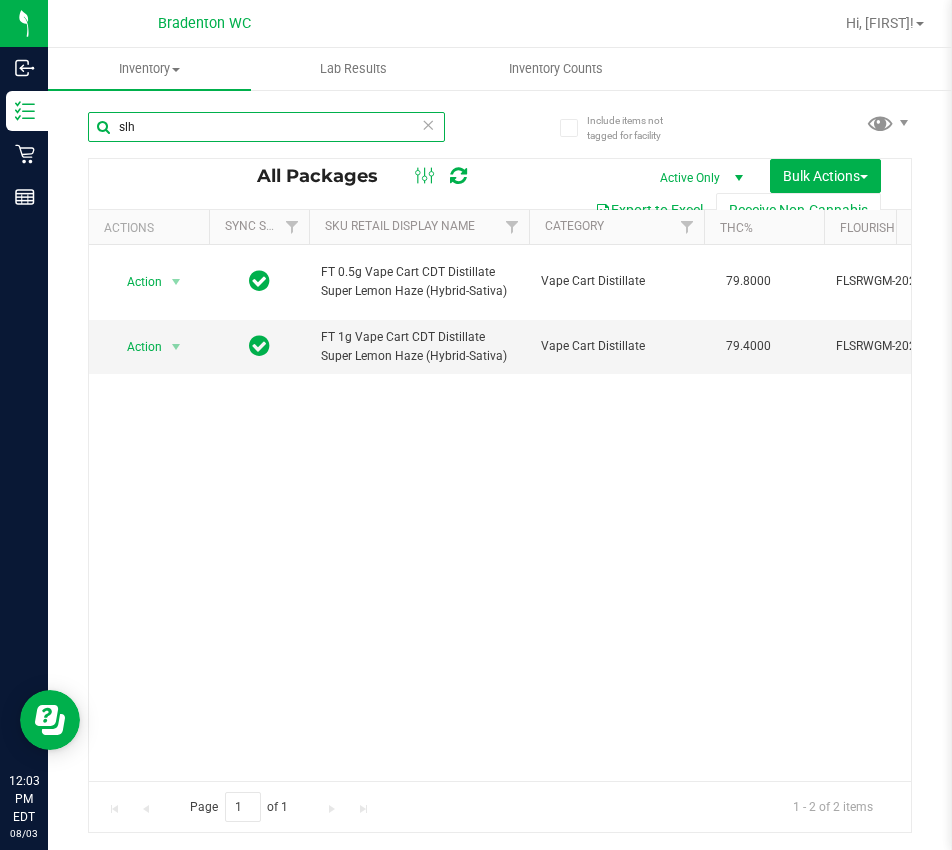scroll, scrollTop: 0, scrollLeft: 295, axis: horizontal 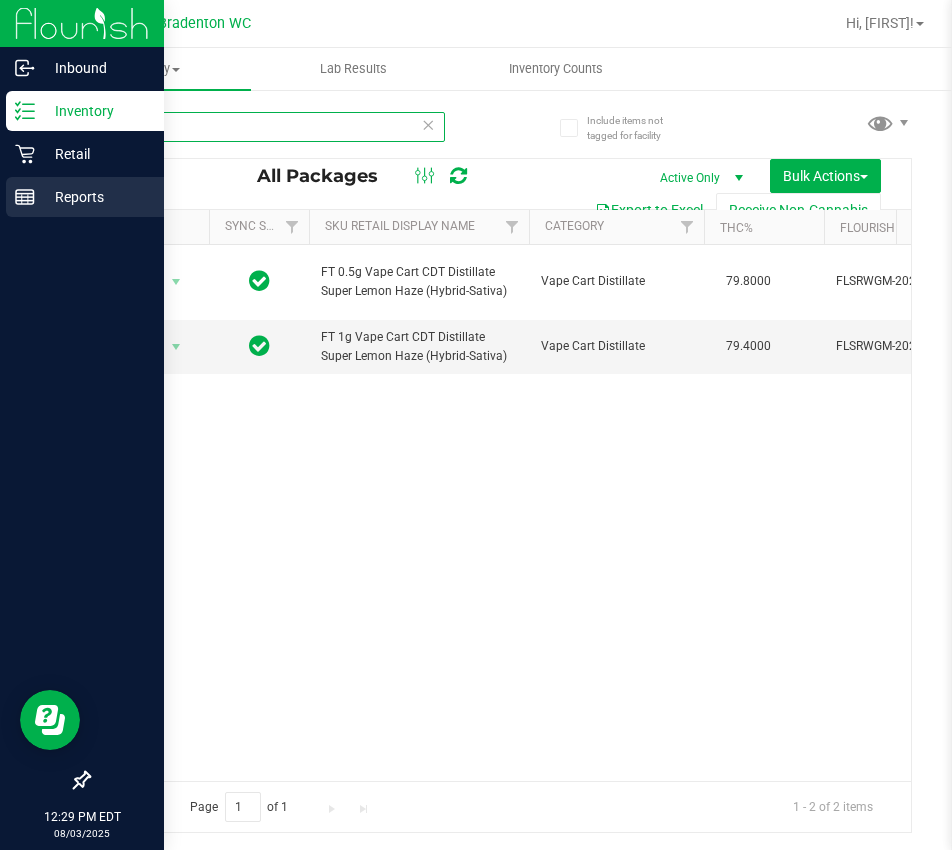 drag, startPoint x: -10, startPoint y: 119, endPoint x: 16, endPoint y: 212, distance: 96.56604 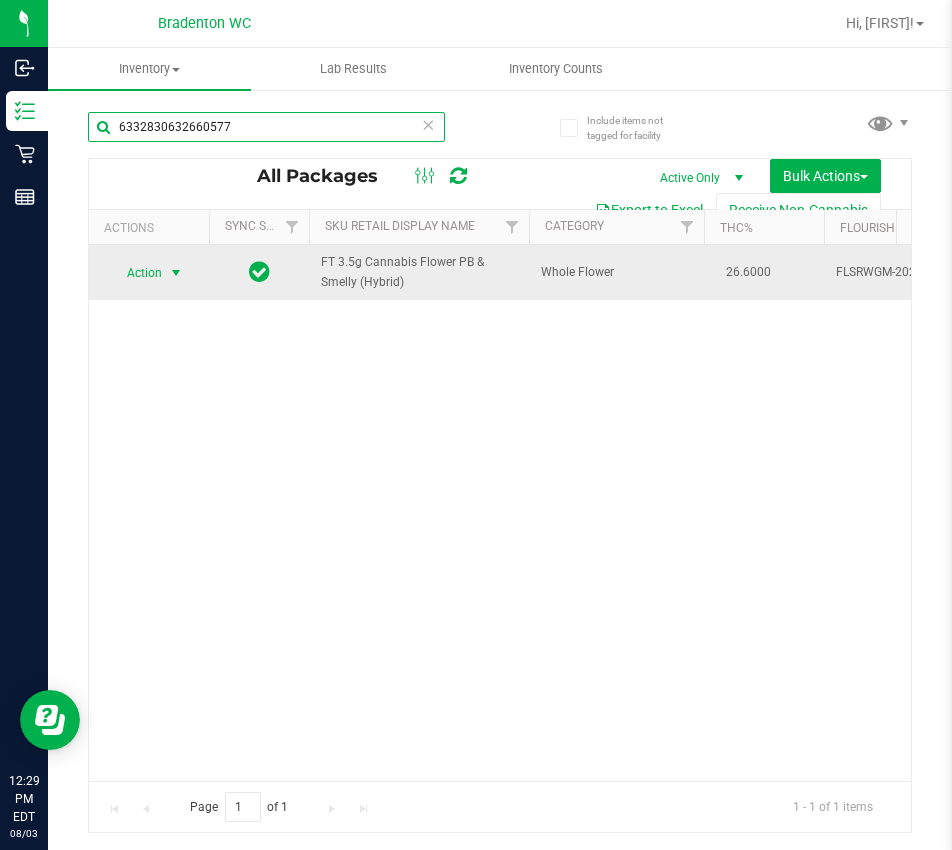 type on "6332830632660577" 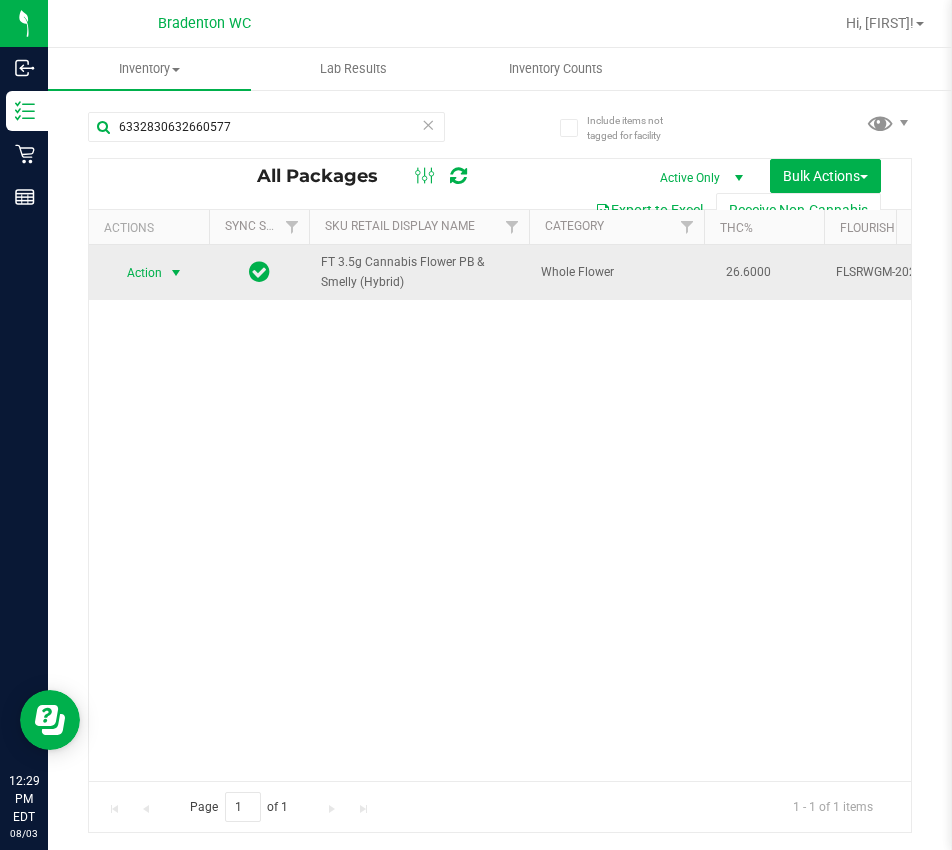 click on "Action" at bounding box center [136, 273] 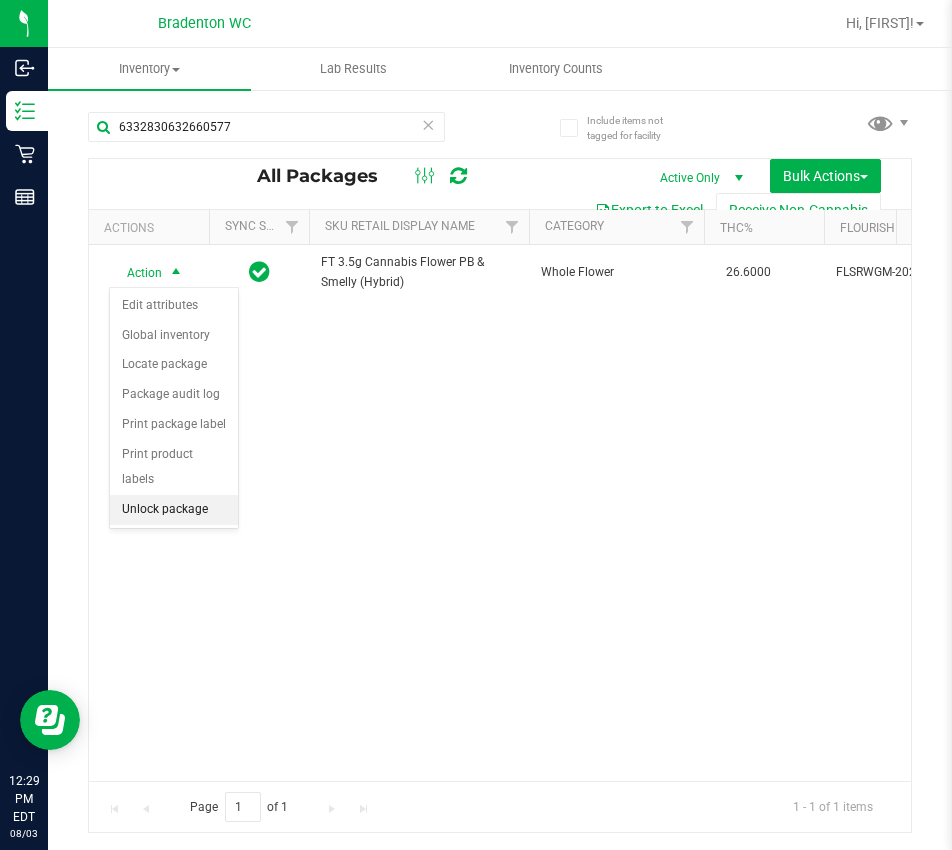 click on "Unlock package" at bounding box center [174, 510] 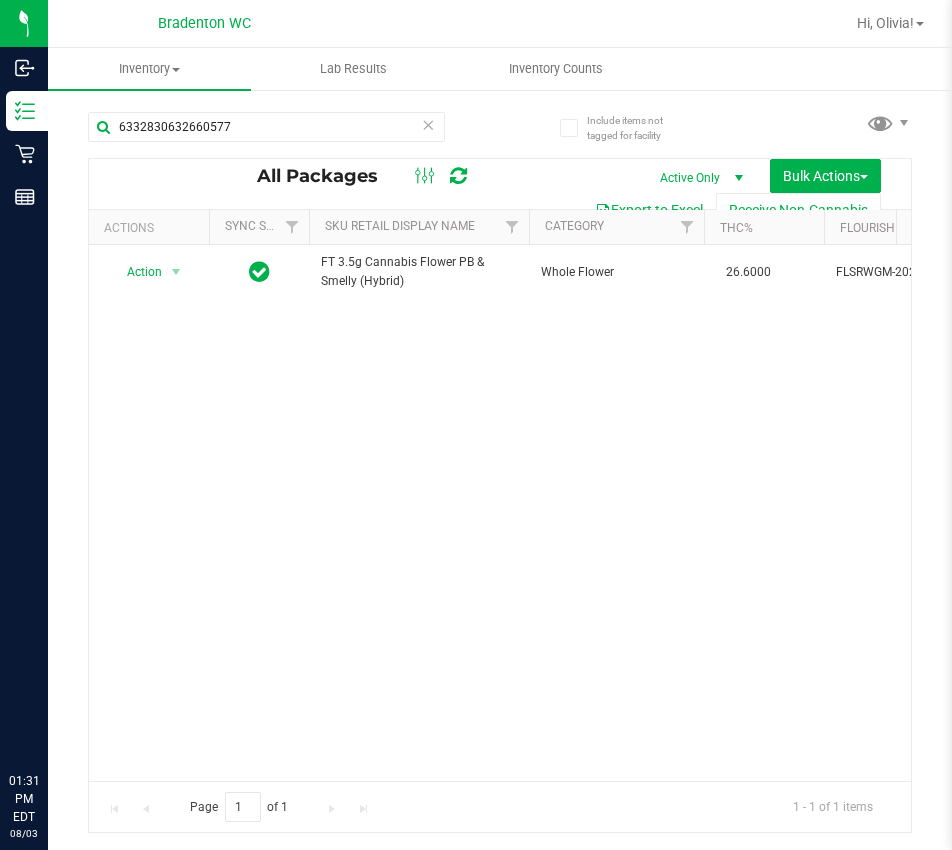 scroll, scrollTop: 0, scrollLeft: 0, axis: both 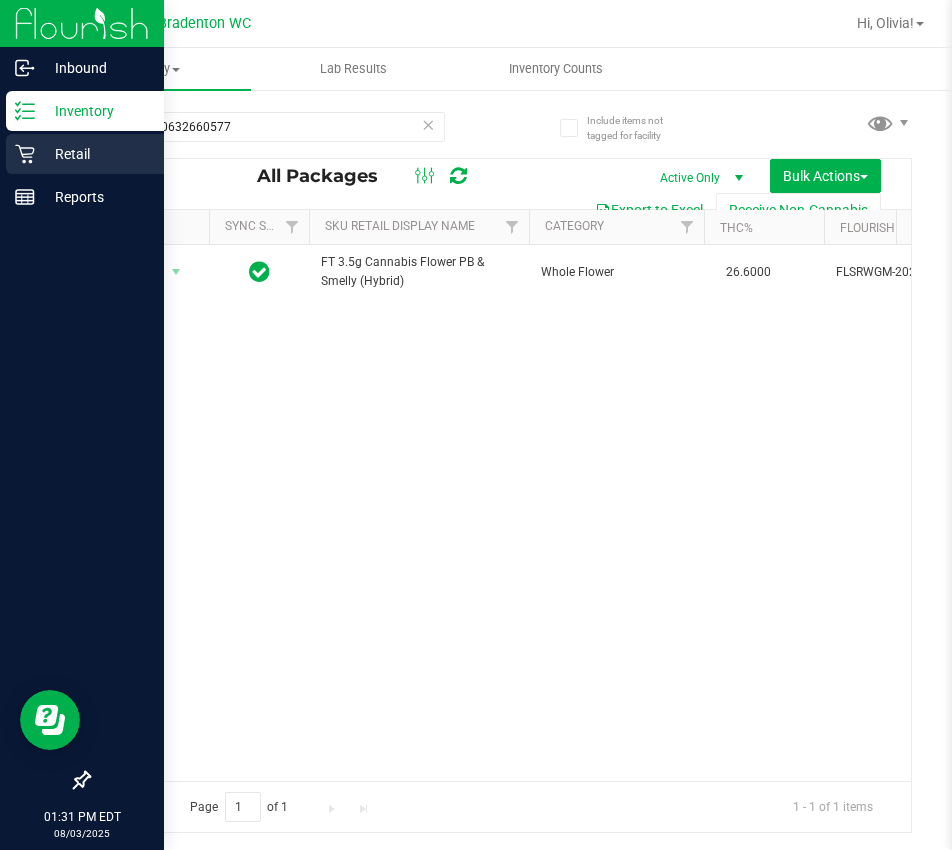 click on "Retail" at bounding box center [95, 154] 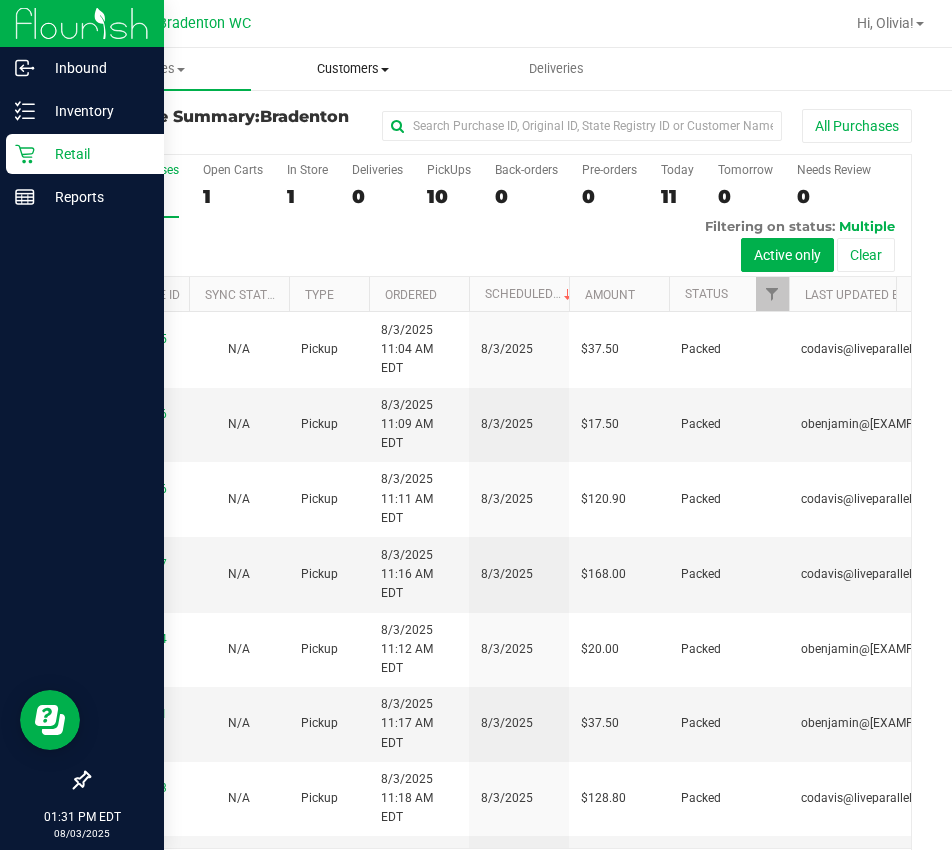 click on "Customers" at bounding box center [352, 69] 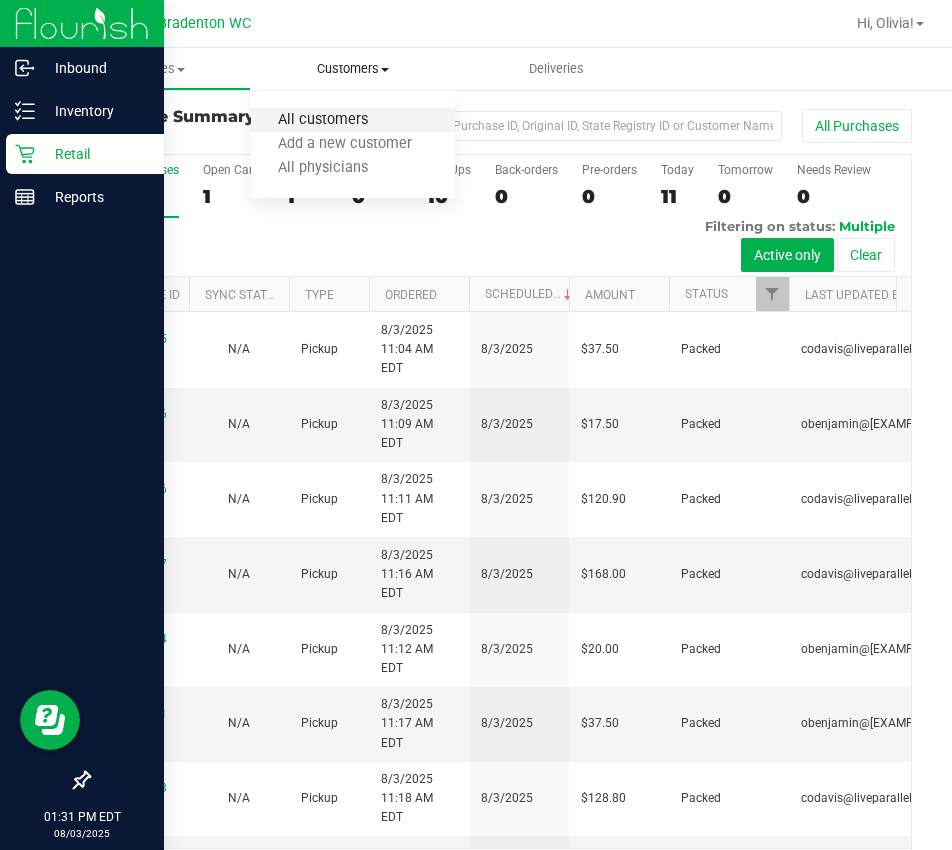 click on "All customers" at bounding box center [323, 120] 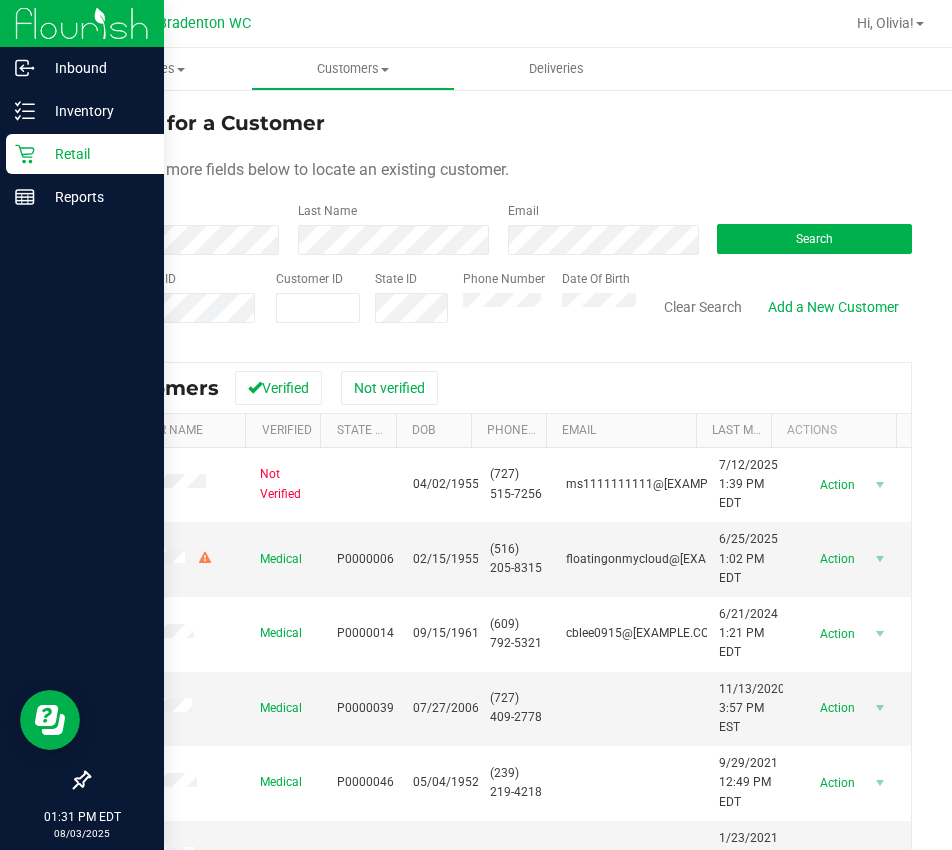click at bounding box center [156, 332] 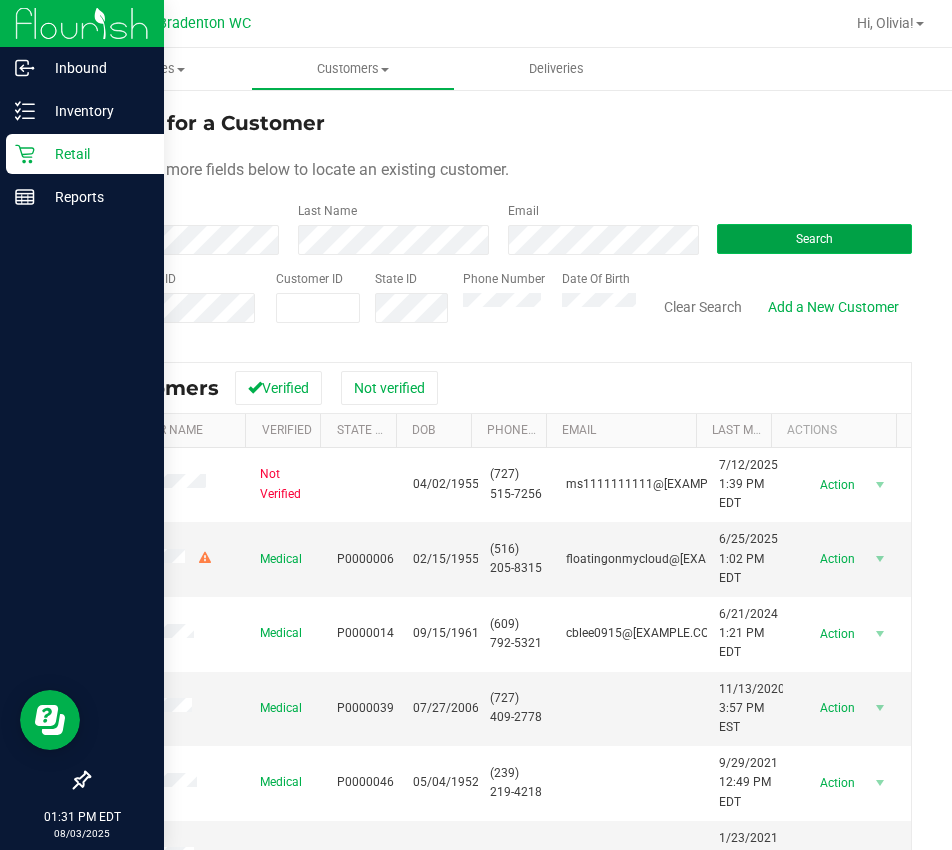click on "Search" at bounding box center [814, 239] 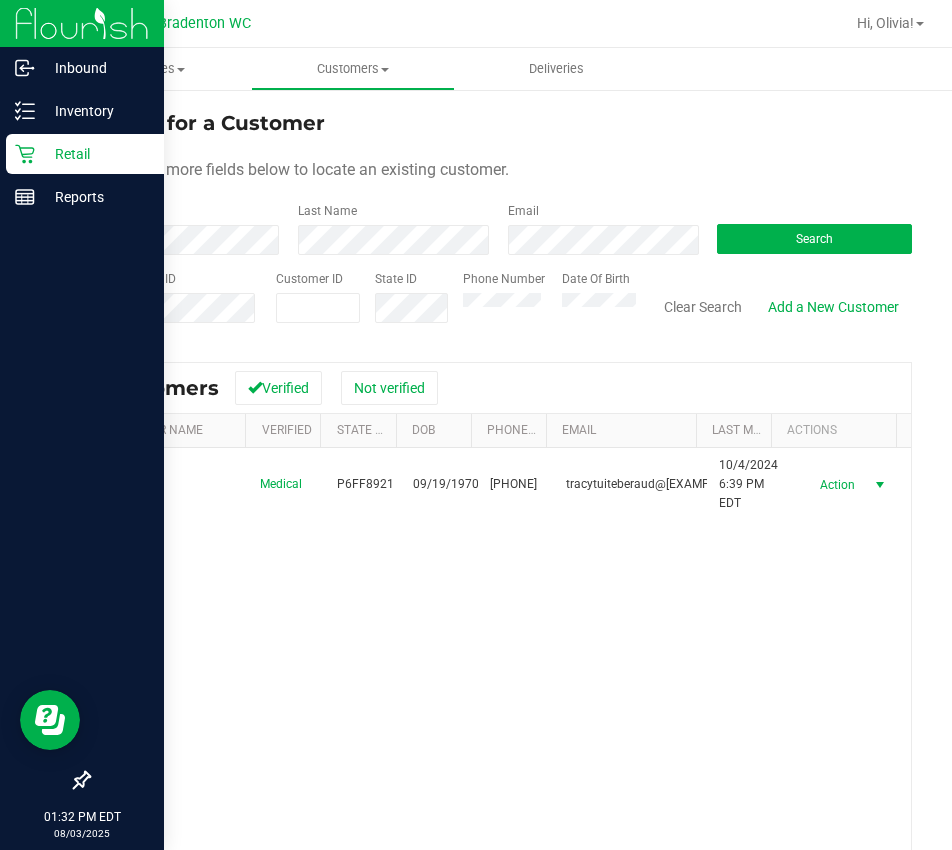 drag, startPoint x: 809, startPoint y: 485, endPoint x: 809, endPoint y: 499, distance: 14 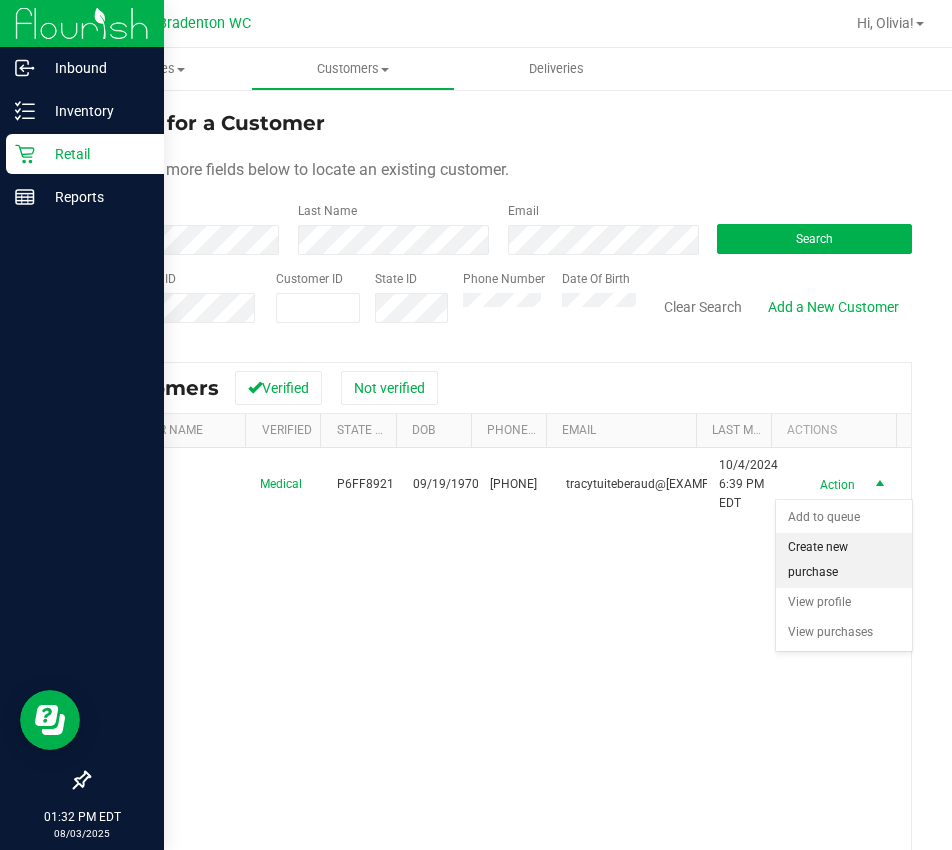 click on "Create new purchase" at bounding box center (844, 560) 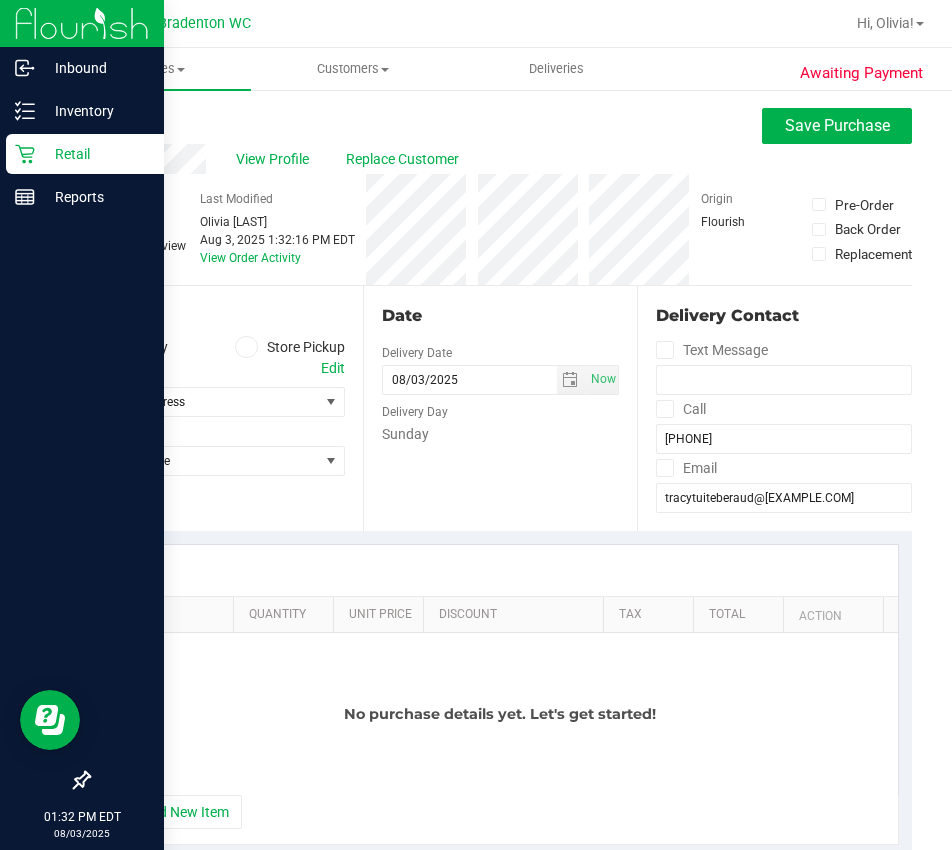 click at bounding box center [246, 347] 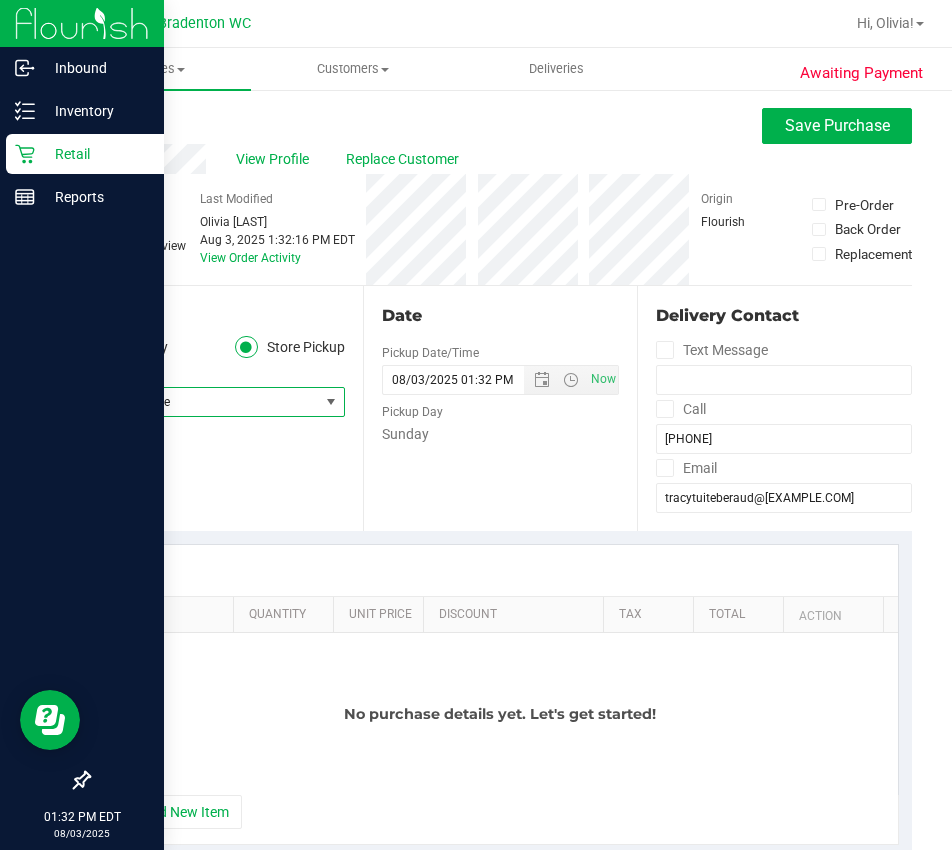 click on "Select Store" at bounding box center (204, 402) 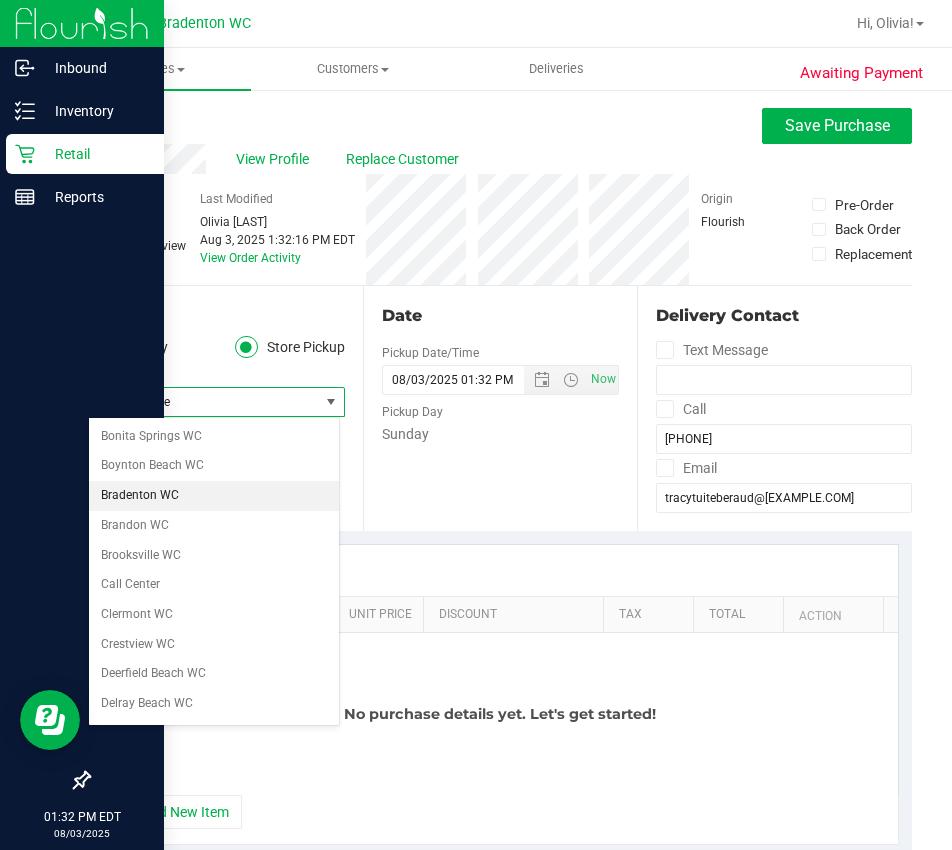 click on "Bradenton WC" at bounding box center (214, 496) 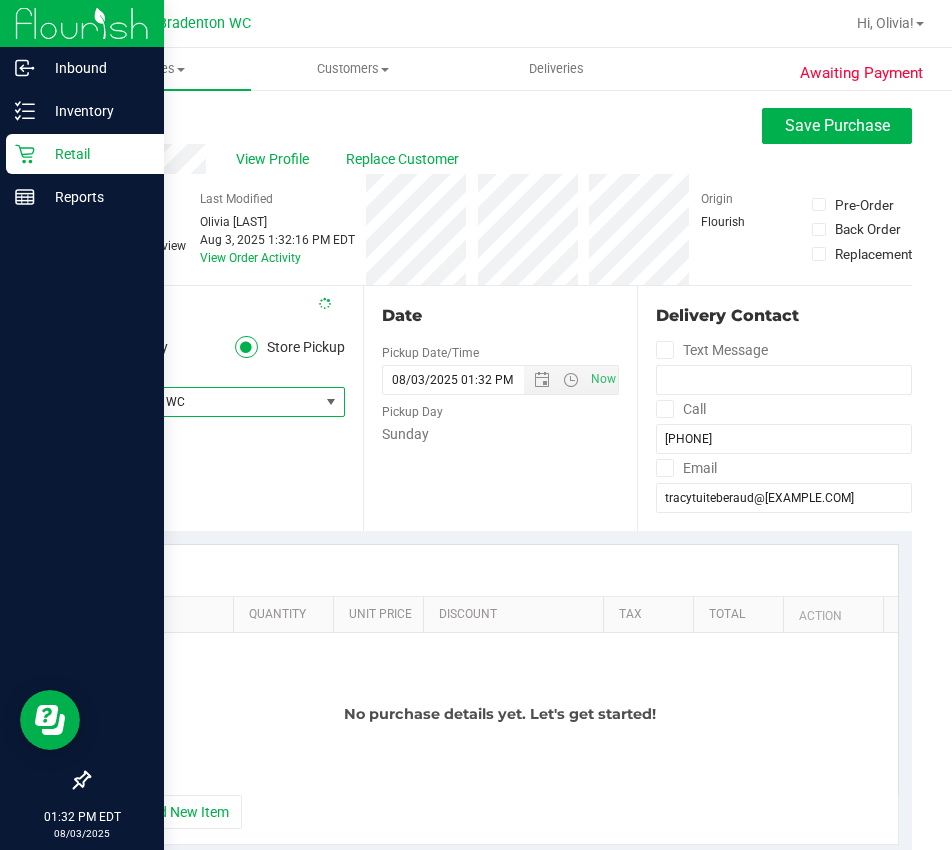click on "Location
Delivery
Store Pickup
Store
Bradenton WC Select Store Bonita Springs WC Boynton Beach WC Bradenton WC Brandon WC Brooksville WC Call Center Clermont WC Crestview WC Deerfield Beach WC Delray Beach WC Deltona WC Ft Walton Beach WC Ft. Lauderdale WC Ft. Myers WC Gainesville WC Jax Atlantic WC JAX DC REP Jax WC Key West WC Lakeland WC Largo WC Lehigh Acres DC REP Merritt Island WC Miami 72nd WC Miami Beach WC Miami Dadeland WC Miramar DC REP New Port Richey WC North Palm Beach WC North Port WC Ocala WC Orange Park WC Orlando Colonial WC Orlando DC REP Orlando WC Oviedo WC Palm Bay WC Palm Coast WC Panama City WC Pensacola WC Port Orange WC" at bounding box center [225, 408] 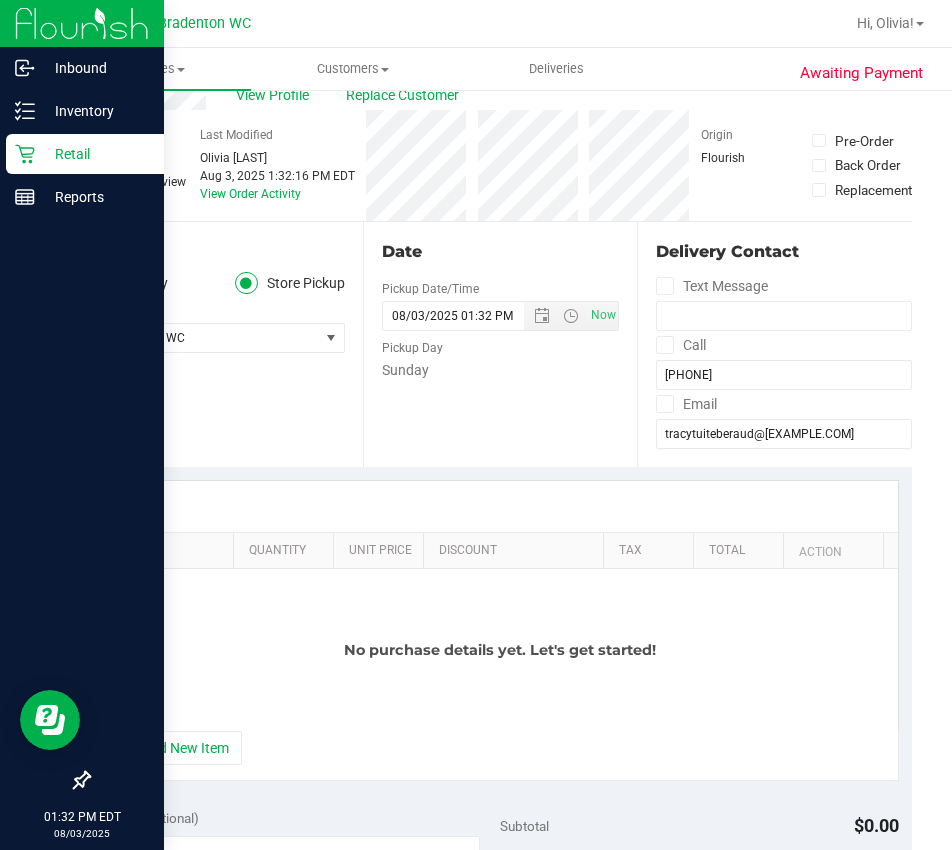 scroll, scrollTop: 100, scrollLeft: 0, axis: vertical 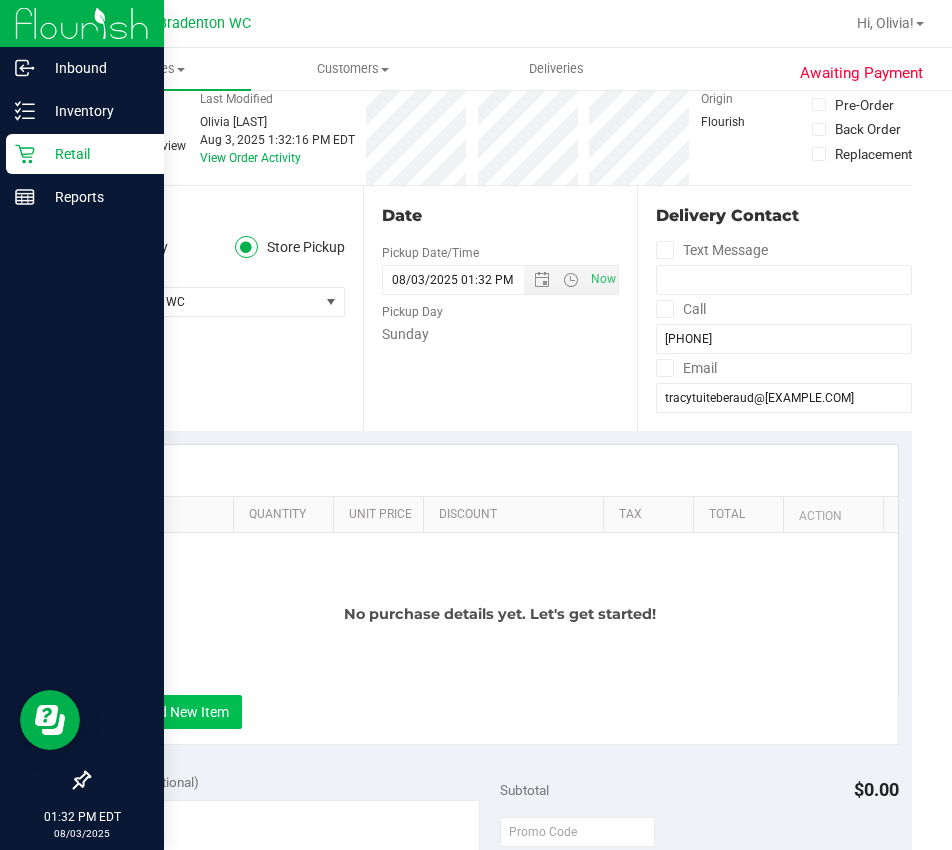 click on "+ Add New Item" at bounding box center (180, 712) 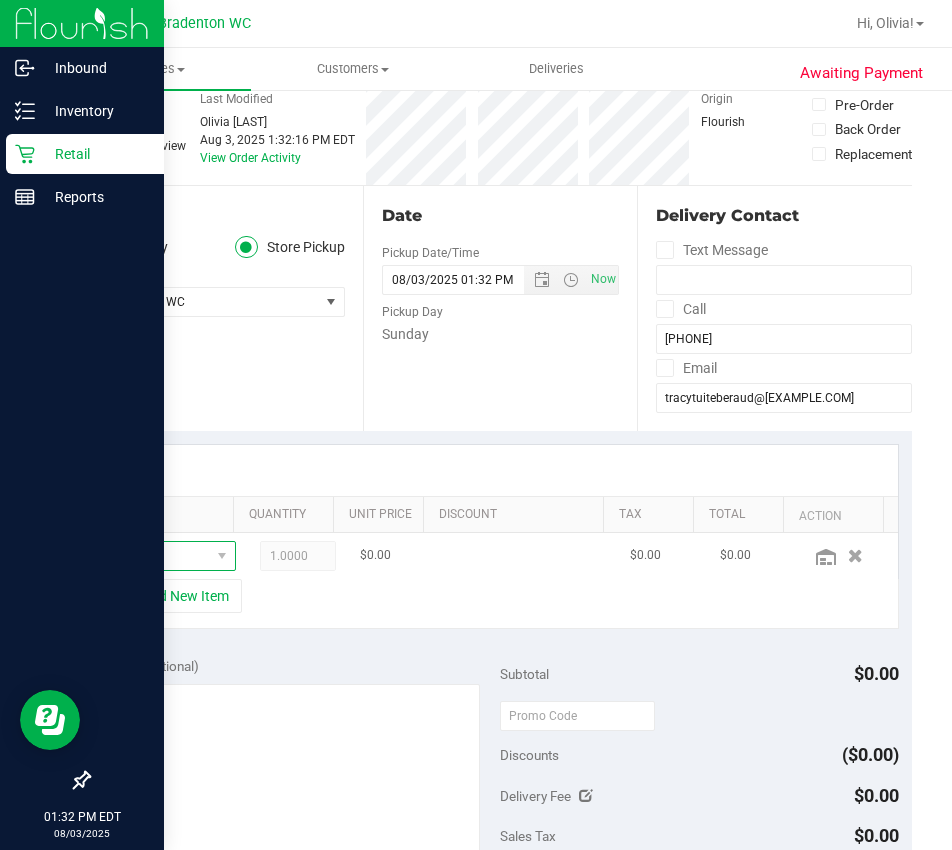click at bounding box center [163, 556] 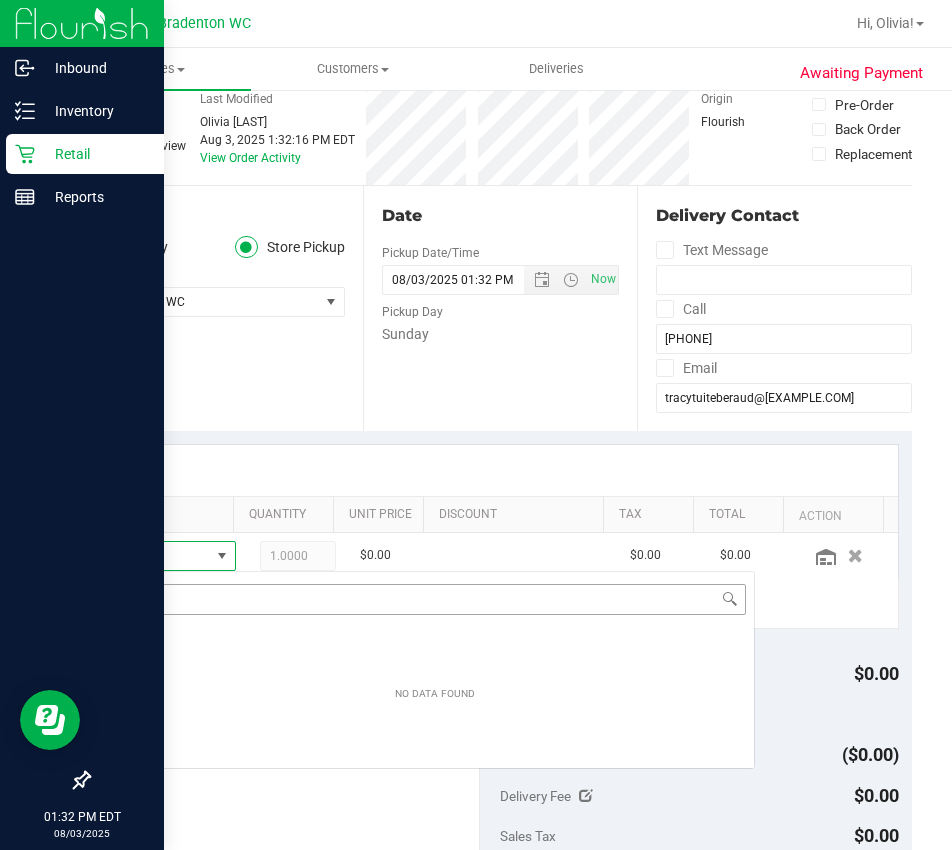 scroll, scrollTop: 99970, scrollLeft: 99909, axis: both 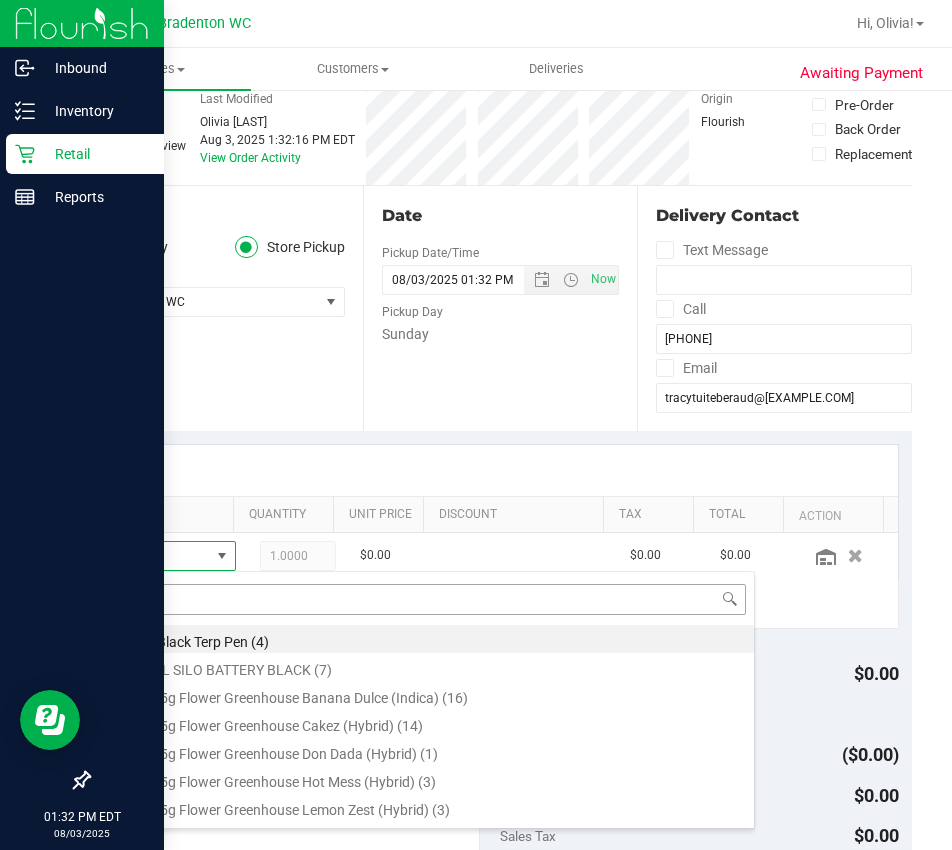 click at bounding box center (435, 599) 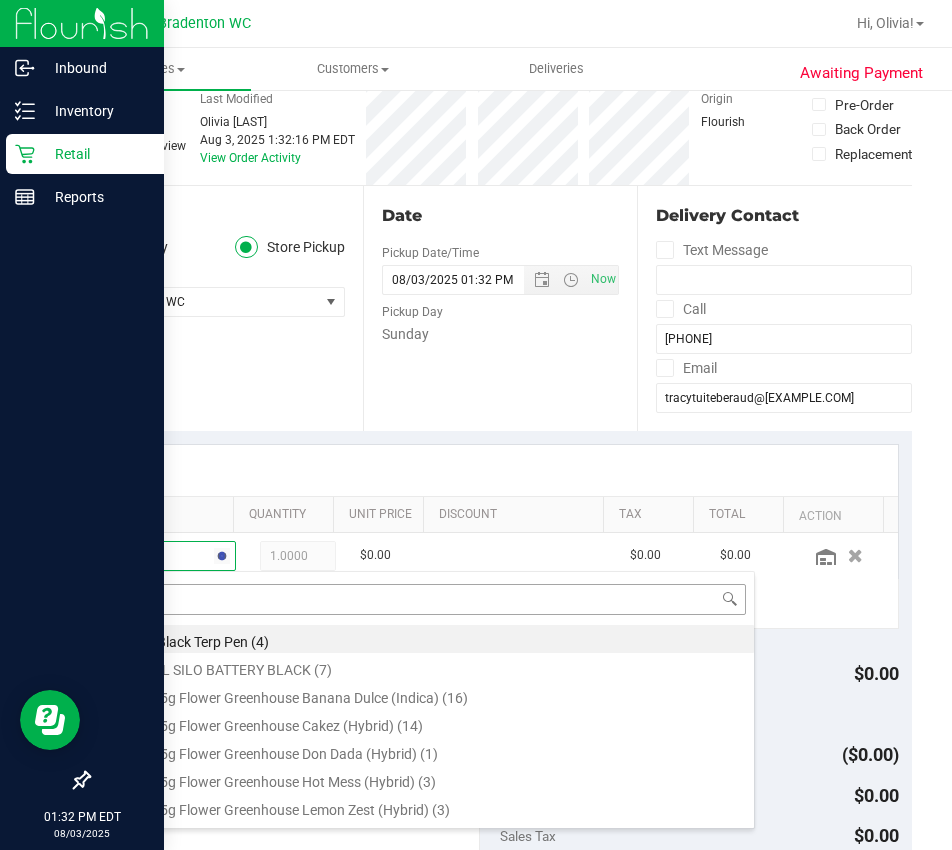 type on "ckz" 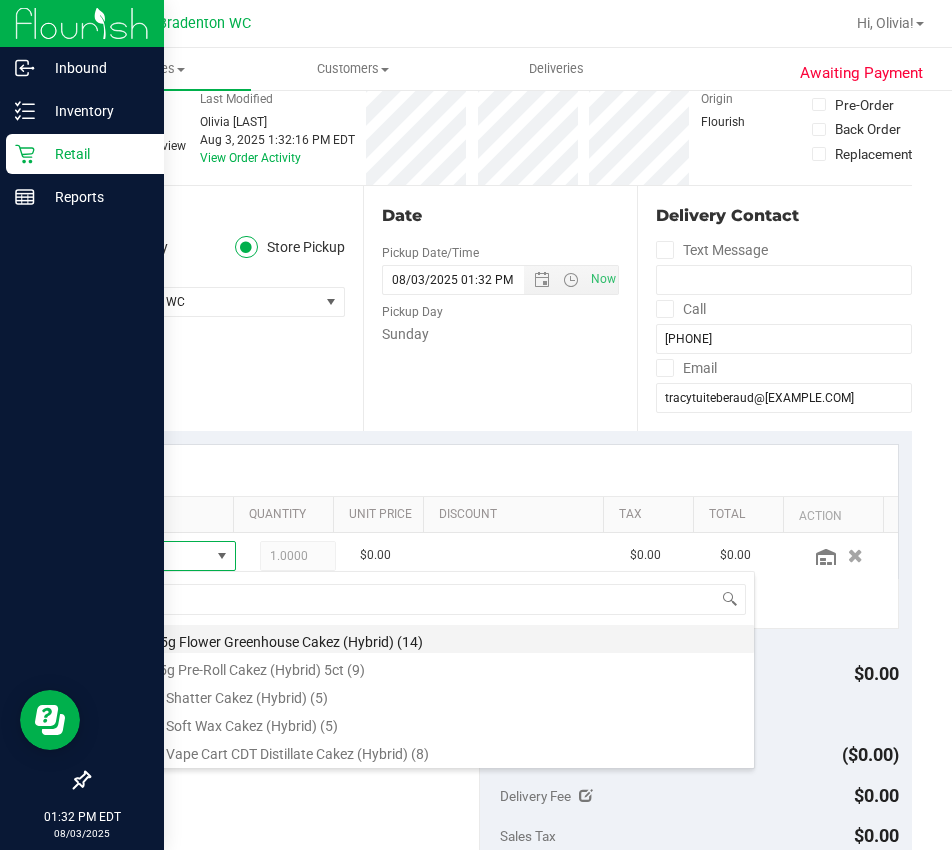 click on "FD 3.5g Flower Greenhouse Cakez (Hybrid) (14)" at bounding box center [435, 639] 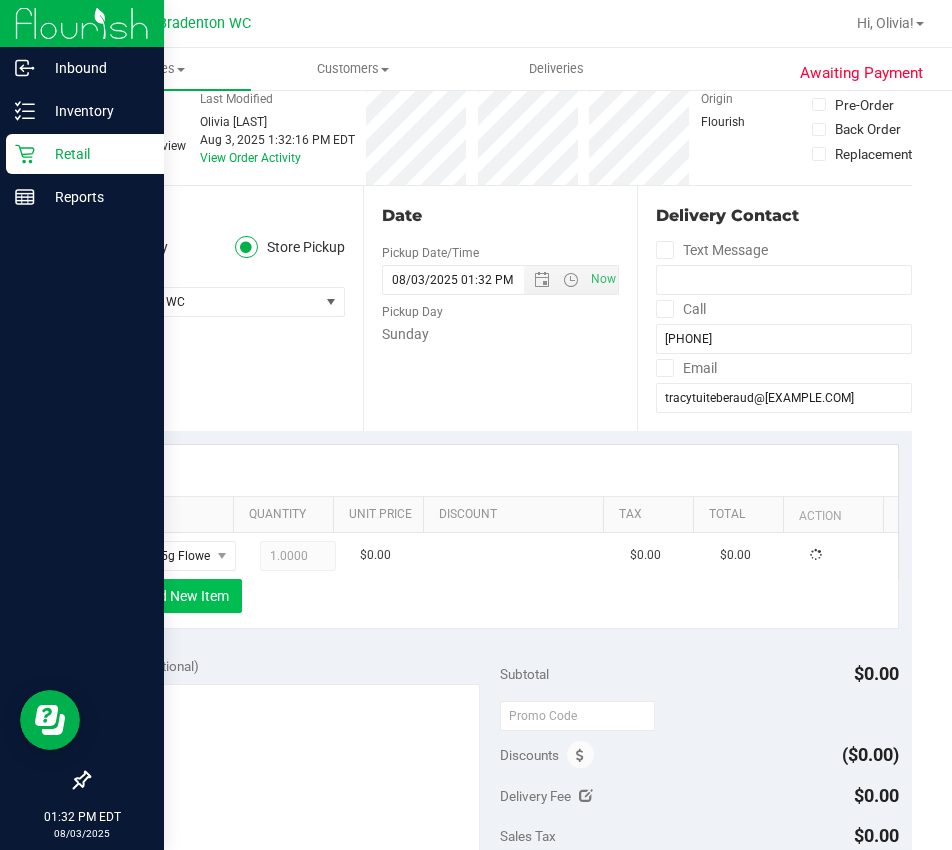 click on "+ Add New Item" at bounding box center (180, 596) 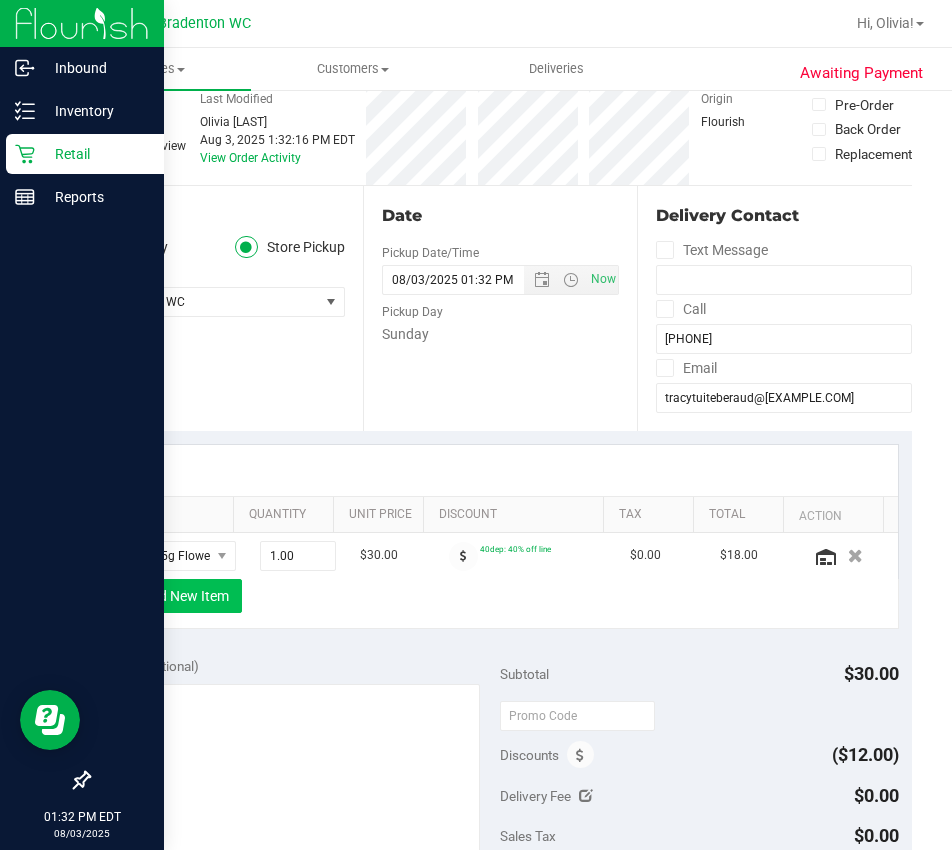 click on "+ Add New Item" at bounding box center [180, 596] 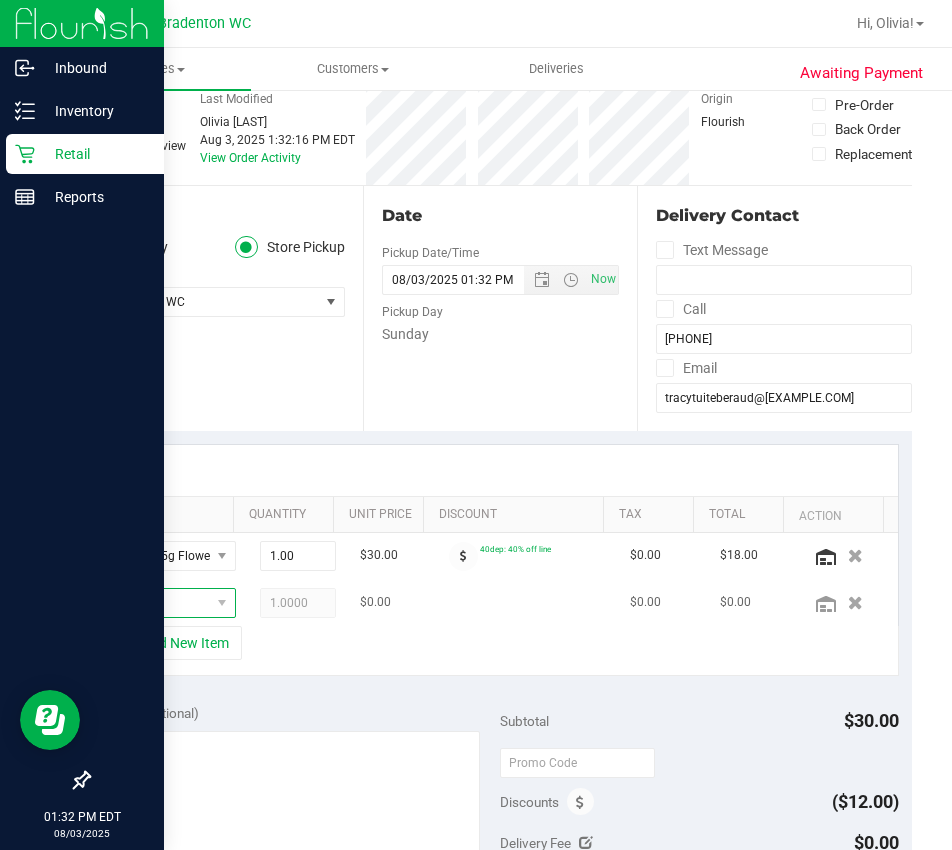 click at bounding box center (163, 603) 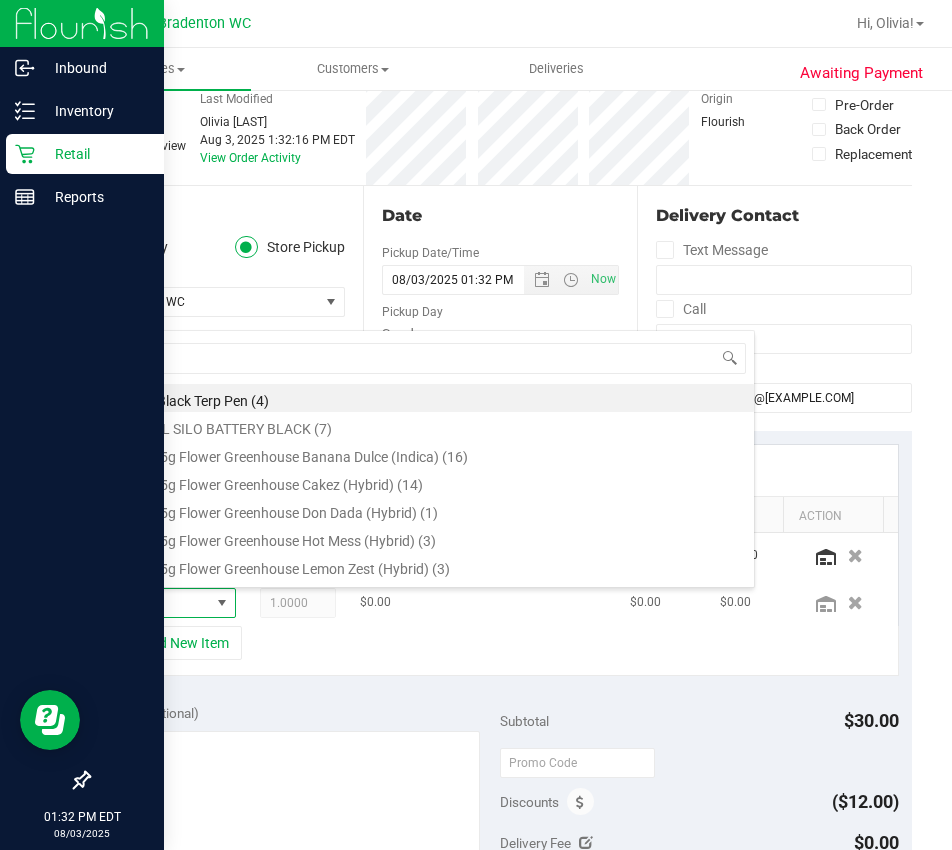 scroll, scrollTop: 99970, scrollLeft: 99909, axis: both 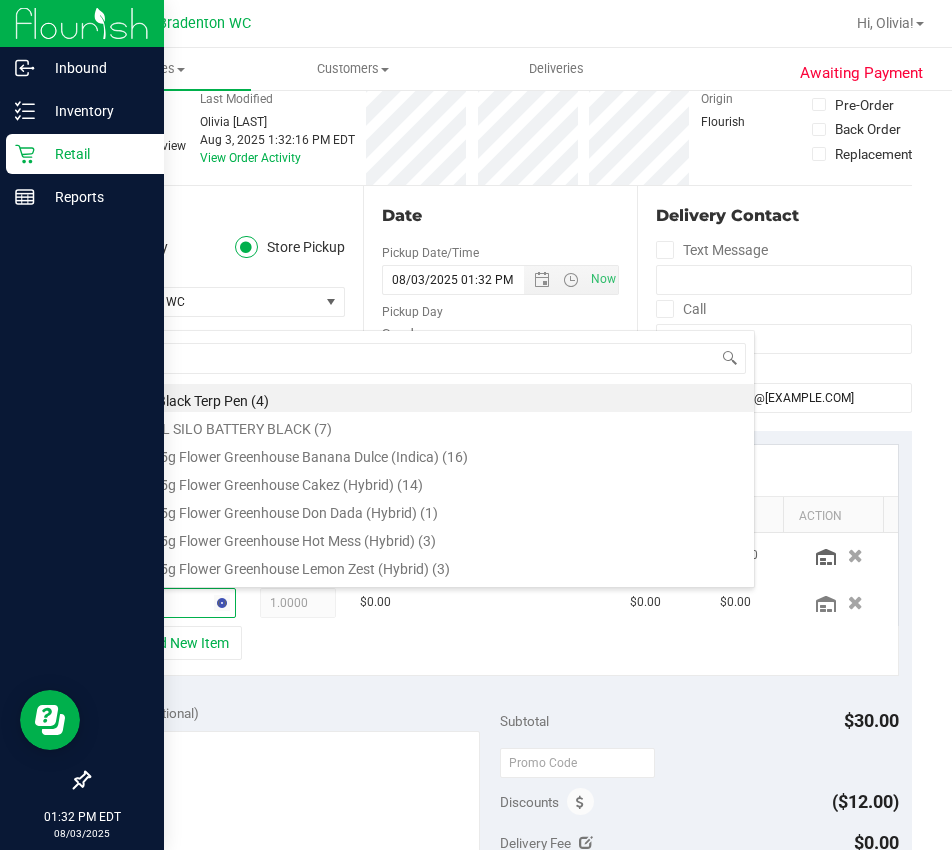 type on "rhb" 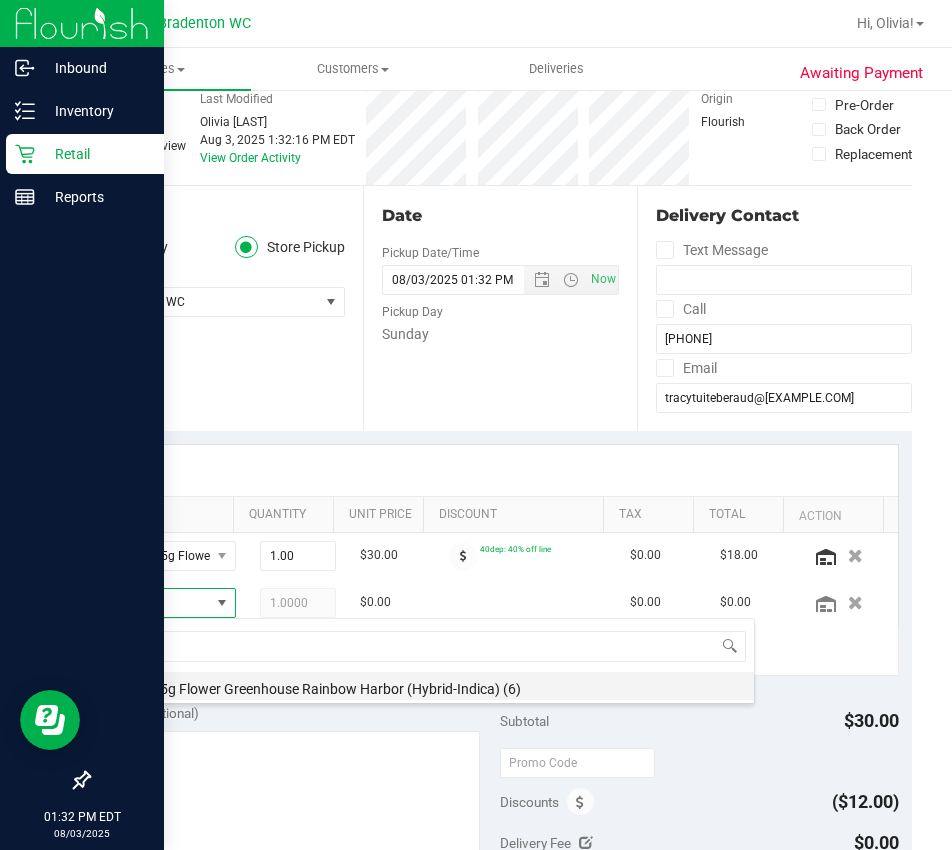 click on "FD 3.5g Flower Greenhouse Rainbow Harbor (Hybrid-Indica) (6)" at bounding box center [435, 686] 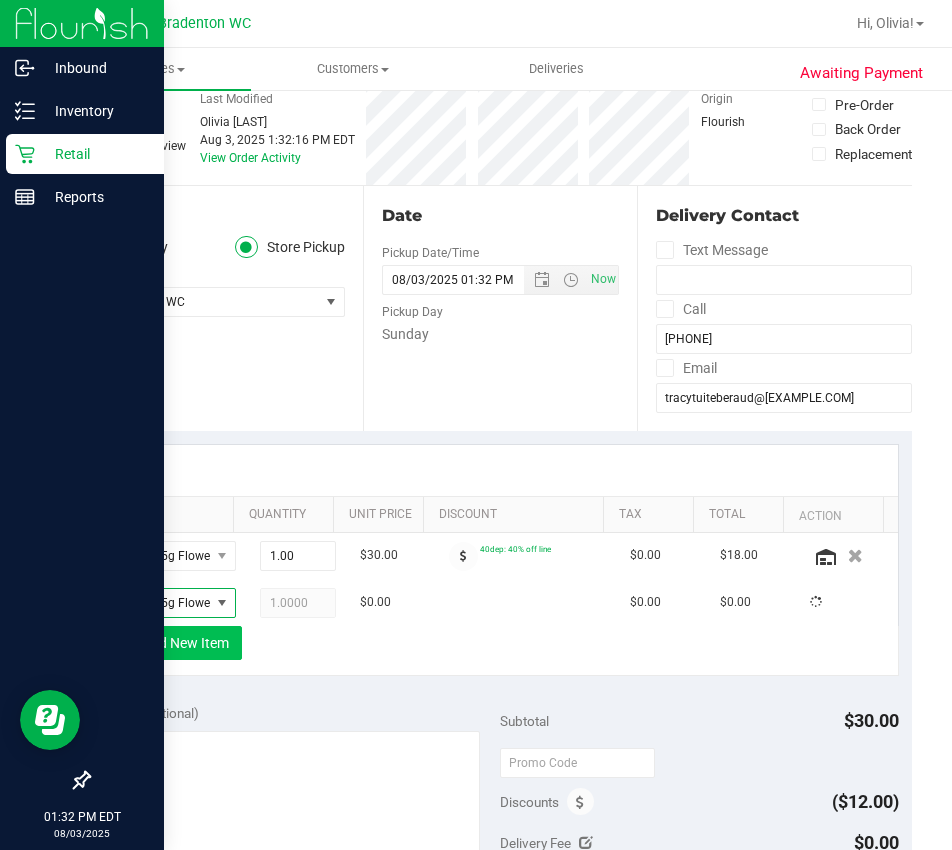 click on "+ Add New Item" at bounding box center (180, 643) 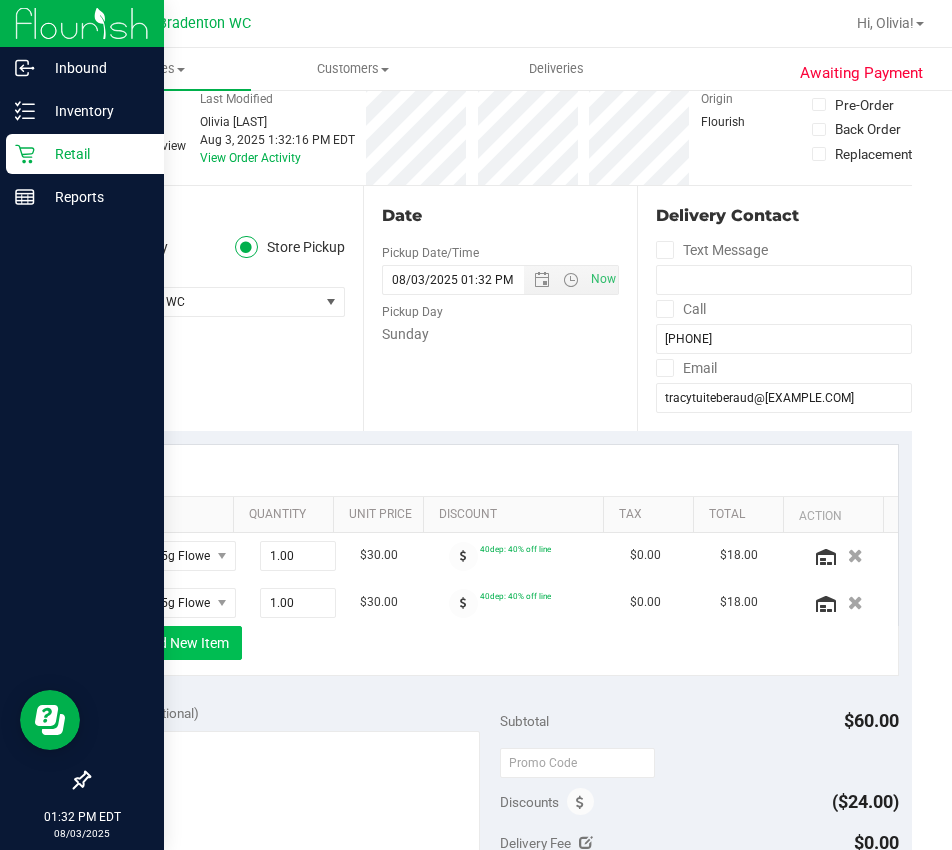 click on "+ Add New Item" at bounding box center (180, 643) 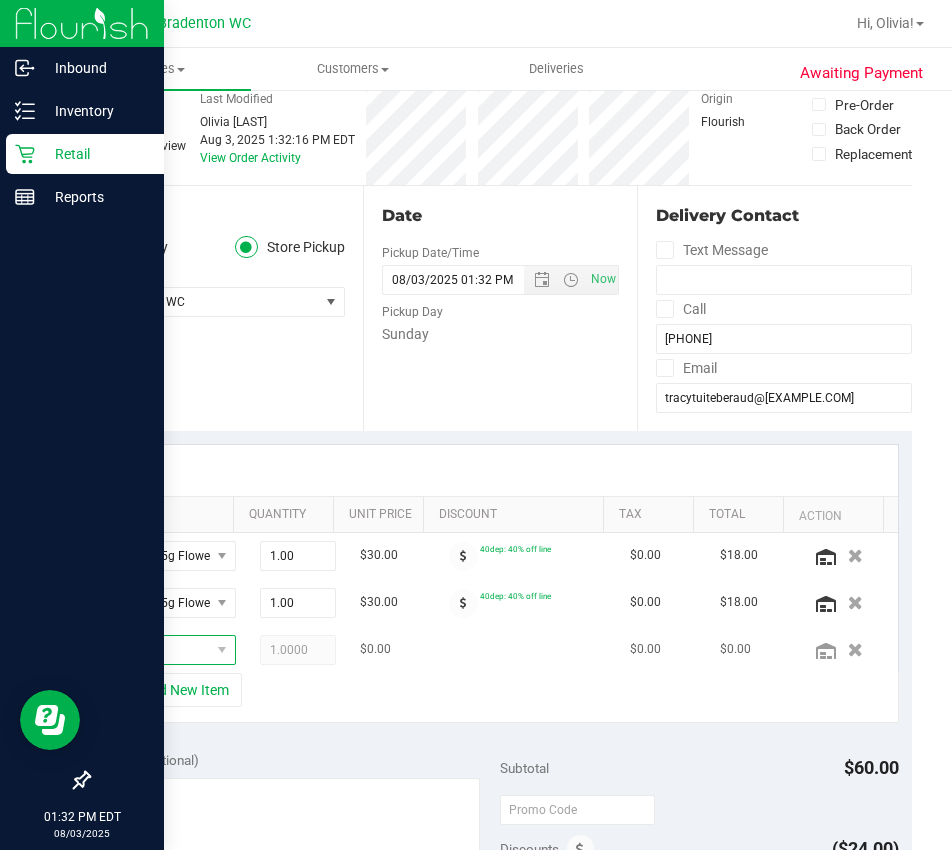 click at bounding box center (163, 650) 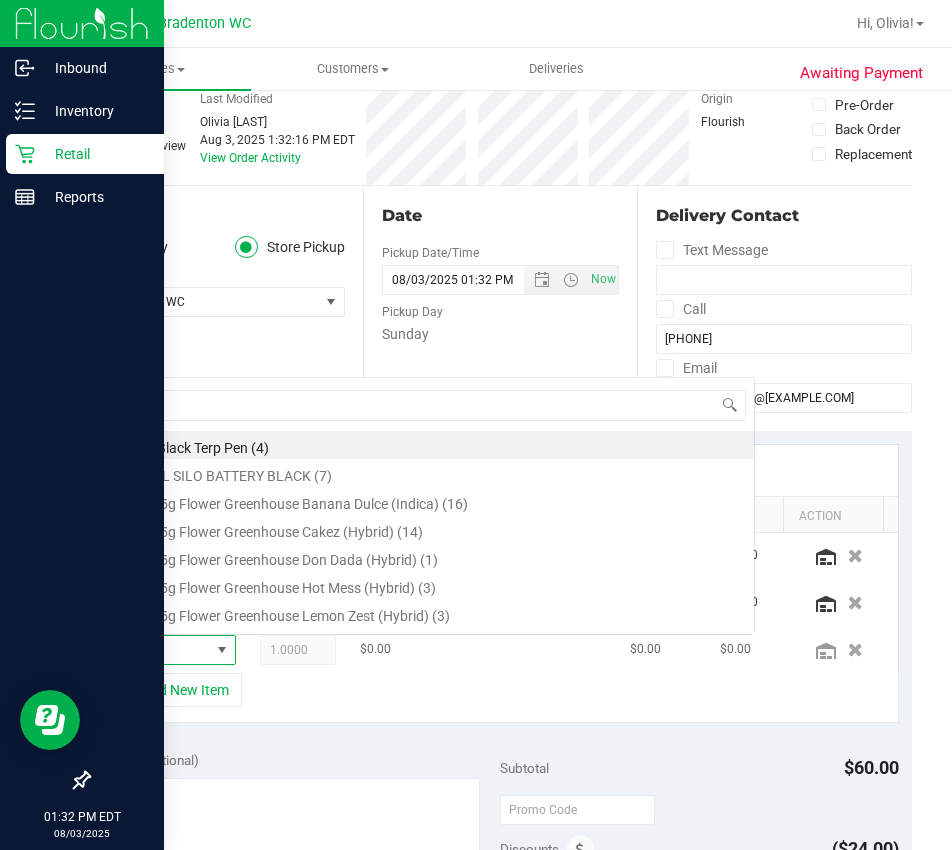 scroll, scrollTop: 0, scrollLeft: 0, axis: both 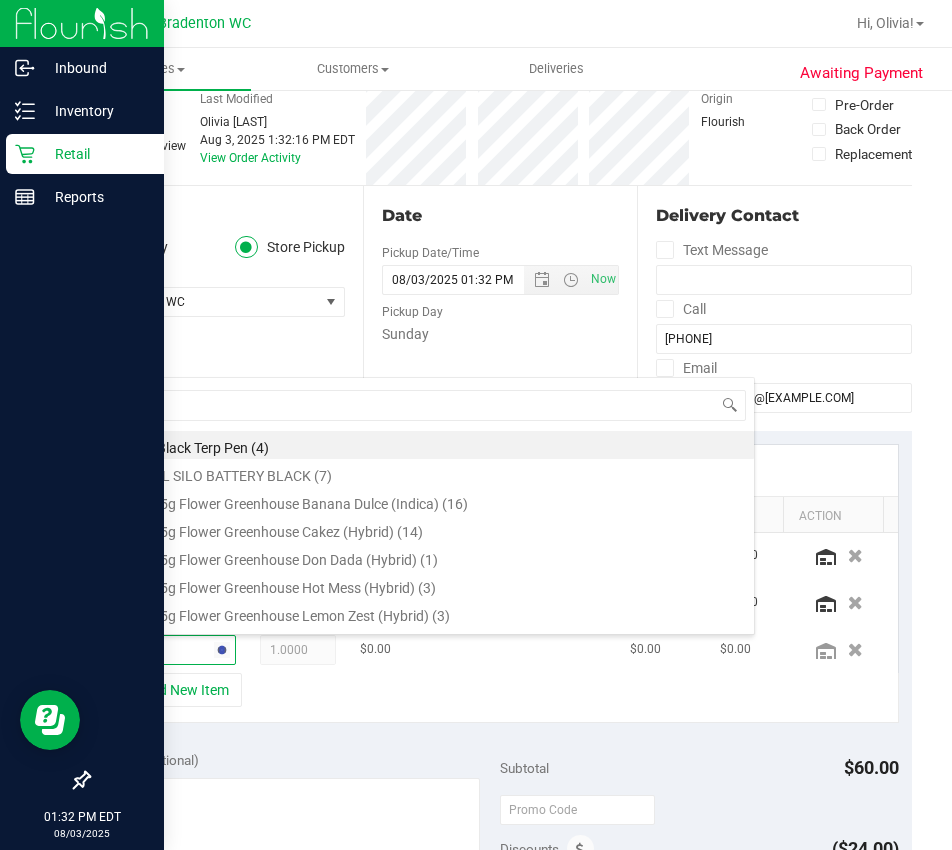 type on "ckz" 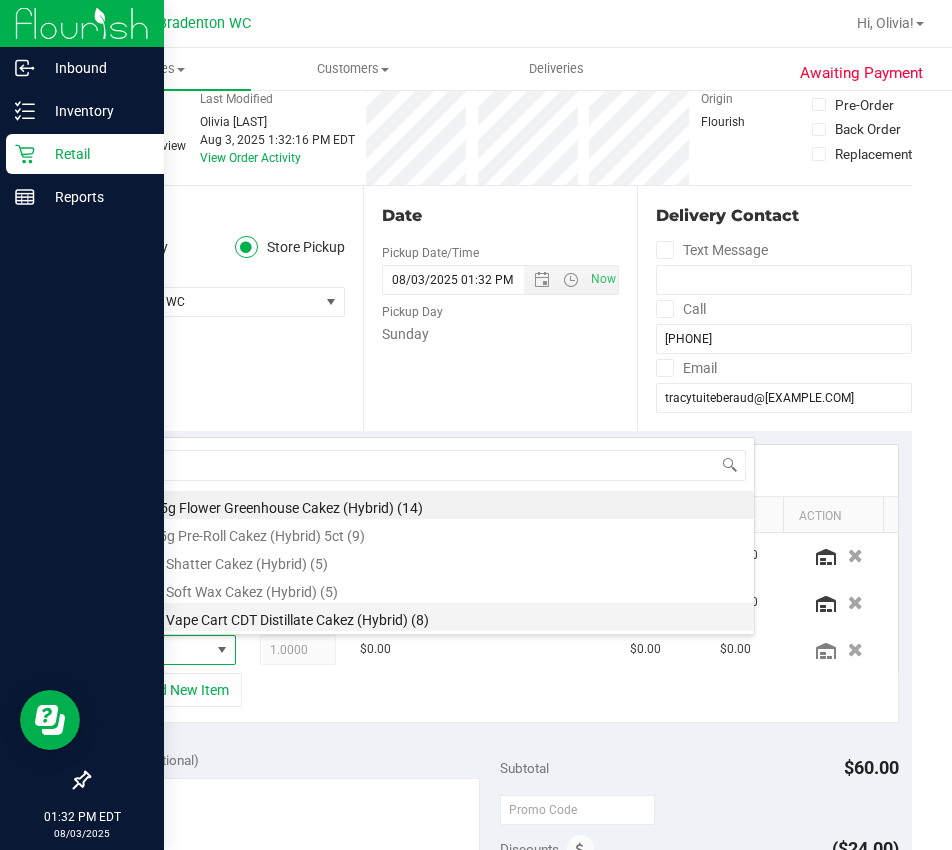 click on "FT 1g Vape Cart CDT Distillate Cakez (Hybrid) (8)" at bounding box center [435, 617] 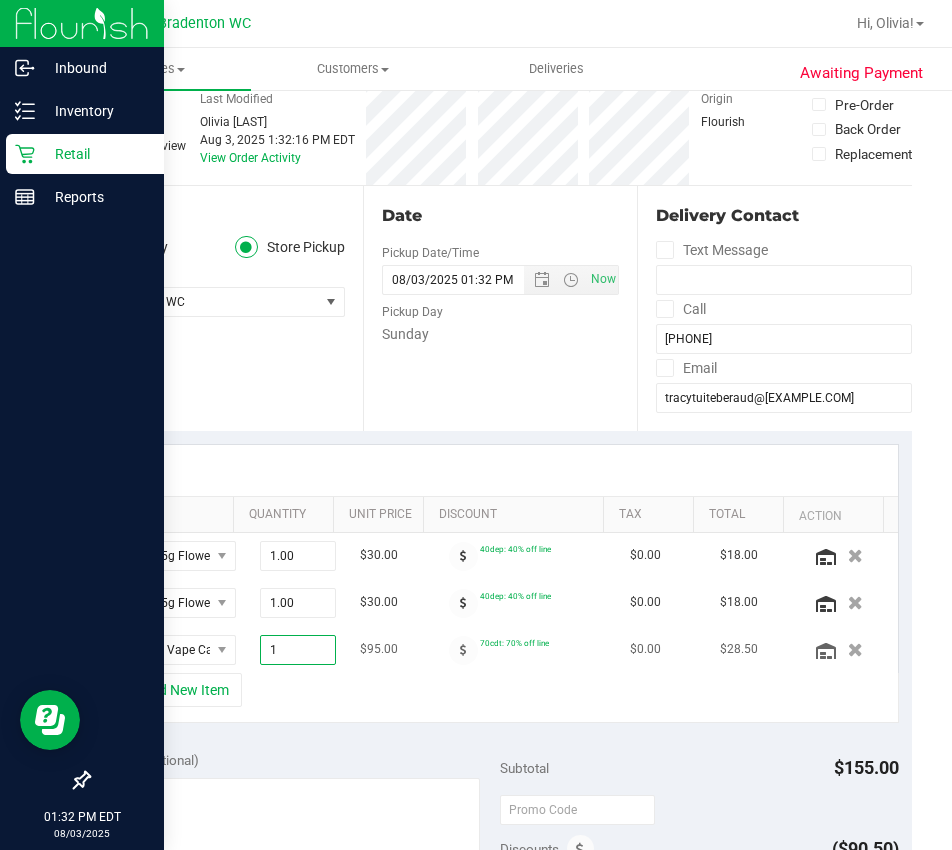drag, startPoint x: 285, startPoint y: 652, endPoint x: 138, endPoint y: 630, distance: 148.63715 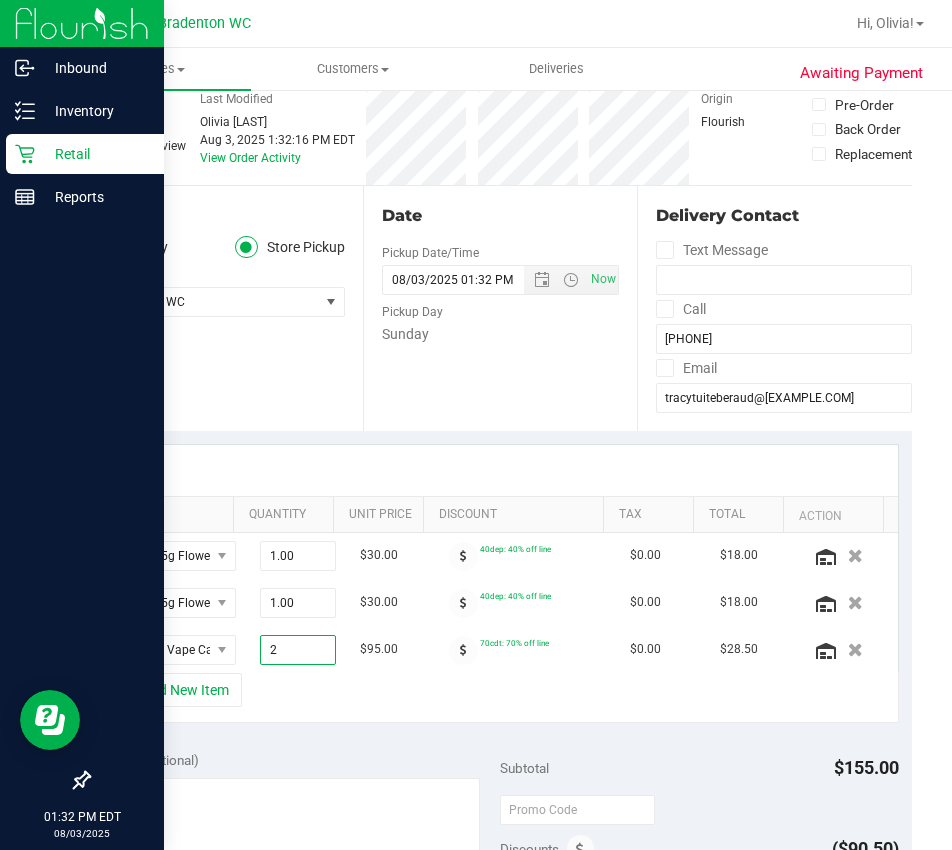type on "2.00" 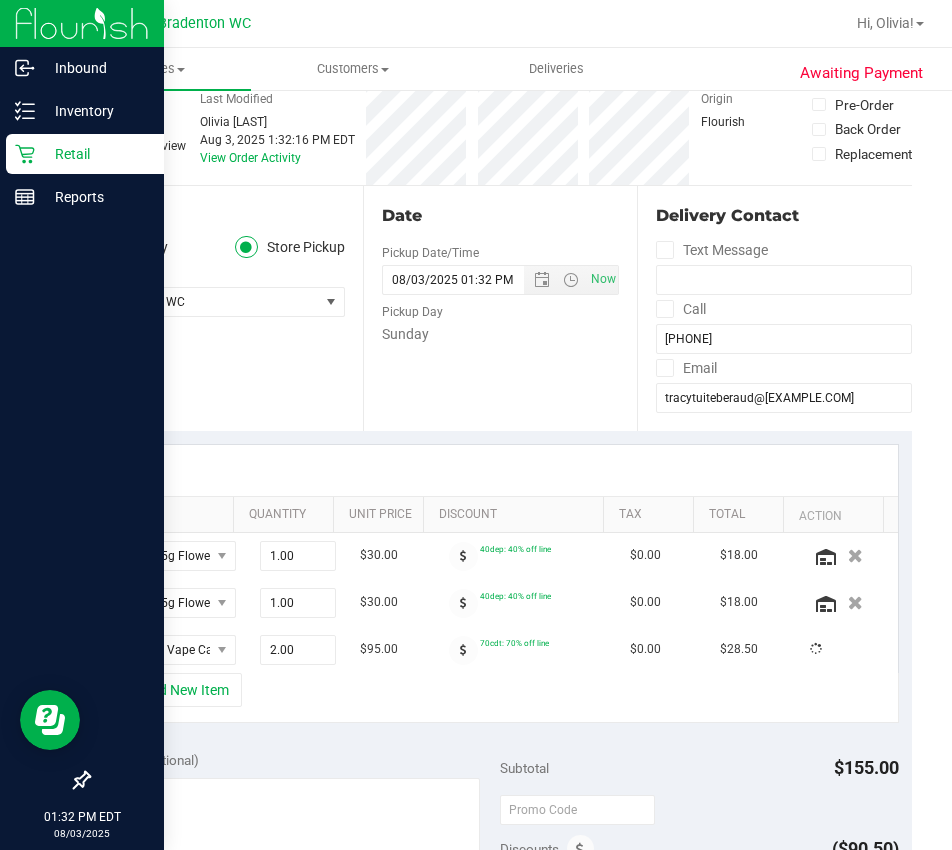 click on "Notes (optional)
Subtotal
$155.00
Discounts
($90.50)
Delivery Fee
$0.00
Sales Tax
$0.00
Total" at bounding box center [500, 917] 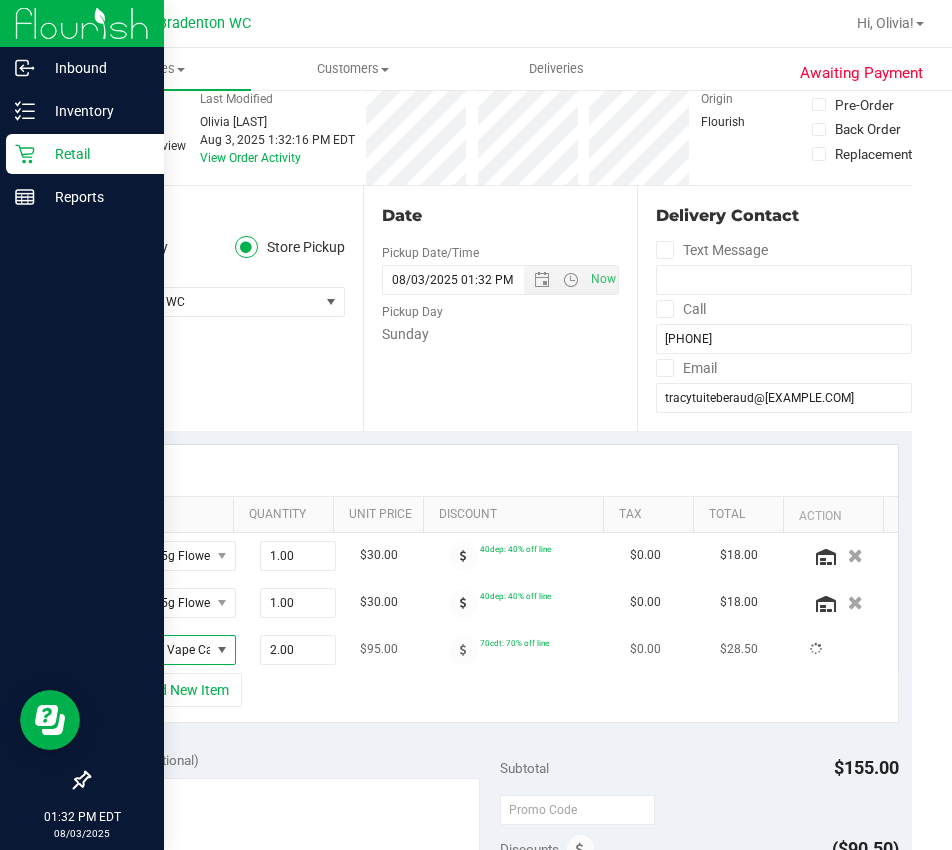click at bounding box center (222, 650) 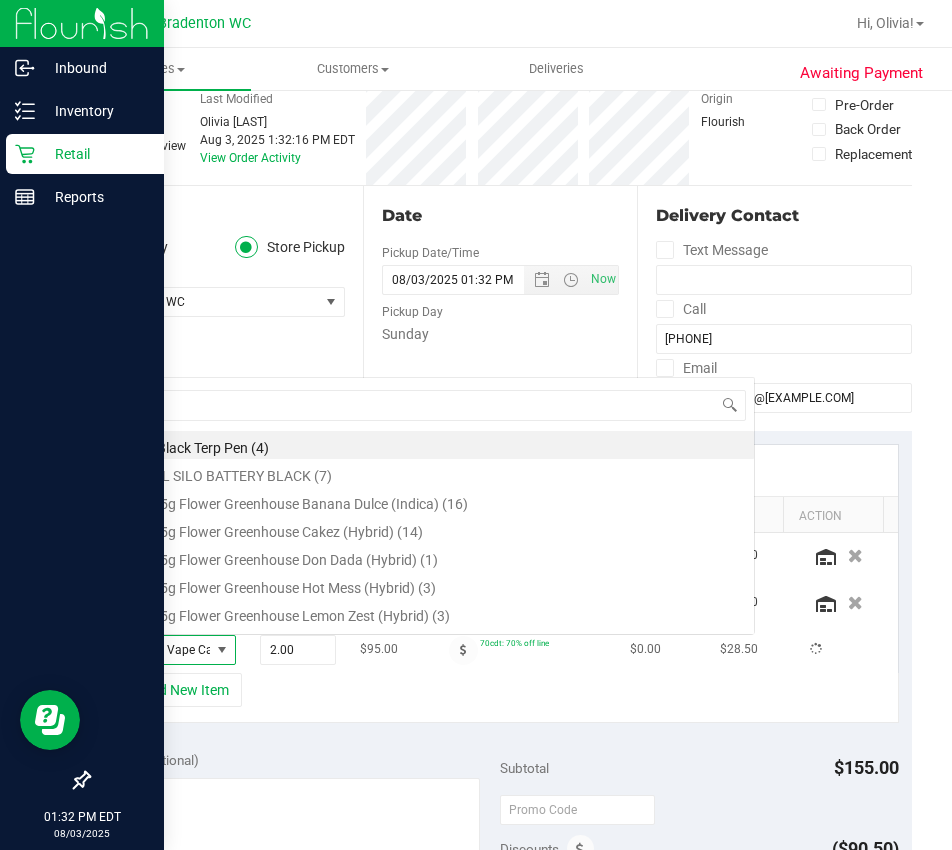 scroll, scrollTop: 0, scrollLeft: 0, axis: both 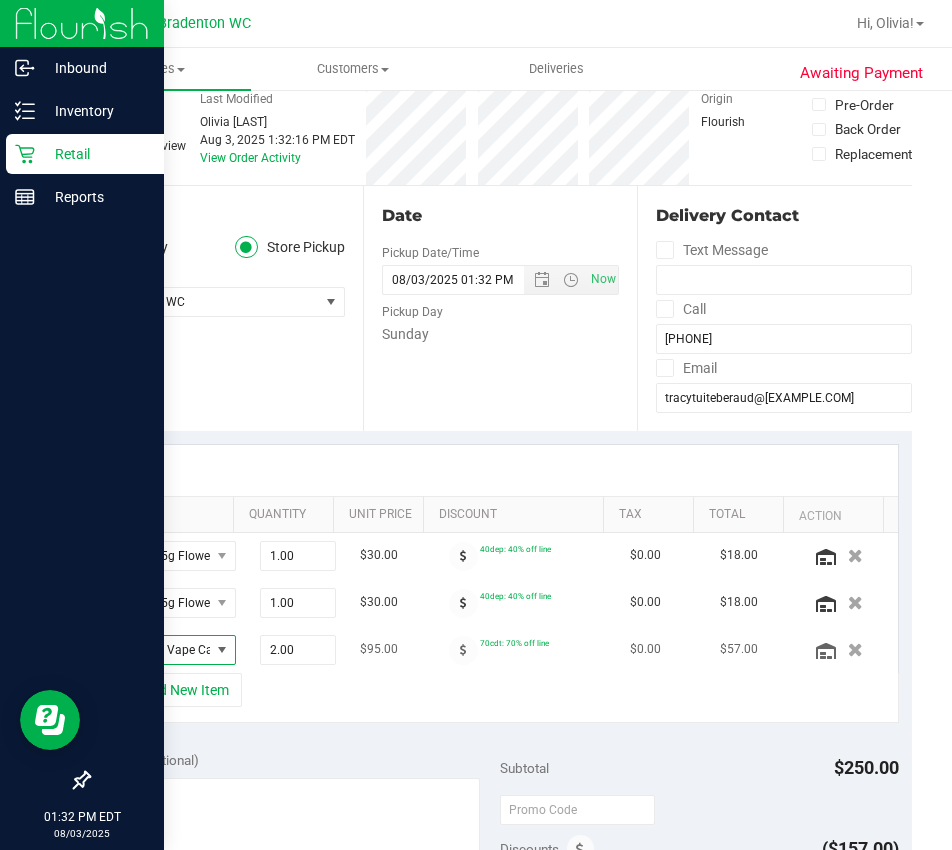 click at bounding box center [222, 650] 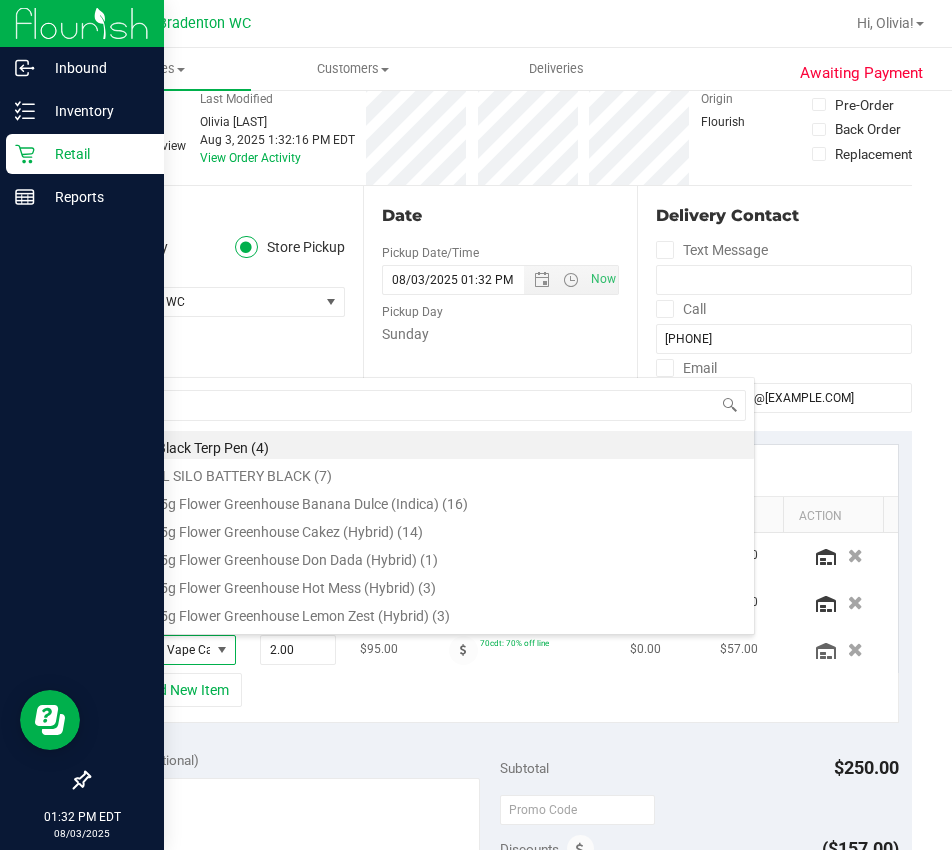 scroll, scrollTop: 99970, scrollLeft: 99909, axis: both 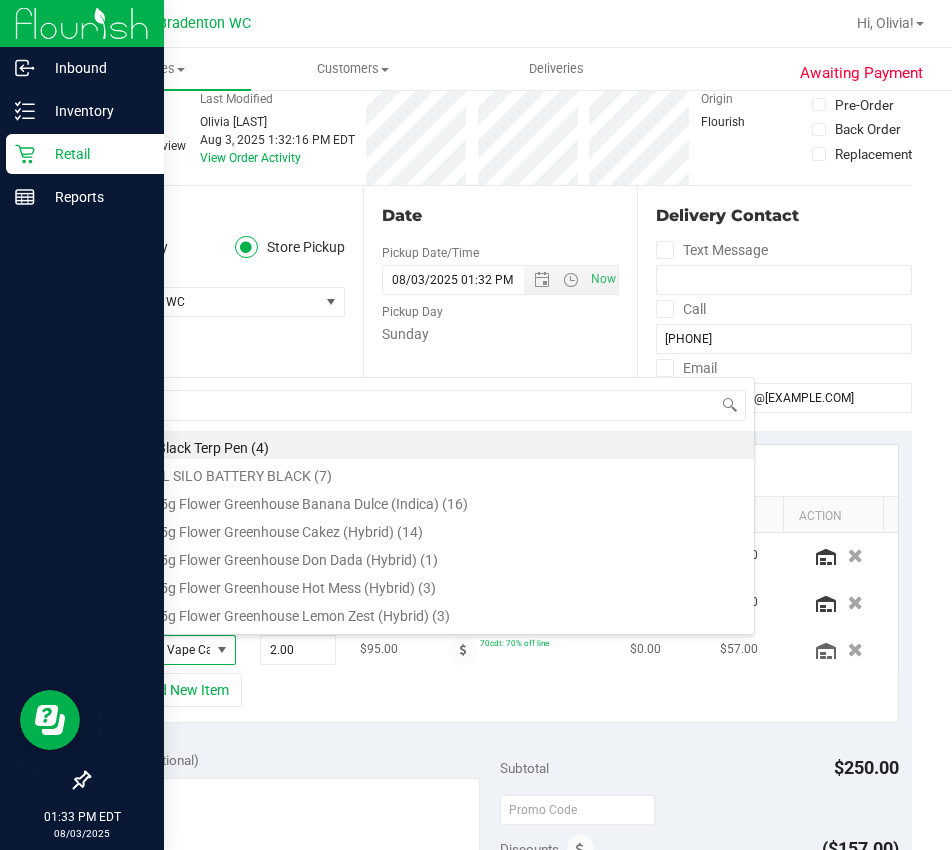 click at bounding box center [222, 650] 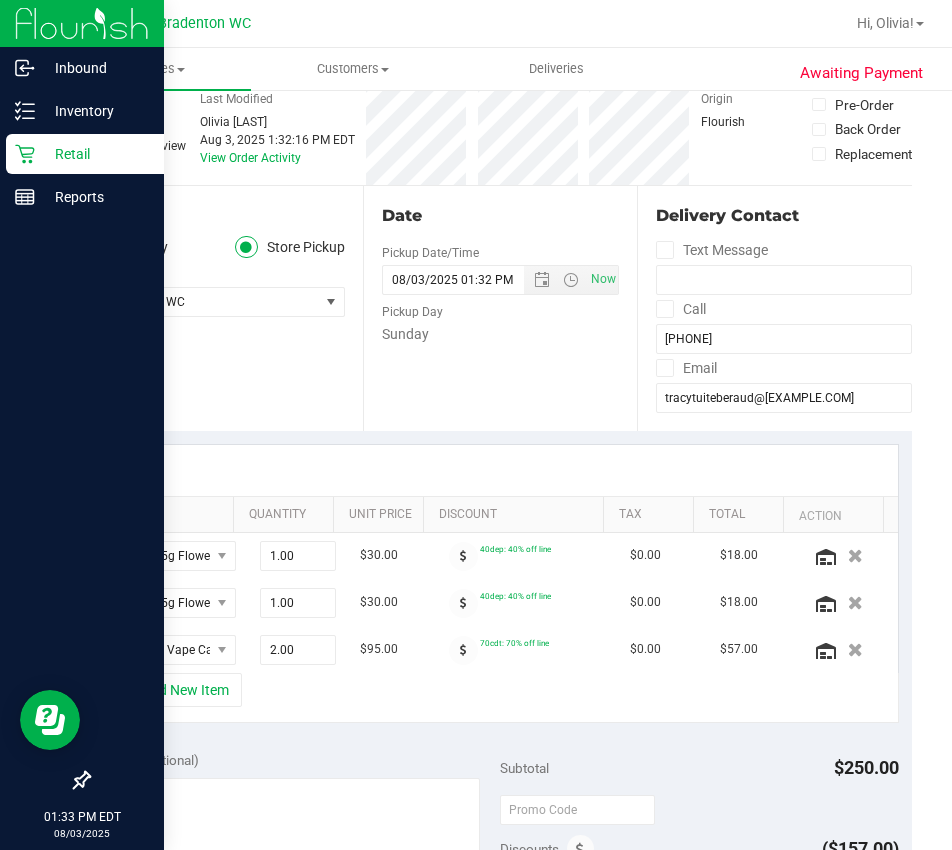 click on "+ Add New Item" at bounding box center [500, 698] 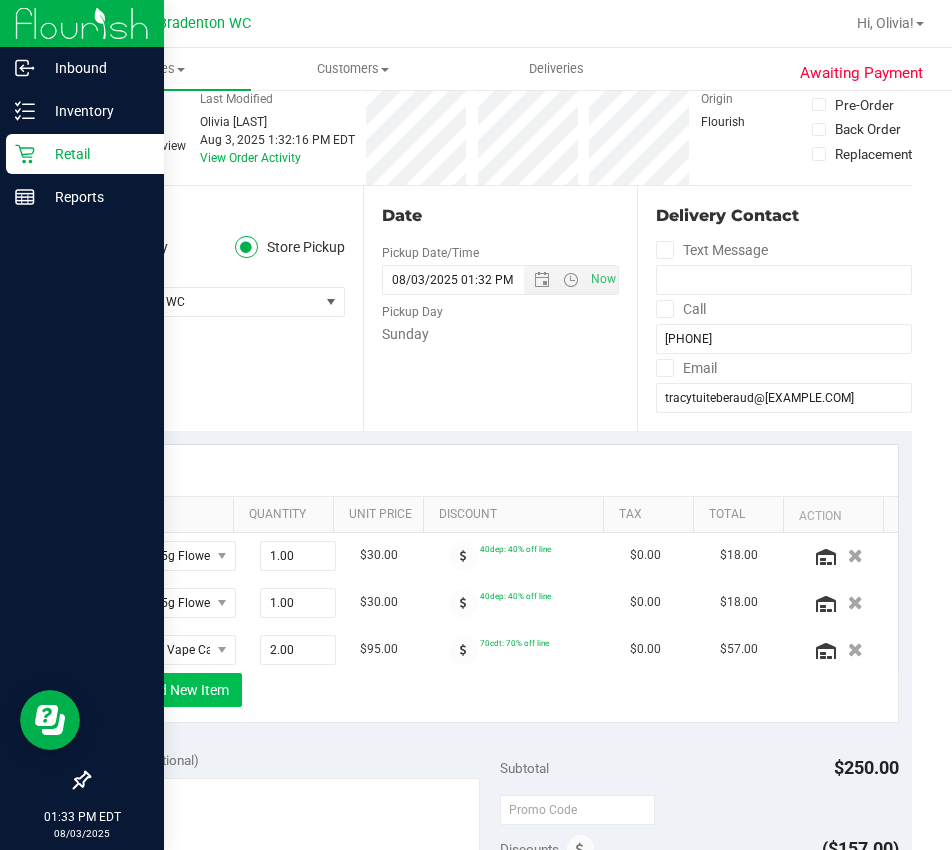 click on "+ Add New Item" at bounding box center (180, 690) 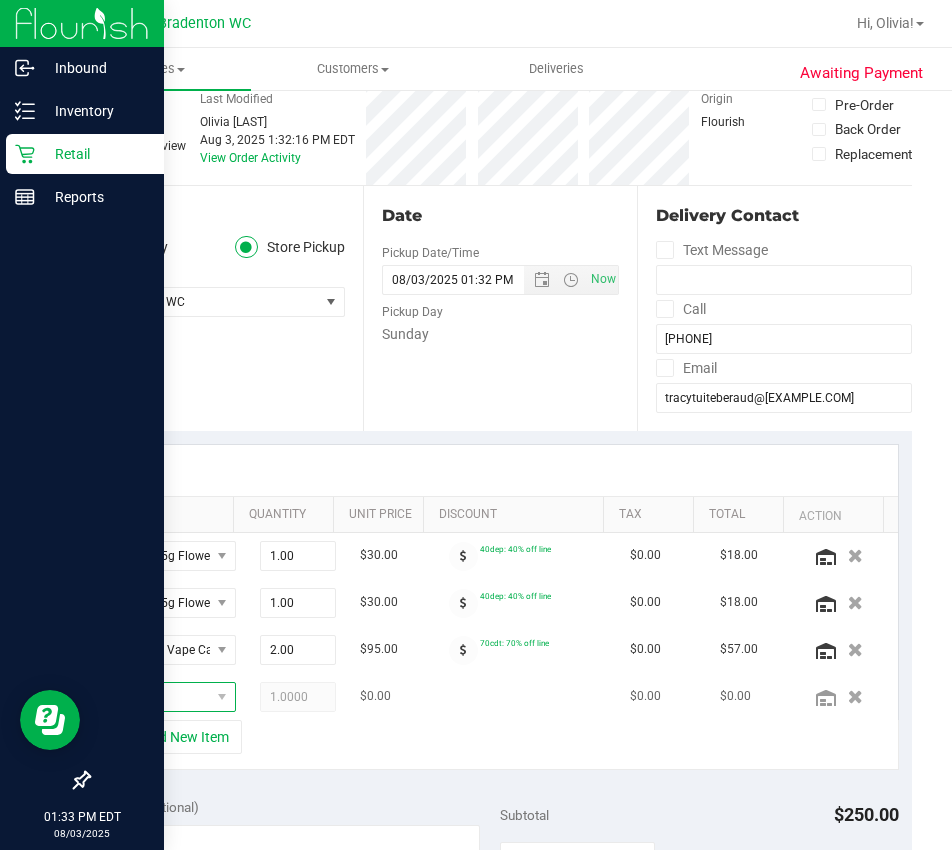 click at bounding box center [221, 697] 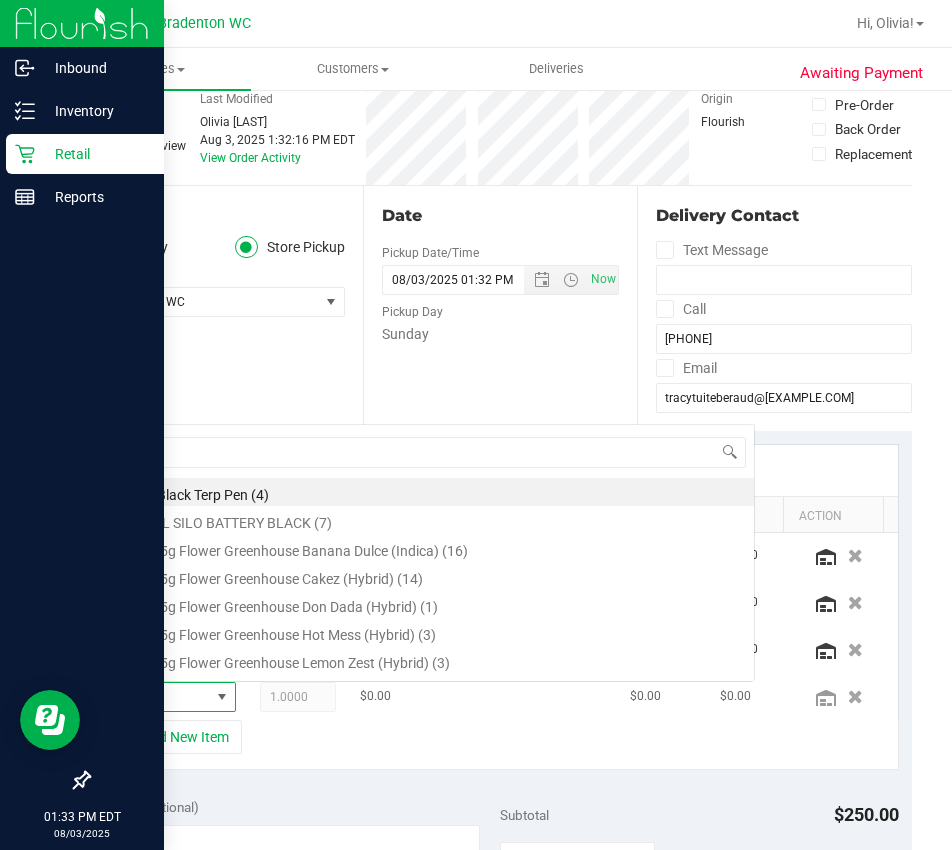 scroll, scrollTop: 0, scrollLeft: 0, axis: both 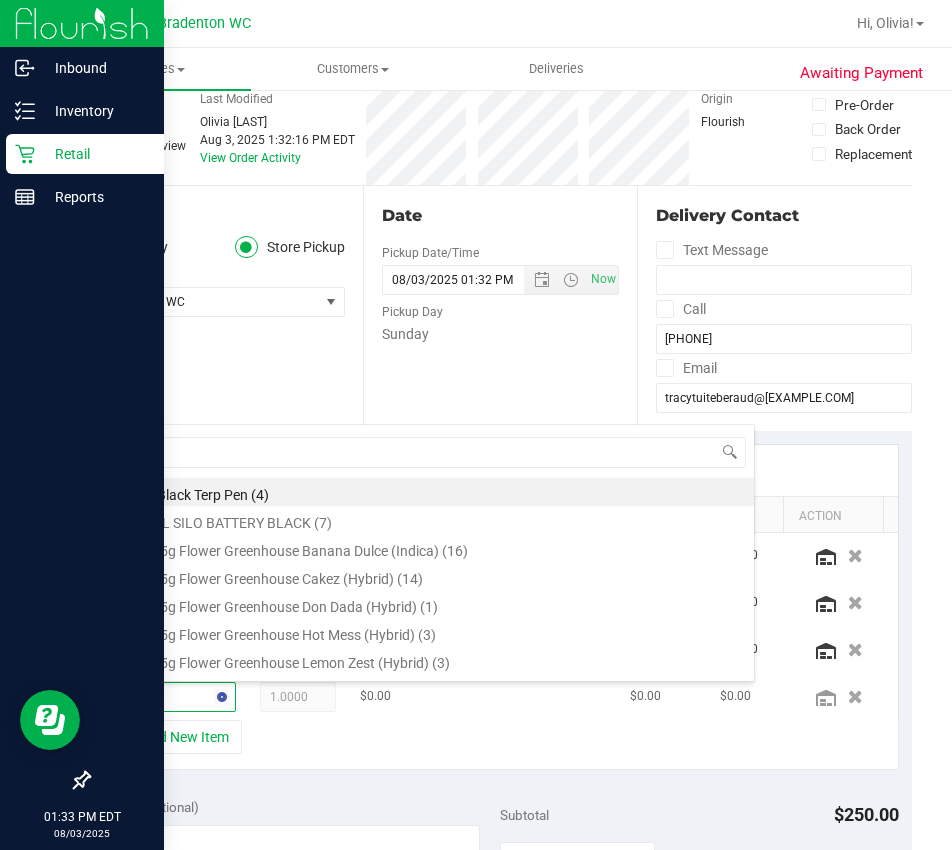 type on "drm" 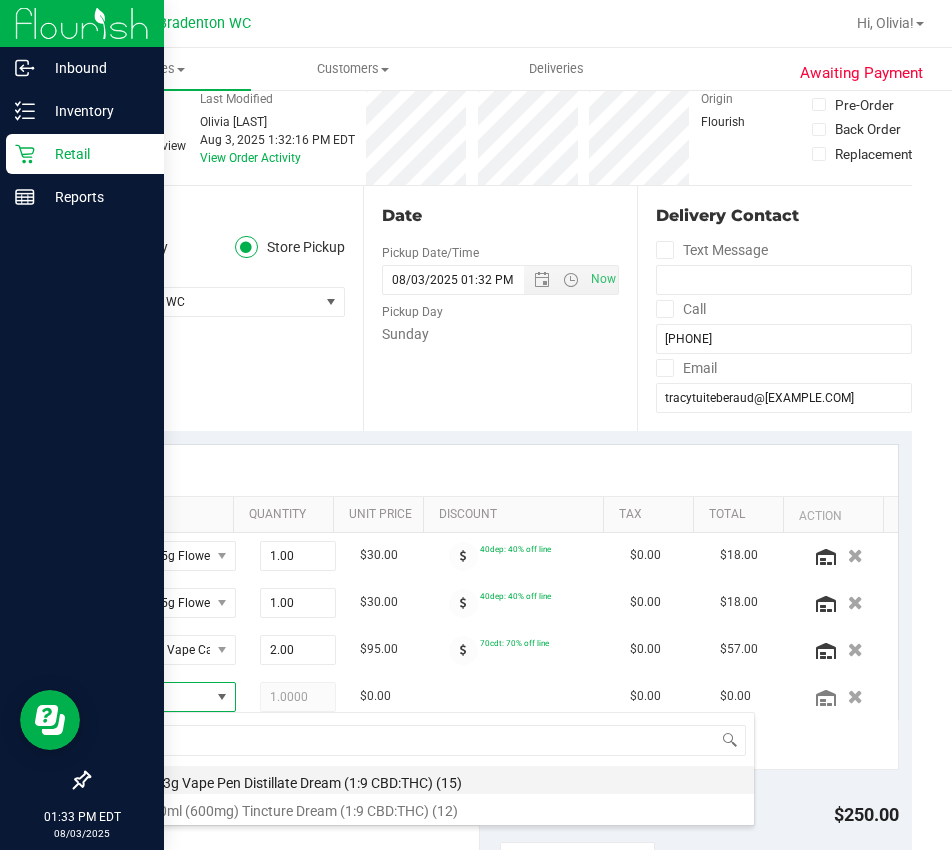 click on "SW 0.3g Vape Pen Distillate Dream (1:9 CBD:THC) (15)" at bounding box center (435, 780) 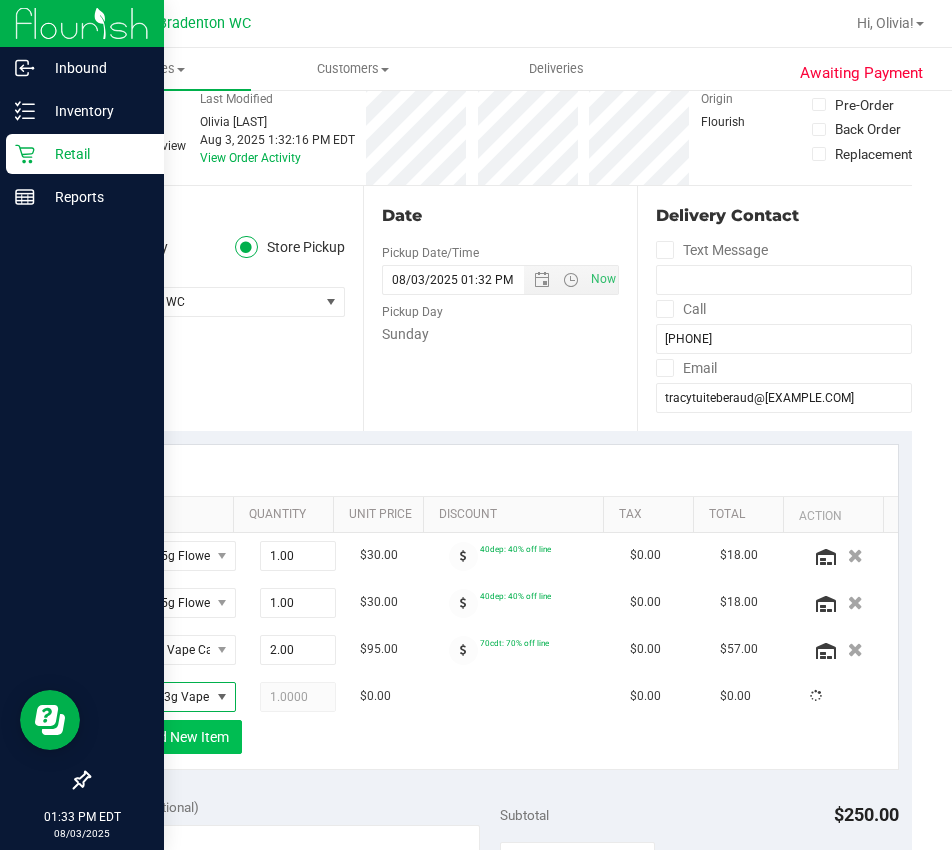 click on "+ Add New Item" at bounding box center (180, 737) 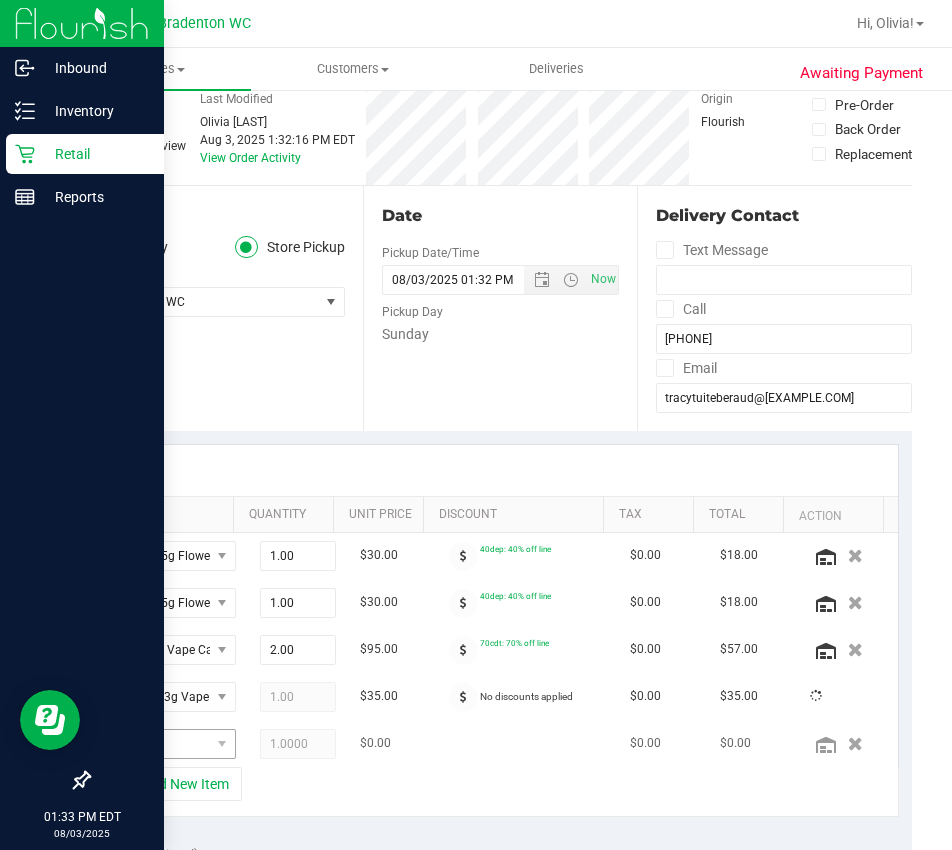 click on "+ Add New Item" at bounding box center [180, 784] 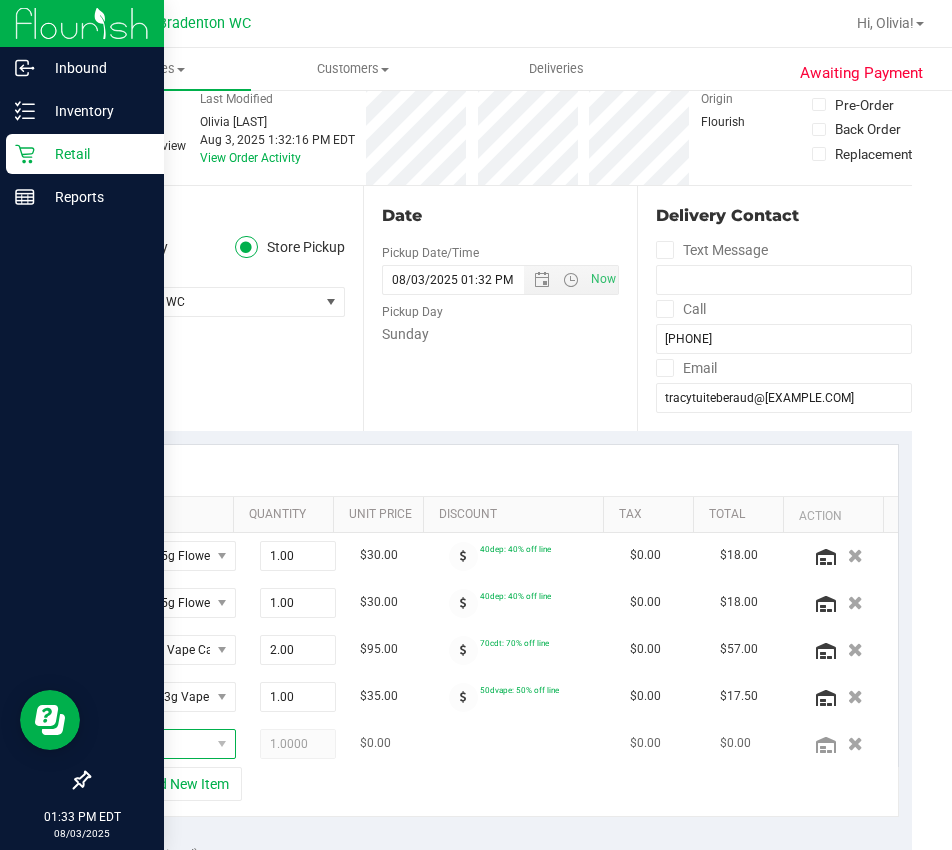click at bounding box center [163, 744] 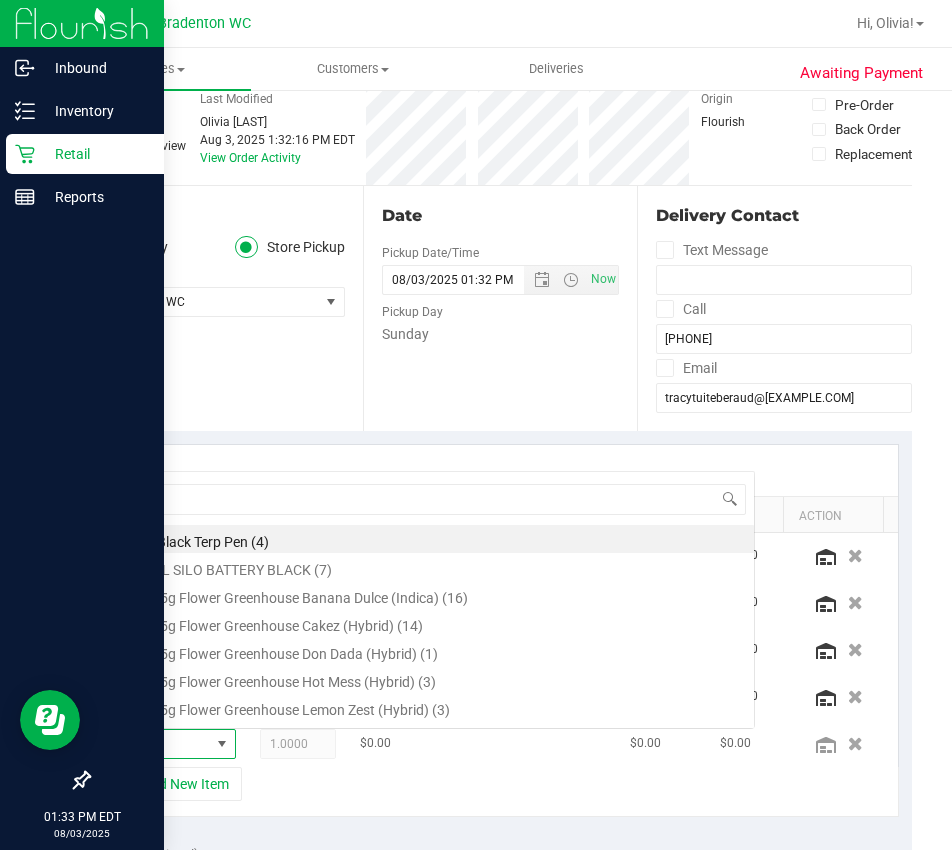 scroll, scrollTop: 0, scrollLeft: 0, axis: both 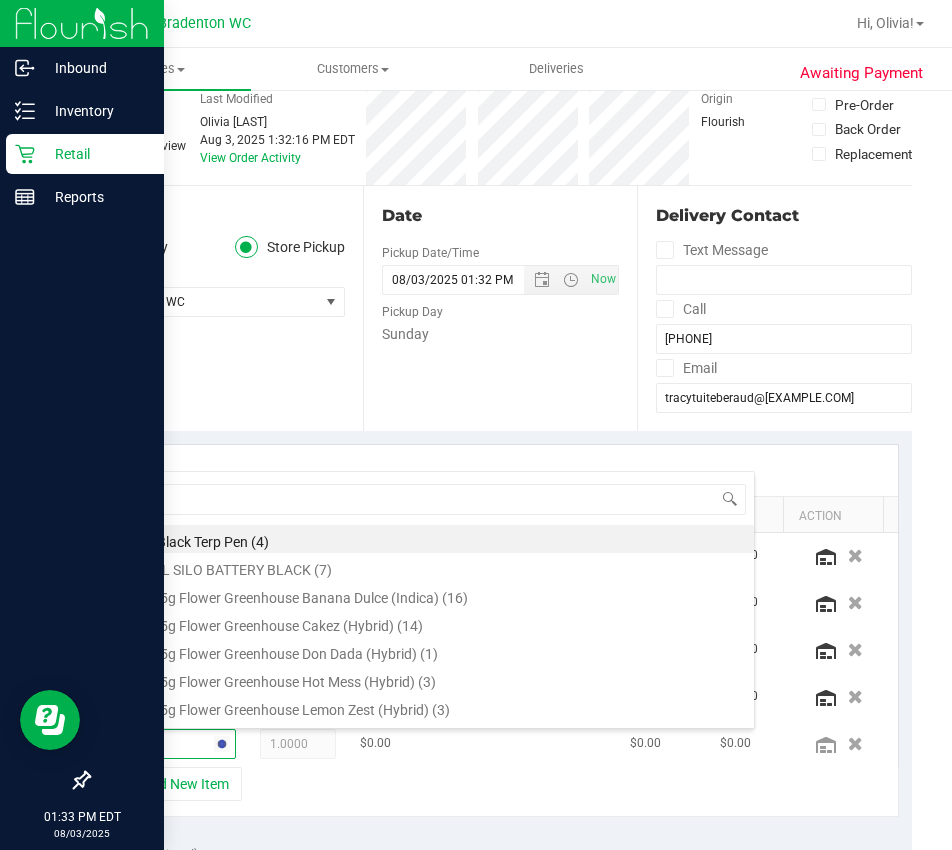 type on "soo" 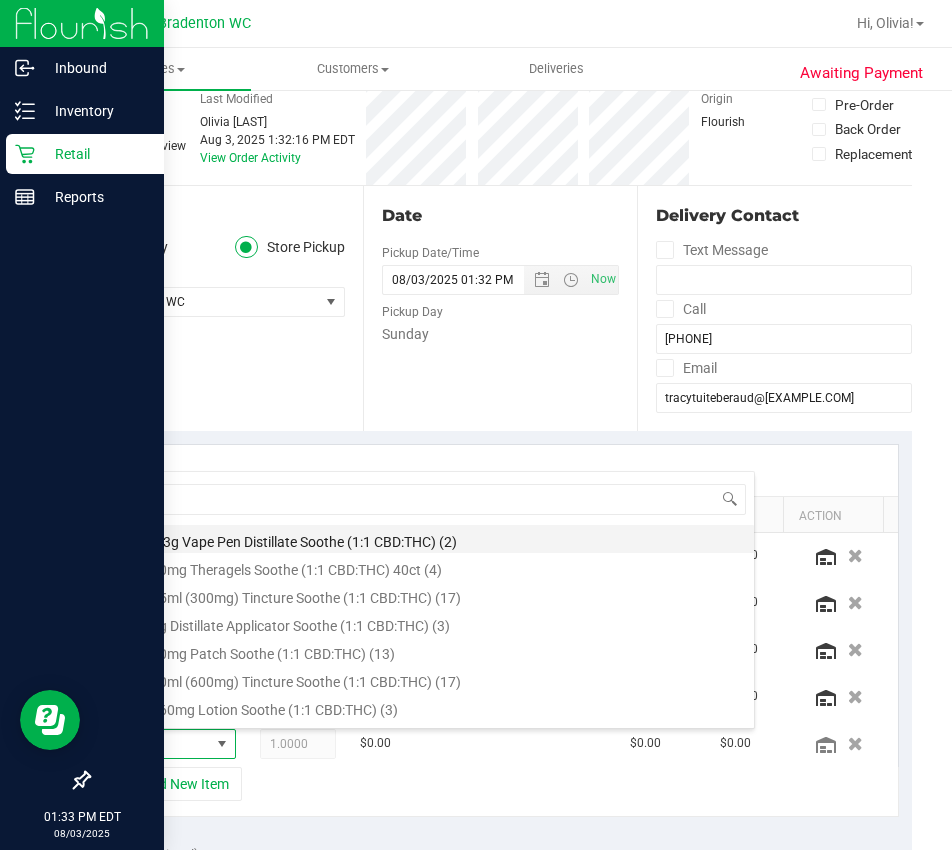 click on "SW 0.3g Vape Pen Distillate Soothe (1:1 CBD:THC) (2)" at bounding box center [435, 539] 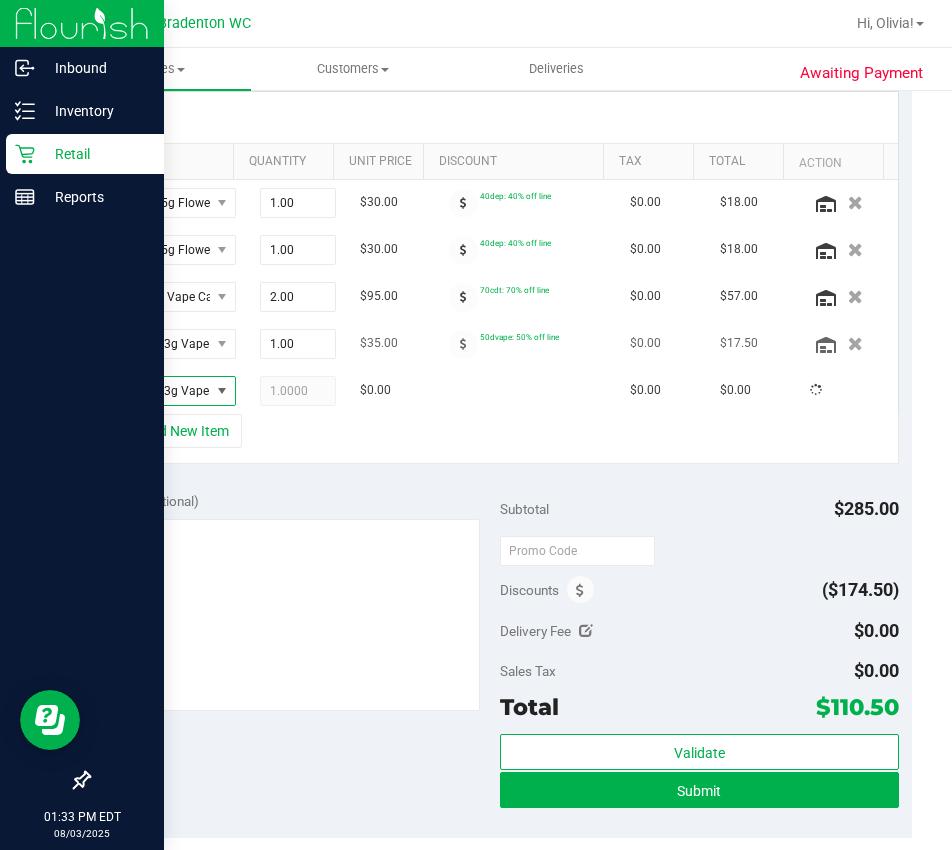 scroll, scrollTop: 500, scrollLeft: 0, axis: vertical 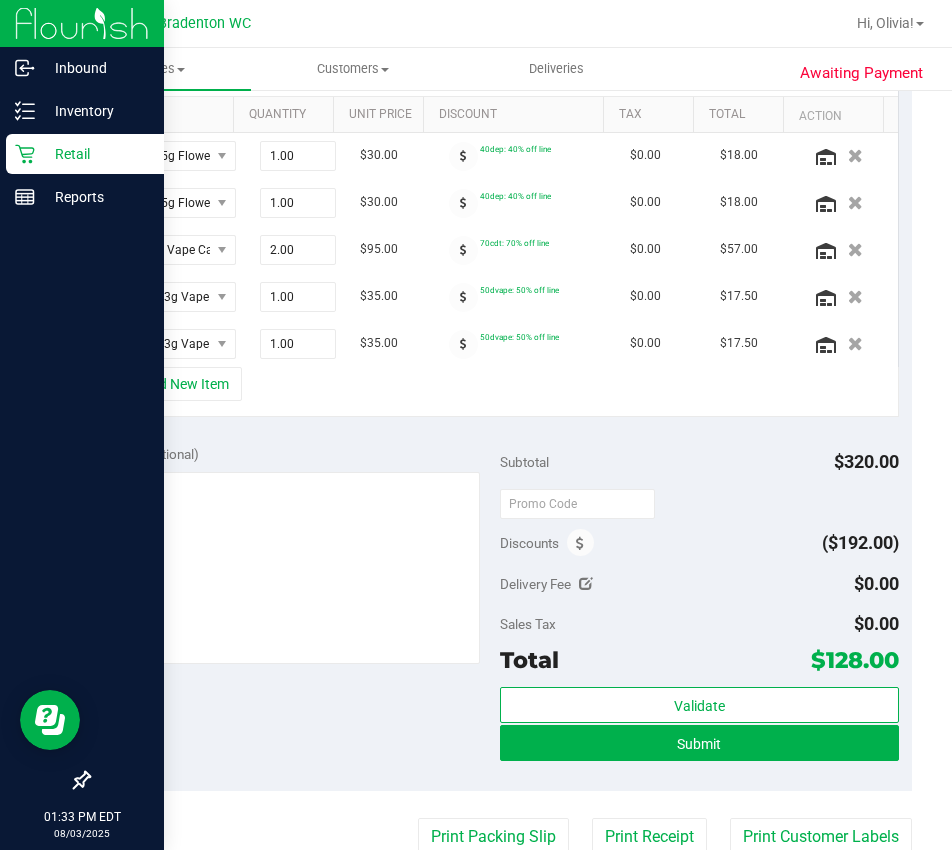 click on "Notes (optional)
Subtotal
$320.00
Discounts
($192.00)
Delivery Fee
$0.00
Sales Tax
$0.00
Total" at bounding box center (500, 611) 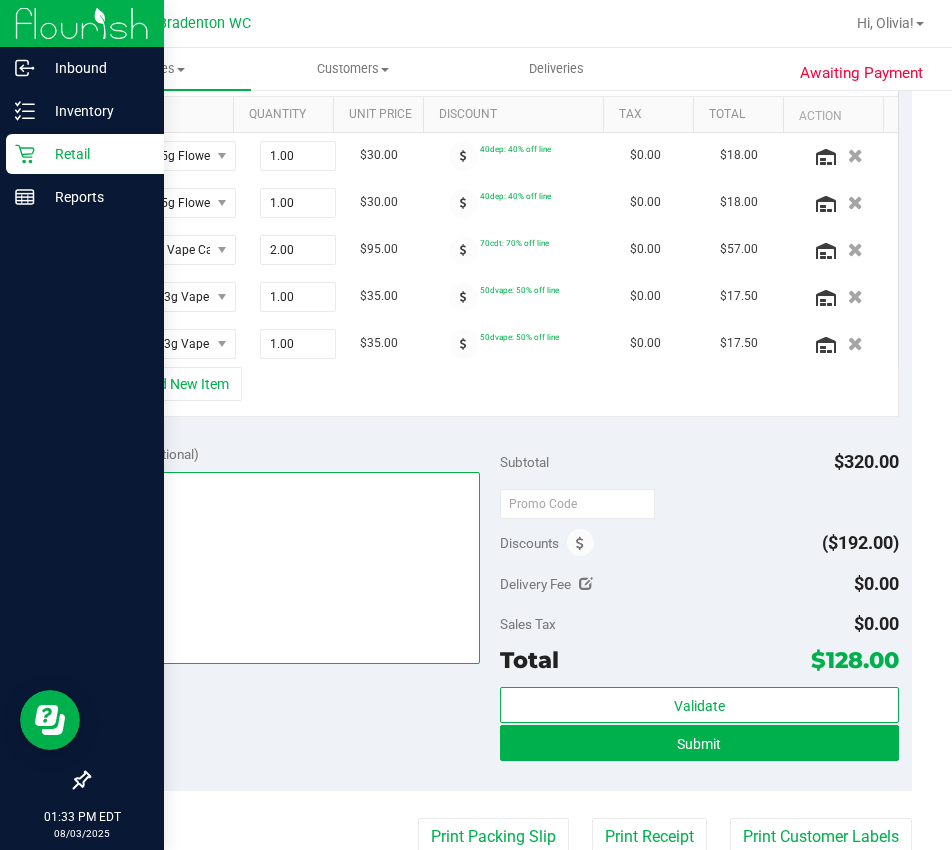 click at bounding box center (291, 568) 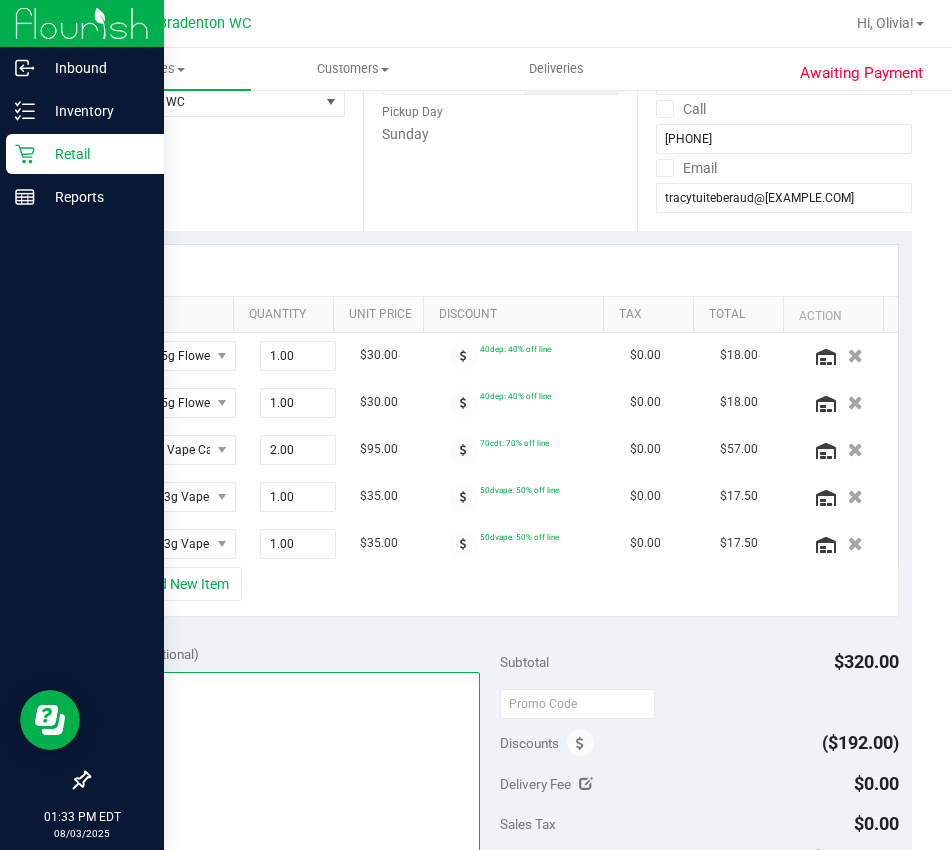 scroll, scrollTop: 500, scrollLeft: 0, axis: vertical 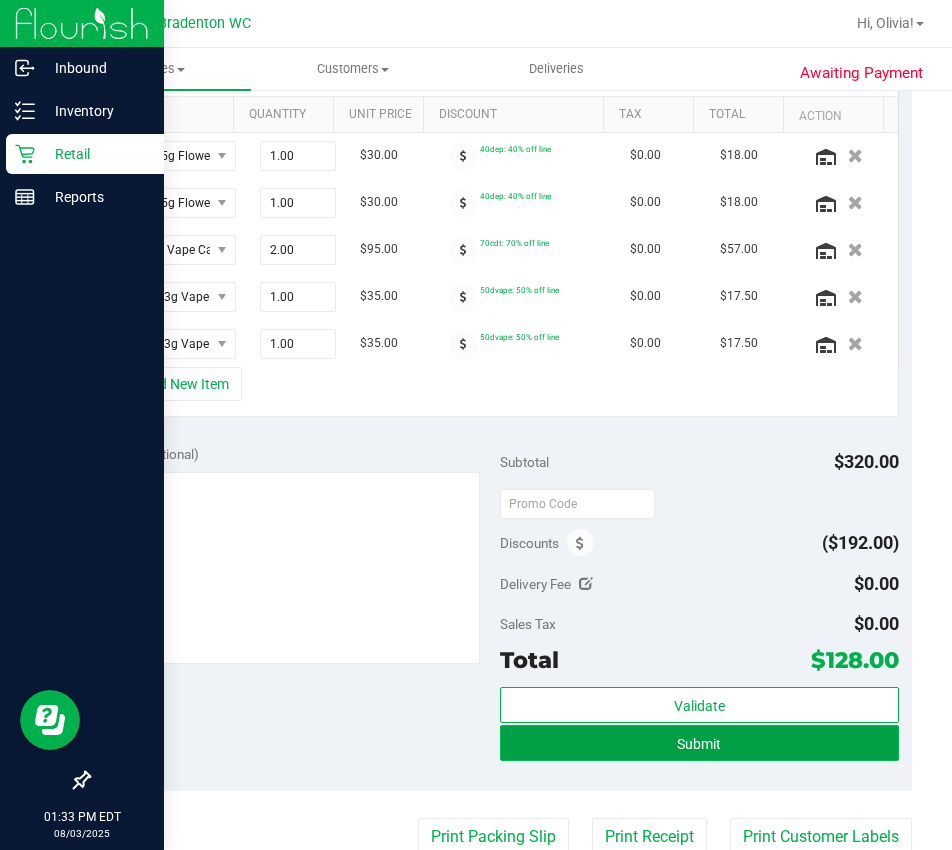 click on "Submit" at bounding box center (699, 743) 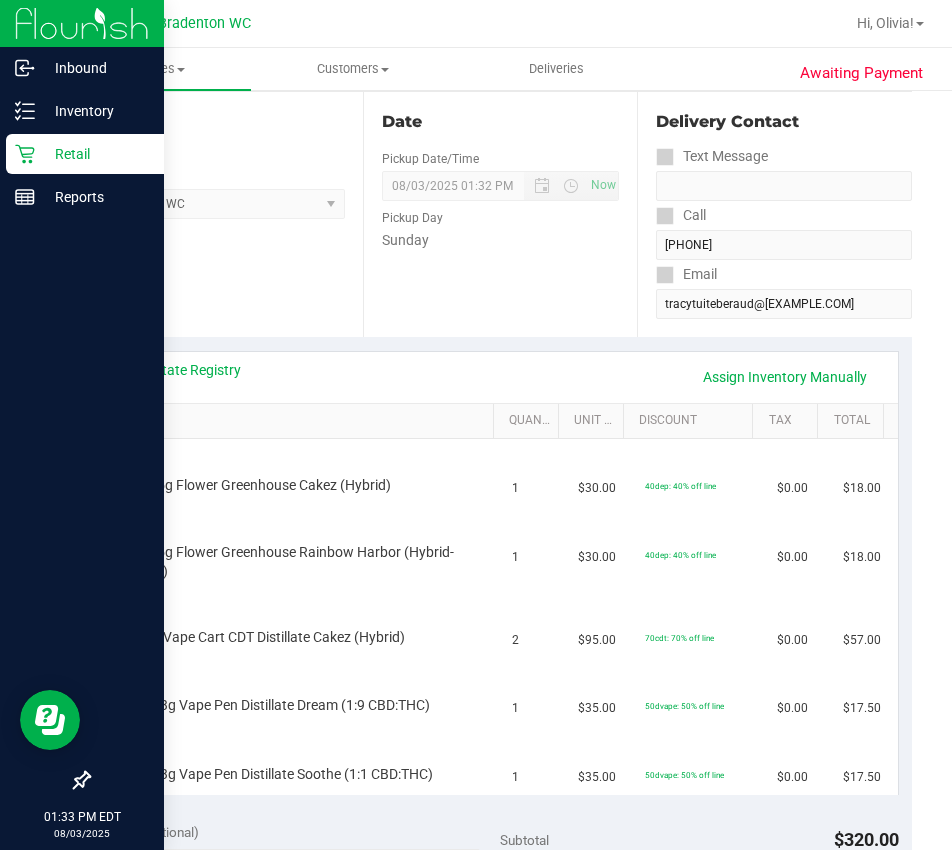 scroll, scrollTop: 200, scrollLeft: 0, axis: vertical 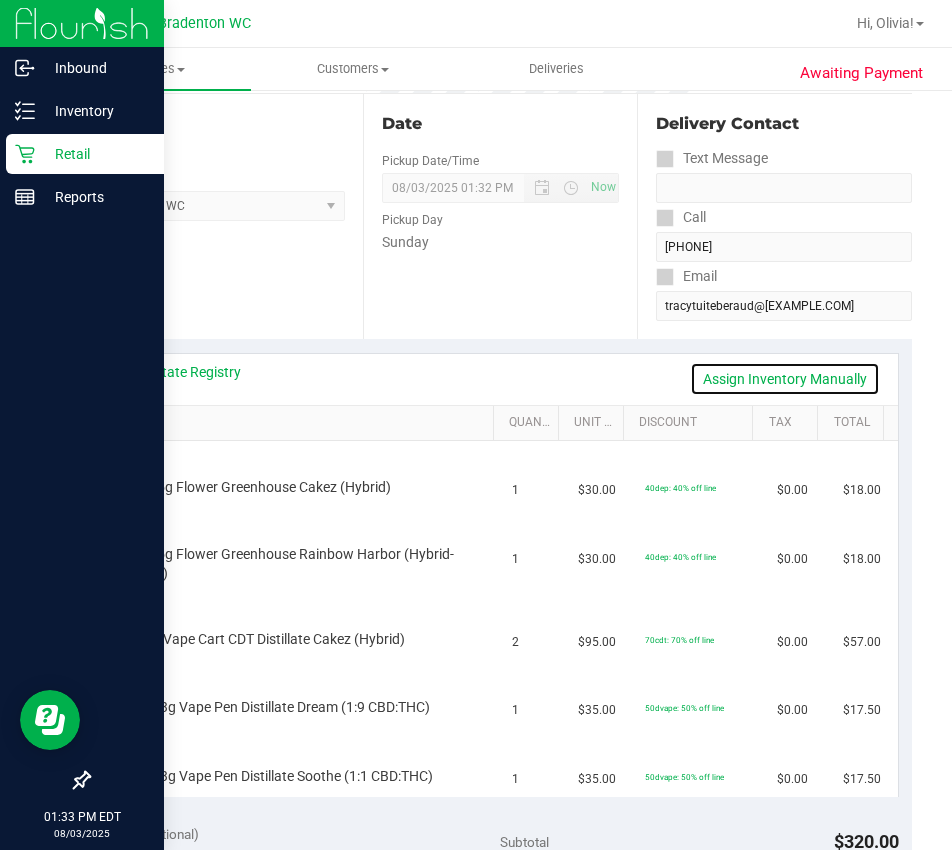 click on "Assign Inventory Manually" at bounding box center [785, 379] 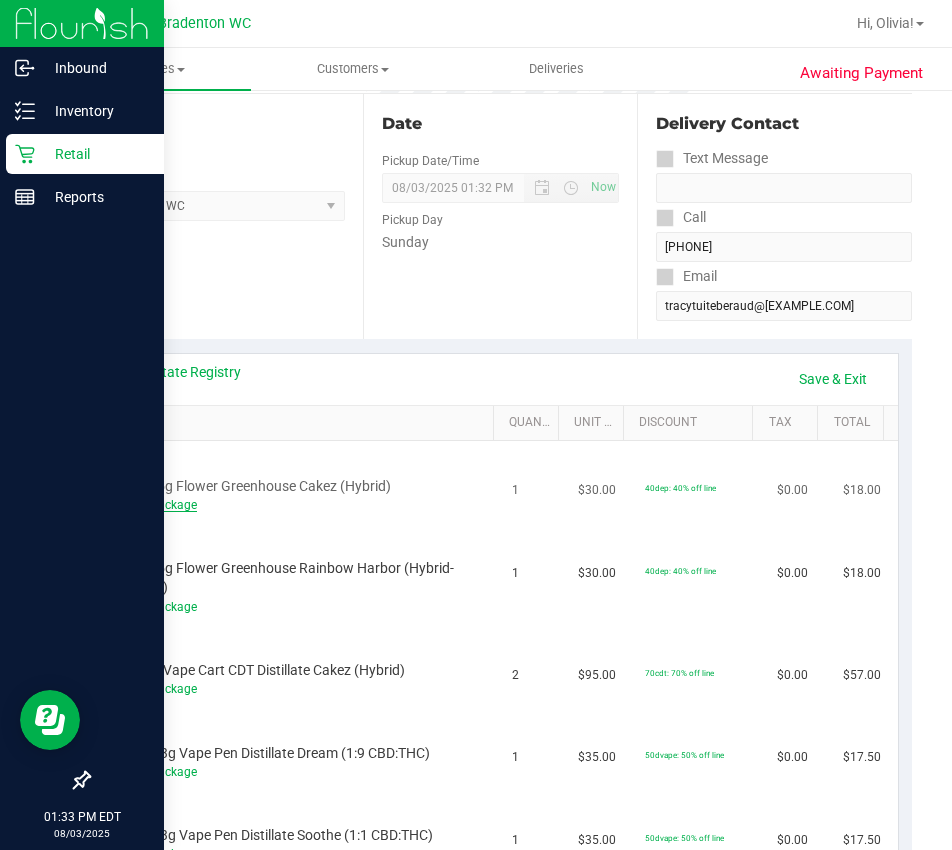 click on "Add Package" at bounding box center [161, 505] 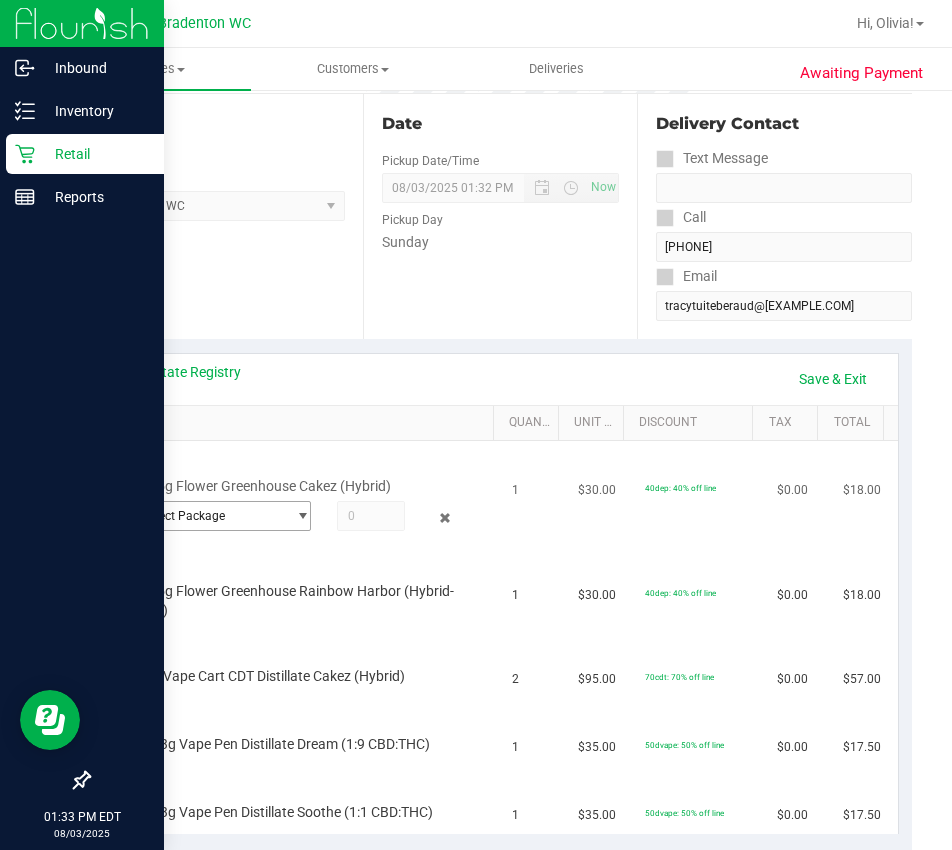 click on "Select Package" at bounding box center (205, 516) 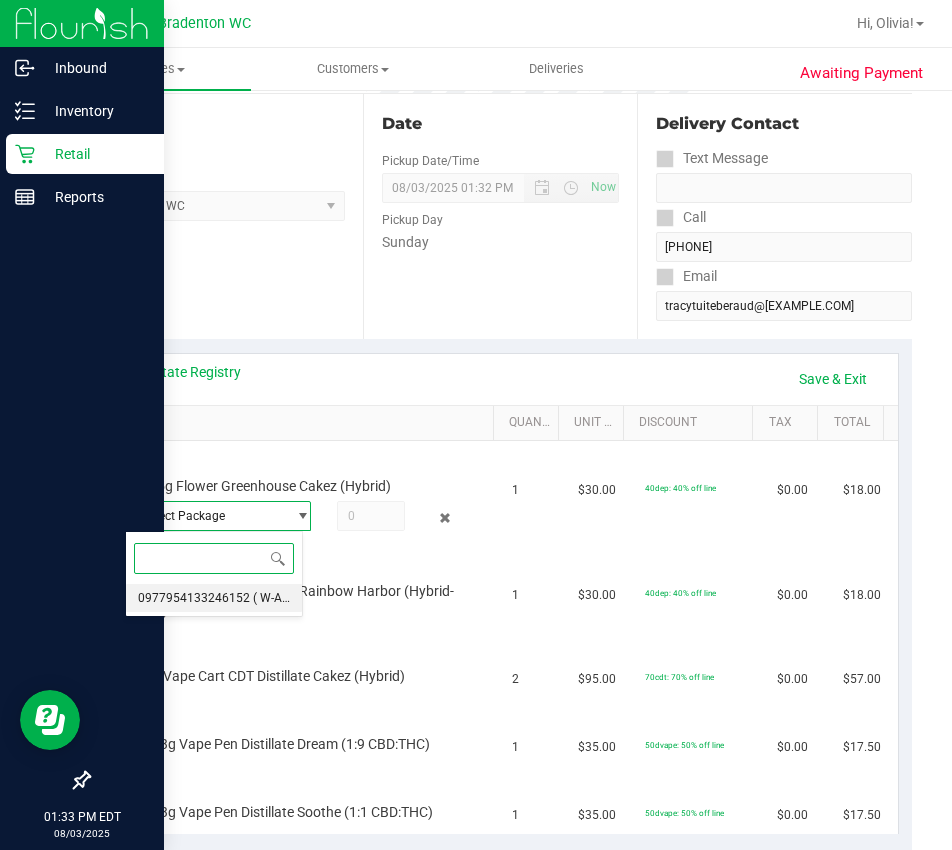click on "(
W-APR25CKZ02-0508 | orig: FLSRWGM-20250514-439
)" at bounding box center [407, 598] 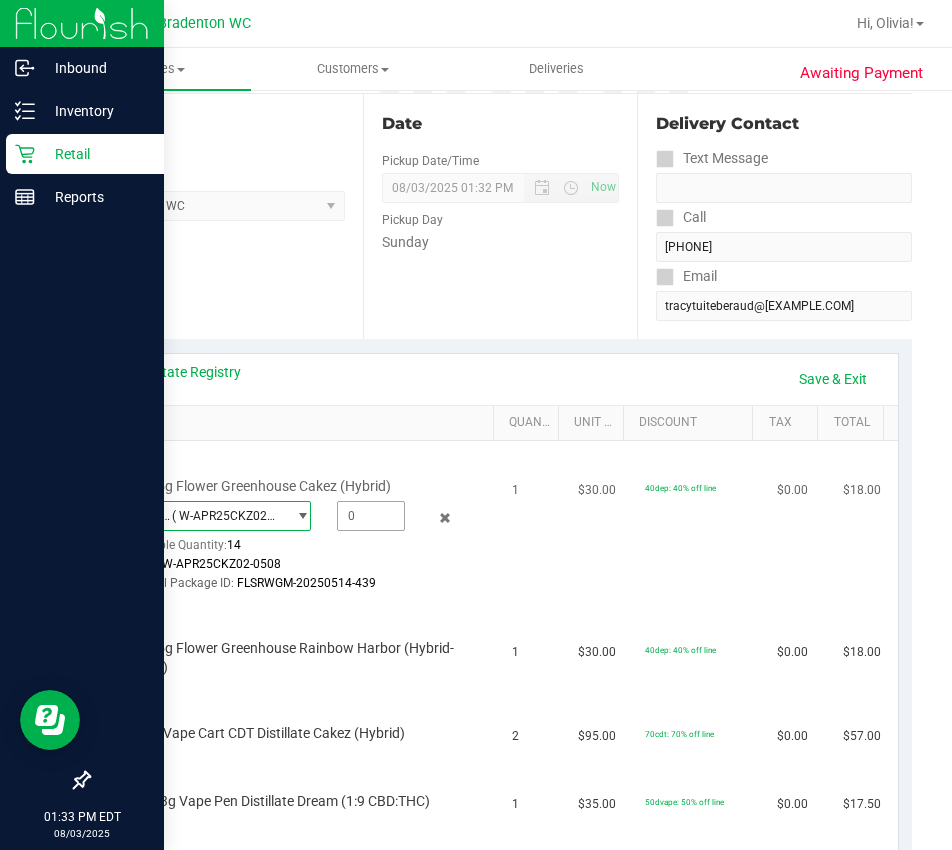 click at bounding box center [370, 516] 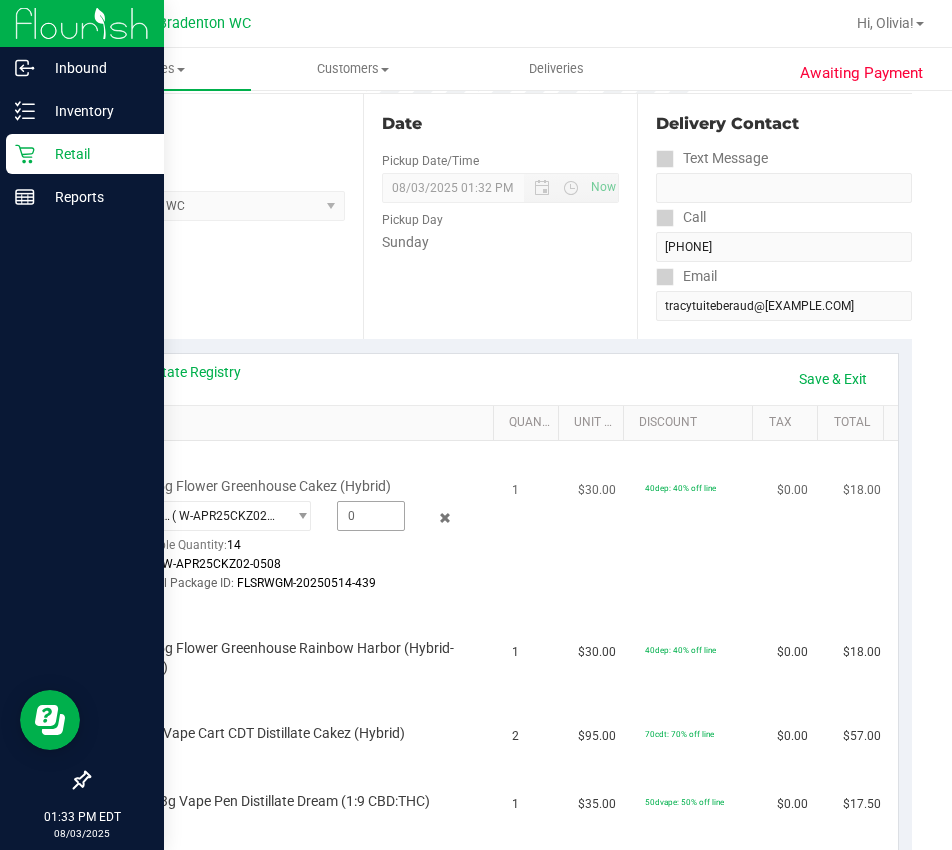 click at bounding box center [370, 516] 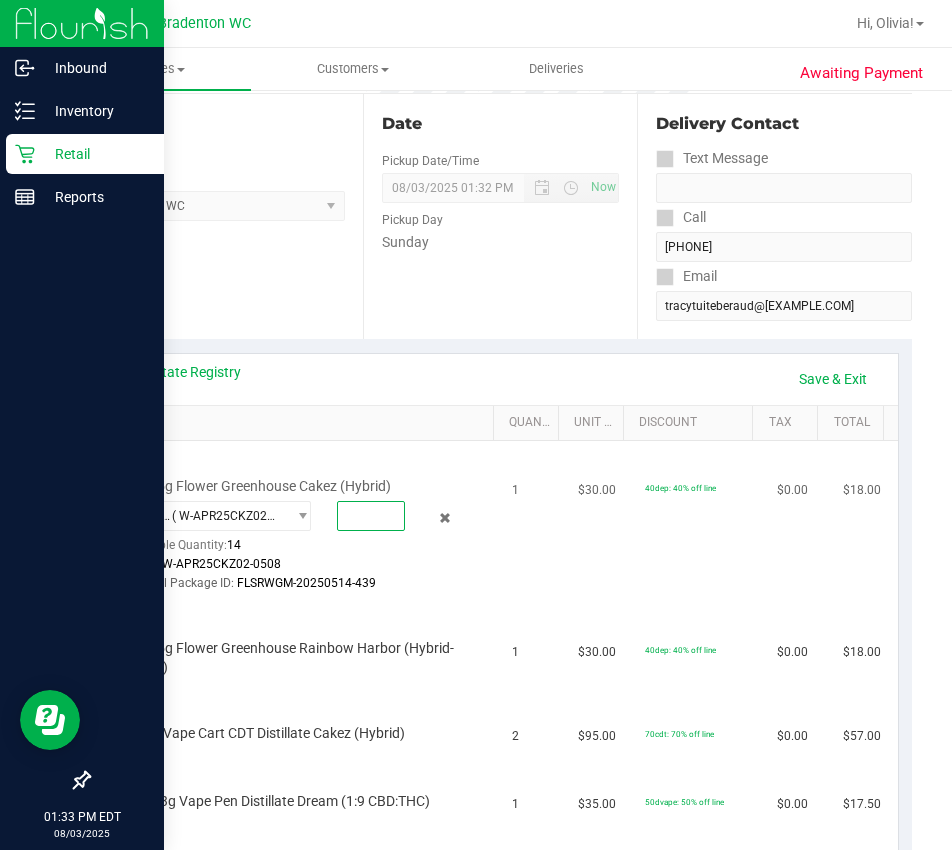 type on "1" 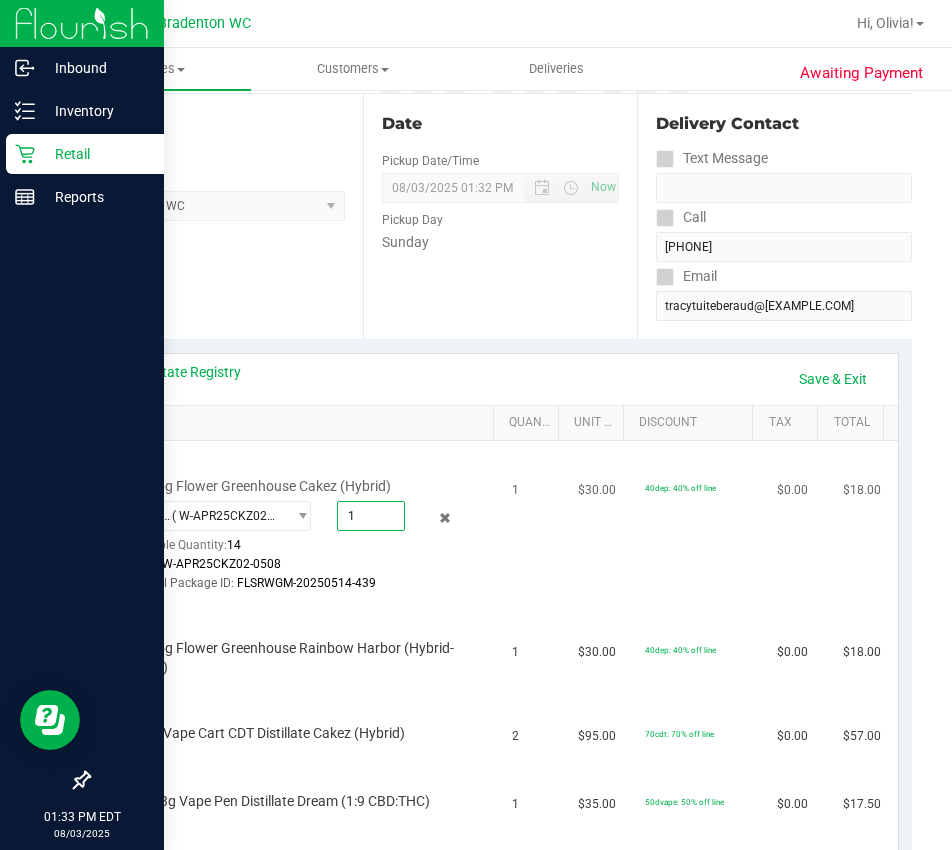 type on "1.0000" 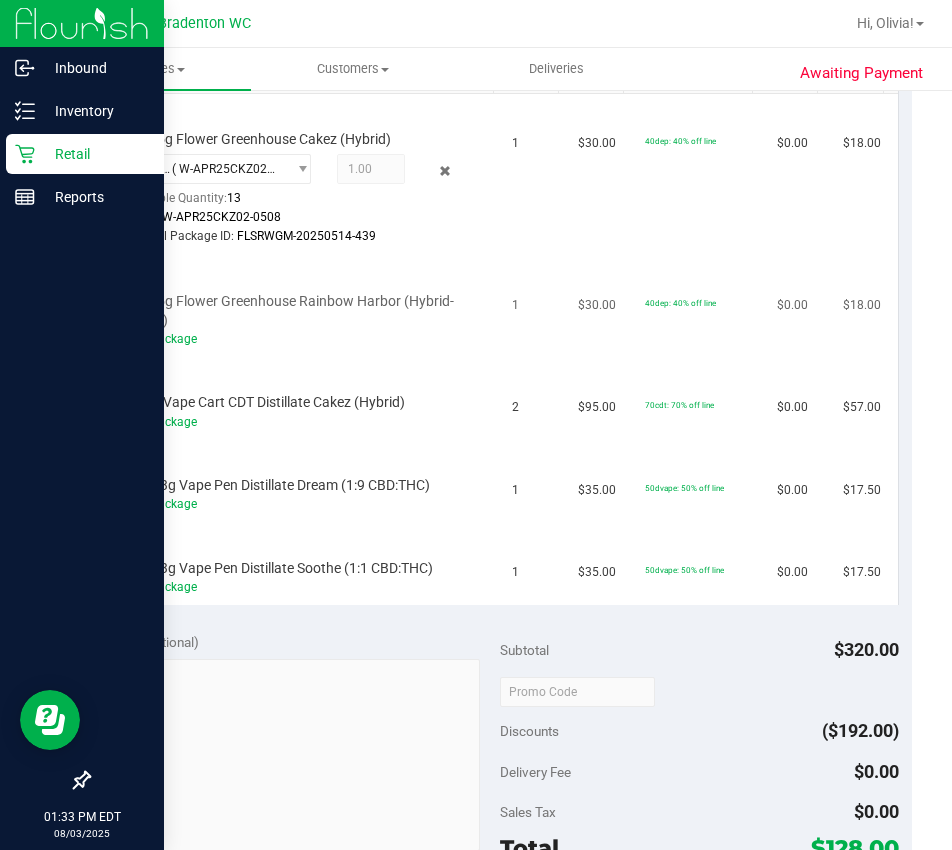 scroll, scrollTop: 500, scrollLeft: 0, axis: vertical 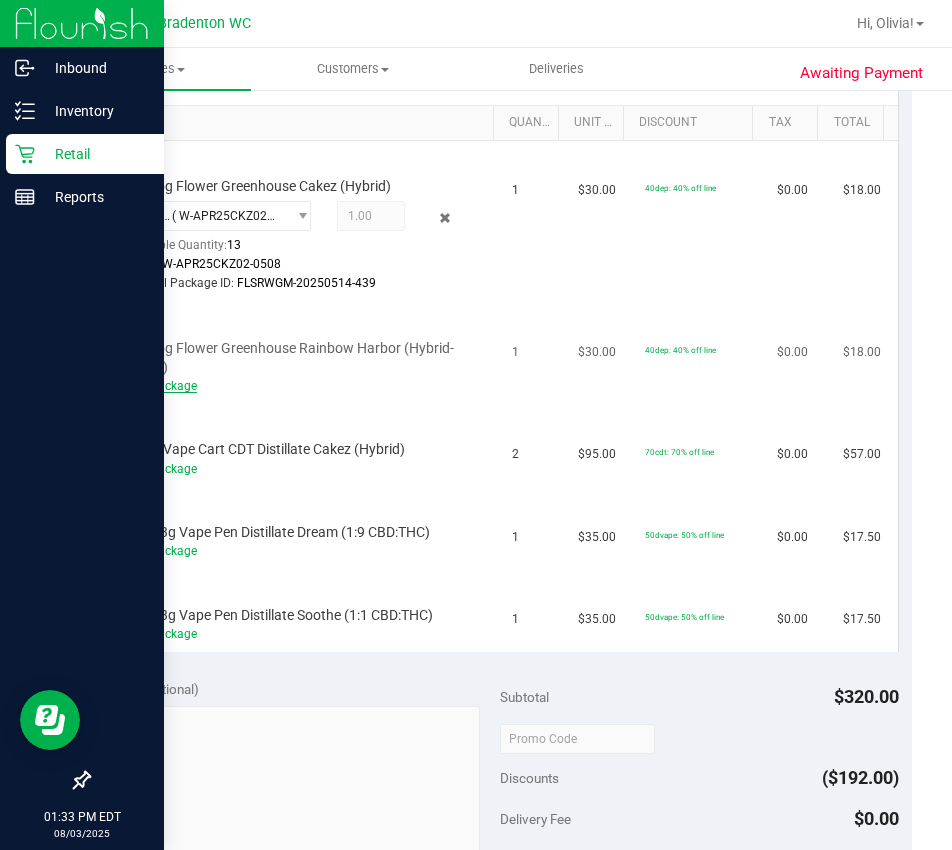 click on "Add Package" at bounding box center (161, 386) 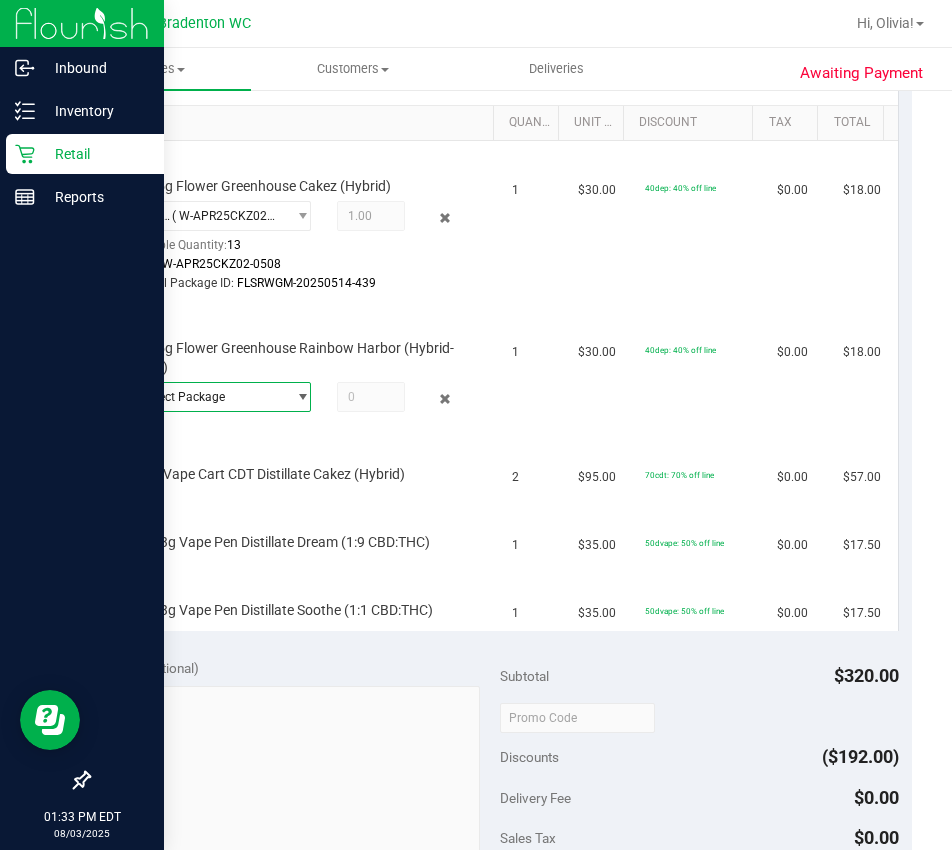 click on "Select Package" at bounding box center (205, 397) 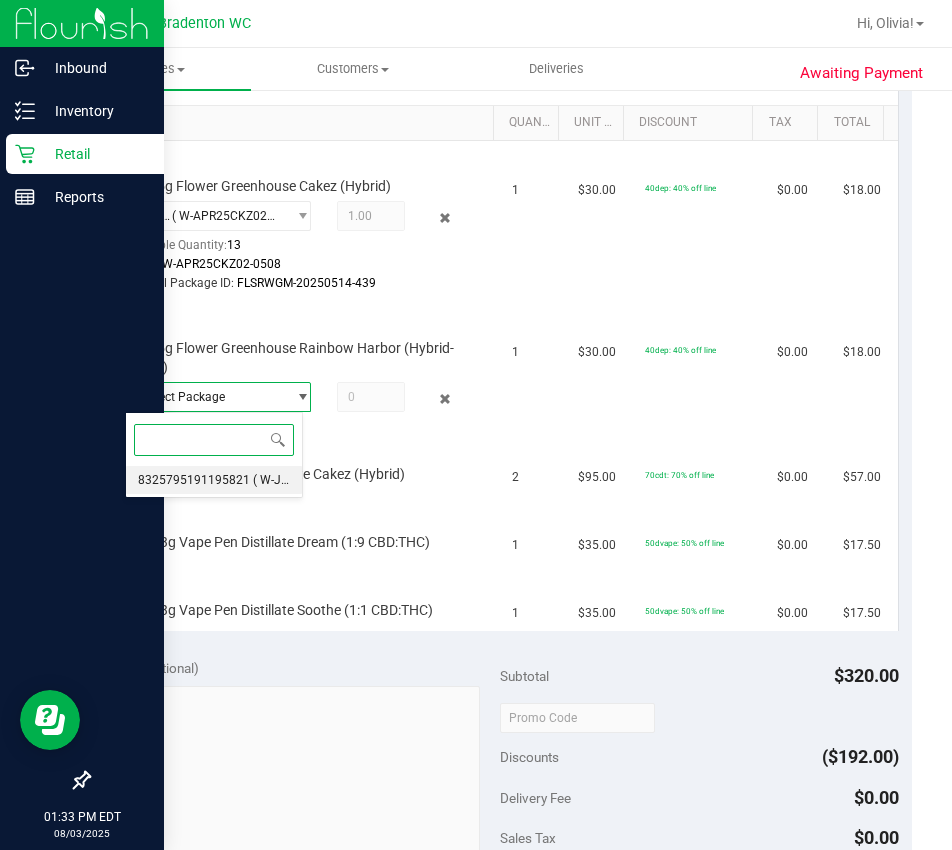 click on "8325795191195821" at bounding box center [194, 480] 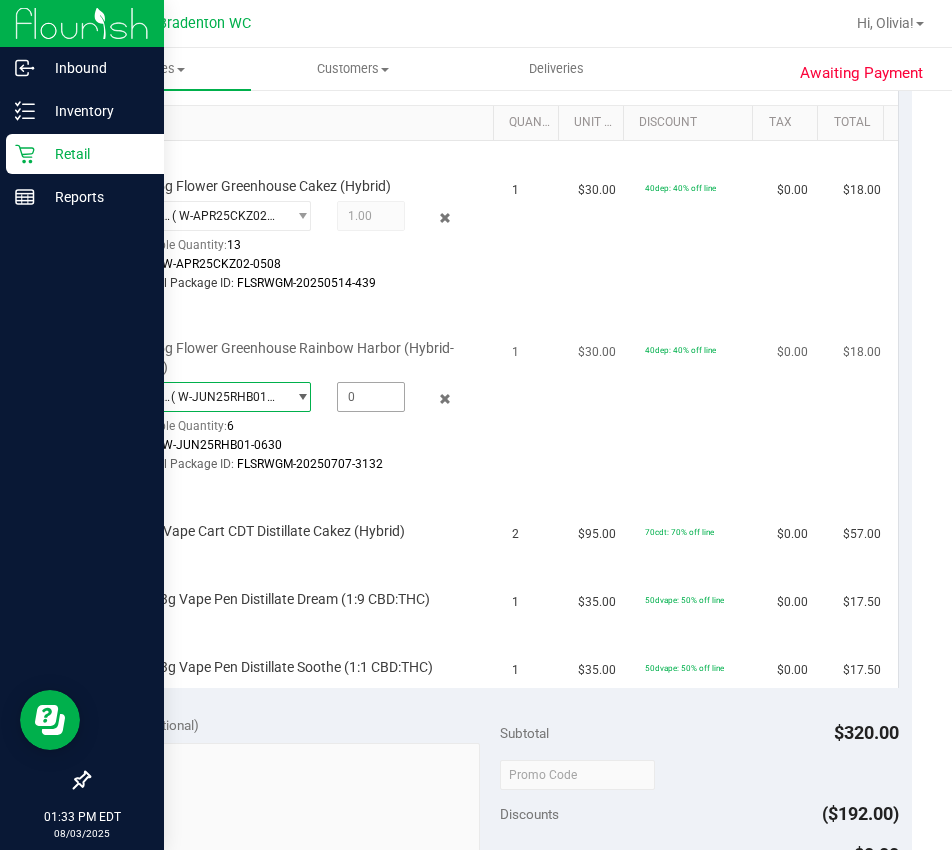 click at bounding box center [370, 397] 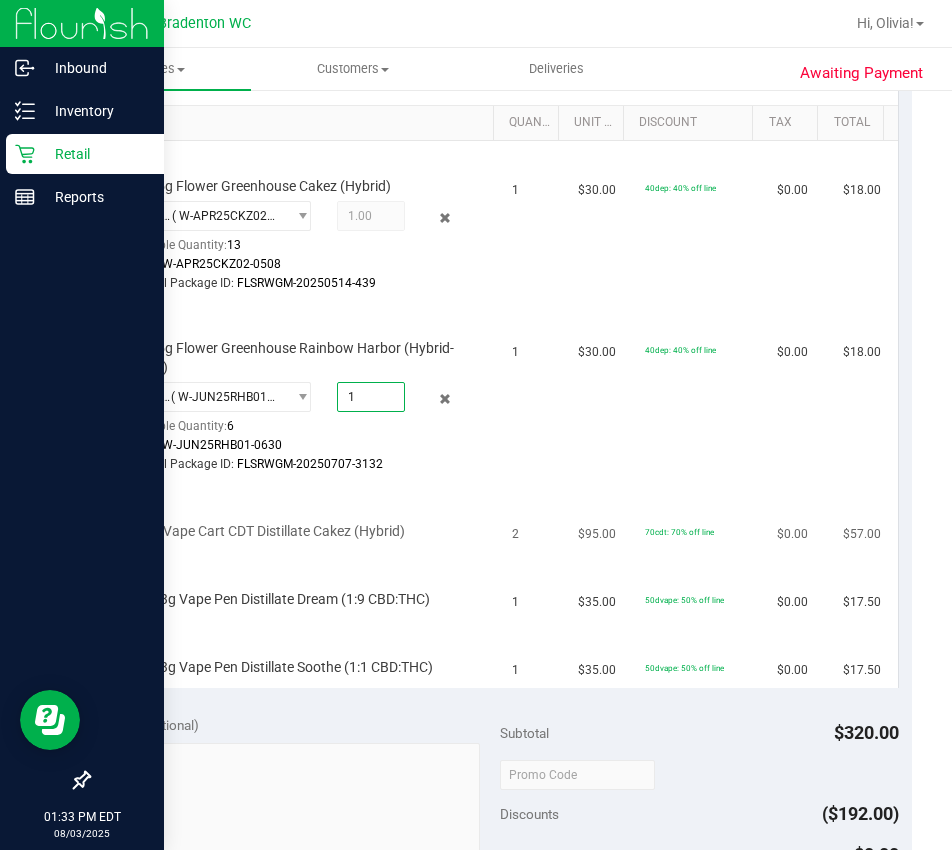 type on "1.0000" 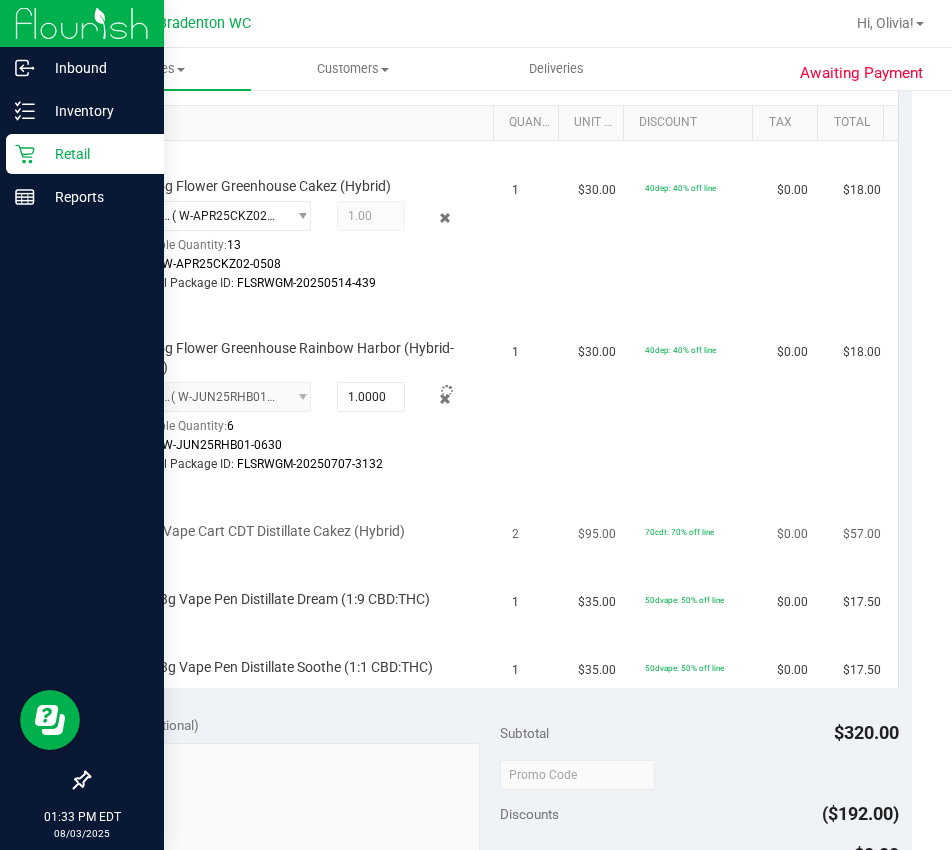 click on "FT 1g Vape Cart CDT Distillate Cakez (Hybrid)" at bounding box center [302, 519] 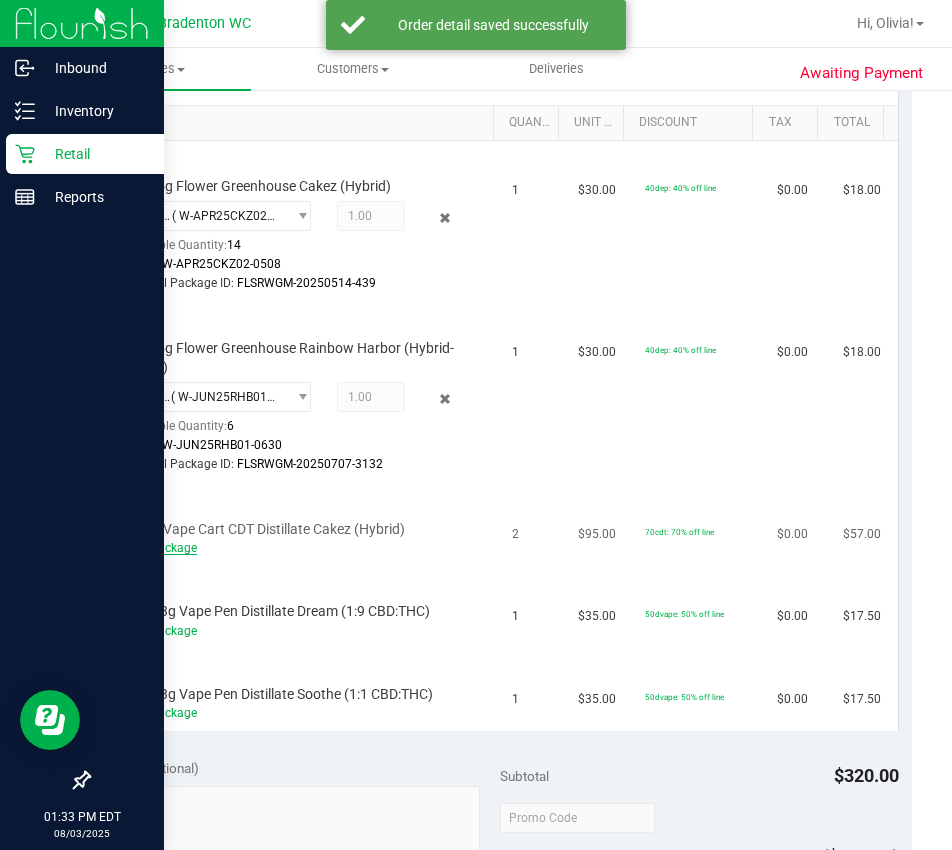 click on "Add Package" at bounding box center [161, 548] 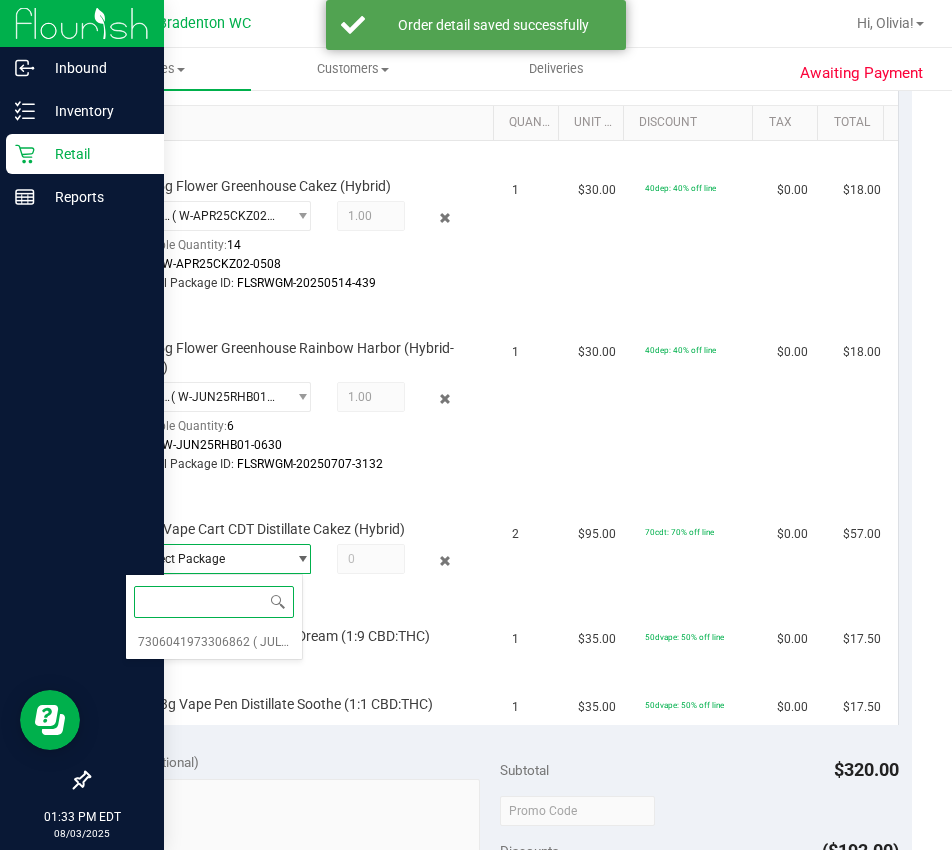 click at bounding box center [214, 601] 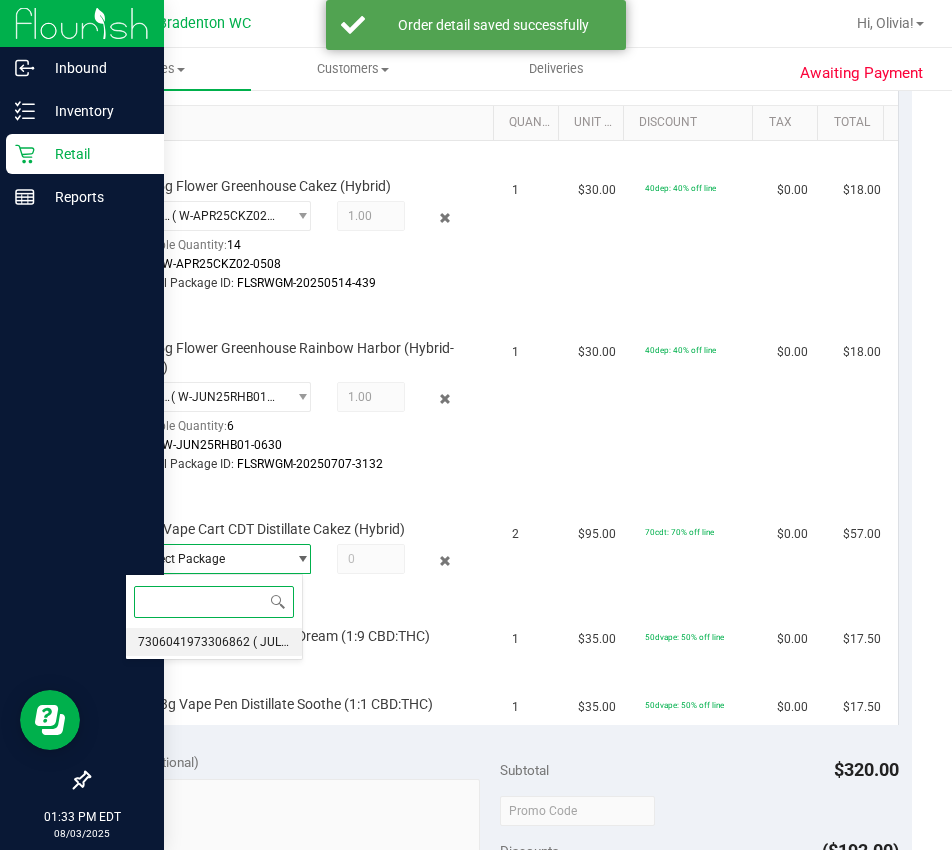 click on "7306041973306862" at bounding box center (194, 642) 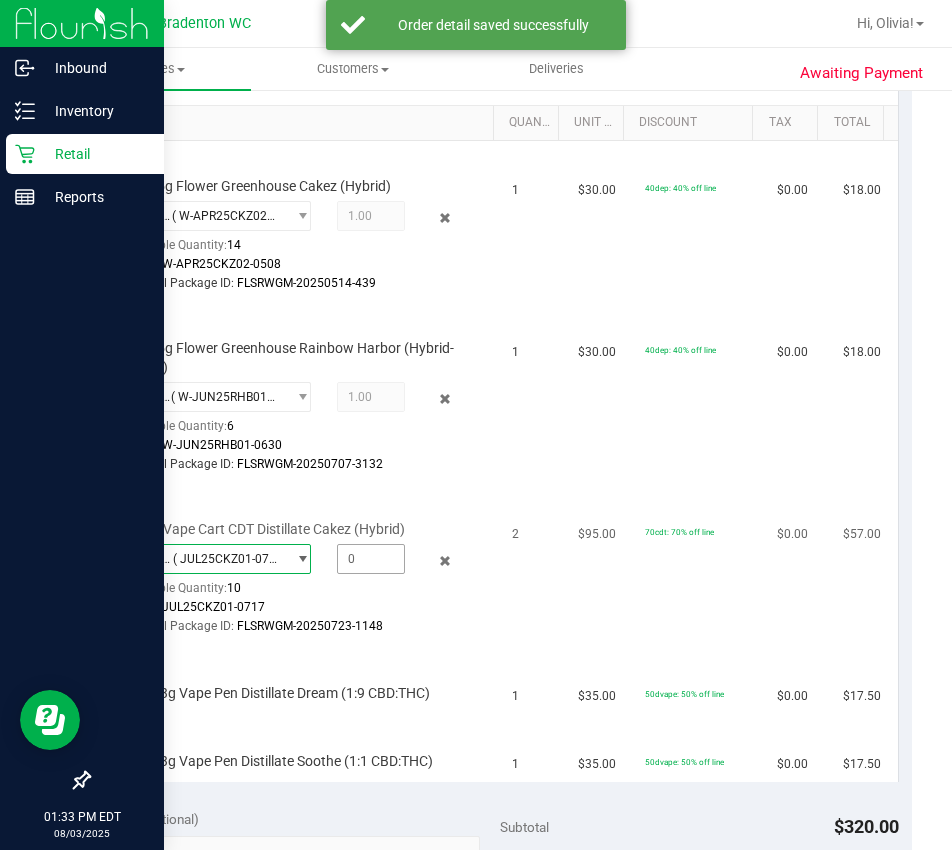 click at bounding box center [370, 559] 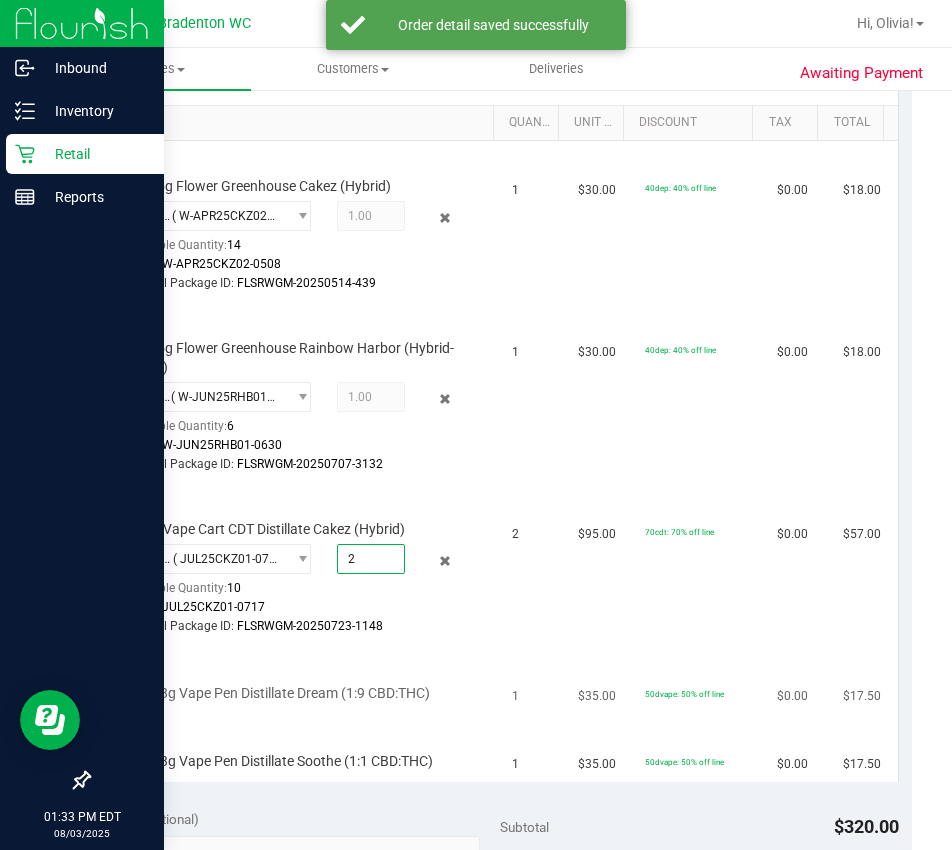 type on "2.0000" 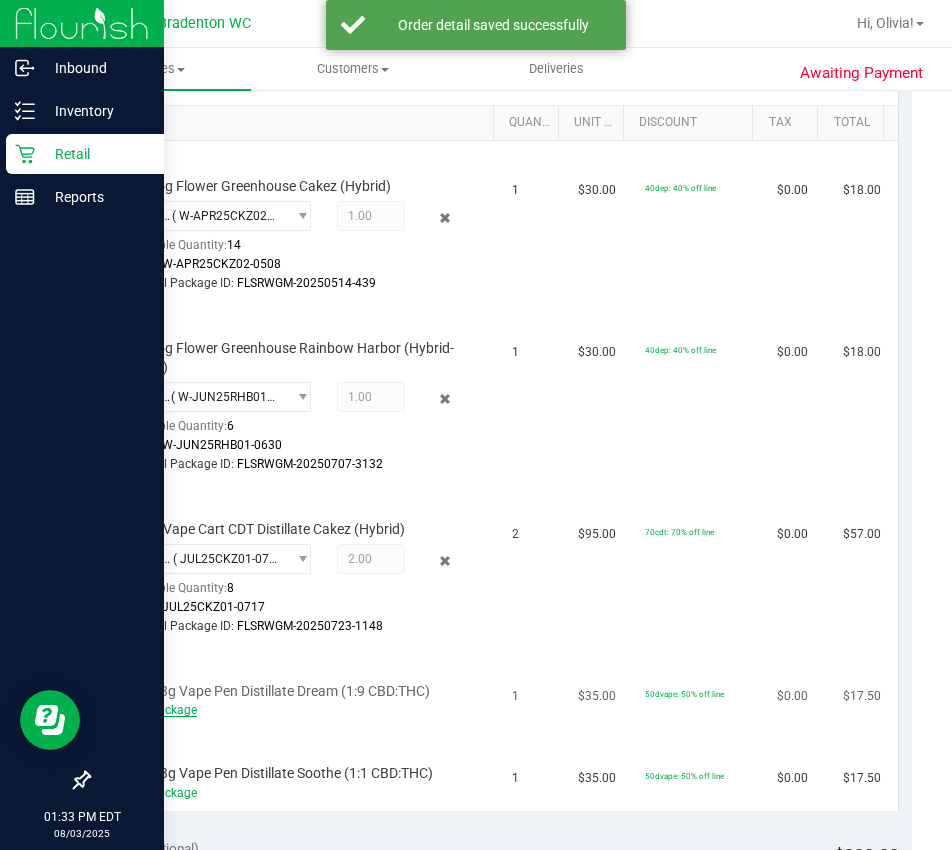 click on "Add Package" at bounding box center (161, 710) 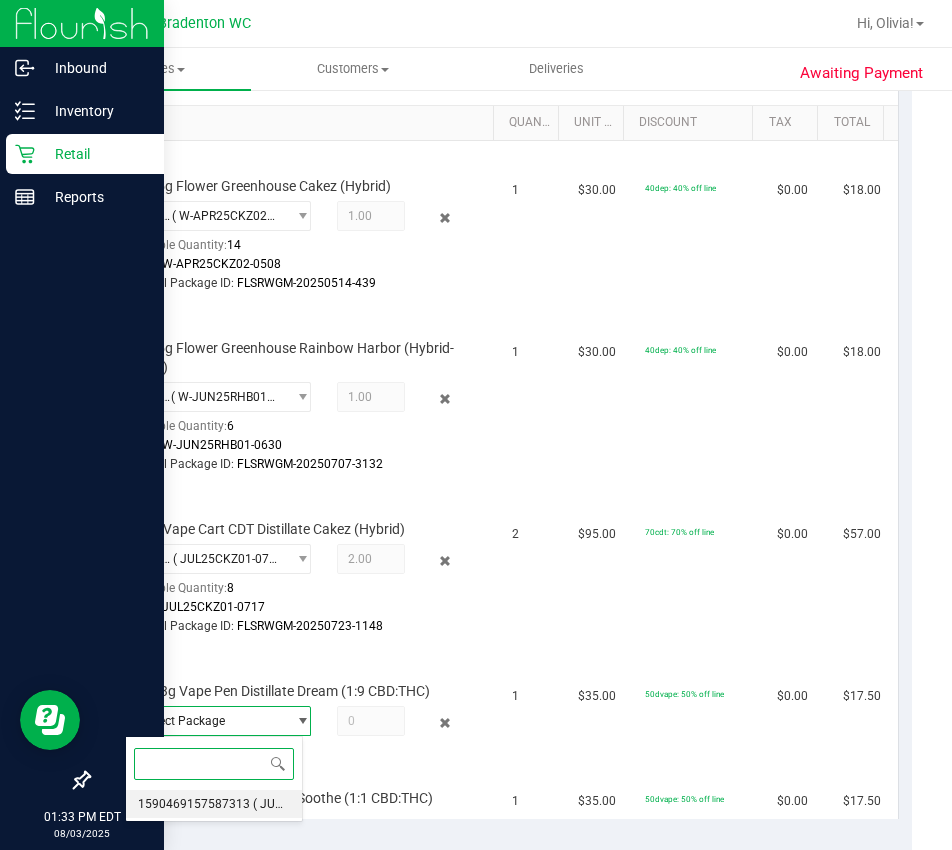 click on "1590469157587313
(
JUN25DRM01-0612 | orig: FLSRWGM-20250618-1460
)" at bounding box center [214, 804] 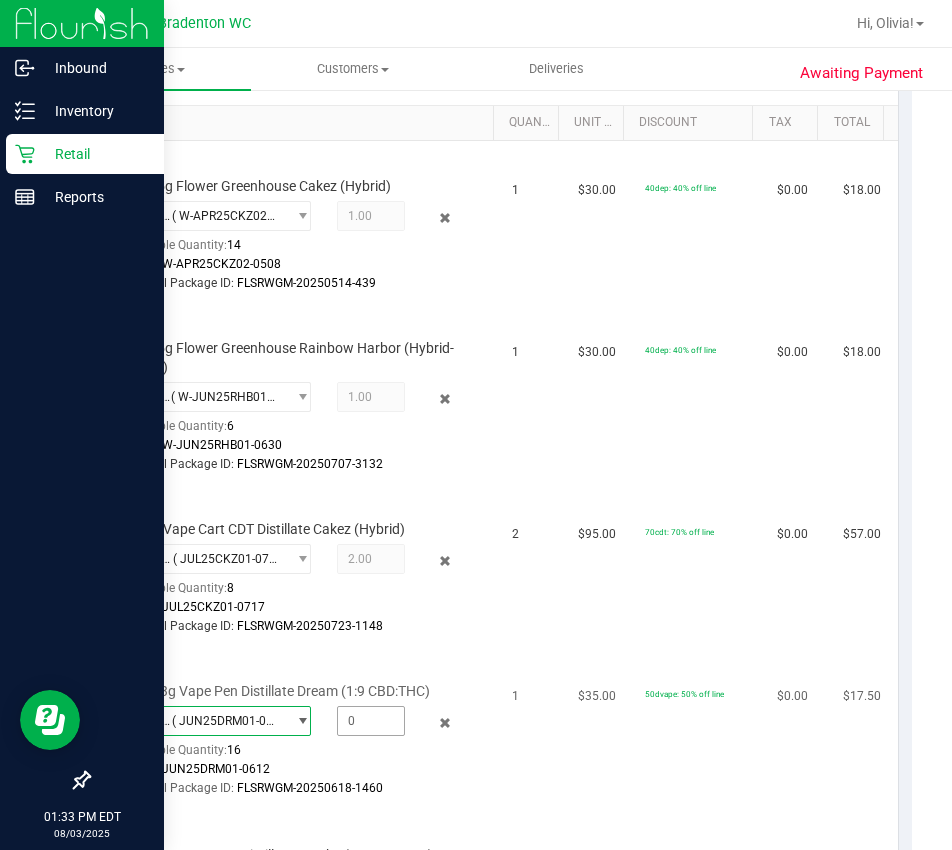 click at bounding box center (370, 721) 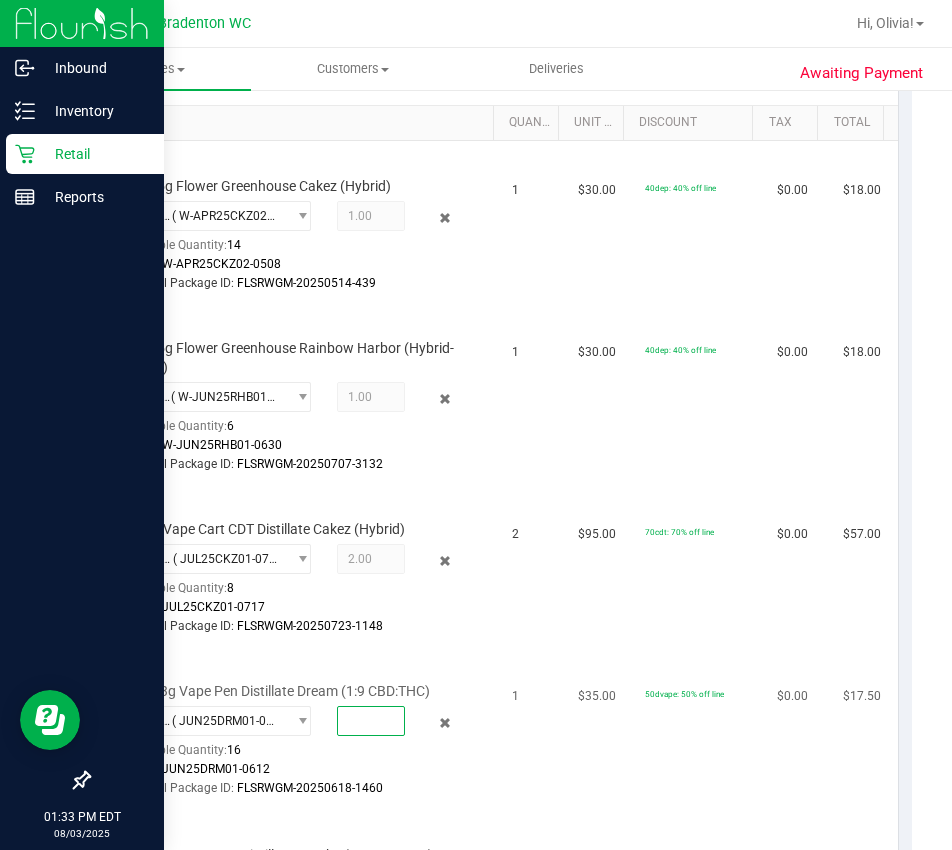 type on "1" 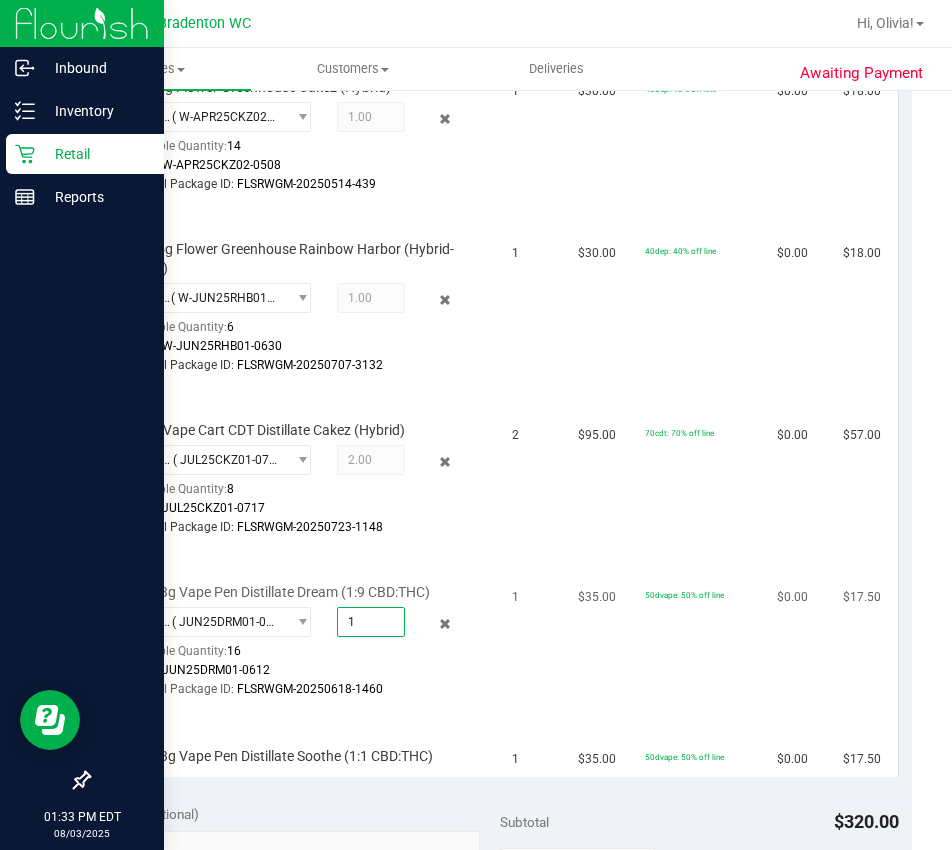 scroll, scrollTop: 600, scrollLeft: 0, axis: vertical 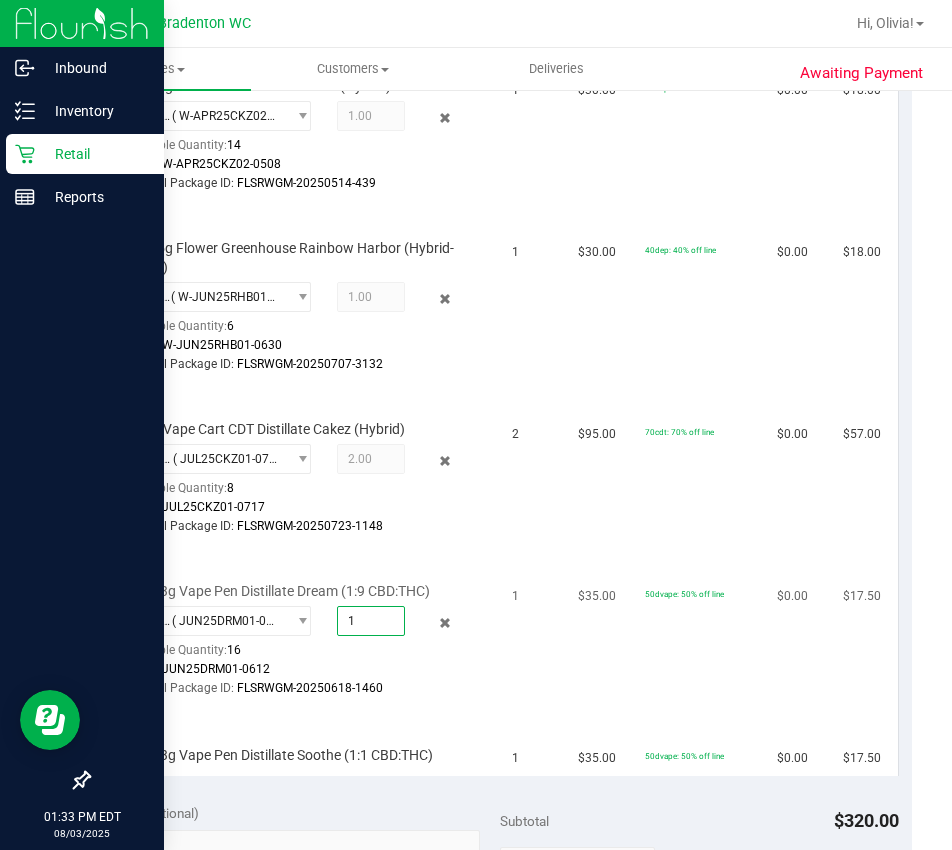 type on "1.0000" 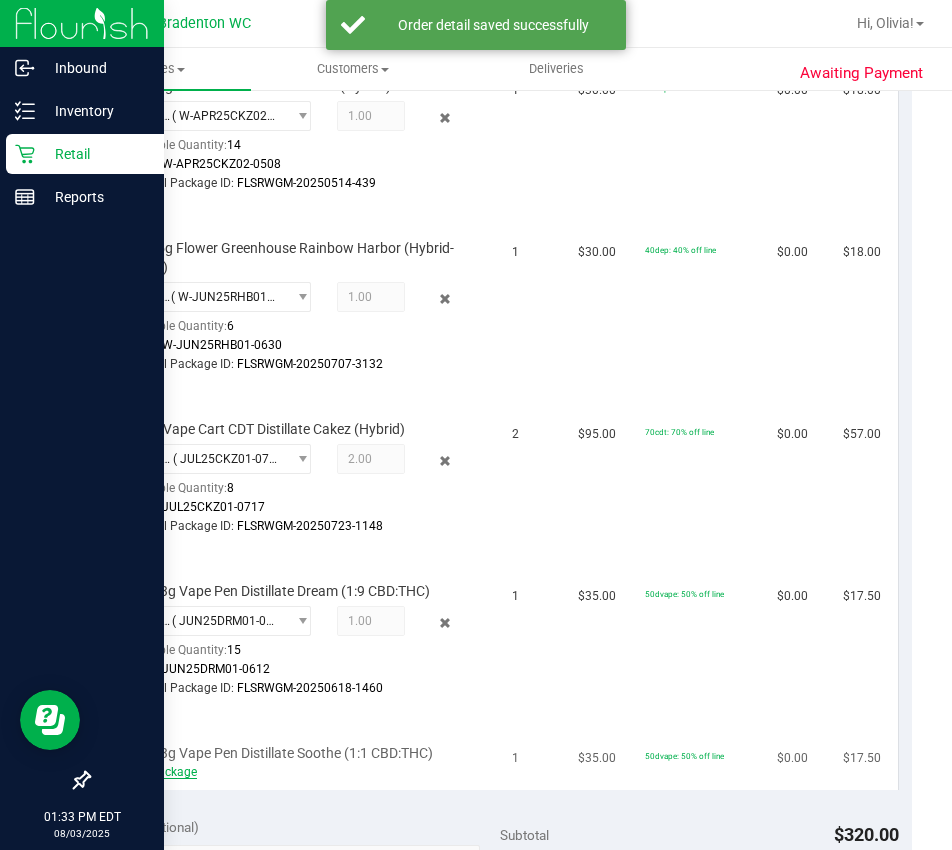 click on "Add Package" at bounding box center [161, 772] 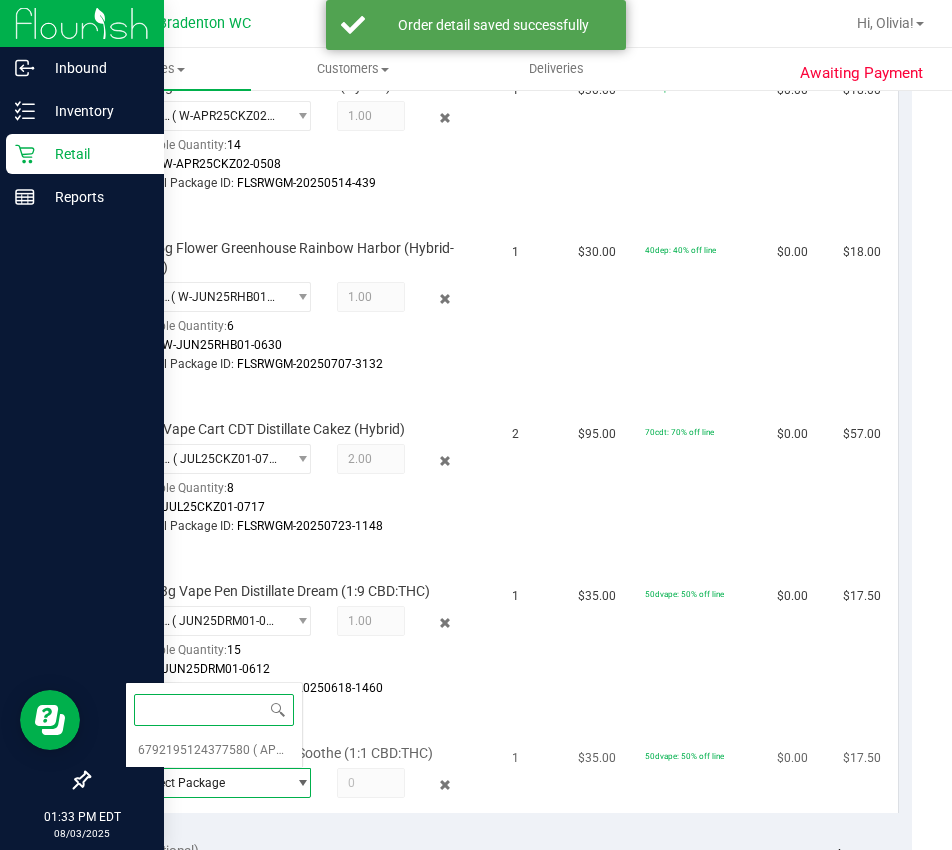 click on "Select Package" at bounding box center (205, 783) 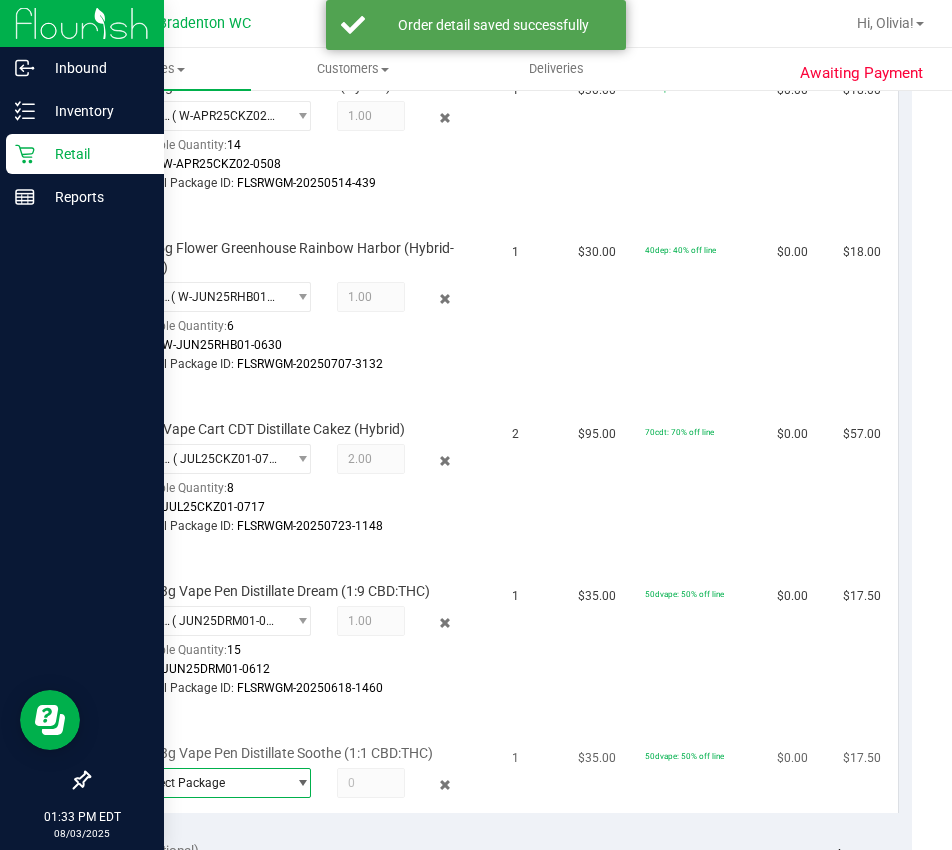 click on "Select Package" at bounding box center (205, 783) 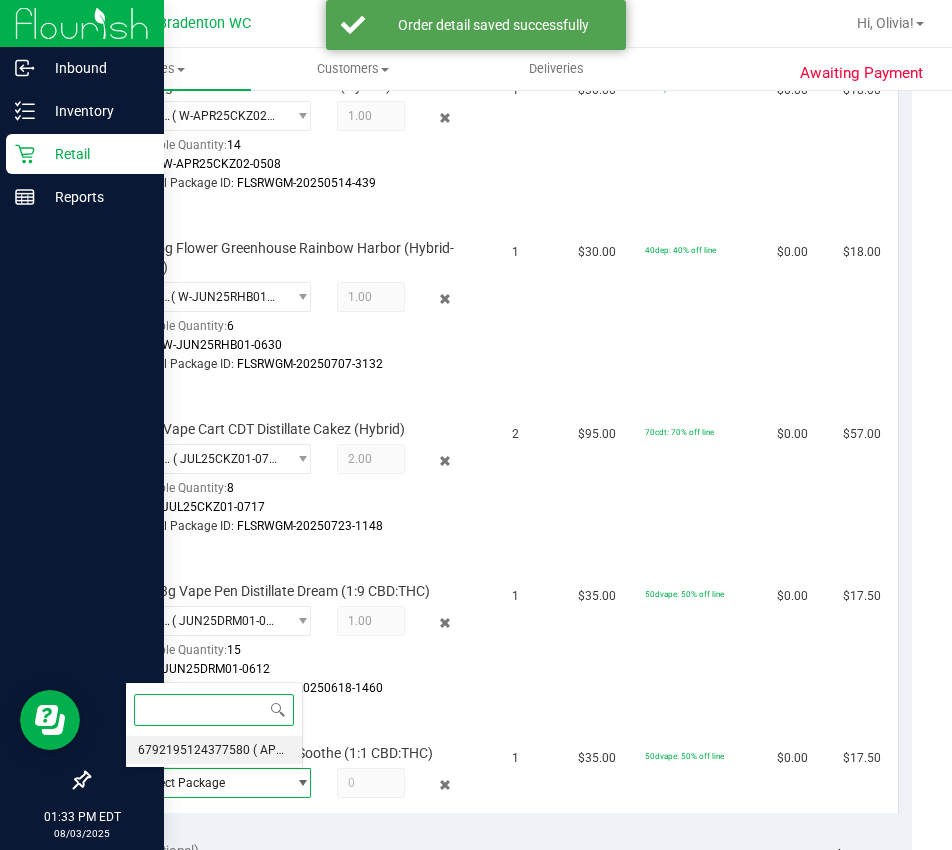 click on "6792195124377580" at bounding box center [194, 750] 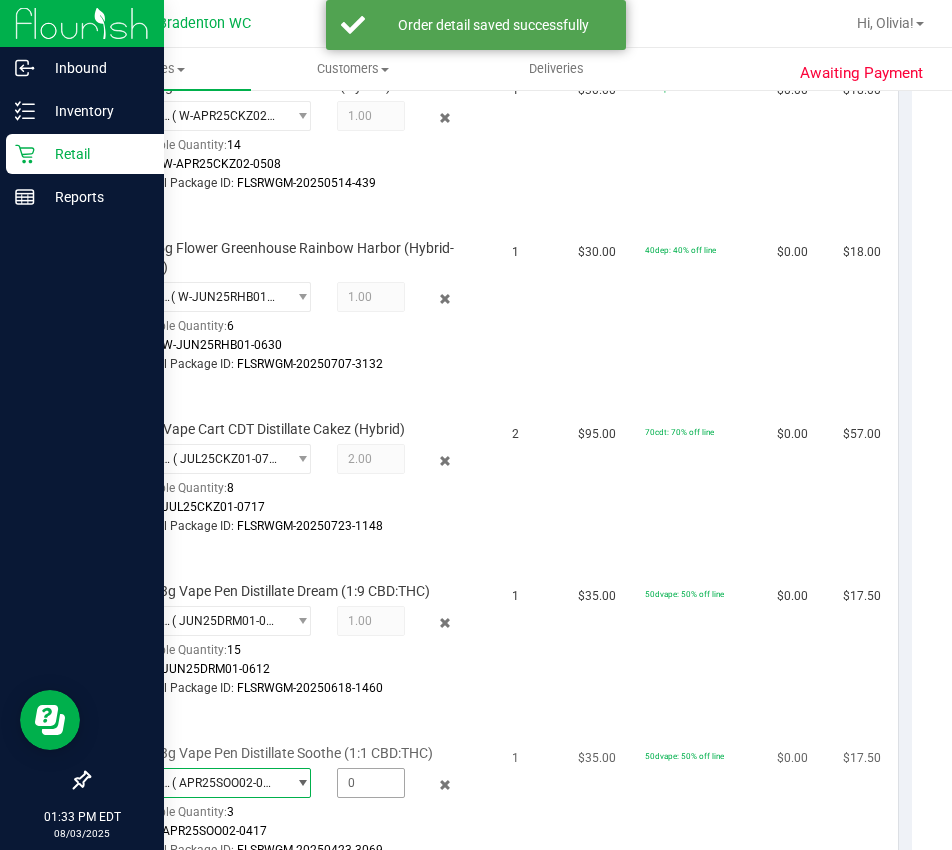 click at bounding box center [370, 783] 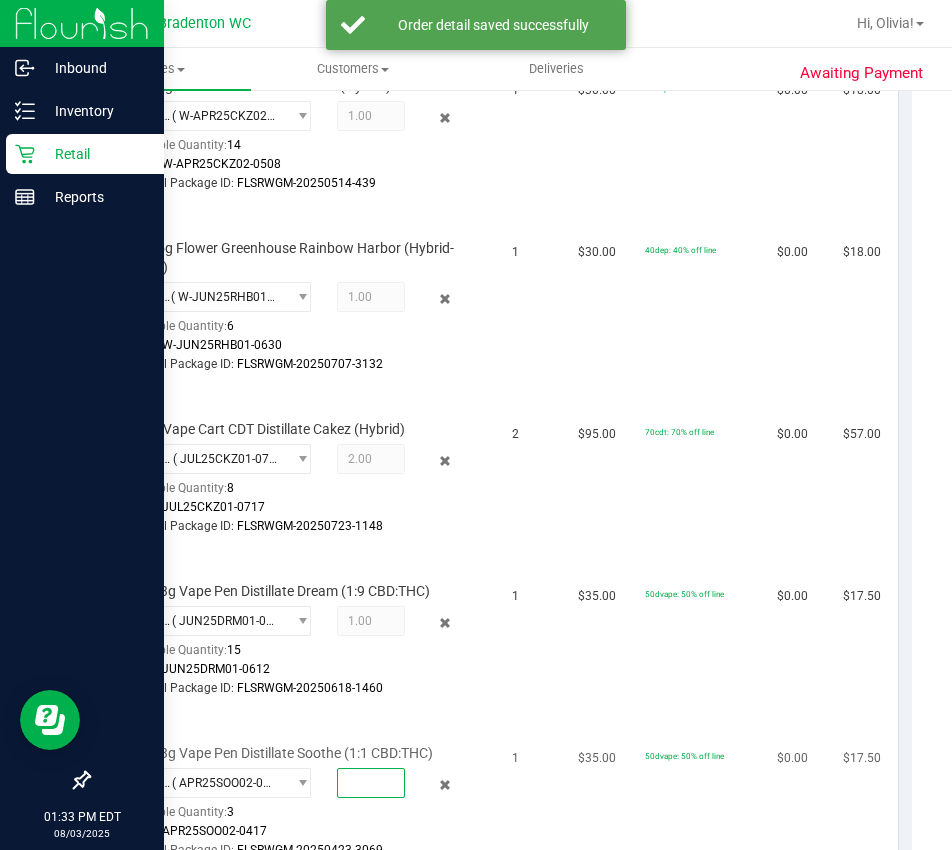 type on "1" 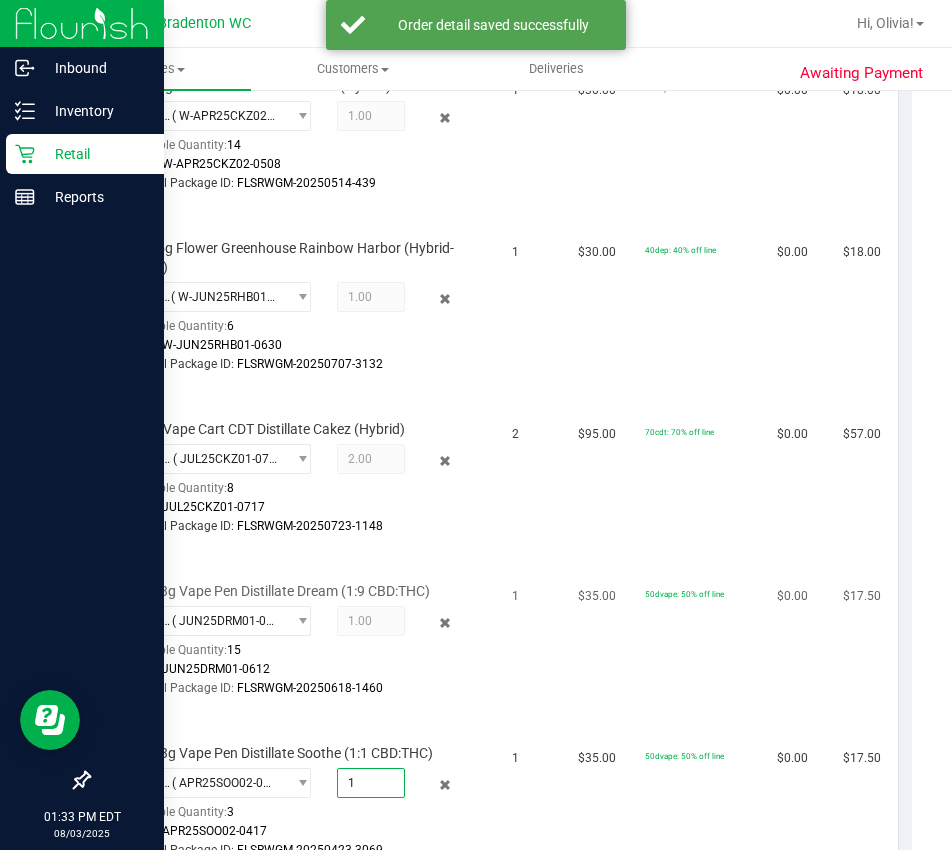 type on "1.0000" 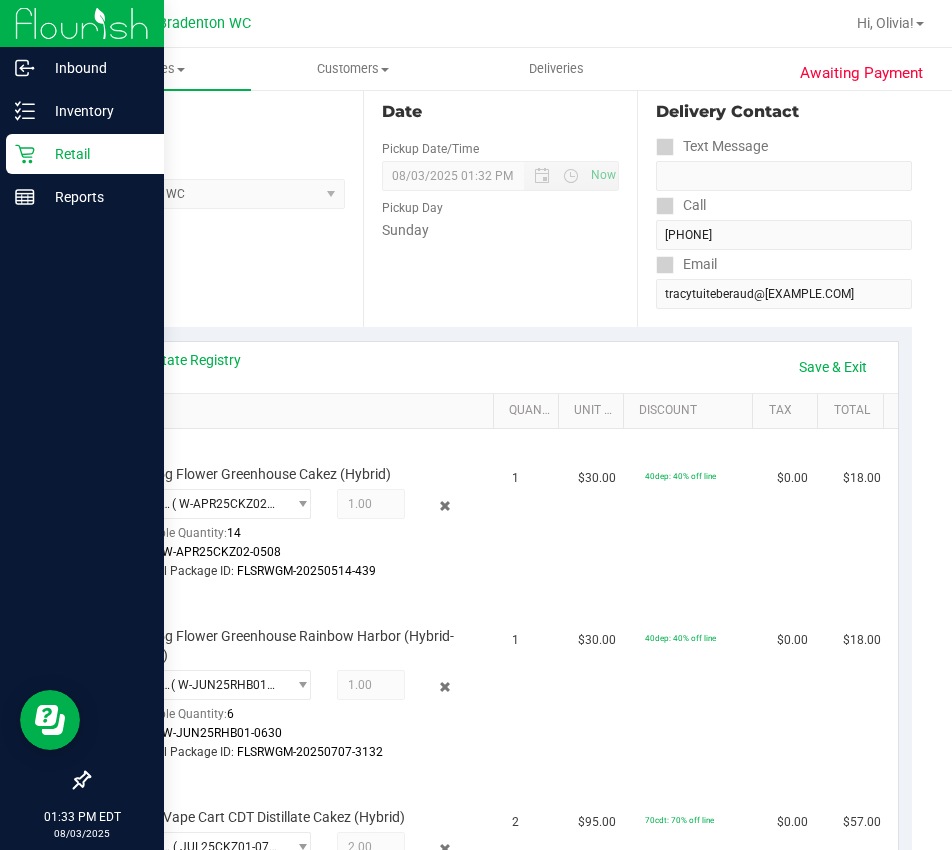 scroll, scrollTop: 200, scrollLeft: 0, axis: vertical 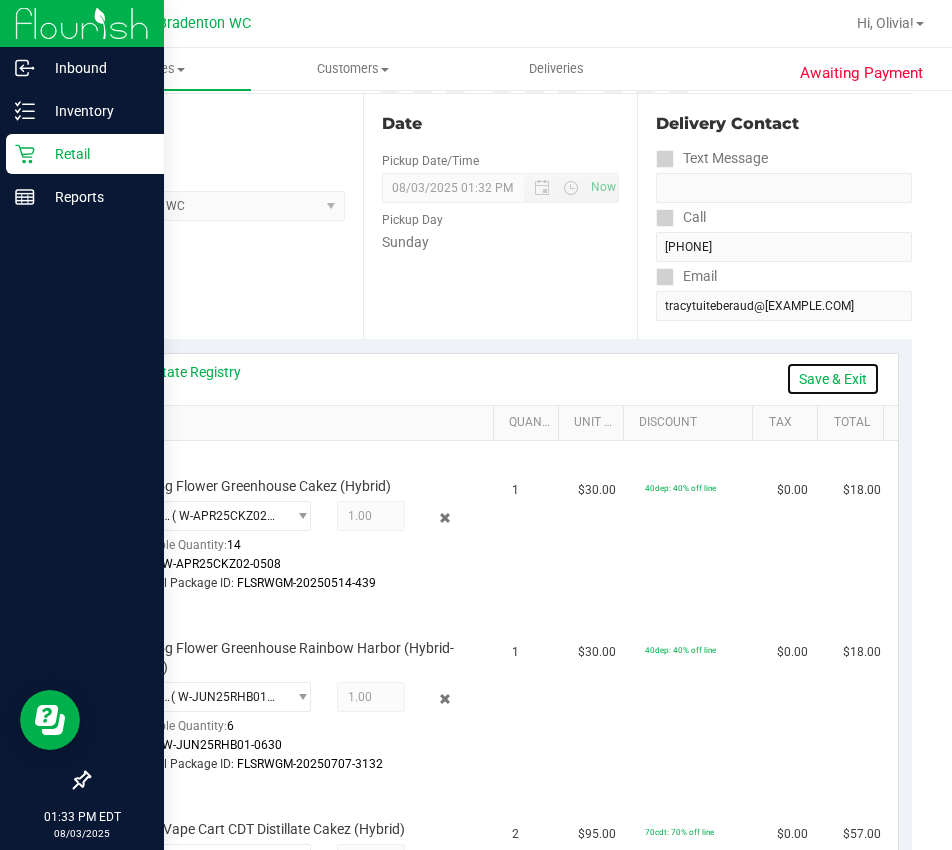click on "Save & Exit" at bounding box center (833, 379) 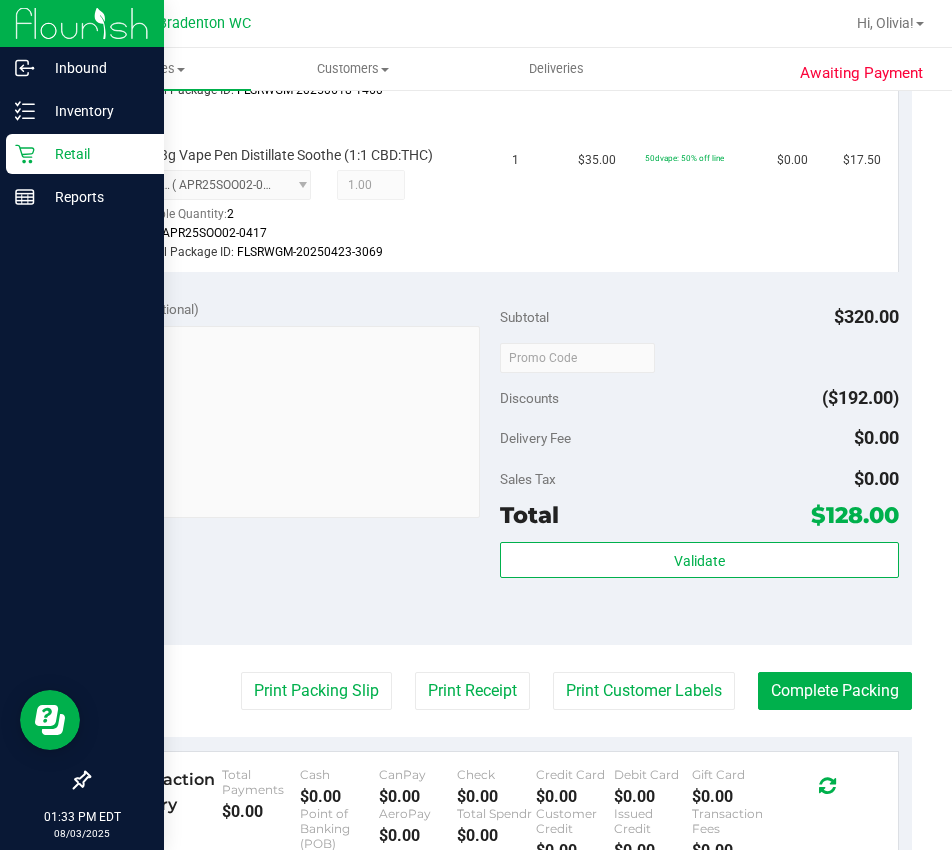 scroll, scrollTop: 1400, scrollLeft: 0, axis: vertical 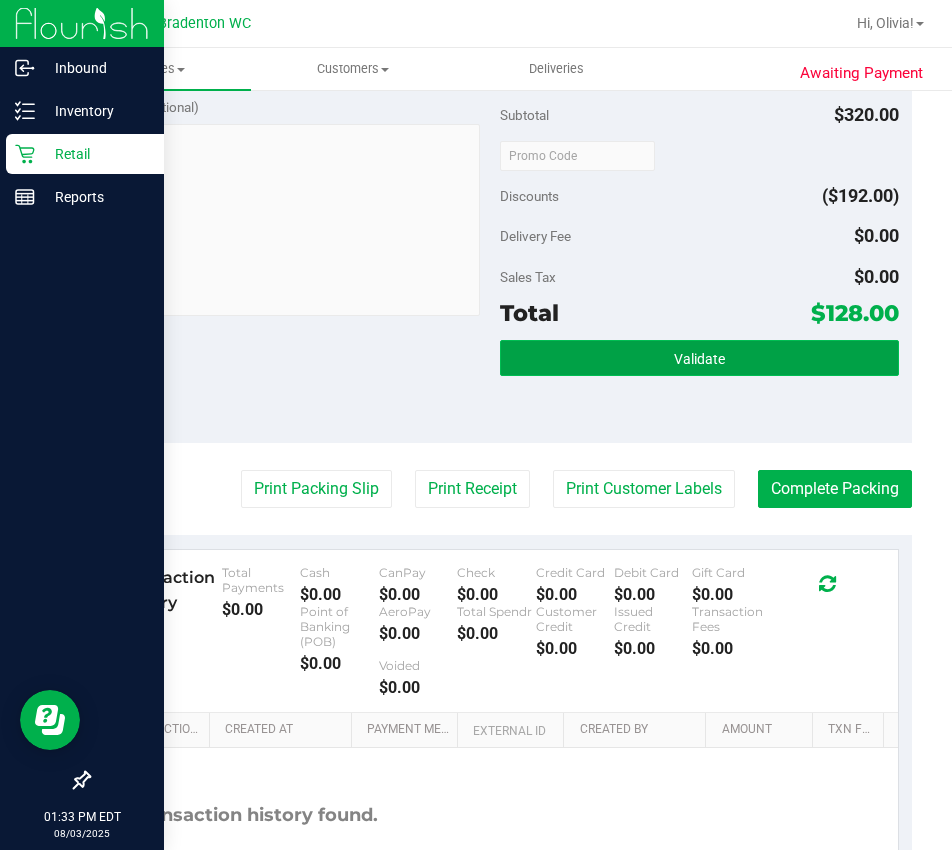 click on "Validate" at bounding box center (699, 358) 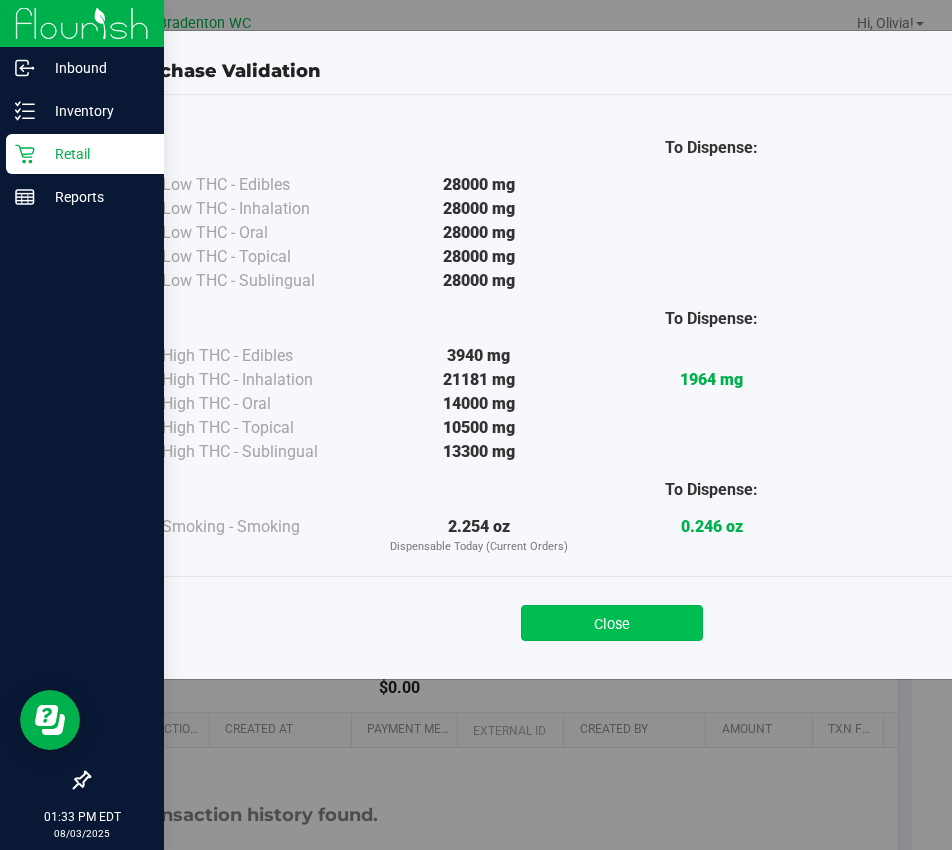 click on "Close" at bounding box center (612, 623) 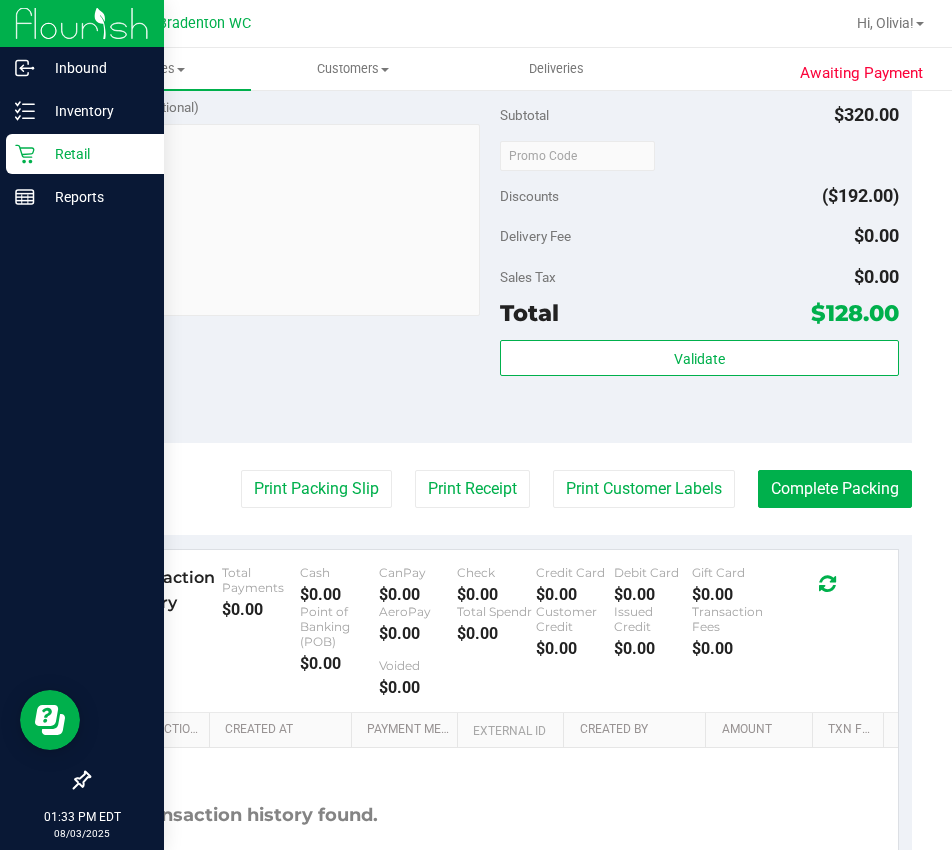 click on "Last Modified
Olivia [LAST]
Aug 3, 2025 1:32:16 PM EDT" at bounding box center (500, -165) 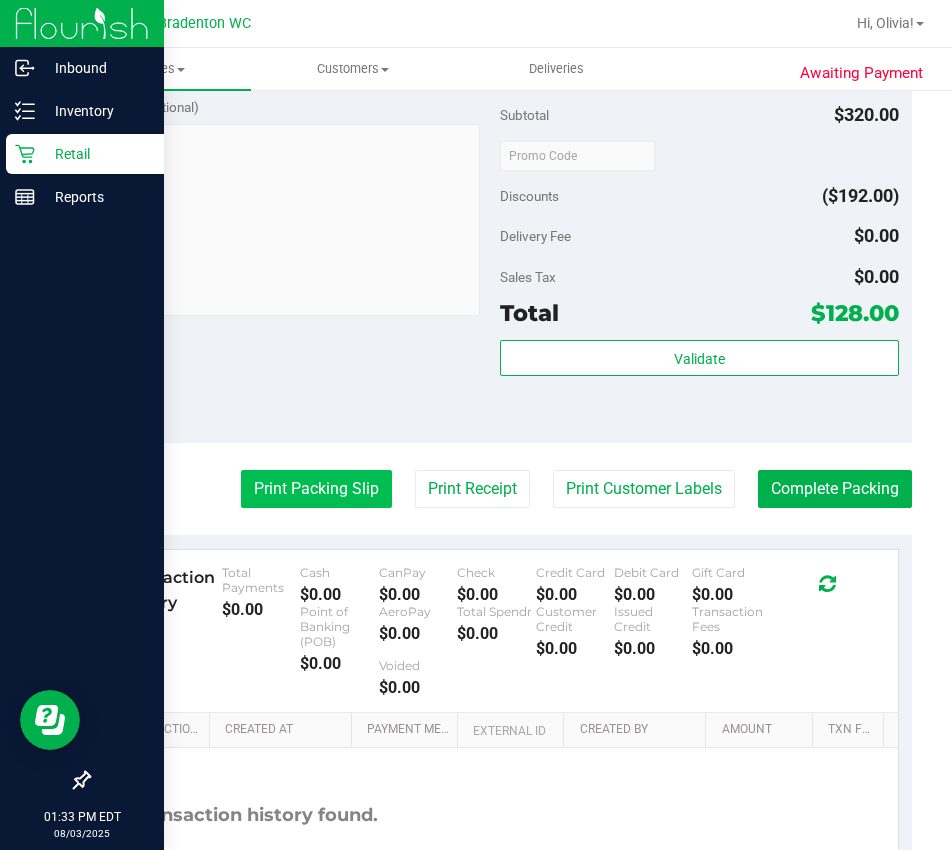 click on "Print Packing Slip" at bounding box center [316, 489] 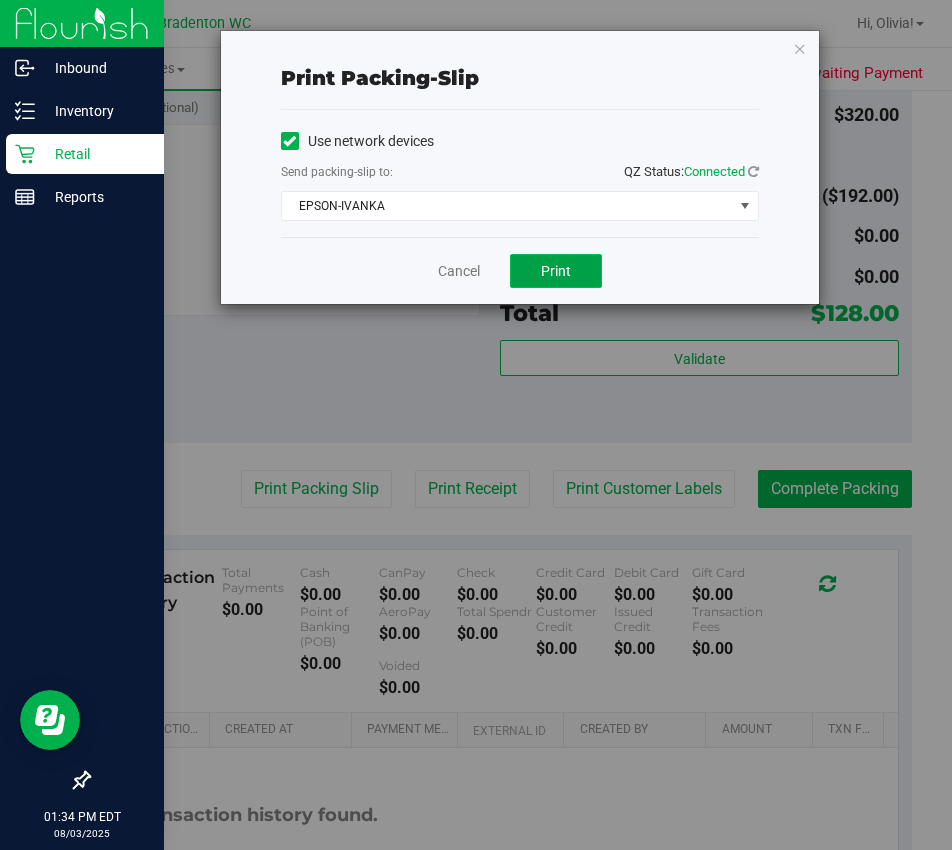 click on "Print" at bounding box center (556, 271) 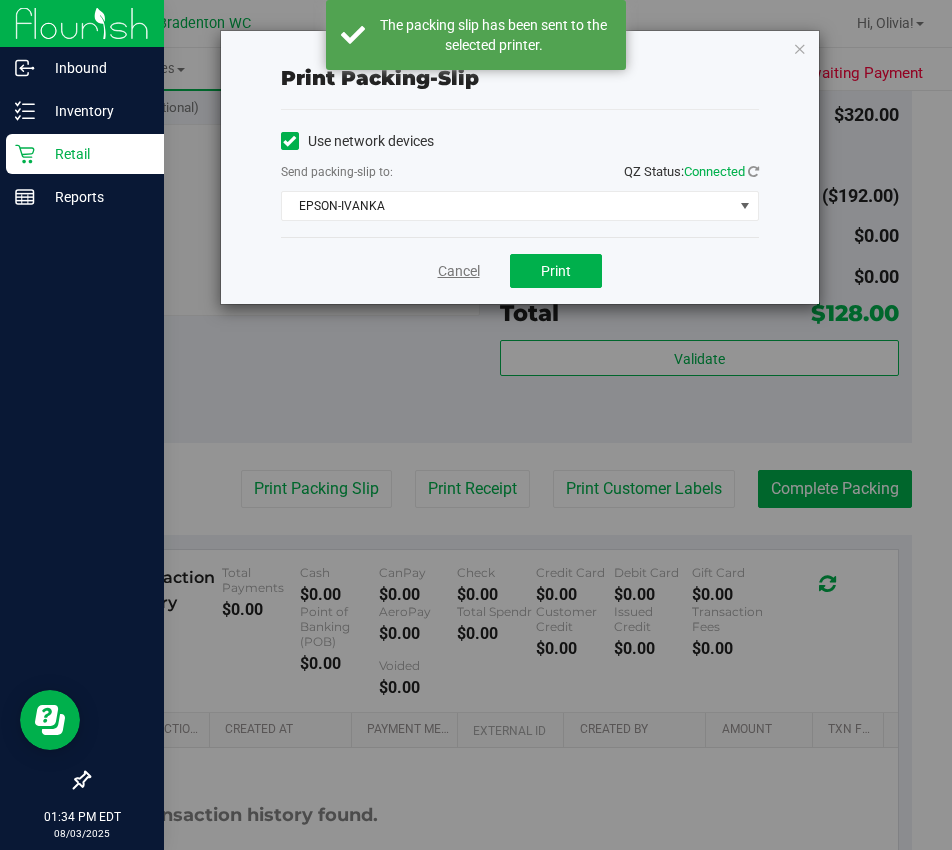 click on "Cancel" at bounding box center (459, 271) 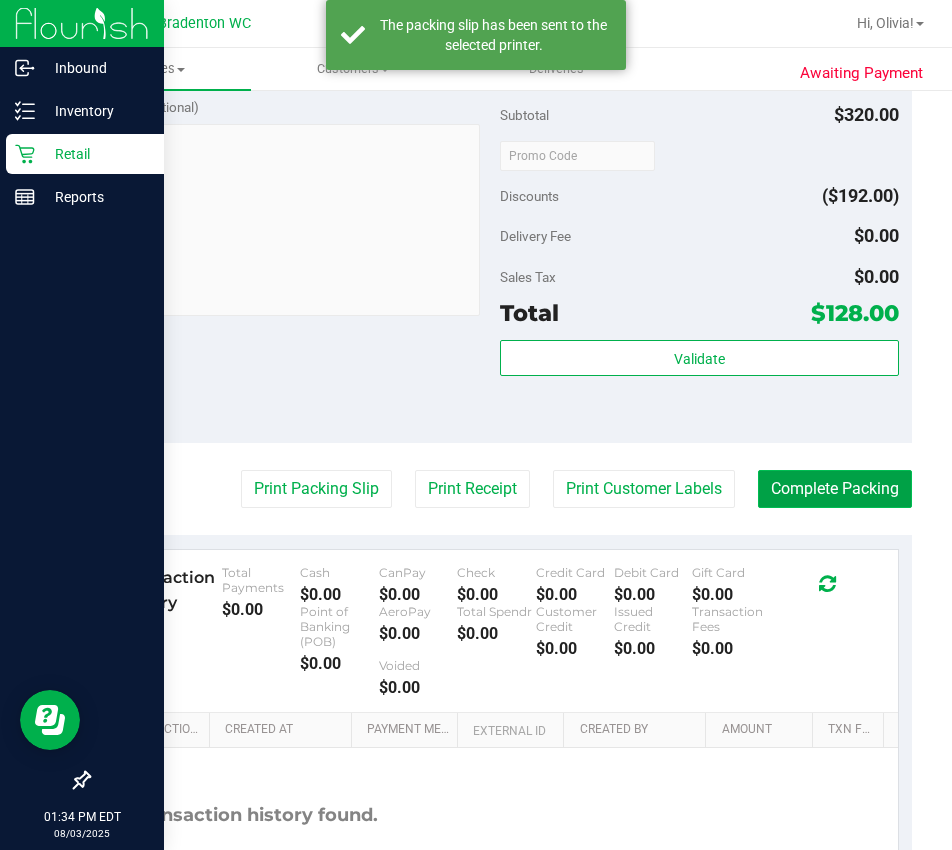 click on "Complete Packing" at bounding box center [835, 489] 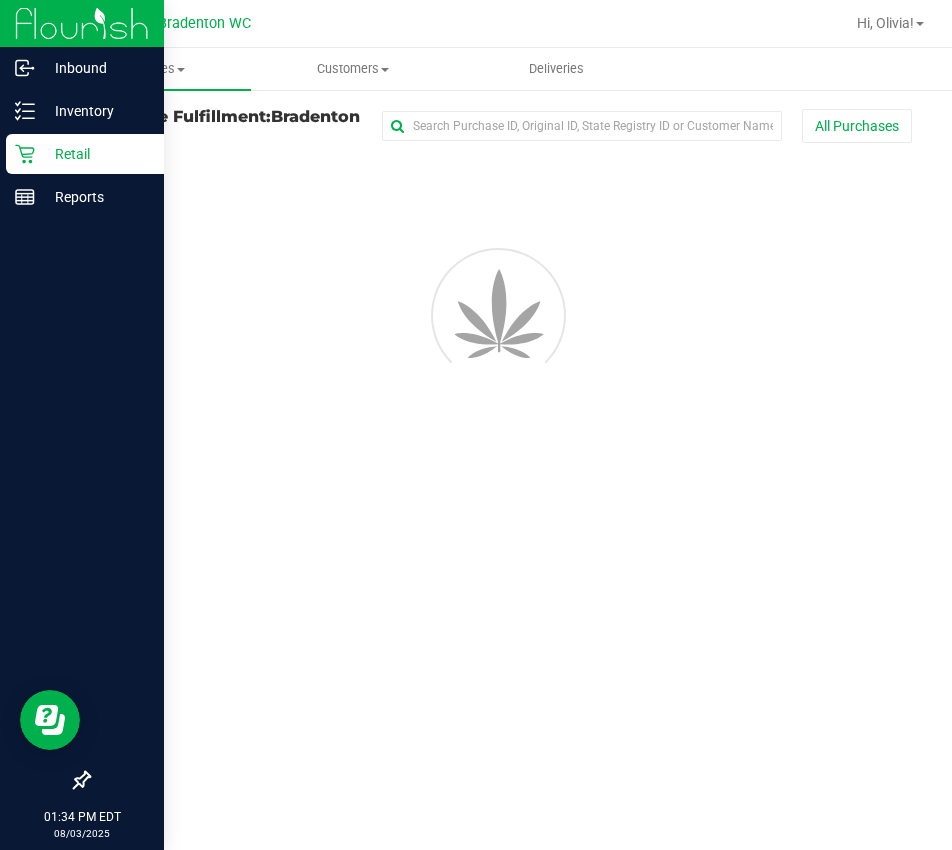 scroll, scrollTop: 0, scrollLeft: 0, axis: both 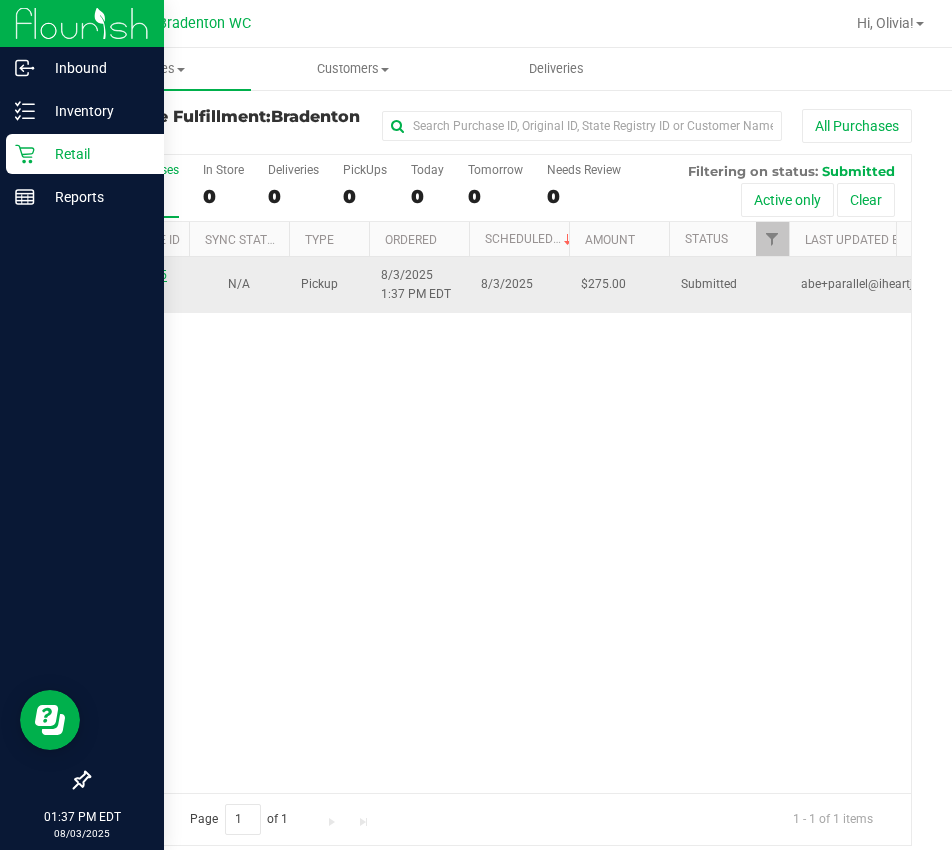 click on "11734575" at bounding box center [139, 275] 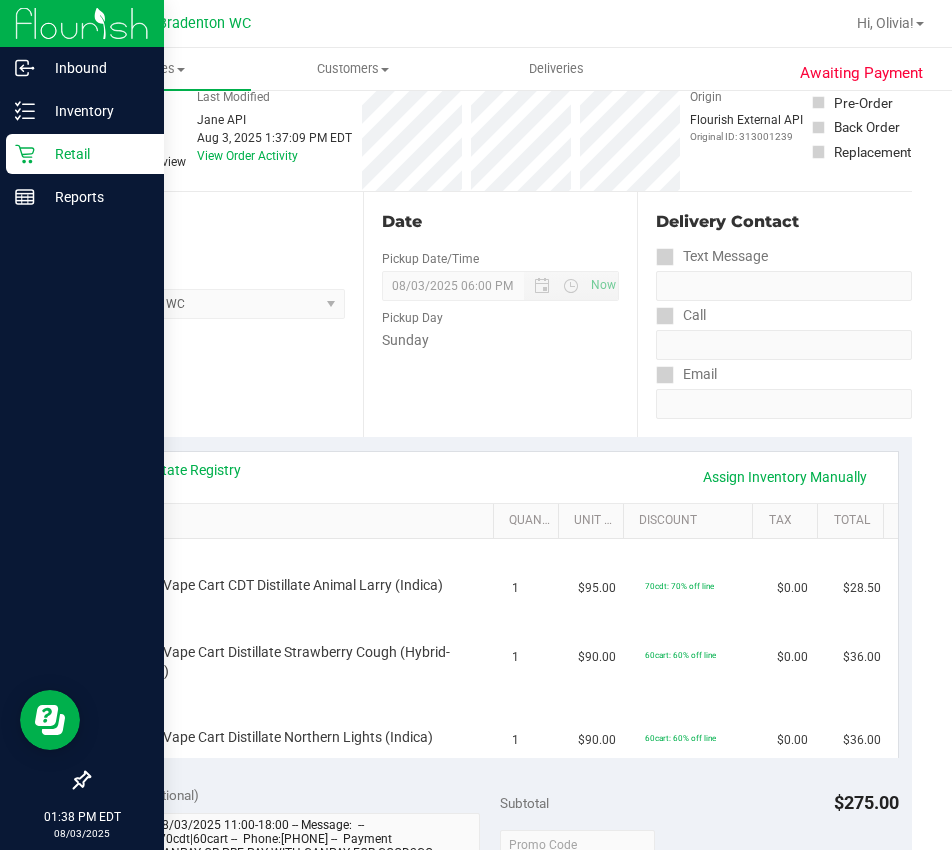 scroll, scrollTop: 200, scrollLeft: 0, axis: vertical 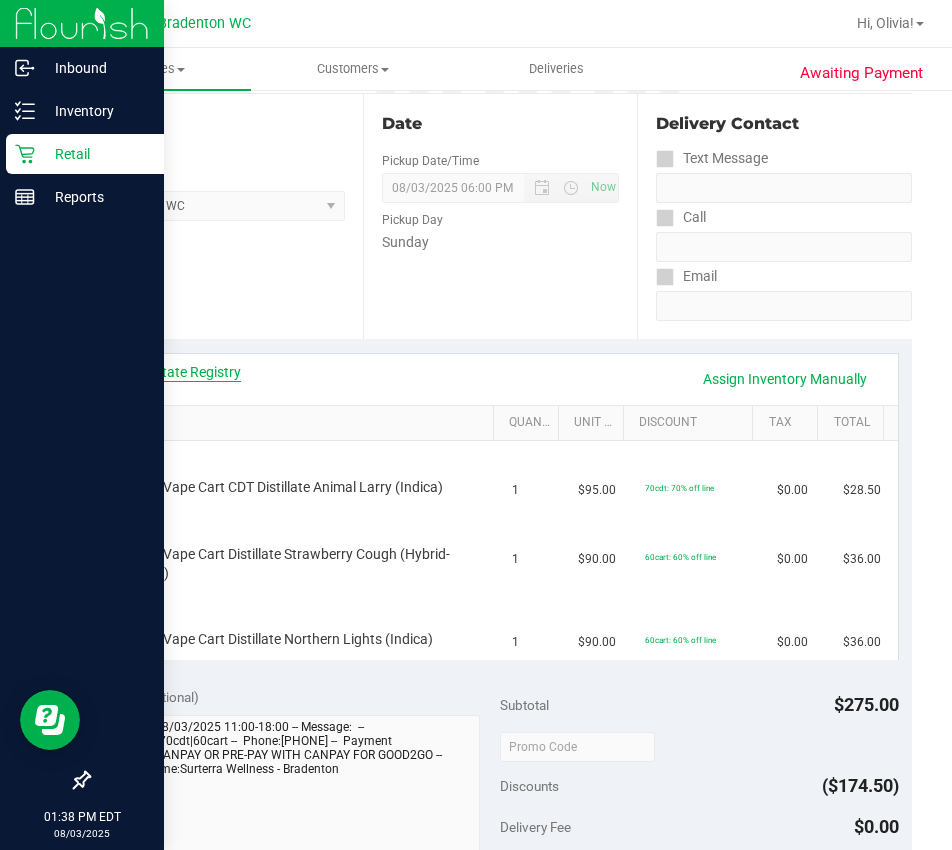 click on "View State Registry" at bounding box center [181, 372] 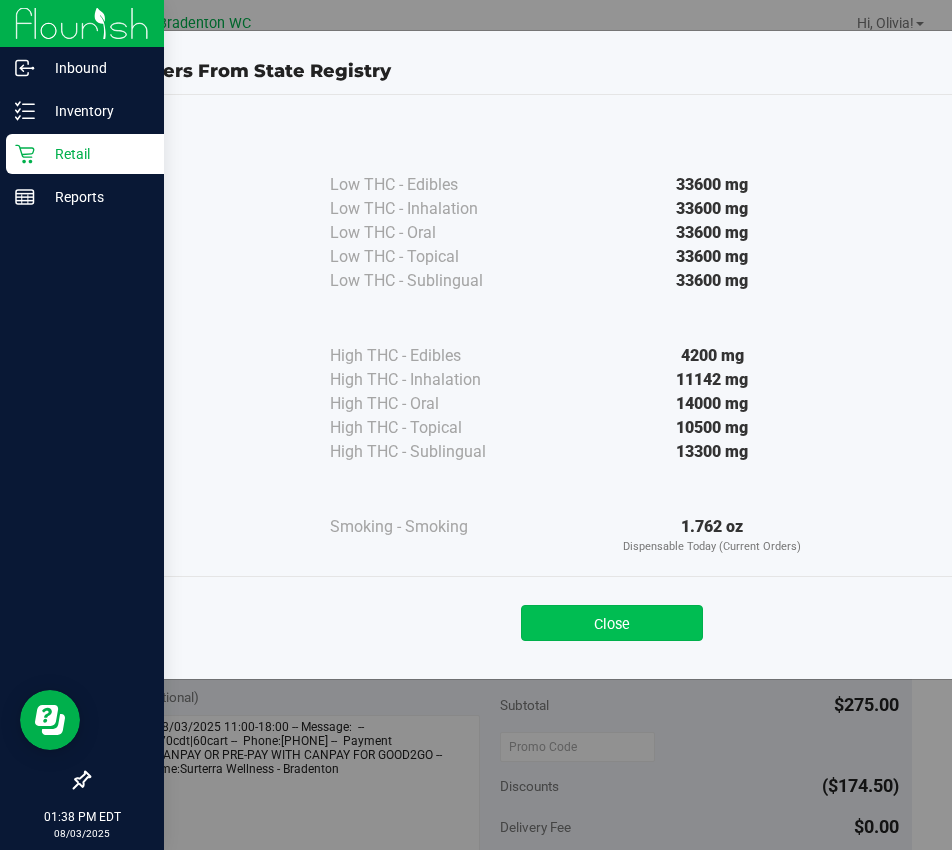 click on "Close" at bounding box center (612, 623) 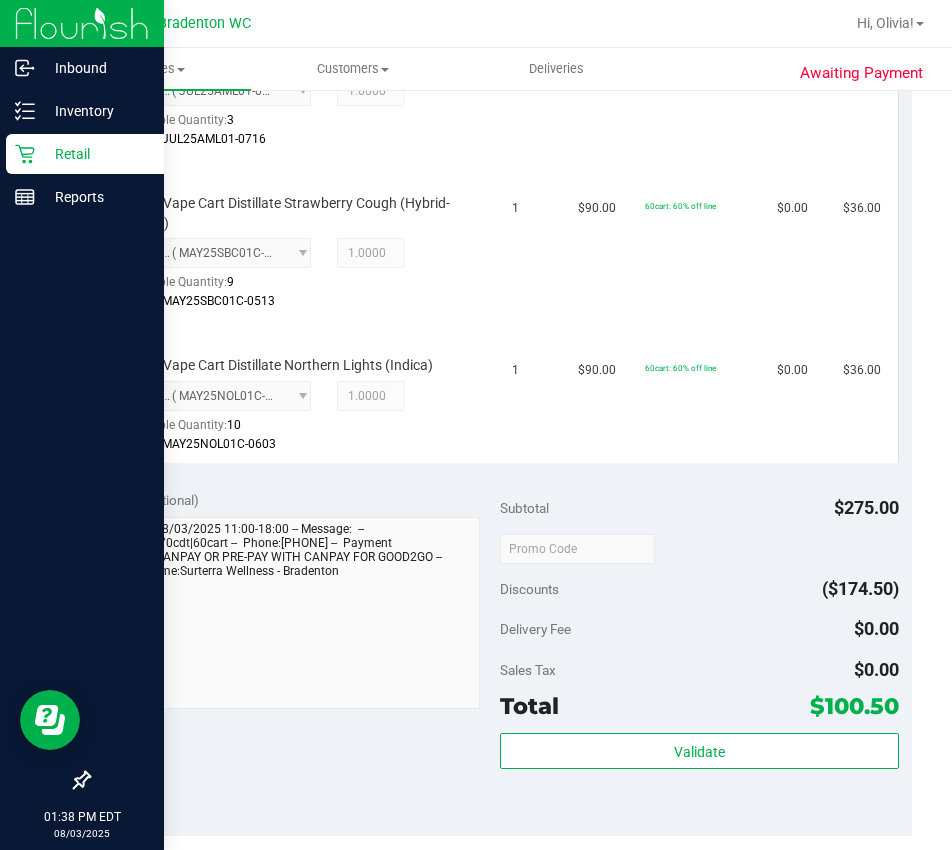 scroll, scrollTop: 670, scrollLeft: 0, axis: vertical 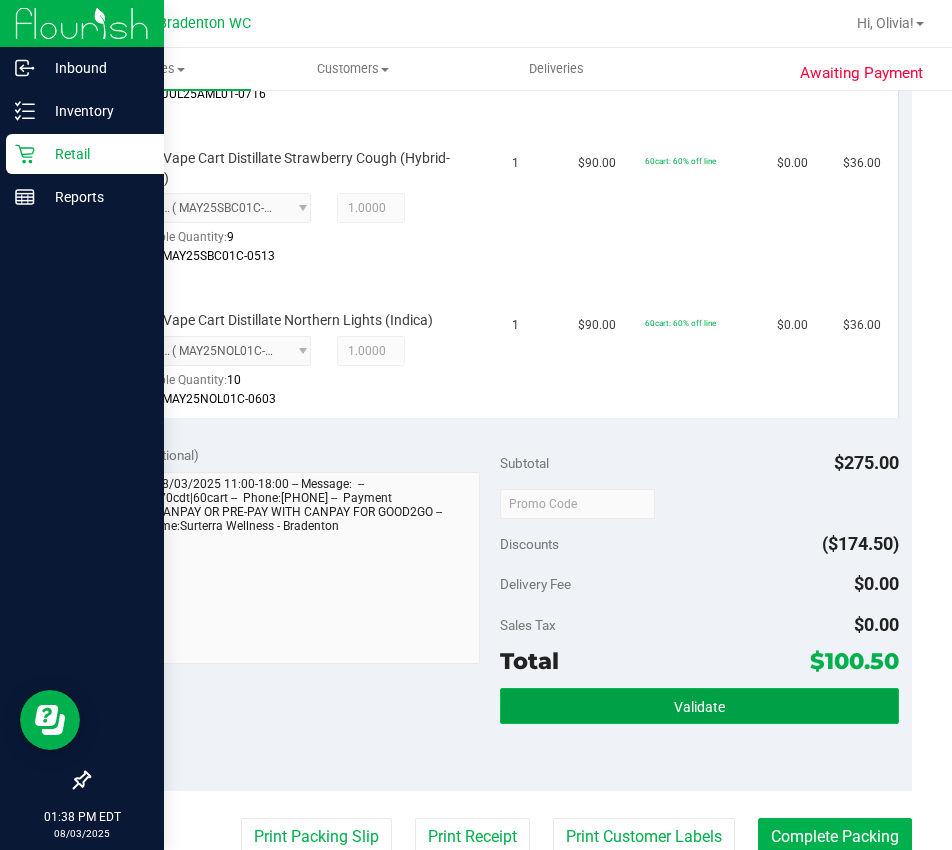 click on "Validate" at bounding box center [699, 706] 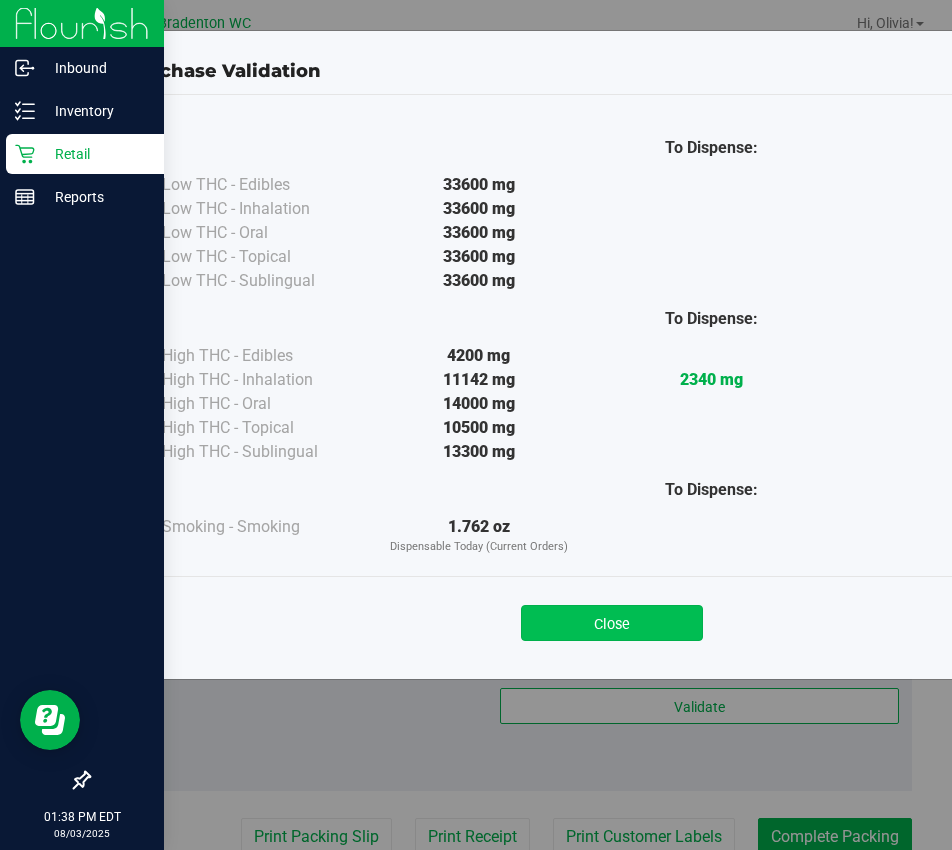 click on "Close" at bounding box center (612, 623) 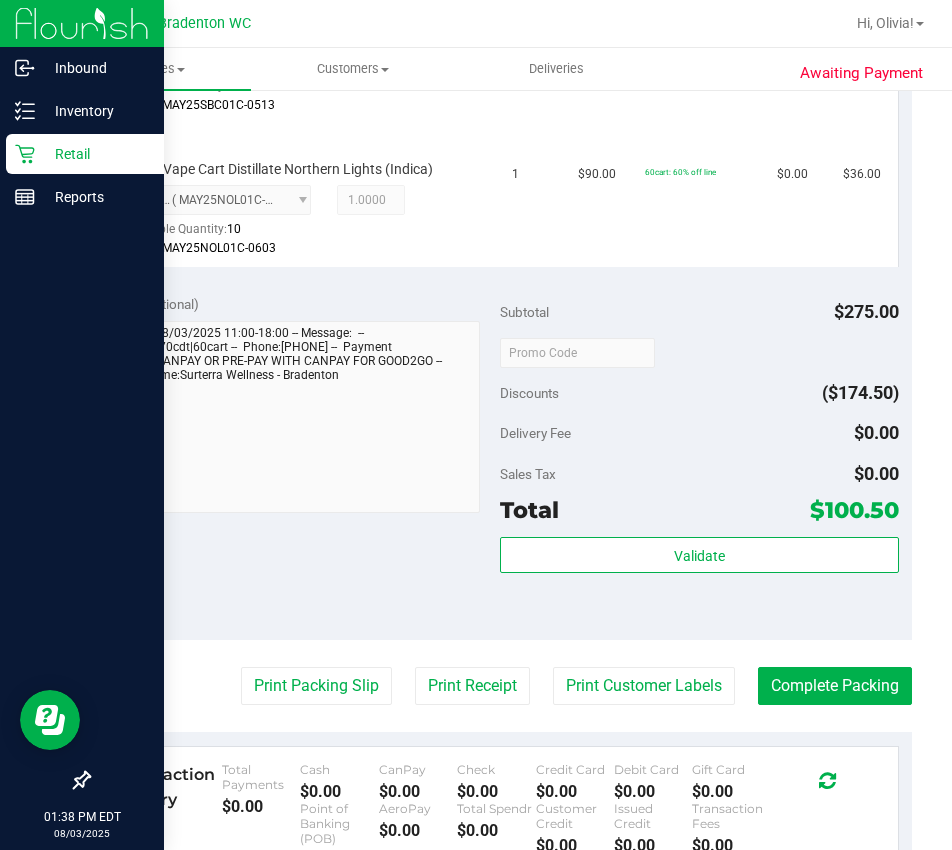 scroll, scrollTop: 826, scrollLeft: 0, axis: vertical 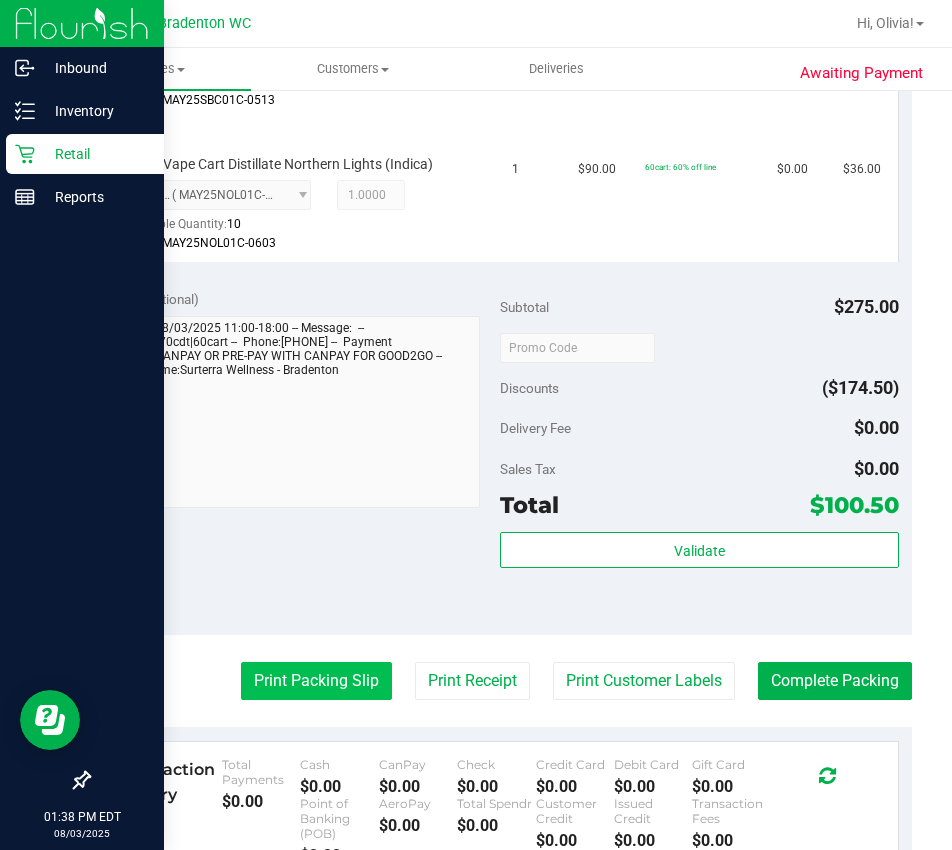 click on "Print Packing Slip" at bounding box center [316, 681] 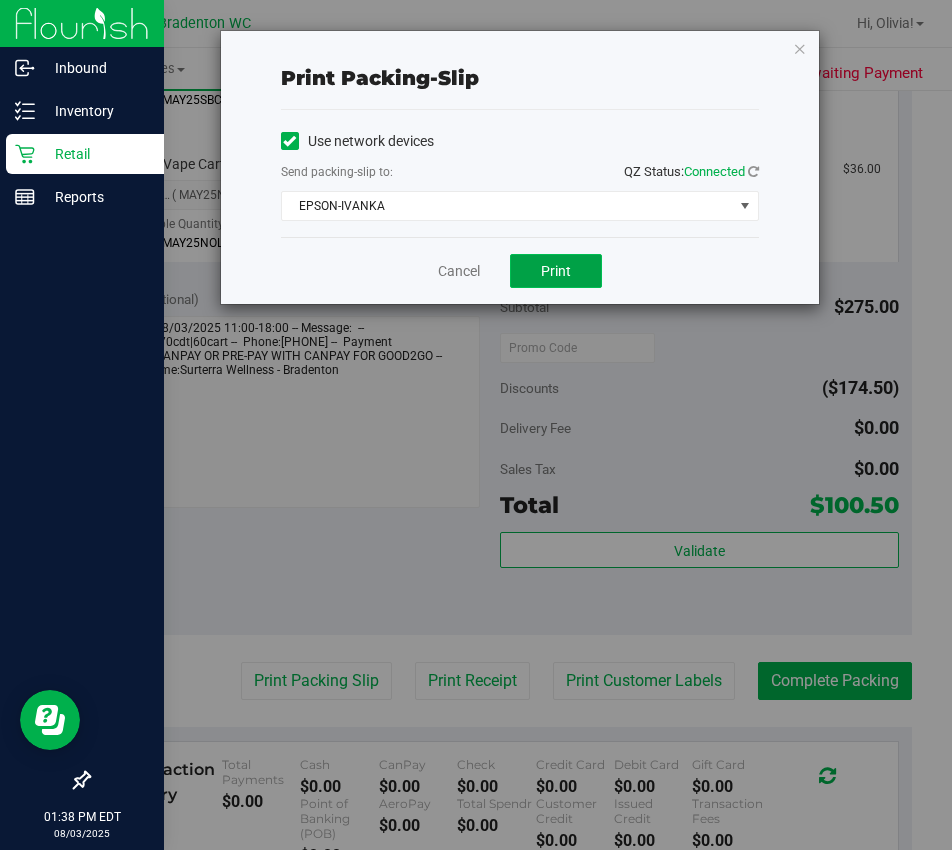click on "Print" at bounding box center (556, 271) 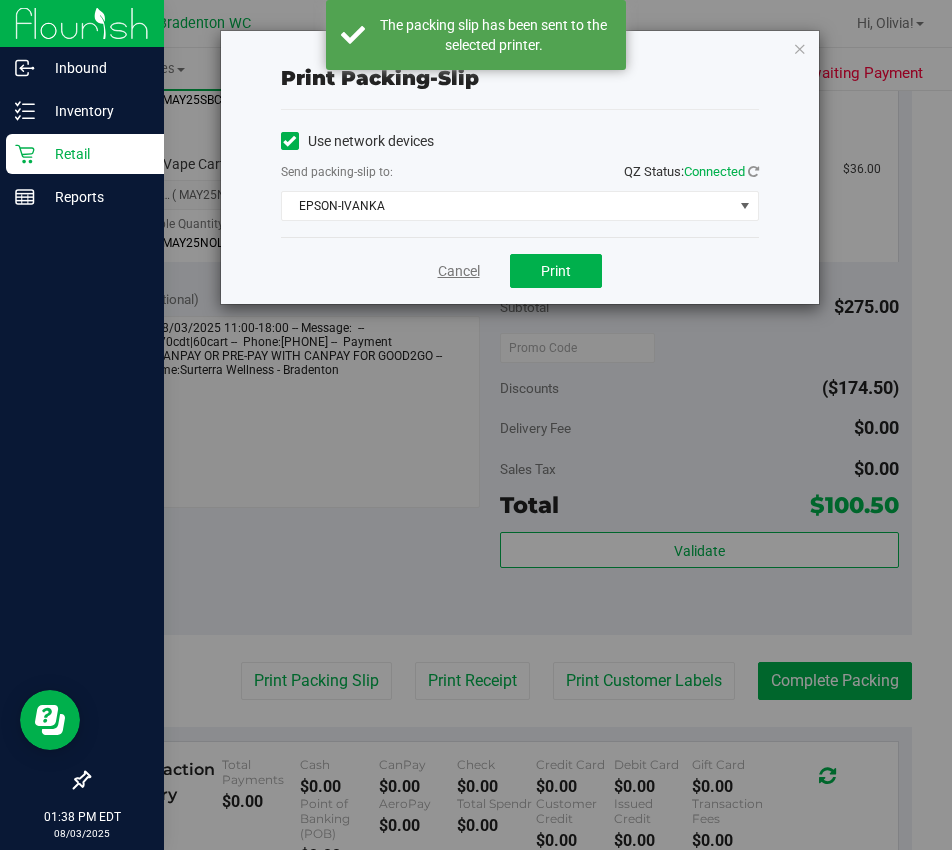 click on "Cancel" at bounding box center [459, 271] 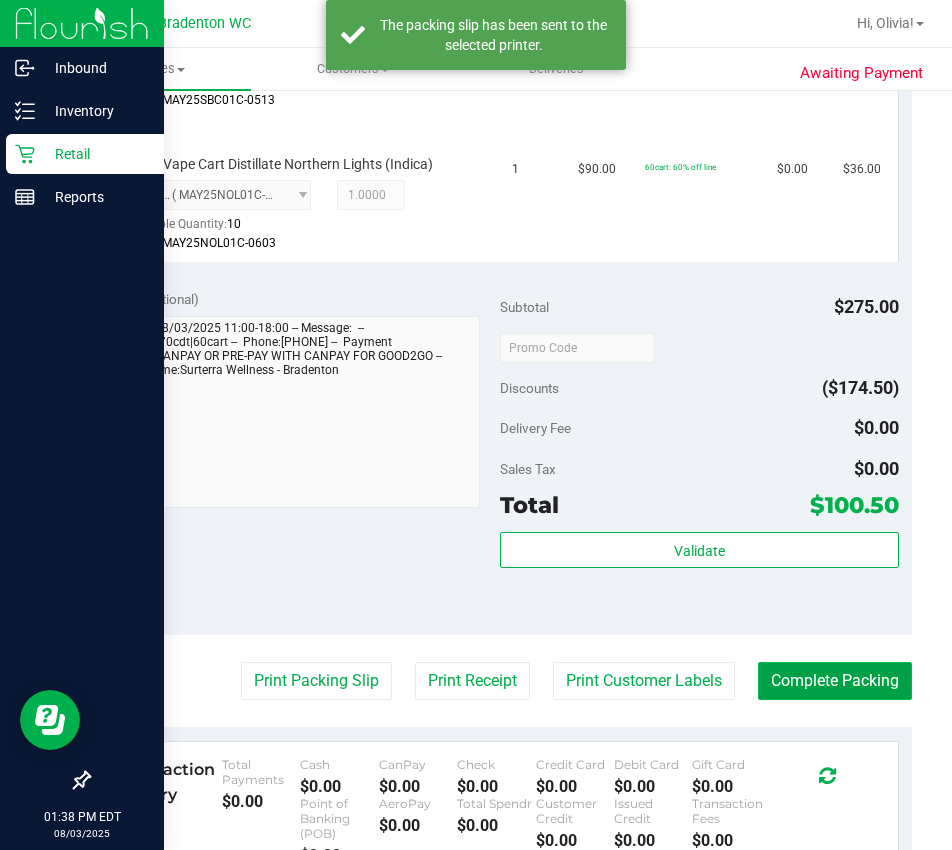 click on "Complete Packing" at bounding box center (835, 681) 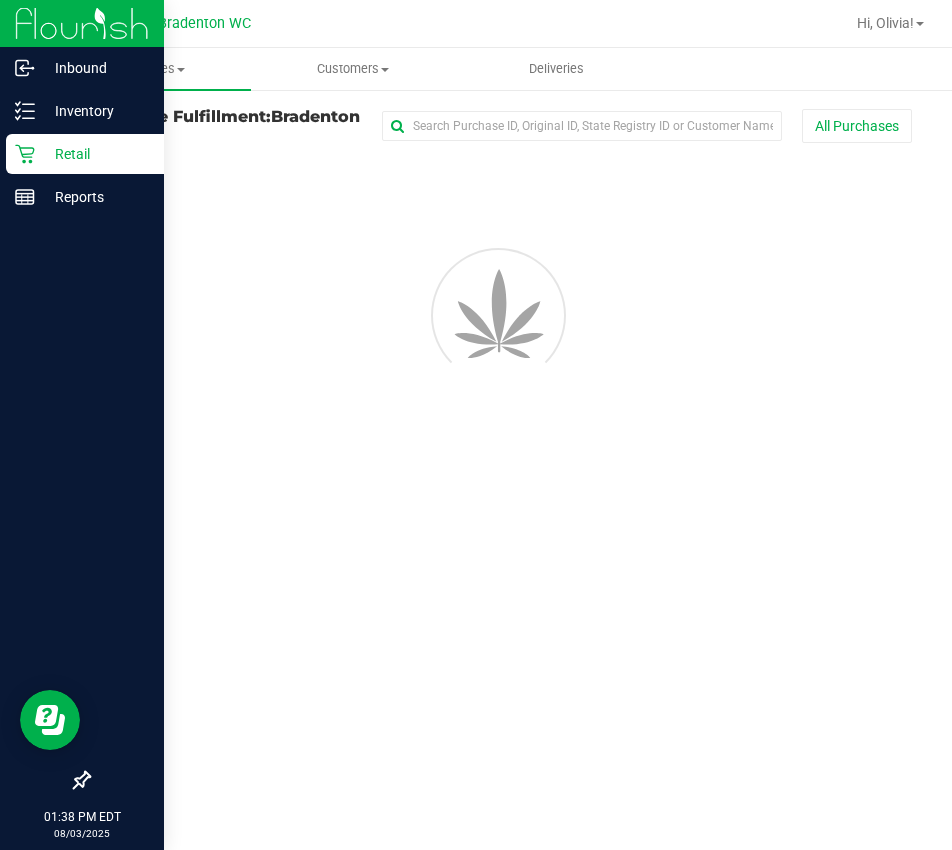 scroll, scrollTop: 0, scrollLeft: 0, axis: both 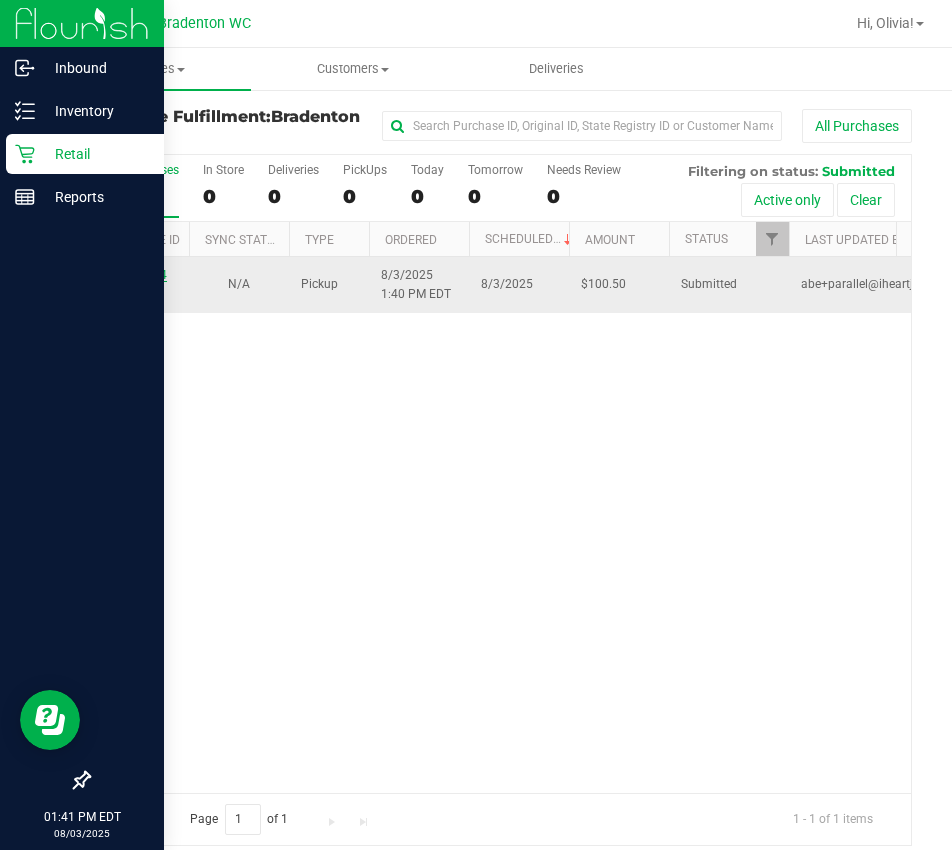 click on "11734594" at bounding box center (139, 275) 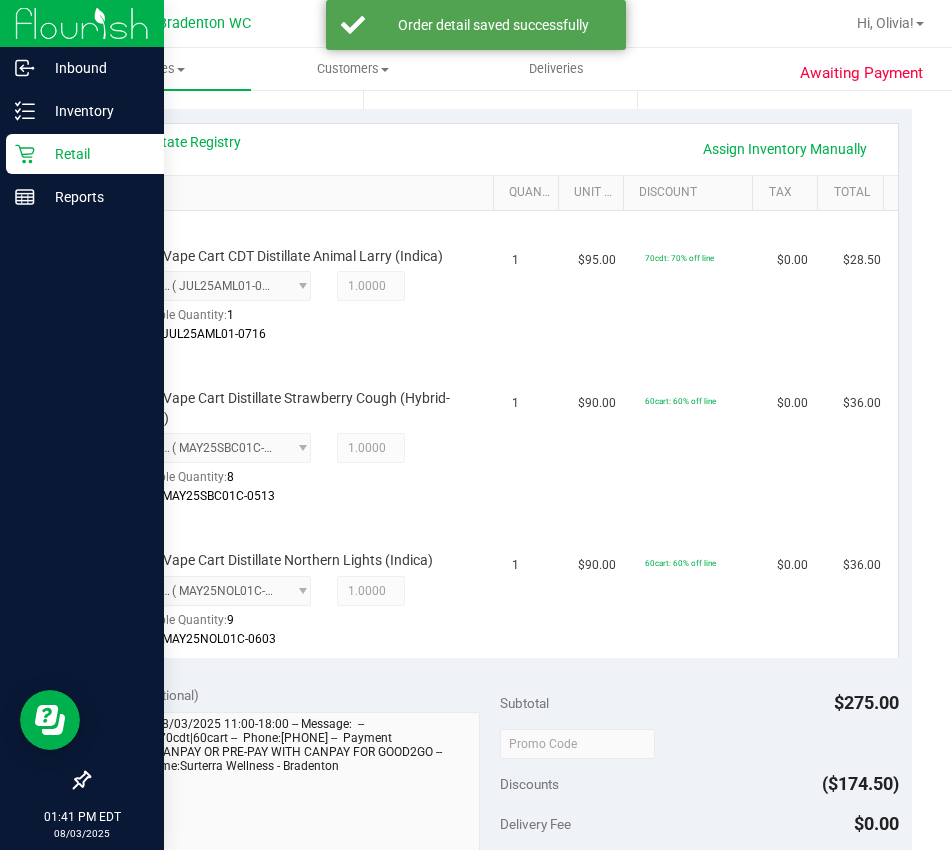 scroll, scrollTop: 570, scrollLeft: 0, axis: vertical 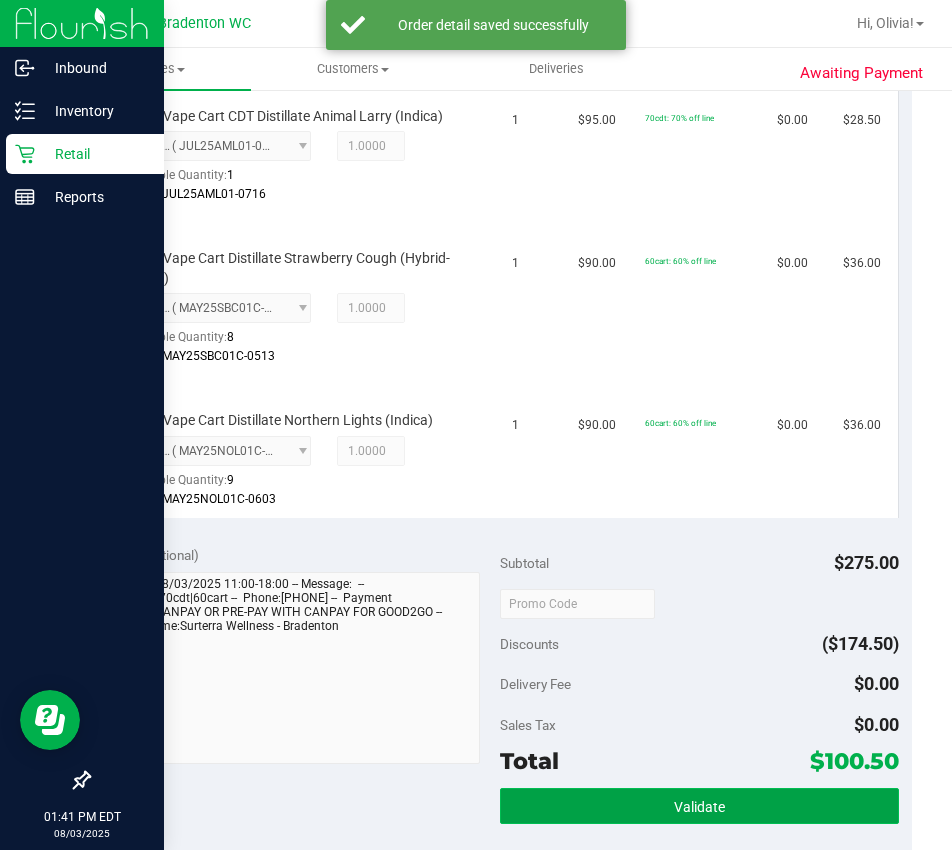 click on "Validate" at bounding box center (699, 806) 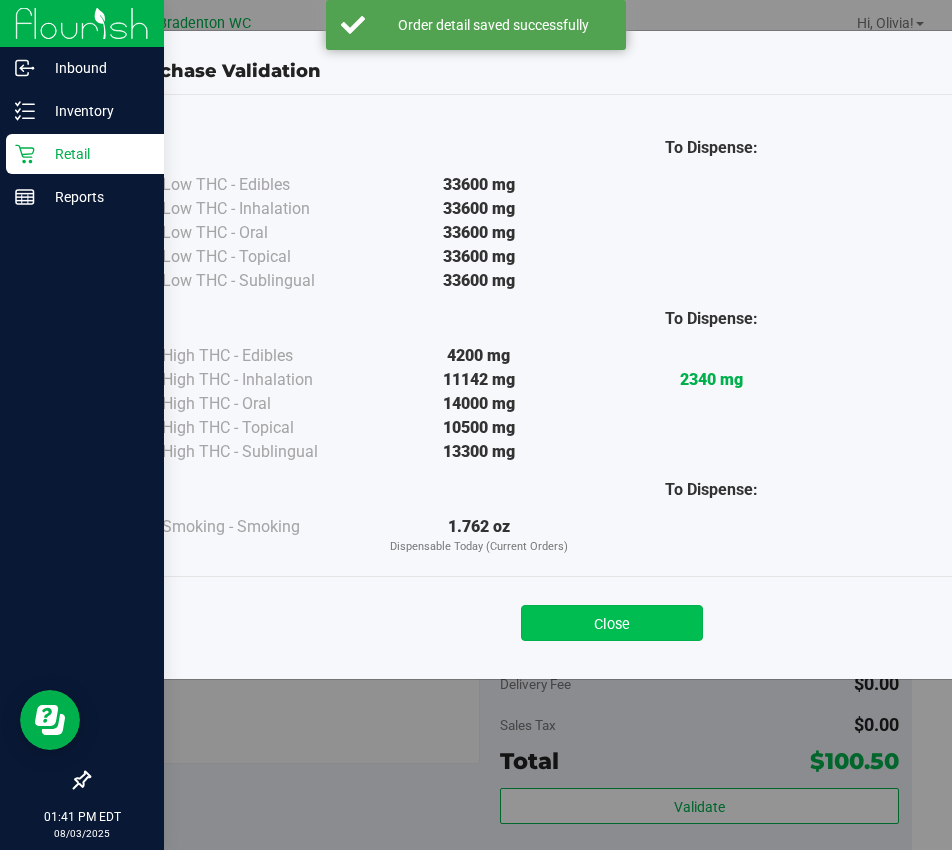 click on "Close" at bounding box center (612, 623) 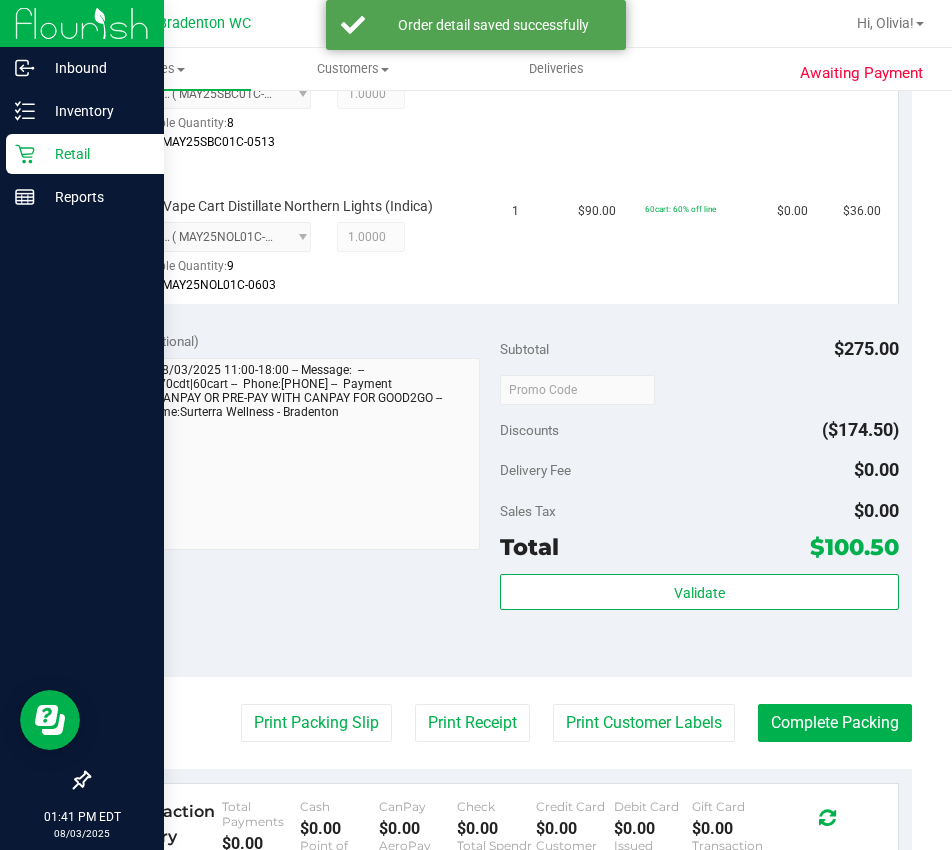 scroll, scrollTop: 842, scrollLeft: 0, axis: vertical 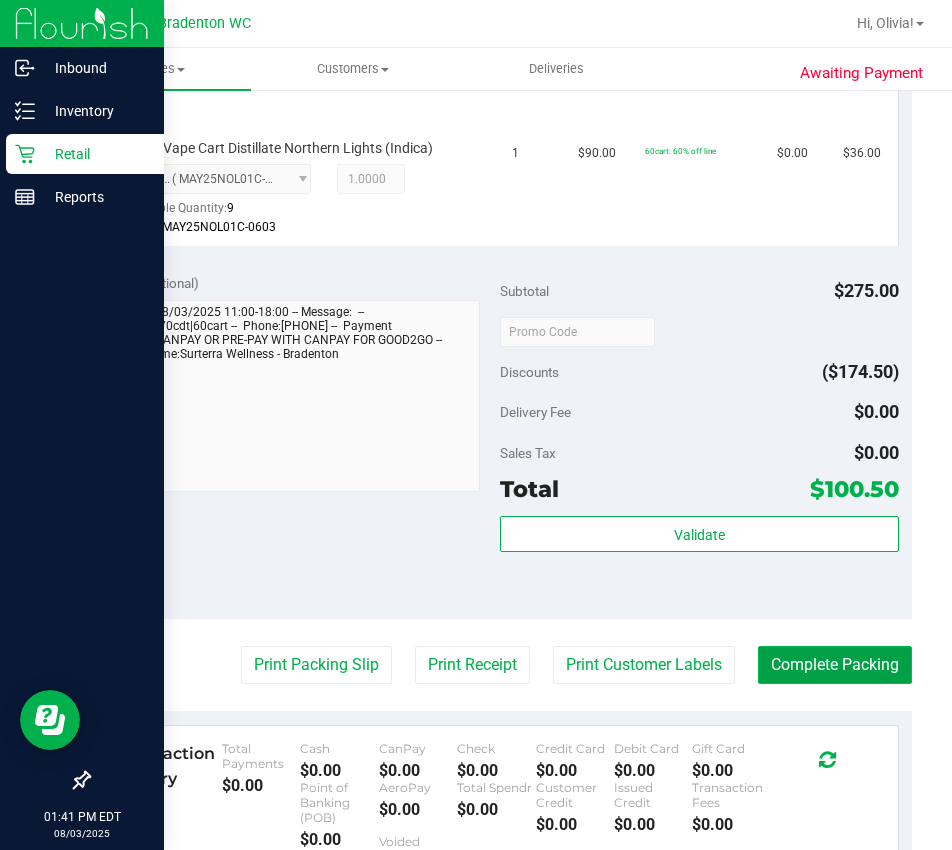 click on "Complete Packing" at bounding box center (835, 665) 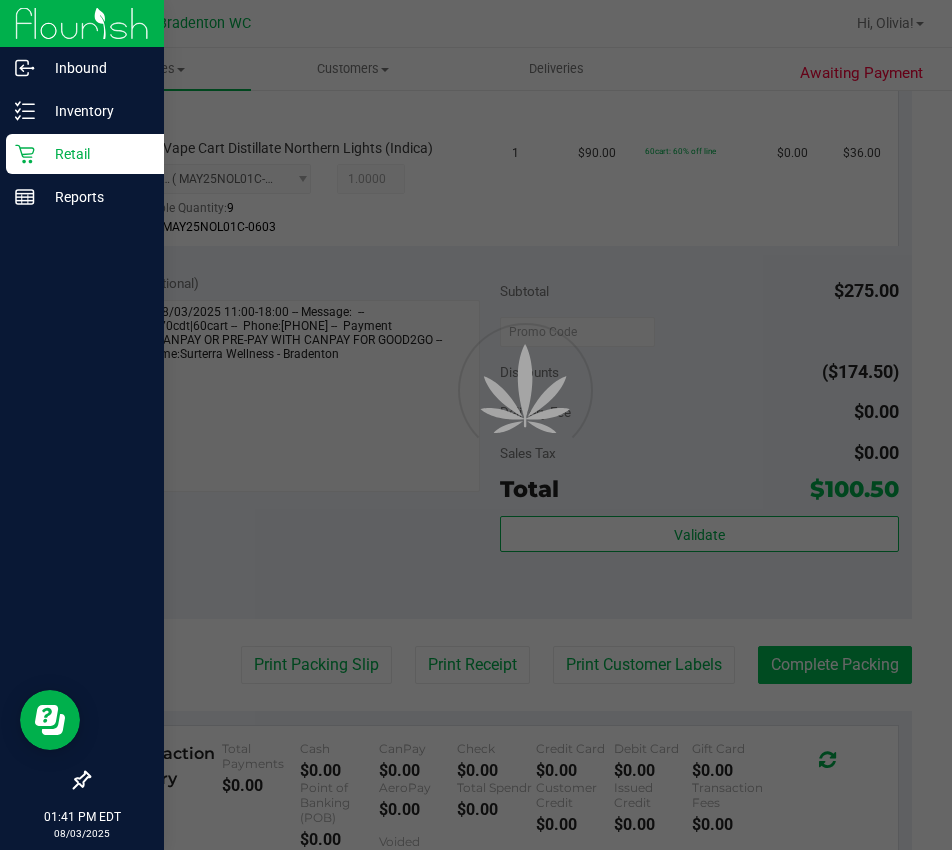 scroll, scrollTop: 0, scrollLeft: 0, axis: both 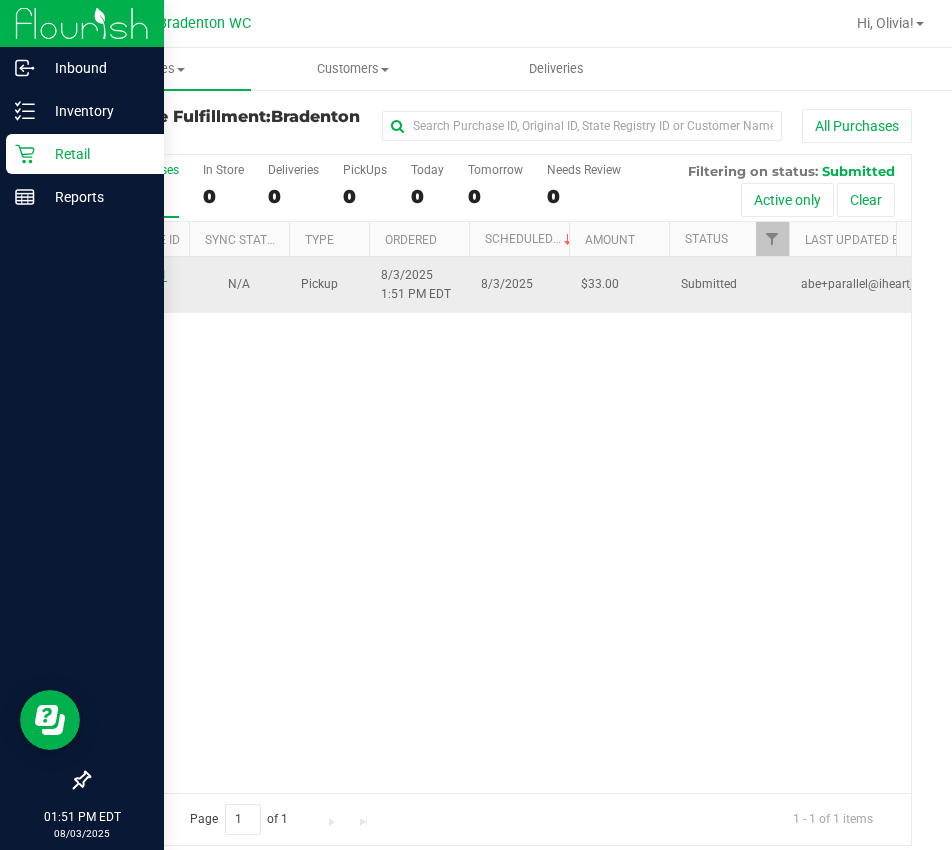 click on "11734651" at bounding box center (139, 275) 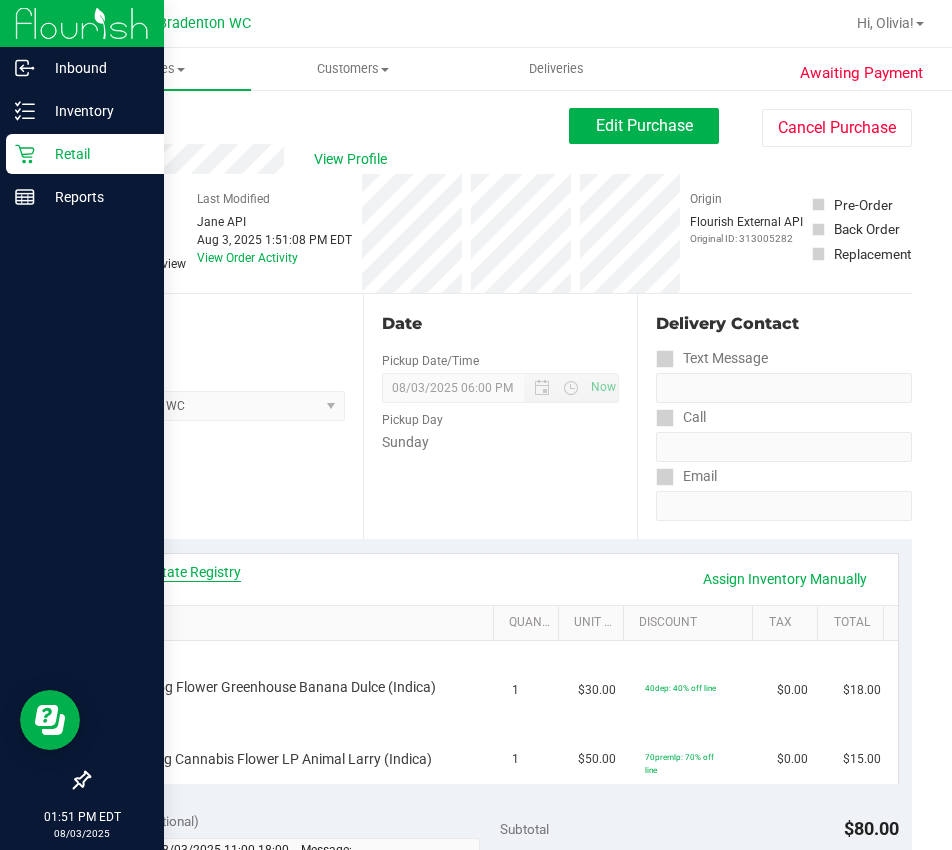 click on "View State Registry" at bounding box center [181, 572] 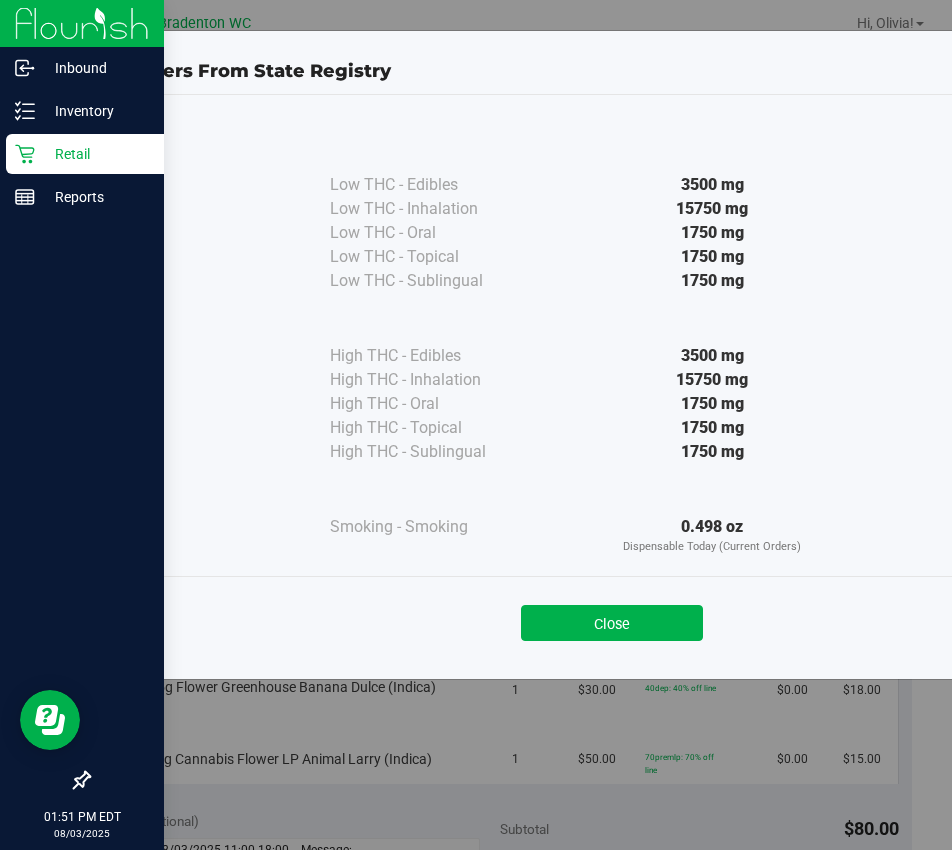 click on "Close" at bounding box center [612, 616] 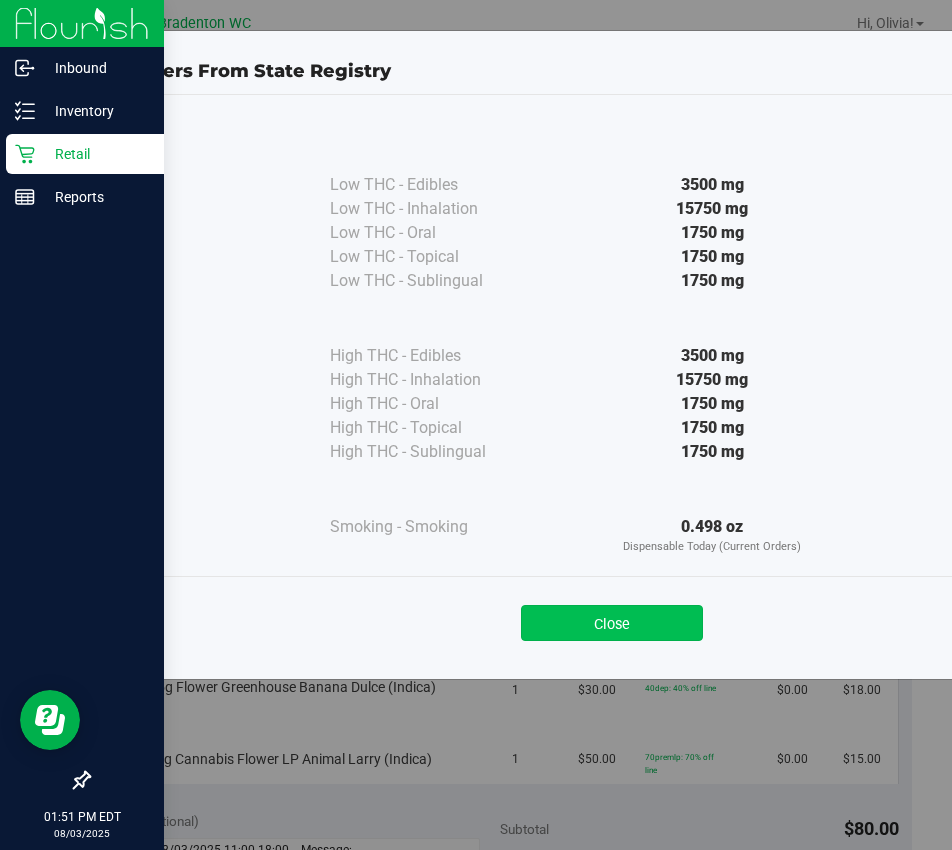 click on "Close" at bounding box center [612, 623] 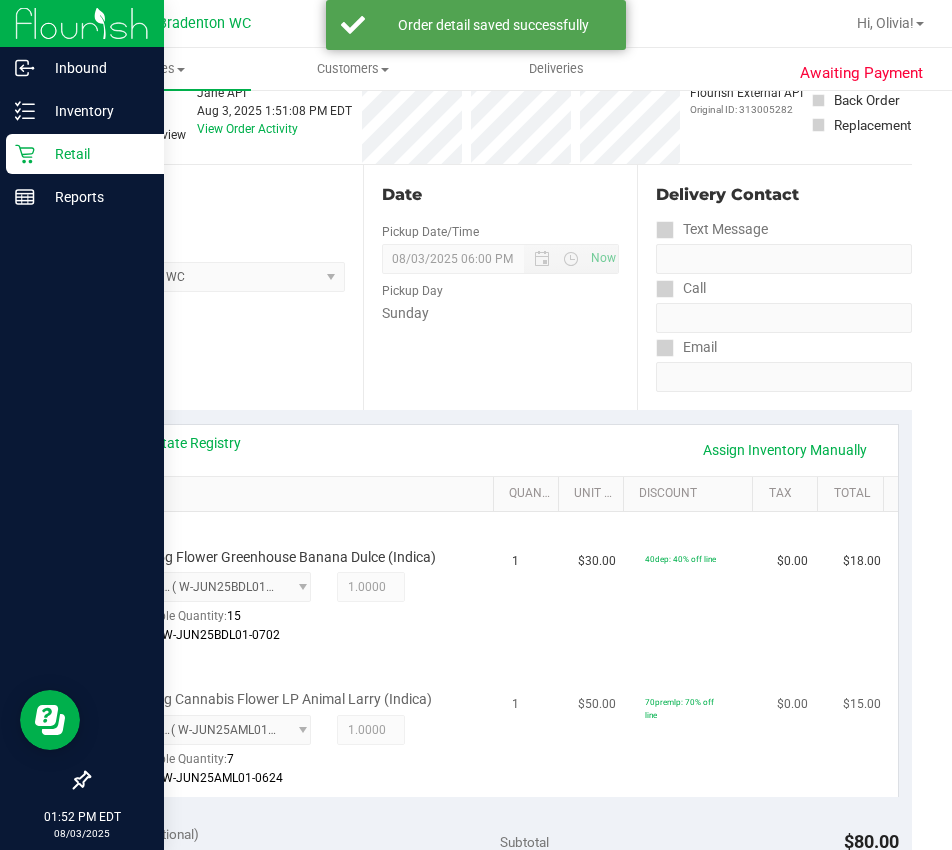 scroll, scrollTop: 400, scrollLeft: 0, axis: vertical 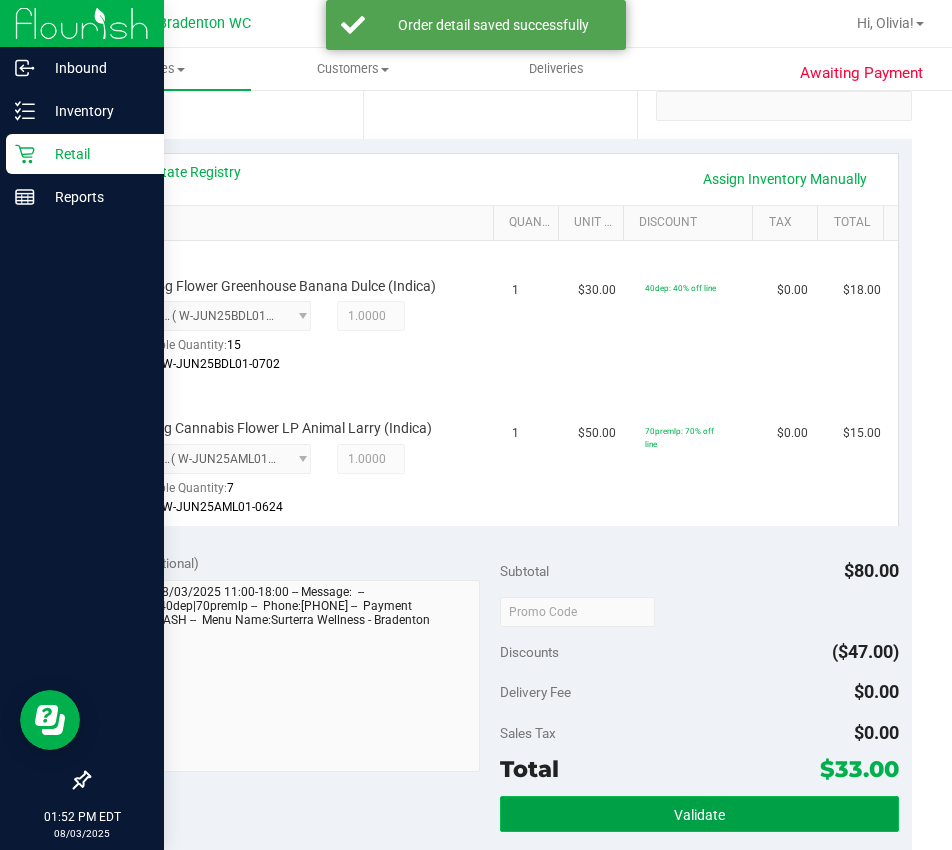 click on "Validate" at bounding box center (699, 814) 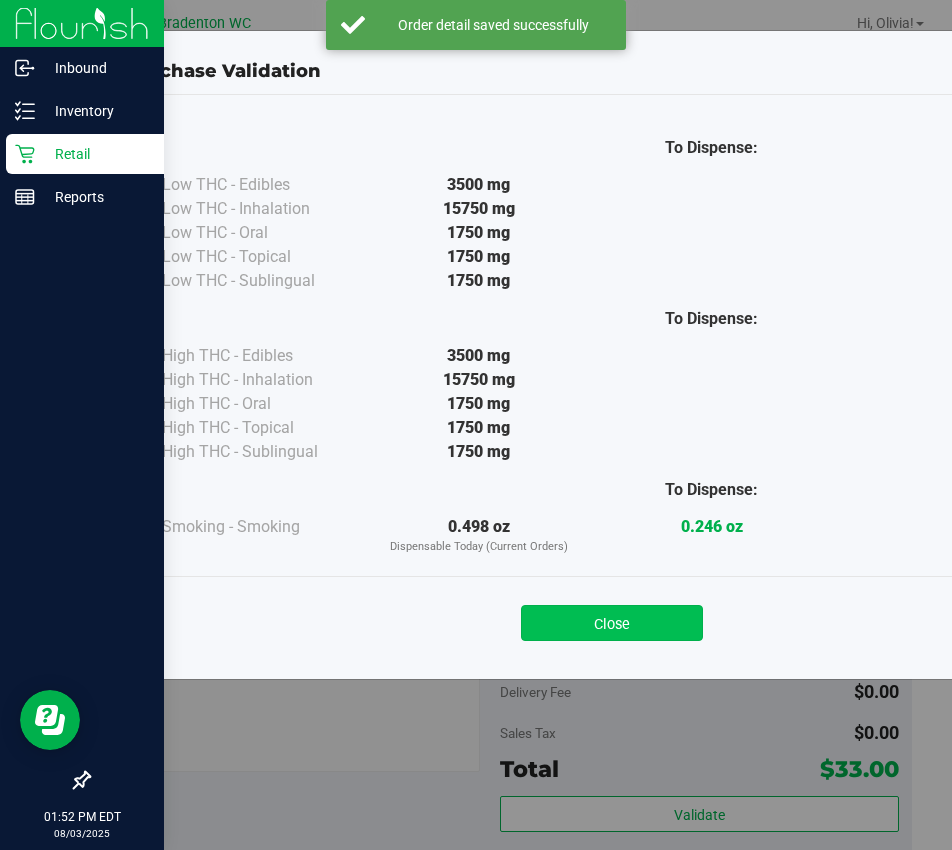 click on "Close" at bounding box center (612, 623) 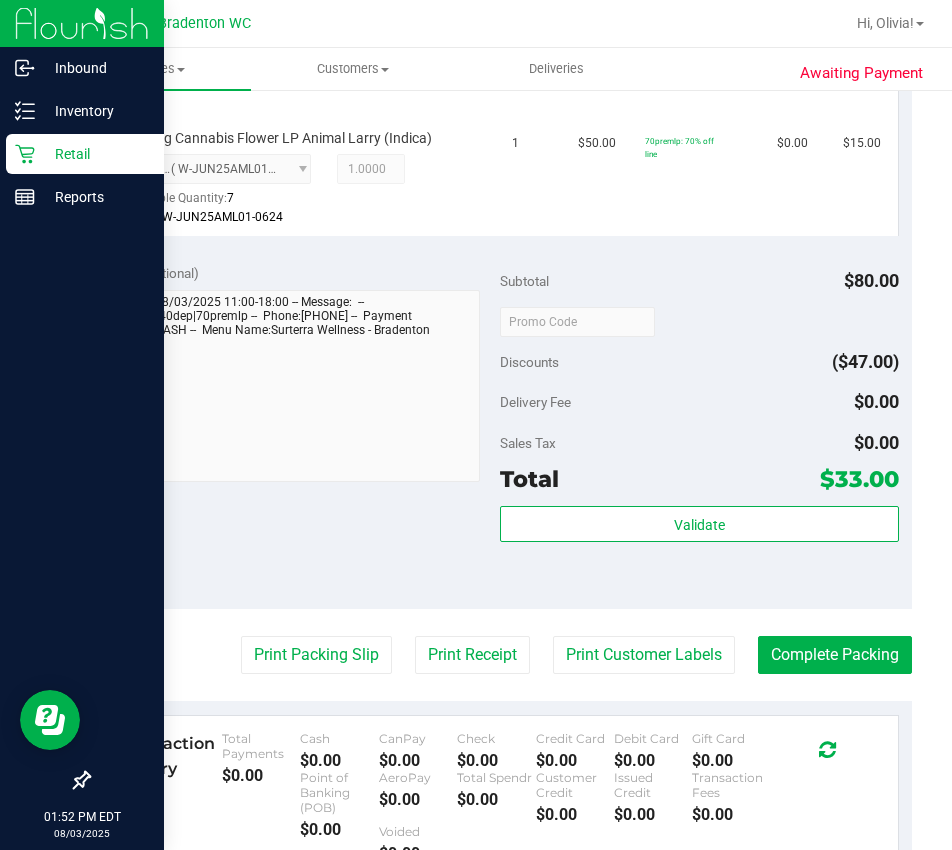 scroll, scrollTop: 700, scrollLeft: 0, axis: vertical 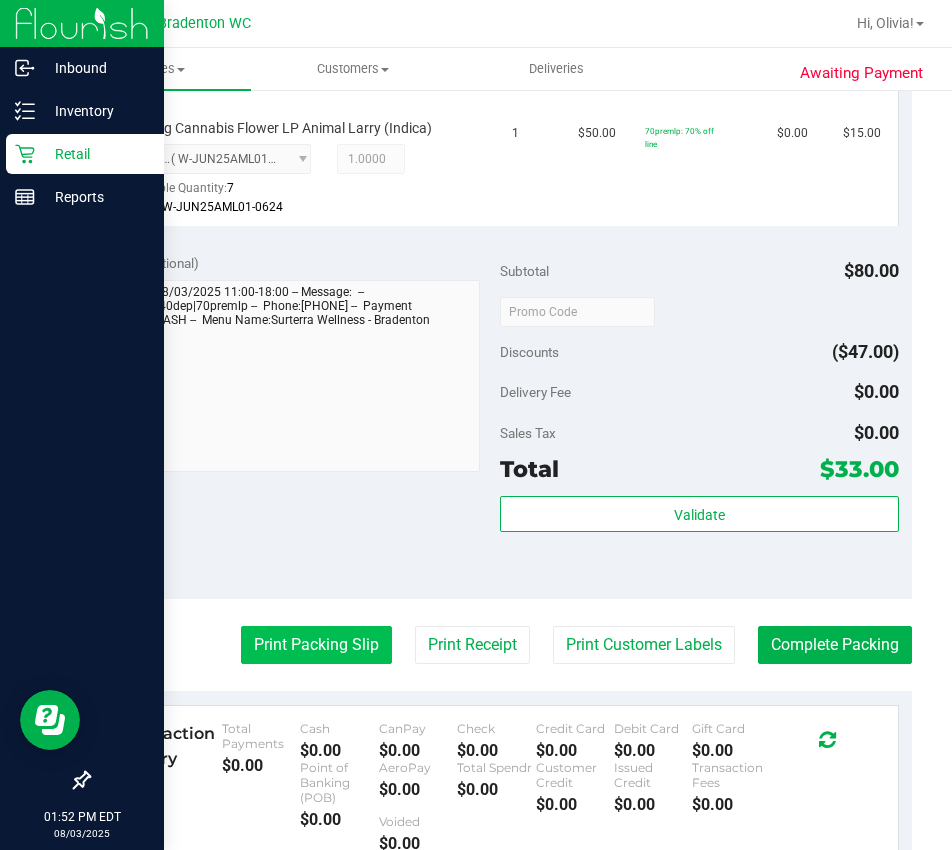 click on "Print Packing Slip" at bounding box center [316, 645] 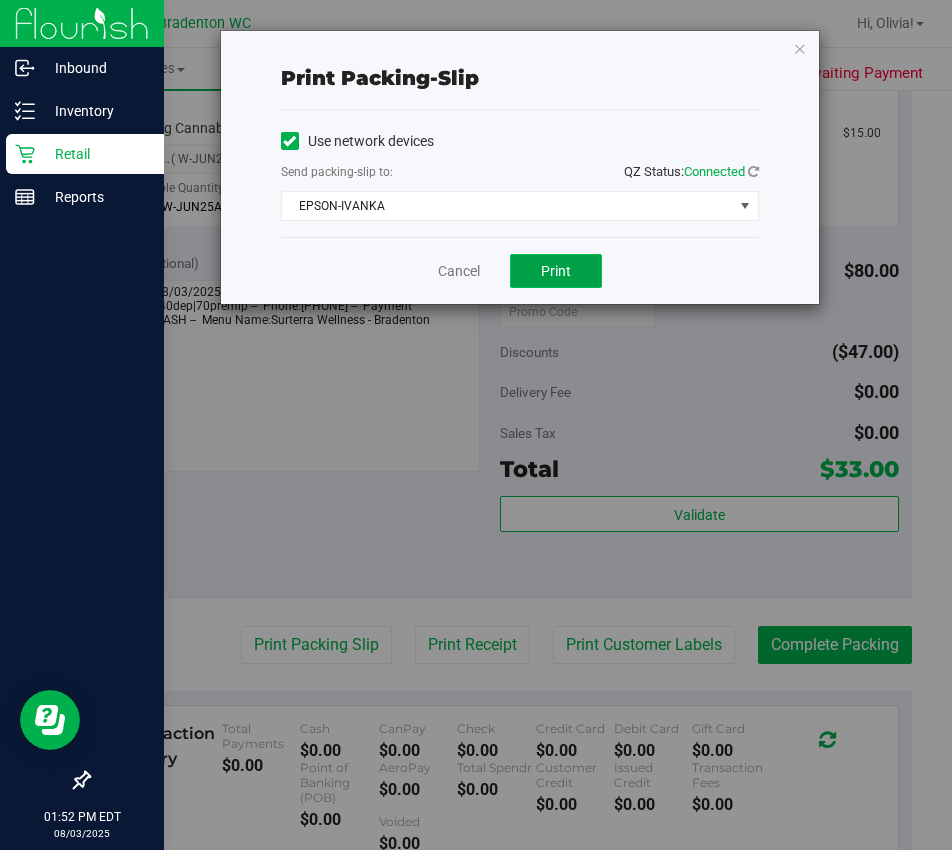 click on "Print" at bounding box center [556, 271] 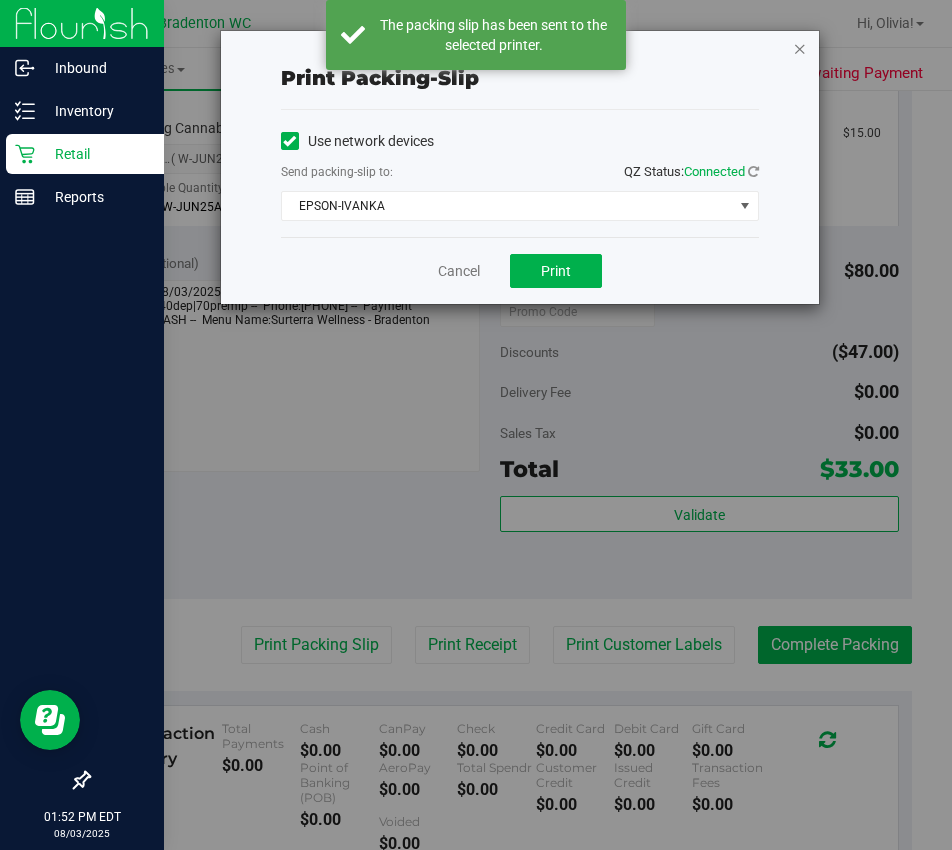 click at bounding box center (800, 48) 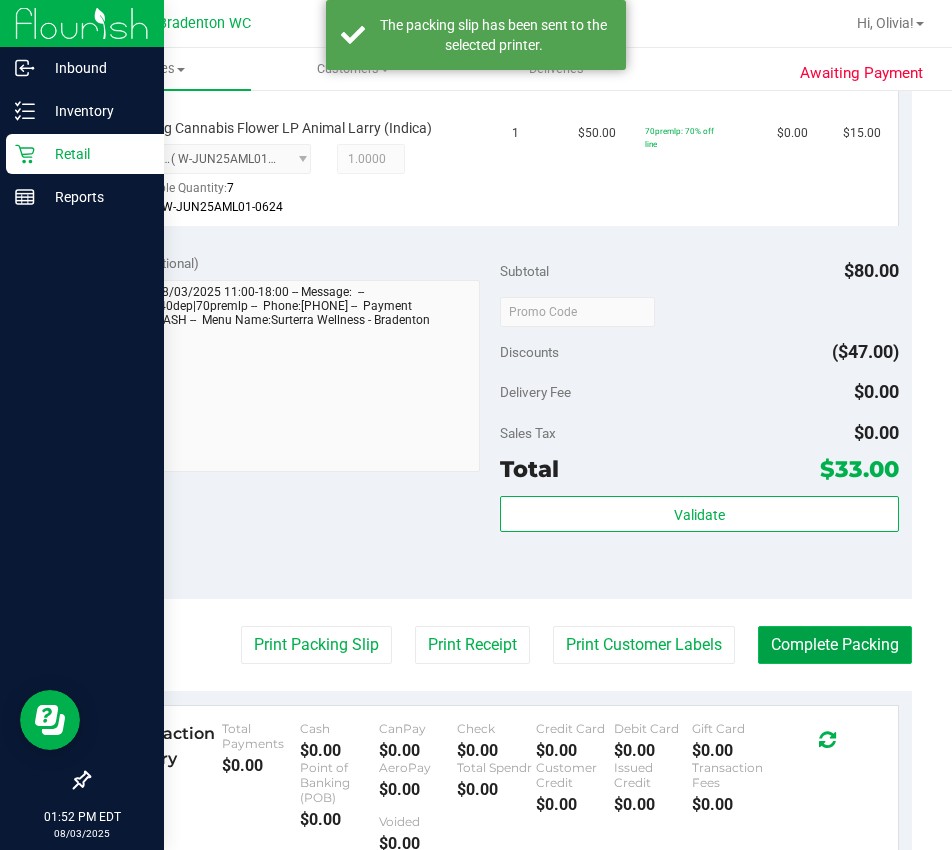 click on "Complete Packing" at bounding box center [835, 645] 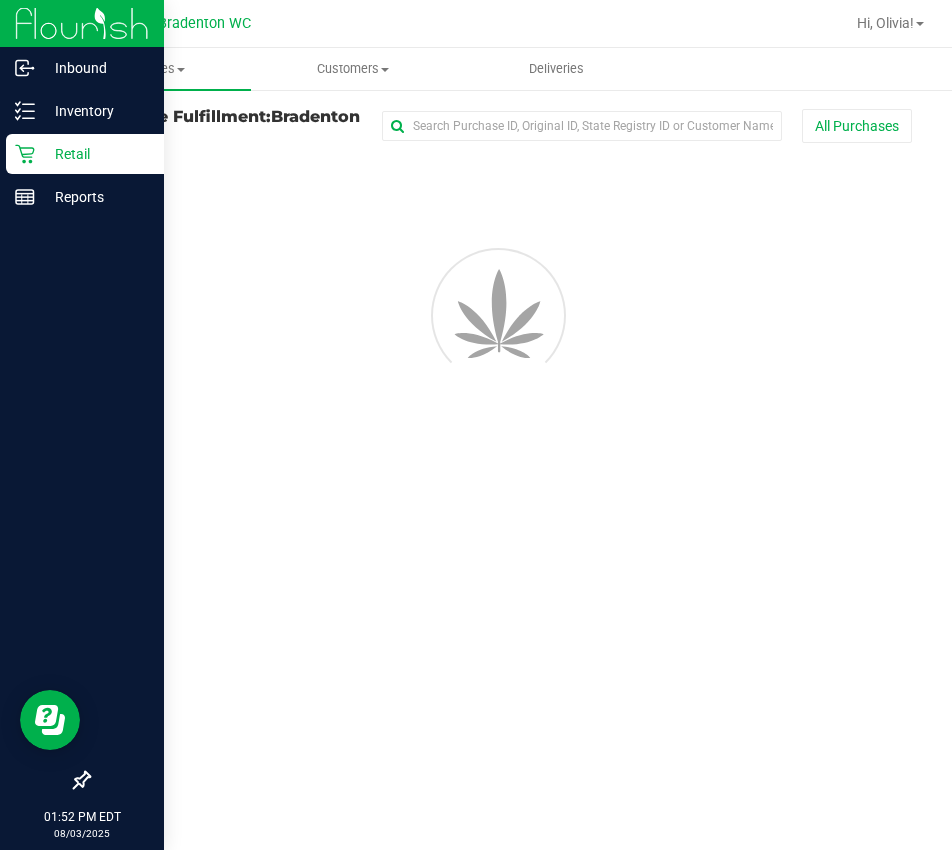 scroll, scrollTop: 0, scrollLeft: 0, axis: both 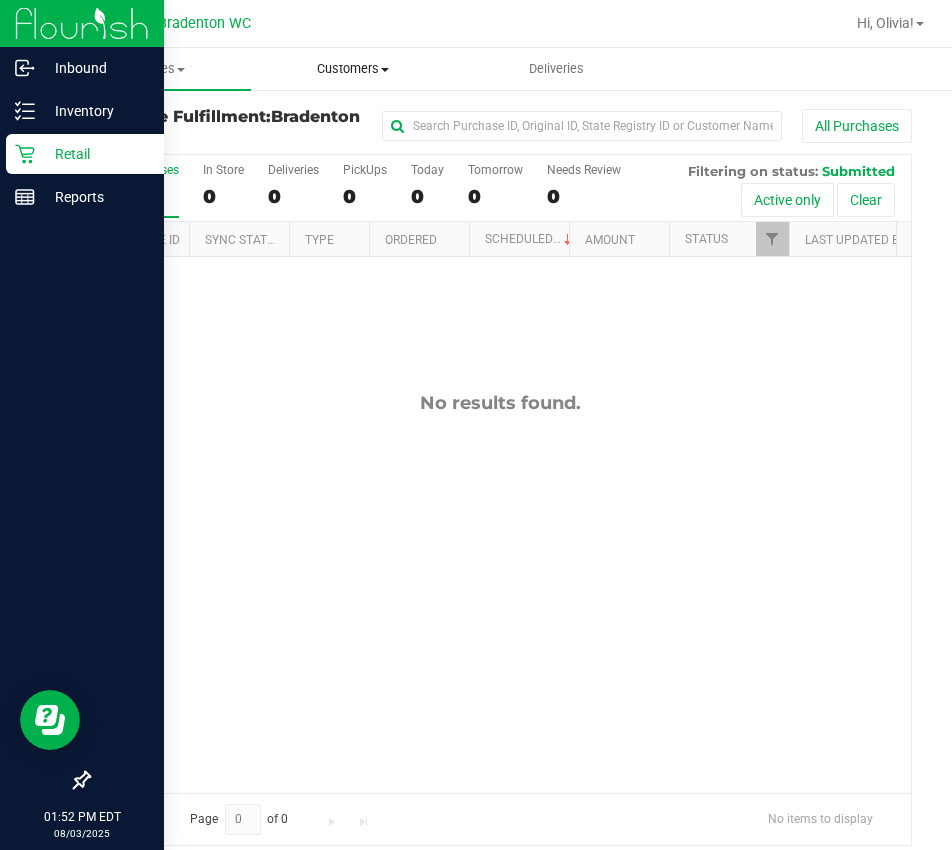 click on "Customers
All customers
Add a new customer
All physicians" at bounding box center [352, 69] 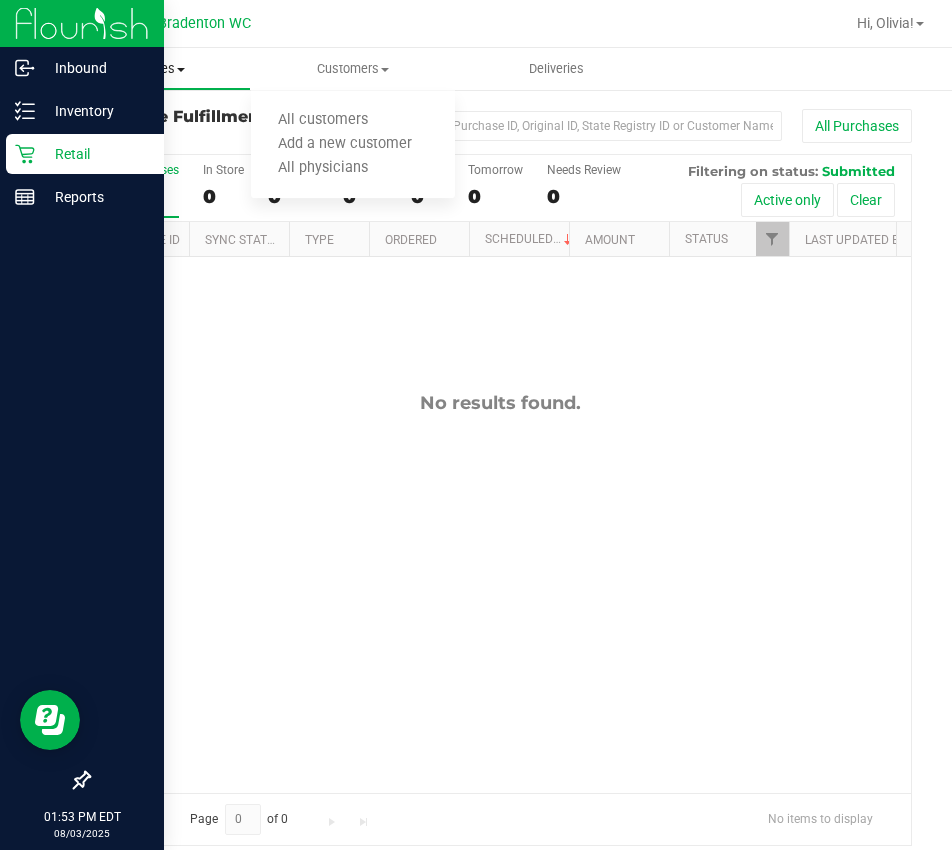 click on "Purchases" at bounding box center (149, 69) 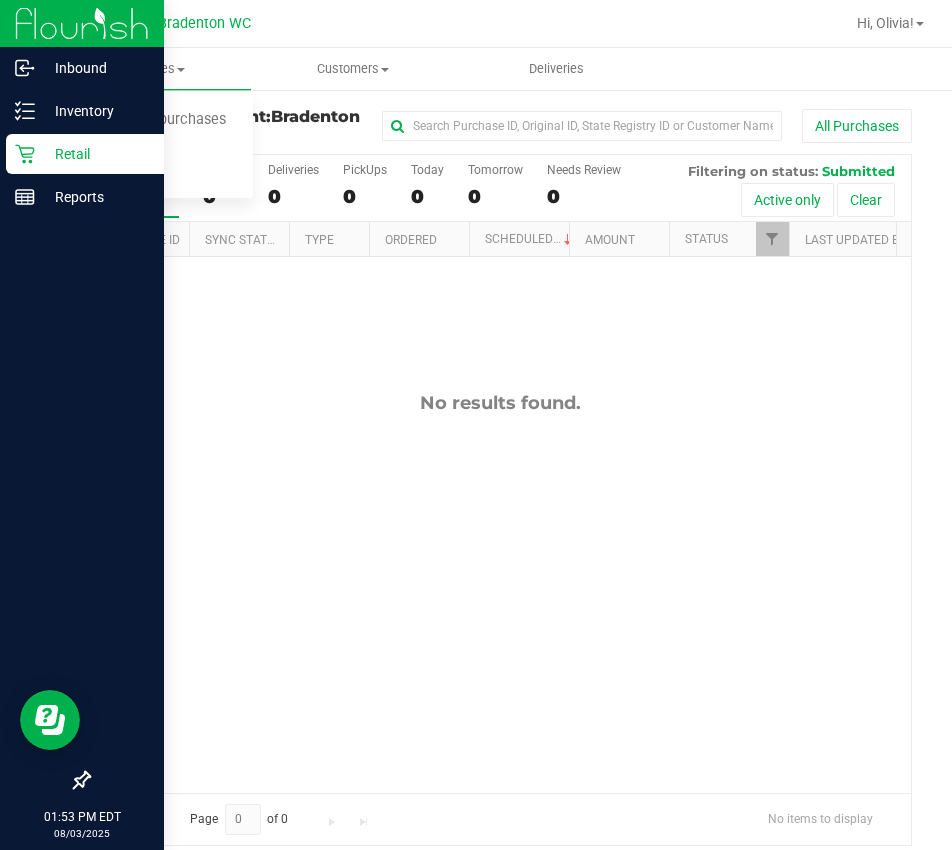 click 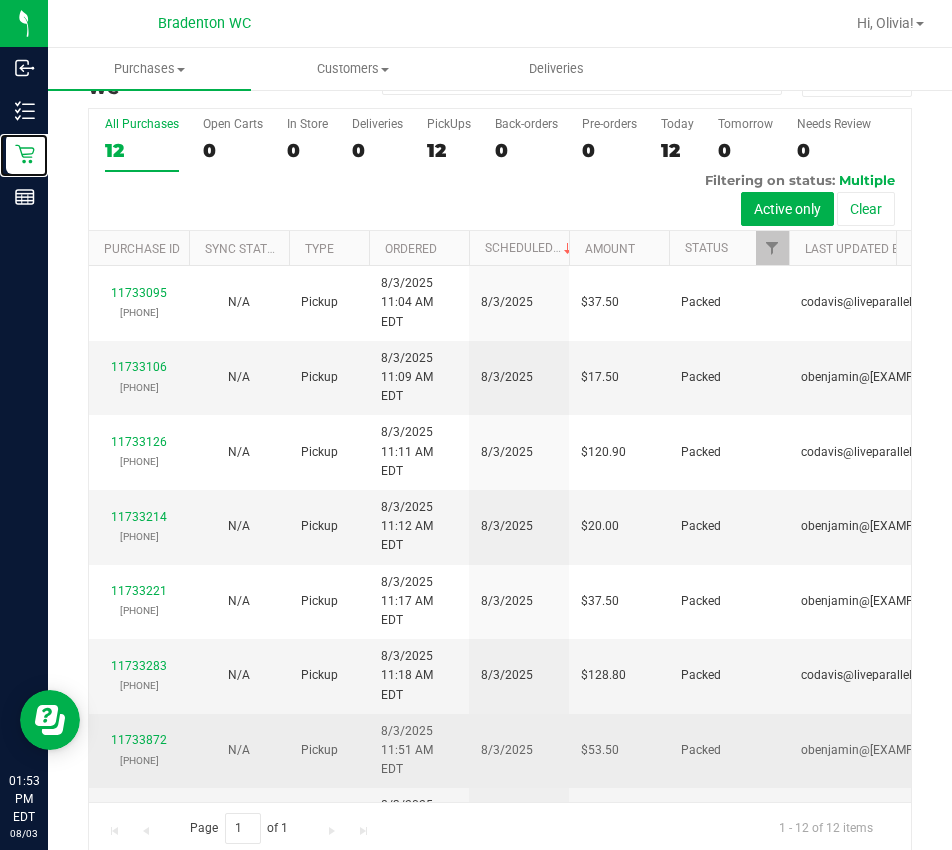 scroll, scrollTop: 71, scrollLeft: 0, axis: vertical 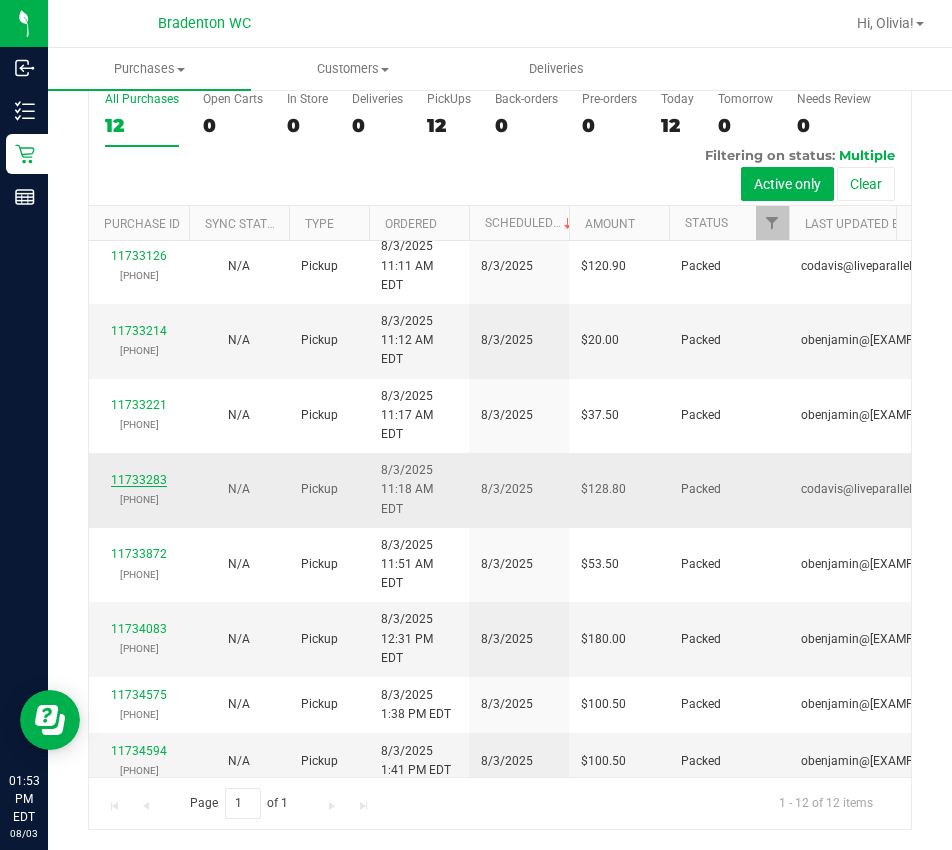 click on "11733283" at bounding box center (139, 480) 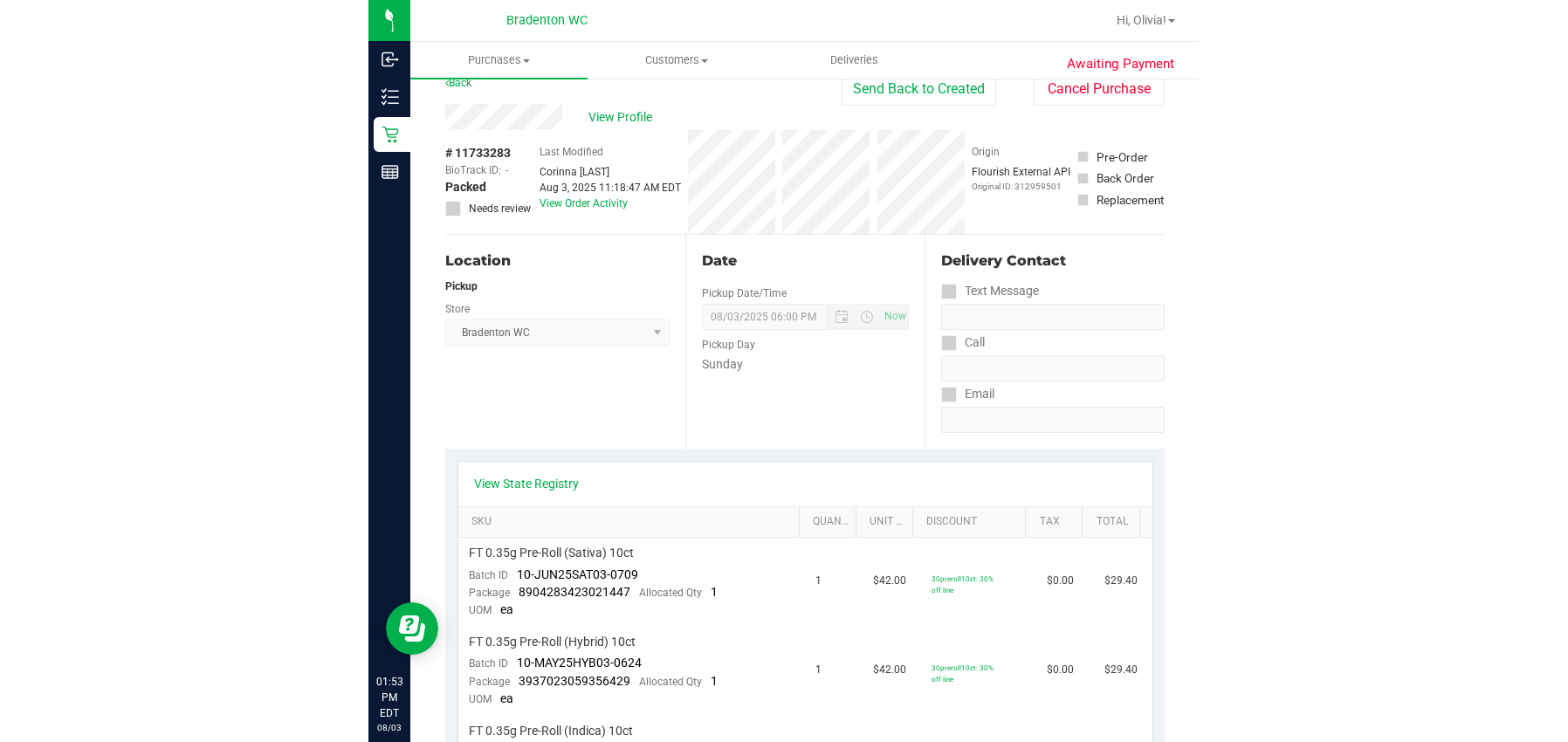 scroll, scrollTop: 0, scrollLeft: 0, axis: both 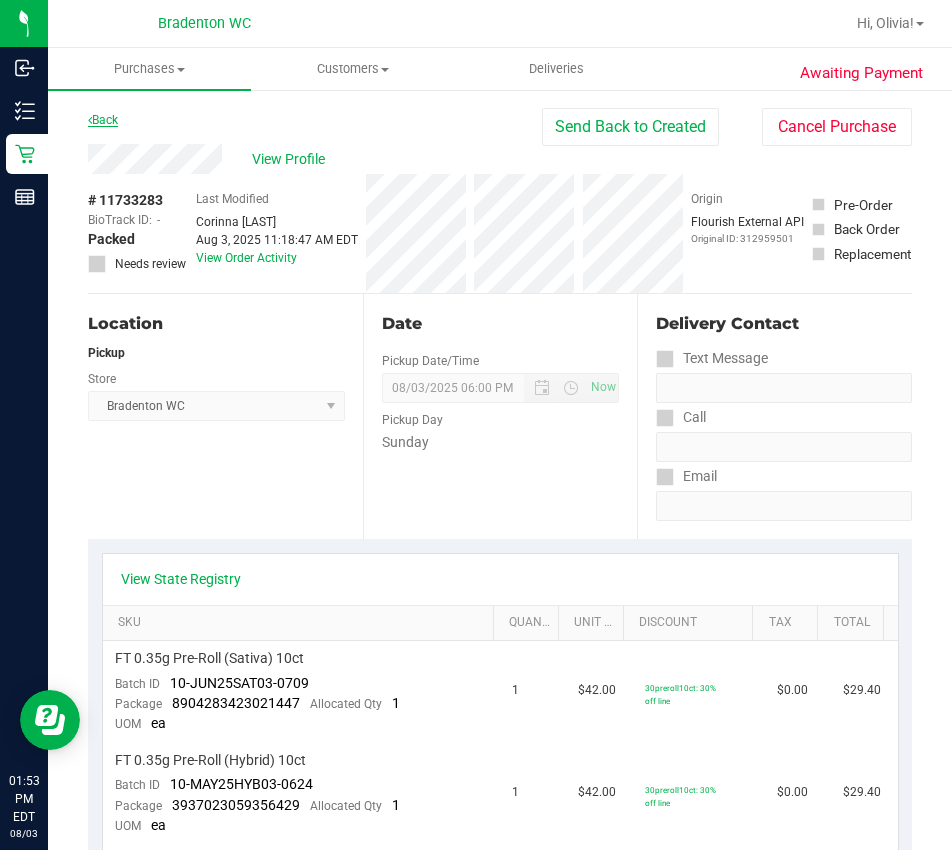 click on "Back" at bounding box center (103, 120) 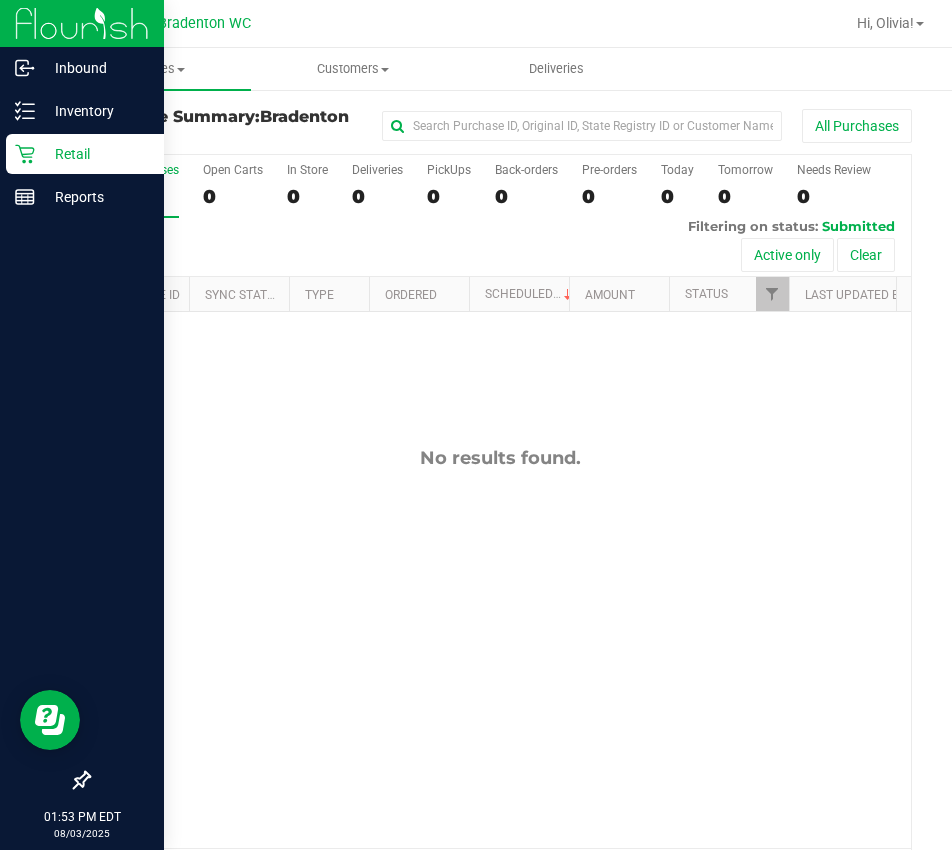 click at bounding box center (82, 490) 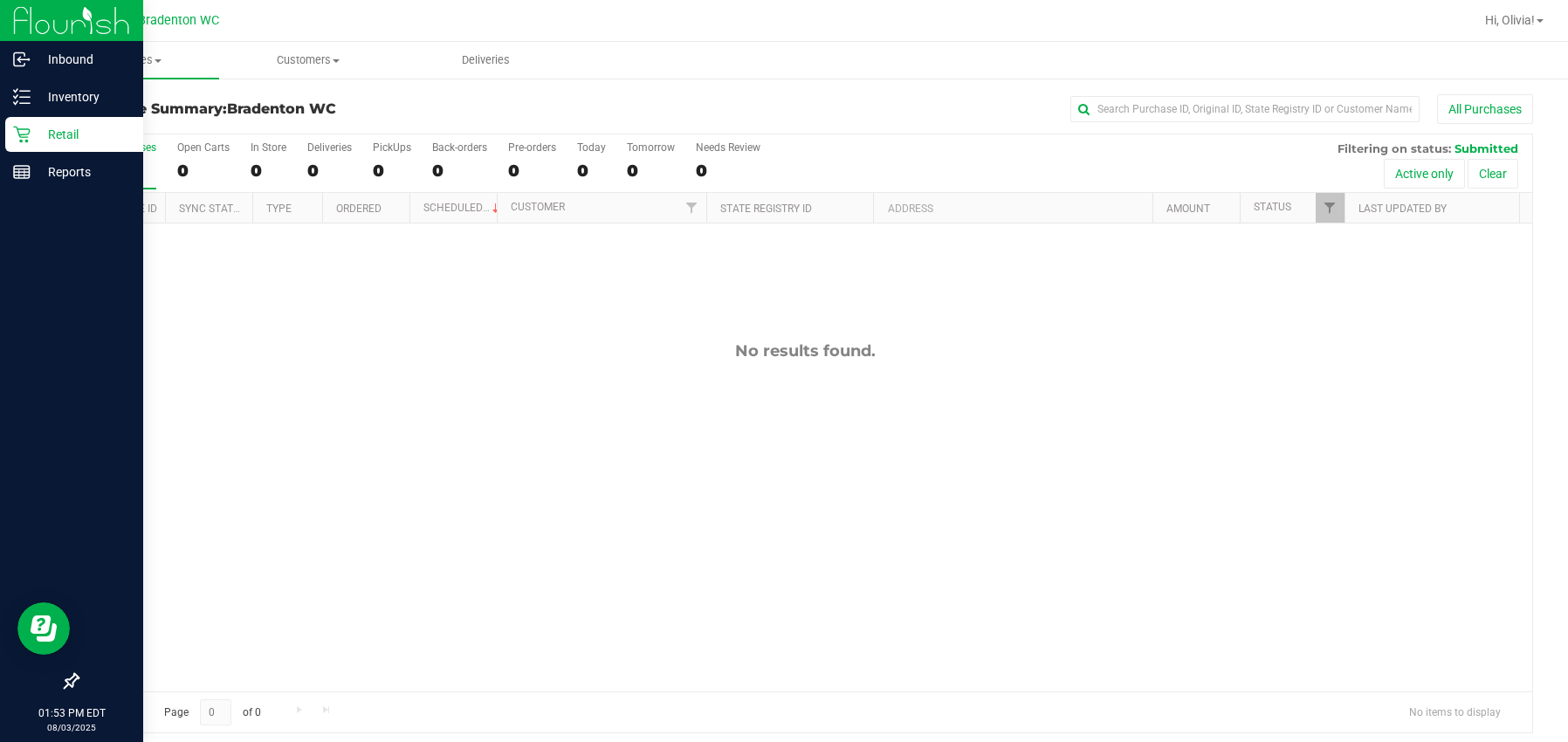 click 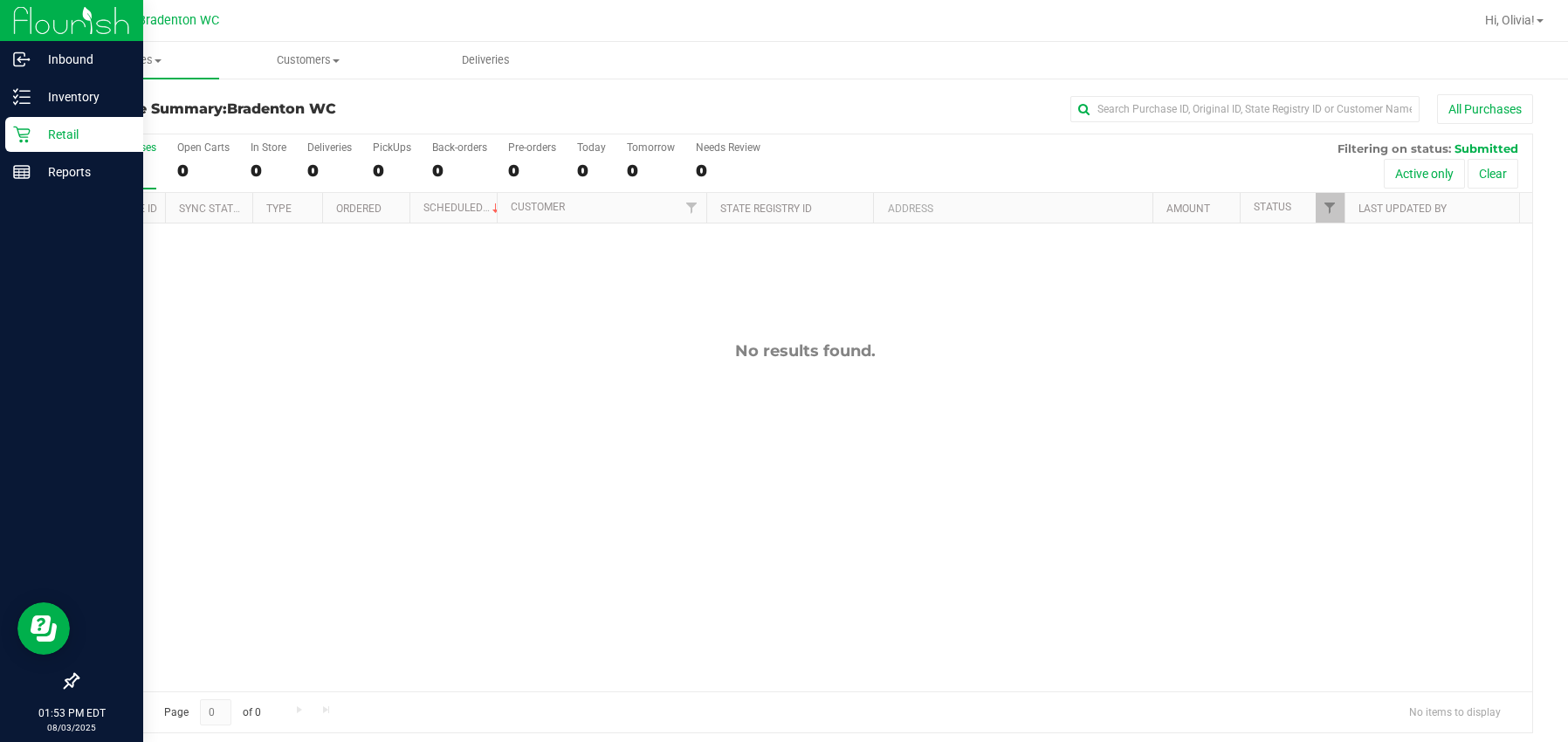click on "Retail" at bounding box center (83, 134) 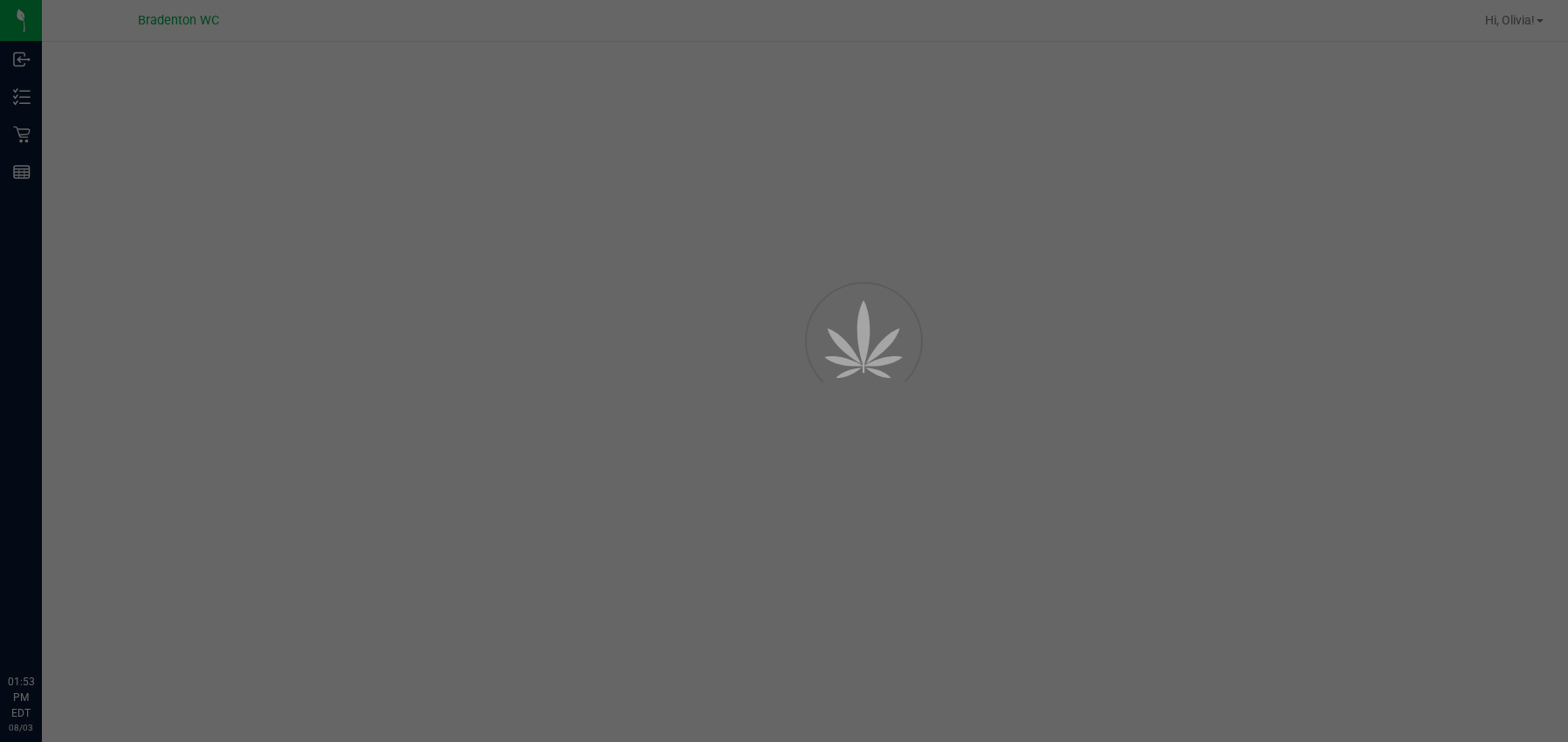 scroll, scrollTop: 0, scrollLeft: 0, axis: both 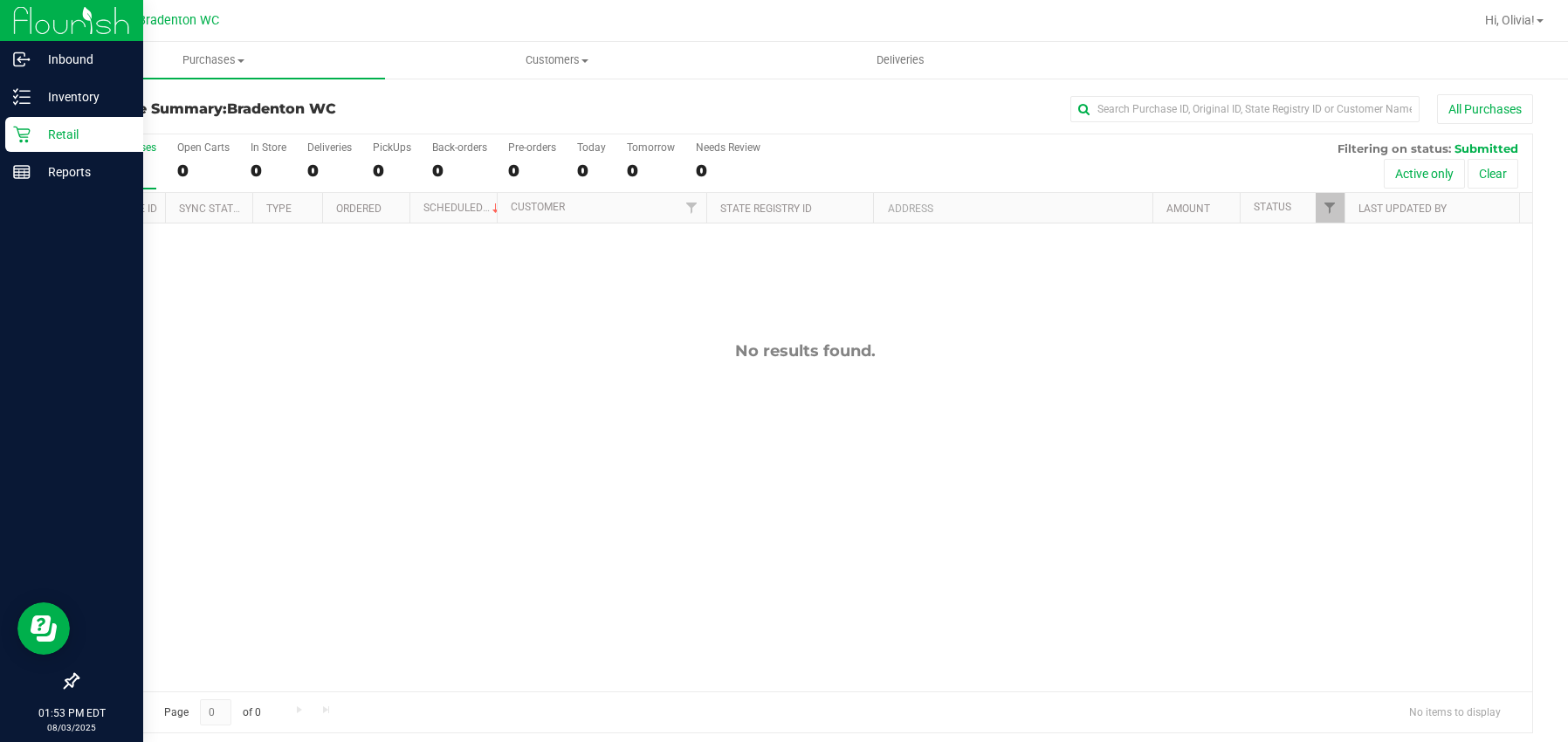 click on "Retail" at bounding box center [83, 134] 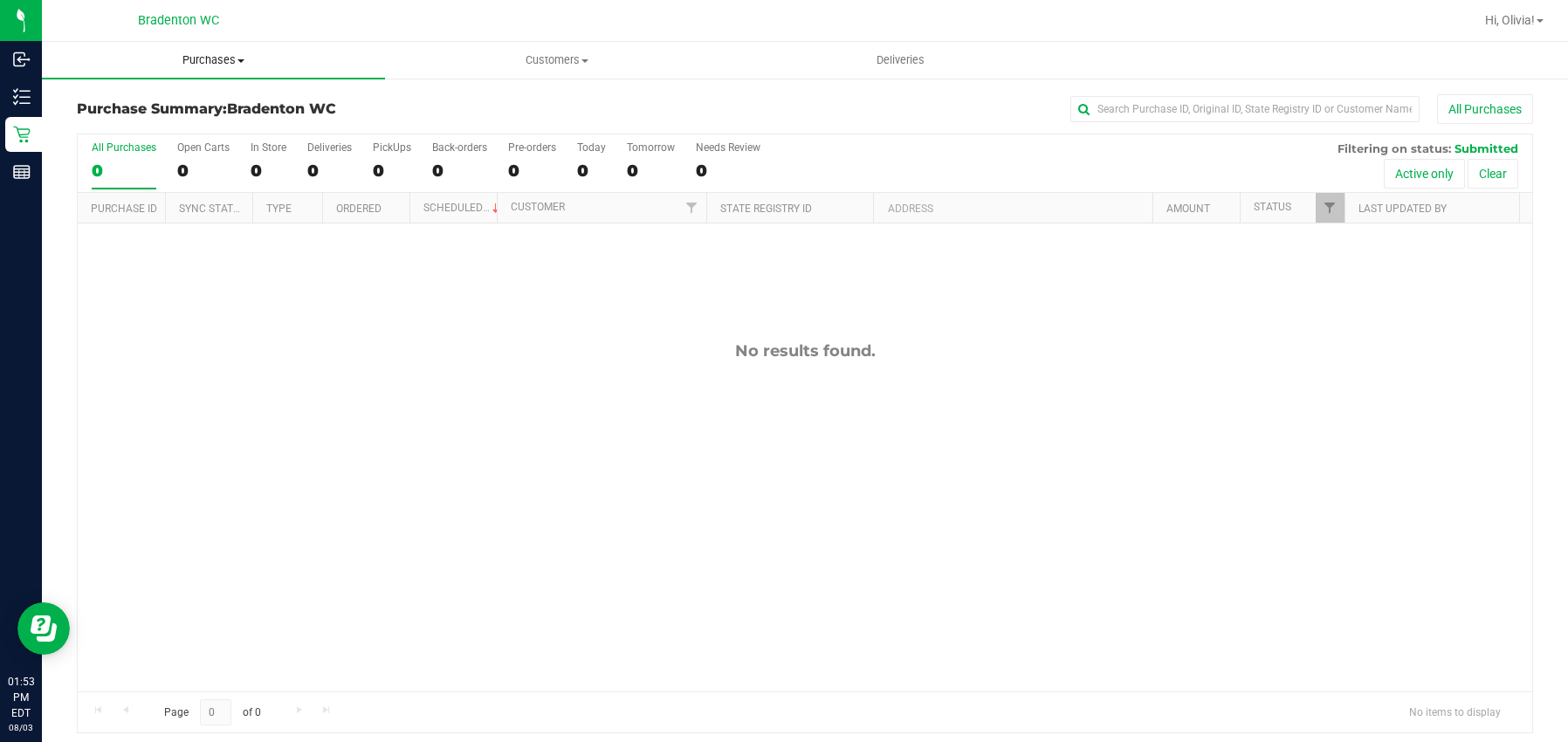 click on "Purchases
Summary of purchases
Fulfillment
All purchases" at bounding box center [213, 60] 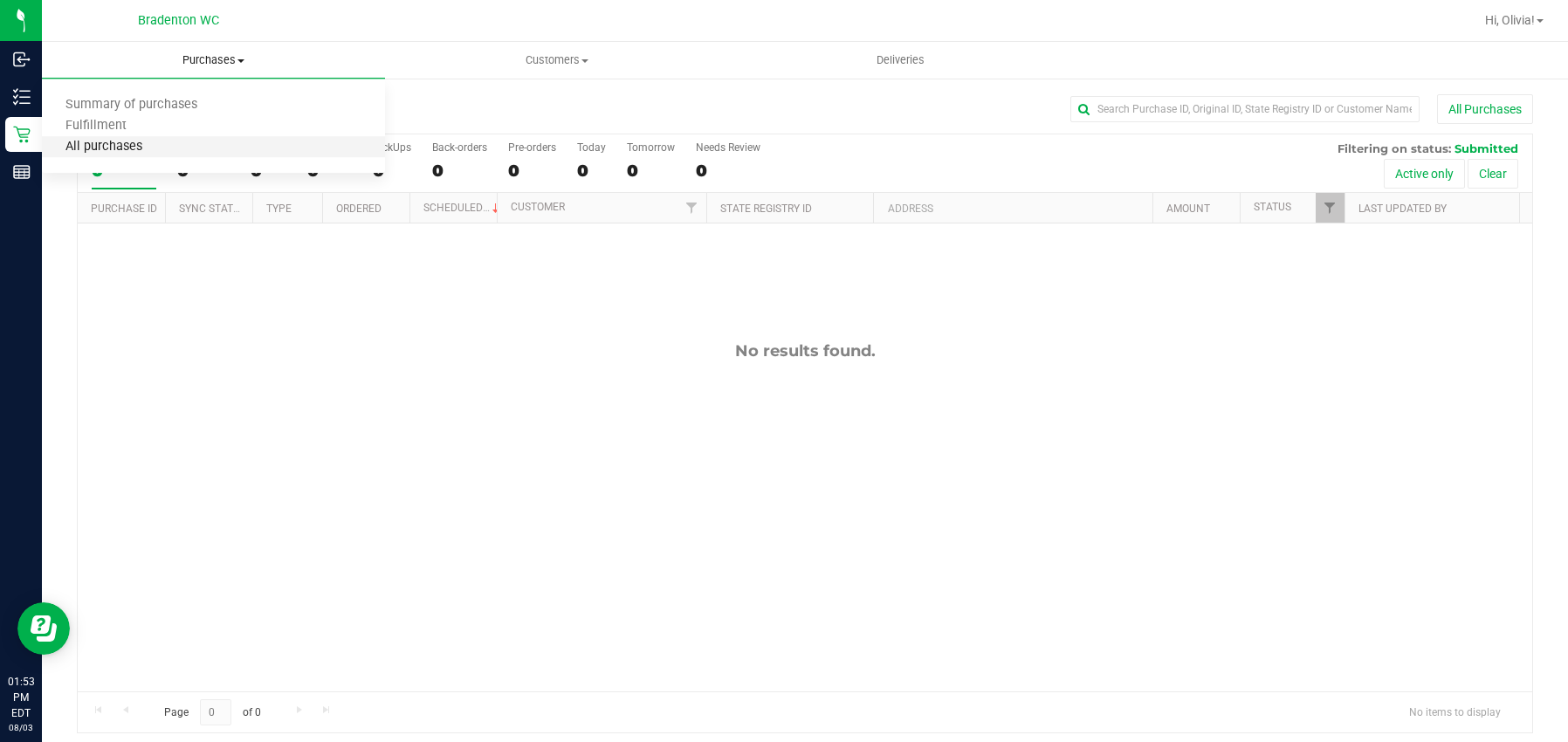 click on "All purchases" at bounding box center [104, 147] 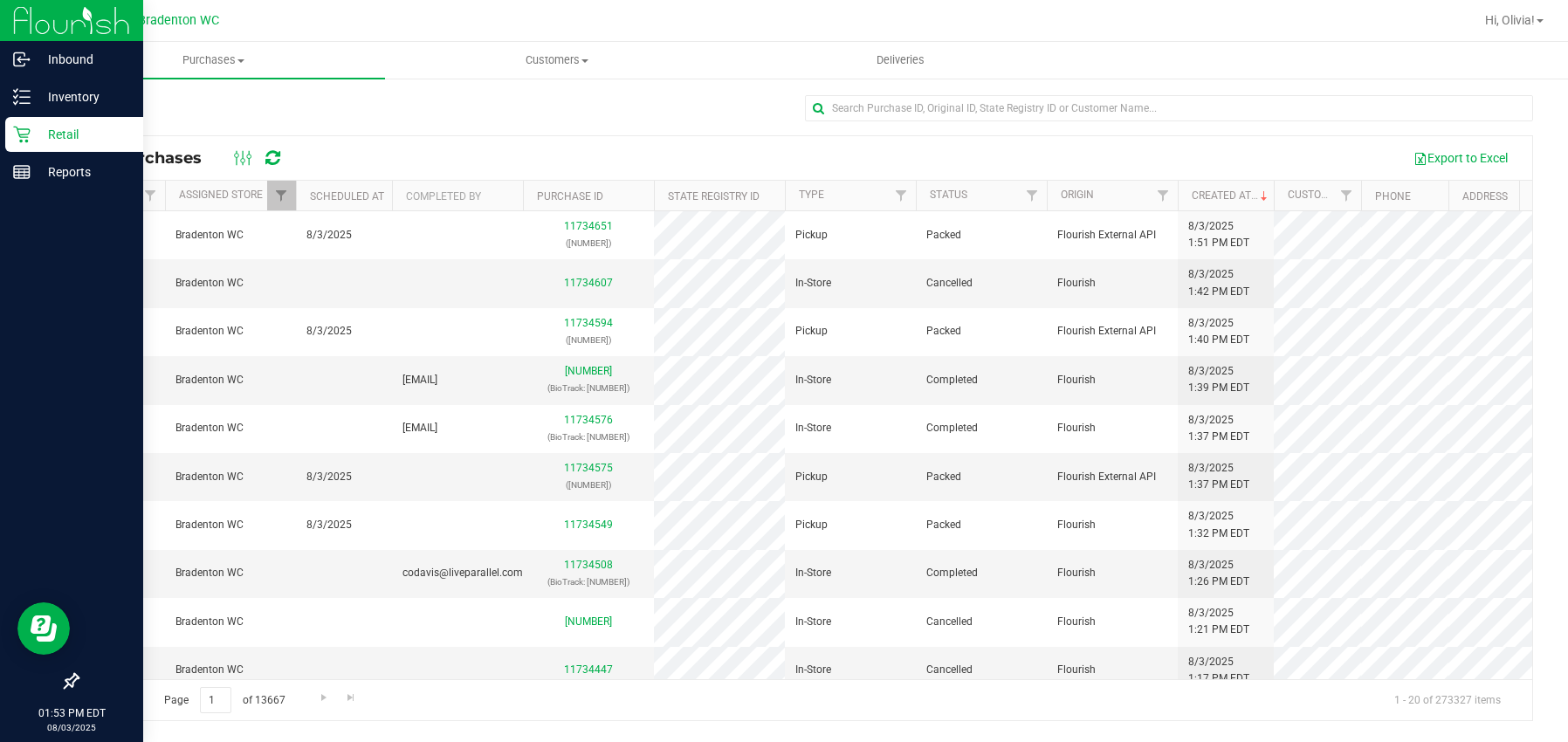click on "Retail" at bounding box center [83, 134] 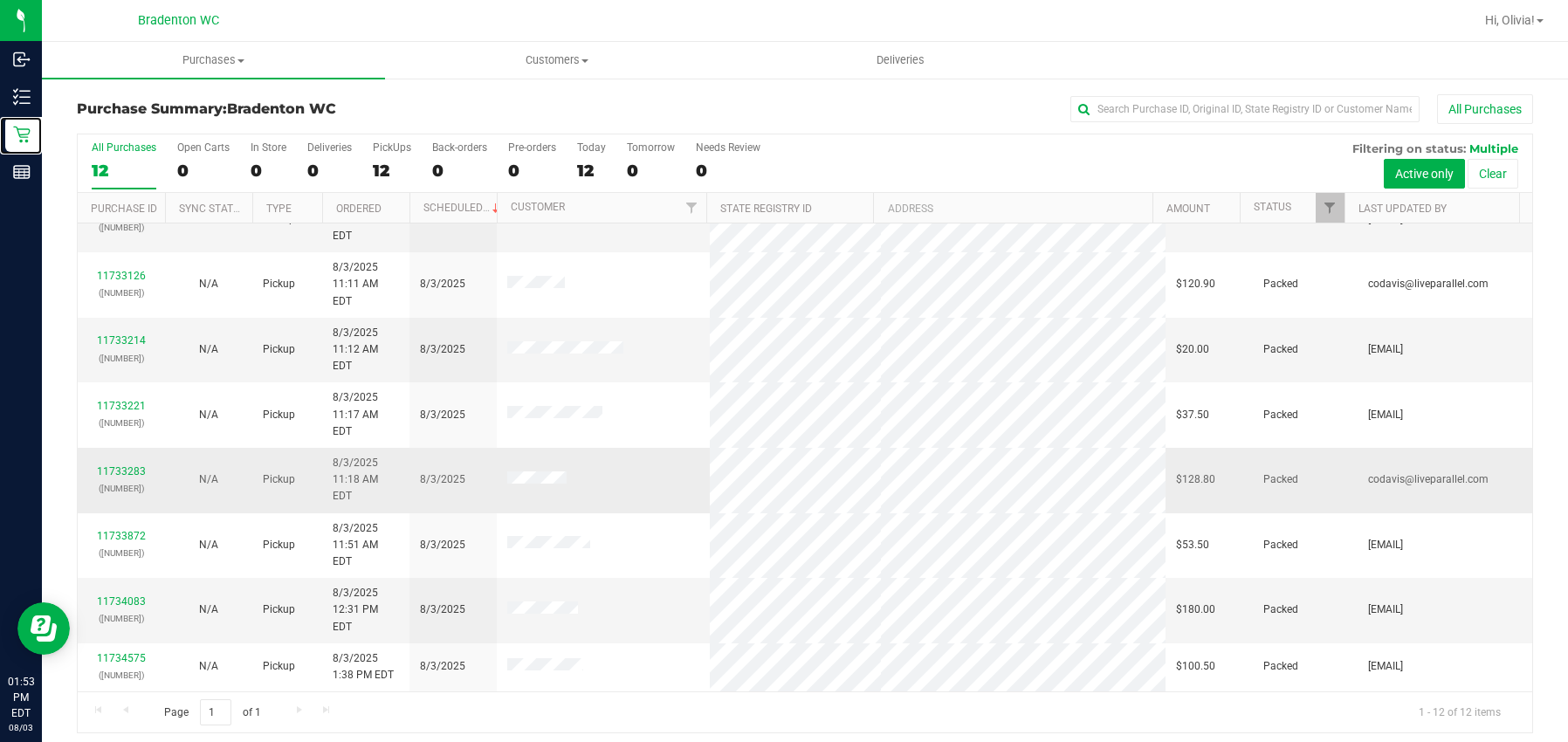 scroll, scrollTop: 112, scrollLeft: 0, axis: vertical 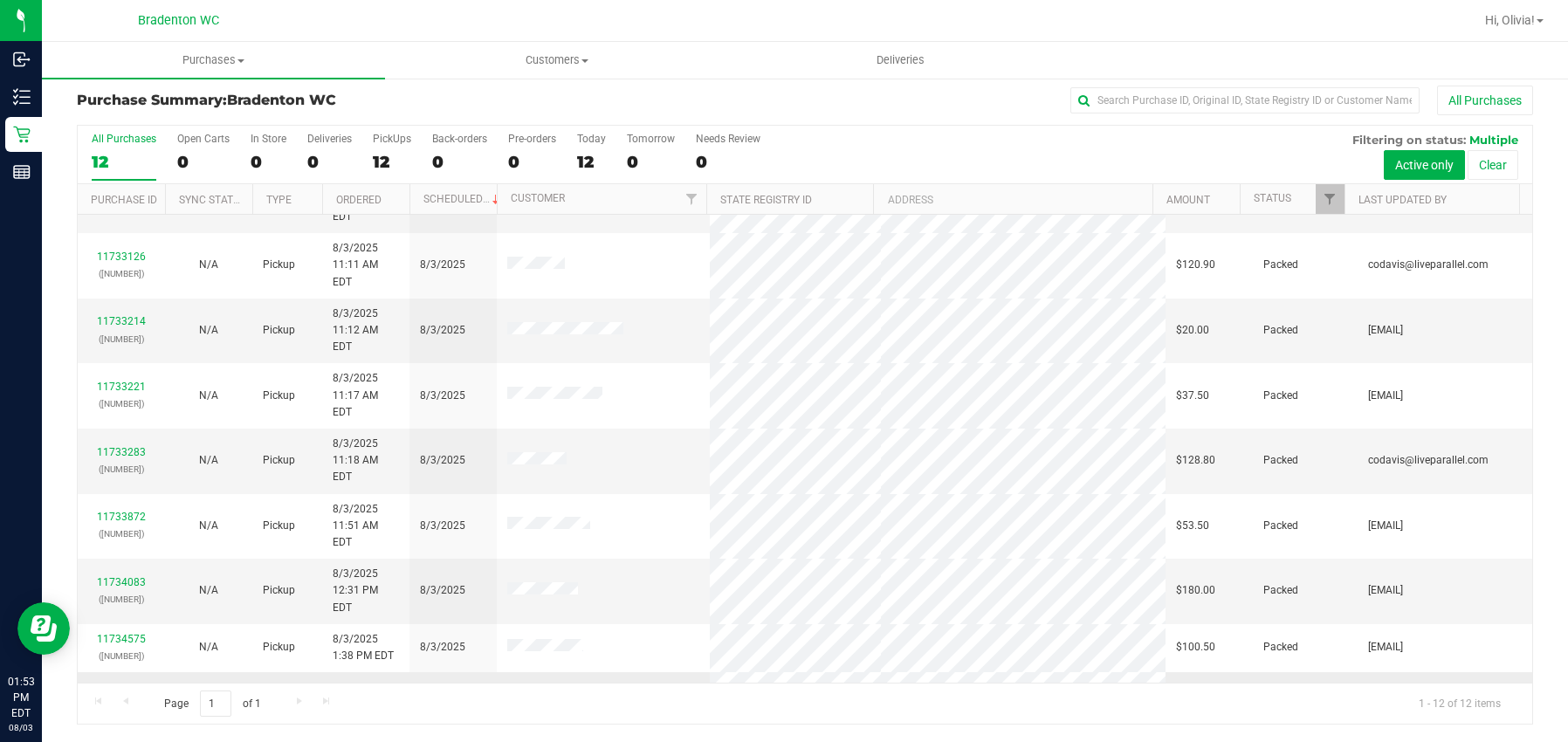 click on "11734594" at bounding box center (121, 687) 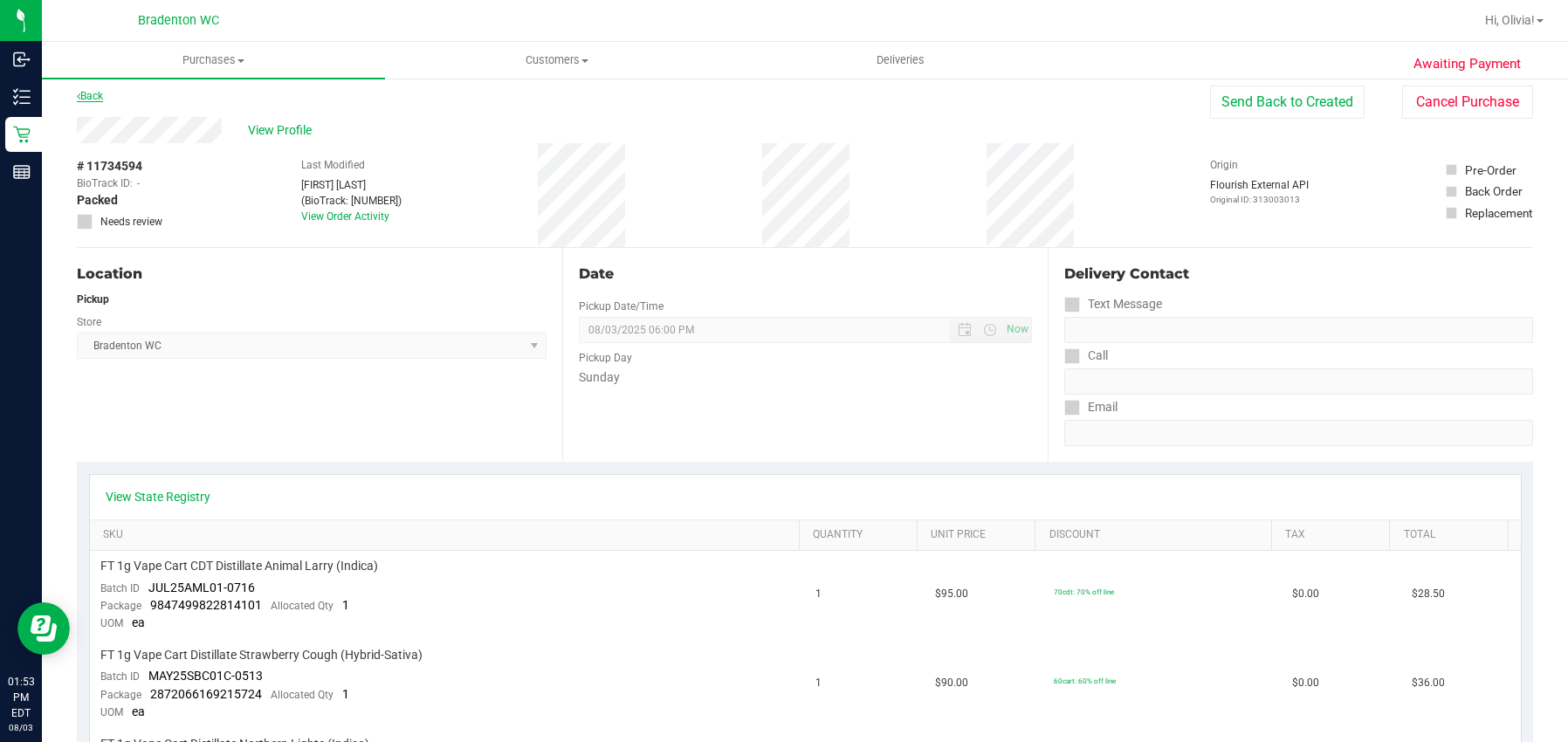 click on "Back" at bounding box center [90, 96] 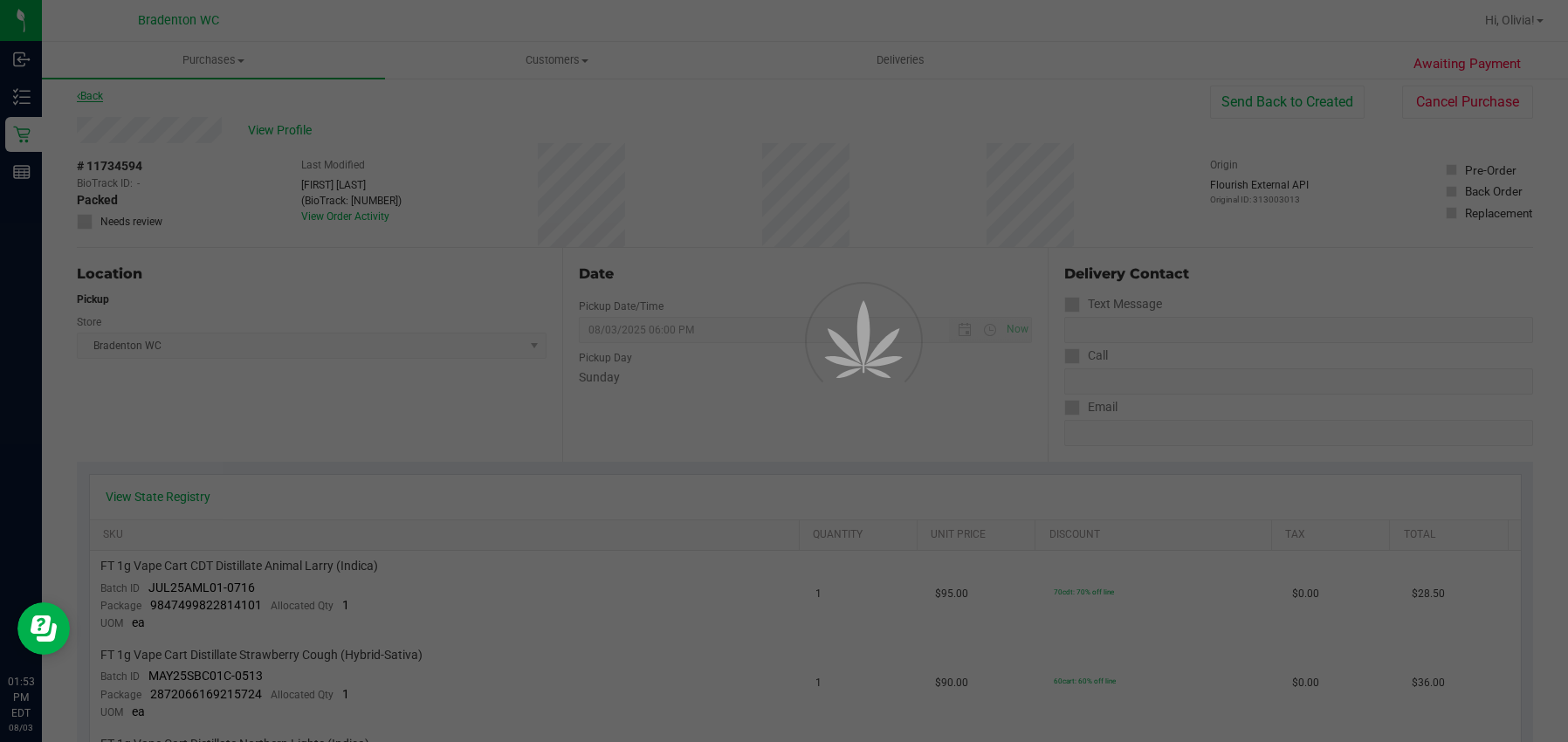 scroll, scrollTop: 0, scrollLeft: 0, axis: both 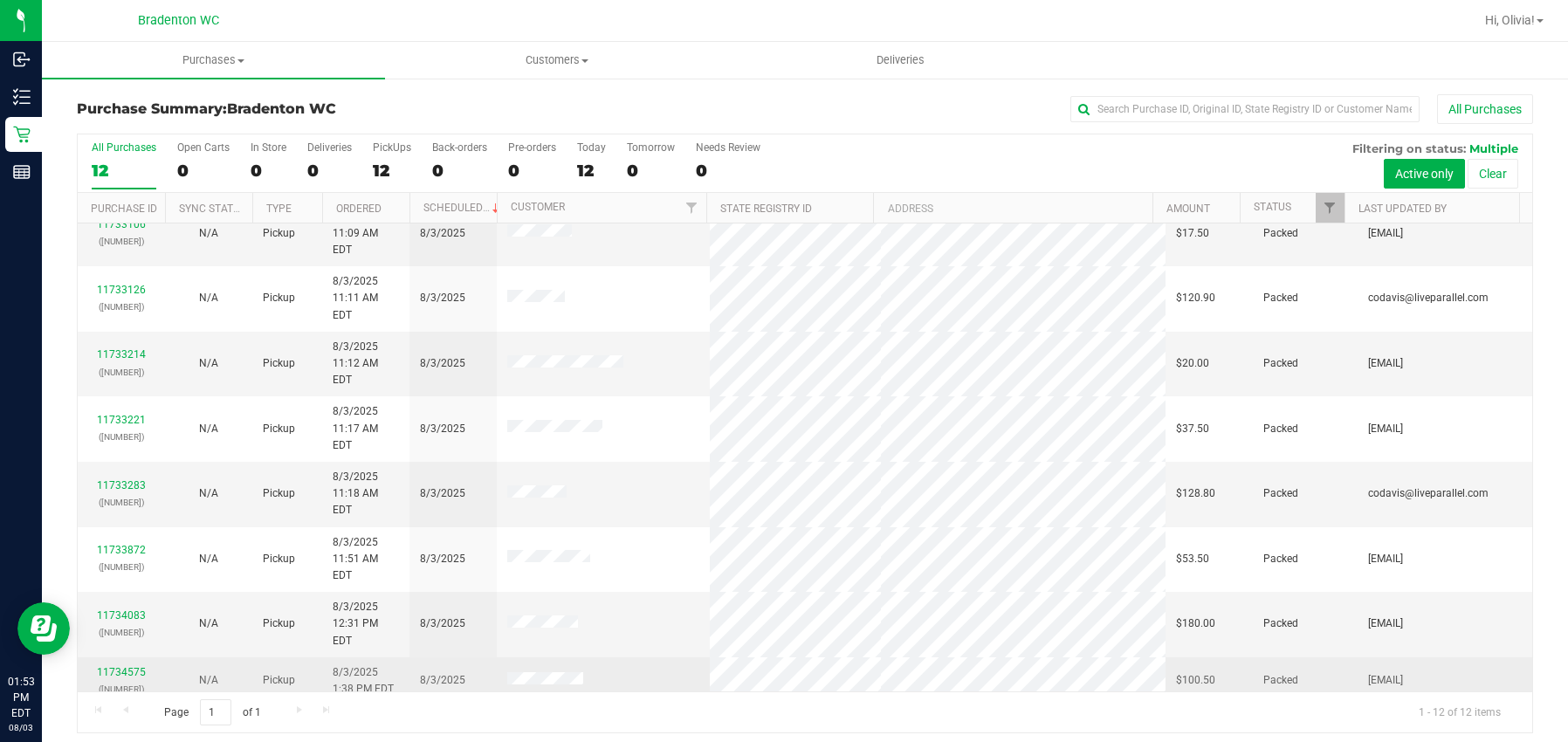 click on "([NUMBER])" at bounding box center [121, 689] 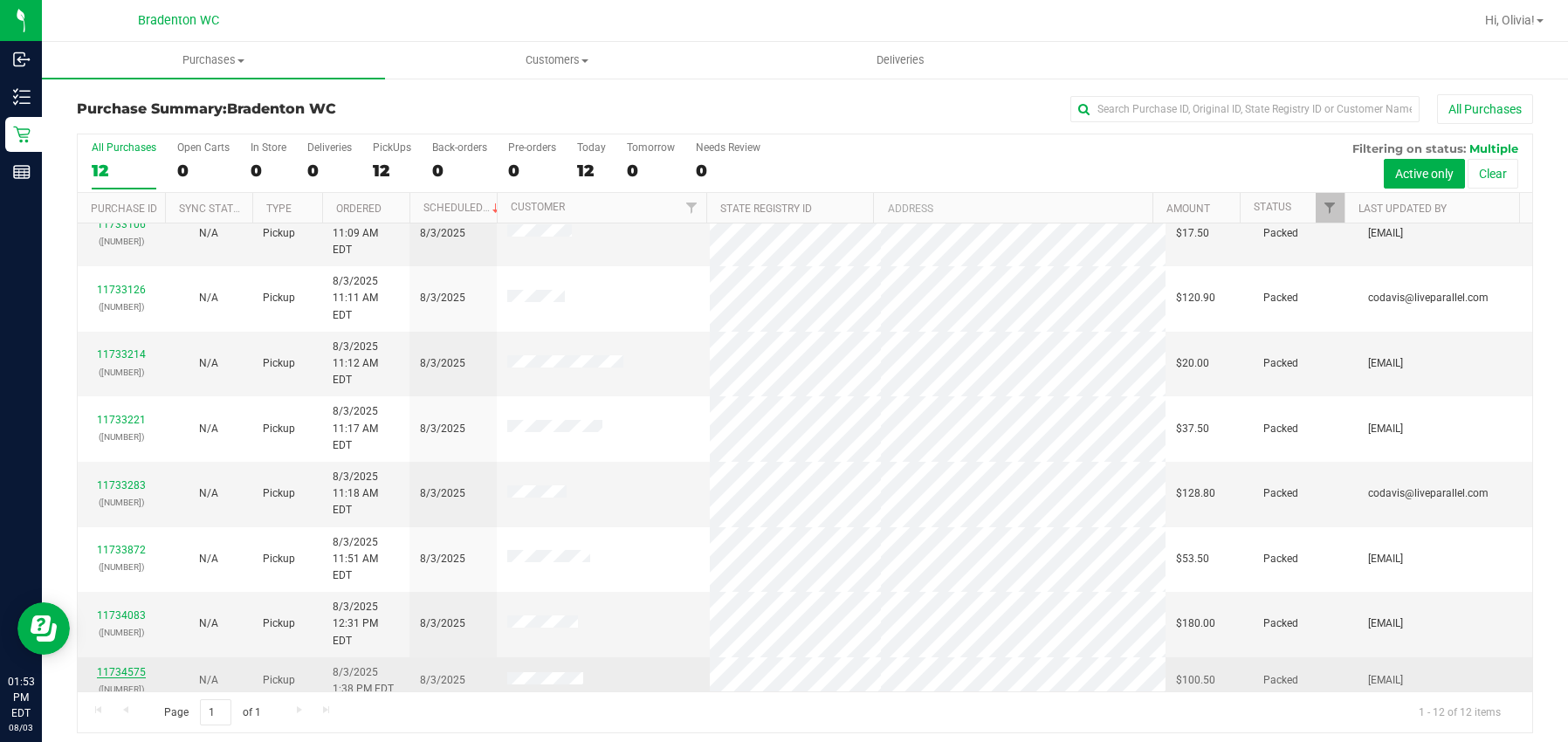 click on "11734575" at bounding box center (121, 672) 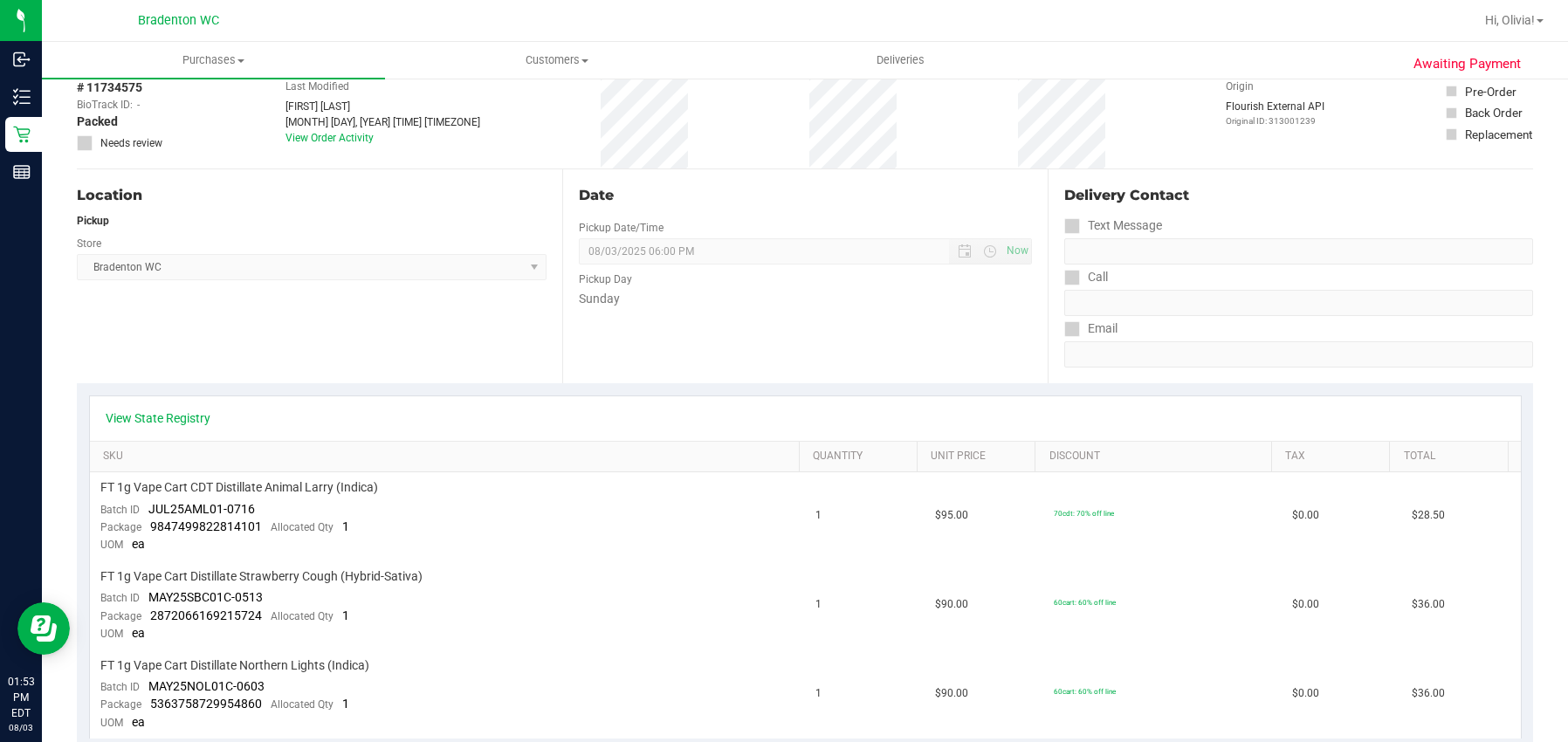 scroll, scrollTop: 0, scrollLeft: 0, axis: both 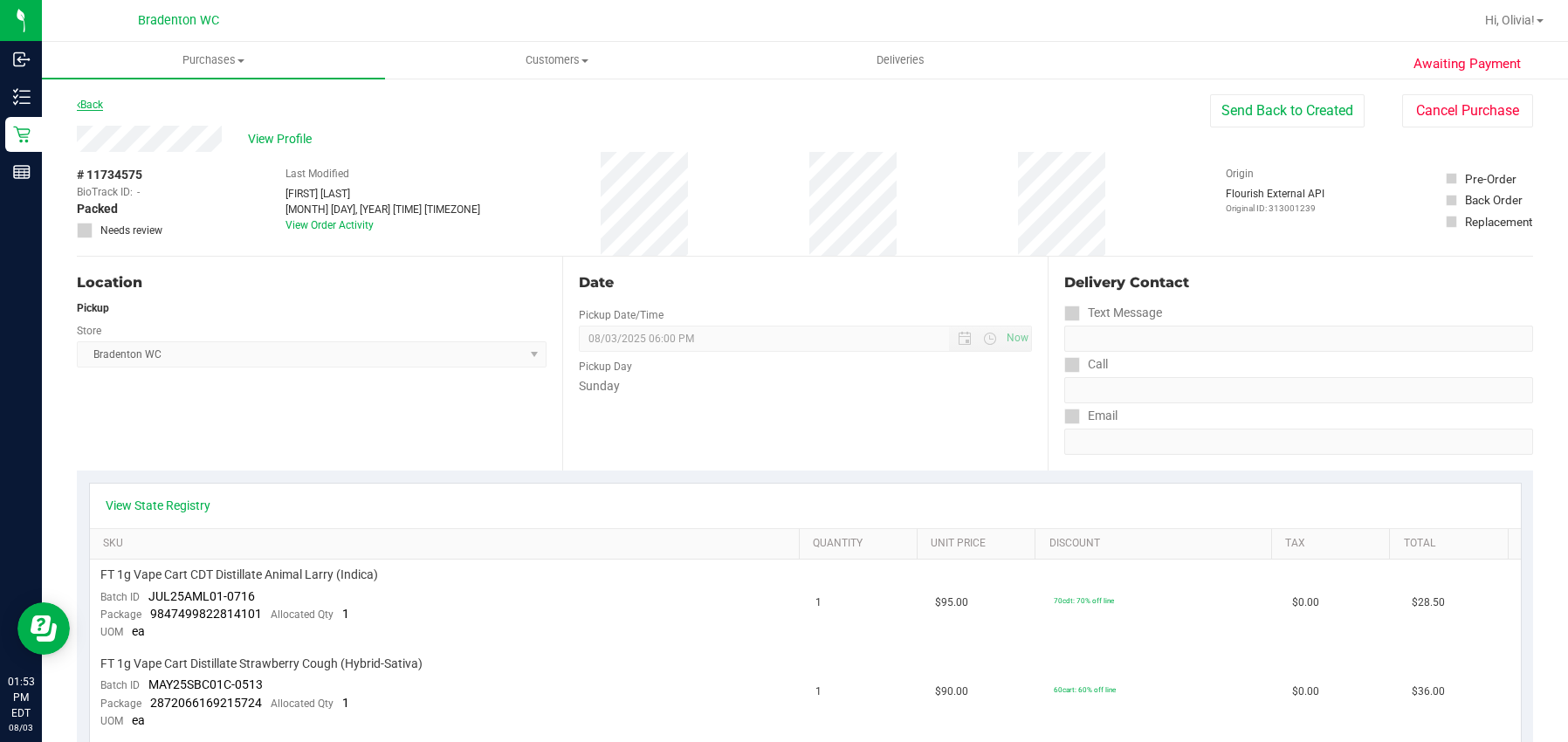 click on "Back" at bounding box center (90, 105) 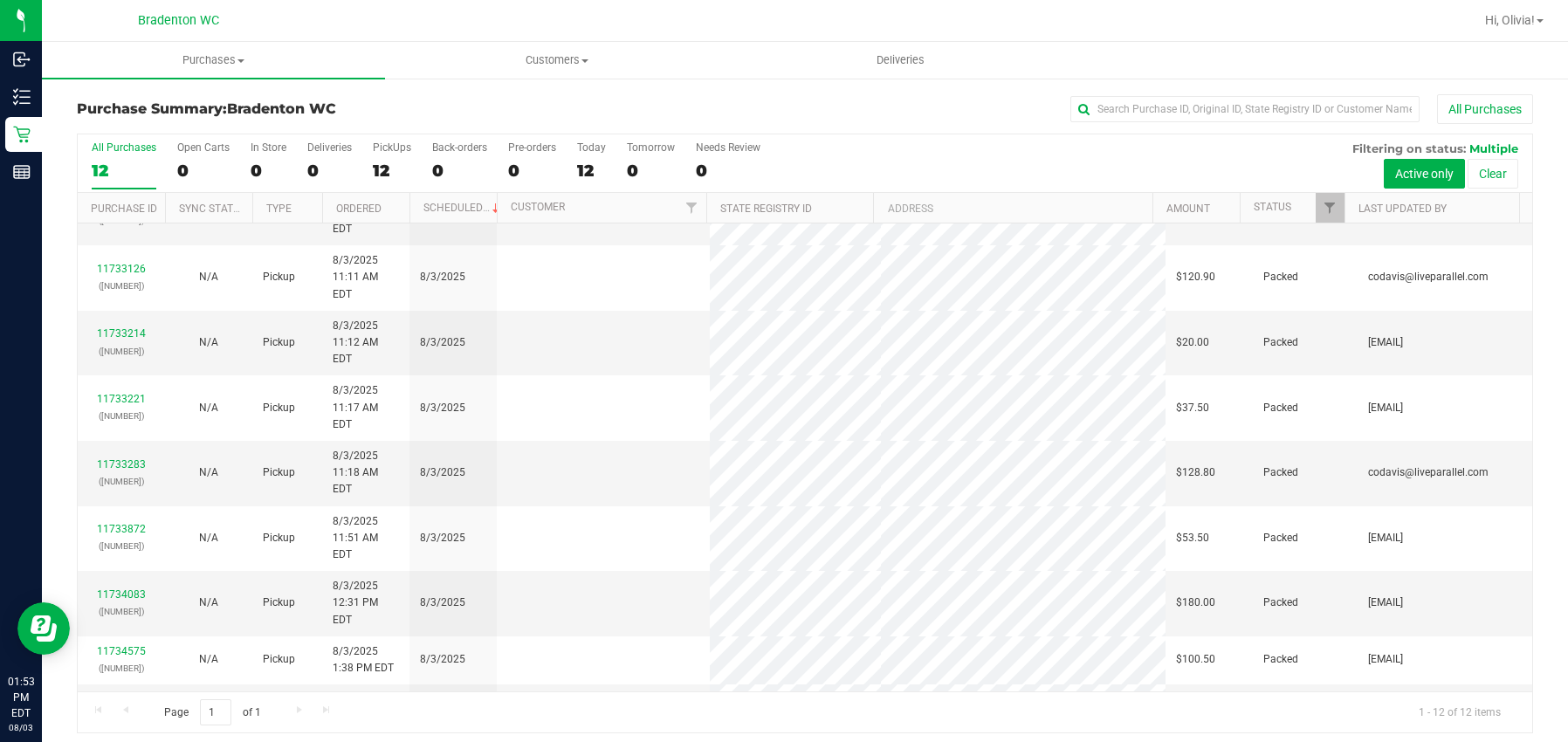 scroll, scrollTop: 112, scrollLeft: 0, axis: vertical 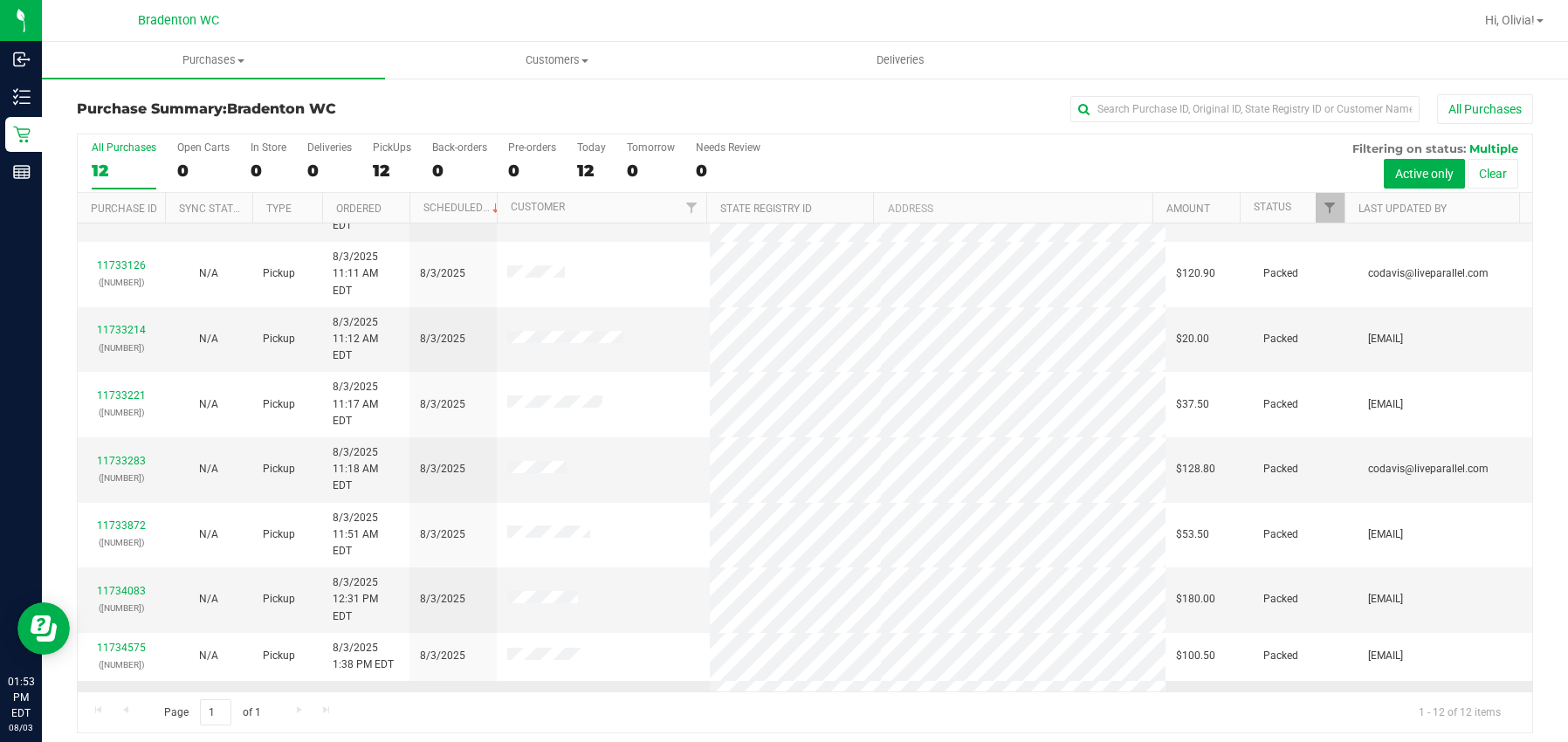 click on "11734594" at bounding box center (121, 696) 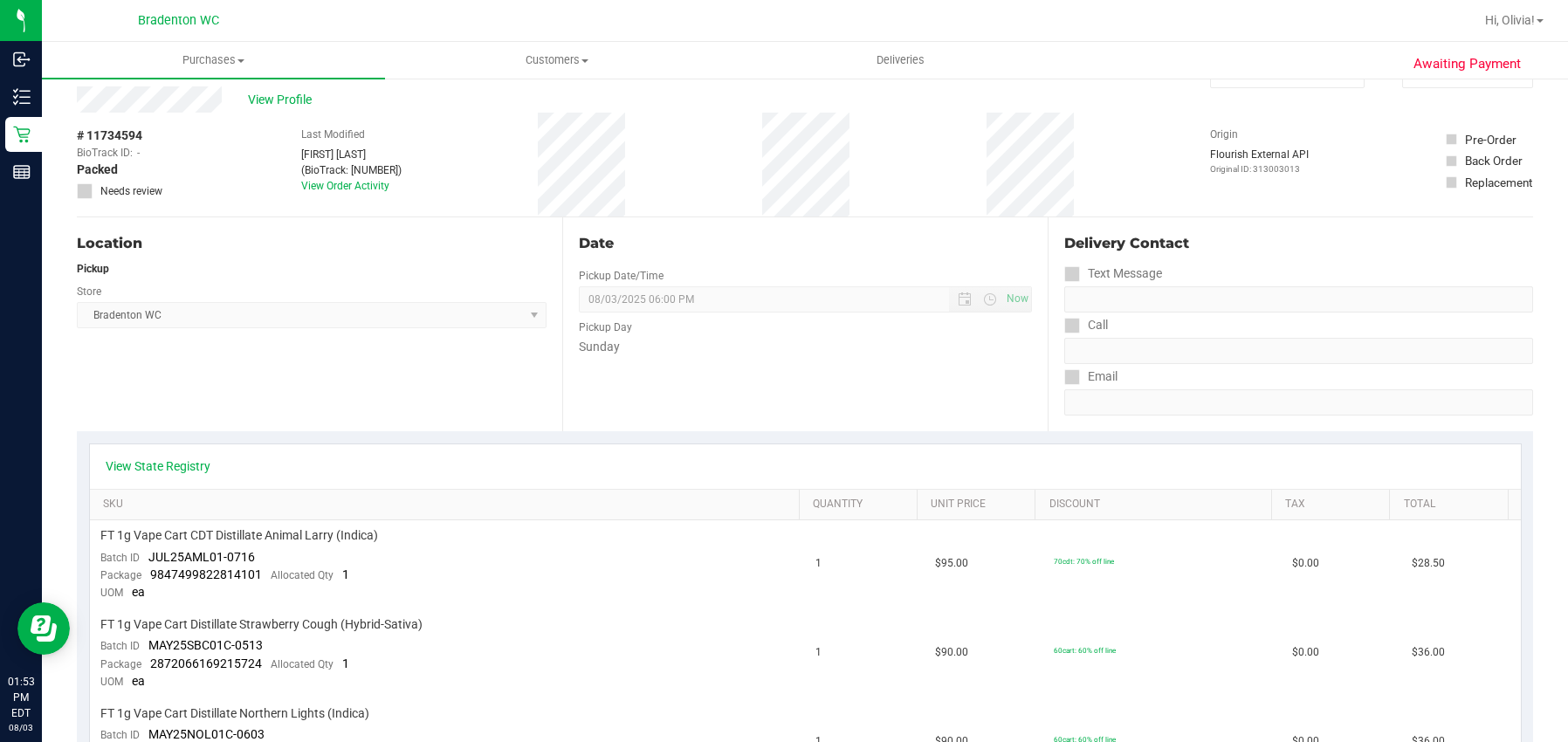 scroll, scrollTop: 0, scrollLeft: 0, axis: both 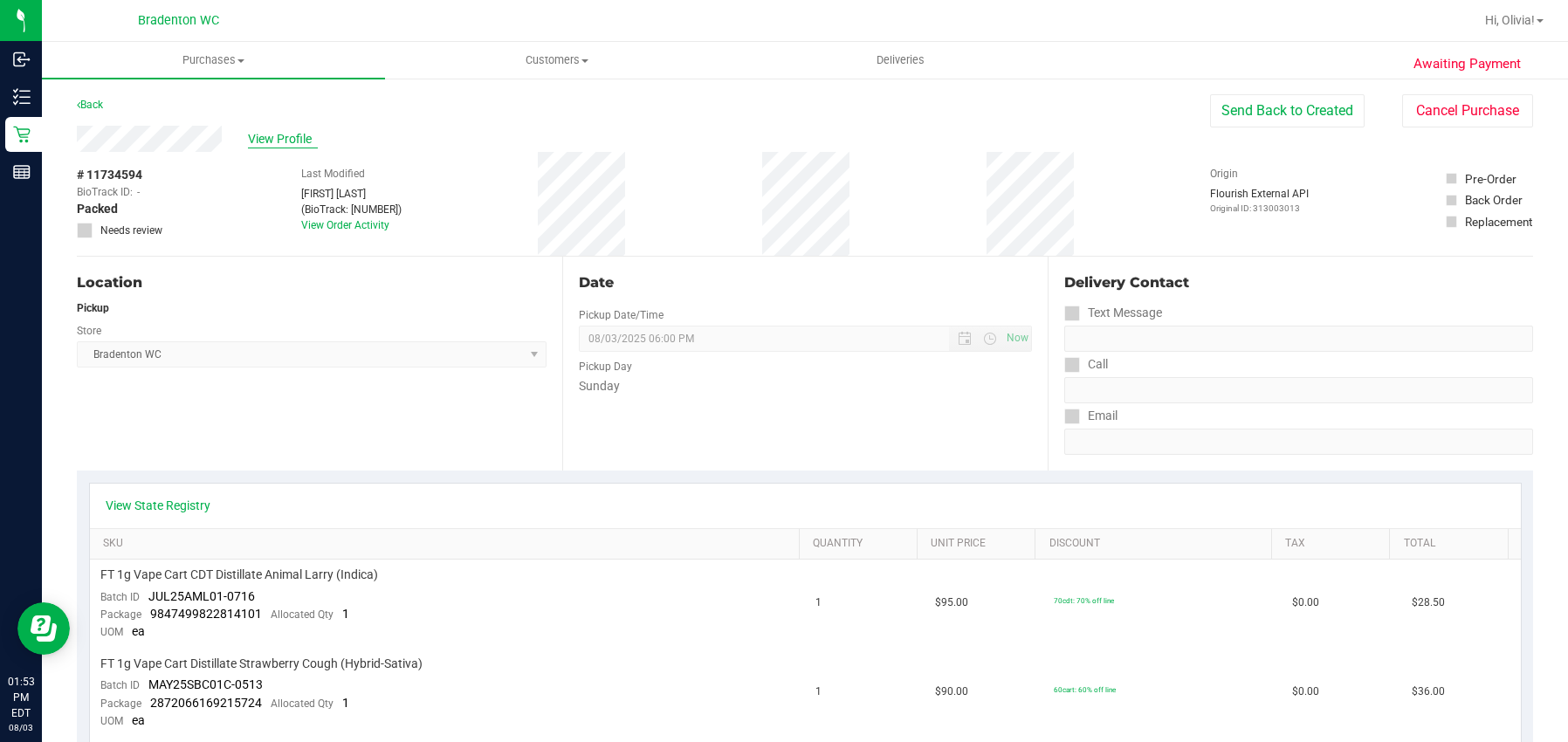 click on "View Profile" at bounding box center [283, 139] 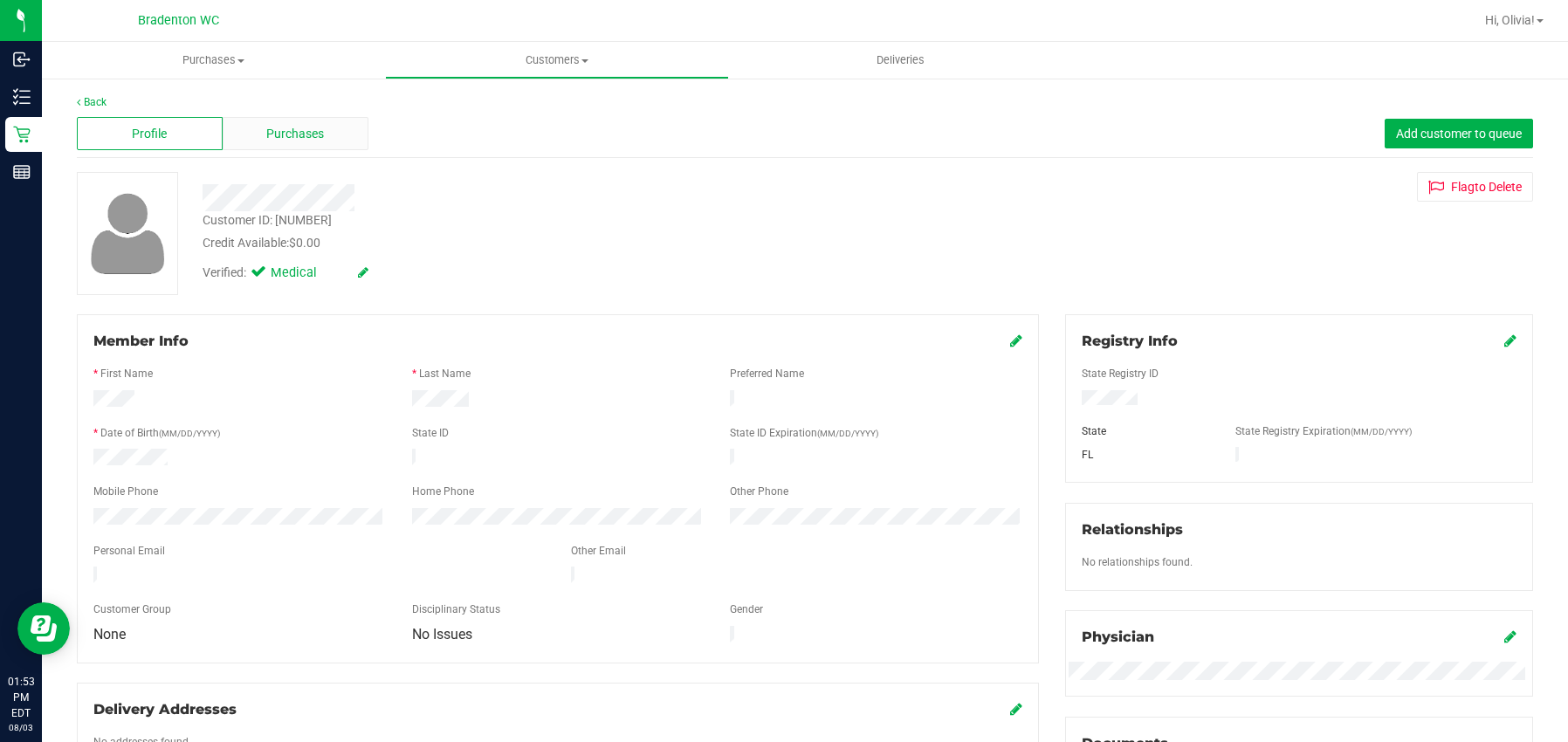 click on "Purchases" at bounding box center [295, 134] 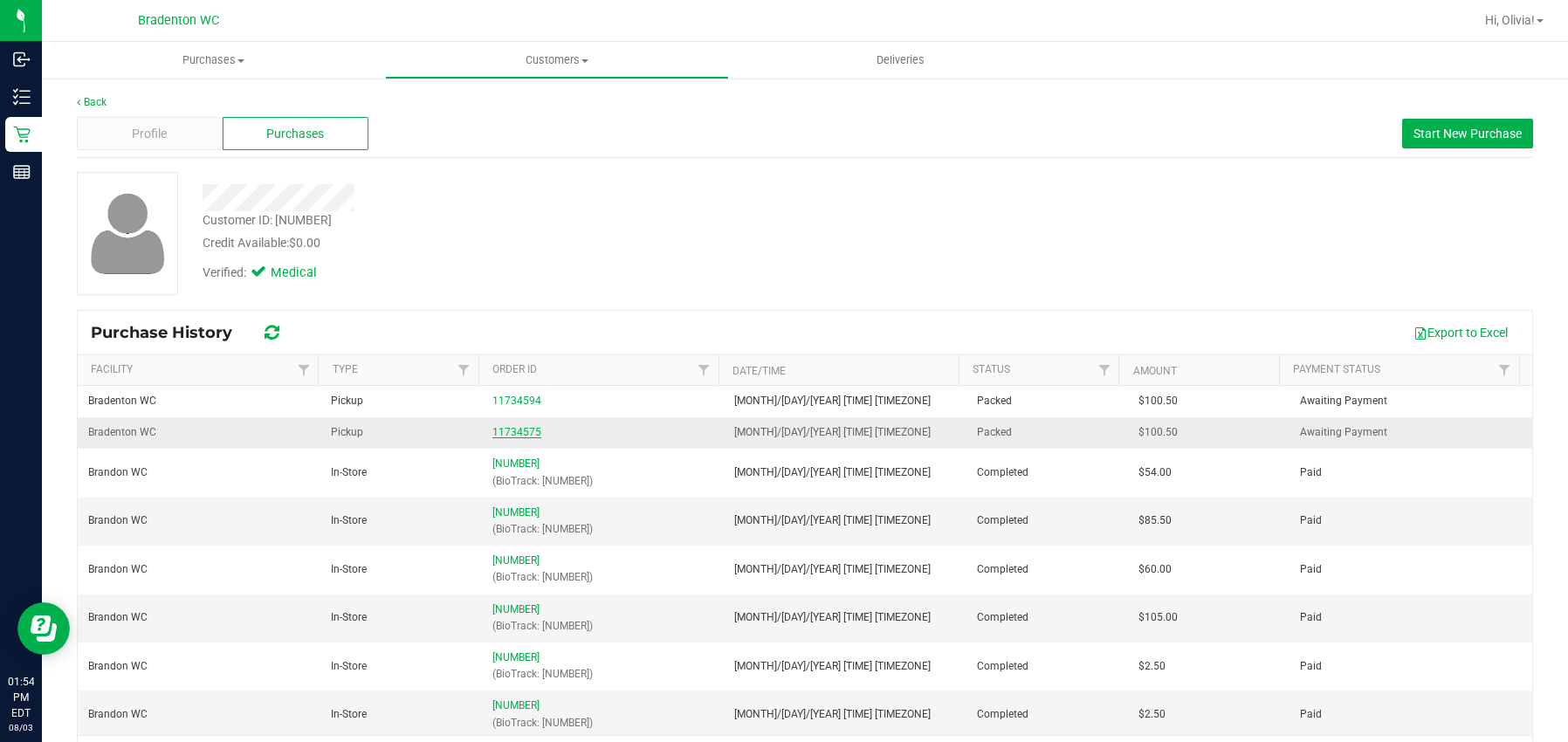 click on "11734575" at bounding box center (517, 432) 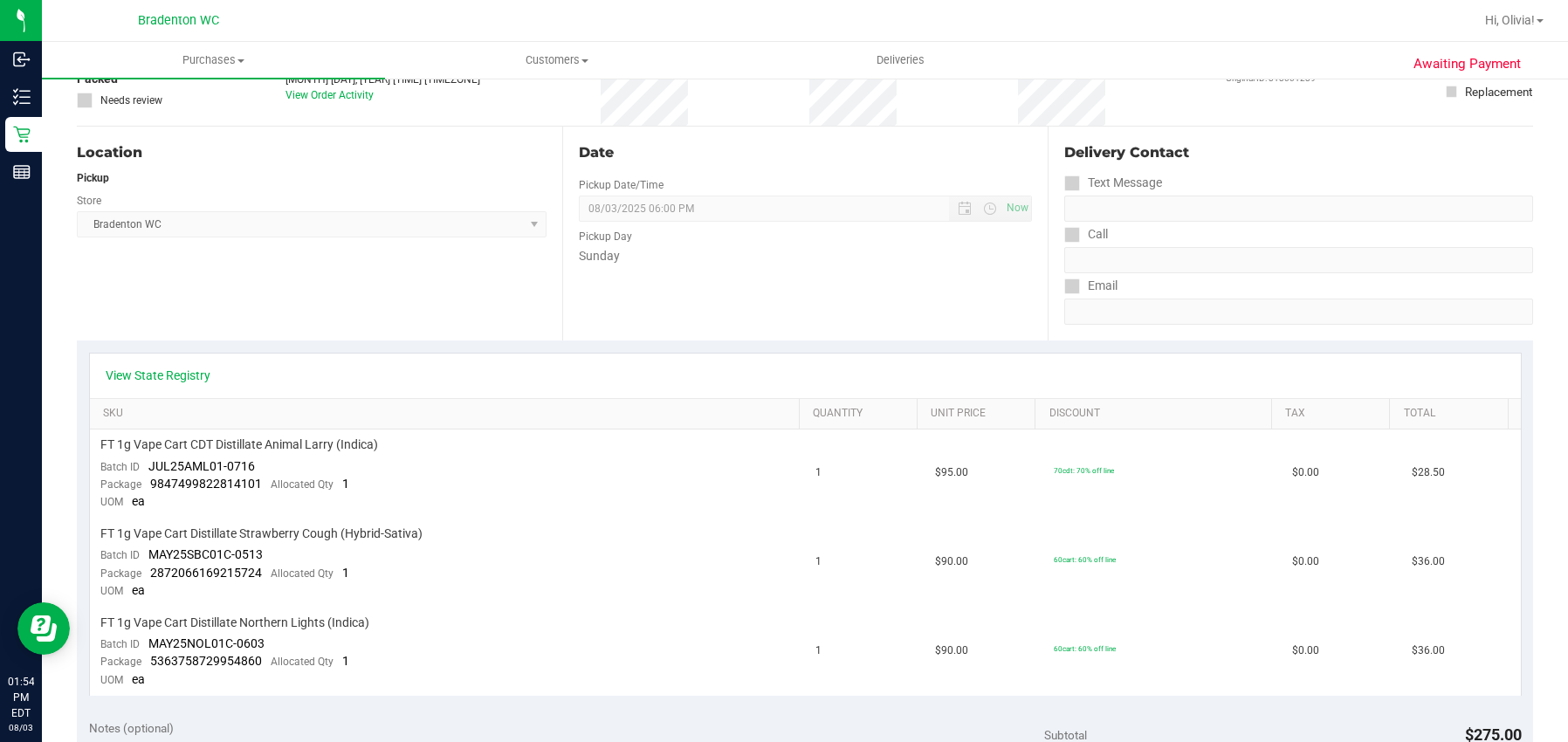 scroll, scrollTop: 0, scrollLeft: 0, axis: both 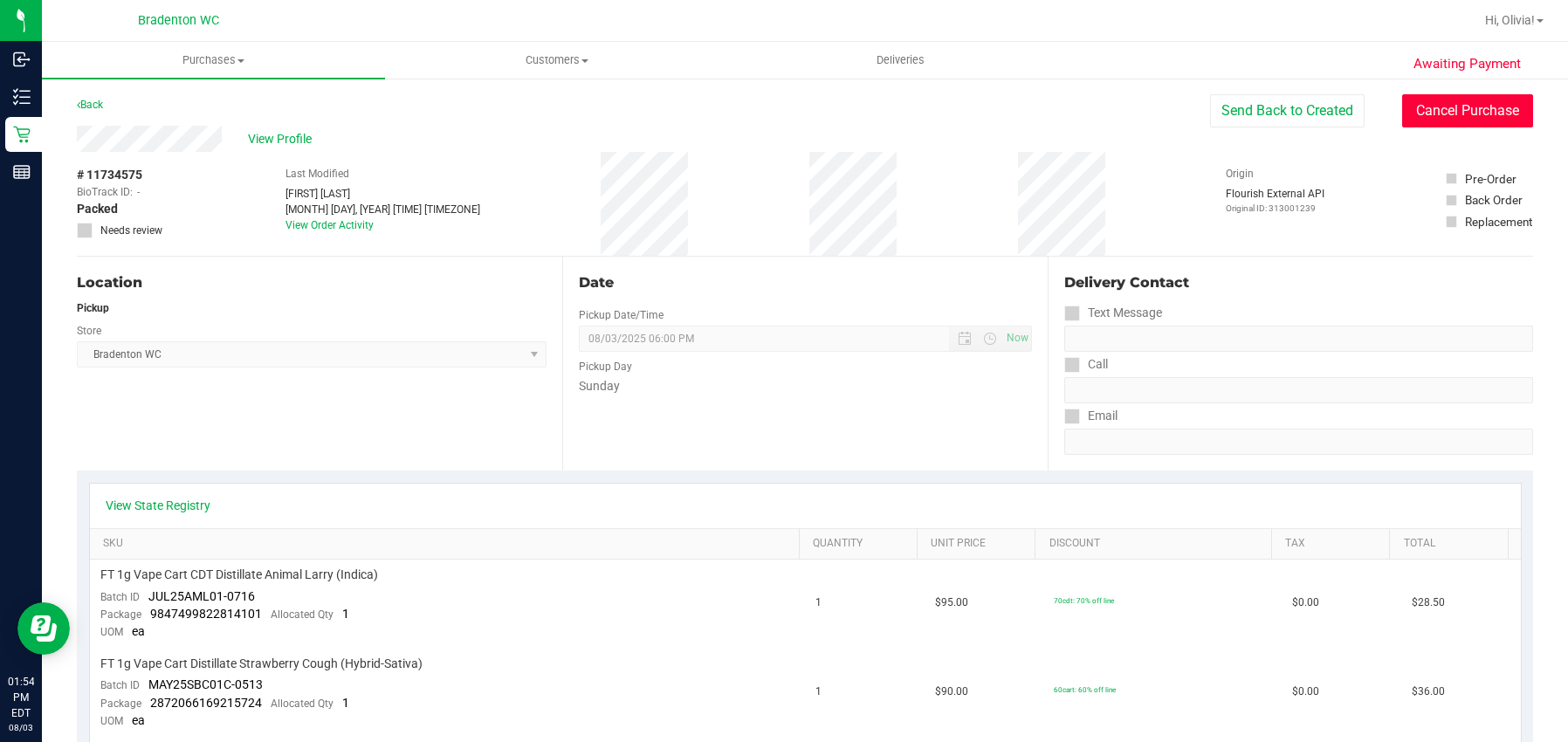 click on "Cancel Purchase" at bounding box center (1468, 111) 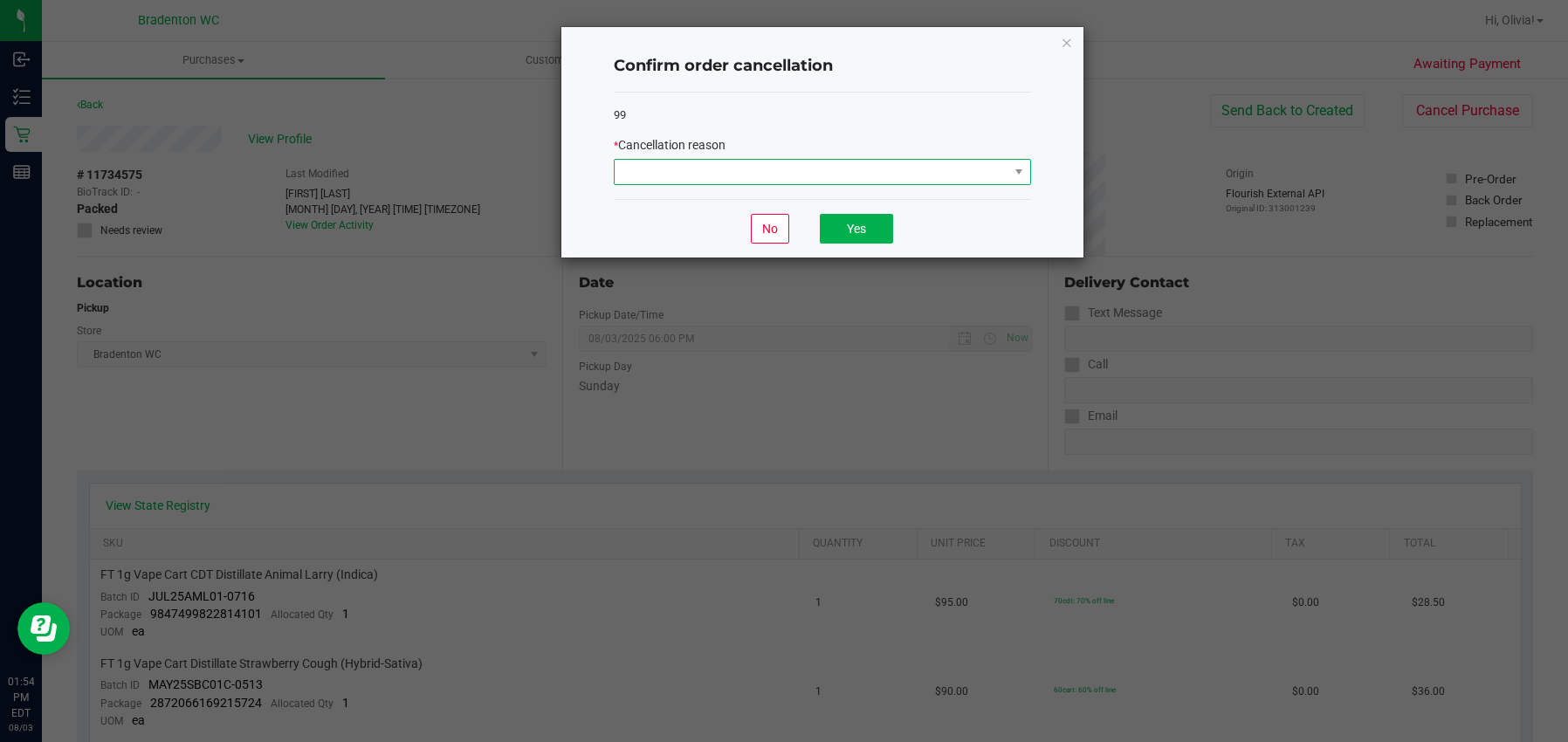 click at bounding box center [811, 172] 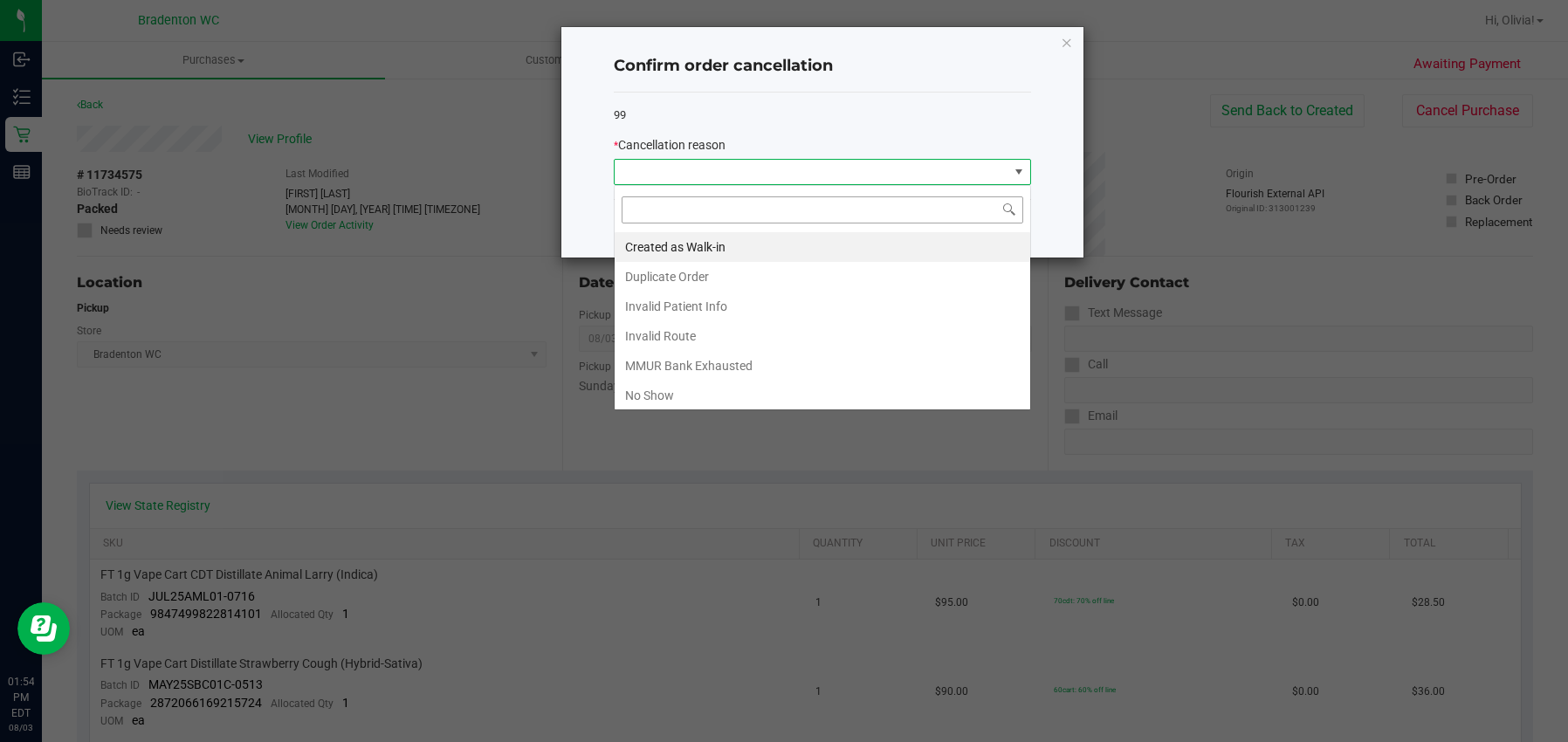 scroll, scrollTop: 87268, scrollLeft: 86888, axis: both 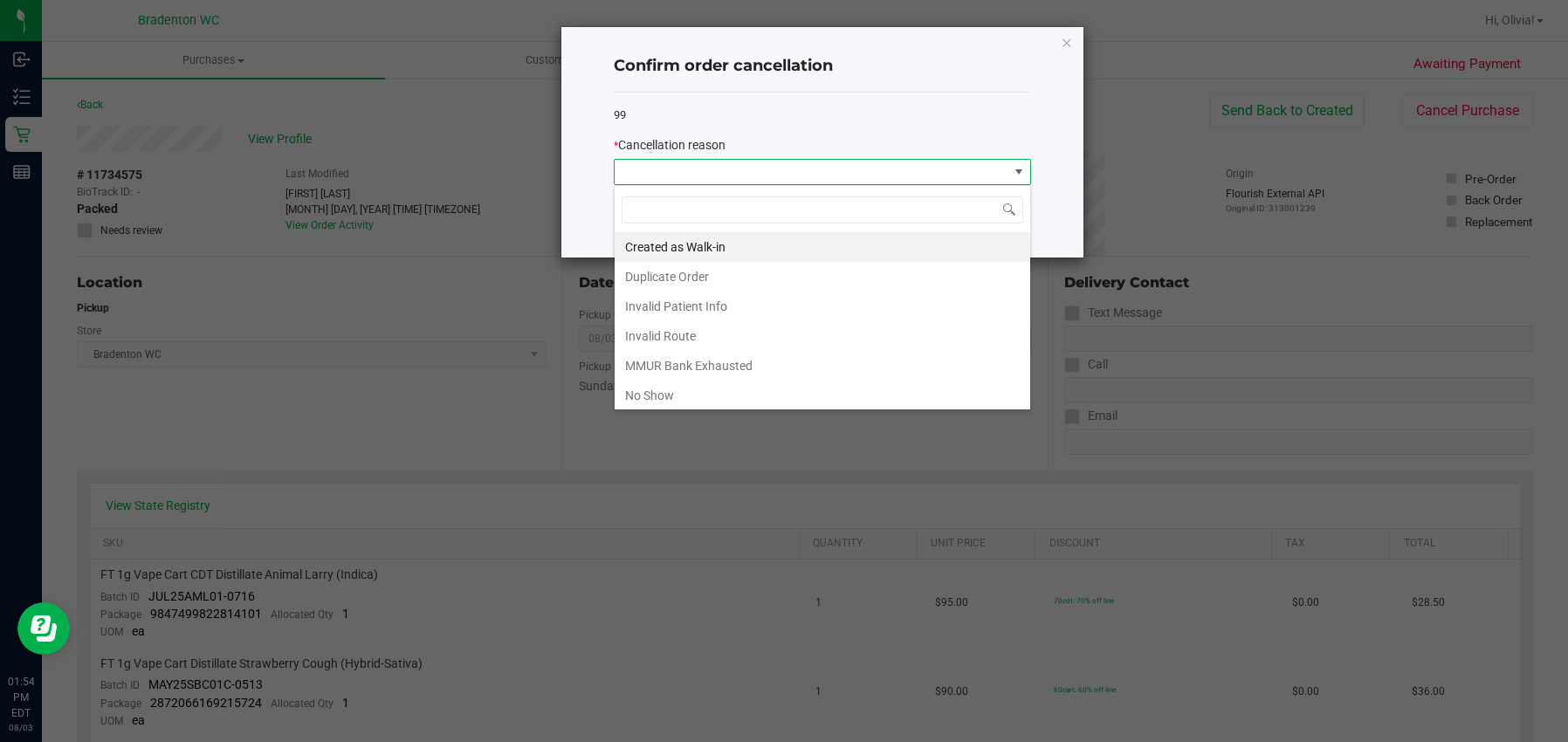drag, startPoint x: 707, startPoint y: 276, endPoint x: 739, endPoint y: 259, distance: 36.23534 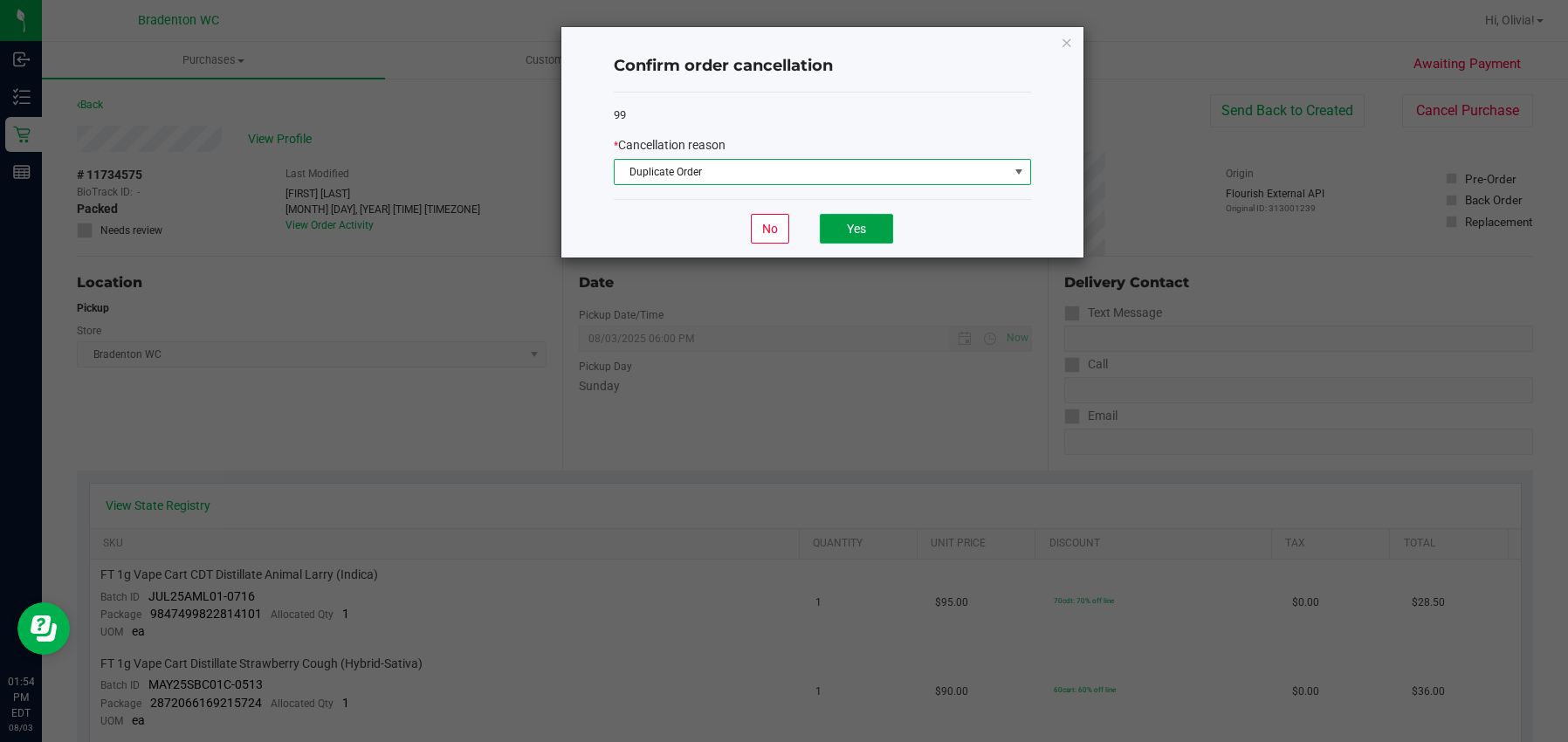 click on "Yes" 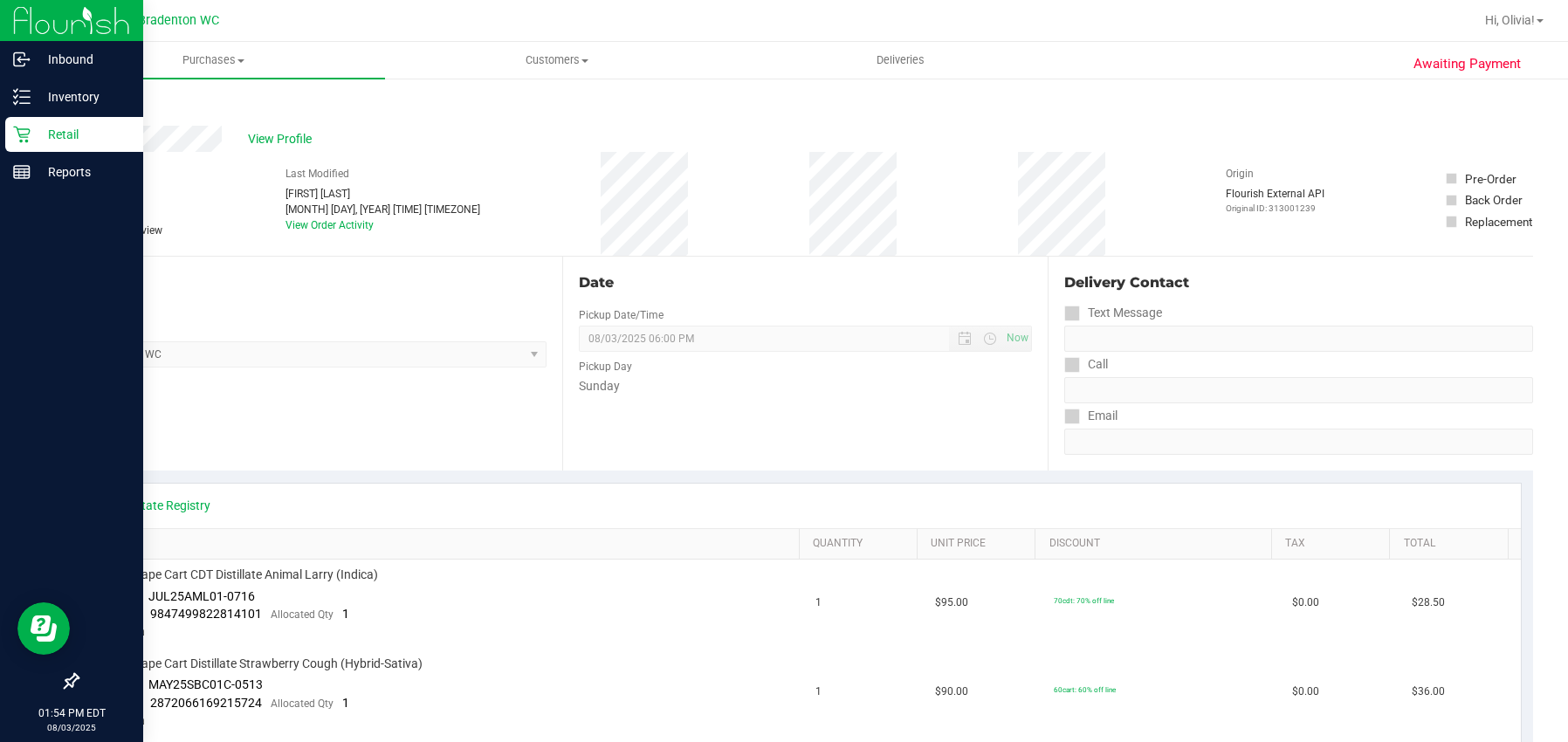 click 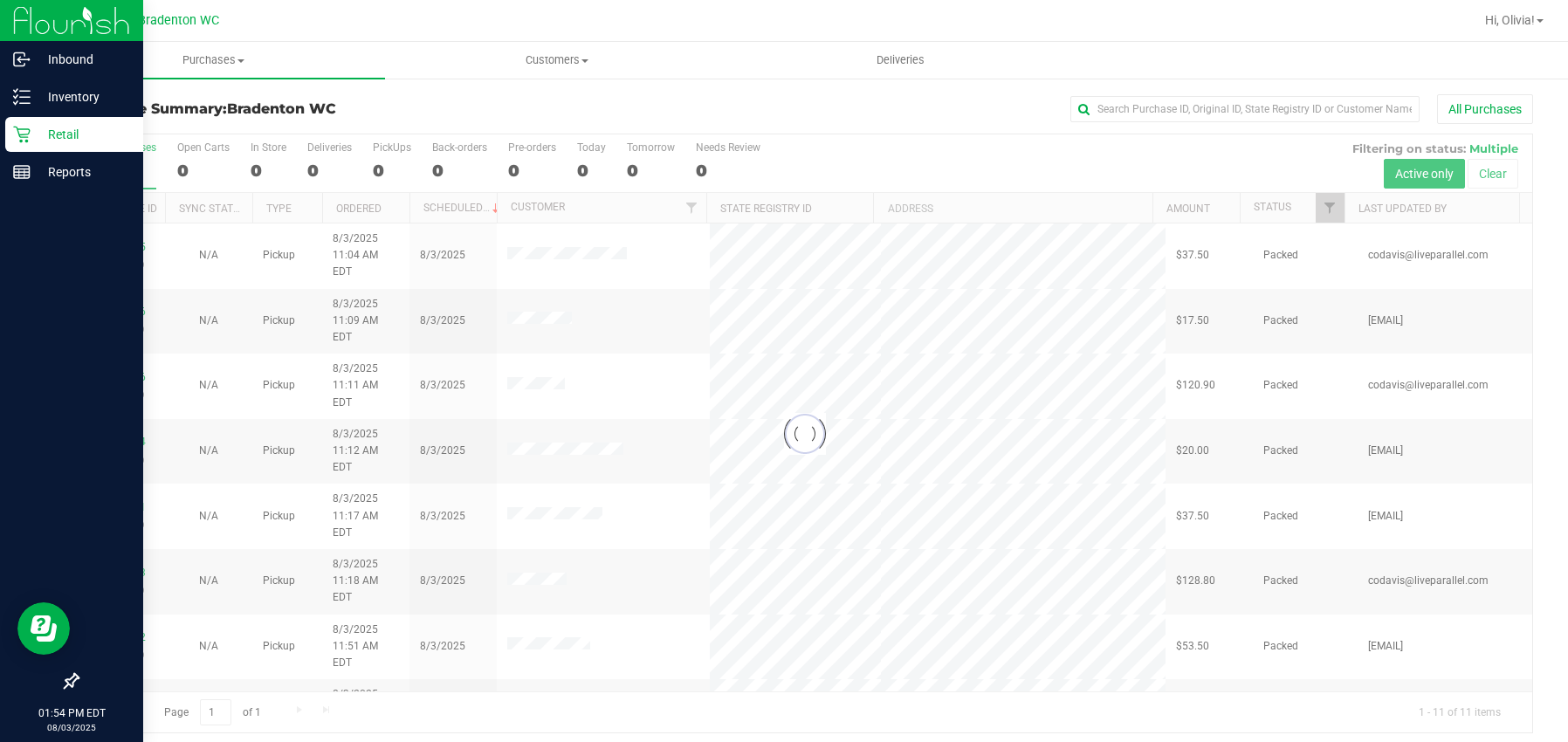 click at bounding box center (72, 428) 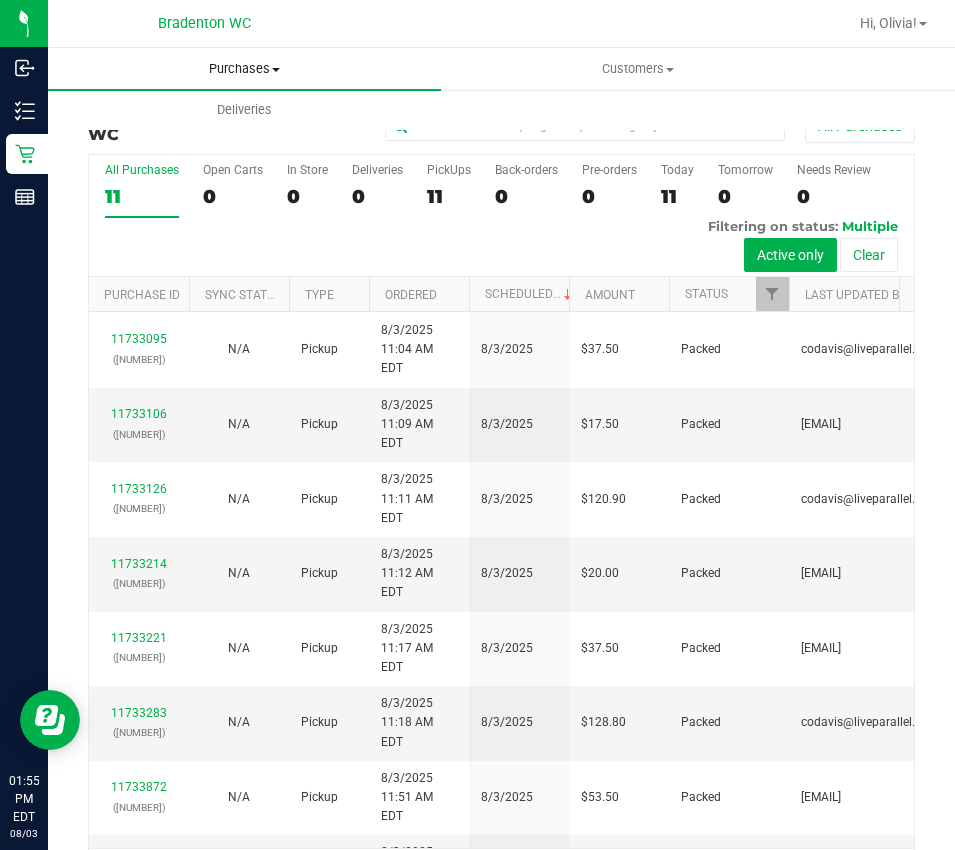 click on "Purchases" at bounding box center [244, 69] 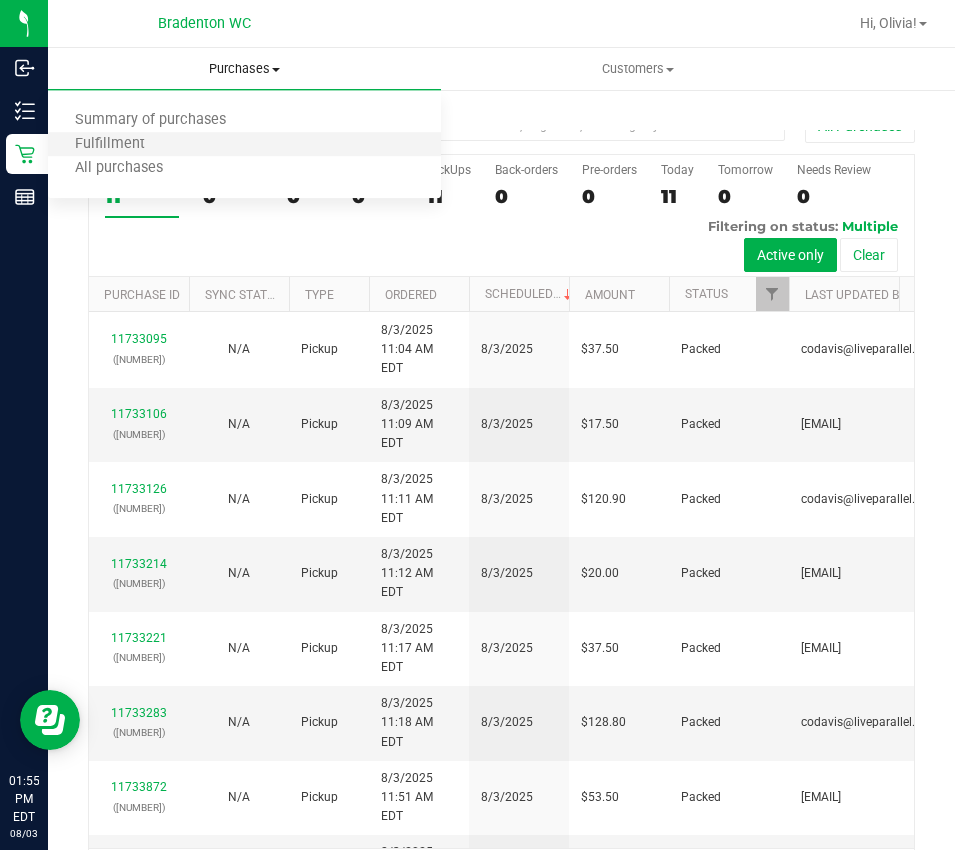 click on "Fulfillment" at bounding box center [244, 145] 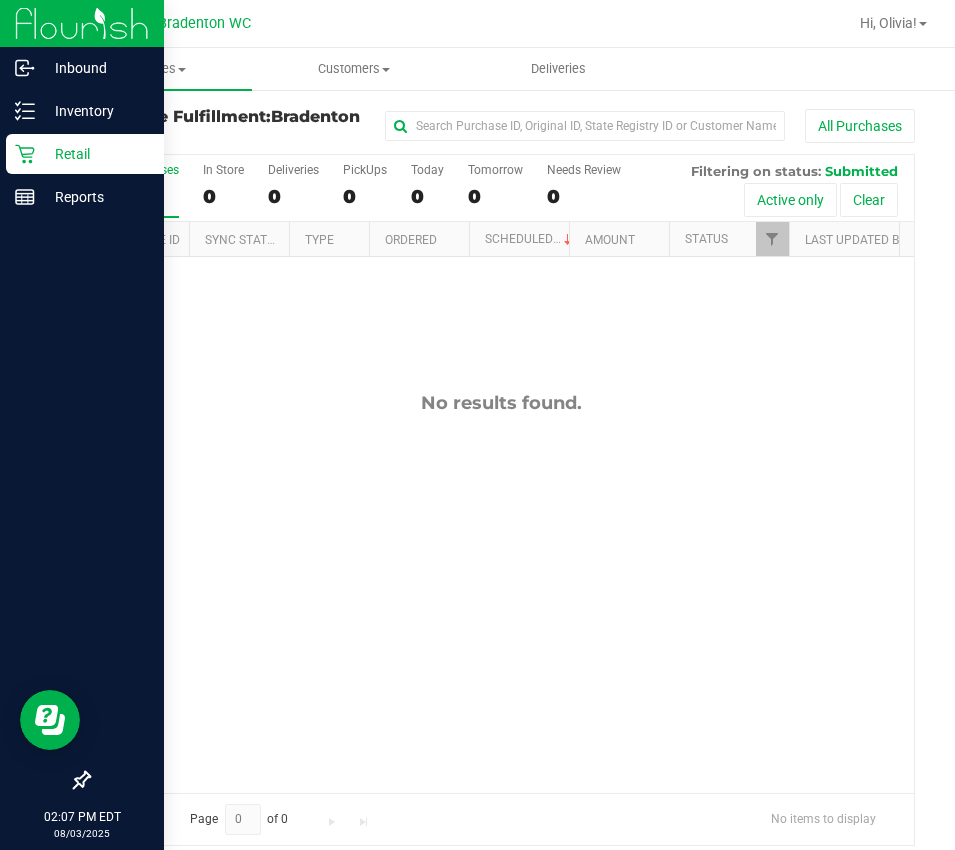 click 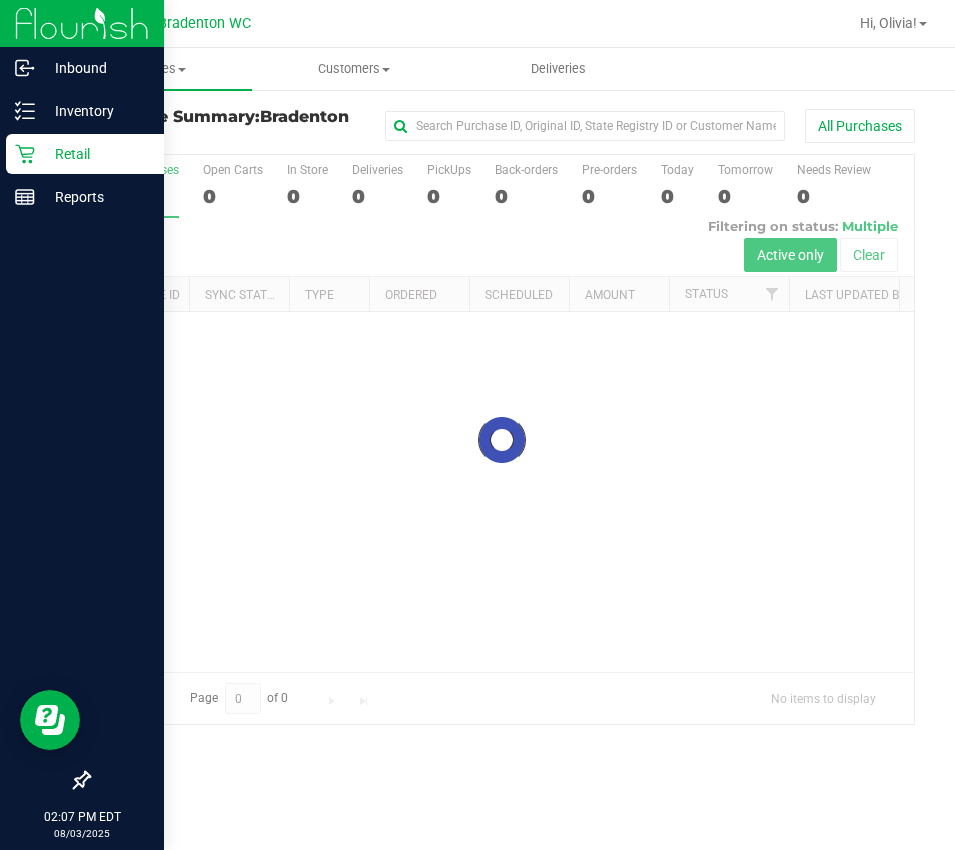click at bounding box center (82, 490) 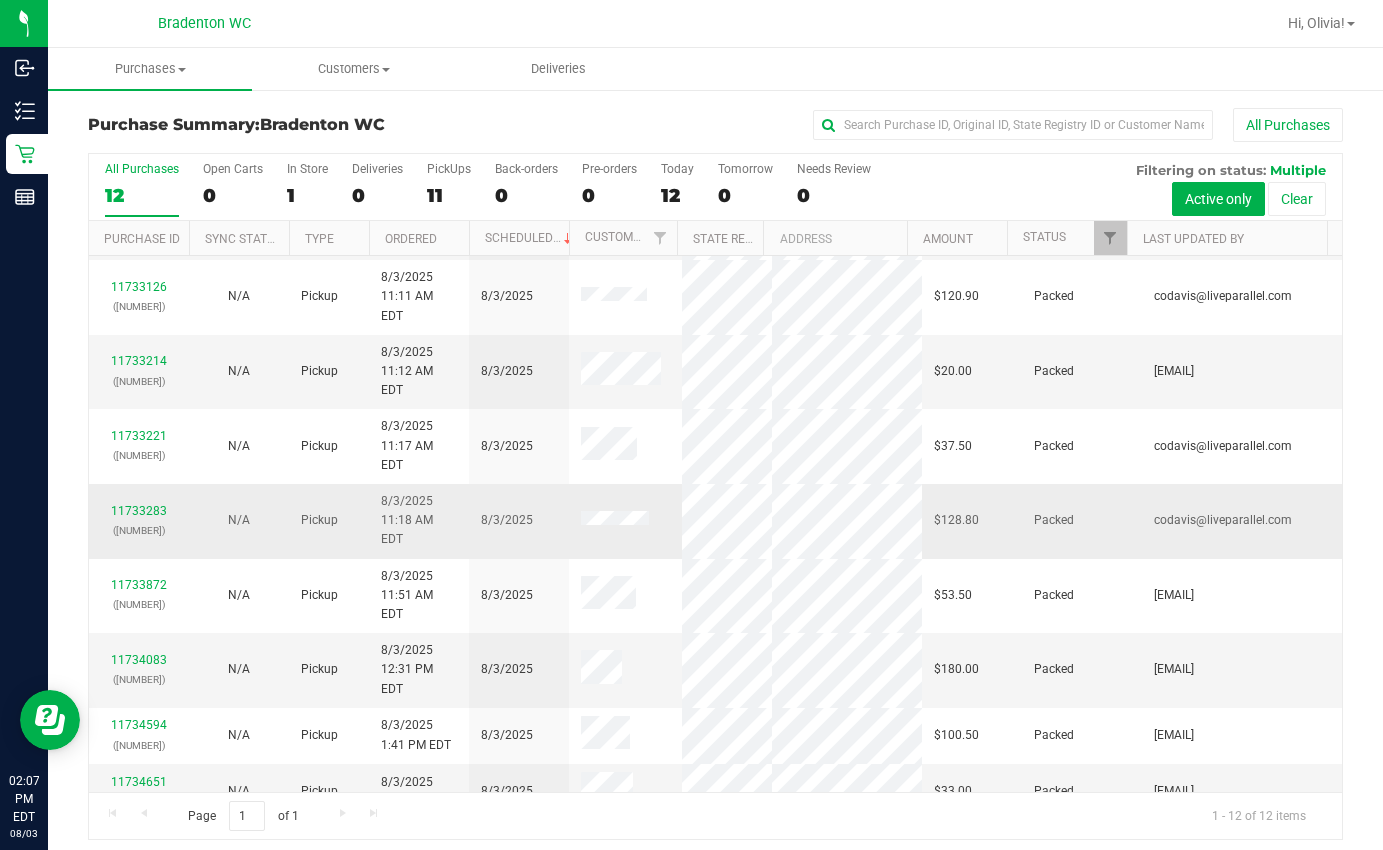 scroll, scrollTop: 147, scrollLeft: 0, axis: vertical 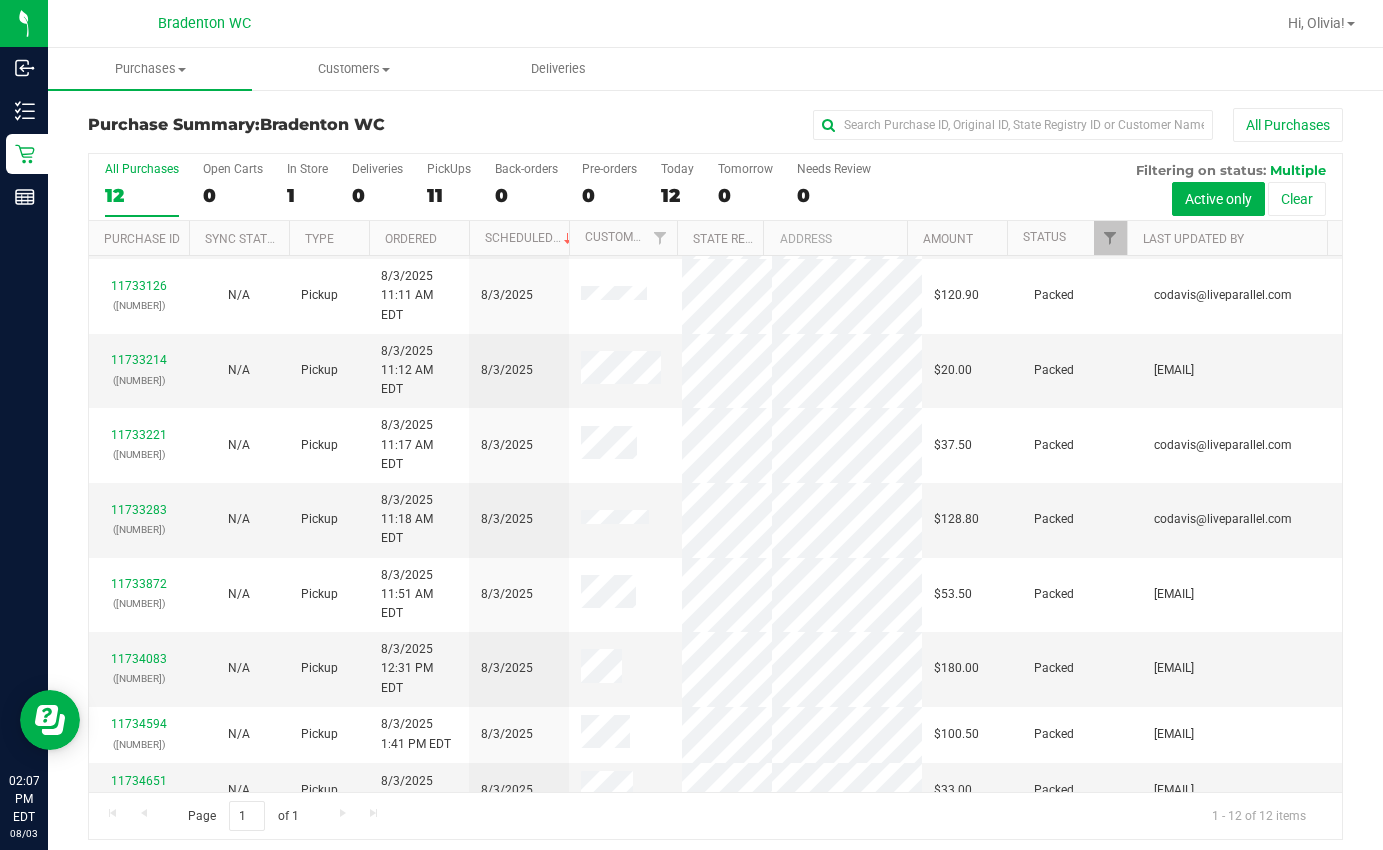click on "11734549" at bounding box center (139, 846) 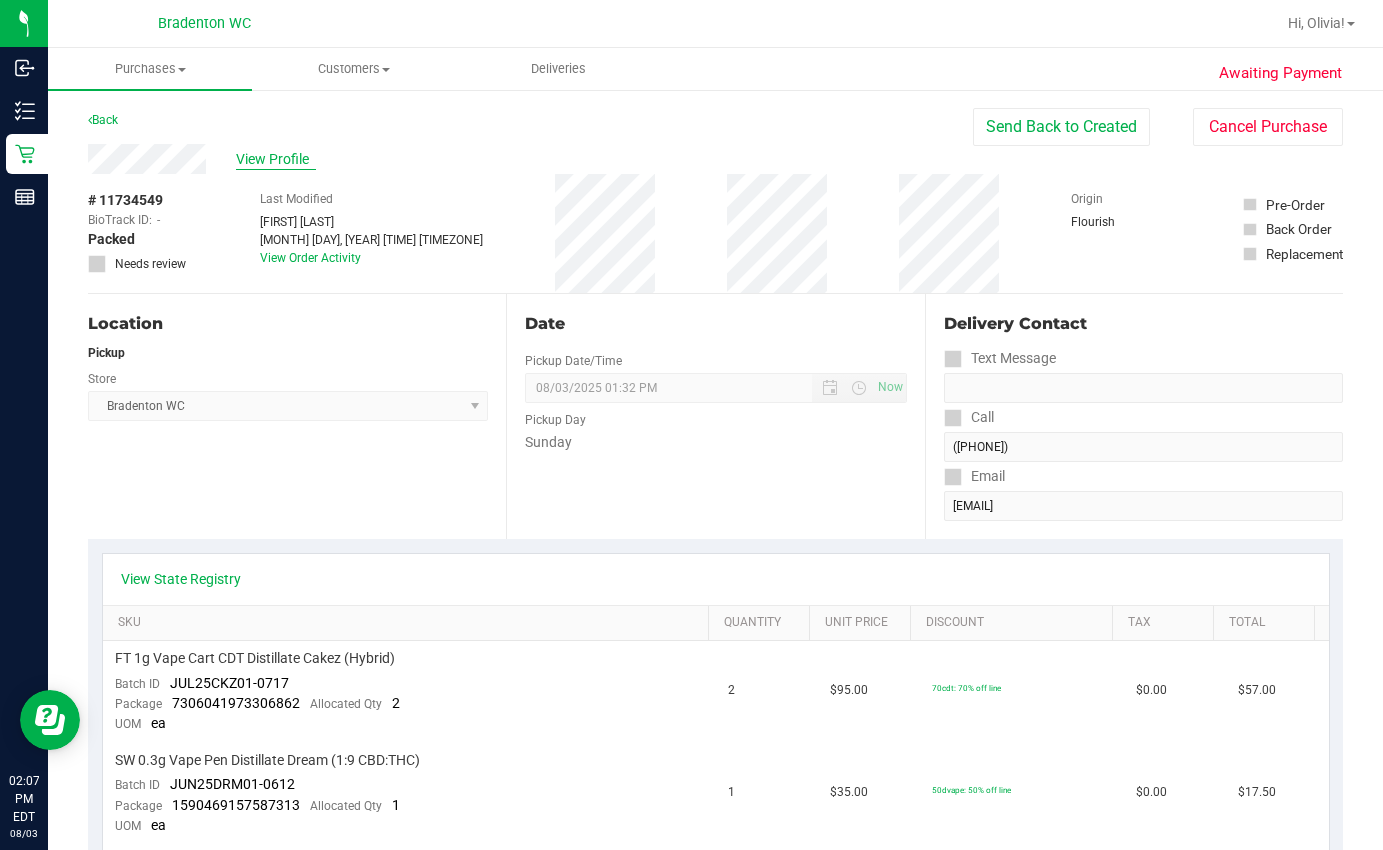 click on "View Profile" at bounding box center (276, 159) 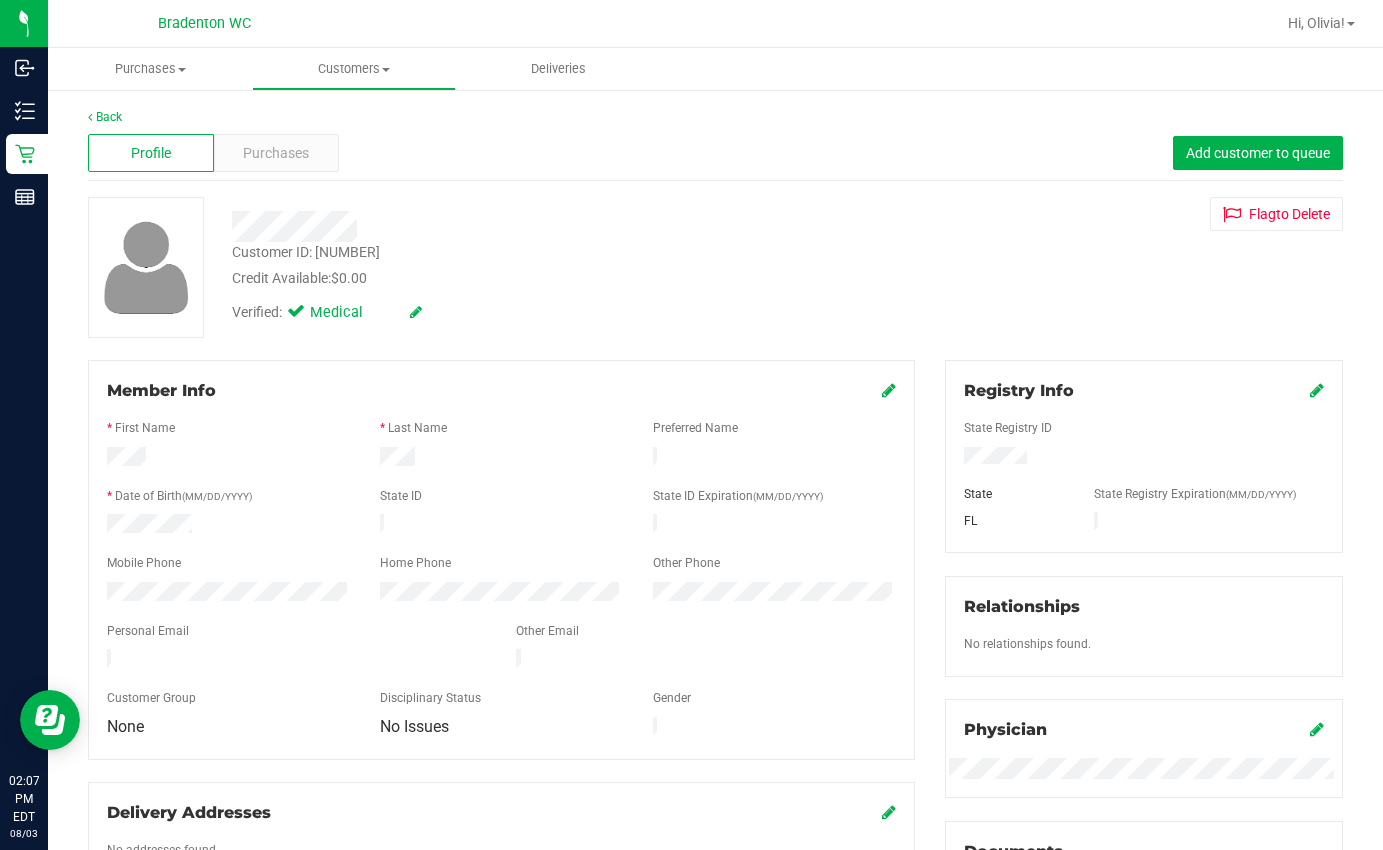 scroll, scrollTop: 400, scrollLeft: 0, axis: vertical 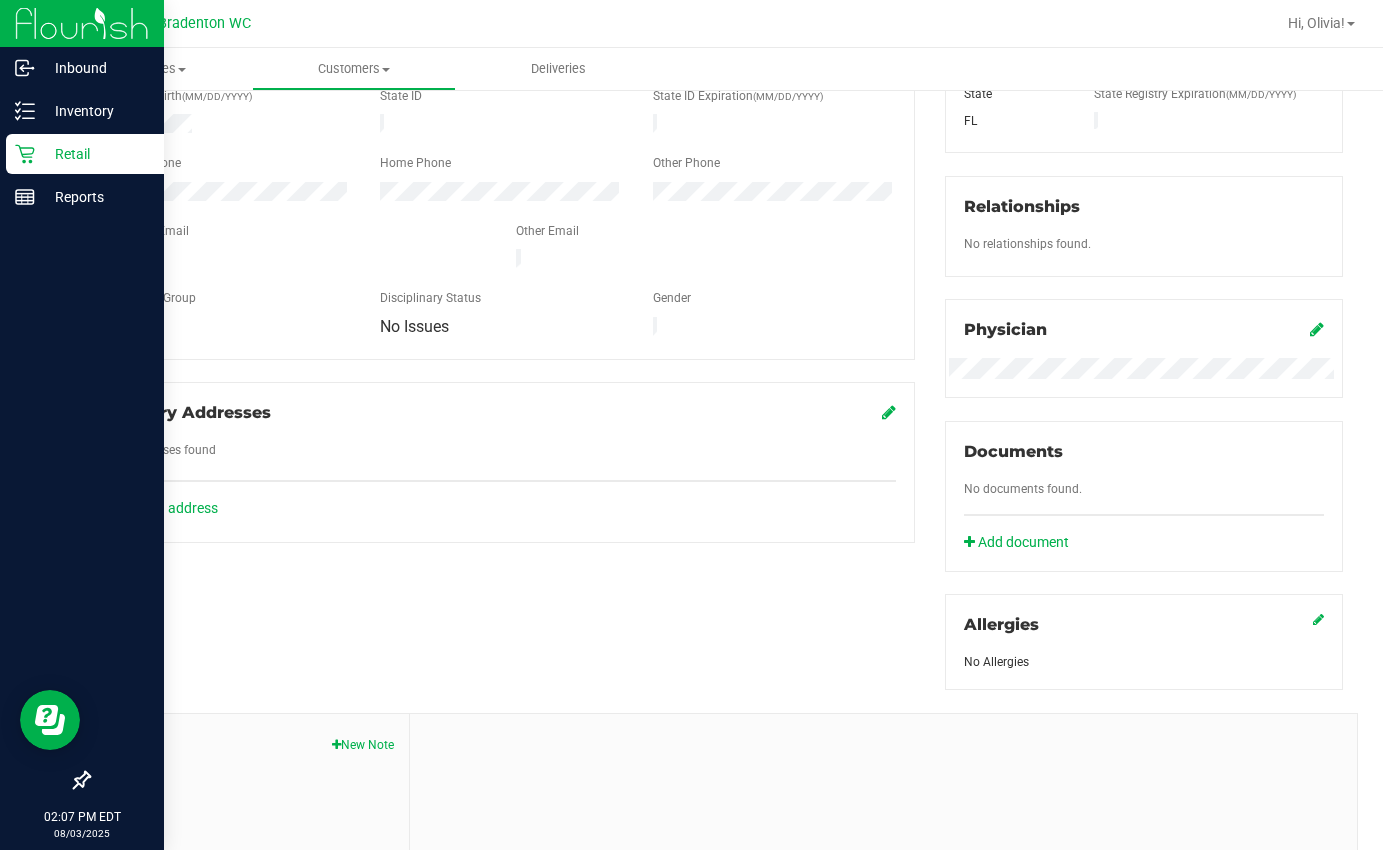 click 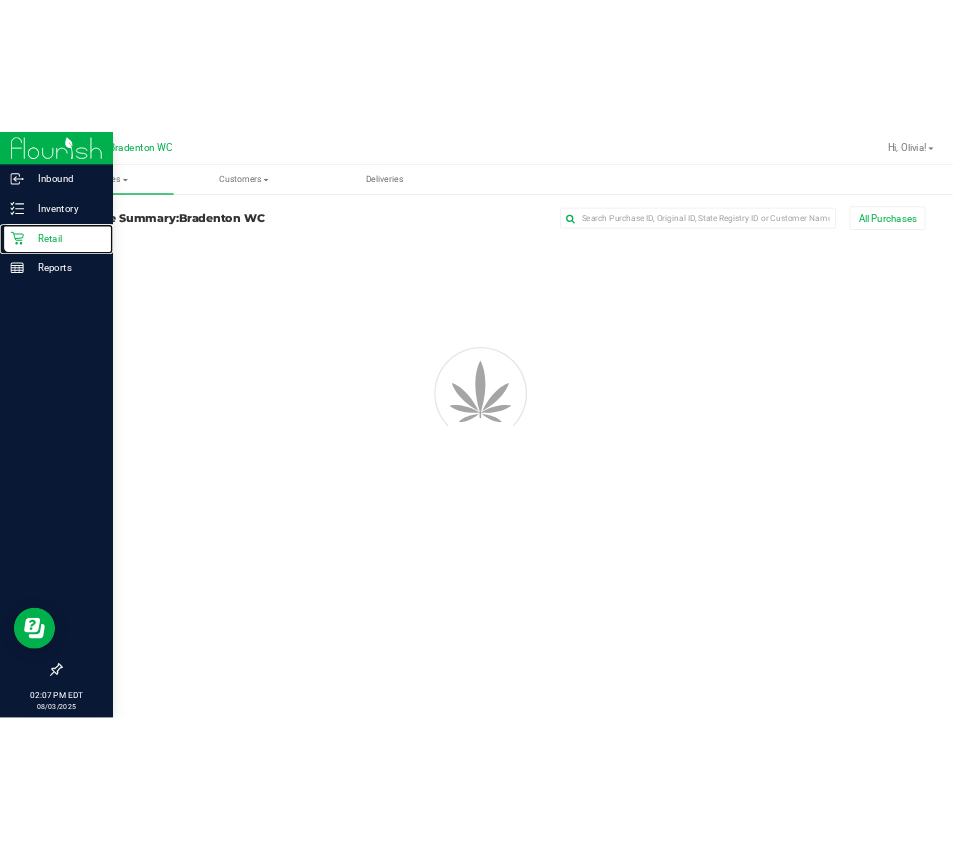 scroll, scrollTop: 0, scrollLeft: 0, axis: both 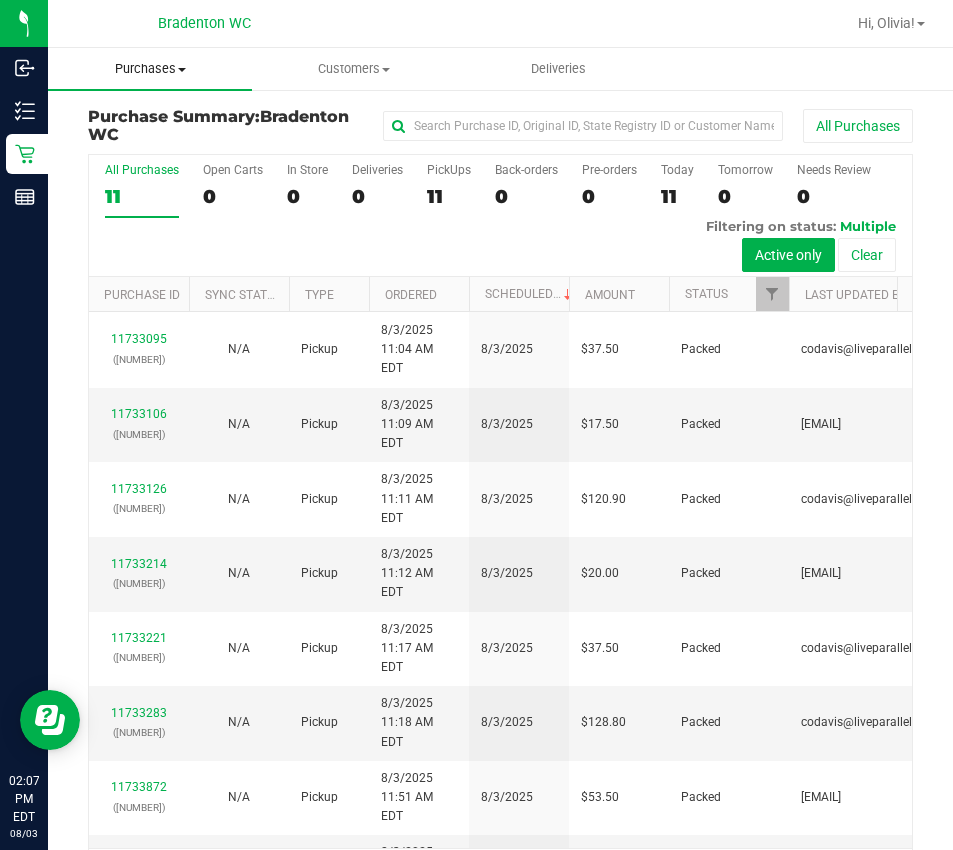 click on "Purchases" at bounding box center [150, 69] 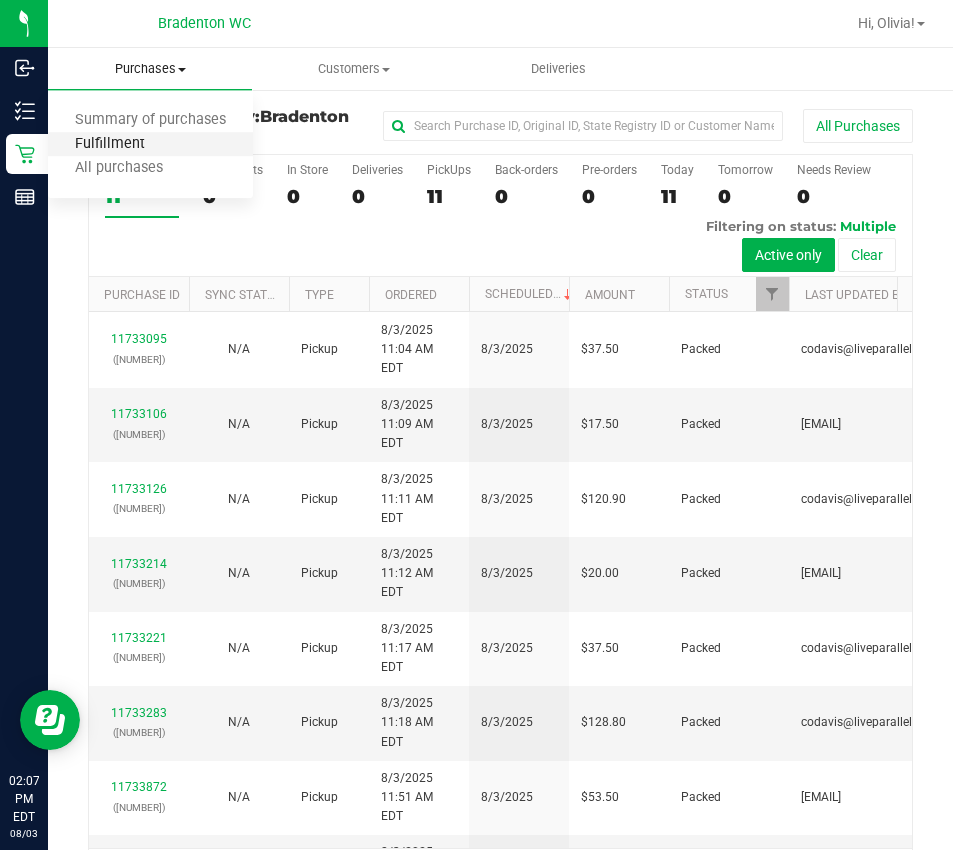 click on "Fulfillment" at bounding box center (110, 144) 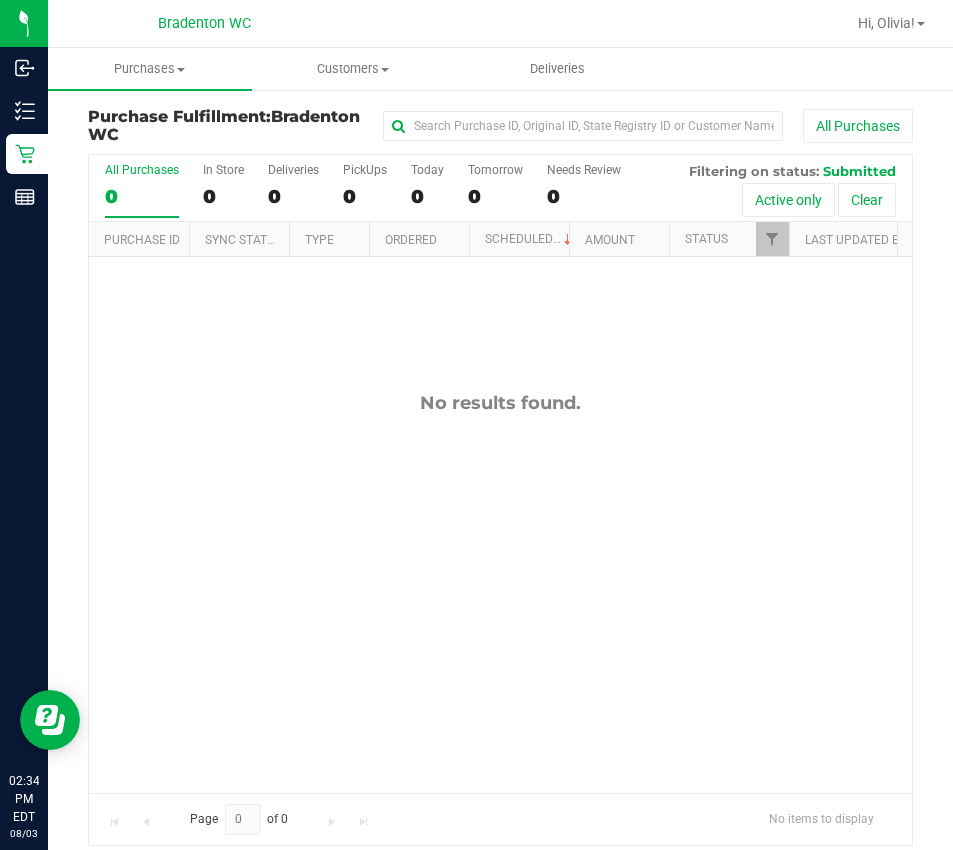 click on "No results found." at bounding box center [500, 592] 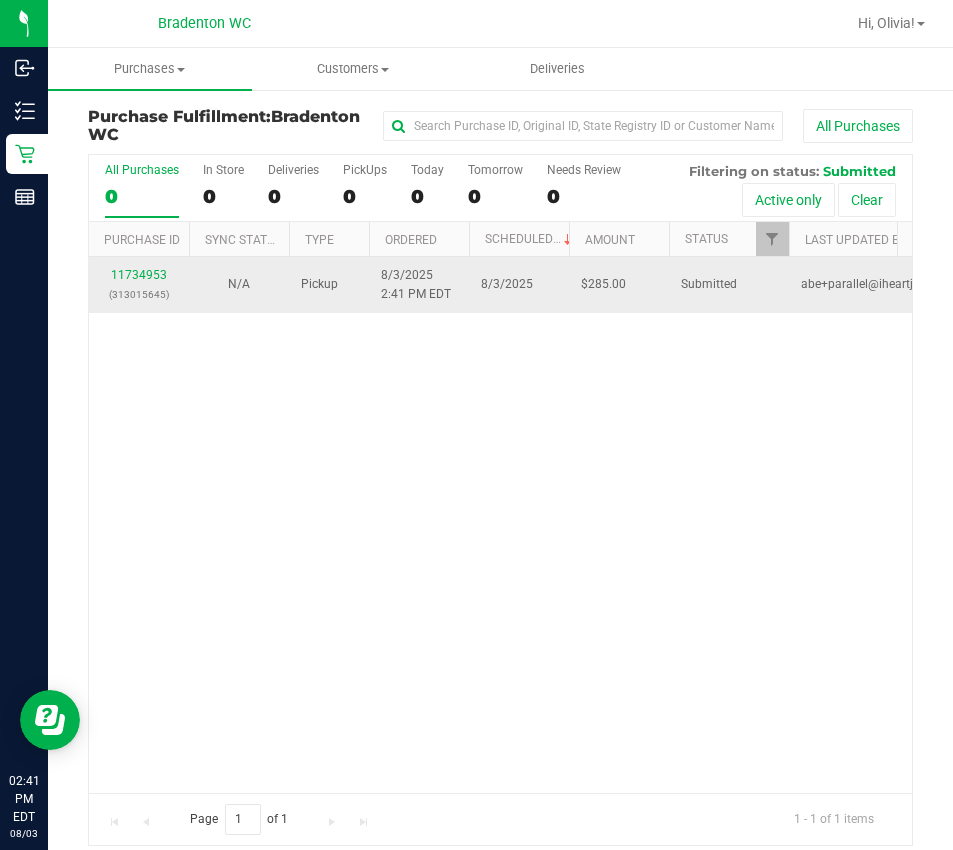 click on "[NUMBER]
([NUMBER])" at bounding box center [139, 285] 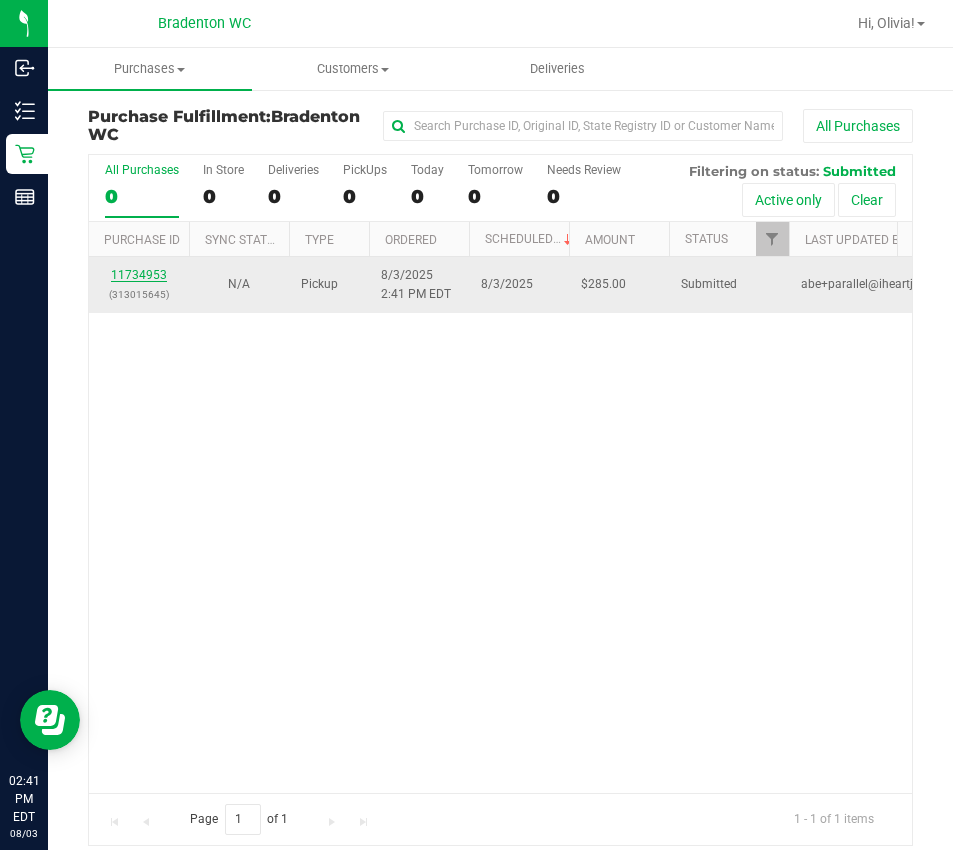 click on "11734953" at bounding box center [139, 275] 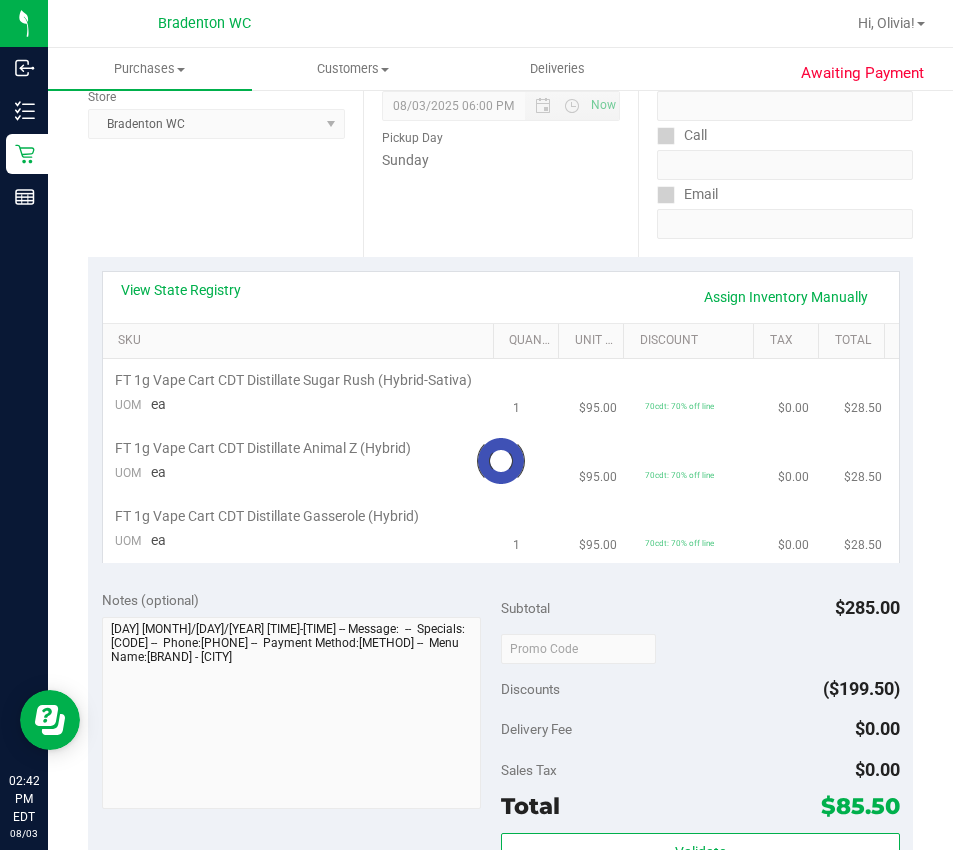 scroll, scrollTop: 300, scrollLeft: 0, axis: vertical 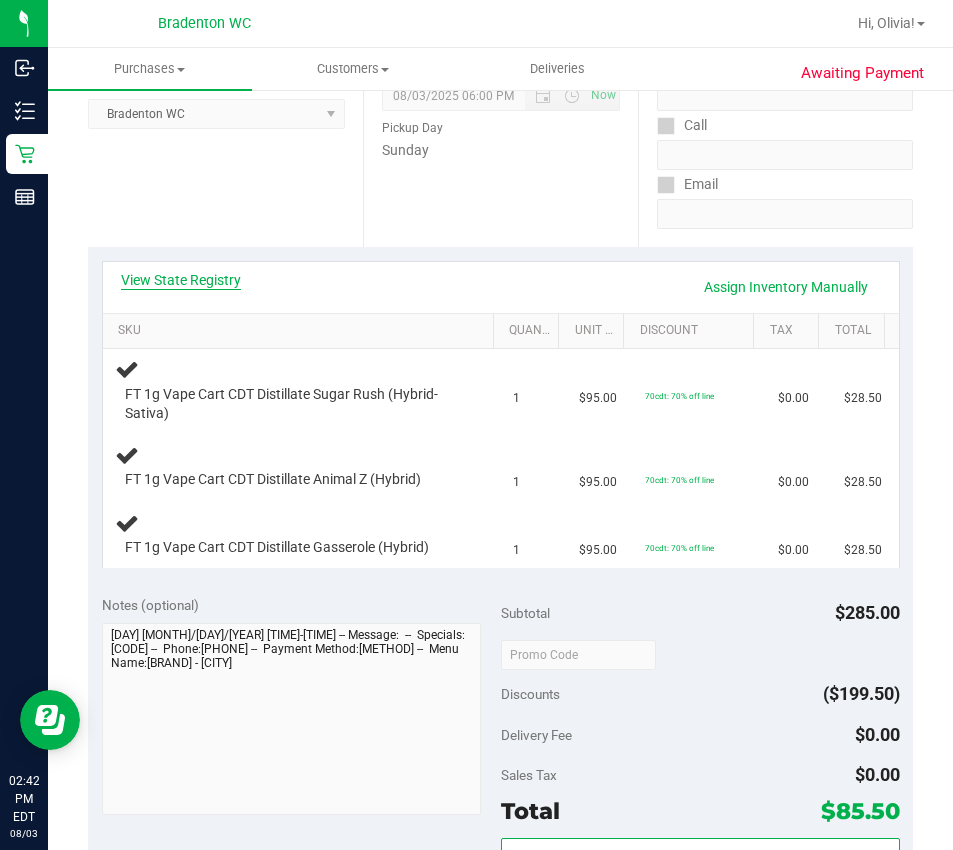 click on "View State Registry" at bounding box center (181, 280) 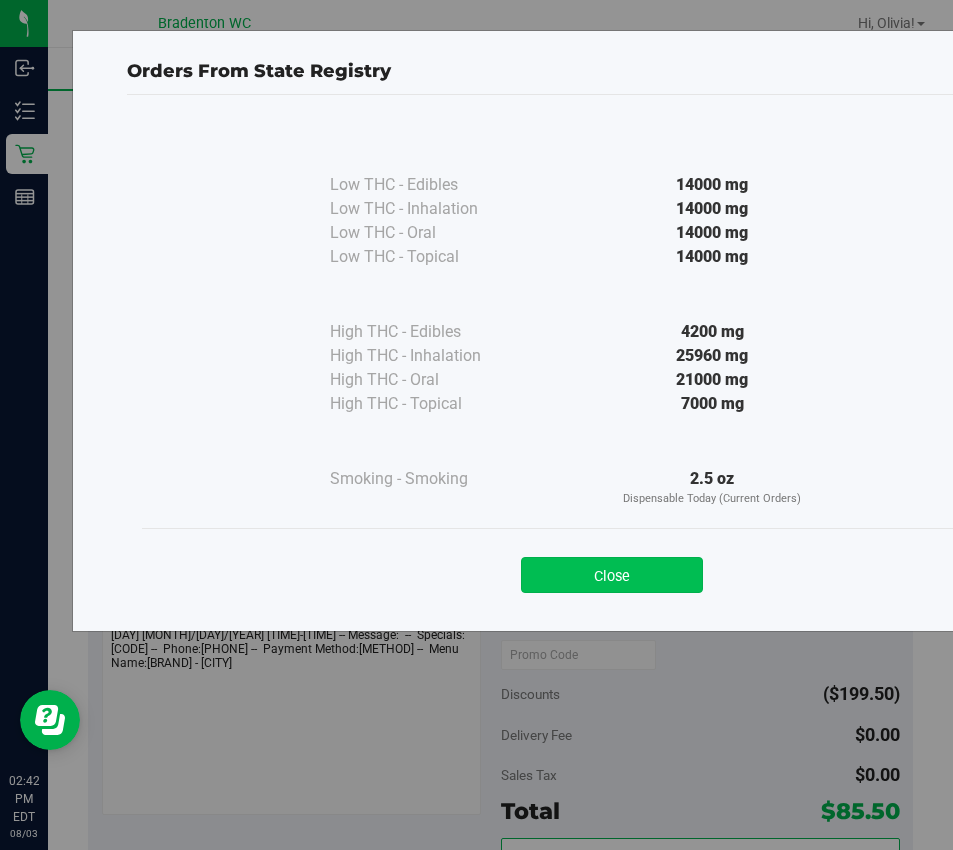 click on "Close" at bounding box center (612, 575) 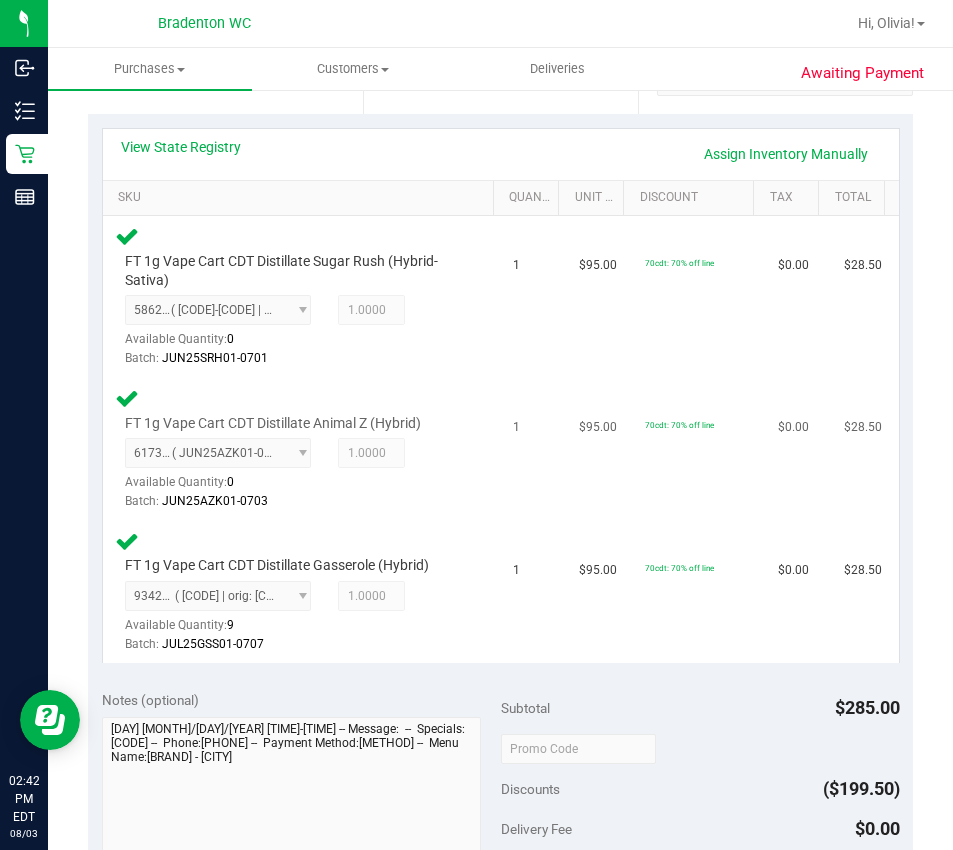 scroll, scrollTop: 700, scrollLeft: 0, axis: vertical 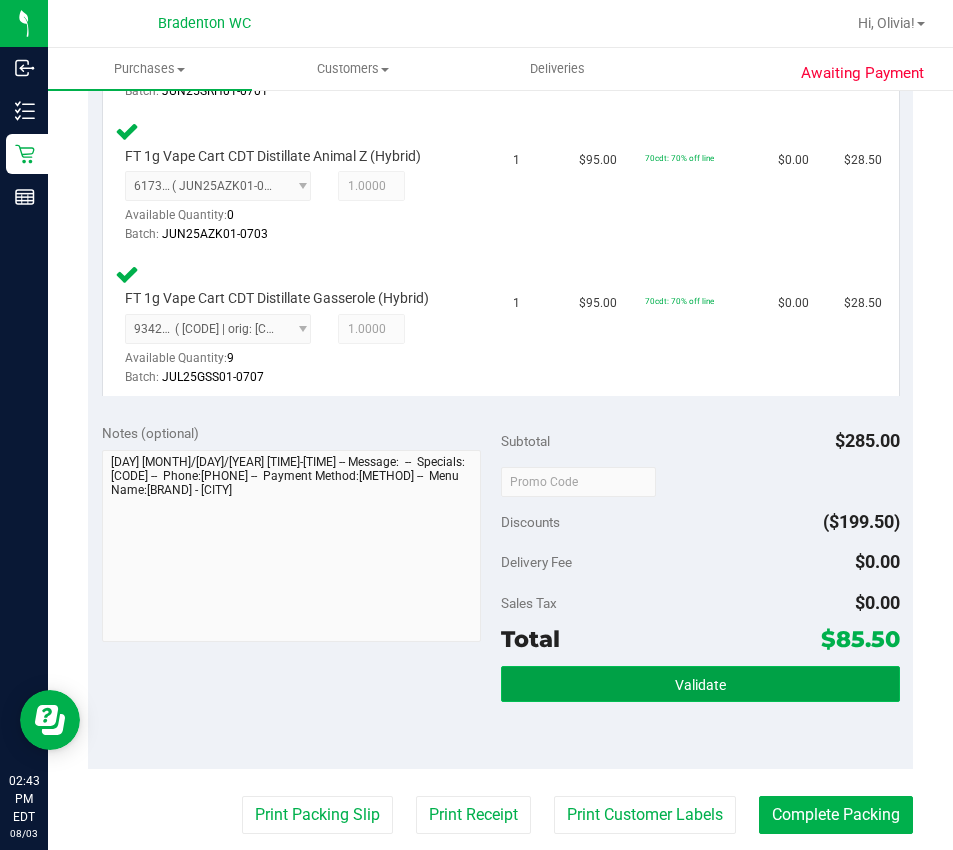 click on "Validate" at bounding box center (700, 684) 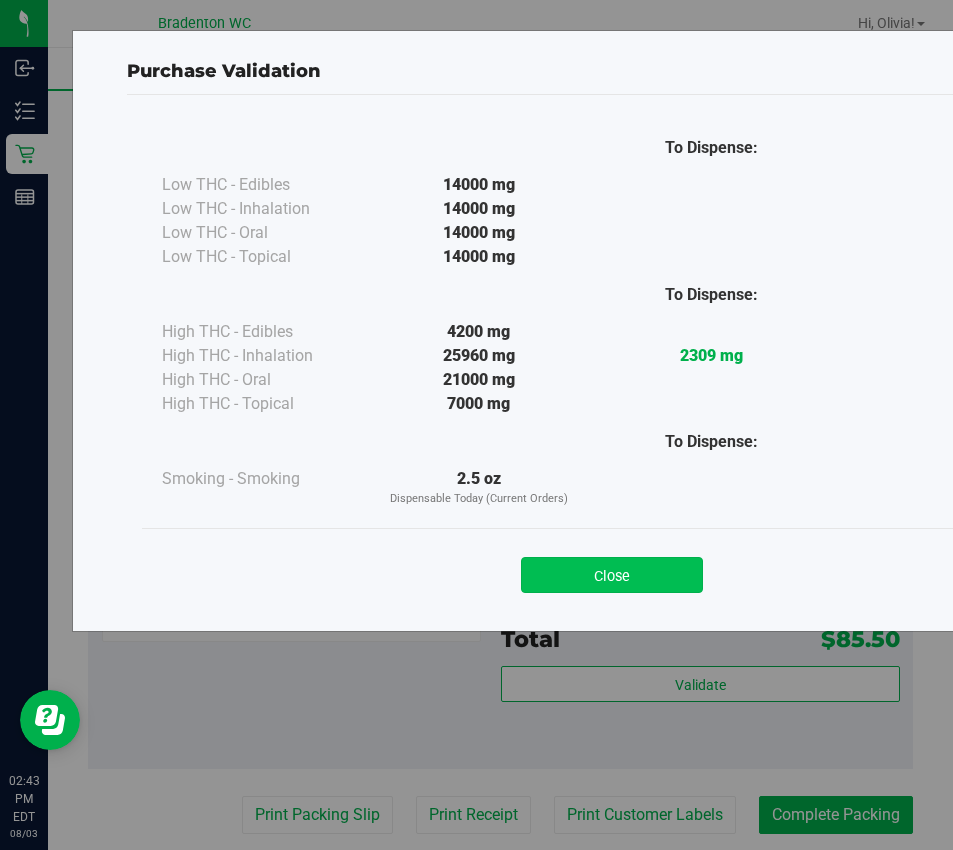 click on "Close" at bounding box center (612, 575) 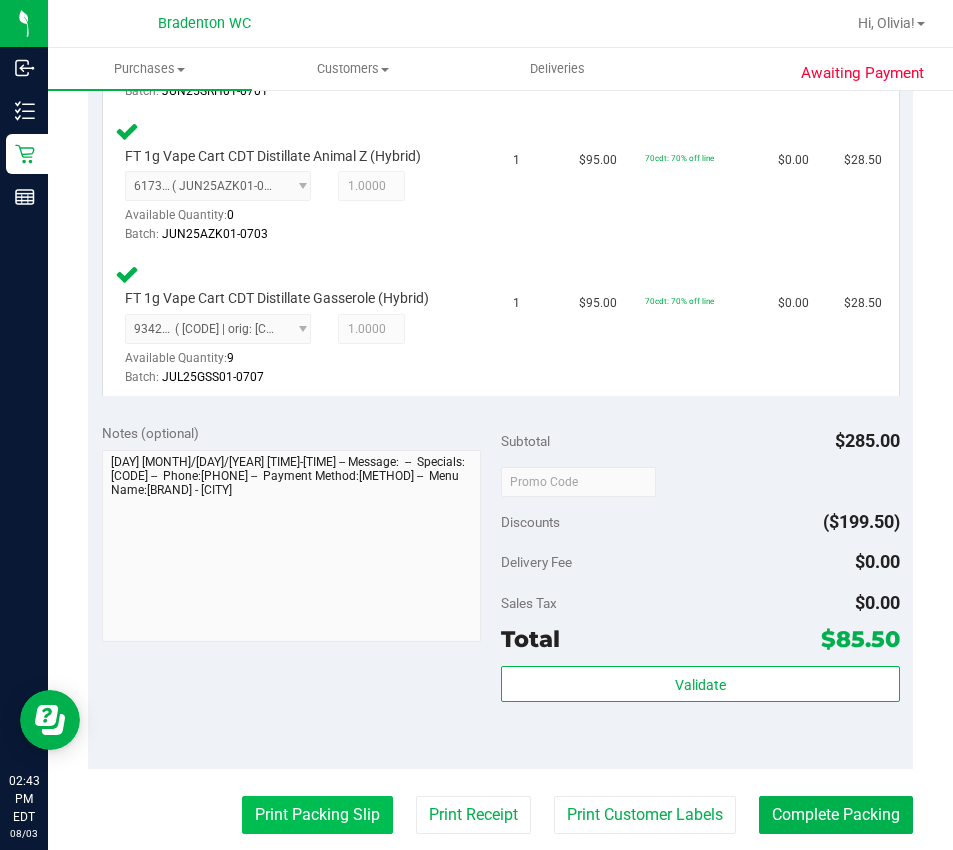 click on "Print Packing Slip" at bounding box center [317, 815] 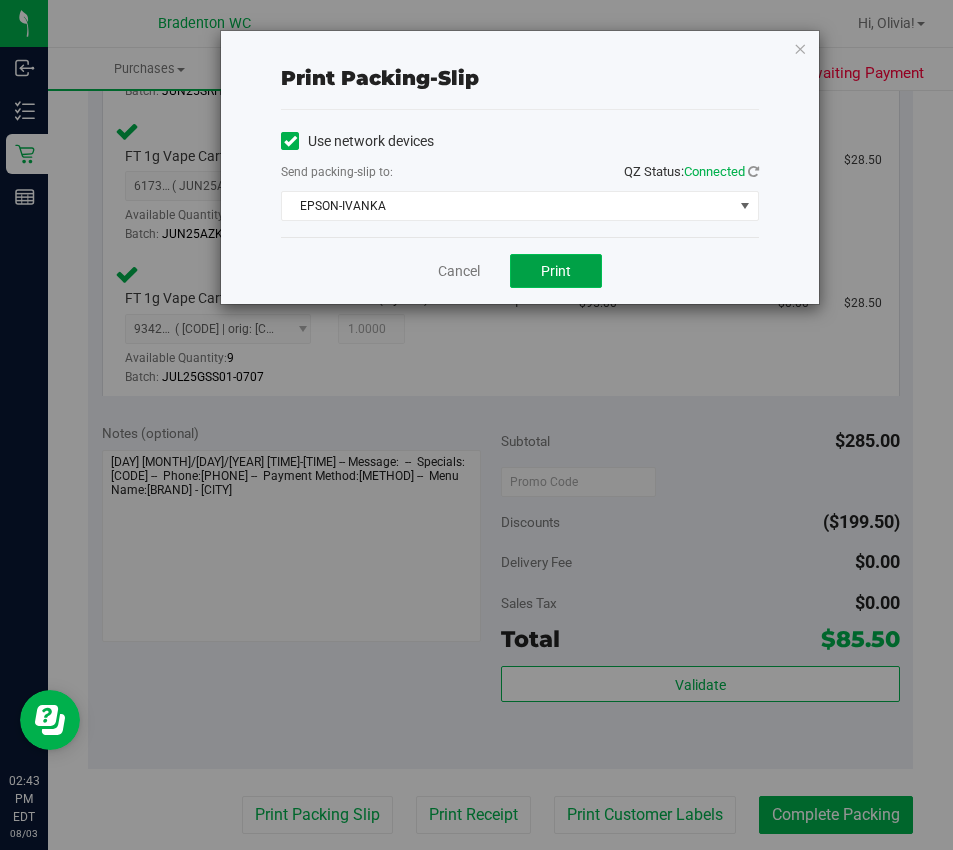 click on "Print" at bounding box center (556, 271) 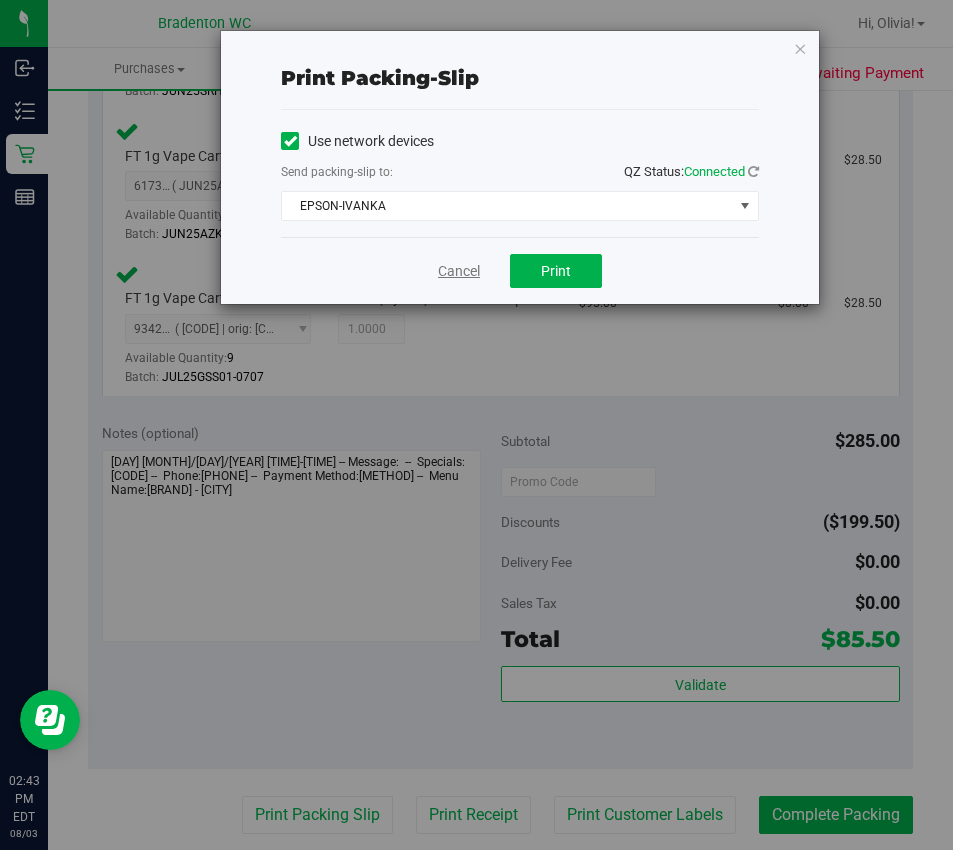 click on "Cancel" at bounding box center (459, 271) 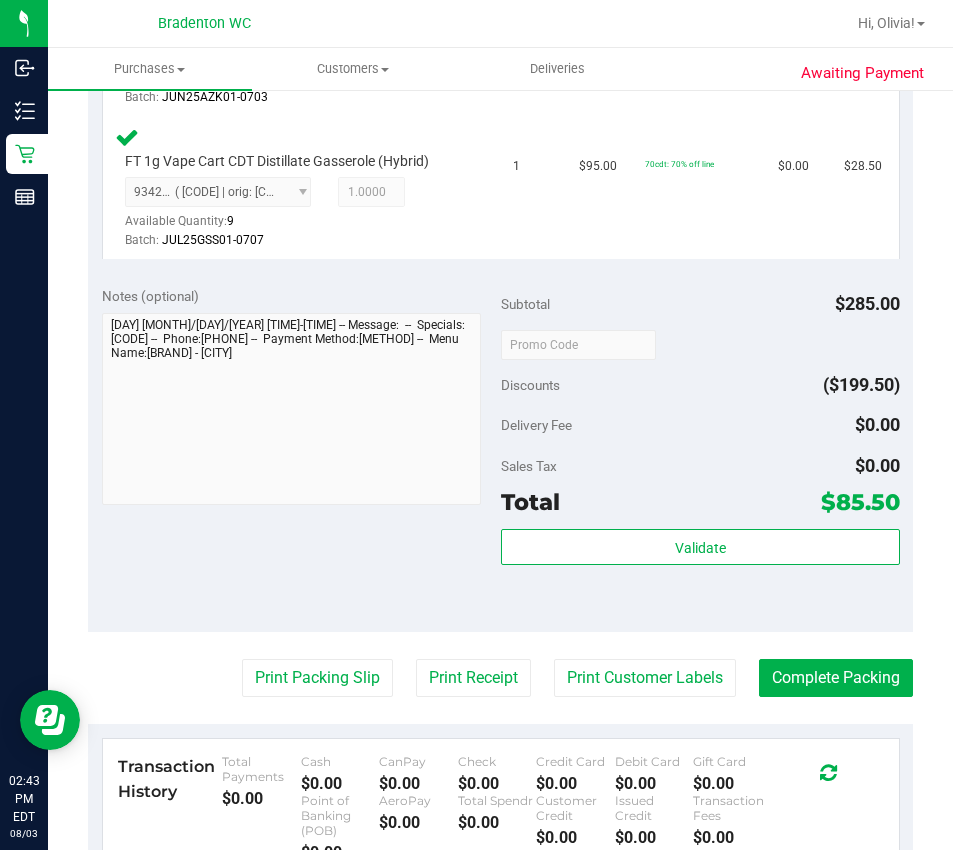 scroll, scrollTop: 842, scrollLeft: 0, axis: vertical 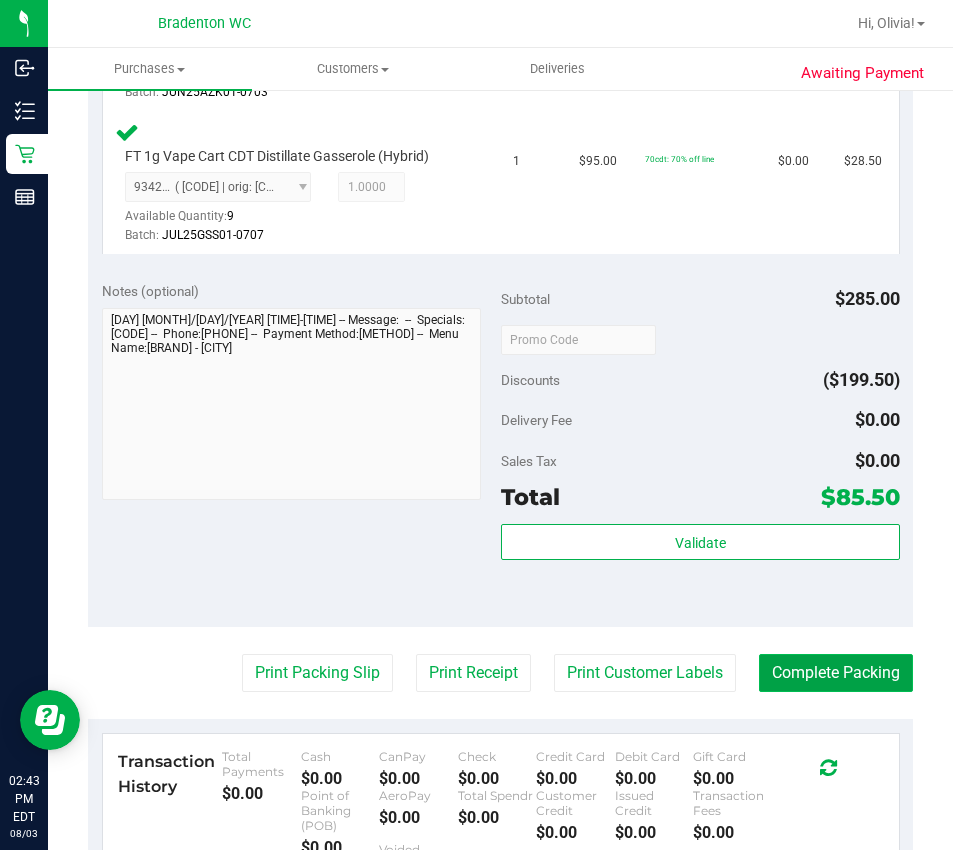 click on "Complete Packing" at bounding box center [836, 673] 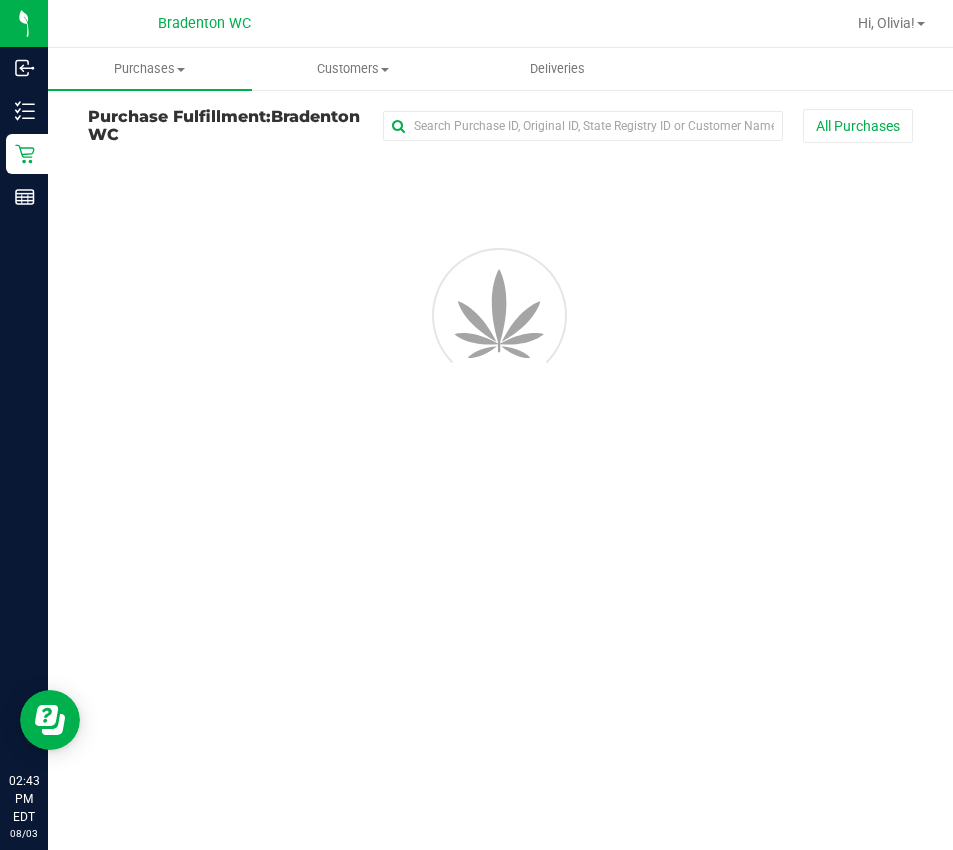 scroll, scrollTop: 0, scrollLeft: 0, axis: both 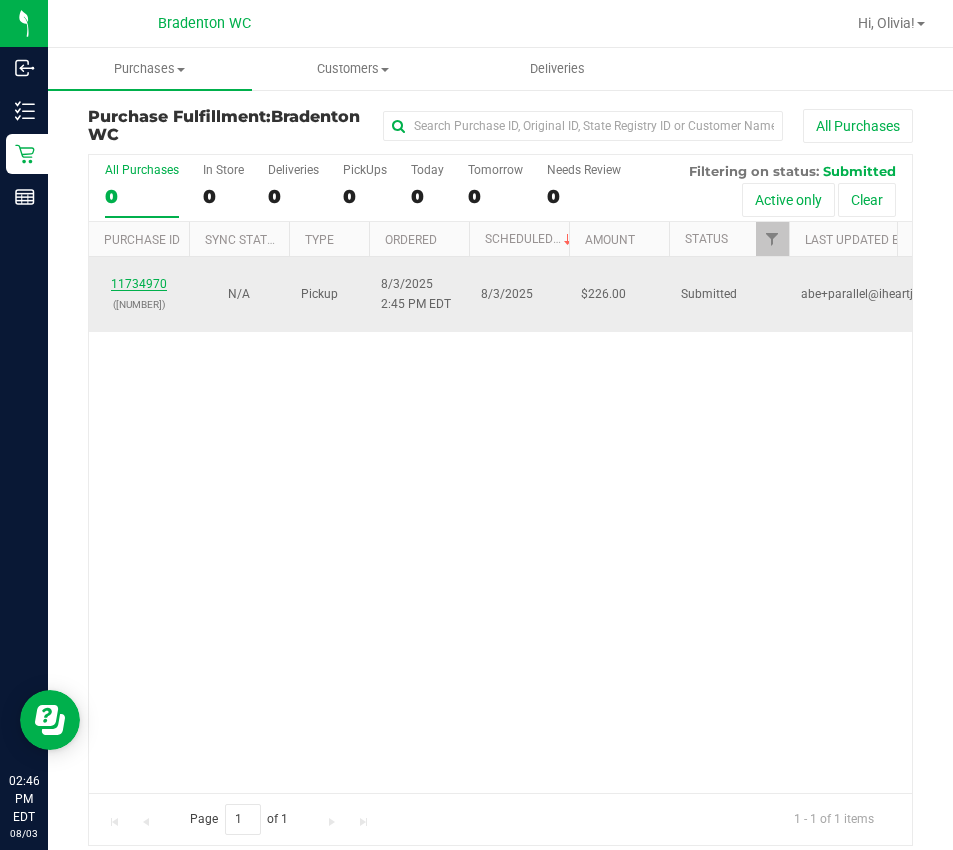 click on "11734970" at bounding box center [139, 284] 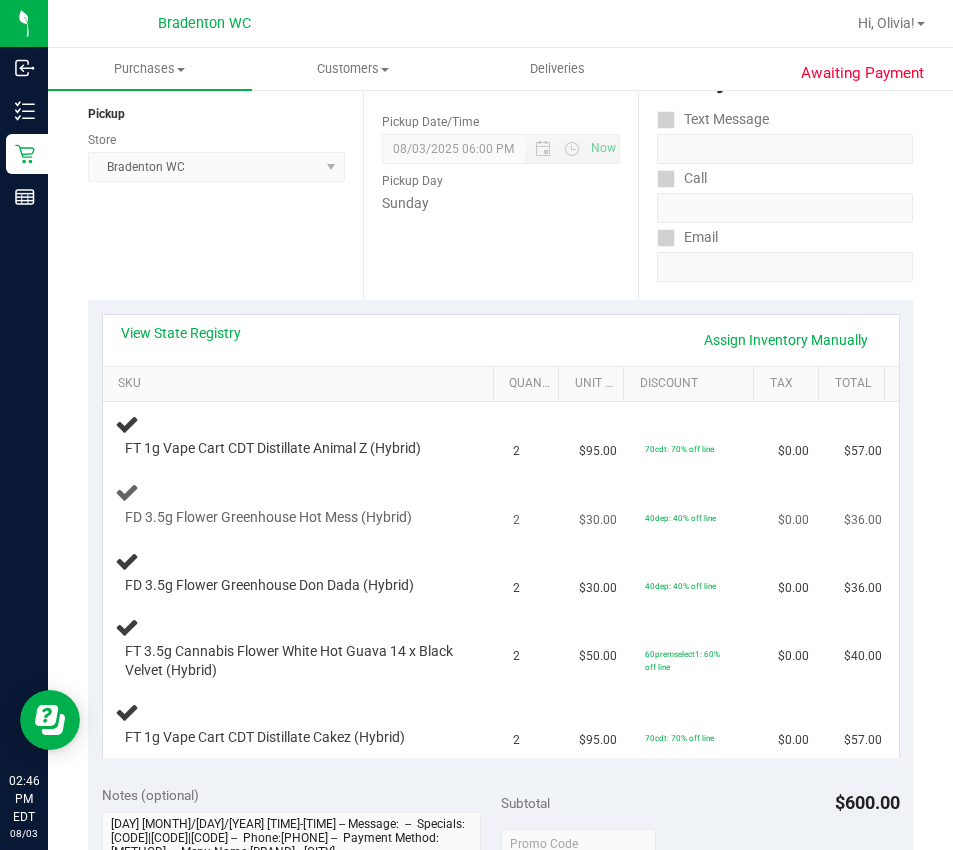 scroll, scrollTop: 300, scrollLeft: 0, axis: vertical 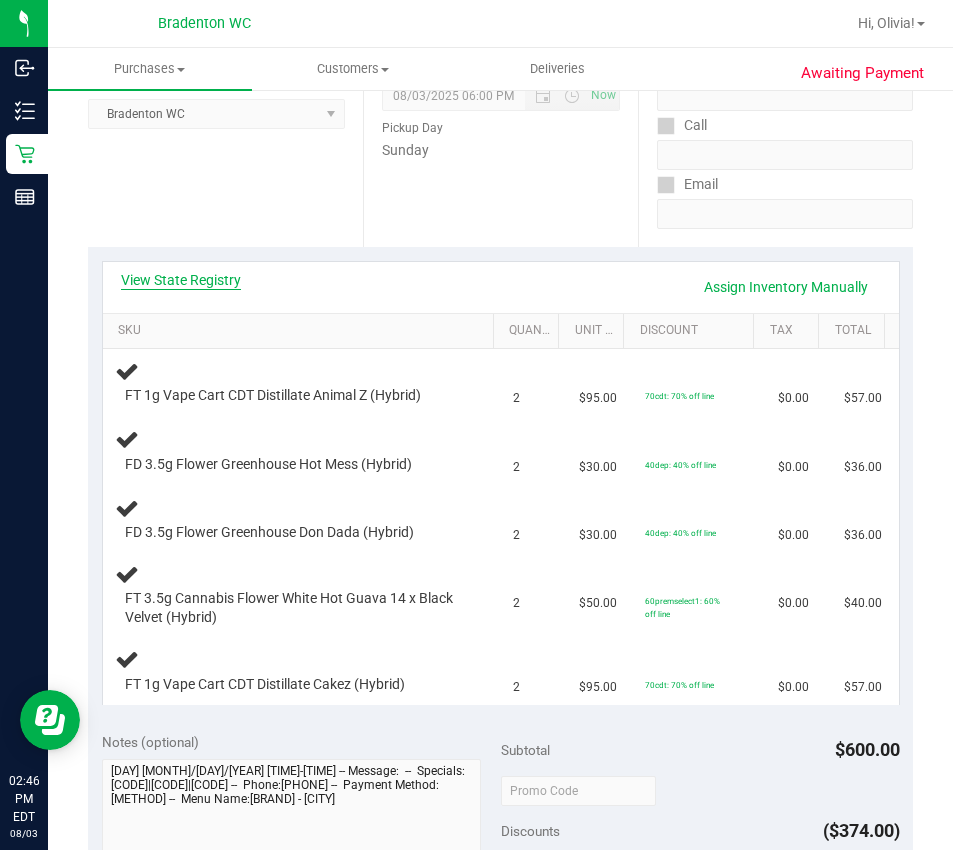 click on "View State Registry" at bounding box center (181, 280) 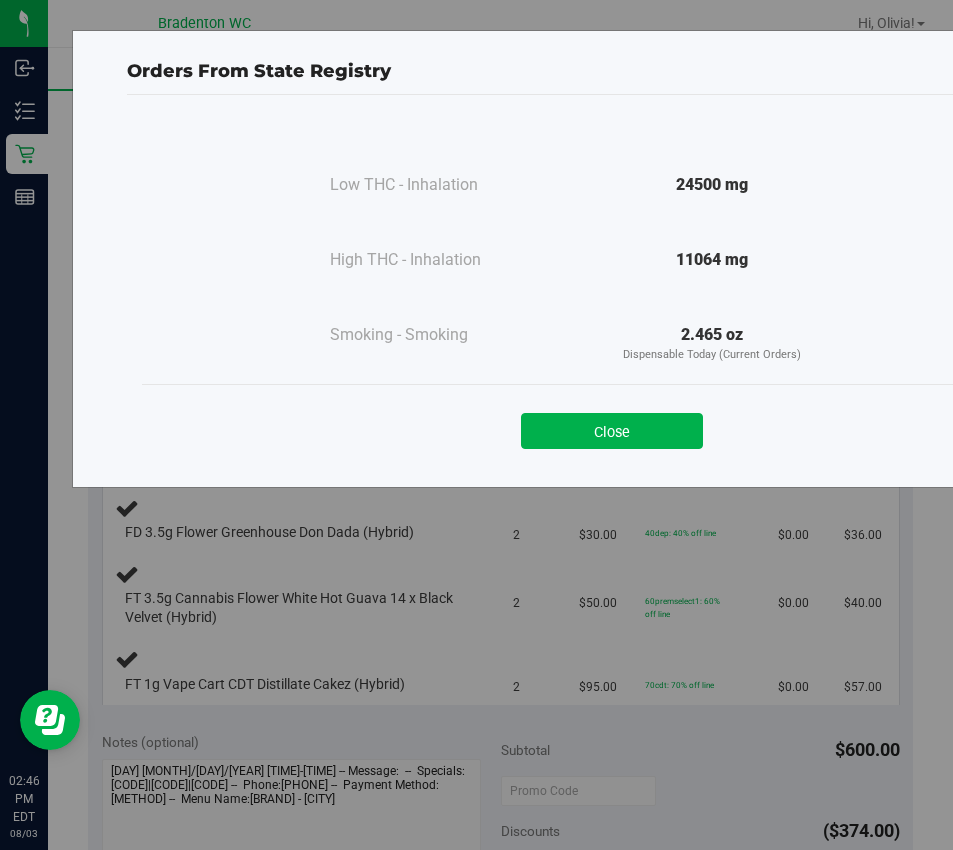 click on "Close" at bounding box center (612, 424) 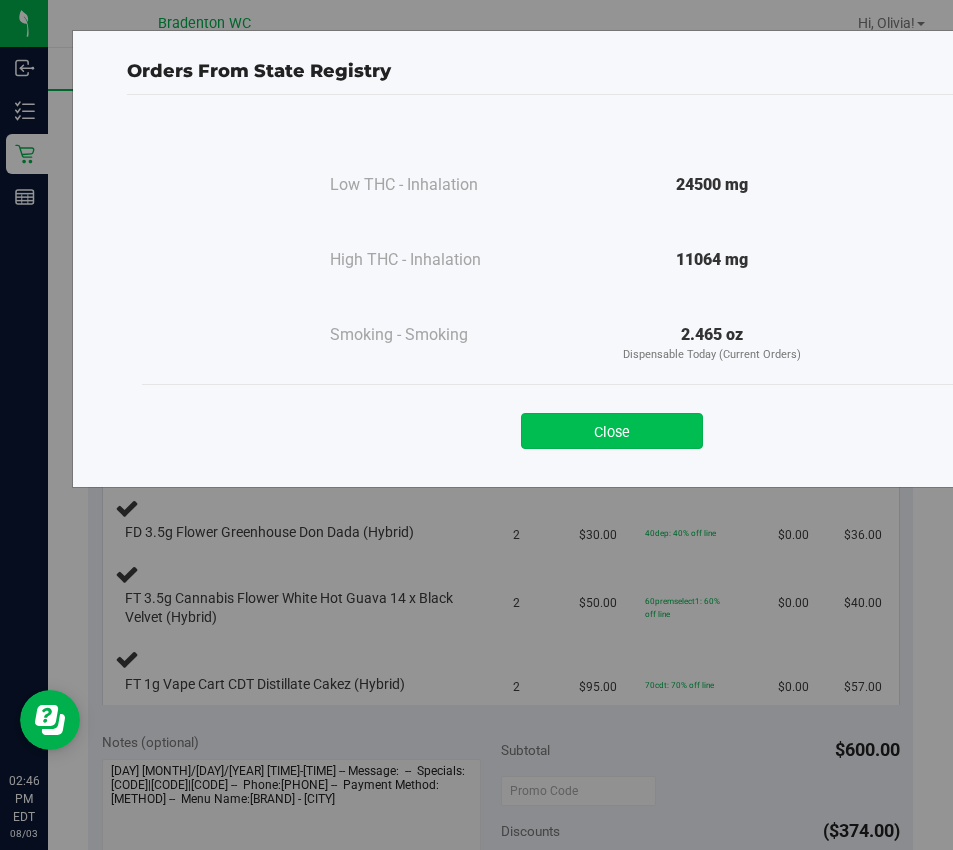 click on "Close" at bounding box center [612, 431] 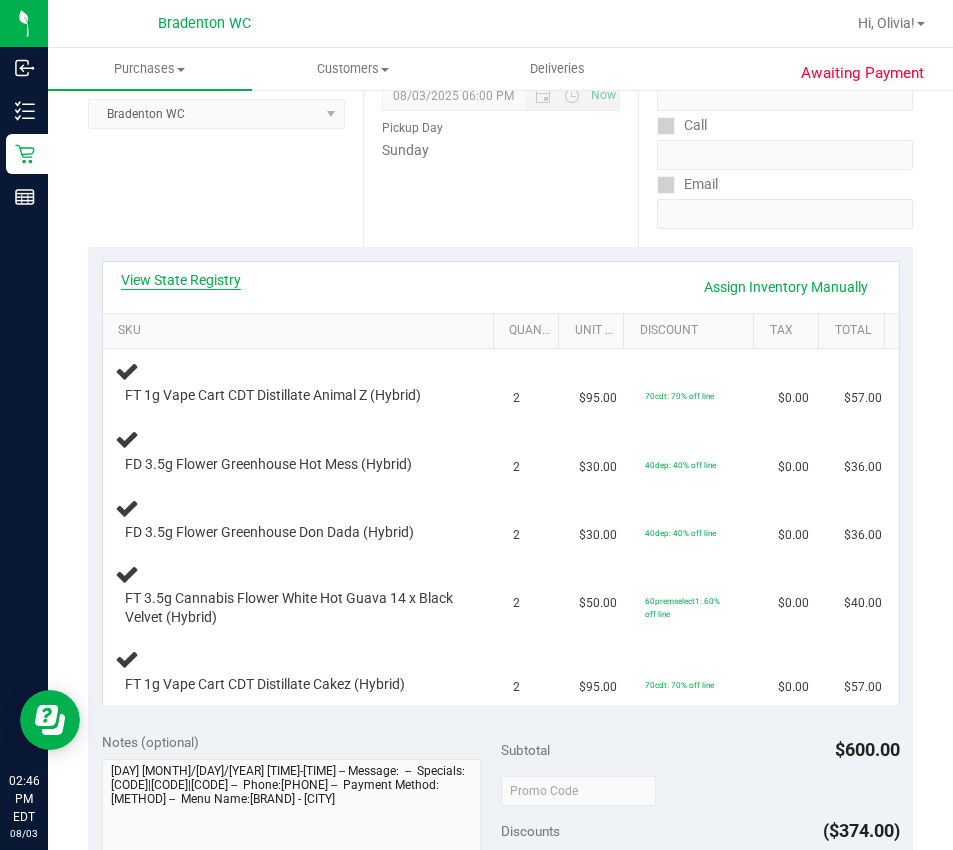 click on "View State Registry" at bounding box center (181, 280) 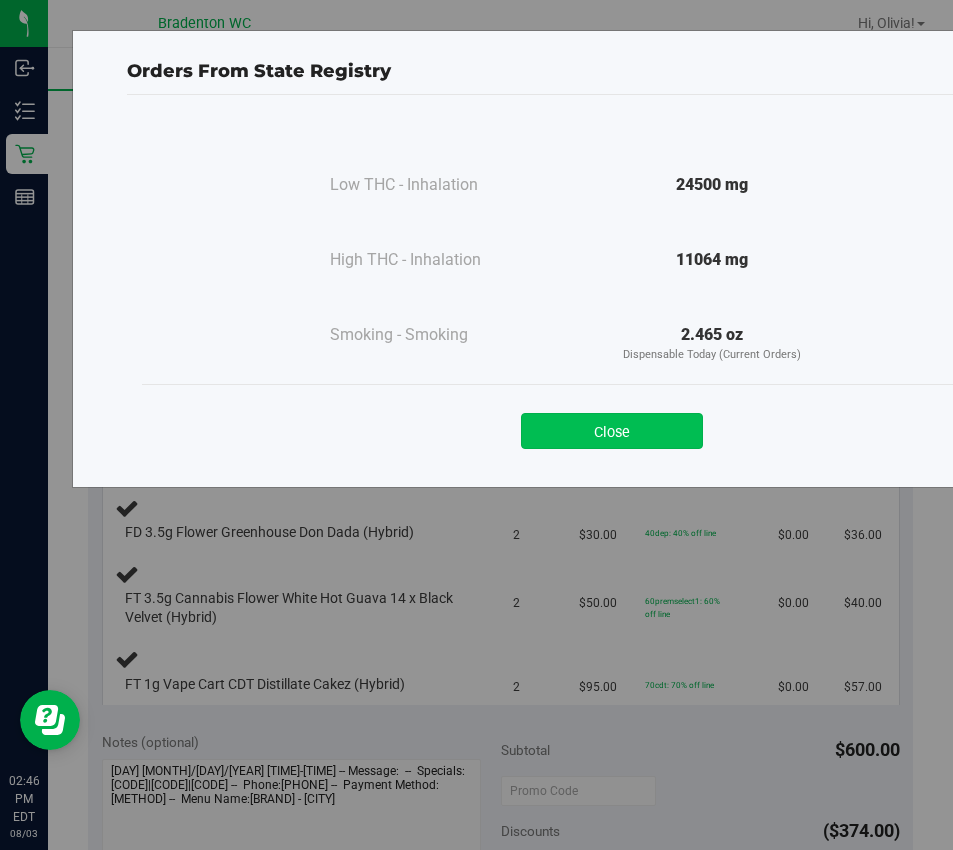 click on "Close" at bounding box center (612, 431) 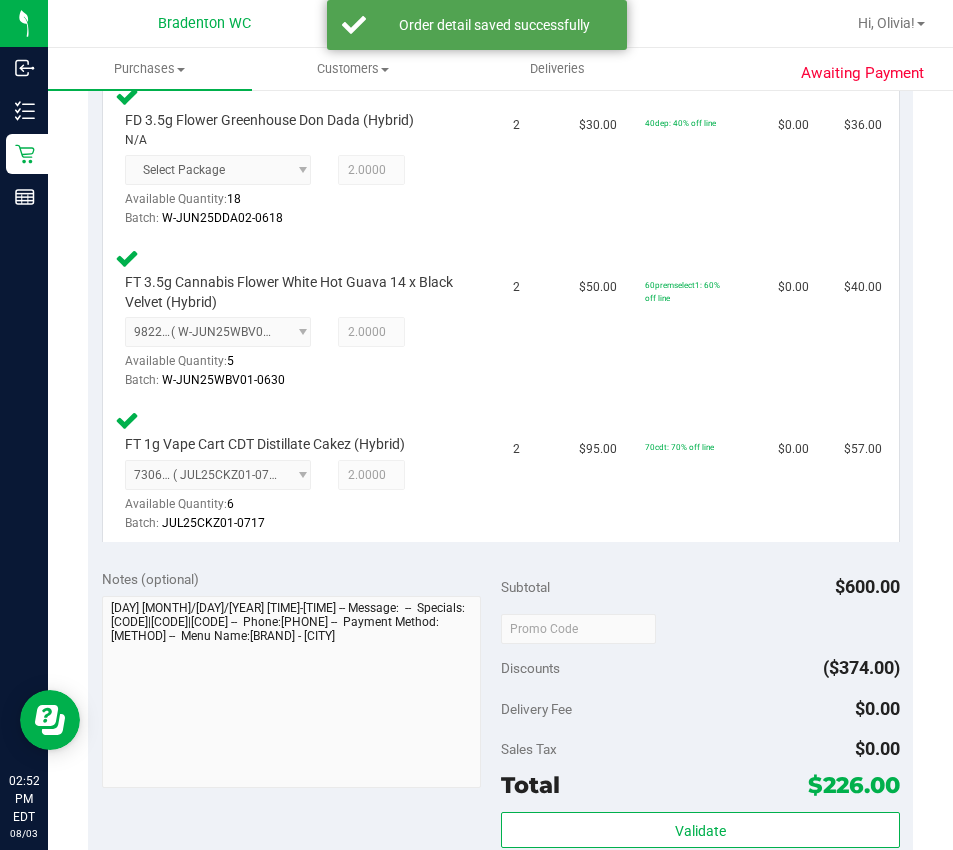 scroll, scrollTop: 990, scrollLeft: 0, axis: vertical 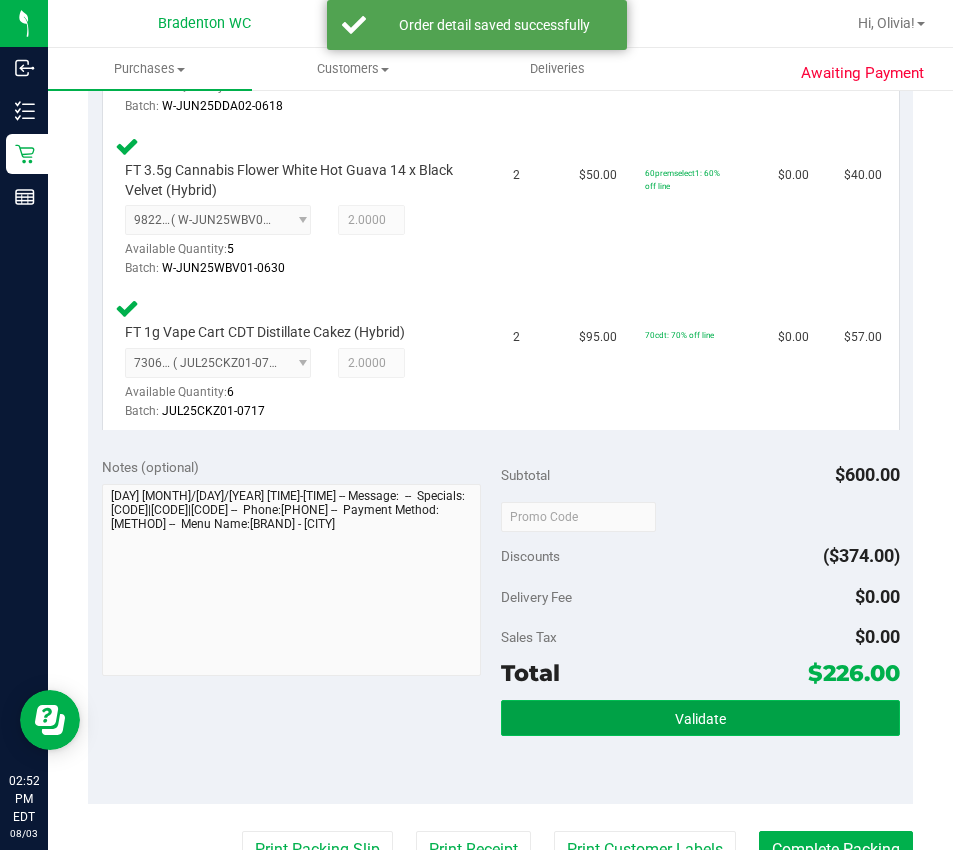 click on "Validate" at bounding box center (700, 718) 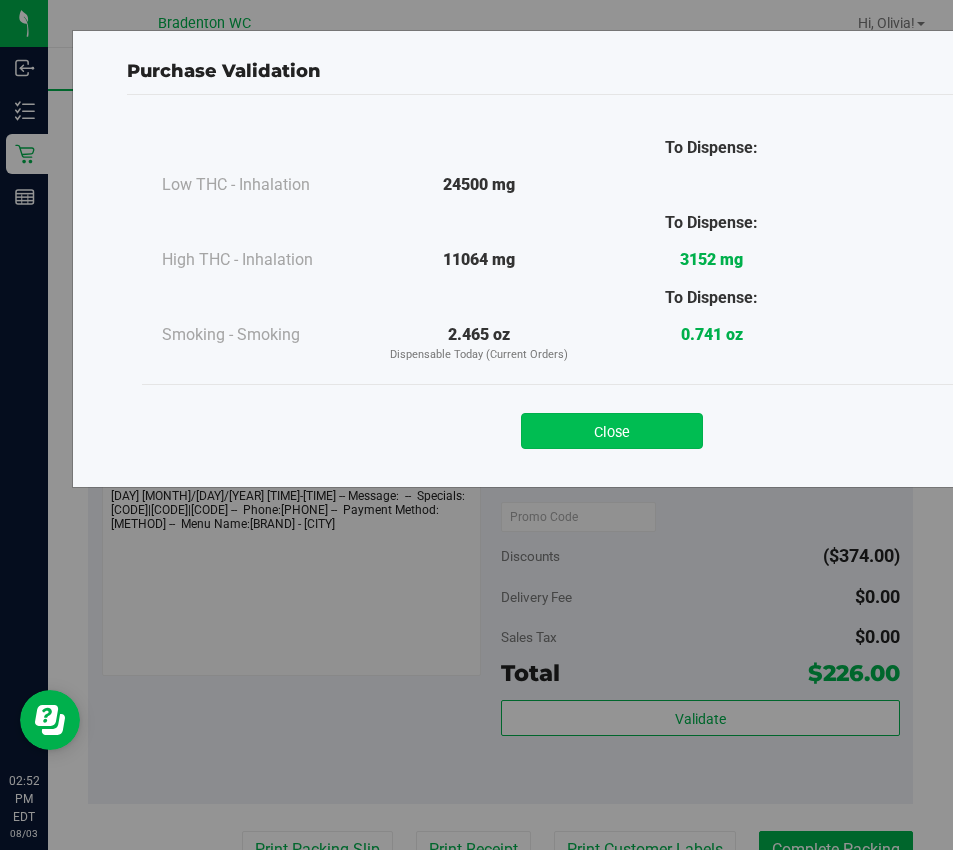 click on "Close" at bounding box center (612, 431) 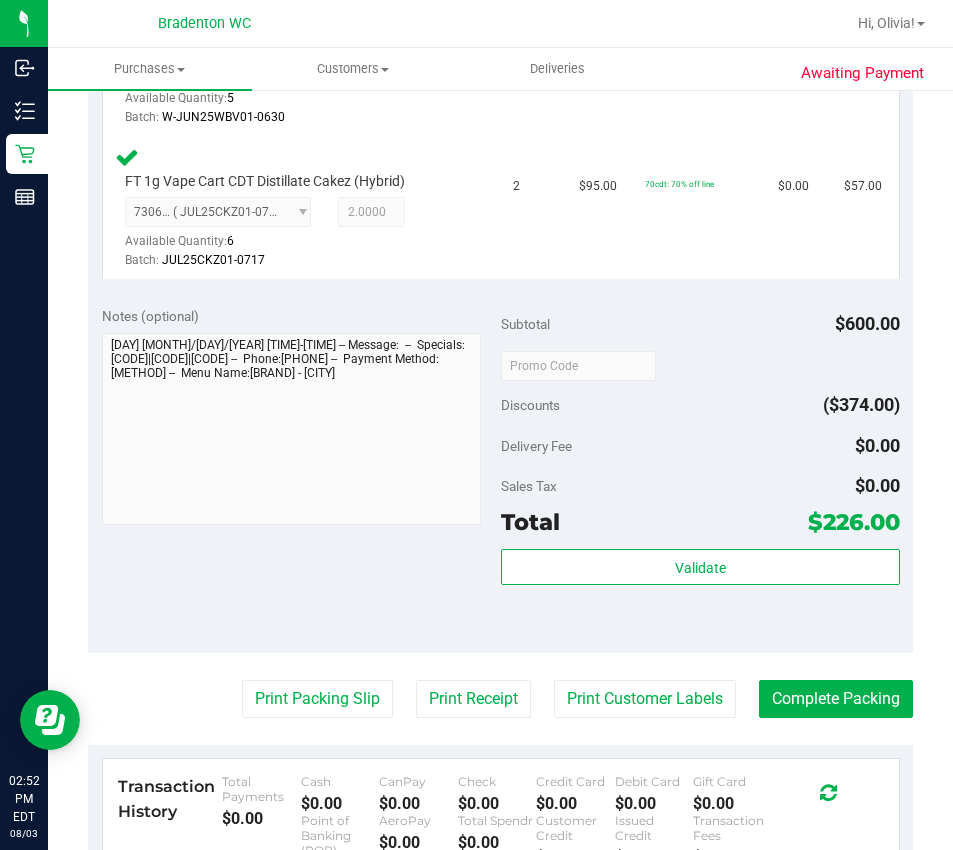 scroll, scrollTop: 1140, scrollLeft: 0, axis: vertical 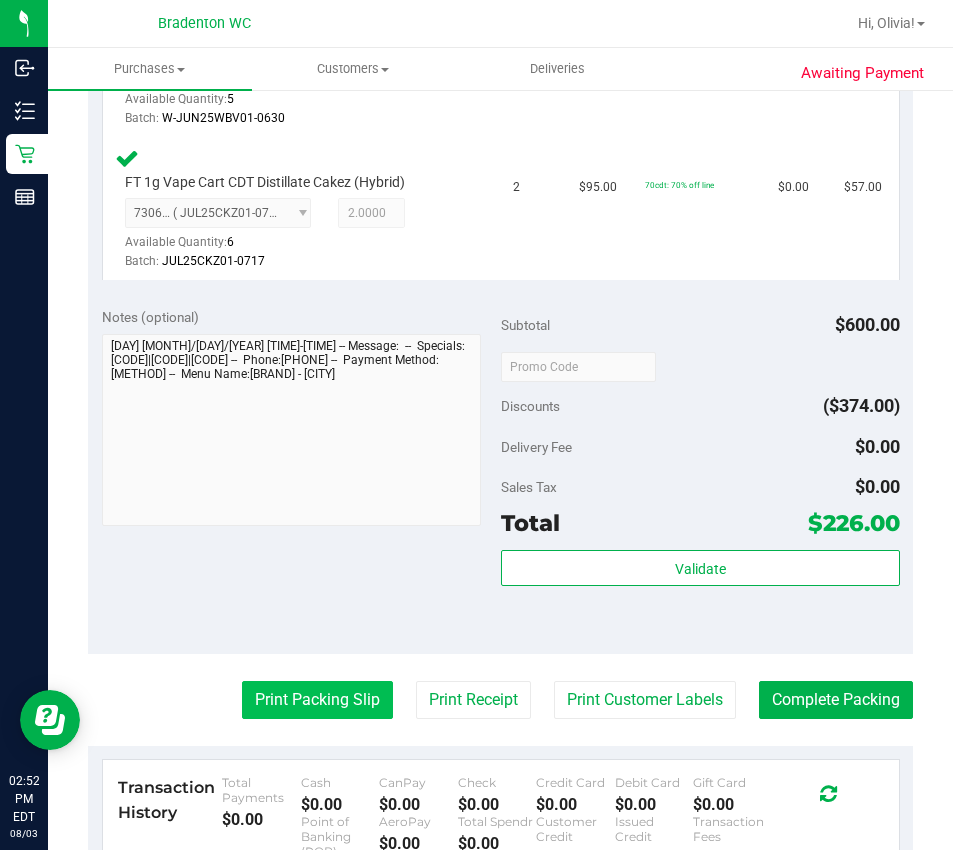 click on "Print Packing Slip" at bounding box center (317, 700) 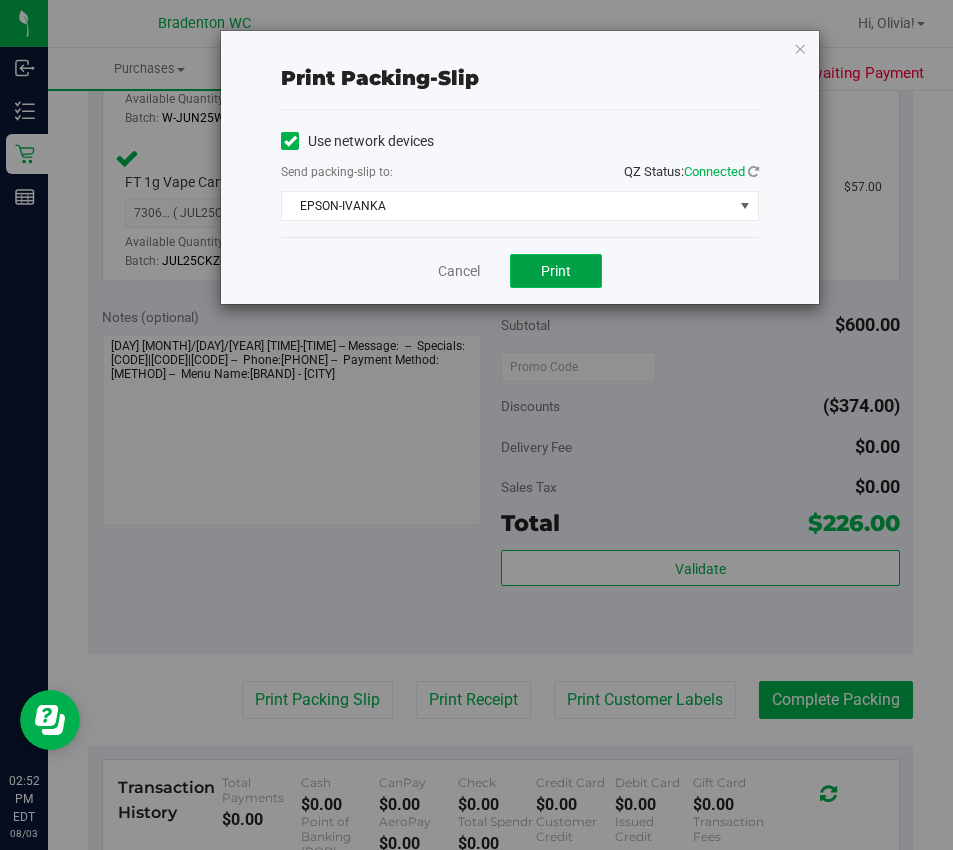 click on "Print" at bounding box center [556, 271] 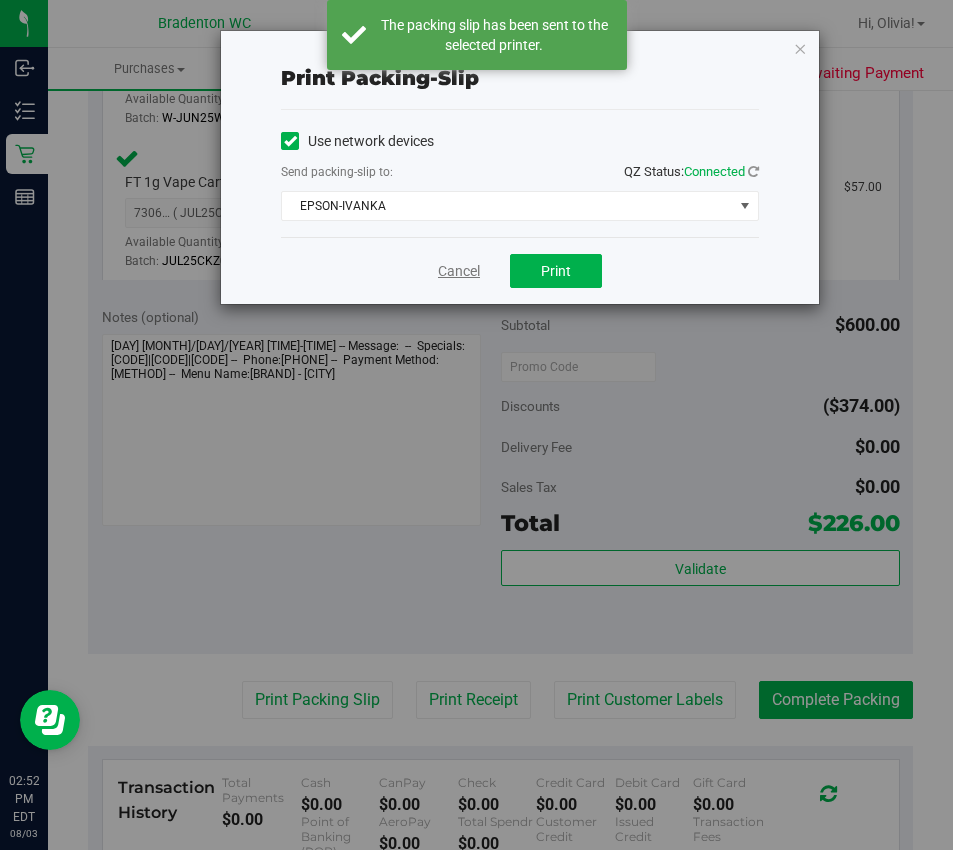 click on "Cancel" at bounding box center [459, 271] 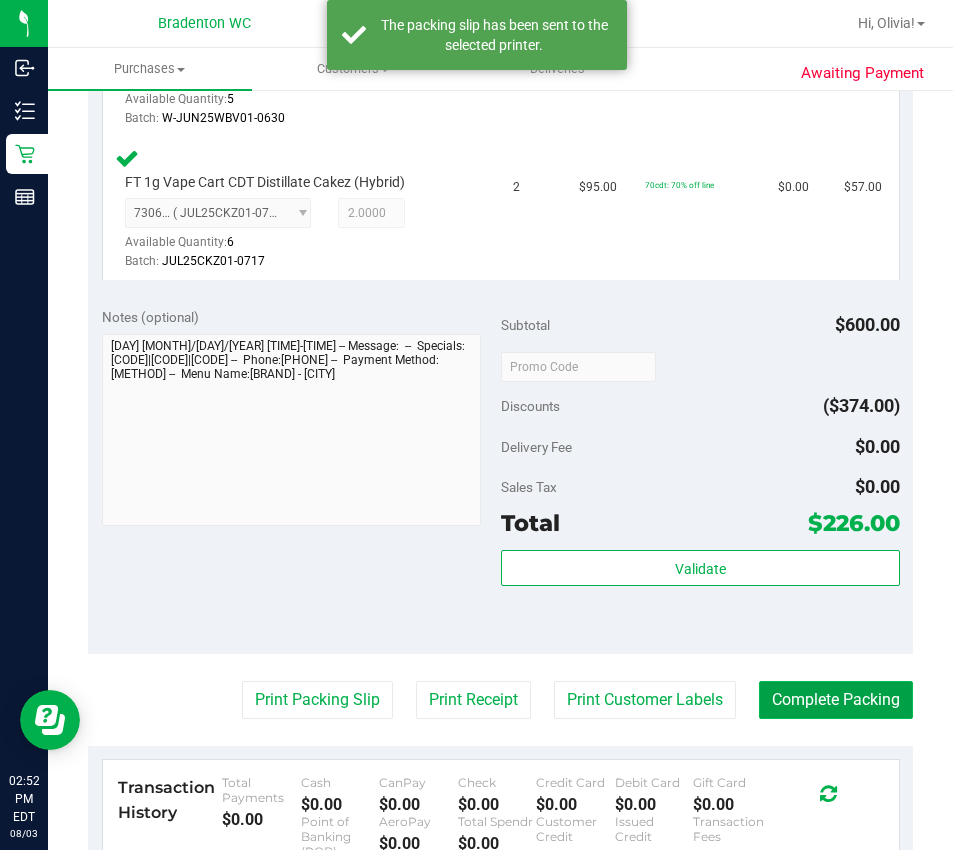 click on "Complete Packing" at bounding box center (836, 700) 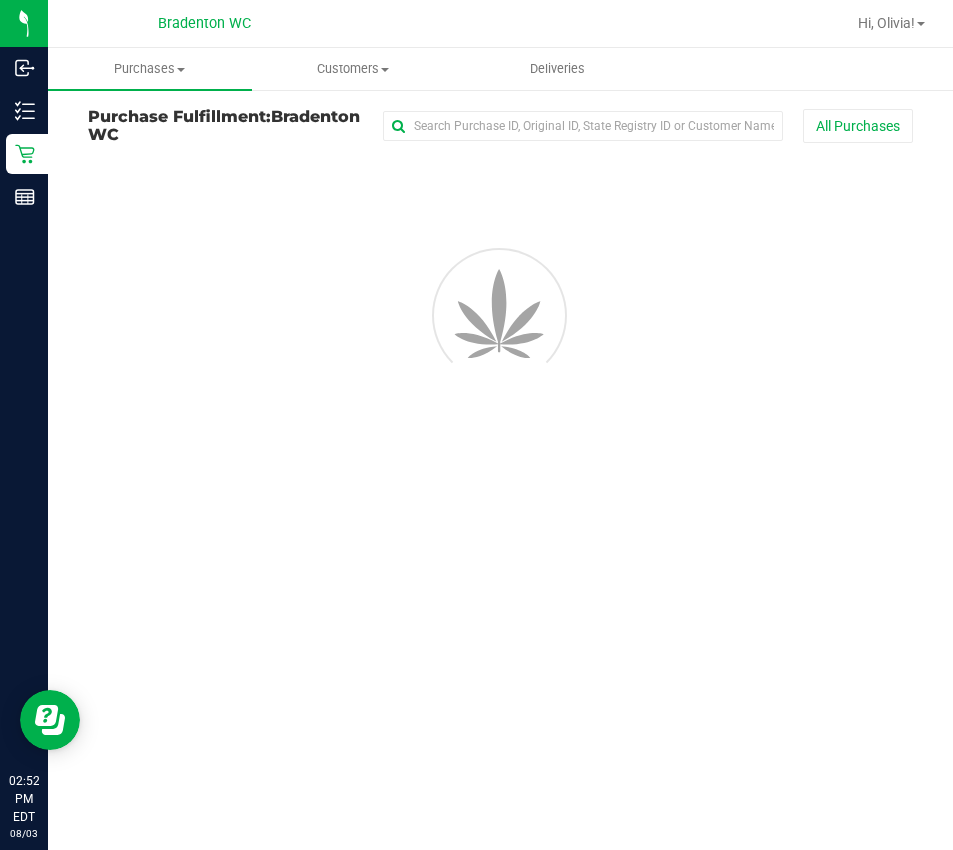 scroll, scrollTop: 0, scrollLeft: 0, axis: both 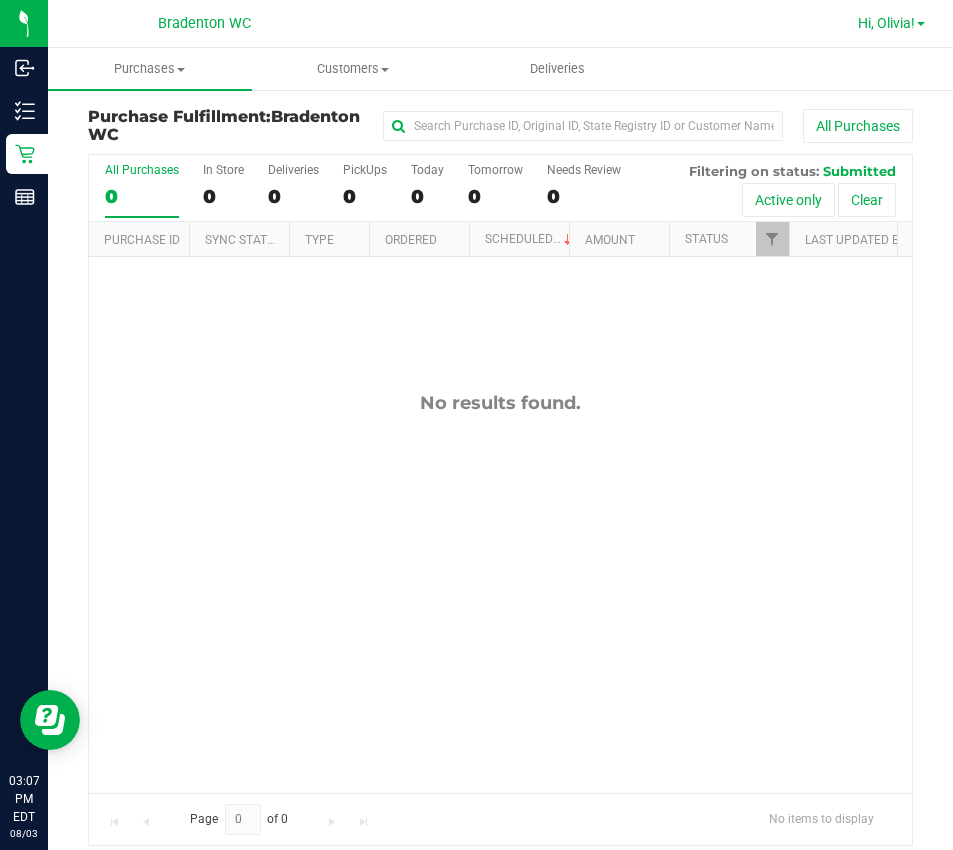 click on "Hi, Olivia!" at bounding box center (886, 23) 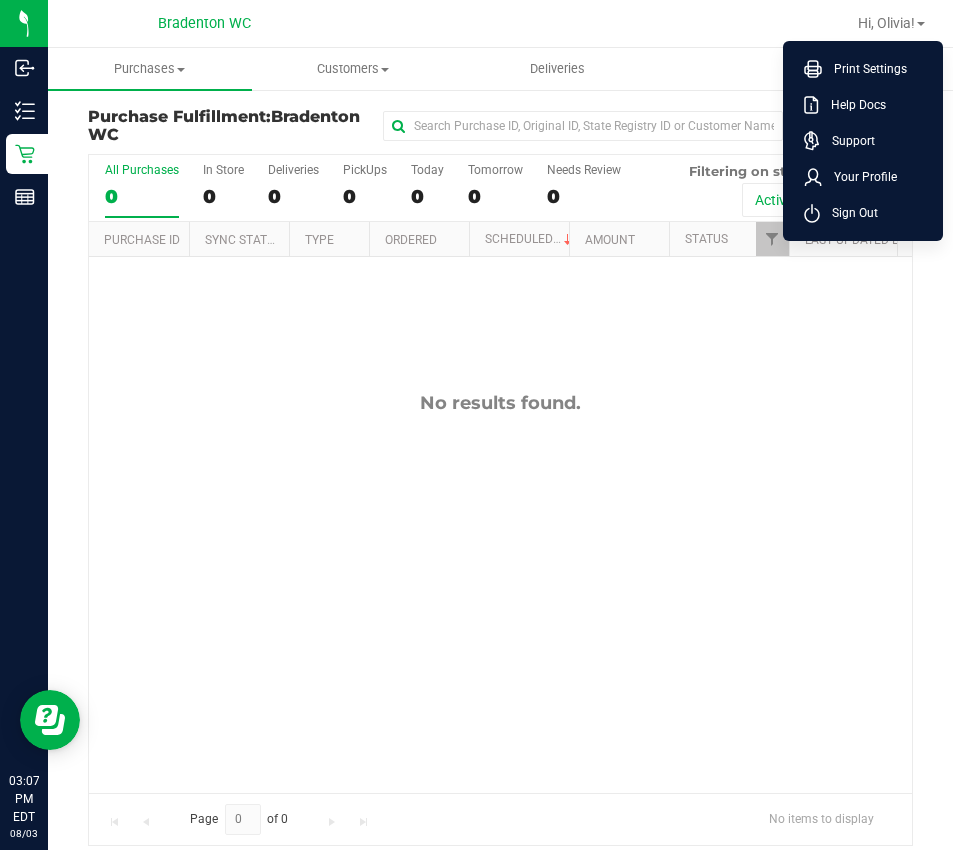 click on "Print Settings   Help Docs   Support   Your Profile   Sign Out" at bounding box center [863, 141] 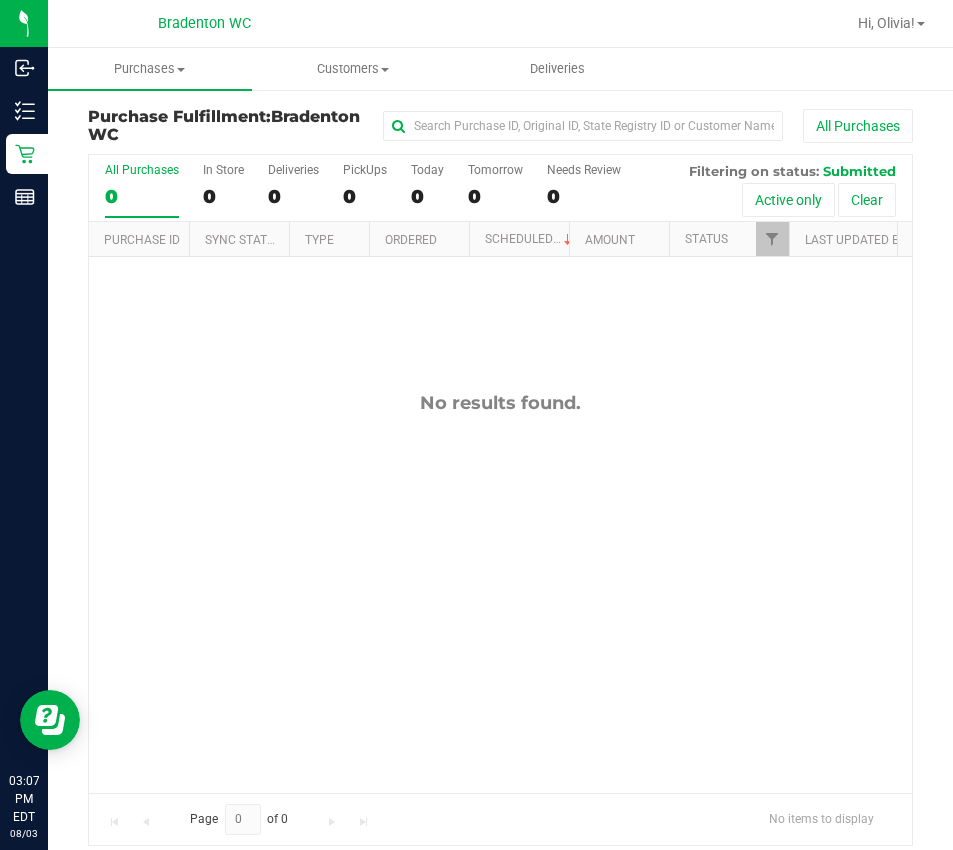 click on "Hi, Olivia!" at bounding box center (886, 23) 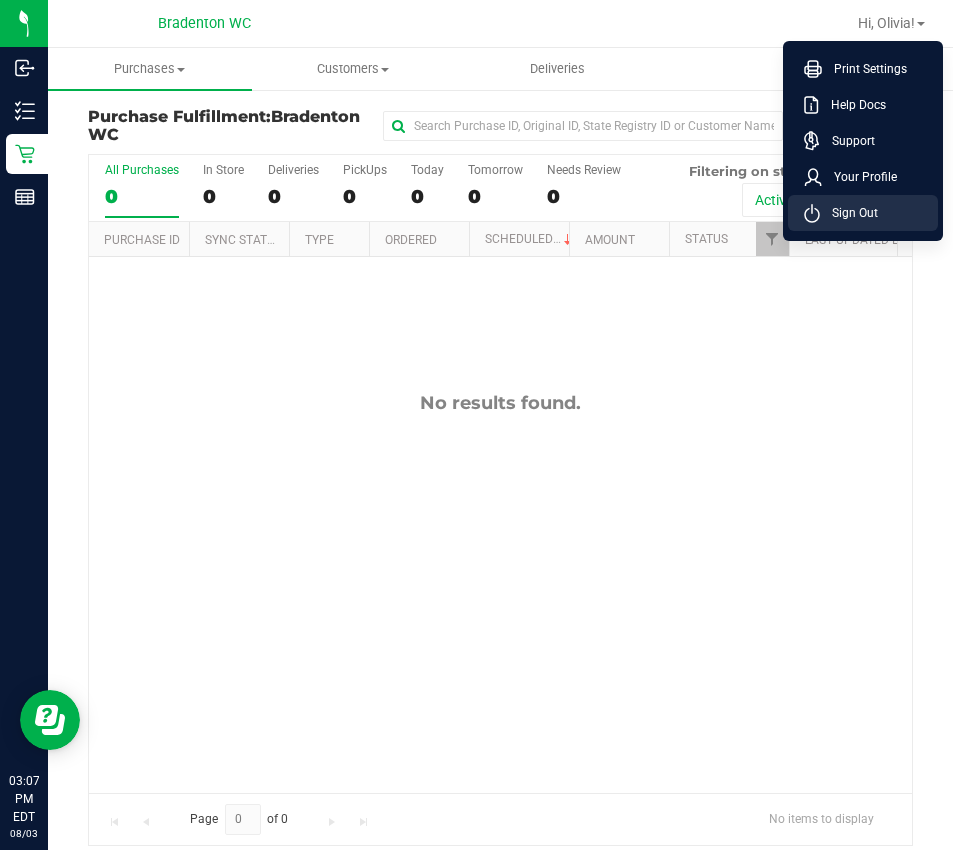 click on "Sign Out" at bounding box center (849, 213) 